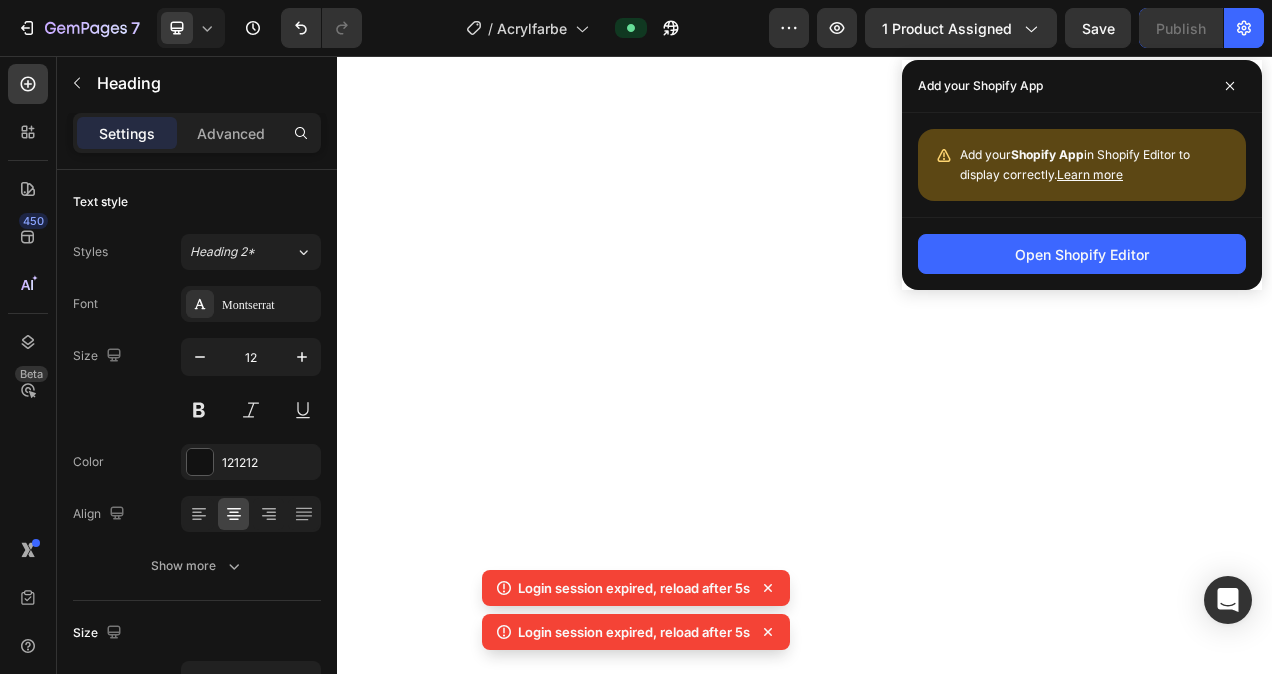 scroll, scrollTop: 0, scrollLeft: 0, axis: both 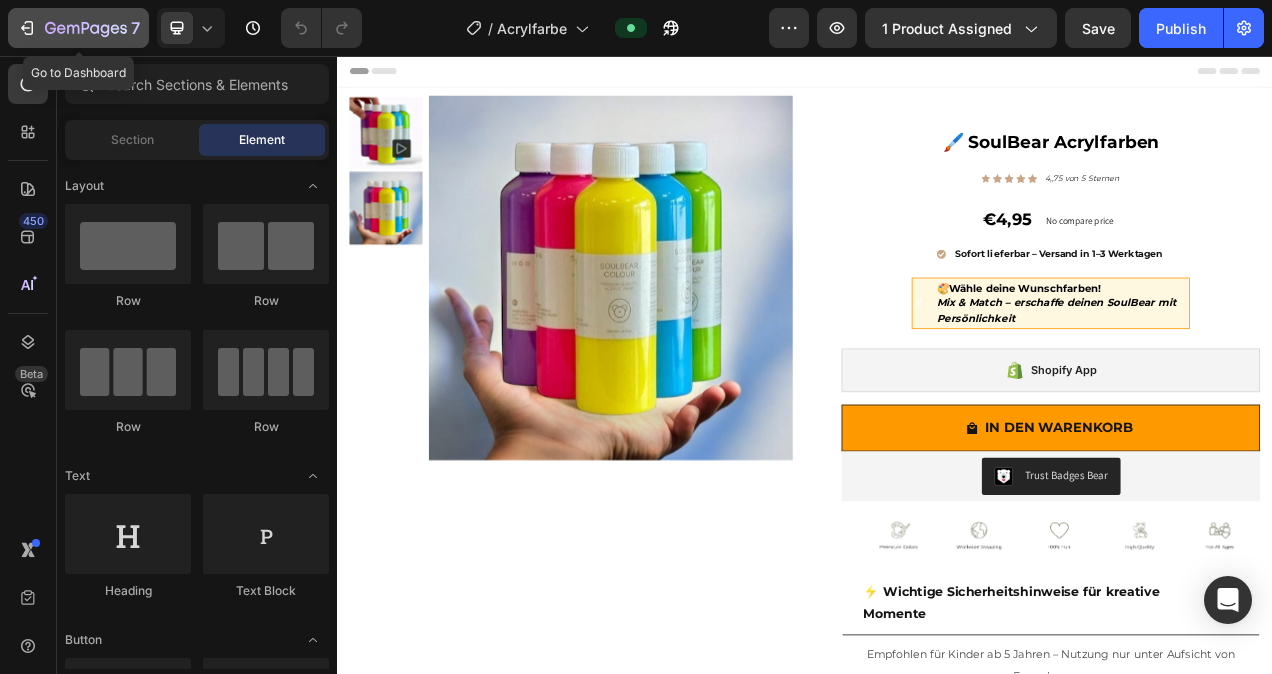 click 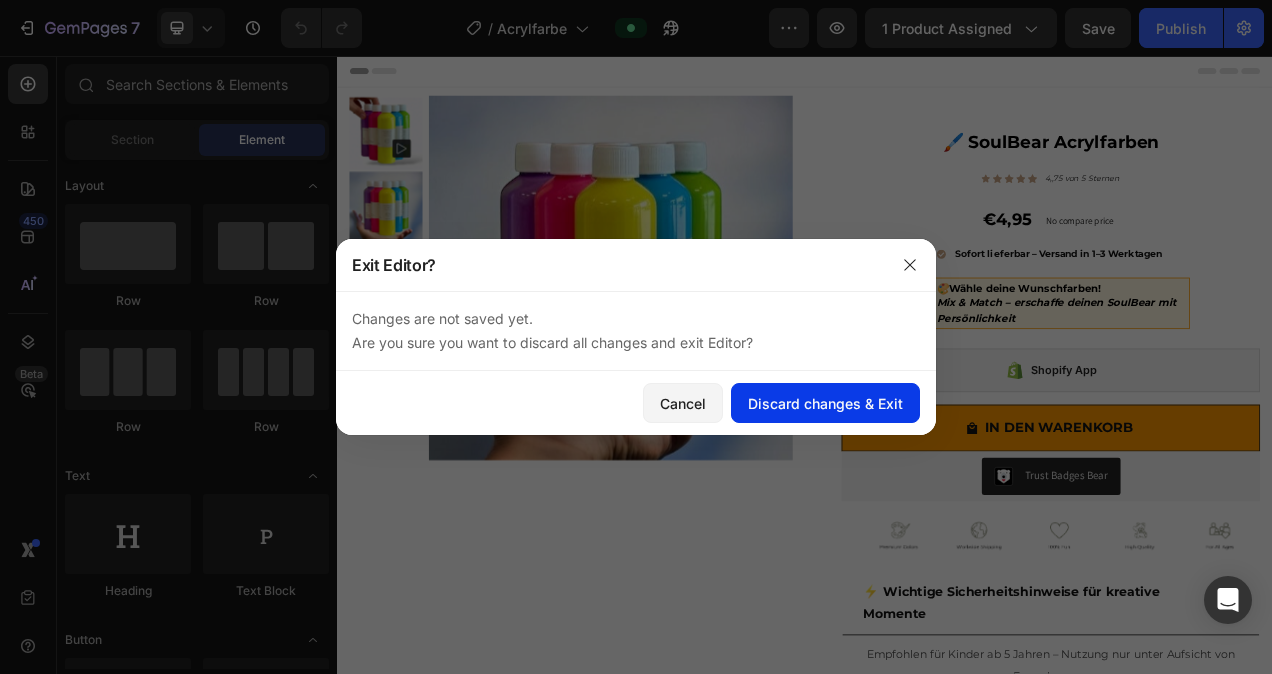 click on "Discard changes & Exit" at bounding box center (825, 403) 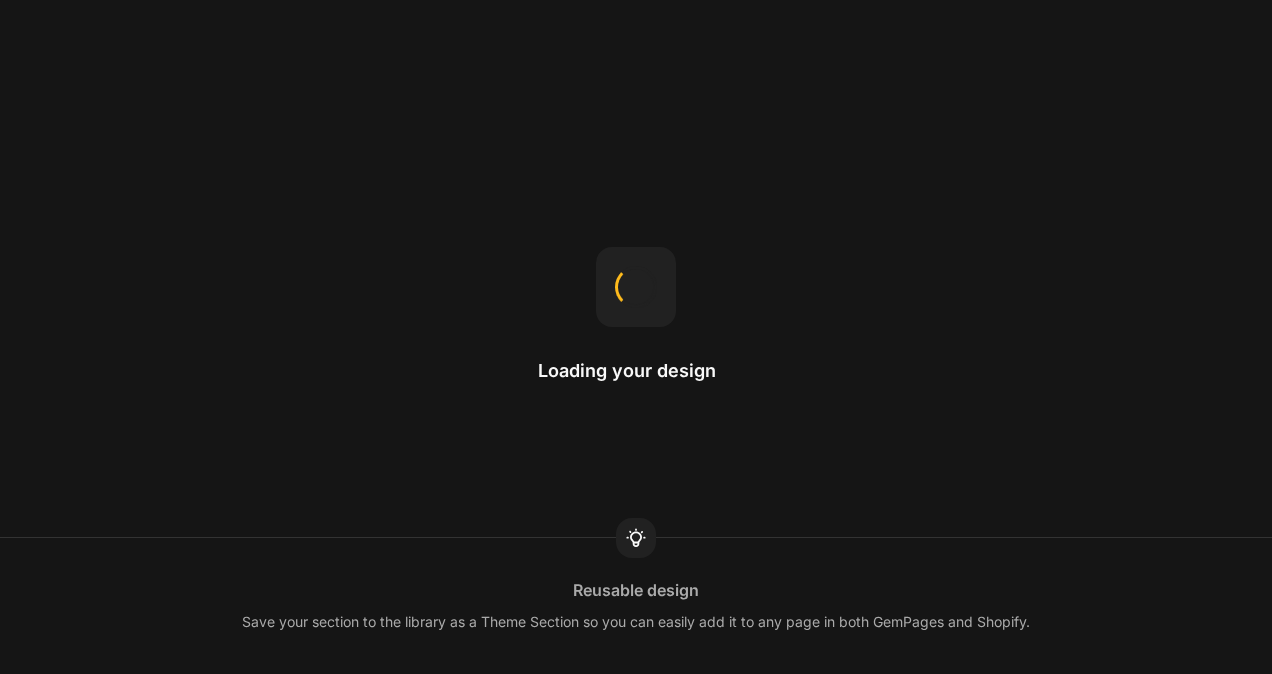 scroll, scrollTop: 0, scrollLeft: 0, axis: both 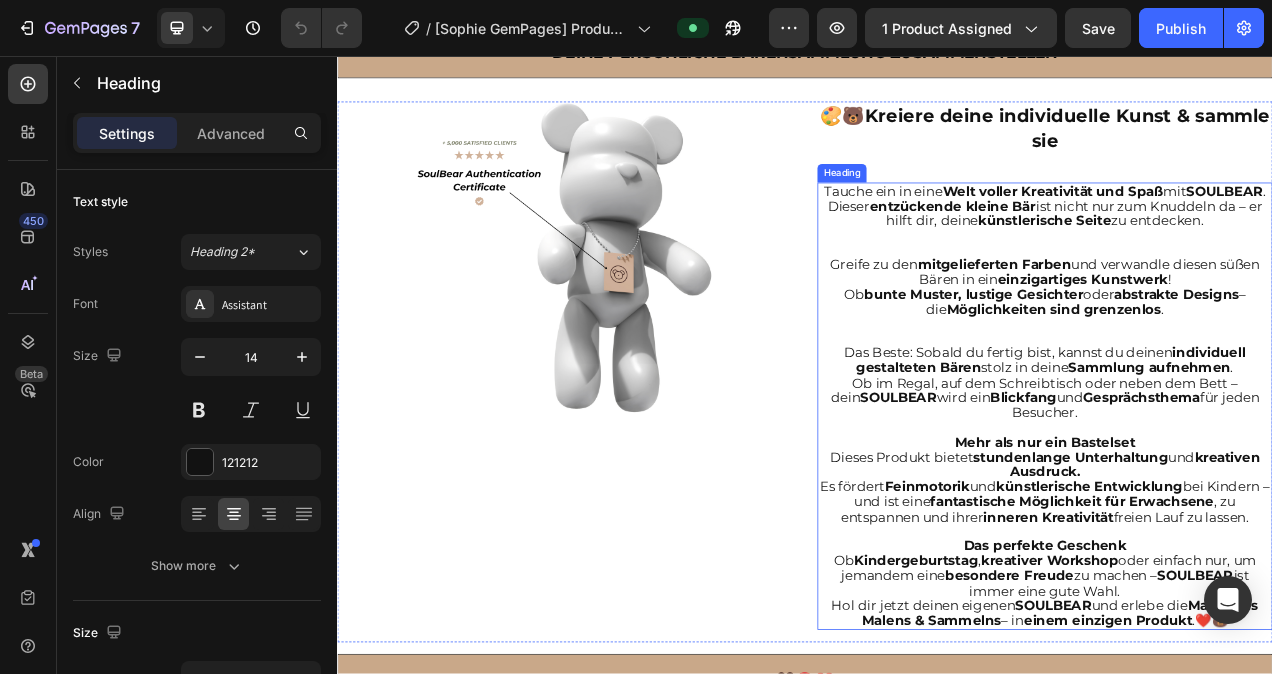 click on "Tauche ein in eine  Welt voller Kreativität   und Spaß  mit  SOULBEAR . Dieser  entzückende kleine Bär  ist nicht nur zum Knuddeln da – er hilft dir, deine  künstlerische Seite  zu entdecken. Greife zu den  mitgelieferten Farben  und verwandle diesen süßen Bären in ein  einzigartiges Kunstwerk ! Ob  bunte Muster, lustige Gesichter  oder  abstrakte Designs  – die  Möglichkeiten sind grenzenlos . Das Beste: Sobald du fertig bist, kannst du deinen  individuell gestalteten Bären  stolz in deine  Sammlung aufnehmen . Ob im Regal, auf dem Schreibtisch oder neben dem Bett – dein  SOULBEAR  wird ein  Blickfang  und  Gesprächsthema  für jeden Besucher. Mehr als nur ein Bastelset Dieses Produkt bietet  stundenlange Unterhaltung  und  kreativen Ausdruck. Es fördert  Feinmotorik  und  künstlerische Entwicklung  bei Kindern – und ist eine  fantastische Möglichkeit für Erwachsene , zu entspannen und ihrer  inneren Kreativität  freien Lauf zu lassen. Das perfekte Geschenk Ob  Kindergeburtstag ," at bounding box center (1245, 506) 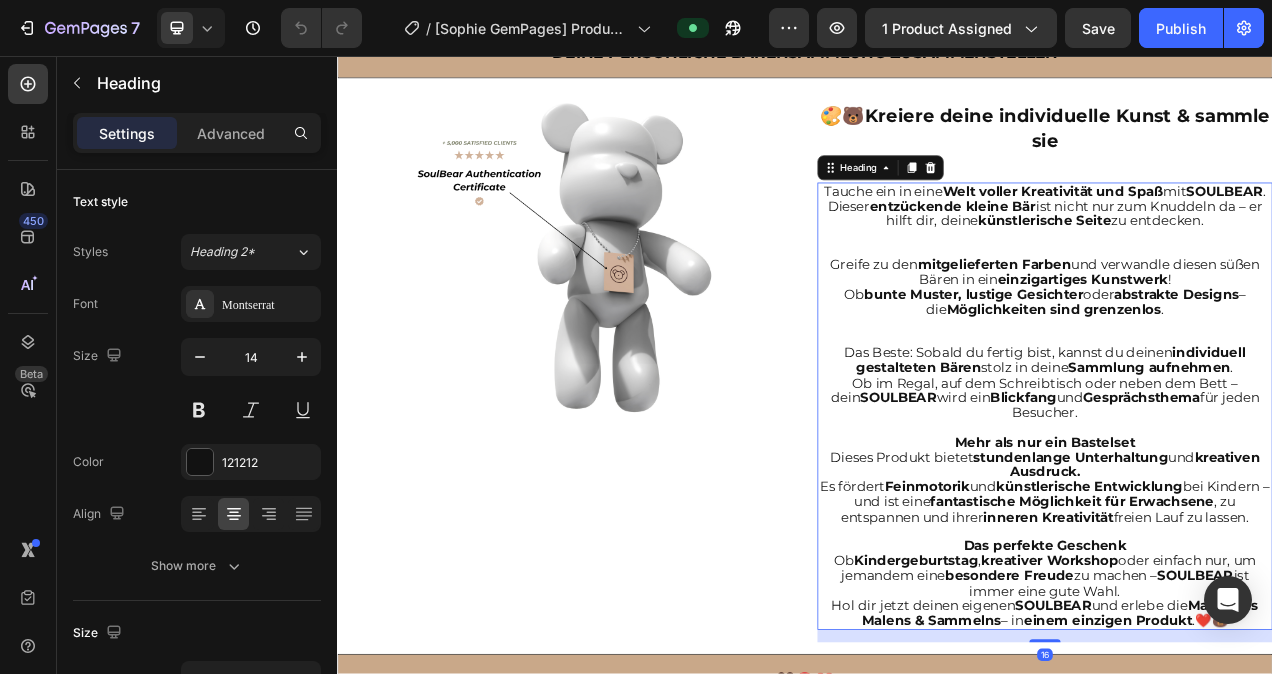 click on "Tauche ein in eine  Welt voller Kreativität   und Spaß  mit  SOULBEAR . Dieser  entzückende kleine Bär  ist nicht nur zum Knuddeln da – er hilft dir, deine  künstlerische Seite  zu entdecken. Greife zu den  mitgelieferten Farben  und verwandle diesen süßen Bären in ein  einzigartiges Kunstwerk ! Ob  bunte Muster, lustige Gesichter  oder  abstrakte Designs  – die  Möglichkeiten sind grenzenlos . Das Beste: Sobald du fertig bist, kannst du deinen  individuell gestalteten Bären  stolz in deine  Sammlung aufnehmen . Ob im Regal, auf dem Schreibtisch oder neben dem Bett – dein  SOULBEAR  wird ein  Blickfang  und  Gesprächsthema  für jeden Besucher. Mehr als nur ein Bastelset Dieses Produkt bietet  stundenlange Unterhaltung  und  kreativen Ausdruck. Es fördert  Feinmotorik  und  künstlerische Entwicklung  bei Kindern – und ist eine  fantastische Möglichkeit für Erwachsene , zu entspannen und ihrer  inneren Kreativität  freien Lauf zu lassen. Das perfekte Geschenk Ob  Kindergeburtstag ," at bounding box center (1245, 506) 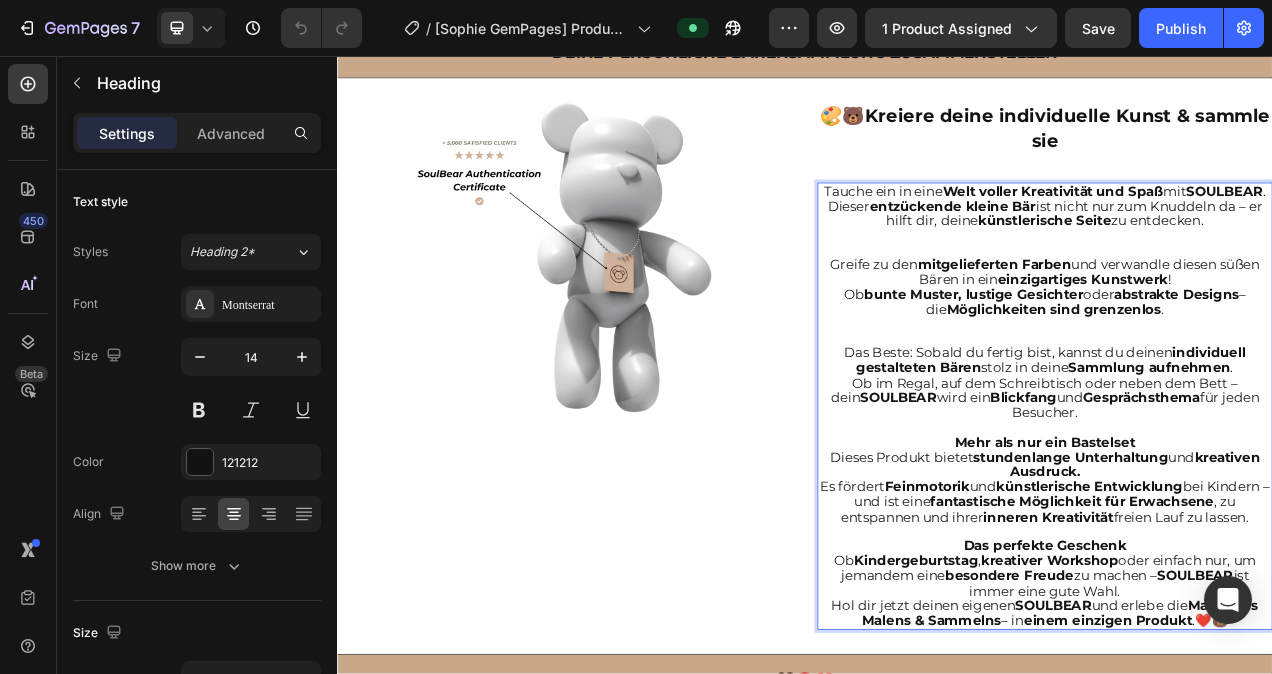 drag, startPoint x: 1446, startPoint y: 286, endPoint x: 997, endPoint y: 226, distance: 452.99118 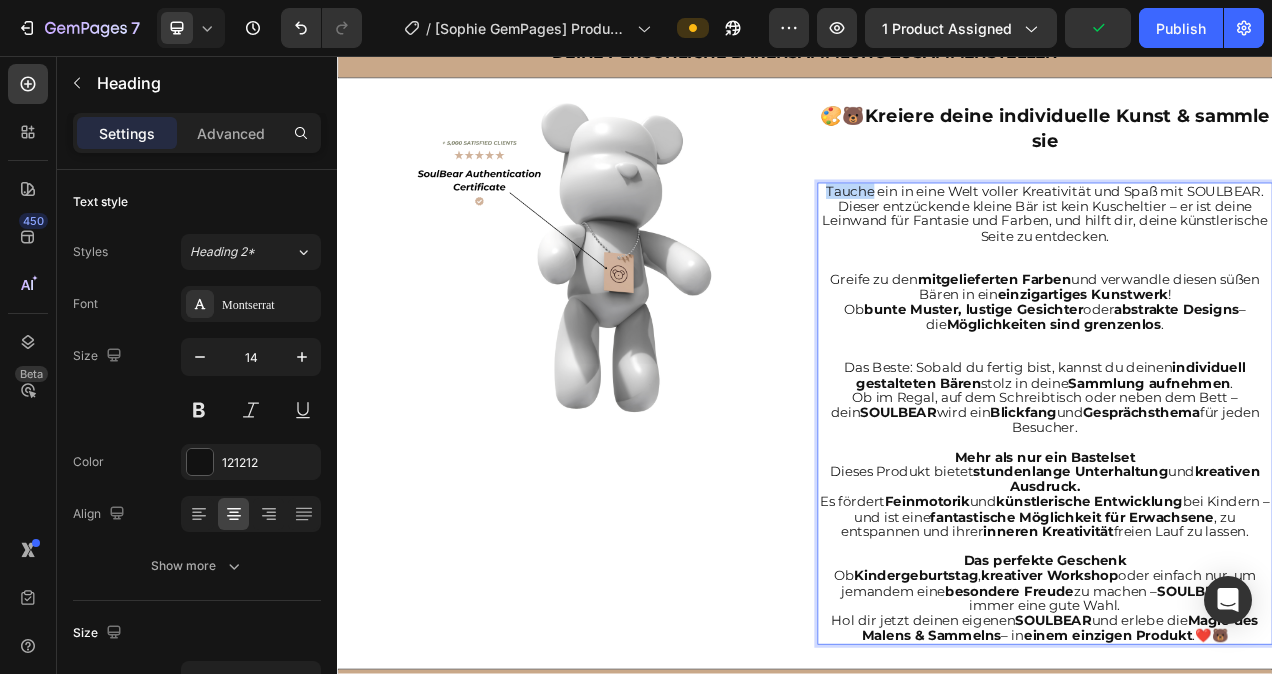 drag, startPoint x: 1014, startPoint y: 224, endPoint x: 954, endPoint y: 227, distance: 60.074955 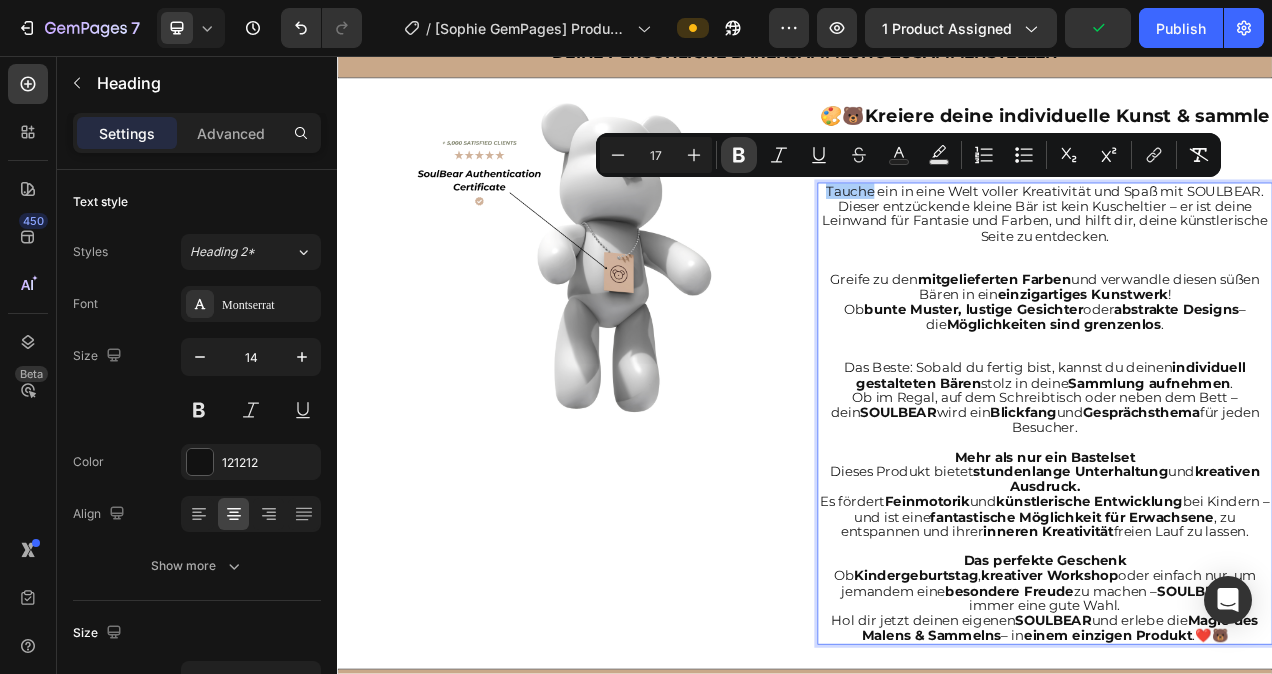 click 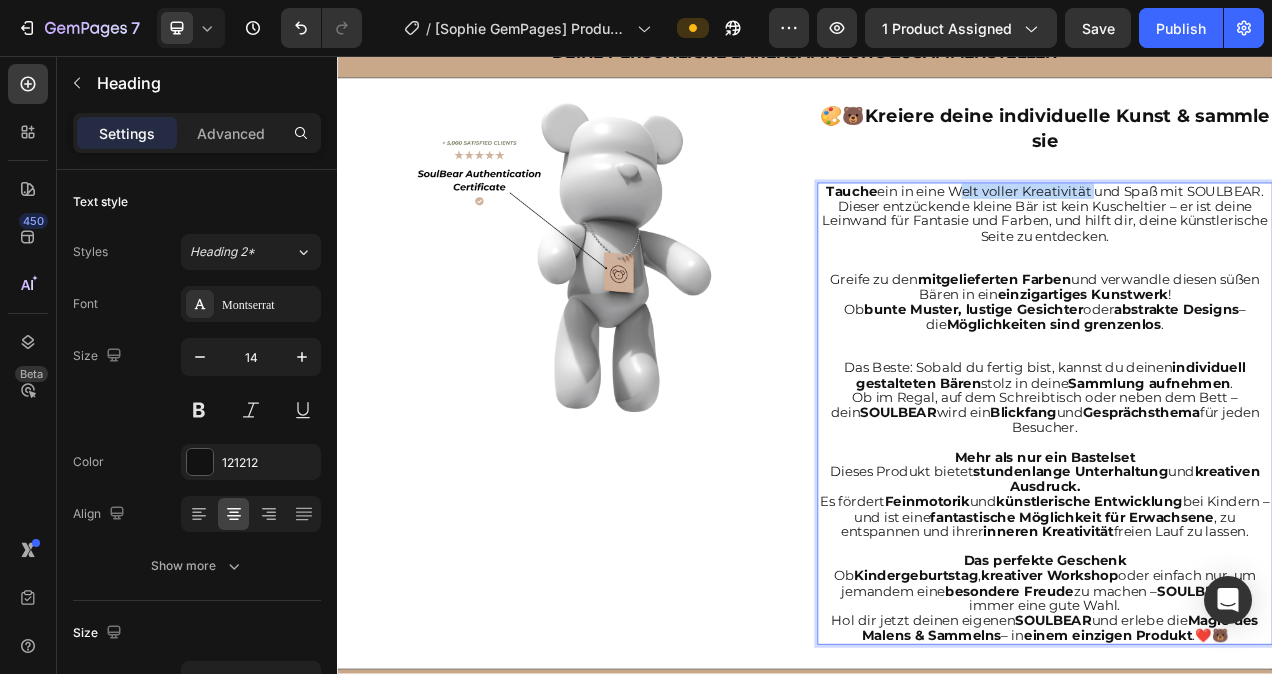 drag, startPoint x: 1110, startPoint y: 224, endPoint x: 1290, endPoint y: 228, distance: 180.04443 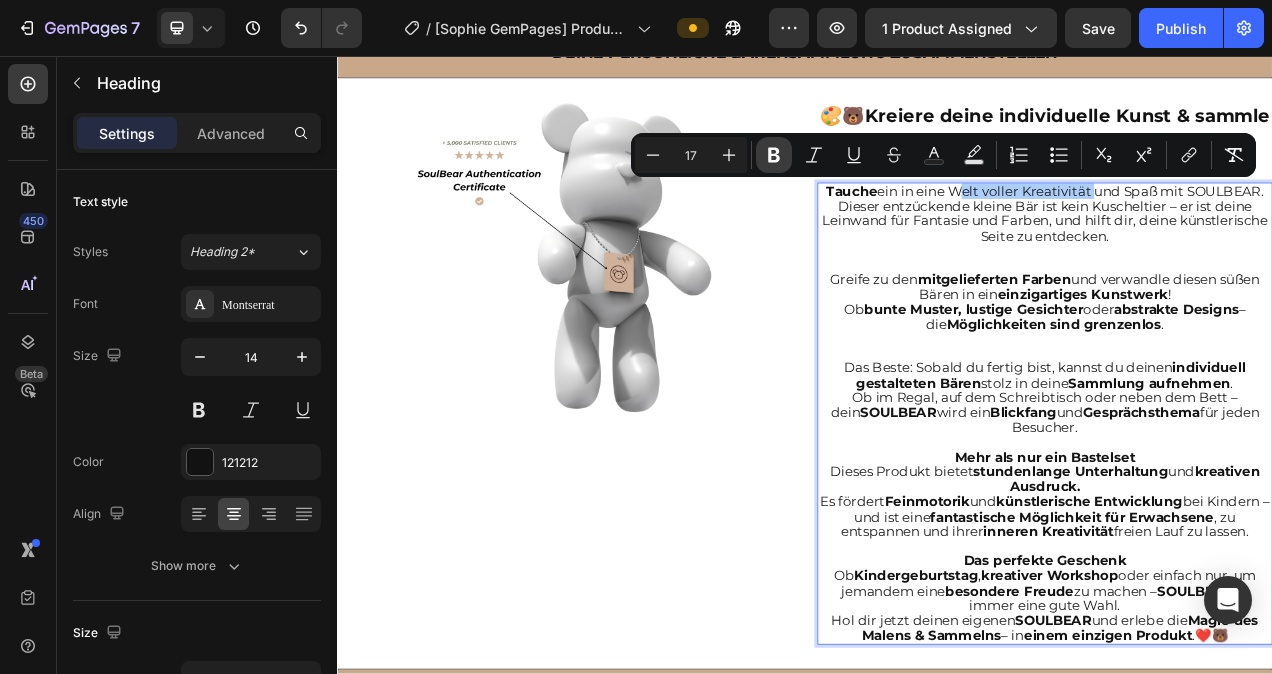 click 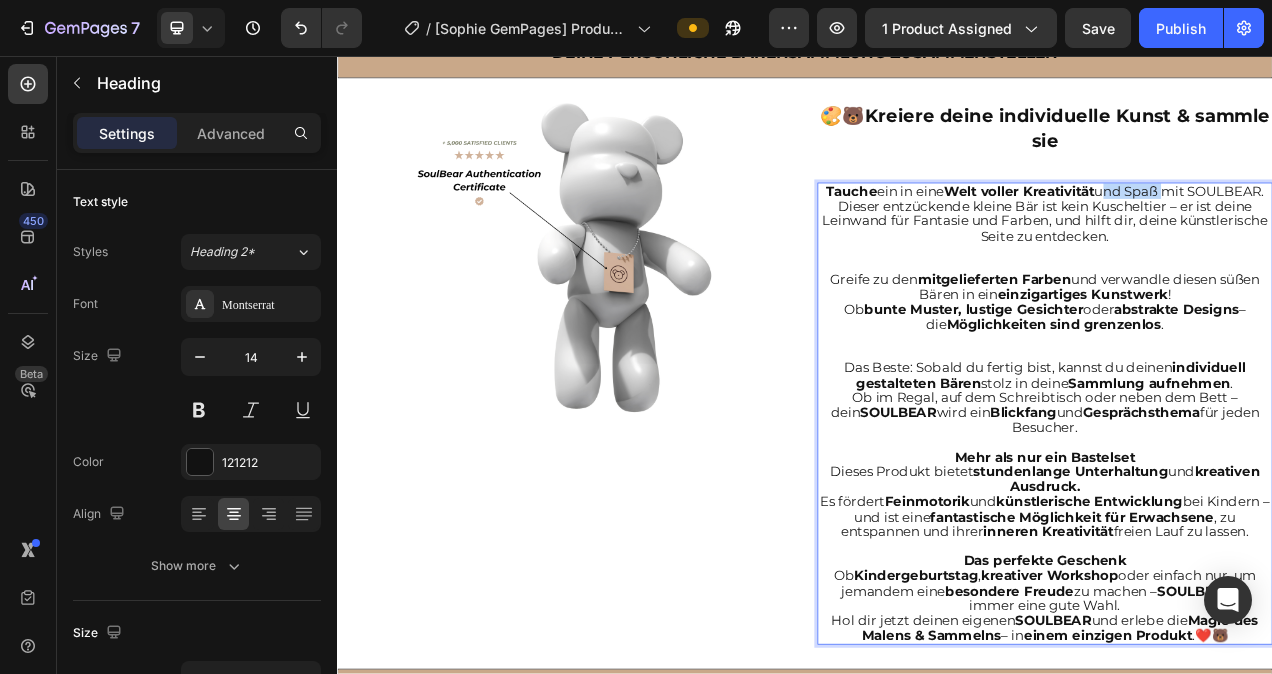 drag, startPoint x: 1359, startPoint y: 231, endPoint x: 1433, endPoint y: 227, distance: 74.10803 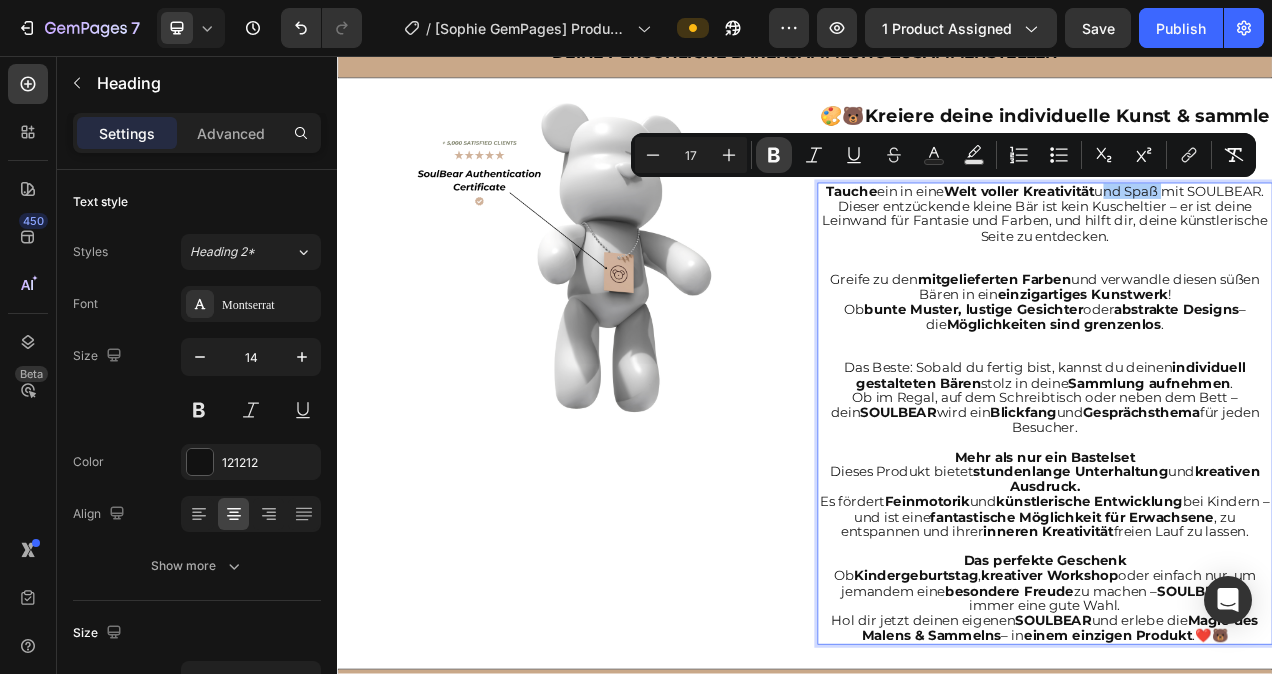 click 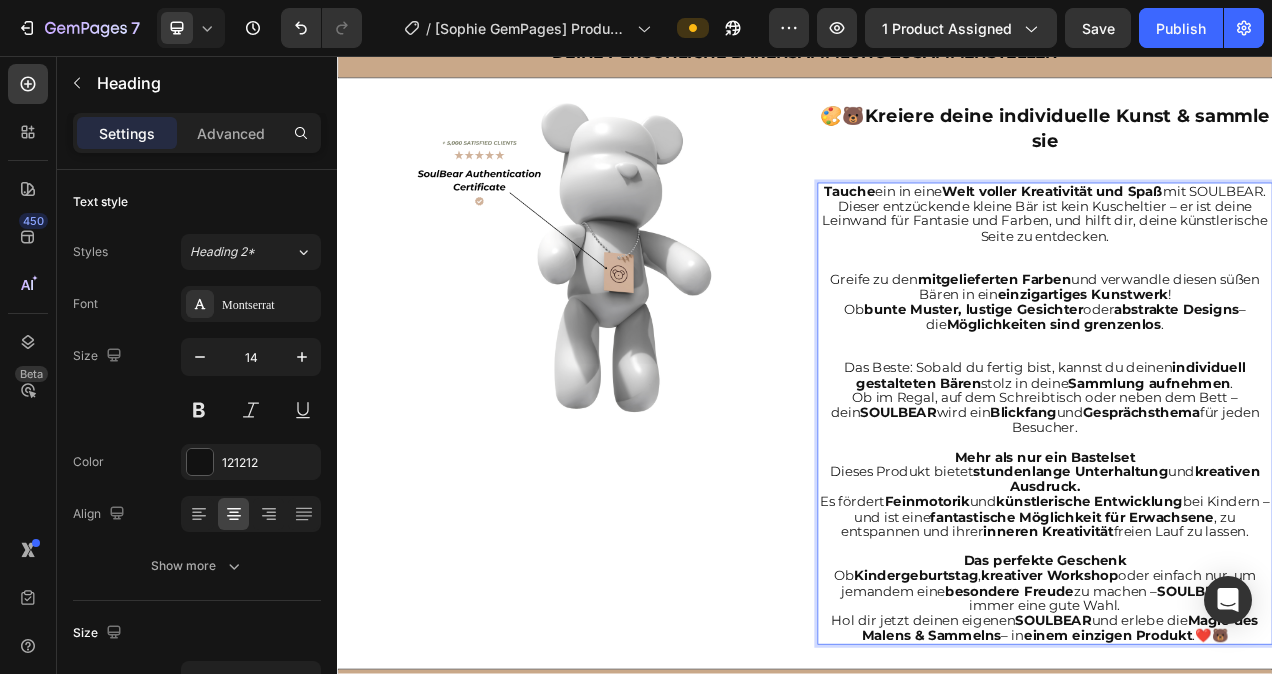 drag, startPoint x: 1288, startPoint y: 245, endPoint x: 1186, endPoint y: 248, distance: 102.044106 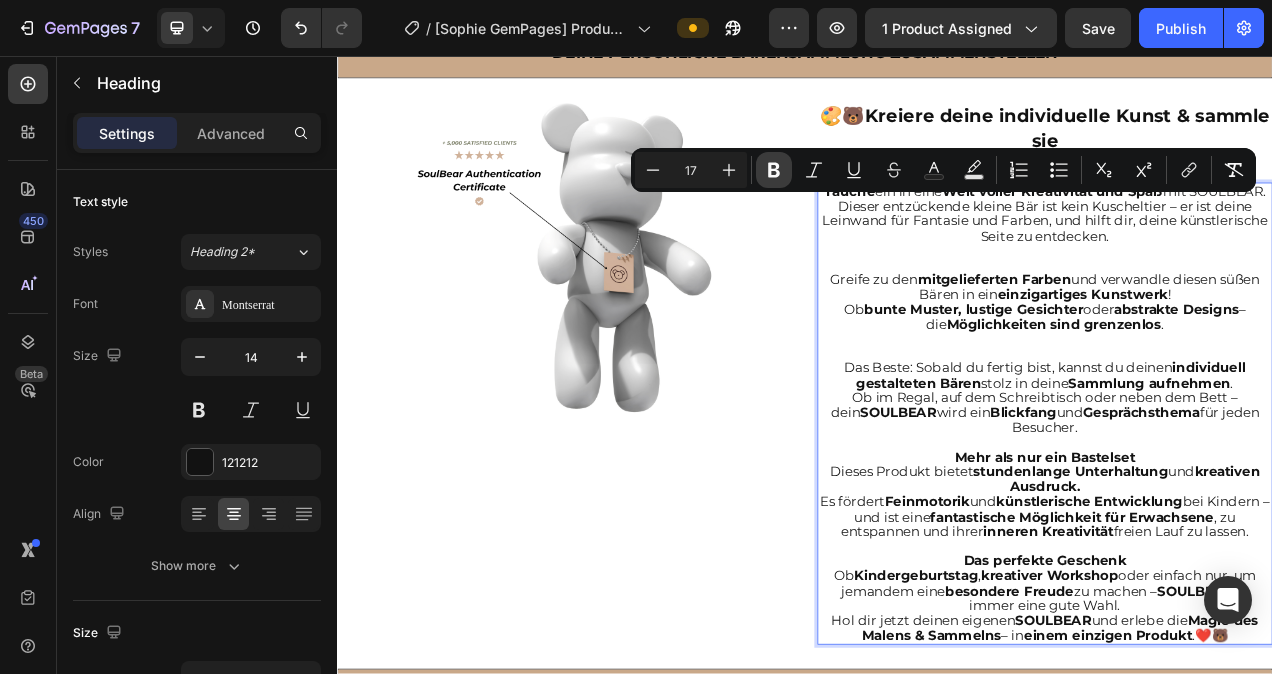 click 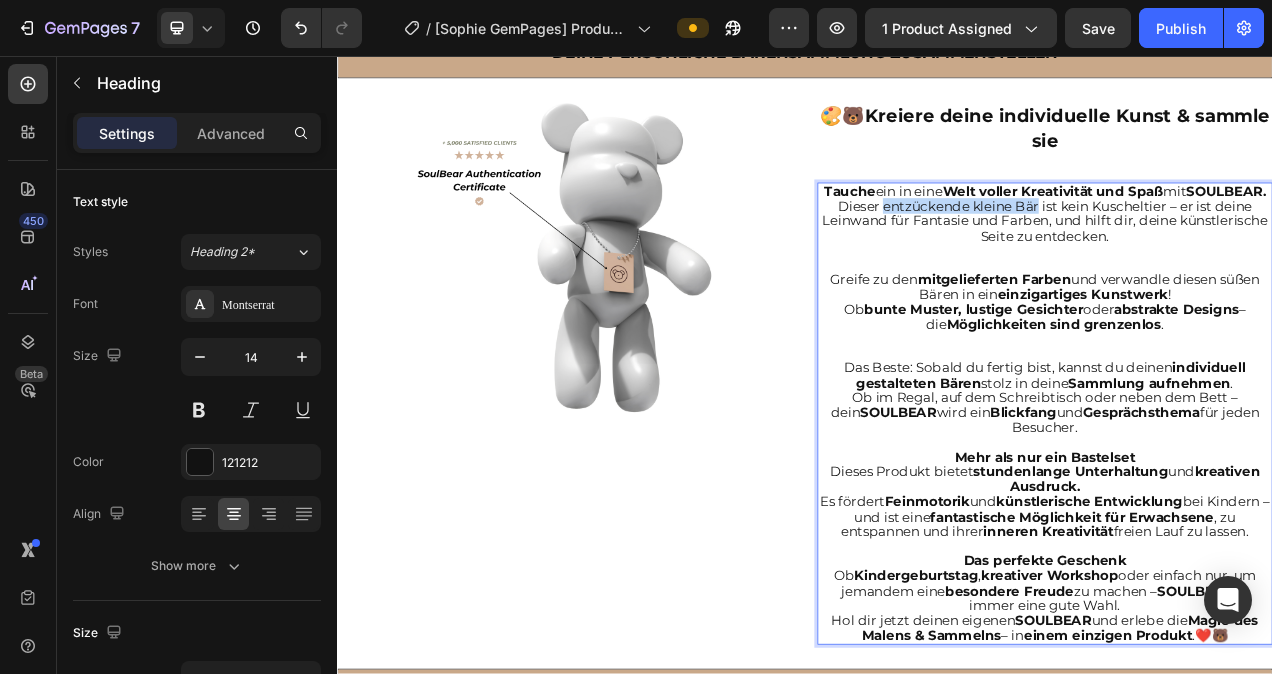 drag, startPoint x: 1027, startPoint y: 268, endPoint x: 1226, endPoint y: 262, distance: 199.09044 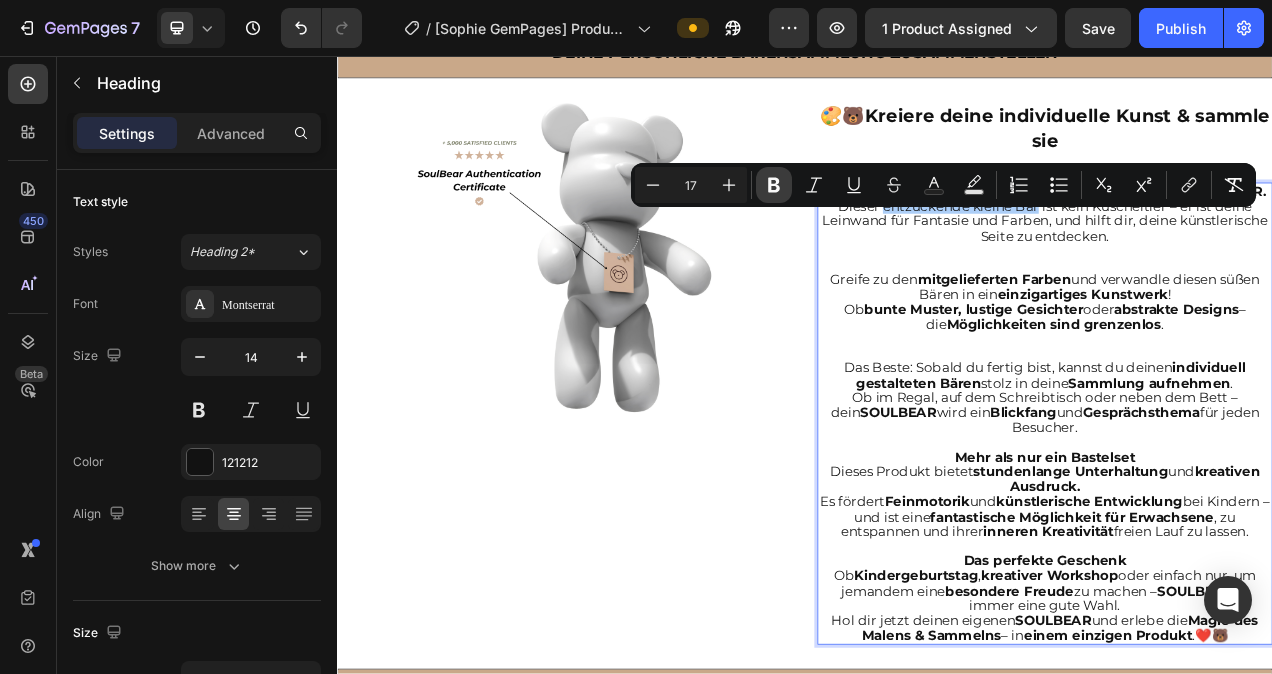 click on "Bold" at bounding box center (774, 185) 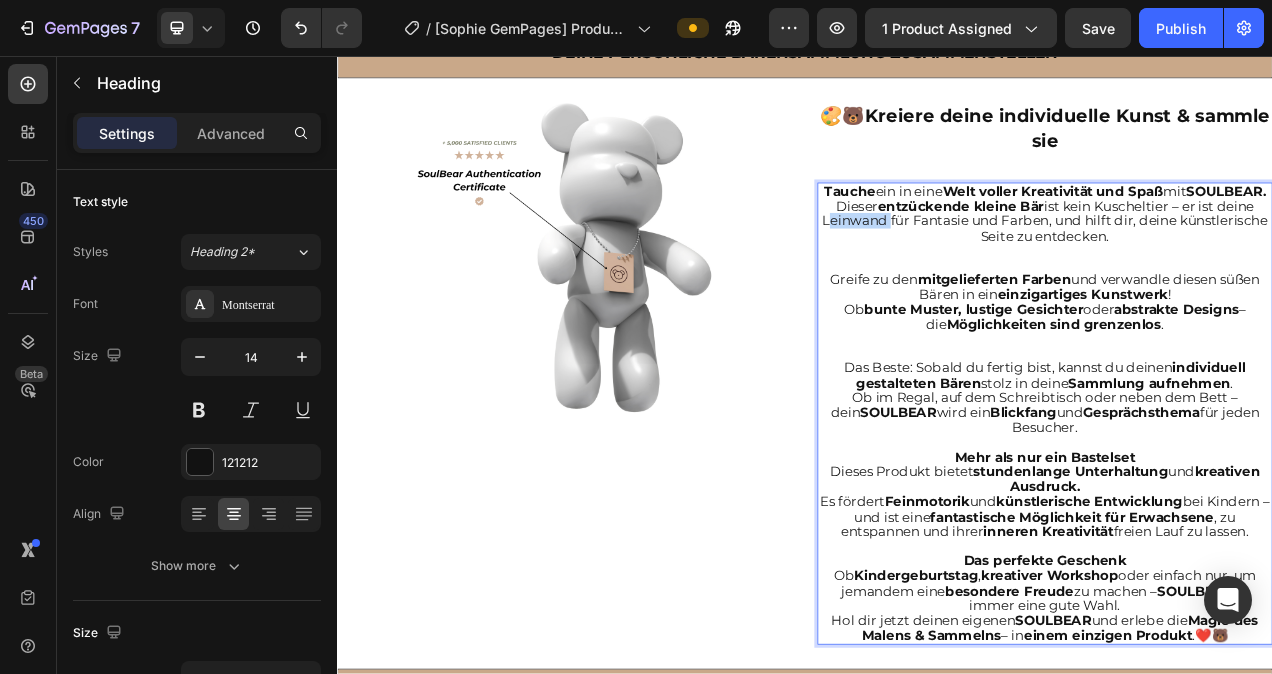 drag, startPoint x: 1007, startPoint y: 290, endPoint x: 1087, endPoint y: 287, distance: 80.05623 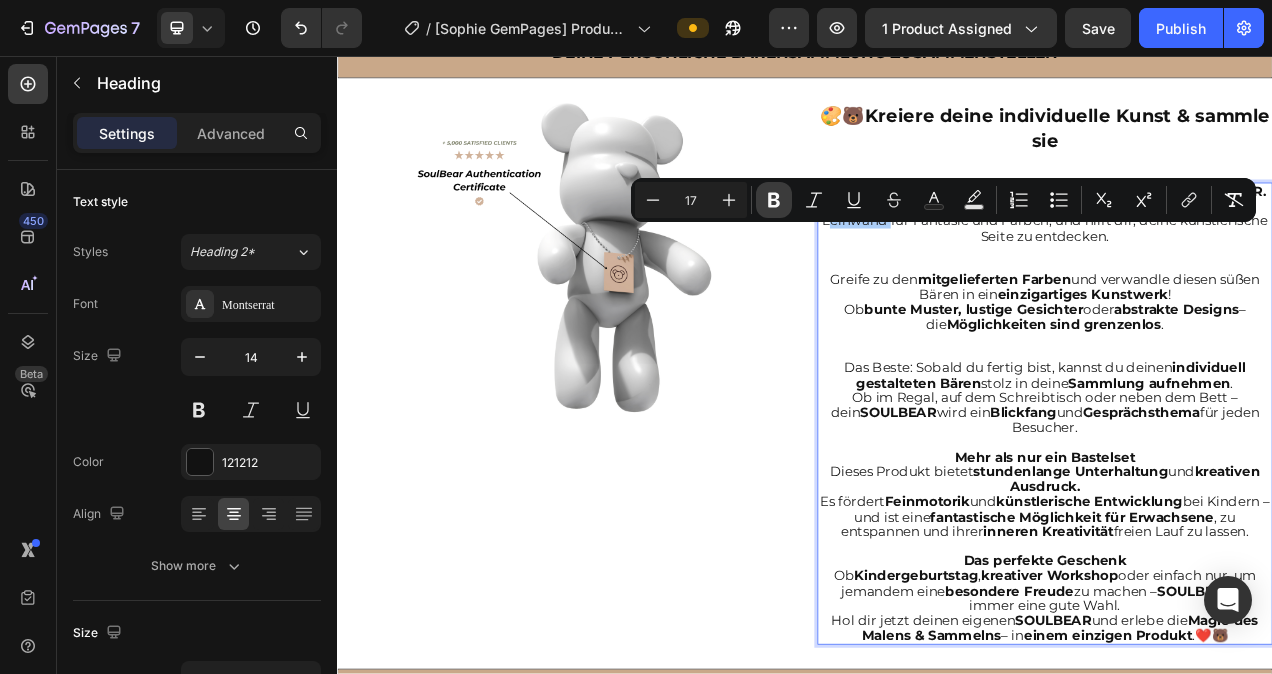 click 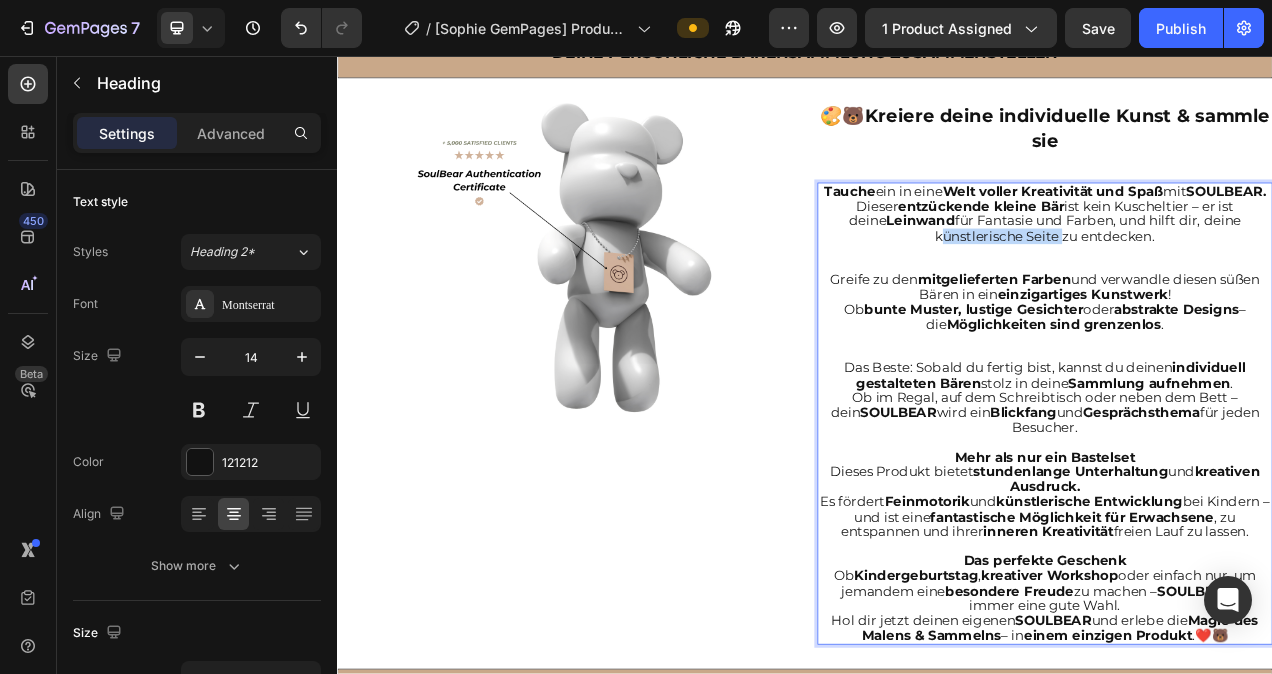 drag, startPoint x: 1093, startPoint y: 309, endPoint x: 1251, endPoint y: 297, distance: 158.45505 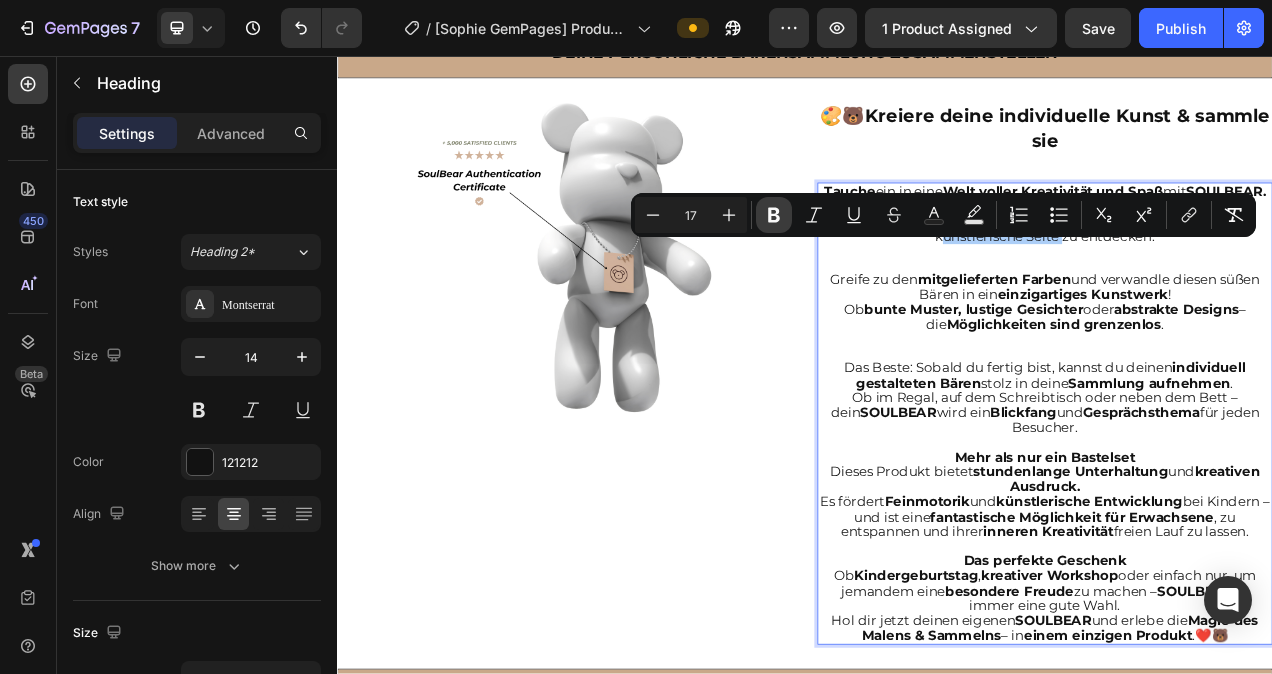 click 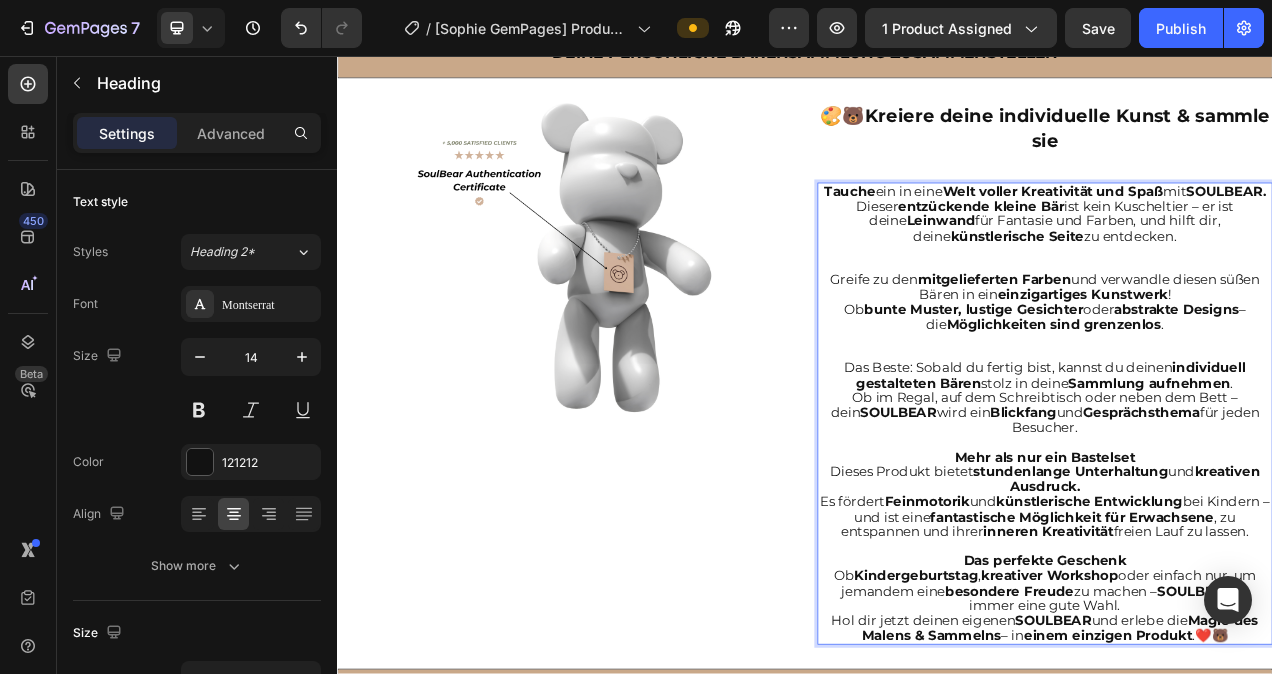 click on "Tauche  ein in eine  Welt voller Kreativität   und Spaß  mit  SOULBEAR. Dieser  entzückende kleine Bär  ist kein Kuscheltier – er ist deine  Leinwand  für Fantasie und Farben, und hilft dir, deine  künstlerische Seite  zu entdecken. Greife zu den  mitgelieferten Farben  und verwandle diesen süßen Bären in ein  einzigartiges Kunstwerk ! Ob  bunte Muster, lustige Gesichter  oder  abstrakte Designs  – die  Möglichkeiten sind grenzenlos . Das Beste: Sobald du fertig bist, kannst du deinen  individuell gestalteten Bären  stolz in deine  Sammlung aufnehmen . Ob im Regal, auf dem Schreibtisch oder neben dem Bett – dein  SOULBEAR  wird ein  Blickfang  und  Gesprächsthema  für jeden Besucher. Mehr als nur ein Bastelset Dieses Produkt bietet  stundenlange Unterhaltung  und  kreativen Ausdruck. Es fördert  Feinmotorik  und  künstlerische Entwicklung  bei Kindern – und ist eine  fantastische Möglichkeit für Erwachsene , zu entspannen und ihrer  inneren Kreativität  freien Lauf zu lassen. Ob  ," at bounding box center [1245, 515] 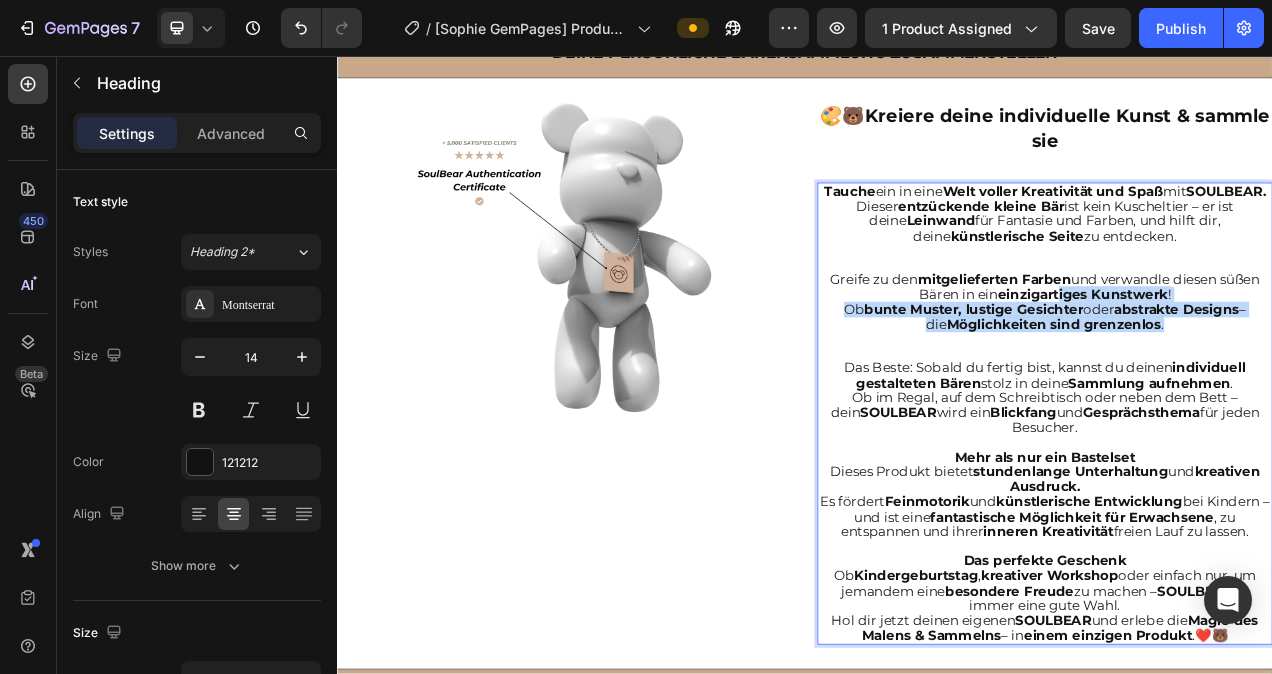 drag, startPoint x: 1389, startPoint y: 411, endPoint x: 1255, endPoint y: 381, distance: 137.31715 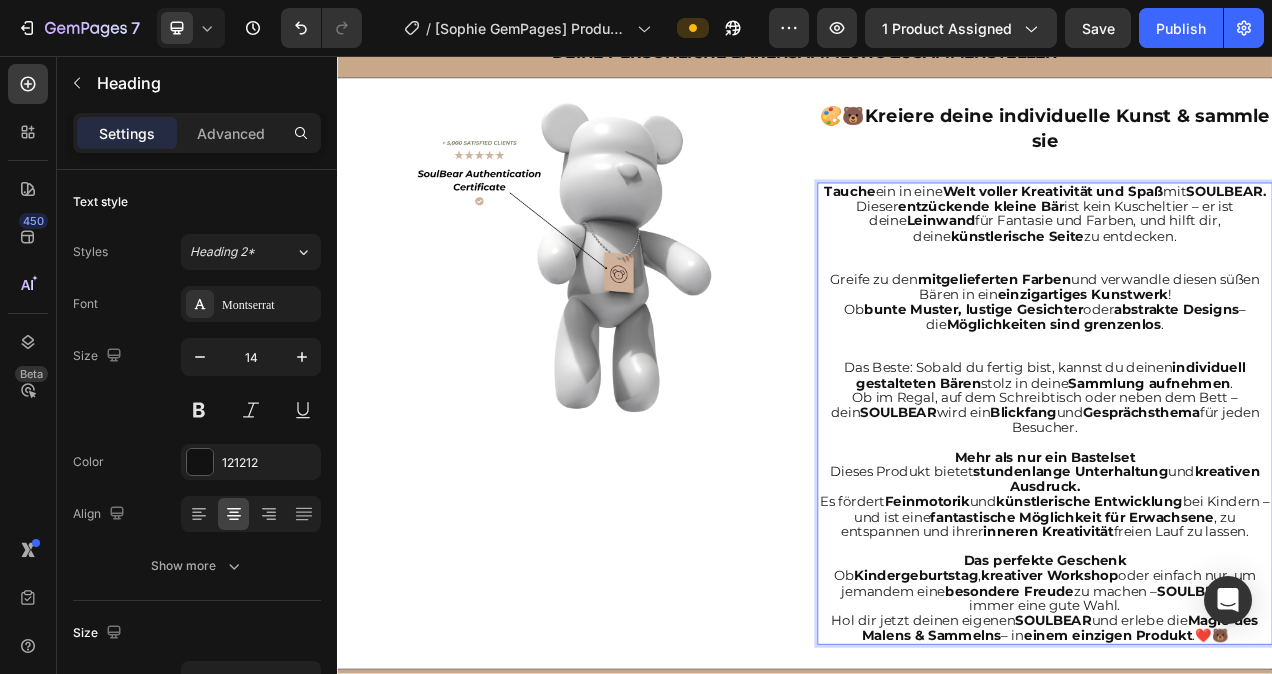 click on "Tauche  ein in eine  Welt voller Kreativität   und Spaß  mit  SOULBEAR. Dieser  entzückende kleine Bär  ist kein Kuscheltier – er ist deine  Leinwand  für Fantasie und Farben, und hilft dir, deine  künstlerische Seite  zu entdecken. Greife zu den  mitgelieferten Farben  und verwandle diesen süßen Bären in ein  einzigartiges Kunstwerk ! Ob  bunte Muster, lustige Gesichter  oder  abstrakte Designs  – die  Möglichkeiten sind grenzenlos . Das Beste: Sobald du fertig bist, kannst du deinen  individuell gestalteten Bären  stolz in deine  Sammlung aufnehmen . Ob im Regal, auf dem Schreibtisch oder neben dem Bett – dein  SOULBEAR  wird ein  Blickfang  und  Gesprächsthema  für jeden Besucher. Mehr als nur ein Bastelset Dieses Produkt bietet  stundenlange Unterhaltung  und  kreativen Ausdruck. Es fördert  Feinmotorik  und  künstlerische Entwicklung  bei Kindern – und ist eine  fantastische Möglichkeit für Erwachsene , zu entspannen und ihrer  inneren Kreativität  freien Lauf zu lassen. Ob  ," at bounding box center [1245, 515] 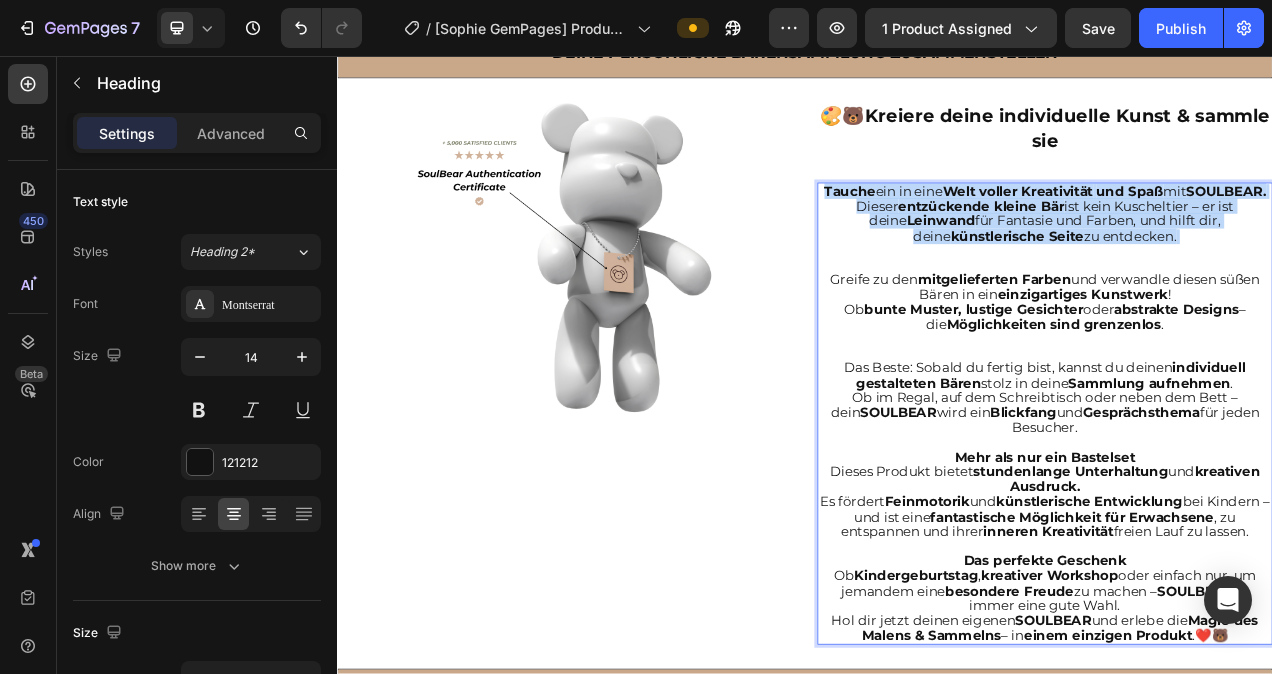 drag, startPoint x: 1394, startPoint y: 300, endPoint x: 1013, endPoint y: 230, distance: 387.37708 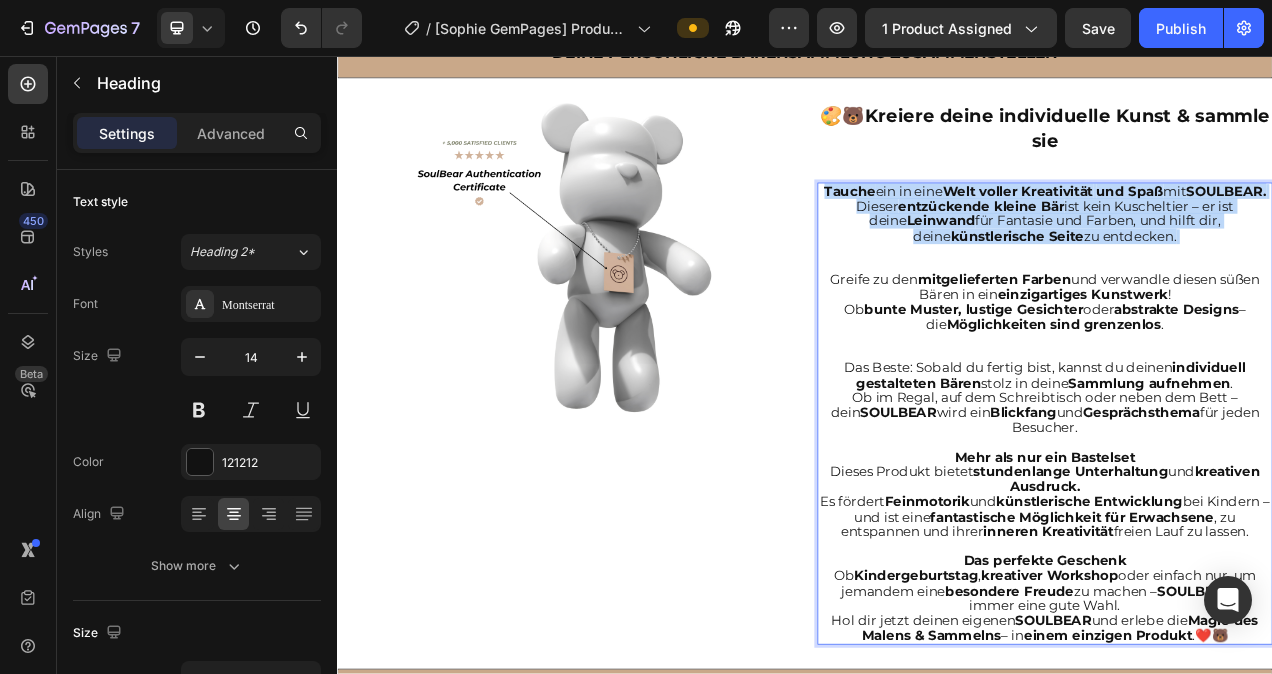 click on "Dieser  entzückende kleine Bär  ist kein Kuscheltier – er ist deine  Leinwand  für Fantasie und Farben, und hilft dir, deine  künstlerische Seite  zu entdecken." at bounding box center (1245, 268) 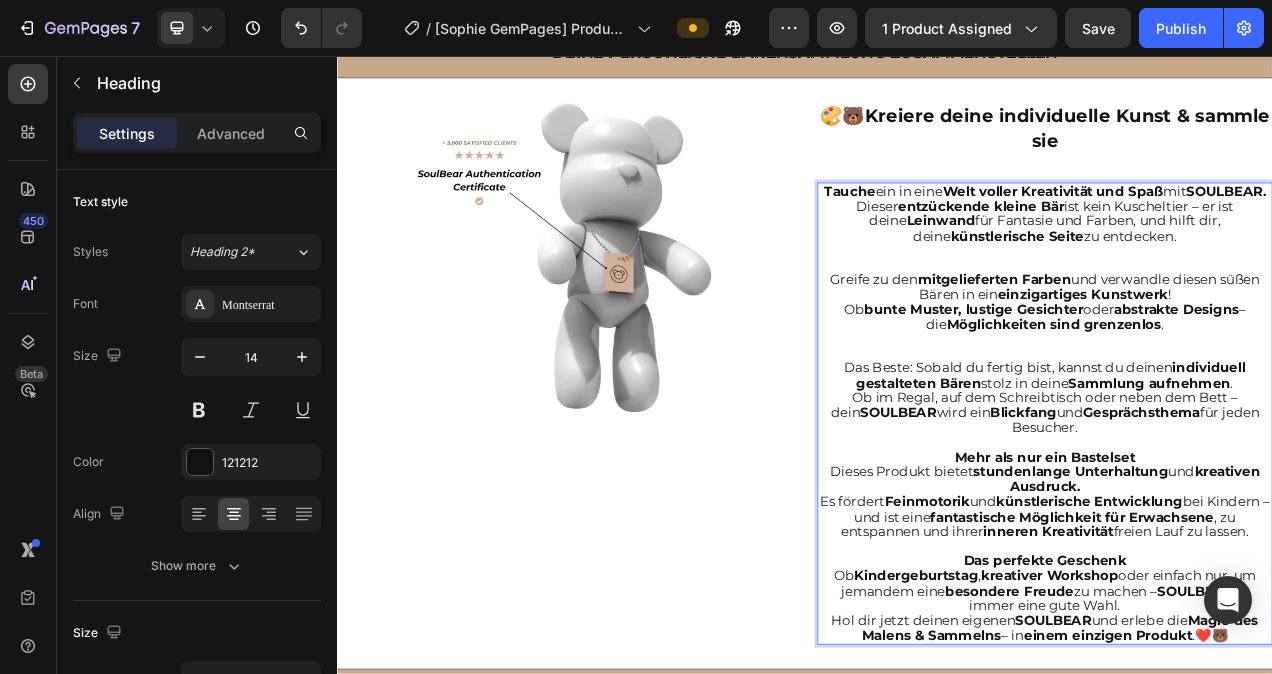 click on "Tauche  ein in eine  Welt voller Kreativität   und Spaß  mit  SOULBEAR. Dieser  entzückende kleine Bär  ist kein Kuscheltier – er ist deine  Leinwand  für Fantasie und Farben, und hilft dir, deine  künstlerische Seite  zu entdecken. Greife zu den  mitgelieferten Farben  und verwandle diesen süßen Bären in ein  einzigartiges Kunstwerk ! Ob  bunte Muster, lustige Gesichter  oder  abstrakte Designs  – die  Möglichkeiten sind grenzenlos . Das Beste: Sobald du fertig bist, kannst du deinen  individuell gestalteten Bären  stolz in deine  Sammlung aufnehmen . Ob im Regal, auf dem Schreibtisch oder neben dem Bett – dein  SOULBEAR  wird ein  Blickfang  und  Gesprächsthema  für jeden Besucher. Mehr als nur ein Bastelset Dieses Produkt bietet  stundenlange Unterhaltung  und  kreativen Ausdruck. Es fördert  Feinmotorik  und  künstlerische Entwicklung  bei Kindern – und ist eine  fantastische Möglichkeit für Erwachsene , zu entspannen und ihrer  inneren Kreativität  freien Lauf zu lassen. Ob  ," at bounding box center (1245, 515) 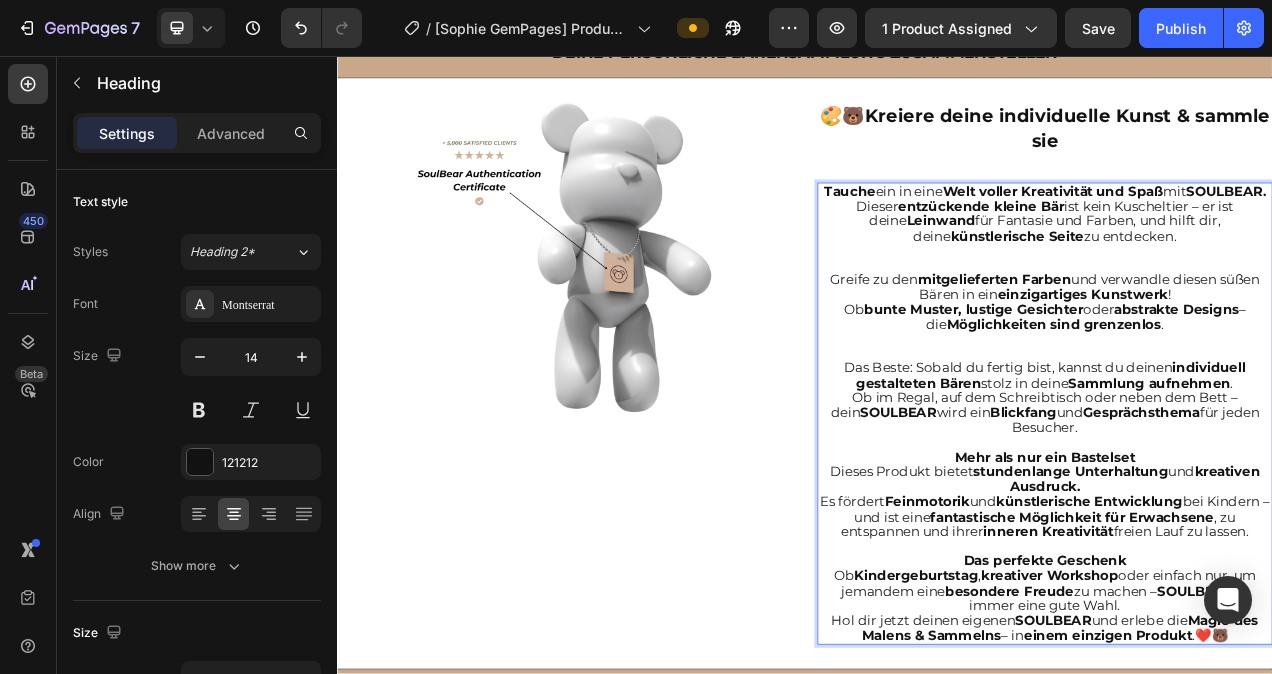 drag, startPoint x: 1385, startPoint y: 298, endPoint x: 994, endPoint y: 229, distance: 397.04156 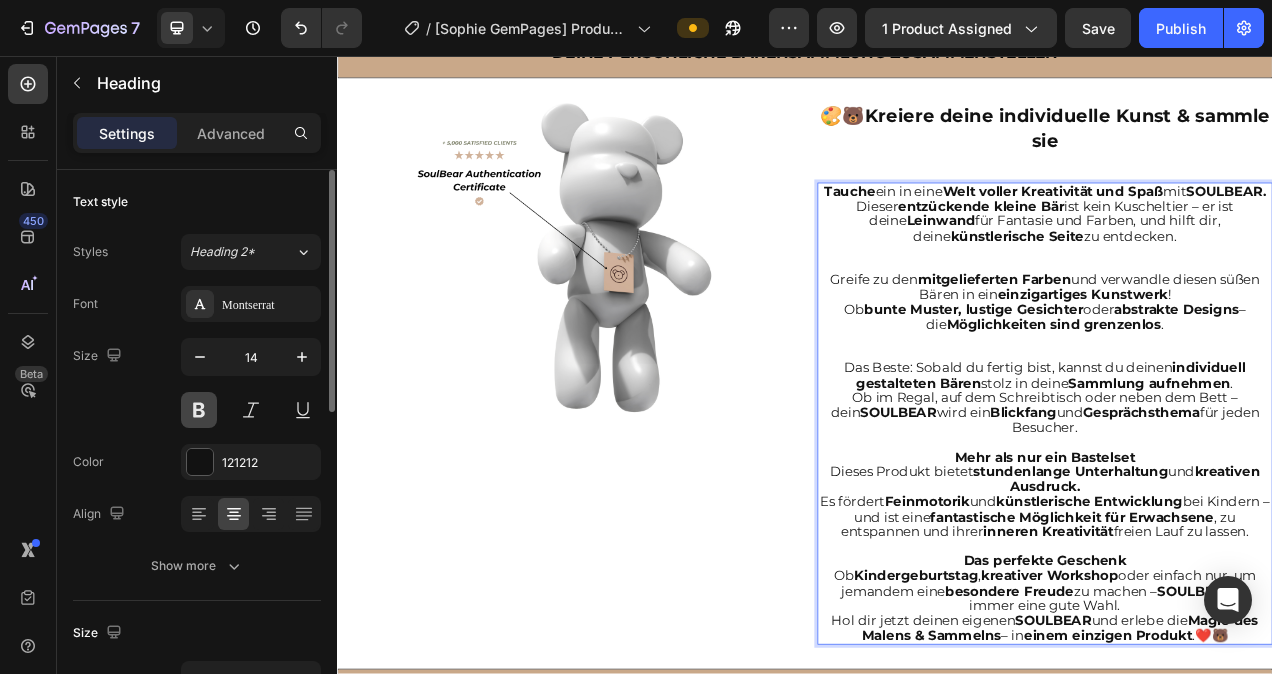 click at bounding box center [199, 410] 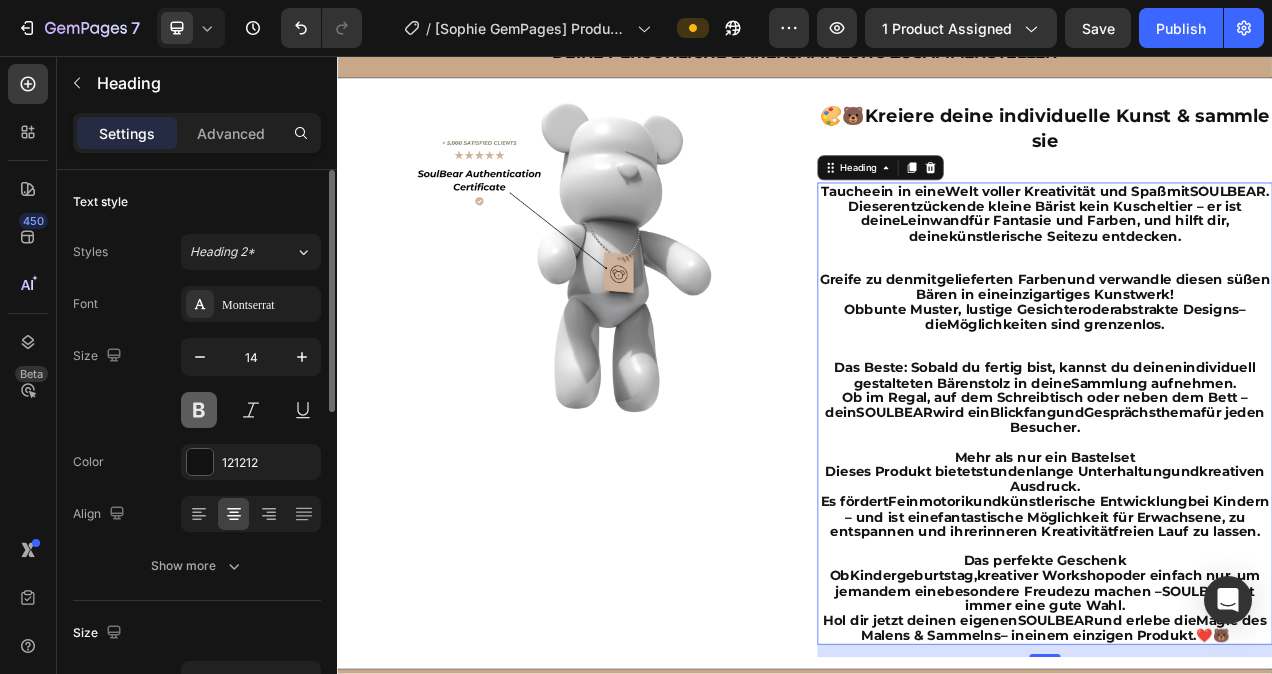 click at bounding box center (199, 410) 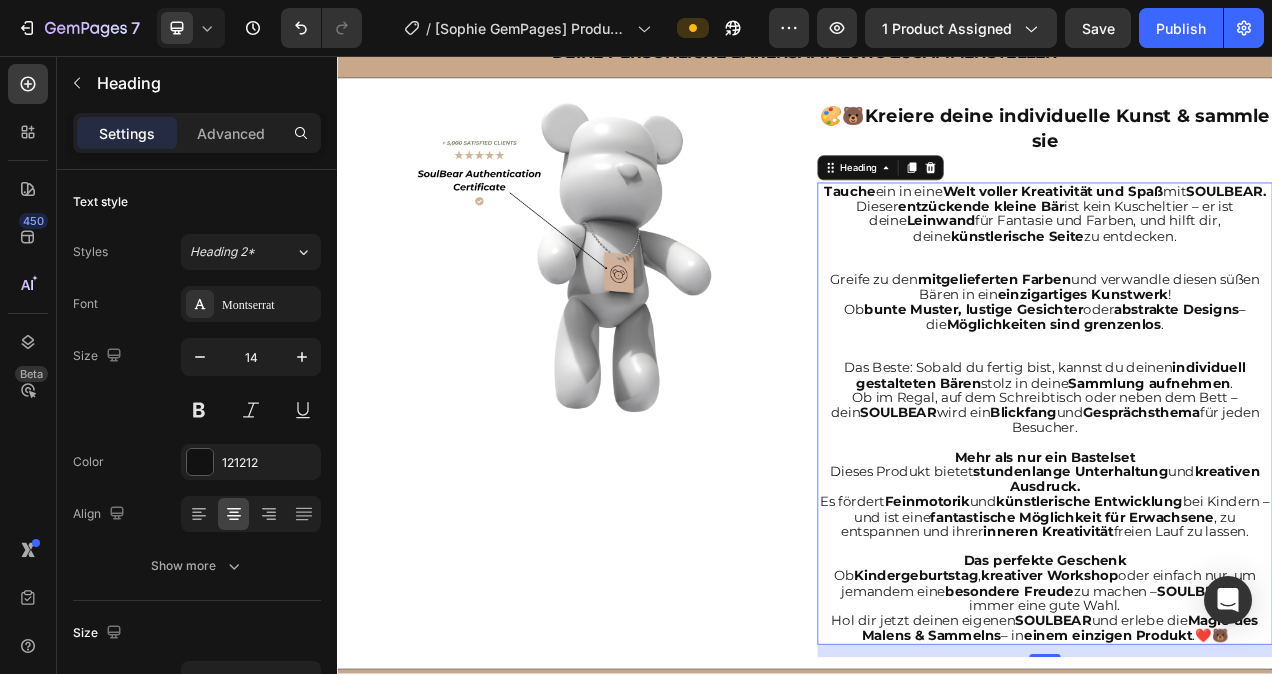 click on "Tauche  ein in eine  Welt voller Kreativität   und Spaß  mit  SOULBEAR. Dieser  entzückende kleine Bär  ist kein Kuscheltier – er ist deine  Leinwand  für Fantasie und Farben, und hilft dir, deine  künstlerische Seite  zu entdecken. Greife zu den  mitgelieferten Farben  und verwandle diesen süßen Bären in ein  einzigartiges Kunstwerk ! Ob  bunte Muster, lustige Gesichter  oder  abstrakte Designs  – die  Möglichkeiten sind grenzenlos . Das Beste: Sobald du fertig bist, kannst du deinen  individuell gestalteten Bären  stolz in deine  Sammlung aufnehmen . Ob im Regal, auf dem Schreibtisch oder neben dem Bett – dein  SOULBEAR  wird ein  Blickfang  und  Gesprächsthema  für jeden Besucher. Mehr als nur ein Bastelset Dieses Produkt bietet  stundenlange Unterhaltung  und  kreativen Ausdruck. Es fördert  Feinmotorik  und  künstlerische Entwicklung  bei Kindern – und ist eine  fantastische Möglichkeit für Erwachsene , zu entspannen und ihrer  inneren Kreativität  freien Lauf zu lassen. Ob  ," at bounding box center [1245, 515] 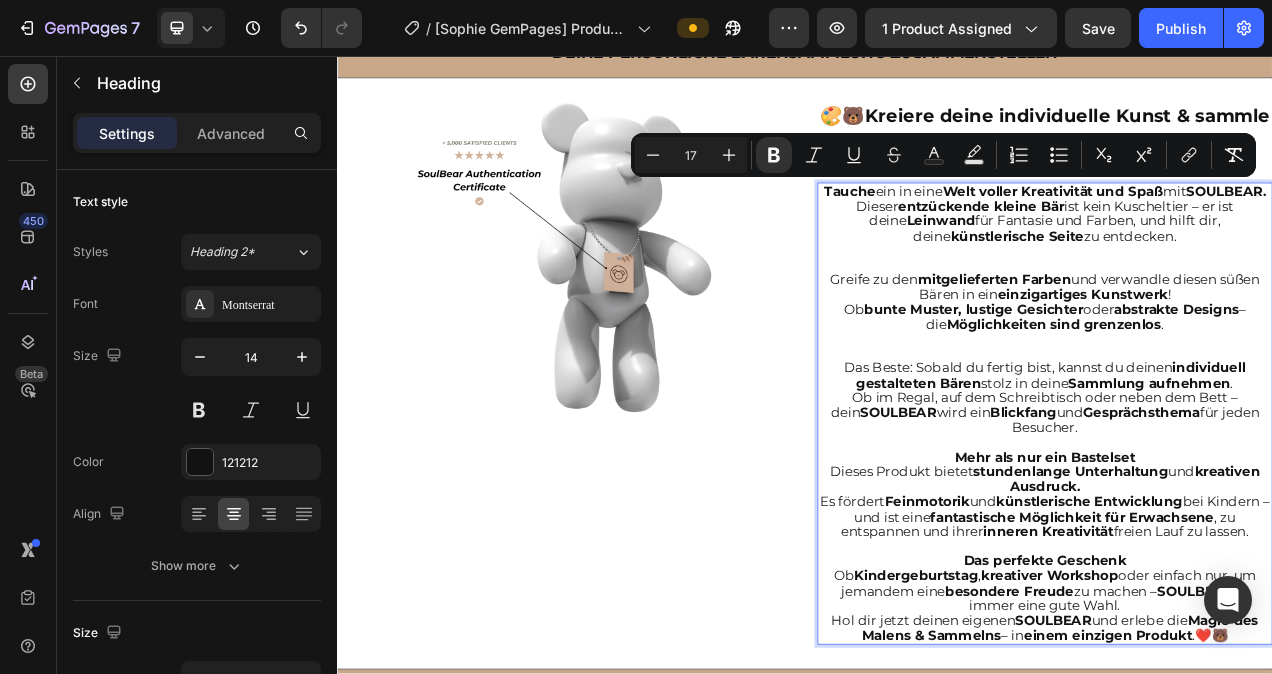 drag, startPoint x: 1381, startPoint y: 298, endPoint x: 997, endPoint y: 227, distance: 390.50864 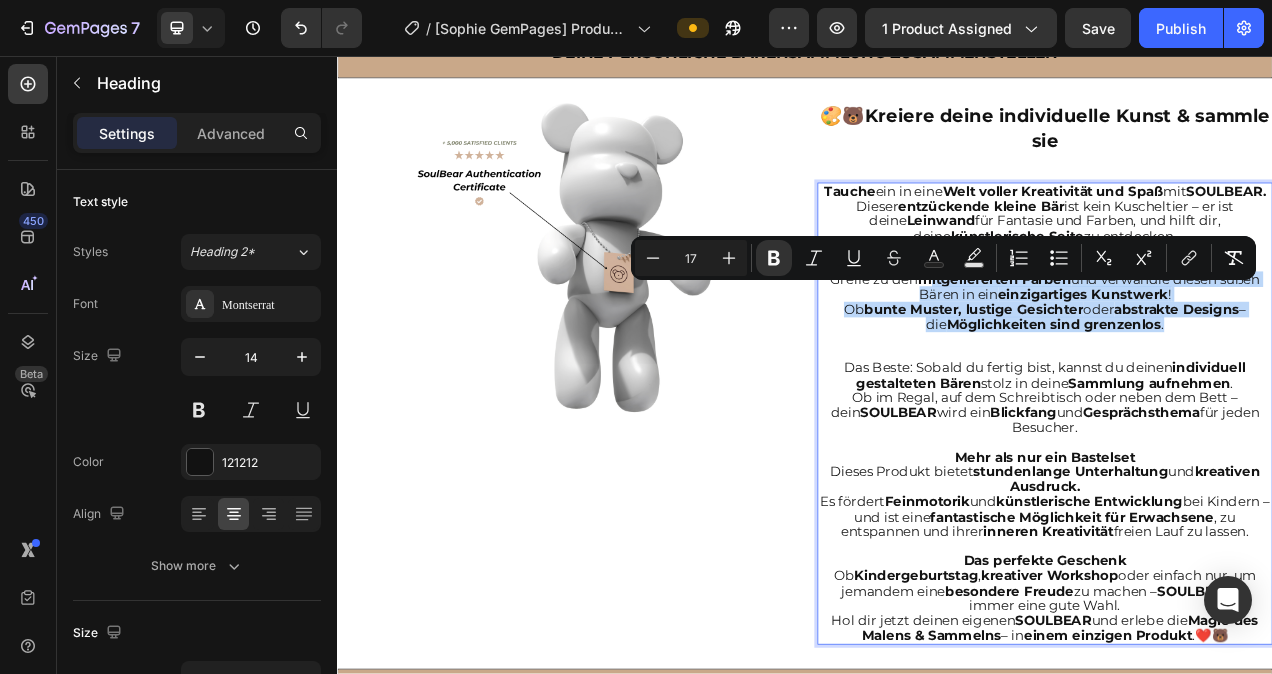 drag, startPoint x: 1395, startPoint y: 417, endPoint x: 1068, endPoint y: 368, distance: 330.65088 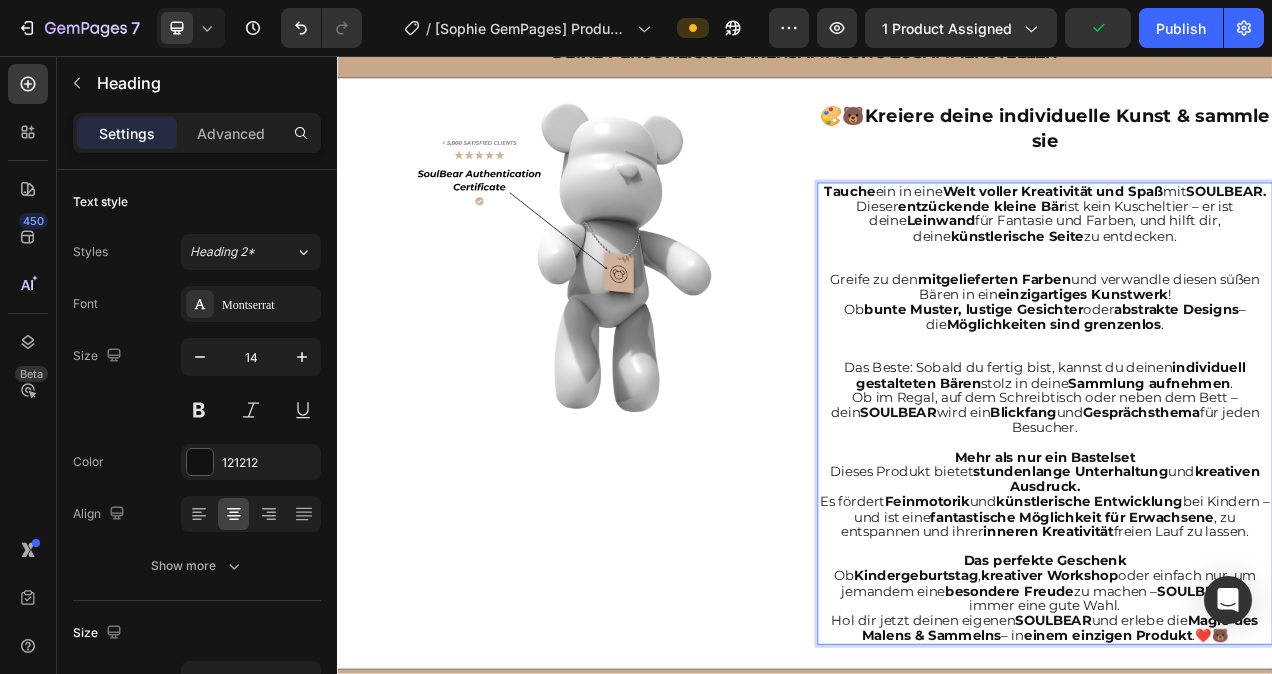 click on "Dieser  entzückende kleine Bär  ist kein Kuscheltier – er ist deine  Leinwand  für Fantasie und Farben, und hilft dir, deine  künstlerische Seite  zu entdecken." at bounding box center (1245, 268) 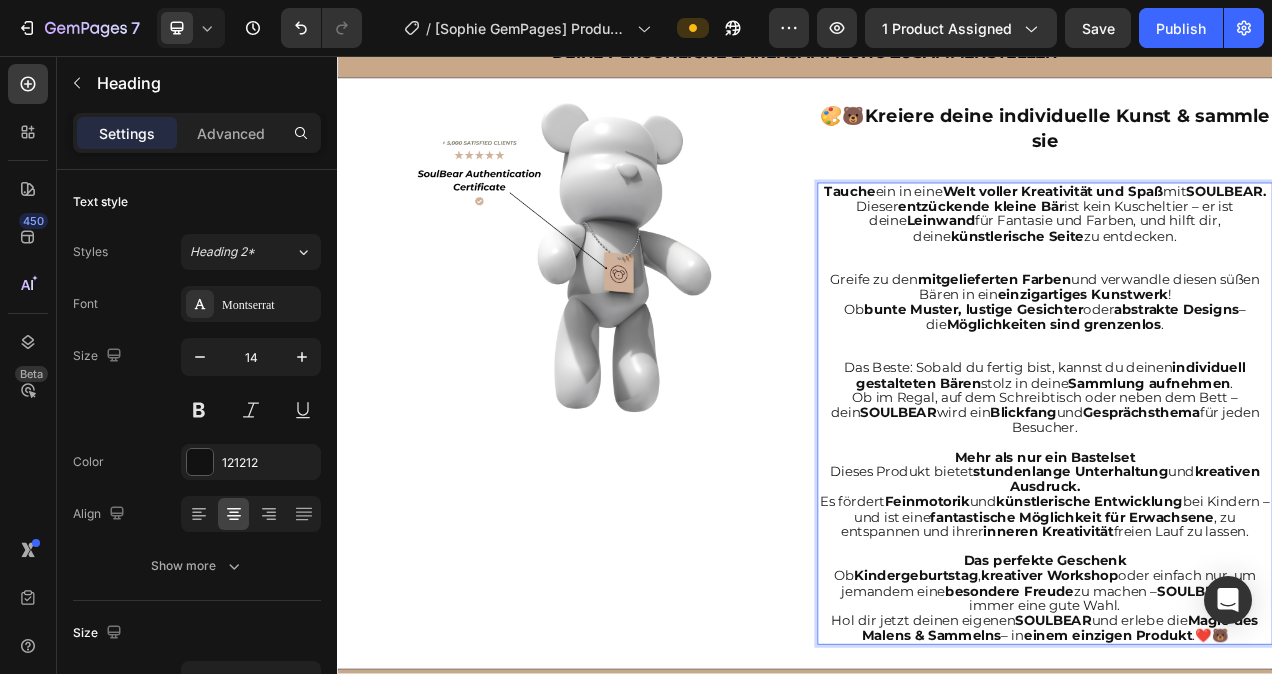 click on "Tauche  ein in eine  Welt voller Kreativität   und Spaß  mit  SOULBEAR. Dieser  entzückende kleine Bär  ist kein Kuscheltier – er ist deine  Leinwand  für Fantasie und Farben, und hilft dir, deine  künstlerische Seite  zu entdecken. Greife zu den  mitgelieferten Farben  und verwandle diesen süßen Bären in ein  einzigartiges Kunstwerk ! Ob  bunte Muster, lustige Gesichter  oder  abstrakte Designs  – die  Möglichkeiten sind grenzenlos . Das Beste: Sobald du fertig bist, kannst du deinen  individuell gestalteten Bären  stolz in deine  Sammlung aufnehmen . Ob im Regal, auf dem Schreibtisch oder neben dem Bett – dein  SOULBEAR  wird ein  Blickfang  und  Gesprächsthema  für jeden Besucher. Mehr als nur ein Bastelset Dieses Produkt bietet  stundenlange Unterhaltung  und  kreativen Ausdruck. Es fördert  Feinmotorik  und  künstlerische Entwicklung  bei Kindern – und ist eine  fantastische Möglichkeit für Erwachsene , zu entspannen und ihrer  inneren Kreativität  freien Lauf zu lassen. Ob  ," at bounding box center (1245, 515) 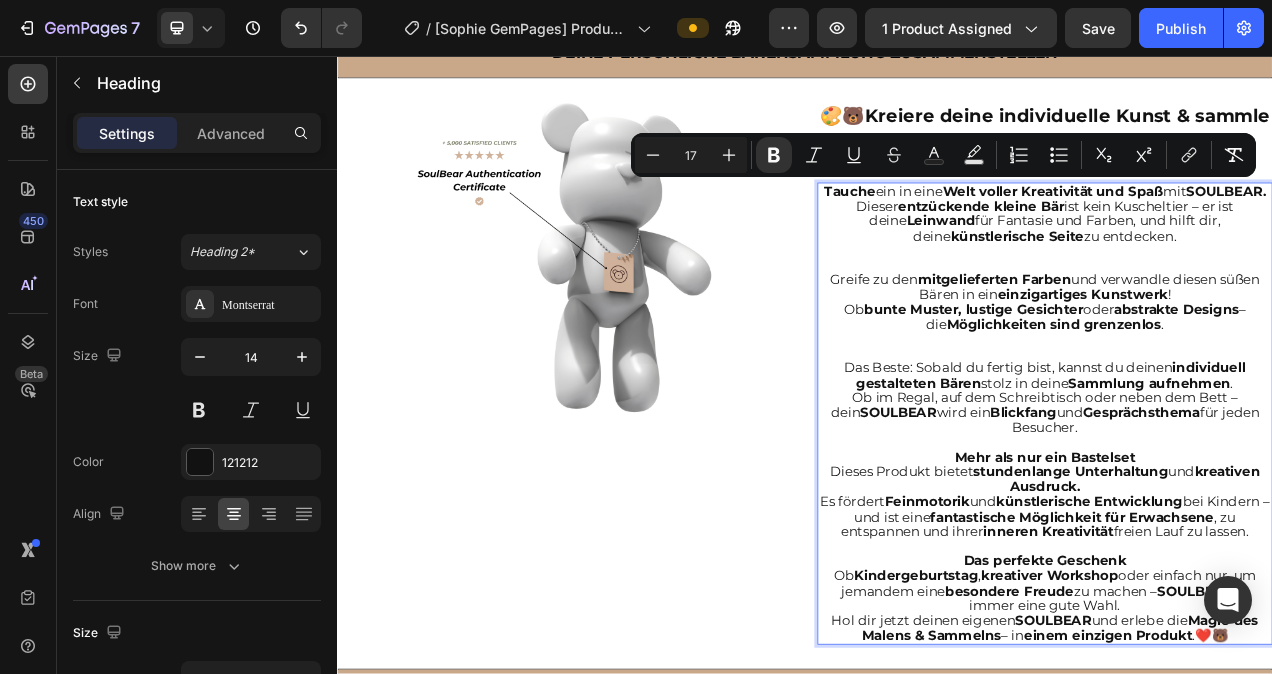 drag, startPoint x: 1383, startPoint y: 304, endPoint x: 996, endPoint y: 229, distance: 394.20047 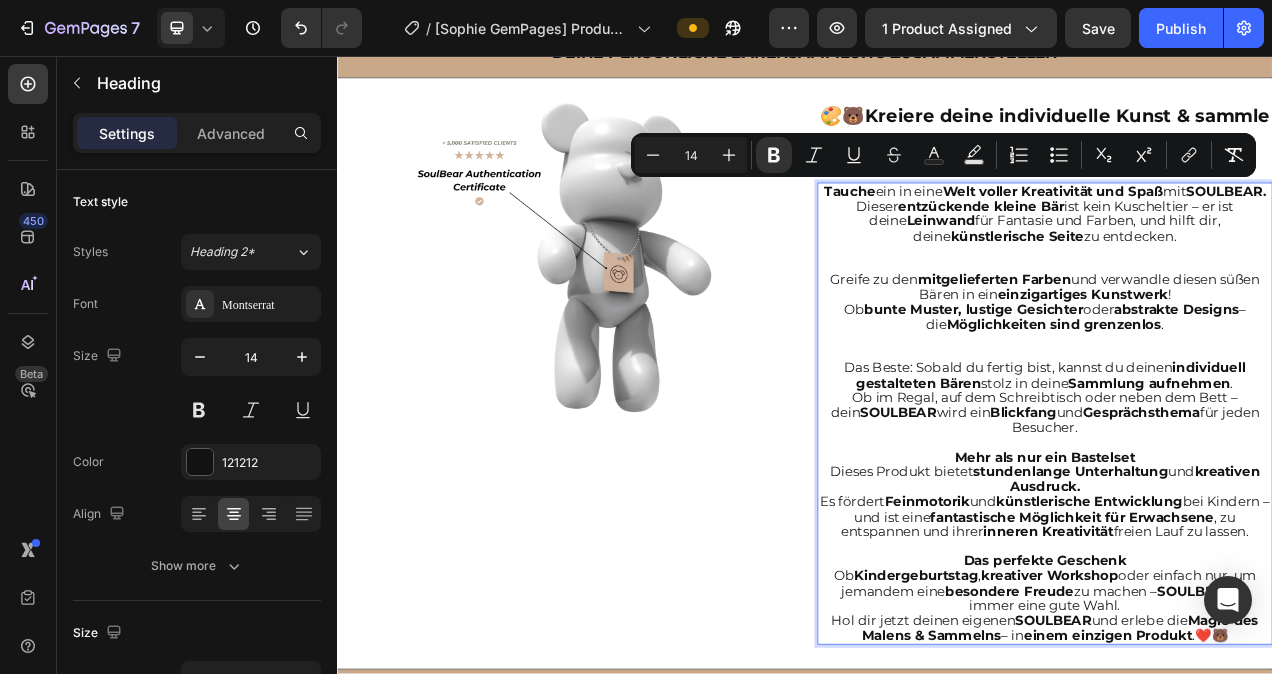 click on "Tauche  ein in eine  Welt voller Kreativität   und Spaß  mit  SOULBEAR. Dieser  entzückende kleine Bär  ist kein Kuscheltier – er ist deine  Leinwand  für Fantasie und Farben, und hilft dir, deine  künstlerische Seite  zu entdecken. Greife zu den  mitgelieferten Farben  und verwandle diesen süßen Bären in ein  einzigartiges Kunstwerk ! Ob  bunte Muster, lustige Gesichter  oder  abstrakte Designs  – die  Möglichkeiten sind grenzenlos . Das Beste: Sobald du fertig bist, kannst du deinen  individuell gestalteten Bären  stolz in deine  Sammlung aufnehmen . Ob im Regal, auf dem Schreibtisch oder neben dem Bett – dein  SOULBEAR  wird ein  Blickfang  und  Gesprächsthema  für jeden Besucher. Mehr als nur ein Bastelset Dieses Produkt bietet  stundenlange Unterhaltung  und  kreativen Ausdruck. Es fördert  Feinmotorik  und  künstlerische Entwicklung  bei Kindern – und ist eine  fantastische Möglichkeit für Erwachsene , zu entspannen und ihrer  inneren Kreativität  freien Lauf zu lassen. Ob  ," at bounding box center (1245, 515) 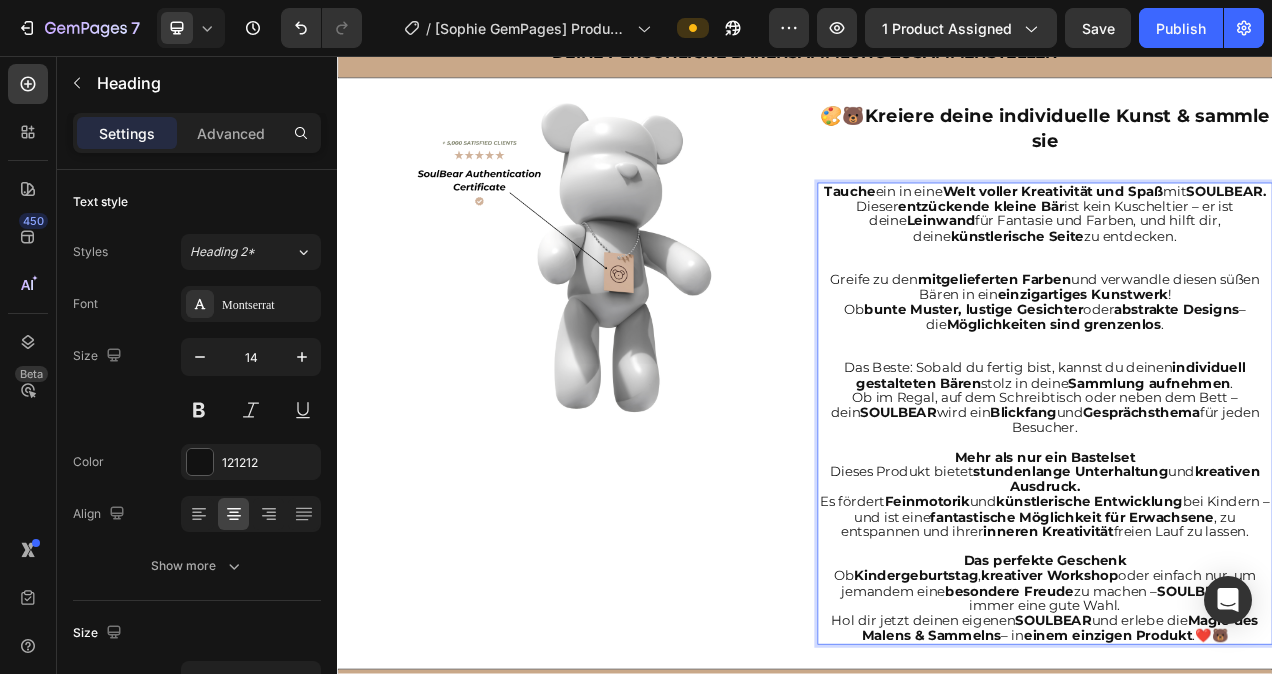 click on "Tauche  ein in eine  Welt voller Kreativität   und Spaß  mit  SOULBEAR. Dieser  entzückende kleine Bär  ist kein Kuscheltier – er ist deine  Leinwand  für Fantasie und Farben, und hilft dir, deine  künstlerische Seite  zu entdecken. ⁠⁠⁠⁠⁠⁠⁠ Greife zu den  mitgelieferten Farben  und verwandle diesen süßen Bären in ein  einzigartiges Kunstwerk ! Ob  bunte Muster, lustige Gesichter  oder  abstrakte Designs  – die  Möglichkeiten sind grenzenlos . Das Beste: Sobald du fertig bist, kannst du deinen  individuell gestalteten Bären  stolz in deine  Sammlung aufnehmen . Ob im Regal, auf dem Schreibtisch oder neben dem Bett – dein  SOULBEAR  wird ein  Blickfang  und  Gesprächsthema  für jeden Besucher. Mehr als nur ein Bastelset Dieses Produkt bietet  stundenlange Unterhaltung  und  kreativen Ausdruck. Es fördert  Feinmotorik  und  künstlerische Entwicklung  bei Kindern – und ist eine  fantastische Möglichkeit für Erwachsene , zu entspannen und ihrer  inneren Kreativität Ob  ," at bounding box center [1245, 515] 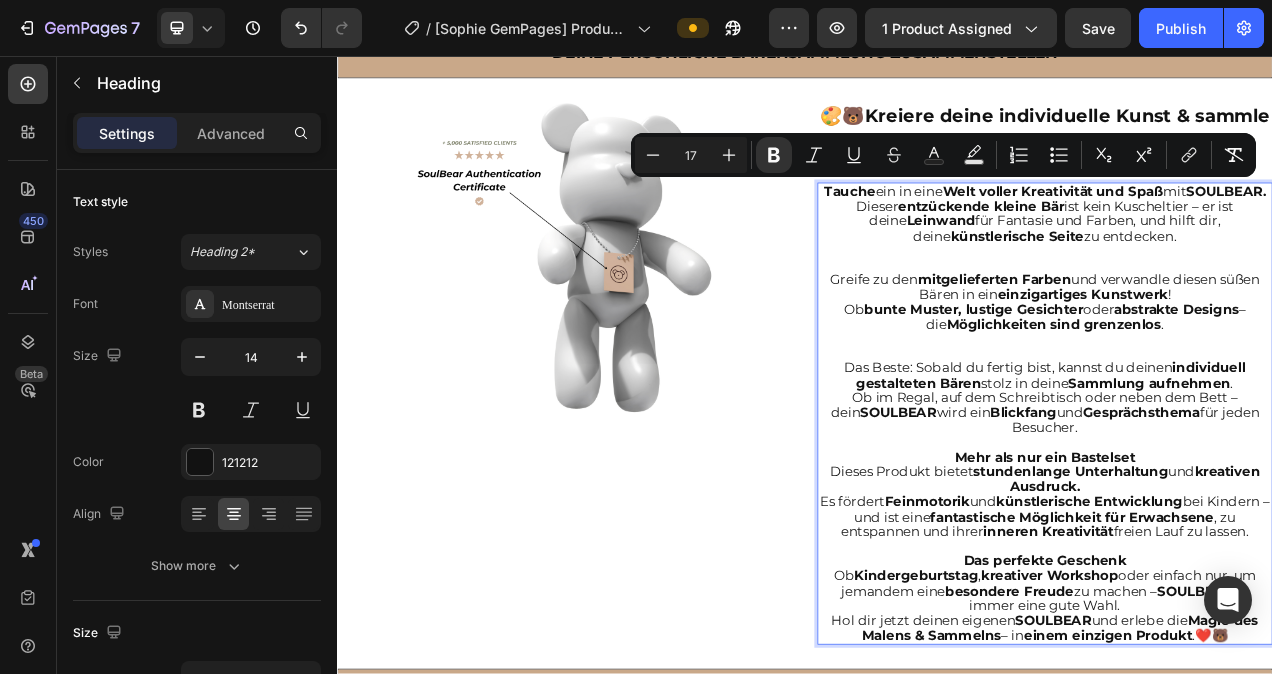 drag, startPoint x: 1393, startPoint y: 303, endPoint x: 996, endPoint y: 229, distance: 403.83783 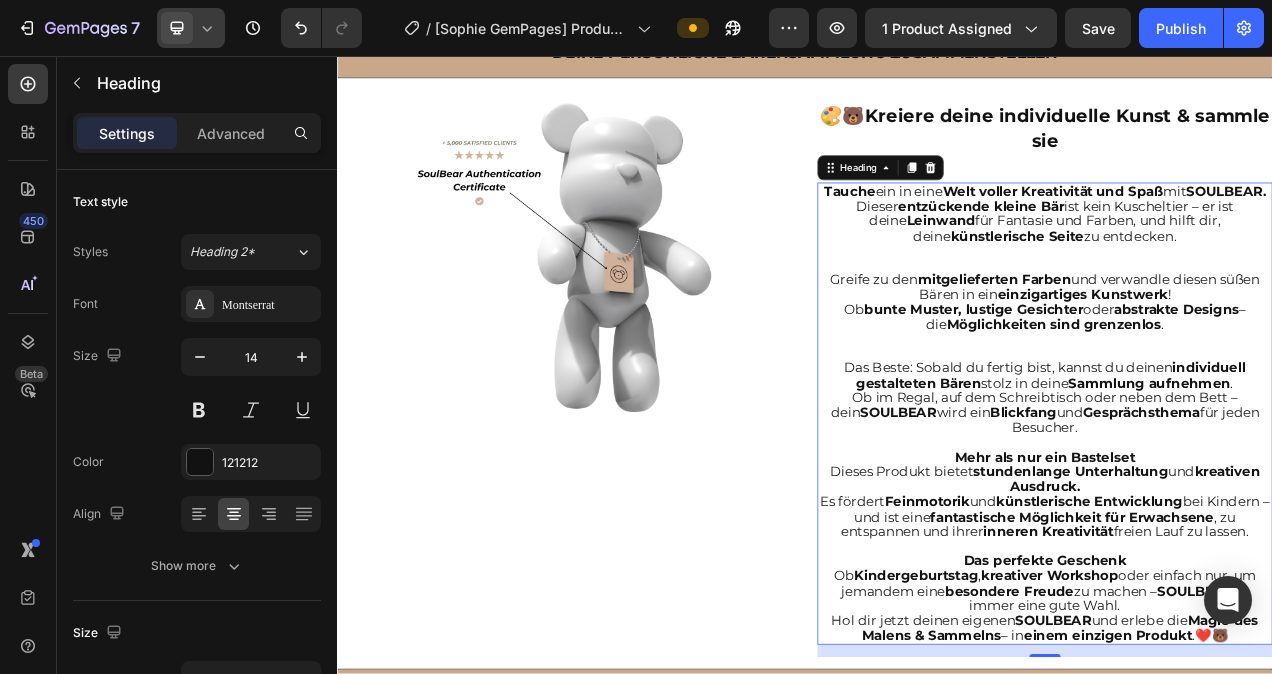 click 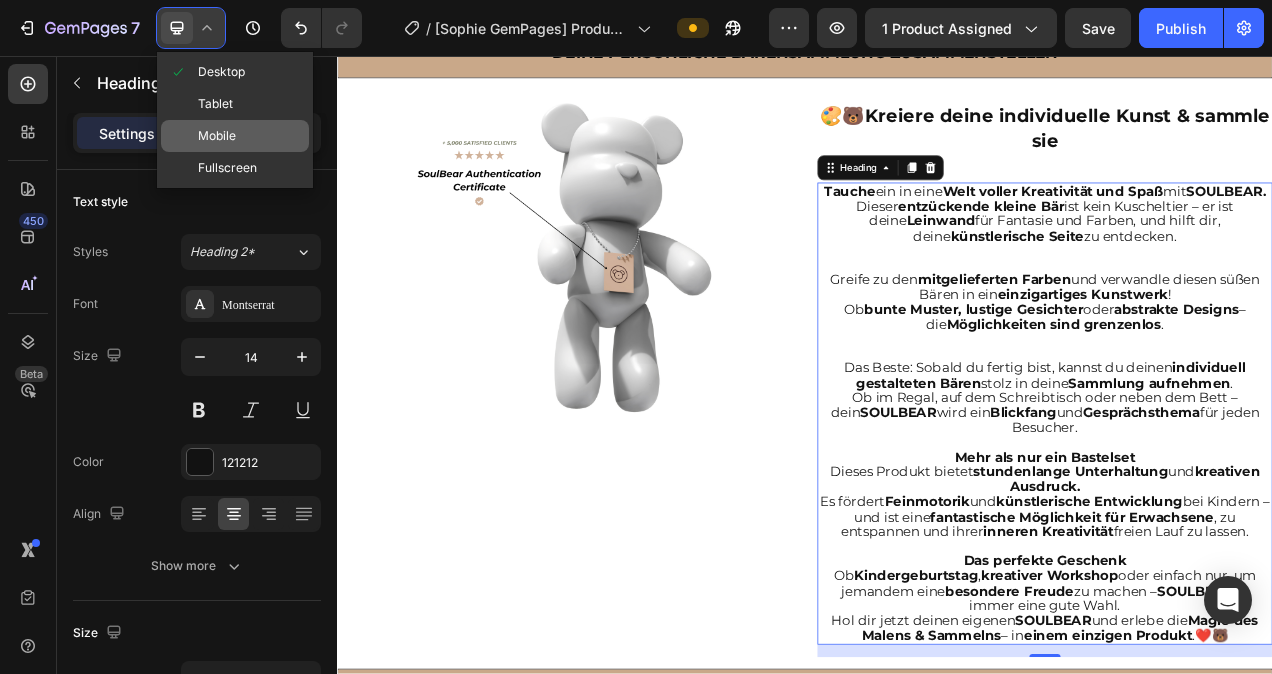click on "Mobile" 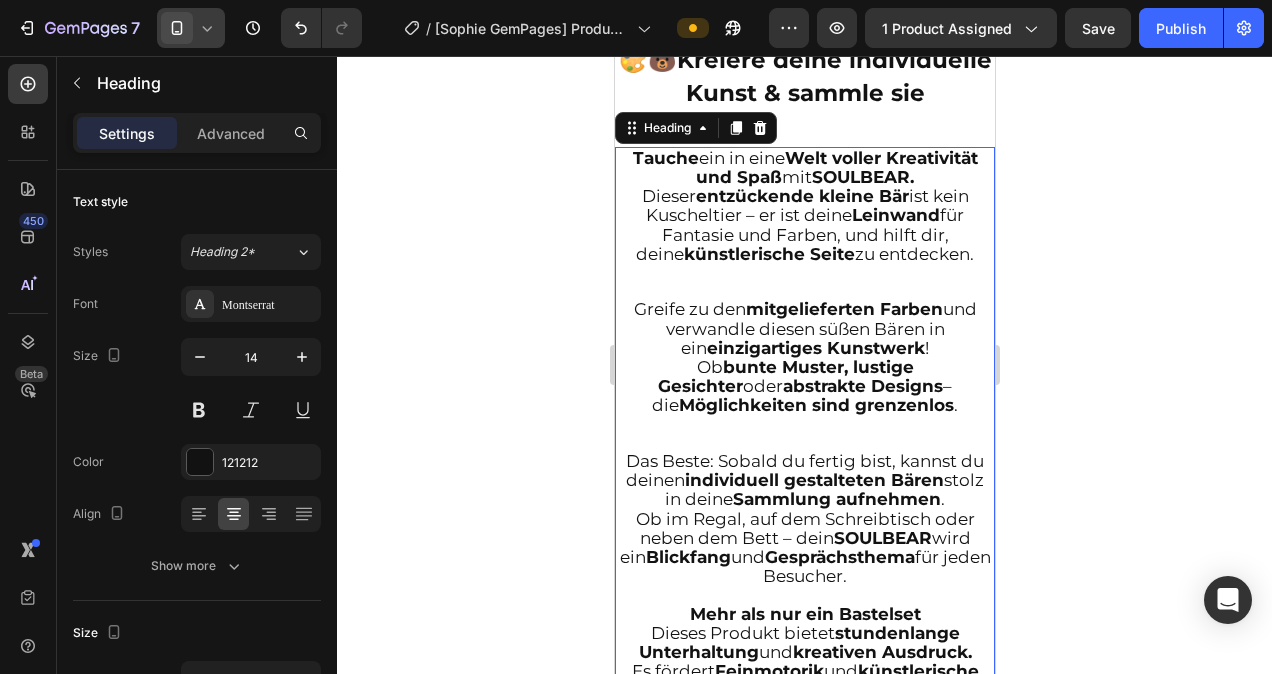 scroll, scrollTop: 2072, scrollLeft: 0, axis: vertical 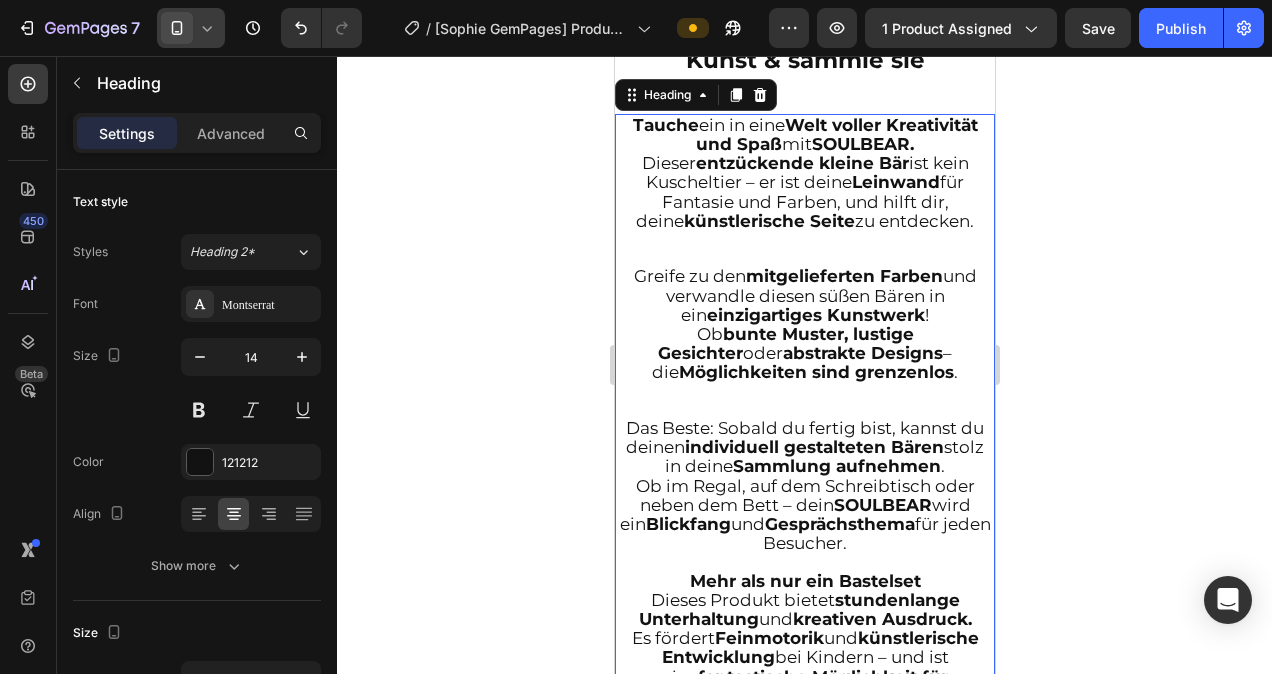 click 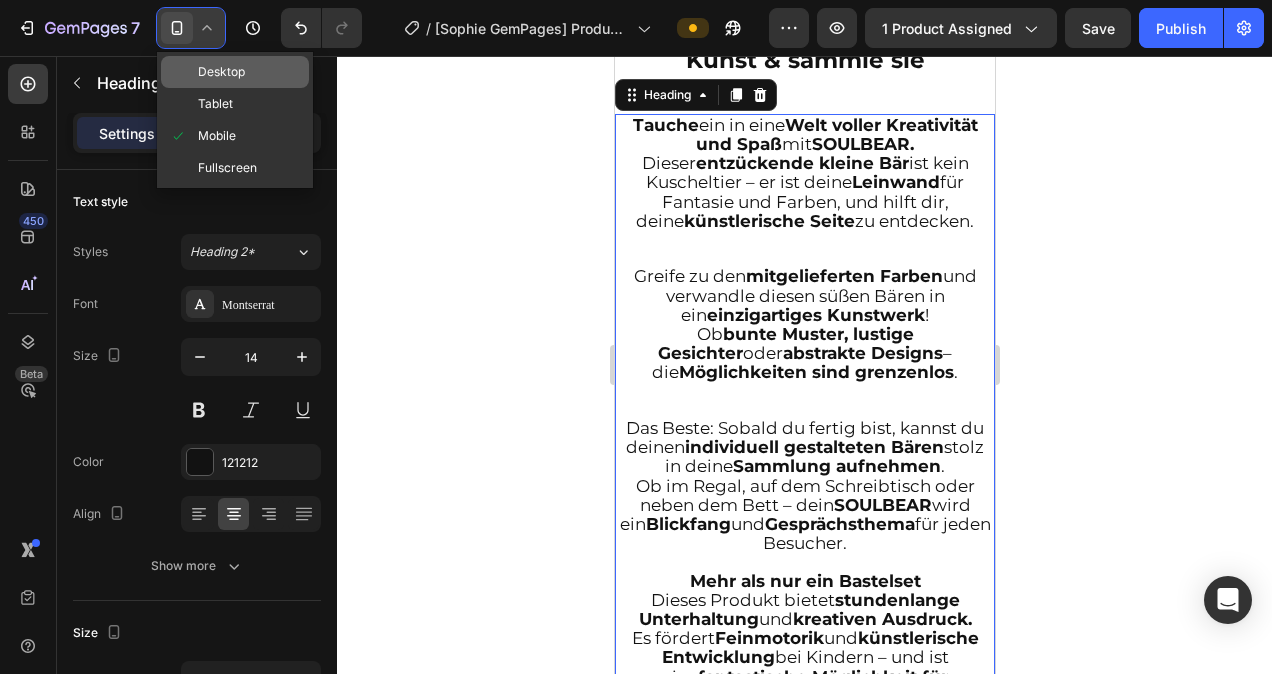 click on "Desktop" at bounding box center (221, 72) 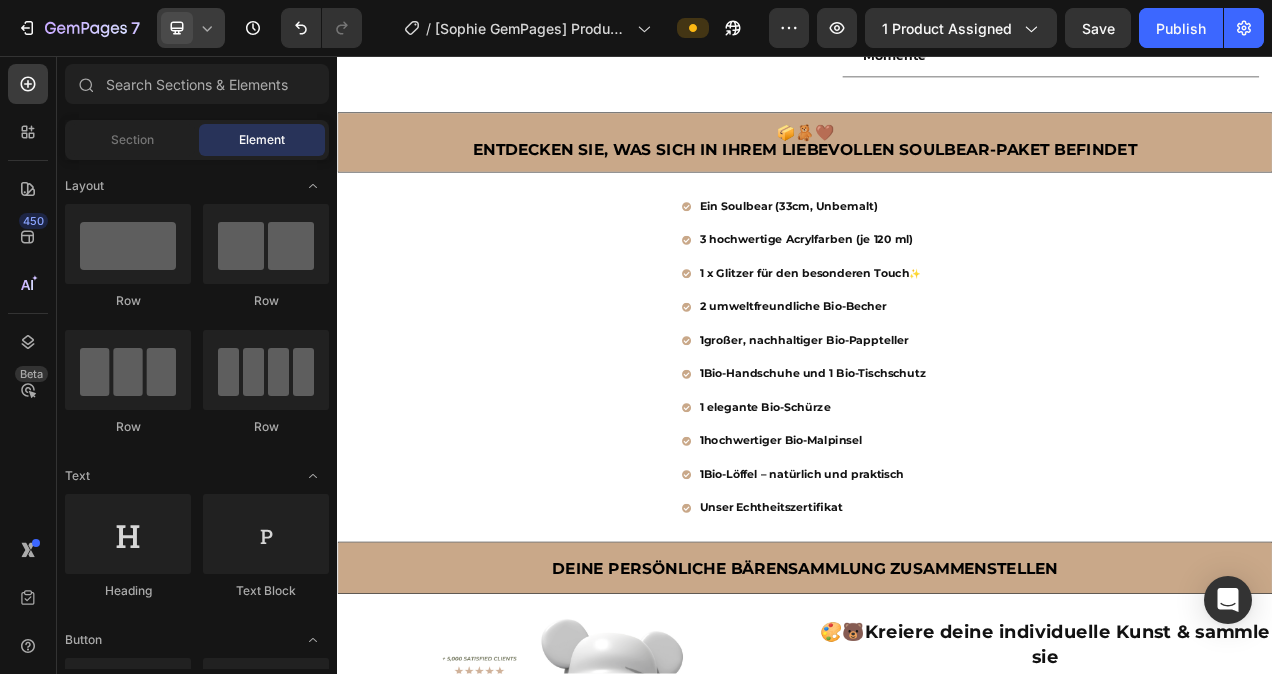 scroll, scrollTop: 719, scrollLeft: 0, axis: vertical 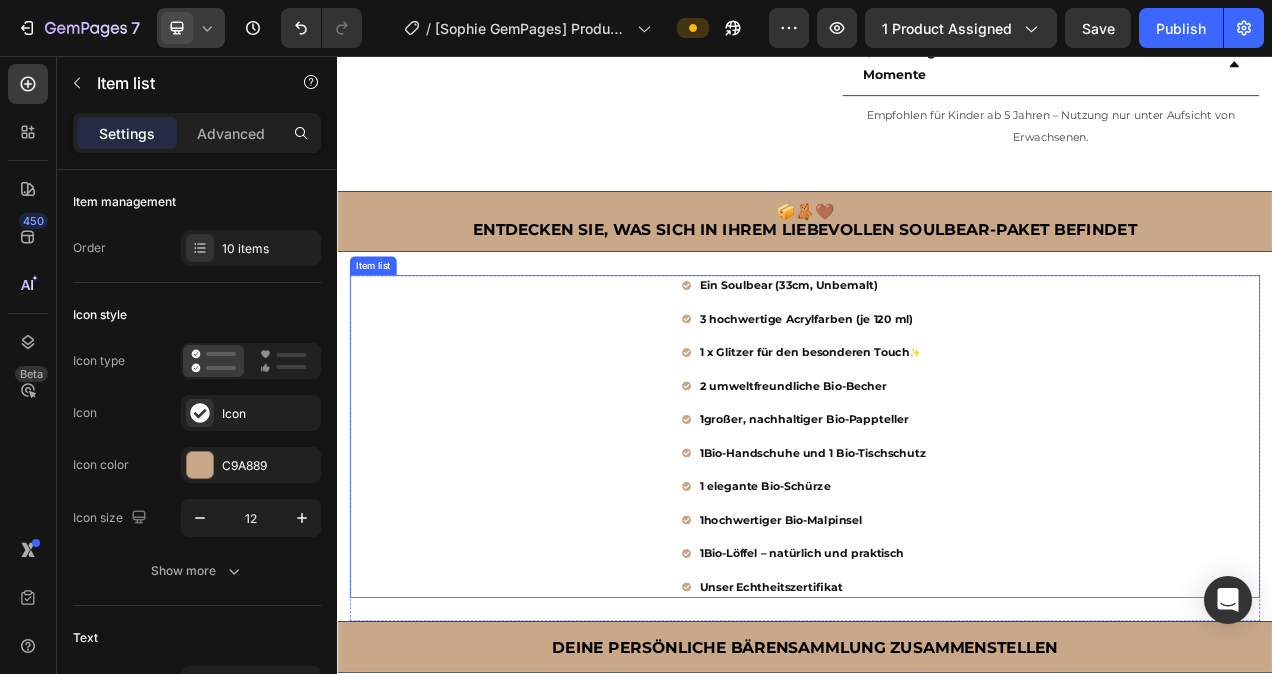 click on "Ein Soulbear (33cm, Unbemalt)" at bounding box center (947, 351) 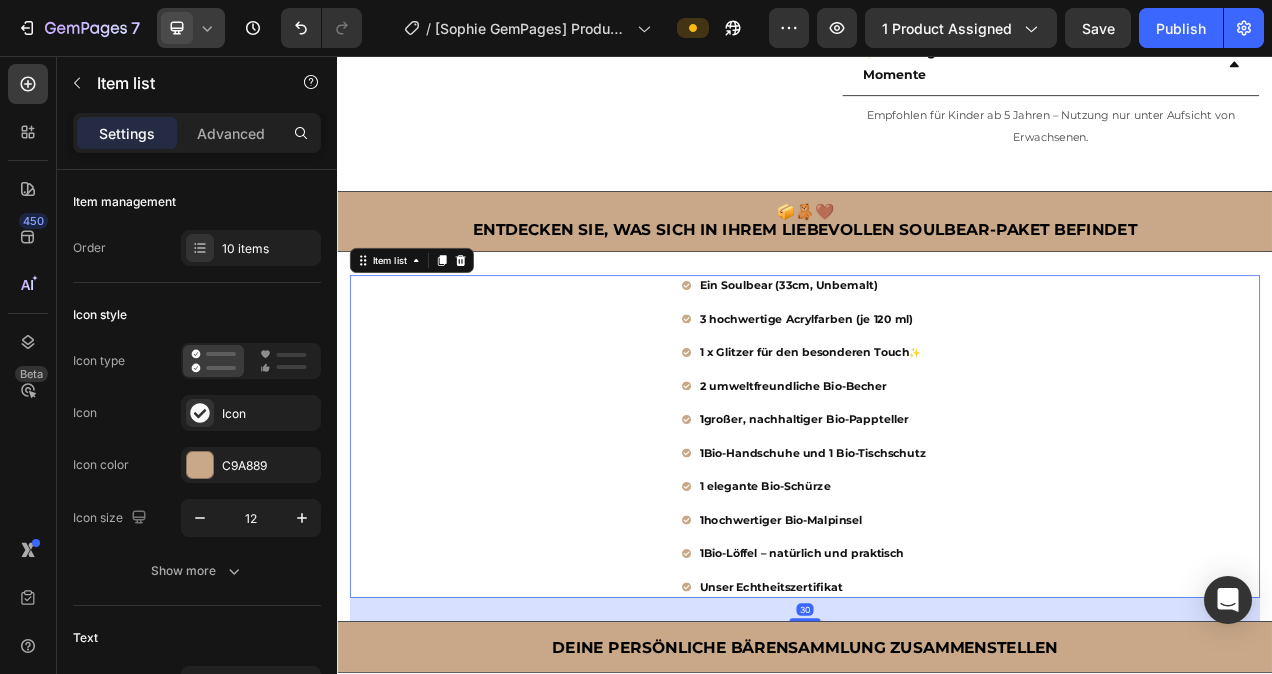 click on "Ein Soulbear (33cm, Unbemalt)" at bounding box center (947, 351) 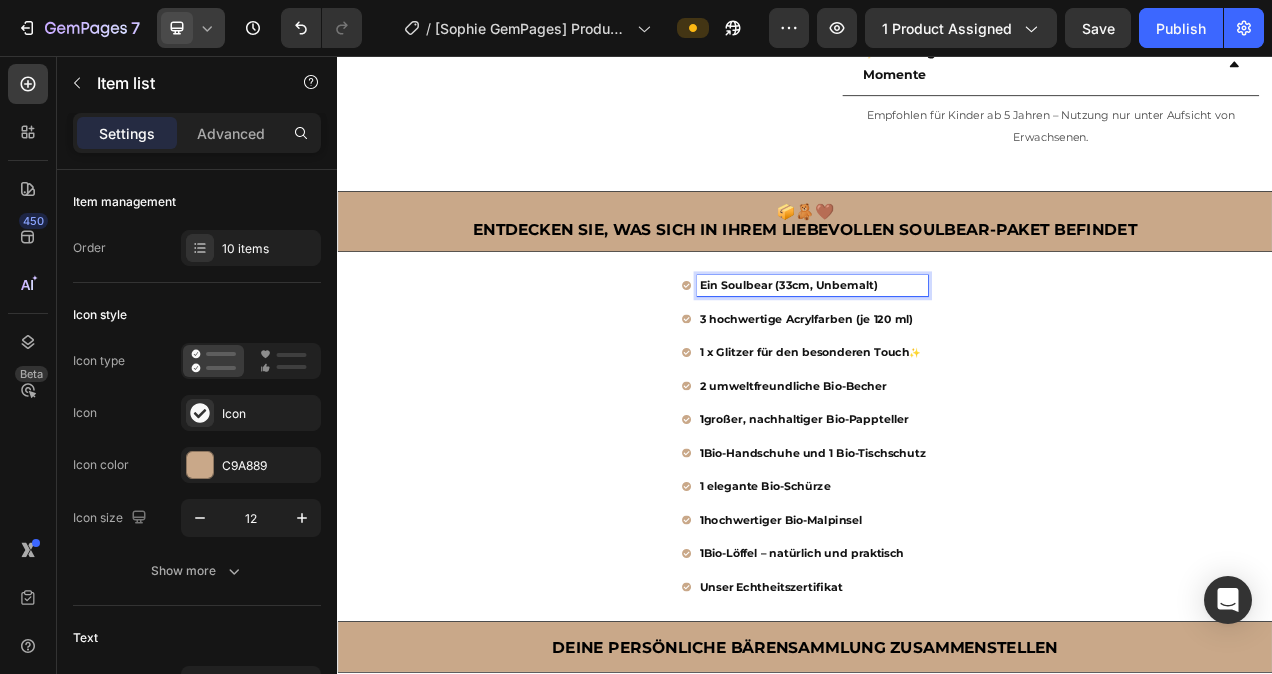 drag, startPoint x: 1045, startPoint y: 345, endPoint x: 790, endPoint y: 349, distance: 255.03137 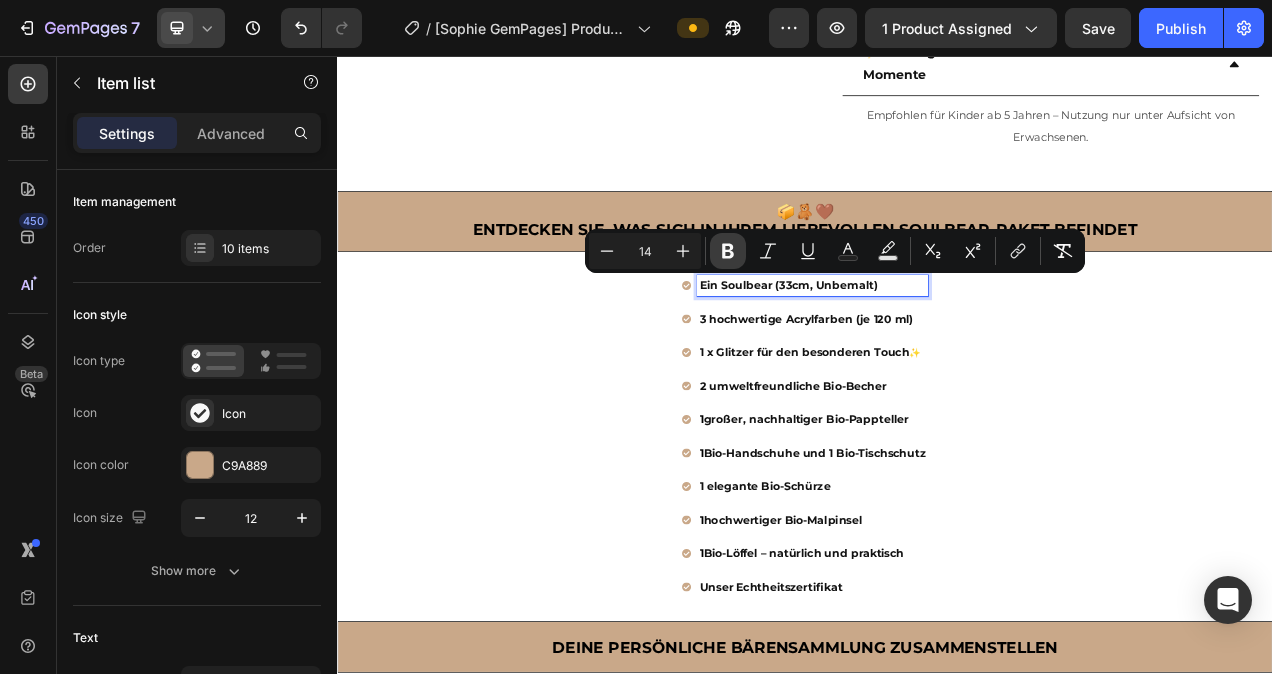 click 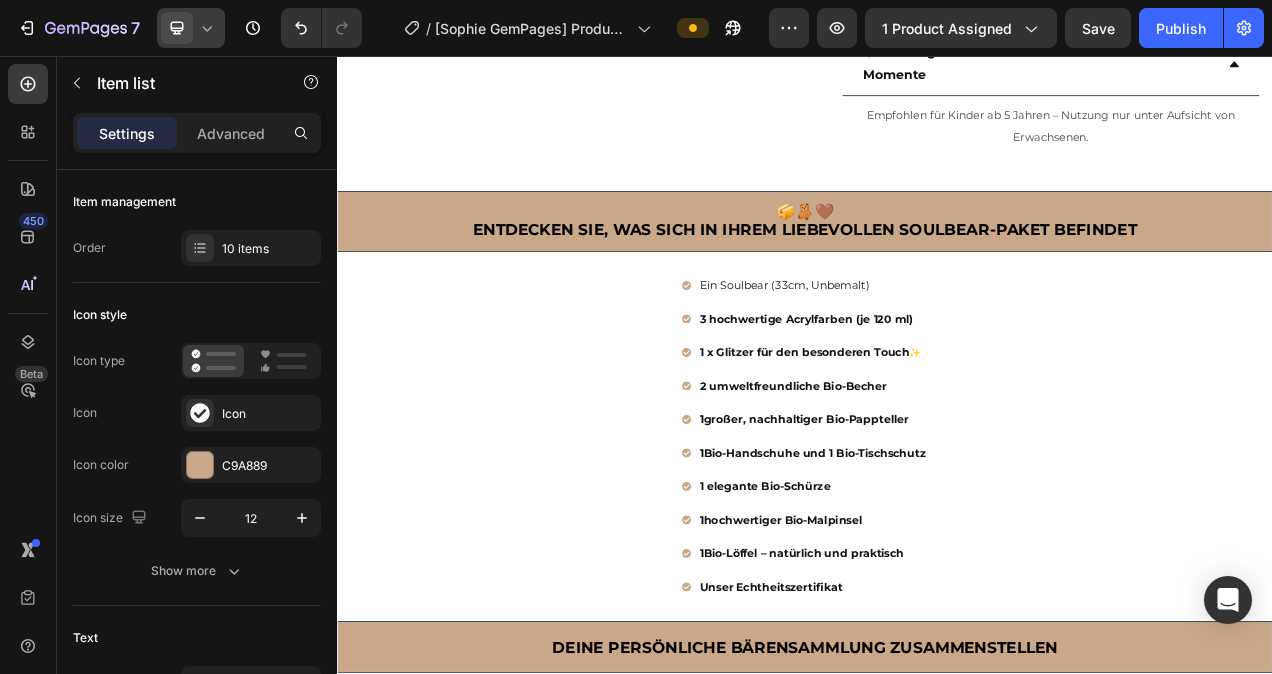 click on "3 hochwertige Acrylfarben (je 120 ml)" at bounding box center [947, 394] 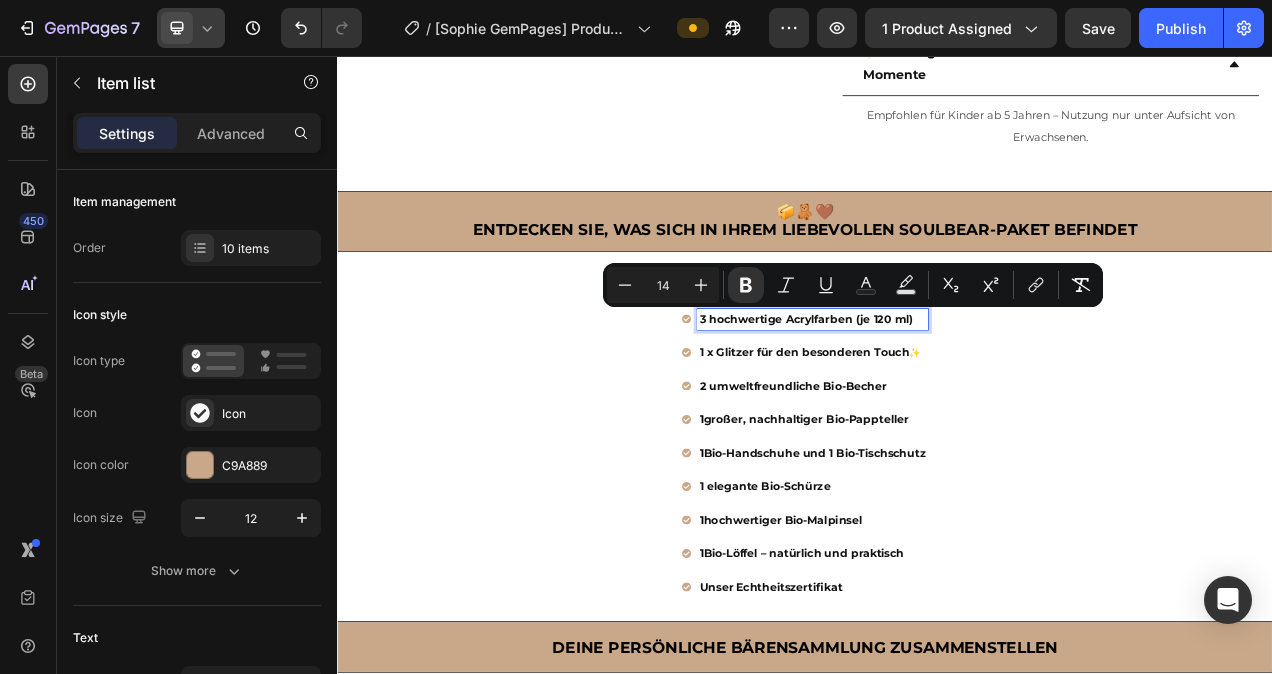 drag, startPoint x: 1080, startPoint y: 391, endPoint x: 790, endPoint y: 387, distance: 290.0276 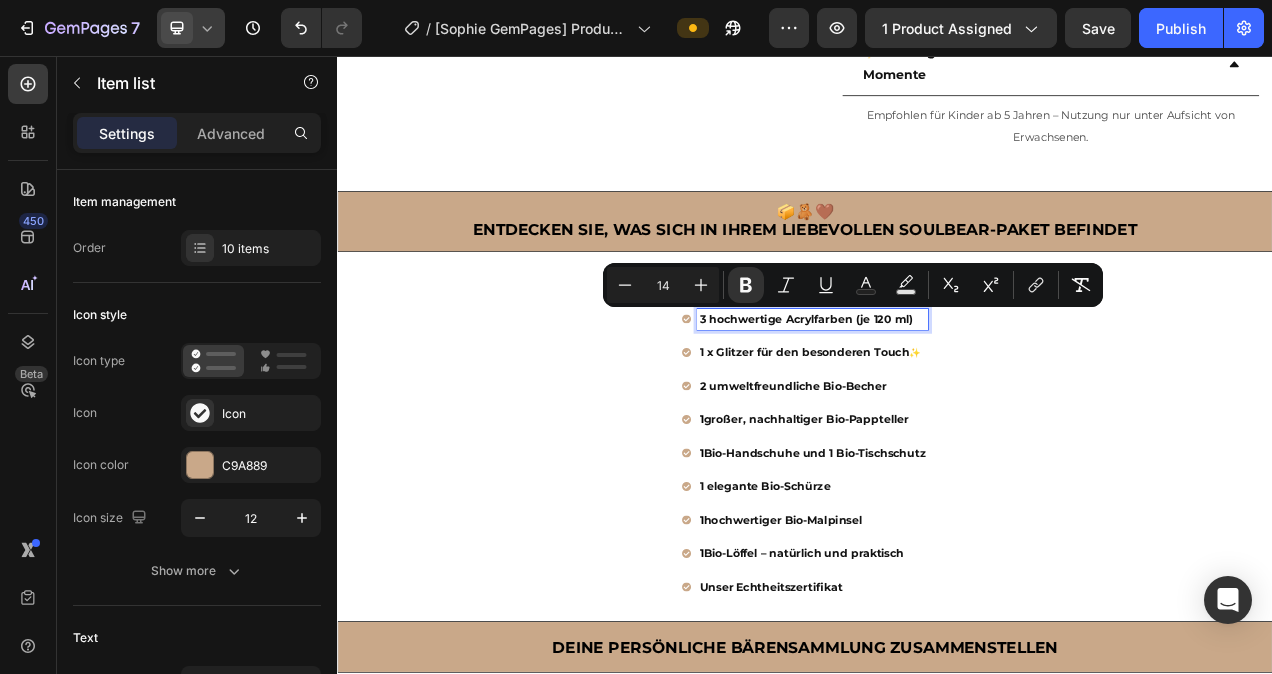 click on "3 hochwertige Acrylfarben (je 120 ml)" at bounding box center [947, 394] 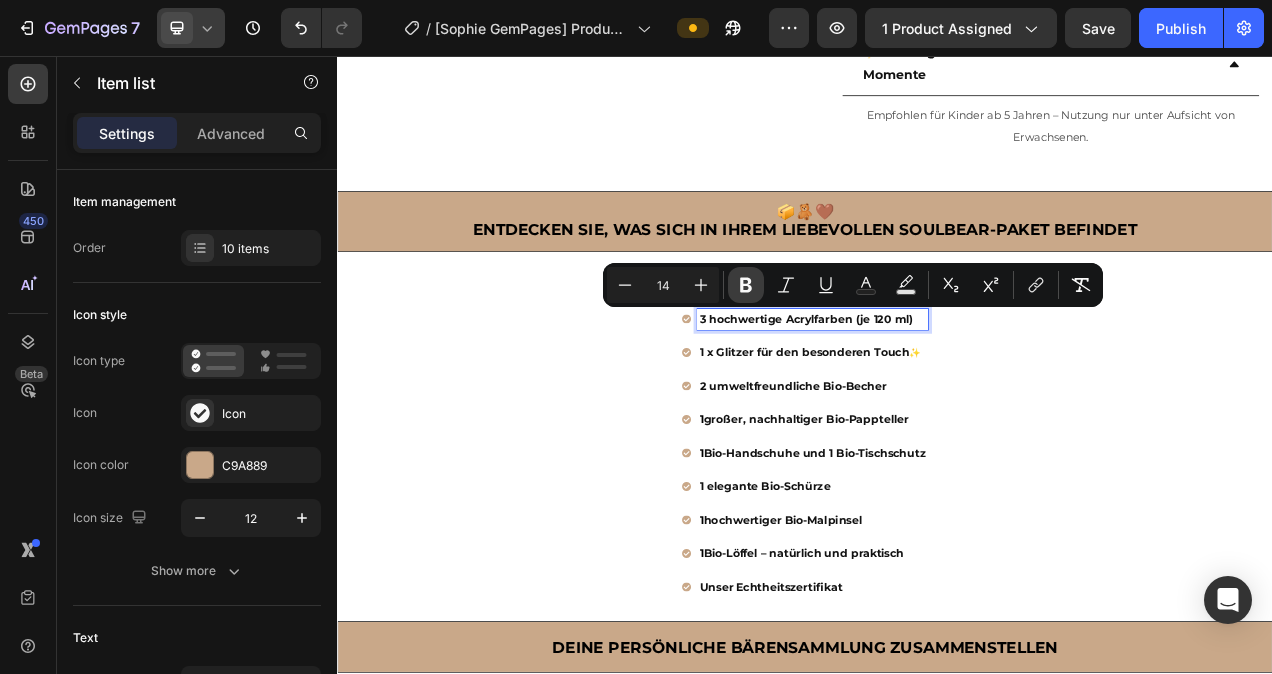 click 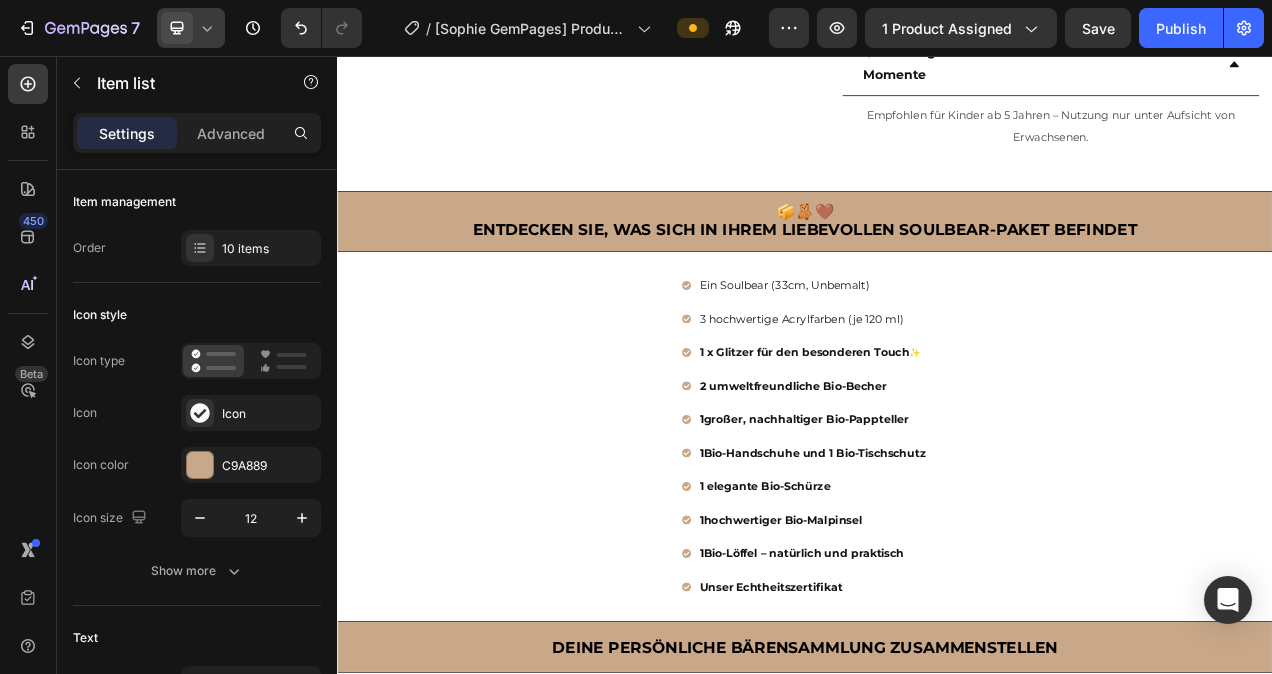 click on "1 x Glitzer für den besonderen Touch  ✨" at bounding box center [947, 437] 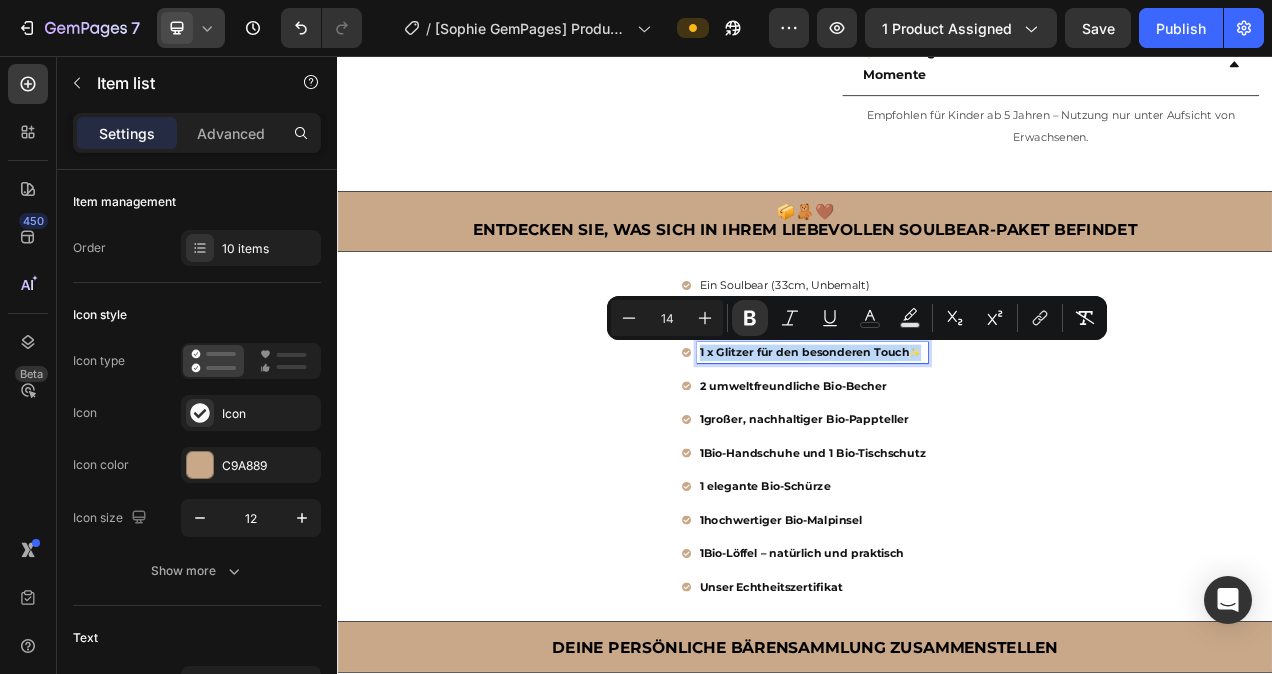drag, startPoint x: 1087, startPoint y: 433, endPoint x: 791, endPoint y: 439, distance: 296.0608 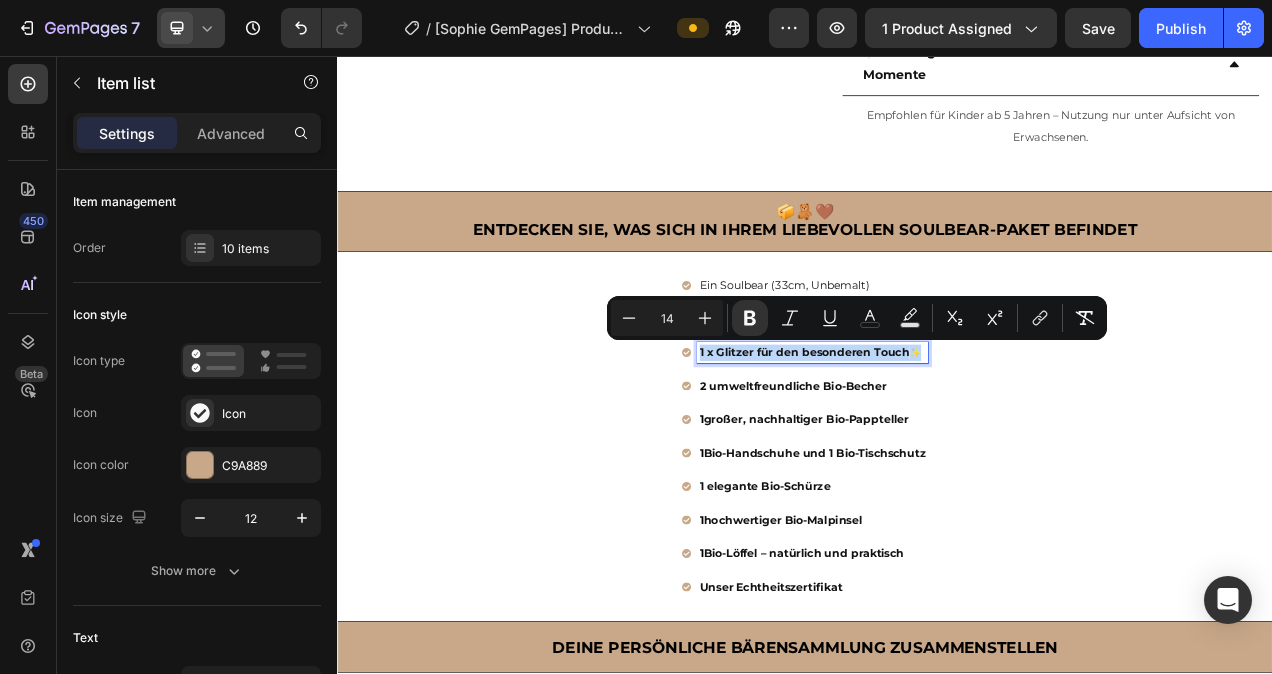 click on "1 x Glitzer für den besonderen Touch  ✨" at bounding box center (947, 437) 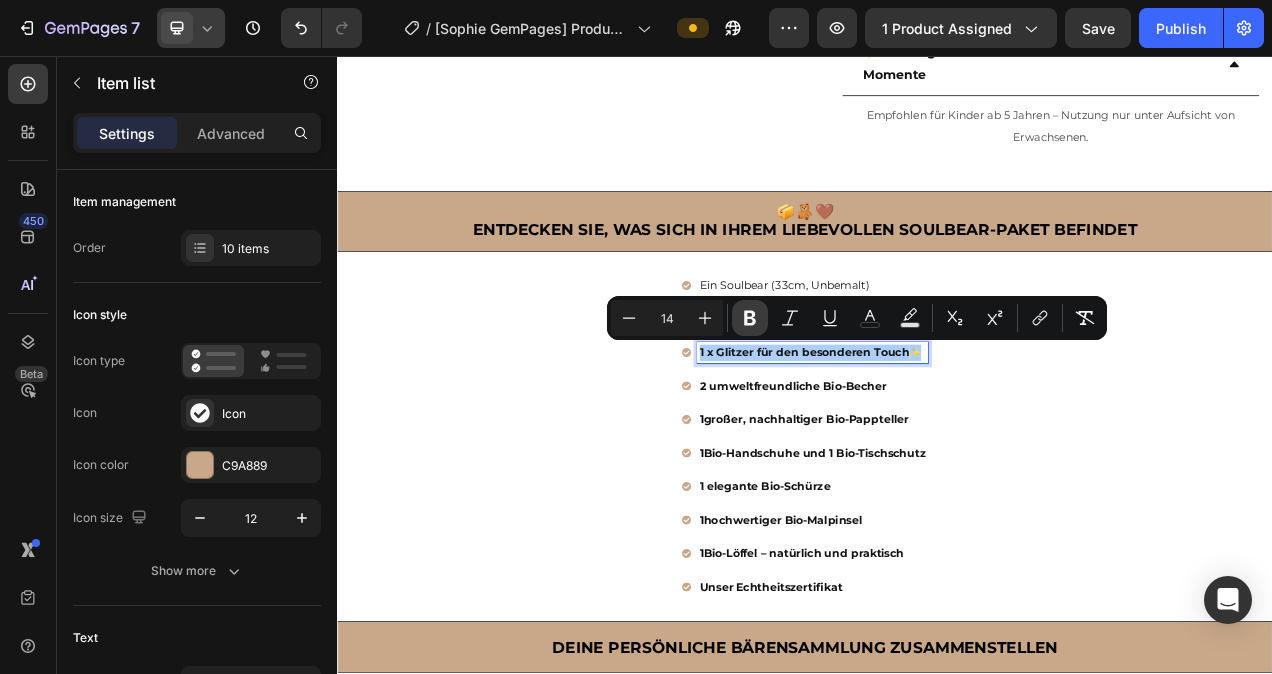 click 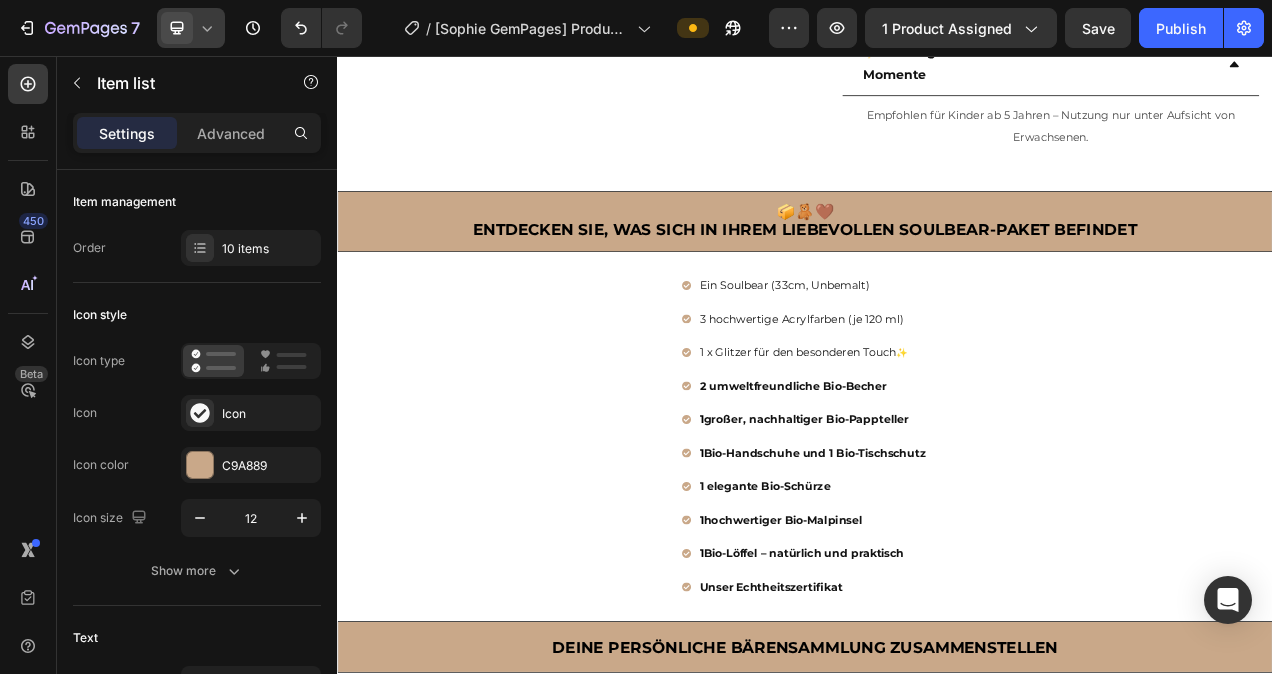click on "2 umweltfreundliche Bio-Becher" at bounding box center [947, 480] 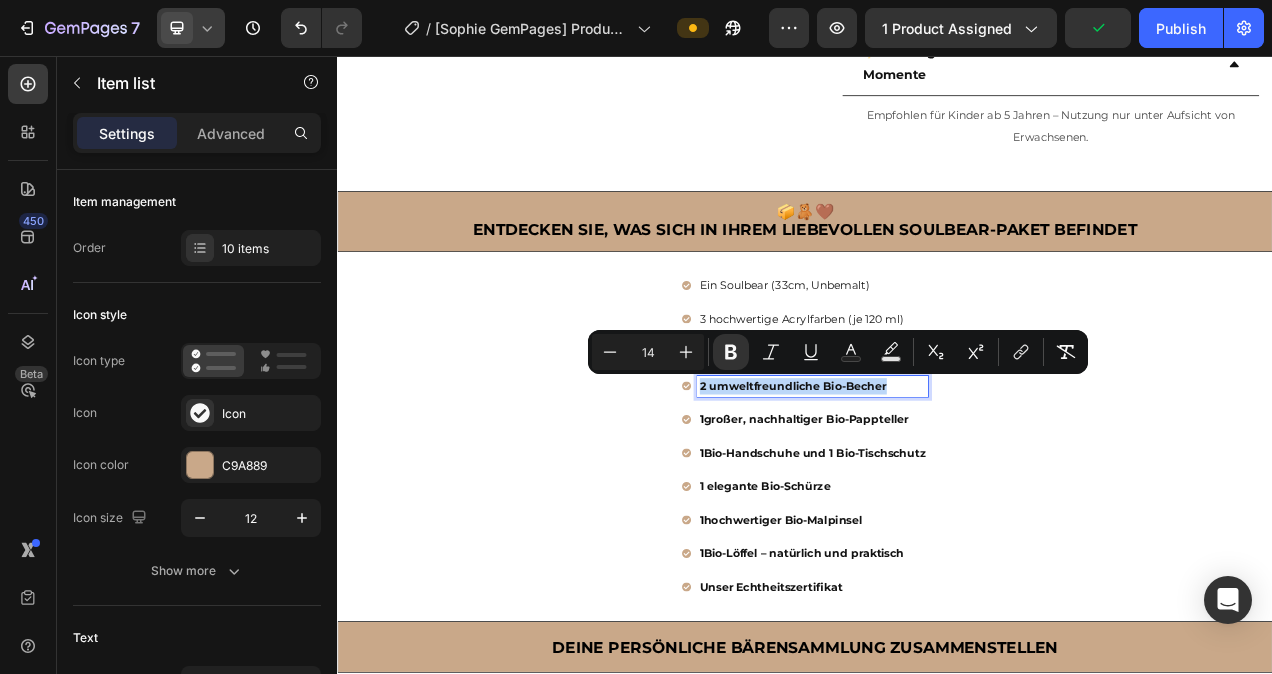 drag, startPoint x: 1048, startPoint y: 472, endPoint x: 788, endPoint y: 479, distance: 260.0942 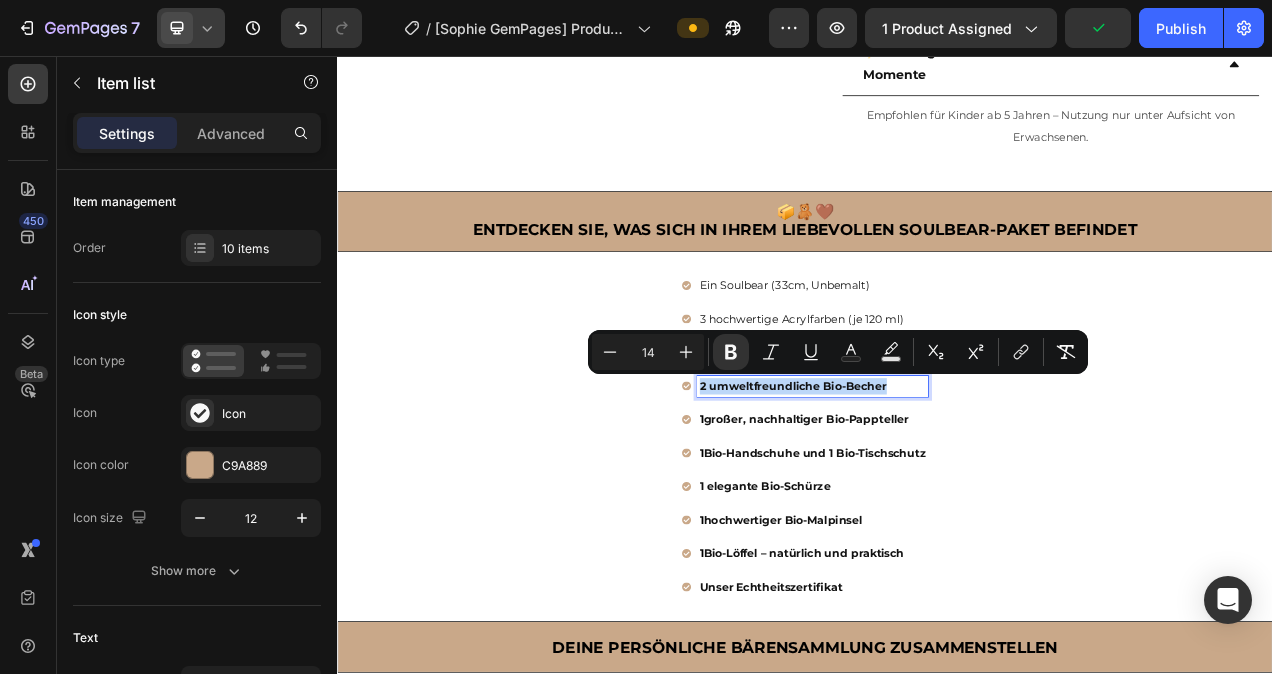 click on "2 umweltfreundliche Bio-Becher" at bounding box center [947, 480] 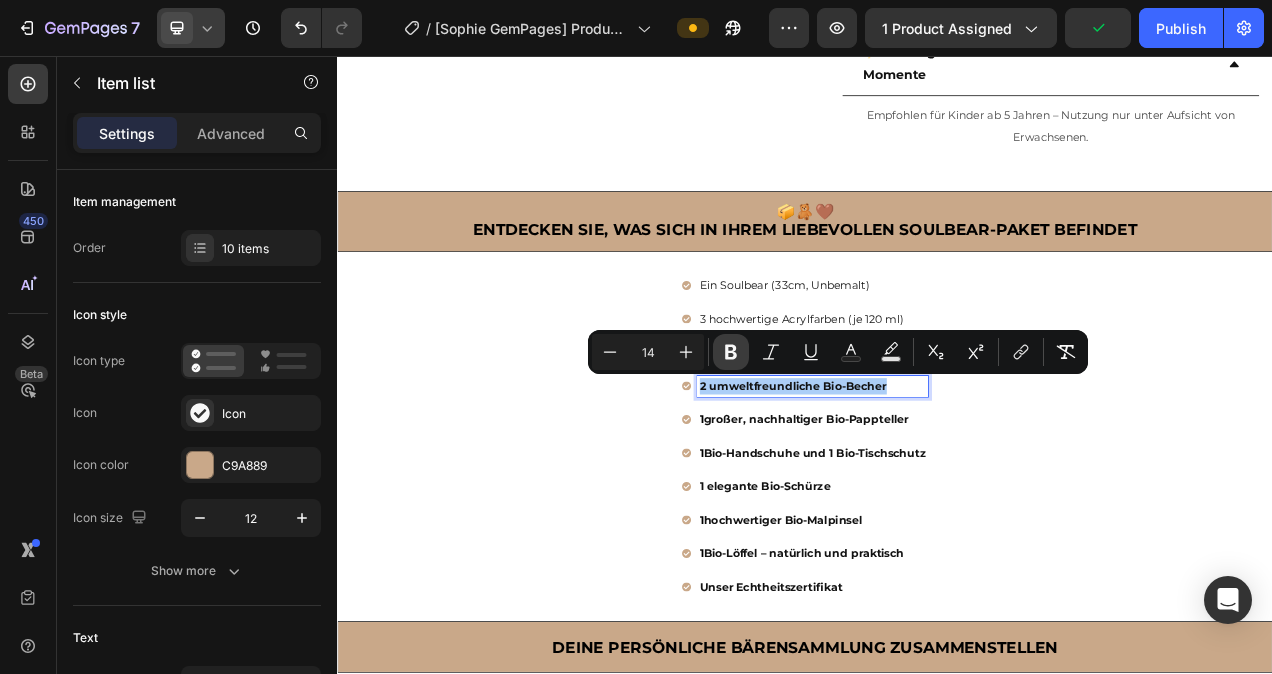 click 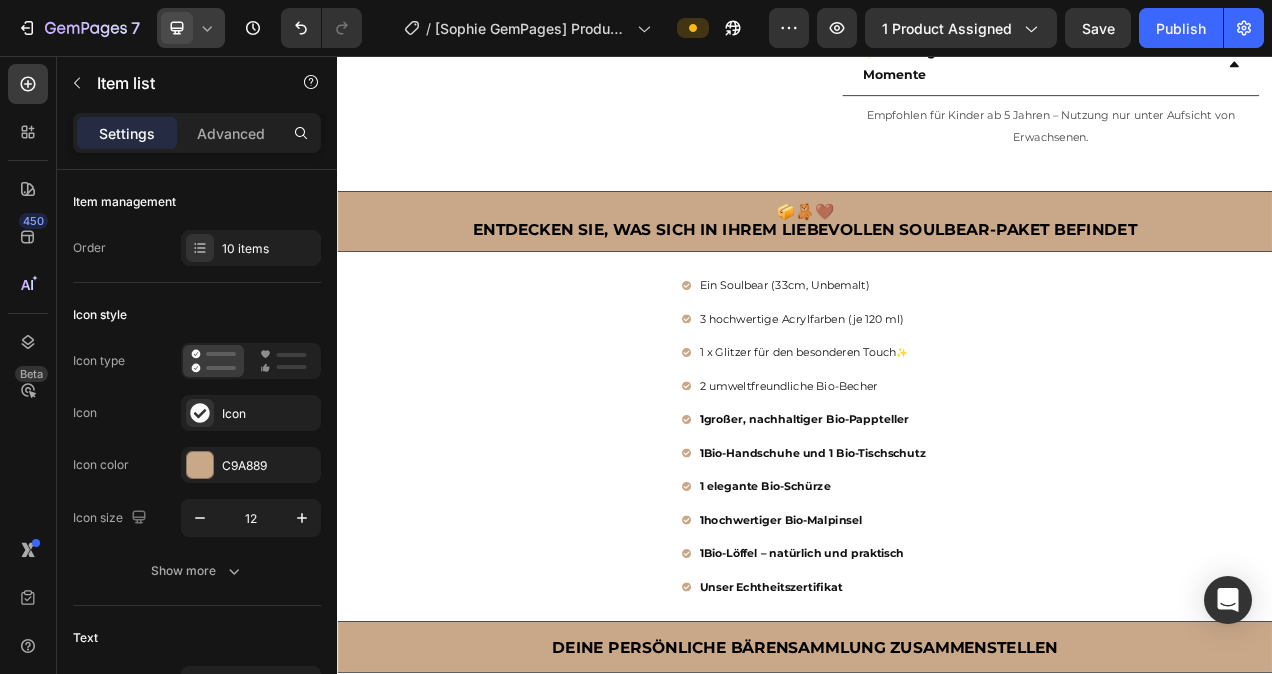 click on "1  großer, nachhaltiger Bio-Pappteller" at bounding box center [947, 523] 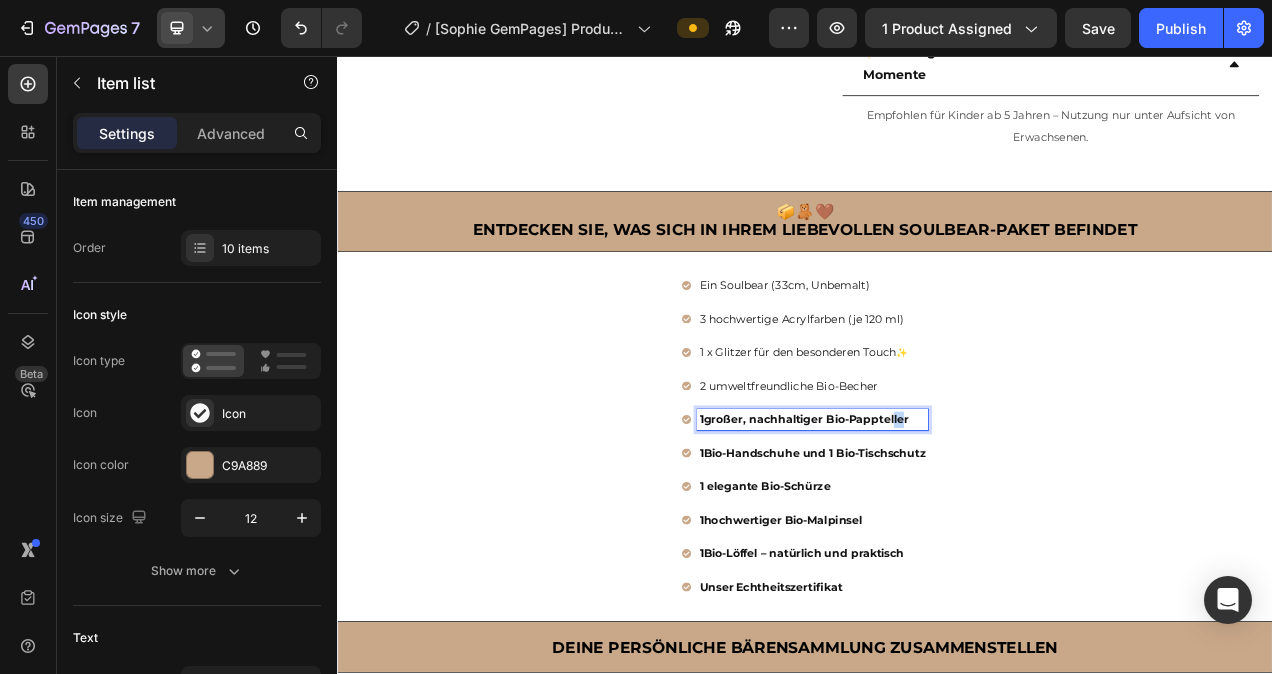 click on "großer, nachhaltiger Bio-Pappteller" at bounding box center [938, 523] 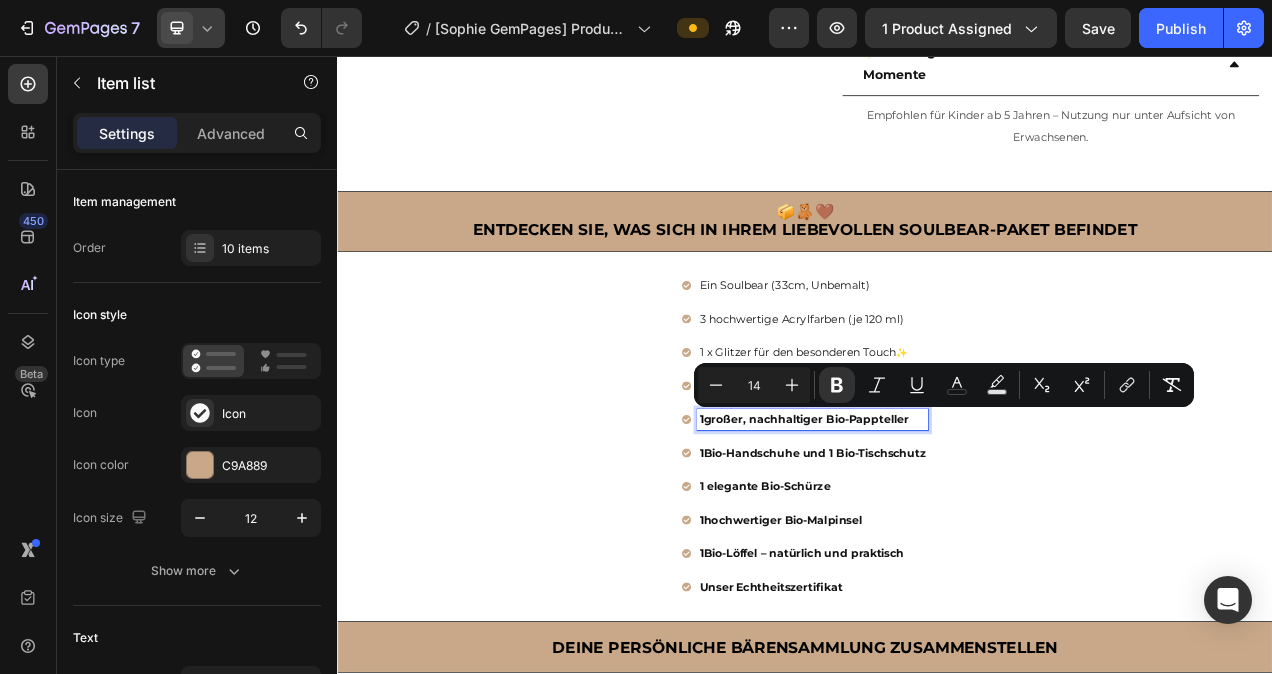 click on "1  großer, nachhaltiger Bio-Pappteller" at bounding box center [947, 523] 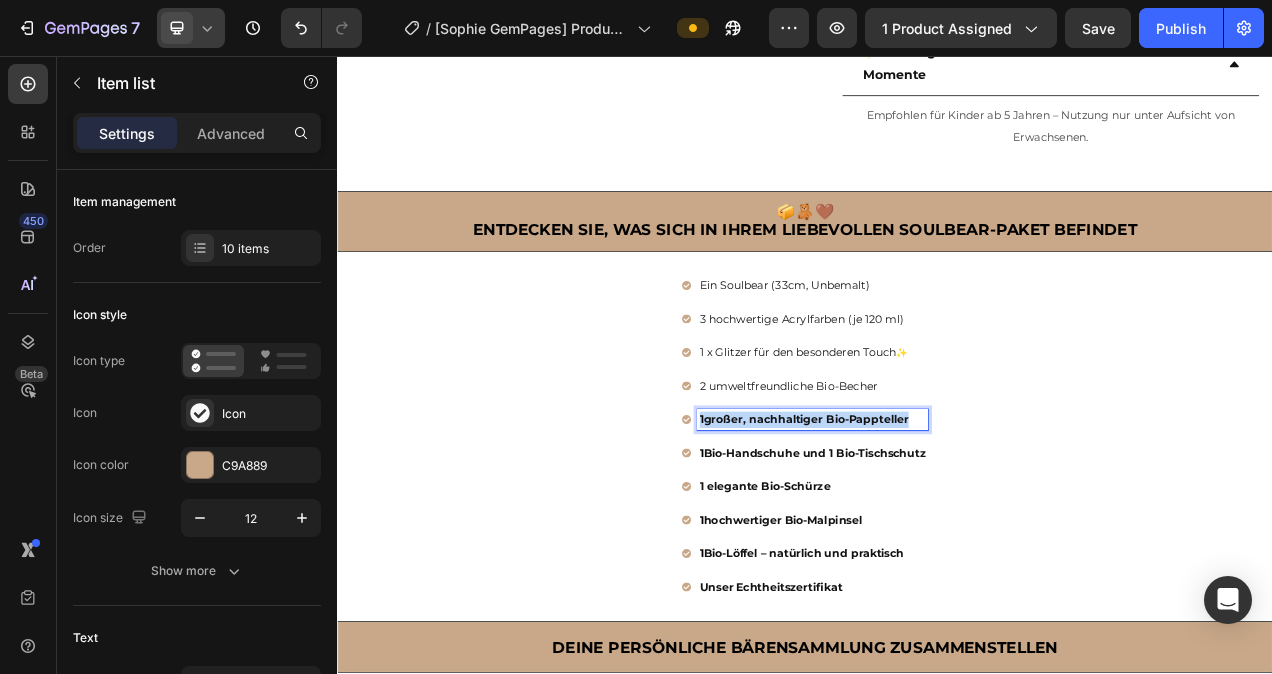 drag, startPoint x: 1056, startPoint y: 519, endPoint x: 791, endPoint y: 518, distance: 265.0019 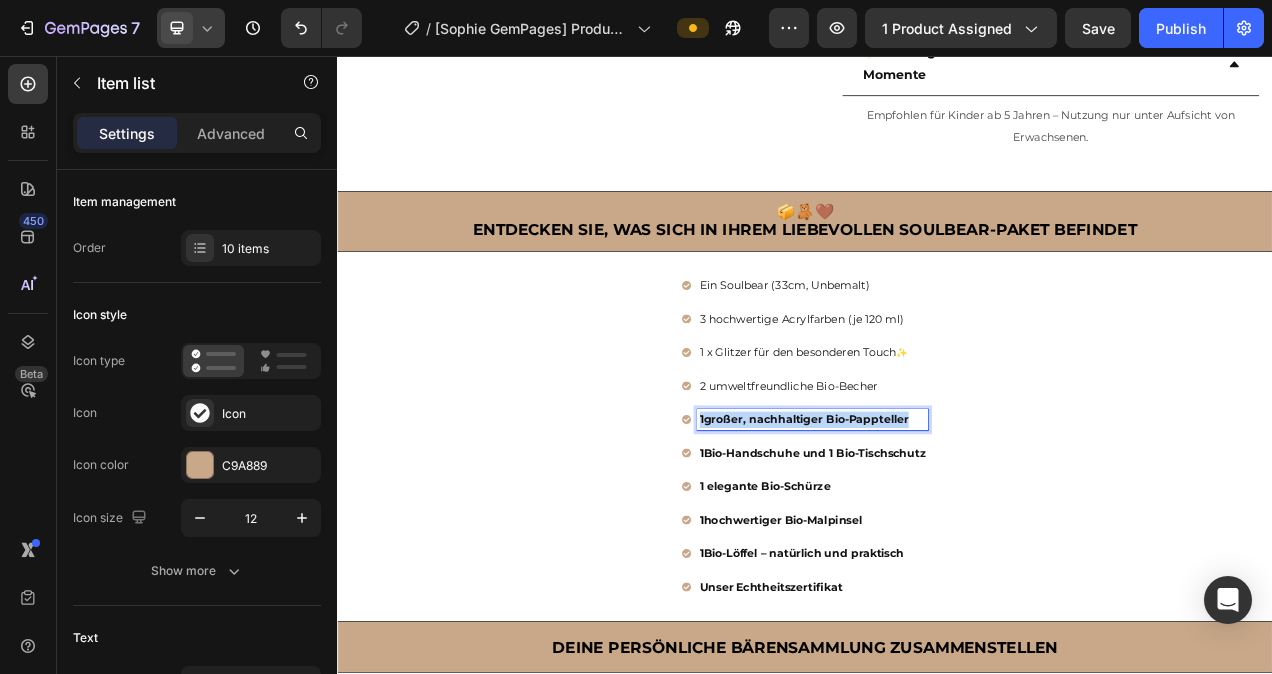 click on "1  großer, nachhaltiger Bio-Pappteller" at bounding box center [947, 523] 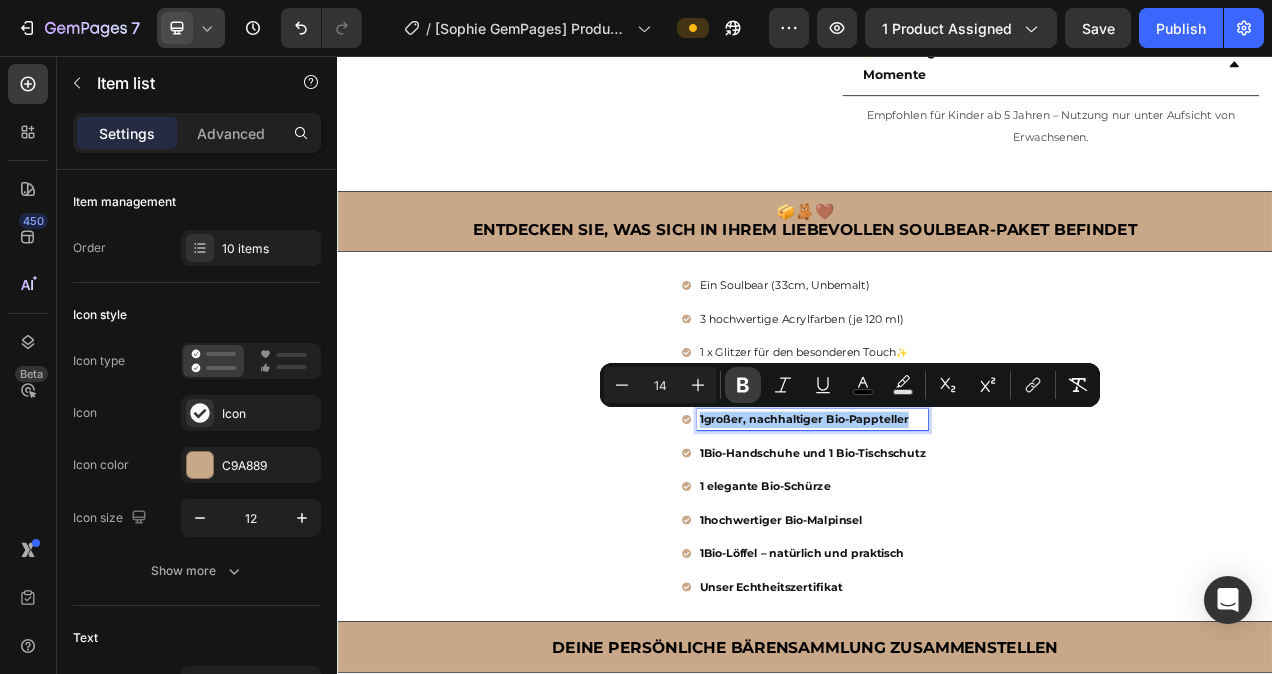 click 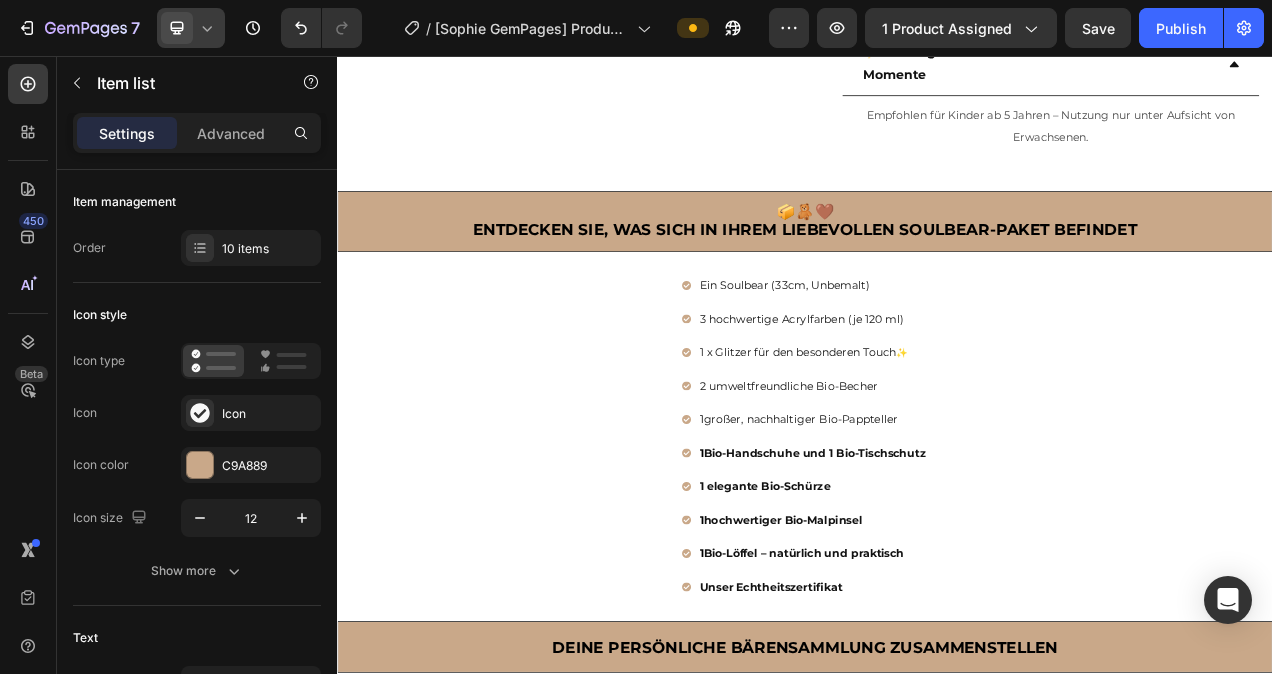 click on "Bio-Handschuhe und 1 Bio-Tischschutz" at bounding box center (949, 566) 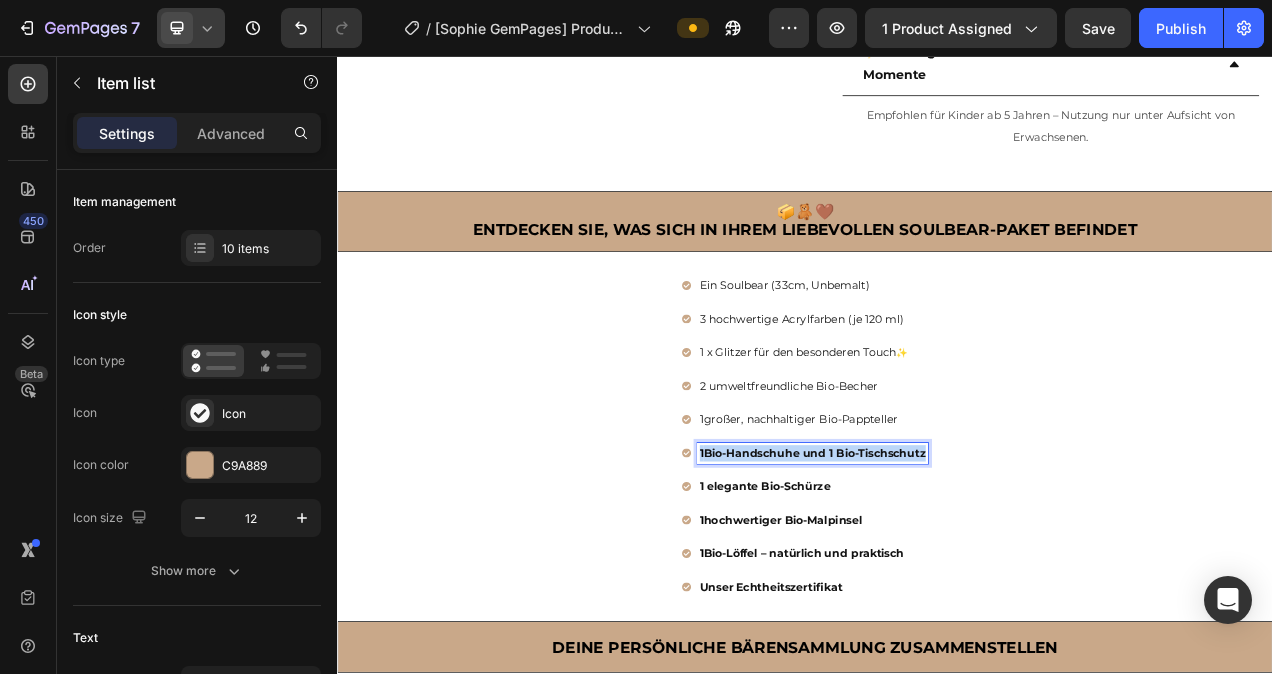 drag, startPoint x: 1084, startPoint y: 562, endPoint x: 792, endPoint y: 560, distance: 292.00684 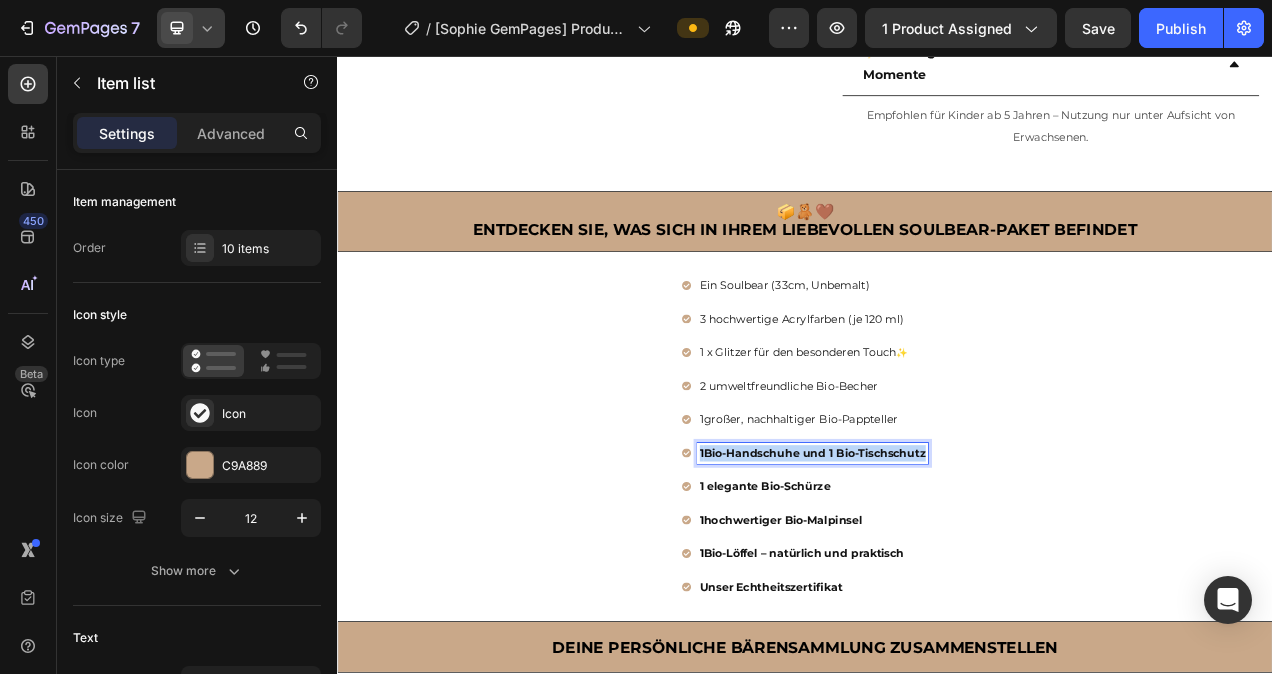 click on "1  Bio-Handschuhe und 1 Bio-Tischschutz" at bounding box center (947, 566) 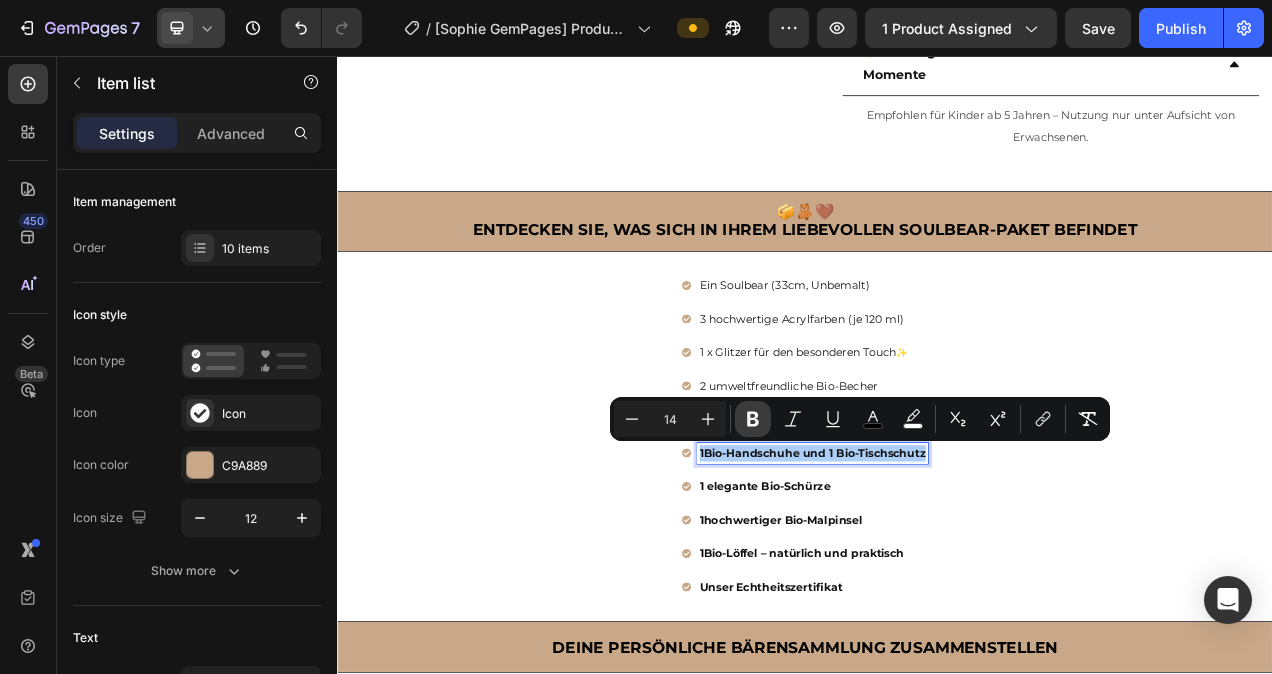 click 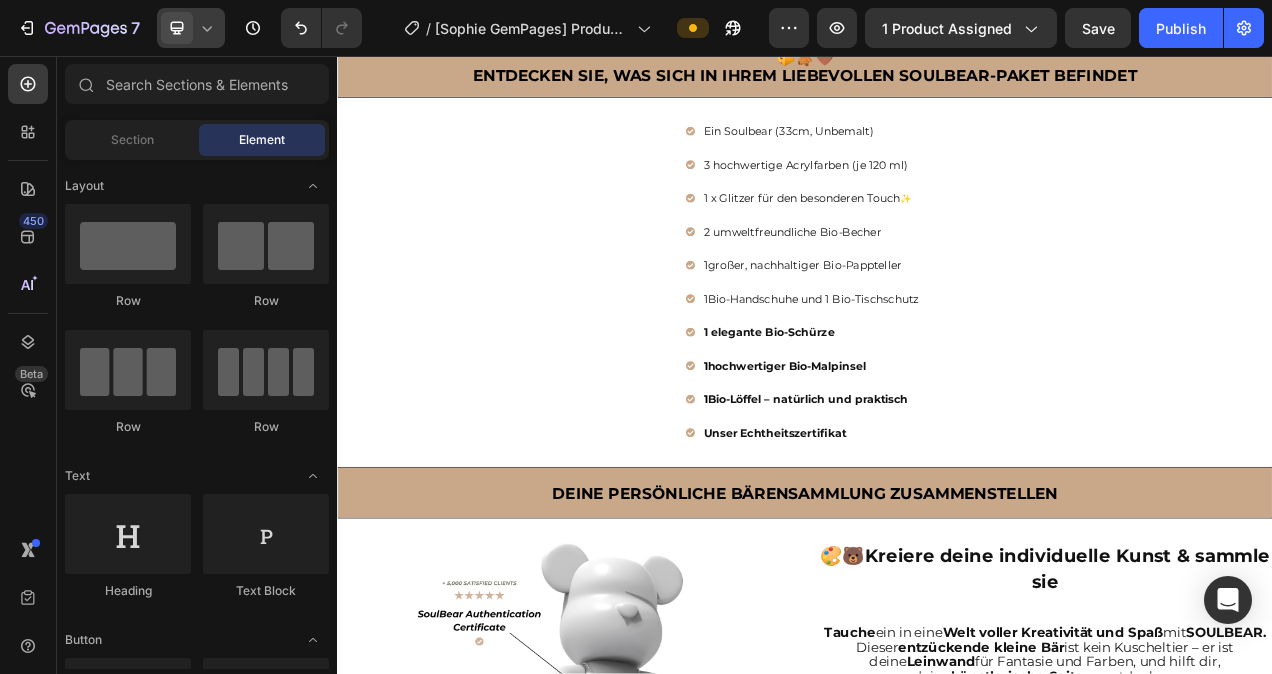 scroll, scrollTop: 958, scrollLeft: 0, axis: vertical 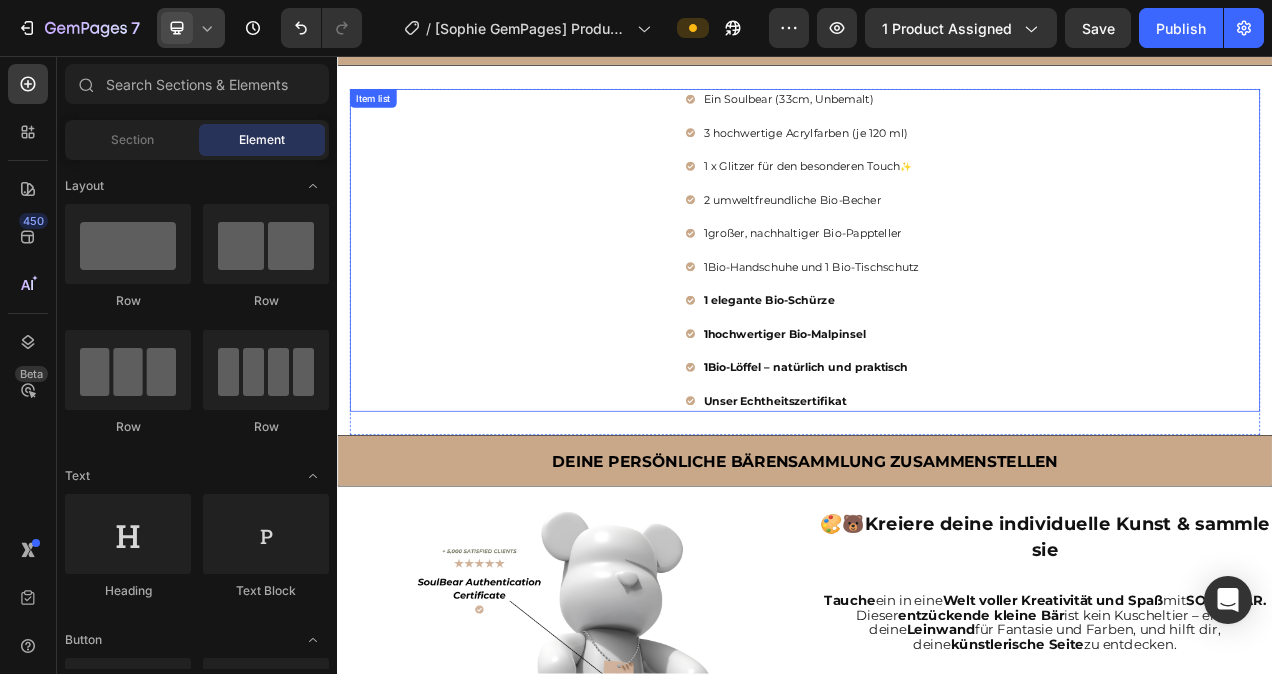click on "1 elegante Bio-Schürze" at bounding box center (947, 370) 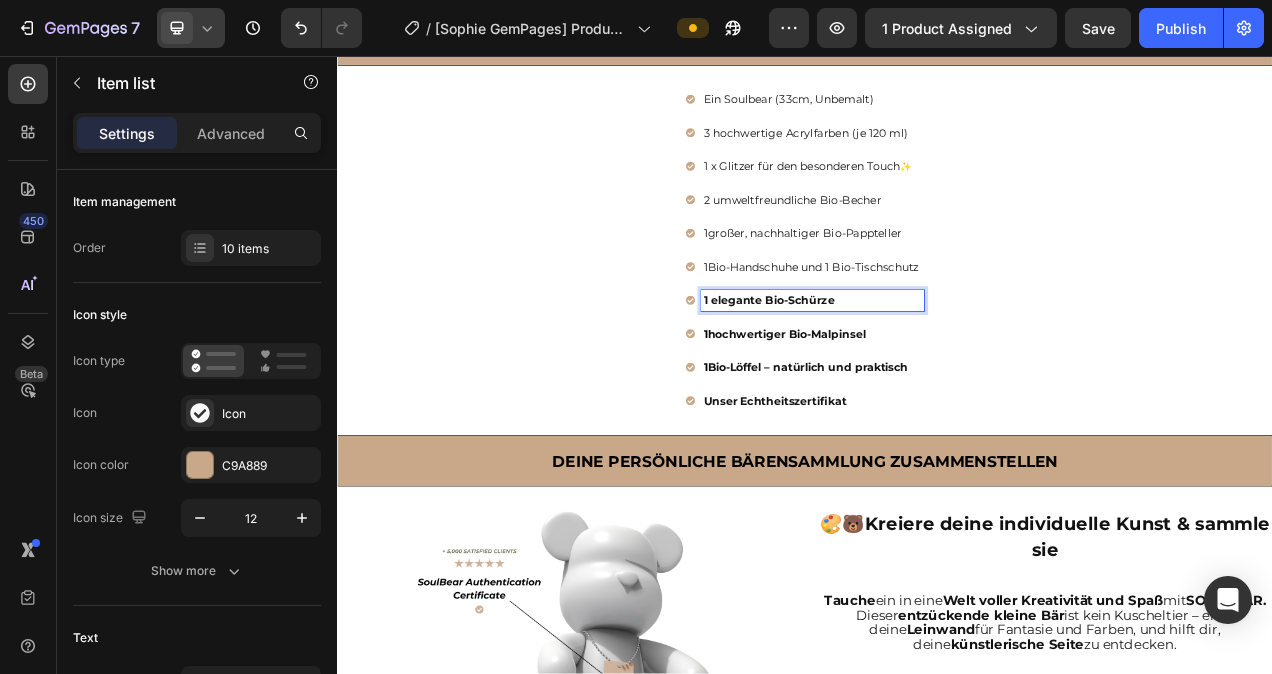 drag, startPoint x: 978, startPoint y: 364, endPoint x: 798, endPoint y: 367, distance: 180.025 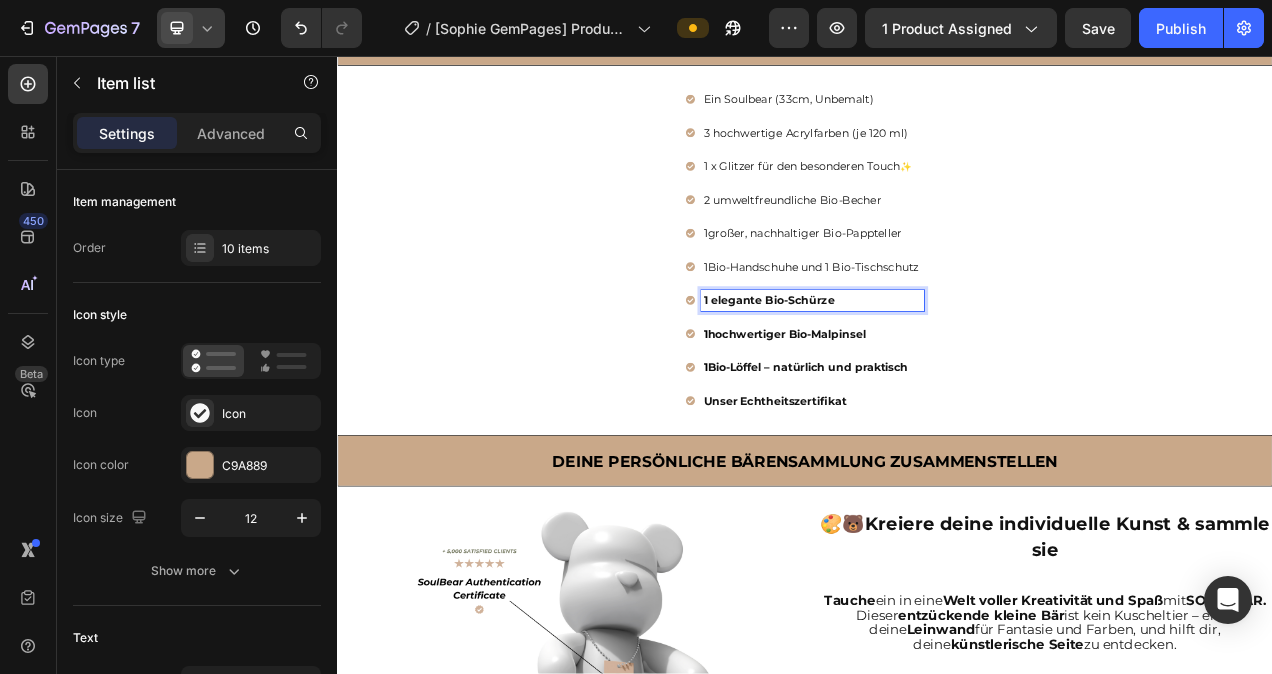 click on "1 elegante Bio-Schürze" at bounding box center [947, 370] 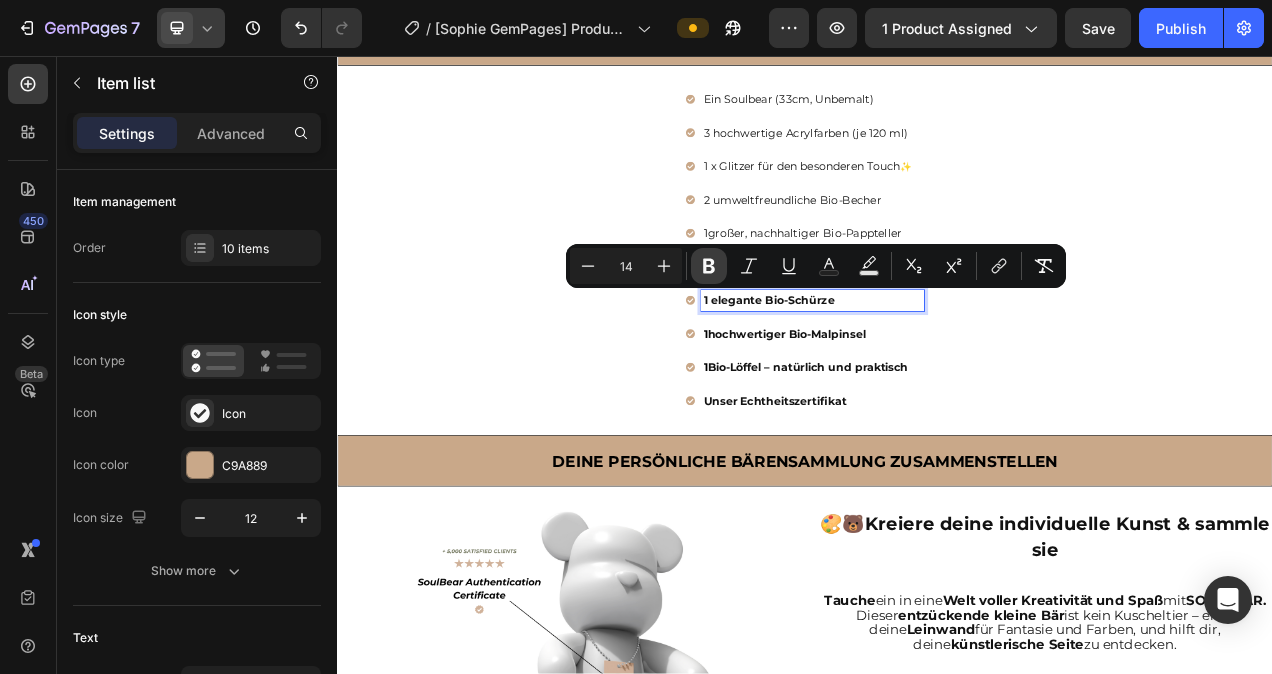 click 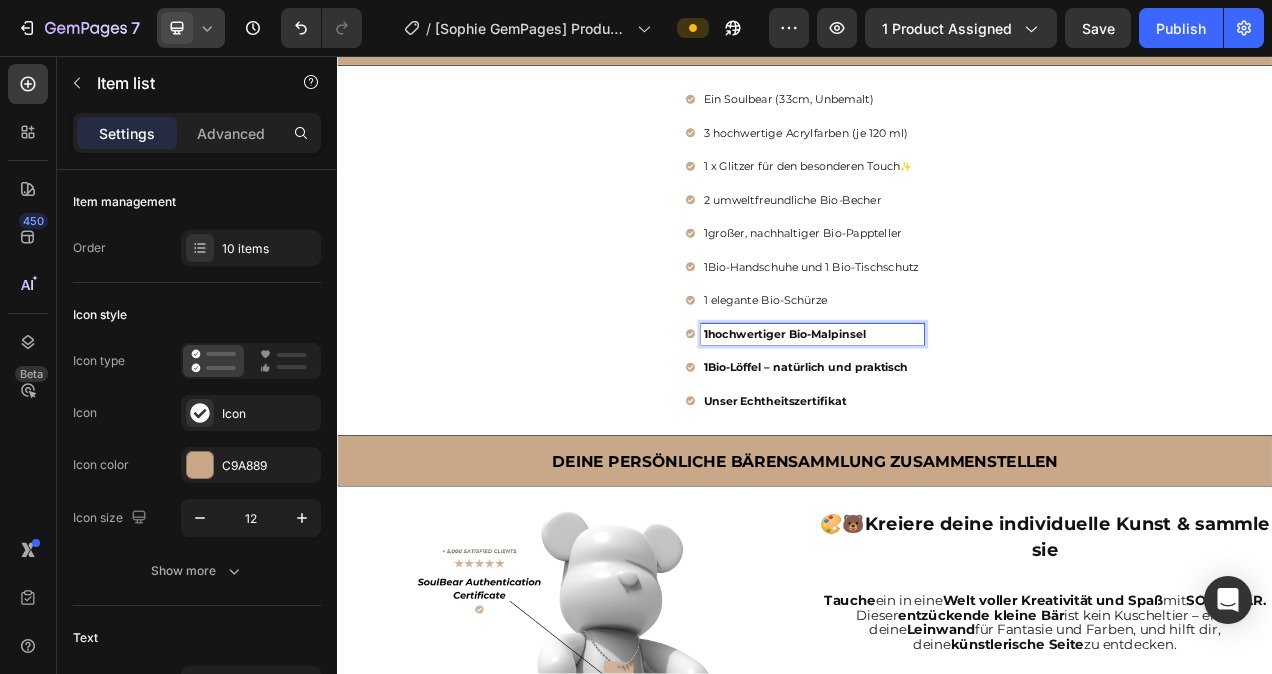 click on "1  hochwertiger Bio-Malpinsel" at bounding box center (947, 413) 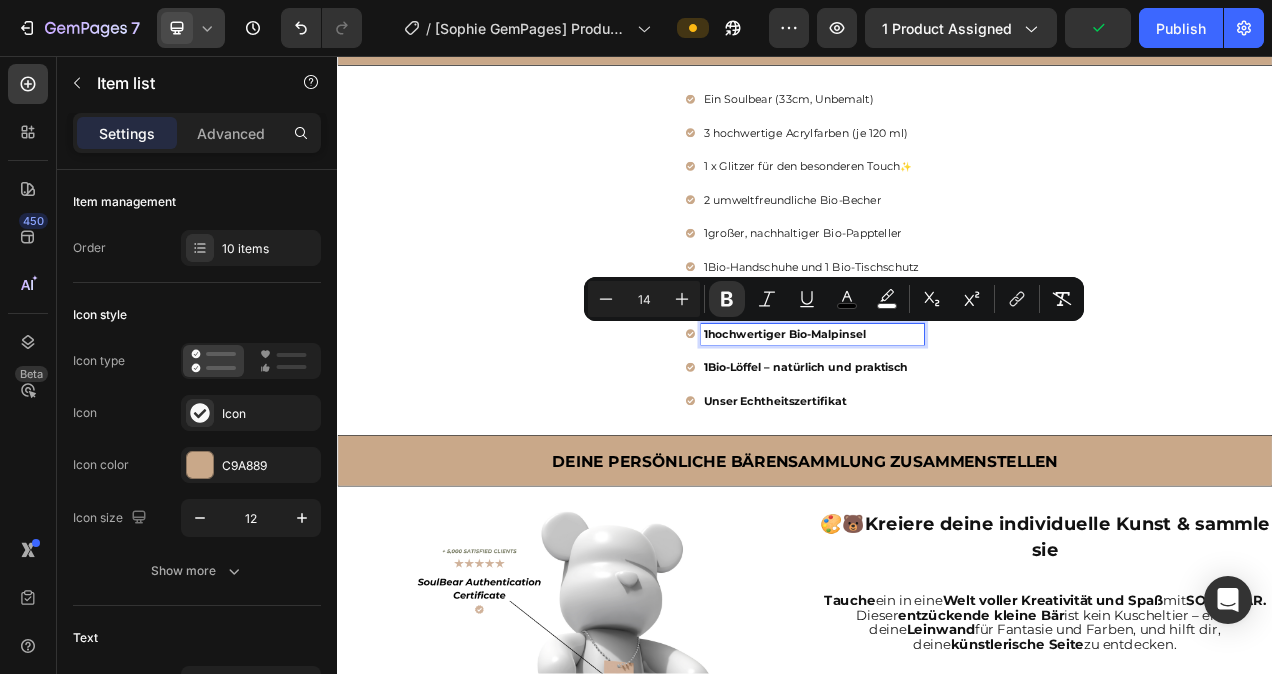 drag, startPoint x: 1031, startPoint y: 408, endPoint x: 796, endPoint y: 418, distance: 235.21268 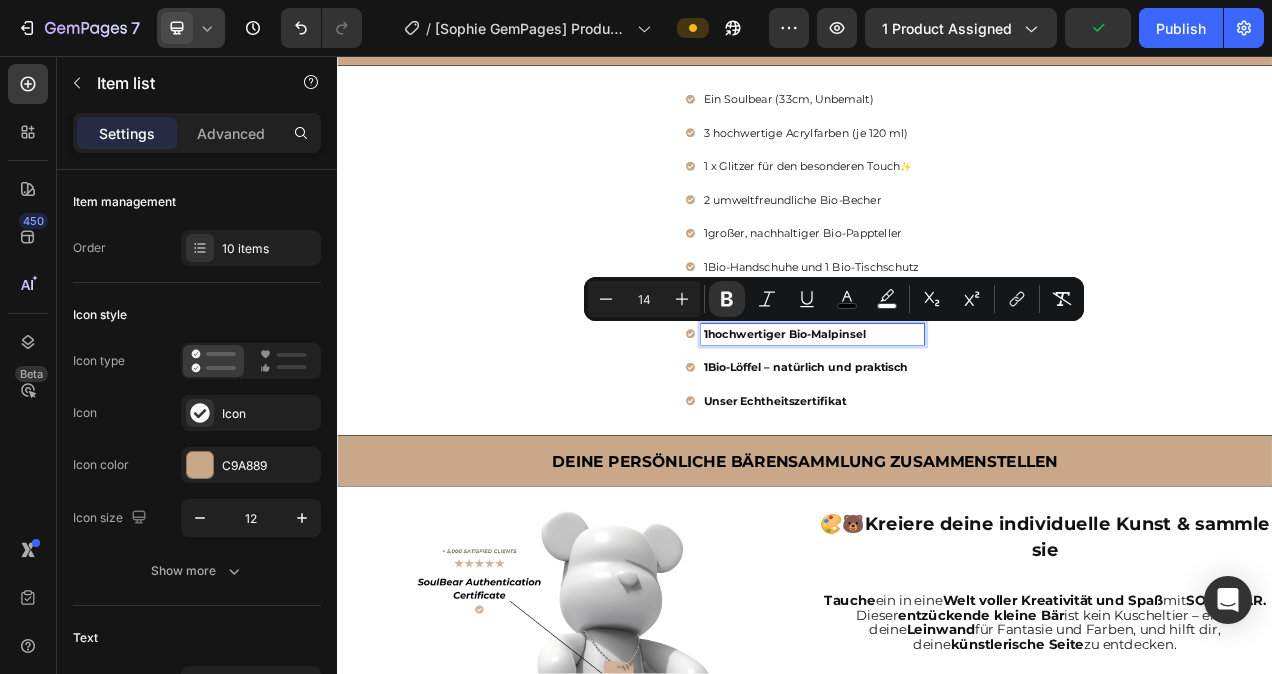 click on "1  hochwertiger Bio-Malpinsel" at bounding box center (947, 413) 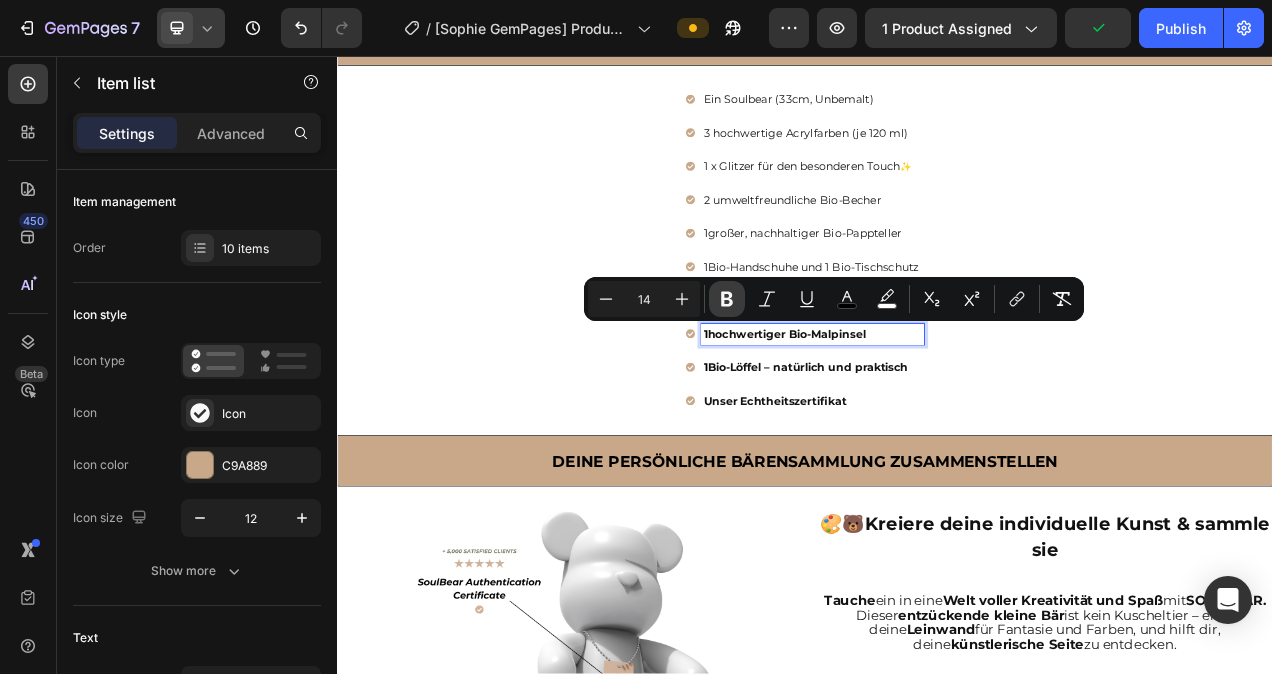 click 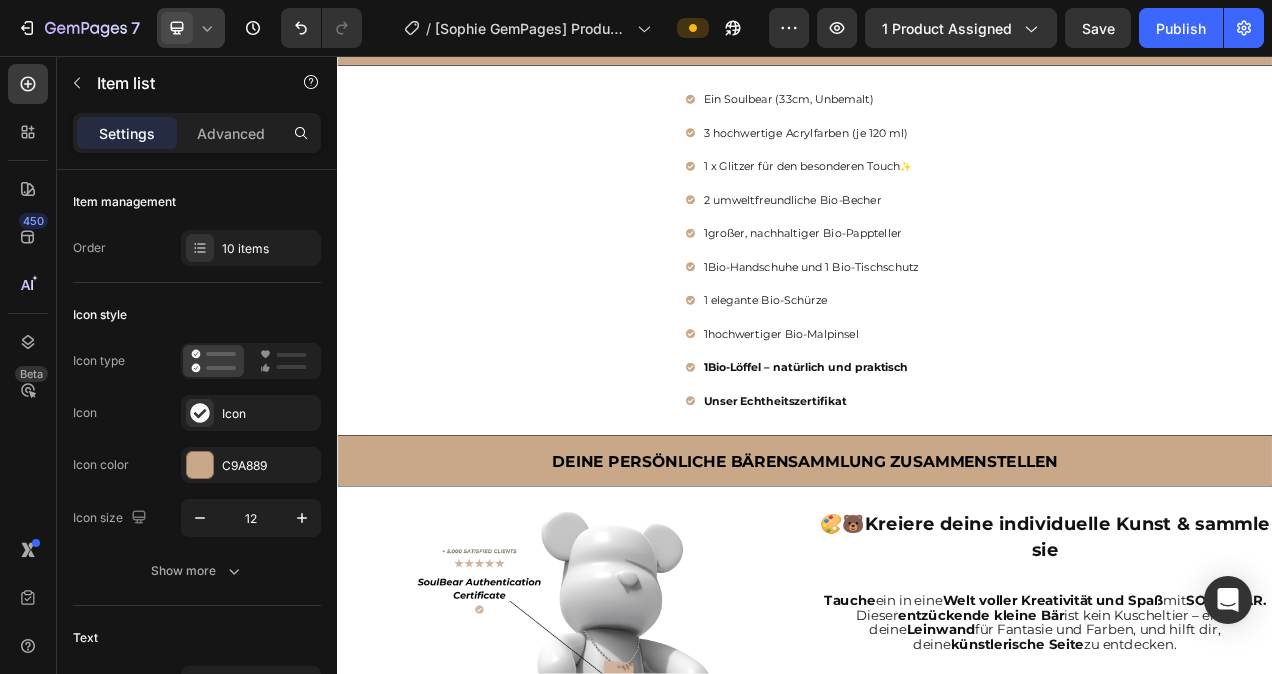 click on "1  Bio-Löffel – natürlich und praktisch" at bounding box center [947, 456] 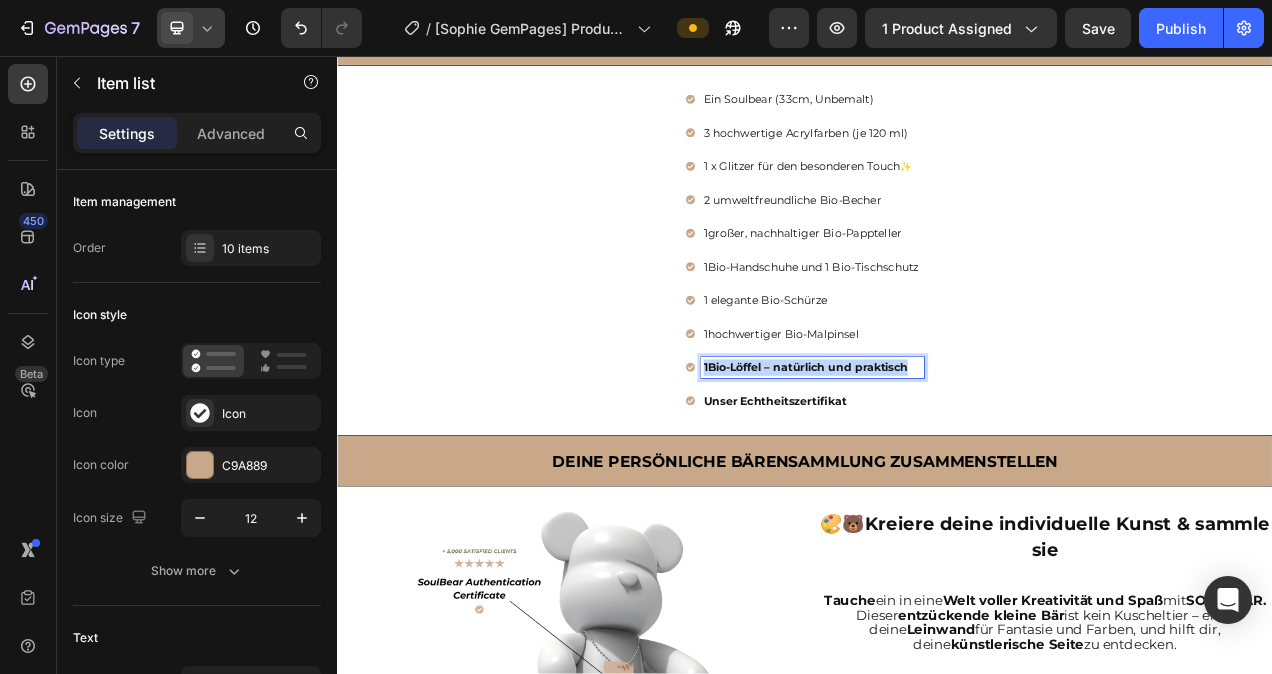 drag, startPoint x: 1072, startPoint y: 451, endPoint x: 798, endPoint y: 455, distance: 274.0292 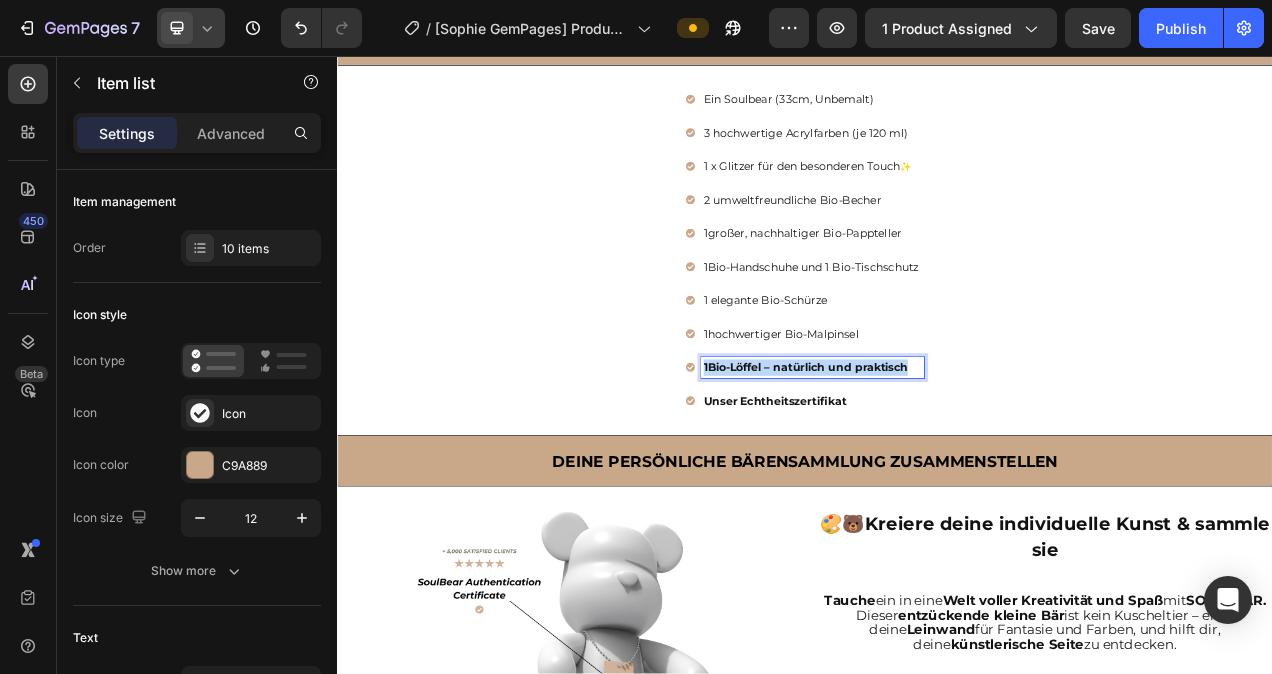 click on "1  Bio-Löffel – natürlich und praktisch" at bounding box center [947, 456] 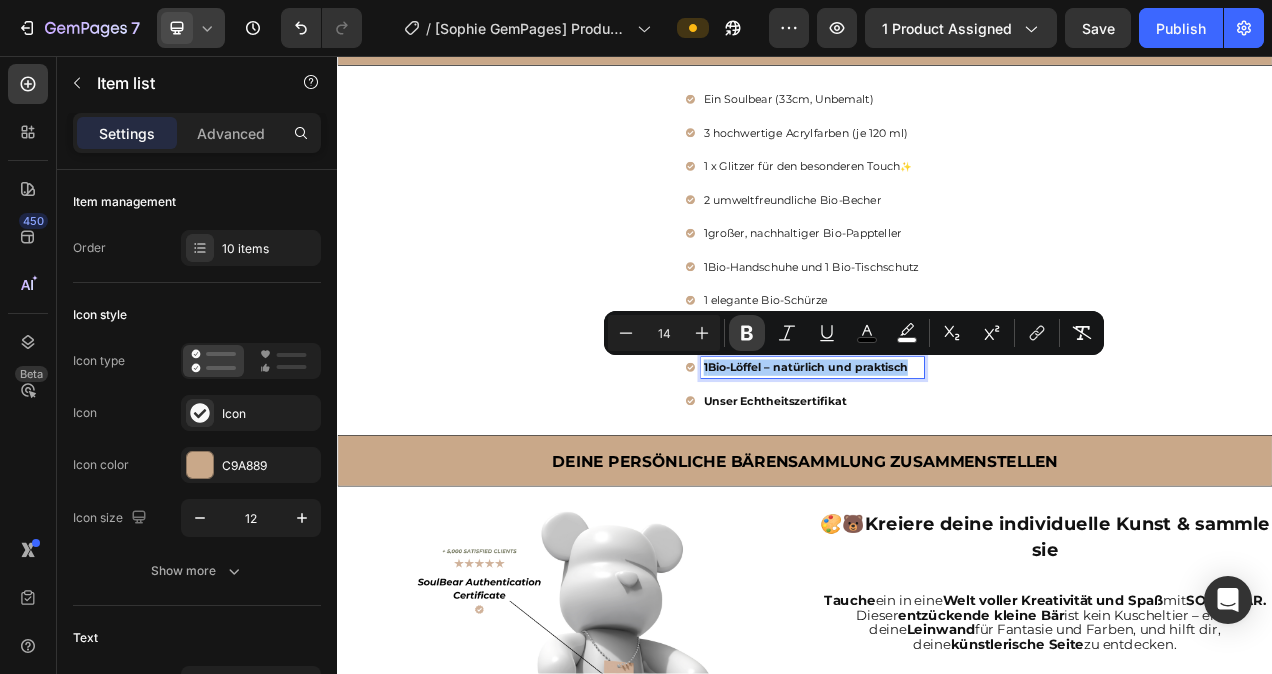 click 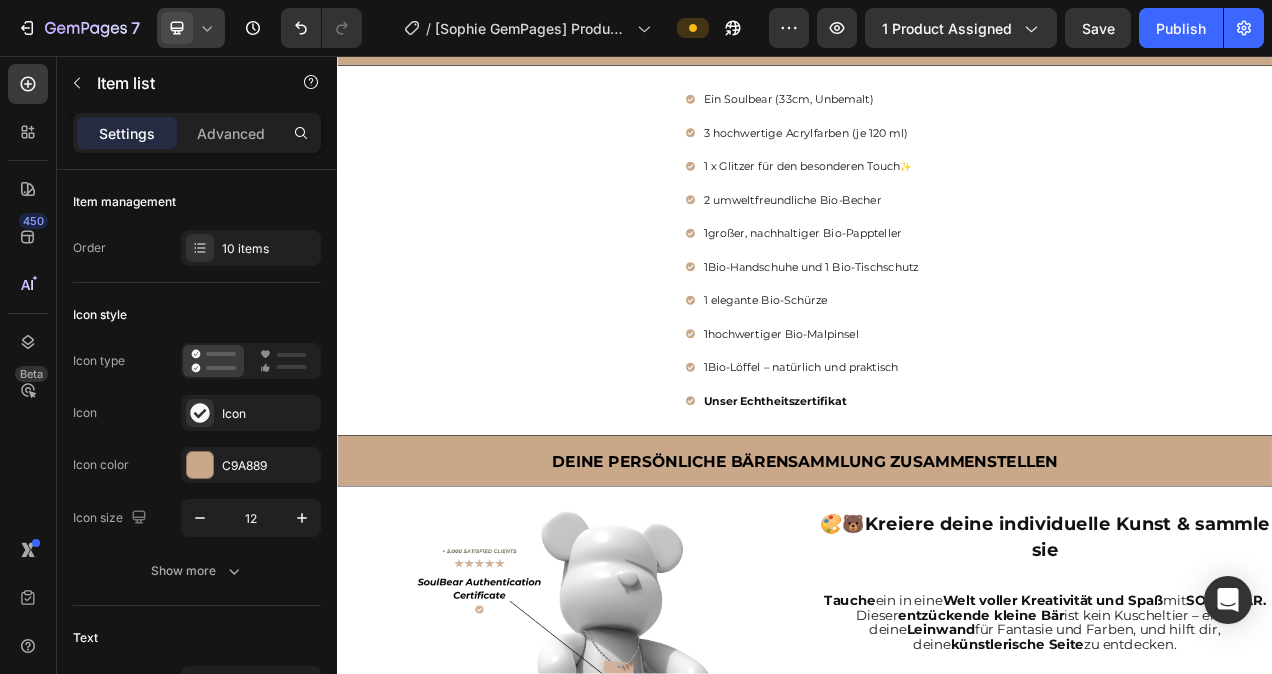 click on "Unser Echtheitszertifikat" at bounding box center (947, 499) 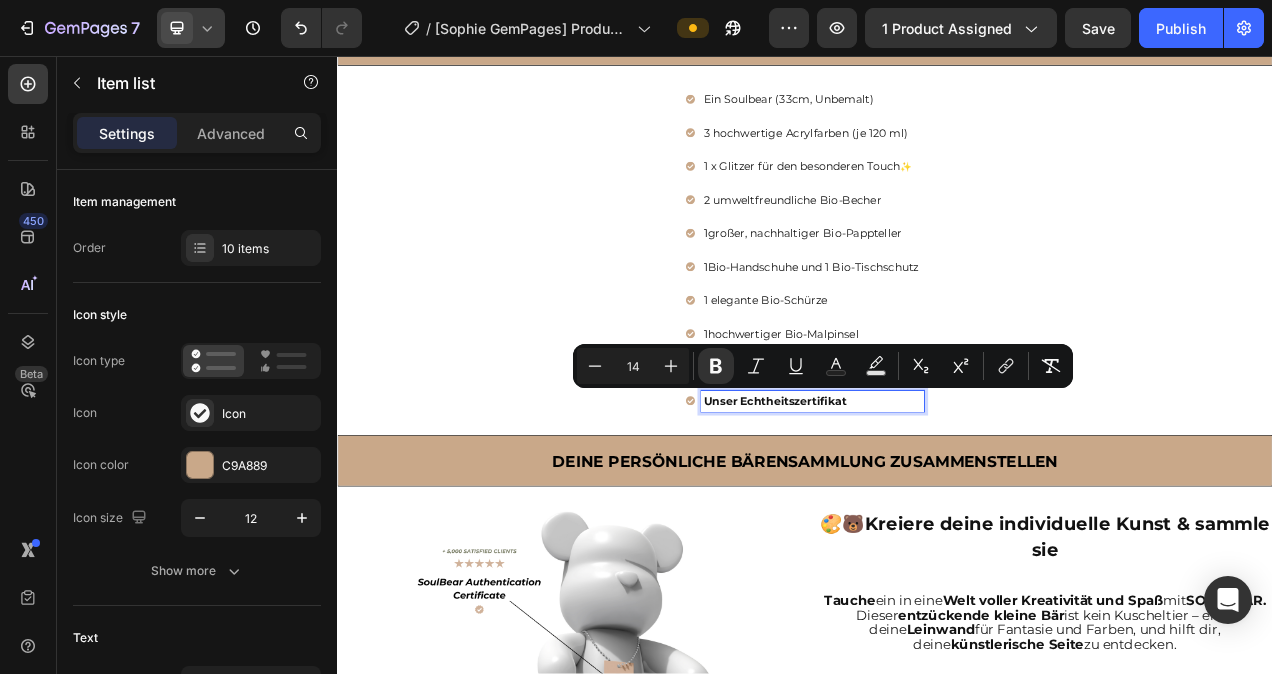 drag, startPoint x: 993, startPoint y: 491, endPoint x: 798, endPoint y: 491, distance: 195 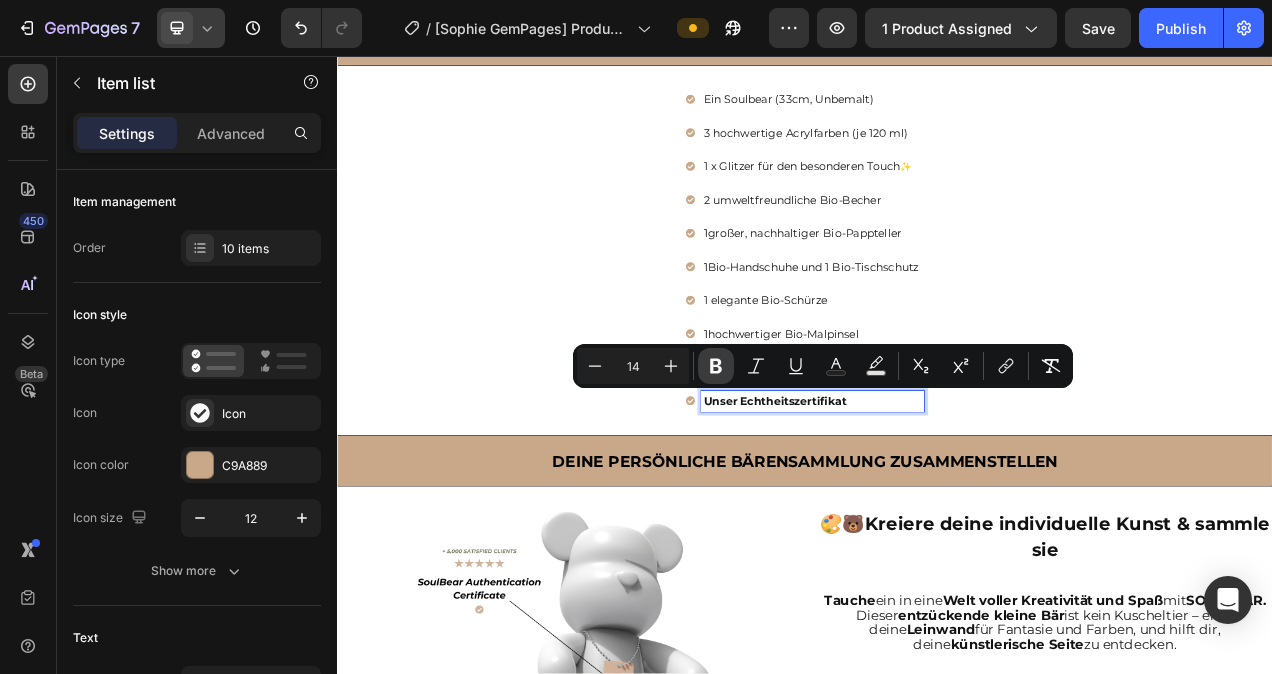click 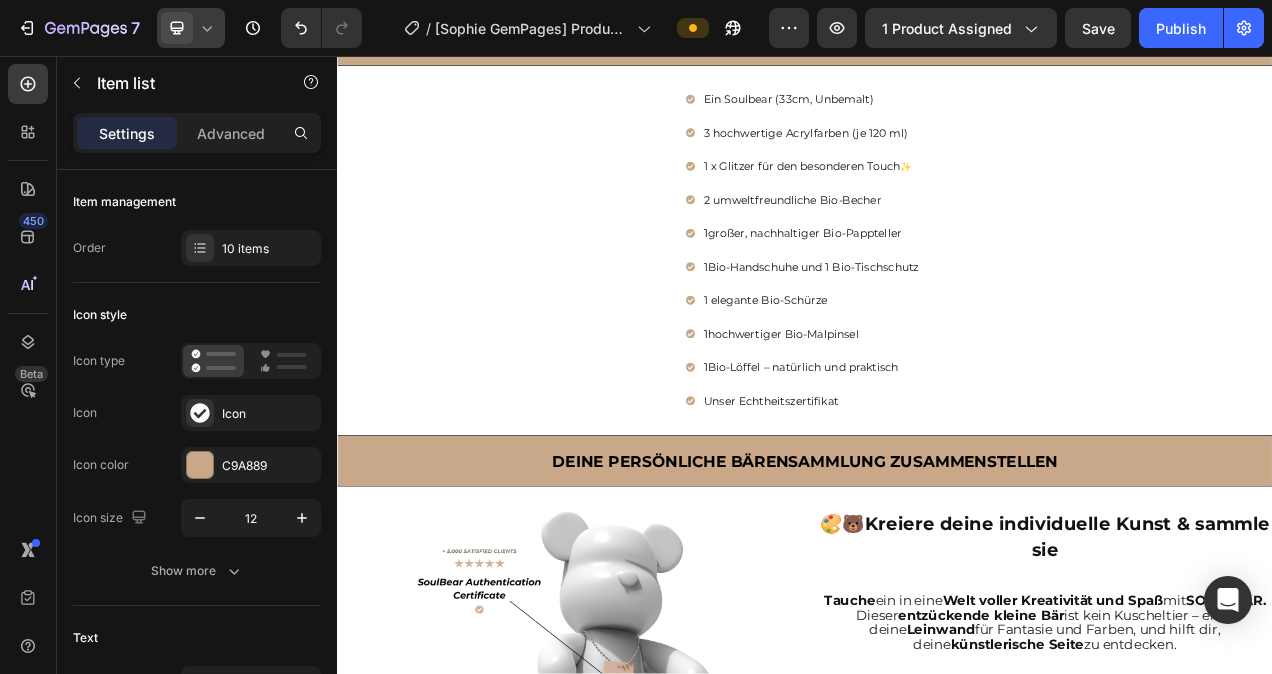 click on "Unser Echtheitszertifikat" at bounding box center [947, 499] 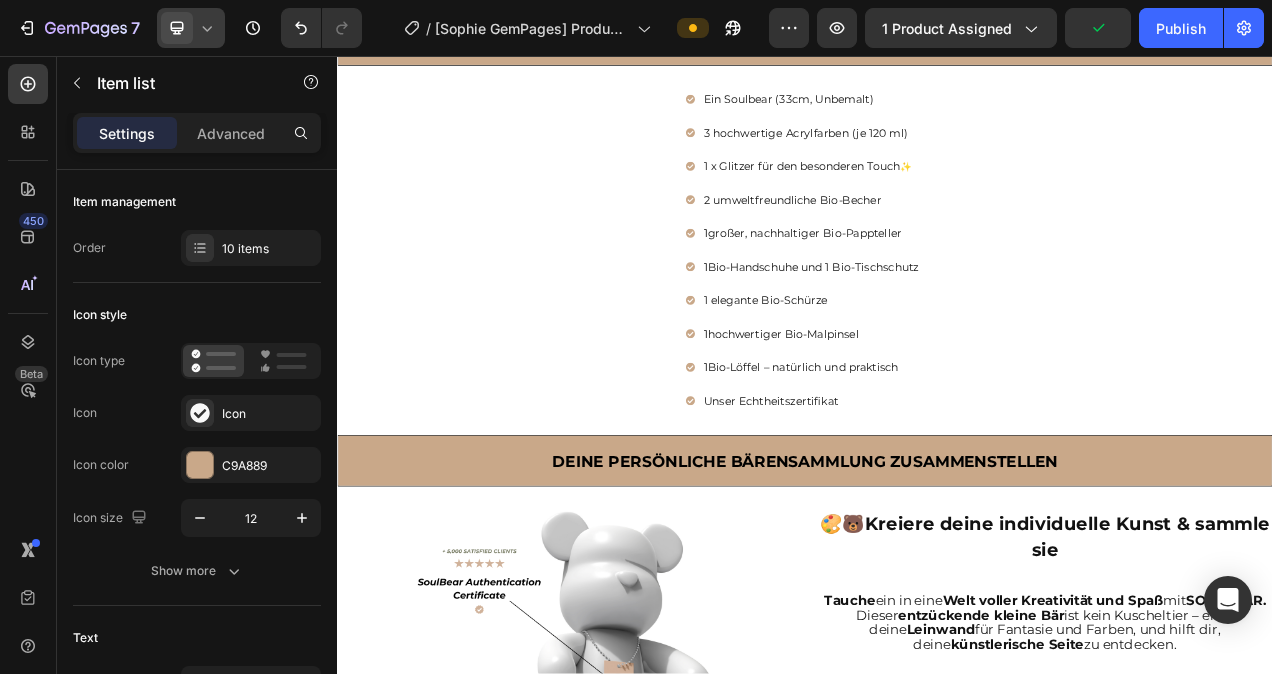drag, startPoint x: 988, startPoint y: 491, endPoint x: 845, endPoint y: 500, distance: 143.28294 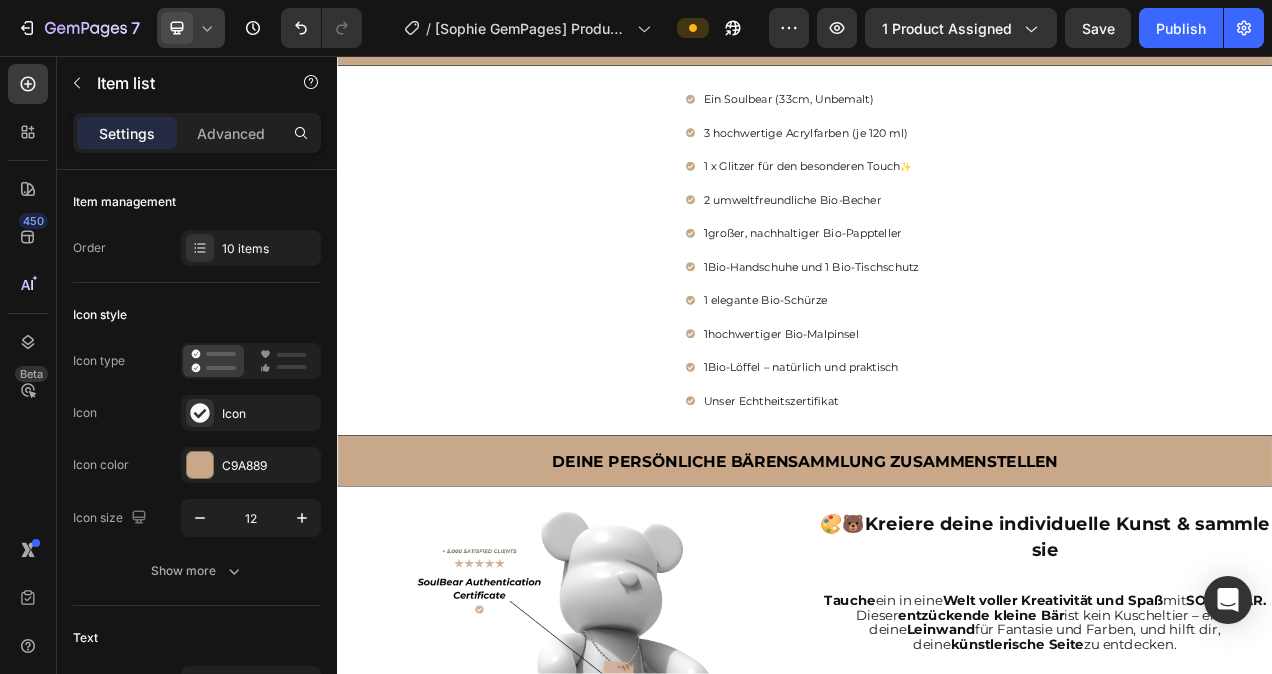 click on "1  Bio-Löffel – natürlich und praktisch" at bounding box center [947, 456] 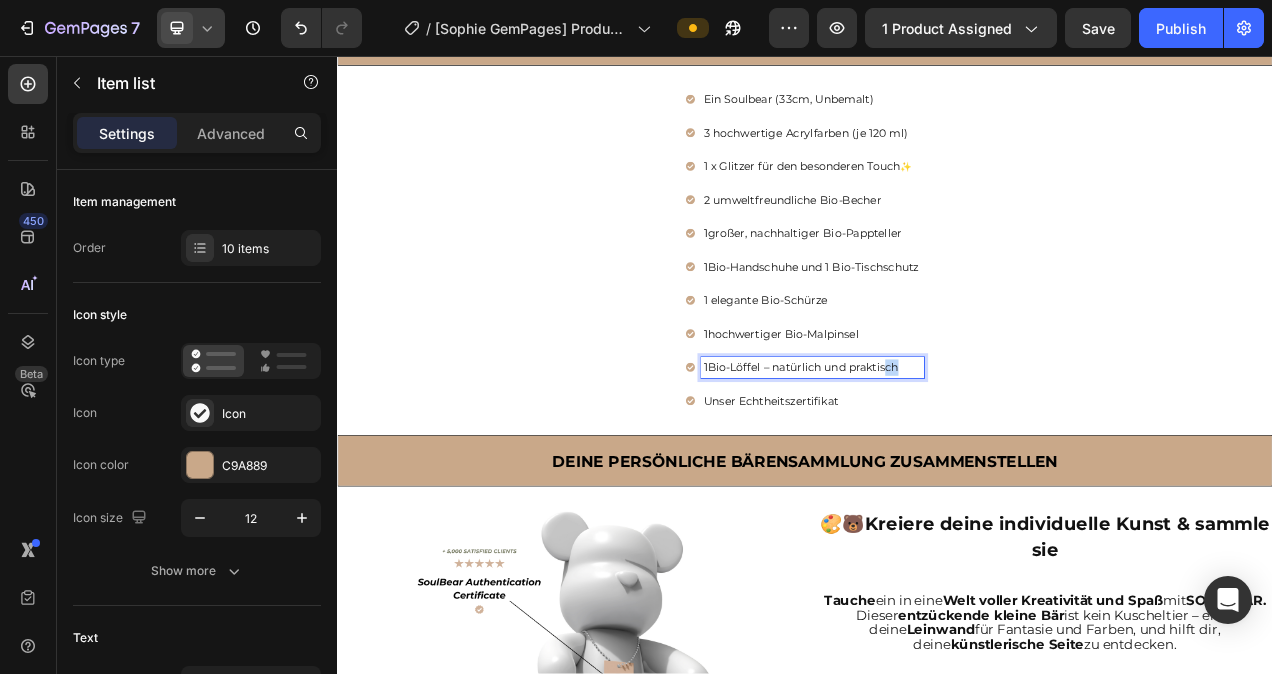 drag, startPoint x: 1057, startPoint y: 448, endPoint x: 1033, endPoint y: 449, distance: 24.020824 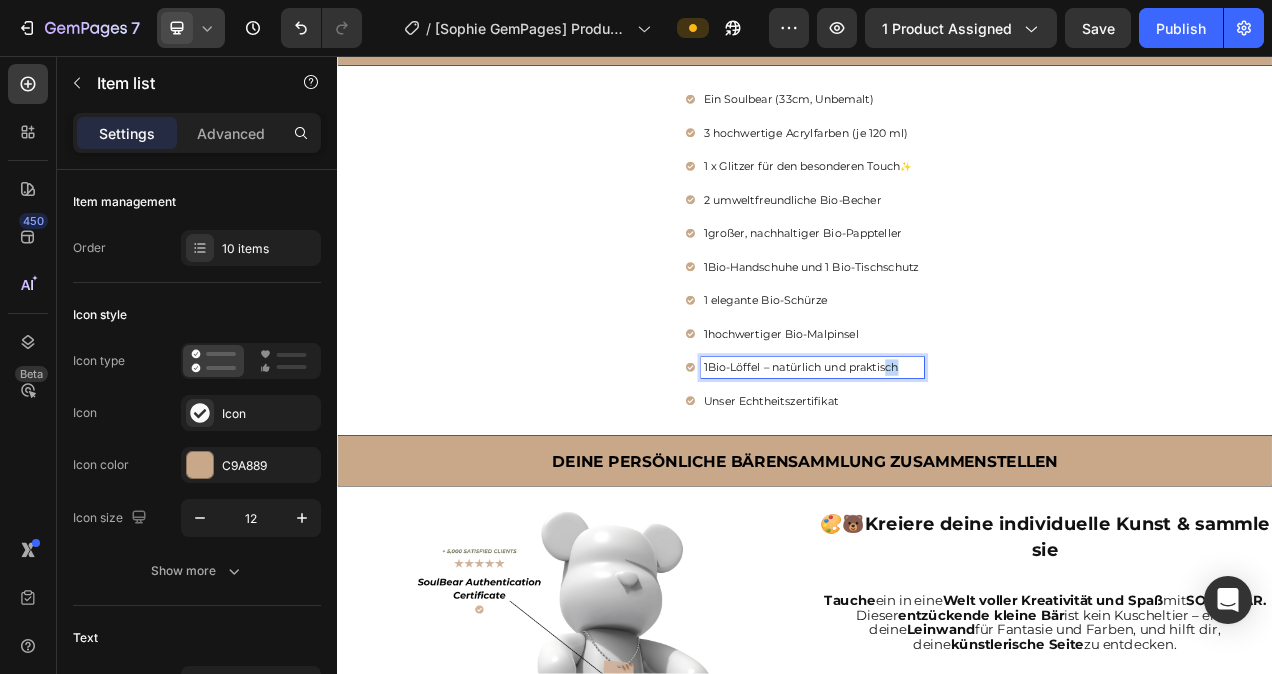 click on "1  Bio-Löffel – natürlich und praktisch" at bounding box center [947, 456] 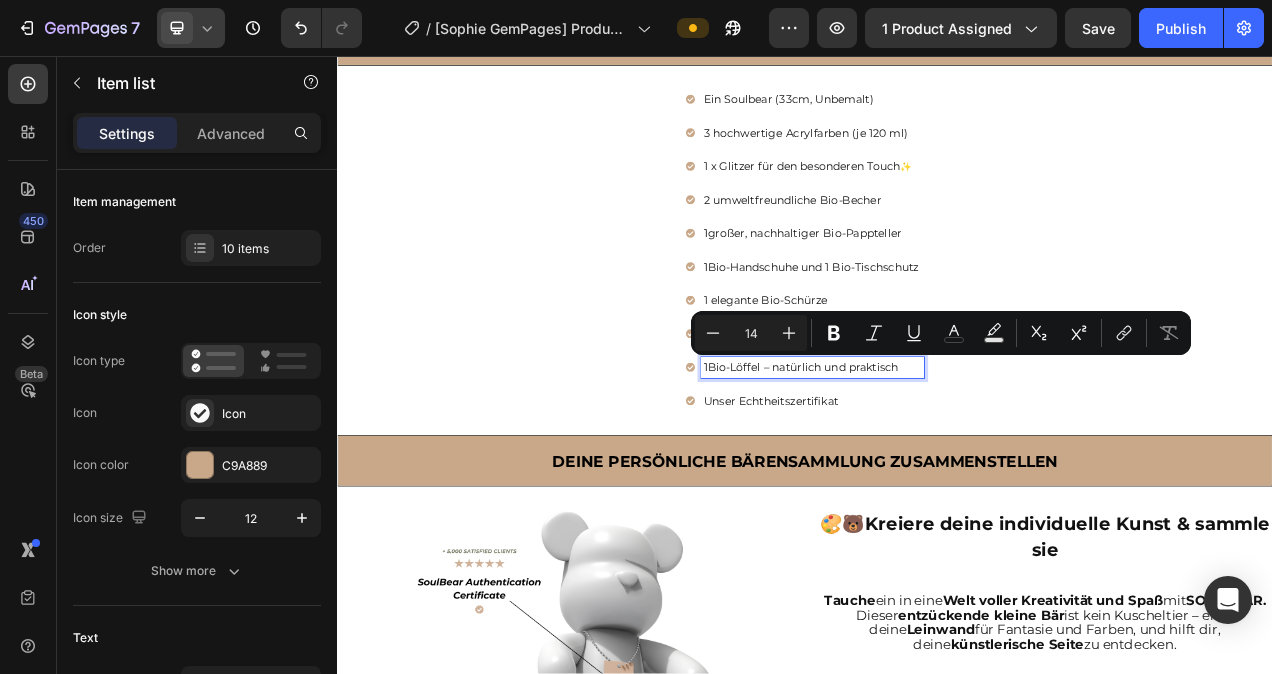 click on "Unser Echtheitszertifikat" at bounding box center [947, 499] 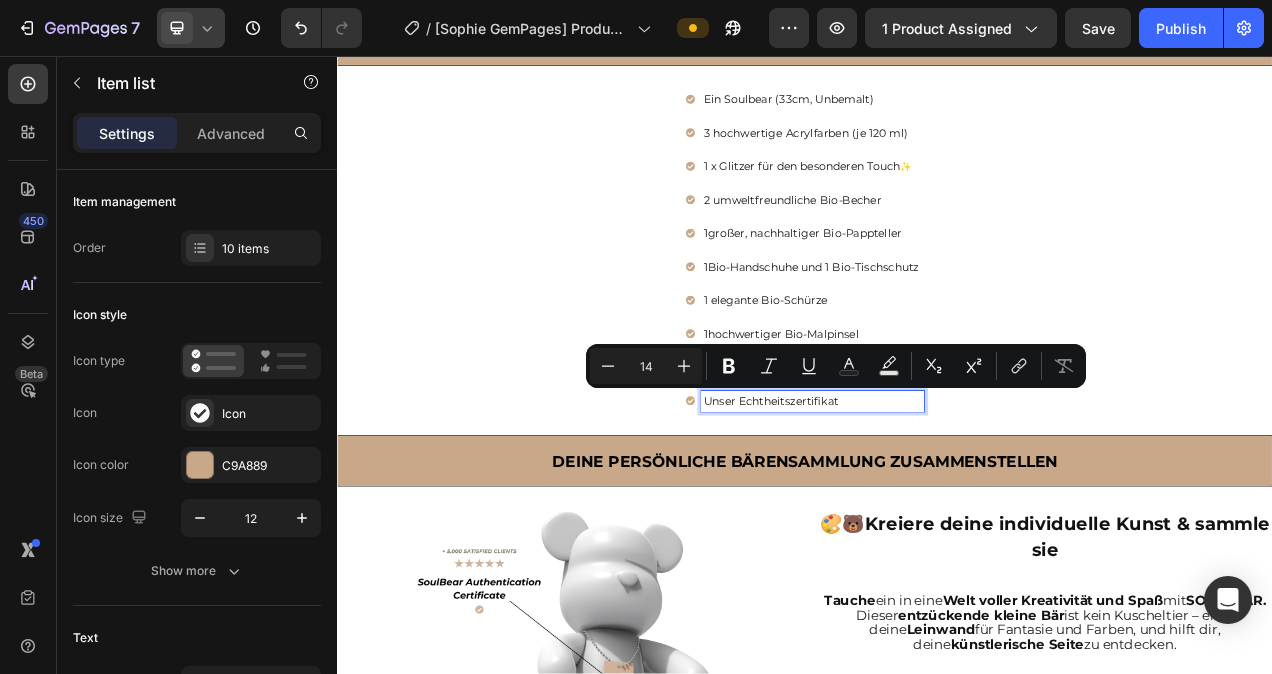 drag, startPoint x: 1002, startPoint y: 491, endPoint x: 844, endPoint y: 498, distance: 158.15498 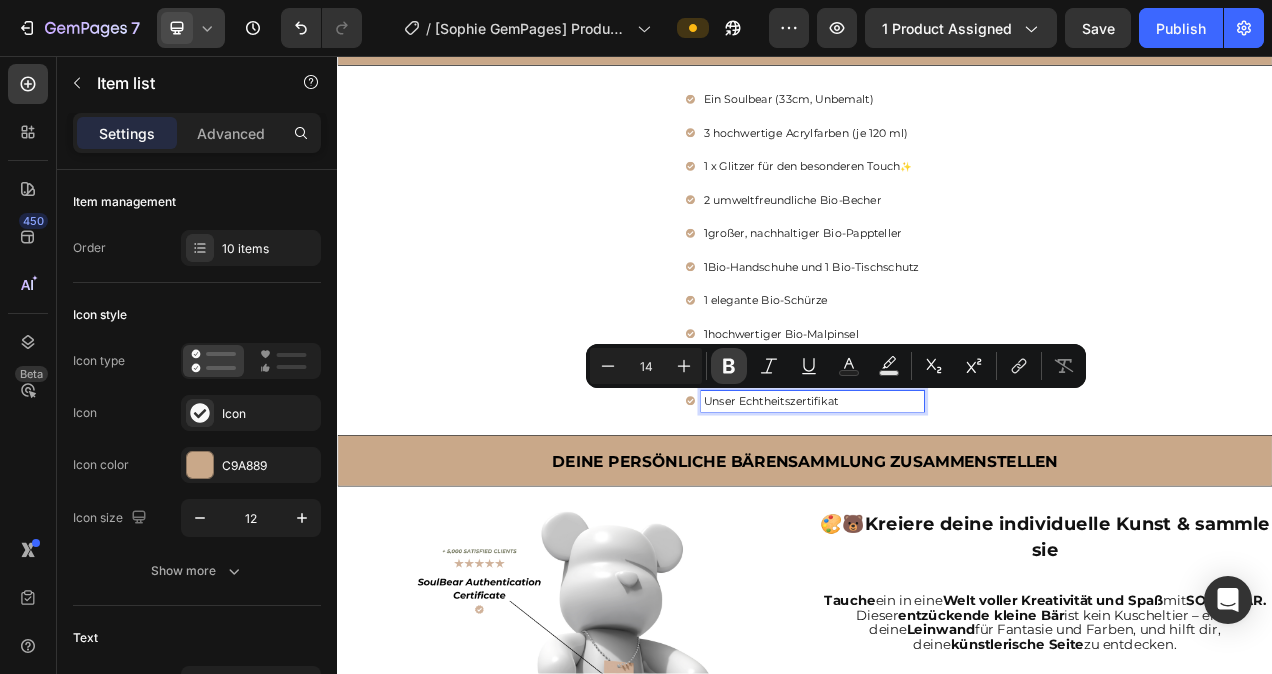 click 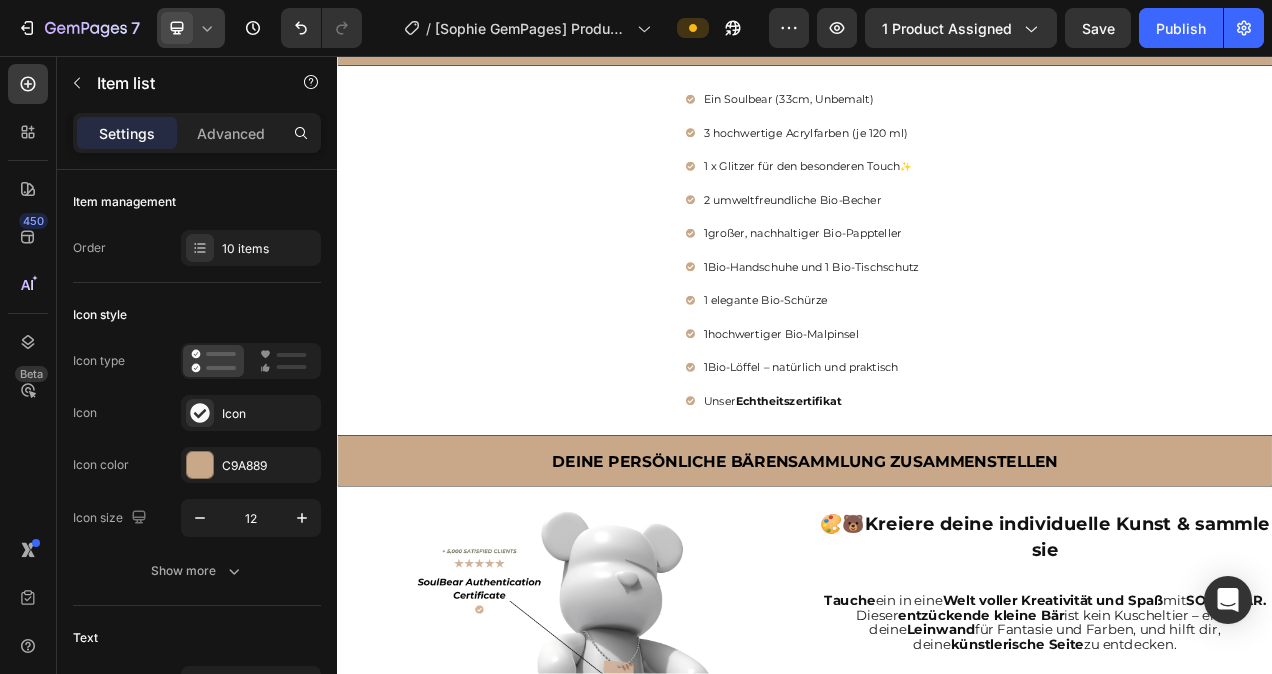 click on "1  Bio-Löffel – natürlich und praktisch" at bounding box center [947, 456] 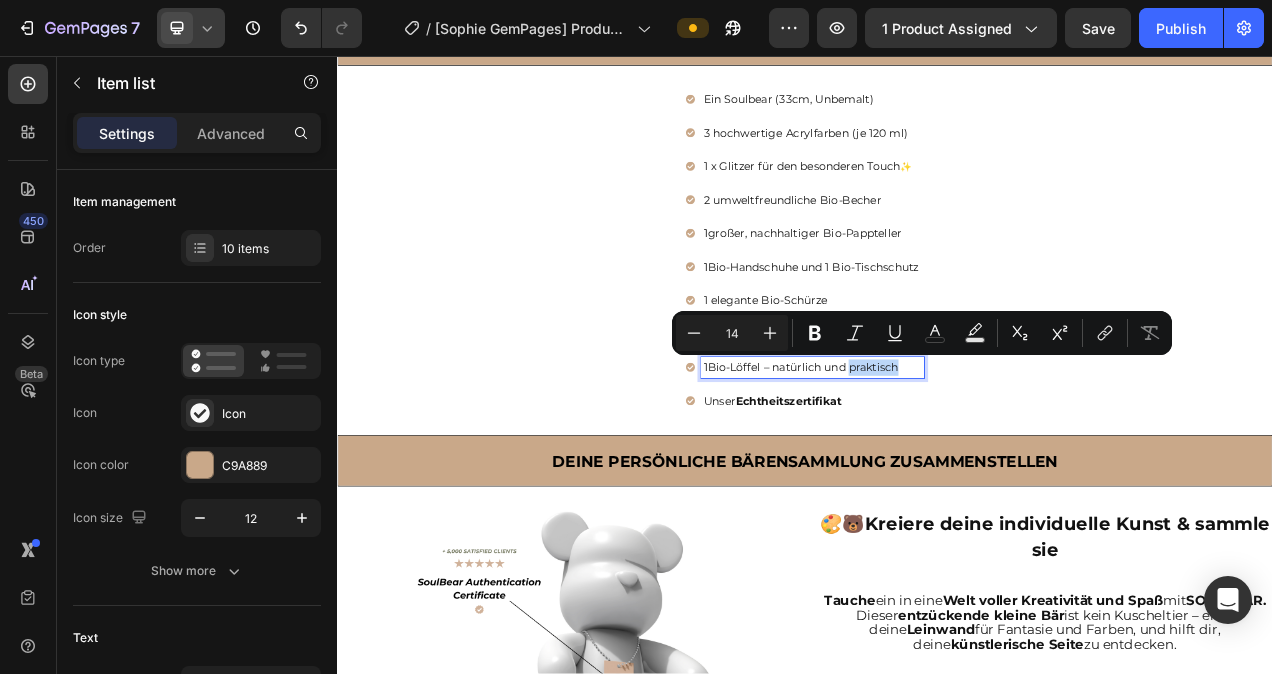 drag, startPoint x: 1056, startPoint y: 452, endPoint x: 988, endPoint y: 454, distance: 68.0294 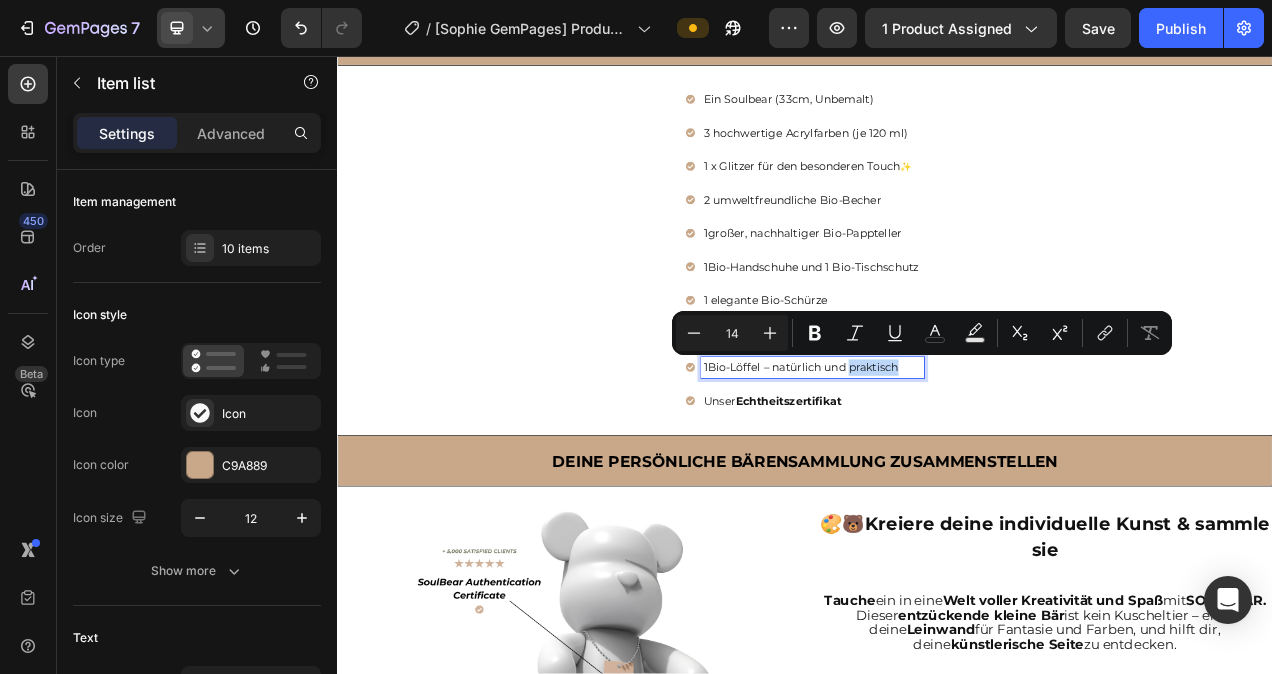 click on "1  Bio-Löffel – natürlich und praktisch" at bounding box center [947, 456] 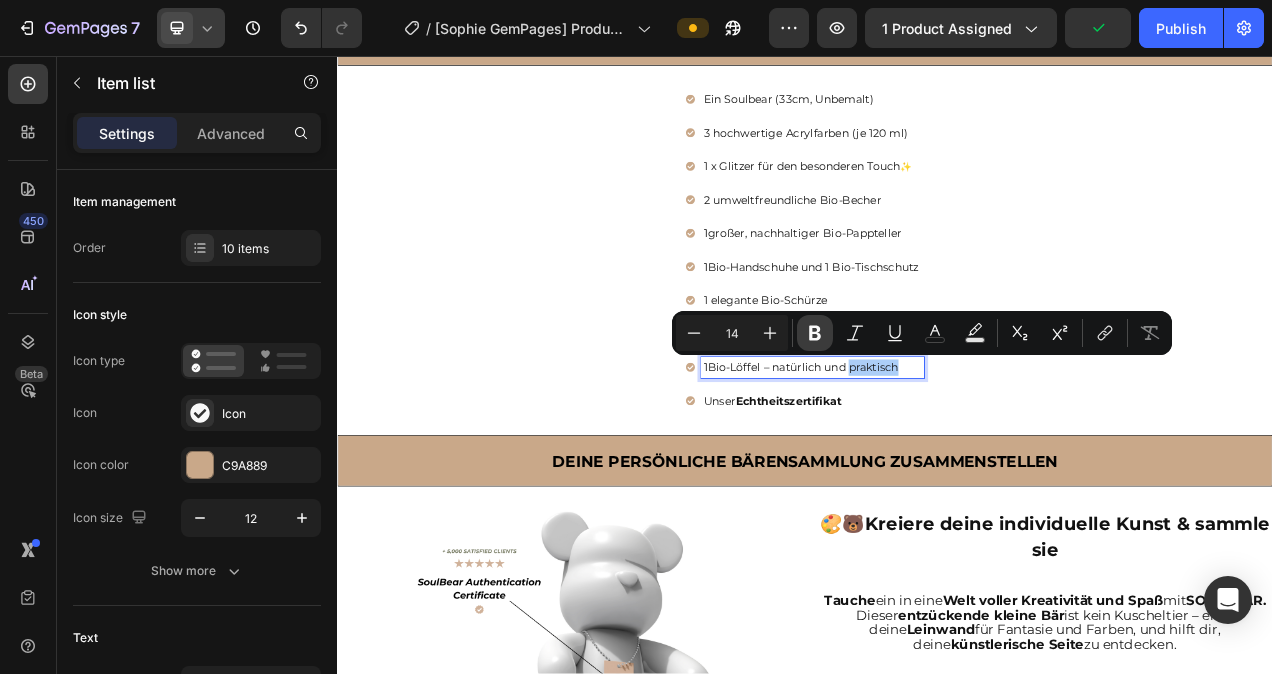 click 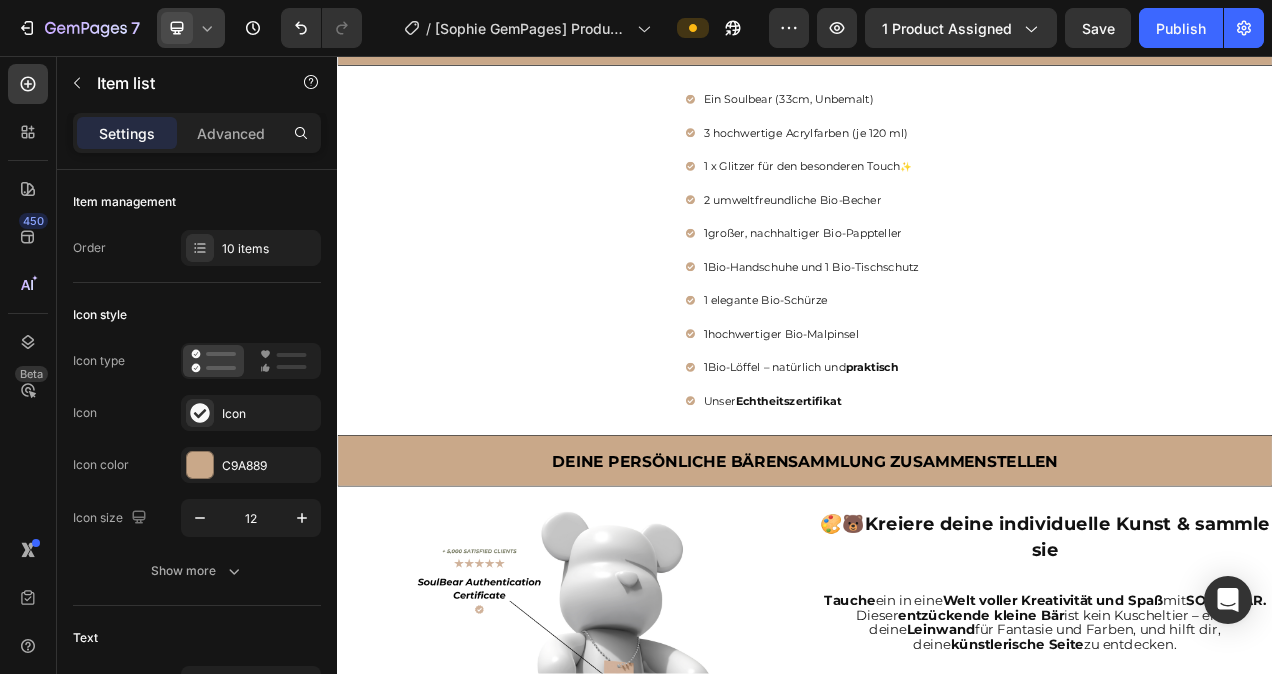click on "1  Bio-Löffel – natürlich und  praktisch" at bounding box center [947, 456] 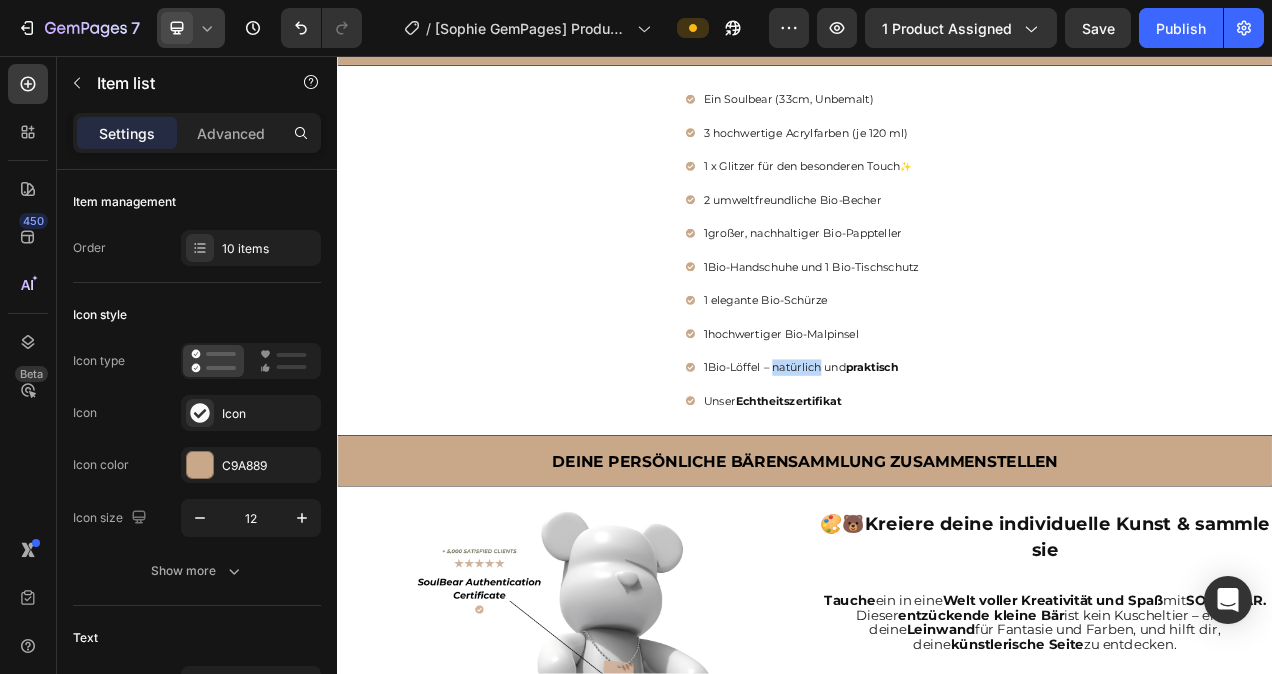 drag, startPoint x: 951, startPoint y: 454, endPoint x: 890, endPoint y: 457, distance: 61.073727 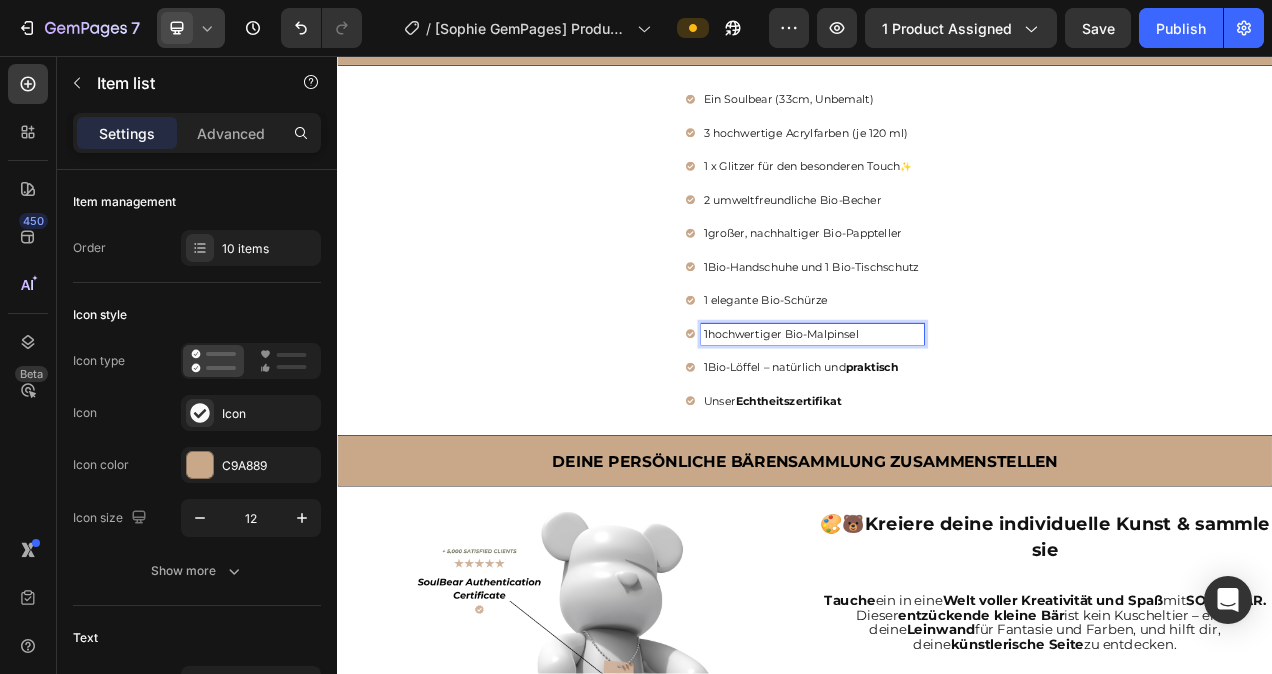 click on "1  hochwertiger Bio-Malpinsel" at bounding box center [947, 413] 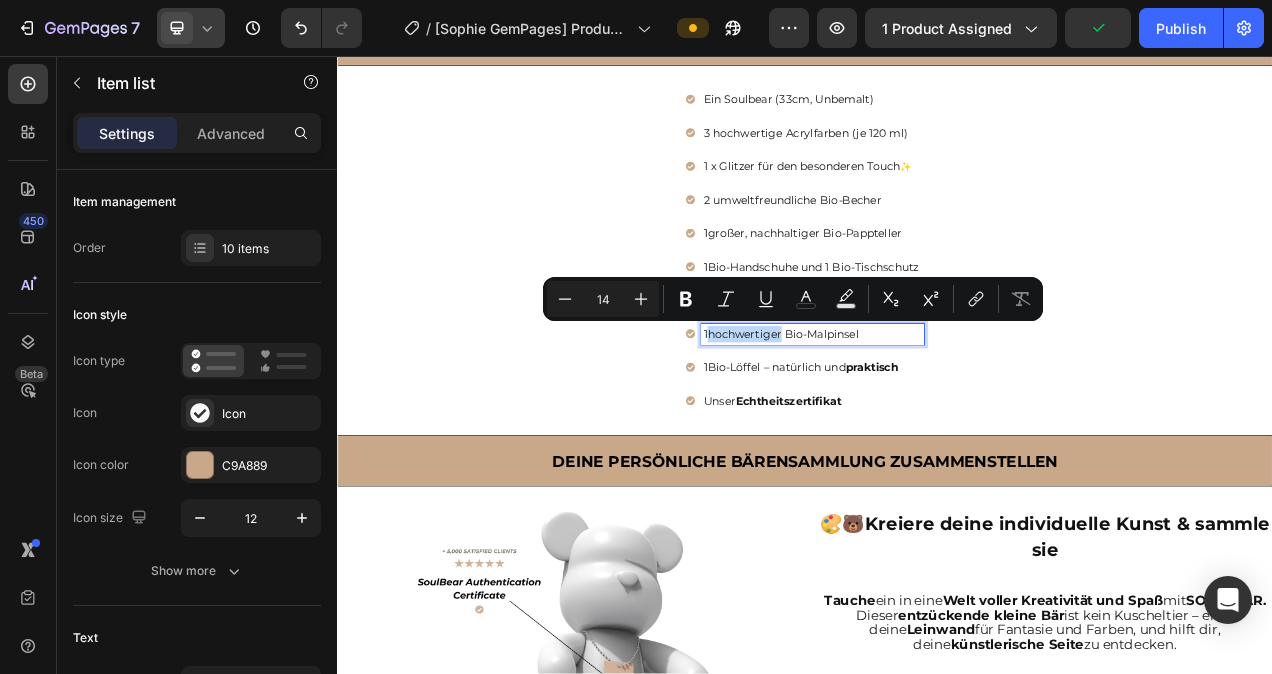 drag, startPoint x: 901, startPoint y: 413, endPoint x: 808, endPoint y: 414, distance: 93.00538 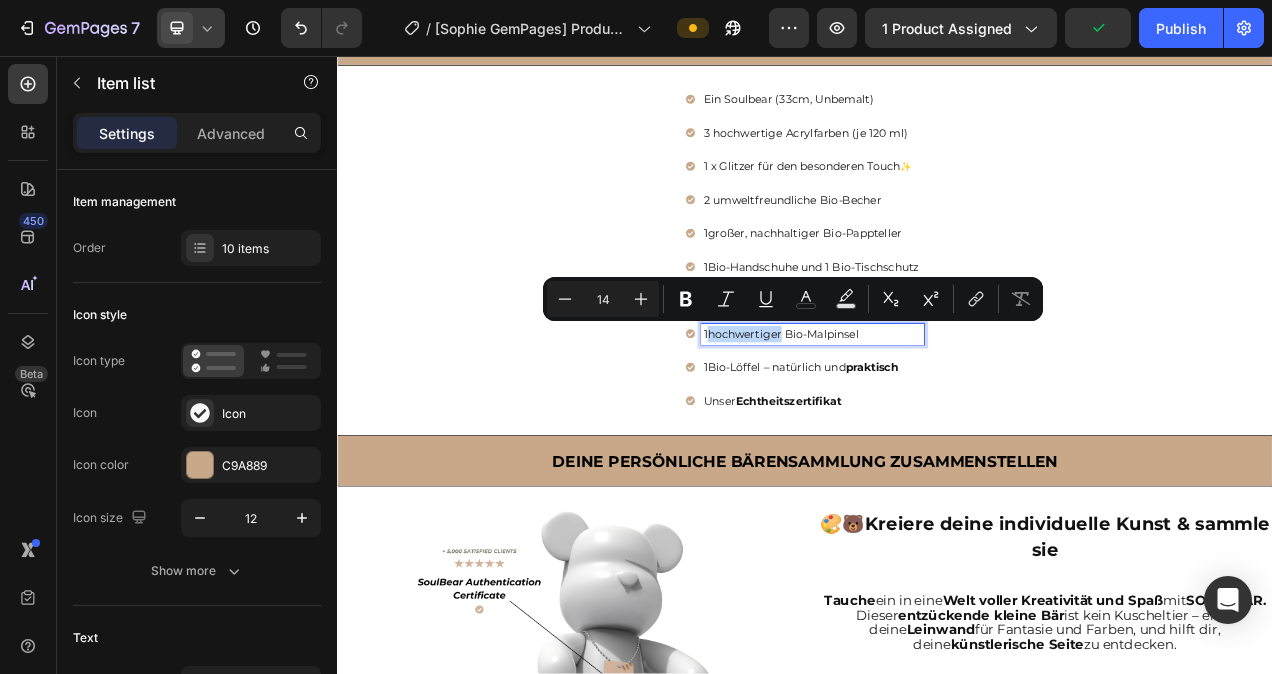 click on "1  hochwertiger Bio-Malpinsel" at bounding box center (947, 413) 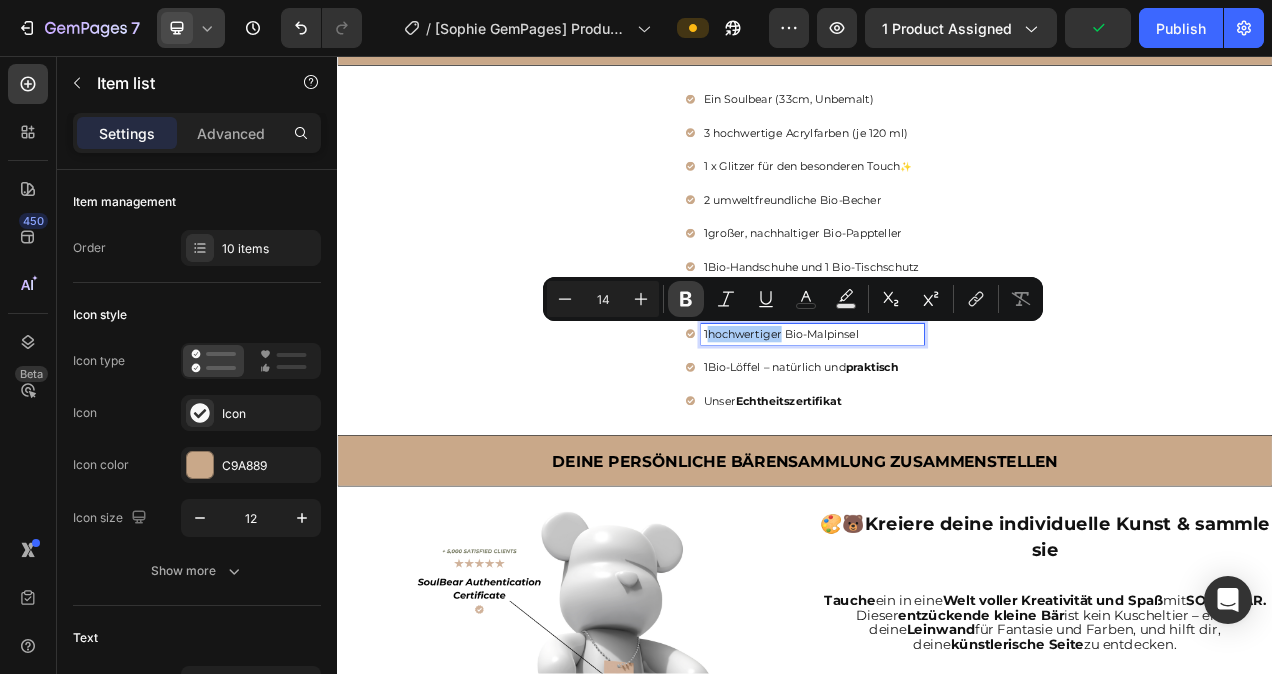click 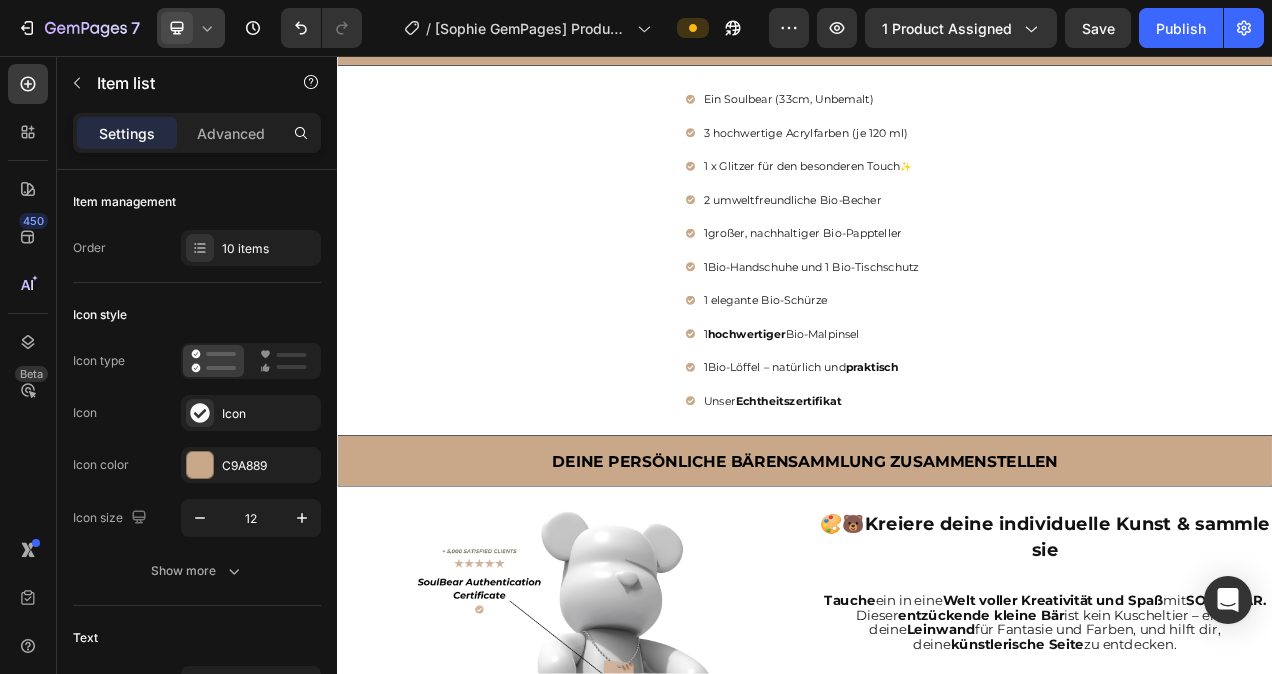click on "1 elegante Bio-Schürze" at bounding box center [947, 370] 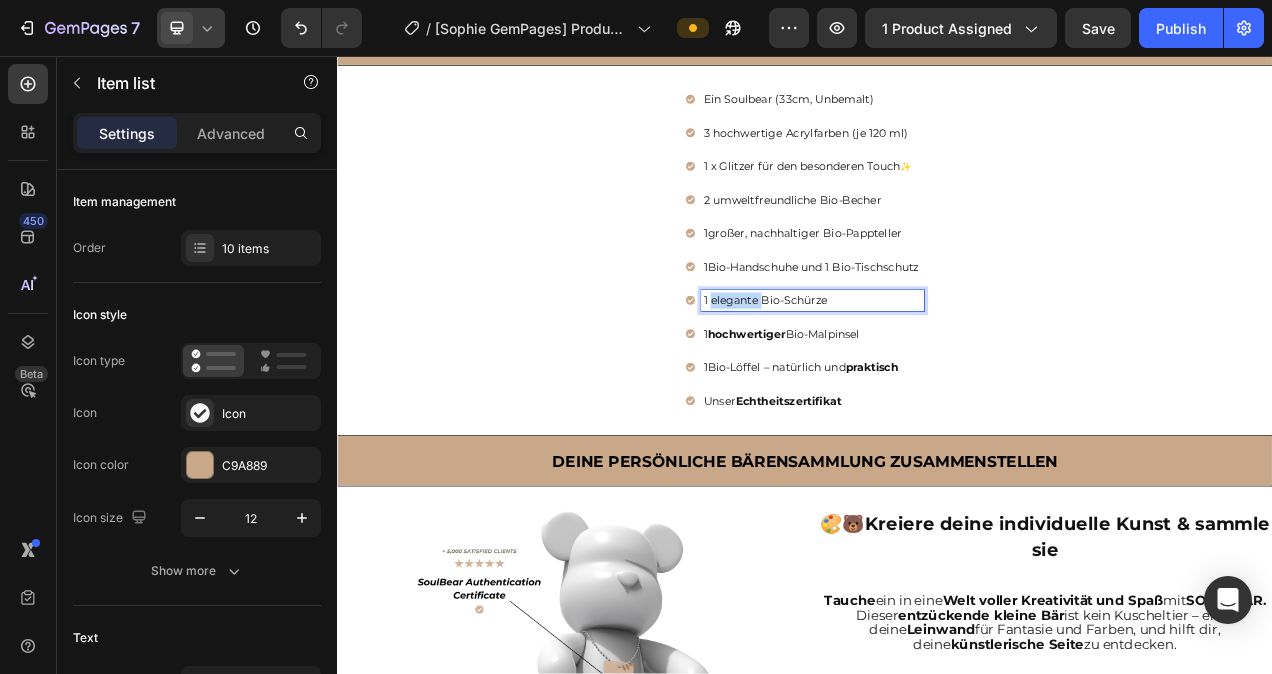 drag, startPoint x: 870, startPoint y: 368, endPoint x: 808, endPoint y: 370, distance: 62.03225 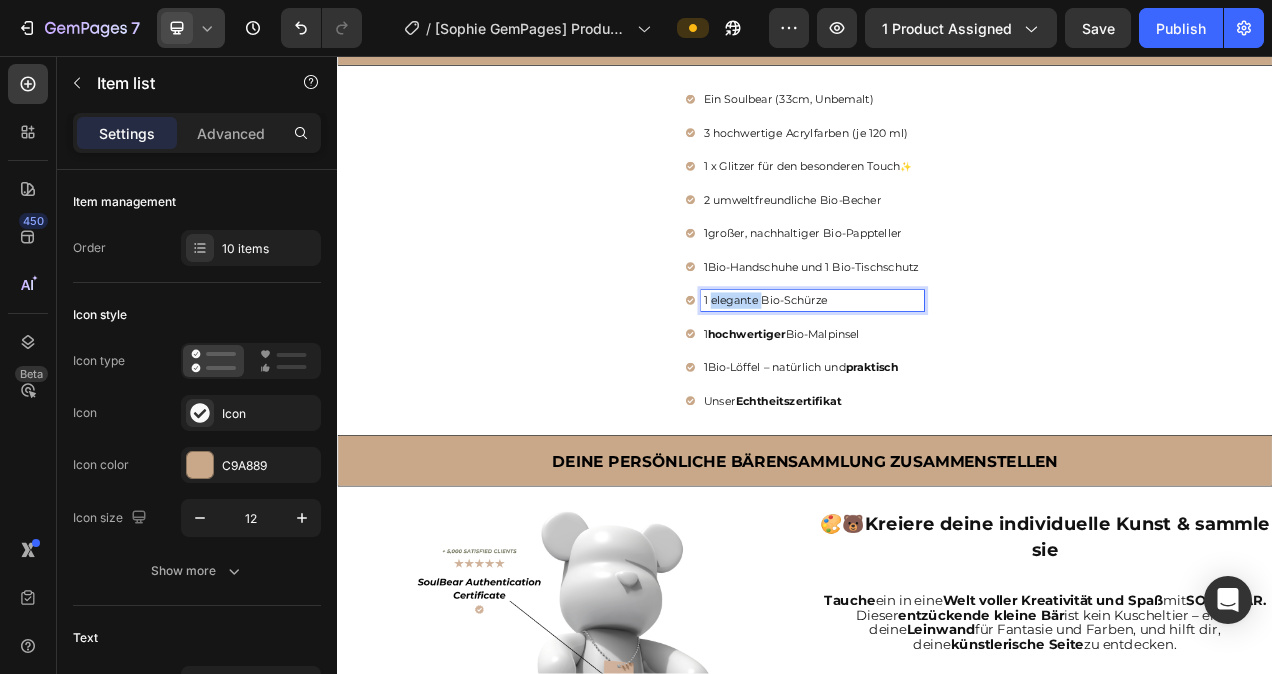 click on "1 elegante Bio-Schürze" at bounding box center (947, 370) 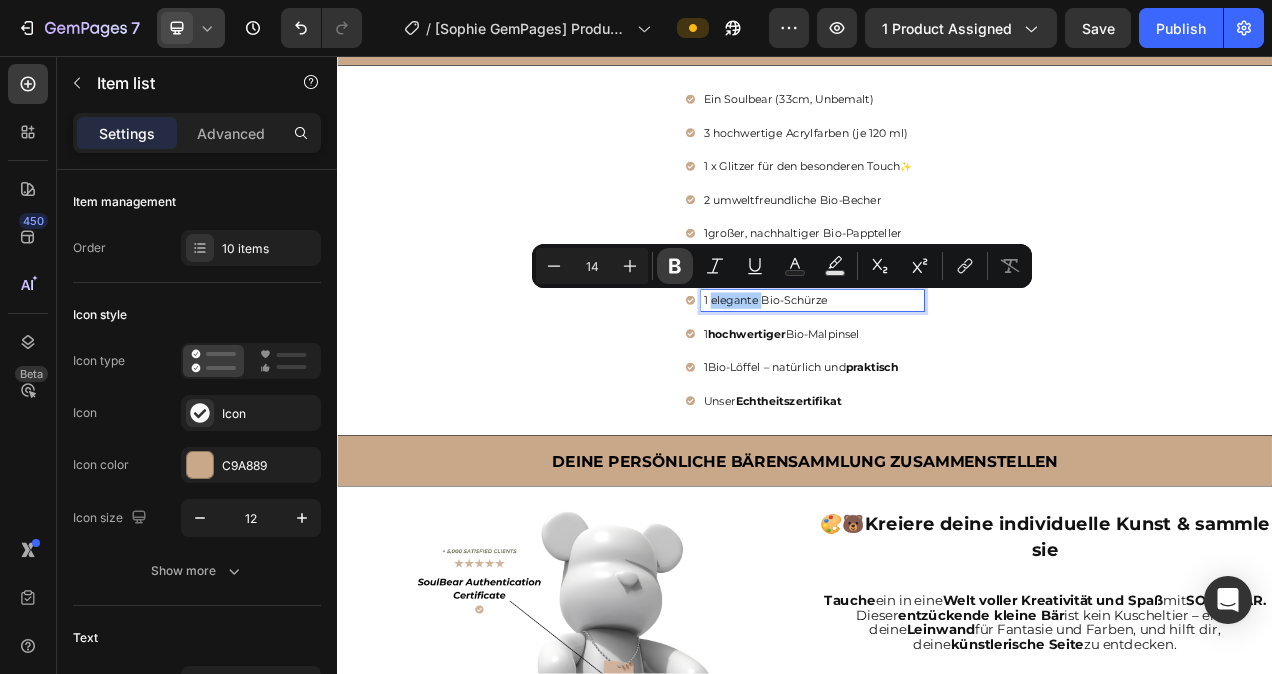 click 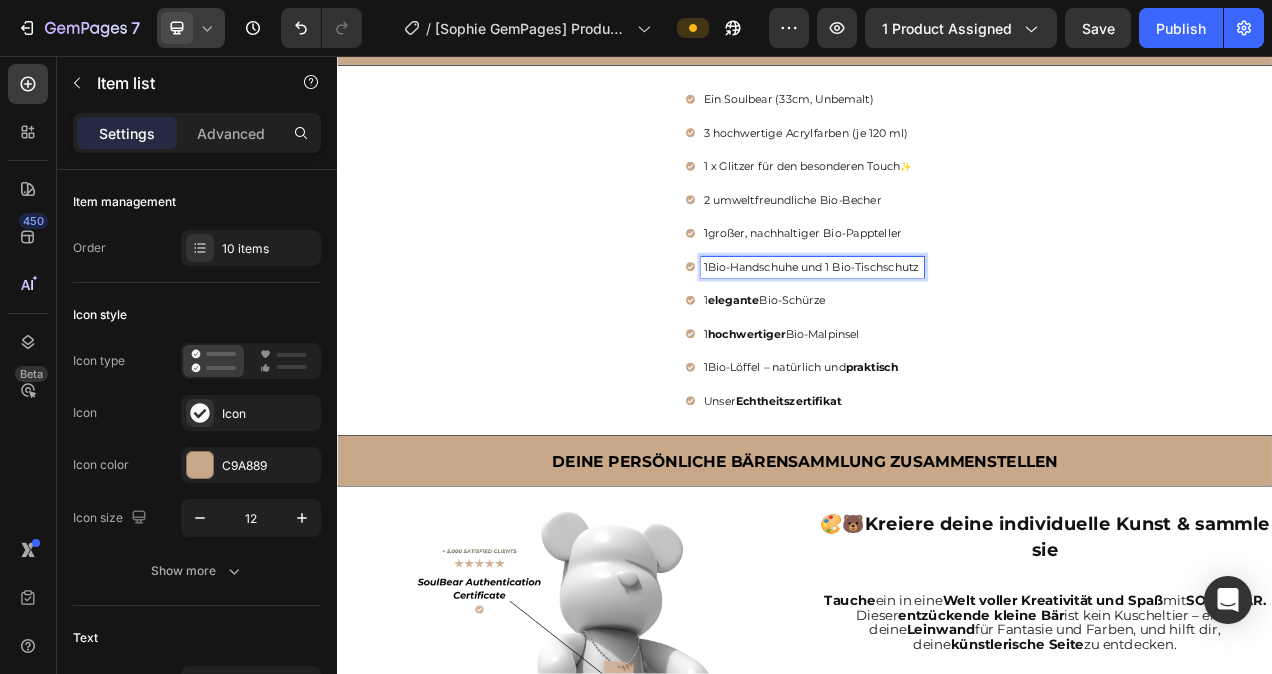 click on "1  Bio-Handschuhe und 1 Bio-Tischschutz" at bounding box center [947, 327] 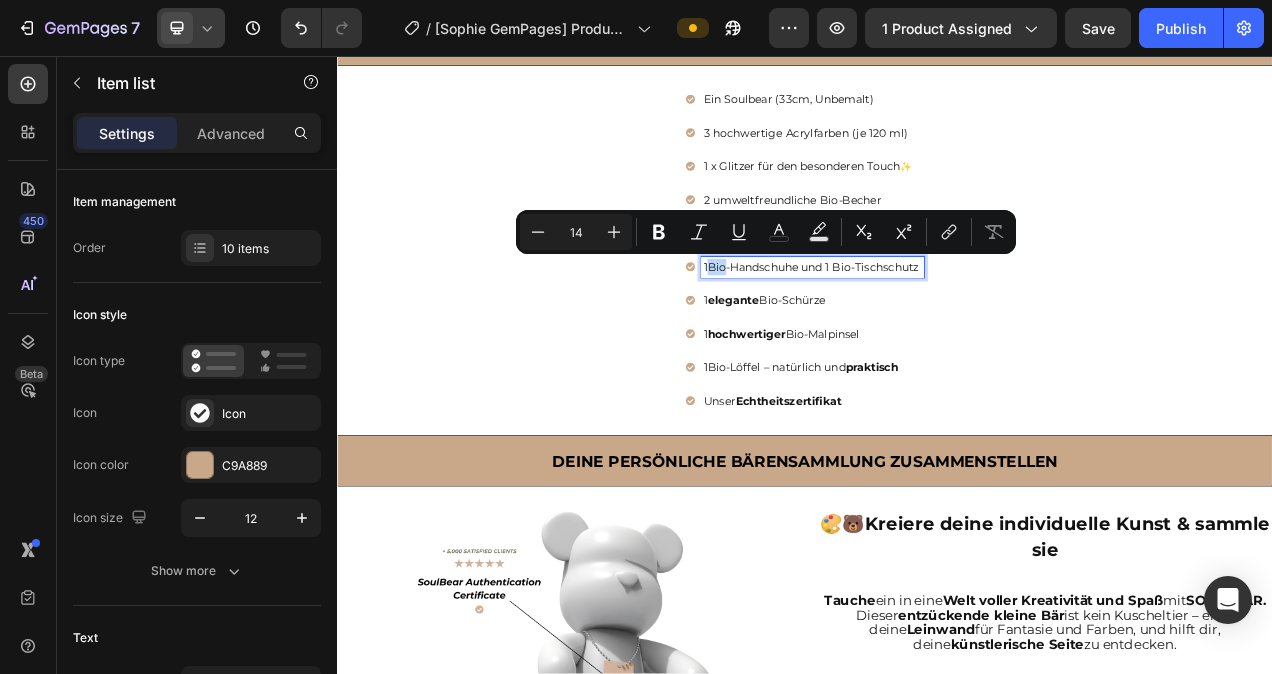 drag, startPoint x: 829, startPoint y: 325, endPoint x: 808, endPoint y: 326, distance: 21.023796 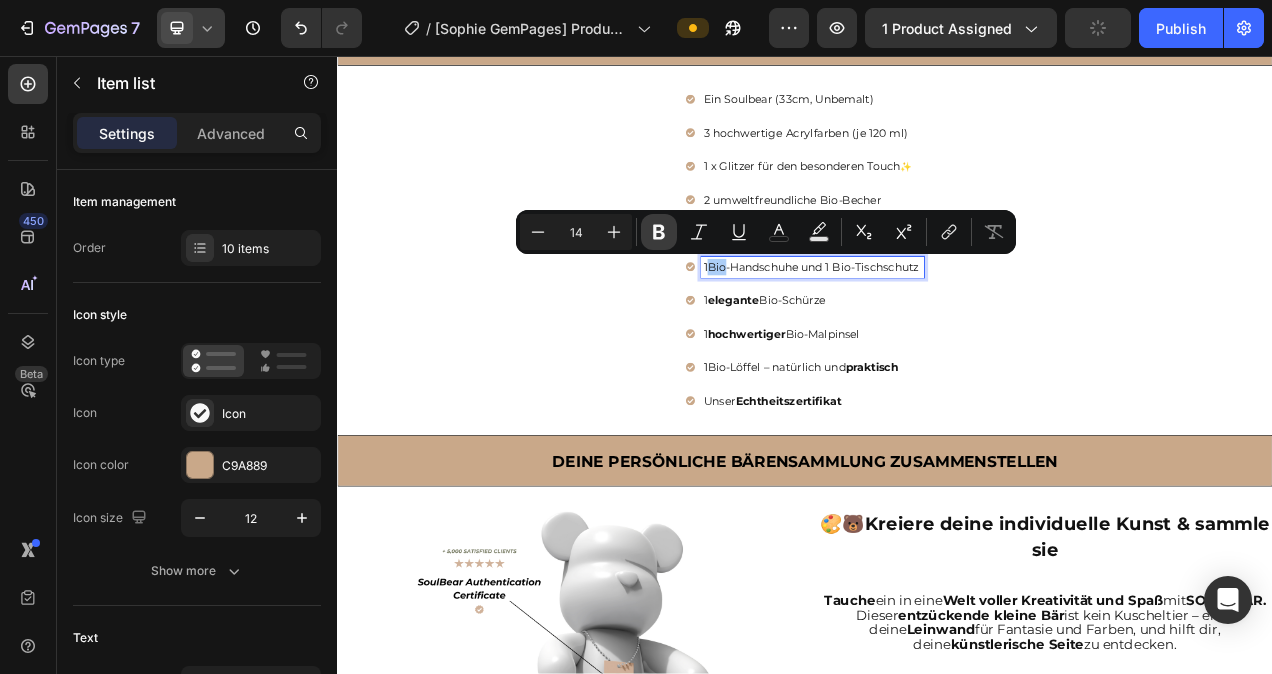 click 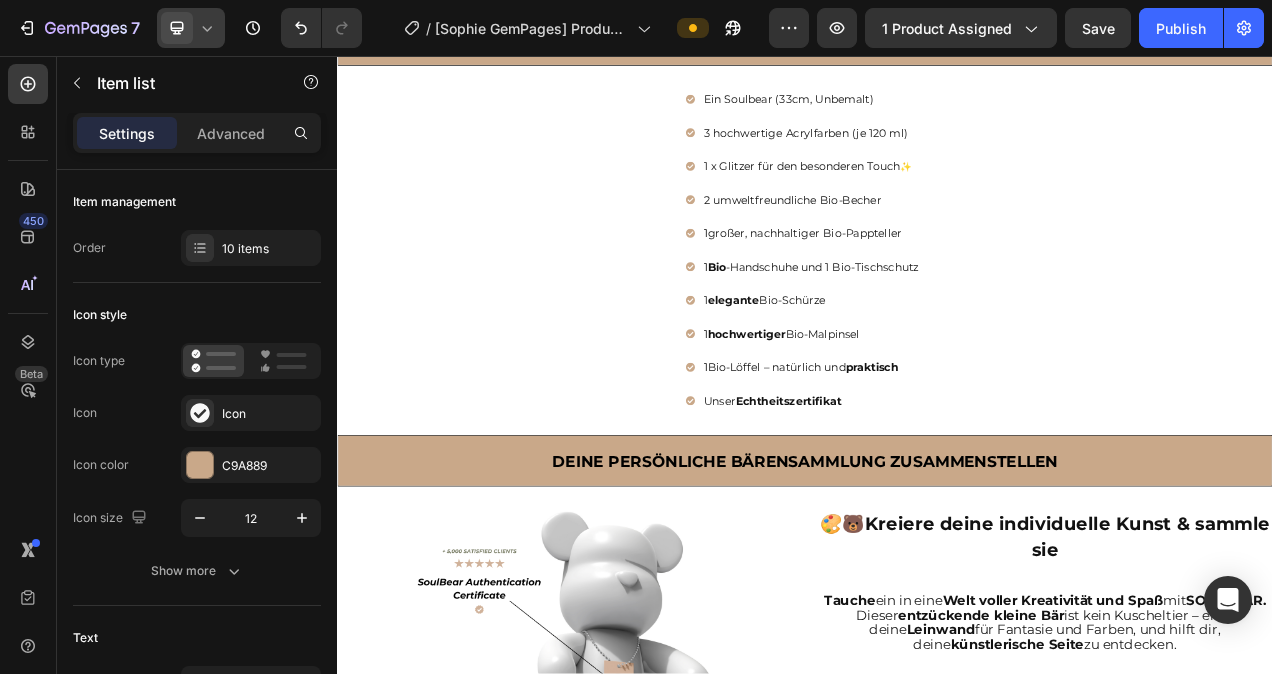 click on "1  Bio -Handschuhe und 1 Bio-Tischschutz" at bounding box center [947, 327] 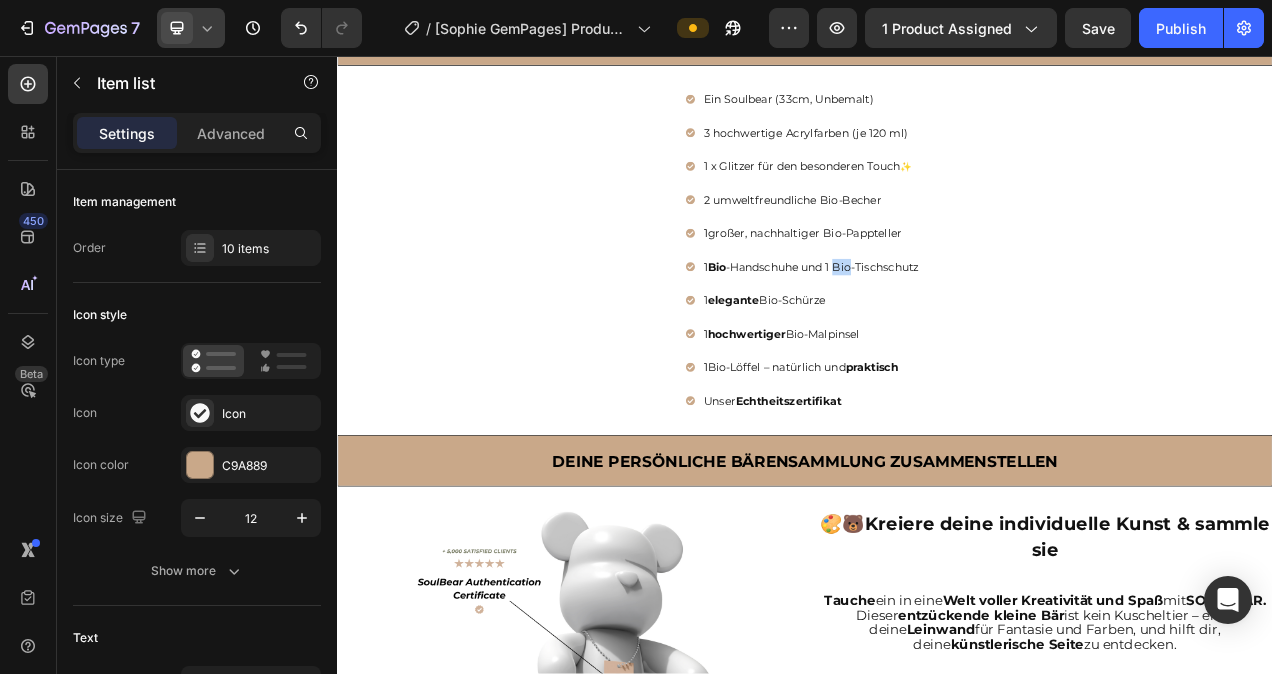 drag, startPoint x: 992, startPoint y: 328, endPoint x: 972, endPoint y: 330, distance: 20.09975 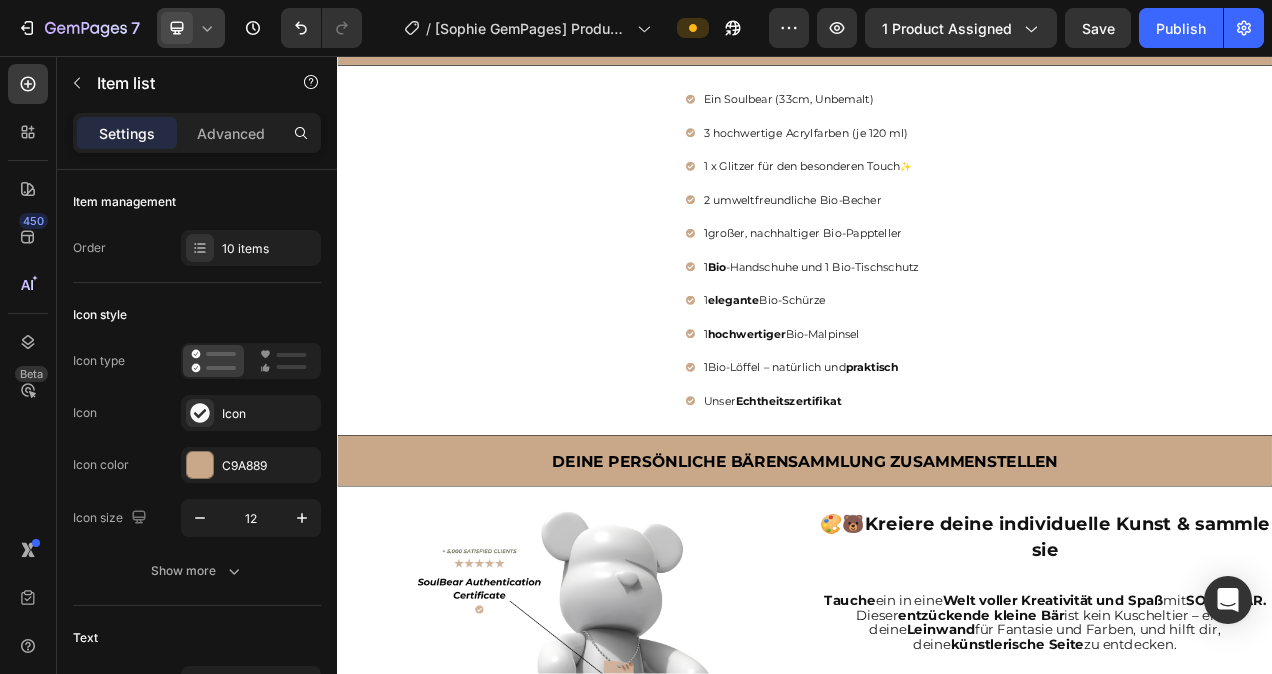 click on "1  großer, nachhaltiger Bio-Pappteller" at bounding box center (947, 284) 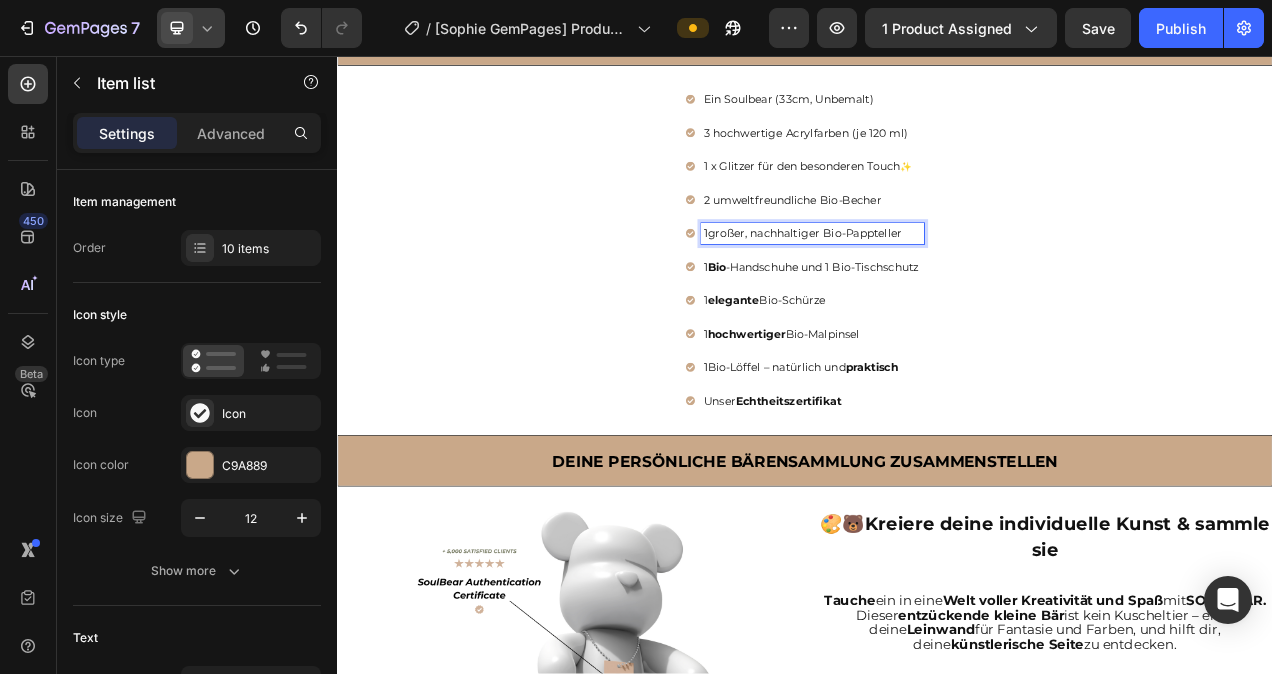 click on "1  großer, nachhaltiger Bio-Pappteller" at bounding box center [947, 284] 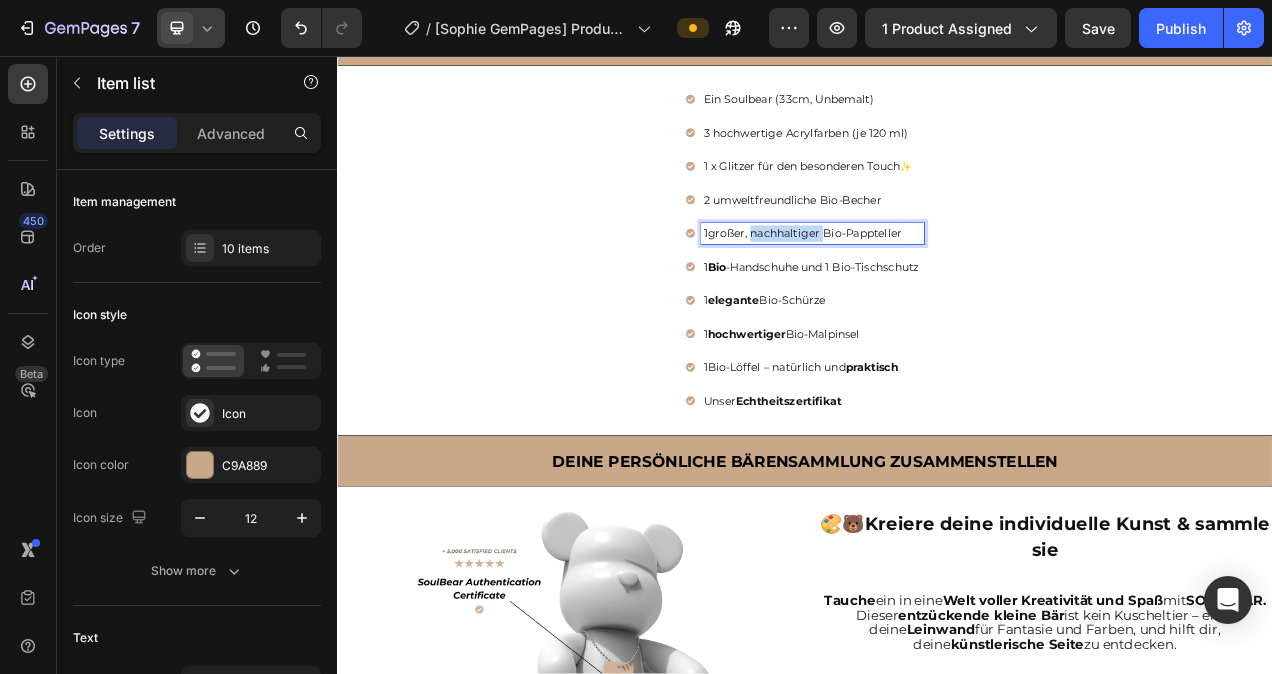 drag, startPoint x: 945, startPoint y: 284, endPoint x: 902, endPoint y: 286, distance: 43.046486 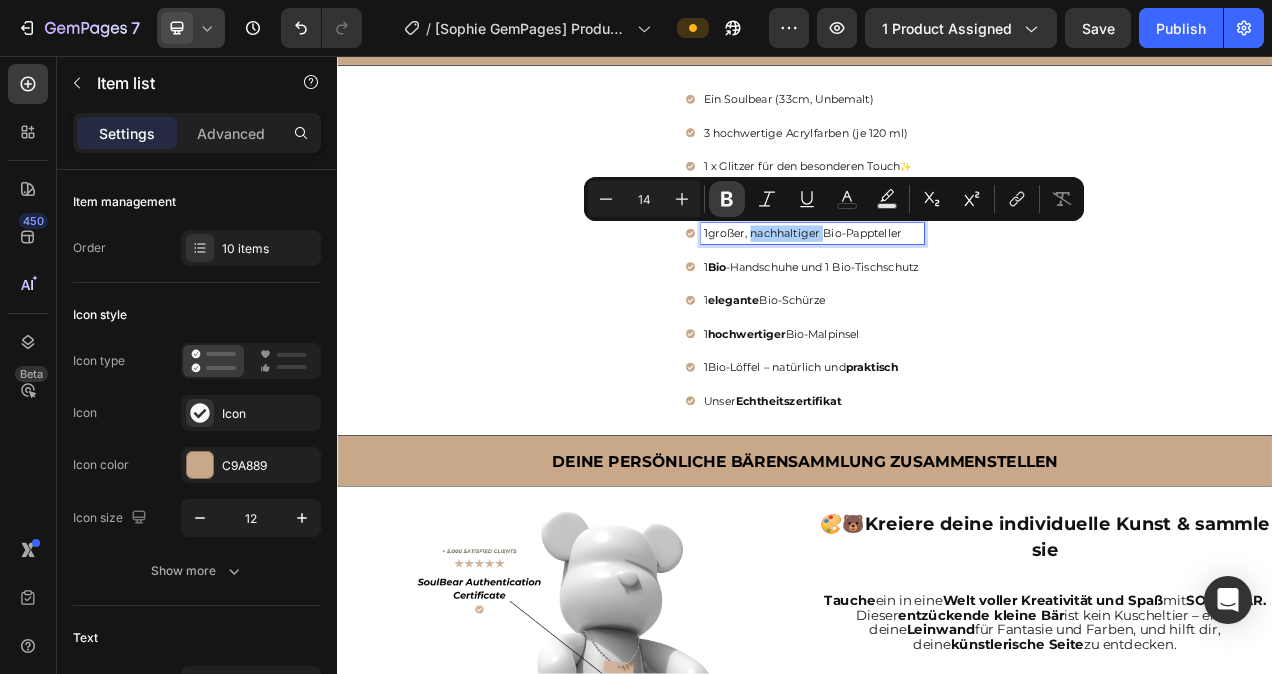click 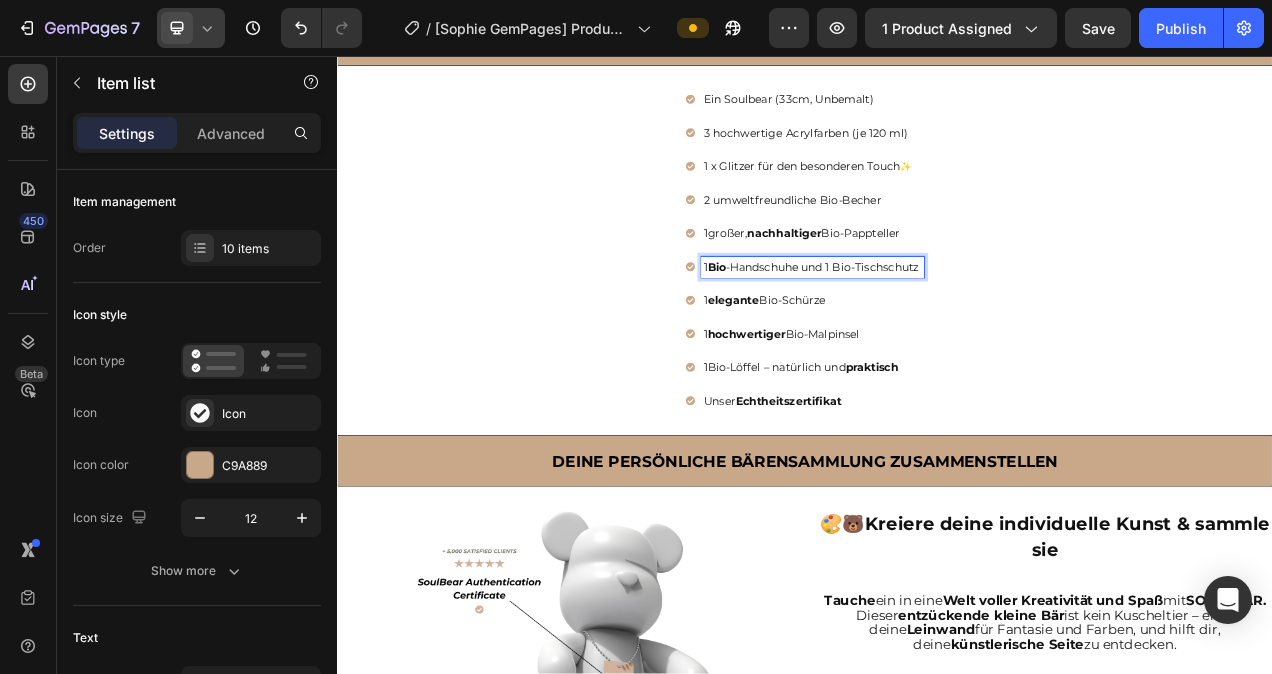 click on "1  Bio -Handschuhe und 1 Bio-Tischschutz" at bounding box center (947, 327) 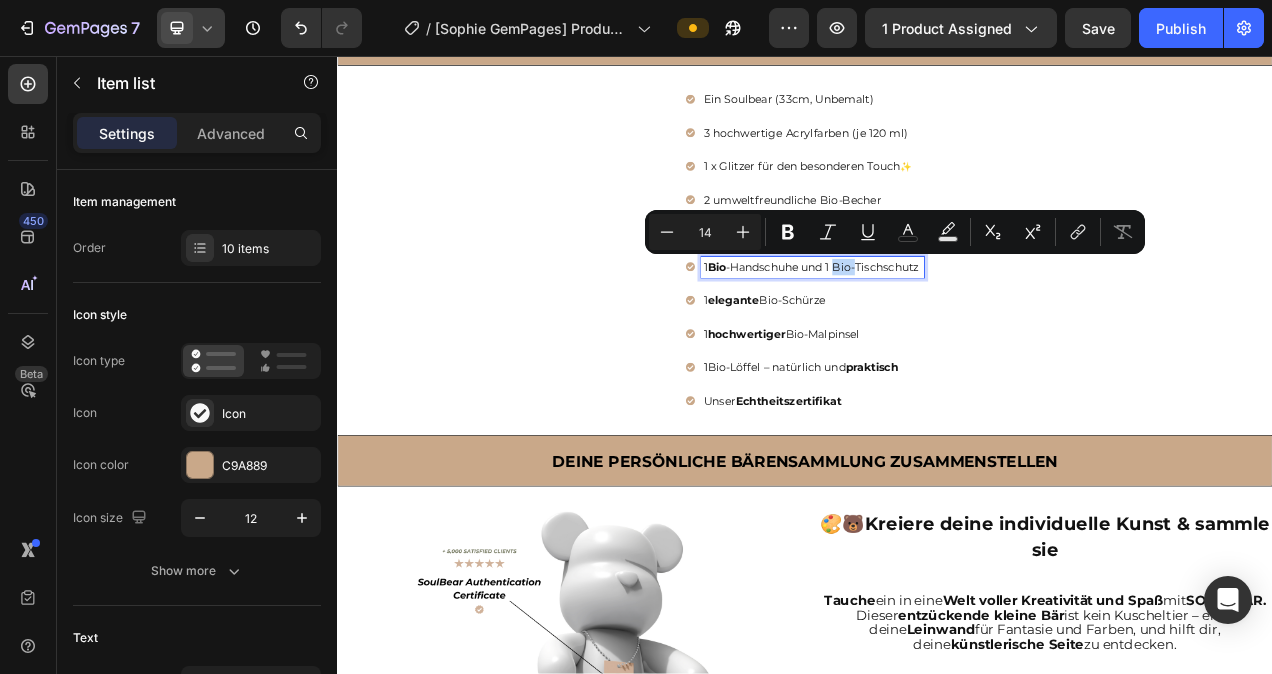 drag, startPoint x: 992, startPoint y: 327, endPoint x: 978, endPoint y: 328, distance: 14.035668 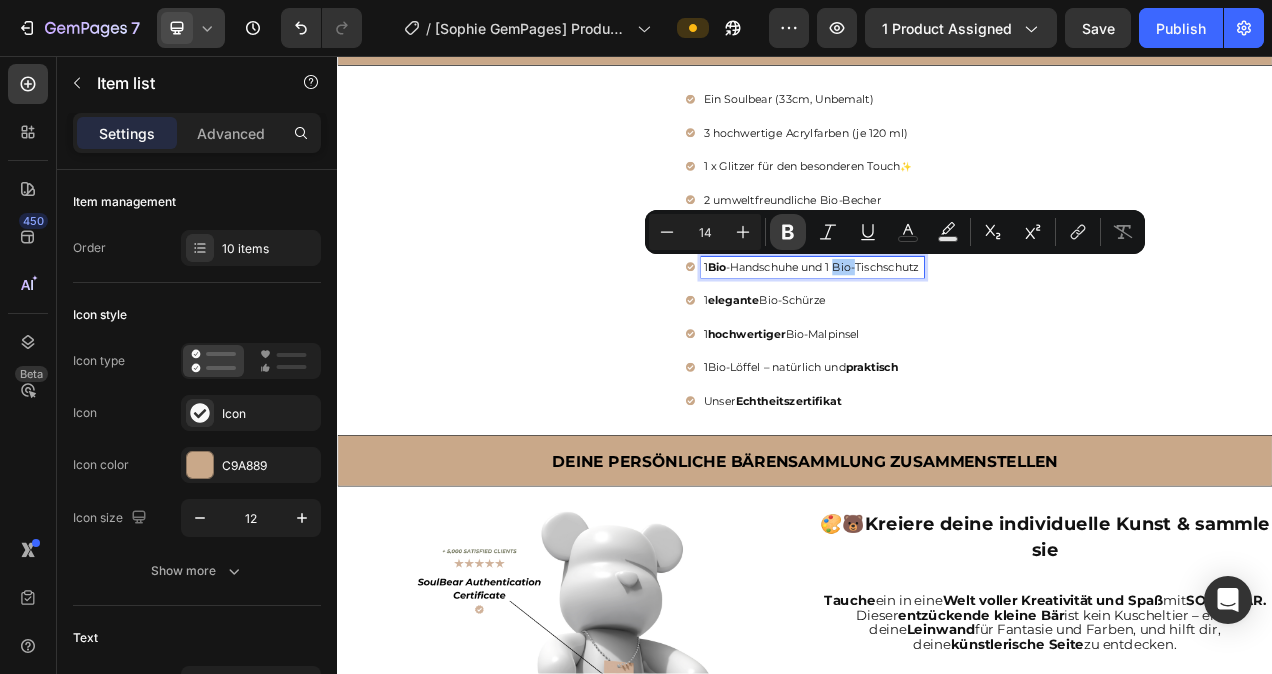 click 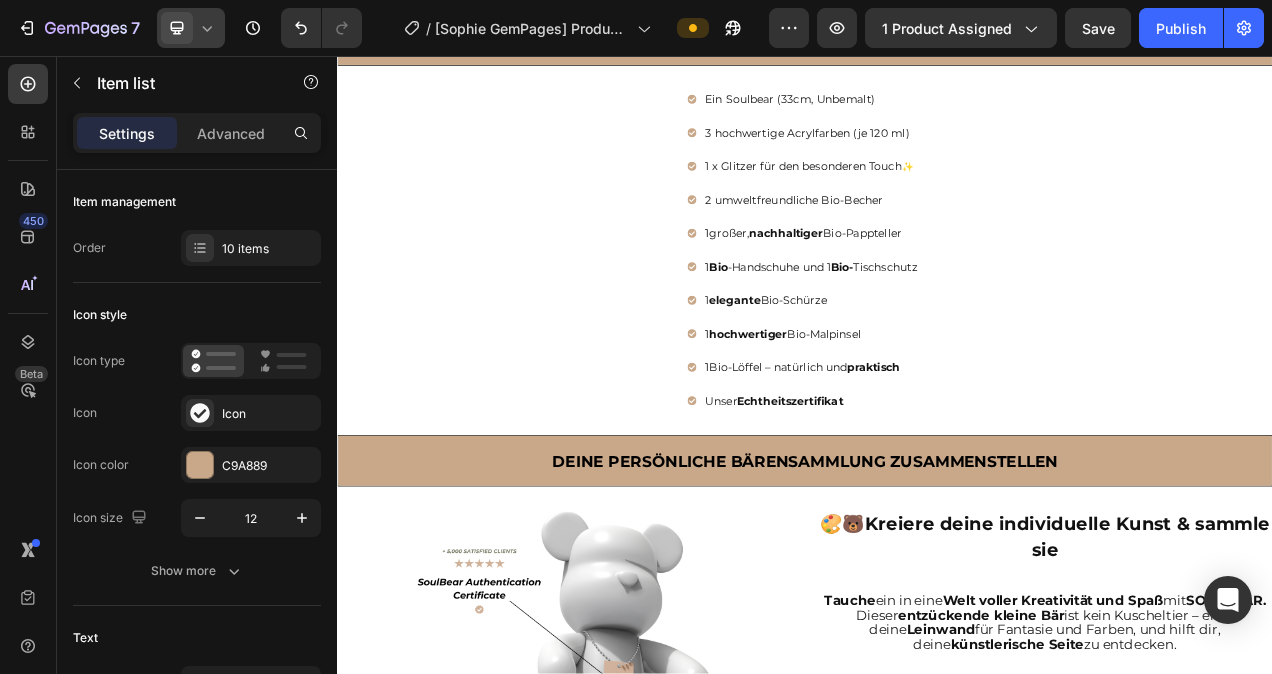 click on "2 umweltfreundliche Bio-Becher" at bounding box center [947, 241] 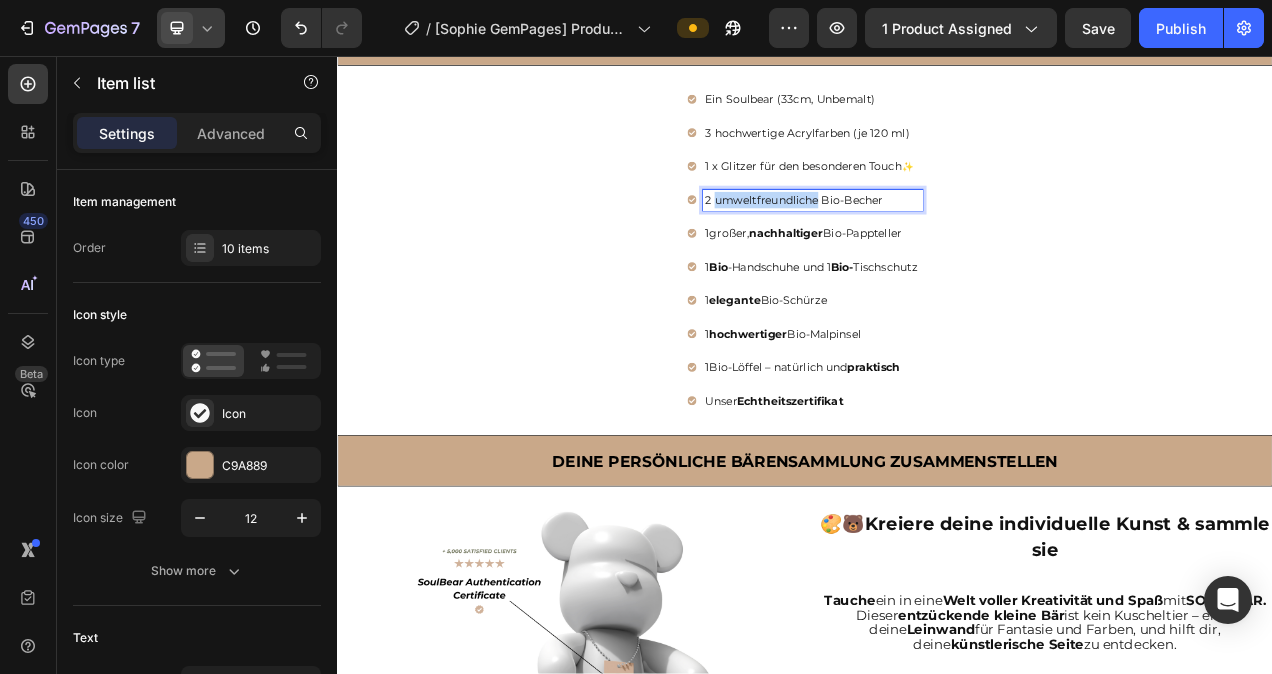 drag, startPoint x: 943, startPoint y: 239, endPoint x: 811, endPoint y: 243, distance: 132.0606 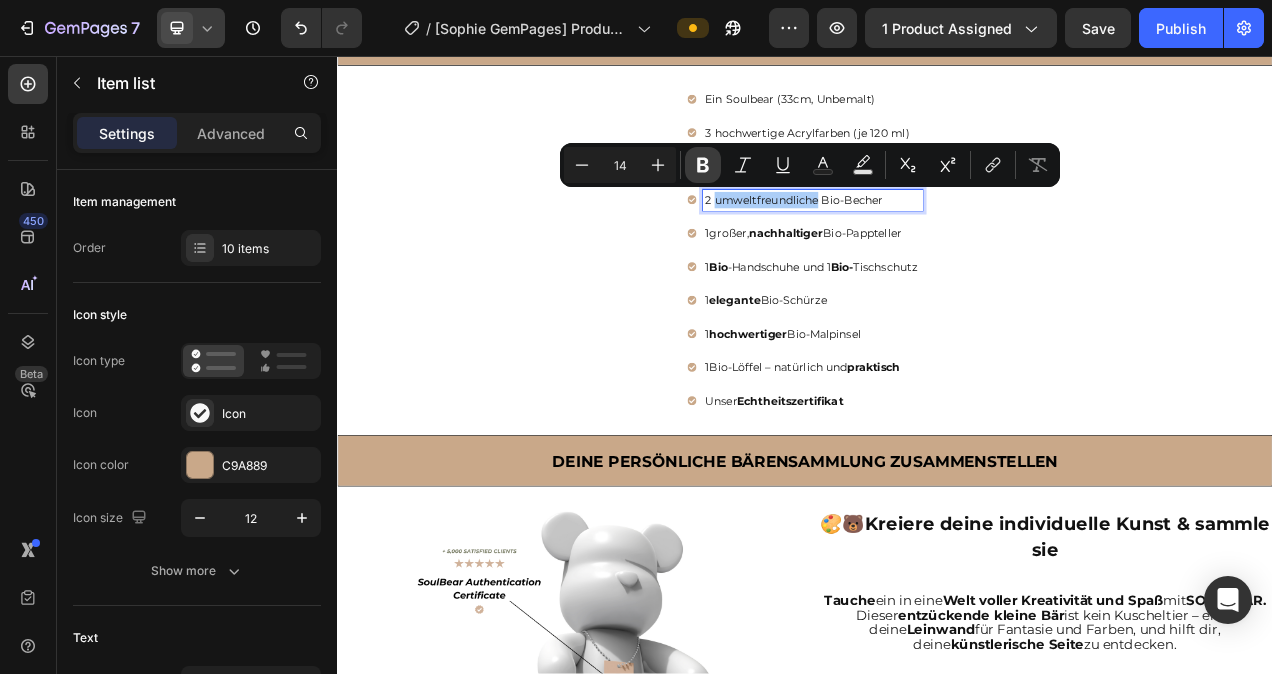 click on "Bold" at bounding box center (703, 165) 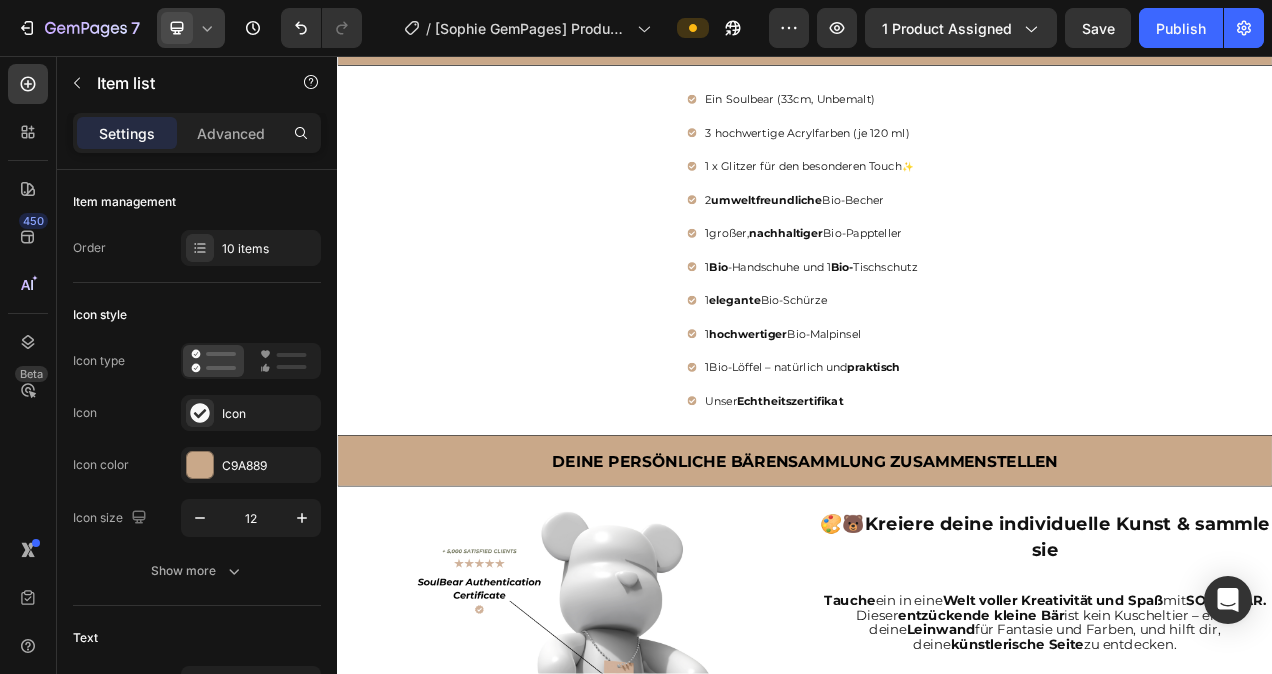 click on "1 x Glitzer für den besonderen Touch" at bounding box center (935, 198) 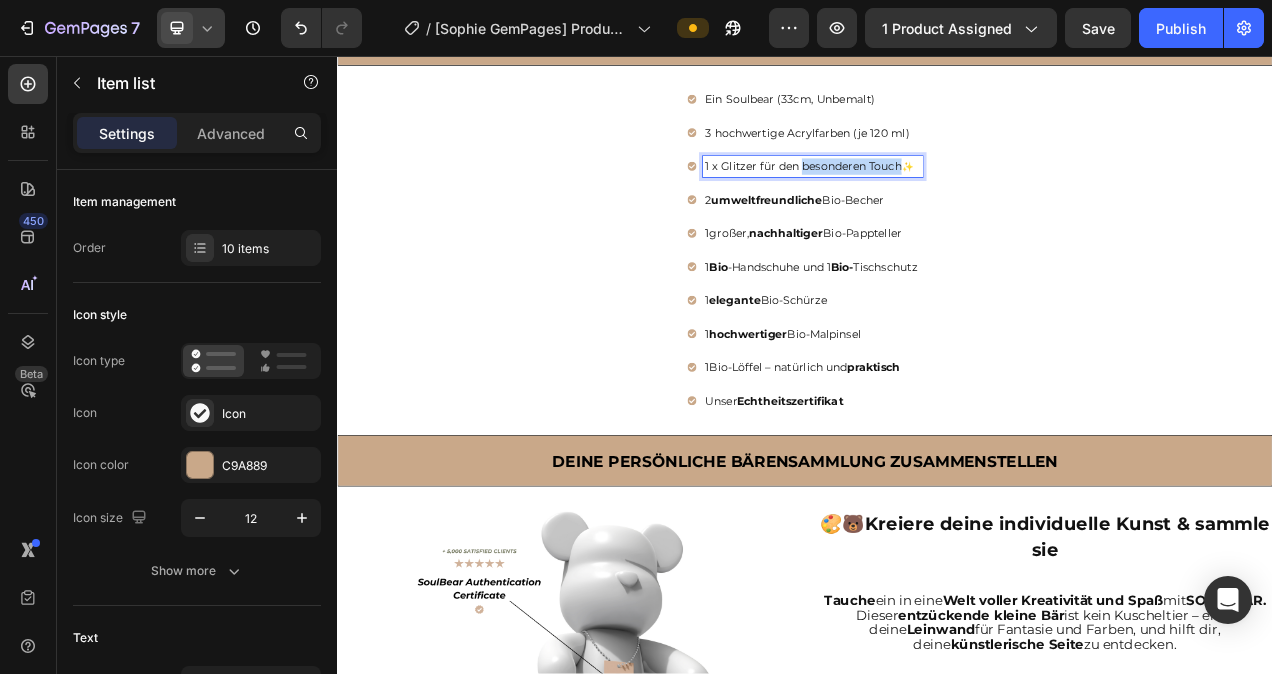 drag, startPoint x: 917, startPoint y: 200, endPoint x: 1044, endPoint y: 196, distance: 127.06297 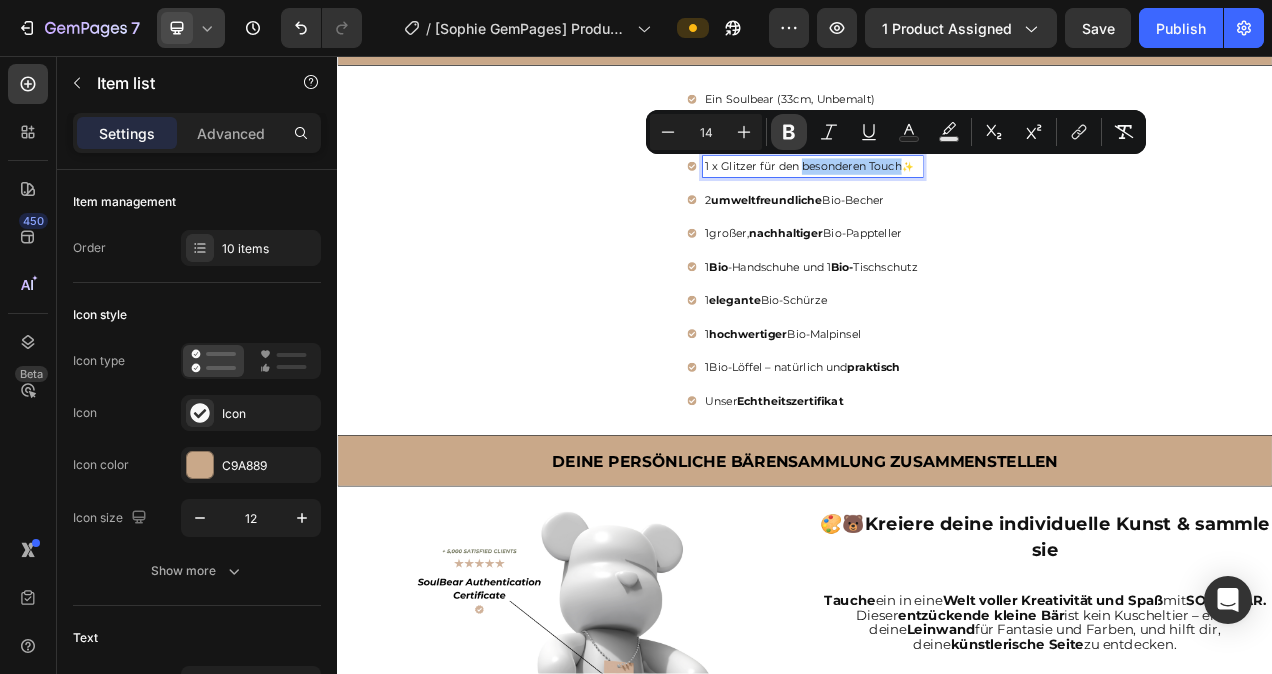 click 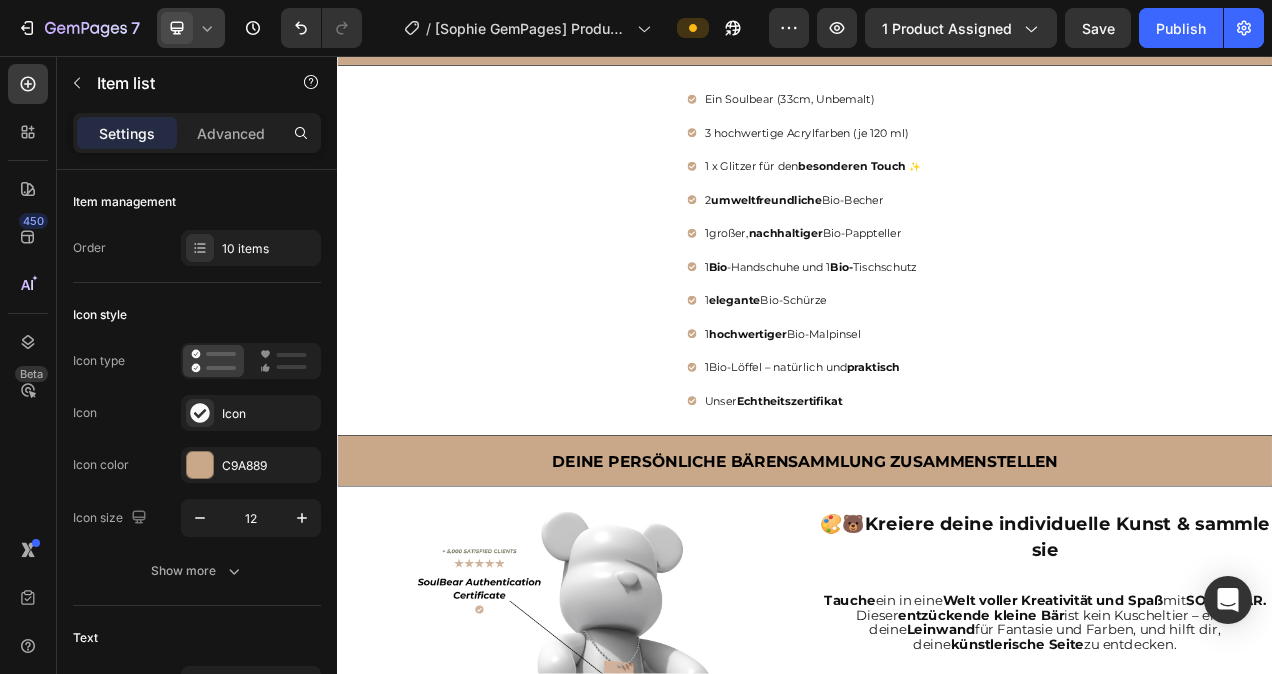 click on "3 hochwertige Acrylfarben (je 120 ml)" at bounding box center [947, 155] 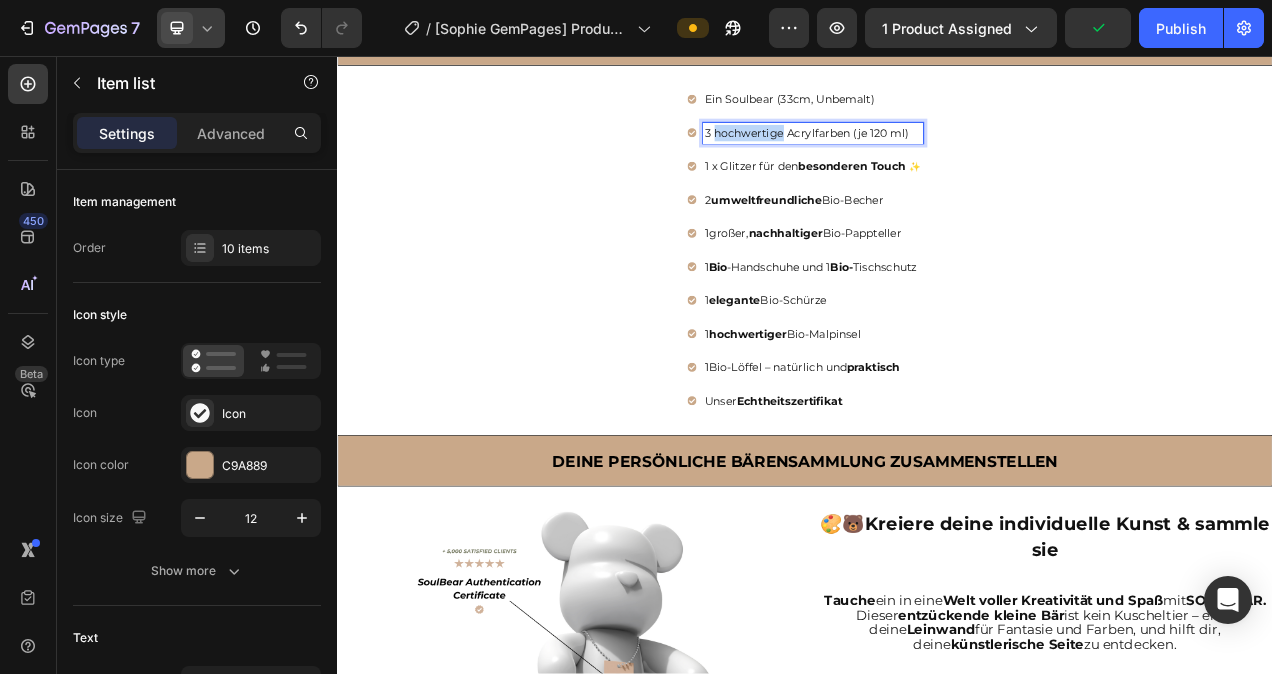 drag, startPoint x: 896, startPoint y: 154, endPoint x: 810, endPoint y: 151, distance: 86.05231 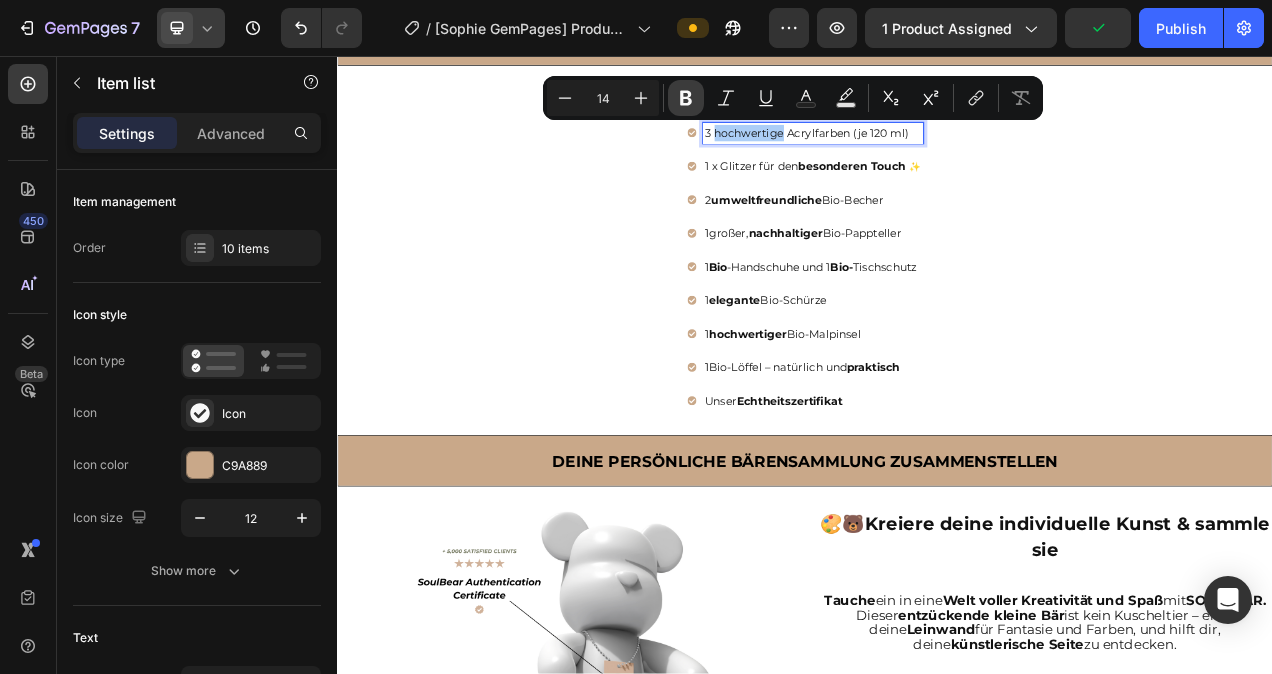 click 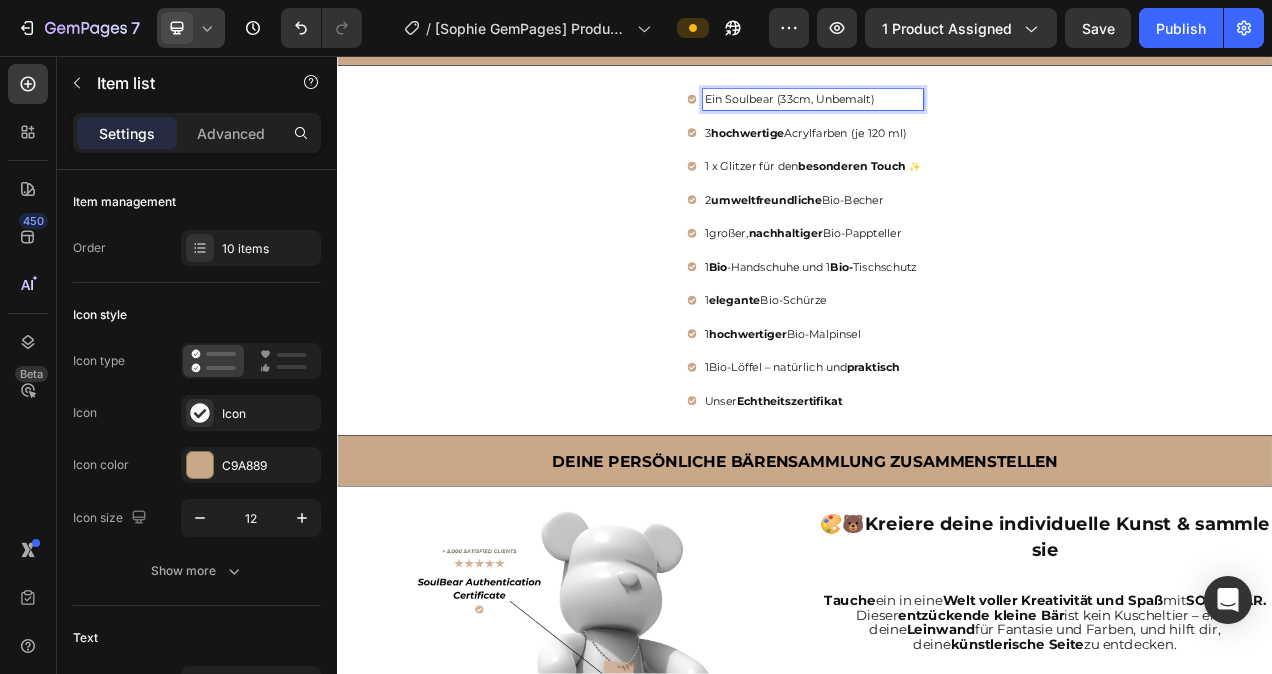 click on "Ein Soulbear (33cm, Unbemalt)" at bounding box center (947, 112) 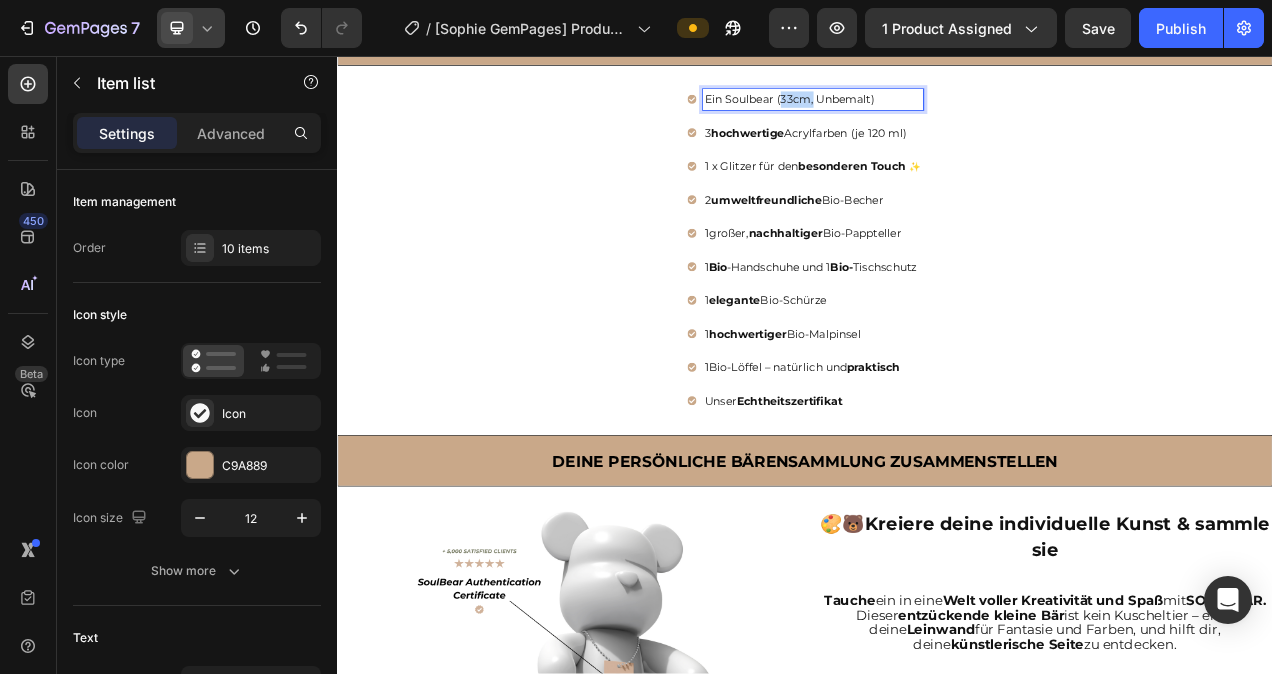 drag, startPoint x: 896, startPoint y: 114, endPoint x: 932, endPoint y: 114, distance: 36 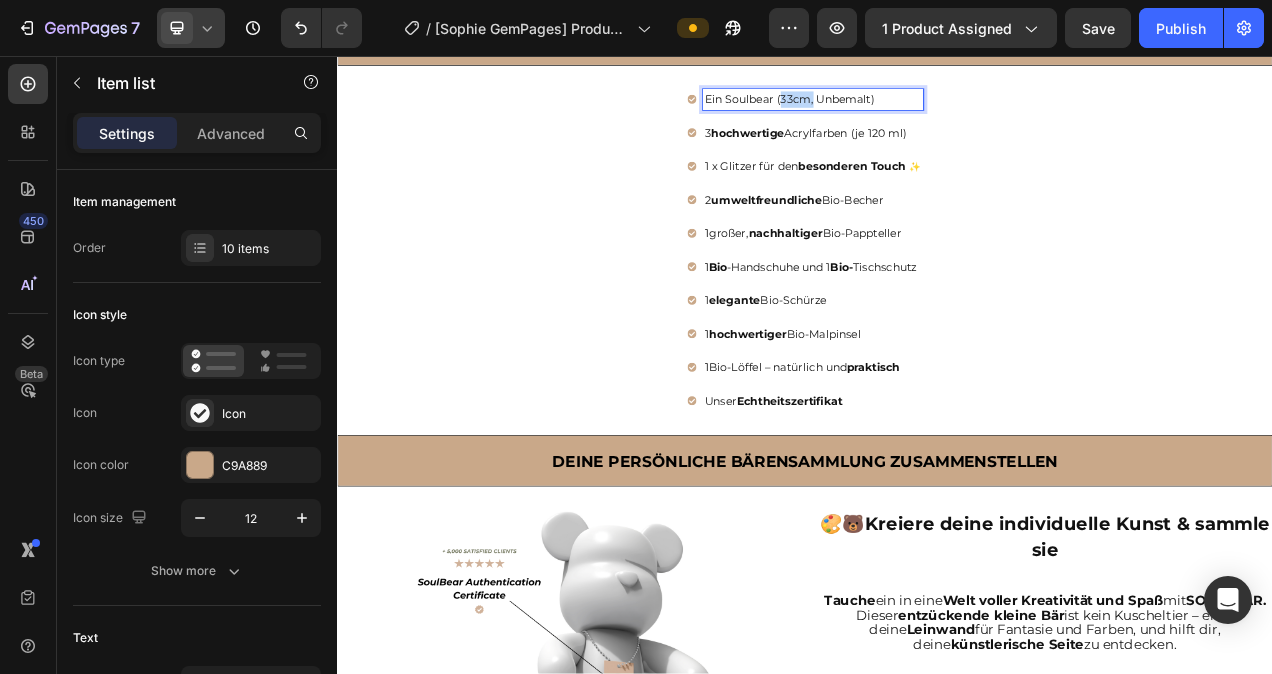 click on "Ein Soulbear (33cm, Unbemalt)" at bounding box center [947, 112] 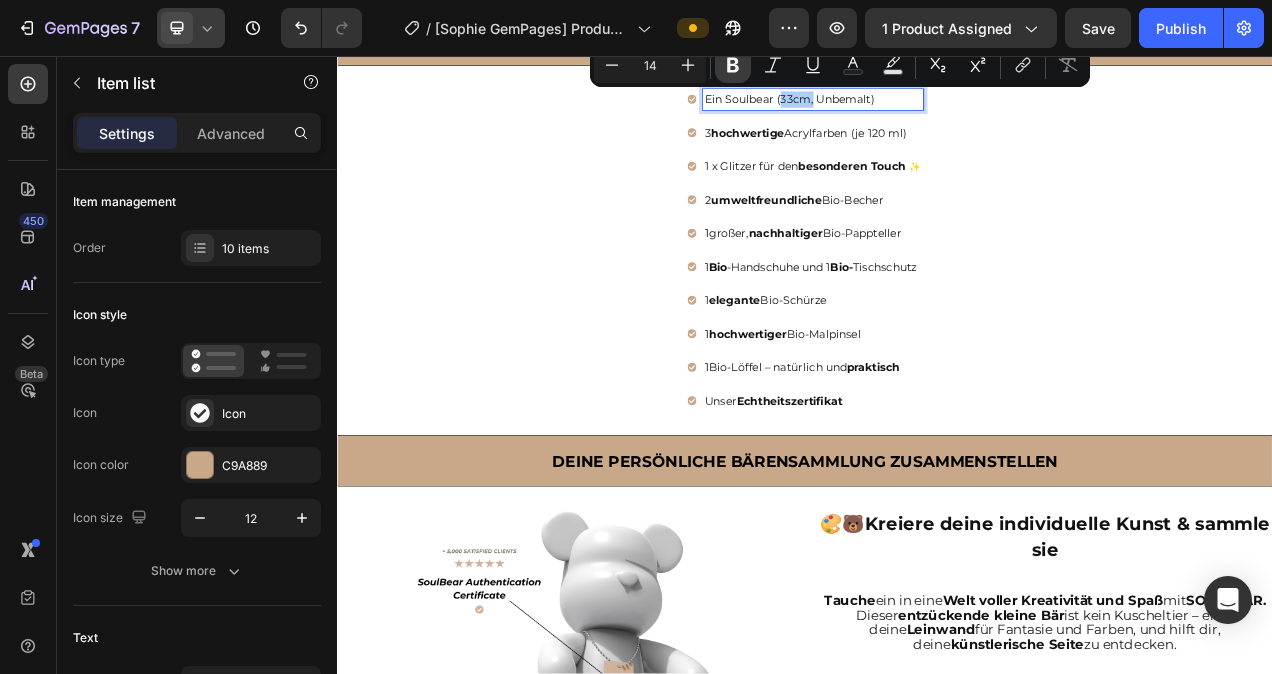 click 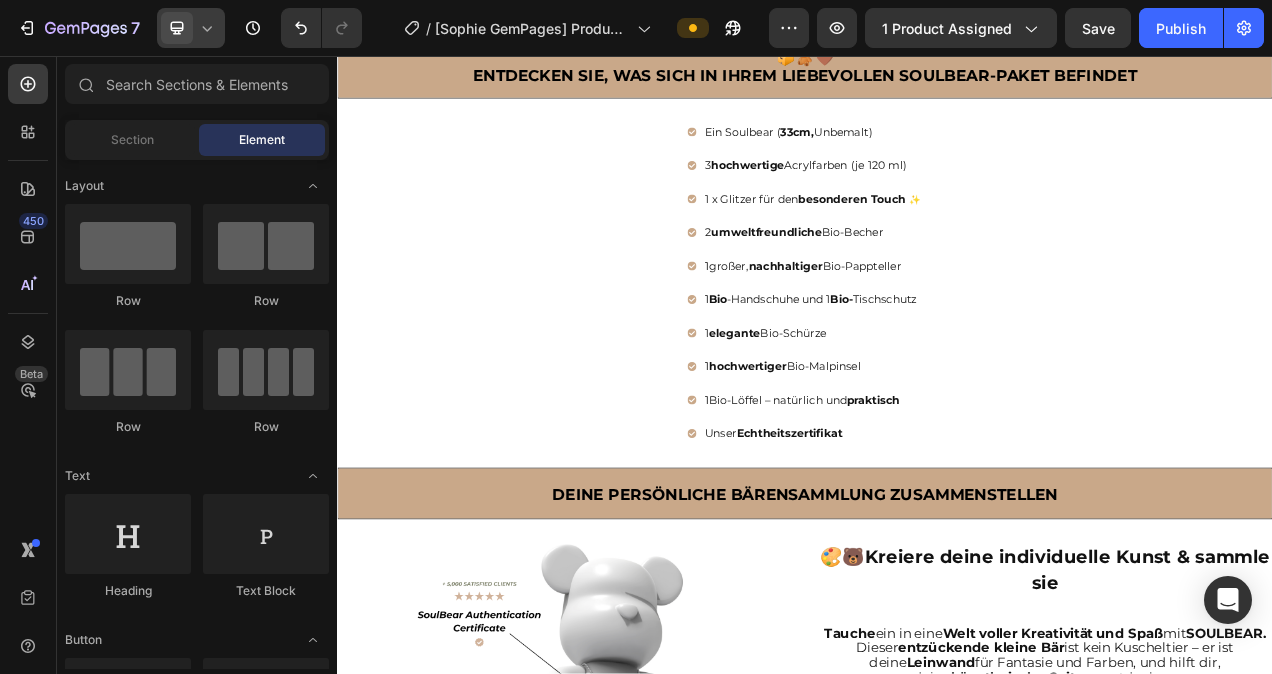 scroll, scrollTop: 757, scrollLeft: 0, axis: vertical 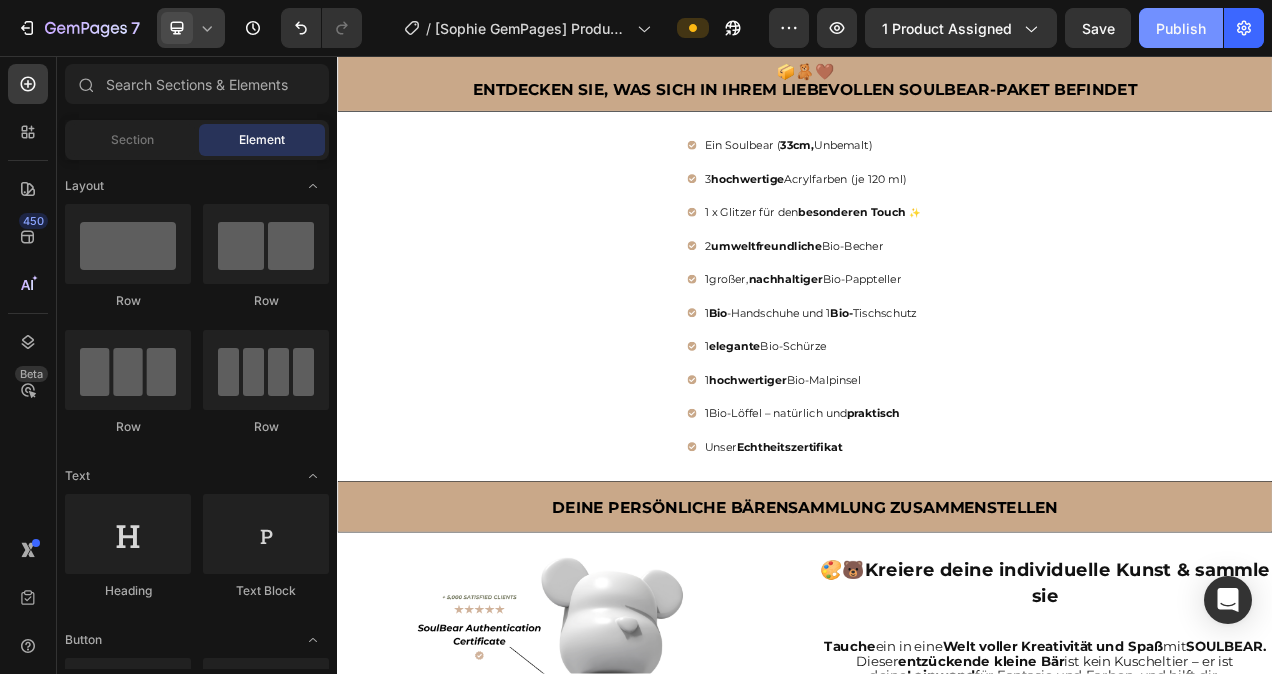click on "Publish" at bounding box center (1181, 28) 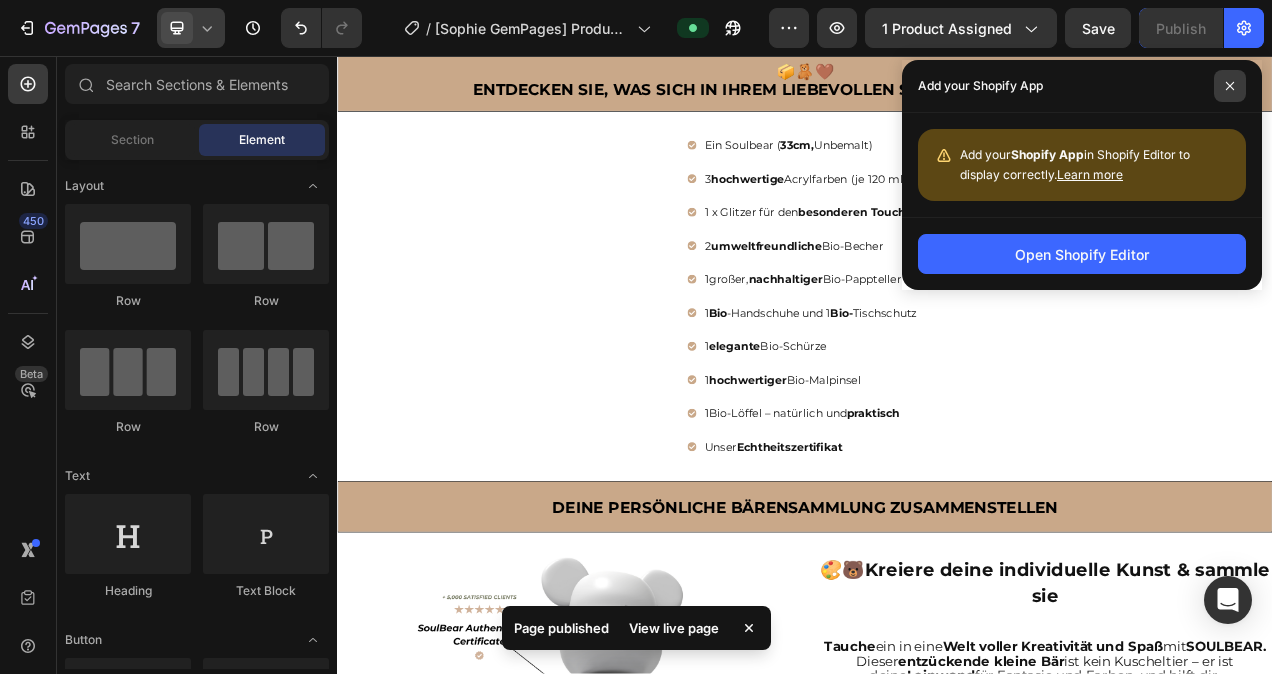 click 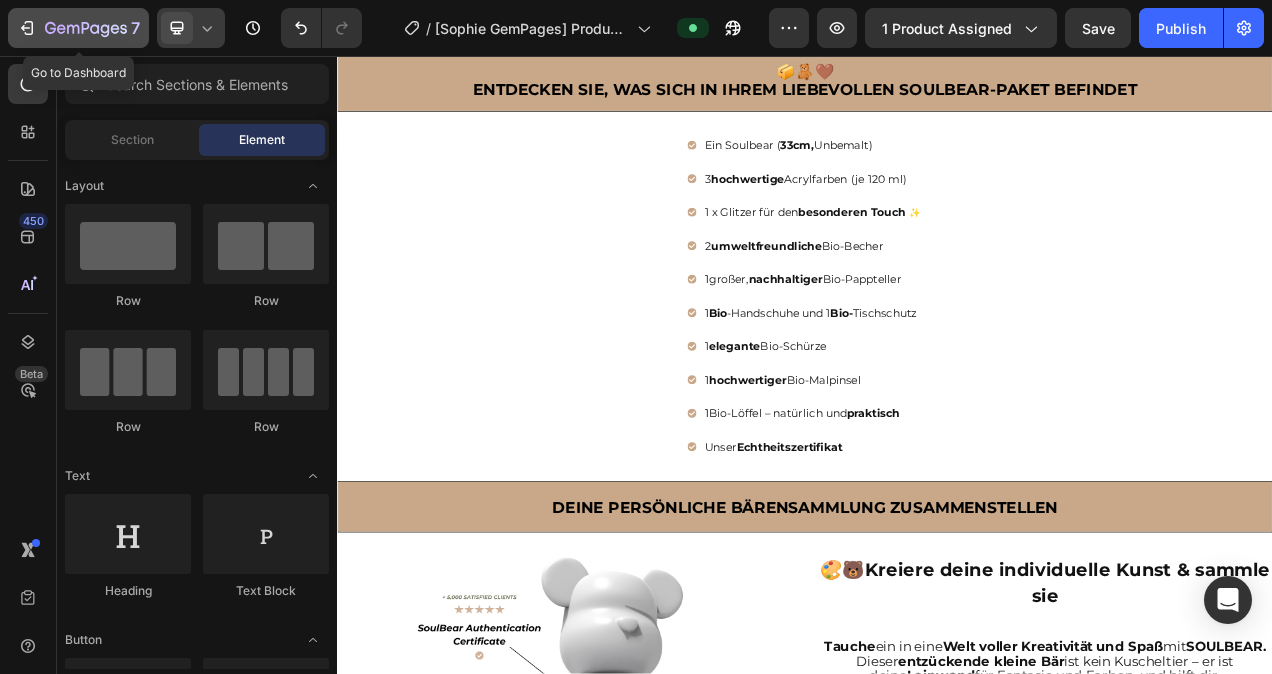 click 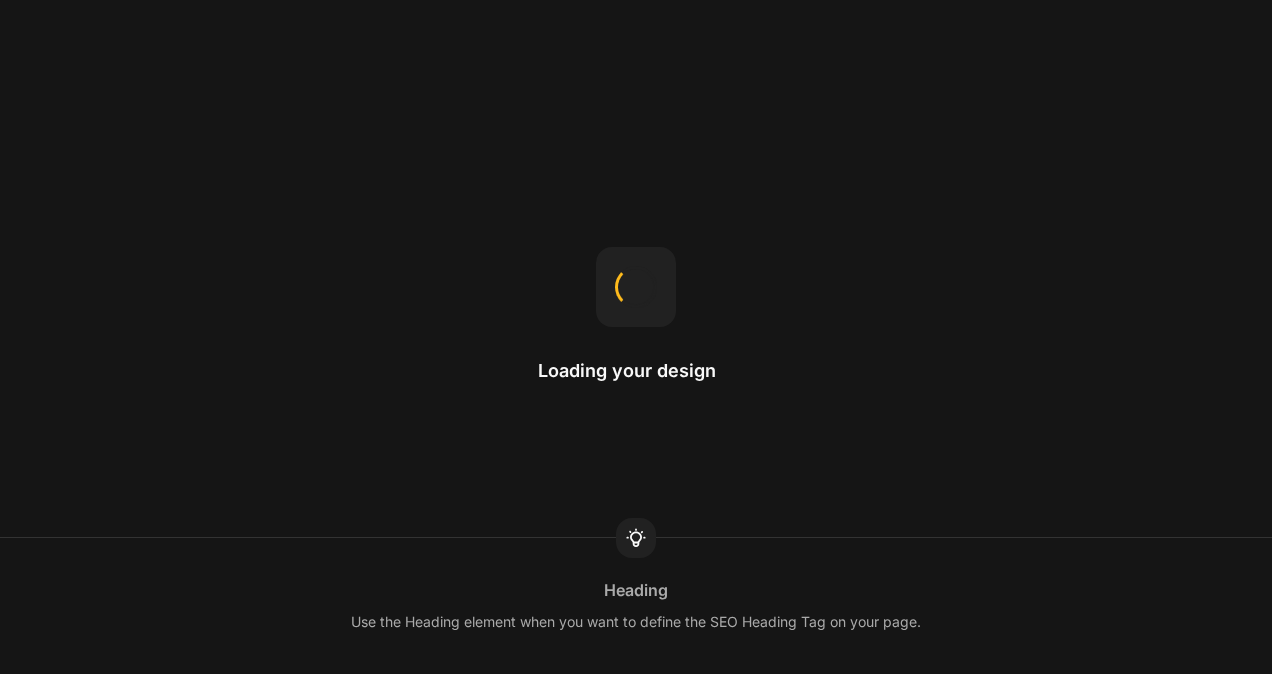 scroll, scrollTop: 0, scrollLeft: 0, axis: both 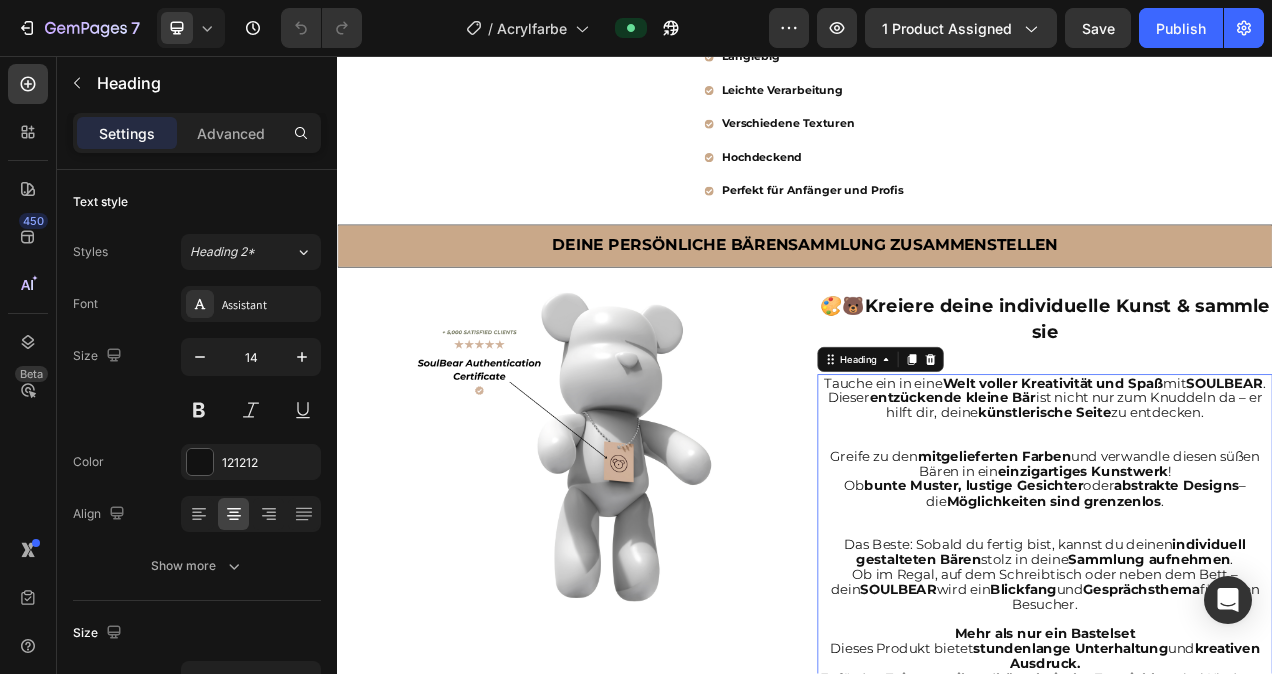 click on "Tauche ein in eine  Welt voller Kreativität   und Spaß  mit  SOULBEAR . Dieser  entzückende kleine Bär  ist nicht nur zum Knuddeln da – er hilft dir, deine  künstlerische Seite  zu entdecken. Greife zu den  mitgelieferten Farben  und verwandle diesen süßen Bären in ein  einzigartiges Kunstwerk ! Ob  bunte Muster, lustige Gesichter  oder  abstrakte Designs  – die  Möglichkeiten sind grenzenlos . Das Beste: Sobald du fertig bist, kannst du deinen  individuell gestalteten Bären  stolz in deine  Sammlung aufnehmen . Ob im Regal, auf dem Schreibtisch oder neben dem Bett – dein  SOULBEAR  wird ein  Blickfang  und  Gesprächsthema  für jeden Besucher. Mehr als nur ein Bastelset Dieses Produkt bietet  stundenlange Unterhaltung  und  kreativen Ausdruck. Es fördert  Feinmotorik  und  künstlerische Entwicklung  bei Kindern – und ist eine  fantastische Möglichkeit für Erwachsene , zu entspannen und ihrer  inneren Kreativität  freien Lauf zu lassen. Das perfekte Geschenk Ob  Kindergeburtstag ," at bounding box center [1245, 752] 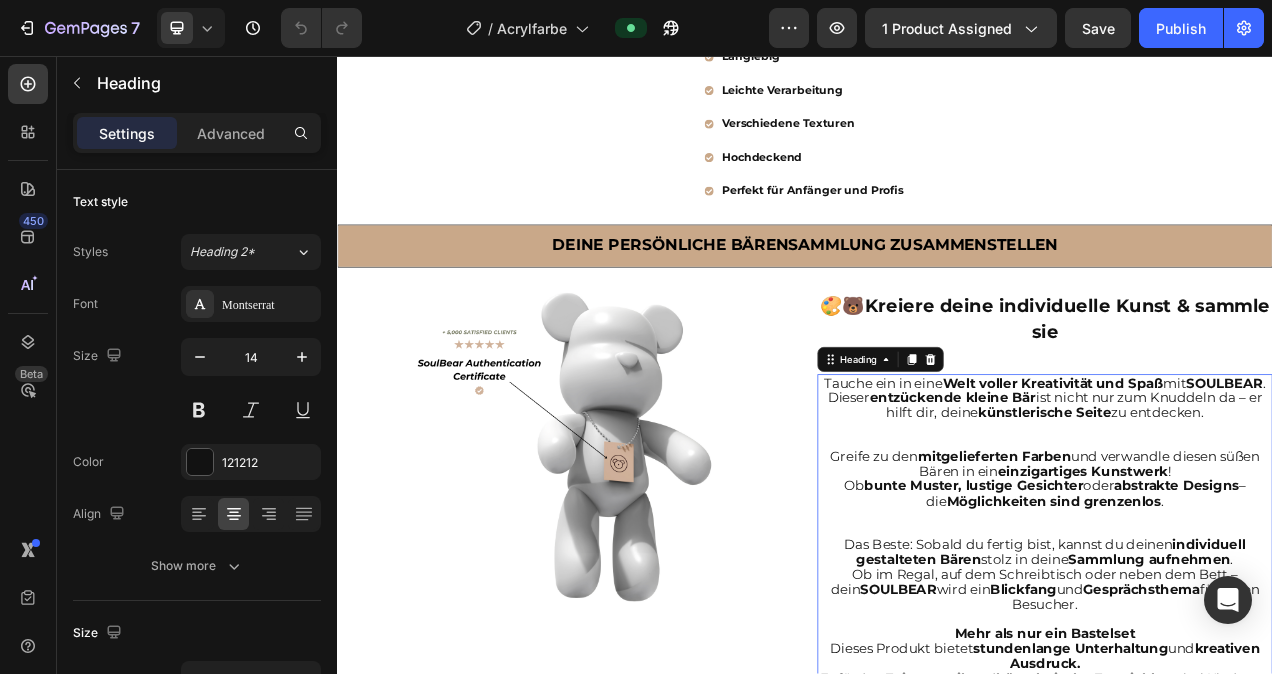 click on "Tauche ein in eine  Welt voller Kreativität   und Spaß  mit  SOULBEAR . Dieser  entzückende kleine Bär  ist nicht nur zum Knuddeln da – er hilft dir, deine  künstlerische Seite  zu entdecken. Greife zu den  mitgelieferten Farben  und verwandle diesen süßen Bären in ein  einzigartiges Kunstwerk ! Ob  bunte Muster, lustige Gesichter  oder  abstrakte Designs  – die  Möglichkeiten sind grenzenlos . Das Beste: Sobald du fertig bist, kannst du deinen  individuell gestalteten Bären  stolz in deine  Sammlung aufnehmen . Ob im Regal, auf dem Schreibtisch oder neben dem Bett – dein  SOULBEAR  wird ein  Blickfang  und  Gesprächsthema  für jeden Besucher. Mehr als nur ein Bastelset Dieses Produkt bietet  stundenlange Unterhaltung  und  kreativen Ausdruck. Es fördert  Feinmotorik  und  künstlerische Entwicklung  bei Kindern – und ist eine  fantastische Möglichkeit für Erwachsene , zu entspannen und ihrer  inneren Kreativität  freien Lauf zu lassen. Das perfekte Geschenk Ob  Kindergeburtstag ," at bounding box center [1245, 752] 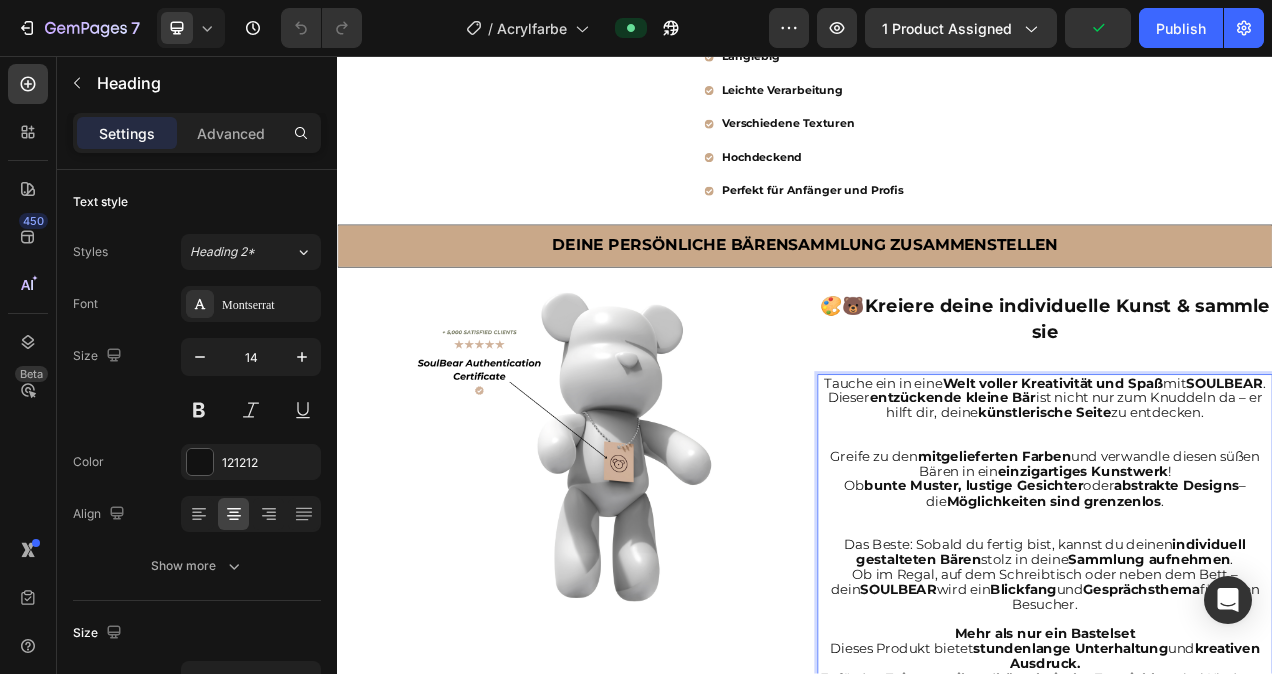 drag, startPoint x: 1447, startPoint y: 525, endPoint x: 995, endPoint y: 474, distance: 454.8681 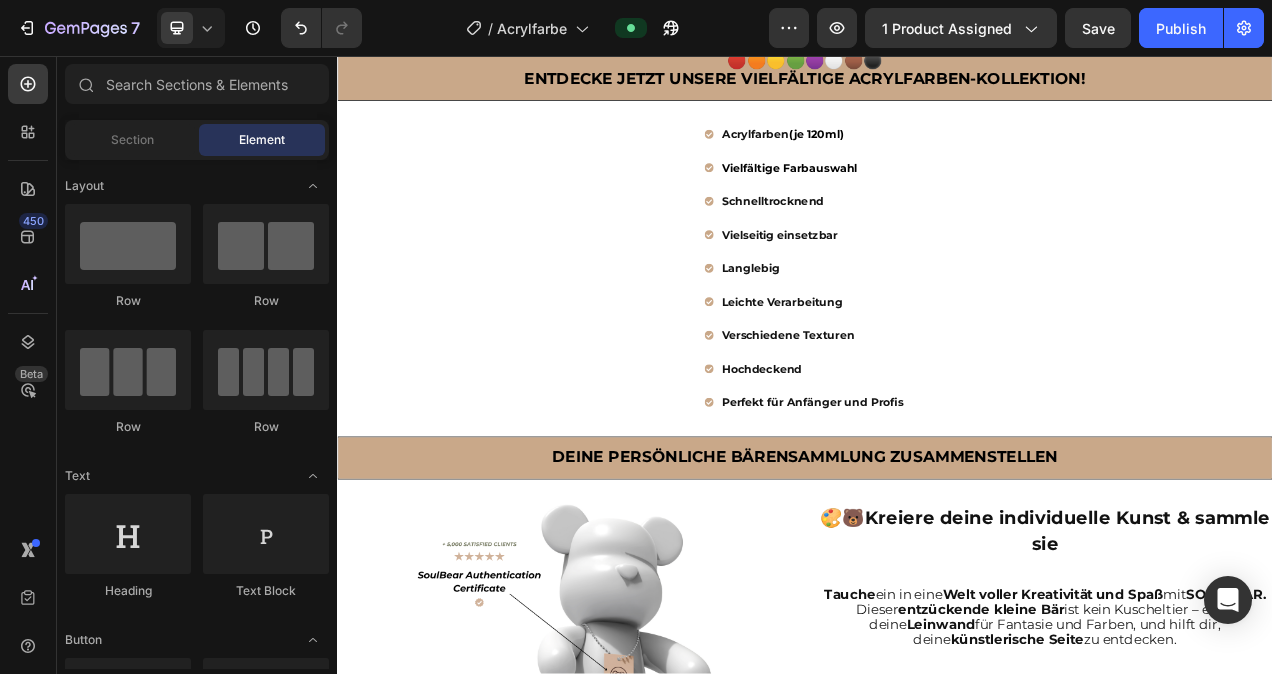scroll, scrollTop: 883, scrollLeft: 0, axis: vertical 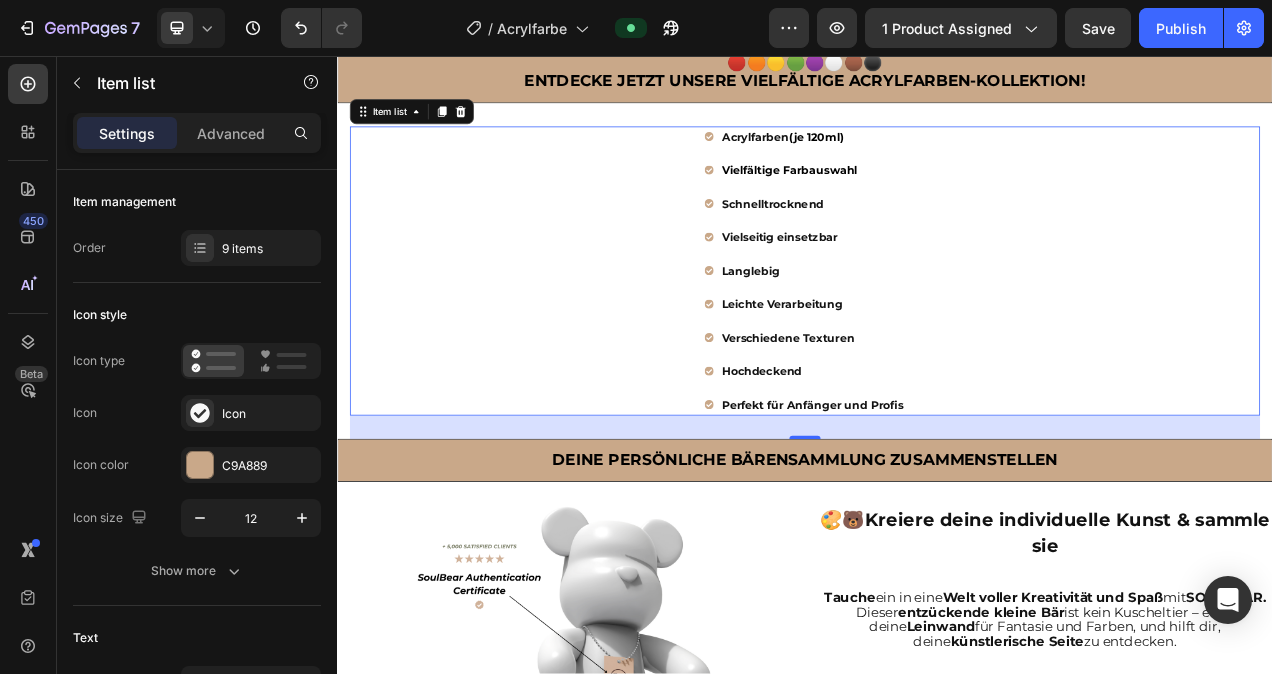 click on "Acrylfarben  (je 120ml) Vielfältige Farbauswahl Schnelltrocknend Vielseitig einsetzbar Langlebig Leichte Verarbeitung Verschiedene Texturen Hochdeckend Perfekt für Anfänger und Profis" at bounding box center [937, 332] 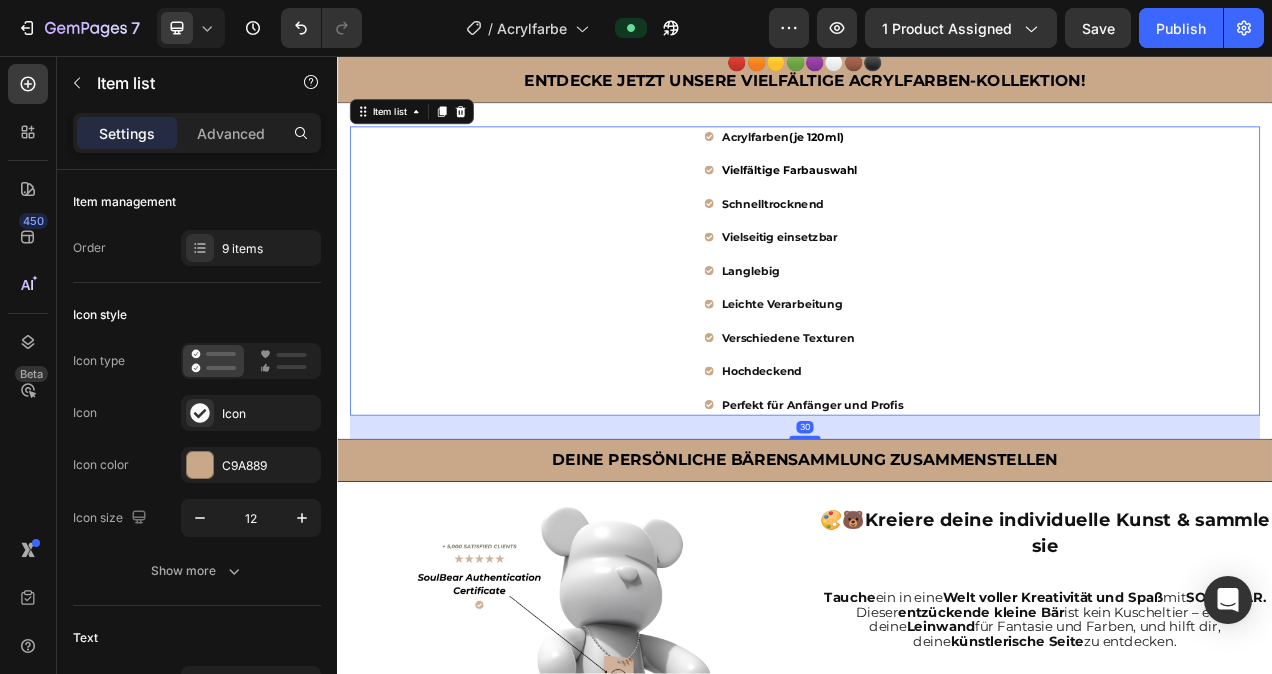 click on "Perfekt für Anfänger und Profis" at bounding box center [947, 504] 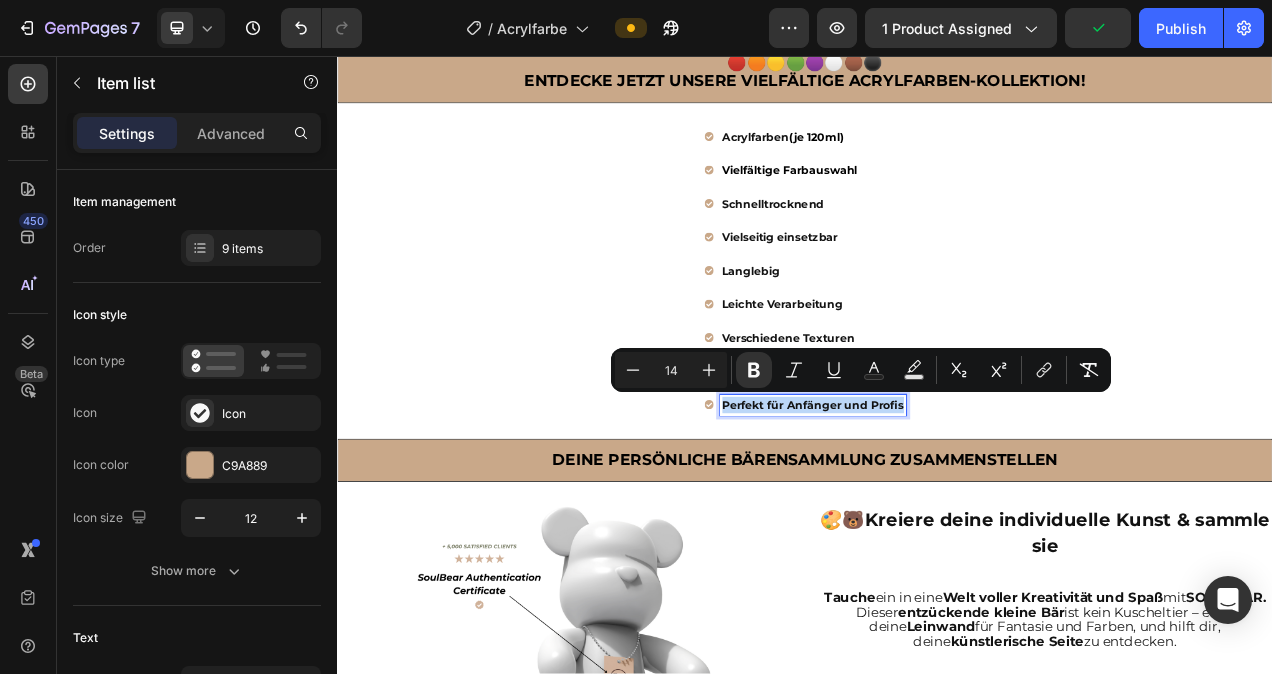drag, startPoint x: 1054, startPoint y: 499, endPoint x: 825, endPoint y: 494, distance: 229.05458 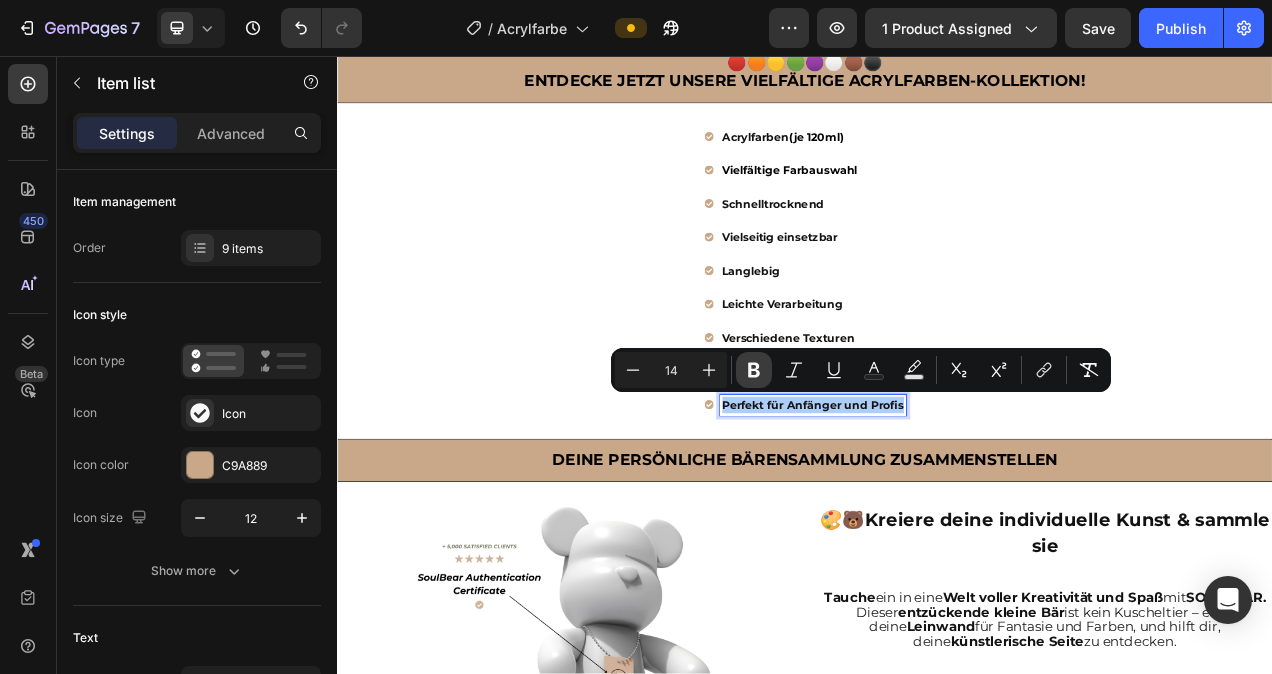 click 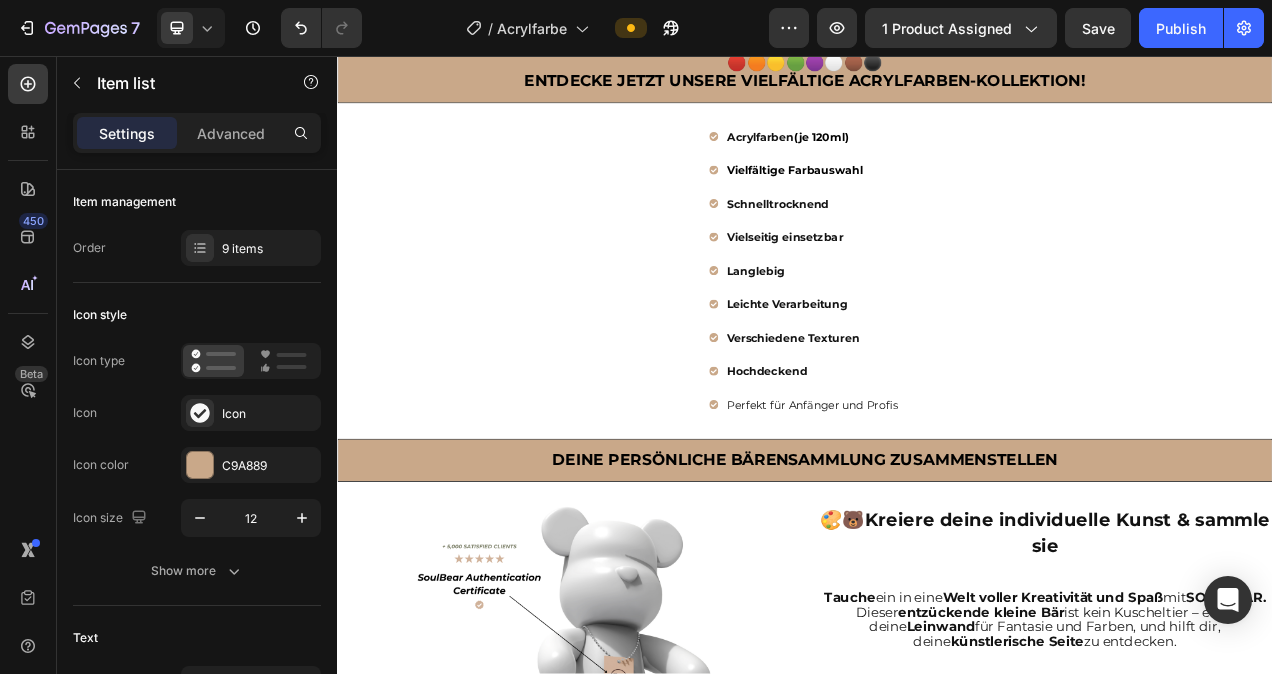 click on "Hochdeckend" at bounding box center (947, 461) 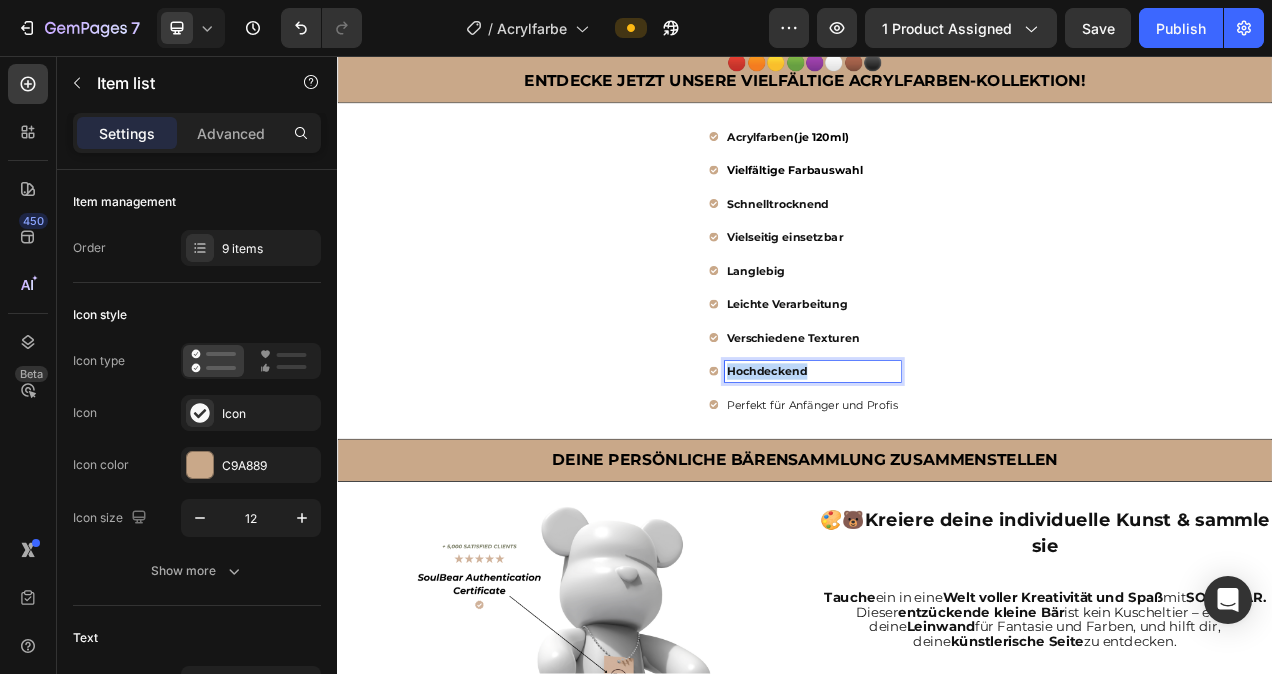 drag, startPoint x: 950, startPoint y: 455, endPoint x: 834, endPoint y: 459, distance: 116.06895 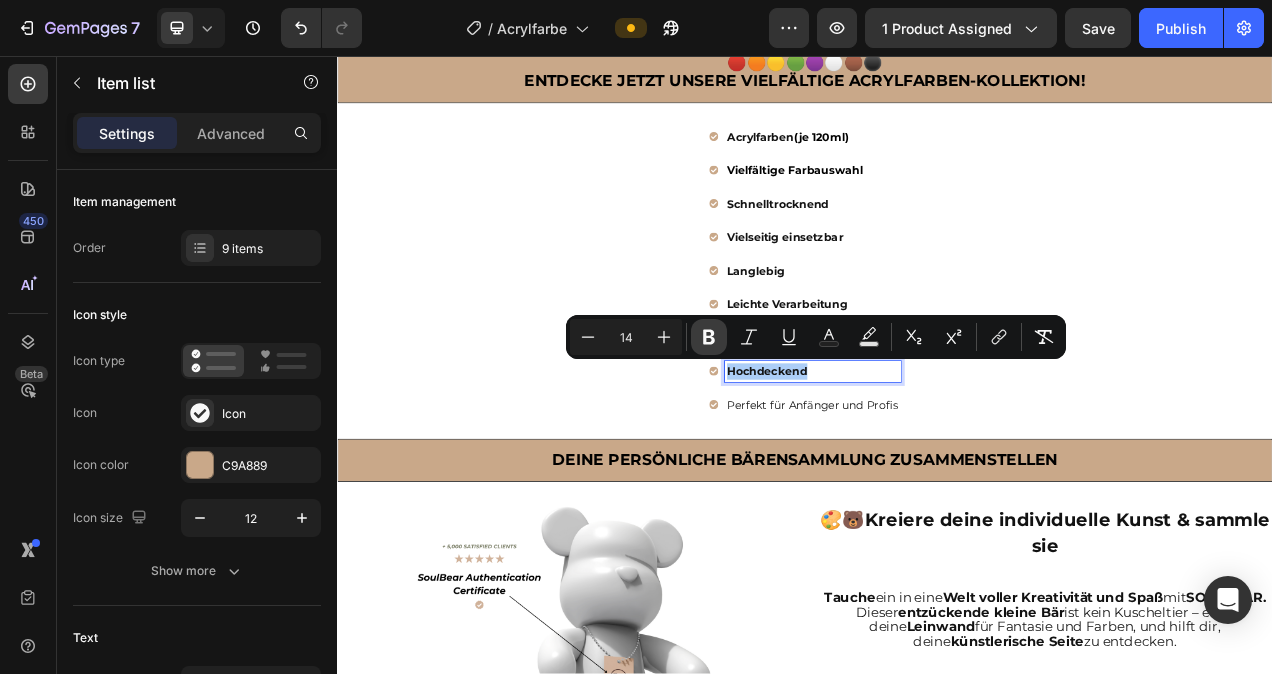 click 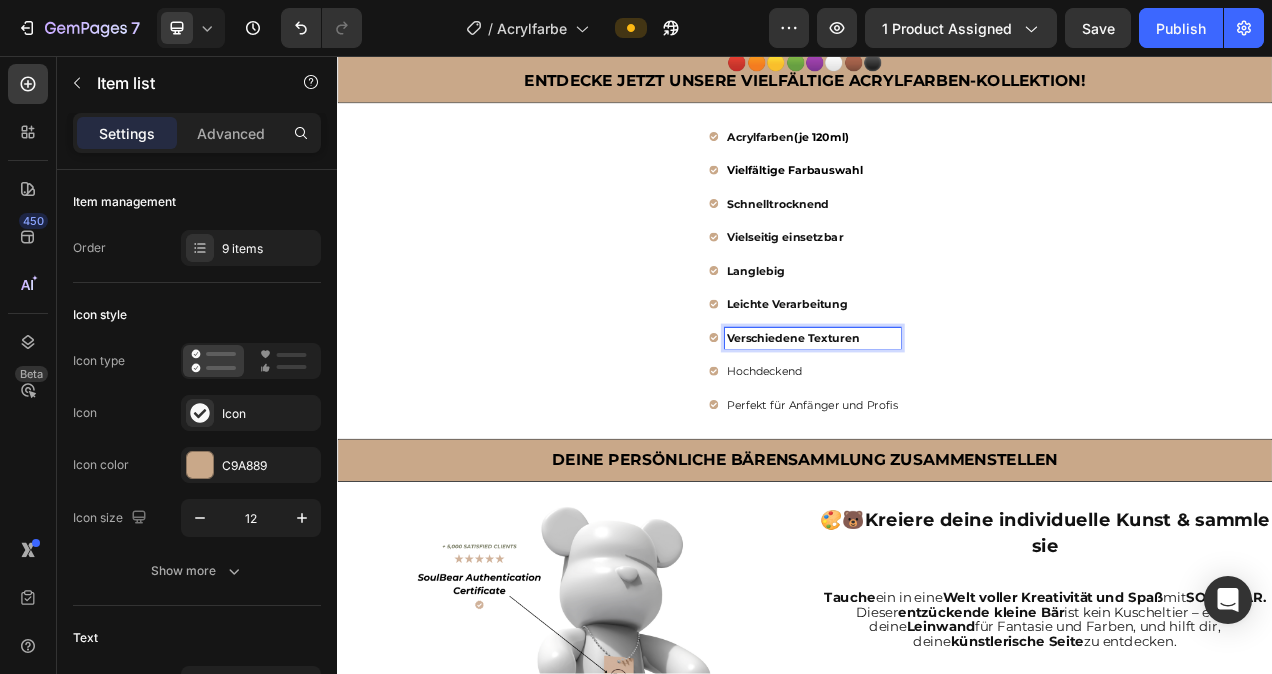 click on "Verschiedene Texturen" at bounding box center [947, 418] 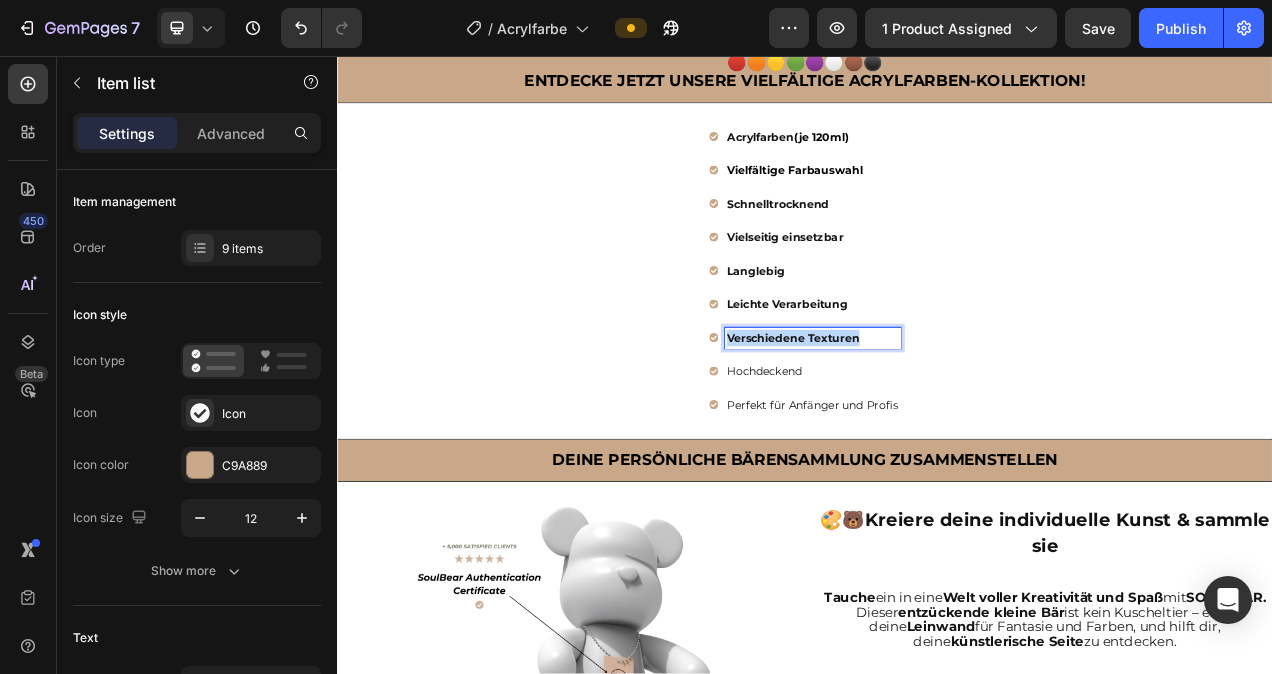 drag, startPoint x: 1001, startPoint y: 411, endPoint x: 833, endPoint y: 416, distance: 168.07439 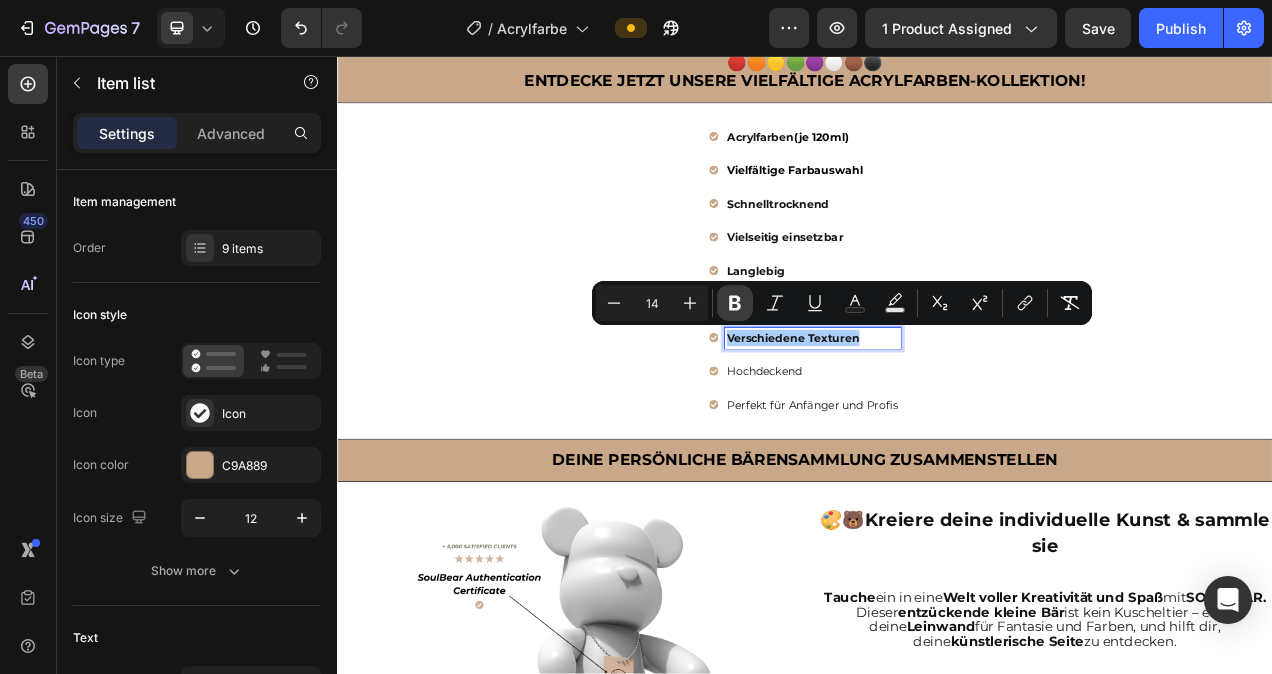 click 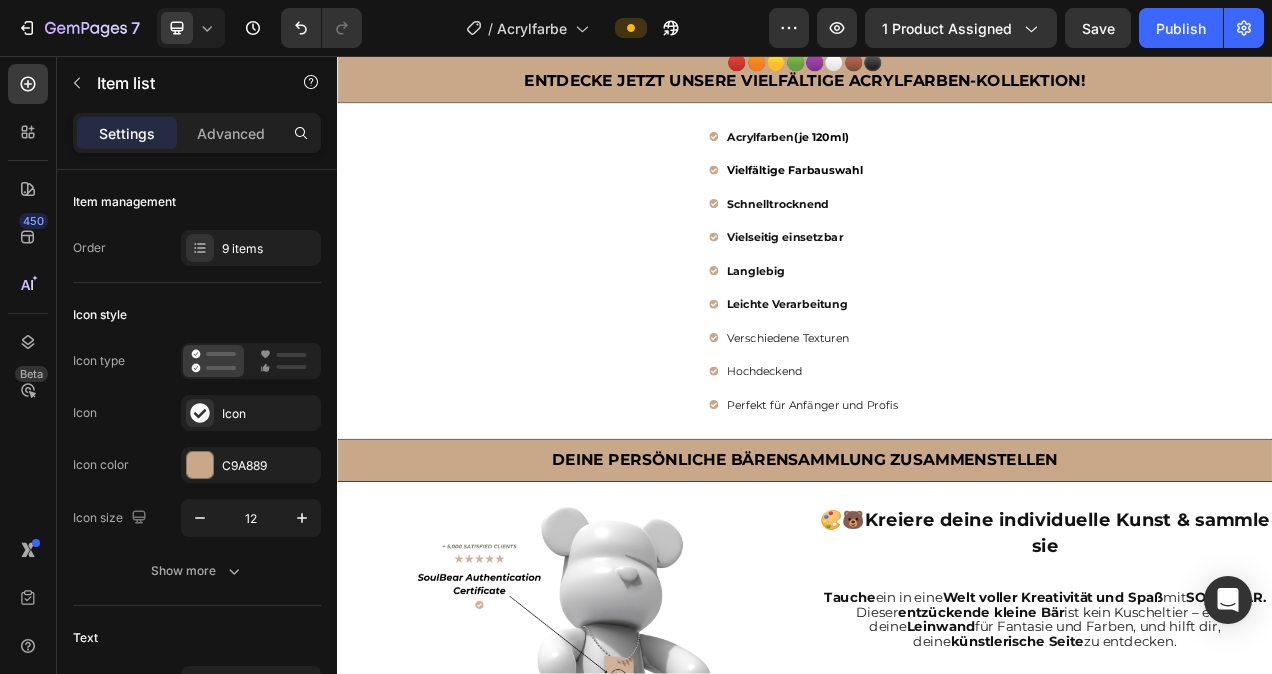 click on "Leichte Verarbeitung" at bounding box center (947, 375) 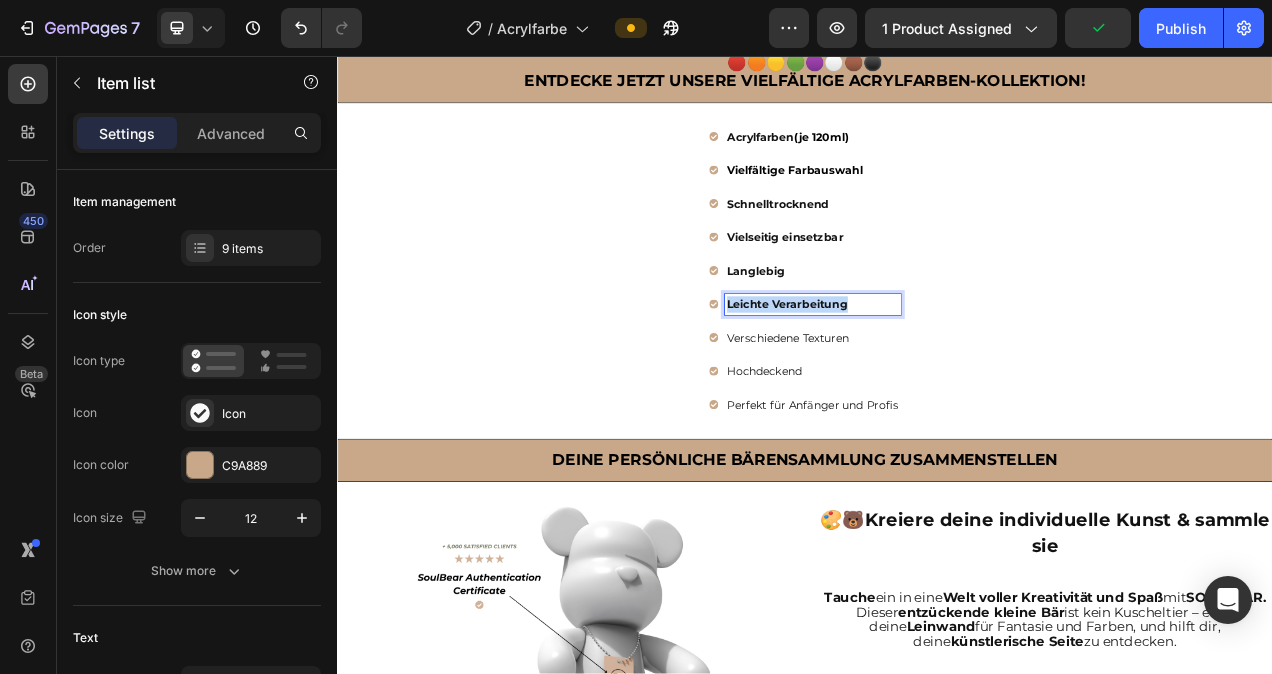 drag, startPoint x: 999, startPoint y: 371, endPoint x: 829, endPoint y: 371, distance: 170 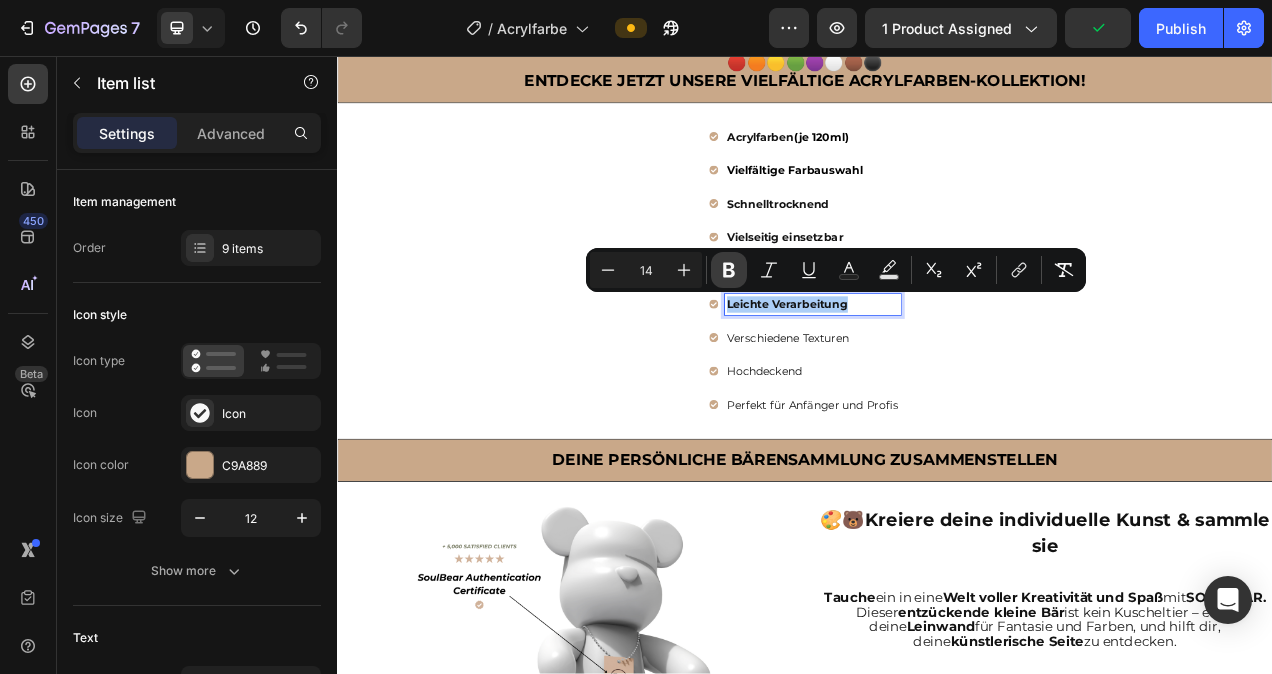 click 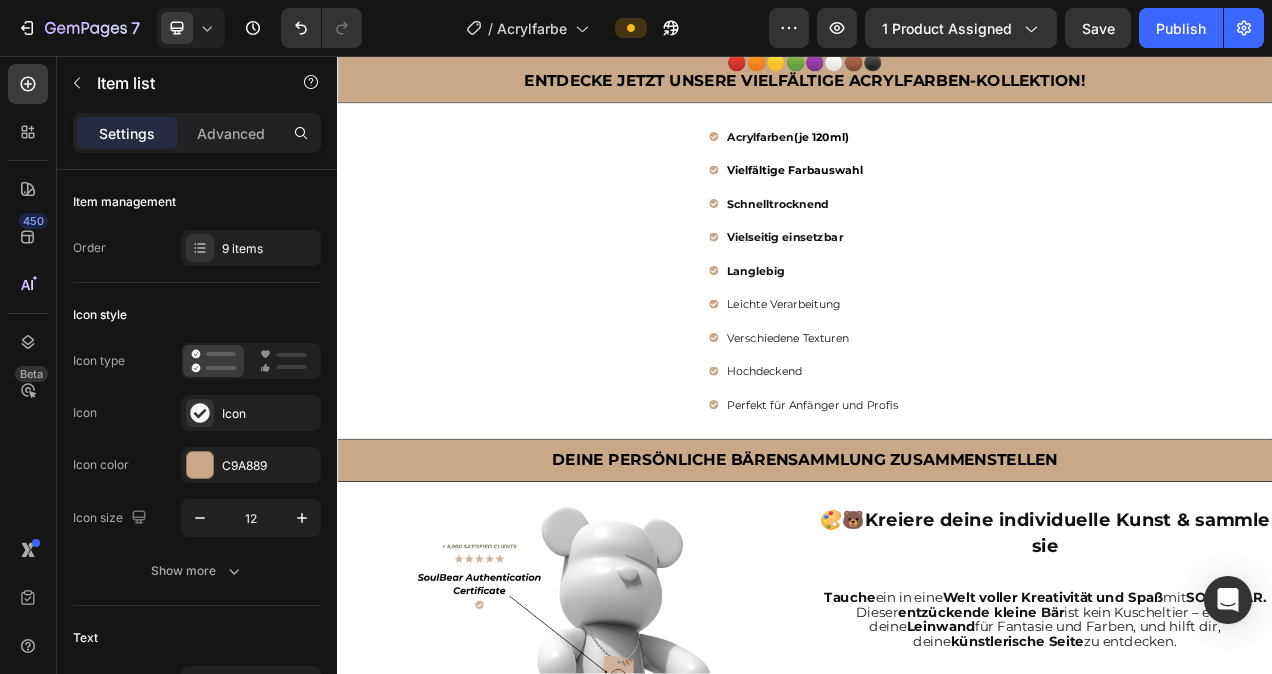 click on "Langlebig" at bounding box center [947, 332] 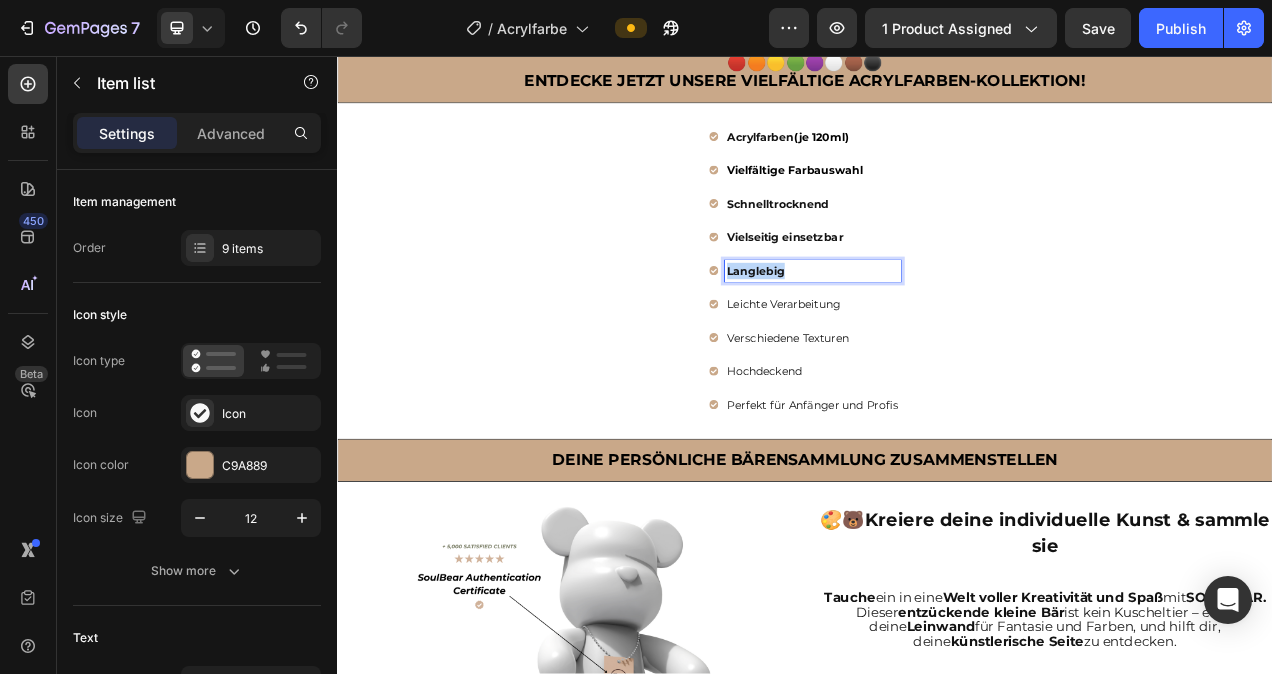 drag, startPoint x: 929, startPoint y: 324, endPoint x: 831, endPoint y: 329, distance: 98.12747 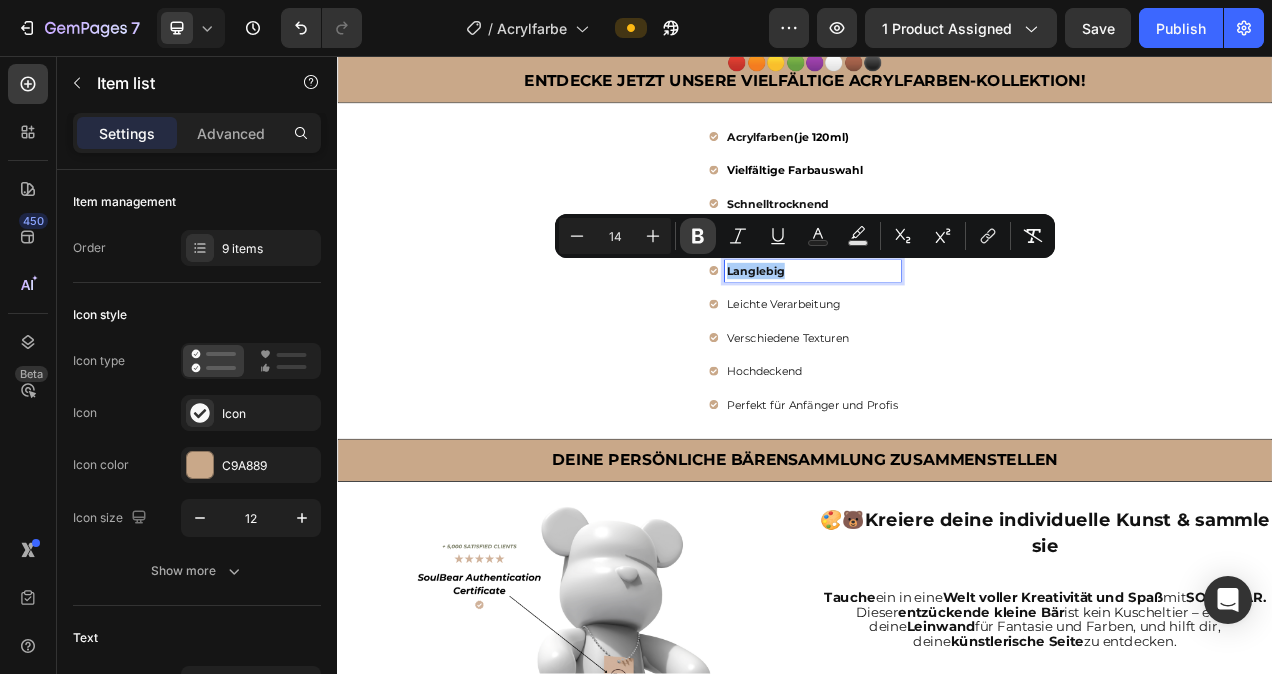click 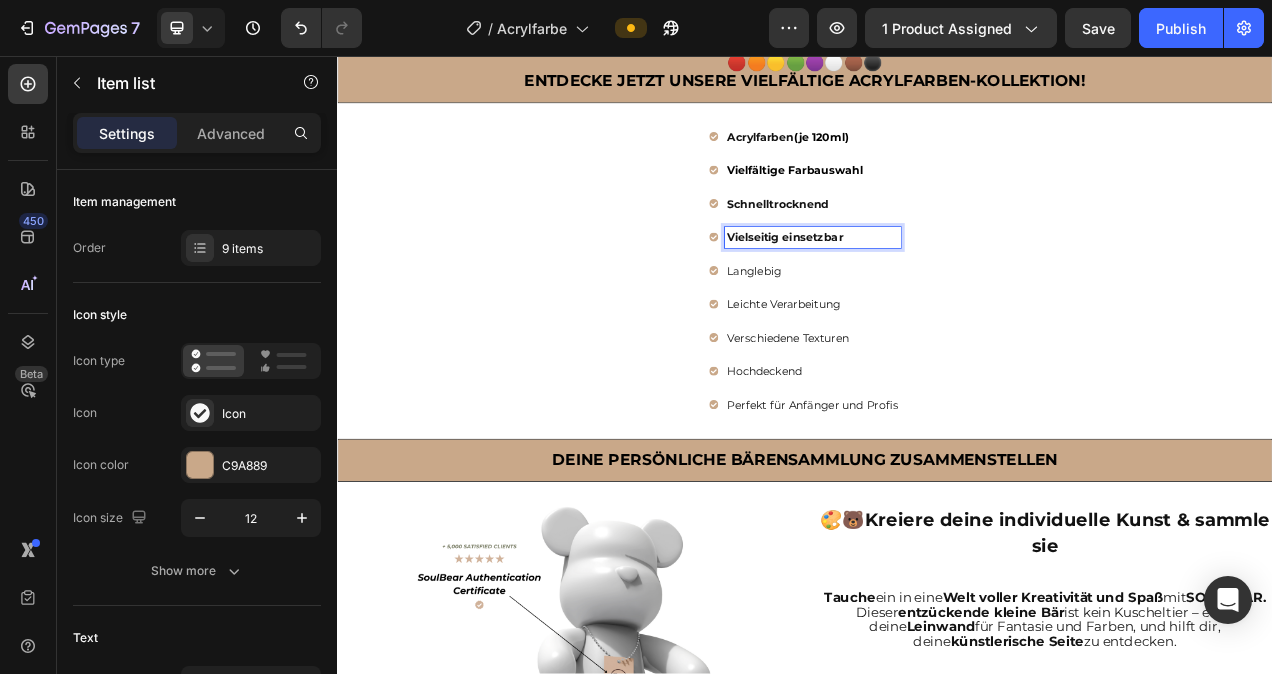click on "Vielseitig einsetzbar" at bounding box center (947, 289) 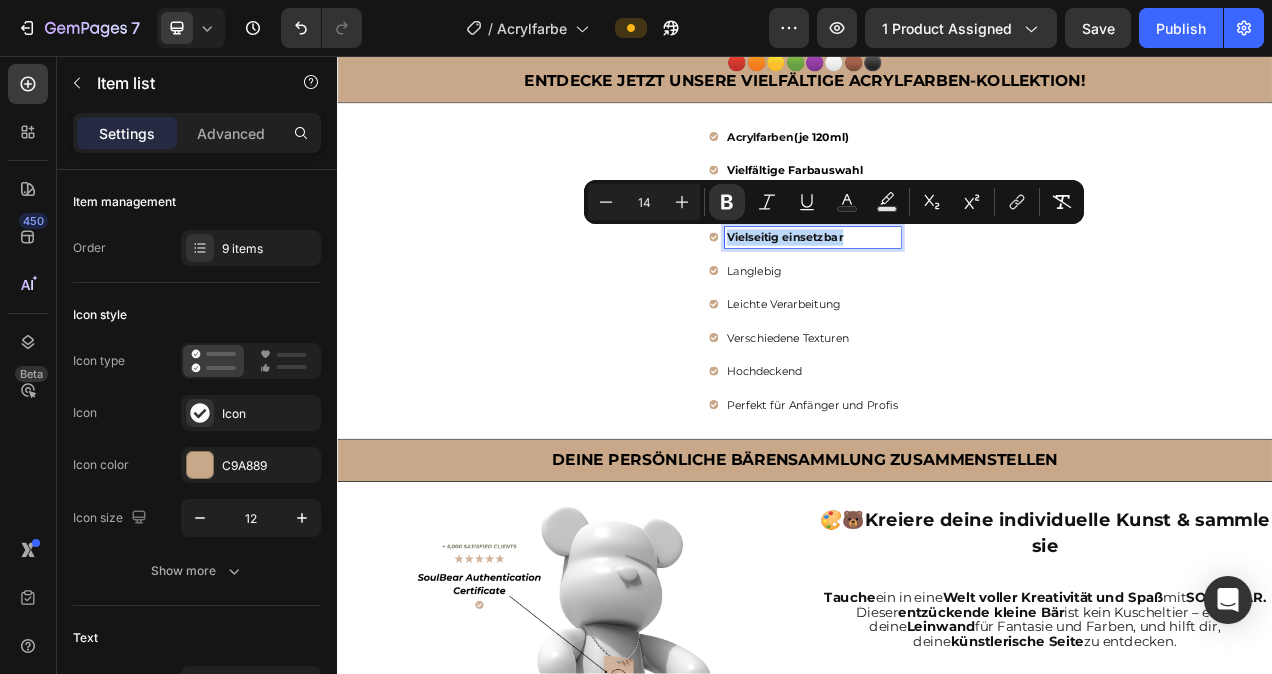 drag, startPoint x: 982, startPoint y: 282, endPoint x: 834, endPoint y: 284, distance: 148.01352 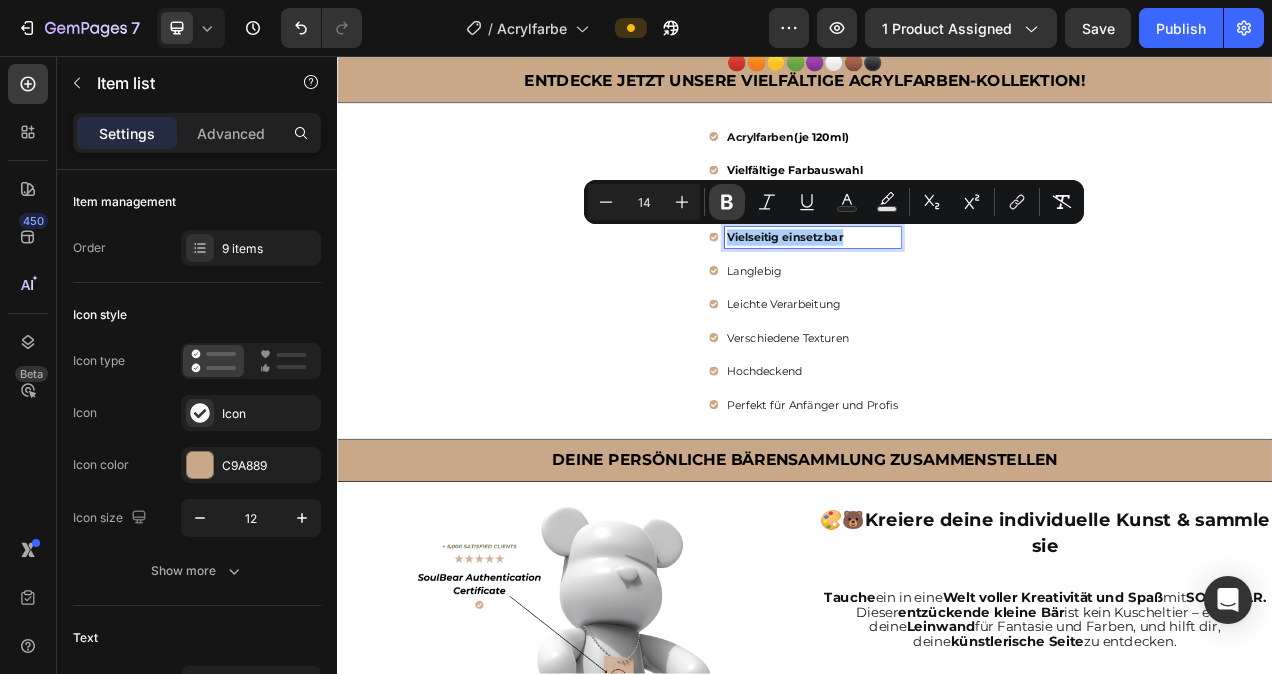 click 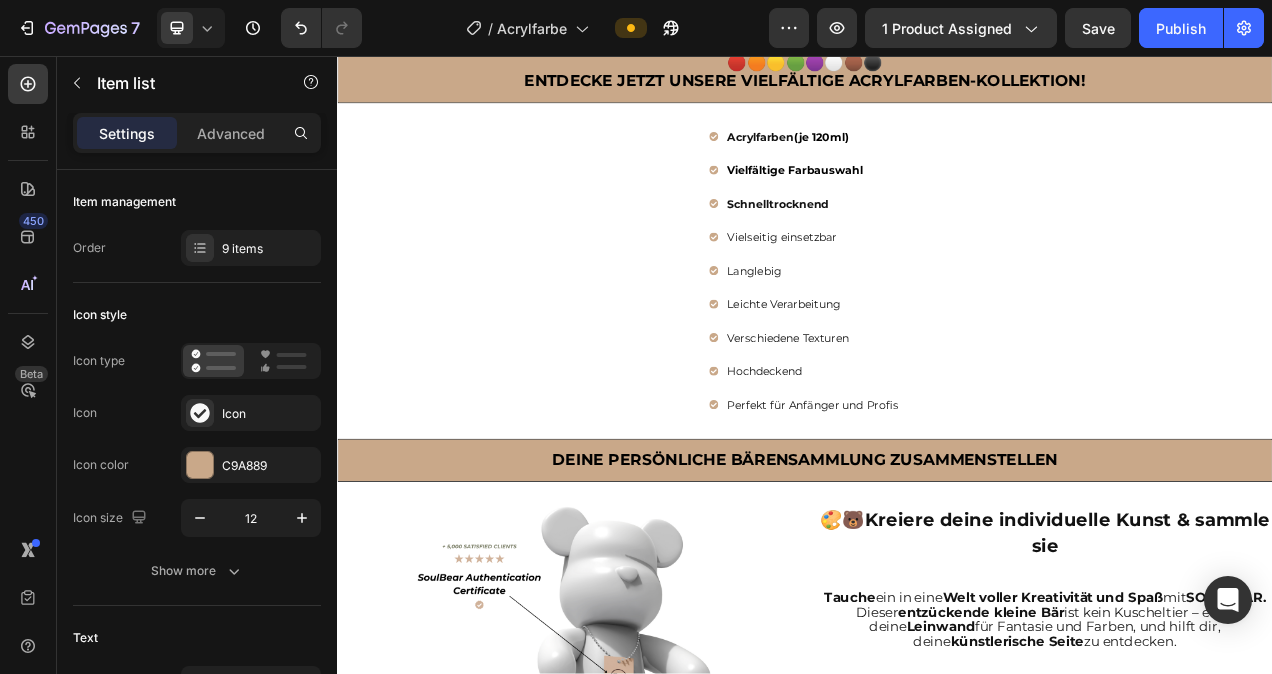 click on "Schnelltrocknend" at bounding box center (947, 246) 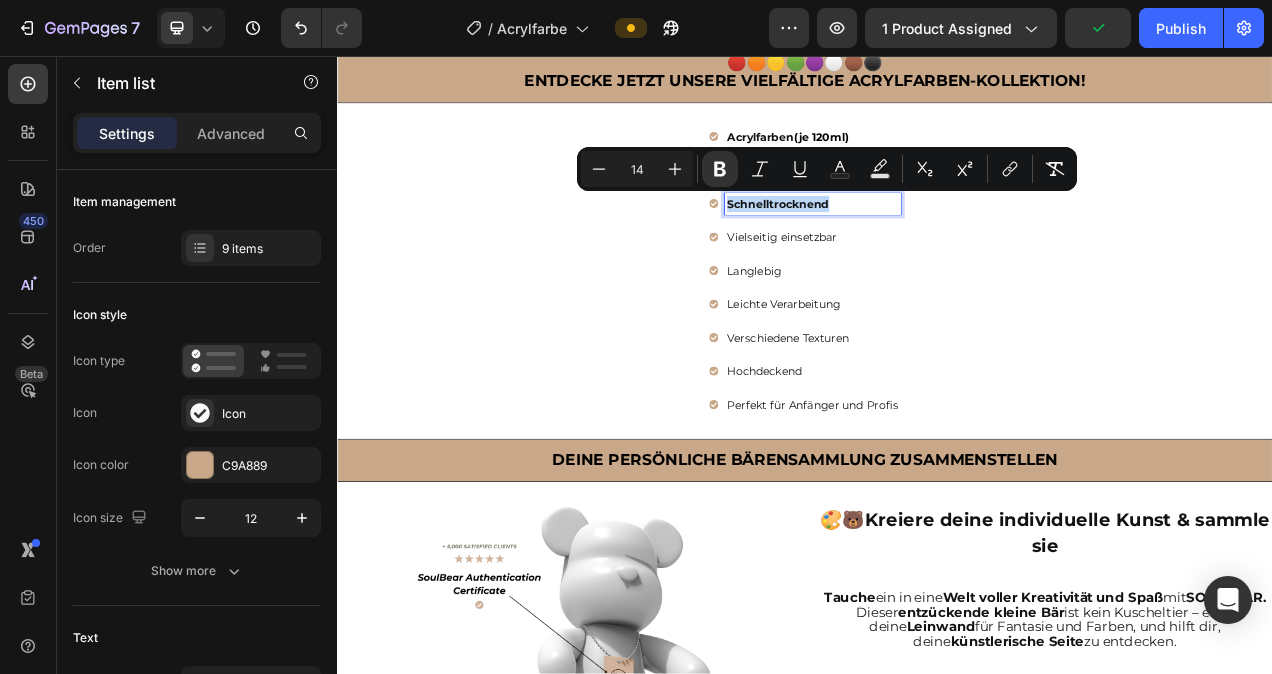 drag, startPoint x: 969, startPoint y: 234, endPoint x: 832, endPoint y: 245, distance: 137.4409 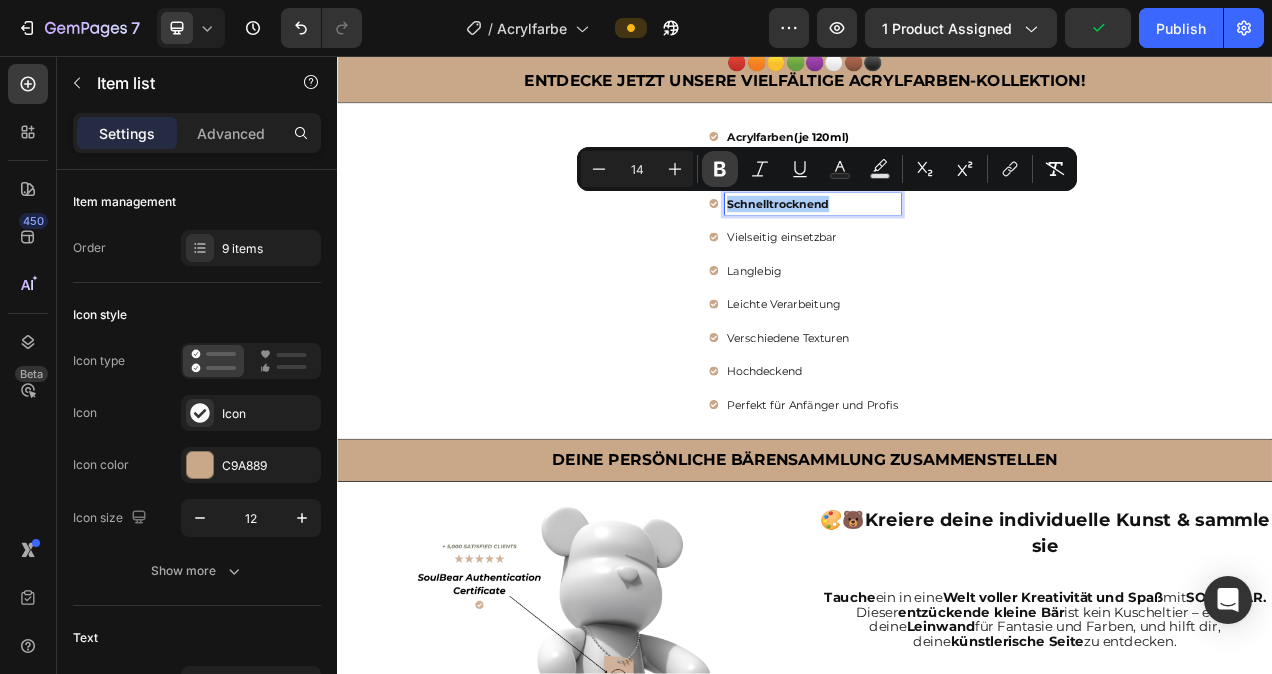 click 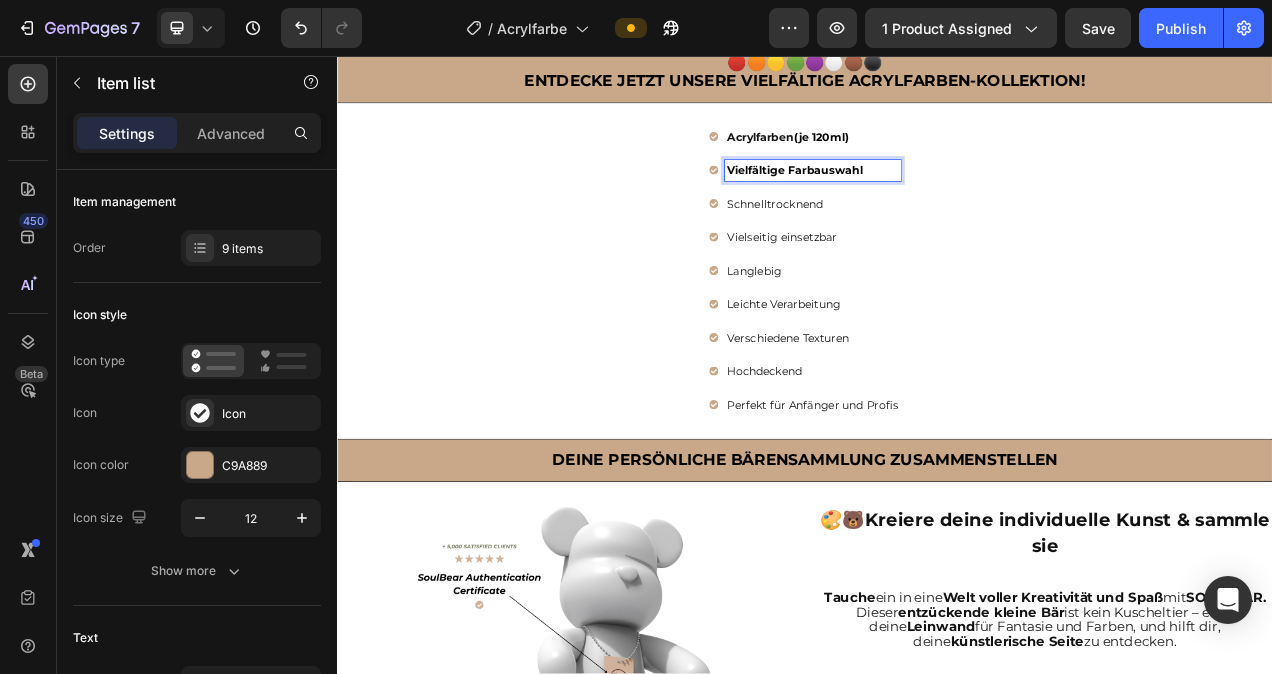 click on "Vielfältige Farbauswahl" at bounding box center [947, 203] 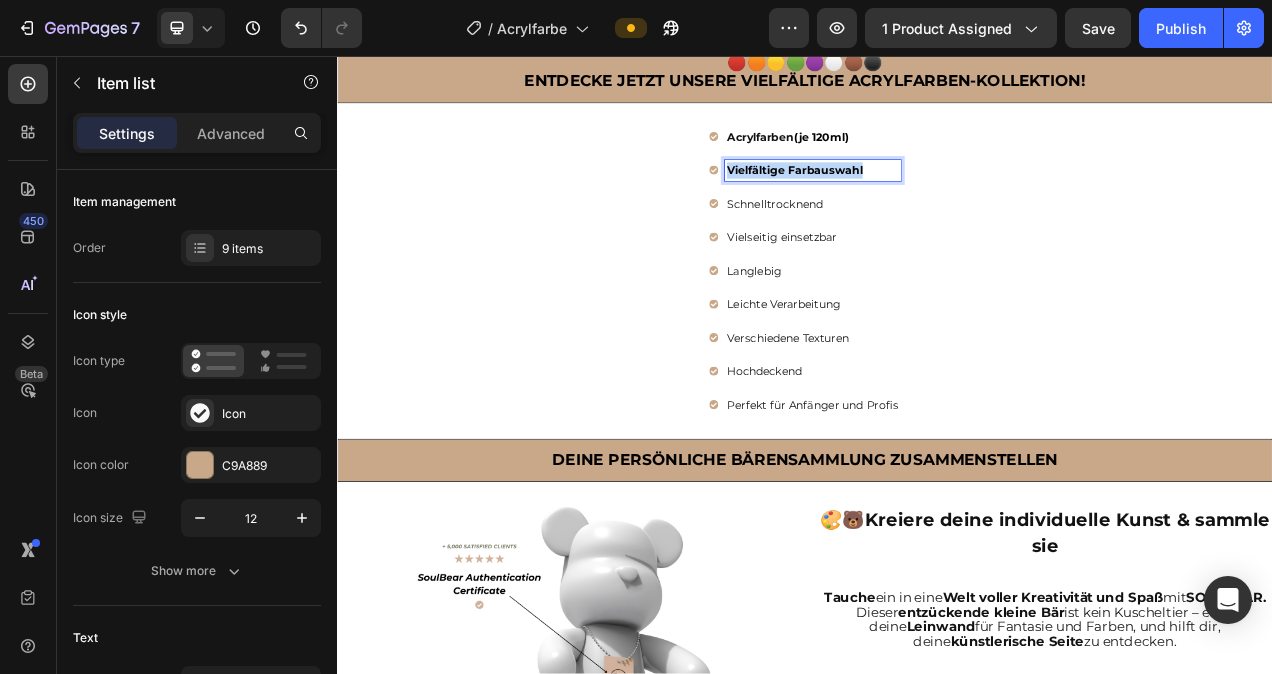 drag, startPoint x: 1013, startPoint y: 198, endPoint x: 831, endPoint y: 198, distance: 182 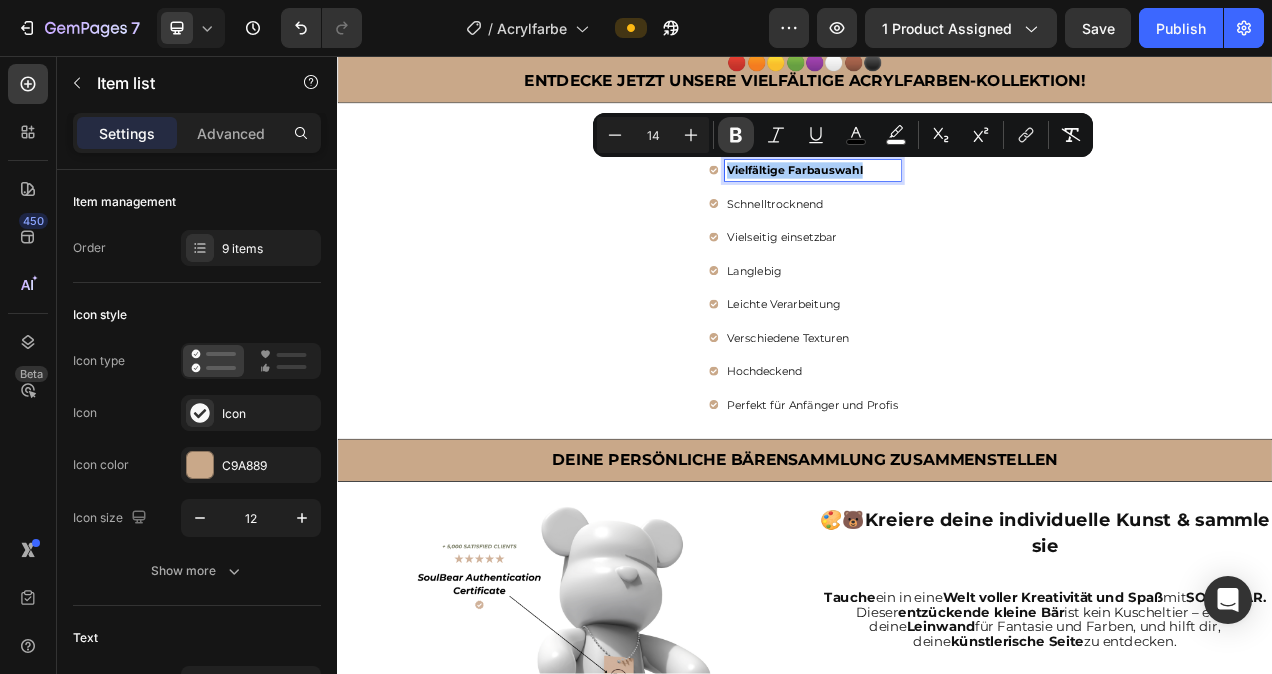 click 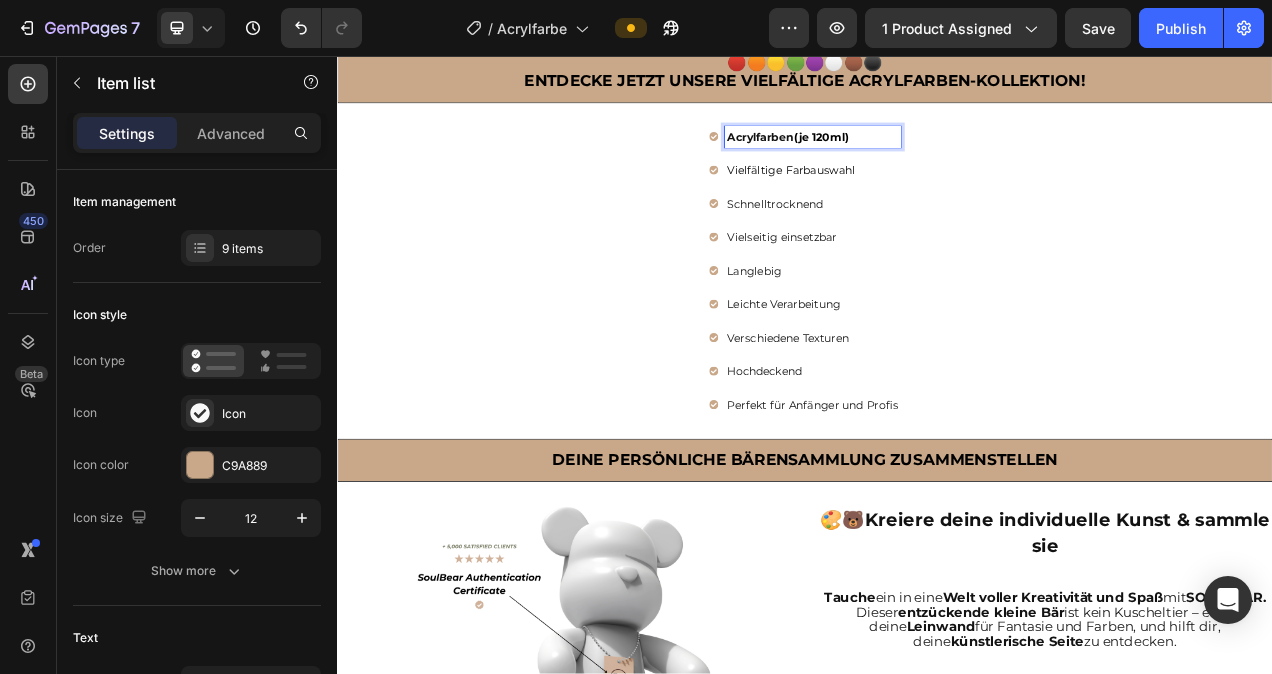 click on "Acrylfarben  (je 120ml)" at bounding box center [947, 160] 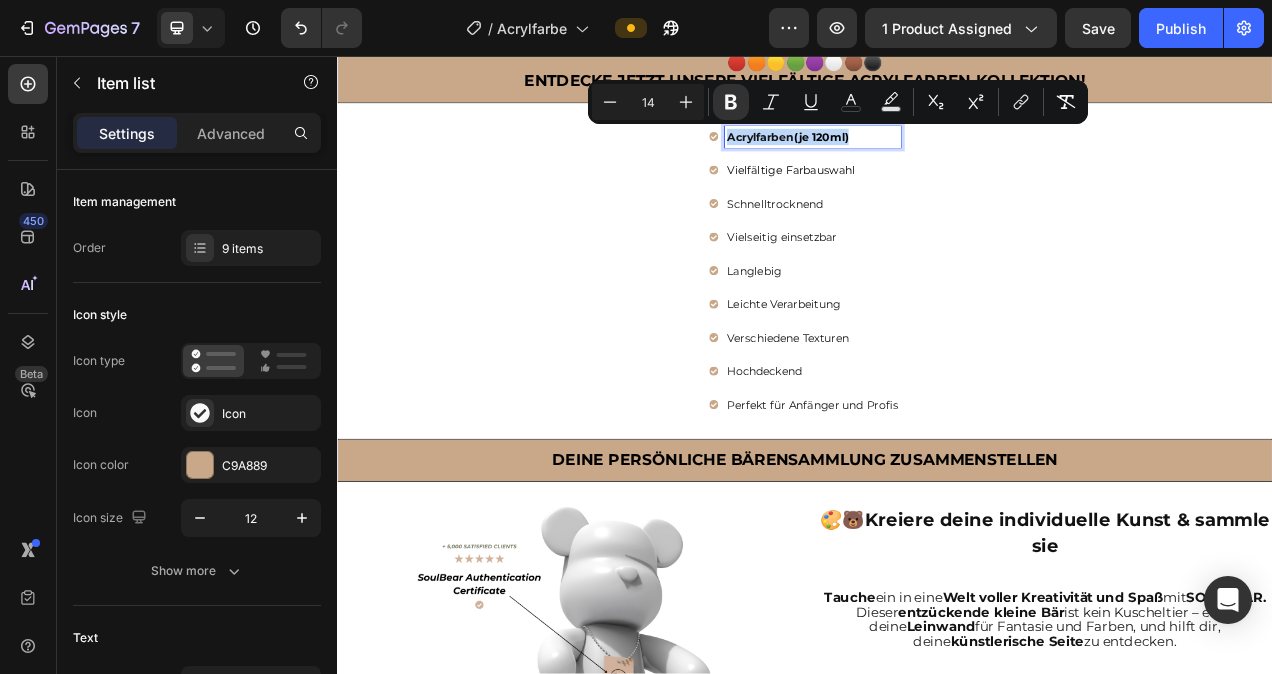 drag, startPoint x: 1002, startPoint y: 158, endPoint x: 833, endPoint y: 156, distance: 169.01184 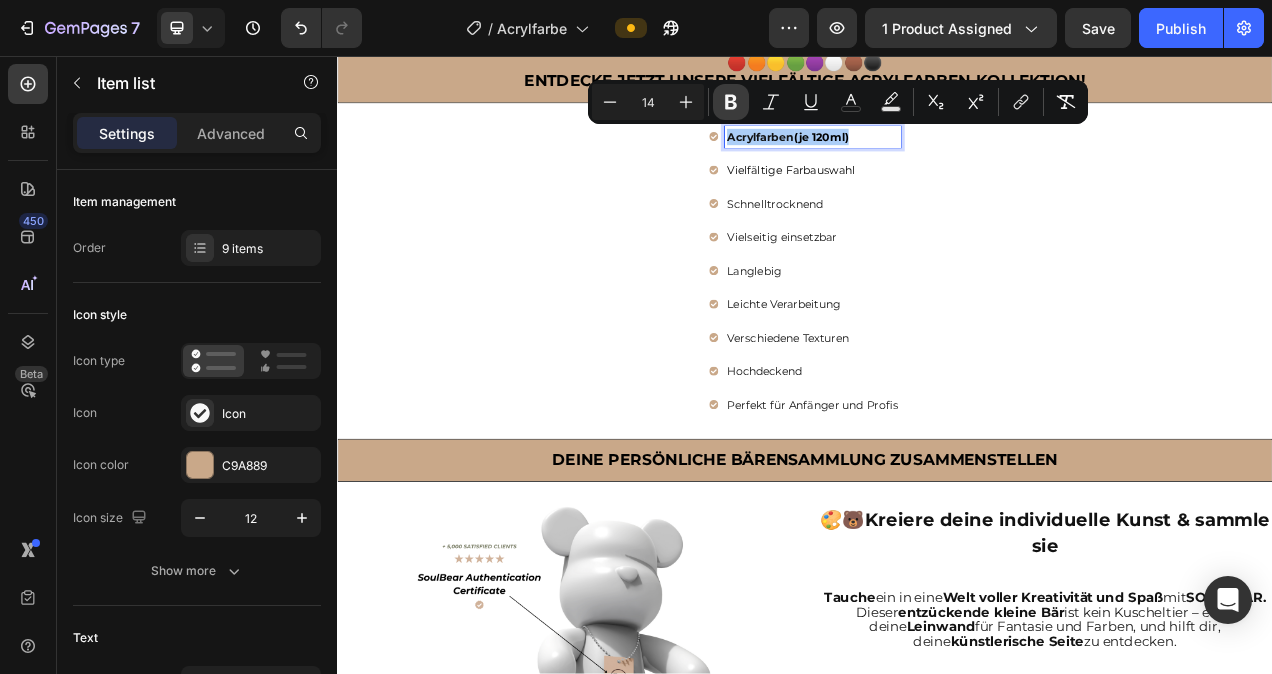 click 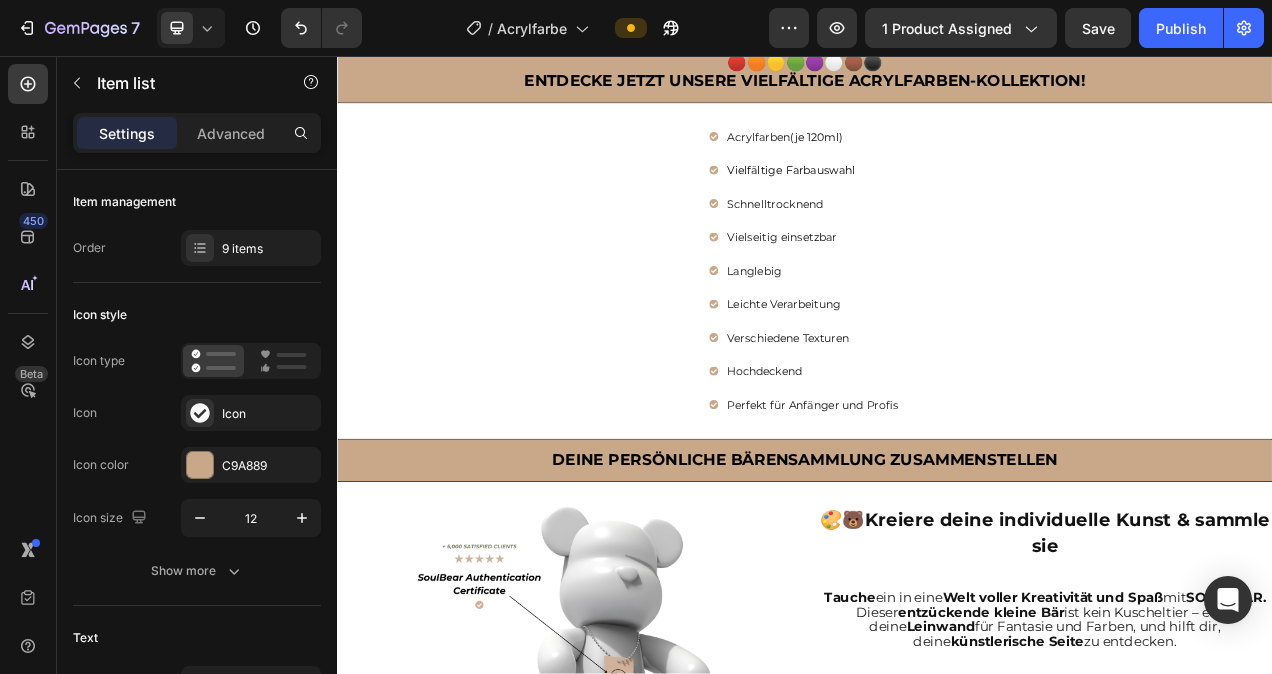 click on "Acrylfarben  (je 120ml) Vielfältige Farbauswahl Schnelltrocknend Vielseitig einsetzbar Langlebig Leichte Verarbeitung Verschiedene Texturen Hochdeckend Perfekt für Anfänger und Profis" at bounding box center [937, 332] 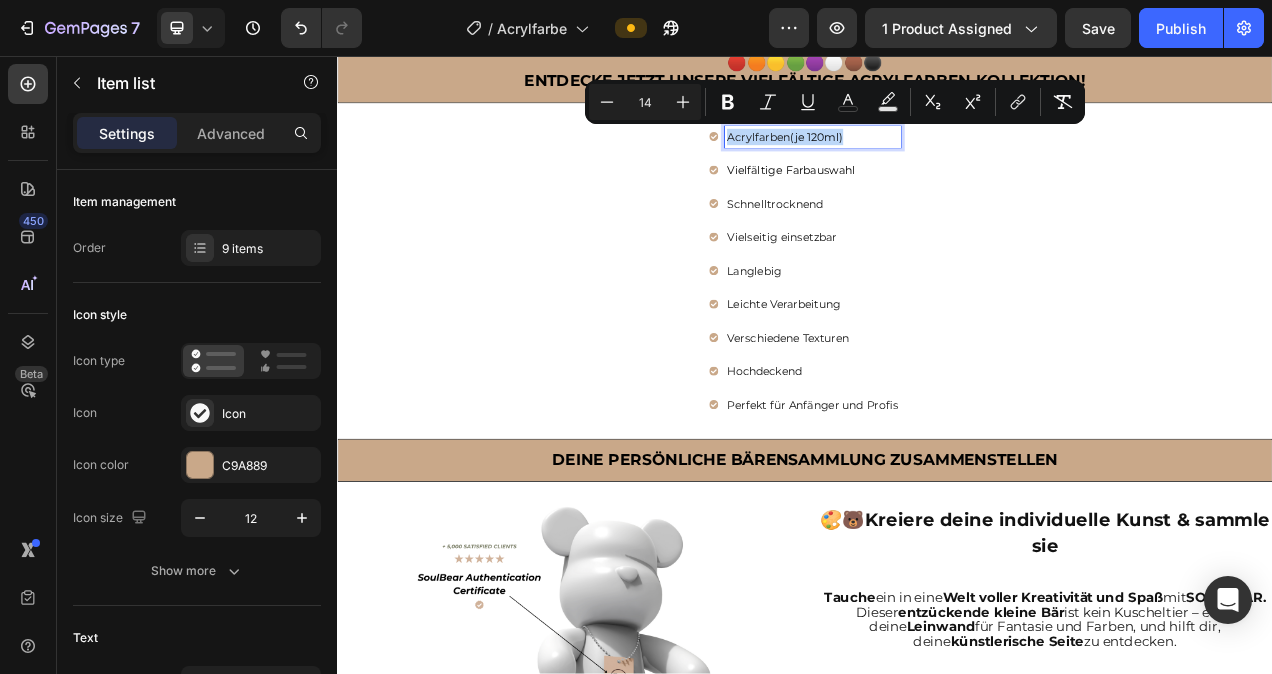 drag, startPoint x: 999, startPoint y: 154, endPoint x: 832, endPoint y: 153, distance: 167.00299 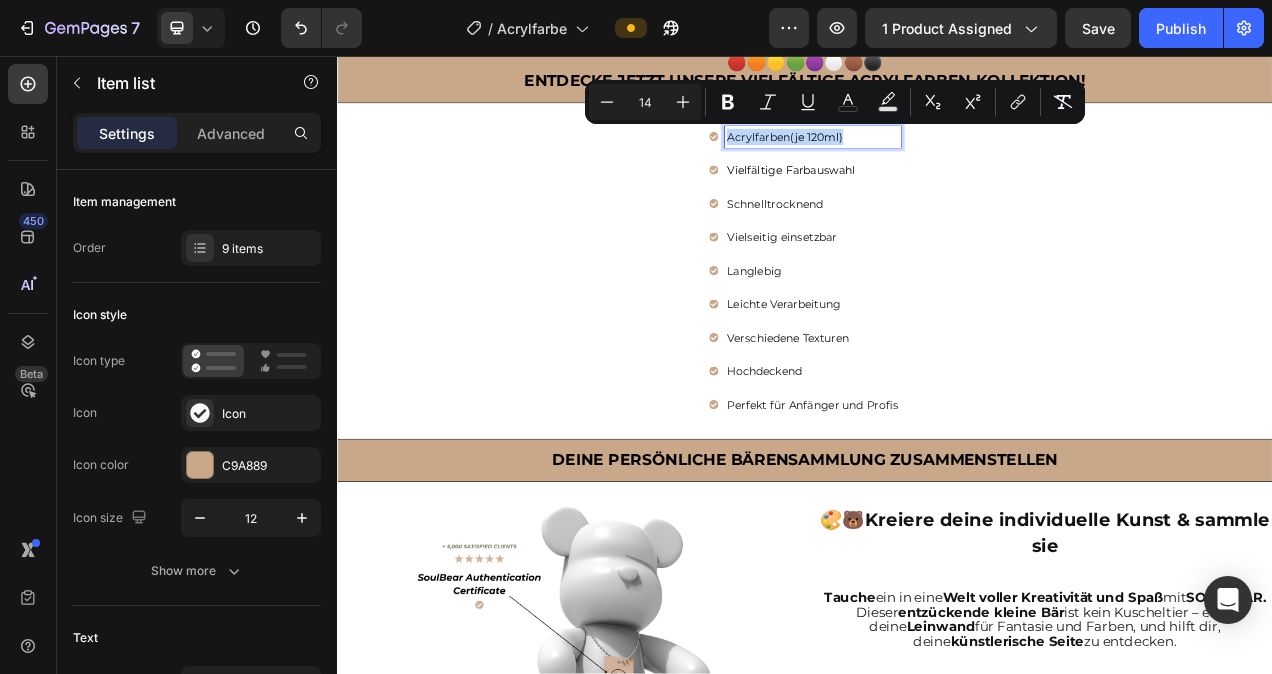 click on "Acrylfarben  (je 120ml)" at bounding box center [947, 160] 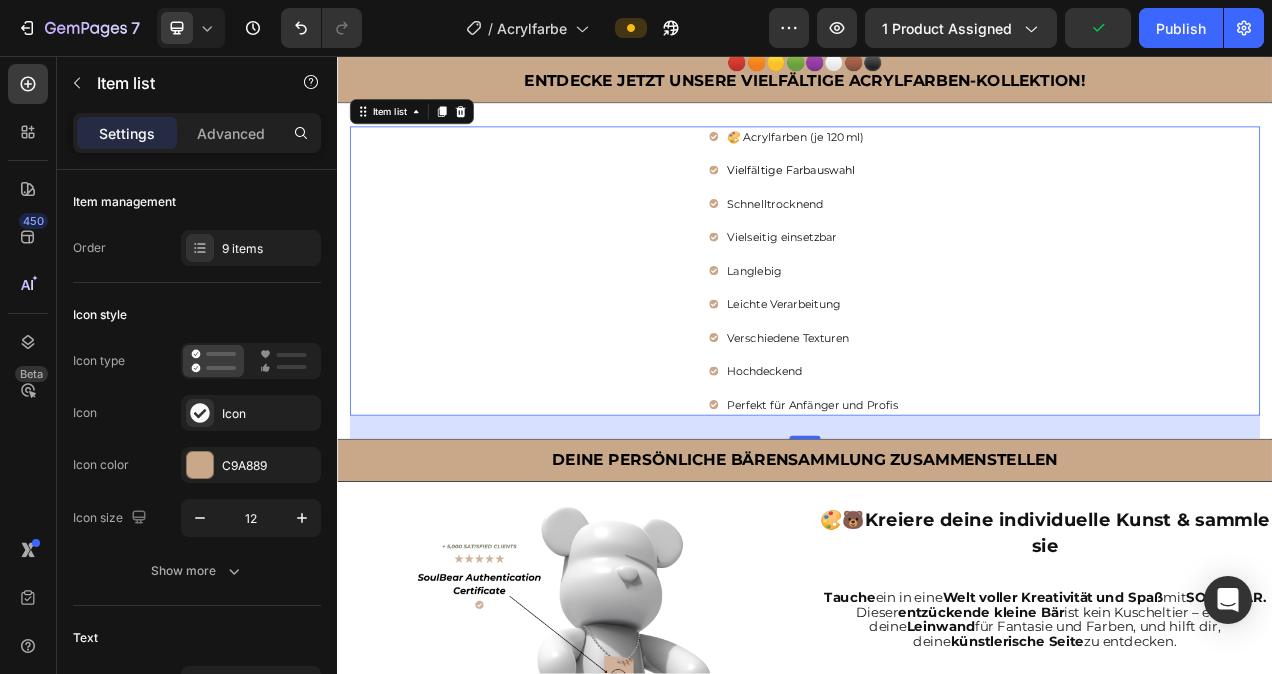 click on "🎨 Acrylfarben (je 120 ml) Vielfältige Farbauswahl Schnelltrocknend Vielseitig einsetzbar Langlebig Leichte Verarbeitung Verschiedene Texturen Hochdeckend Perfekt für Anfänger und Profis" at bounding box center (937, 332) 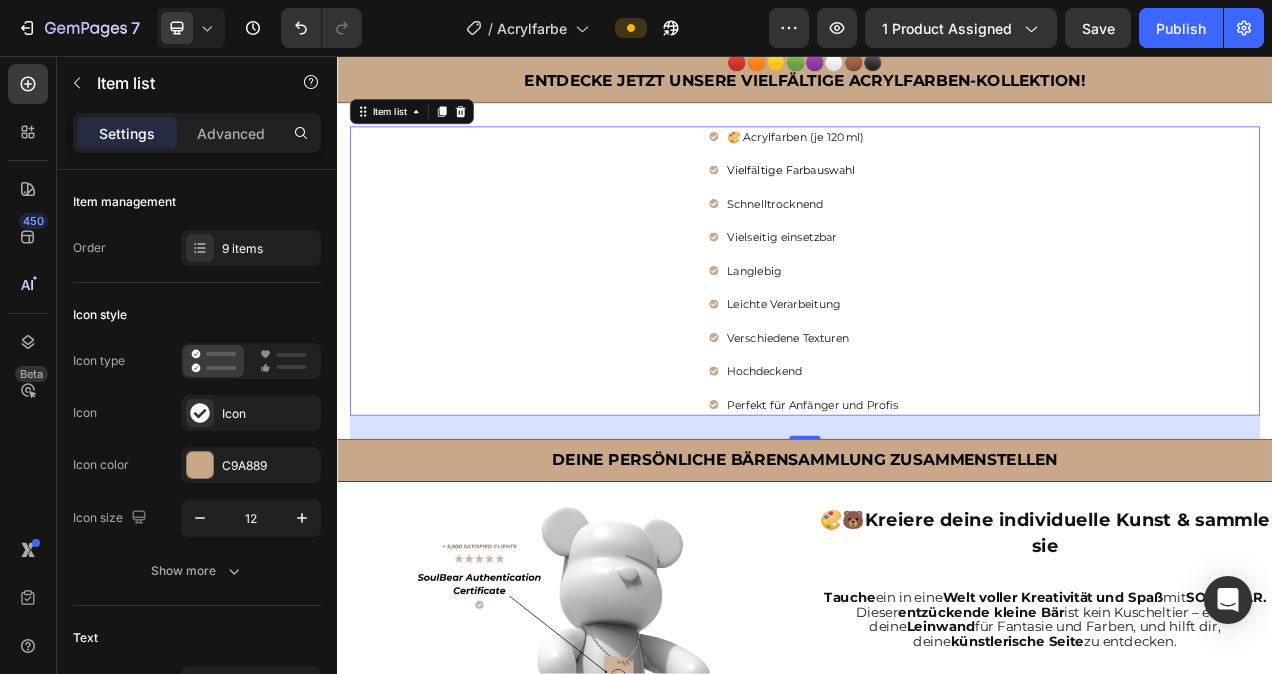 click on "Vielfältige Farbauswahl" at bounding box center (947, 203) 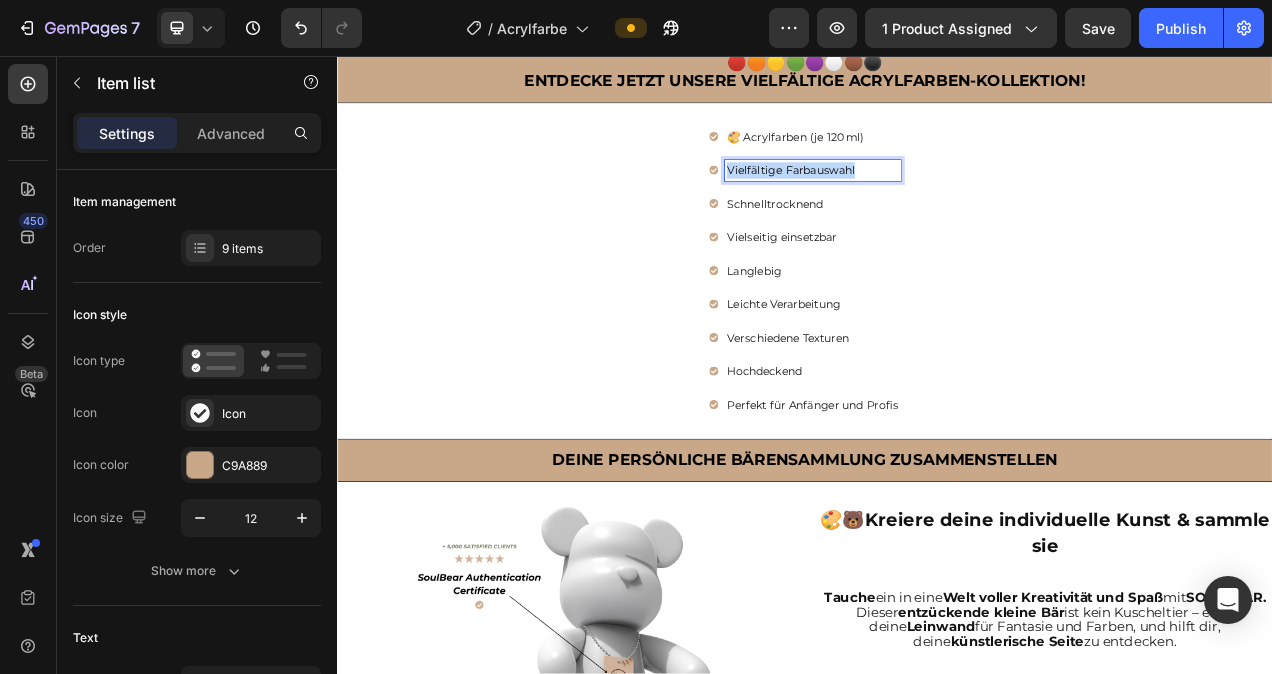 drag, startPoint x: 1004, startPoint y: 194, endPoint x: 830, endPoint y: 199, distance: 174.07182 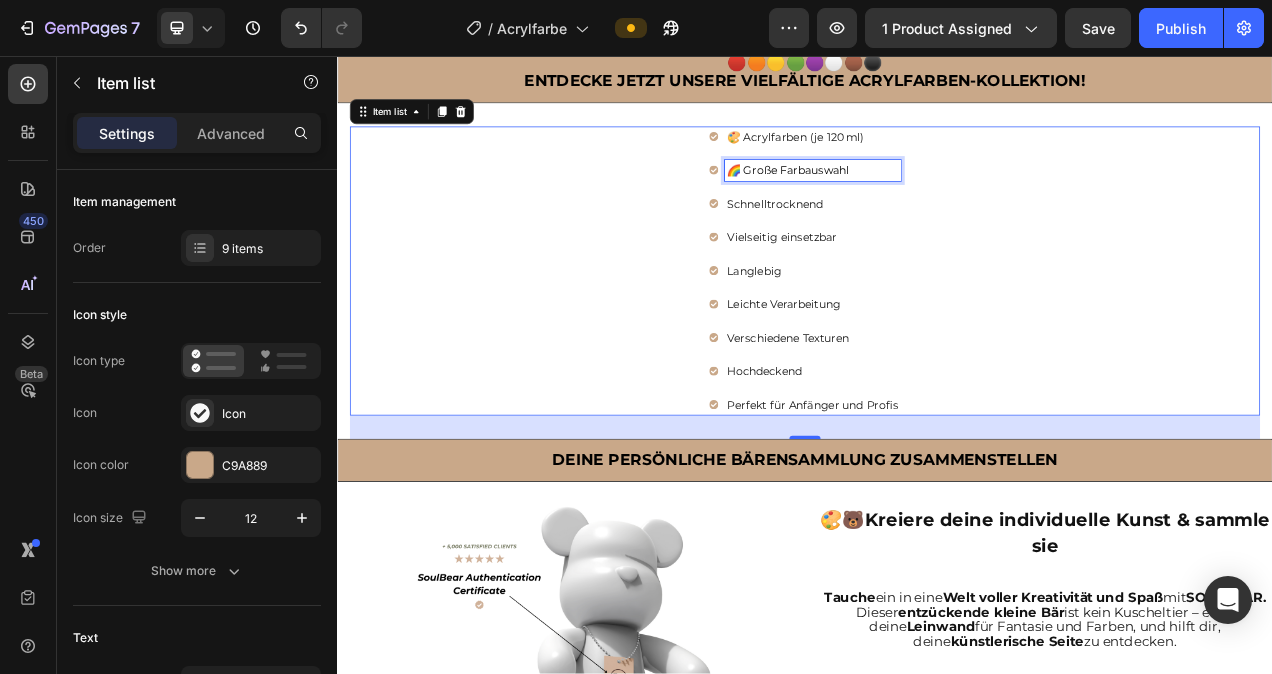 click on "🎨 Acrylfarben (je 120 ml) 🌈 Große Farbauswahl Schnelltrocknend Vielseitig einsetzbar Langlebig Leichte Verarbeitung Verschiedene Texturen Hochdeckend Perfekt für Anfänger und Profis" at bounding box center [937, 332] 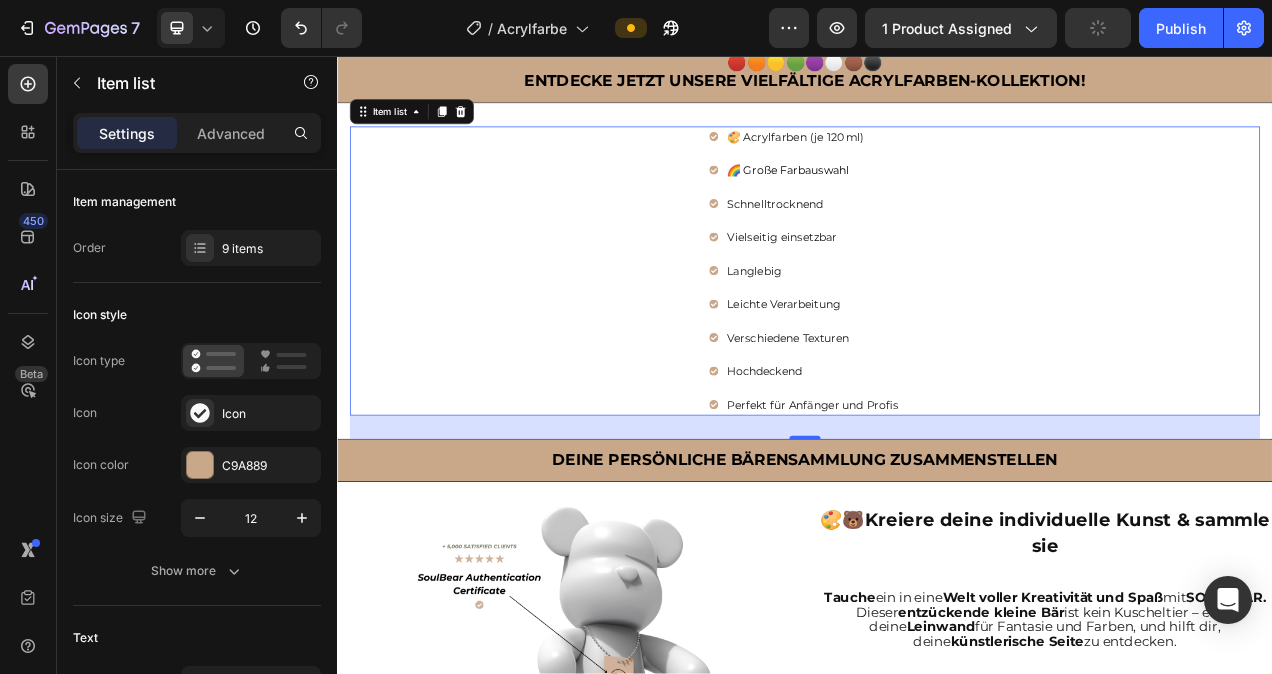 click on "Schnelltrocknend" at bounding box center (947, 246) 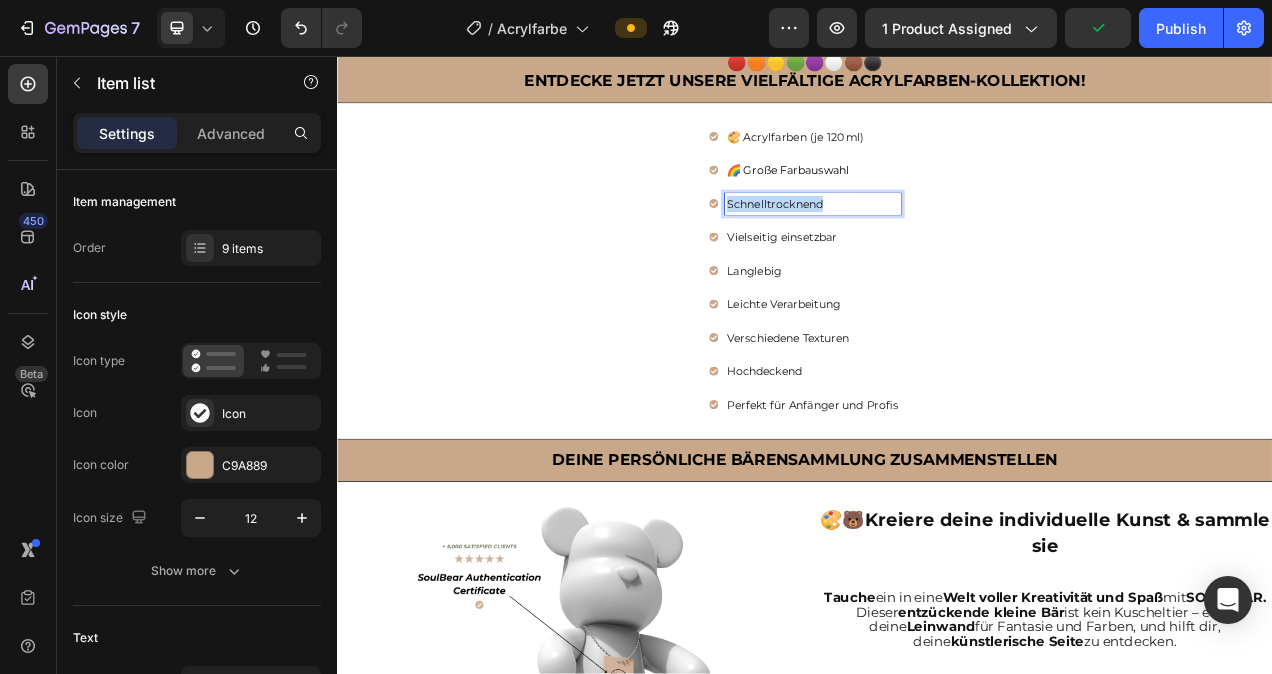 drag, startPoint x: 969, startPoint y: 239, endPoint x: 831, endPoint y: 241, distance: 138.0145 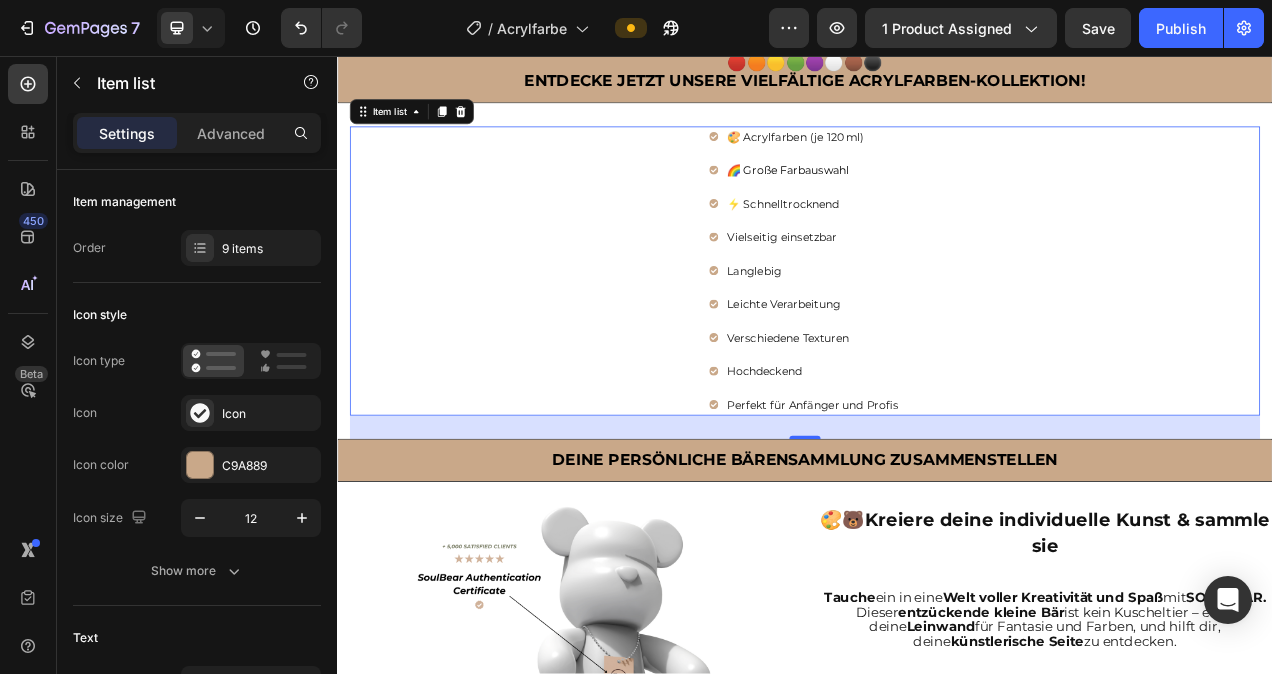 click on "🎨 Acrylfarben (je 120 ml) 🌈 Große Farbauswahl ⚡ Schnelltrocknend Vielseitig einsetzbar Langlebig Leichte Verarbeitung Verschiedene Texturen Hochdeckend Perfekt für Anfänger und Profis" at bounding box center [937, 332] 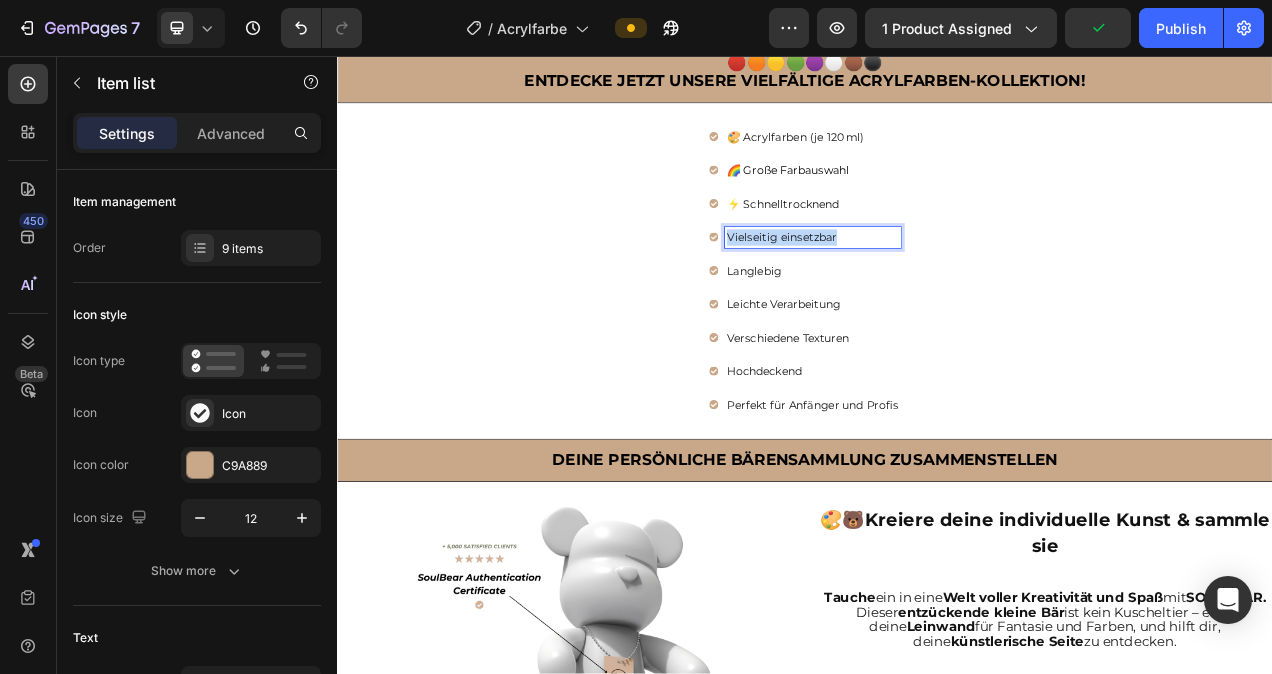 drag, startPoint x: 998, startPoint y: 284, endPoint x: 830, endPoint y: 285, distance: 168.00298 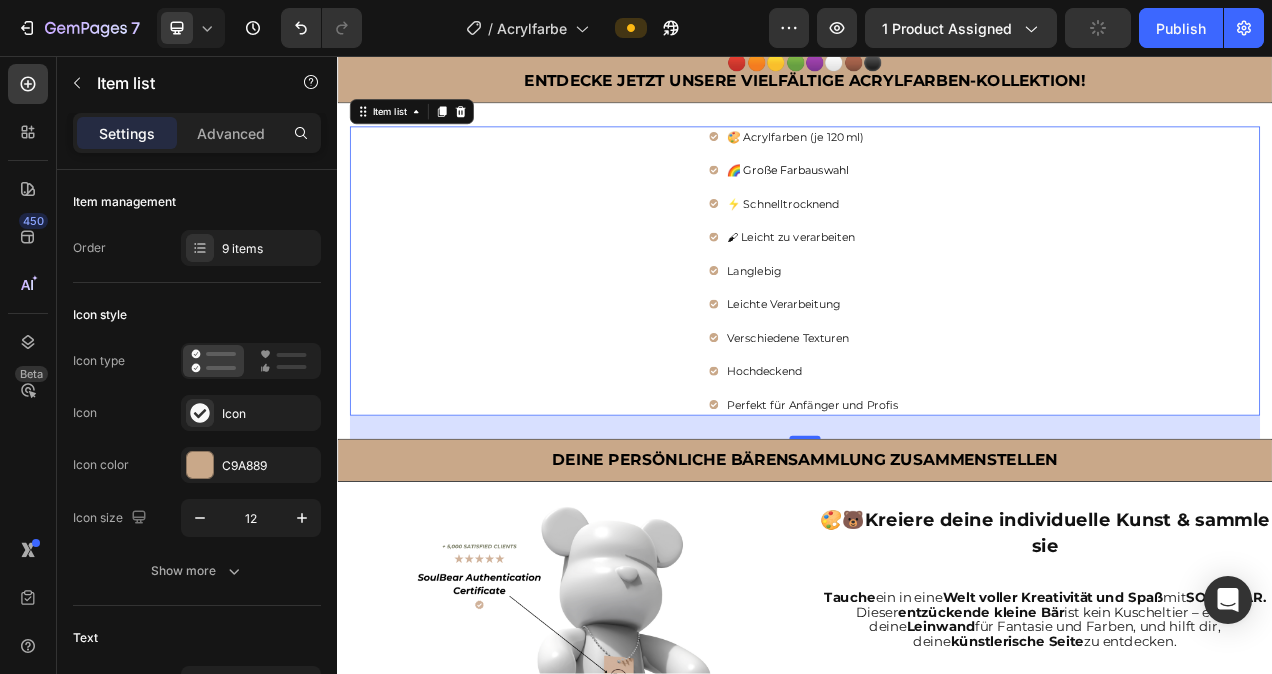 click on "🎨 Acrylfarben (je 120 ml) 🌈 Große Farbauswahl ⚡ Schnelltrocknend 🖌 Leicht zu verarbeiten Langlebig Leichte Verarbeitung Verschiedene Texturen Hochdeckend Perfekt für Anfänger und Profis" at bounding box center (937, 332) 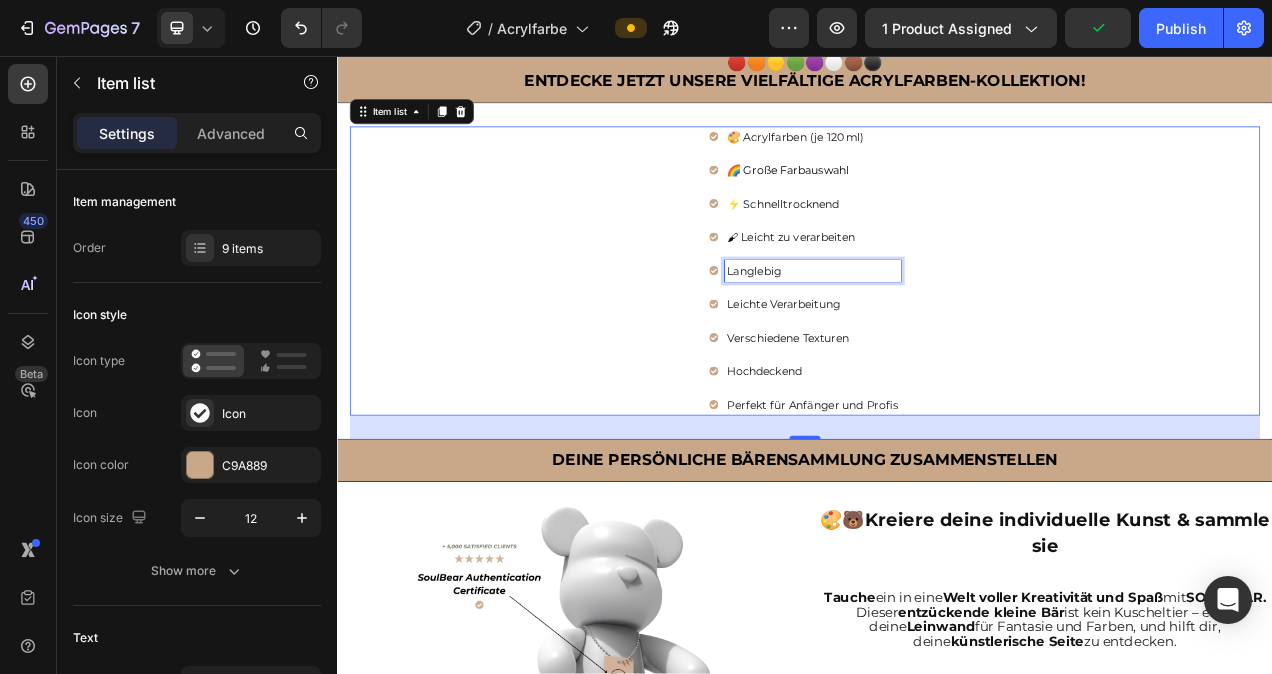 click on "Langlebig" at bounding box center [947, 332] 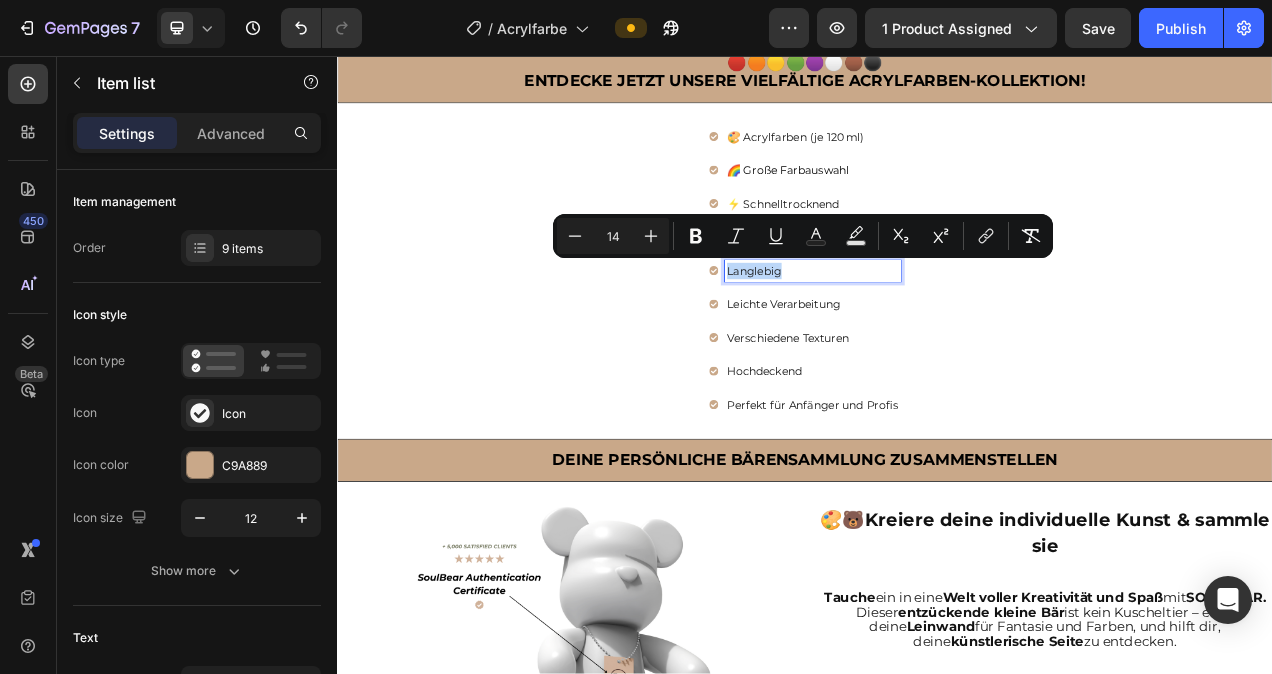 drag, startPoint x: 946, startPoint y: 325, endPoint x: 831, endPoint y: 331, distance: 115.15642 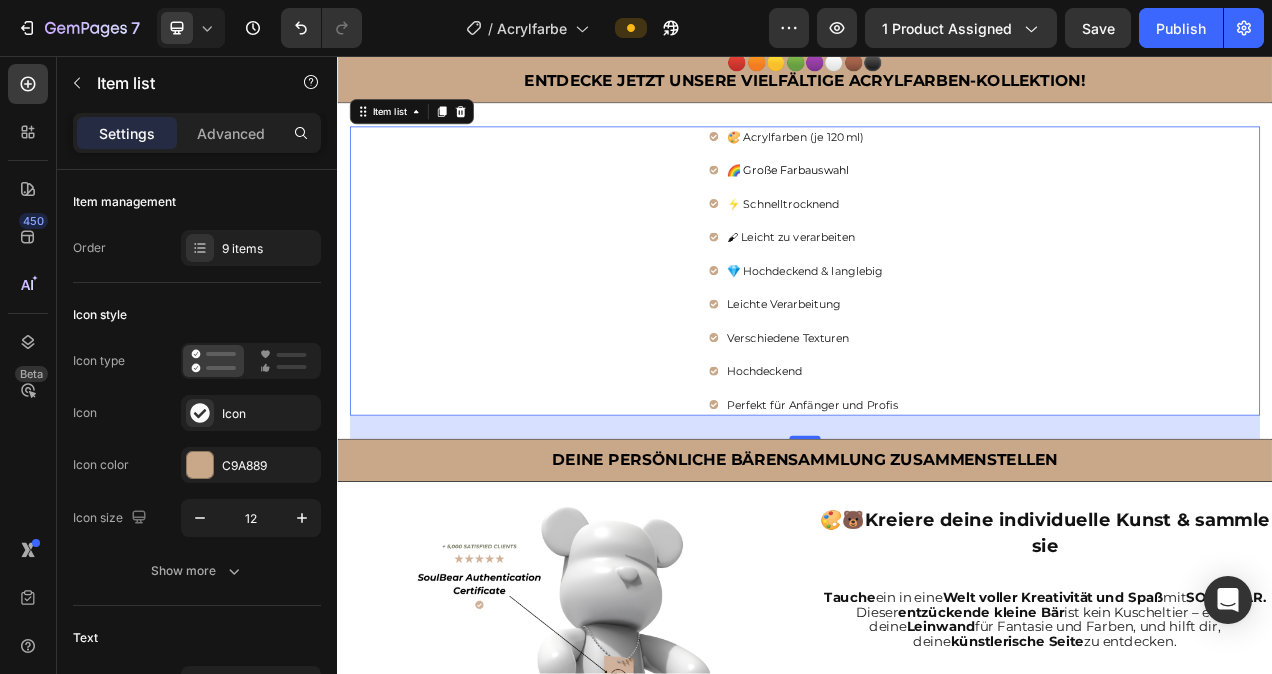 click on "🎨 Acrylfarben (je 120 ml) 🌈 Große Farbauswahl ⚡ Schnelltrocknend 🖌 Leicht zu verarbeiten 💎 Hochdeckend & langlebig Leichte Verarbeitung Verschiedene Texturen Hochdeckend Perfekt für Anfänger und Profis" at bounding box center (937, 332) 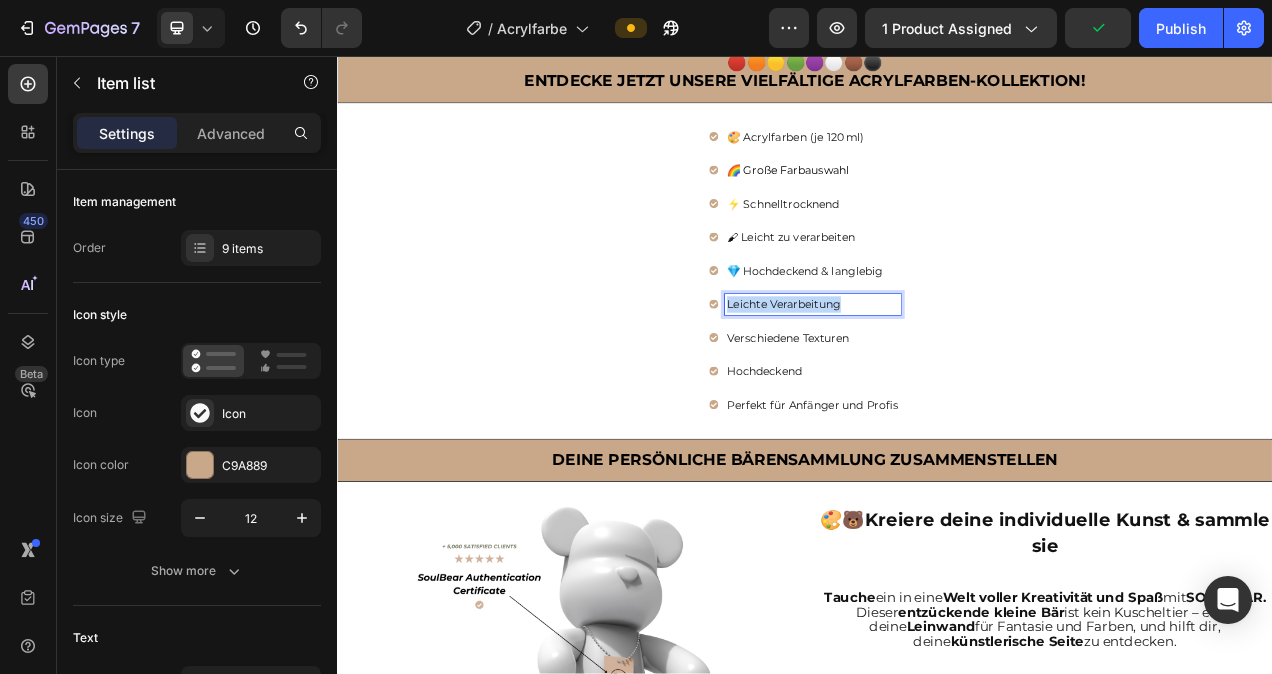 drag, startPoint x: 994, startPoint y: 370, endPoint x: 831, endPoint y: 375, distance: 163.07668 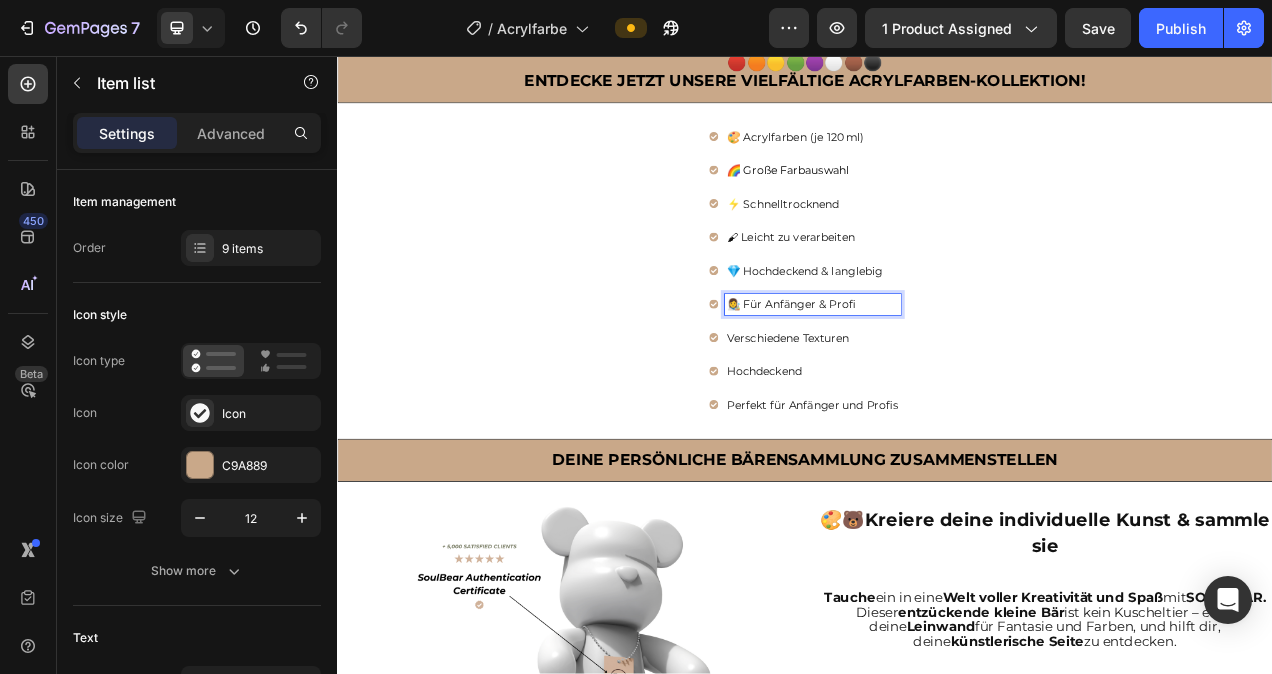 click on "Verschiedene Texturen" at bounding box center (947, 418) 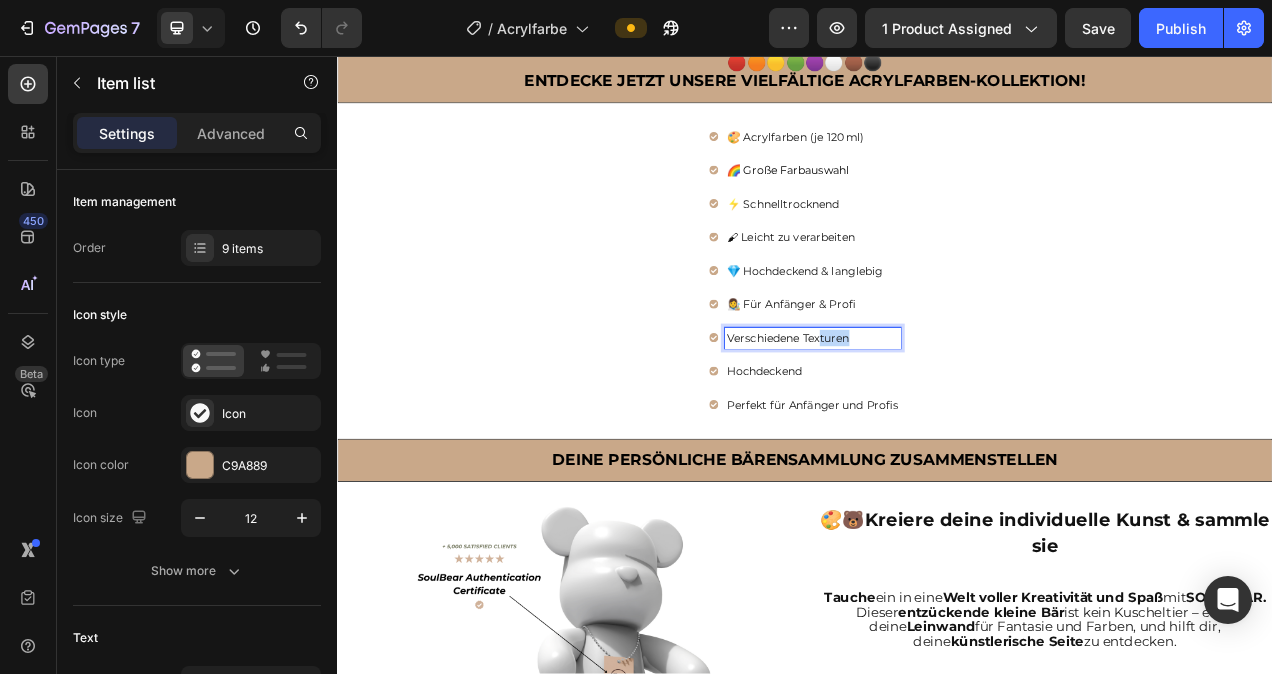 drag, startPoint x: 1005, startPoint y: 412, endPoint x: 952, endPoint y: 409, distance: 53.08484 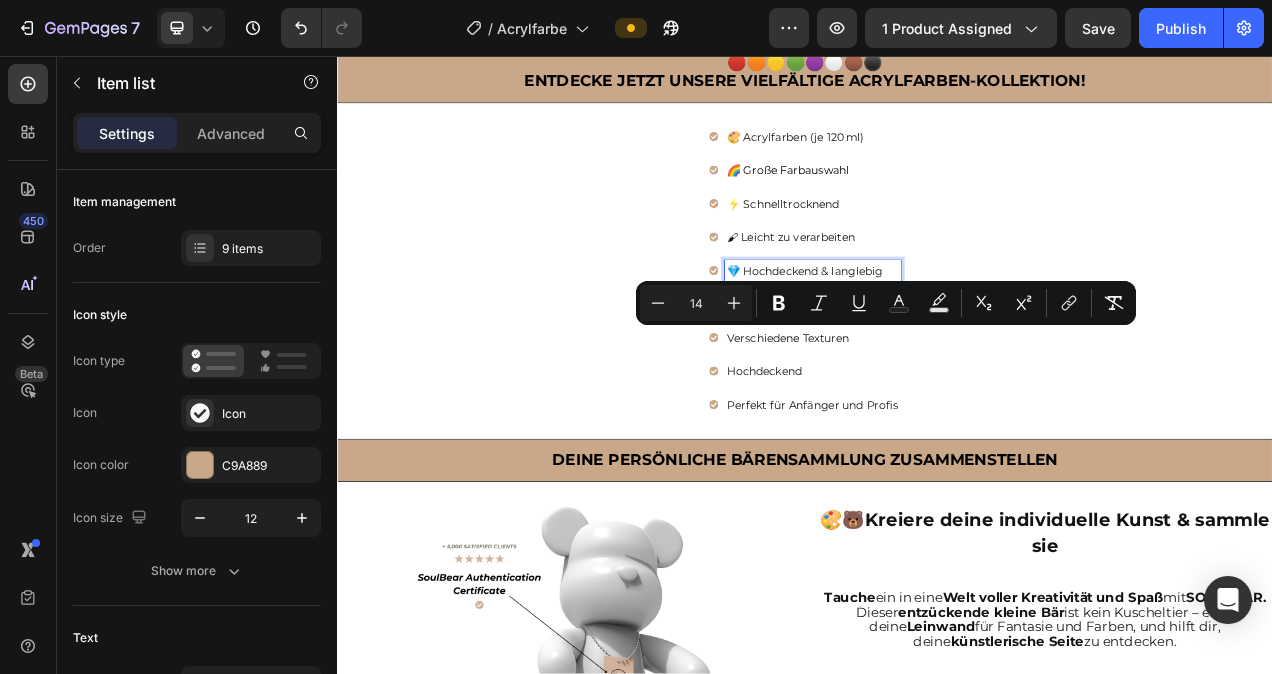 click on "💎 Hochdeckend & langlebig" at bounding box center (937, 332) 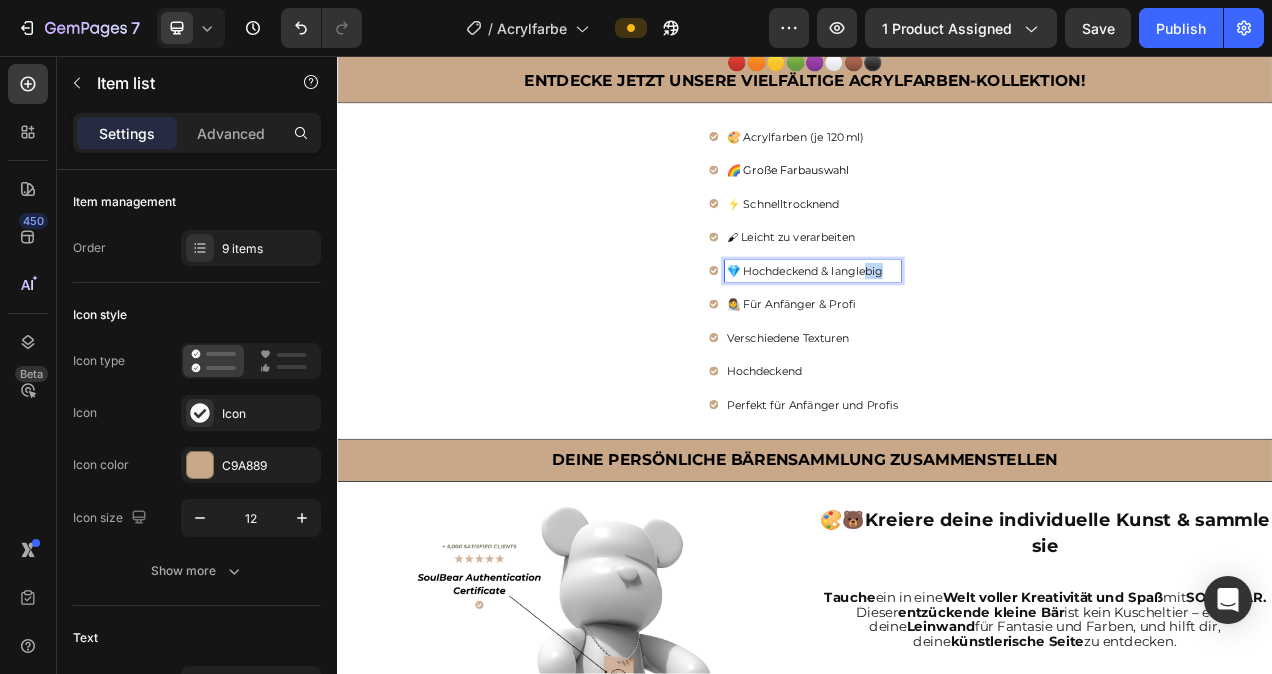 drag, startPoint x: 1035, startPoint y: 325, endPoint x: 1007, endPoint y: 325, distance: 28 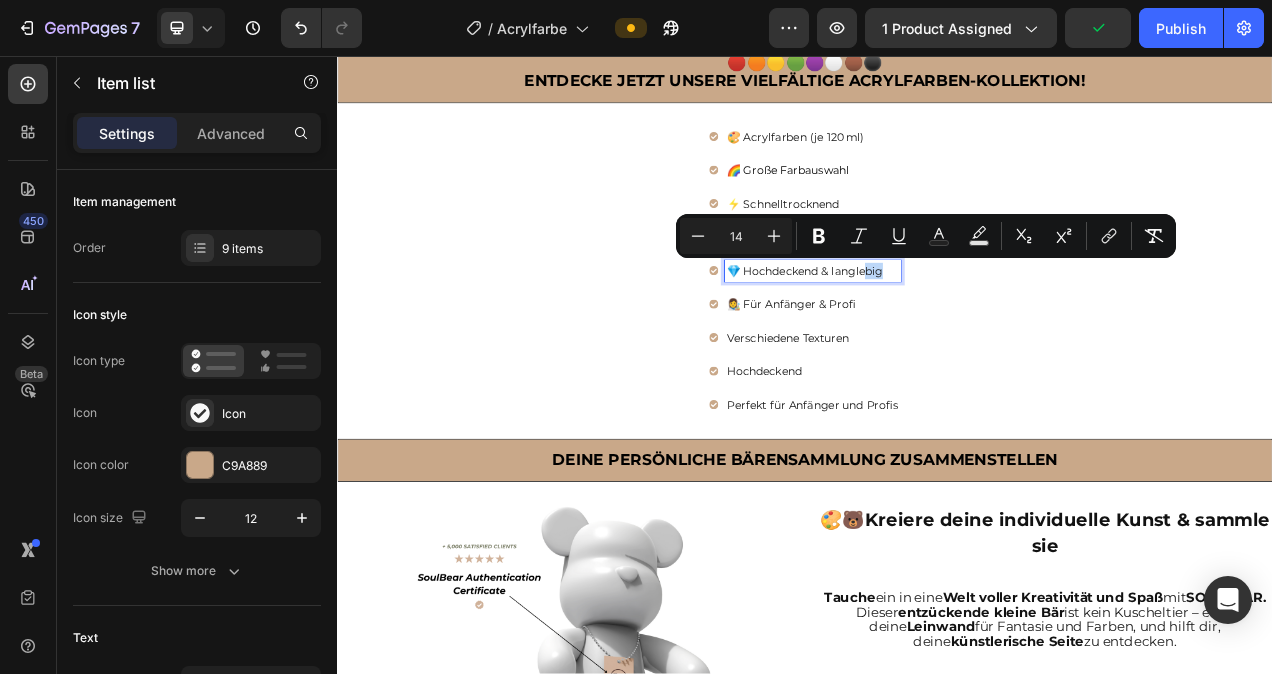 click on "🎨 Acrylfarben (je 120 ml) 🌈 Große Farbauswahl ⚡ Schnelltrocknend 🖌 Leicht zu verarbeiten 💎 Hochdeckend & langlebig 👩‍🎨 Für Anfänger & Profi Verschiedene Texturen Hochdeckend Perfekt für Anfänger und Profis" at bounding box center [937, 332] 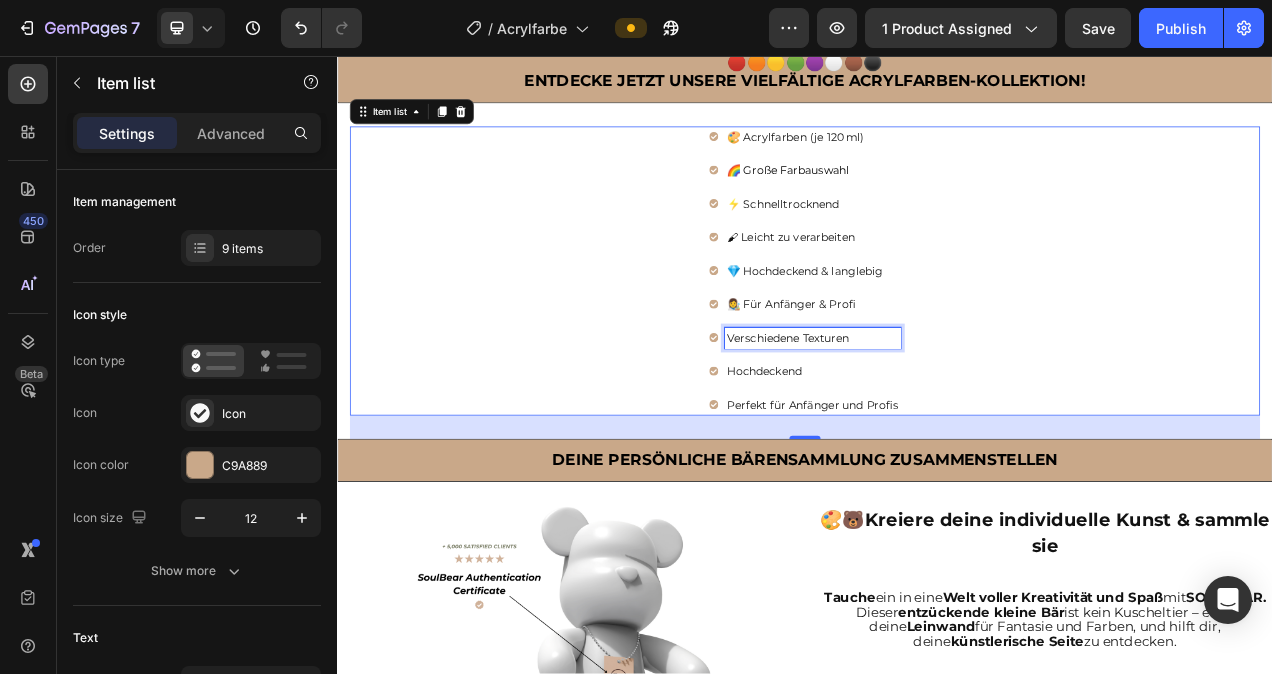 click on "Verschiedene Texturen" at bounding box center [947, 418] 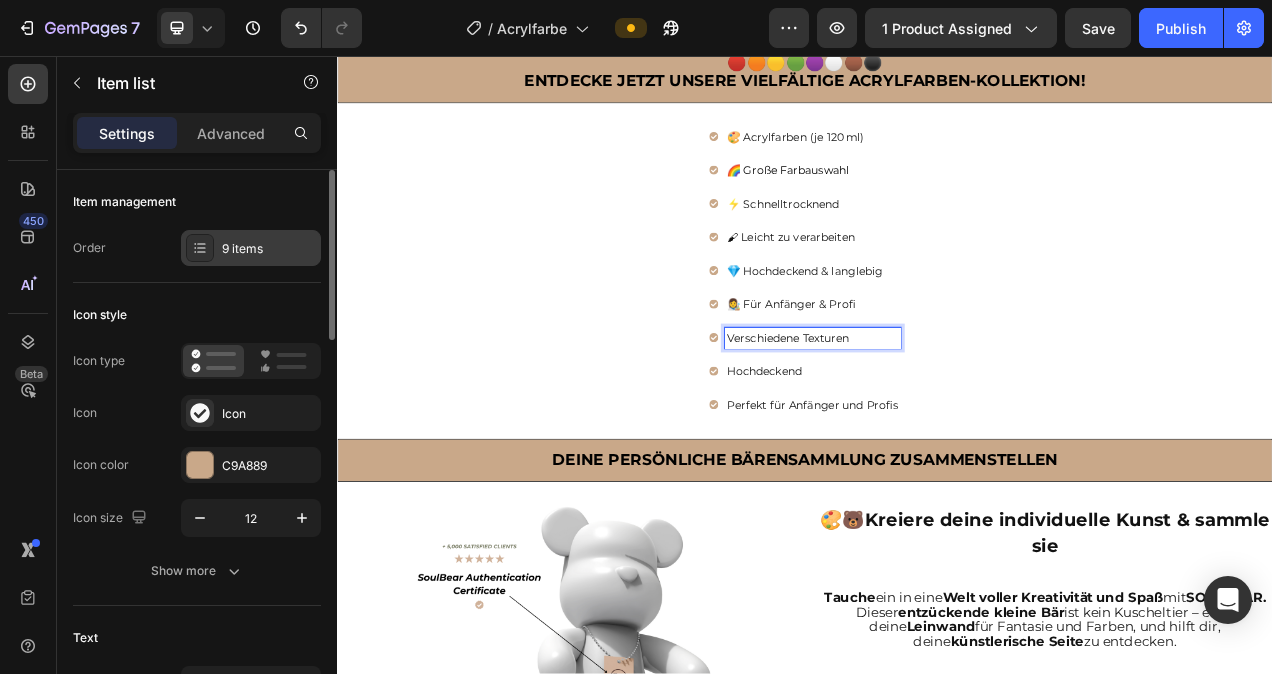 click 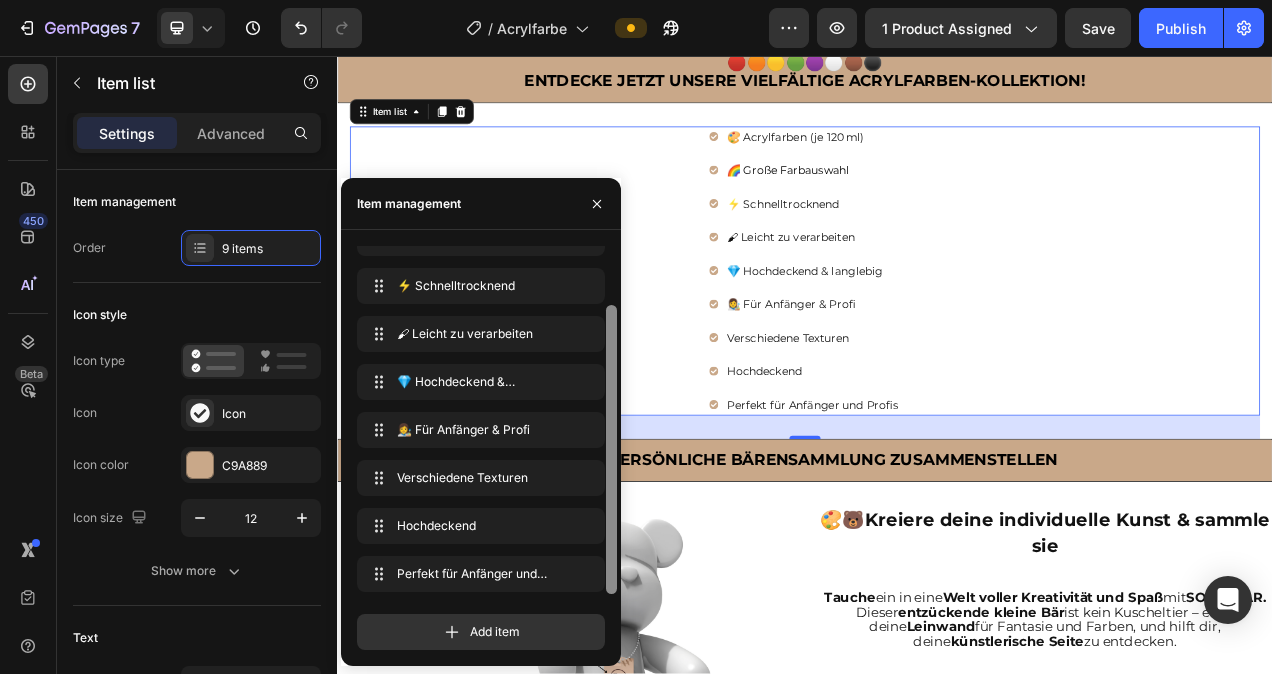 scroll, scrollTop: 76, scrollLeft: 0, axis: vertical 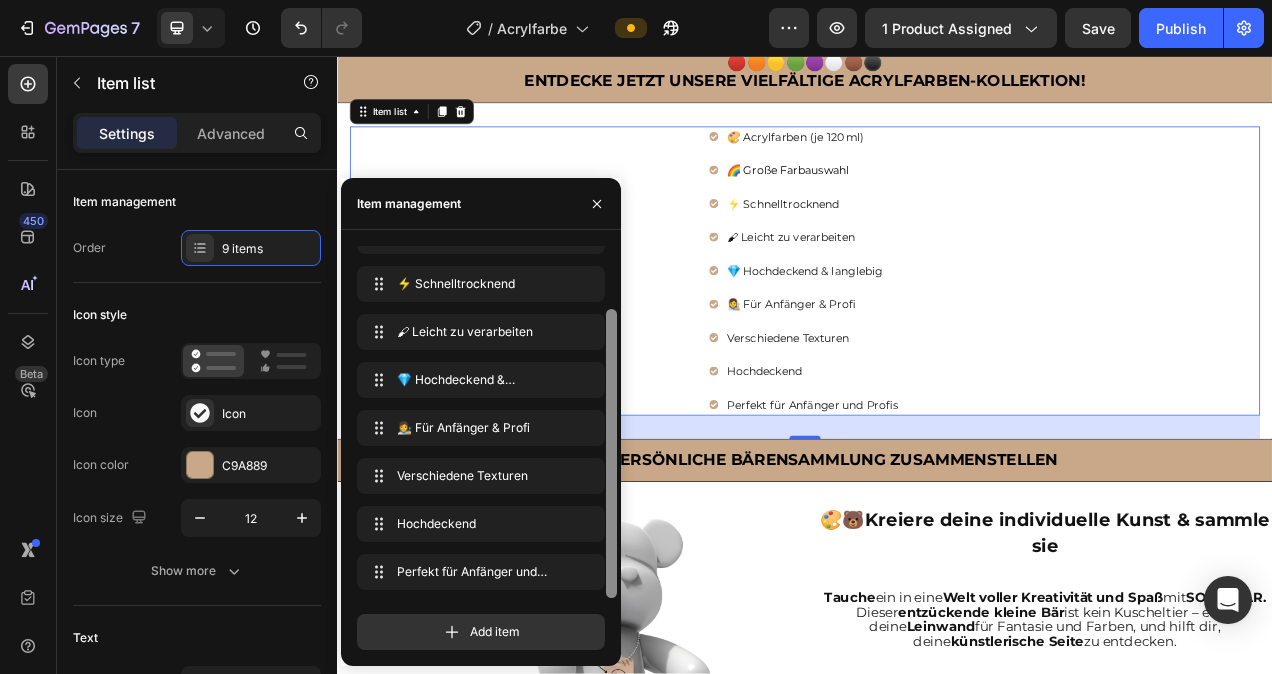 drag, startPoint x: 610, startPoint y: 522, endPoint x: 599, endPoint y: 599, distance: 77.781746 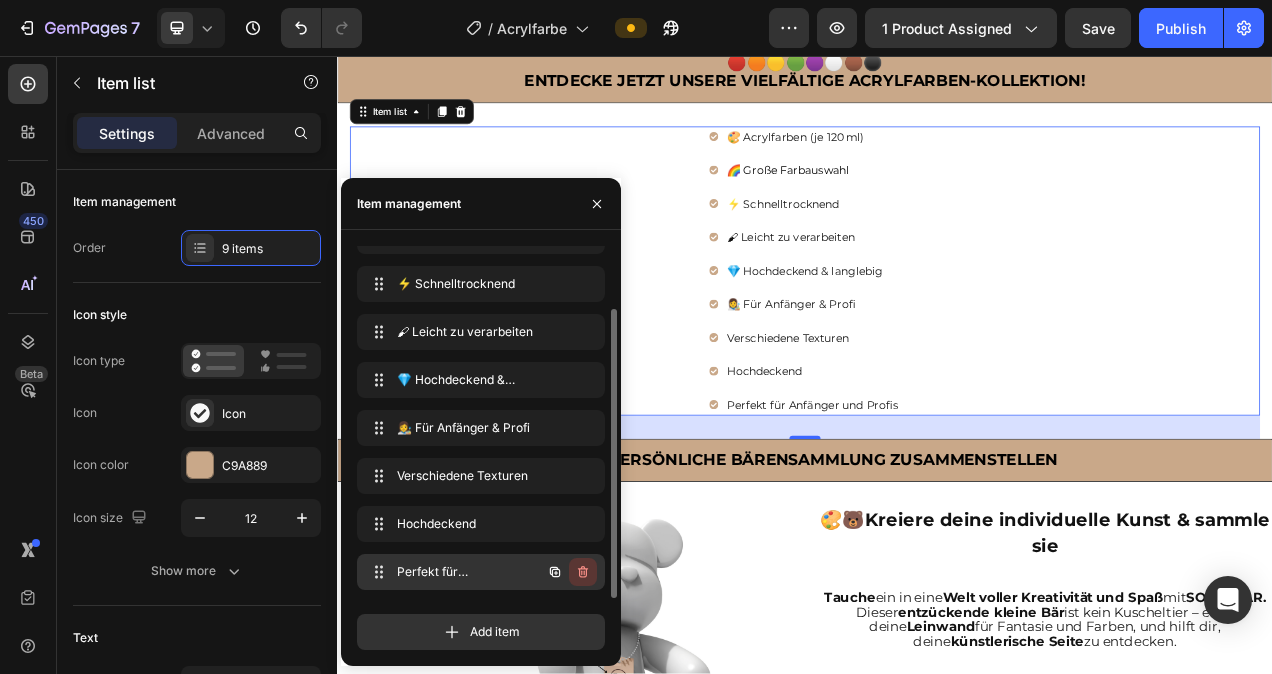 click 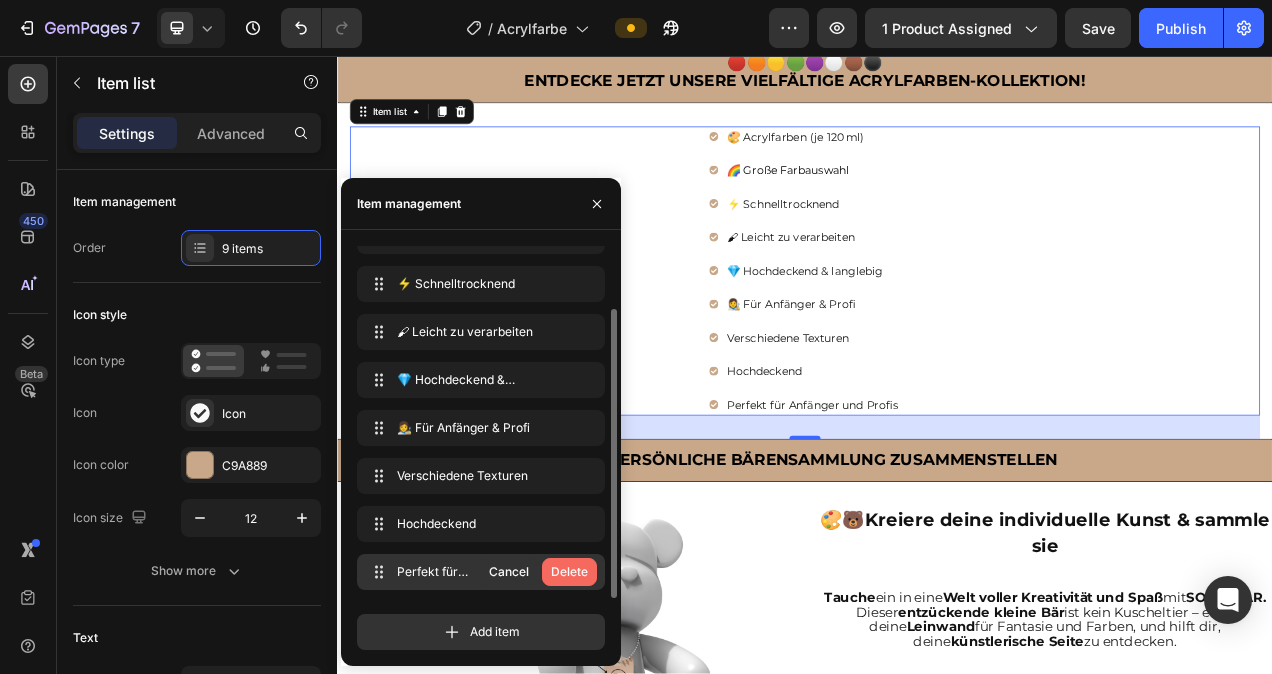 click on "Delete" at bounding box center [569, 572] 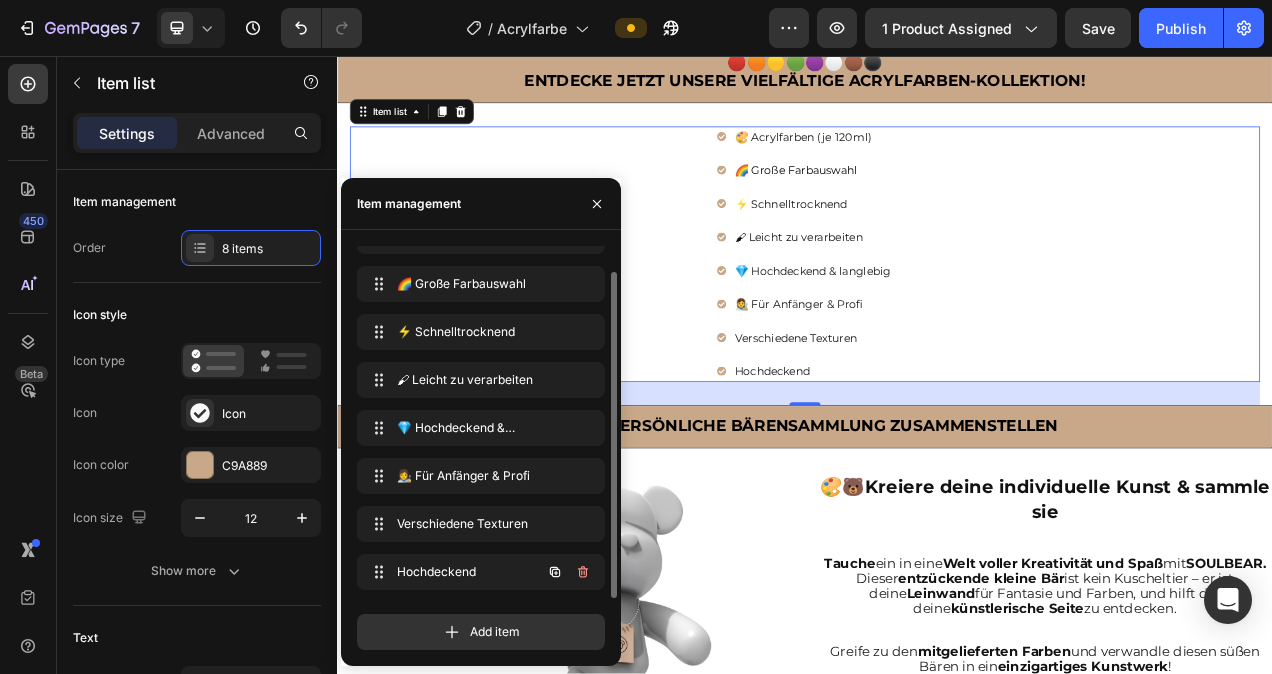 scroll, scrollTop: 28, scrollLeft: 0, axis: vertical 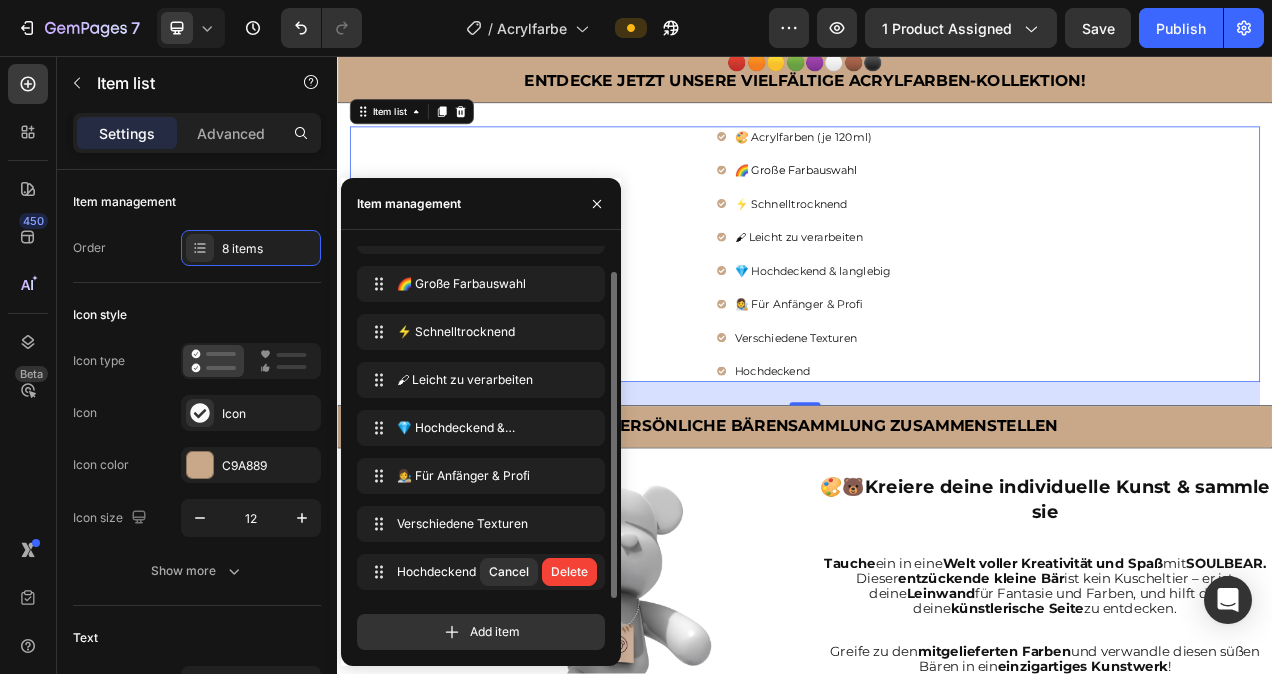 click on "Delete" at bounding box center [569, 572] 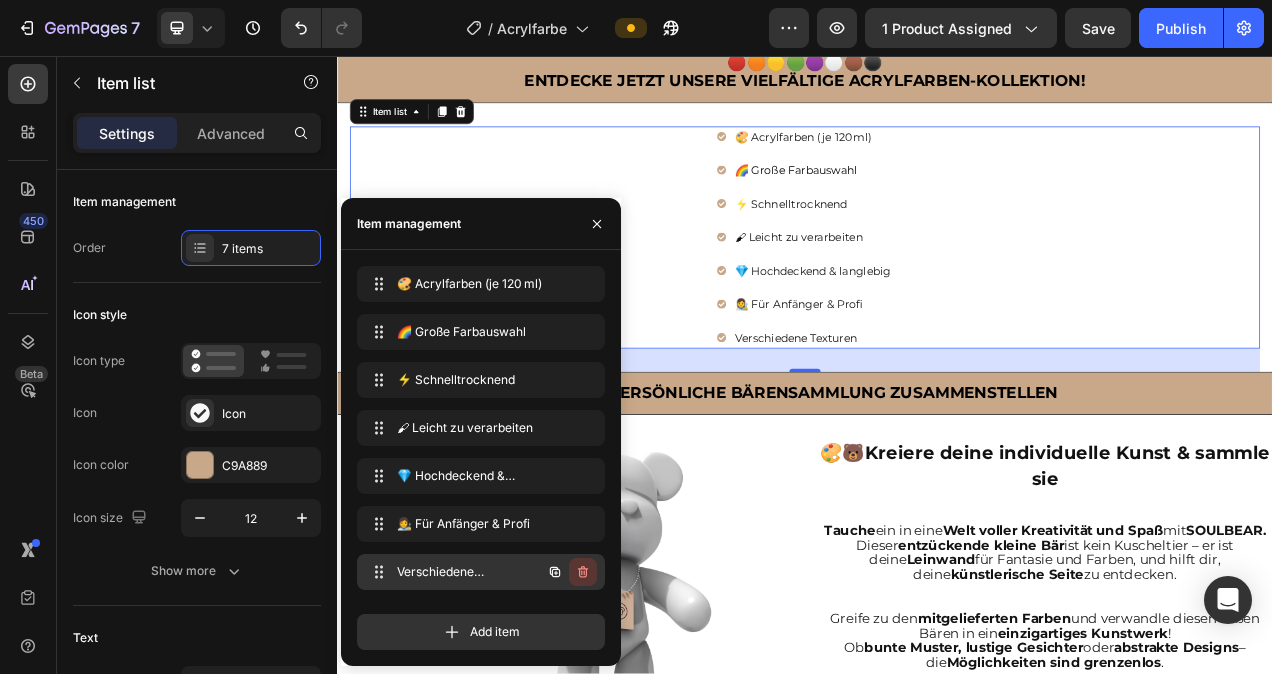 click 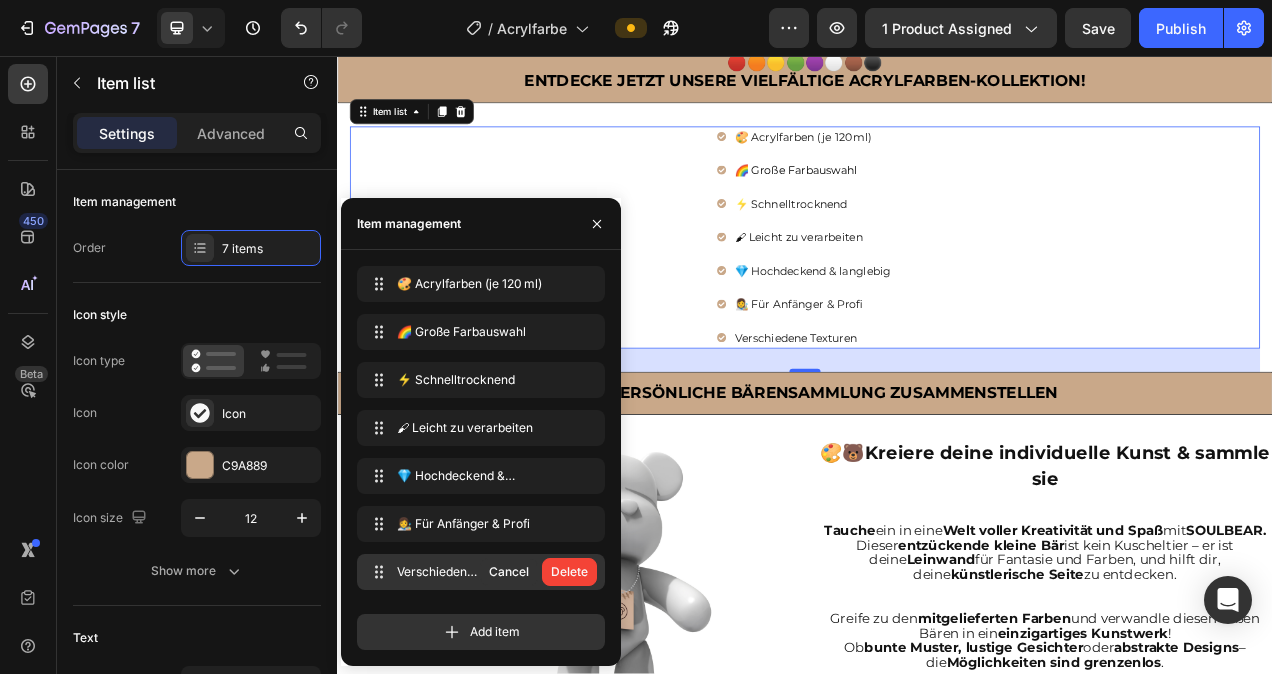 click on "Delete" at bounding box center [569, 572] 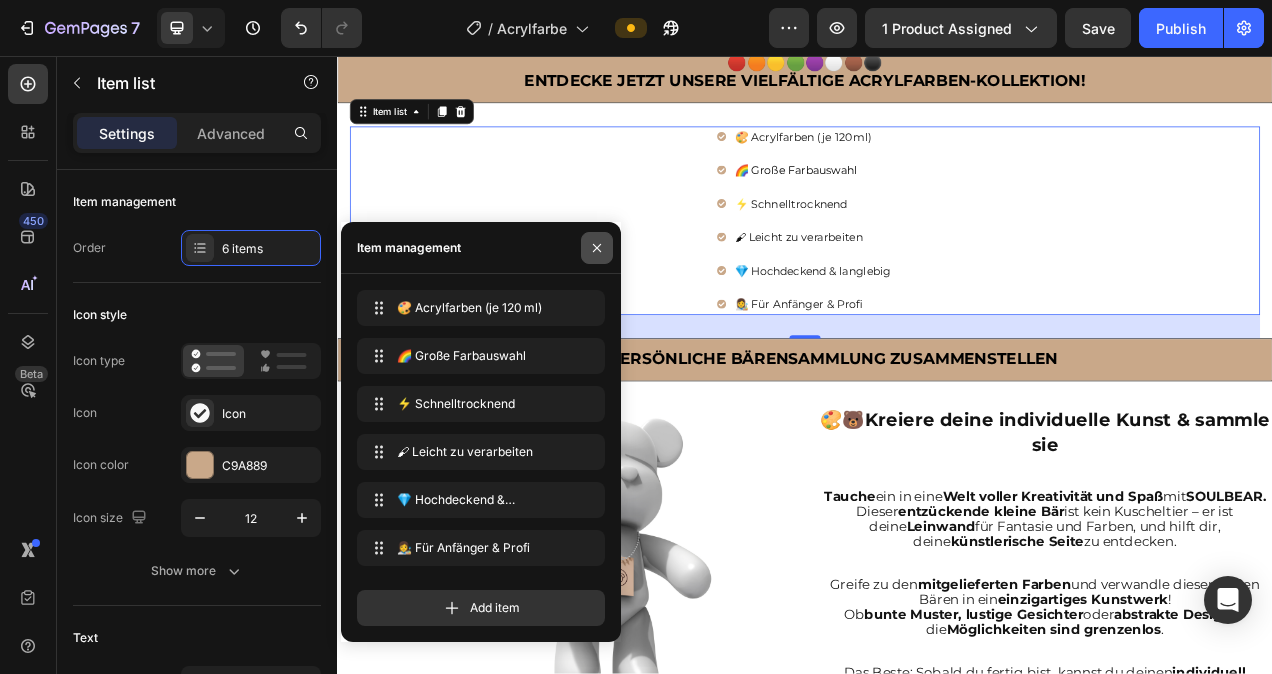click at bounding box center (597, 248) 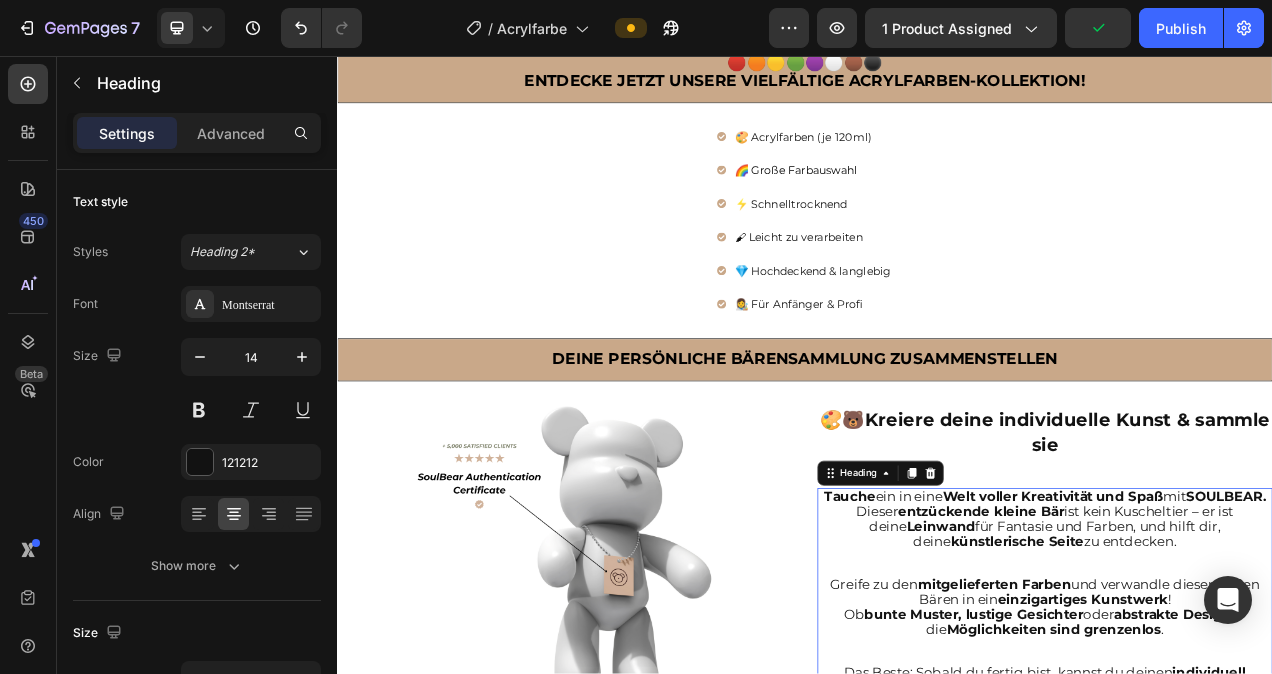 click on "Tauche" at bounding box center (995, 622) 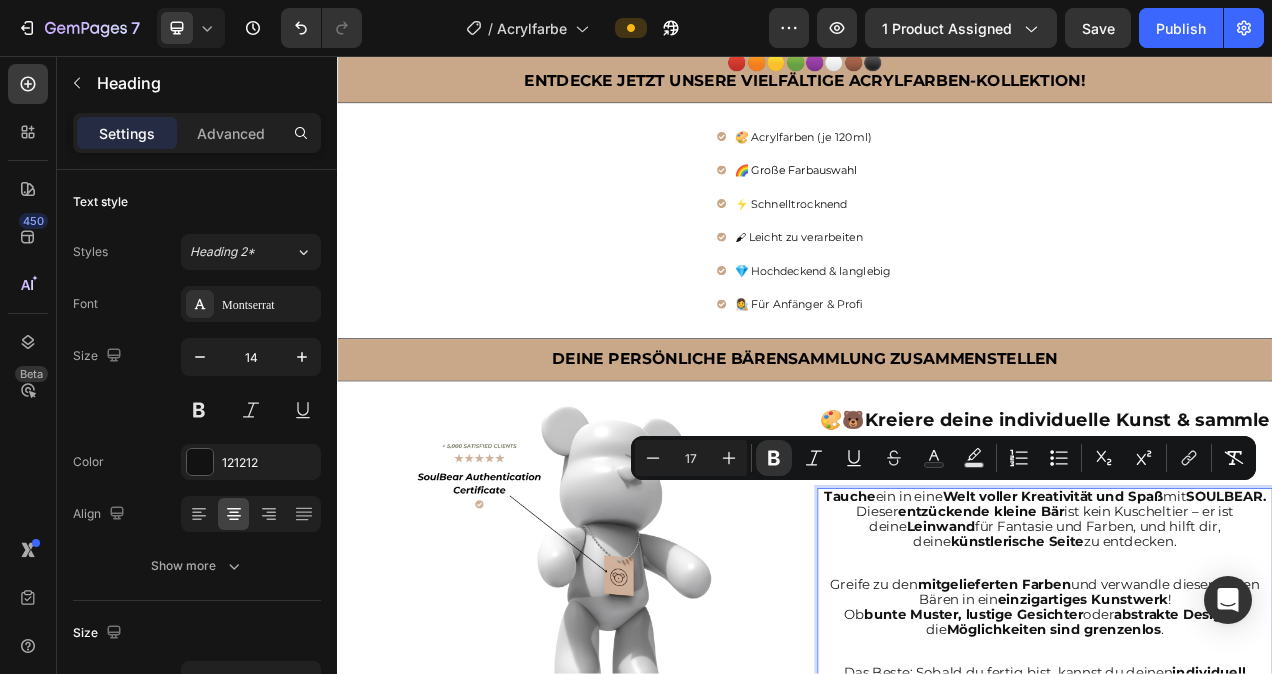 drag, startPoint x: 994, startPoint y: 616, endPoint x: 1389, endPoint y: 687, distance: 401.3303 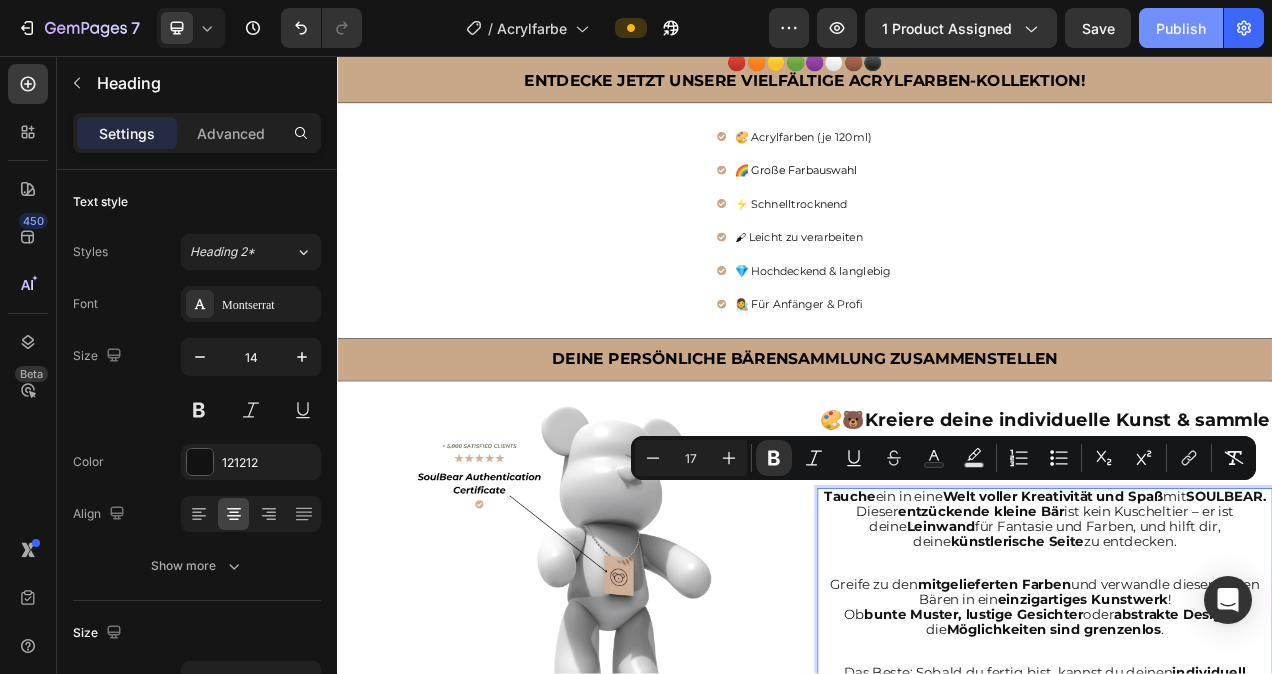 click on "Publish" at bounding box center [1181, 28] 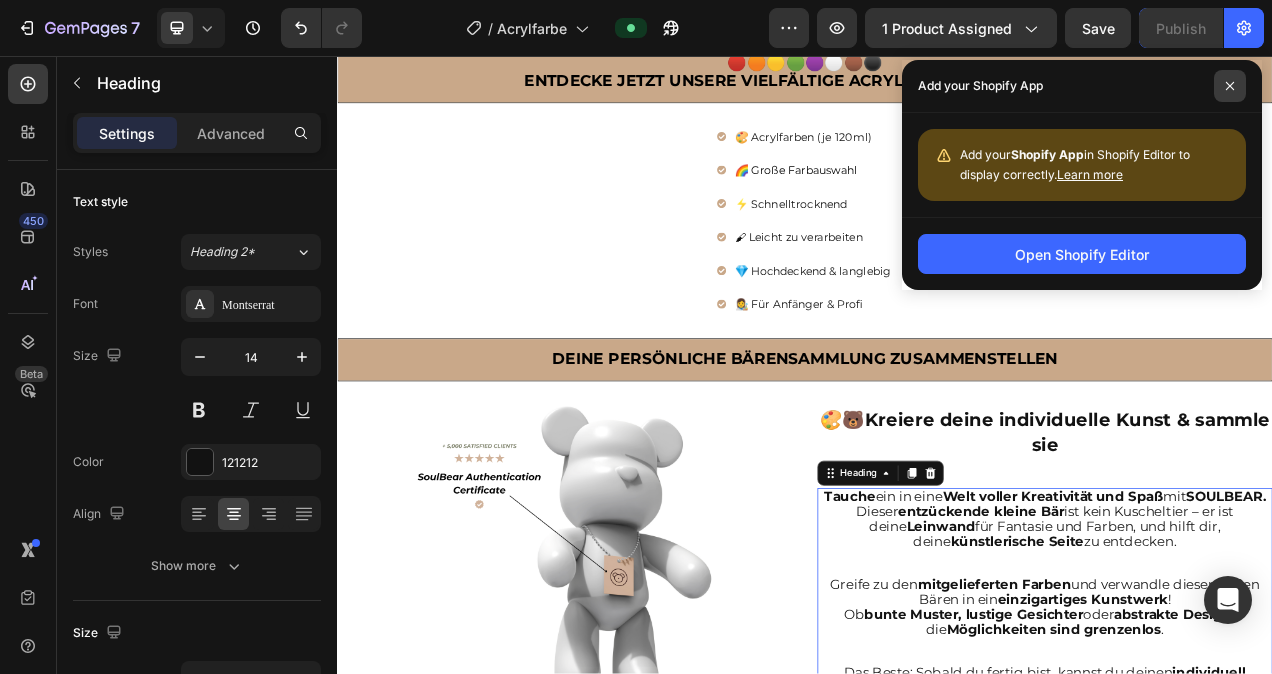 click at bounding box center (1230, 86) 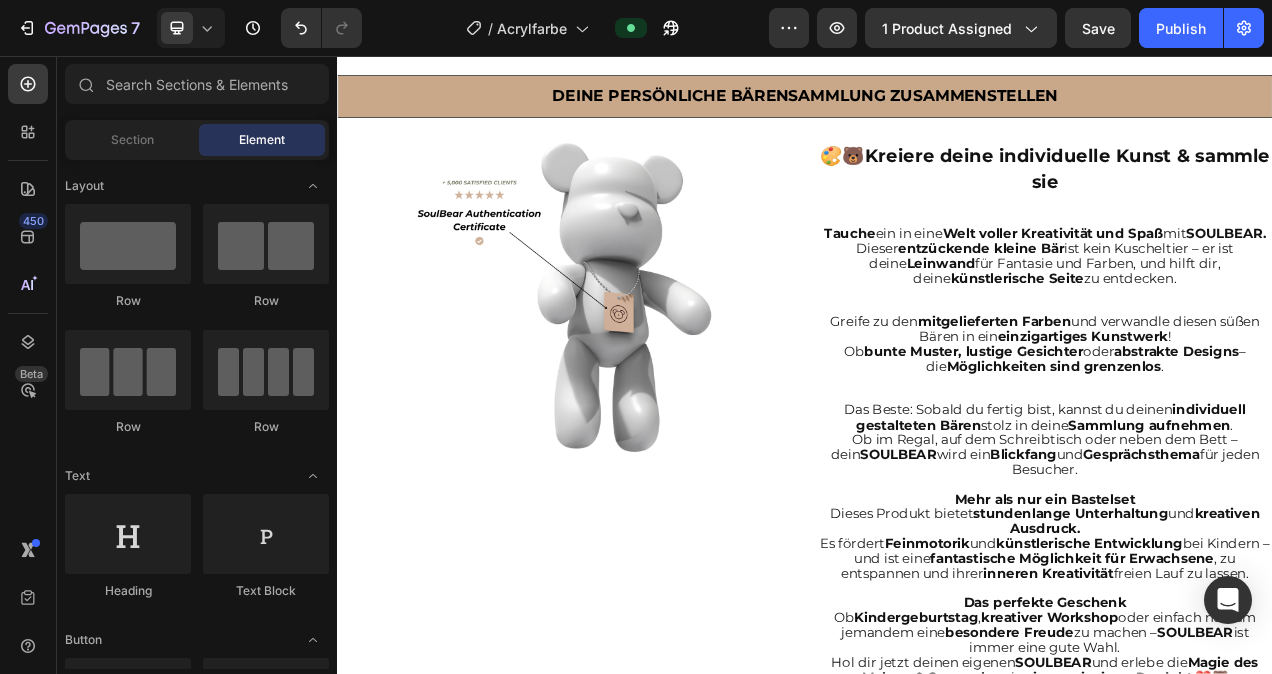scroll, scrollTop: 1280, scrollLeft: 0, axis: vertical 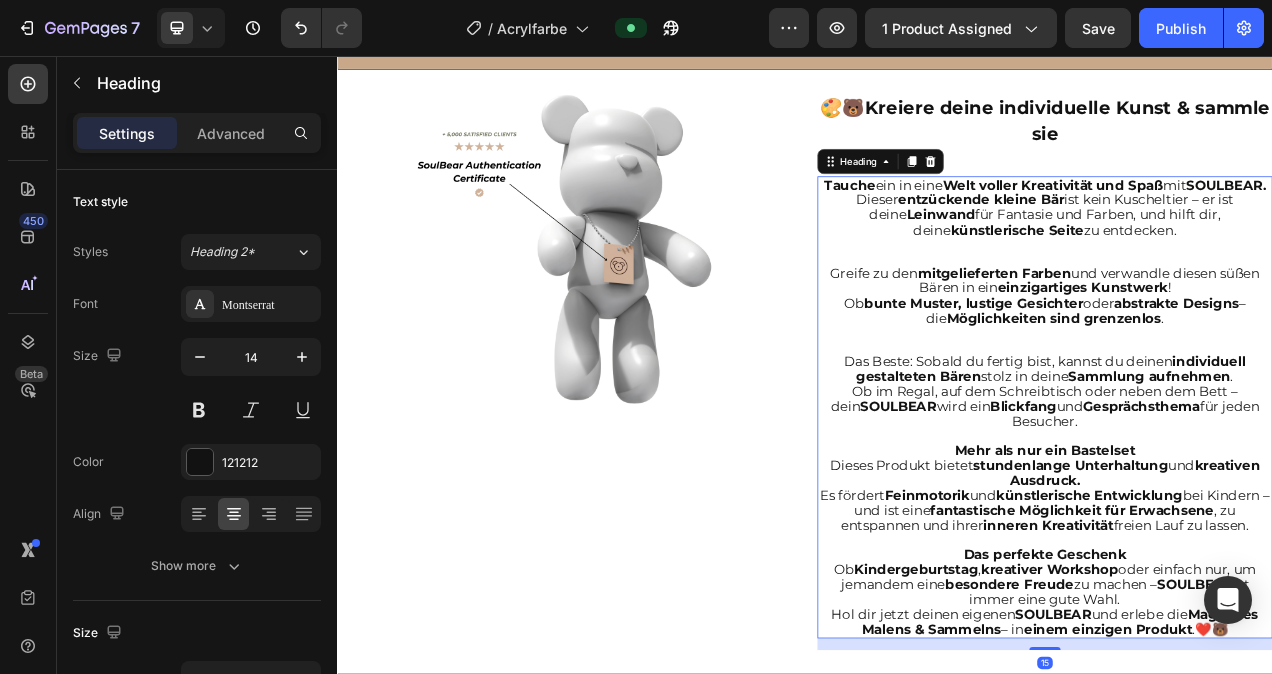 click on "⁠⁠⁠⁠⁠⁠⁠ Tauche  ein in eine  Welt voller Kreativität   und Spaß  mit  SOULBEAR. Dieser  entzückende kleine Bär  ist kein Kuscheltier – er ist deine  Leinwand  für Fantasie und Farben, und hilft dir, deine  künstlerische Seite  zu entdecken. Greife zu den  mitgelieferten Farben  und verwandle diesen süßen Bären in ein  einzigartiges Kunstwerk ! Ob  bunte Muster, lustige Gesichter  oder  abstrakte Designs  – die  Möglichkeiten sind grenzenlos . Das Beste: Sobald du fertig bist, kannst du deinen  individuell gestalteten Bären  stolz in deine  Sammlung aufnehmen . Ob im Regal, auf dem Schreibtisch oder neben dem Bett – dein  SOULBEAR  wird ein  Blickfang  und  Gesprächsthema  für jeden Besucher. Mehr als nur ein Bastelset Dieses Produkt bietet  stundenlange Unterhaltung  und  kreativen Ausdruck. Es fördert  Feinmotorik  und  künstlerische Entwicklung  bei Kindern – und ist eine  fantastische Möglichkeit für Erwachsene , zu entspannen und ihrer  inneren Kreativität Ob  ," at bounding box center (1245, 507) 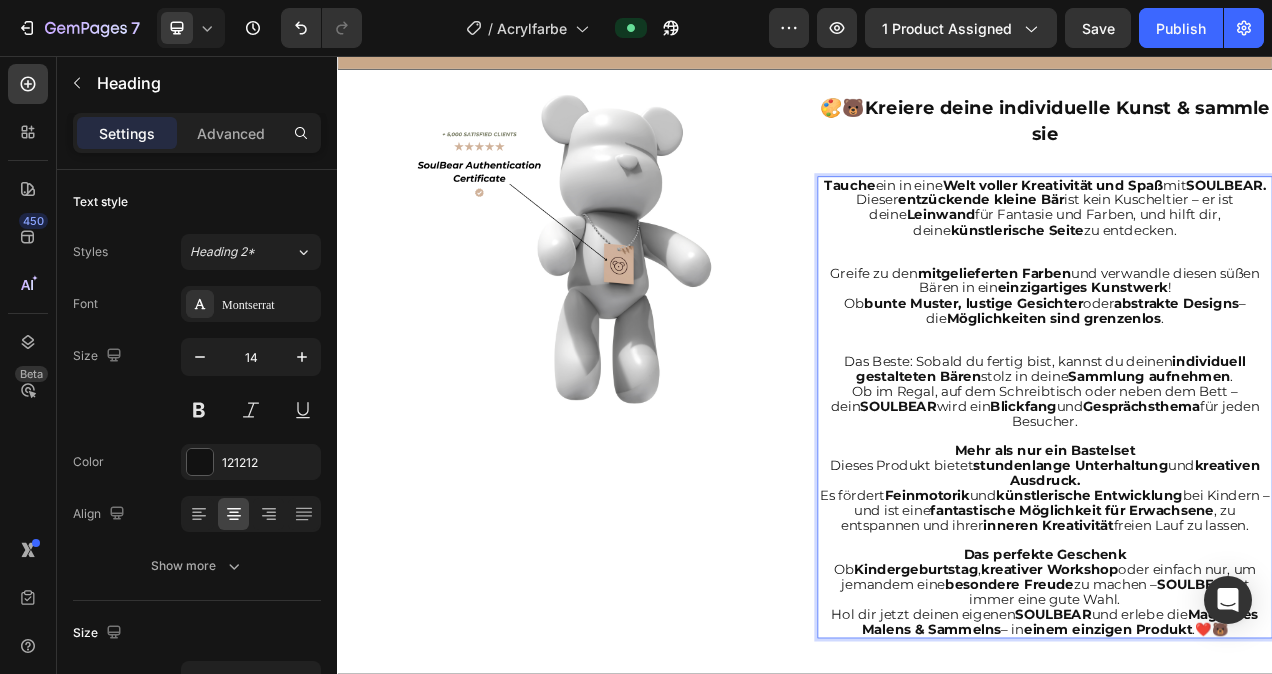 click on "Tauche  ein in eine  Welt voller Kreativität   und Spaß  mit  SOULBEAR. Dieser  entzückende kleine Bär  ist kein Kuscheltier – er ist deine  Leinwand  für Fantasie und Farben, und hilft dir, deine  künstlerische Seite  zu entdecken. Greife zu den  mitgelieferten Farben  und verwandle diesen süßen Bären in ein  einzigartiges Kunstwerk ! Ob  bunte Muster, lustige Gesichter  oder  abstrakte Designs  – die  Möglichkeiten sind grenzenlos . ⁠⁠⁠⁠⁠⁠⁠ Das Beste: Sobald du fertig bist, kannst du deinen  individuell gestalteten Bären  stolz in deine  Sammlung aufnehmen . Ob im Regal, auf dem Schreibtisch oder neben dem Bett – dein  SOULBEAR  wird ein  Blickfang  und  Gesprächsthema  für jeden Besucher. Mehr als nur ein Bastelset Dieses Produkt bietet  stundenlange Unterhaltung  und  kreativen Ausdruck. Es fördert  Feinmotorik  und  künstlerische Entwicklung  bei Kindern – und ist eine  fantastische Möglichkeit für Erwachsene , zu entspannen und ihrer  inneren Kreativität Ob  ," at bounding box center [1245, 507] 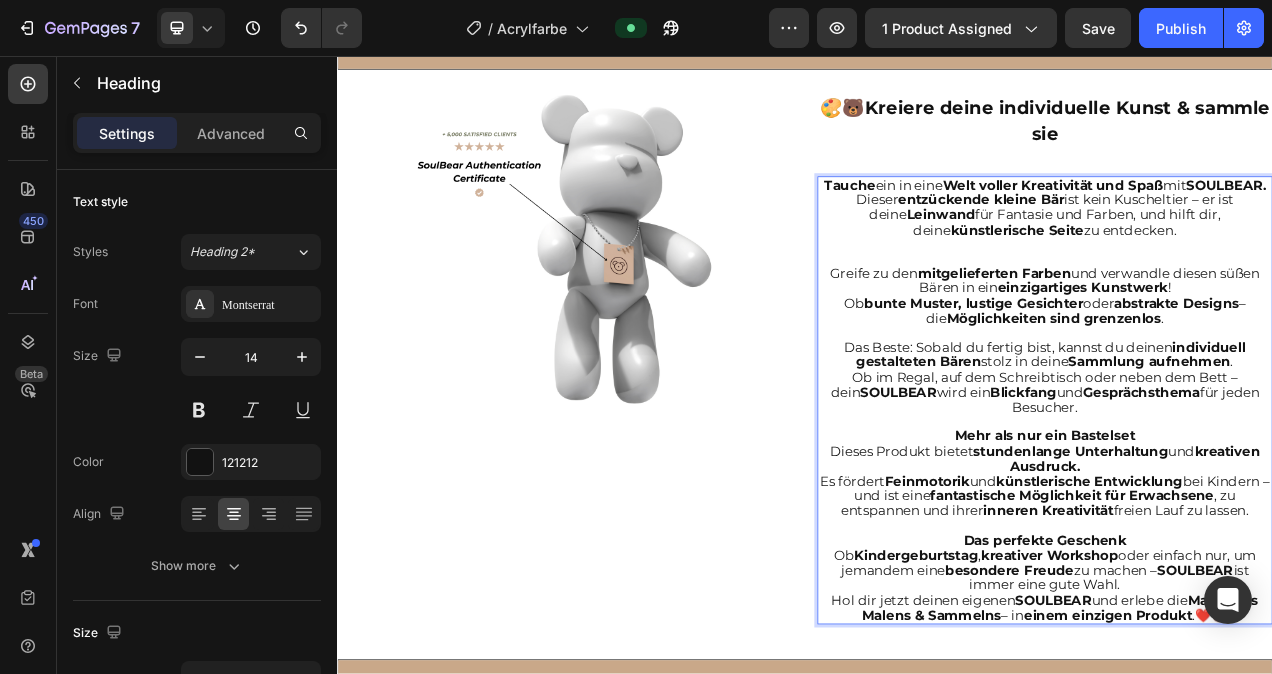 click on "Tauche  ein in eine  Welt voller Kreativität   und Spaß  mit  SOULBEAR. Dieser  entzückende kleine Bär  ist kein Kuscheltier – er ist deine  Leinwand  für Fantasie und Farben, und hilft dir, deine  künstlerische Seite  zu entdecken. Greife zu den  mitgelieferten Farben  und verwandle diesen süßen Bären in ein  einzigartiges Kunstwerk ! Ob  bunte Muster, lustige Gesichter  oder  abstrakte Designs  – die  Möglichkeiten sind grenzenlos . ⁠⁠⁠⁠⁠⁠⁠ Das Beste: Sobald du fertig bist, kannst du deinen  individuell gestalteten Bären  stolz in deine  Sammlung aufnehmen . Ob im Regal, auf dem Schreibtisch oder neben dem Bett – dein  SOULBEAR  wird ein  Blickfang  und  Gesprächsthema  für jeden Besucher. Mehr als nur ein Bastelset Dieses Produkt bietet  stundenlange Unterhaltung  und  kreativen Ausdruck. Es fördert  Feinmotorik  und  künstlerische Entwicklung  bei Kindern – und ist eine  fantastische Möglichkeit für Erwachsene , zu entspannen und ihrer  inneren Kreativität Ob  ," at bounding box center (1245, 498) 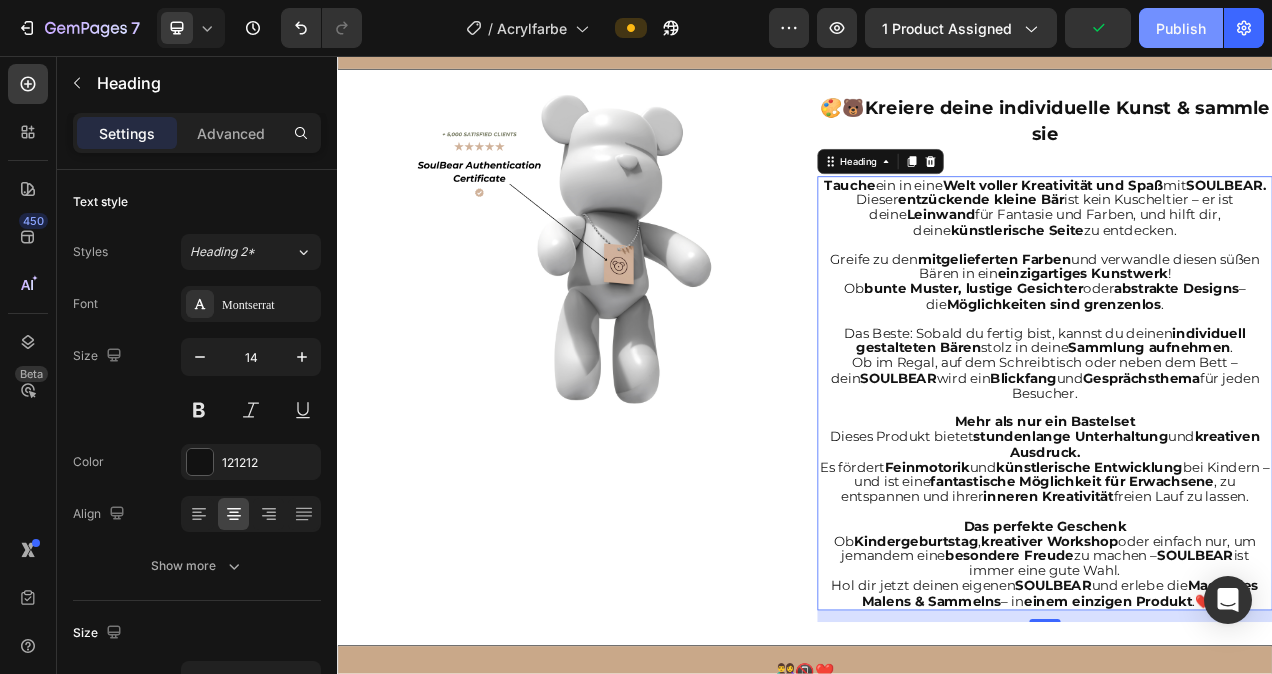 click on "Publish" at bounding box center [1181, 28] 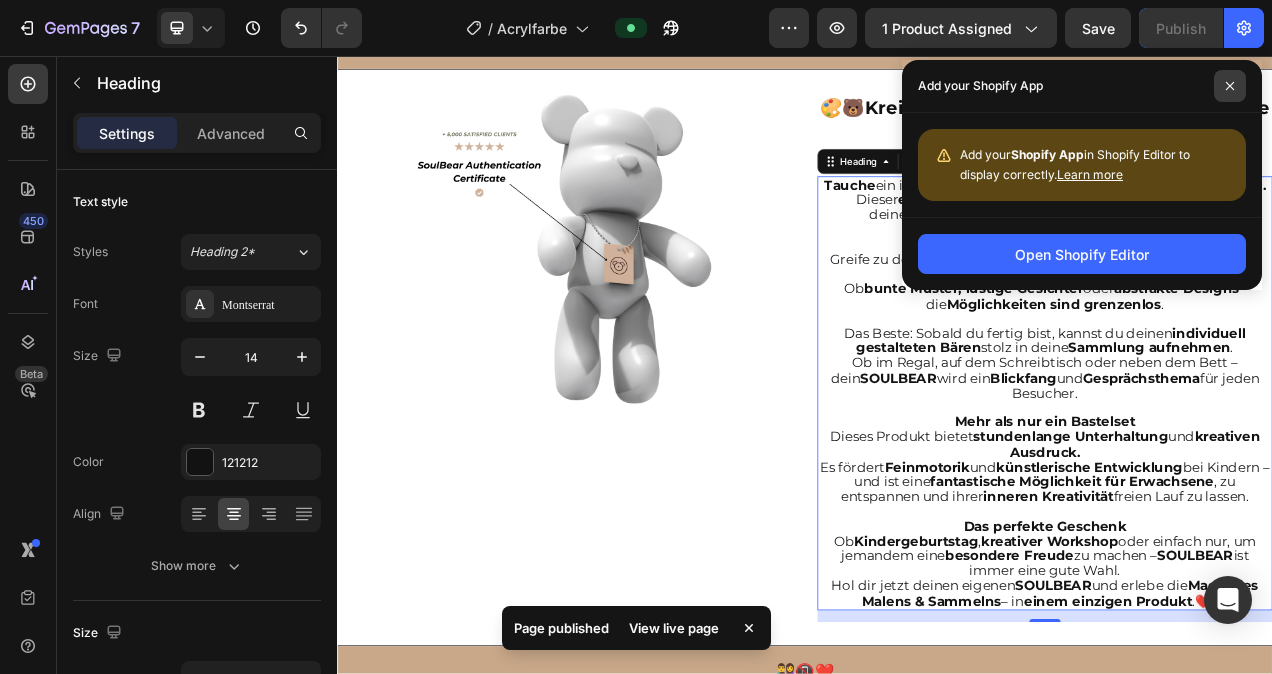 click 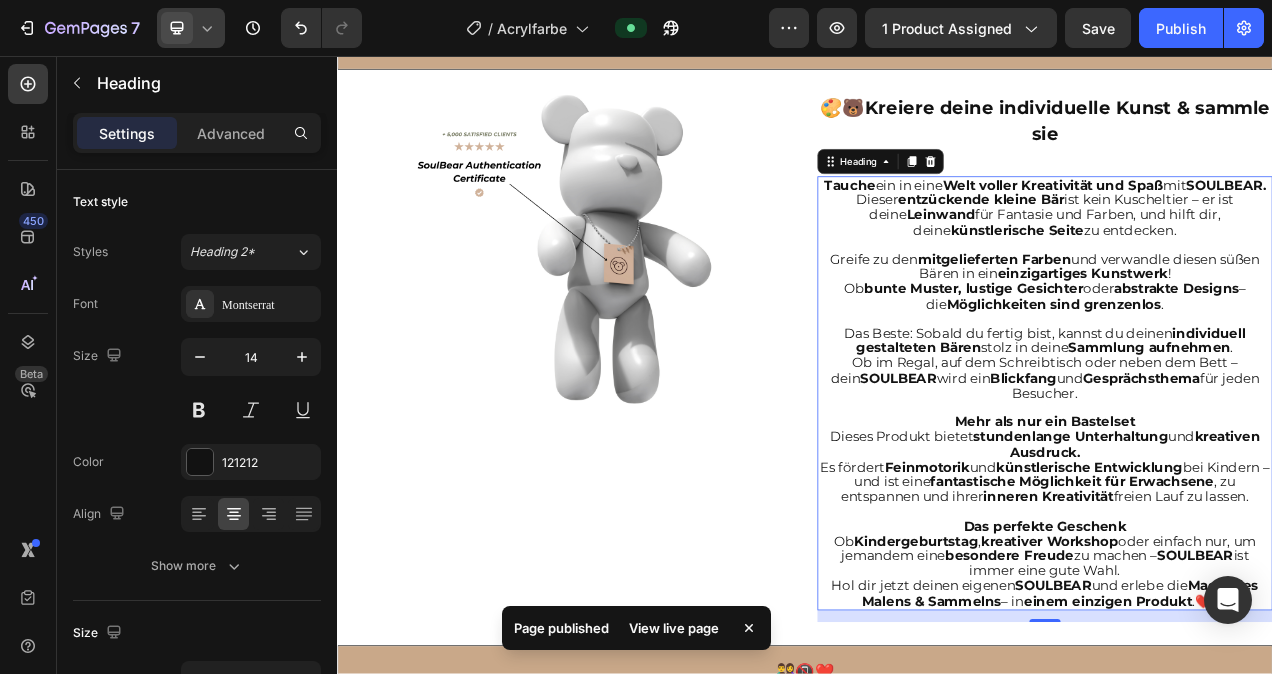 click 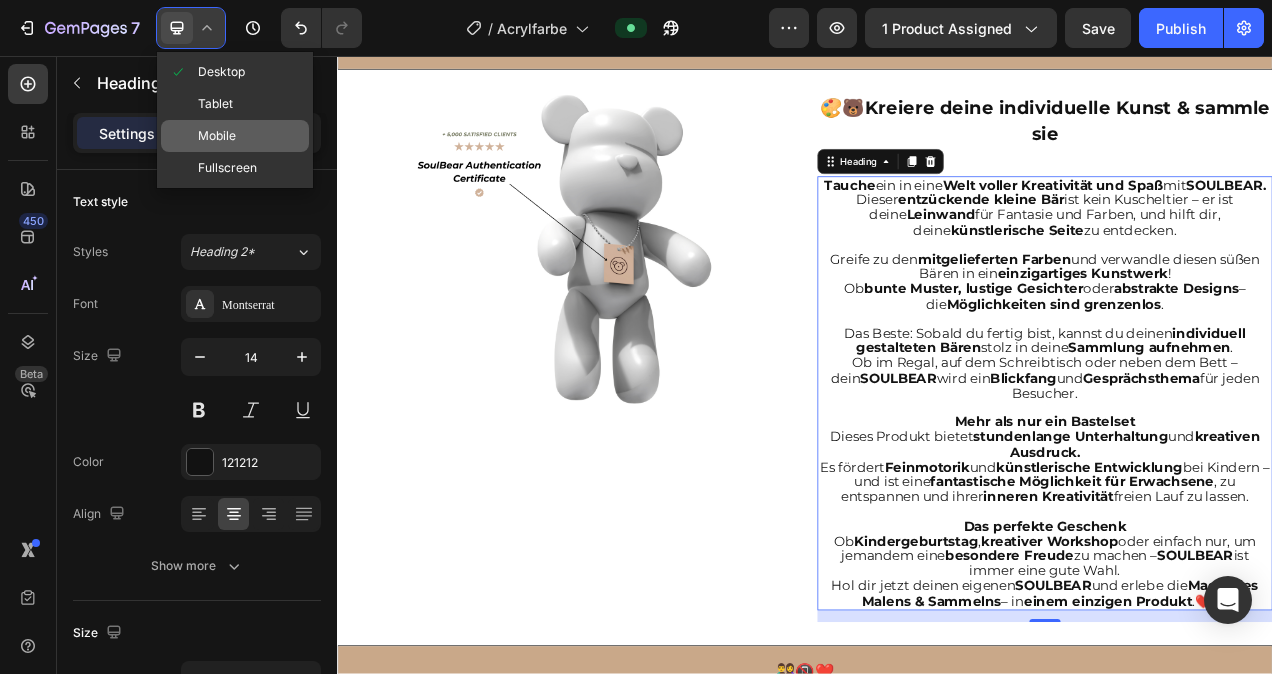 click on "Mobile" 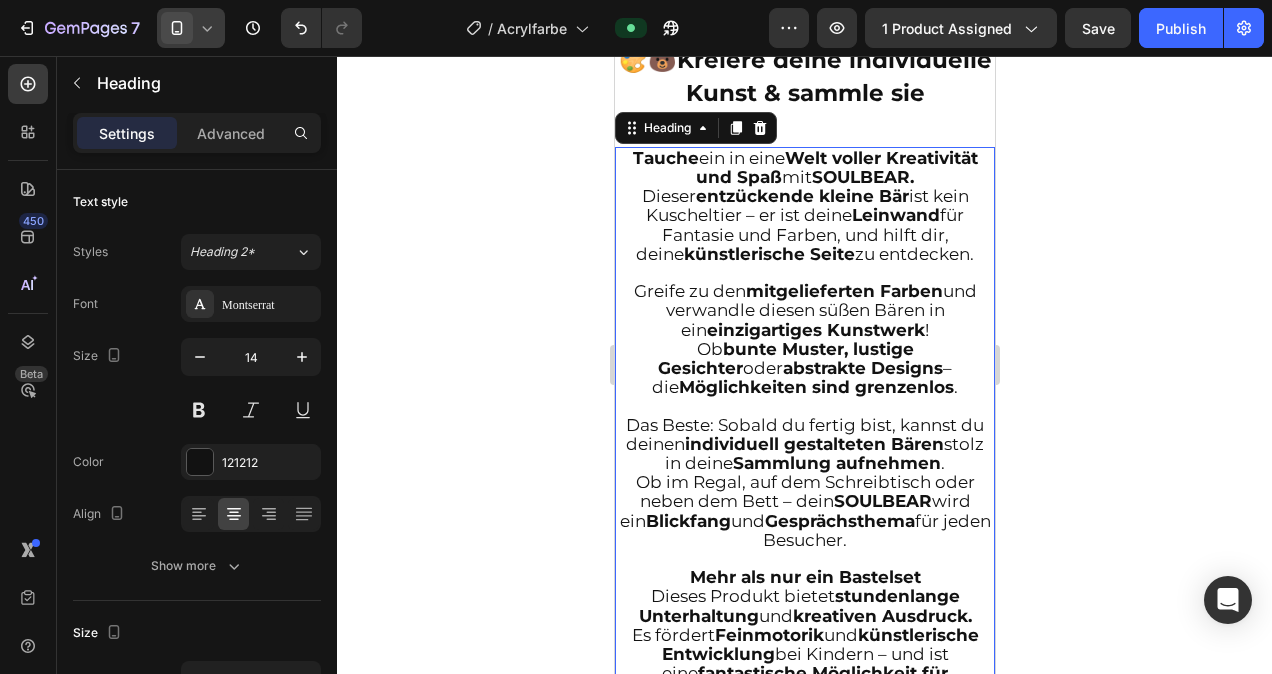 scroll, scrollTop: 1873, scrollLeft: 0, axis: vertical 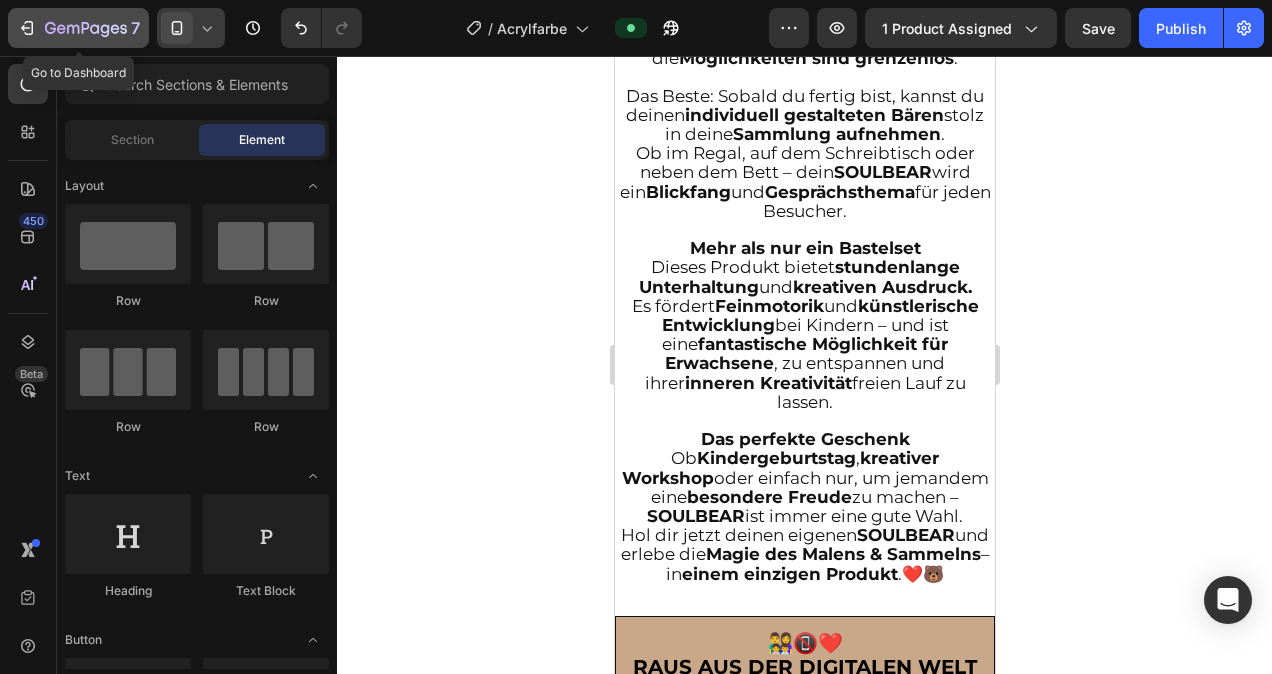 click 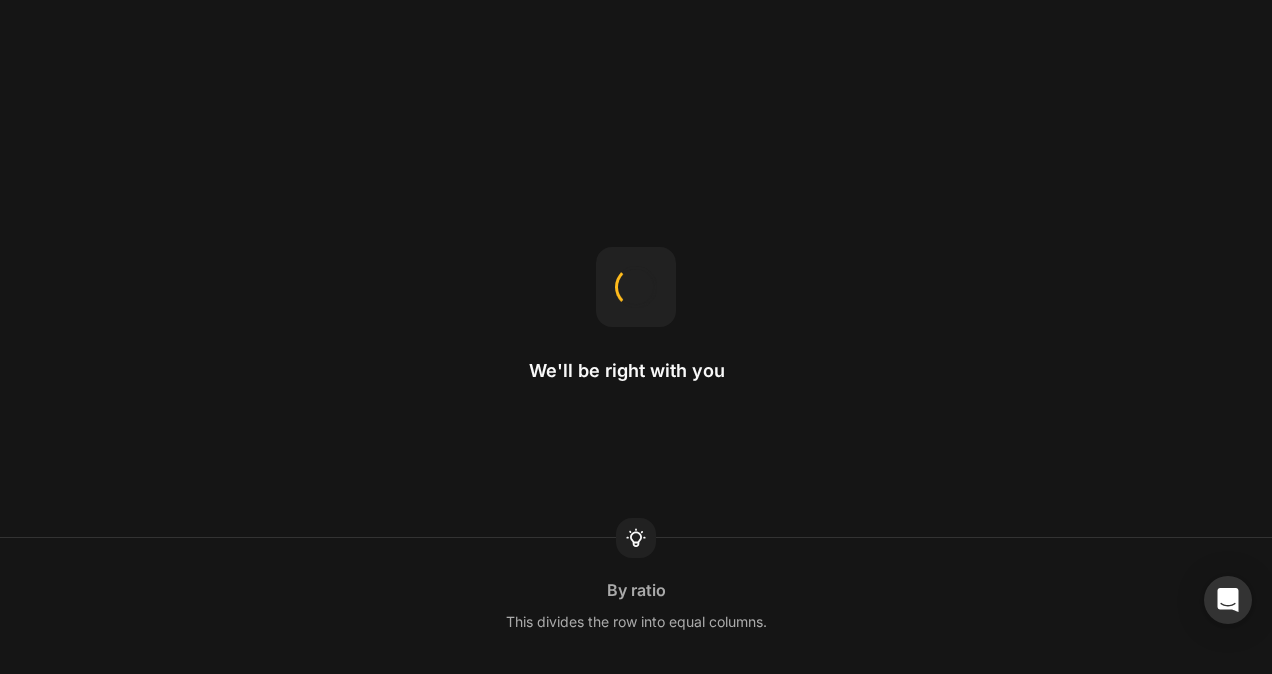 scroll, scrollTop: 0, scrollLeft: 0, axis: both 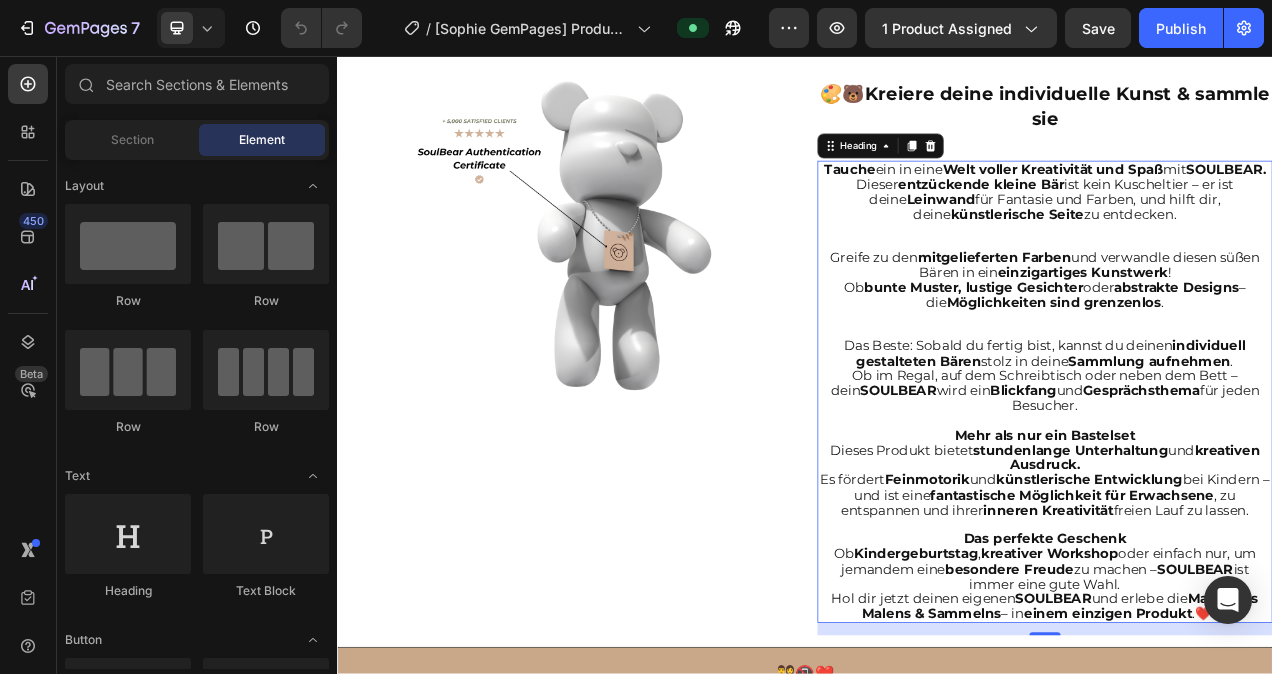 click on "Tauche  ein in eine  Welt voller Kreativität   und Spaß  mit  SOULBEAR. Dieser  entzückende kleine Bär  ist kein Kuscheltier – er ist deine  Leinwand  für Fantasie und Farben, und hilft dir, deine  künstlerische Seite  zu entdecken. Greife zu den  mitgelieferten Farben  und verwandle diesen süßen Bären in ein  einzigartiges Kunstwerk ! Ob  bunte Muster, lustige Gesichter  oder  abstrakte Designs  – die  Möglichkeiten sind grenzenlos . Das Beste: Sobald du fertig bist, kannst du deinen  individuell gestalteten Bären  stolz in deine  Sammlung aufnehmen . Ob im Regal, auf dem Schreibtisch oder neben dem Bett – dein  SOULBEAR  wird ein  Blickfang  und  Gesprächsthema  für jeden Besucher. Mehr als nur ein Bastelset Dieses Produkt bietet  stundenlange Unterhaltung  und  kreativen Ausdruck. Es fördert  Feinmotorik  und  künstlerische Entwicklung  bei Kindern – und ist eine  fantastische Möglichkeit für Erwachsene , zu entspannen und ihrer  inneren Kreativität  freien Lauf zu lassen. Ob  ," at bounding box center [1245, 487] 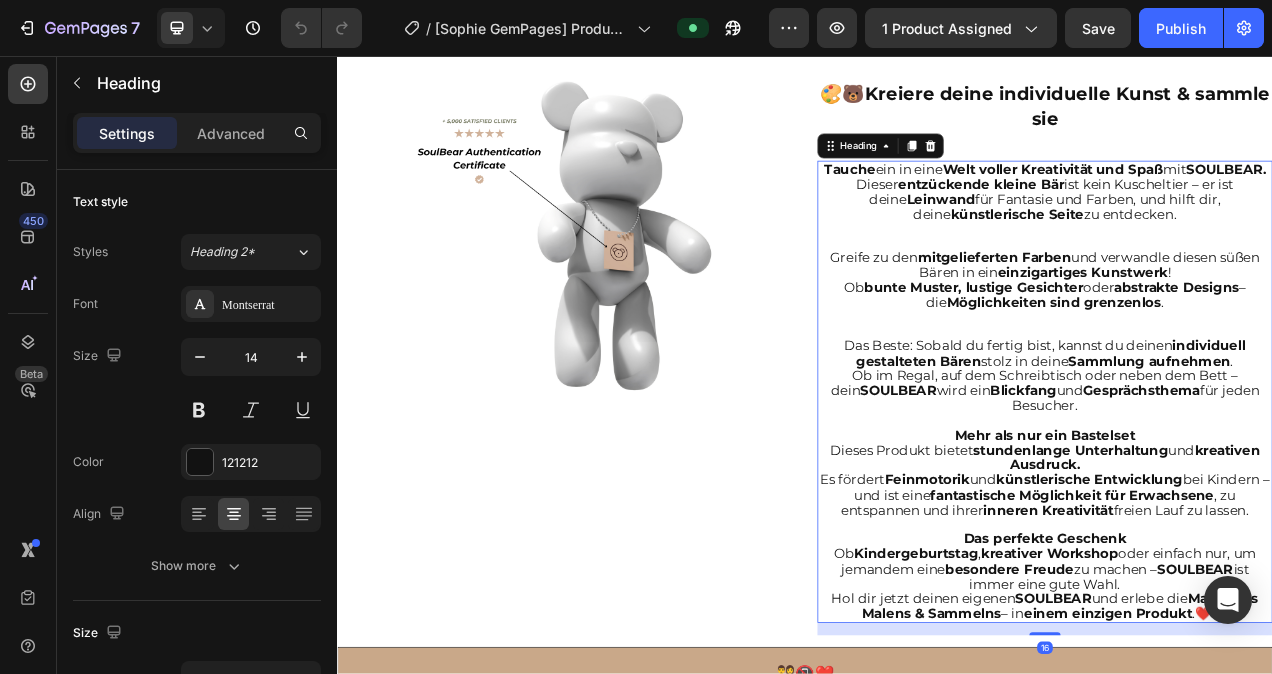 click on "Tauche  ein in eine  Welt voller Kreativität   und Spaß  mit  SOULBEAR. Dieser  entzückende kleine Bär  ist kein Kuscheltier – er ist deine  Leinwand  für Fantasie und Farben, und hilft dir, deine  künstlerische Seite  zu entdecken. Greife zu den  mitgelieferten Farben  und verwandle diesen süßen Bären in ein  einzigartiges Kunstwerk ! Ob  bunte Muster, lustige Gesichter  oder  abstrakte Designs  – die  Möglichkeiten sind grenzenlos . Das Beste: Sobald du fertig bist, kannst du deinen  individuell gestalteten Bären  stolz in deine  Sammlung aufnehmen . Ob im Regal, auf dem Schreibtisch oder neben dem Bett – dein  SOULBEAR  wird ein  Blickfang  und  Gesprächsthema  für jeden Besucher. Mehr als nur ein Bastelset Dieses Produkt bietet  stundenlange Unterhaltung  und  kreativen Ausdruck. Es fördert  Feinmotorik  und  künstlerische Entwicklung  bei Kindern – und ist eine  fantastische Möglichkeit für Erwachsene , zu entspannen und ihrer  inneren Kreativität  freien Lauf zu lassen. Ob  ," at bounding box center (1245, 487) 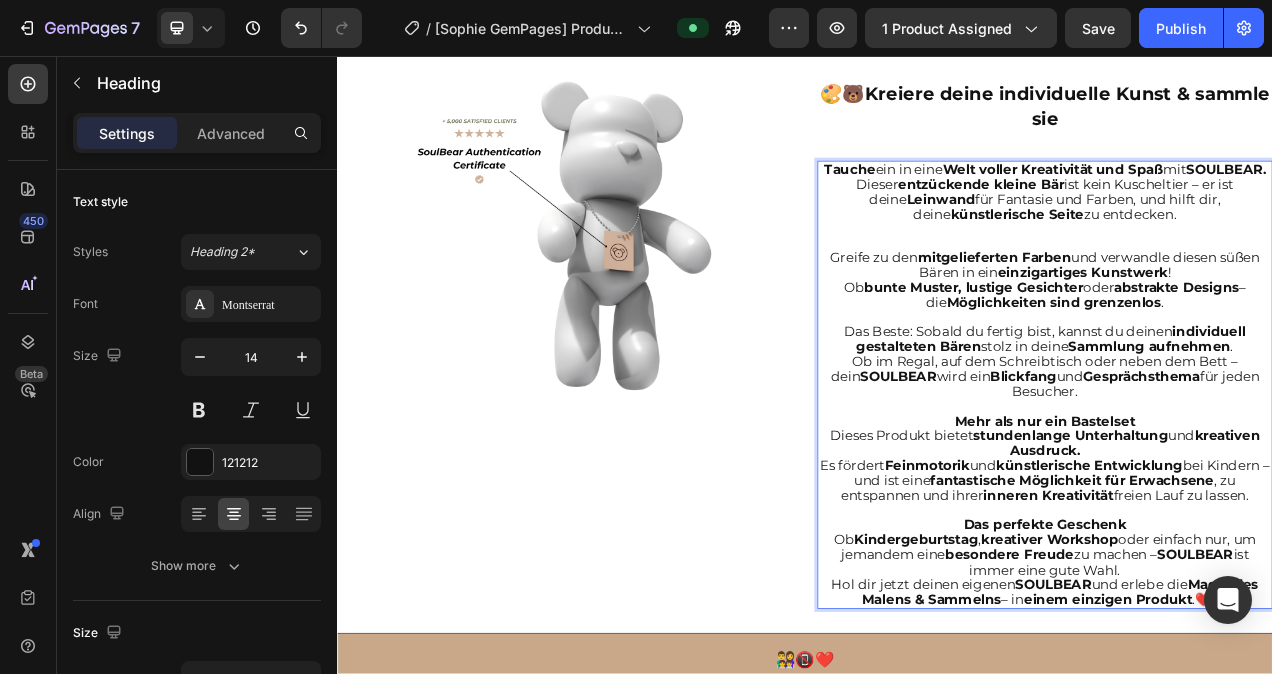 click on "Tauche  ein in eine  Welt voller Kreativität   und Spaß  mit  SOULBEAR. Dieser  entzückende kleine Bär  ist kein Kuscheltier – er ist deine  Leinwand  für Fantasie und Farben, und hilft dir, deine  künstlerische Seite  zu entdecken. Greife zu den  mitgelieferten Farben  und verwandle diesen süßen Bären in ein  einzigartiges Kunstwerk ! Ob  bunte Muster, lustige Gesichter  oder  abstrakte Designs  – die  Möglichkeiten sind grenzenlos . ⁠⁠⁠⁠⁠⁠⁠ Das Beste: Sobald du fertig bist, kannst du deinen  individuell gestalteten Bären  stolz in deine  Sammlung aufnehmen . Ob im Regal, auf dem Schreibtisch oder neben dem Bett – dein  SOULBEAR  wird ein  Blickfang  und  Gesprächsthema  für jeden Besucher. Mehr als nur ein Bastelset Dieses Produkt bietet  stundenlange Unterhaltung  und  kreativen Ausdruck. Es fördert  Feinmotorik  und  künstlerische Entwicklung  bei Kindern – und ist eine  fantastische Möglichkeit für Erwachsene , zu entspannen und ihrer  inneren Kreativität Ob  ," at bounding box center [1245, 478] 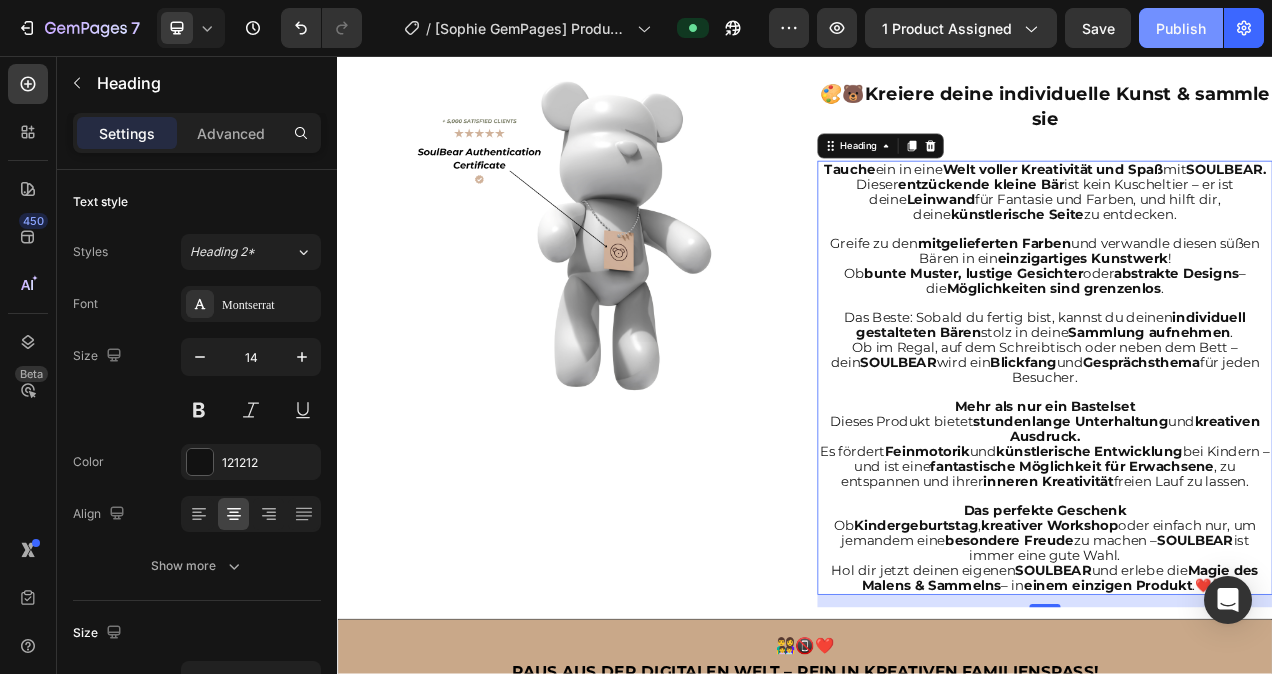 click on "Publish" at bounding box center (1181, 28) 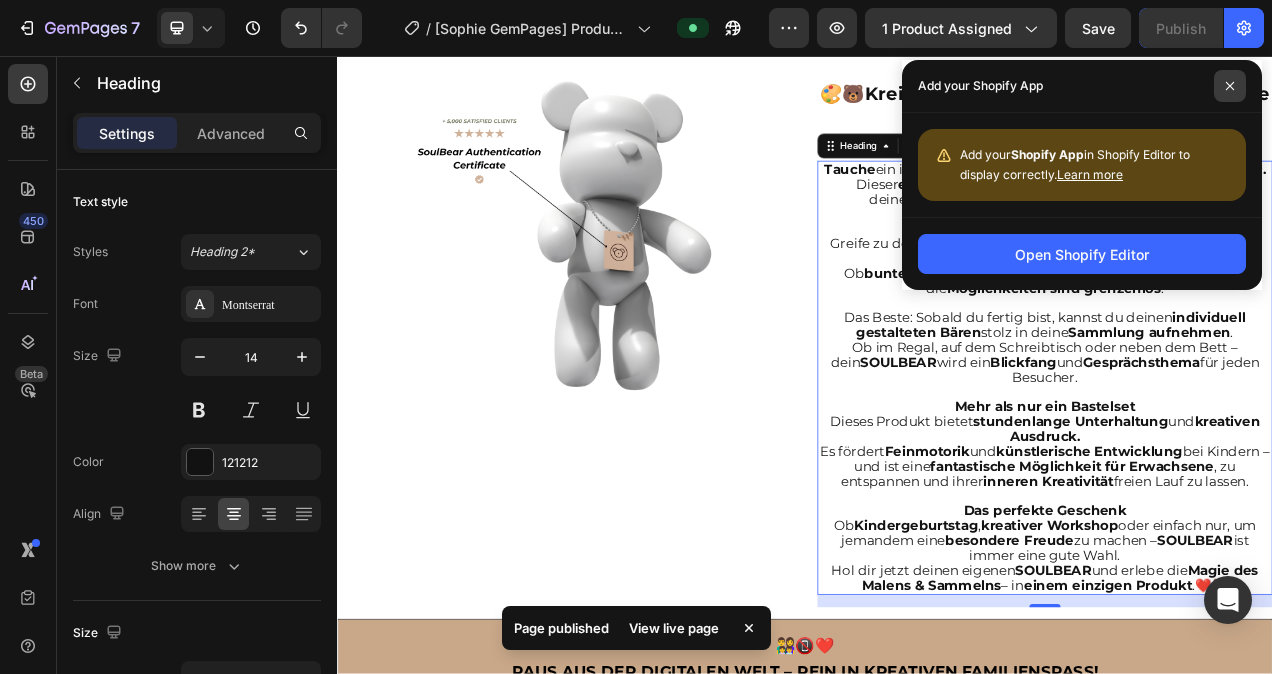 click at bounding box center [1230, 86] 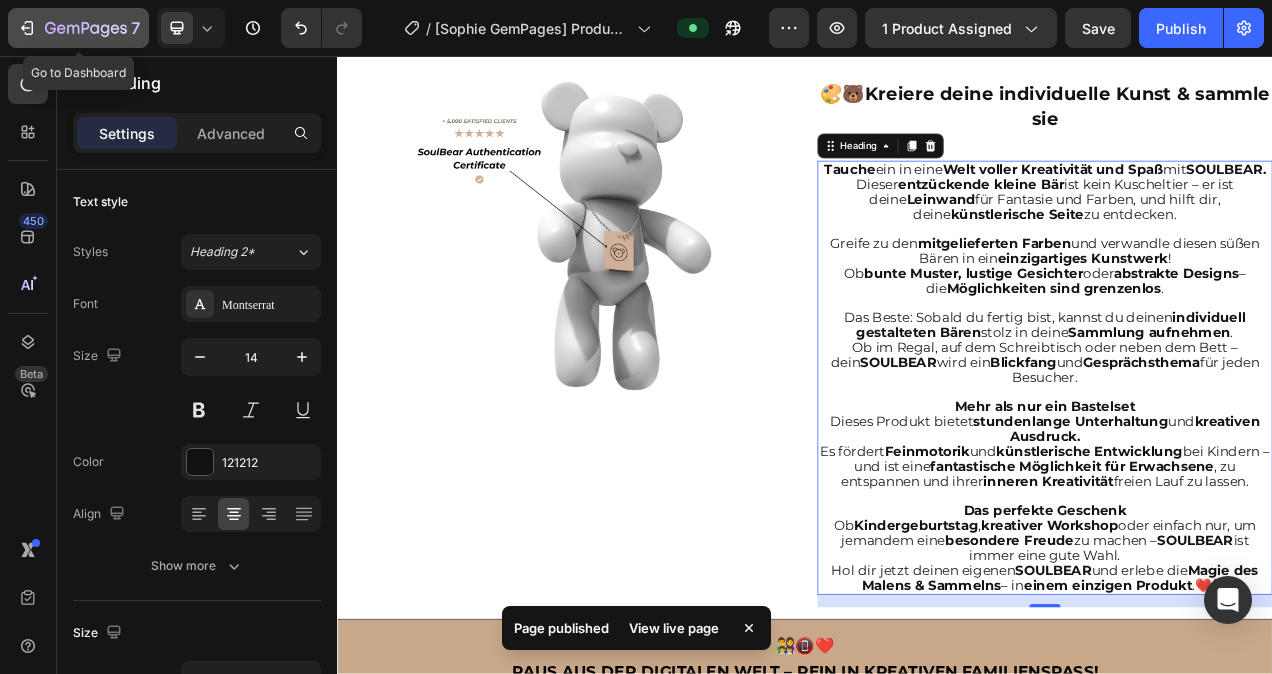 click 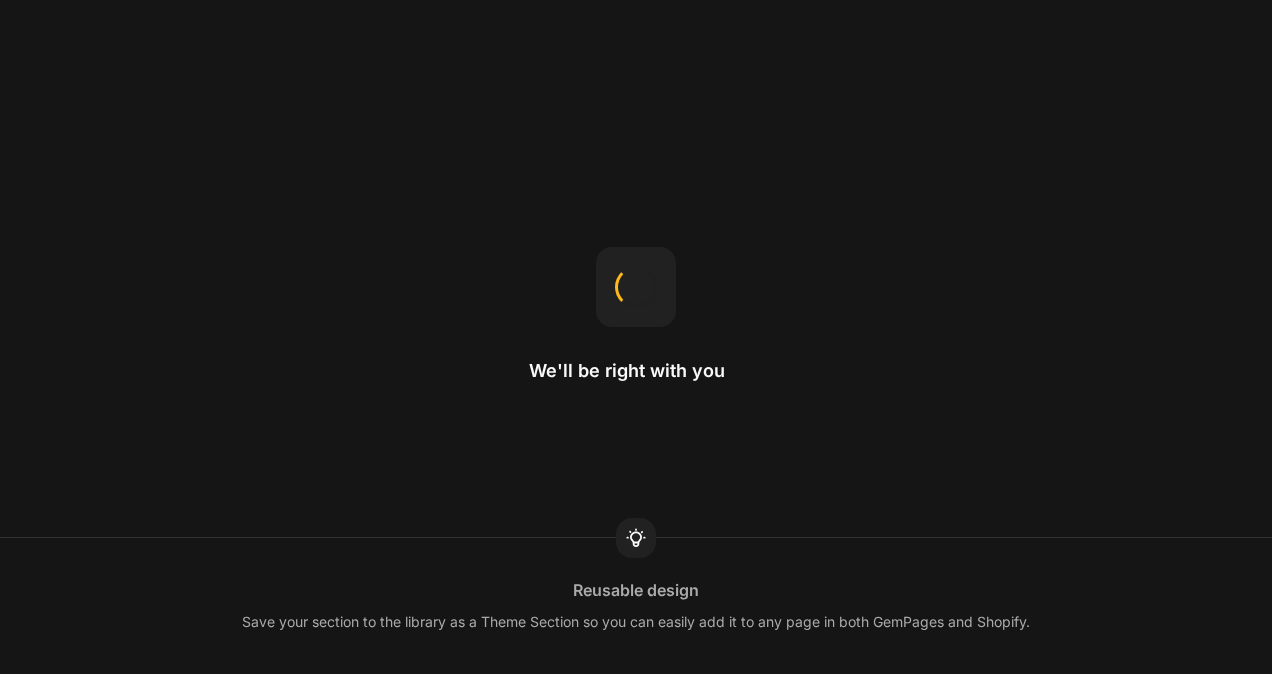 scroll, scrollTop: 0, scrollLeft: 0, axis: both 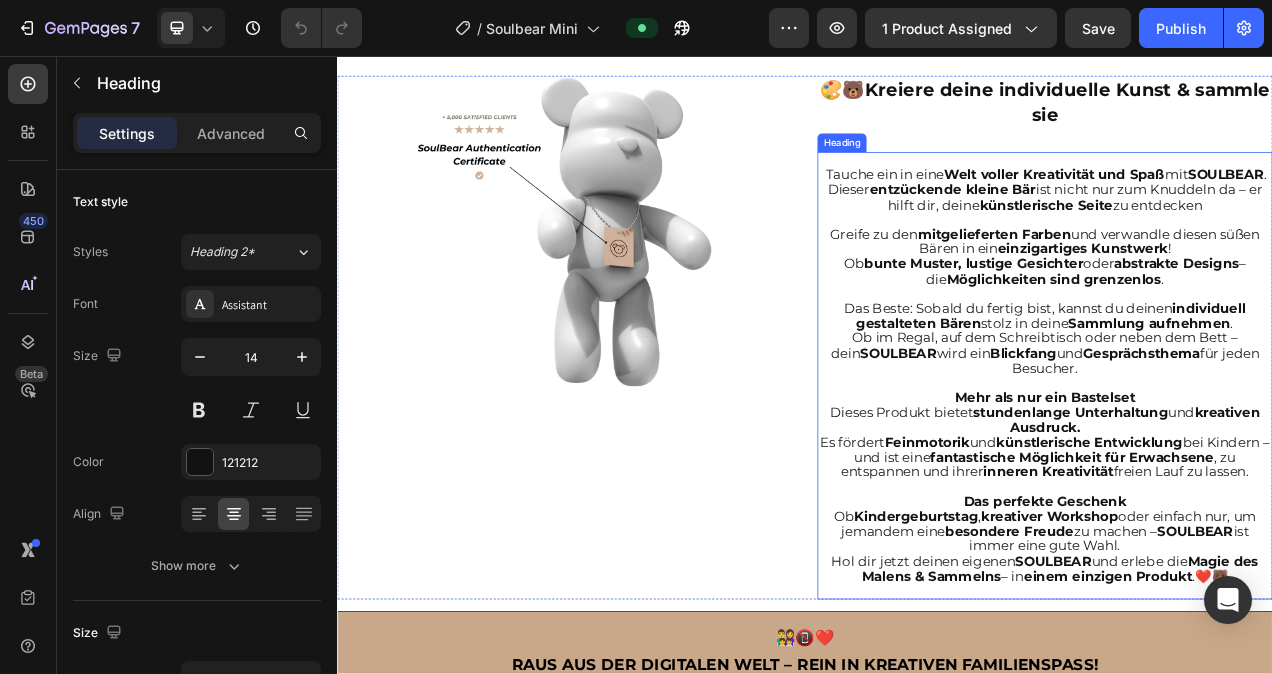 click on "Tauche ein in eine  Welt voller Kreativität   und Spaß  mit  SOULBEAR . Dieser  entzückende kleine Bär  ist nicht nur zum Knuddeln da – er hilft dir, deine  künstlerische Seite  zu entdecken Greife zu den  mitgelieferten Farben  und verwandle diesen süßen Bären in ein  einzigartiges Kunstwerk ! Ob  bunte Muster, lustige Gesichter  oder  abstrakte Designs  – die  Möglichkeiten sind grenzenlos . Das Beste: Sobald du fertig bist, kannst du deinen  individuell gestalteten Bären  stolz in deine  Sammlung aufnehmen . Ob im Regal, auf dem Schreibtisch oder neben dem Bett – dein  SOULBEAR  wird ein  Blickfang  und  Gesprächsthema  für jeden Besucher. Mehr als nur ein Bastelset Dieses Produkt bietet  stundenlange Unterhaltung  und  kreativen Ausdruck. Es fördert  Feinmotorik  und  künstlerische Entwicklung  bei Kindern – und ist eine  fantastische Möglichkeit für Erwachsene , zu entspannen und ihrer  inneren Kreativität  freien Lauf zu lassen. Das perfekte Geschenk Ob  Kindergeburtstag ," at bounding box center [1245, 467] 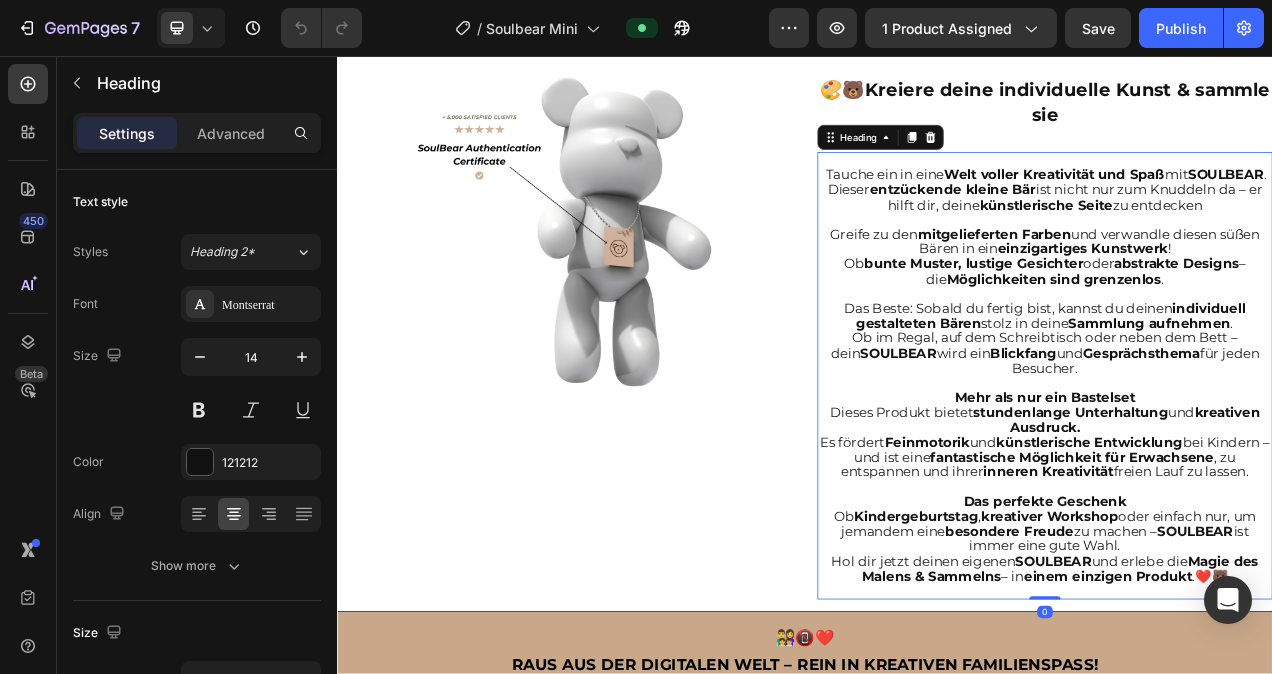 click on "Tauche ein in eine  Welt voller Kreativität   und Spaß  mit  SOULBEAR . Dieser  entzückende kleine Bär  ist nicht nur zum Knuddeln da – er hilft dir, deine  künstlerische Seite  zu entdecken Greife zu den  mitgelieferten Farben  und verwandle diesen süßen Bären in ein  einzigartiges Kunstwerk ! Ob  bunte Muster, lustige Gesichter  oder  abstrakte Designs  – die  Möglichkeiten sind grenzenlos . Das Beste: Sobald du fertig bist, kannst du deinen  individuell gestalteten Bären  stolz in deine  Sammlung aufnehmen . Ob im Regal, auf dem Schreibtisch oder neben dem Bett – dein  SOULBEAR  wird ein  Blickfang  und  Gesprächsthema  für jeden Besucher. Mehr als nur ein Bastelset Dieses Produkt bietet  stundenlange Unterhaltung  und  kreativen Ausdruck. Es fördert  Feinmotorik  und  künstlerische Entwicklung  bei Kindern – und ist eine  fantastische Möglichkeit für Erwachsene , zu entspannen und ihrer  inneren Kreativität  freien Lauf zu lassen. Das perfekte Geschenk Ob  Kindergeburtstag ," at bounding box center (1245, 467) 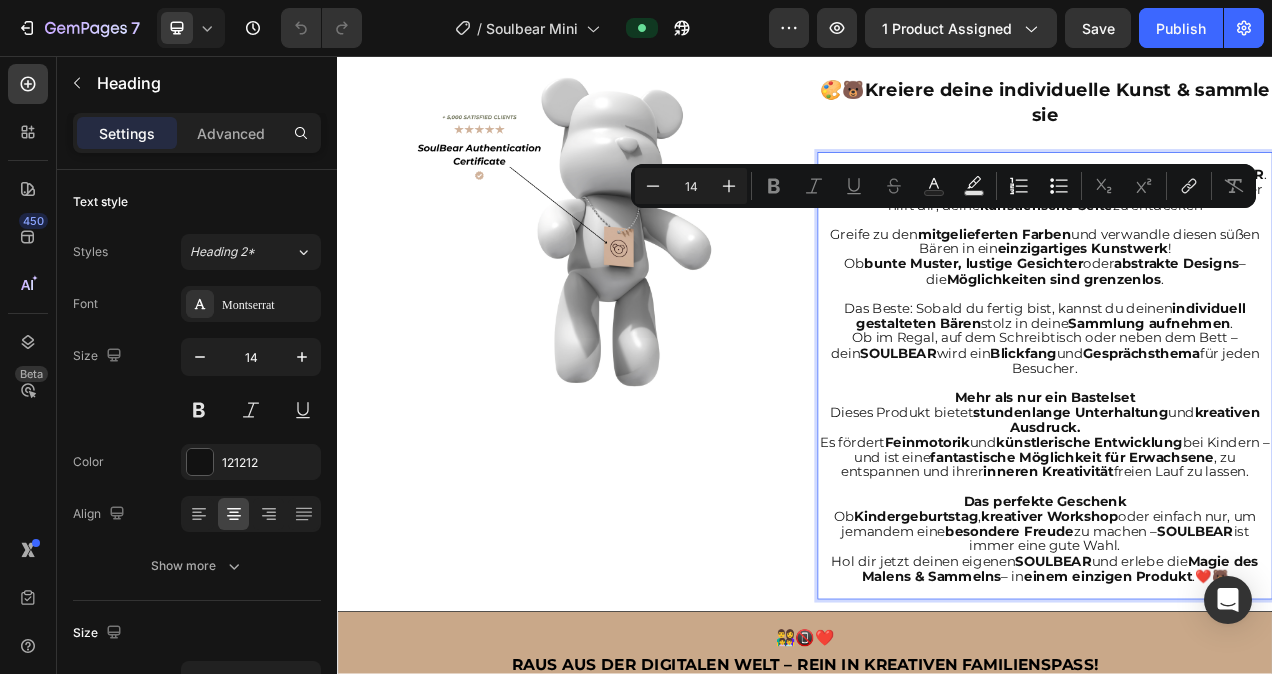 click on "Tauche ein in eine  Welt voller Kreativität   und Spaß  mit  SOULBEAR . Dieser  entzückende kleine Bär  ist nicht nur zum Knuddeln da – er hilft dir, deine  künstlerische Seite  zu entdecken Greife zu den  mitgelieferten Farben  und verwandle diesen süßen Bären in ein  einzigartiges Kunstwerk ! Ob  bunte Muster, lustige Gesichter  oder  abstrakte Designs  – die  Möglichkeiten sind grenzenlos . Das Beste: Sobald du fertig bist, kannst du deinen  individuell gestalteten Bären  stolz in deine  Sammlung aufnehmen . Ob im Regal, auf dem Schreibtisch oder neben dem Bett – dein  SOULBEAR  wird ein  Blickfang  und  Gesprächsthema  für jeden Besucher. Mehr als nur ein Bastelset Dieses Produkt bietet  stundenlange Unterhaltung  und  kreativen Ausdruck. Es fördert  Feinmotorik  und  künstlerische Entwicklung  bei Kindern – und ist eine  fantastische Möglichkeit für Erwachsene , zu entspannen und ihrer  inneren Kreativität  freien Lauf zu lassen. Das perfekte Geschenk Ob  Kindergeburtstag ," at bounding box center (1245, 467) 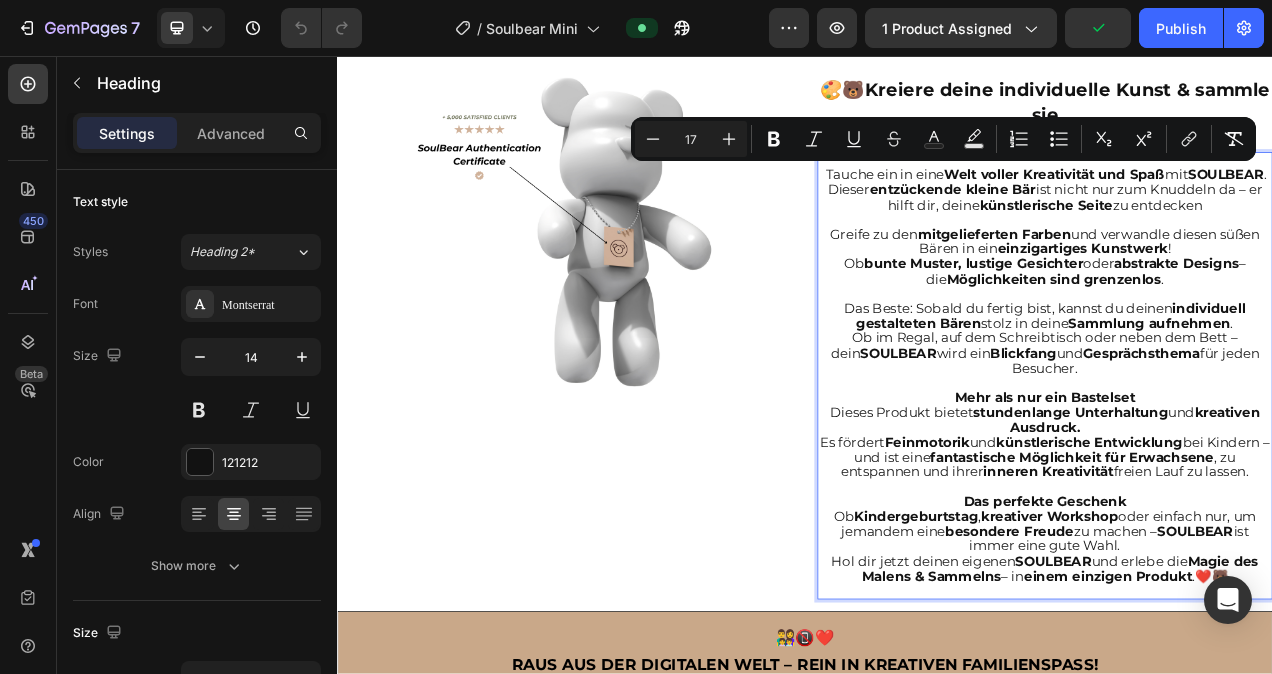 drag, startPoint x: 1461, startPoint y: 258, endPoint x: 1005, endPoint y: 202, distance: 459.42572 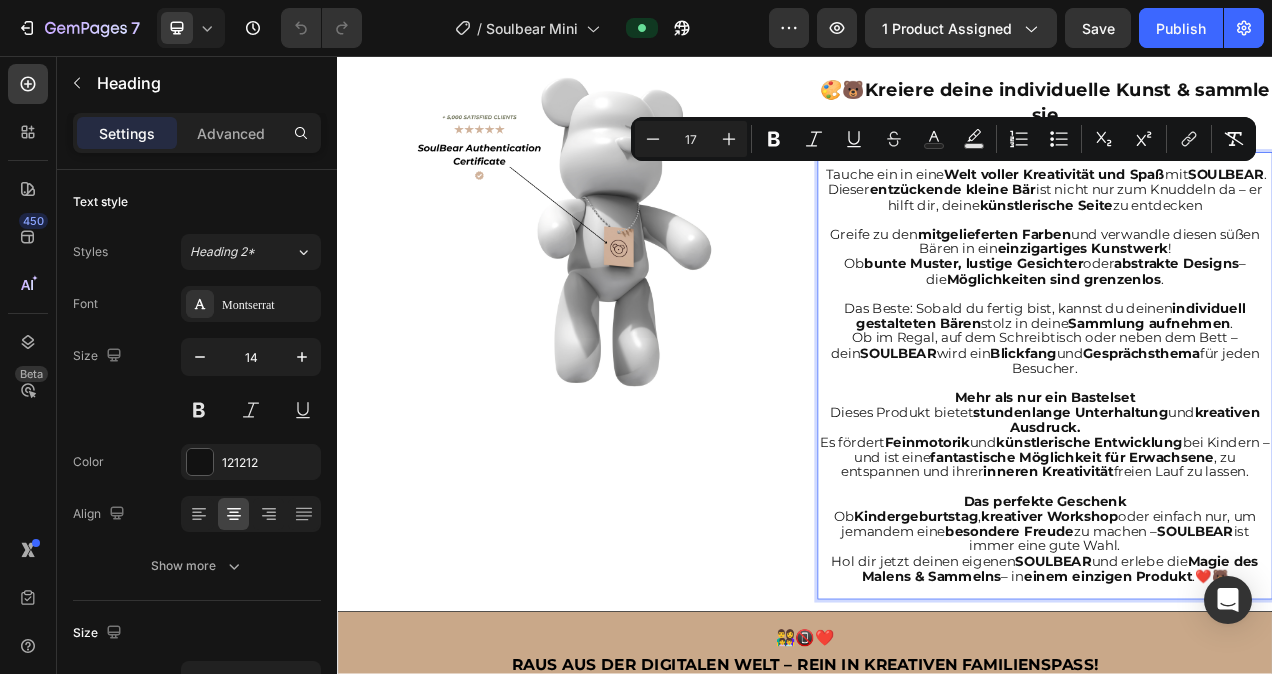 drag, startPoint x: 1245, startPoint y: 230, endPoint x: 1267, endPoint y: 208, distance: 31.112698 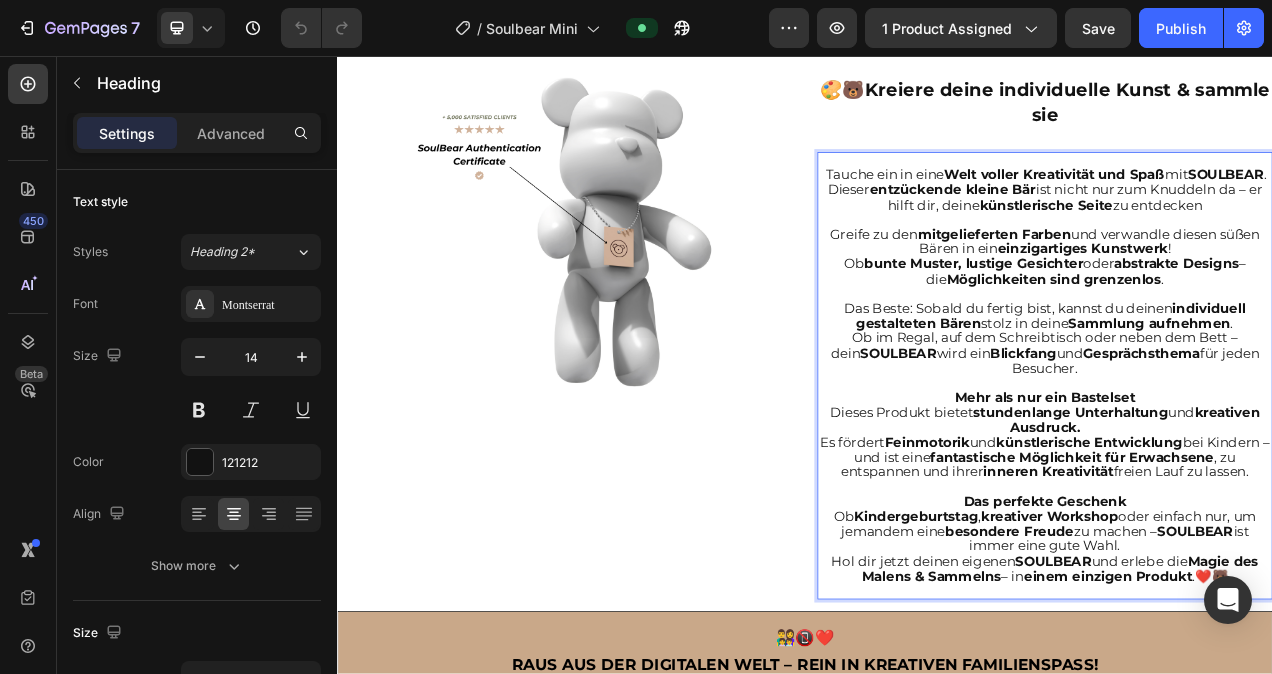 drag, startPoint x: 1451, startPoint y: 260, endPoint x: 1000, endPoint y: 202, distance: 454.7142 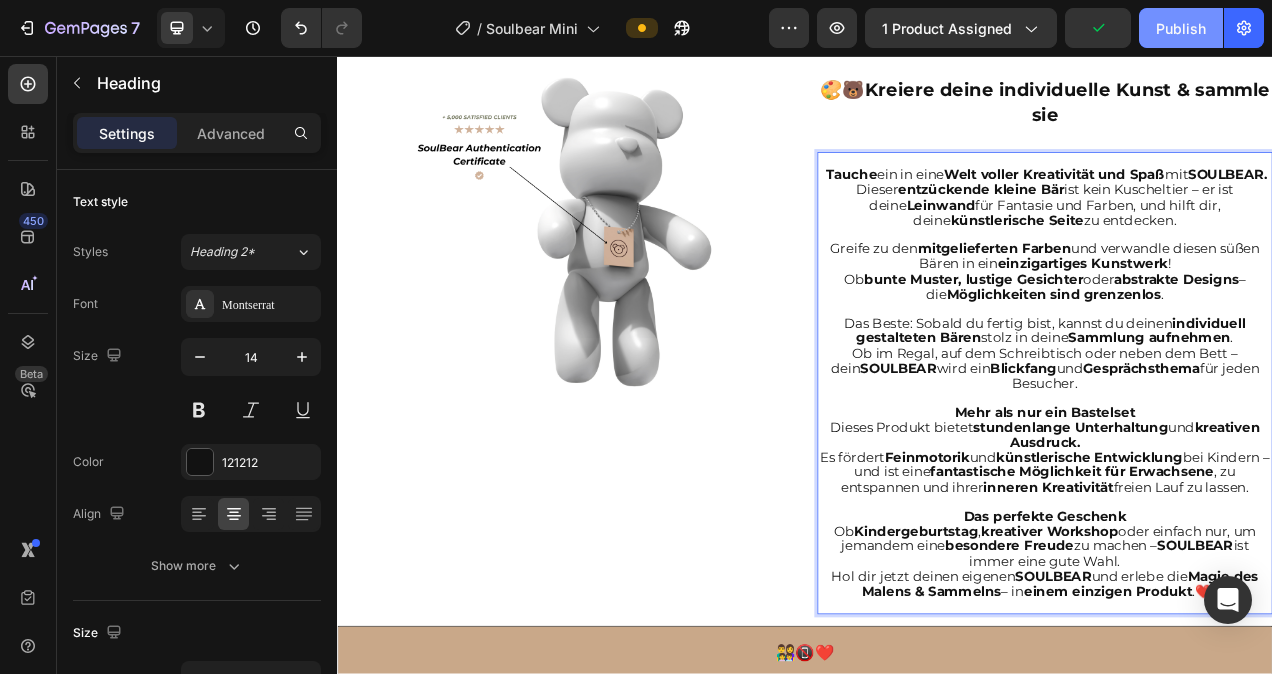 click on "Publish" at bounding box center (1181, 28) 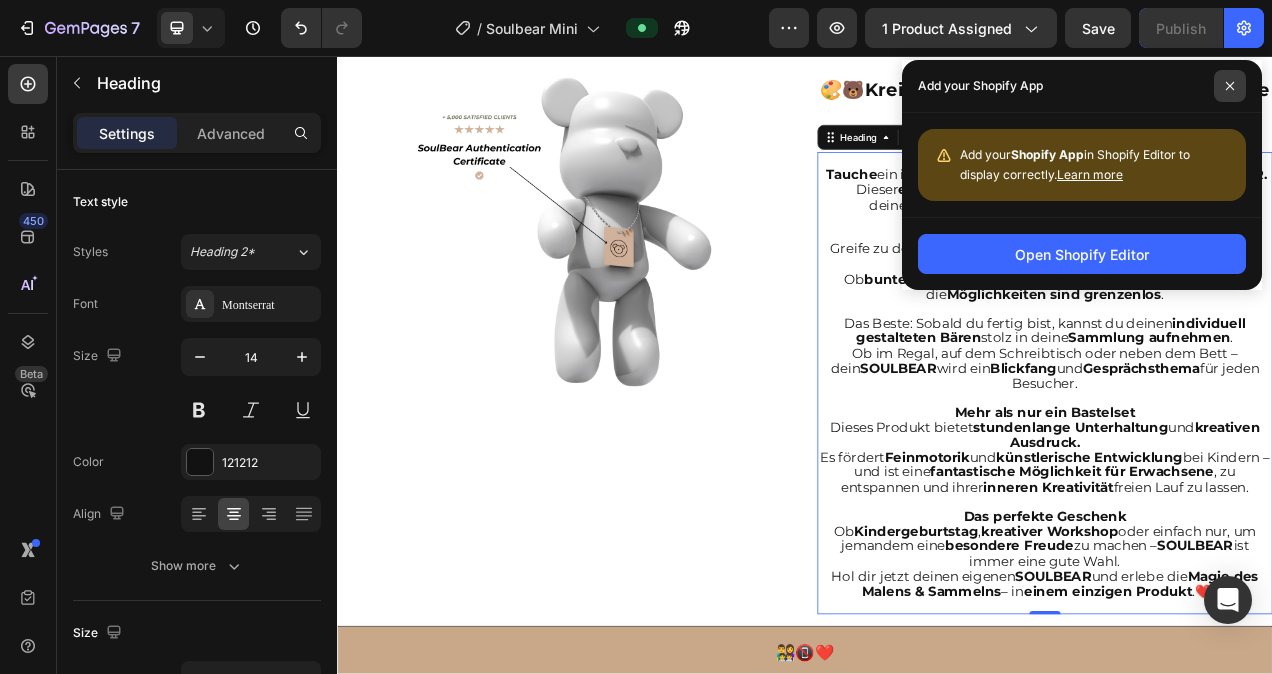click 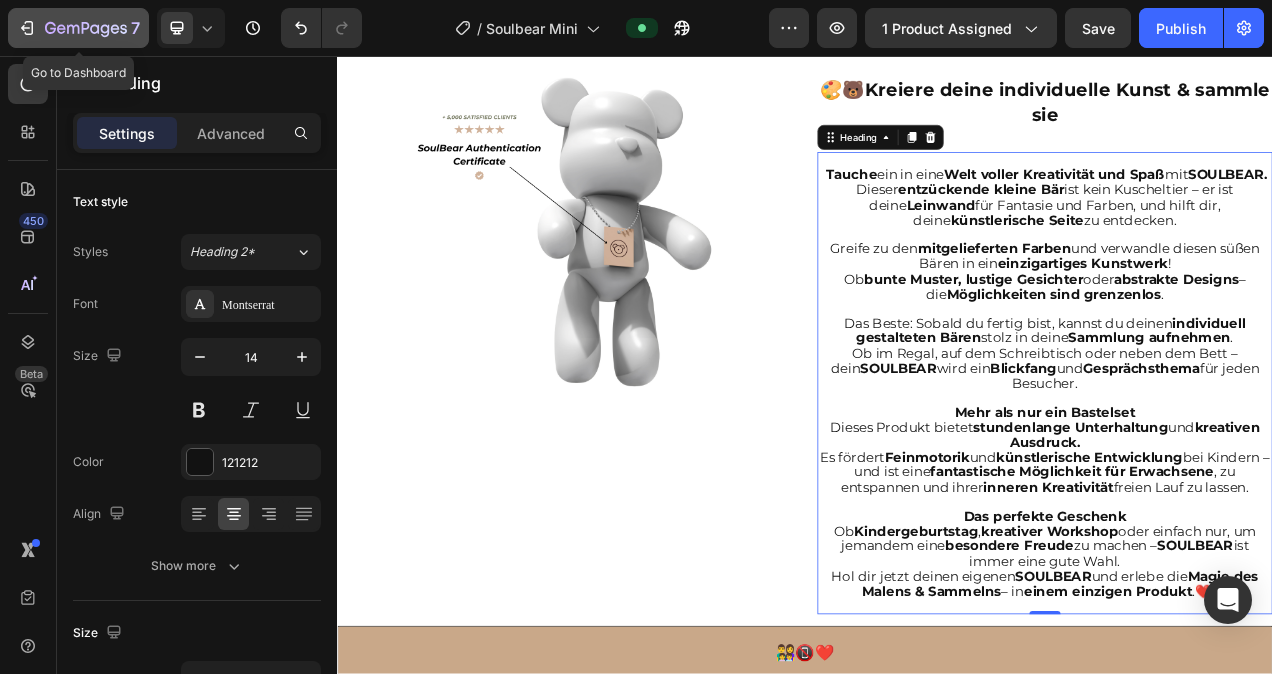 click 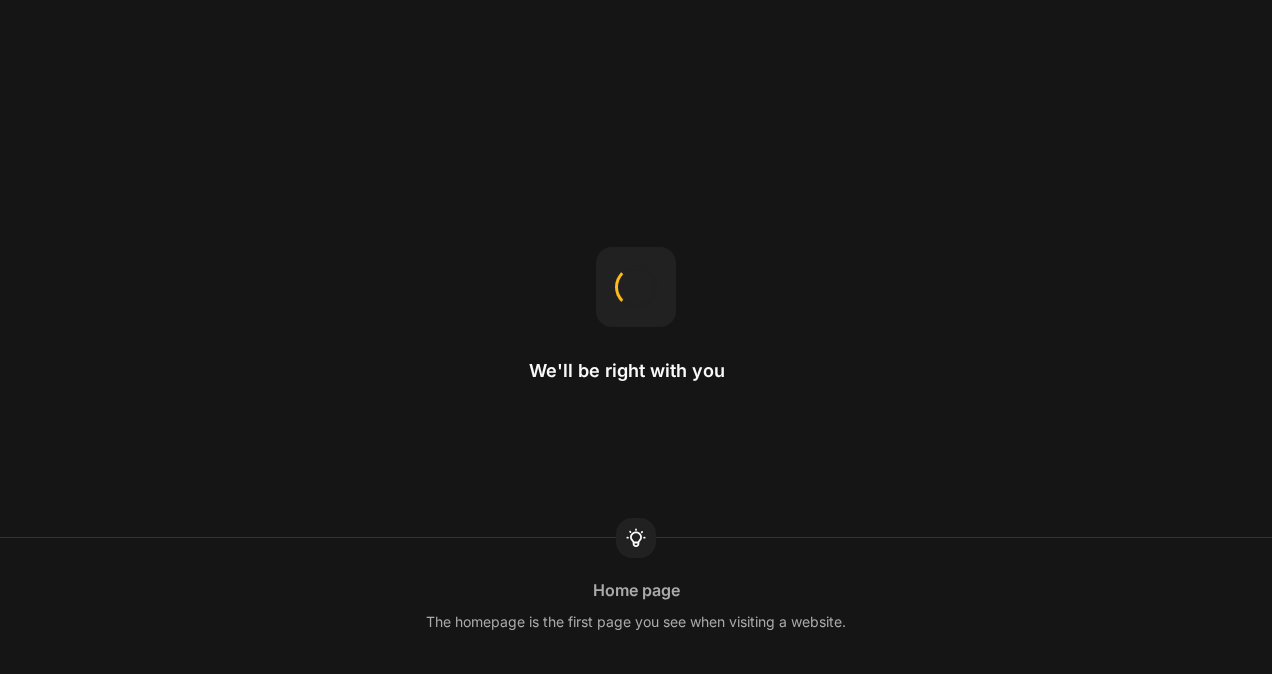 scroll, scrollTop: 0, scrollLeft: 0, axis: both 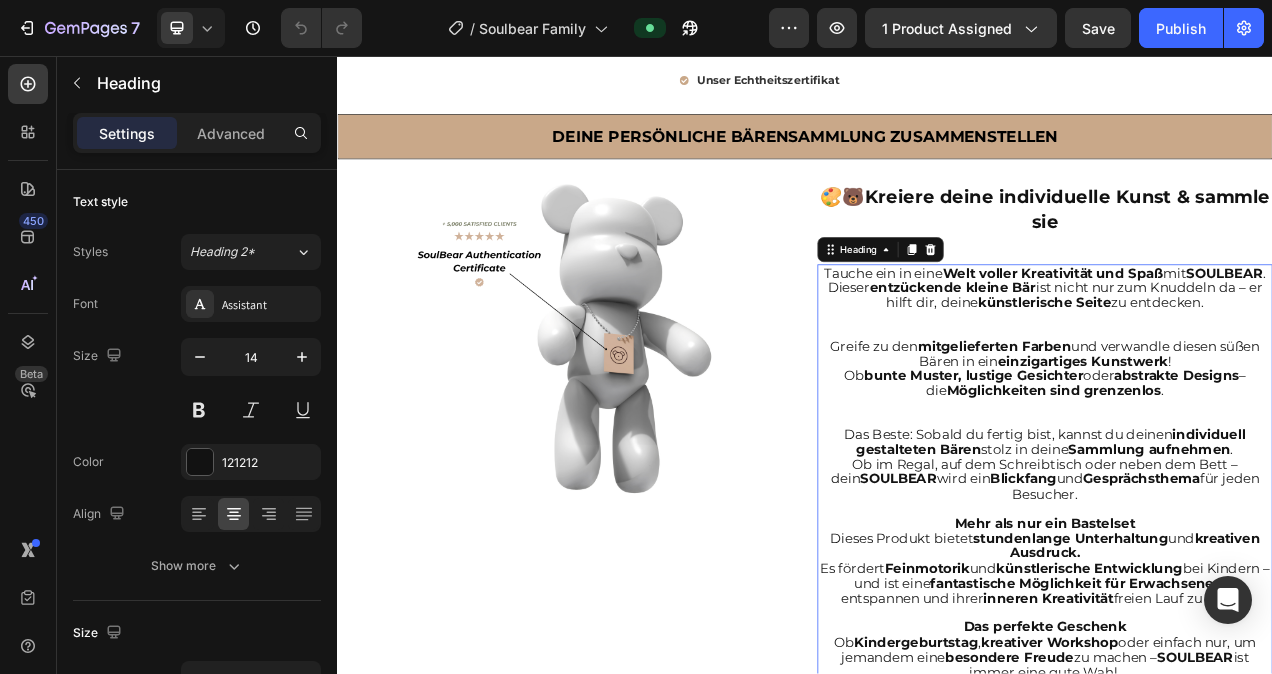 click on "Tauche ein in eine  Welt voller Kreativität   und Spaß  mit  SOULBEAR . Dieser  entzückende kleine Bär  ist nicht nur zum Knuddeln da – er hilft dir, deine  künstlerische Seite  zu entdecken. Greife zu den  mitgelieferten Farben  und verwandle diesen süßen Bären in ein  einzigartiges Kunstwerk ! Ob  bunte Muster, lustige Gesichter  oder  abstrakte Designs  – die  Möglichkeiten sind grenzenlos . Das Beste: Sobald du fertig bist, kannst du deinen  individuell gestalteten Bären  stolz in deine  Sammlung aufnehmen . Ob im Regal, auf dem Schreibtisch oder neben dem Bett – dein  SOULBEAR  wird ein  Blickfang  und  Gesprächsthema  für jeden Besucher. Mehr als nur ein Bastelset Dieses Produkt bietet  stundenlange Unterhaltung  und  kreativen Ausdruck. Es fördert  Feinmotorik  und  künstlerische Entwicklung  bei Kindern – und ist eine  fantastische Möglichkeit für Erwachsene , zu entspannen und ihrer  inneren Kreativität  freien Lauf zu lassen. Das perfekte Geschenk Ob  Kindergeburtstag ," at bounding box center [1245, 611] 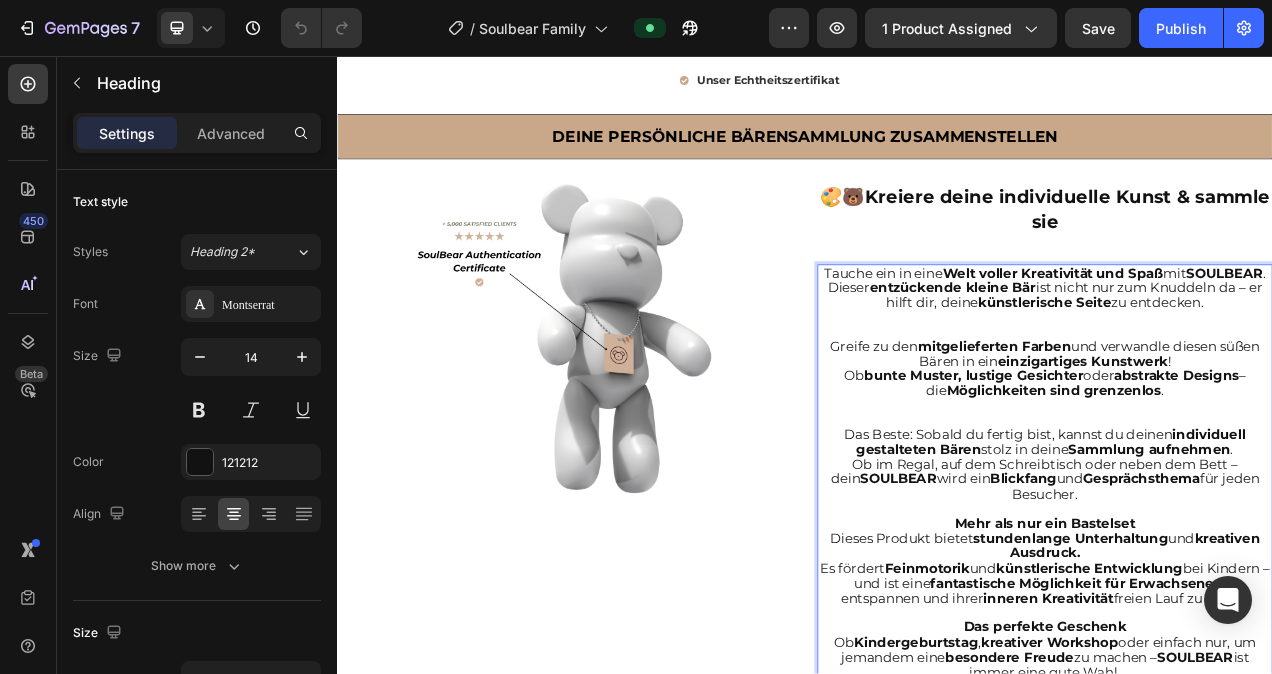 click on "Tauche ein in eine  Welt voller Kreativität   und Spaß  mit  SOULBEAR . Dieser  entzückende kleine Bär  ist nicht nur zum Knuddeln da – er hilft dir, deine  künstlerische Seite  zu entdecken. Greife zu den  mitgelieferten Farben  und verwandle diesen süßen Bären in ein  einzigartiges Kunstwerk ! Ob  bunte Muster, lustige Gesichter  oder  abstrakte Designs  – die  Möglichkeiten sind grenzenlos . Das Beste: Sobald du fertig bist, kannst du deinen  individuell gestalteten Bären  stolz in deine  Sammlung aufnehmen . Ob im Regal, auf dem Schreibtisch oder neben dem Bett – dein  SOULBEAR  wird ein  Blickfang  und  Gesprächsthema  für jeden Besucher. Mehr als nur ein Bastelset Dieses Produkt bietet  stundenlange Unterhaltung  und  kreativen Ausdruck. Es fördert  Feinmotorik  und  künstlerische Entwicklung  bei Kindern – und ist eine  fantastische Möglichkeit für Erwachsene , zu entspannen und ihrer  inneren Kreativität  freien Lauf zu lassen. Das perfekte Geschenk Ob  Kindergeburtstag ," at bounding box center [1245, 611] 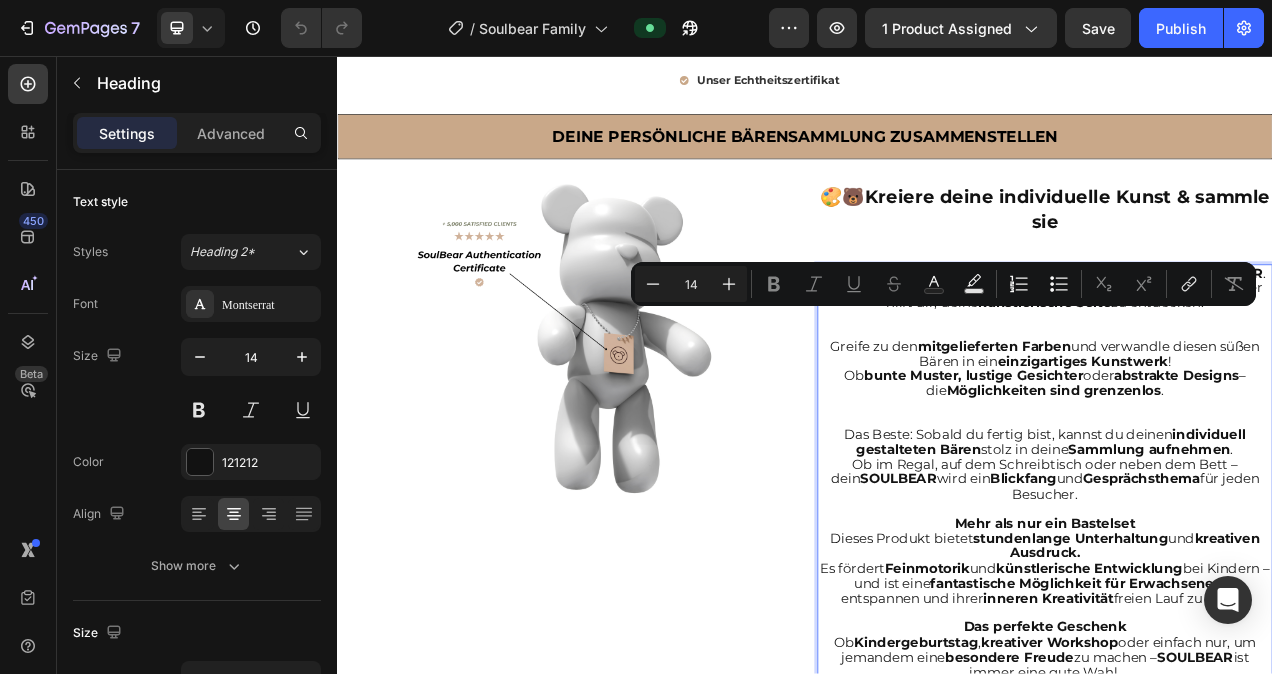 click on "Tauche ein in eine  Welt voller Kreativität   und Spaß  mit  SOULBEAR . Dieser  entzückende kleine Bär  ist nicht nur zum Knuddeln da – er hilft dir, deine  künstlerische Seite  zu entdecken. Greife zu den  mitgelieferten Farben  und verwandle diesen süßen Bären in ein  einzigartiges Kunstwerk ! Ob  bunte Muster, lustige Gesichter  oder  abstrakte Designs  – die  Möglichkeiten sind grenzenlos . Das Beste: Sobald du fertig bist, kannst du deinen  individuell gestalteten Bären  stolz in deine  Sammlung aufnehmen . Ob im Regal, auf dem Schreibtisch oder neben dem Bett – dein  SOULBEAR  wird ein  Blickfang  und  Gesprächsthema  für jeden Besucher. Mehr als nur ein Bastelset Dieses Produkt bietet  stundenlange Unterhaltung  und  kreativen Ausdruck. Es fördert  Feinmotorik  und  künstlerische Entwicklung  bei Kindern – und ist eine  fantastische Möglichkeit für Erwachsene , zu entspannen und ihrer  inneren Kreativität  freien Lauf zu lassen. Das perfekte Geschenk Ob  Kindergeburtstag ," at bounding box center [1245, 611] 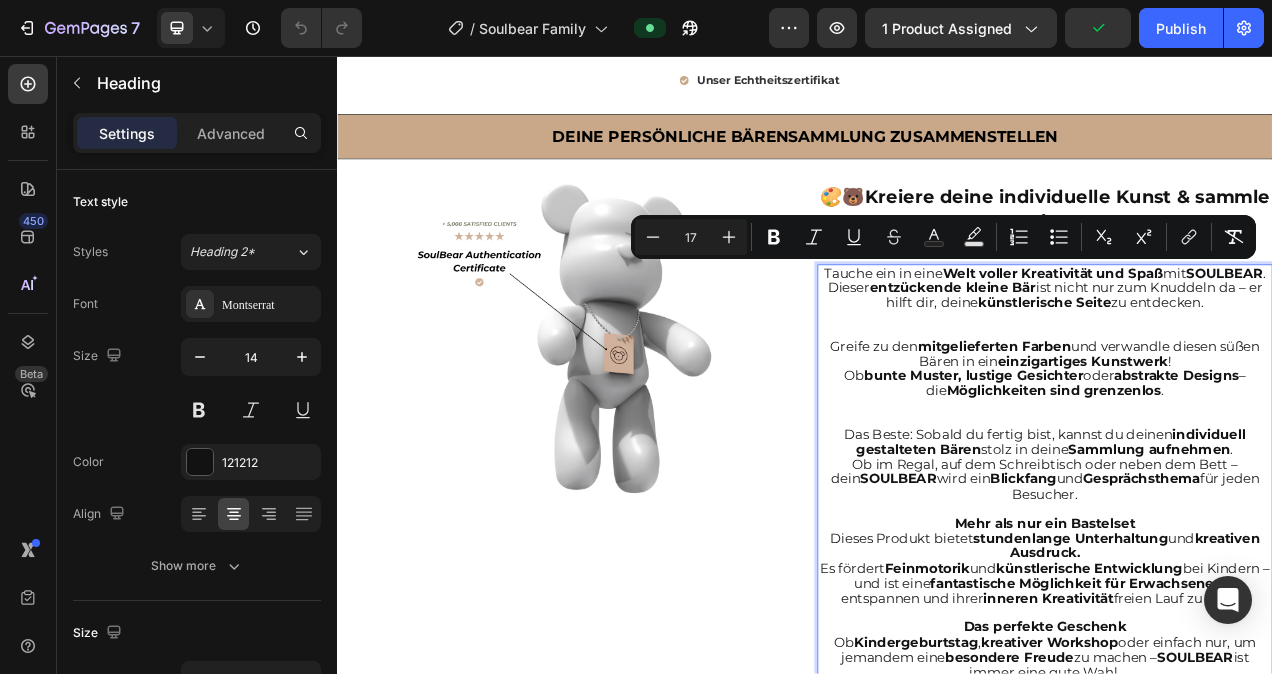 drag, startPoint x: 1454, startPoint y: 386, endPoint x: 996, endPoint y: 332, distance: 461.17242 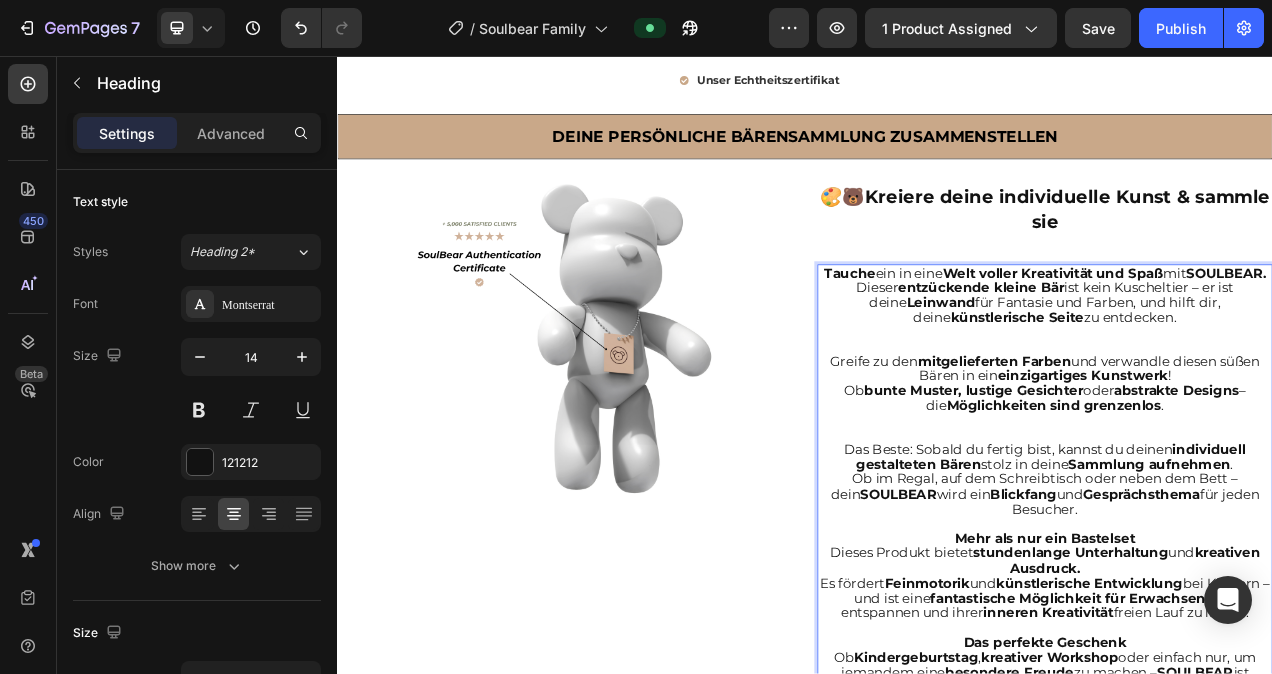 click on "Tauche  ein in eine  Welt voller Kreativität   und Spaß  mit  SOULBEAR. Dieser  entzückende kleine Bär  ist kein Kuscheltier – er ist deine  Leinwand  für Fantasie und Farben, und hilft dir, deine  künstlerische Seite  zu entdecken. Greife zu den  mitgelieferten Farben  und verwandle diesen süßen Bären in ein  einzigartiges Kunstwerk ! Ob  bunte Muster, lustige Gesichter  oder  abstrakte Designs  – die  Möglichkeiten sind grenzenlos . Das Beste: Sobald du fertig bist, kannst du deinen  individuell gestalteten Bären  stolz in deine  Sammlung aufnehmen . Ob im Regal, auf dem Schreibtisch oder neben dem Bett – dein  SOULBEAR  wird ein  Blickfang  und  Gesprächsthema  für jeden Besucher. Mehr als nur ein Bastelset Dieses Produkt bietet  stundenlange Unterhaltung  und  kreativen Ausdruck. Es fördert  Feinmotorik  und  künstlerische Entwicklung  bei Kindern – und ist eine  fantastische Möglichkeit für Erwachsene , zu entspannen und ihrer  inneren Kreativität  freien Lauf zu lassen. Ob  ," at bounding box center (1245, 620) 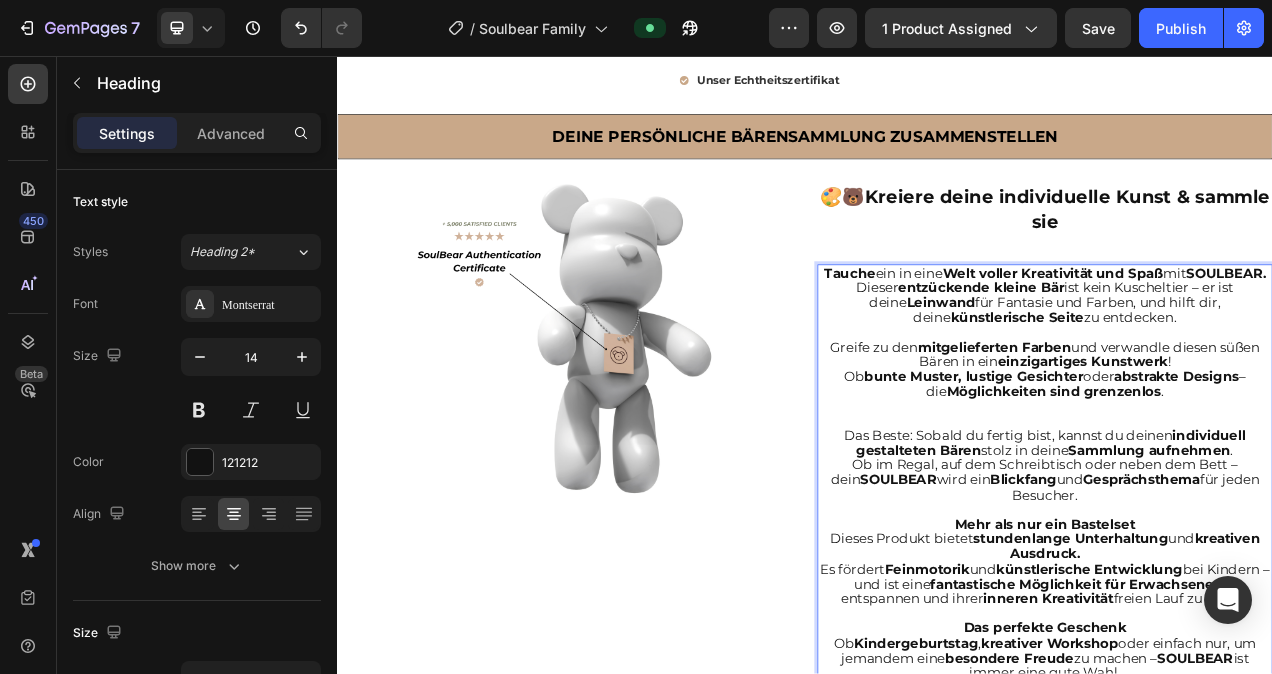click on "Tauche  ein in eine  Welt voller Kreativität   und Spaß  mit  SOULBEAR. Dieser  entzückende kleine Bär  ist kein Kuscheltier – er ist deine  Leinwand  für Fantasie und Farben, und hilft dir, deine  künstlerische Seite  zu entdecken. ⁠⁠⁠⁠⁠⁠⁠ Greife zu den  mitgelieferten Farben  und verwandle diesen süßen Bären in ein  einzigartiges Kunstwerk ! Ob  bunte Muster, lustige Gesichter  oder  abstrakte Designs  – die  Möglichkeiten sind grenzenlos . Das Beste: Sobald du fertig bist, kannst du deinen  individuell gestalteten Bären  stolz in deine  Sammlung aufnehmen . Ob im Regal, auf dem Schreibtisch oder neben dem Bett – dein  SOULBEAR  wird ein  Blickfang  und  Gesprächsthema  für jeden Besucher. Mehr als nur ein Bastelset Dieses Produkt bietet  stundenlange Unterhaltung  und  kreativen Ausdruck. Es fördert  Feinmotorik  und  künstlerische Entwicklung  bei Kindern – und ist eine  fantastische Möglichkeit für Erwachsene , zu entspannen und ihrer  inneren Kreativität Ob  ," at bounding box center [1245, 611] 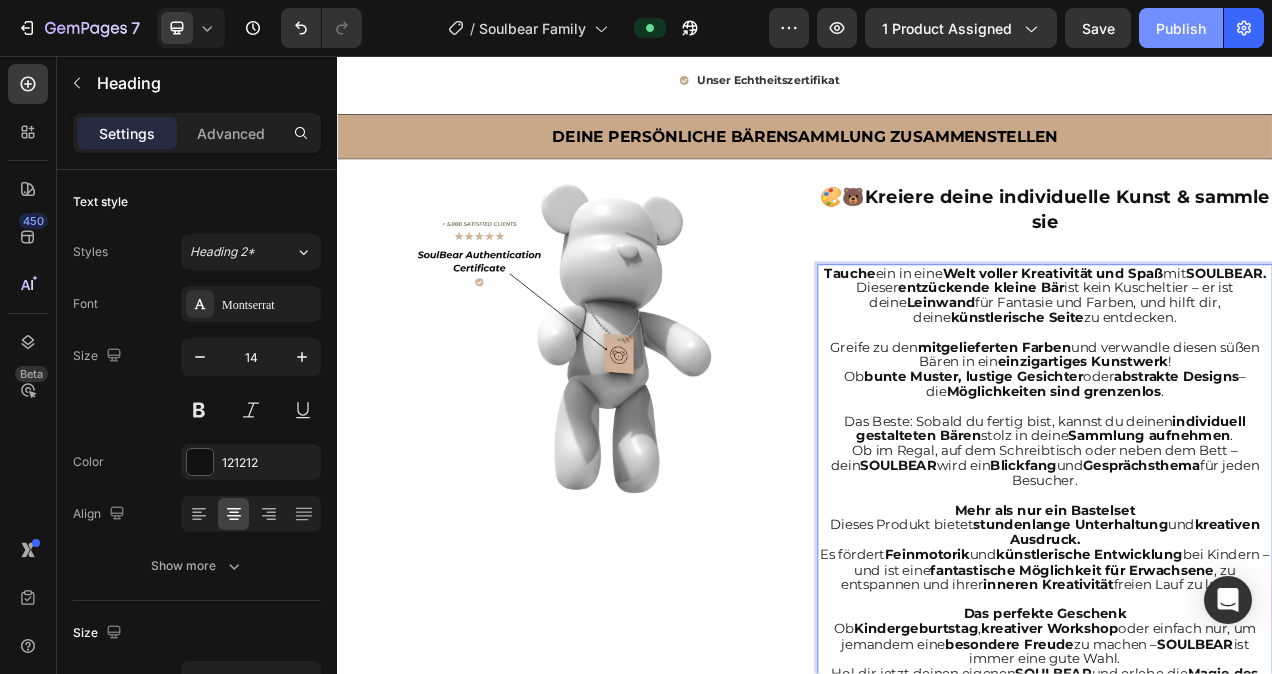 click on "Publish" at bounding box center [1181, 28] 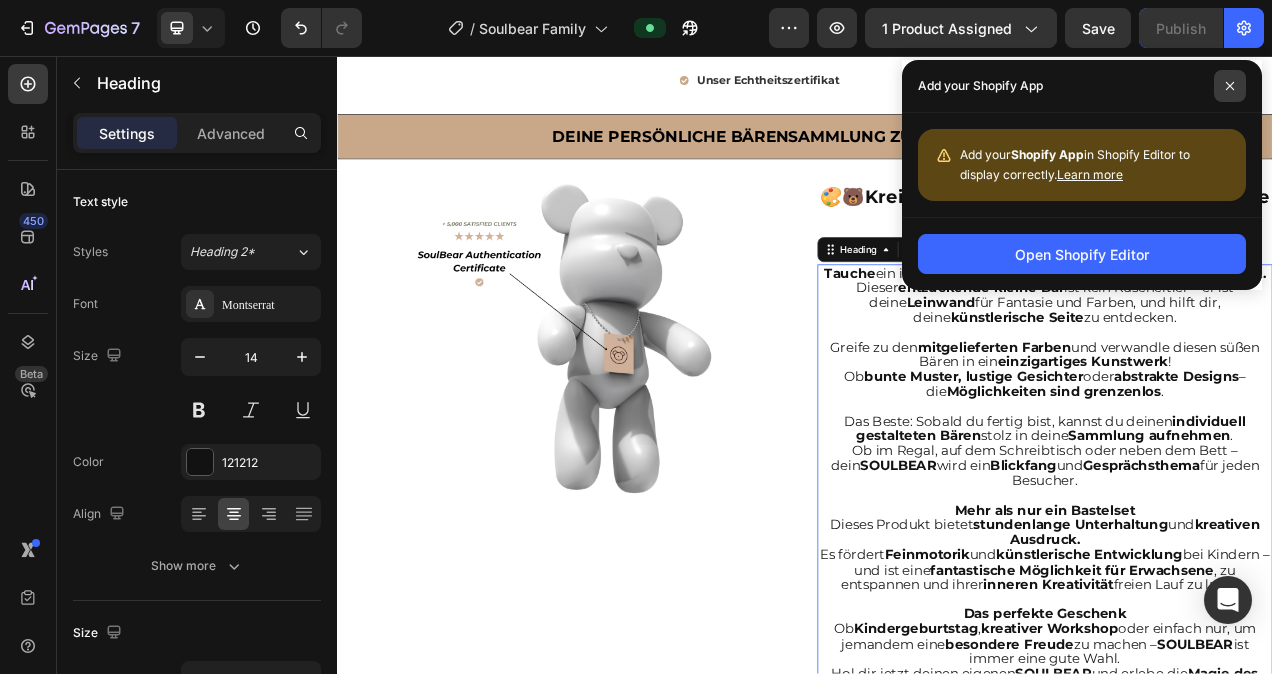click at bounding box center (1230, 86) 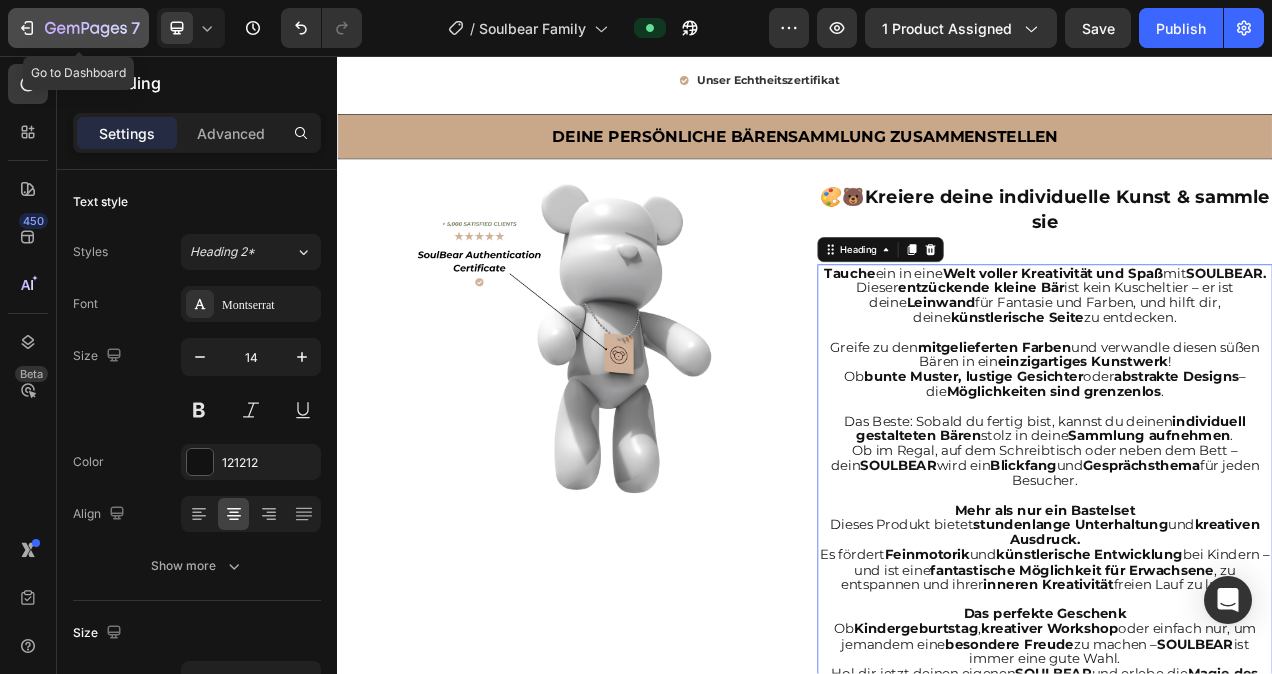 click 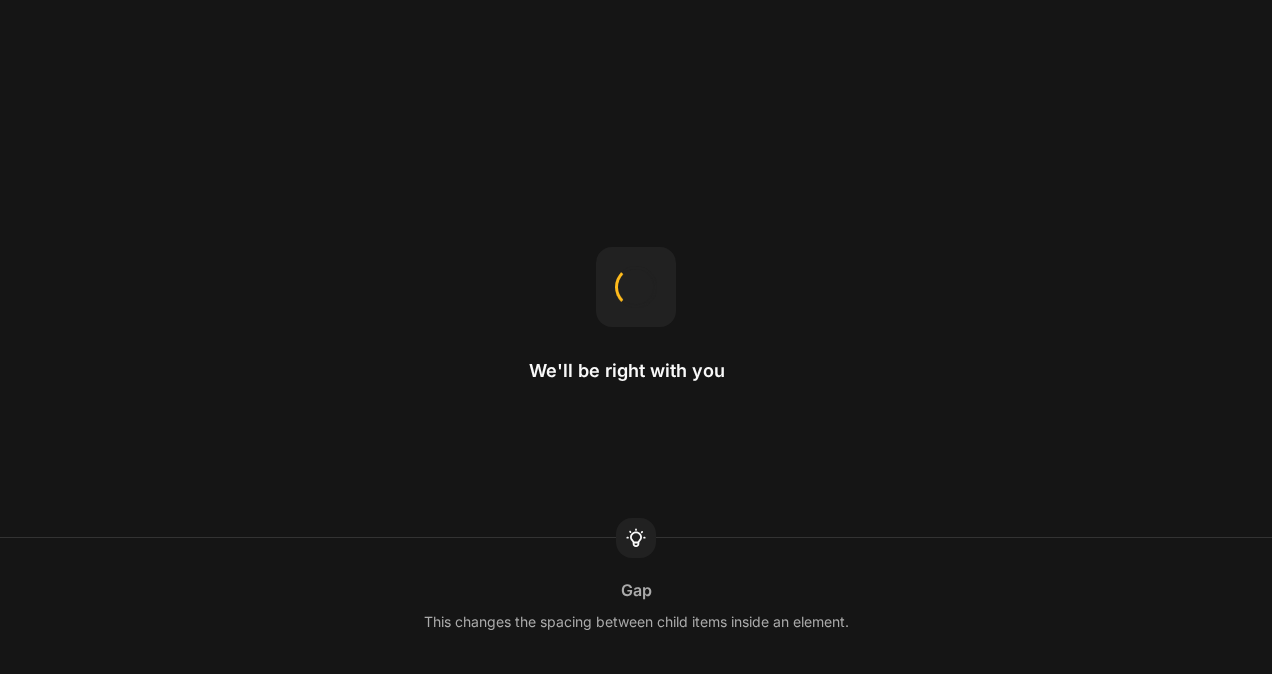 scroll, scrollTop: 0, scrollLeft: 0, axis: both 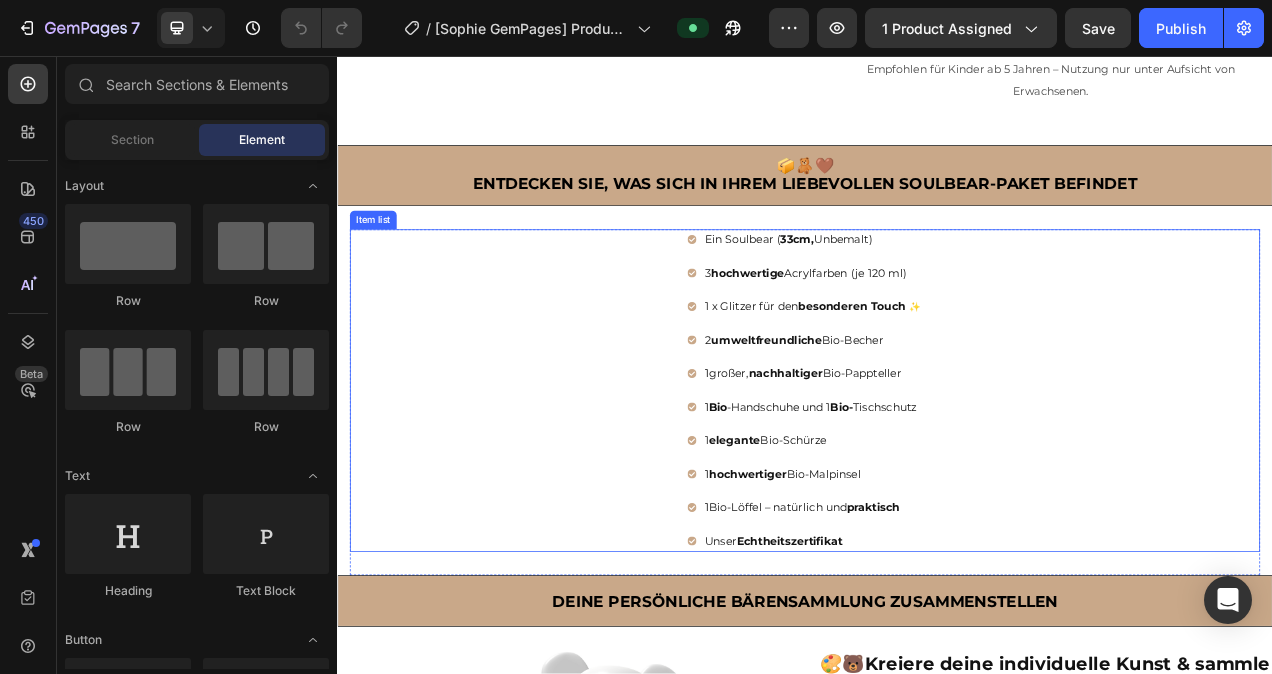 click on "Ein Soulbear ( 33cm,  Unbemalt)" at bounding box center [947, 292] 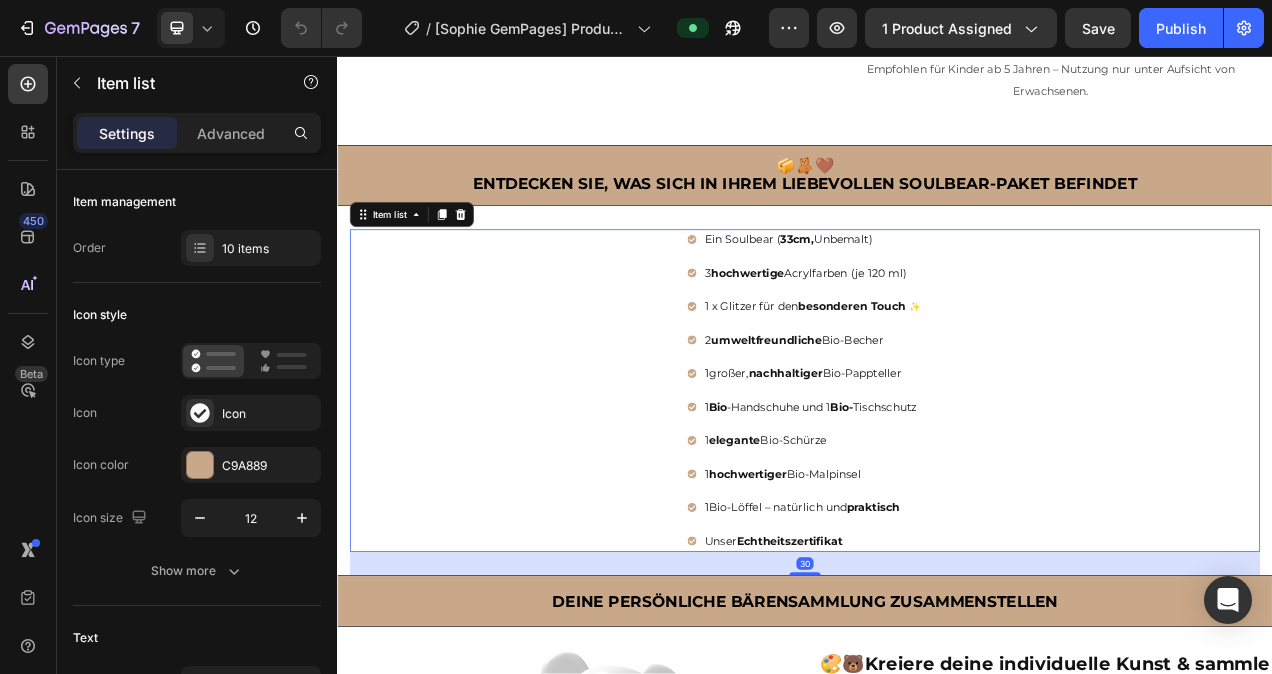 click on "Ein Soulbear ( 33cm,  Unbemalt)" at bounding box center [947, 292] 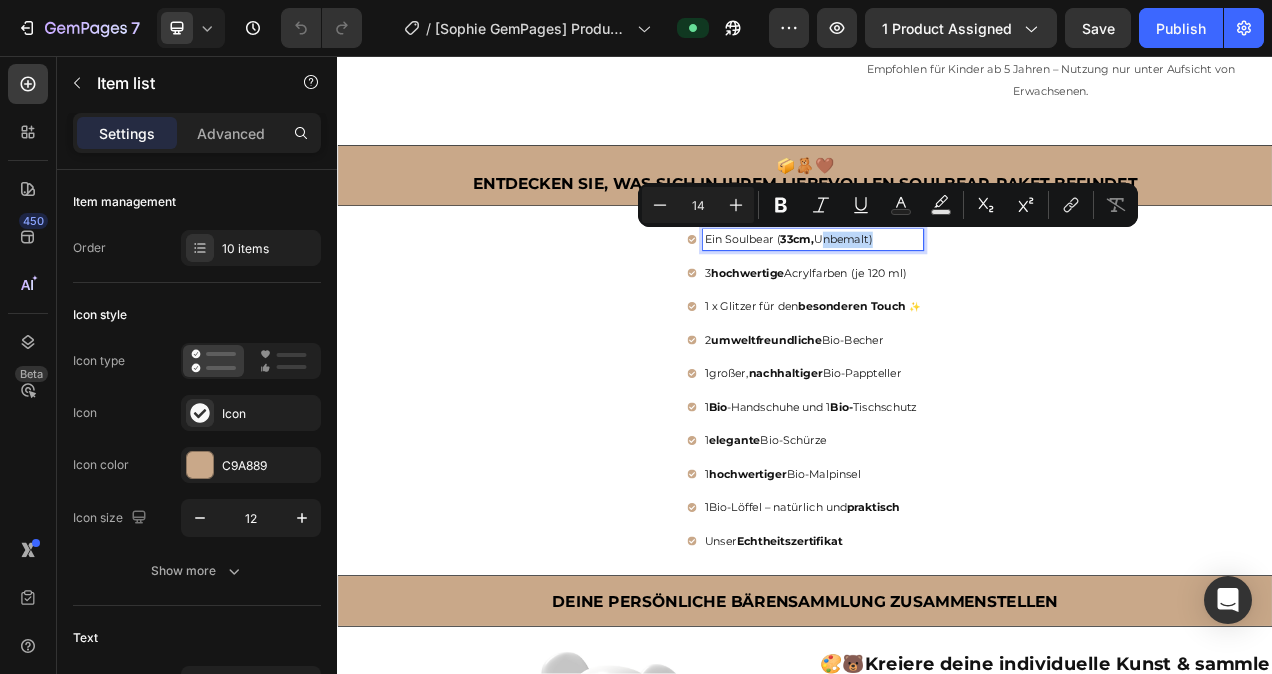 click on "Ein Soulbear ( 33cm,  Unbemalt)" at bounding box center [947, 292] 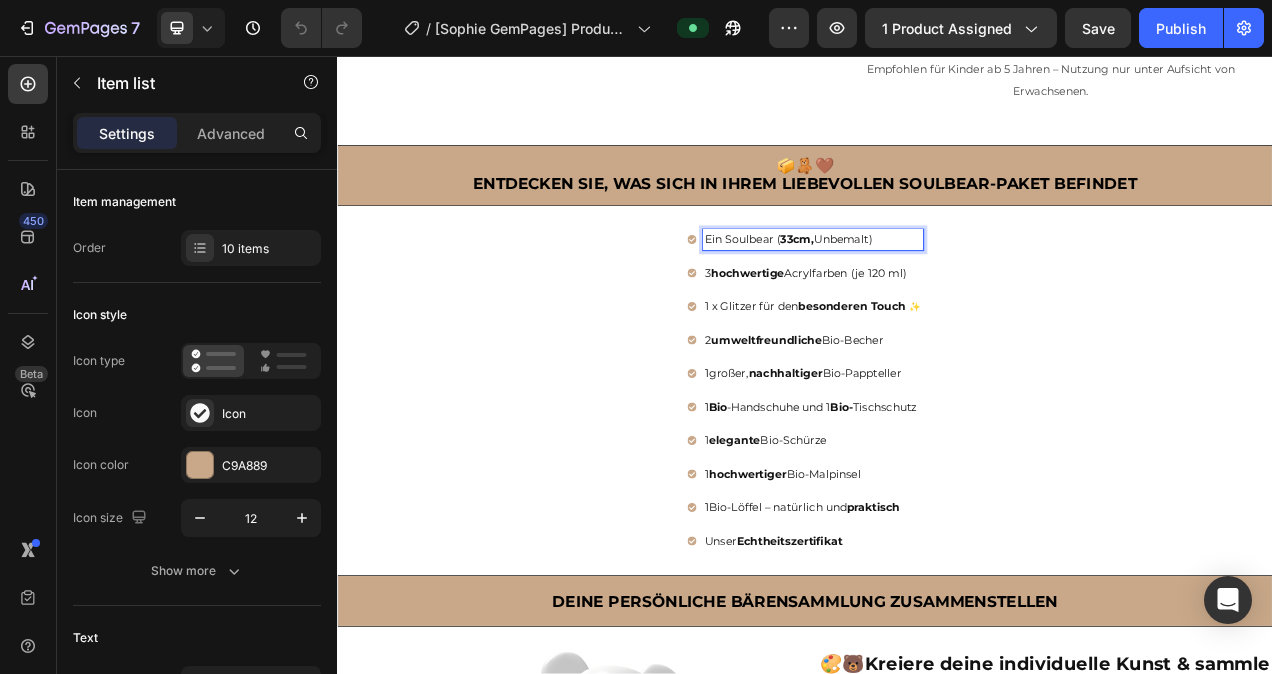 click on "Ein Soulbear ( 33cm,  Unbemalt)" at bounding box center [947, 292] 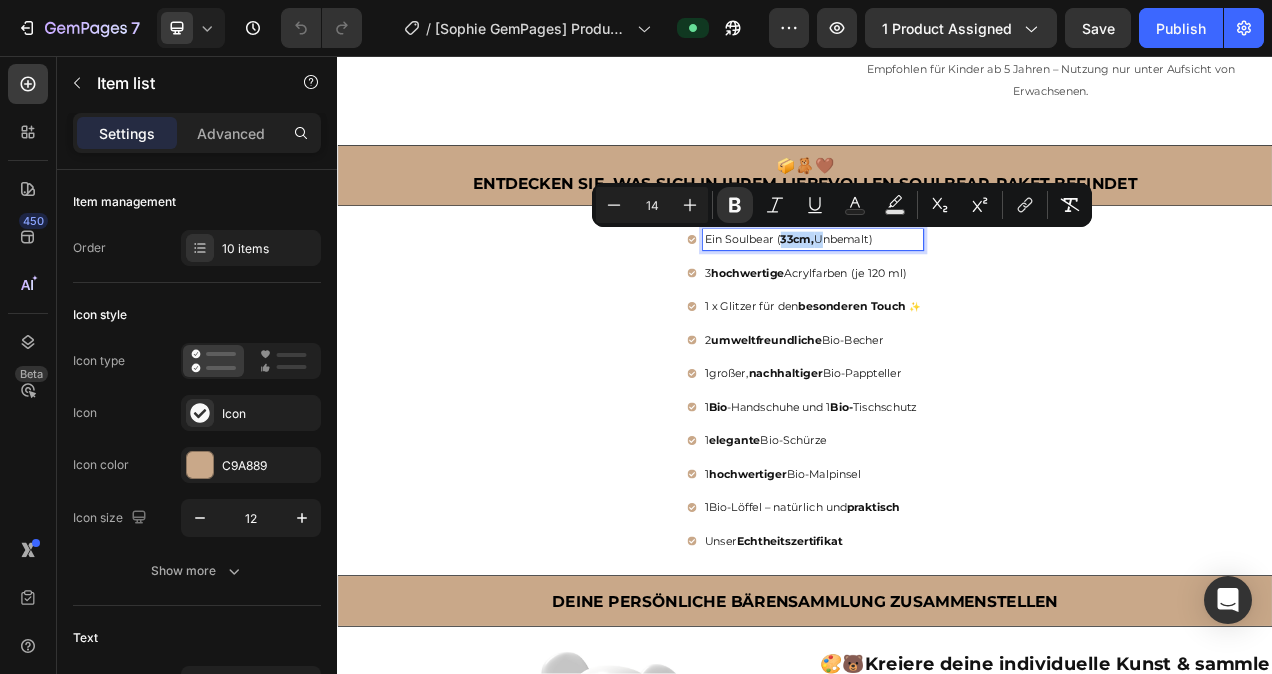 drag, startPoint x: 936, startPoint y: 285, endPoint x: 905, endPoint y: 285, distance: 31 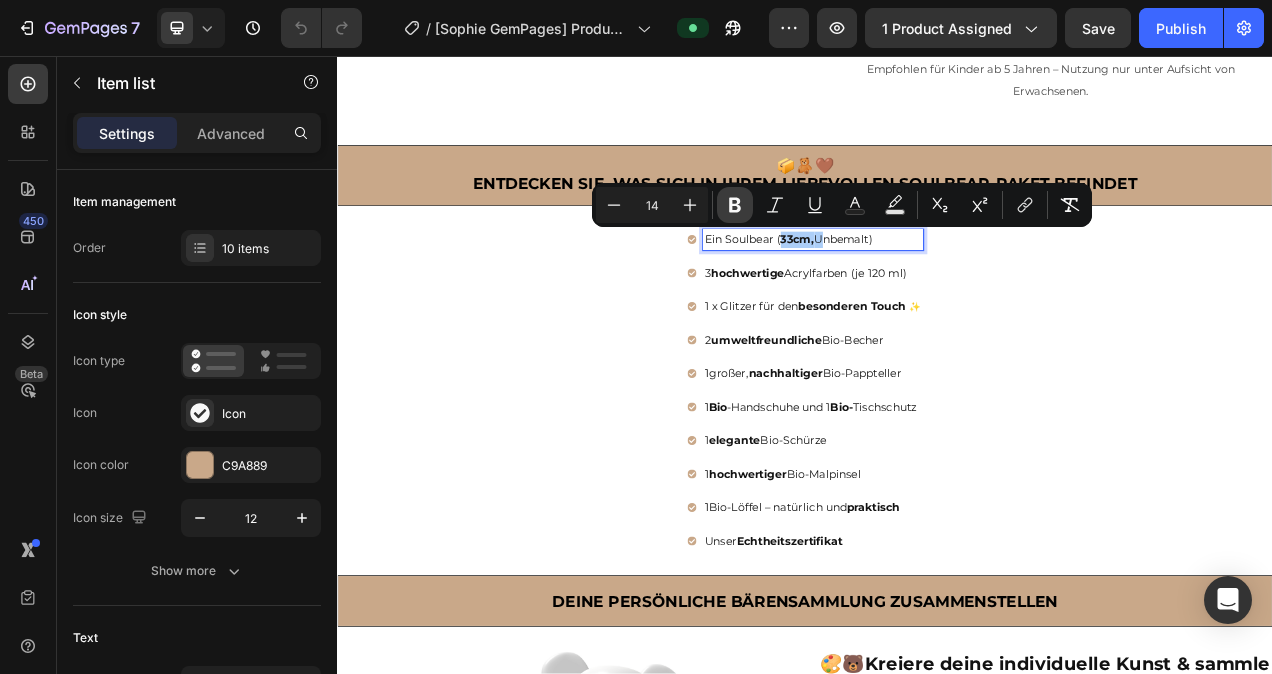 click 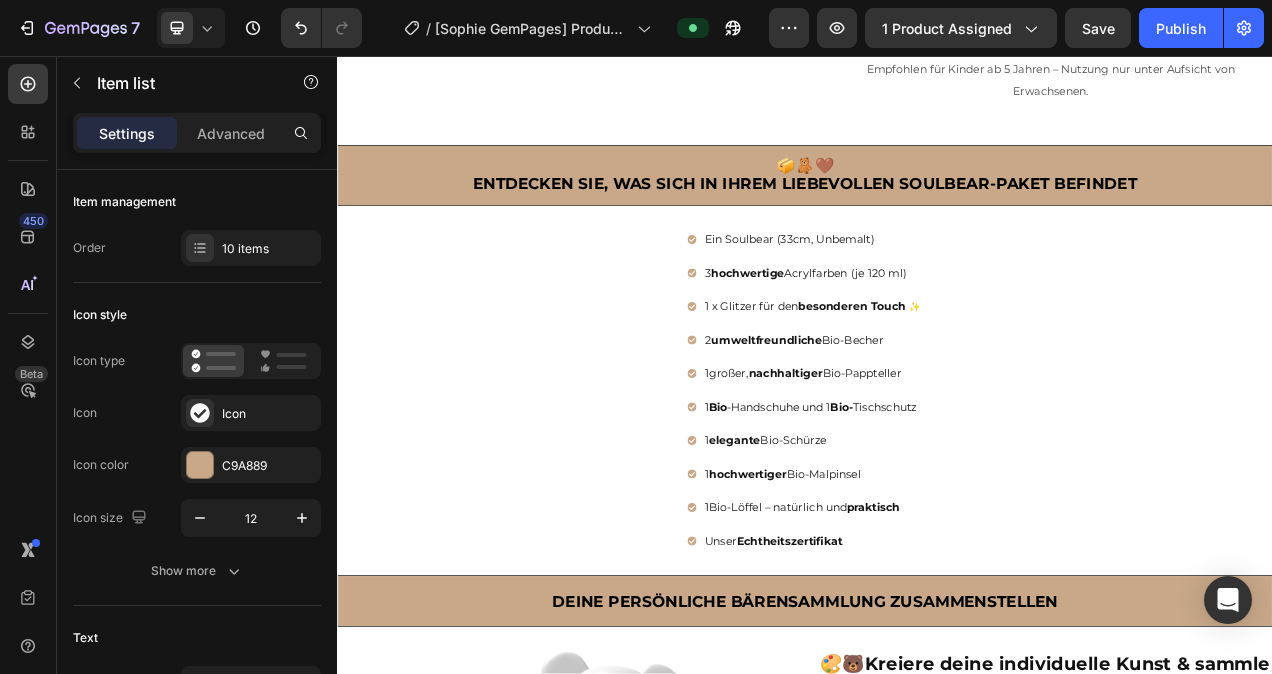 click on "Ein Soulbear (33cm, Unbemalt)" at bounding box center (947, 292) 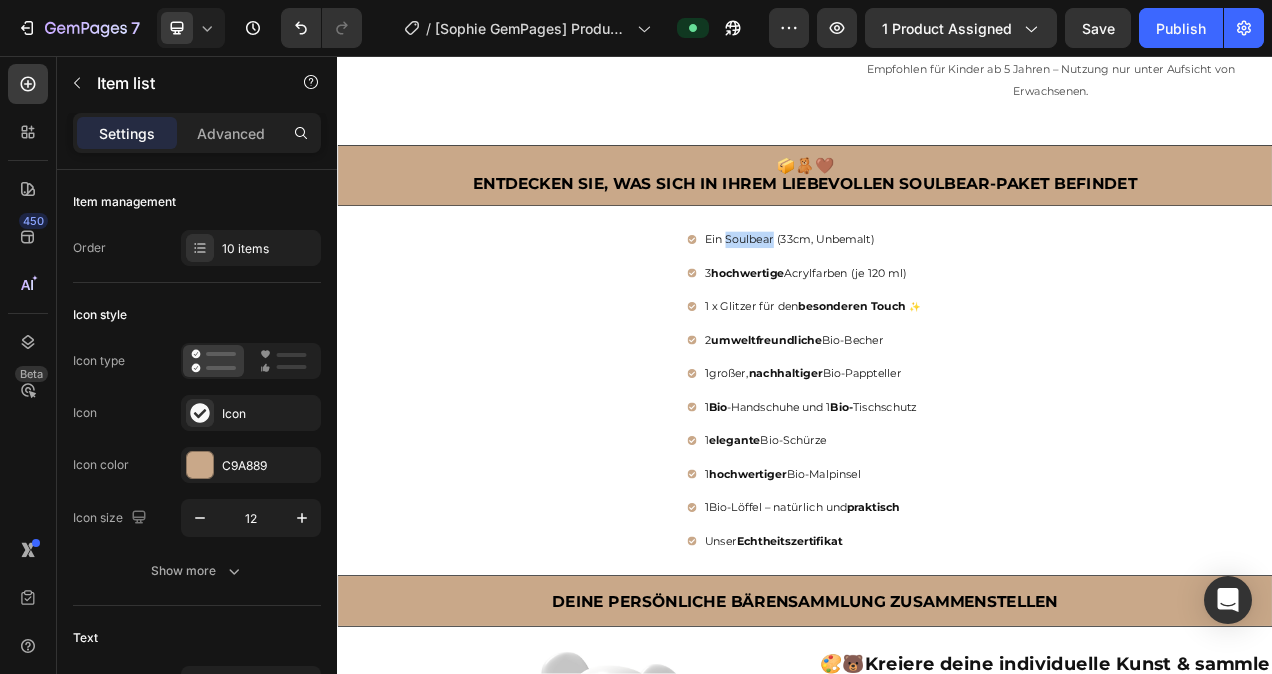 drag, startPoint x: 824, startPoint y: 287, endPoint x: 834, endPoint y: 288, distance: 10.049875 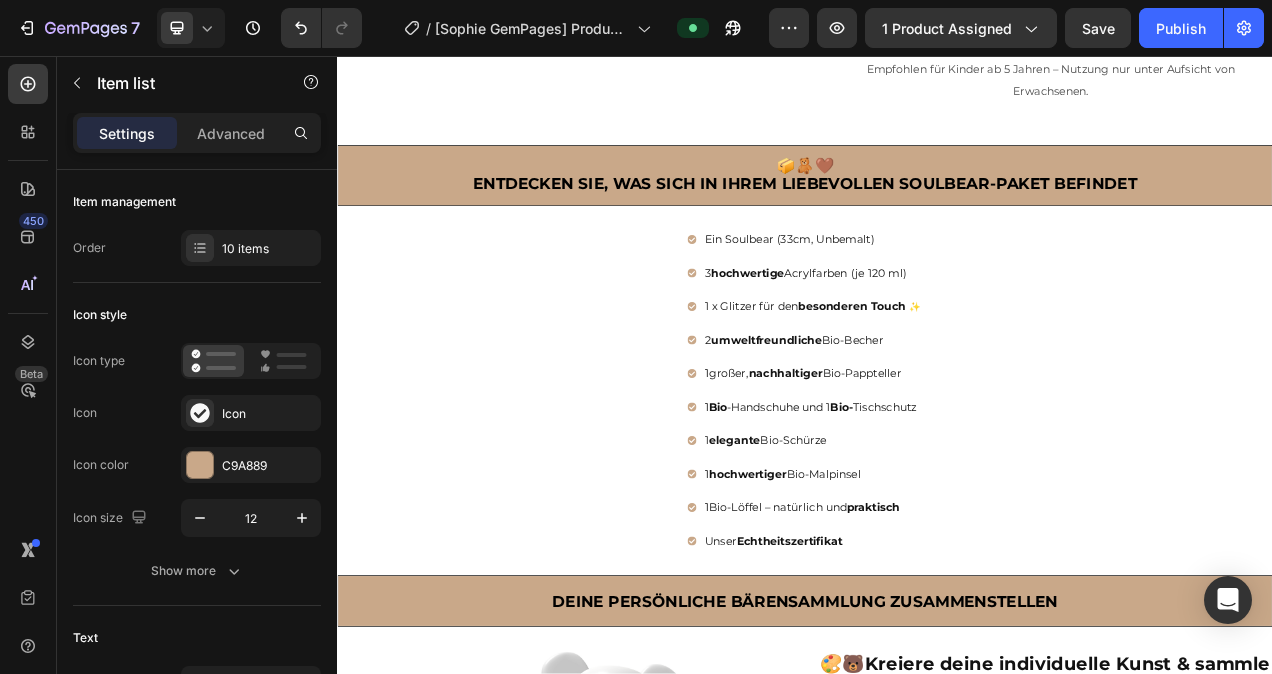 click on "Ein Soulbear (33cm, Unbemalt)" at bounding box center (947, 292) 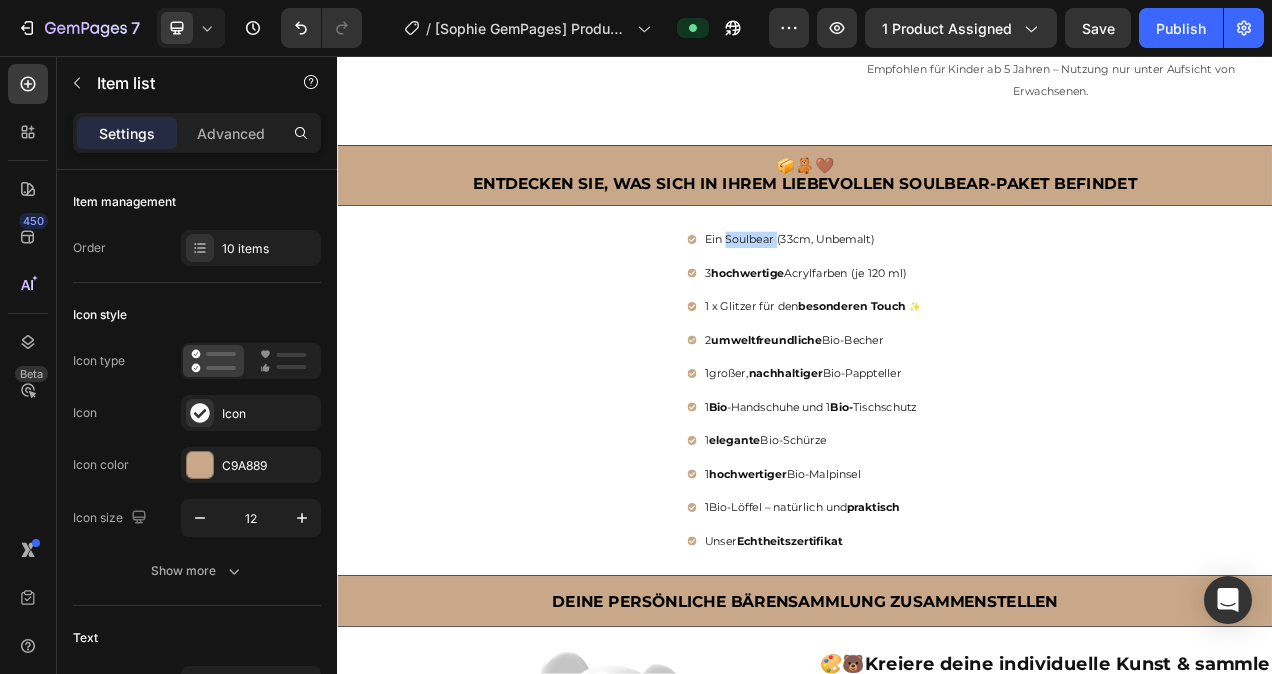 drag, startPoint x: 884, startPoint y: 287, endPoint x: 840, endPoint y: 284, distance: 44.102154 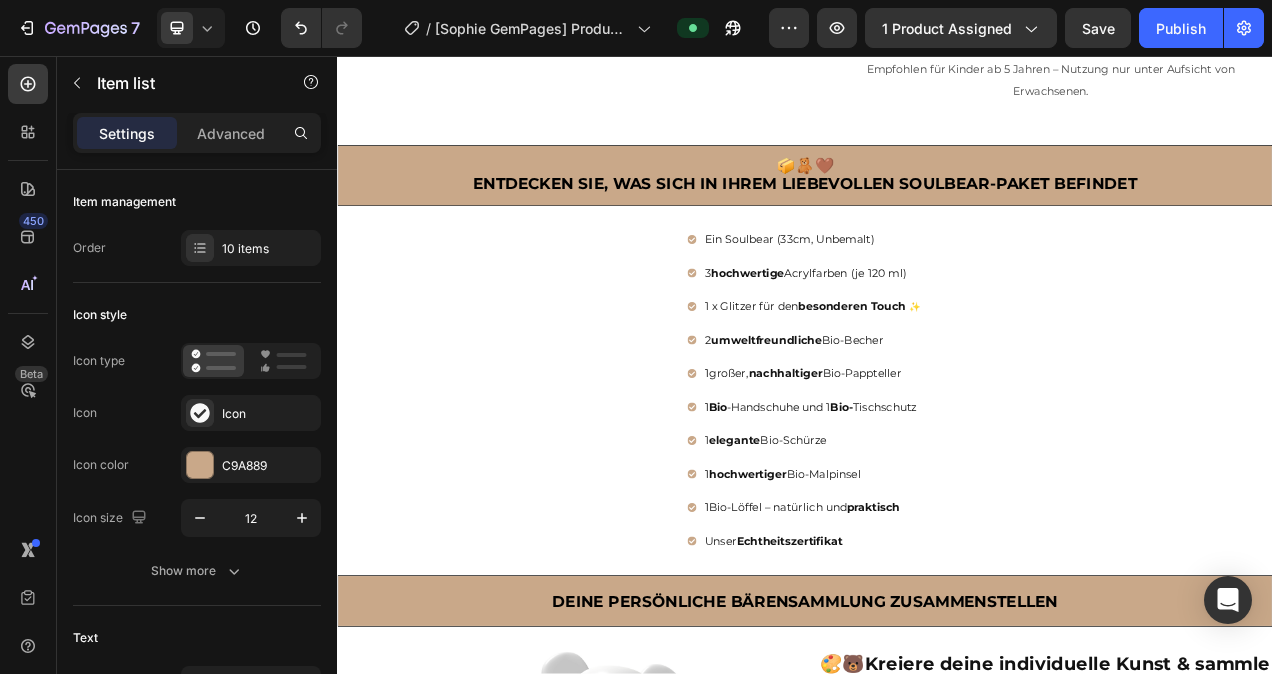 click on "Ein Soulbear (33cm, Unbemalt)" at bounding box center [947, 292] 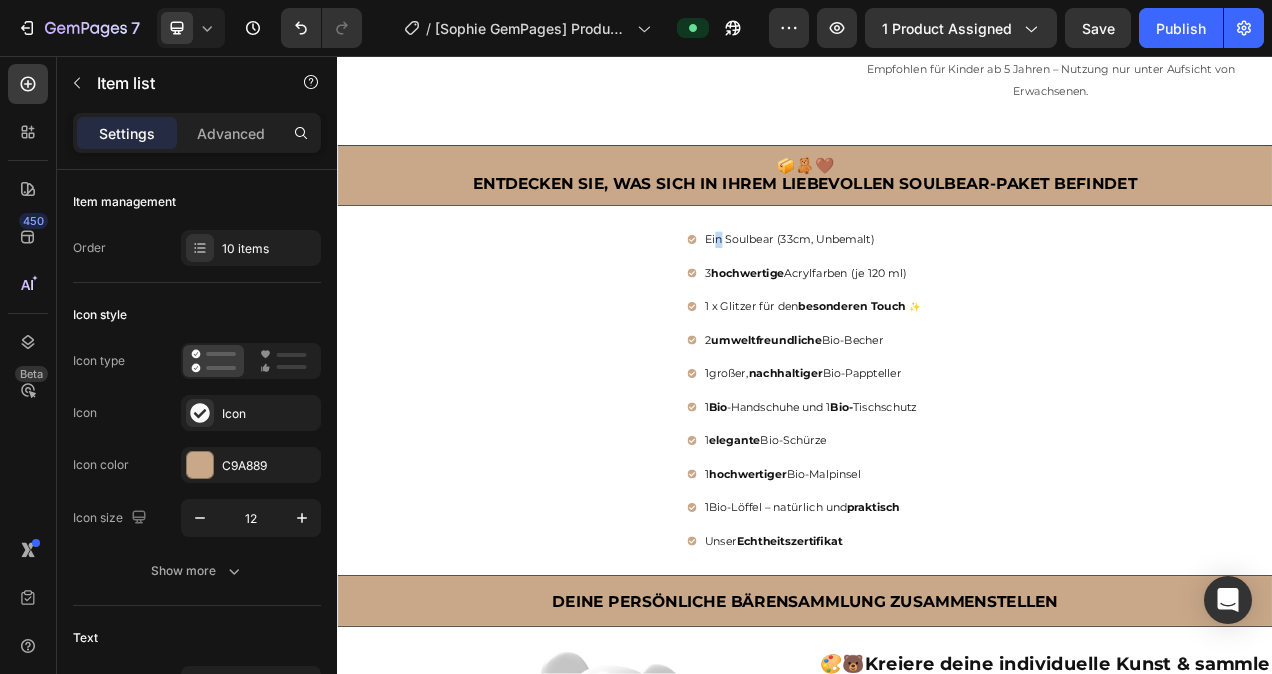 click on "Ein Soulbear (33cm, Unbemalt)" at bounding box center [947, 292] 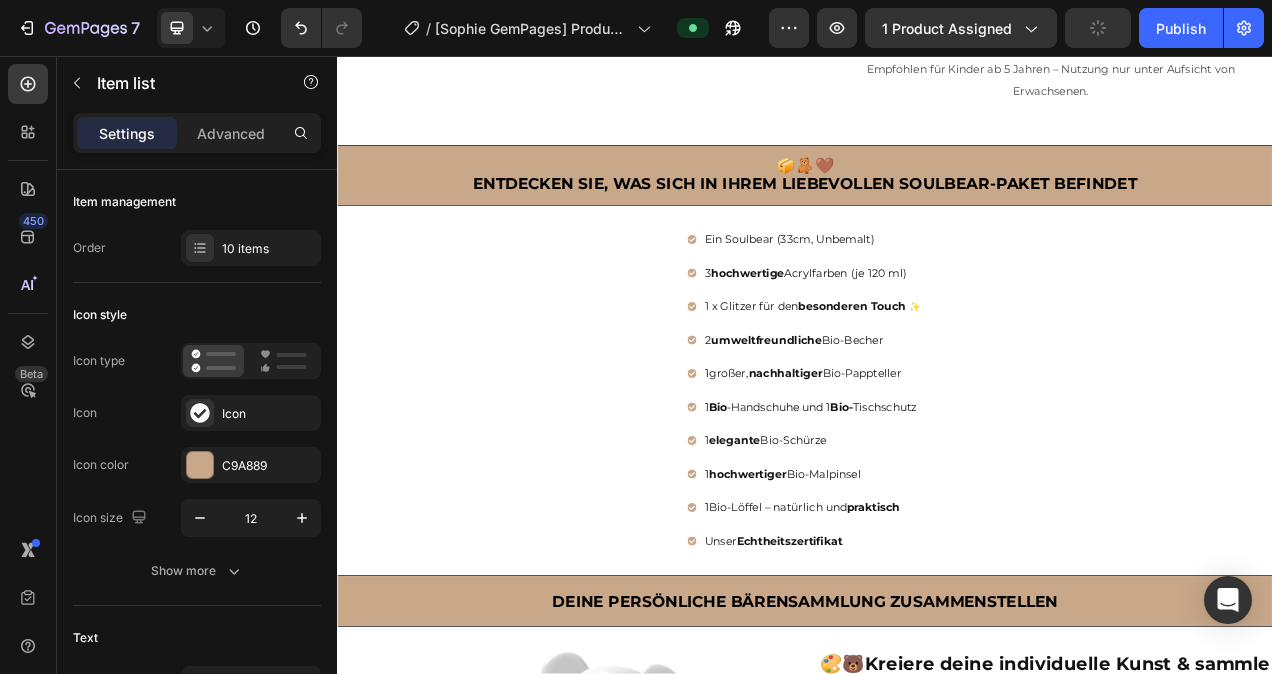 click on "Ein Soulbear (33cm, Unbemalt)" at bounding box center [947, 292] 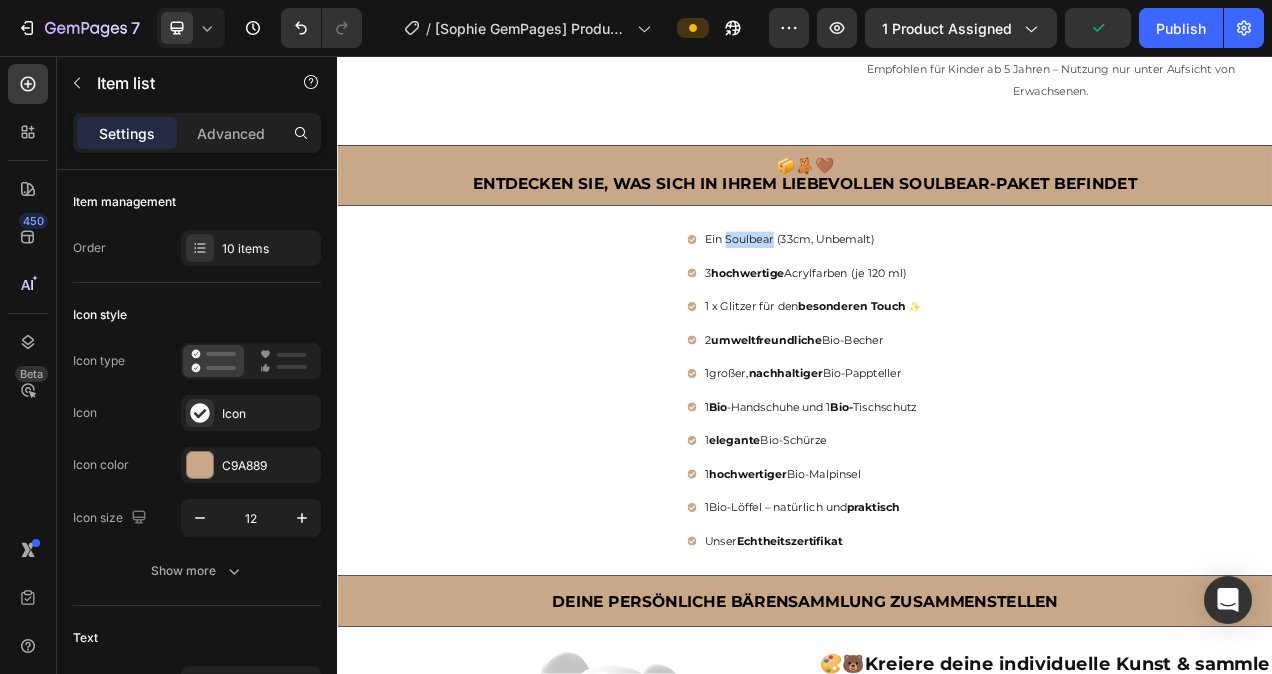 drag, startPoint x: 884, startPoint y: 289, endPoint x: 824, endPoint y: 288, distance: 60.00833 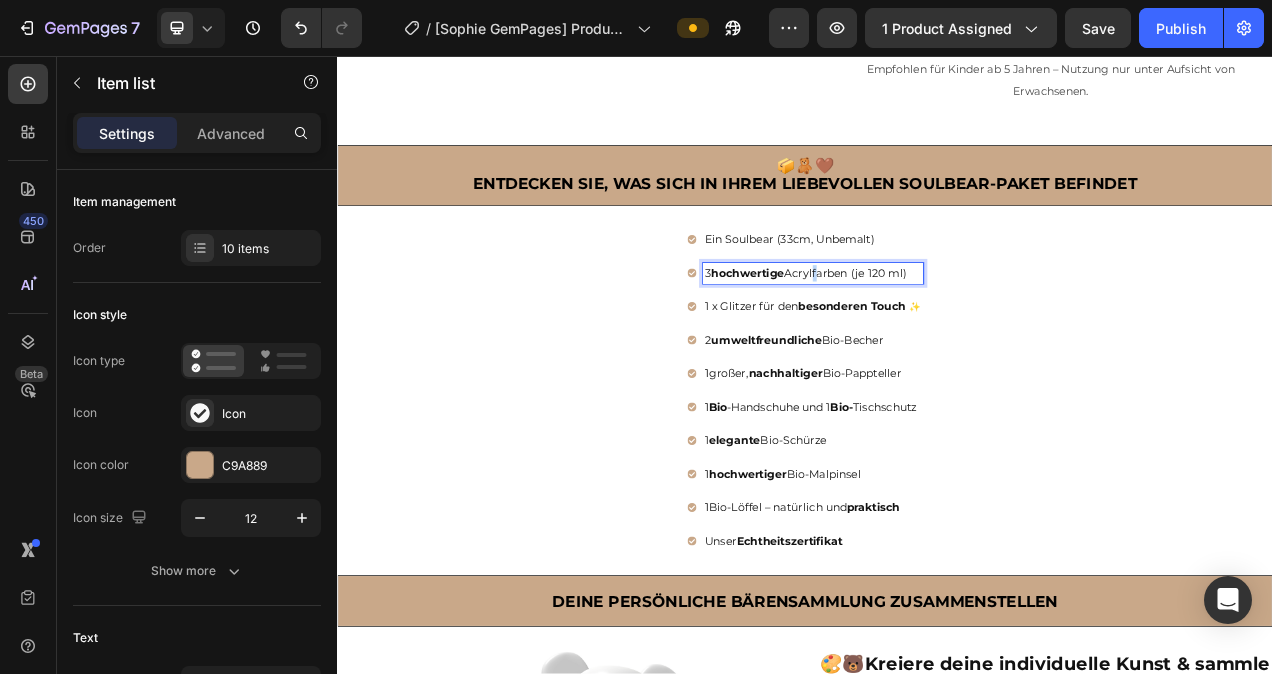 click on "3  hochwertige  Acrylfarben (je 120 ml)" at bounding box center [947, 335] 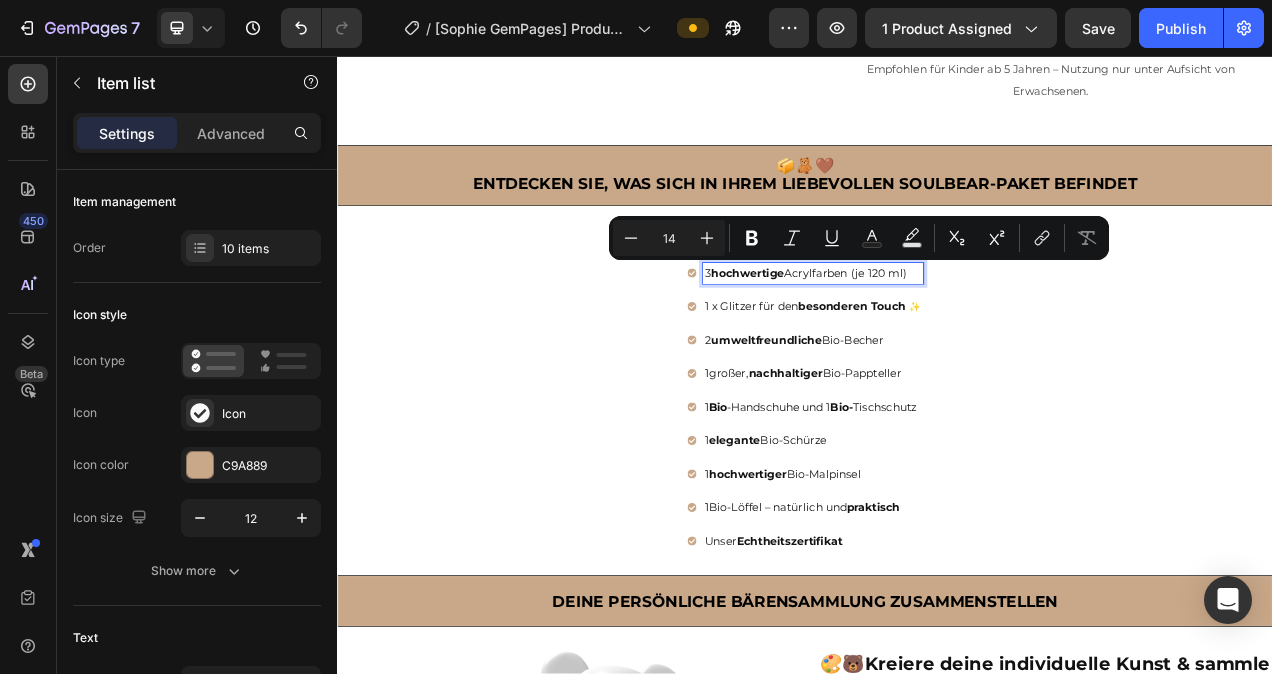 click on "besonderen Touch" at bounding box center [998, 378] 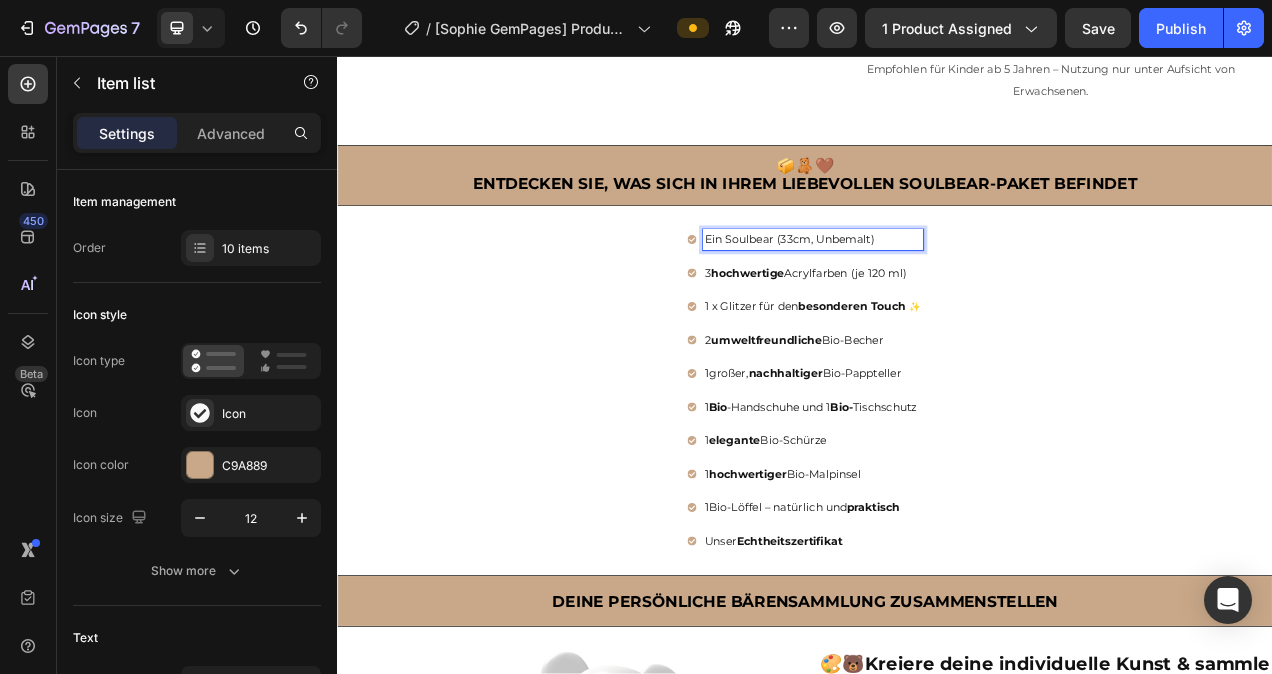 click on "Ein Soulbear (33cm, Unbemalt)" at bounding box center [947, 292] 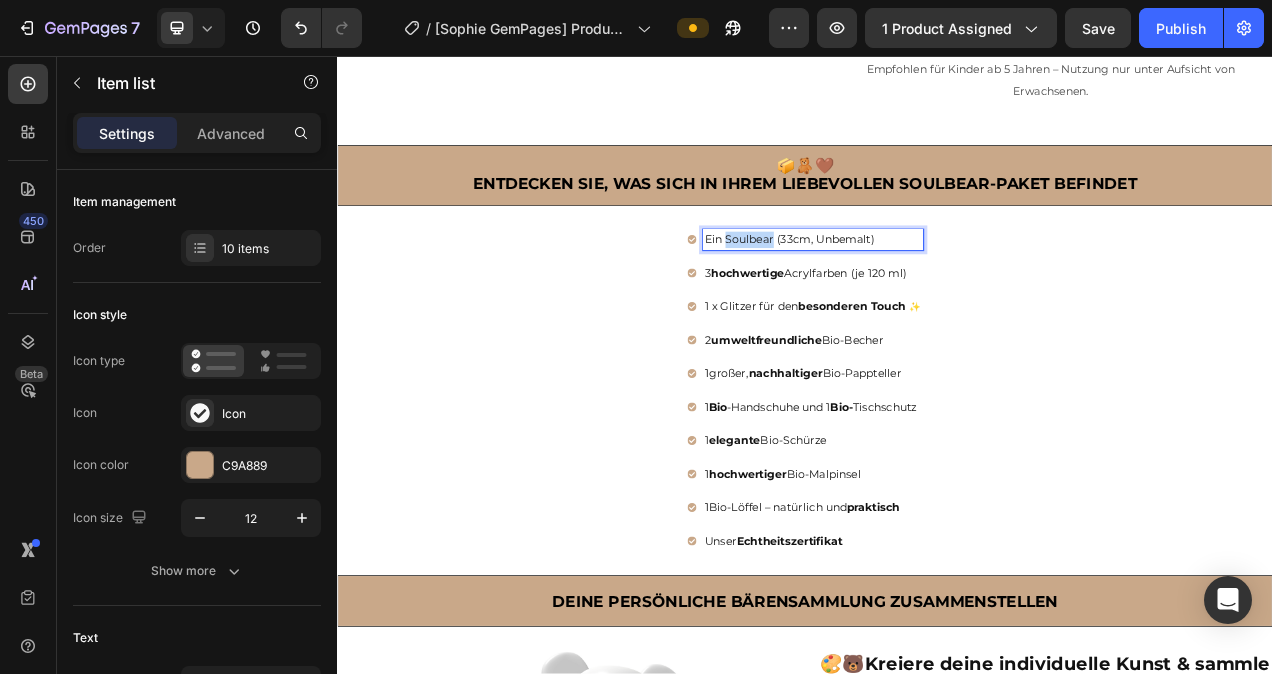drag, startPoint x: 882, startPoint y: 285, endPoint x: 824, endPoint y: 291, distance: 58.30952 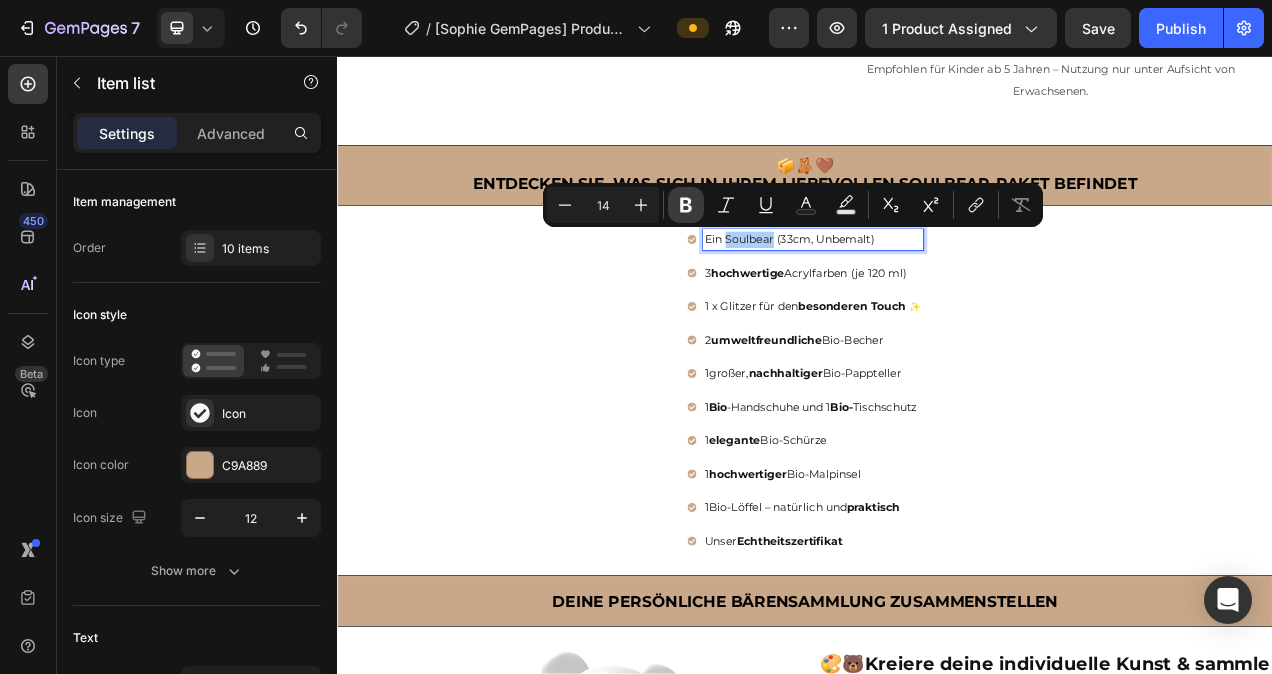 click 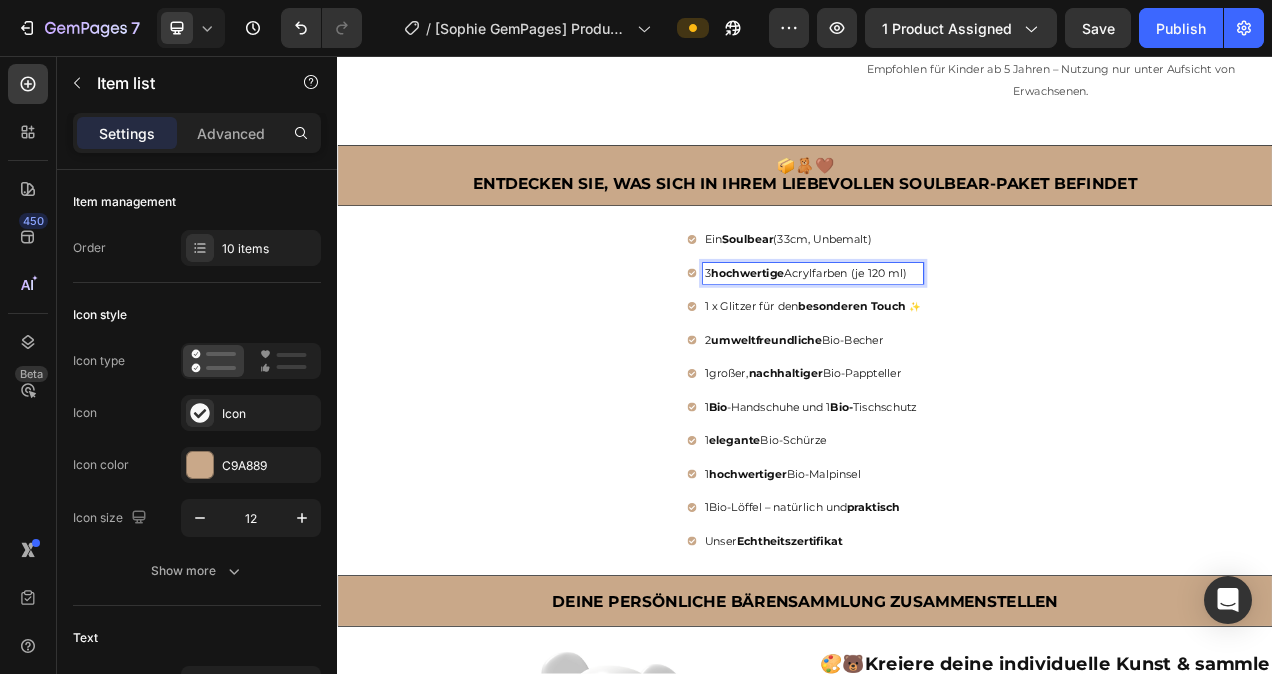 click on "3  hochwertige  Acrylfarben (je 120 ml)" at bounding box center (947, 335) 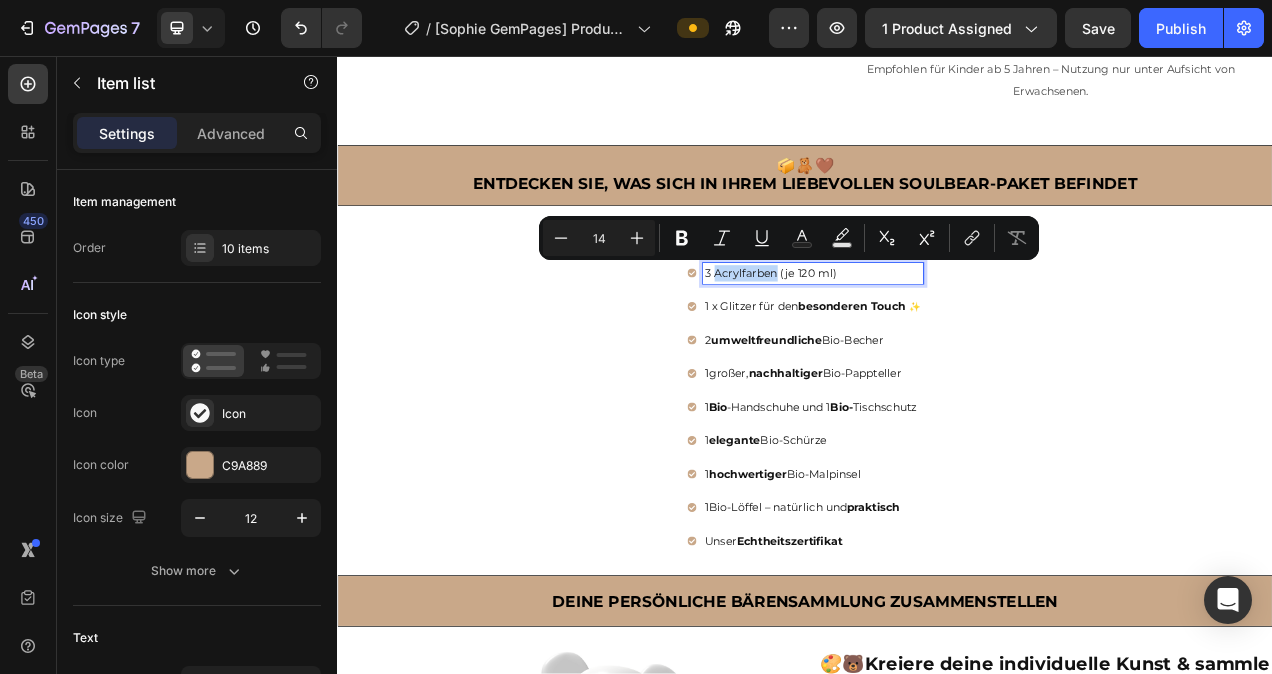 drag, startPoint x: 883, startPoint y: 327, endPoint x: 808, endPoint y: 332, distance: 75.16648 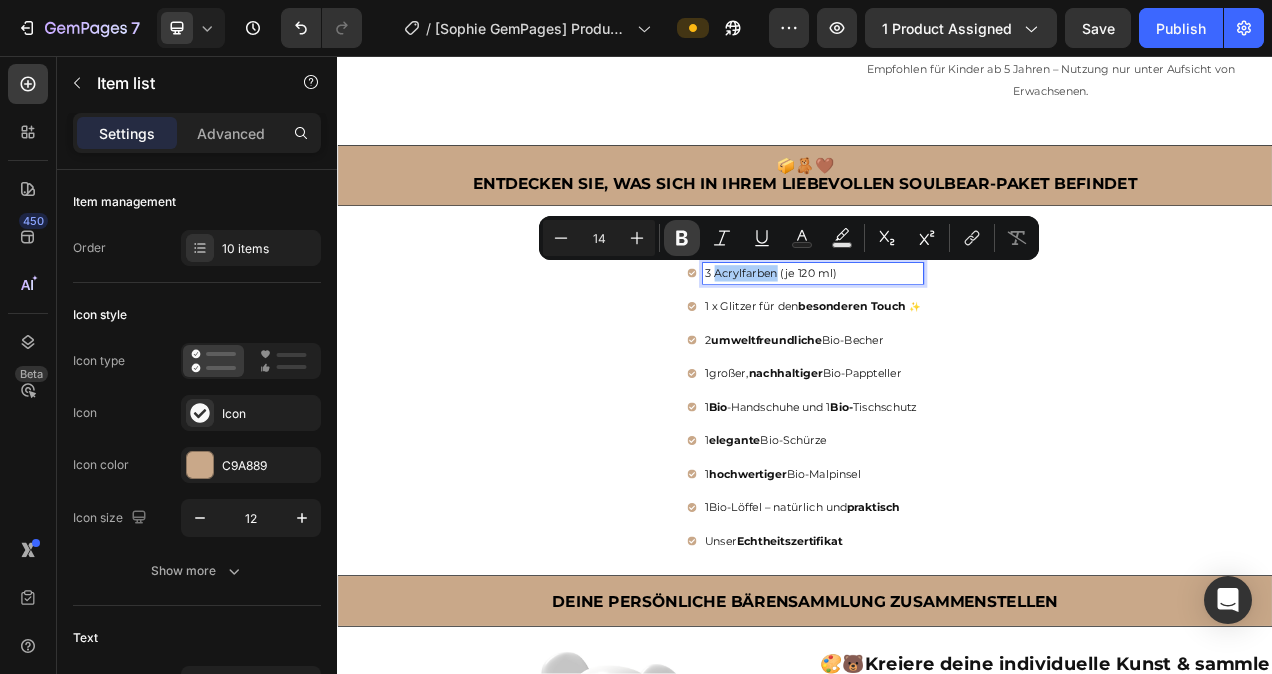 click 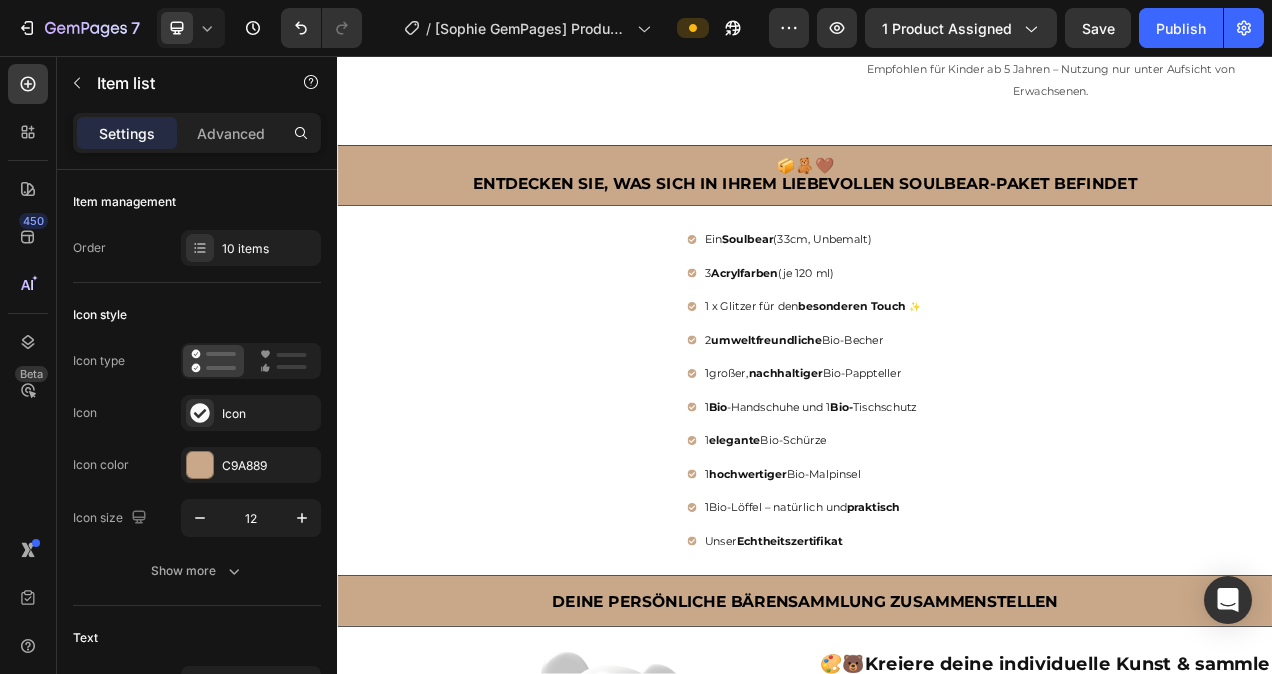 click on "1 x Glitzer für den  besonderen Touch" at bounding box center (940, 378) 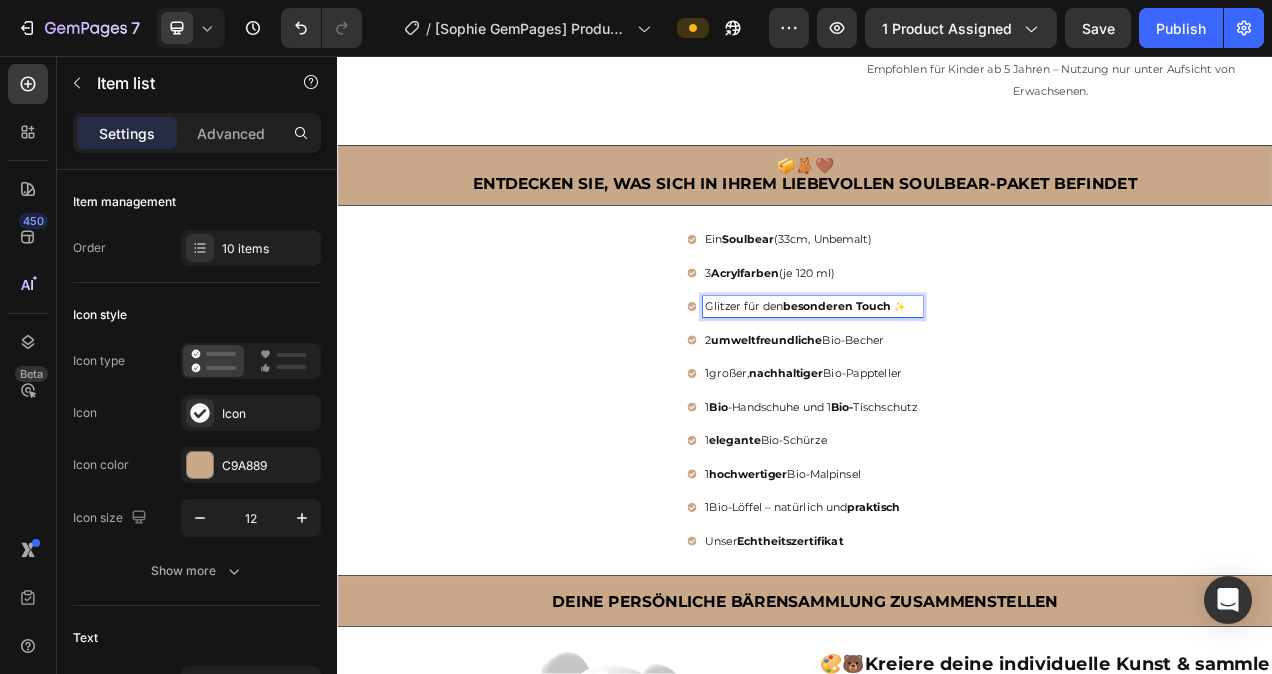 click on "Glitzer für den  besonderen Touch" at bounding box center [930, 378] 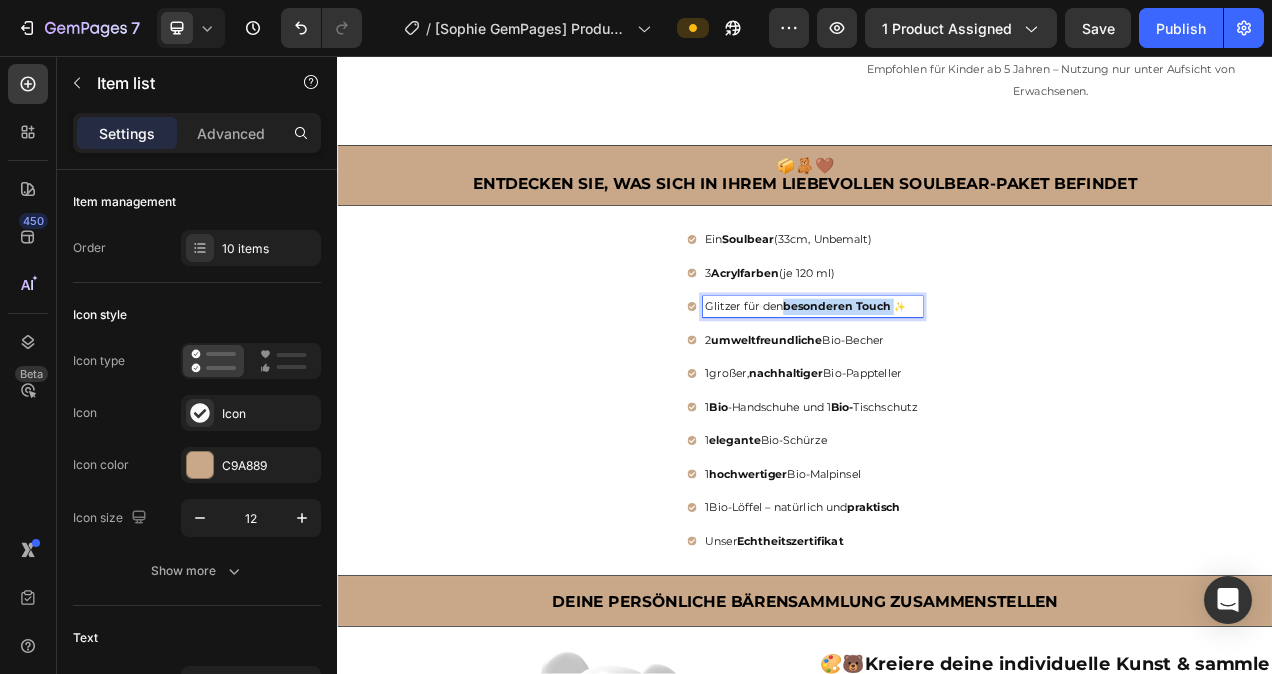 drag, startPoint x: 1036, startPoint y: 373, endPoint x: 900, endPoint y: 373, distance: 136 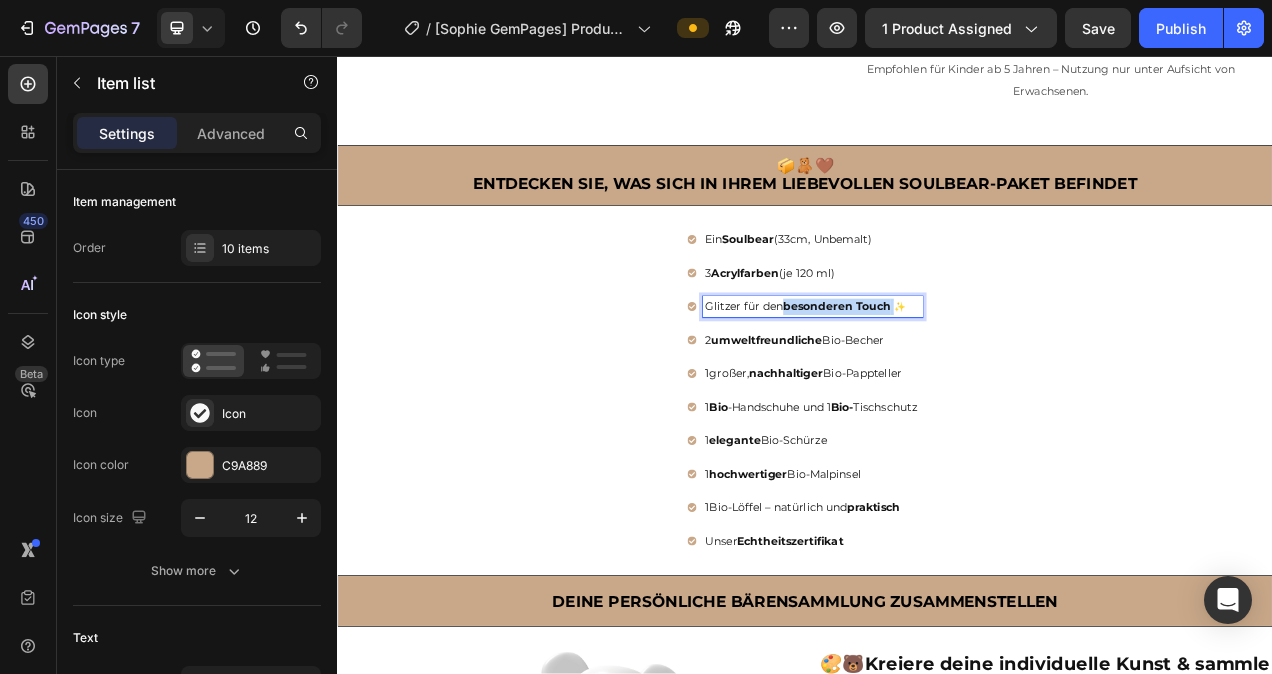 click on "Glitzer für den  besonderen Touch" at bounding box center [930, 378] 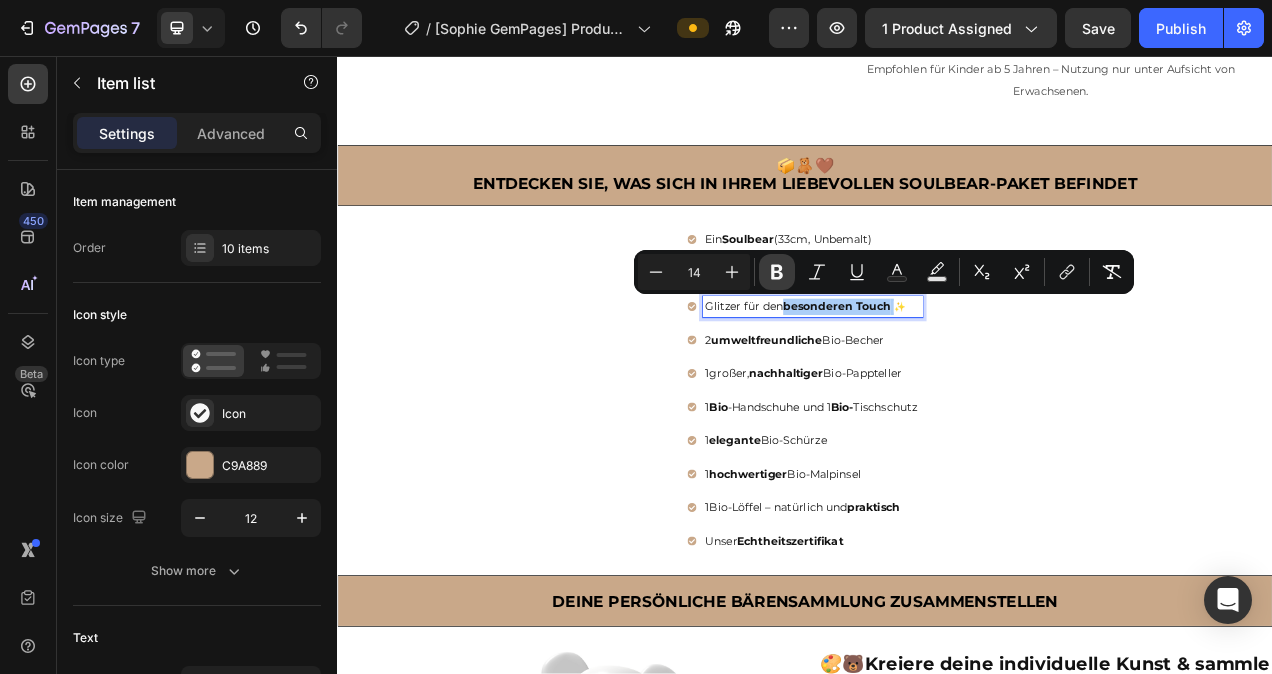 click 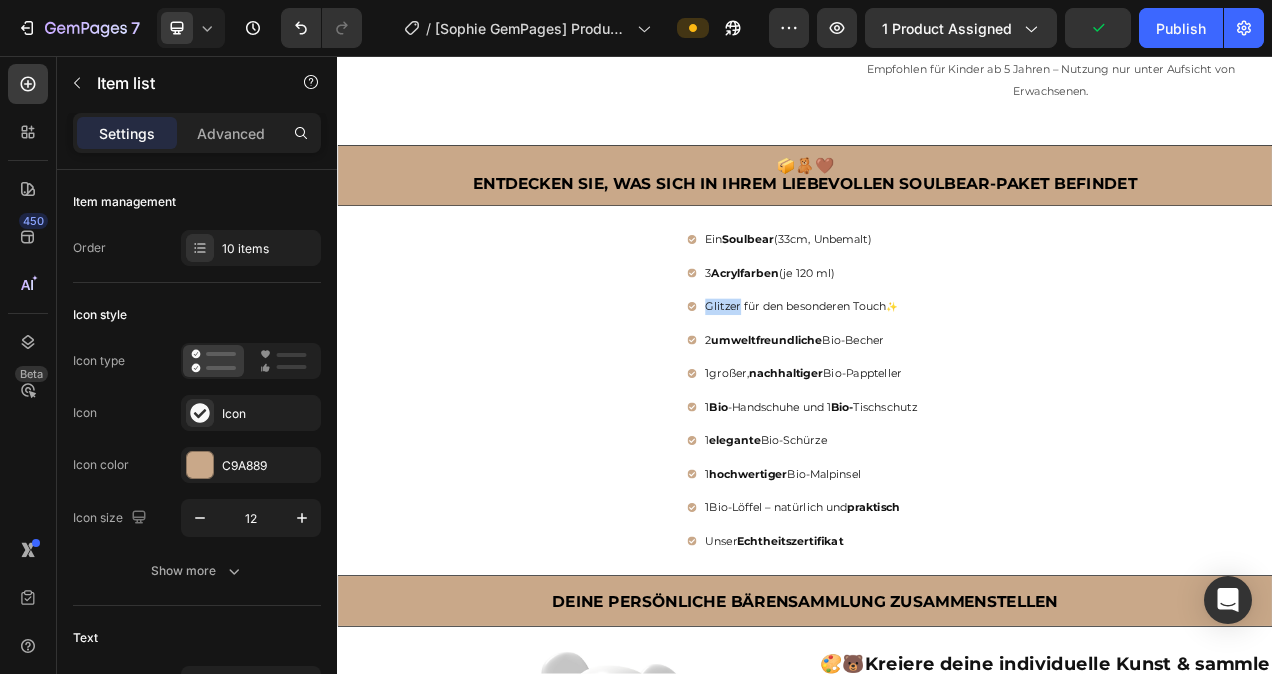 drag, startPoint x: 841, startPoint y: 374, endPoint x: 799, endPoint y: 376, distance: 42.047592 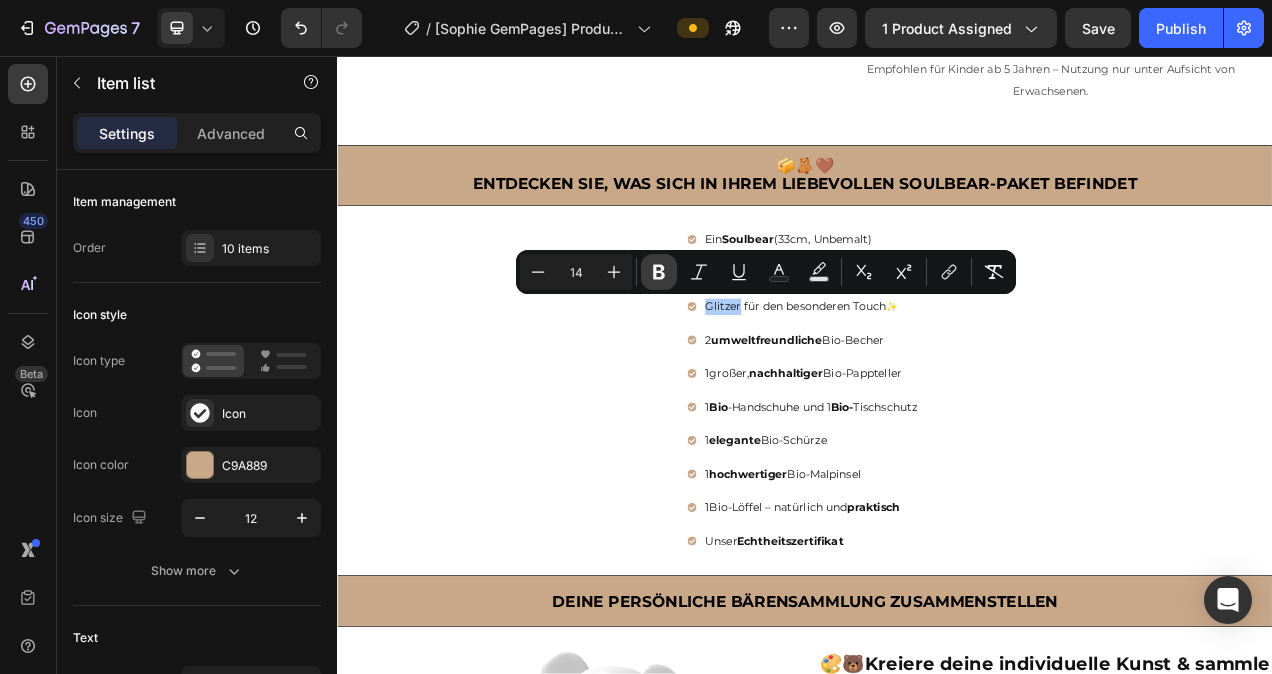 click 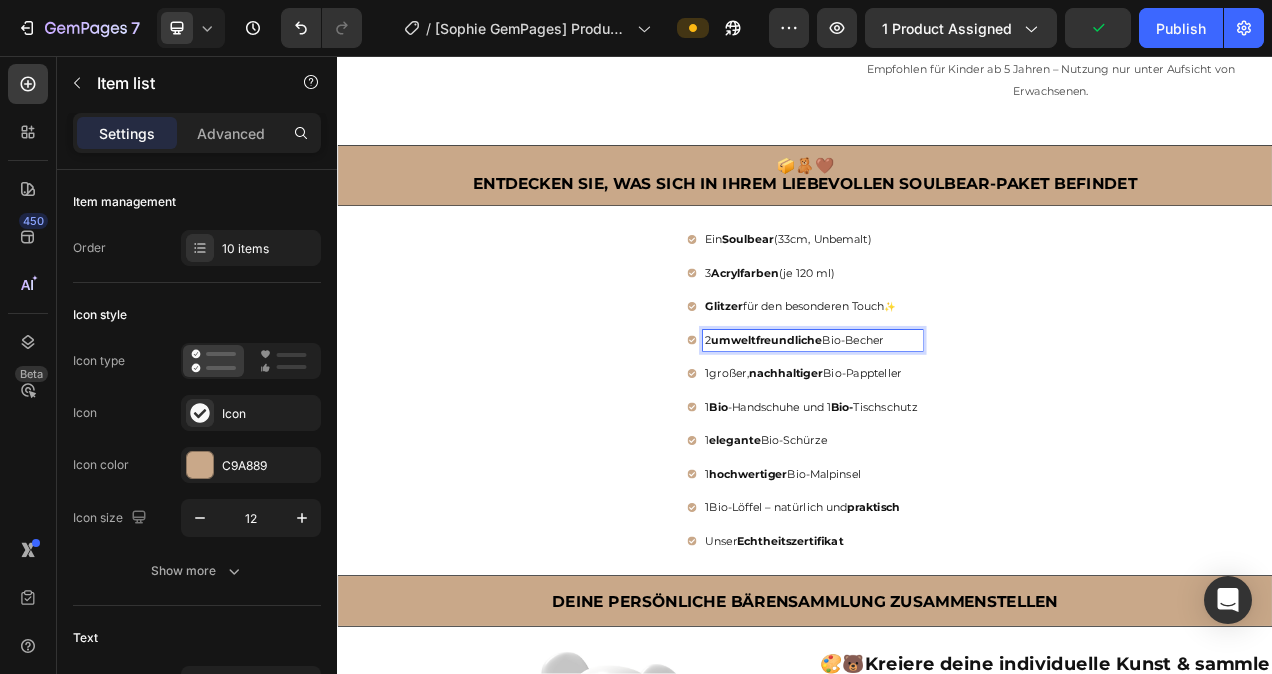 click on "2  umweltfreundliche  Bio-Becher" at bounding box center [947, 421] 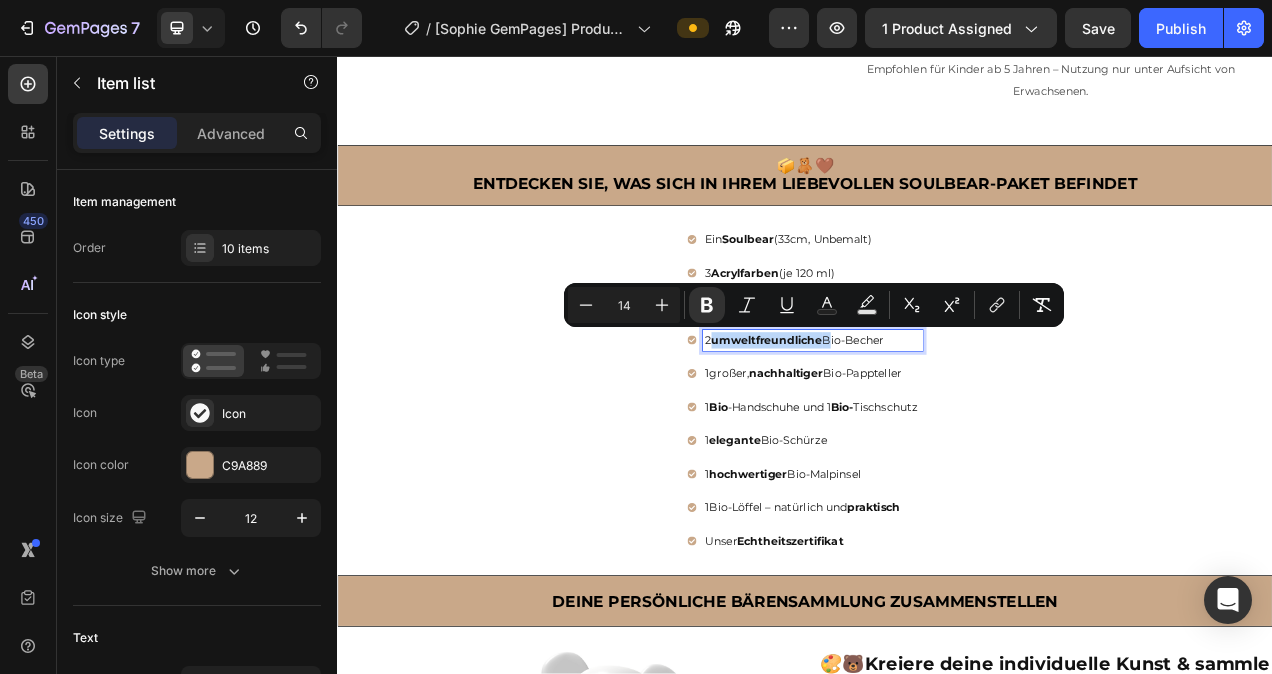 drag, startPoint x: 950, startPoint y: 417, endPoint x: 810, endPoint y: 417, distance: 140 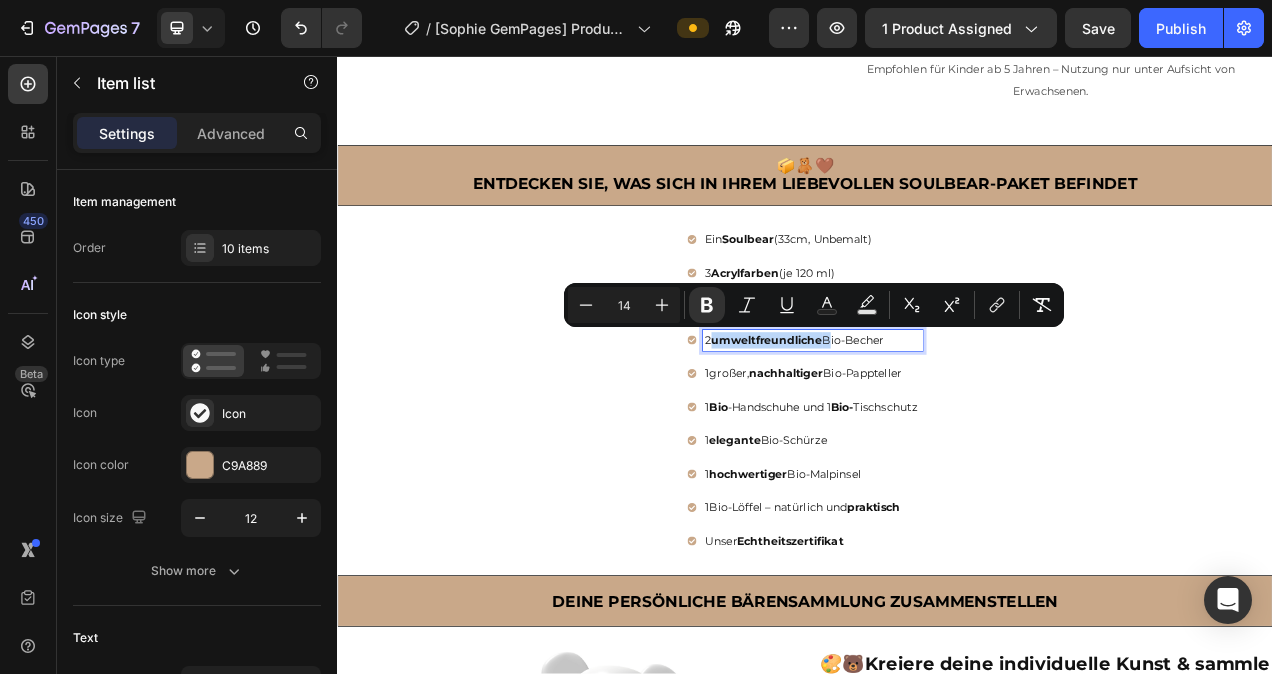 click on "2  umweltfreundliche  Bio-Becher" at bounding box center (947, 421) 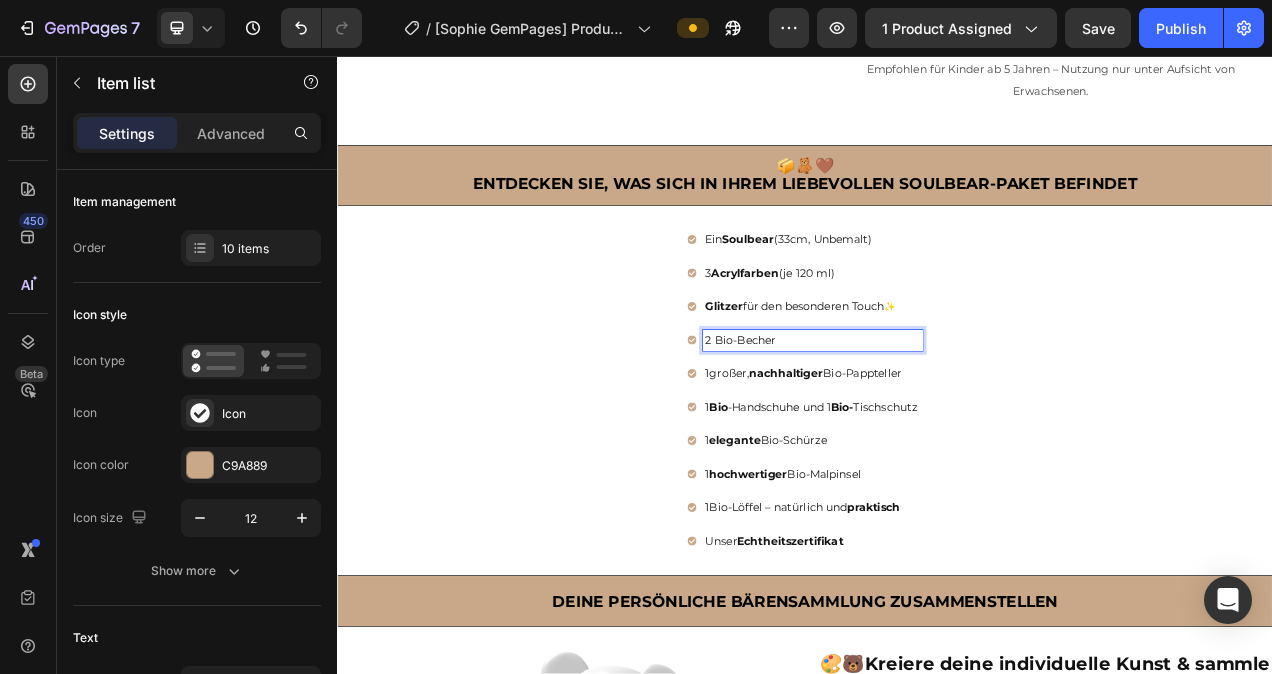 click on "2 Bio-Becher" at bounding box center [947, 421] 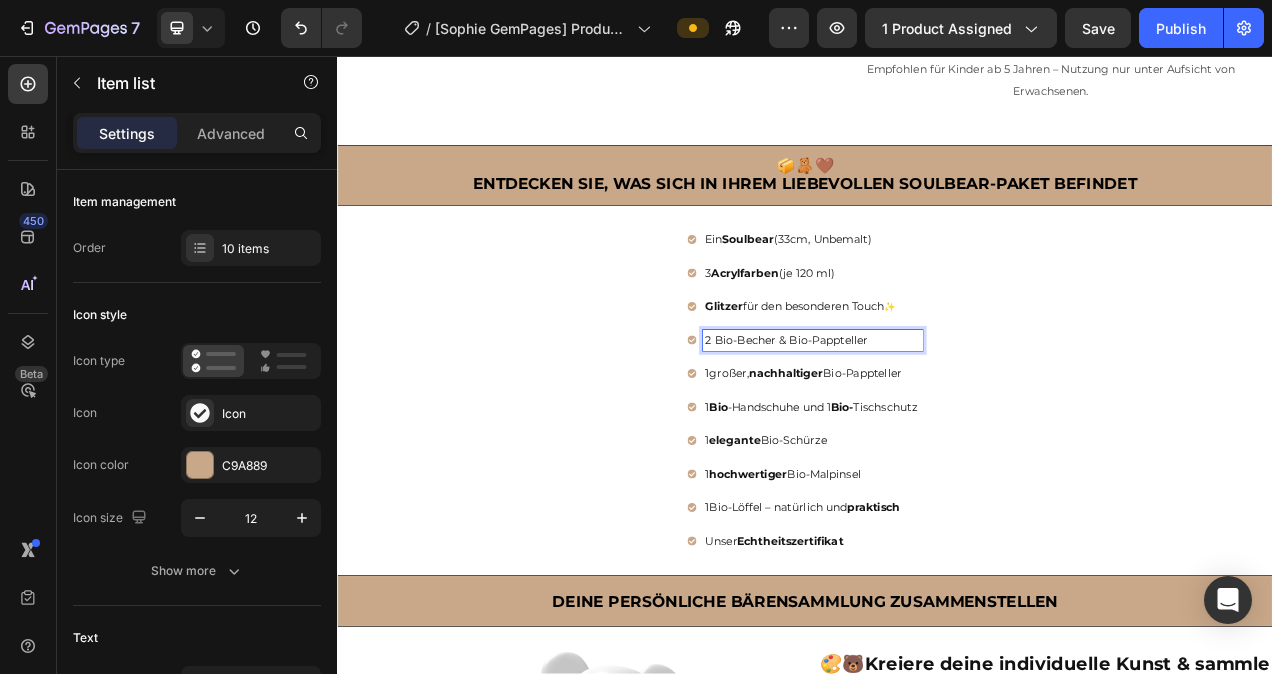 click on "2 Bio-Becher & Bio-Pappteller" at bounding box center [947, 421] 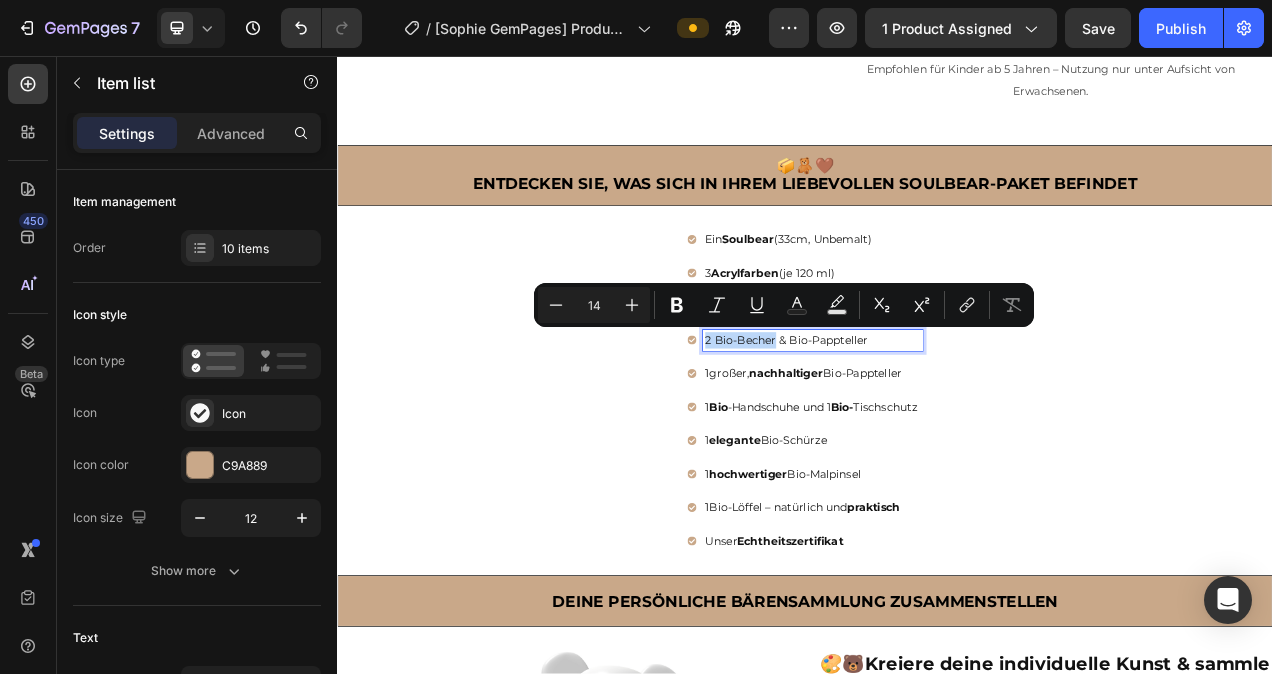drag, startPoint x: 885, startPoint y: 420, endPoint x: 796, endPoint y: 422, distance: 89.02247 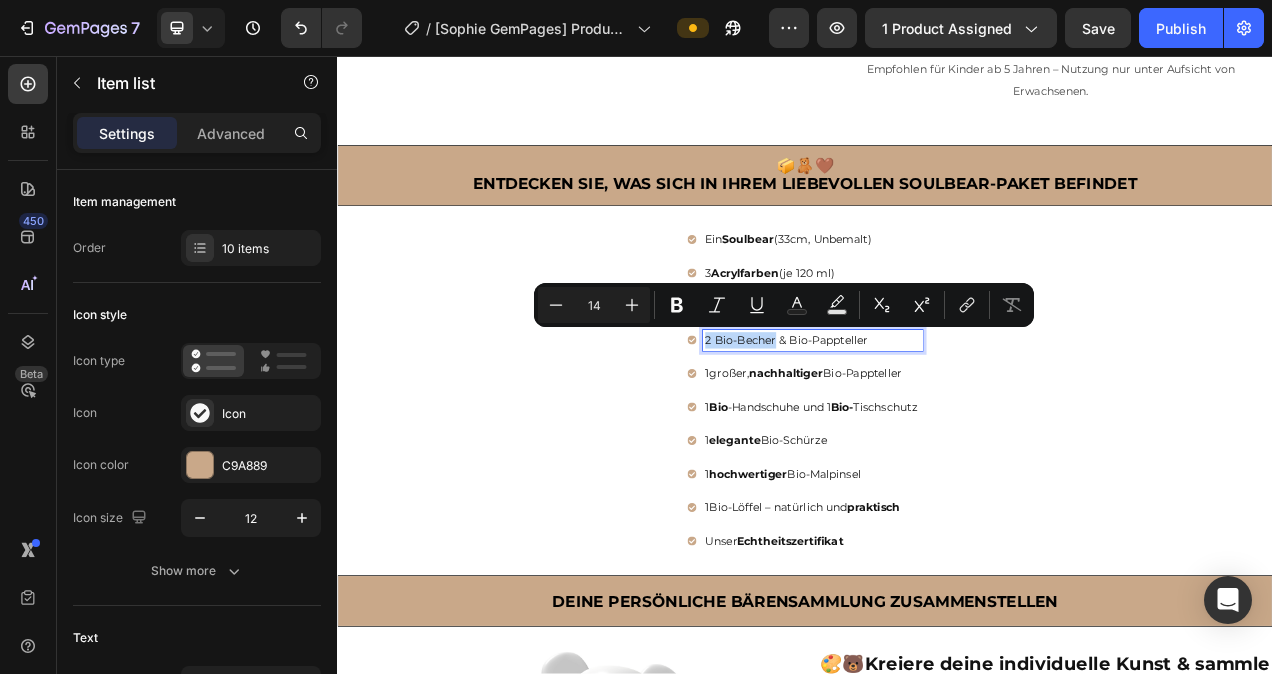 click on "2 Bio-Becher & Bio-Pappteller" at bounding box center (947, 421) 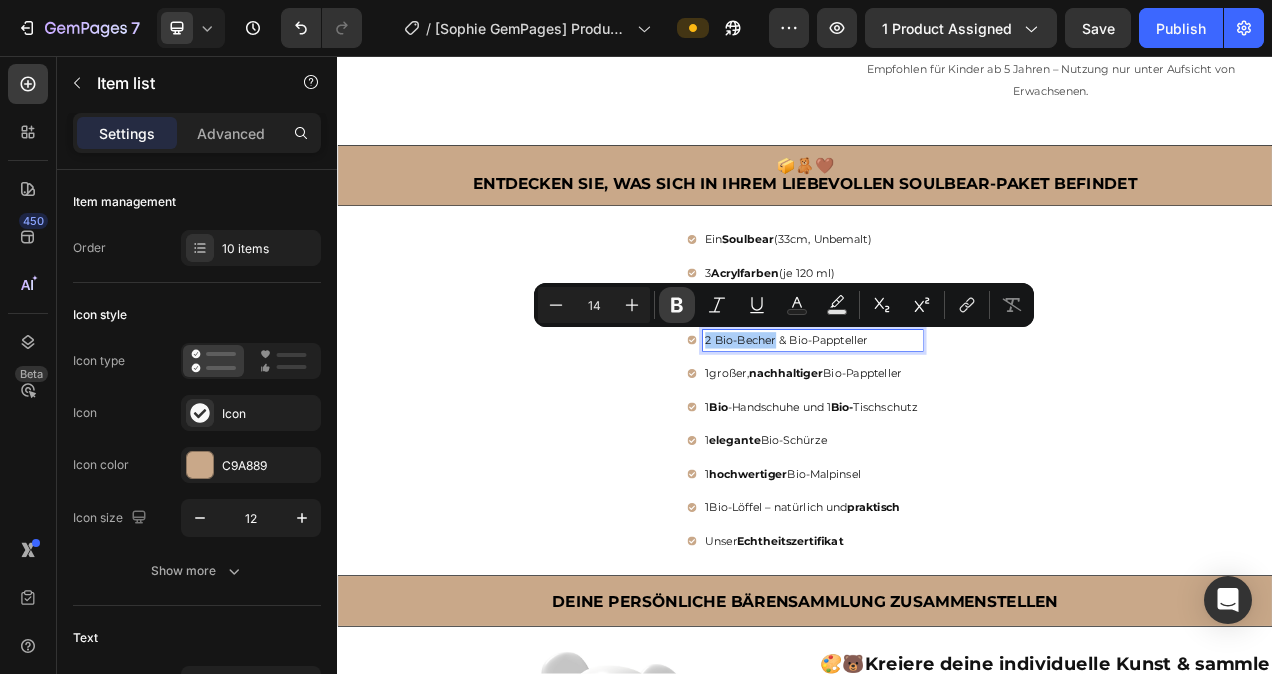 click 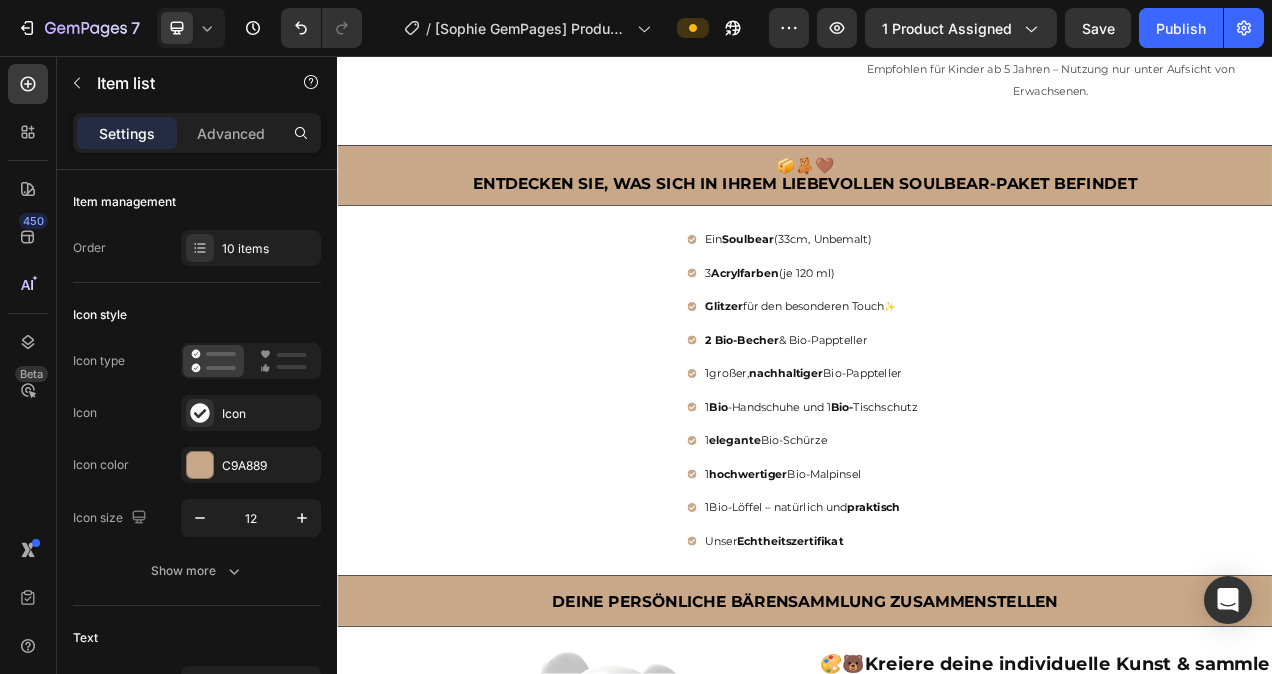 click on "2 Bio-Becher  & Bio-Pappteller" at bounding box center (947, 421) 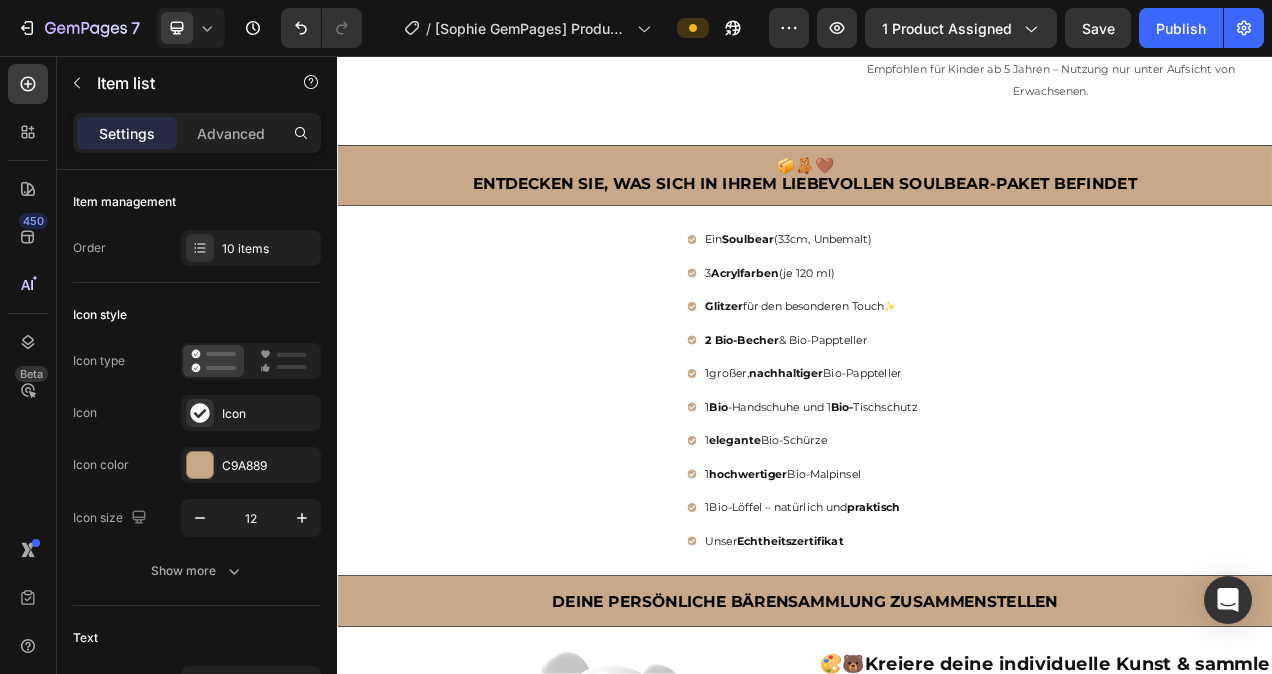 click on "nachhaltiger" at bounding box center [912, 464] 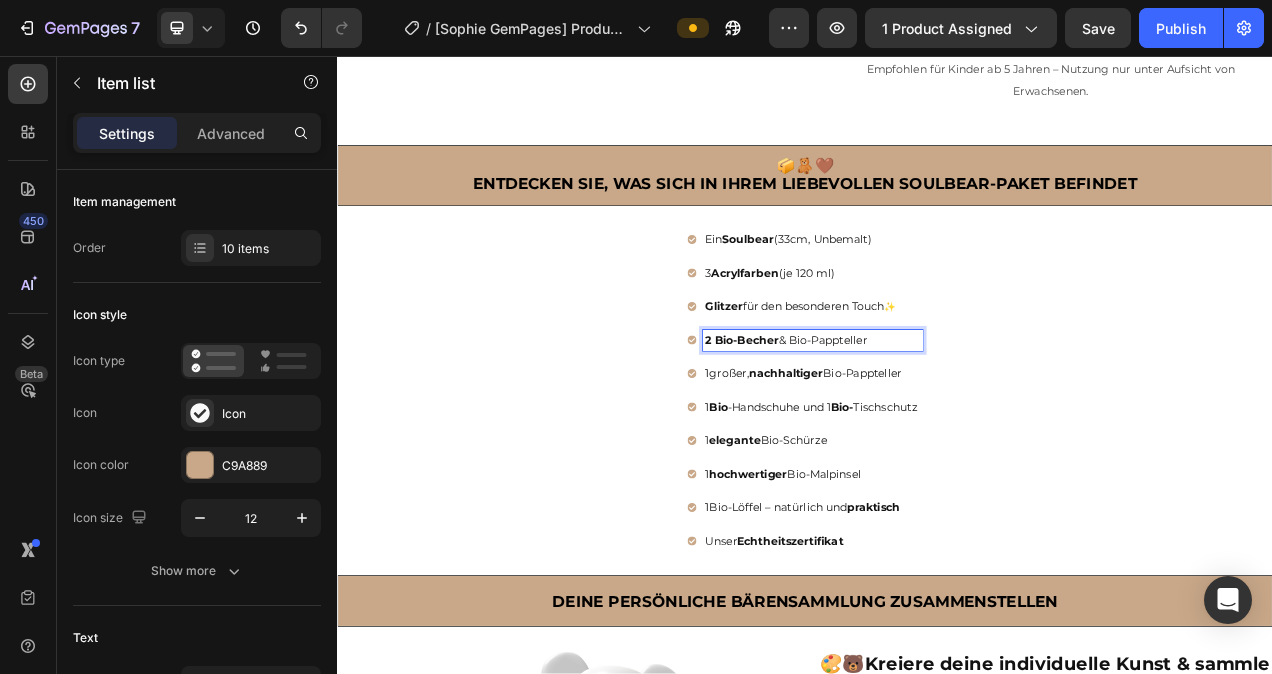 click on "2 Bio-Becher  & Bio-Pappteller" at bounding box center (947, 421) 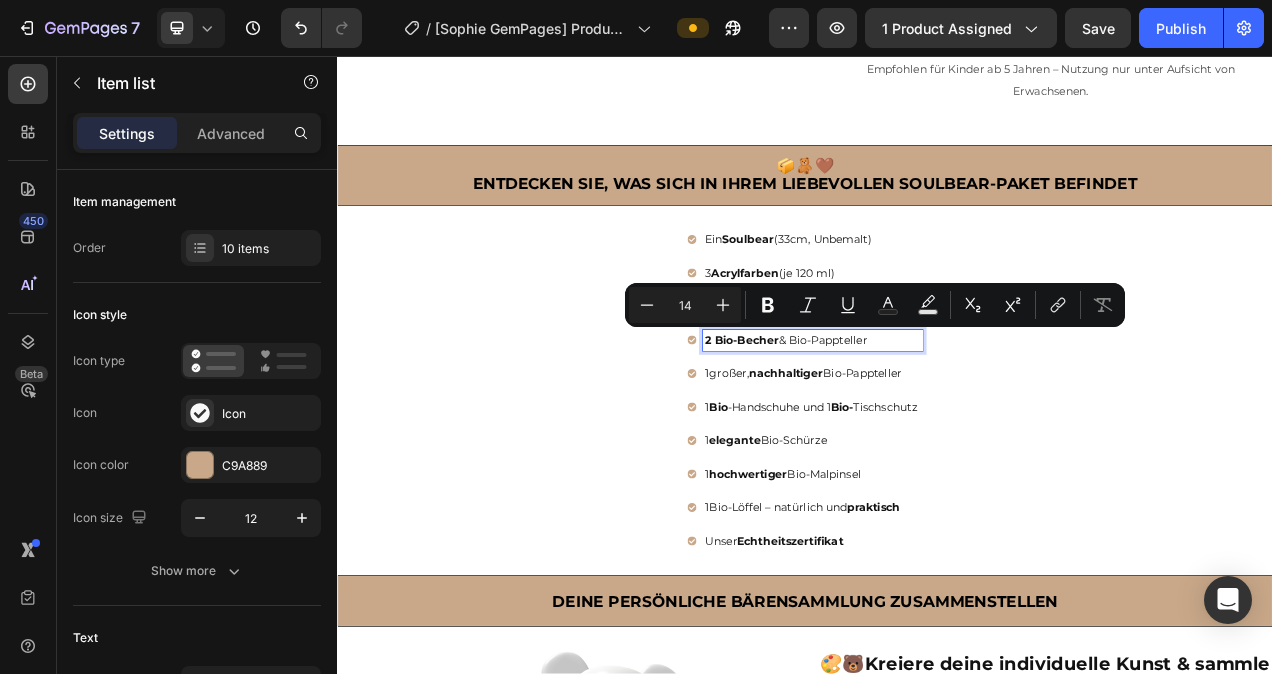 drag, startPoint x: 1010, startPoint y: 414, endPoint x: 908, endPoint y: 420, distance: 102.176315 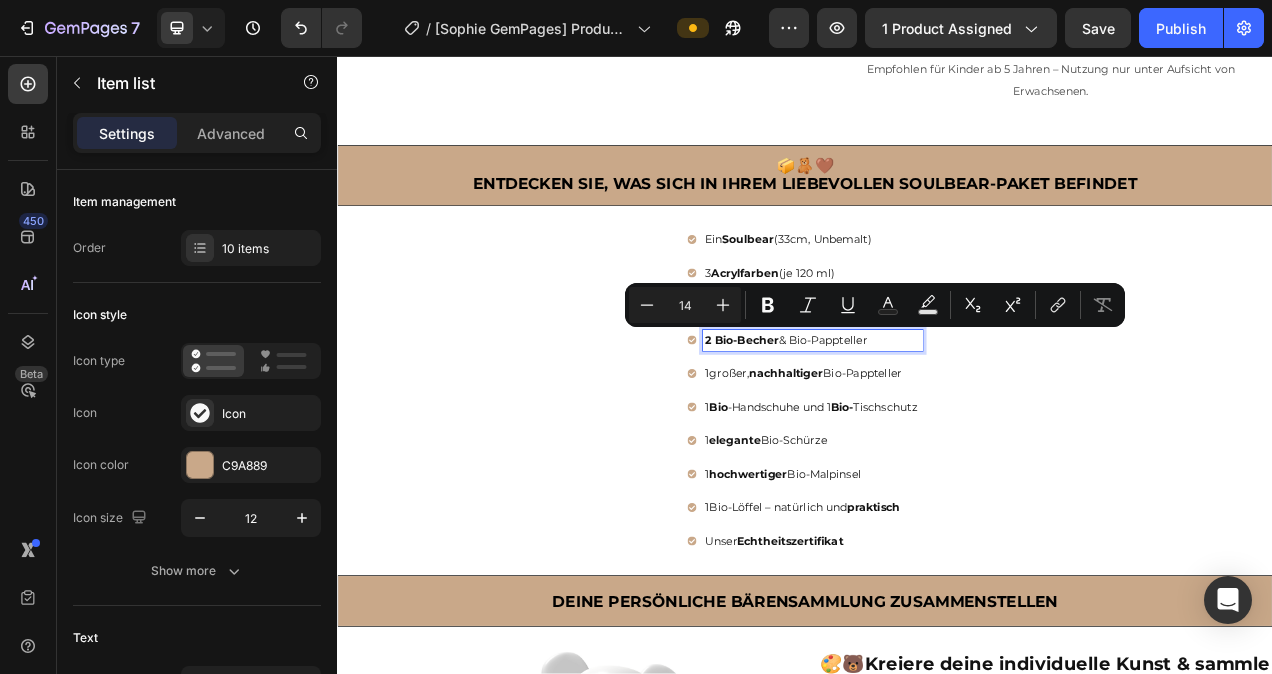 click on "2 Bio-Becher  & Bio-Pappteller" at bounding box center [947, 421] 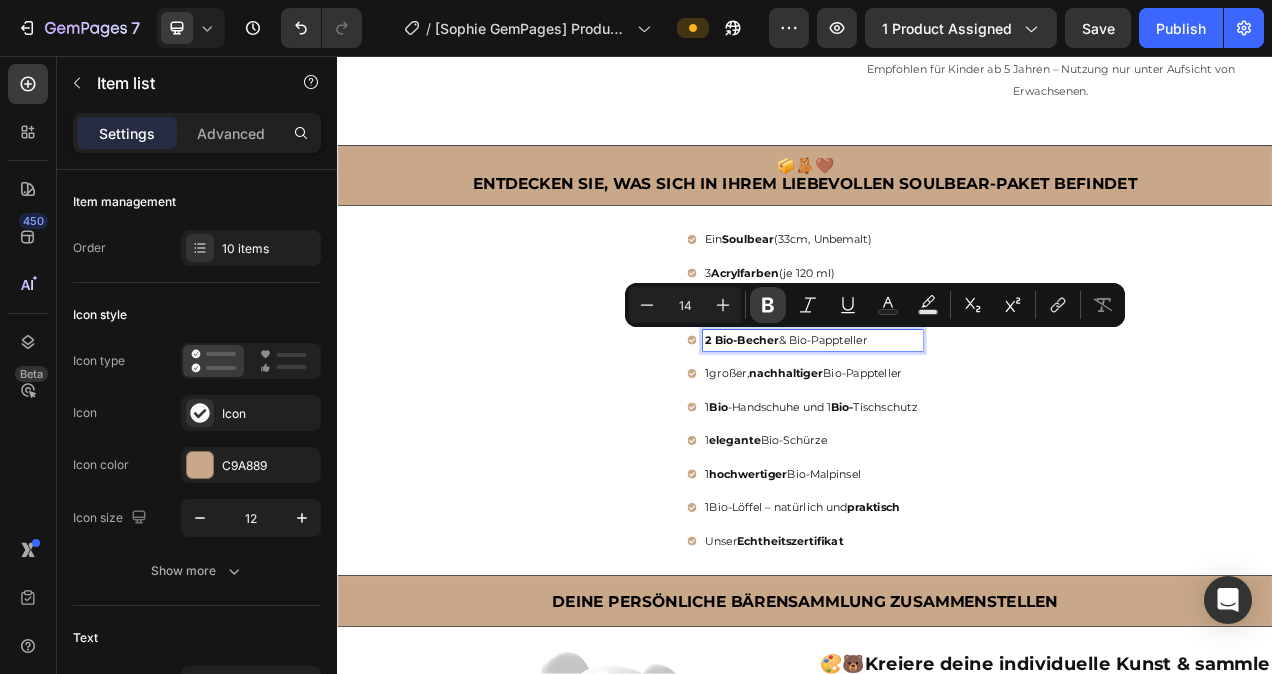click 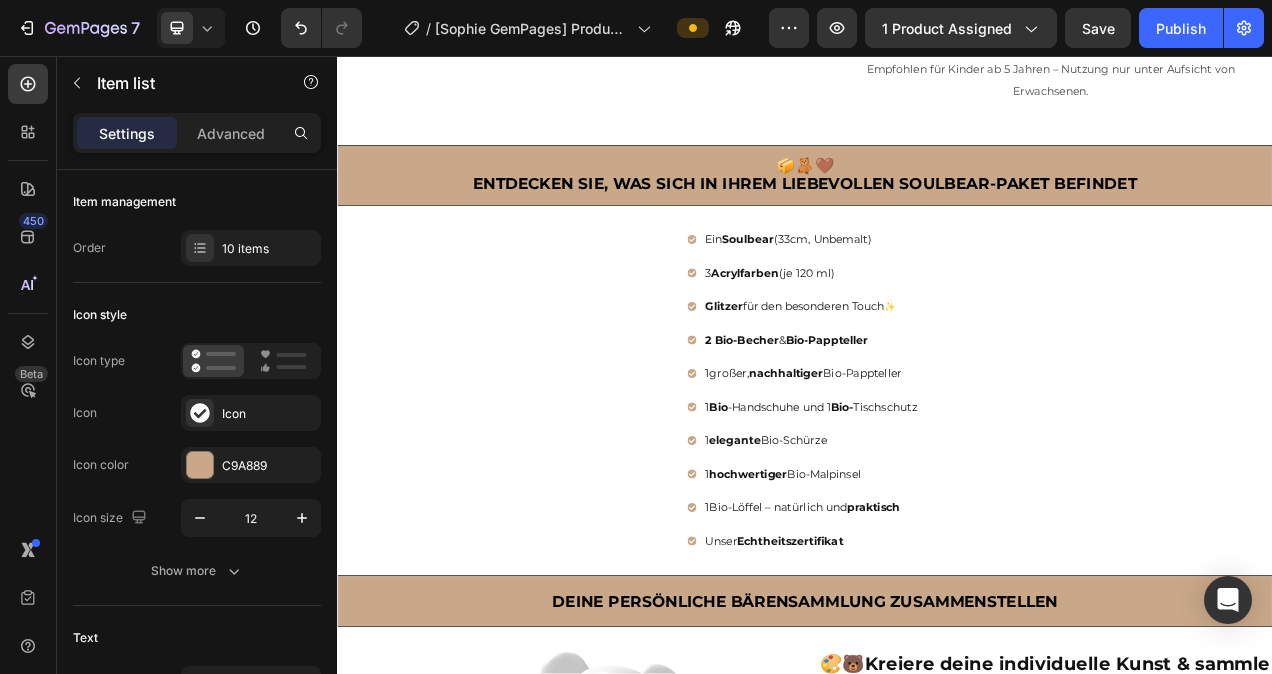 click on "1  Bio -Handschuhe und 1  Bio- Tischschutz" at bounding box center [947, 507] 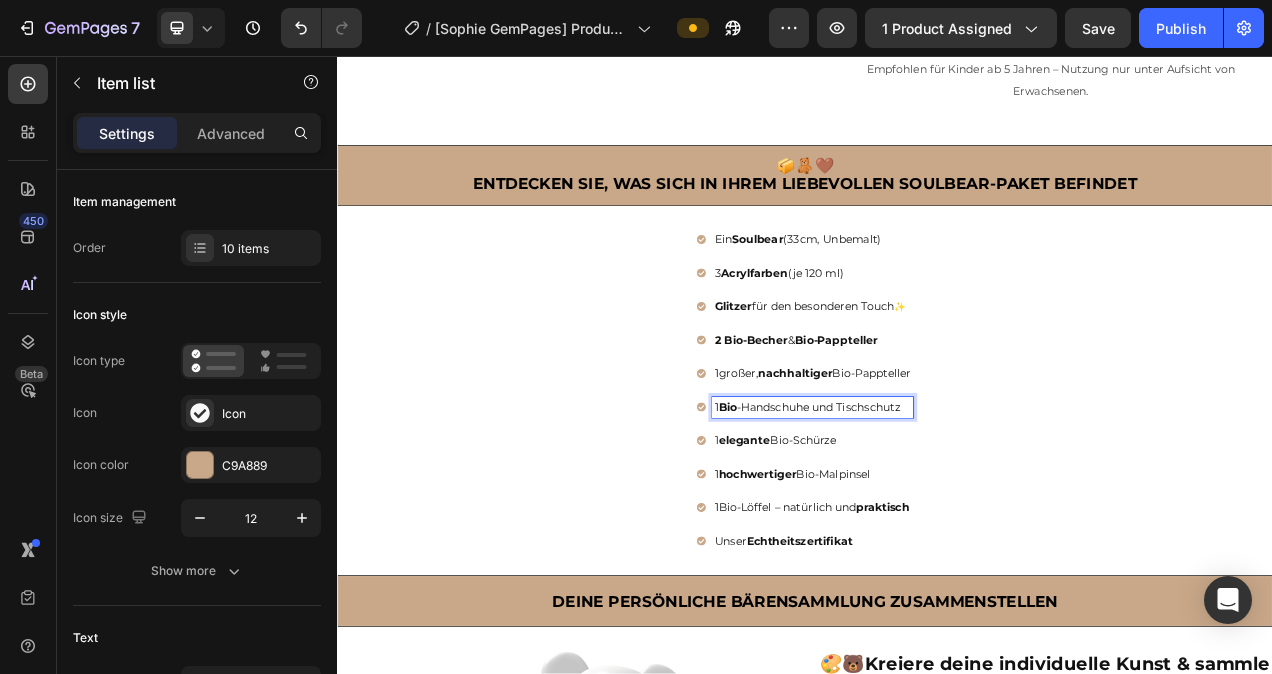 click on "Bio" at bounding box center [838, 507] 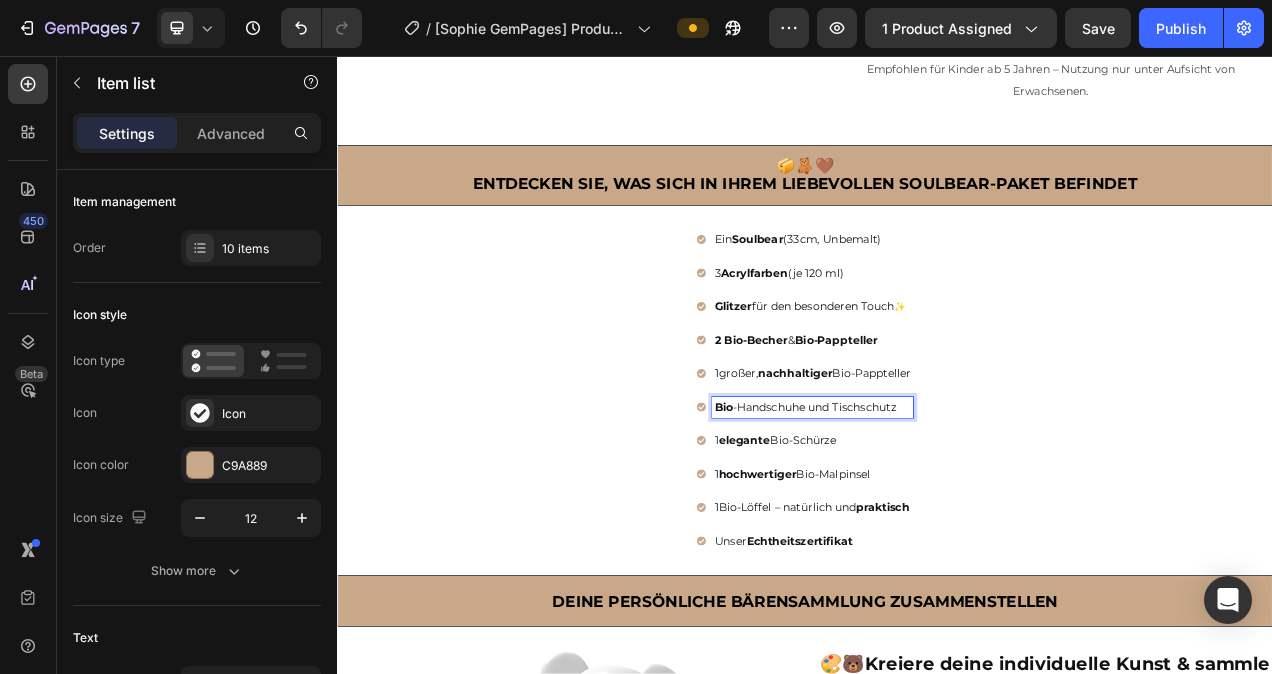 click on "Bio -Handschuhe und Tischschutz" at bounding box center (947, 507) 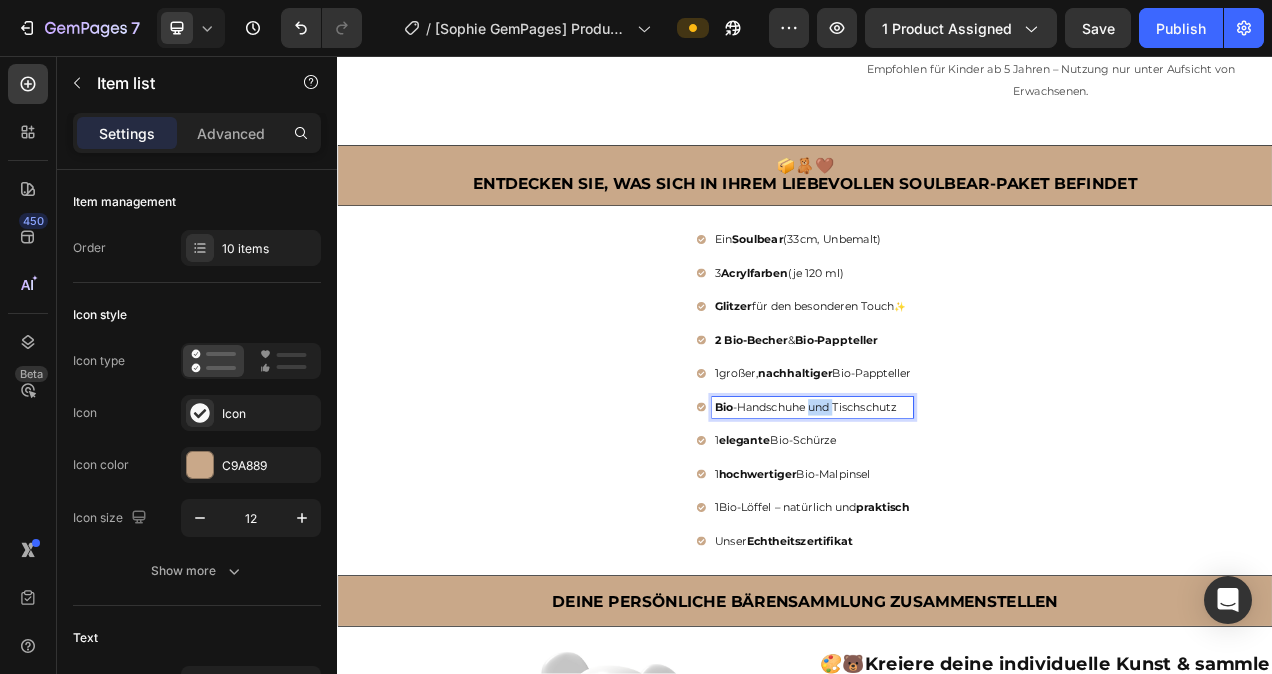 click on "Bio -Handschuhe und Tischschutz" at bounding box center (947, 507) 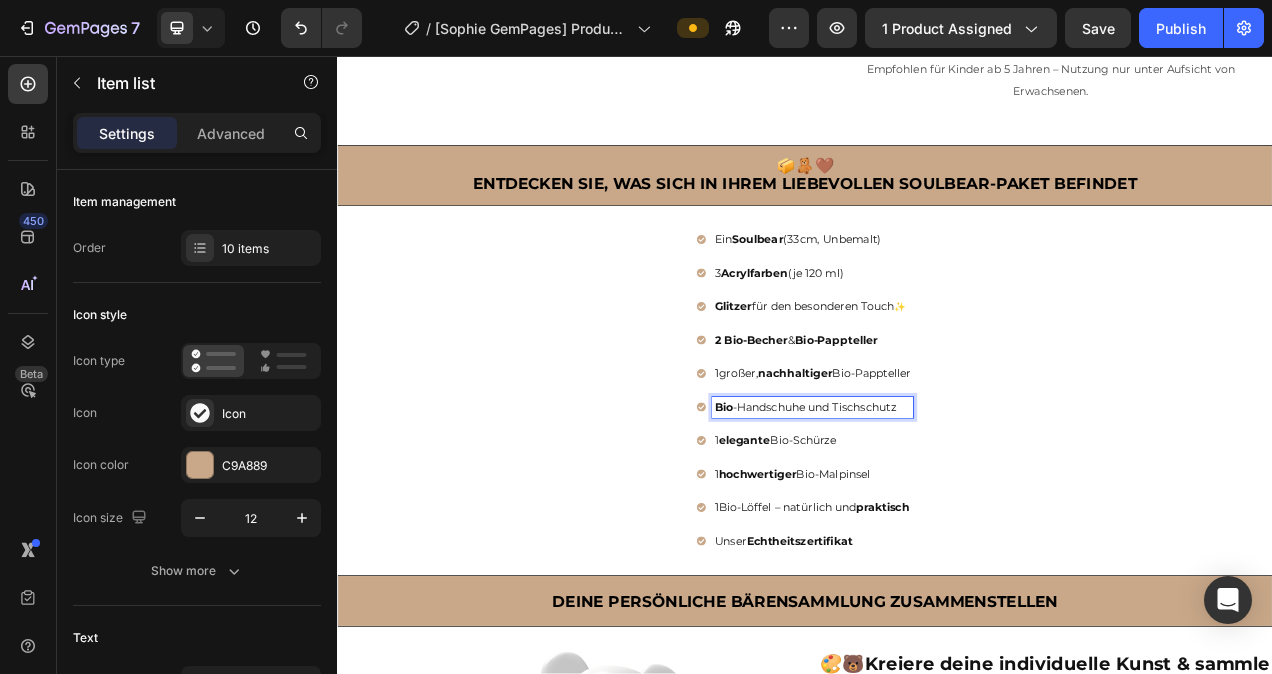 click on "Bio -Handschuhe und Tischschutz" at bounding box center (947, 507) 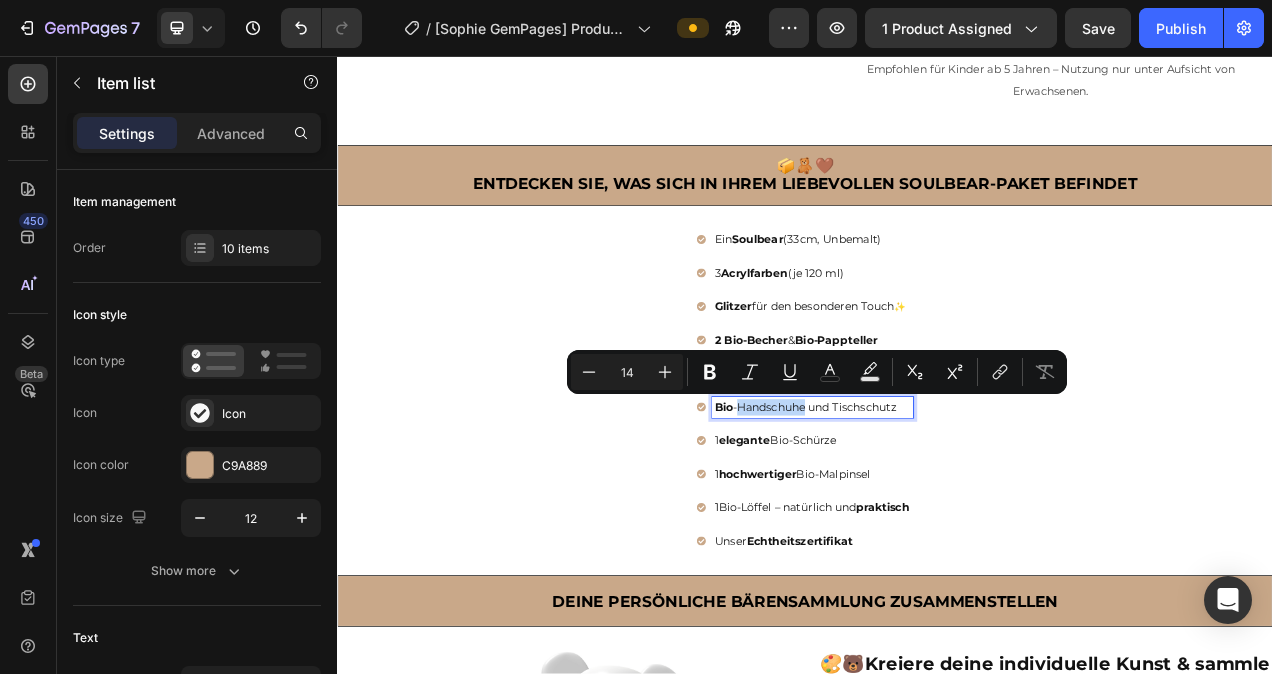 drag, startPoint x: 927, startPoint y: 502, endPoint x: 842, endPoint y: 502, distance: 85 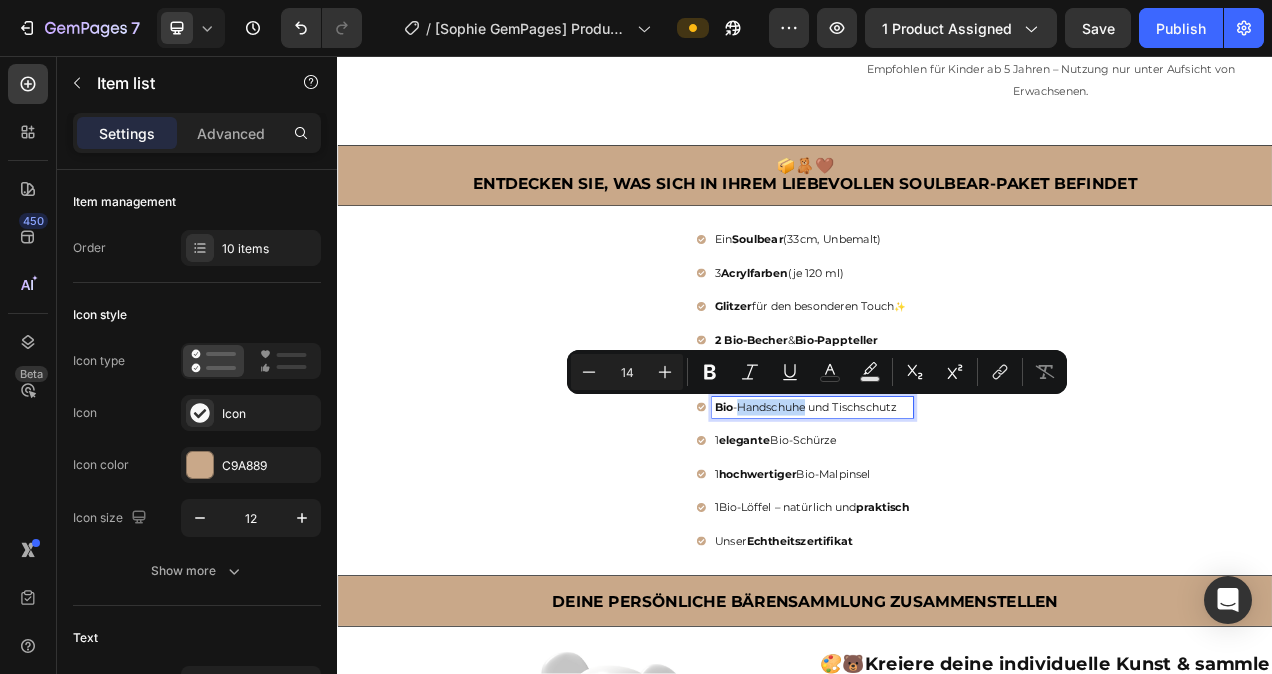 click on "Bio -Handschuhe und Tischschutz" at bounding box center (947, 507) 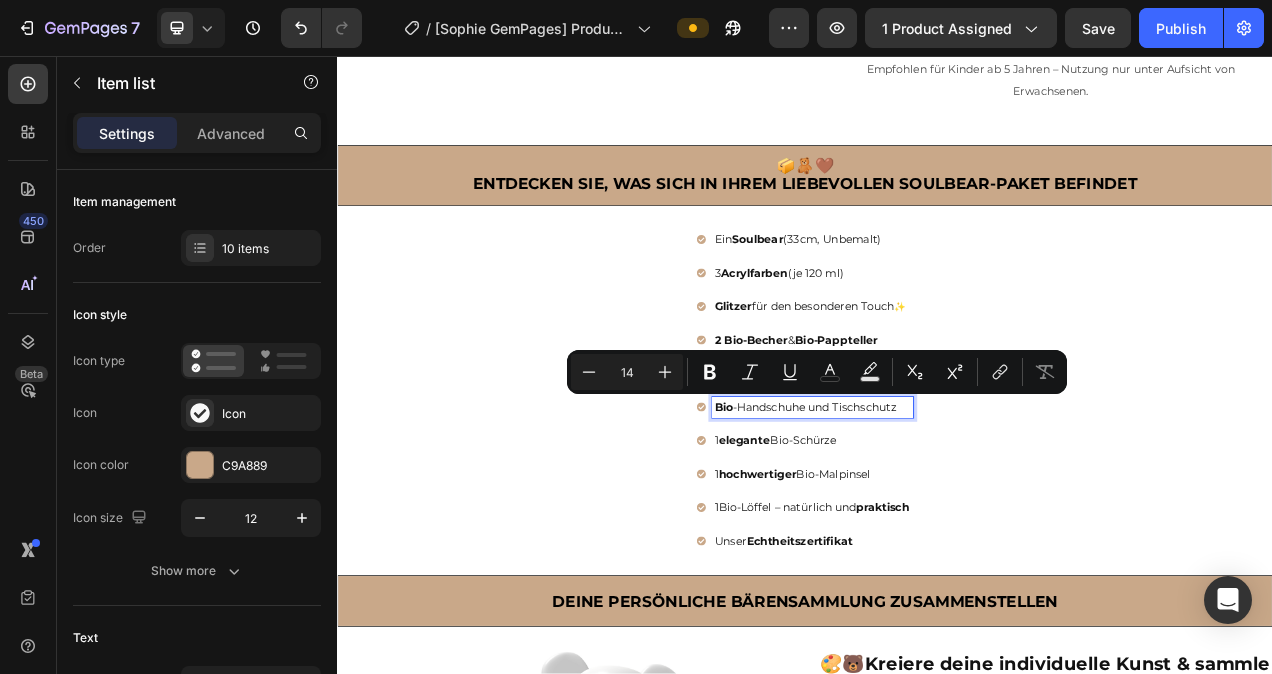 click on "Bio -Handschuhe und Tischschutz" at bounding box center [947, 507] 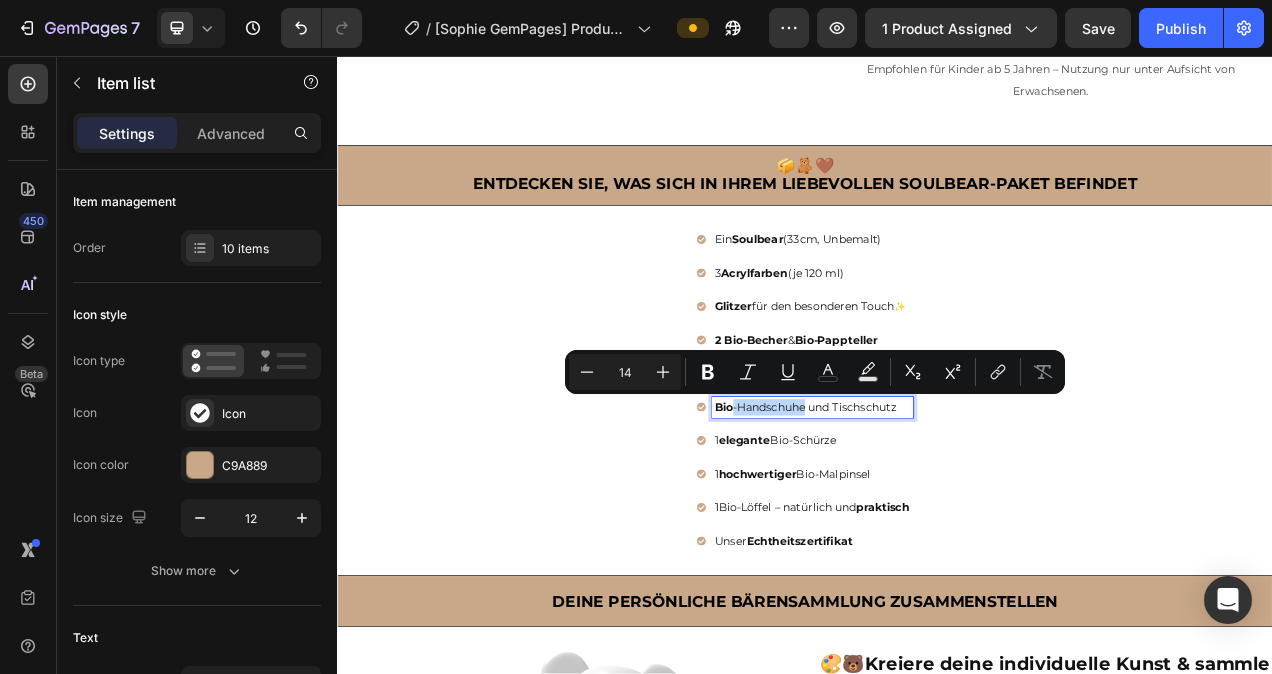 drag, startPoint x: 927, startPoint y: 504, endPoint x: 834, endPoint y: 504, distance: 93 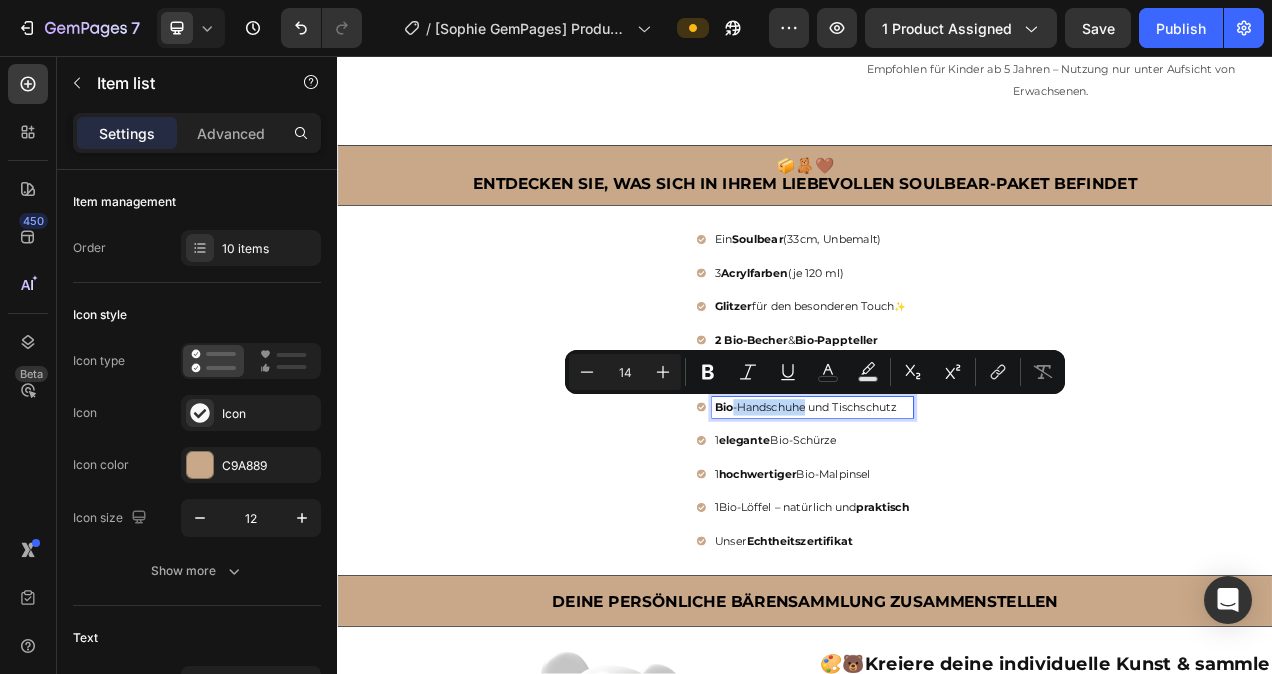 click on "Bio -Handschuhe und Tischschutz" at bounding box center [947, 507] 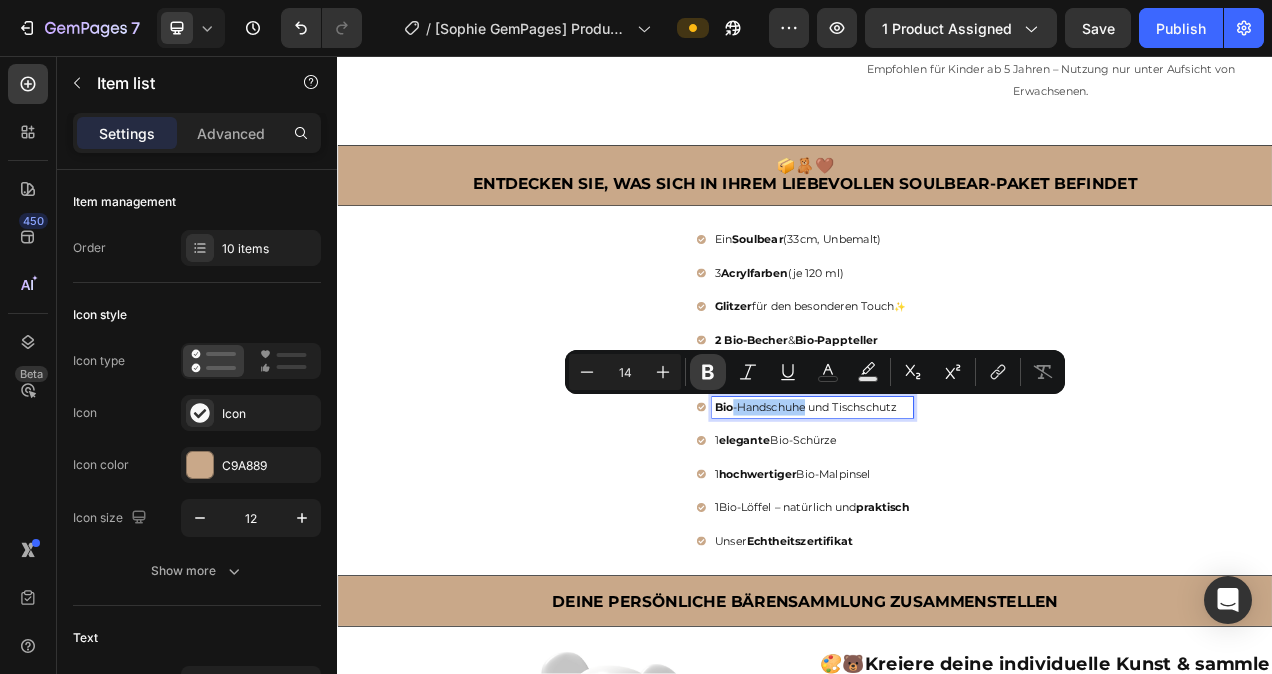 click 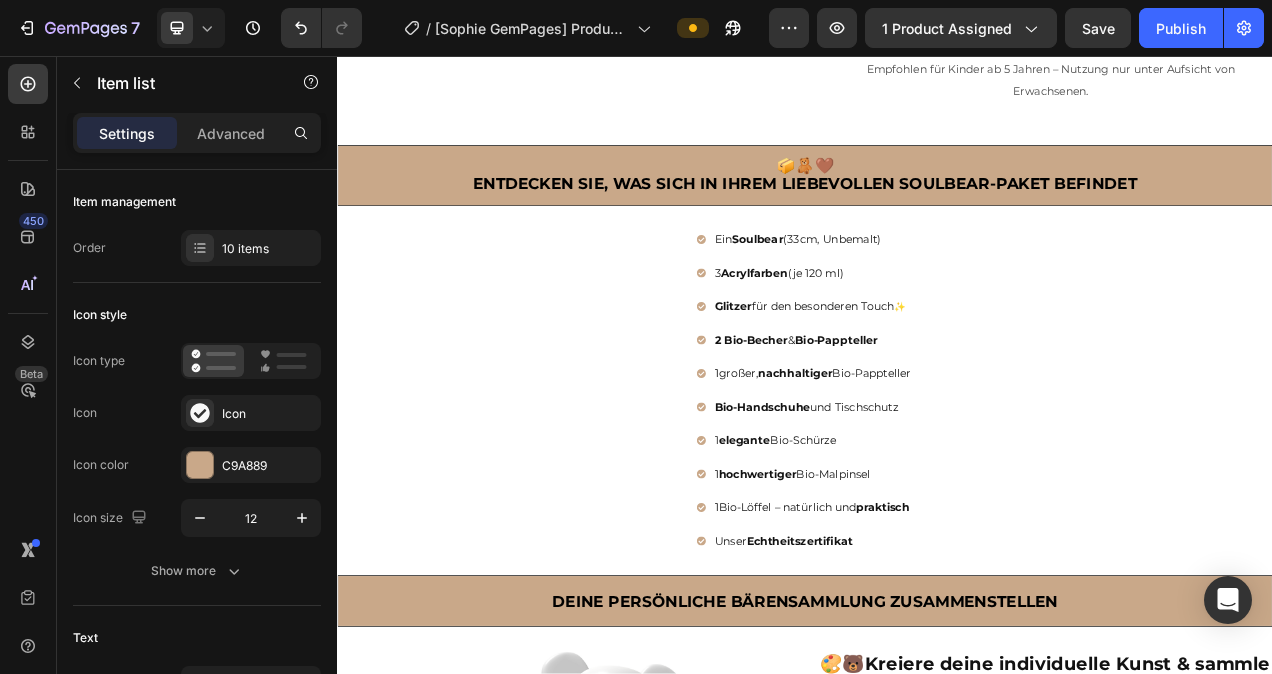 click at bounding box center (1059, 507) 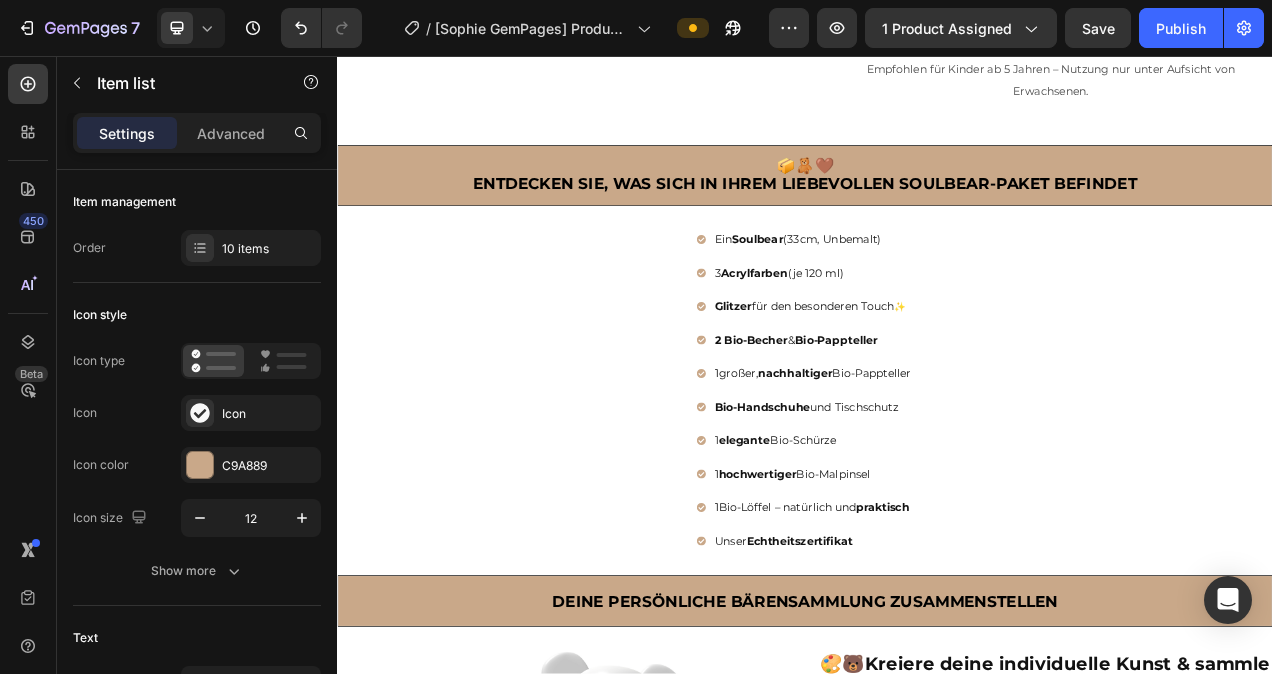drag, startPoint x: 1050, startPoint y: 505, endPoint x: 965, endPoint y: 512, distance: 85.28775 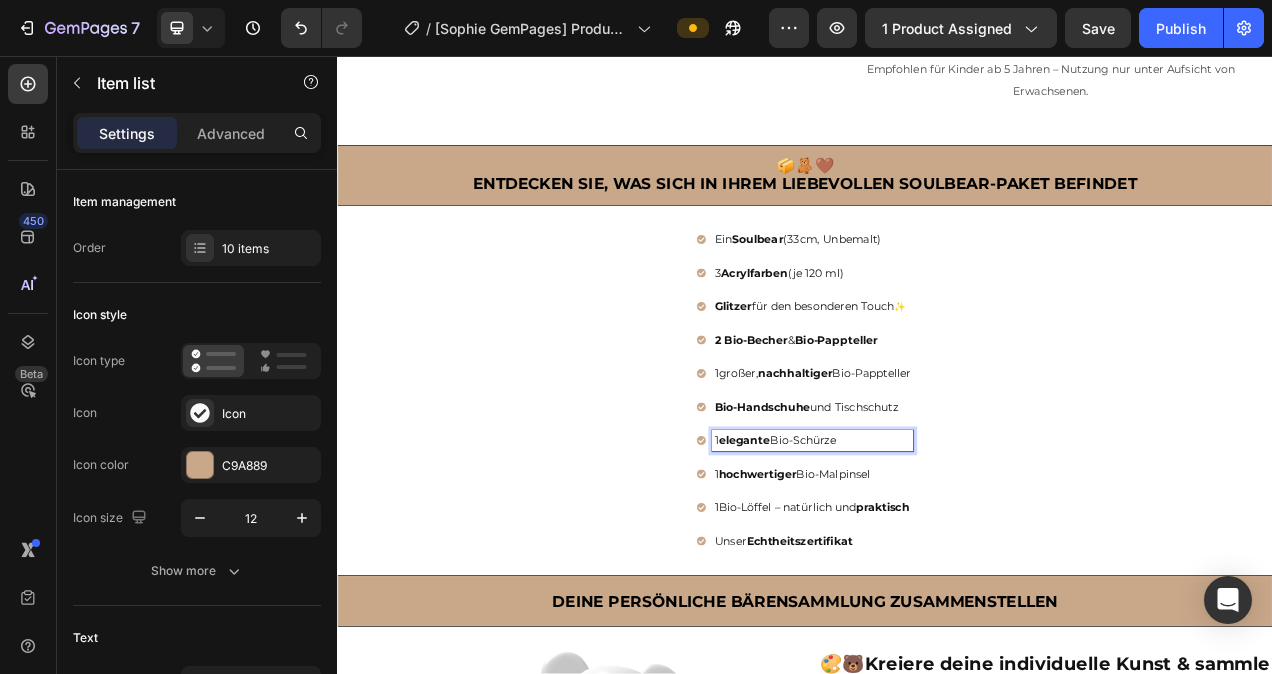 click on "1  elegante  Bio-Schürze" at bounding box center (947, 550) 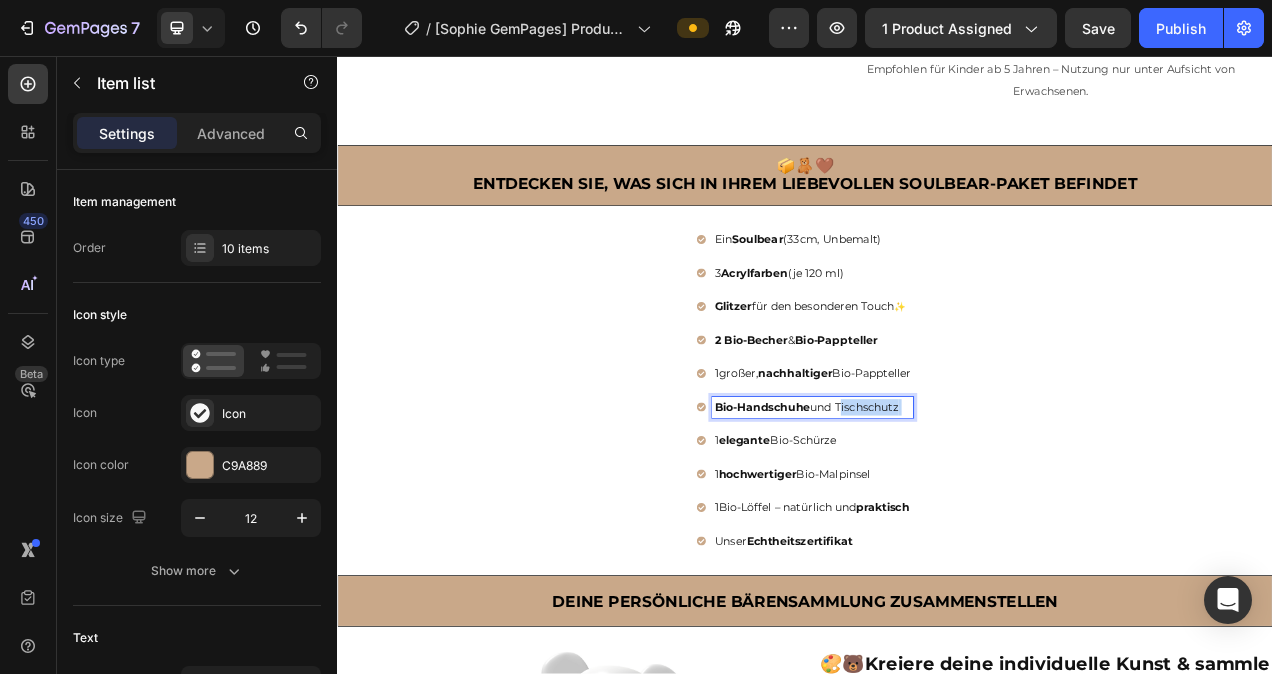 drag, startPoint x: 1055, startPoint y: 500, endPoint x: 966, endPoint y: 503, distance: 89.050545 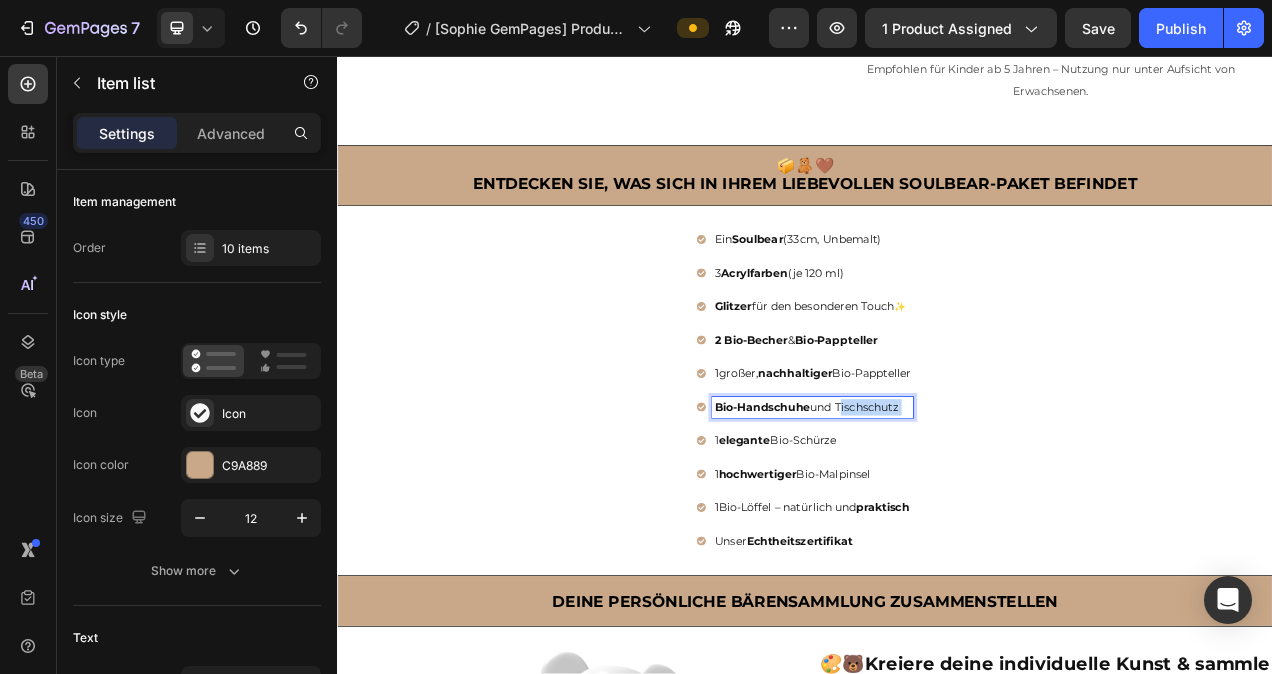 click on "Bio-Handschuhe  und Tischschutz" at bounding box center (947, 507) 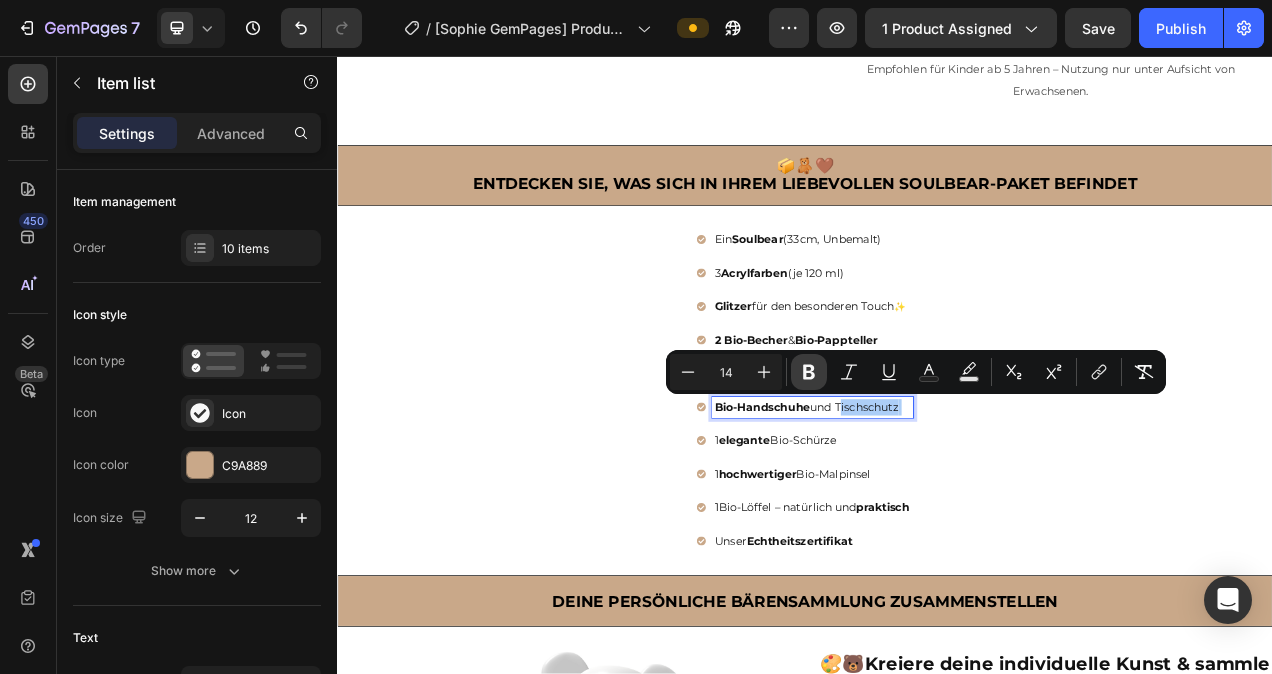 click 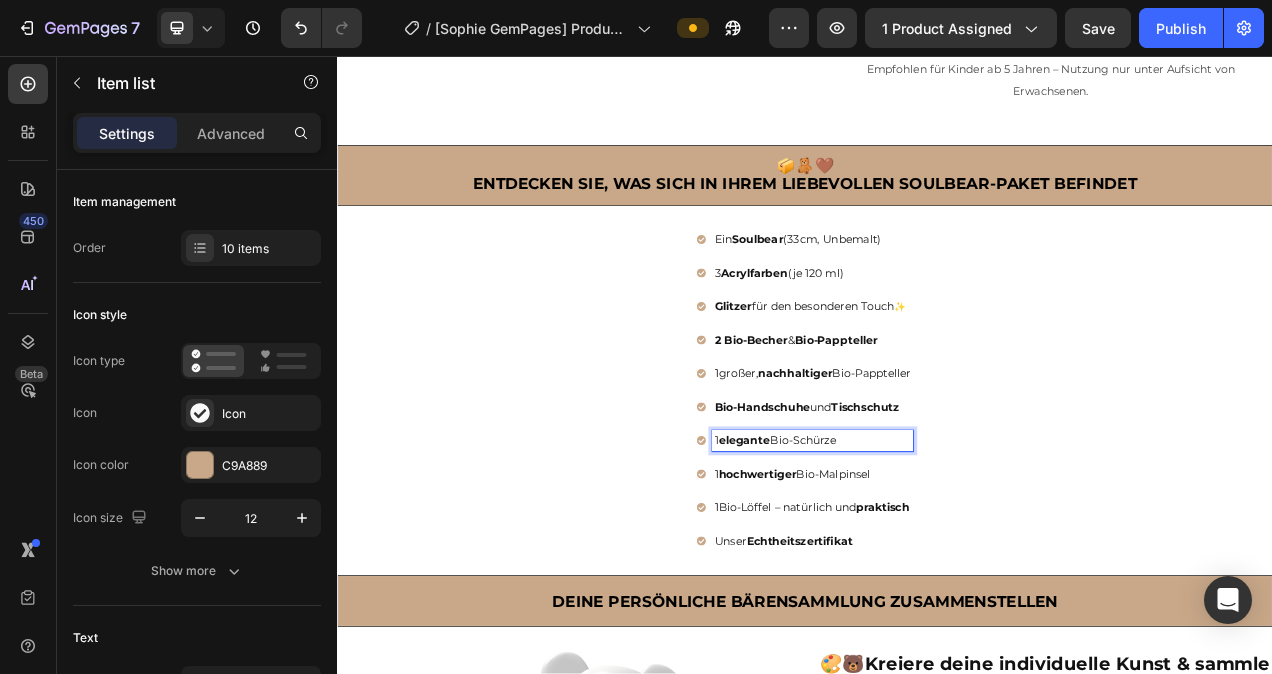 click on "elegante" at bounding box center [859, 550] 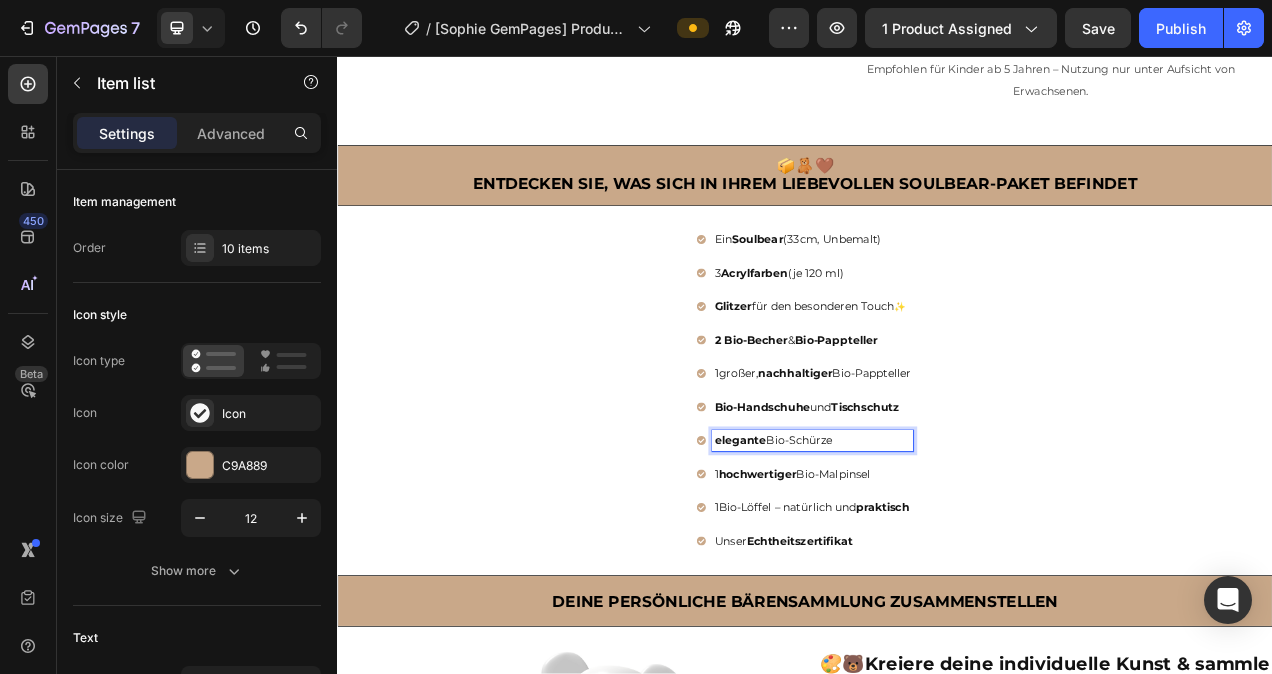 click on "elegante" at bounding box center [854, 550] 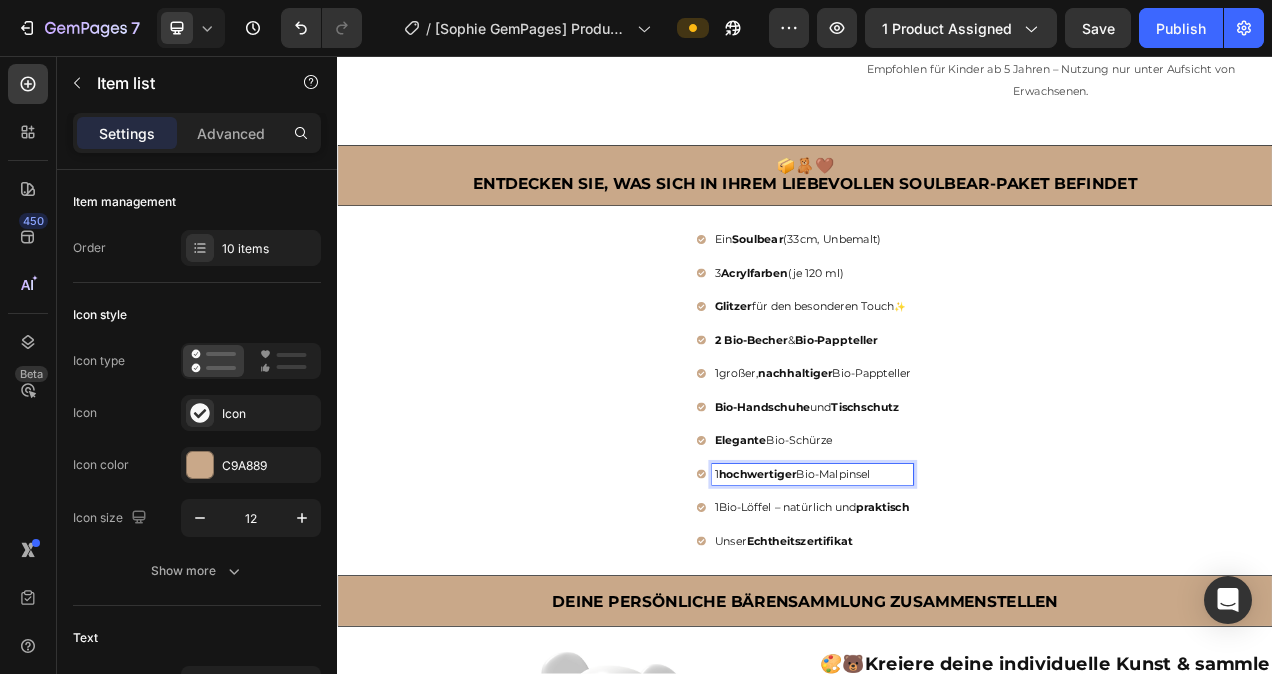 click on "1  hochwertiger  Bio-Malpinsel" at bounding box center (947, 593) 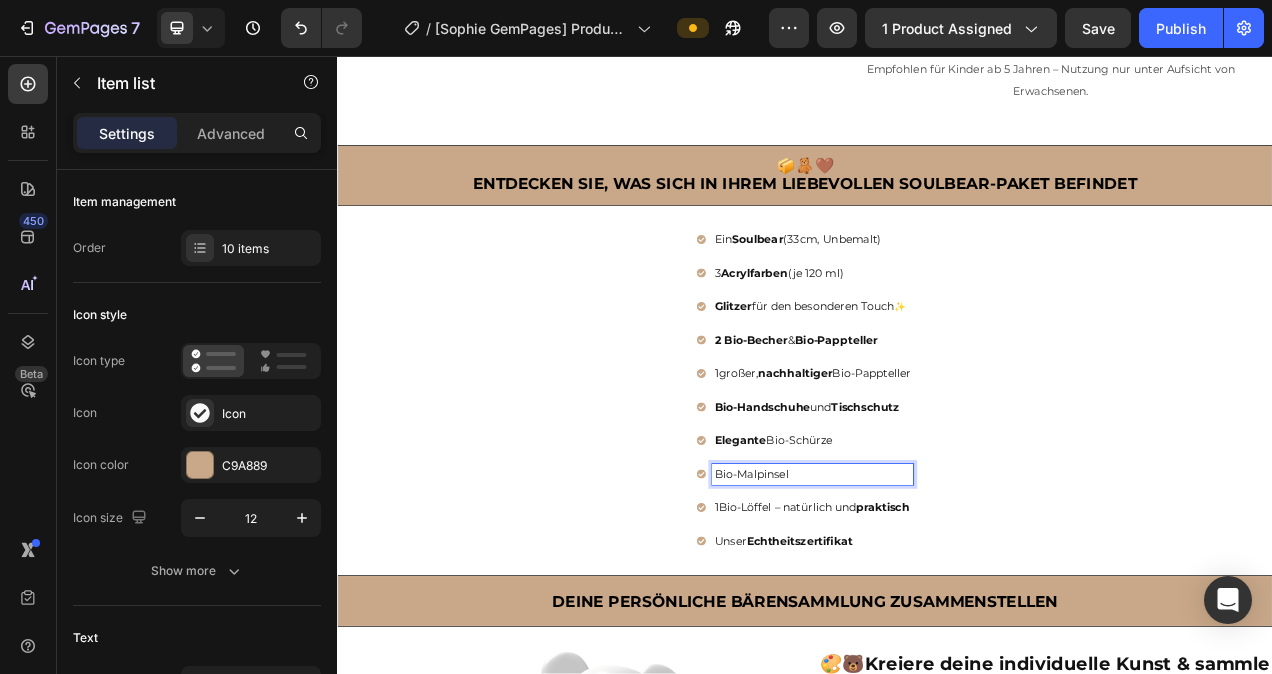 click on "Bio-Malpinsel" at bounding box center (947, 593) 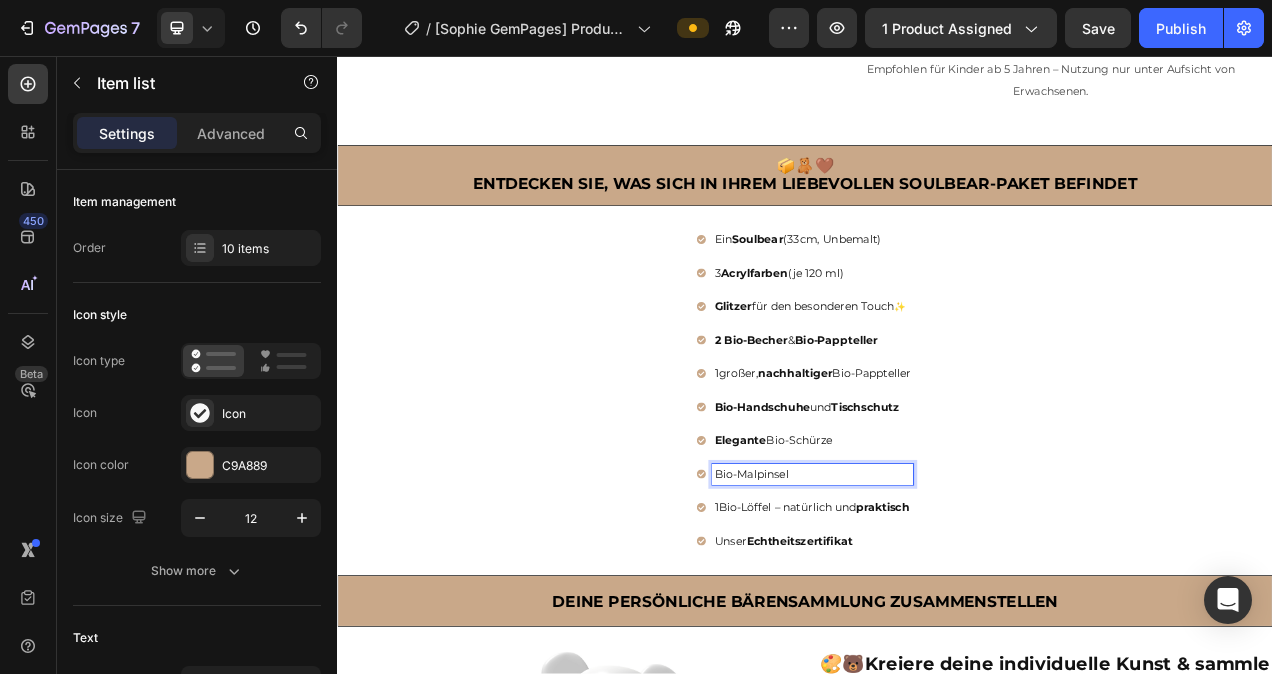 click on "Bio-Malpinsel" at bounding box center [947, 593] 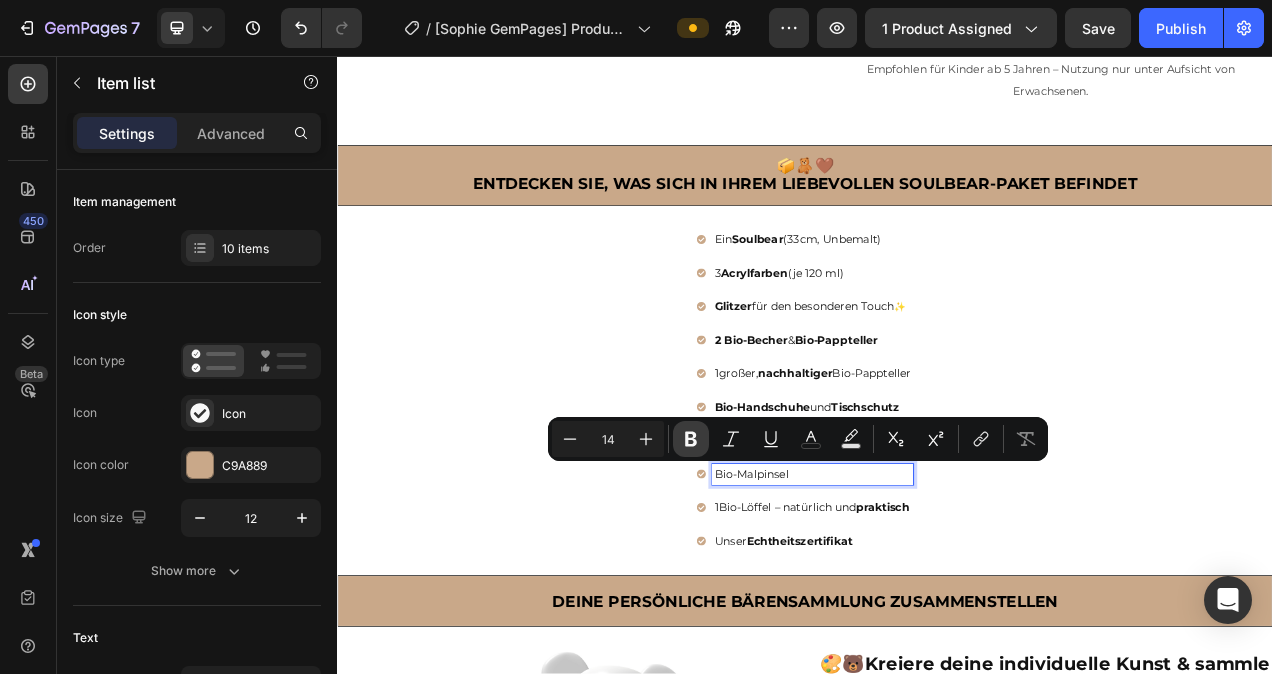 click 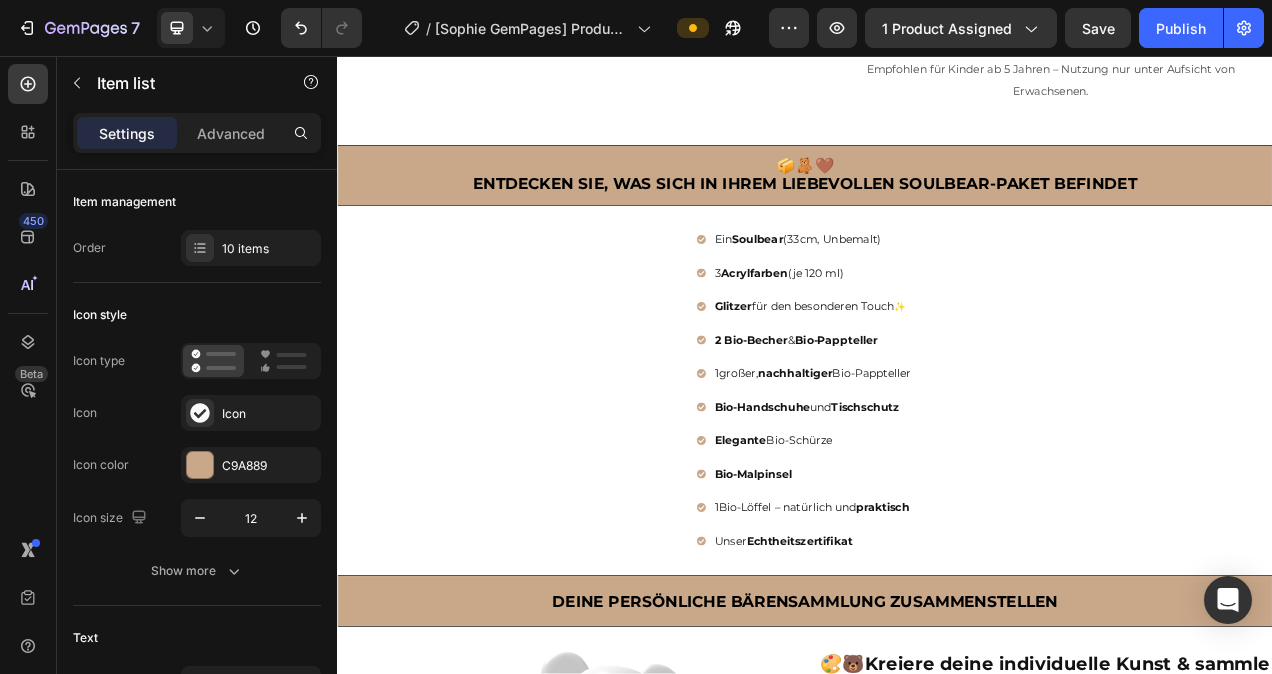 click on "1  Bio-Löffel – natürlich und  praktisch" at bounding box center [947, 636] 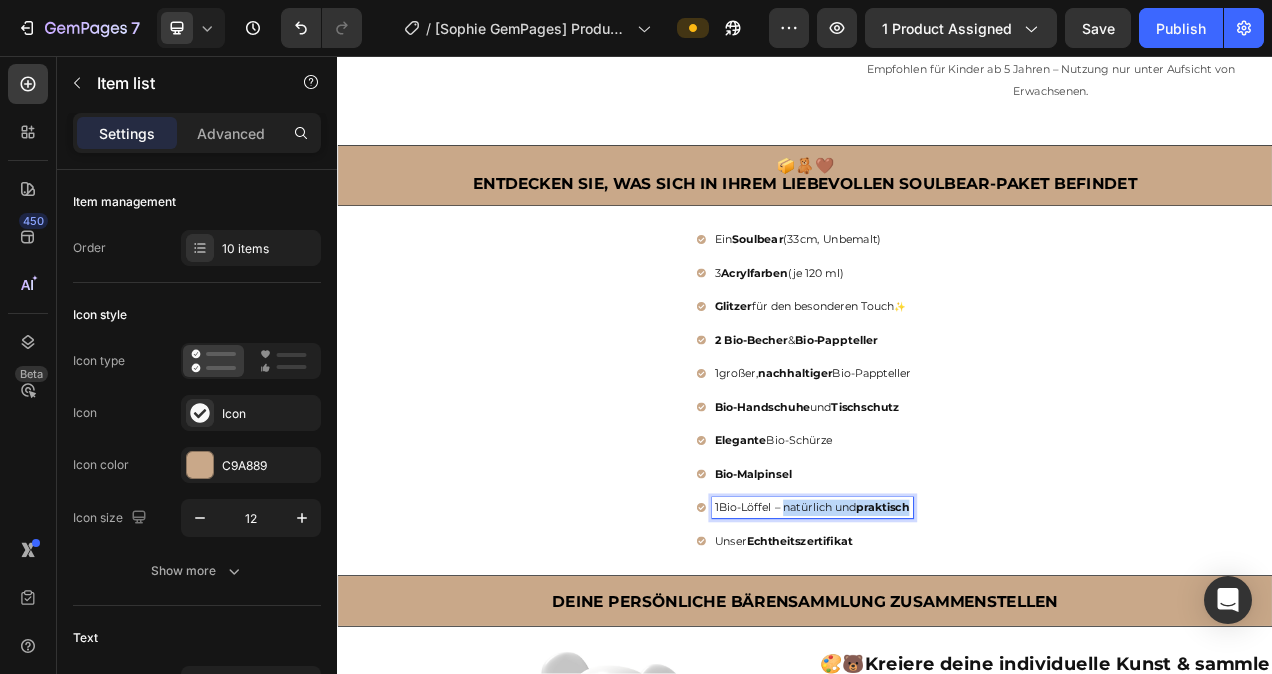 drag, startPoint x: 1066, startPoint y: 628, endPoint x: 901, endPoint y: 630, distance: 165.01212 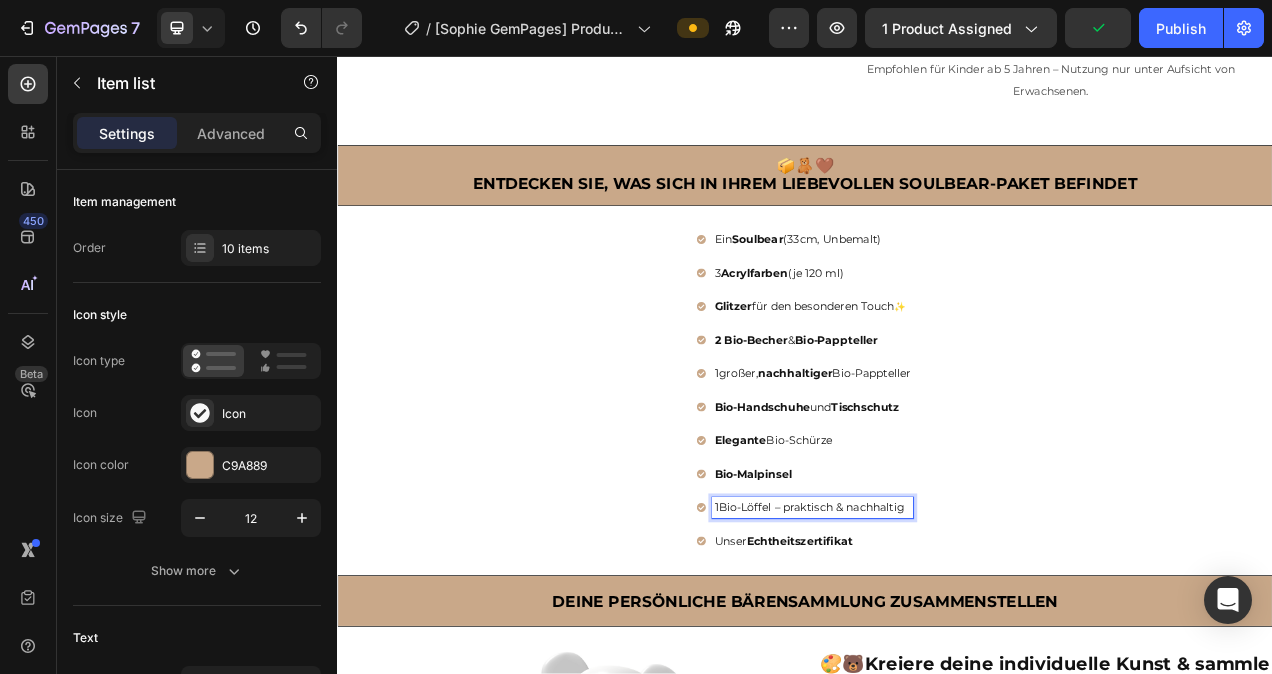 click on "1  Bio-Löffel – praktisch & nachhaltig" at bounding box center [947, 636] 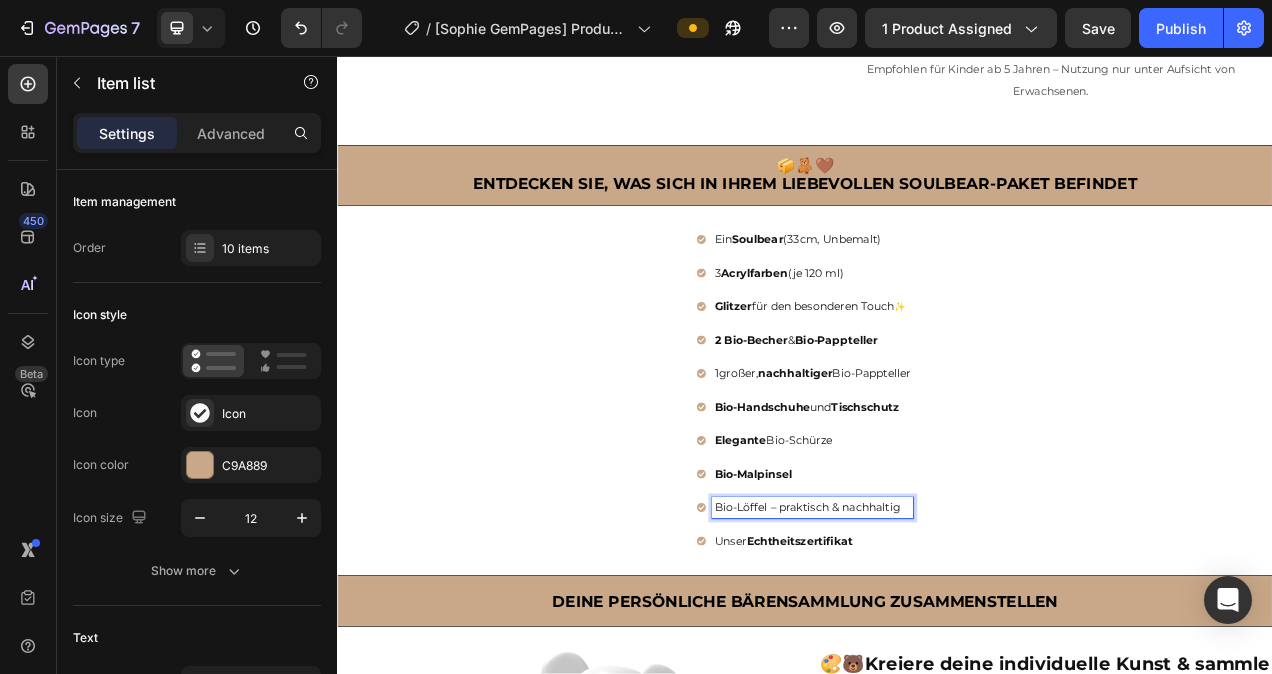 click on "Bio-Löffel – praktisch & nachhaltig" at bounding box center [947, 636] 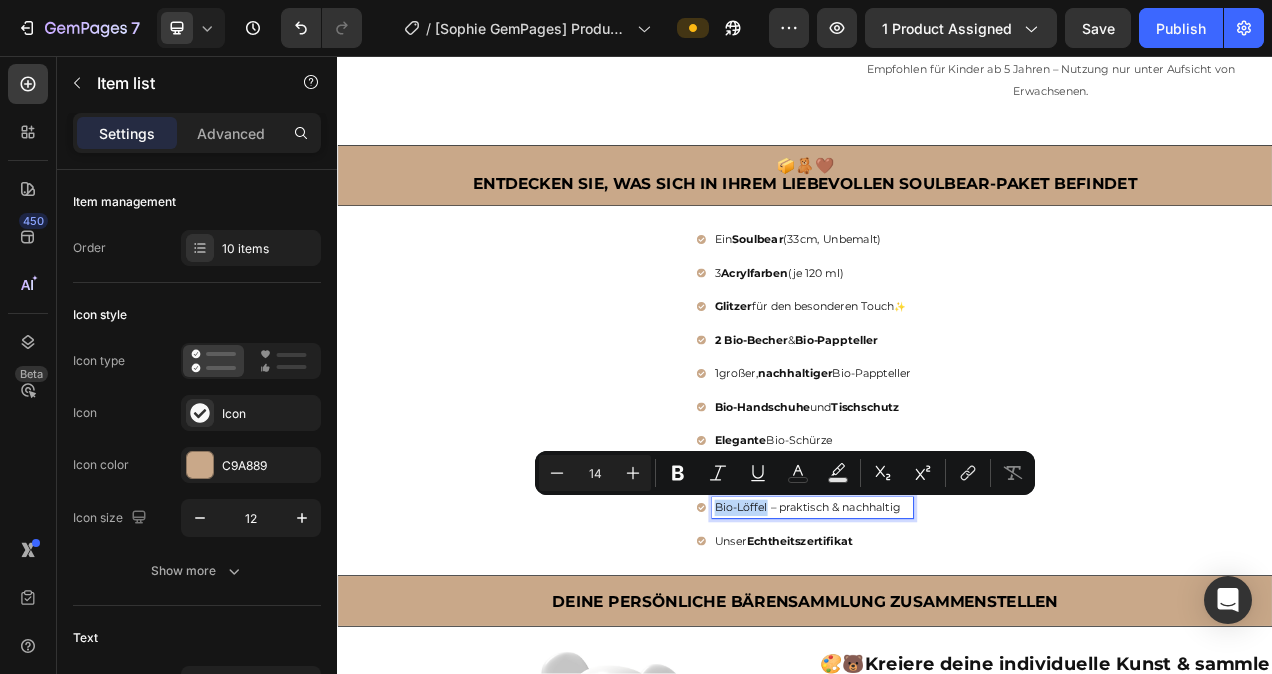 drag, startPoint x: 875, startPoint y: 636, endPoint x: 811, endPoint y: 637, distance: 64.00781 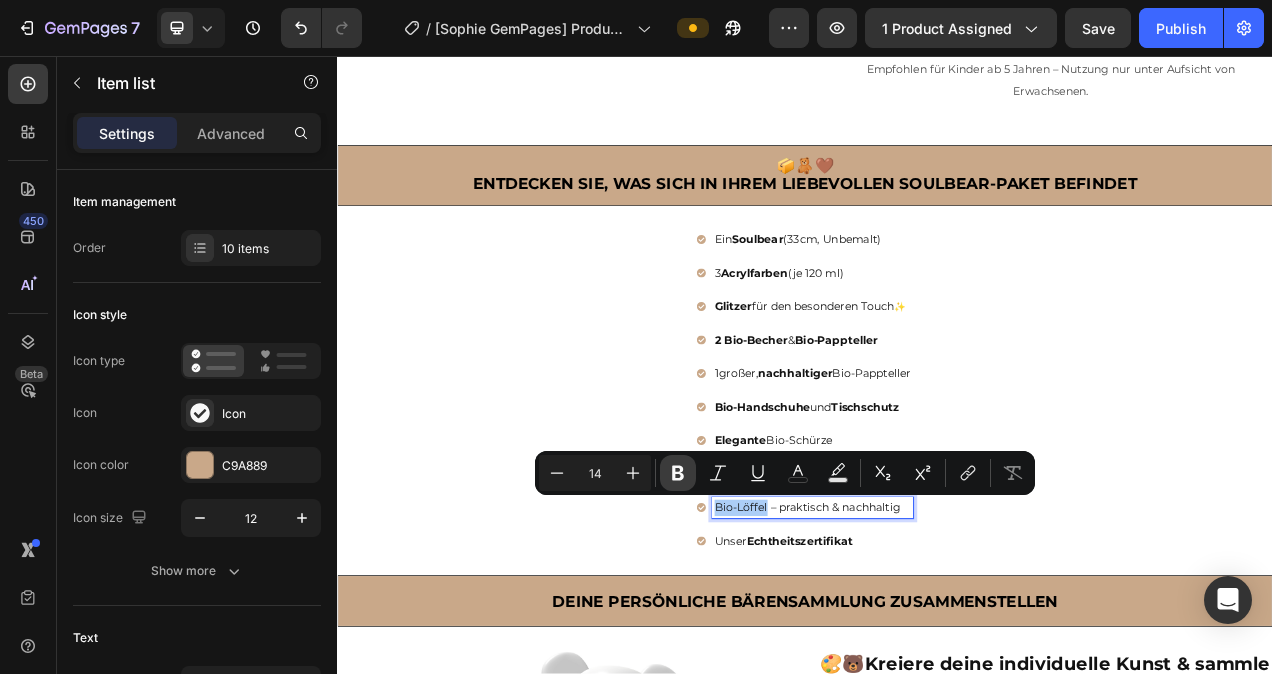 click 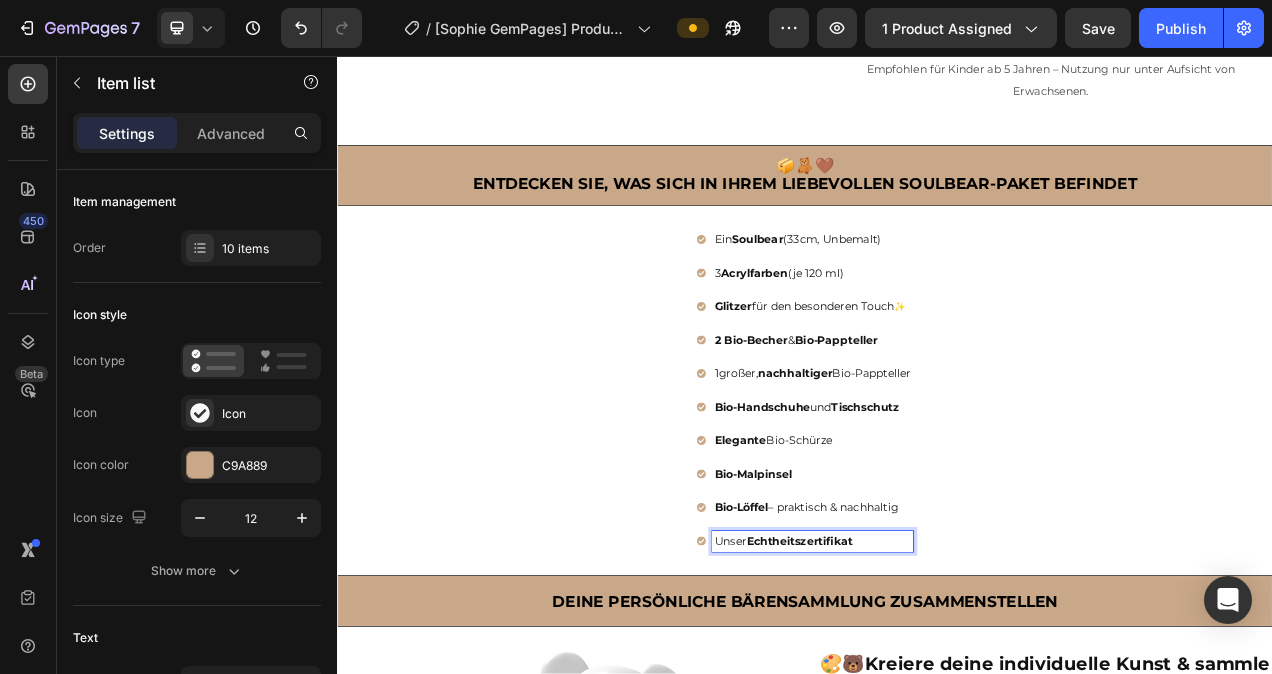 click on "Echtheitszertifikat" at bounding box center [930, 679] 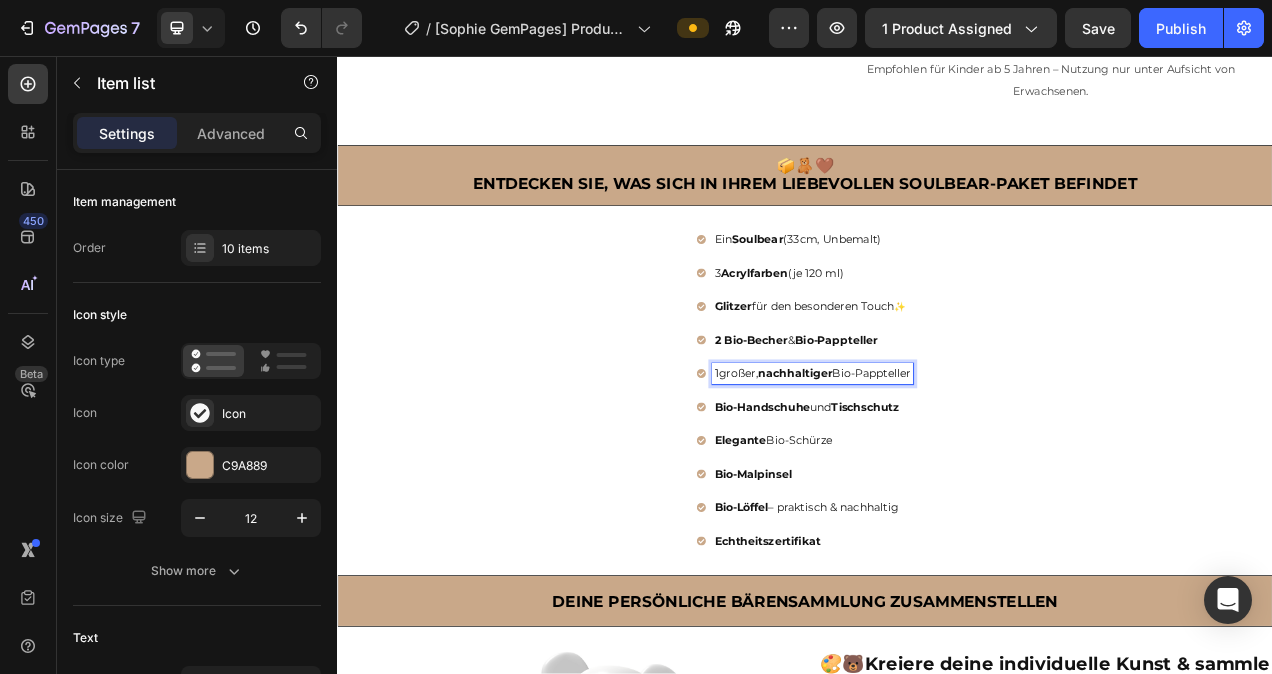 click on "1  großer,  nachhaltiger  Bio-Pappteller" at bounding box center [947, 464] 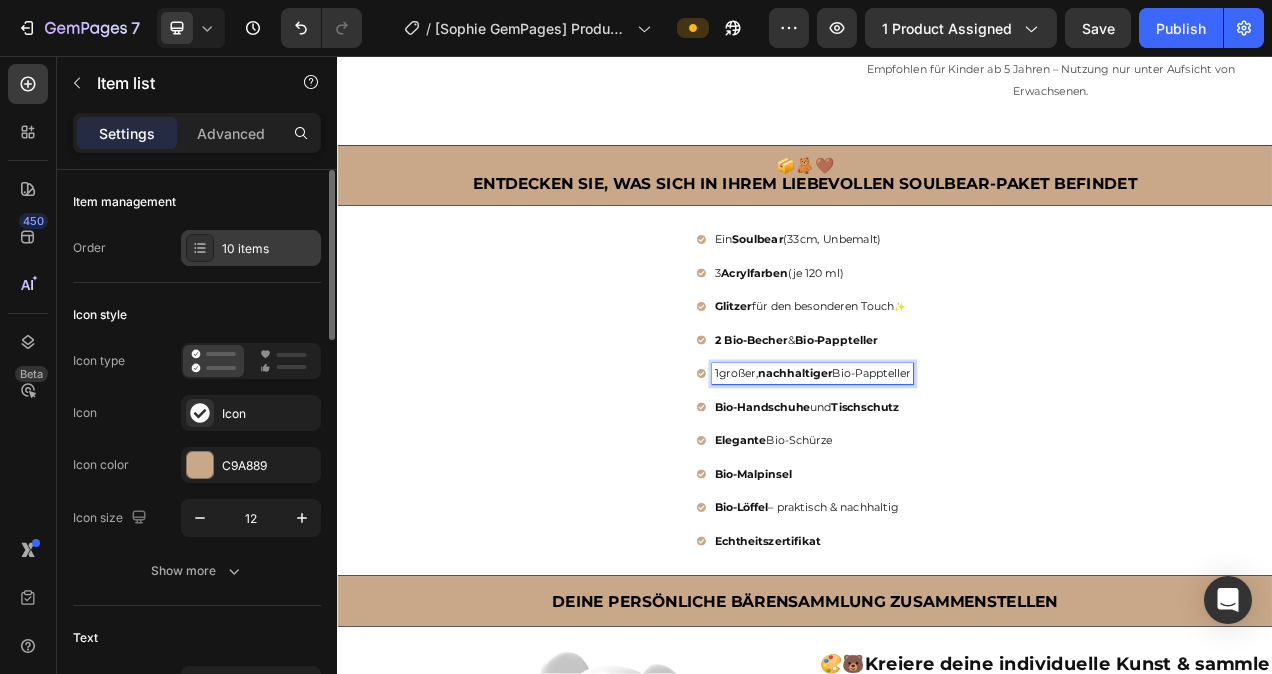 click at bounding box center [200, 248] 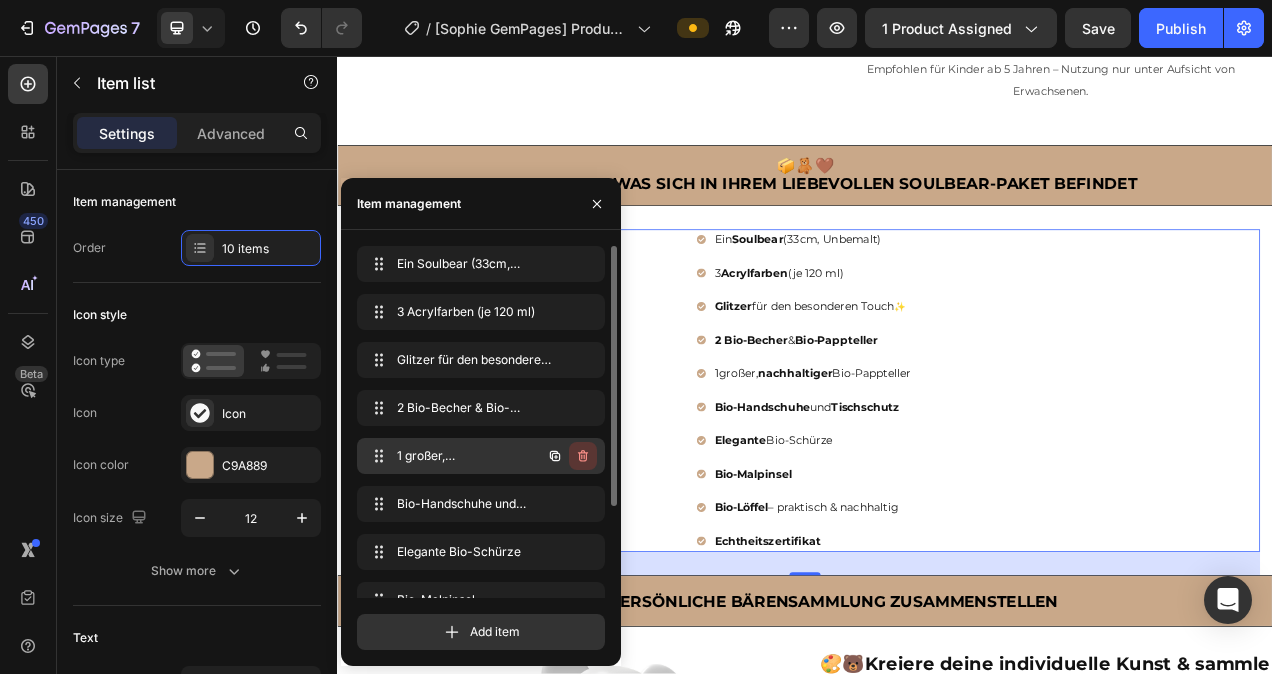 click 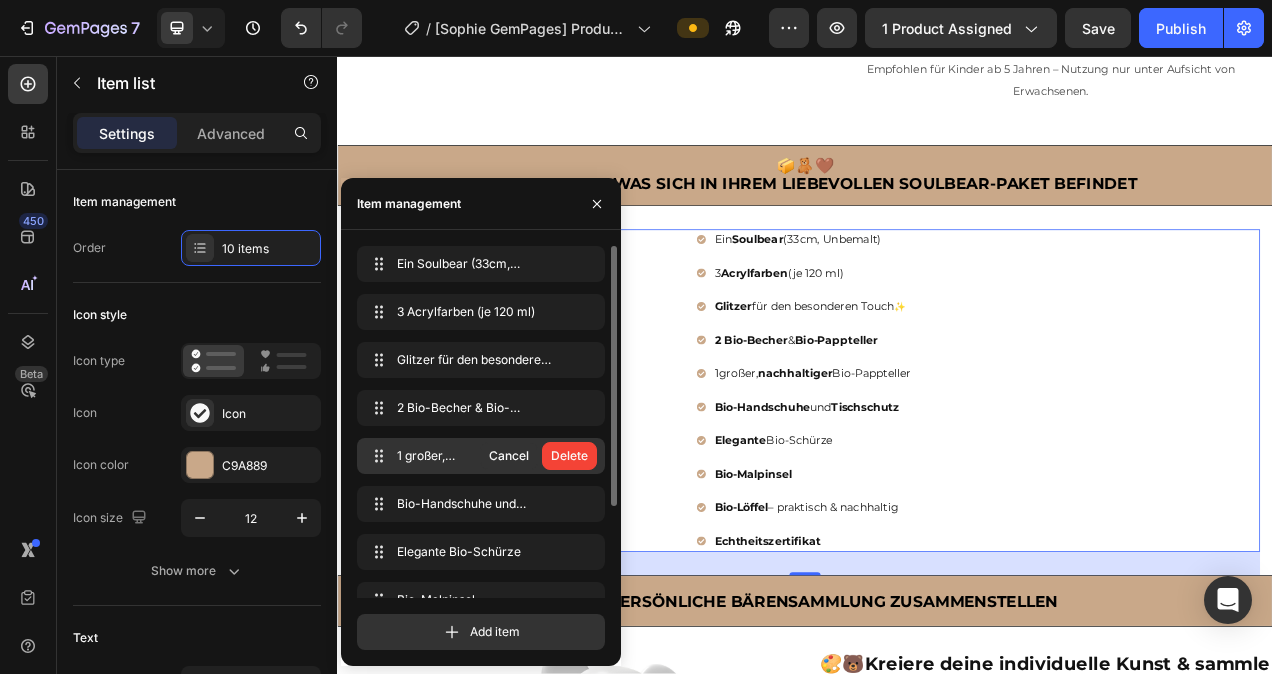 click on "Delete" at bounding box center (569, 456) 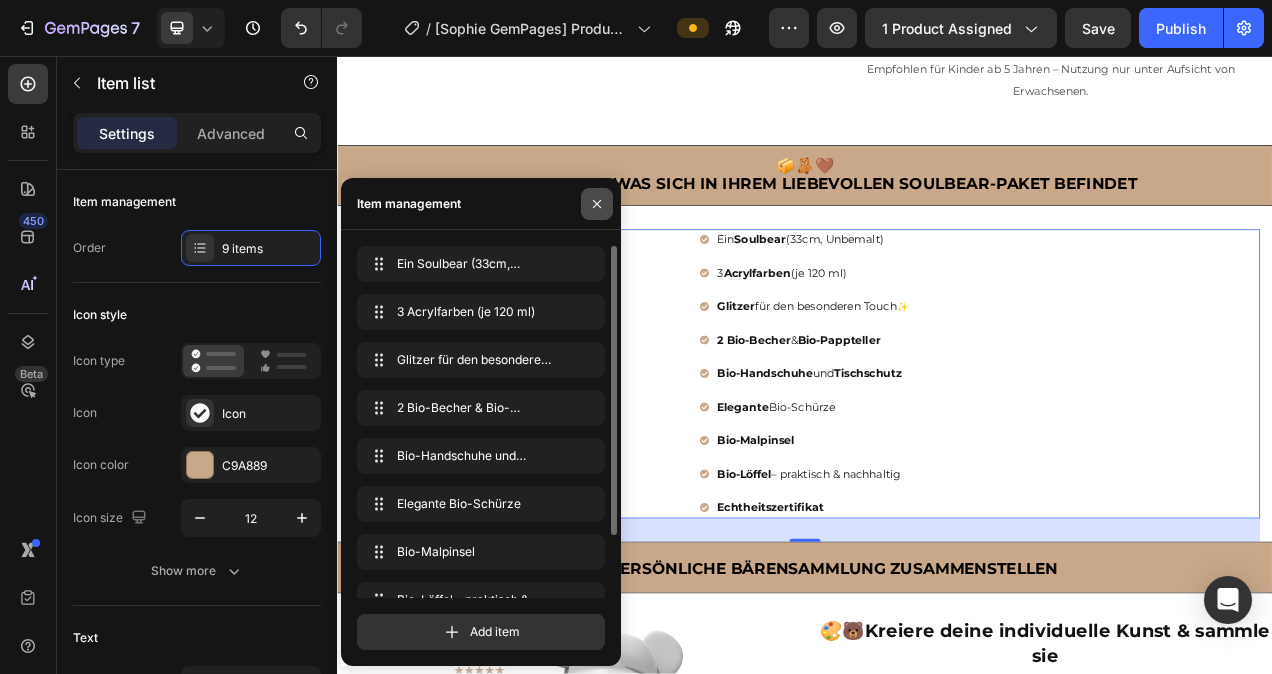 click 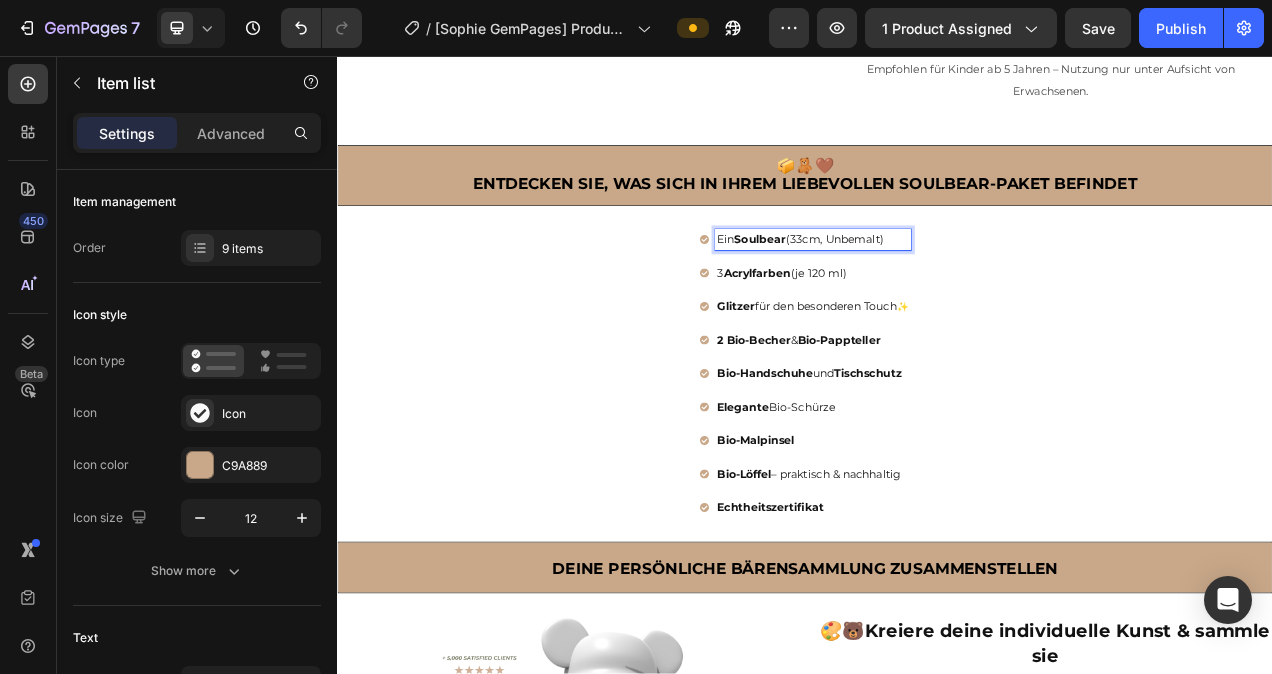 click on "Soulbear" at bounding box center (880, 292) 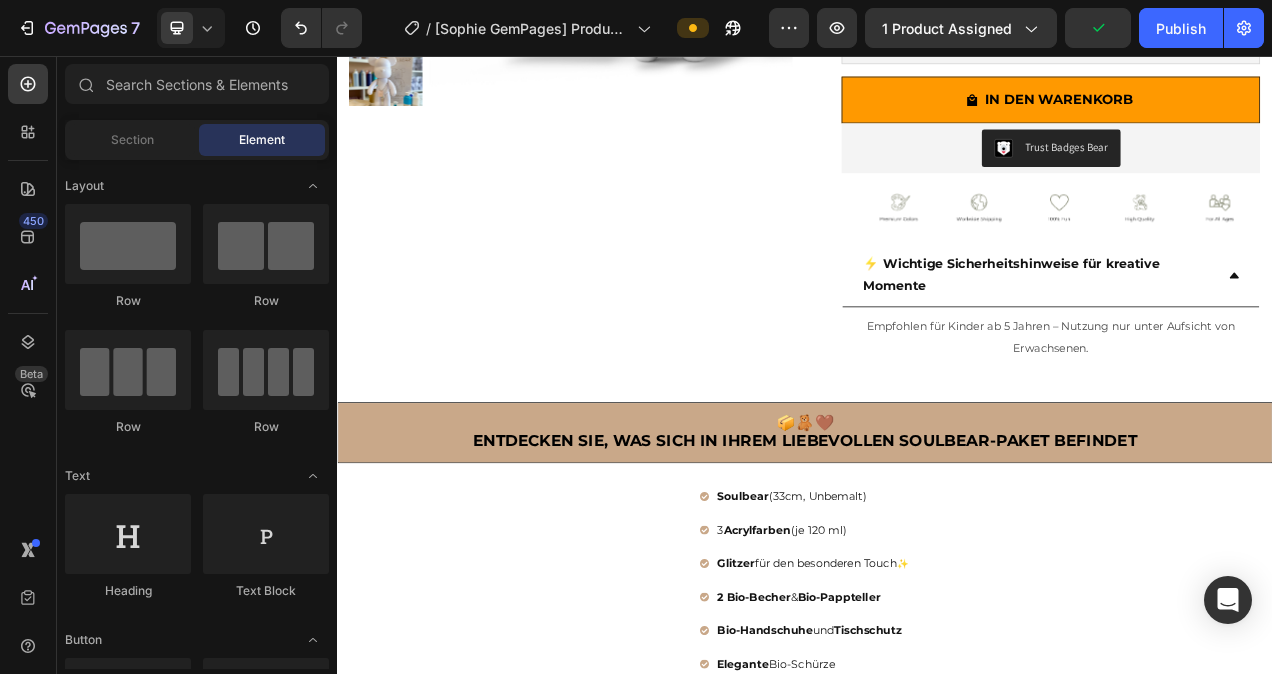 scroll, scrollTop: 503, scrollLeft: 0, axis: vertical 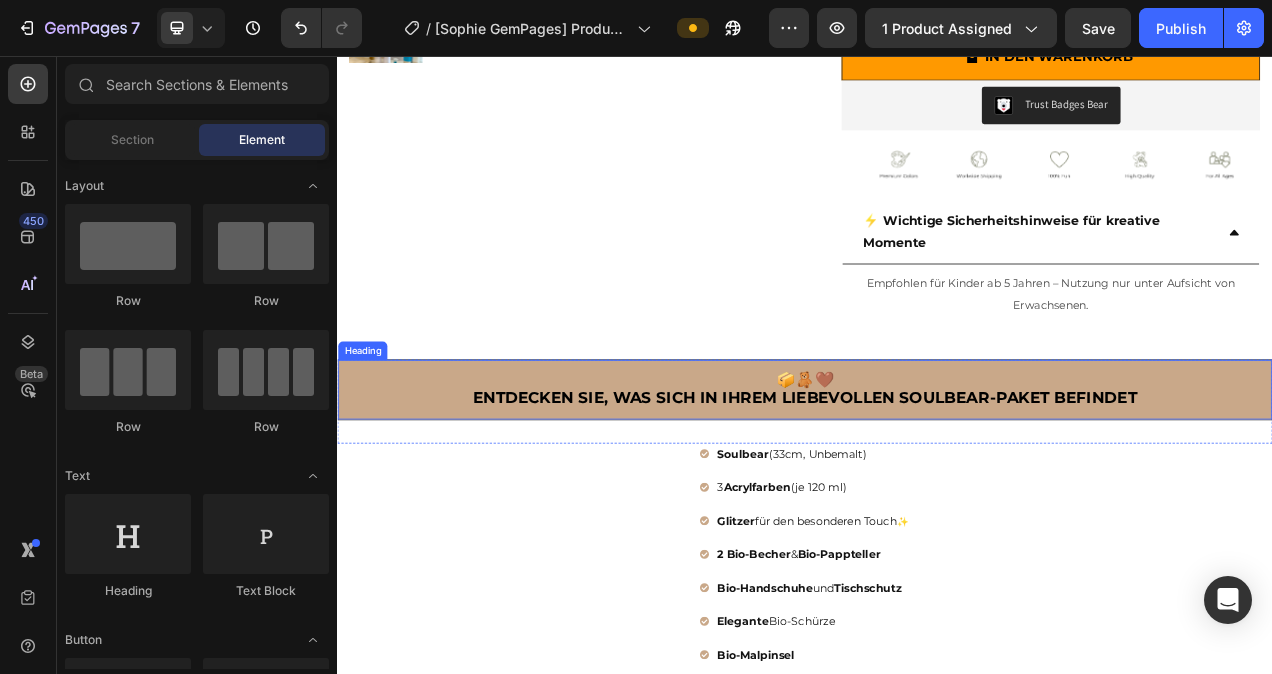 click on "📦🧸🤎  ENTDECKEN SIE, WAS SICH IN IHREM LIEBEVOLLEN SOULBEAR-PAKET BEFINDET" at bounding box center (937, 485) 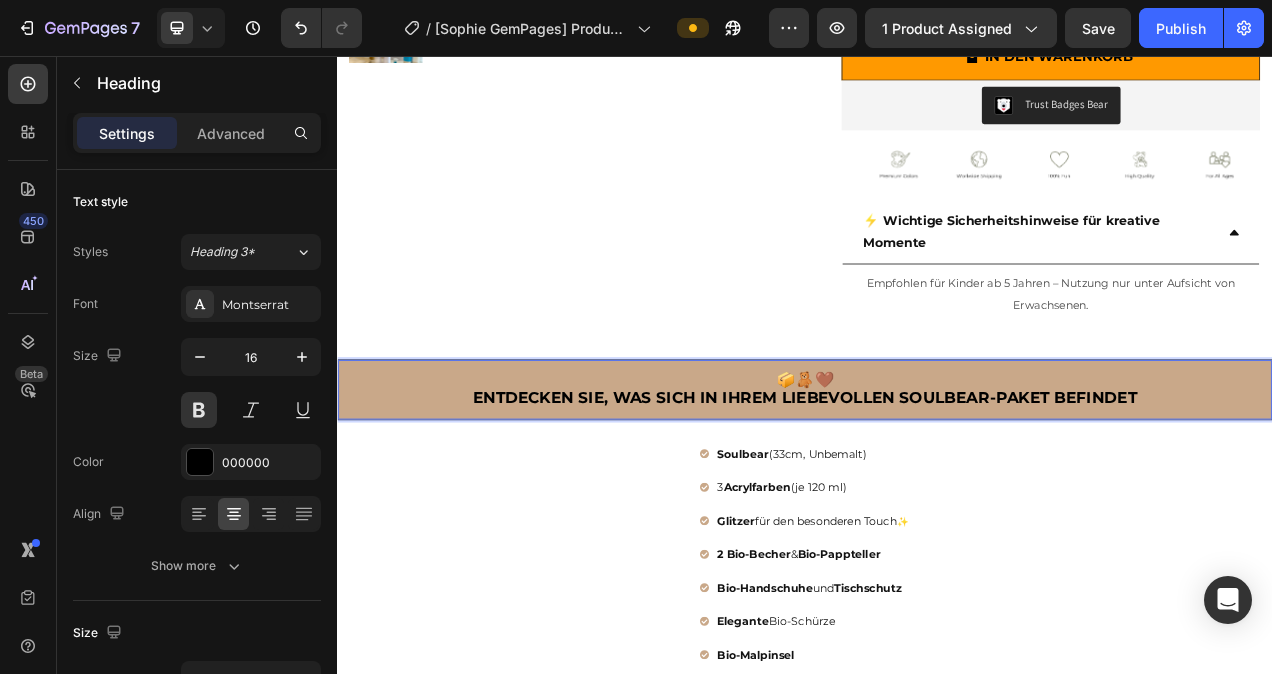 click on "📦🧸🤎  ENTDECKEN SIE, WAS SICH IN IHREM LIEBEVOLLEN SOULBEAR-PAKET BEFINDET" at bounding box center (937, 485) 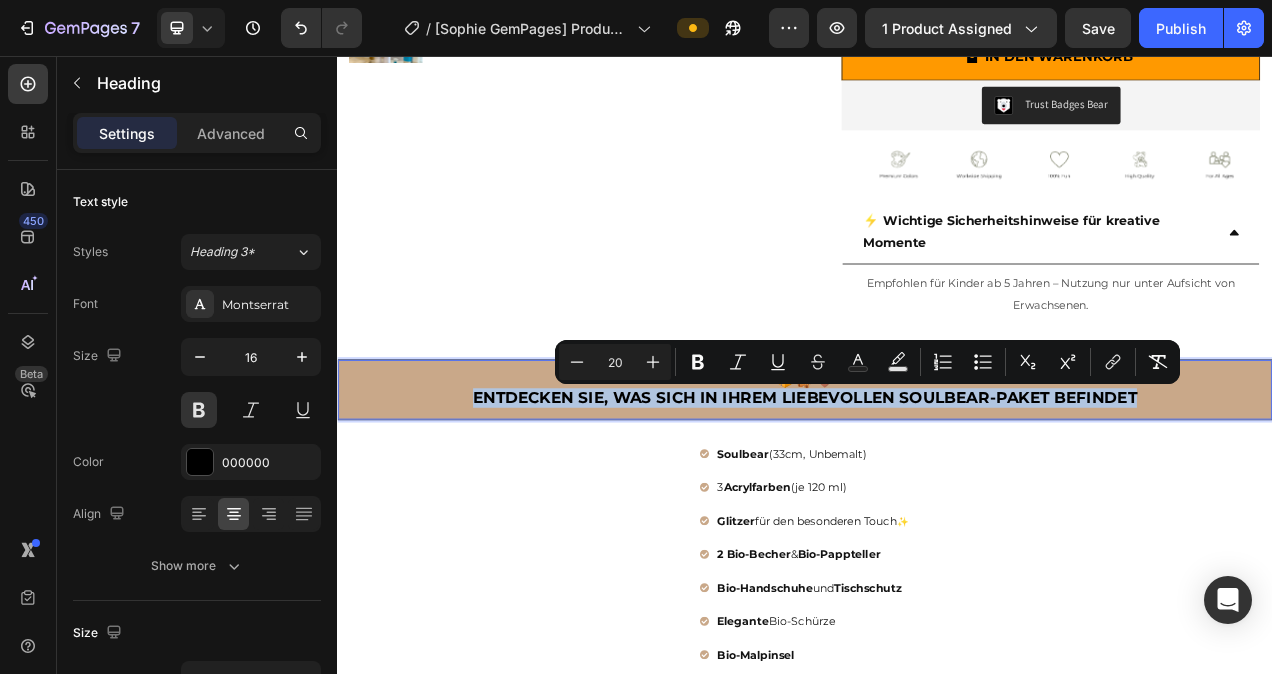 drag, startPoint x: 1370, startPoint y: 485, endPoint x: 507, endPoint y: 497, distance: 863.08344 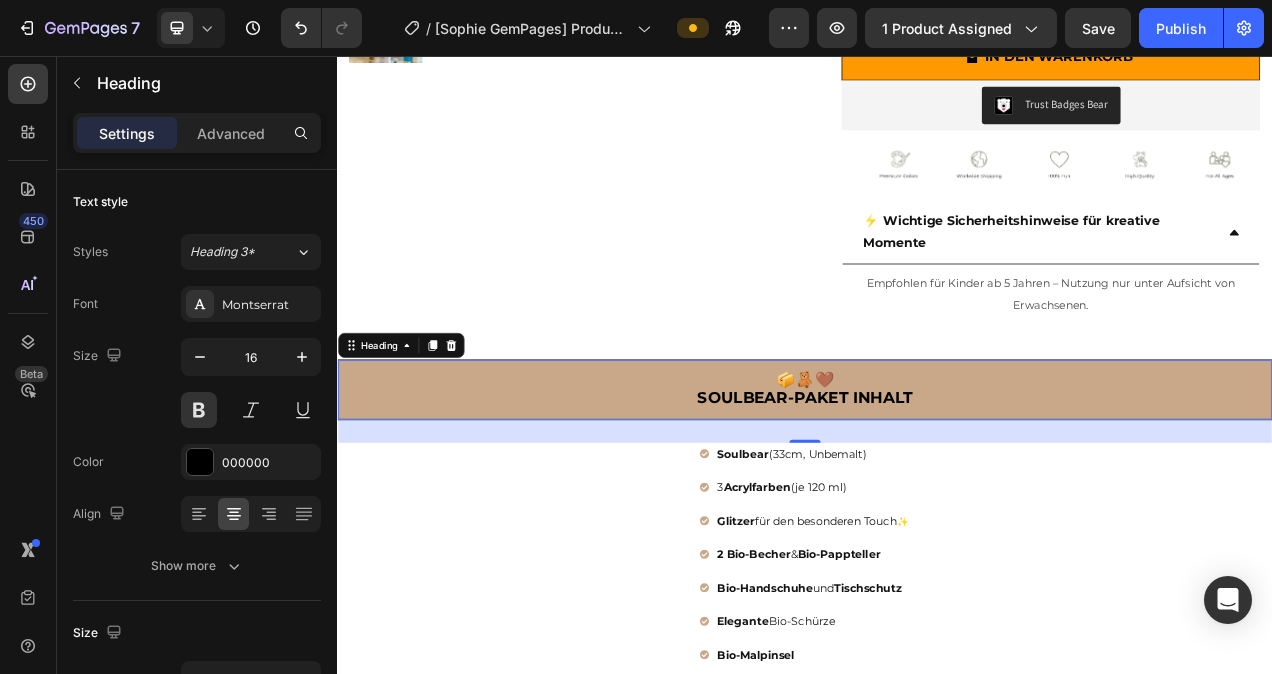click on "📦🧸🤎  Soulbear-Paket Inhalt" at bounding box center (937, 485) 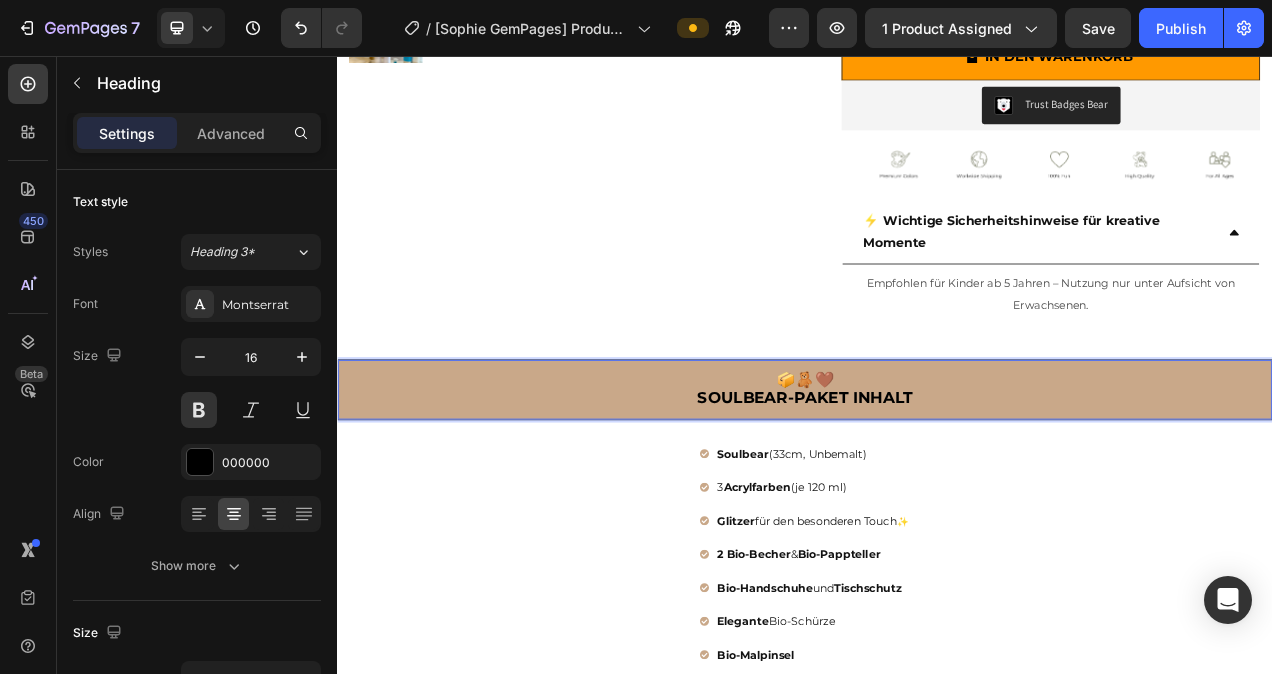 click on "📦🧸🤎  Soulbear-Paket Inhalt" at bounding box center [937, 485] 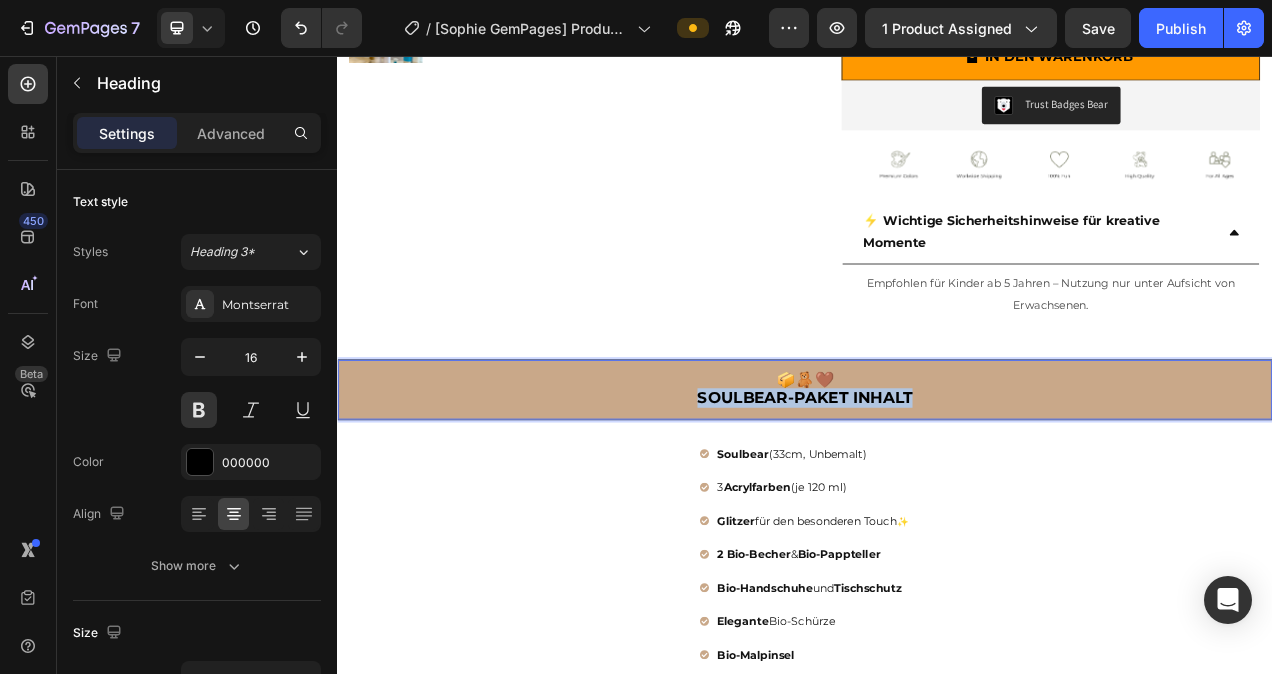 drag, startPoint x: 1106, startPoint y: 490, endPoint x: 778, endPoint y: 494, distance: 328.02438 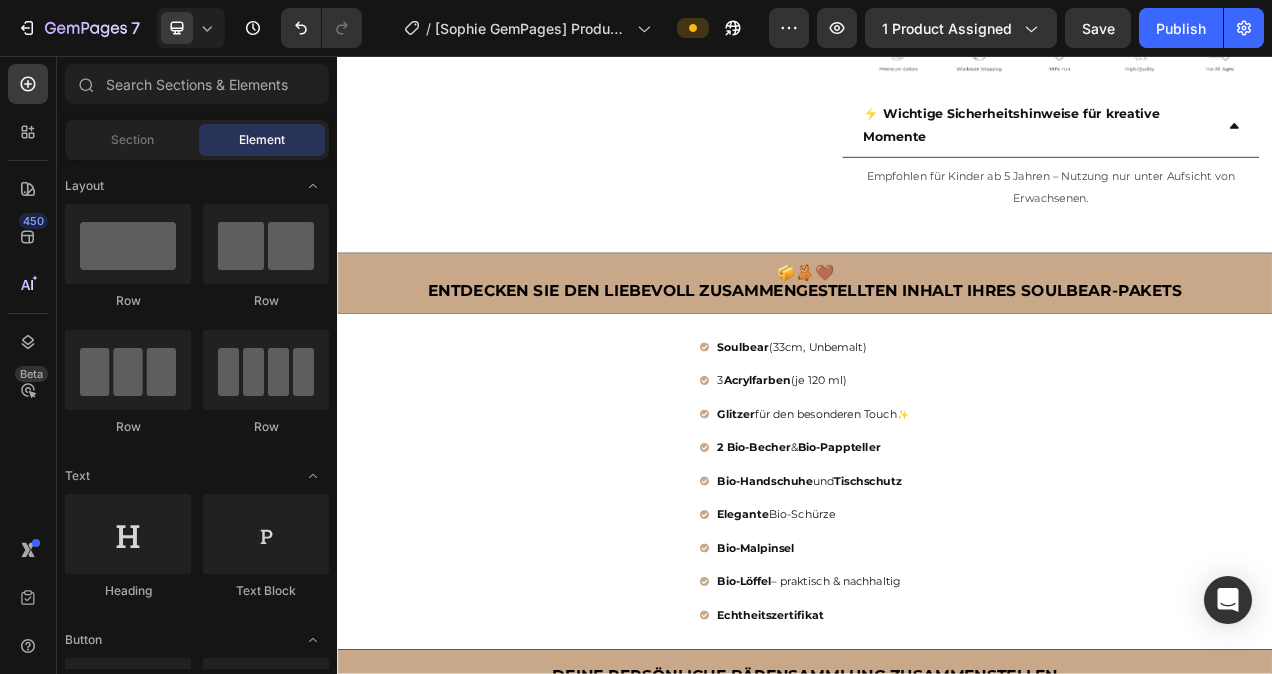 scroll, scrollTop: 629, scrollLeft: 0, axis: vertical 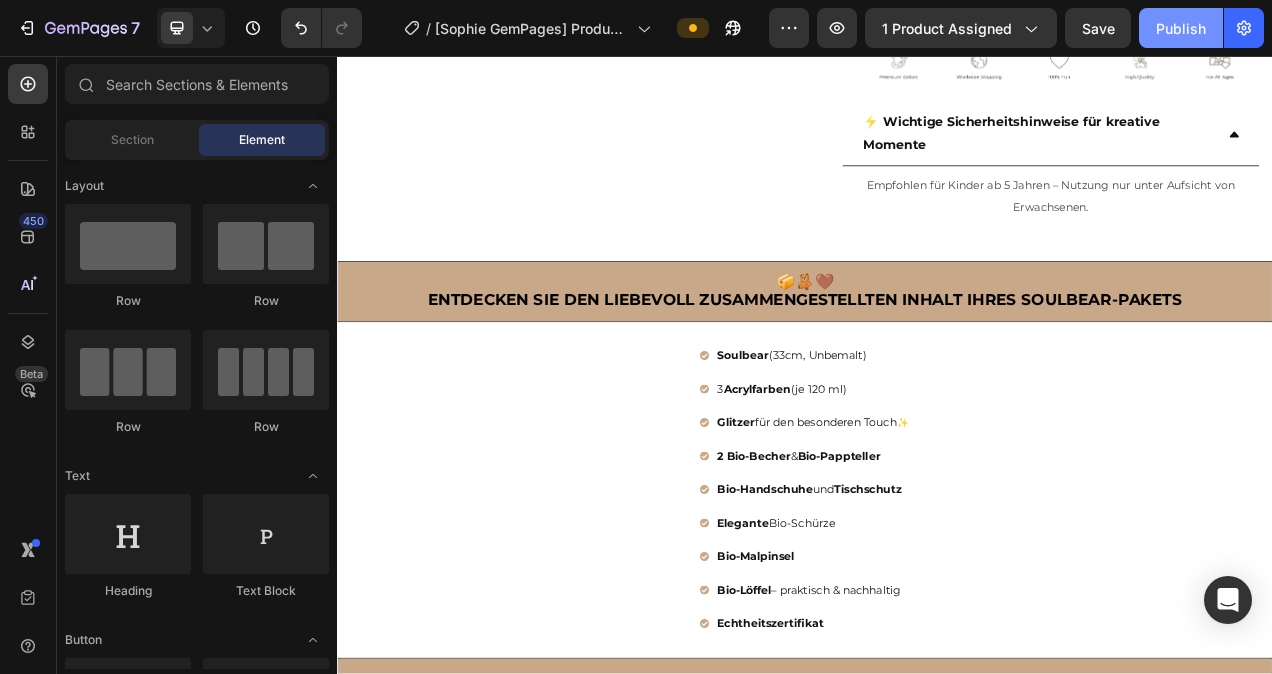 click on "Publish" at bounding box center (1181, 28) 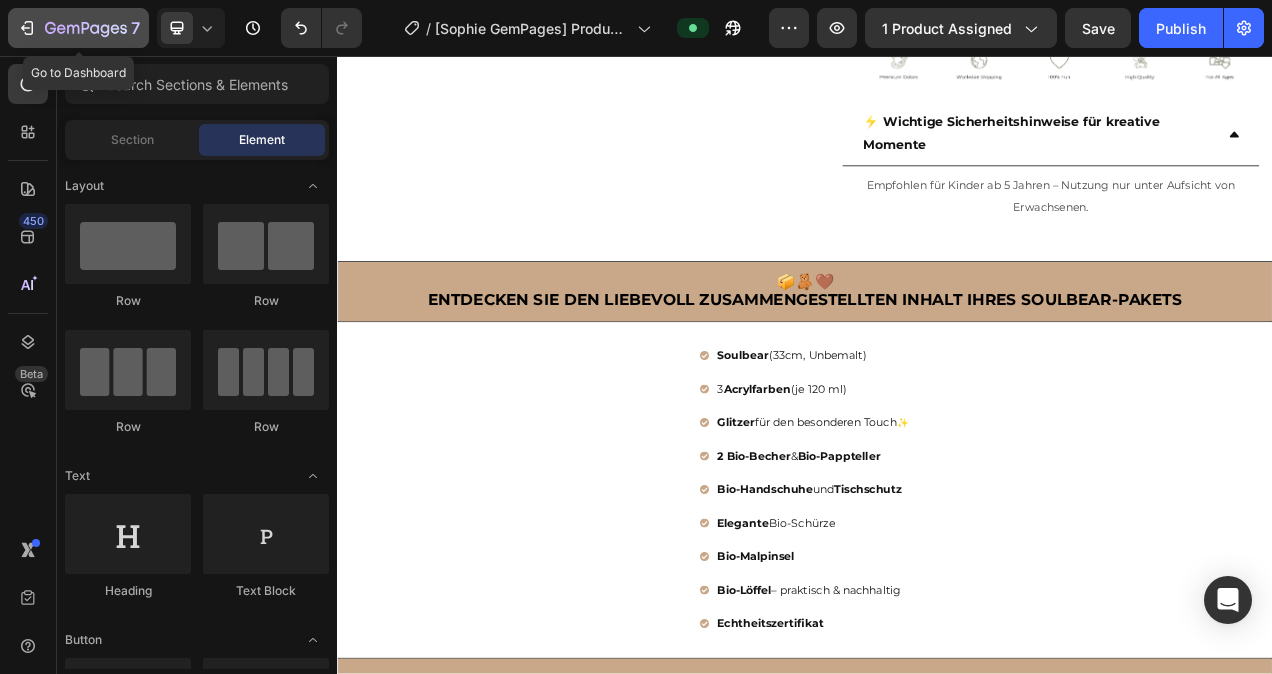 click 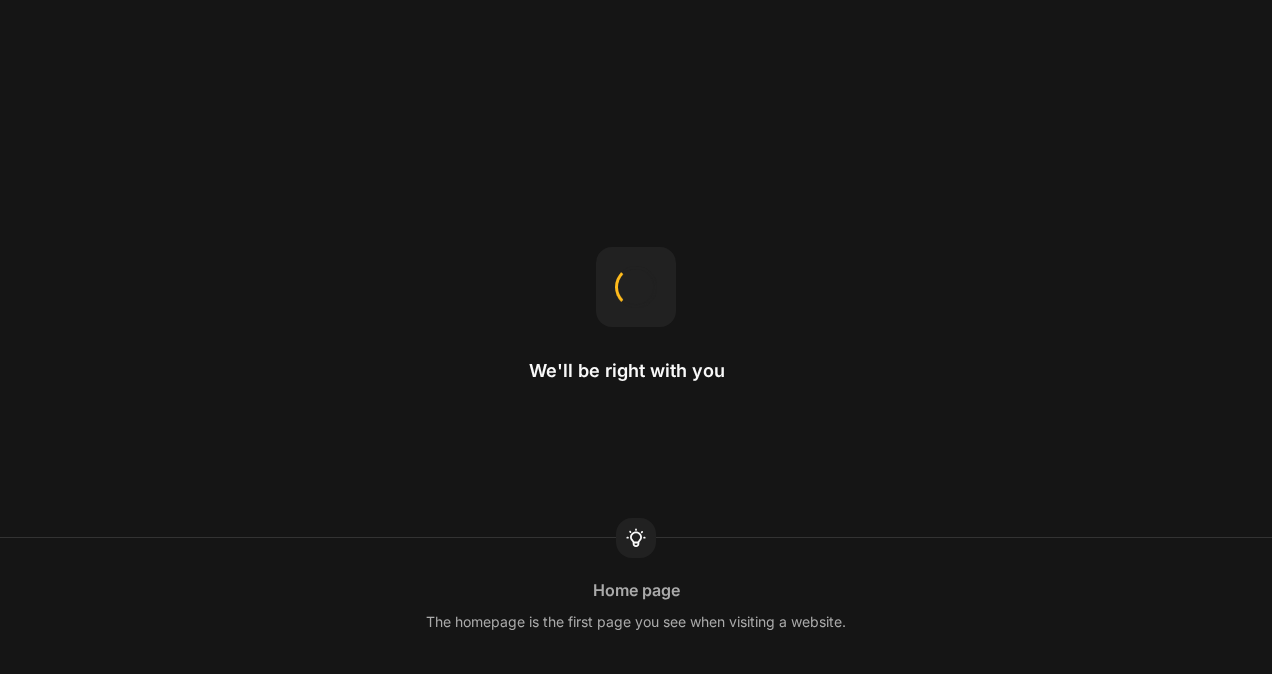 scroll, scrollTop: 0, scrollLeft: 0, axis: both 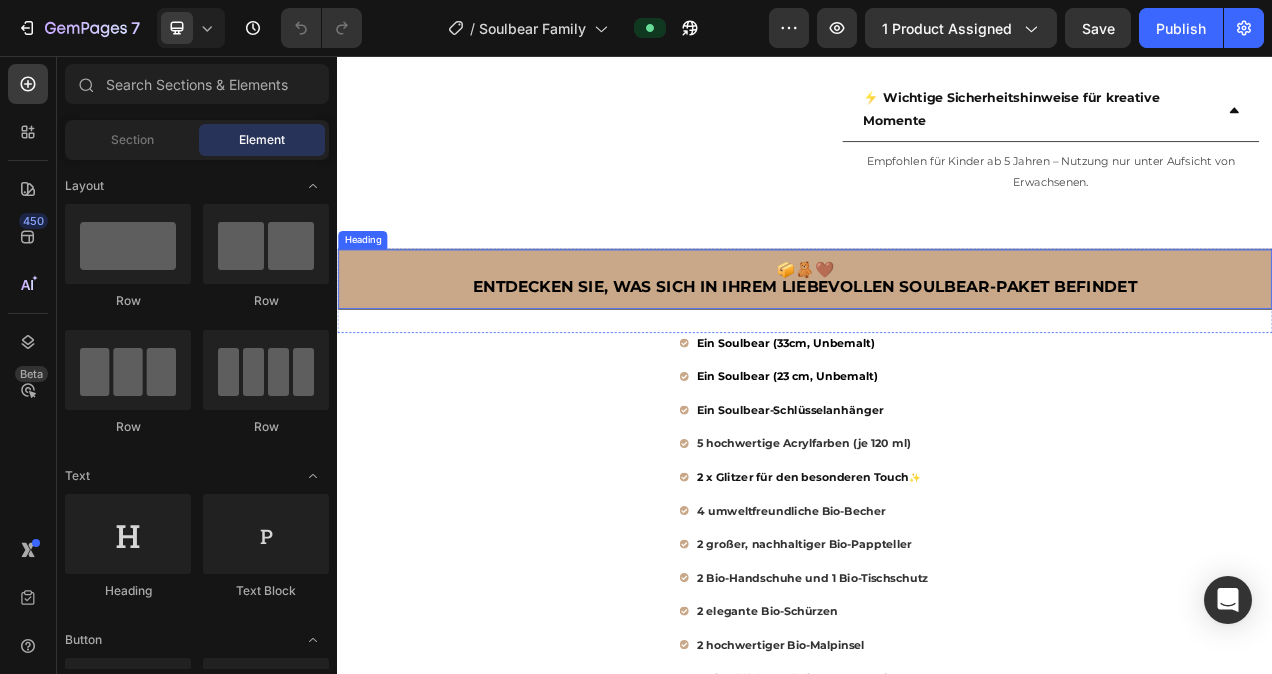 click on "ENTDECKEN SIE, WAS SICH IN IHREM LIEBEVOLLEN SOULBEAR-PAKET BEFINDET" at bounding box center (937, 353) 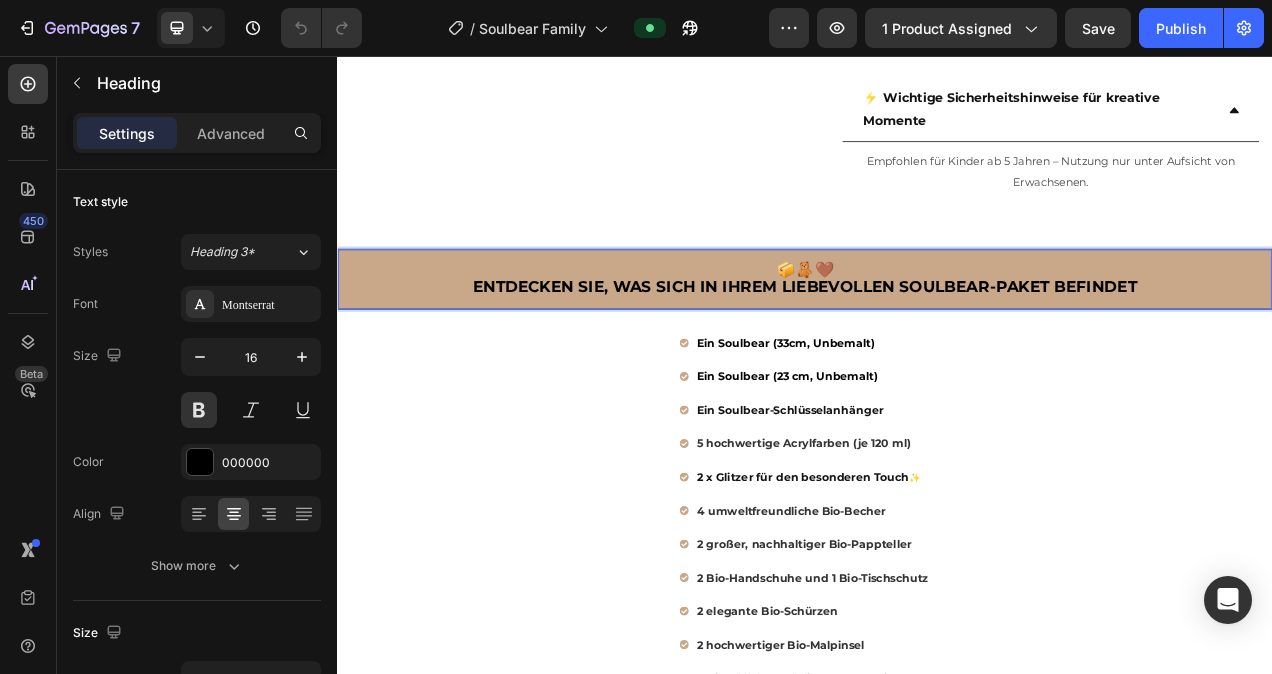 click on "📦🧸🤎  ENTDECKEN SIE, WAS SICH IN IHREM LIEBEVOLLEN SOULBEAR-PAKET BEFINDET" at bounding box center [937, 343] 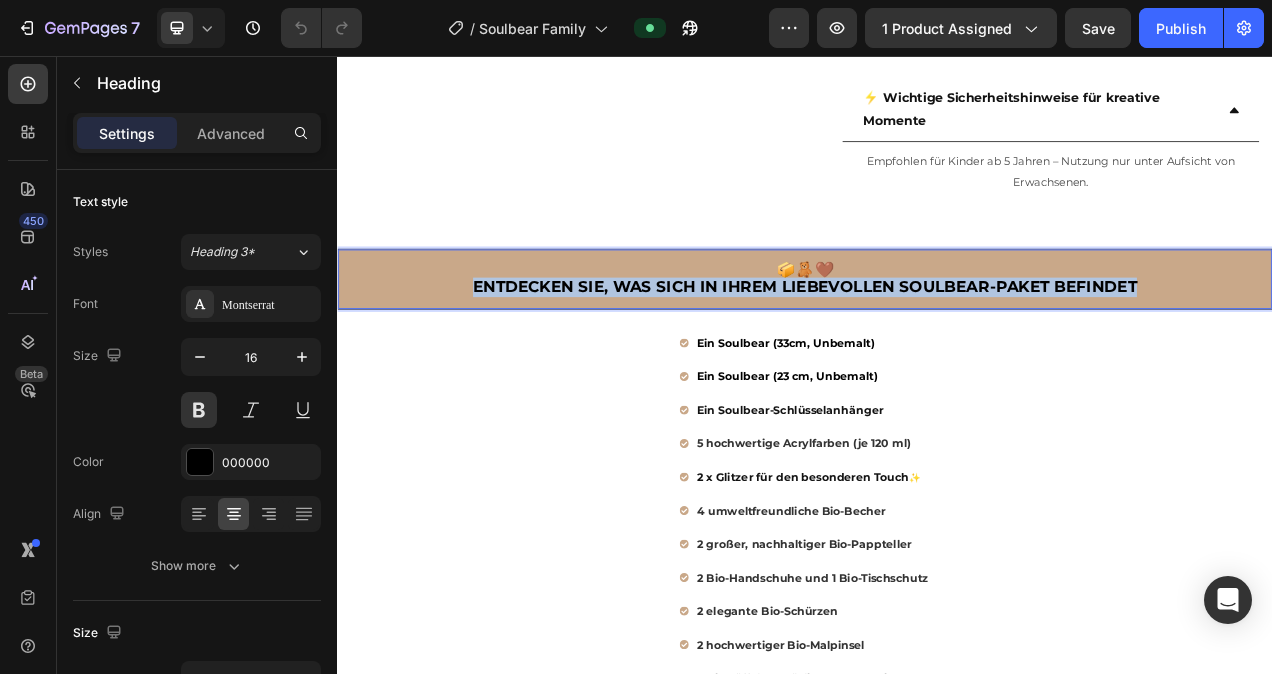 drag, startPoint x: 1361, startPoint y: 348, endPoint x: 504, endPoint y: 348, distance: 857 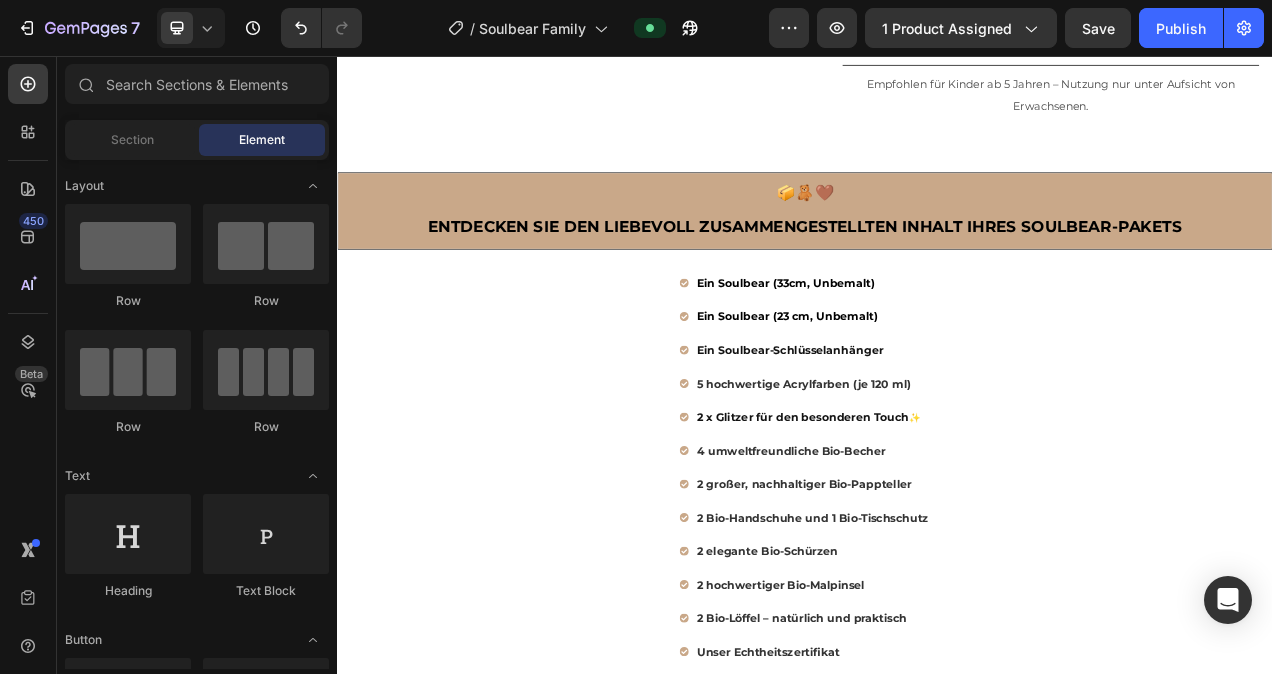 scroll, scrollTop: 769, scrollLeft: 0, axis: vertical 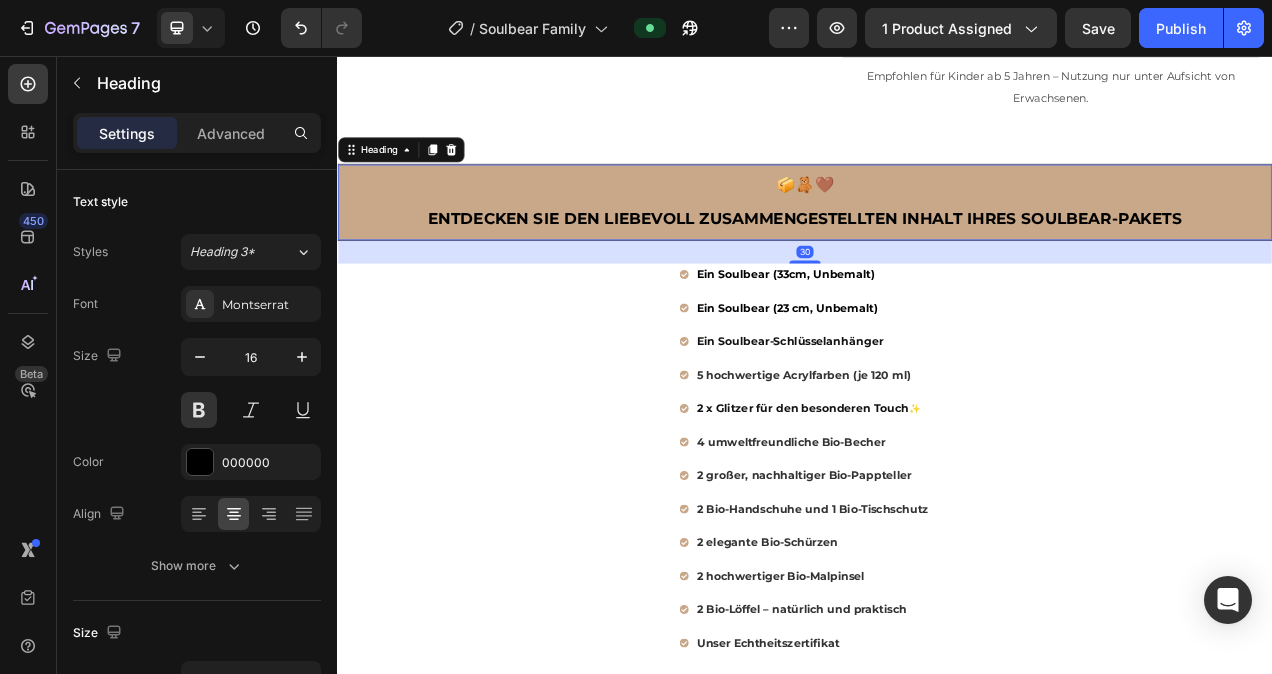 click on "📦🧸🤎  Entdecken Sie den liebevoll zusammengestellten Inhalt Ihres Soulbear-Pakets" at bounding box center [937, 244] 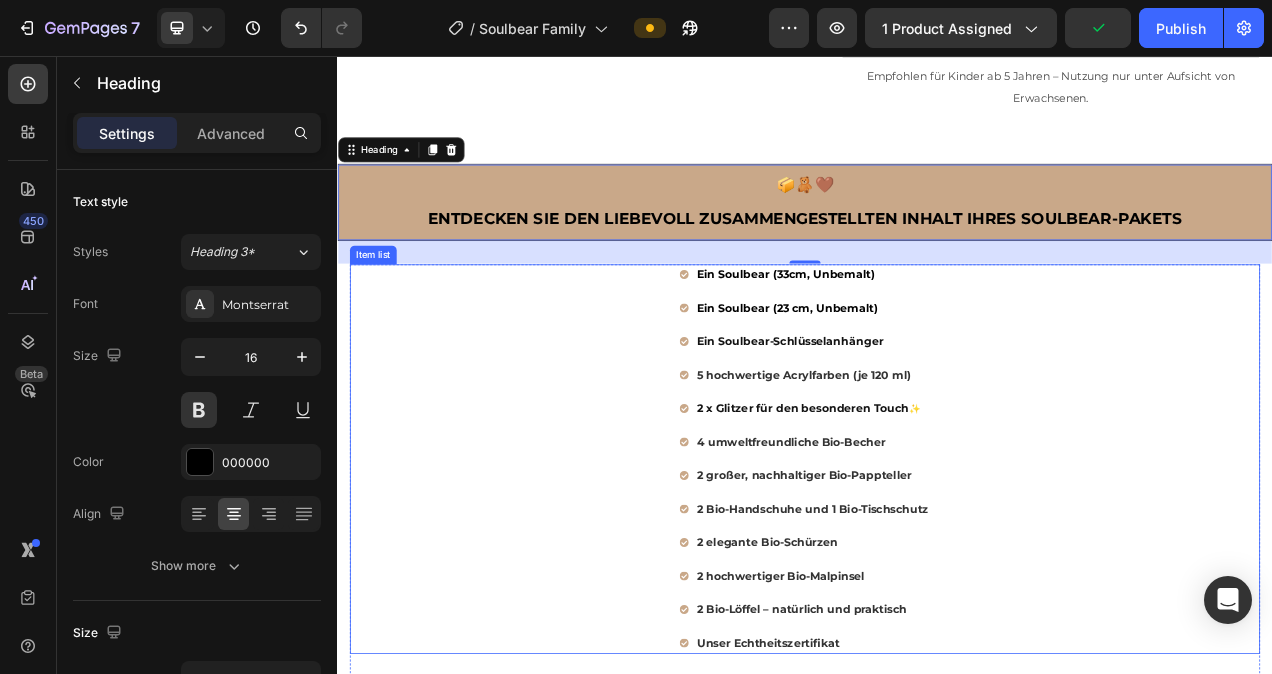 click on "Ein Soulbear (33cm, Unbemalt)  Ein Soulbear (23 cm, Unbemalt) Ein Soulbear-Schlüsselanhänger  5 hochwertige Acrylfarben (je 120 ml) 2 x Glitzer für den besonderen Touch  ✨ 4 umweltfreundliche Bio-Becher 2 großer, nachhaltiger Bio-Pappteller 2 Bio-Handschuhe und 1 Bio-Tischschutz 2 elegante Bio-Schürzen  2 hochwertiger Bio-Malpinsel  2 Bio-Löffel – natürlich und praktisch Unser Echtheitszertifikat" at bounding box center [937, 574] 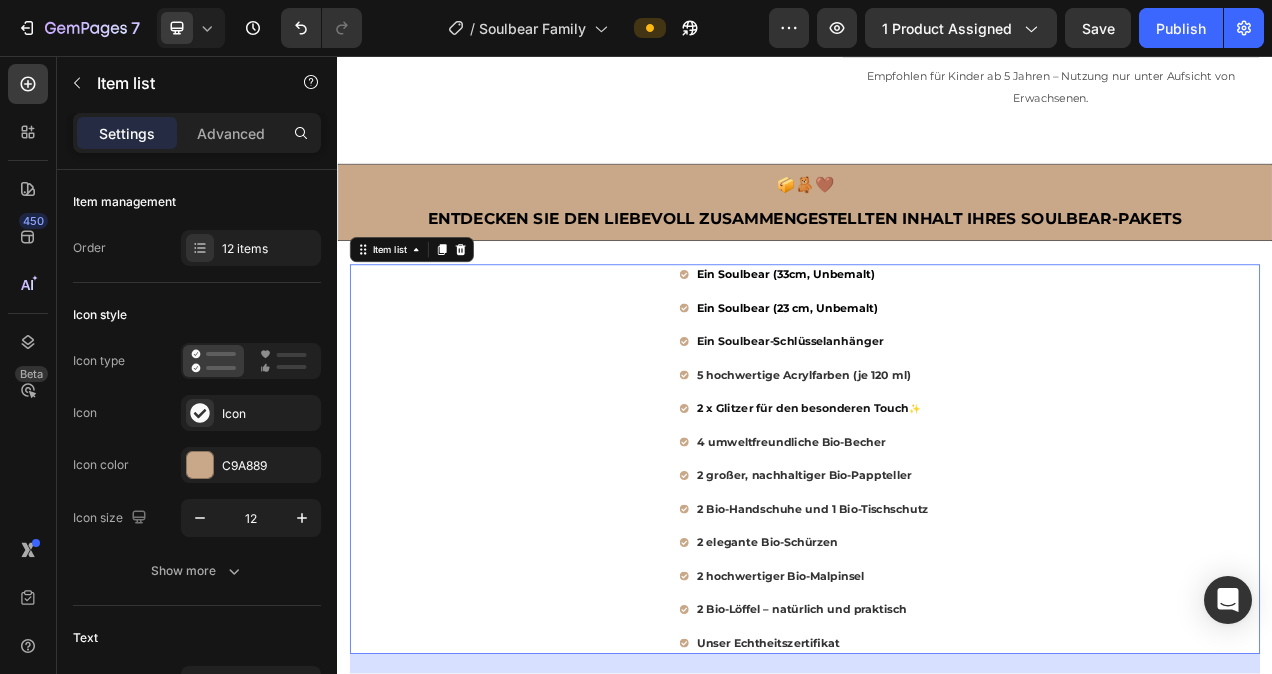 click on "Ein Soulbear (33cm, Unbemalt)" at bounding box center [947, 337] 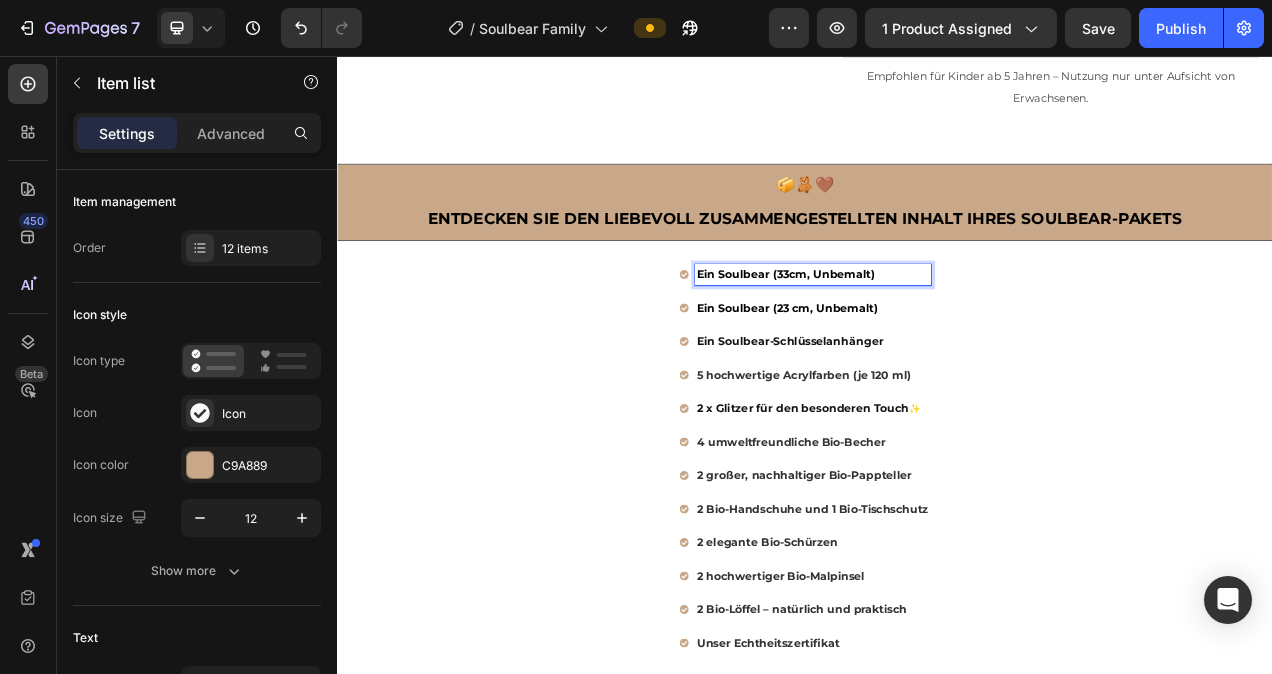 click on "Ein Soulbear (33cm, Unbemalt)" at bounding box center [947, 337] 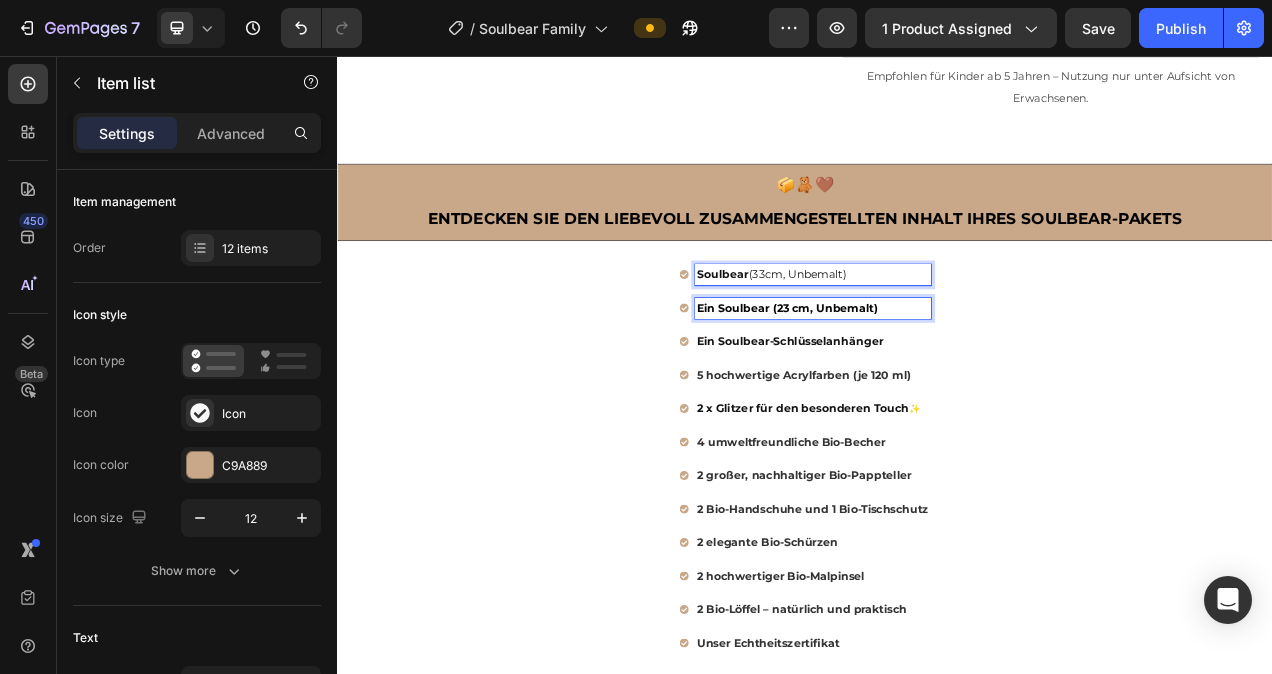 click on "Ein Soulbear (23 cm, Unbemalt)" at bounding box center (947, 380) 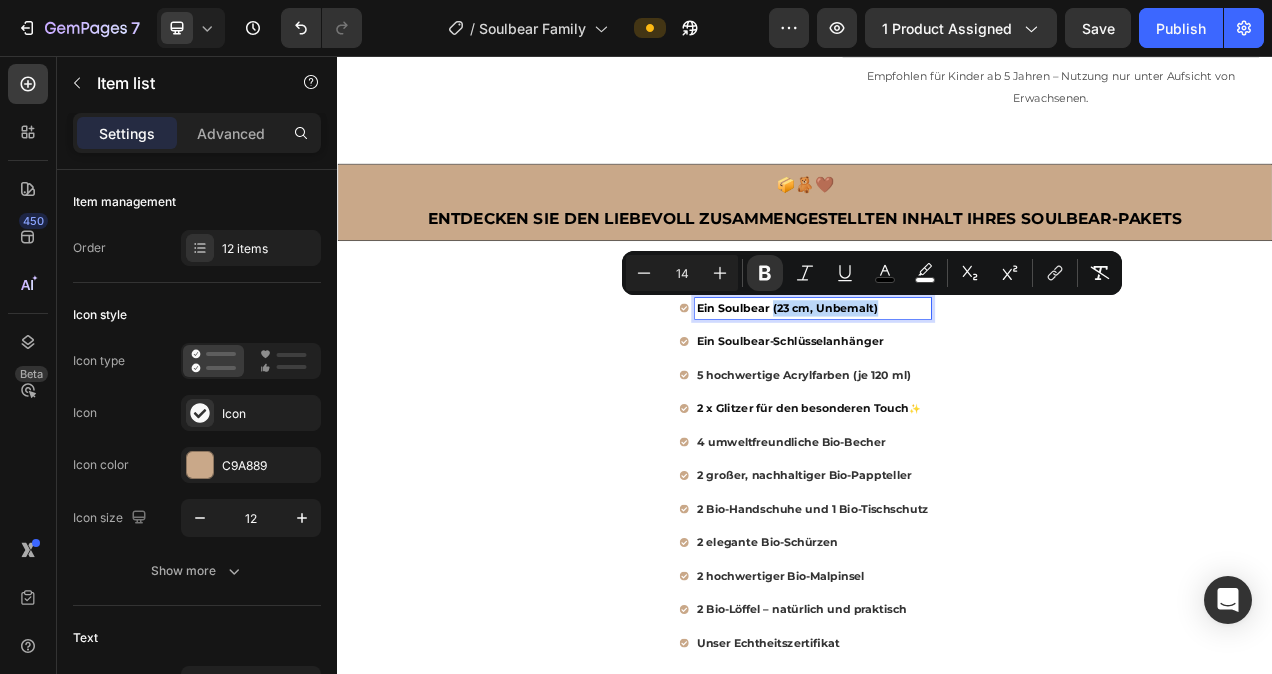 drag, startPoint x: 1026, startPoint y: 371, endPoint x: 886, endPoint y: 379, distance: 140.22838 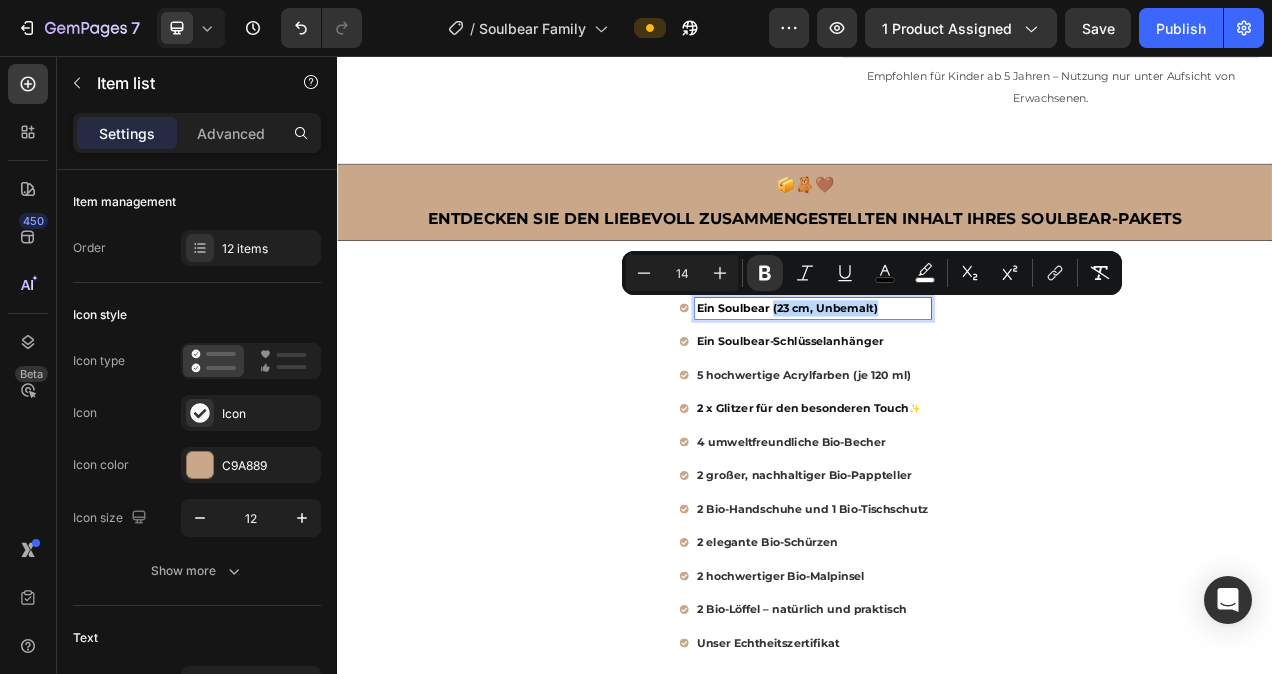 click on "Ein Soulbear (23 cm, Unbemalt)" at bounding box center (947, 380) 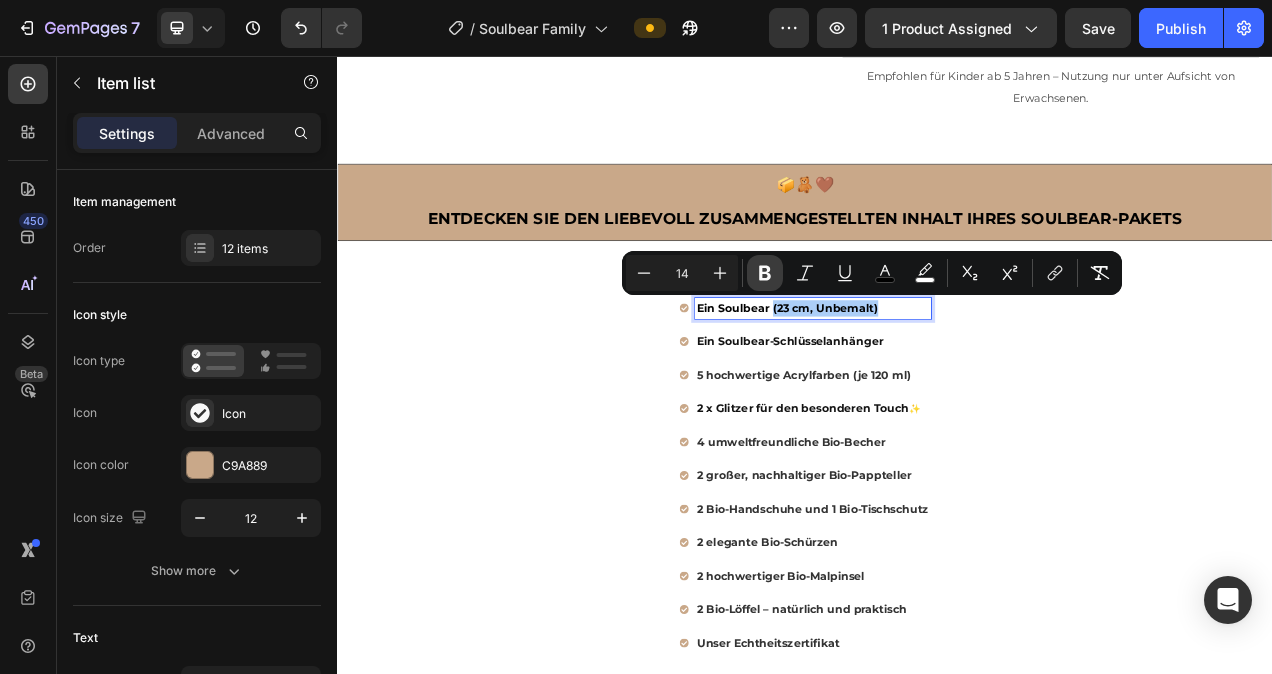 click 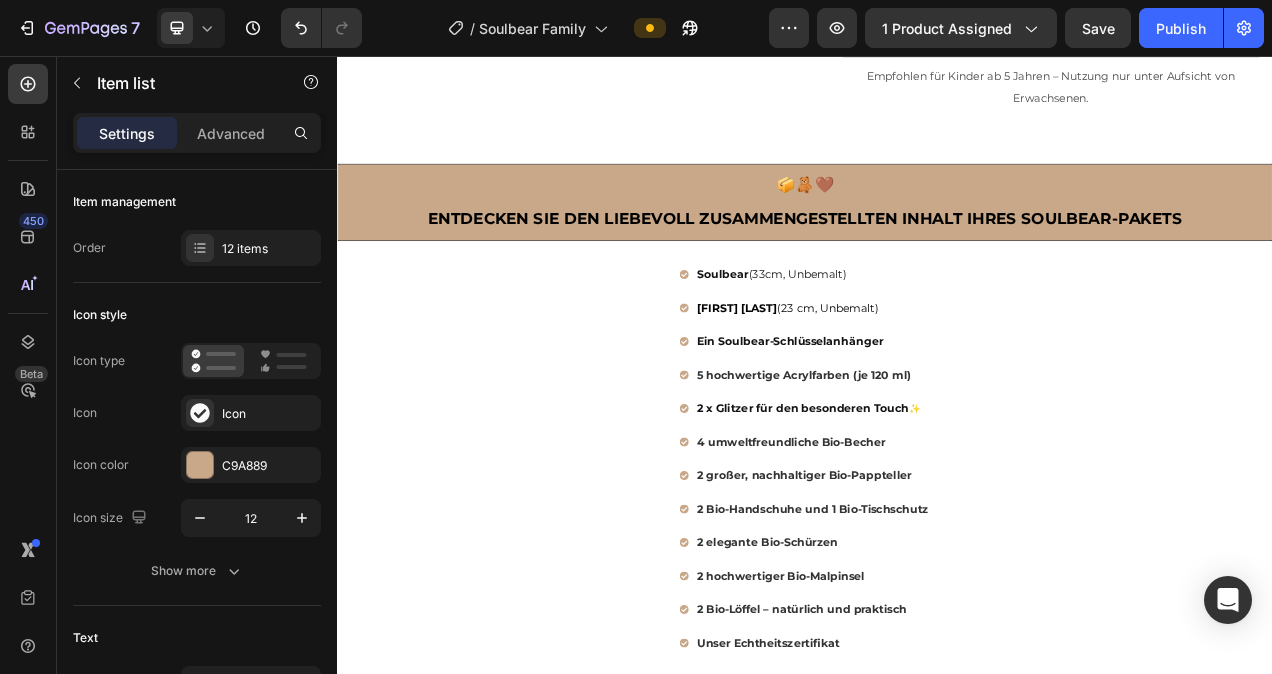 click on "[FIRST] [LAST]" at bounding box center [850, 380] 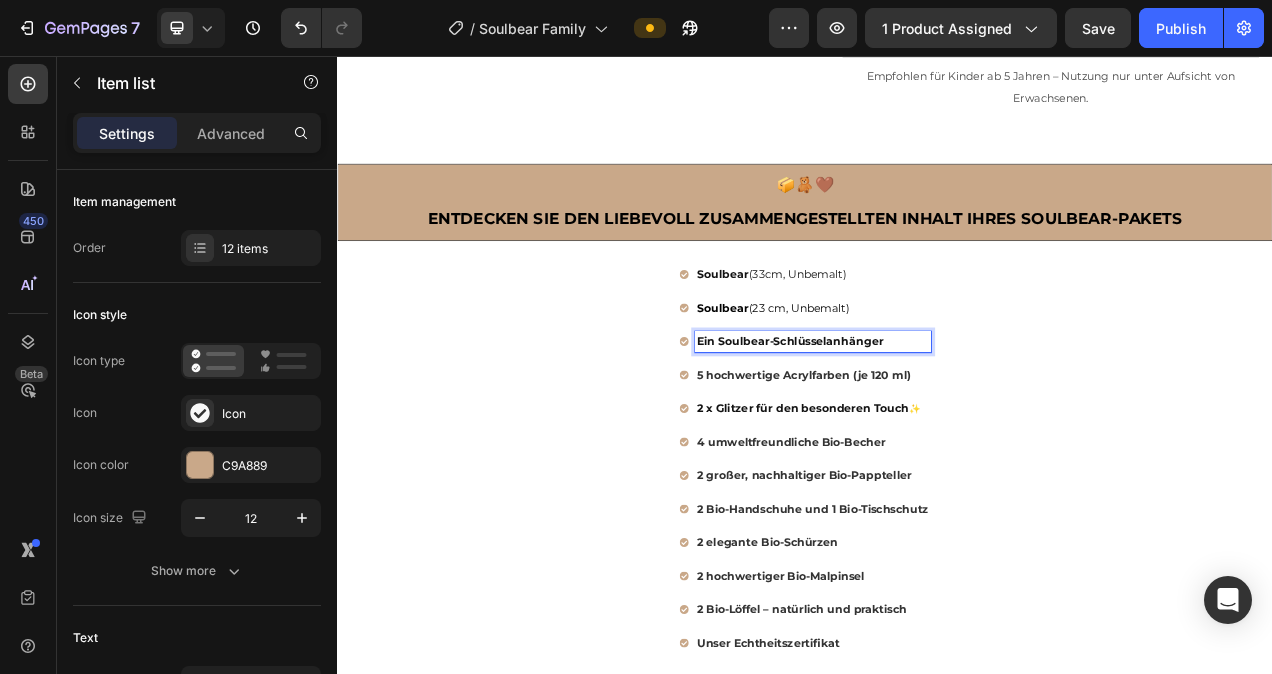 click on "Ein Soulbear-Schlüsselanhänger" at bounding box center [947, 423] 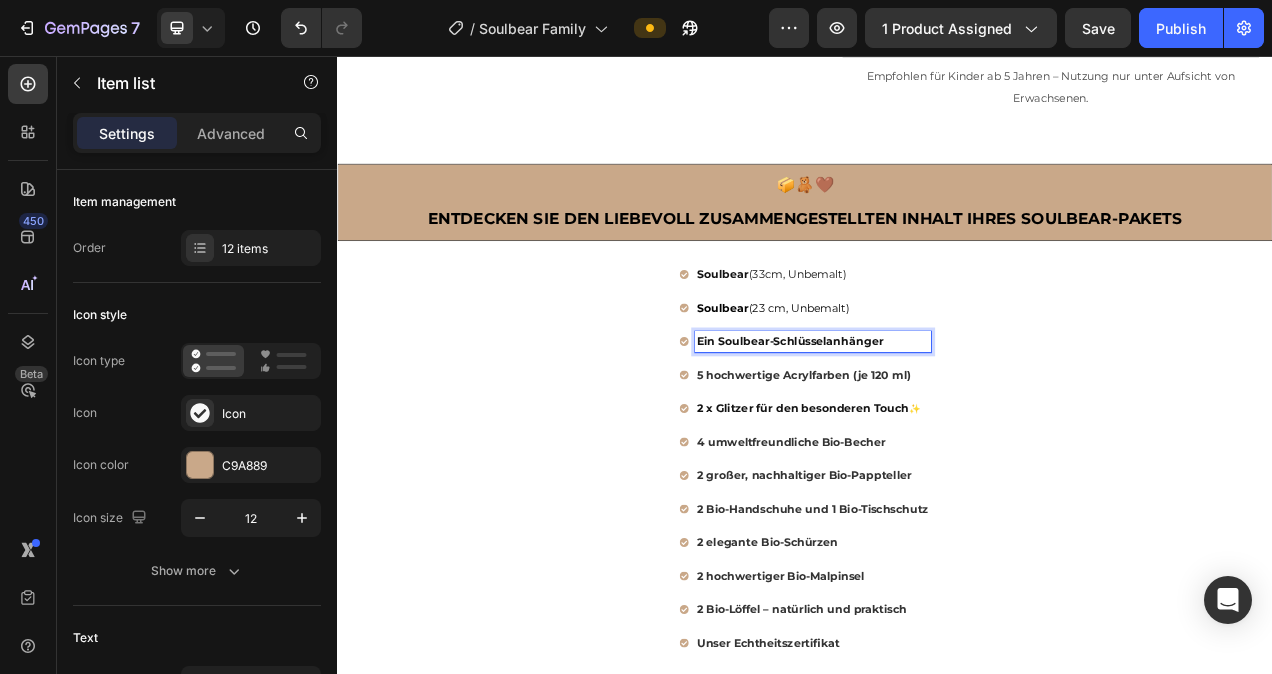 click on "Ein Soulbear-Schlüsselanhänger" at bounding box center (947, 423) 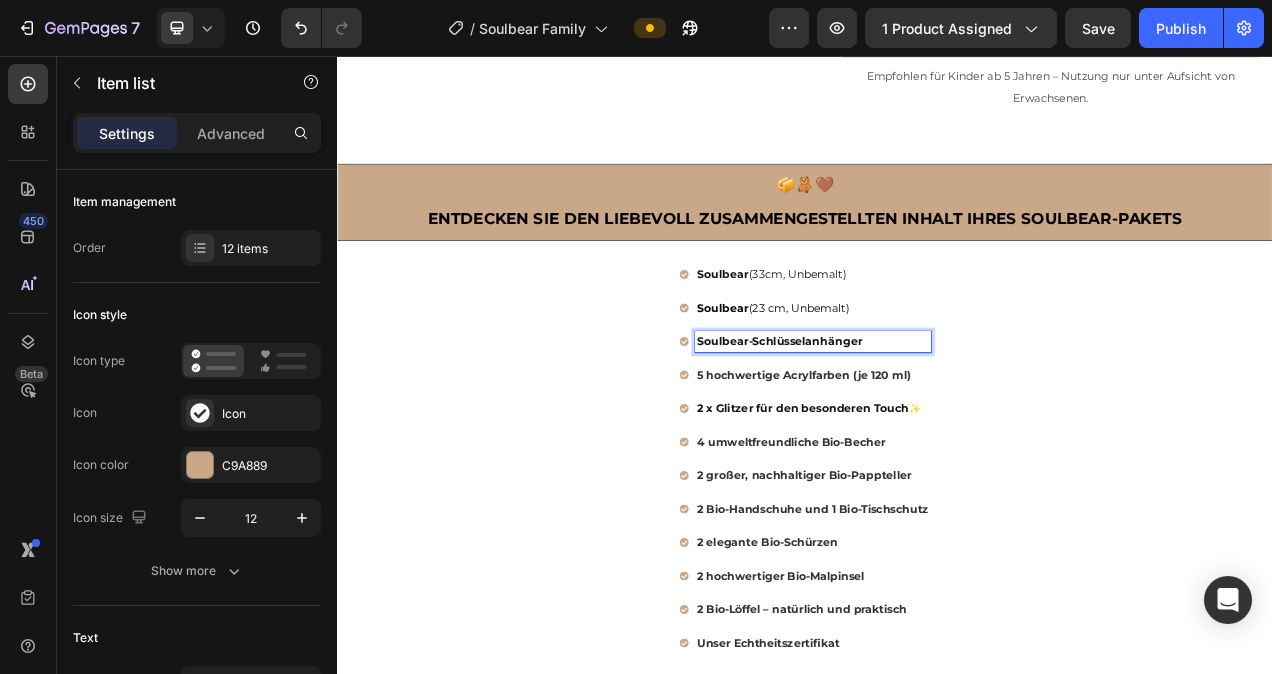 click on "Soulbear-Schlüsselanhänger" at bounding box center [947, 423] 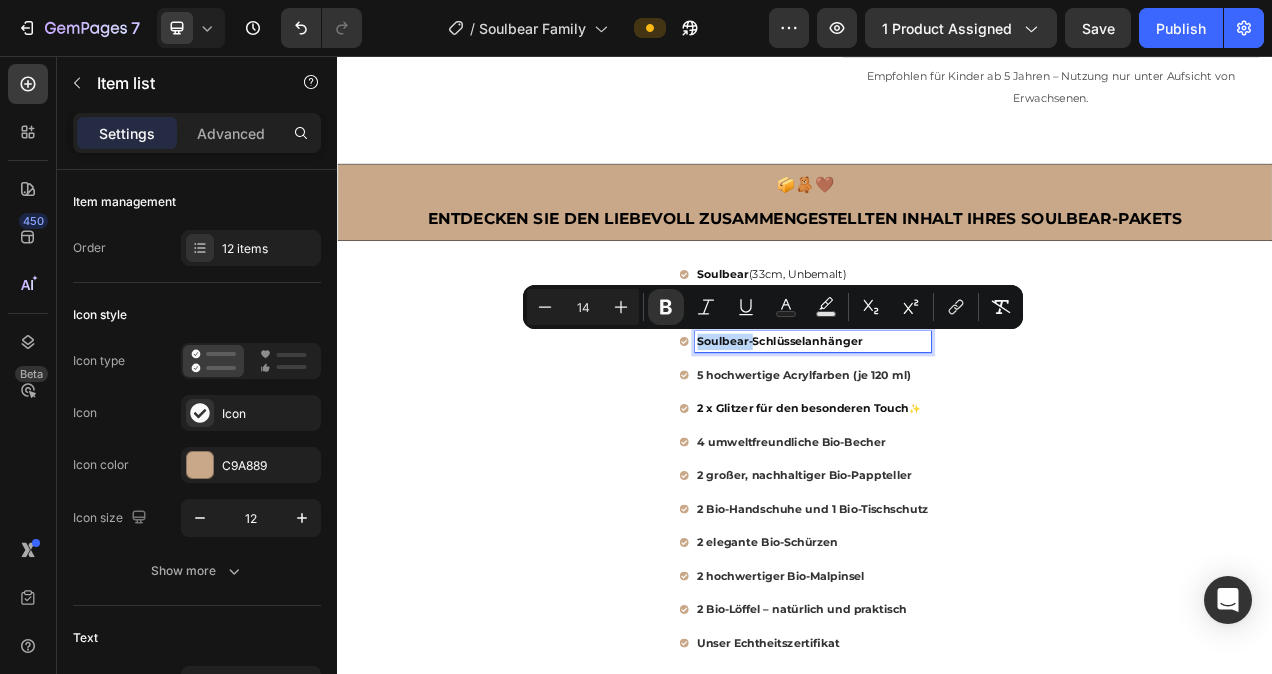 drag, startPoint x: 860, startPoint y: 421, endPoint x: 793, endPoint y: 420, distance: 67.00746 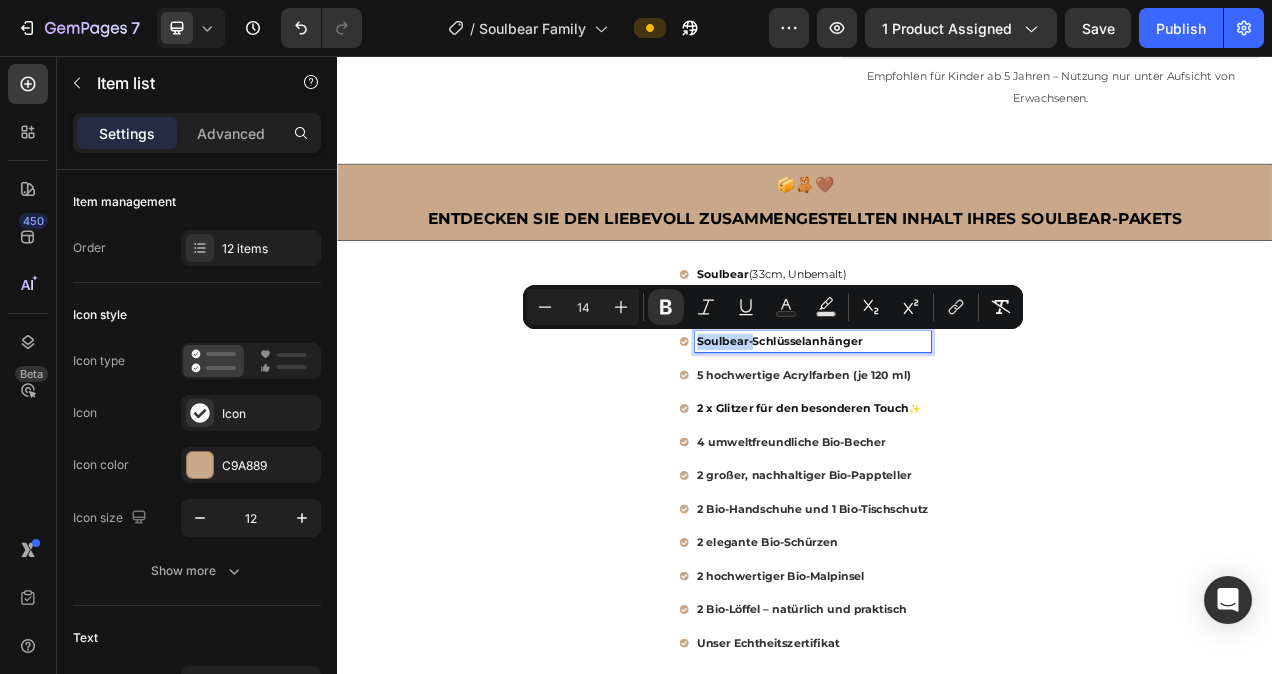 click on "Soulbear-Schlüsselanhänger" at bounding box center [905, 423] 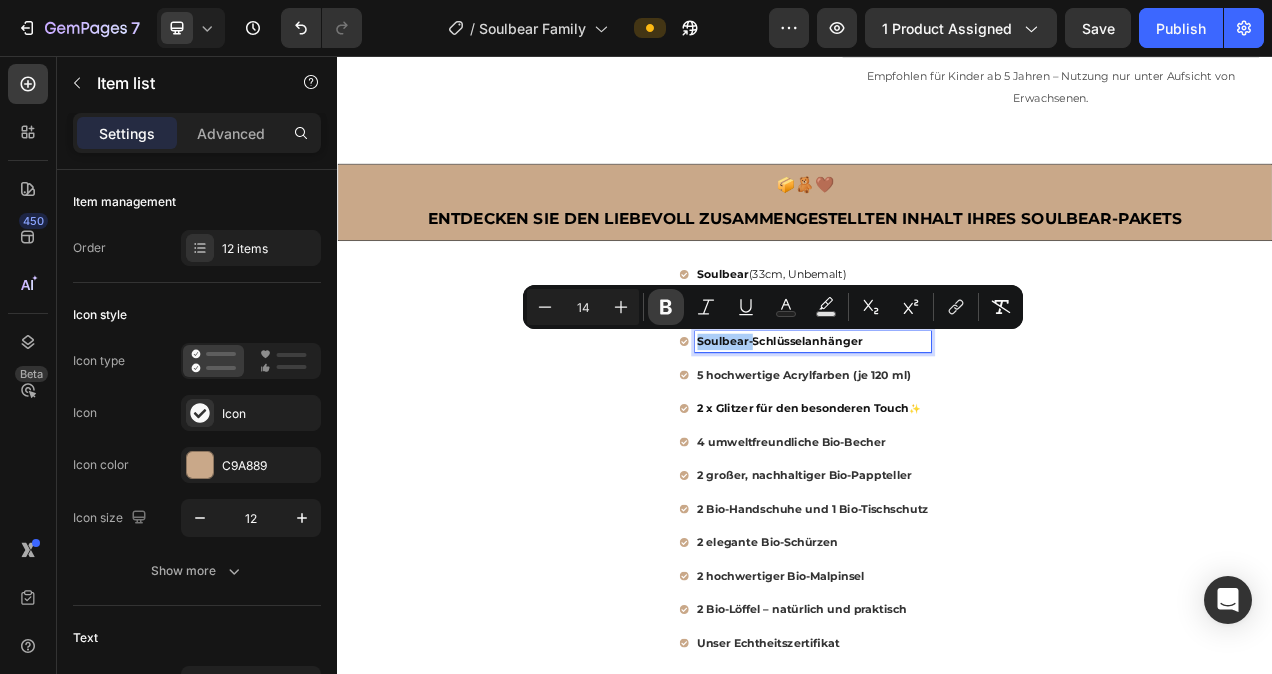 click 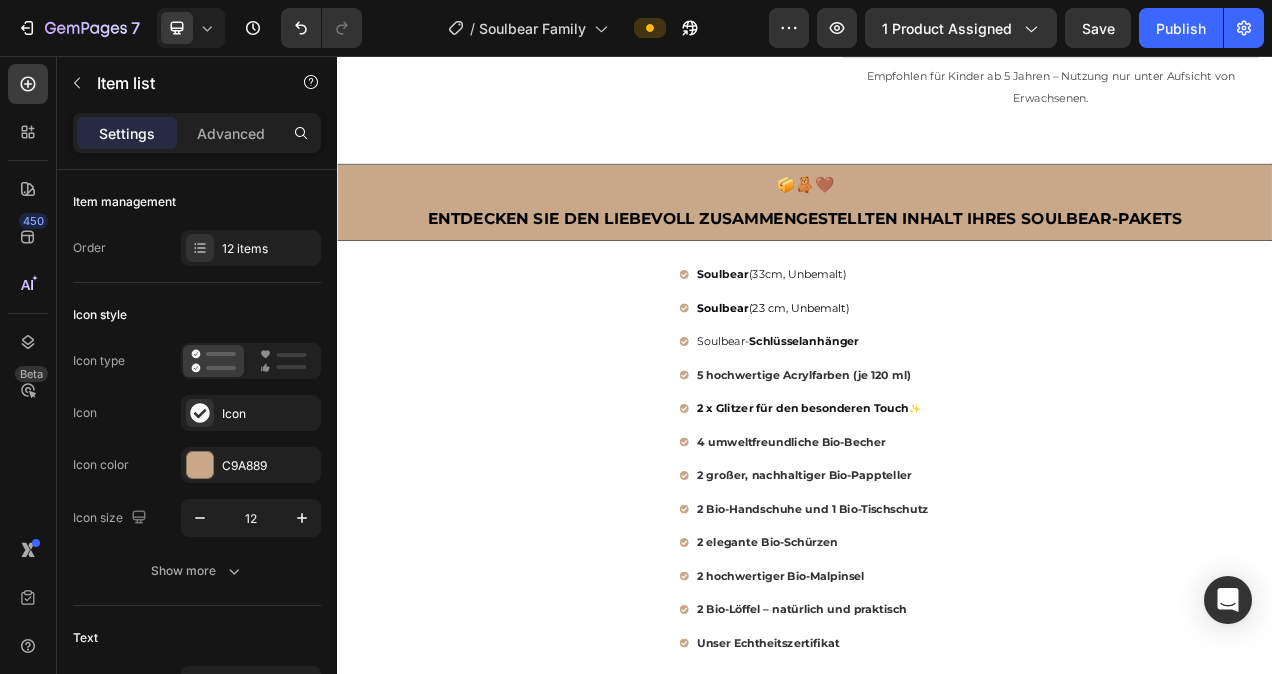 click on "Soulbear- Schlüsselanhänger" at bounding box center (947, 423) 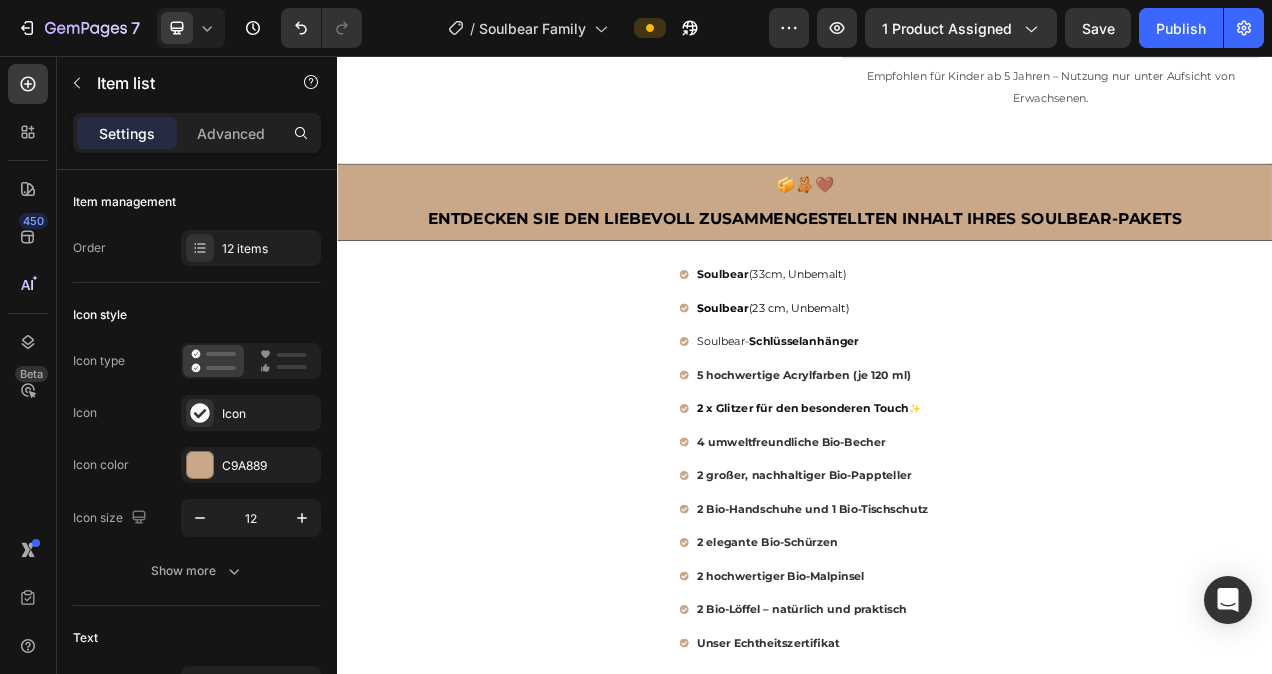 drag, startPoint x: 1006, startPoint y: 420, endPoint x: 855, endPoint y: 427, distance: 151.16217 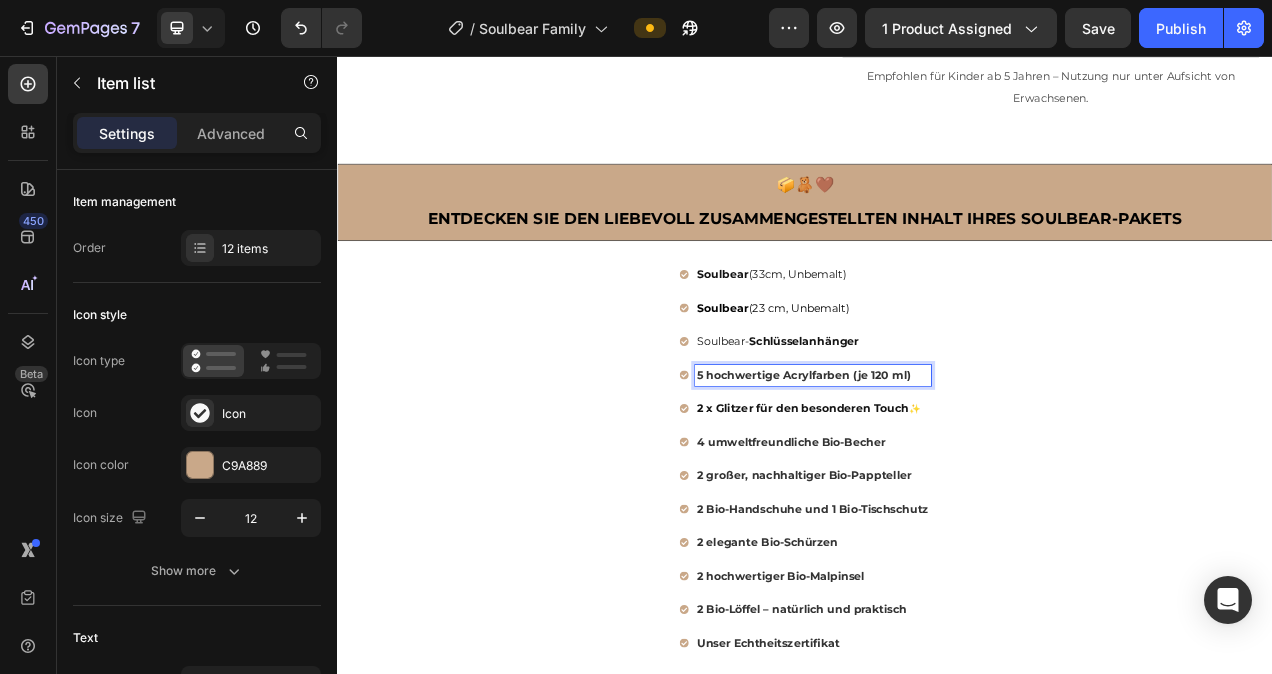 click on "5 hochwertige Acrylfarben (je 120 ml)" at bounding box center (936, 466) 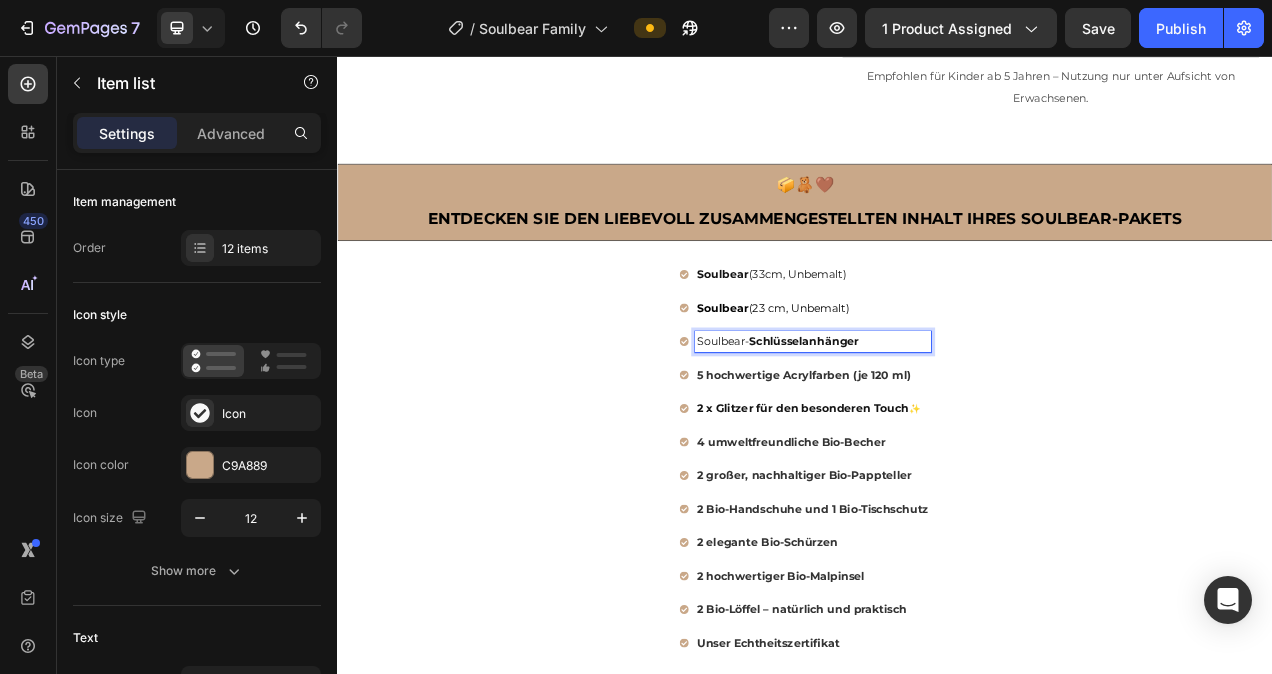 click on "Soulbear- Schlüsselanhänger" at bounding box center (947, 423) 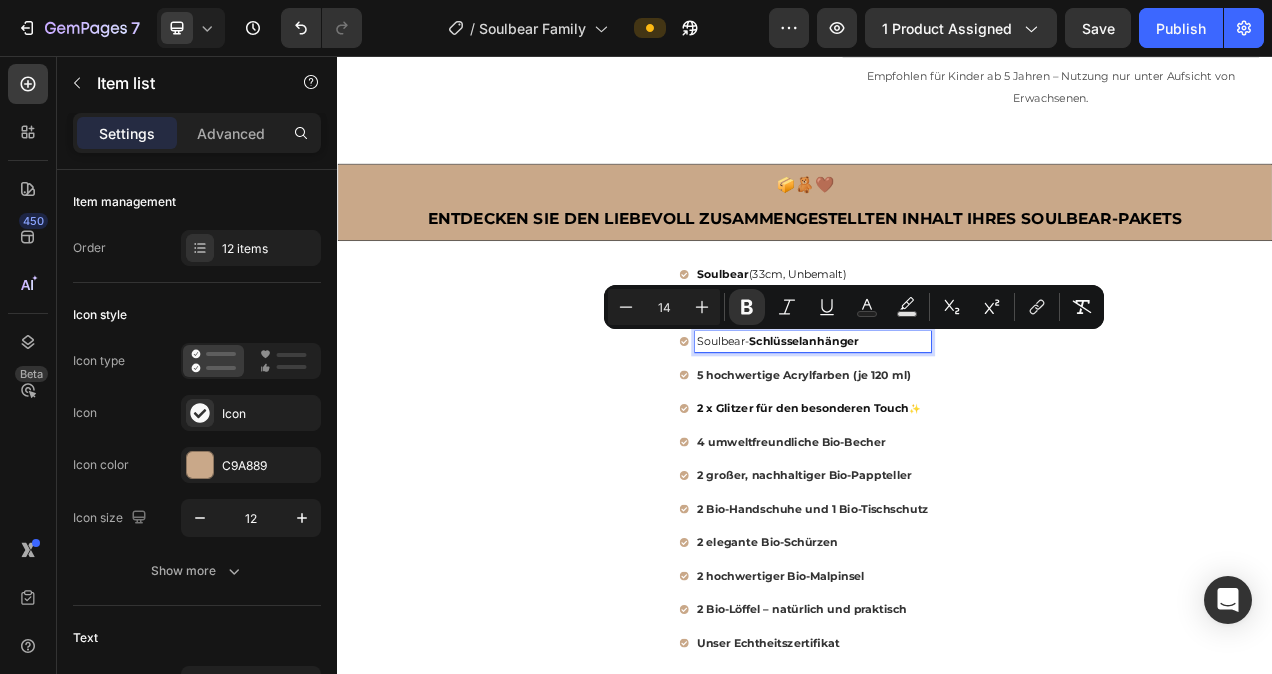 drag, startPoint x: 1005, startPoint y: 417, endPoint x: 858, endPoint y: 420, distance: 147.03061 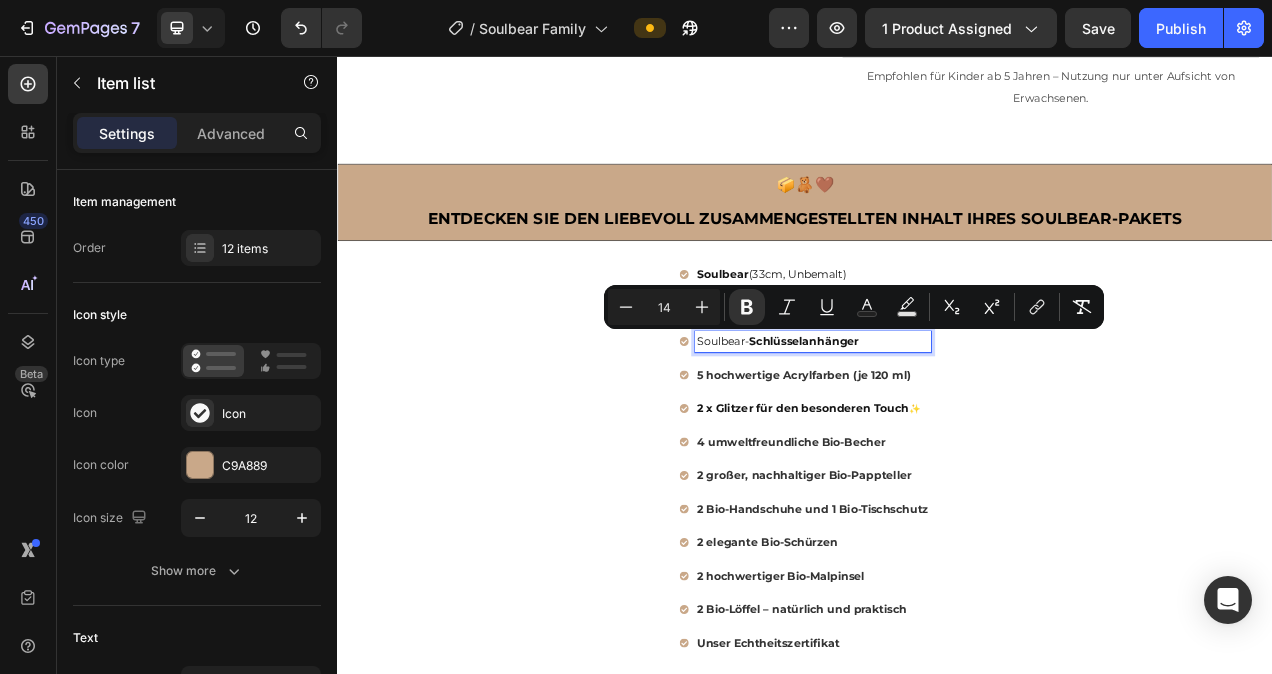 click on "Soulbear- Schlüsselanhänger" at bounding box center [947, 423] 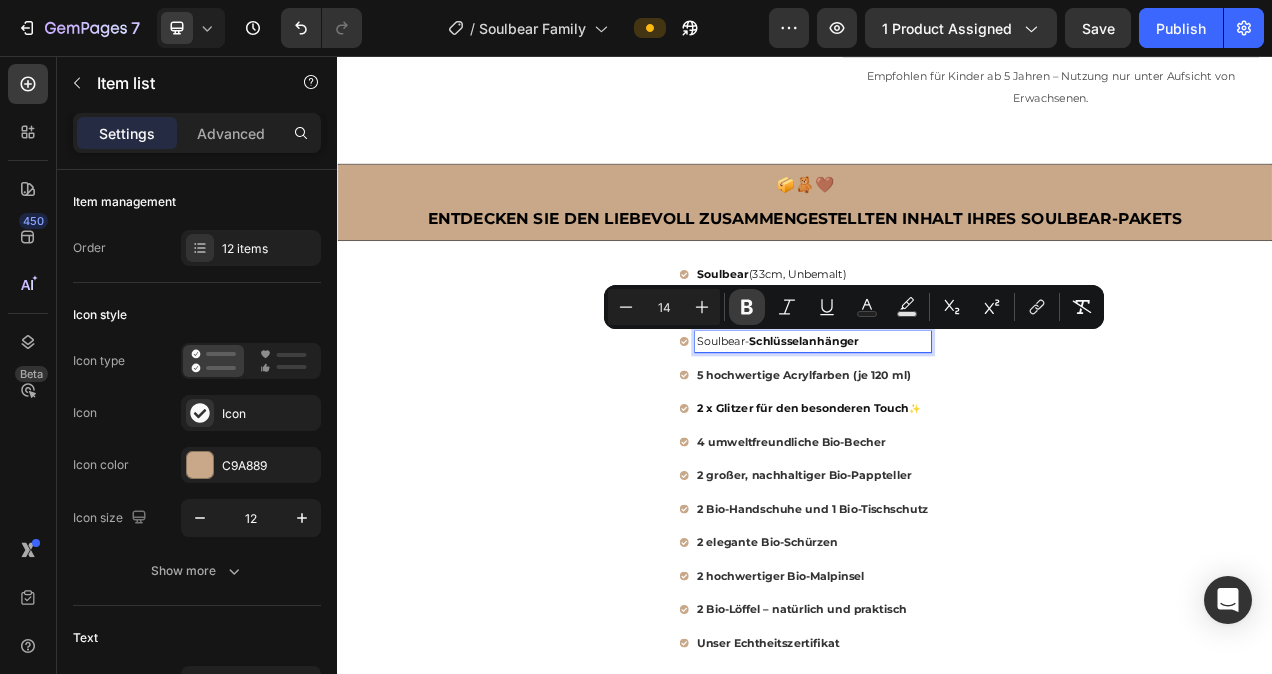 click 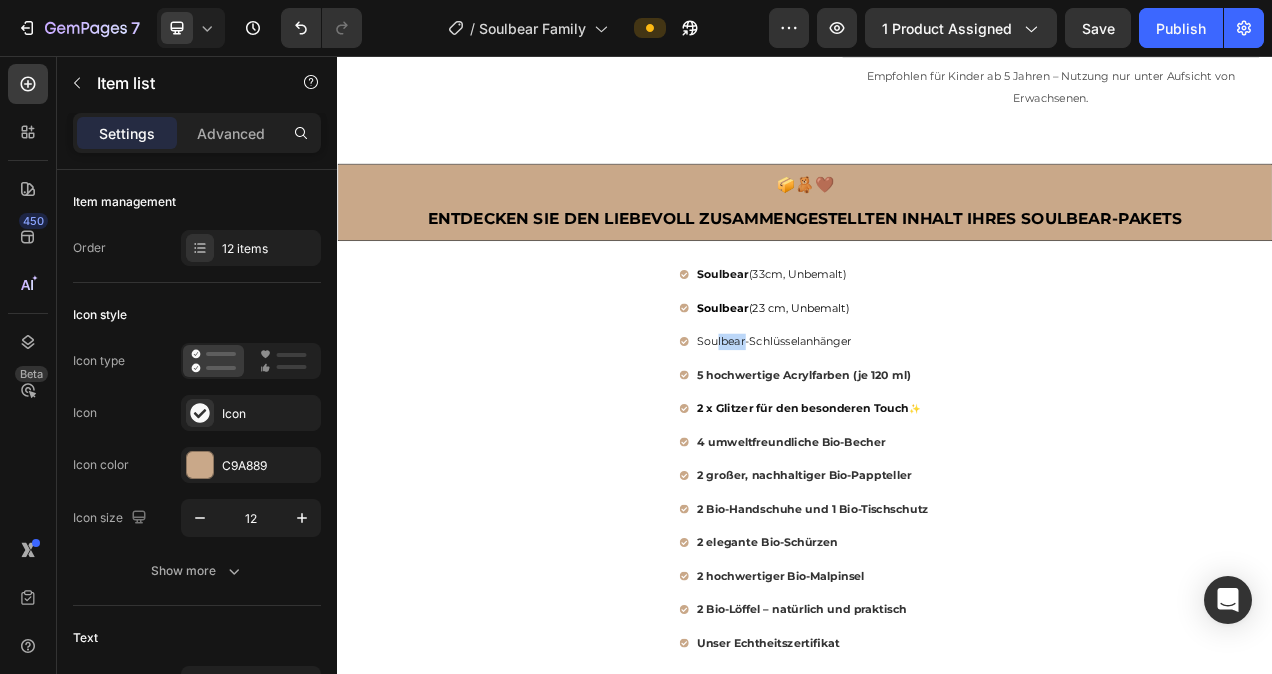 drag, startPoint x: 855, startPoint y: 420, endPoint x: 817, endPoint y: 421, distance: 38.013157 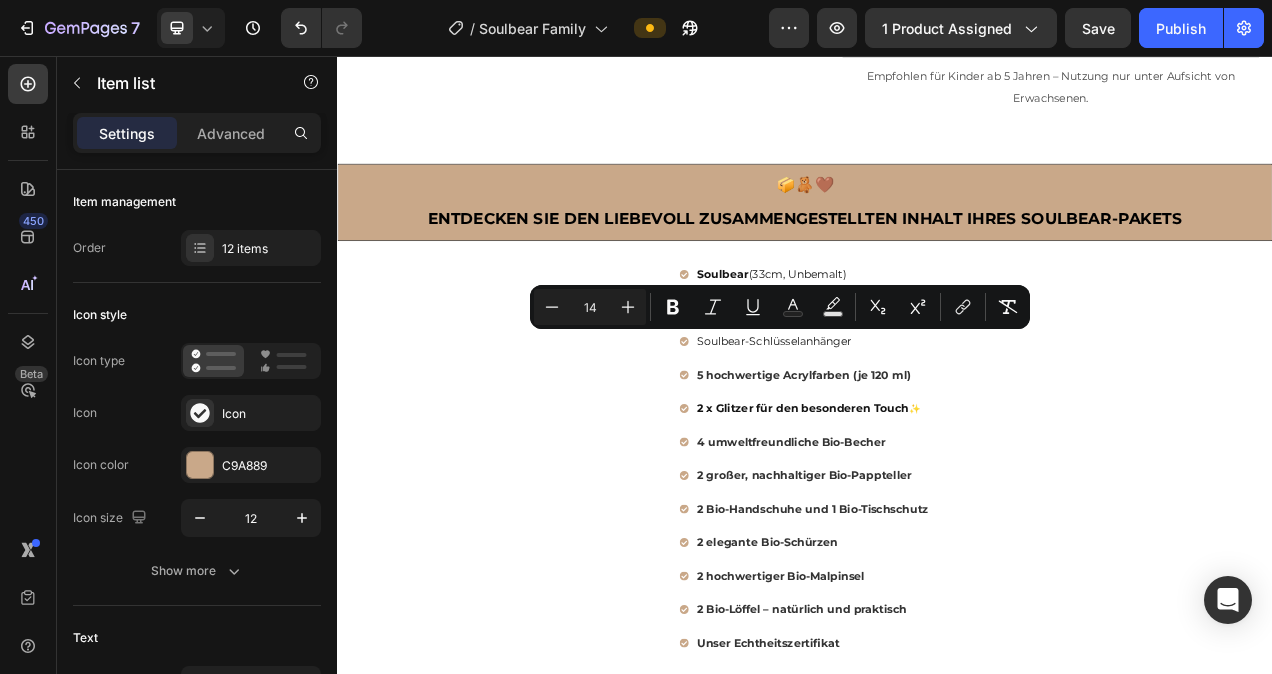 click on "Soulbear-Schlüsselanhänger" at bounding box center (898, 423) 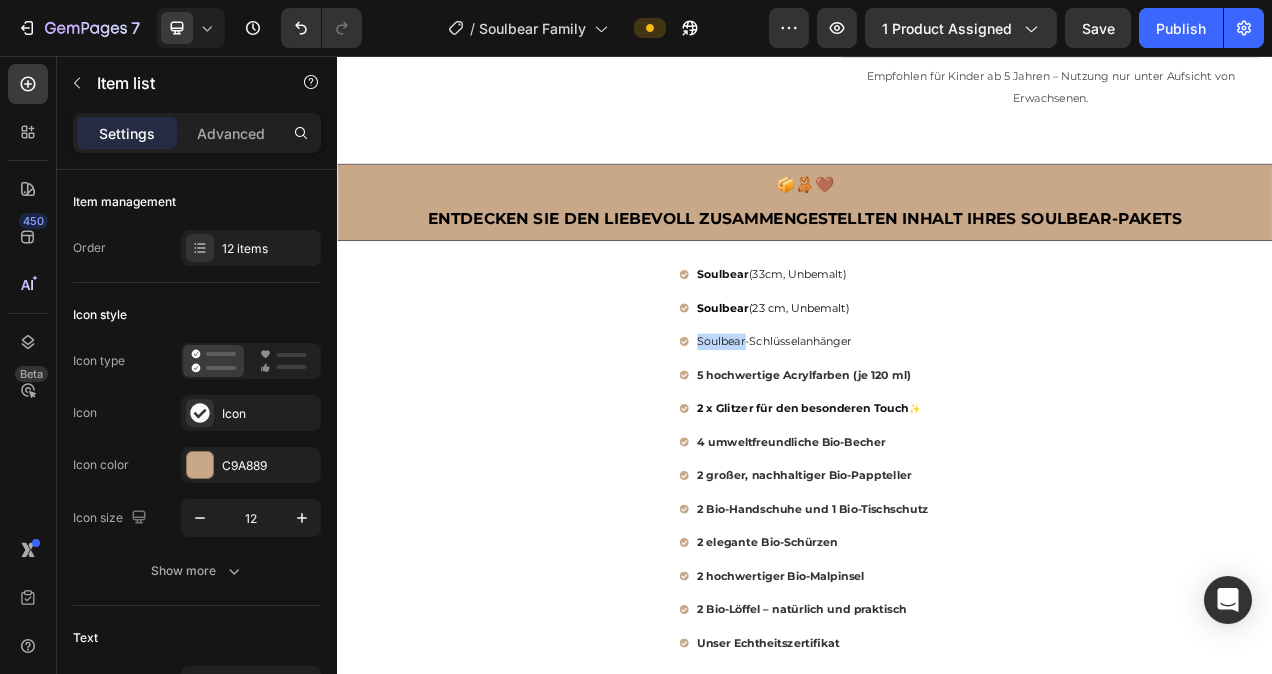 drag, startPoint x: 855, startPoint y: 420, endPoint x: 795, endPoint y: 427, distance: 60.40695 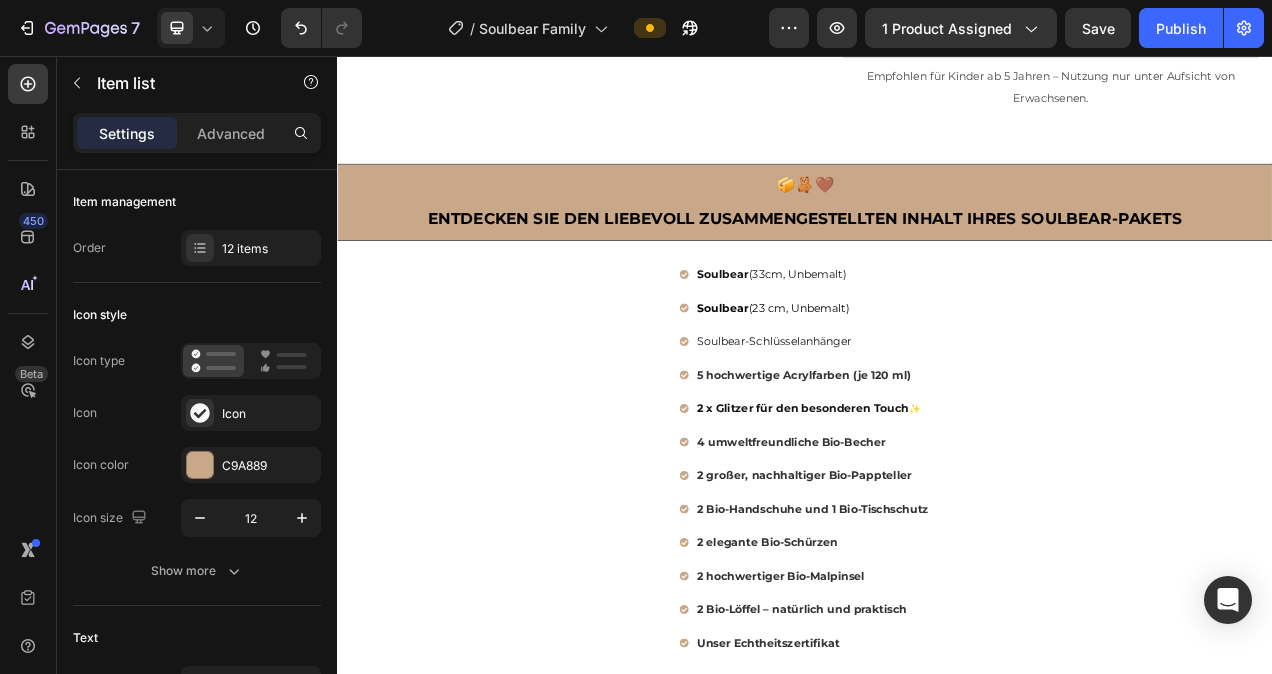 click on "Soulbear-Schlüsselanhänger" at bounding box center (898, 423) 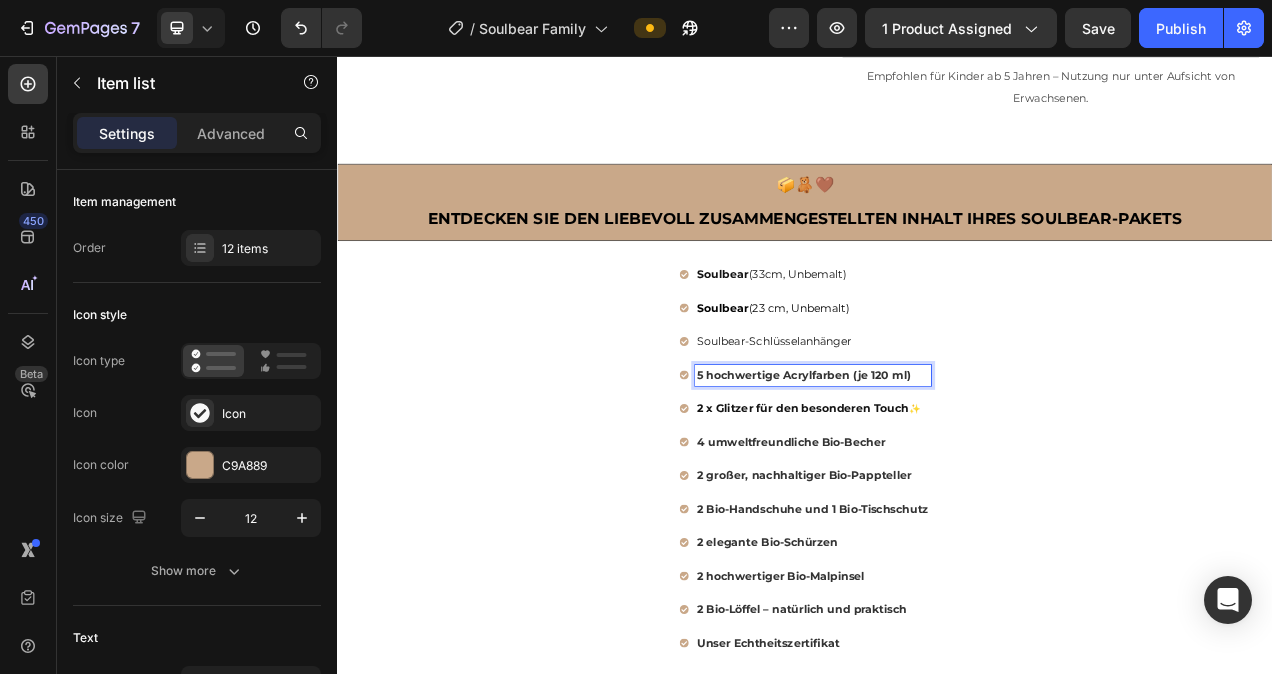 click on "5 hochwertige Acrylfarben (je 120 ml)" at bounding box center (936, 466) 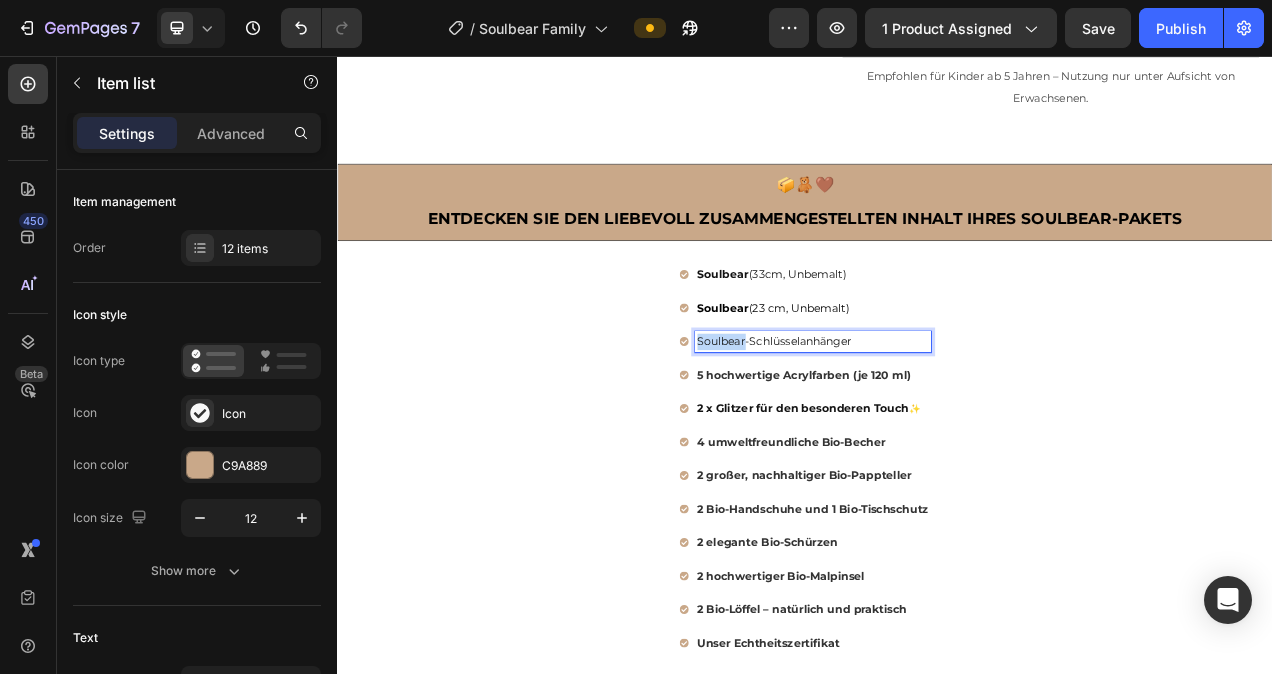 drag, startPoint x: 852, startPoint y: 418, endPoint x: 793, endPoint y: 420, distance: 59.03389 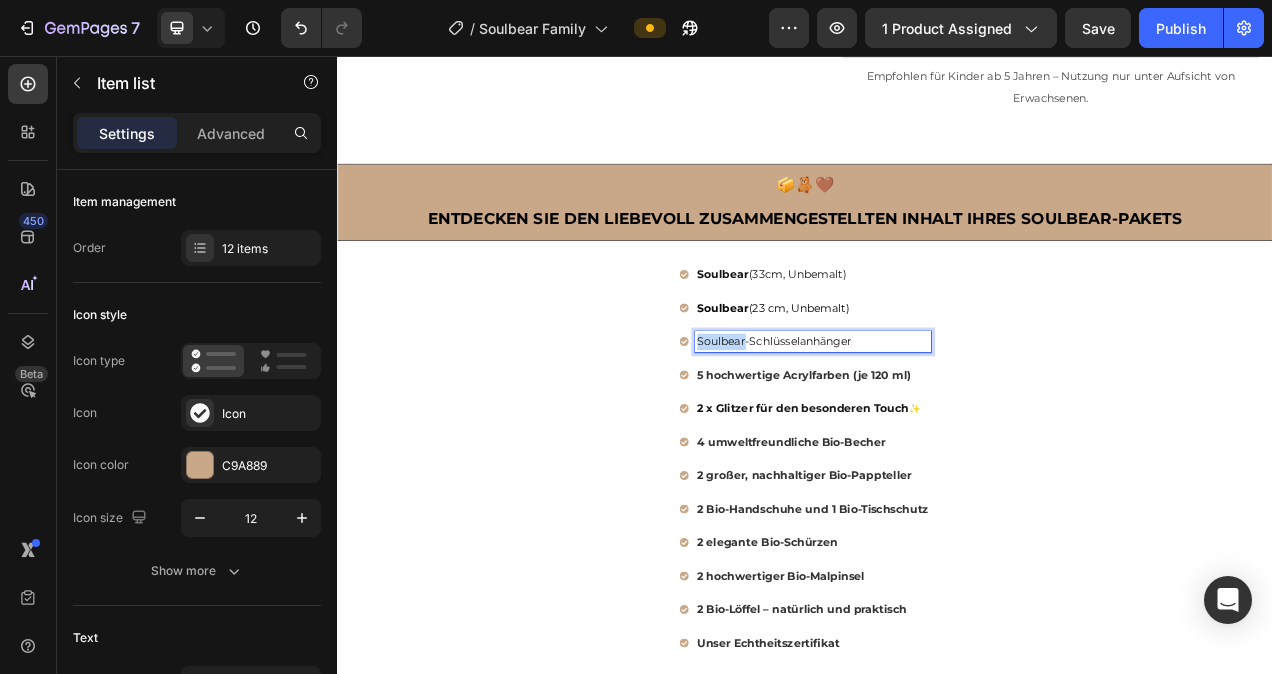 click on "Soulbear-Schlüsselanhänger" at bounding box center [898, 423] 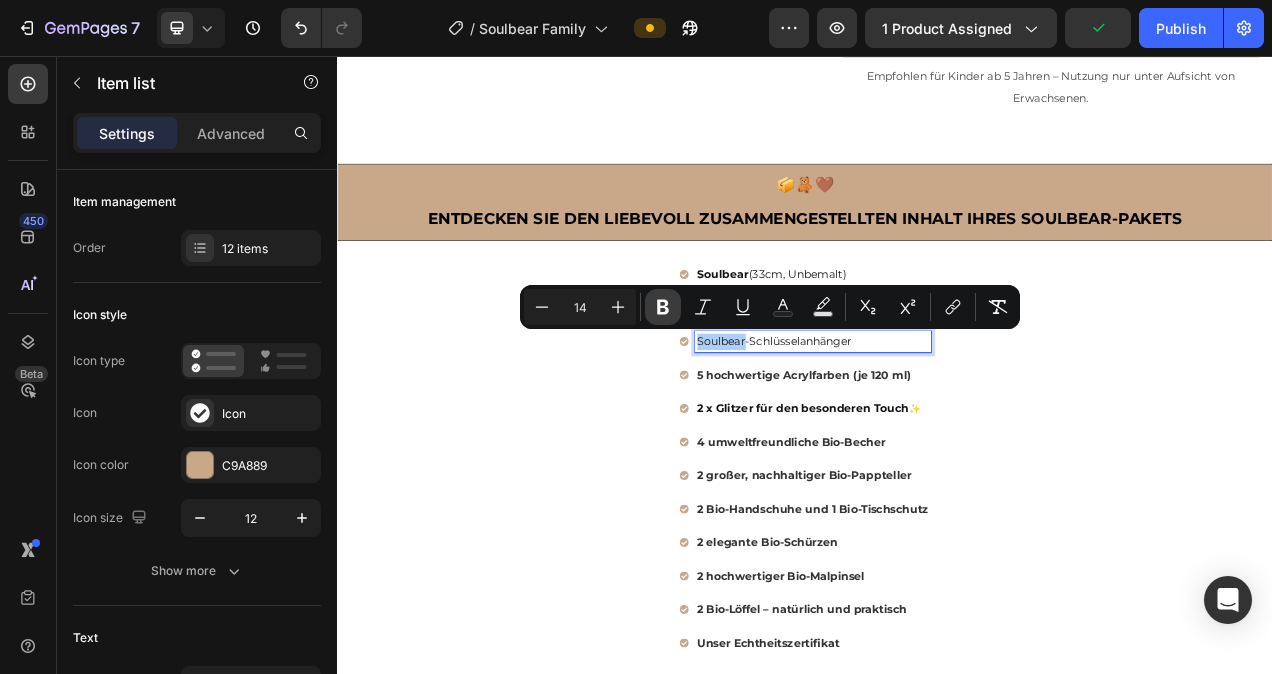 click 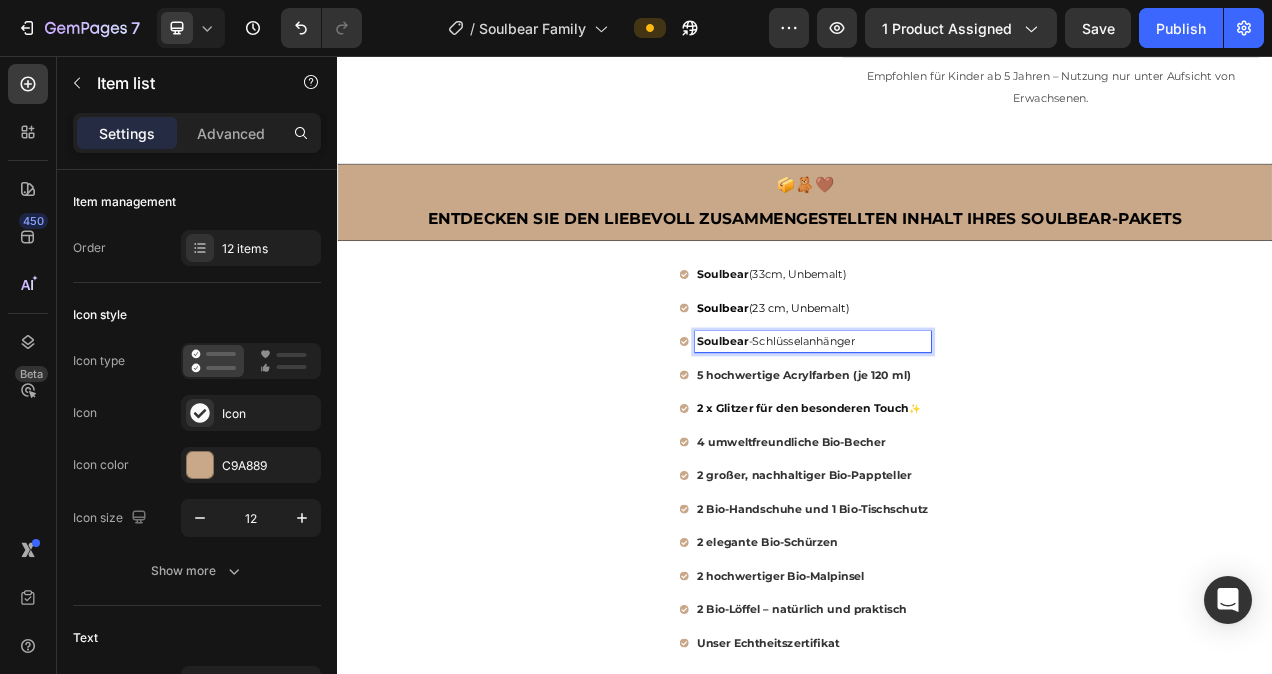 click on "5 hochwertige Acrylfarben (je 120 ml)" at bounding box center (947, 466) 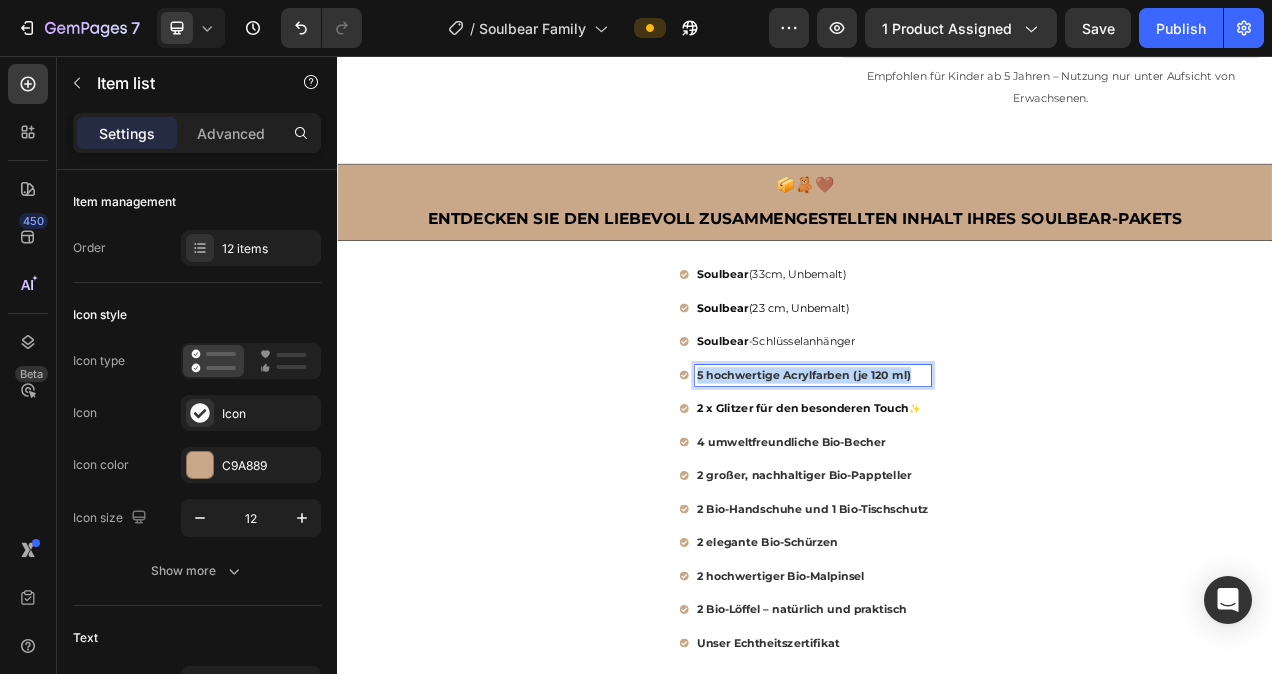 drag, startPoint x: 1073, startPoint y: 458, endPoint x: 790, endPoint y: 456, distance: 283.00708 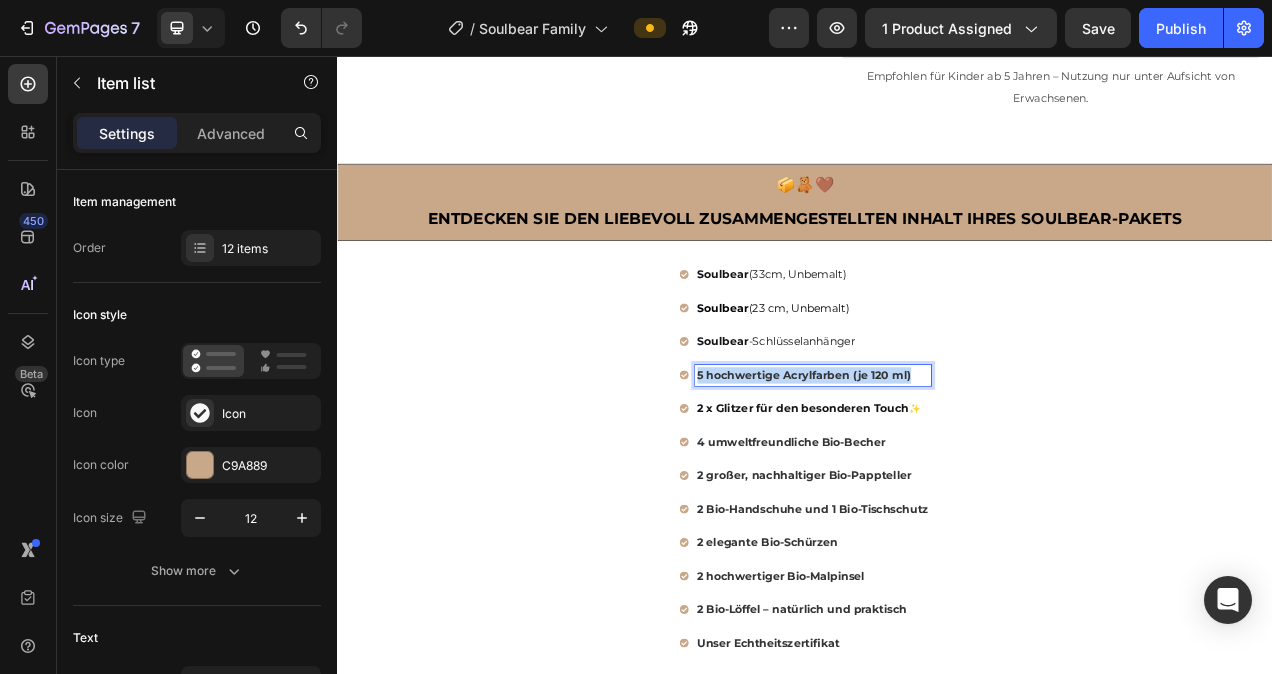 click on "5 hochwertige Acrylfarben (je 120 ml)" at bounding box center [947, 466] 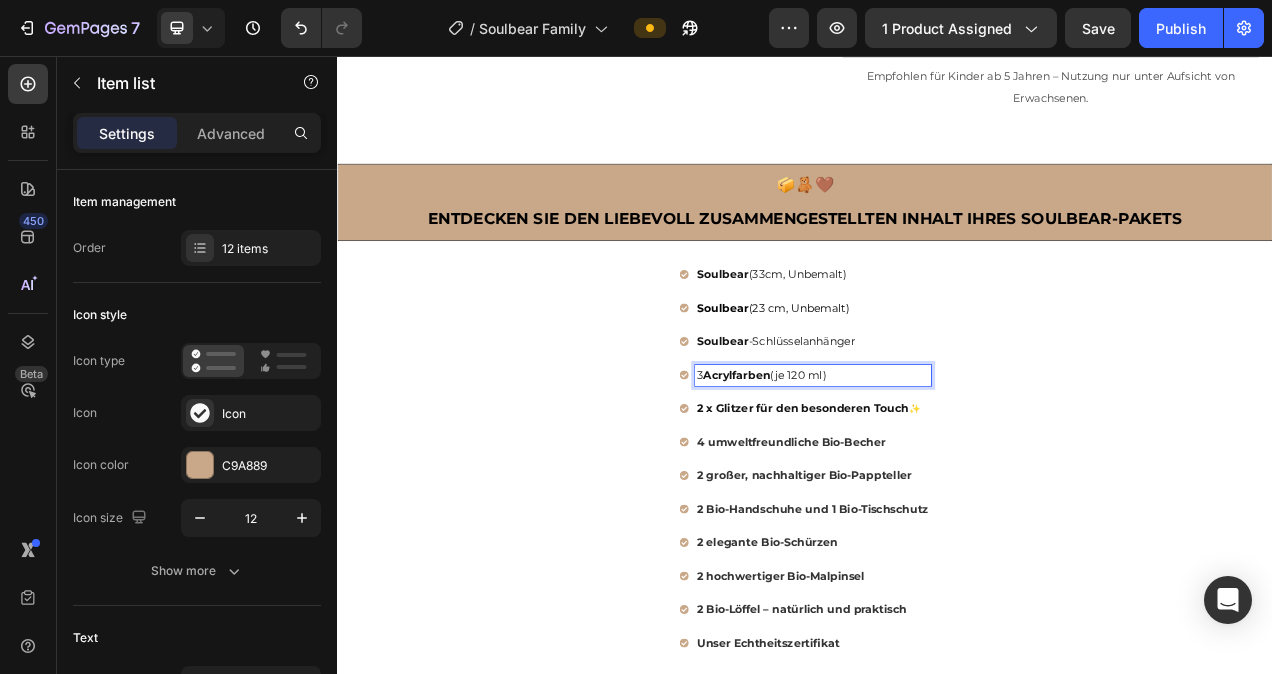 click on "3" at bounding box center [803, 466] 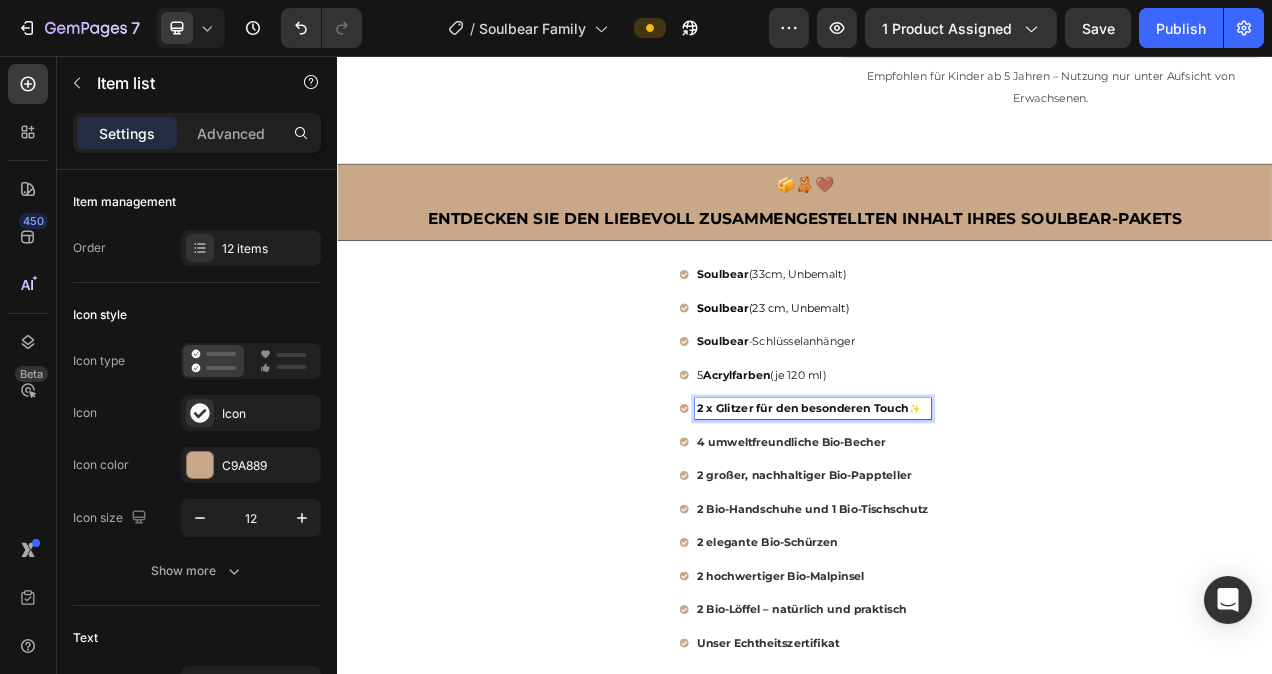 click on "2 x Glitzer für den besonderen Touch  ✨" at bounding box center [947, 509] 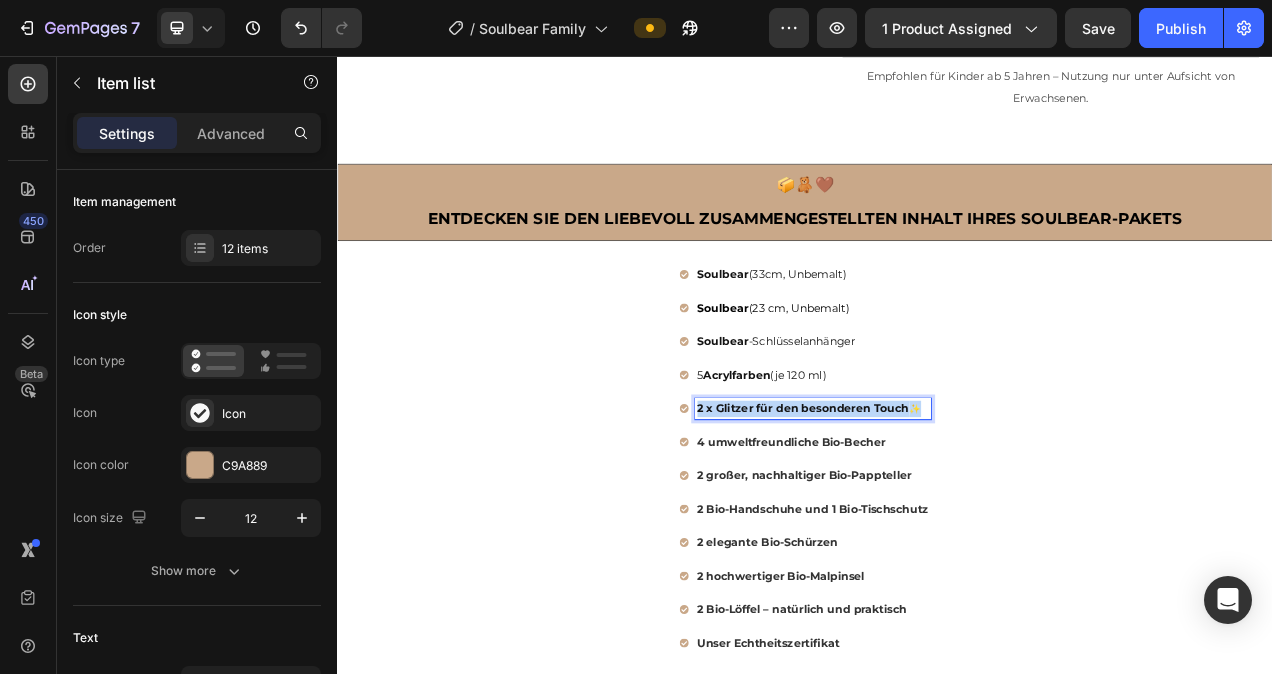 drag, startPoint x: 1081, startPoint y: 506, endPoint x: 793, endPoint y: 506, distance: 288 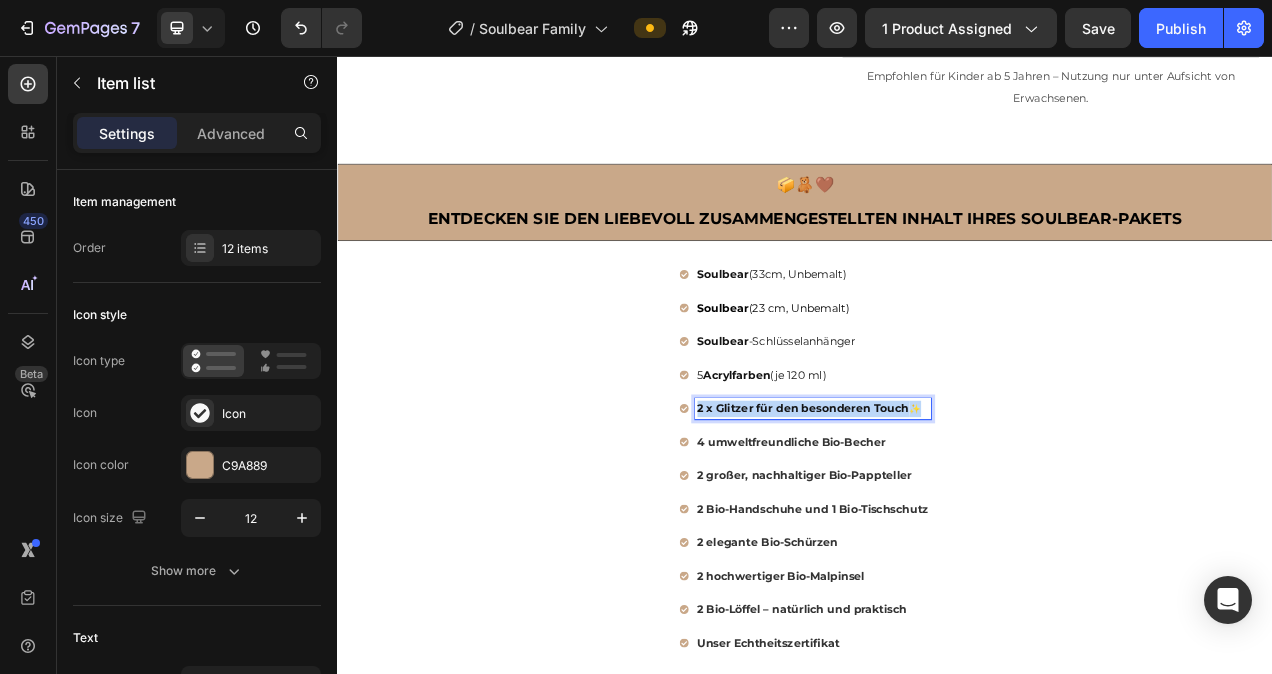 click on "2 x Glitzer für den besonderen Touch  ✨" at bounding box center [947, 509] 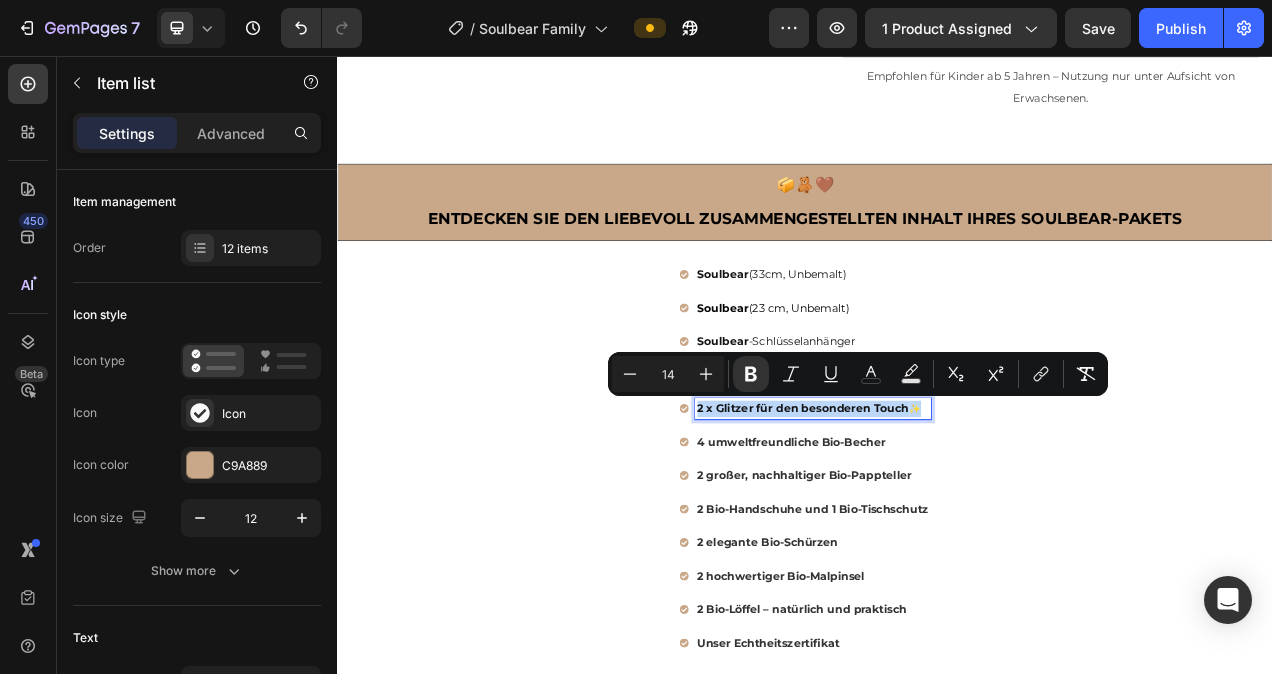 click on "2 x Glitzer für den besonderen Touch" at bounding box center (935, 509) 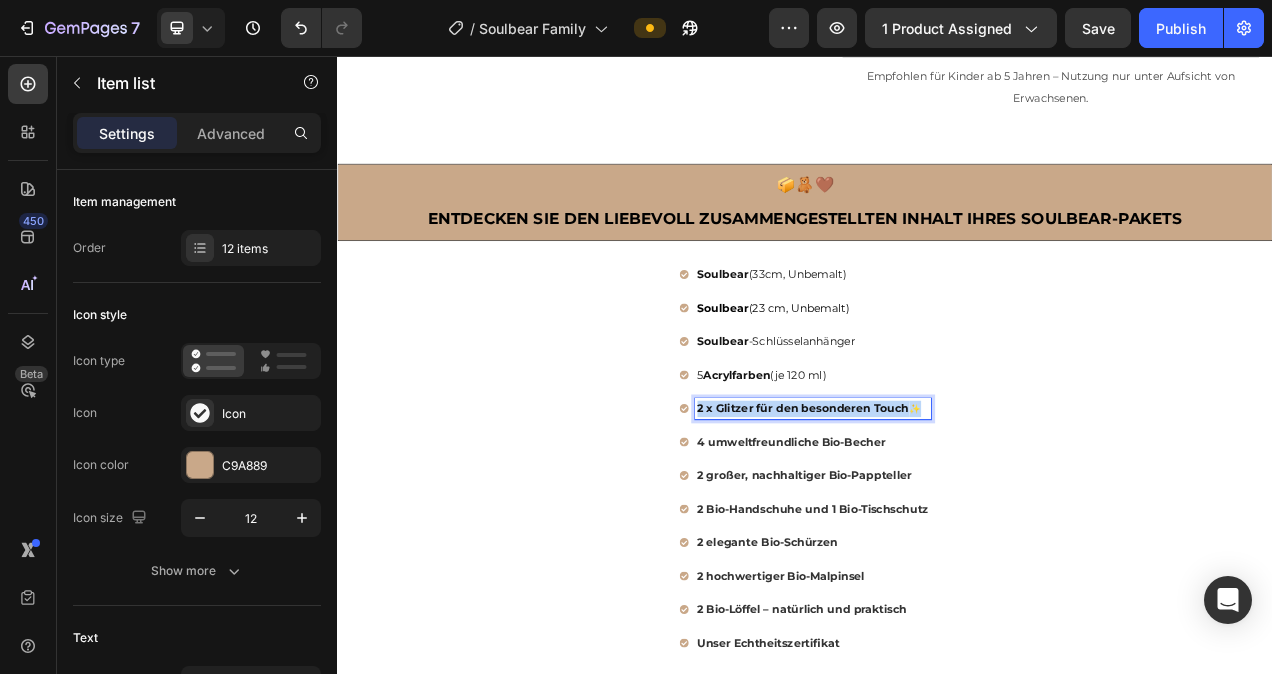 drag, startPoint x: 1083, startPoint y: 511, endPoint x: 793, endPoint y: 509, distance: 290.0069 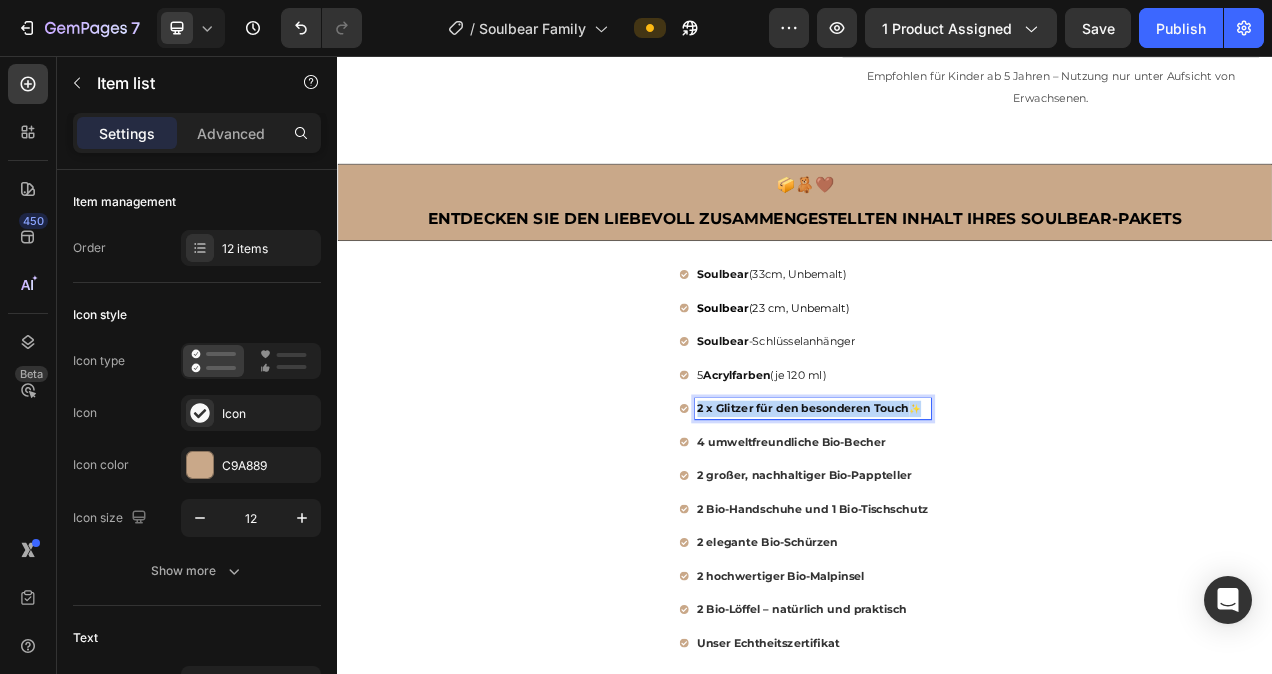 click on "2 x Glitzer für den besonderen Touch  ✨" at bounding box center [947, 509] 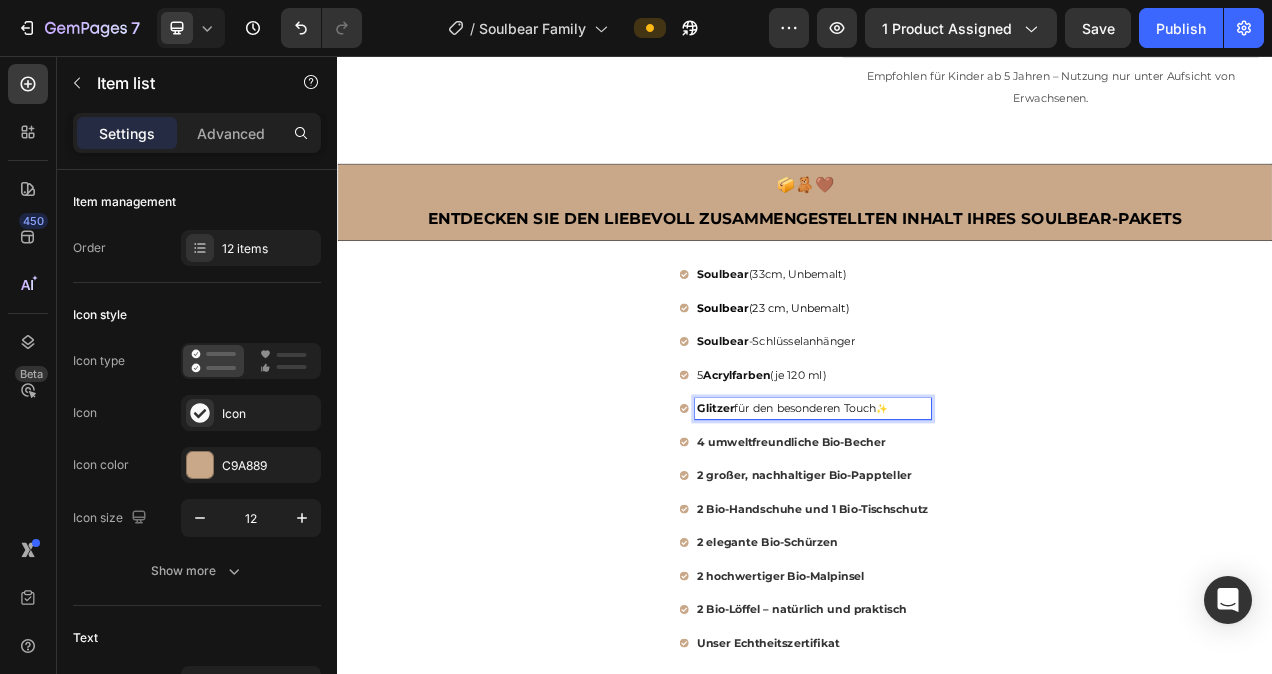 click on "4 umweltfreundliche Bio-Becher" at bounding box center [947, 552] 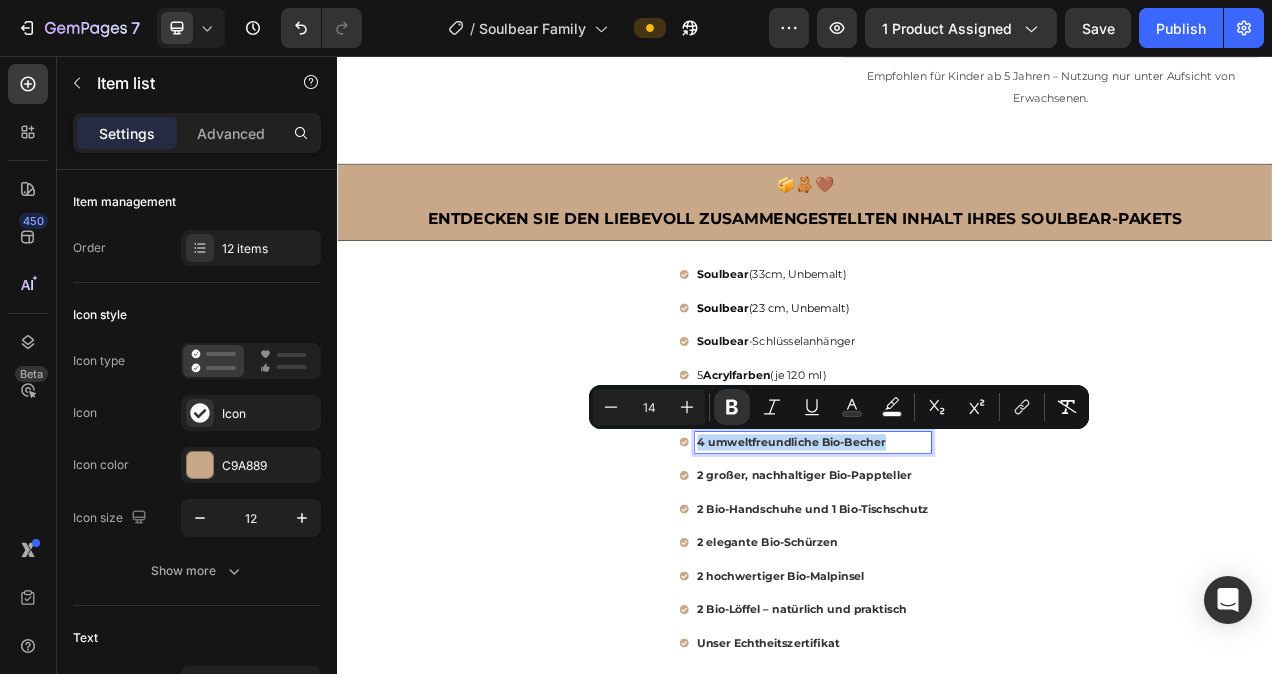 drag, startPoint x: 1037, startPoint y: 548, endPoint x: 792, endPoint y: 552, distance: 245.03265 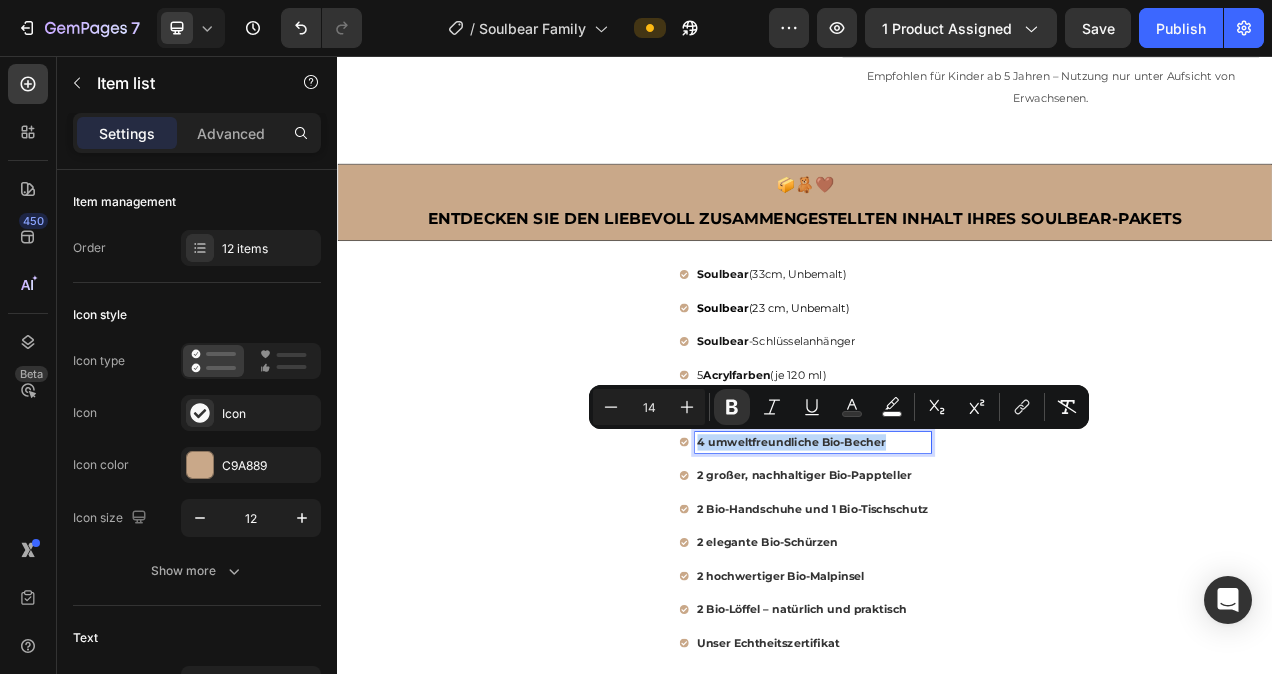 click on "4 umweltfreundliche Bio-Becher" at bounding box center [947, 552] 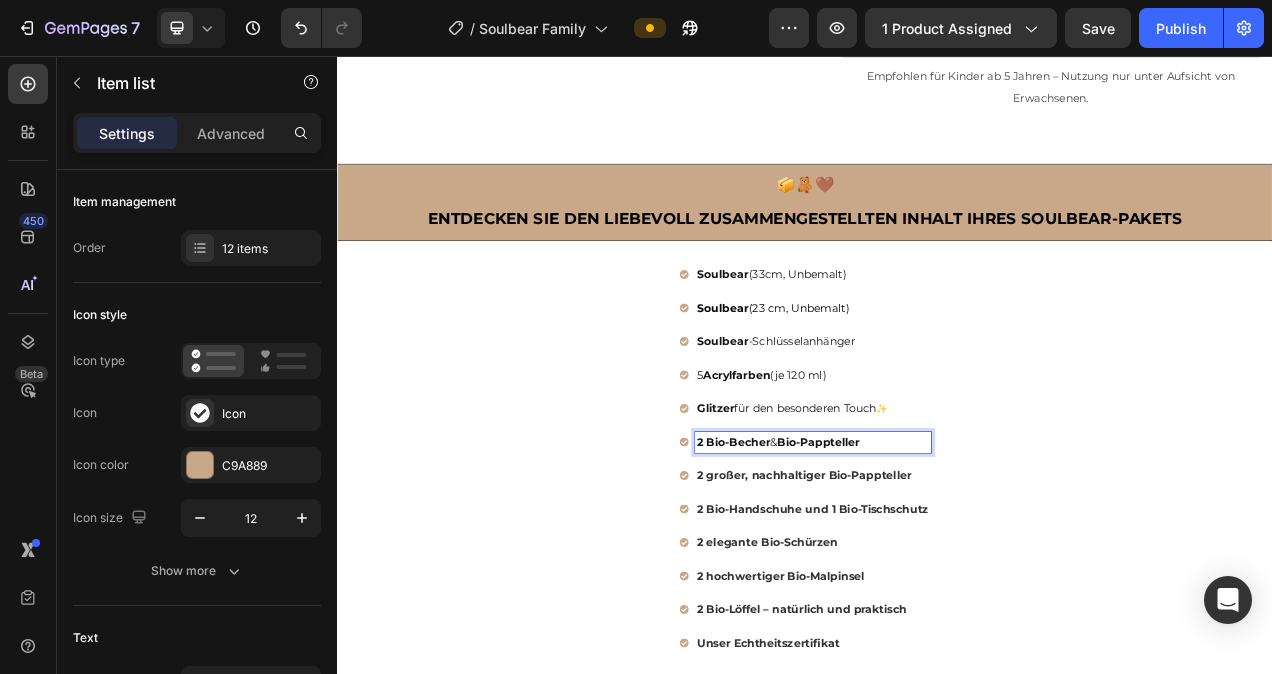 click on "2 Bio-Becher" at bounding box center (846, 552) 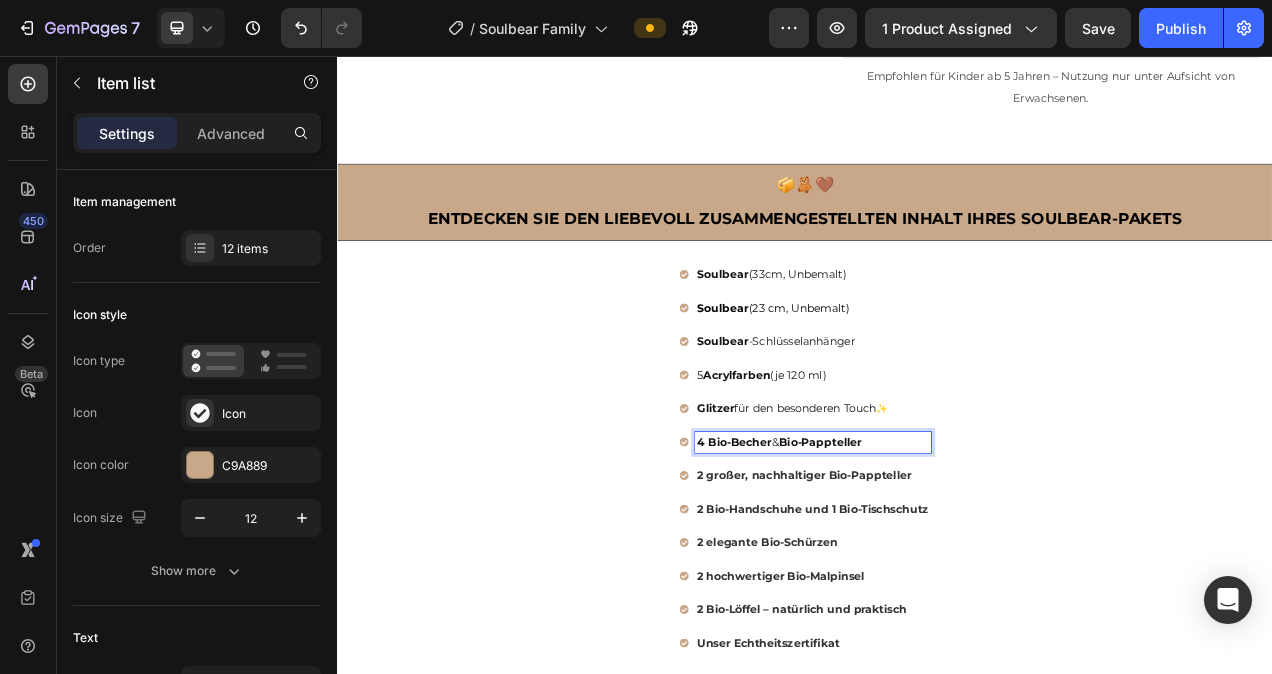 click on "2 großer, nachhaltiger Bio-Pappteller" at bounding box center [936, 595] 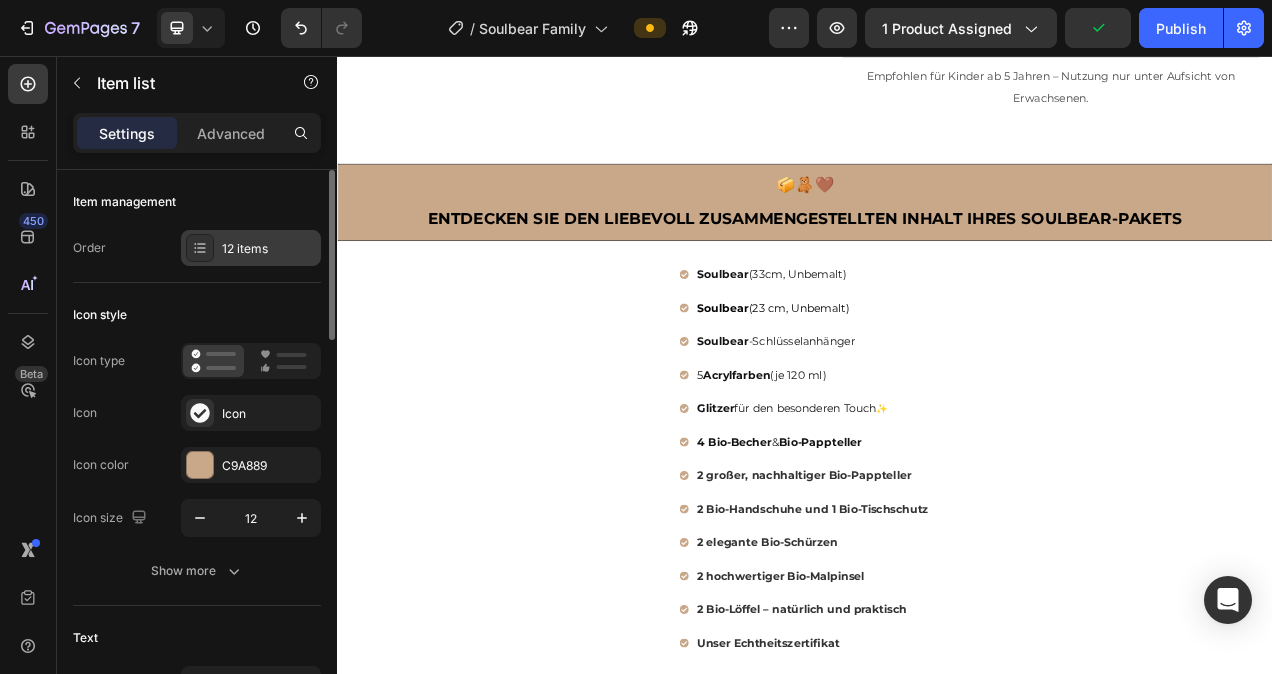click 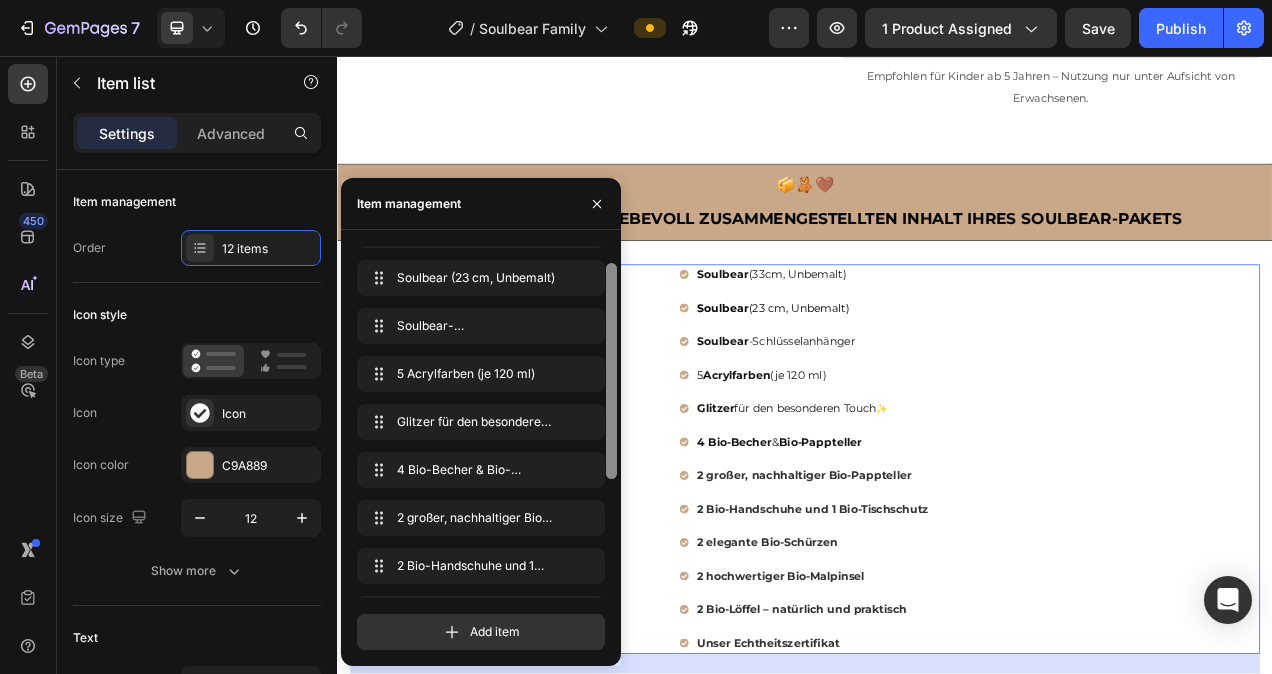 scroll, scrollTop: 38, scrollLeft: 0, axis: vertical 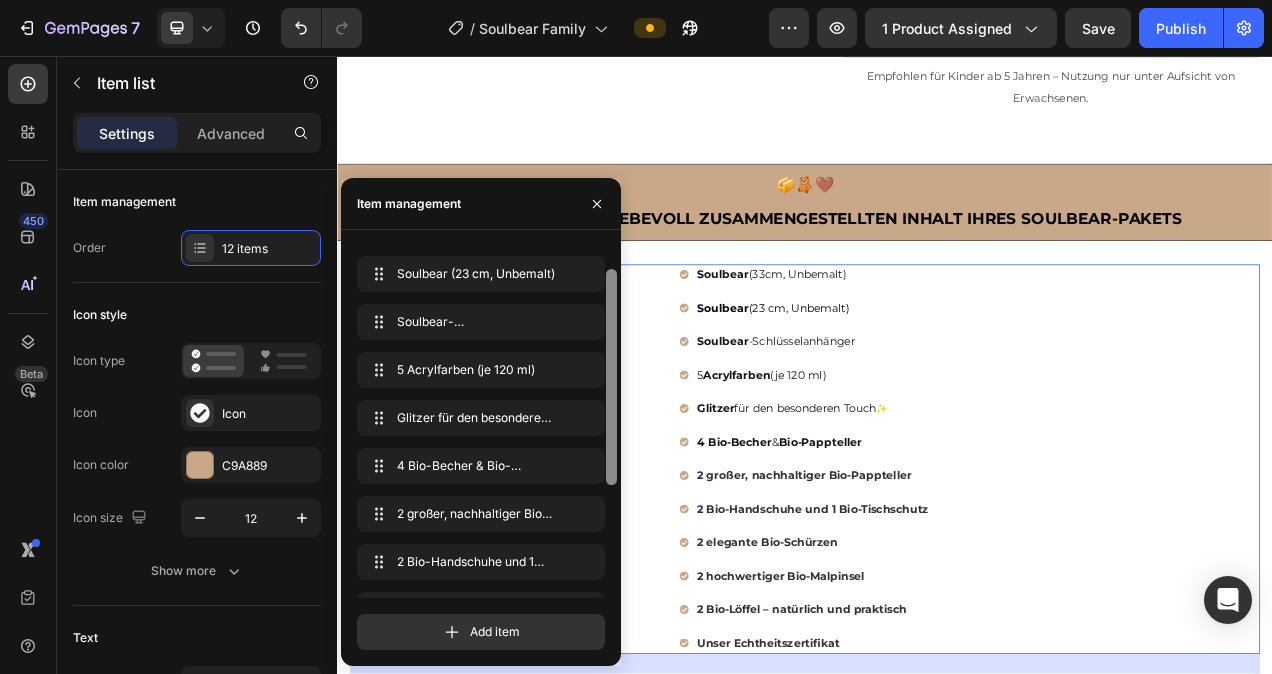 drag, startPoint x: 609, startPoint y: 421, endPoint x: 608, endPoint y: 445, distance: 24.020824 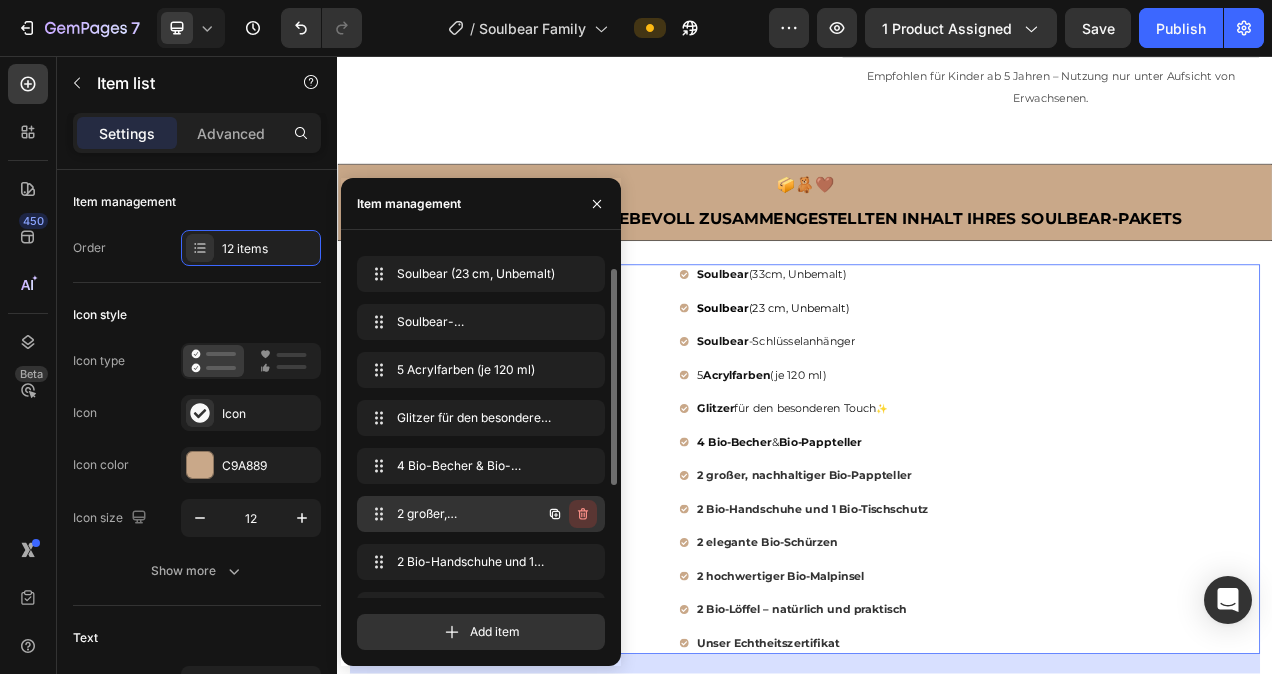 click 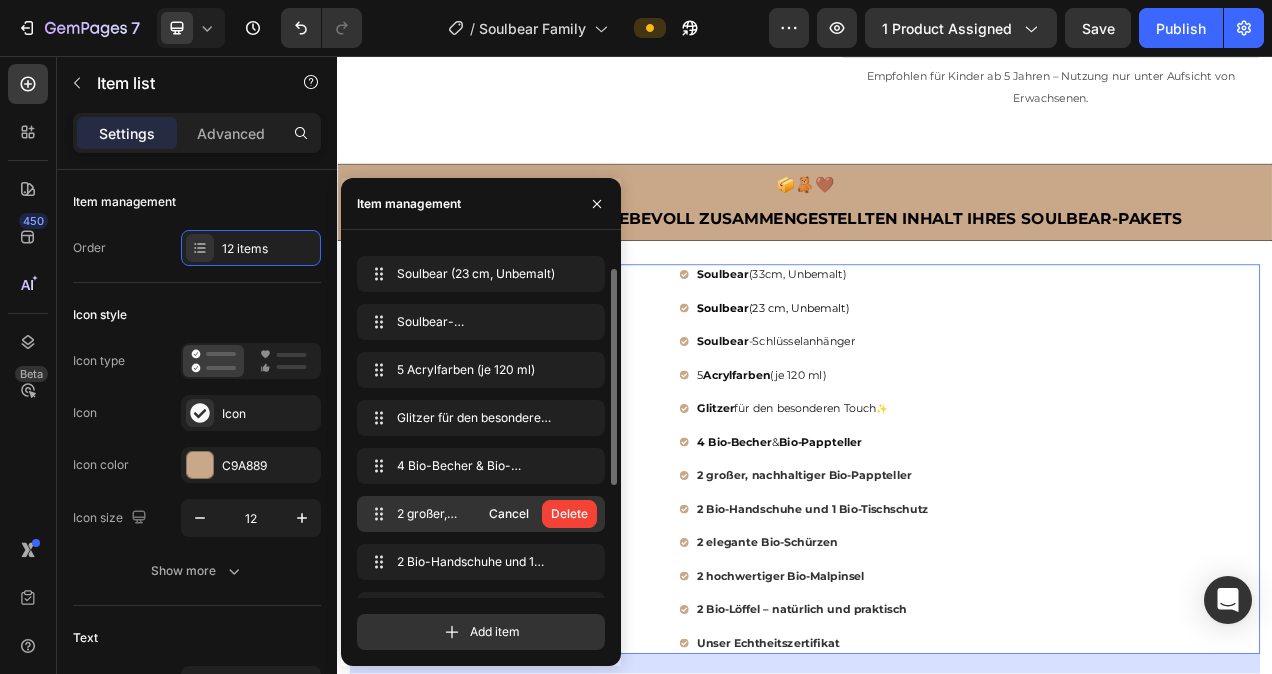 click on "Delete" at bounding box center [569, 514] 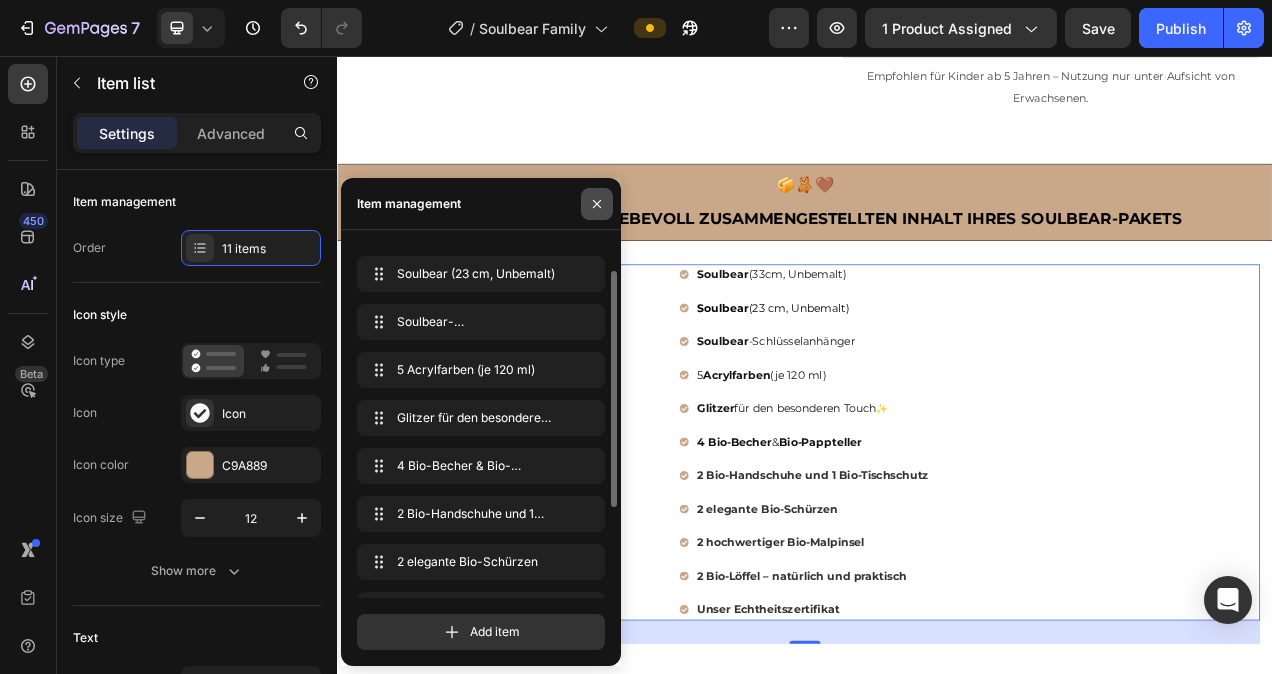 click 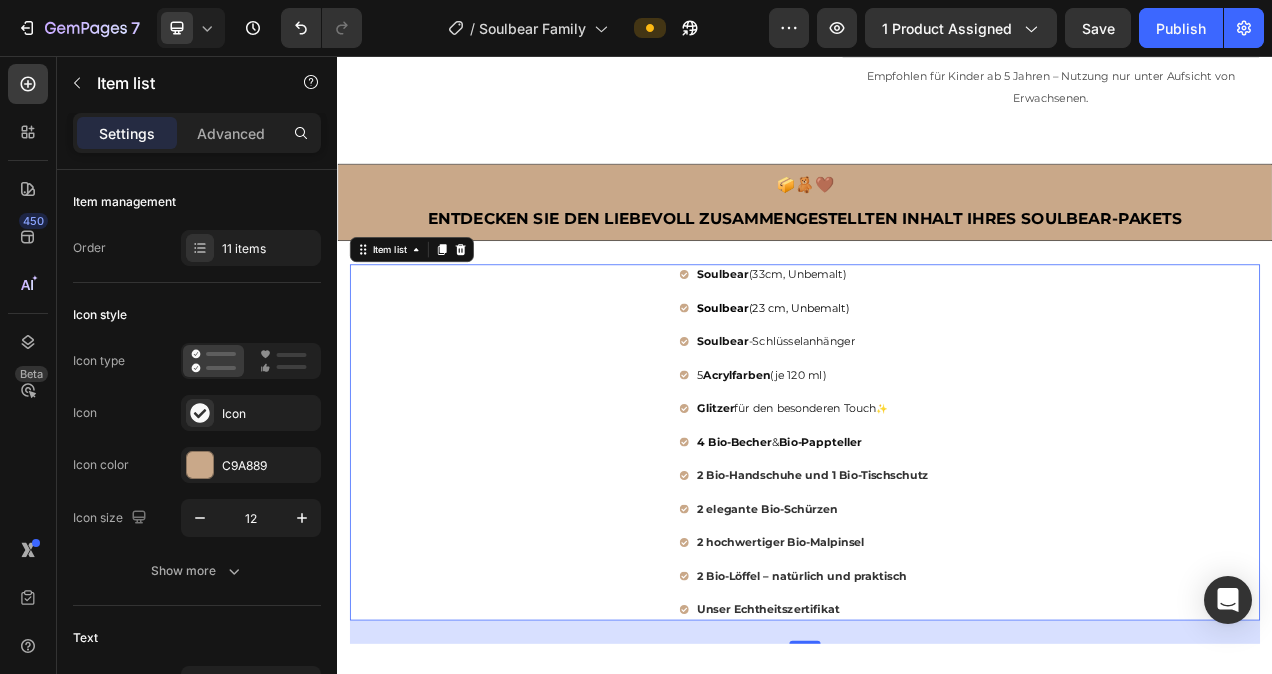 click on "2 Bio-Handschuhe und 1 Bio-Tischschutz" at bounding box center (947, 595) 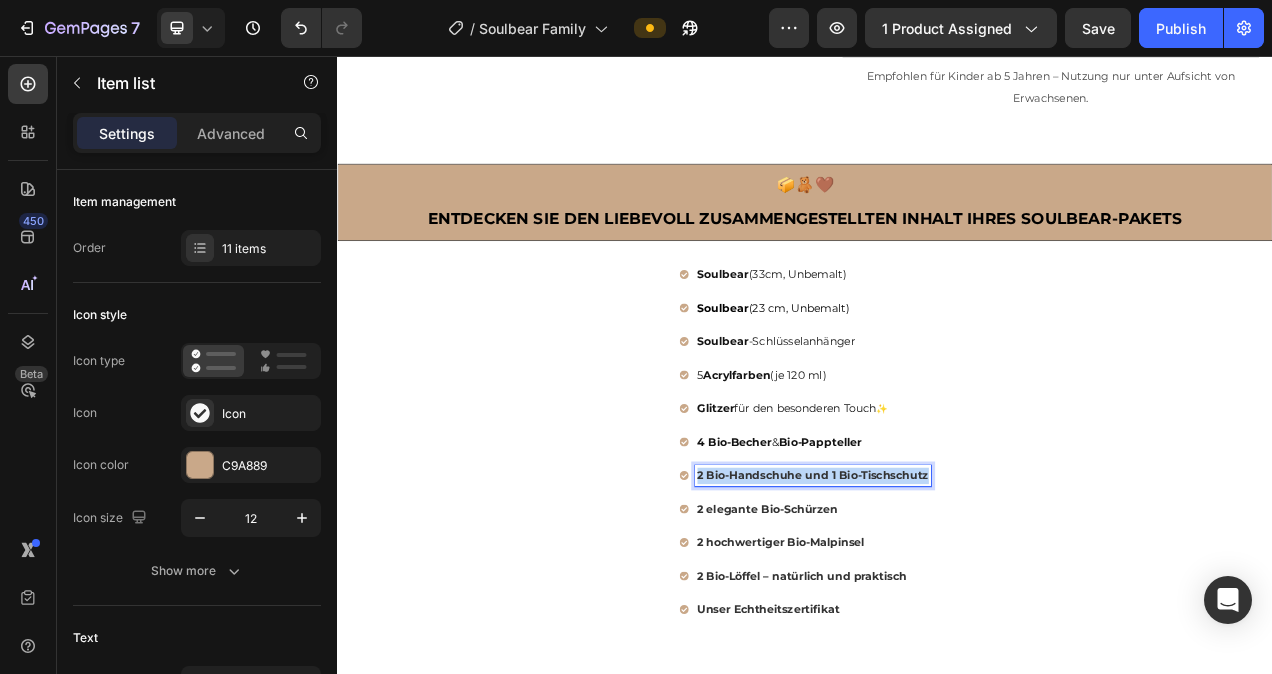 drag, startPoint x: 1088, startPoint y: 595, endPoint x: 793, endPoint y: 596, distance: 295.0017 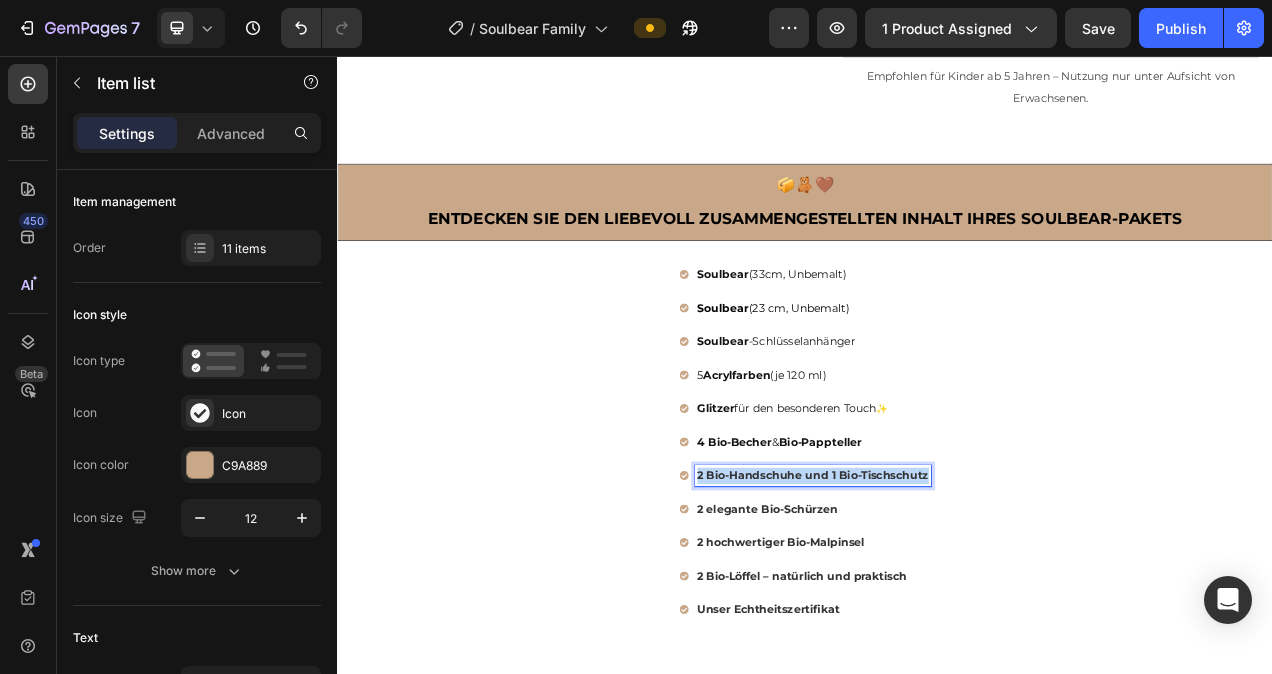 click on "2 Bio-Handschuhe und 1 Bio-Tischschutz" at bounding box center [947, 595] 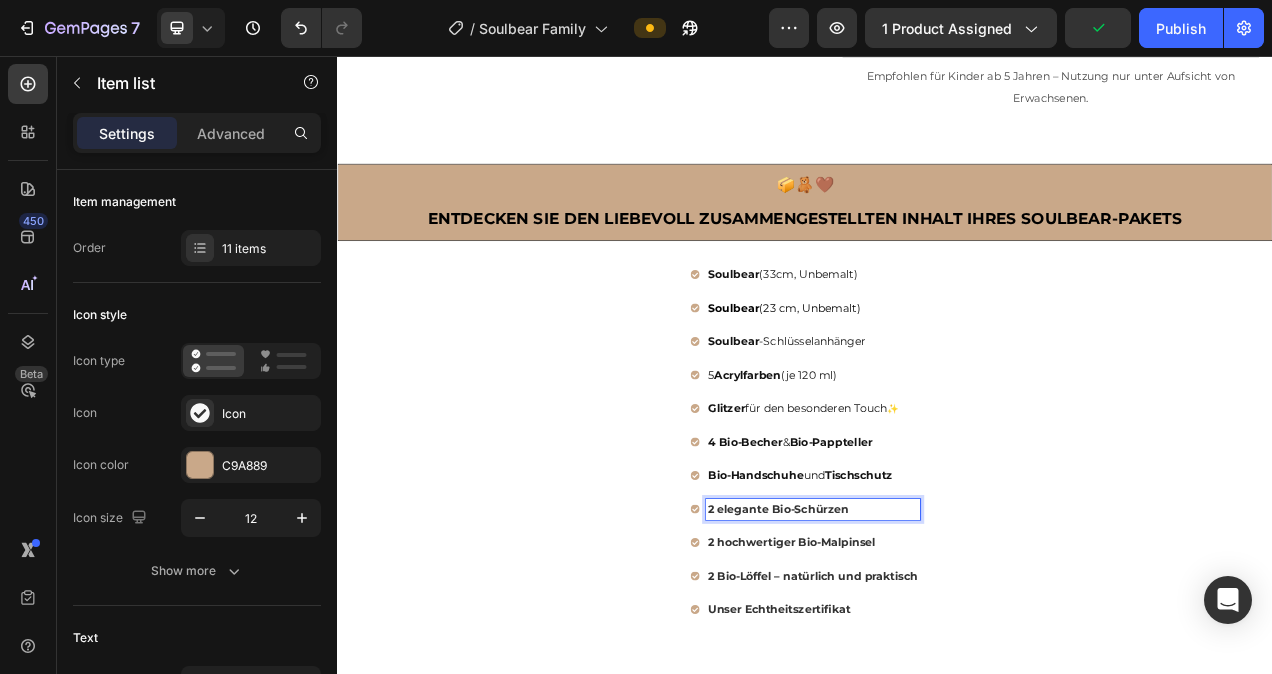 click on "2 elegante Bio-Schürzen" at bounding box center (903, 638) 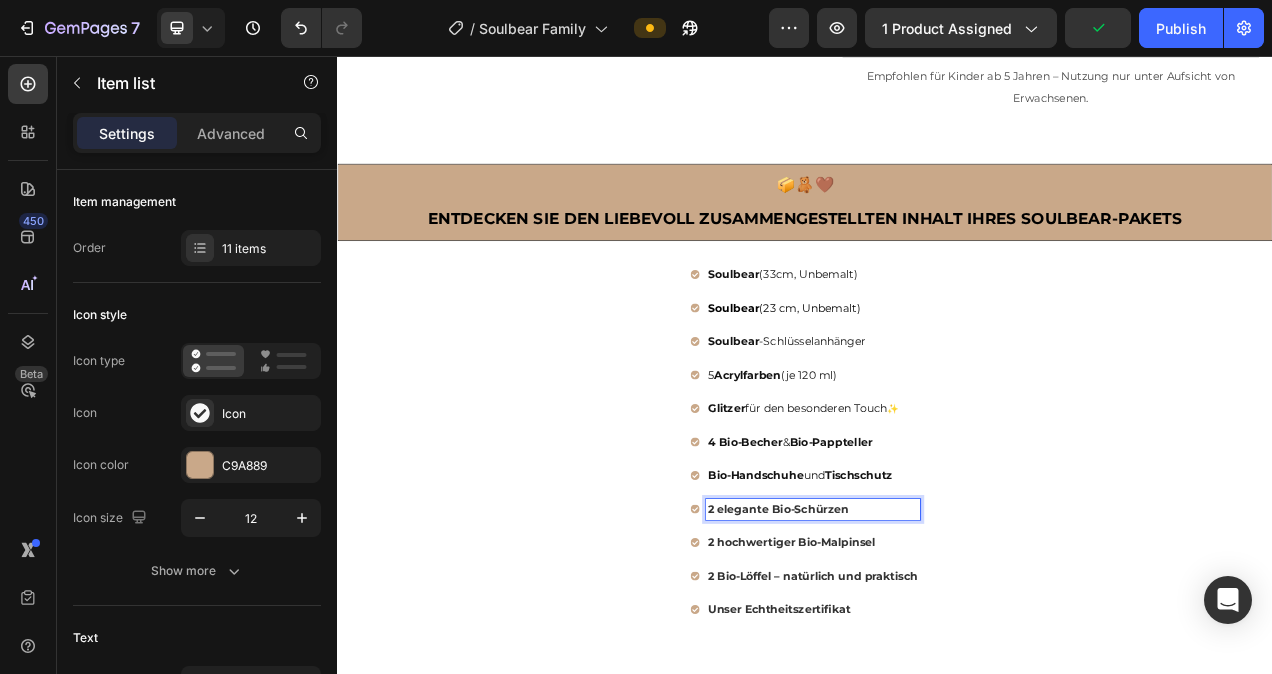 drag, startPoint x: 993, startPoint y: 634, endPoint x: 806, endPoint y: 639, distance: 187.06683 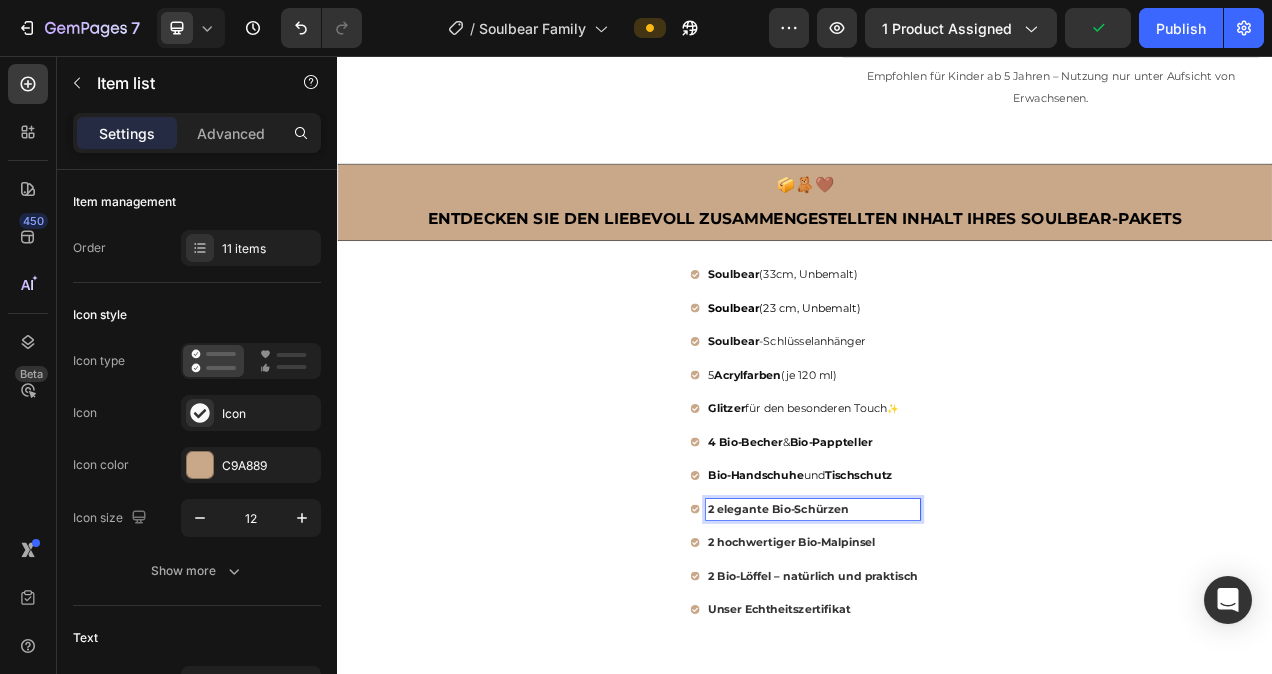 click on "2 elegante Bio-Schürzen" at bounding box center (947, 638) 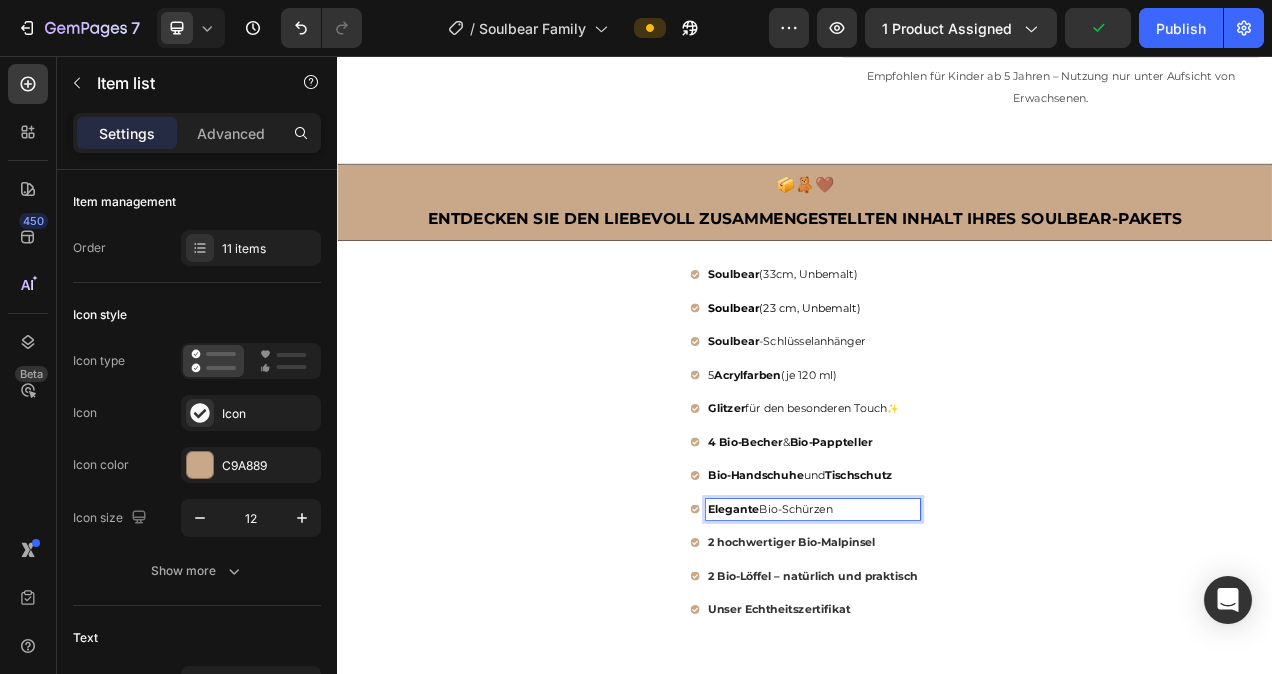 click on "2 hochwertiger Bio-Malpinsel" at bounding box center (947, 681) 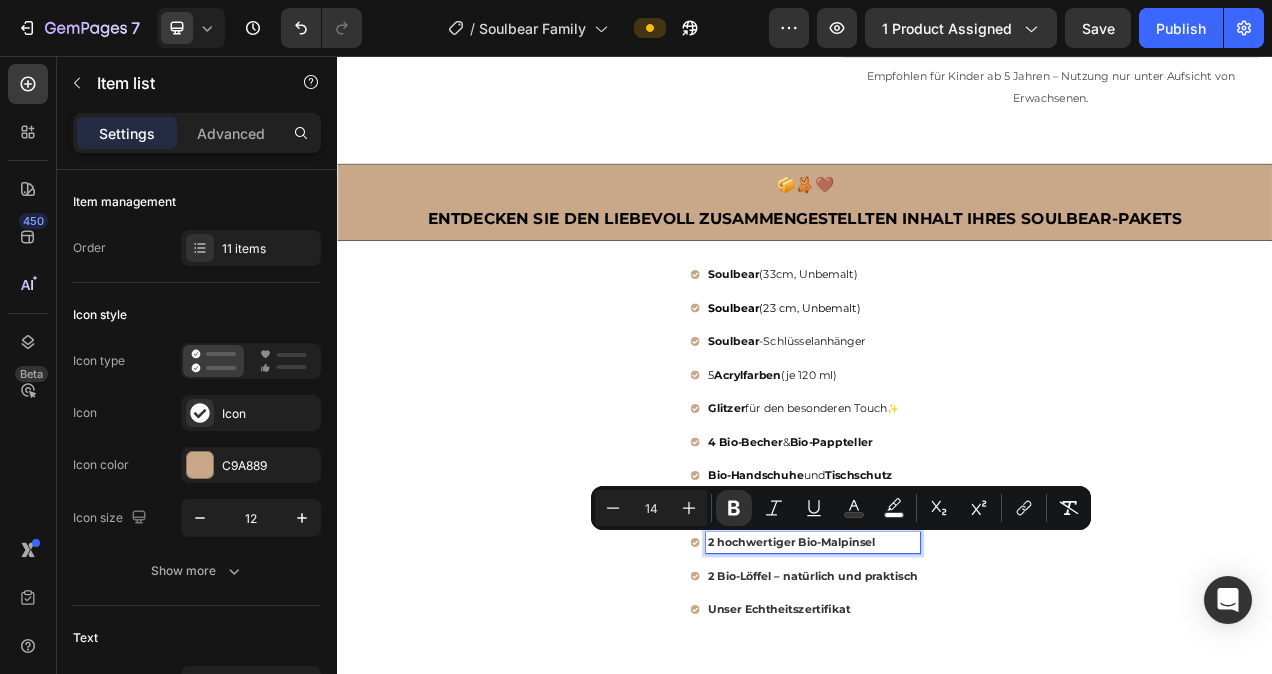 drag, startPoint x: 1029, startPoint y: 676, endPoint x: 805, endPoint y: 678, distance: 224.00893 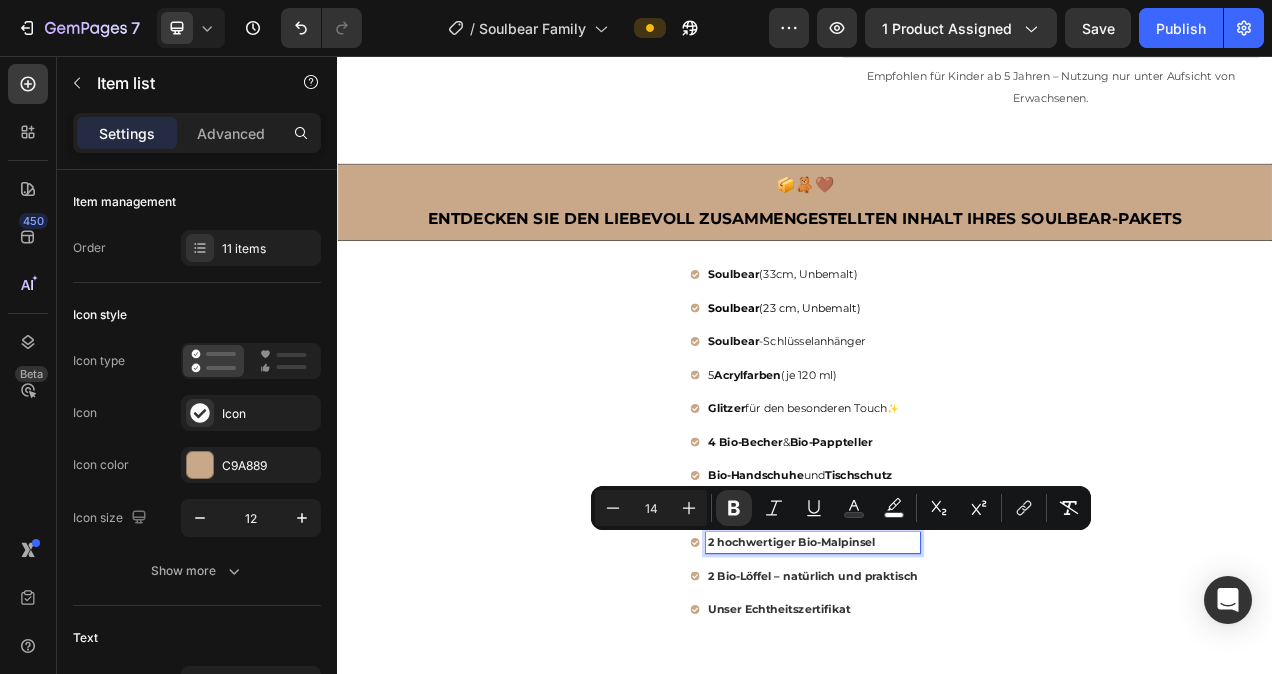 click on "2 hochwertiger Bio-Malpinsel" at bounding box center [947, 681] 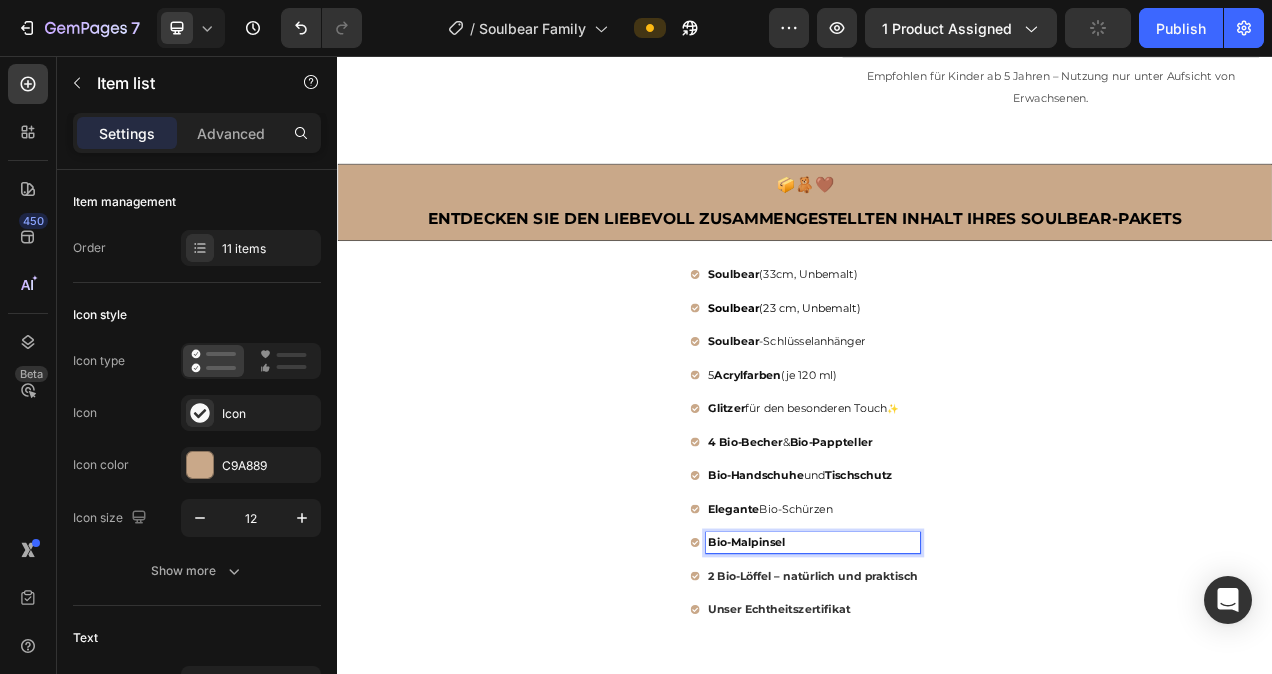 click on "2 Bio-Löffel – natürlich und praktisch" at bounding box center [947, 724] 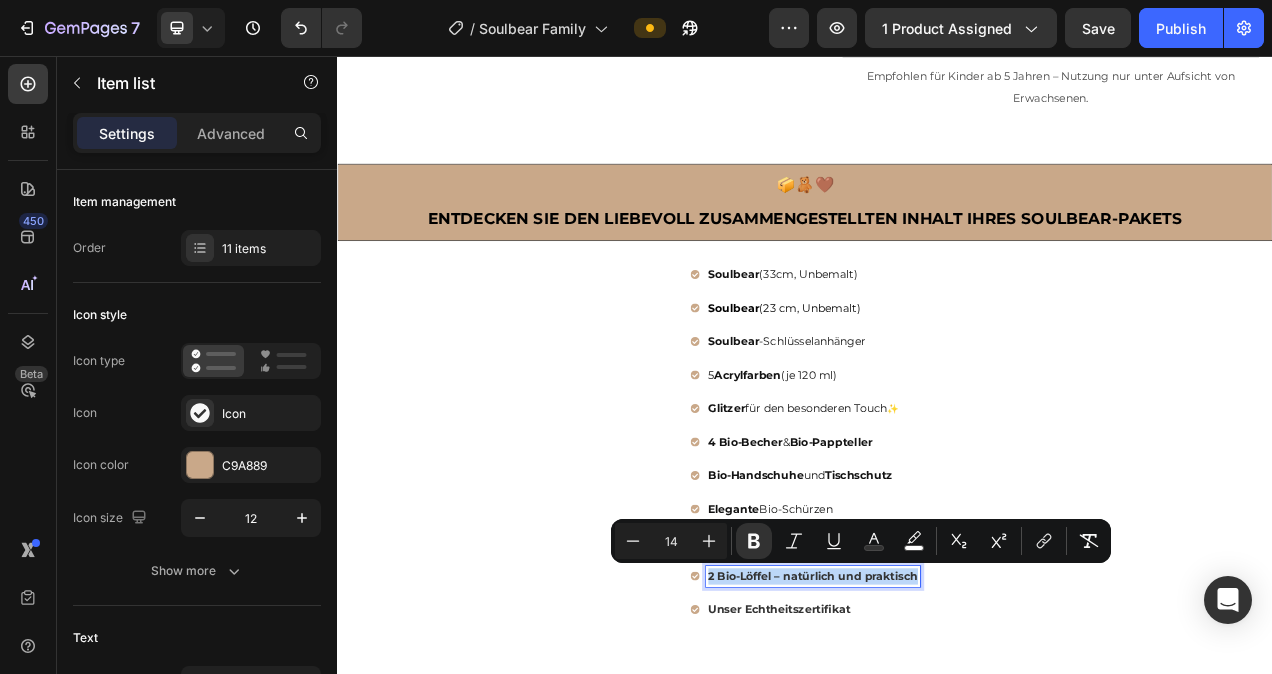 drag, startPoint x: 1071, startPoint y: 724, endPoint x: 808, endPoint y: 728, distance: 263.03043 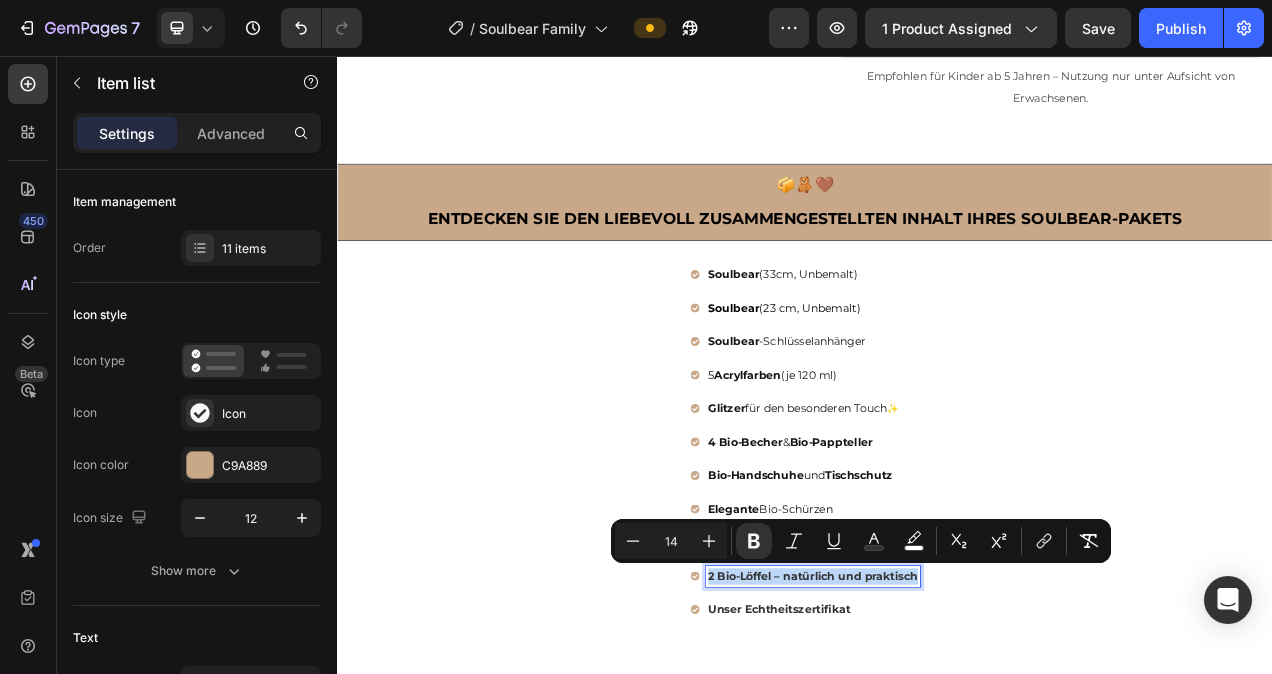 click on "2 Bio-Löffel – natürlich und praktisch" at bounding box center (947, 724) 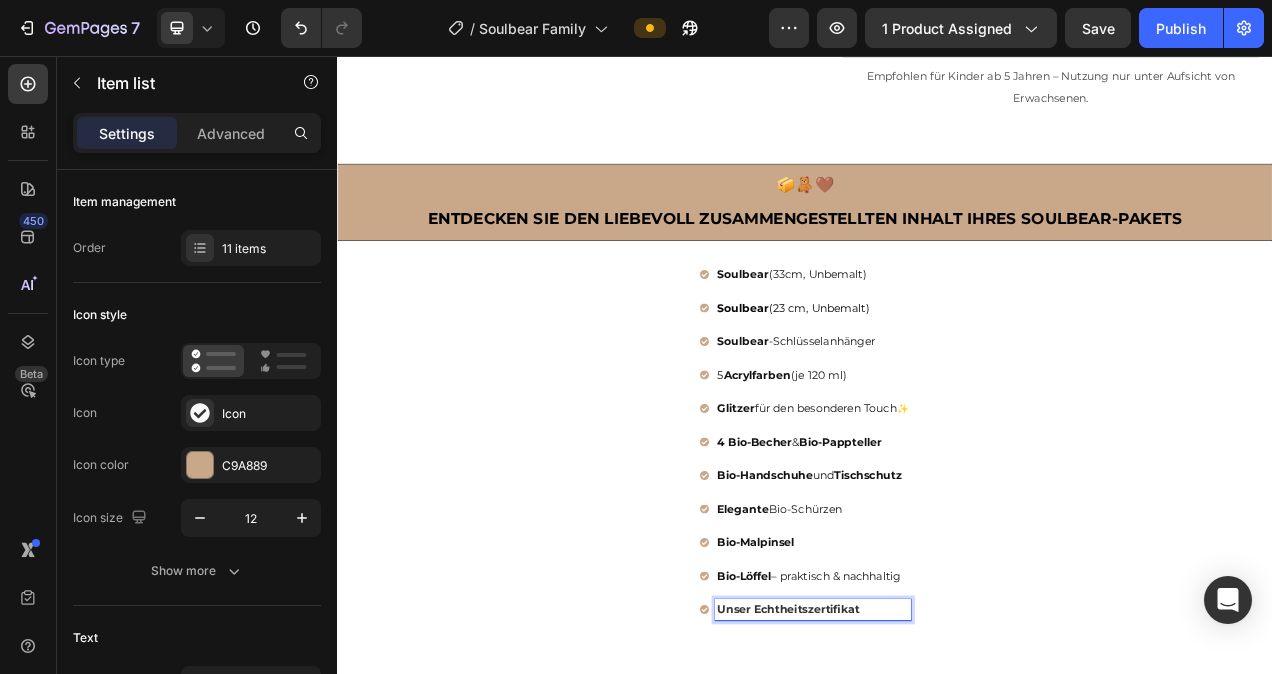 click on "Unser Echtheitszertifikat" at bounding box center [947, 767] 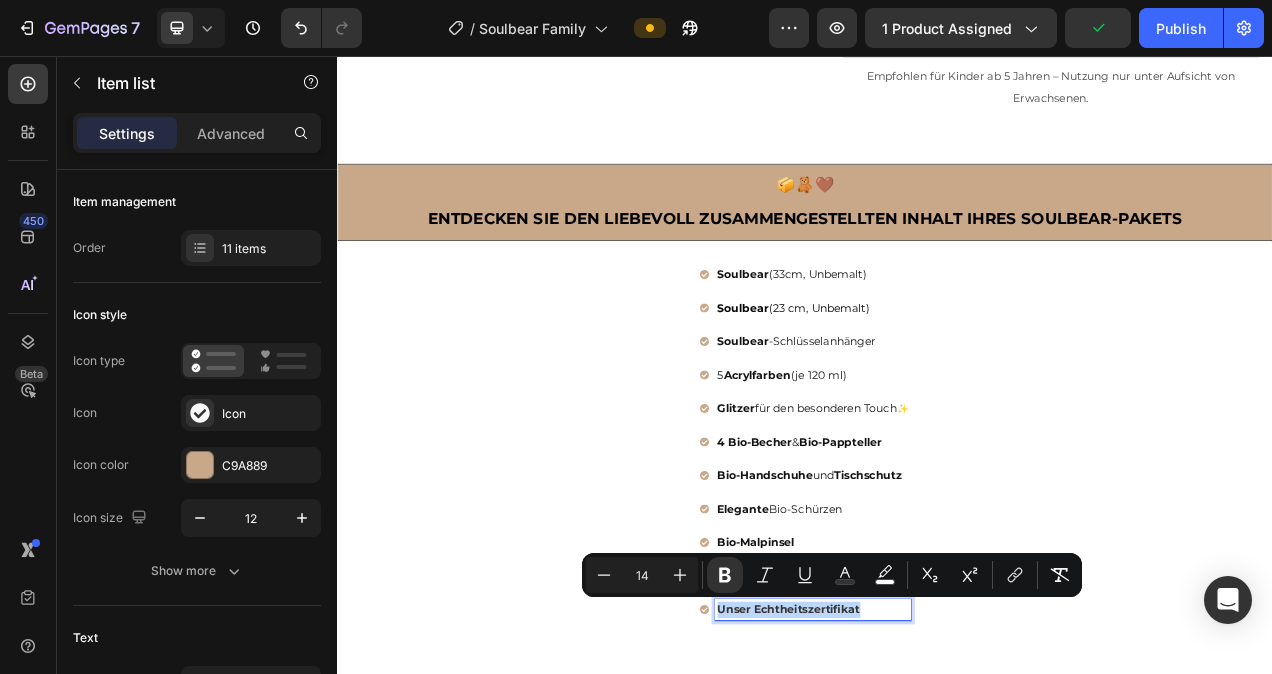 drag, startPoint x: 1003, startPoint y: 760, endPoint x: 815, endPoint y: 765, distance: 188.06648 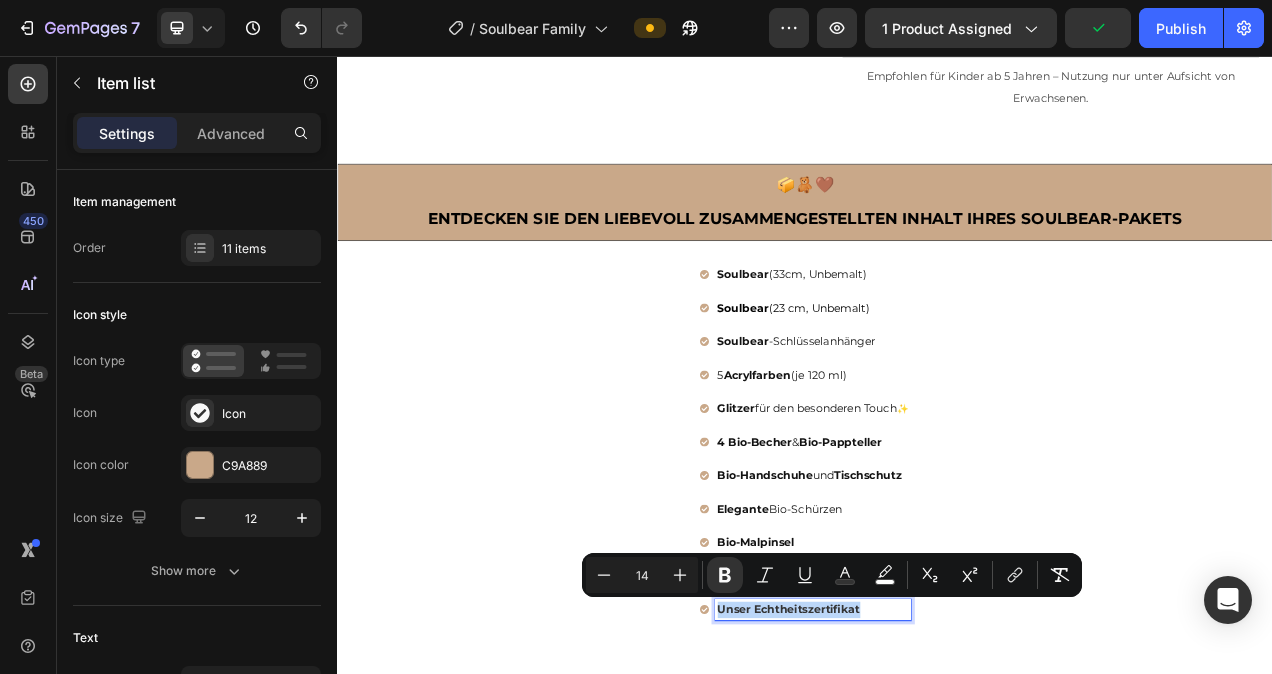 click on "Unser Echtheitszertifikat" at bounding box center (947, 767) 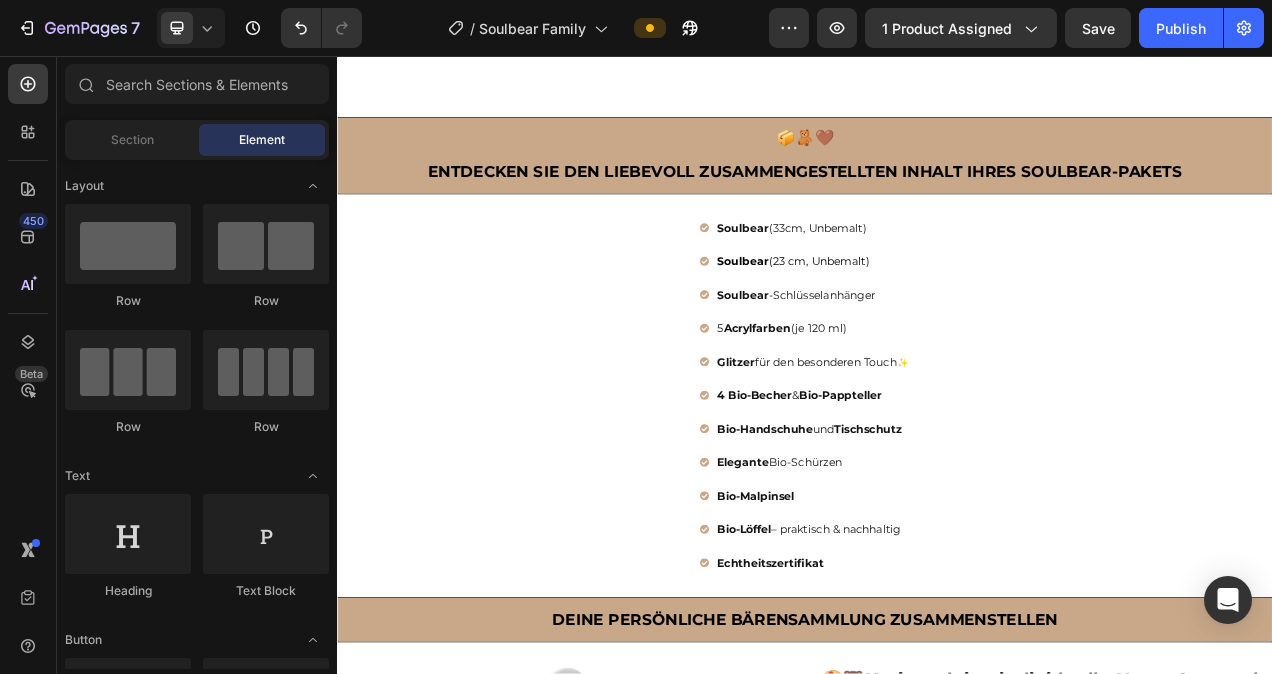 scroll, scrollTop: 837, scrollLeft: 0, axis: vertical 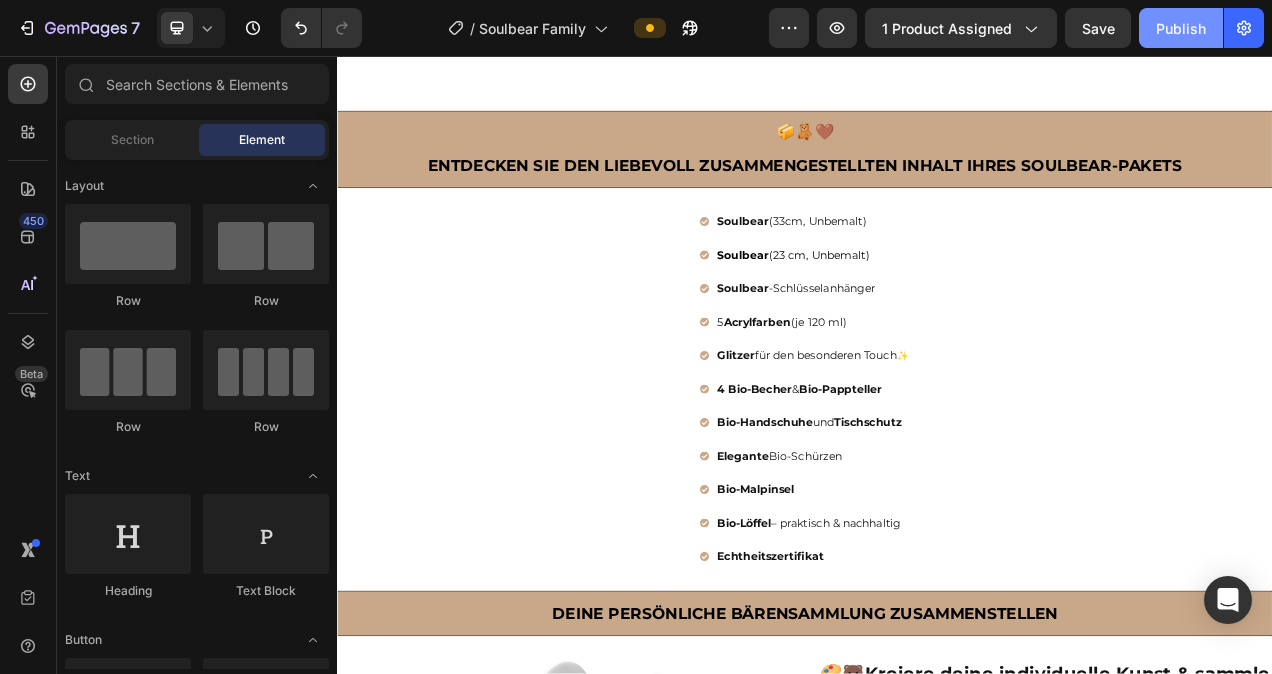 click on "Publish" at bounding box center (1181, 28) 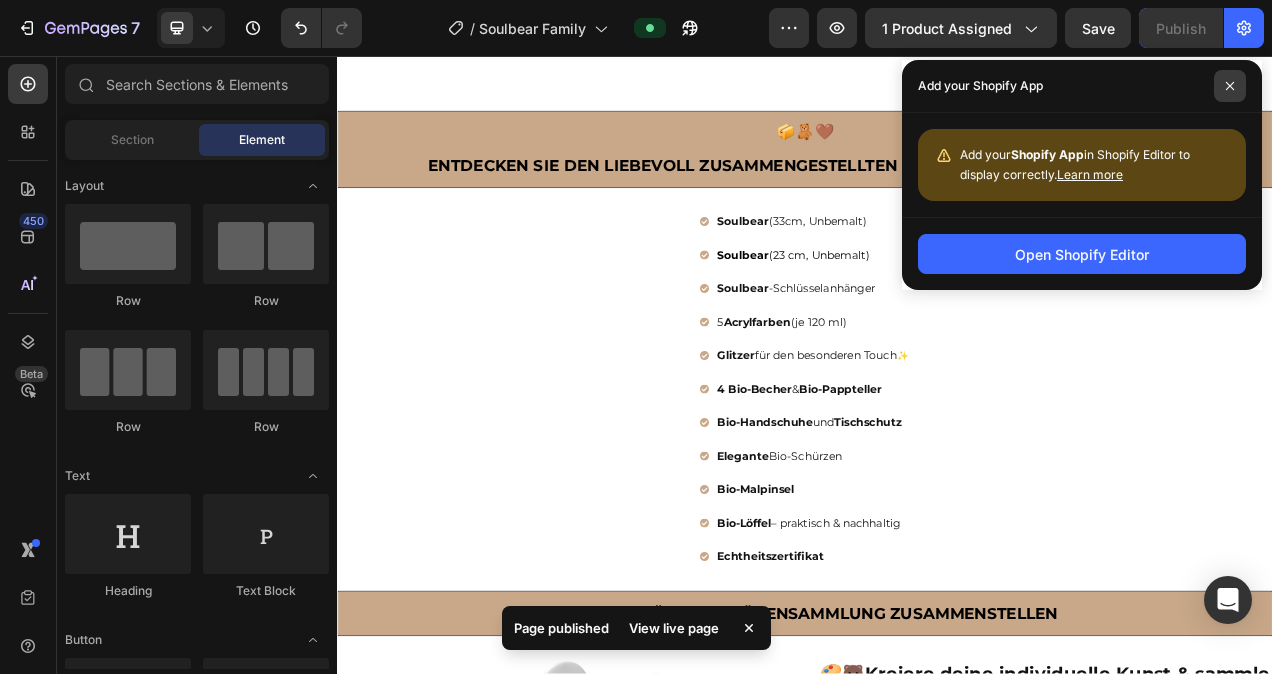 click 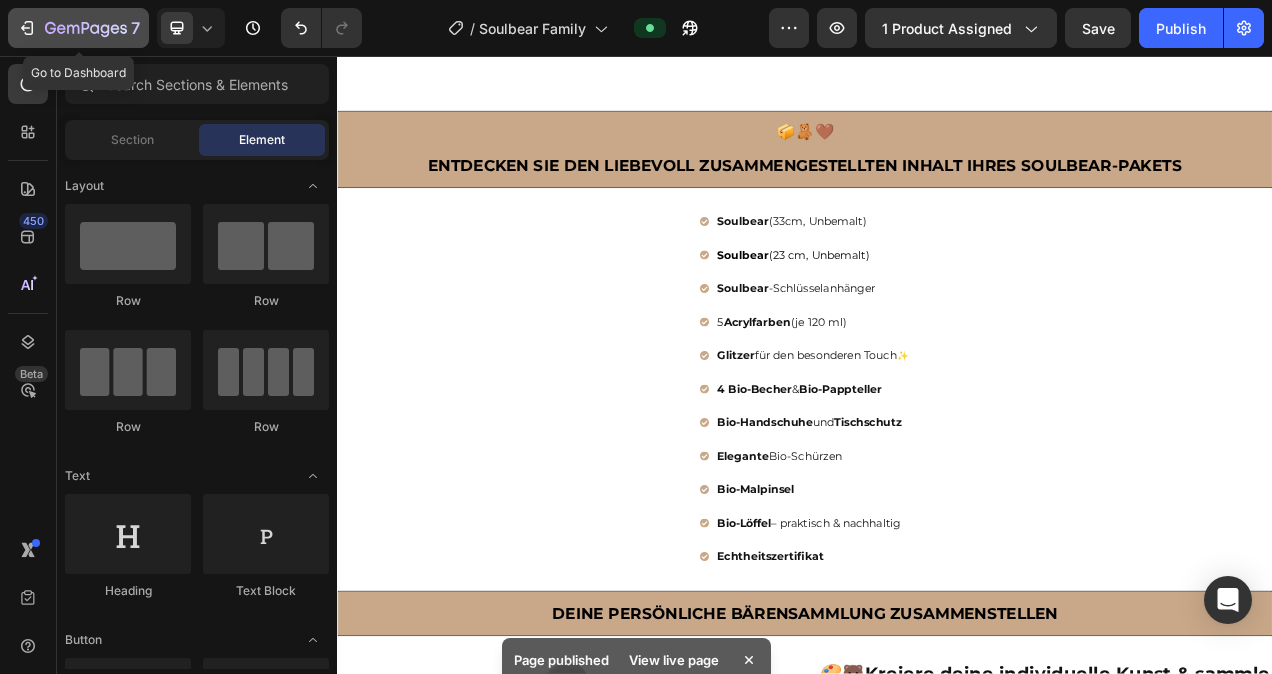 click 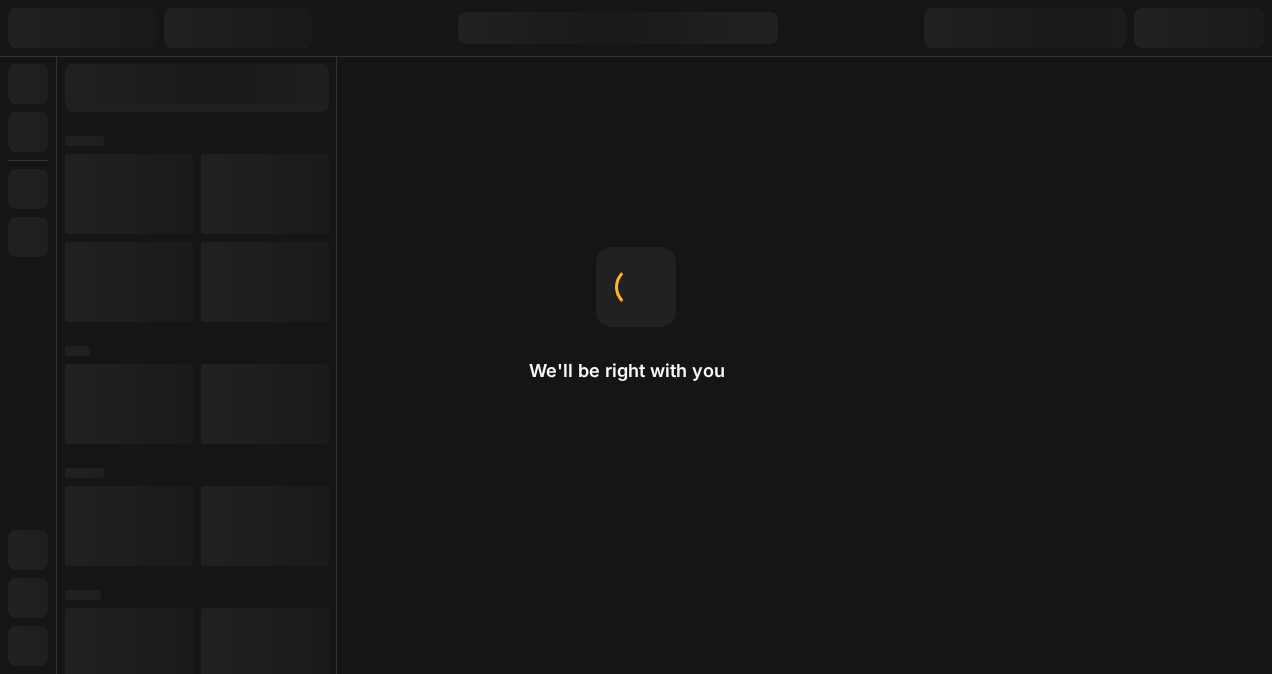 scroll, scrollTop: 0, scrollLeft: 0, axis: both 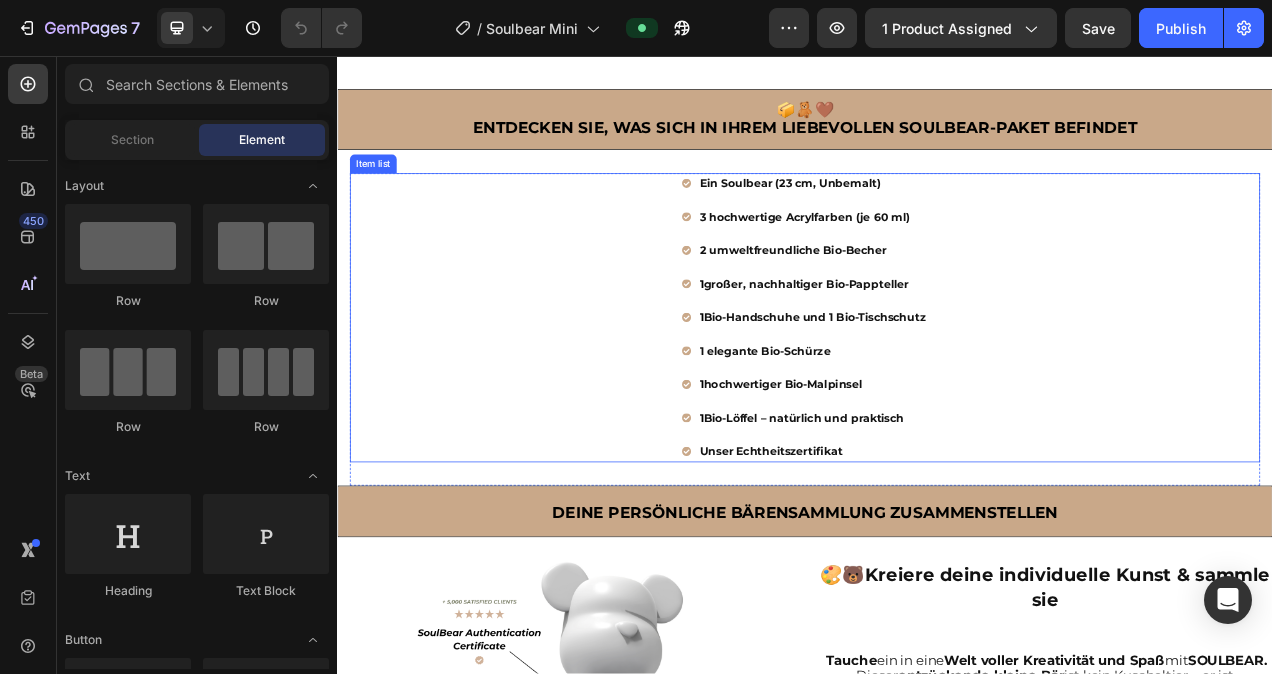 click on "Ein Soulbear (23 cm, Unbemalt)" at bounding box center (947, 220) 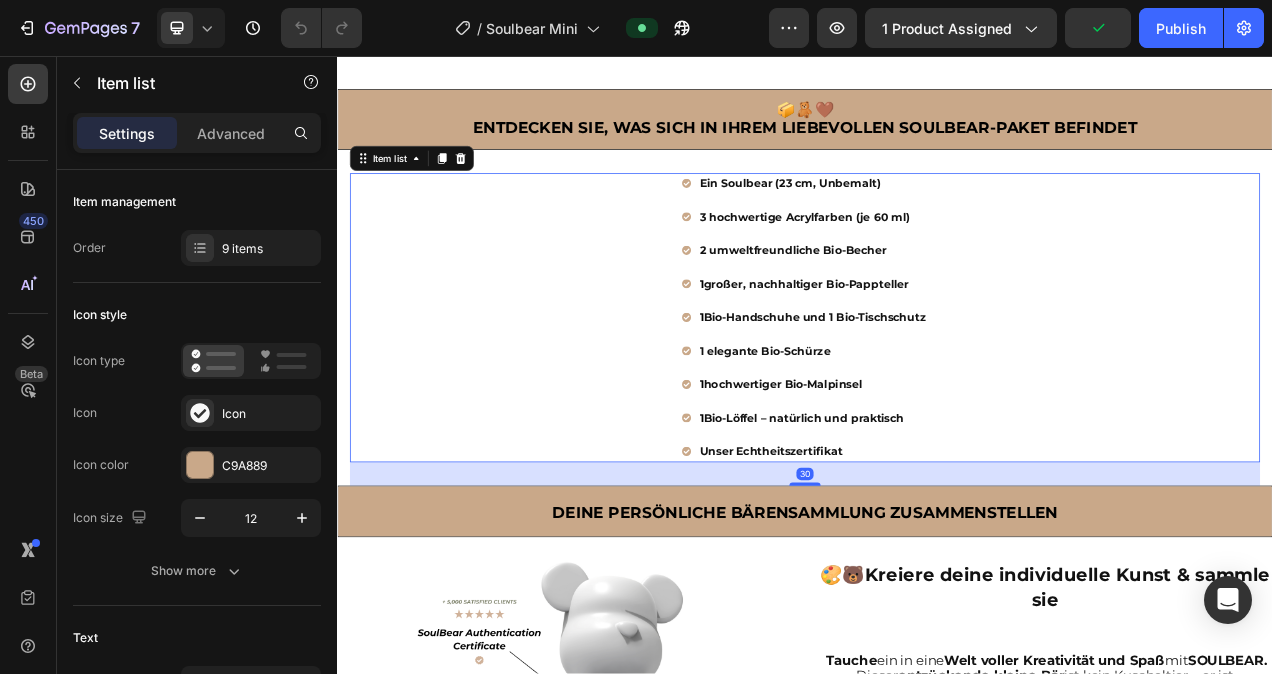 click on "Ein Soulbear (23 cm, Unbemalt)" at bounding box center [947, 220] 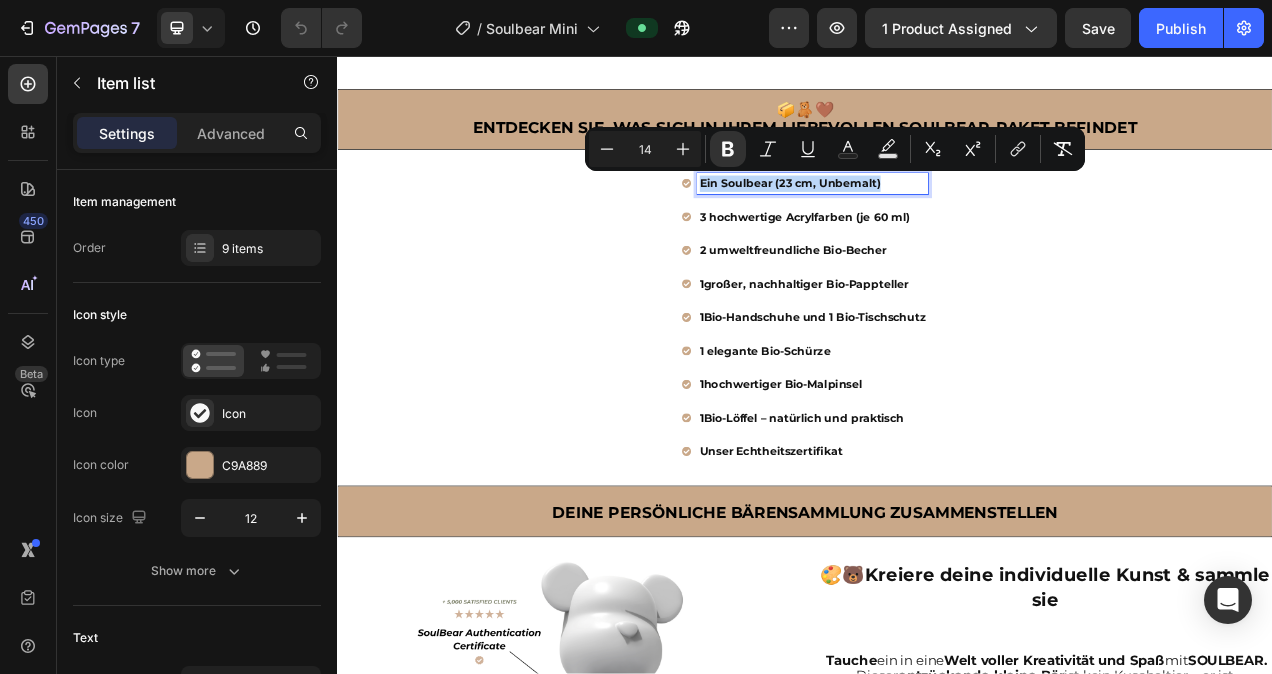 drag, startPoint x: 1040, startPoint y: 212, endPoint x: 792, endPoint y: 211, distance: 248.00201 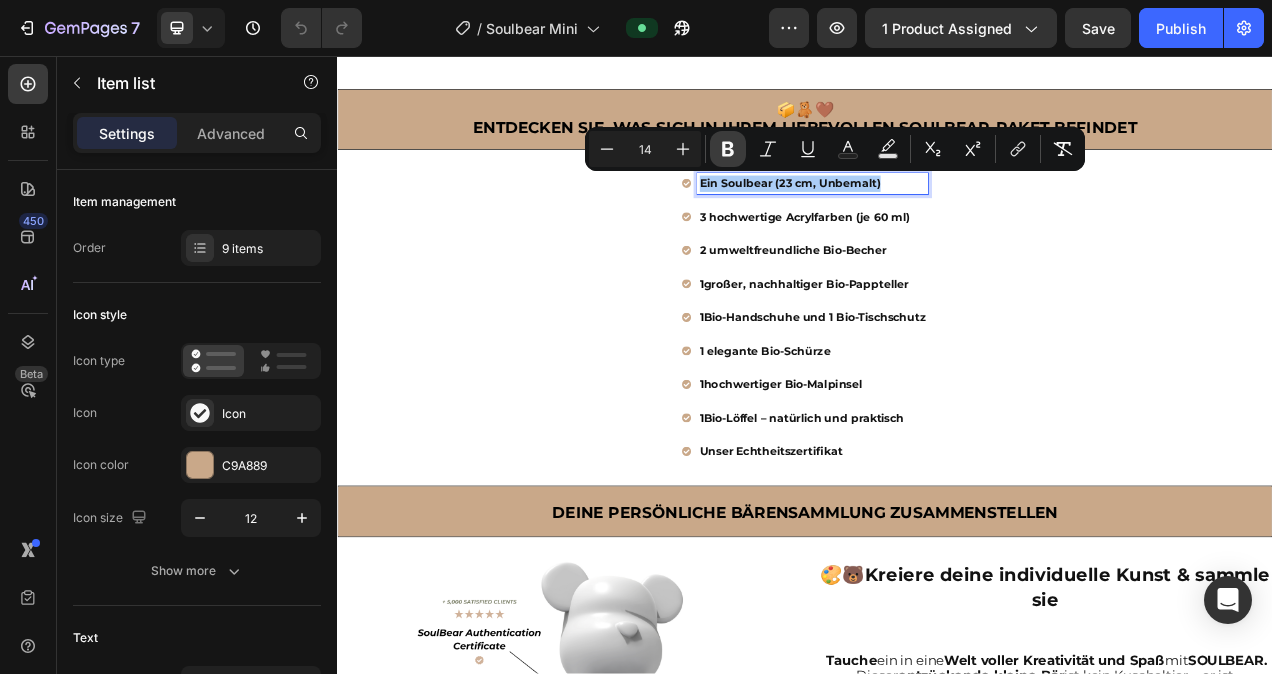 click 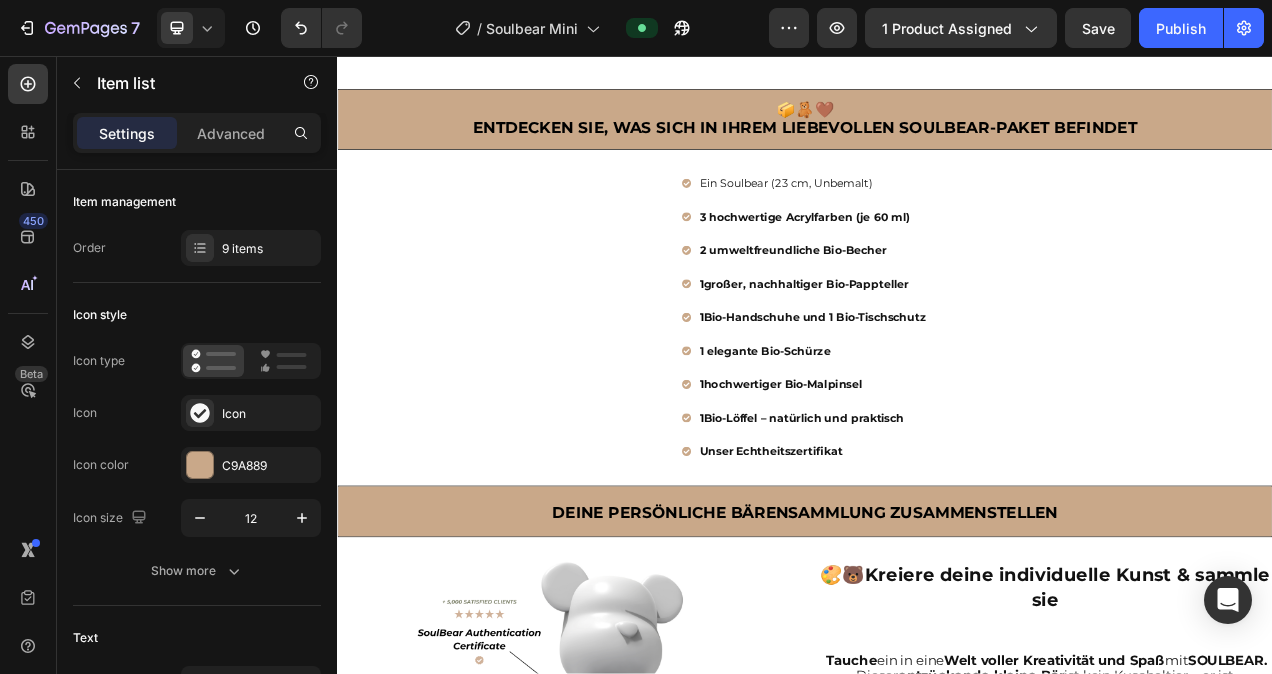 click on "Ein Soulbear (23 cm, Unbemalt)" at bounding box center [947, 220] 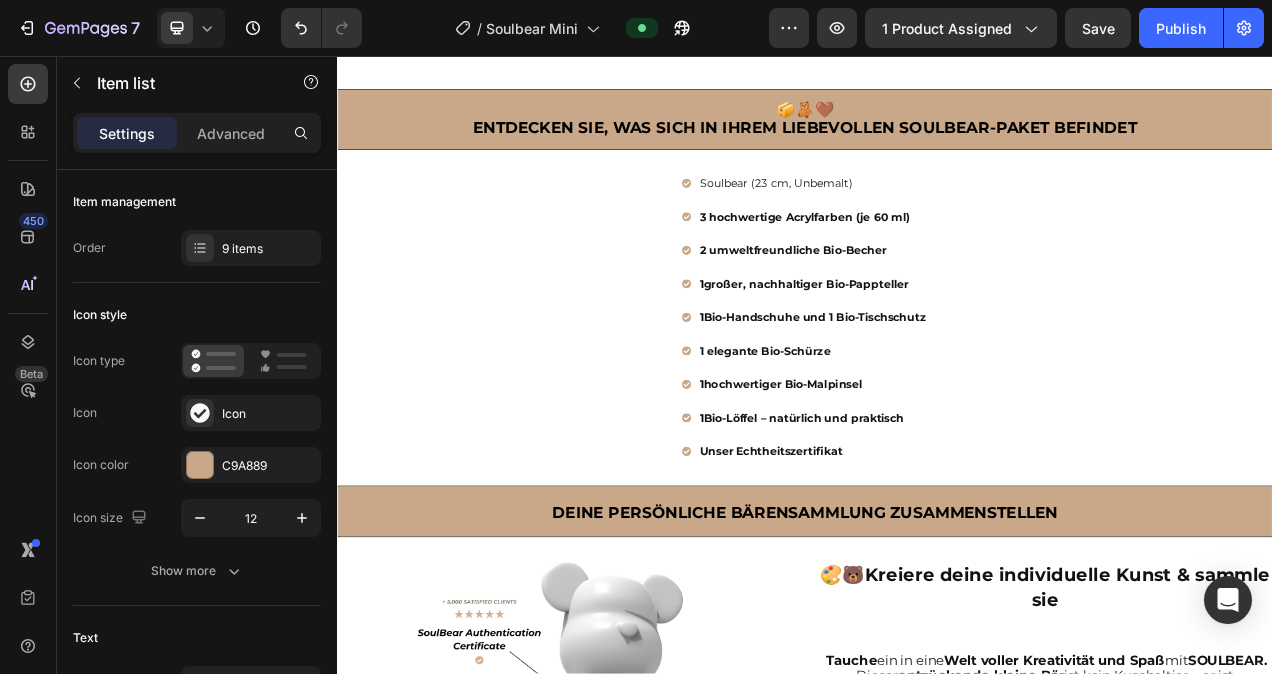 click on "Soulbear (23 cm, Unbemalt)" at bounding box center (947, 220) 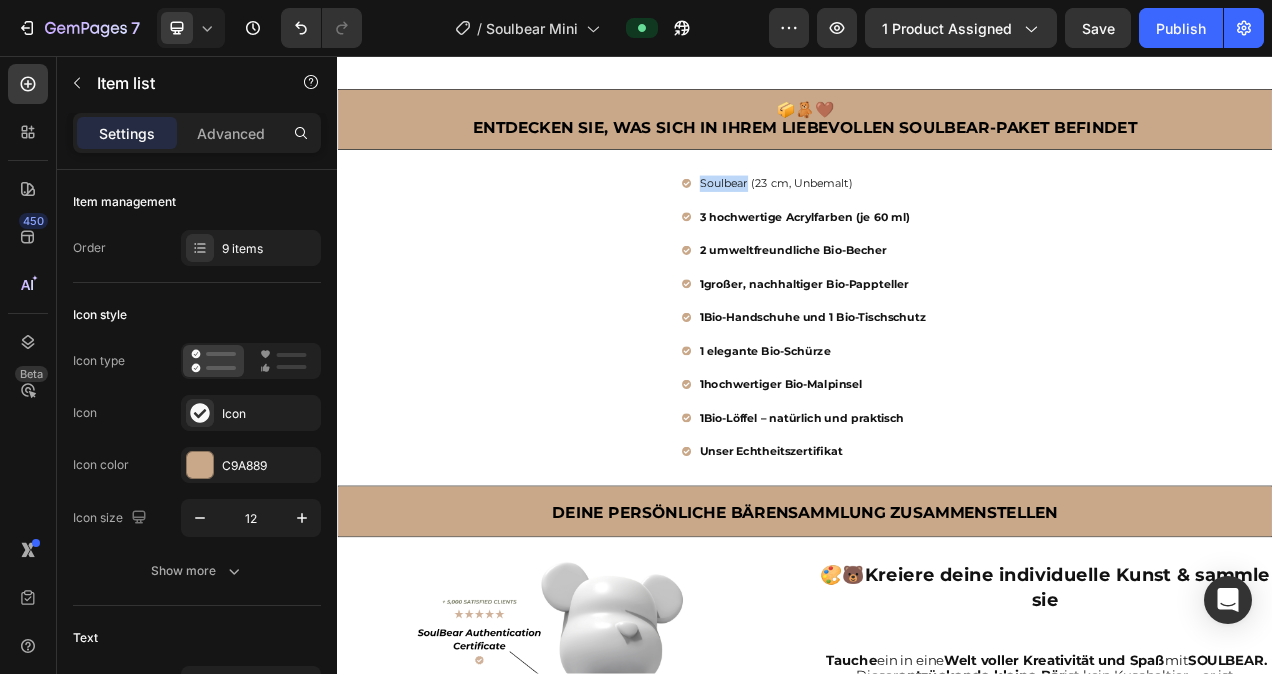 drag, startPoint x: 850, startPoint y: 218, endPoint x: 792, endPoint y: 220, distance: 58.034473 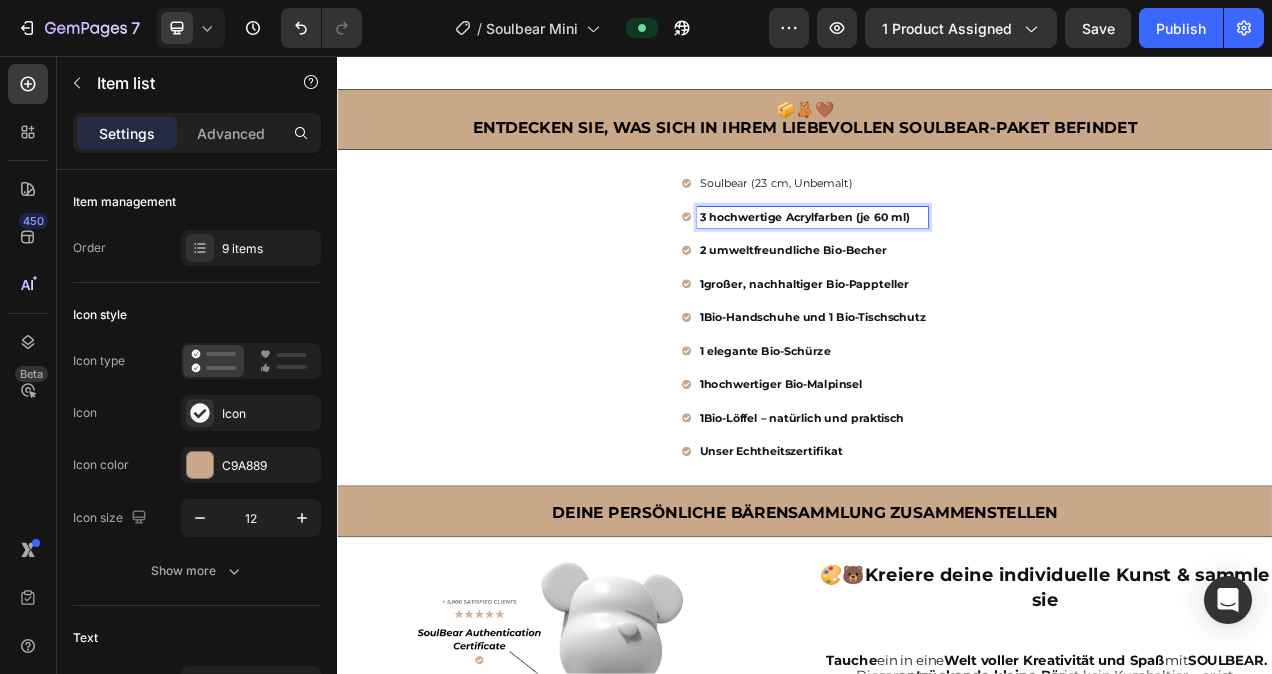click on "3 hochwertige Acrylfarben (je 60 ml)" at bounding box center [937, 263] 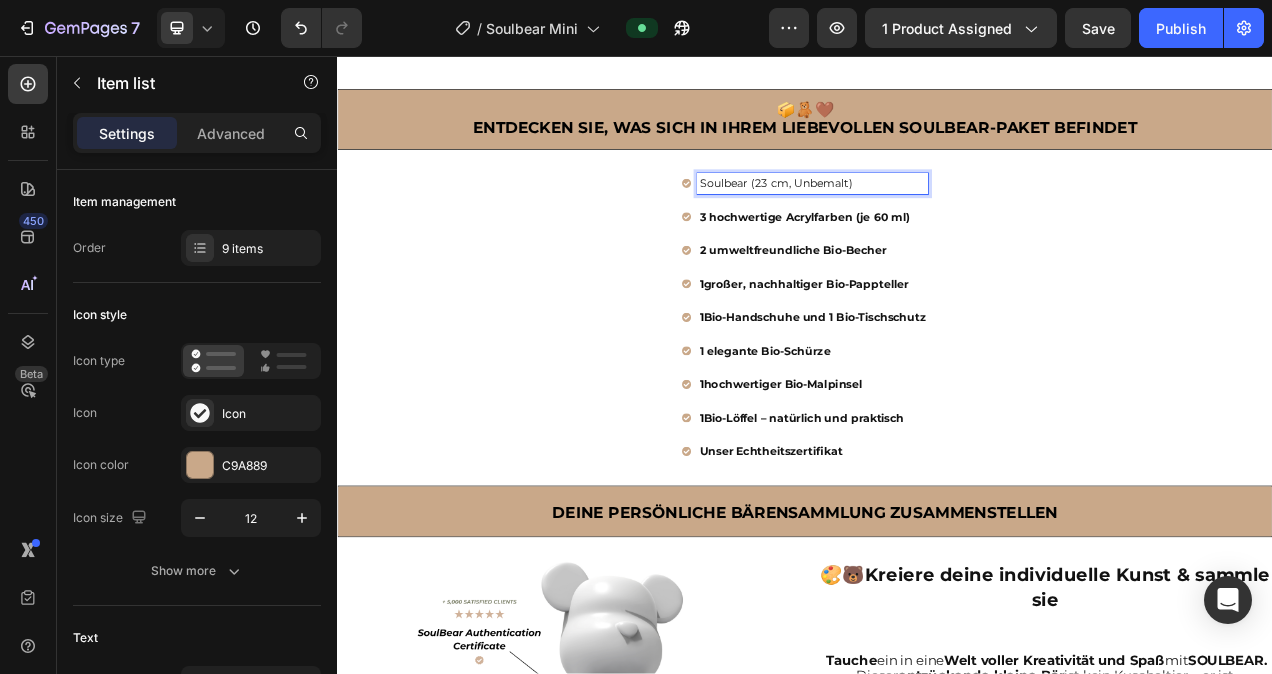 click on "Soulbear (23 cm, Unbemalt)" at bounding box center [947, 220] 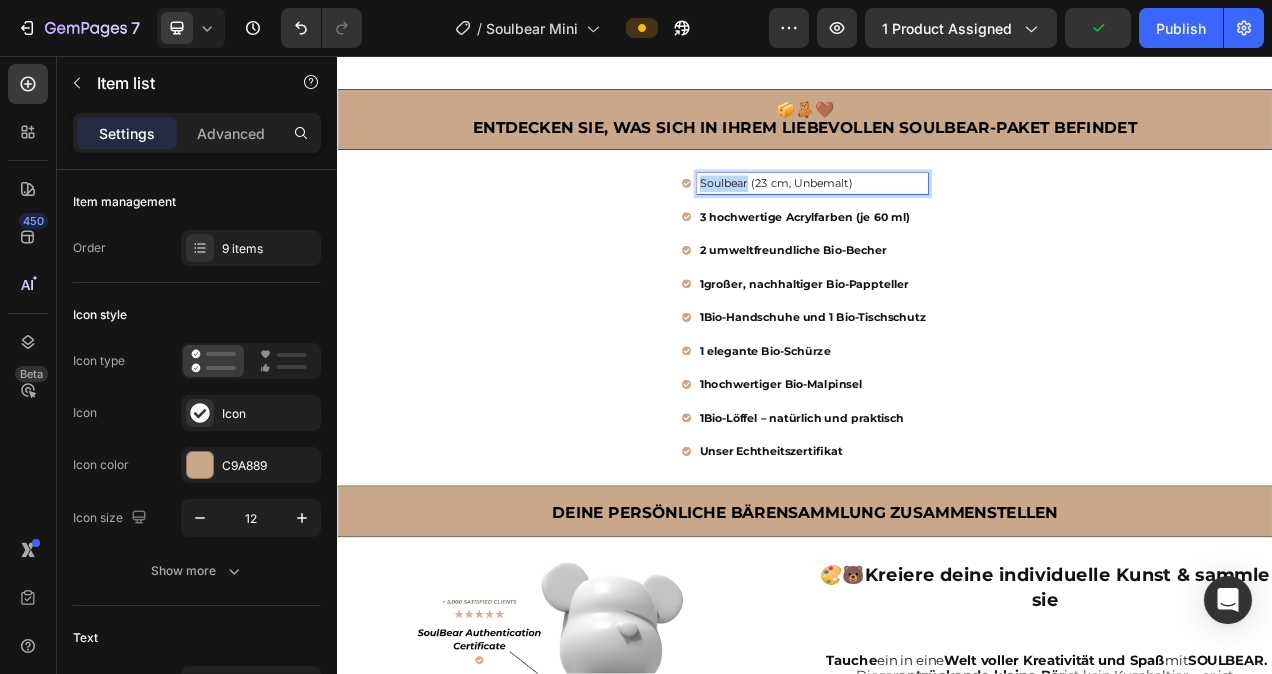 drag, startPoint x: 853, startPoint y: 218, endPoint x: 791, endPoint y: 218, distance: 62 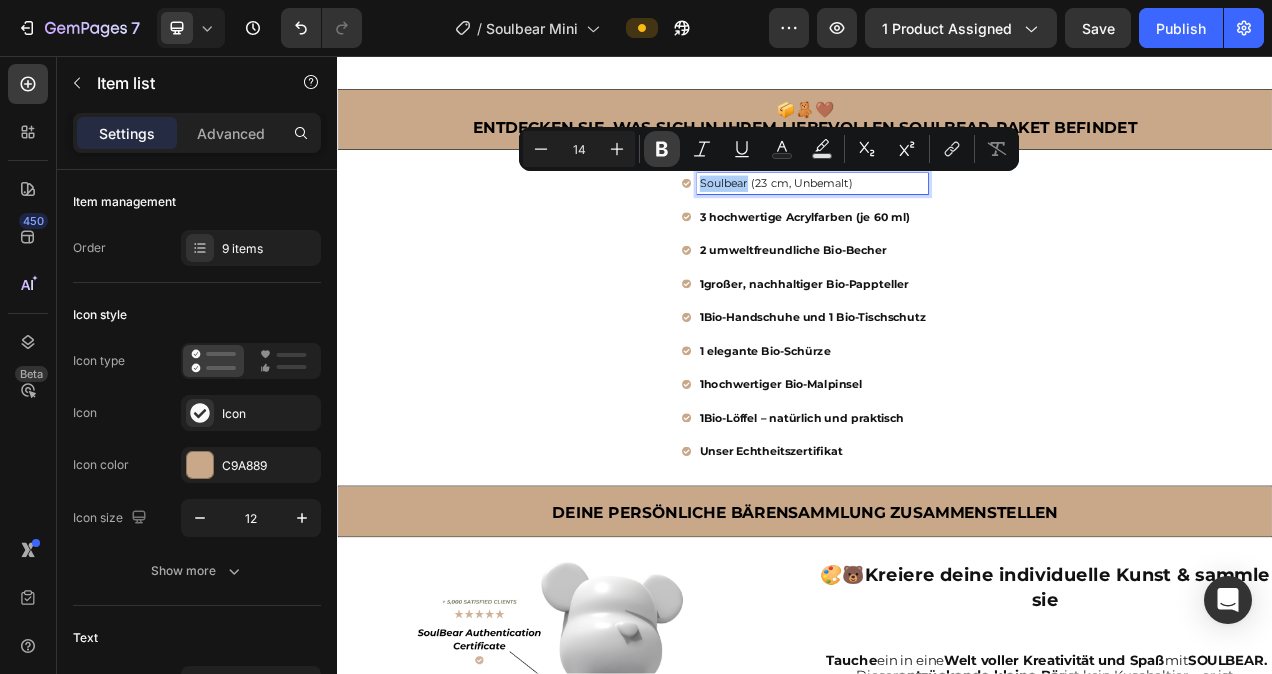 click 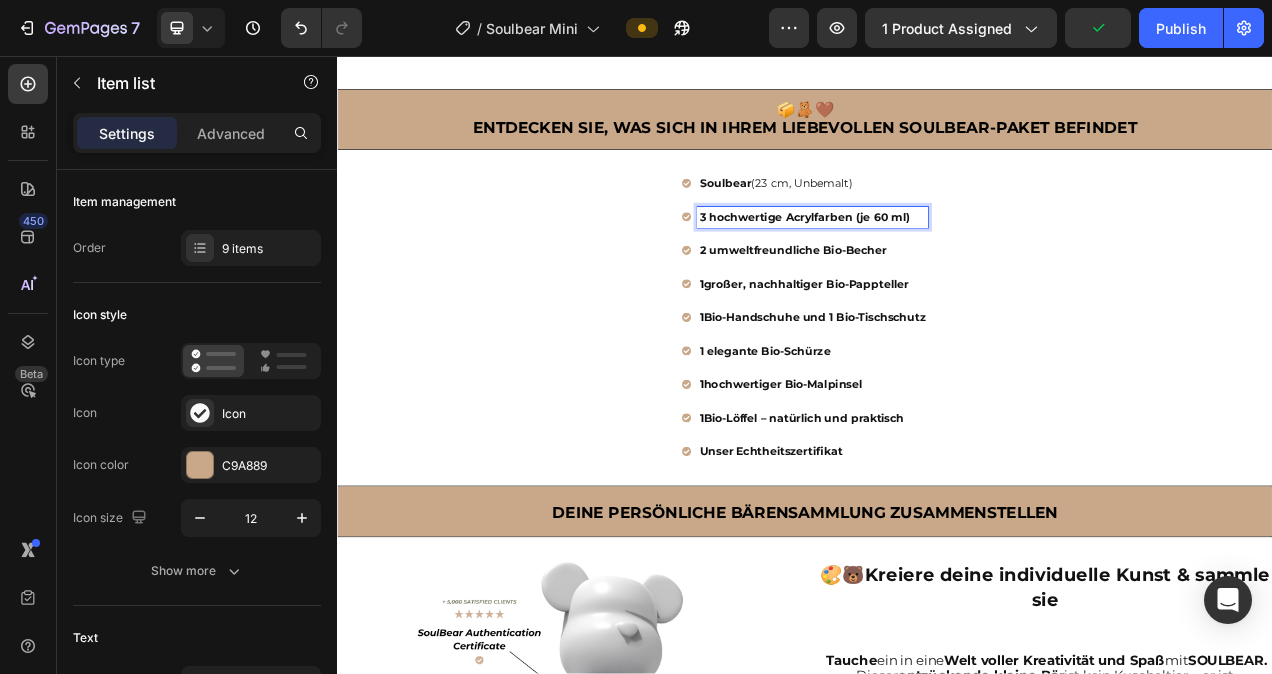 click on "3 hochwertige Acrylfarben (je 60 ml)" at bounding box center [947, 263] 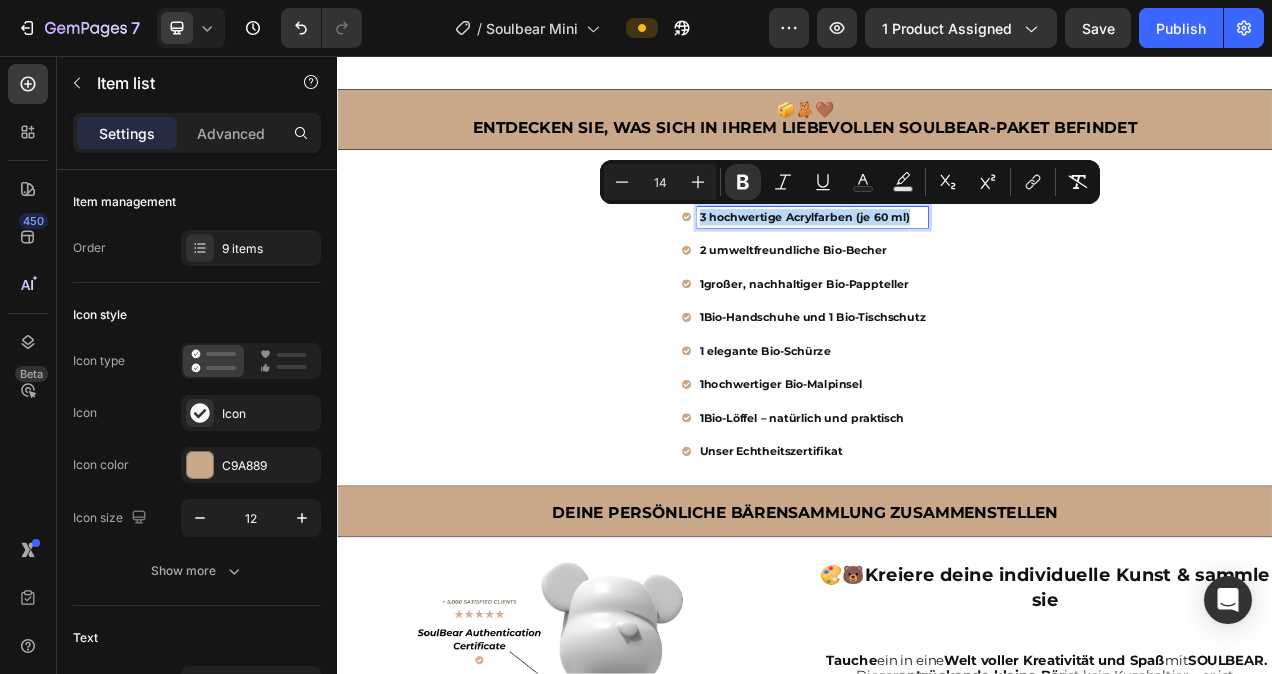drag, startPoint x: 1068, startPoint y: 258, endPoint x: 793, endPoint y: 257, distance: 275.00183 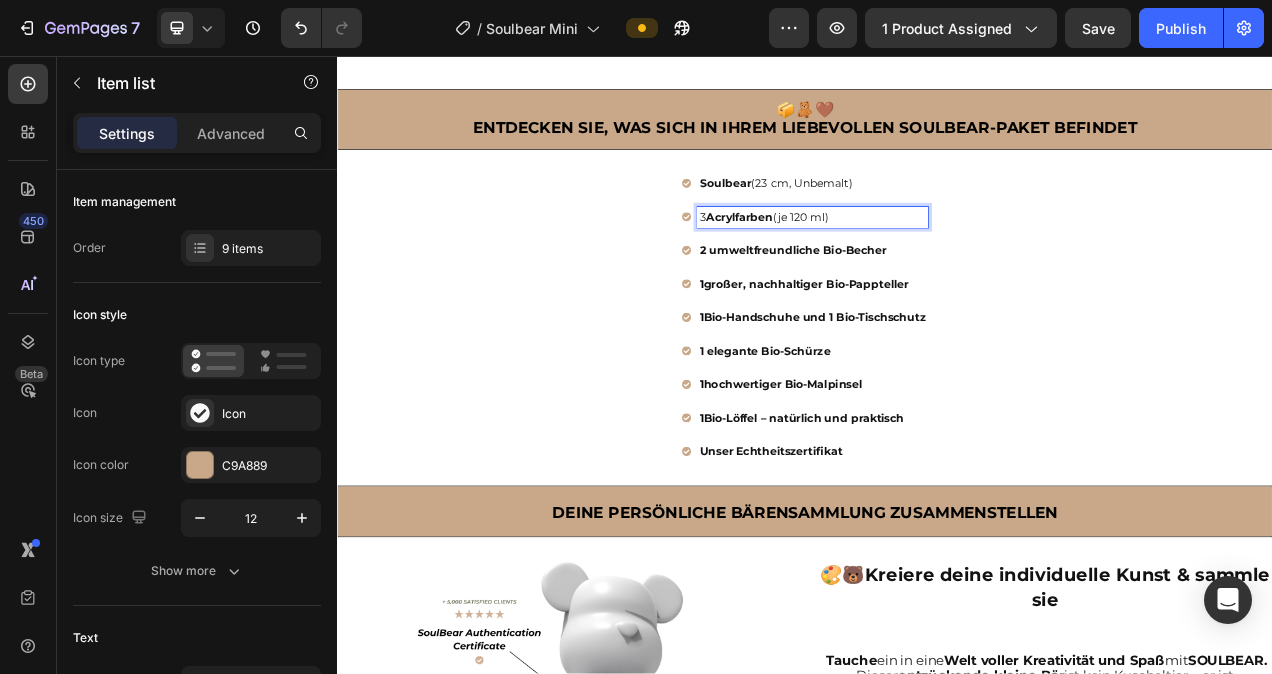 click on "(je 120 ml)" at bounding box center (932, 263) 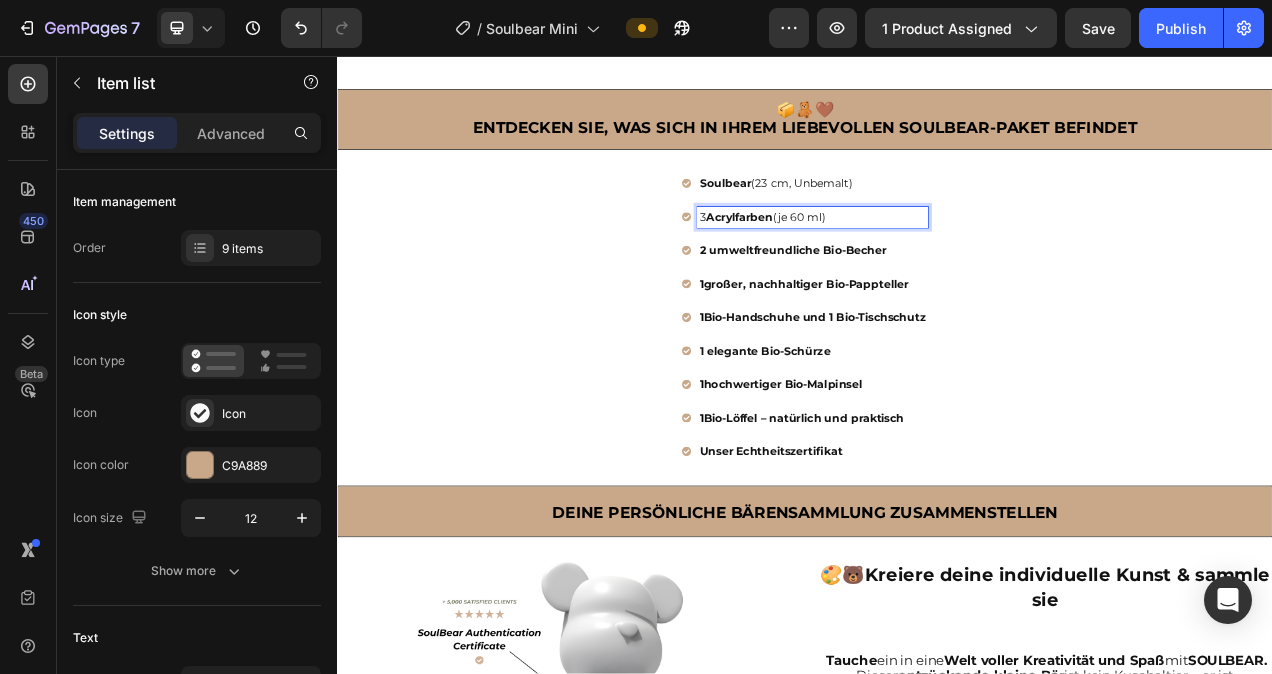 click on "2 umweltfreundliche Bio-Becher" at bounding box center (947, 306) 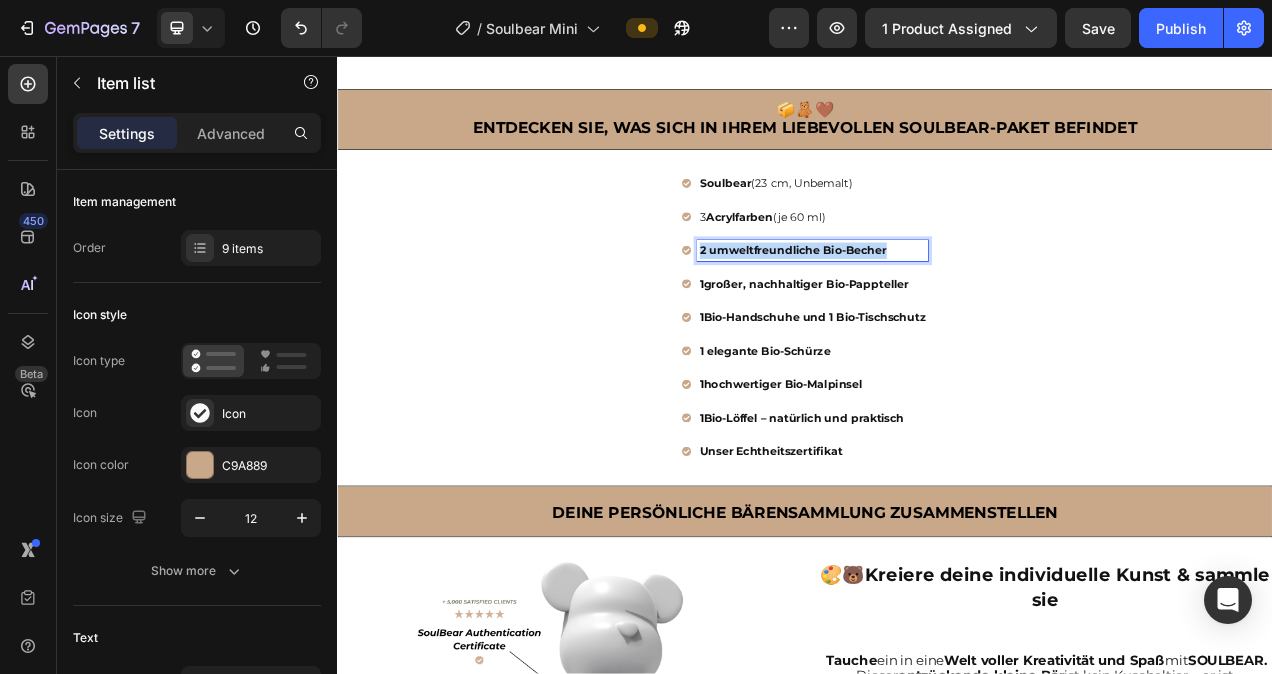 drag, startPoint x: 1036, startPoint y: 300, endPoint x: 789, endPoint y: 304, distance: 247.03238 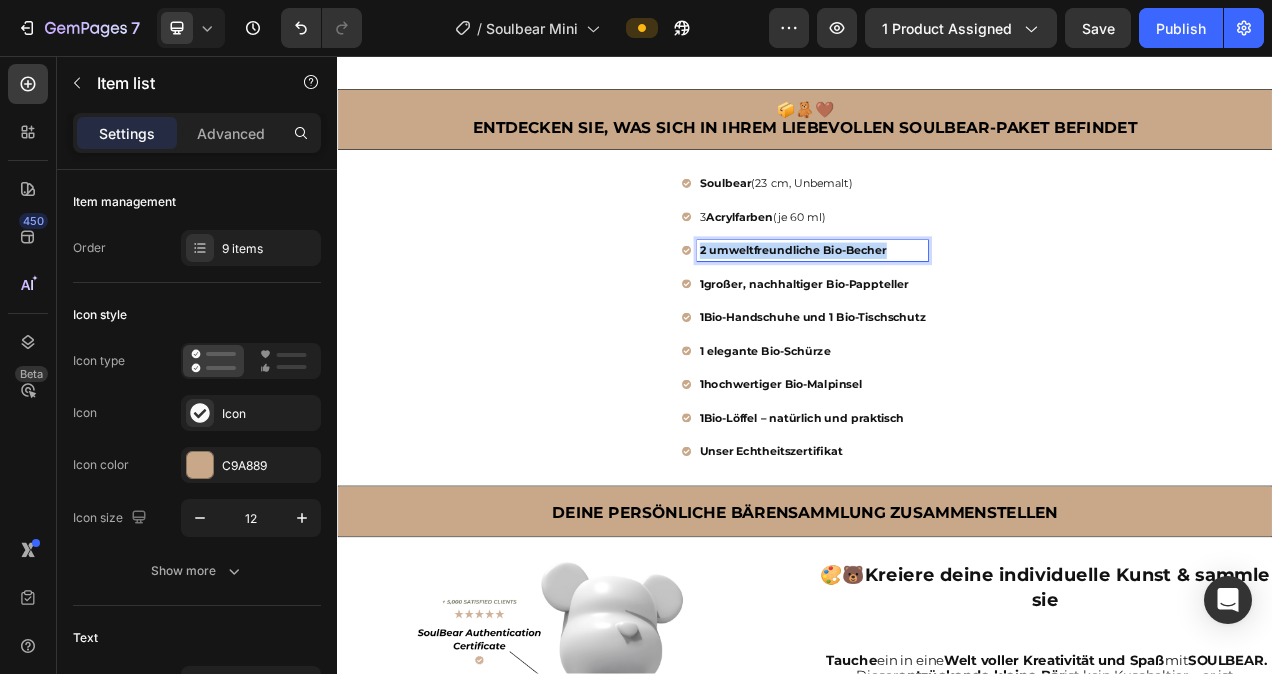 click on "2 umweltfreundliche Bio-Becher" at bounding box center [947, 306] 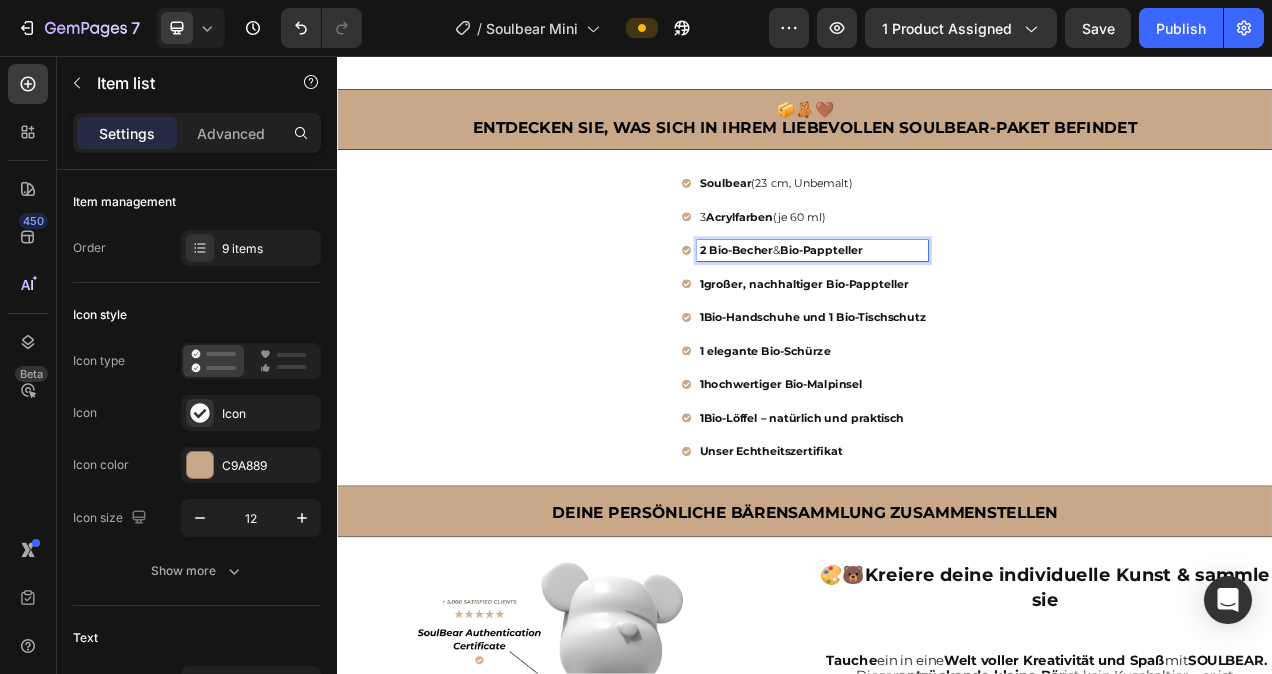 click on "großer, nachhaltiger Bio-Pappteller" at bounding box center [938, 349] 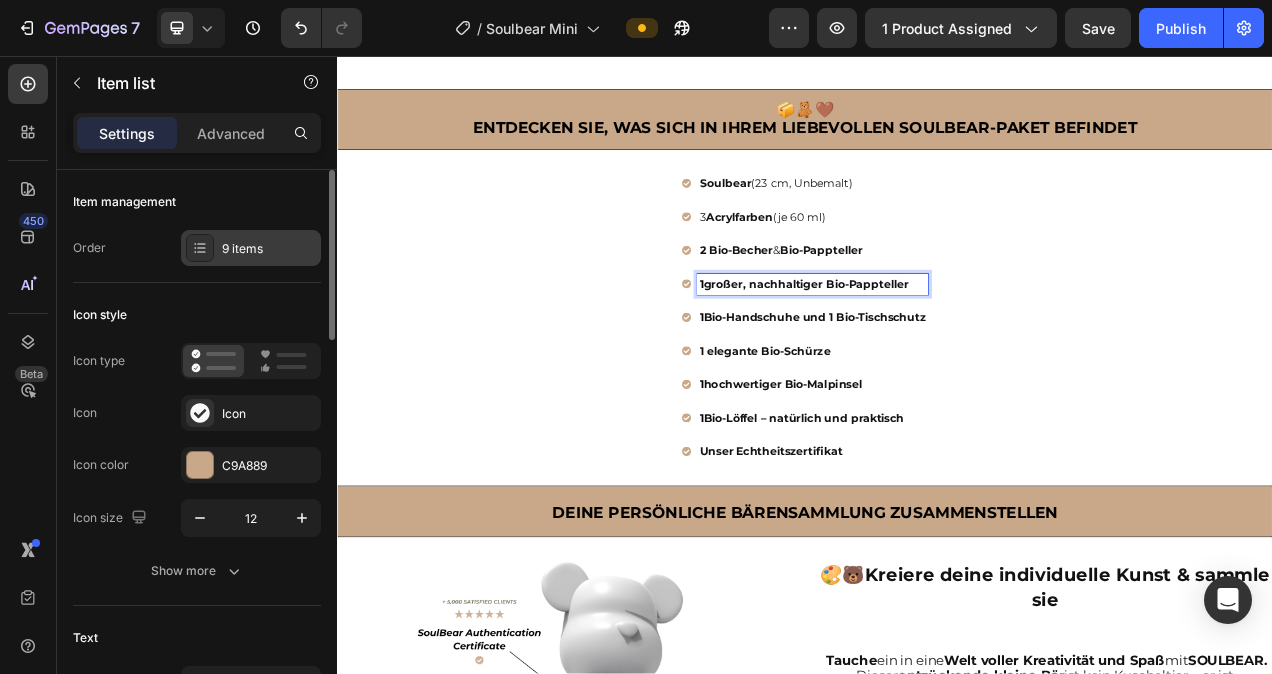 click at bounding box center [200, 248] 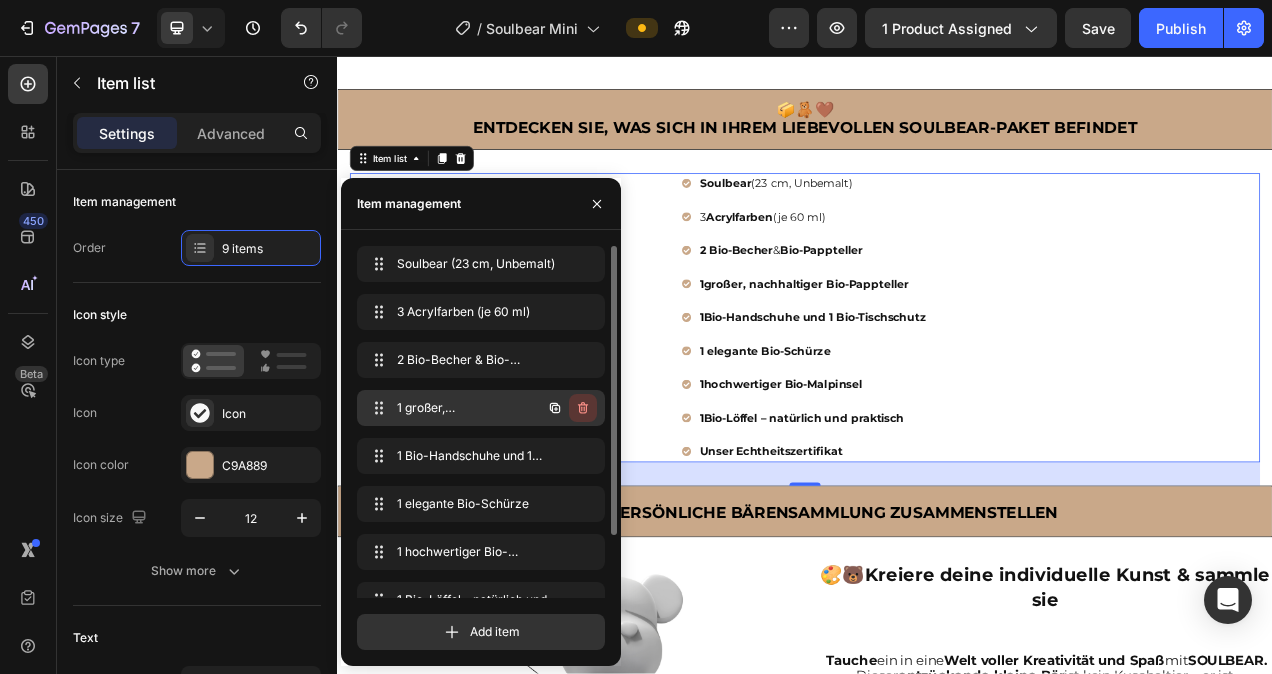 click 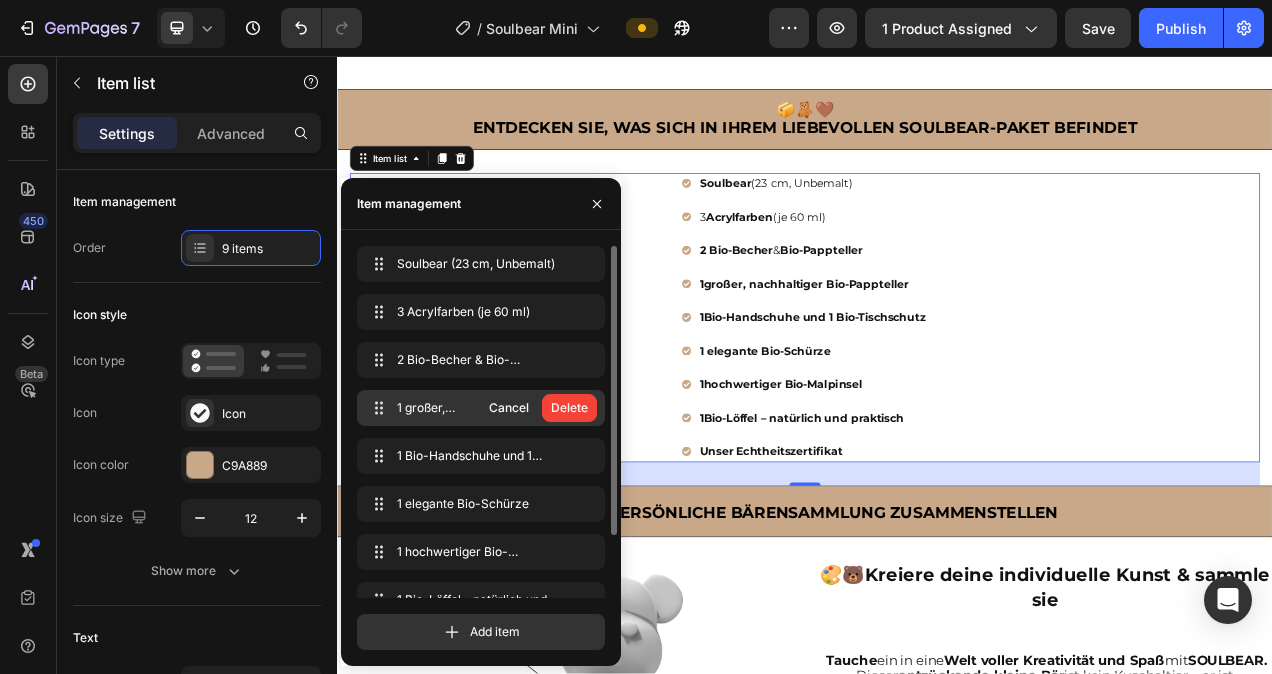 click on "Delete" at bounding box center (569, 408) 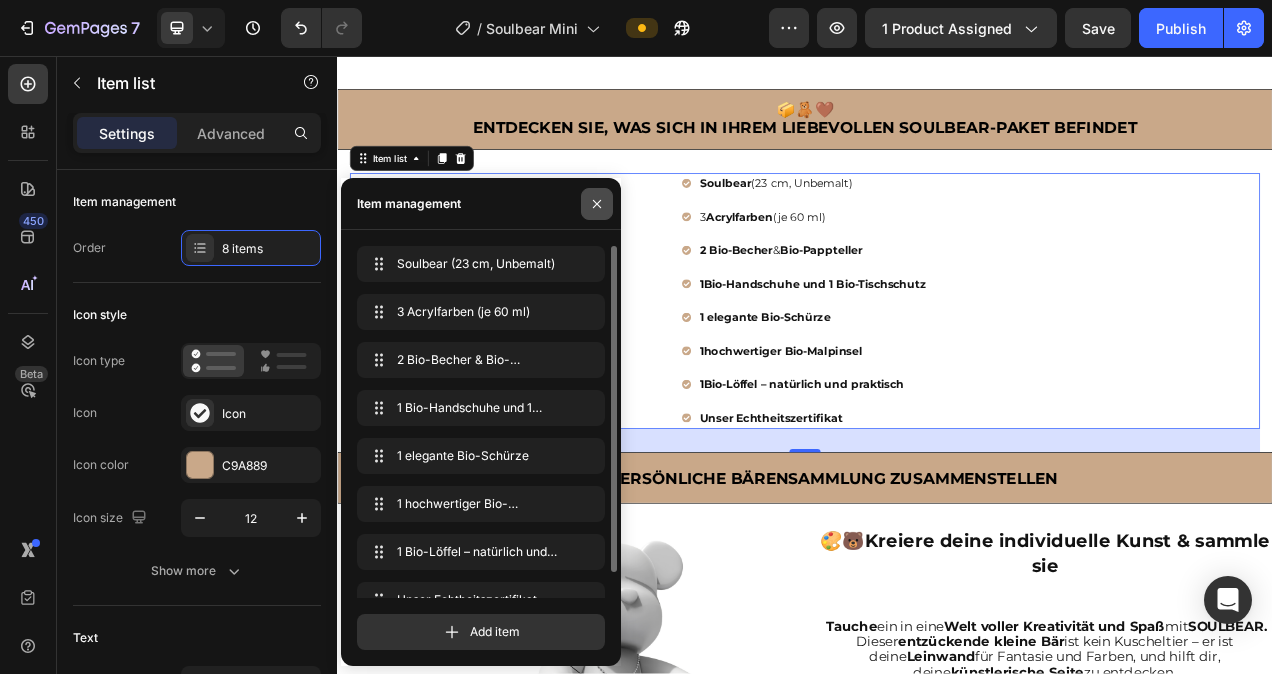 click 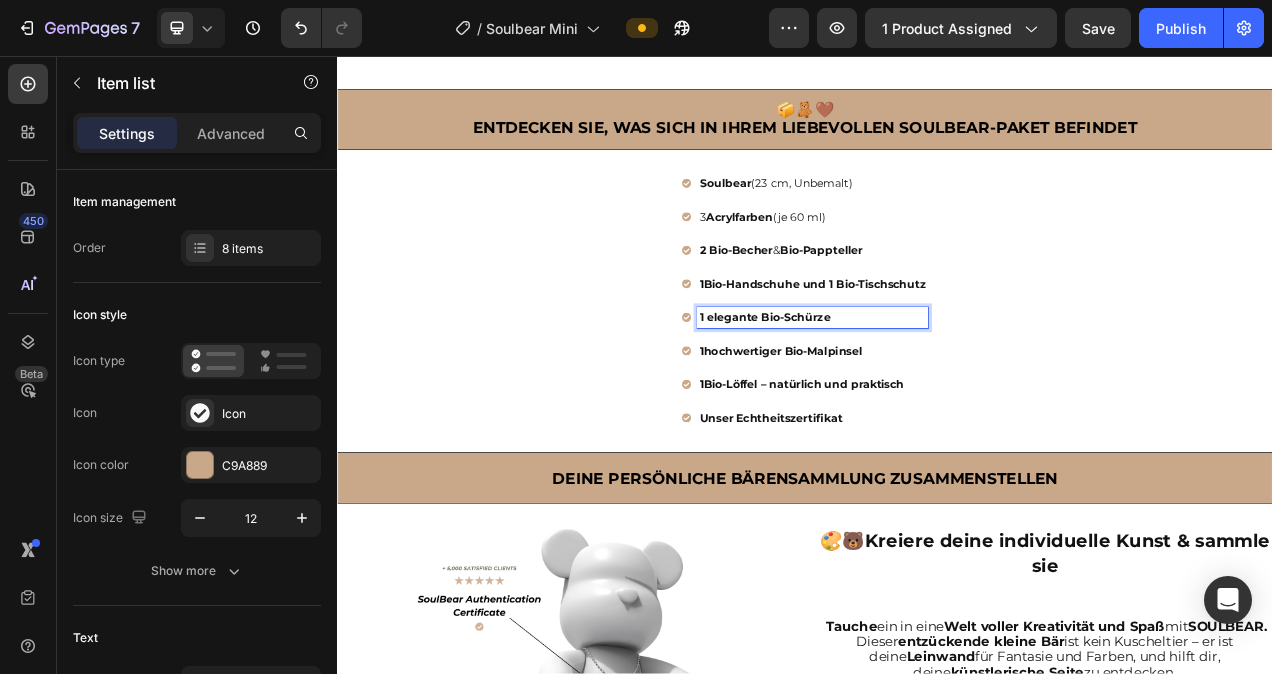drag, startPoint x: 967, startPoint y: 389, endPoint x: 792, endPoint y: 392, distance: 175.02571 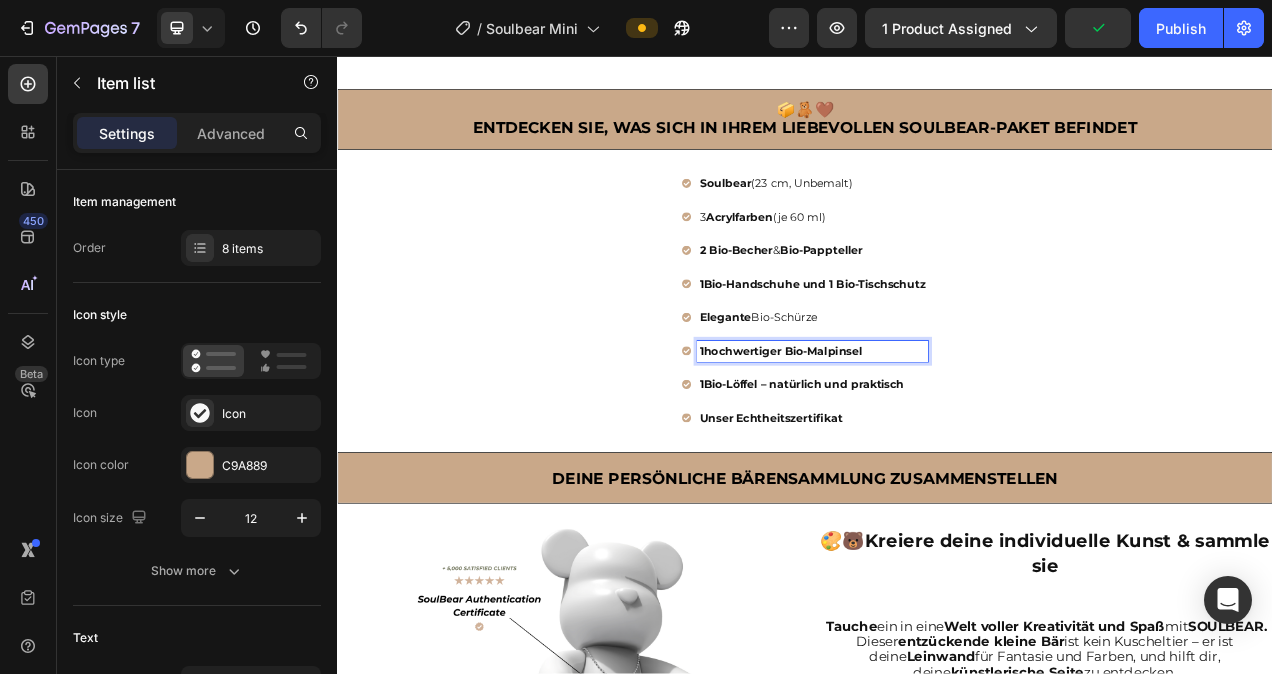 click on "1  hochwertiger Bio-Malpinsel" at bounding box center [947, 435] 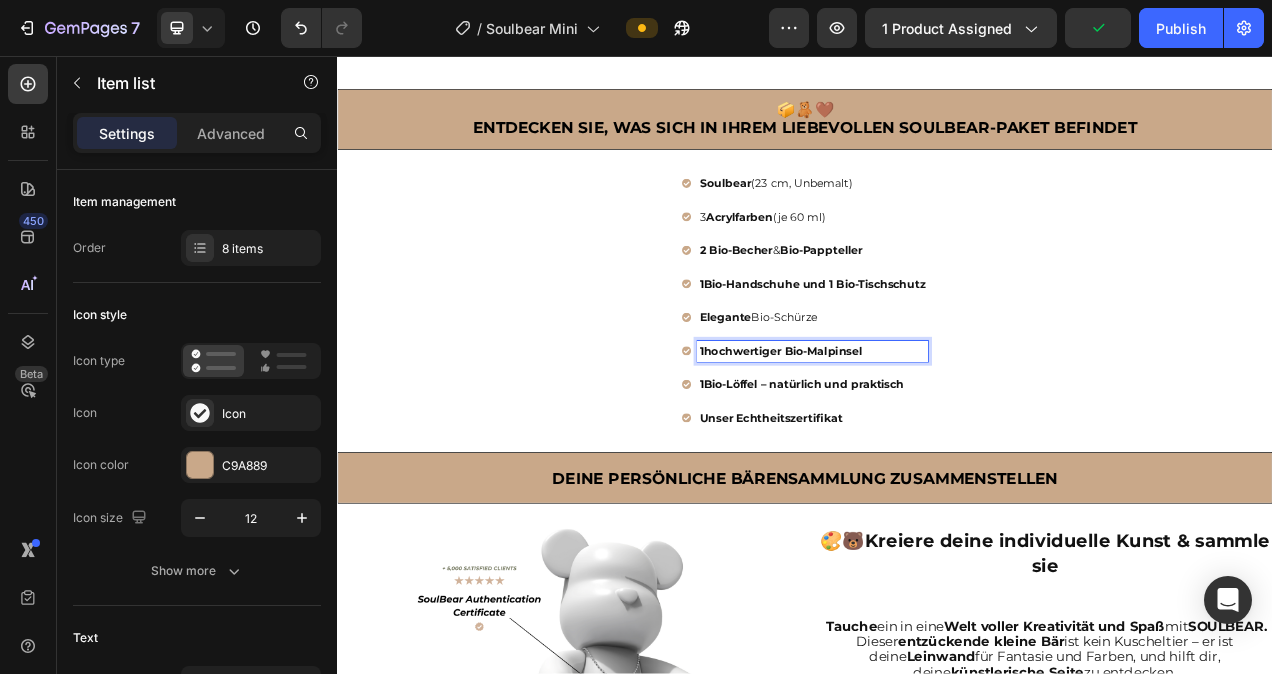 drag, startPoint x: 1016, startPoint y: 428, endPoint x: 789, endPoint y: 438, distance: 227.22015 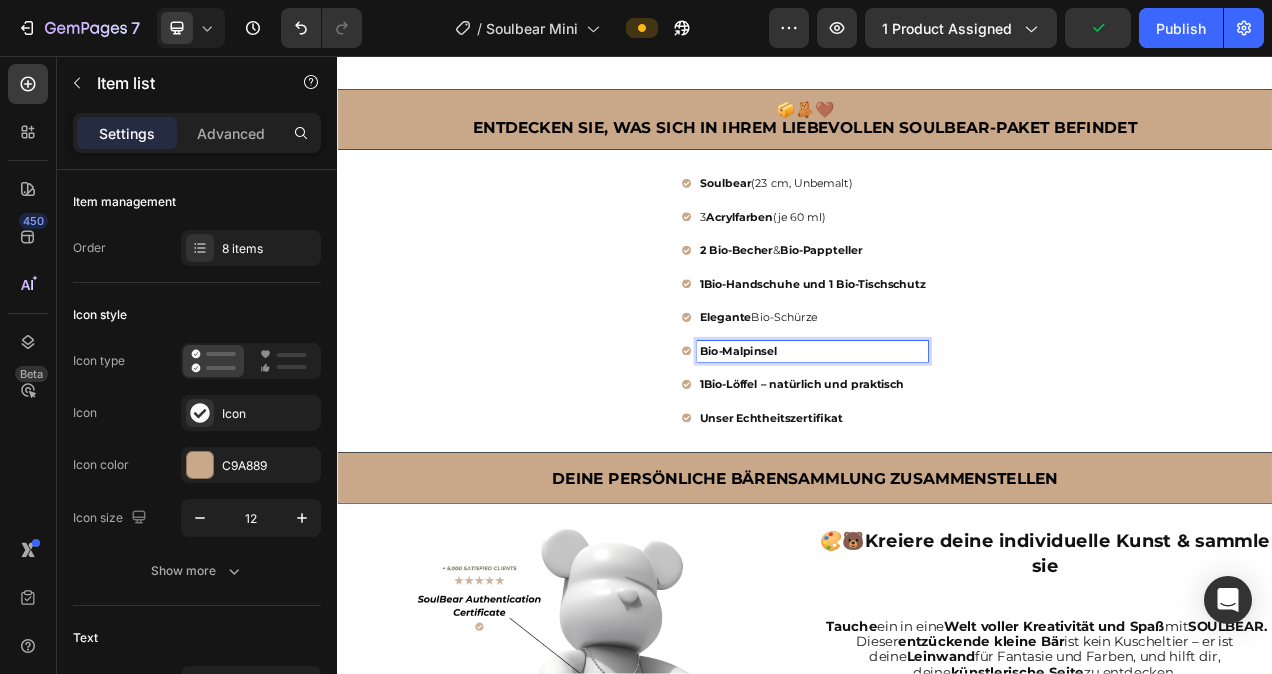 click on "1  Bio-Löffel – natürlich und praktisch" at bounding box center [947, 478] 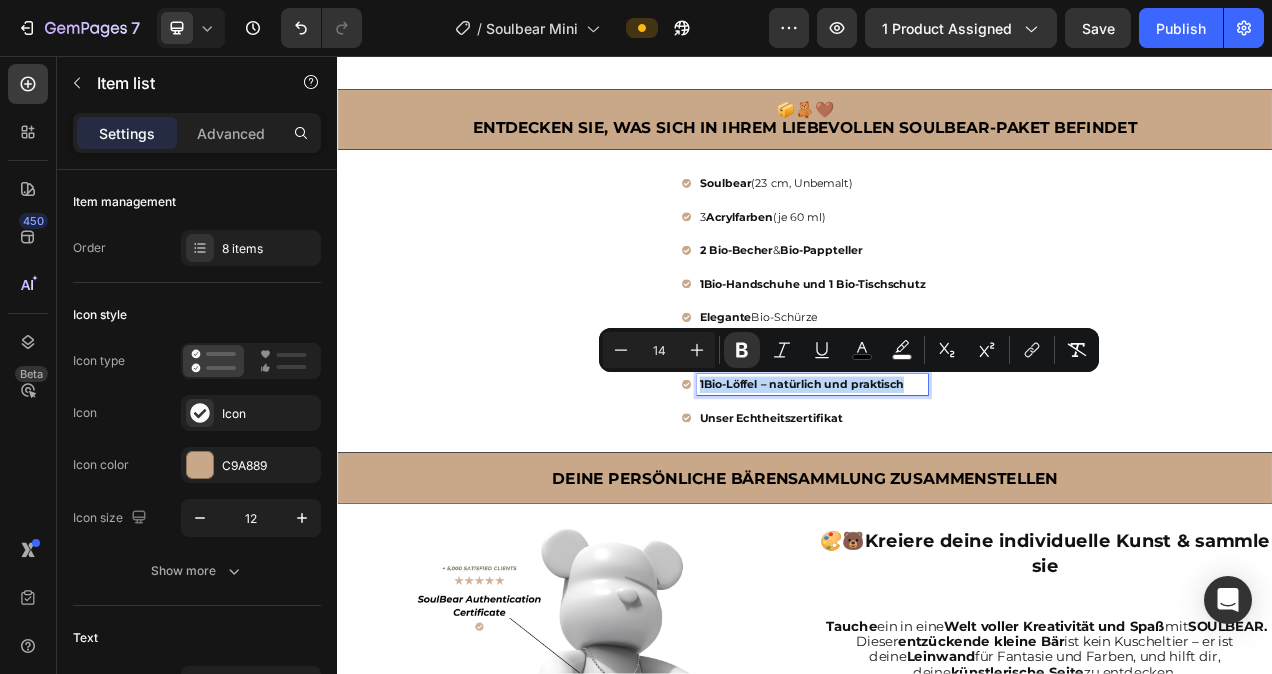 drag, startPoint x: 1062, startPoint y: 472, endPoint x: 791, endPoint y: 472, distance: 271 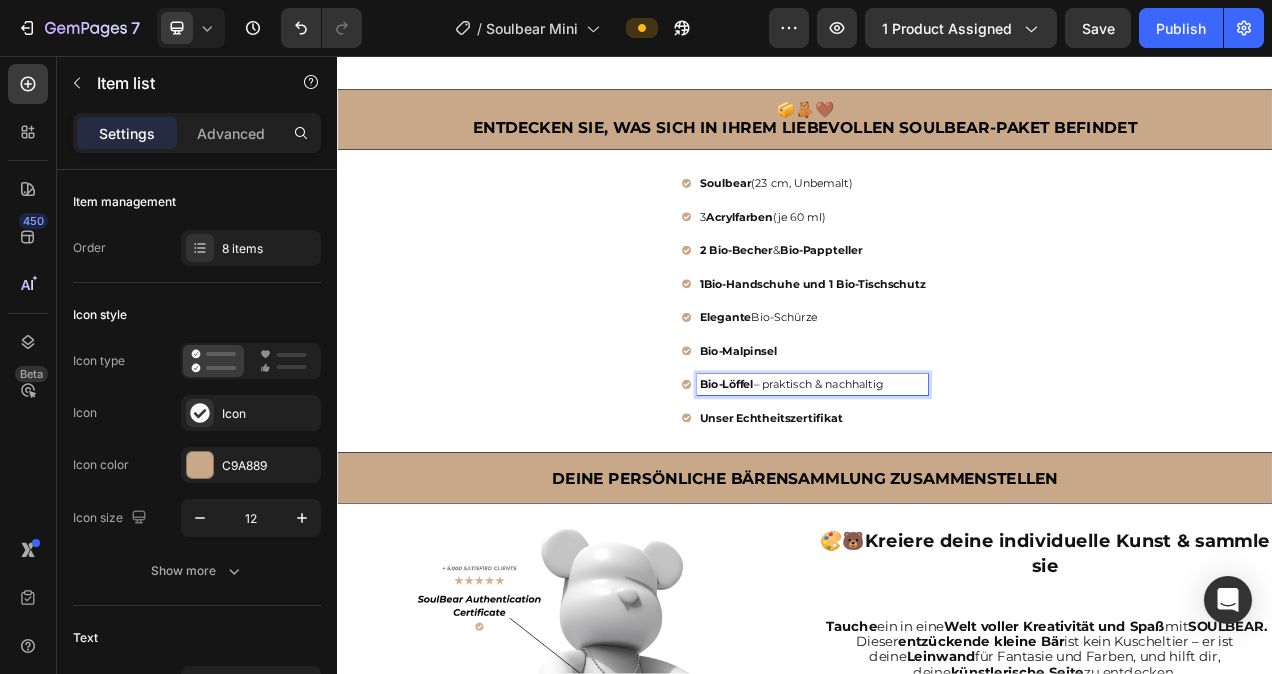 click on "Unser Echtheitszertifikat" at bounding box center (893, 521) 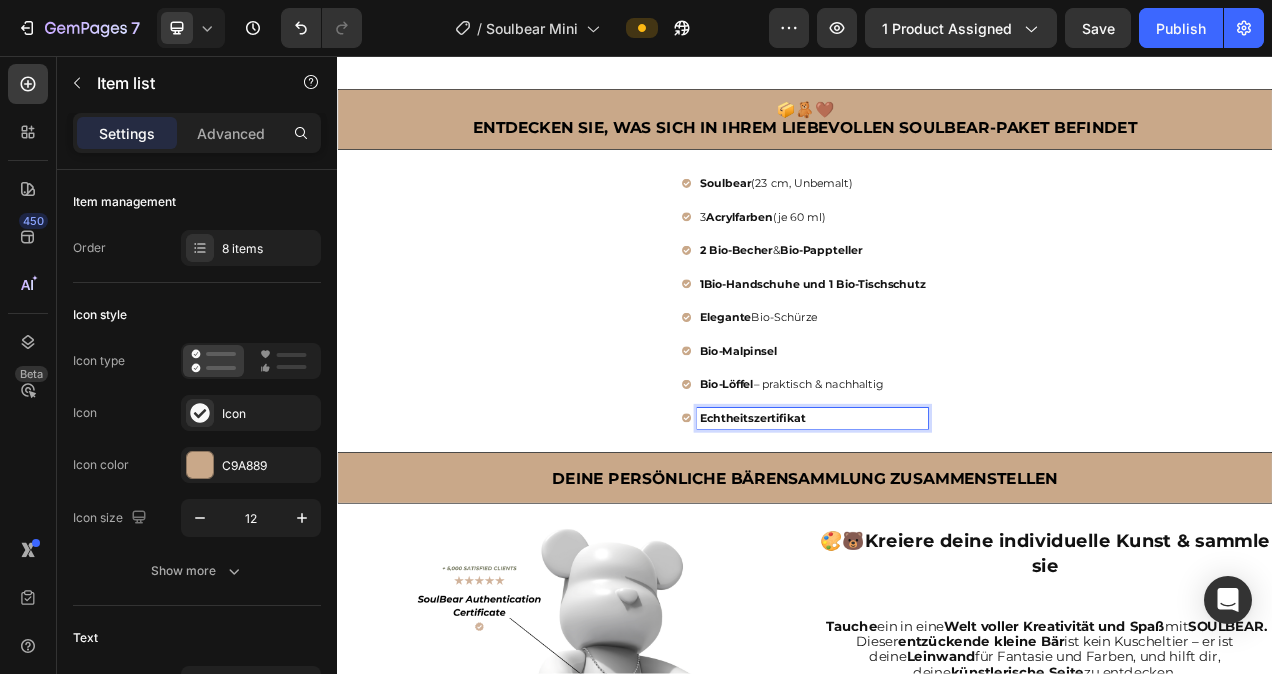 click on "Bio-Löffel  – praktisch & nachhaltig" at bounding box center [947, 478] 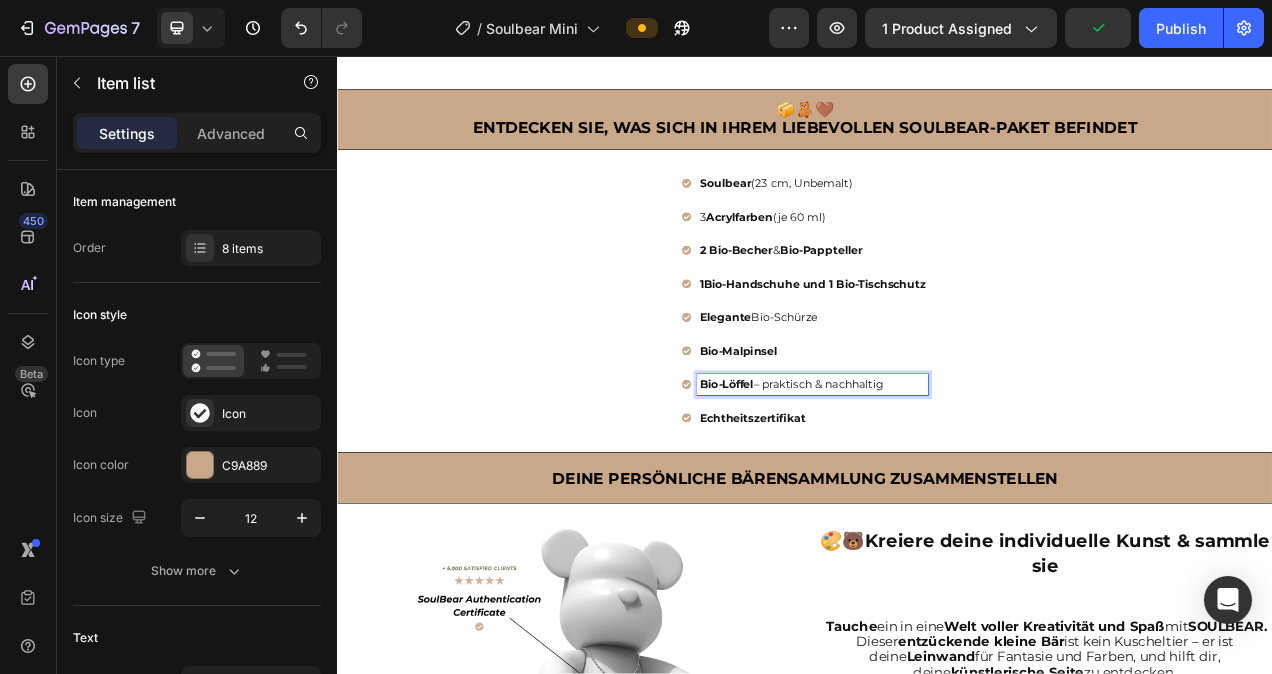 drag, startPoint x: 1044, startPoint y: 474, endPoint x: 964, endPoint y: 474, distance: 80 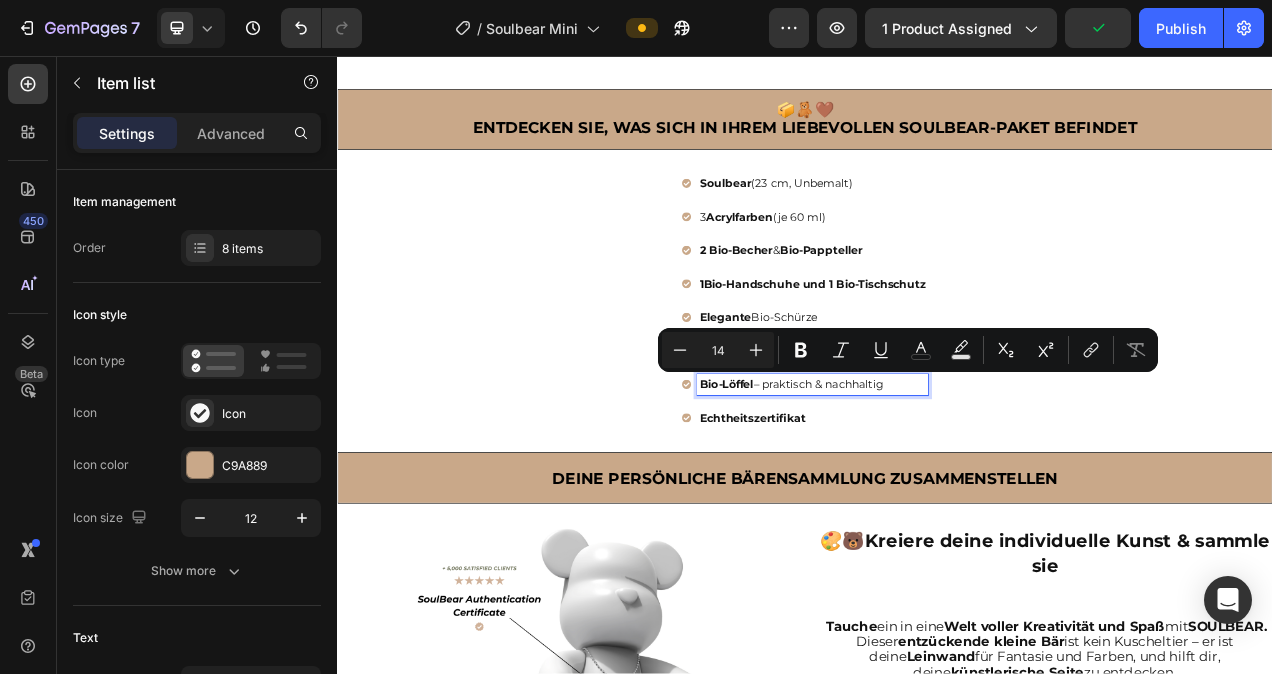 click on "Echtheitszertifikat" at bounding box center [947, 521] 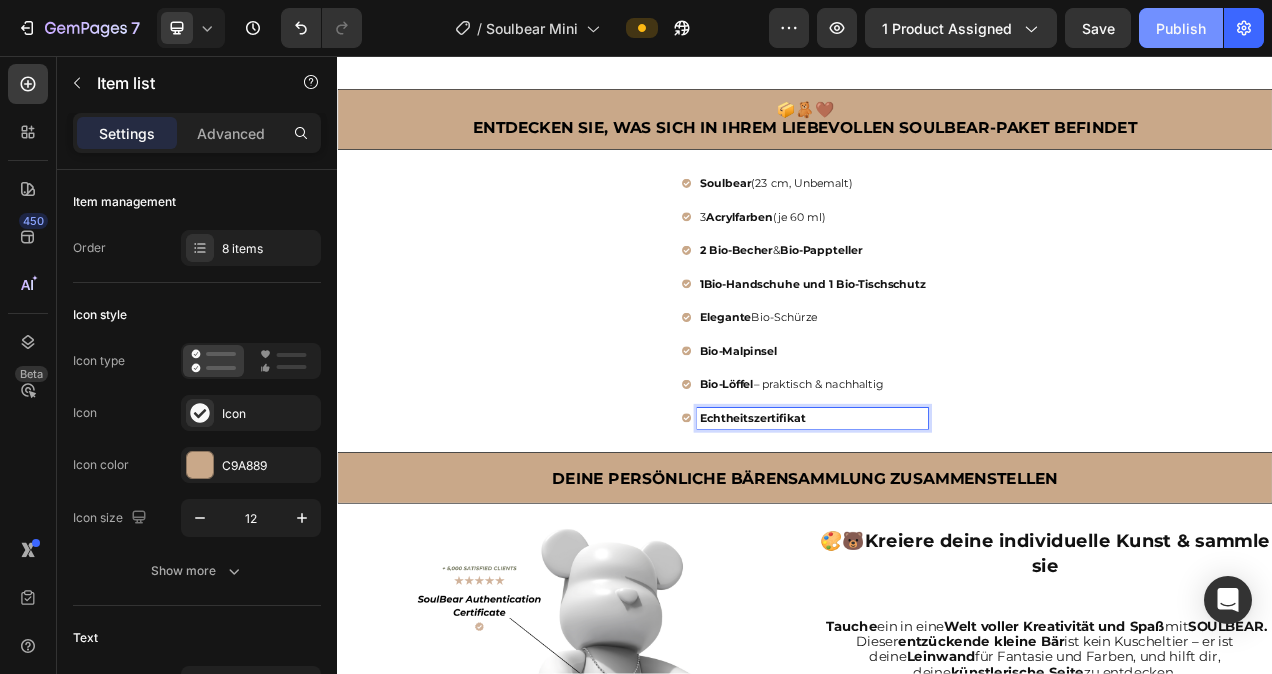 click on "Publish" at bounding box center [1181, 28] 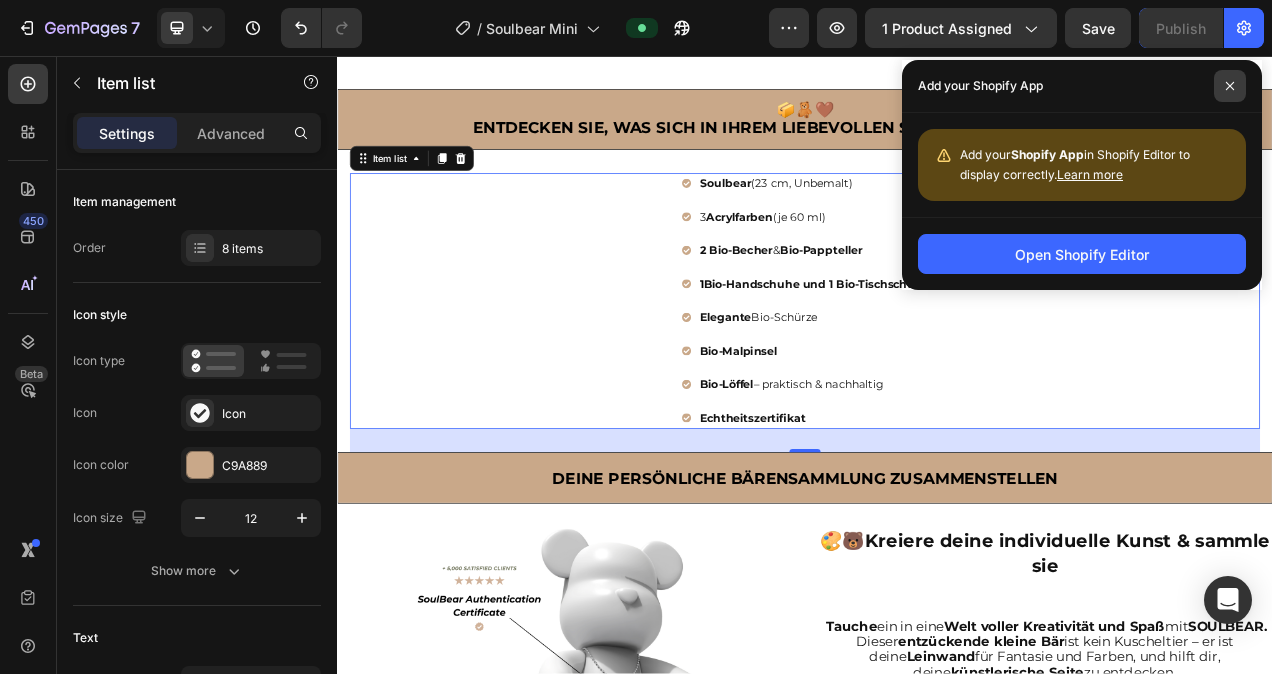 click at bounding box center (1230, 86) 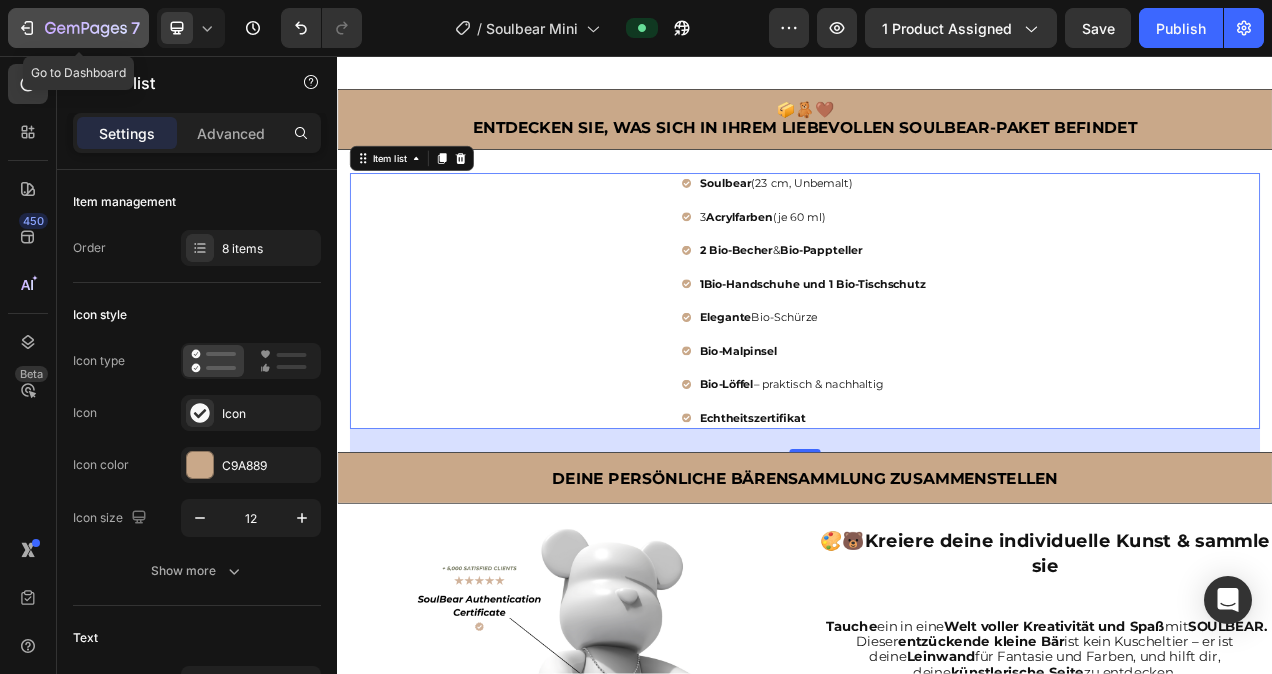 click 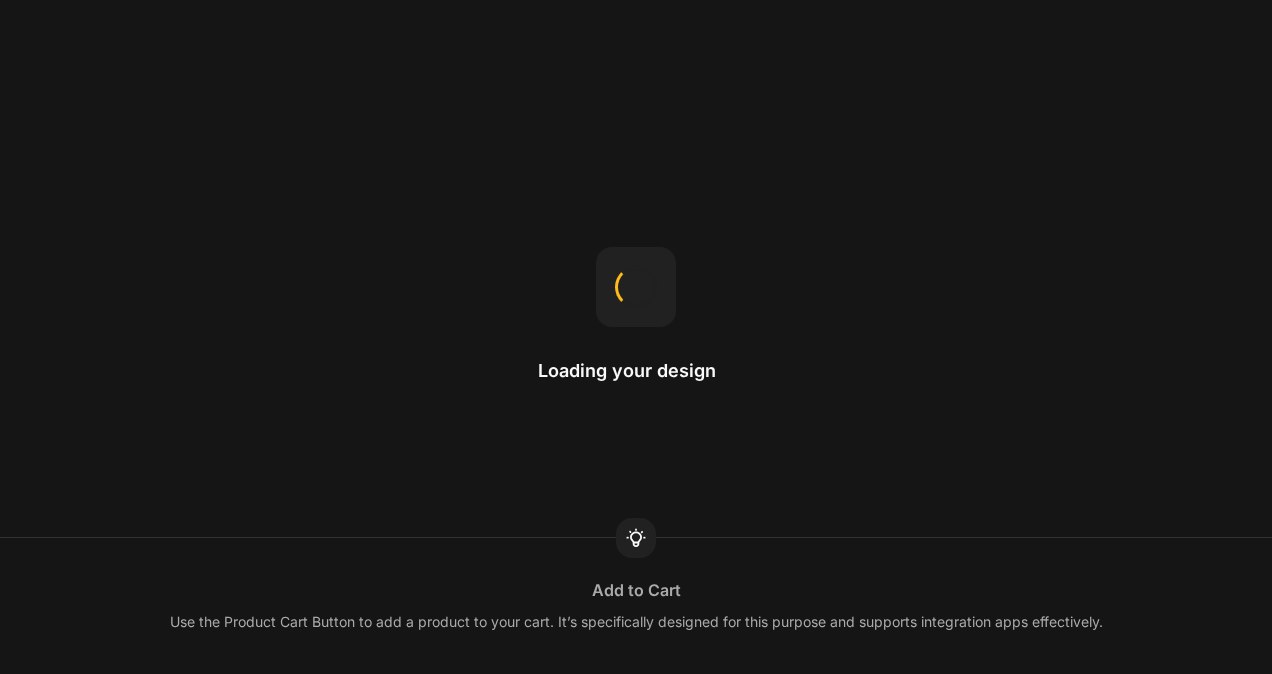 scroll, scrollTop: 0, scrollLeft: 0, axis: both 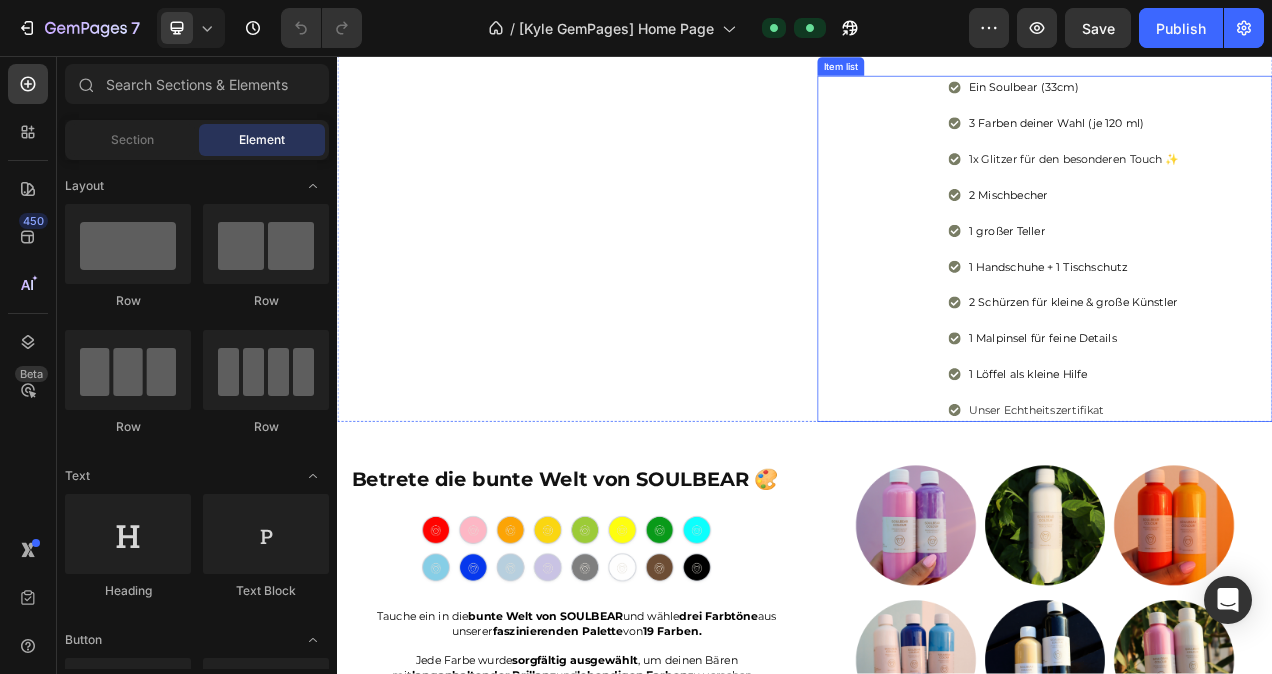 click on "Ein Soulbear (33cm)" at bounding box center (1218, 97) 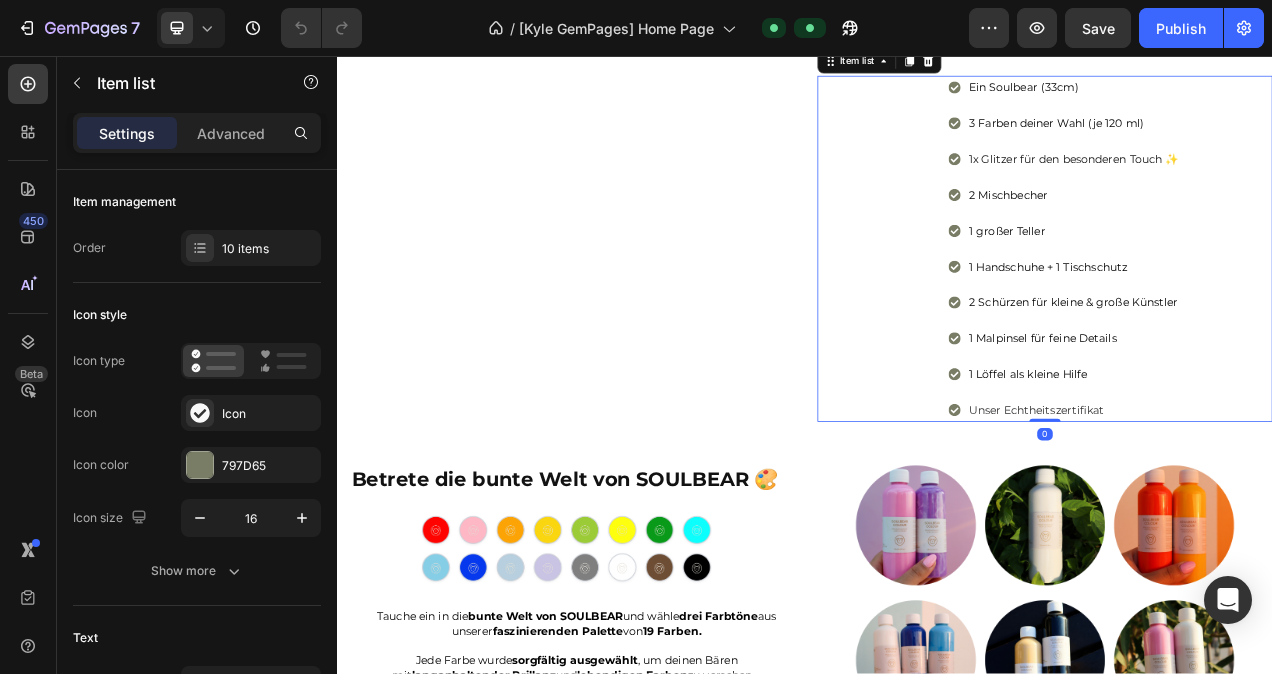 click on "Ein Soulbear (33cm)" at bounding box center [1218, 97] 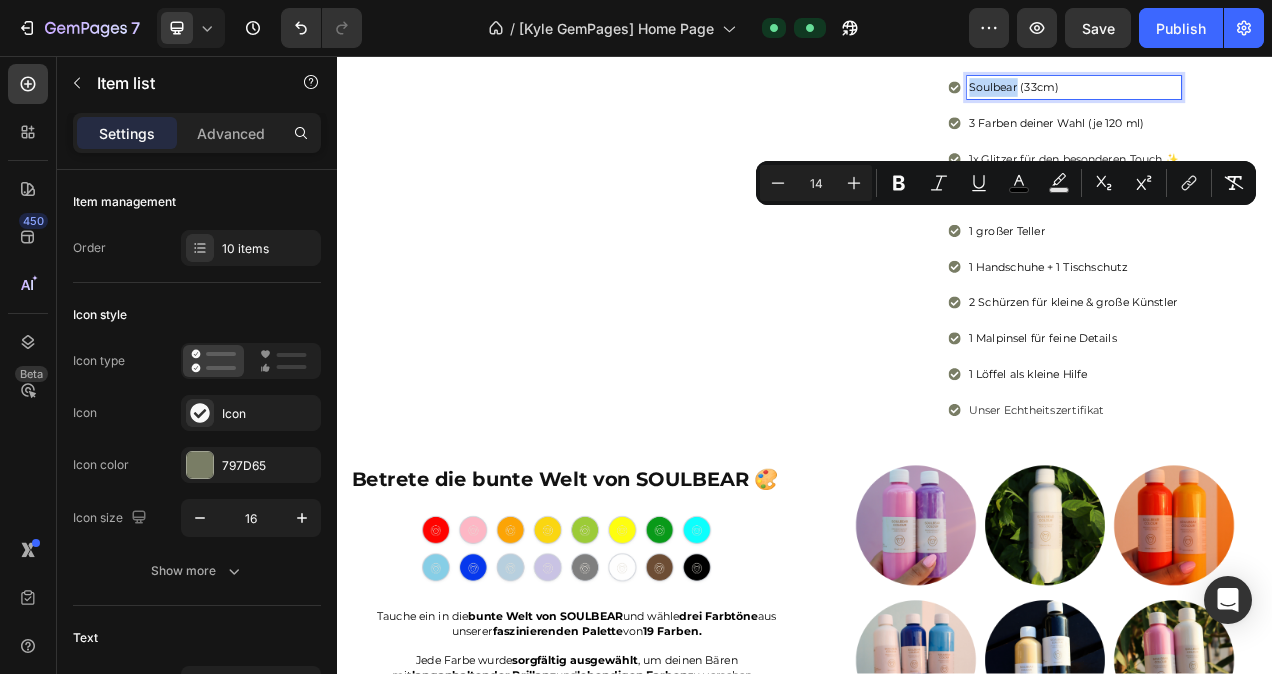 drag, startPoint x: 1196, startPoint y: 262, endPoint x: 1137, endPoint y: 264, distance: 59.03389 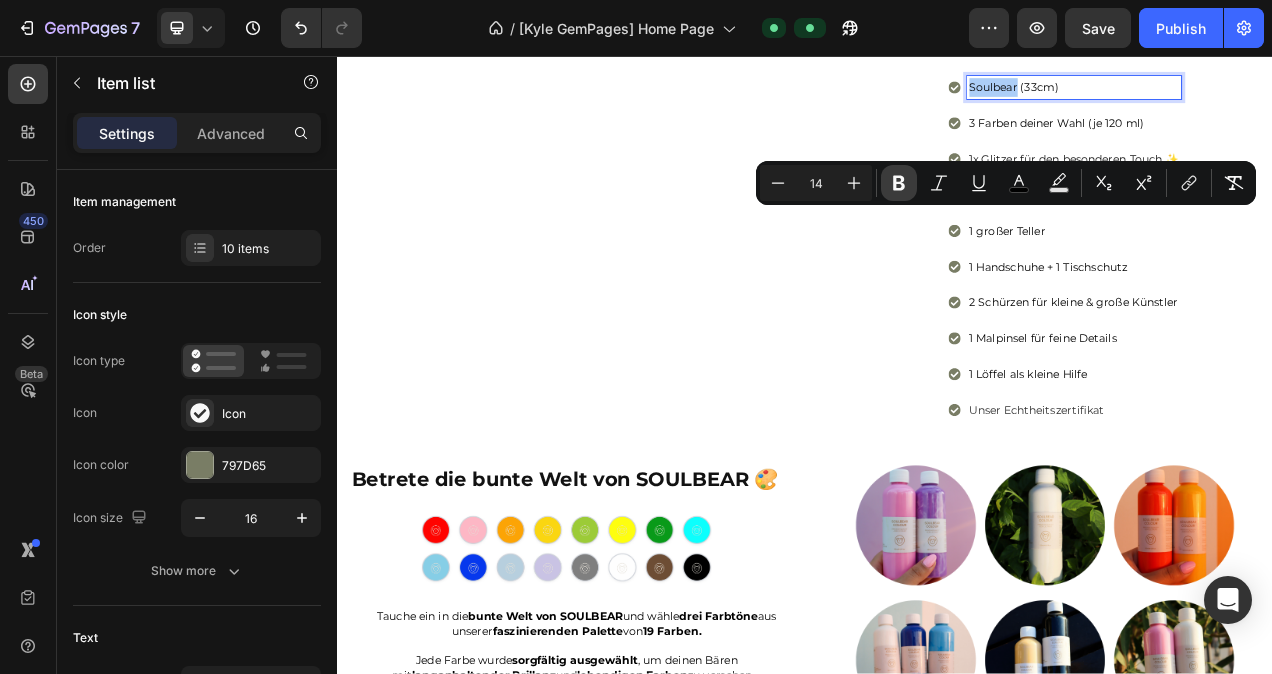 click 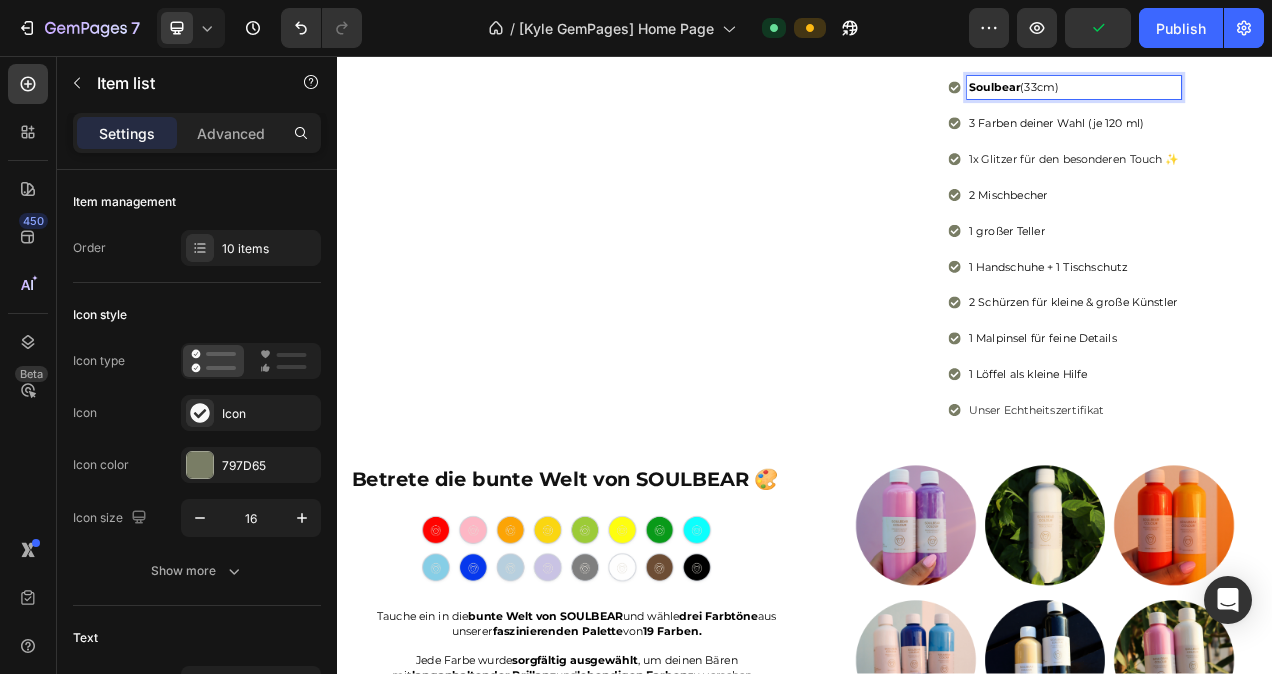 click on "3 Farben deiner Wahl (je 120 ml)" at bounding box center (1282, 143) 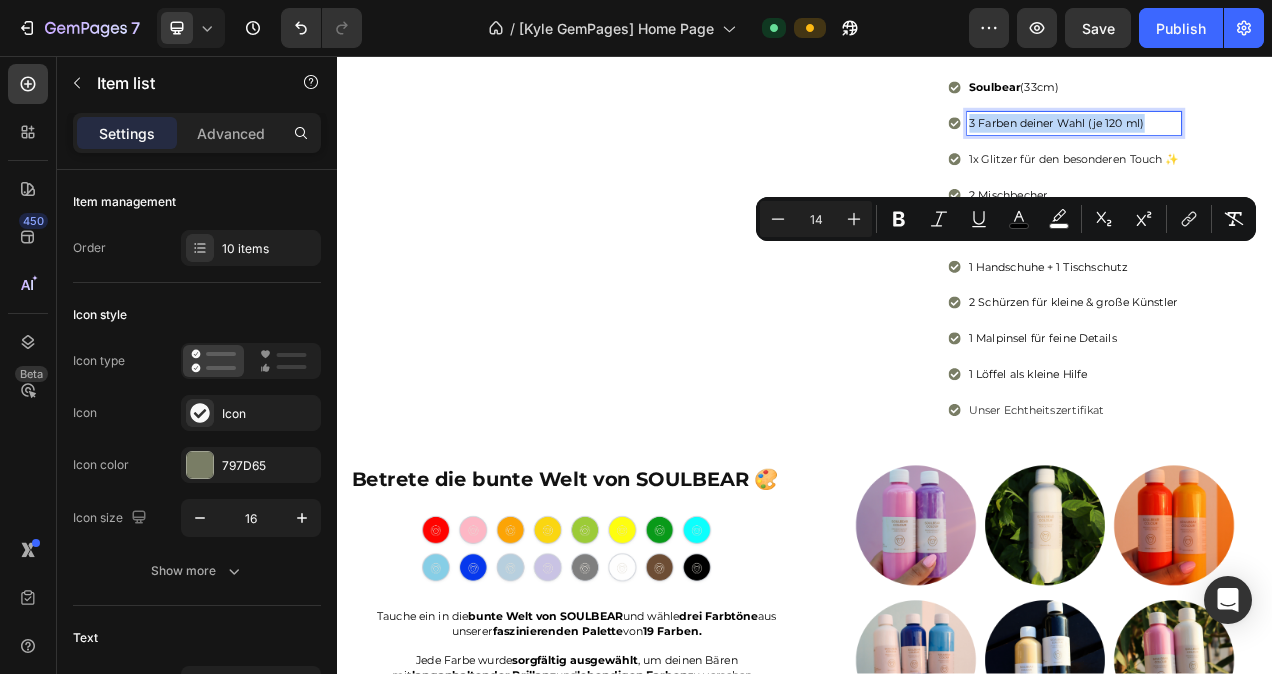 drag, startPoint x: 1373, startPoint y: 304, endPoint x: 1136, endPoint y: 308, distance: 237.03375 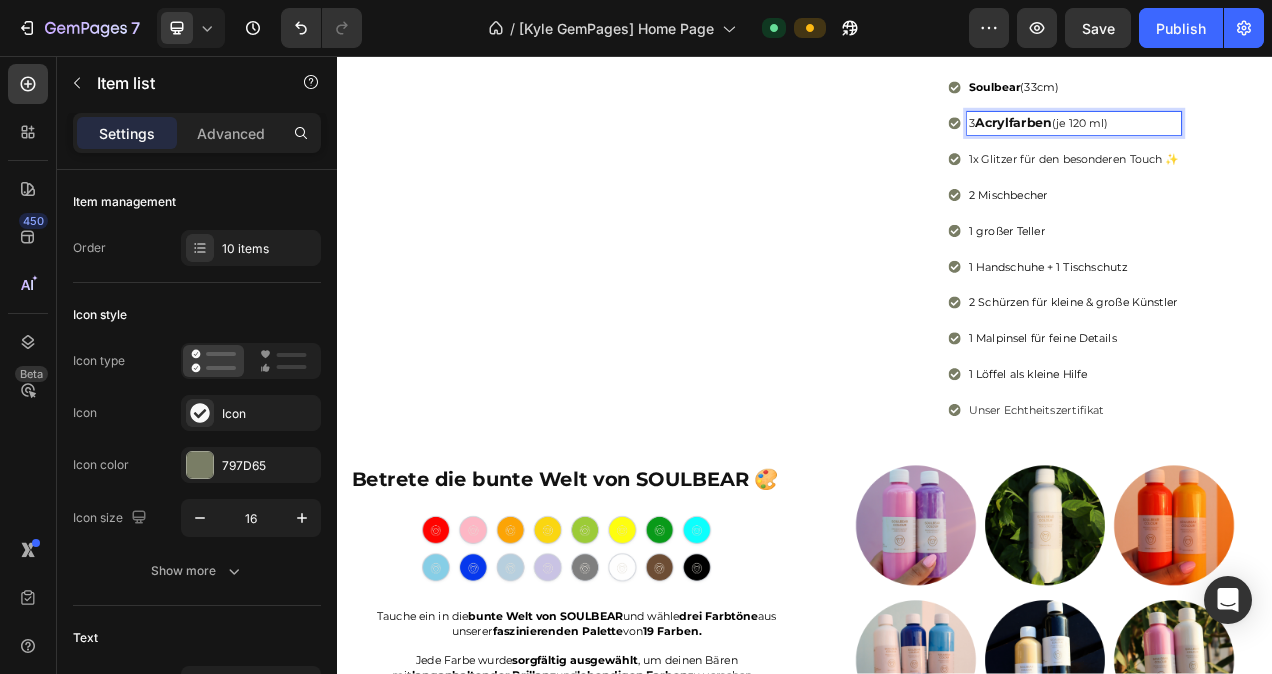 click on "3  Acrylfarben  (je 120 ml)" at bounding box center (1282, 143) 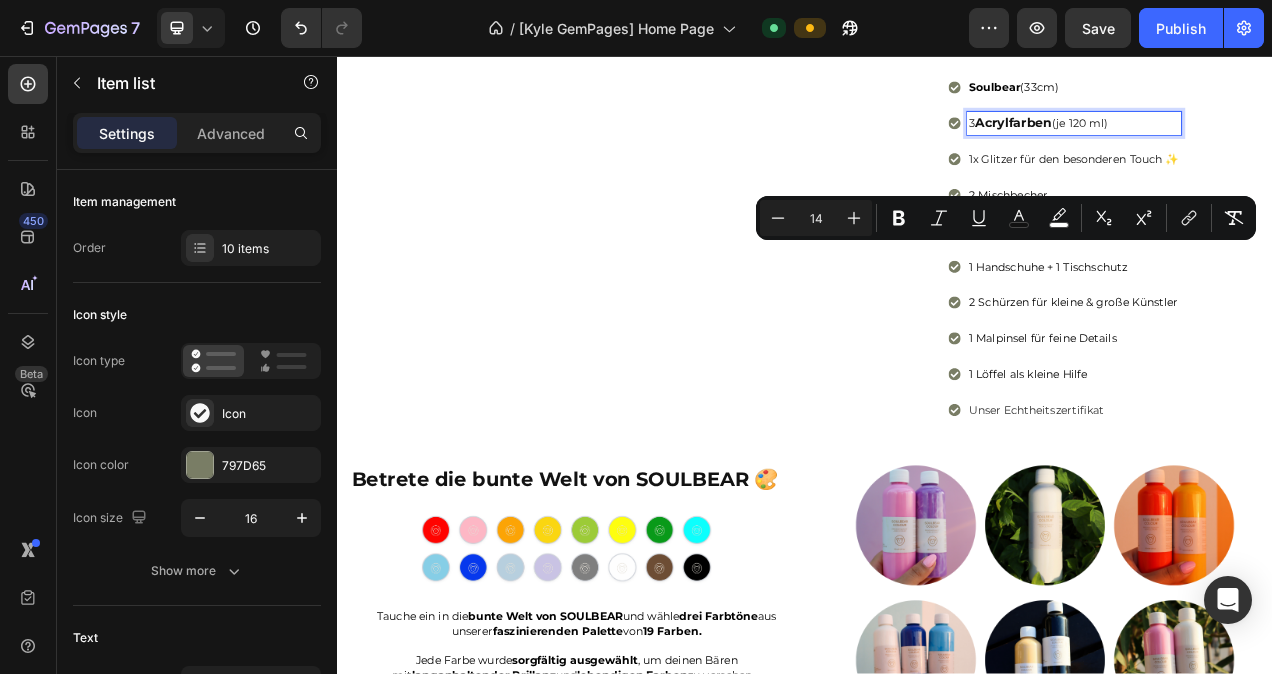 drag, startPoint x: 1331, startPoint y: 303, endPoint x: 1137, endPoint y: 310, distance: 194.12625 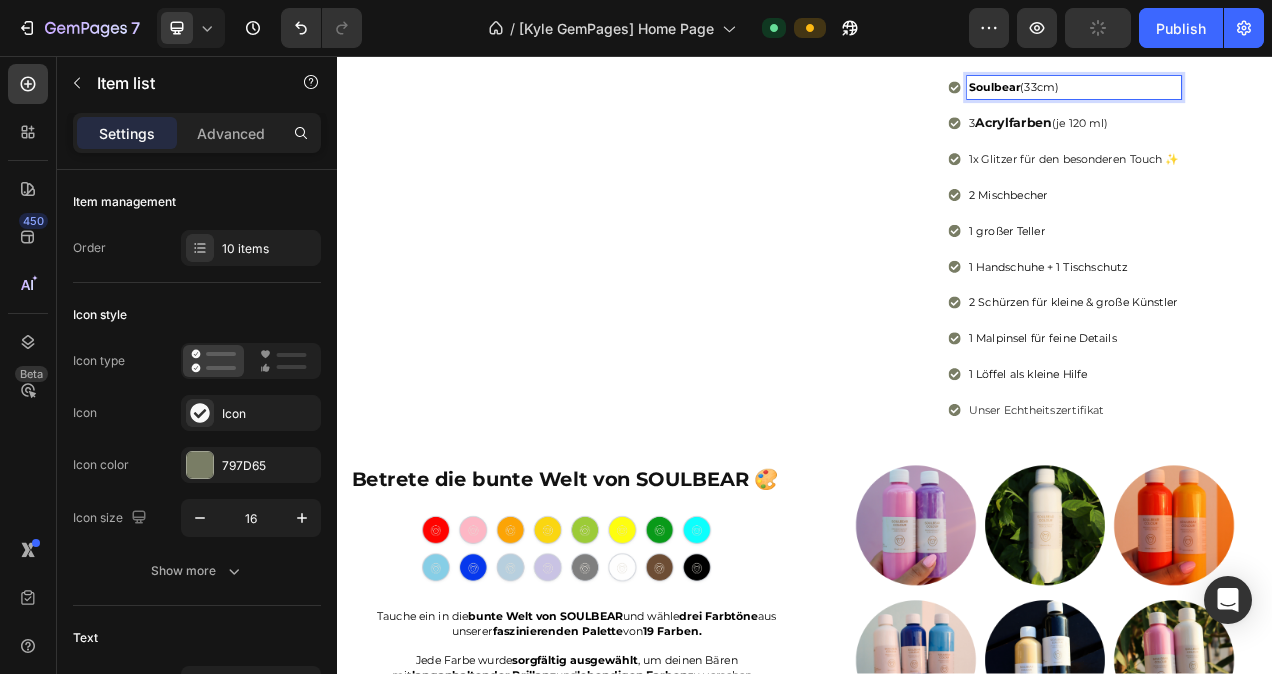 click on "Soulbear  (33cm)" at bounding box center [1282, 97] 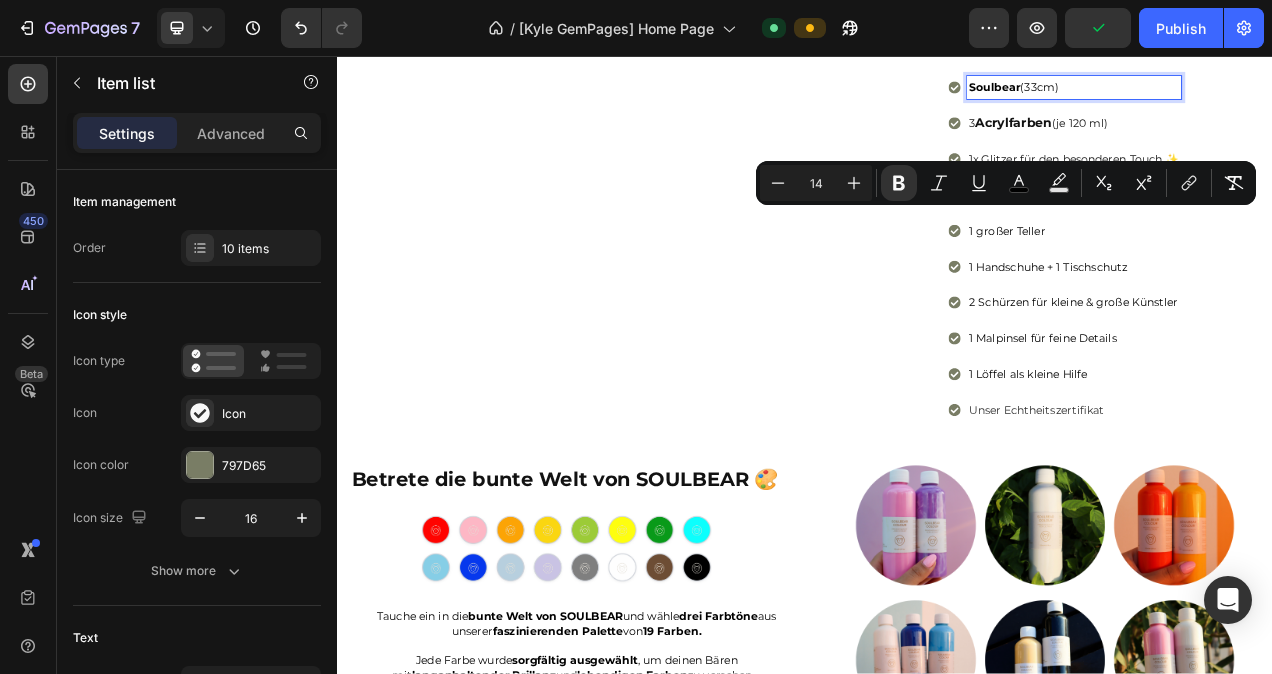 drag, startPoint x: 1258, startPoint y: 258, endPoint x: 1136, endPoint y: 267, distance: 122.33152 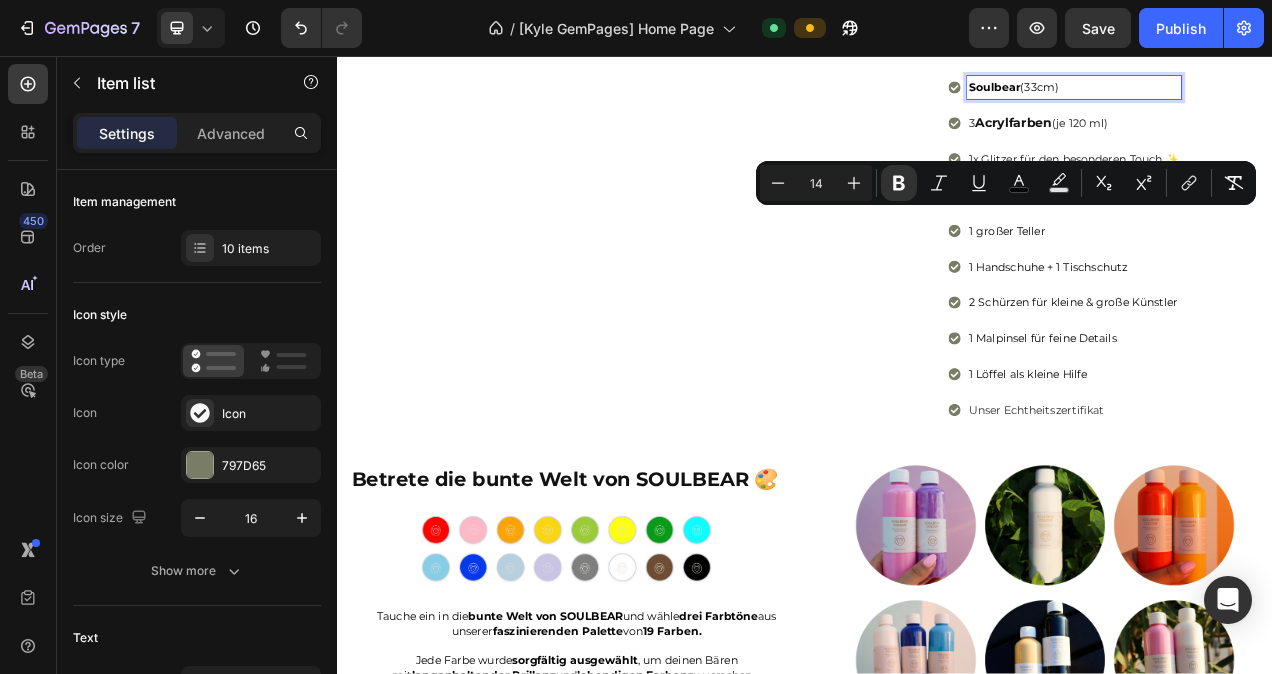 click on "Soulbear  (33cm)" at bounding box center (1282, 97) 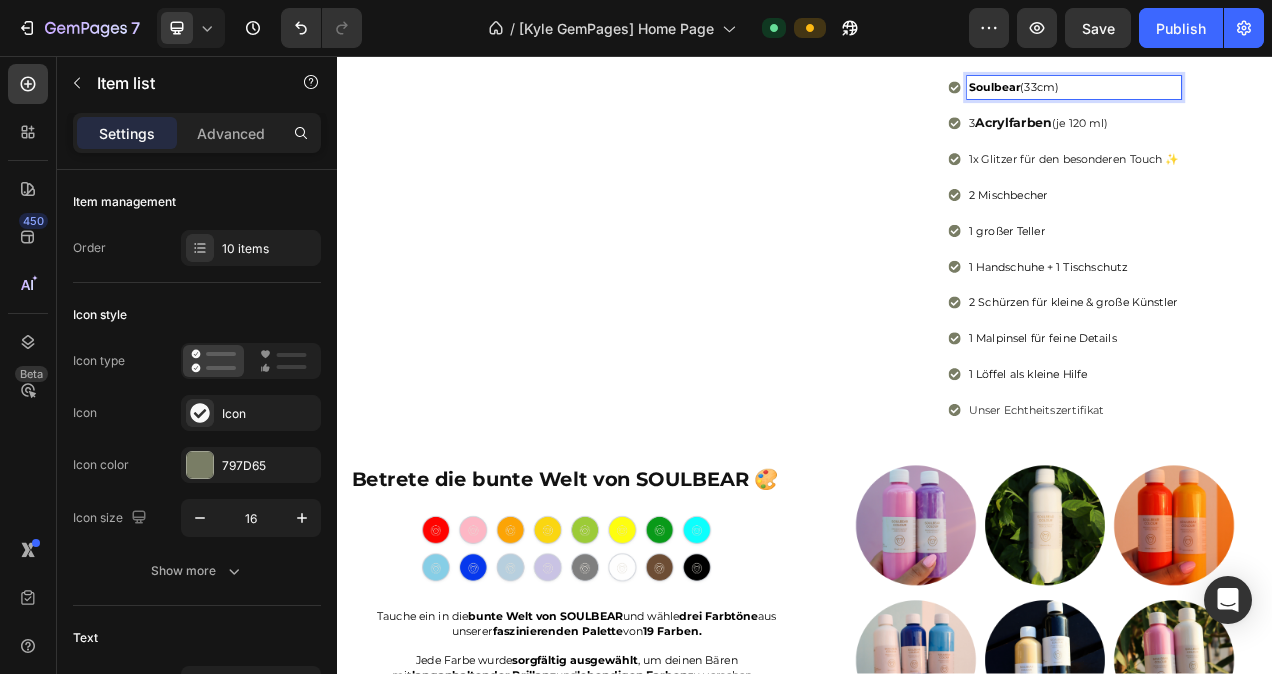 click on "Soulbear" at bounding box center (1181, 97) 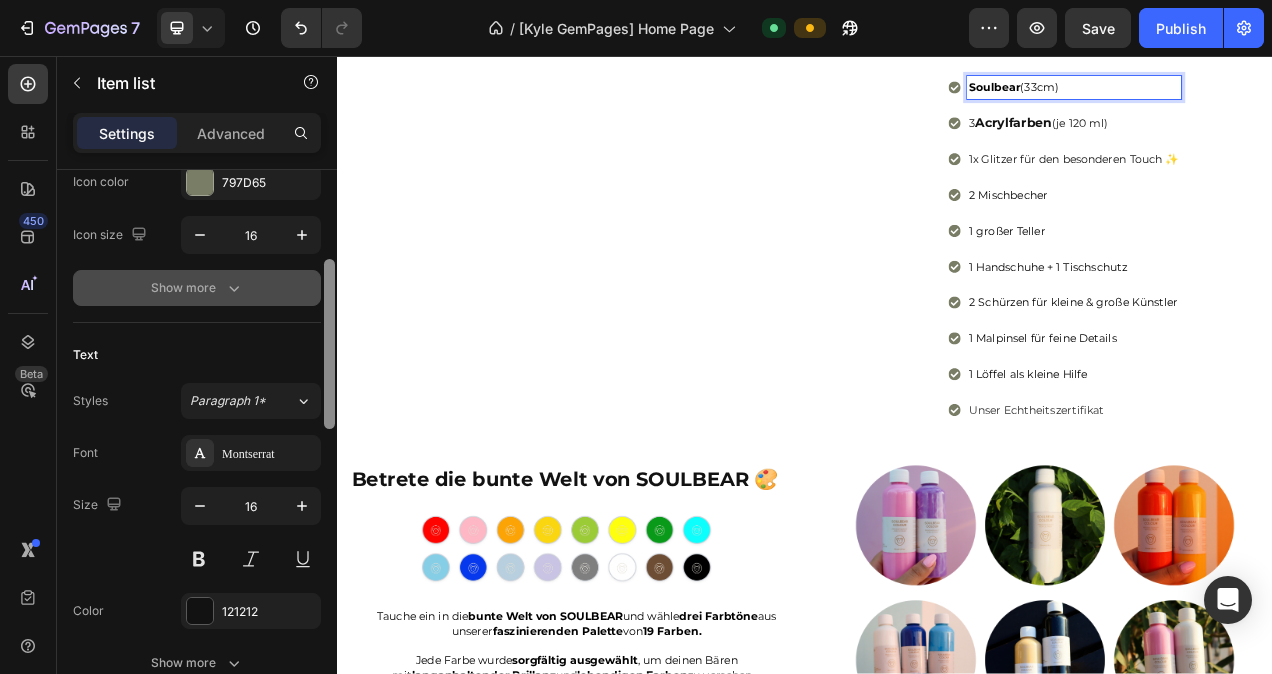 scroll, scrollTop: 289, scrollLeft: 0, axis: vertical 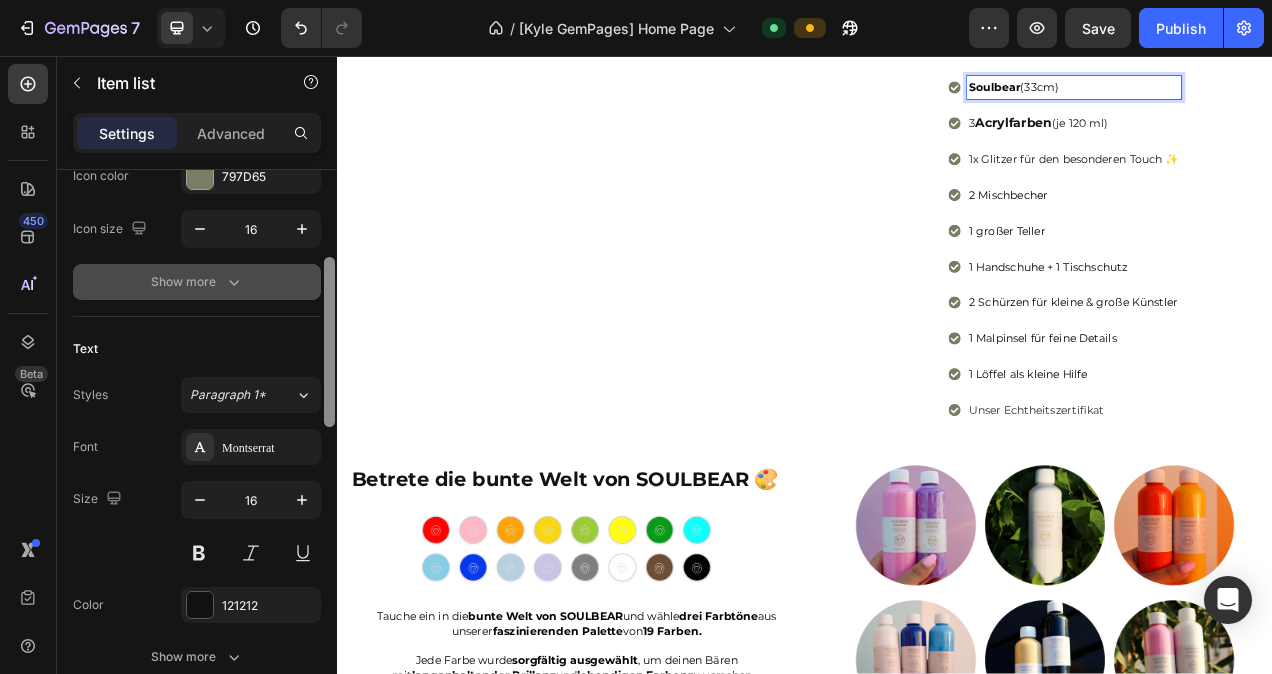 drag, startPoint x: 329, startPoint y: 200, endPoint x: 313, endPoint y: 288, distance: 89.44272 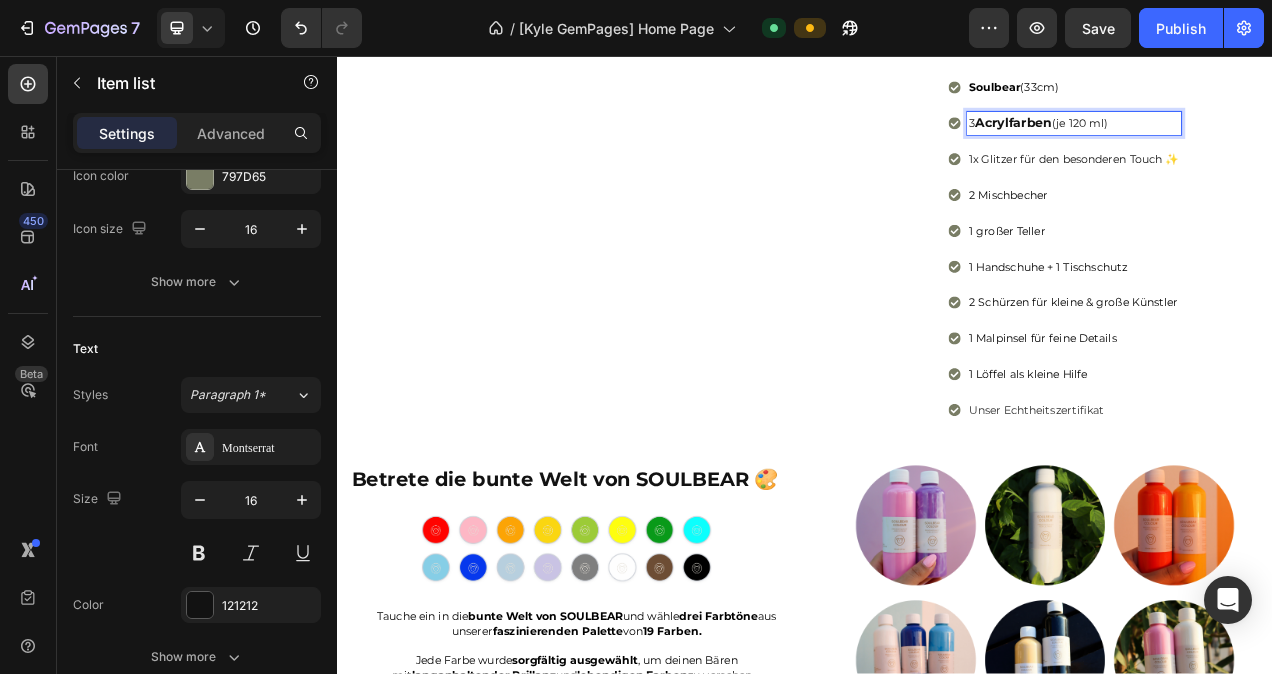 drag, startPoint x: 1336, startPoint y: 301, endPoint x: 1134, endPoint y: 308, distance: 202.12125 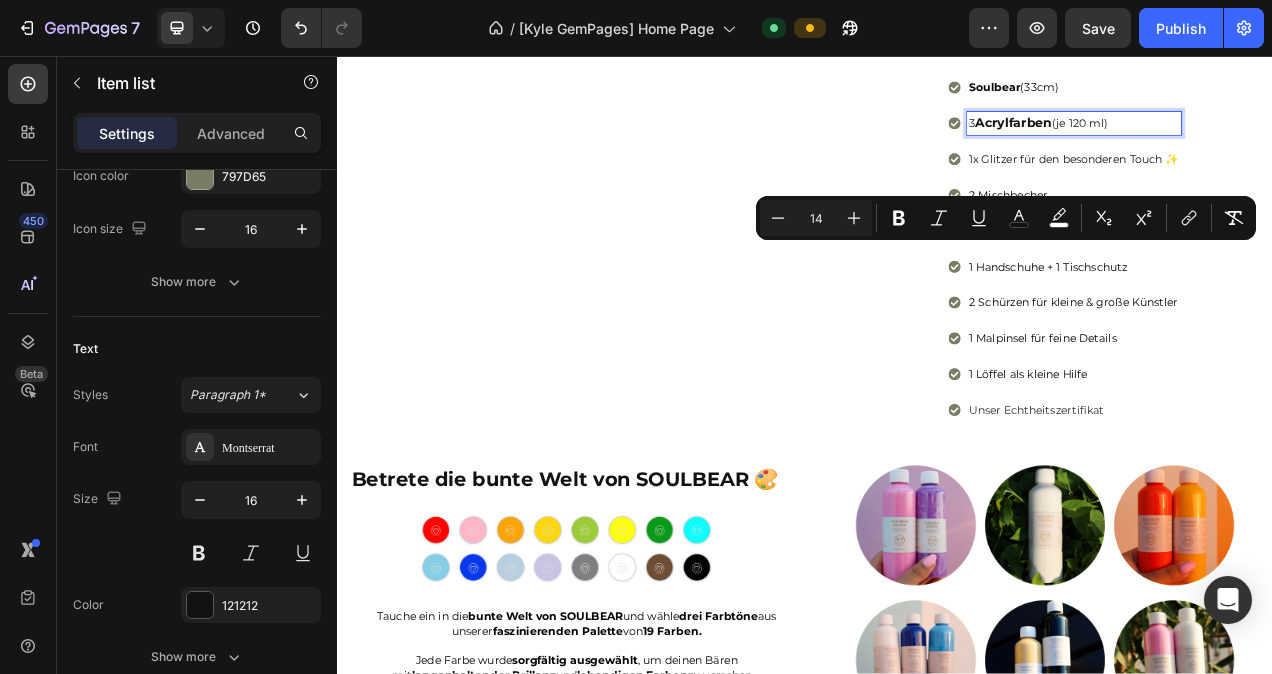 click on "3  Acrylfarben  (je 120 ml)" at bounding box center (1282, 143) 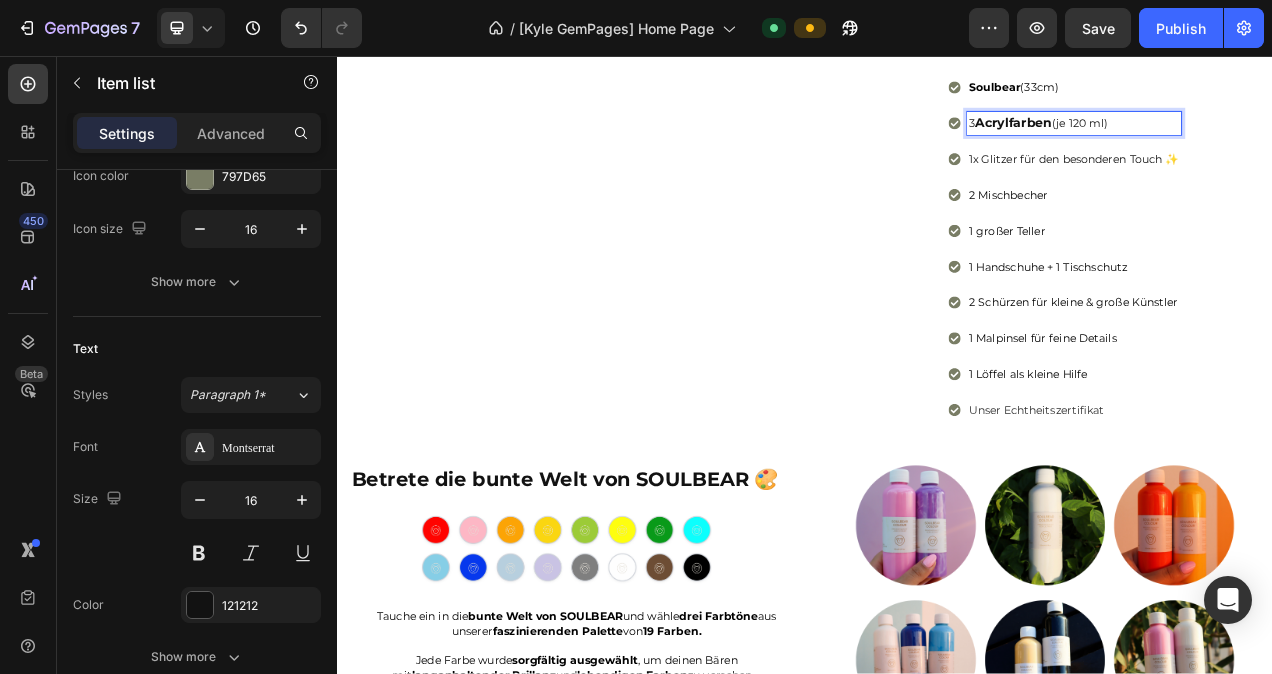 click on "Soulbear  (33cm)" at bounding box center [1282, 97] 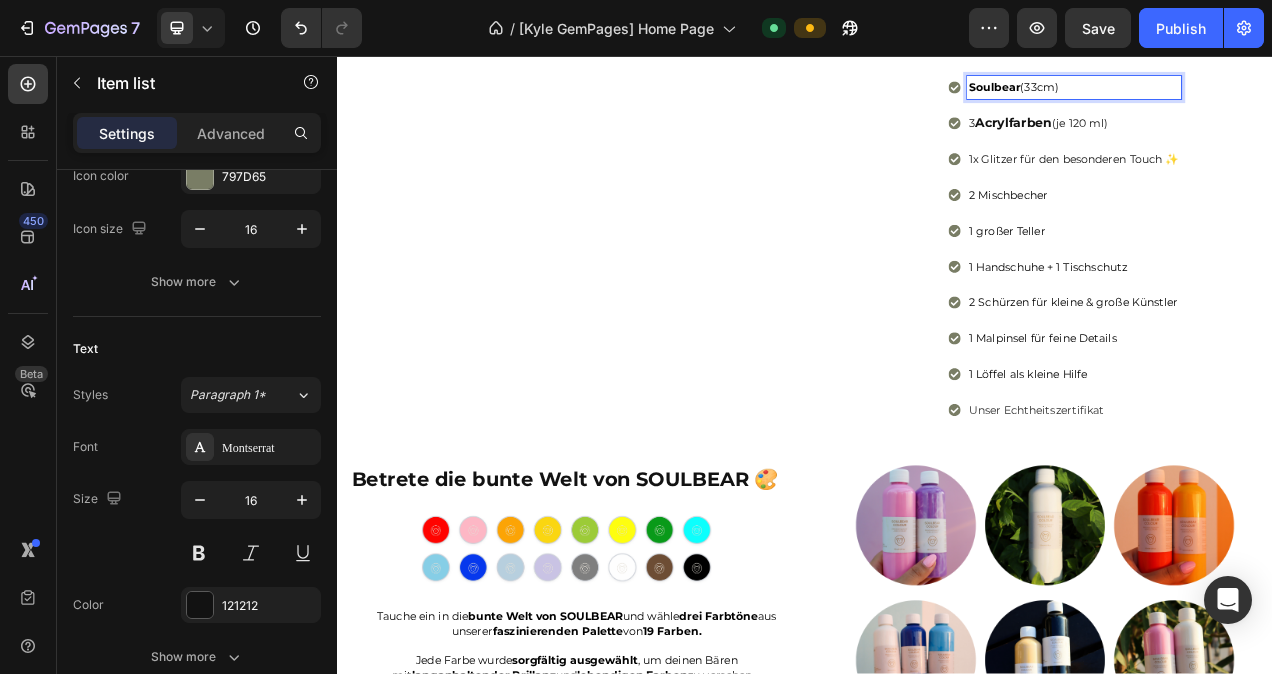 drag, startPoint x: 1263, startPoint y: 258, endPoint x: 1134, endPoint y: 264, distance: 129.13947 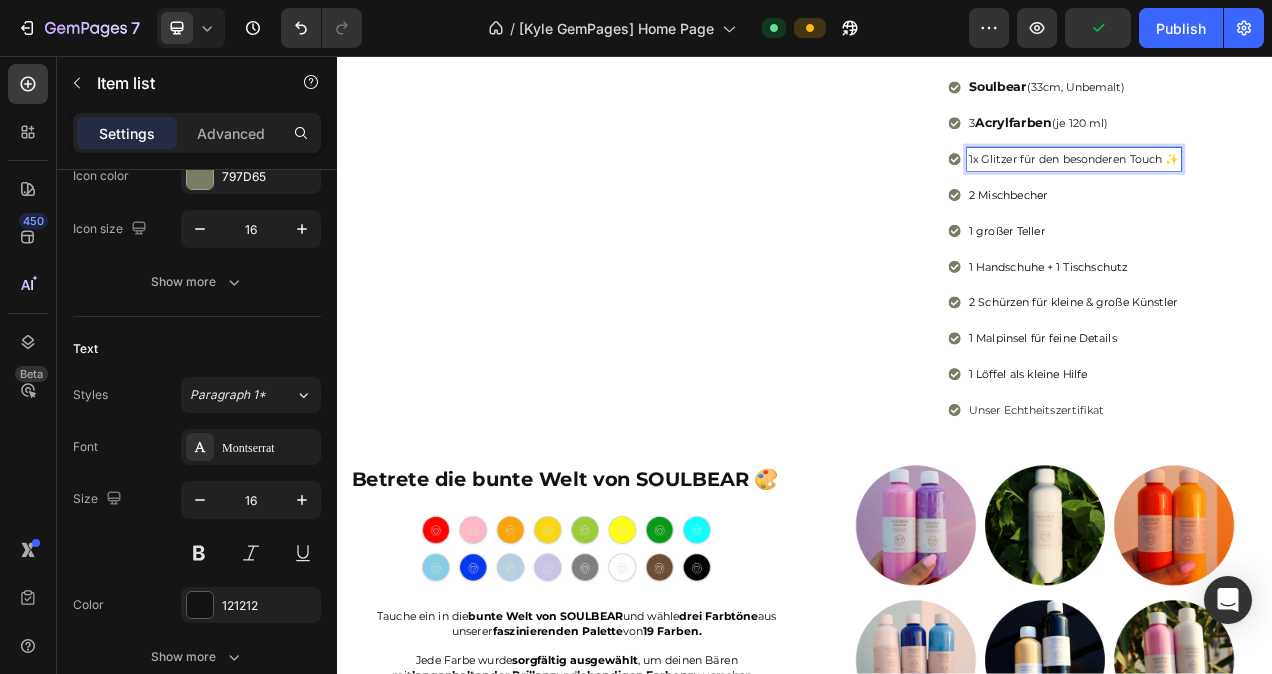 click on "1x Glitzer für den besonderen Touch ✨" at bounding box center (1282, 189) 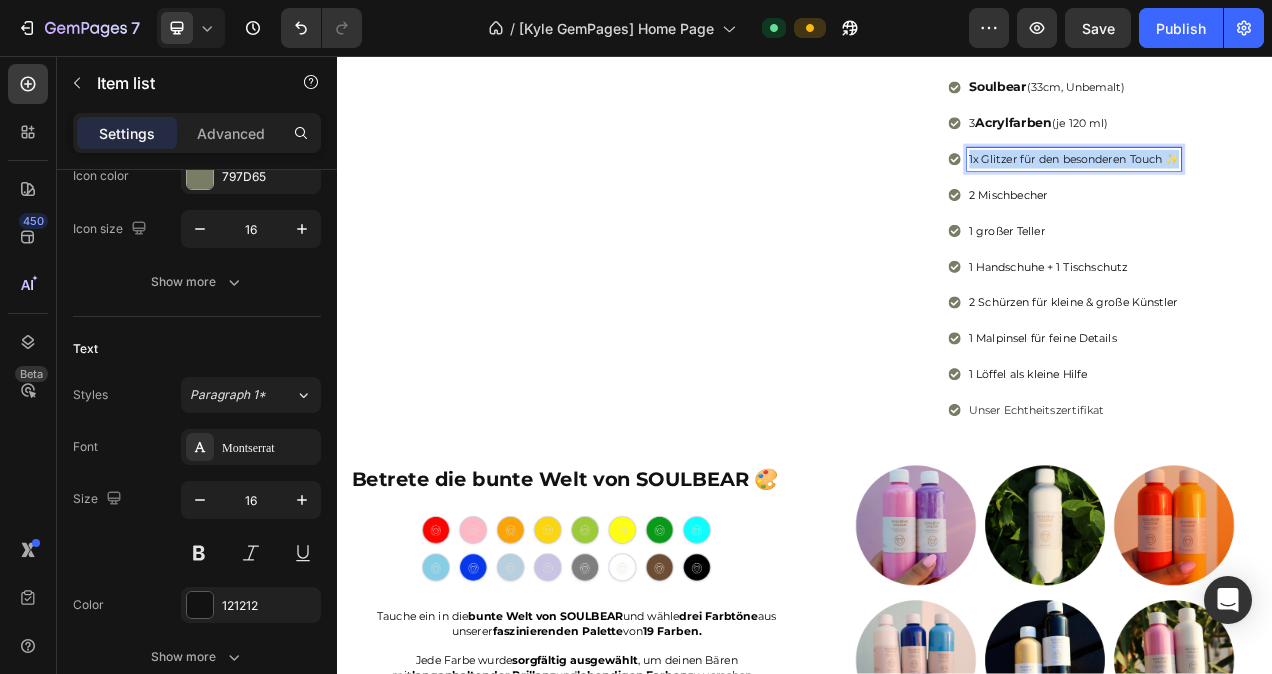 drag, startPoint x: 1403, startPoint y: 353, endPoint x: 1134, endPoint y: 356, distance: 269.01672 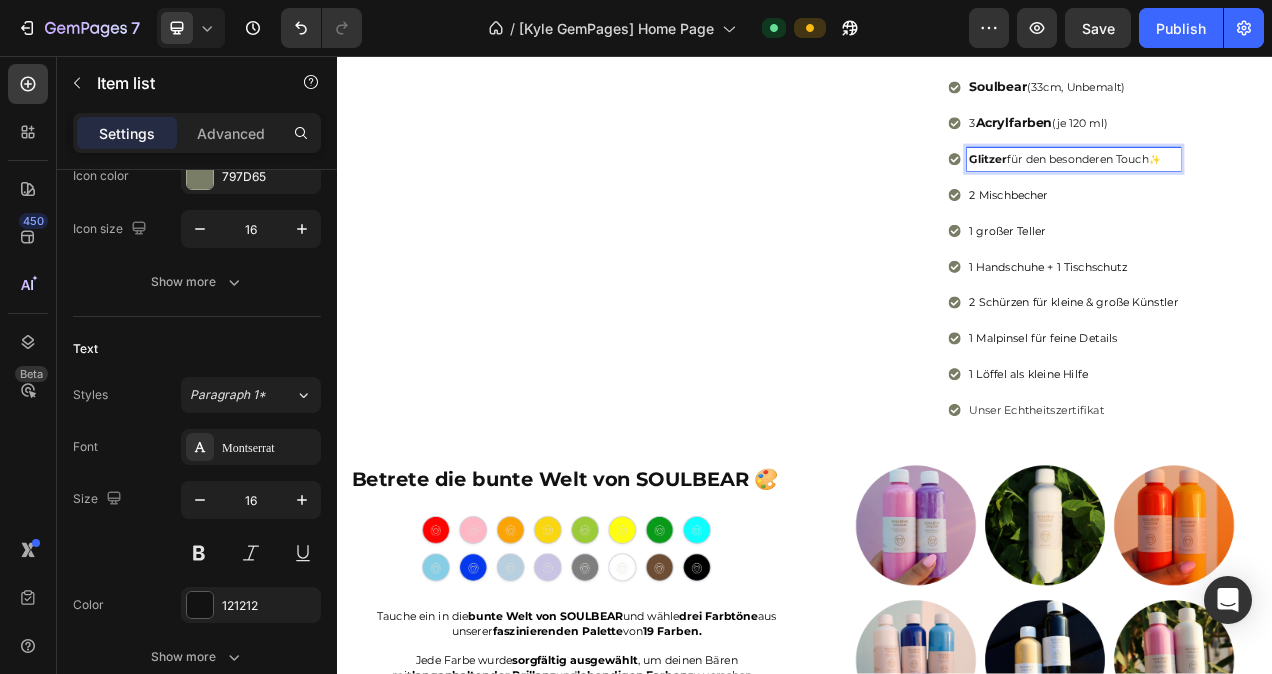 click on "2 Mischbecher" at bounding box center [1282, 235] 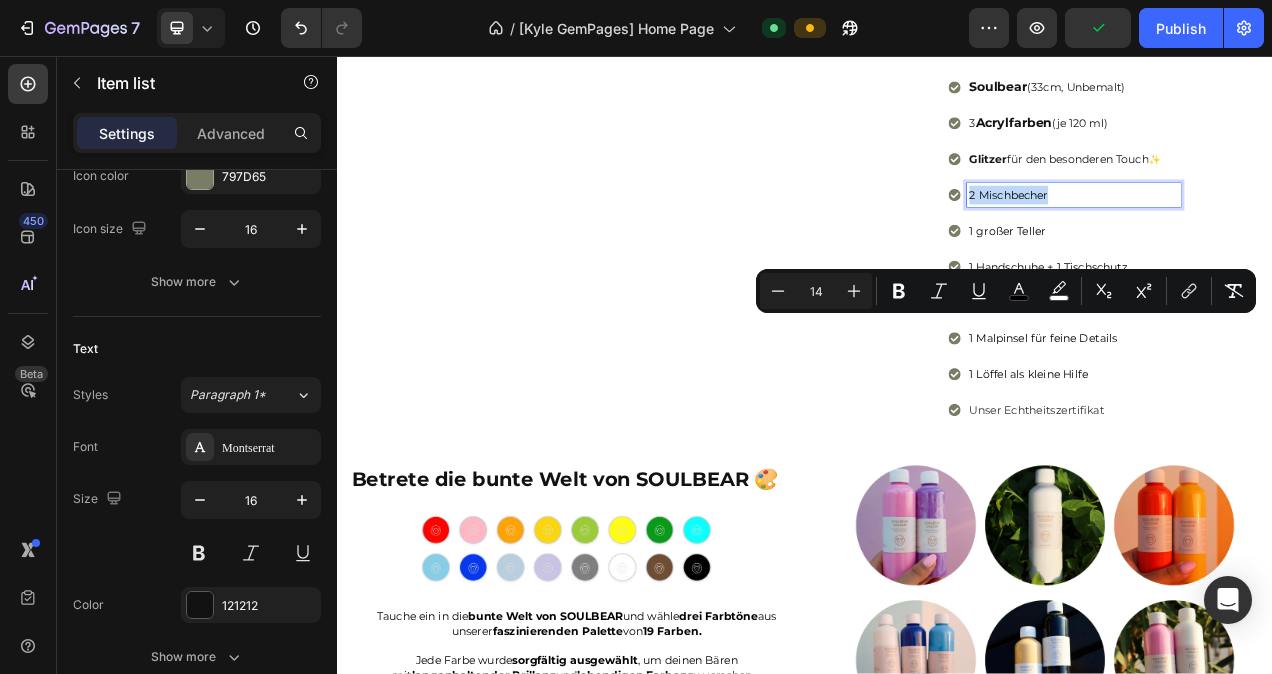 drag, startPoint x: 1251, startPoint y: 396, endPoint x: 1136, endPoint y: 403, distance: 115.212845 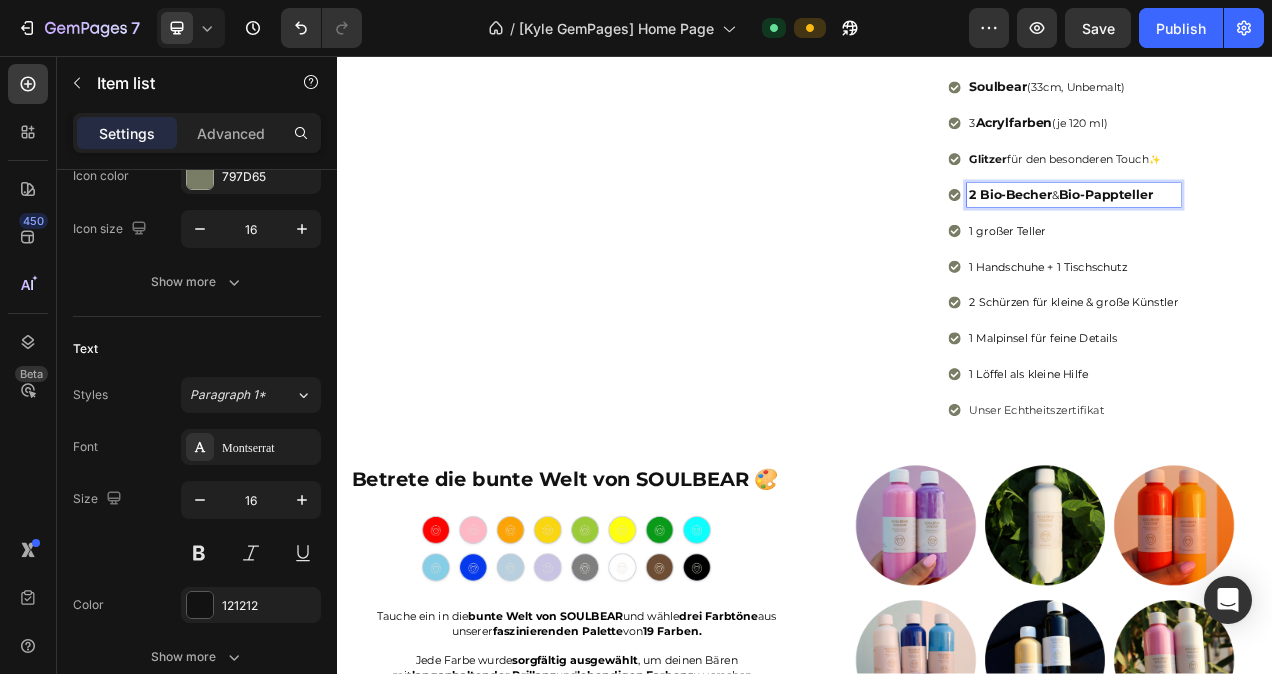 click on "Glitzer  für den besonderen Touch" at bounding box center (1263, 189) 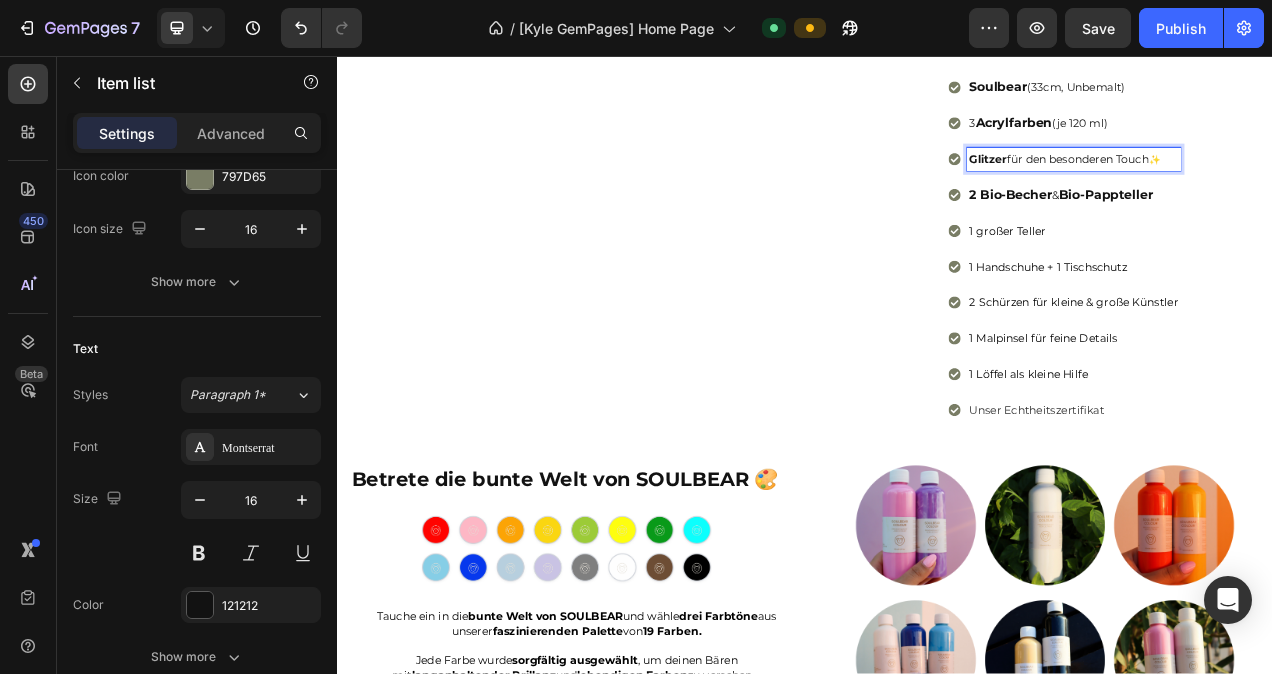click on "Glitzer  für den besonderen Touch" at bounding box center (1263, 189) 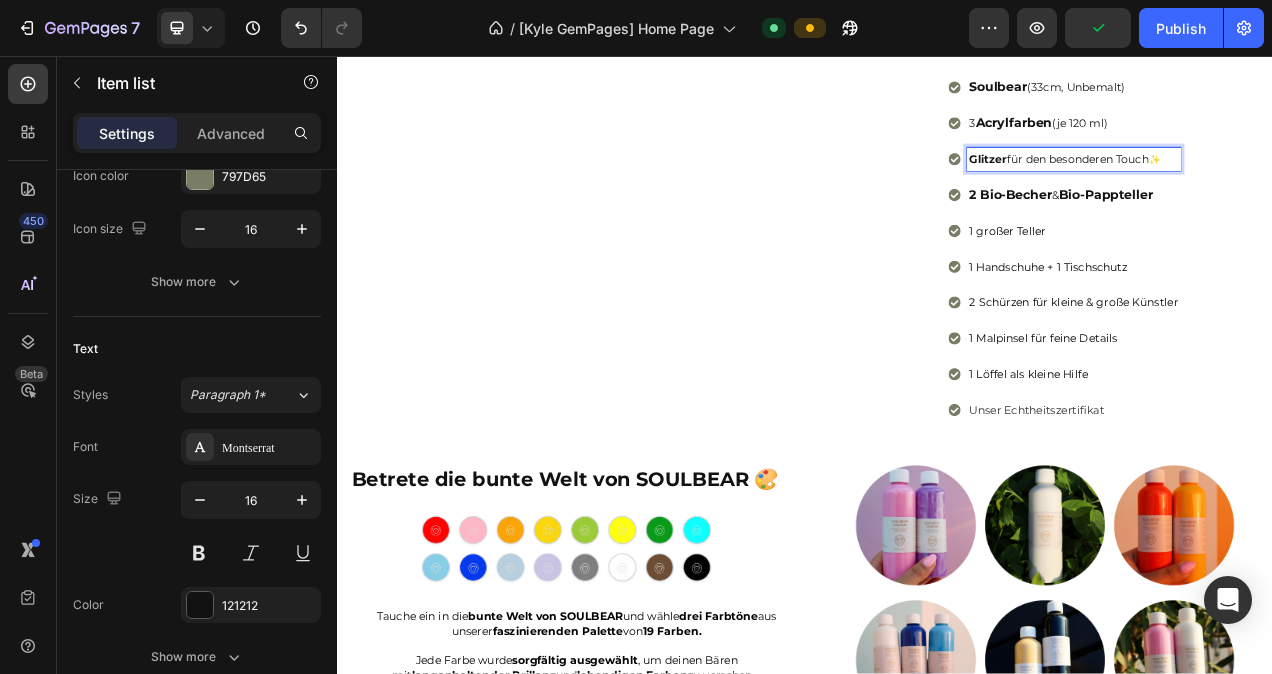 click on "Bio-Pappteller" at bounding box center (1323, 234) 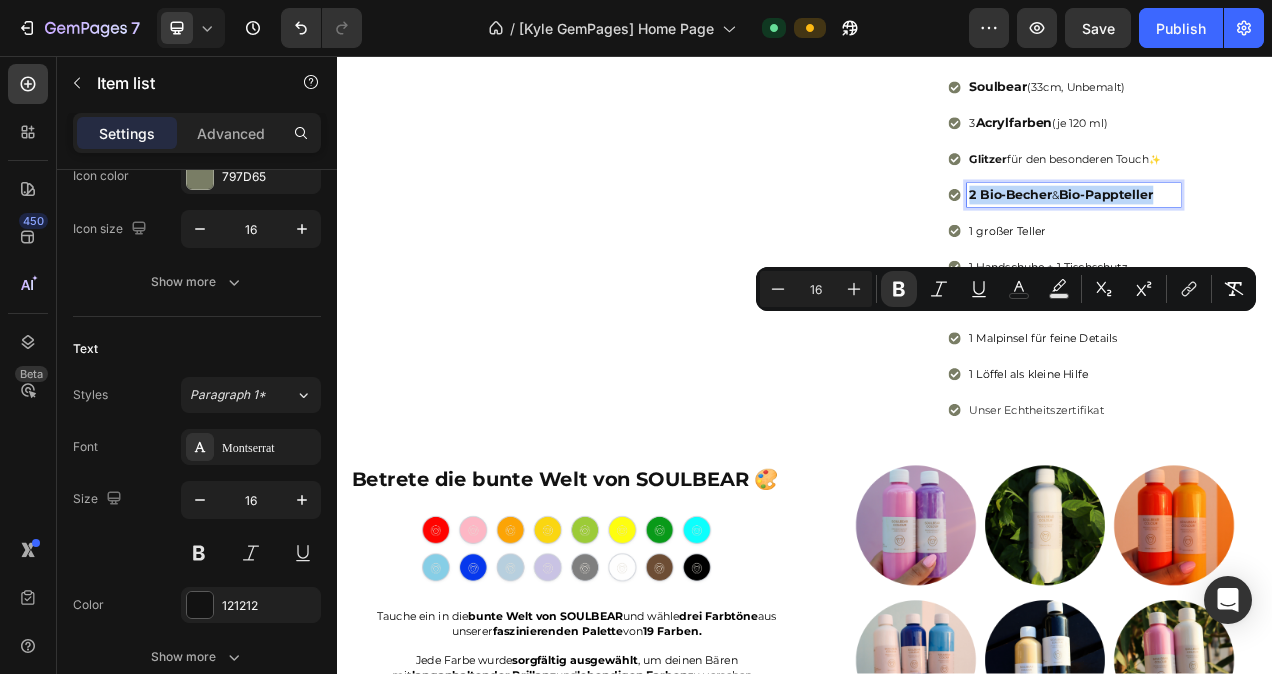 drag, startPoint x: 1385, startPoint y: 397, endPoint x: 1139, endPoint y: 405, distance: 246.13005 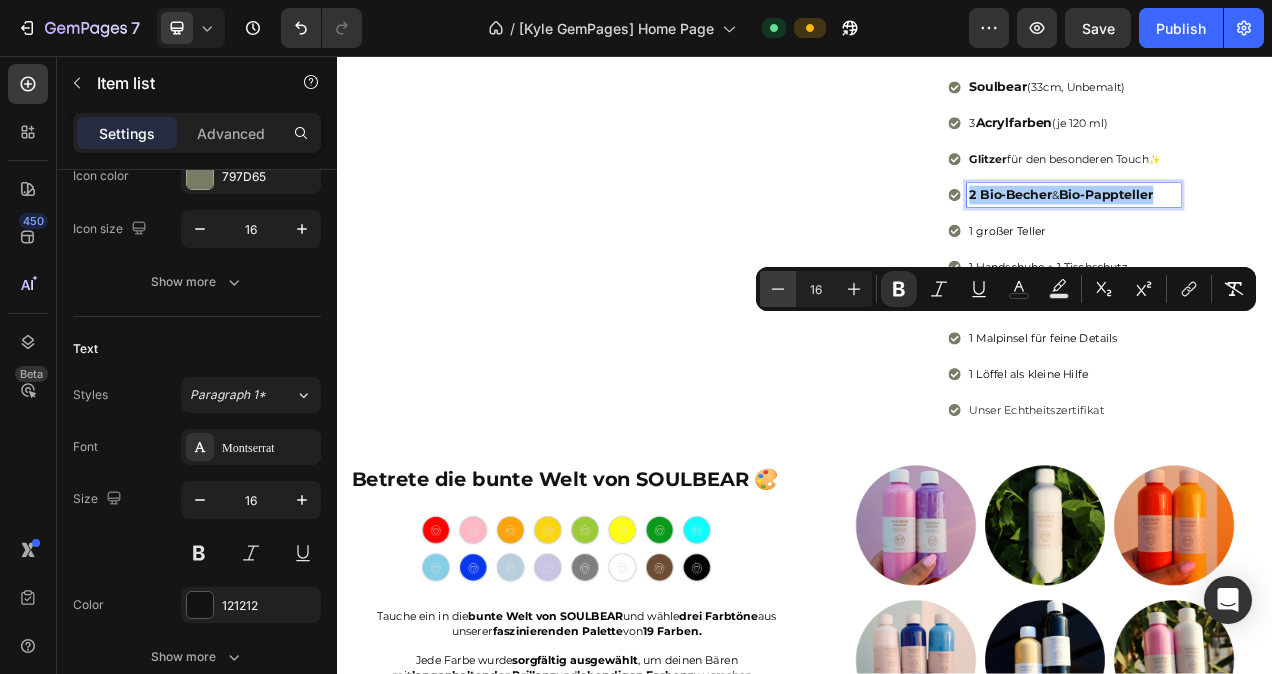 click 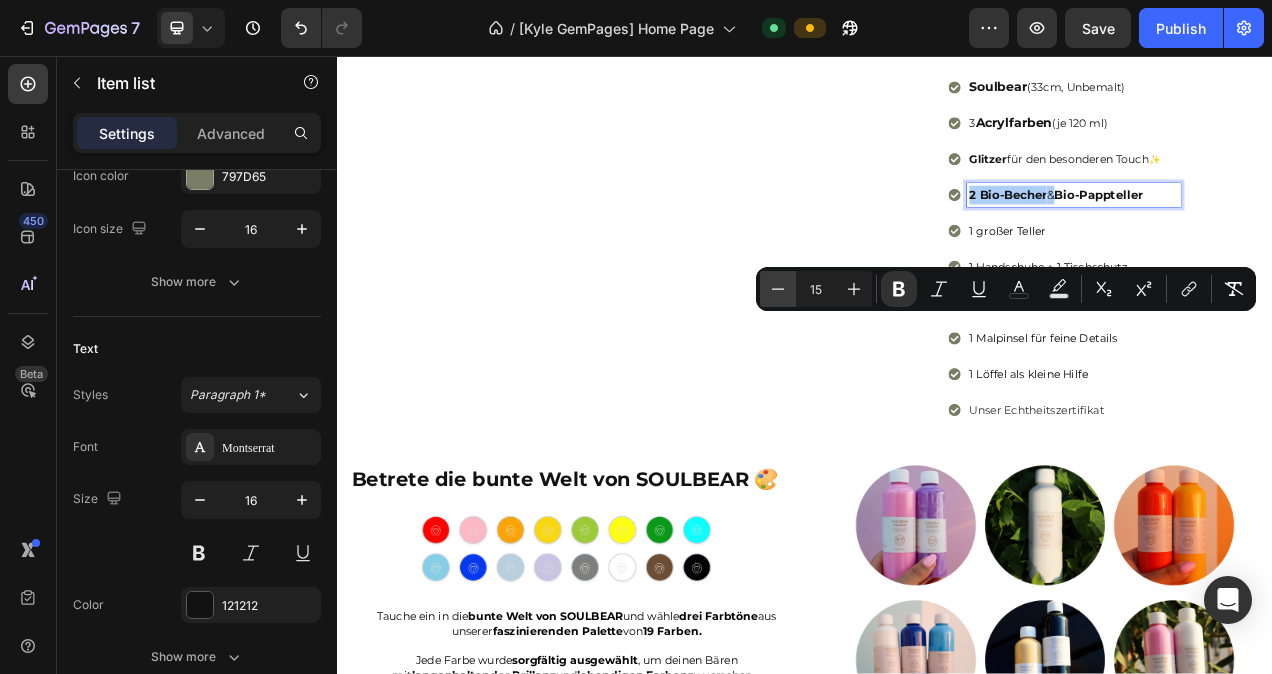 click 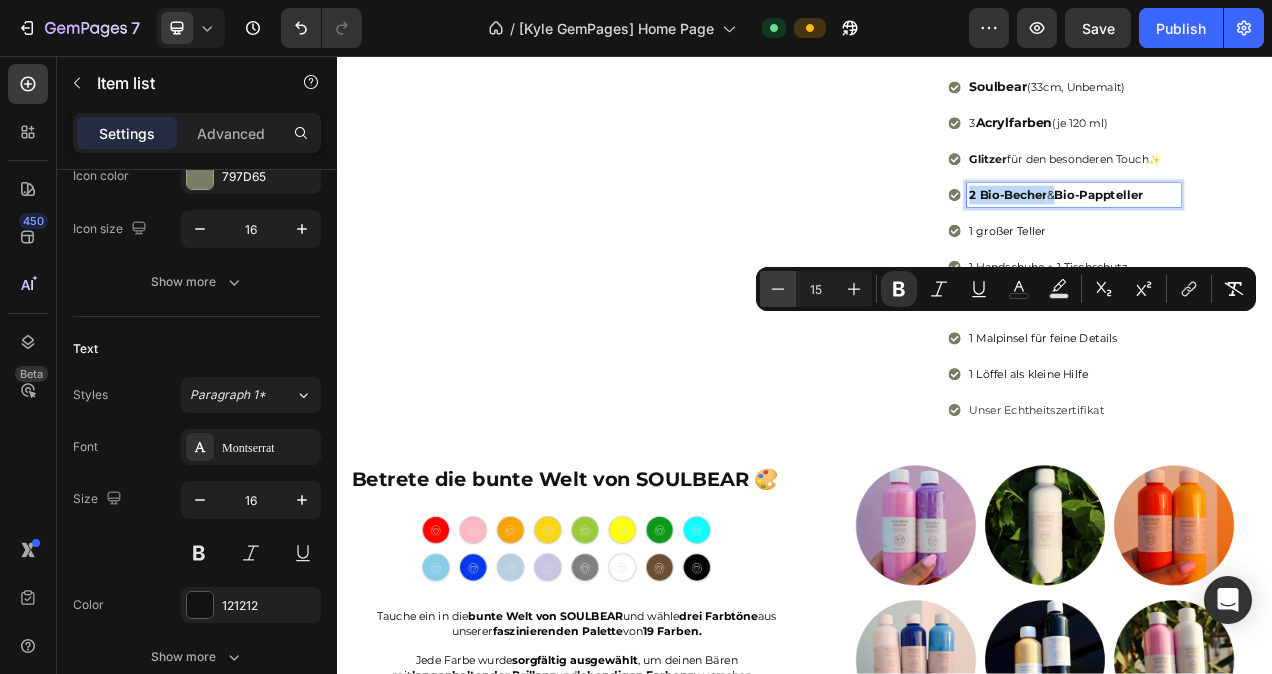 type on "14" 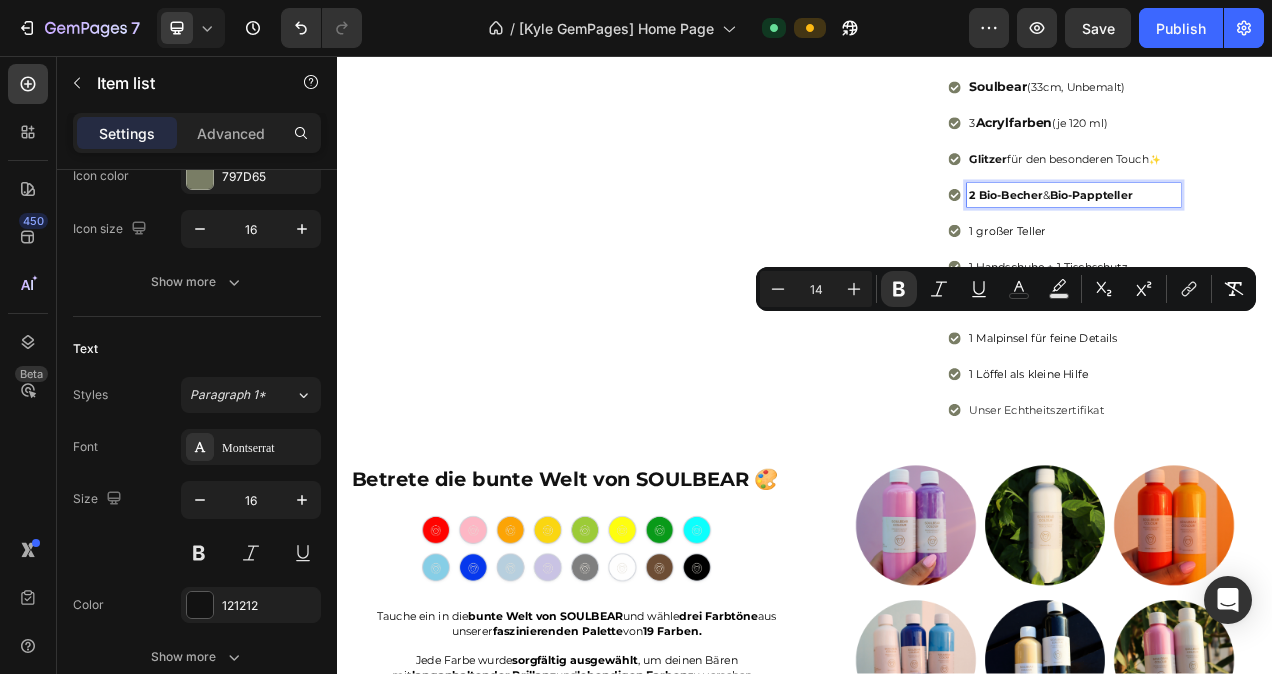 click on "Bio-Pappteller" at bounding box center [1304, 235] 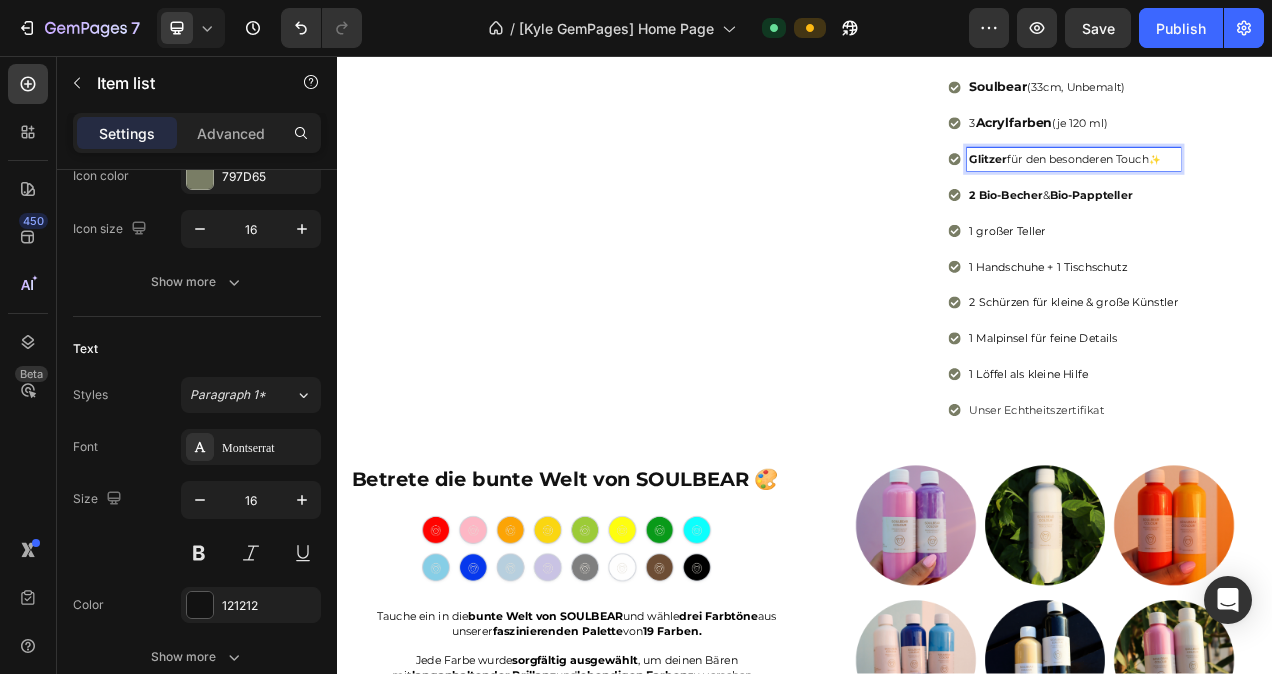 click on "Glitzer  für den besonderen Touch  ✨" at bounding box center [1282, 189] 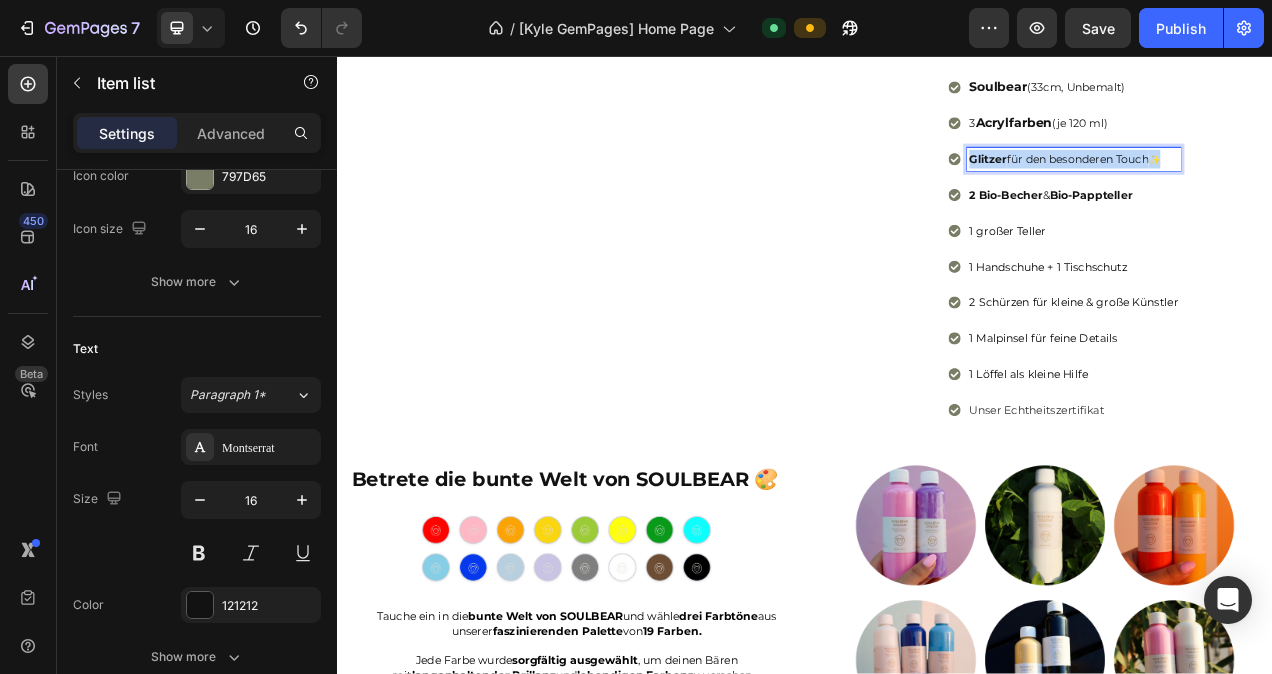 drag, startPoint x: 1395, startPoint y: 355, endPoint x: 1140, endPoint y: 357, distance: 255.00784 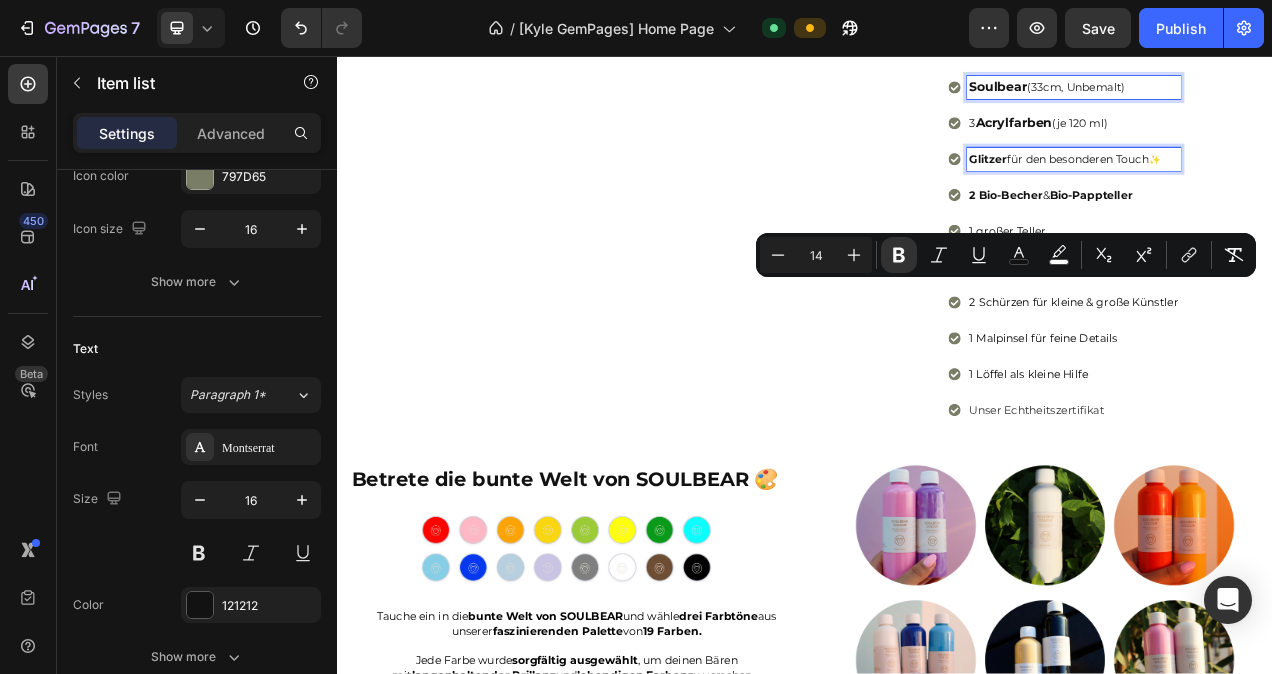 drag, startPoint x: 1207, startPoint y: 264, endPoint x: 1230, endPoint y: 258, distance: 23.769728 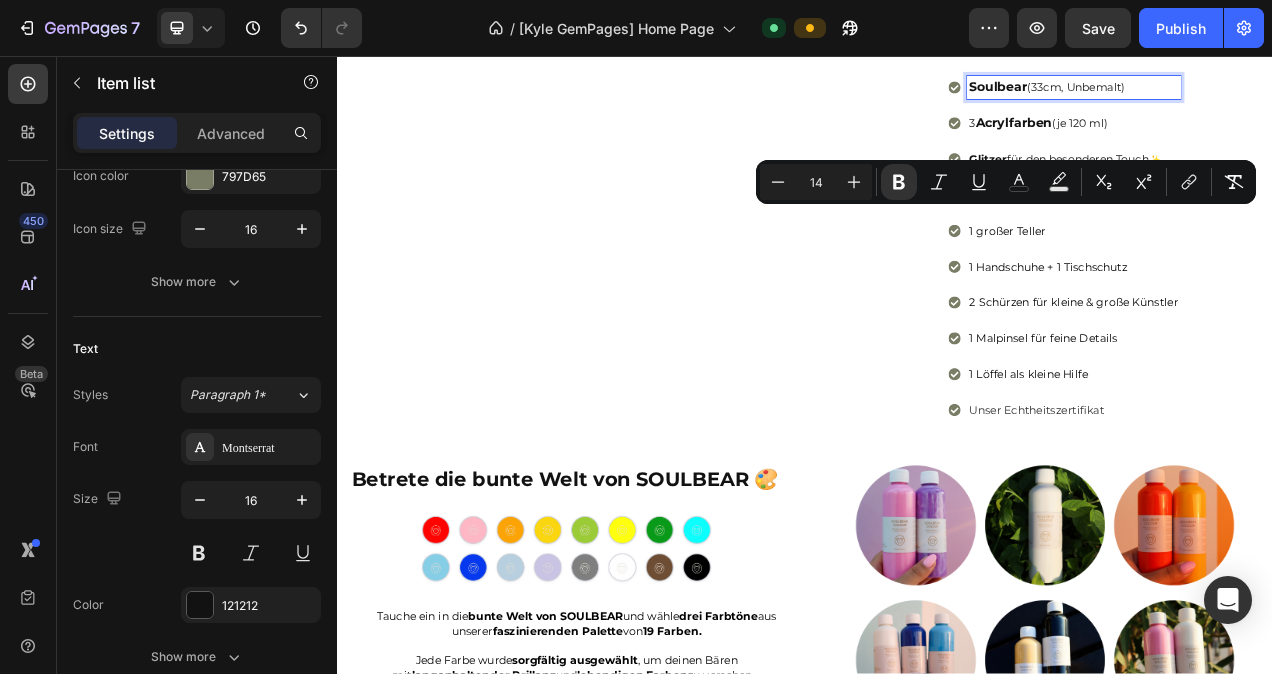 drag, startPoint x: 1352, startPoint y: 256, endPoint x: 1139, endPoint y: 263, distance: 213.11499 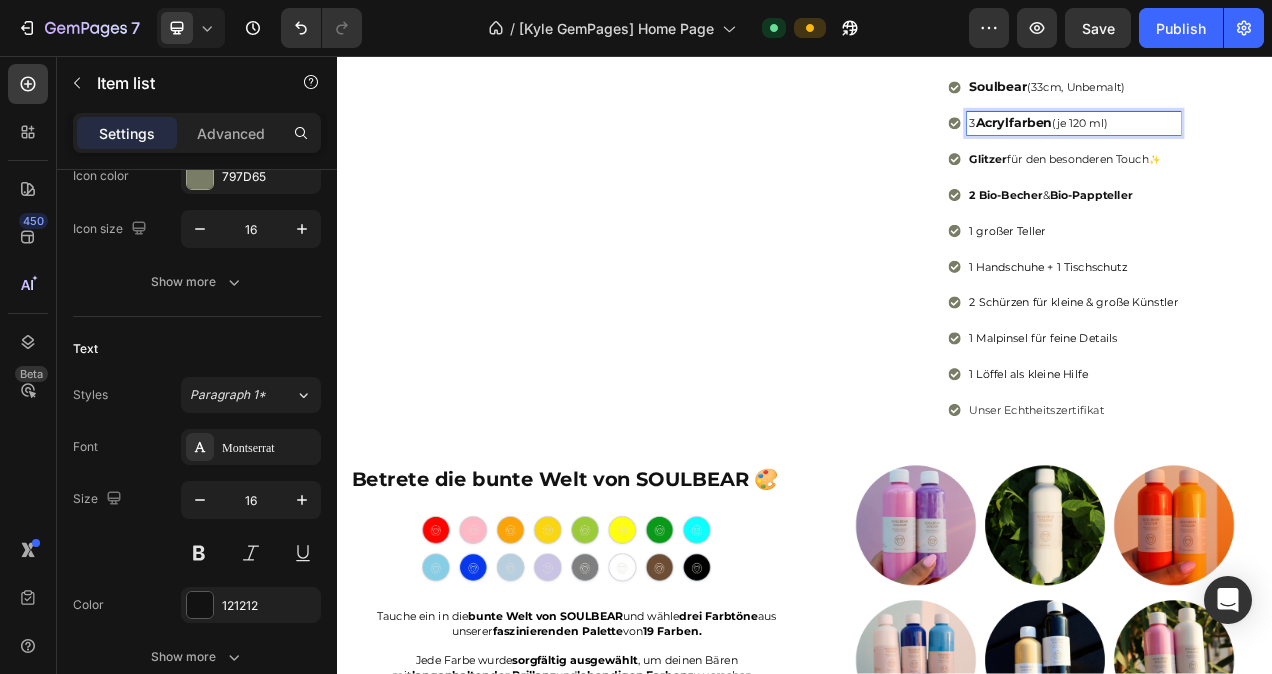 drag, startPoint x: 1340, startPoint y: 302, endPoint x: 1139, endPoint y: 309, distance: 201.12186 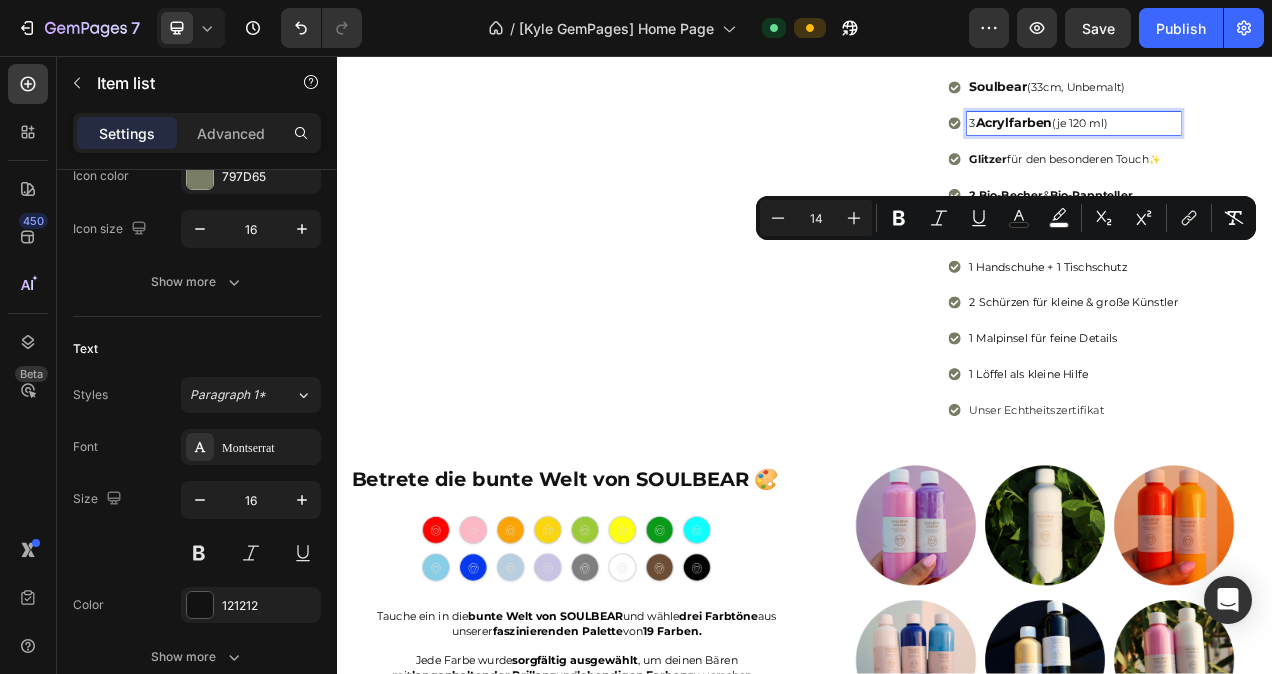 click on "1 großer Teller" at bounding box center (1197, 281) 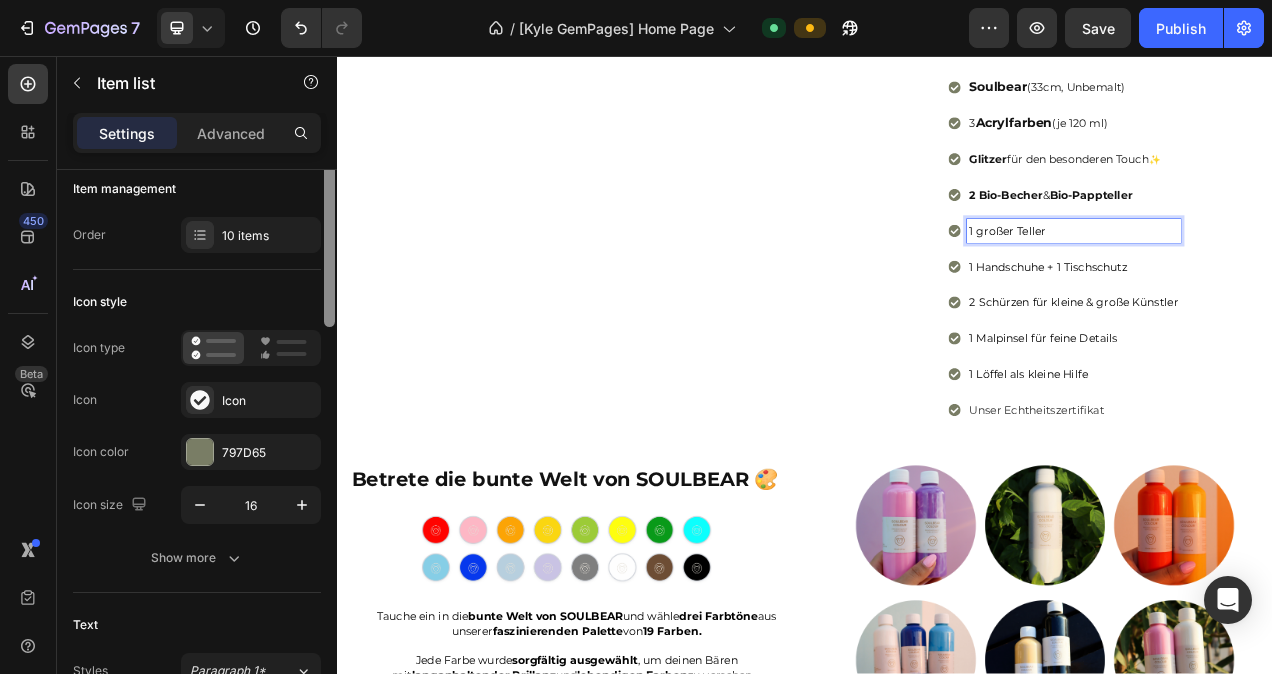 scroll, scrollTop: 0, scrollLeft: 0, axis: both 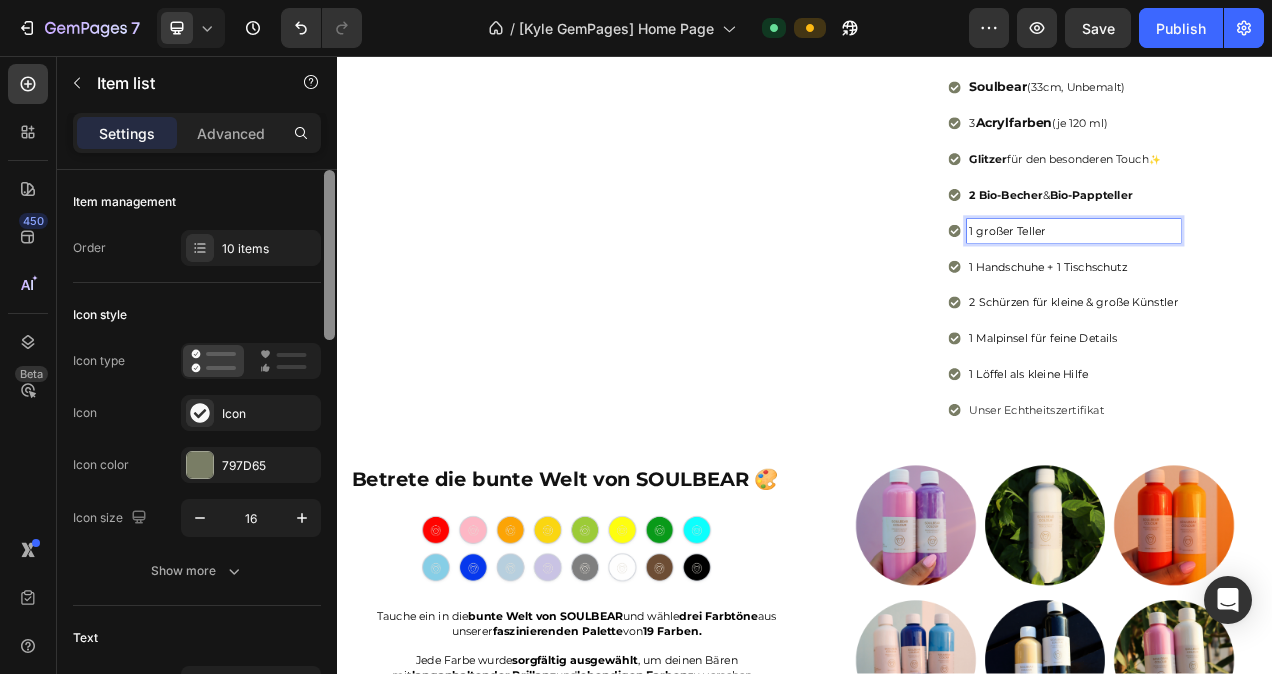 drag, startPoint x: 329, startPoint y: 273, endPoint x: 312, endPoint y: 178, distance: 96.50906 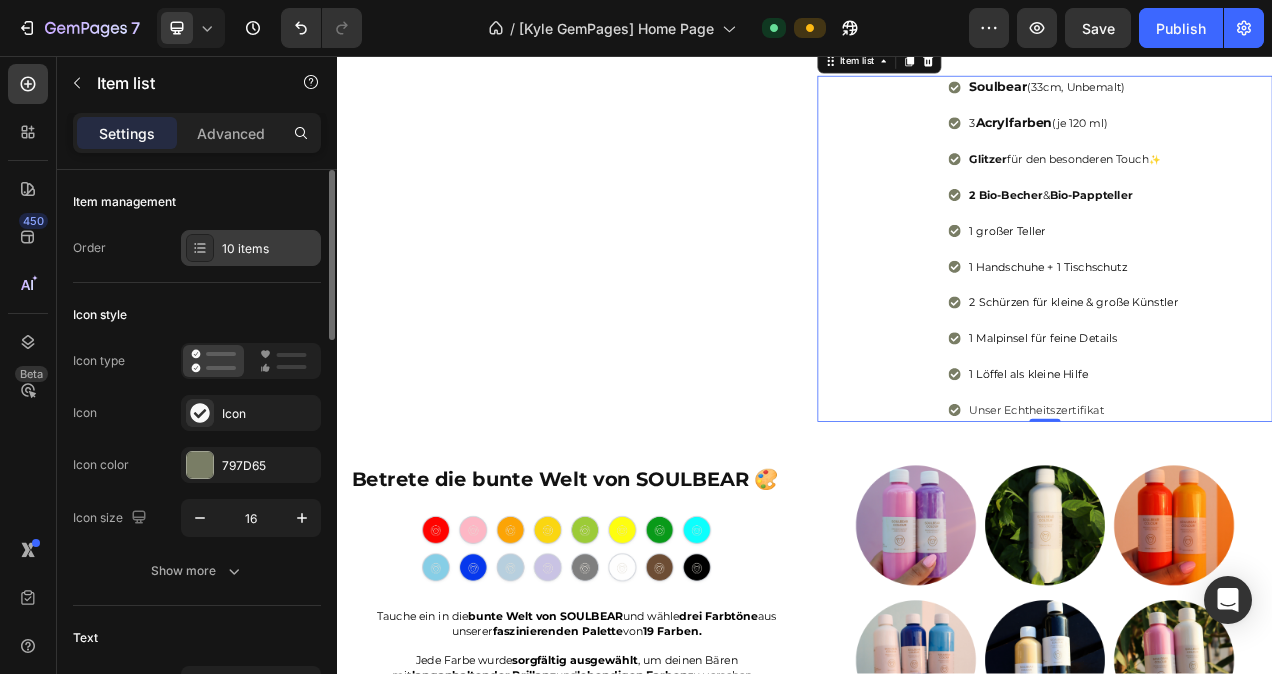 click 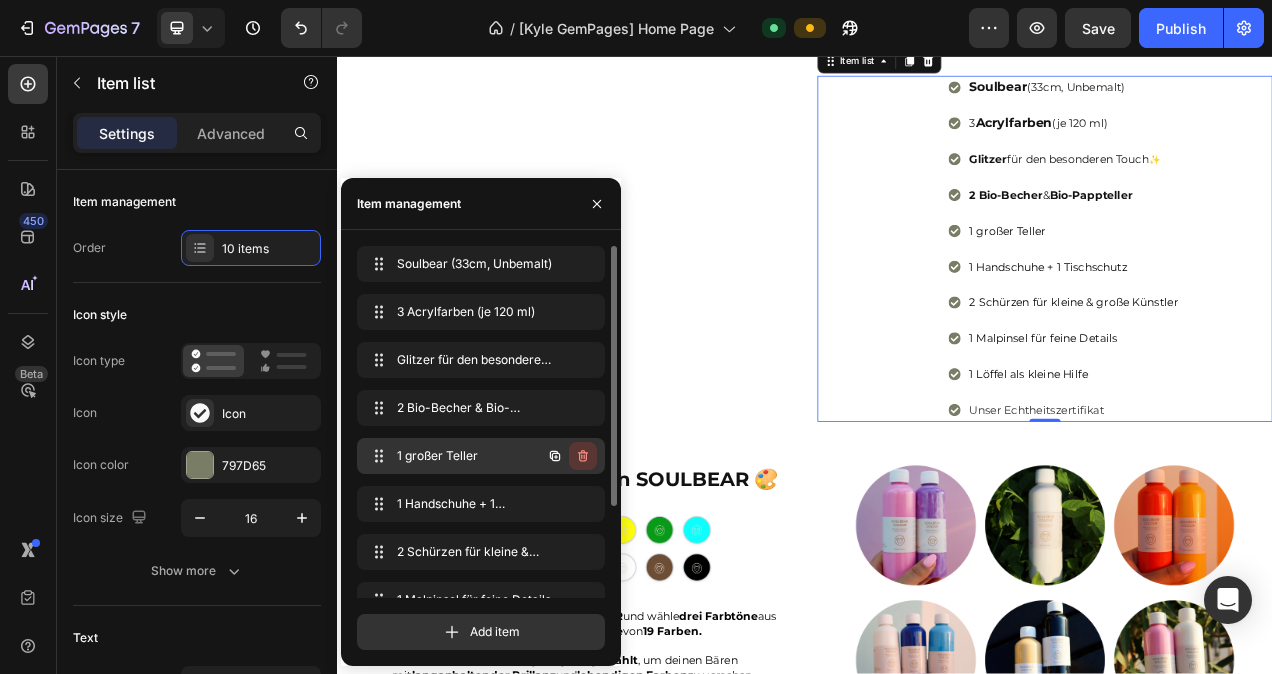 click 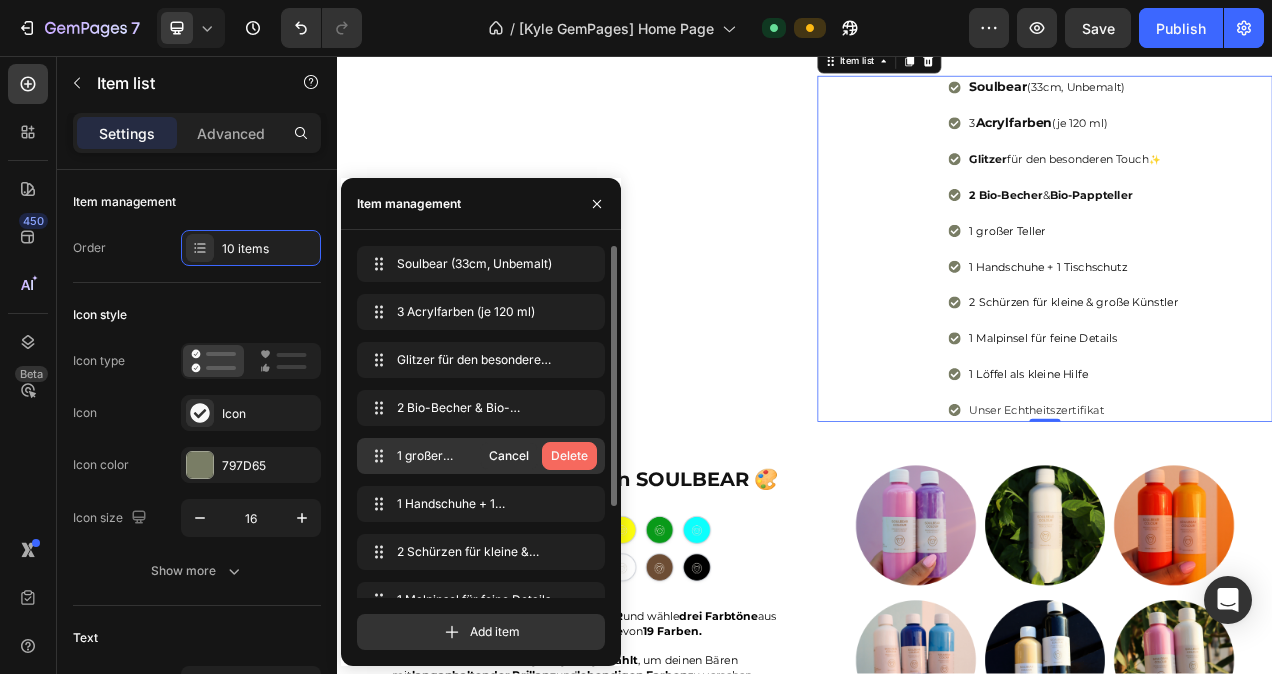 click on "Delete" at bounding box center [569, 456] 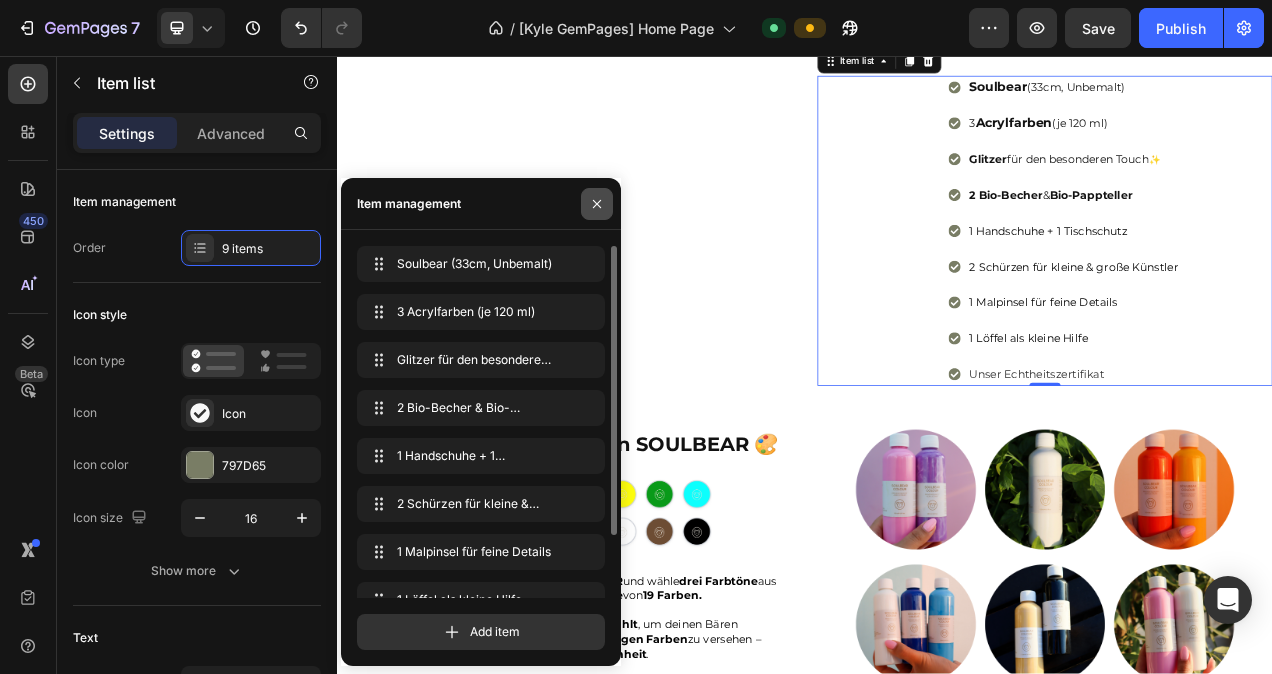 drag, startPoint x: 596, startPoint y: 207, endPoint x: 315, endPoint y: 195, distance: 281.2561 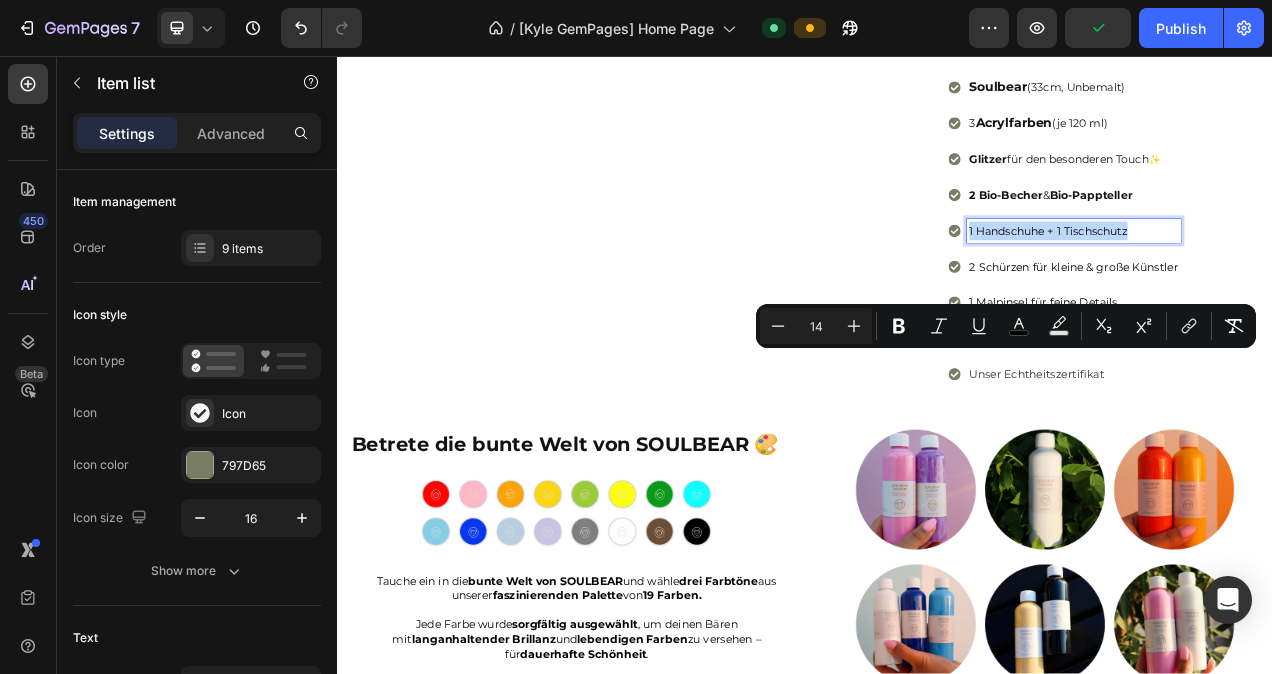 drag, startPoint x: 1348, startPoint y: 444, endPoint x: 1137, endPoint y: 450, distance: 211.0853 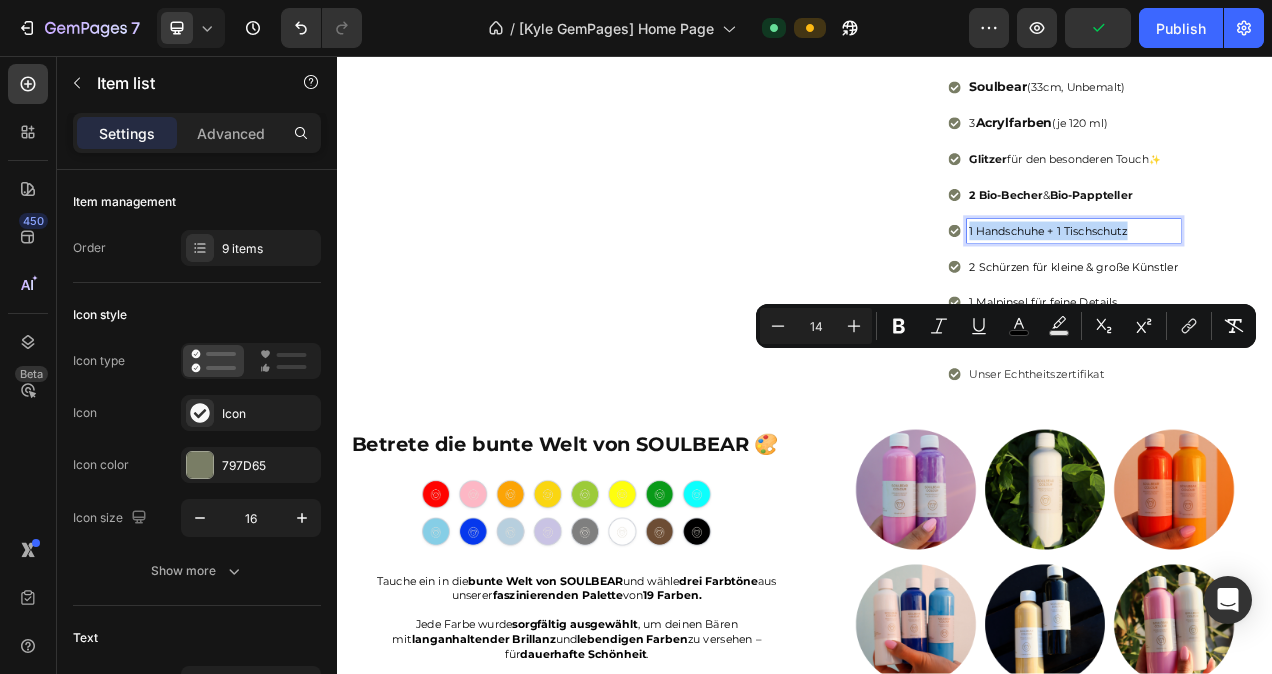 click on "1 Handschuhe + 1 Tischschutz" at bounding box center [1282, 281] 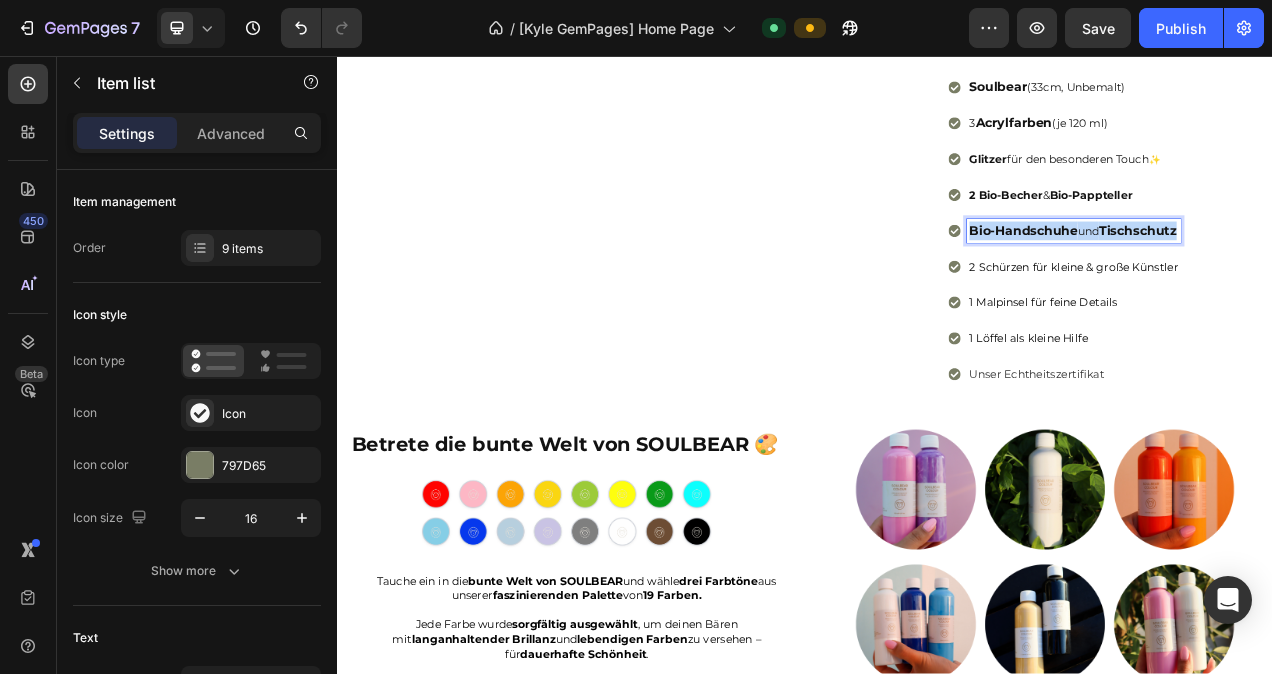 drag, startPoint x: 1406, startPoint y: 445, endPoint x: 1136, endPoint y: 448, distance: 270.01666 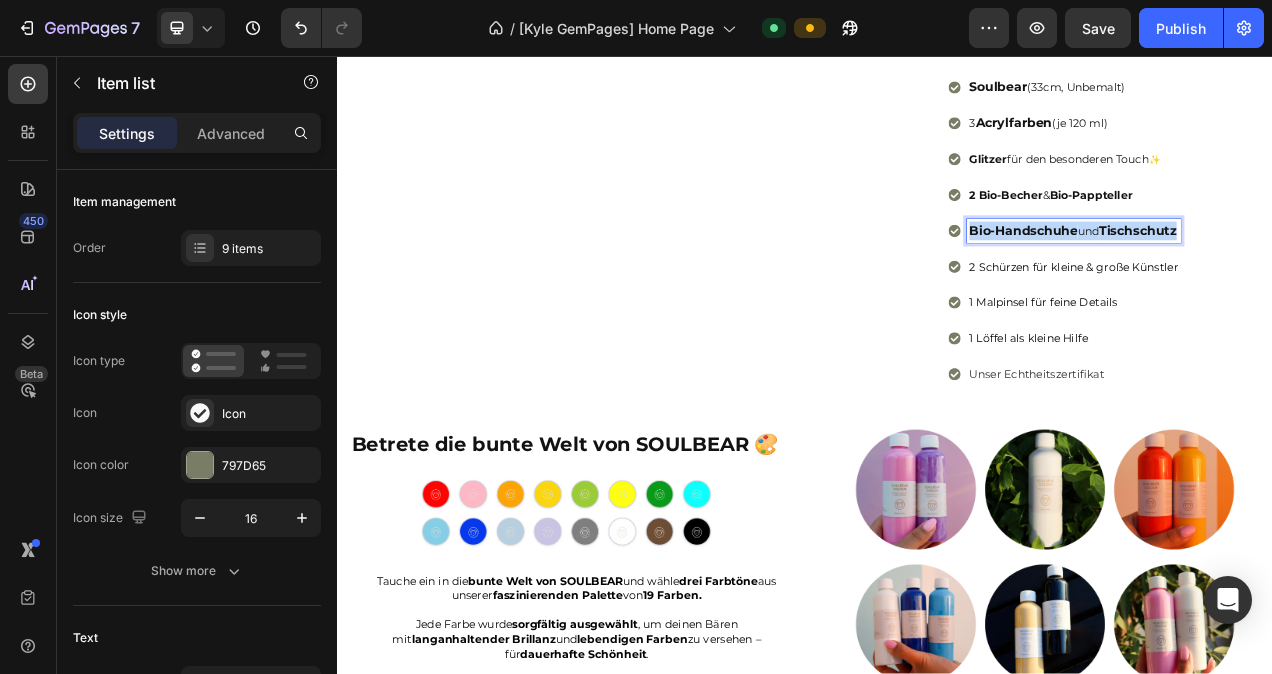 click on "Bio-Handschuhe  und  Tischschutz" at bounding box center [1282, 281] 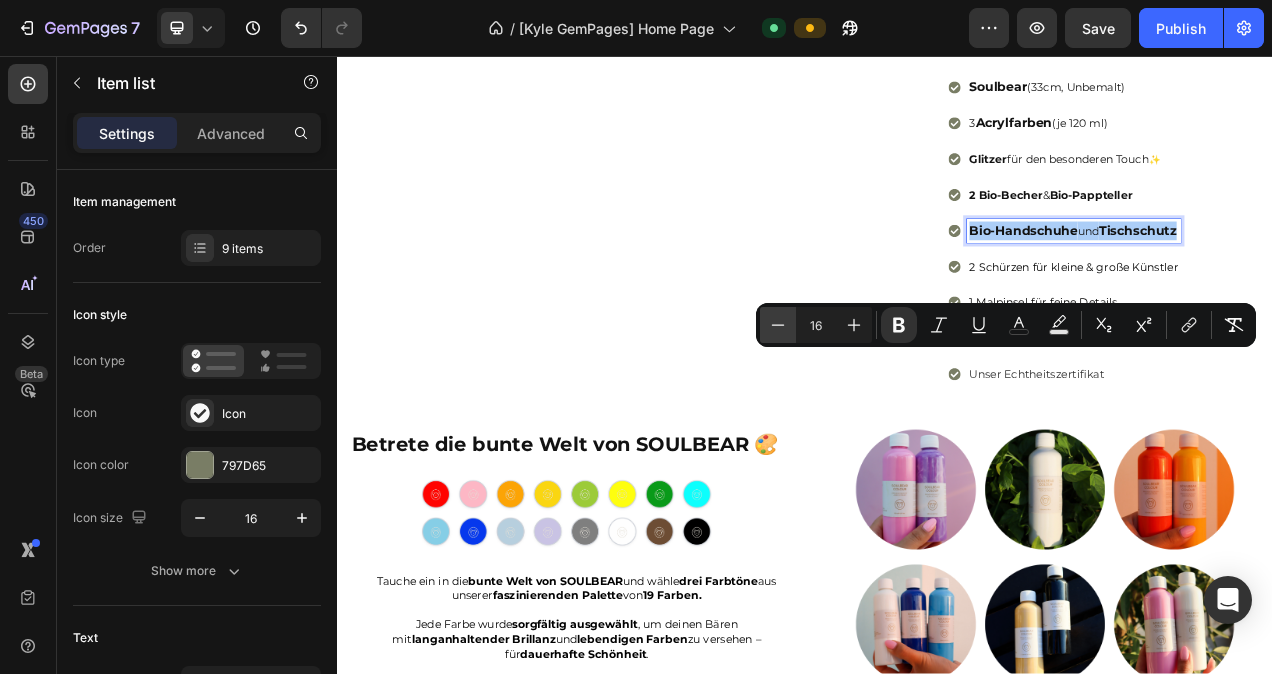 click 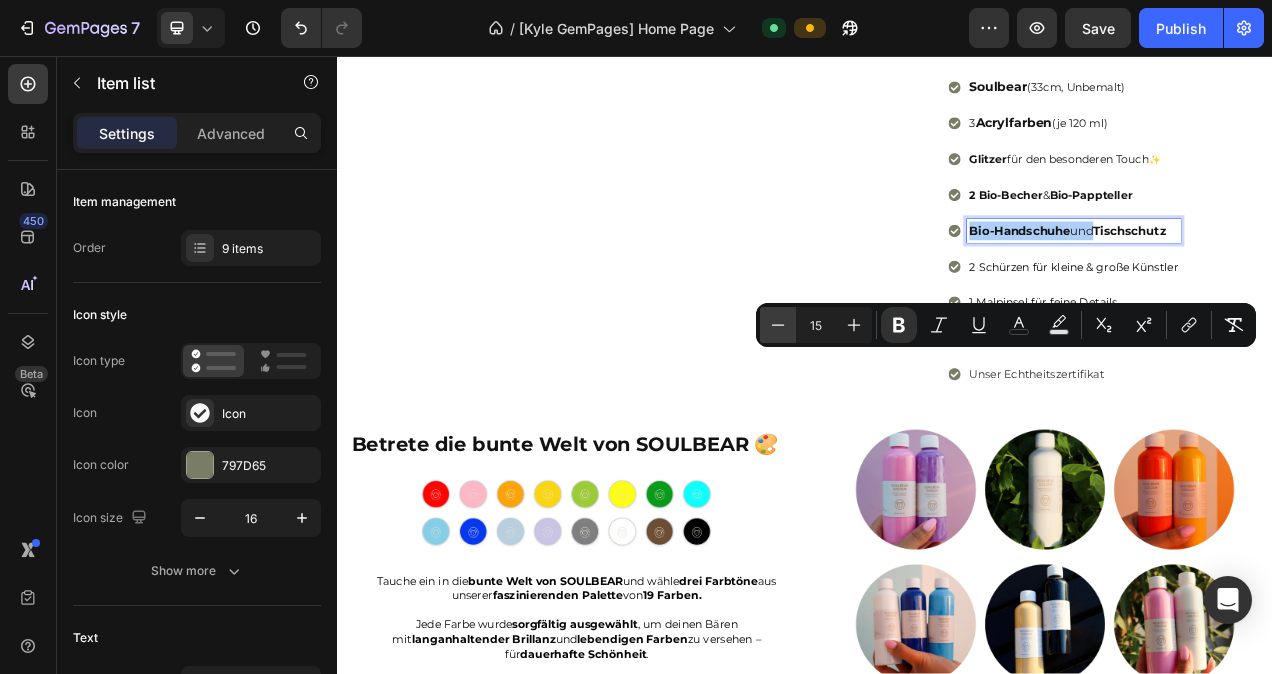 click 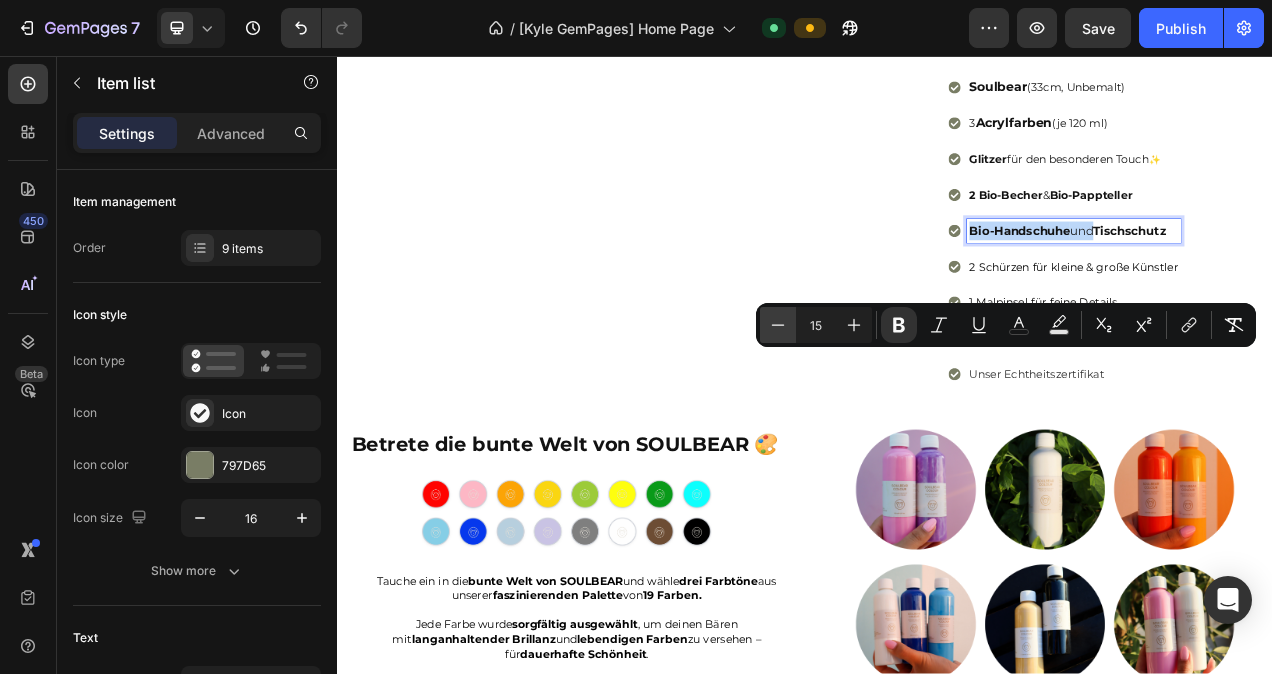 type on "14" 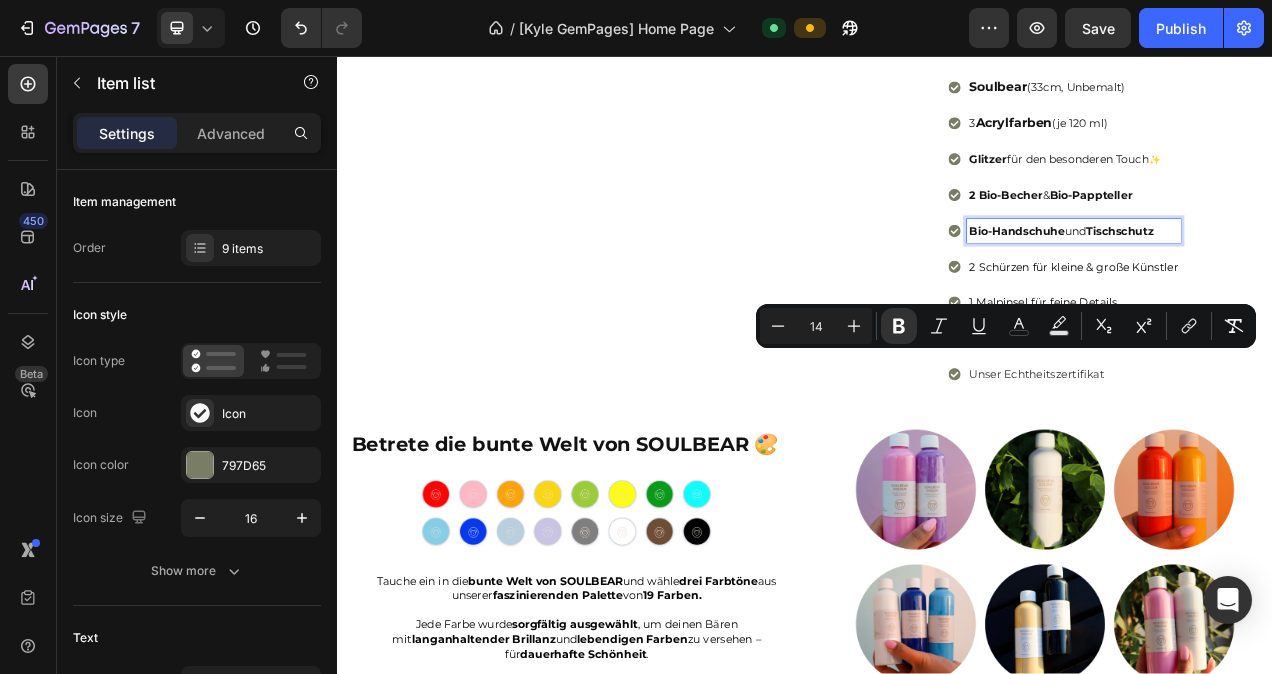 click on "2 Schürzen für kleine & große Künstler" at bounding box center [1282, 327] 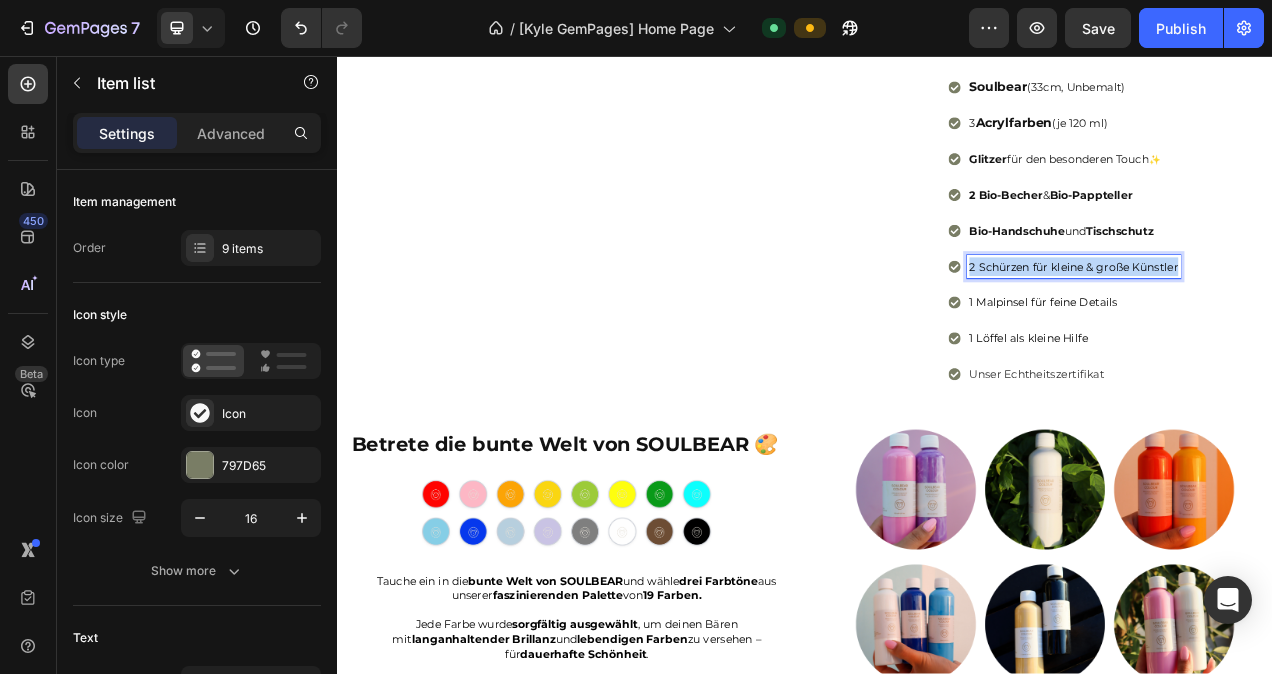 drag, startPoint x: 1403, startPoint y: 491, endPoint x: 1137, endPoint y: 493, distance: 266.0075 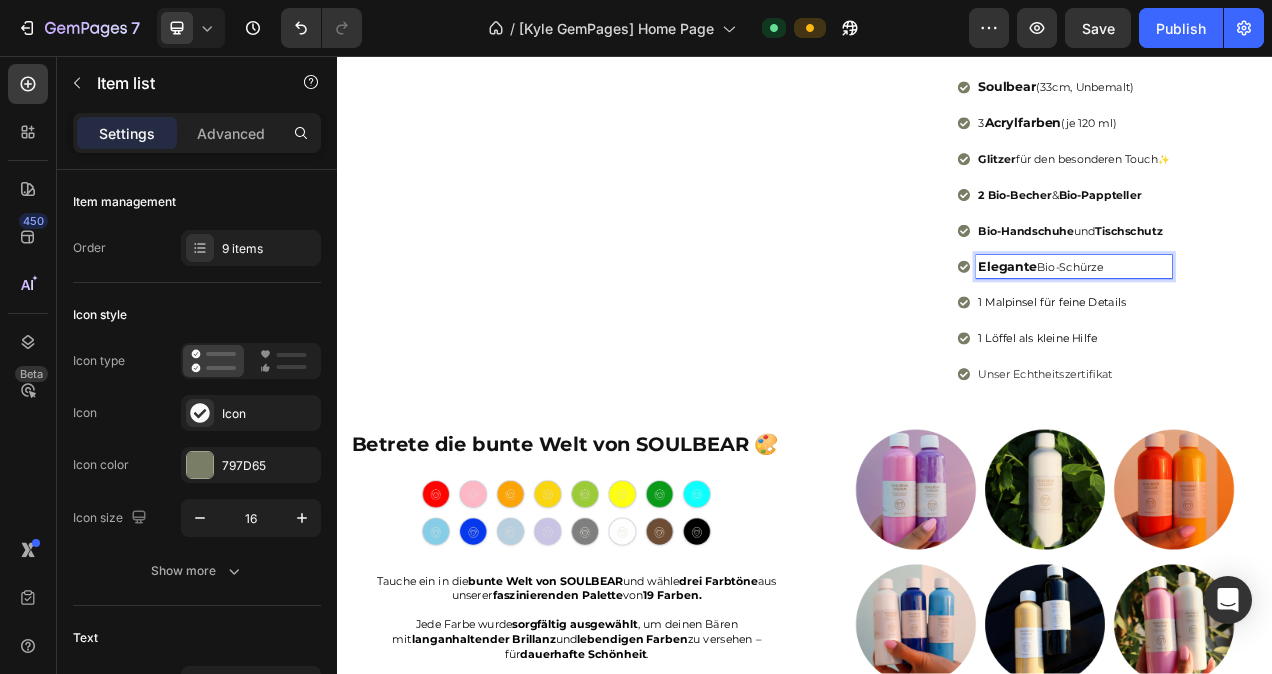 click on "Elegante  Bio-Schürze" at bounding box center (1282, 327) 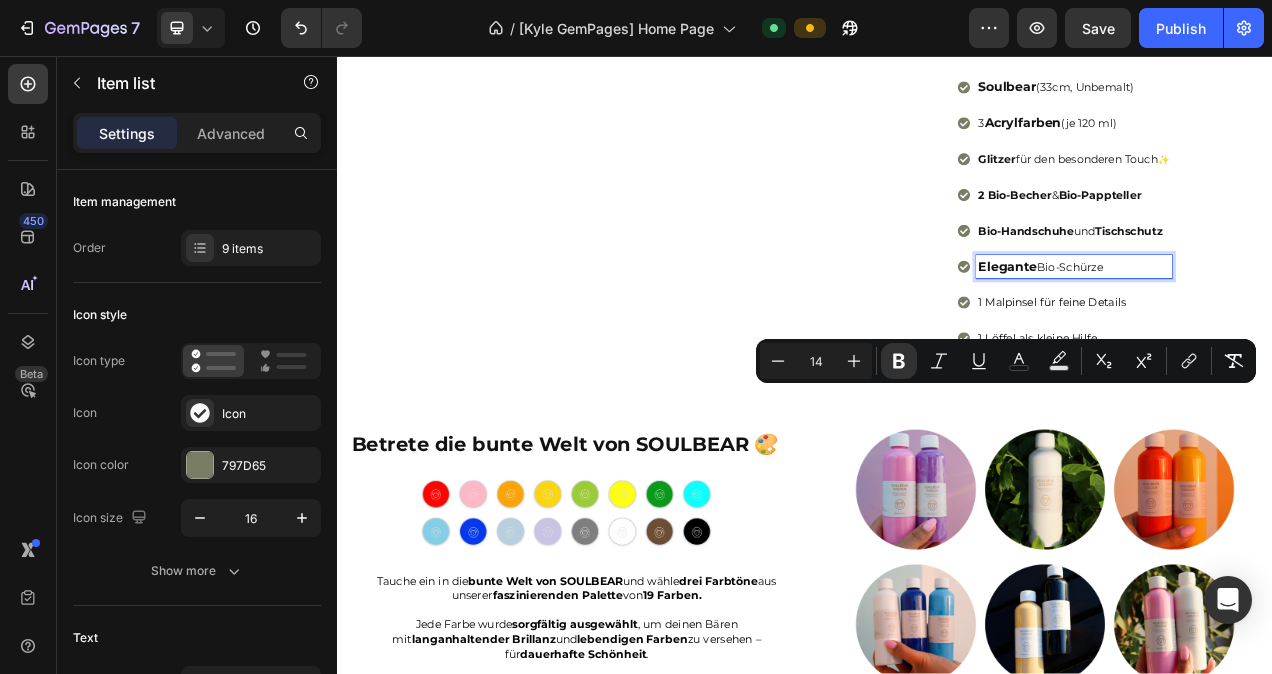 drag, startPoint x: 1325, startPoint y: 484, endPoint x: 1145, endPoint y: 493, distance: 180.22485 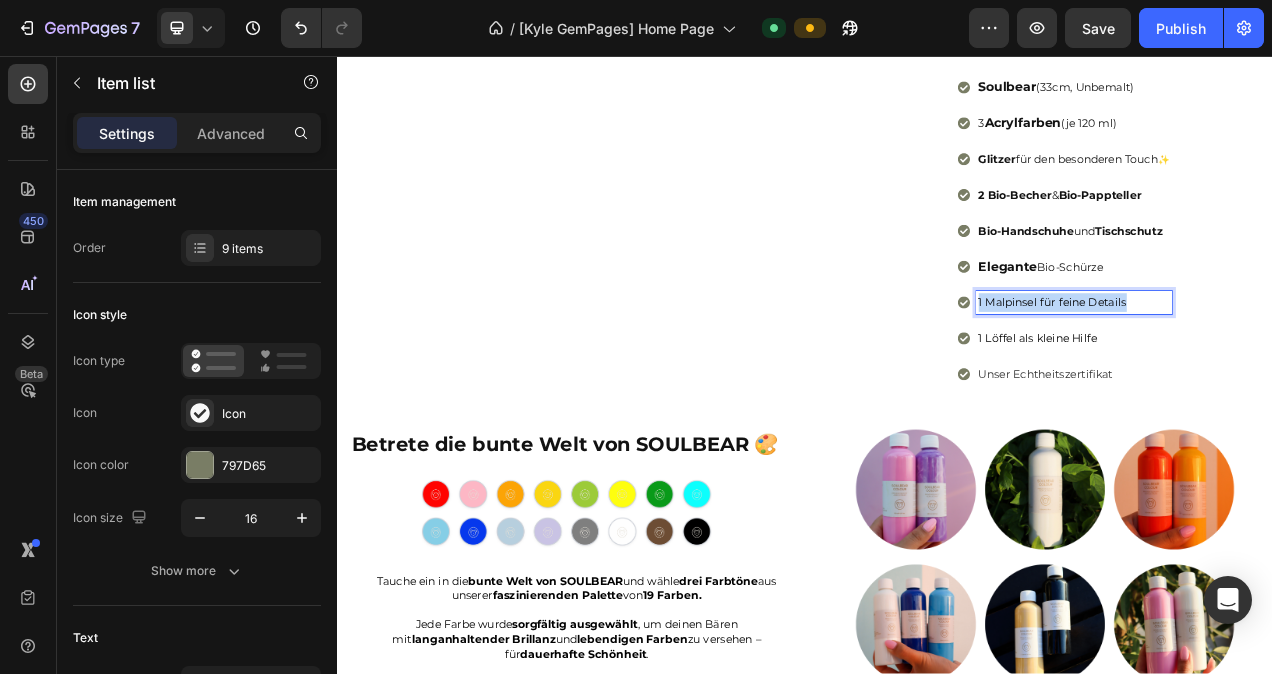 drag, startPoint x: 1338, startPoint y: 536, endPoint x: 1143, endPoint y: 544, distance: 195.16403 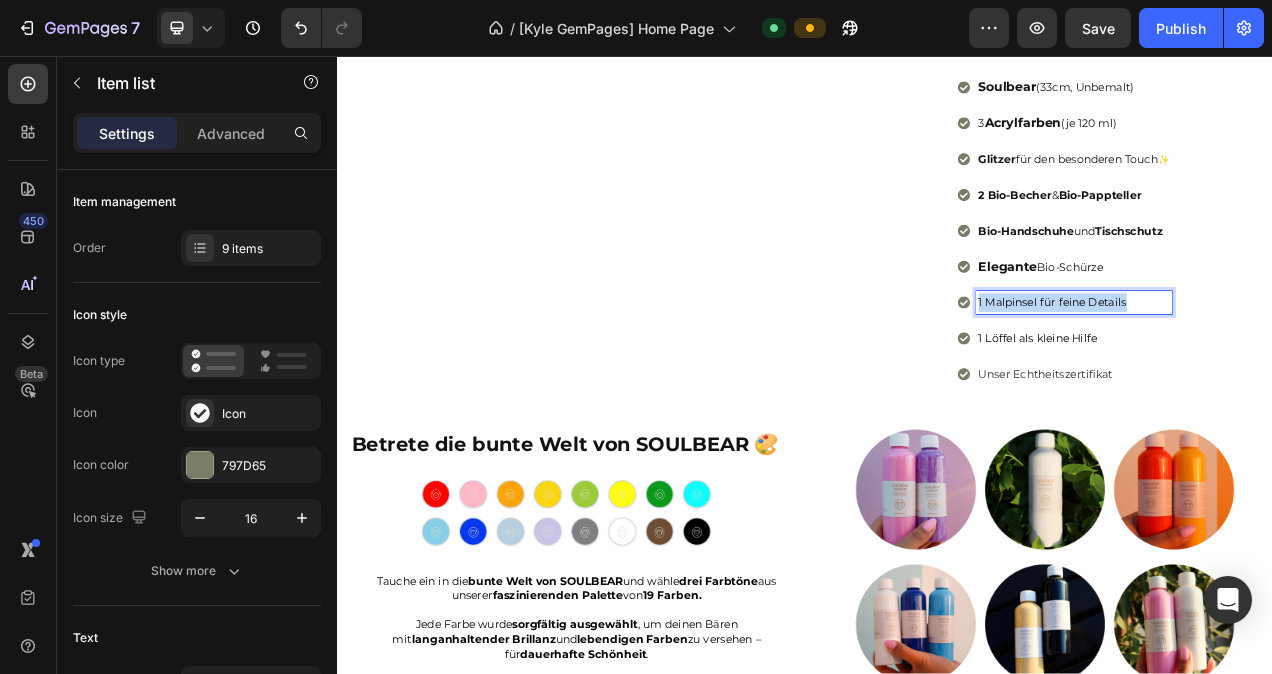 click on "1 Malpinsel für feine Details" at bounding box center (1282, 373) 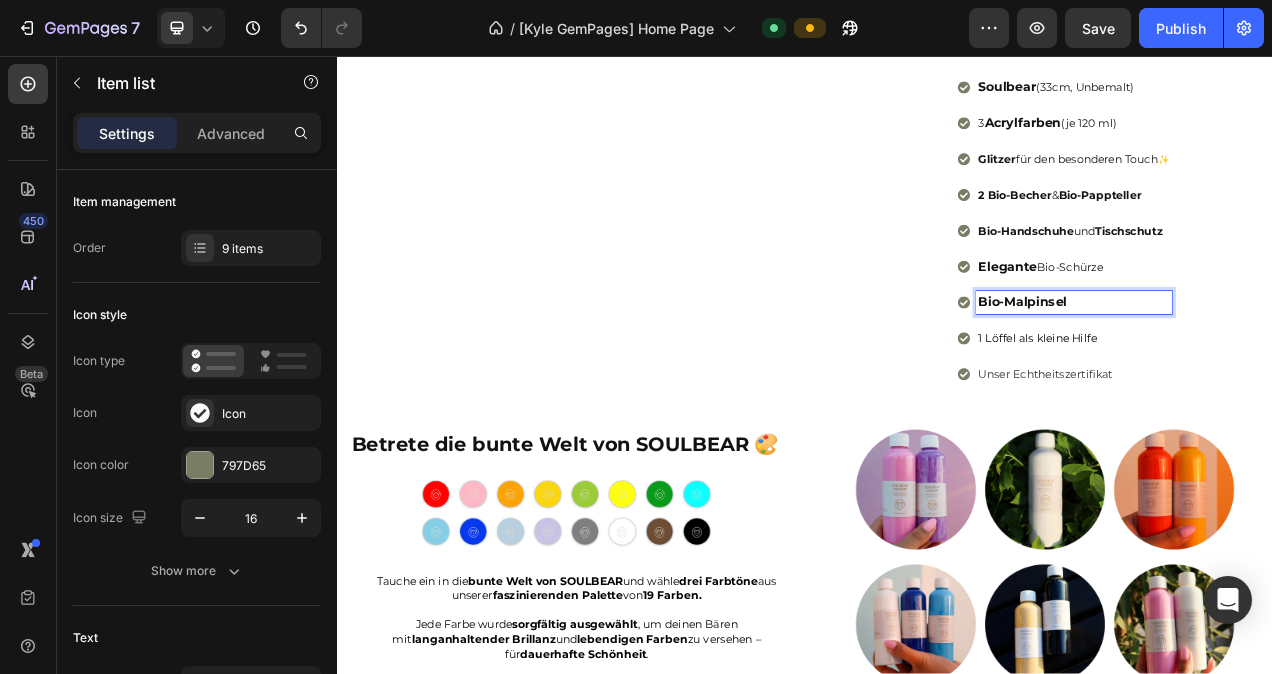 click on "Bio-Malpinsel" at bounding box center [1282, 373] 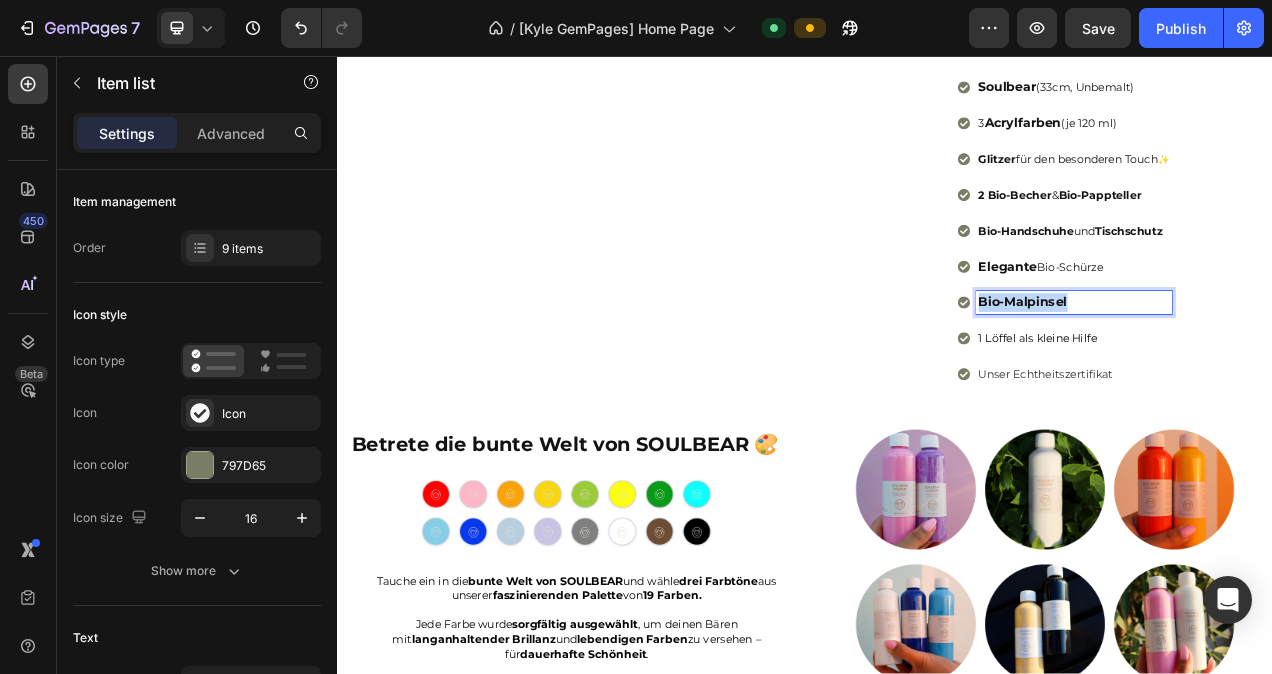 drag, startPoint x: 1280, startPoint y: 531, endPoint x: 1145, endPoint y: 542, distance: 135.4474 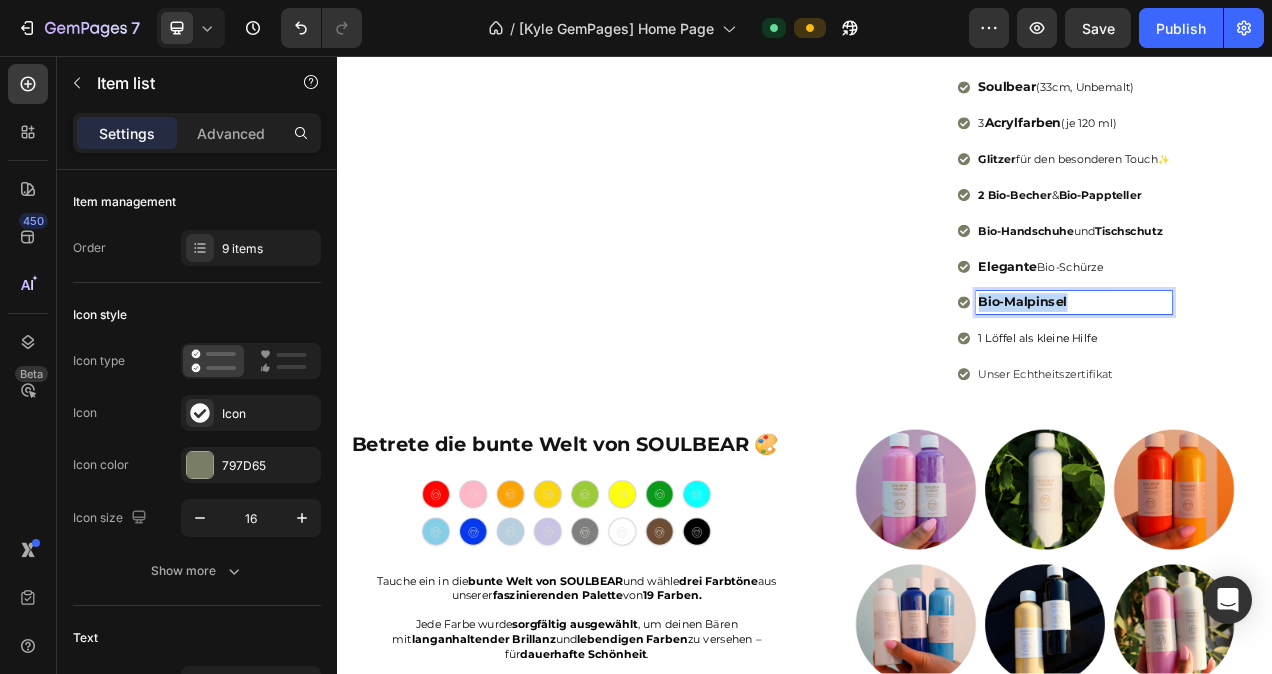 click on "Bio-Malpinsel" at bounding box center [1282, 373] 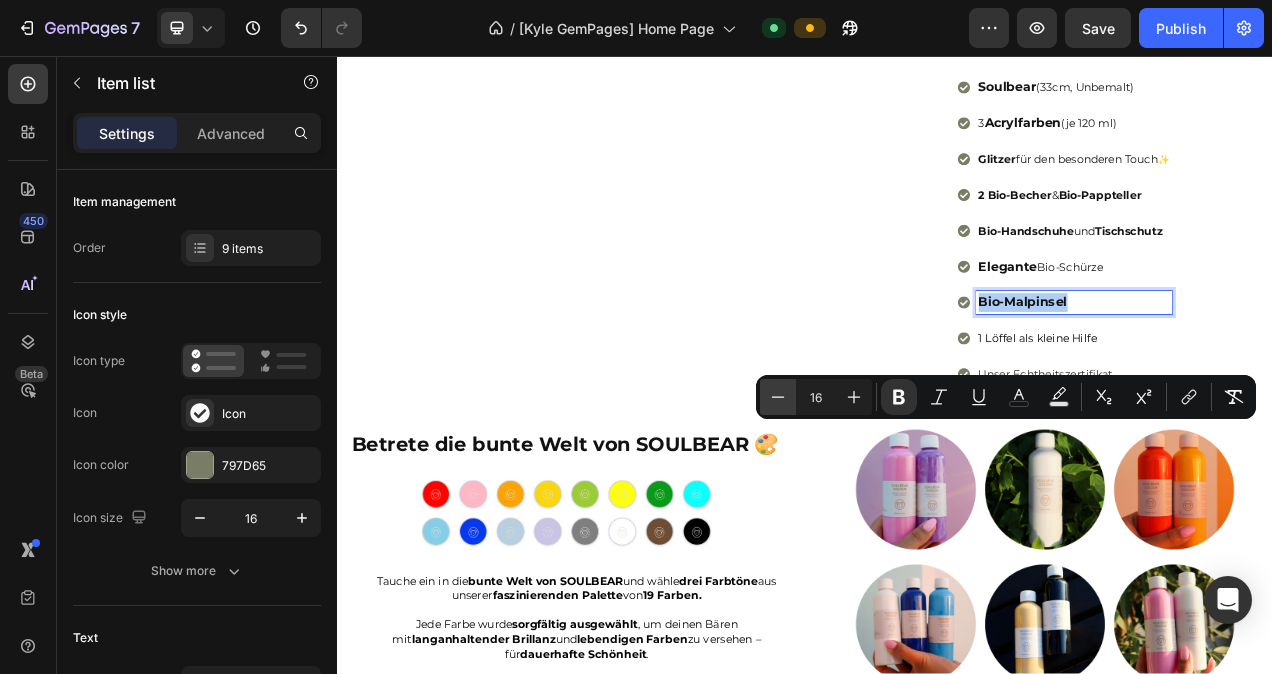 click 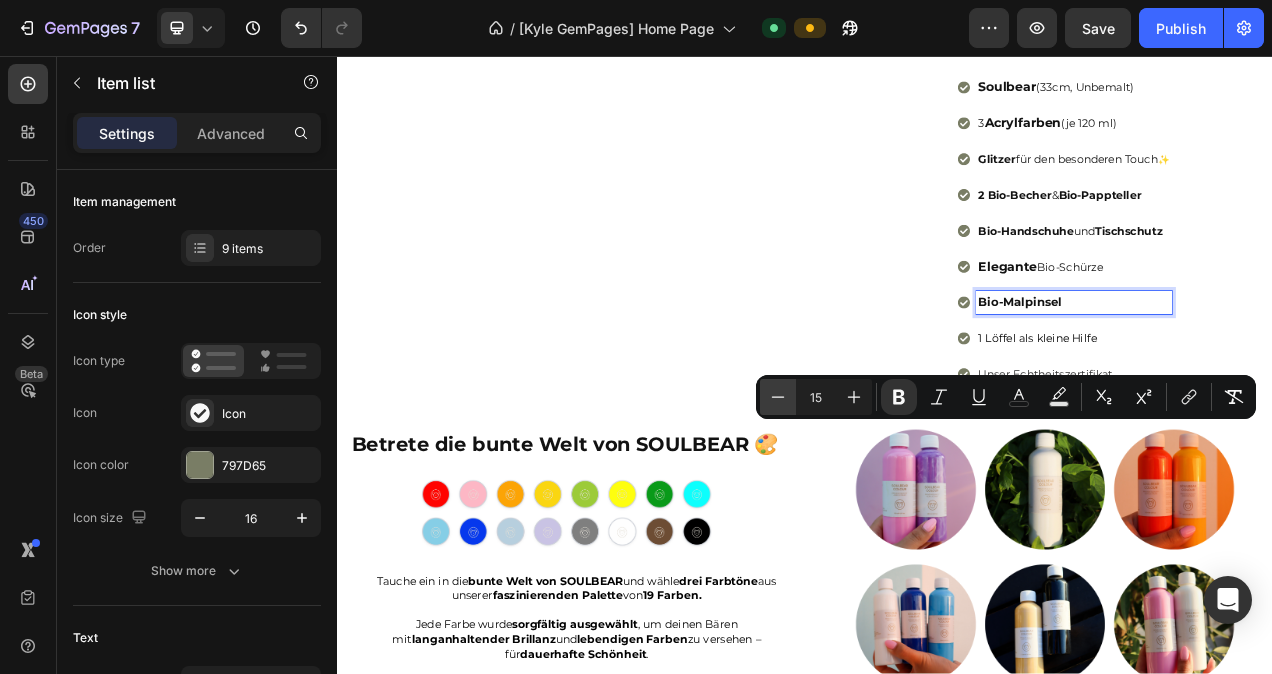 click 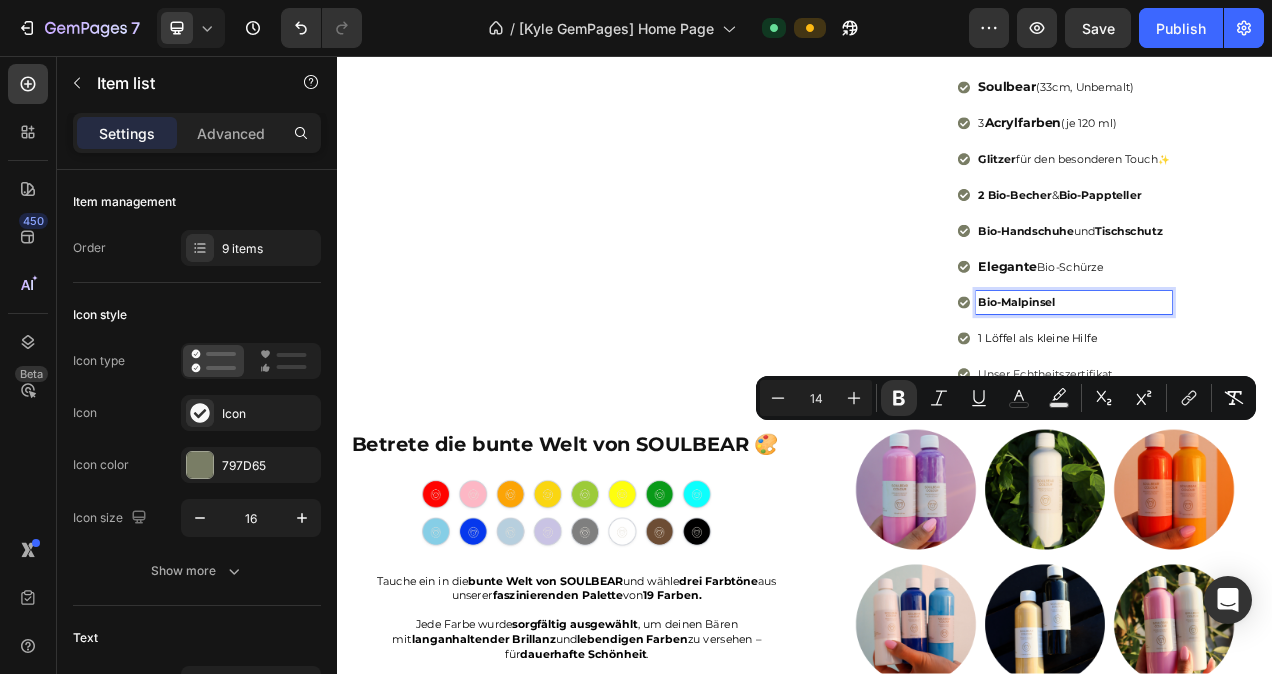 click on "1 Löffel als kleine Hilfe" at bounding box center [1282, 419] 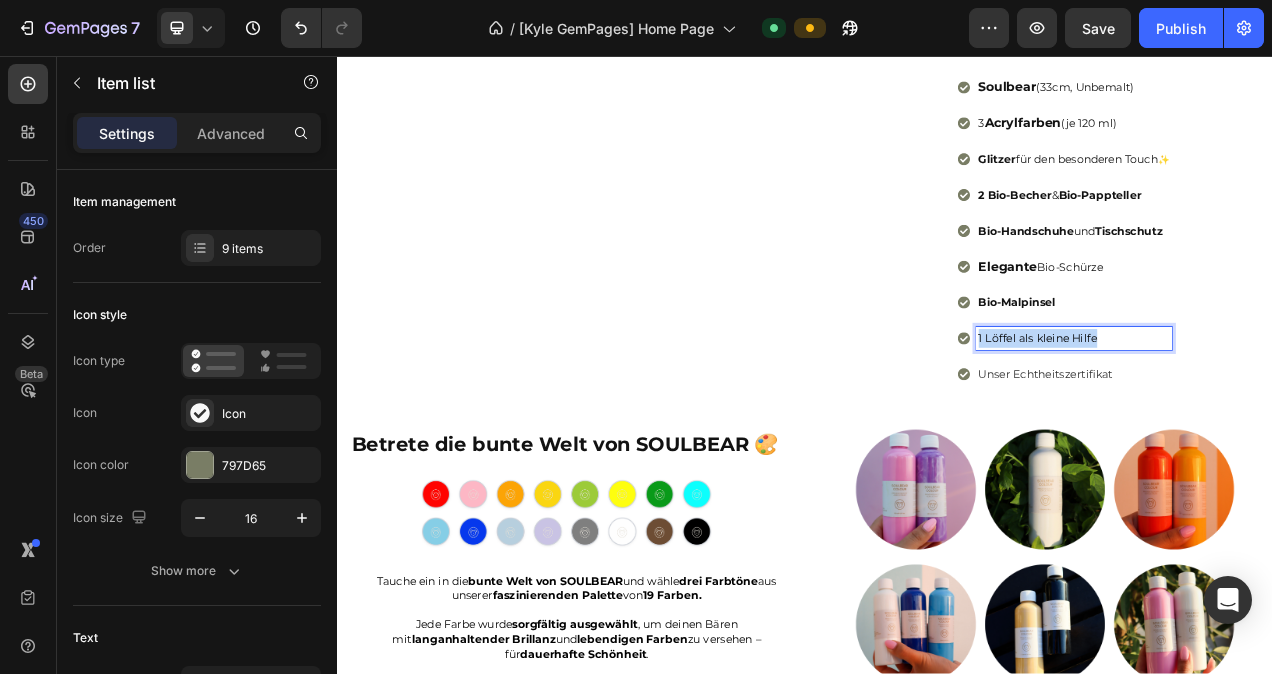 drag, startPoint x: 1308, startPoint y: 579, endPoint x: 1143, endPoint y: 584, distance: 165.07574 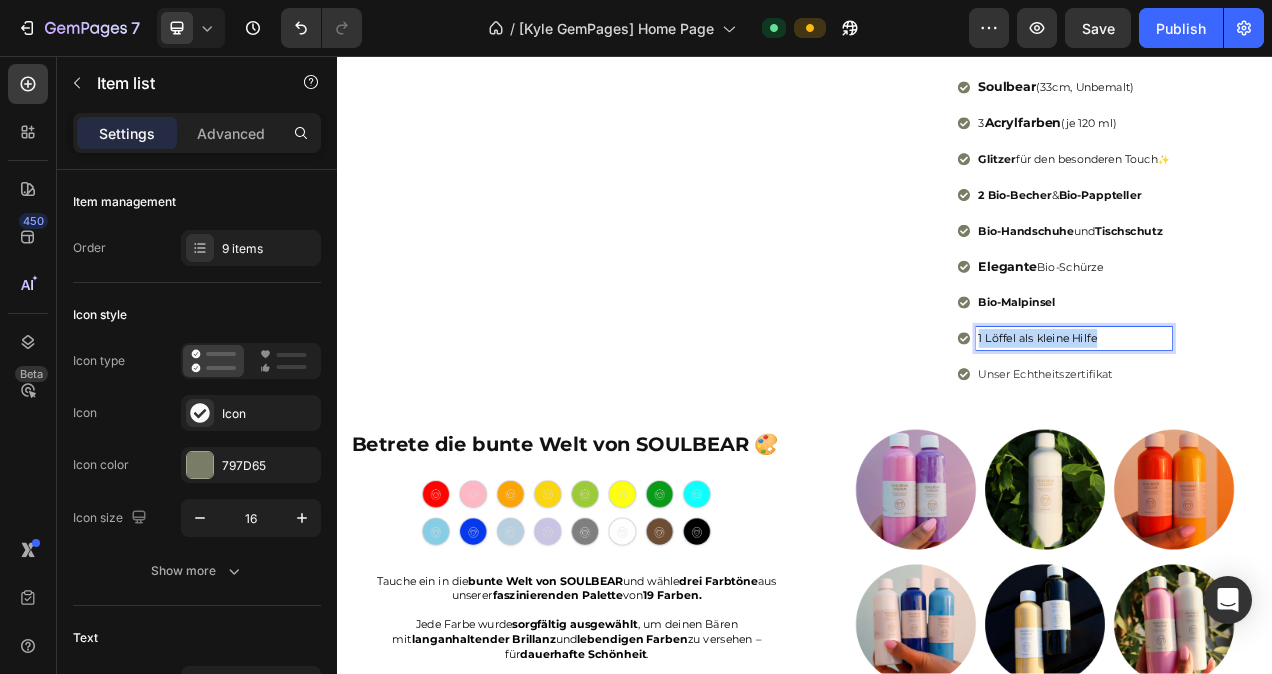 click on "1 Löffel als kleine Hilfe" at bounding box center (1282, 419) 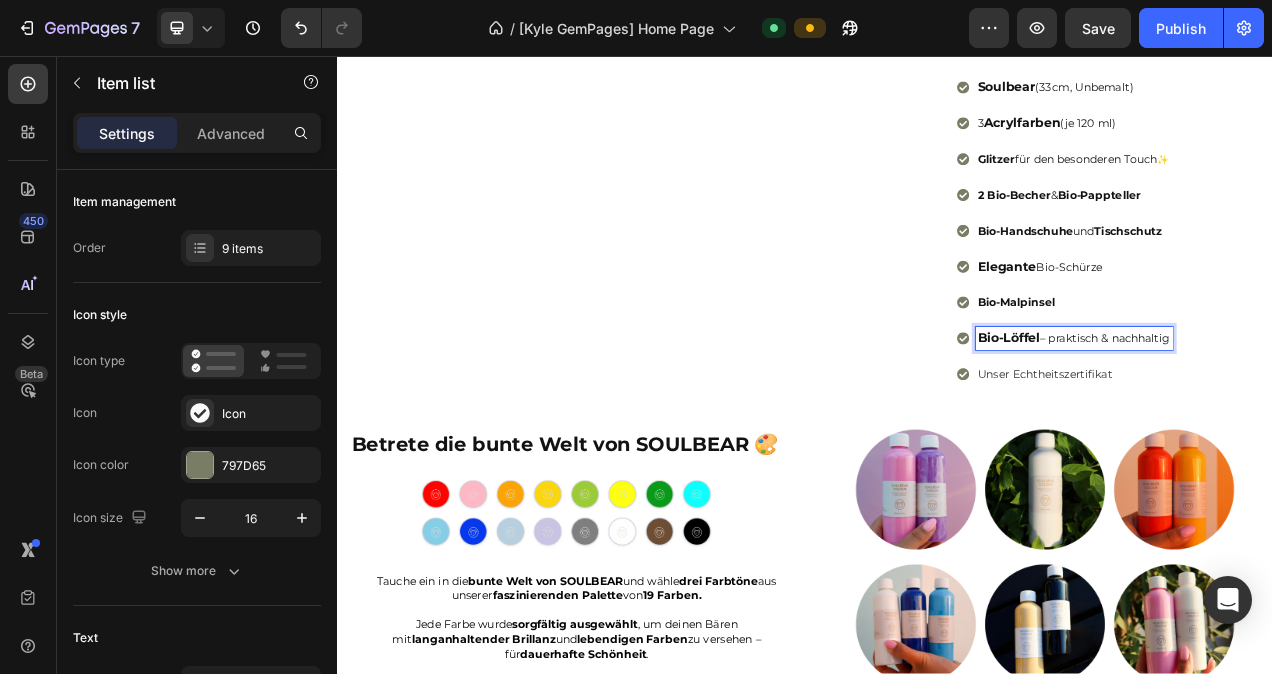 drag, startPoint x: 1397, startPoint y: 581, endPoint x: 1145, endPoint y: 583, distance: 252.00793 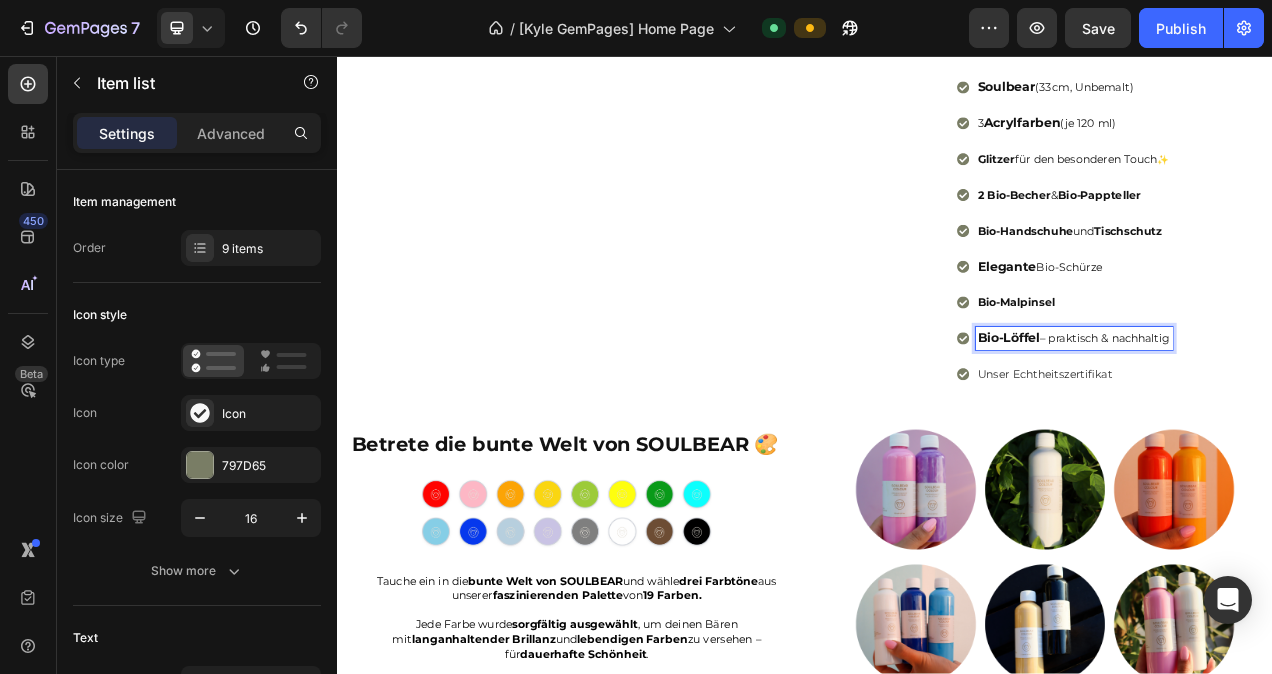 click on "Bio-Löffel  – praktisch & nachhaltig" at bounding box center [1282, 419] 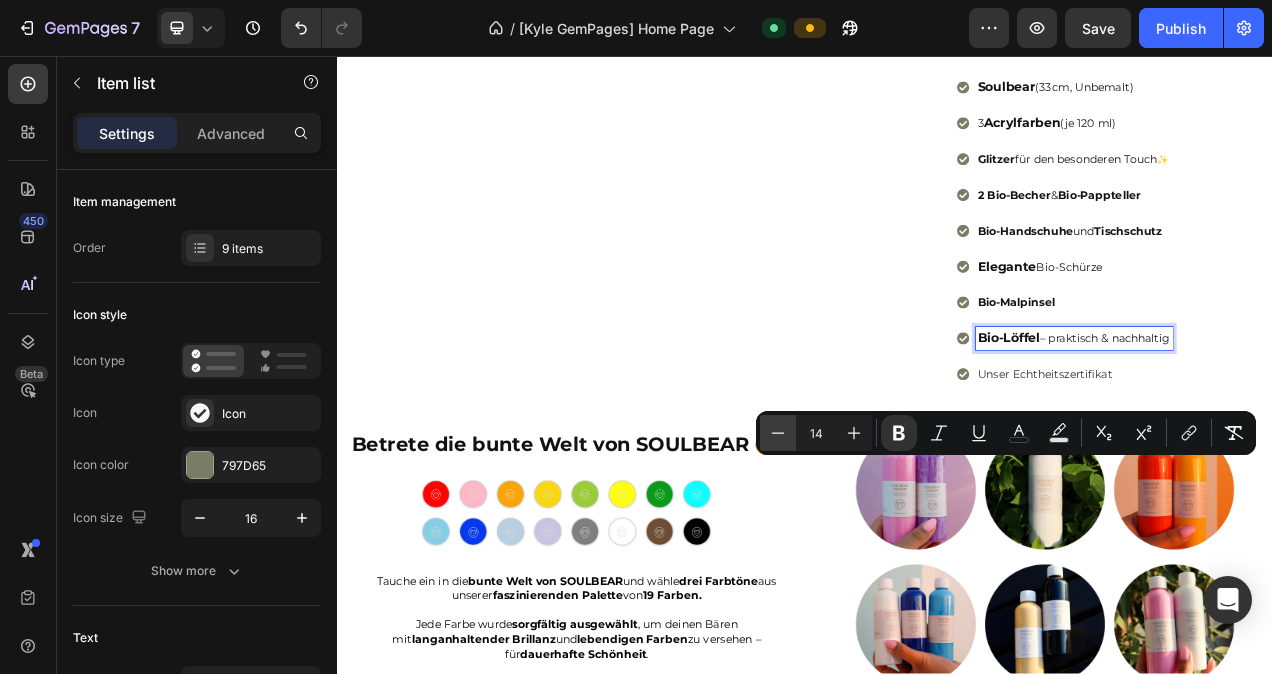click 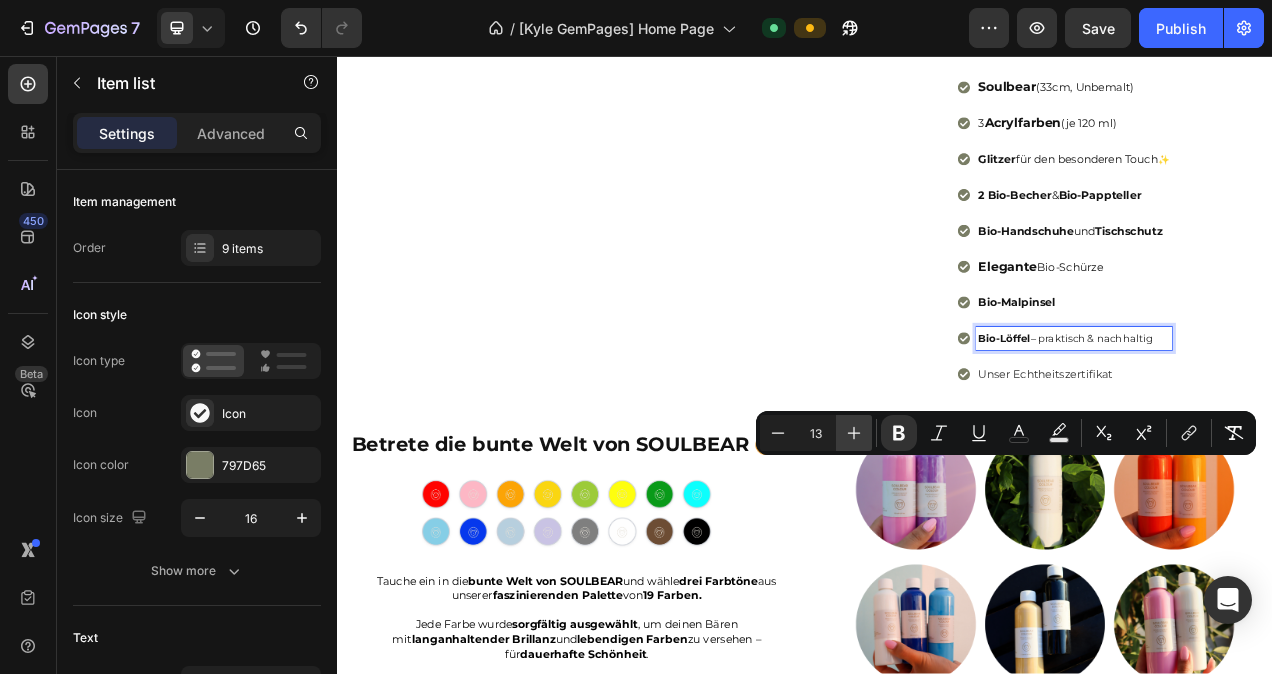 click 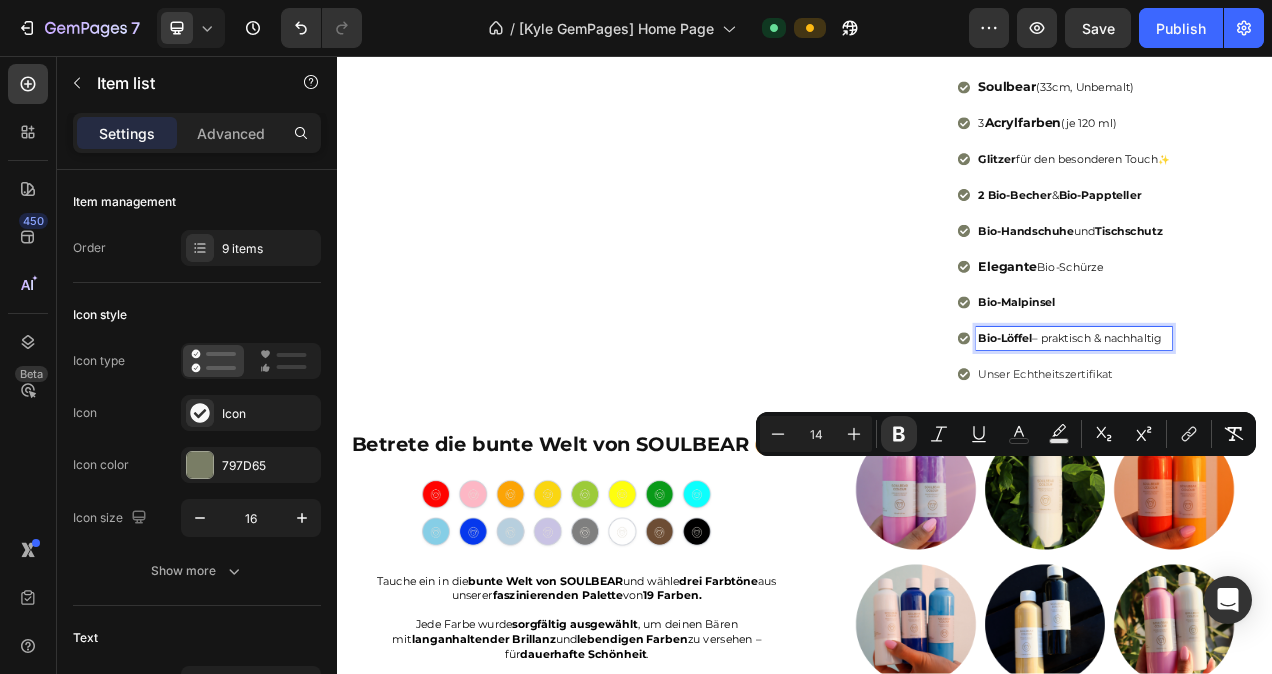 click on "Unser Echtheitszertifikat" at bounding box center (1282, 465) 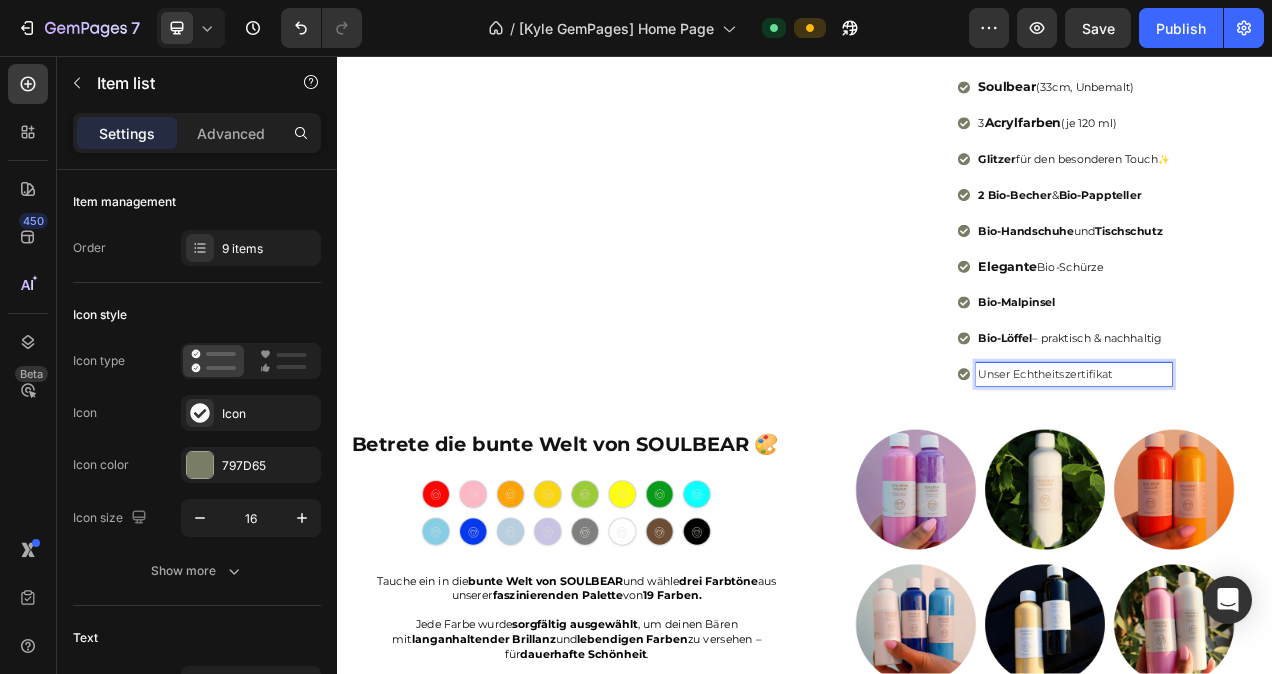 drag, startPoint x: 1331, startPoint y: 625, endPoint x: 1148, endPoint y: 629, distance: 183.04372 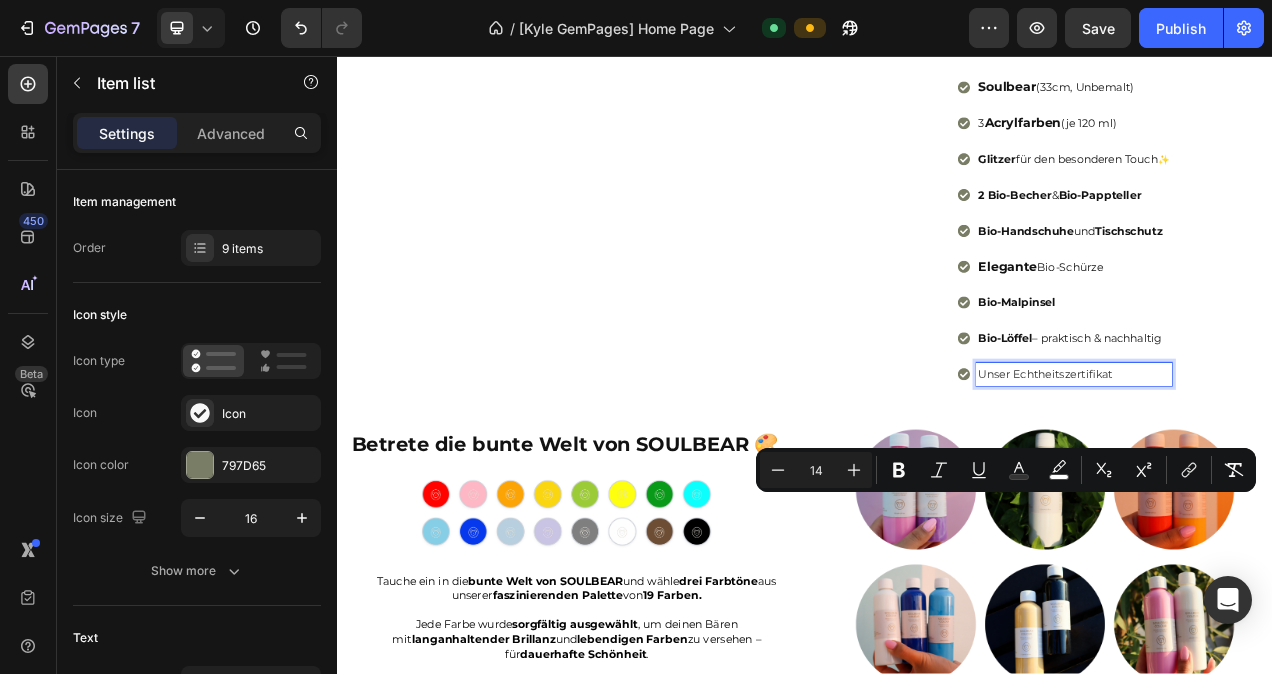 type on "16" 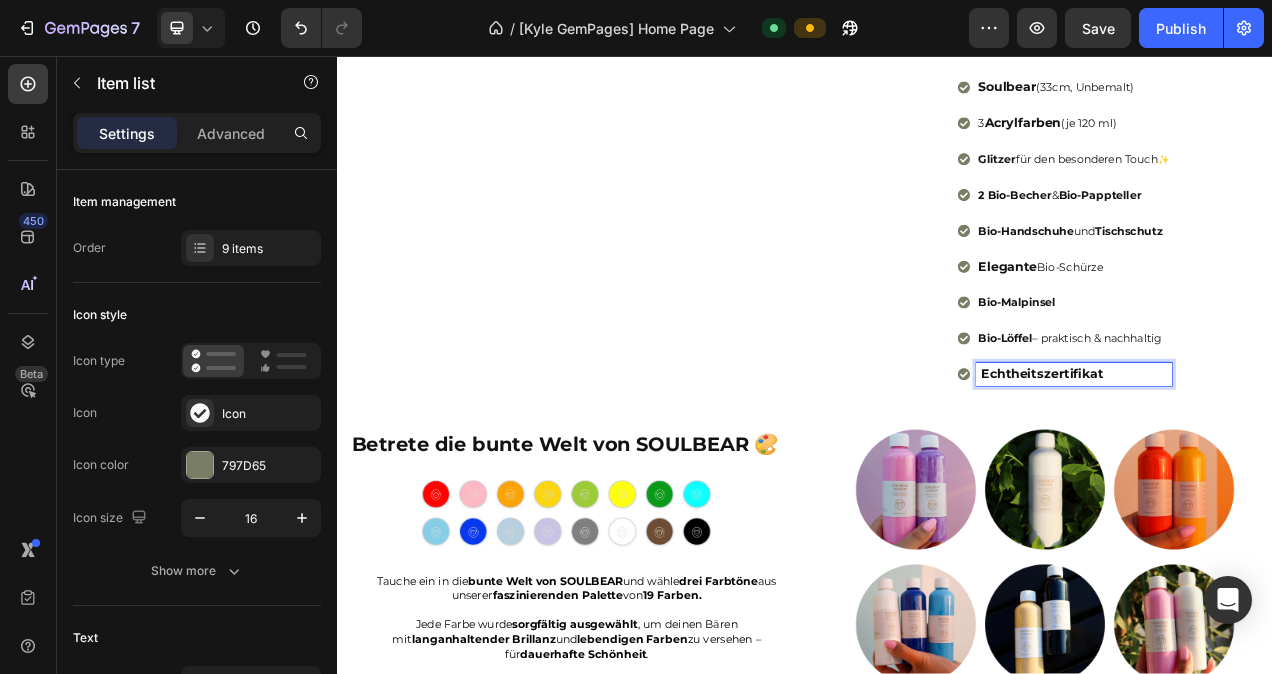 drag, startPoint x: 1316, startPoint y: 627, endPoint x: 1148, endPoint y: 630, distance: 168.02678 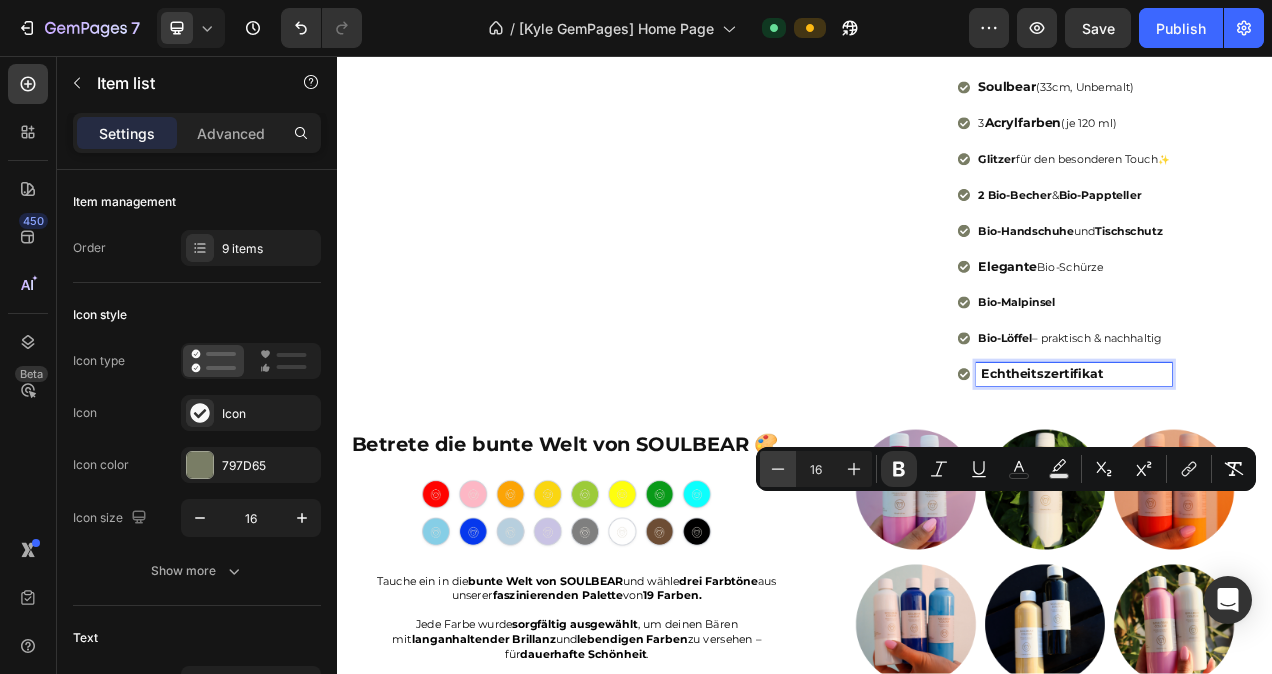 click 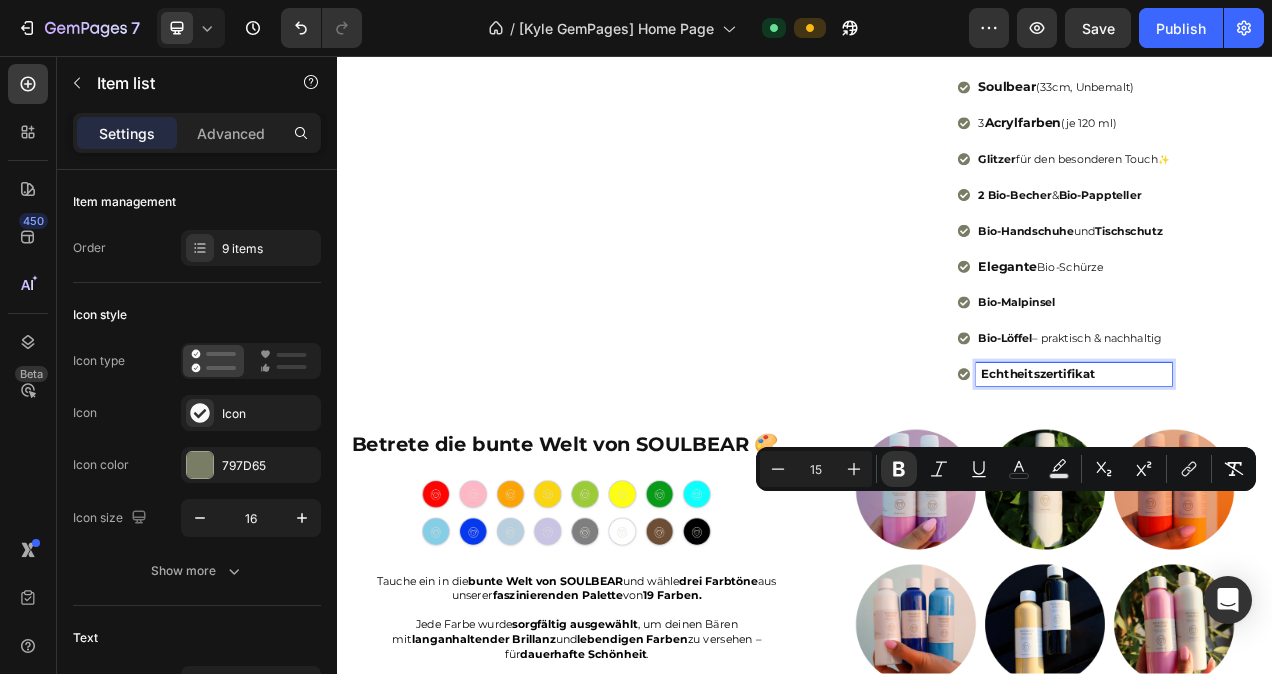 click on "Bio-Malpinsel" at bounding box center [1282, 373] 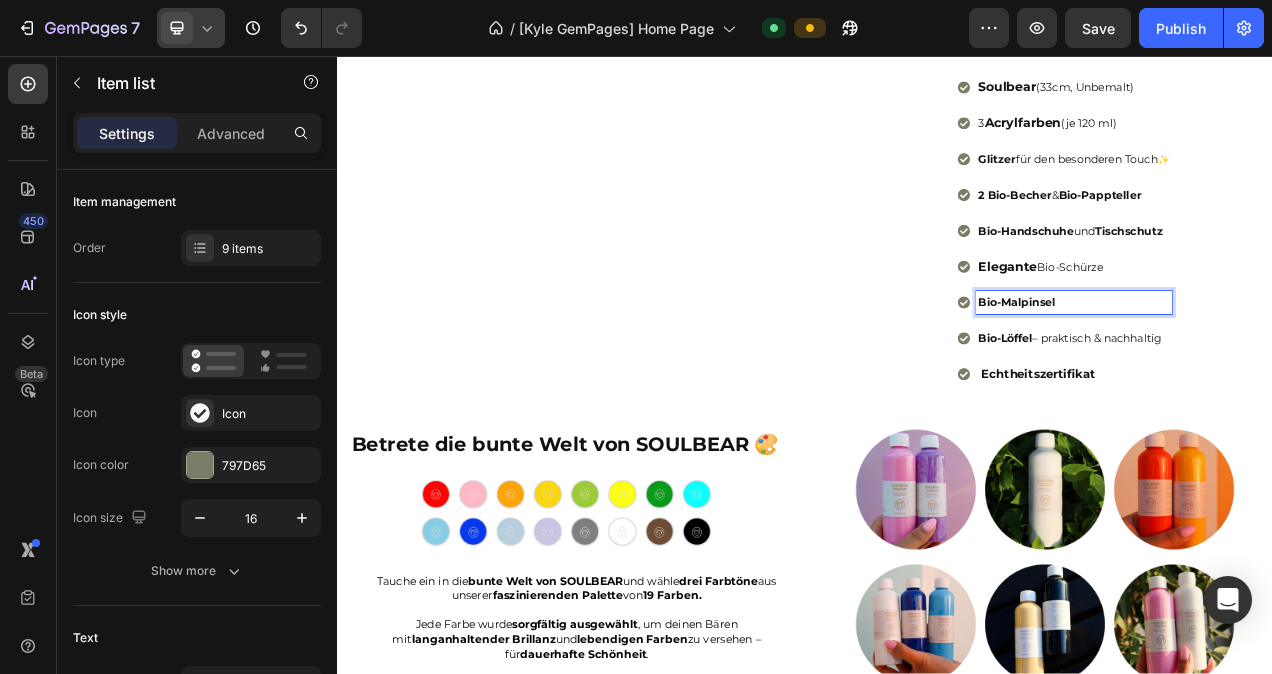 click 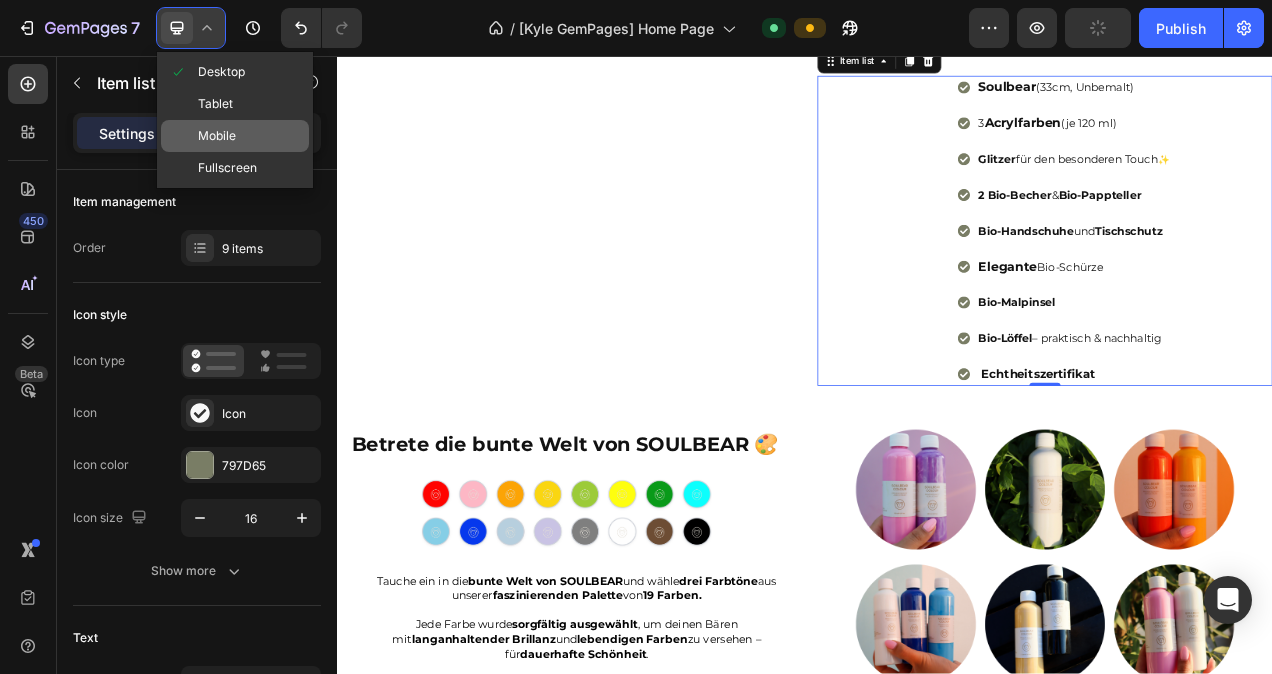 click on "Mobile" at bounding box center (217, 136) 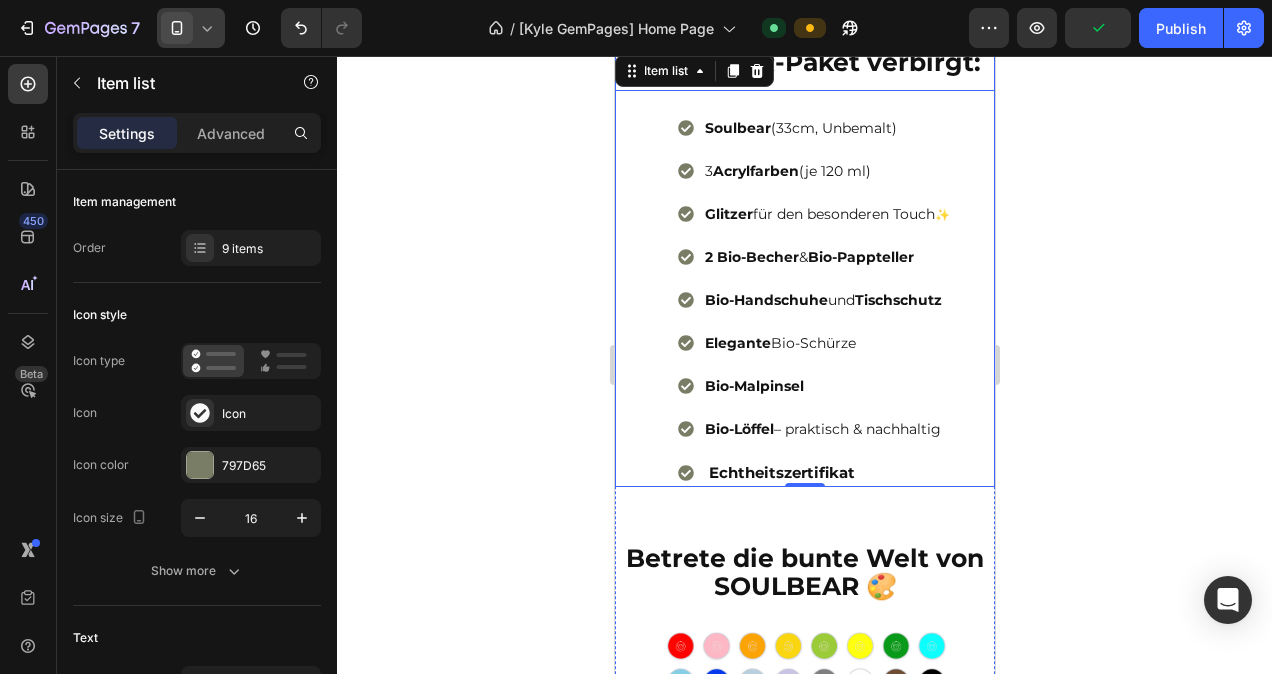 scroll, scrollTop: 1801, scrollLeft: 0, axis: vertical 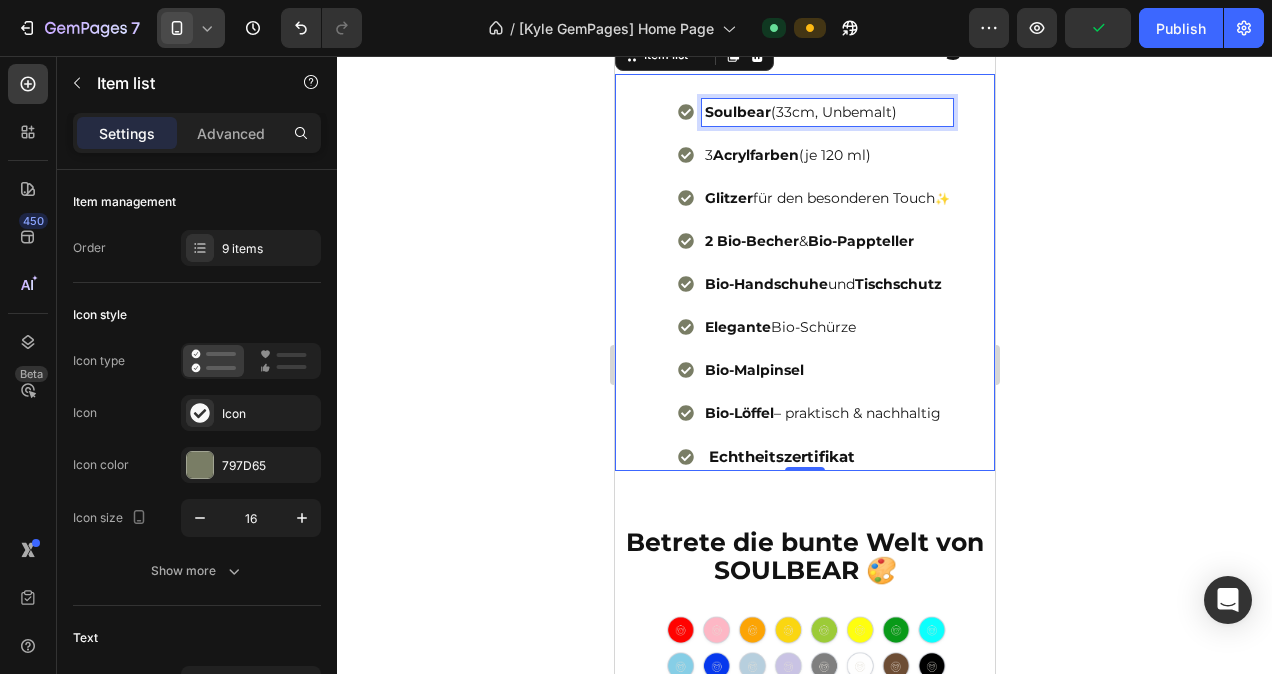 click on "Soulbear" at bounding box center (737, 112) 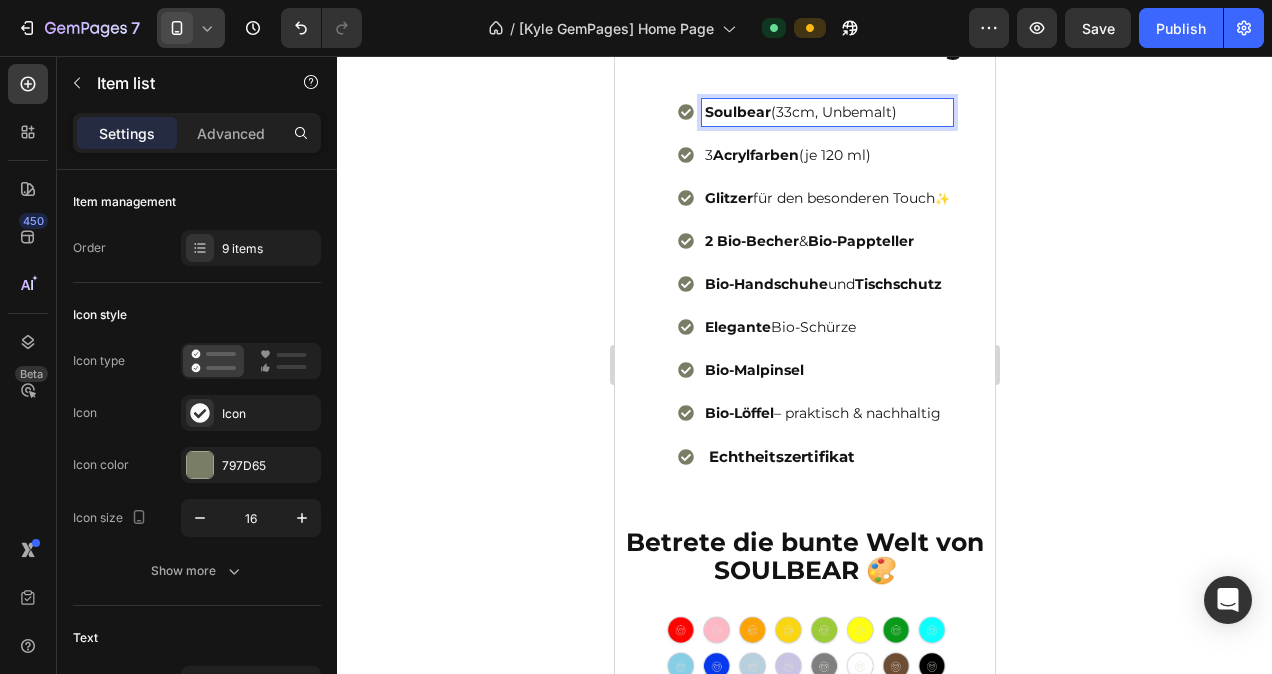 drag, startPoint x: 891, startPoint y: 167, endPoint x: 752, endPoint y: 160, distance: 139.17615 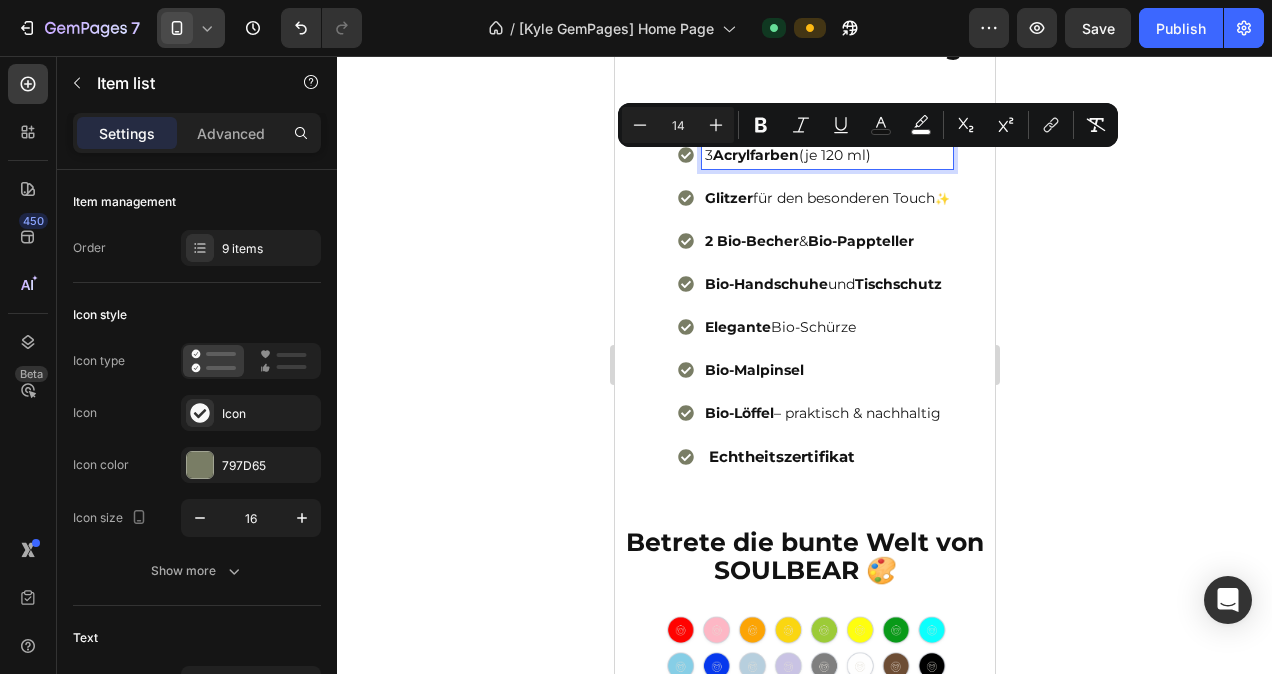click on "3  Acrylfarben  (je 120 ml)" at bounding box center (826, 155) 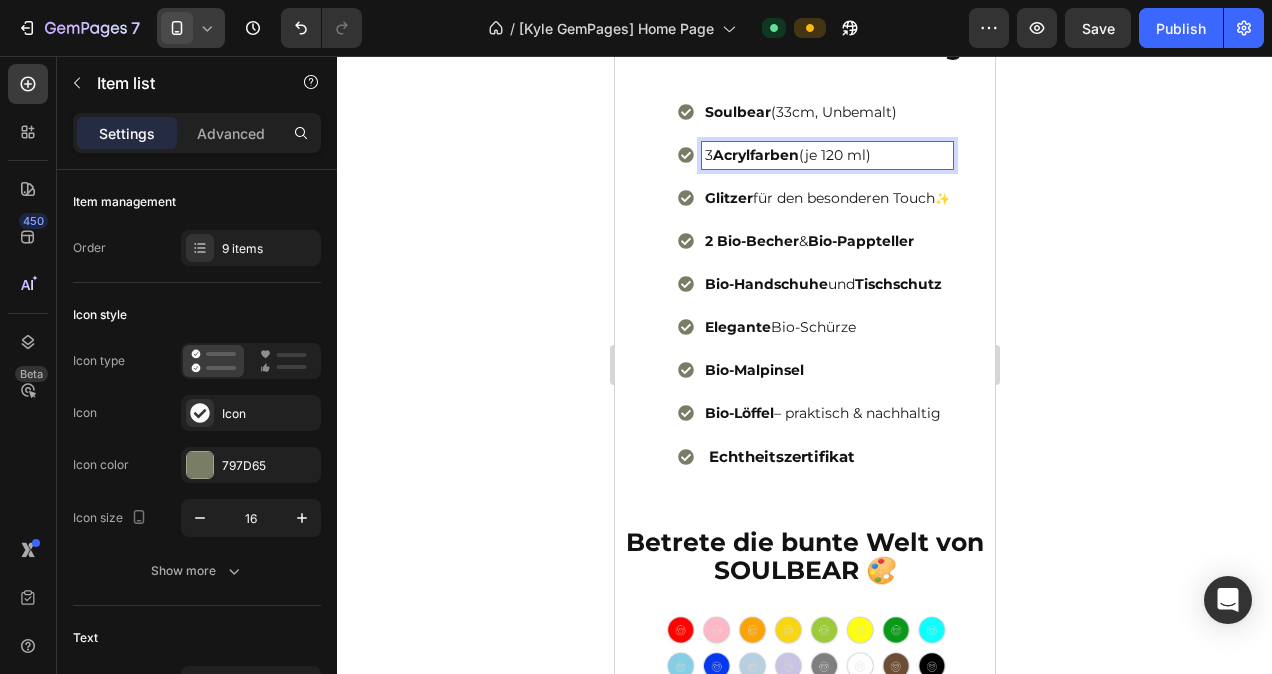 drag, startPoint x: 856, startPoint y: 204, endPoint x: 763, endPoint y: 207, distance: 93.04838 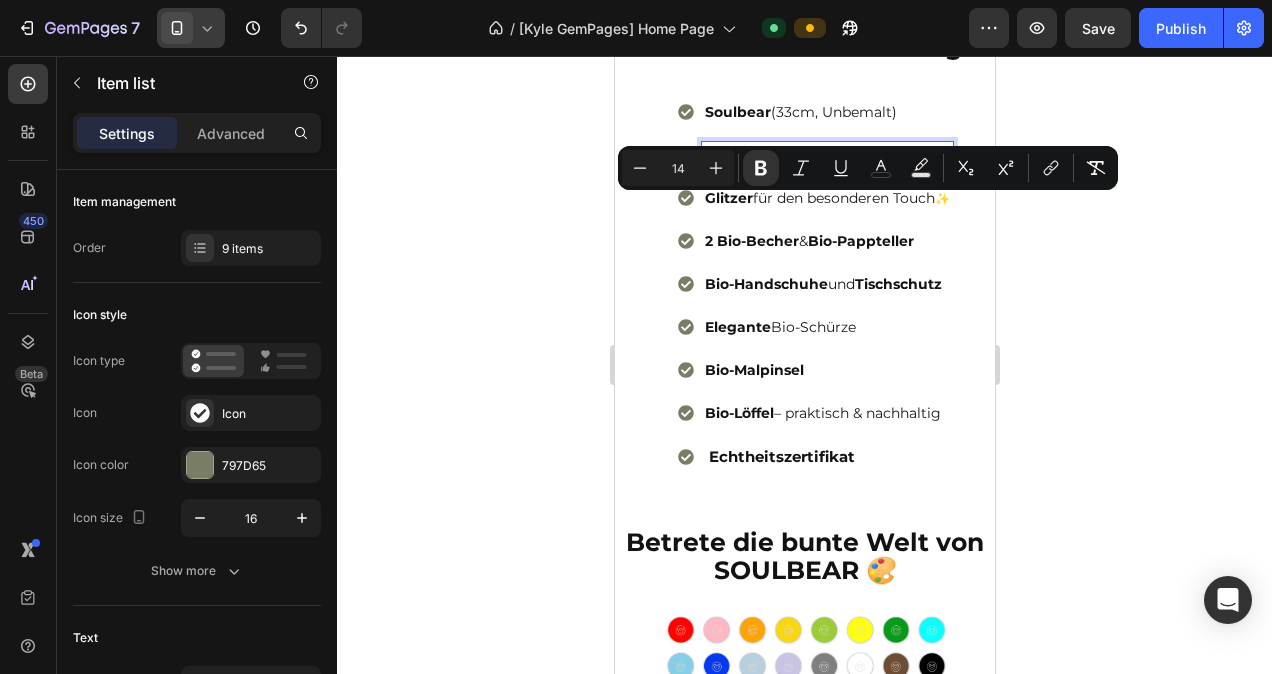 click on "✨" at bounding box center (941, 198) 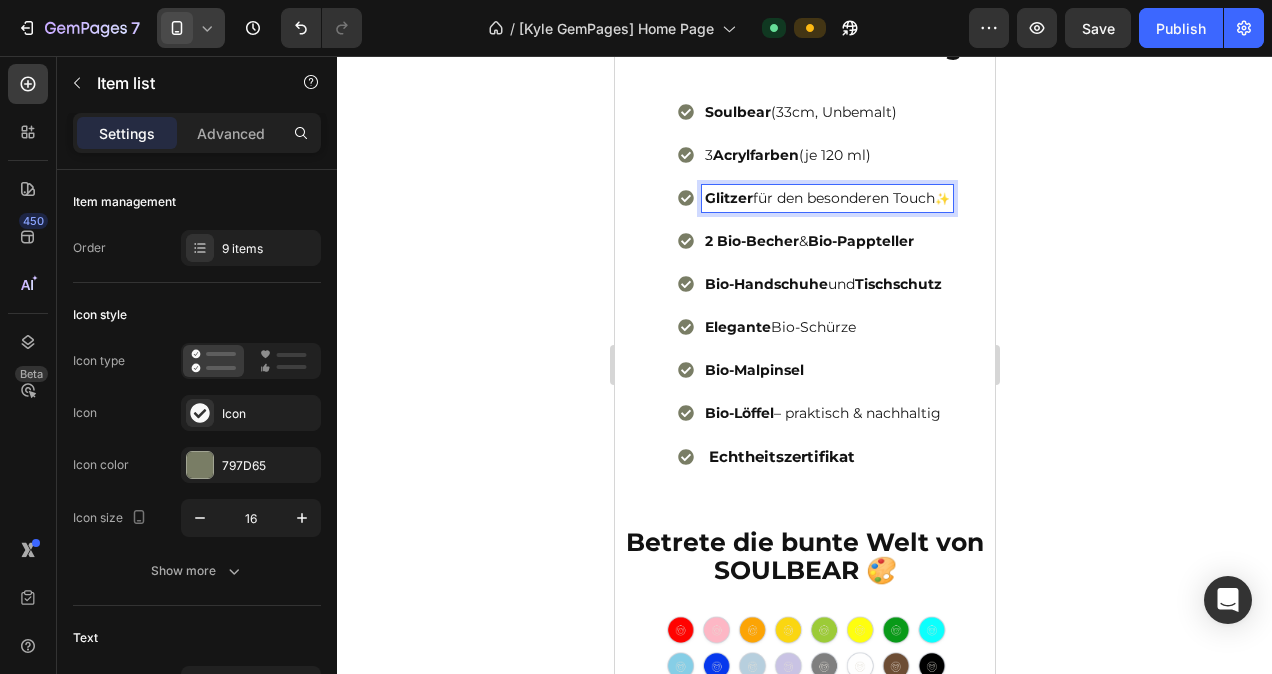 click on "✨" at bounding box center [941, 198] 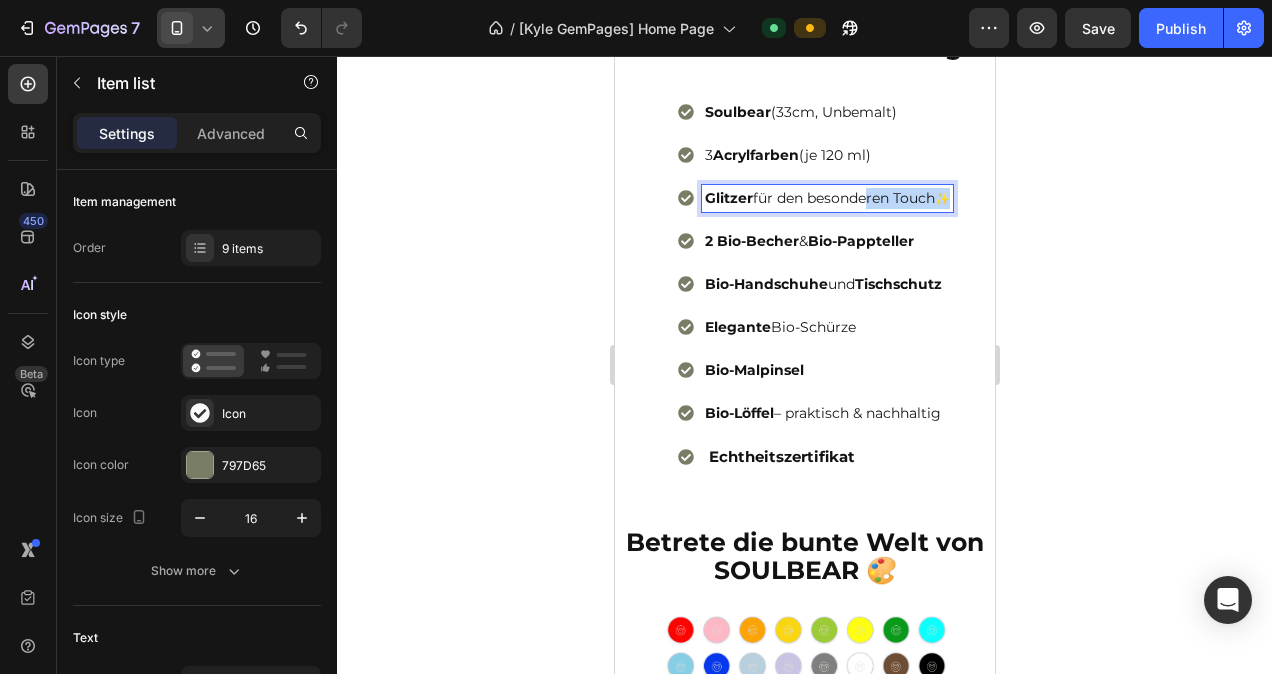 drag, startPoint x: 941, startPoint y: 252, endPoint x: 830, endPoint y: 253, distance: 111.0045 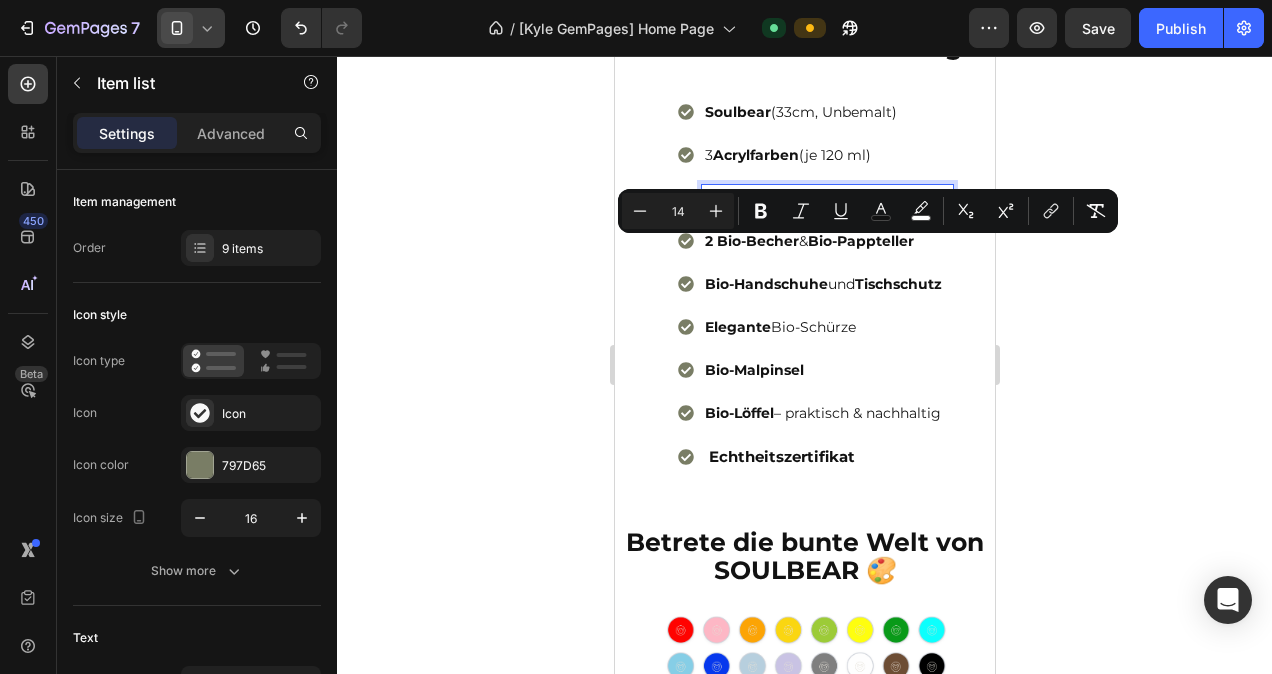 click on "Bio-Pappteller" at bounding box center (860, 241) 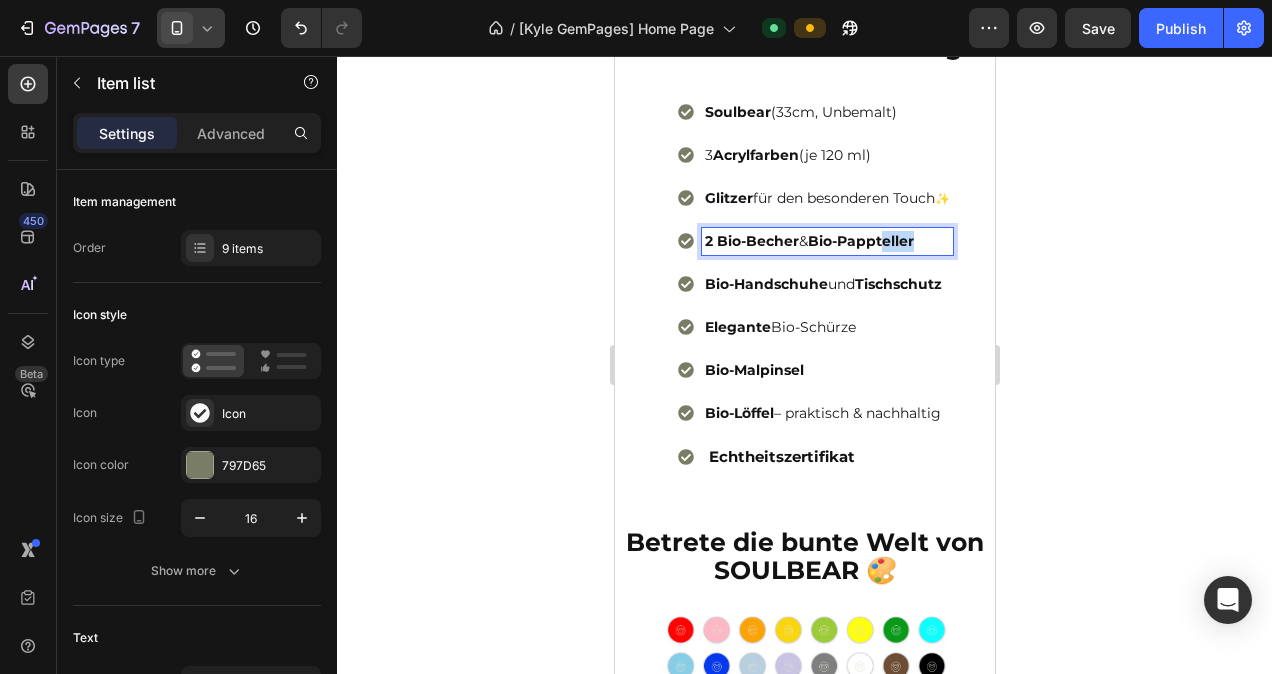 drag, startPoint x: 930, startPoint y: 294, endPoint x: 869, endPoint y: 293, distance: 61.008198 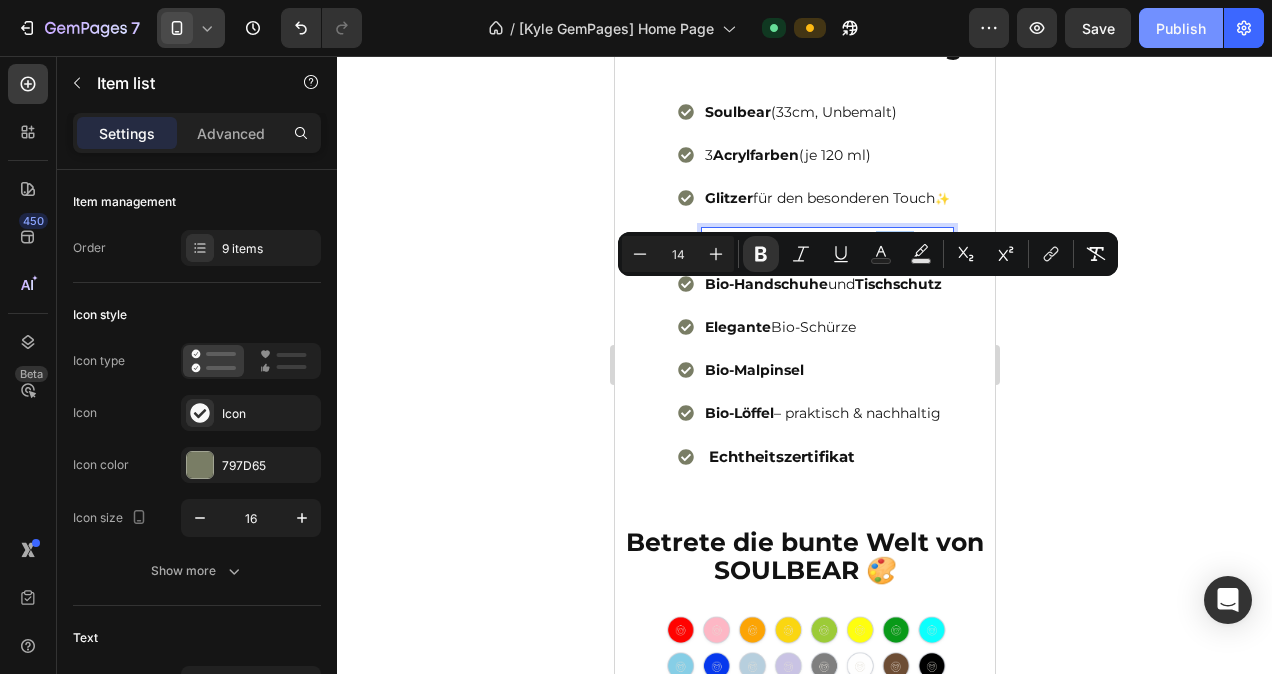 click on "Publish" at bounding box center [1181, 28] 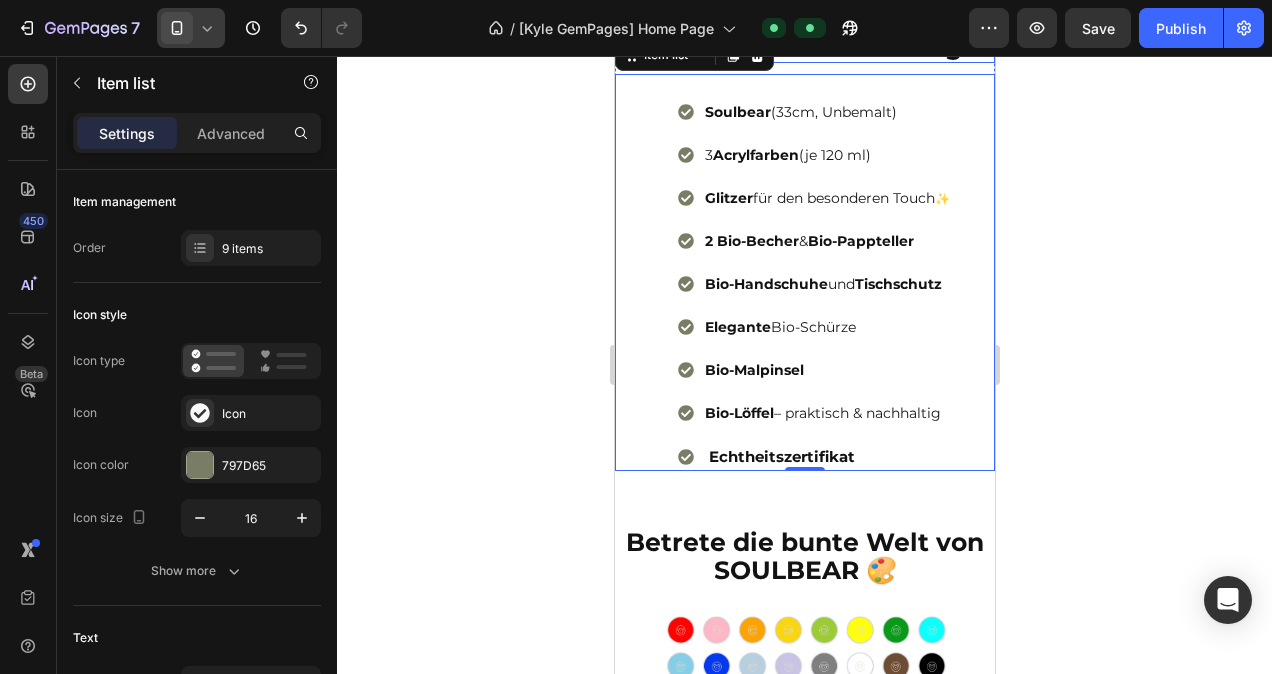 click 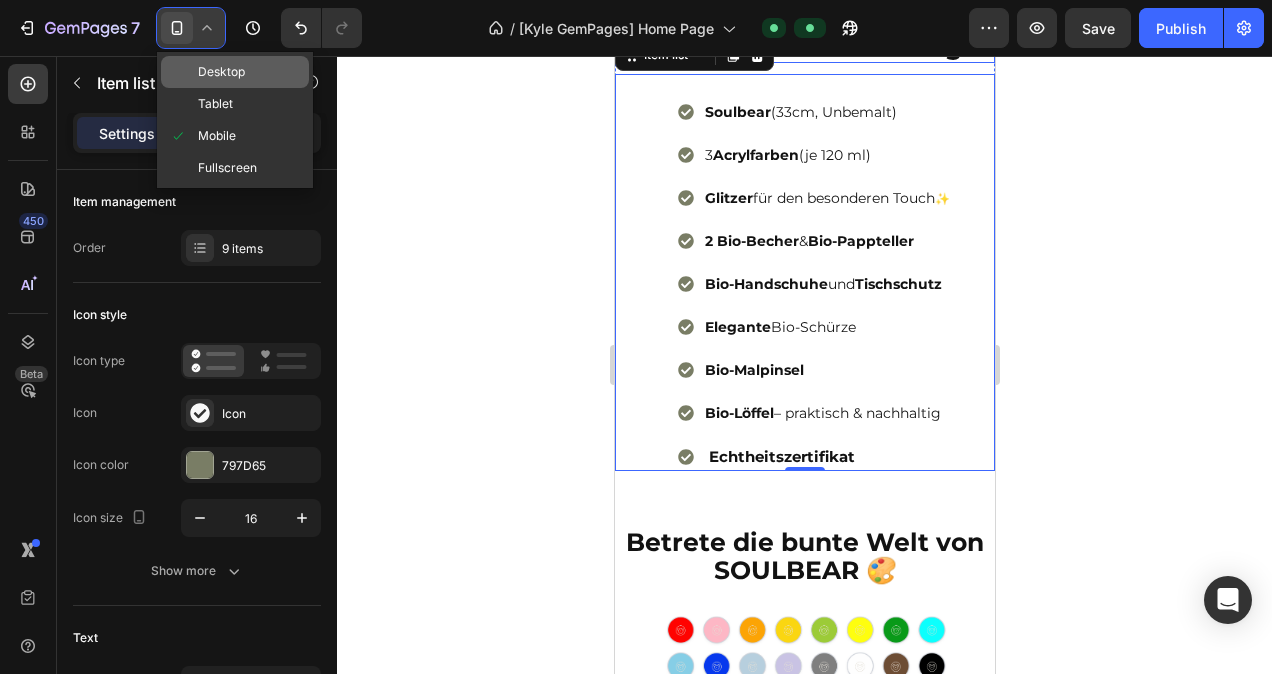click on "Desktop" at bounding box center (221, 72) 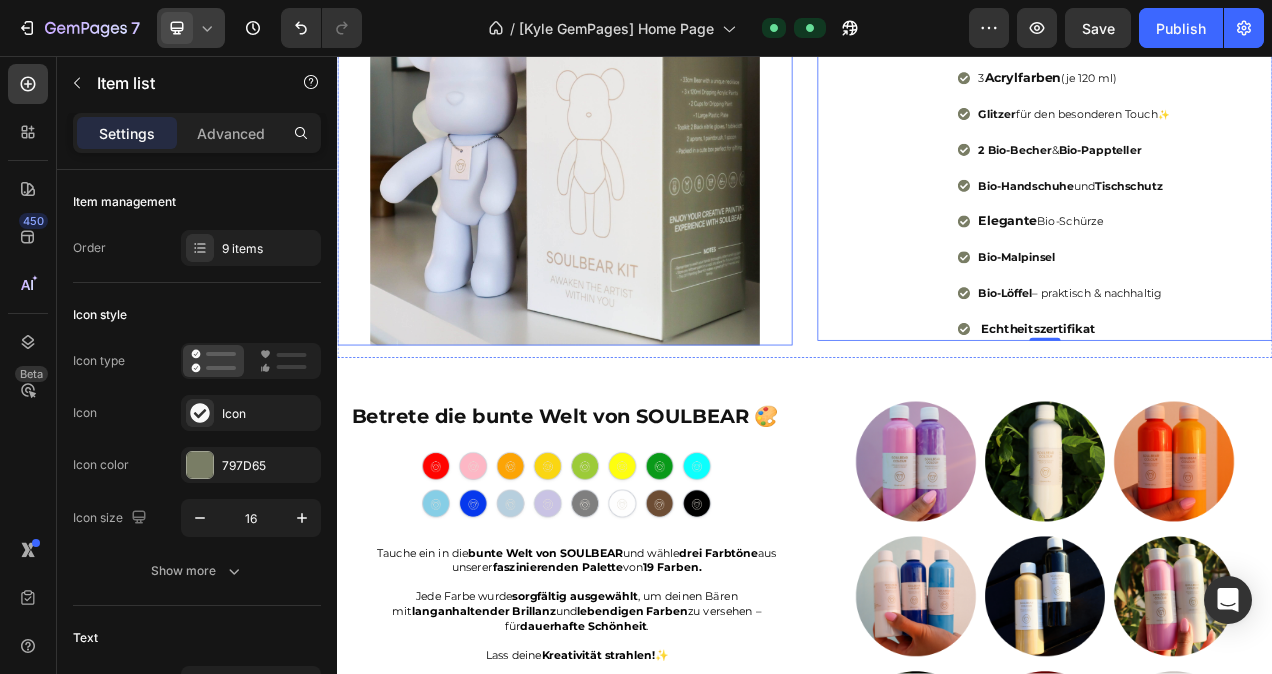 scroll, scrollTop: 1737, scrollLeft: 0, axis: vertical 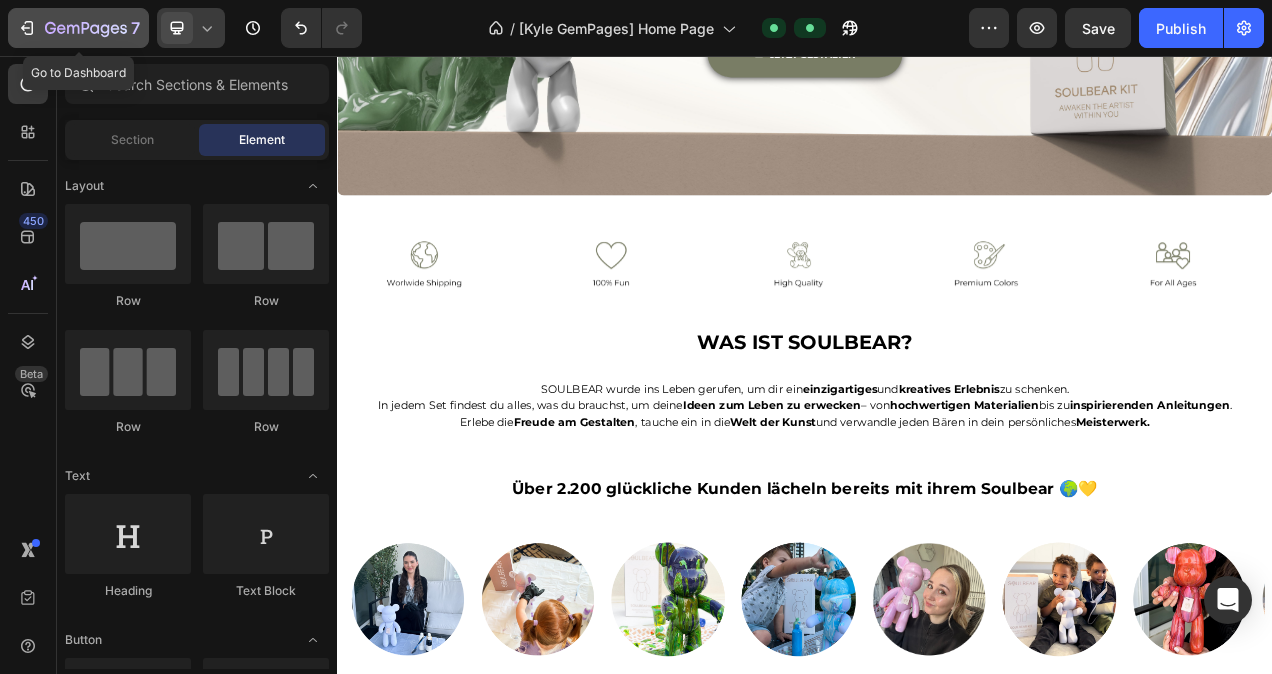 click 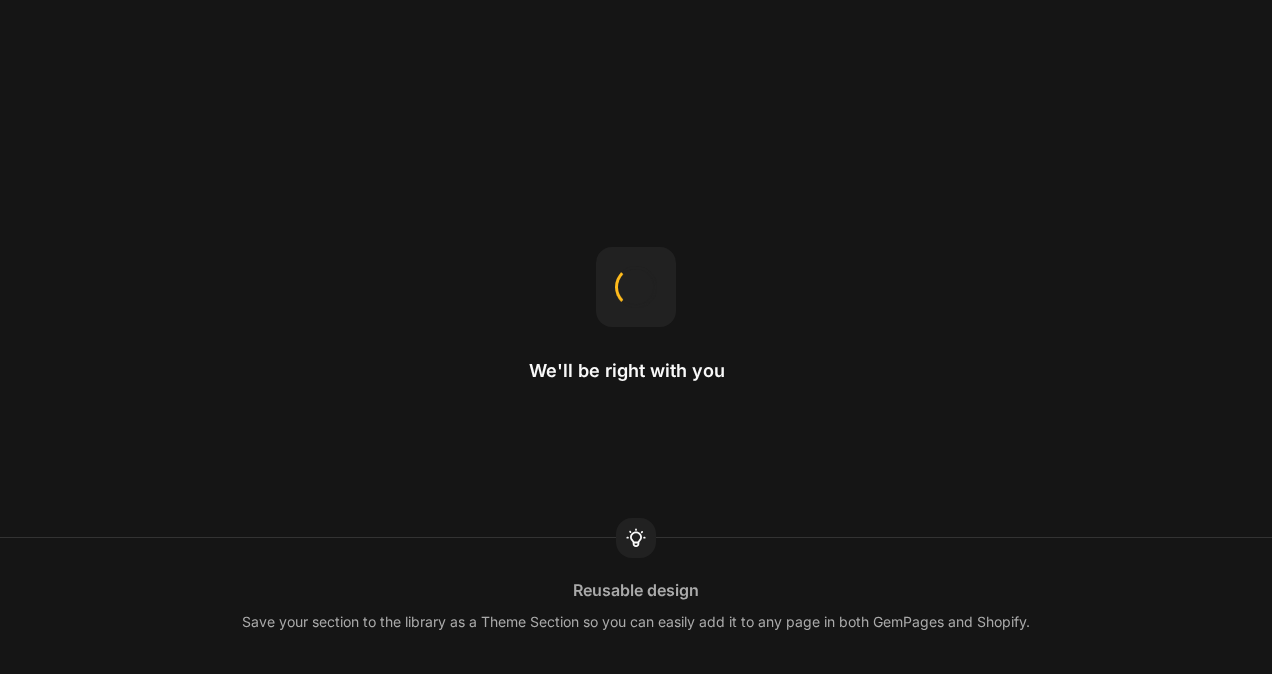 scroll, scrollTop: 0, scrollLeft: 0, axis: both 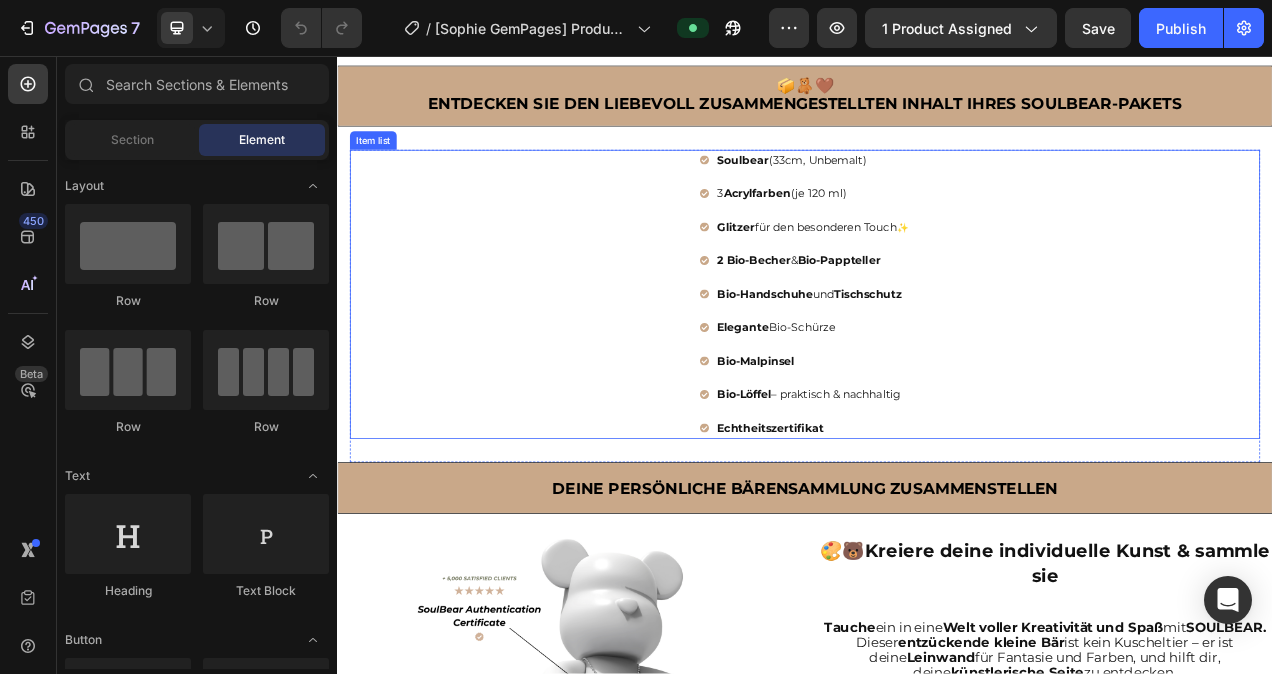 click on "✨" at bounding box center (1062, 276) 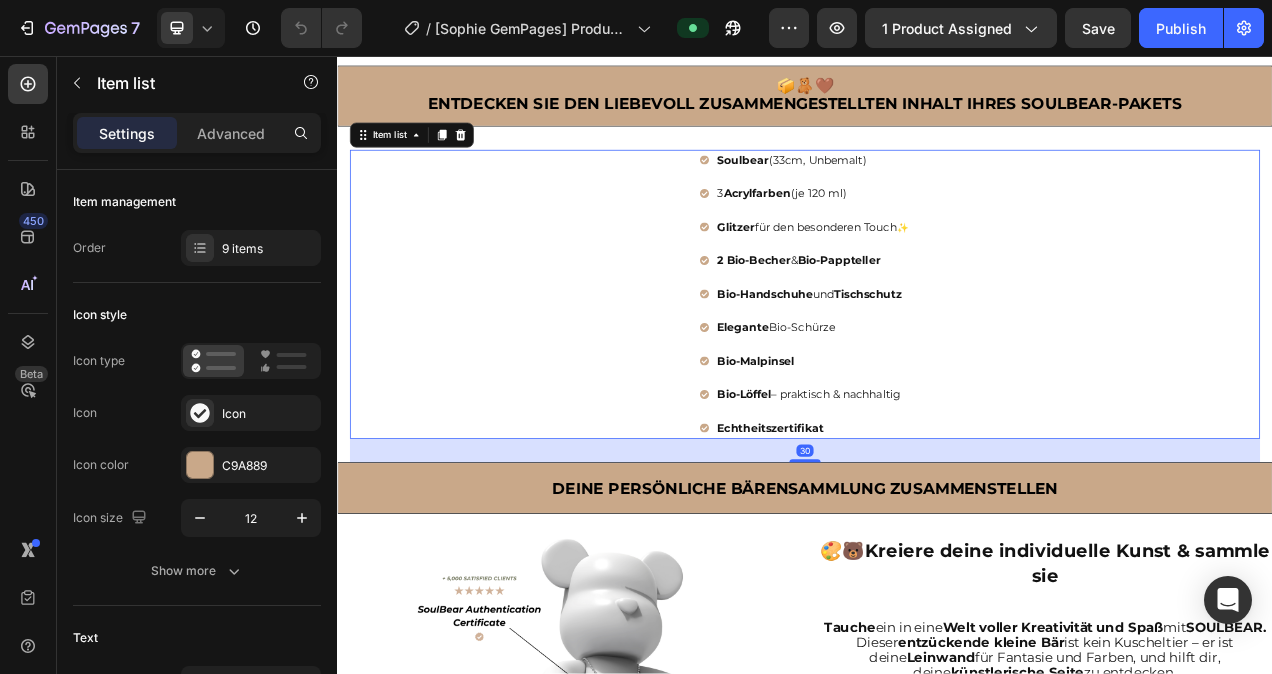 click on "✨" at bounding box center (1062, 276) 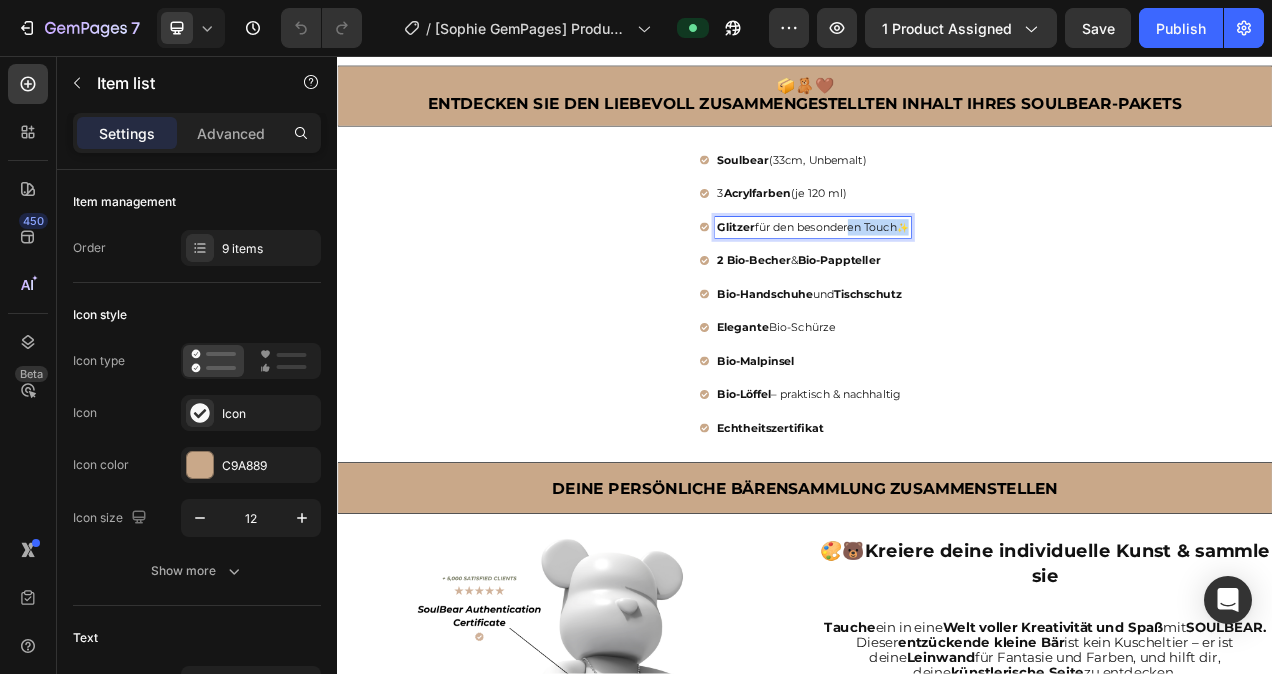 drag, startPoint x: 1063, startPoint y: 270, endPoint x: 976, endPoint y: 272, distance: 87.02299 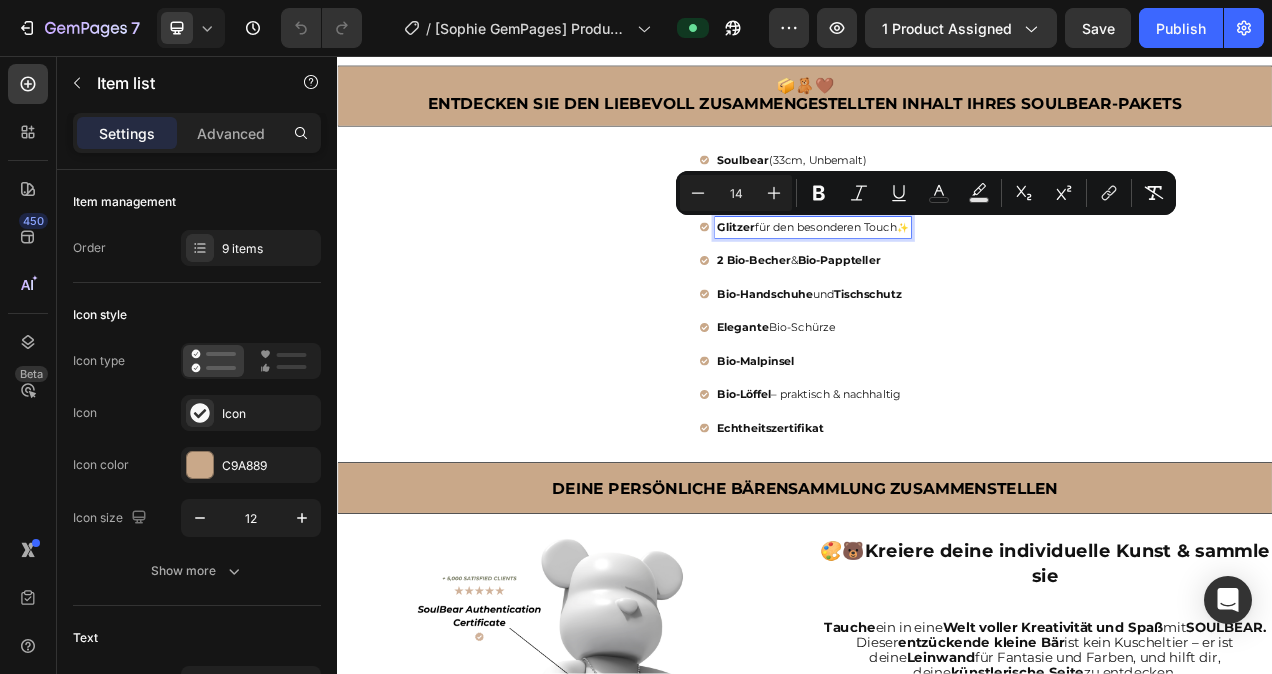click on "2 Bio-Becher  &  Bio-Pappteller" at bounding box center (947, 319) 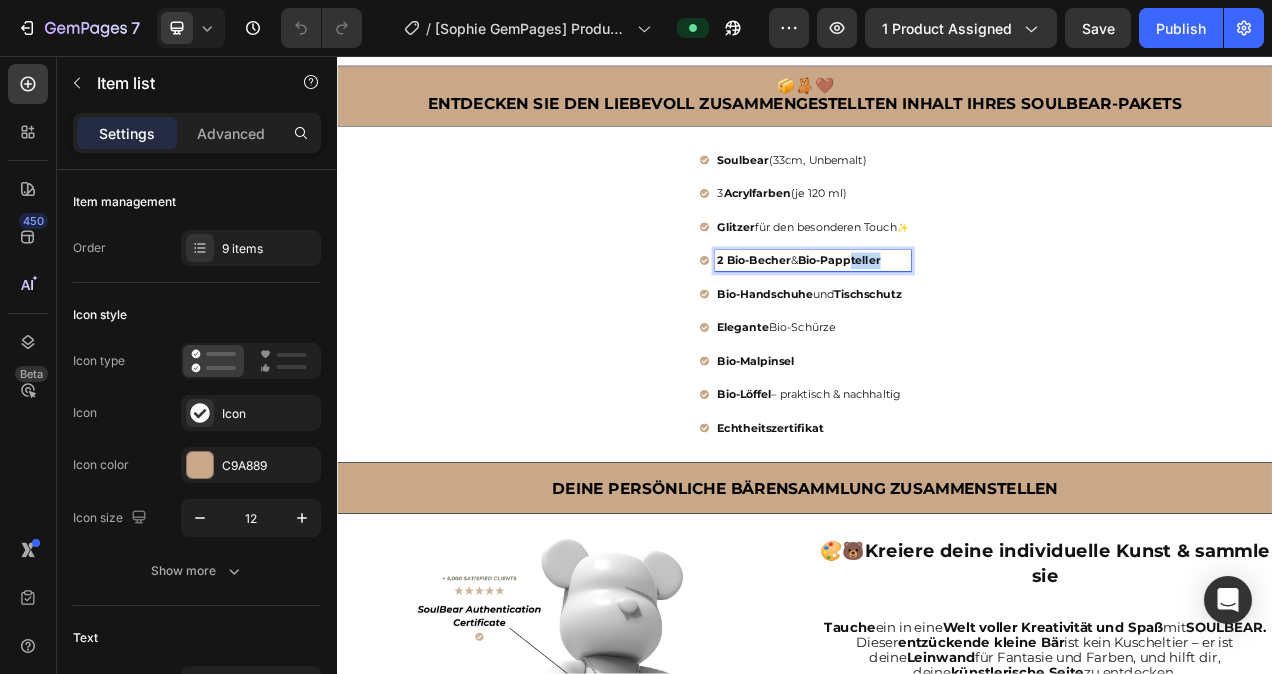 drag, startPoint x: 1039, startPoint y: 310, endPoint x: 989, endPoint y: 314, distance: 50.159744 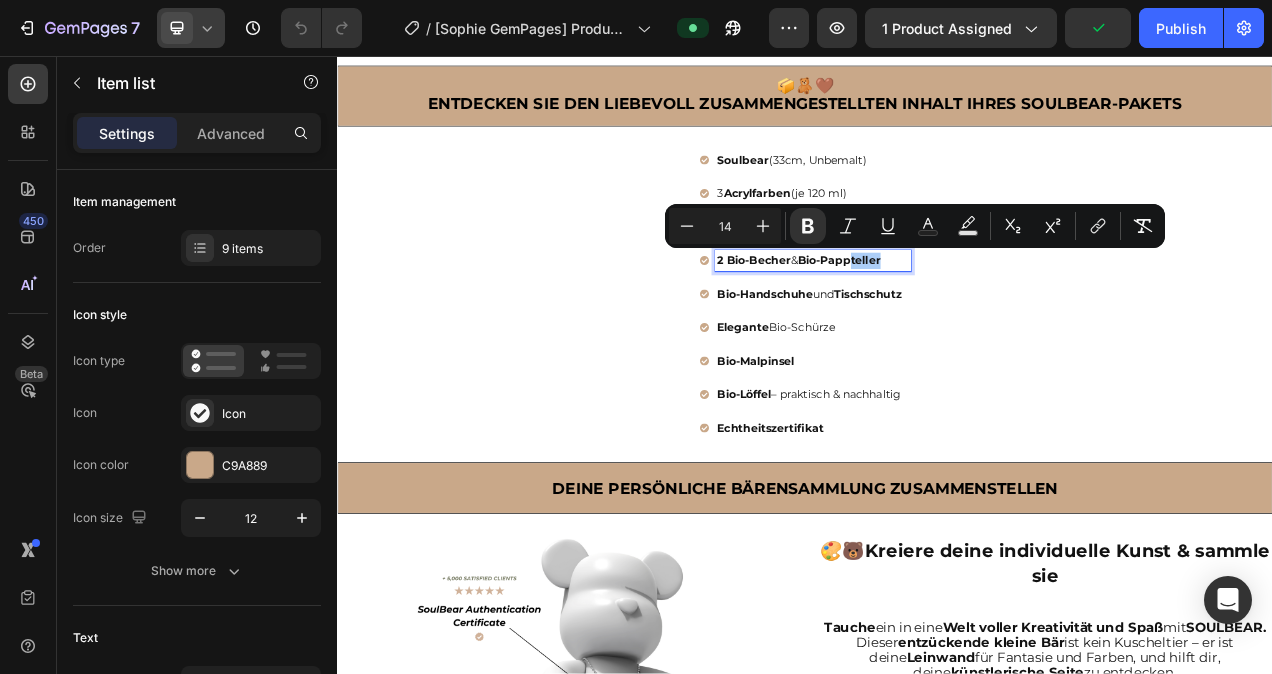 click 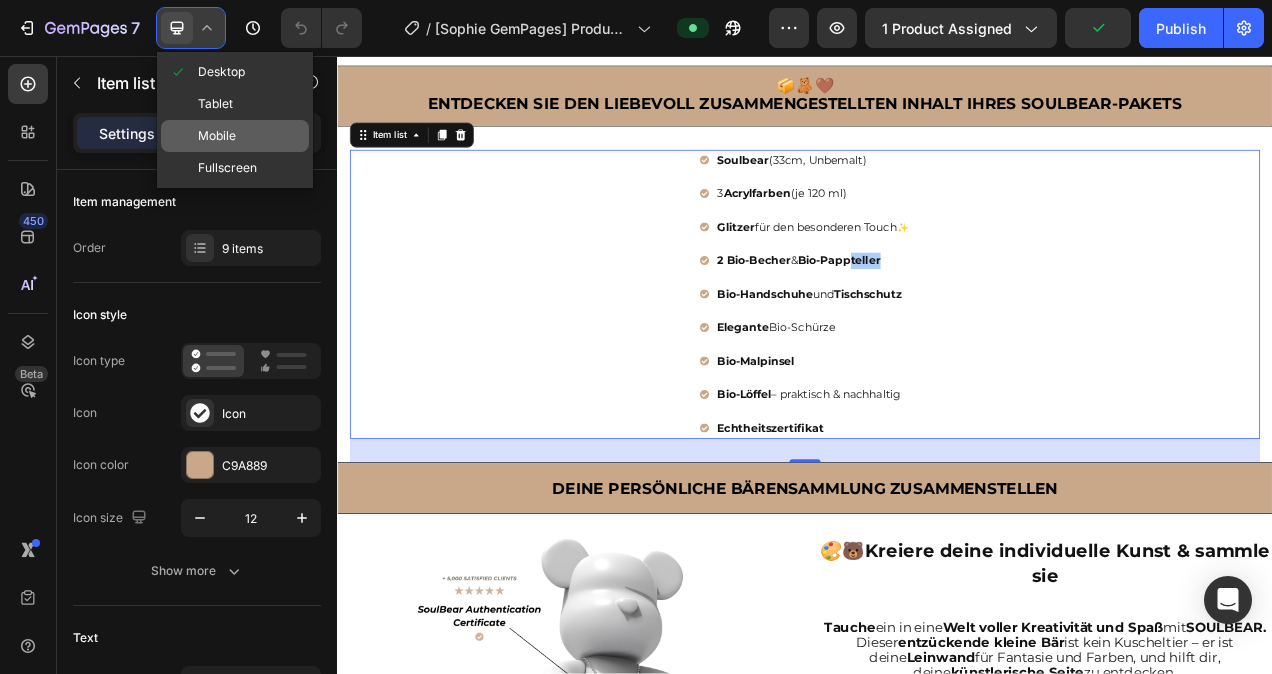 click on "Mobile" 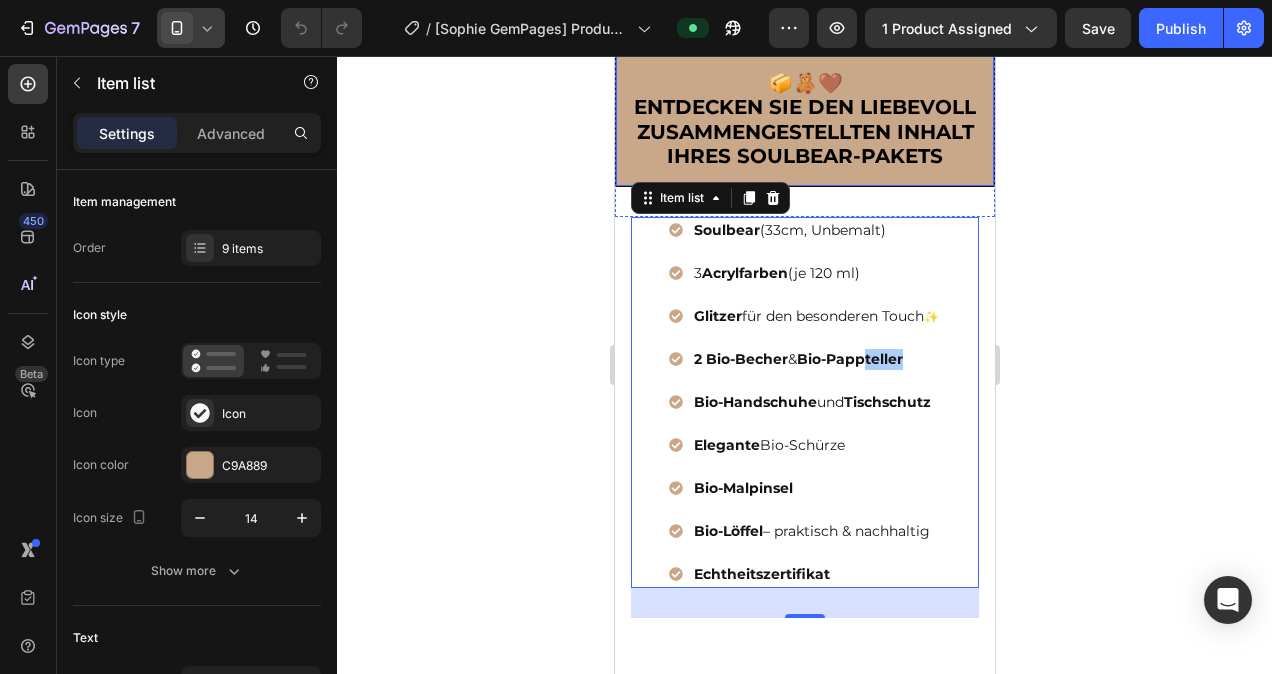 scroll, scrollTop: 1285, scrollLeft: 0, axis: vertical 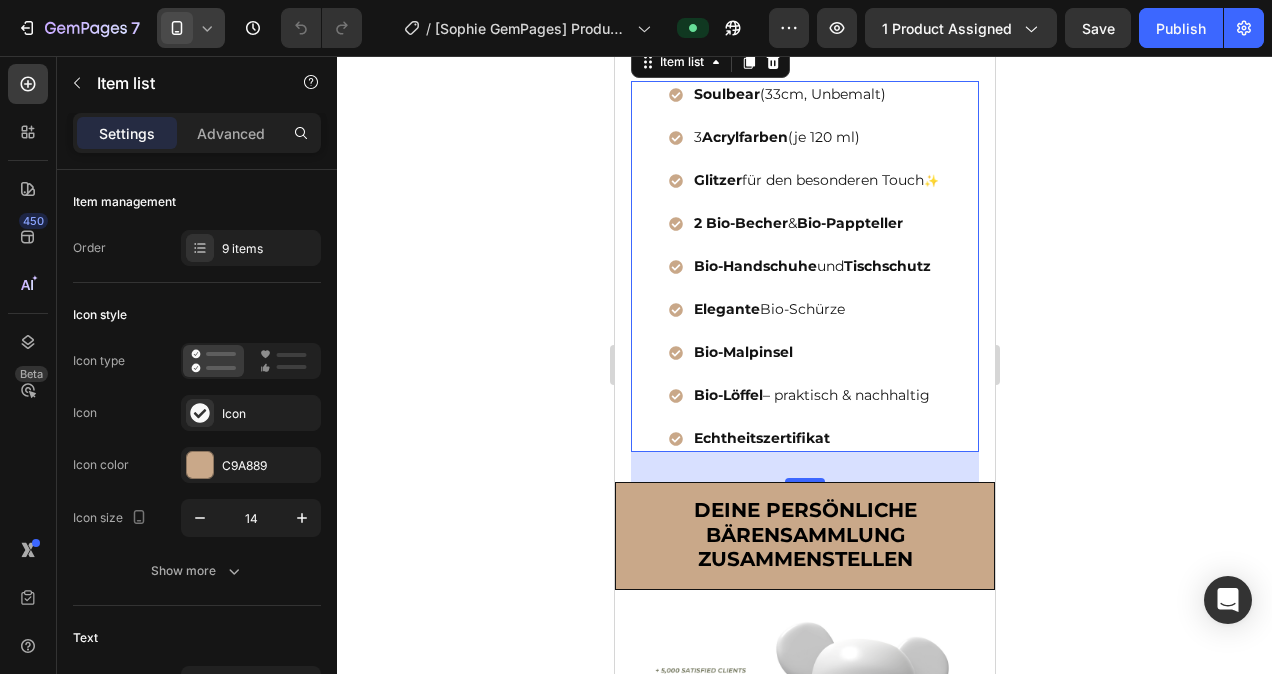 click on "Tischschutz" at bounding box center [886, 266] 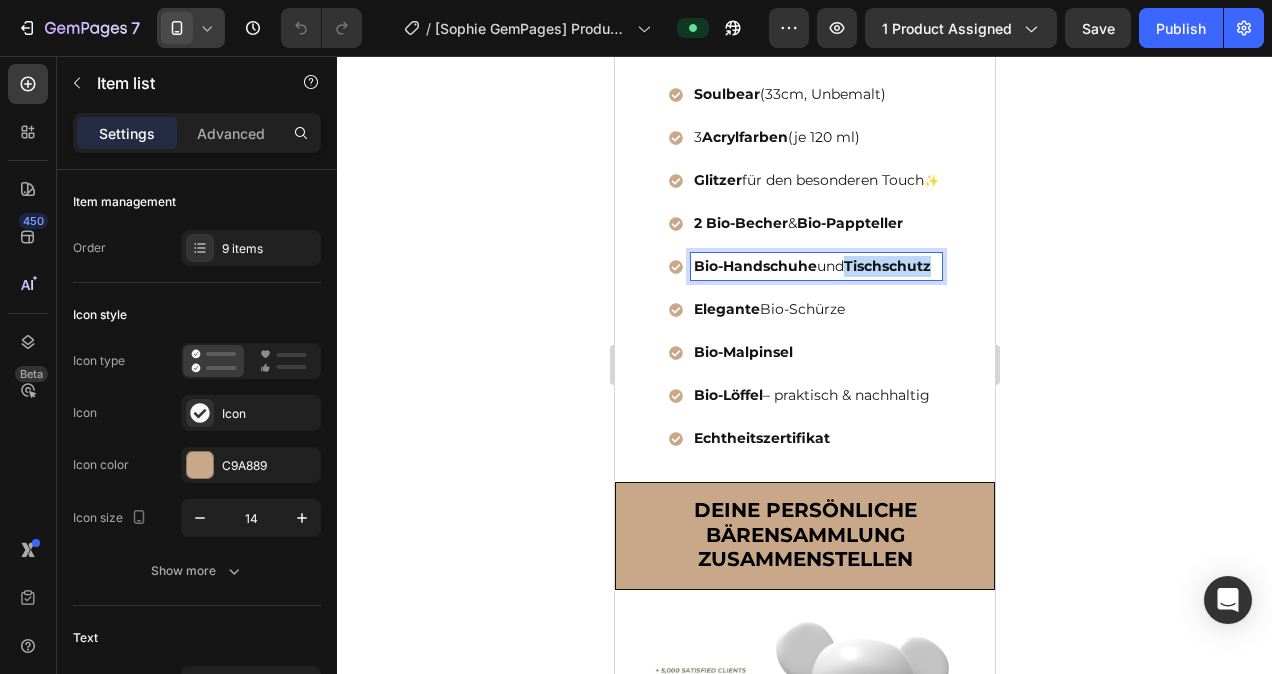 drag, startPoint x: 923, startPoint y: 311, endPoint x: 828, endPoint y: 315, distance: 95.084175 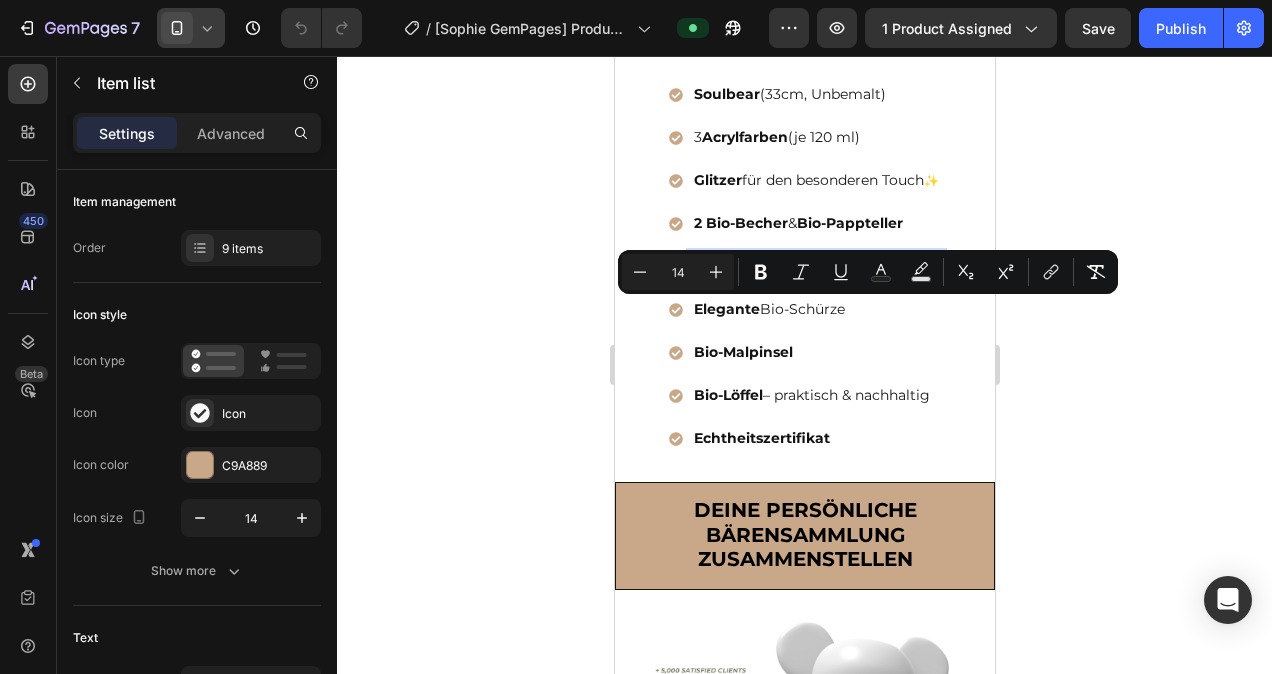 click on "Elegante  Bio-Schürze" at bounding box center [815, 309] 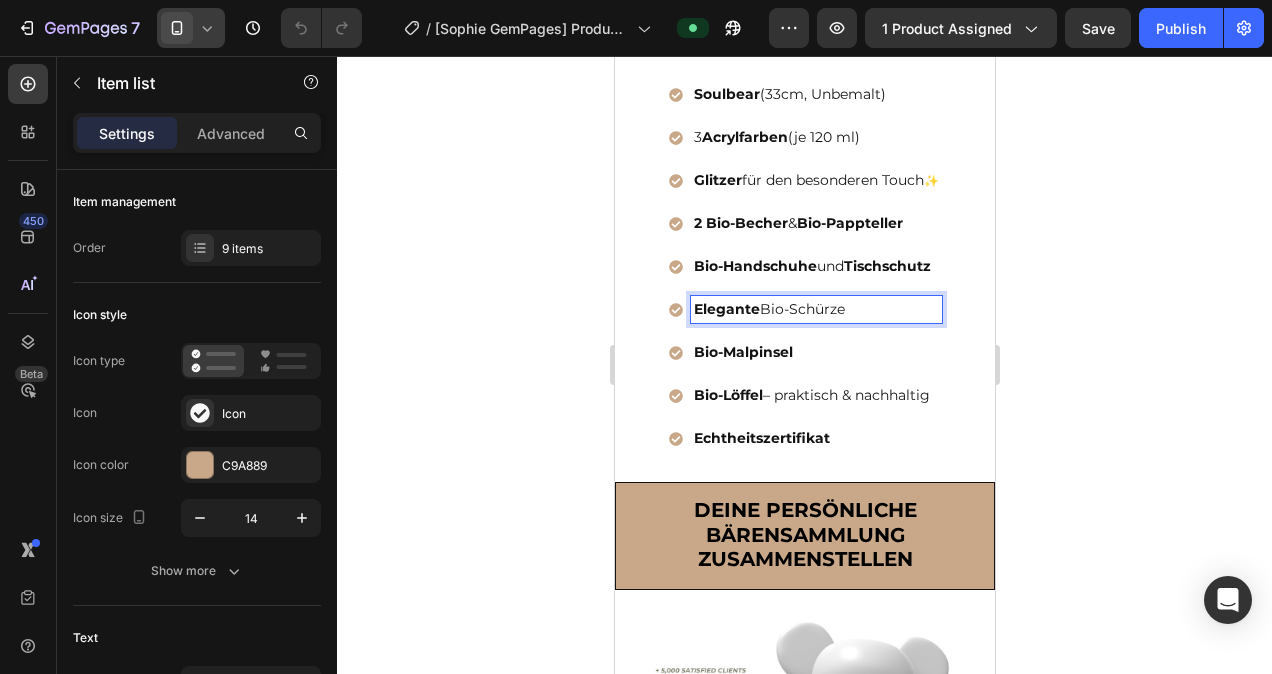 drag, startPoint x: 862, startPoint y: 350, endPoint x: 795, endPoint y: 356, distance: 67.26812 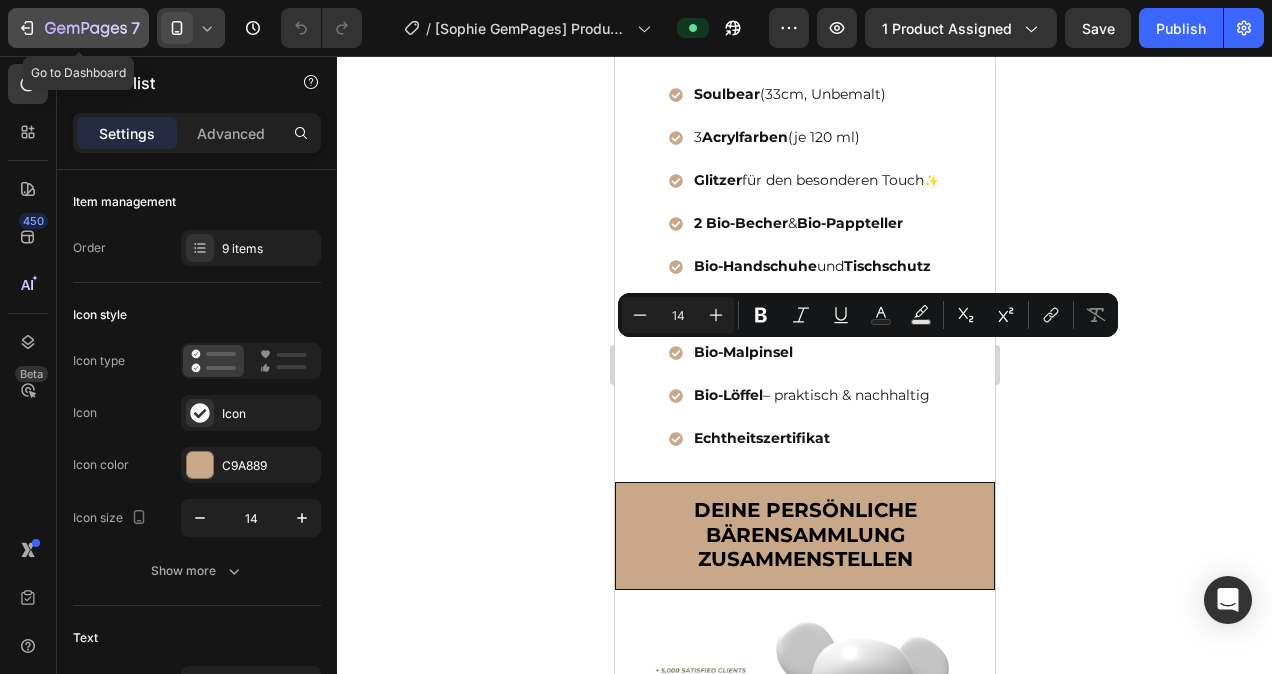 click 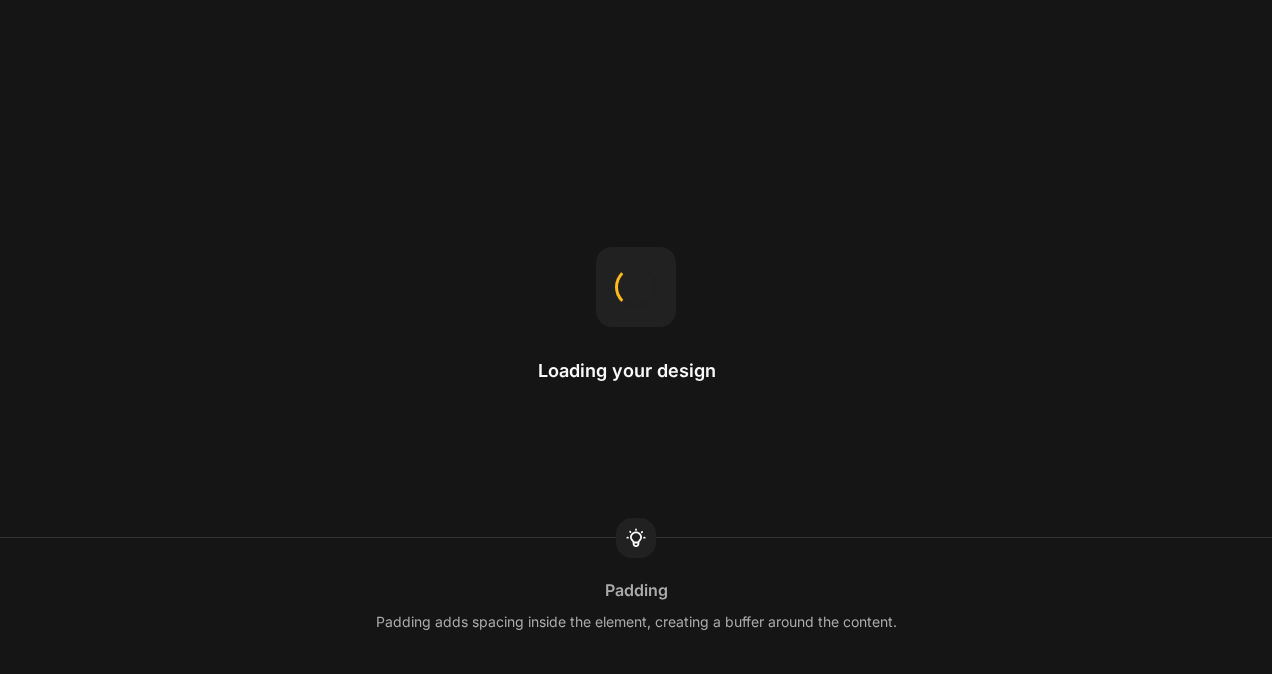scroll, scrollTop: 0, scrollLeft: 0, axis: both 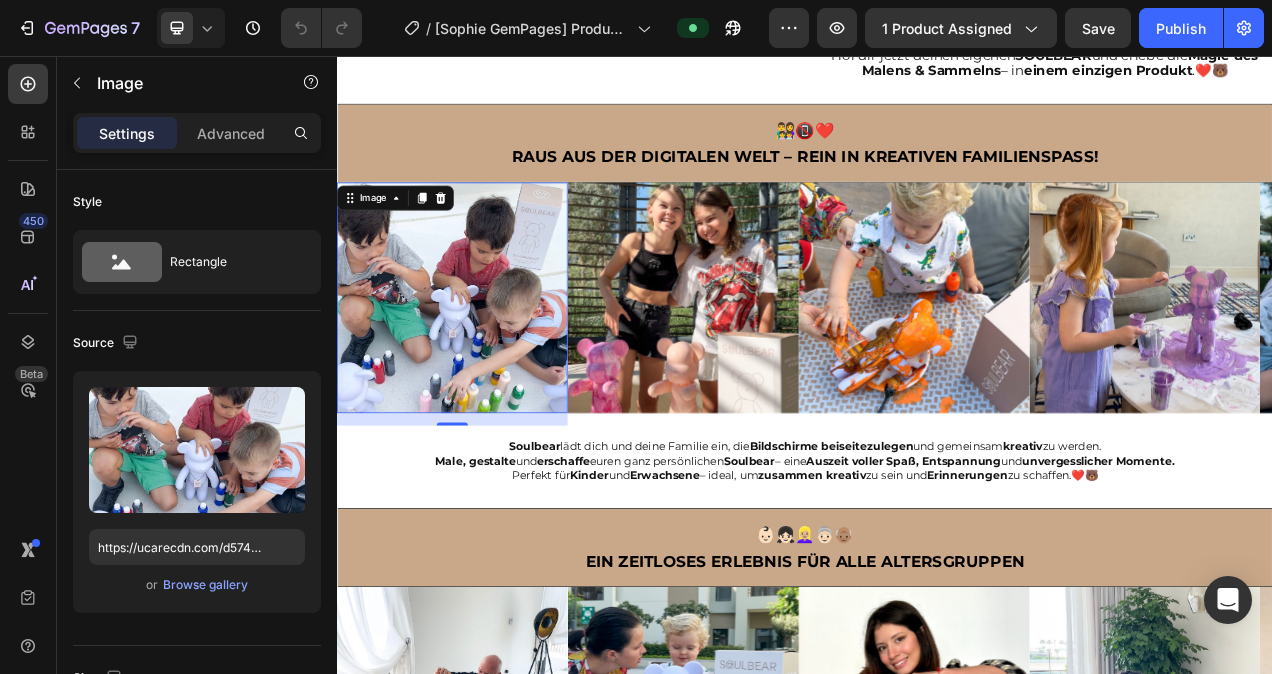 click at bounding box center [485, 367] 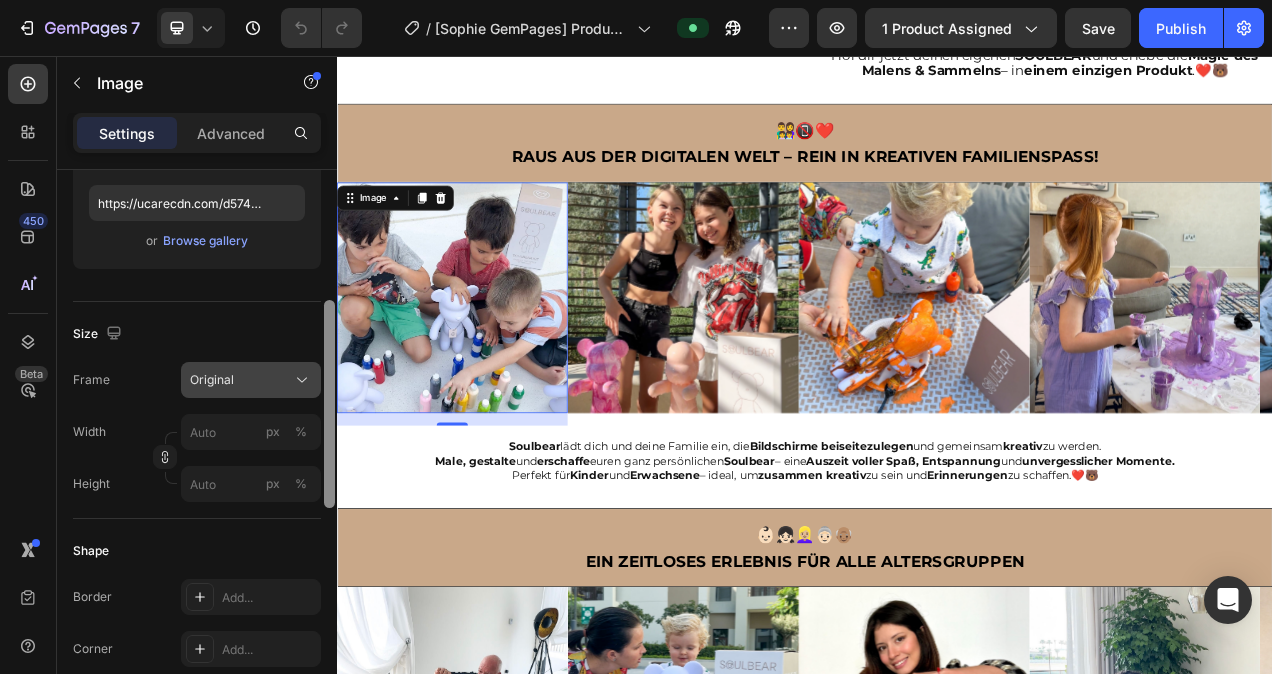 scroll, scrollTop: 346, scrollLeft: 0, axis: vertical 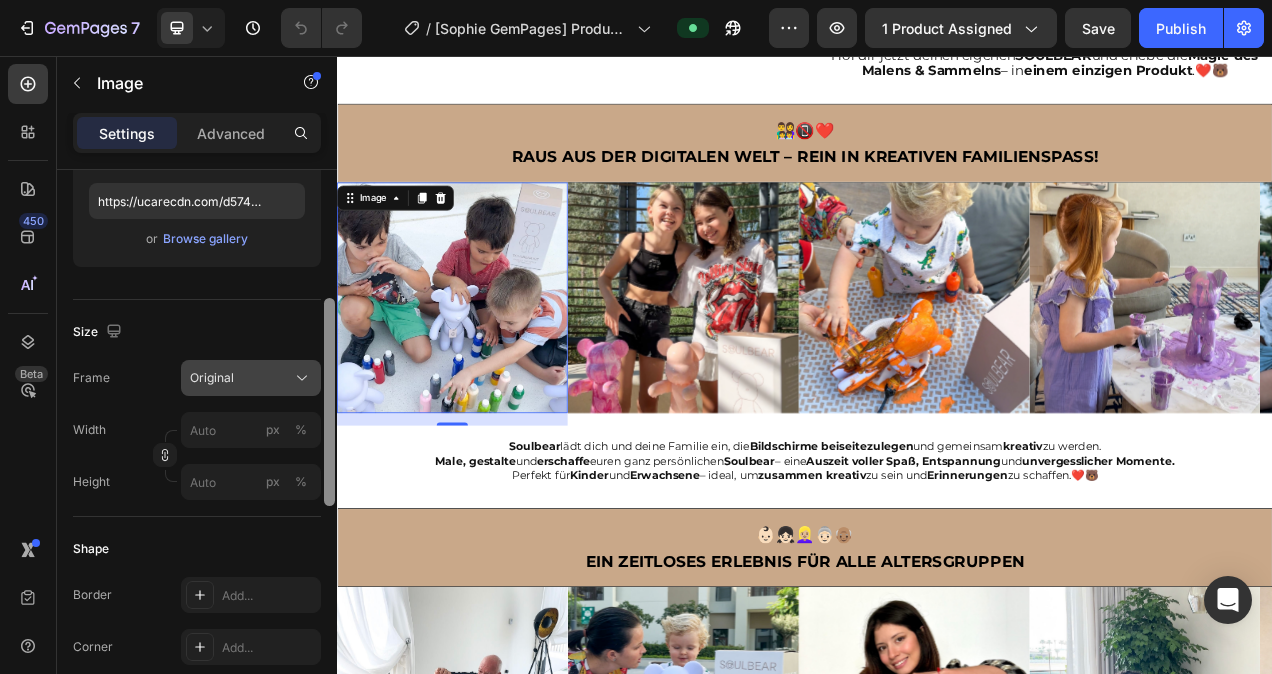 drag, startPoint x: 327, startPoint y: 246, endPoint x: 320, endPoint y: 375, distance: 129.18979 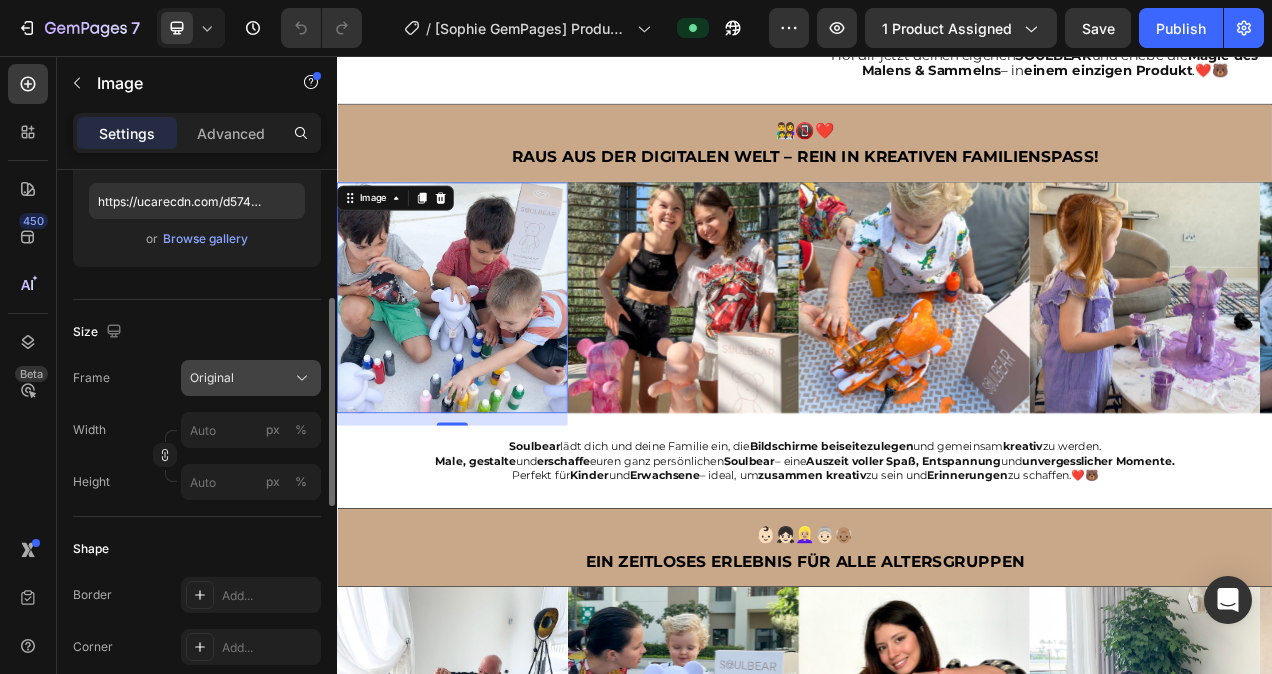 click 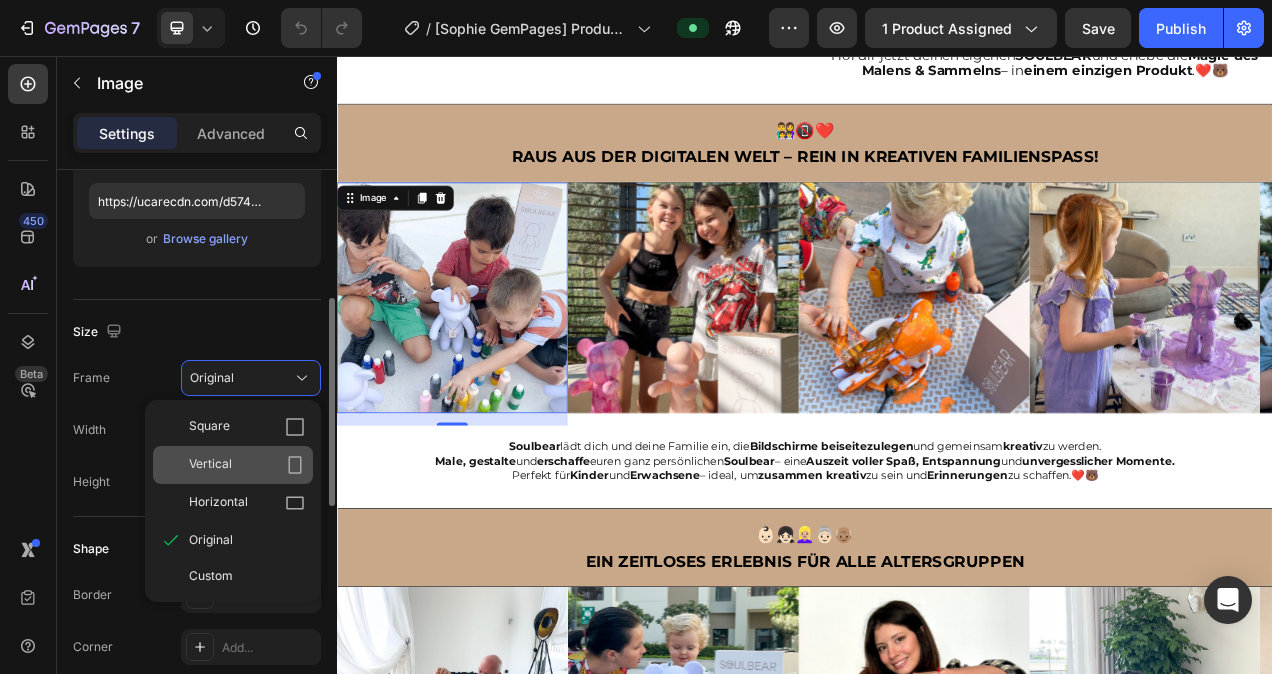 click 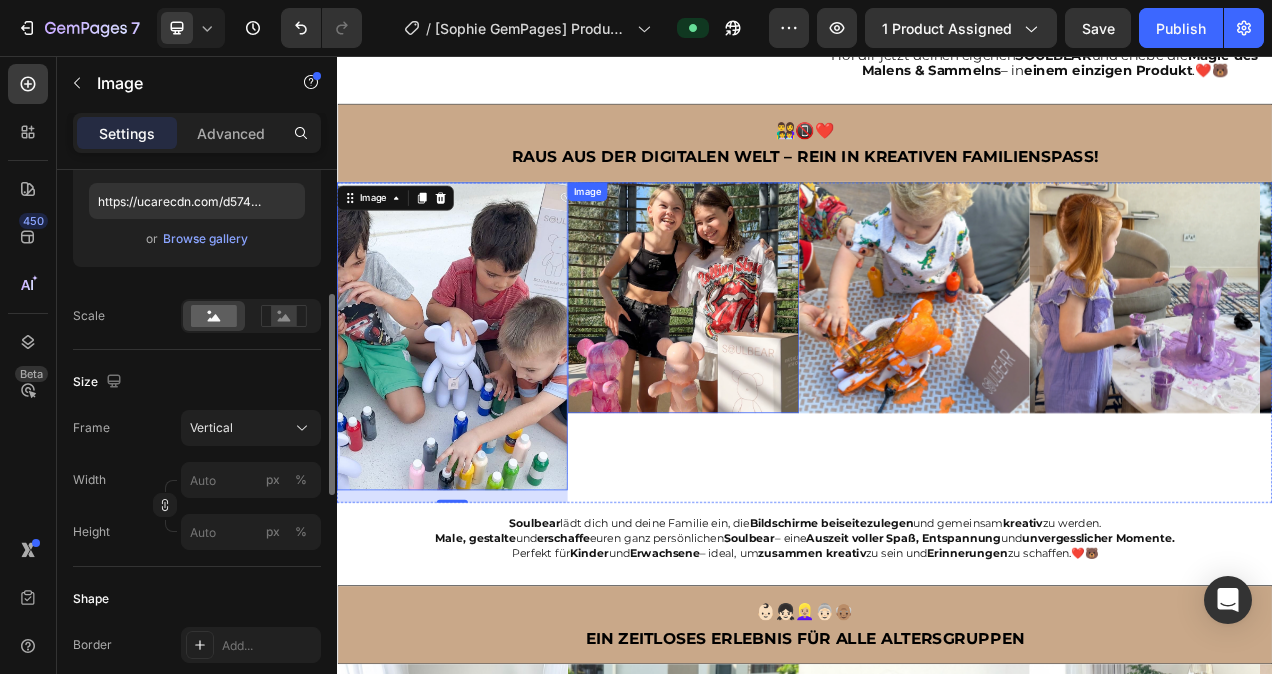 scroll, scrollTop: 346, scrollLeft: 0, axis: vertical 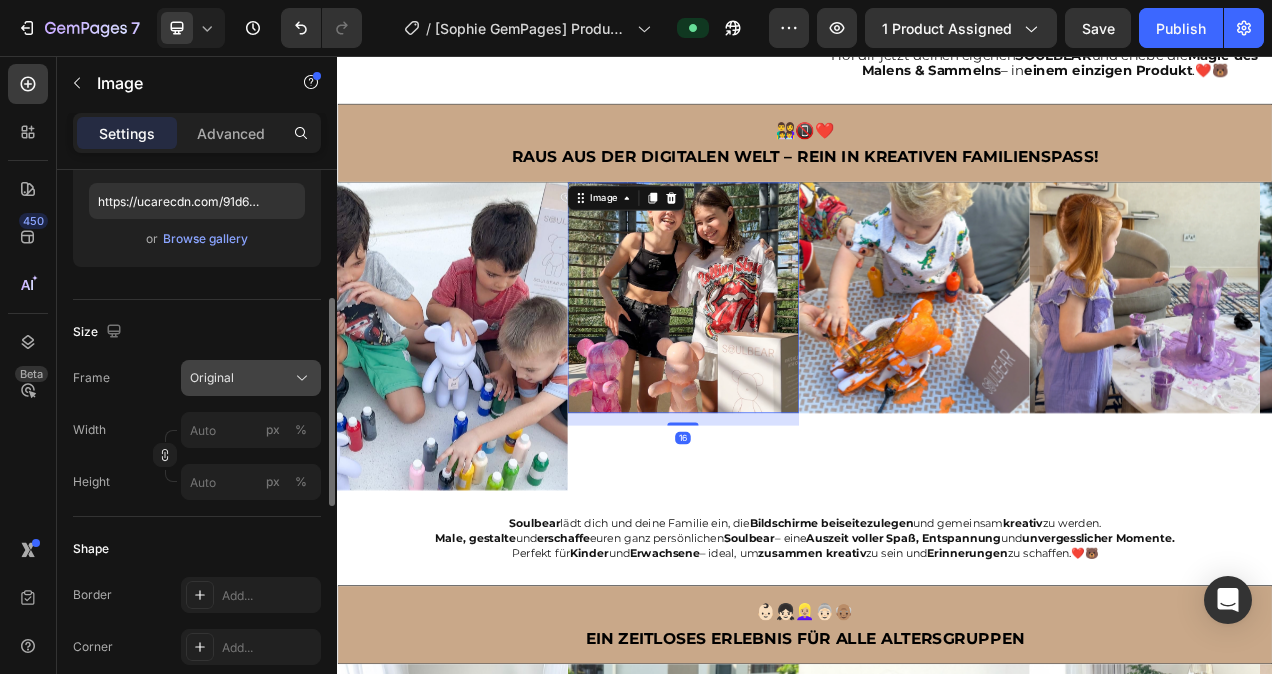 click 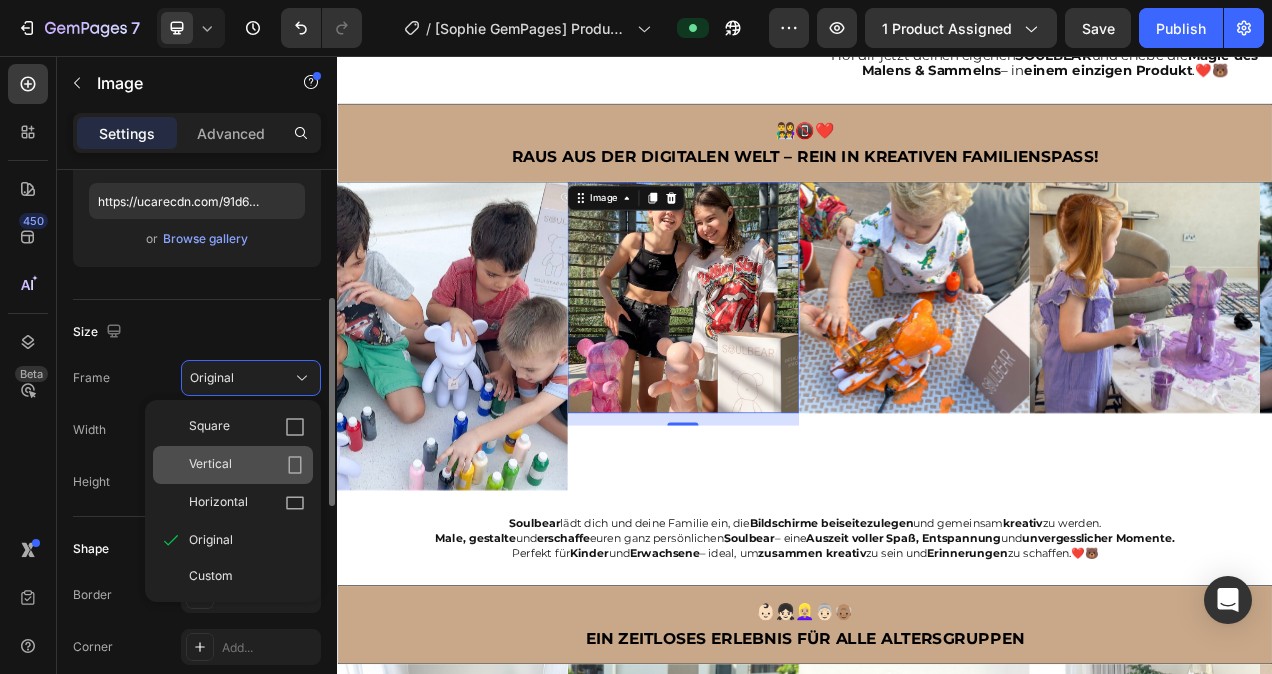 click on "Vertical" at bounding box center (247, 465) 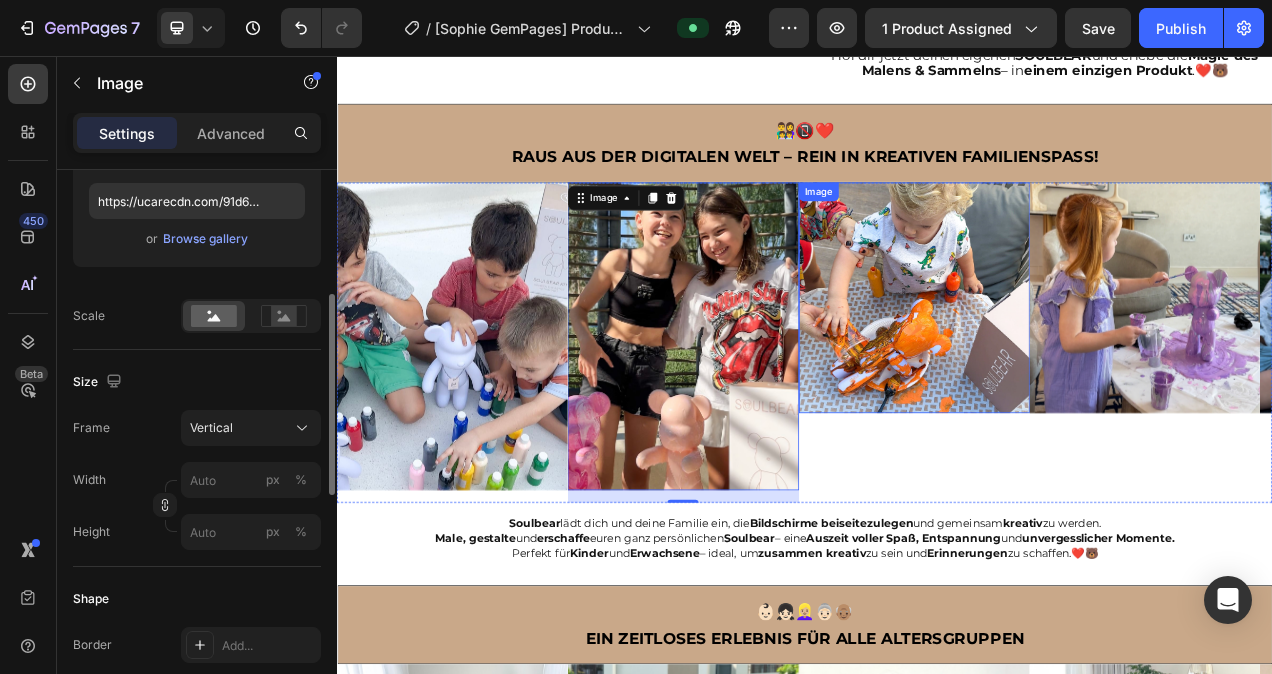 click at bounding box center [1078, 367] 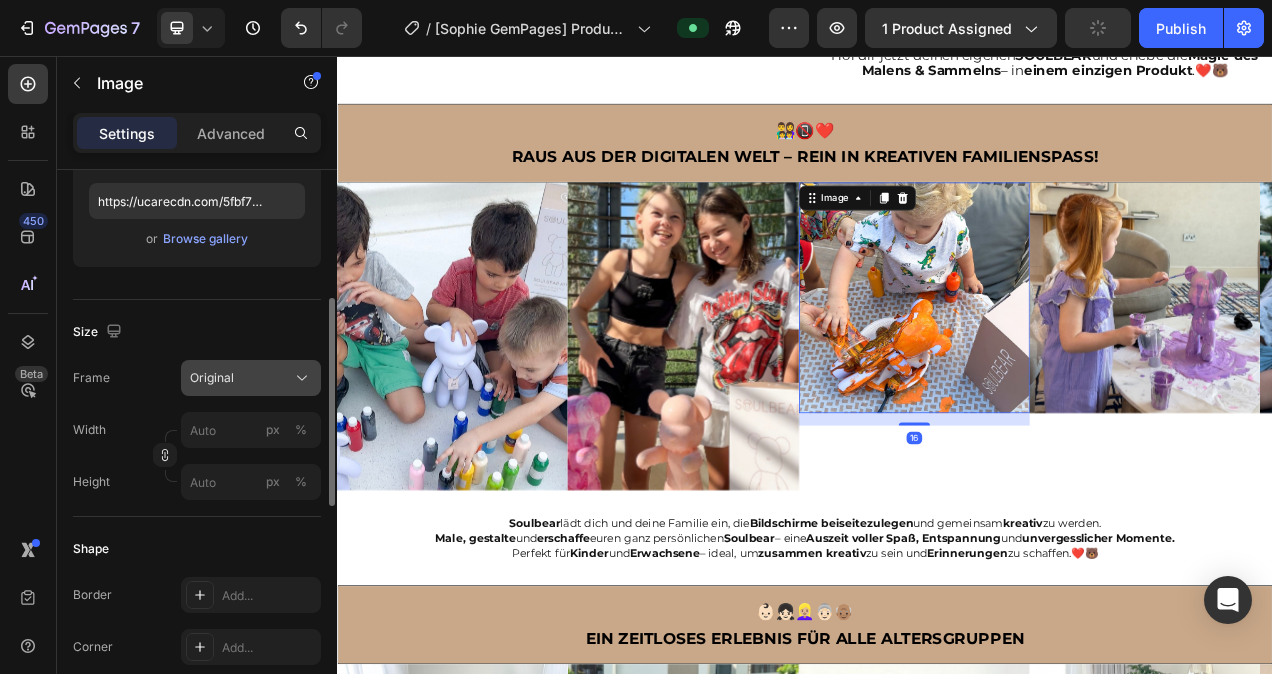 click on "Original" 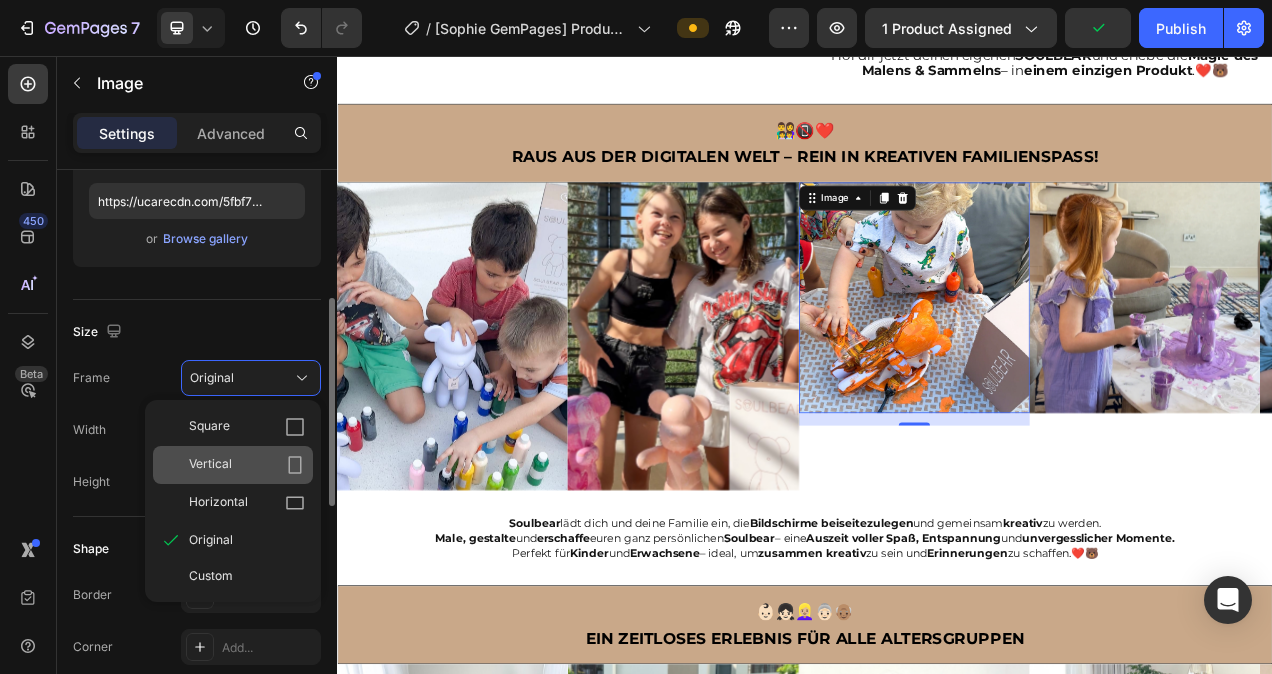 click on "Vertical" at bounding box center (247, 465) 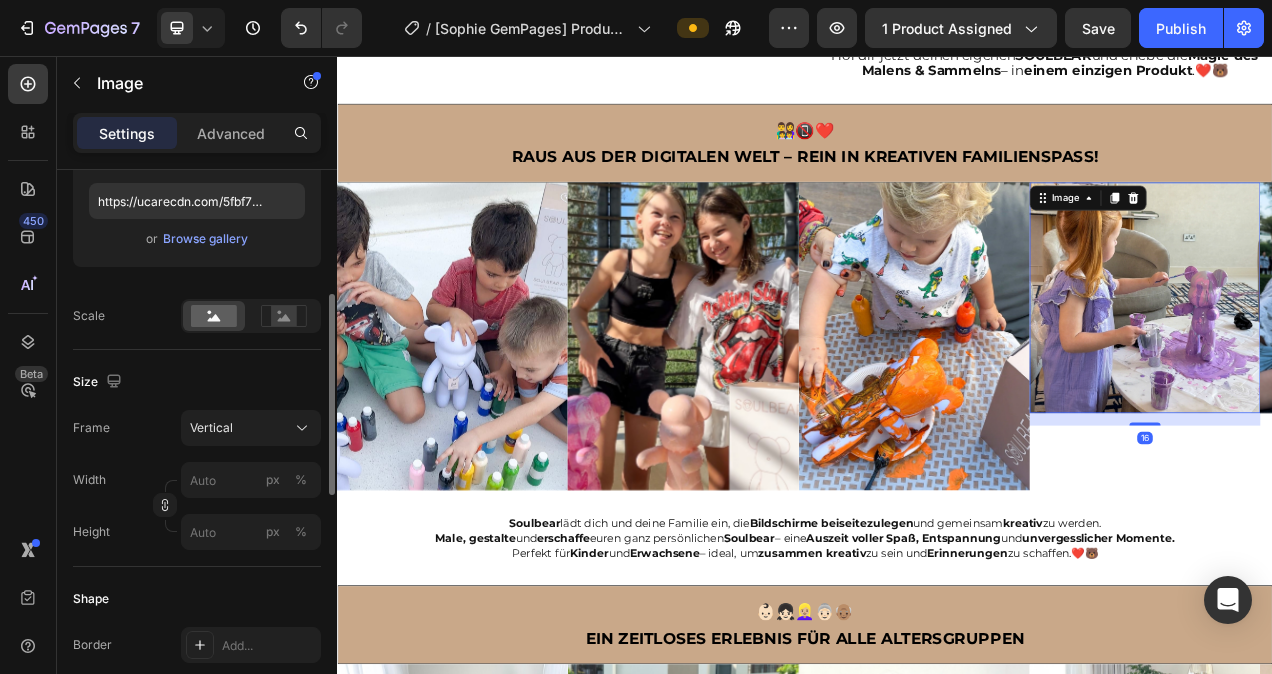 click at bounding box center (1374, 367) 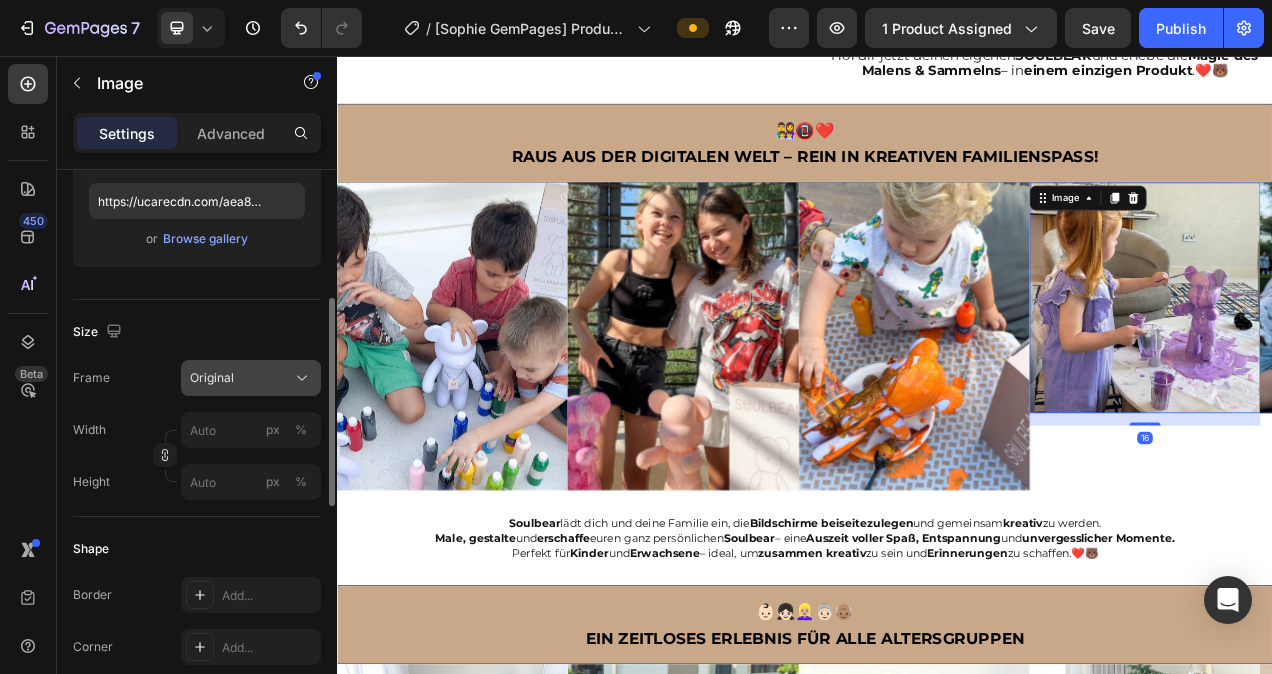 click 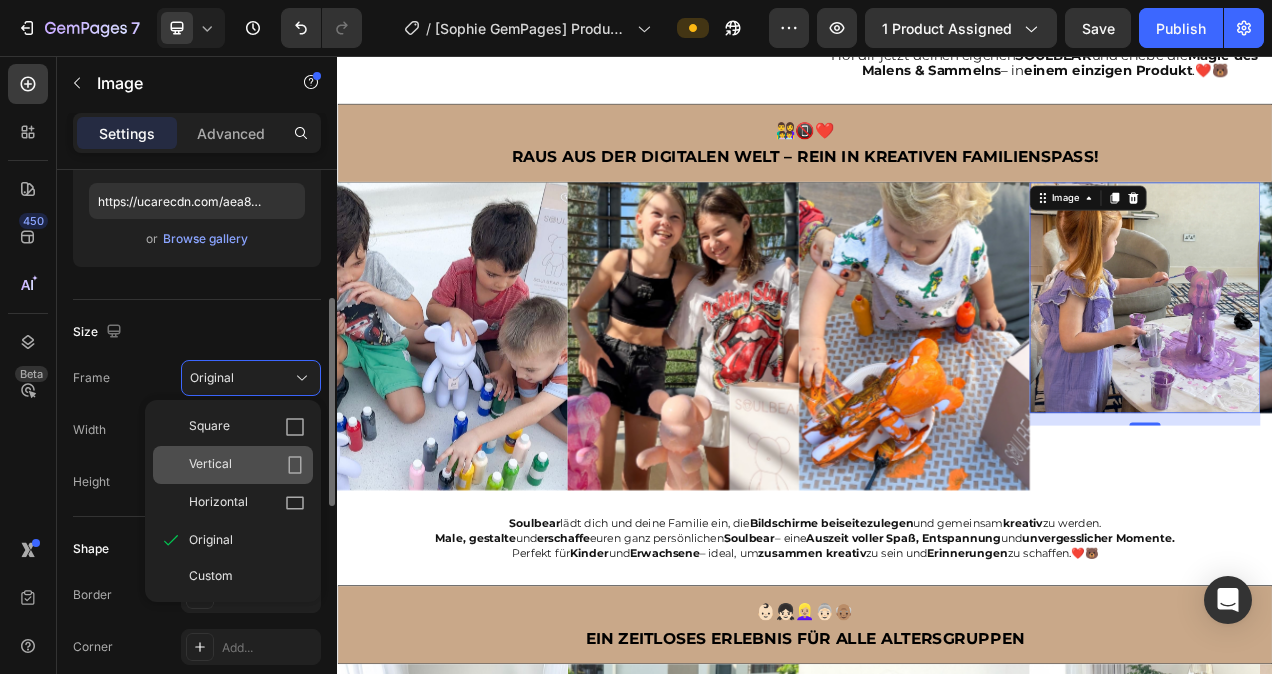 click on "Vertical" at bounding box center [247, 465] 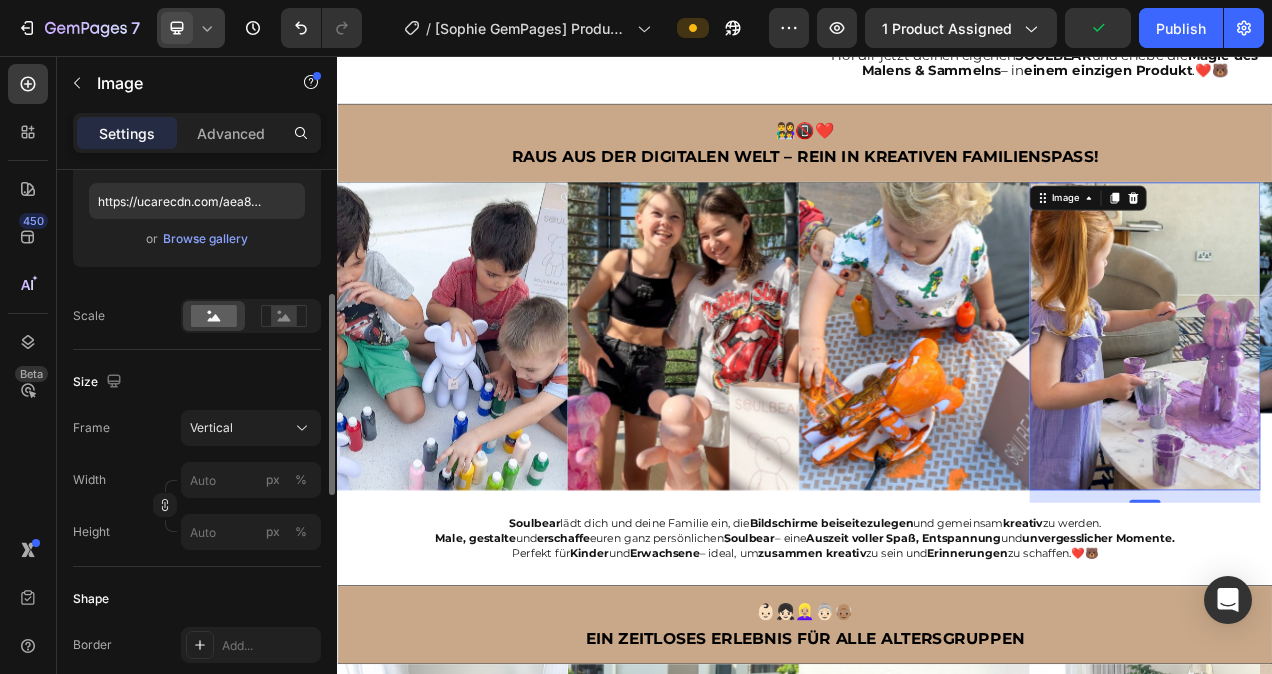 click 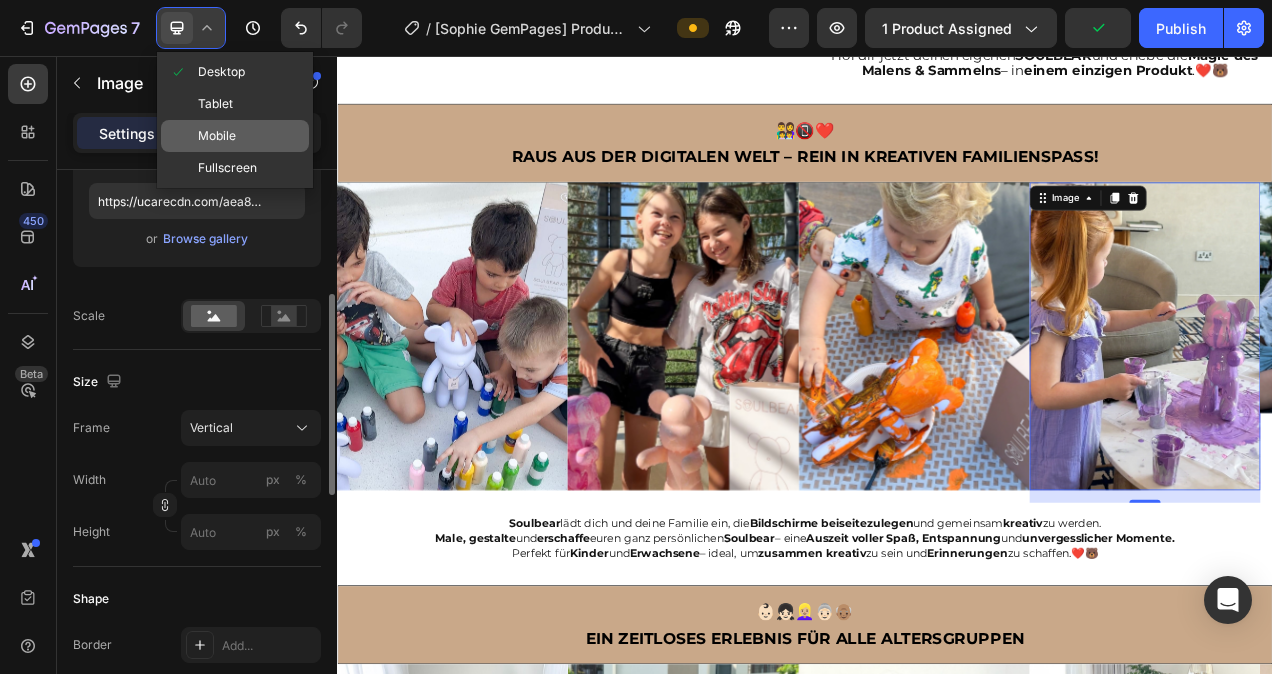 click on "Mobile" at bounding box center (217, 136) 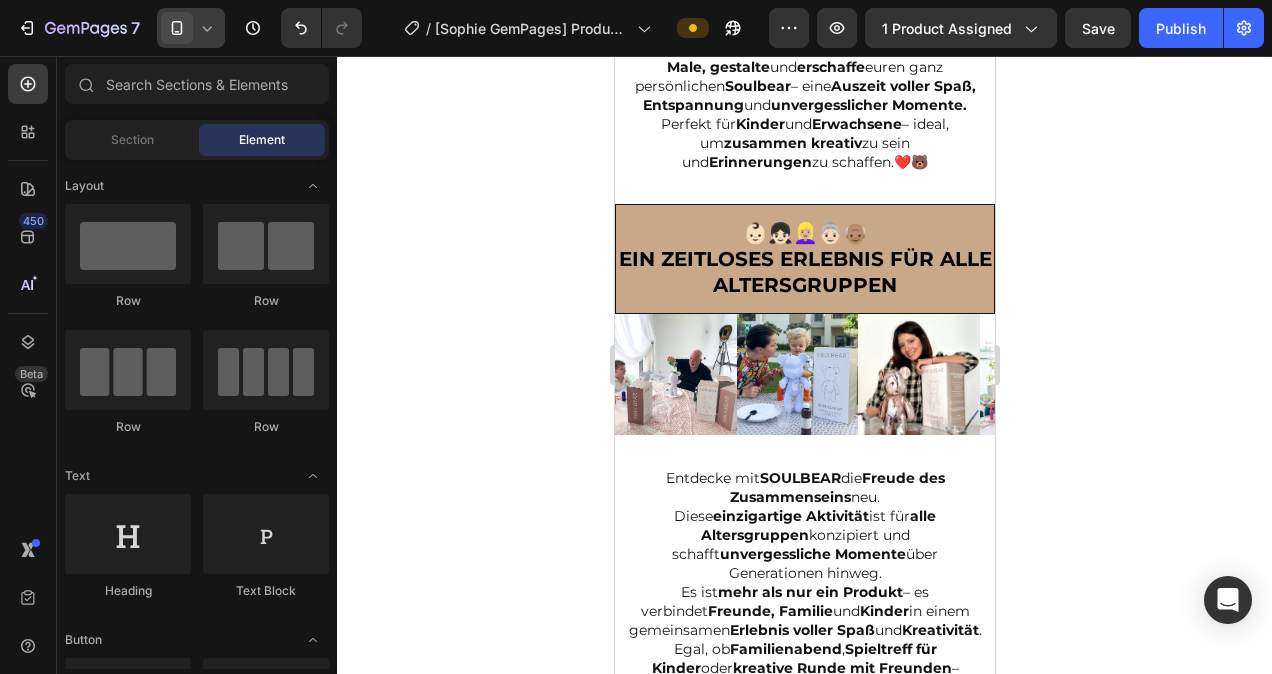 scroll, scrollTop: 2894, scrollLeft: 0, axis: vertical 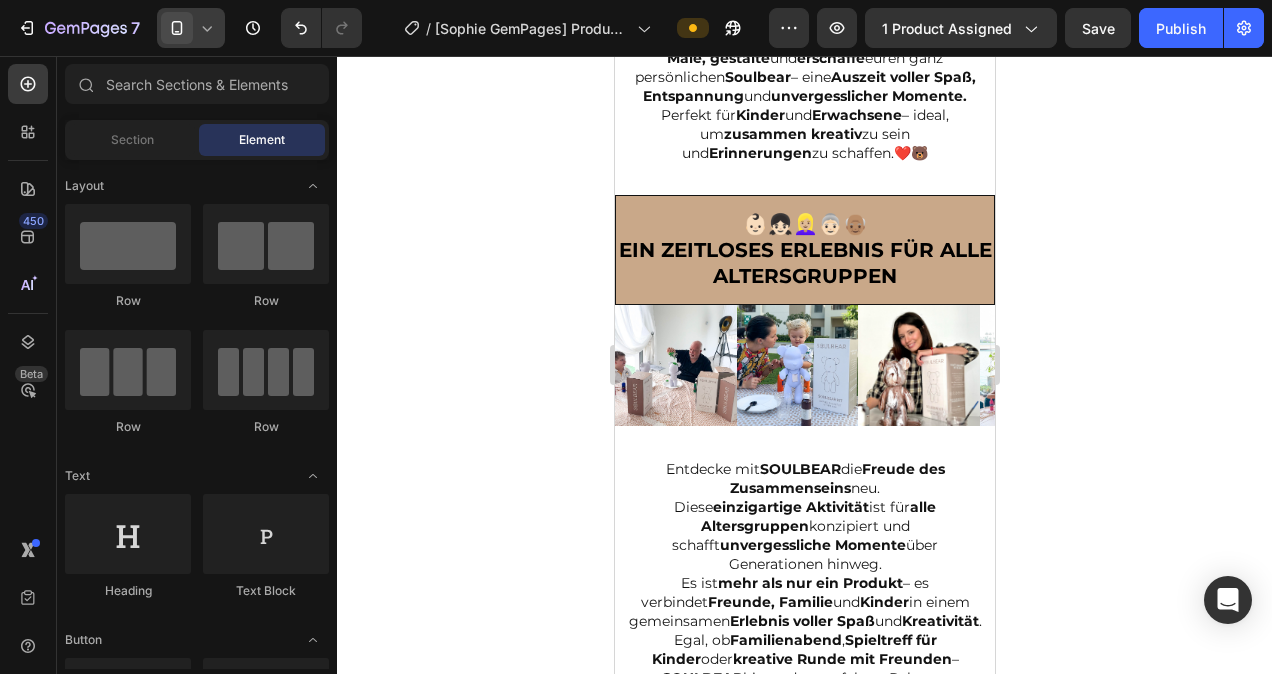 click 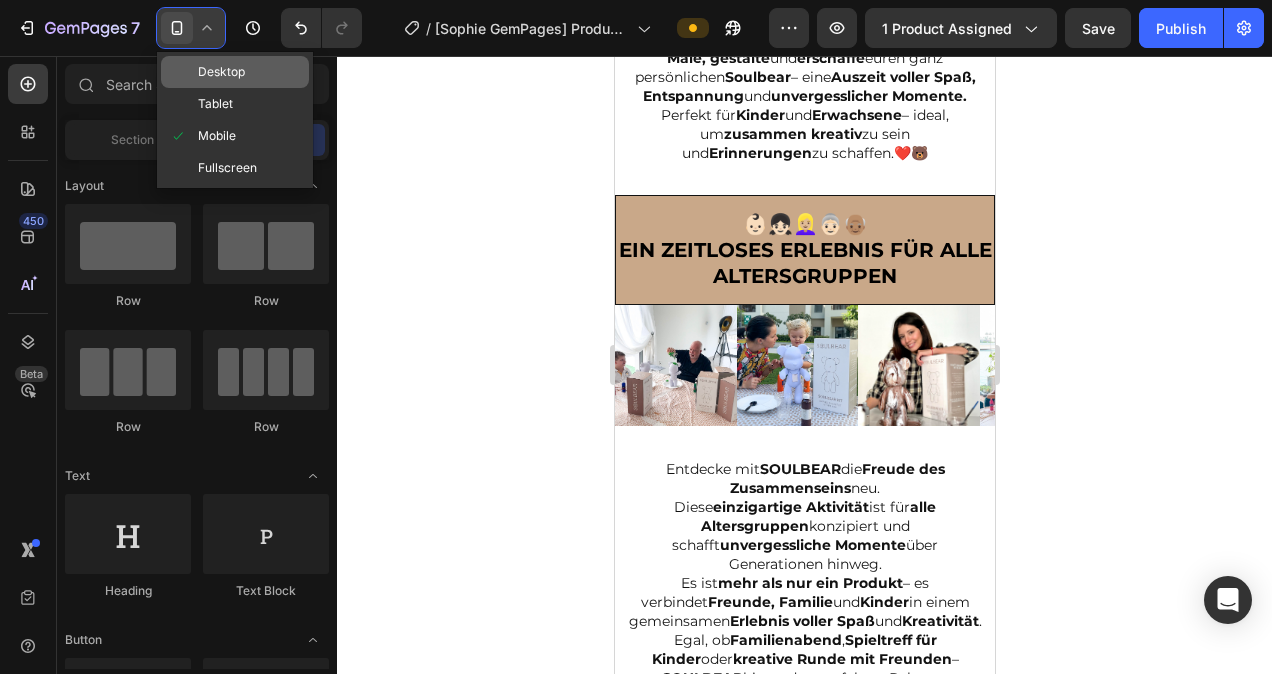 click on "Desktop" at bounding box center (221, 72) 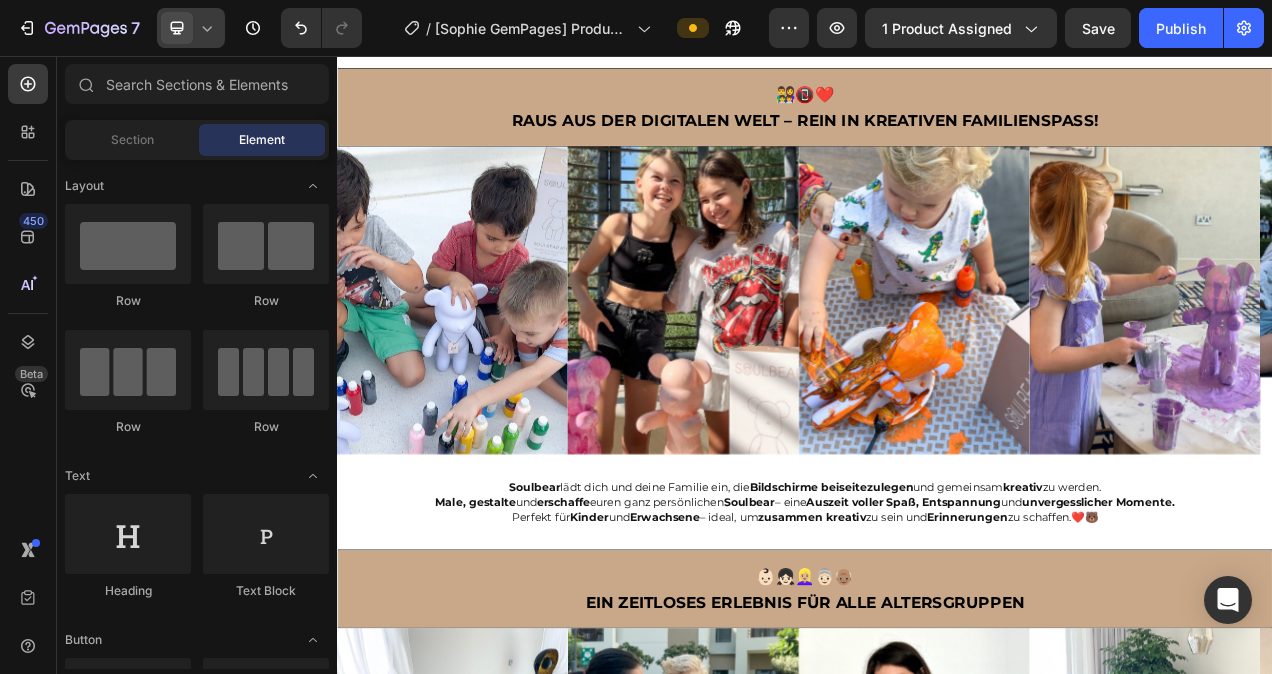 scroll, scrollTop: 2190, scrollLeft: 0, axis: vertical 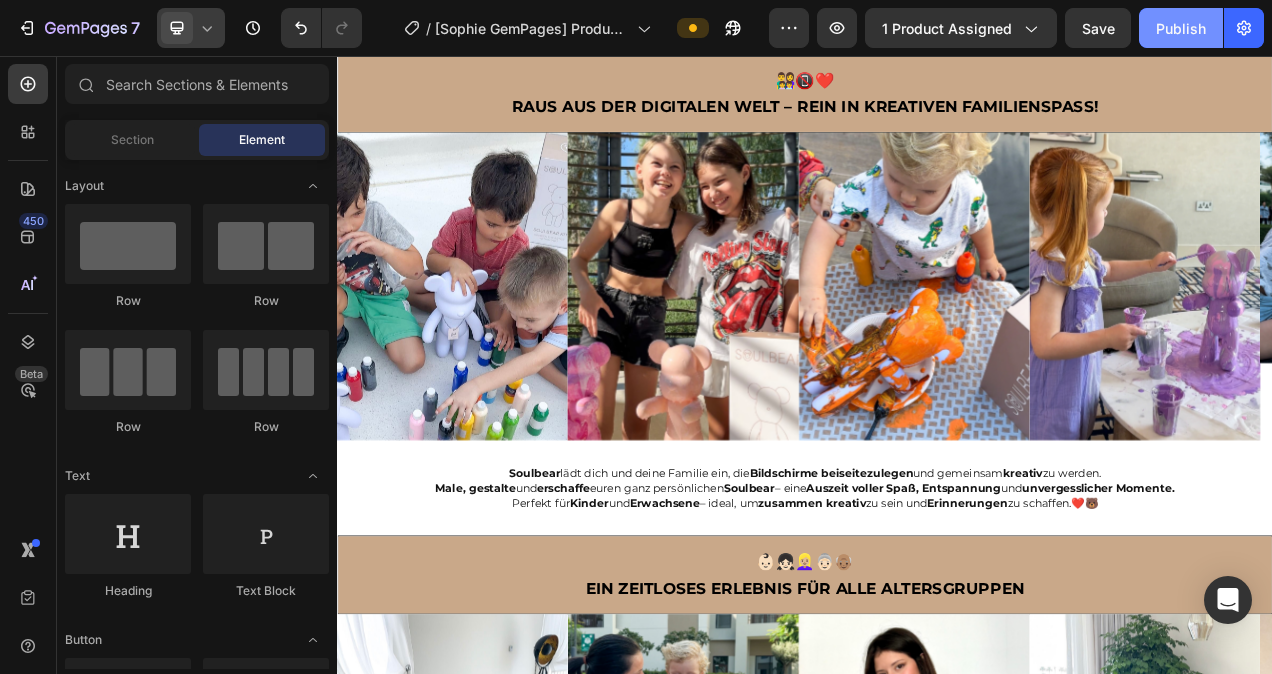 click on "Publish" at bounding box center (1181, 28) 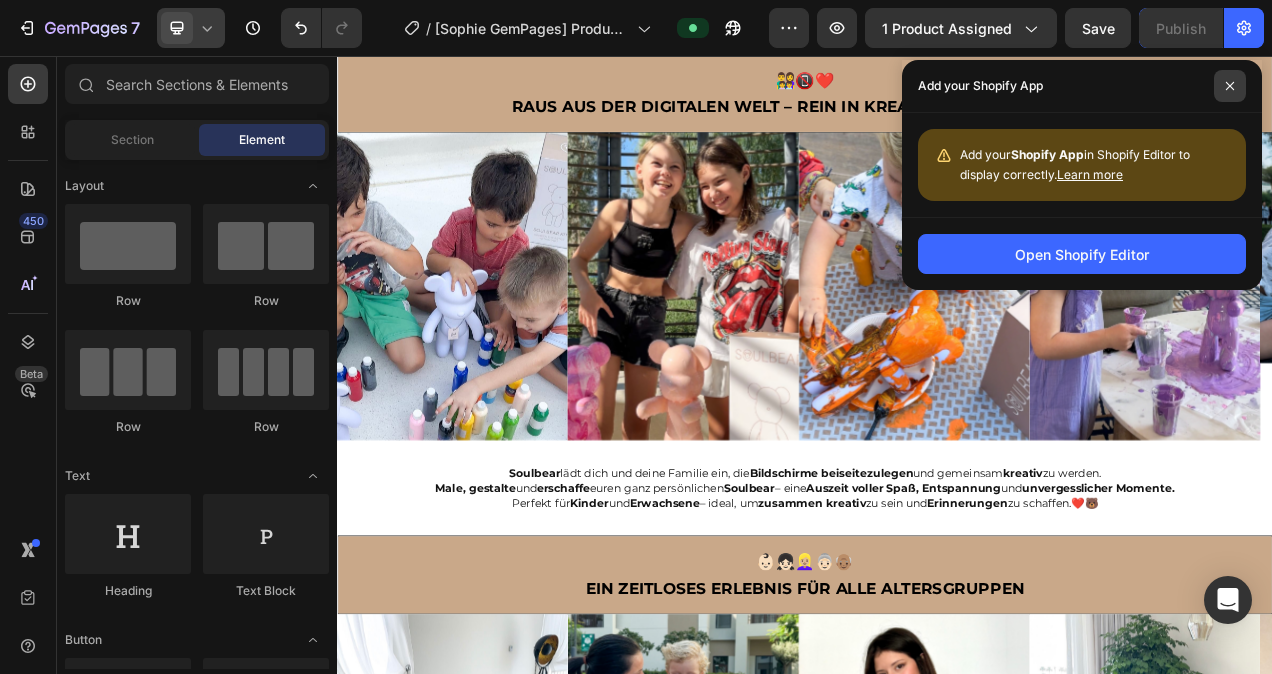 click 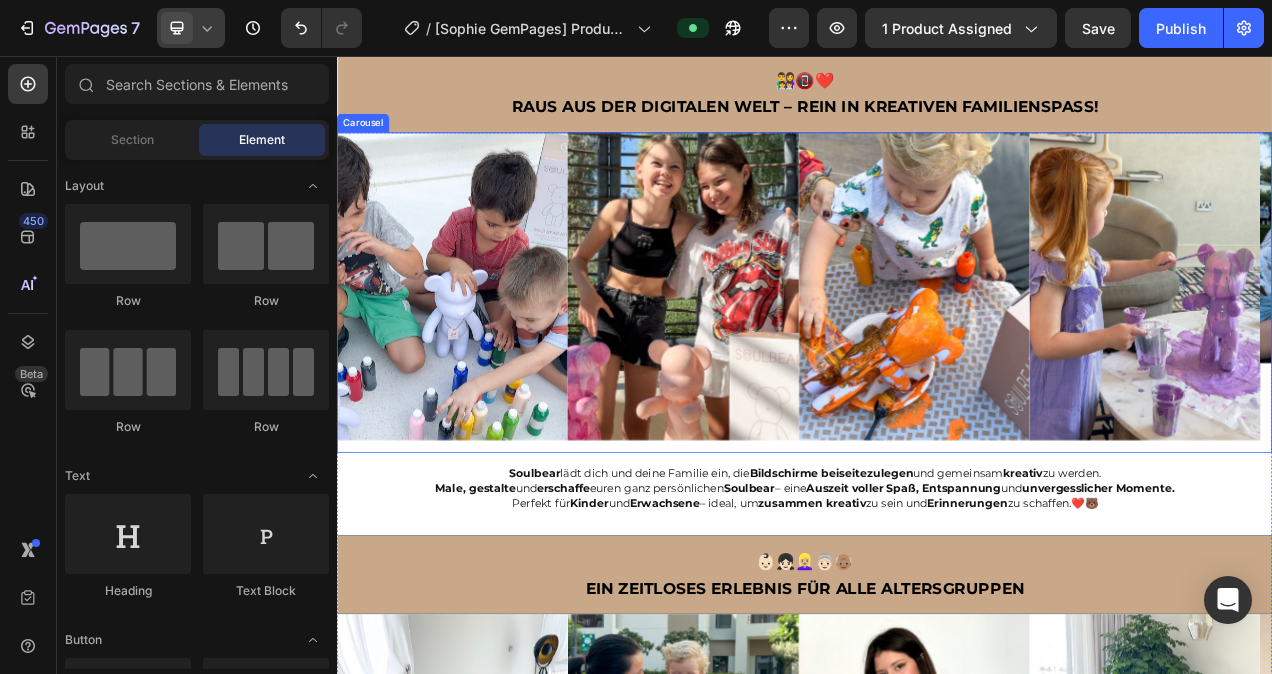 click on "Image" at bounding box center (485, 360) 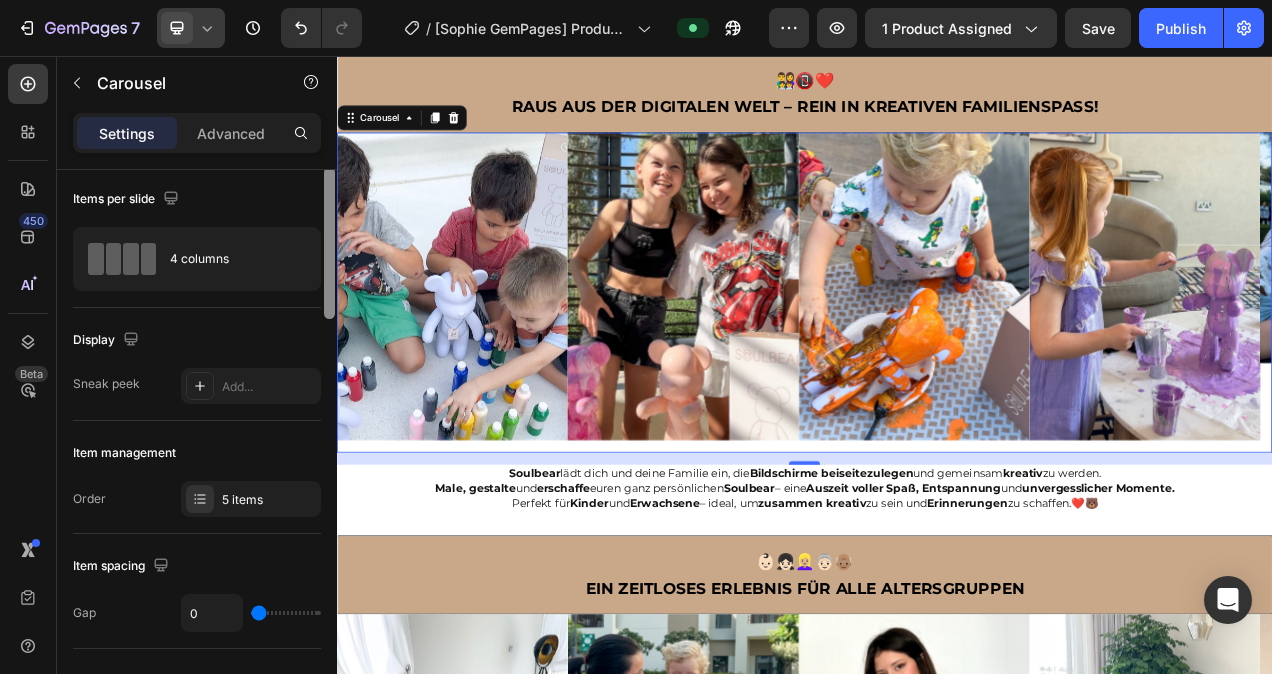 scroll, scrollTop: 0, scrollLeft: 0, axis: both 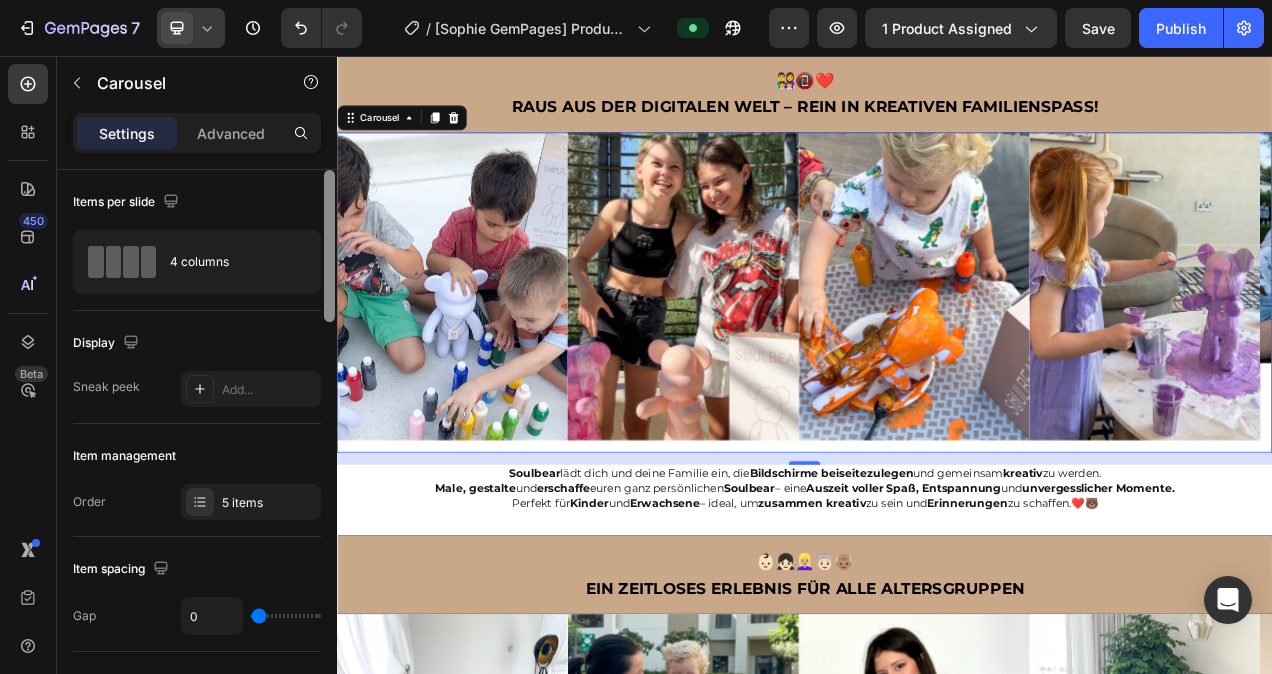 click at bounding box center [329, 450] 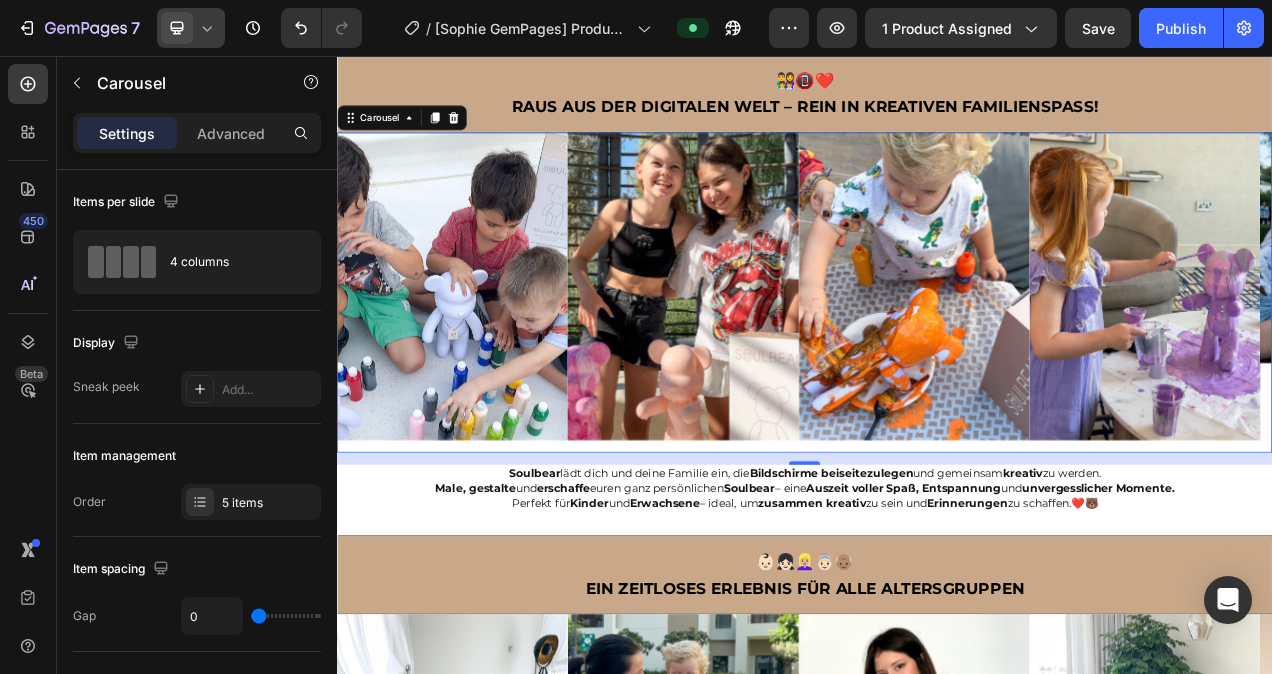 click on "Image" at bounding box center [485, 360] 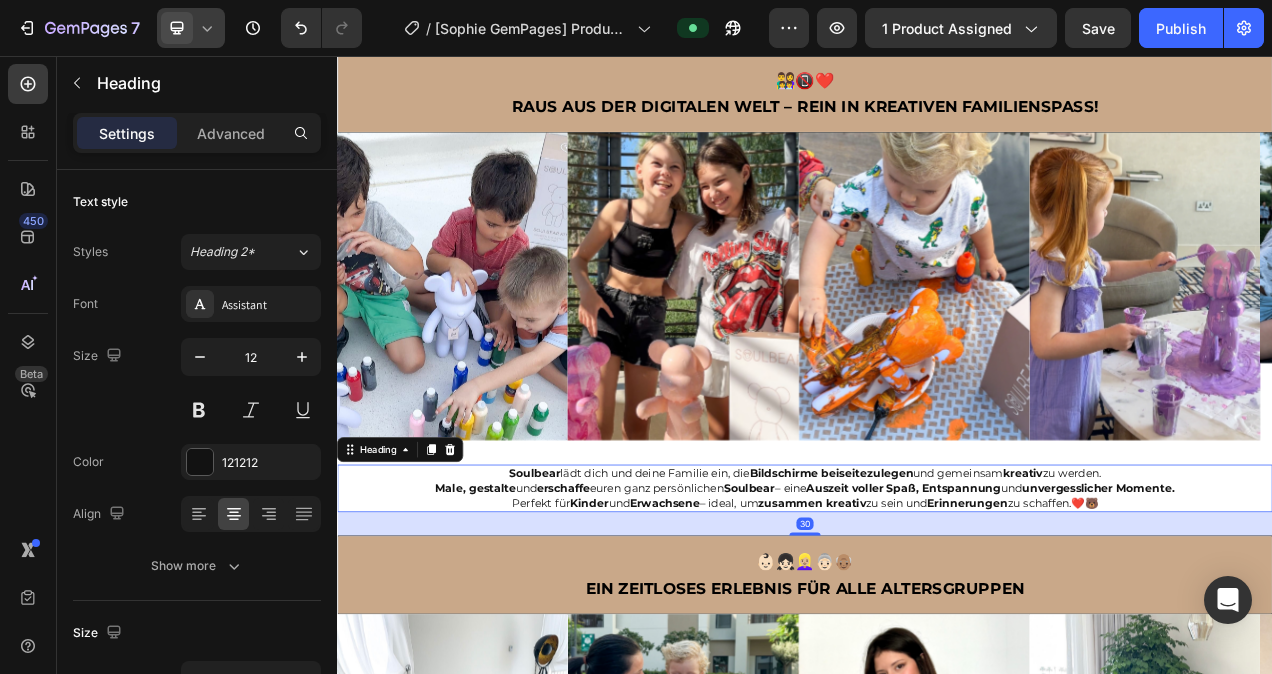 click on "Soulbear  lädt dich und deine Familie ein, die  Bildschirme beiseitezulegen  und gemeinsam  kreativ  zu werden. Male,   gestalte  und  erschaffe  euren ganz persönlichen  Soulbear  – eine  Auszeit voller Spaß, Entspannung  und  unvergesslicher Momente. Perfekt für  Kinder  und  Erwachsene  – ideal, um  zusammen kreativ  zu sein und  Erinnerungen  zu schaffen.❤️🐻" at bounding box center (937, 611) 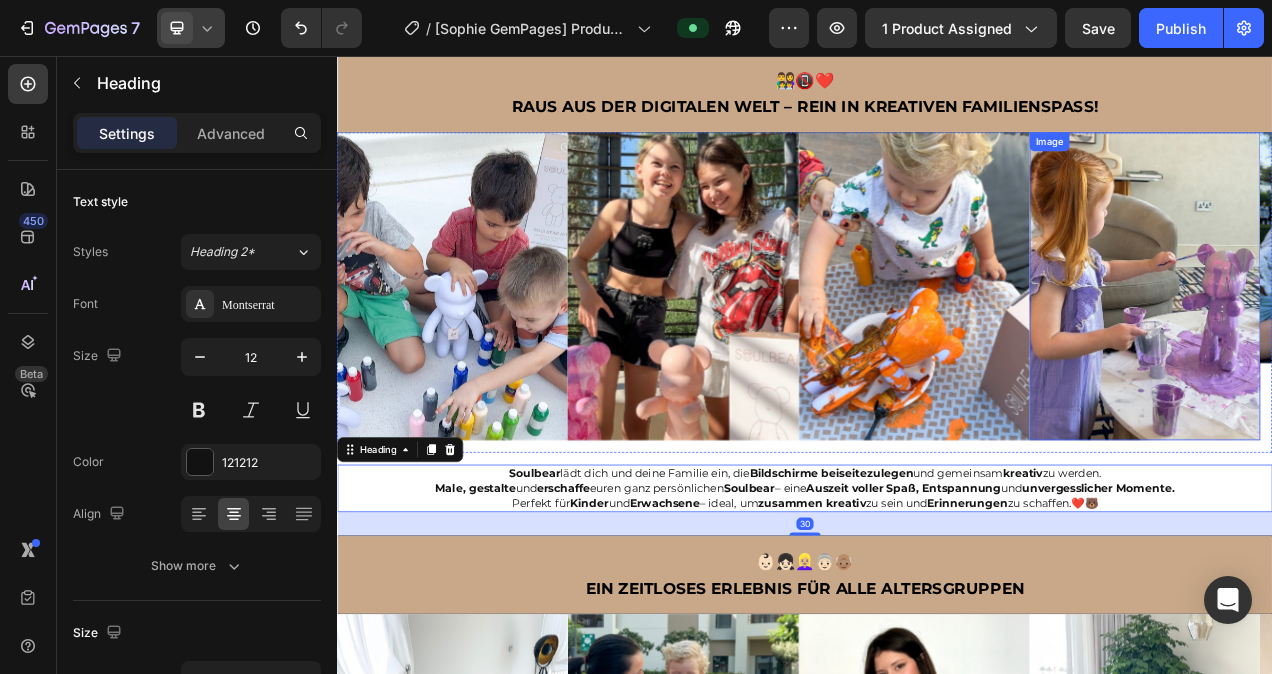 click at bounding box center [1374, 352] 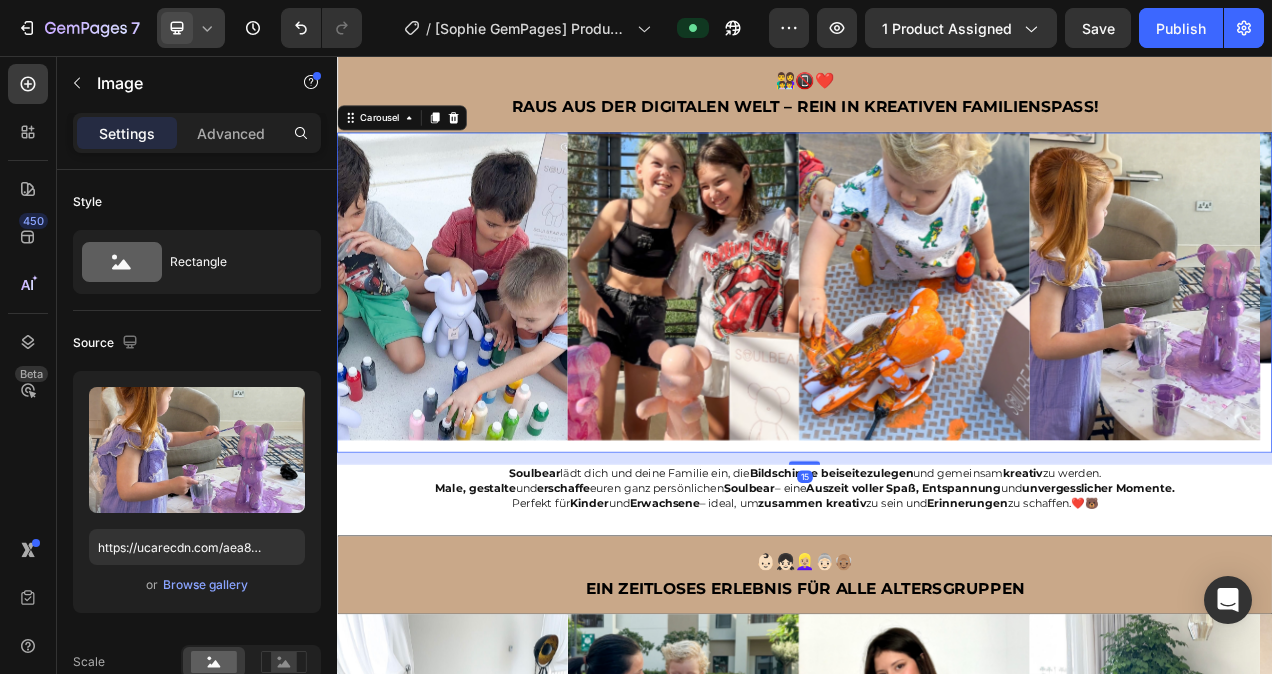 click on "Image" at bounding box center (1078, 360) 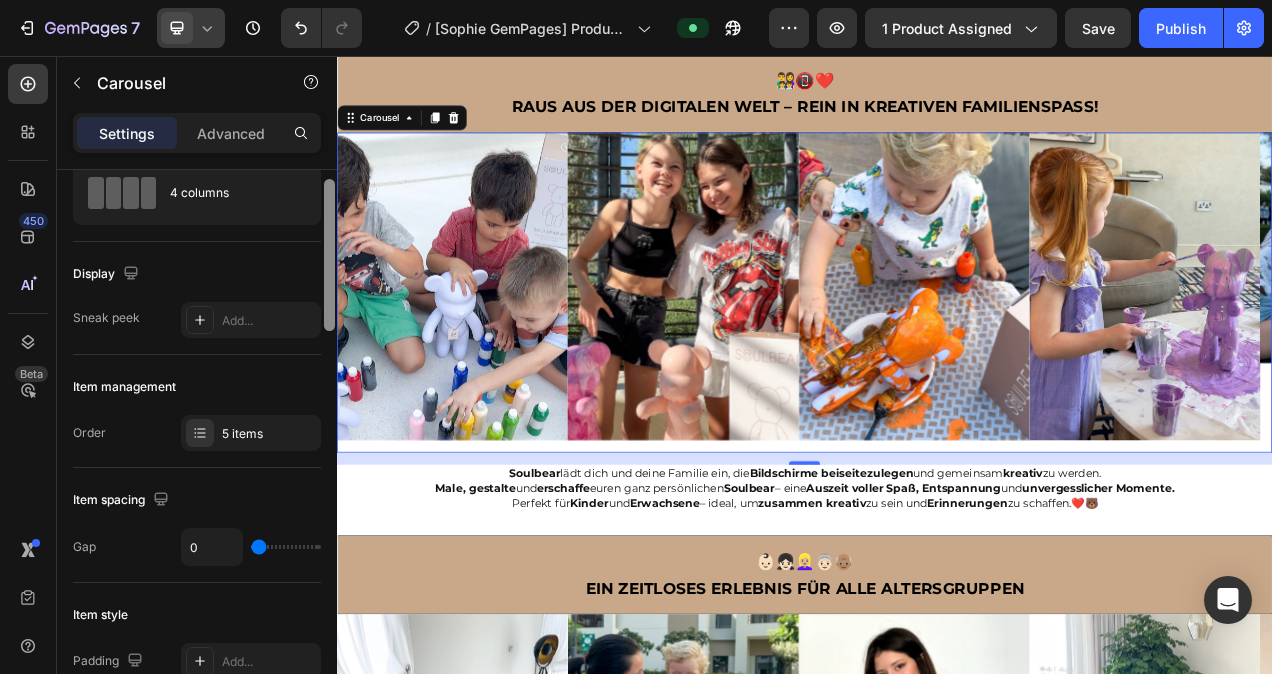 scroll, scrollTop: 58, scrollLeft: 0, axis: vertical 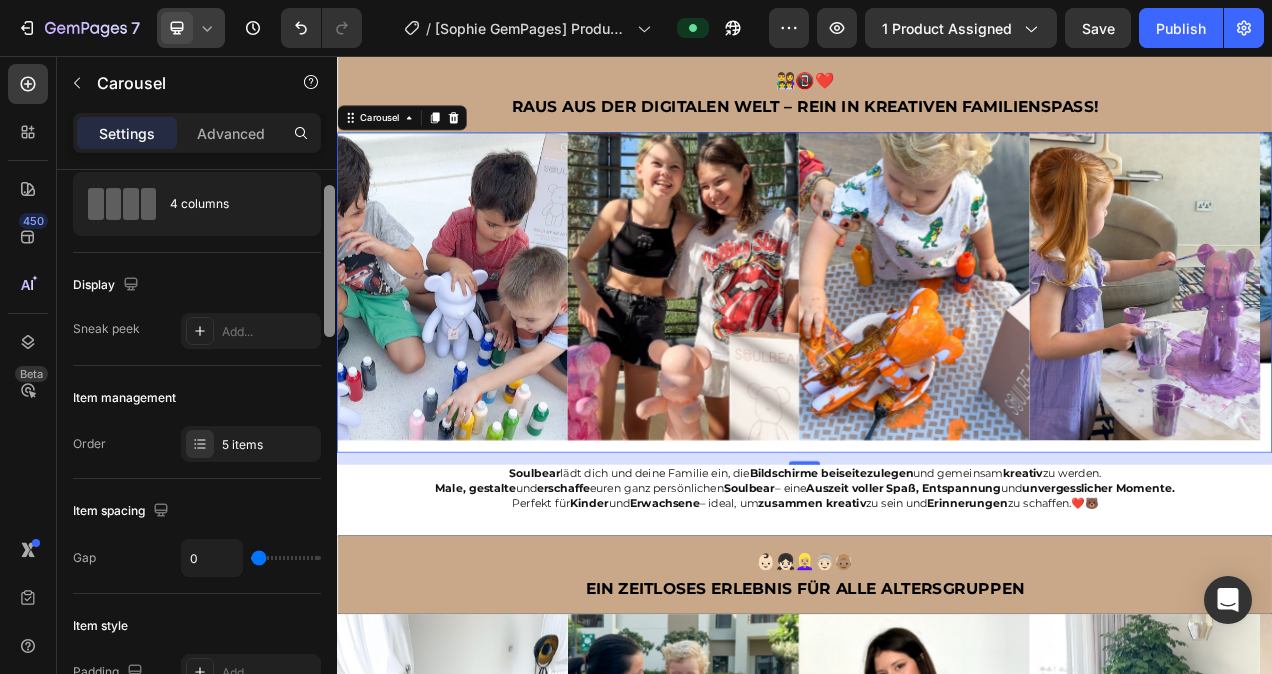 drag, startPoint x: 326, startPoint y: 239, endPoint x: 311, endPoint y: 255, distance: 21.931713 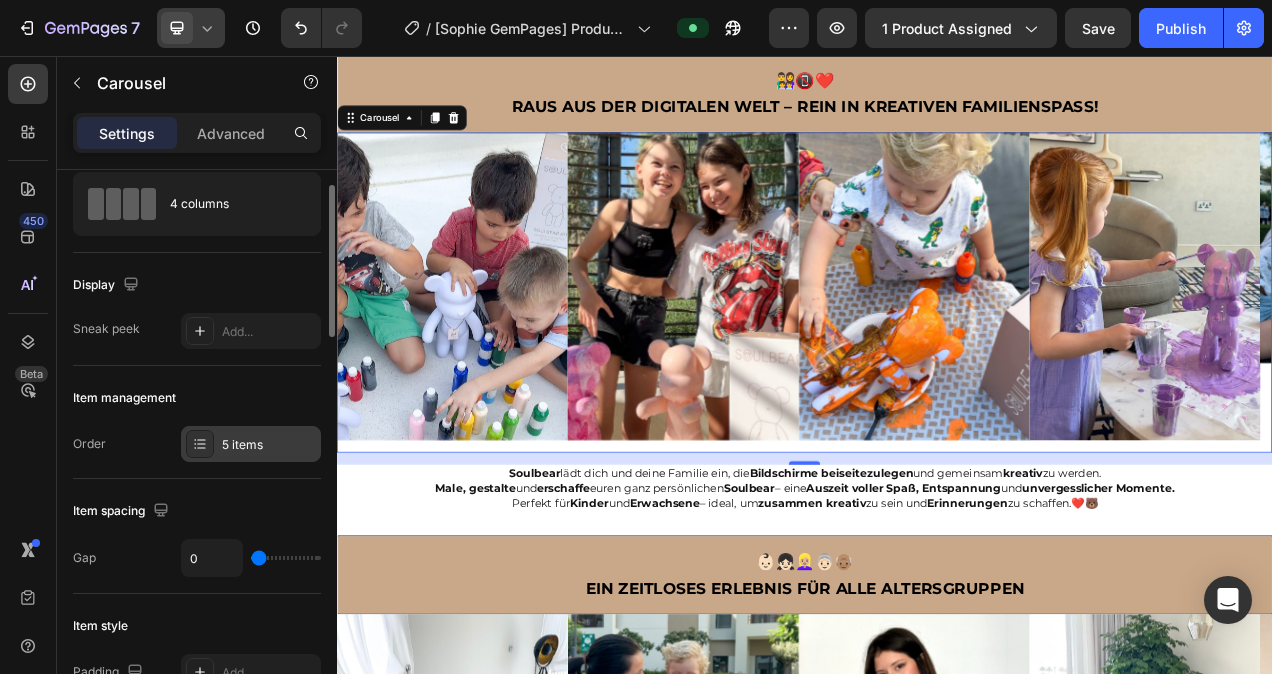 click 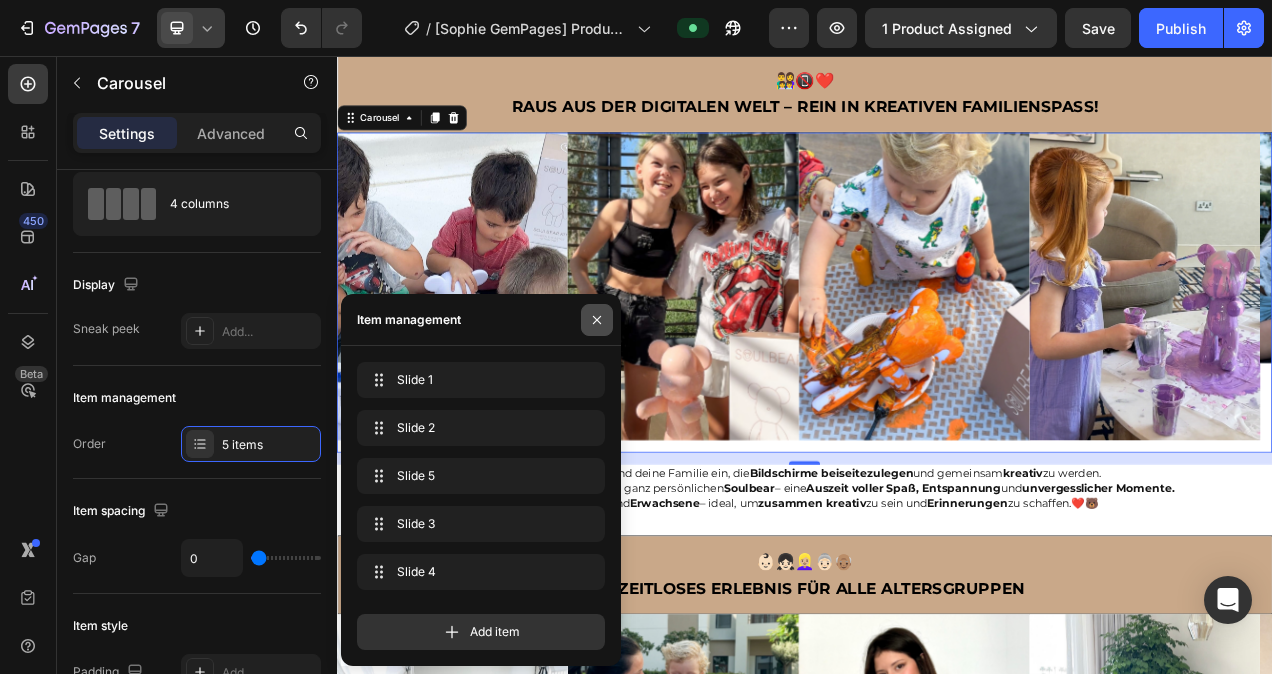click 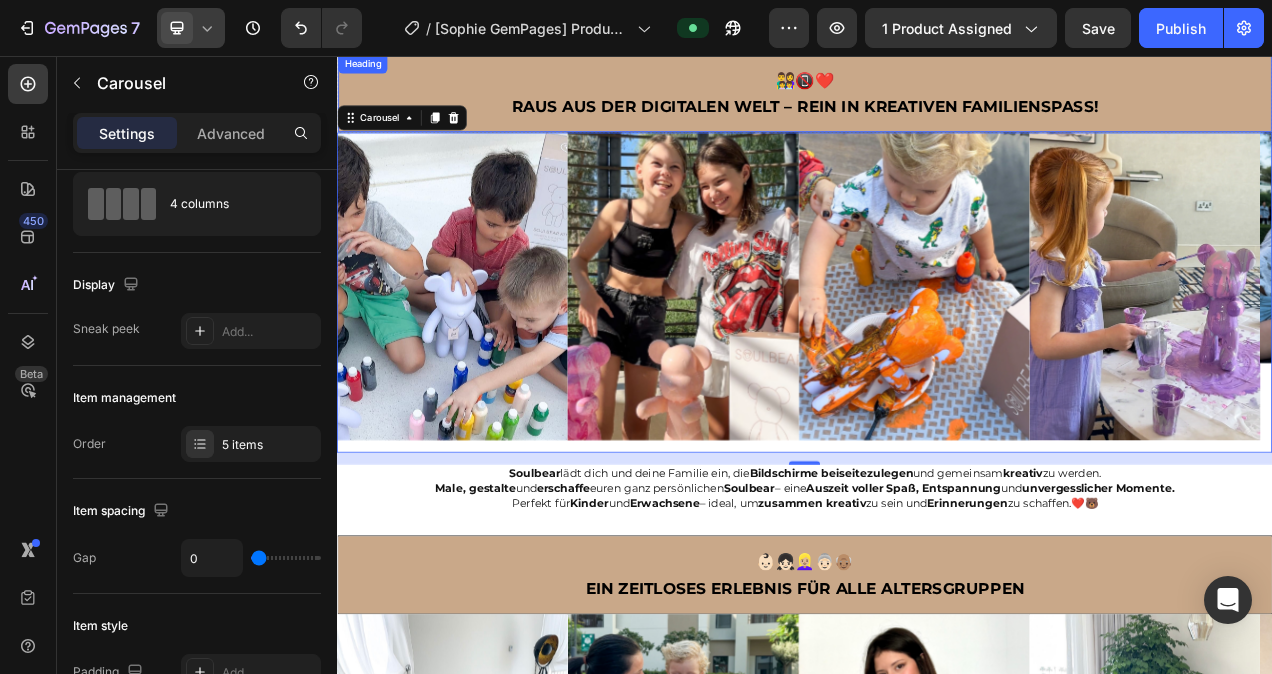 click on "👨‍👩‍👧‍👦📵❤️ Raus aus der digitalen Welt – rein in kreativen Familienspaß!" at bounding box center (937, 104) 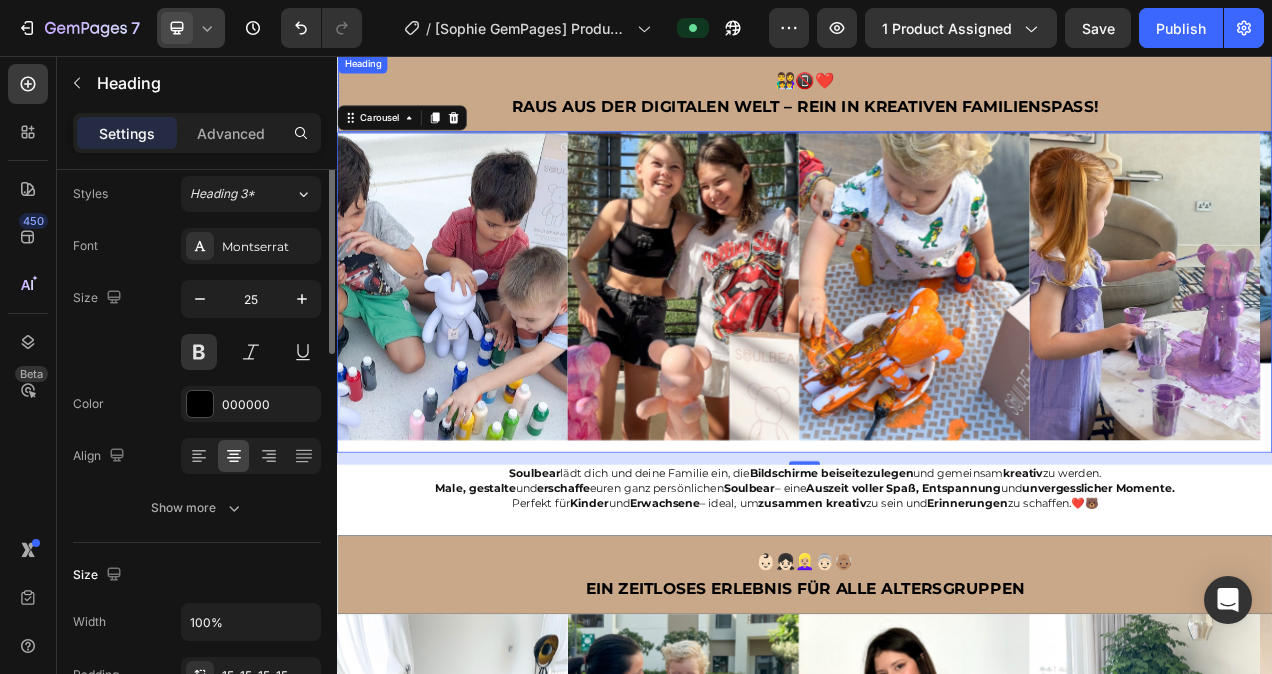 scroll, scrollTop: 0, scrollLeft: 0, axis: both 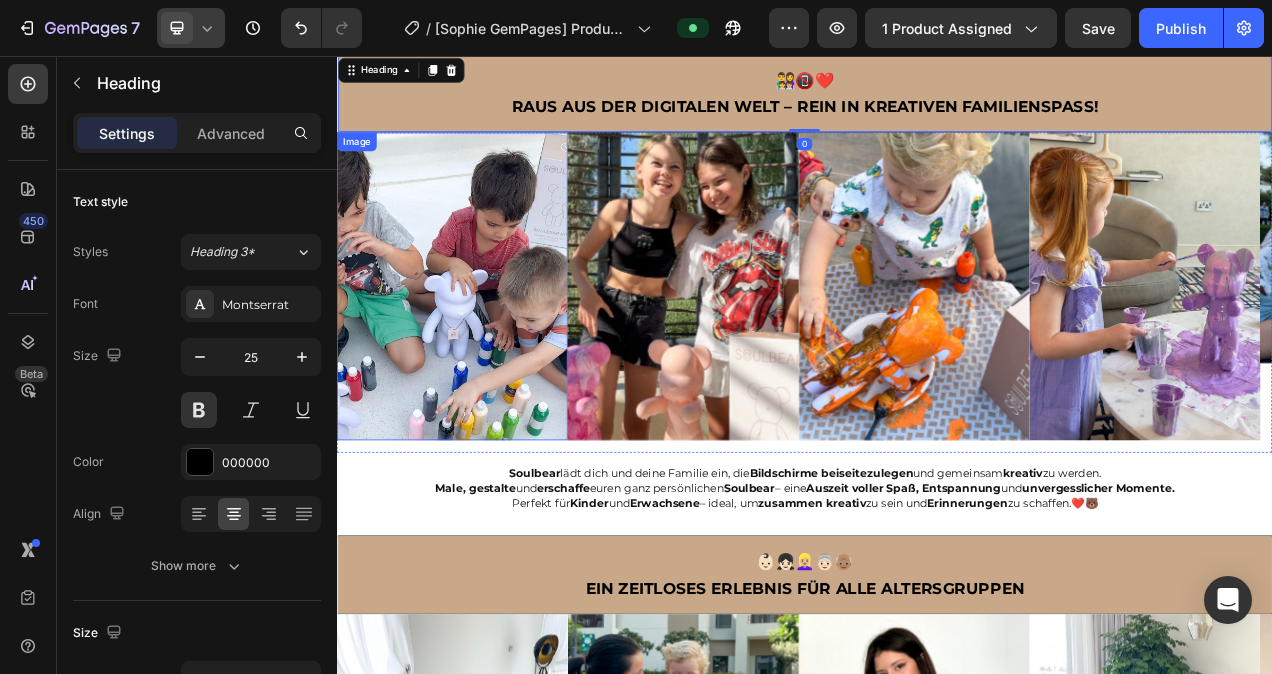 click at bounding box center [485, 352] 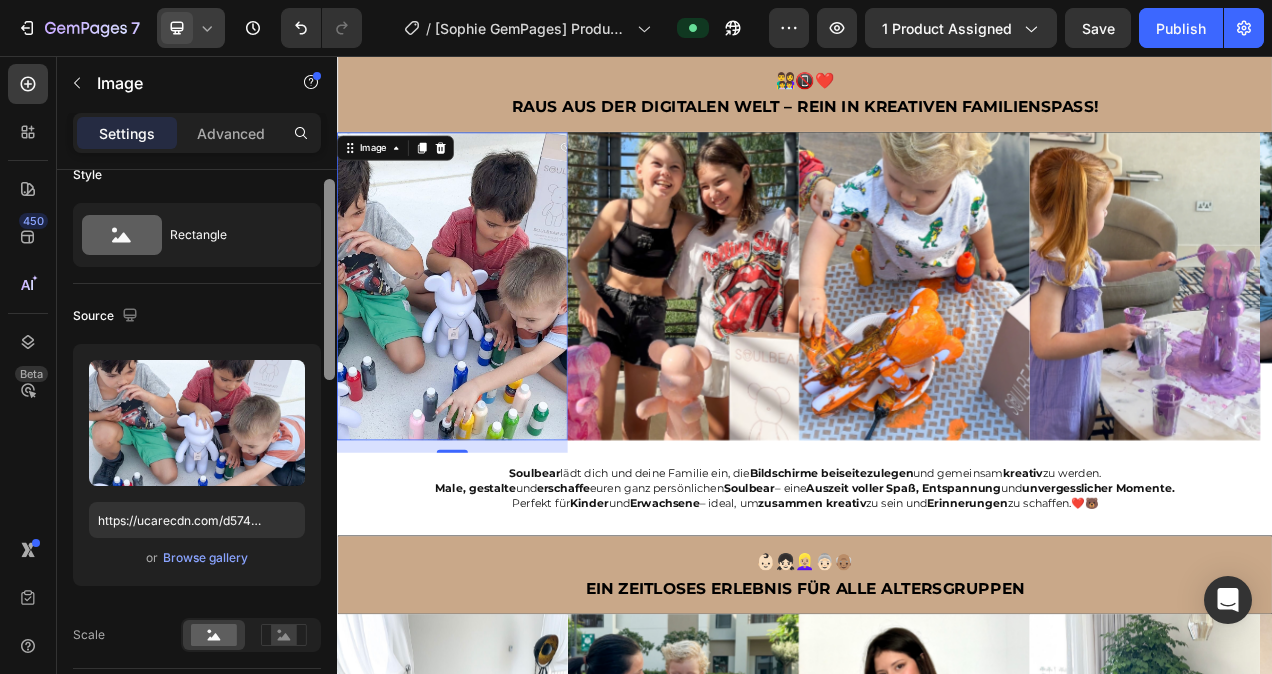 scroll, scrollTop: 22, scrollLeft: 0, axis: vertical 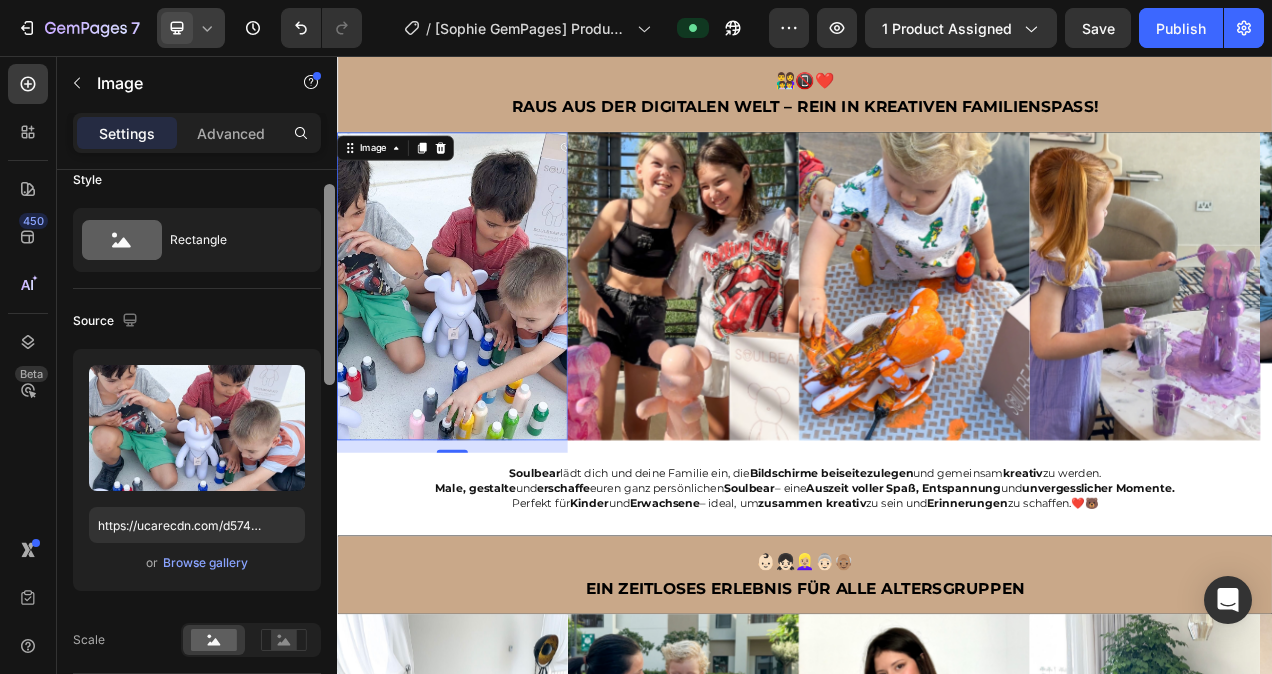 click at bounding box center (329, 284) 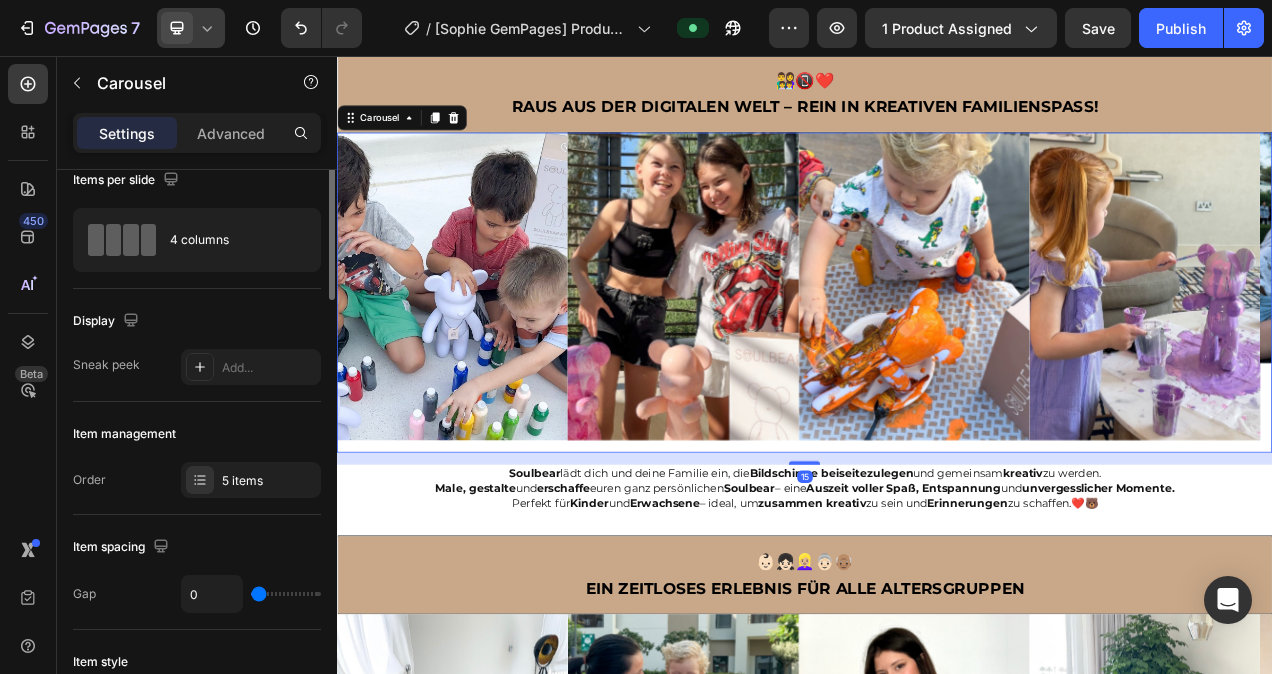 click on "Image" at bounding box center (781, 360) 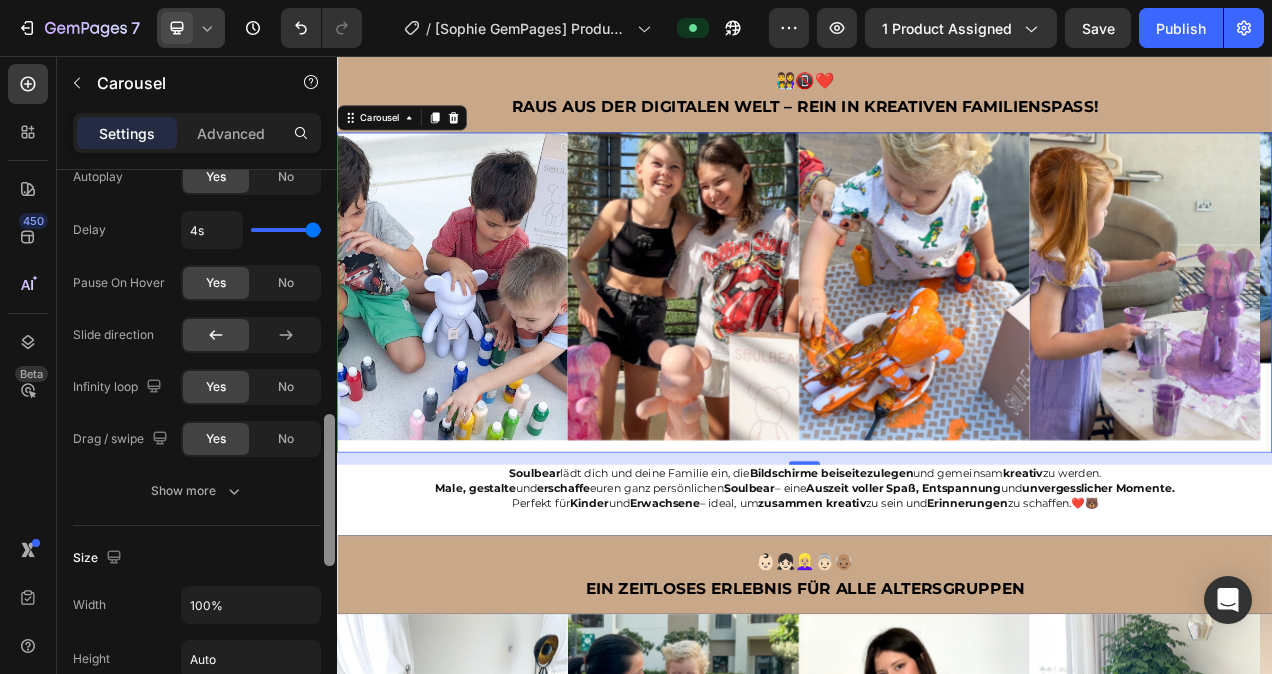 scroll, scrollTop: 904, scrollLeft: 0, axis: vertical 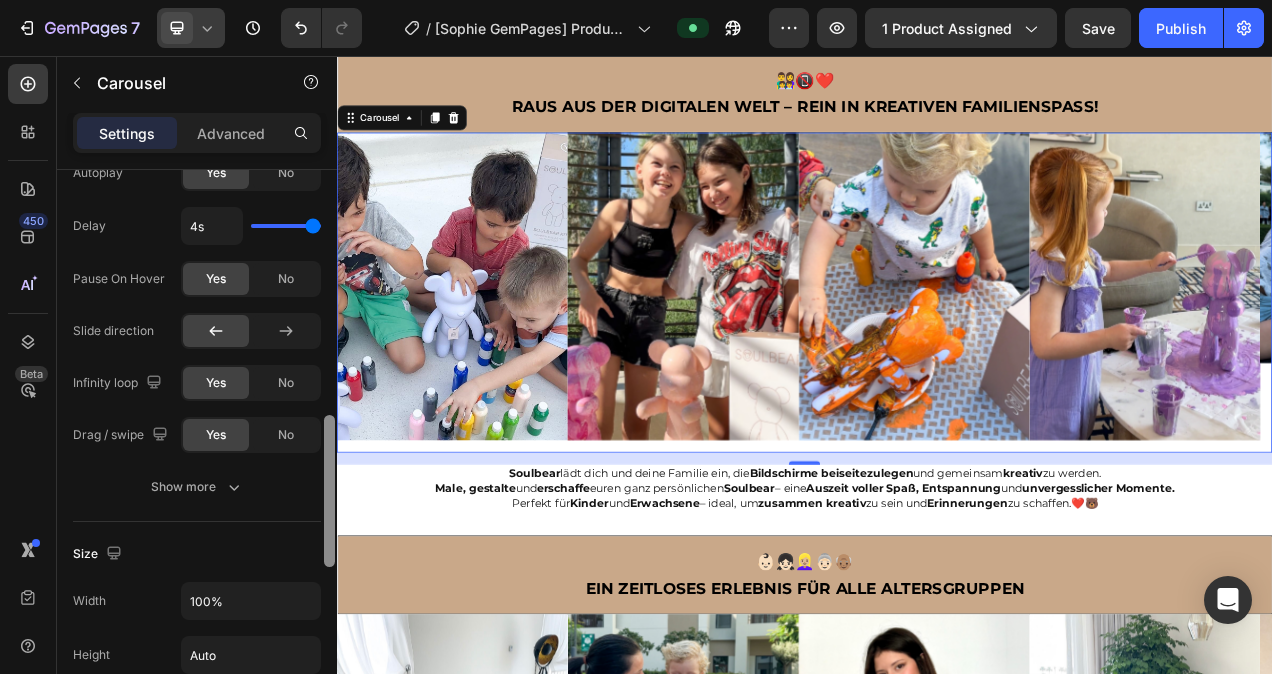 drag, startPoint x: 328, startPoint y: 275, endPoint x: 323, endPoint y: 521, distance: 246.05081 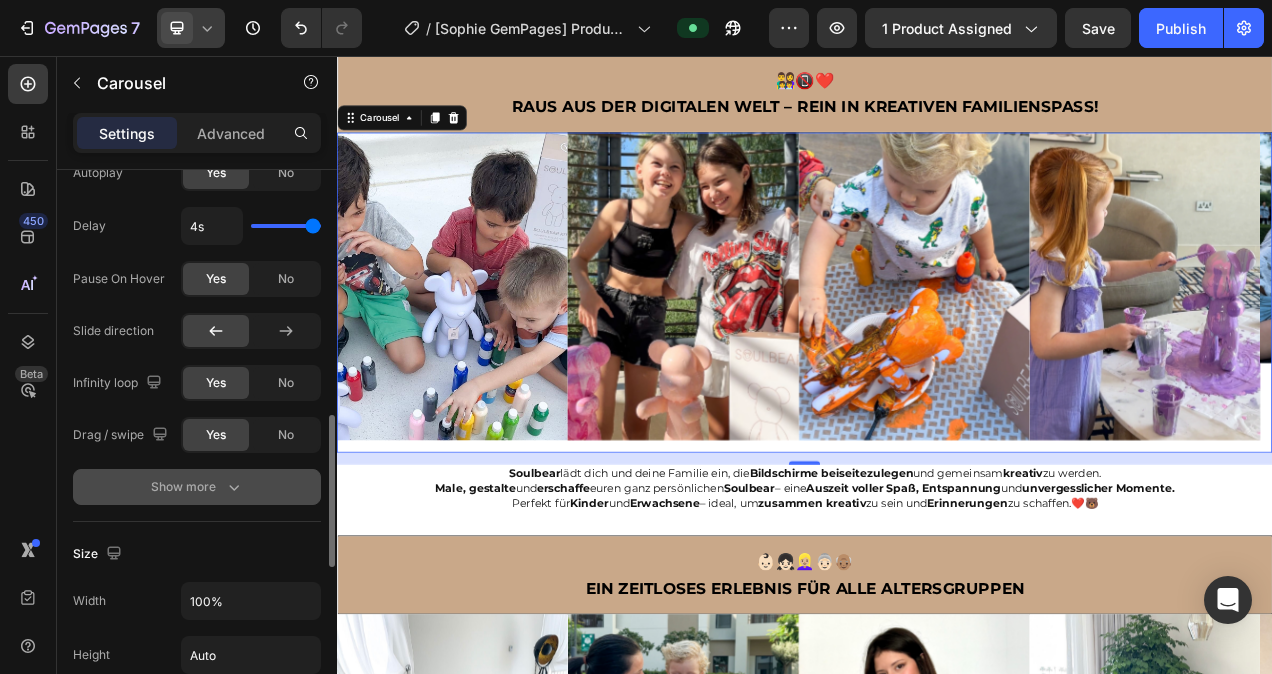 click 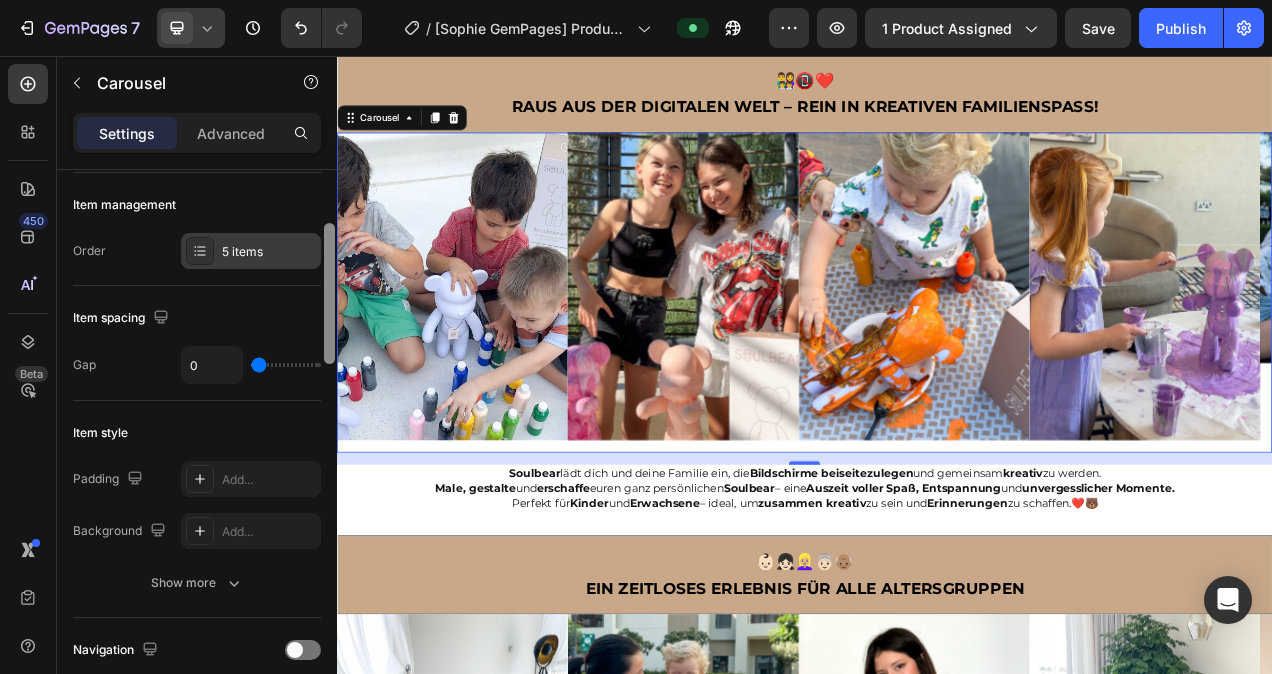 scroll, scrollTop: 243, scrollLeft: 0, axis: vertical 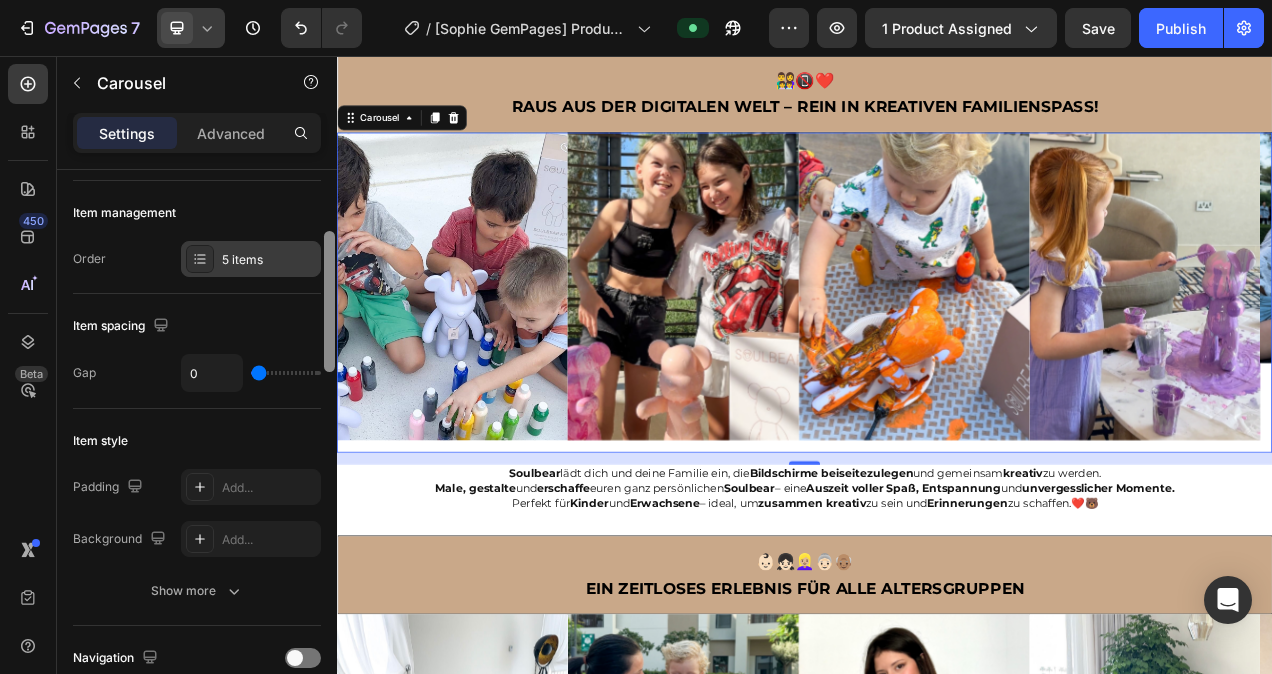 drag, startPoint x: 327, startPoint y: 426, endPoint x: 313, endPoint y: 259, distance: 167.5858 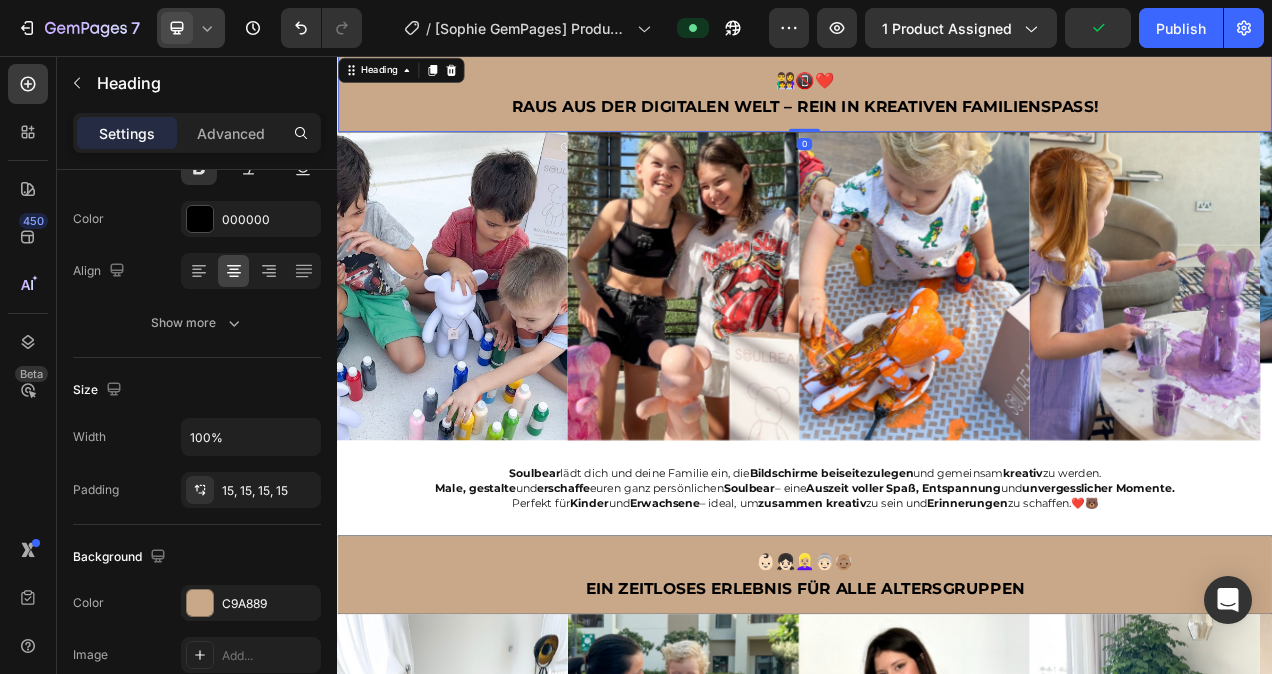 click on "👨‍👩‍👧‍👦📵❤️ Raus aus der digitalen Welt – rein in kreativen Familienspaß!" at bounding box center [937, 104] 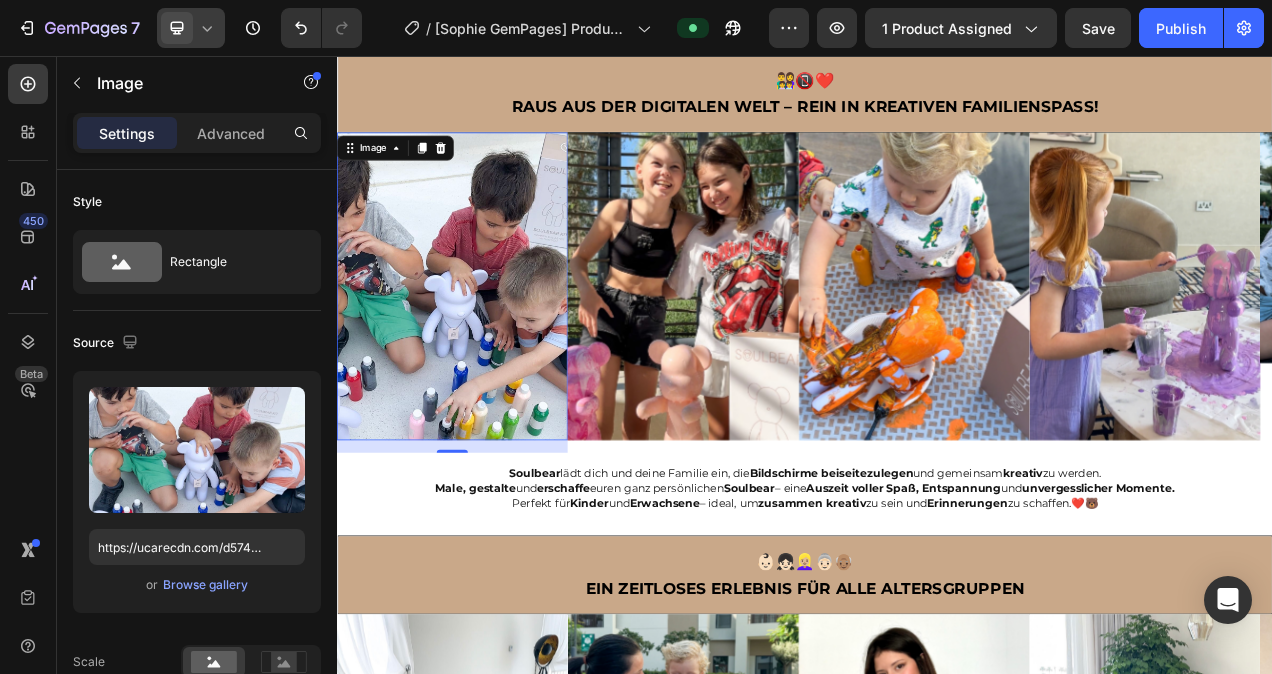 click at bounding box center (485, 352) 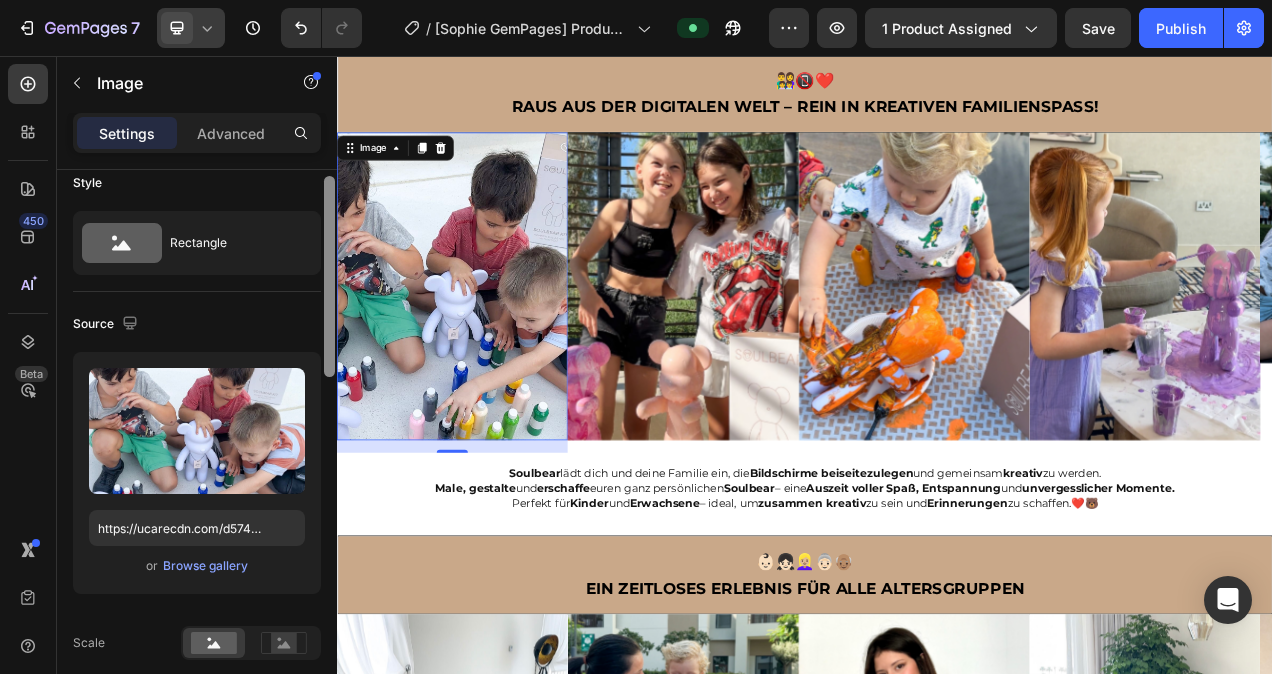 scroll, scrollTop: 16, scrollLeft: 0, axis: vertical 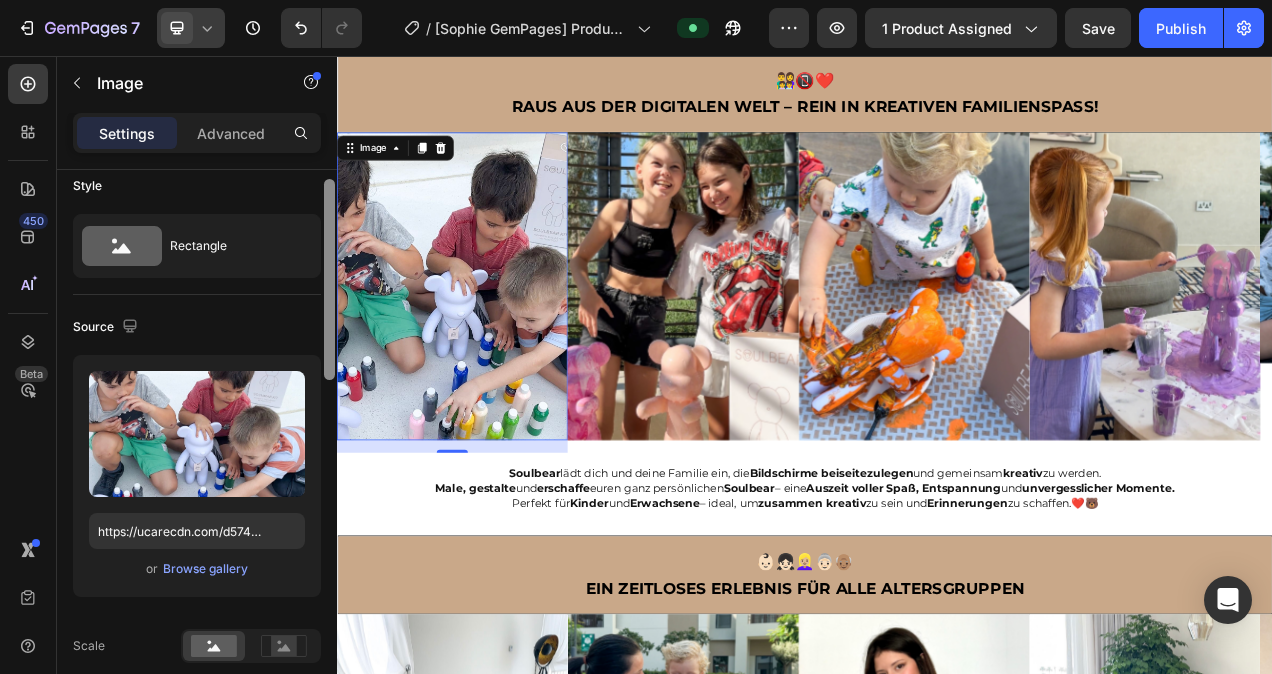 click at bounding box center [329, 279] 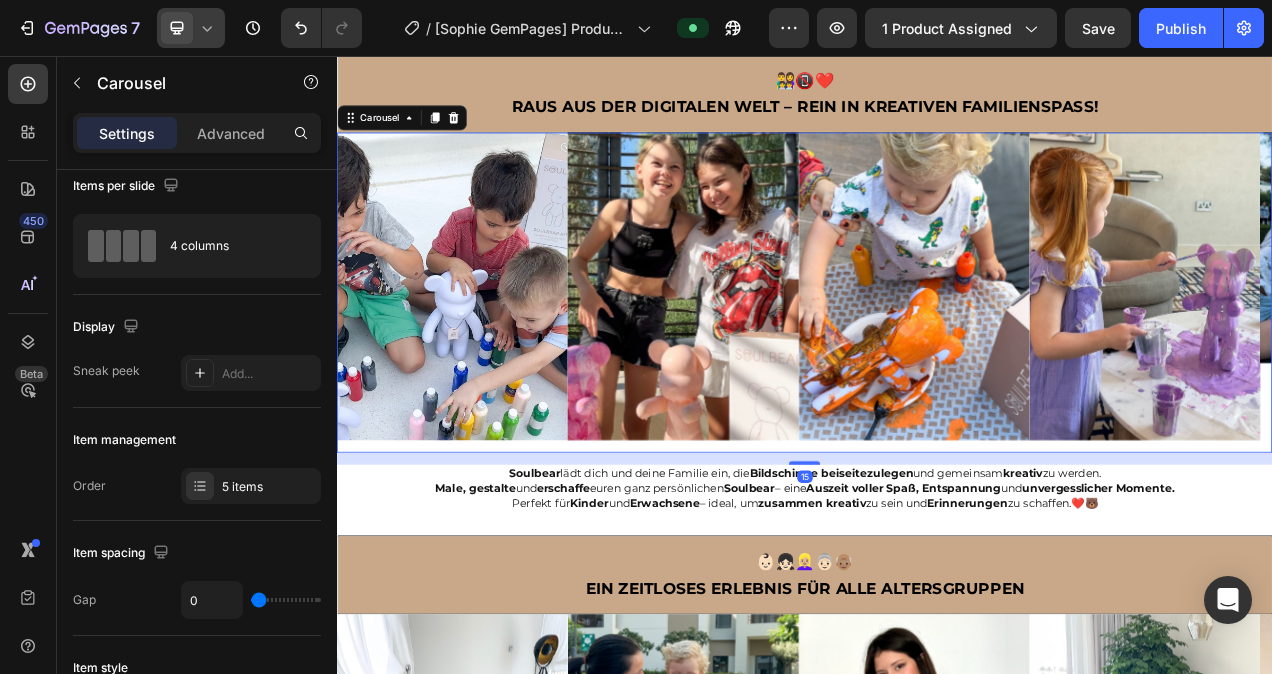 click on "Image" at bounding box center [781, 360] 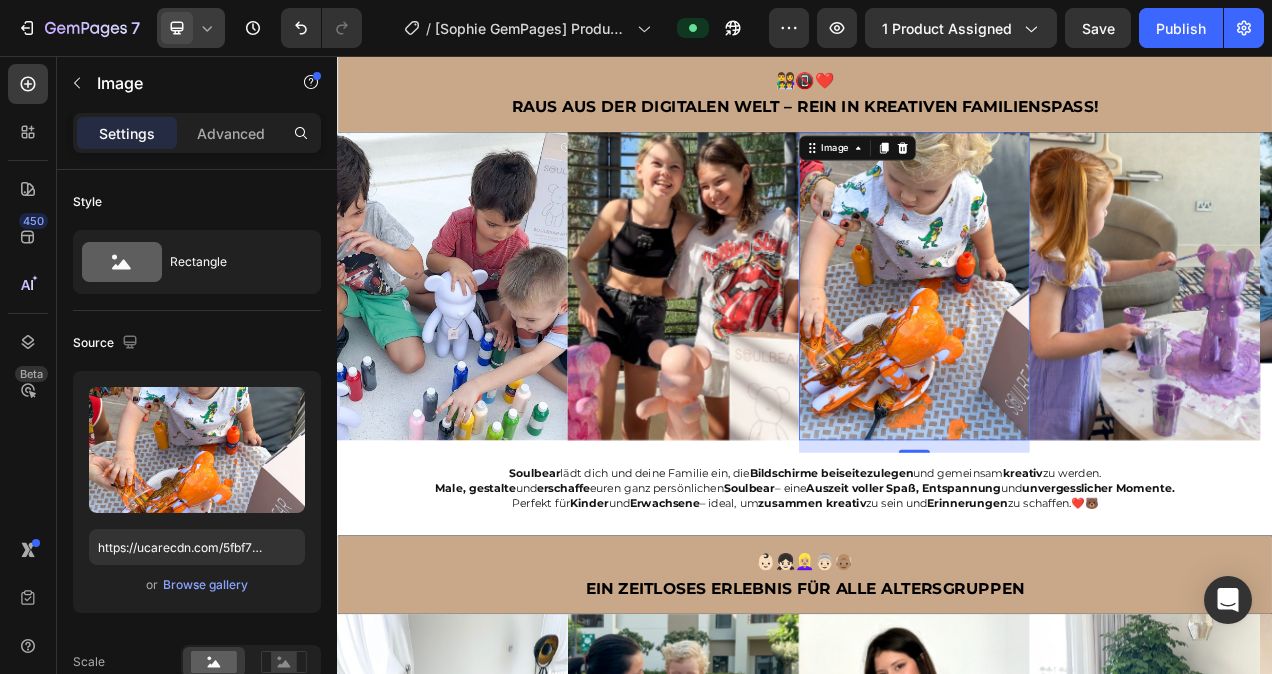 click at bounding box center (1078, 352) 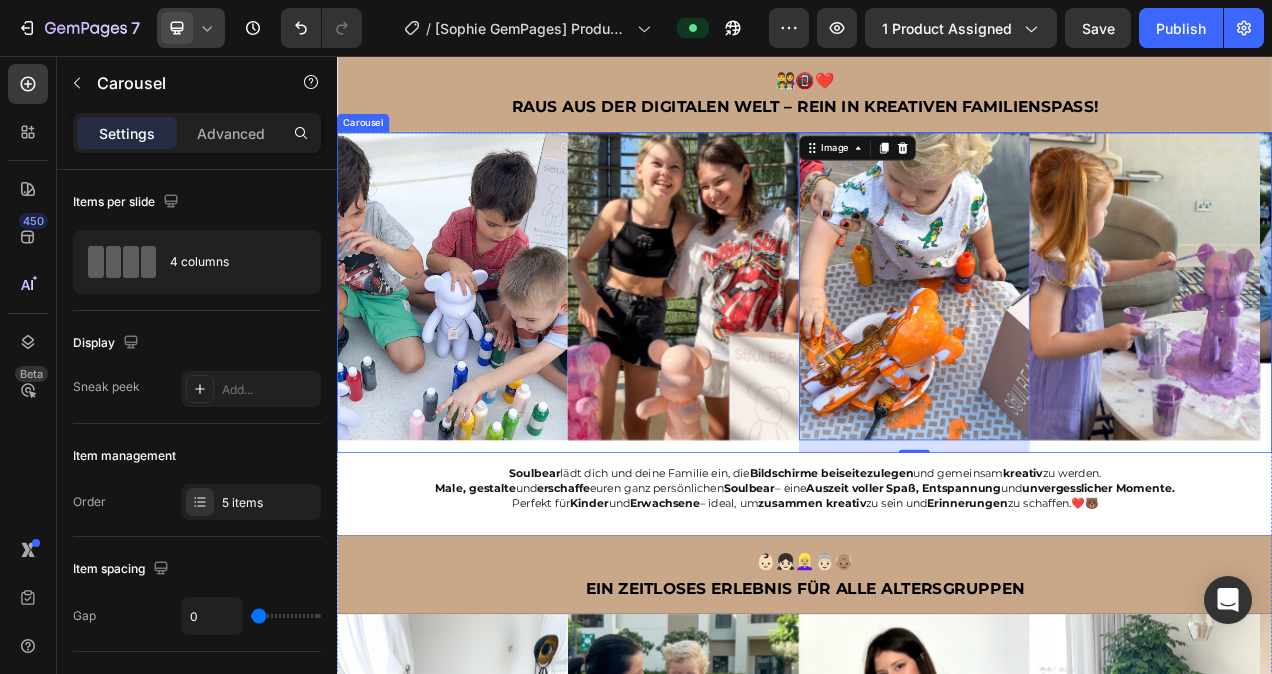 click on "Image" at bounding box center (781, 360) 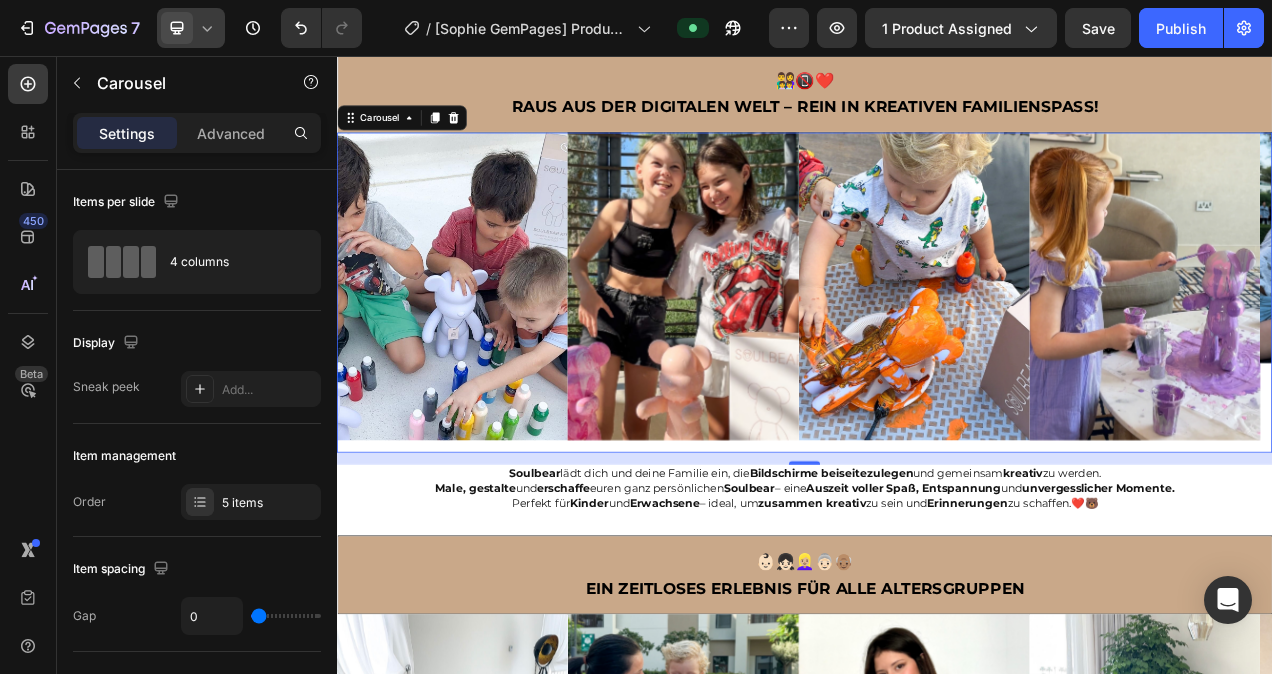 click on "Image" at bounding box center (1374, 360) 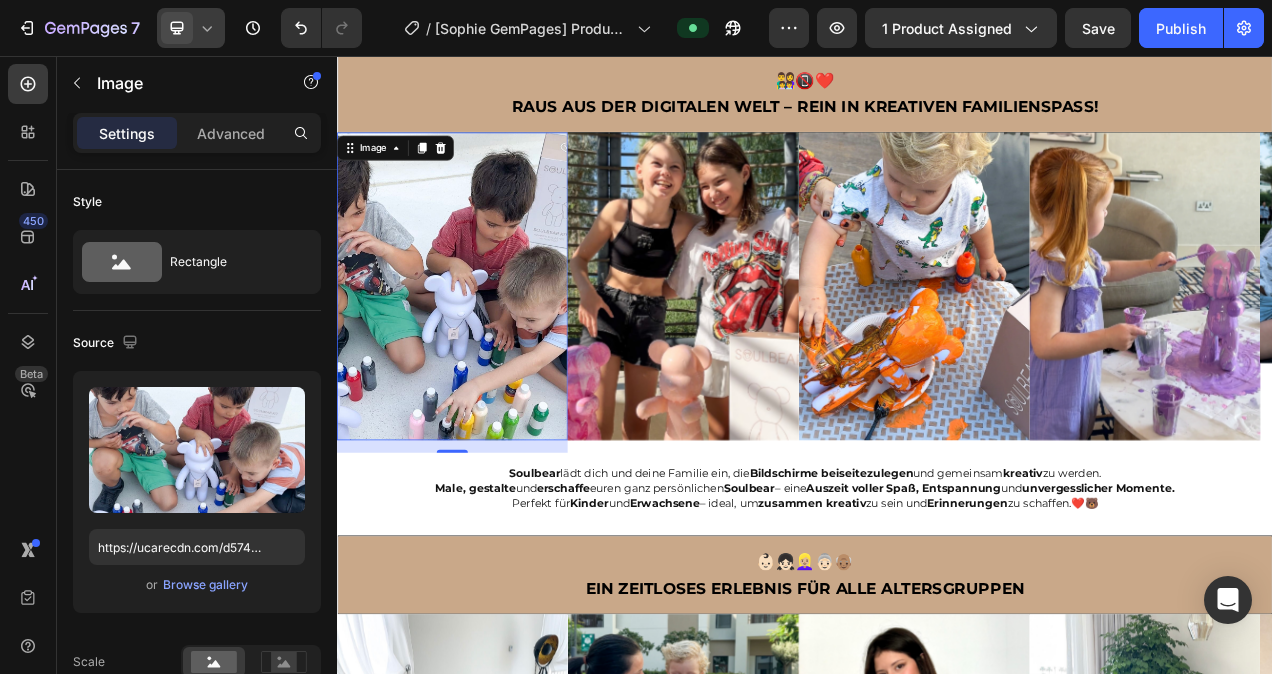 click at bounding box center [485, 352] 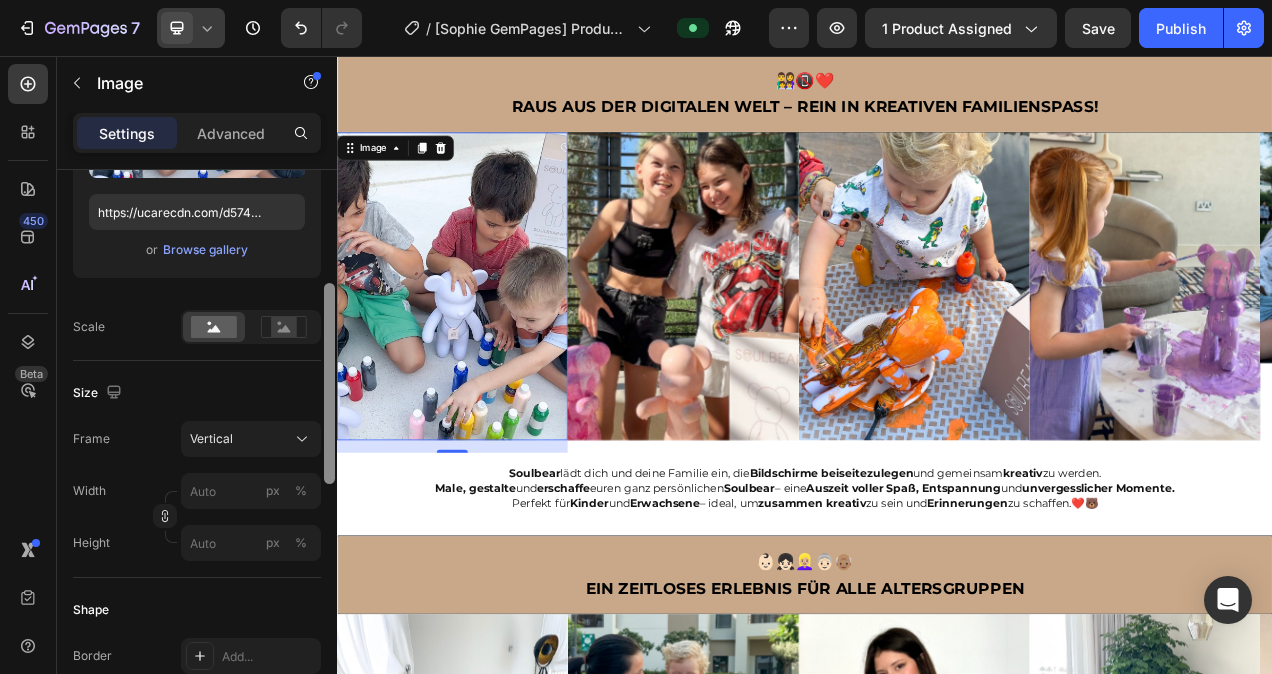 drag, startPoint x: 328, startPoint y: 265, endPoint x: 321, endPoint y: 387, distance: 122.20065 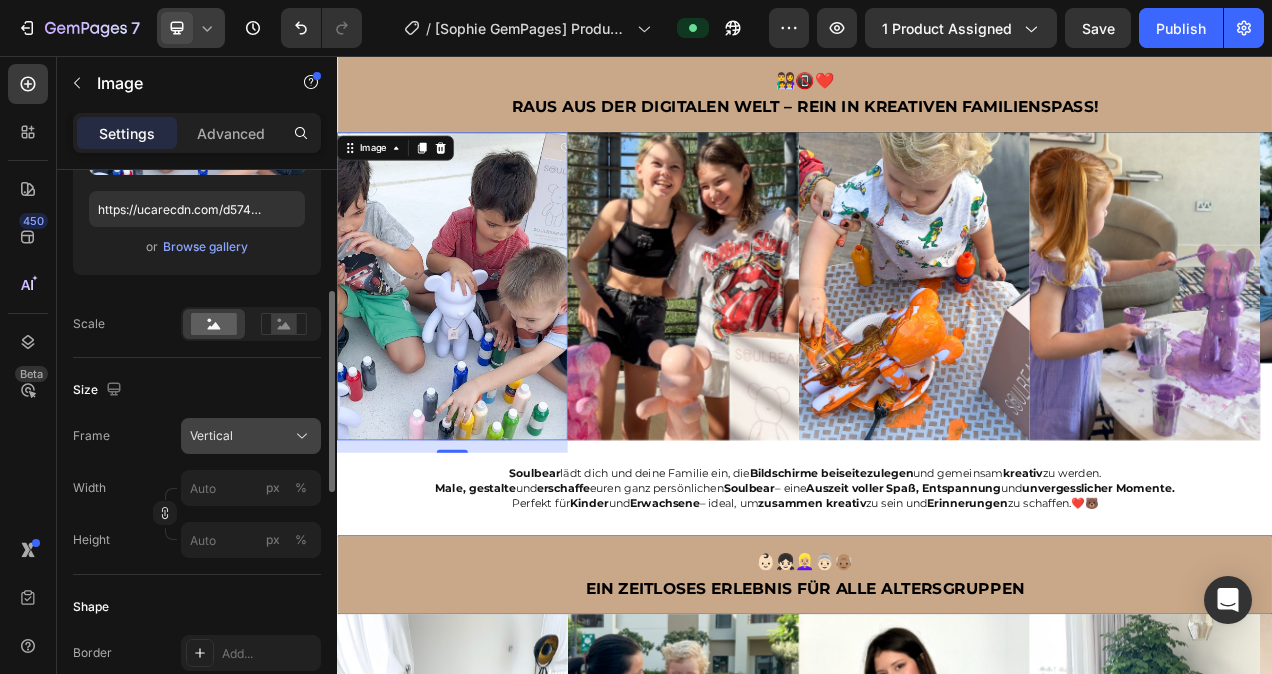 click on "Vertical" 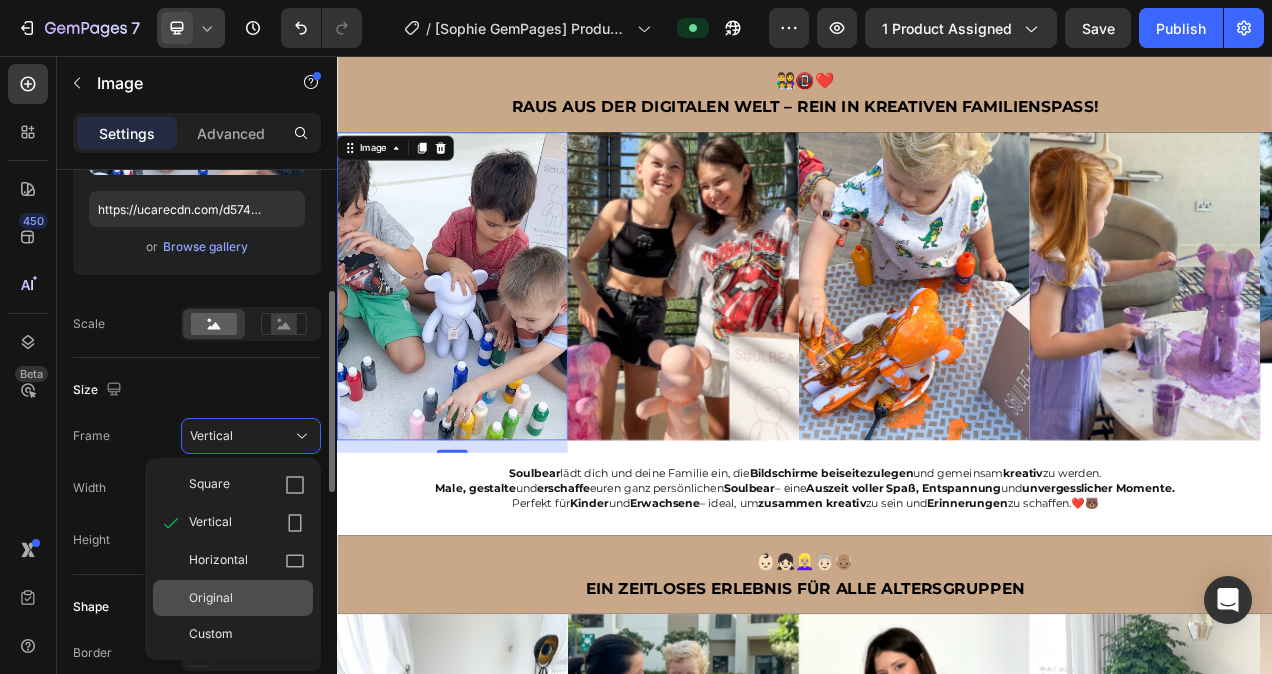 click on "Original" 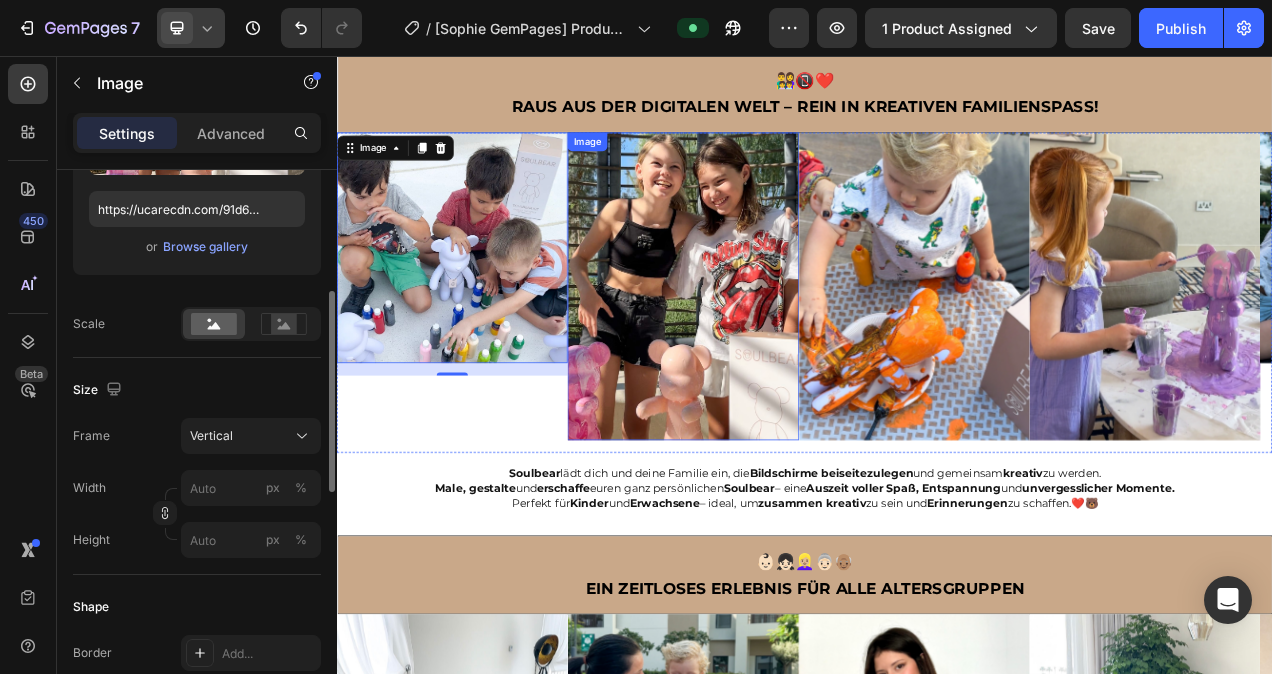 click at bounding box center (781, 352) 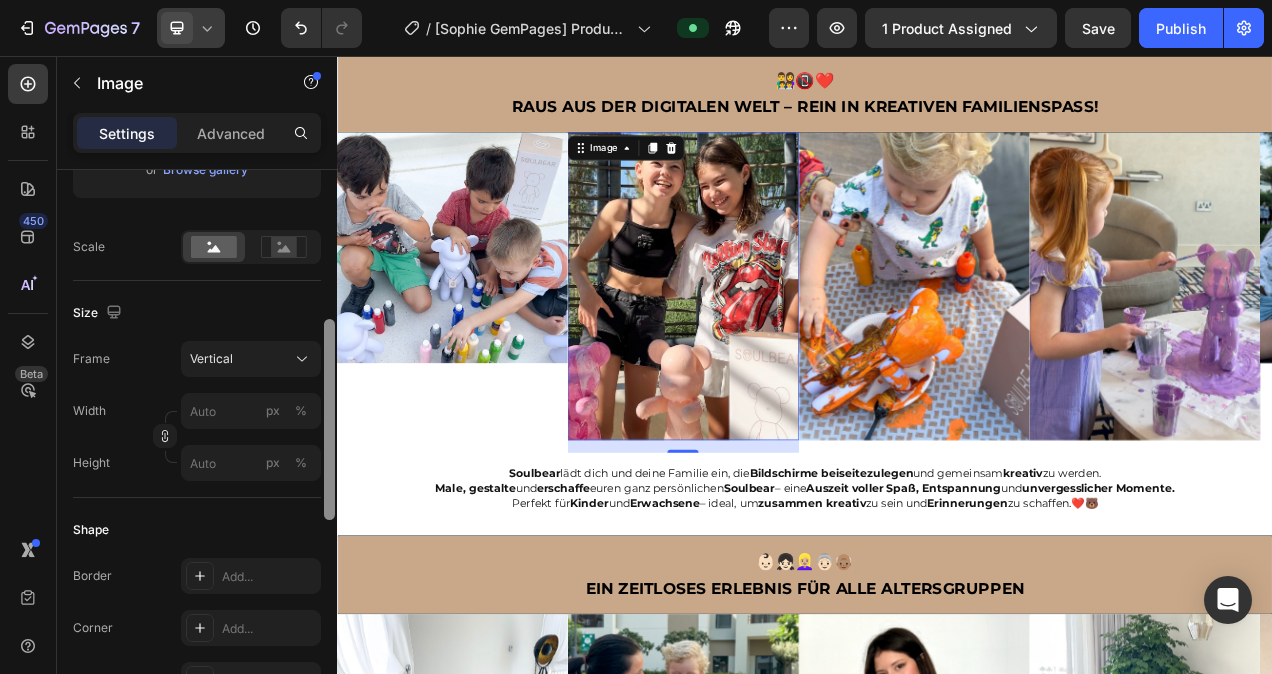 scroll, scrollTop: 407, scrollLeft: 0, axis: vertical 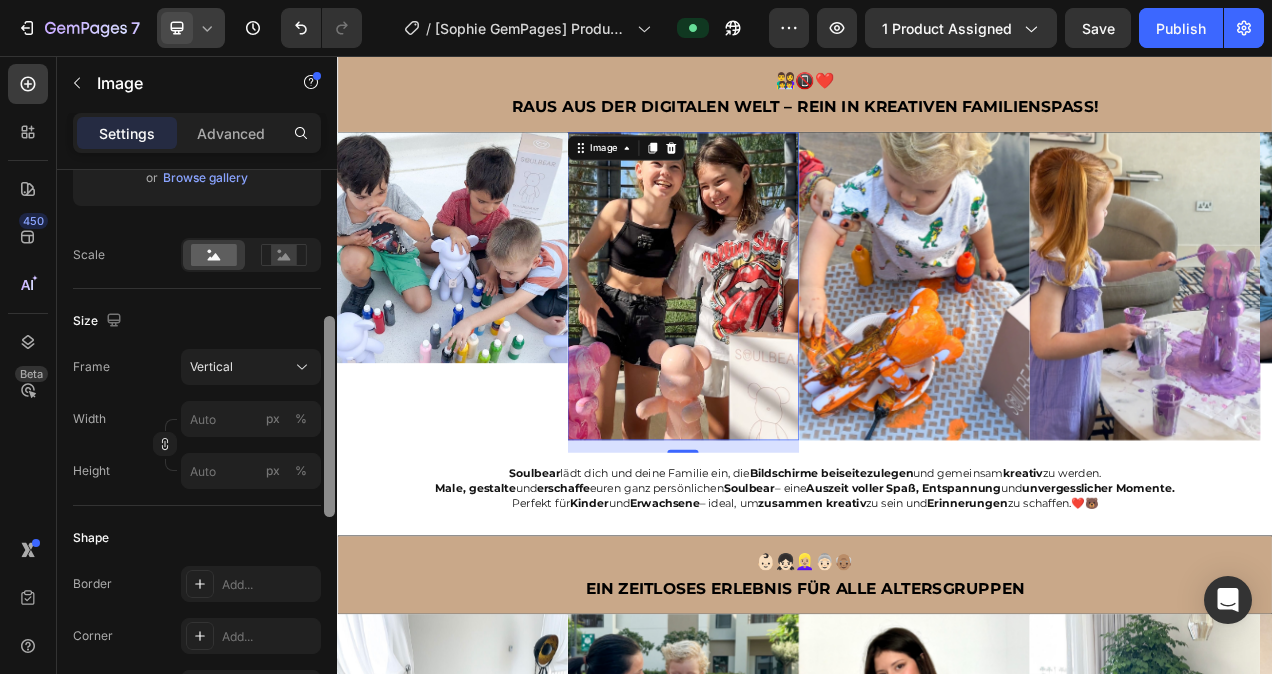 drag, startPoint x: 328, startPoint y: 358, endPoint x: 321, endPoint y: 383, distance: 25.96151 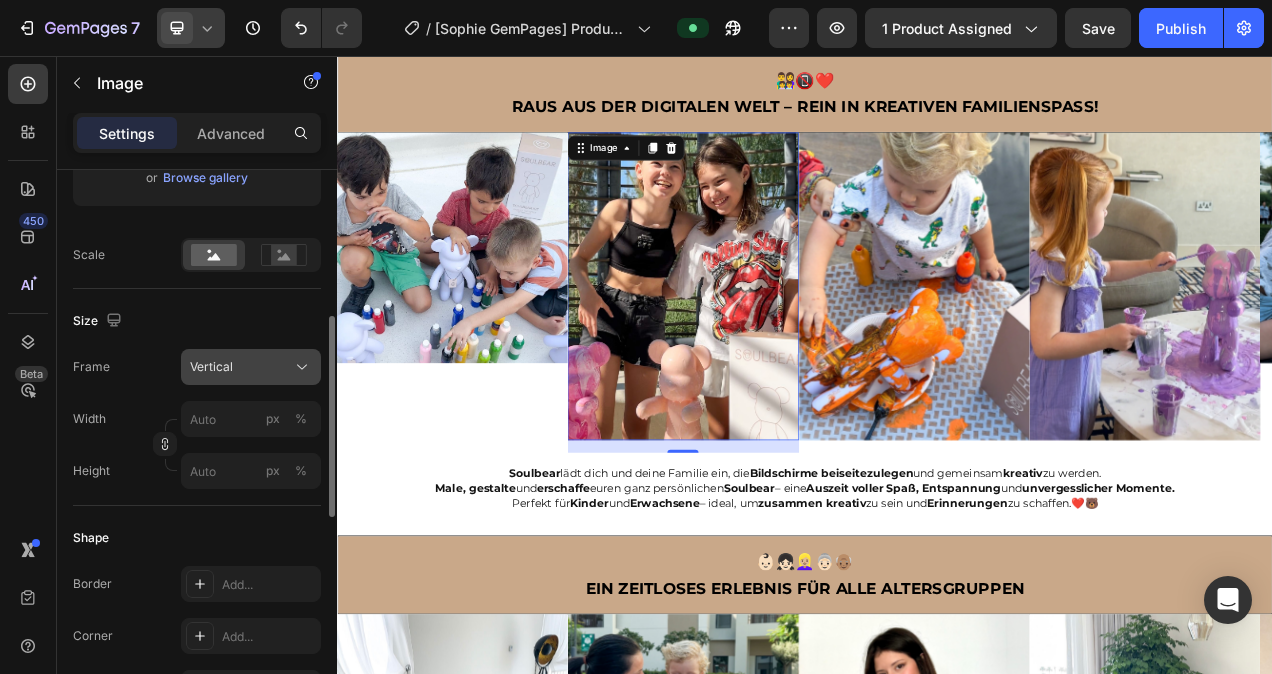 click on "Vertical" at bounding box center [251, 367] 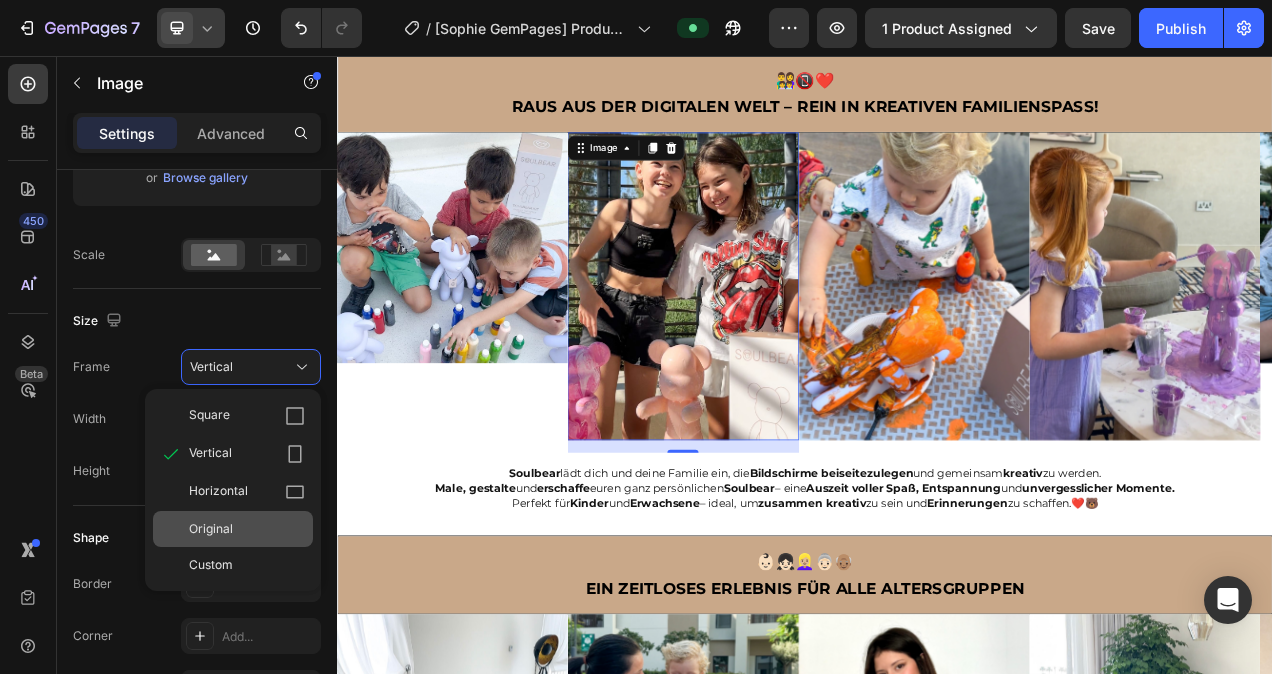 click on "Original" at bounding box center [247, 529] 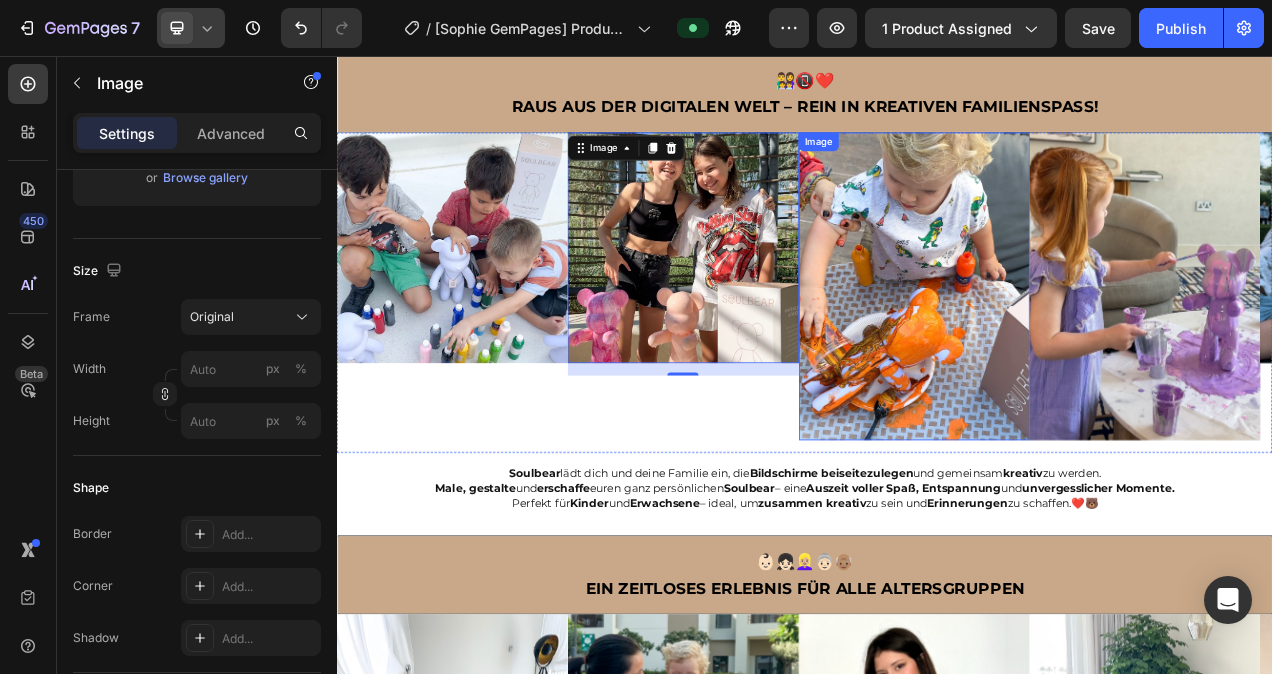 click at bounding box center [1078, 352] 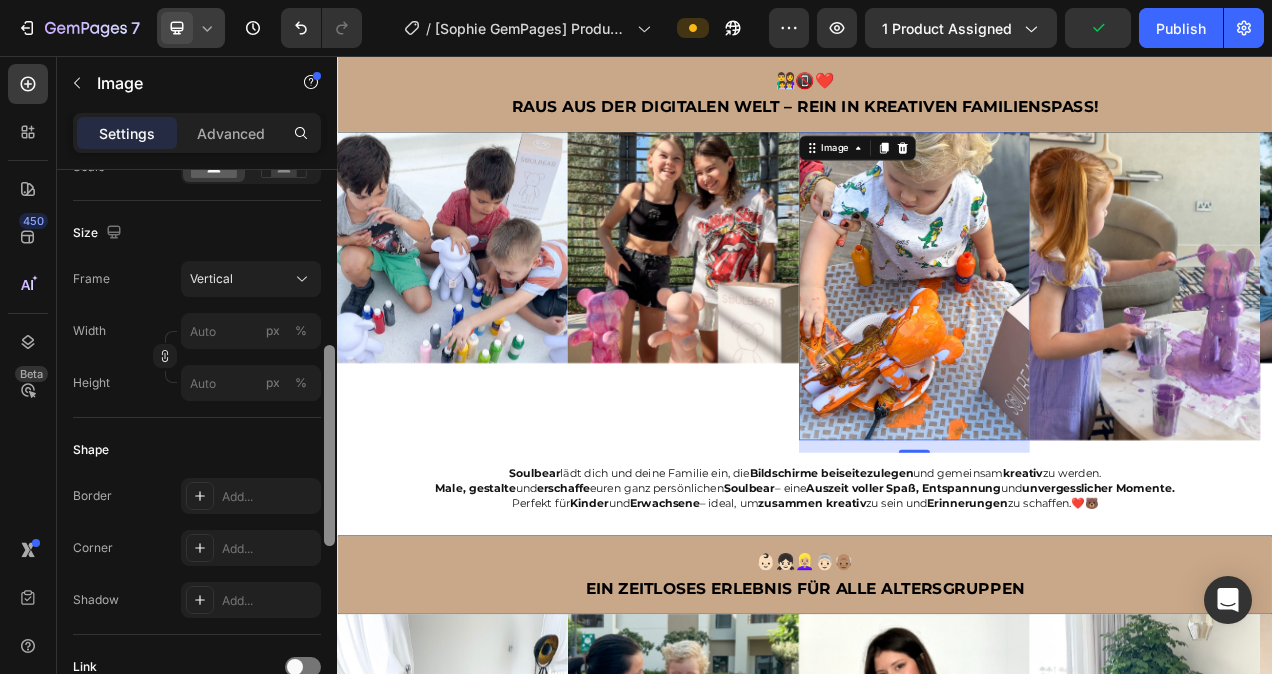 scroll, scrollTop: 493, scrollLeft: 0, axis: vertical 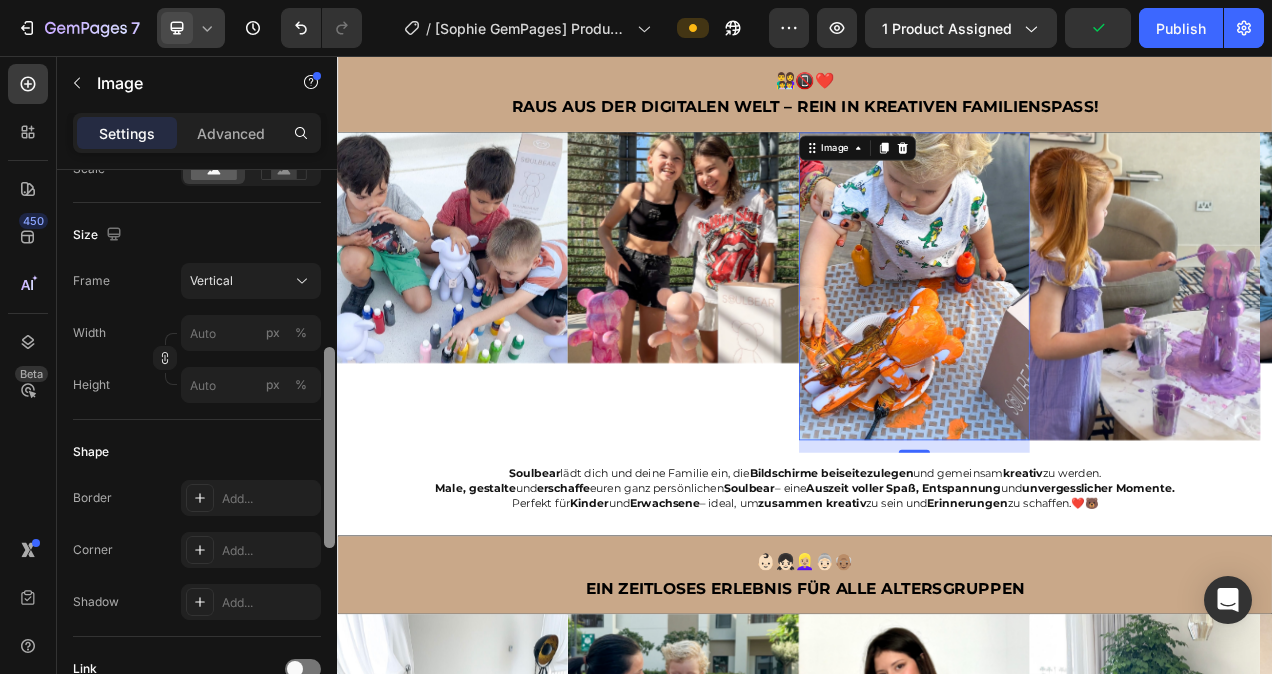drag, startPoint x: 329, startPoint y: 391, endPoint x: 322, endPoint y: 422, distance: 31.780497 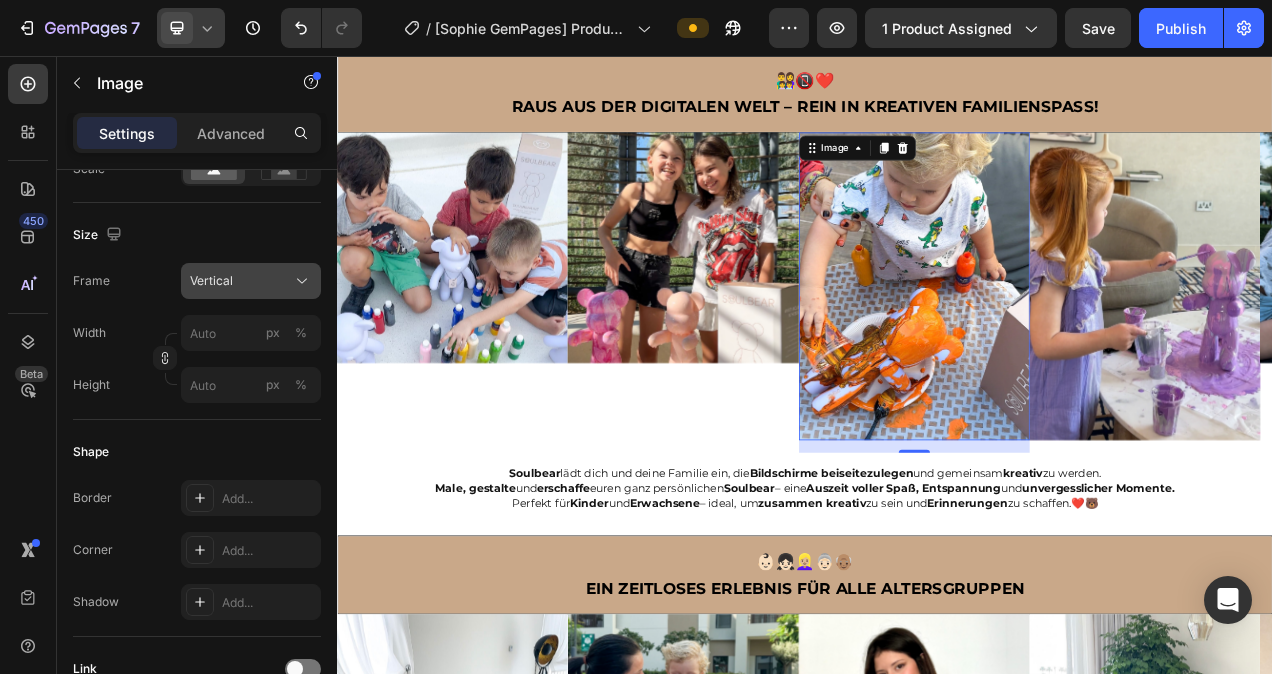 click on "Vertical" 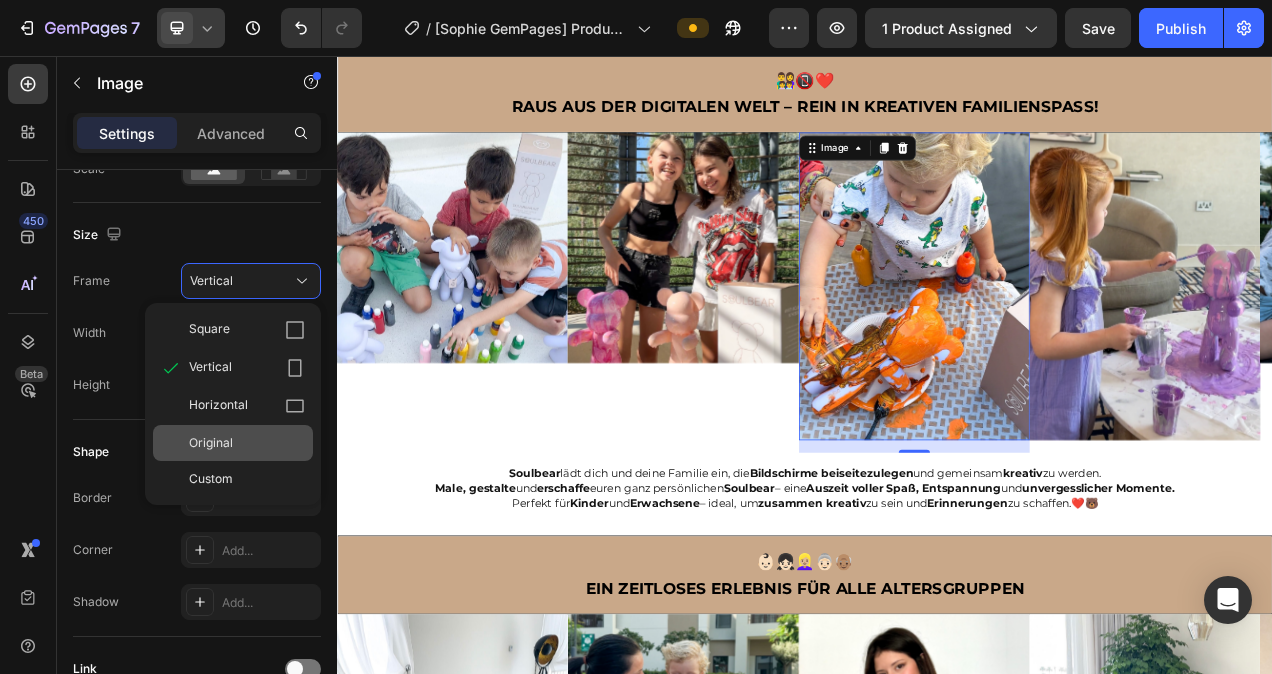 click on "Original" at bounding box center (247, 443) 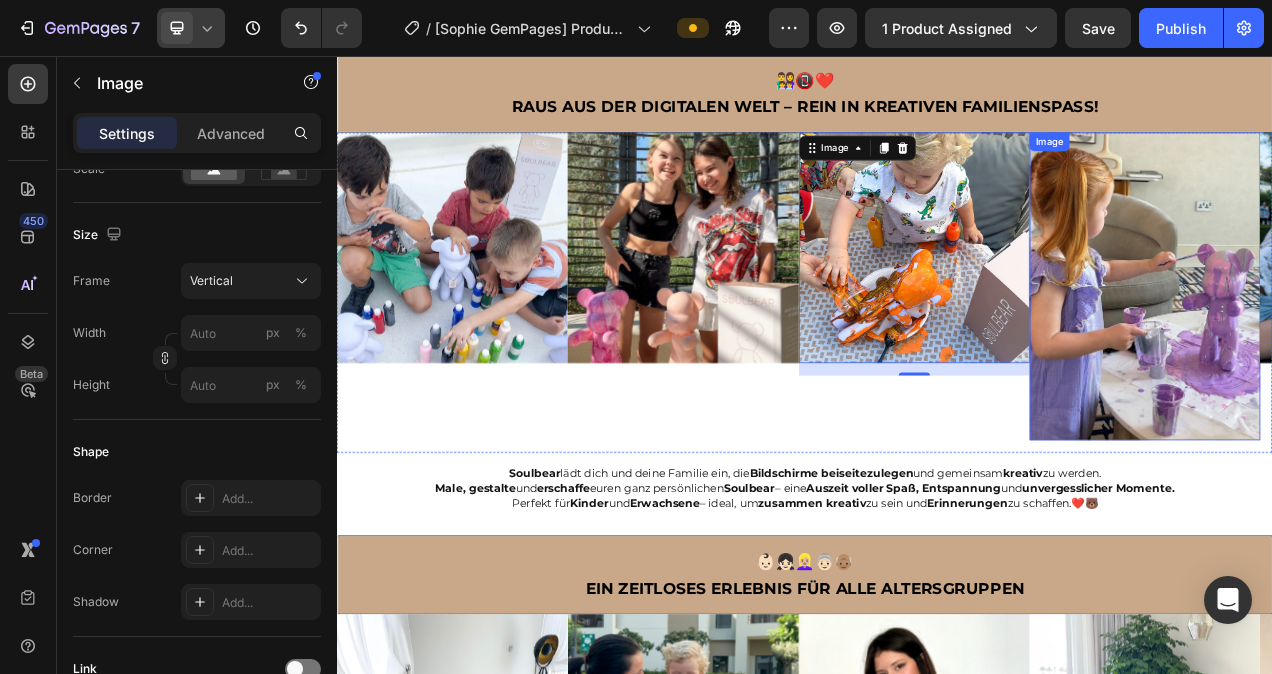 click at bounding box center (1374, 352) 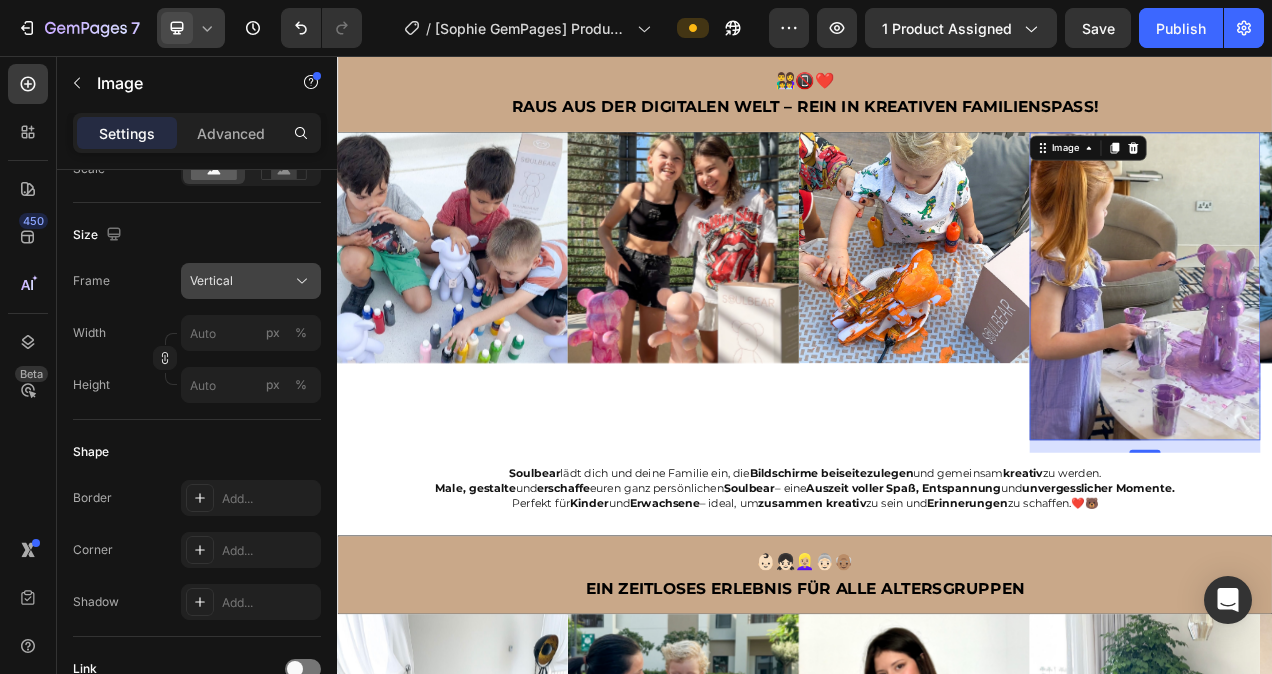 click on "Vertical" at bounding box center (251, 281) 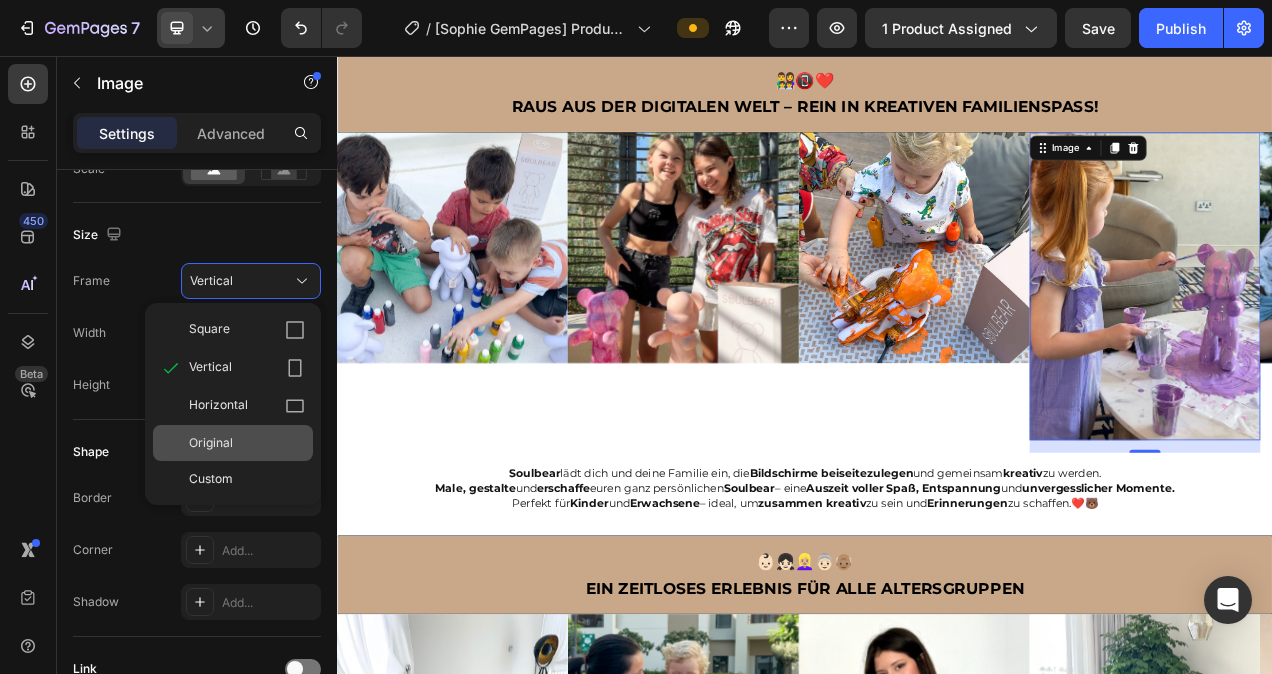 click on "Original" 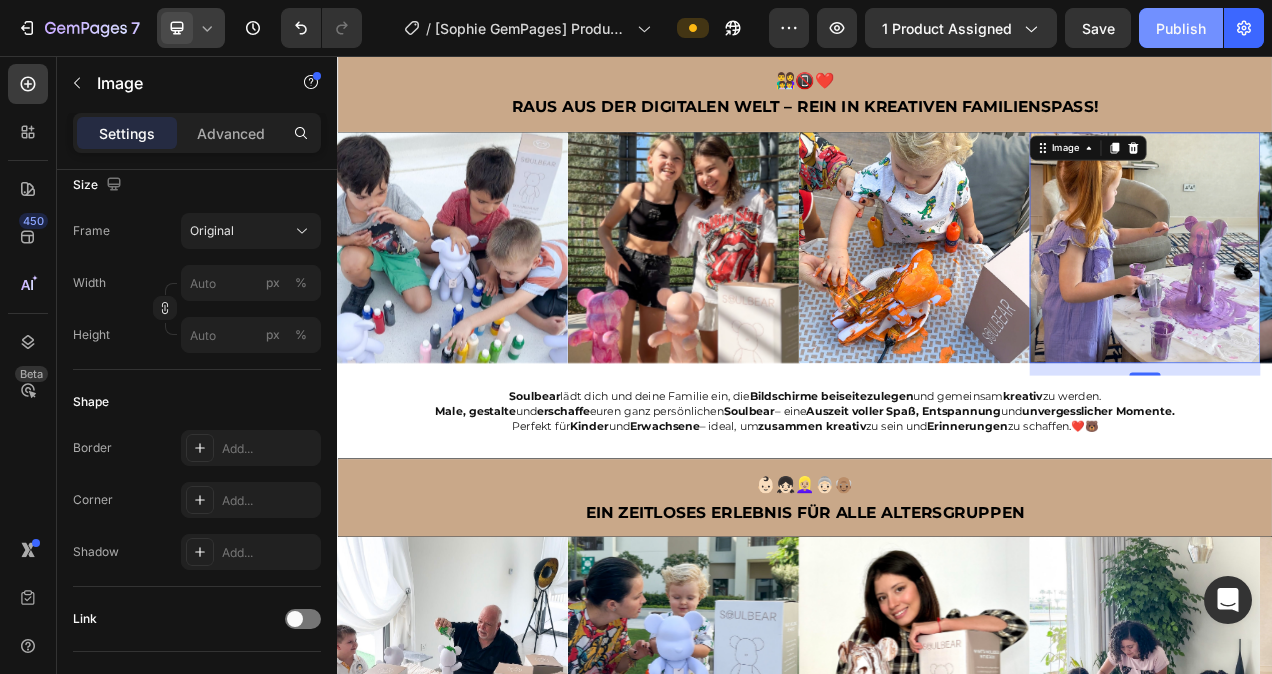 click on "Publish" at bounding box center (1181, 28) 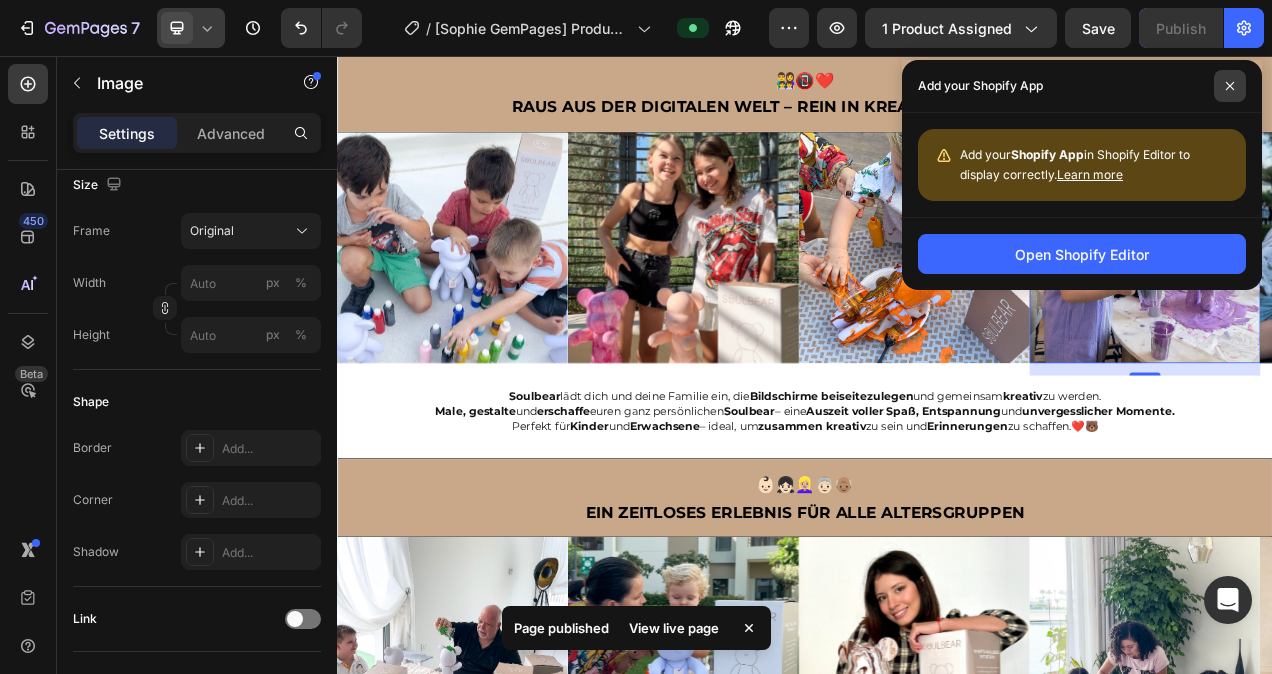 click 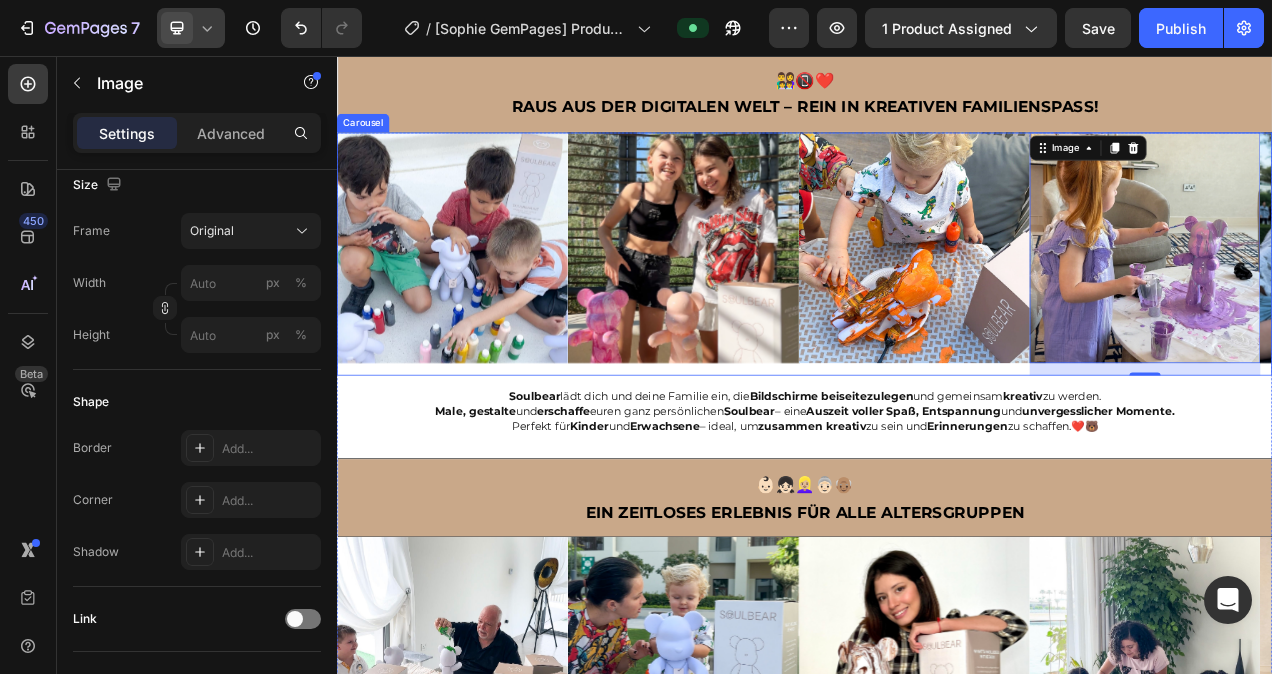 click on "Image" at bounding box center (781, 311) 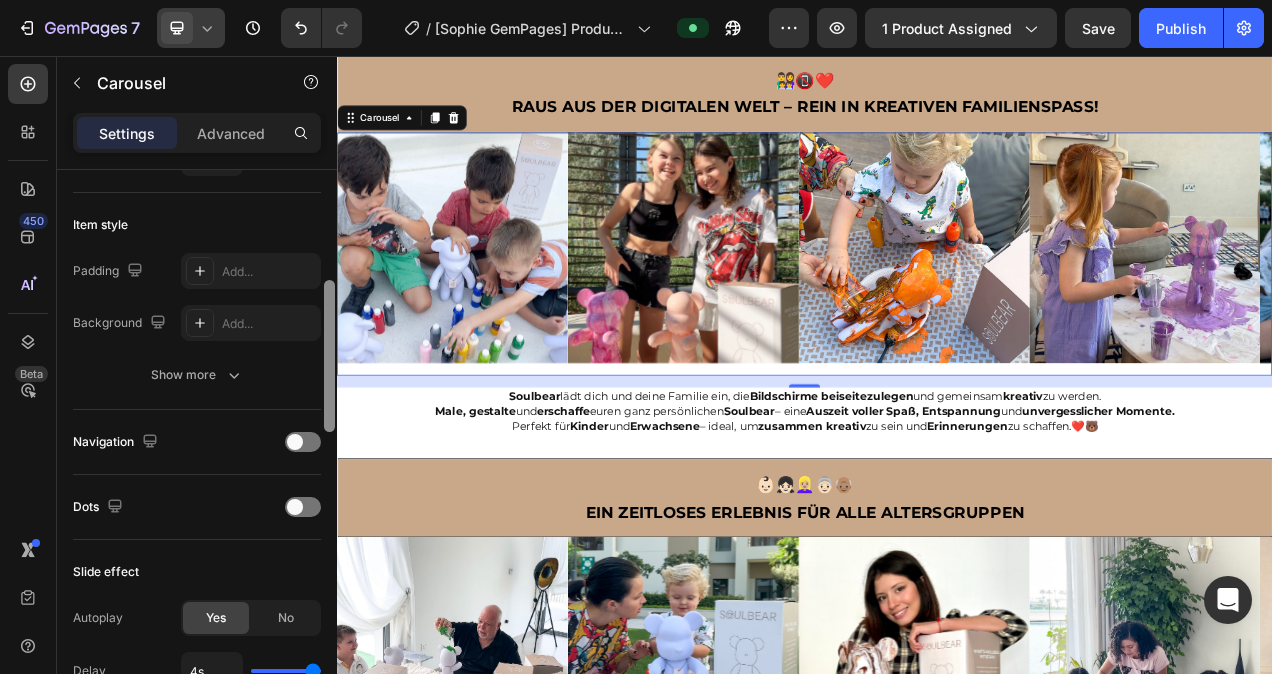 scroll, scrollTop: 448, scrollLeft: 0, axis: vertical 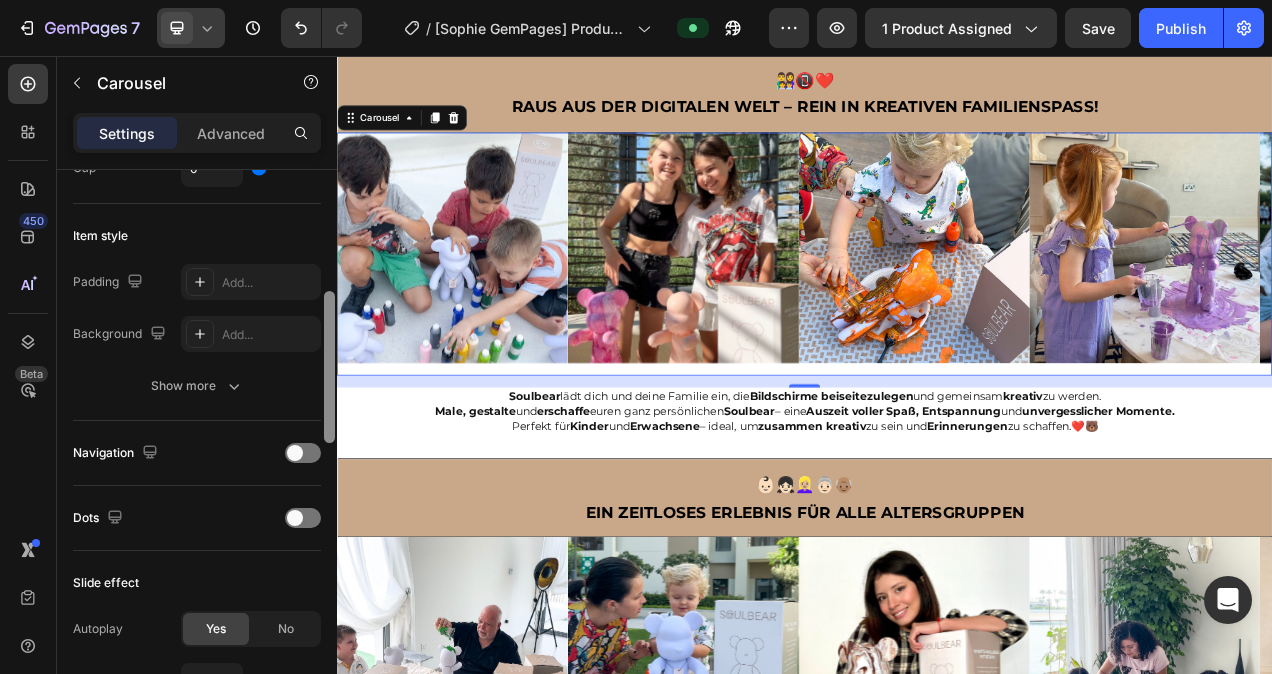 drag, startPoint x: 326, startPoint y: 276, endPoint x: 330, endPoint y: 398, distance: 122.06556 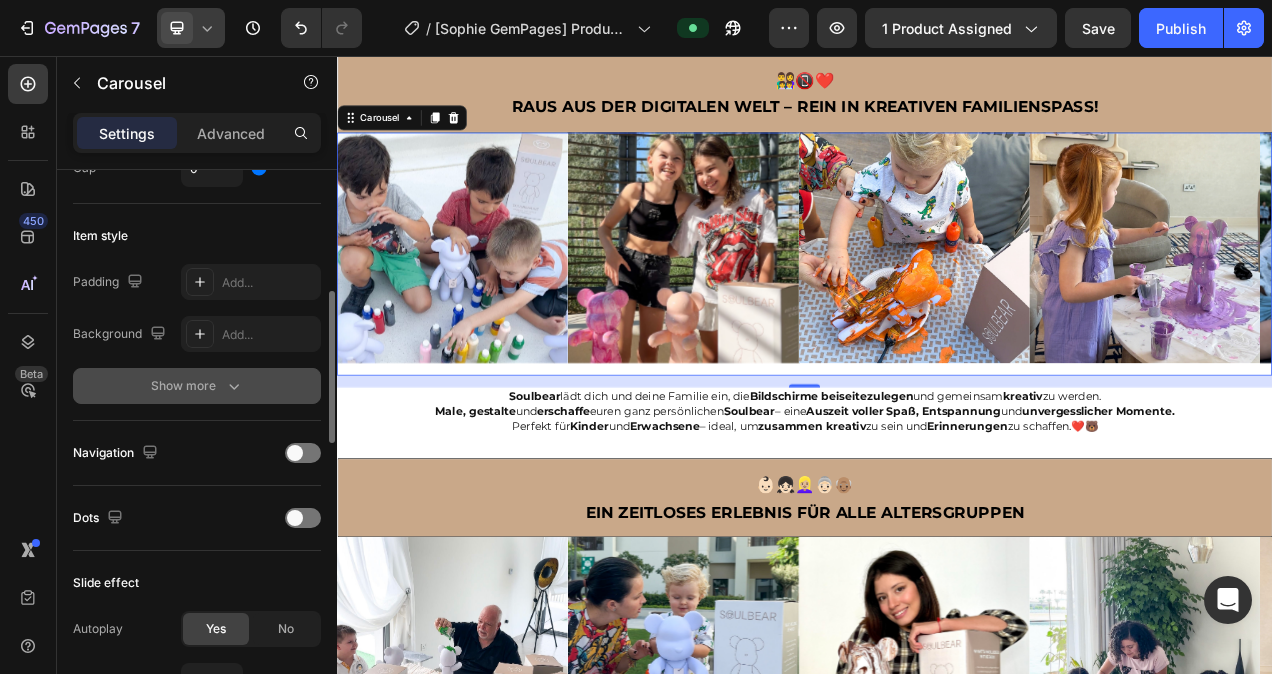 click 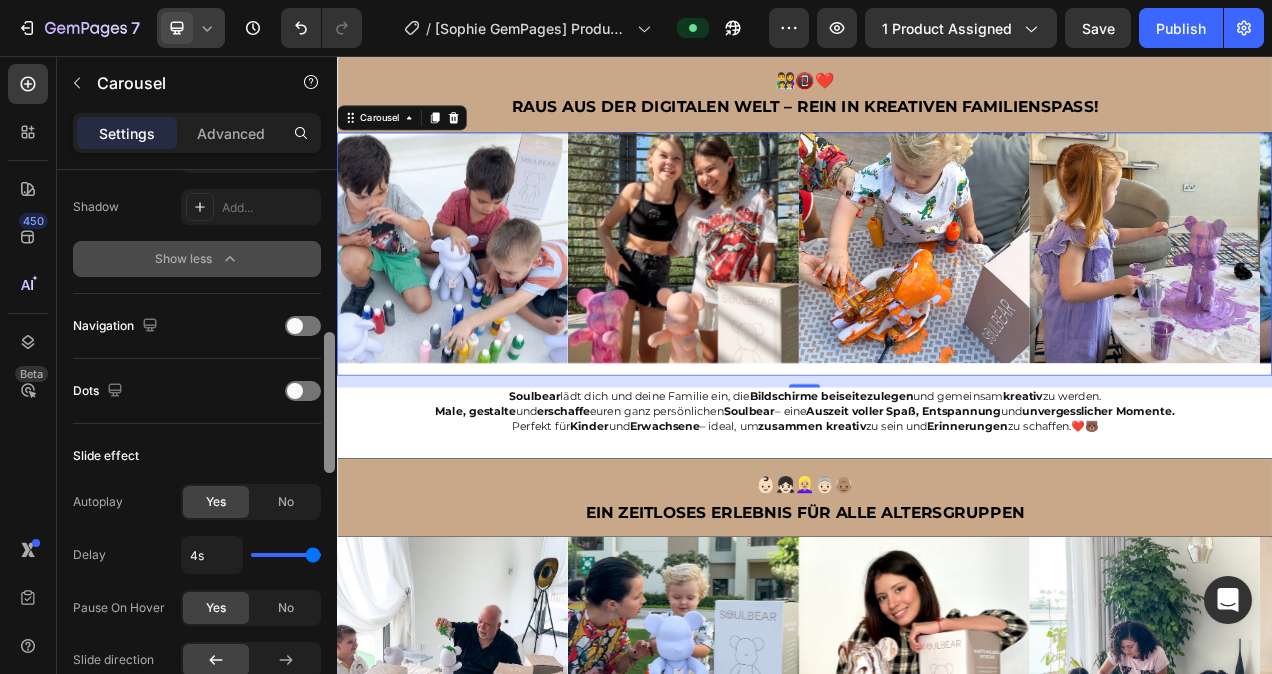 scroll, scrollTop: 746, scrollLeft: 0, axis: vertical 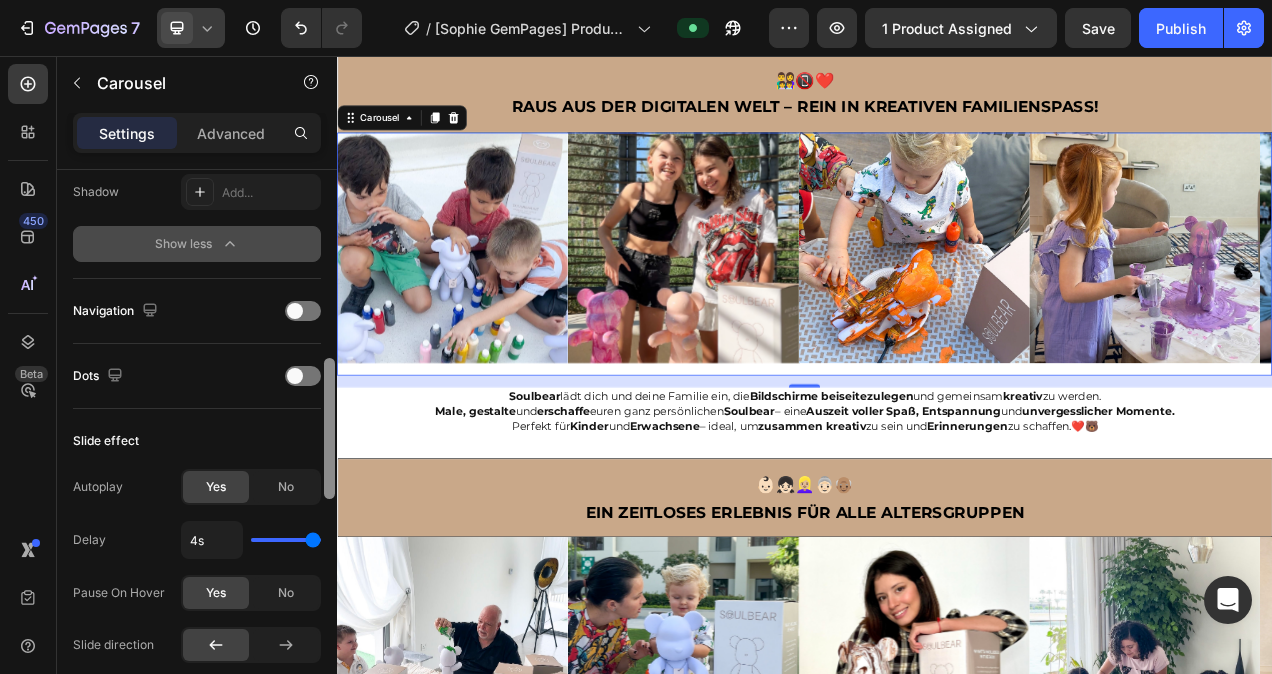 drag, startPoint x: 327, startPoint y: 332, endPoint x: 324, endPoint y: 413, distance: 81.055534 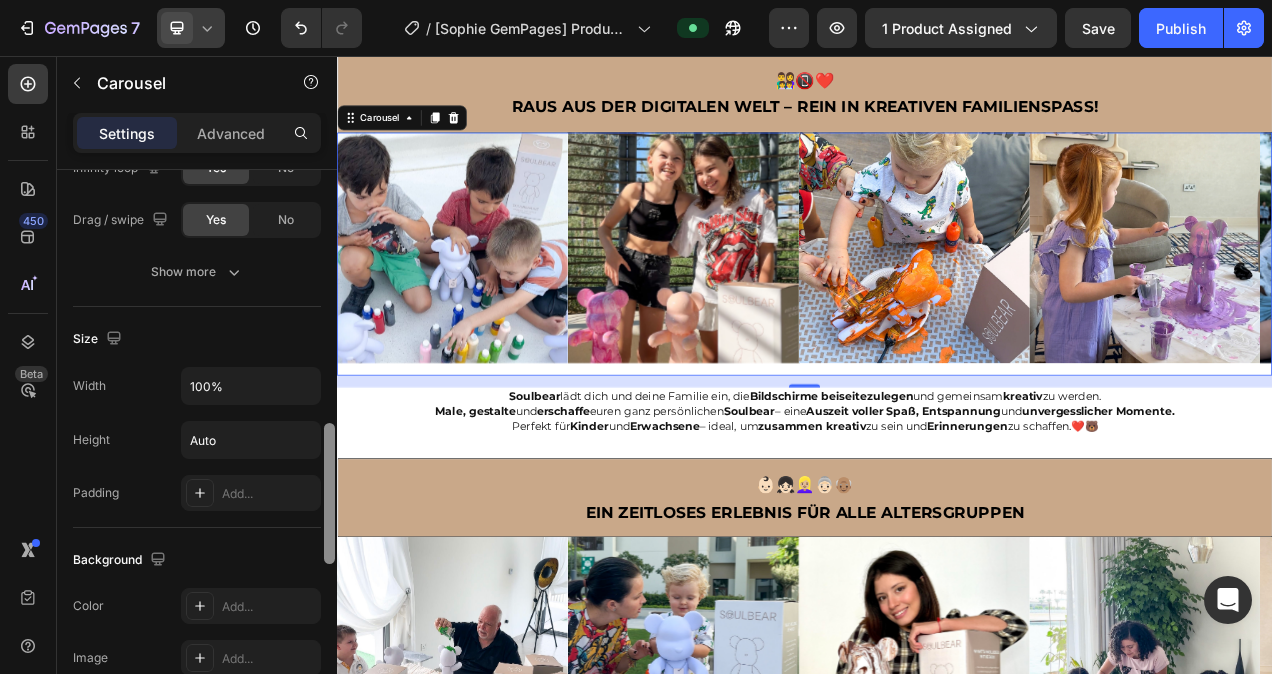 scroll, scrollTop: 1164, scrollLeft: 0, axis: vertical 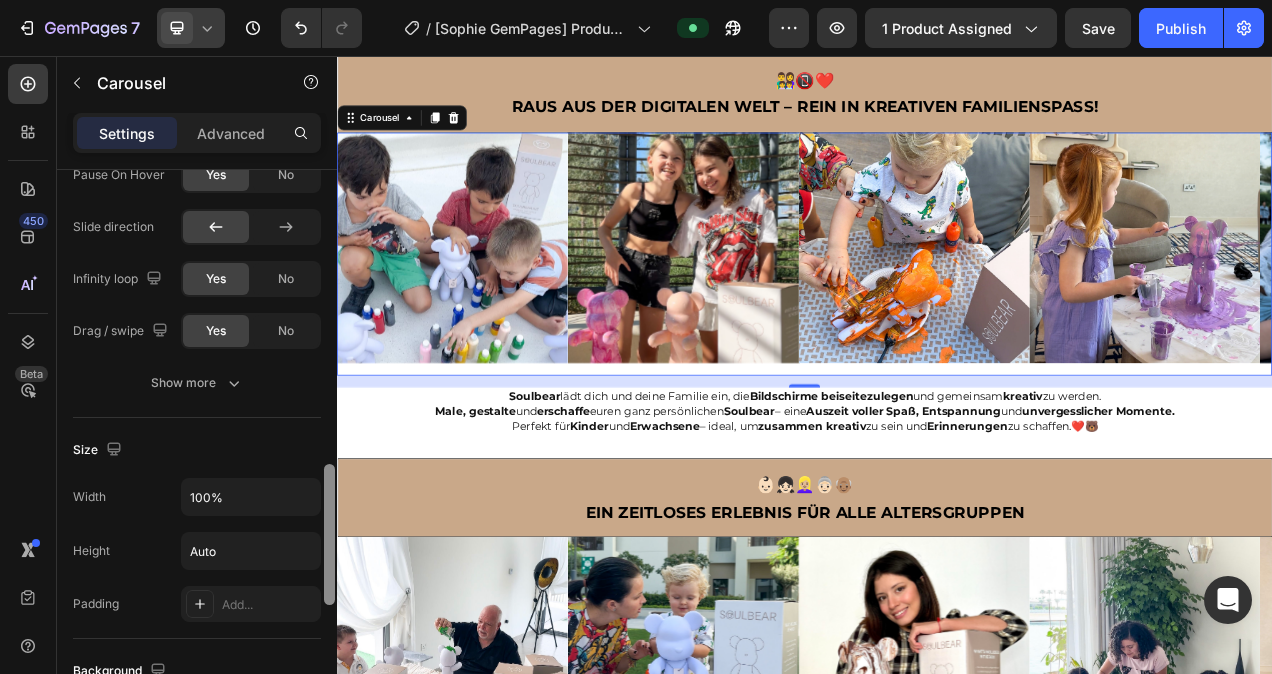 drag, startPoint x: 328, startPoint y: 401, endPoint x: 326, endPoint y: 505, distance: 104.019226 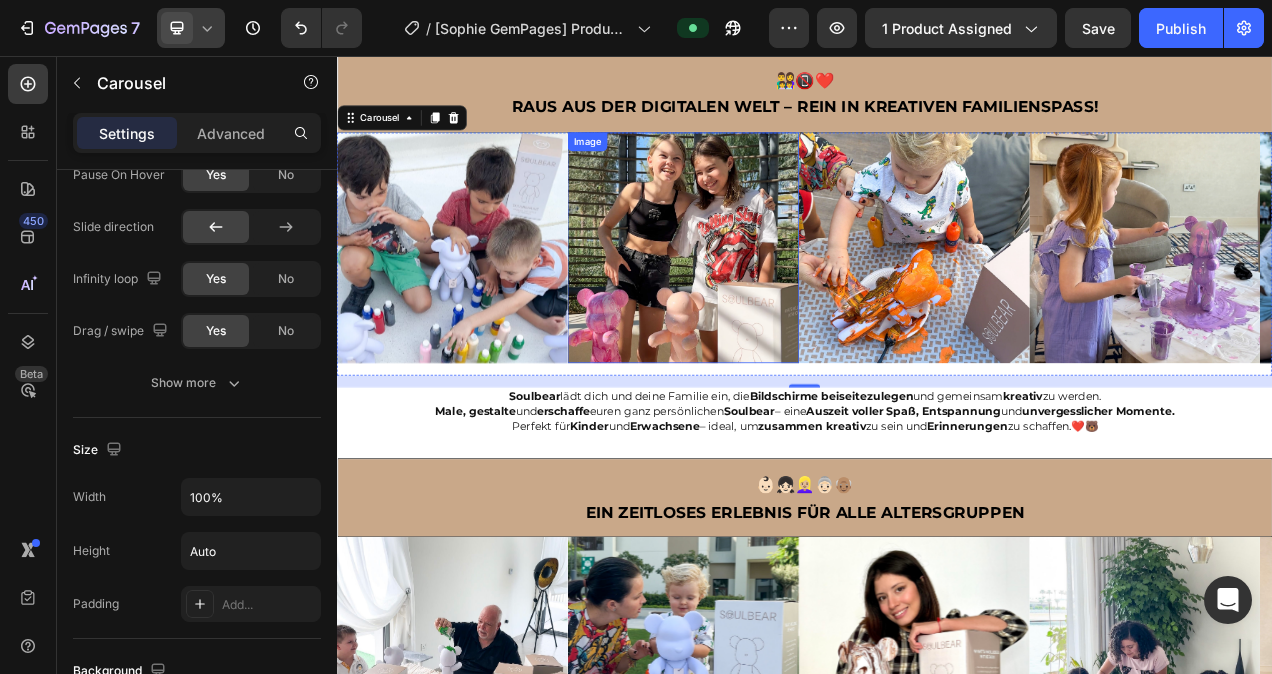 scroll, scrollTop: 949, scrollLeft: 0, axis: vertical 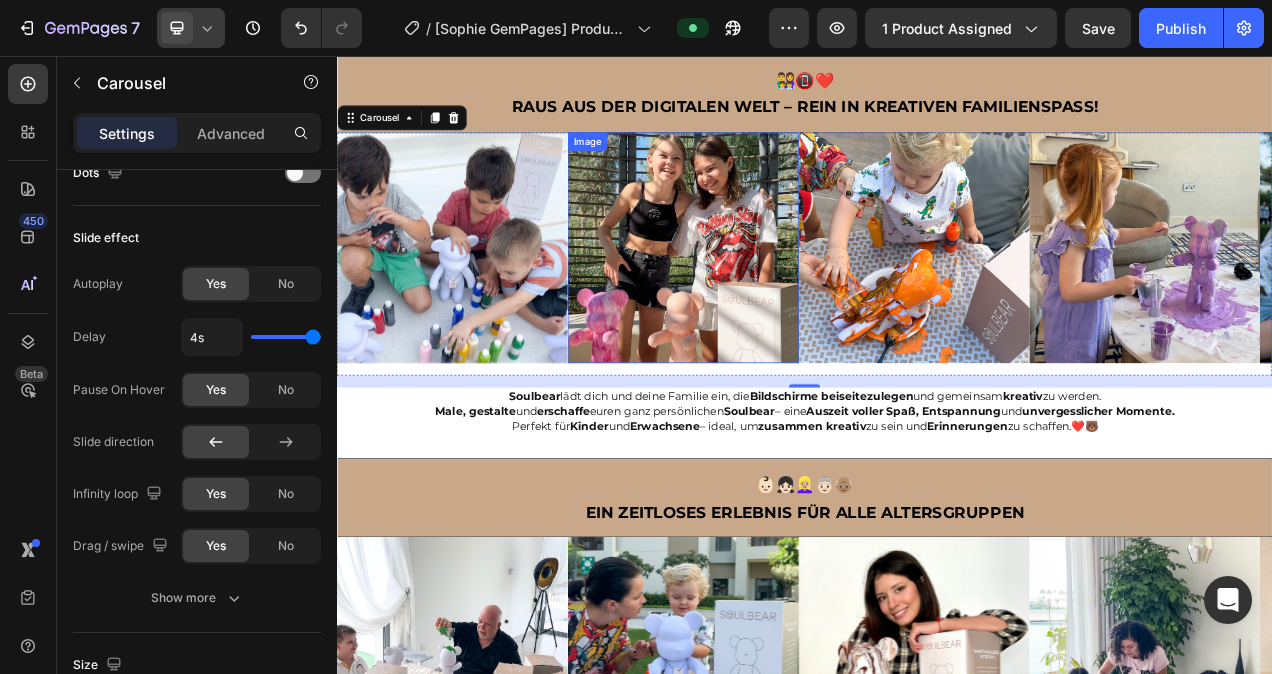 click at bounding box center [781, 303] 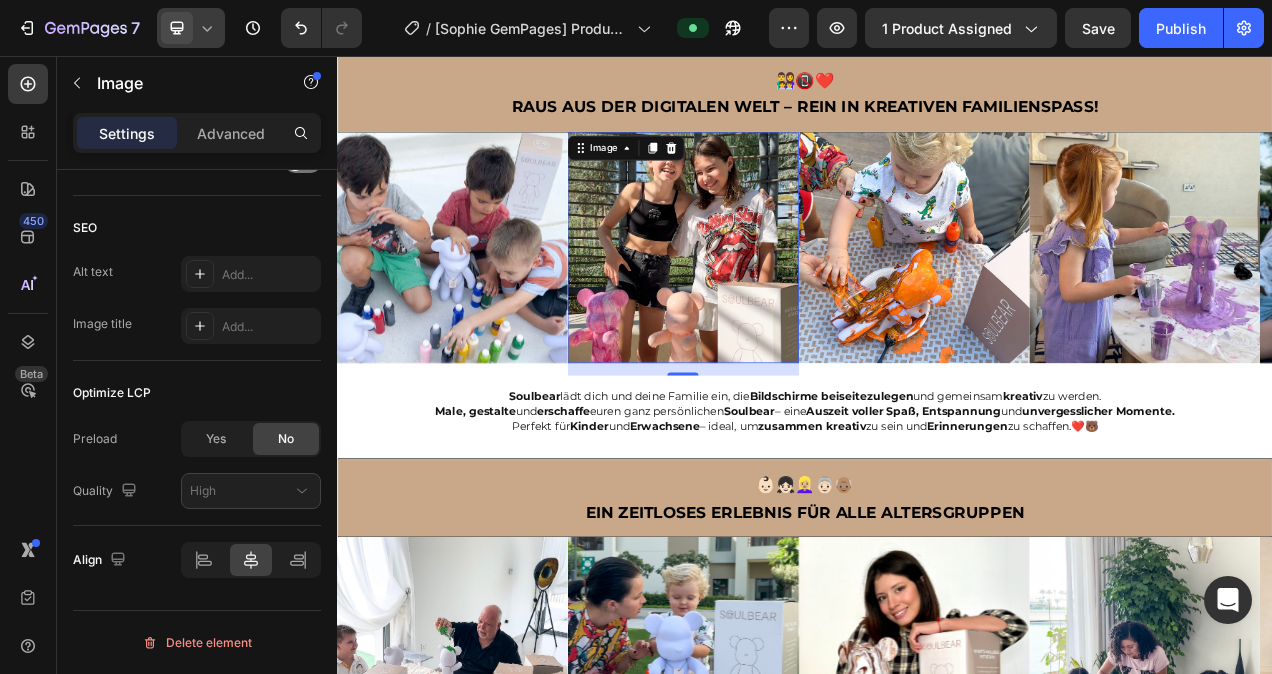 scroll, scrollTop: 0, scrollLeft: 0, axis: both 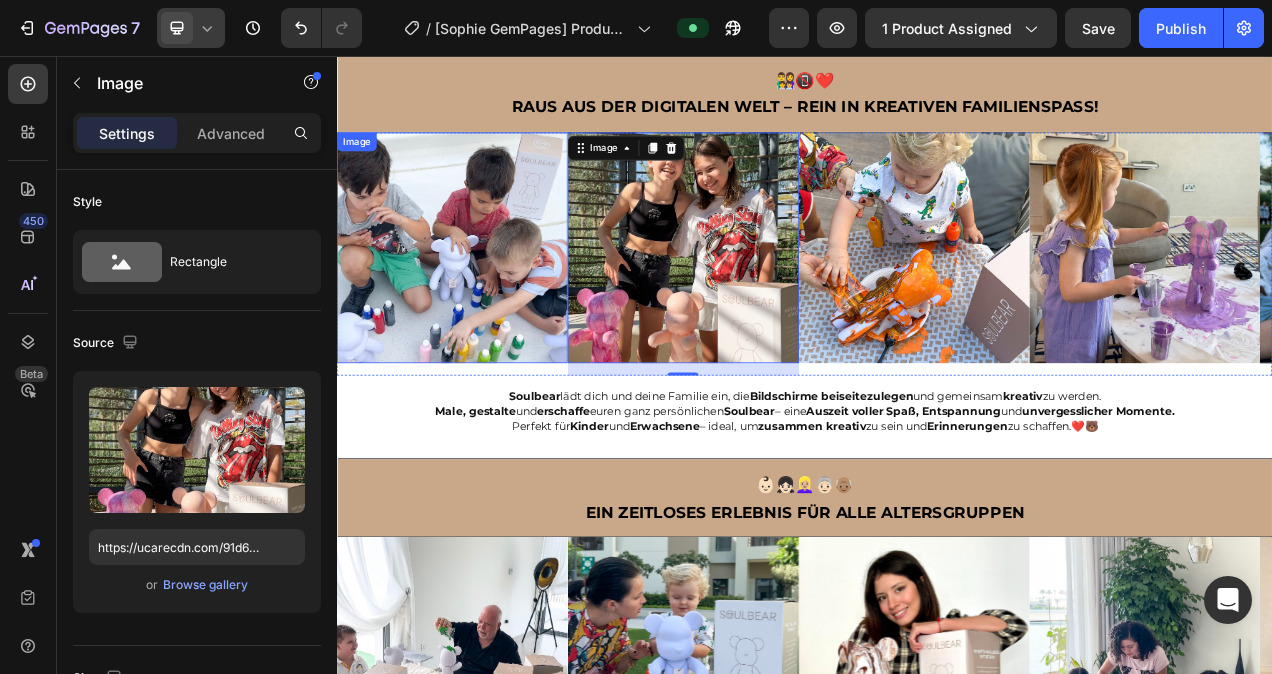 click at bounding box center [485, 303] 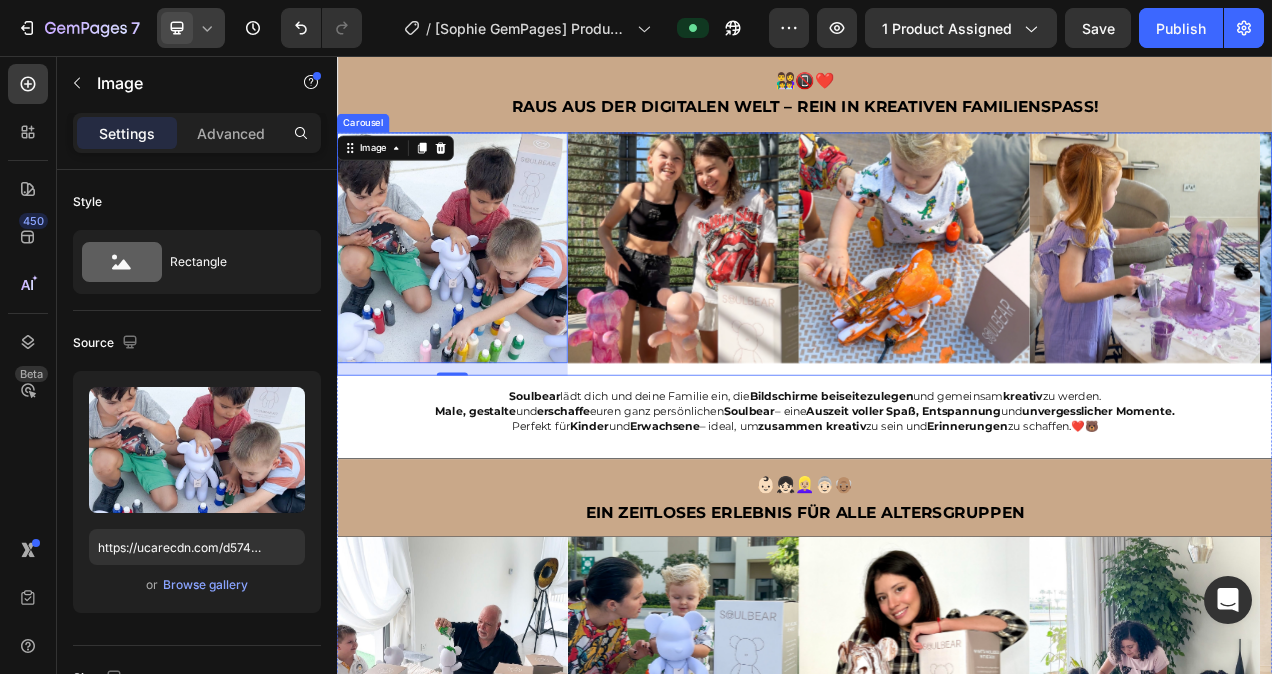 click on "Image" at bounding box center (1374, 311) 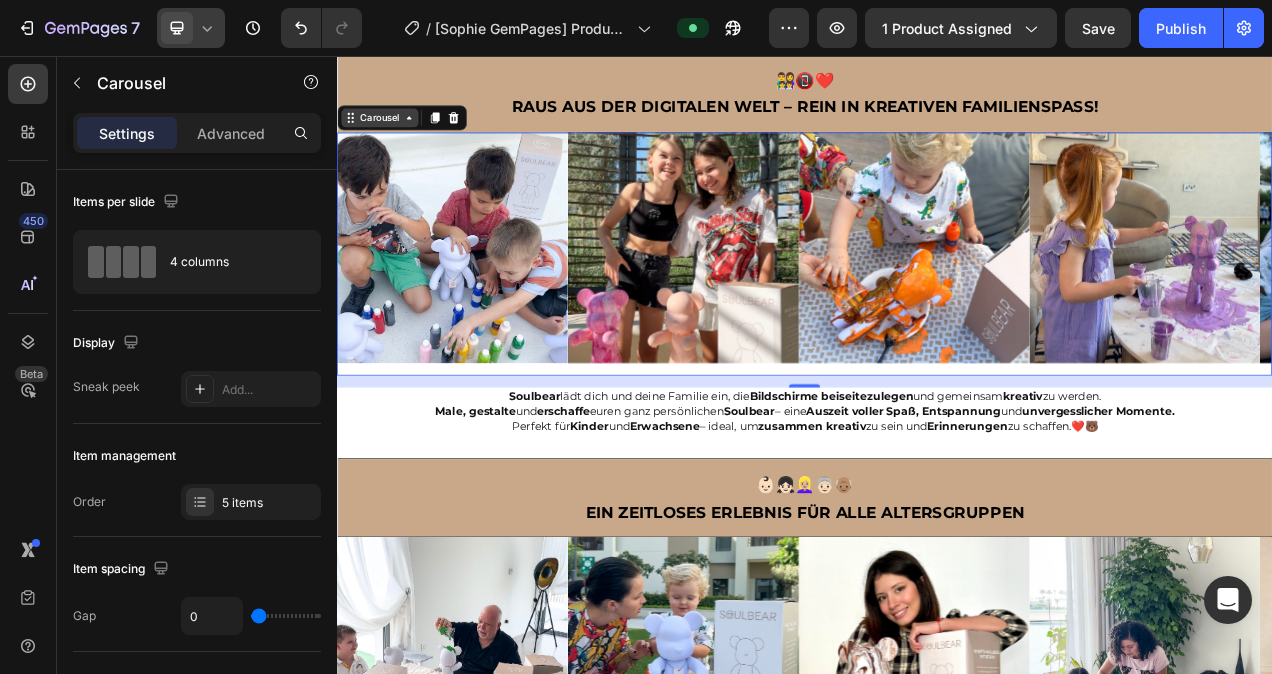 click on "Carousel" at bounding box center (391, 136) 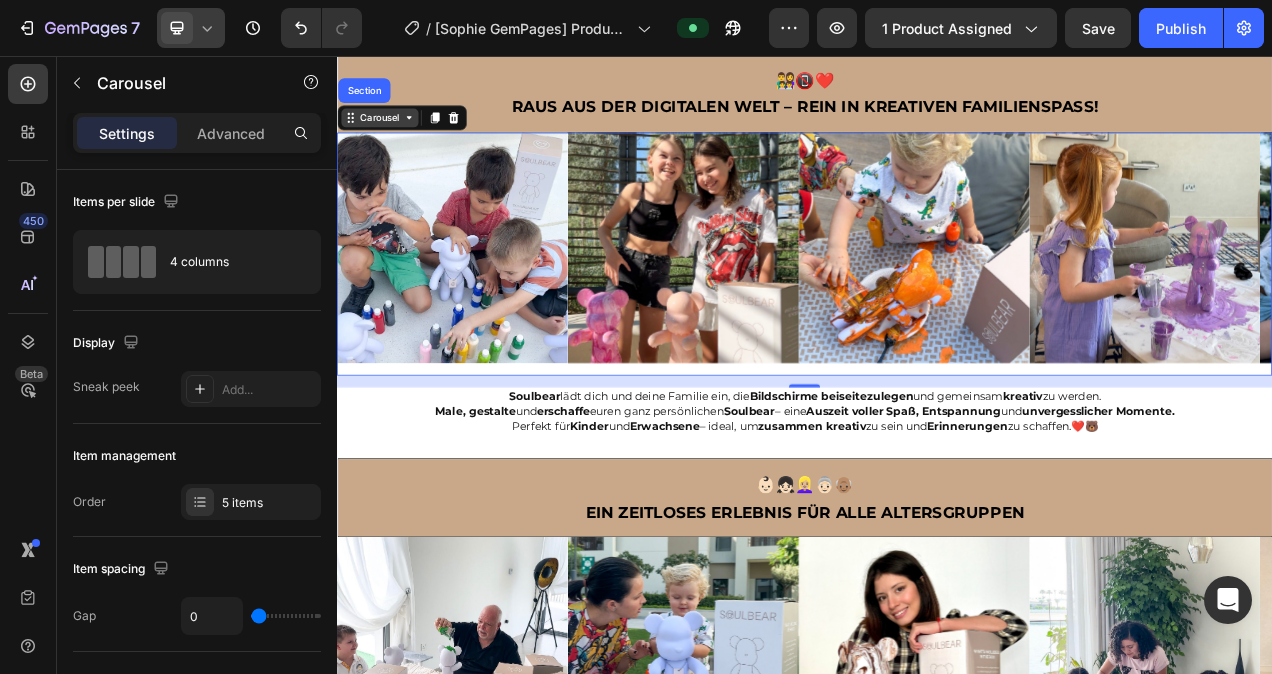 click on "Carousel" at bounding box center [391, 136] 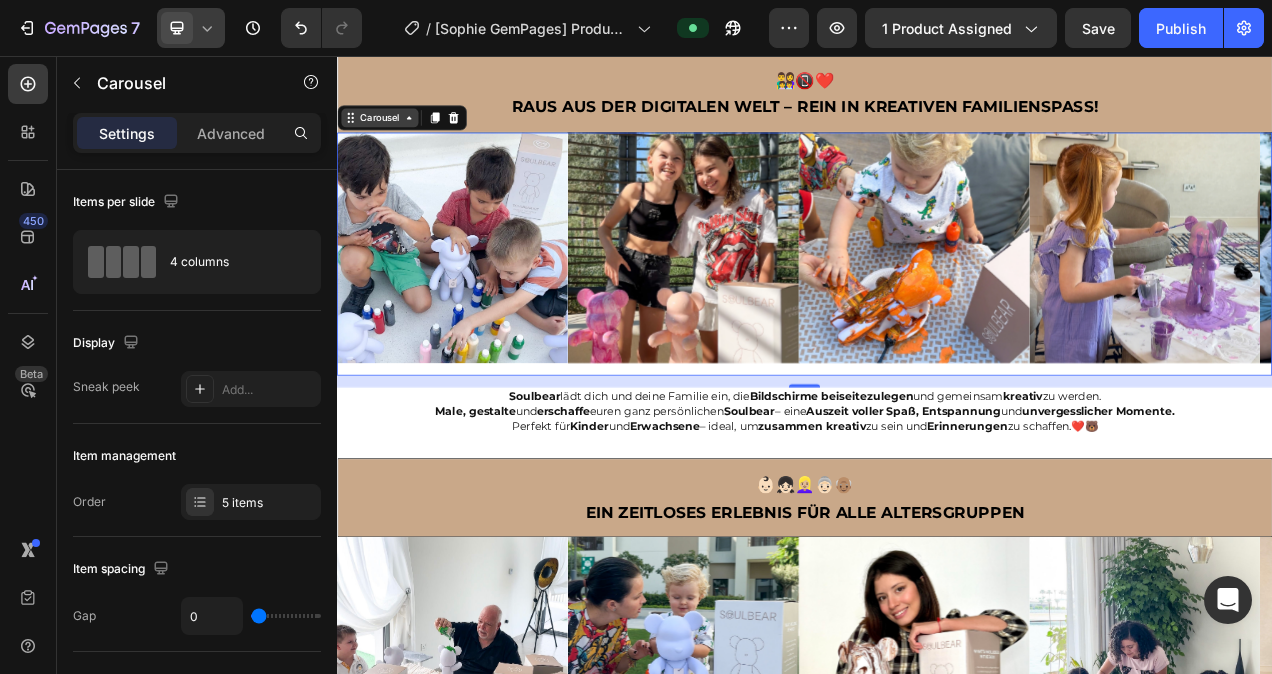 click on "Carousel" at bounding box center (391, 136) 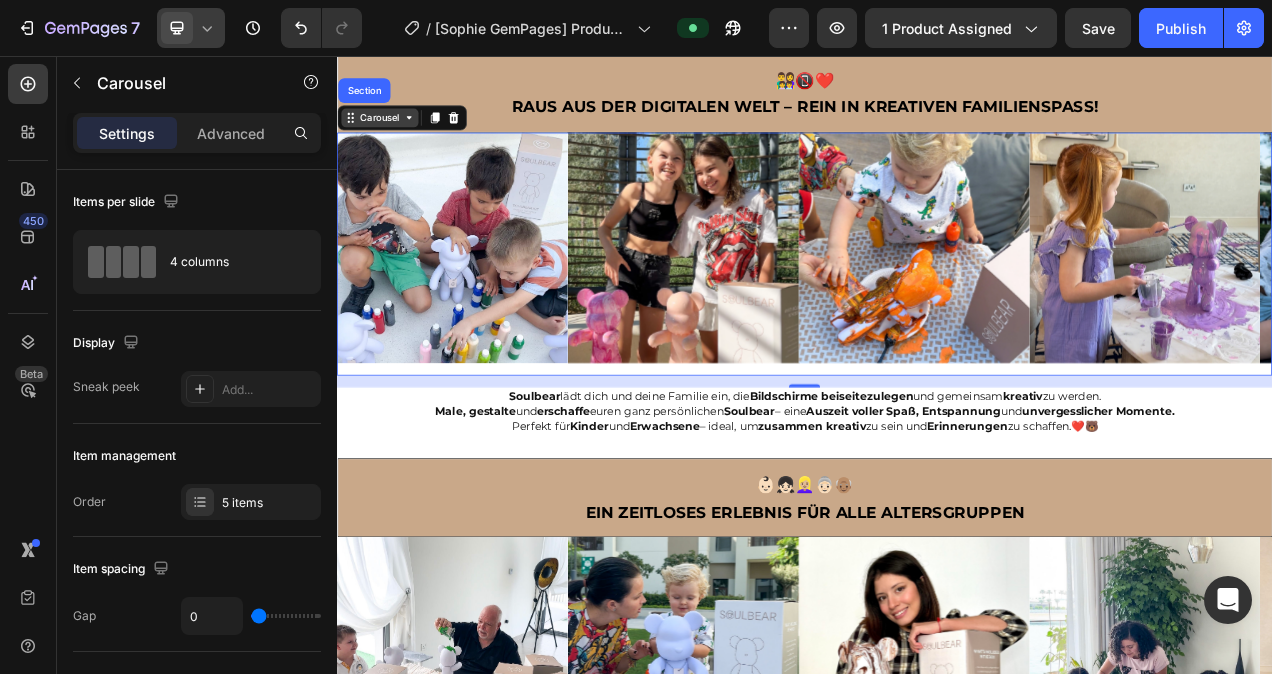 click on "Carousel" at bounding box center [391, 136] 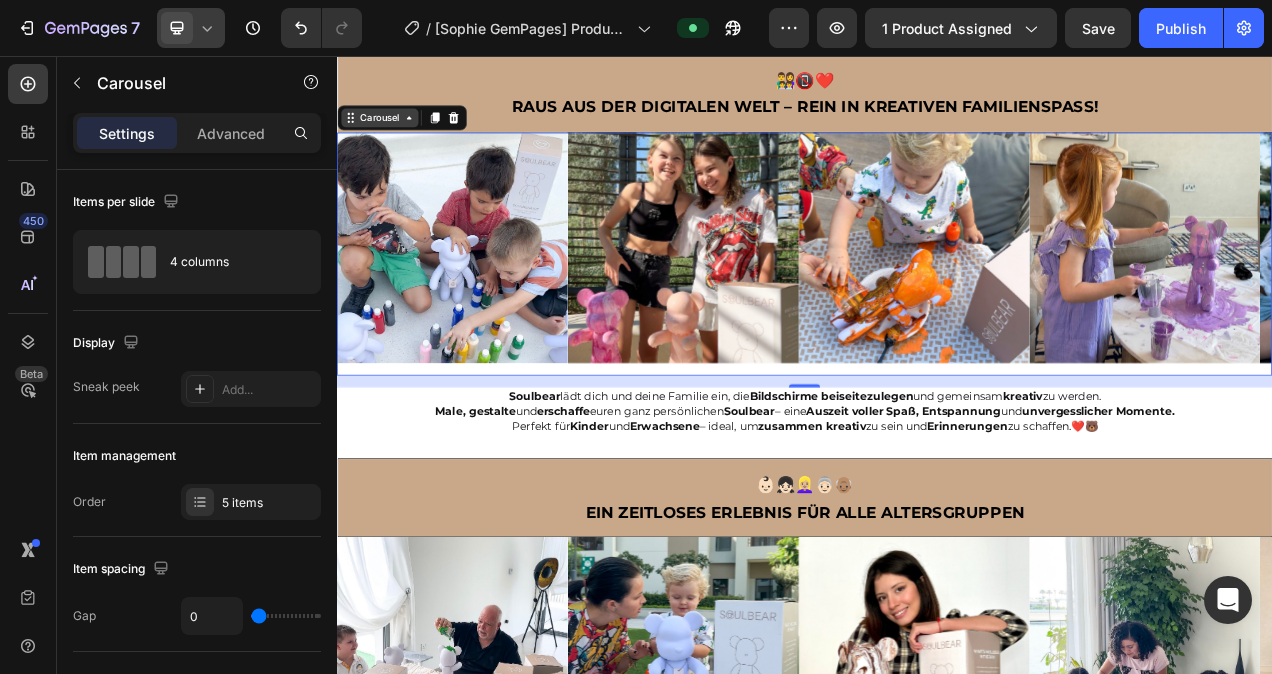 click on "Carousel" at bounding box center [391, 136] 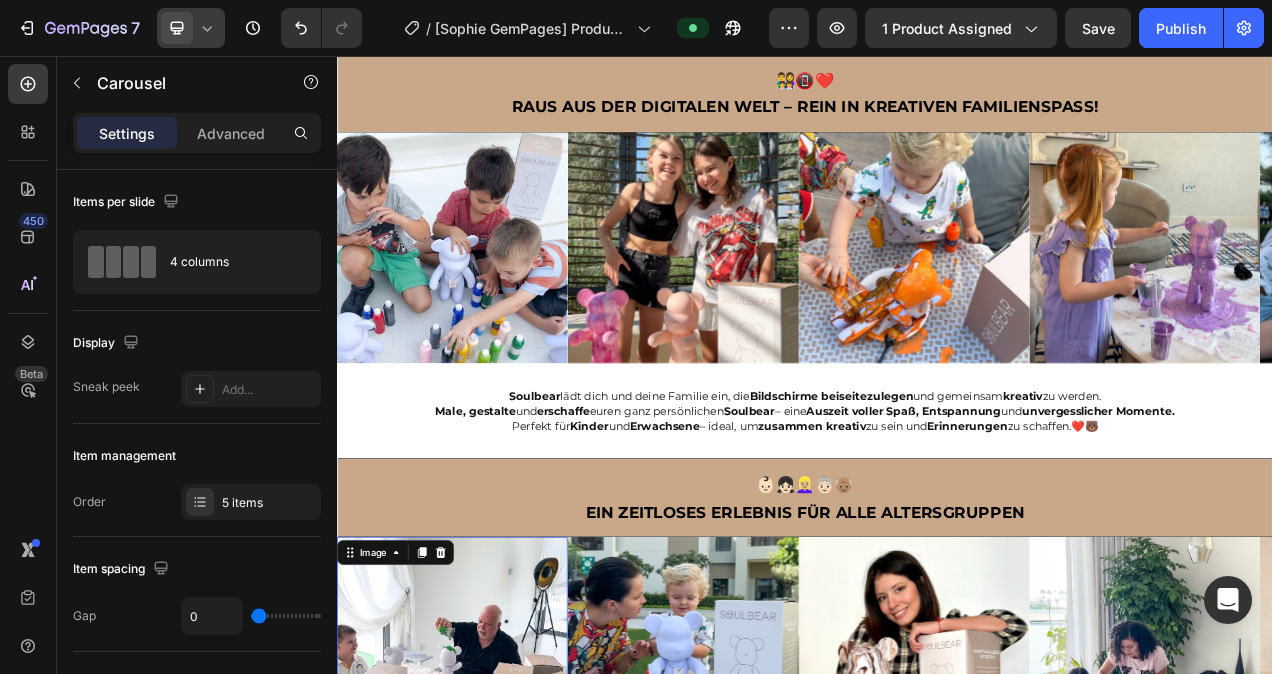 click at bounding box center [485, 822] 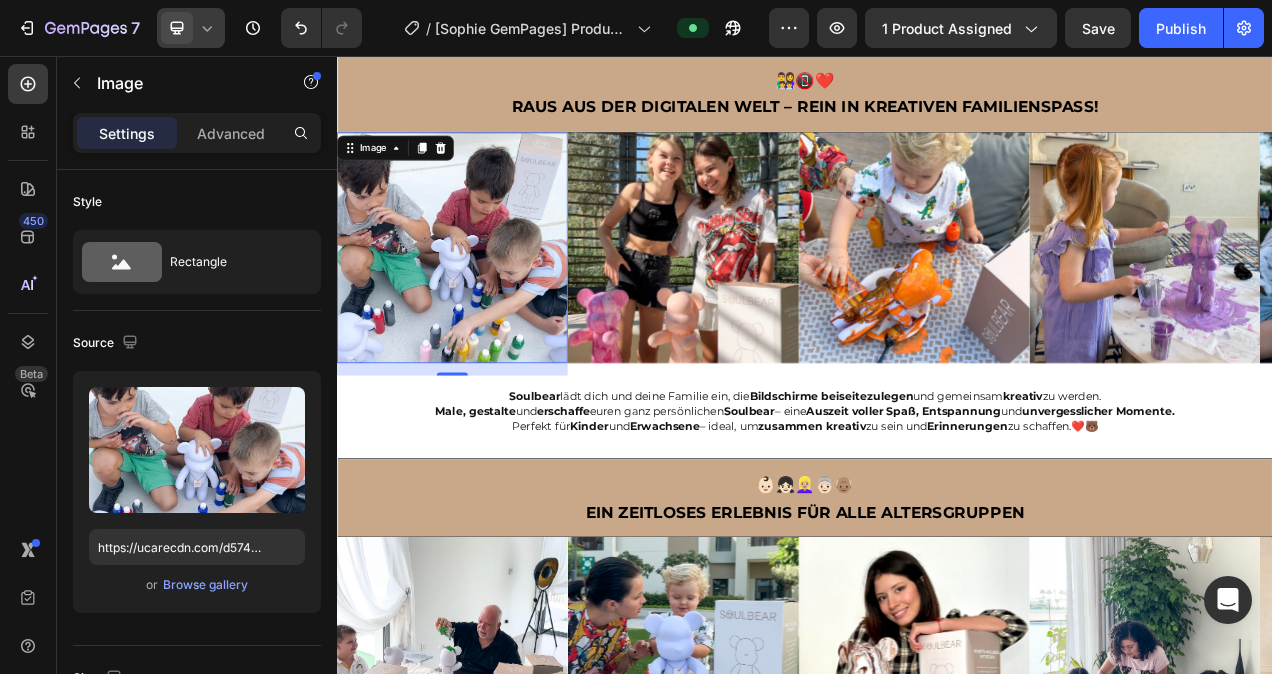 click at bounding box center (485, 303) 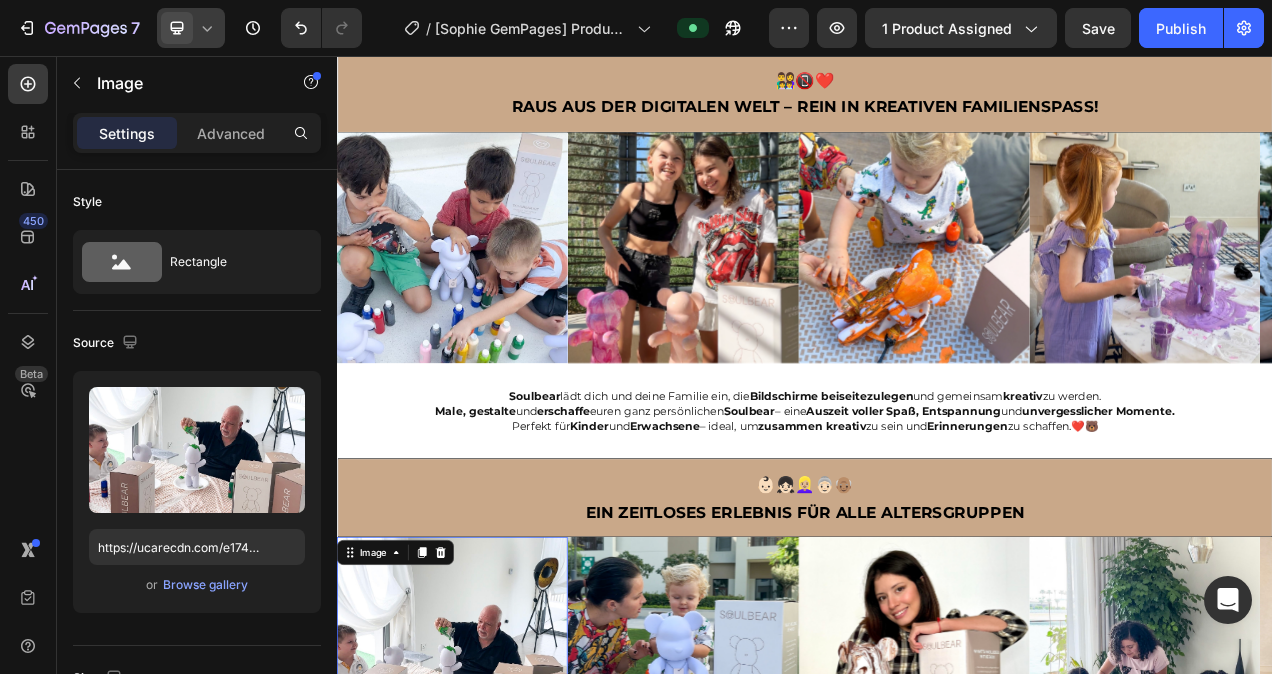 click at bounding box center (485, 822) 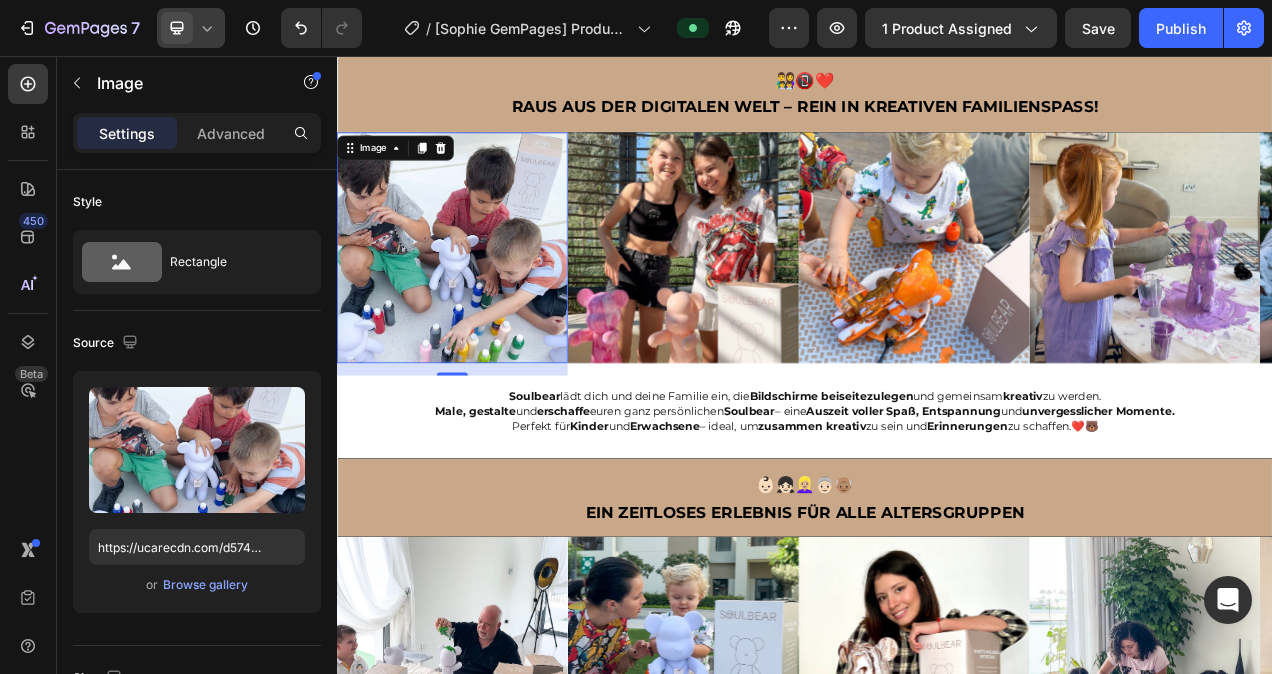 click on "Image   16" at bounding box center (485, 303) 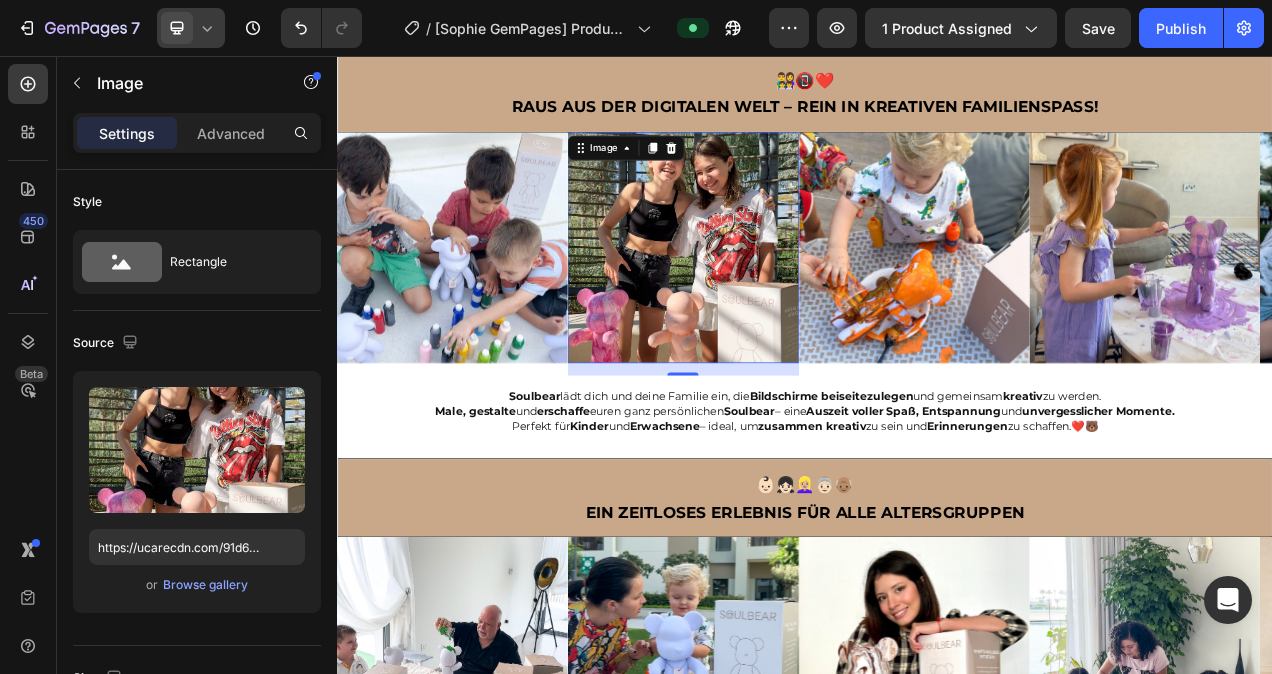 click at bounding box center [781, 303] 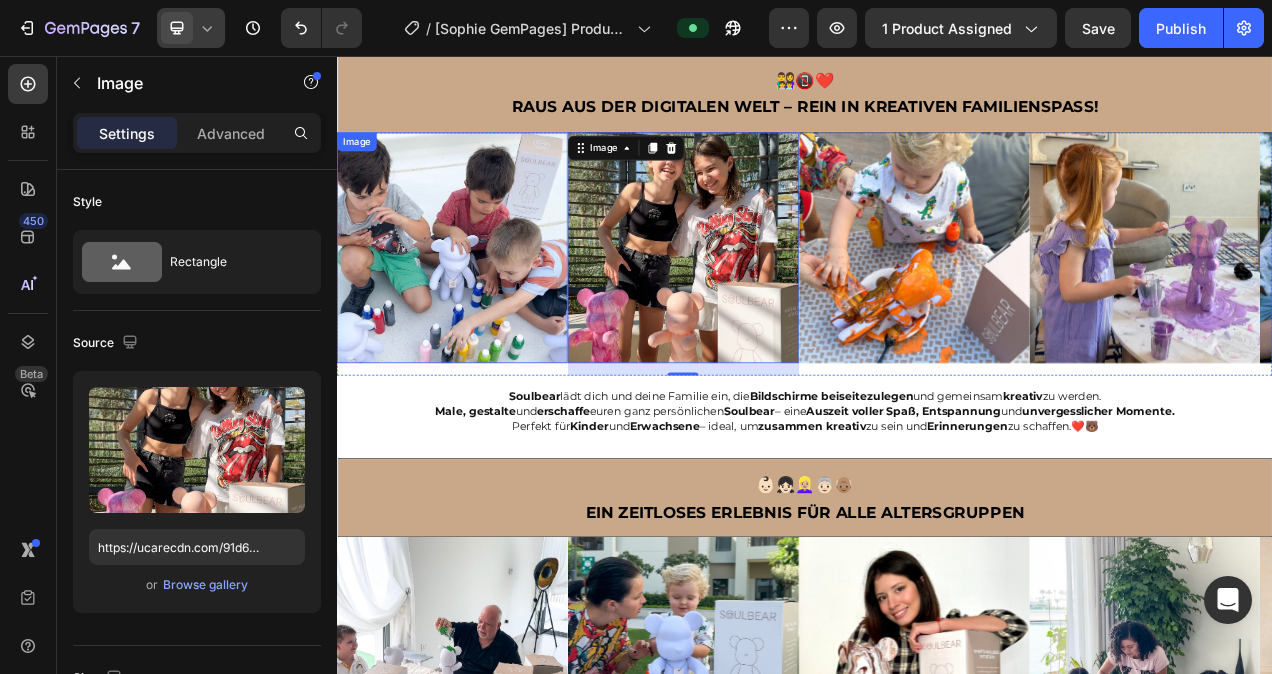 click on "Image" at bounding box center [485, 303] 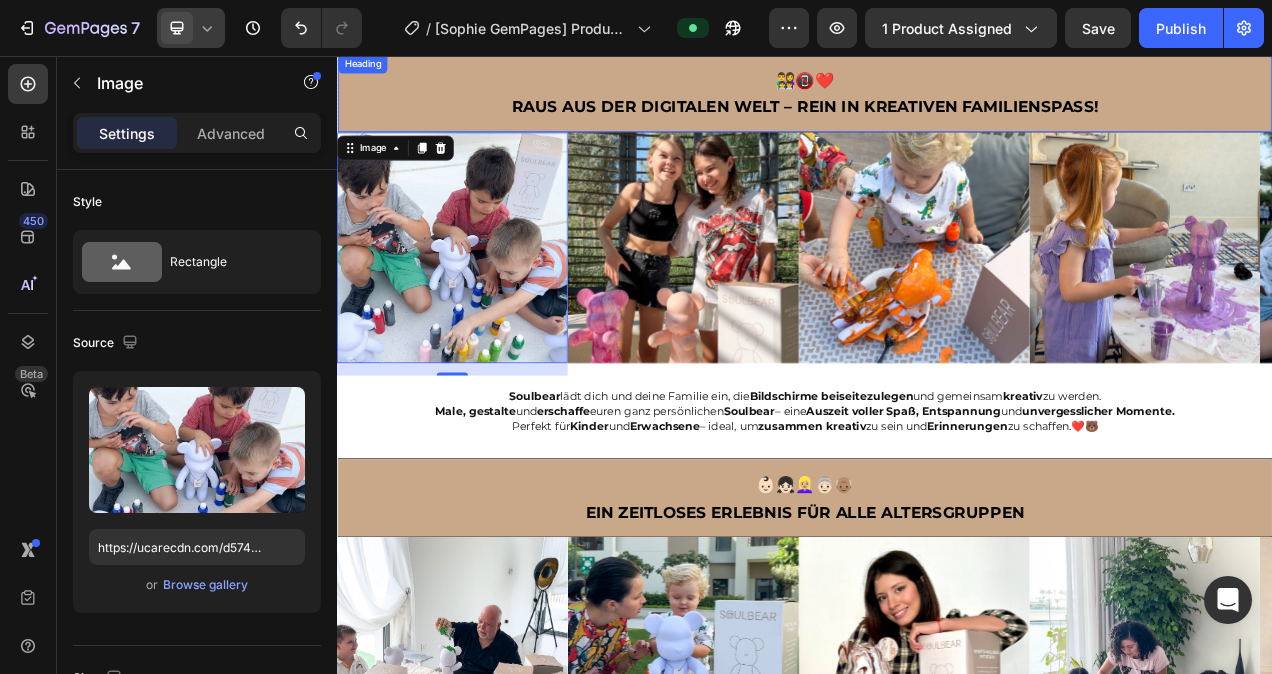 click on "👨‍👩‍👧‍👦📵❤️ Raus aus der digitalen Welt – rein in kreativen Familienspaß!" at bounding box center [937, 104] 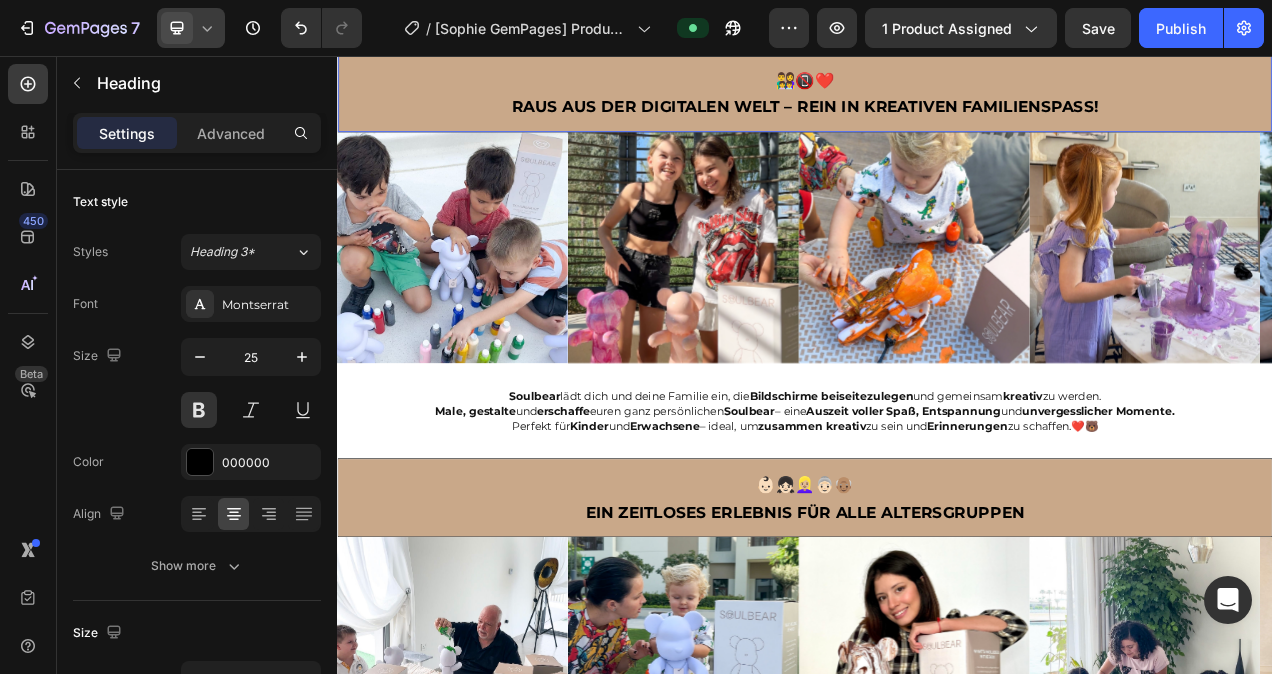 click on "👨‍👩‍👧‍👦📵❤️ Raus aus der digitalen Welt – rein in kreativen Familienspaß!" at bounding box center [937, 104] 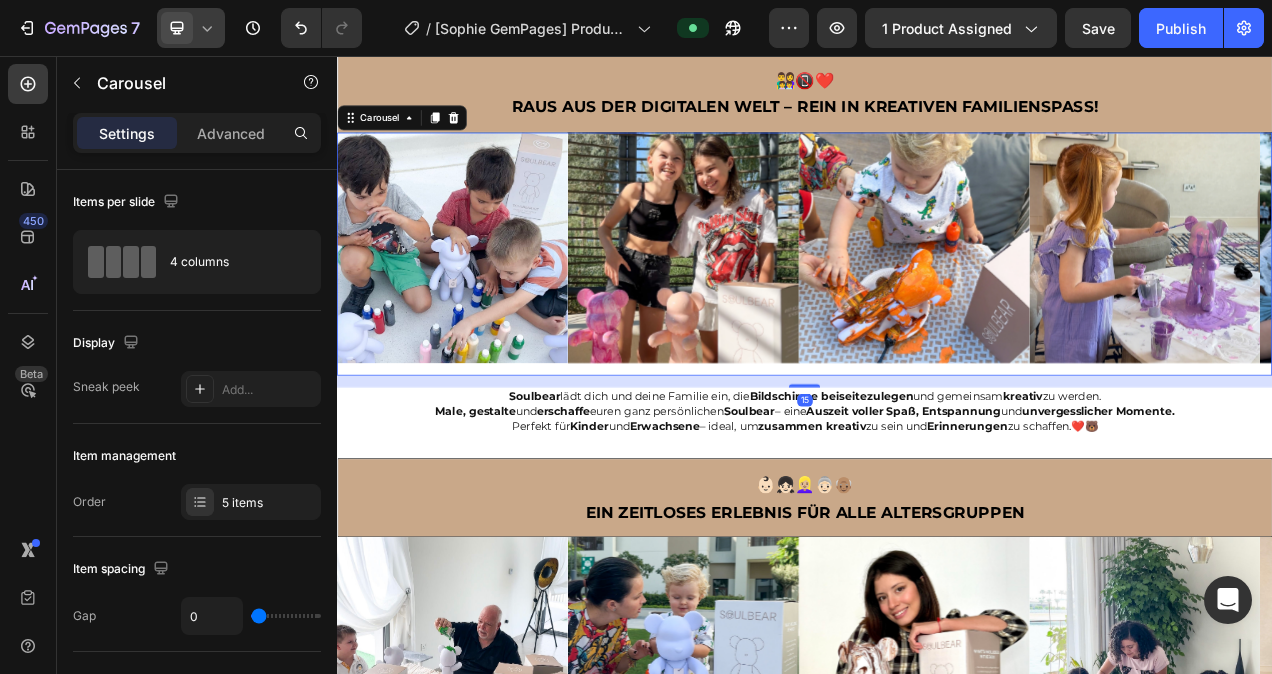 click on "Image" at bounding box center [485, 311] 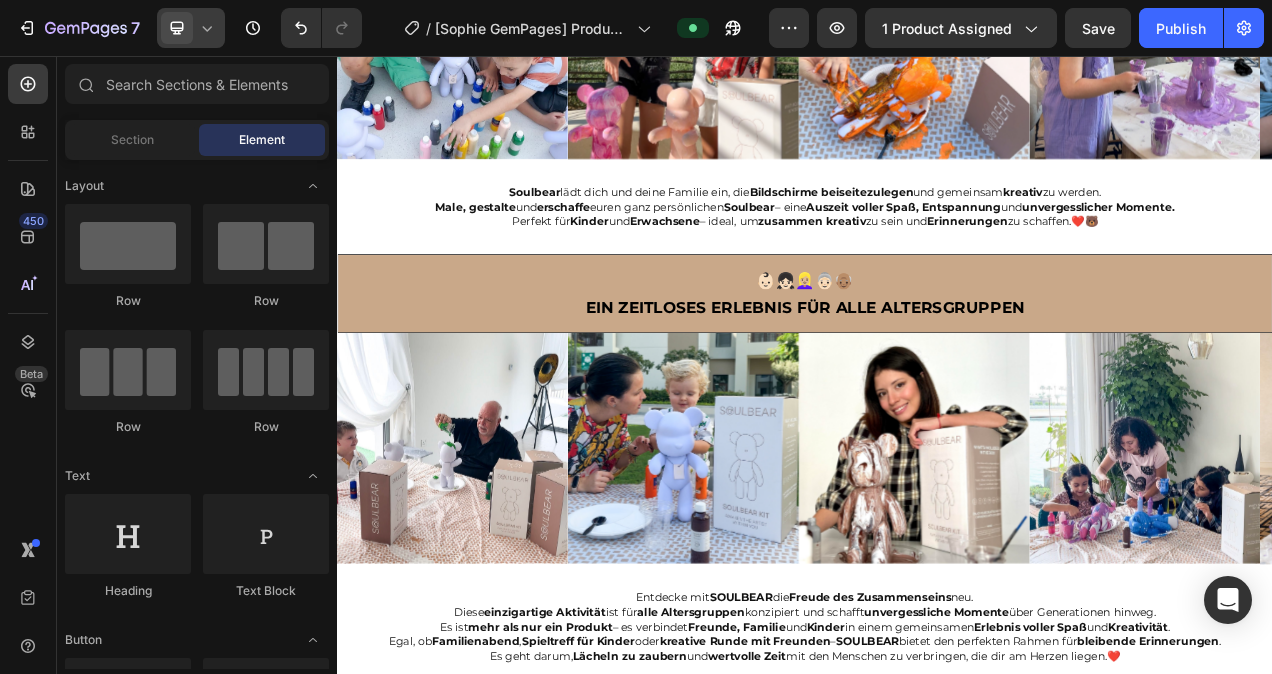 scroll, scrollTop: 2470, scrollLeft: 0, axis: vertical 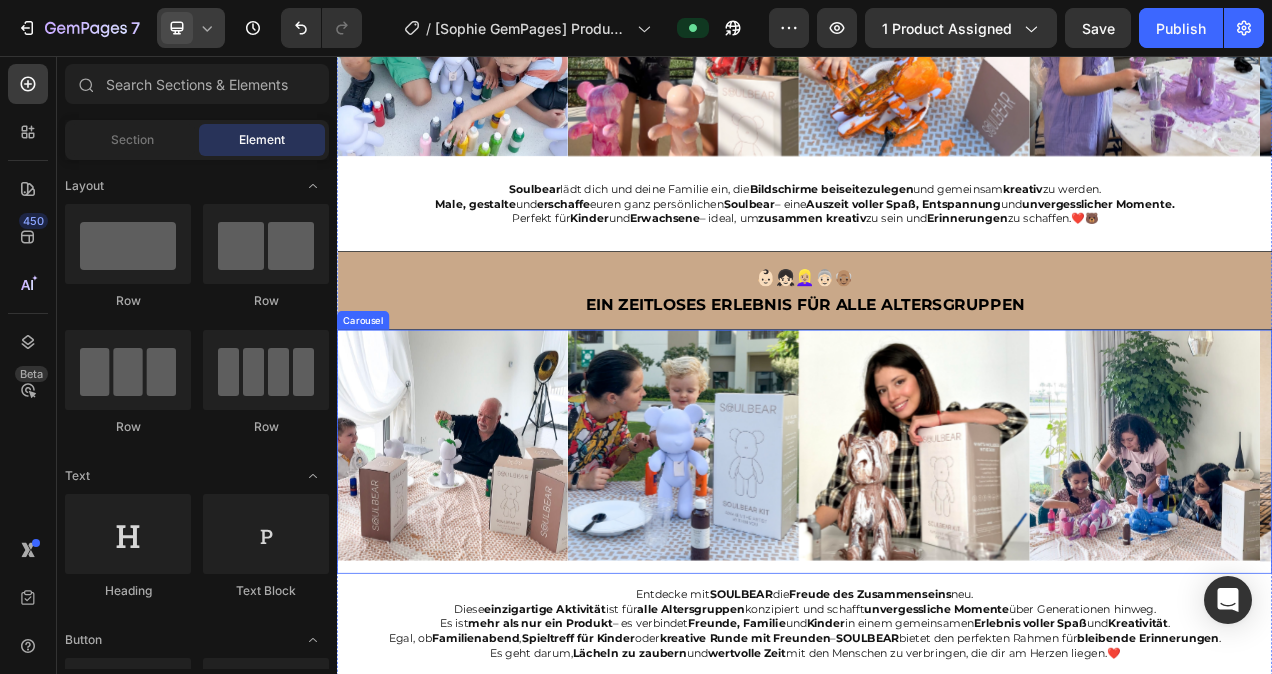 click on "Image" at bounding box center (485, 564) 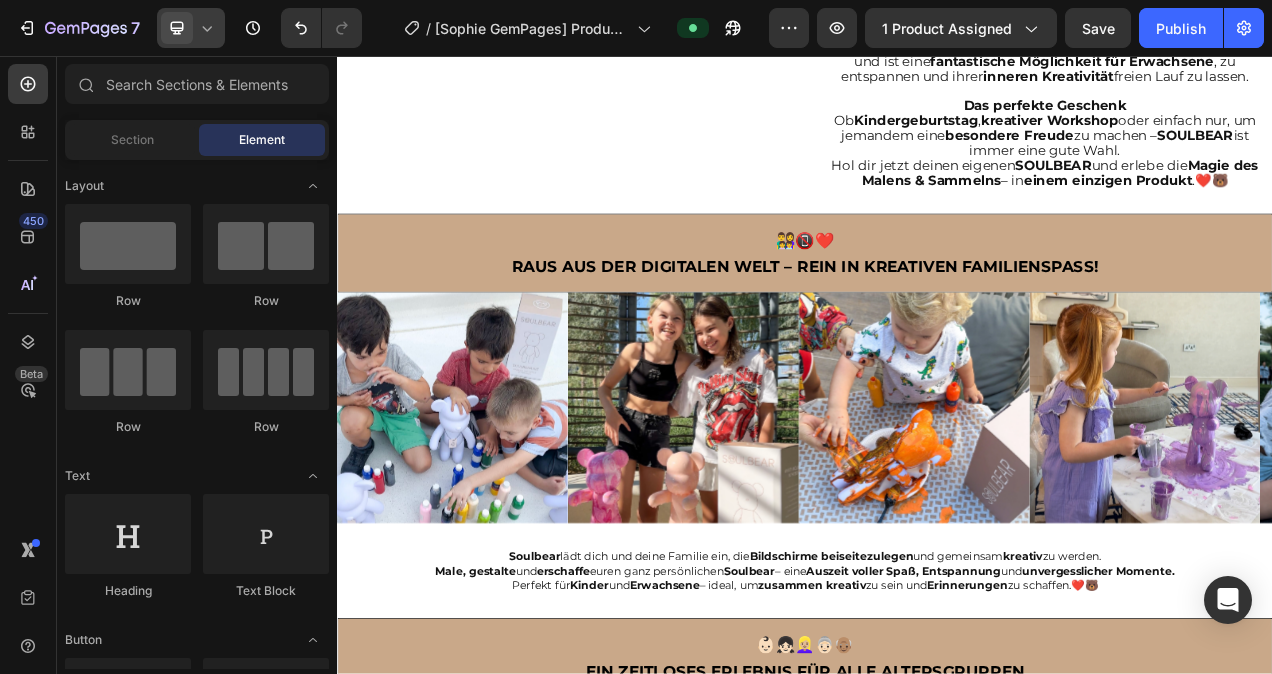 scroll, scrollTop: 2063, scrollLeft: 0, axis: vertical 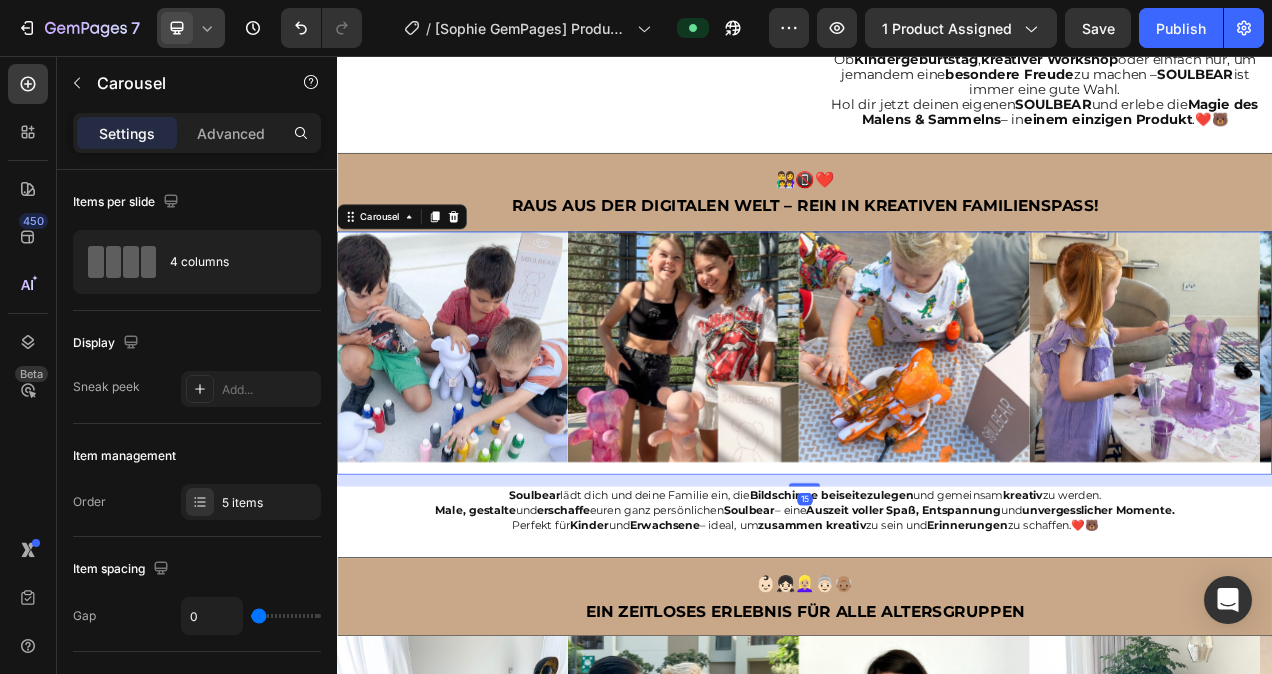 click on "Image" at bounding box center [485, 438] 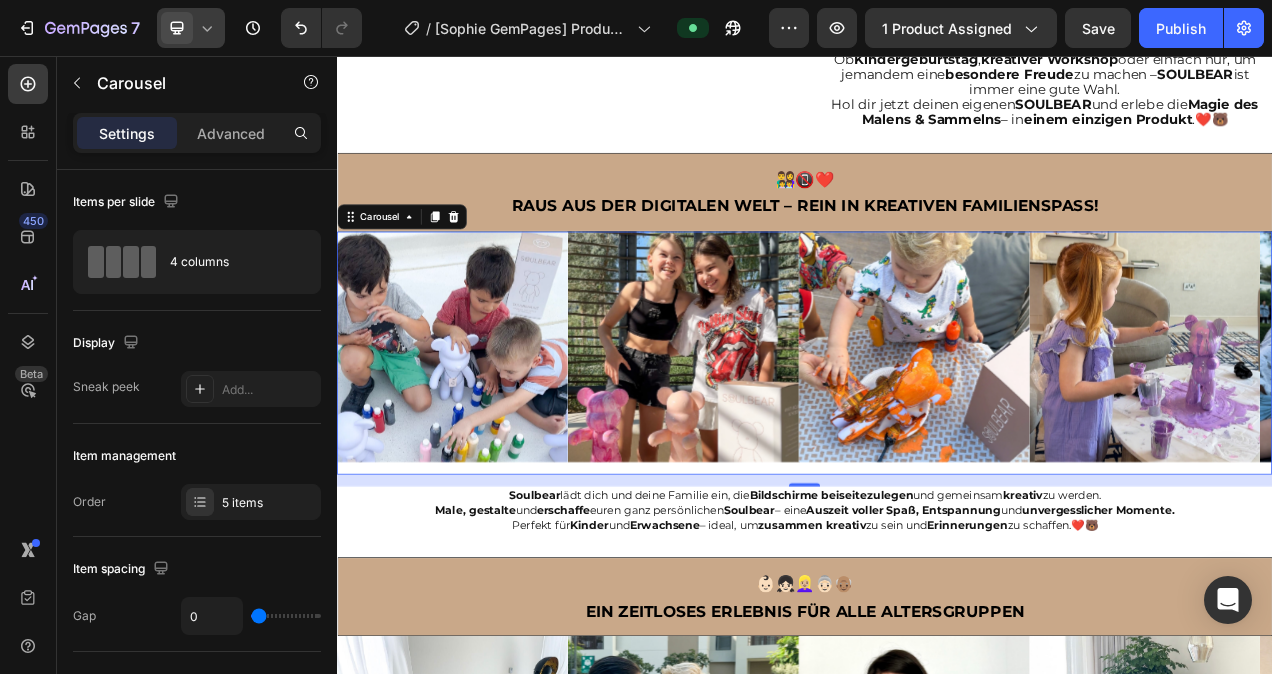 click on "Image" at bounding box center [1374, 438] 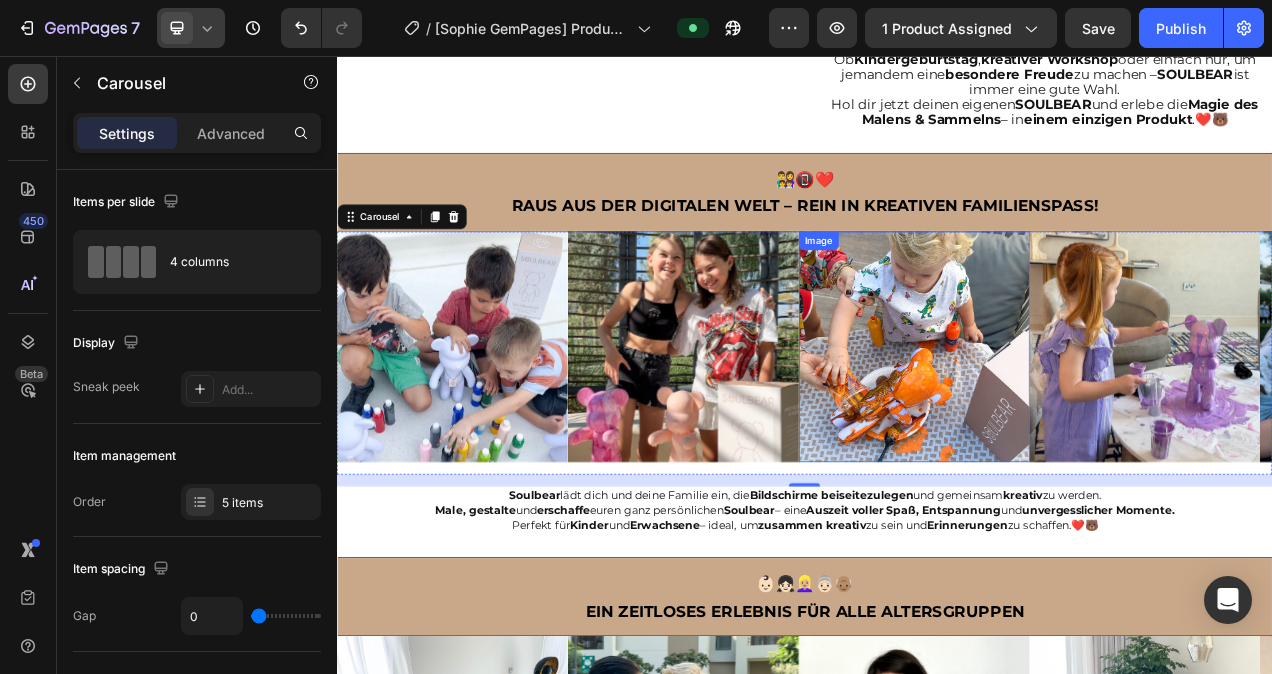 click at bounding box center (1078, 430) 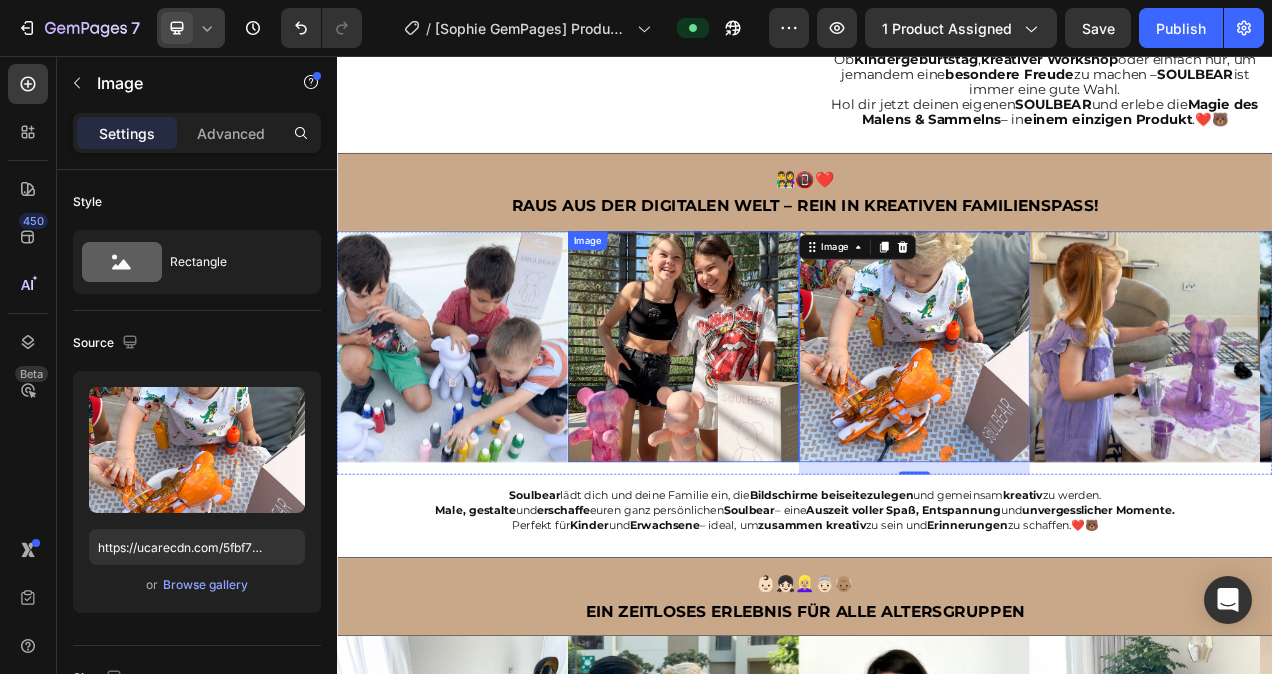click at bounding box center [781, 430] 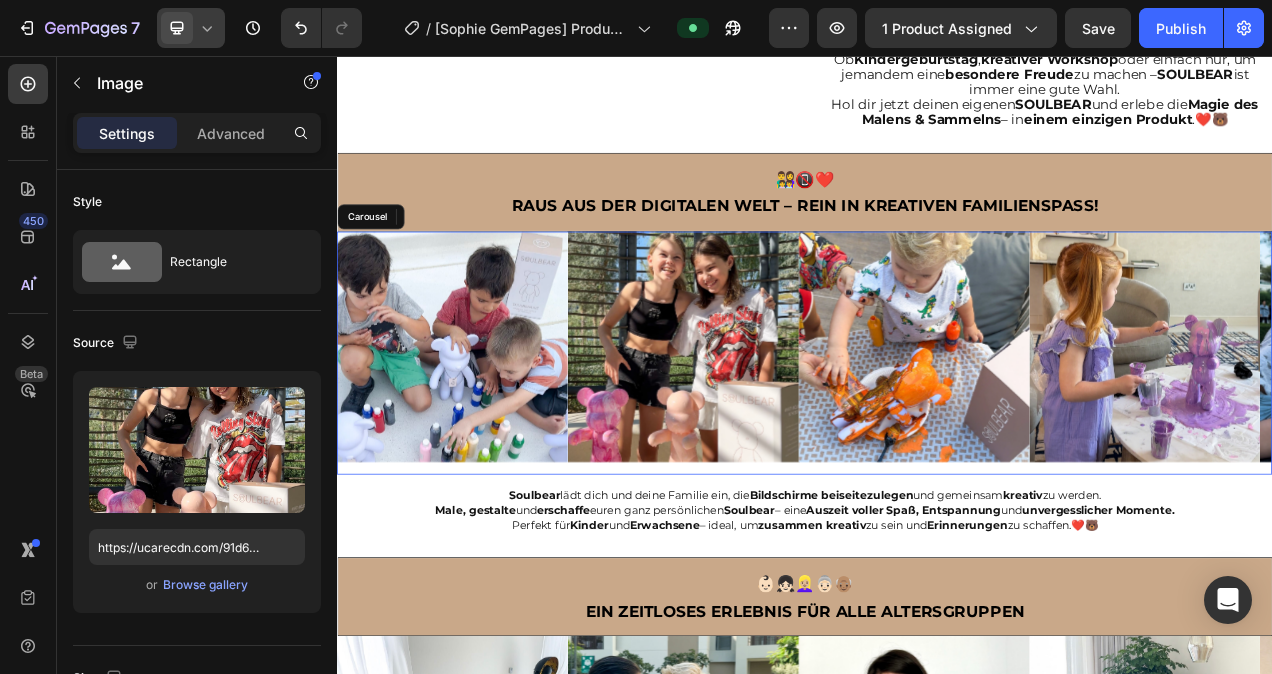 click on "Image" at bounding box center [485, 438] 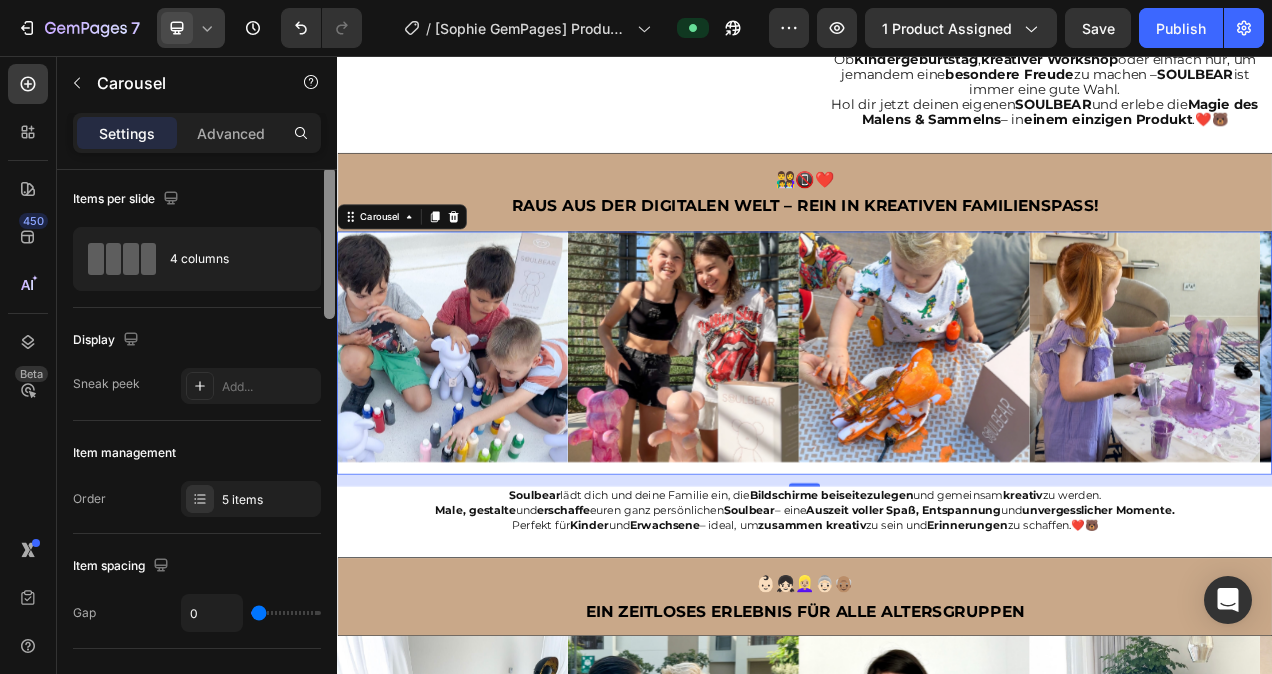 scroll, scrollTop: 0, scrollLeft: 0, axis: both 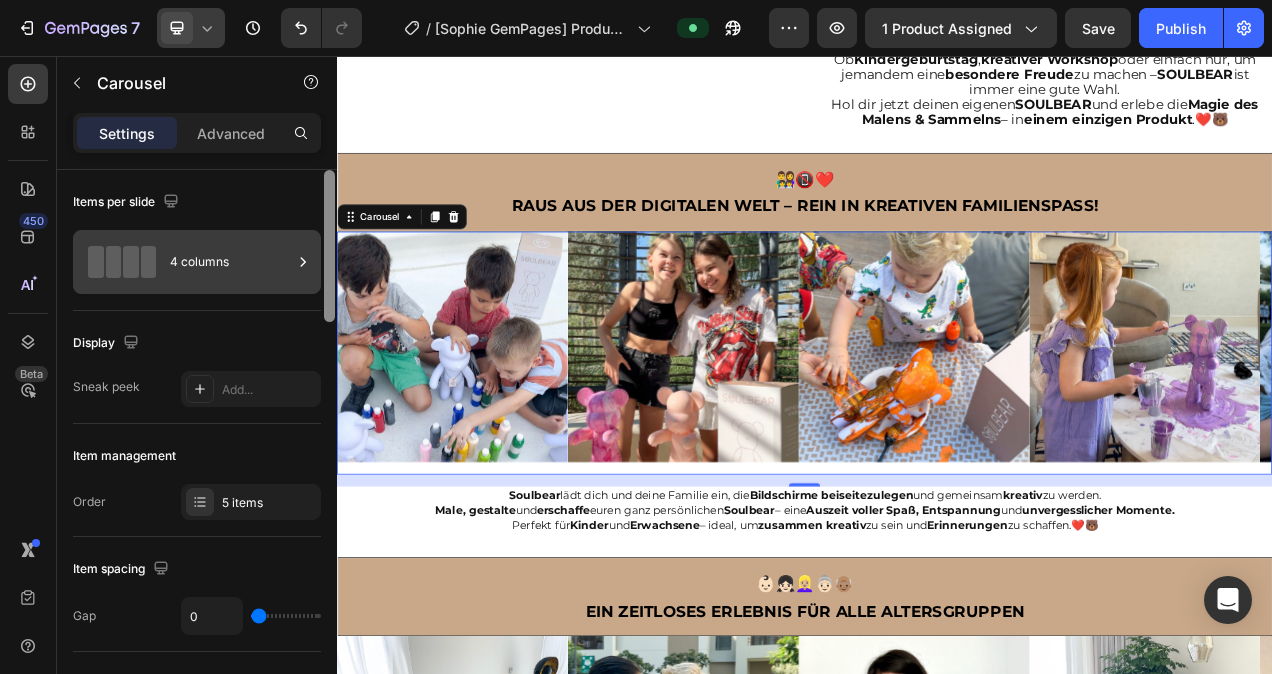 drag, startPoint x: 327, startPoint y: 296, endPoint x: 320, endPoint y: 268, distance: 28.86174 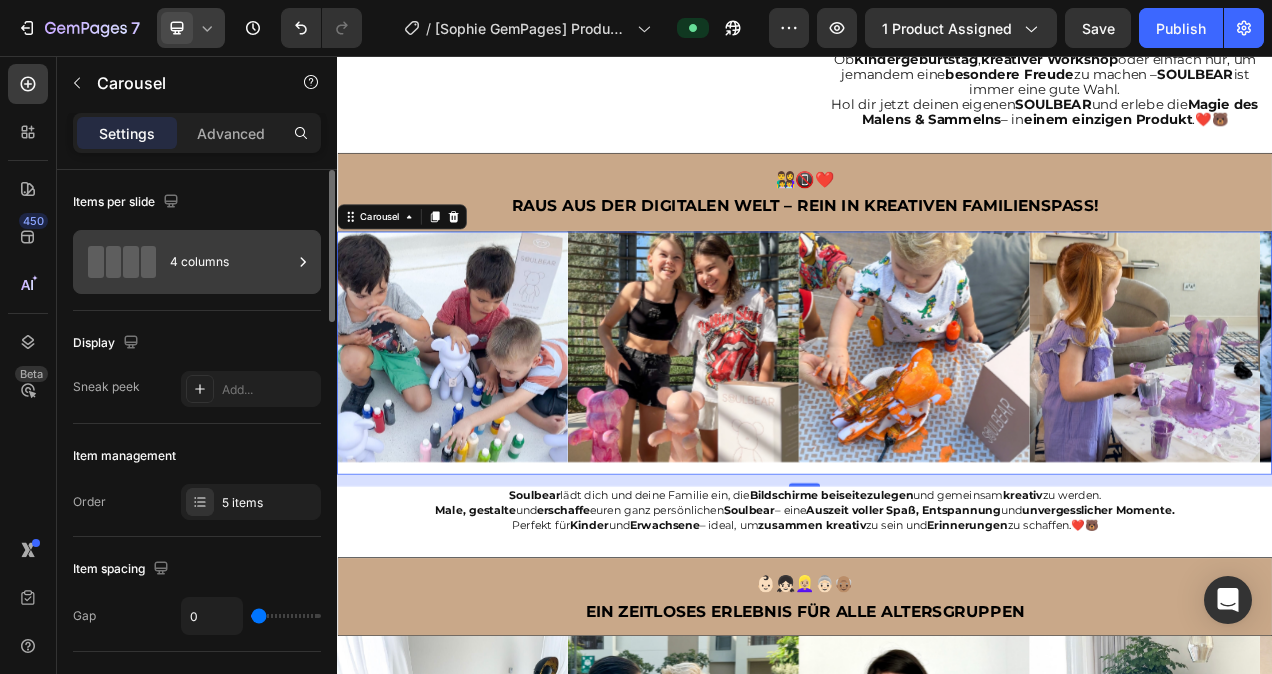 click on "4 columns" at bounding box center [231, 262] 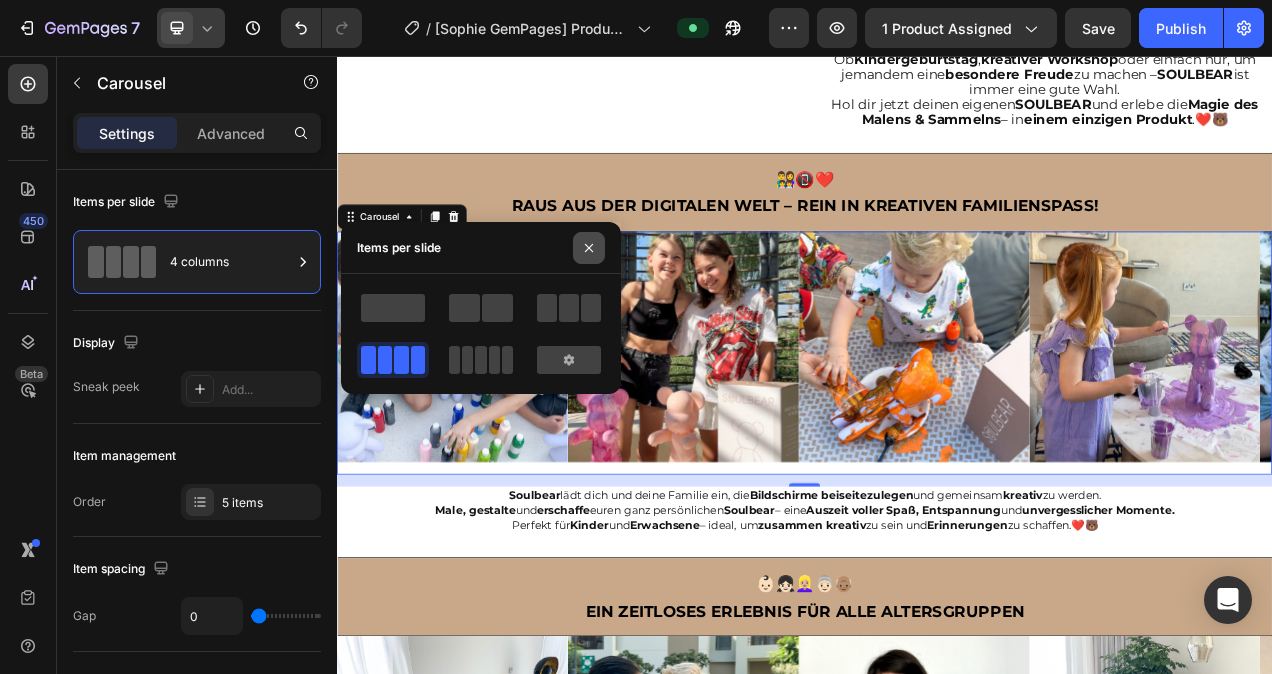 click 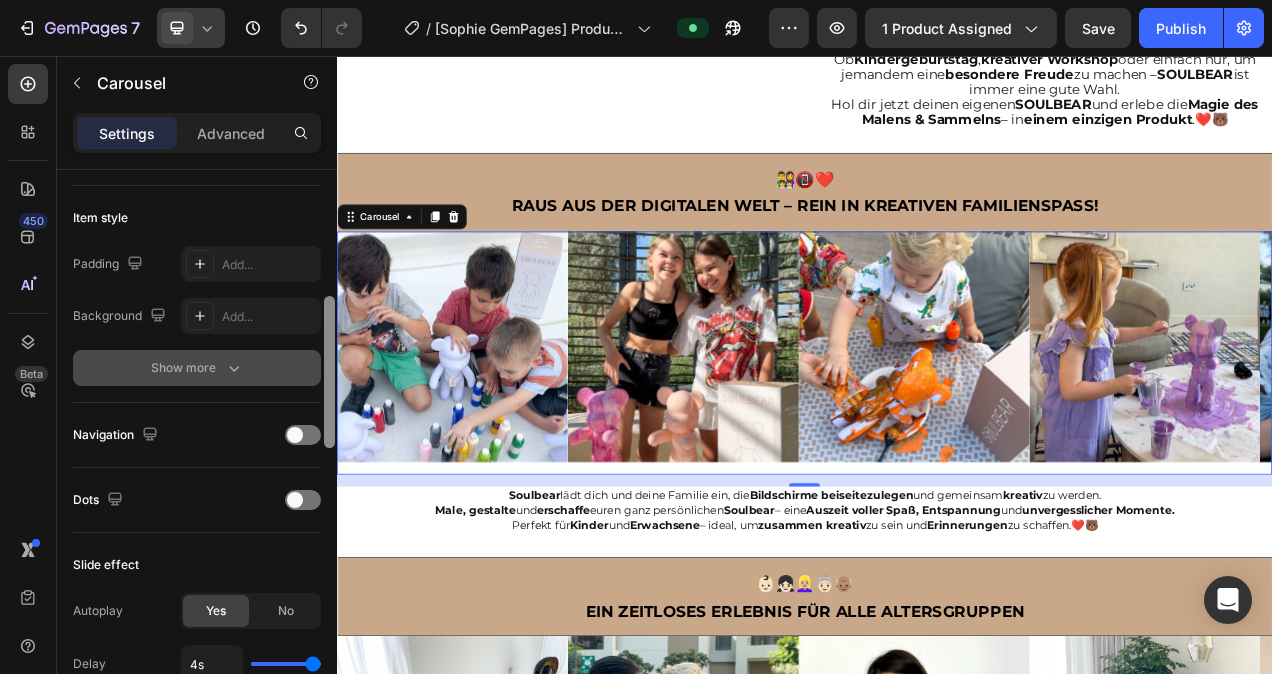 scroll, scrollTop: 474, scrollLeft: 0, axis: vertical 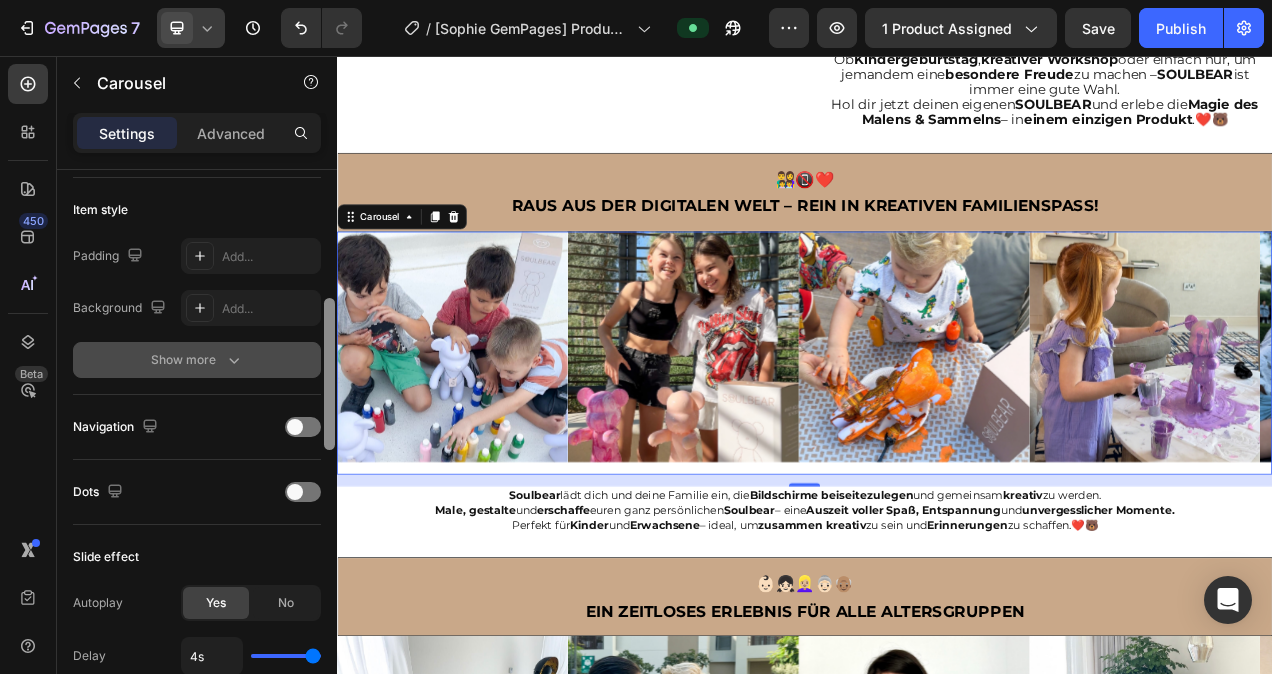 drag, startPoint x: 327, startPoint y: 238, endPoint x: 319, endPoint y: 367, distance: 129.24782 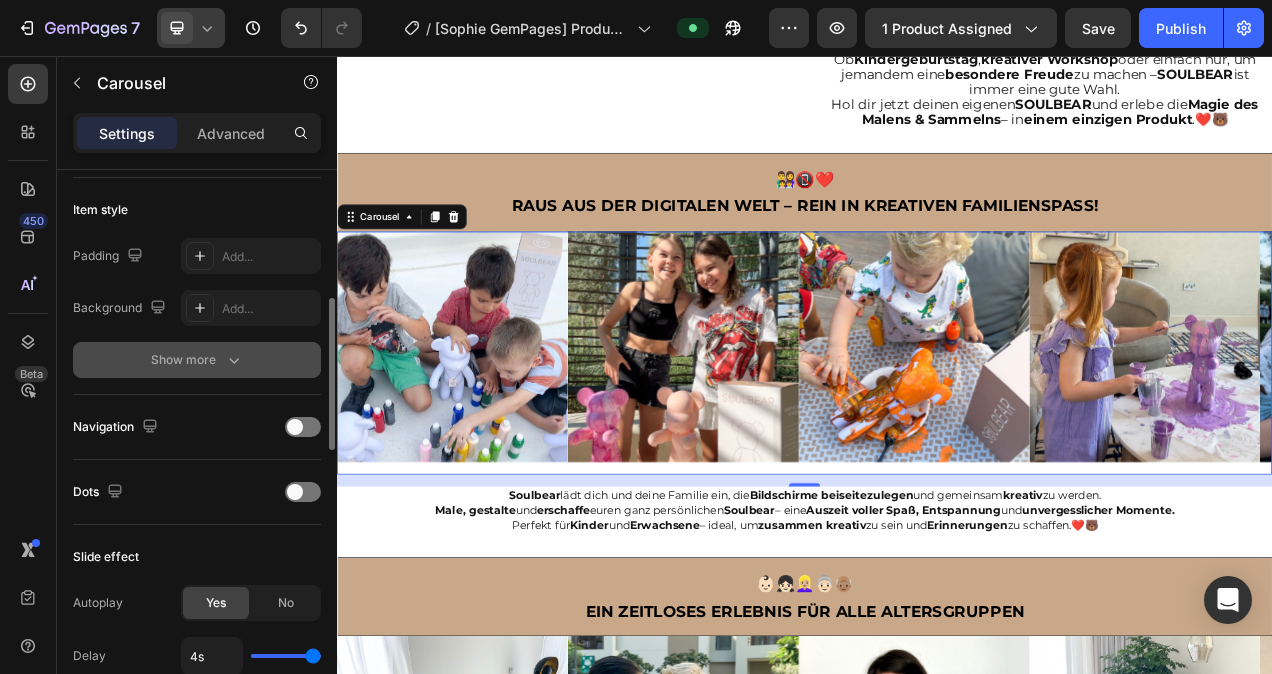 click on "Show more" at bounding box center (197, 360) 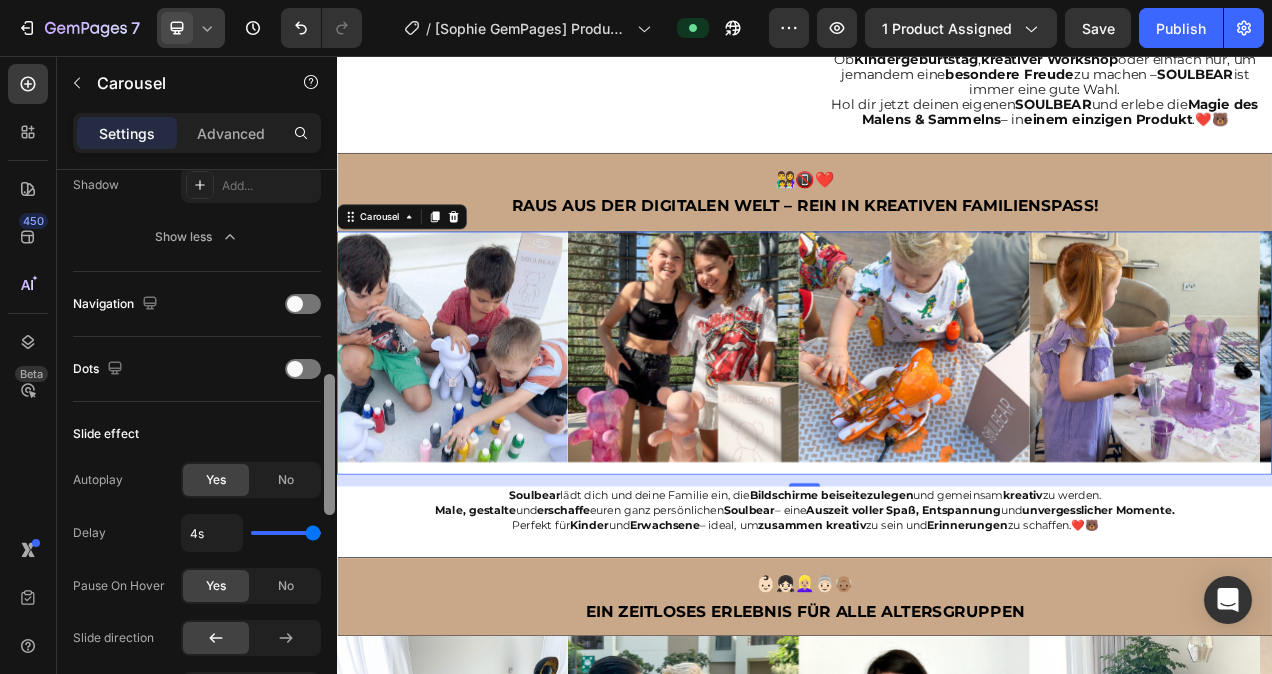 scroll, scrollTop: 764, scrollLeft: 0, axis: vertical 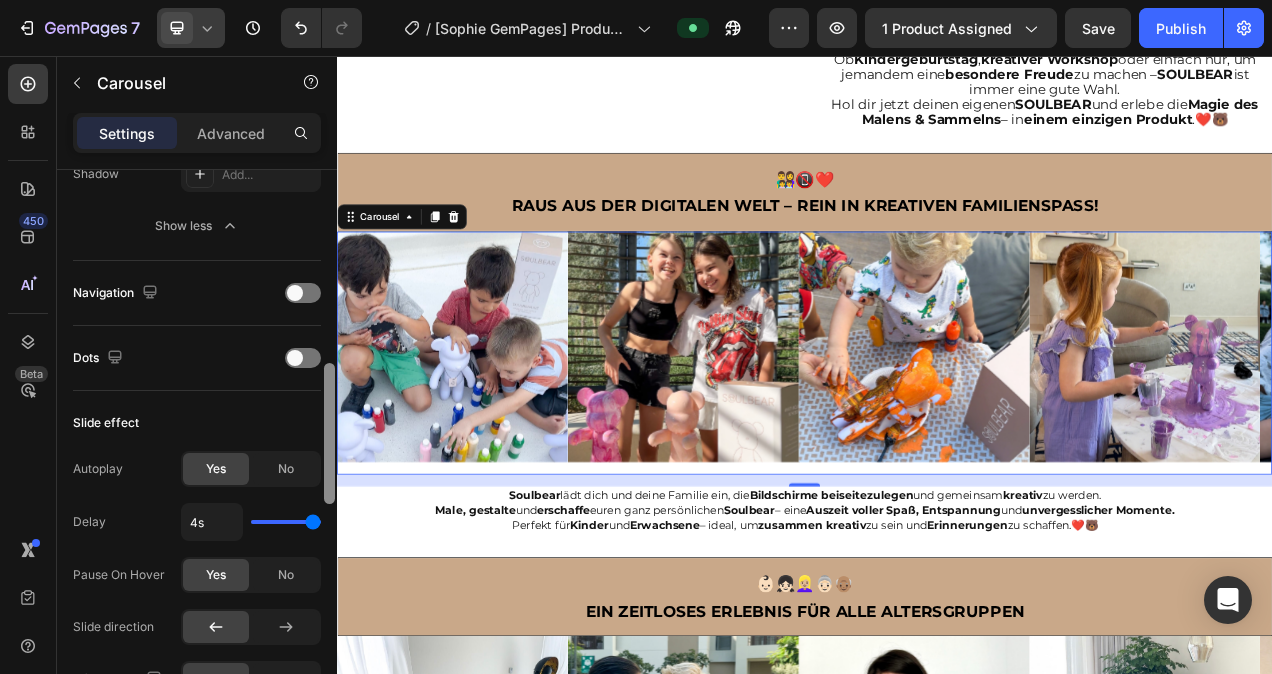 drag, startPoint x: 328, startPoint y: 330, endPoint x: 336, endPoint y: 409, distance: 79.40403 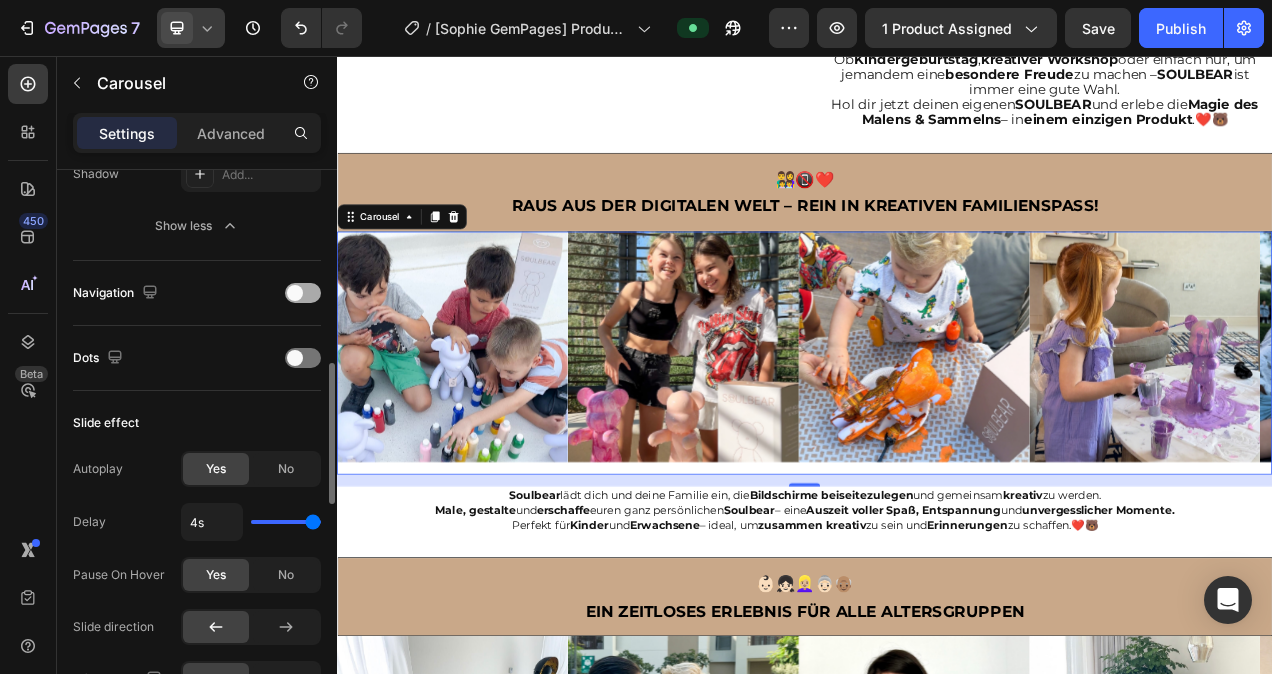 click at bounding box center [295, 293] 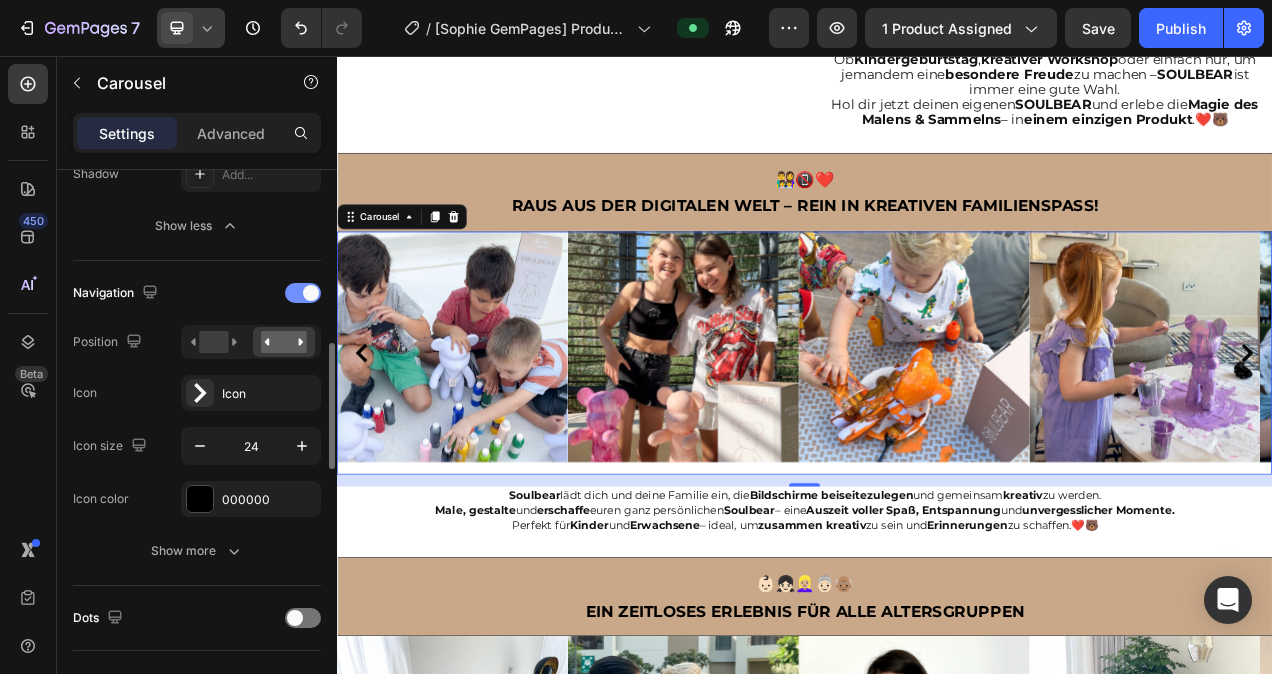 click at bounding box center (303, 293) 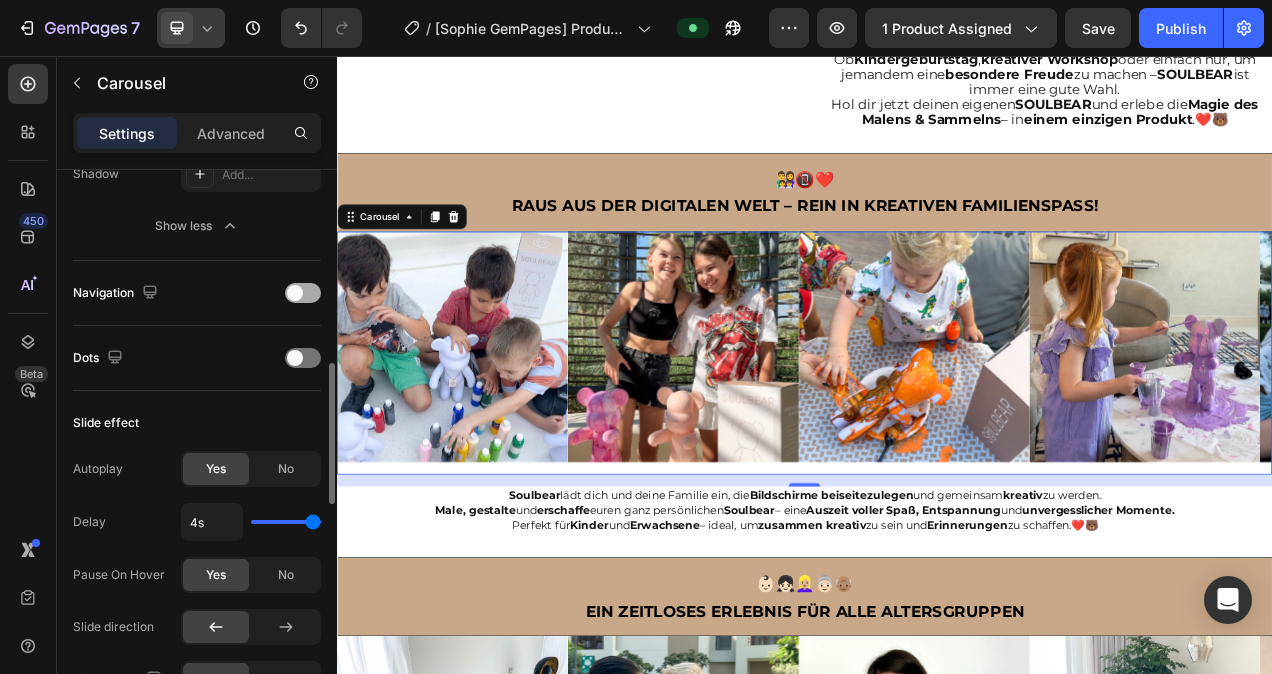 click at bounding box center [295, 293] 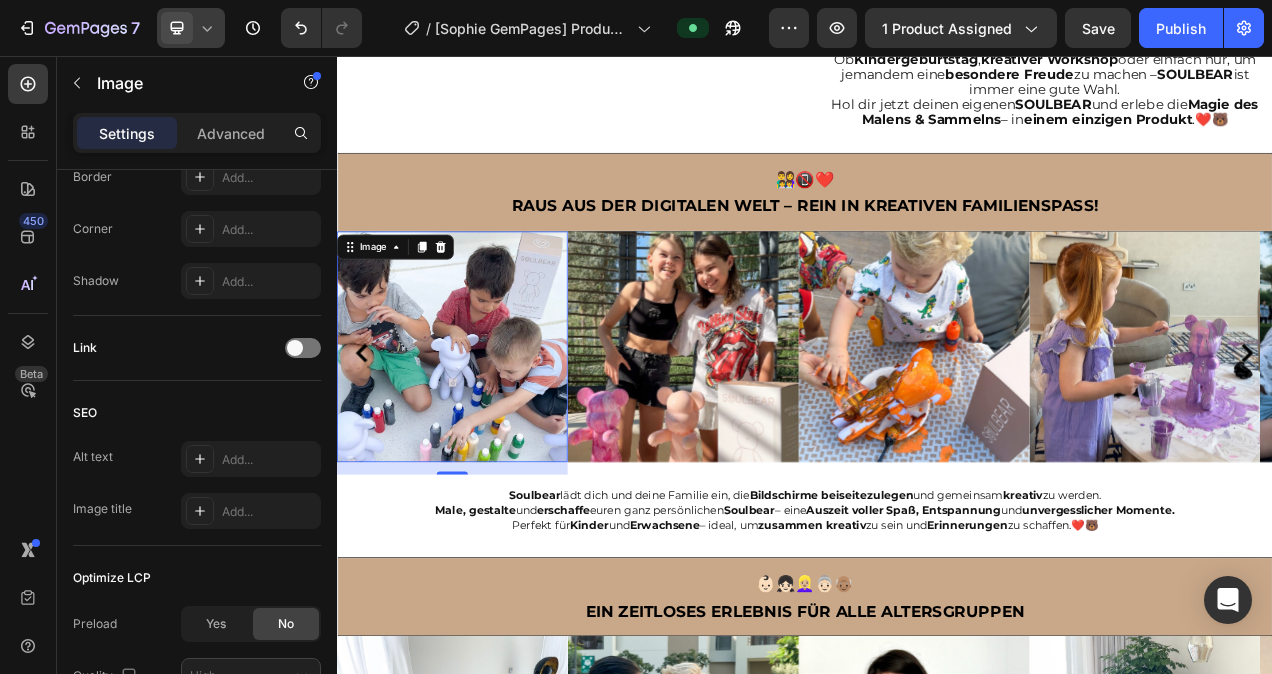 click at bounding box center (485, 430) 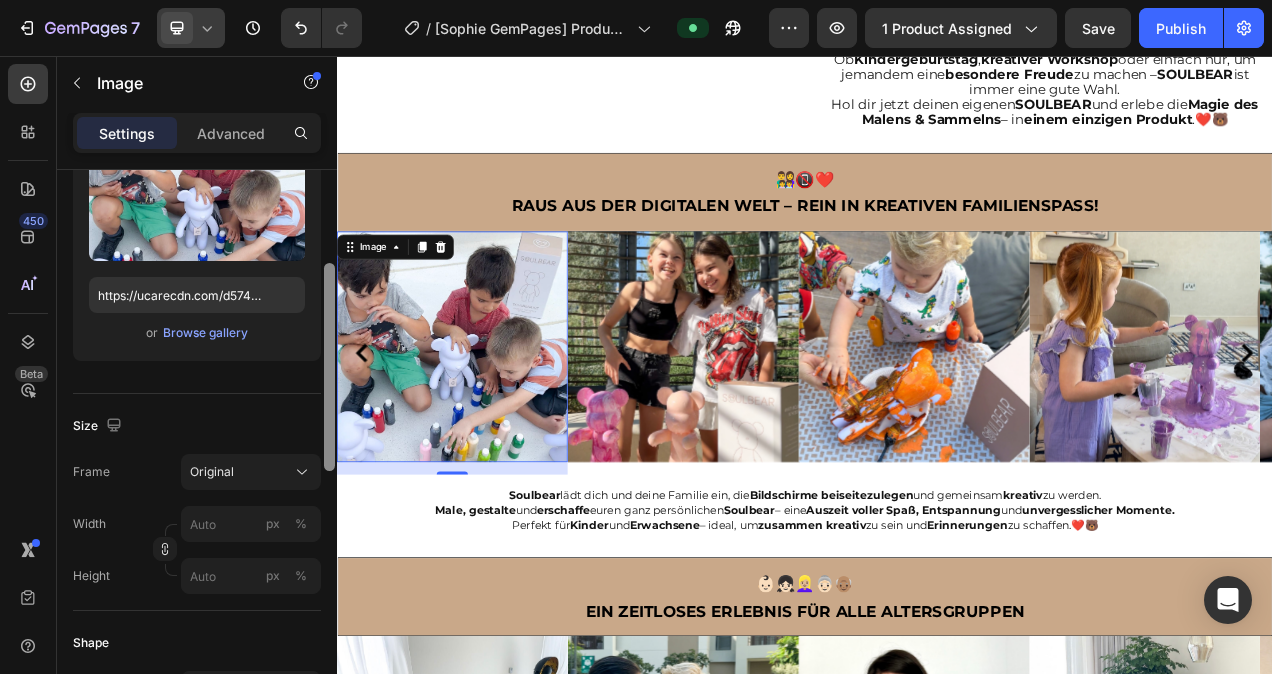 drag, startPoint x: 664, startPoint y: 365, endPoint x: 340, endPoint y: 539, distance: 367.76624 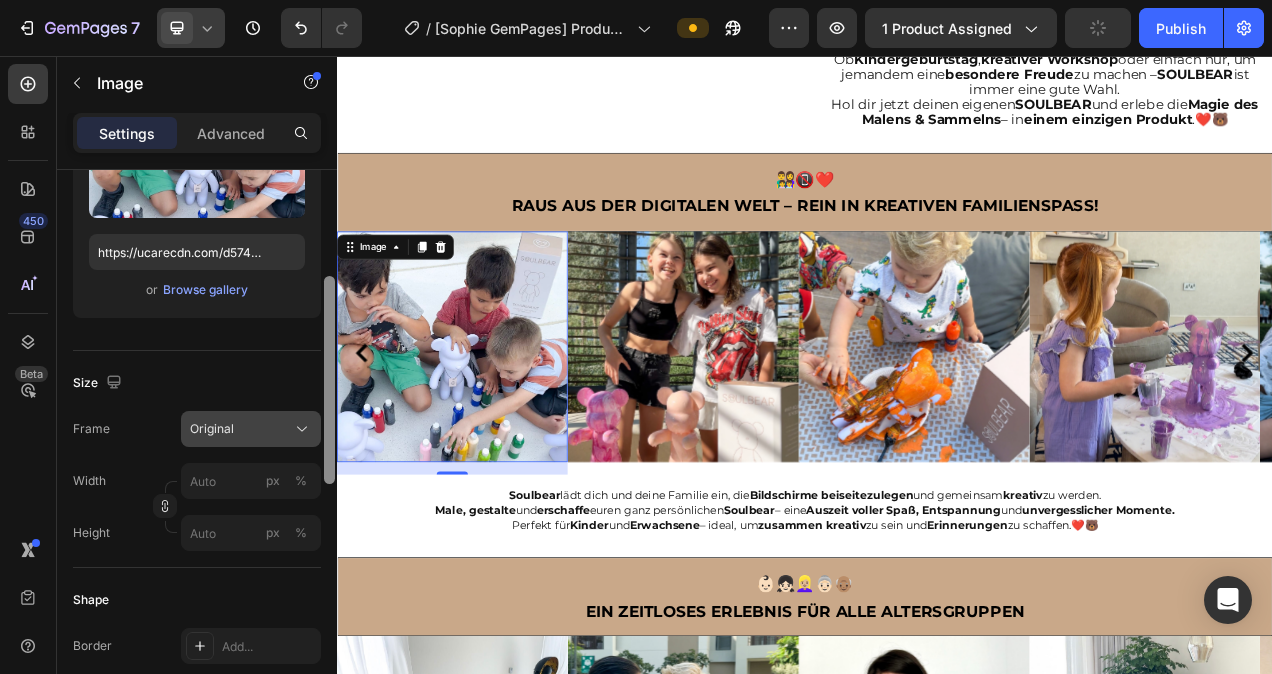 scroll, scrollTop: 293, scrollLeft: 0, axis: vertical 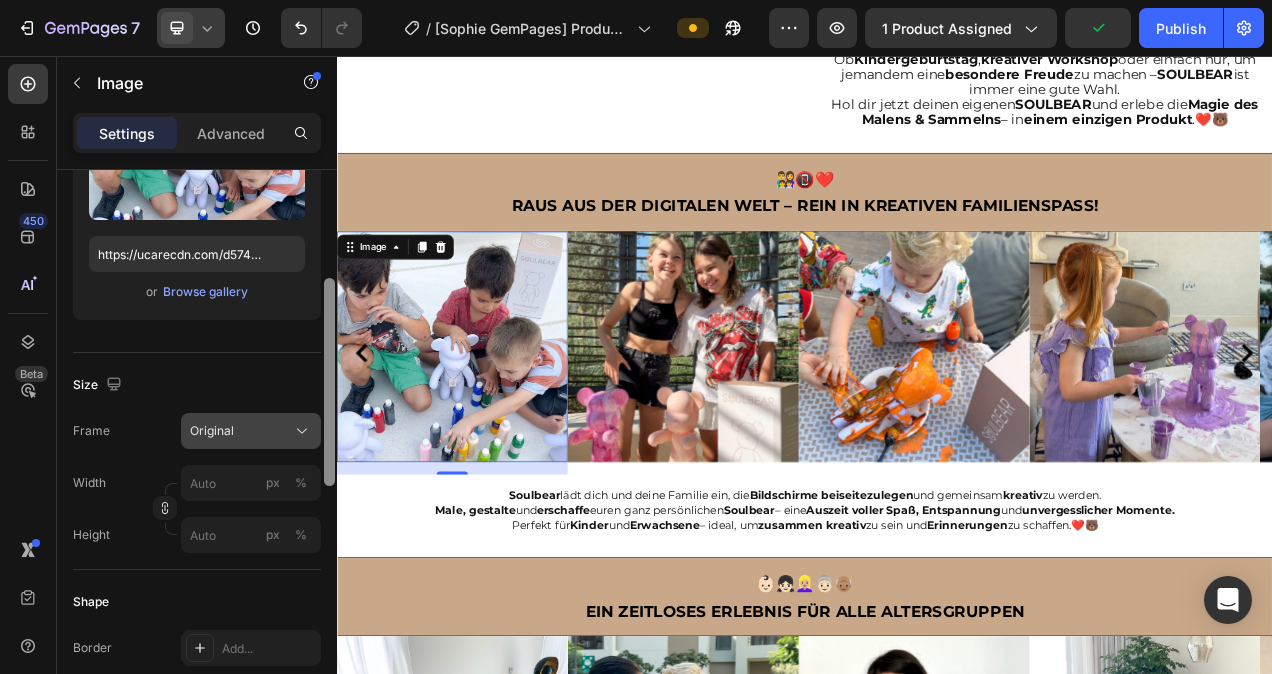 click on "Original" at bounding box center (251, 431) 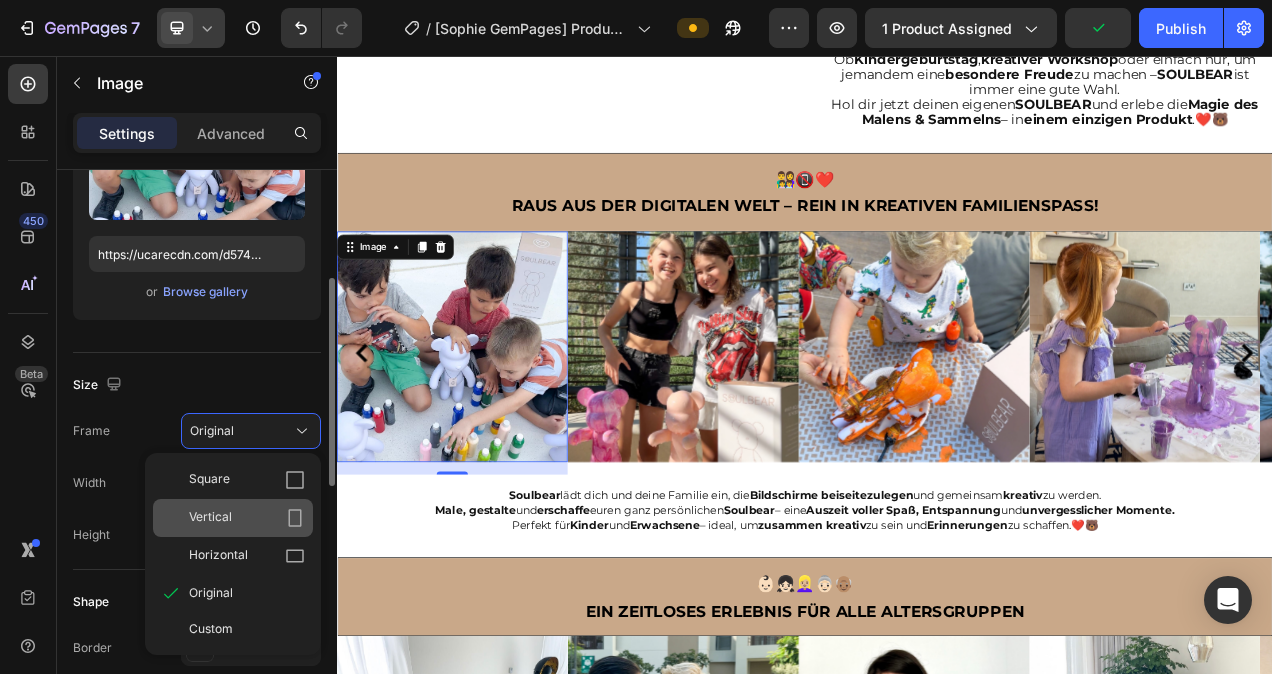click on "Vertical" at bounding box center (247, 518) 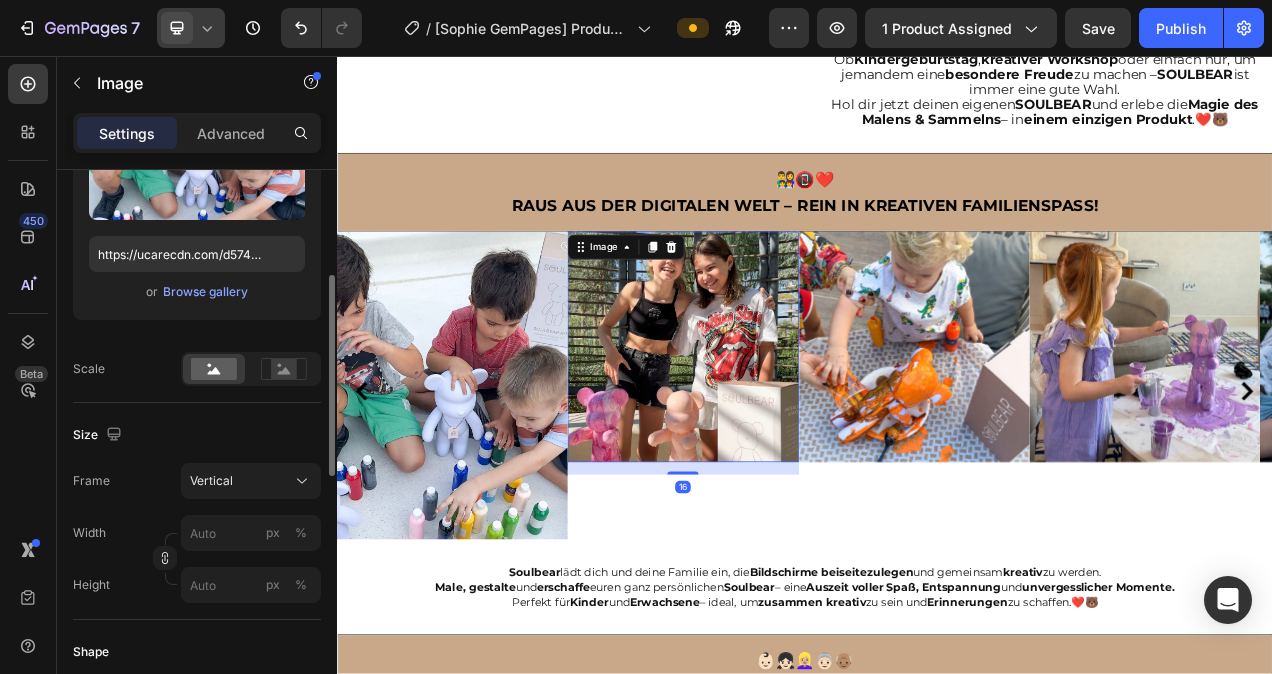 click at bounding box center [781, 430] 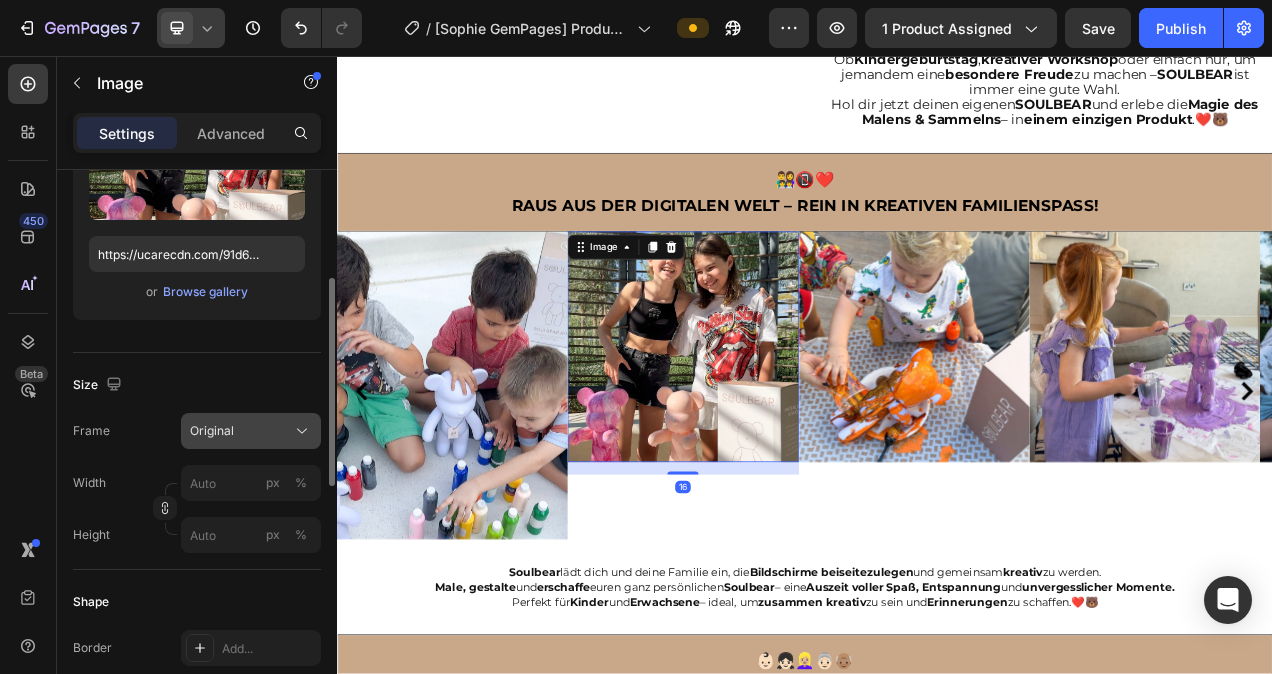 click on "Original" 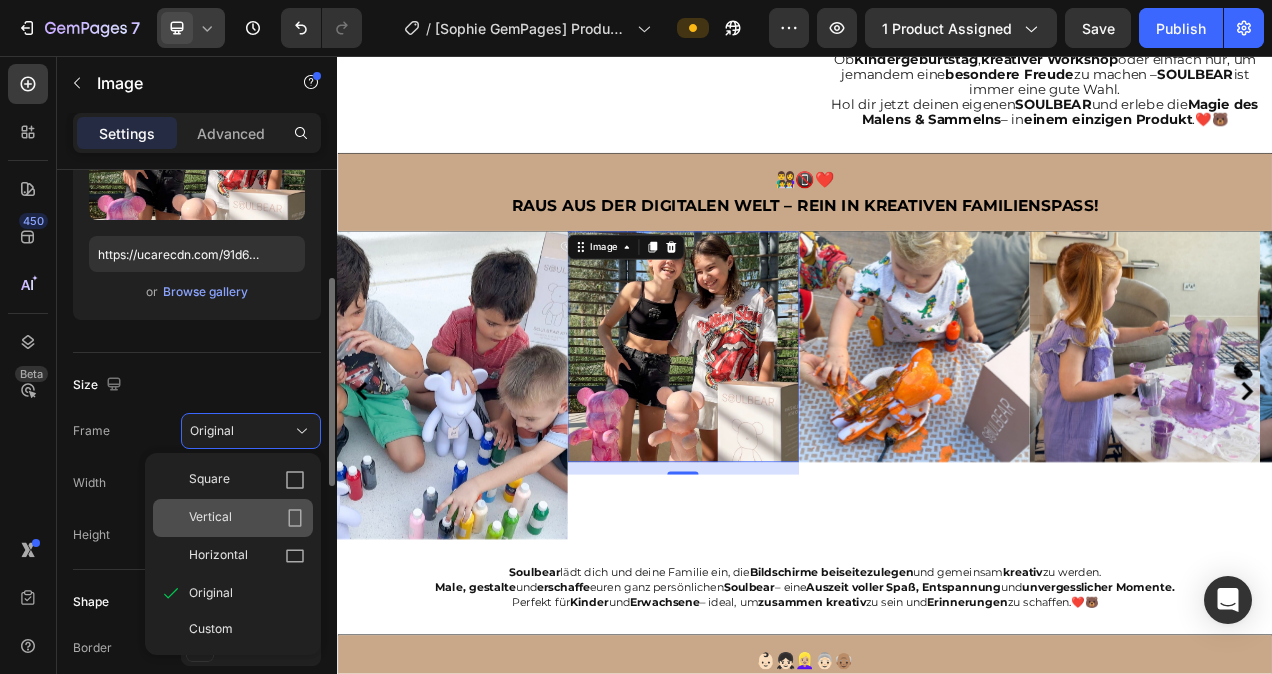 click on "Vertical" at bounding box center (247, 518) 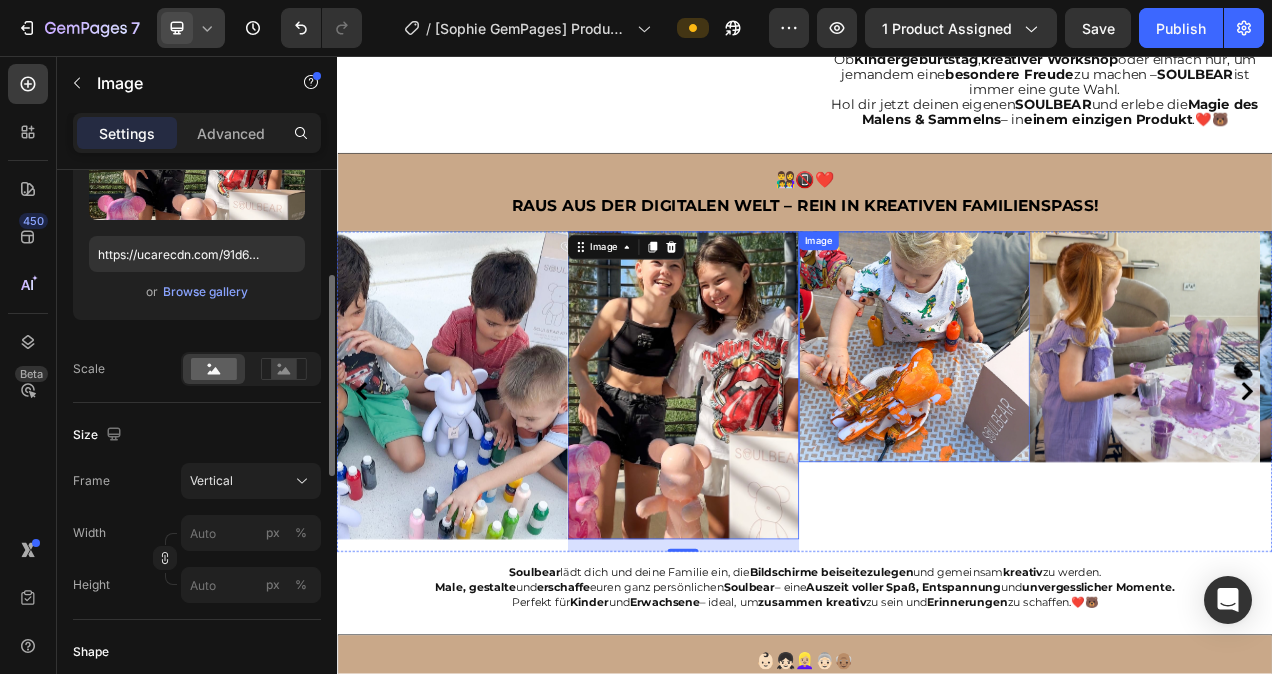 click at bounding box center (1078, 430) 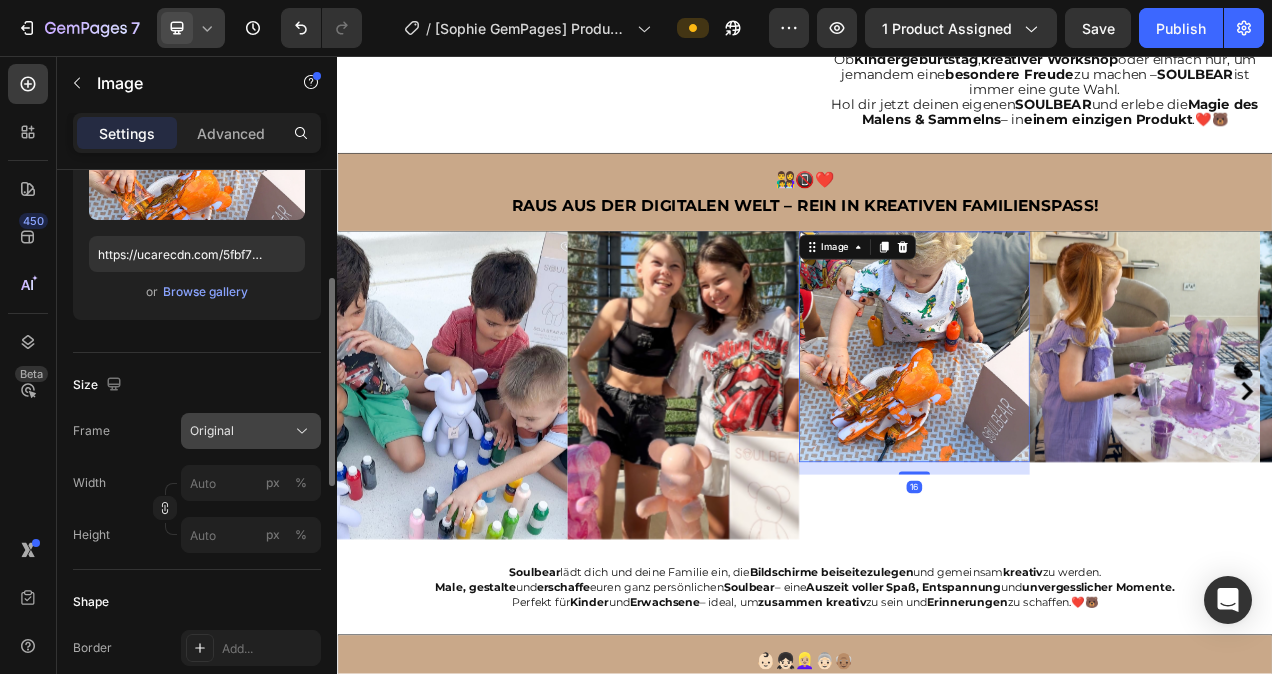 click on "Original" at bounding box center [212, 431] 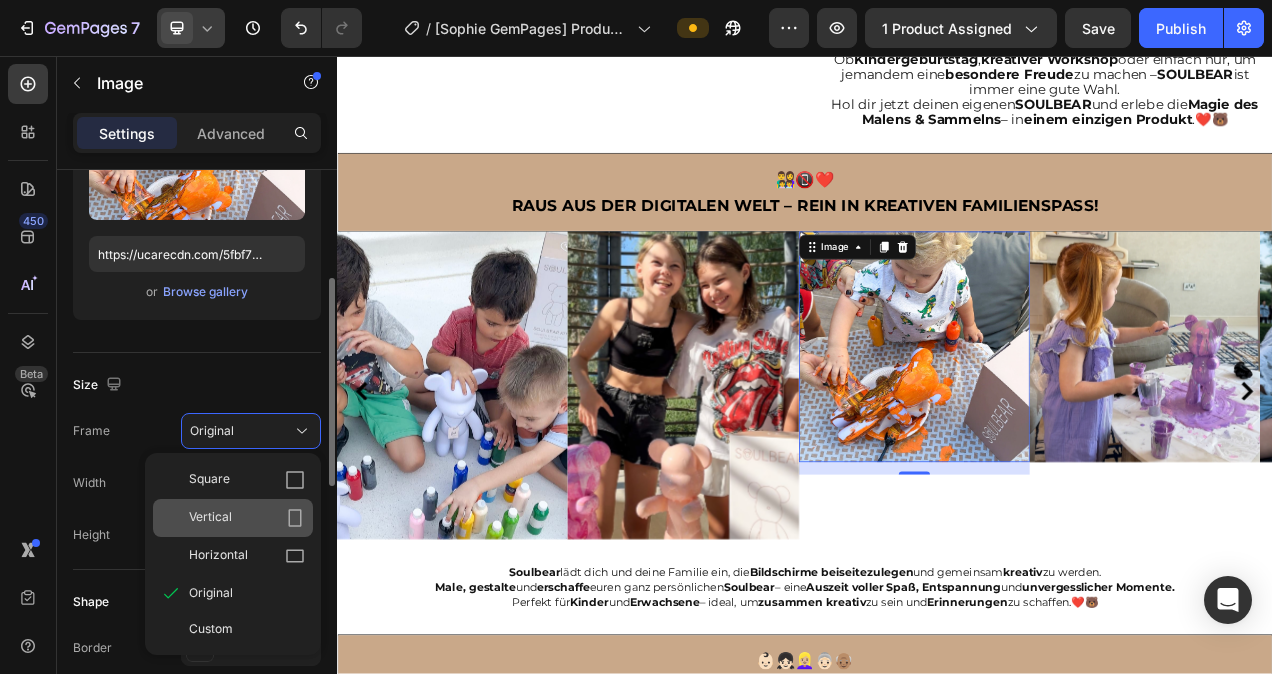 click on "Vertical" at bounding box center (247, 518) 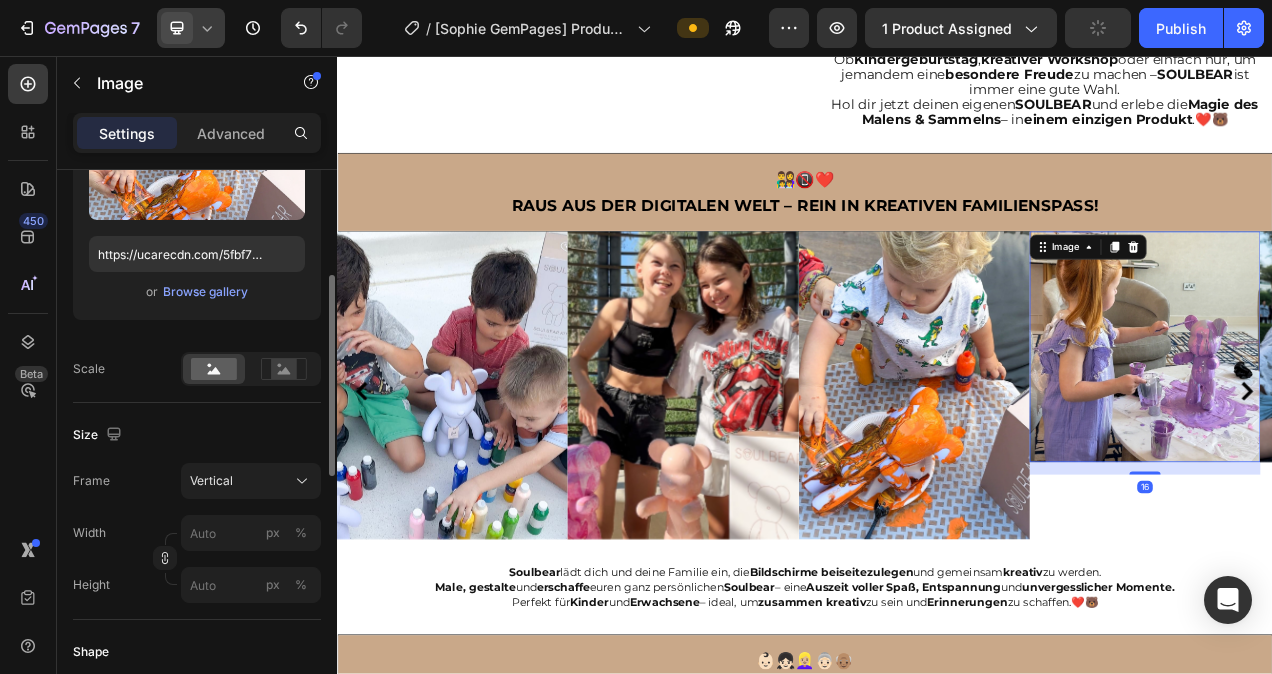click at bounding box center [1374, 430] 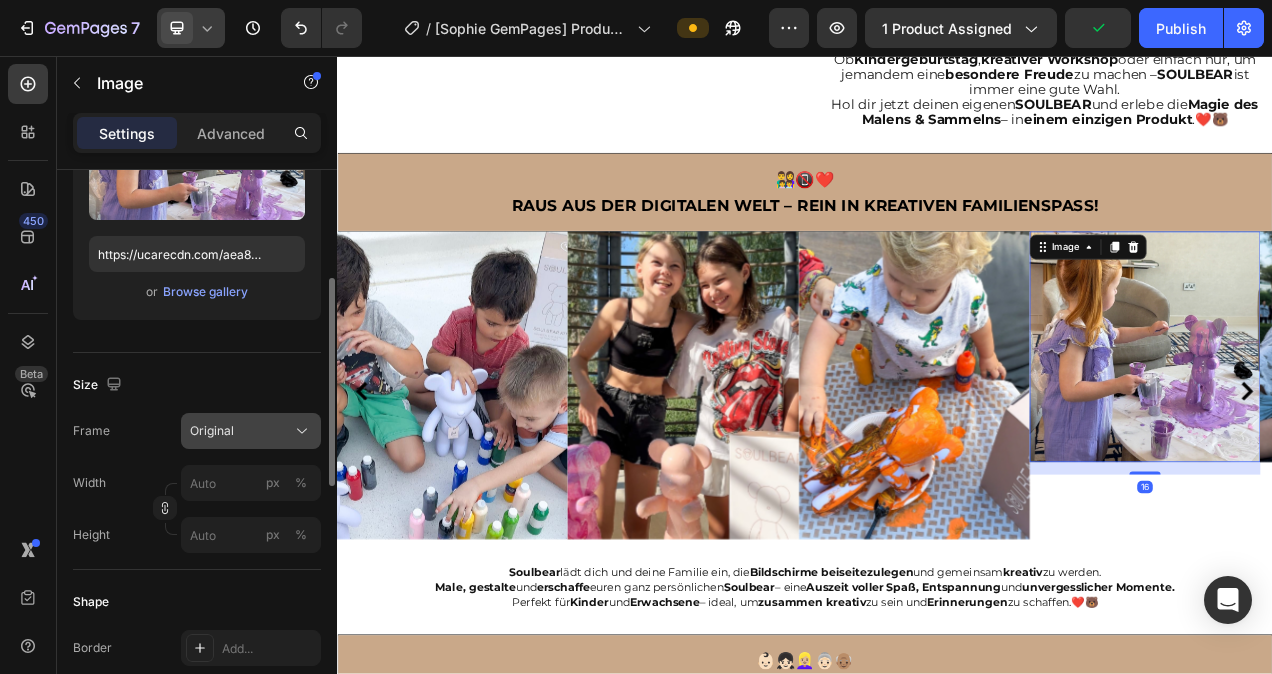 click 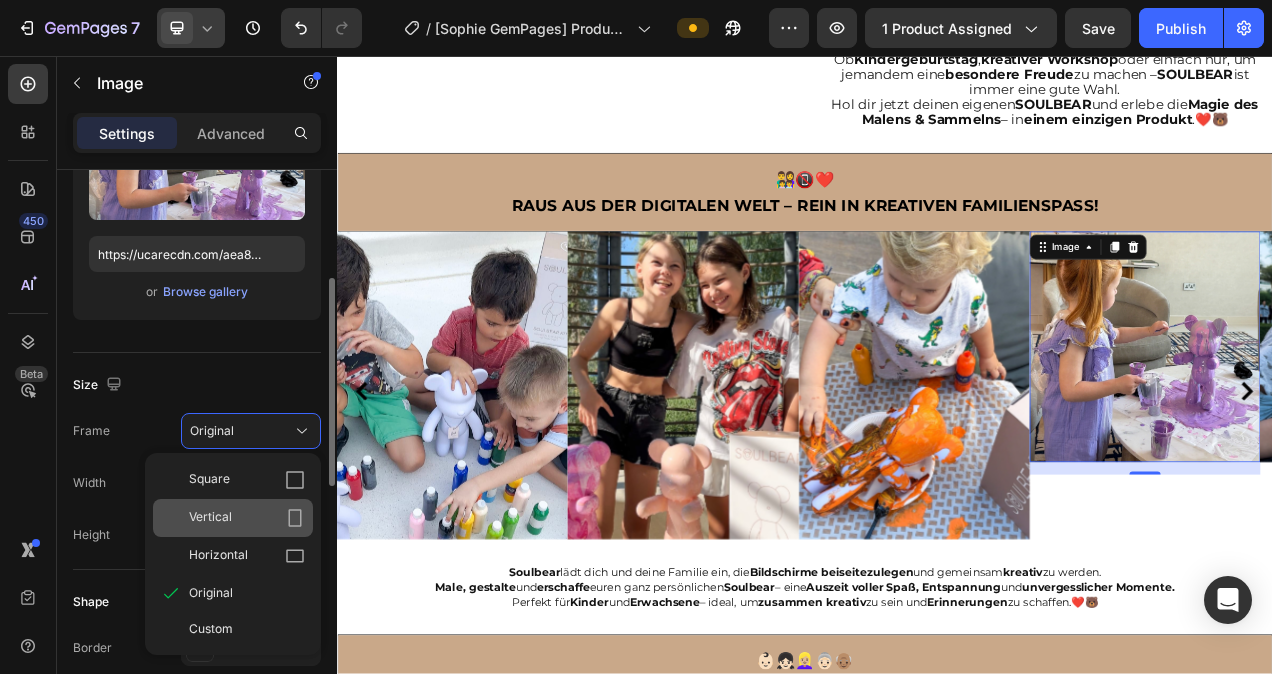 click on "Vertical" 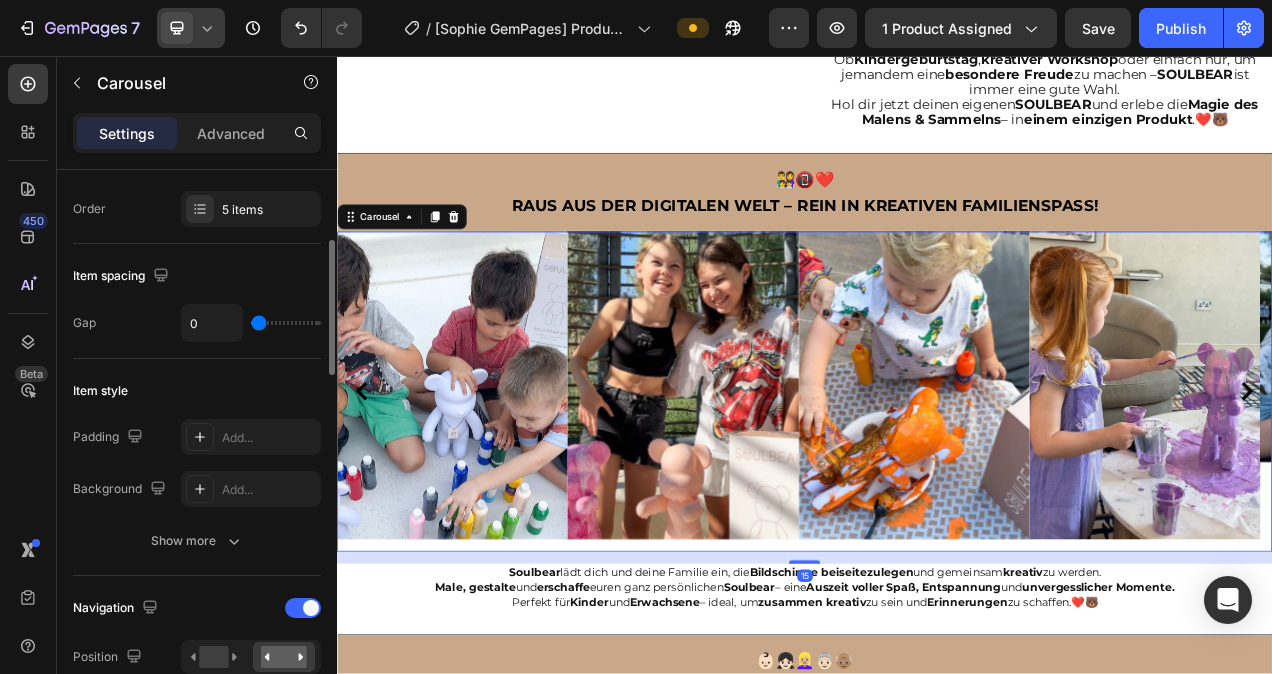 click on "Image" at bounding box center (485, 487) 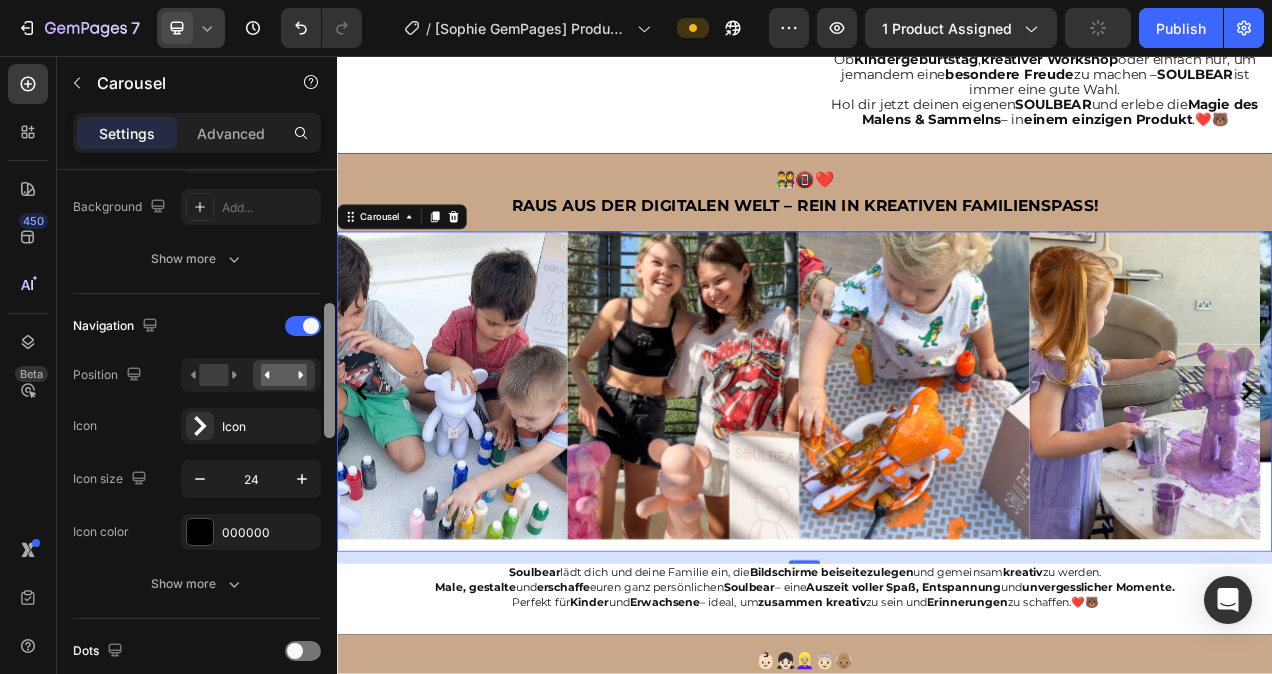 scroll, scrollTop: 583, scrollLeft: 0, axis: vertical 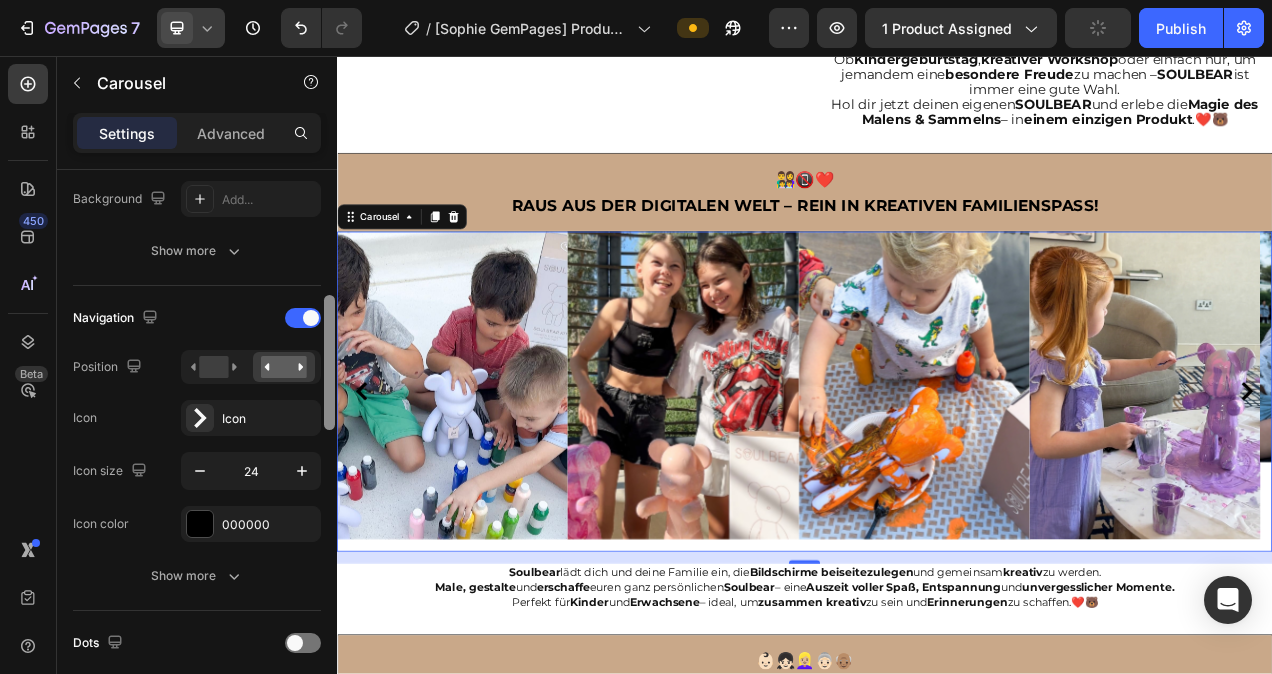 drag, startPoint x: 331, startPoint y: 273, endPoint x: 328, endPoint y: 414, distance: 141.0319 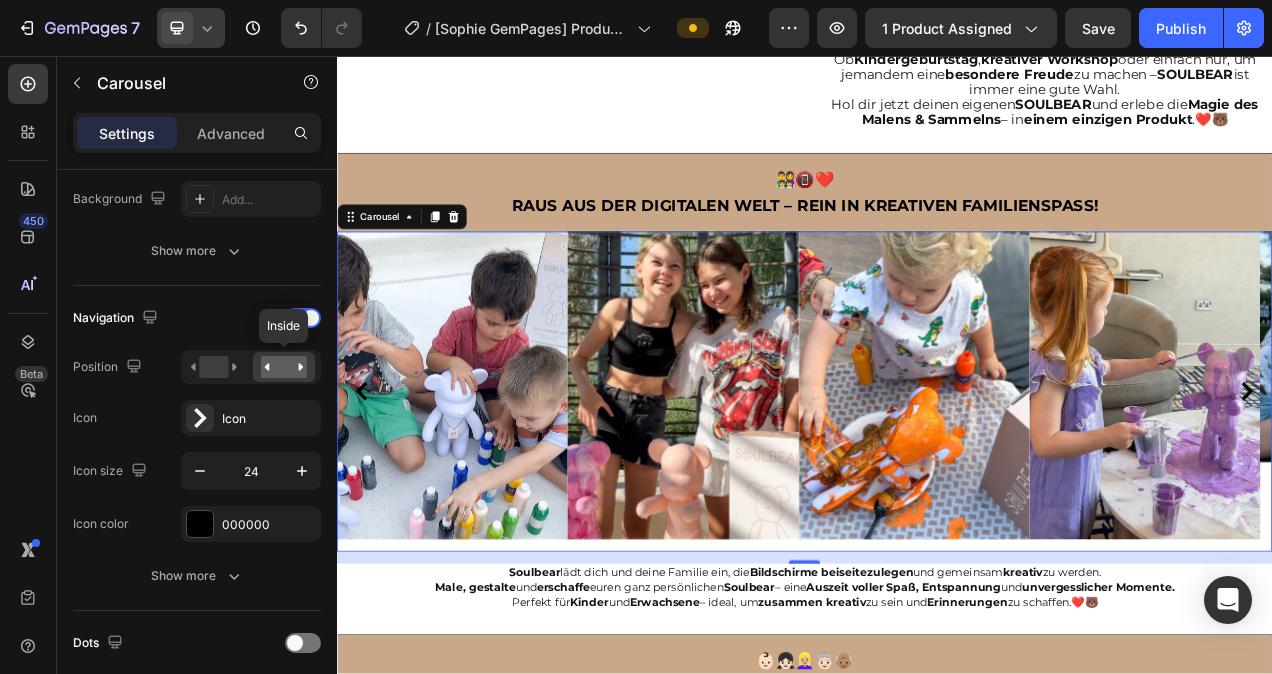 click 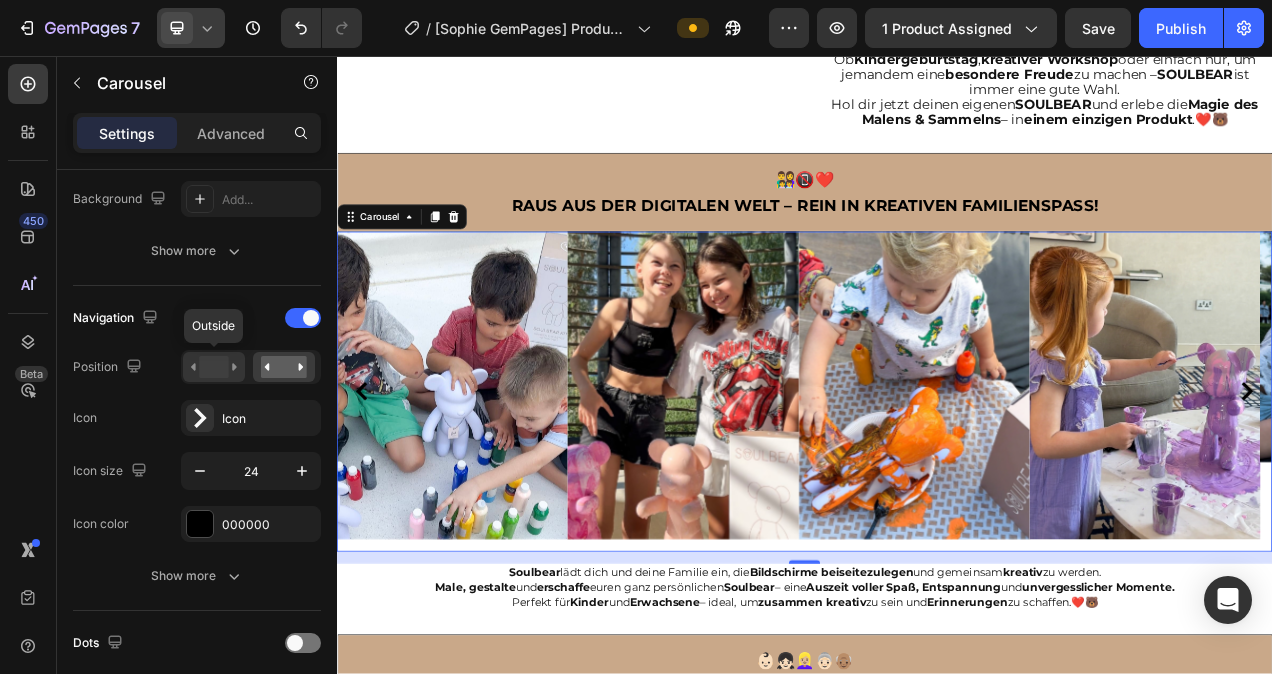 click 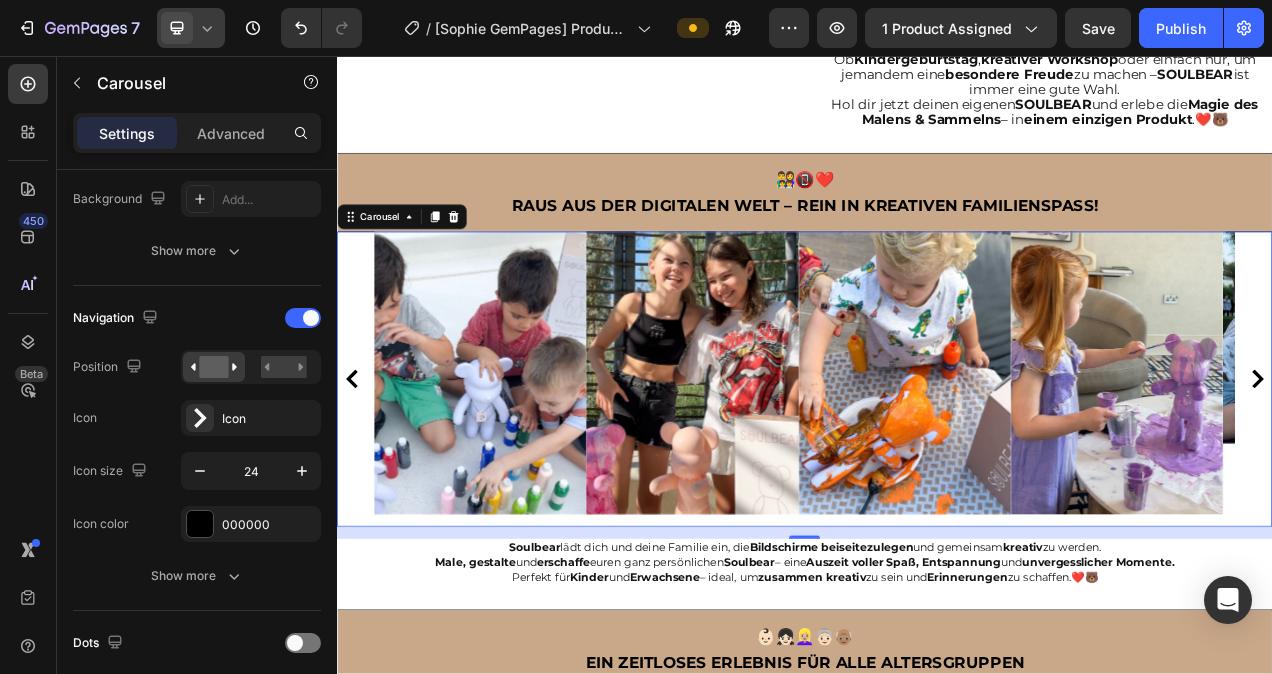 click 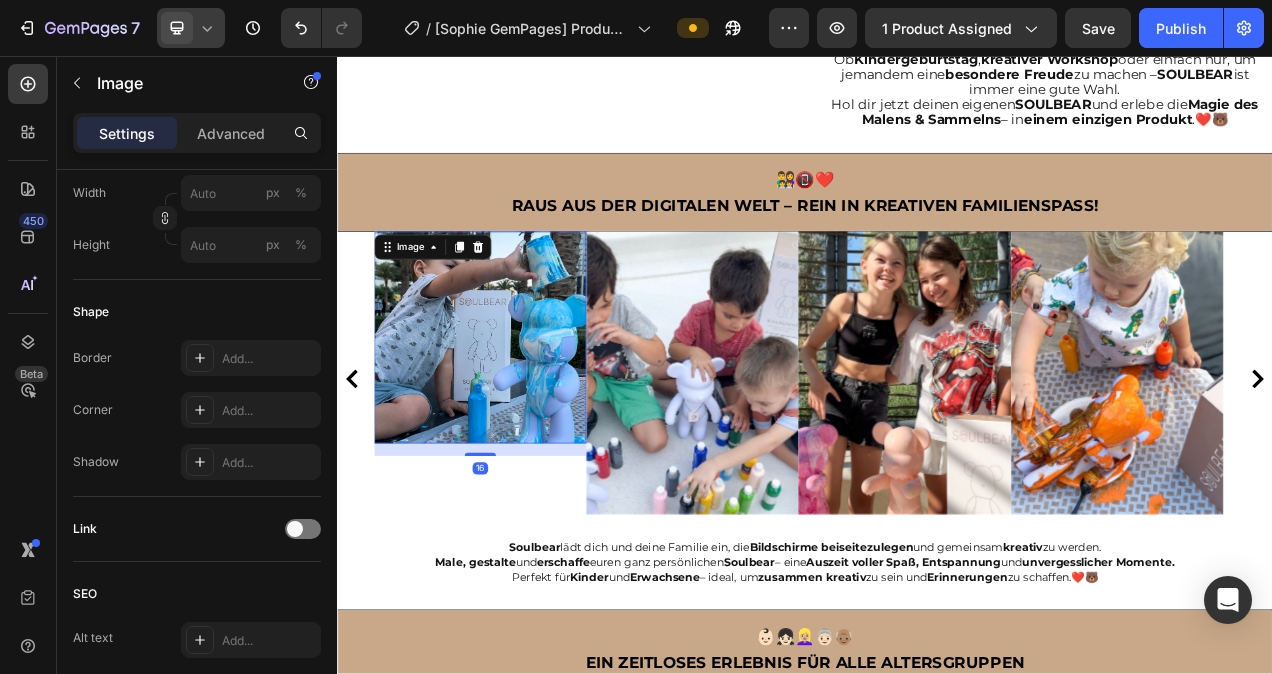 click at bounding box center [521, 418] 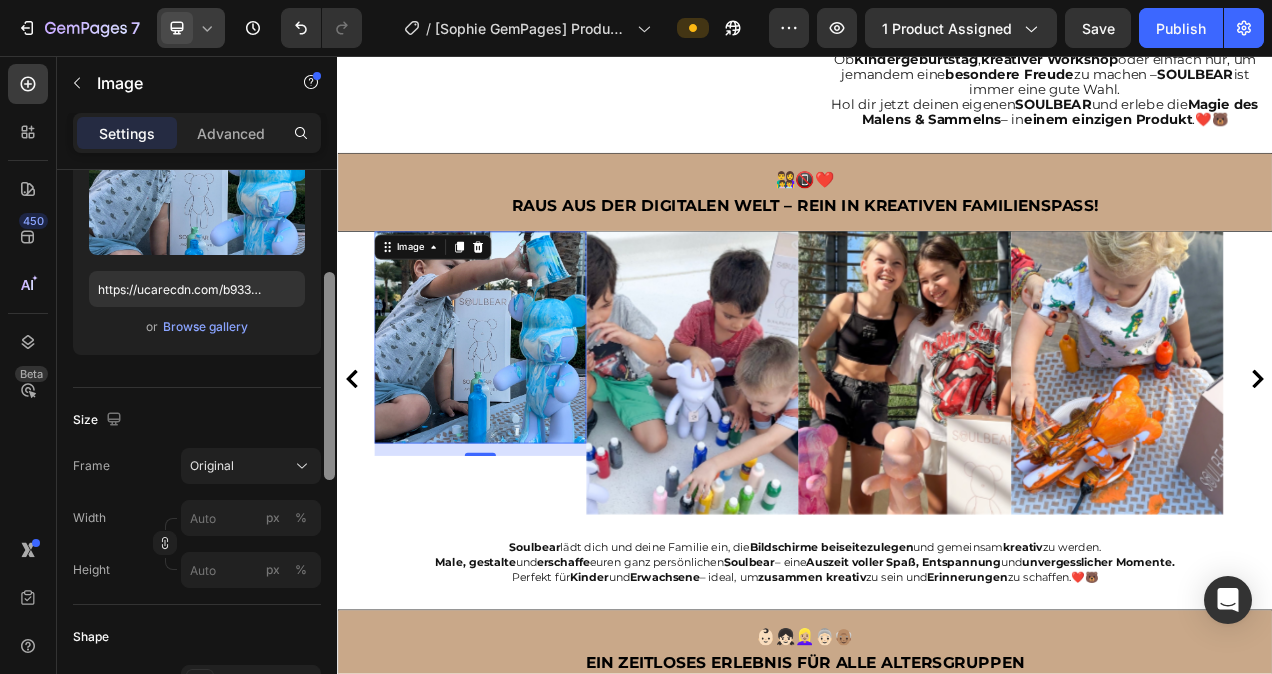 scroll, scrollTop: 277, scrollLeft: 0, axis: vertical 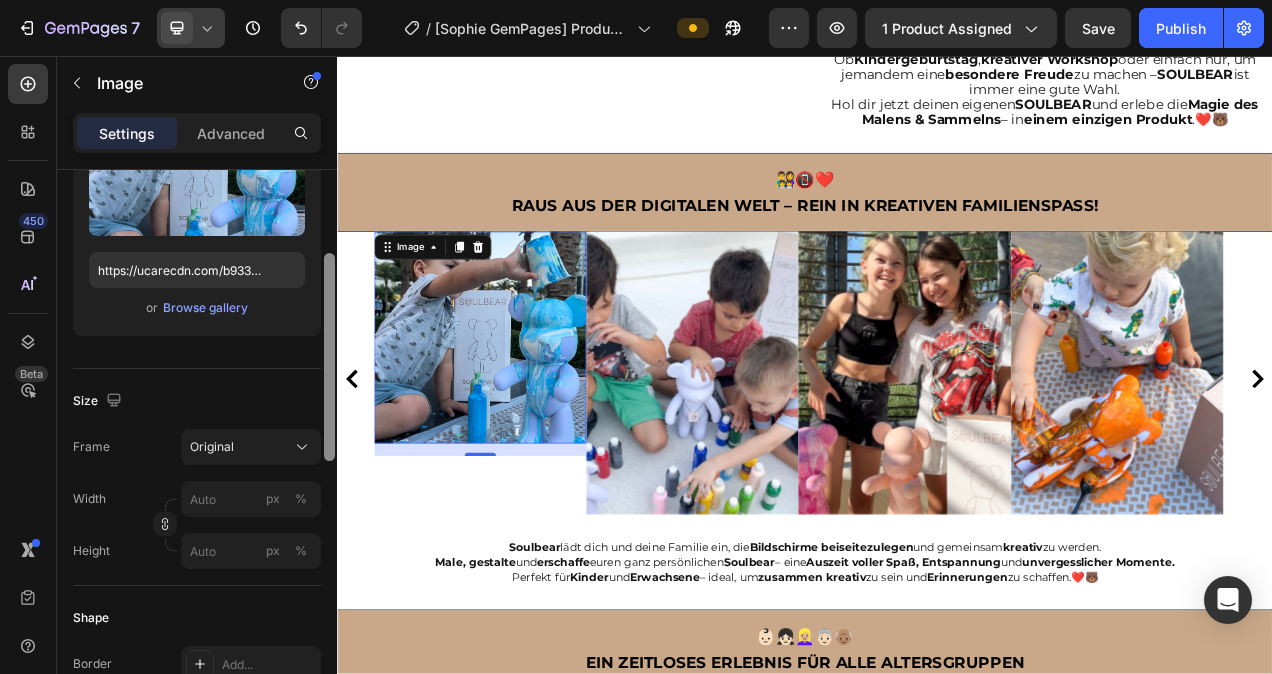 drag, startPoint x: 324, startPoint y: 320, endPoint x: 332, endPoint y: 423, distance: 103.31021 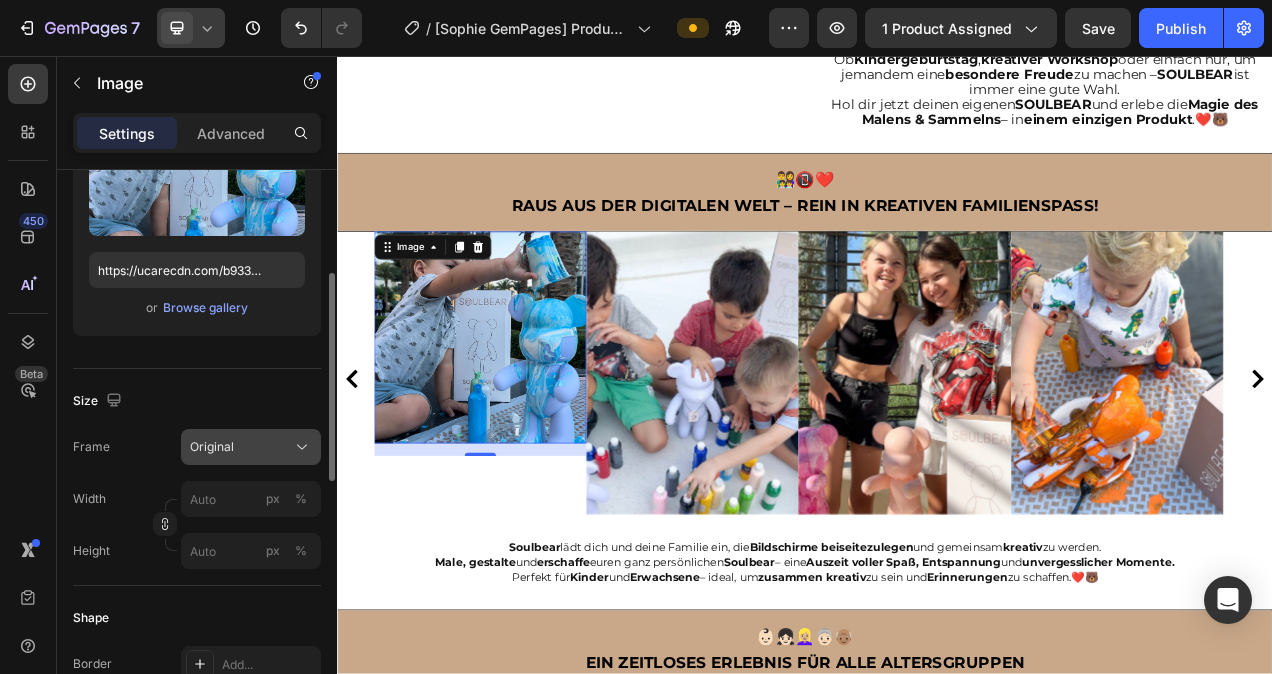 click on "Original" at bounding box center [251, 447] 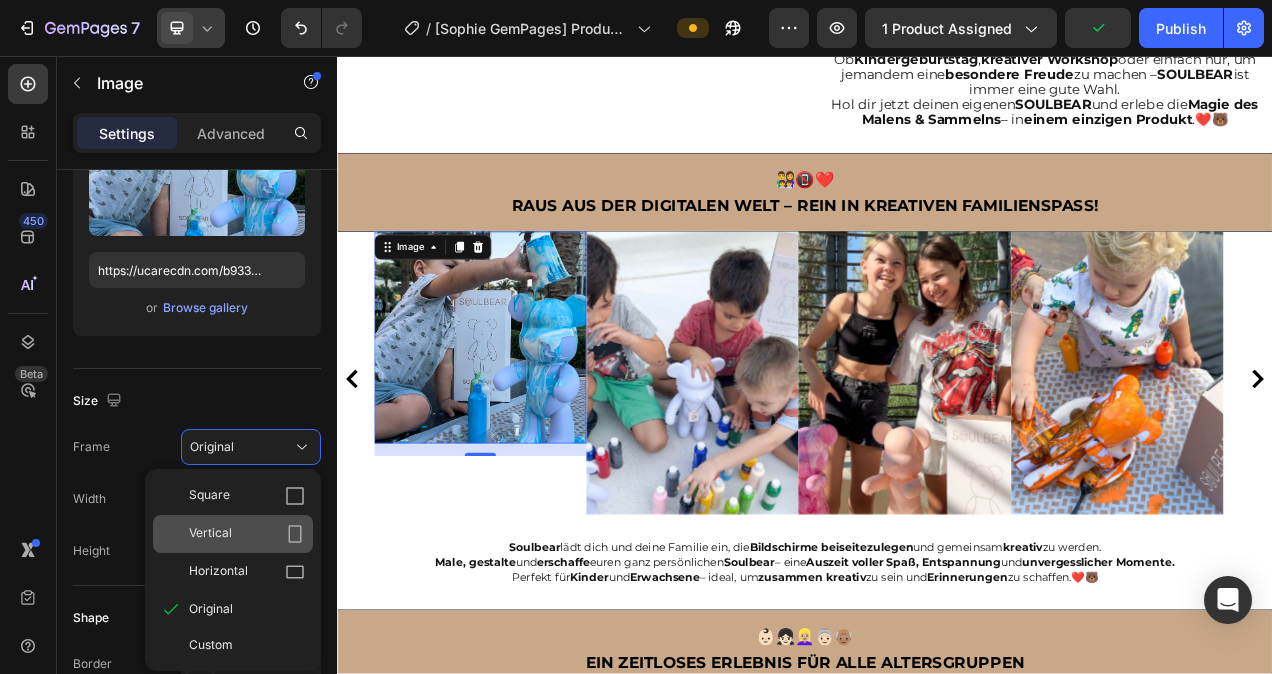 click on "Vertical" at bounding box center (247, 534) 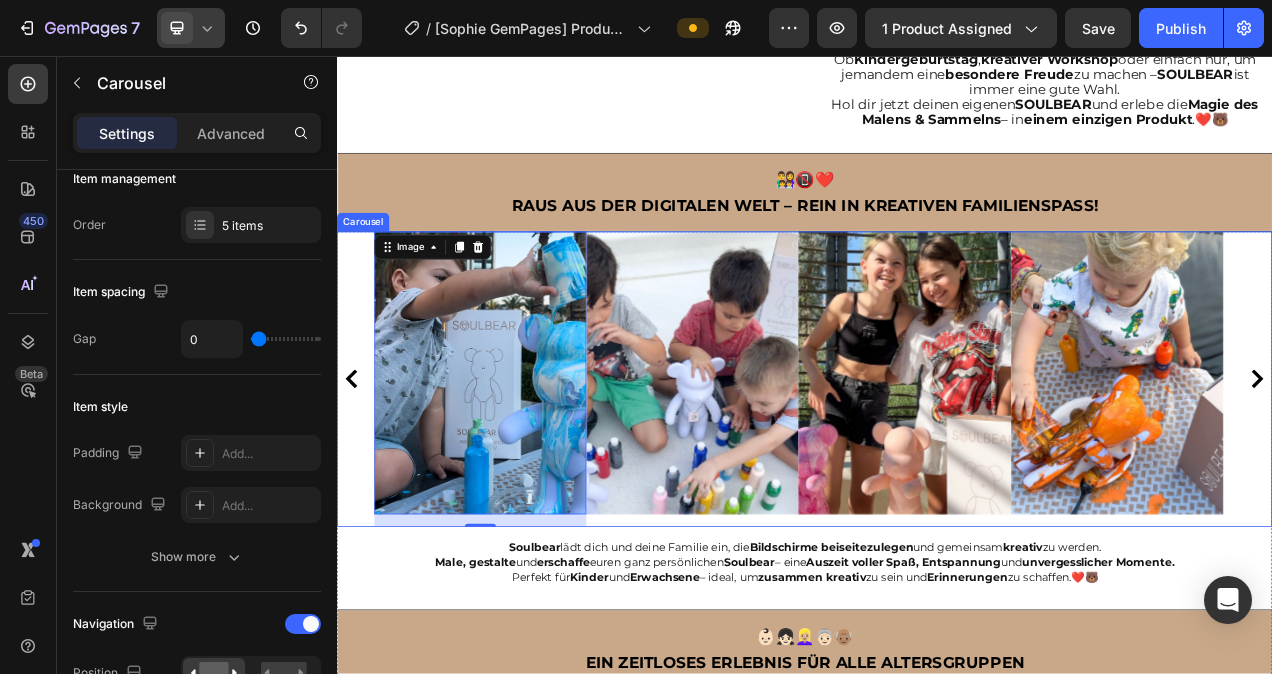 click on "Image" at bounding box center [793, 471] 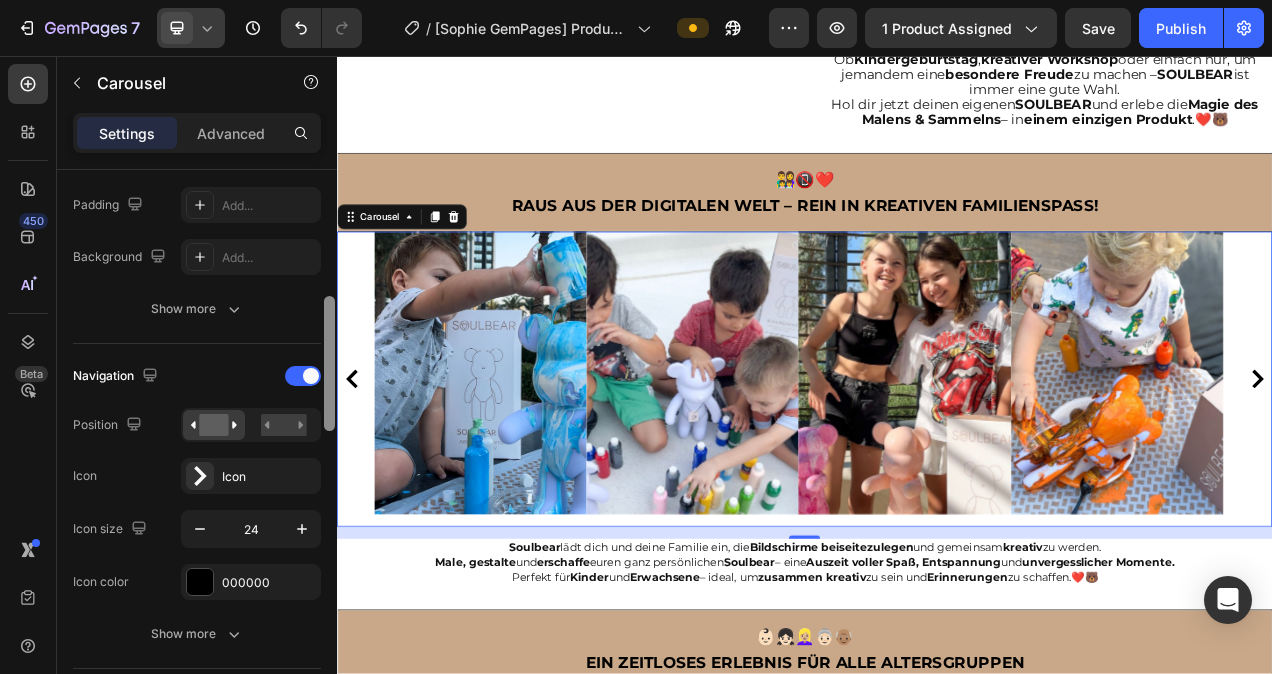 scroll, scrollTop: 529, scrollLeft: 0, axis: vertical 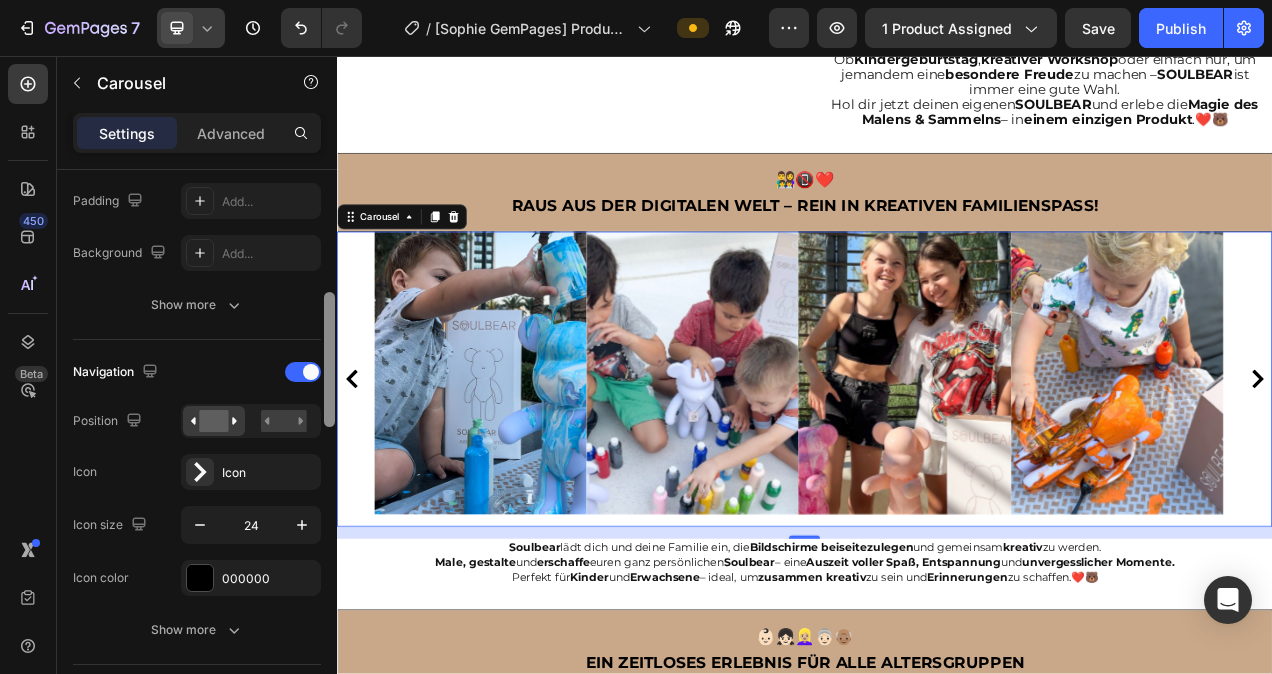 drag, startPoint x: 327, startPoint y: 265, endPoint x: 323, endPoint y: 393, distance: 128.06248 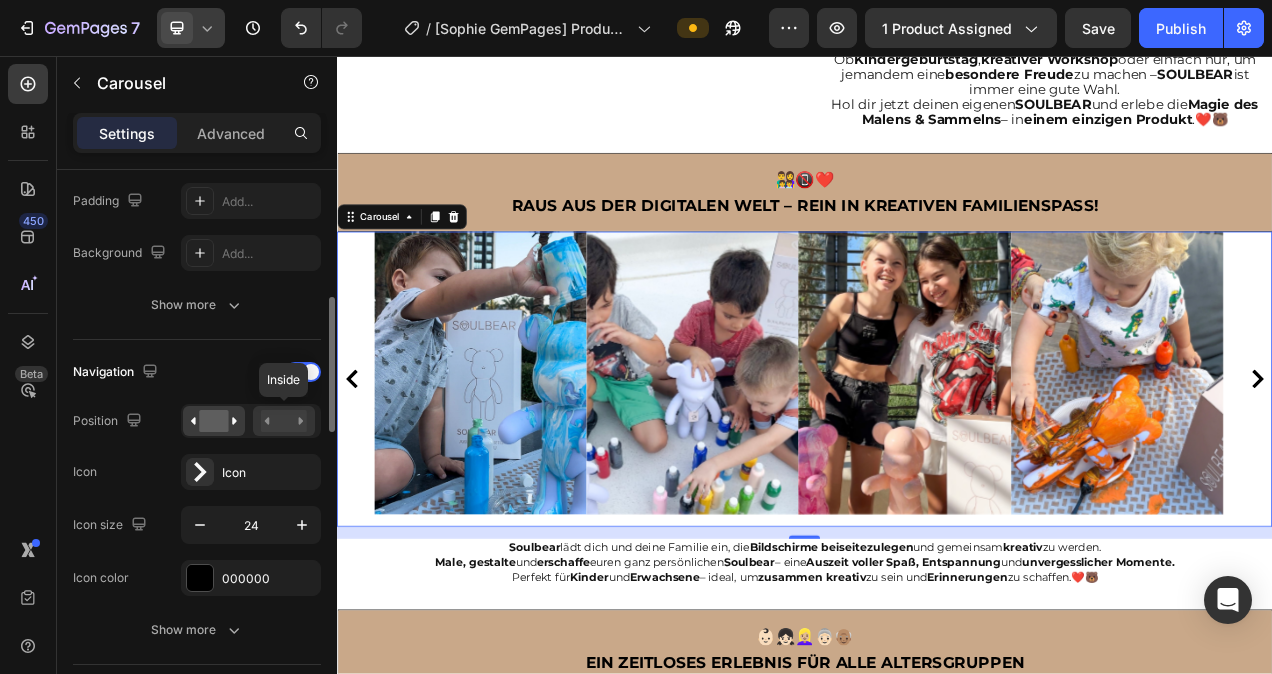 click 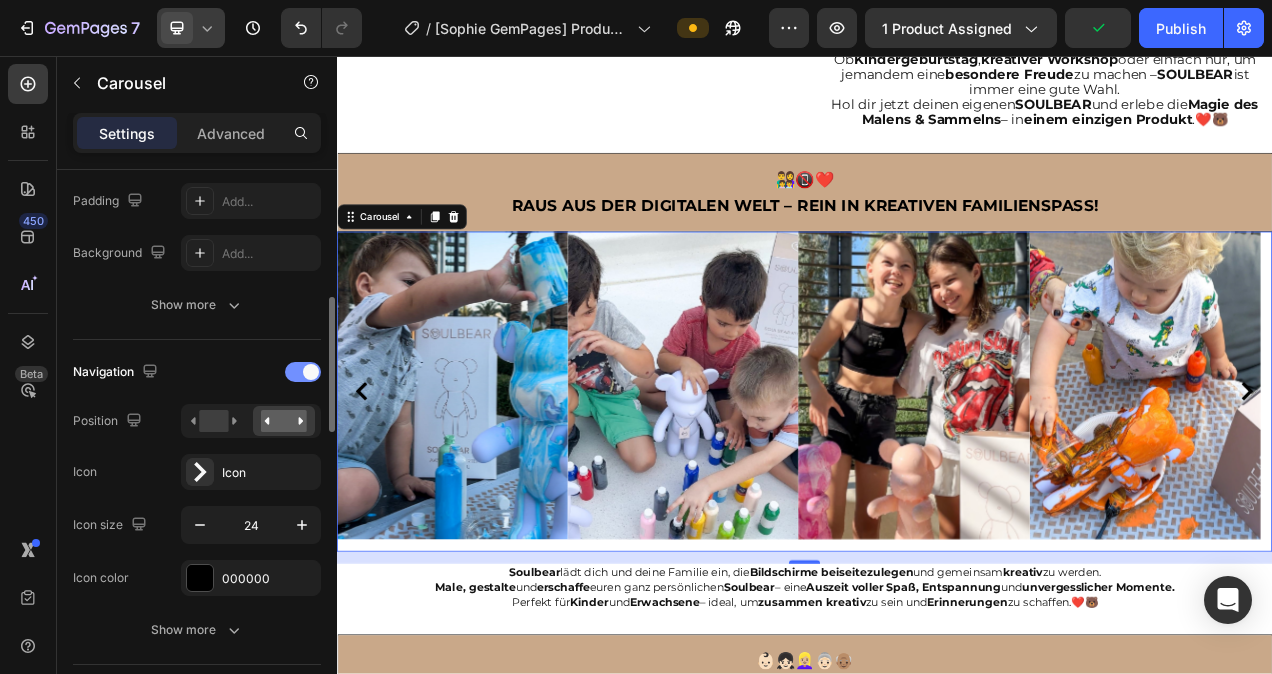 click at bounding box center [303, 372] 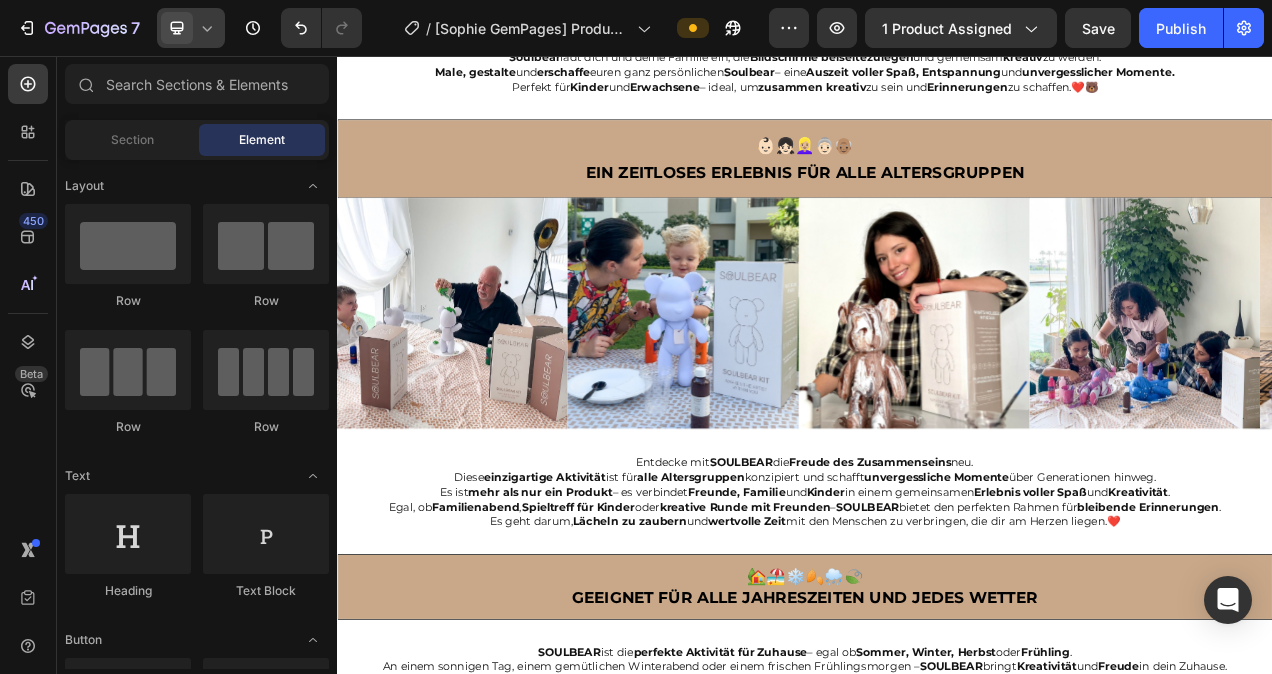 scroll, scrollTop: 2745, scrollLeft: 0, axis: vertical 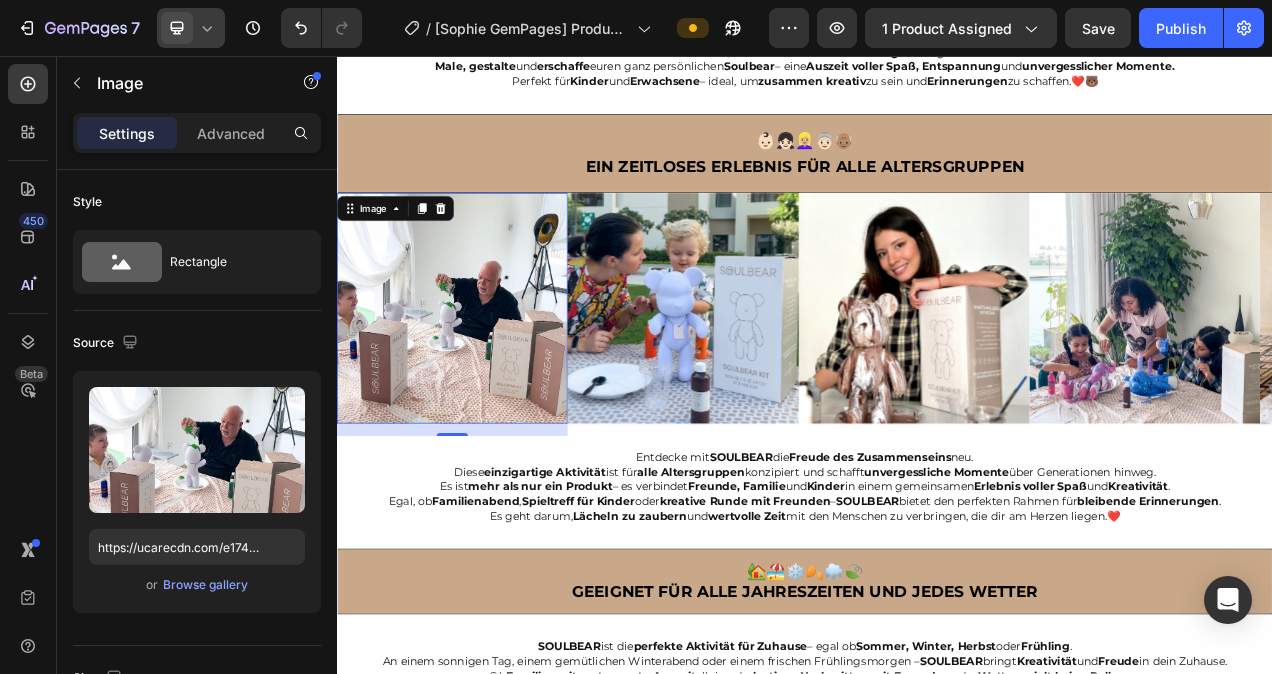 click at bounding box center [485, 380] 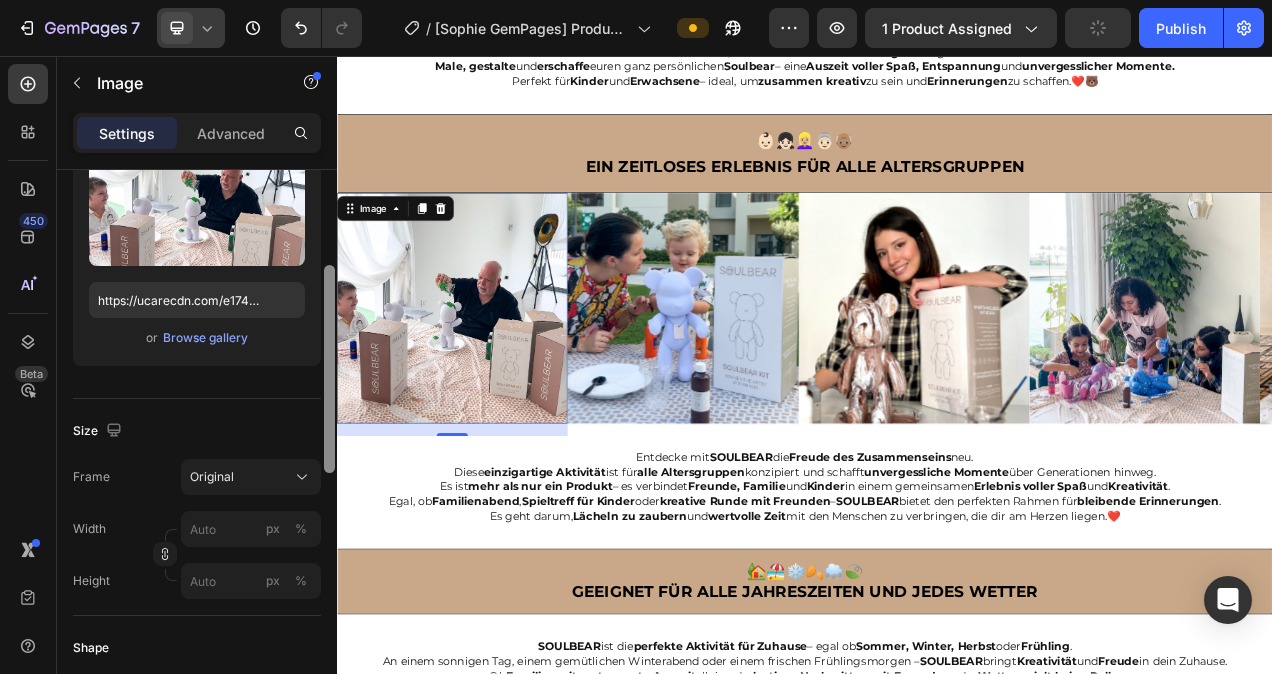 scroll, scrollTop: 250, scrollLeft: 0, axis: vertical 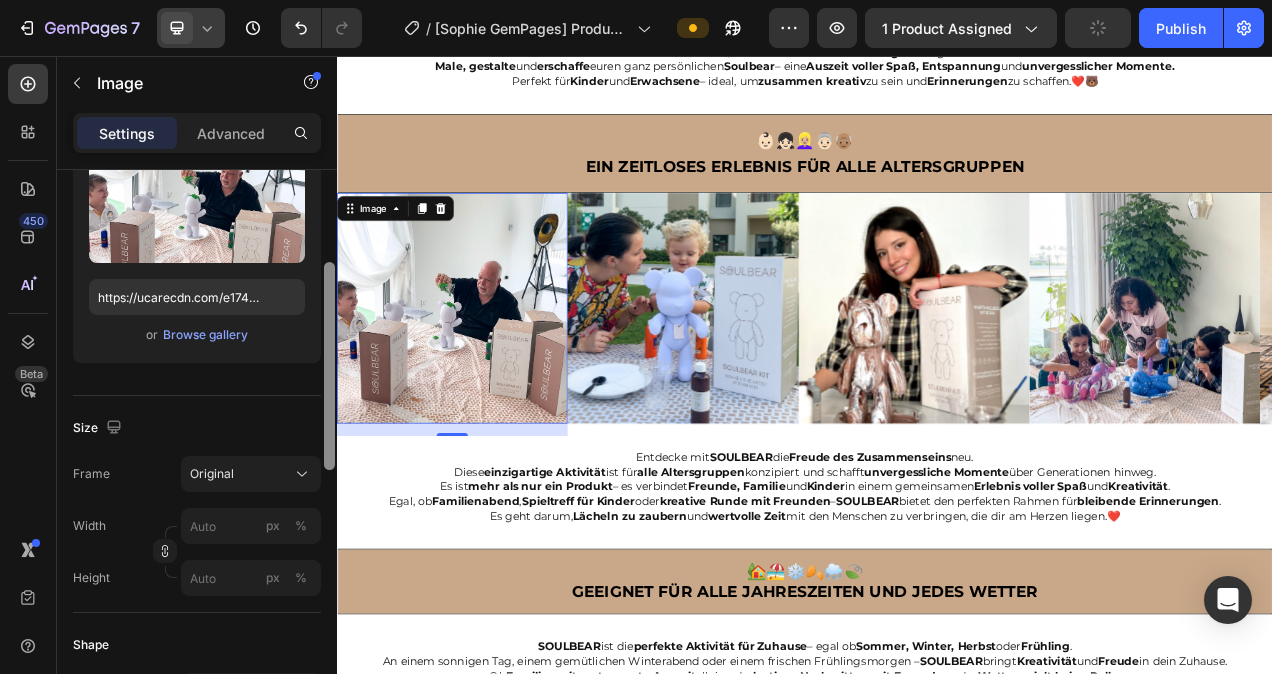 drag, startPoint x: 326, startPoint y: 271, endPoint x: 329, endPoint y: 364, distance: 93.04838 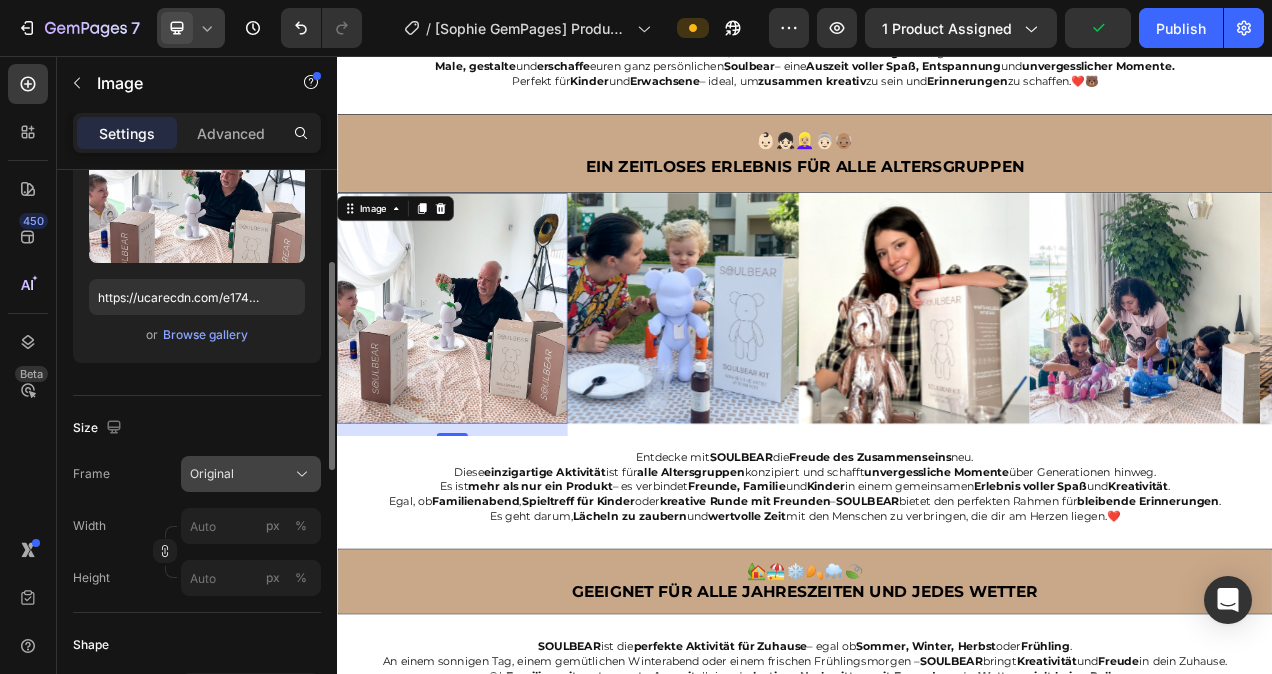 click on "Original" 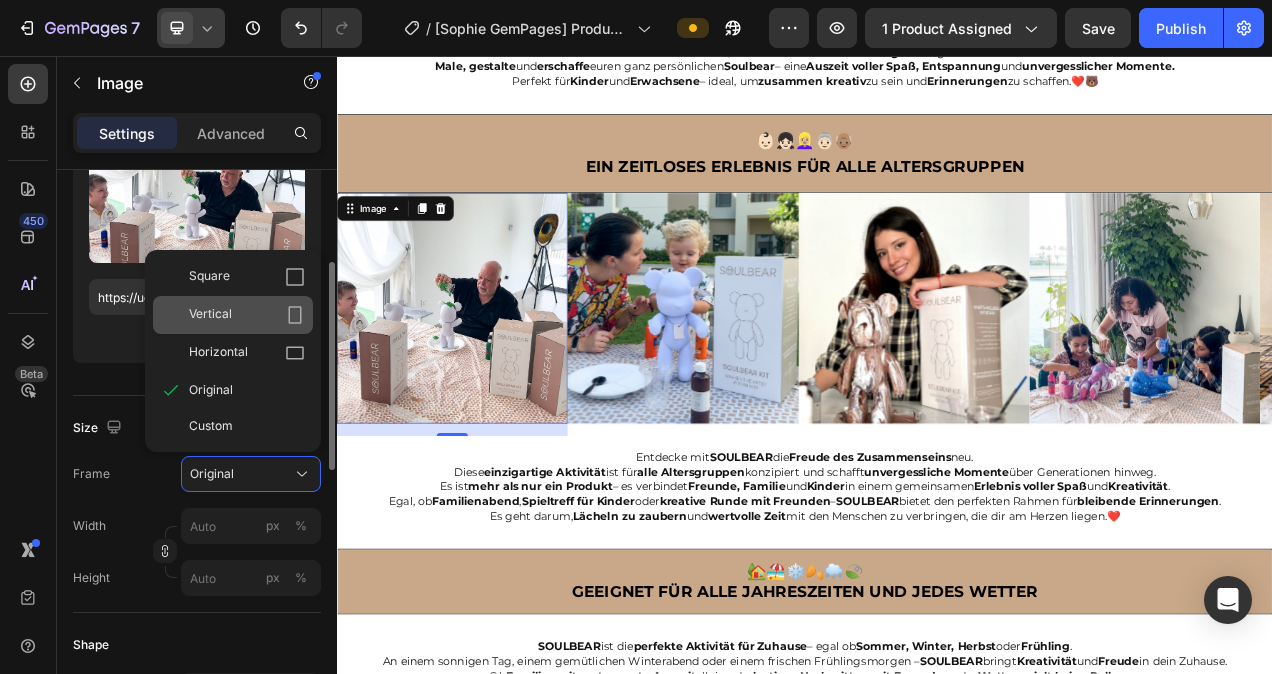 click on "Vertical" at bounding box center [247, 315] 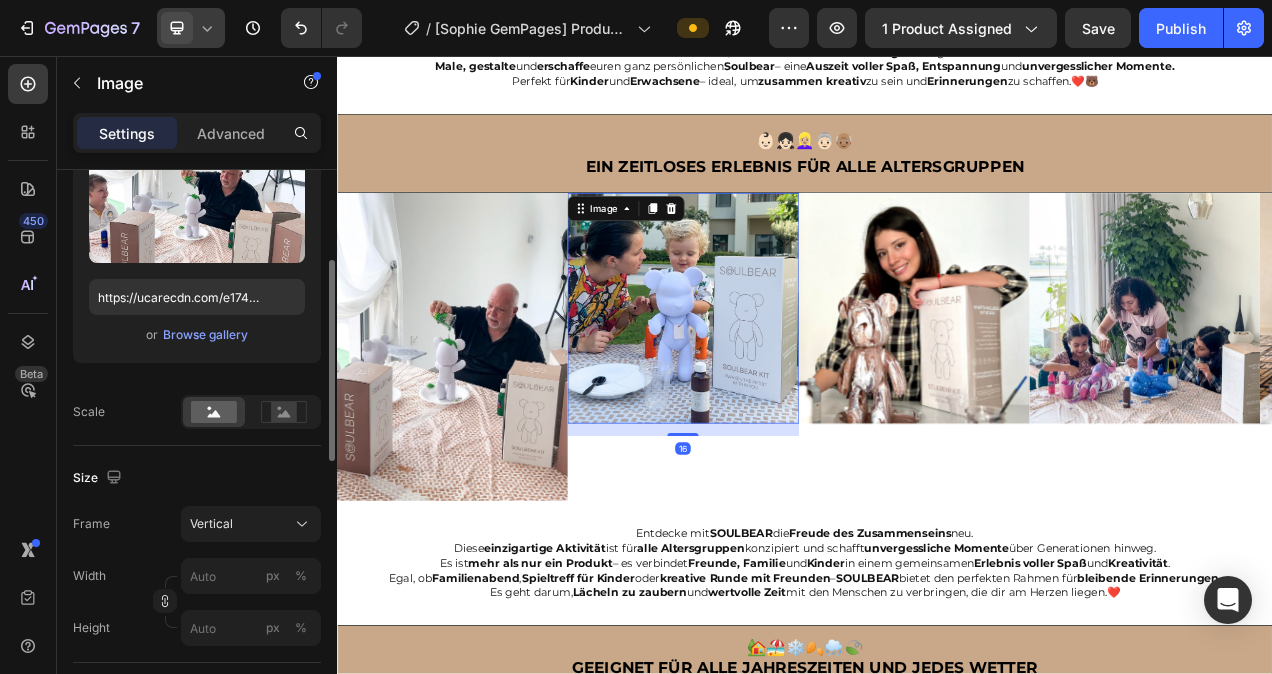 click at bounding box center [781, 380] 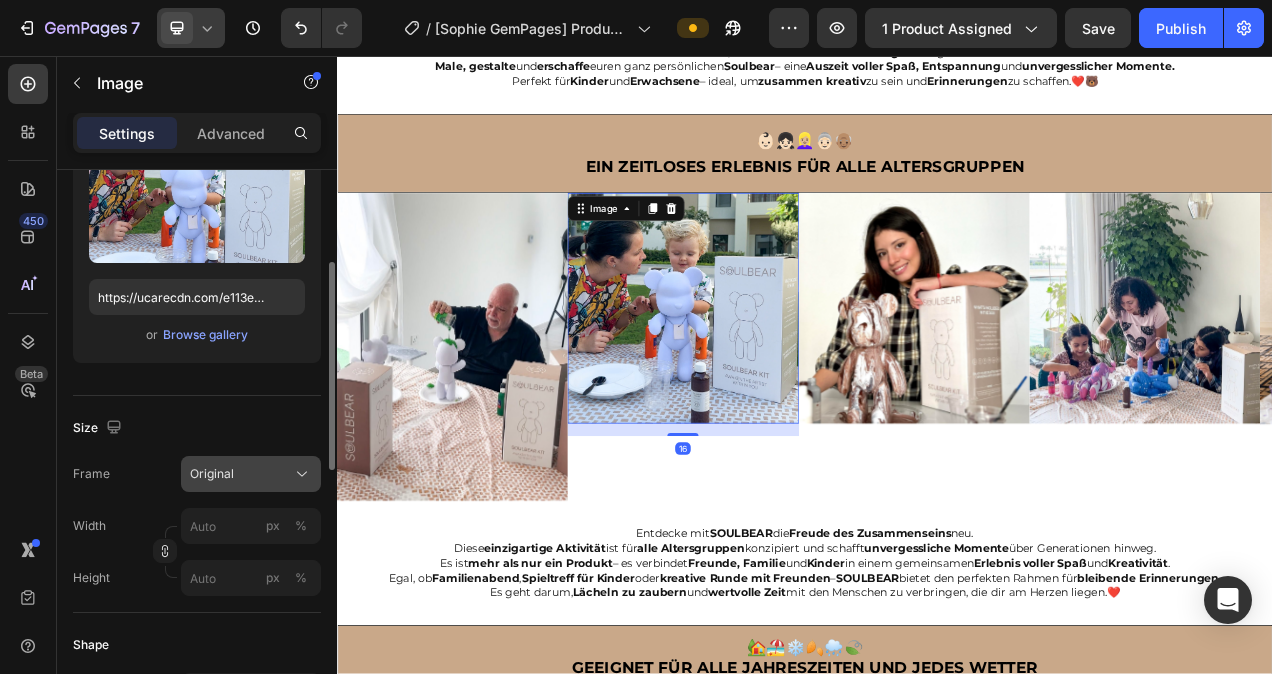 click on "Original" 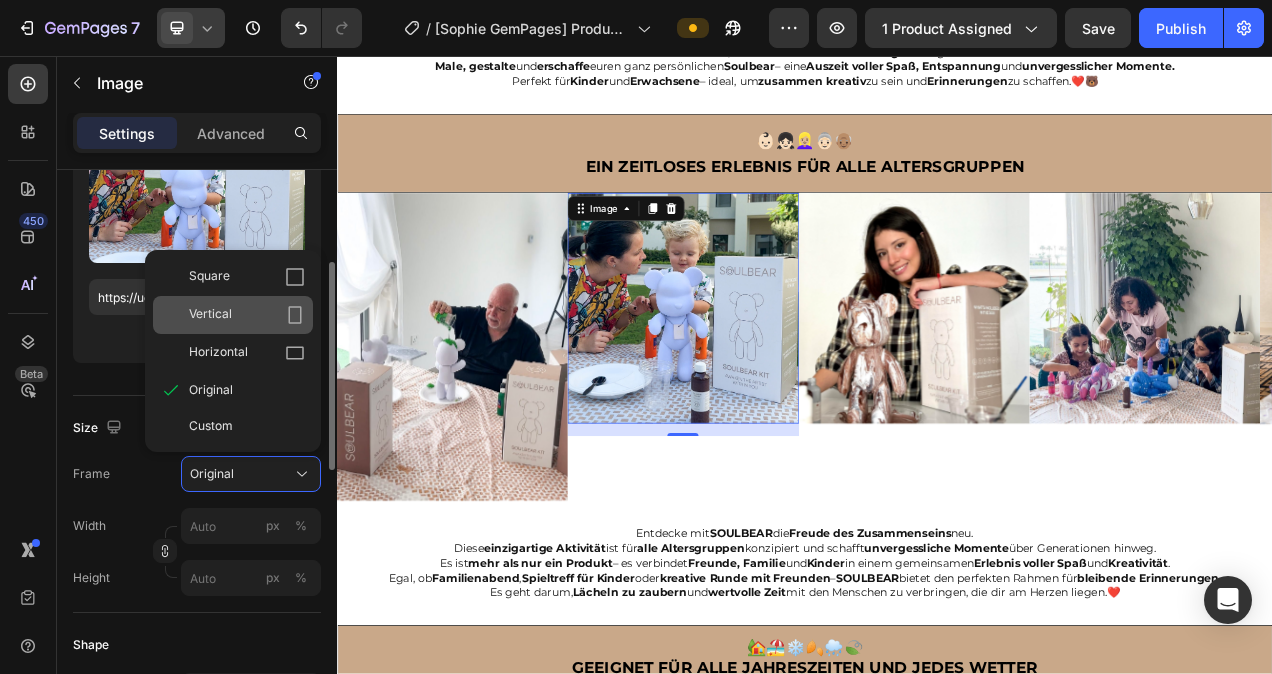 click on "Vertical" at bounding box center [247, 315] 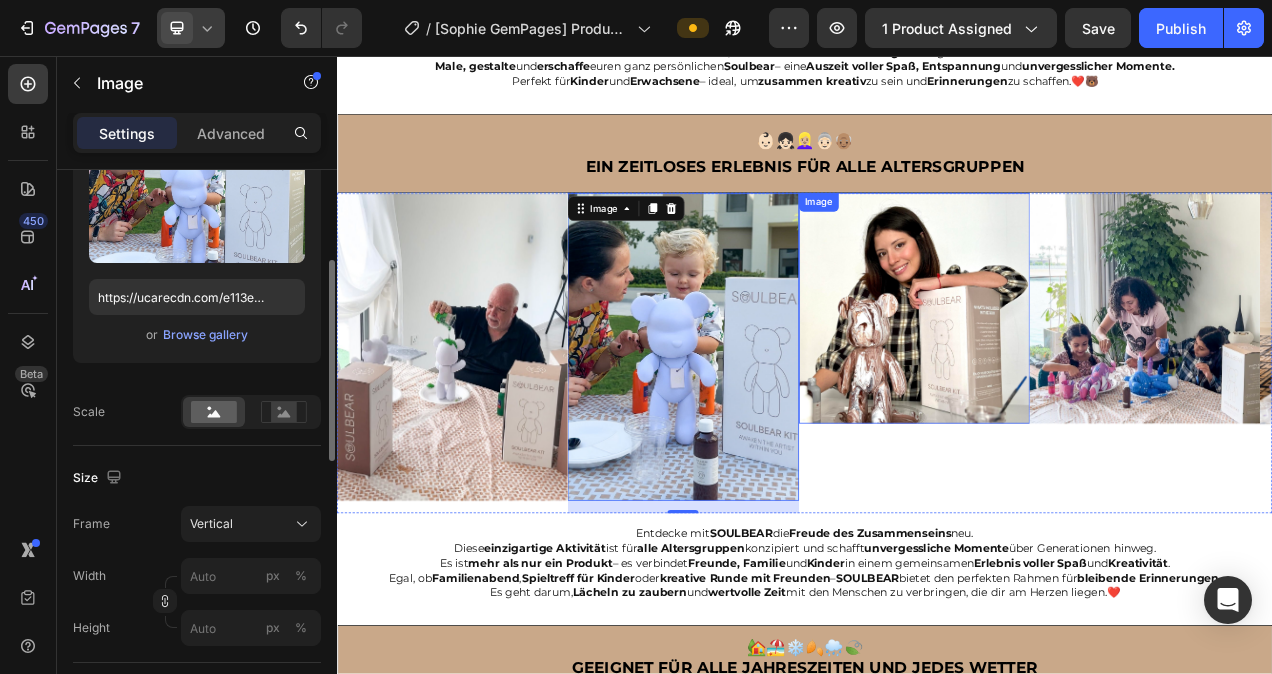 click at bounding box center (1078, 380) 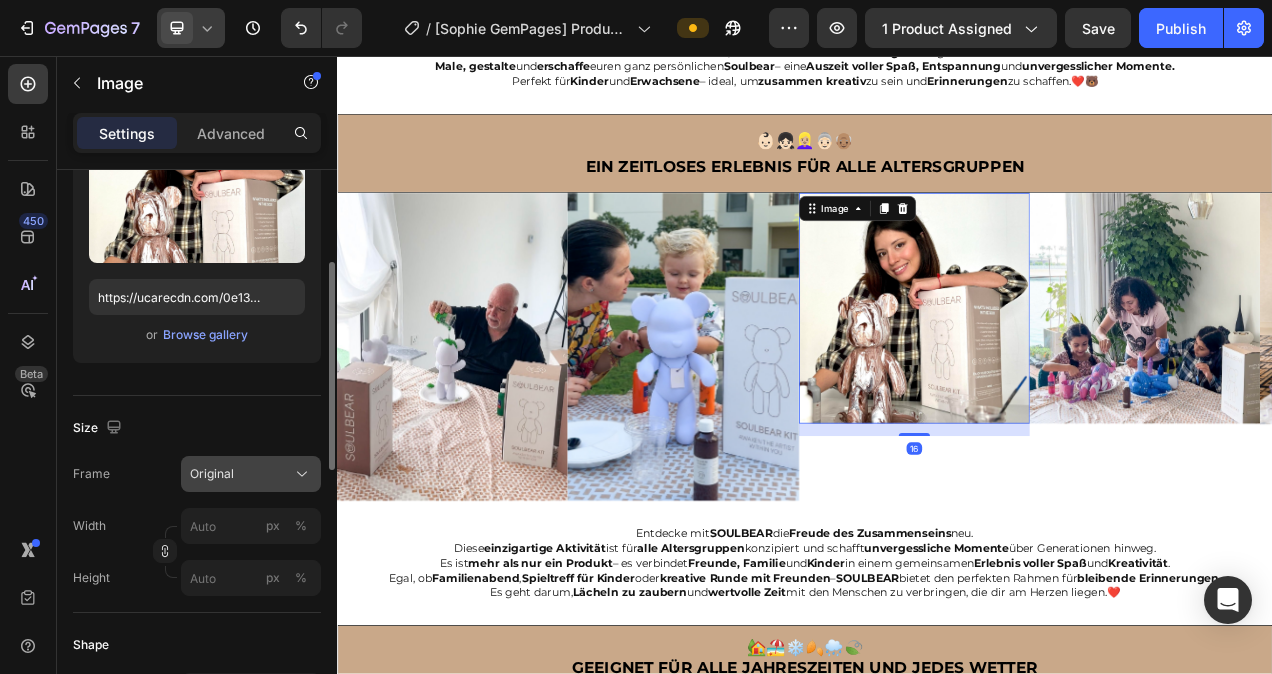 click on "Original" at bounding box center [212, 474] 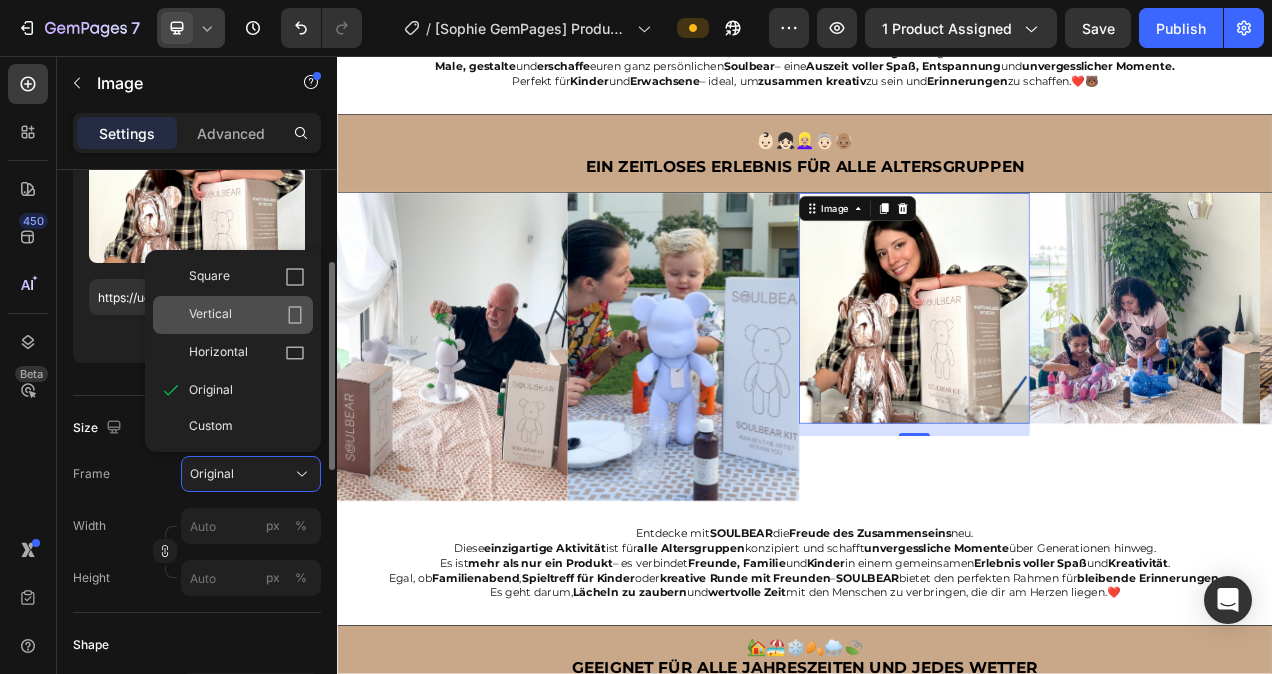 click on "Vertical" at bounding box center (247, 315) 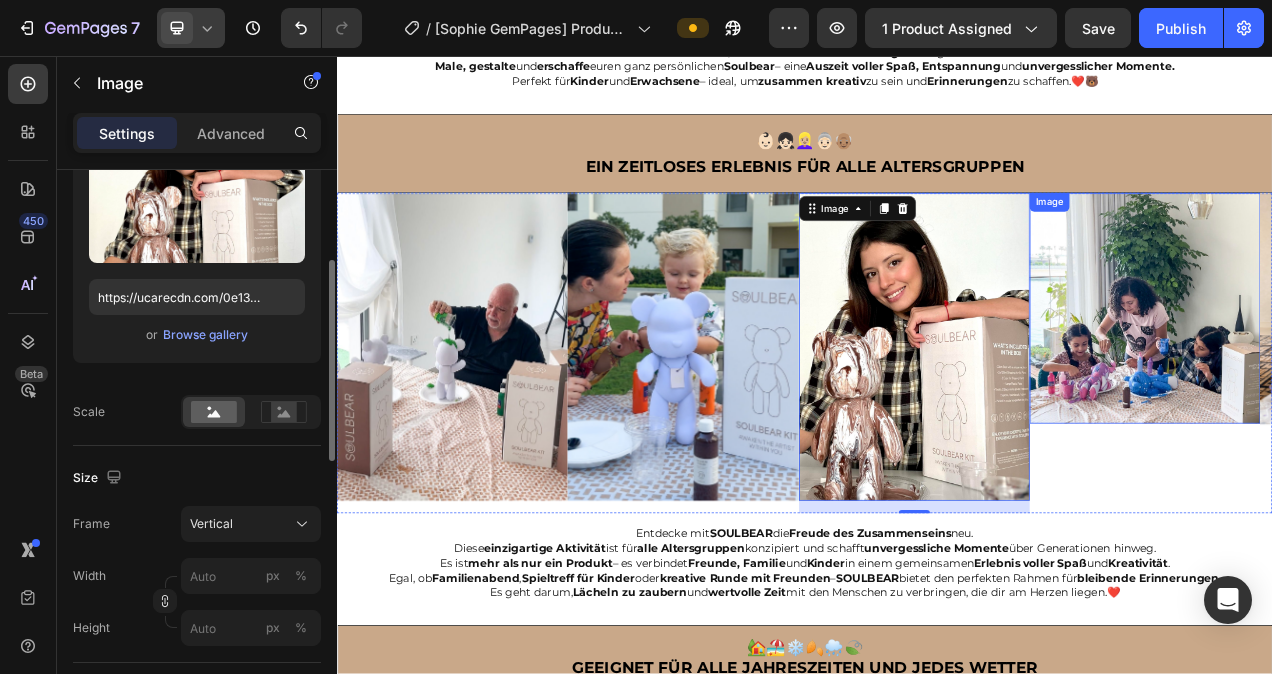 click at bounding box center (1374, 380) 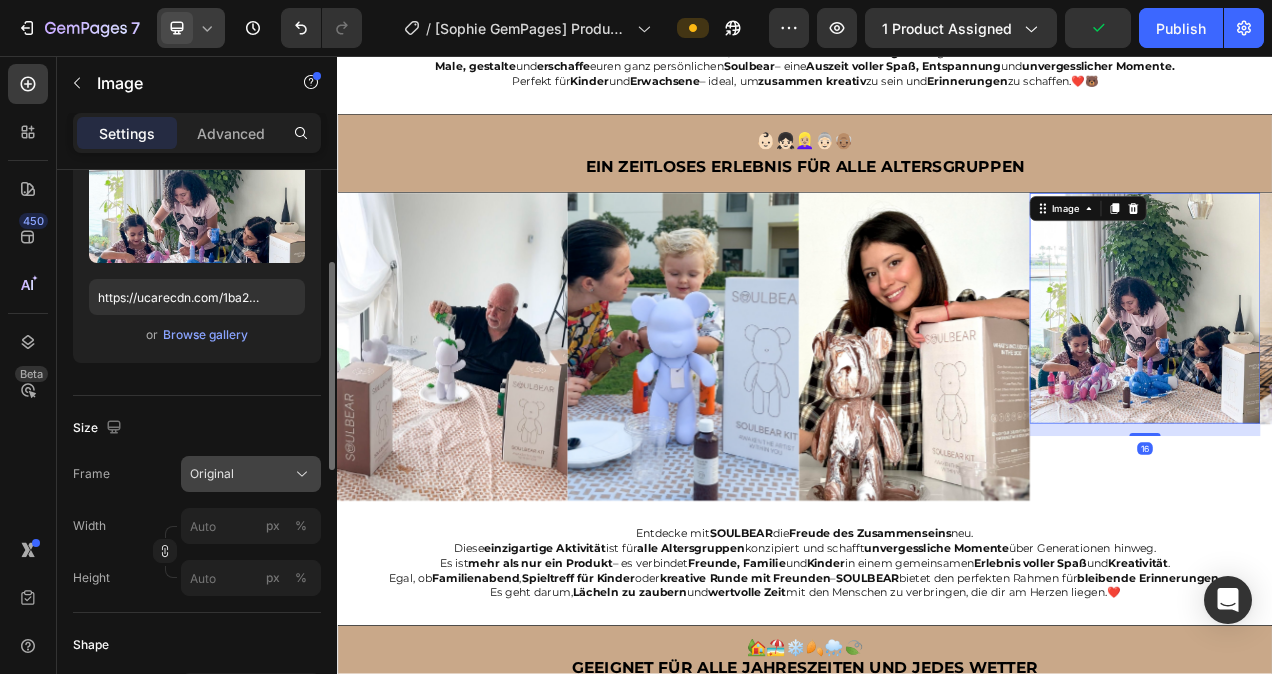 click on "Original" 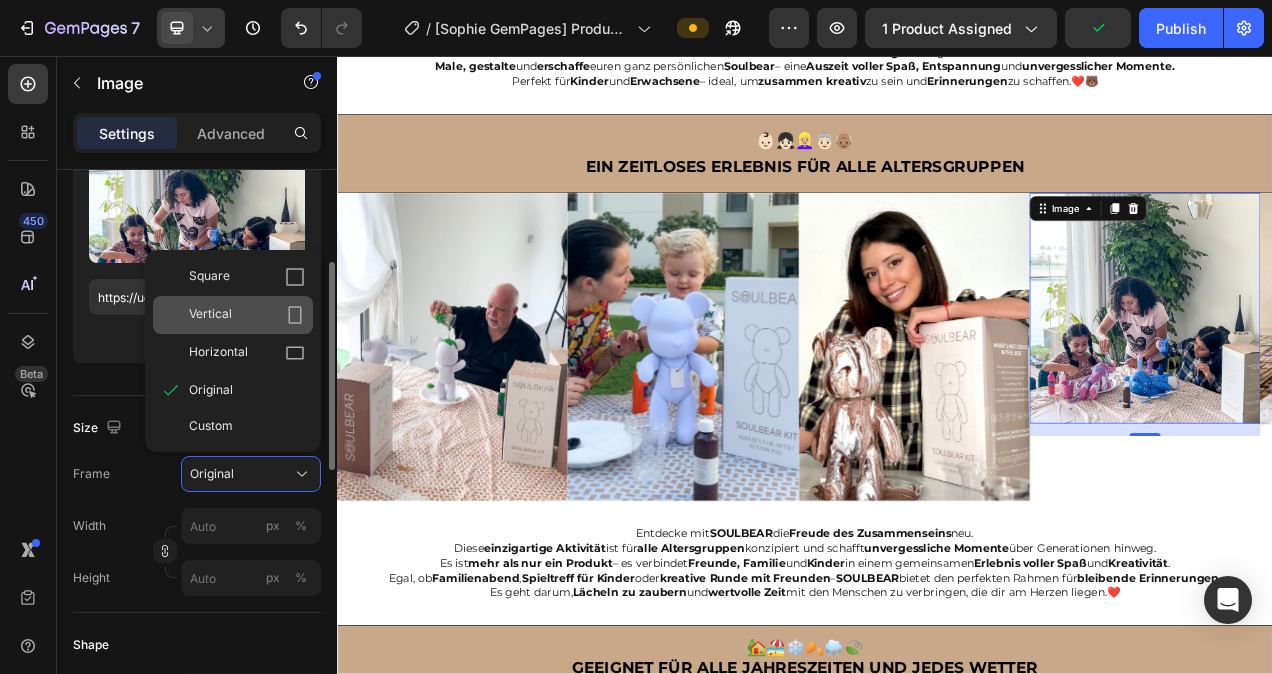 click on "Vertical" at bounding box center (247, 315) 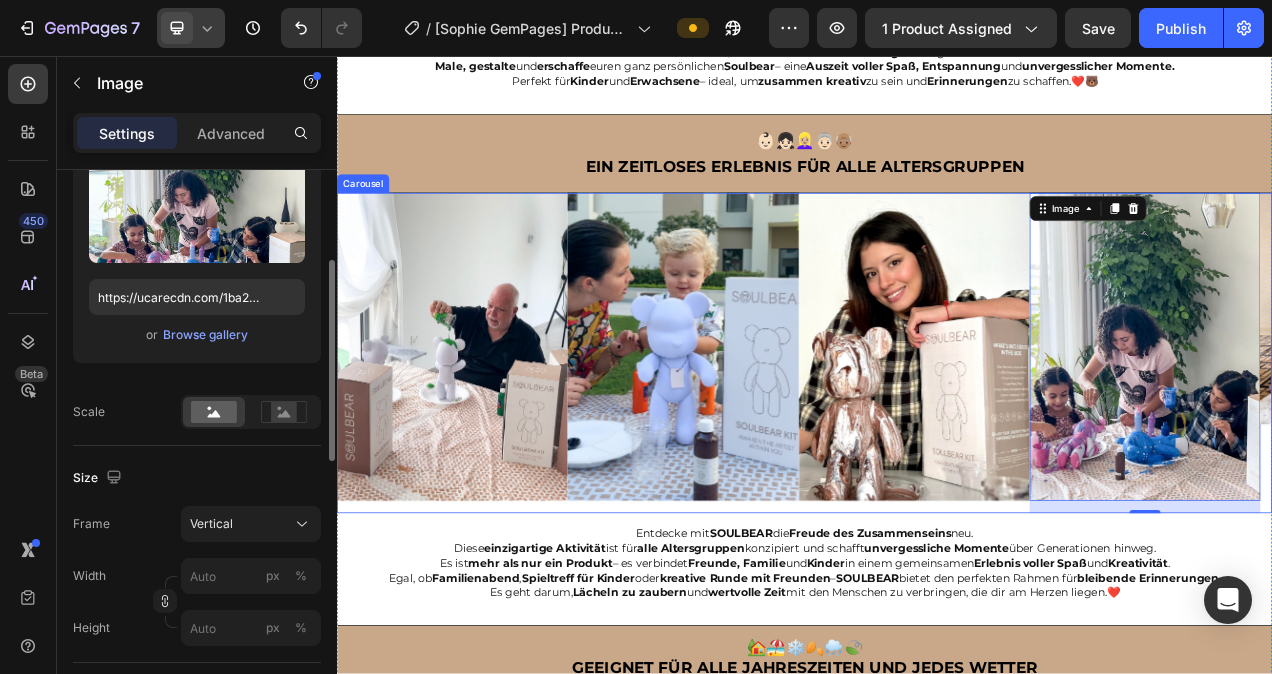 click on "Image" at bounding box center (485, 437) 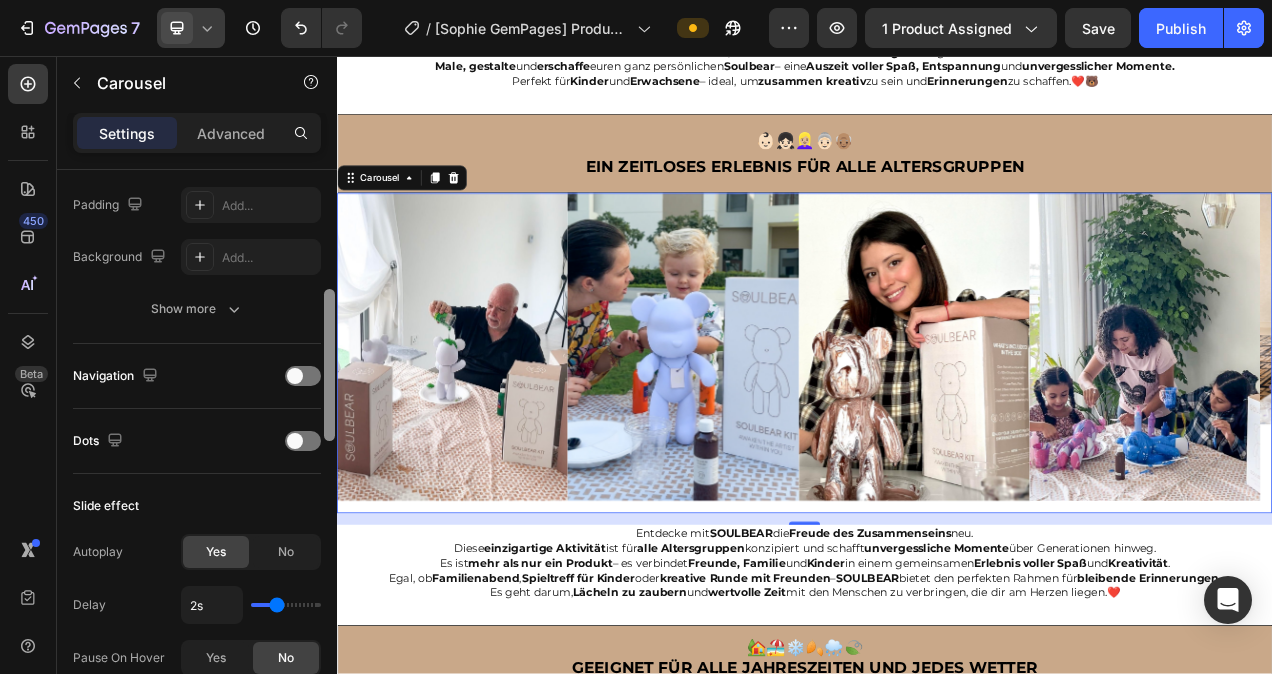 scroll, scrollTop: 540, scrollLeft: 0, axis: vertical 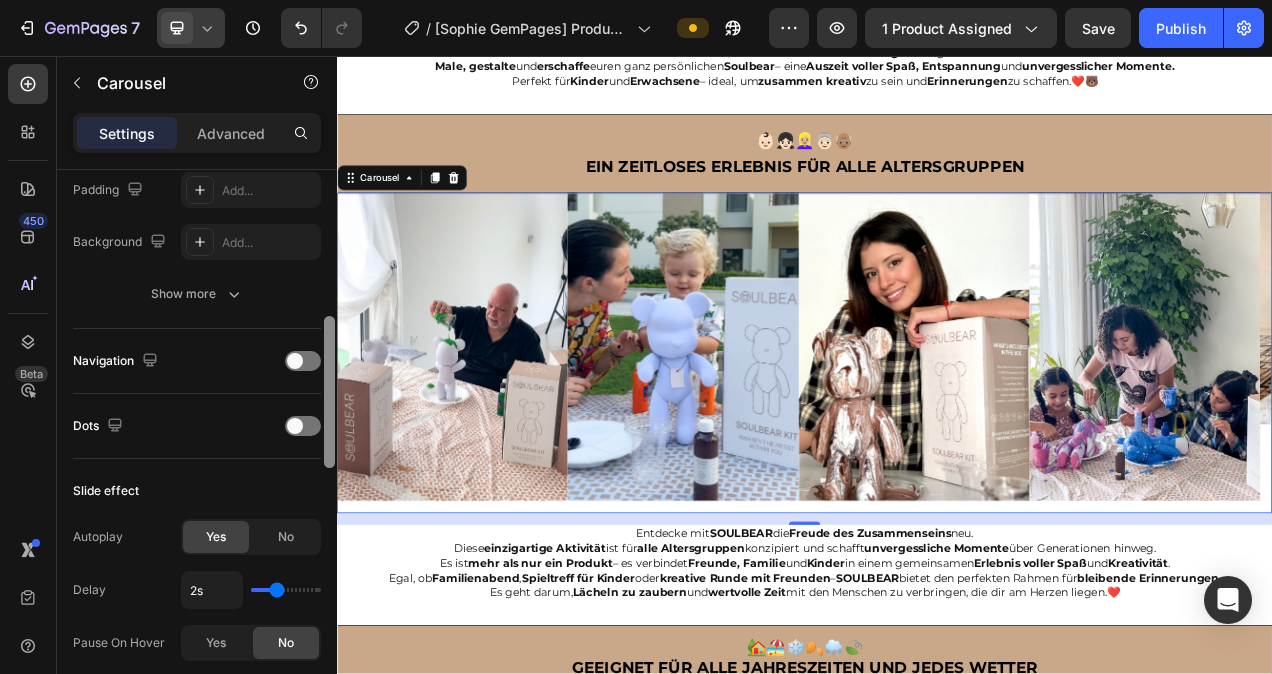 drag, startPoint x: 330, startPoint y: 269, endPoint x: 327, endPoint y: 416, distance: 147.03061 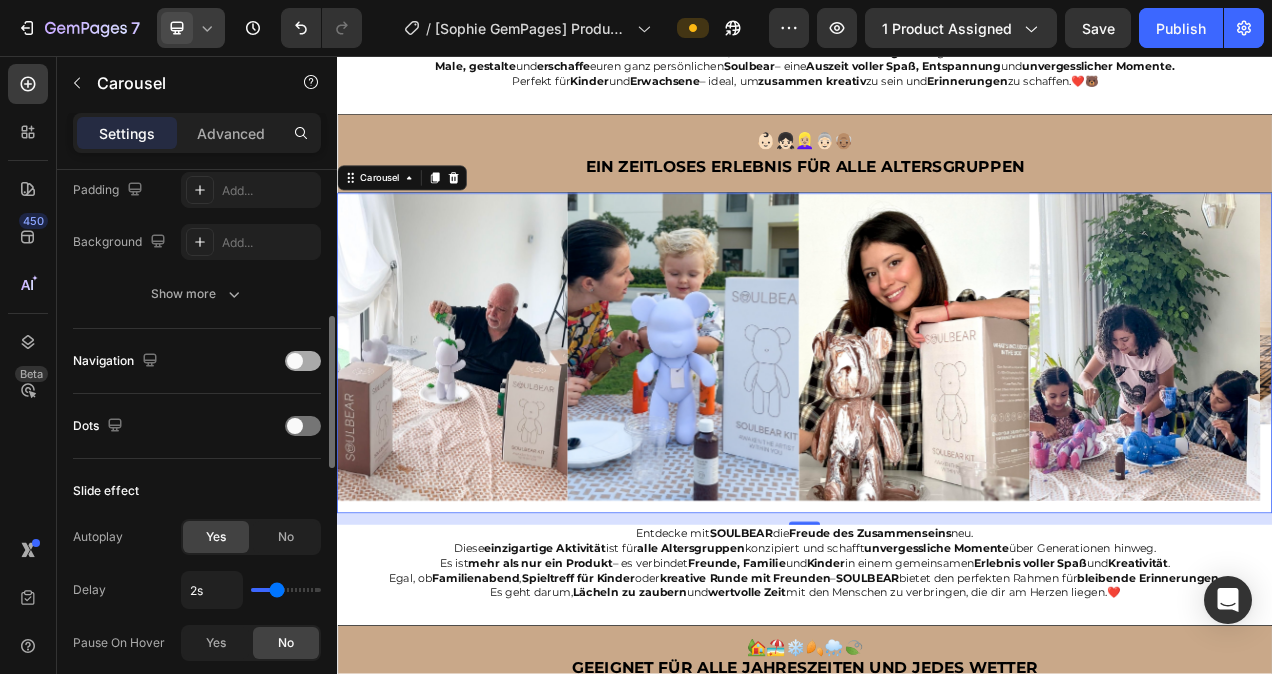 click at bounding box center [295, 361] 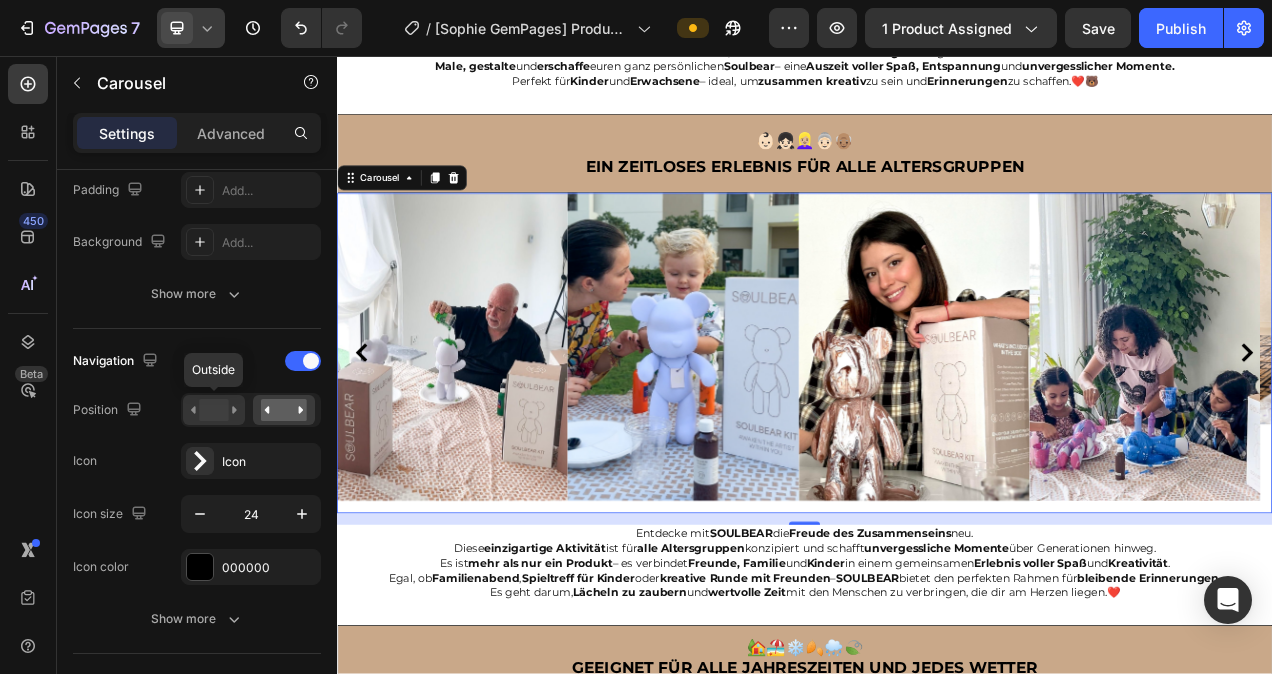 click 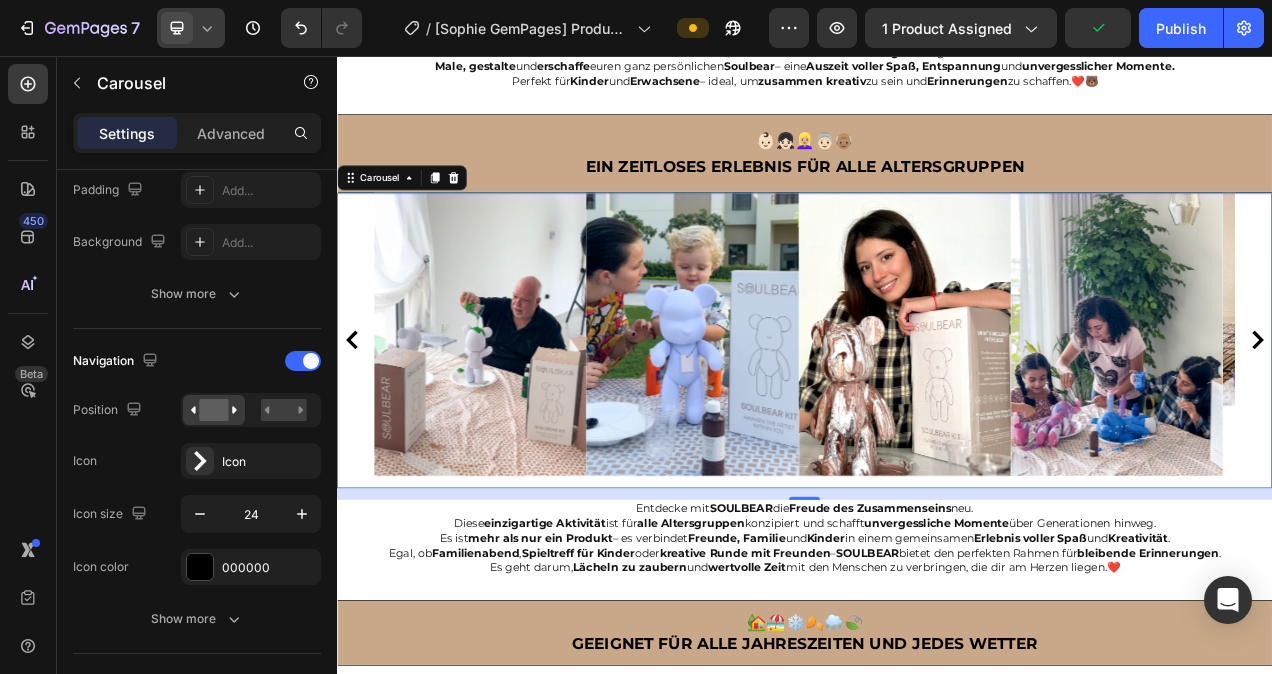 click 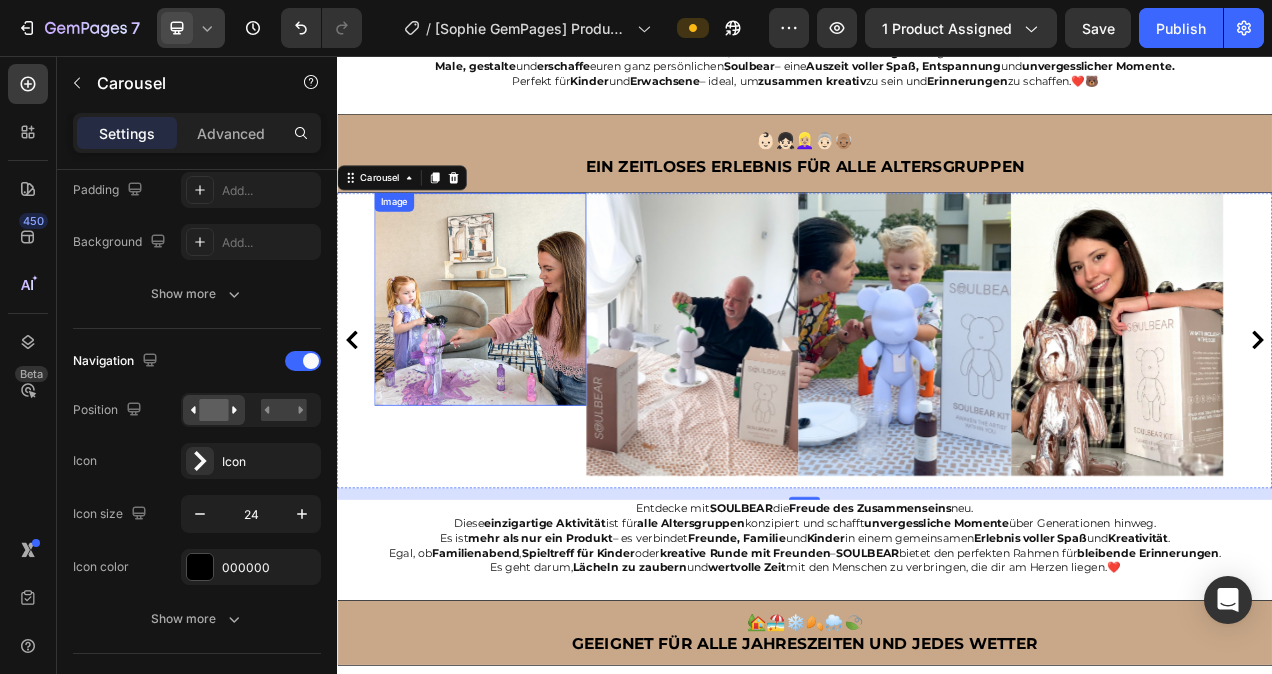 click at bounding box center [521, 368] 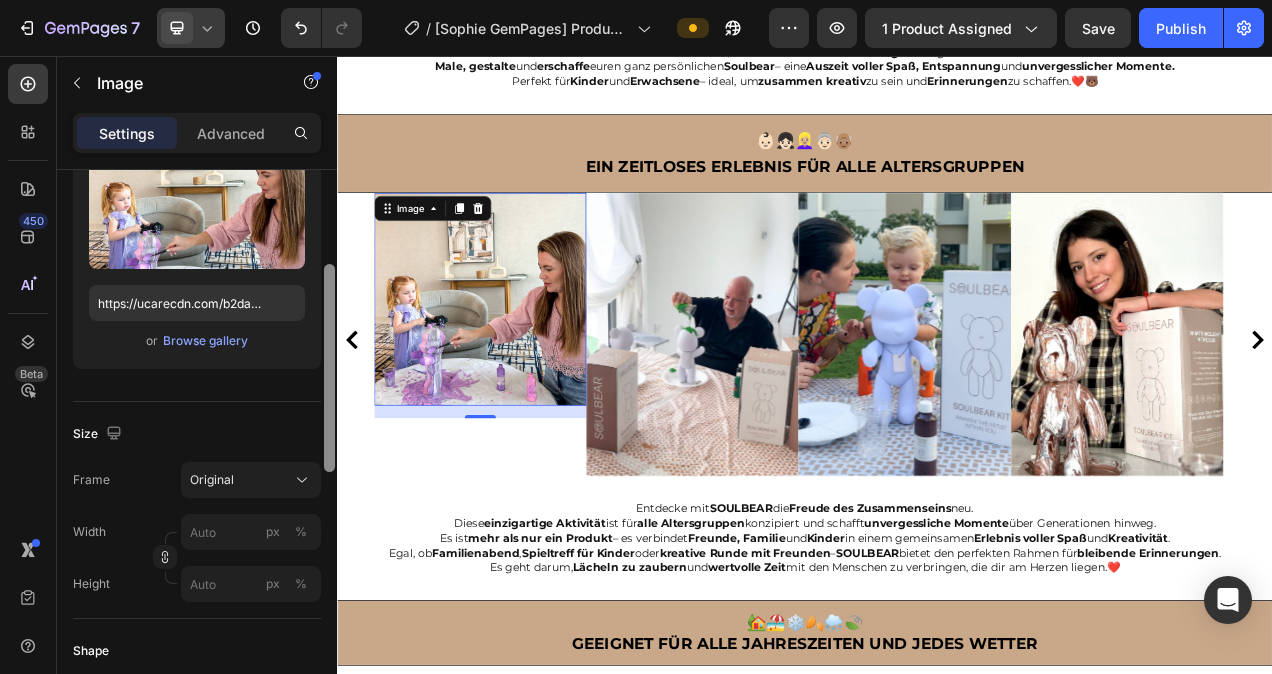 scroll, scrollTop: 293, scrollLeft: 0, axis: vertical 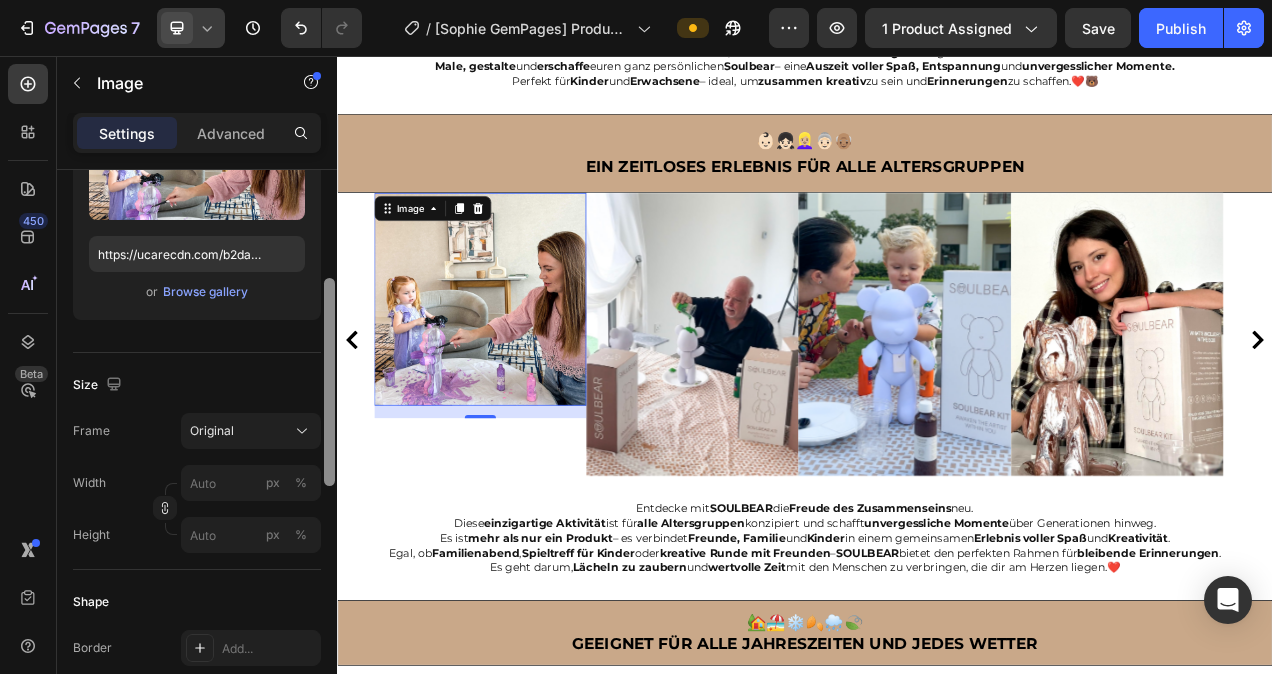 drag, startPoint x: 325, startPoint y: 357, endPoint x: 331, endPoint y: 466, distance: 109.165016 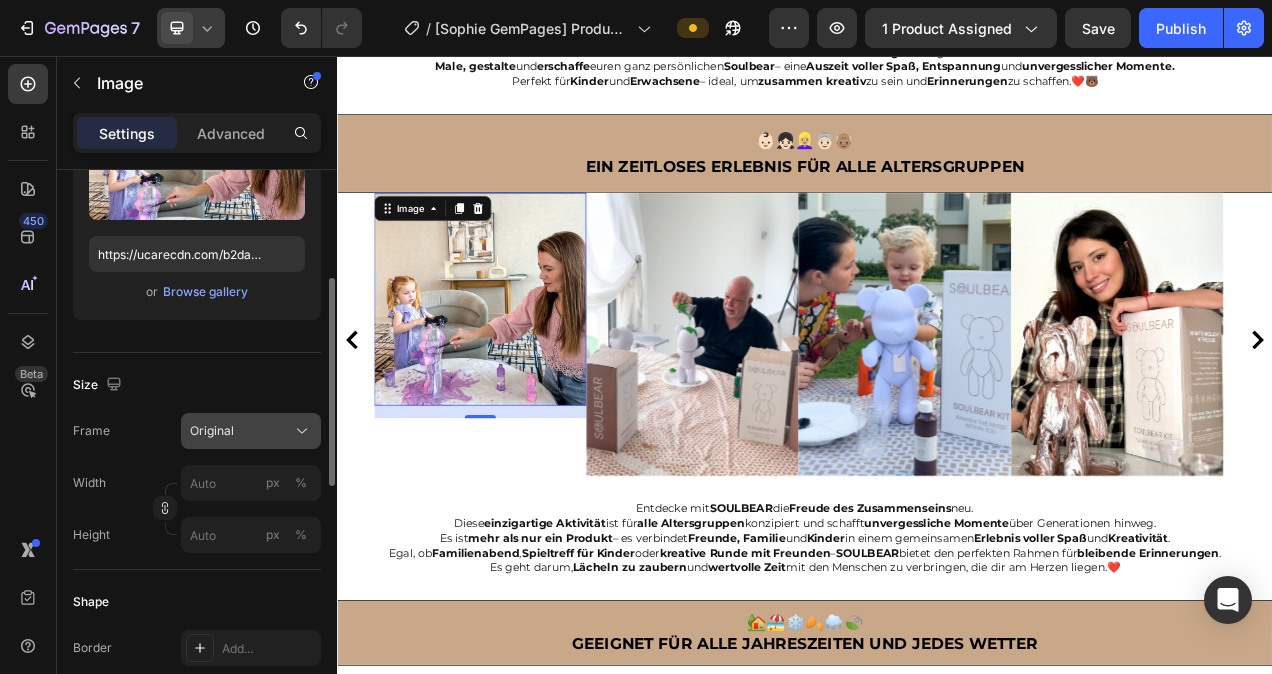 click on "Original" 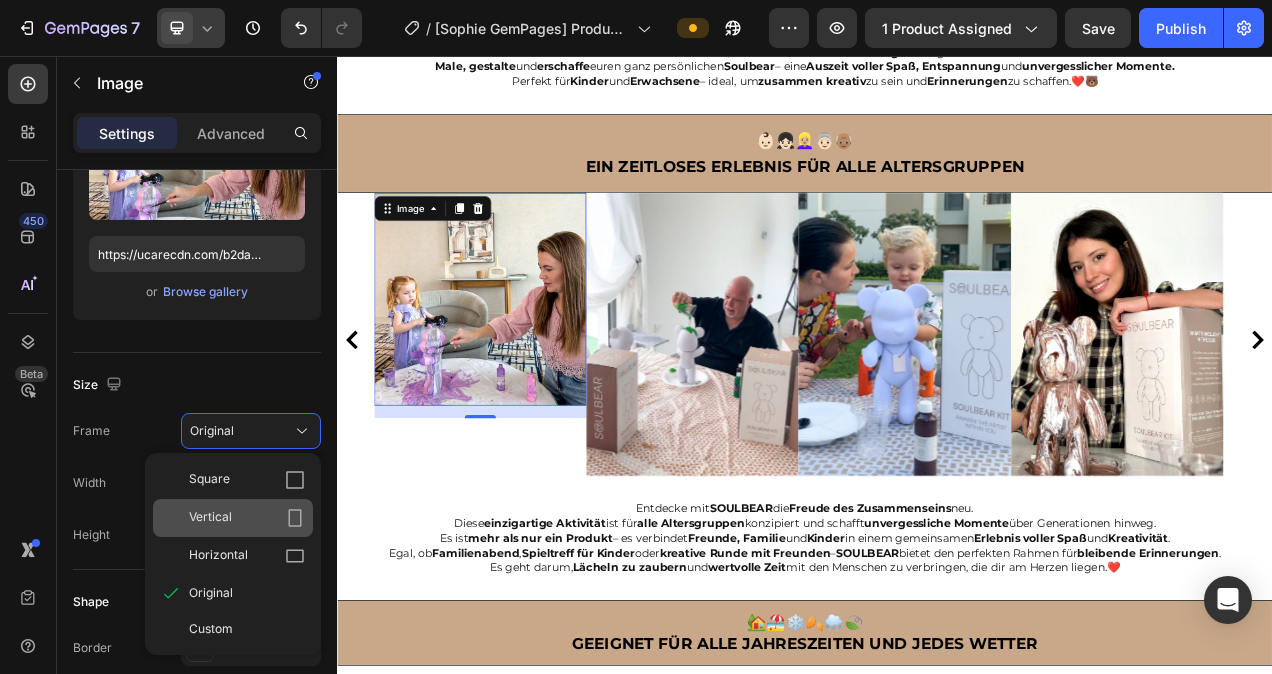 click on "Vertical" at bounding box center (247, 518) 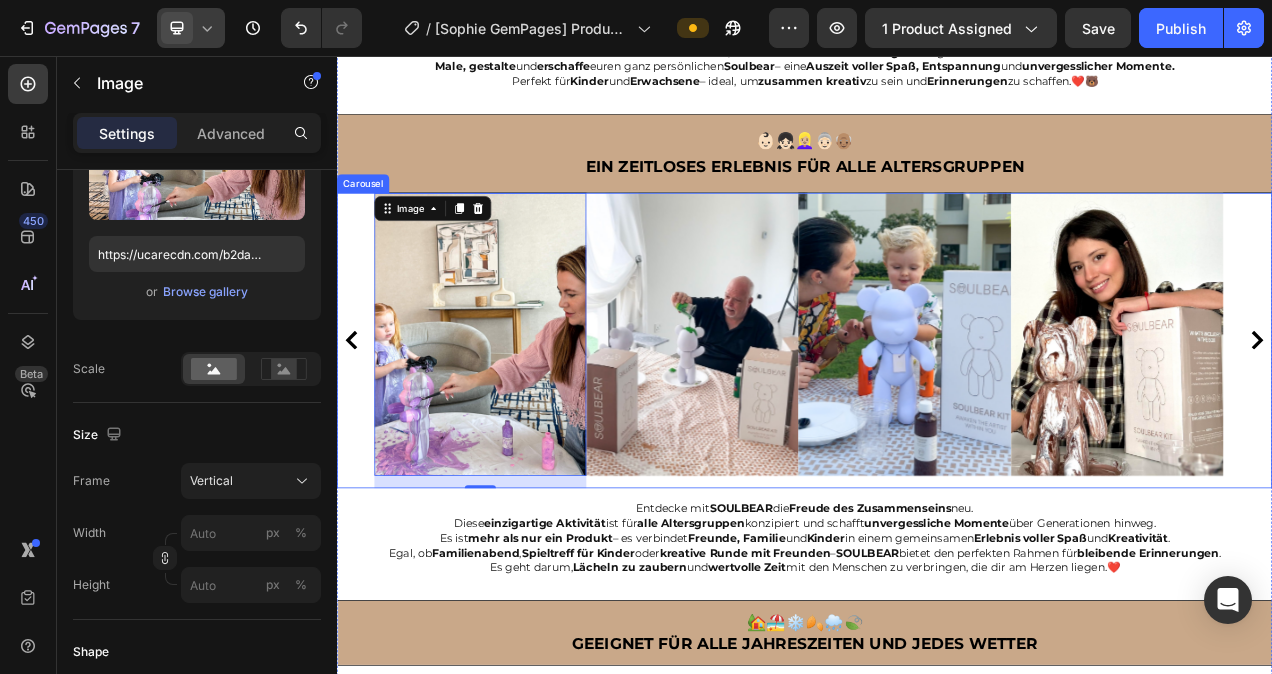 click 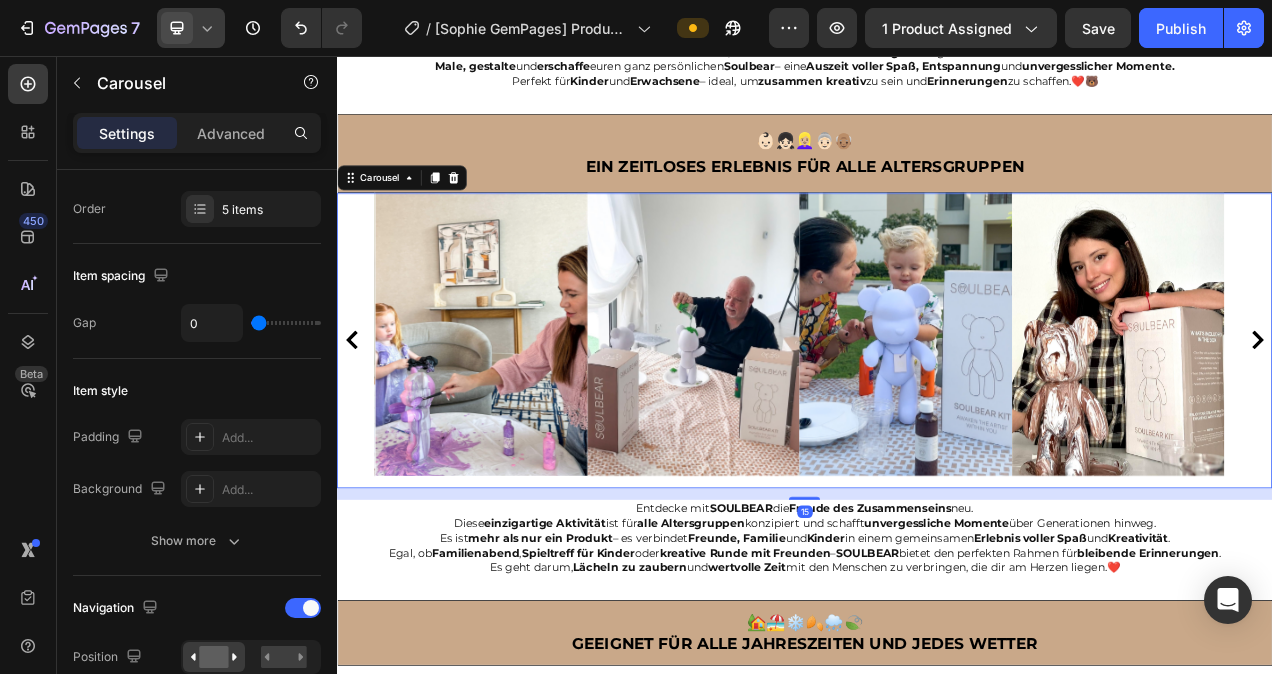 scroll, scrollTop: 0, scrollLeft: 0, axis: both 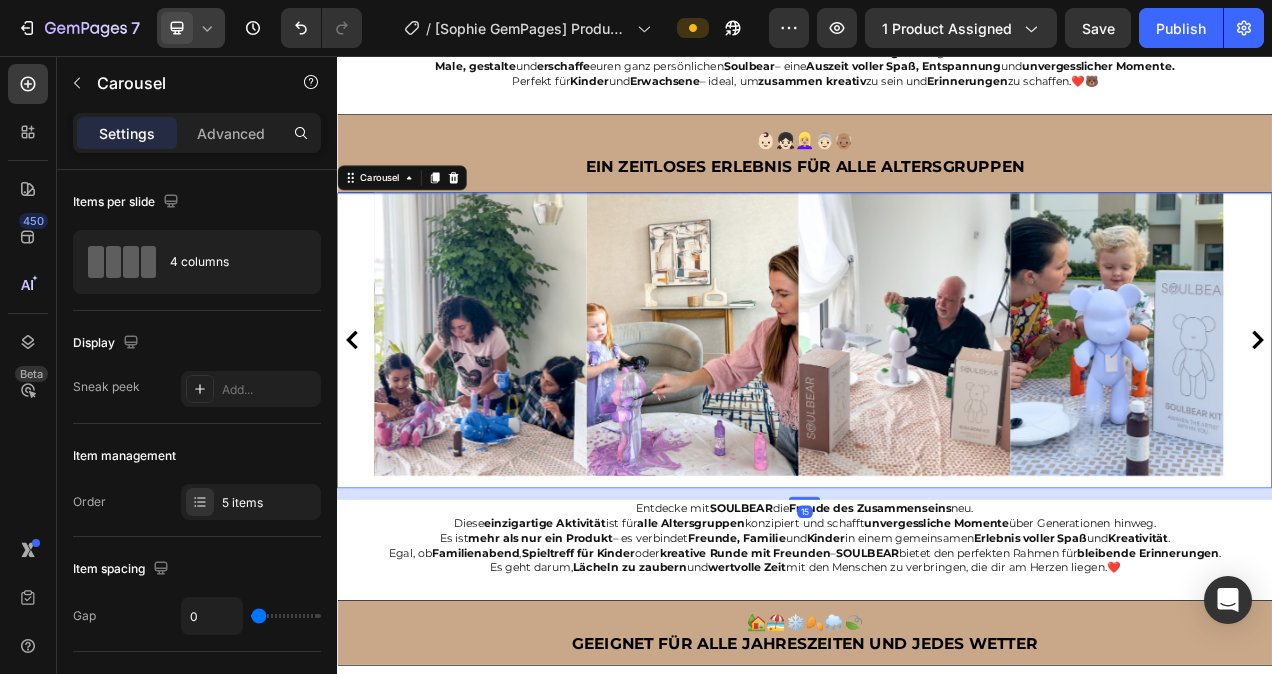 click 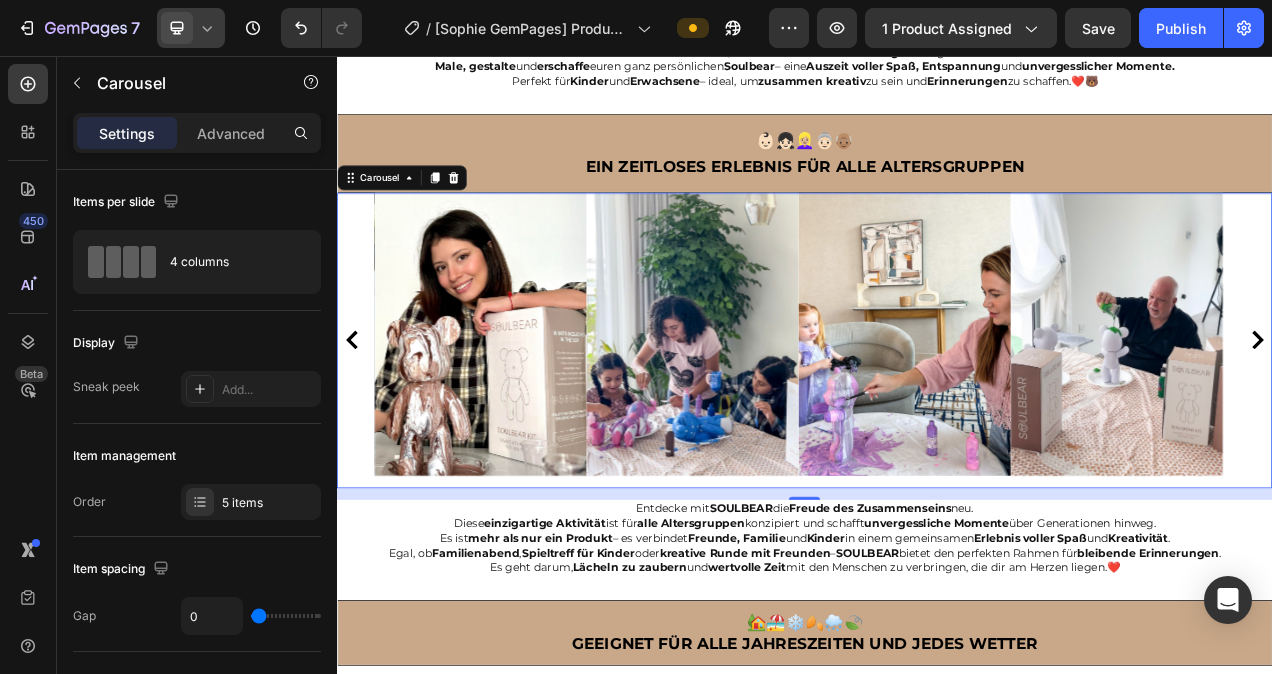 click 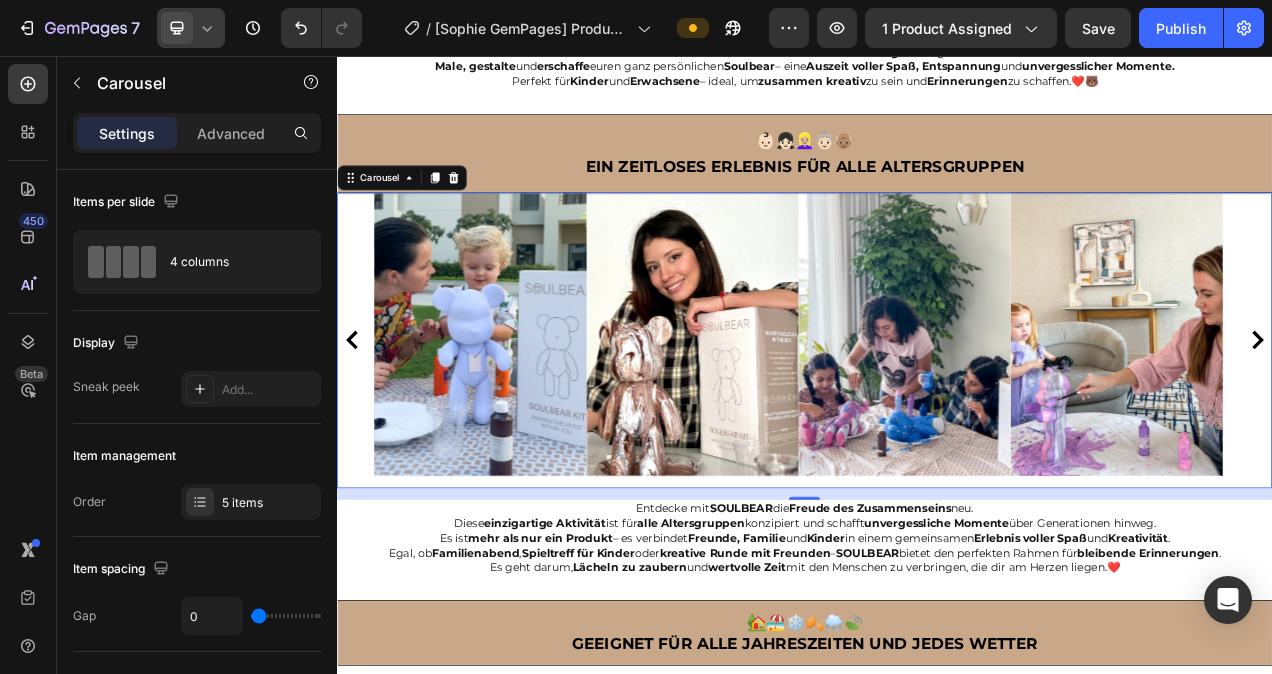 click 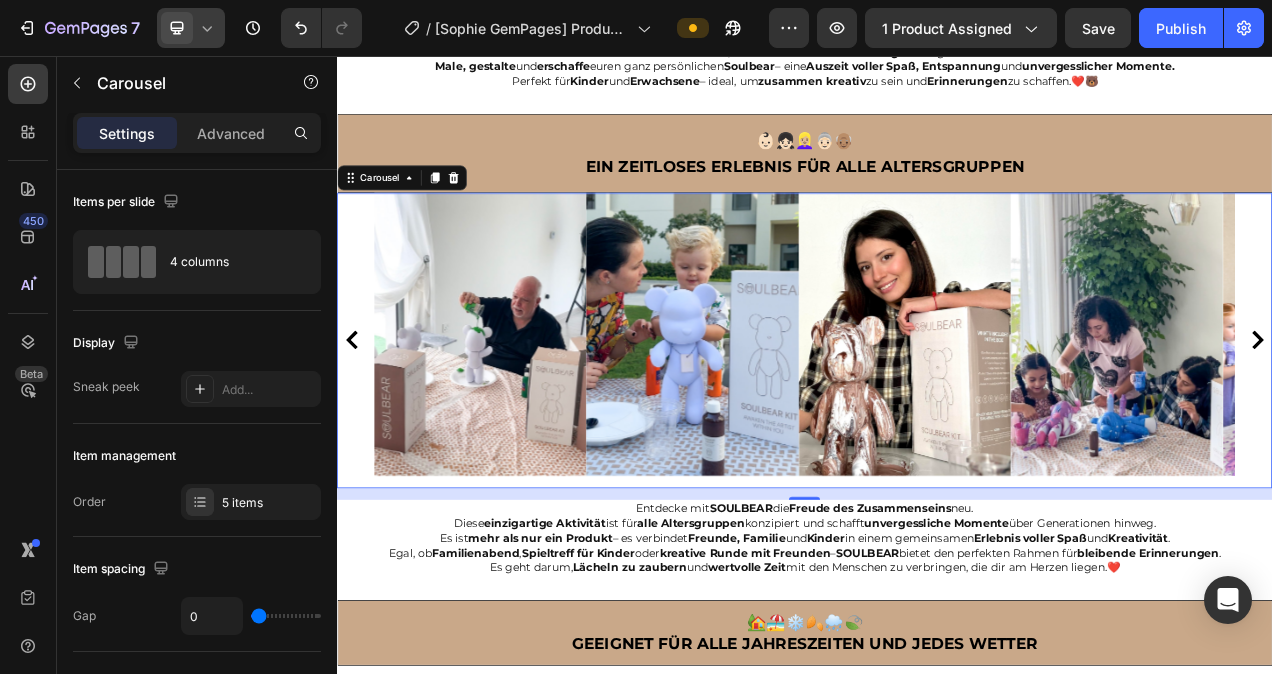 click 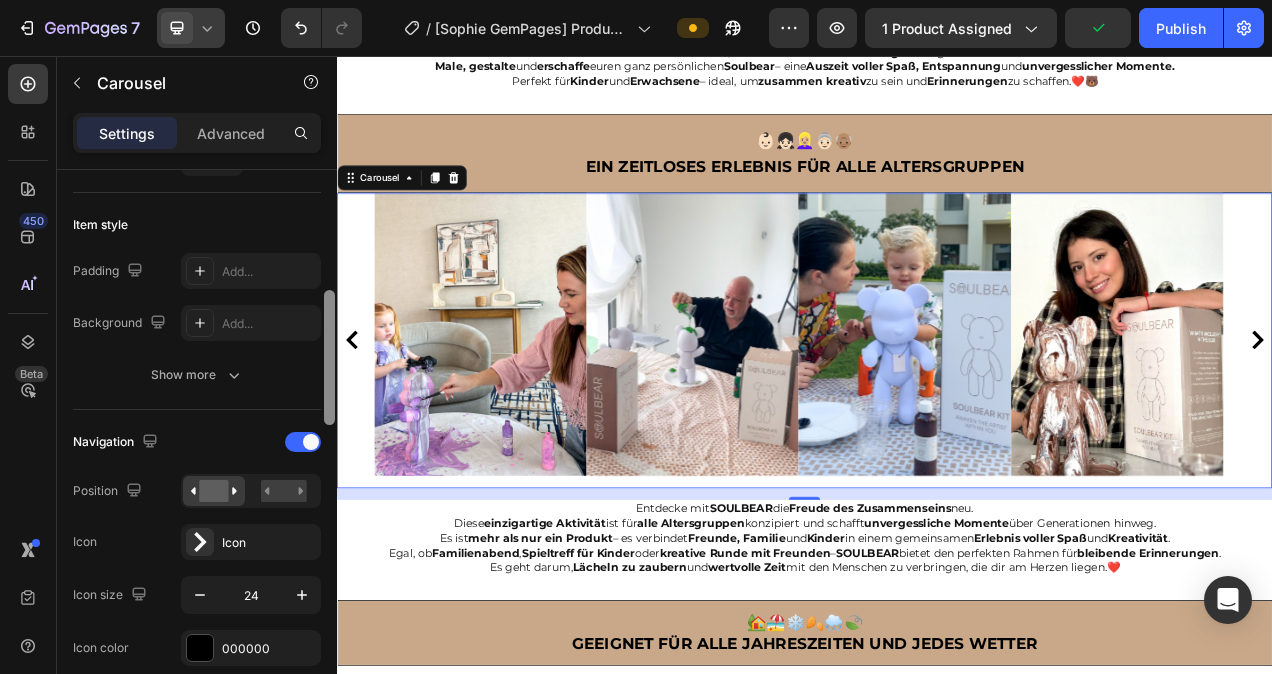 scroll, scrollTop: 467, scrollLeft: 0, axis: vertical 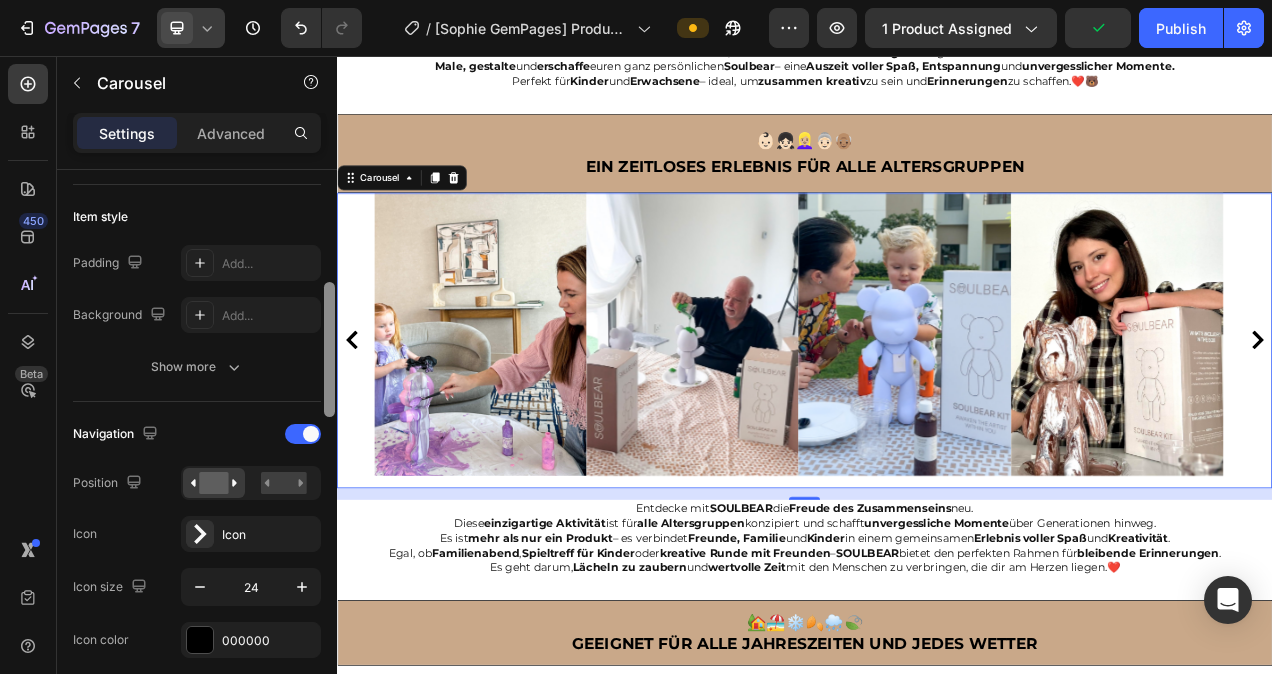 drag, startPoint x: 325, startPoint y: 272, endPoint x: 321, endPoint y: 385, distance: 113.07078 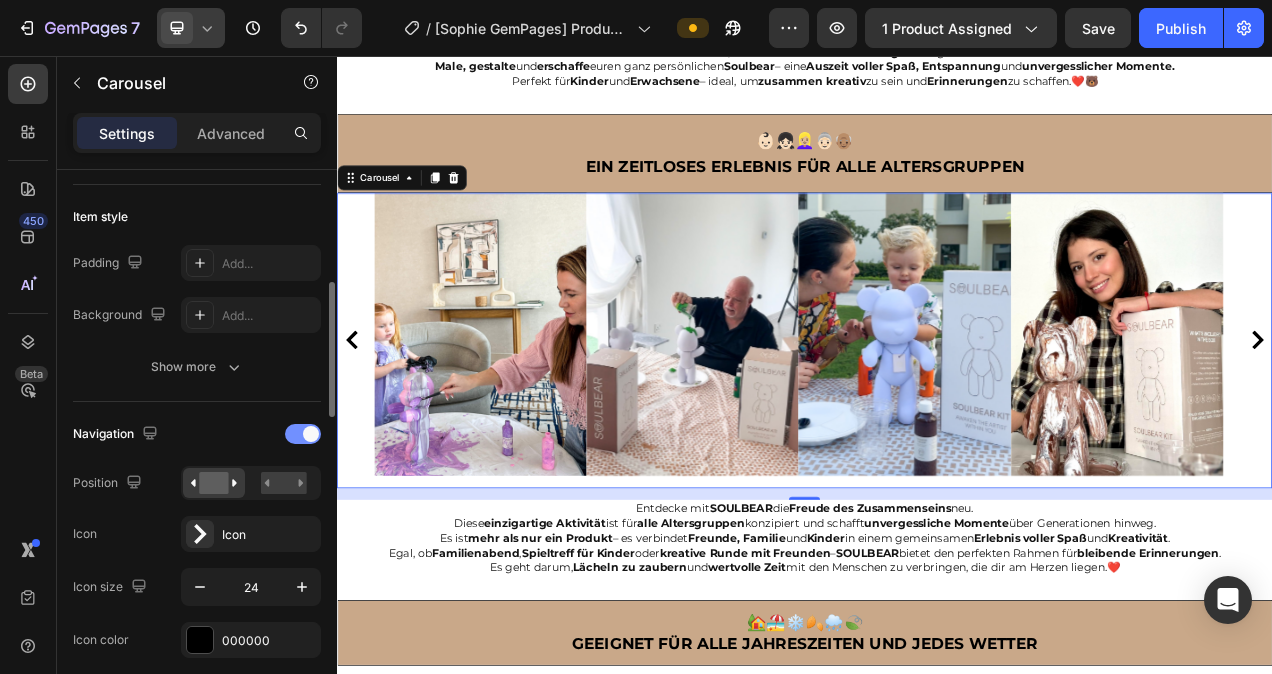 click at bounding box center (303, 434) 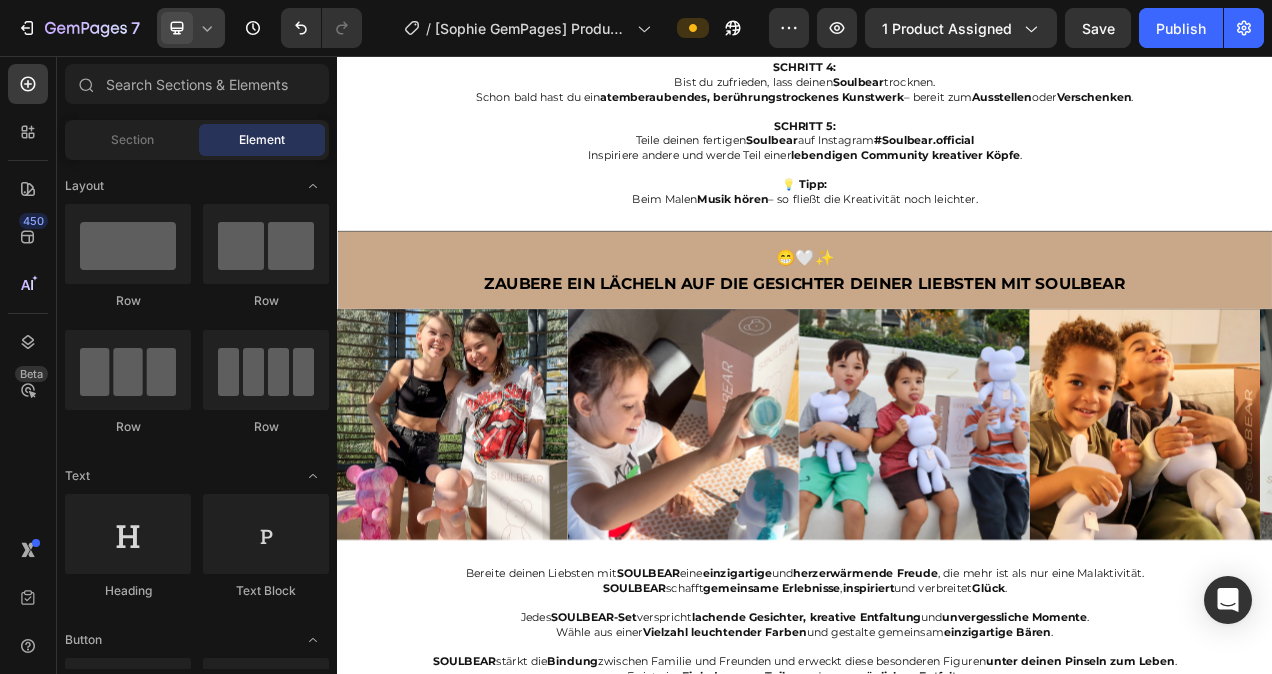 scroll, scrollTop: 4313, scrollLeft: 0, axis: vertical 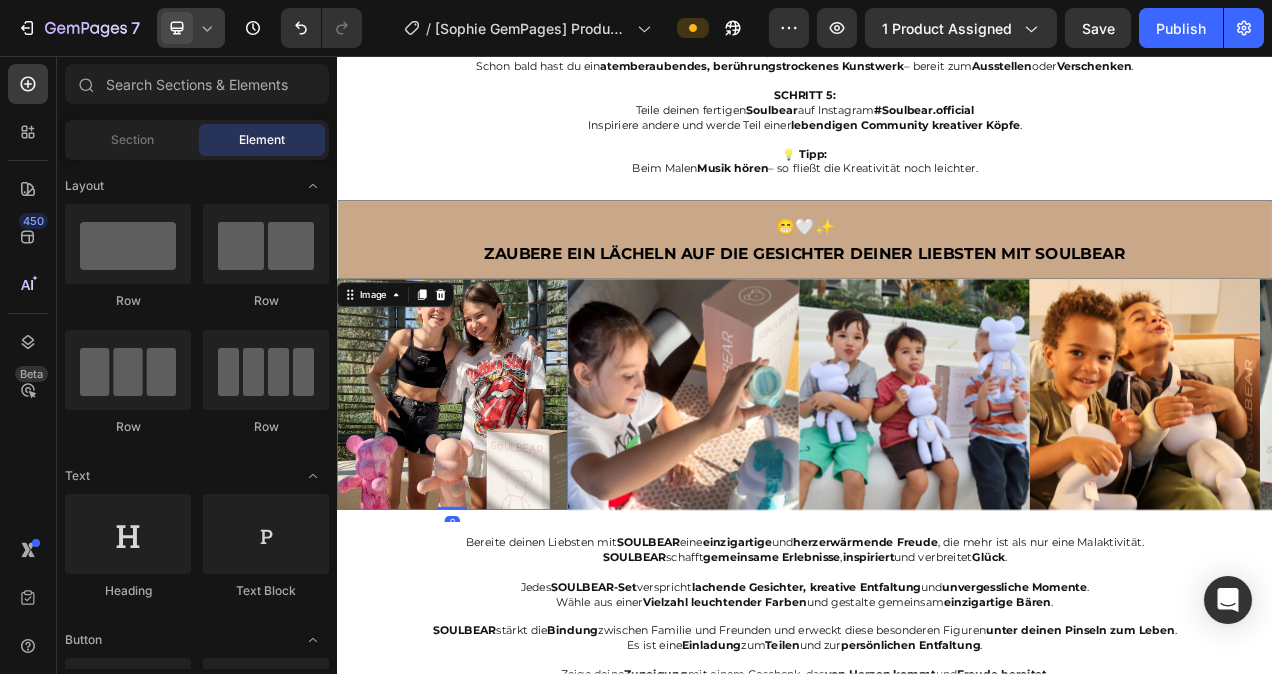 click at bounding box center (485, 491) 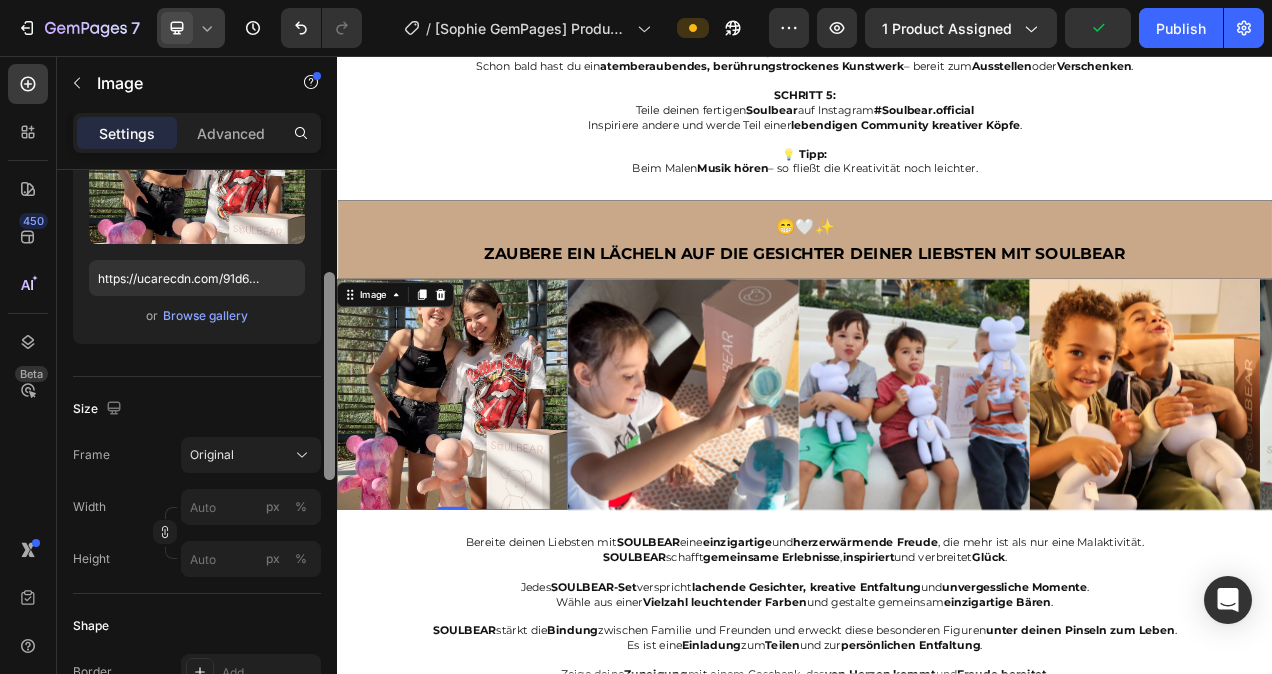 scroll, scrollTop: 282, scrollLeft: 0, axis: vertical 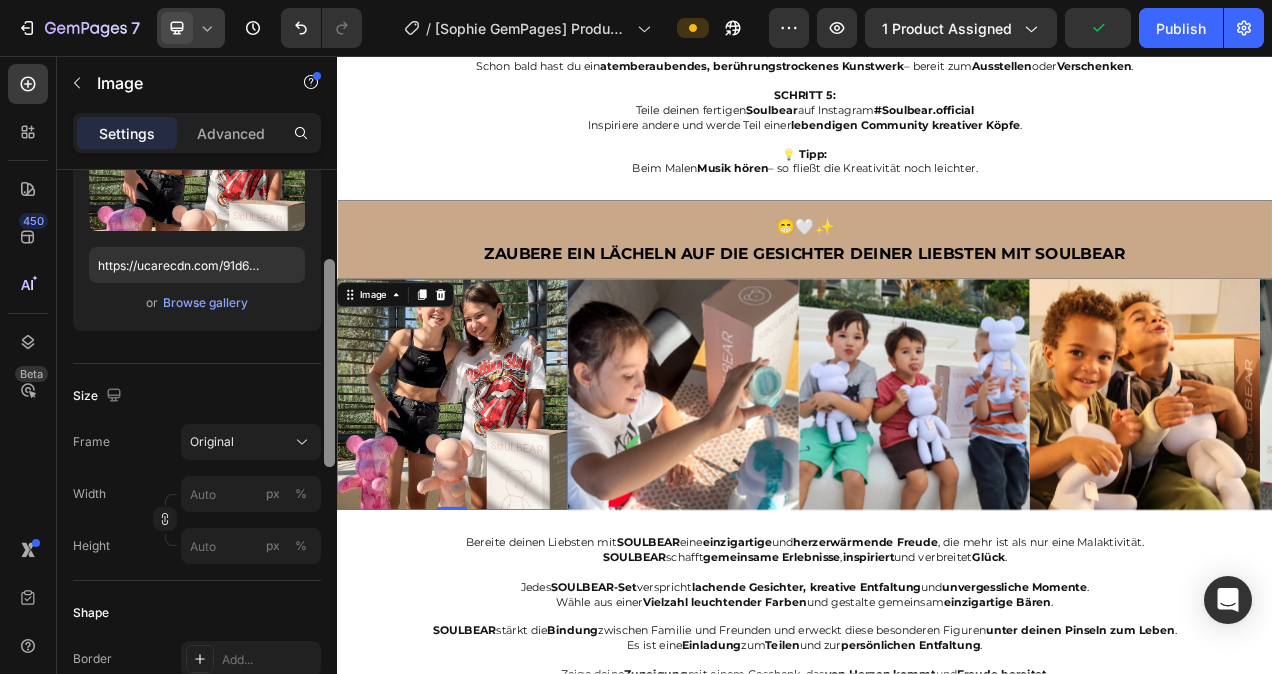drag, startPoint x: 328, startPoint y: 326, endPoint x: 322, endPoint y: 430, distance: 104.172935 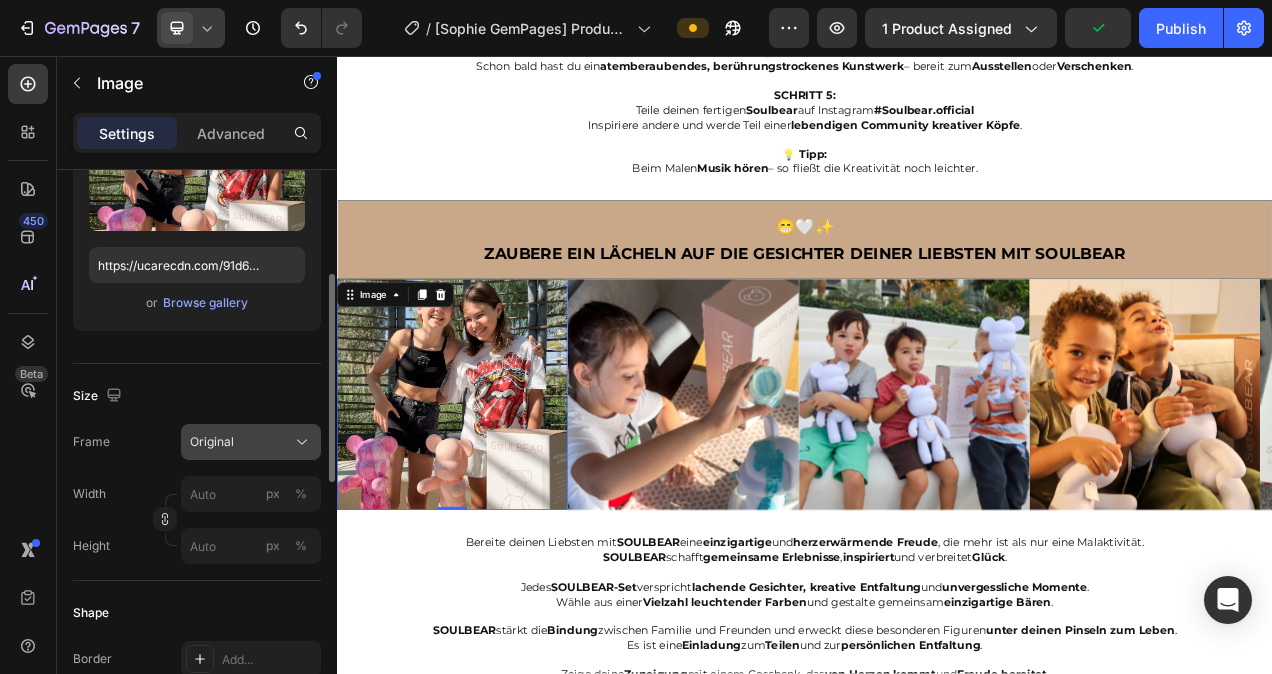 click on "Original" 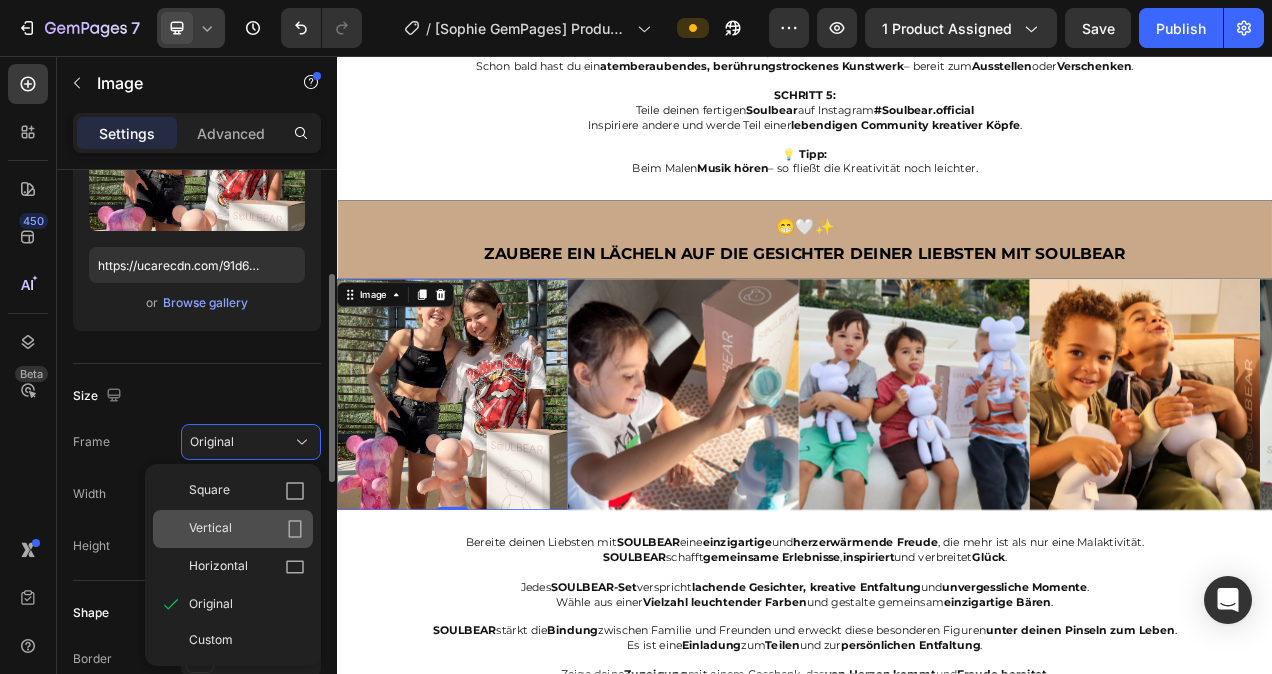 click on "Vertical" at bounding box center [247, 529] 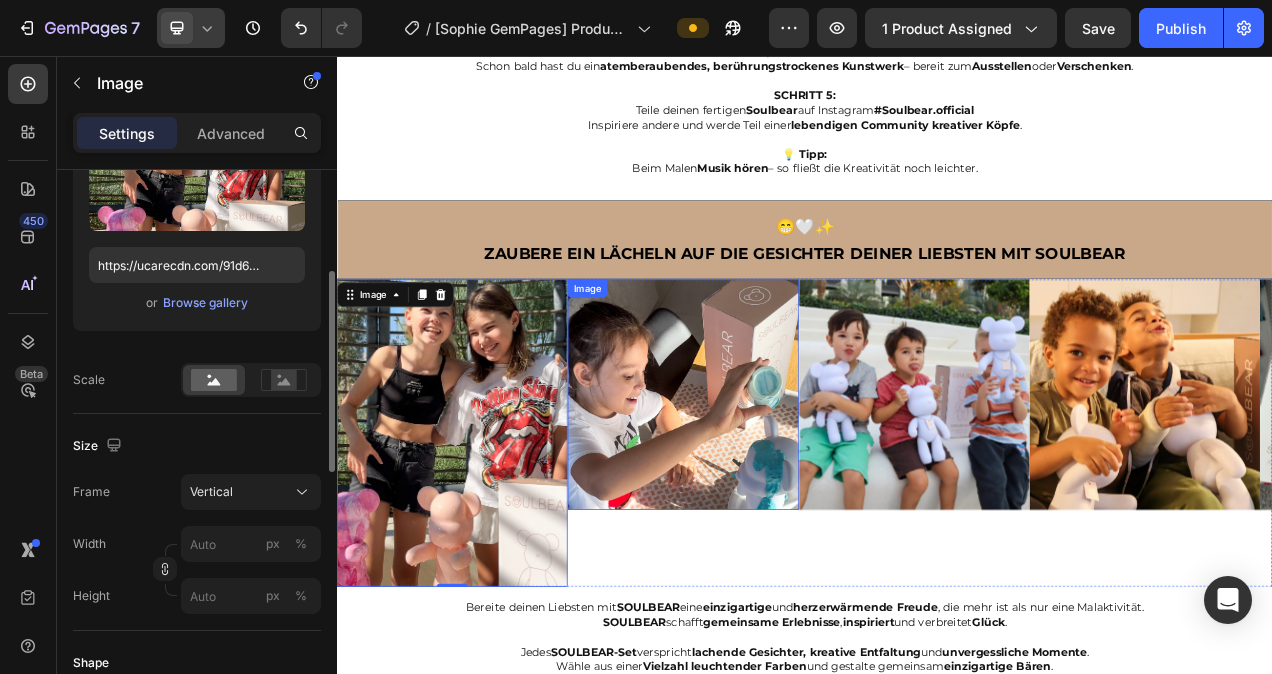scroll, scrollTop: 282, scrollLeft: 0, axis: vertical 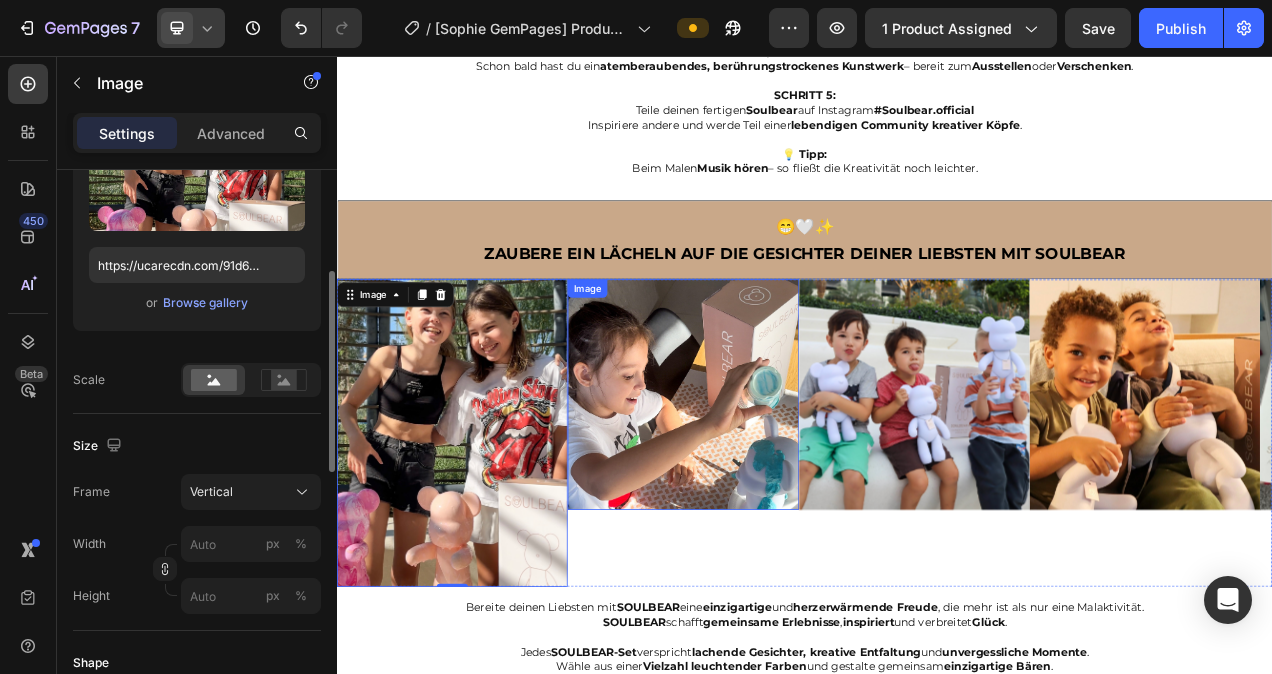 click at bounding box center (781, 491) 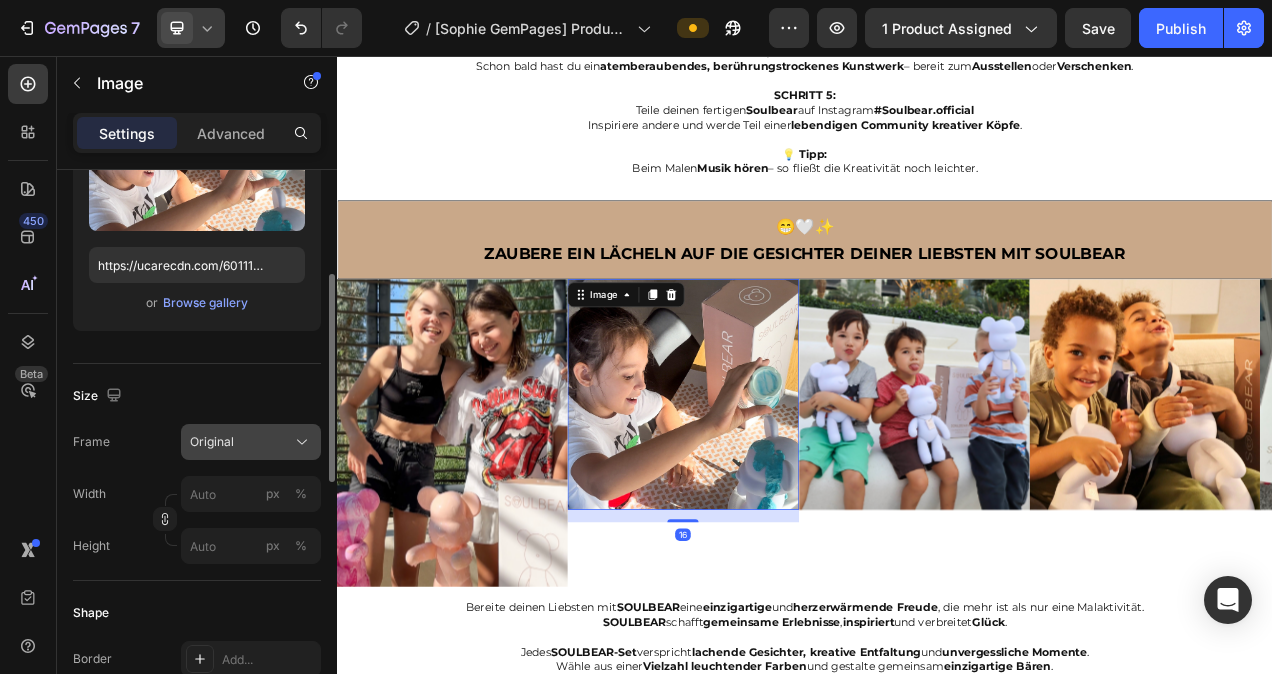 click on "Original" 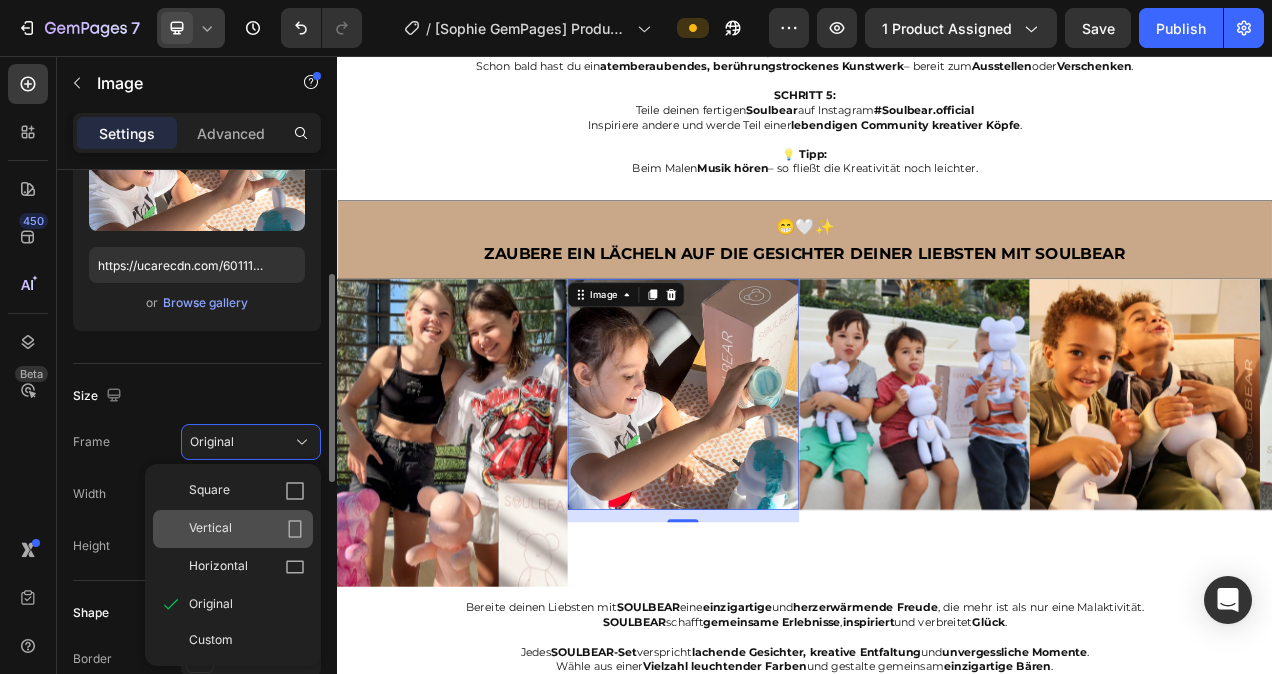 click on "Vertical" at bounding box center (247, 529) 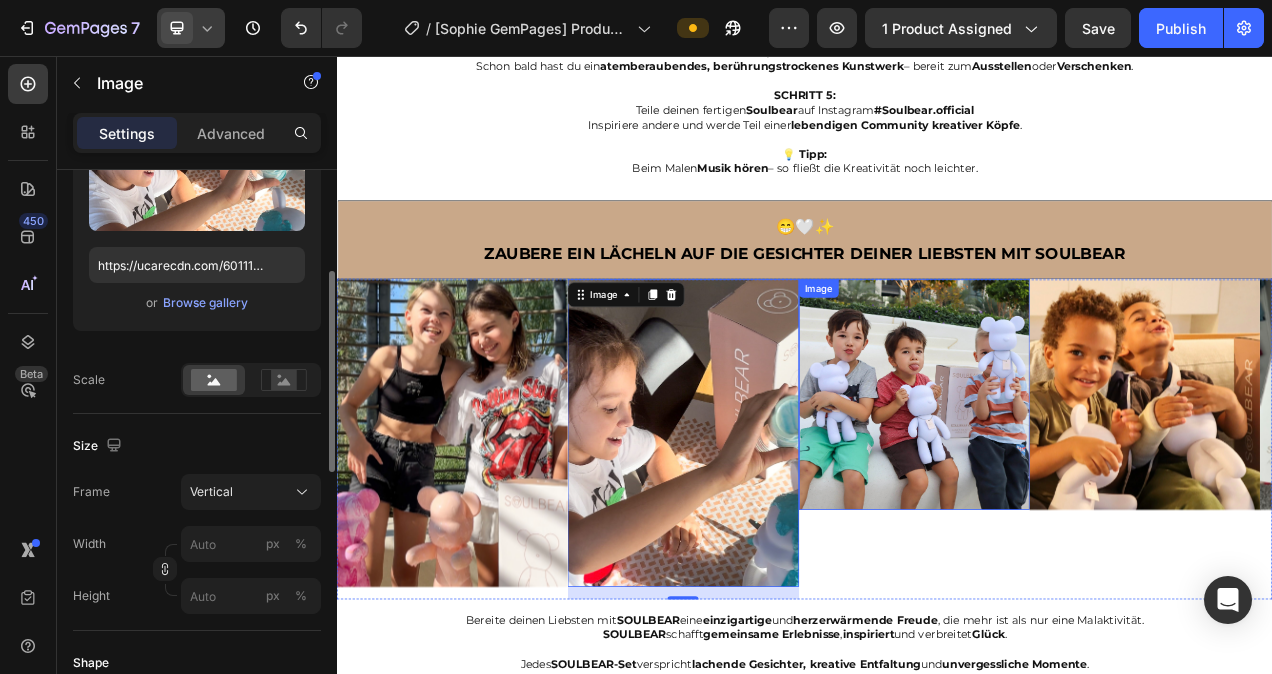 click at bounding box center (1078, 491) 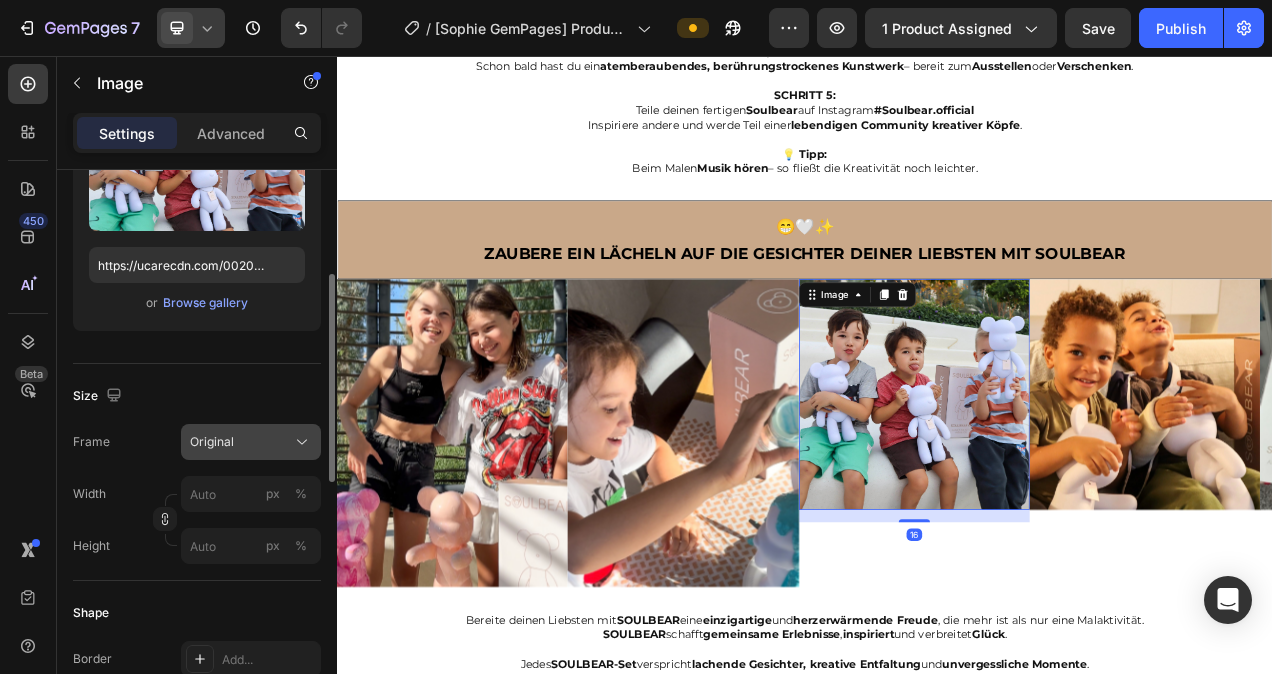 click on "Original" 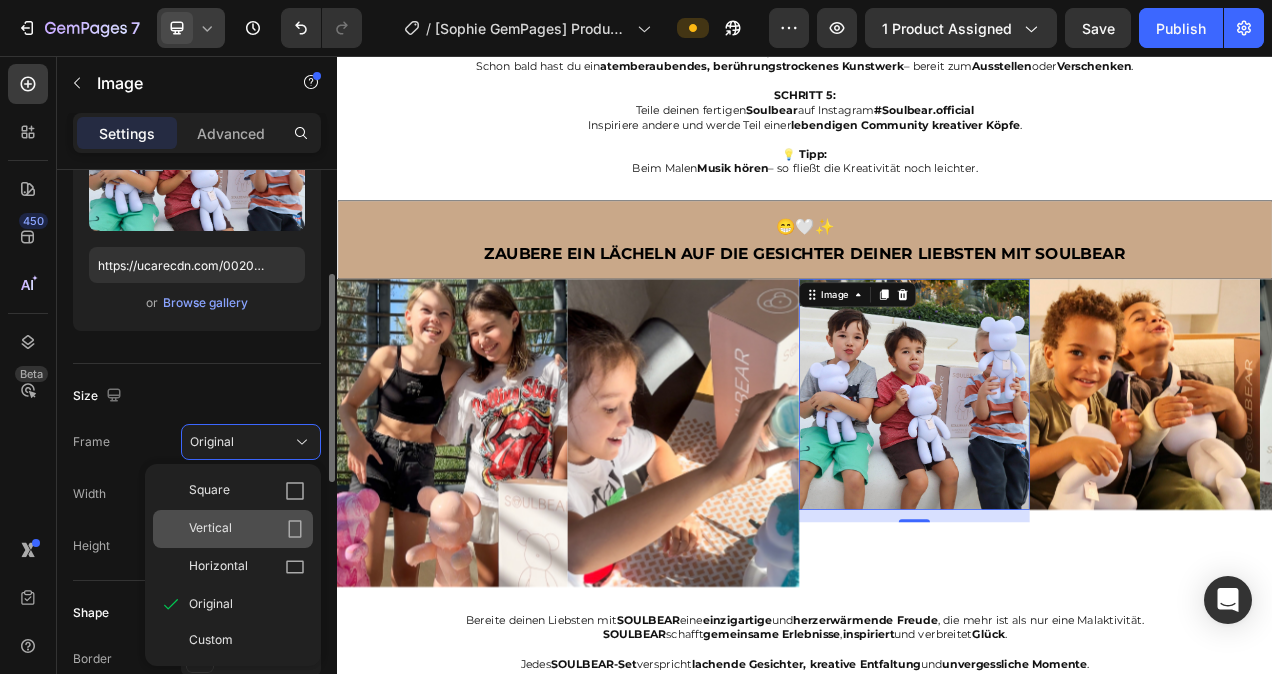 click on "Vertical" 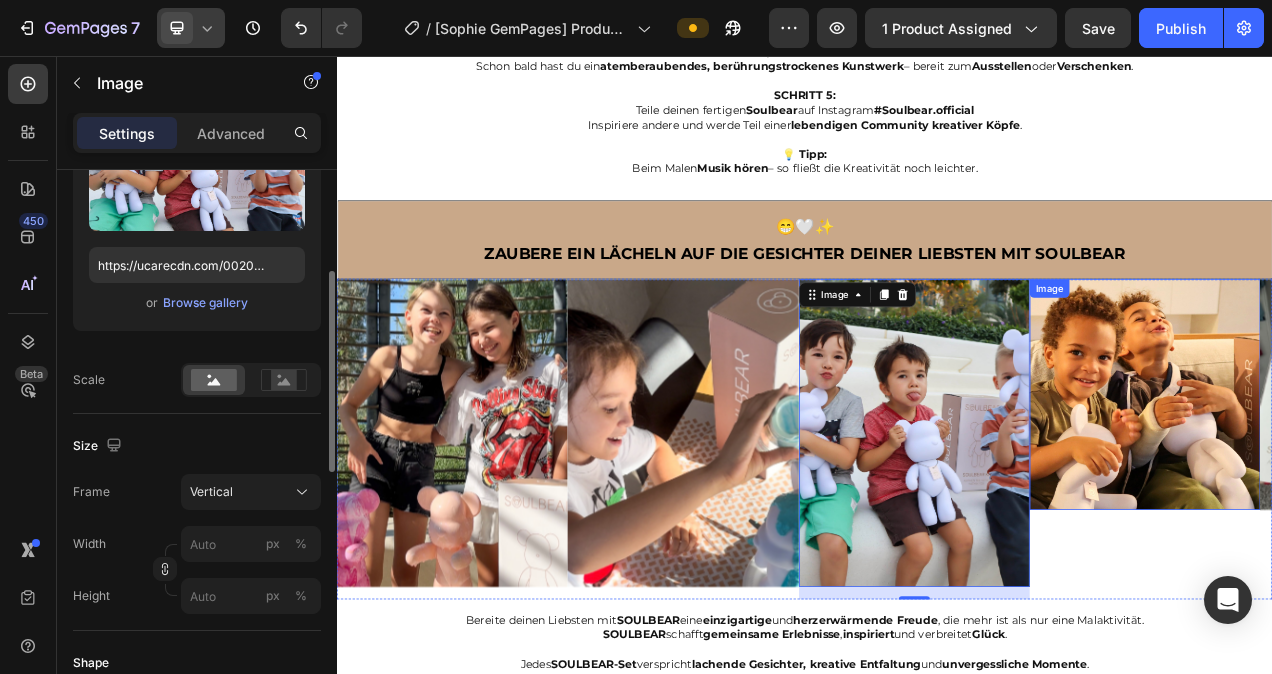 click at bounding box center (1374, 491) 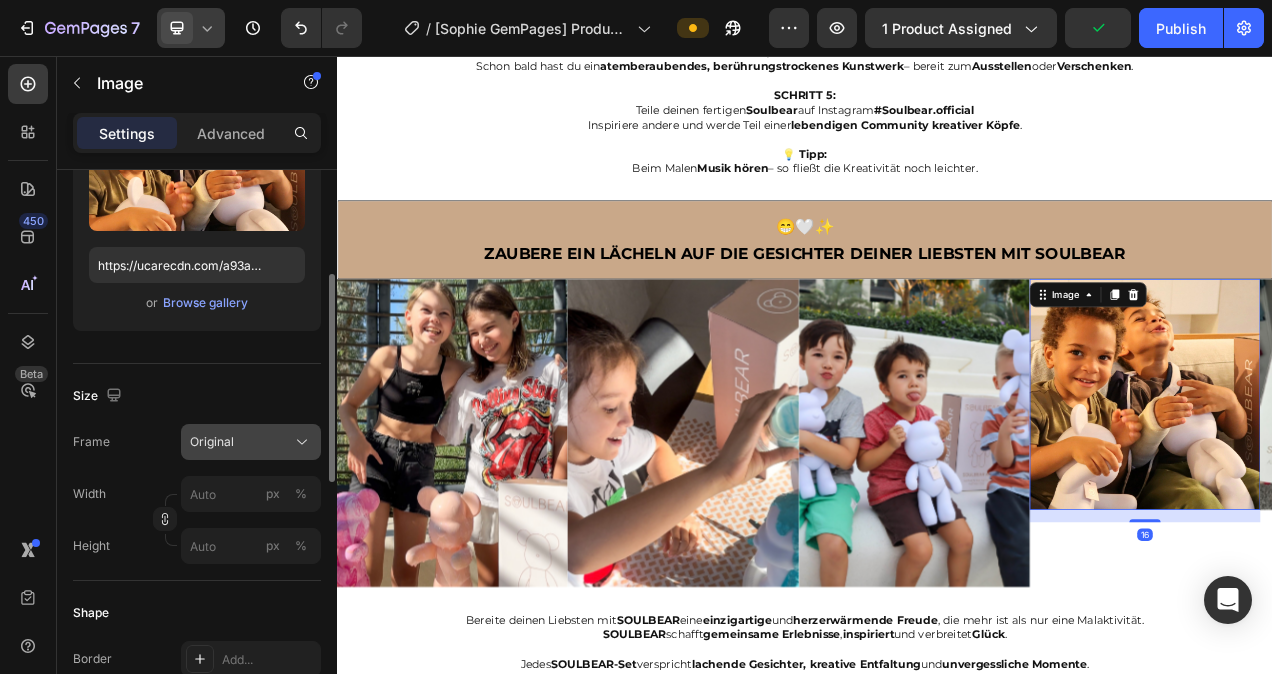 click 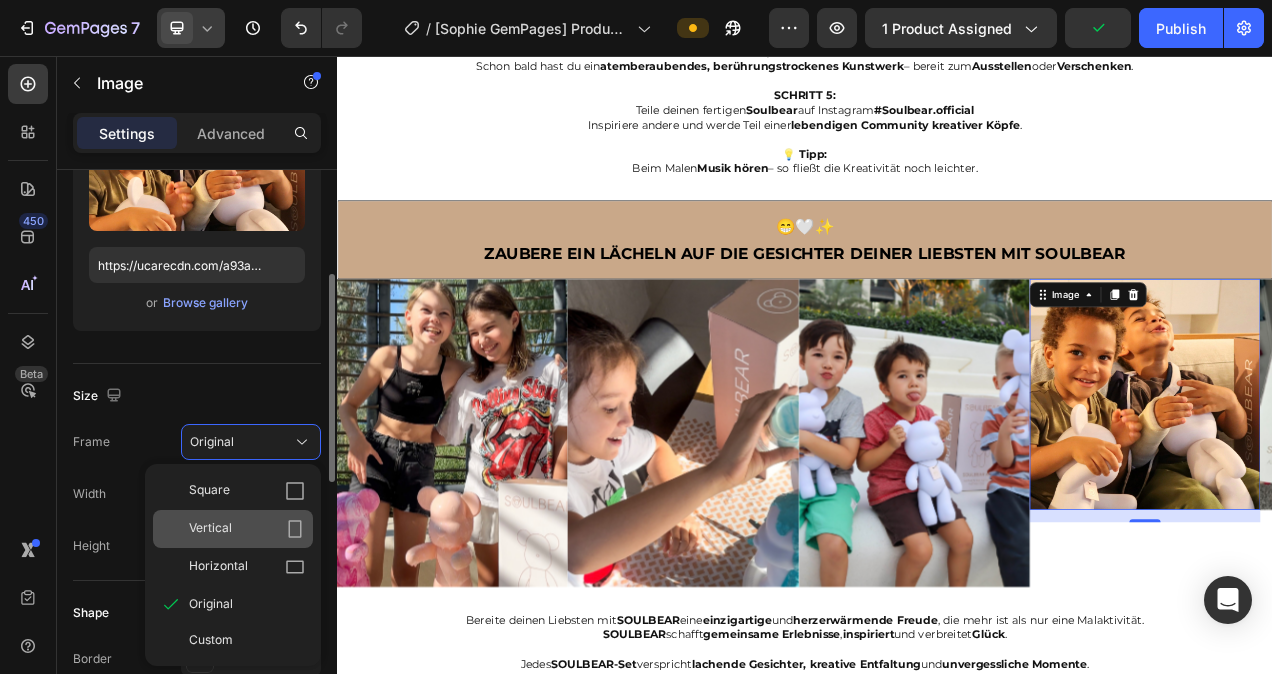 click on "Vertical" 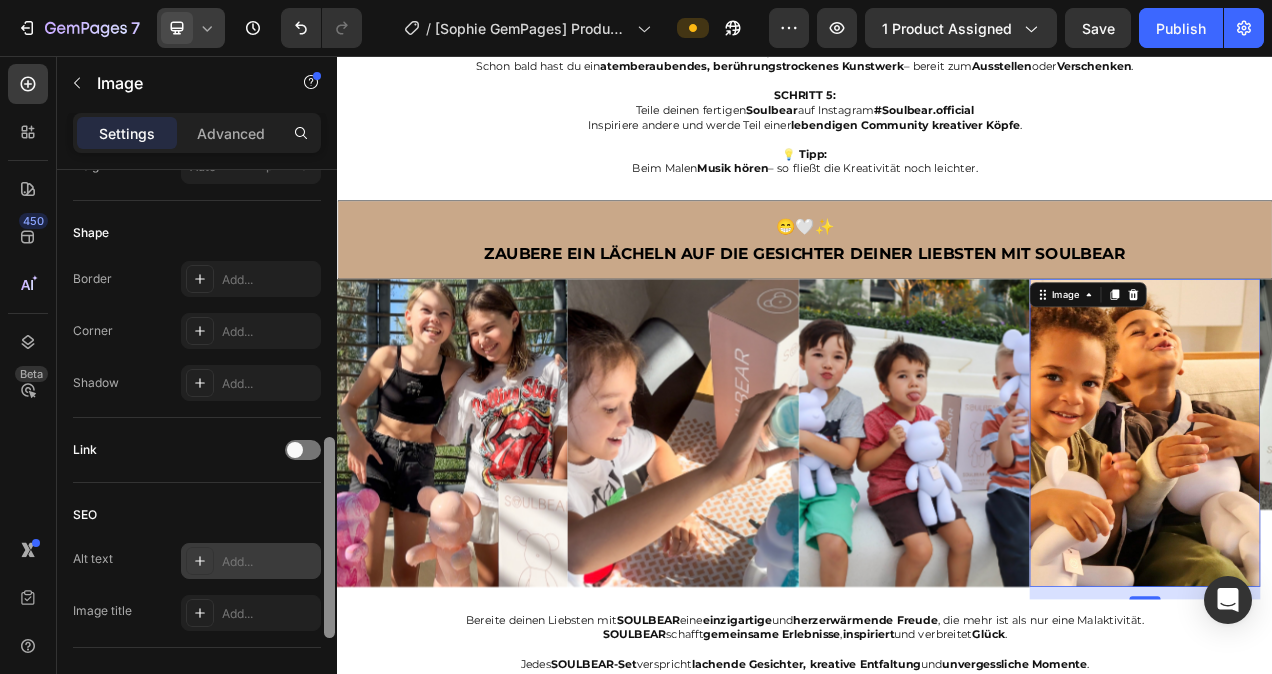 scroll, scrollTop: 726, scrollLeft: 0, axis: vertical 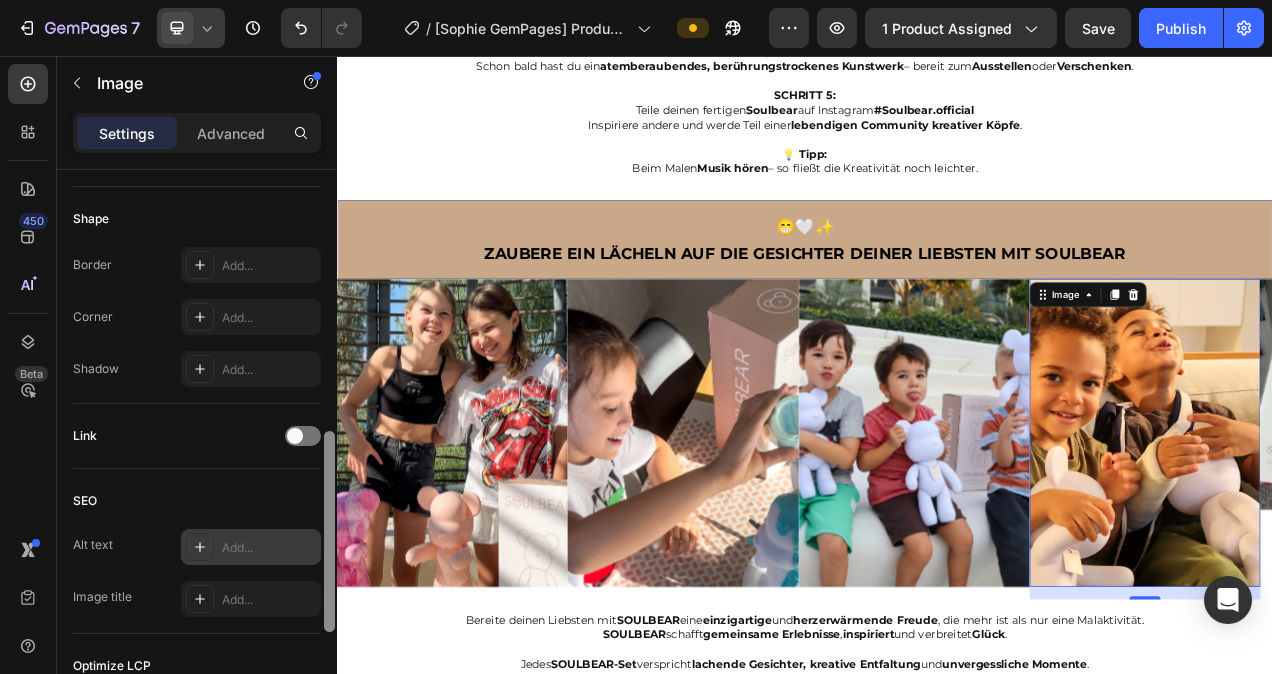 drag, startPoint x: 328, startPoint y: 398, endPoint x: 320, endPoint y: 558, distance: 160.19987 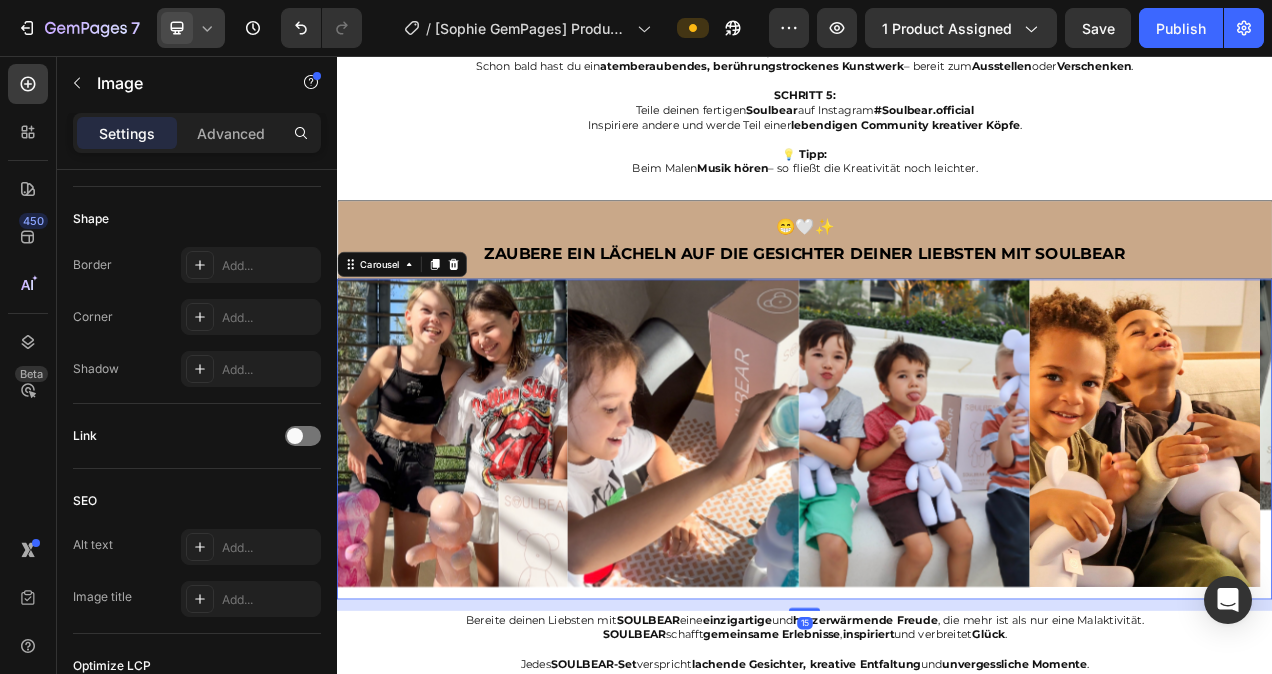 click on "Image" at bounding box center [485, 548] 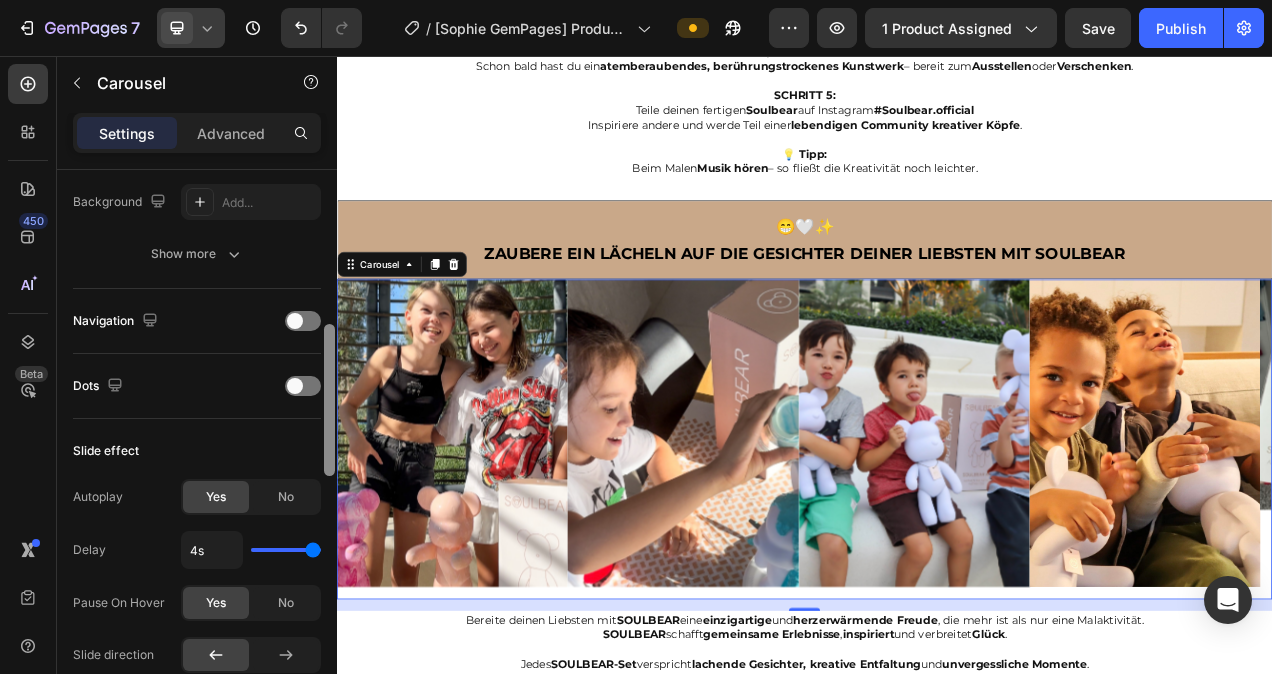 scroll, scrollTop: 588, scrollLeft: 0, axis: vertical 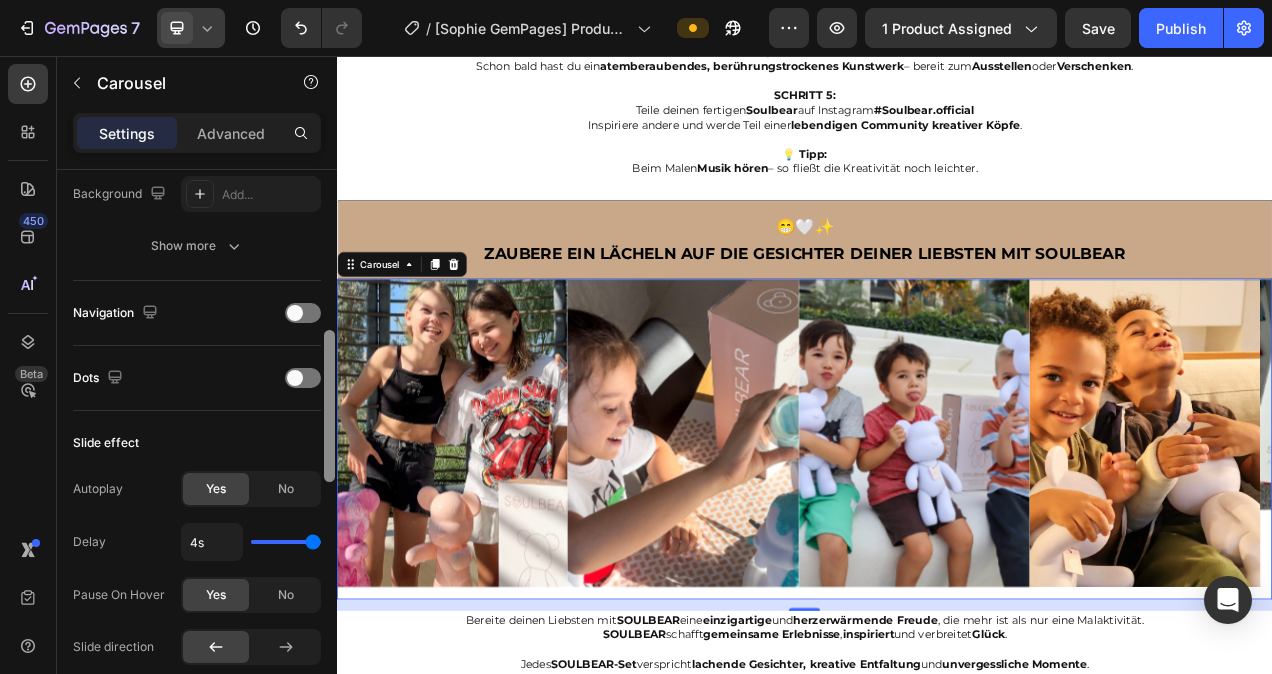 drag, startPoint x: 327, startPoint y: 289, endPoint x: 318, endPoint y: 449, distance: 160.25293 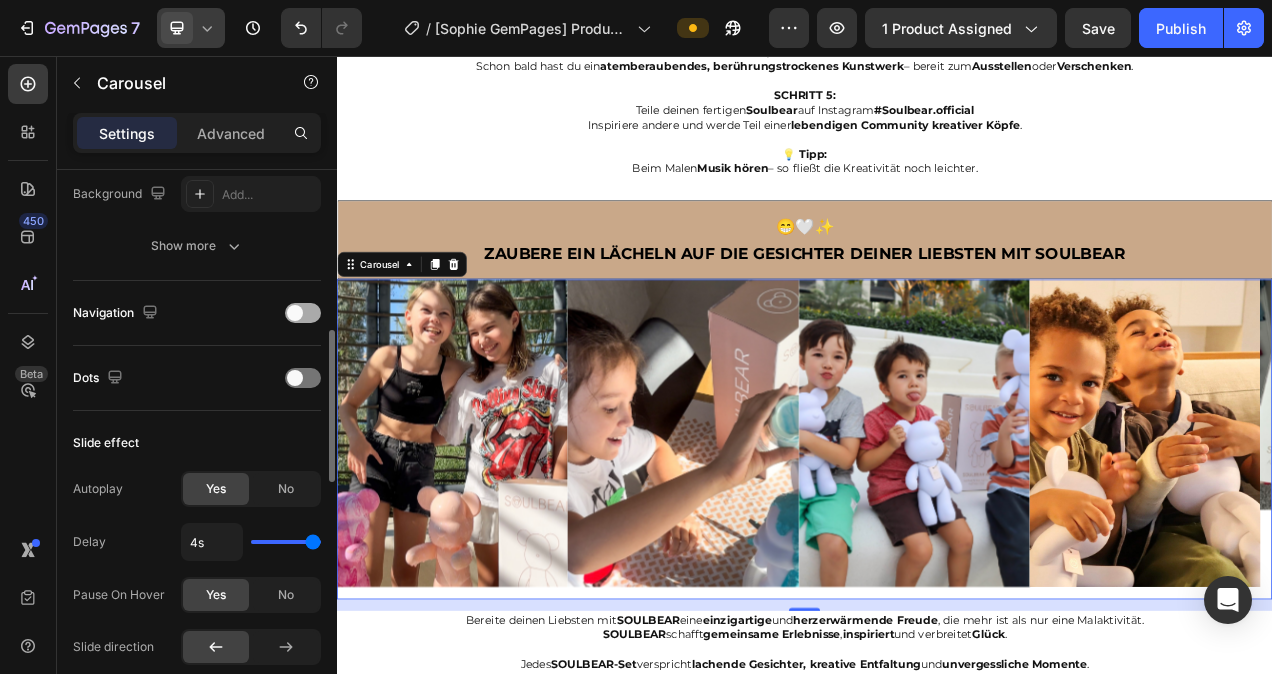 click at bounding box center [303, 313] 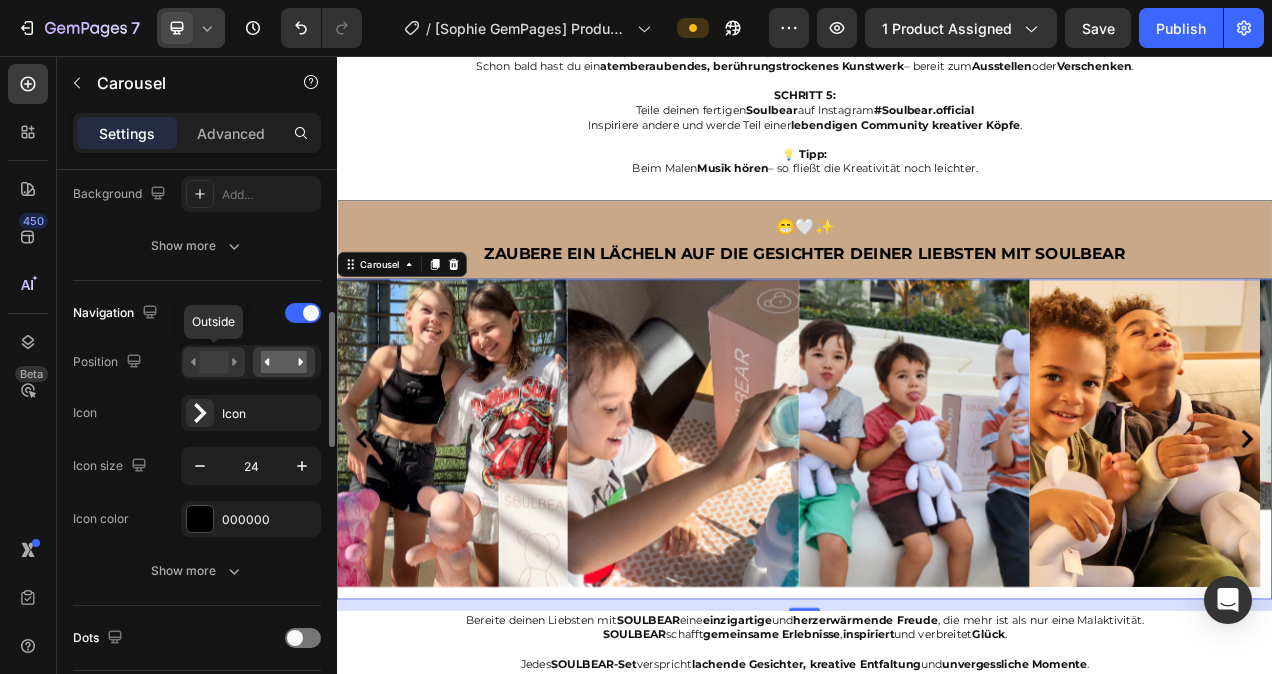 click 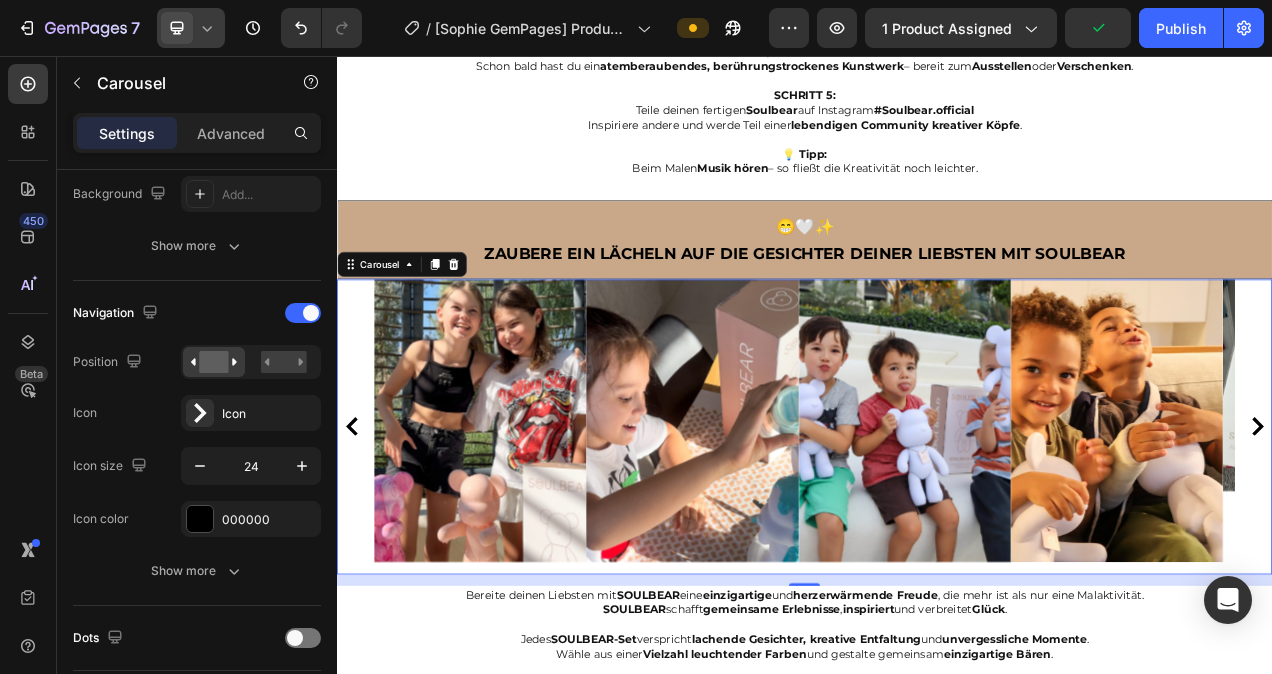 click 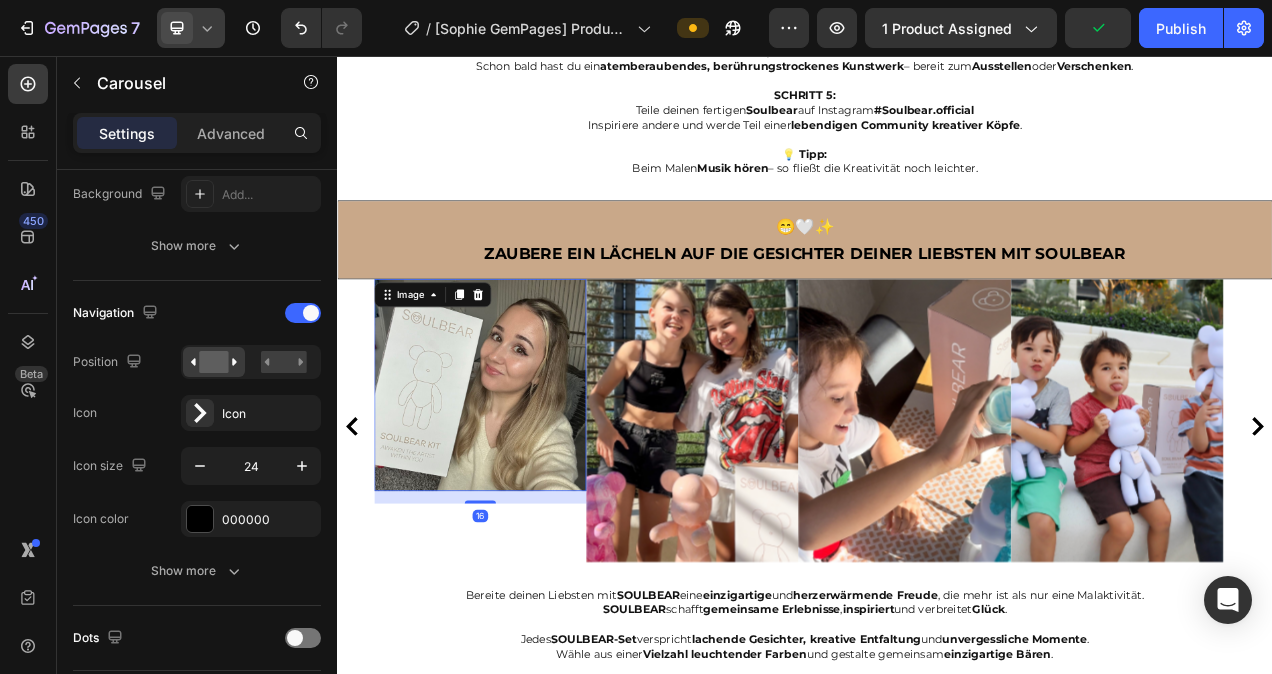 click at bounding box center (521, 479) 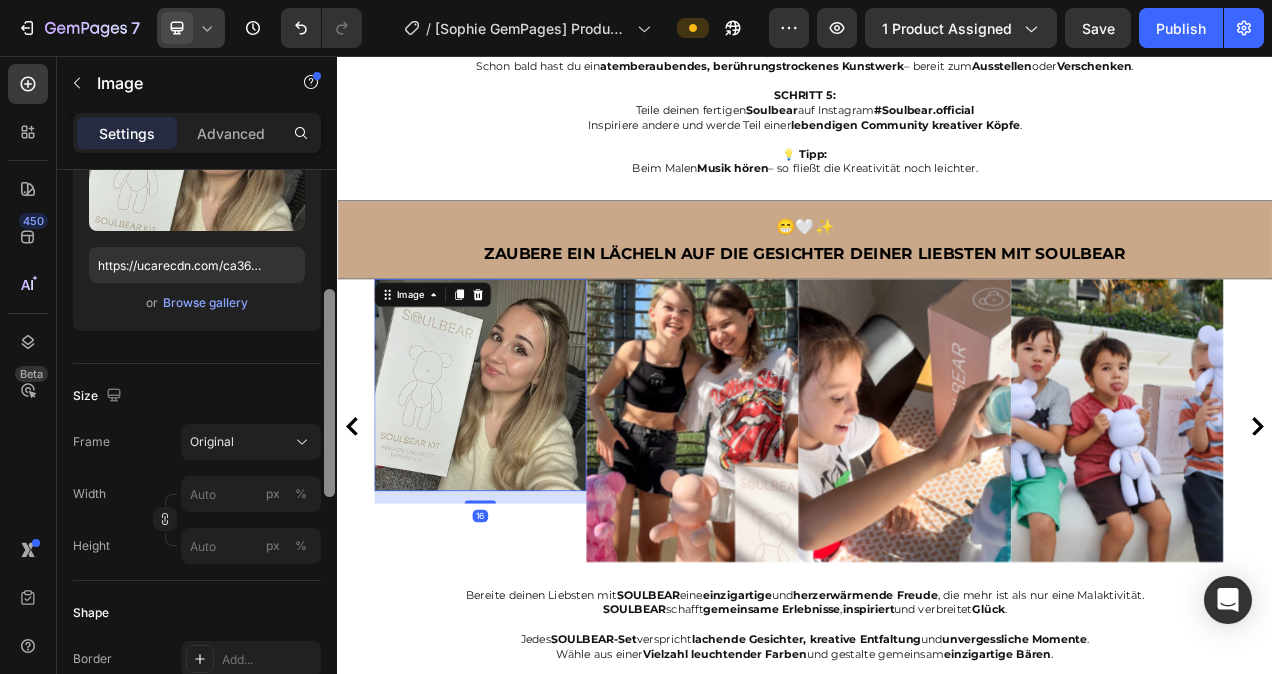 scroll, scrollTop: 322, scrollLeft: 0, axis: vertical 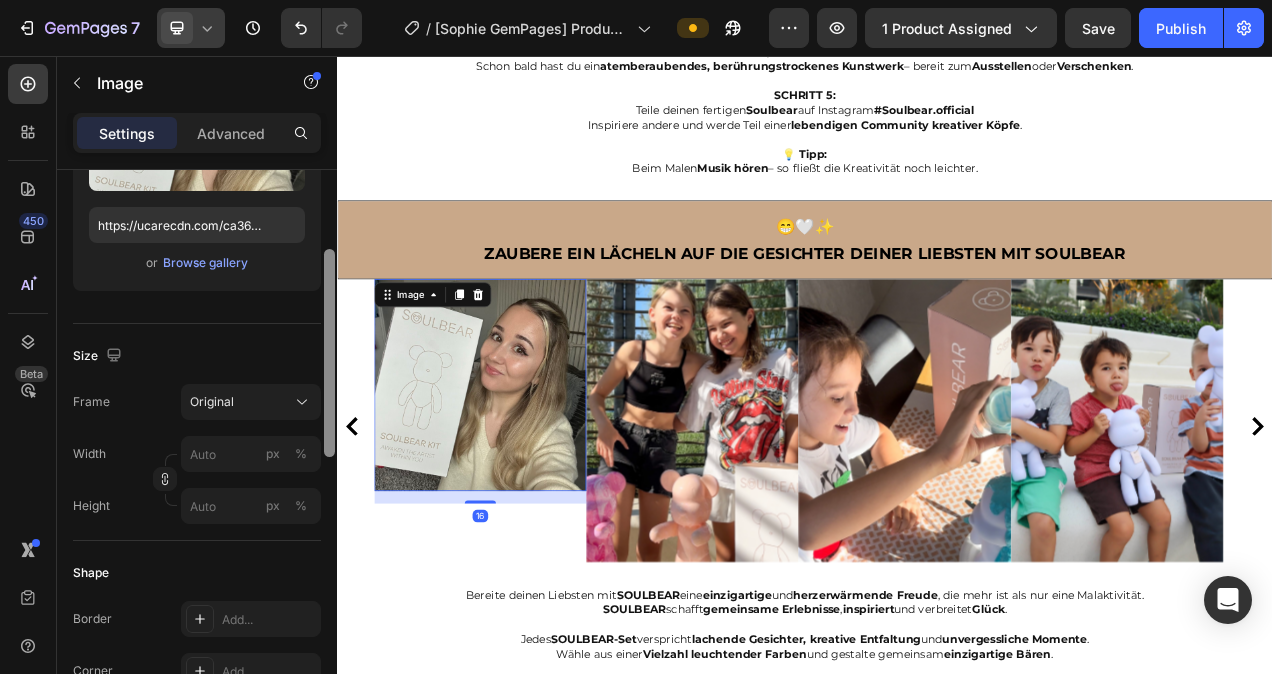 drag, startPoint x: 327, startPoint y: 327, endPoint x: 327, endPoint y: 447, distance: 120 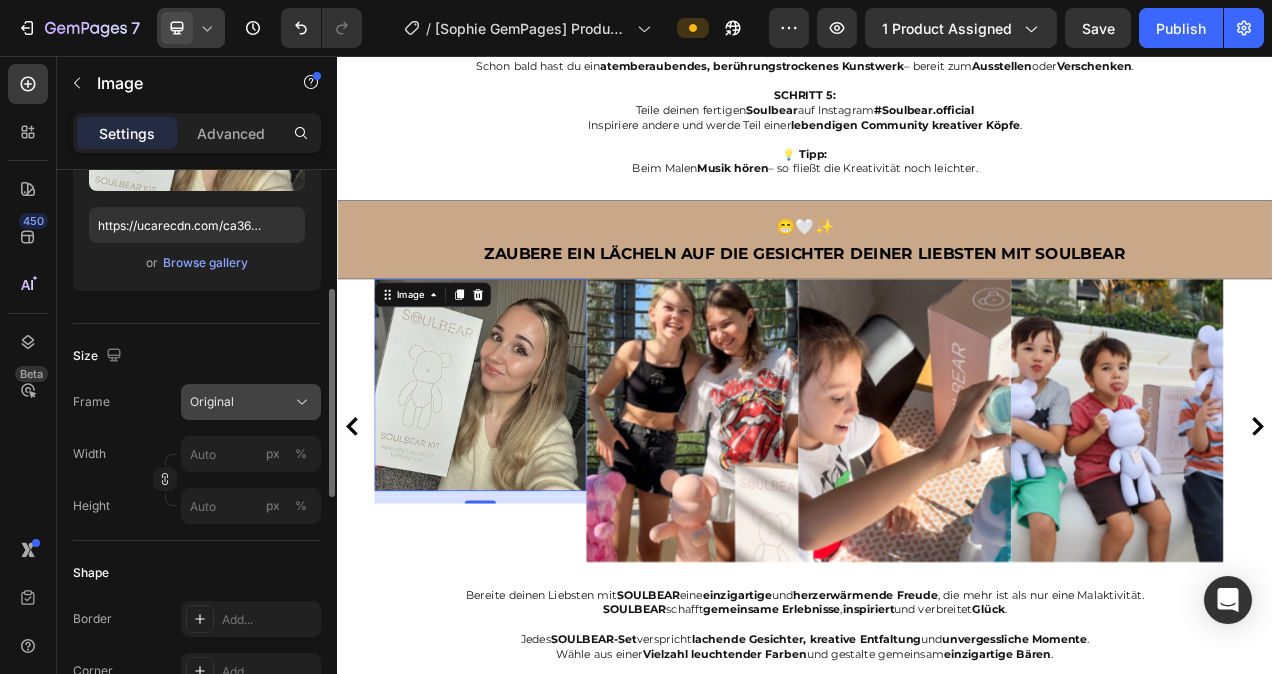 click on "Original" at bounding box center (251, 402) 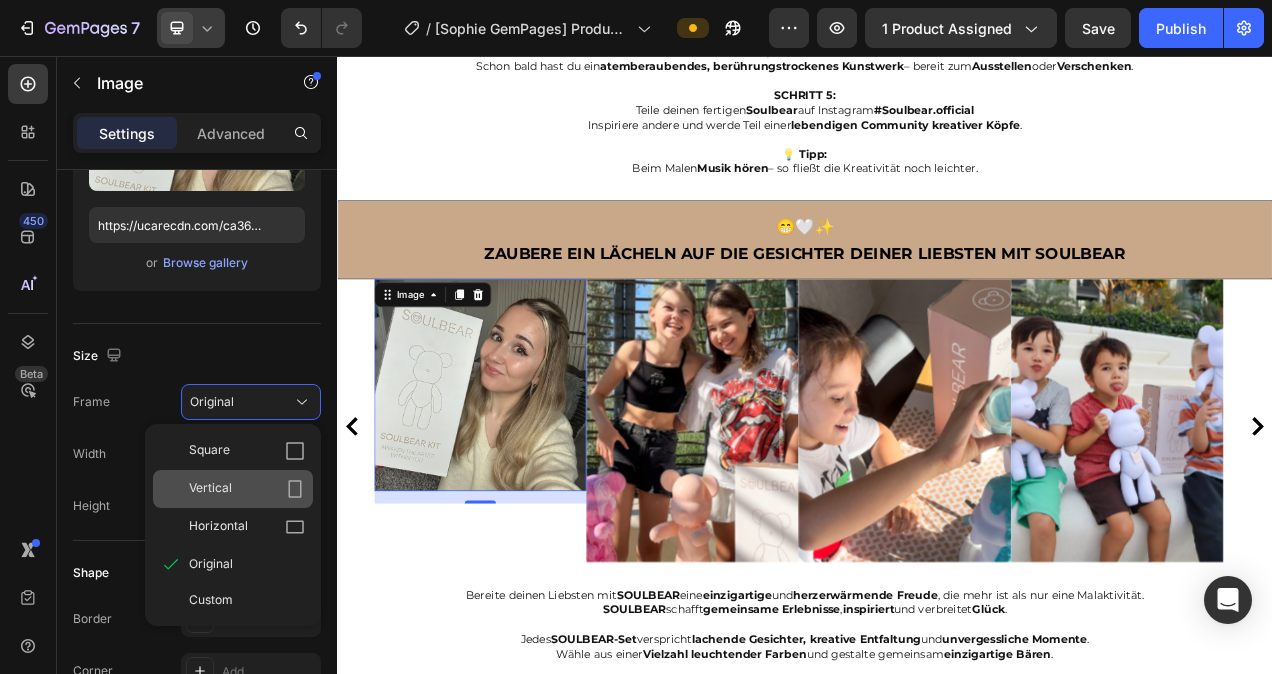 click on "Vertical" at bounding box center [247, 489] 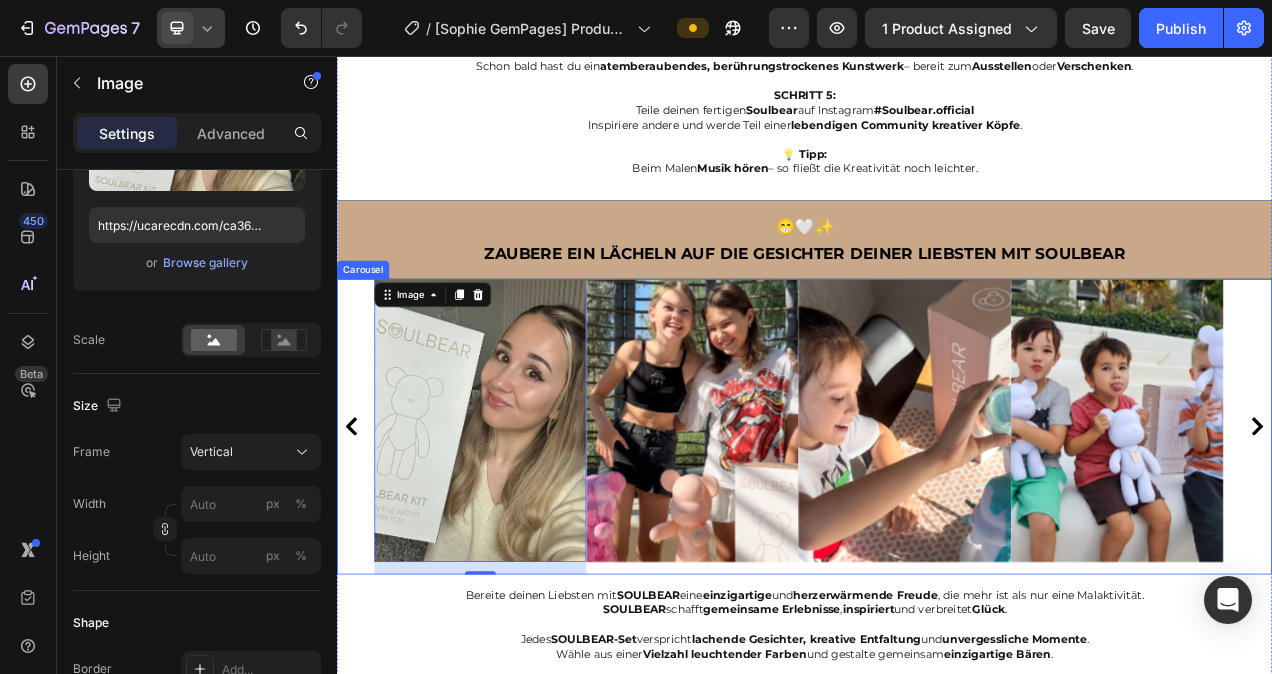 click 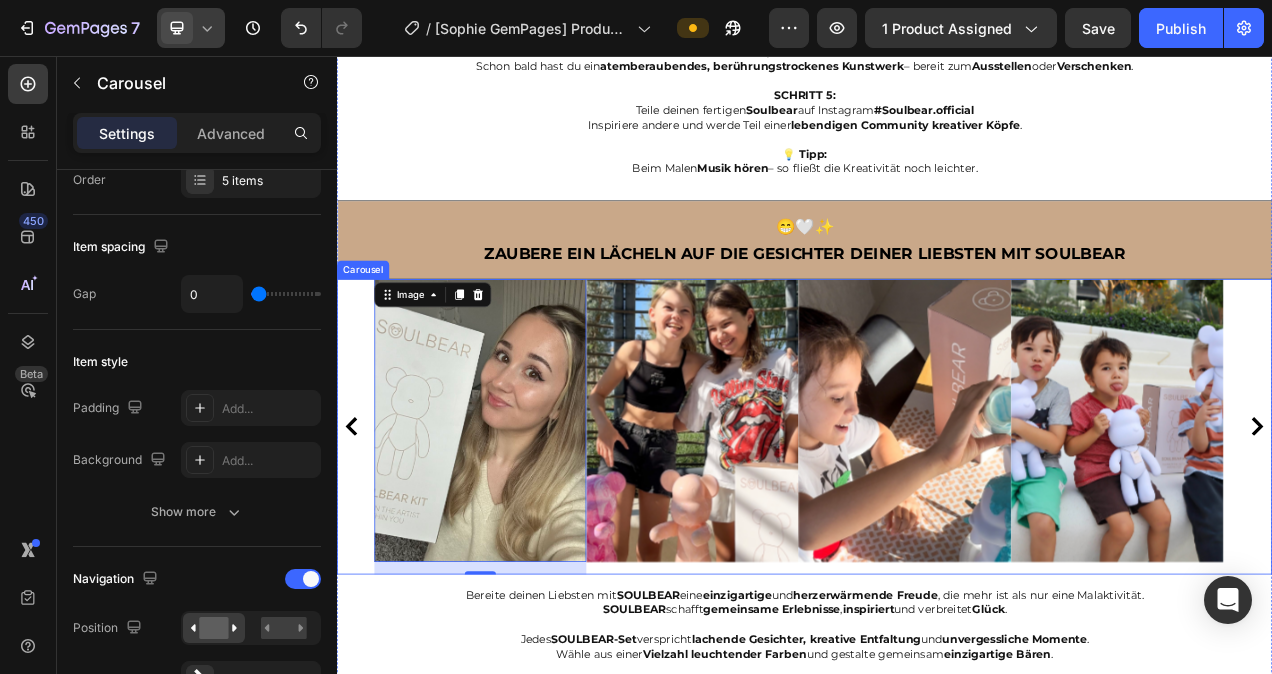 scroll, scrollTop: 0, scrollLeft: 0, axis: both 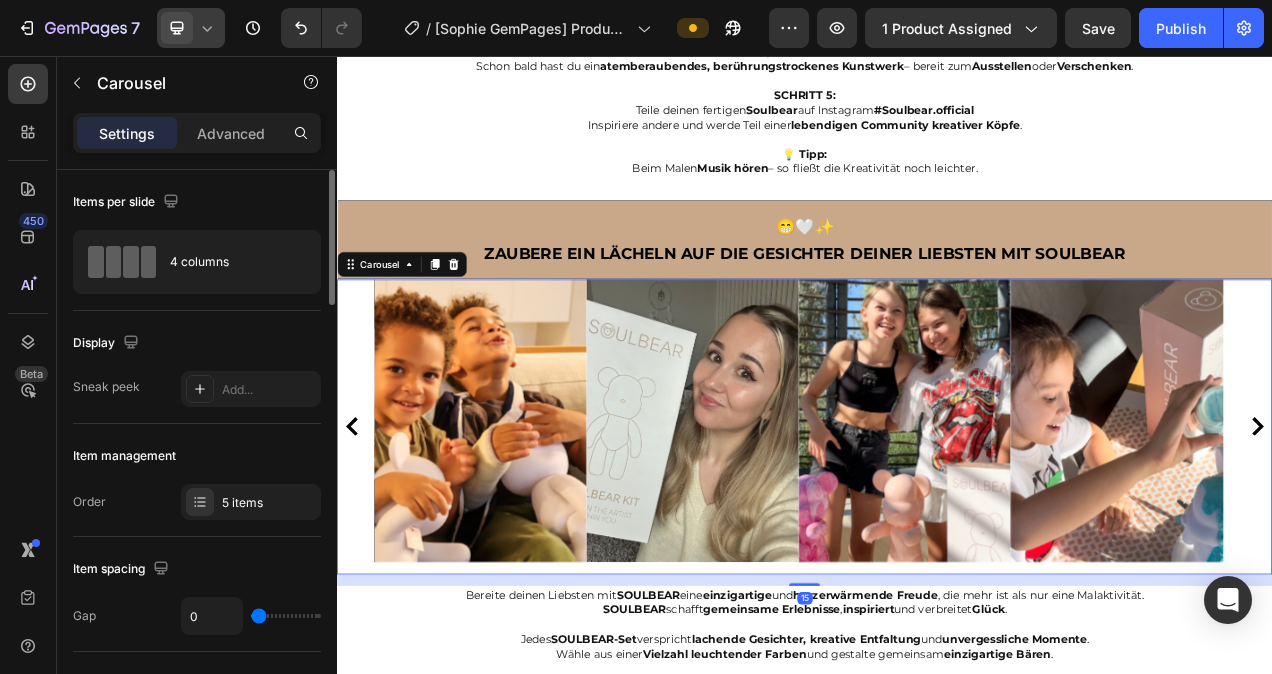 click 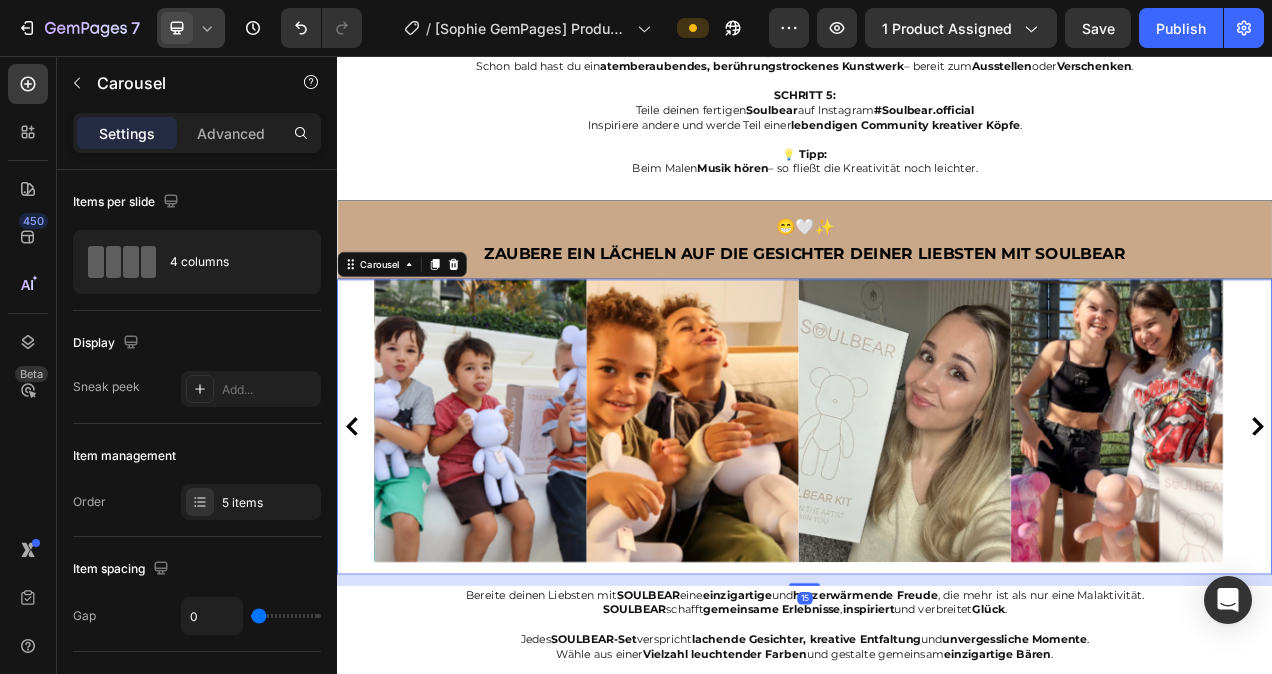 click 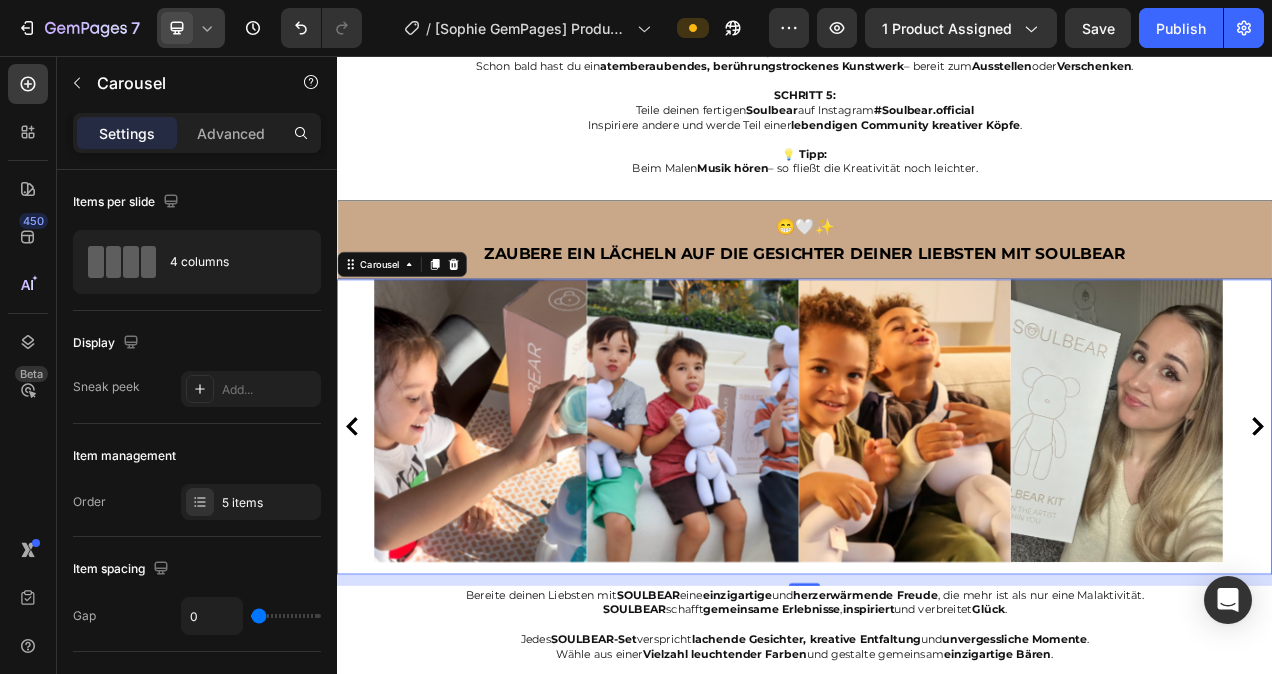 click 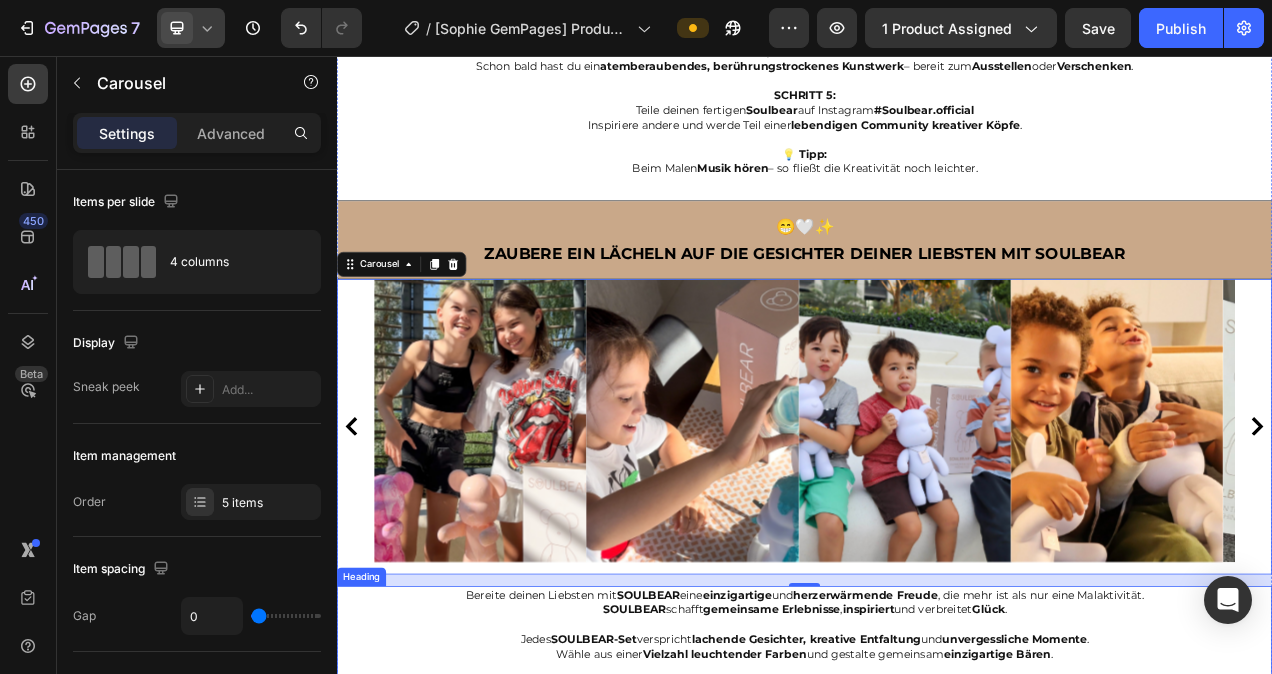 click on "Bereite deinen Liebsten mit  SOULBEAR  eine  einzigartige  und  herzerwärmende Freude , die mehr ist als nur eine Malaktivität. SOULBEAR  schafft  gemeinsame Erlebnisse ,  inspiriert  und verbreitet  Glück .   Jedes  SOULBEAR-Set  verspricht  lachende Gesichter, kreative Entfaltung  und  unvergessliche Momente . Wähle aus einer  Vielzahl leuchtender Farben  und gestalte gemeinsam  einzigartige Bären . SOULBEAR  stärkt die  Bindung  zwischen Familie und Freunden und erweckt diese besonderen Figuren  unter deinen Pinseln zum Leben . Es ist eine  Einladung  zum  Teilen  und zur  persönlichen Entfaltung . Zeige deine  Zuneigung  mit einem Geschenk, das  von Herzen kommt  und  Freude bereitet . Jeder Pinselstrich erzählt eine  Geschichte von Lachen,   Liebe  und  kostbaren Erinnerungen ." at bounding box center [937, 842] 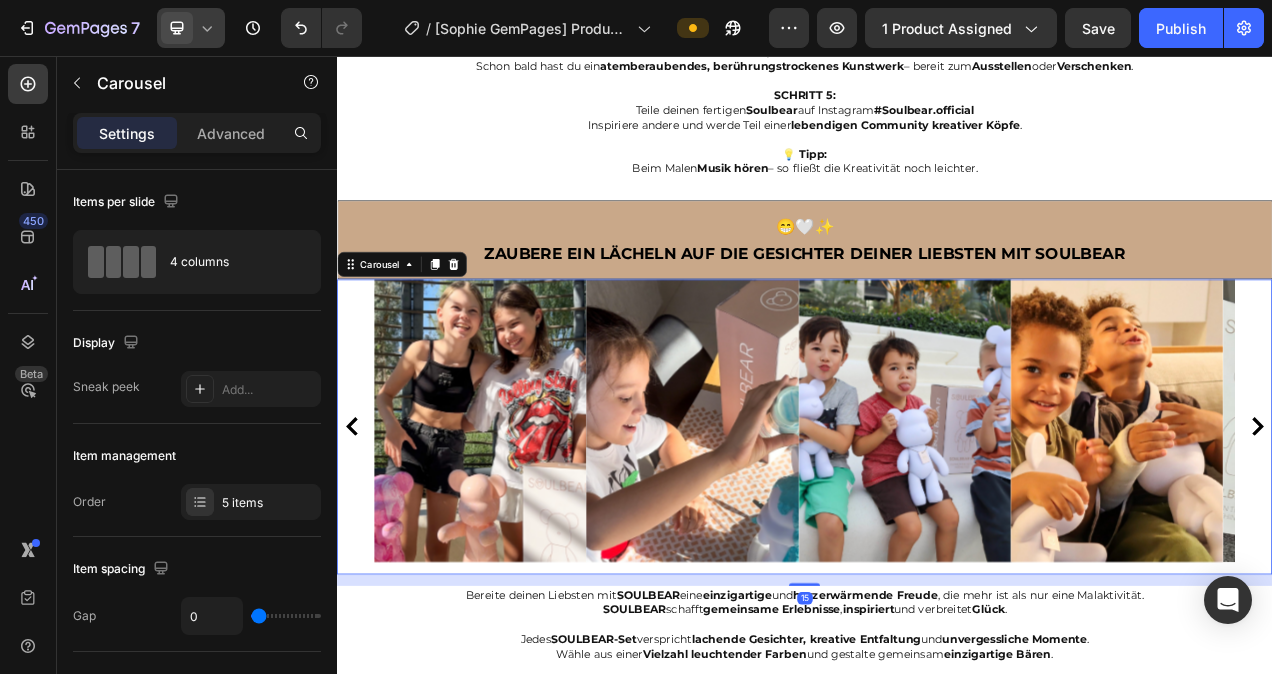 click on "Image" at bounding box center [521, 532] 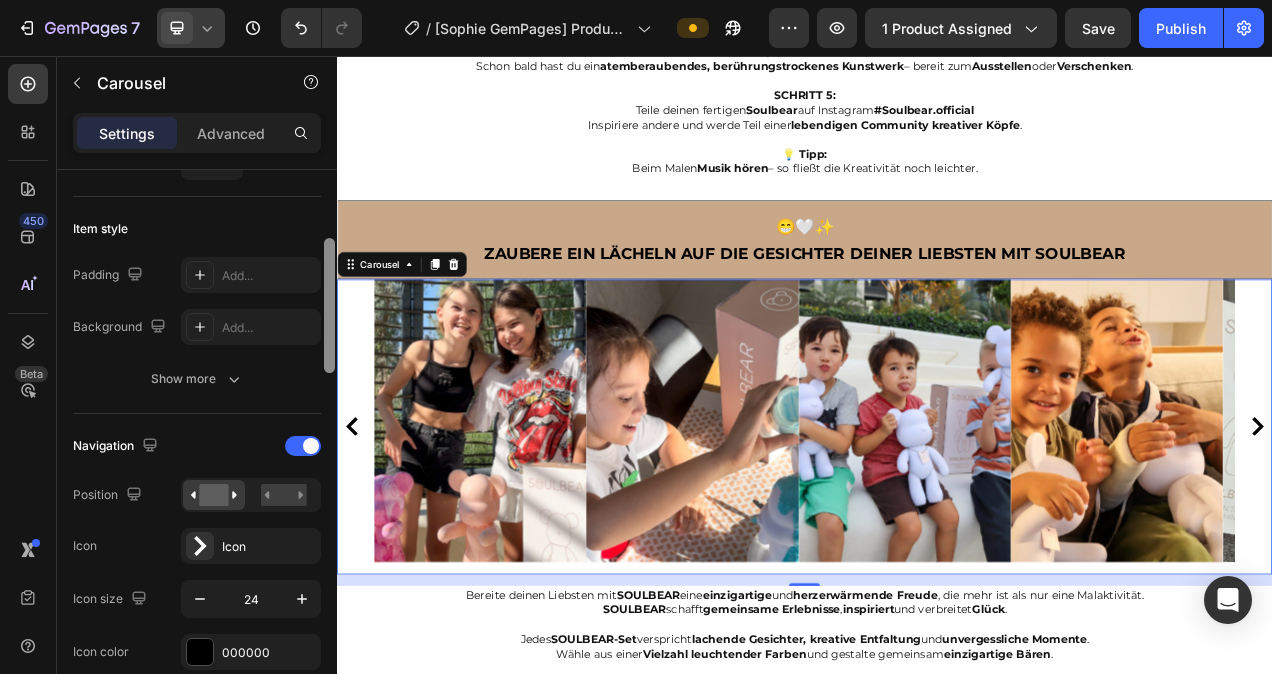 scroll, scrollTop: 459, scrollLeft: 0, axis: vertical 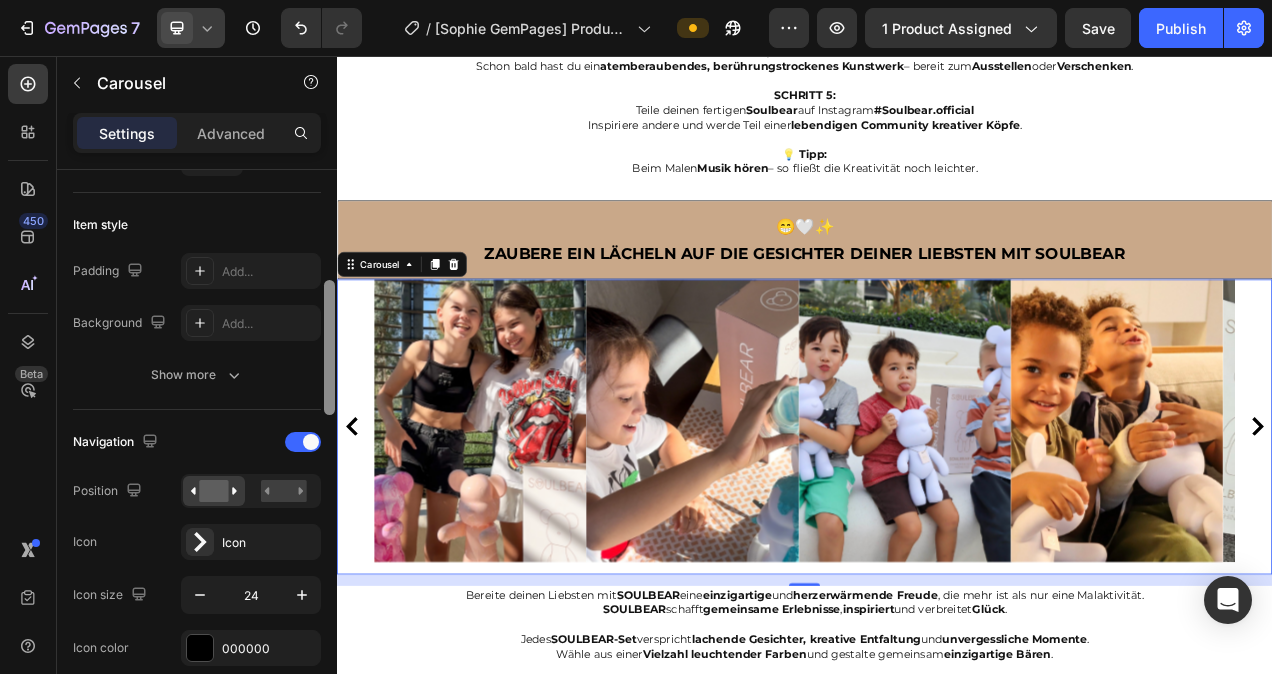 drag, startPoint x: 328, startPoint y: 263, endPoint x: 324, endPoint y: 374, distance: 111.07205 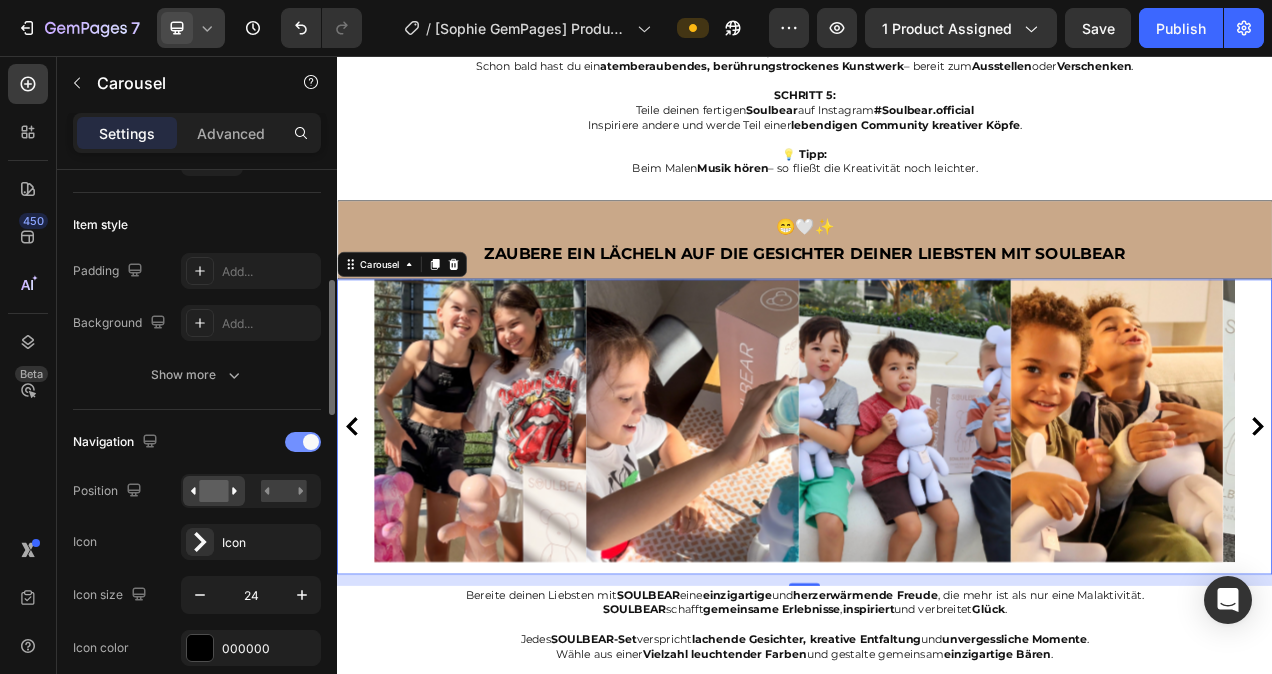 click at bounding box center (303, 442) 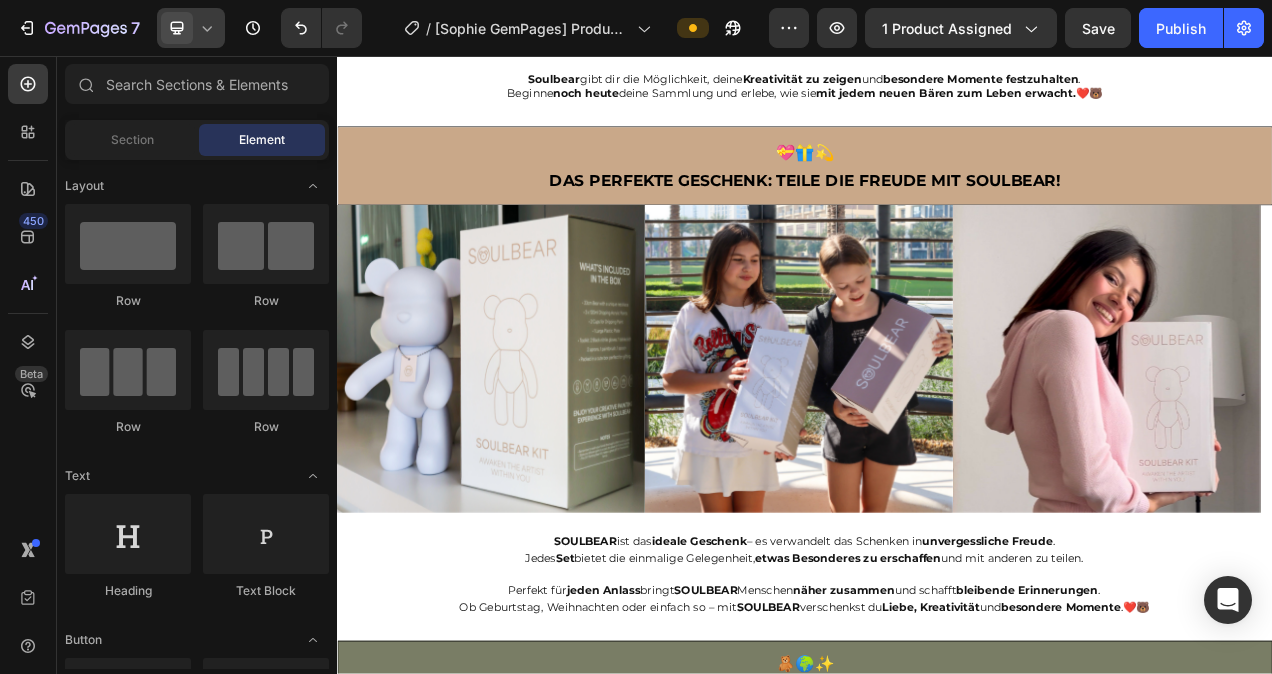 scroll, scrollTop: 5708, scrollLeft: 0, axis: vertical 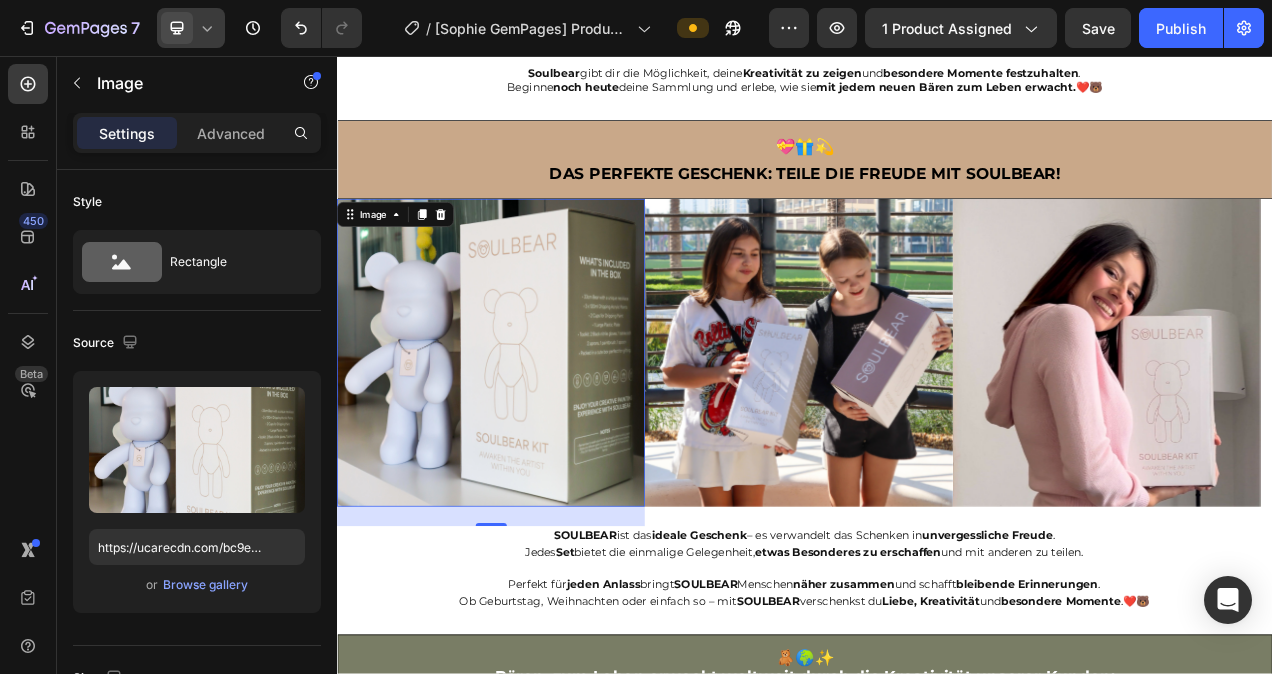click at bounding box center [534, 437] 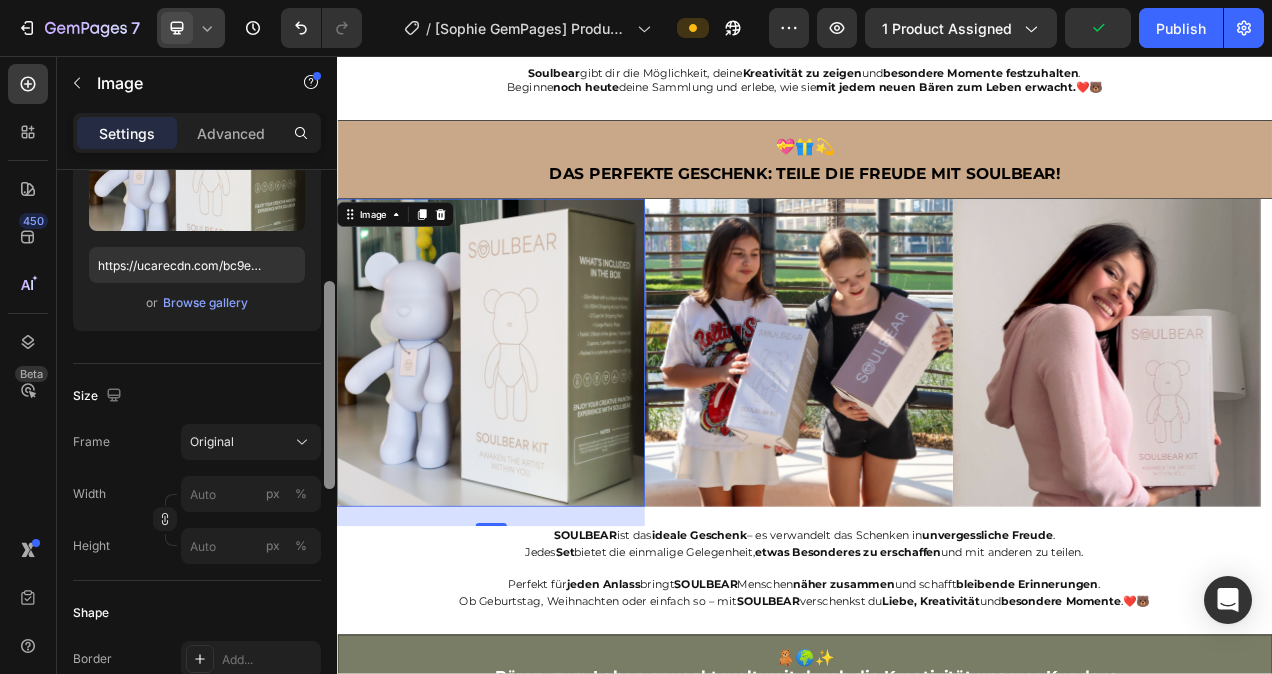 scroll, scrollTop: 328, scrollLeft: 0, axis: vertical 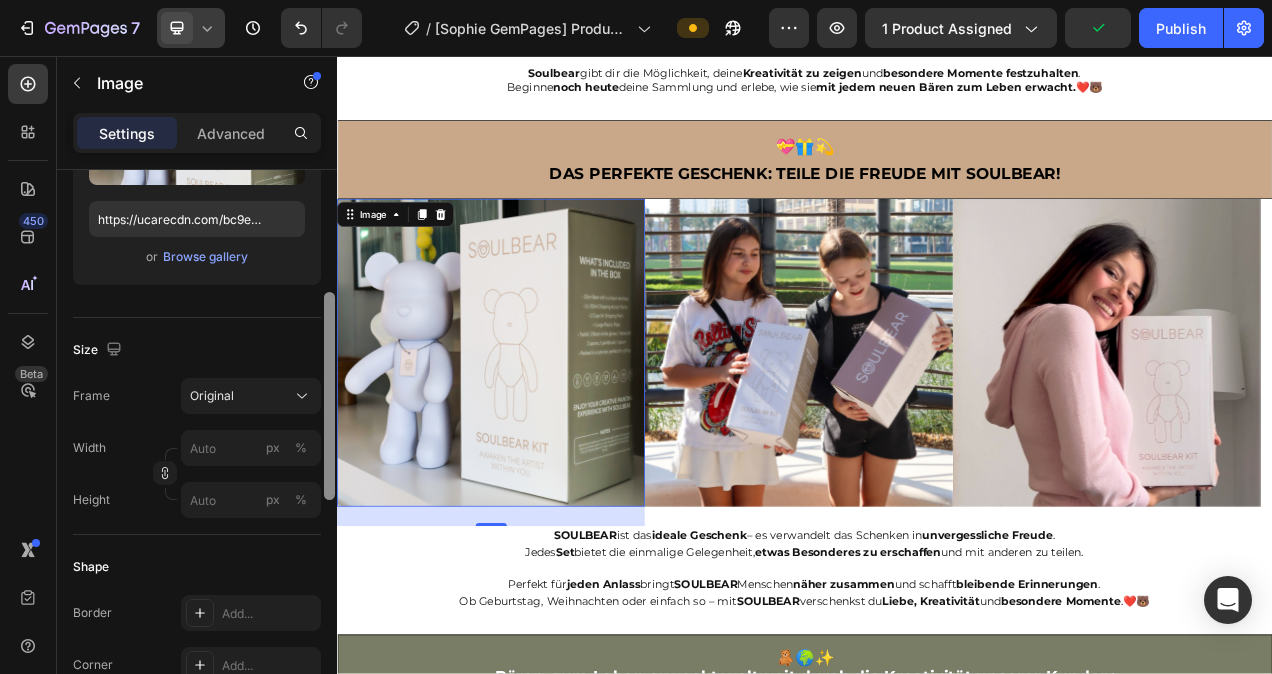 drag, startPoint x: 326, startPoint y: 283, endPoint x: 335, endPoint y: 405, distance: 122.33152 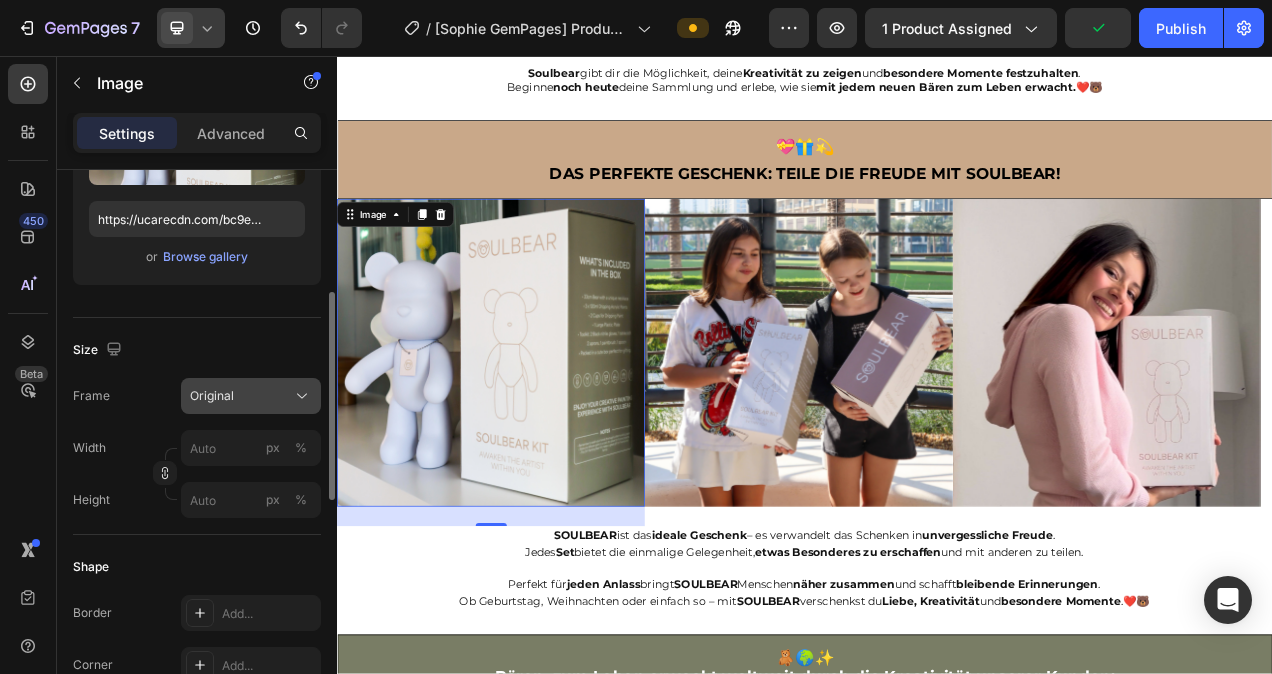 click on "Original" at bounding box center (251, 396) 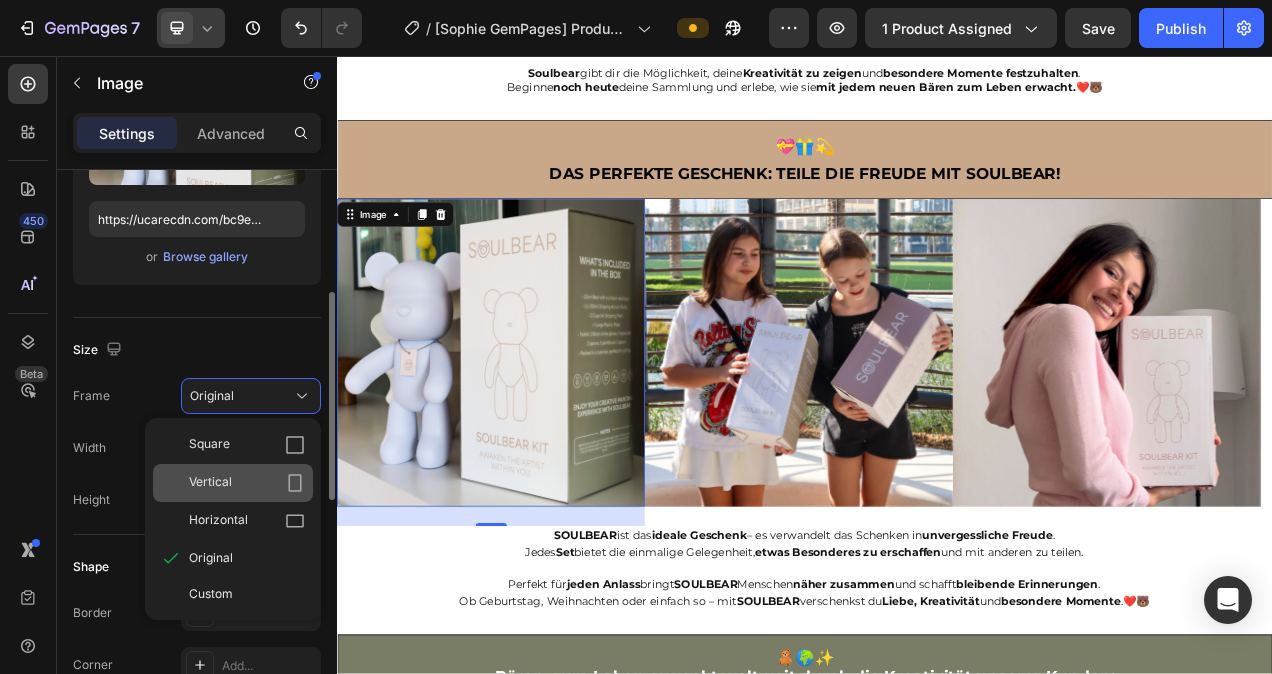 click on "Vertical" at bounding box center [247, 483] 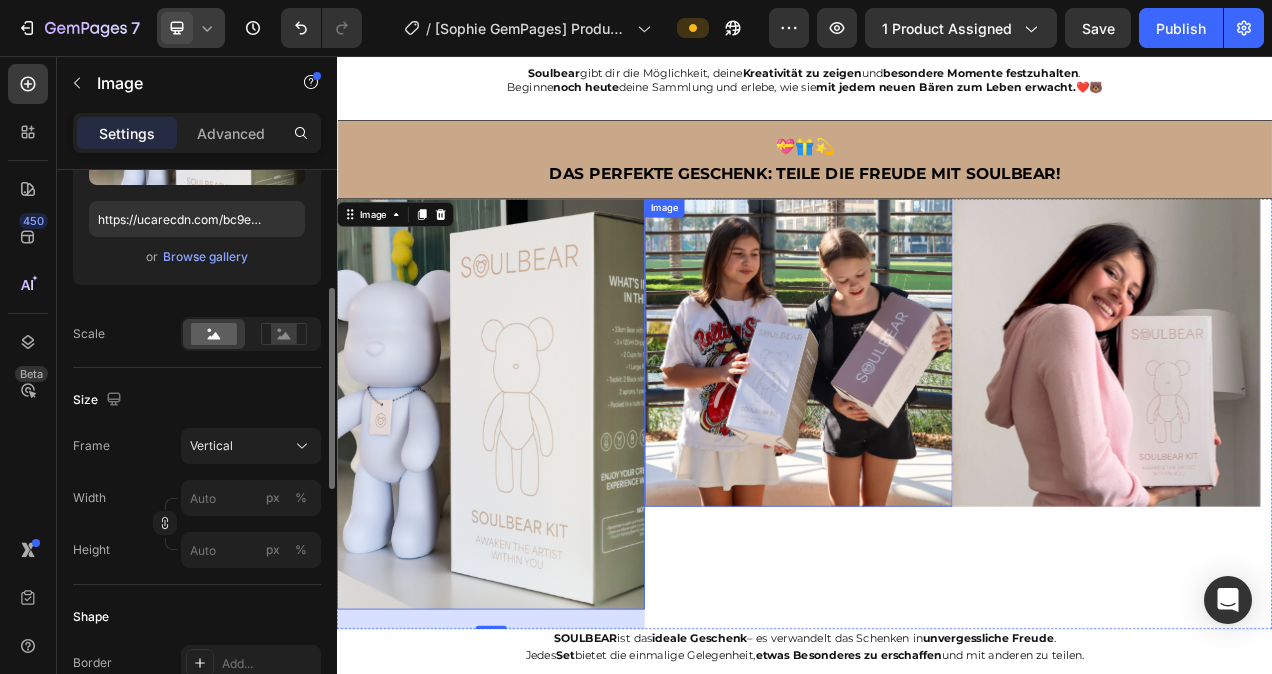 click at bounding box center [929, 437] 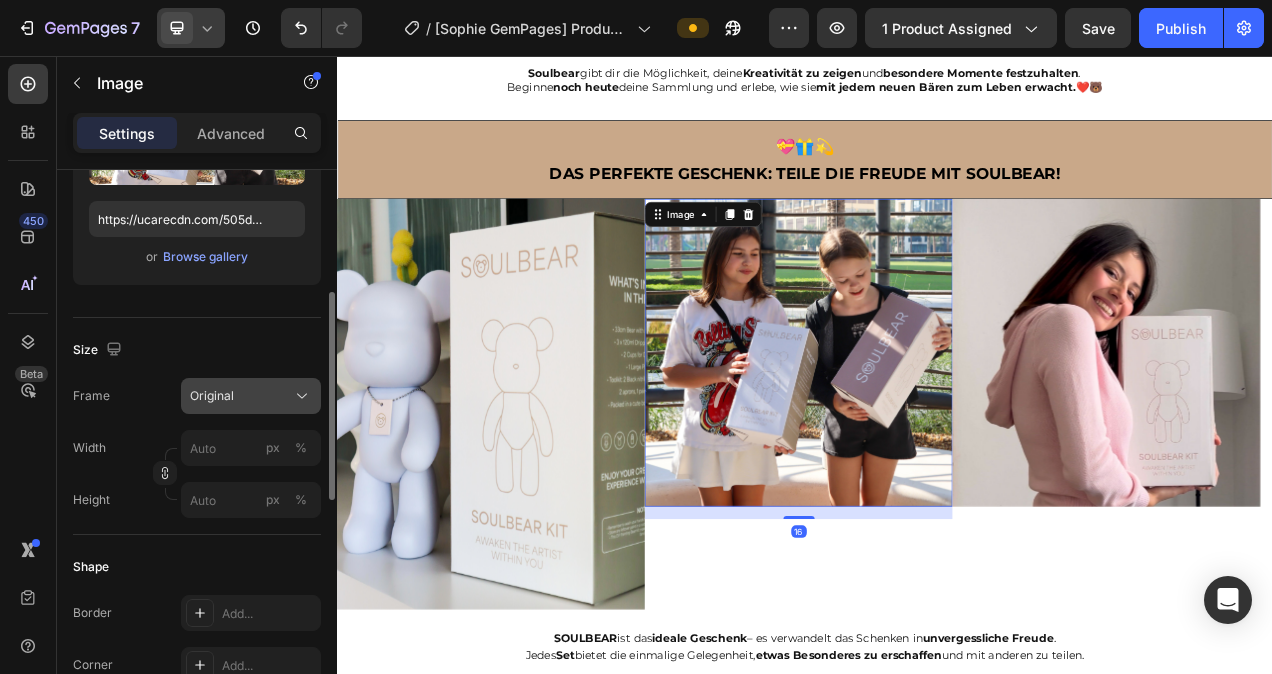 click 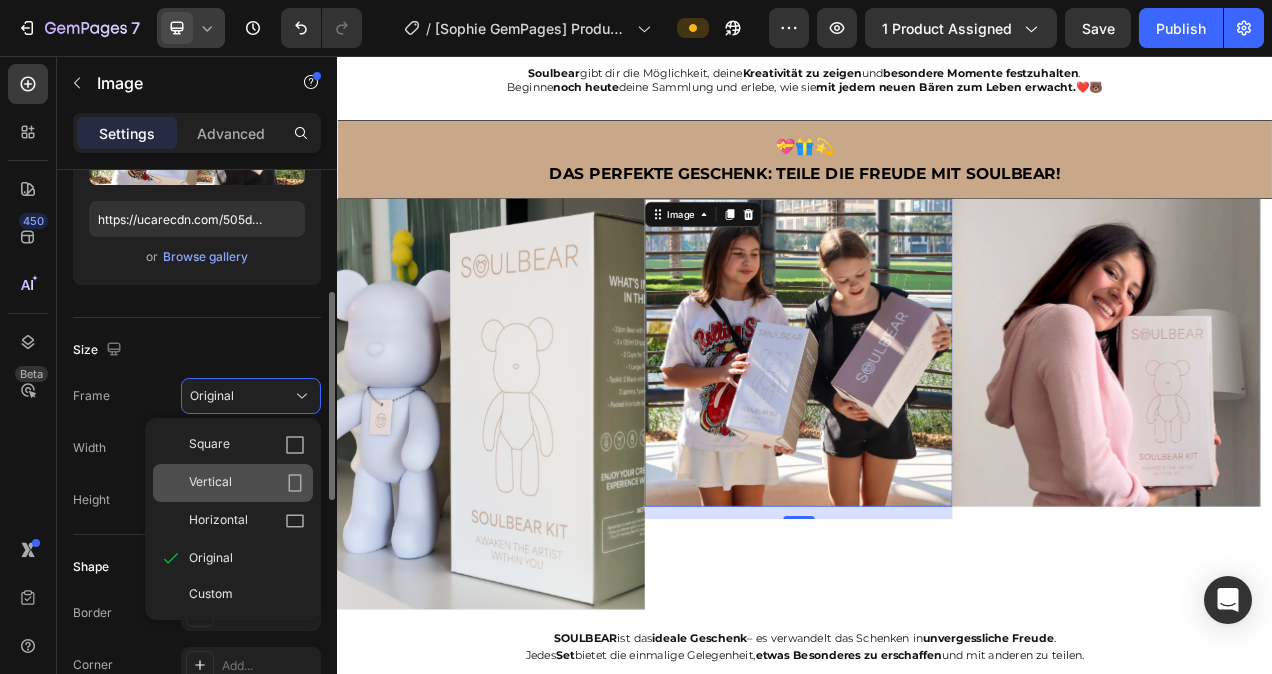 click 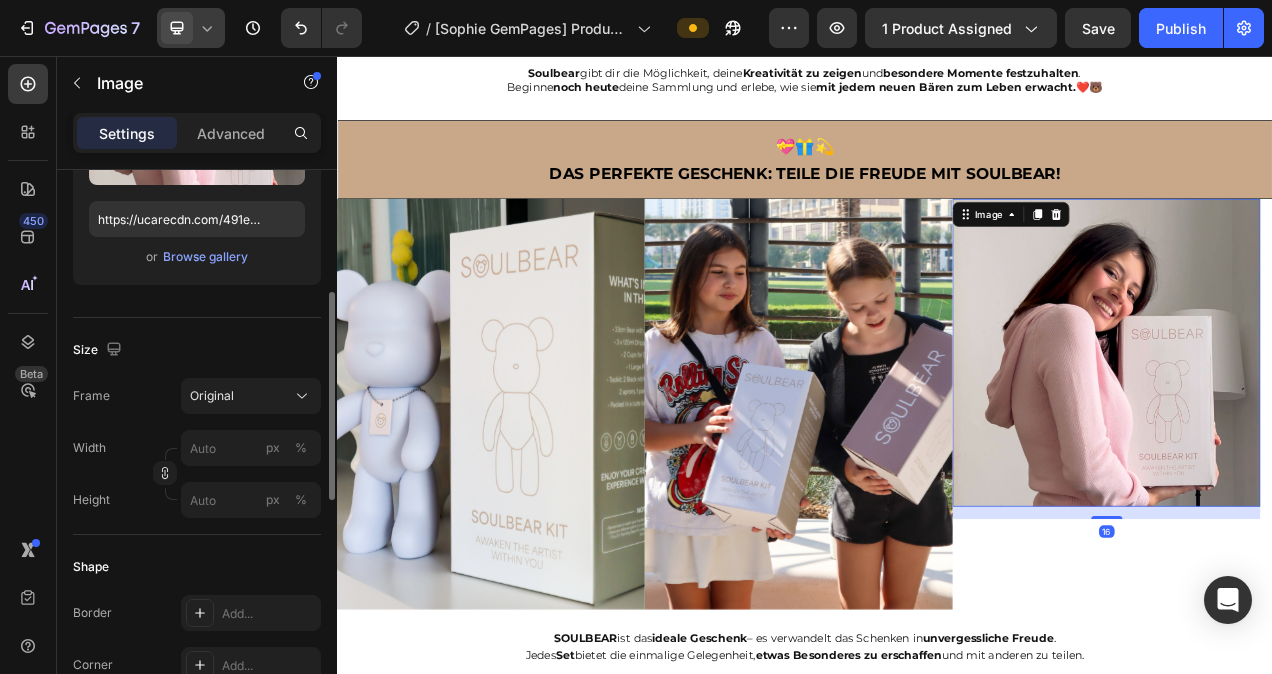 click at bounding box center [1324, 437] 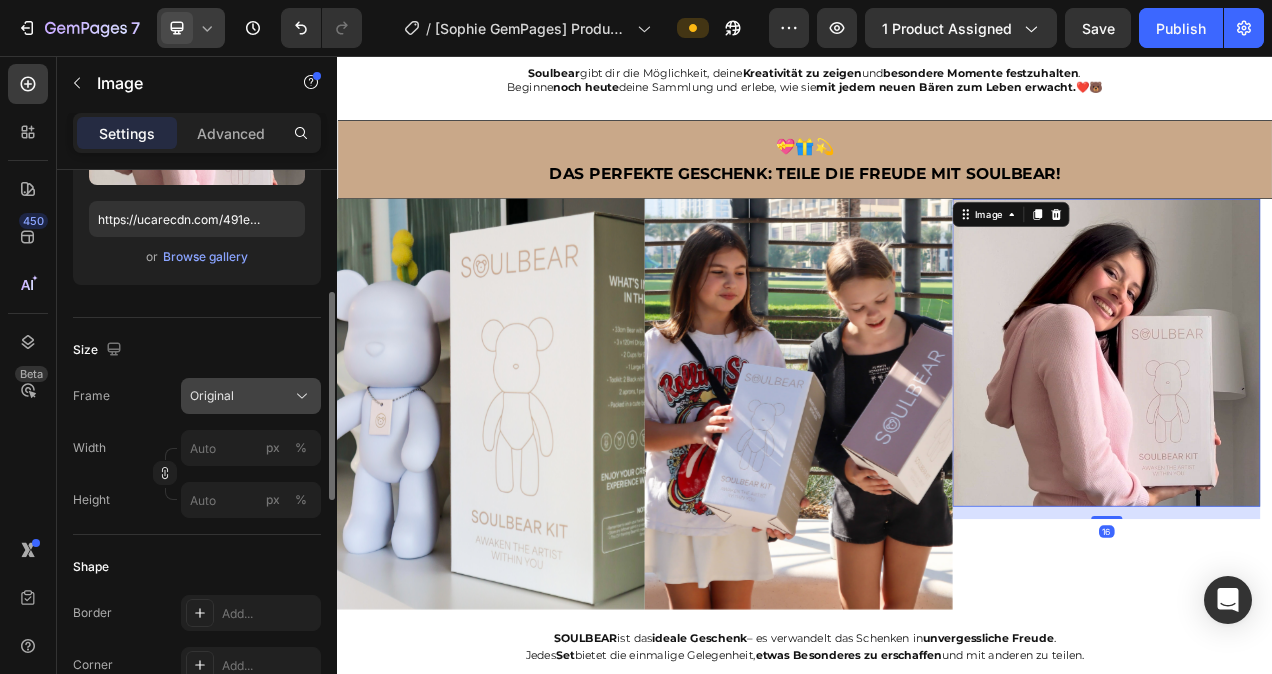 click on "Original" 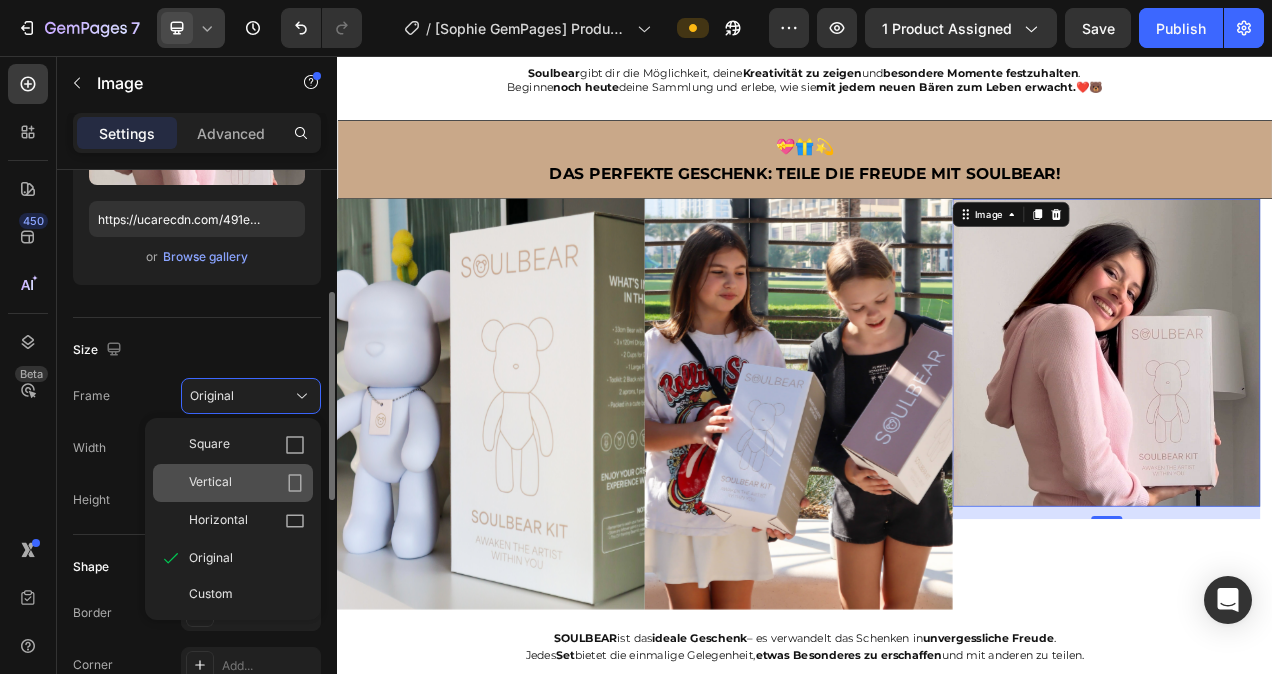 click on "Vertical" at bounding box center (247, 483) 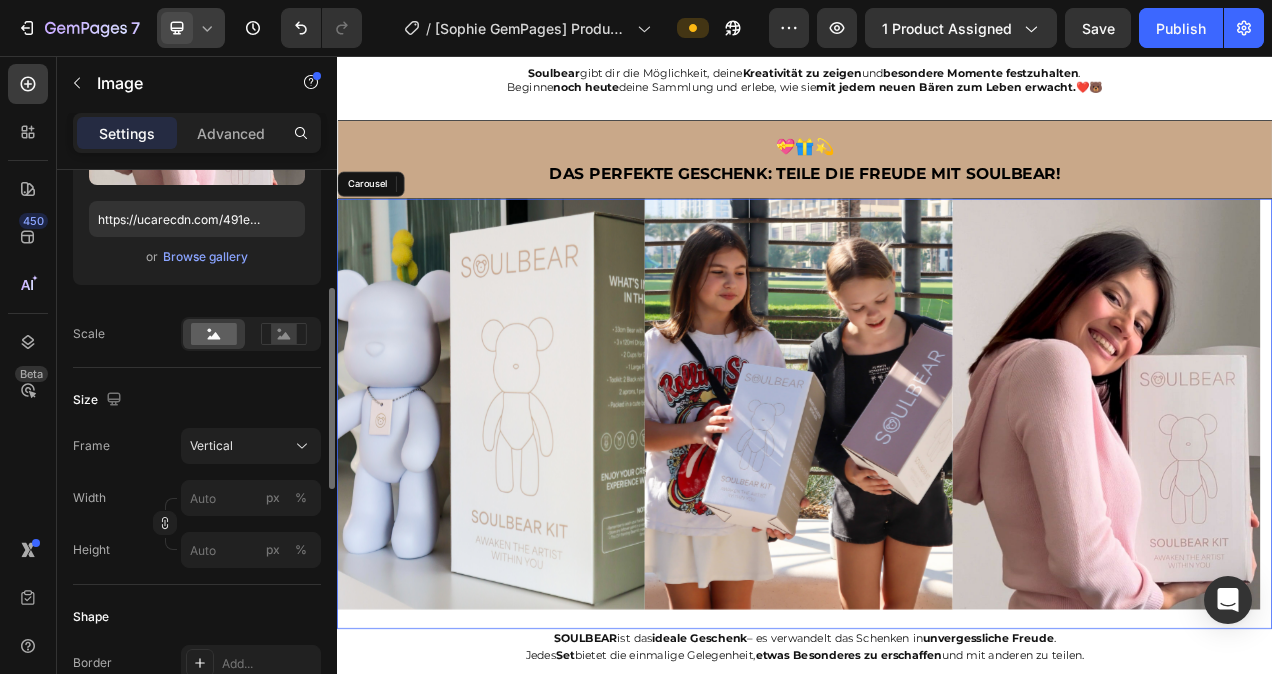 click on "Image" at bounding box center (534, 516) 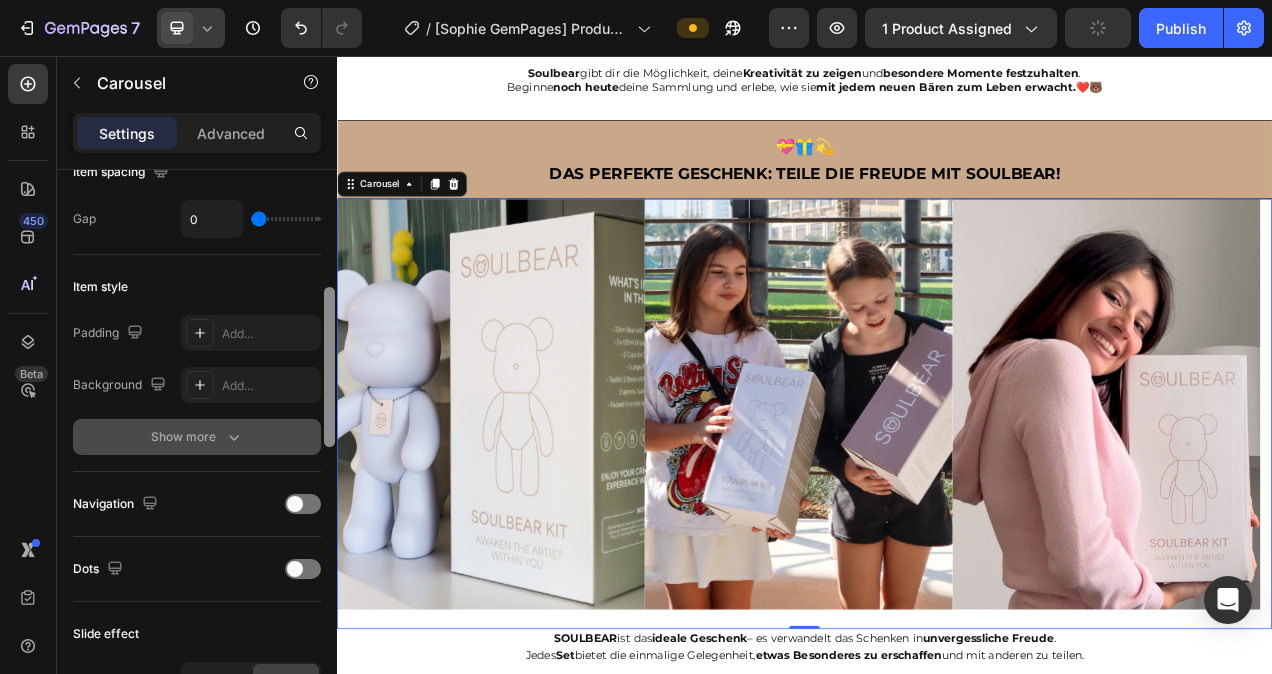 scroll, scrollTop: 404, scrollLeft: 0, axis: vertical 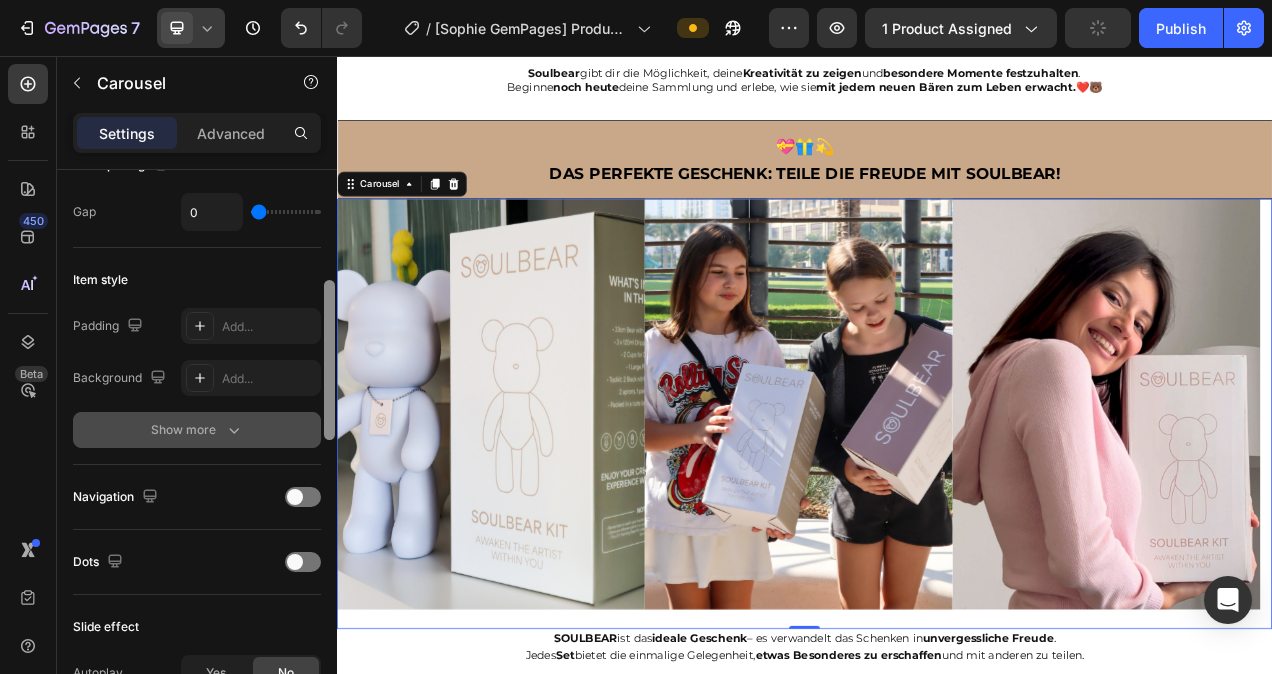 drag, startPoint x: 327, startPoint y: 302, endPoint x: 308, endPoint y: 418, distance: 117.54574 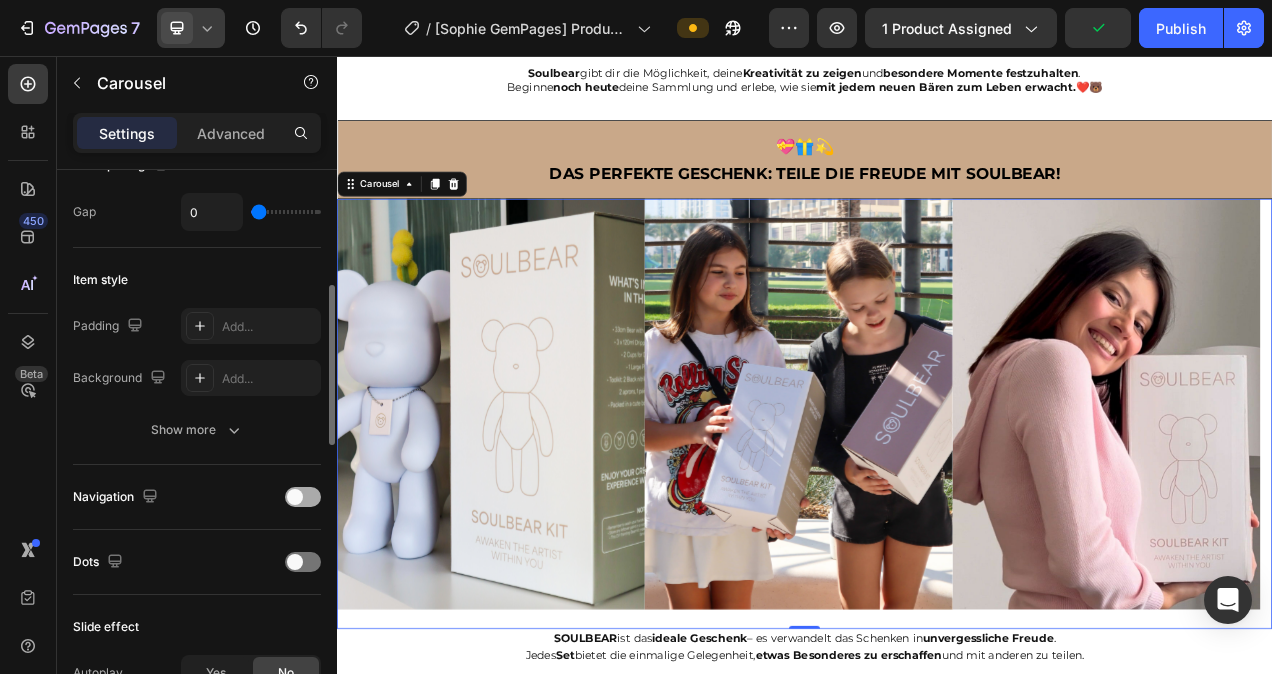 click at bounding box center [295, 497] 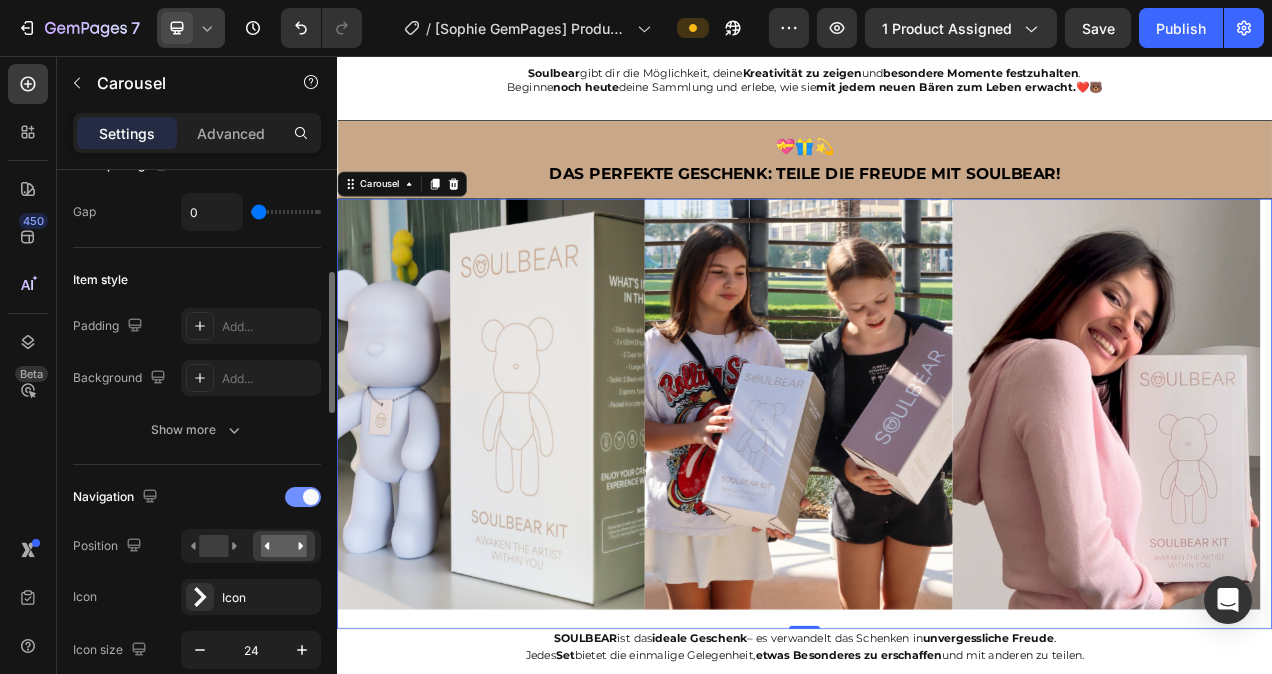 click at bounding box center (311, 497) 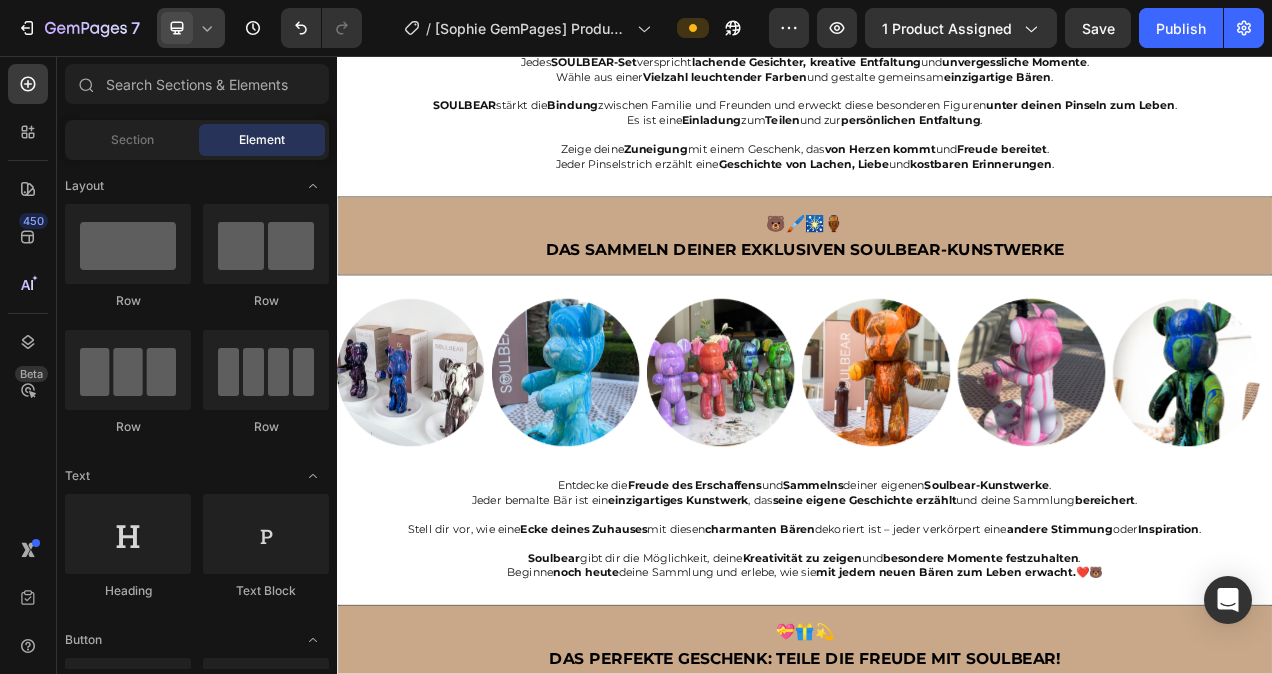 scroll, scrollTop: 5026, scrollLeft: 0, axis: vertical 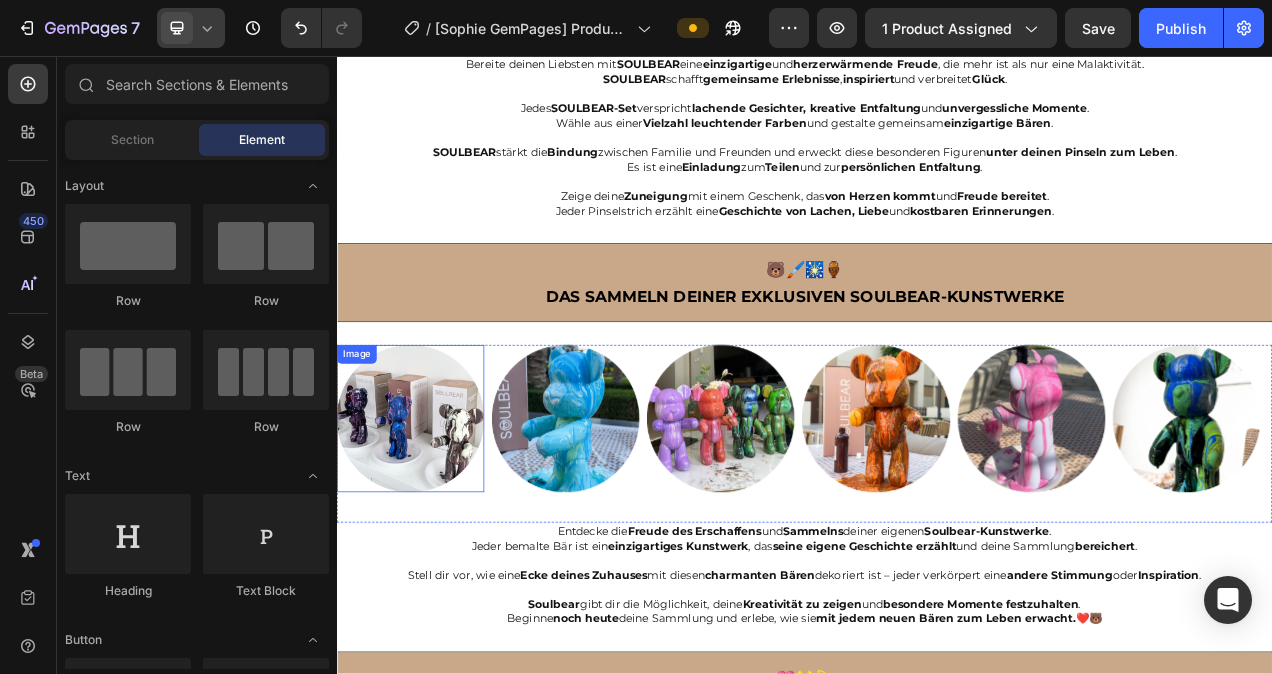 click at bounding box center [431, 522] 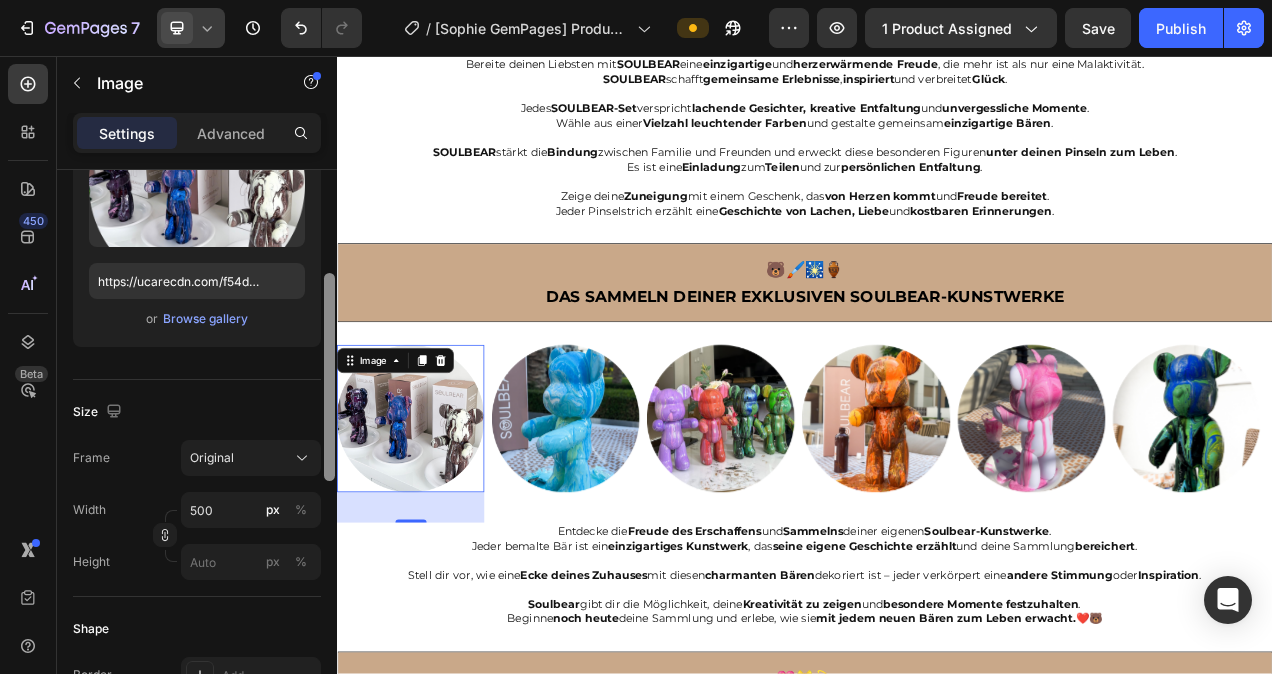 scroll, scrollTop: 269, scrollLeft: 0, axis: vertical 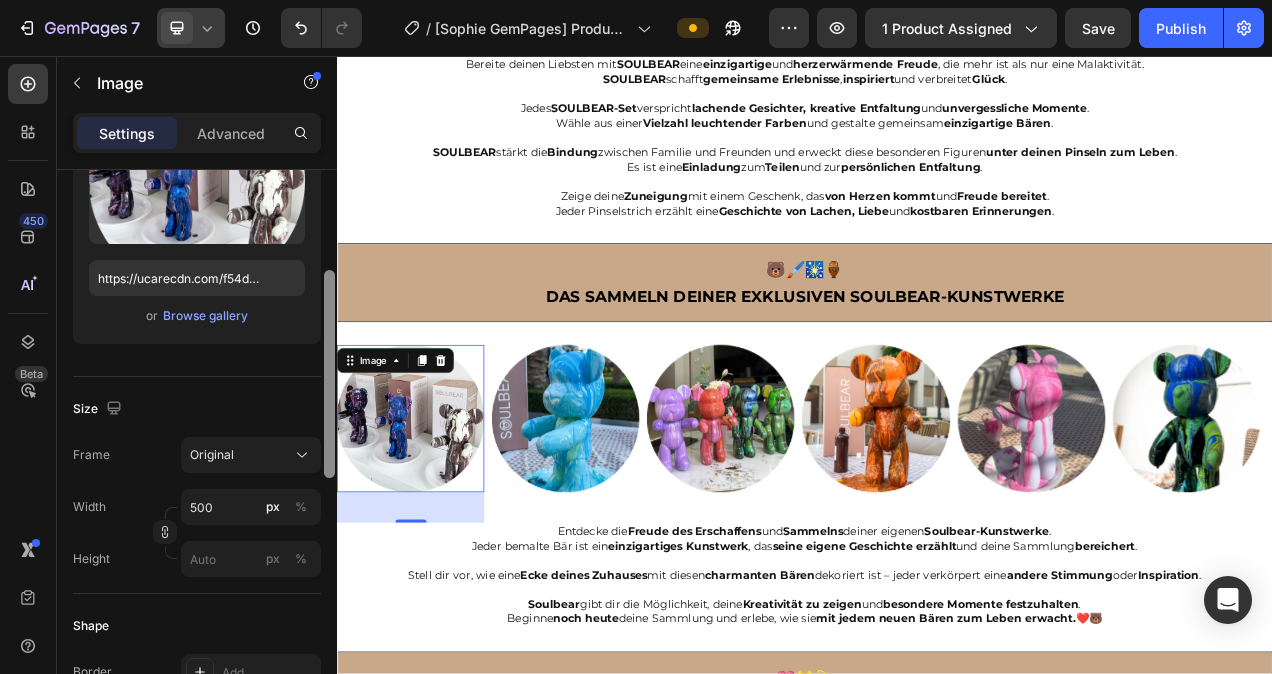 drag, startPoint x: 326, startPoint y: 272, endPoint x: 300, endPoint y: 372, distance: 103.32473 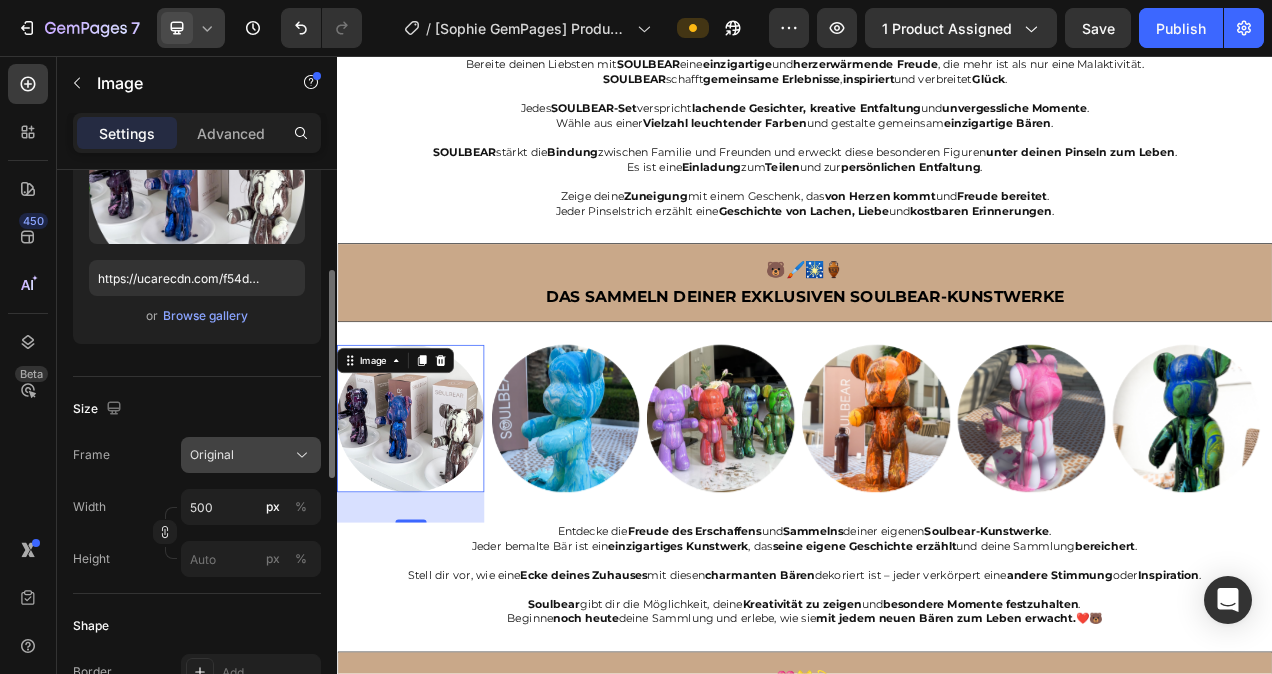 click on "Original" 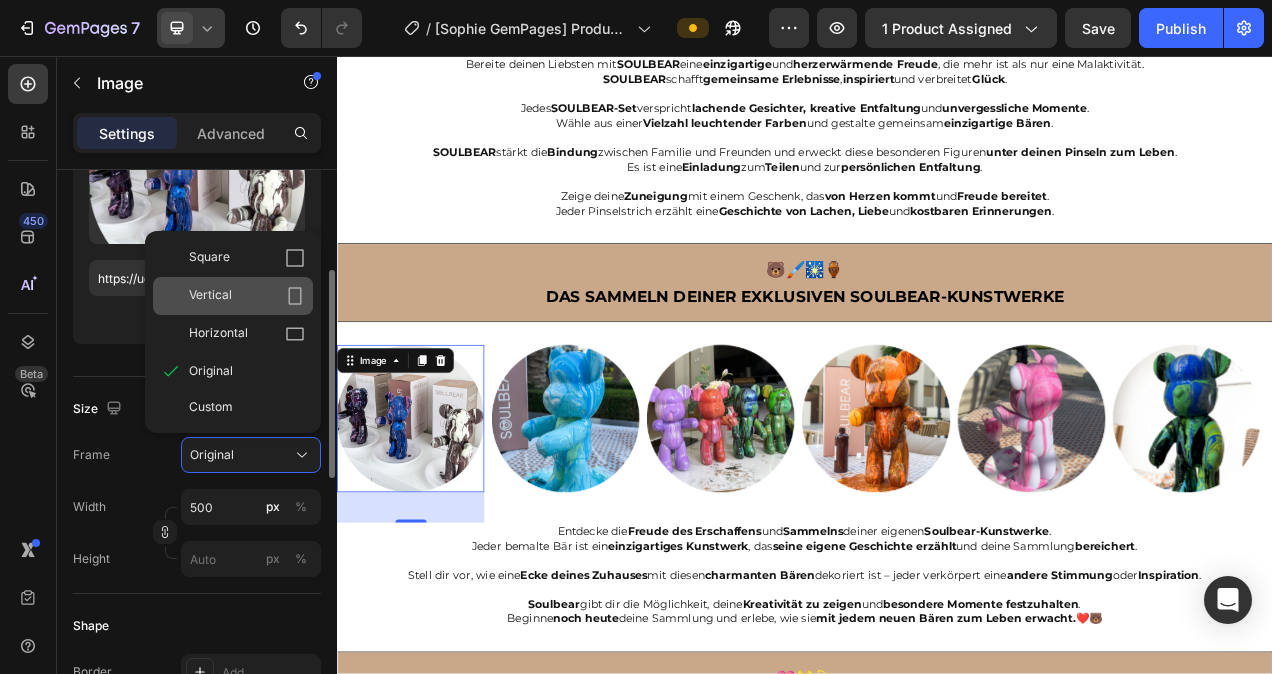 click on "Vertical" at bounding box center (247, 296) 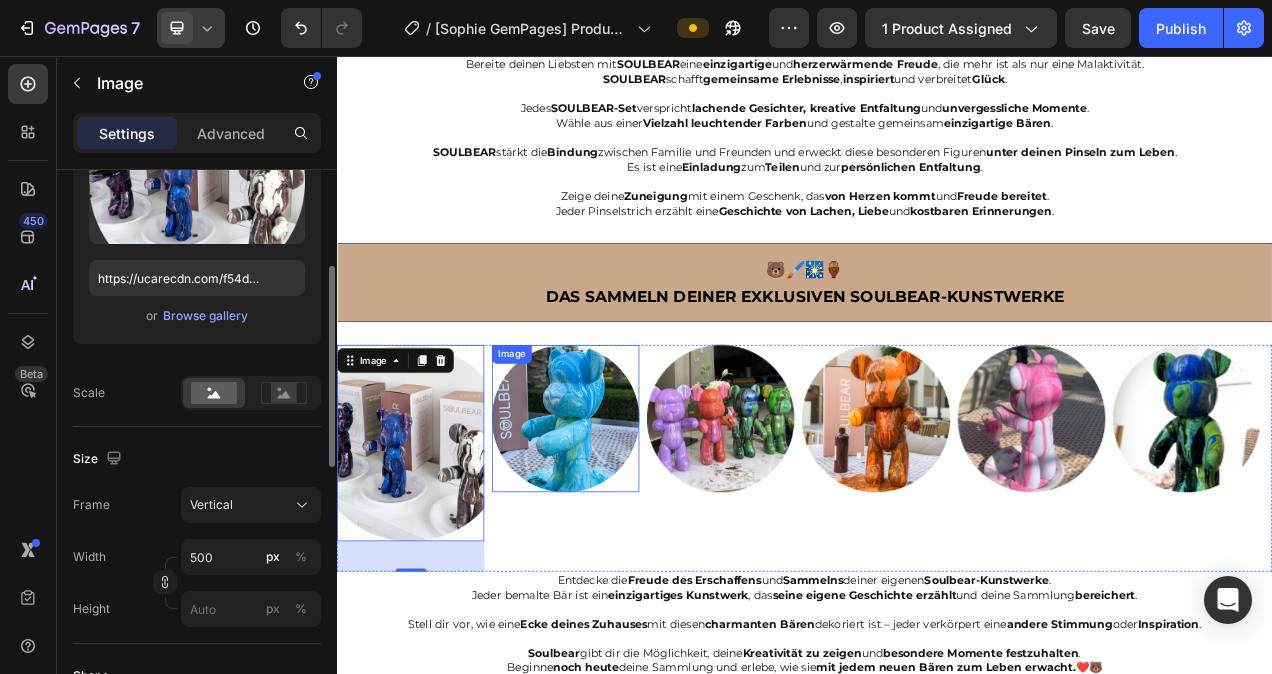 click at bounding box center [630, 522] 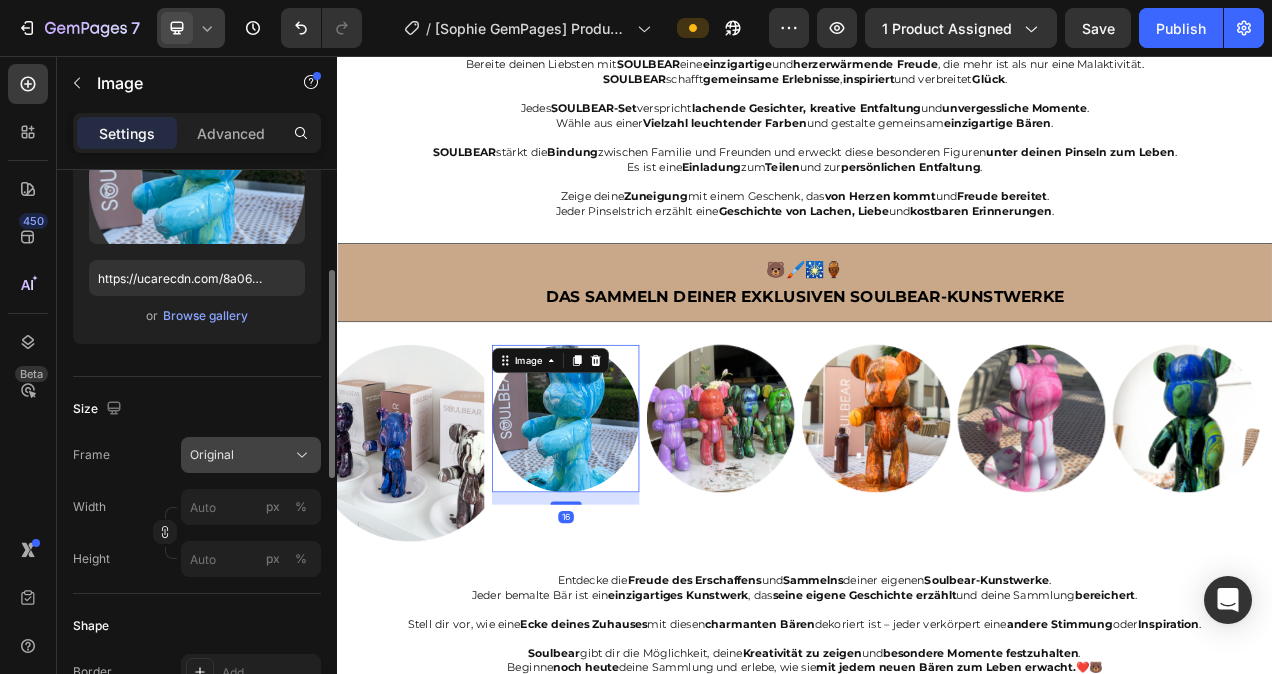 click on "Original" at bounding box center (251, 455) 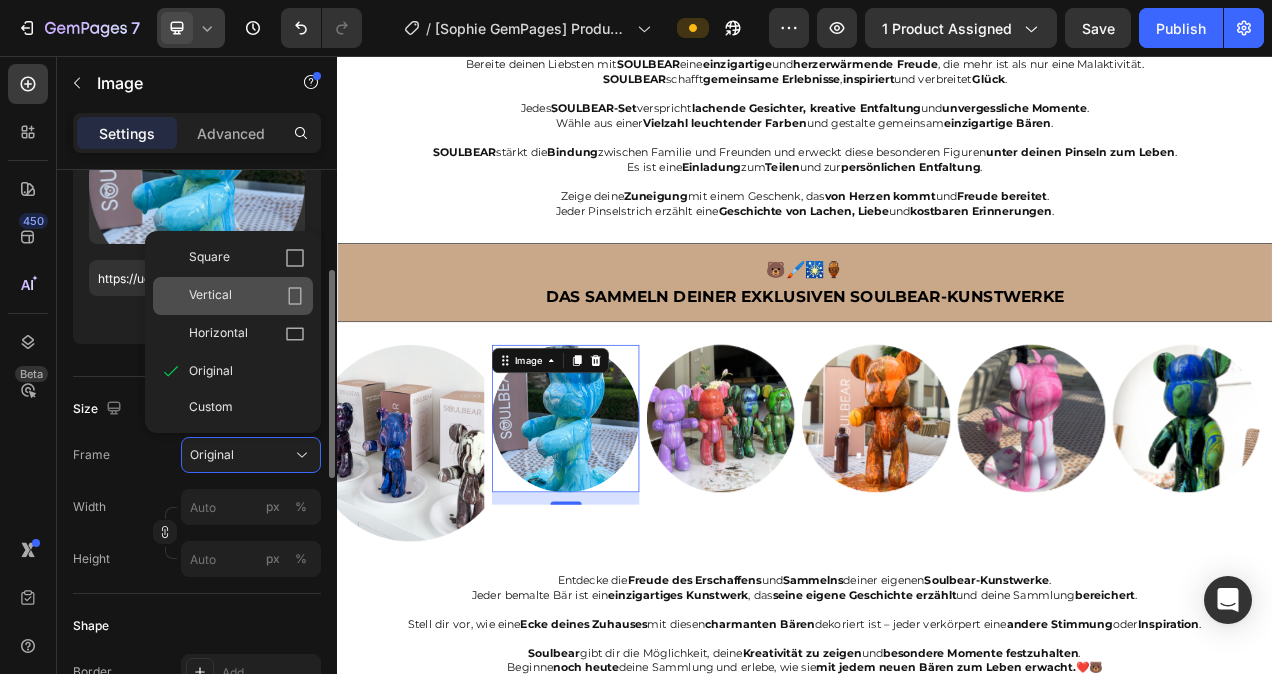 click on "Vertical" at bounding box center (247, 296) 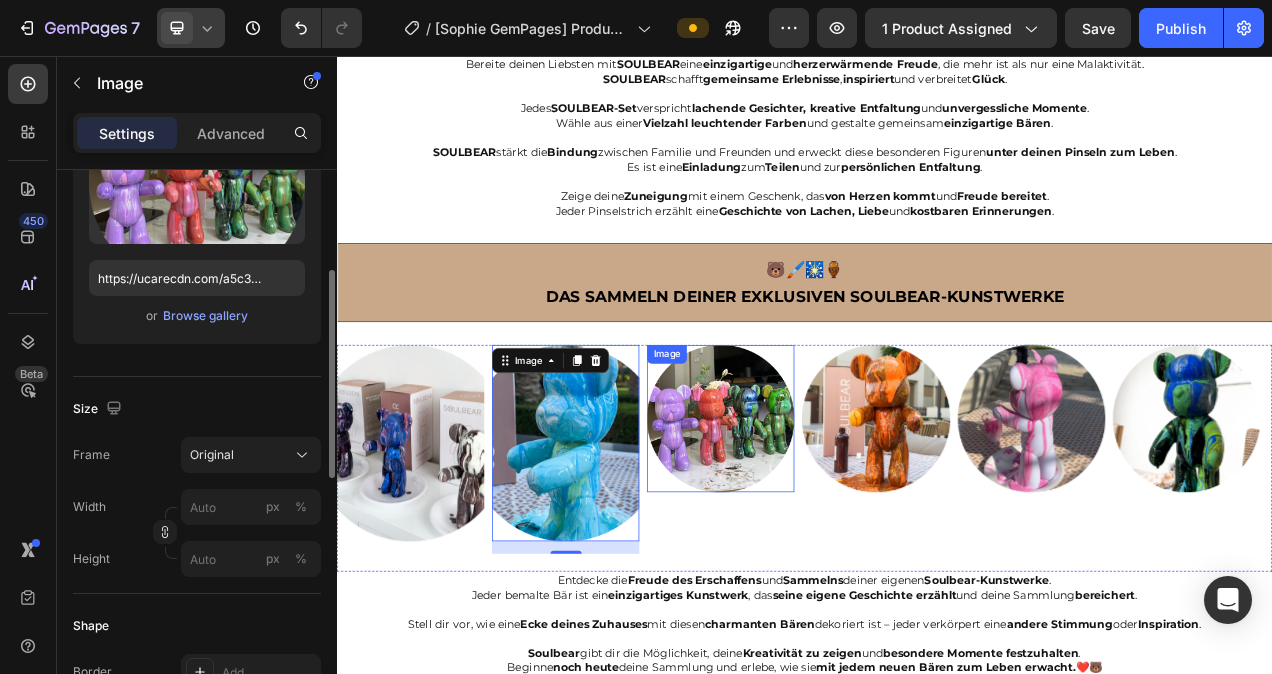 click at bounding box center [829, 522] 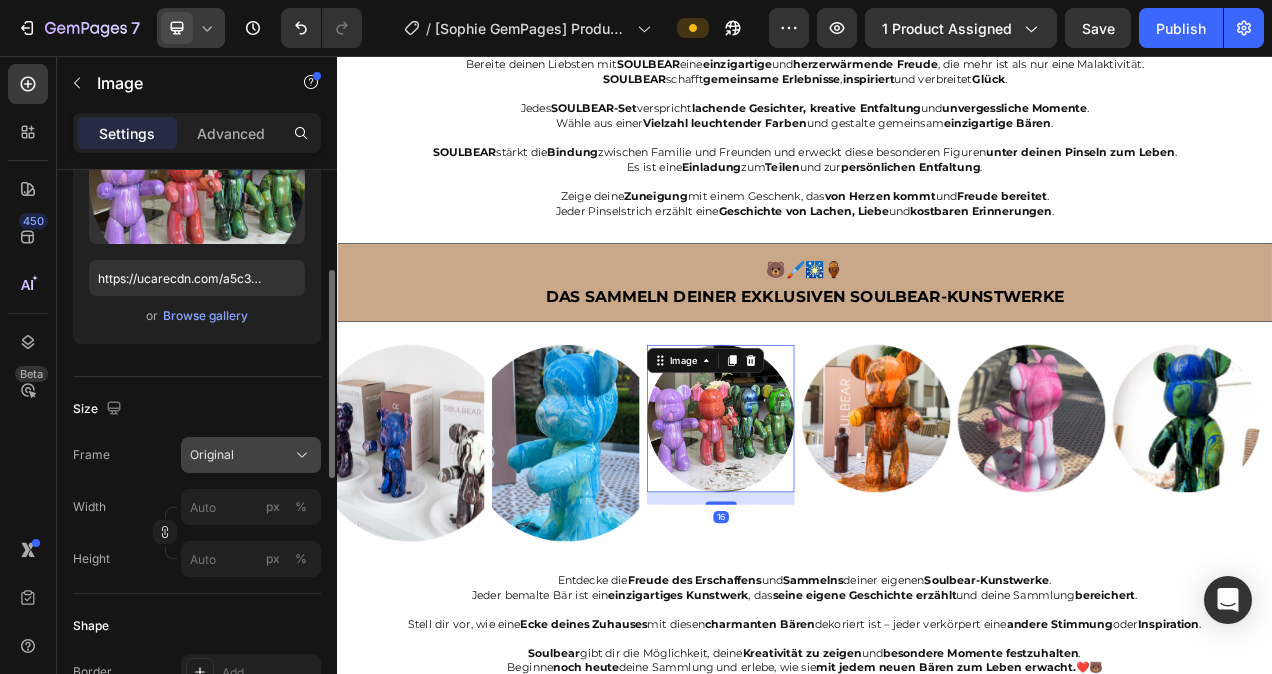 click 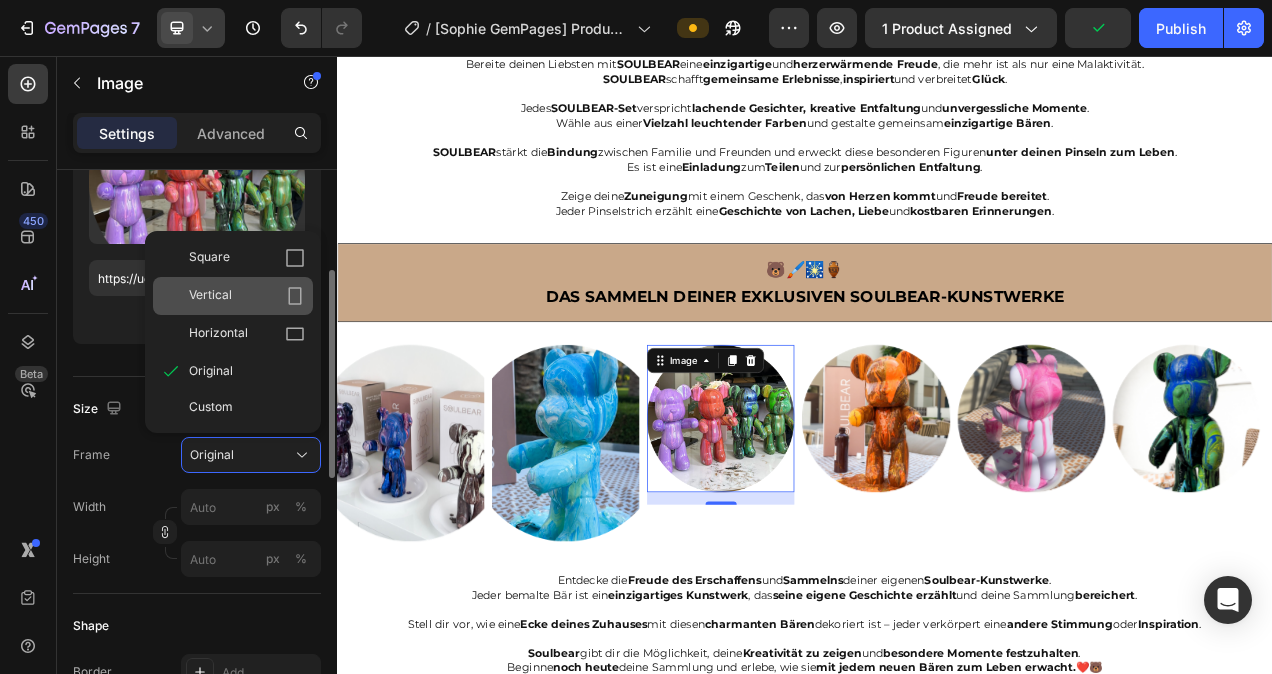 click on "Vertical" at bounding box center [247, 296] 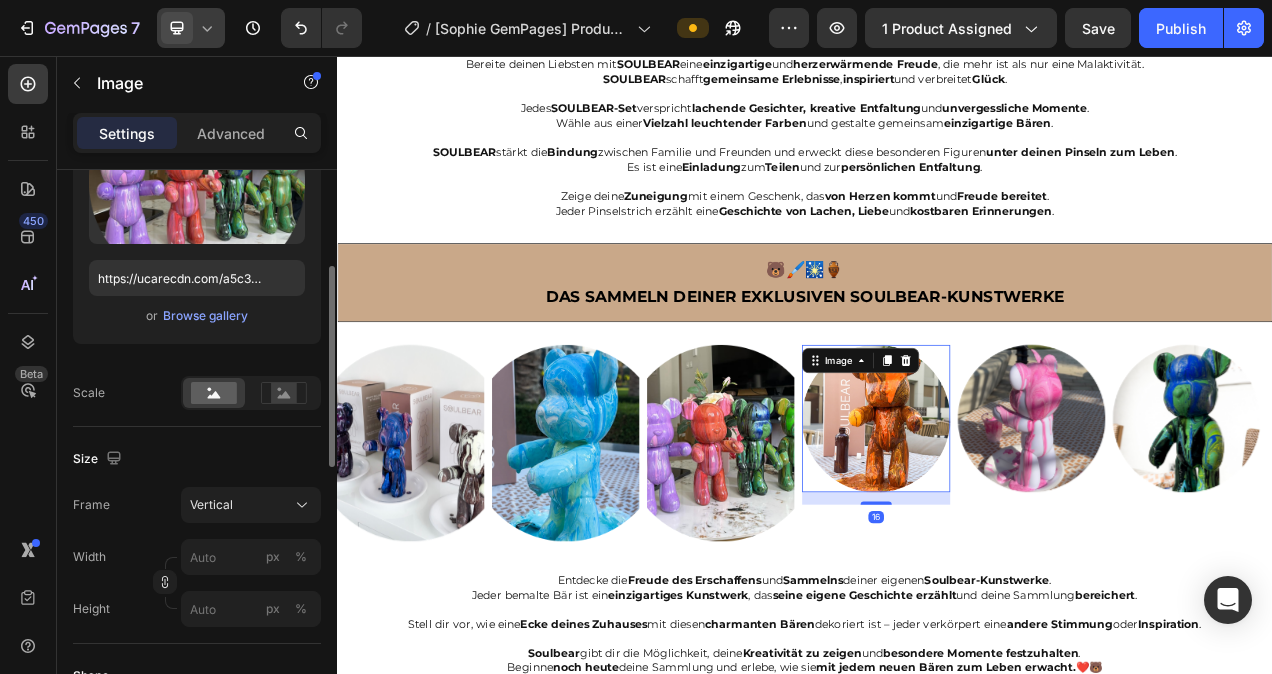 click at bounding box center (1028, 522) 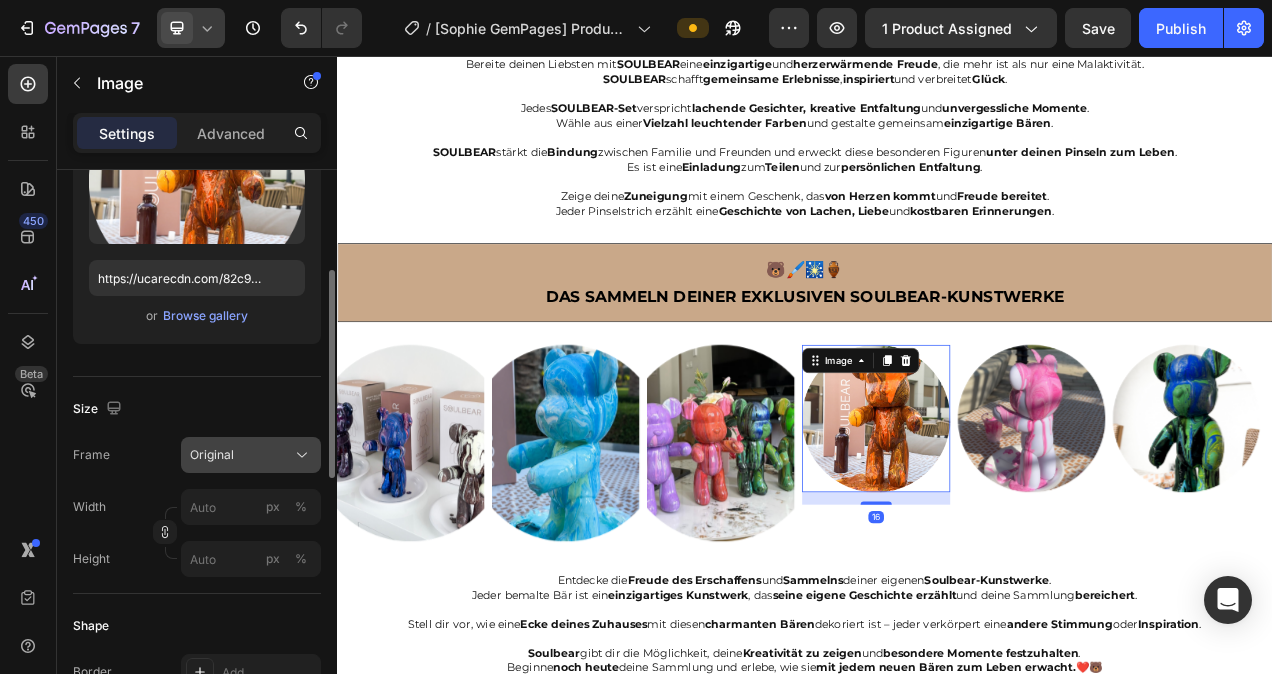 click on "Original" 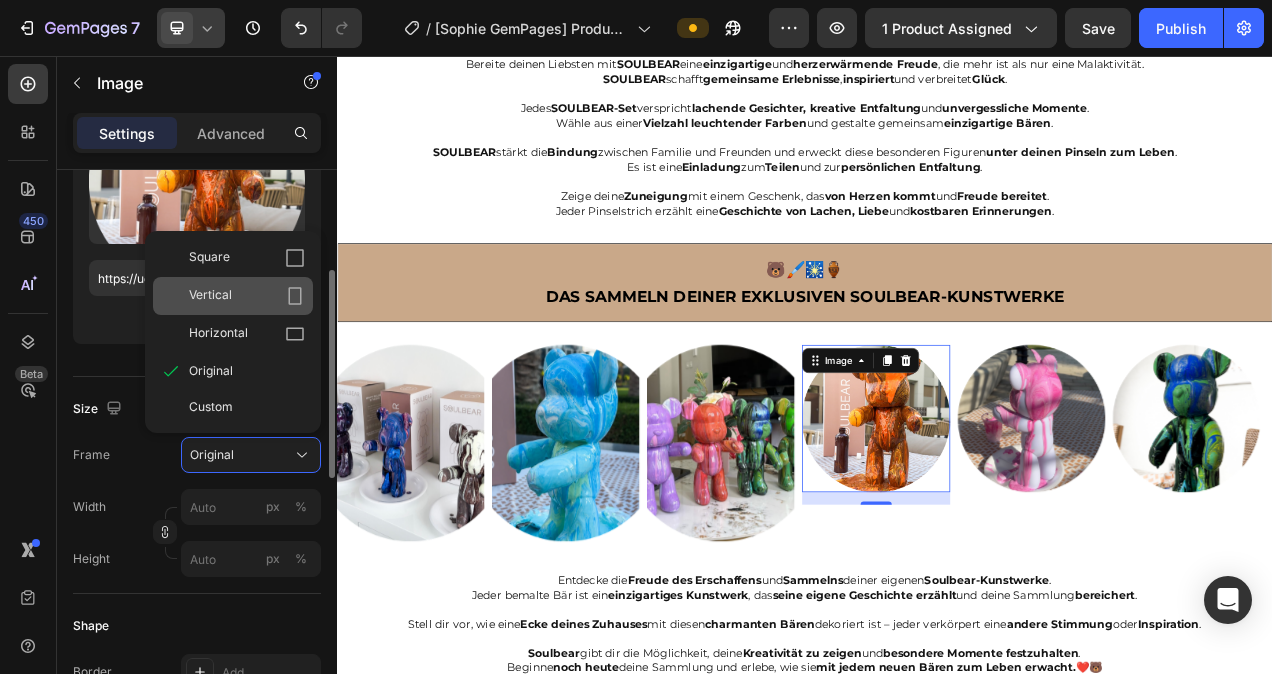 click on "Vertical" at bounding box center [247, 296] 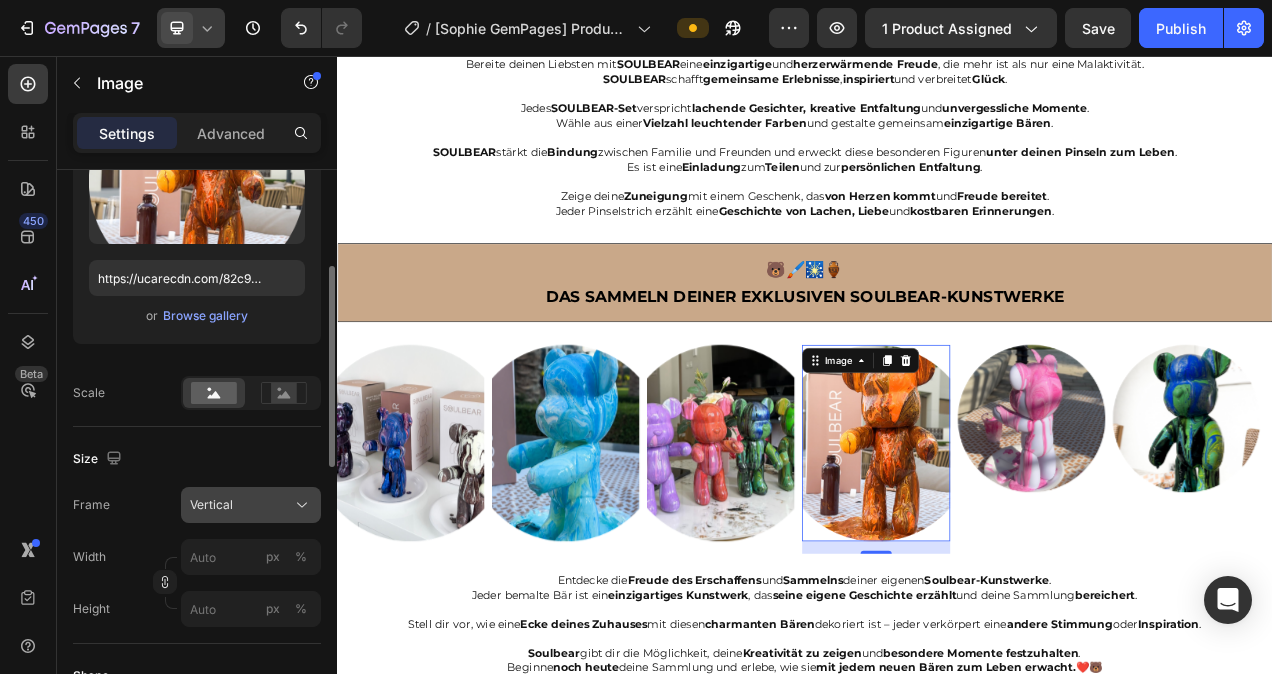 click on "Vertical" 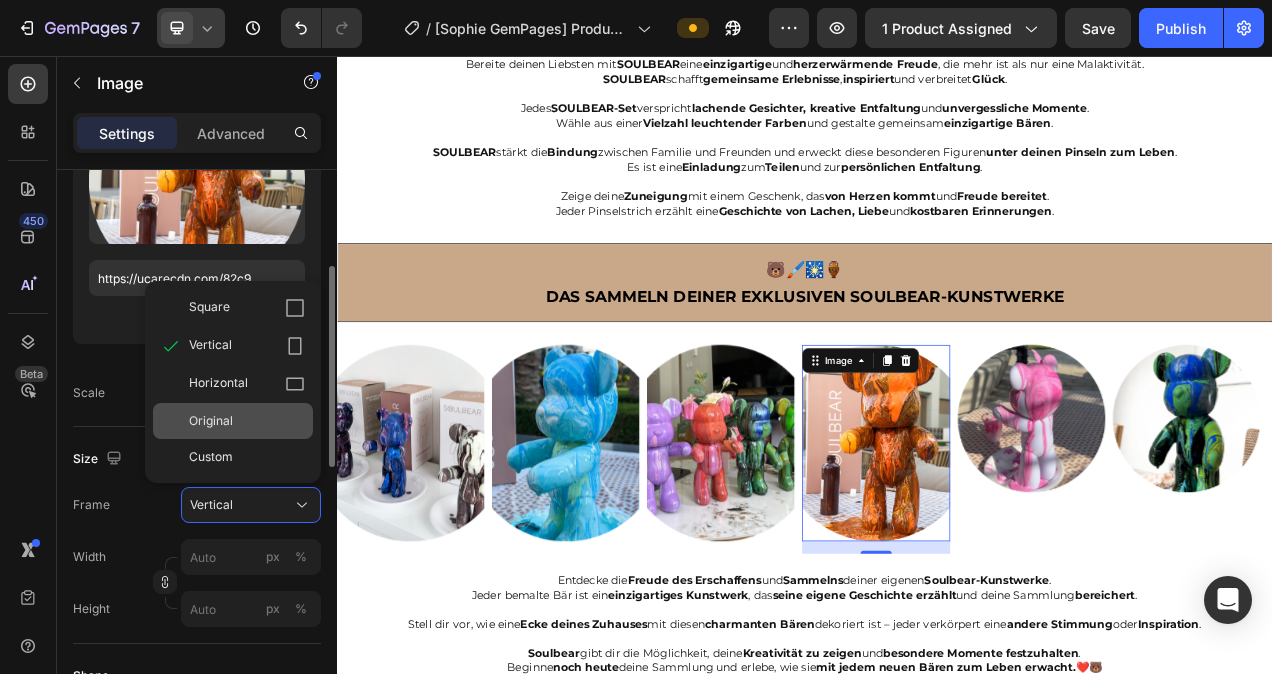 click on "Original" at bounding box center [211, 421] 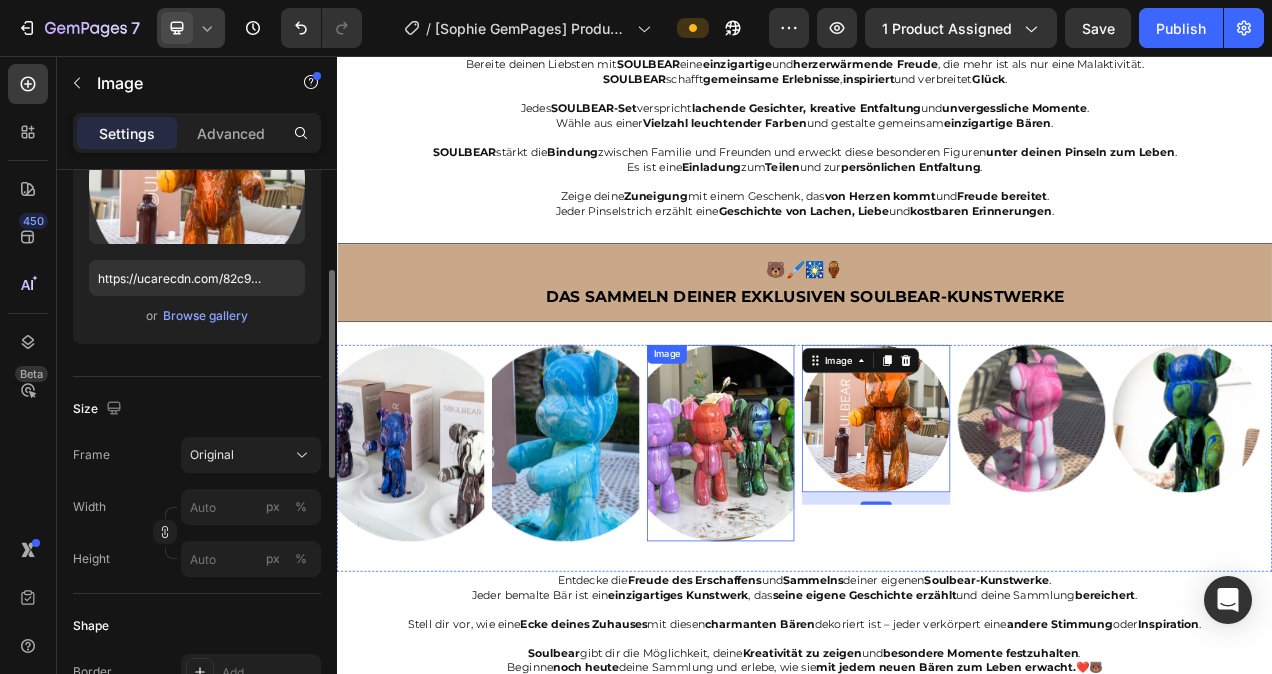 click at bounding box center (829, 554) 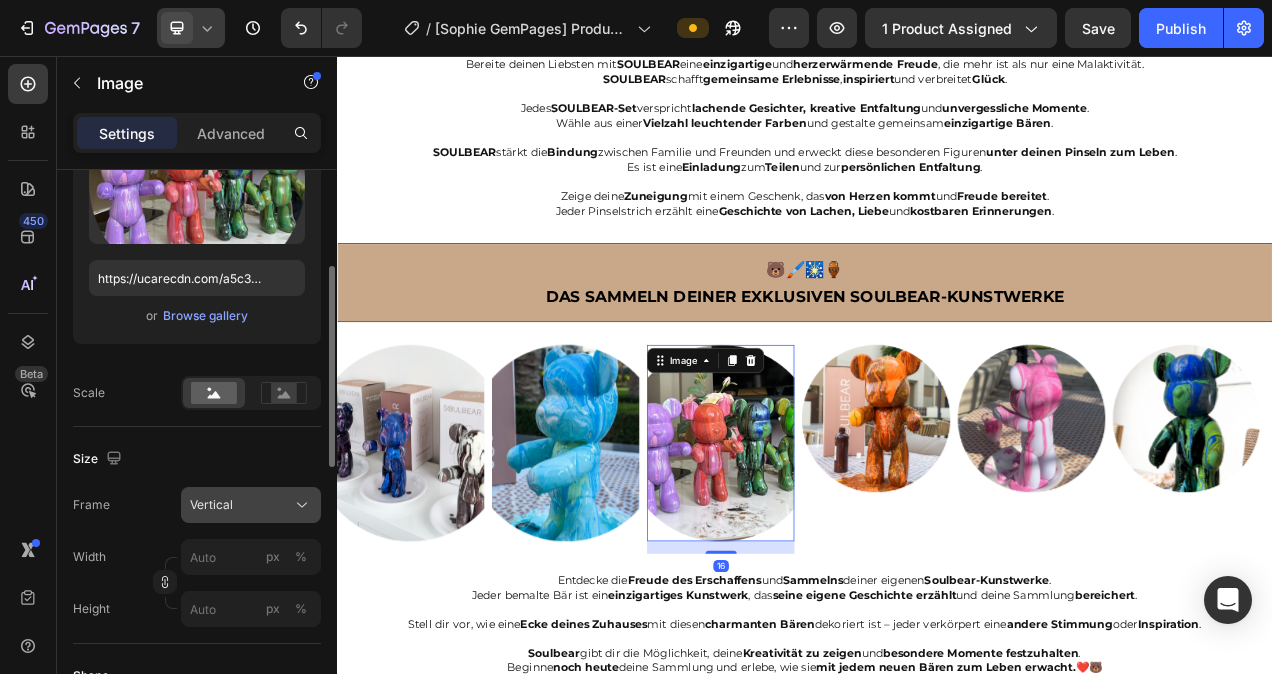 click on "Vertical" at bounding box center [251, 505] 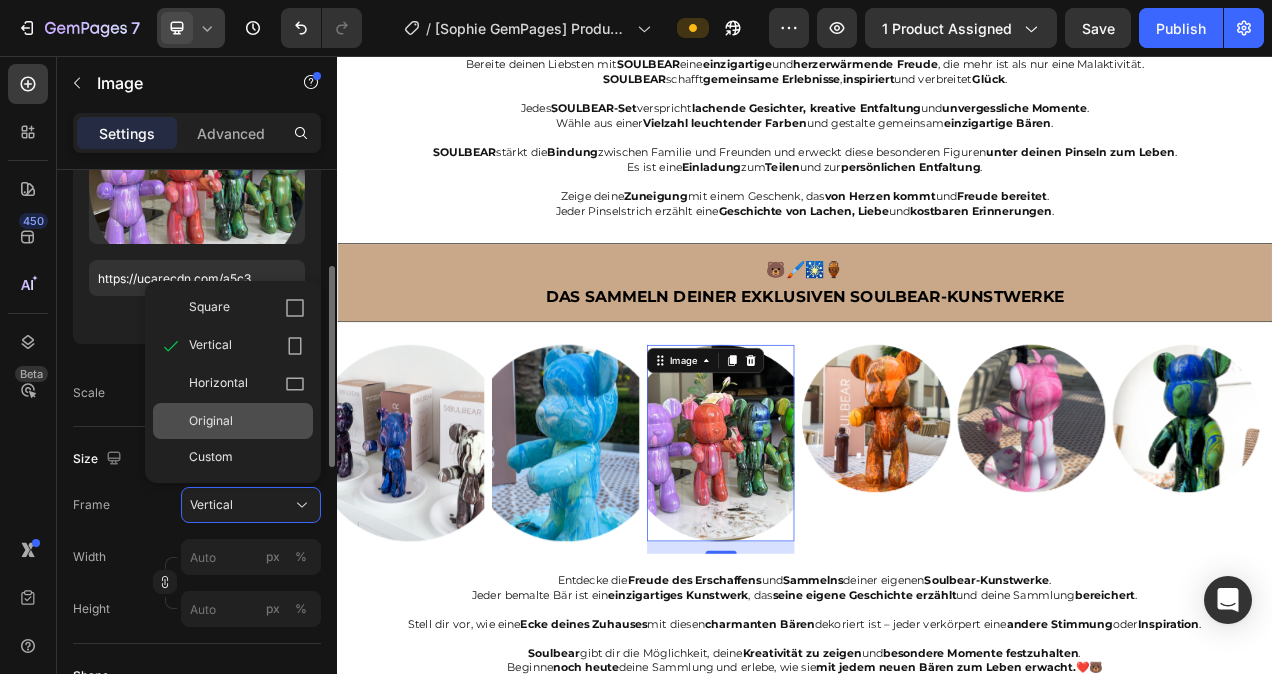 click on "Original" at bounding box center (247, 421) 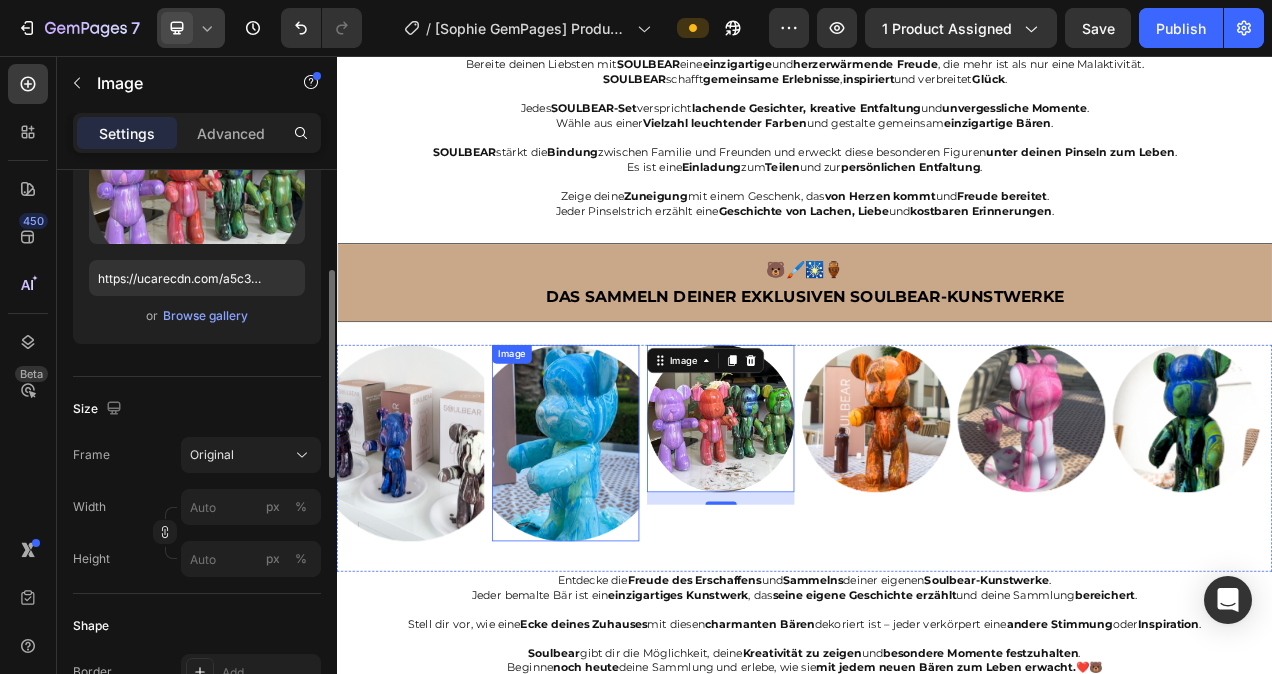 click at bounding box center [630, 554] 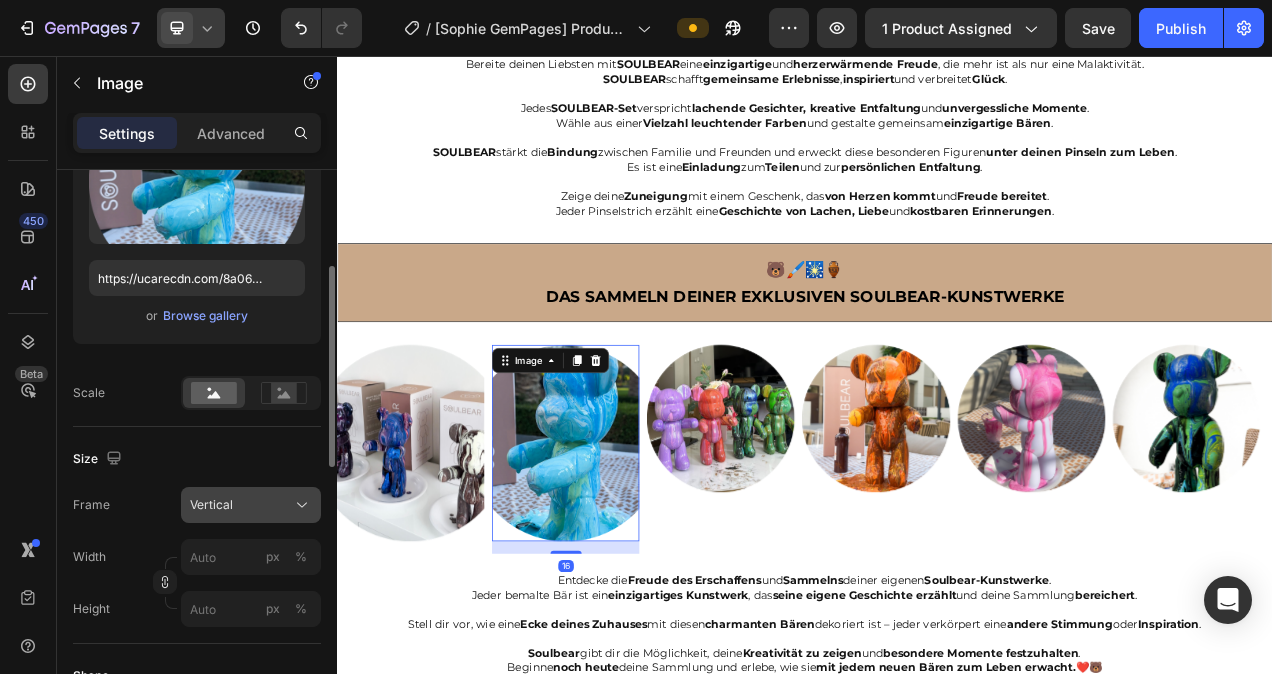 click on "Vertical" 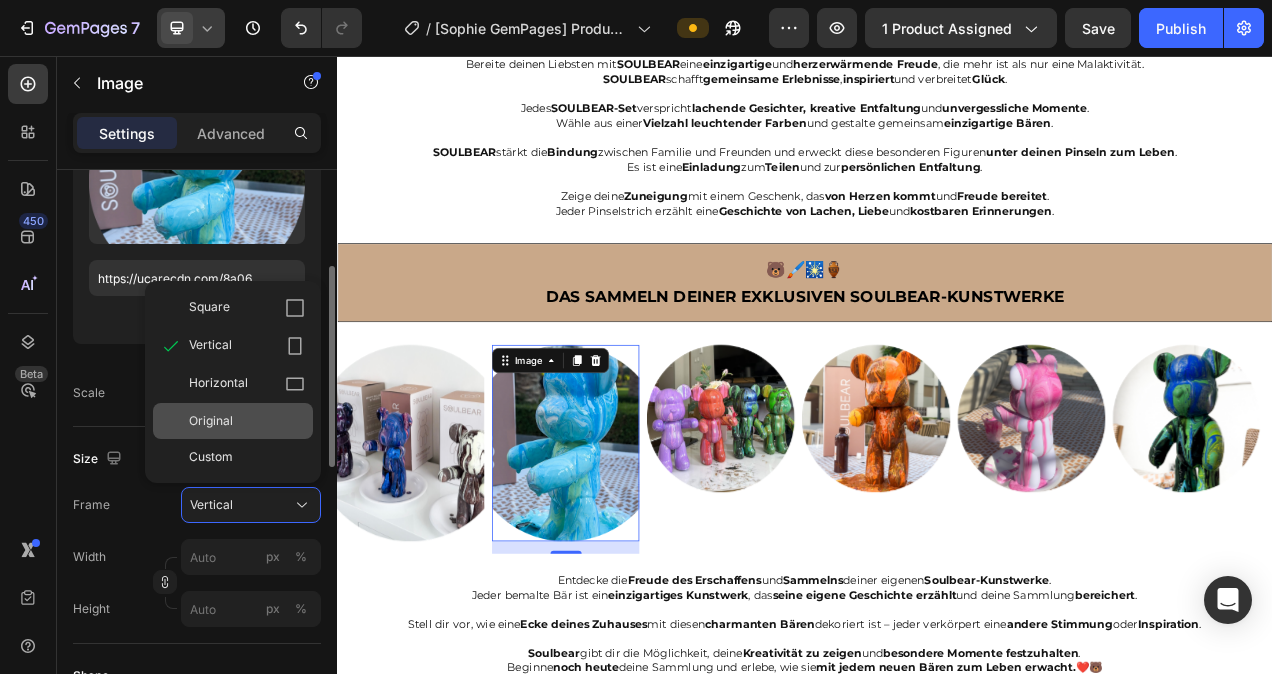 click on "Original" at bounding box center [247, 421] 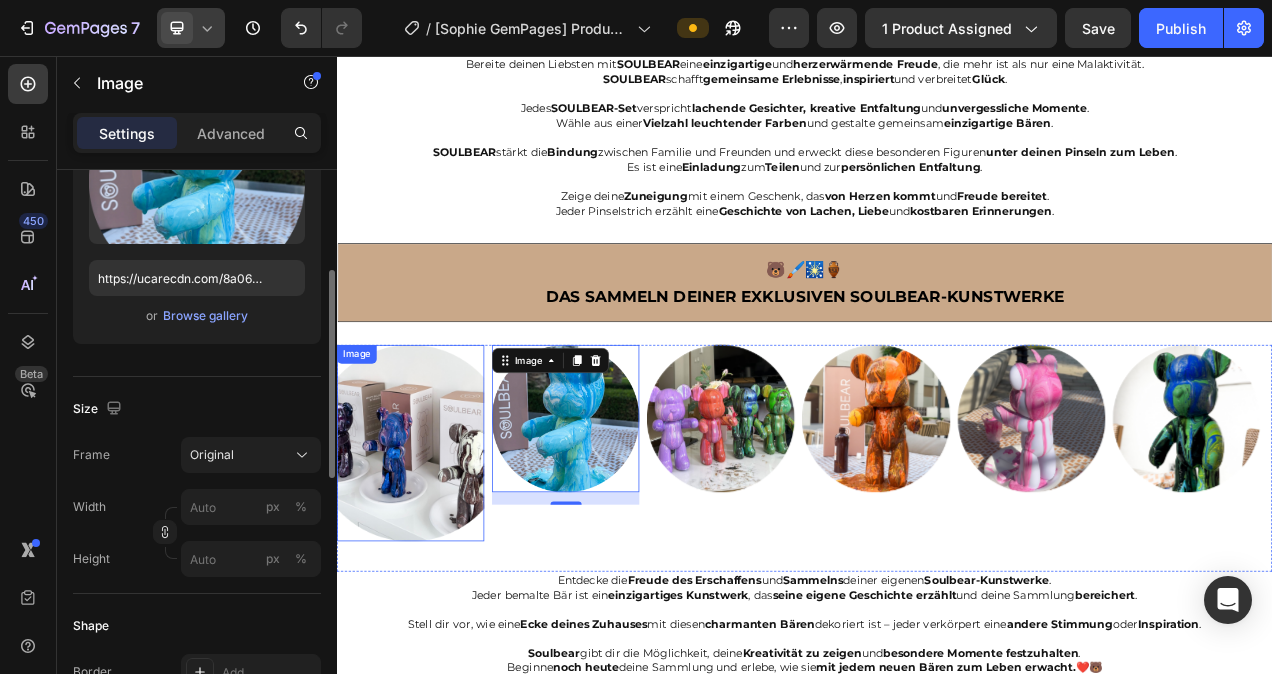 click at bounding box center (431, 554) 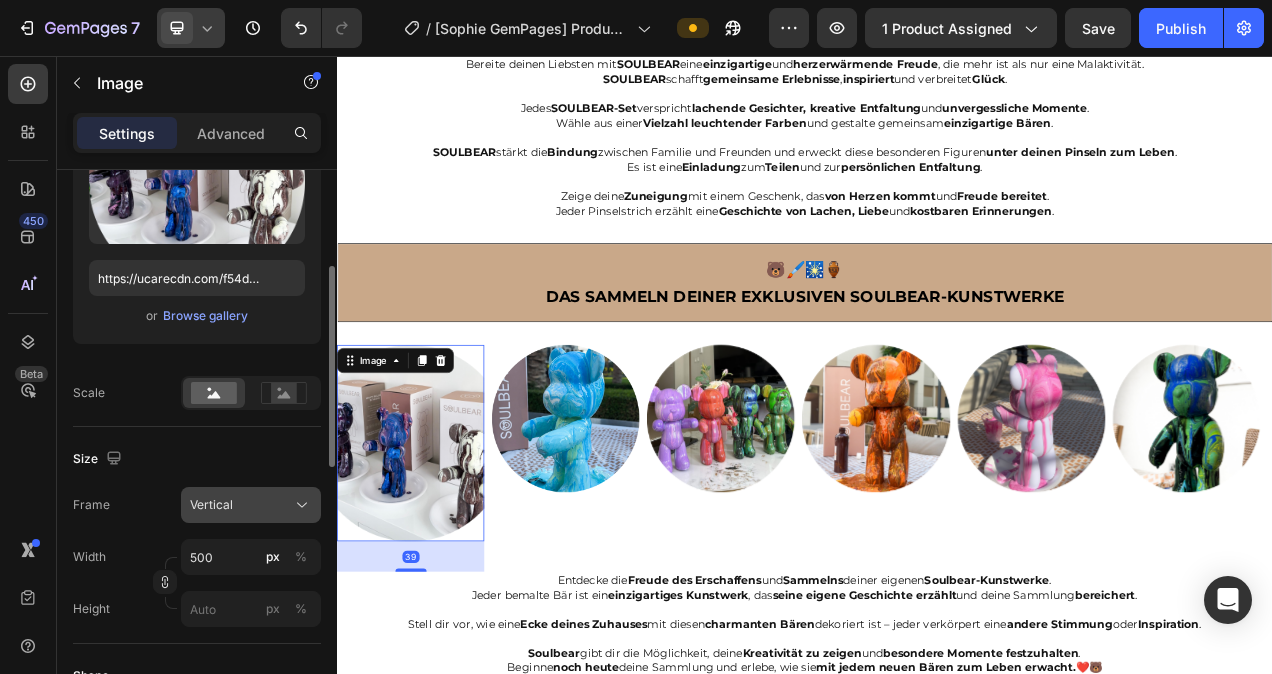 click on "Vertical" 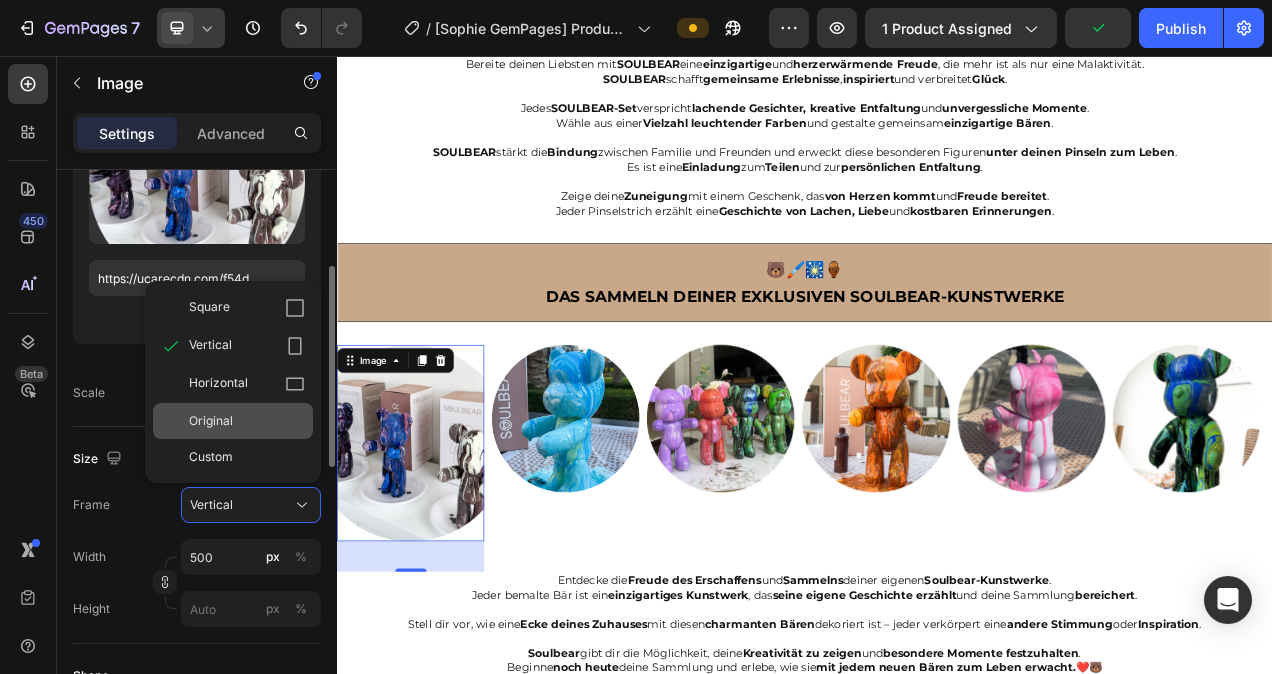 click on "Original" at bounding box center [247, 421] 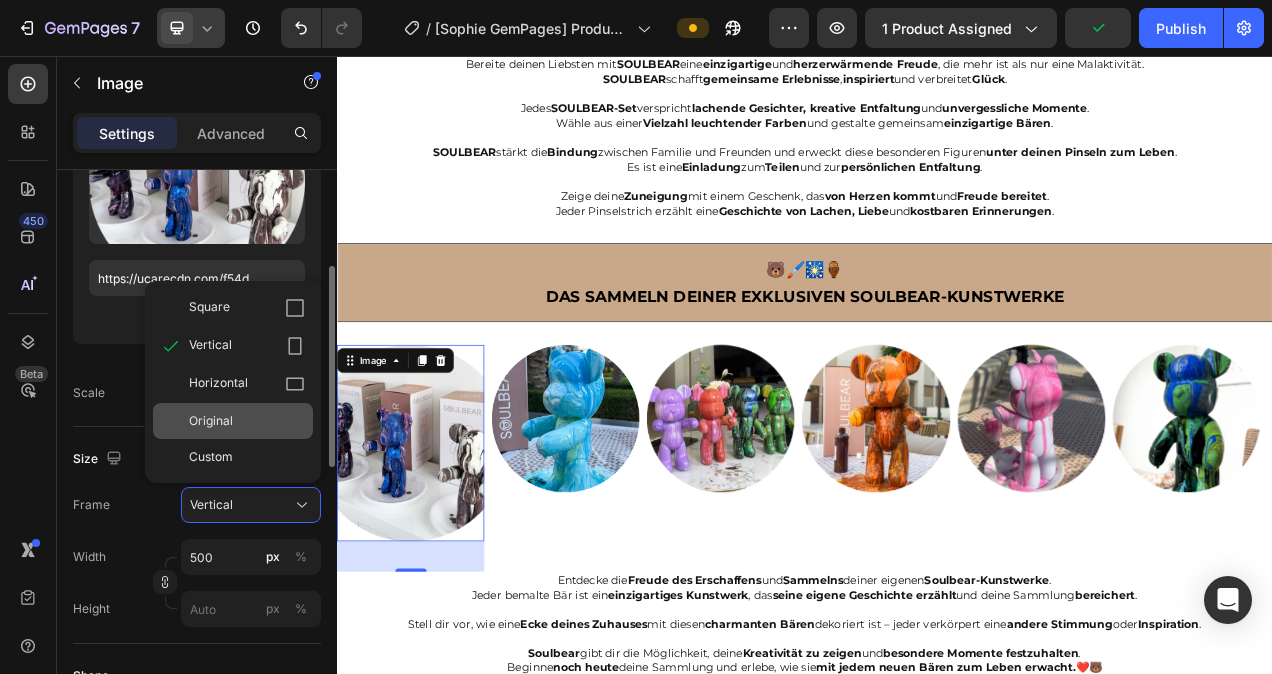 type 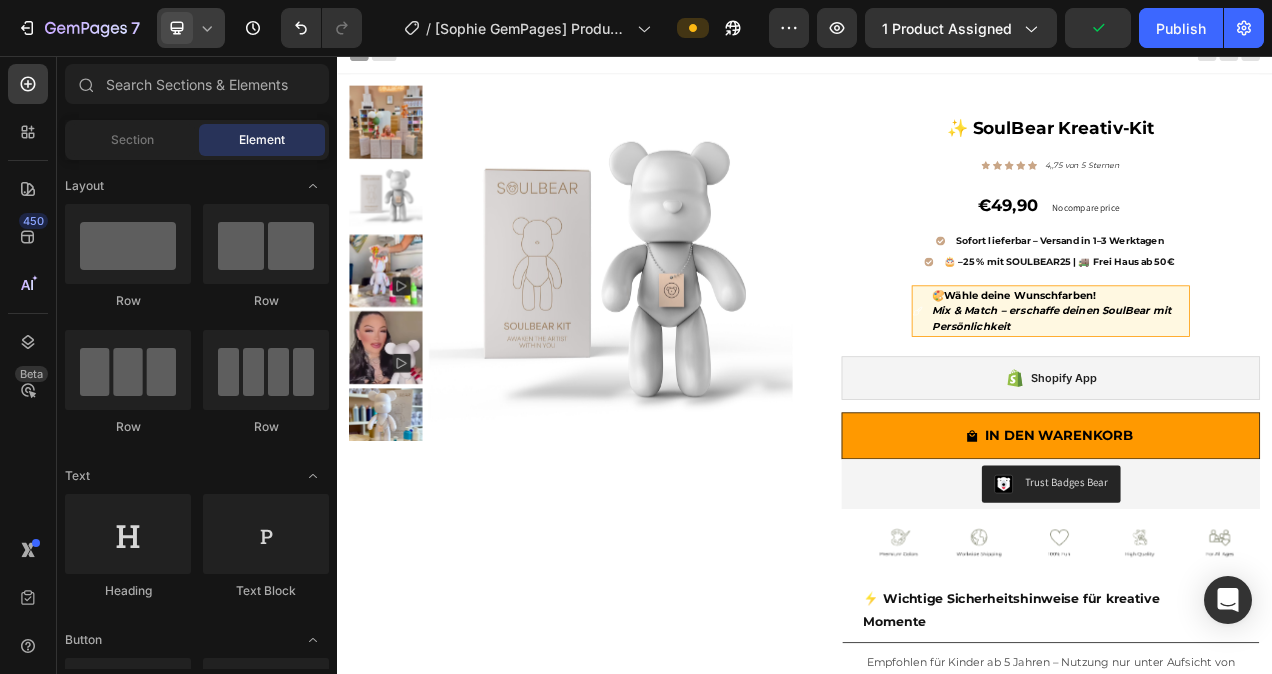 scroll, scrollTop: 0, scrollLeft: 0, axis: both 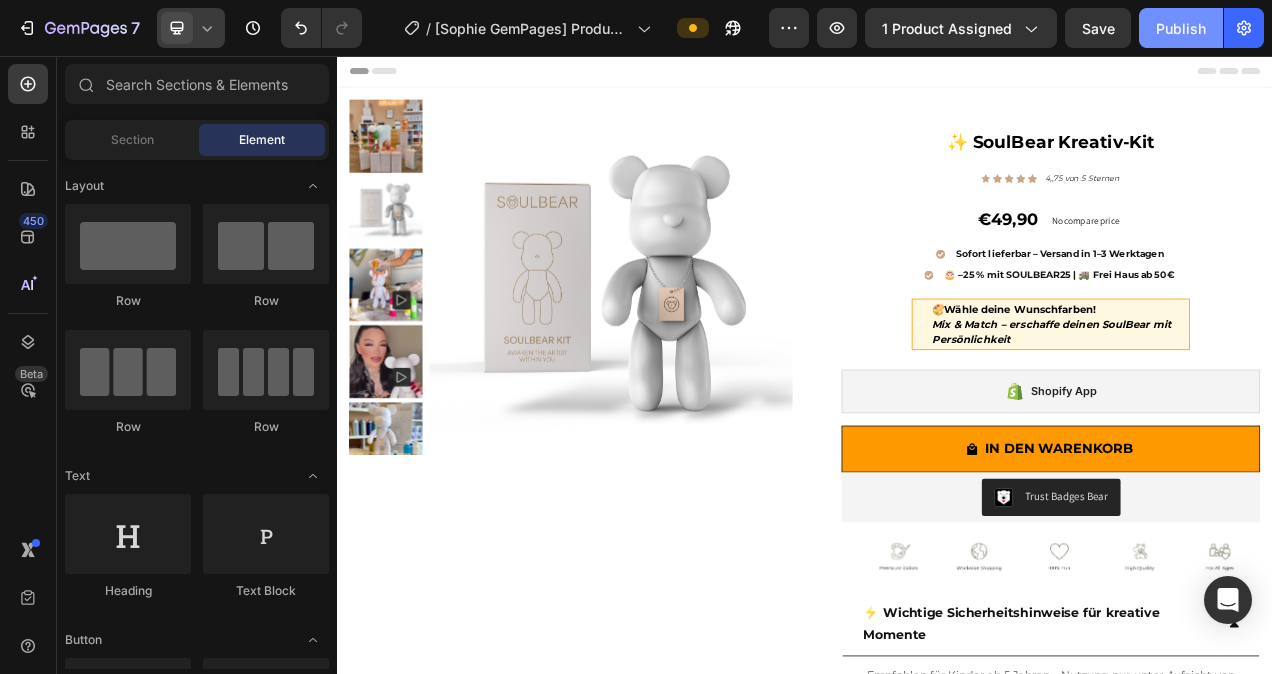 click on "Publish" at bounding box center (1181, 28) 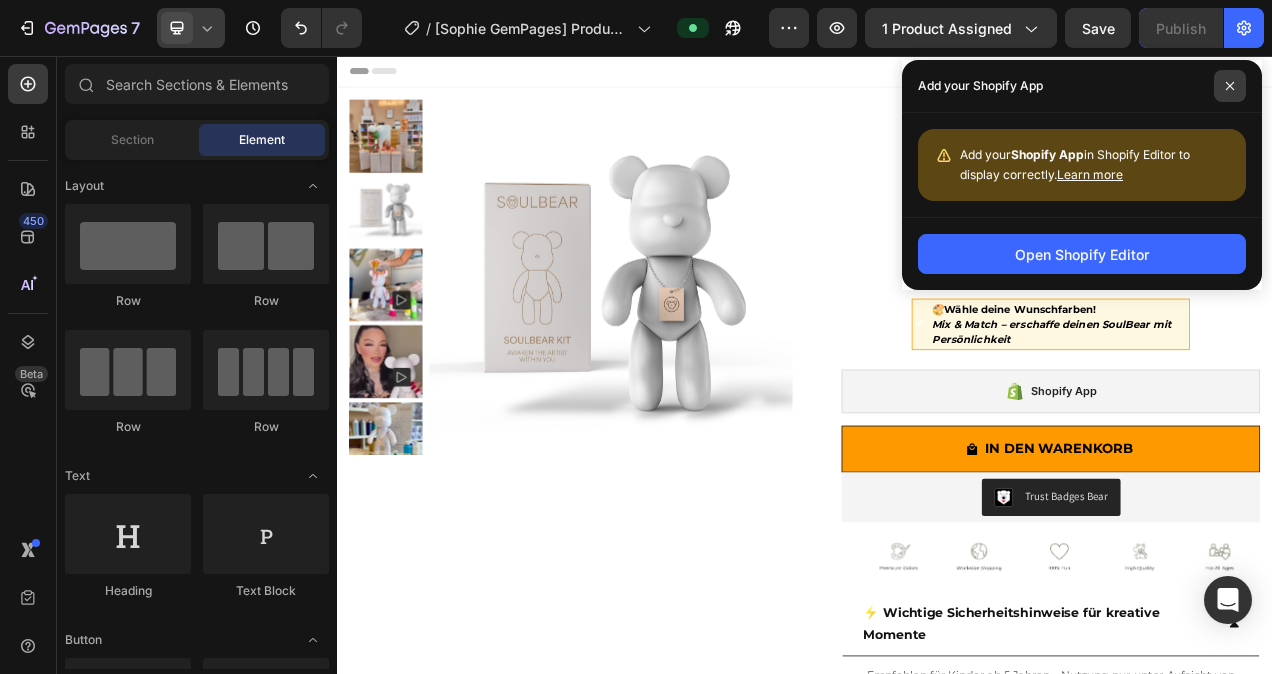 click at bounding box center [1230, 86] 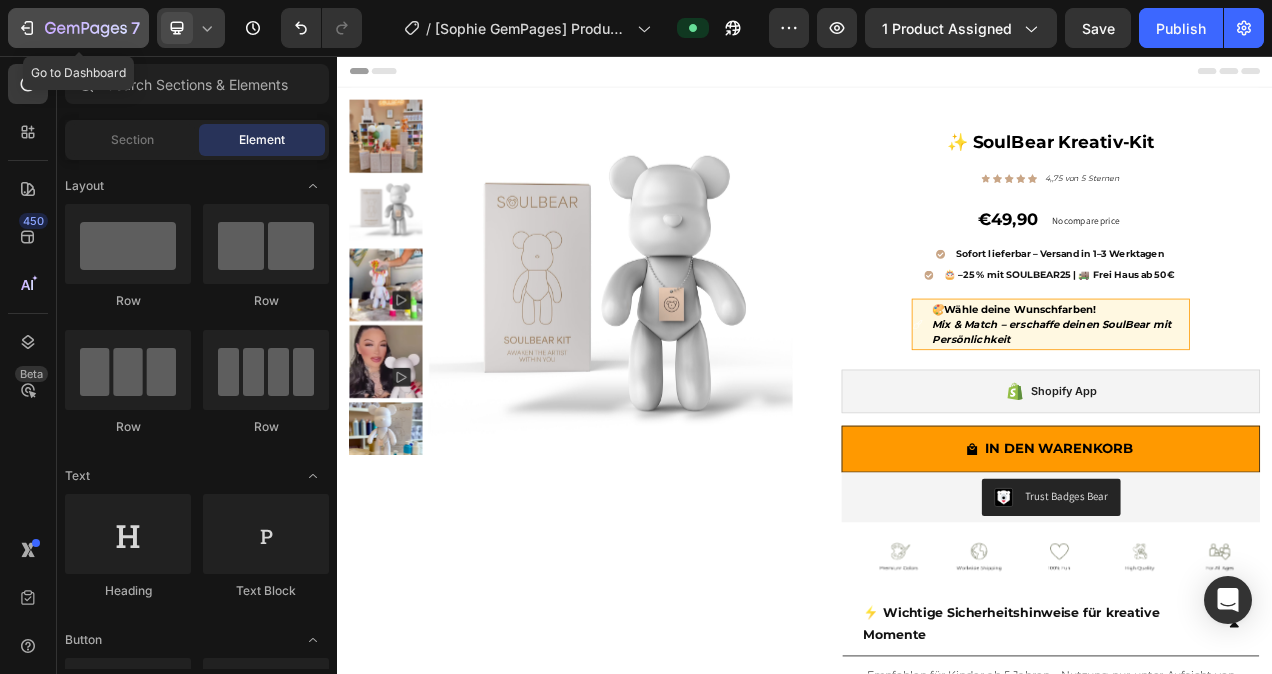 click 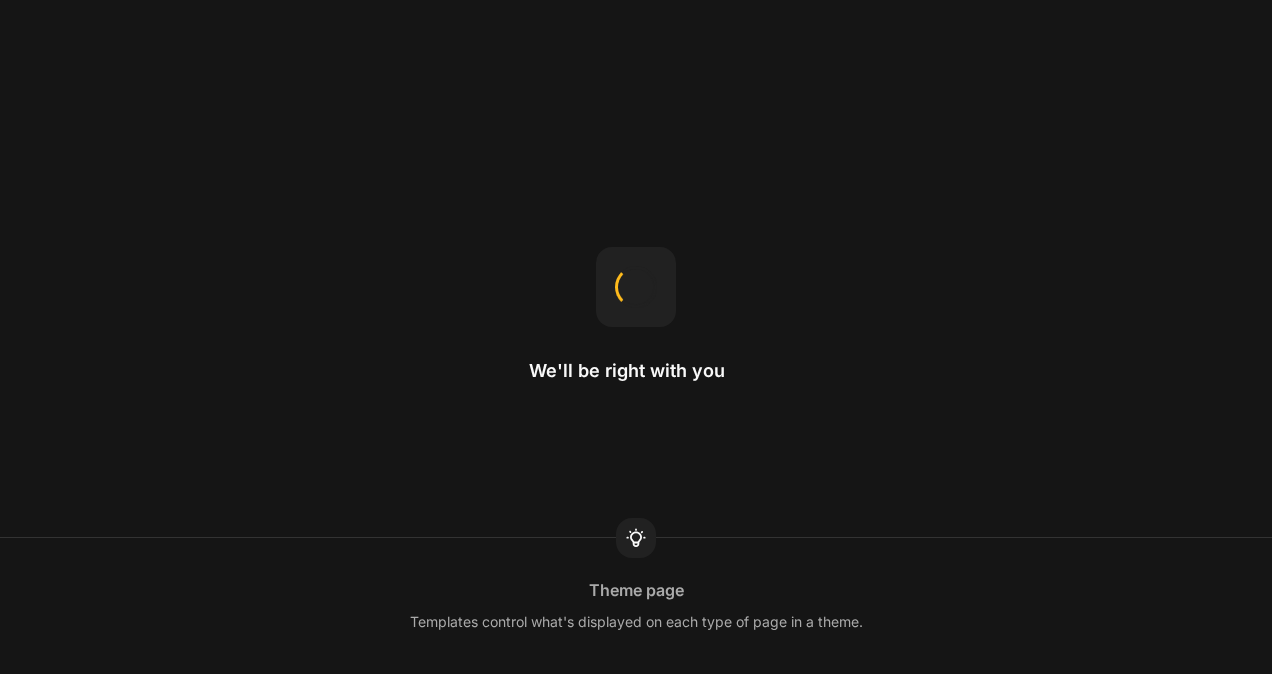 scroll, scrollTop: 0, scrollLeft: 0, axis: both 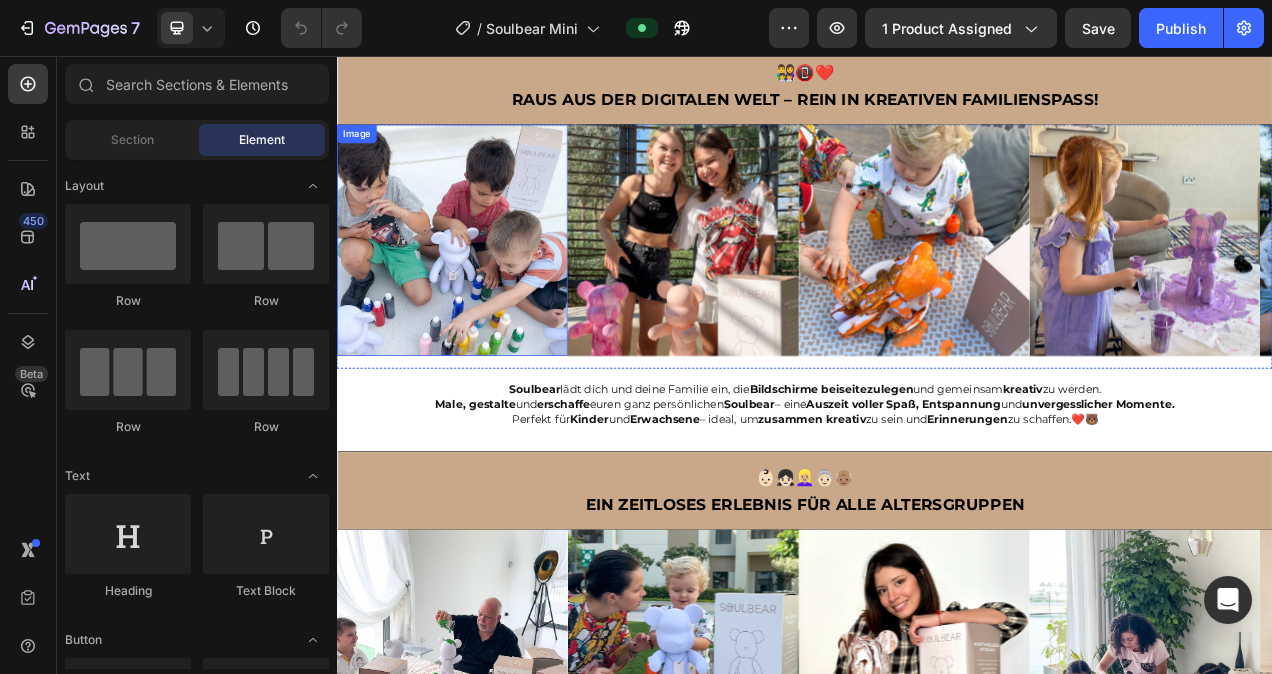 click at bounding box center [485, 293] 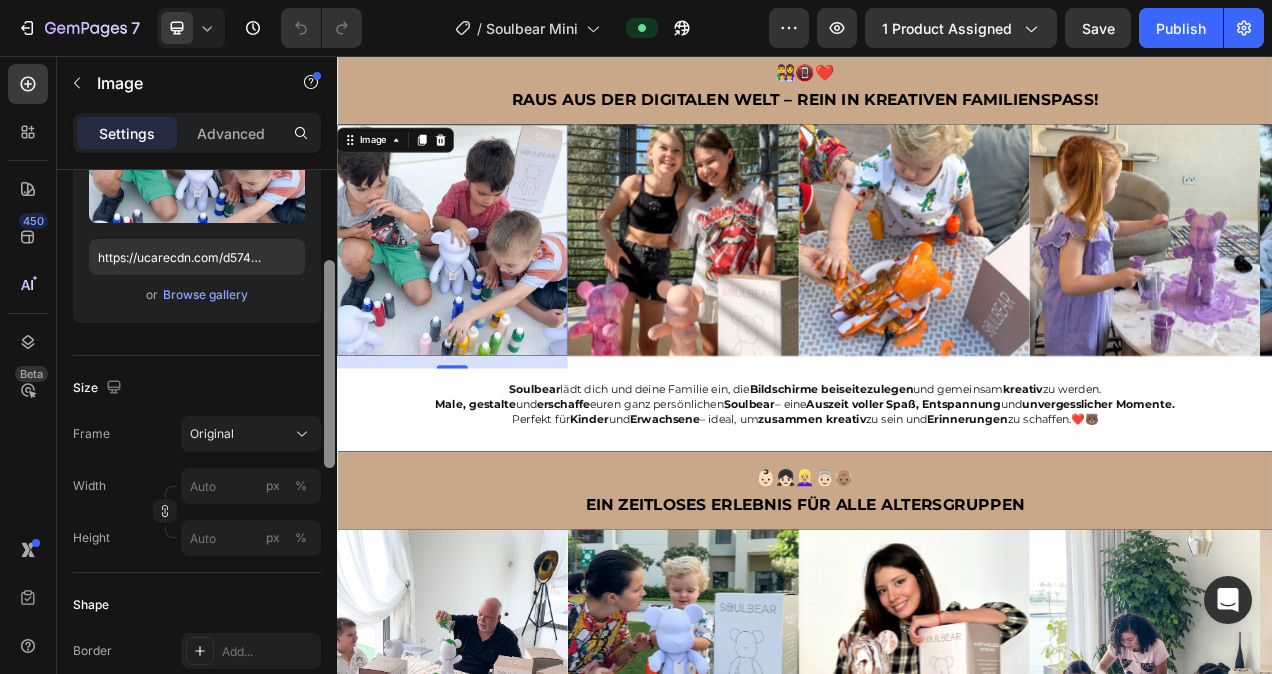 drag, startPoint x: 325, startPoint y: 292, endPoint x: 329, endPoint y: 401, distance: 109.07337 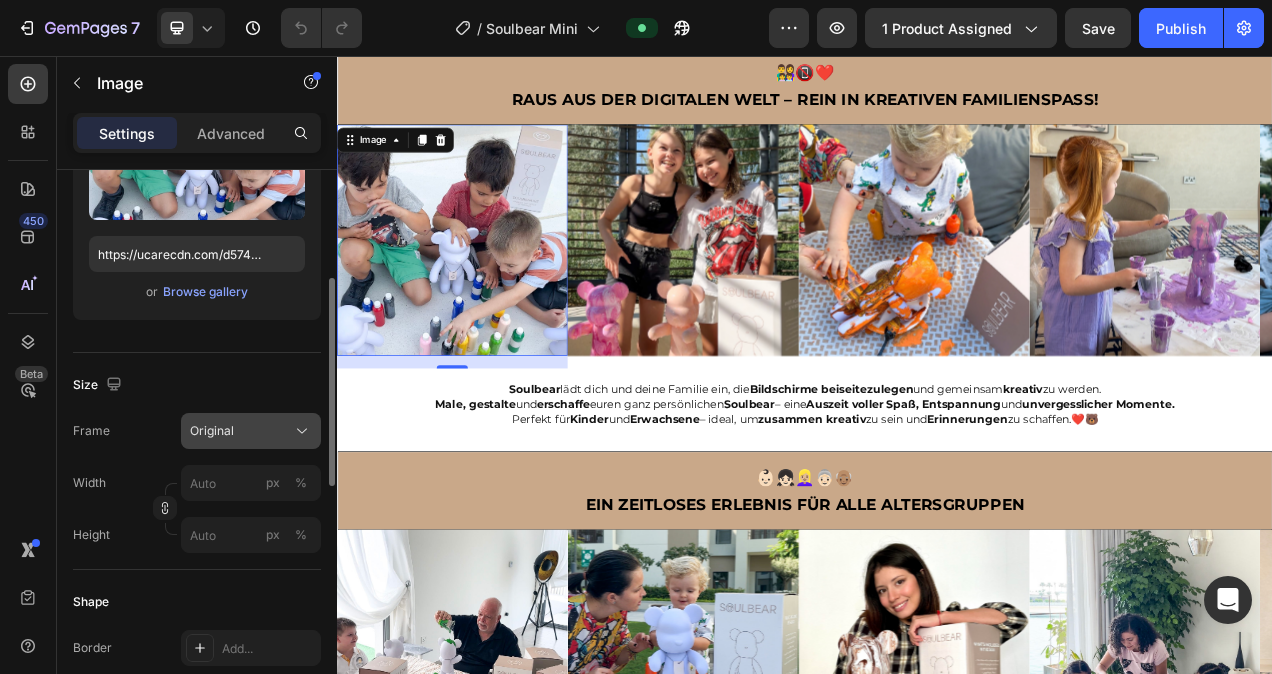 click on "Original" 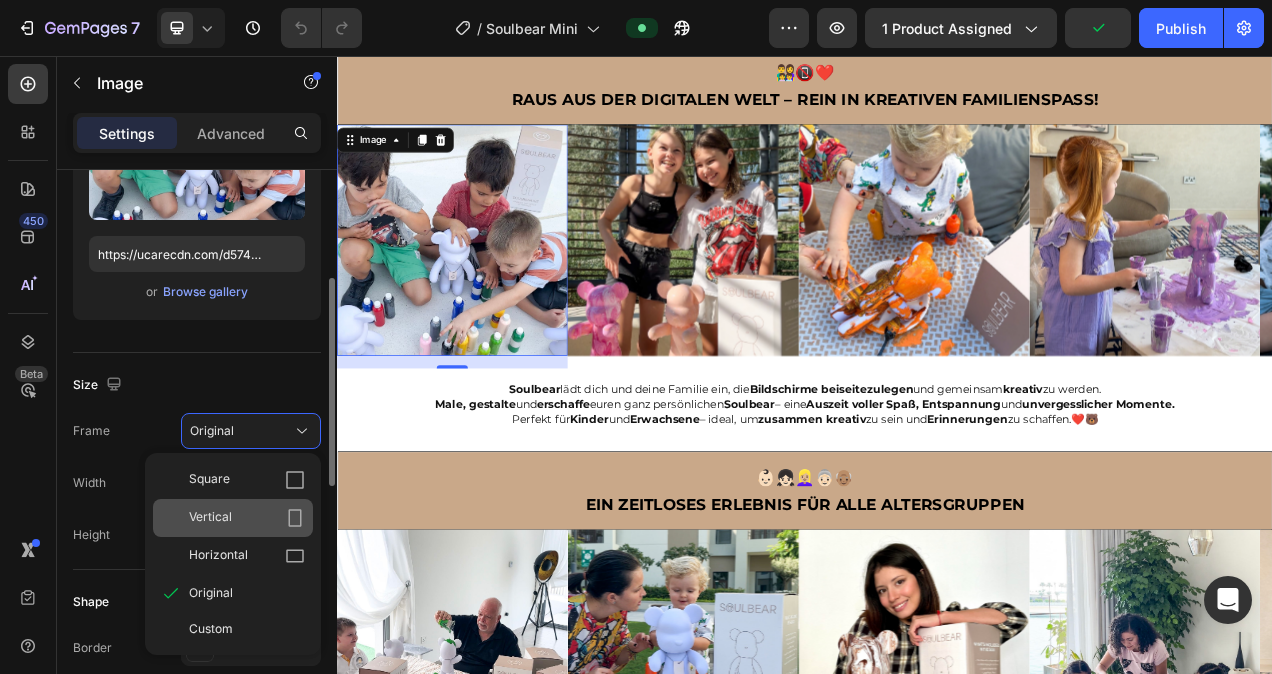 click on "Vertical" at bounding box center [247, 518] 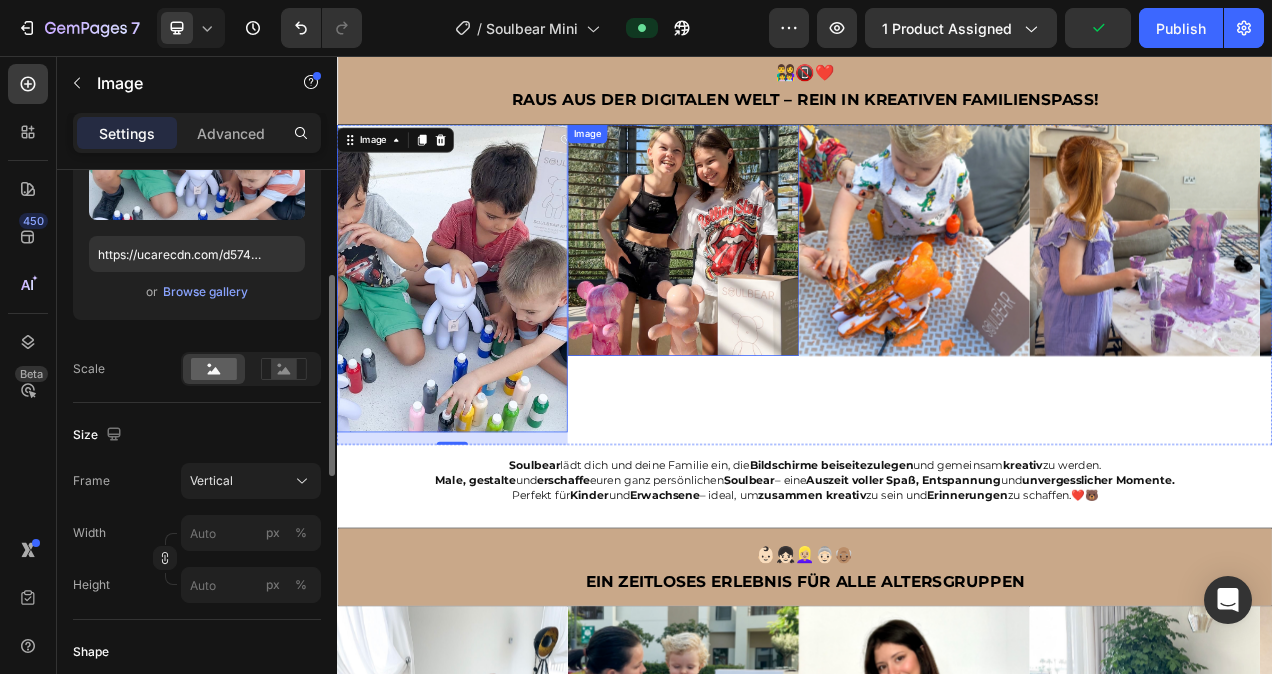 click at bounding box center (781, 293) 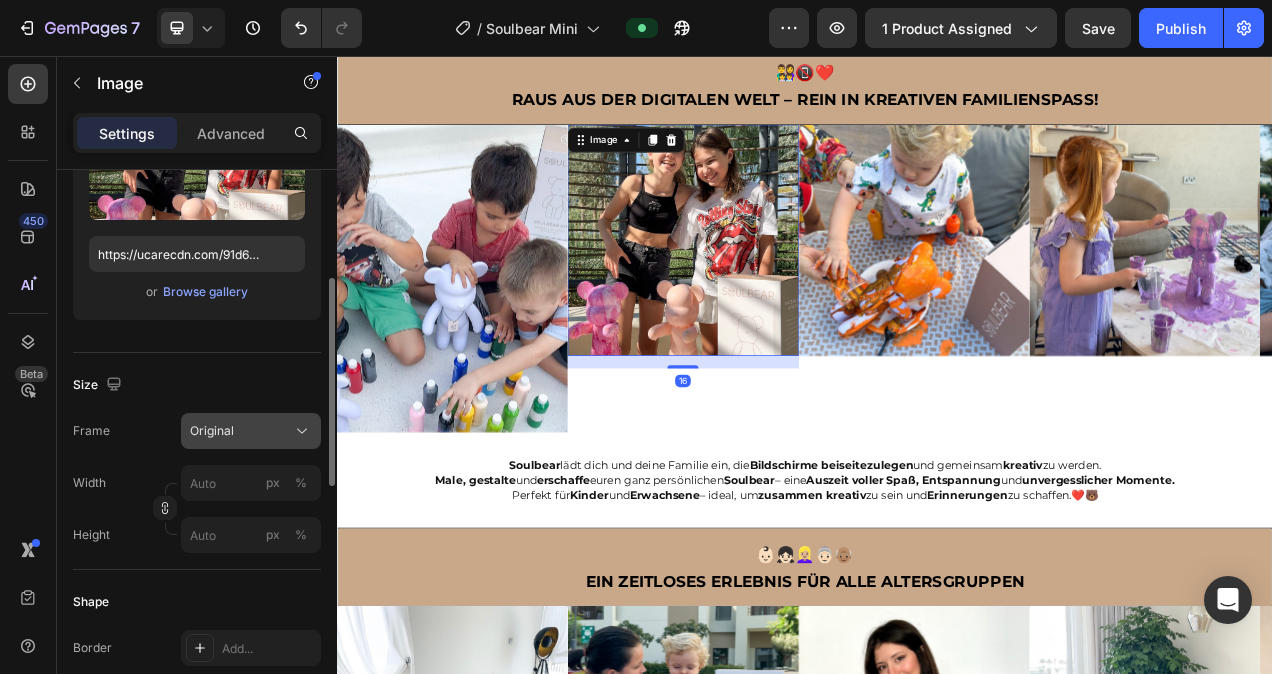 click 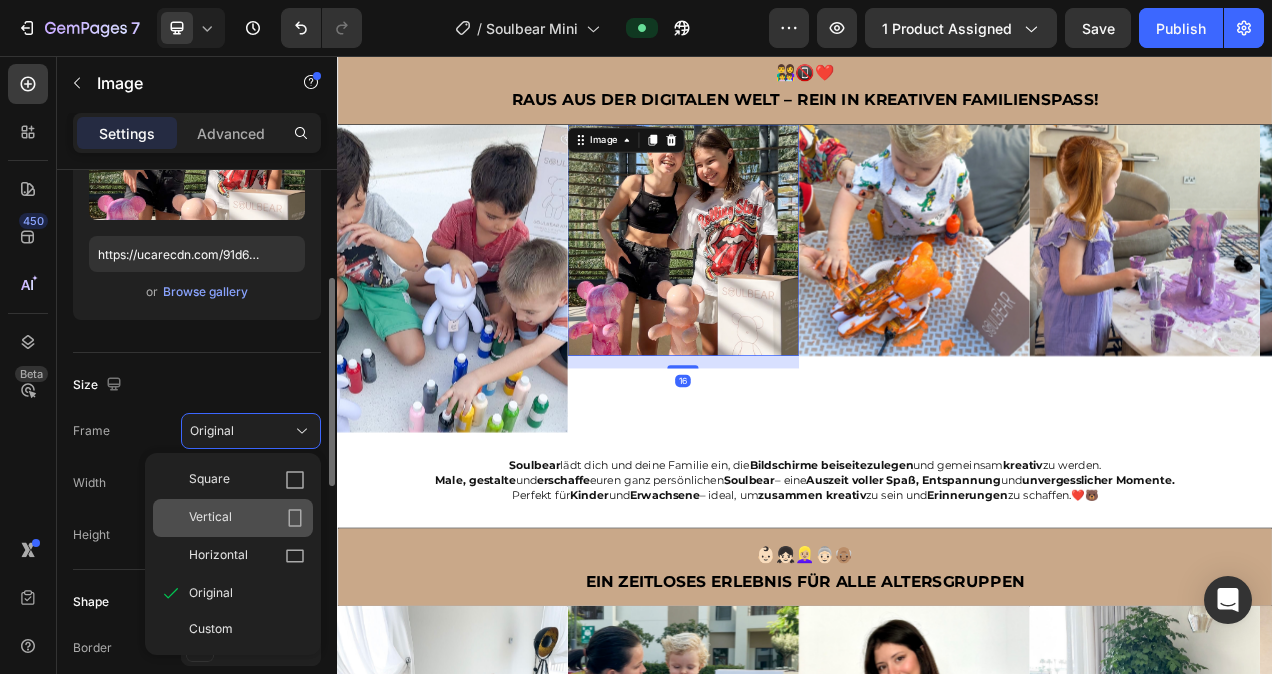 click on "Vertical" 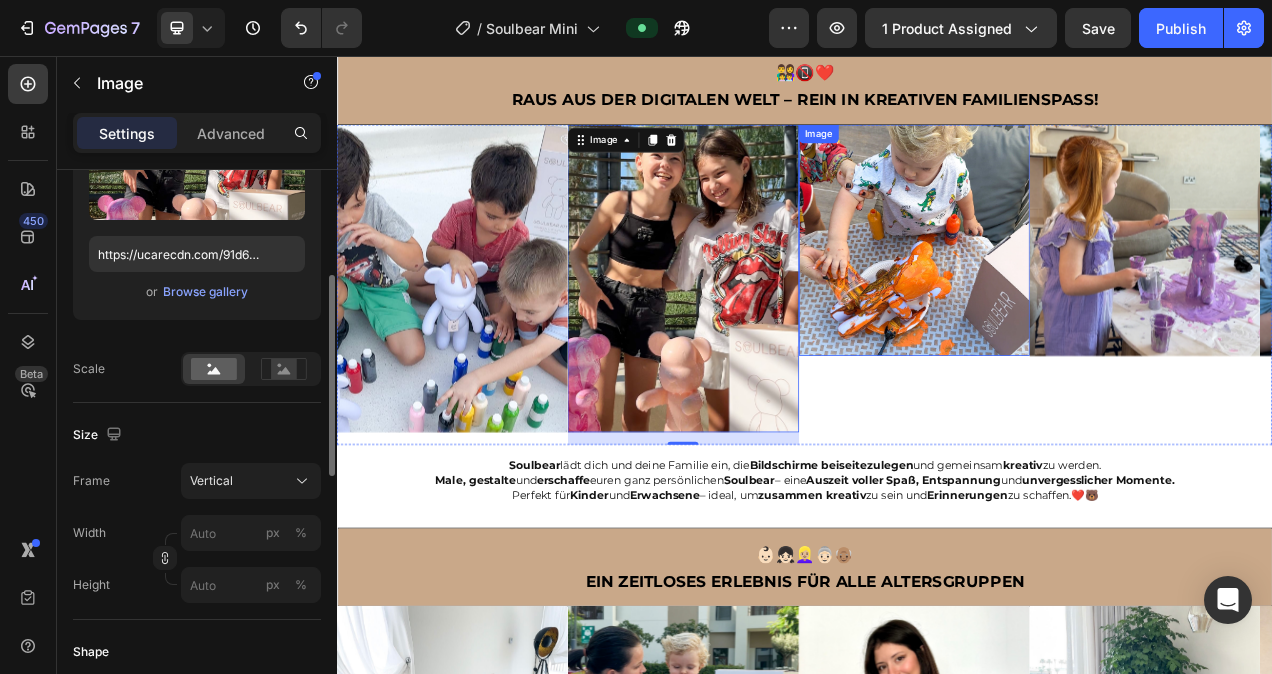 click at bounding box center (1078, 293) 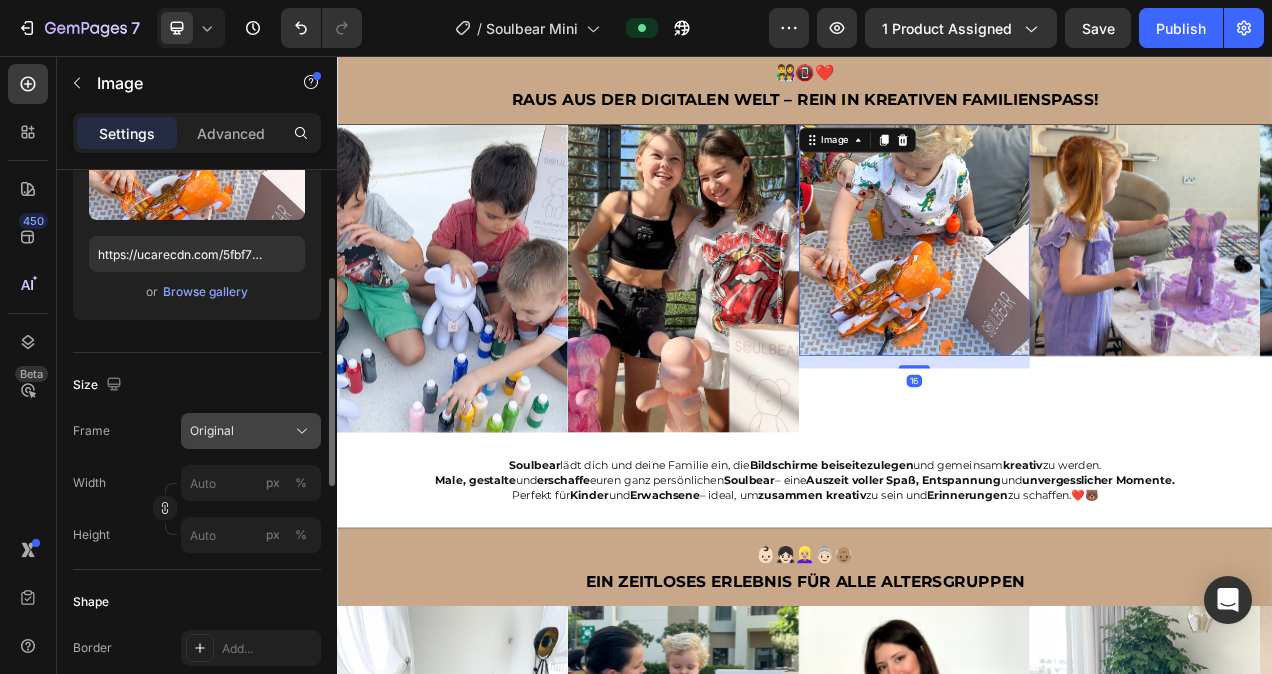 click 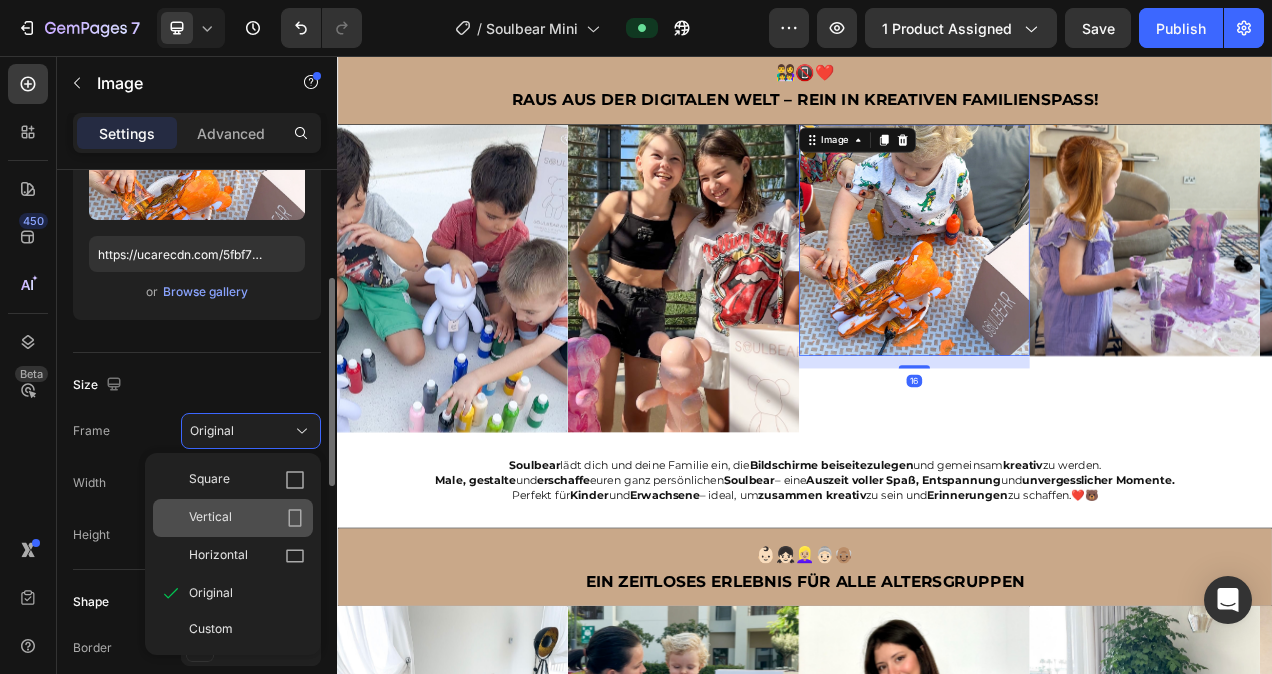 click on "Vertical" at bounding box center (247, 518) 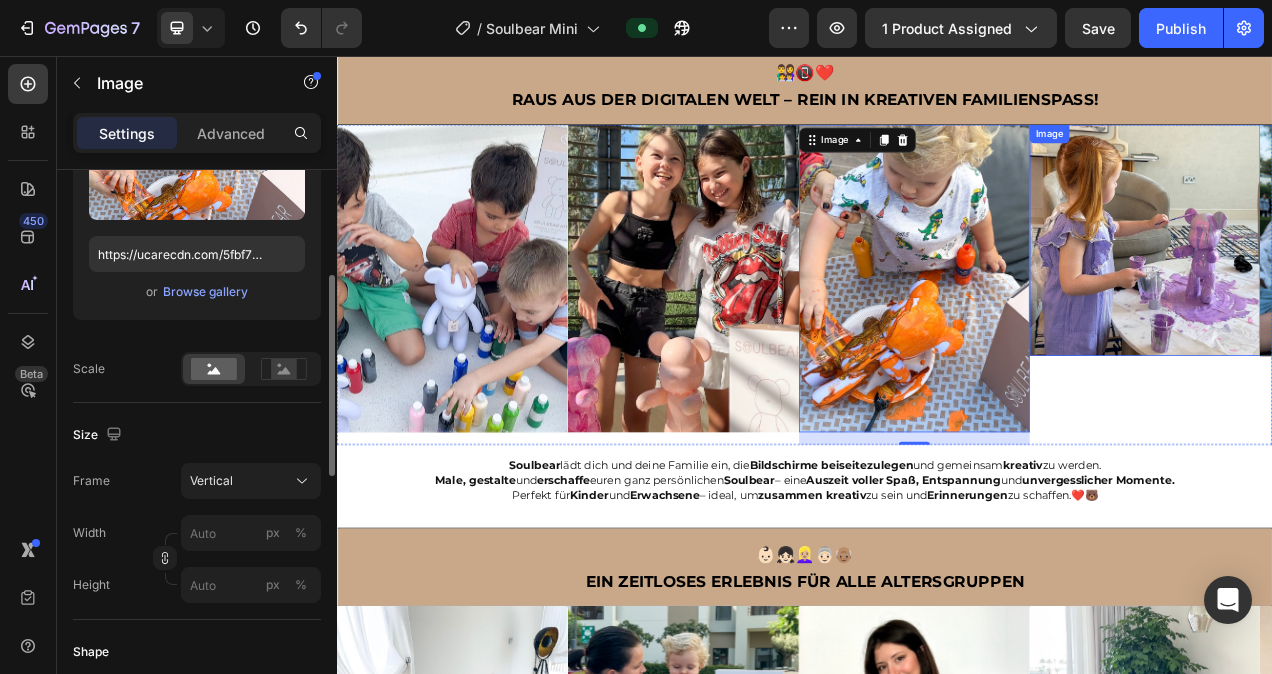click at bounding box center (1374, 293) 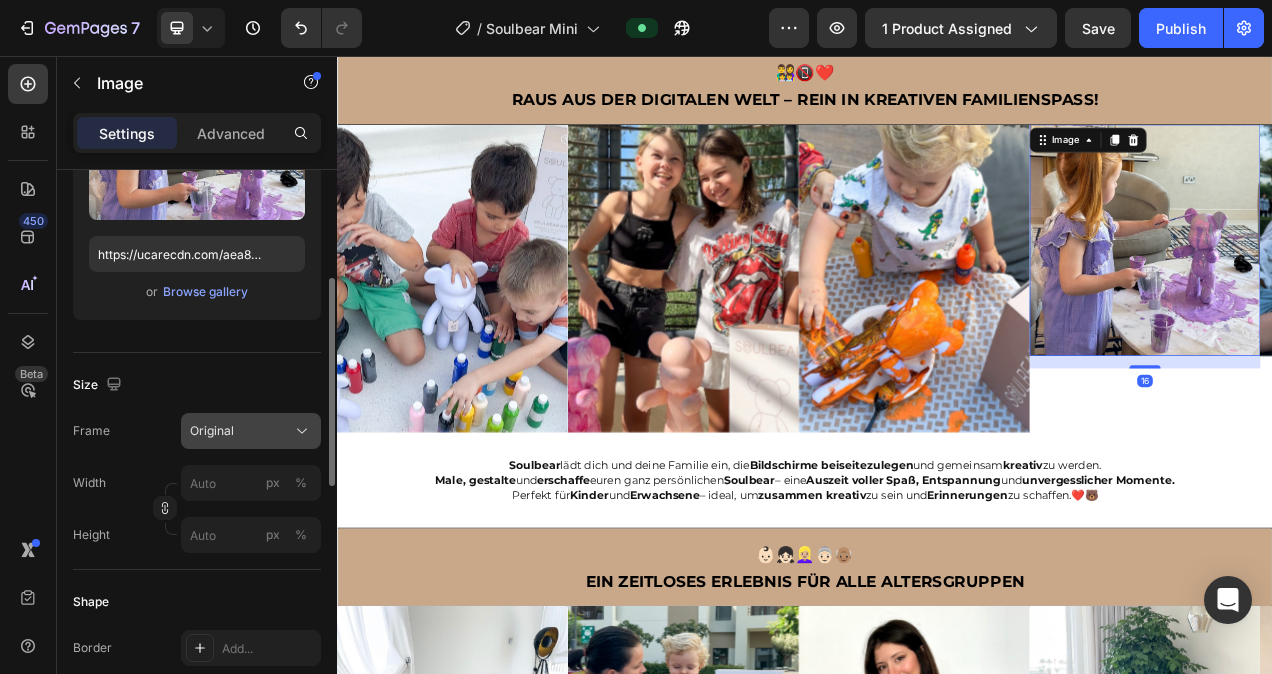 click on "Original" 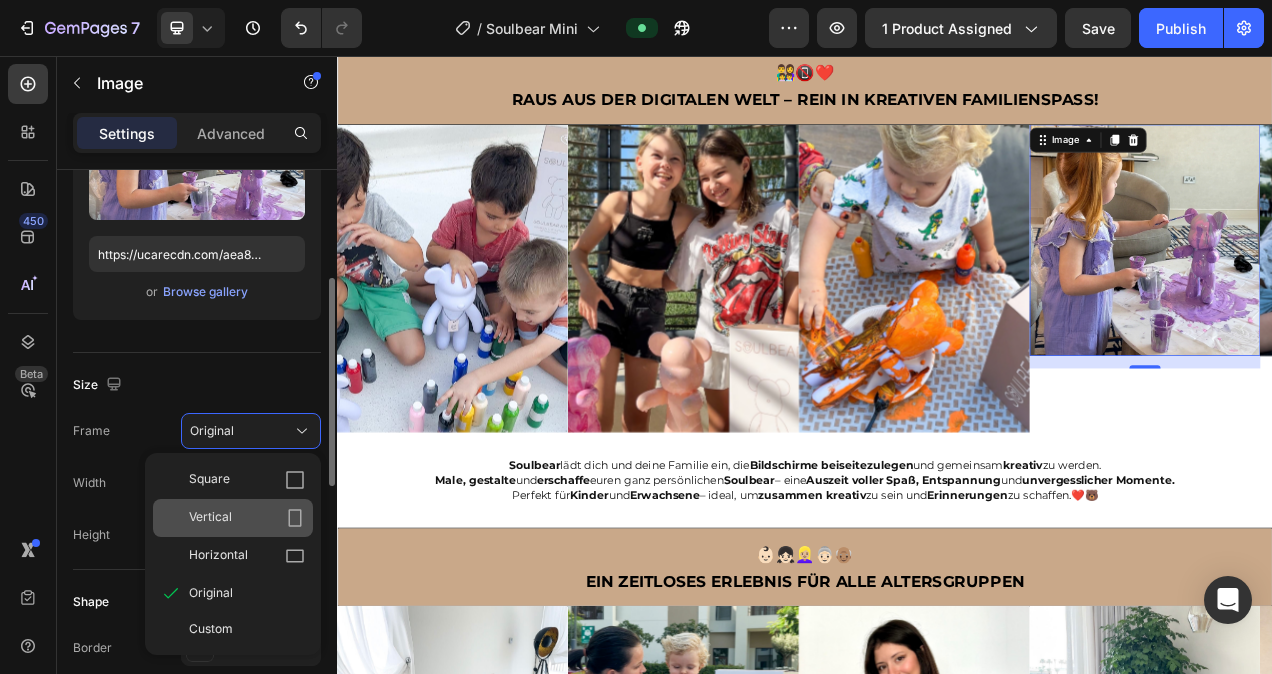 click on "Vertical" 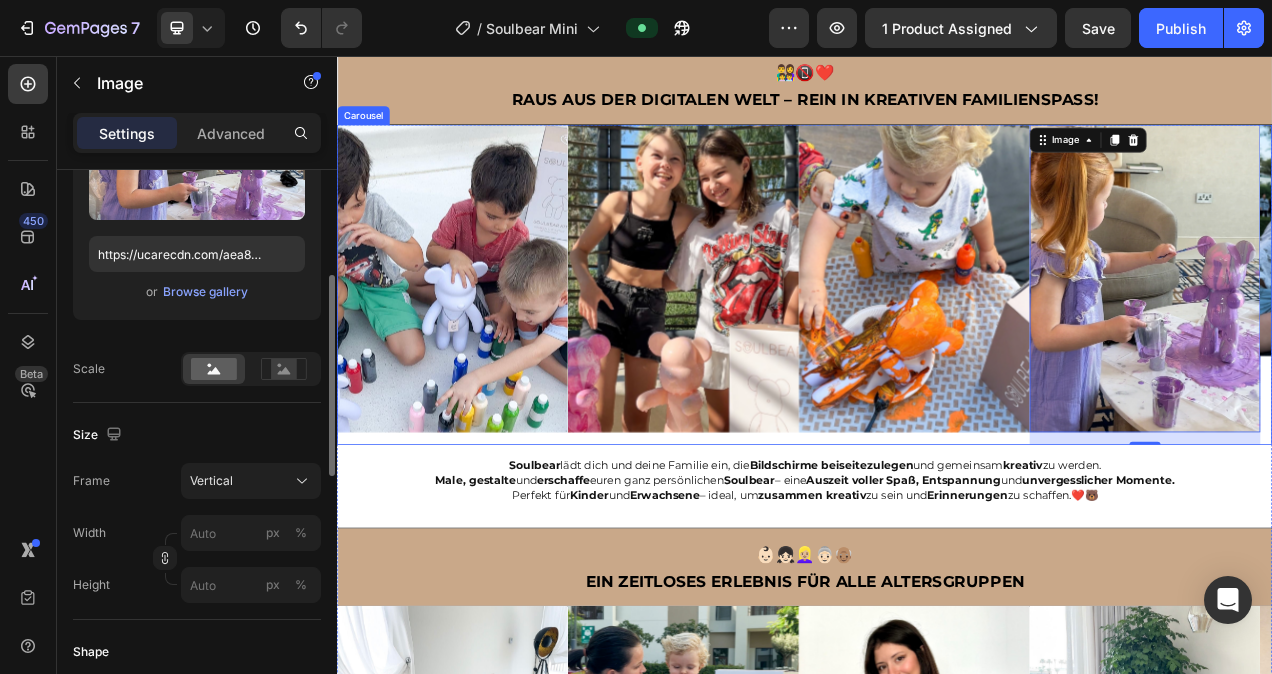 click on "Image" at bounding box center (485, 350) 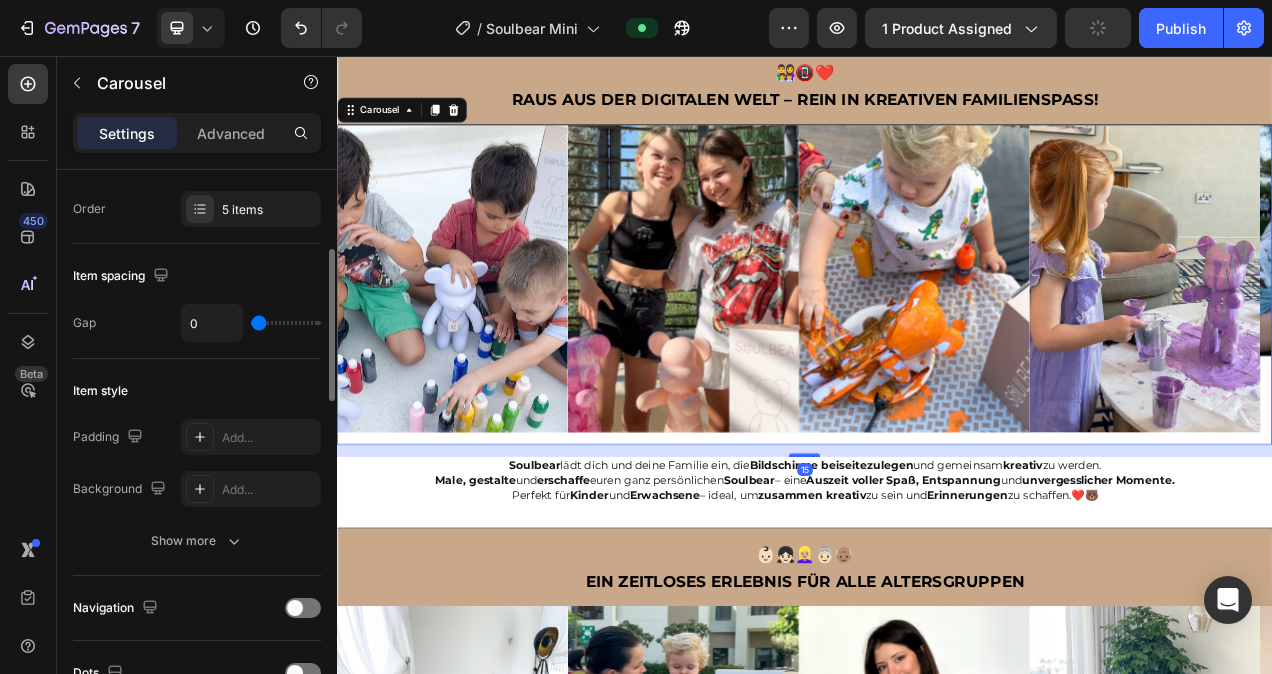 scroll, scrollTop: 0, scrollLeft: 0, axis: both 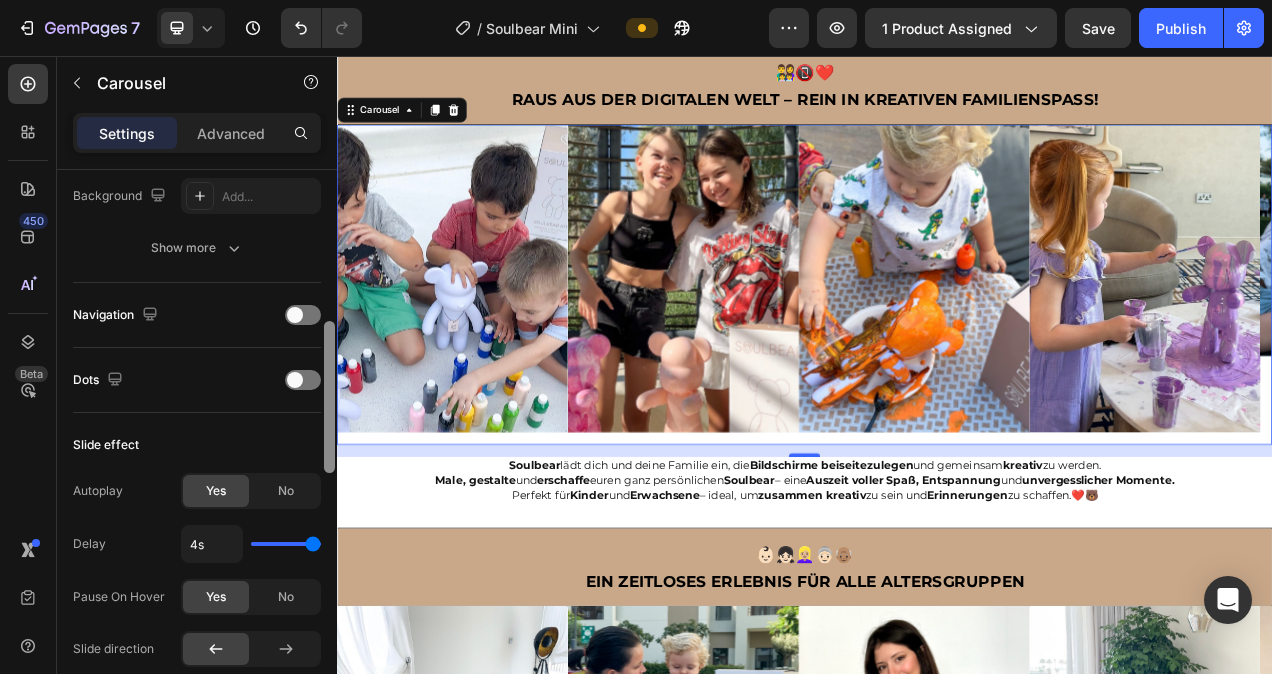 drag, startPoint x: 329, startPoint y: 277, endPoint x: 288, endPoint y: 433, distance: 161.29787 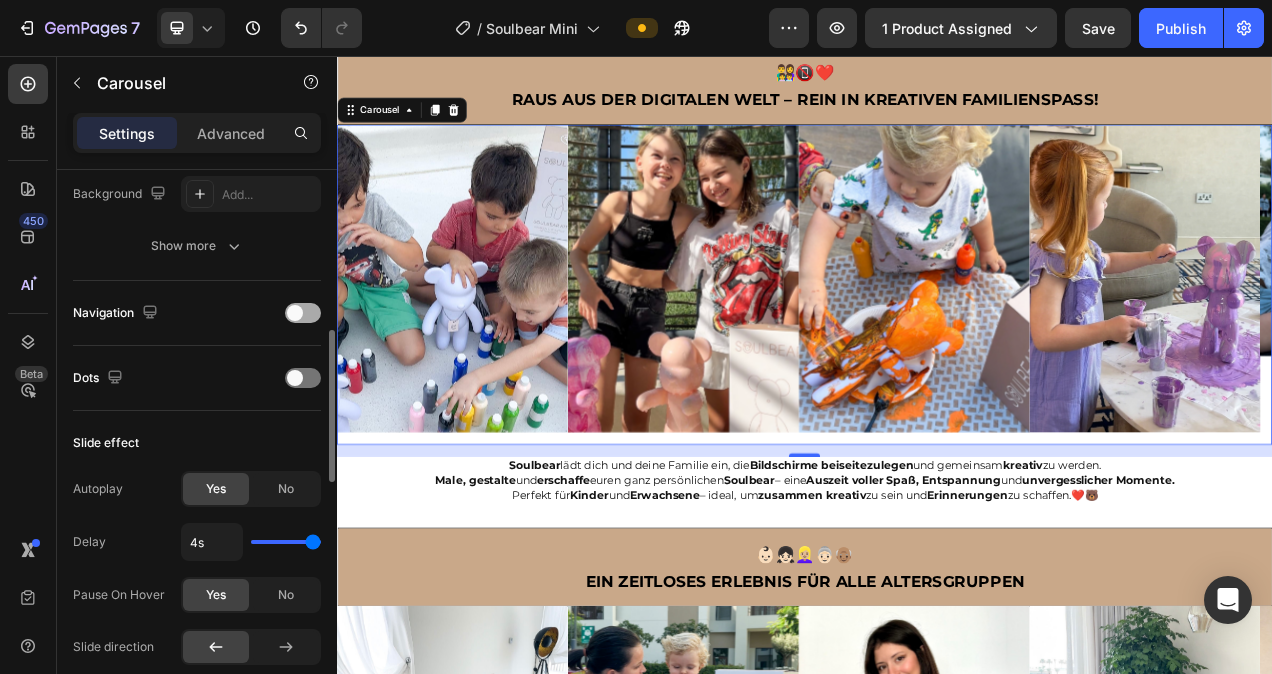 click at bounding box center (303, 313) 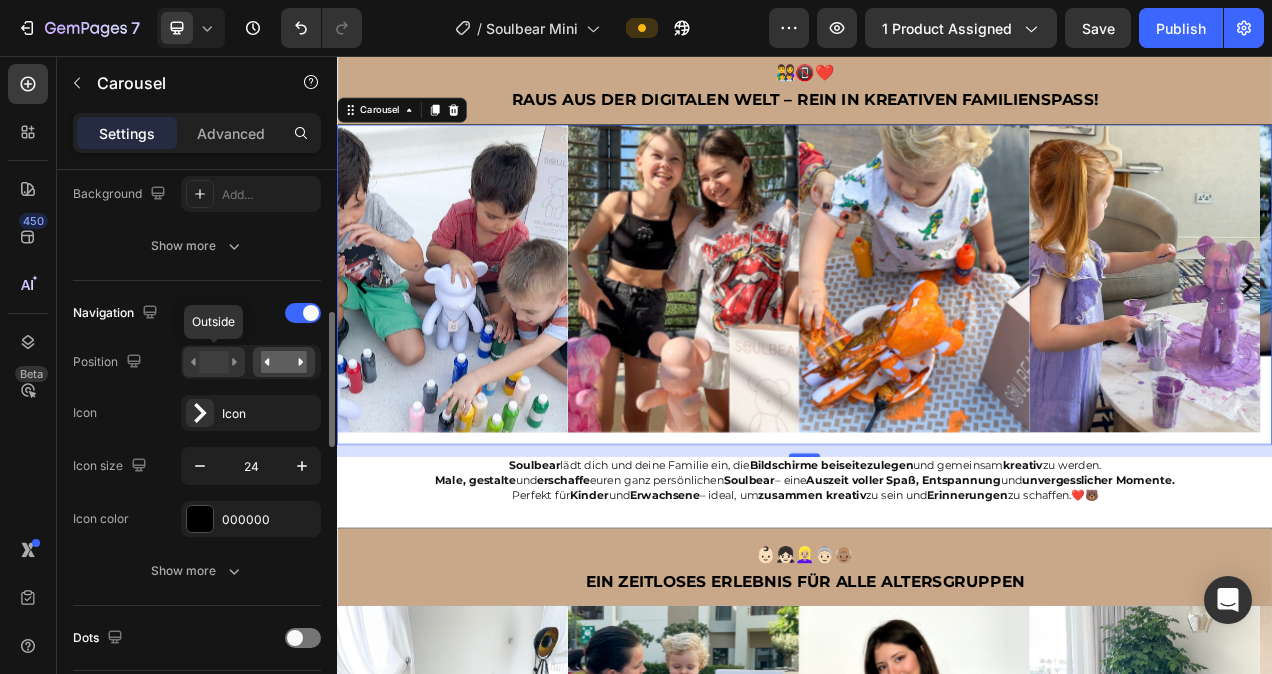 click 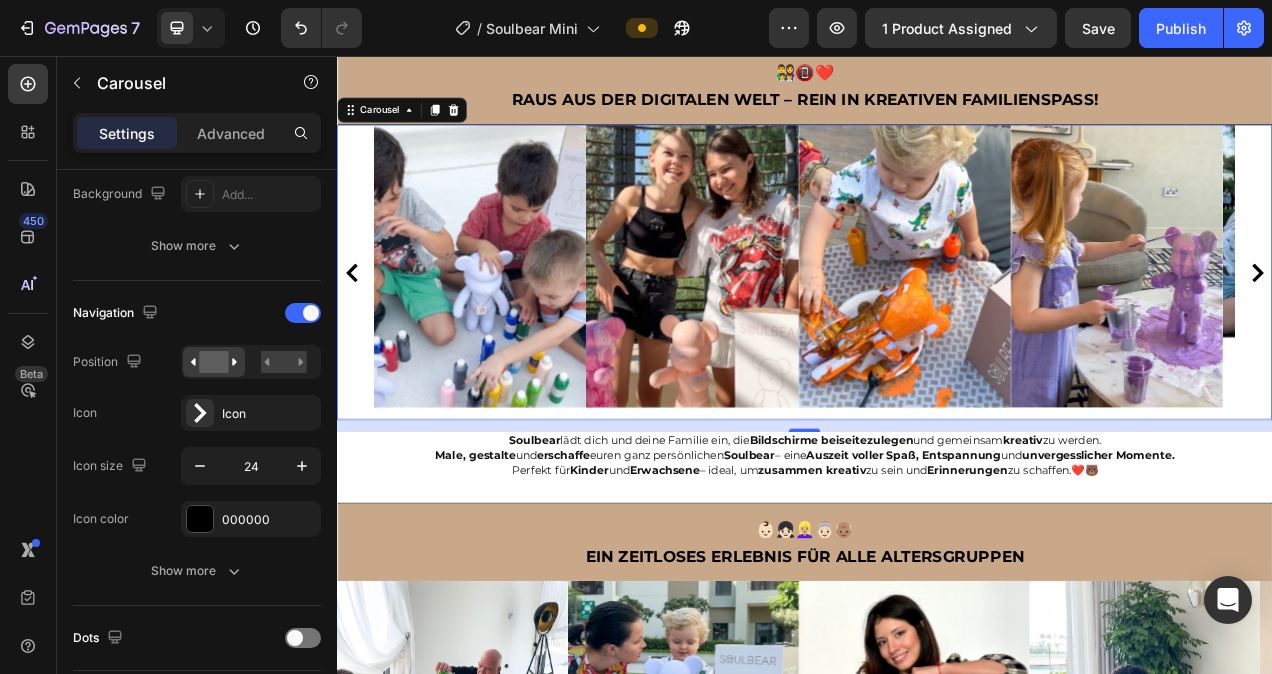 click 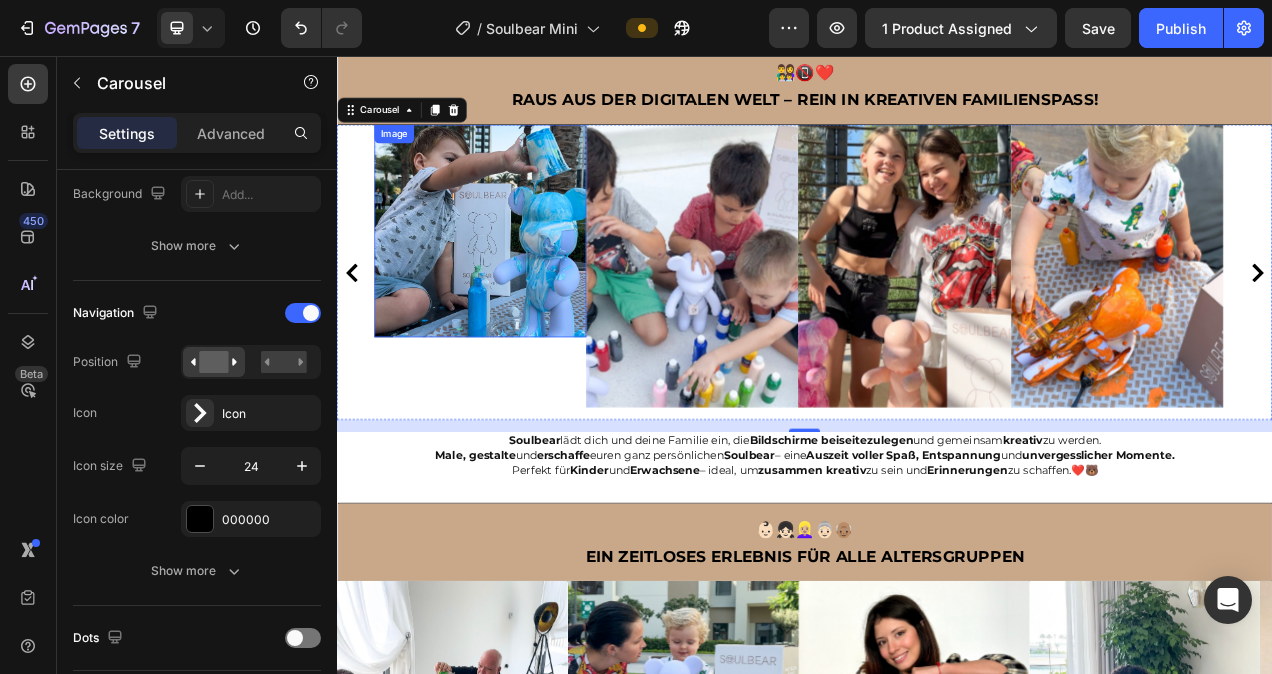 click at bounding box center (521, 281) 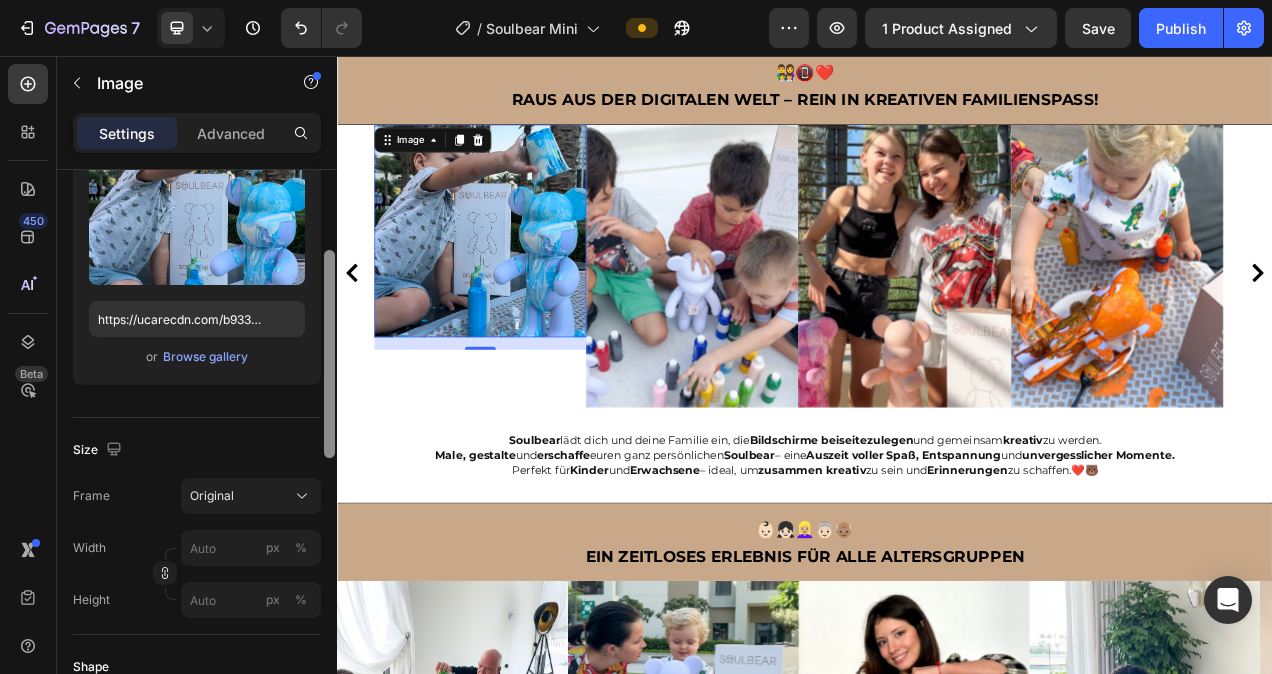 scroll, scrollTop: 279, scrollLeft: 0, axis: vertical 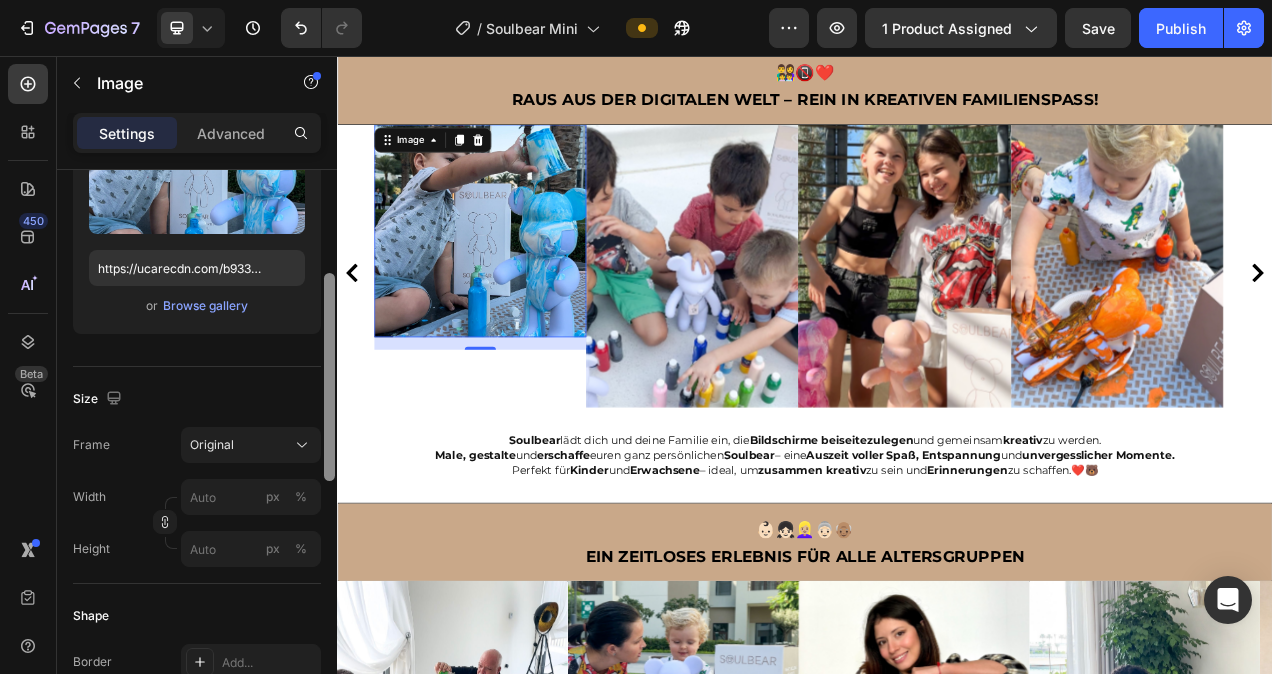 drag, startPoint x: 328, startPoint y: 352, endPoint x: 325, endPoint y: 456, distance: 104.04326 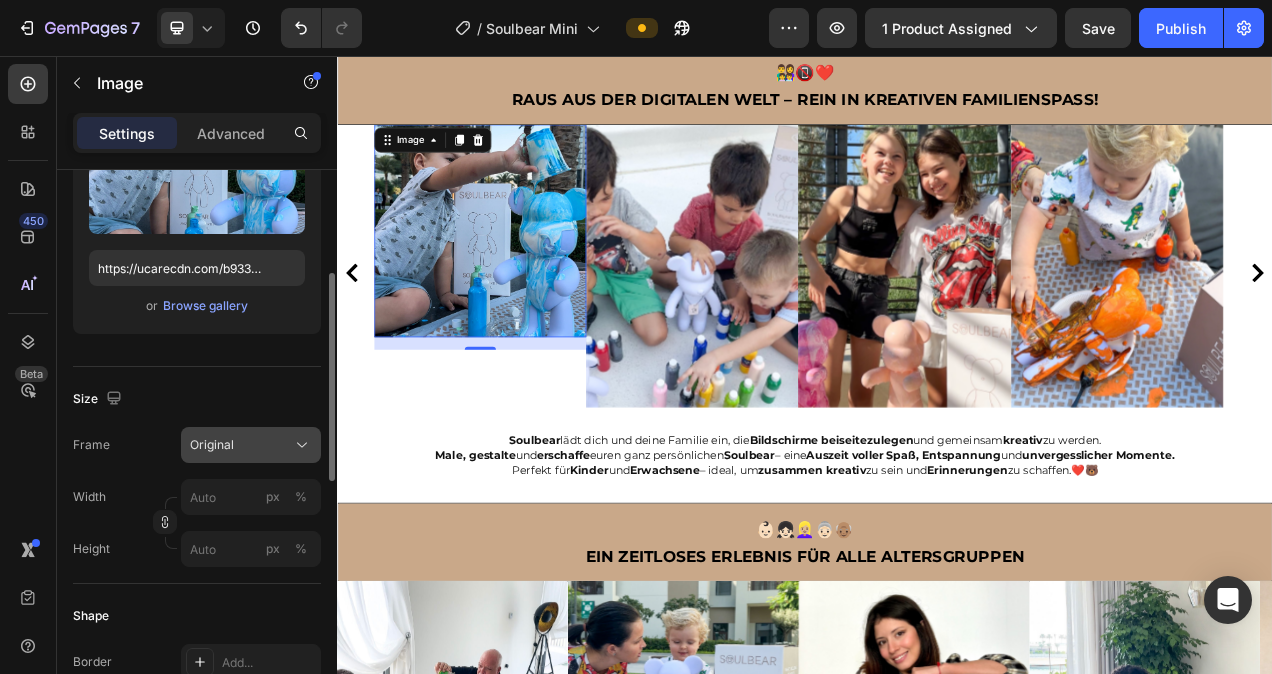 click 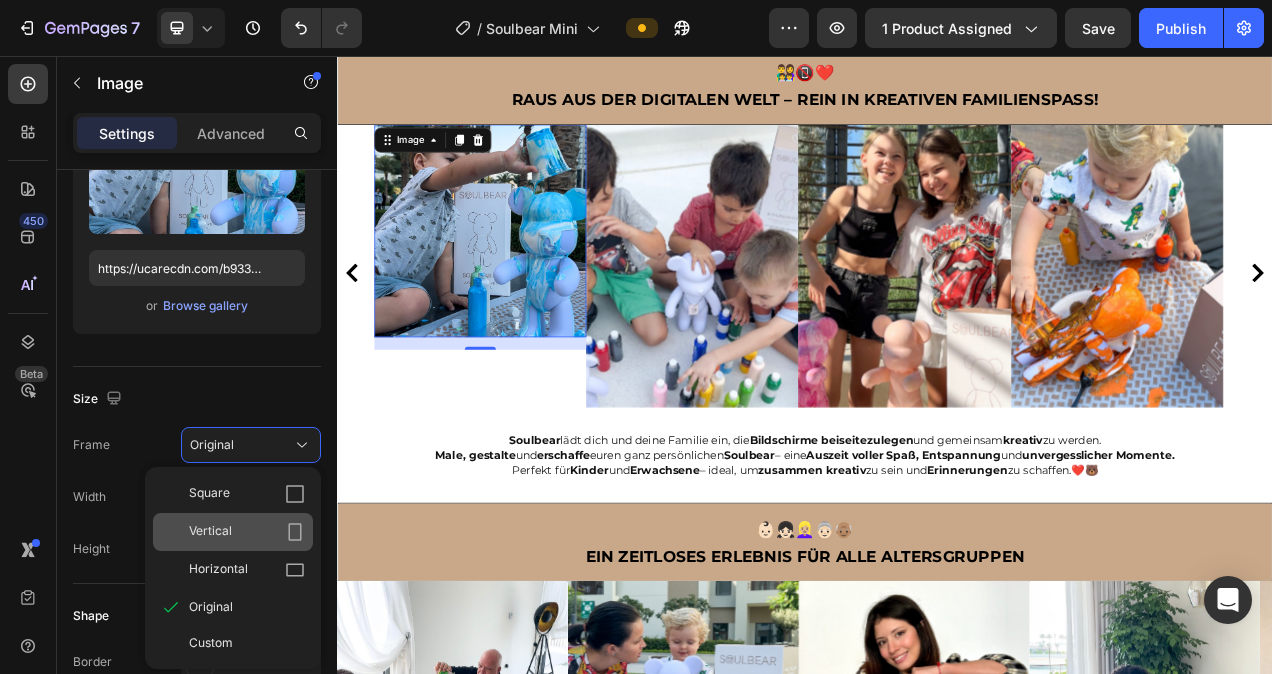 click on "Vertical" at bounding box center (247, 532) 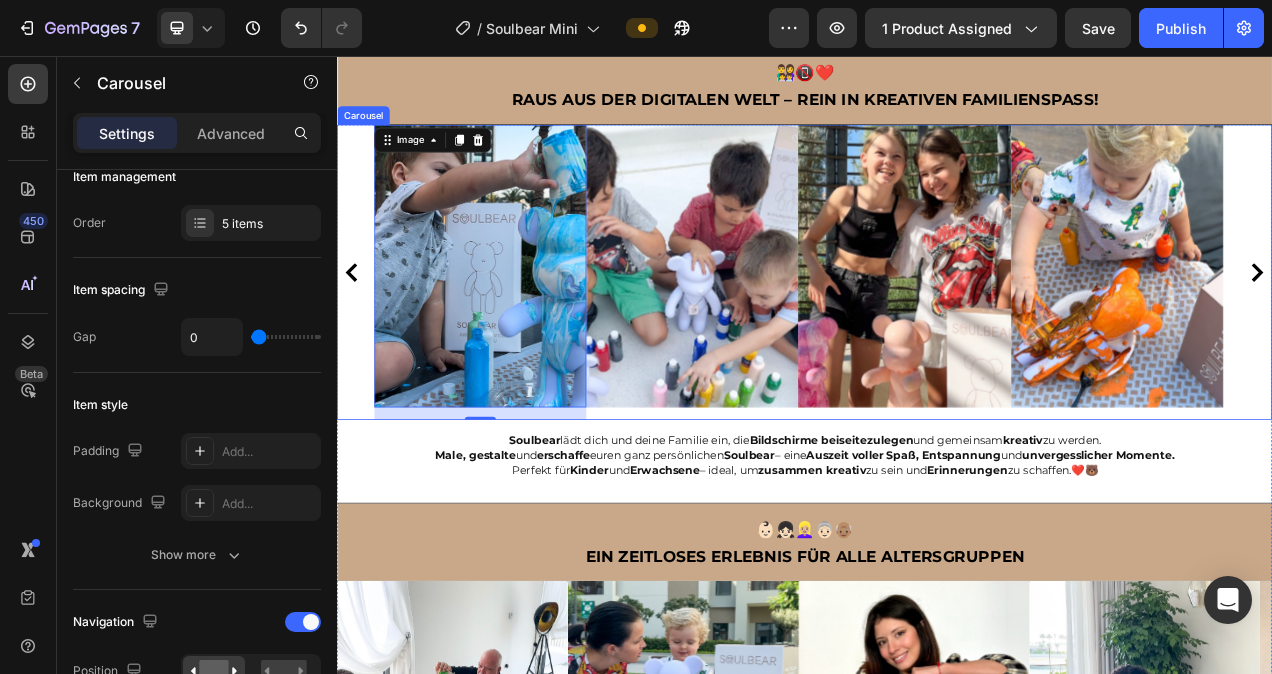 click on "Image" at bounding box center (793, 334) 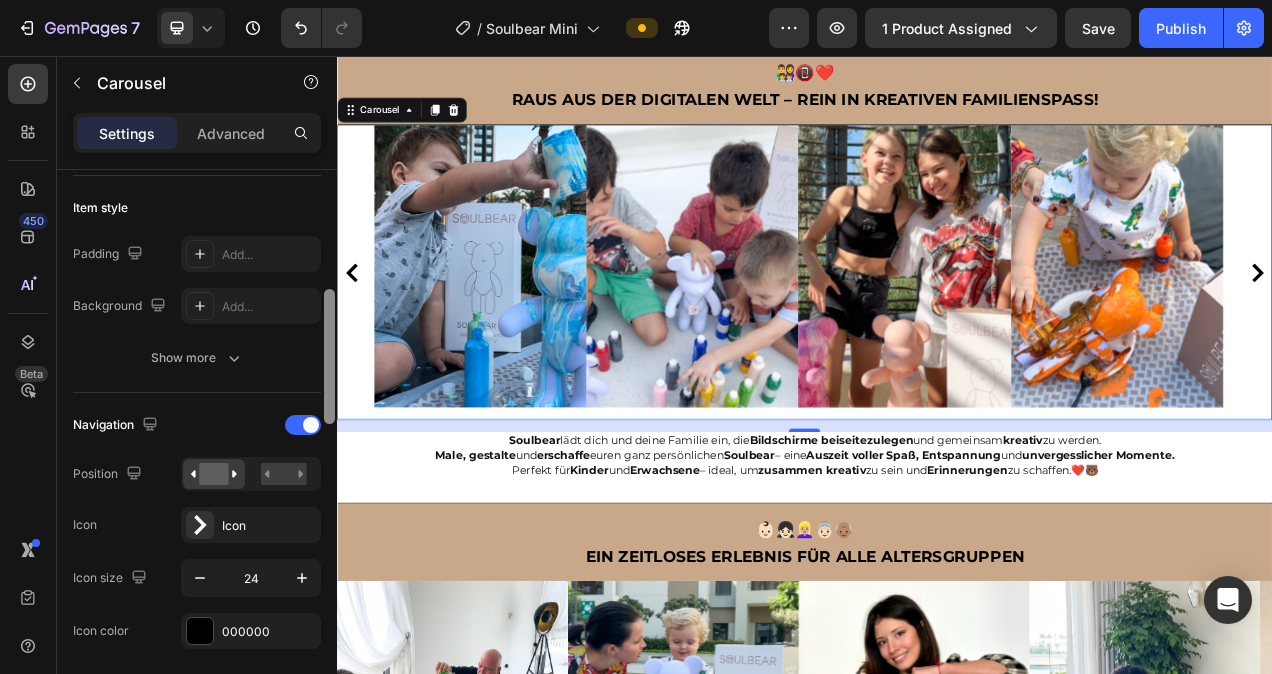 scroll, scrollTop: 480, scrollLeft: 0, axis: vertical 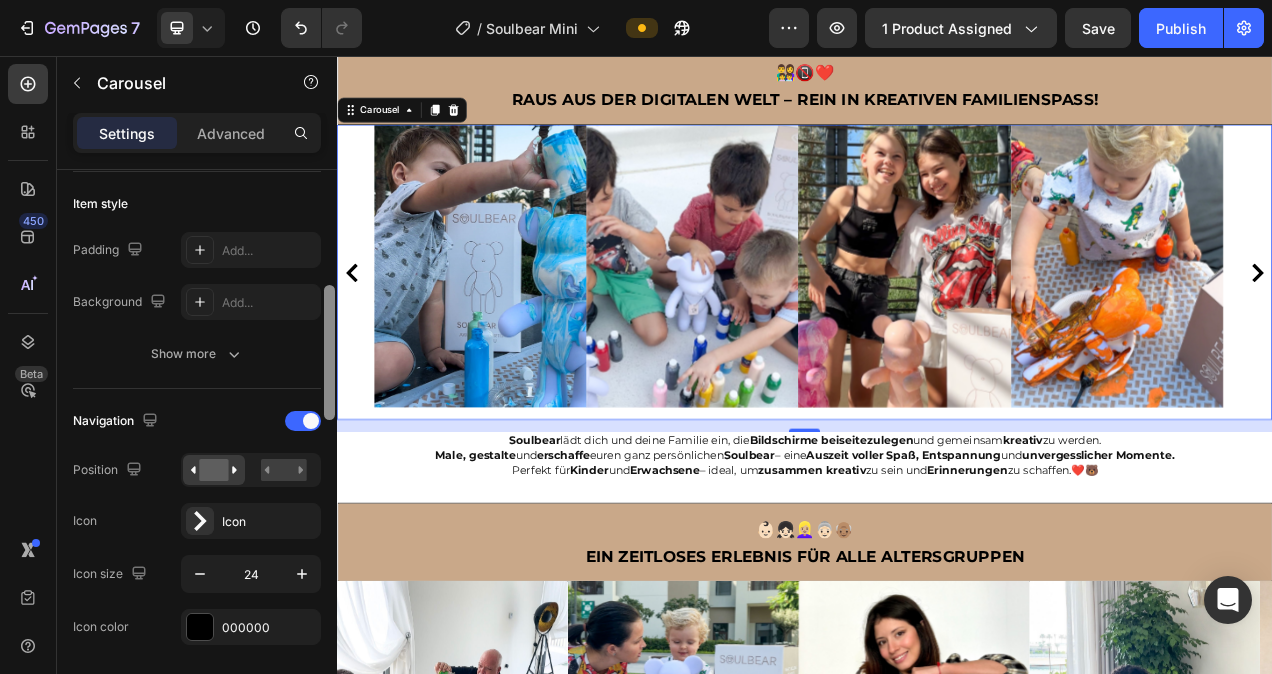 drag, startPoint x: 329, startPoint y: 260, endPoint x: 315, endPoint y: 376, distance: 116.841774 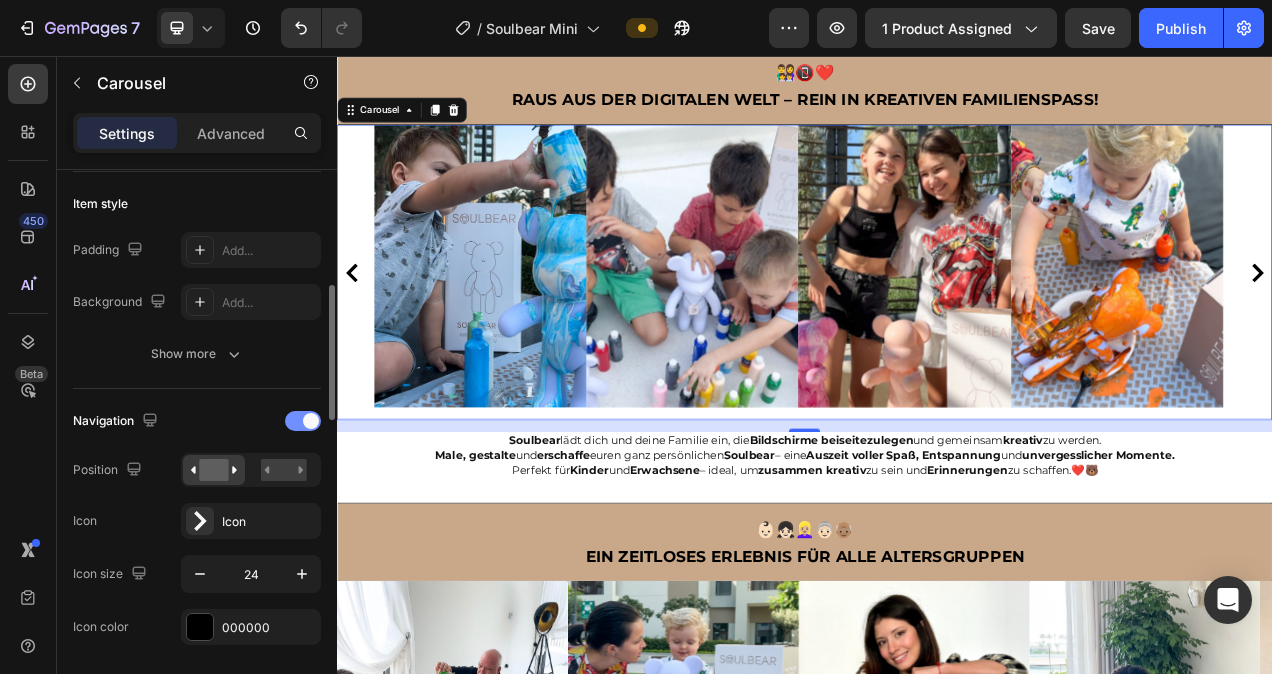 click at bounding box center (303, 421) 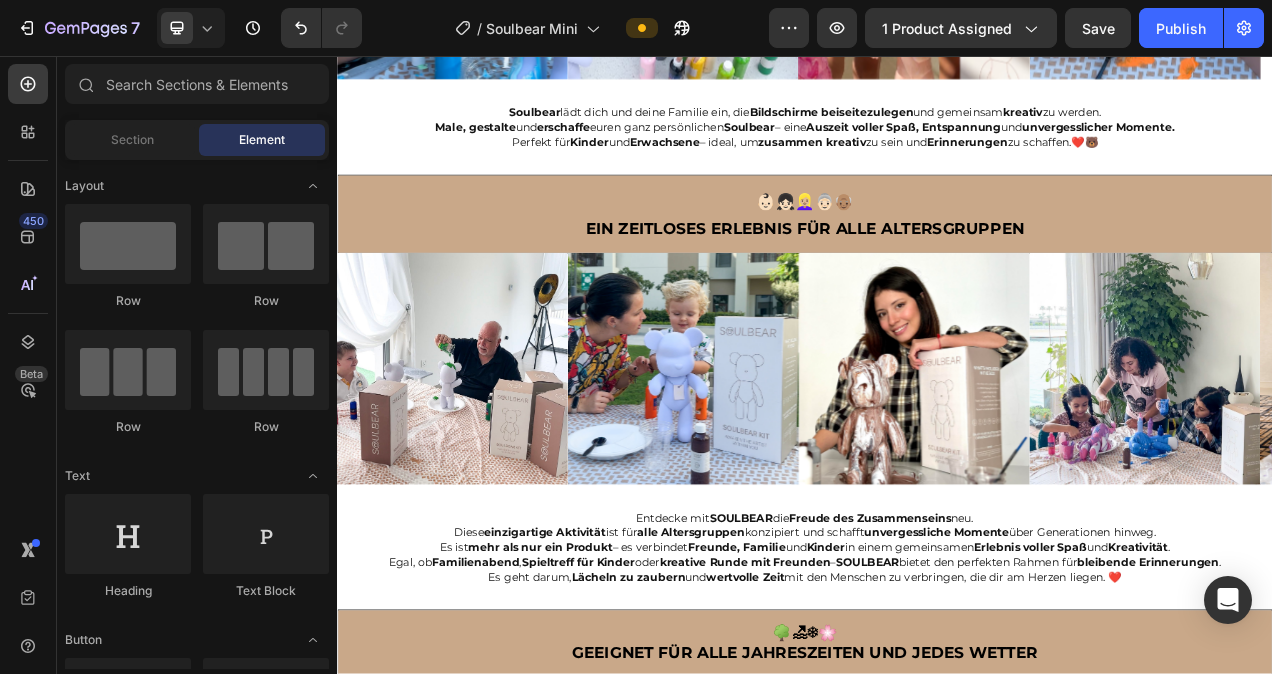 scroll, scrollTop: 2654, scrollLeft: 0, axis: vertical 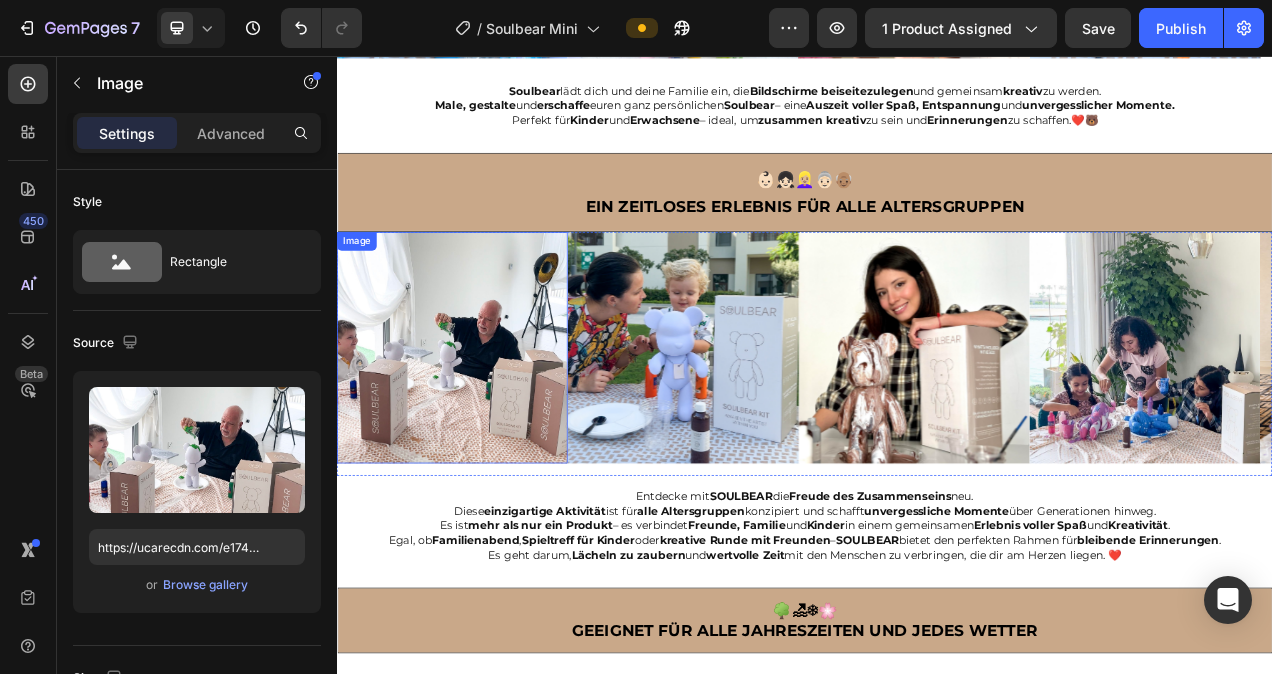 click at bounding box center [485, 430] 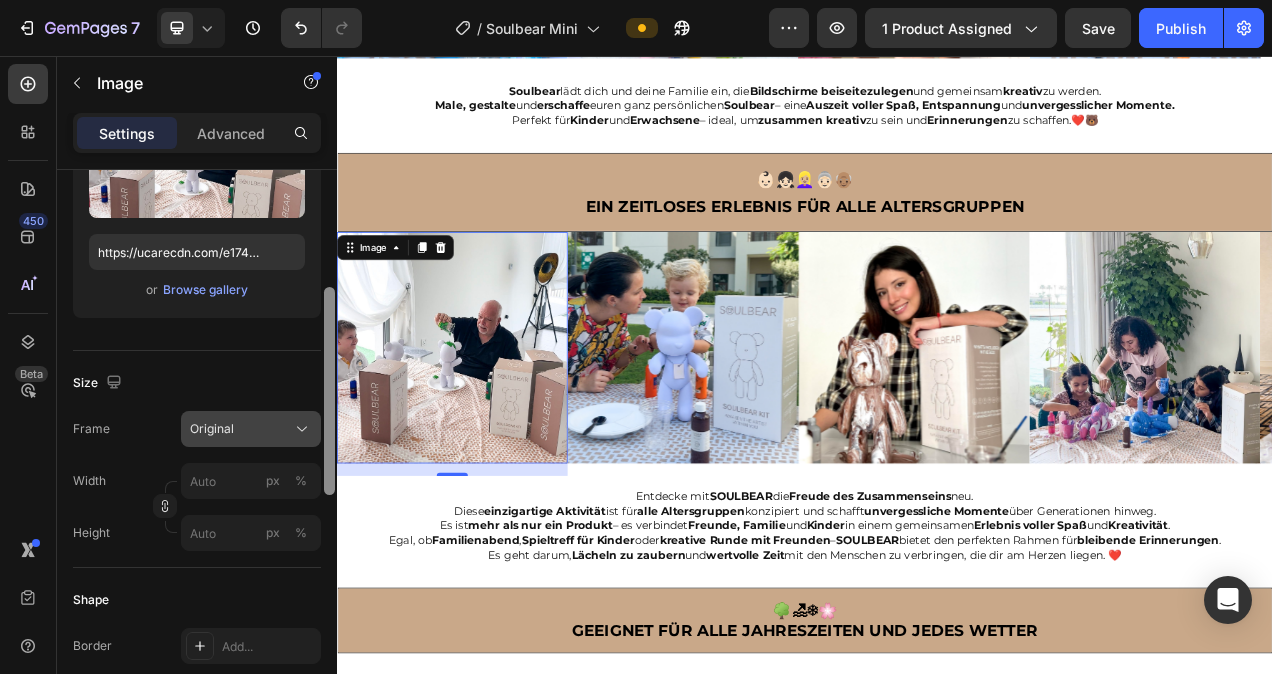 scroll, scrollTop: 301, scrollLeft: 0, axis: vertical 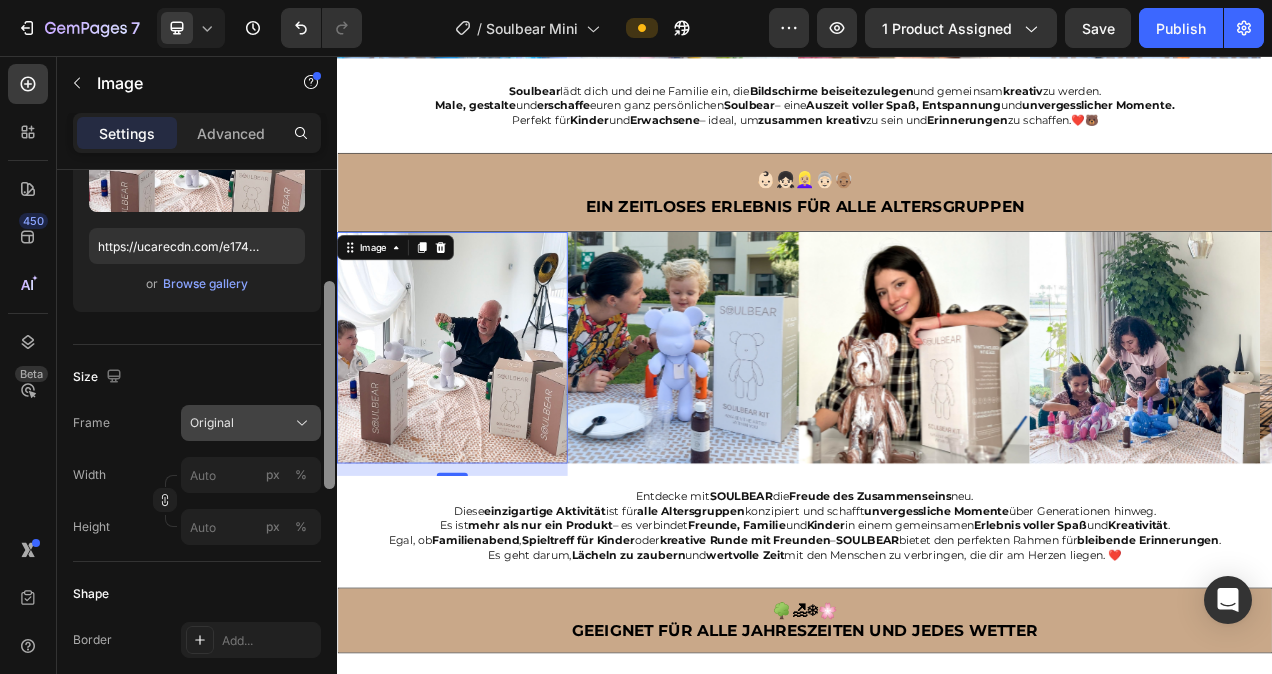 drag, startPoint x: 327, startPoint y: 294, endPoint x: 311, endPoint y: 406, distance: 113.137085 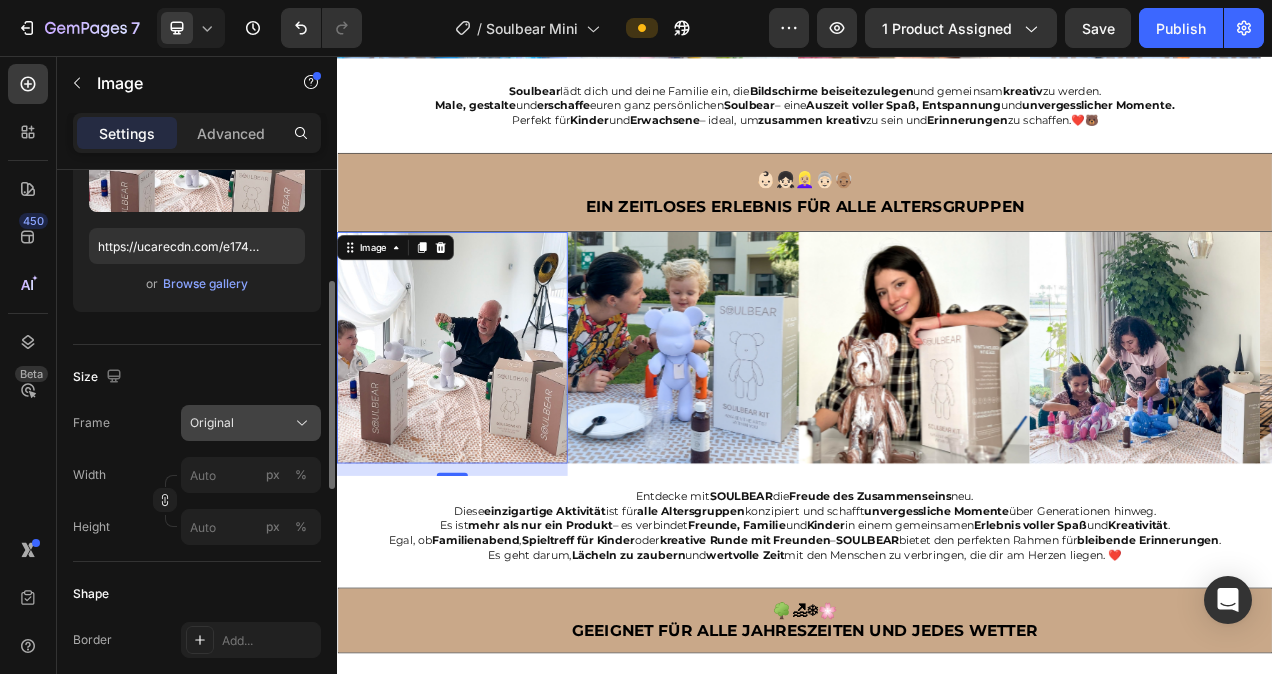 click on "Original" at bounding box center (251, 423) 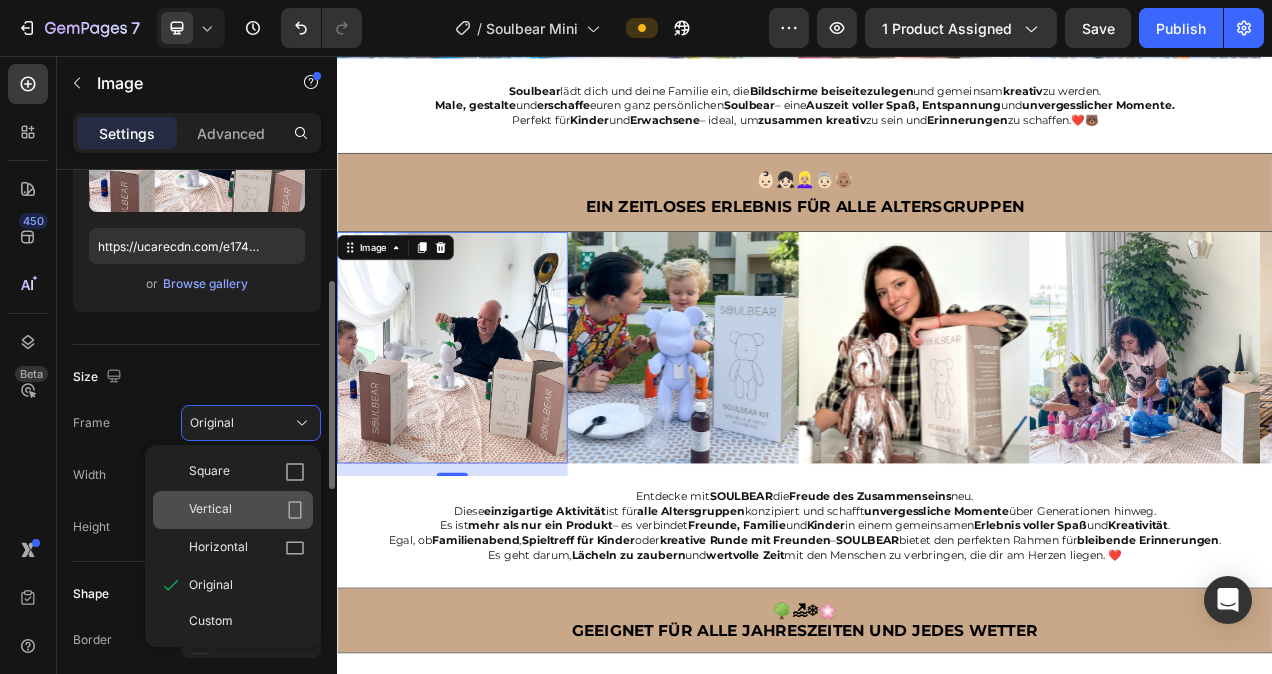 click on "Vertical" at bounding box center (247, 510) 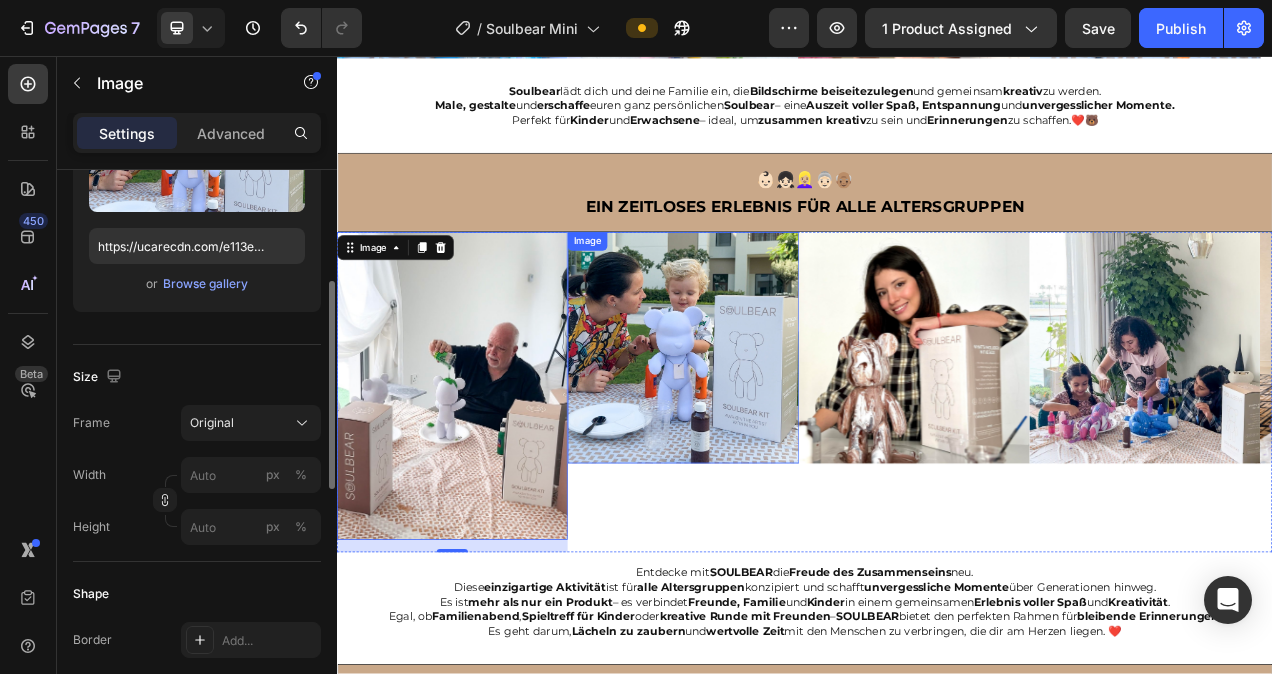 click at bounding box center (781, 430) 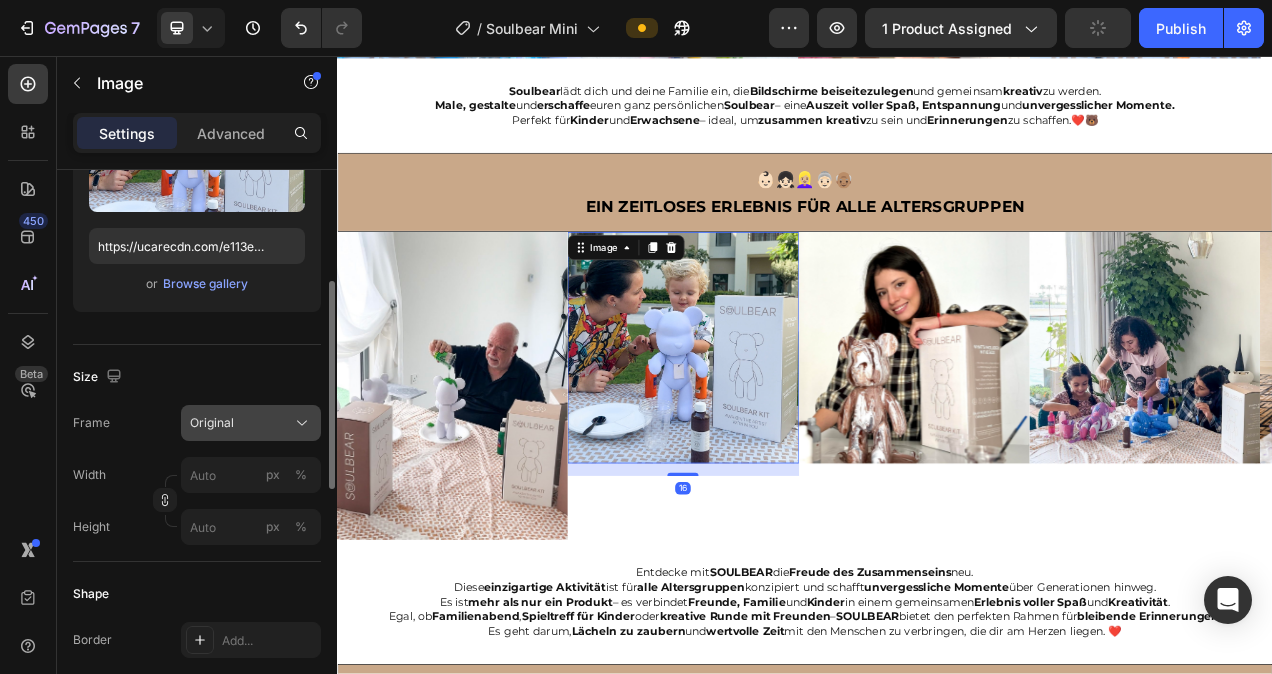 click on "Original" 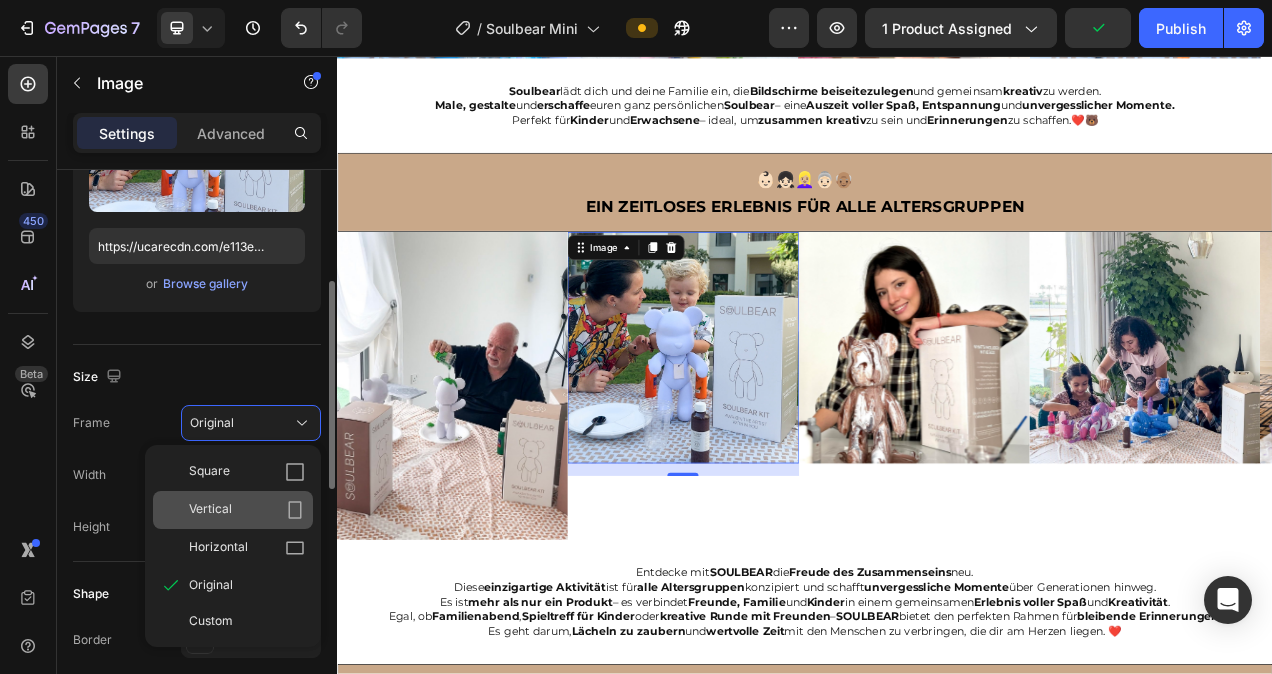 click on "Vertical" at bounding box center [247, 510] 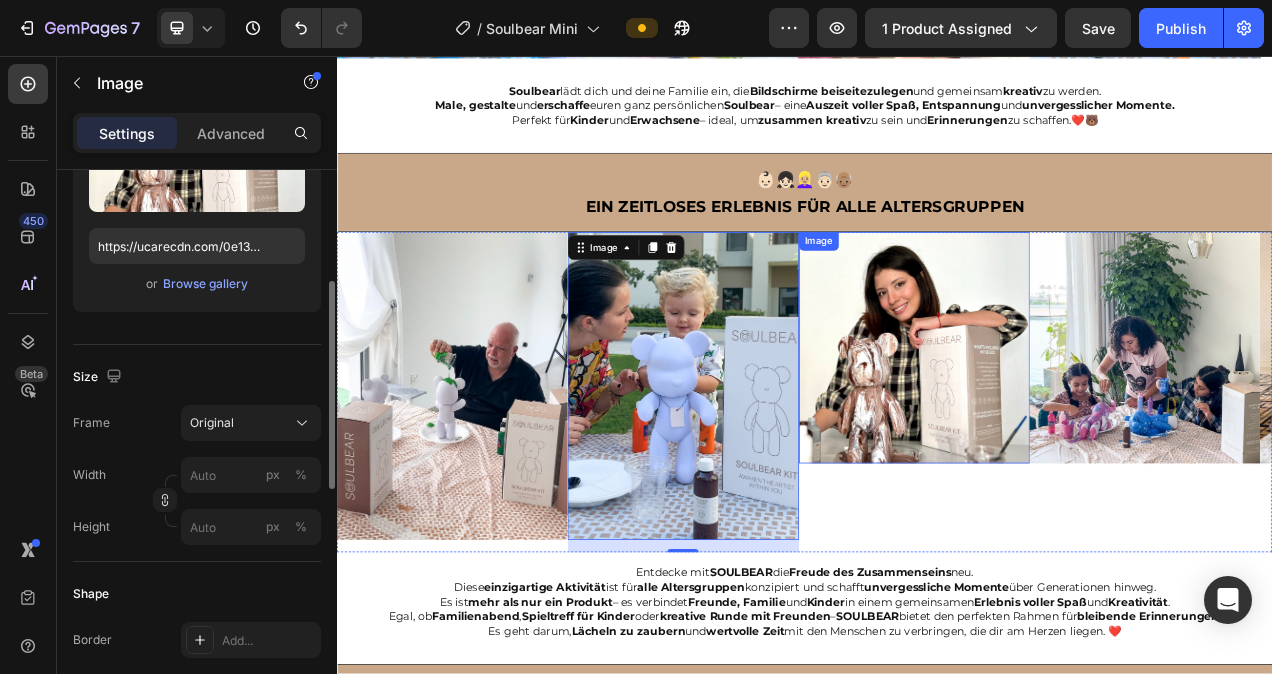 click at bounding box center [1078, 430] 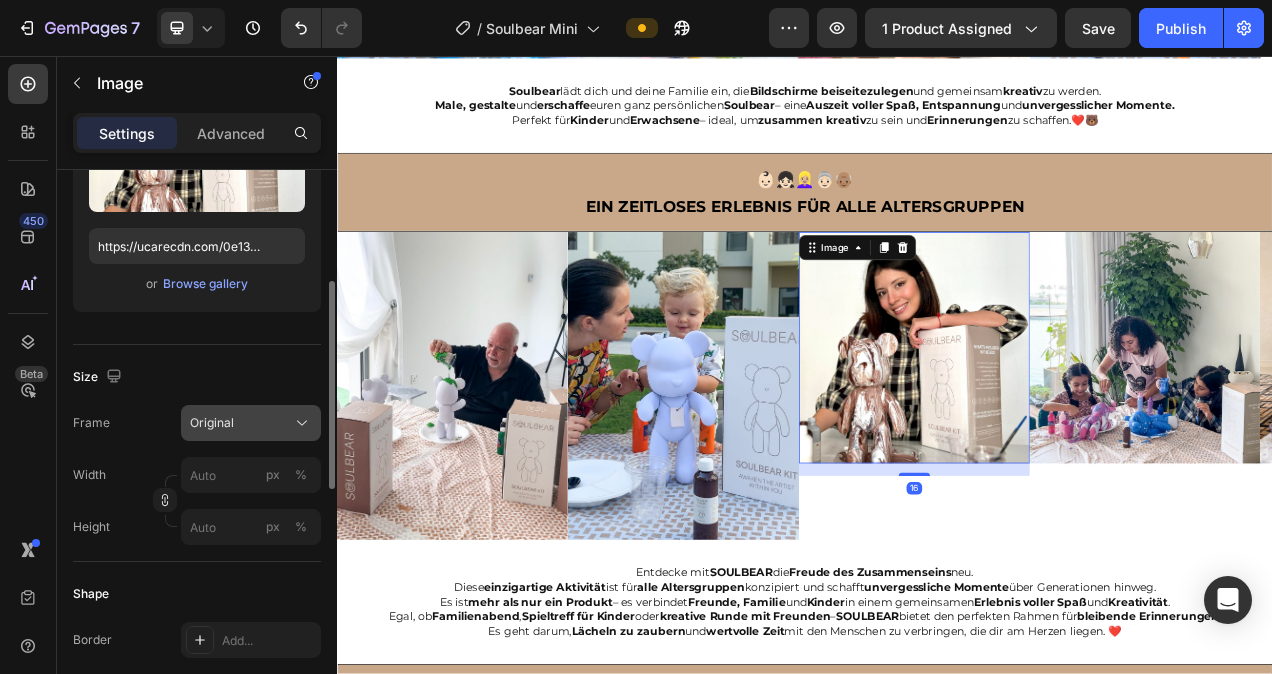 click on "Original" 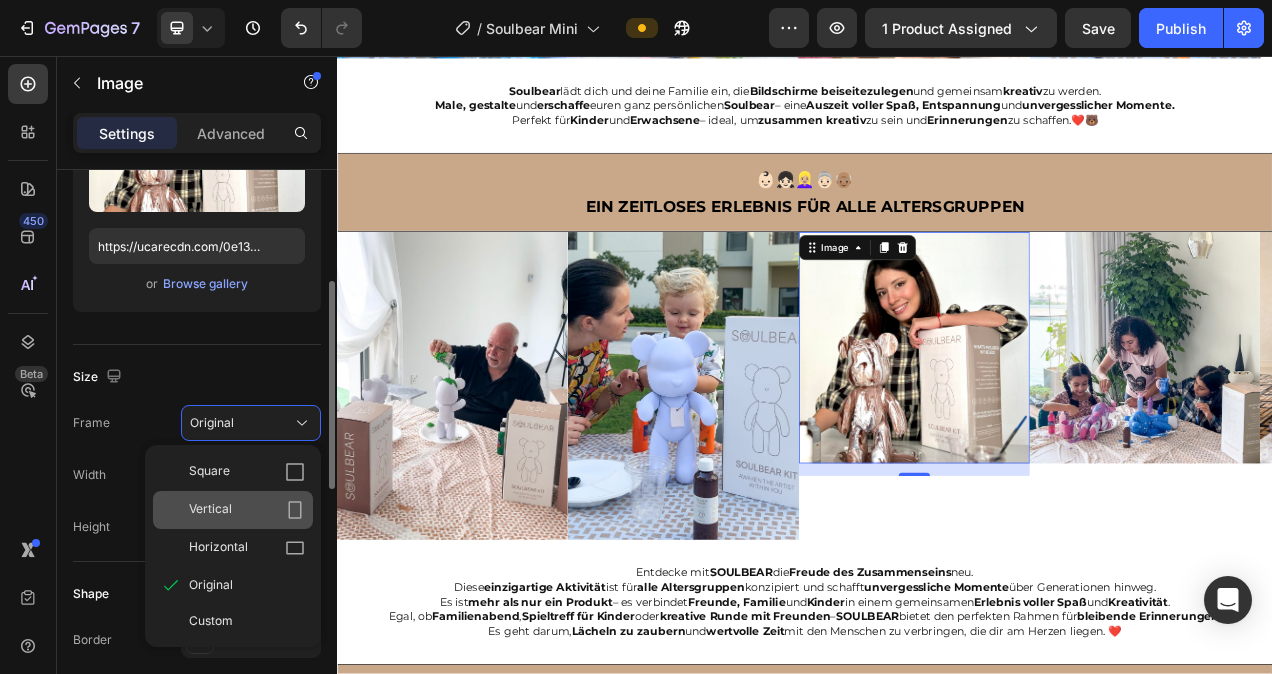 click on "Vertical" at bounding box center [247, 510] 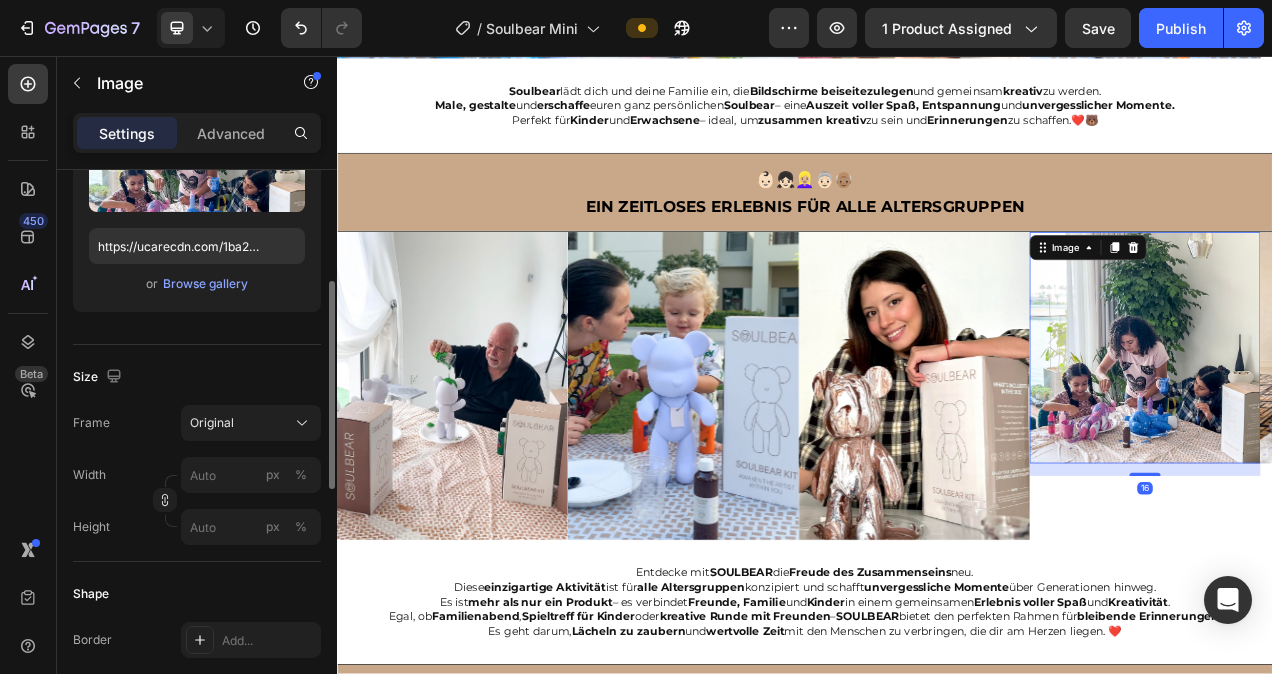 click at bounding box center [1374, 430] 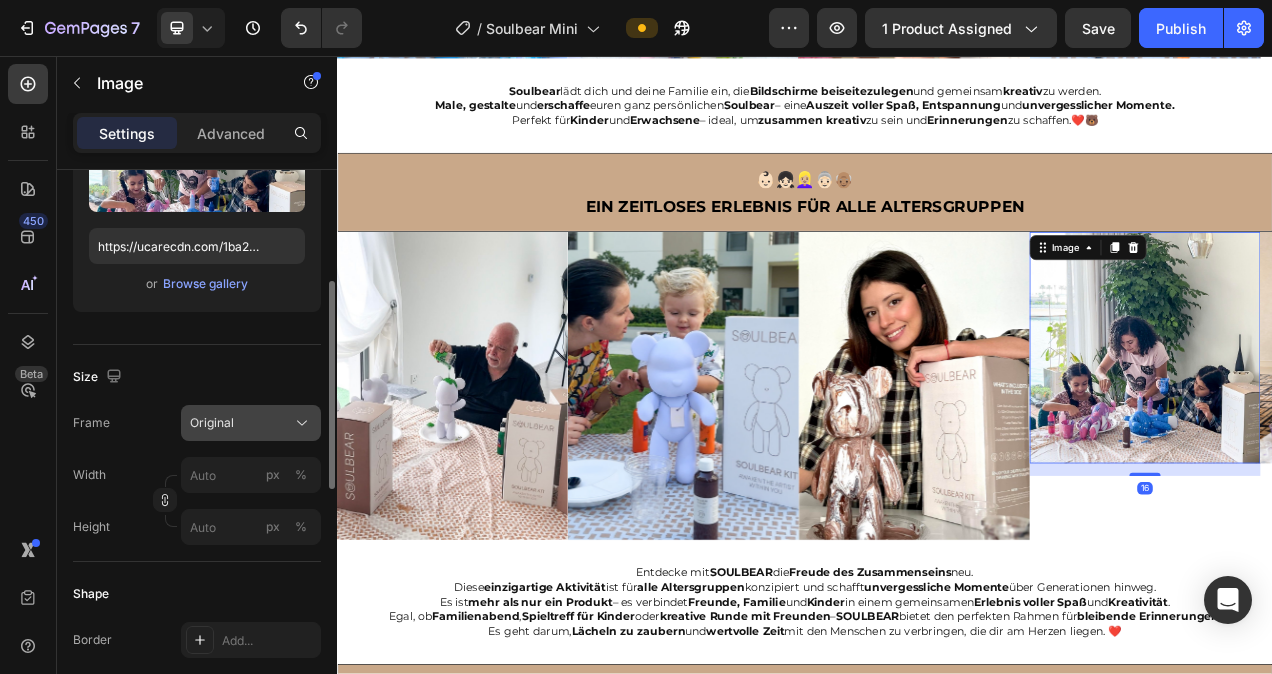 click on "Original" at bounding box center [251, 423] 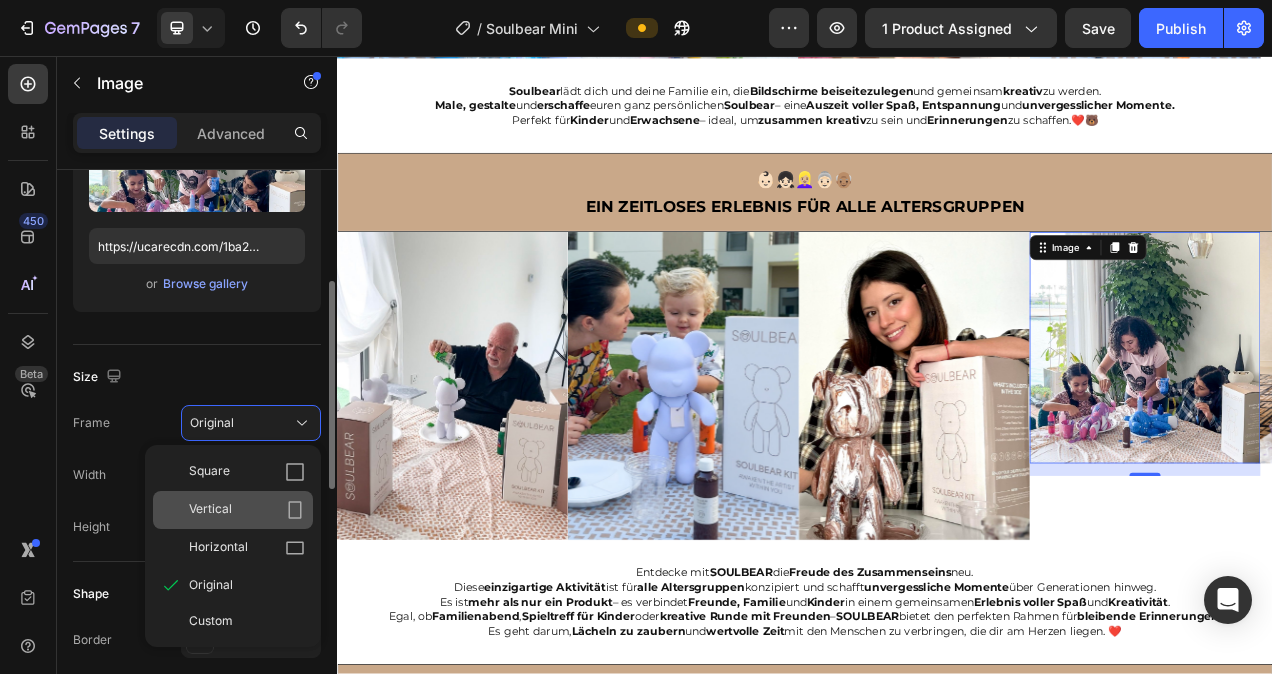 click on "Vertical" at bounding box center [247, 510] 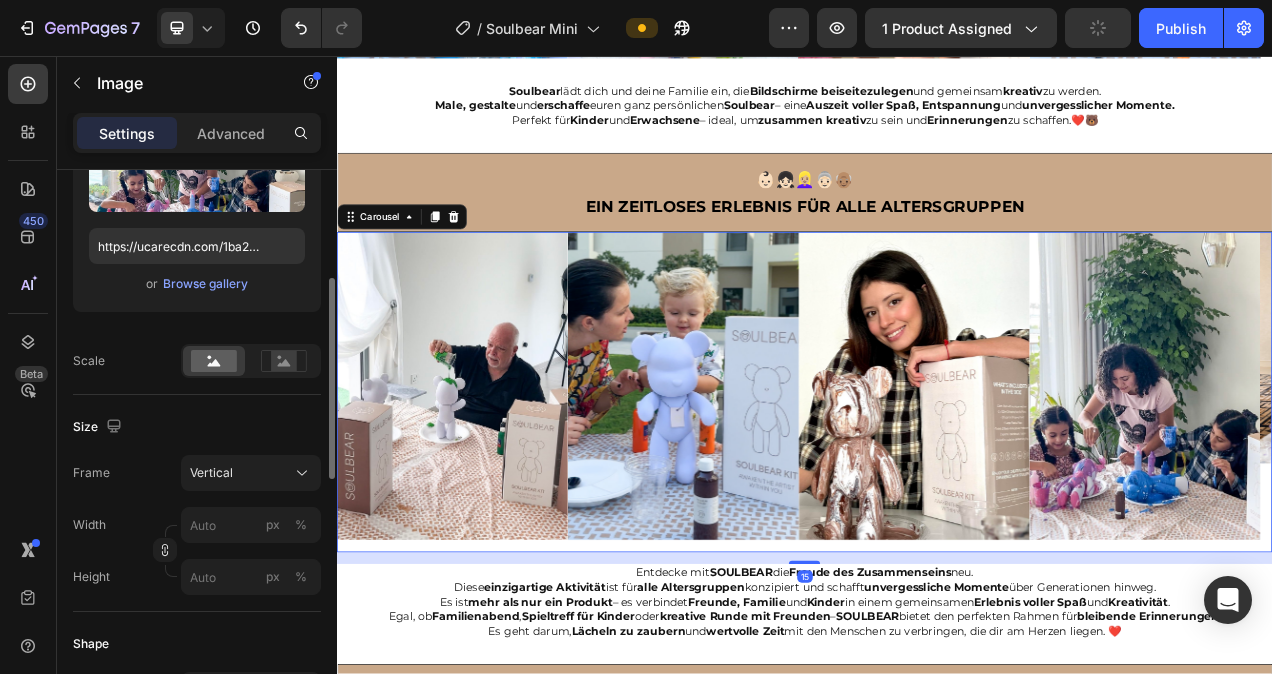 click on "Image" at bounding box center [485, 487] 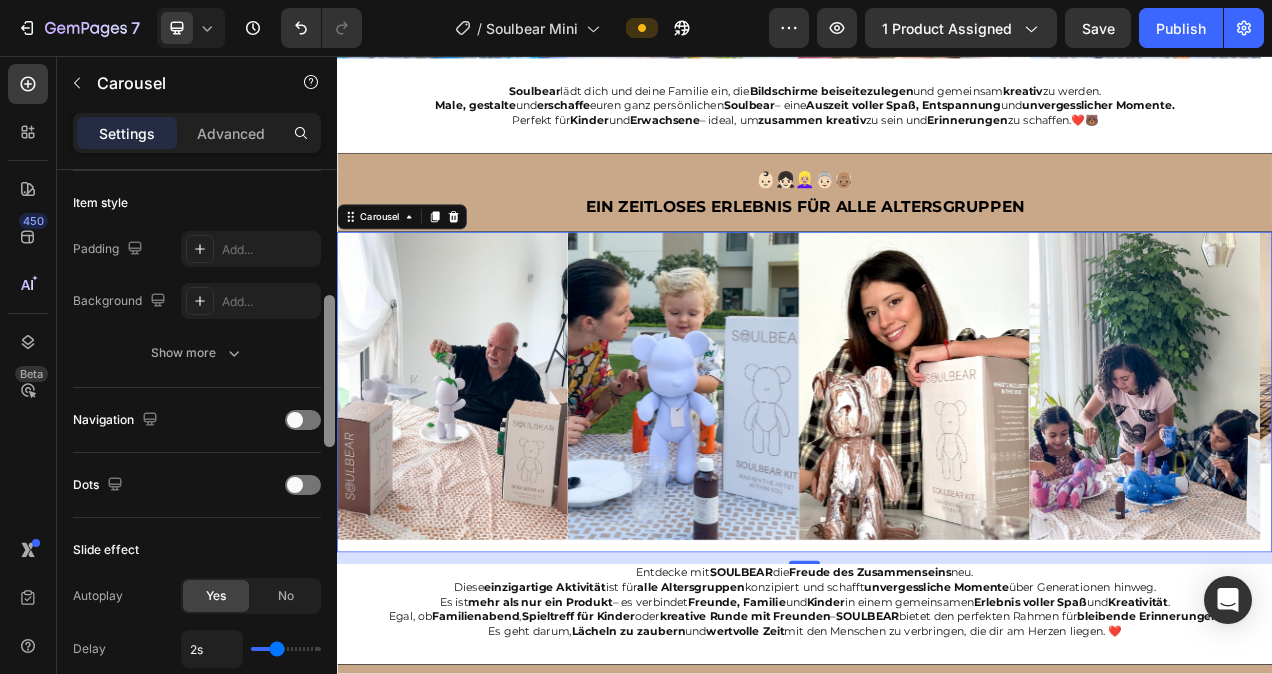 scroll, scrollTop: 477, scrollLeft: 0, axis: vertical 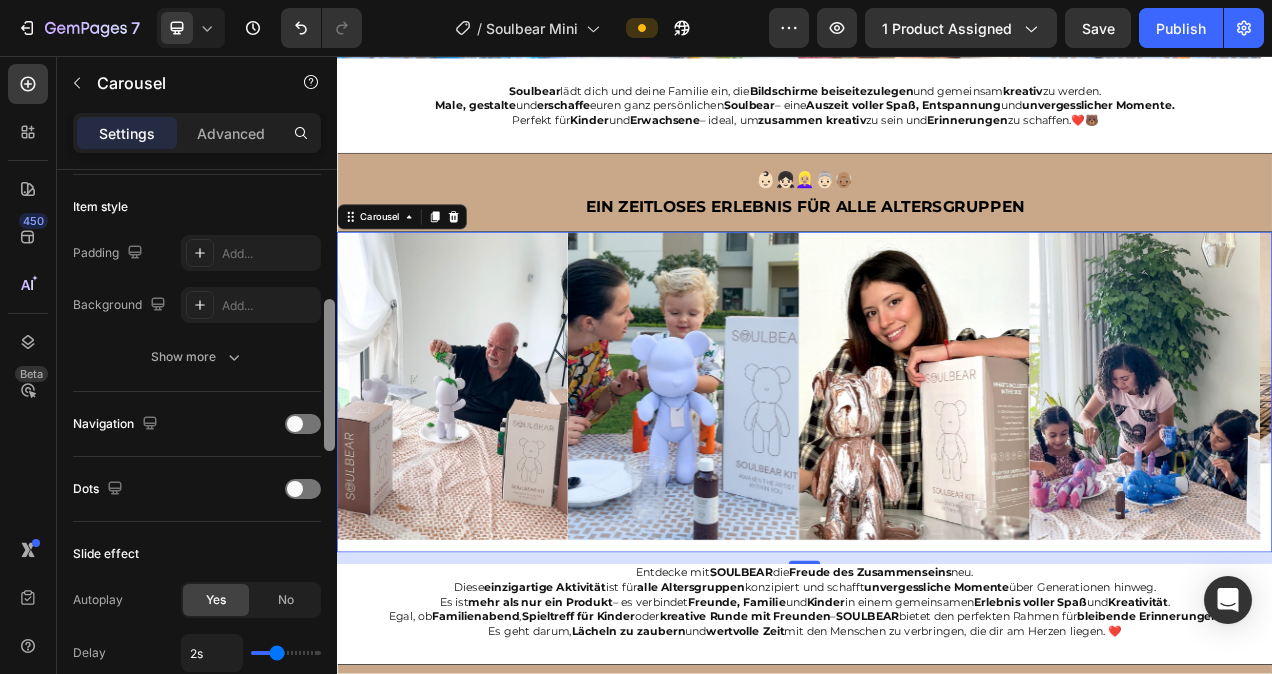 drag, startPoint x: 331, startPoint y: 288, endPoint x: 260, endPoint y: 418, distance: 148.12495 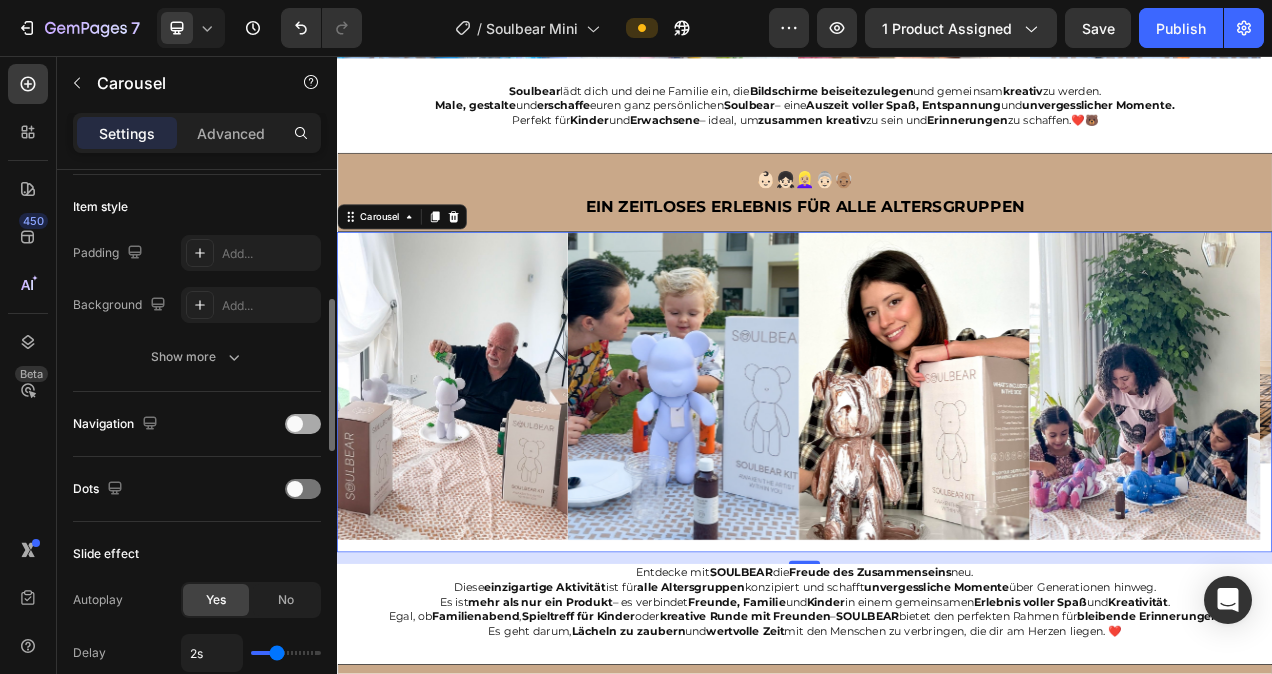 click at bounding box center (295, 424) 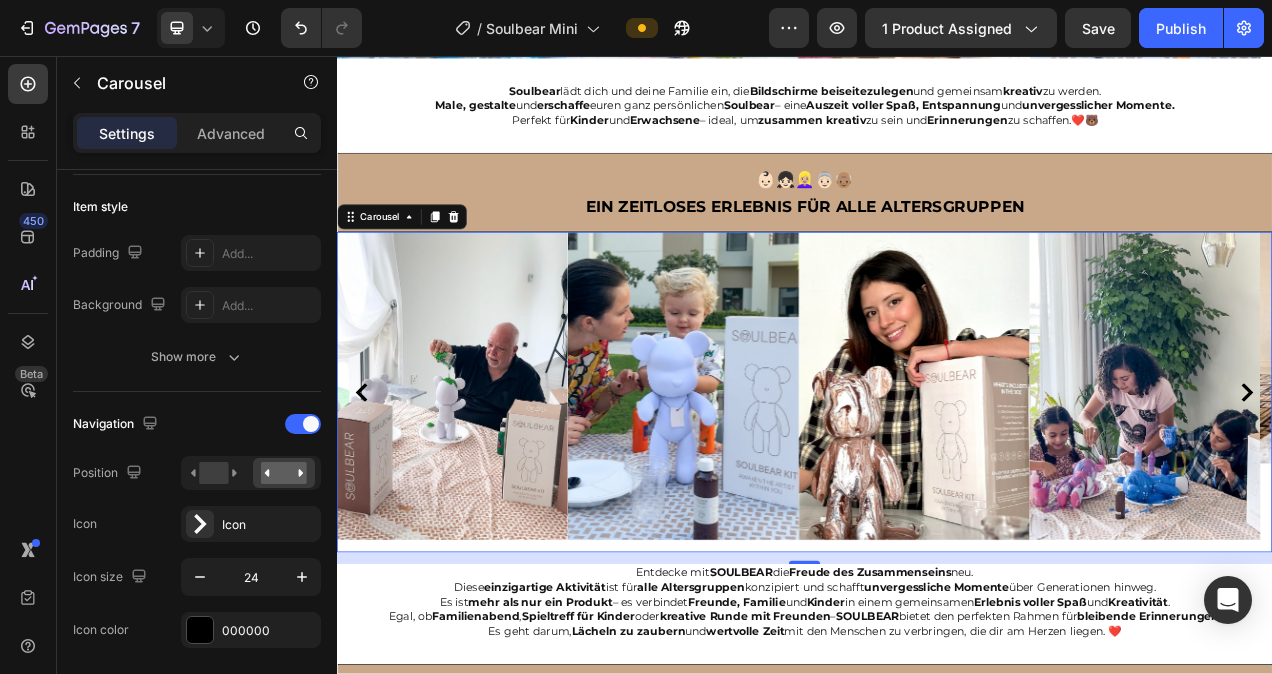 click 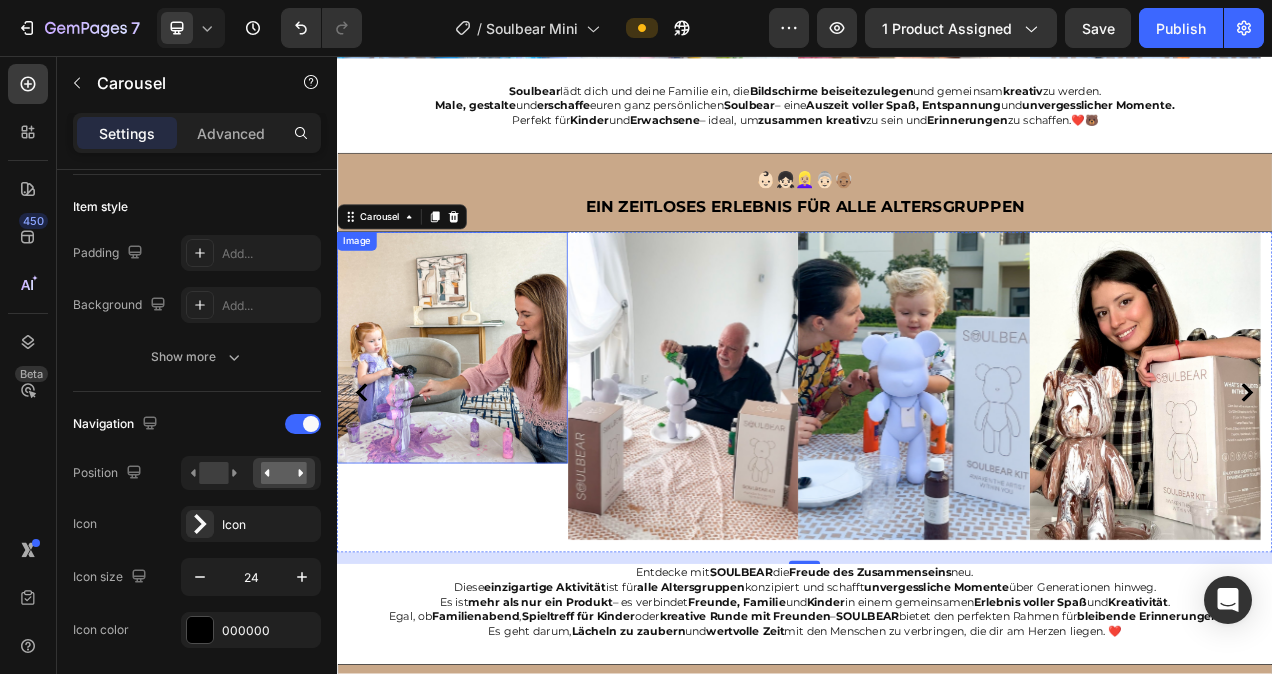 click at bounding box center [485, 430] 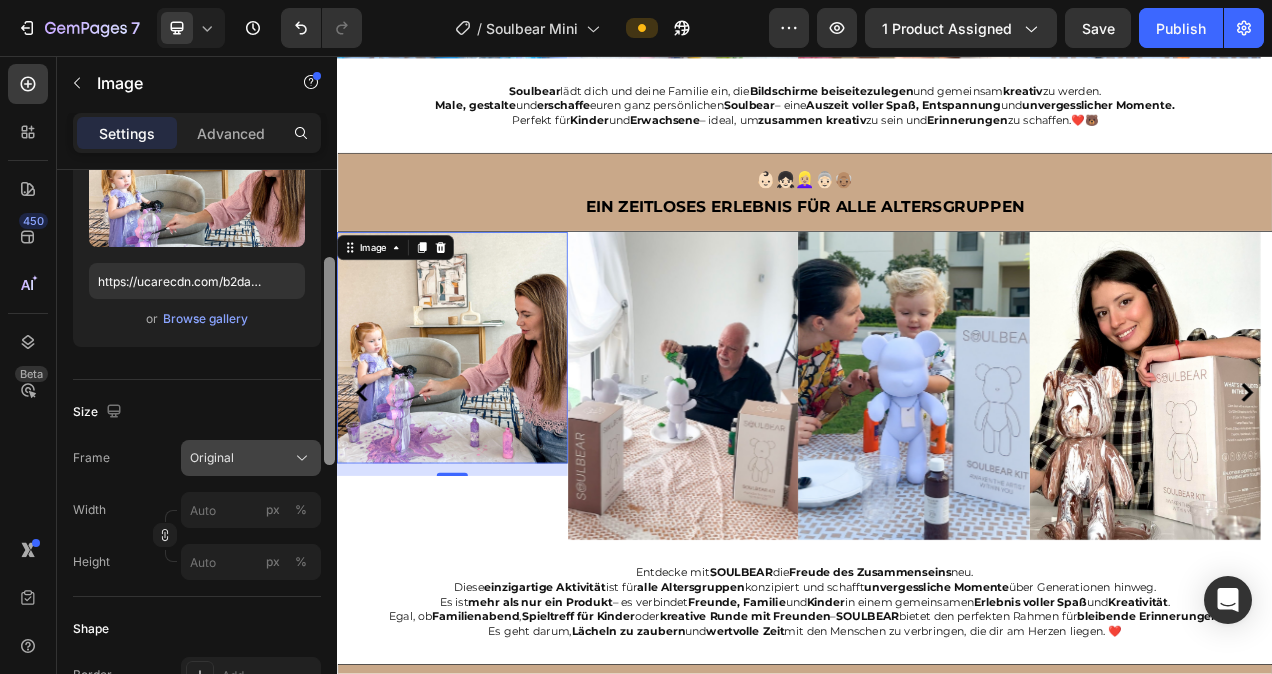 scroll, scrollTop: 277, scrollLeft: 0, axis: vertical 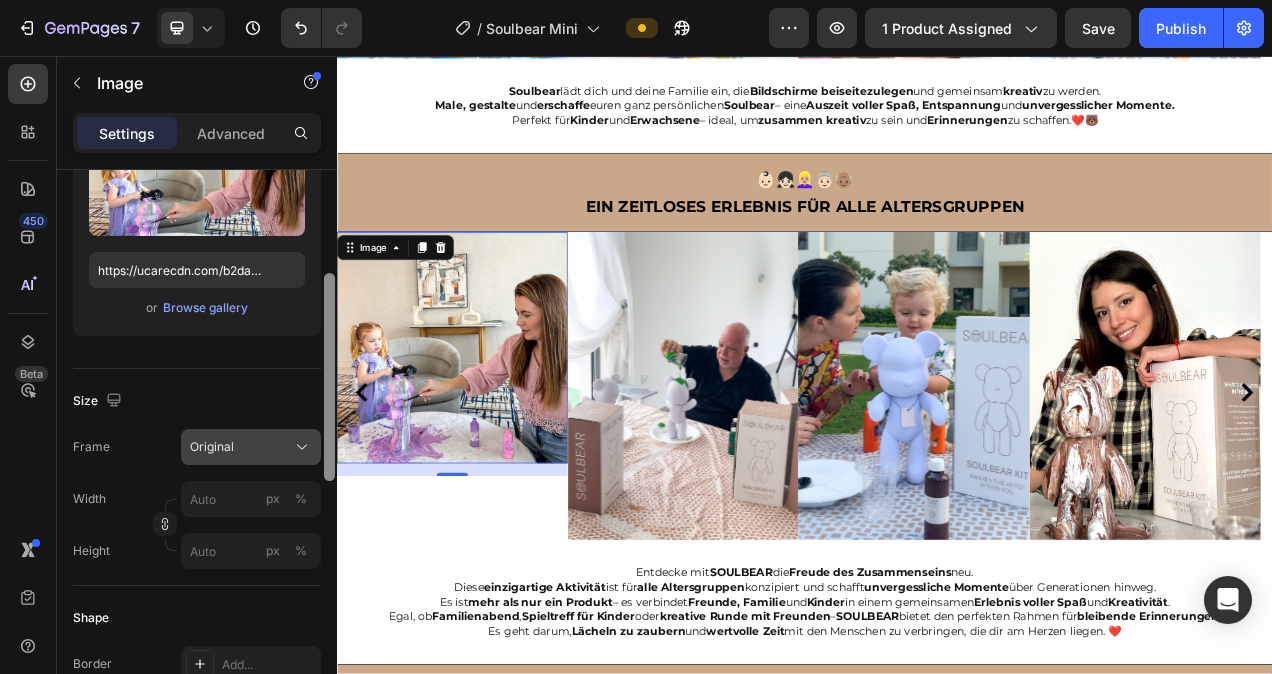 drag, startPoint x: 329, startPoint y: 344, endPoint x: 313, endPoint y: 447, distance: 104.23531 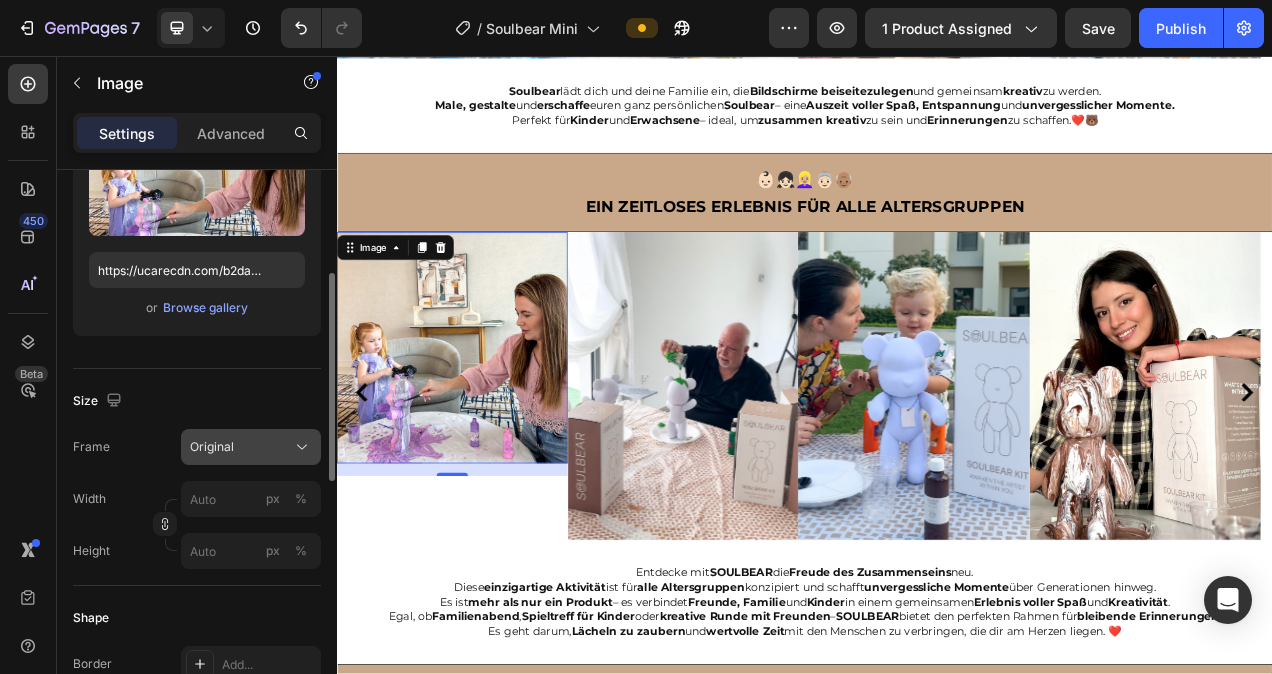 click 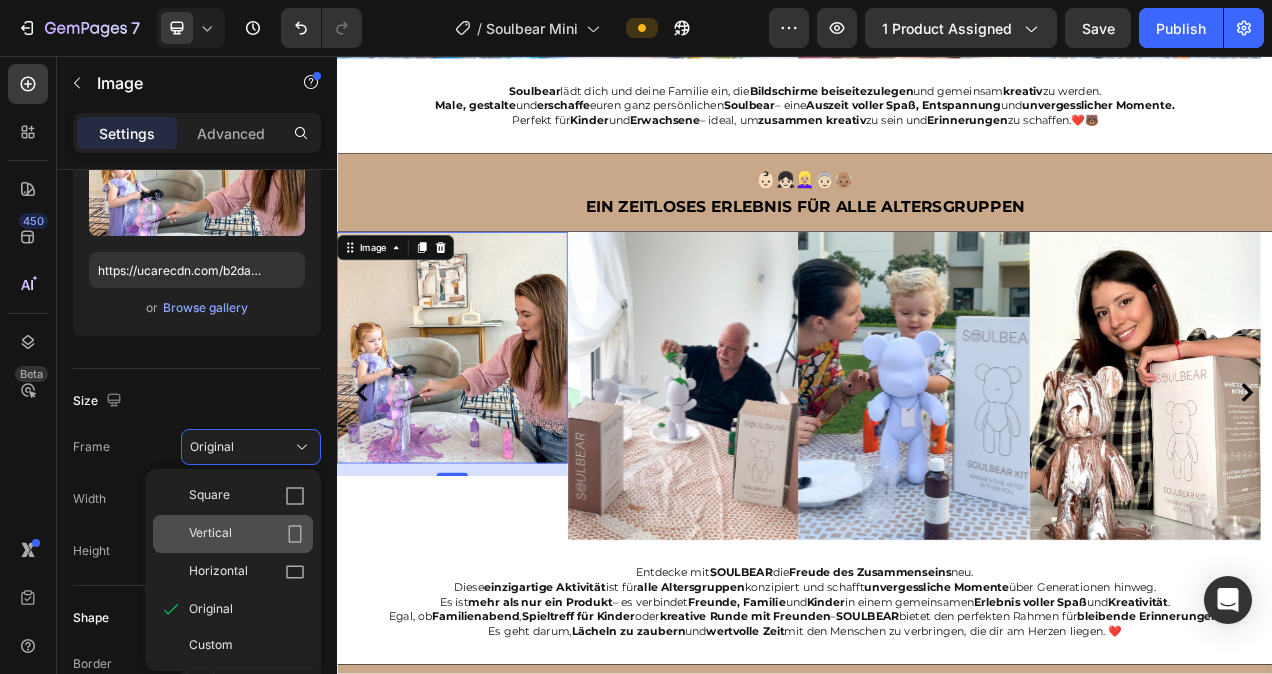 click on "Vertical" at bounding box center [247, 534] 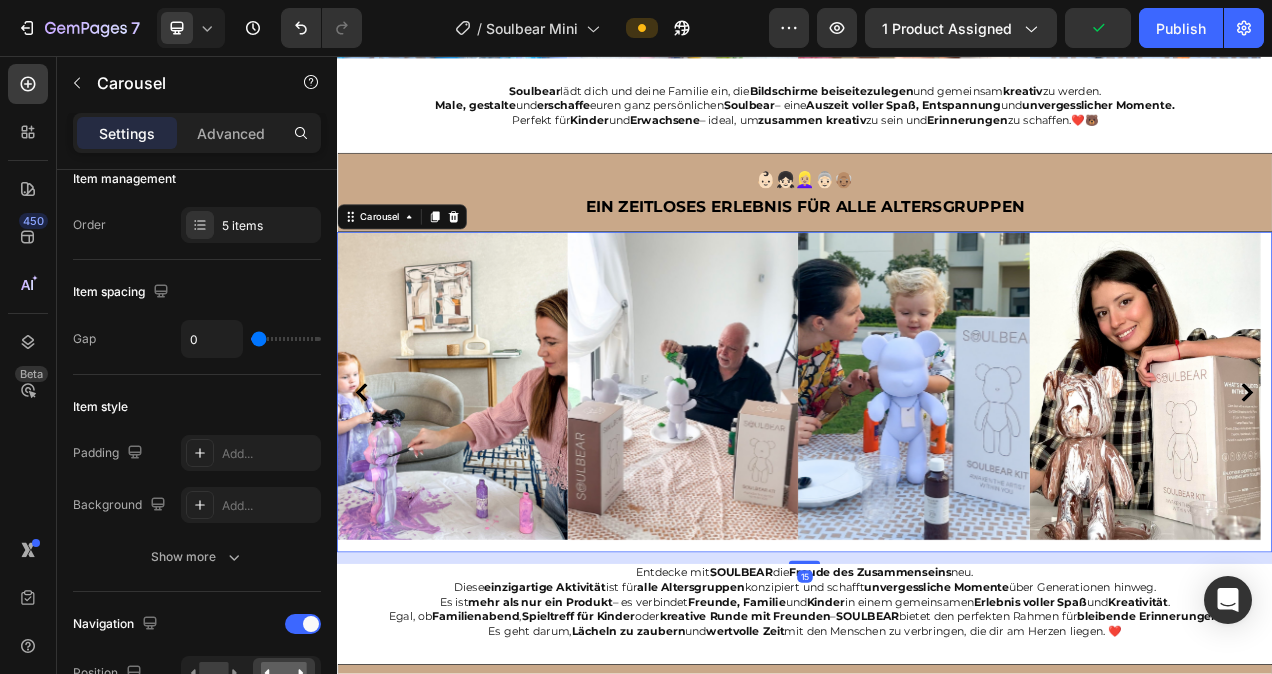click on "Image" at bounding box center (781, 487) 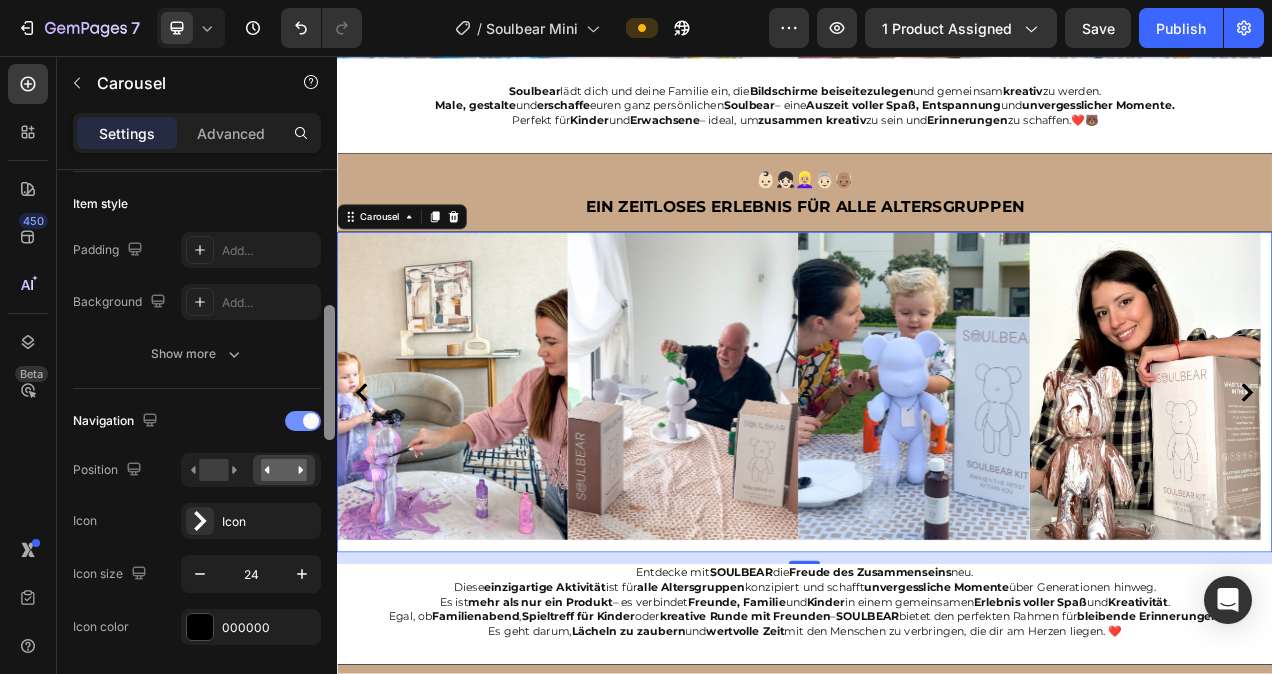 scroll, scrollTop: 500, scrollLeft: 0, axis: vertical 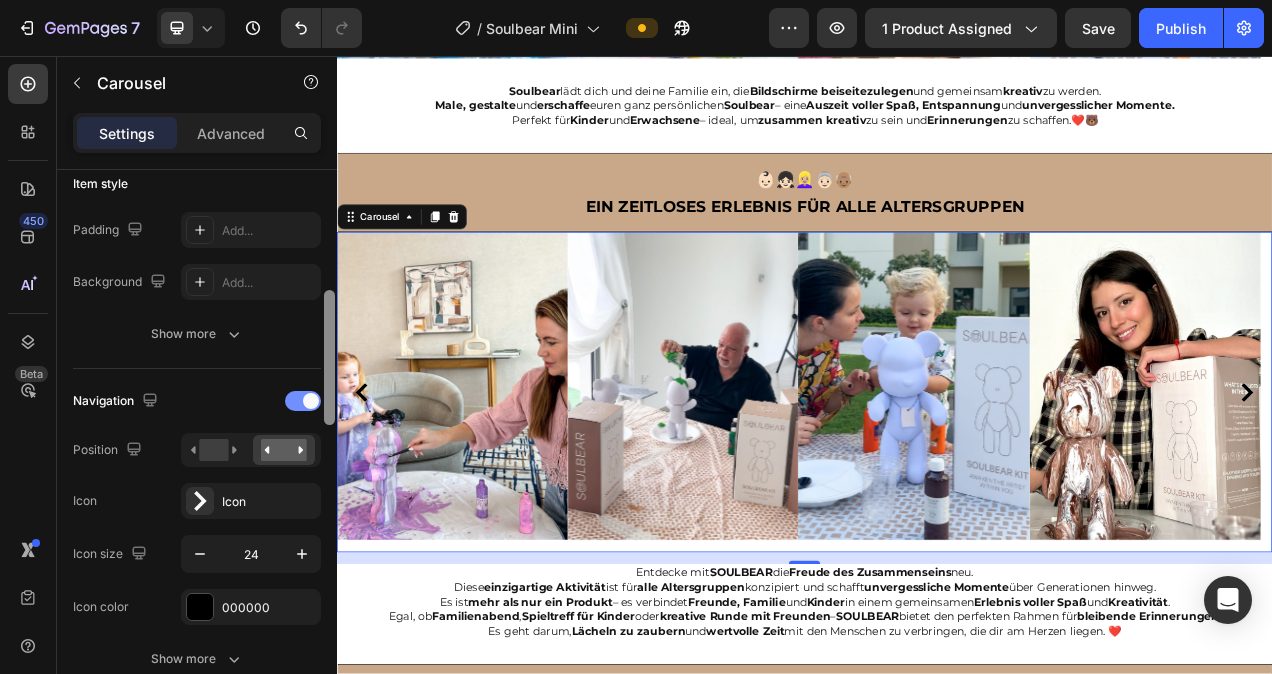 drag, startPoint x: 328, startPoint y: 291, endPoint x: 311, endPoint y: 412, distance: 122.18838 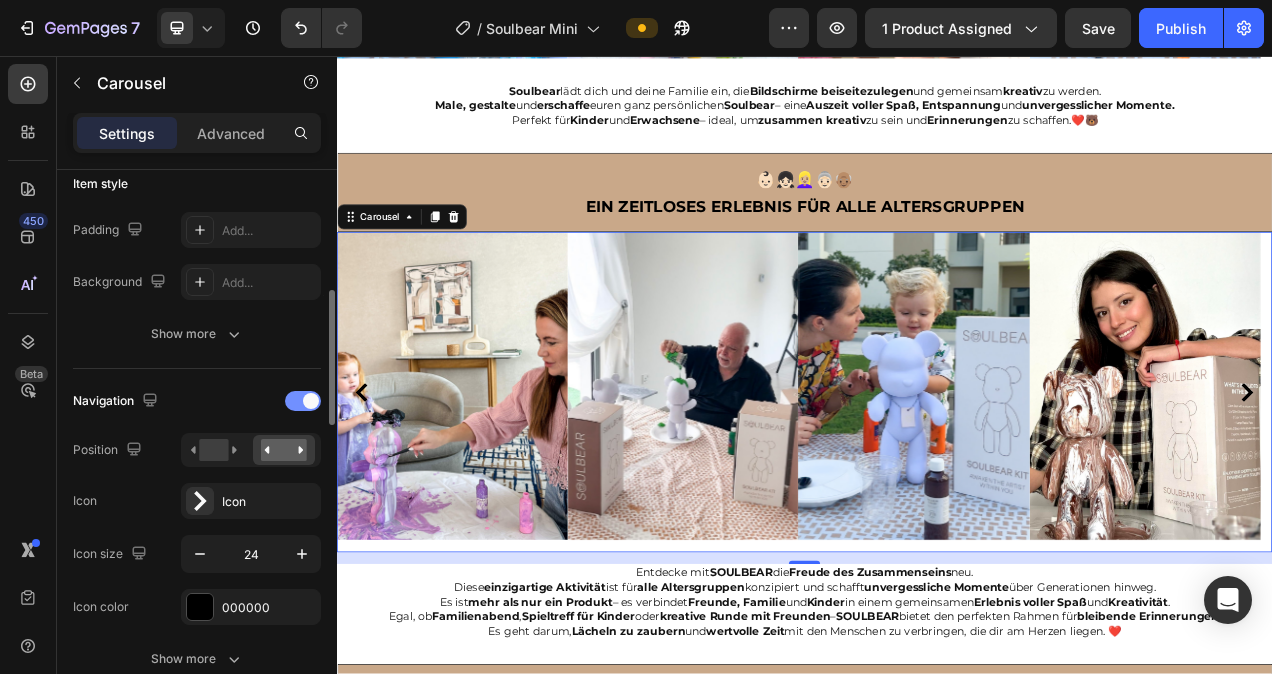 click at bounding box center [311, 401] 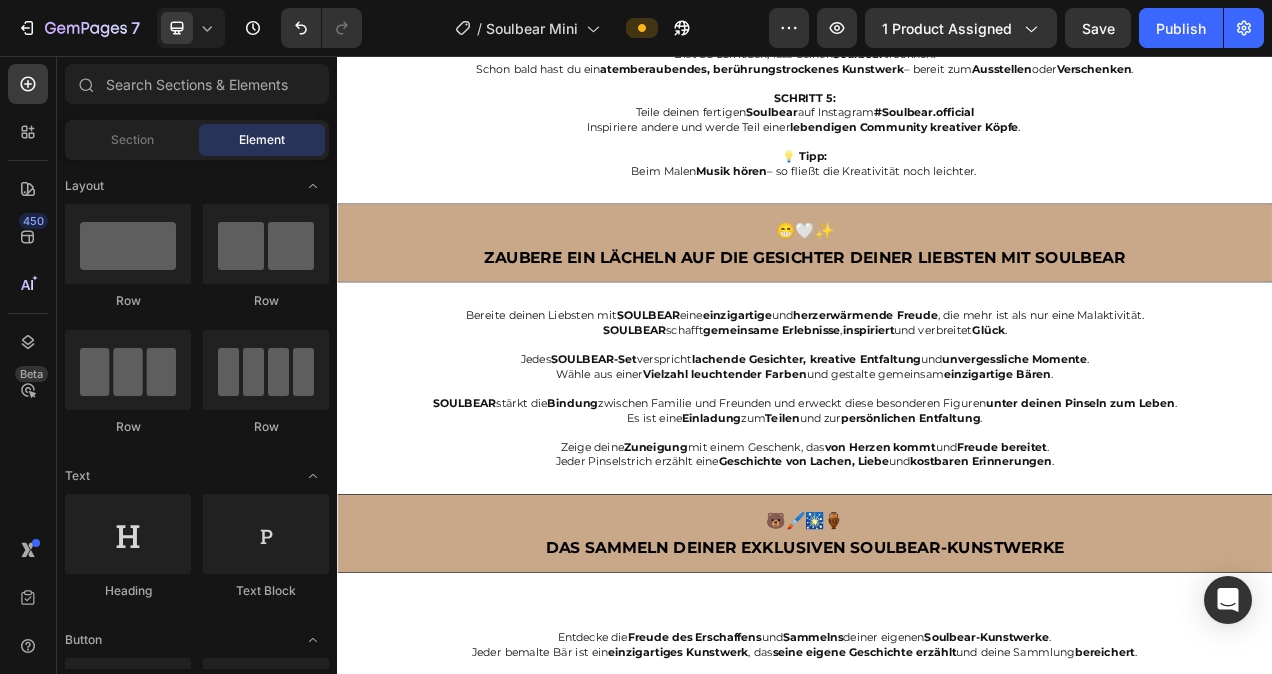 scroll, scrollTop: 4310, scrollLeft: 0, axis: vertical 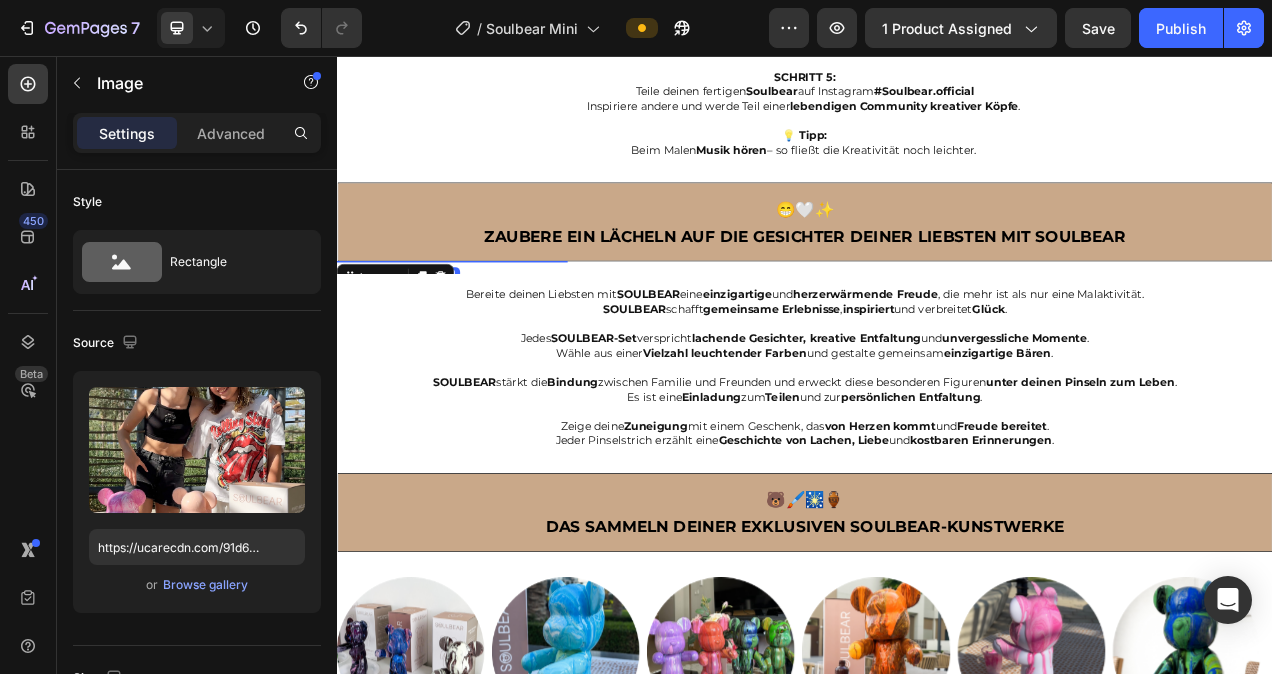 click at bounding box center [485, 320] 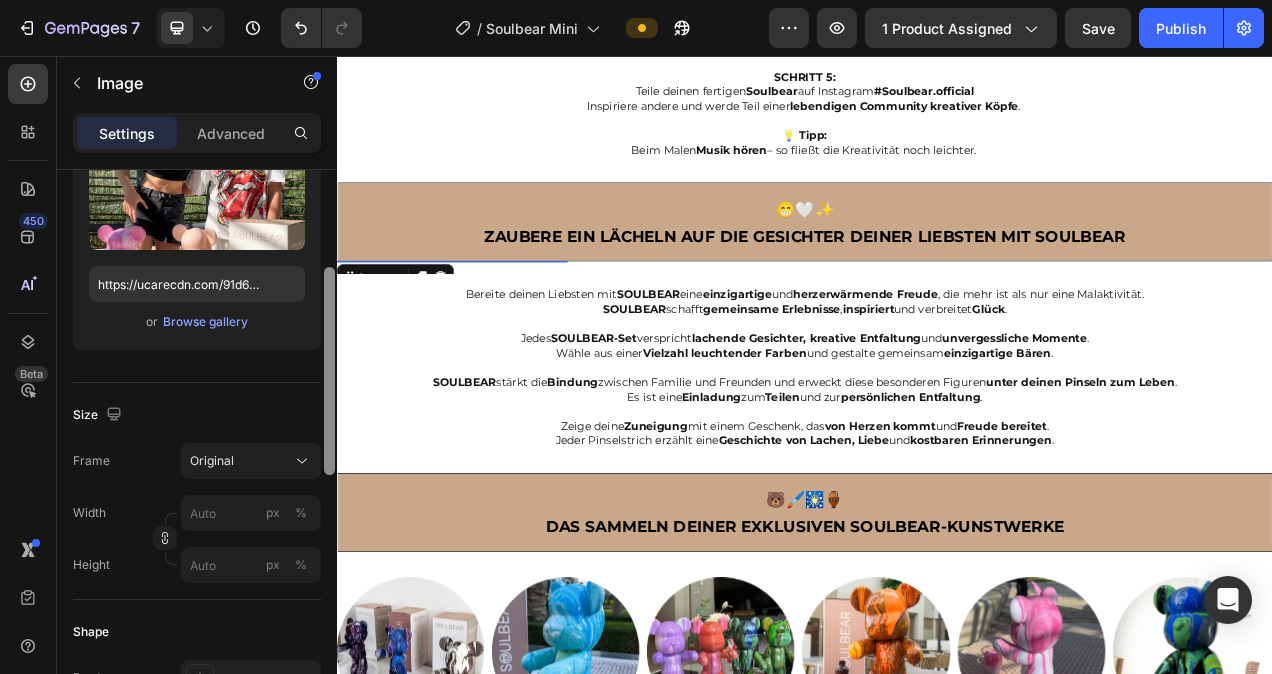 scroll, scrollTop: 279, scrollLeft: 0, axis: vertical 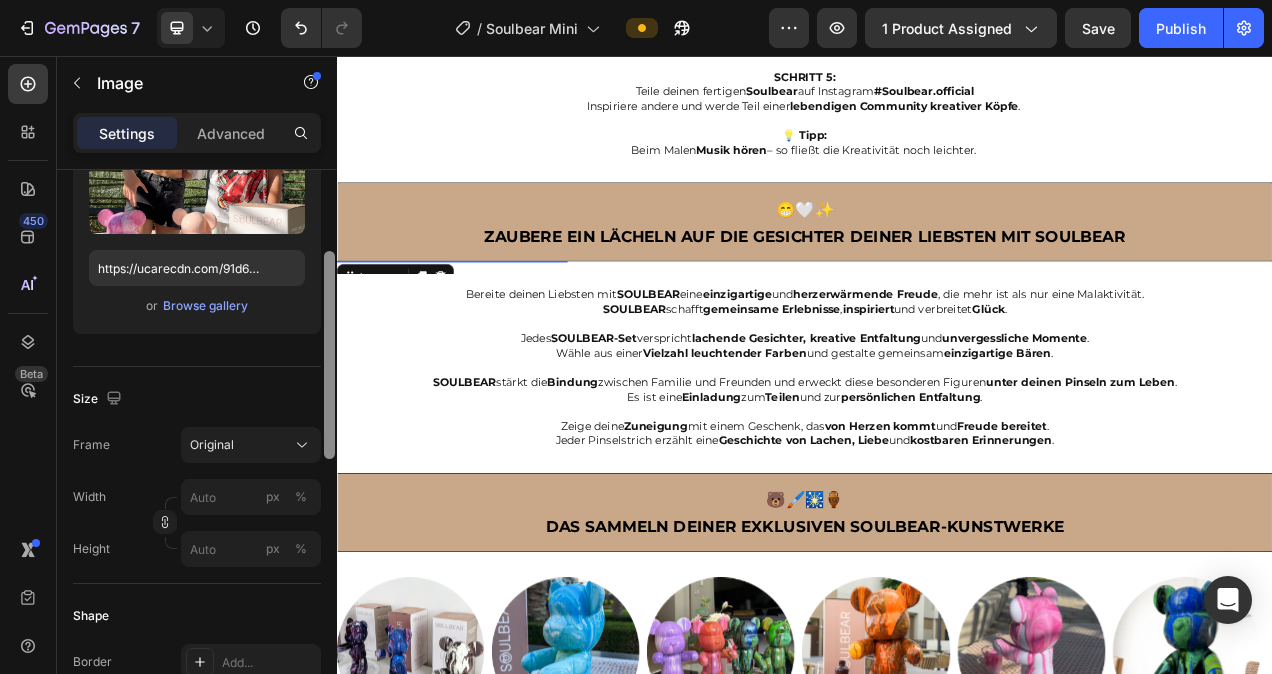 drag, startPoint x: 326, startPoint y: 281, endPoint x: 315, endPoint y: 385, distance: 104.58012 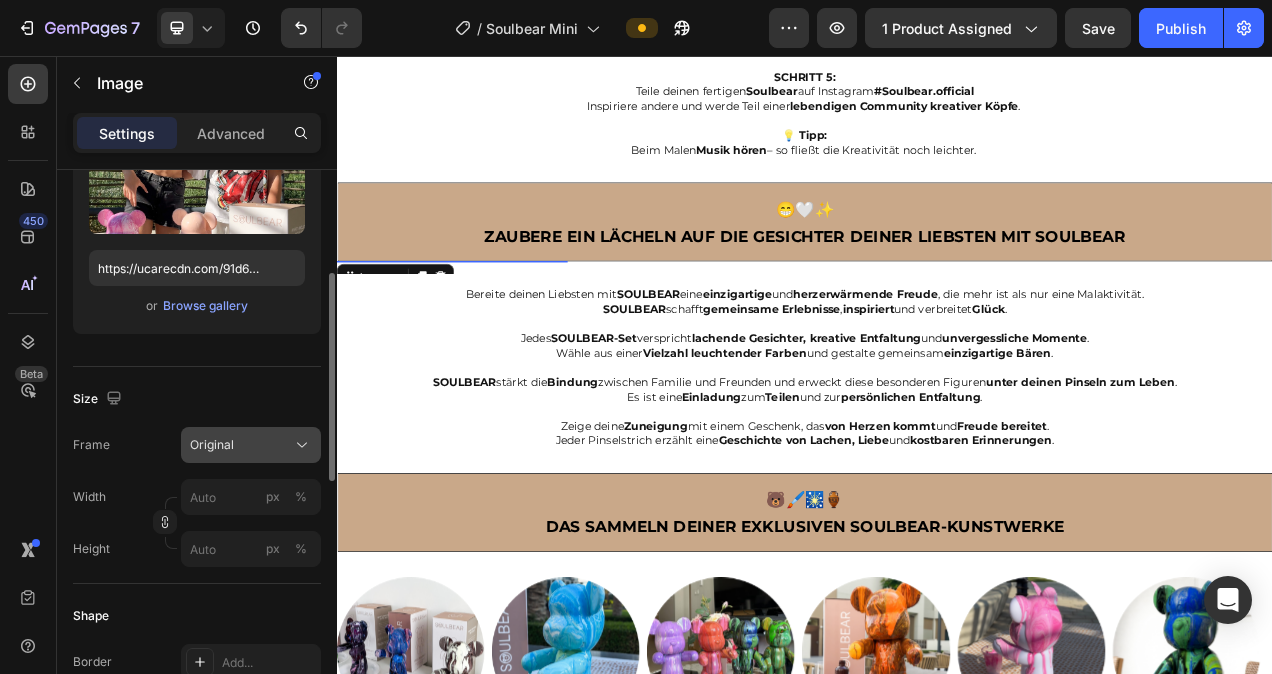 click on "Original" 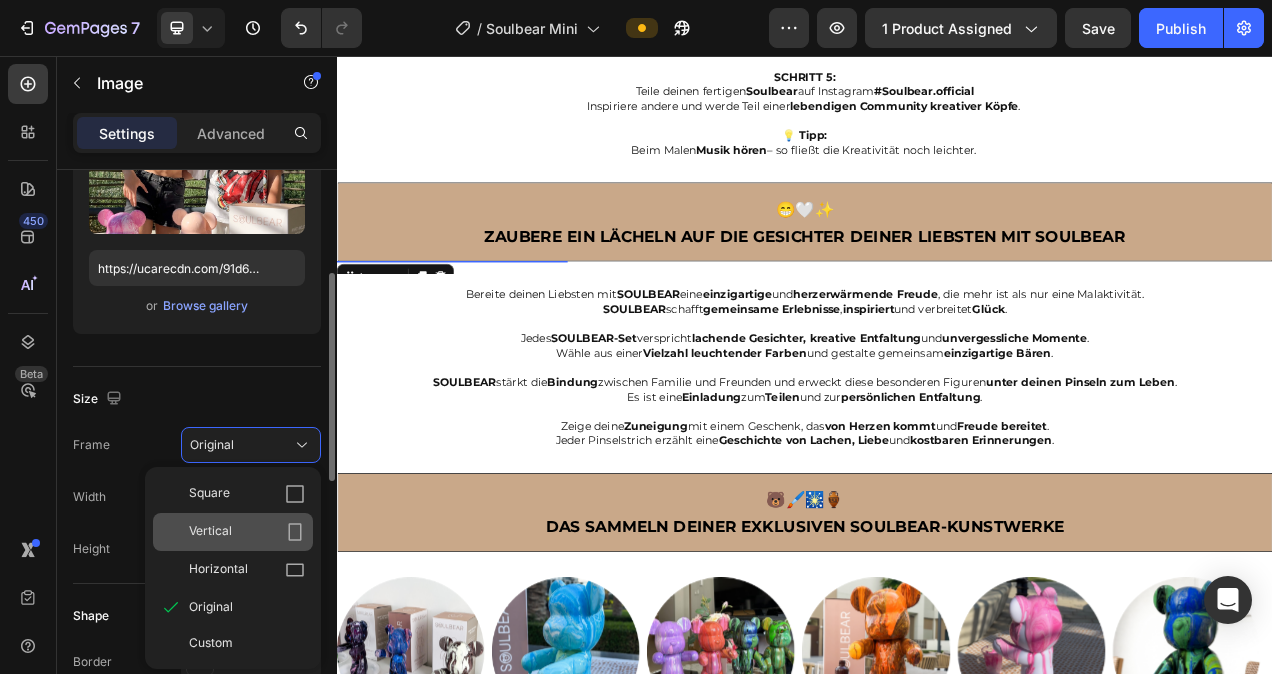 click on "Vertical" 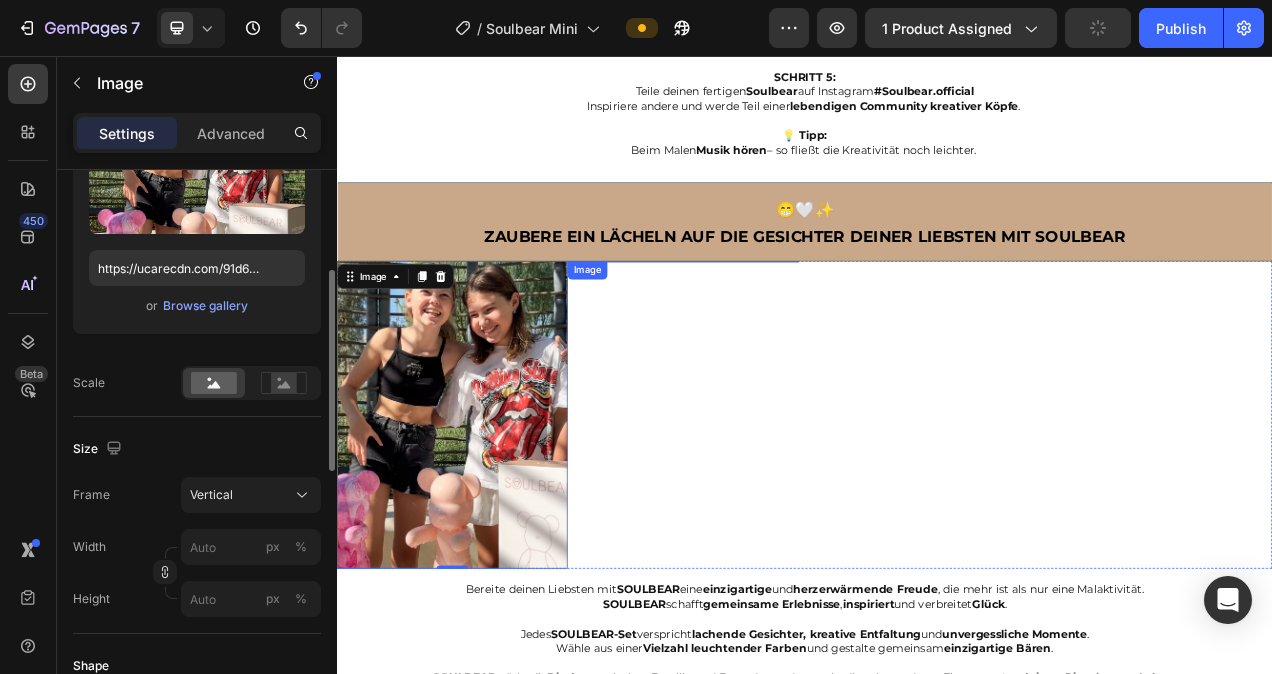 scroll, scrollTop: 279, scrollLeft: 0, axis: vertical 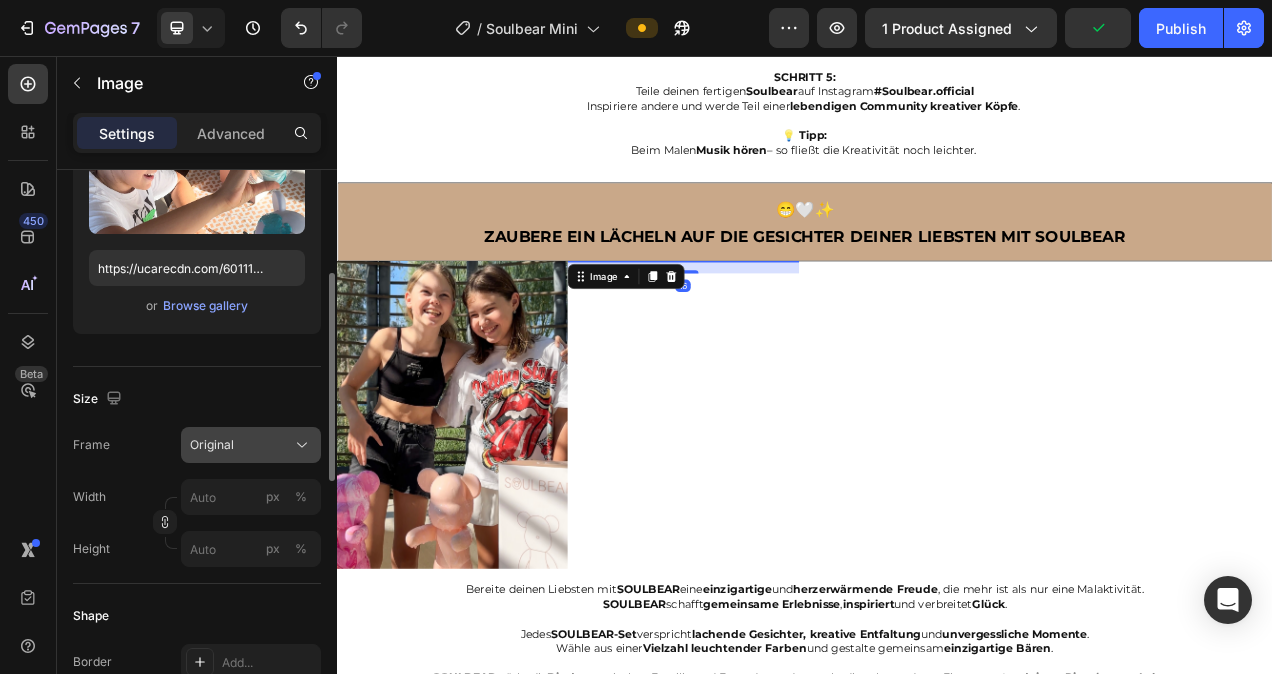 click on "Original" 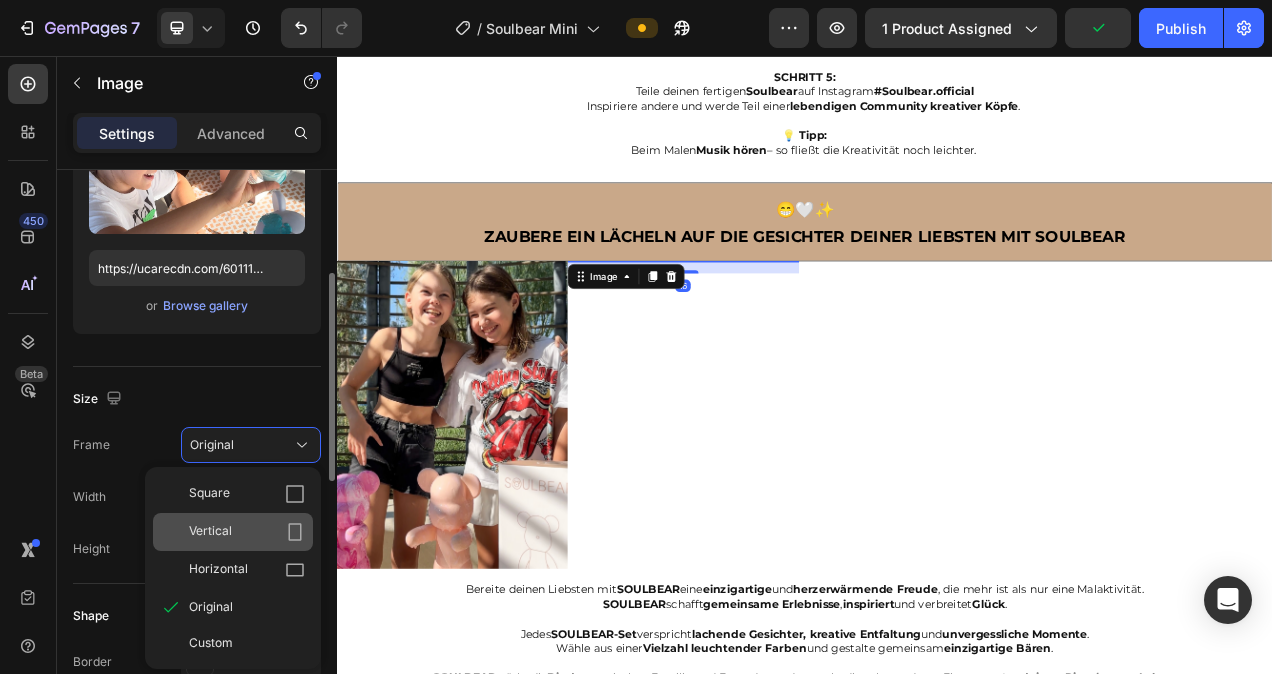 click on "Vertical" 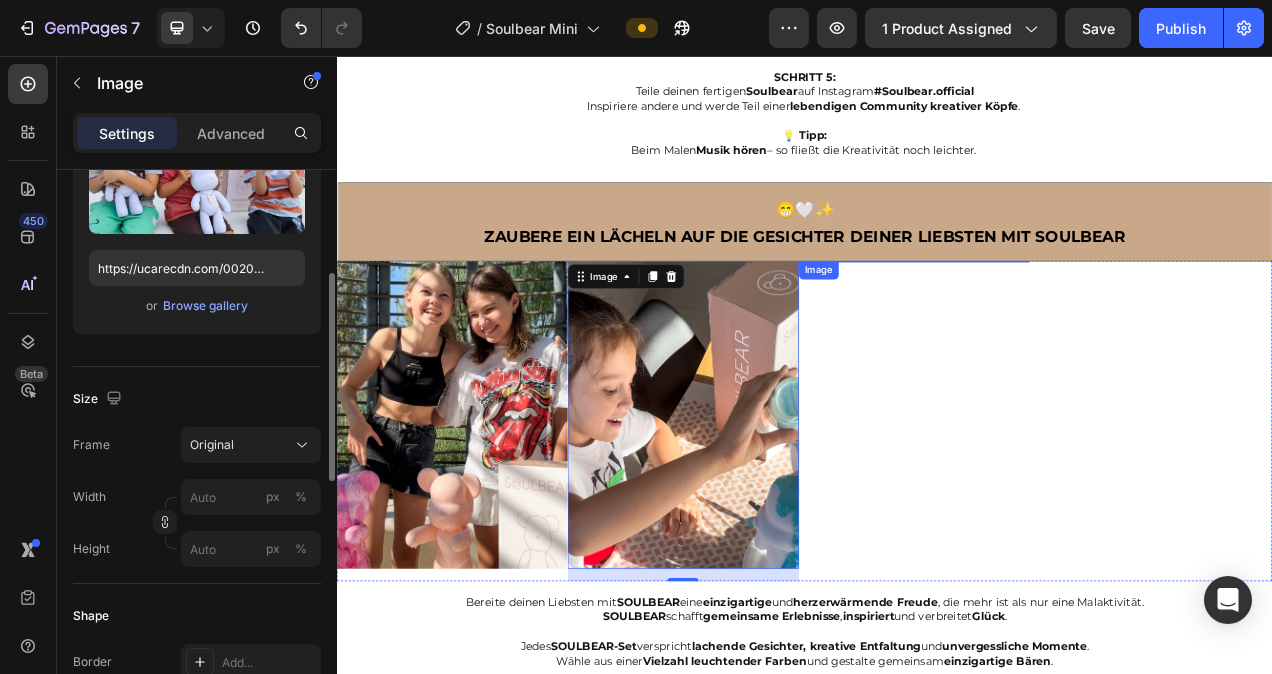 click at bounding box center [1078, 320] 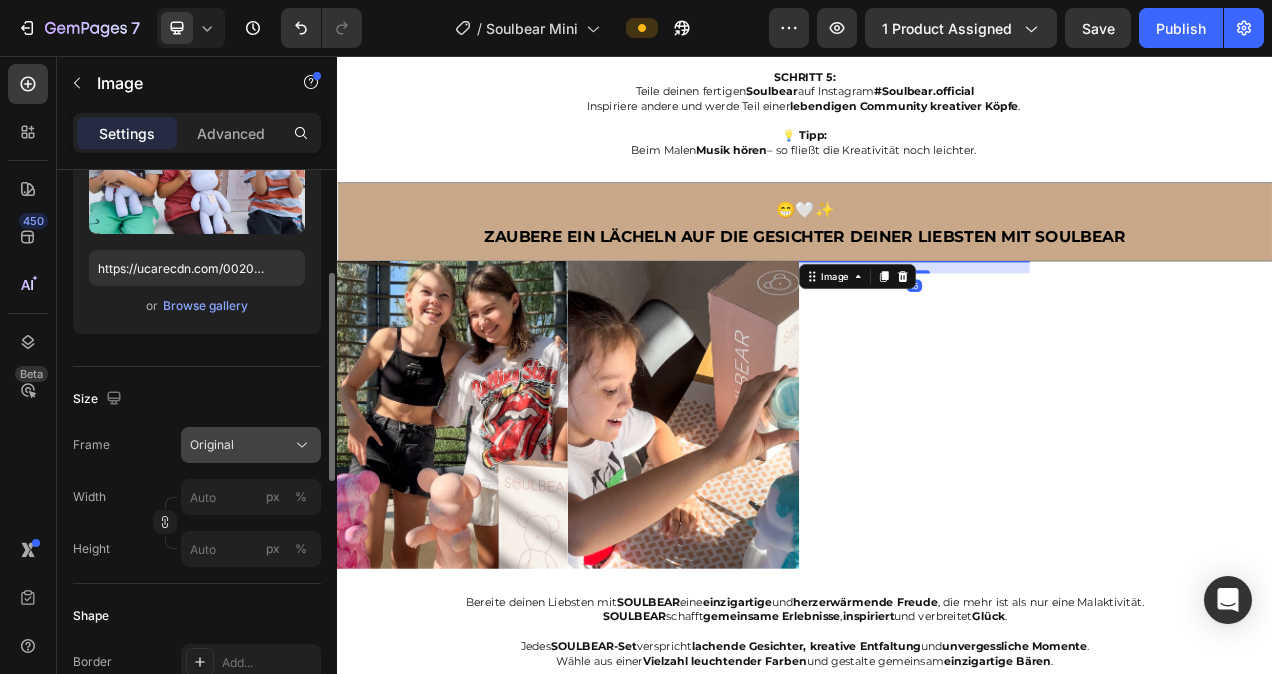 click on "Original" 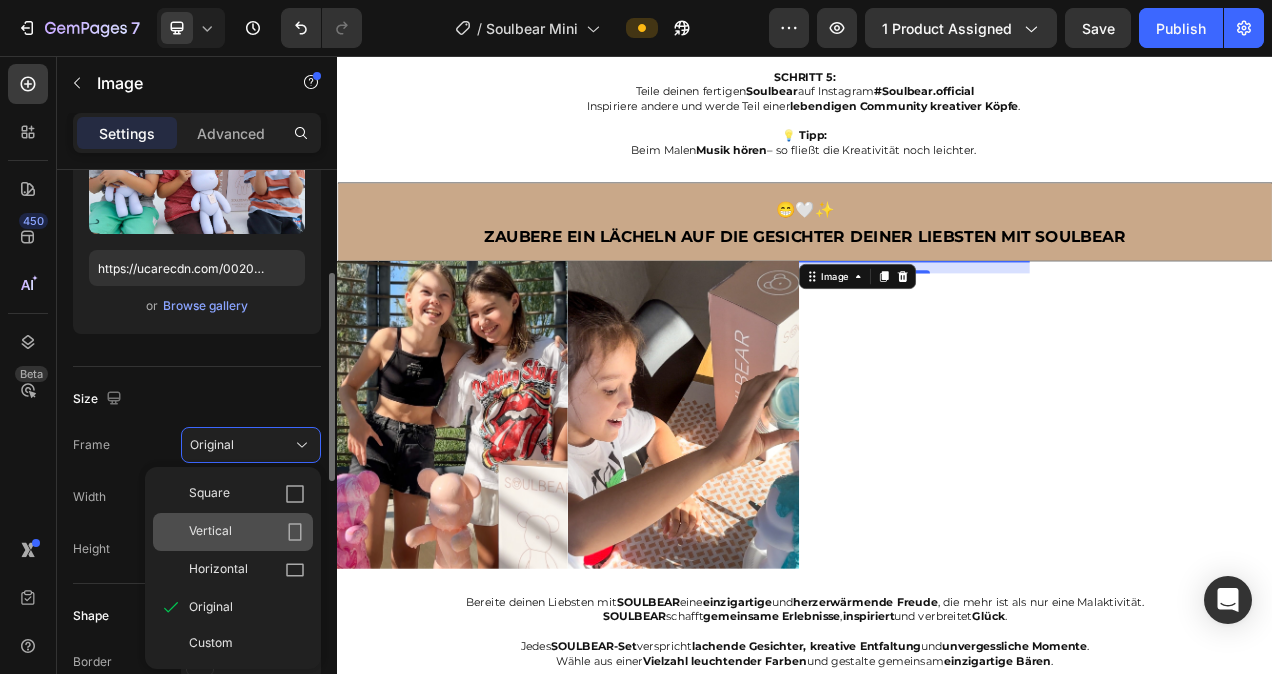 click on "Vertical" 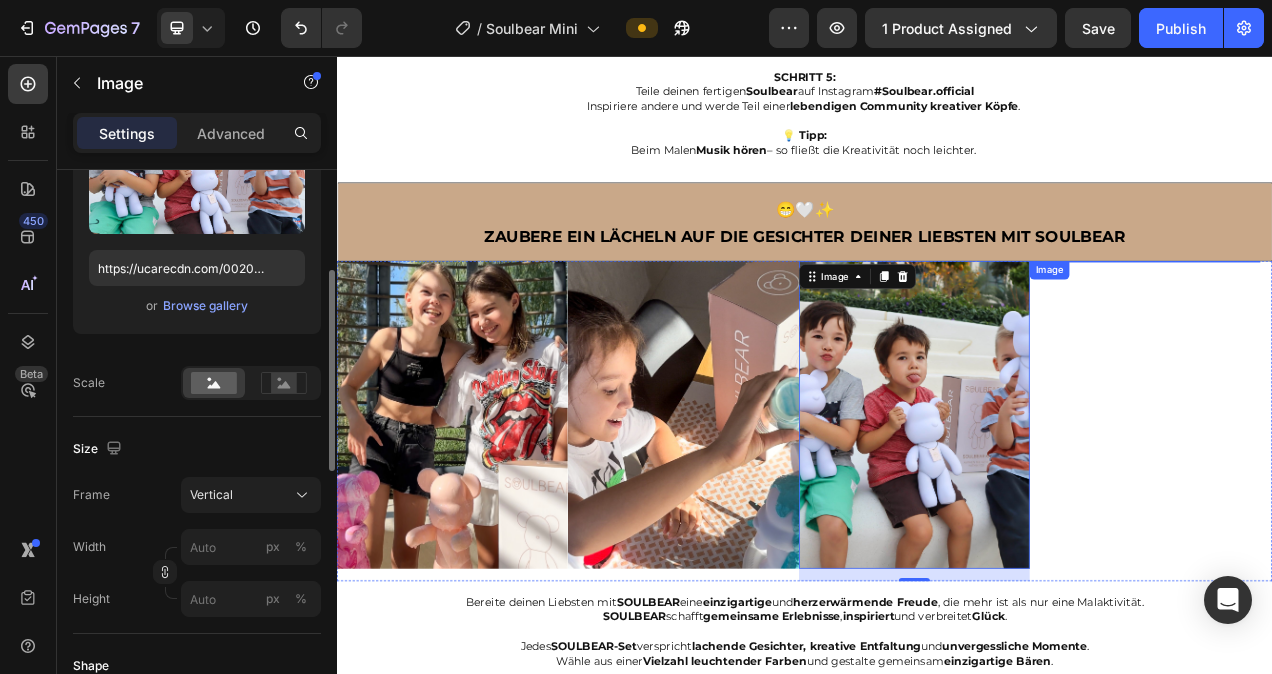 click at bounding box center [1374, 320] 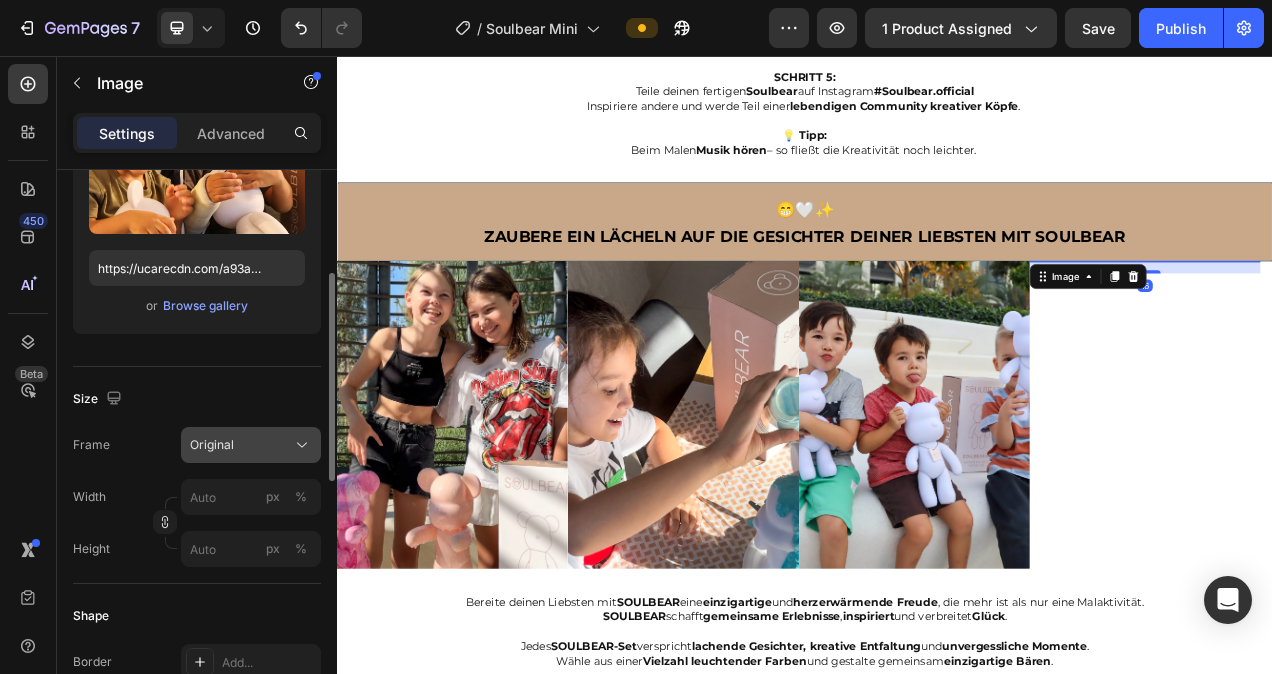 click on "Original" 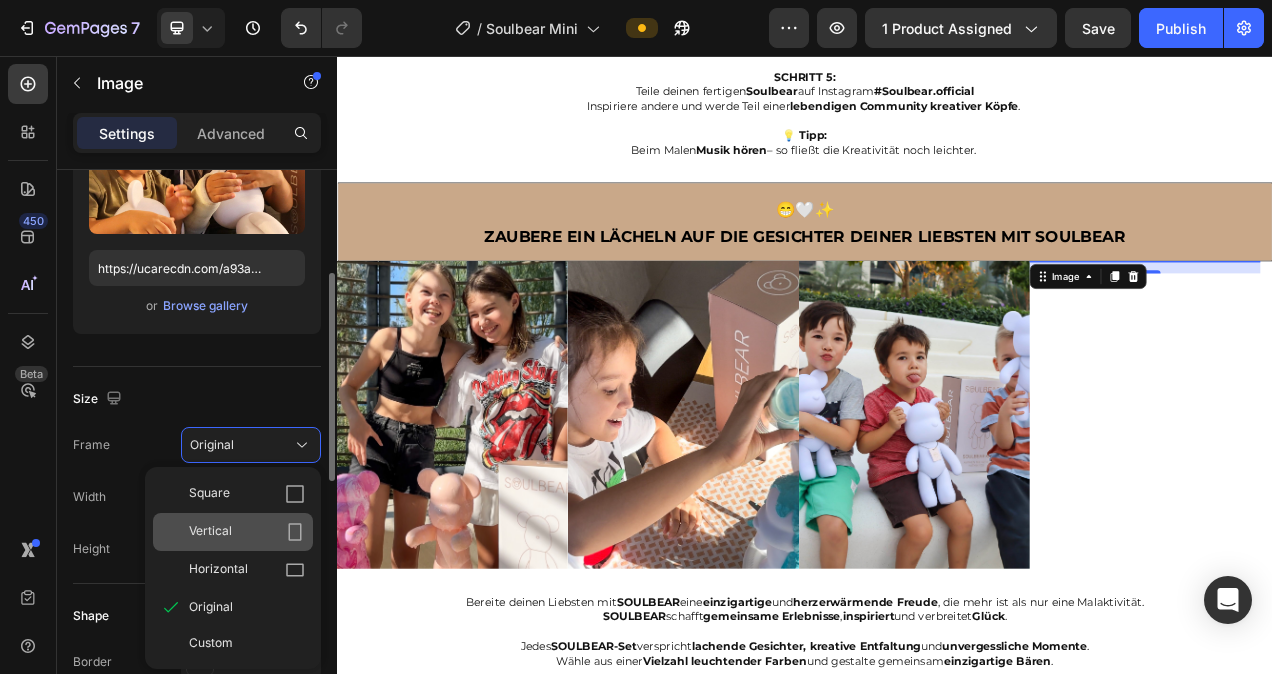 click on "Vertical" 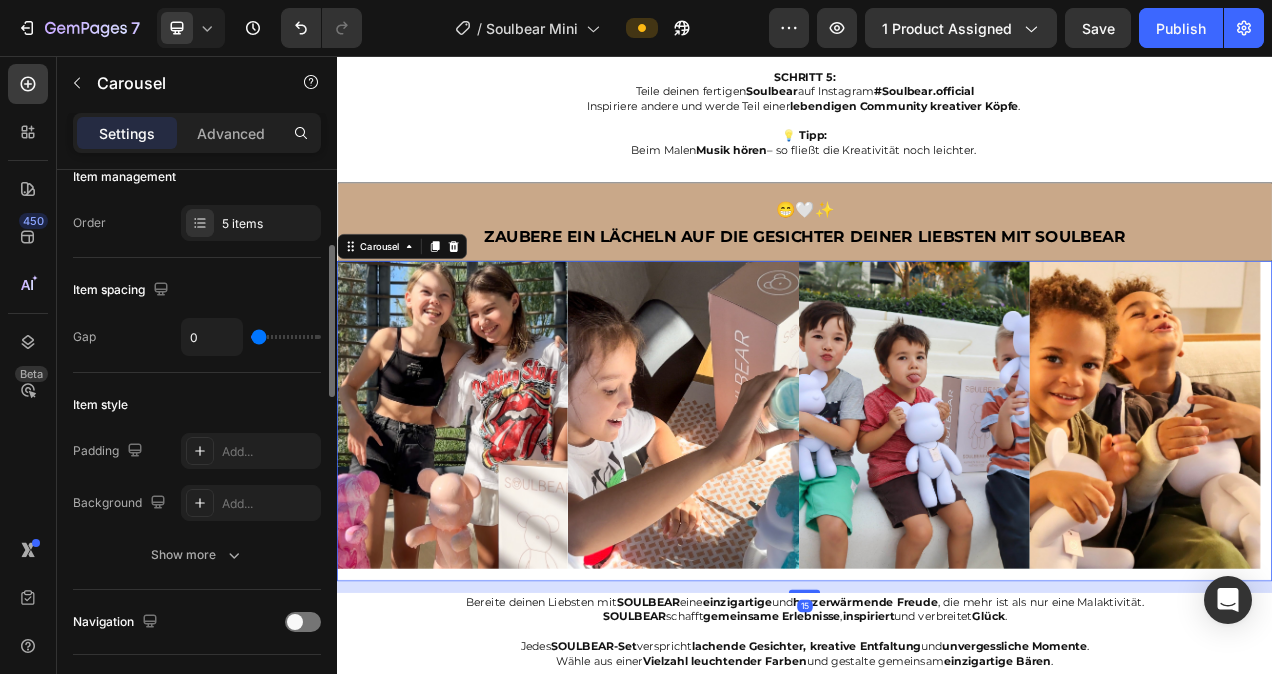 click on "Image" at bounding box center (485, 525) 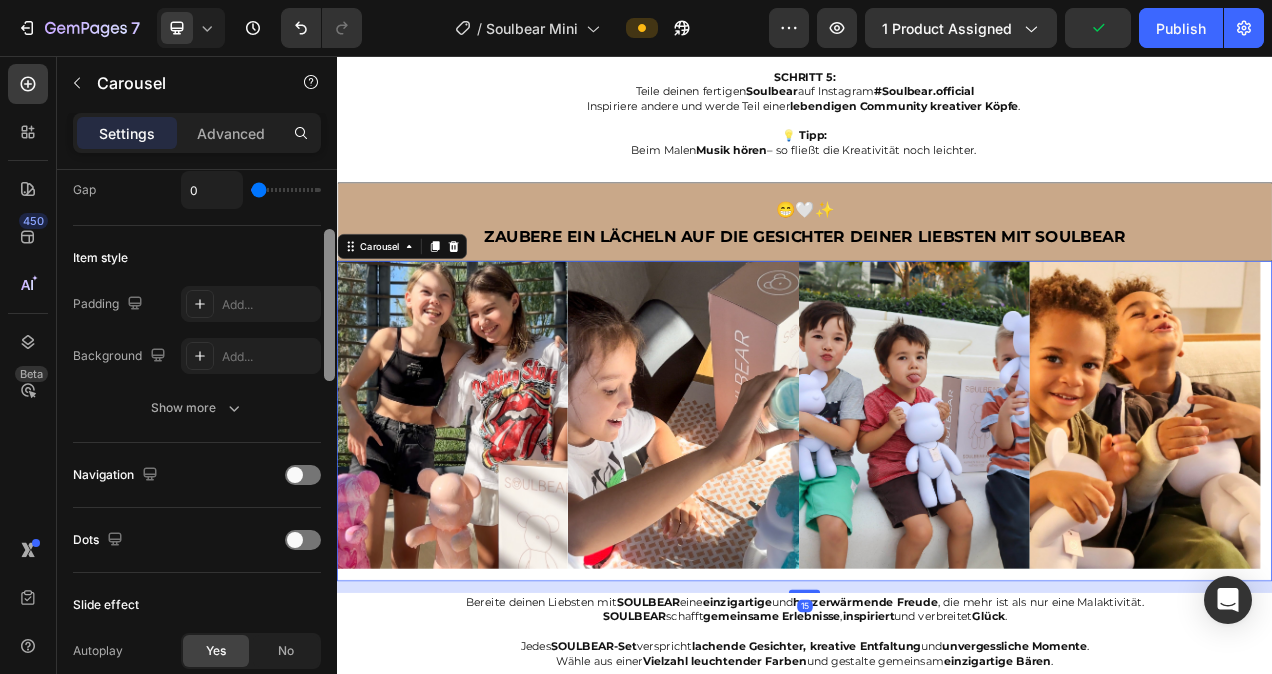 scroll, scrollTop: 452, scrollLeft: 0, axis: vertical 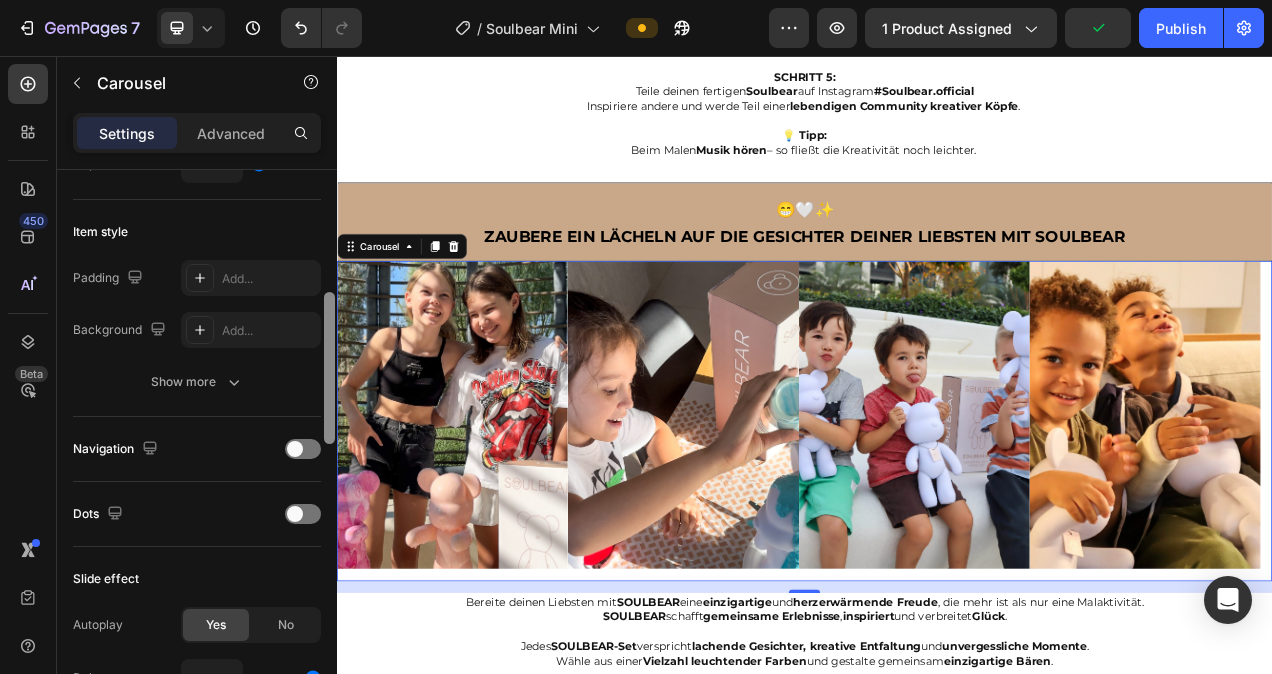drag, startPoint x: 329, startPoint y: 282, endPoint x: 316, endPoint y: 405, distance: 123.68508 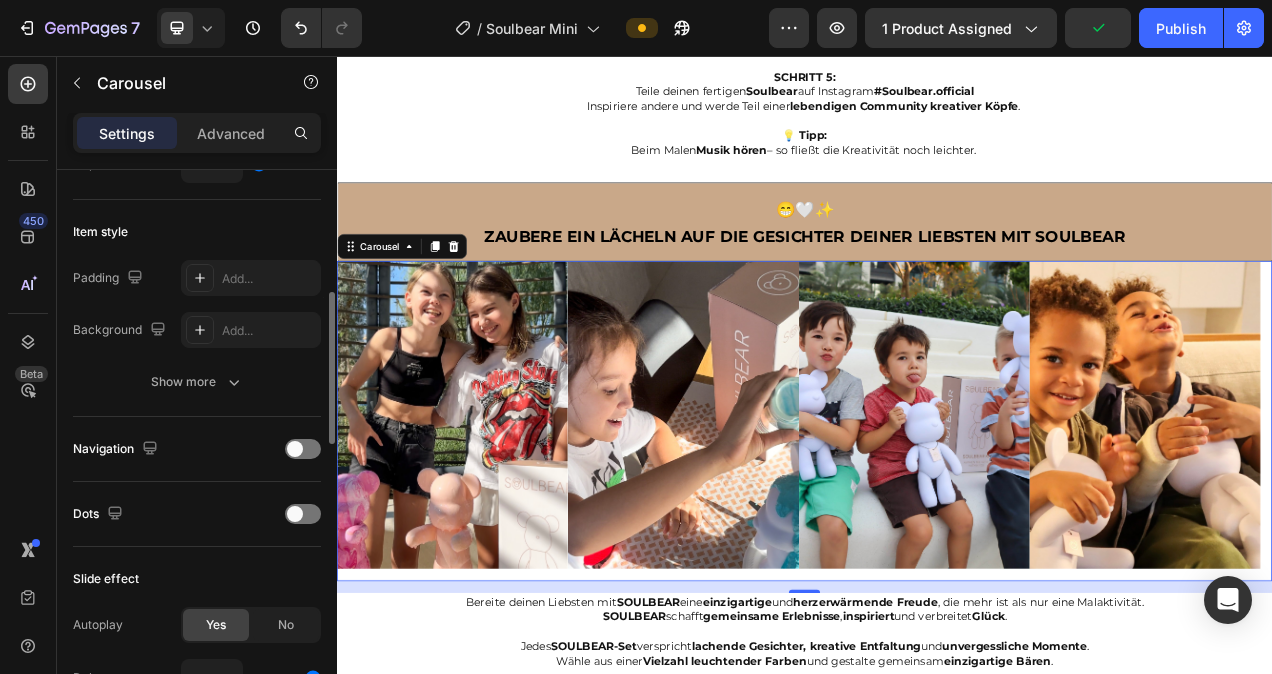 click on "Navigation" at bounding box center [197, 449] 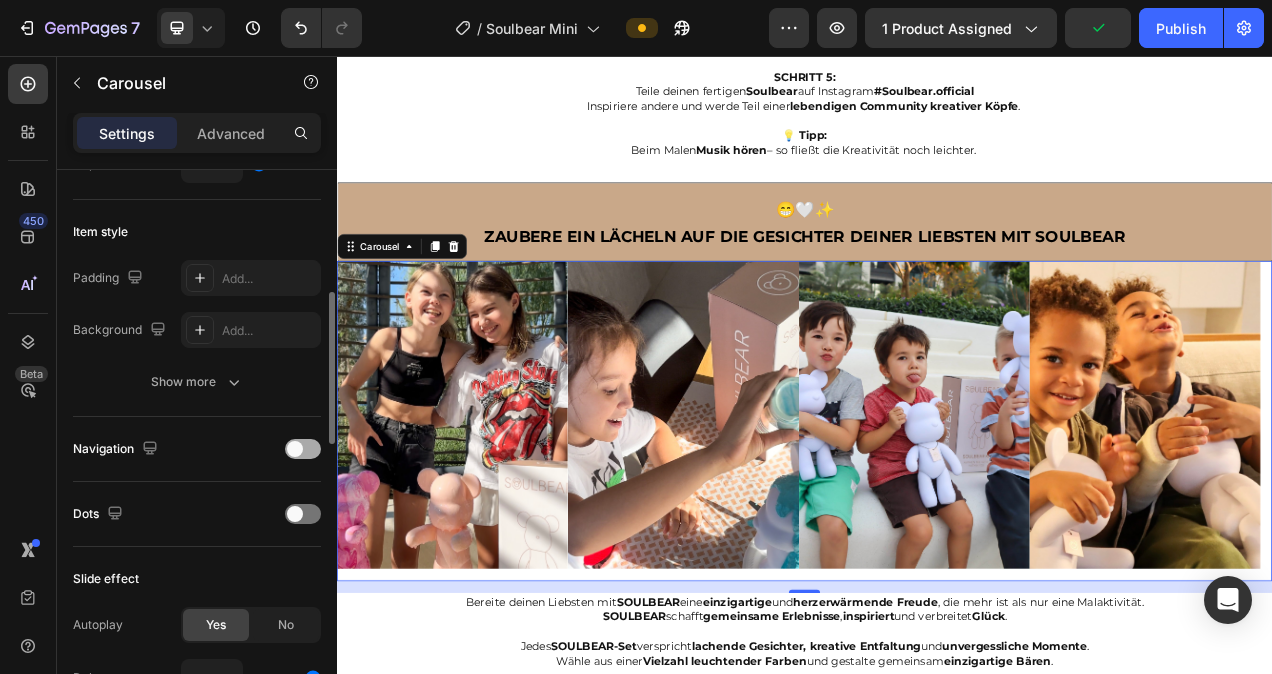 click at bounding box center [295, 449] 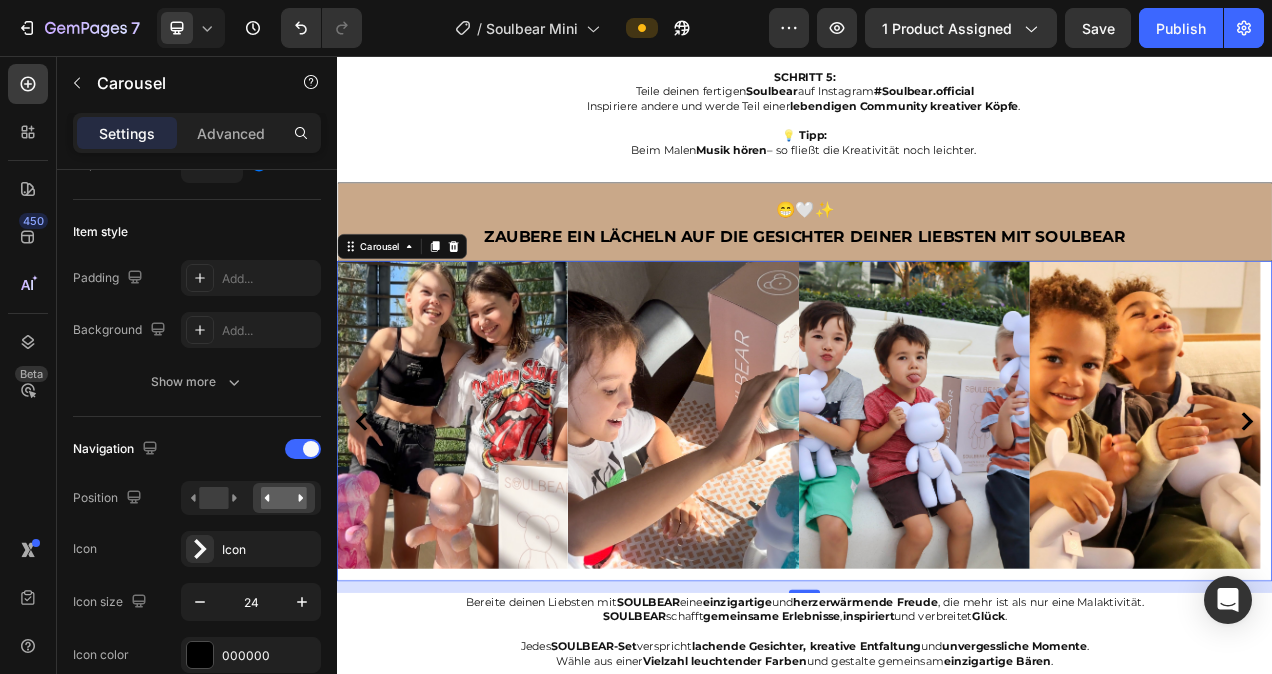 click 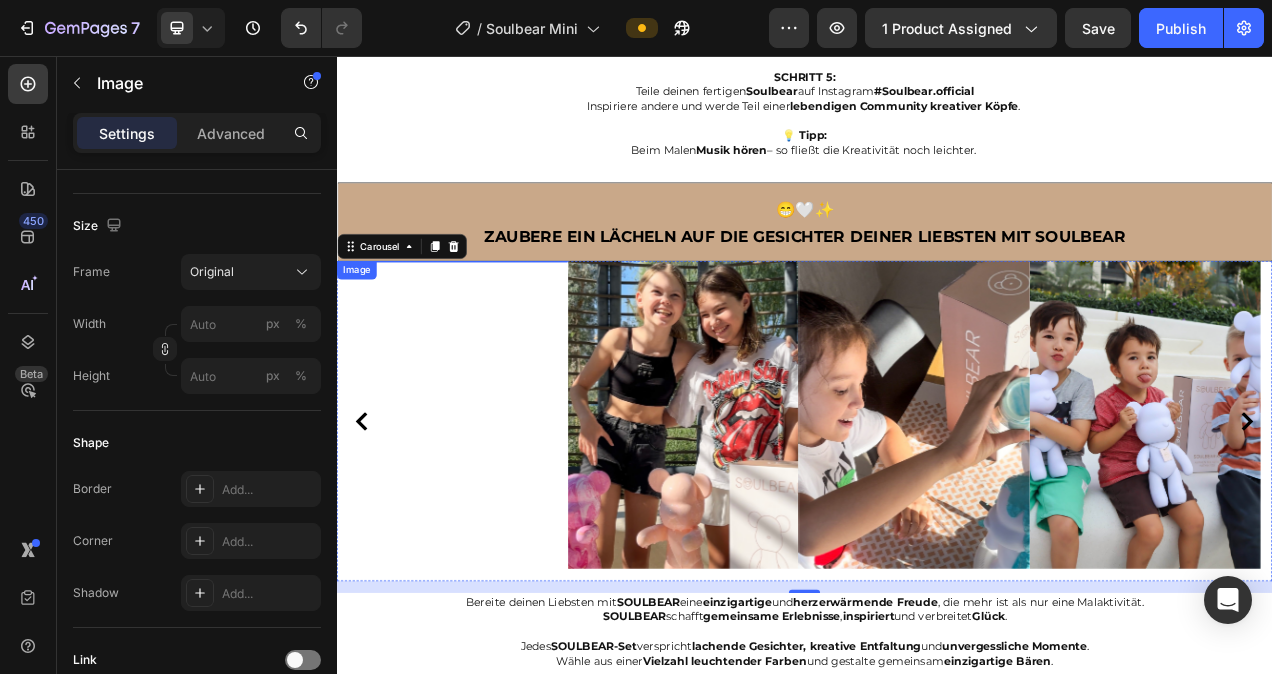 click at bounding box center [485, 320] 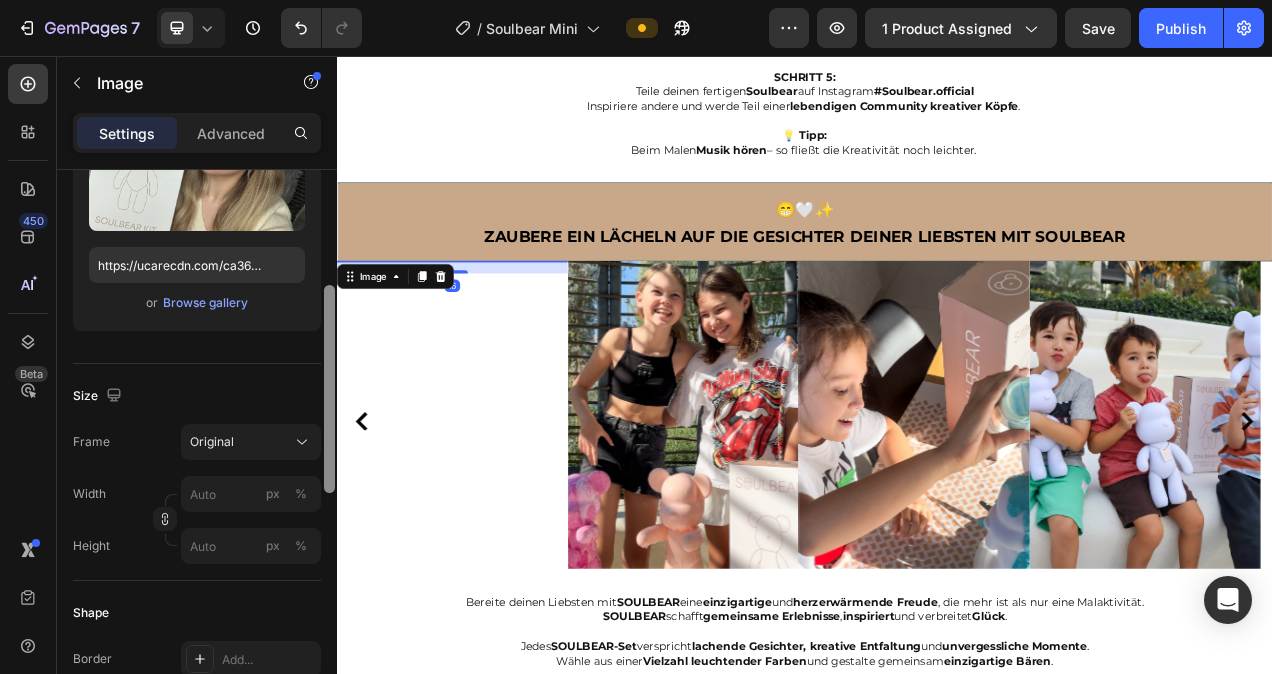 scroll, scrollTop: 290, scrollLeft: 0, axis: vertical 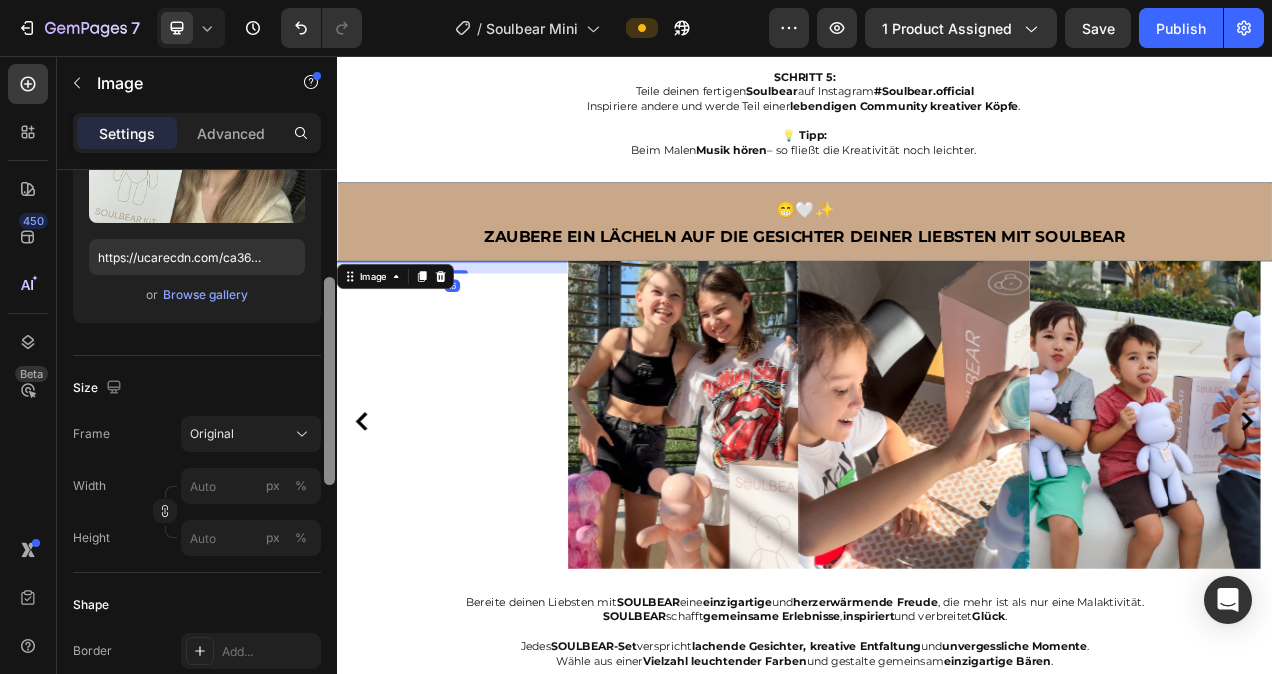 drag, startPoint x: 330, startPoint y: 353, endPoint x: 329, endPoint y: 461, distance: 108.00463 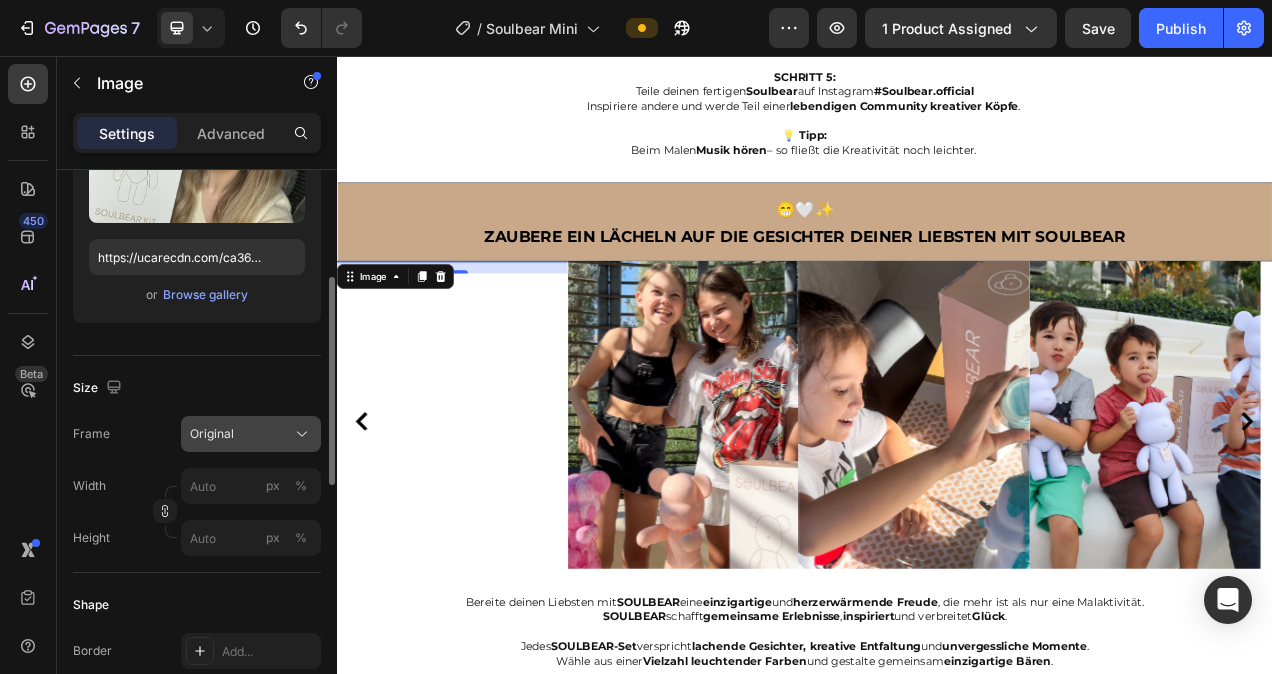 click on "Original" 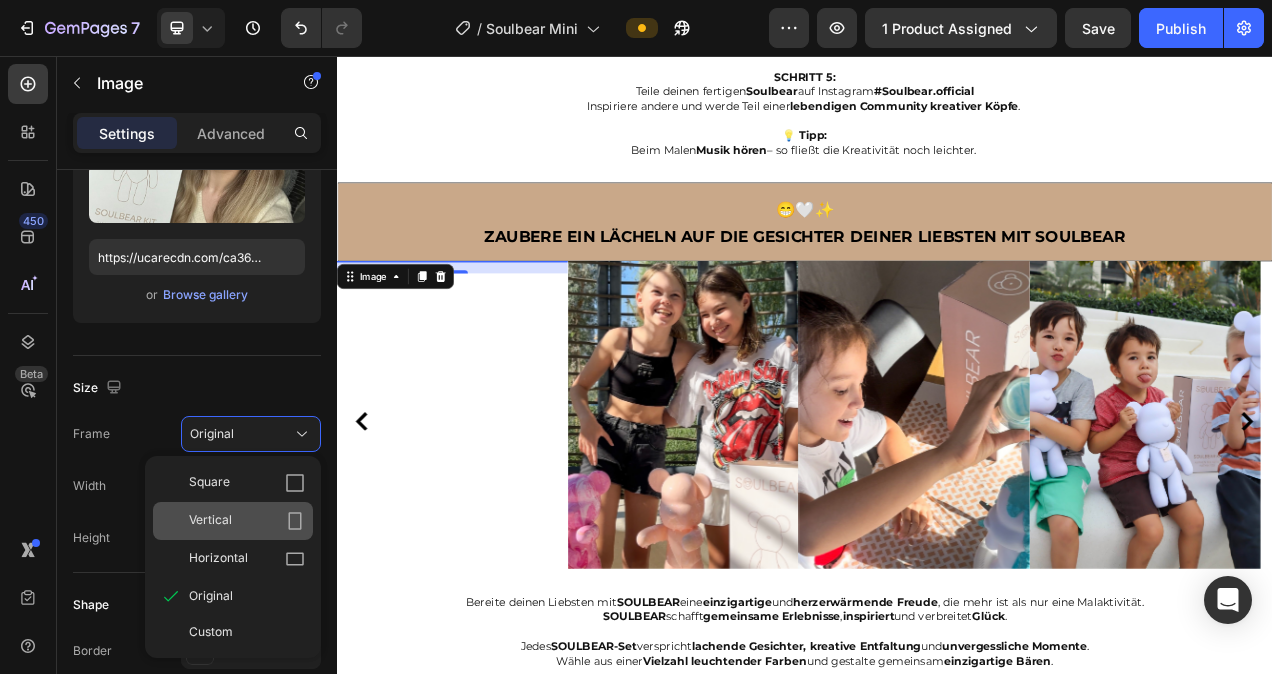 click on "Vertical" 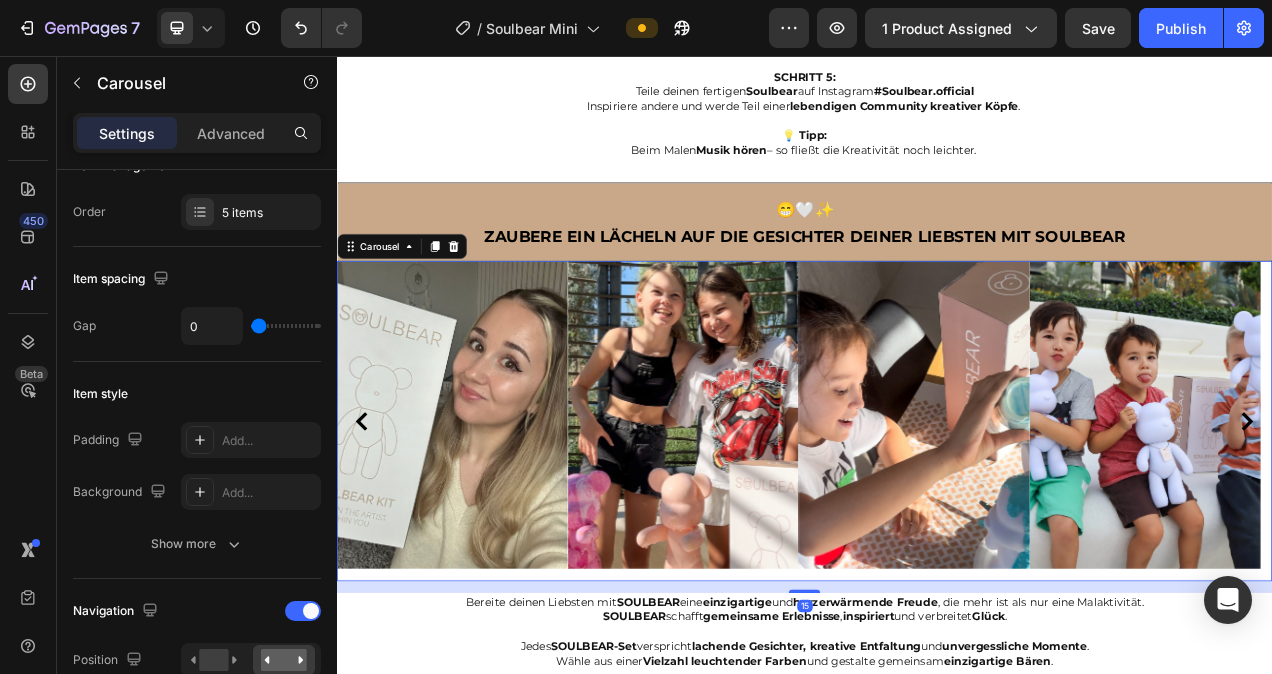 click 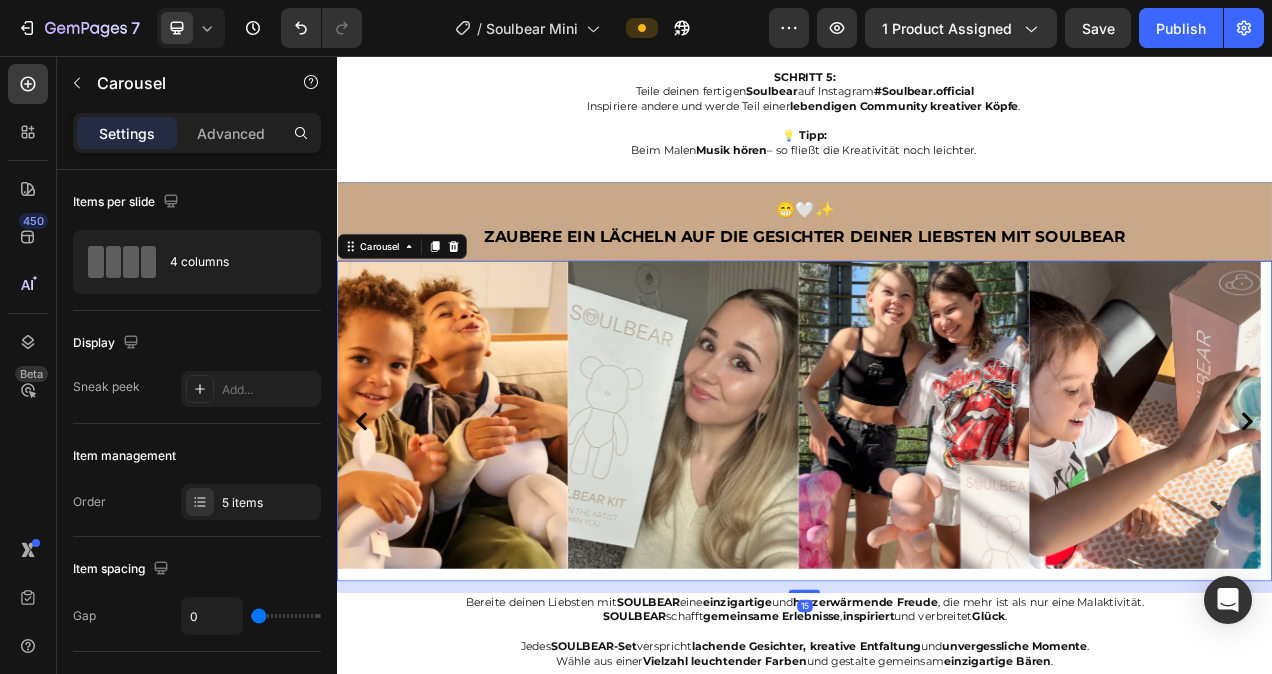 click 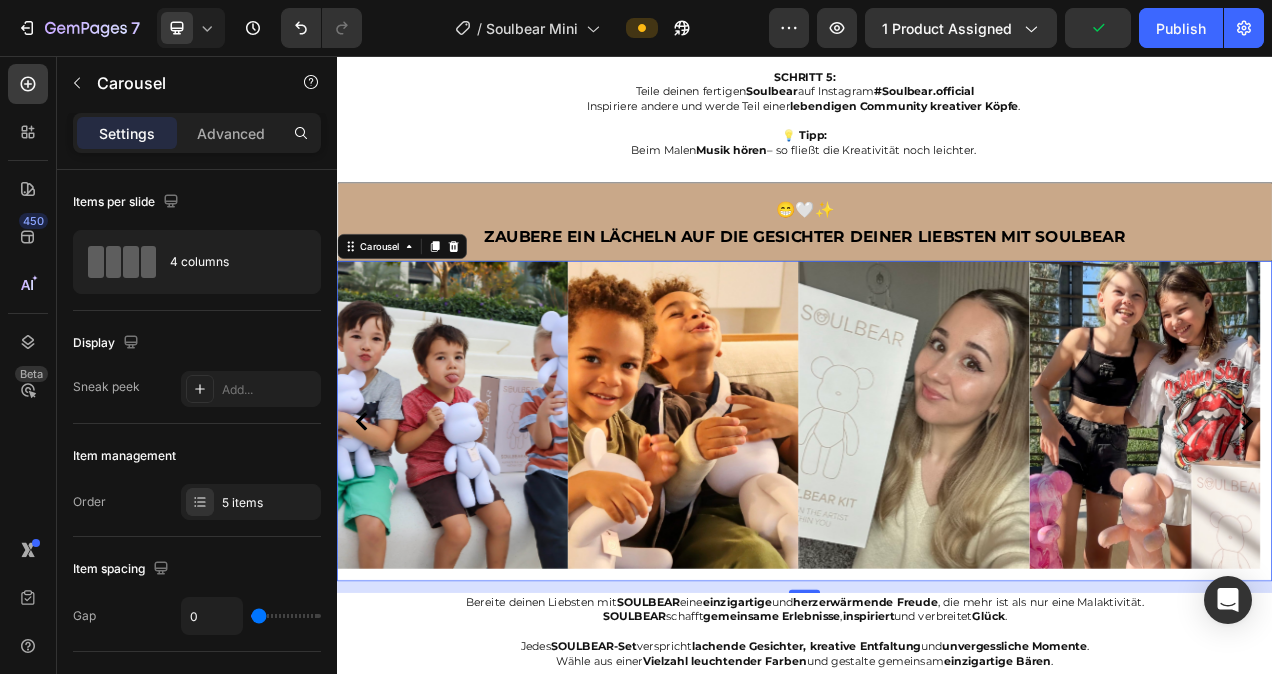 click on "Image" at bounding box center [485, 525] 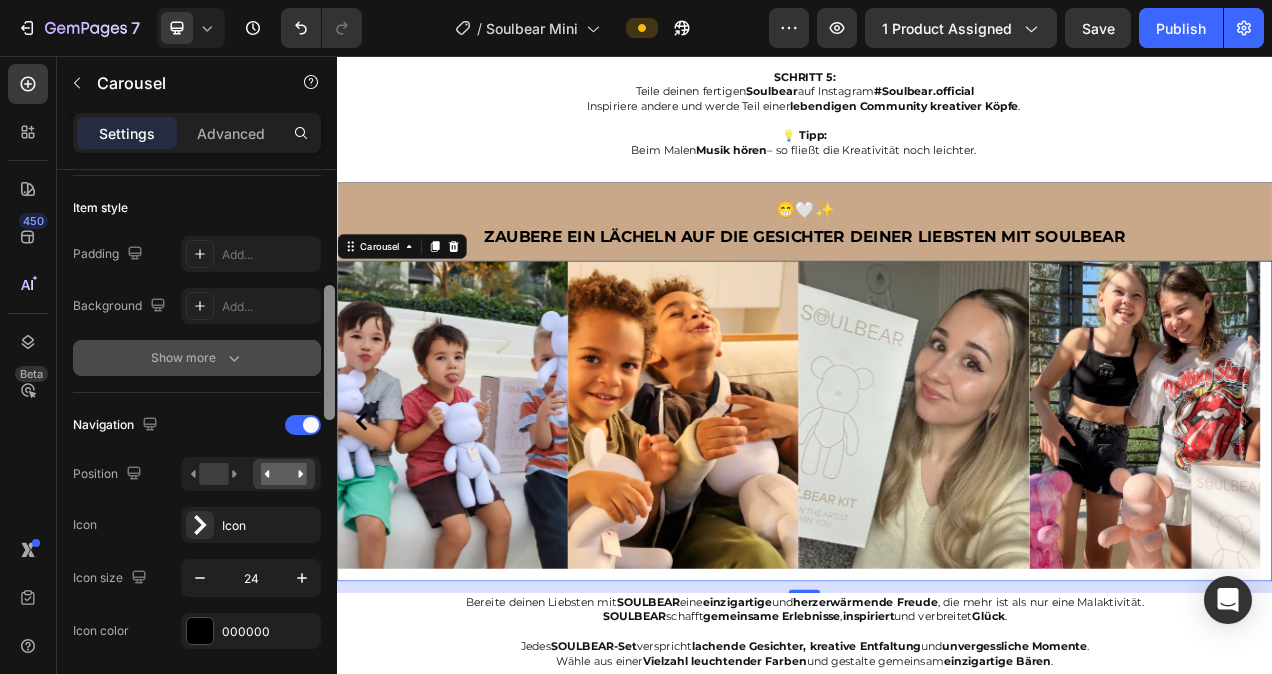 scroll, scrollTop: 484, scrollLeft: 0, axis: vertical 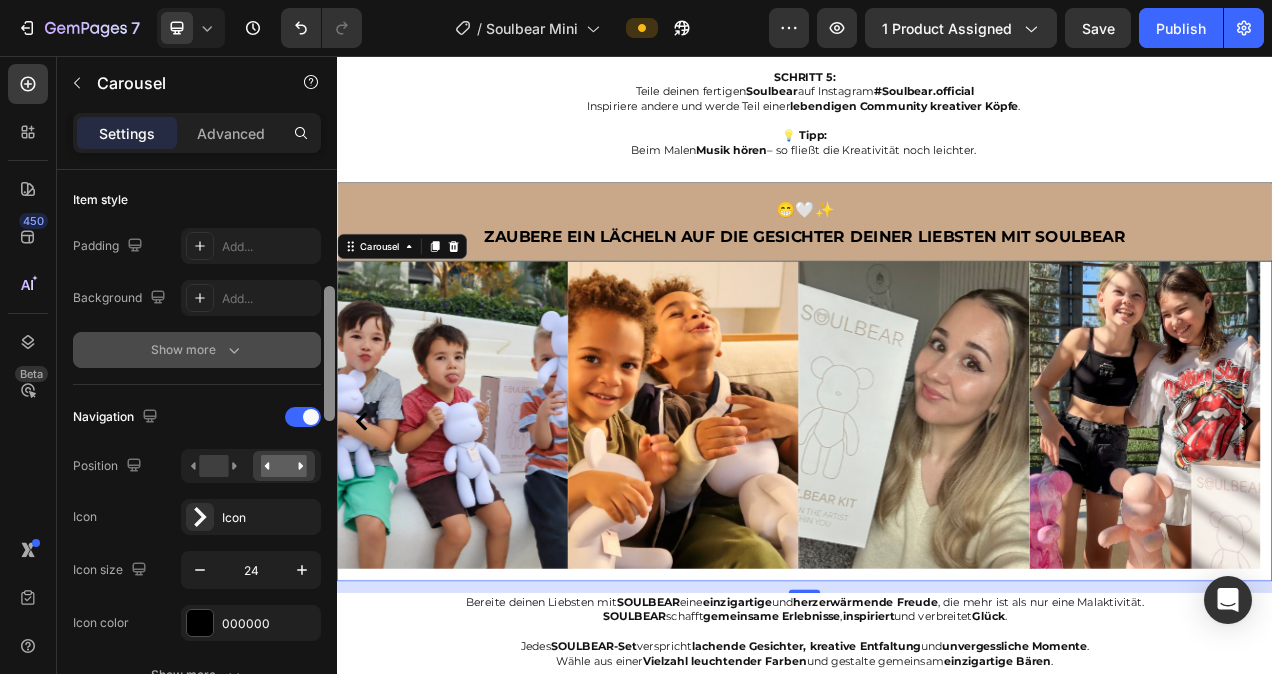drag, startPoint x: 325, startPoint y: 239, endPoint x: 314, endPoint y: 356, distance: 117.51595 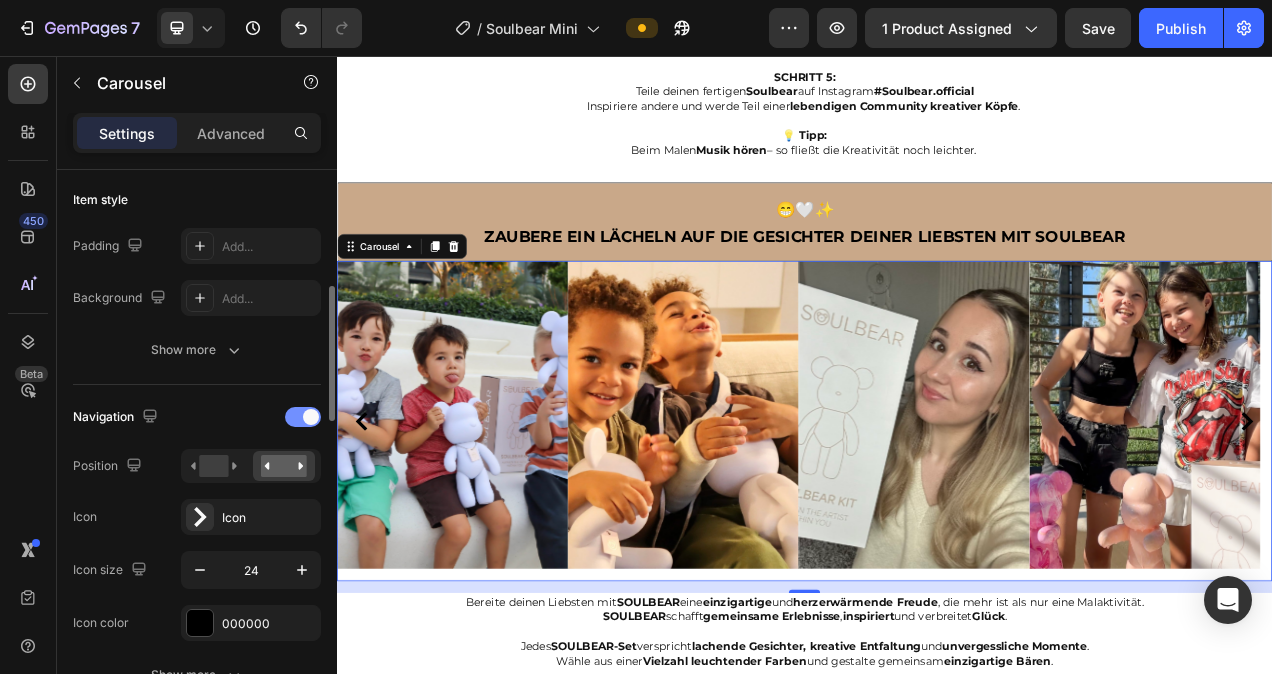 click at bounding box center (303, 417) 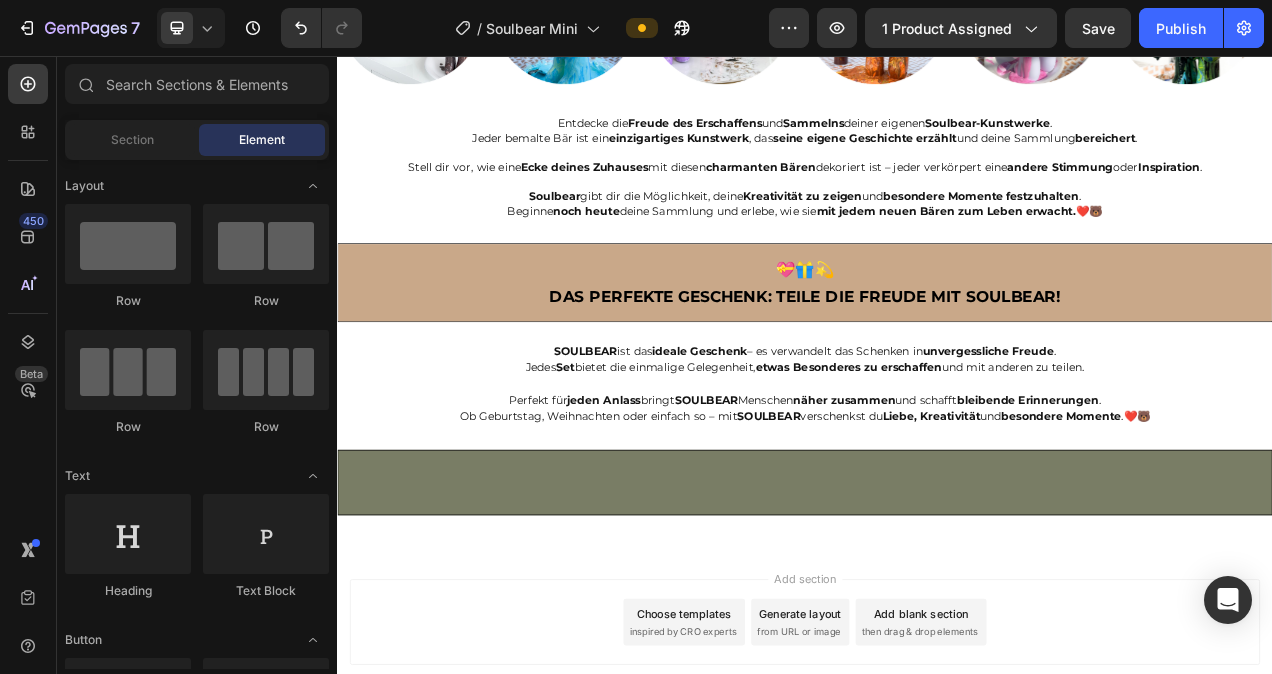scroll, scrollTop: 5543, scrollLeft: 0, axis: vertical 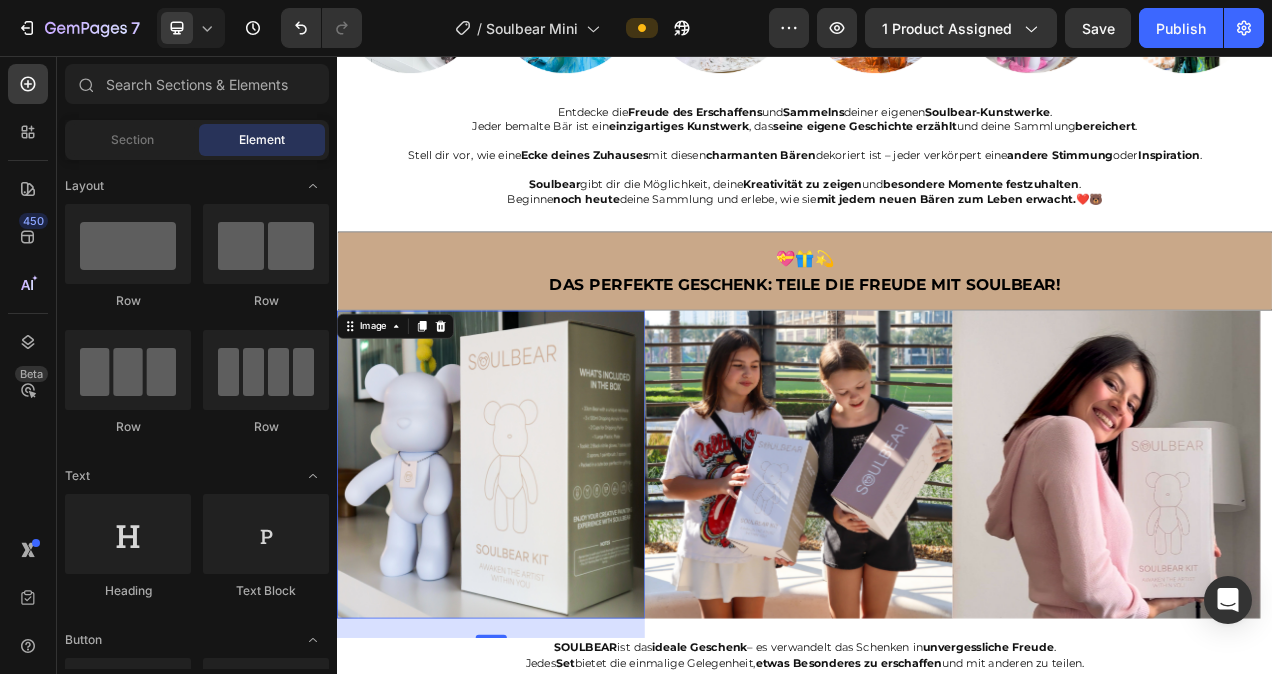 click at bounding box center (534, 580) 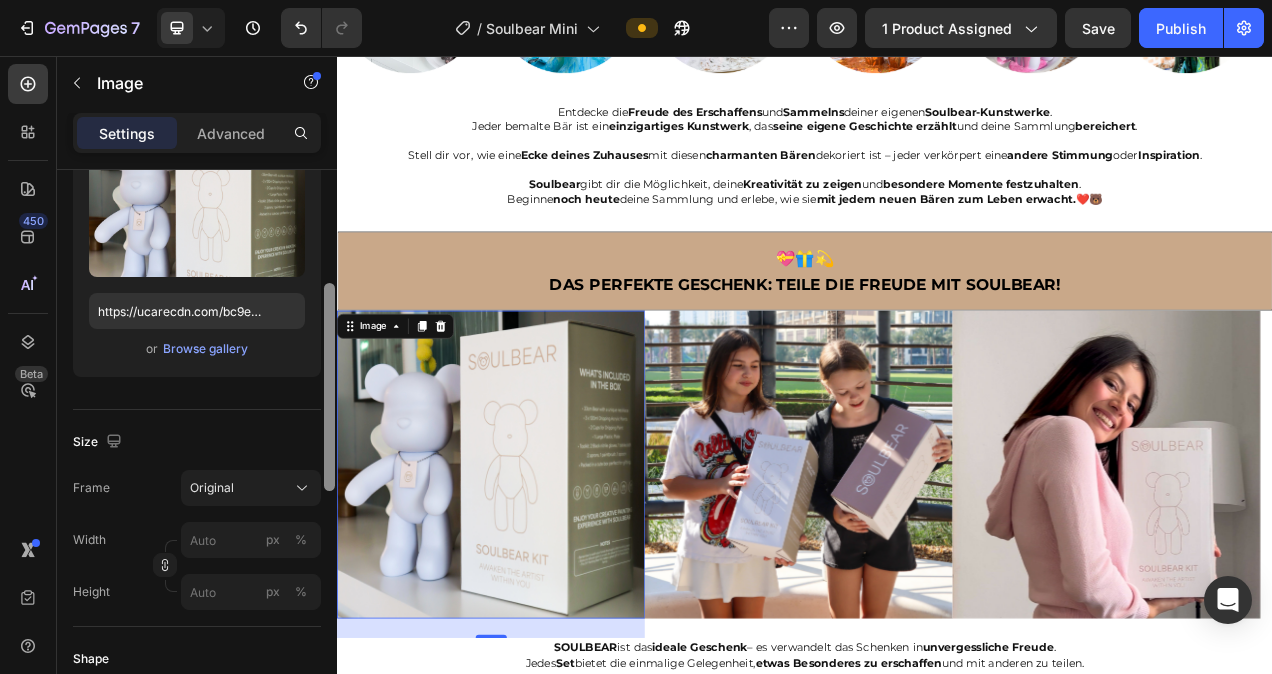 scroll, scrollTop: 255, scrollLeft: 0, axis: vertical 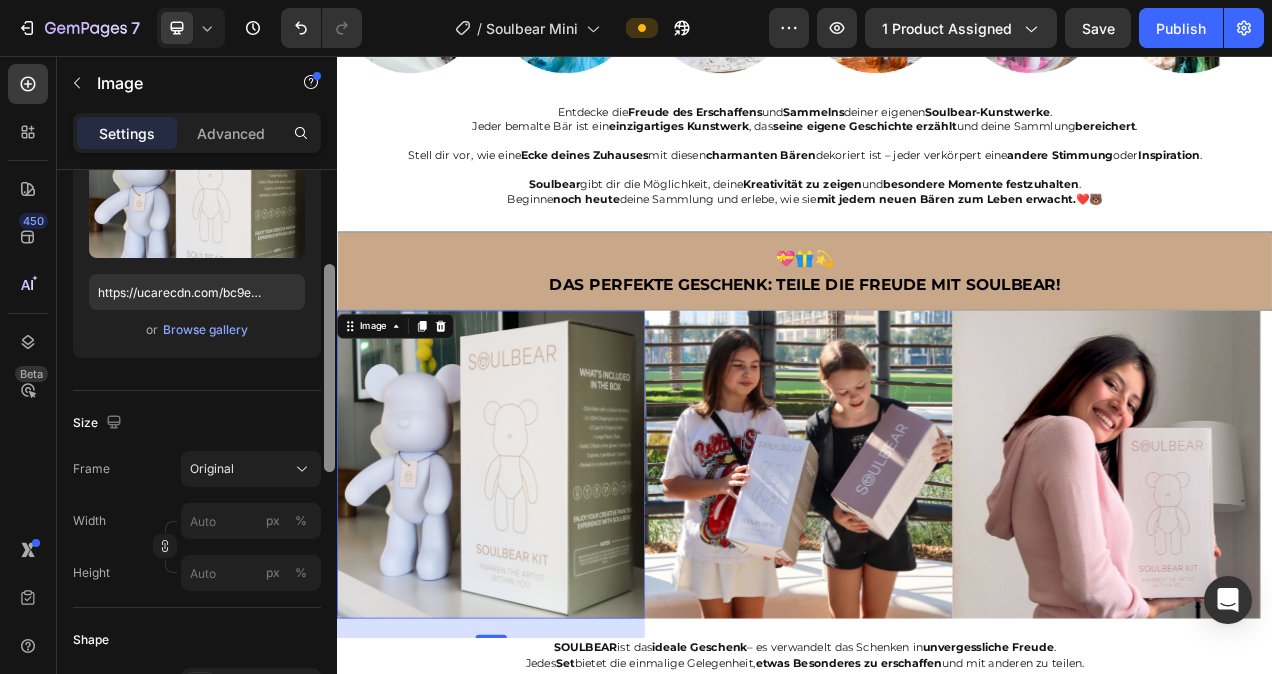 drag, startPoint x: 327, startPoint y: 288, endPoint x: 321, endPoint y: 383, distance: 95.189285 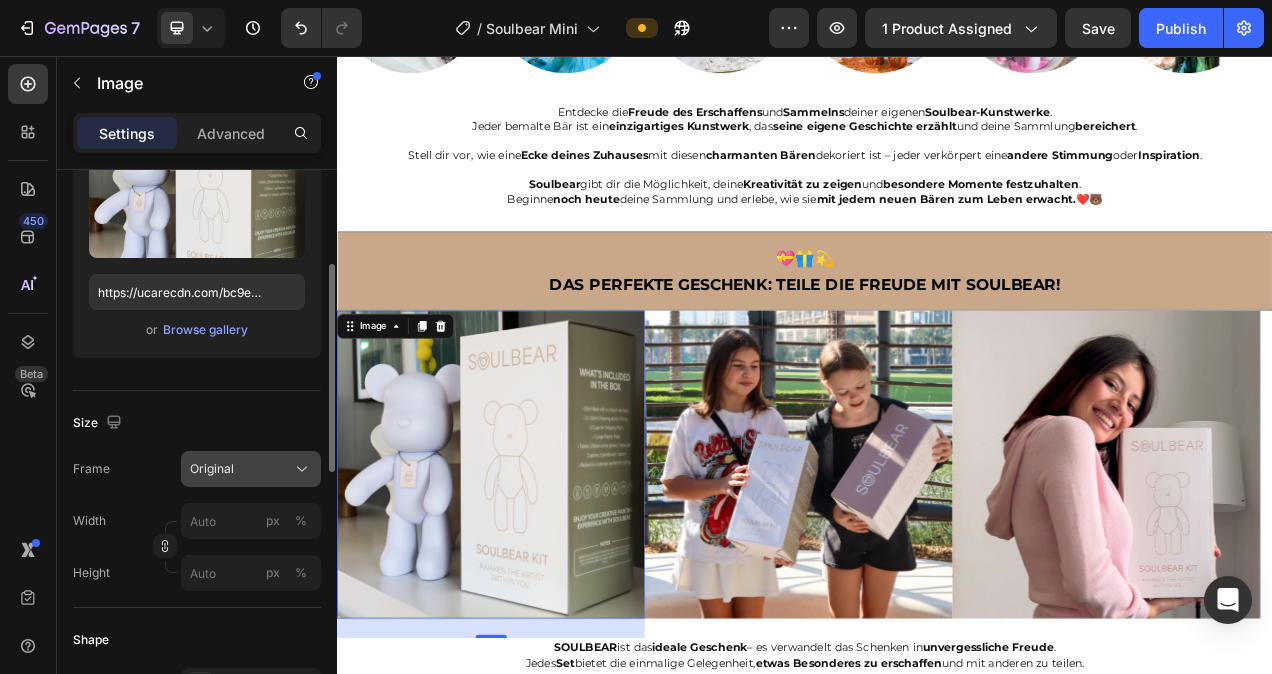 click on "Original" 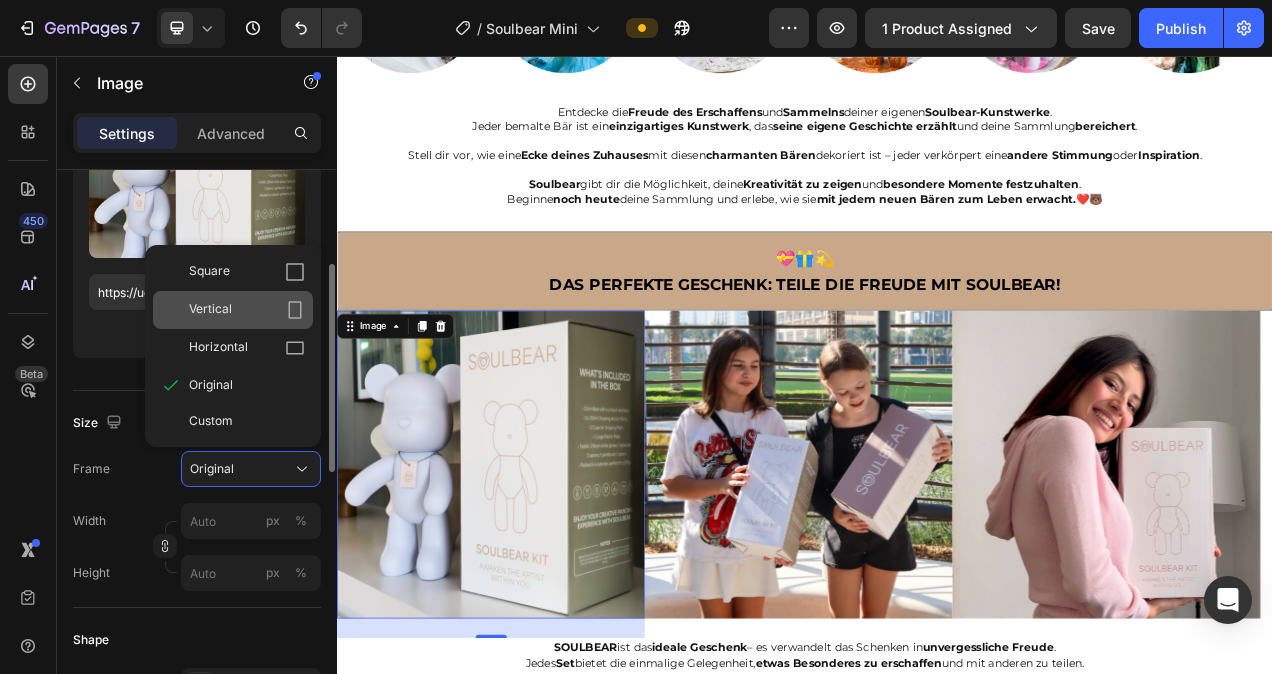 click on "Vertical" at bounding box center [247, 310] 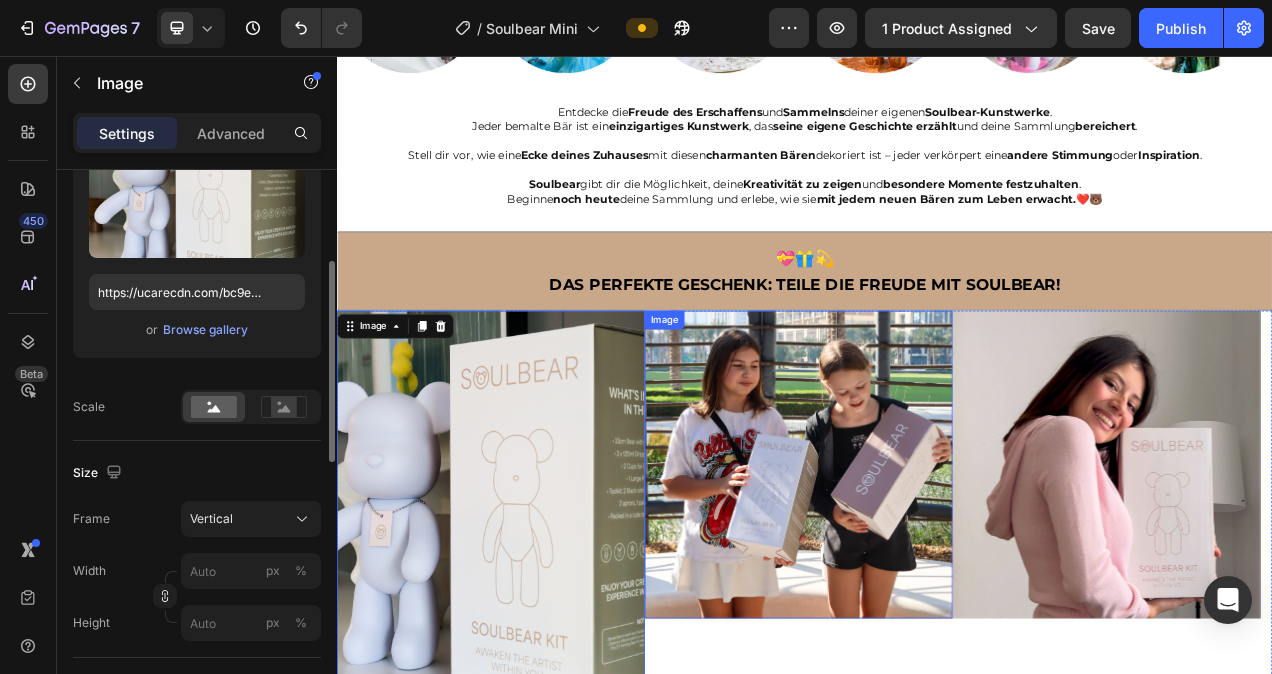 click at bounding box center (929, 580) 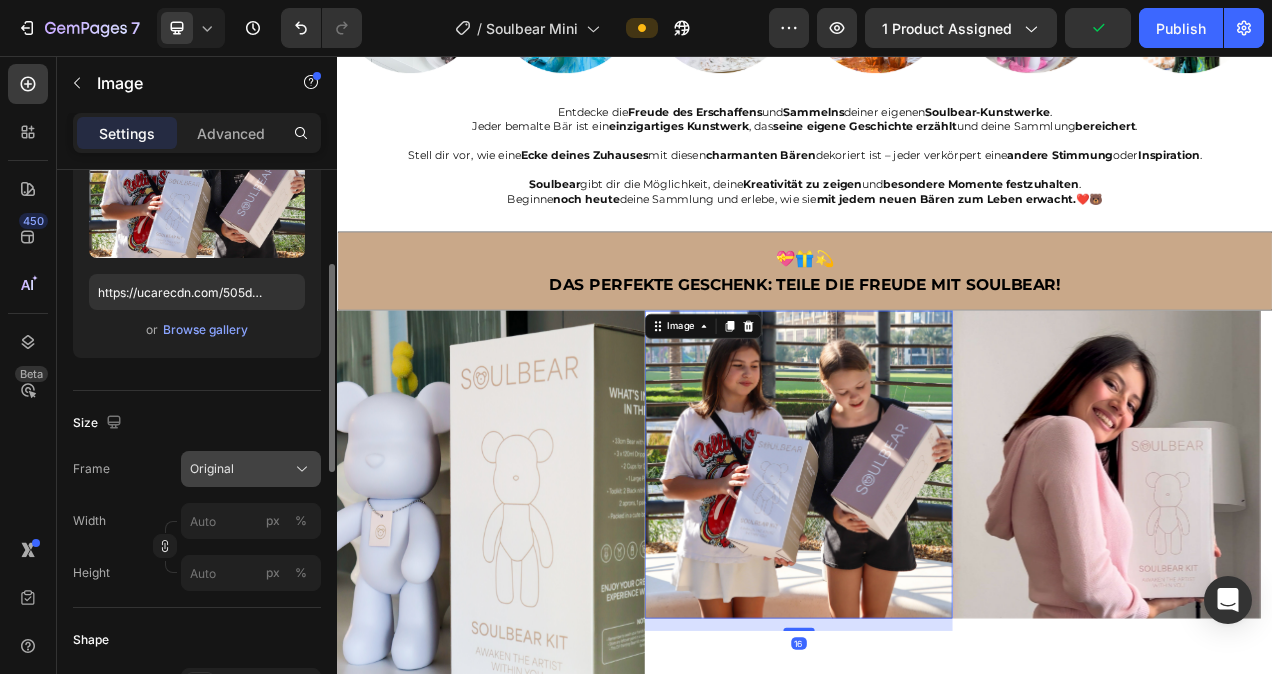 click on "Original" 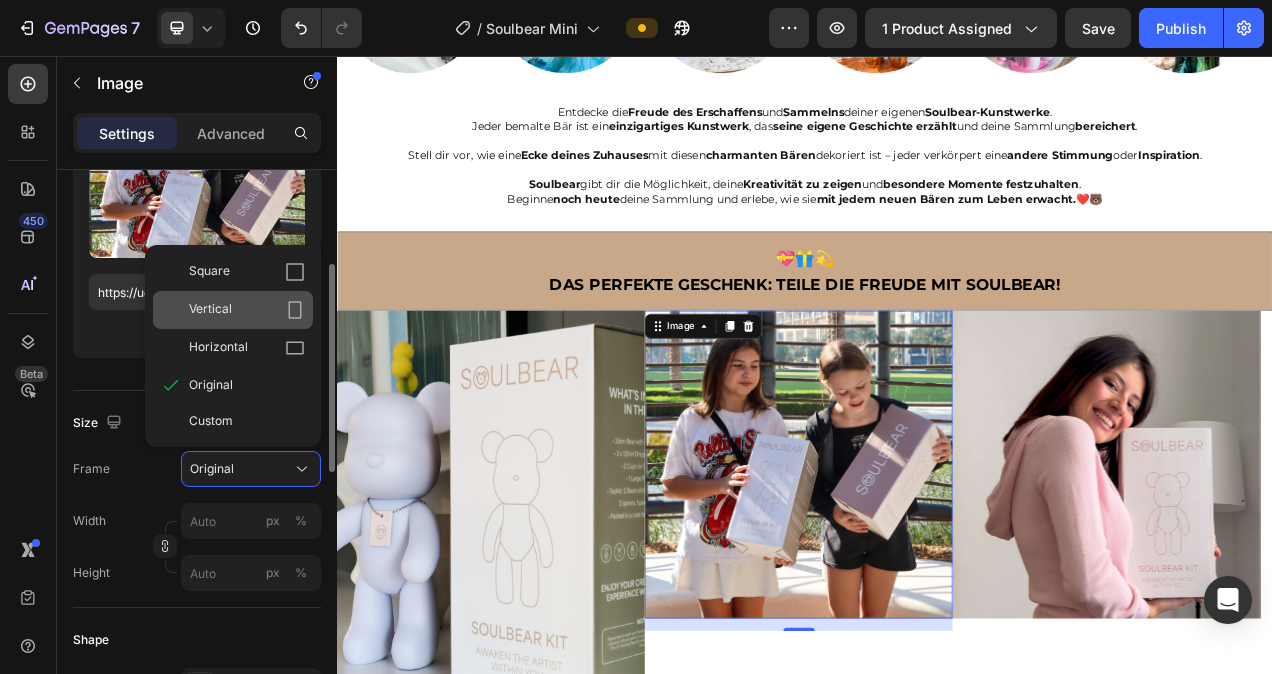 click on "Vertical" at bounding box center (247, 310) 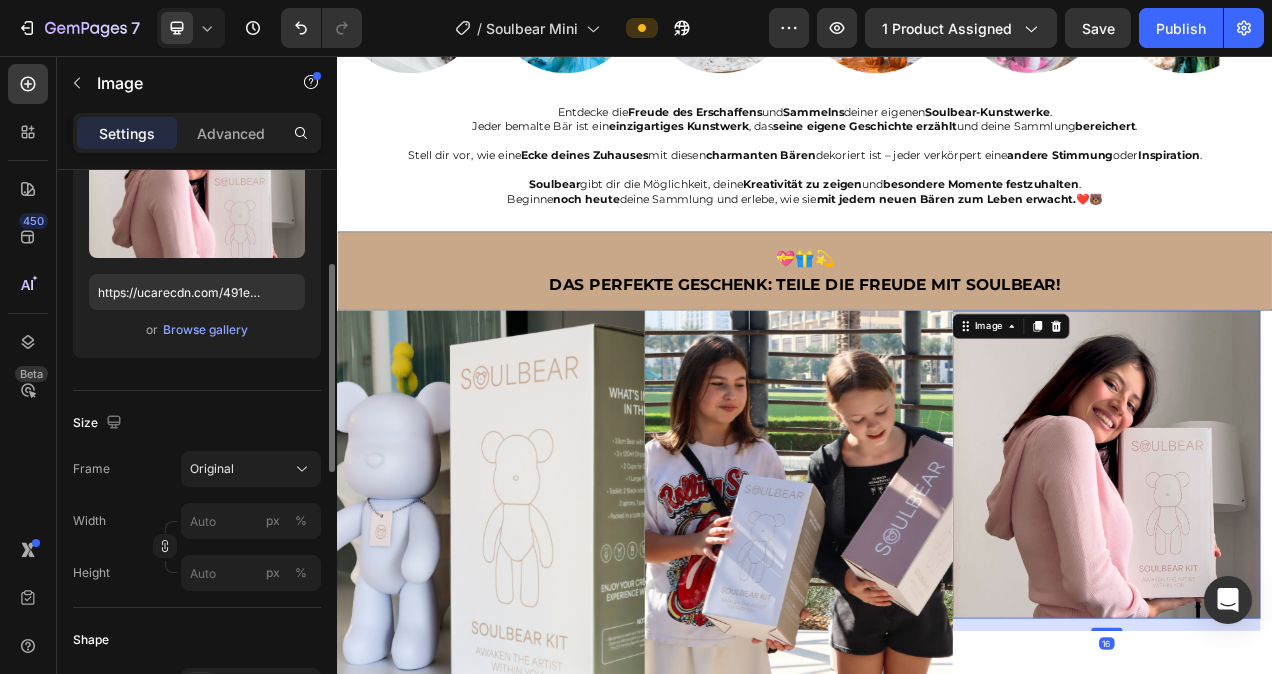 click at bounding box center [1324, 580] 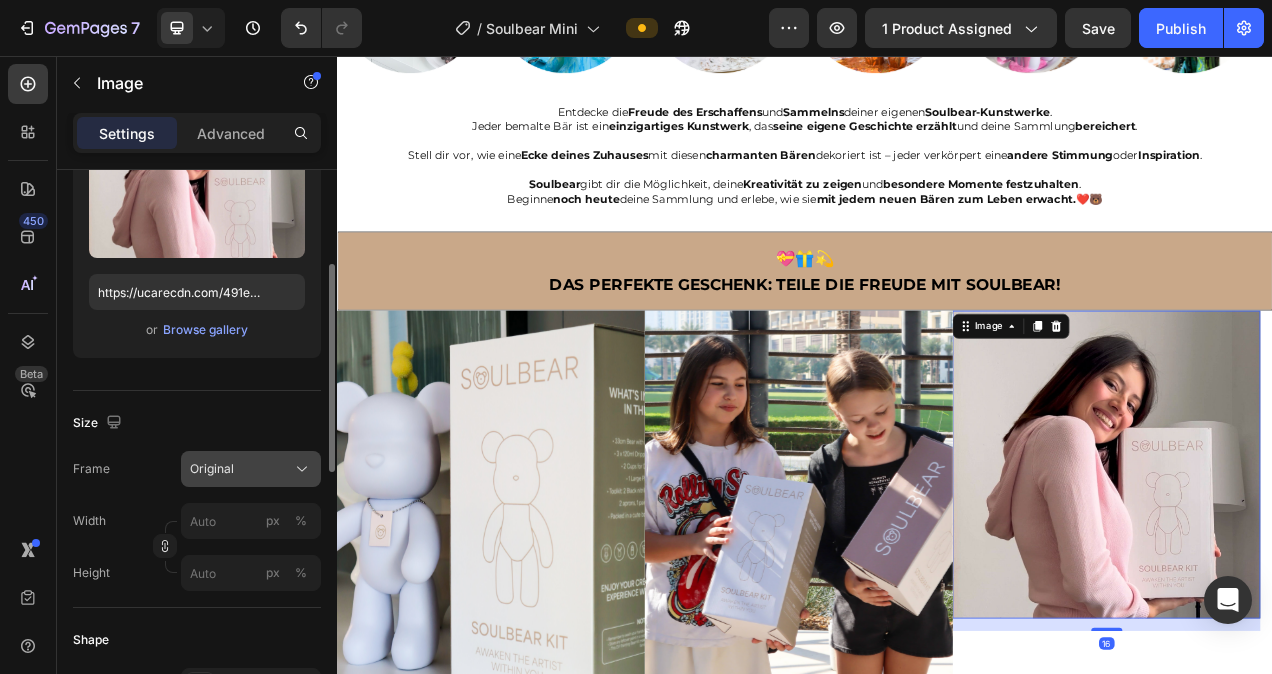 click 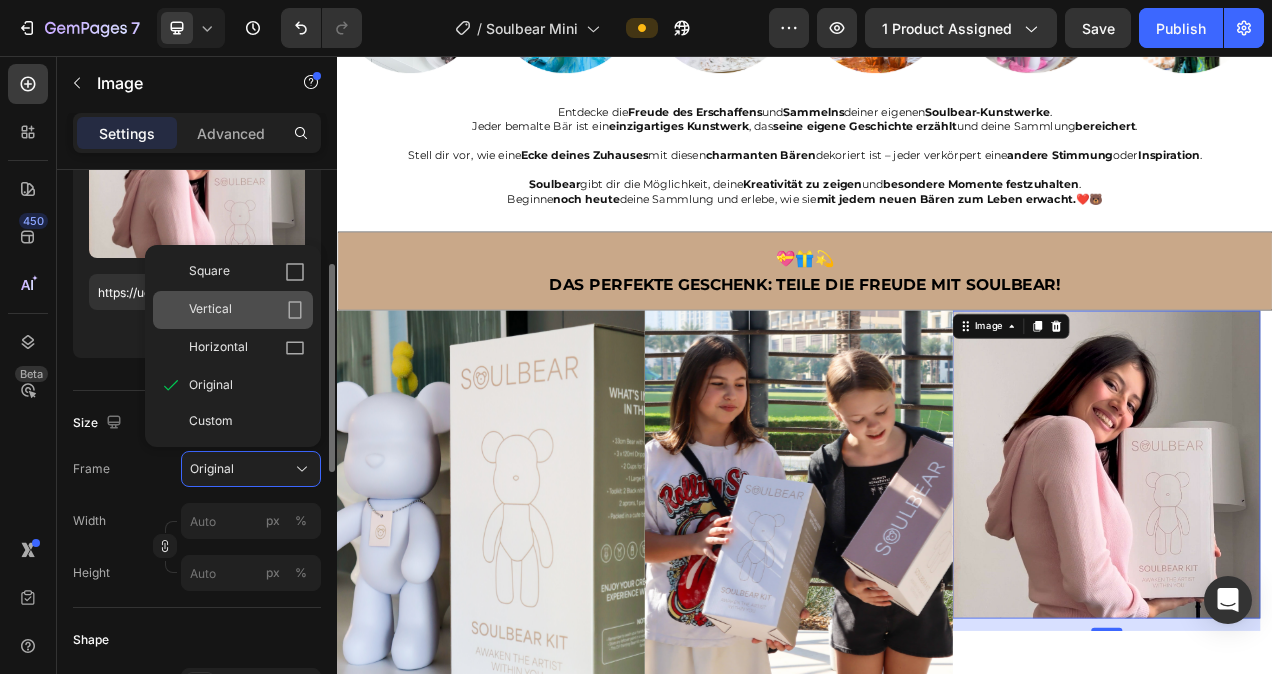 click on "Vertical" at bounding box center (247, 310) 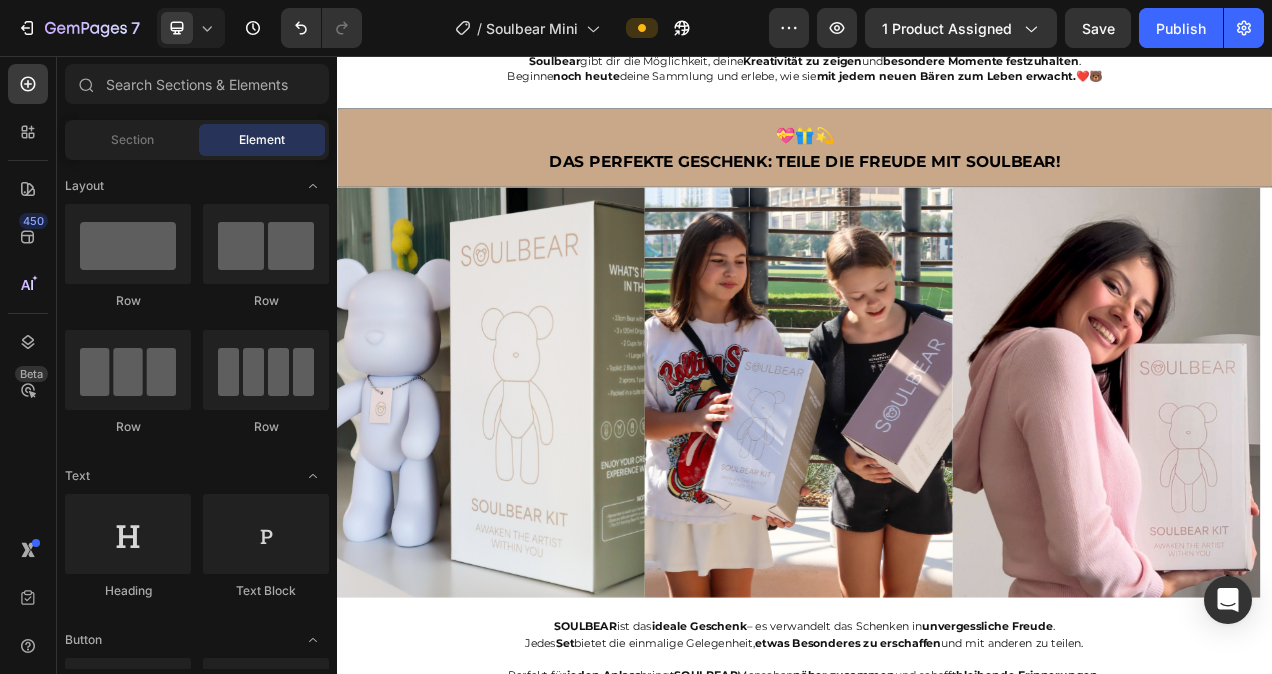 scroll, scrollTop: 5816, scrollLeft: 0, axis: vertical 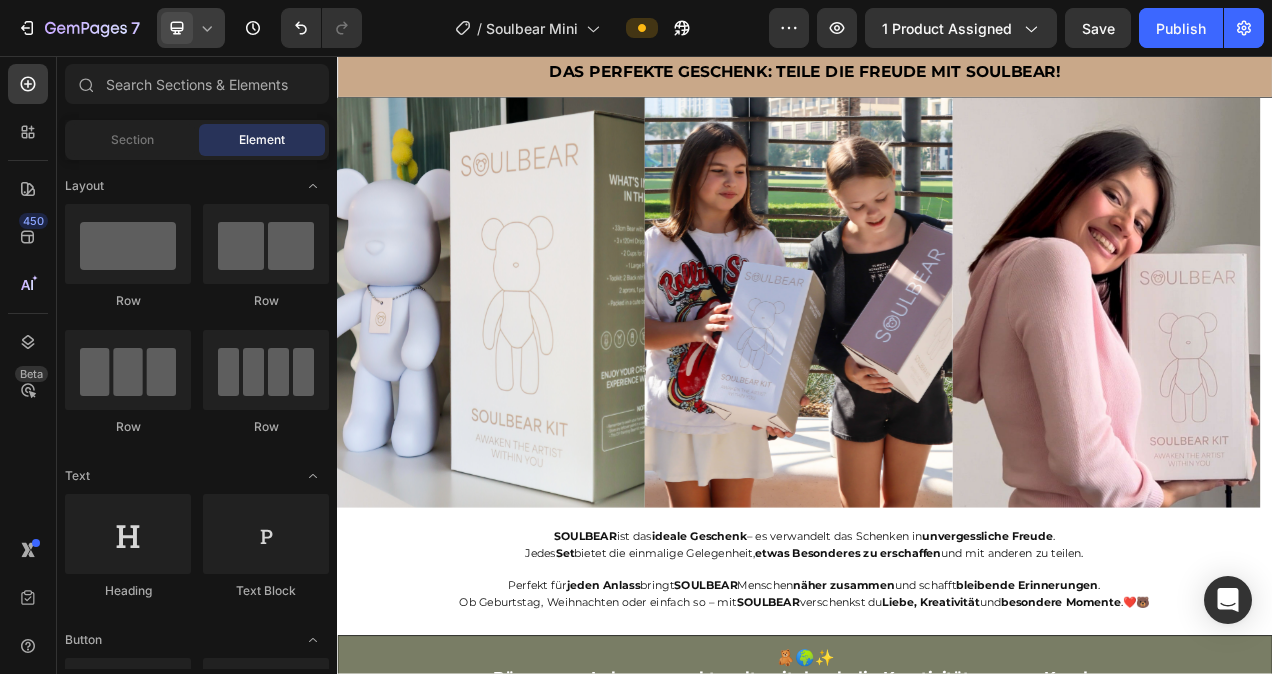 click 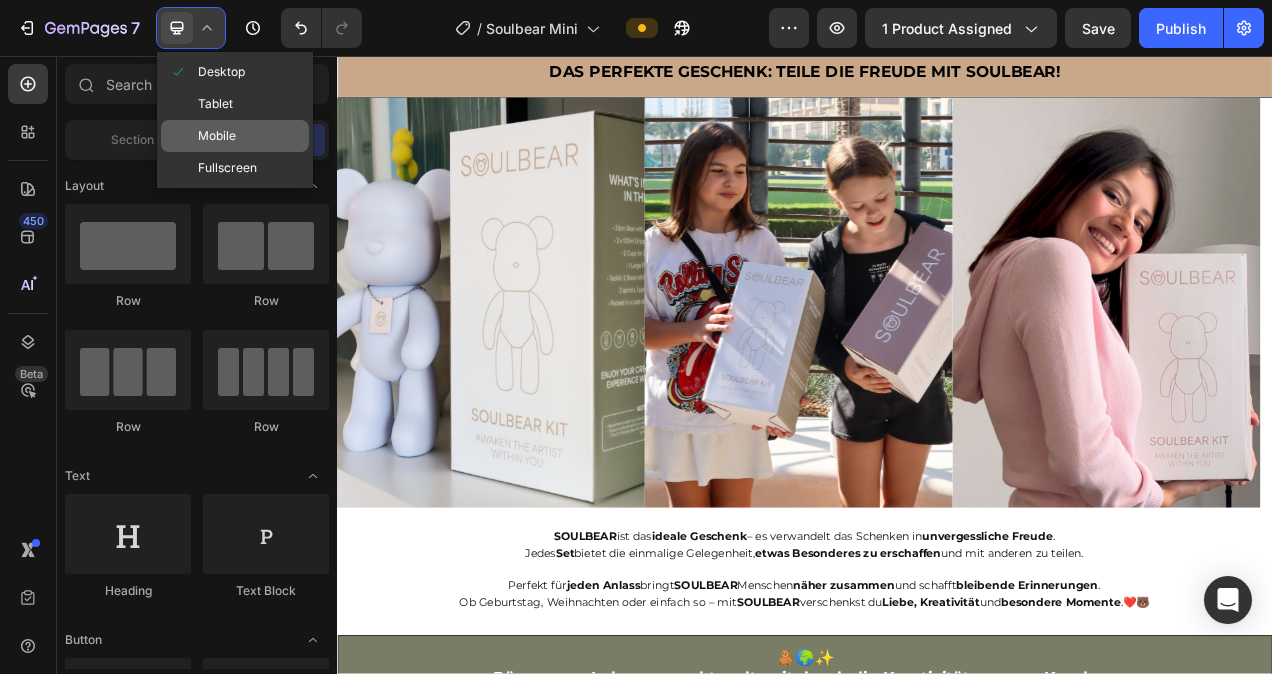 click on "Mobile" 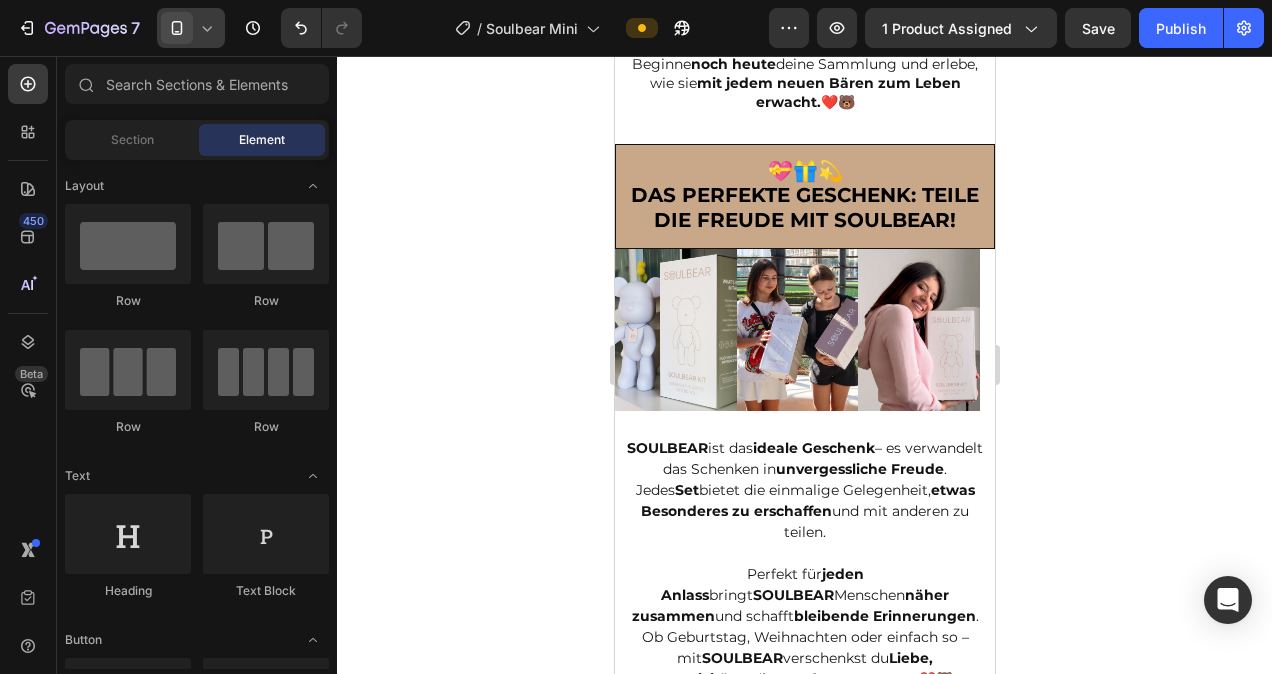 scroll, scrollTop: 6143, scrollLeft: 0, axis: vertical 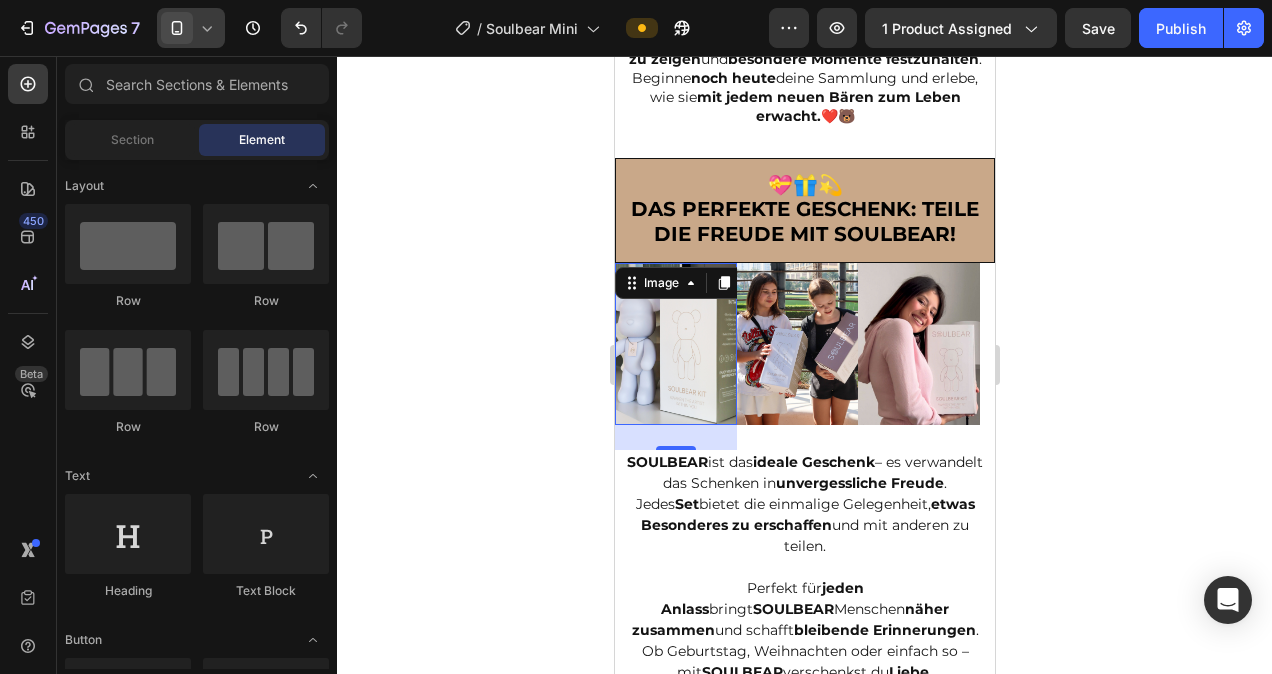 click at bounding box center (675, 344) 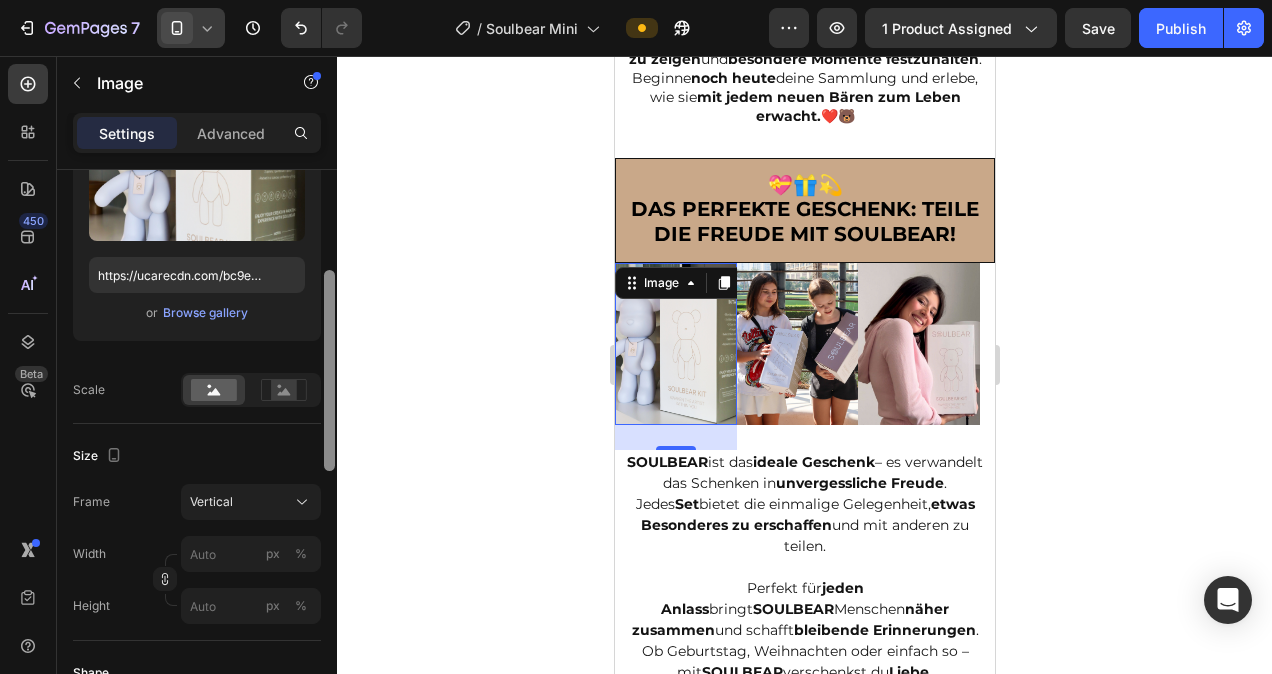 scroll, scrollTop: 263, scrollLeft: 0, axis: vertical 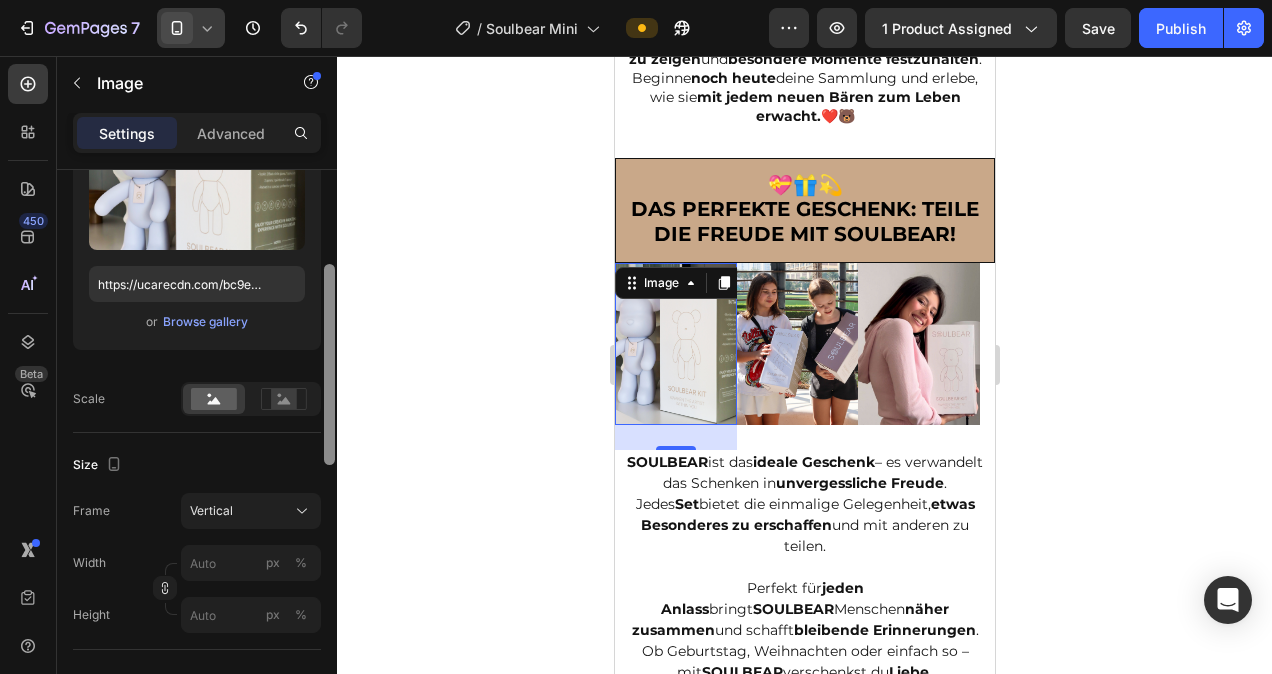 drag, startPoint x: 329, startPoint y: 273, endPoint x: 341, endPoint y: 368, distance: 95.7549 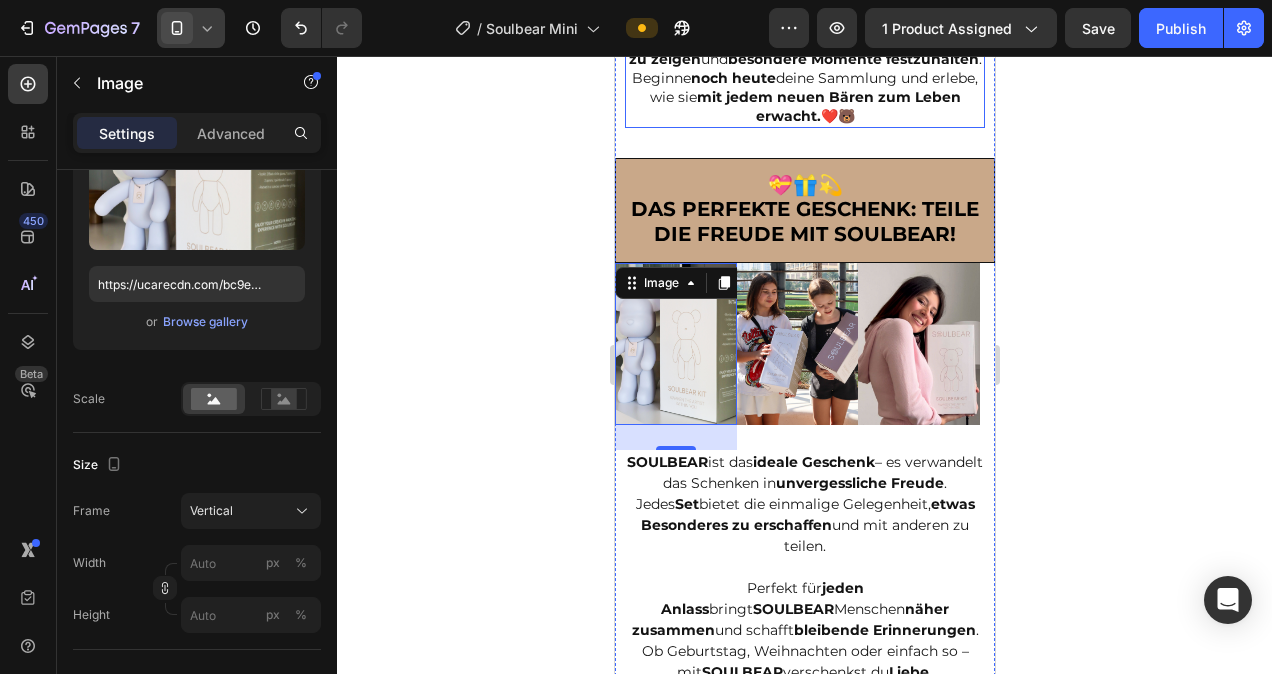 click 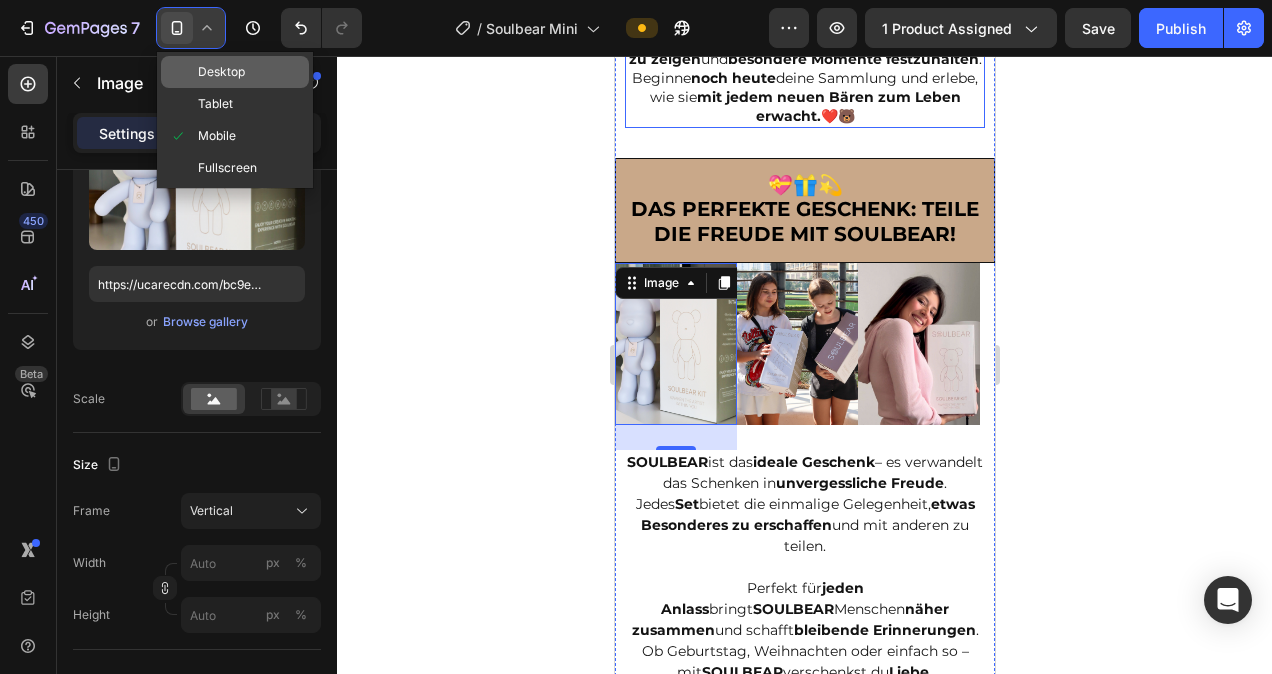 click on "Desktop" at bounding box center (221, 72) 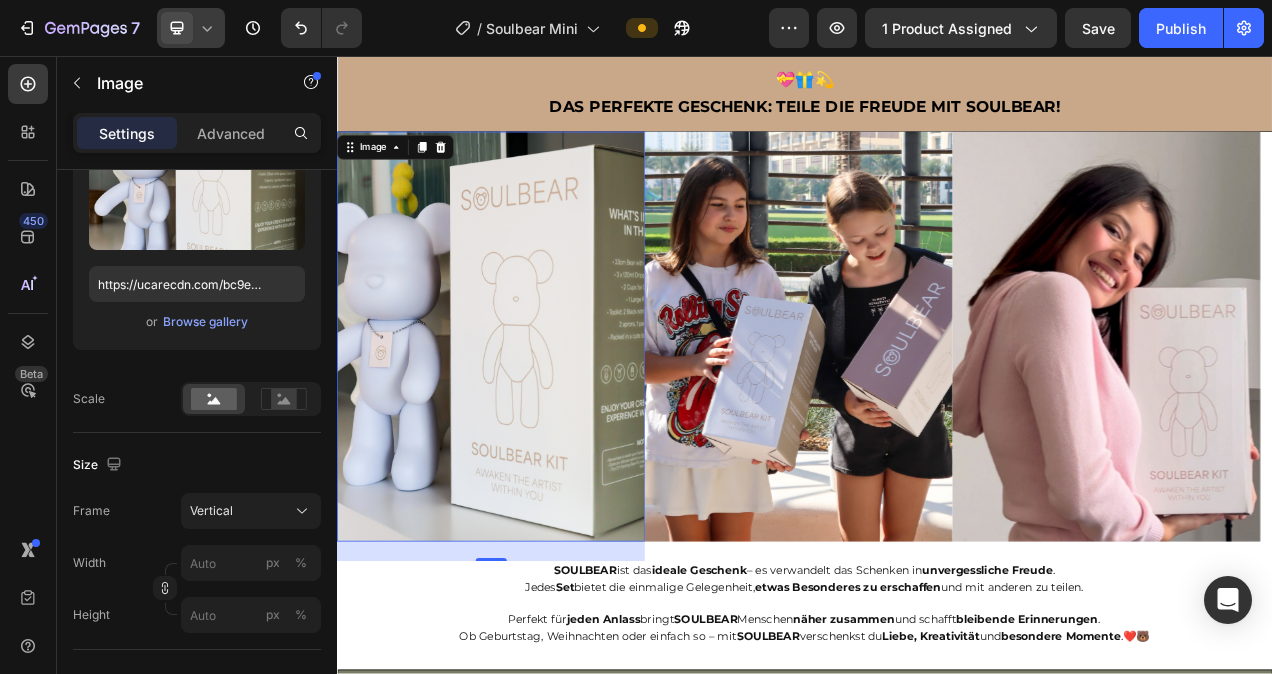 scroll, scrollTop: 5773, scrollLeft: 0, axis: vertical 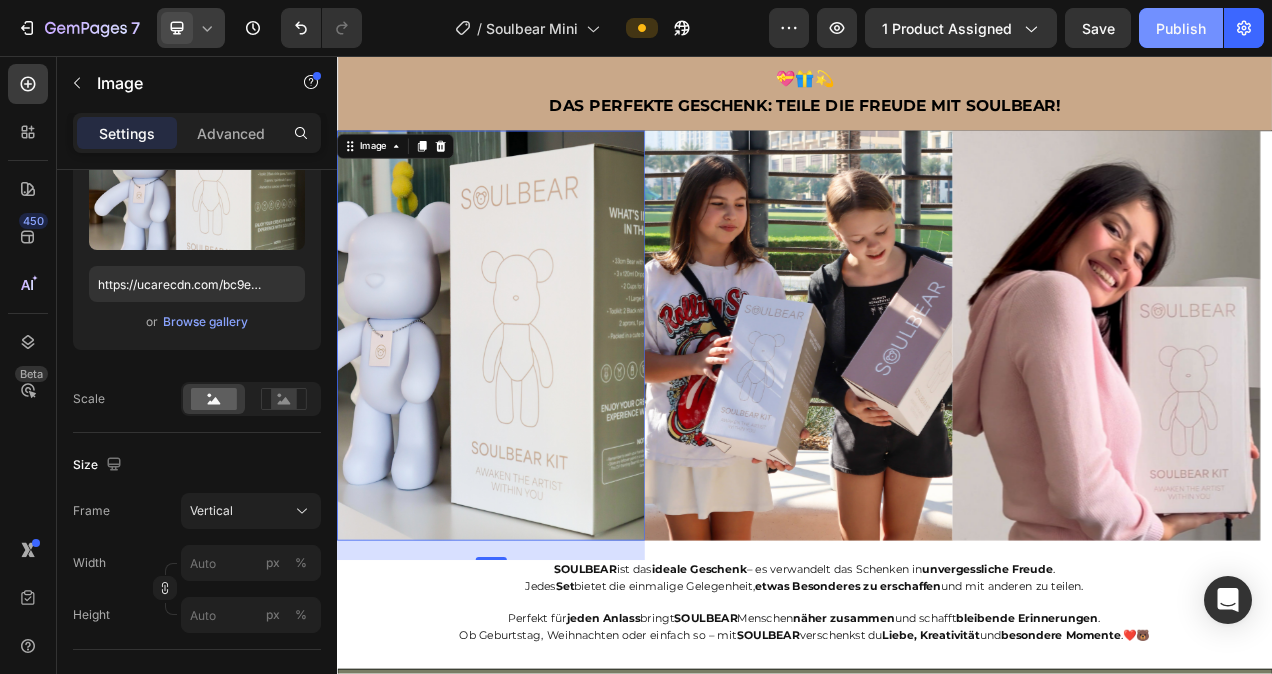 click on "Publish" at bounding box center [1181, 28] 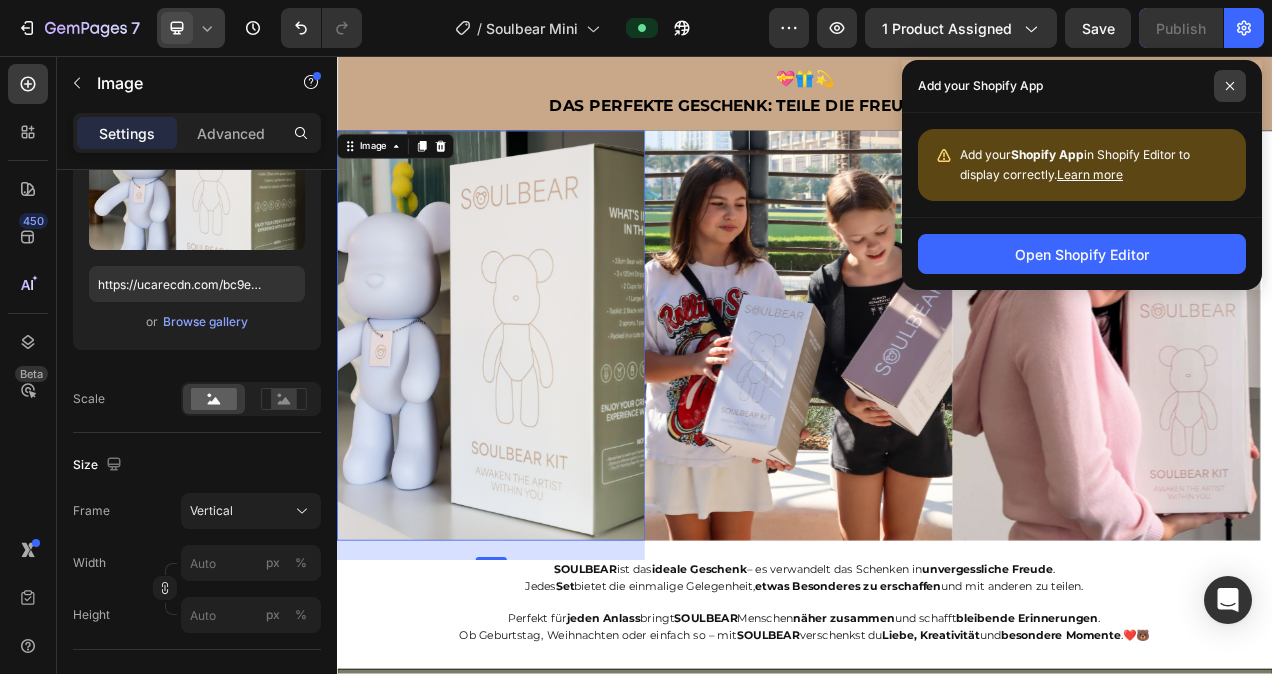 click 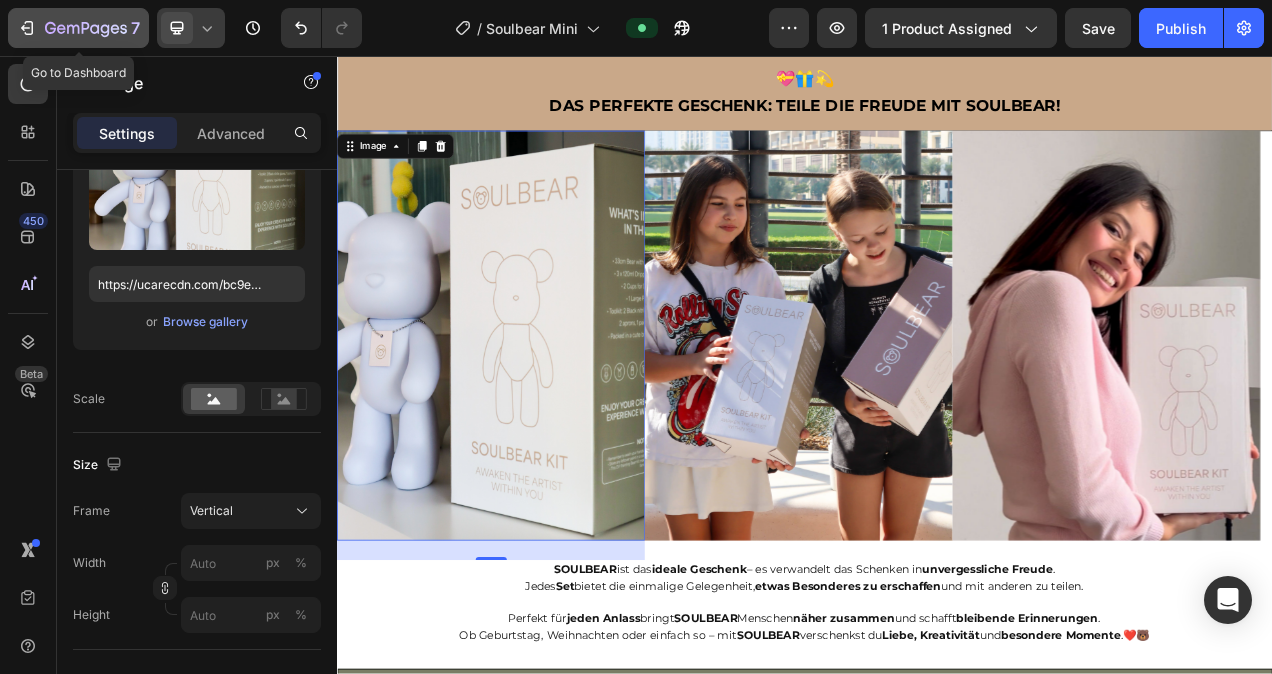 click on "7" at bounding box center [78, 28] 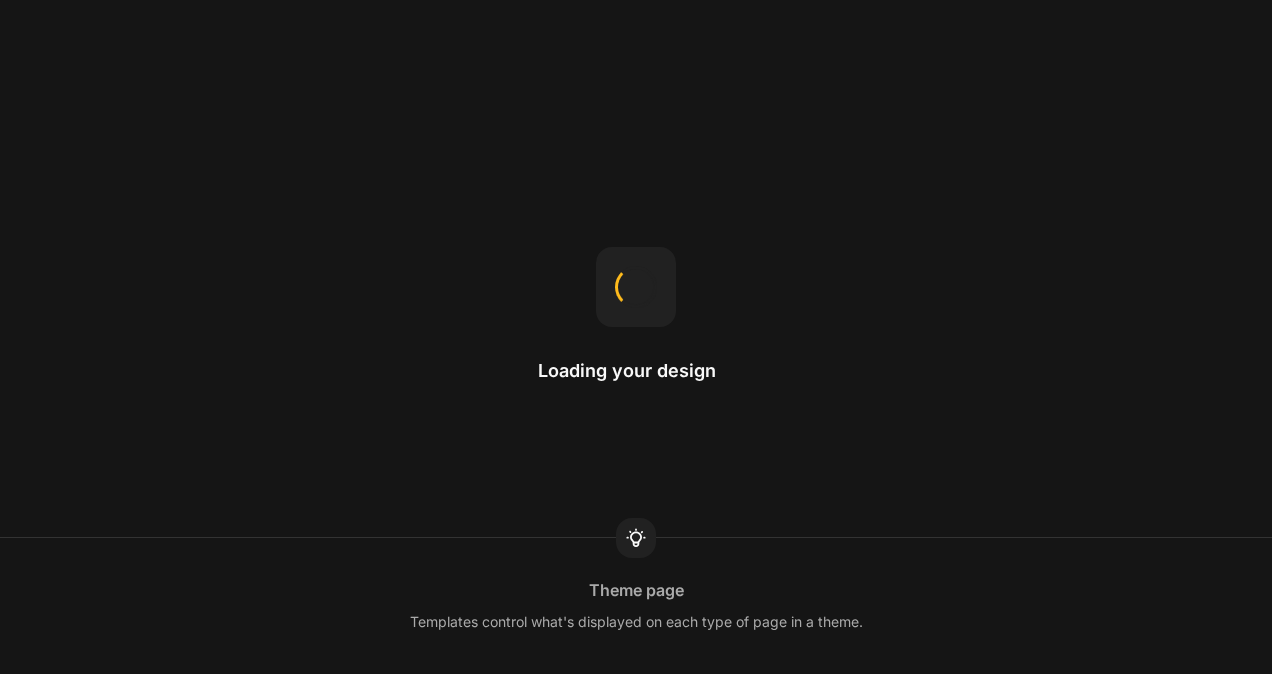 scroll, scrollTop: 0, scrollLeft: 0, axis: both 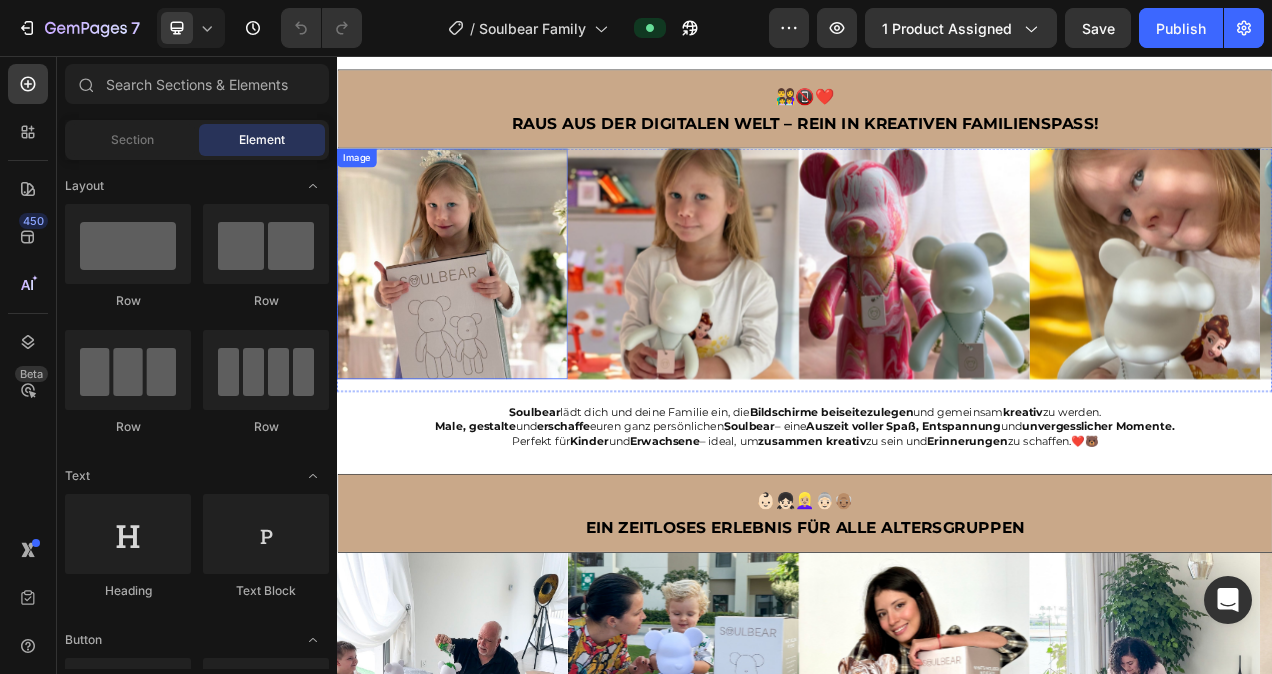click at bounding box center [485, 323] 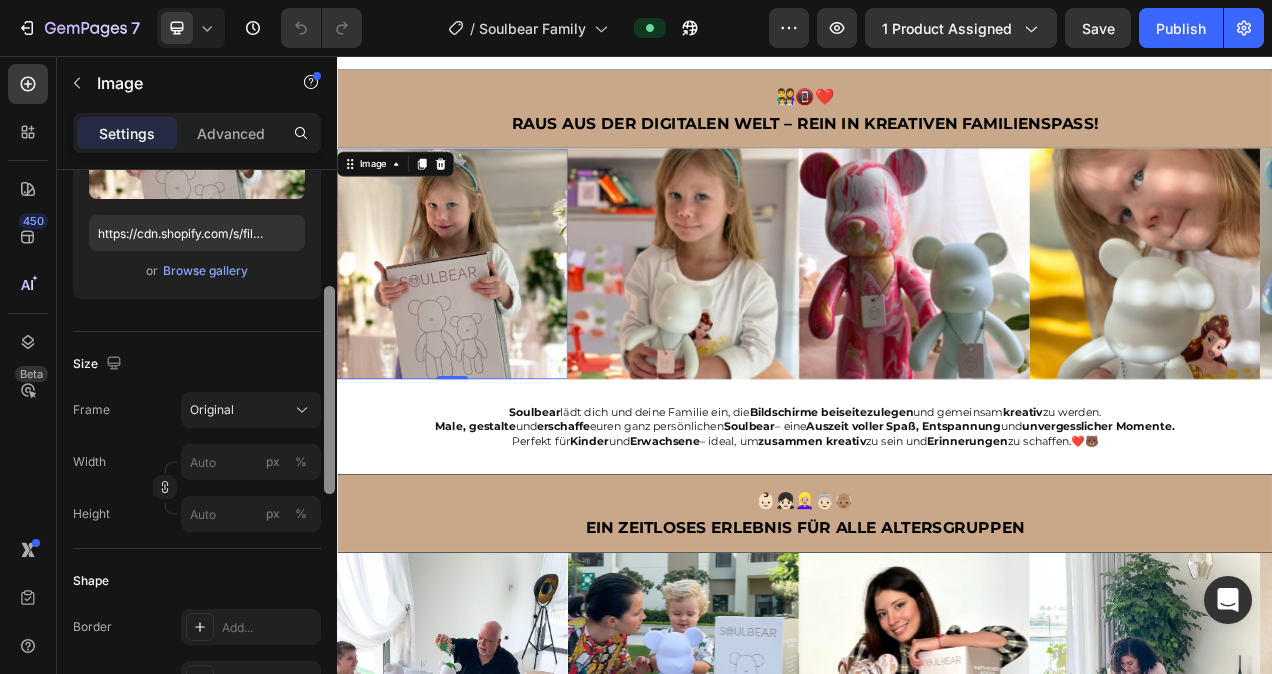 scroll, scrollTop: 325, scrollLeft: 0, axis: vertical 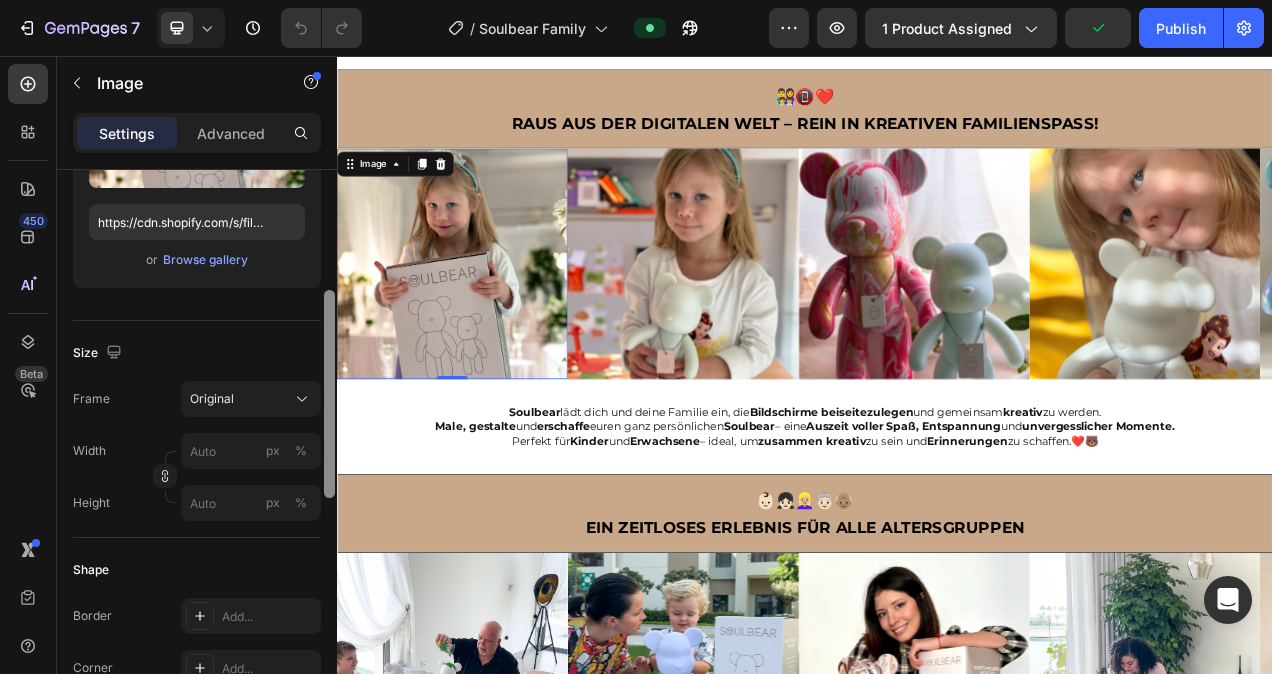 drag, startPoint x: 331, startPoint y: 218, endPoint x: 333, endPoint y: 339, distance: 121.016525 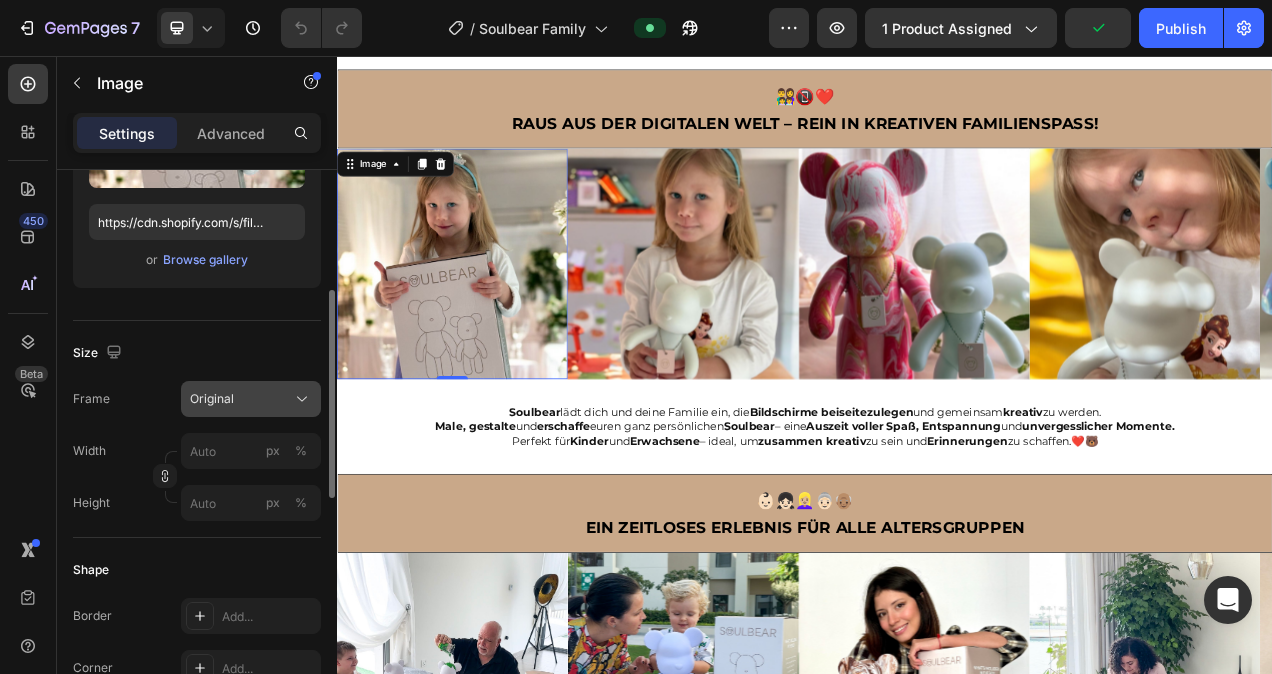 click on "Original" at bounding box center (251, 399) 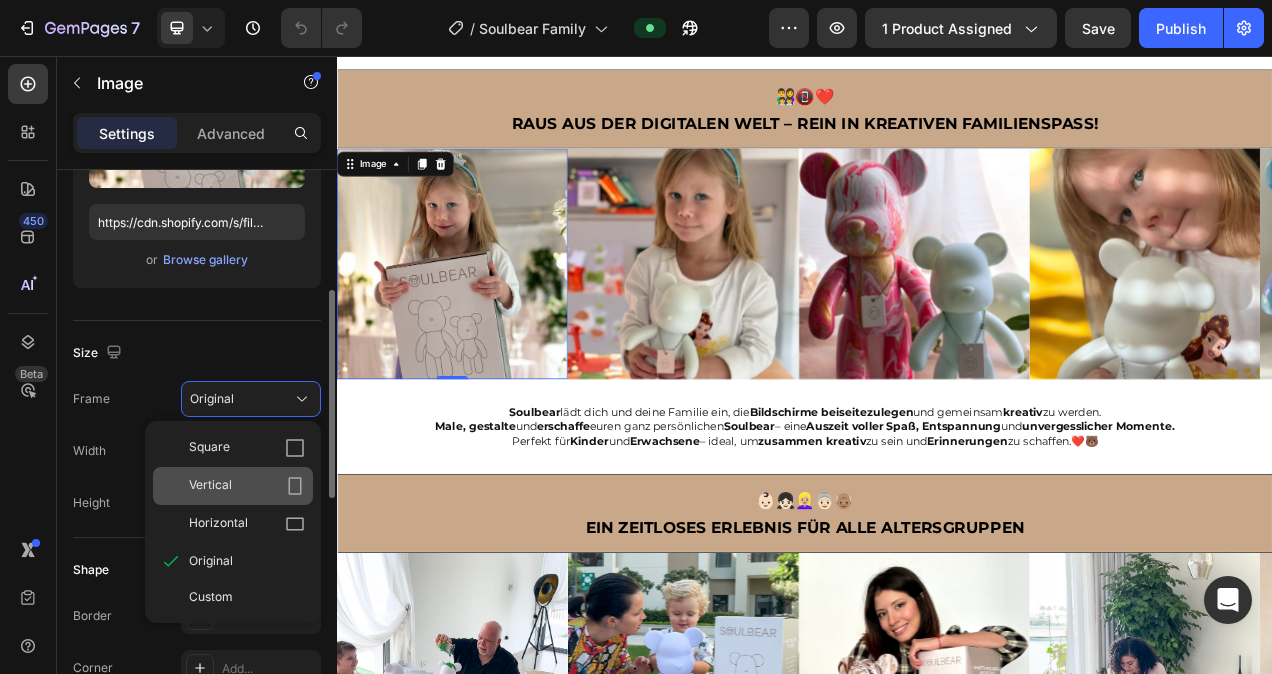 click 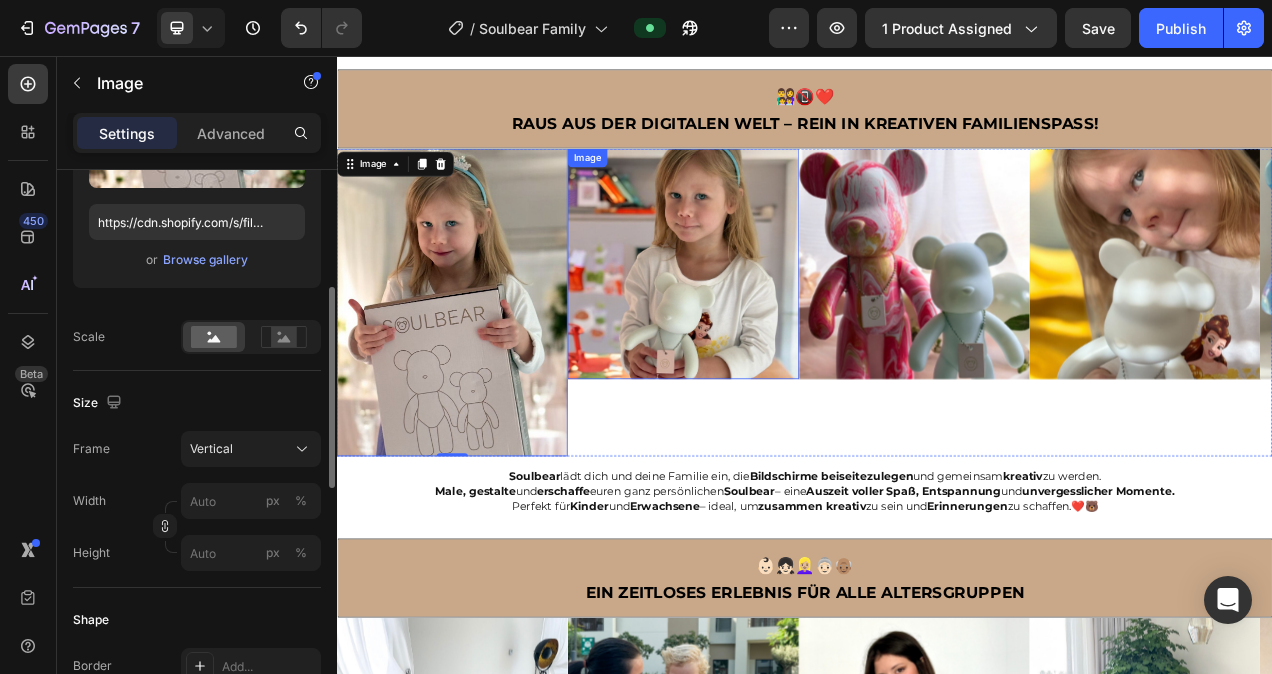 scroll, scrollTop: 325, scrollLeft: 0, axis: vertical 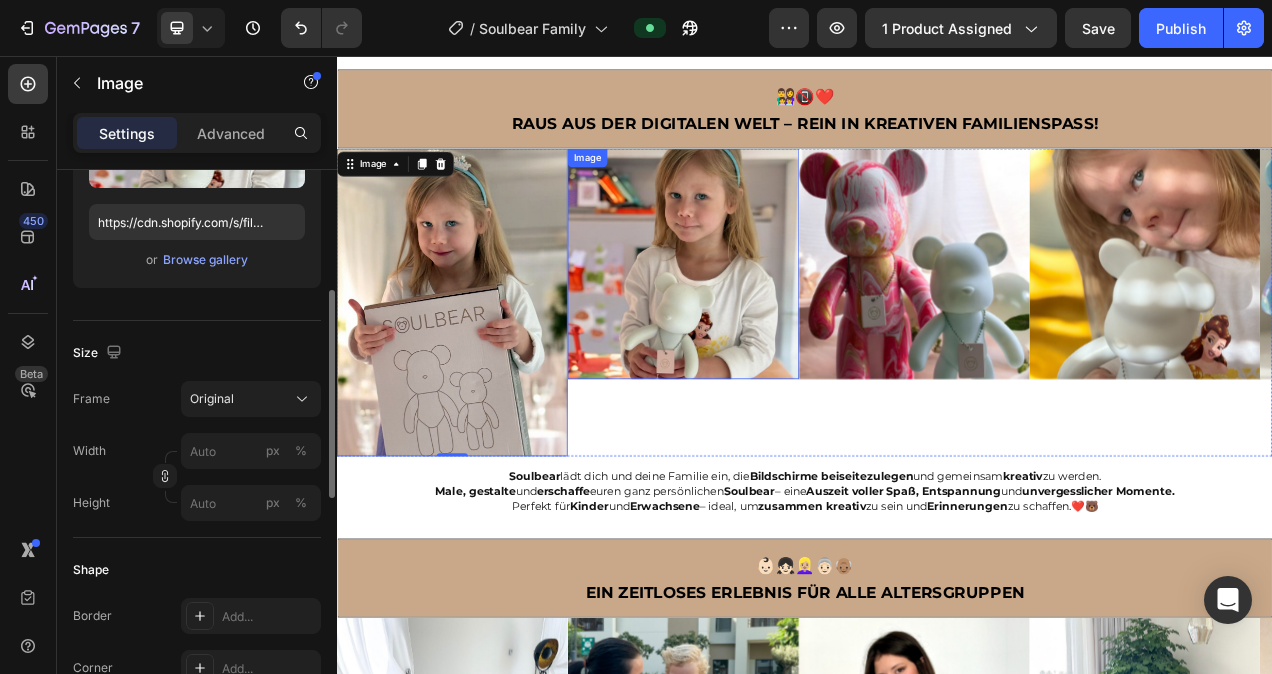 click at bounding box center (781, 323) 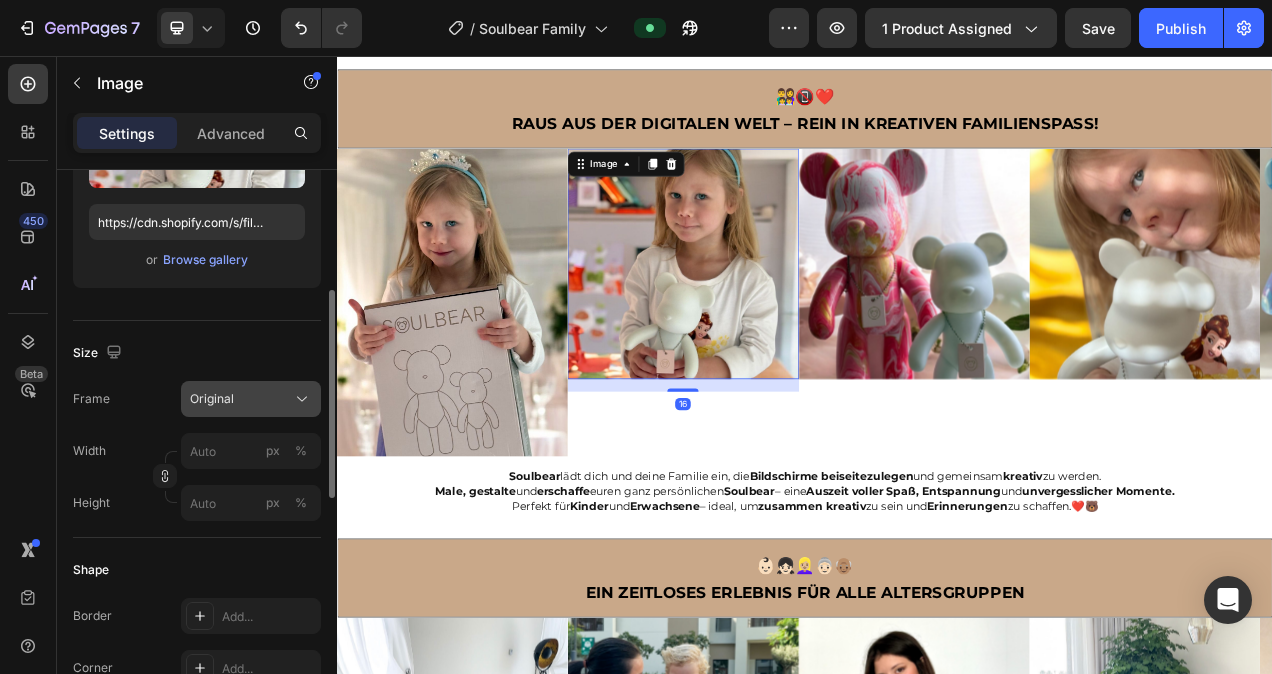 click on "Original" 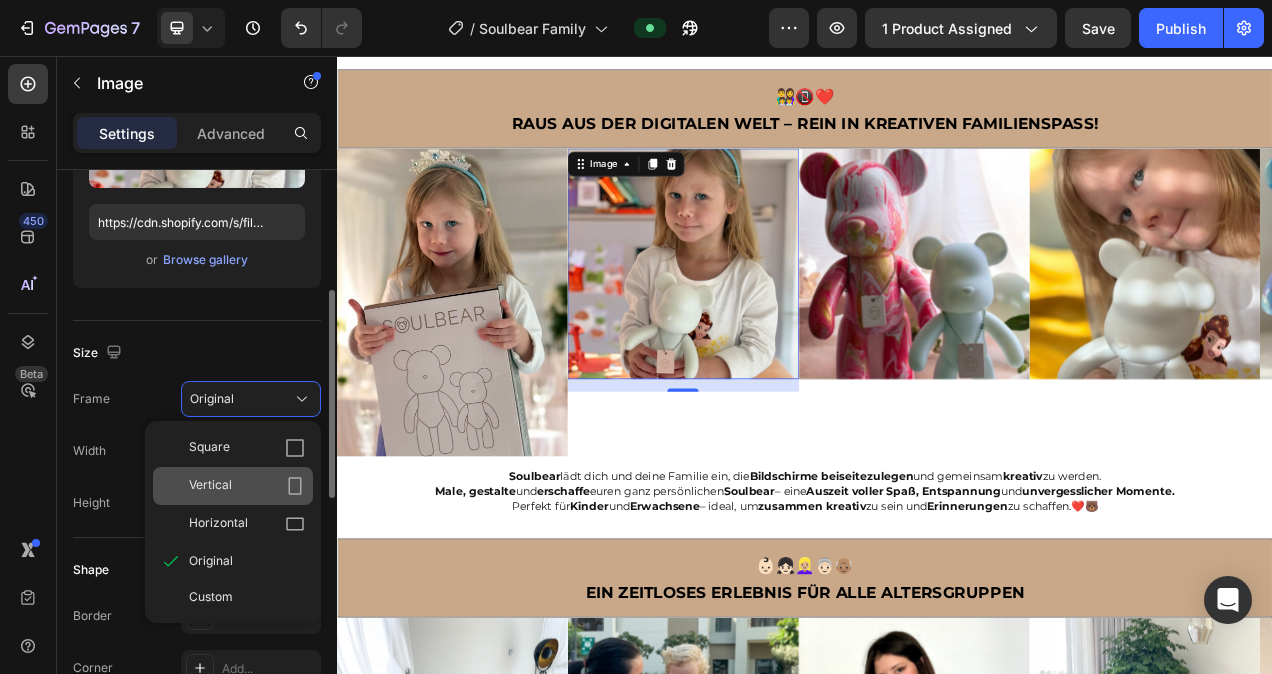 click on "Vertical" at bounding box center [247, 486] 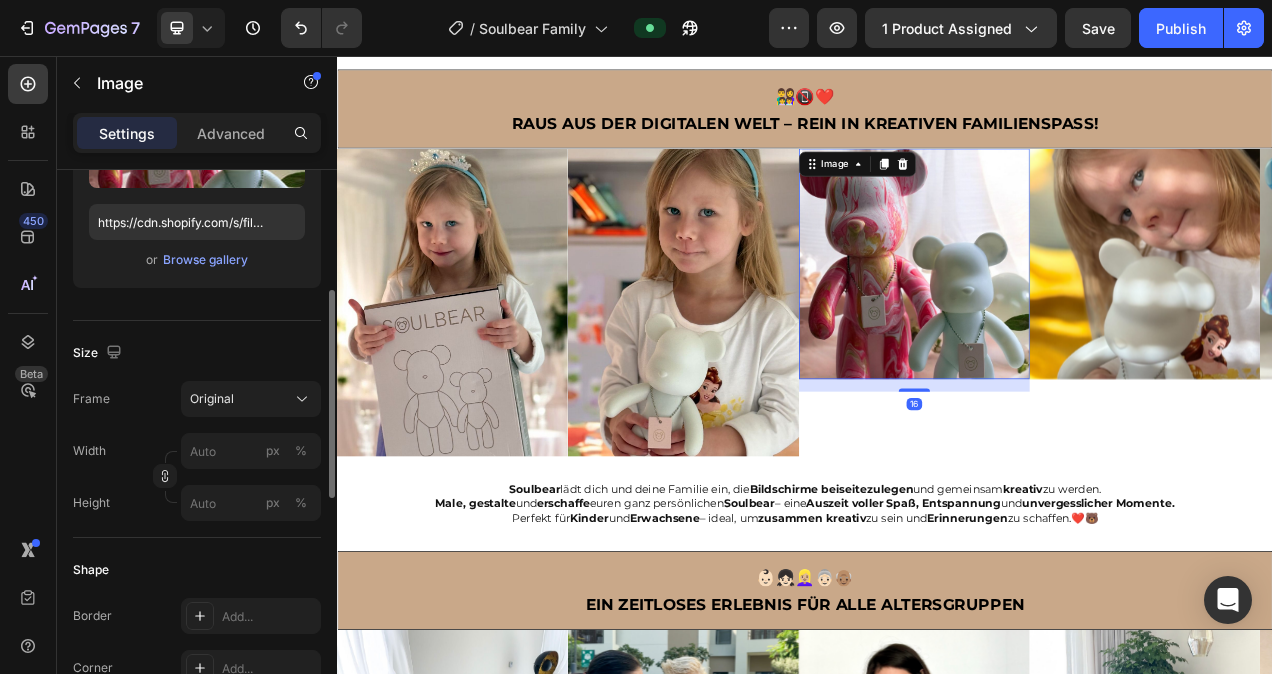 click at bounding box center [1078, 323] 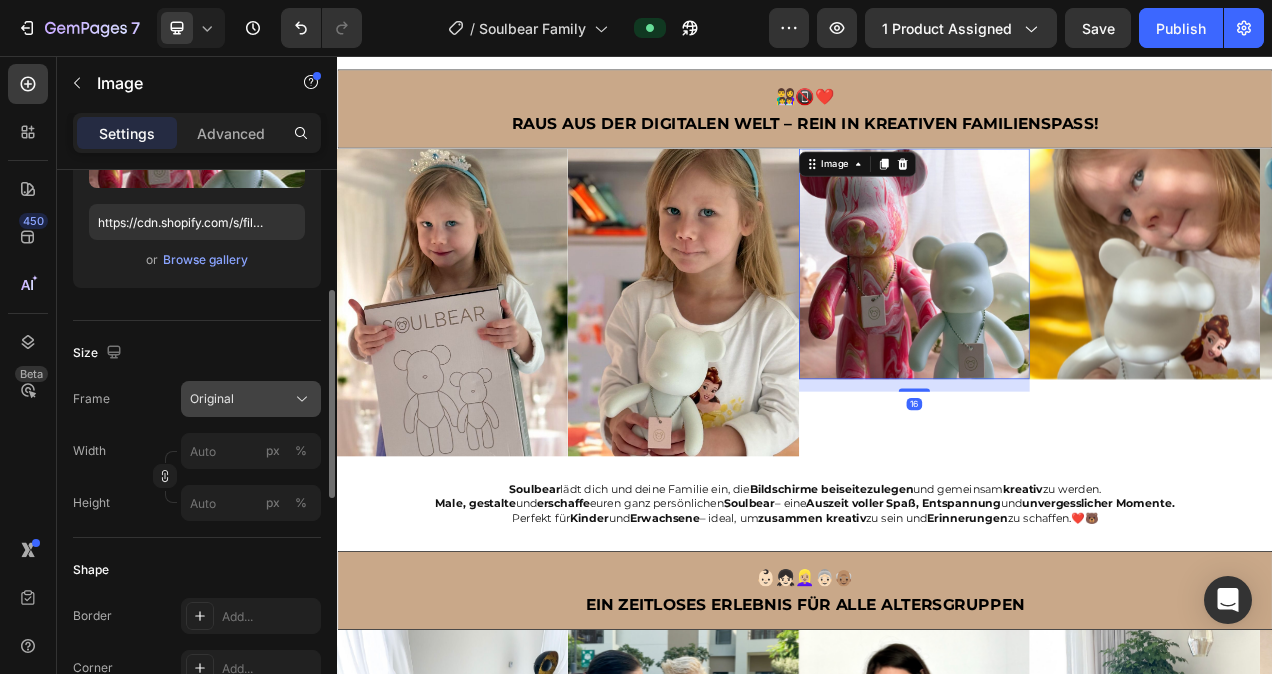 click on "Original" 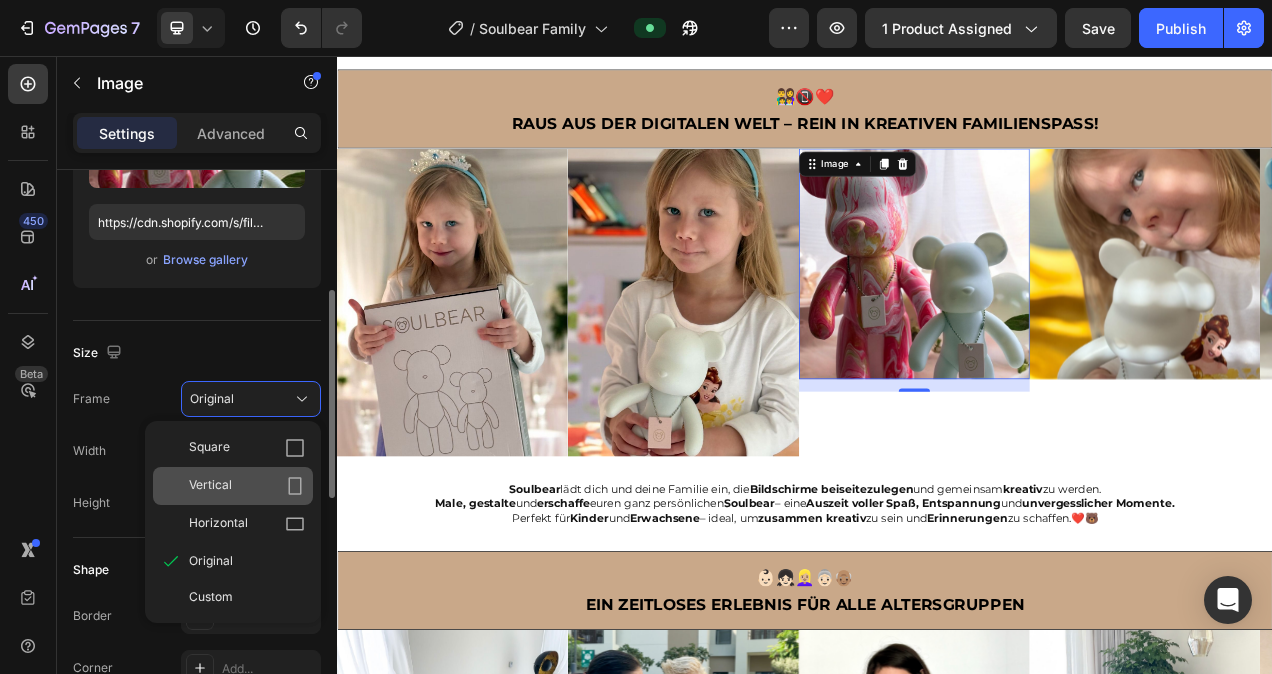 click on "Vertical" 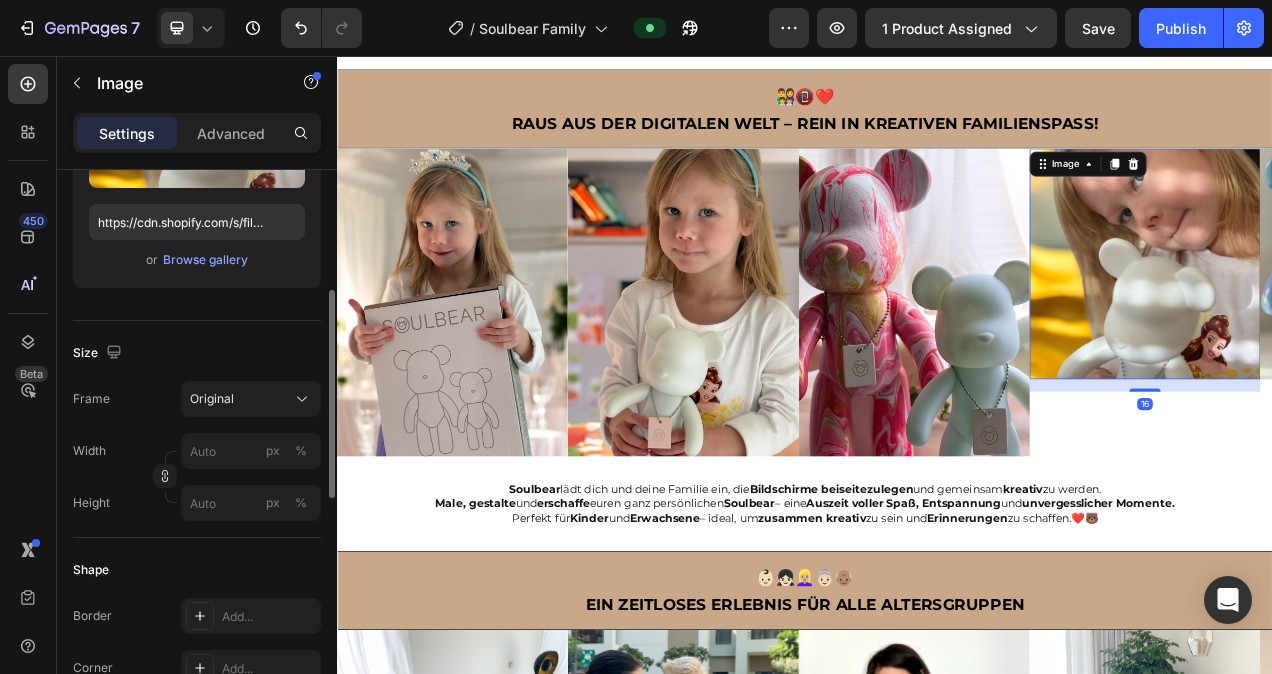 click at bounding box center (1374, 323) 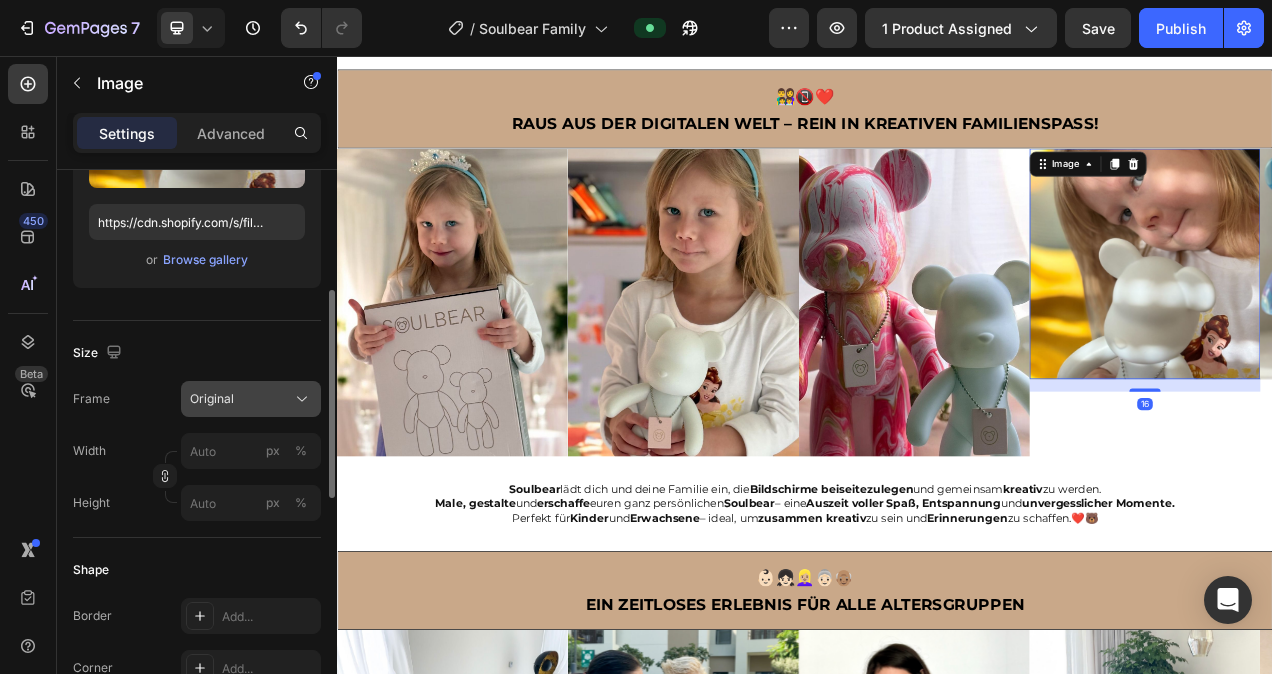 click on "Original" 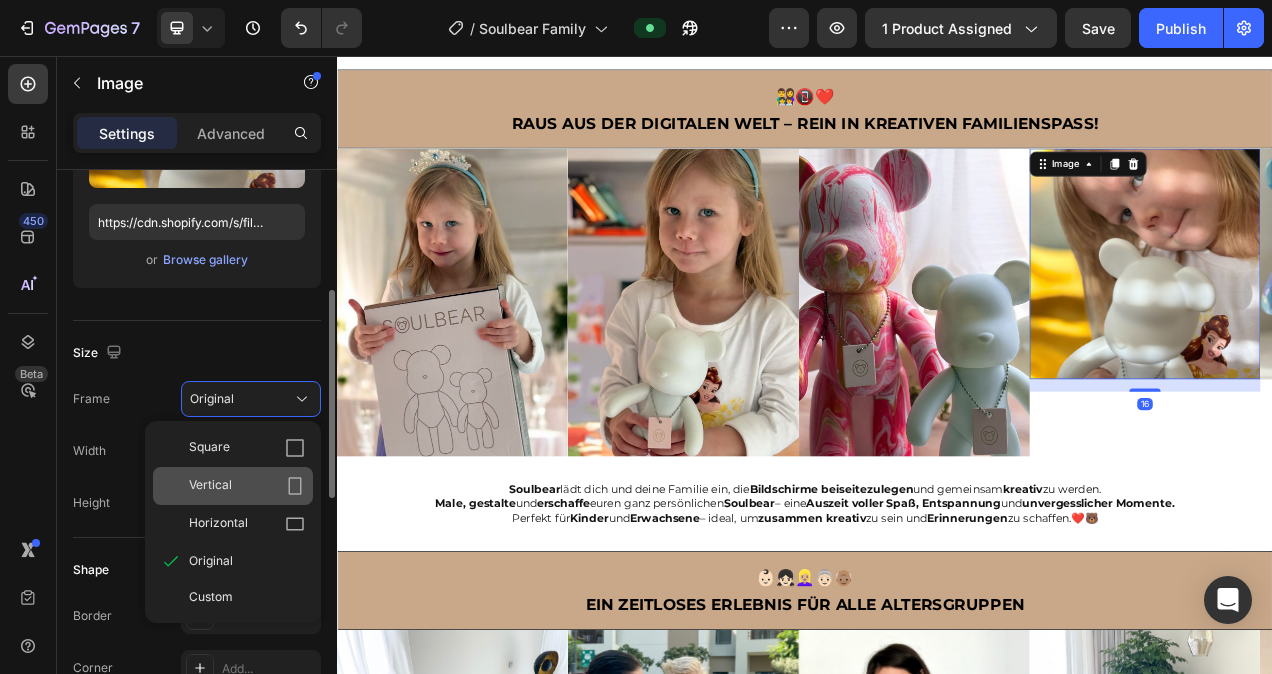 click on "Vertical" 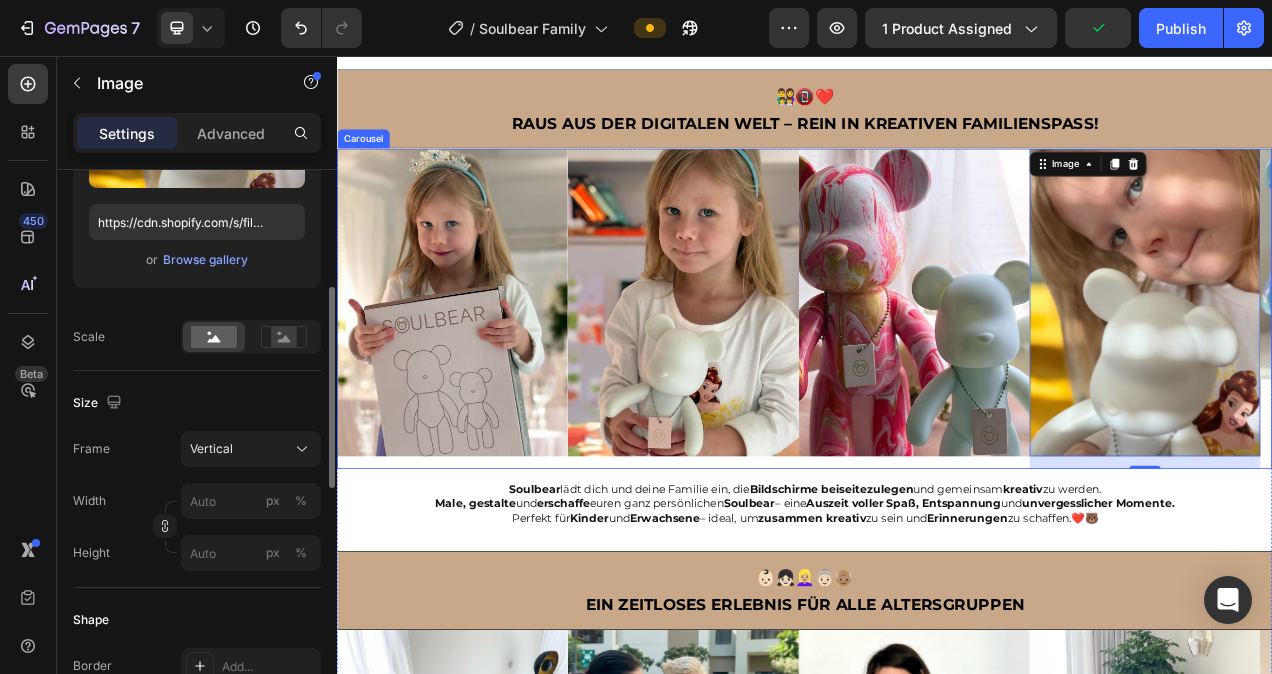 click on "Image" at bounding box center [485, 380] 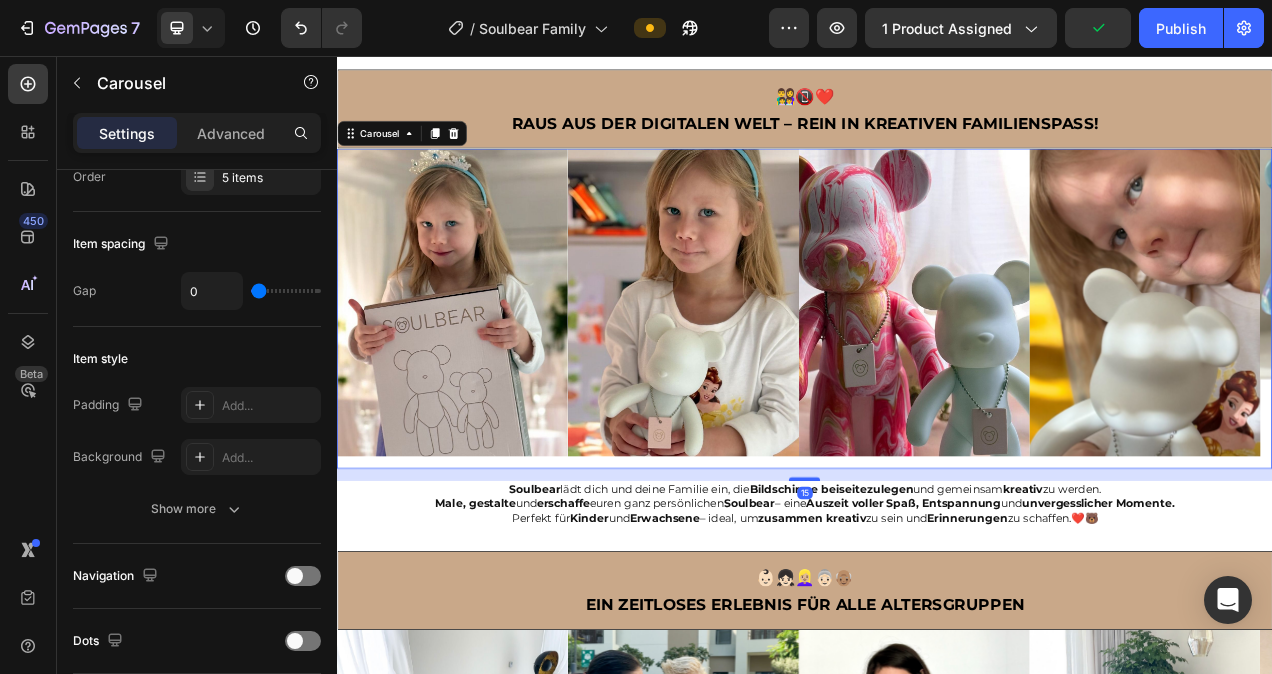 scroll, scrollTop: 0, scrollLeft: 0, axis: both 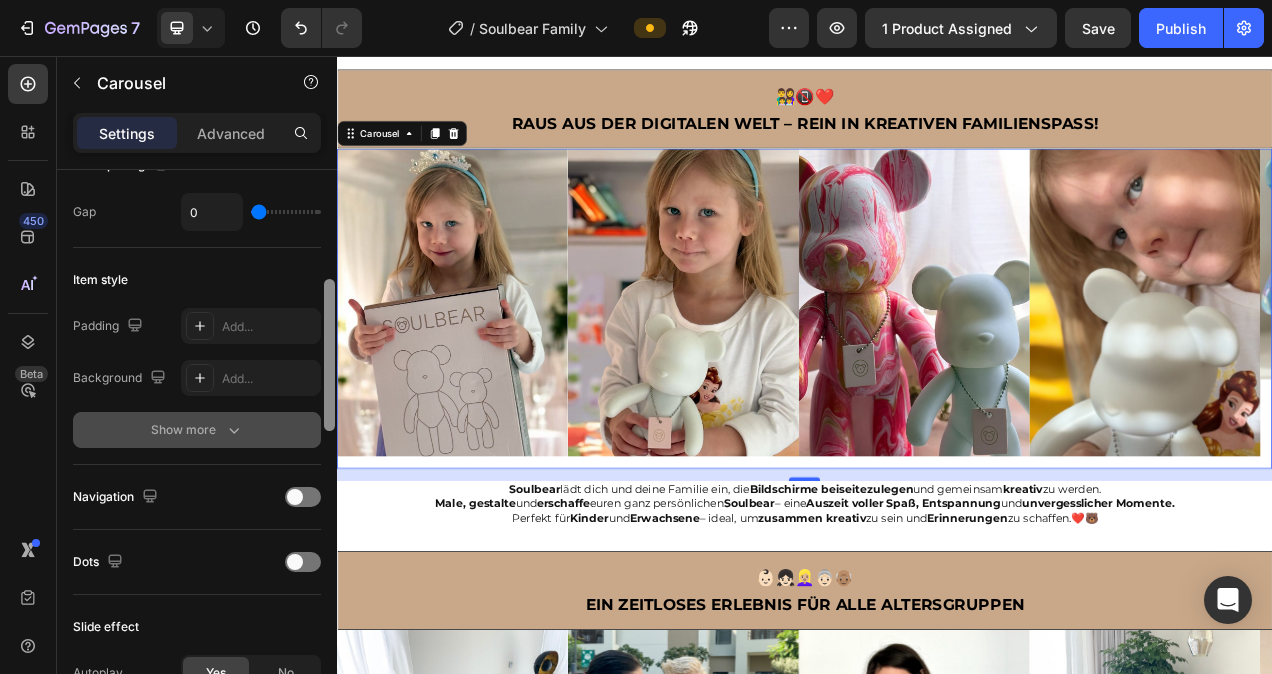 drag, startPoint x: 328, startPoint y: 304, endPoint x: 310, endPoint y: 419, distance: 116.40017 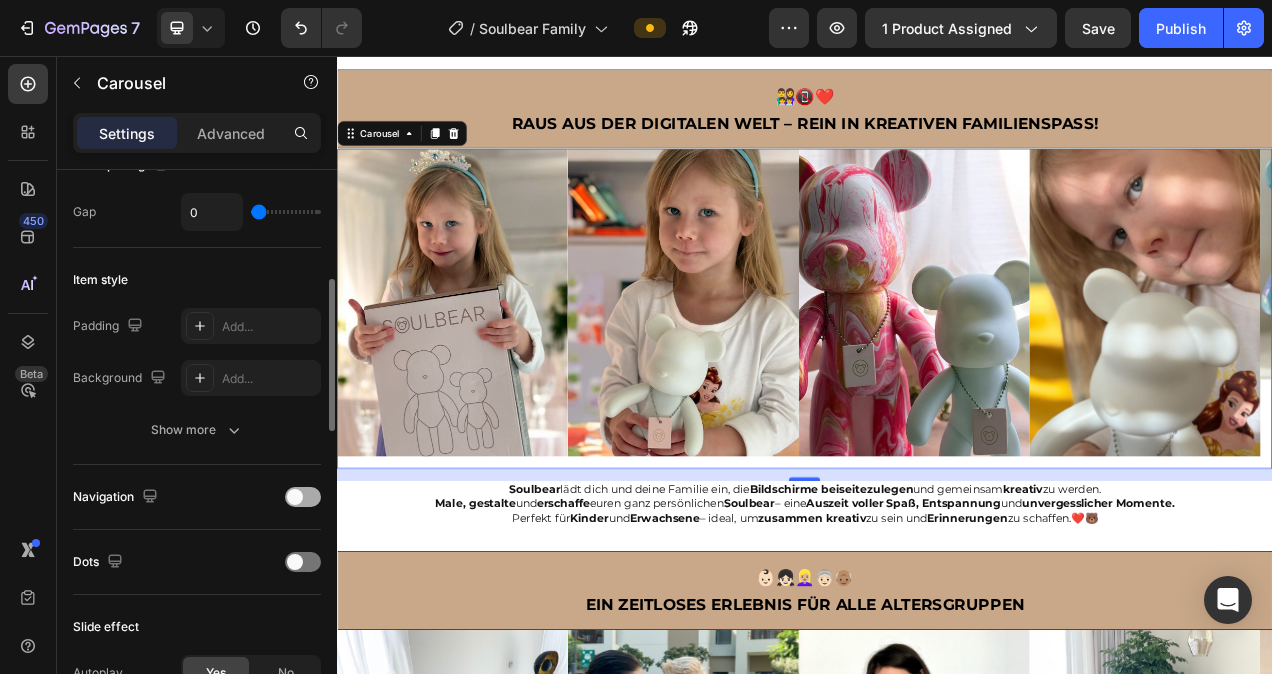 click at bounding box center [295, 497] 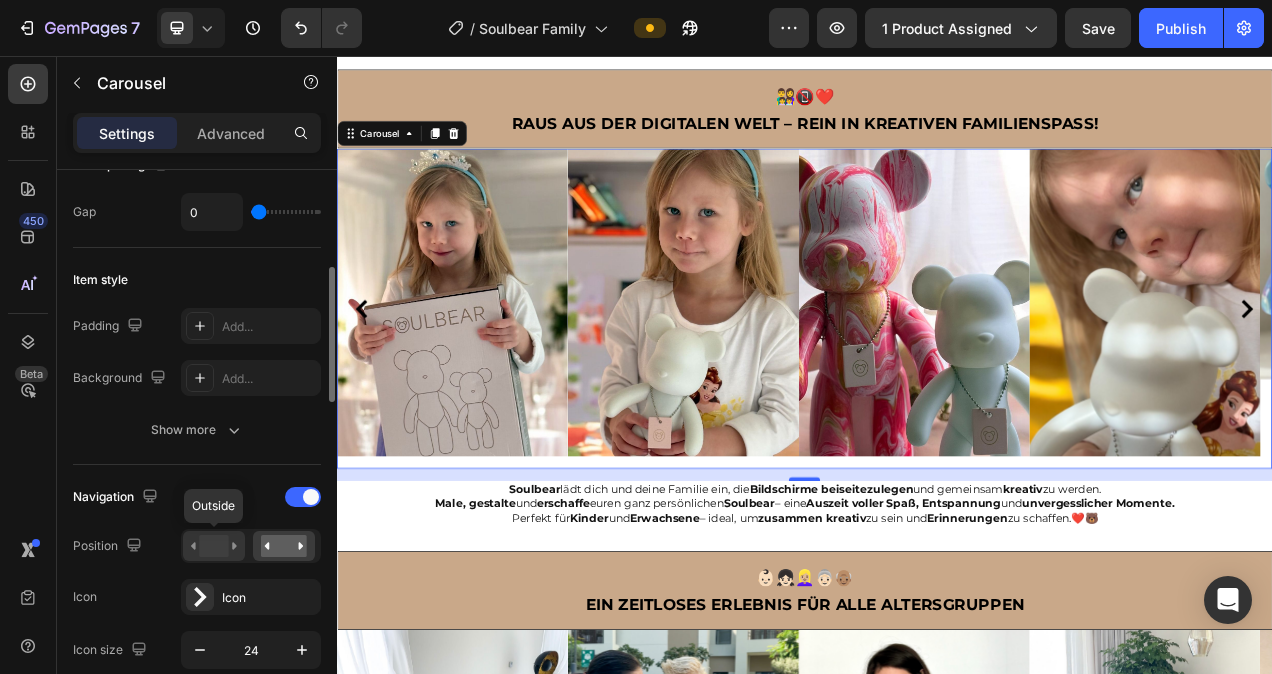 click 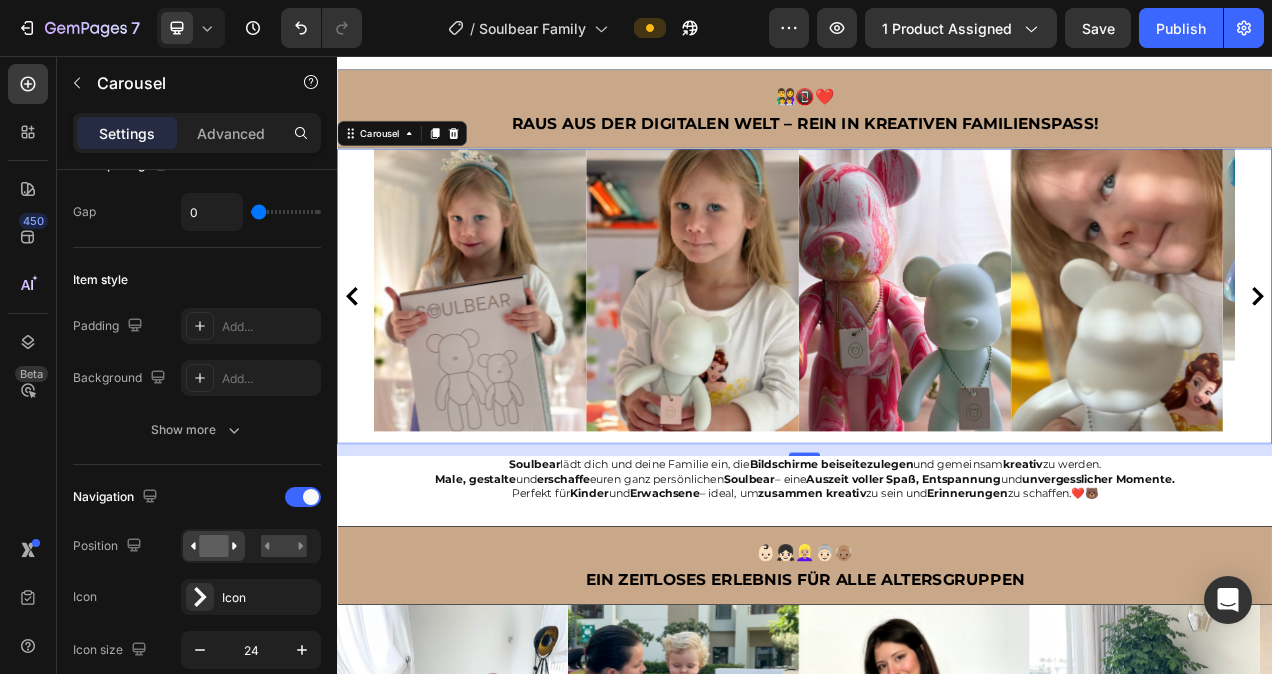 click 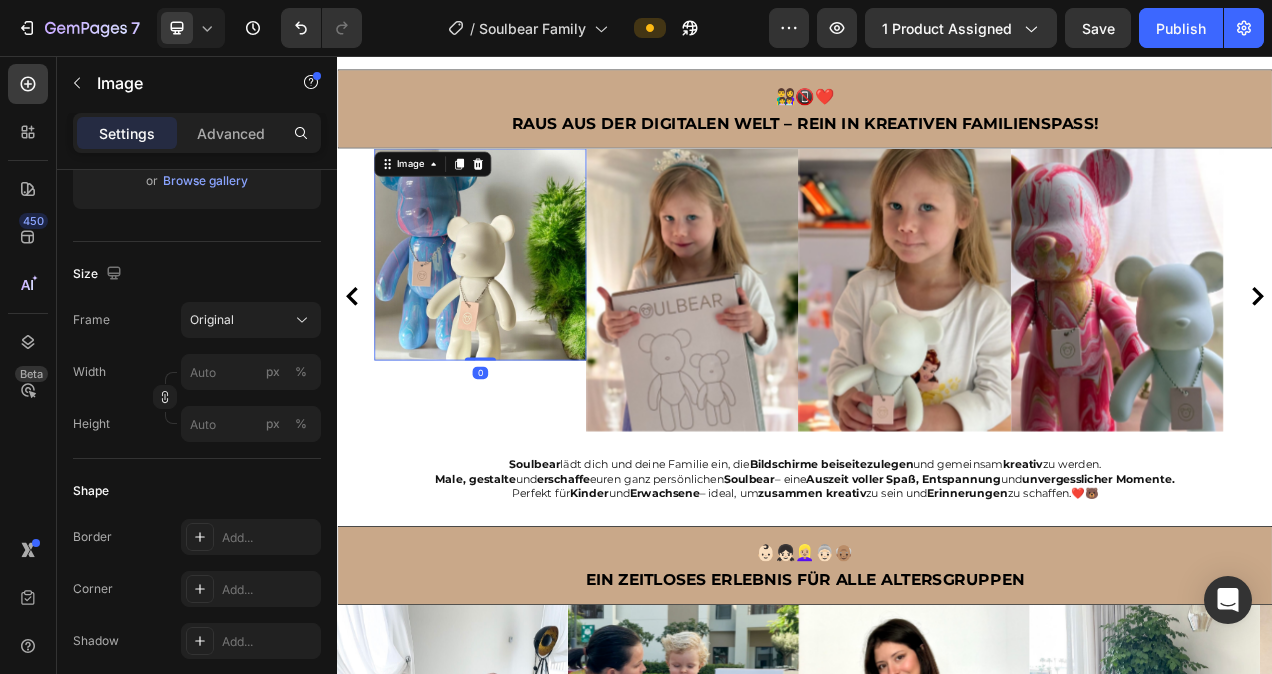 click at bounding box center [521, 311] 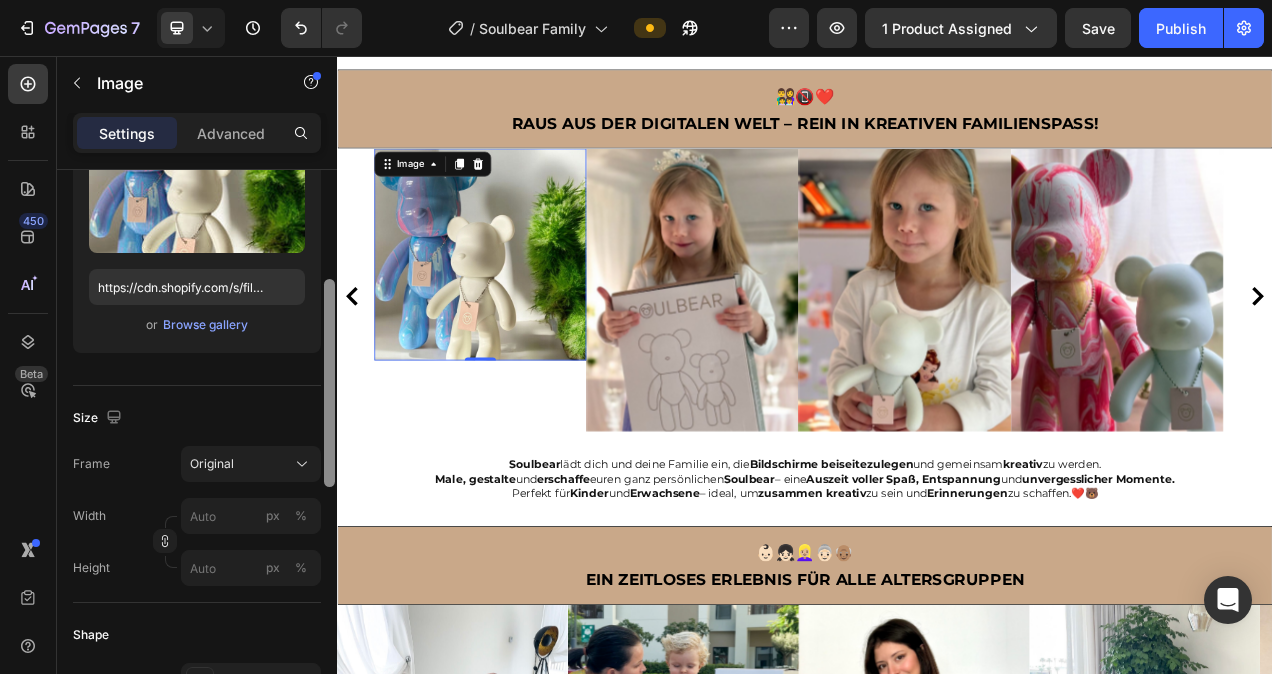 scroll, scrollTop: 269, scrollLeft: 0, axis: vertical 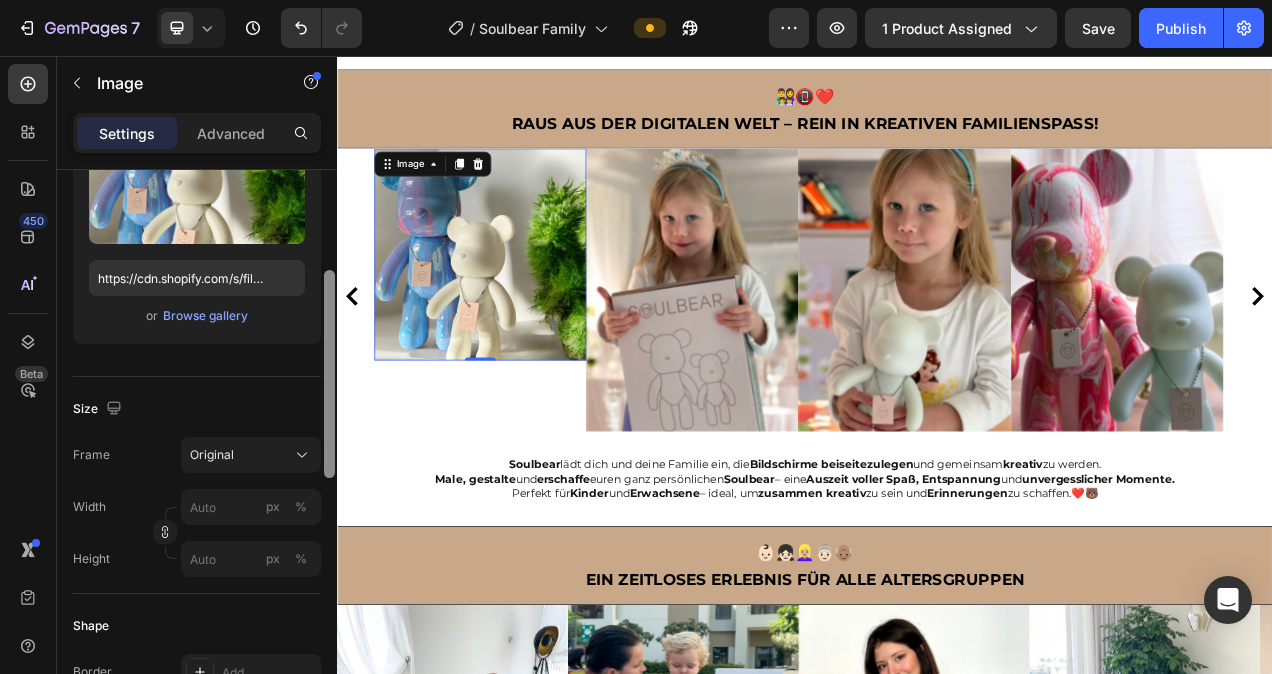 drag, startPoint x: 328, startPoint y: 353, endPoint x: 325, endPoint y: 453, distance: 100.04499 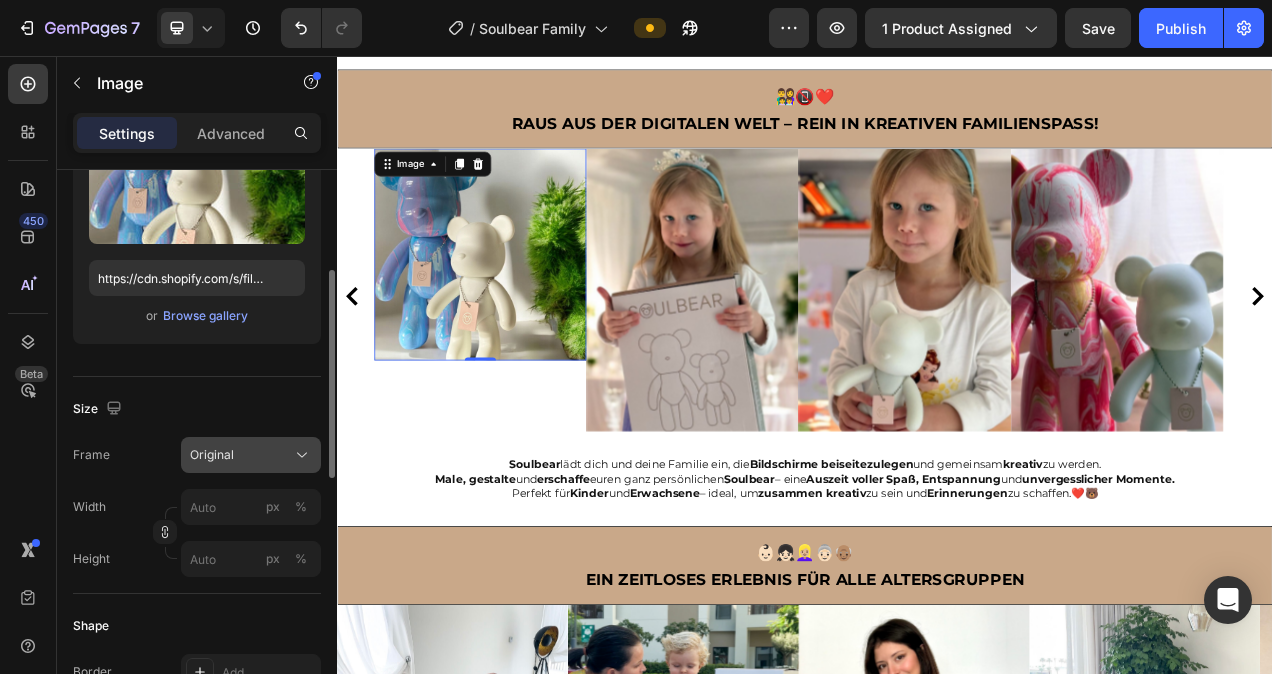 click on "Original" 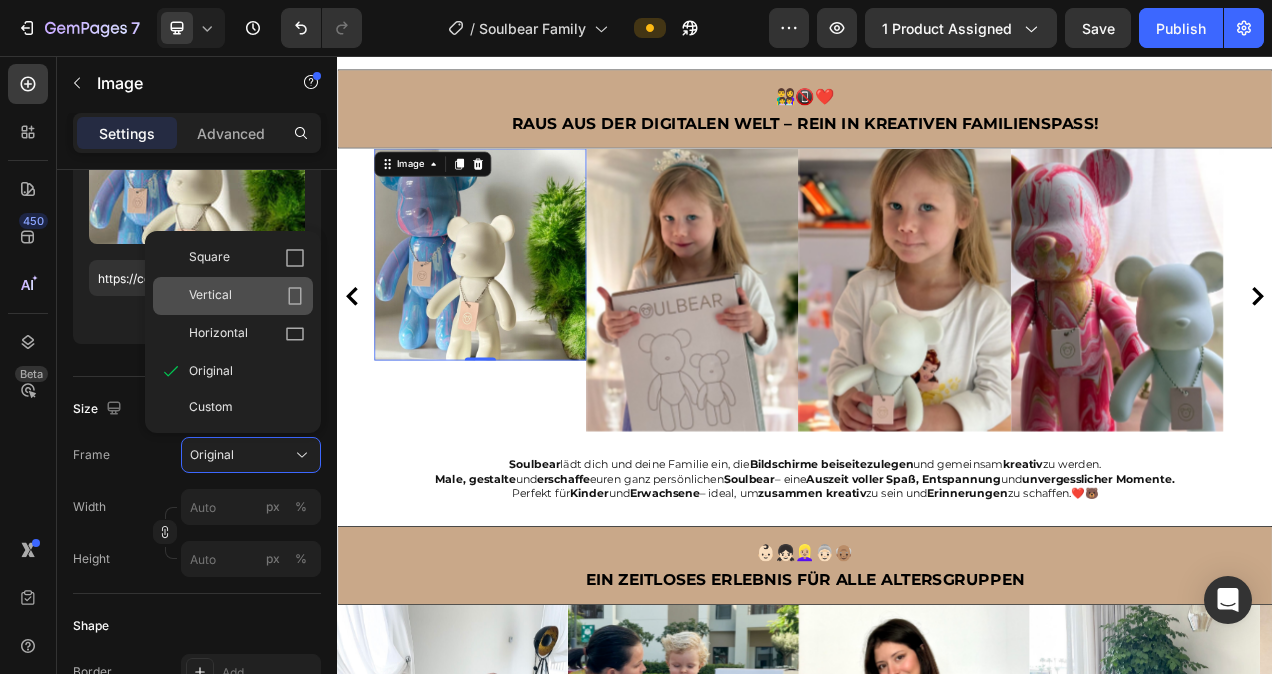click on "Vertical" at bounding box center (247, 296) 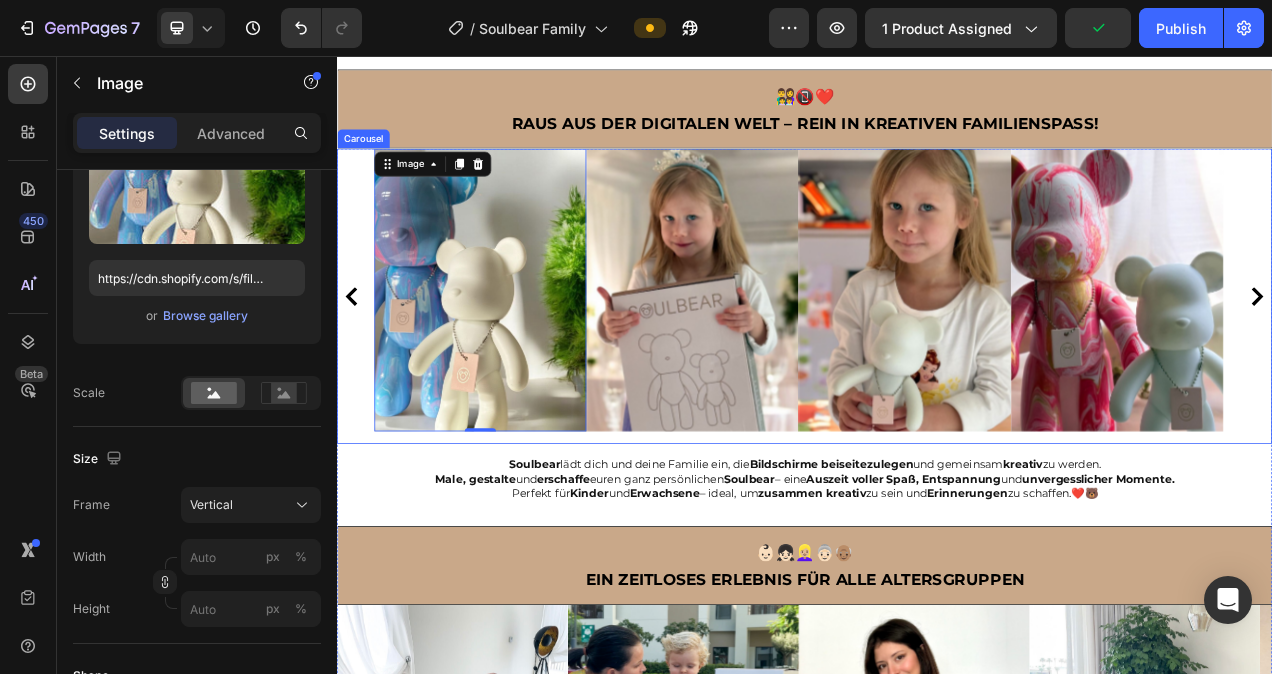 click on "Image   0" at bounding box center [521, 364] 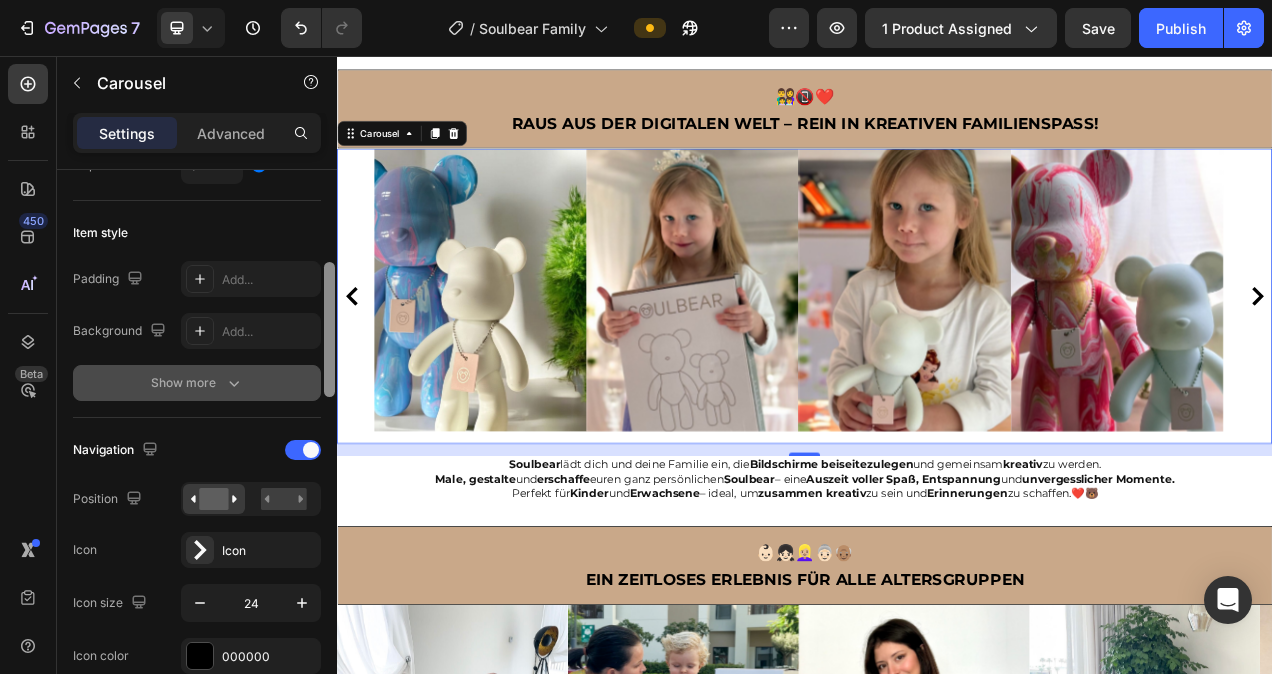 scroll, scrollTop: 463, scrollLeft: 0, axis: vertical 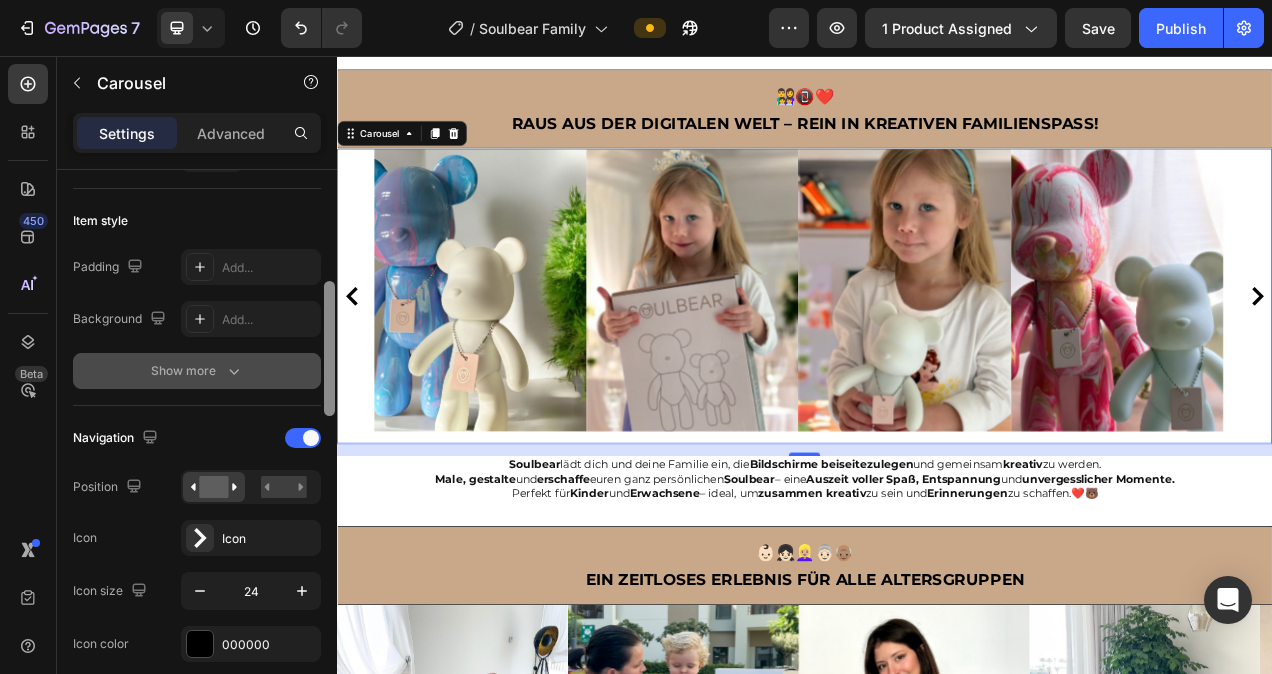 drag, startPoint x: 325, startPoint y: 273, endPoint x: 309, endPoint y: 385, distance: 113.137085 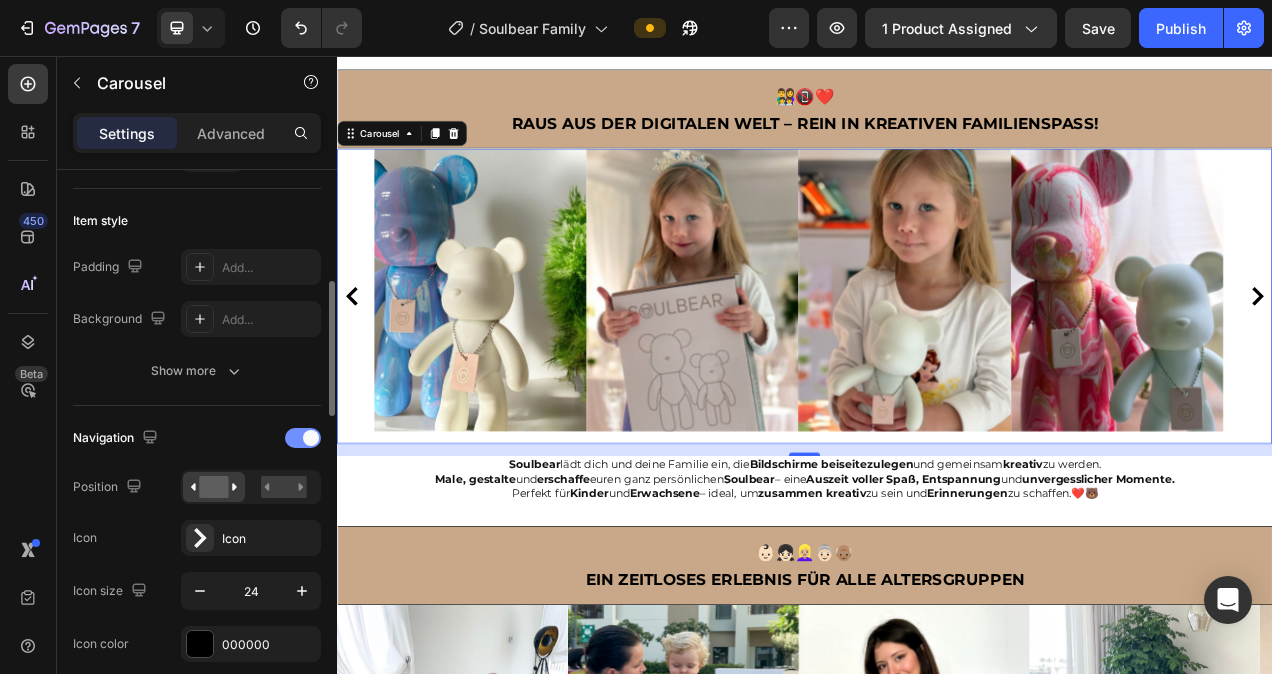 click at bounding box center (303, 438) 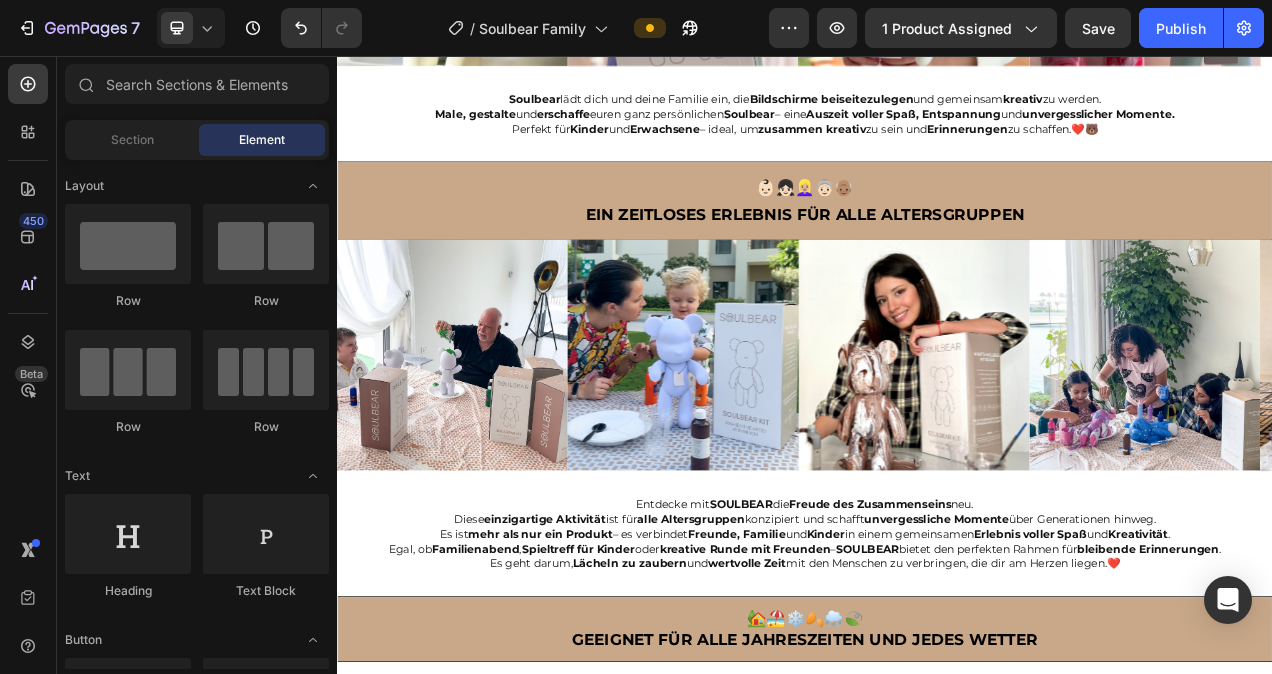 scroll, scrollTop: 2862, scrollLeft: 0, axis: vertical 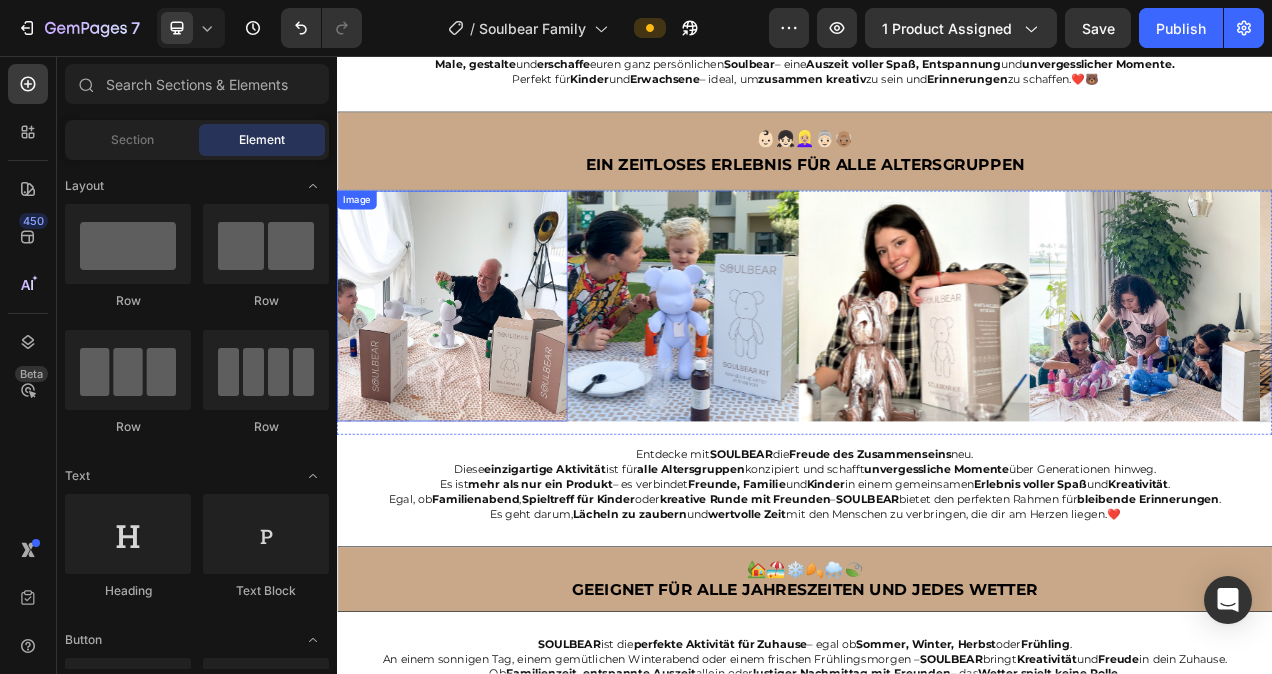click at bounding box center [485, 377] 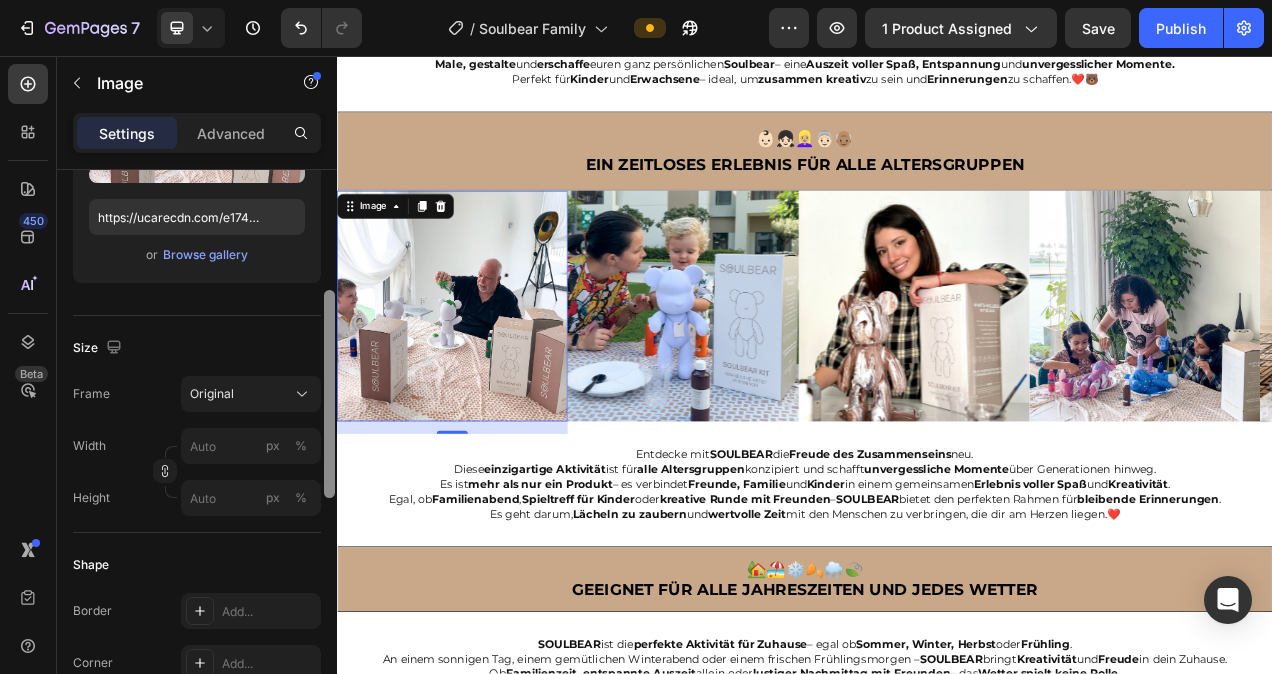 drag, startPoint x: 327, startPoint y: 297, endPoint x: 323, endPoint y: 421, distance: 124.0645 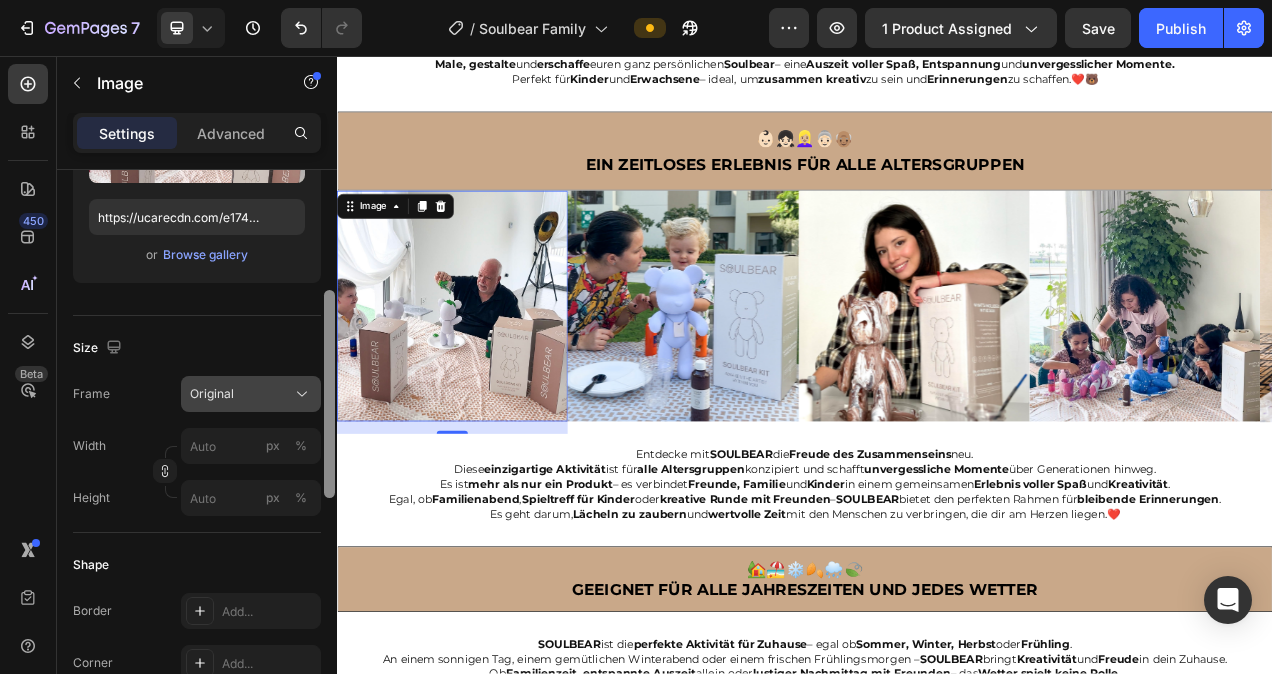 scroll, scrollTop: 333, scrollLeft: 0, axis: vertical 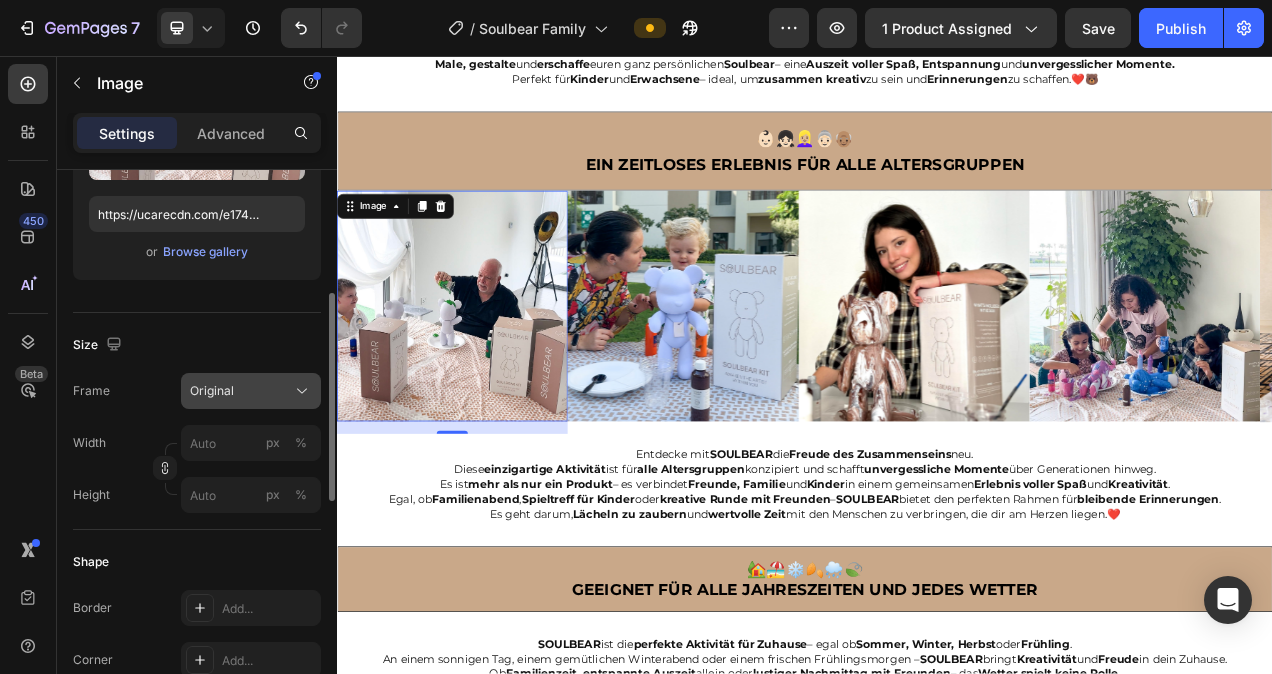 click on "Original" 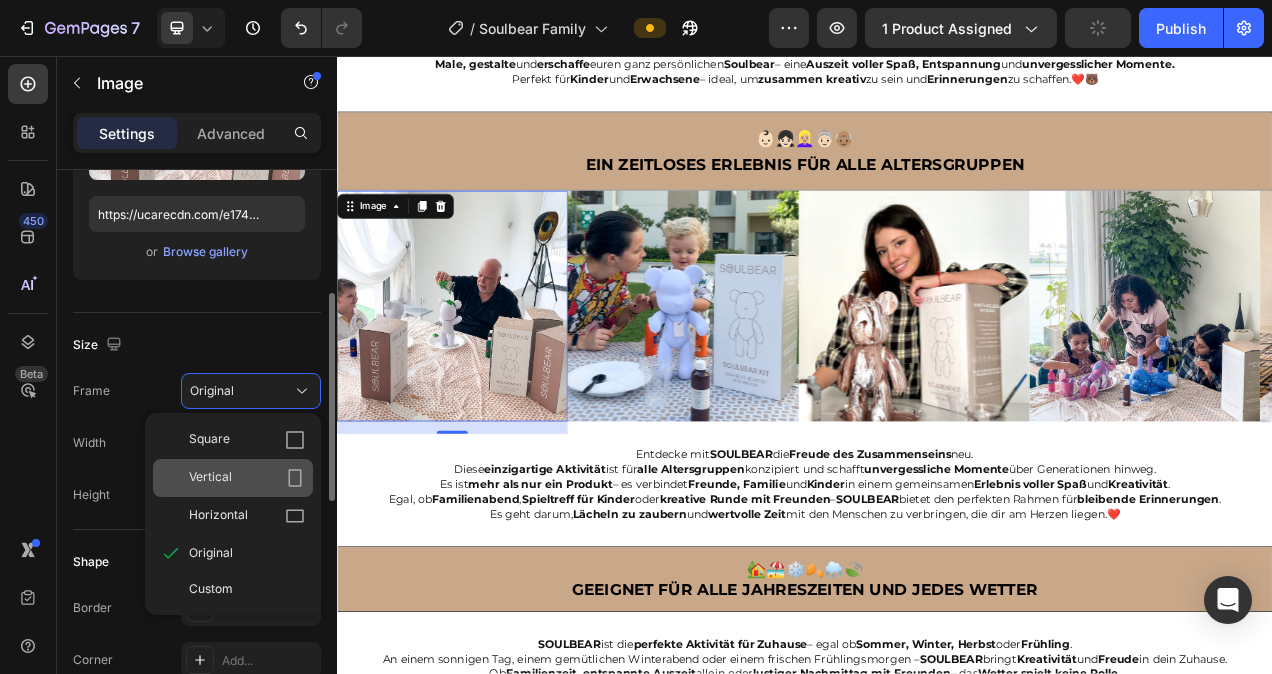 click on "Vertical" at bounding box center [247, 478] 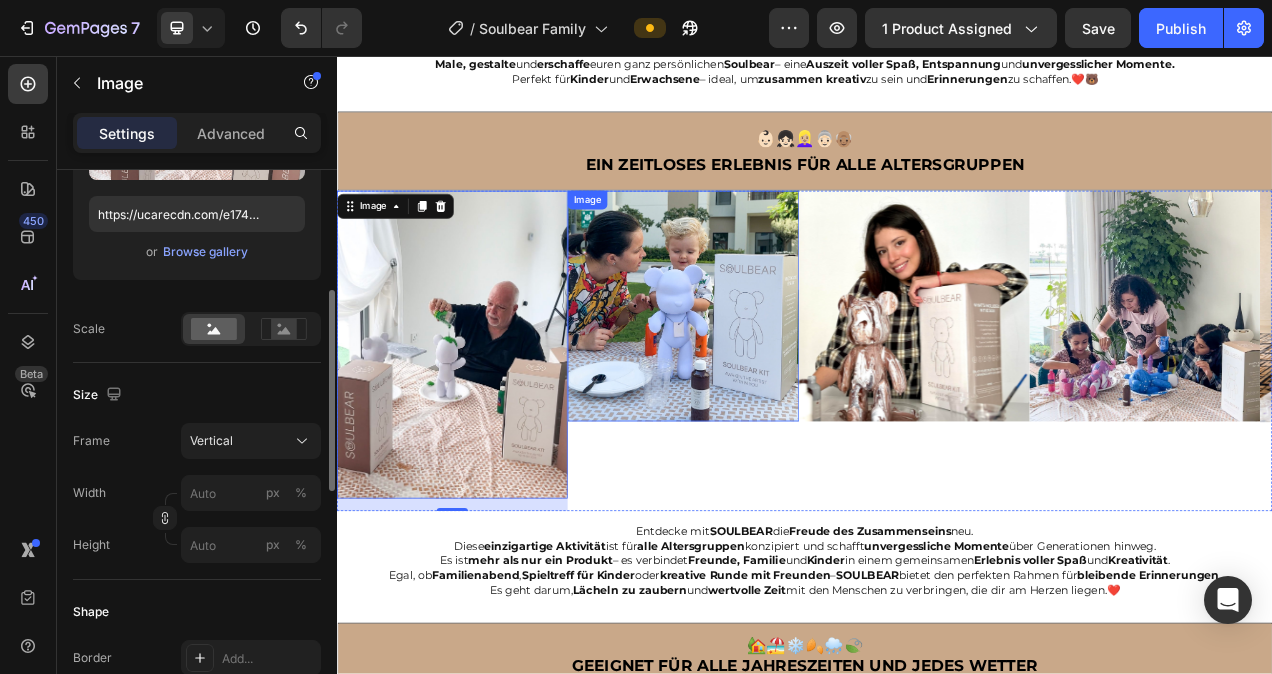 scroll, scrollTop: 333, scrollLeft: 0, axis: vertical 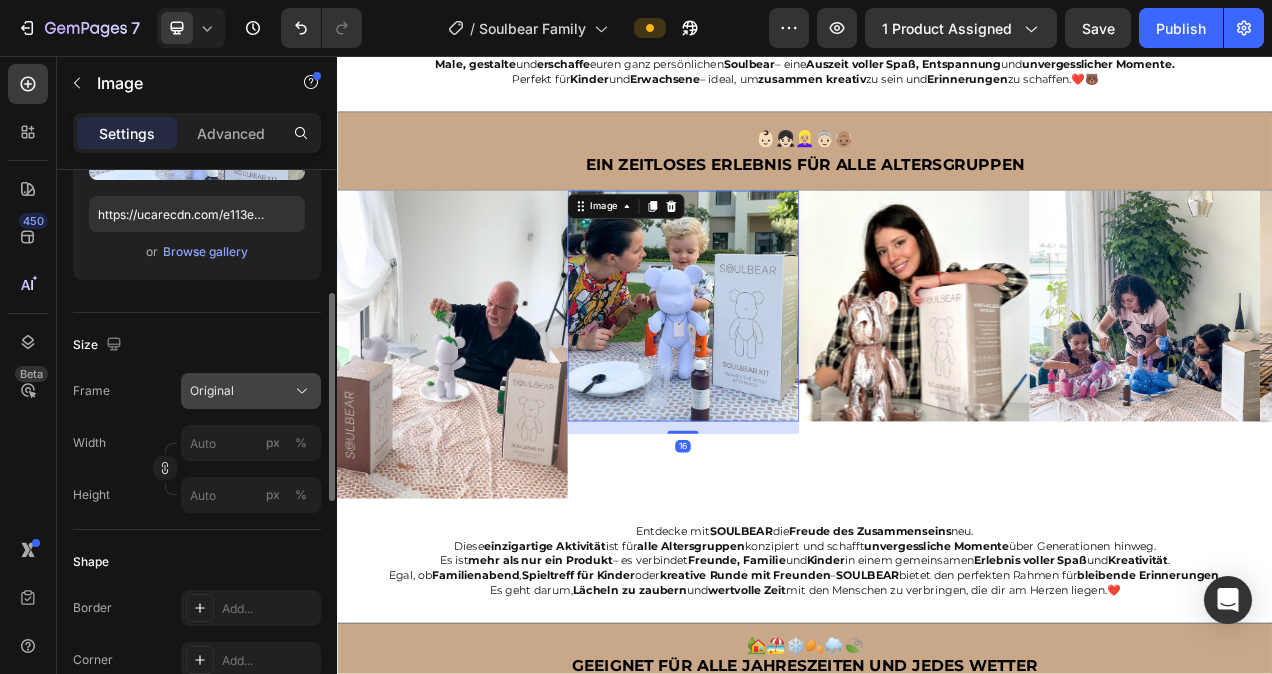 click on "Original" 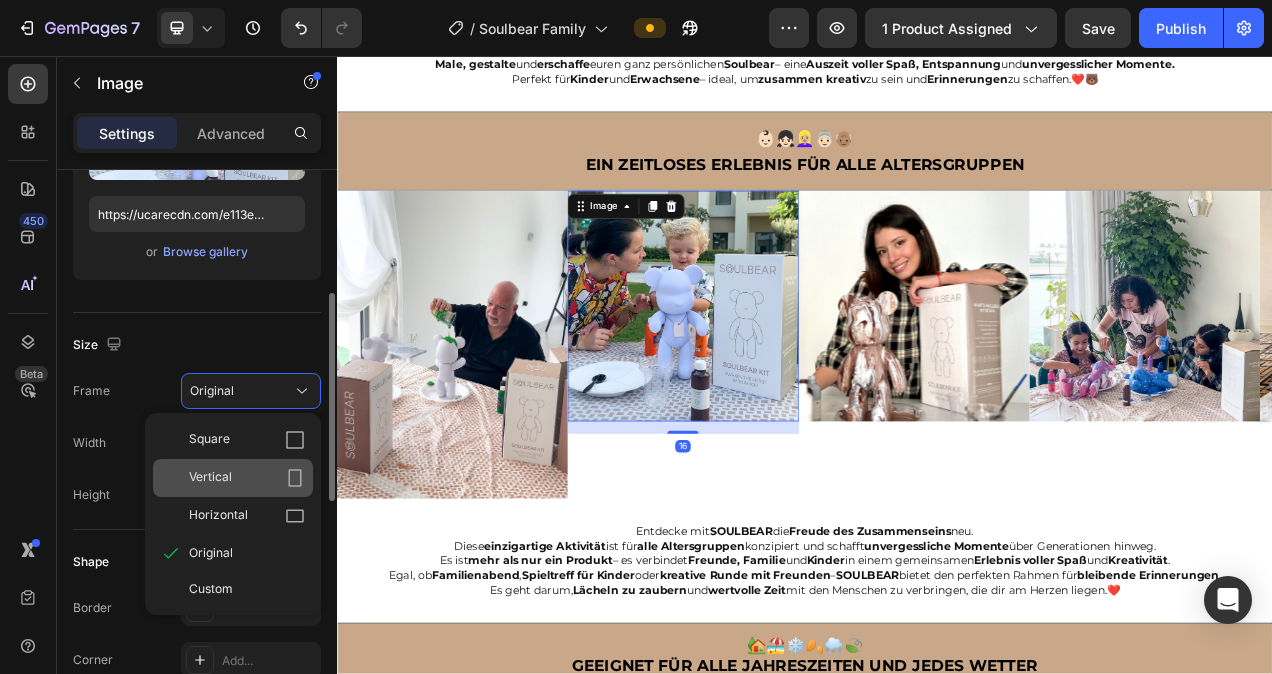 click on "Vertical" 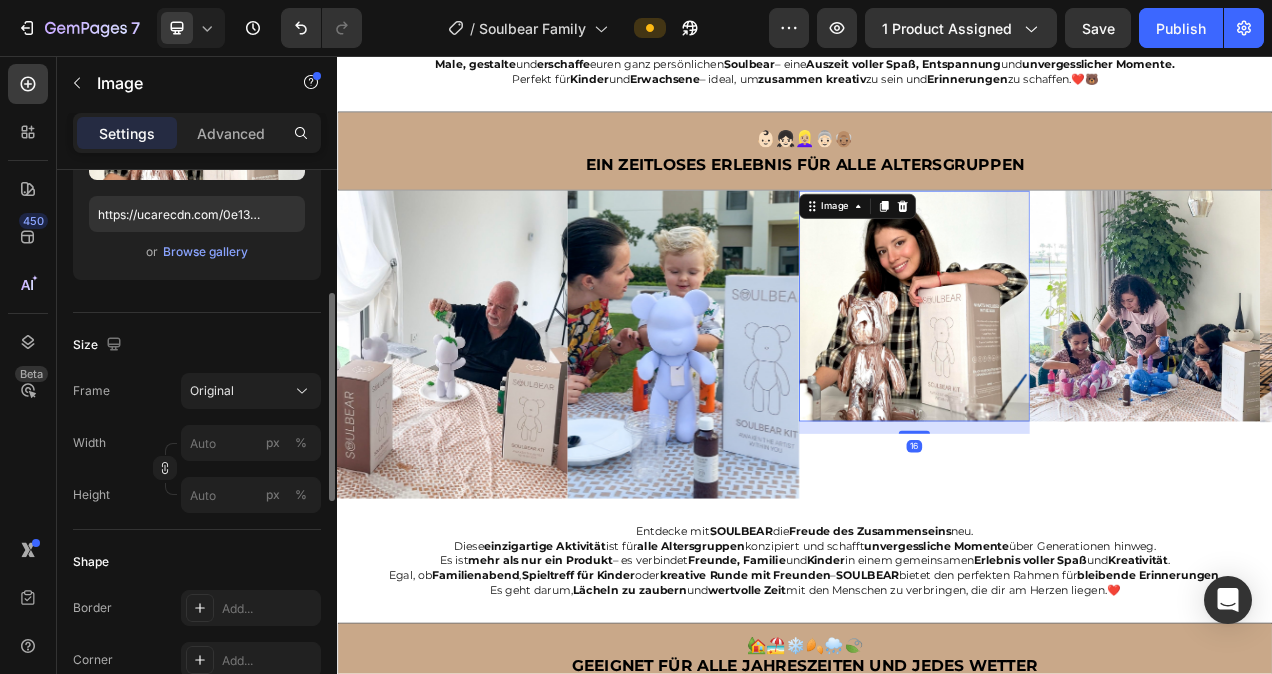 click at bounding box center [1078, 377] 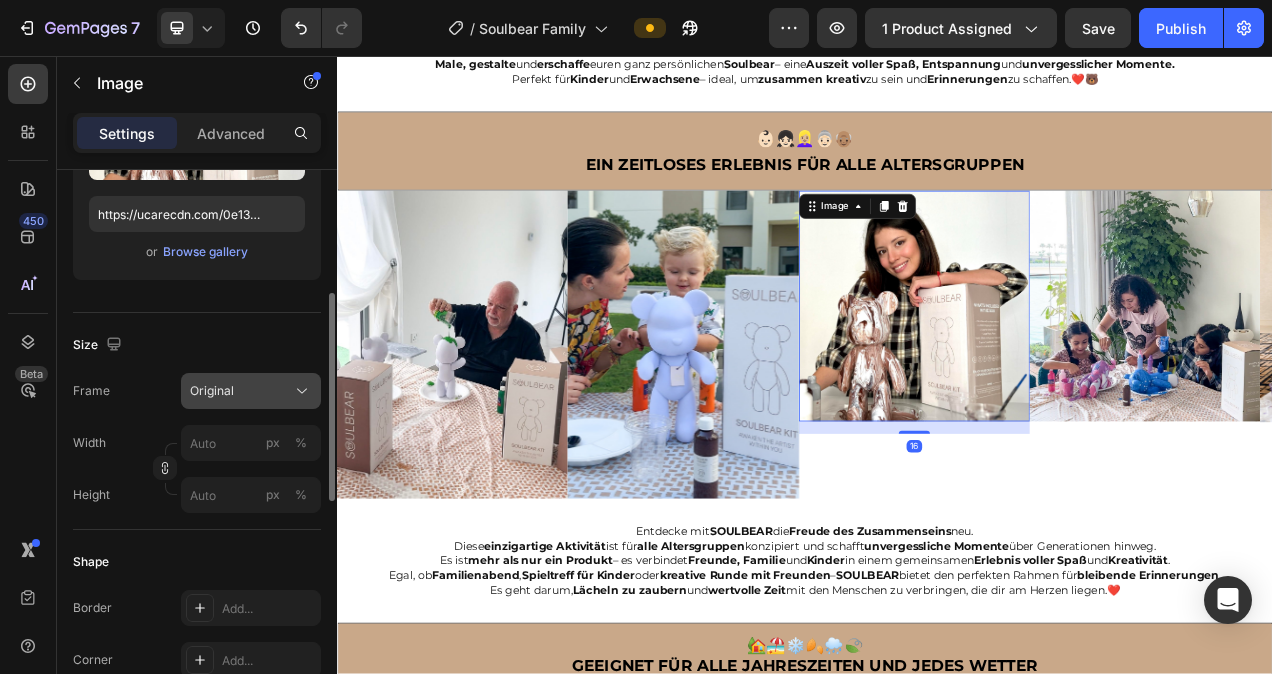 click on "Original" at bounding box center [251, 391] 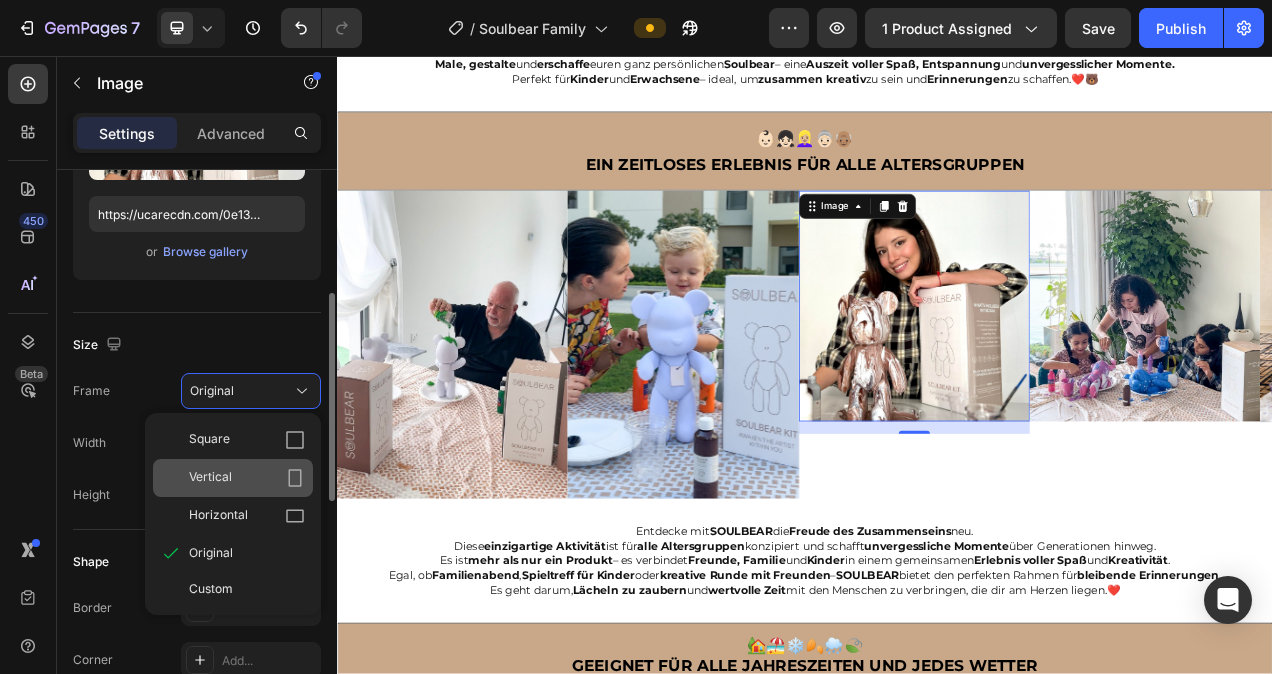 click on "Vertical" at bounding box center [247, 478] 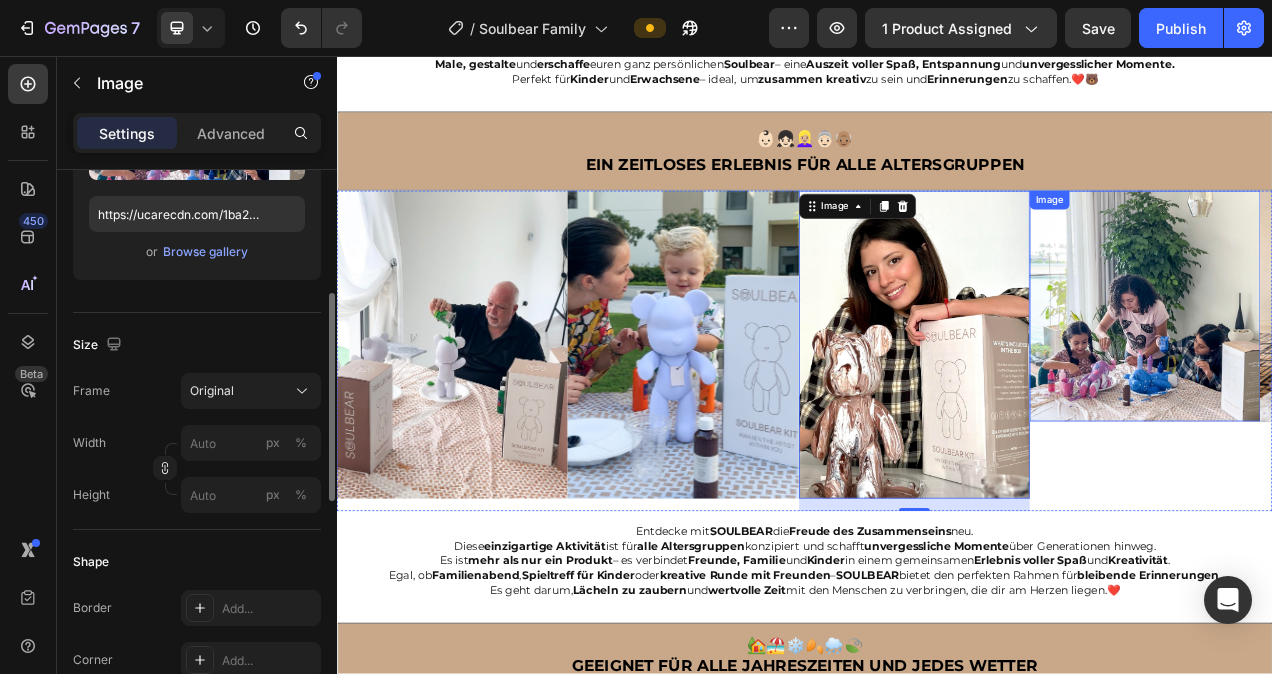 click at bounding box center (1374, 377) 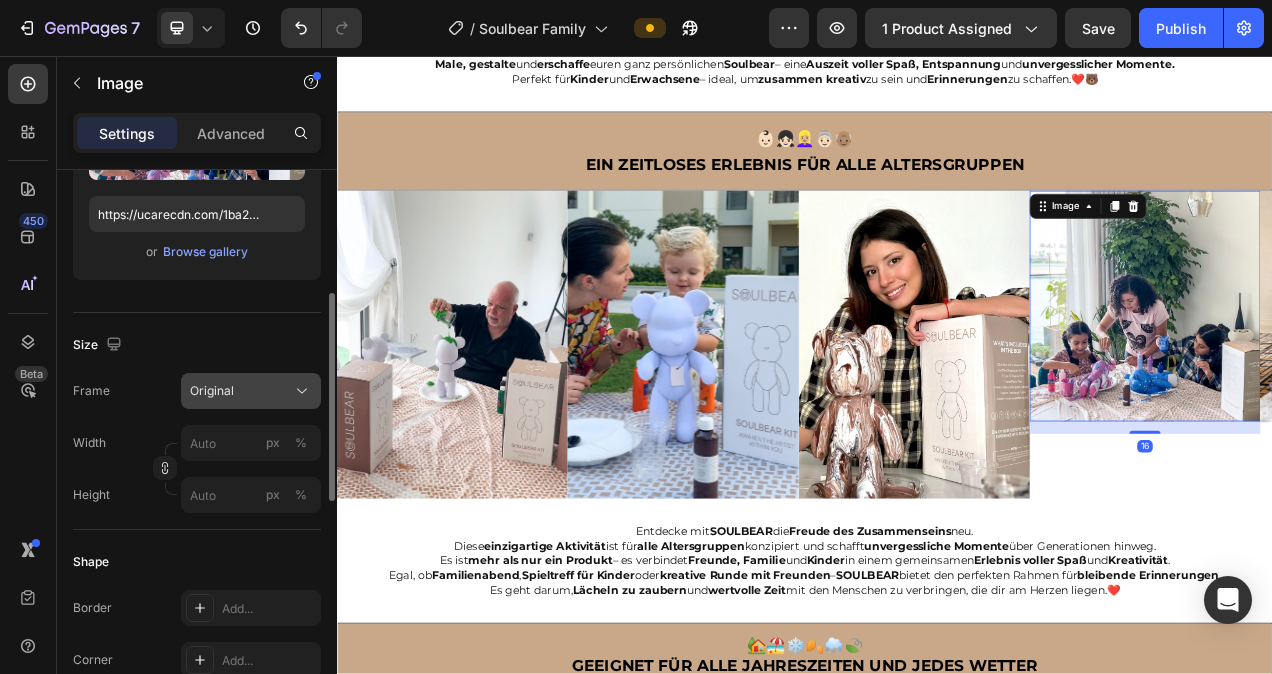 click on "Original" 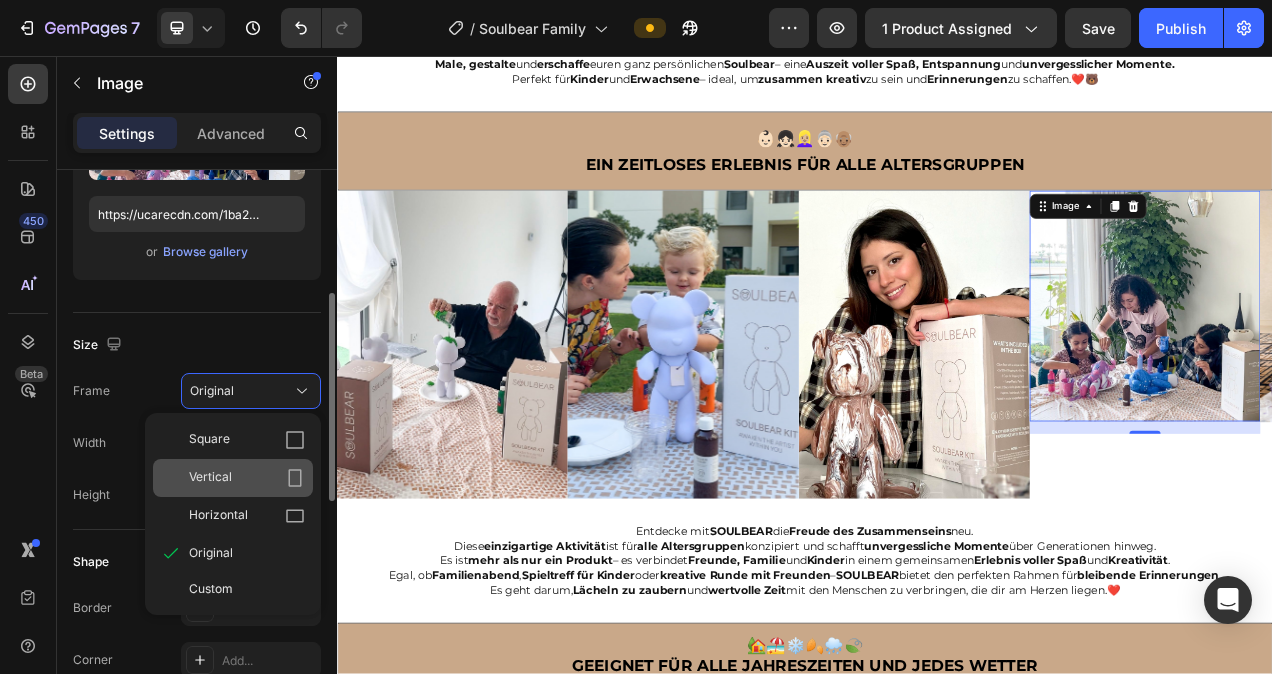 click on "Vertical" at bounding box center (247, 478) 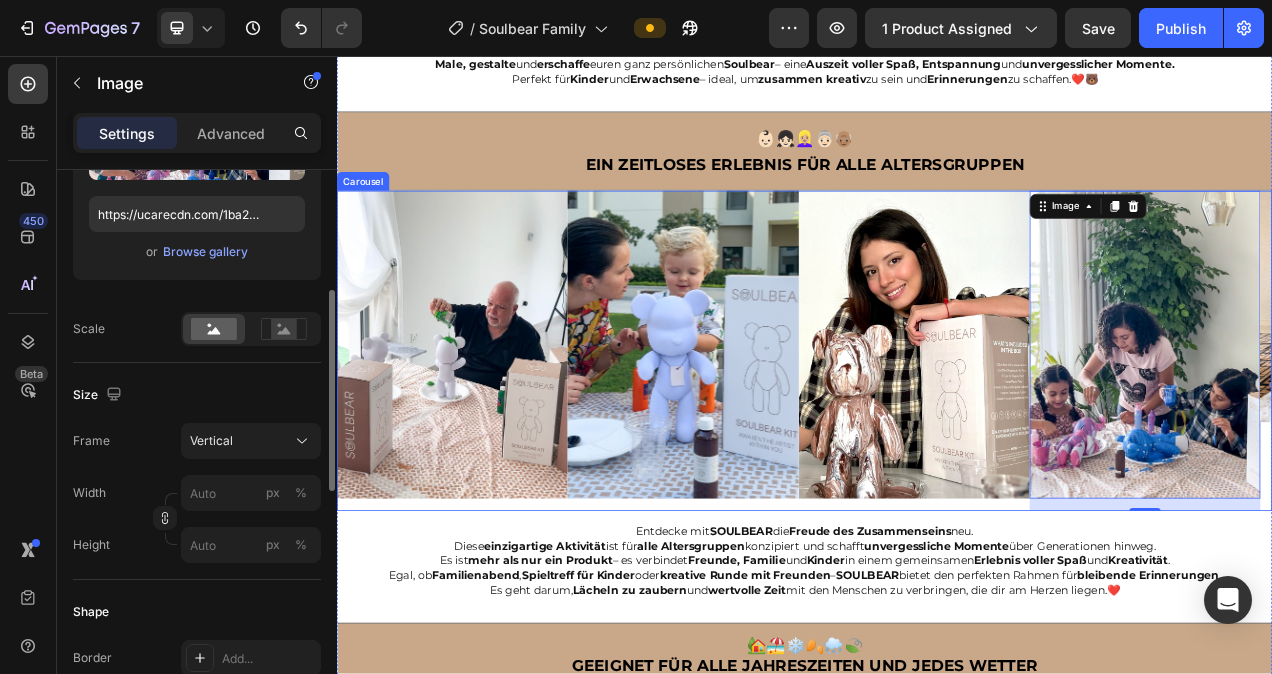 click on "Image" at bounding box center [485, 434] 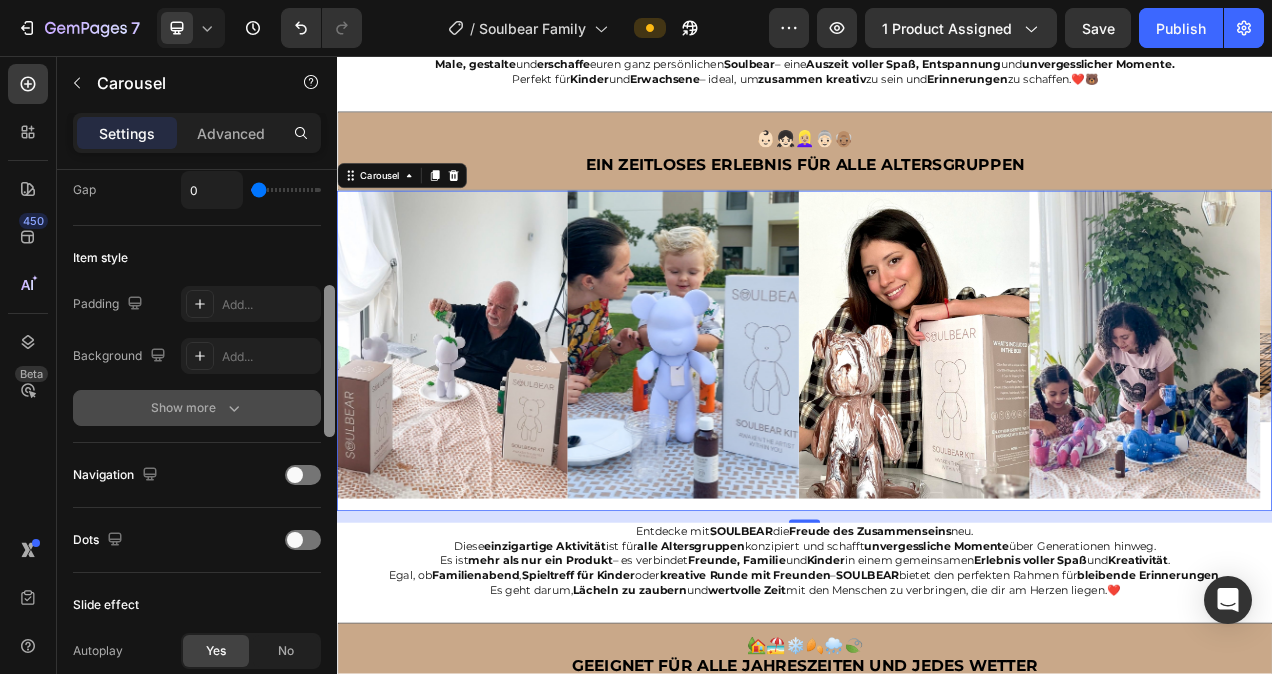 scroll, scrollTop: 430, scrollLeft: 0, axis: vertical 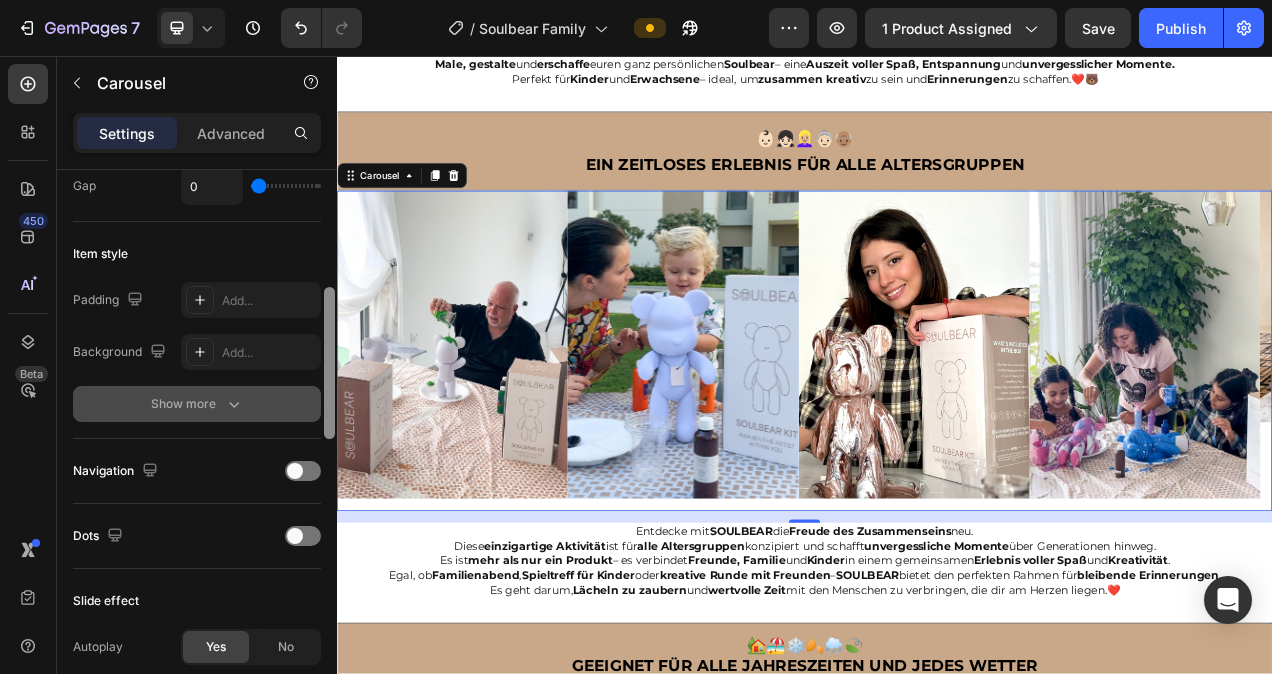 drag, startPoint x: 328, startPoint y: 302, endPoint x: 312, endPoint y: 419, distance: 118.08895 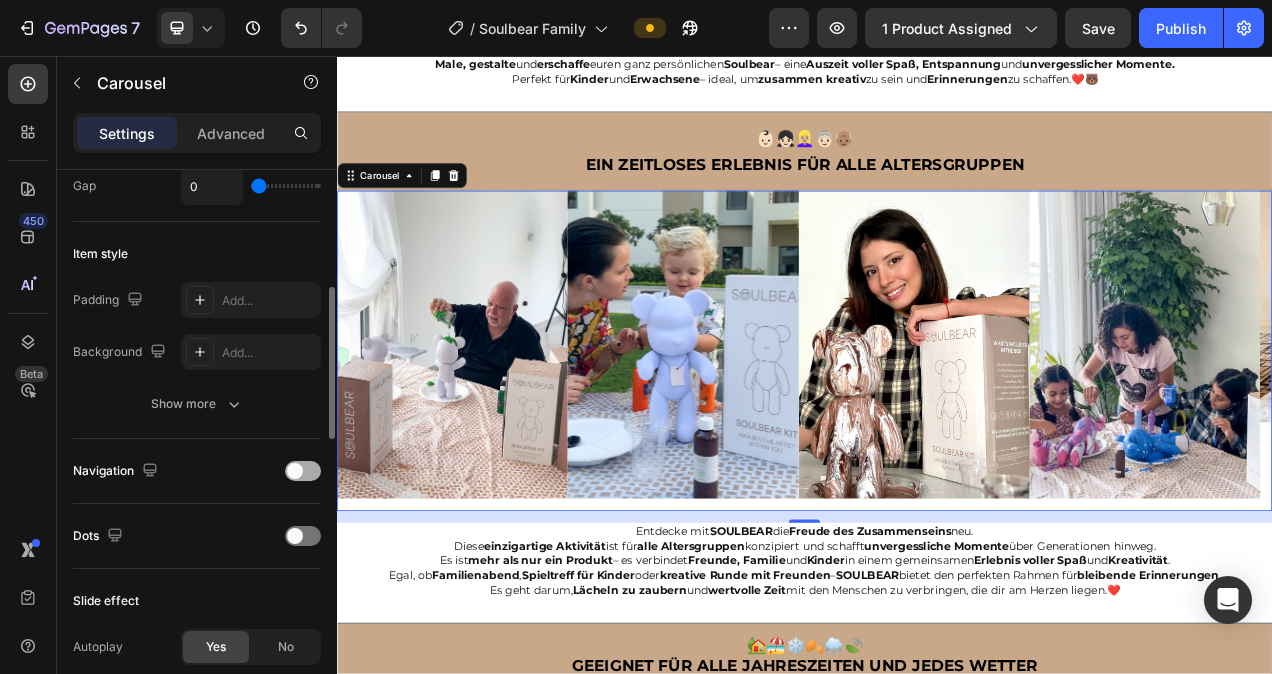 click at bounding box center [295, 471] 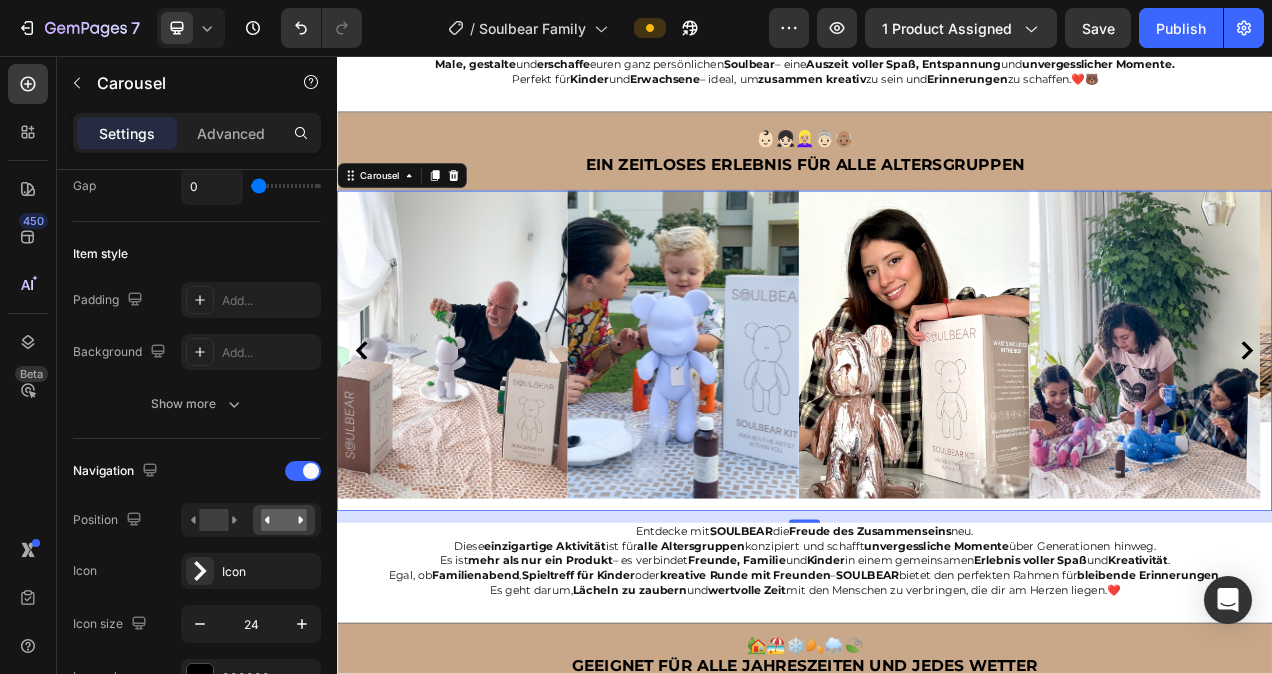 click 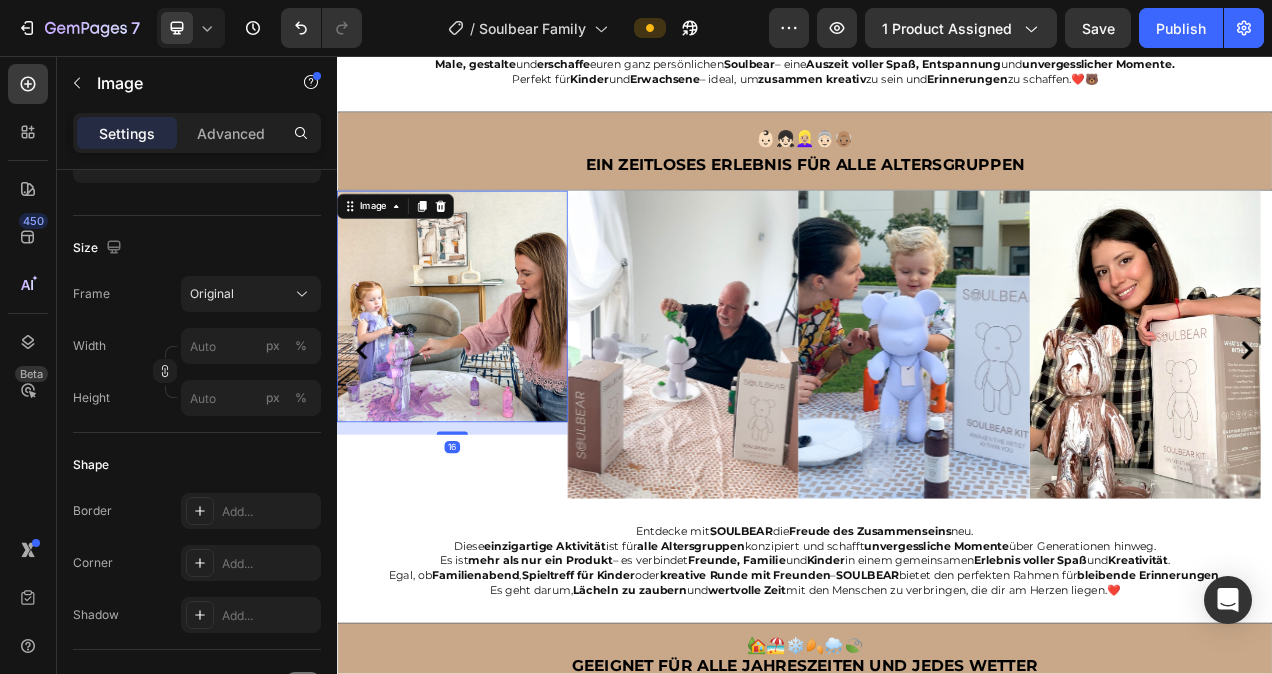 click at bounding box center [485, 377] 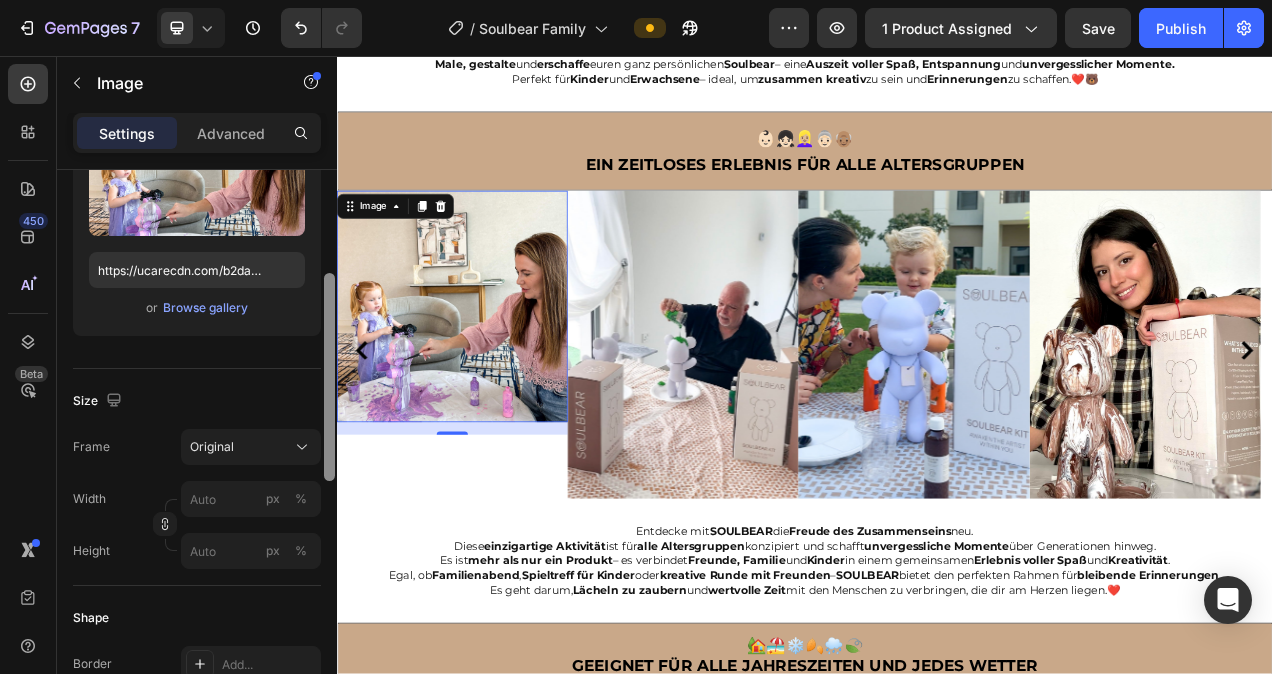 scroll, scrollTop: 303, scrollLeft: 0, axis: vertical 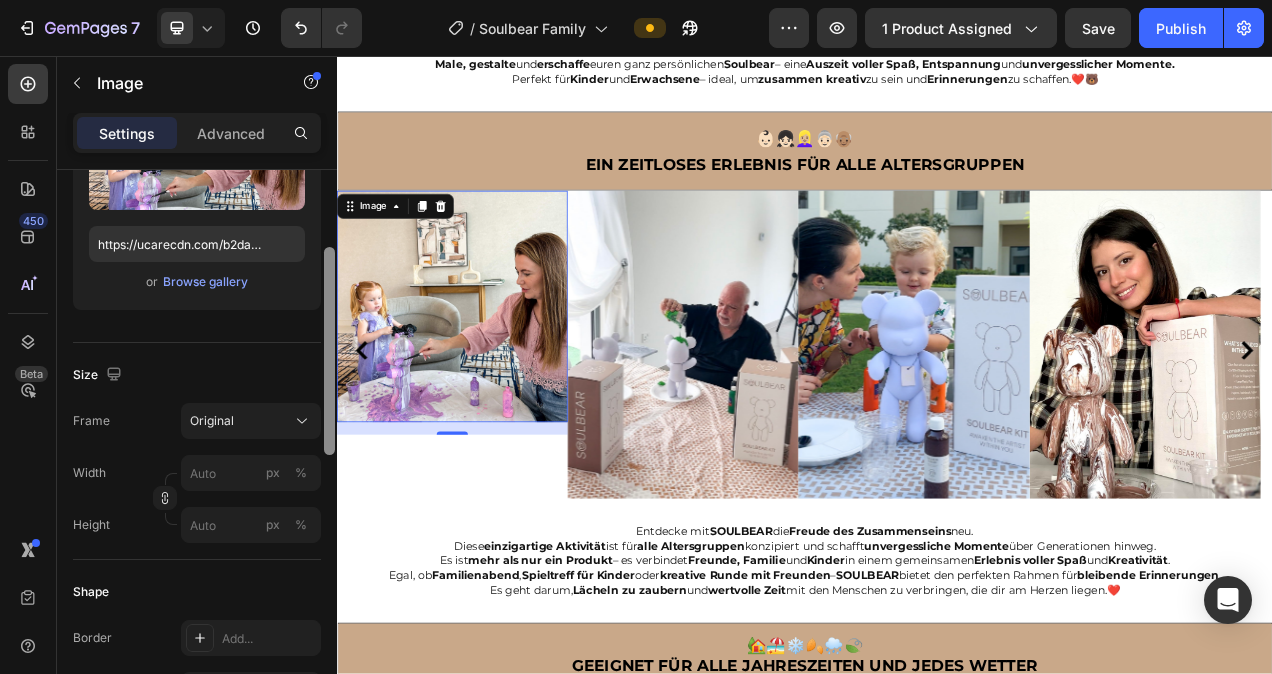 drag, startPoint x: 330, startPoint y: 336, endPoint x: 325, endPoint y: 449, distance: 113.110565 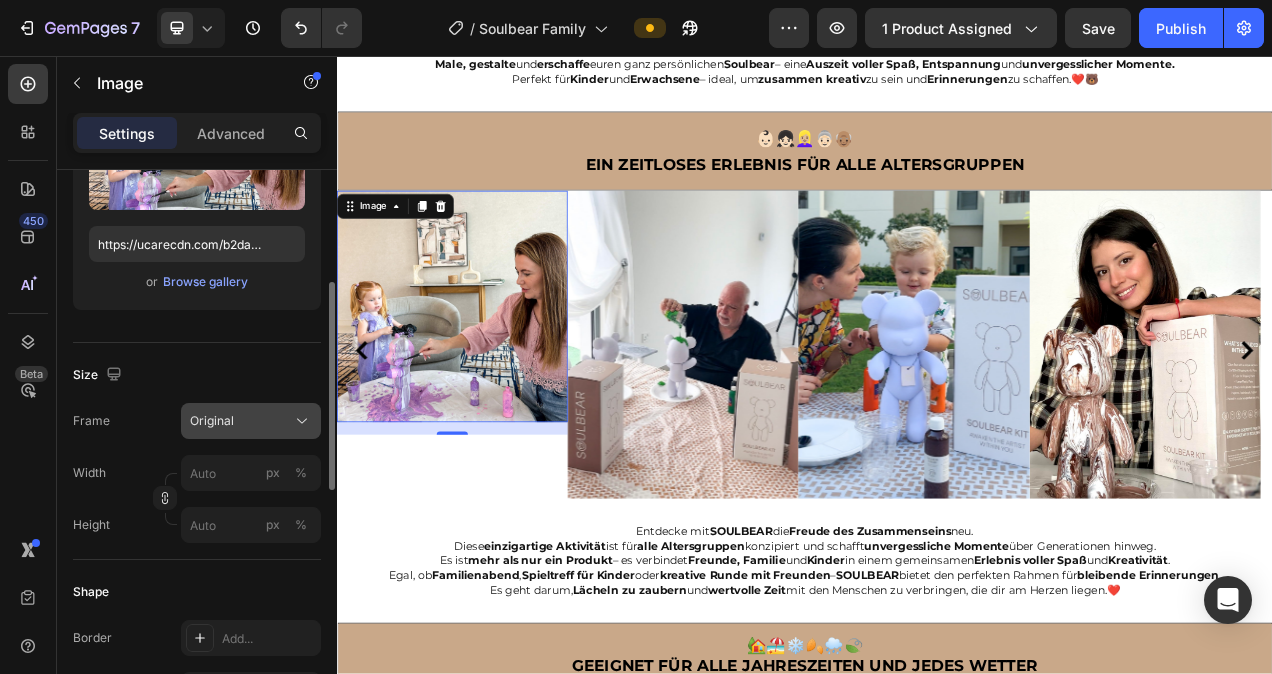 click 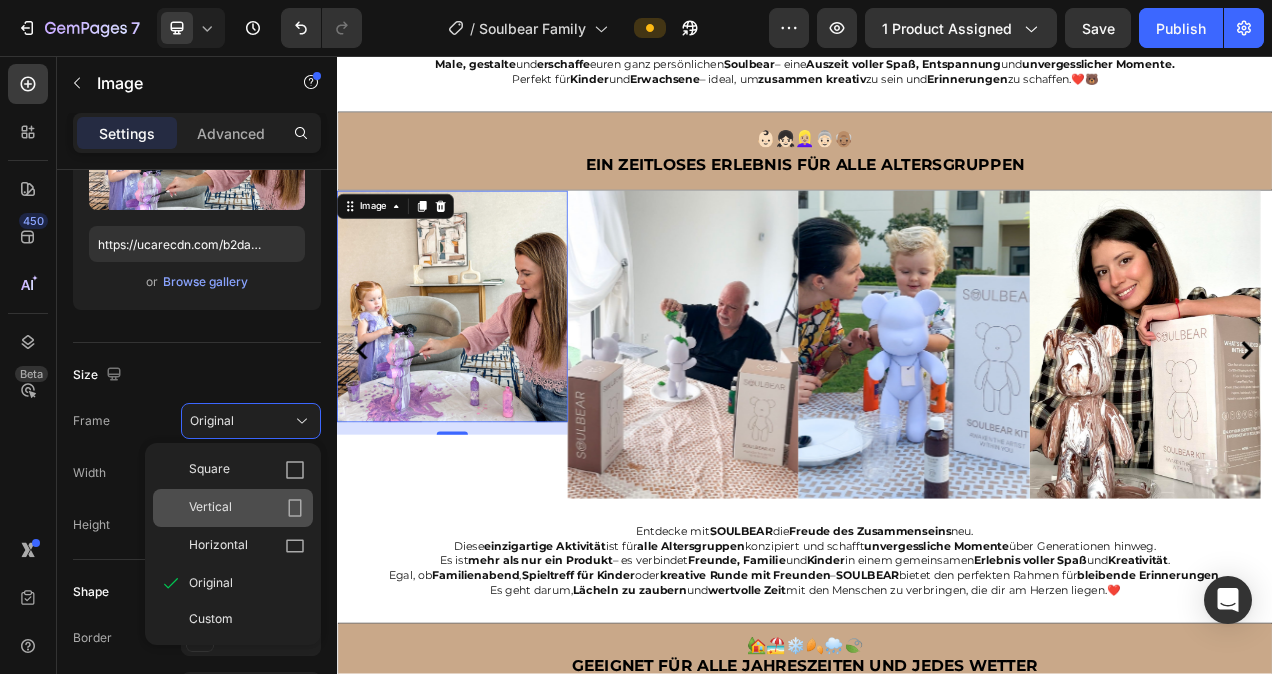 click on "Vertical" at bounding box center [247, 508] 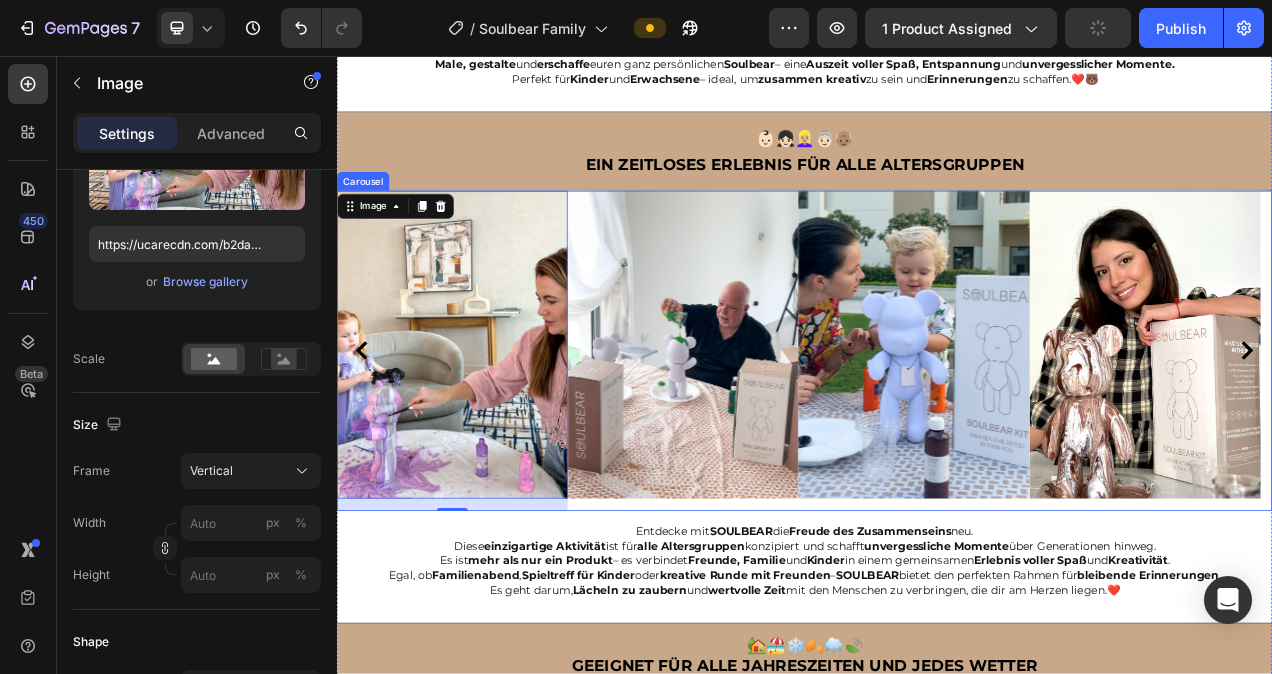 click on "Image" at bounding box center (781, 434) 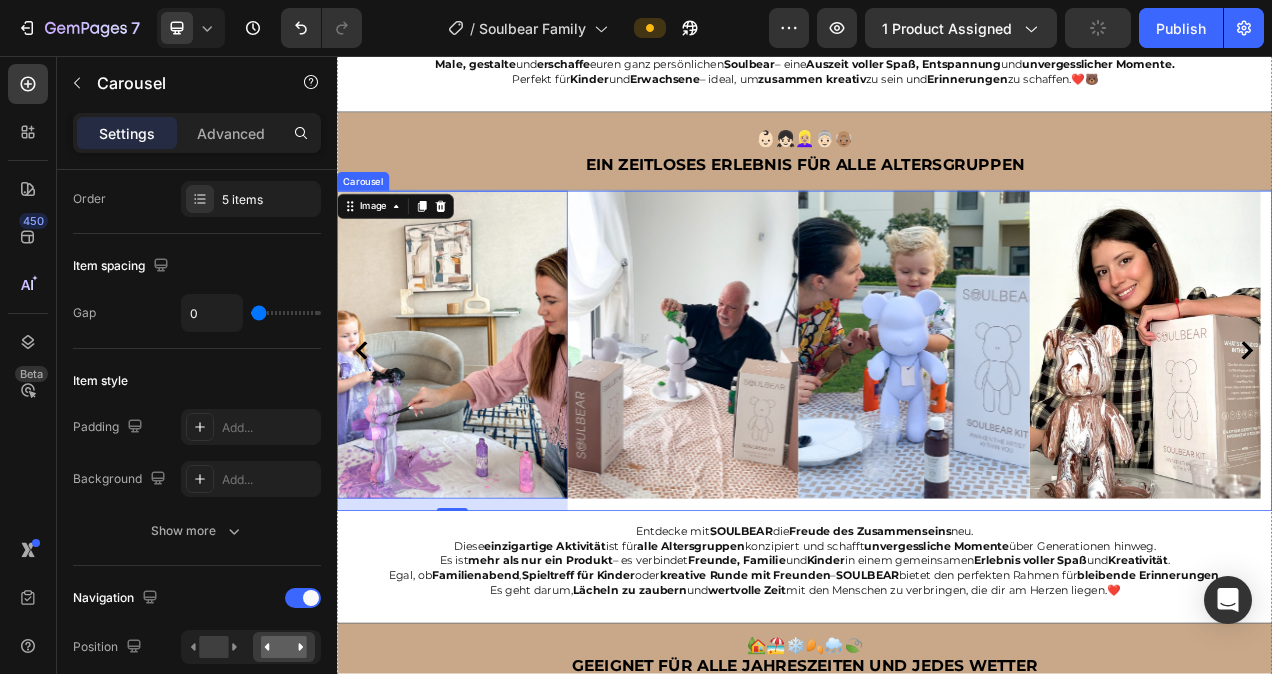 scroll, scrollTop: 0, scrollLeft: 0, axis: both 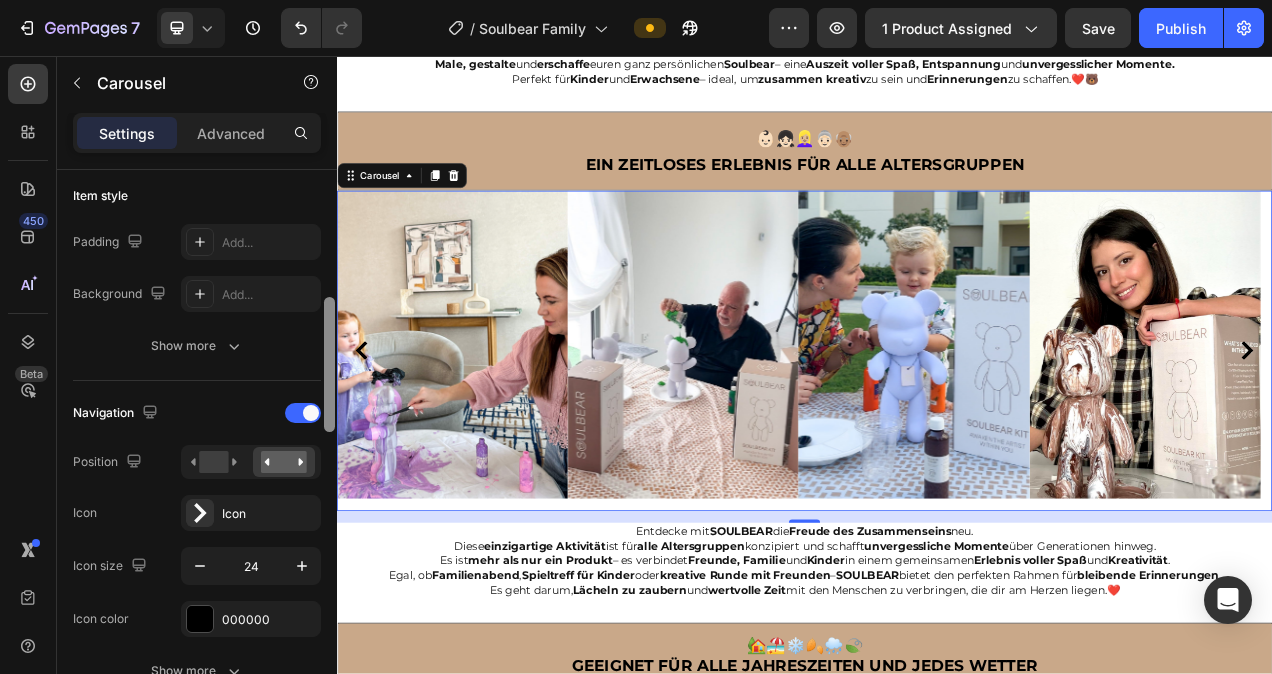 drag, startPoint x: 326, startPoint y: 281, endPoint x: 294, endPoint y: 398, distance: 121.29716 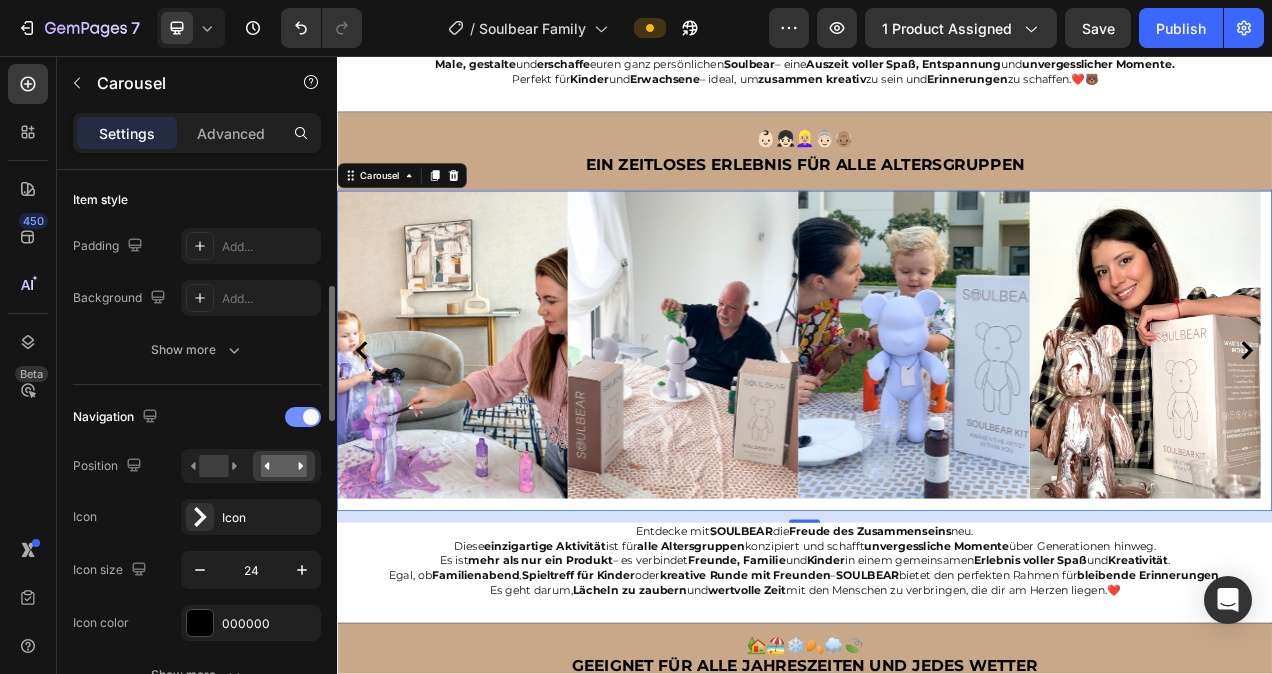 click at bounding box center [303, 417] 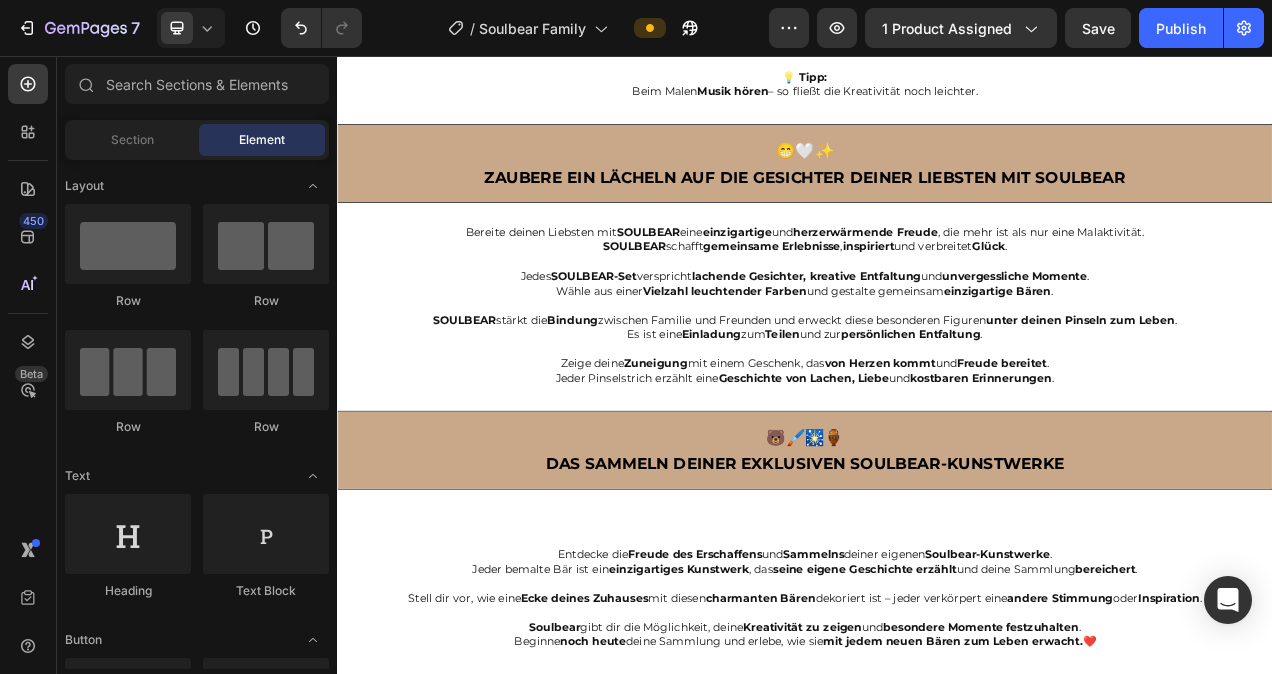 scroll, scrollTop: 4438, scrollLeft: 0, axis: vertical 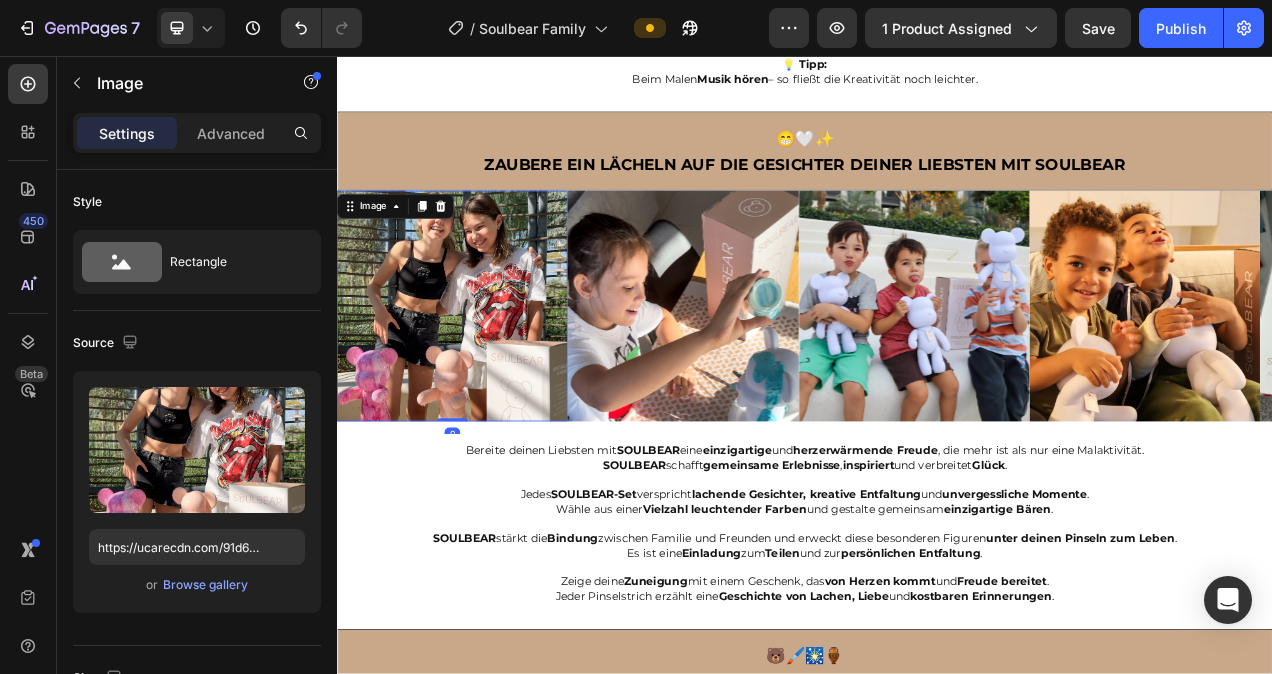 click at bounding box center [485, 377] 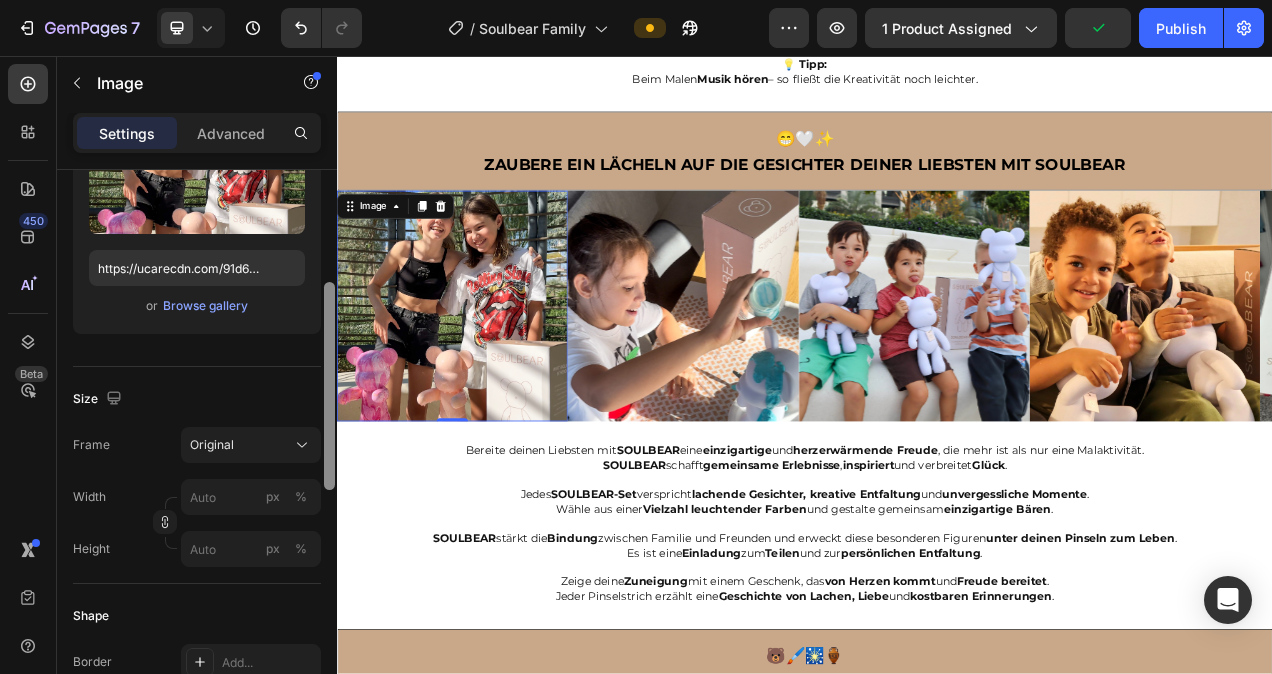 scroll, scrollTop: 285, scrollLeft: 0, axis: vertical 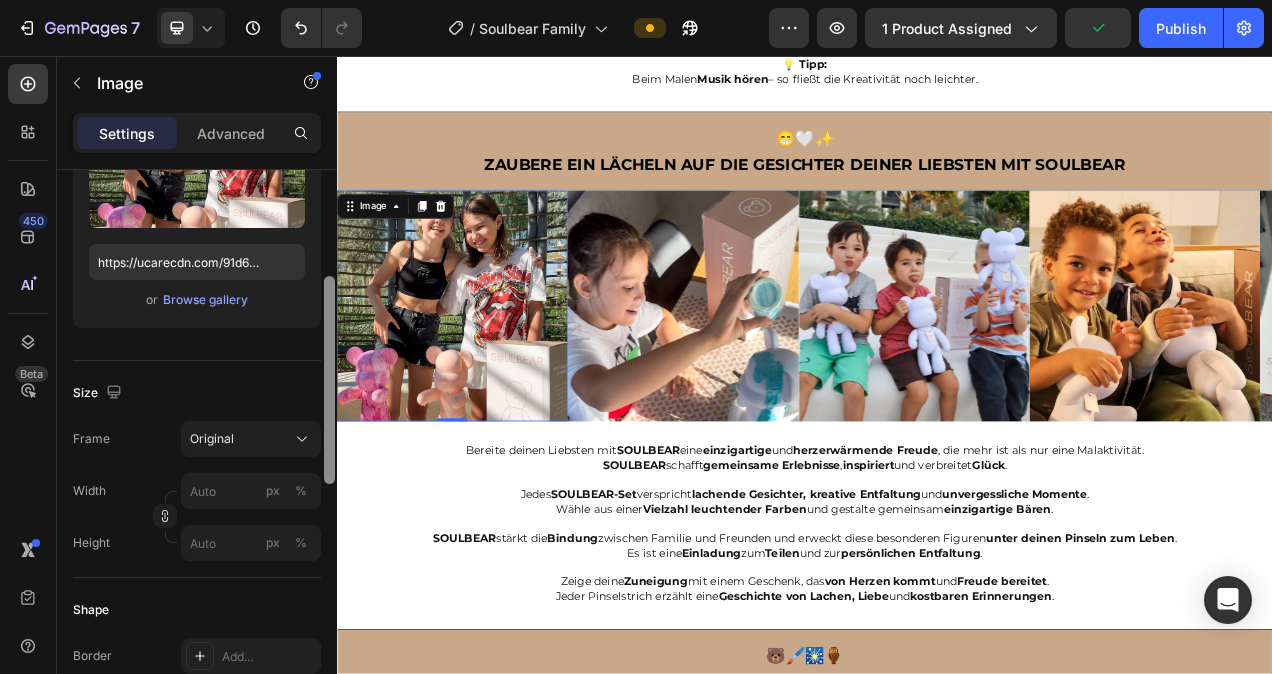 drag, startPoint x: 327, startPoint y: 291, endPoint x: 330, endPoint y: 397, distance: 106.04244 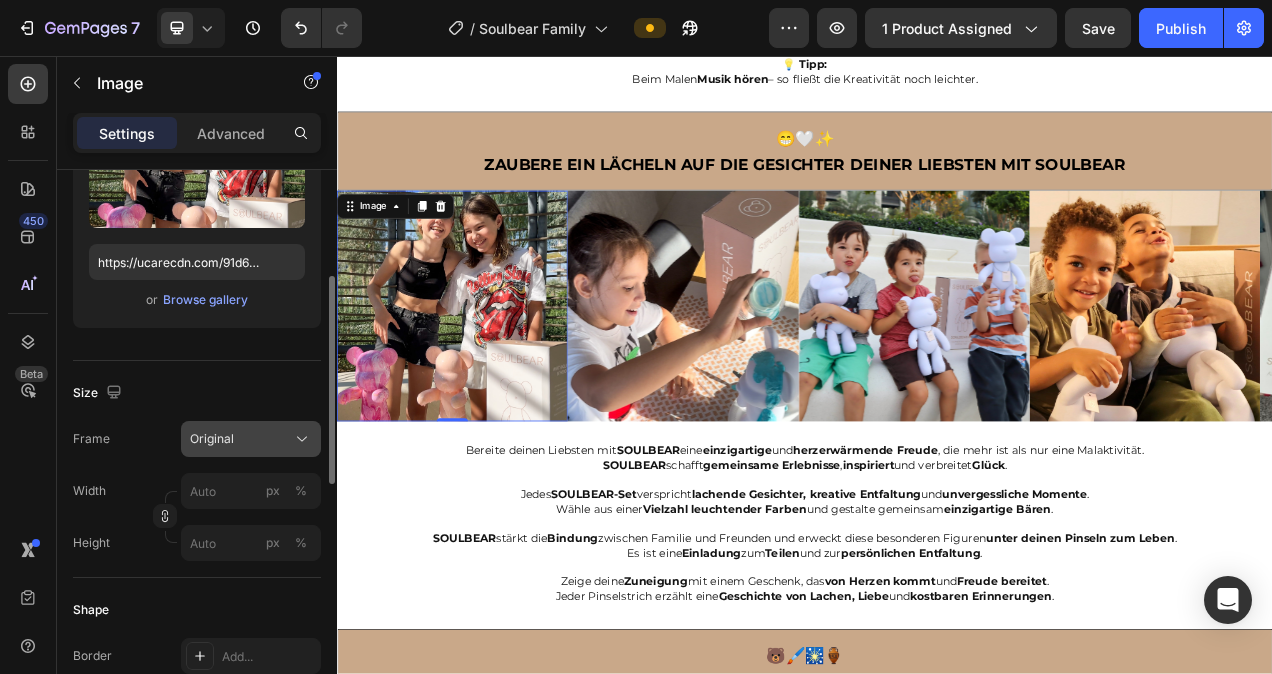 click on "Original" 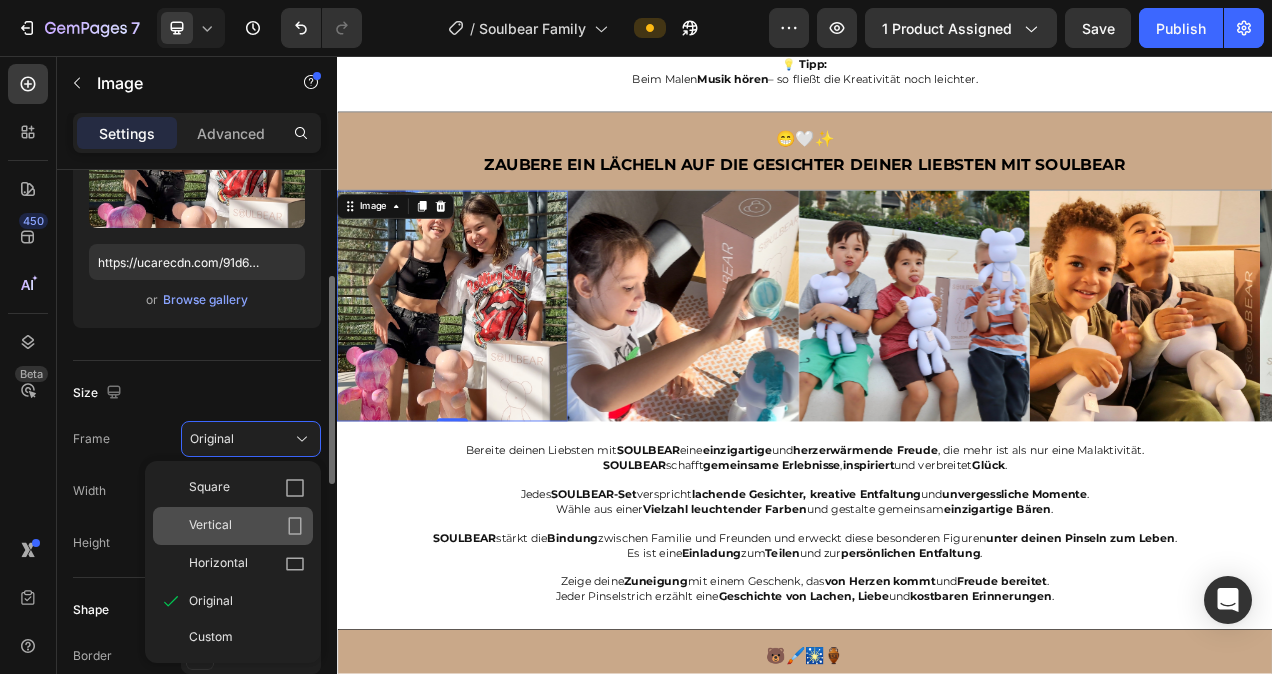 click on "Vertical" at bounding box center (247, 526) 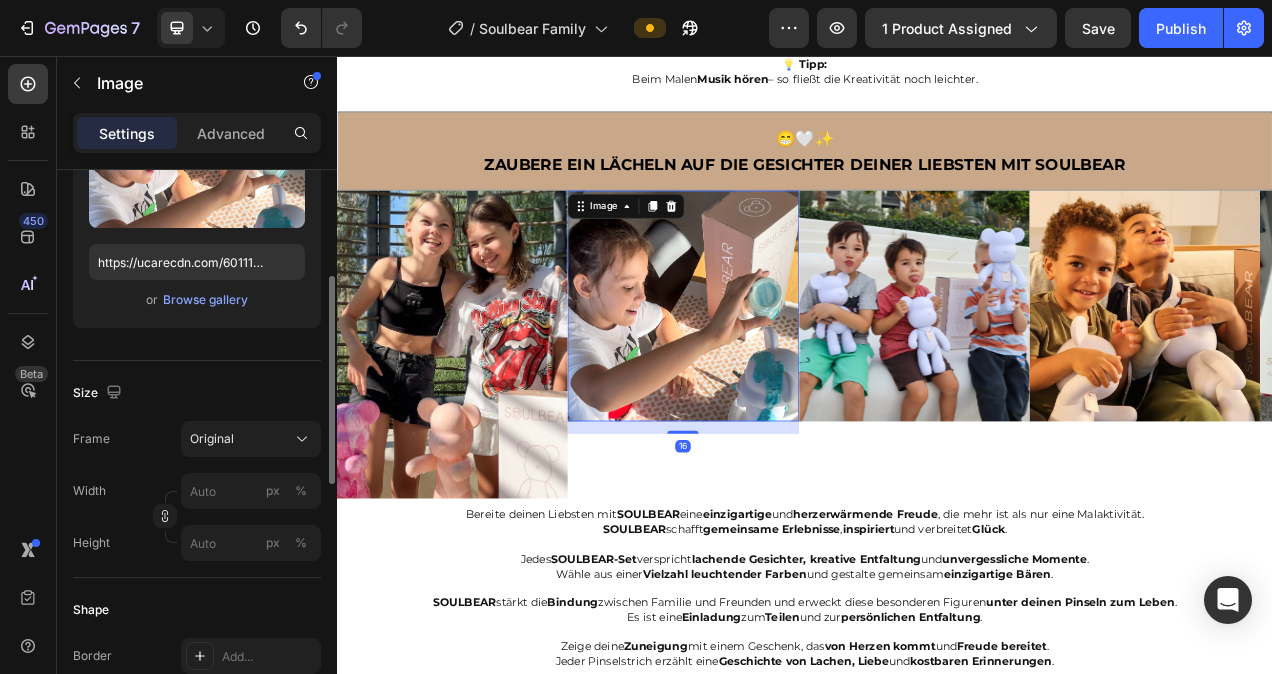 click at bounding box center [781, 377] 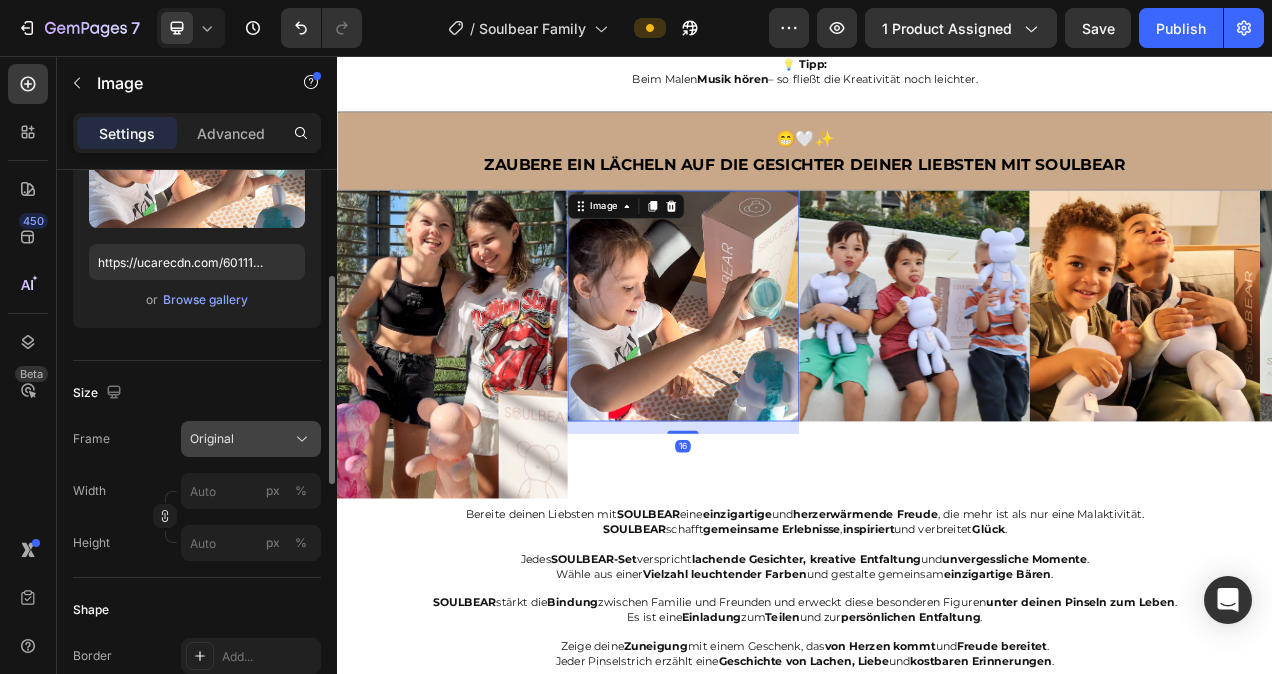 click on "Original" 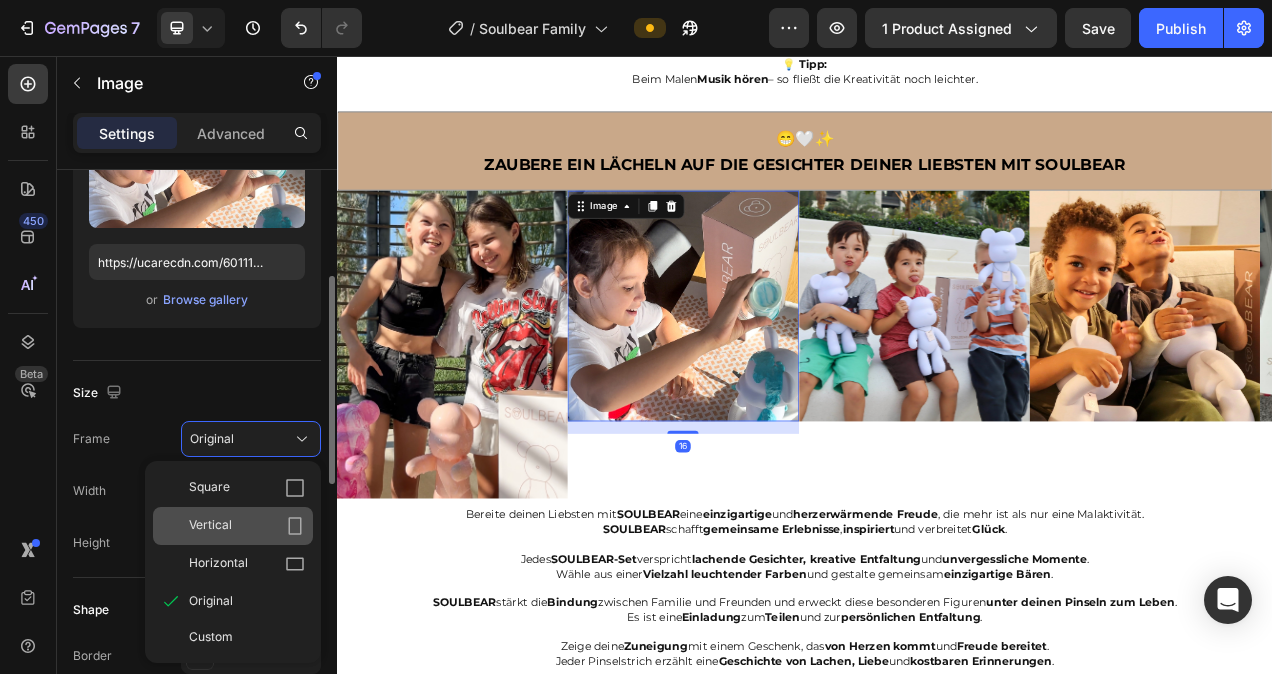 click on "Vertical" at bounding box center (247, 526) 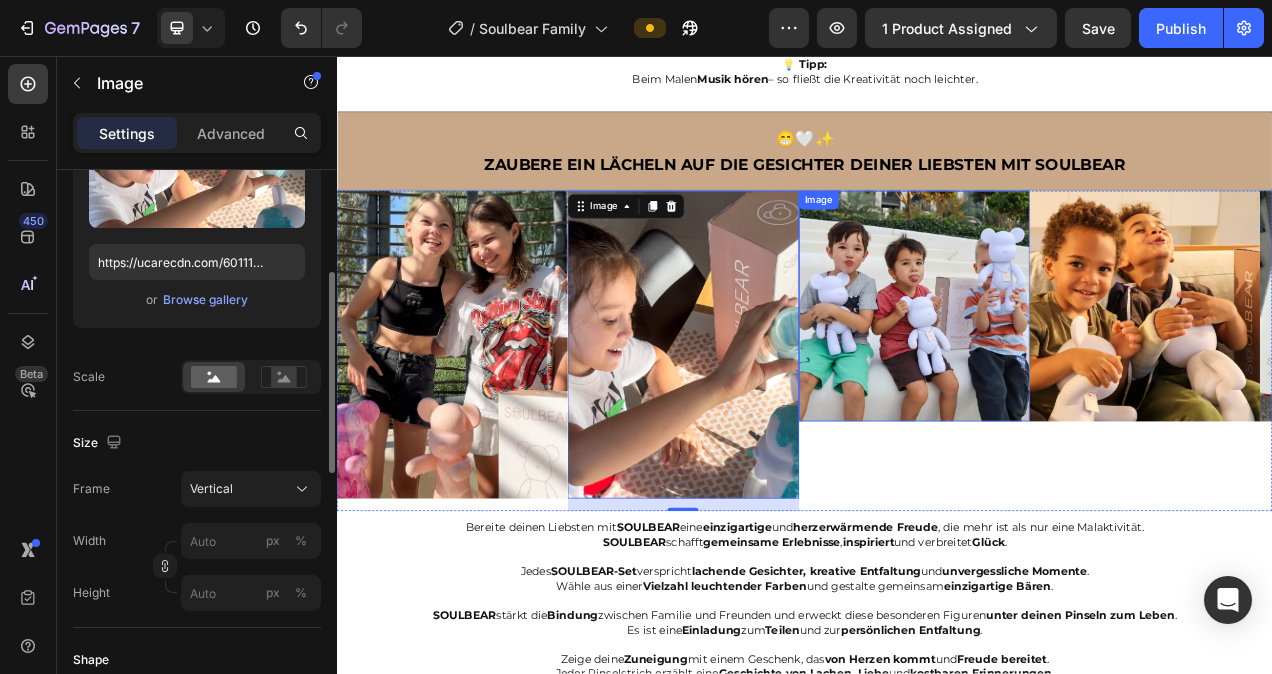 click at bounding box center (1078, 377) 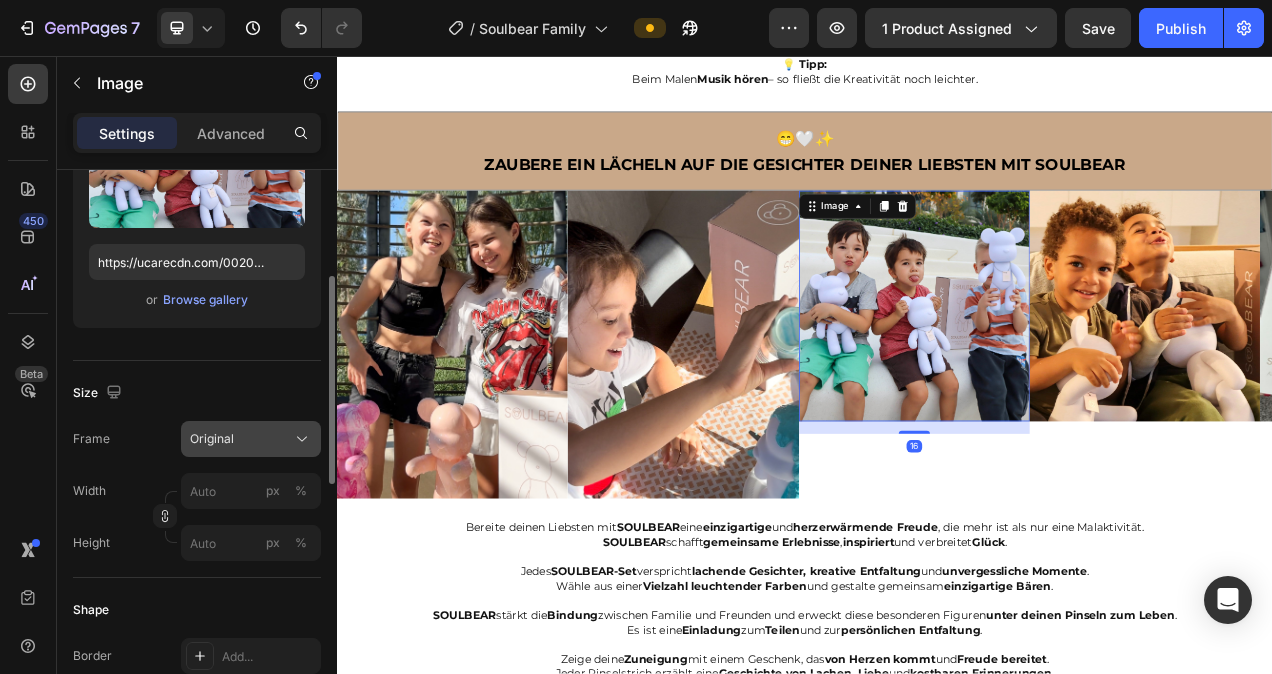 click on "Original" 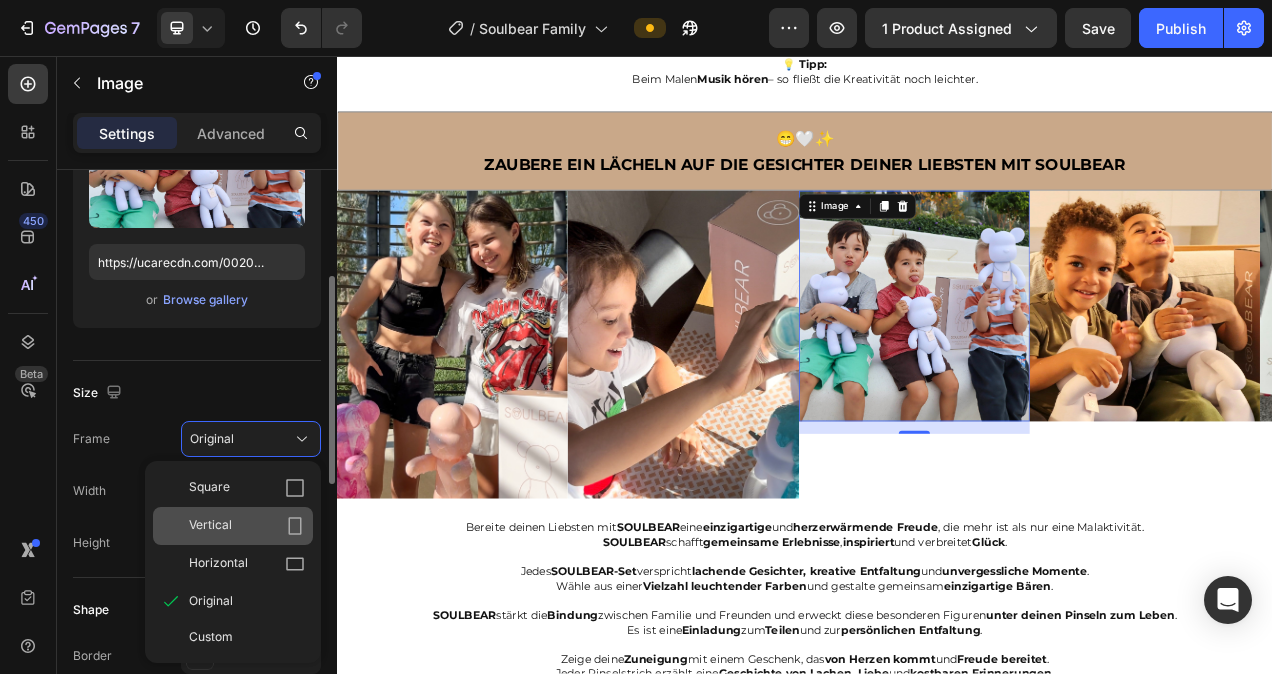click on "Vertical" at bounding box center (247, 526) 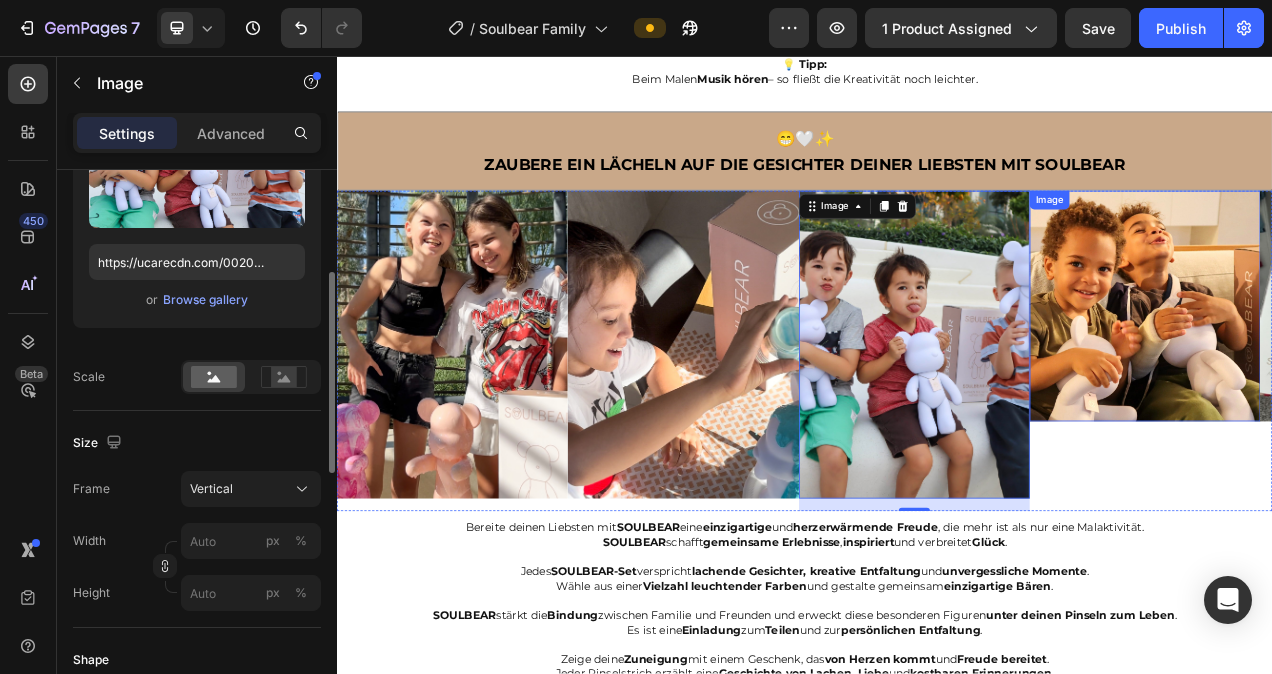 click at bounding box center [1374, 377] 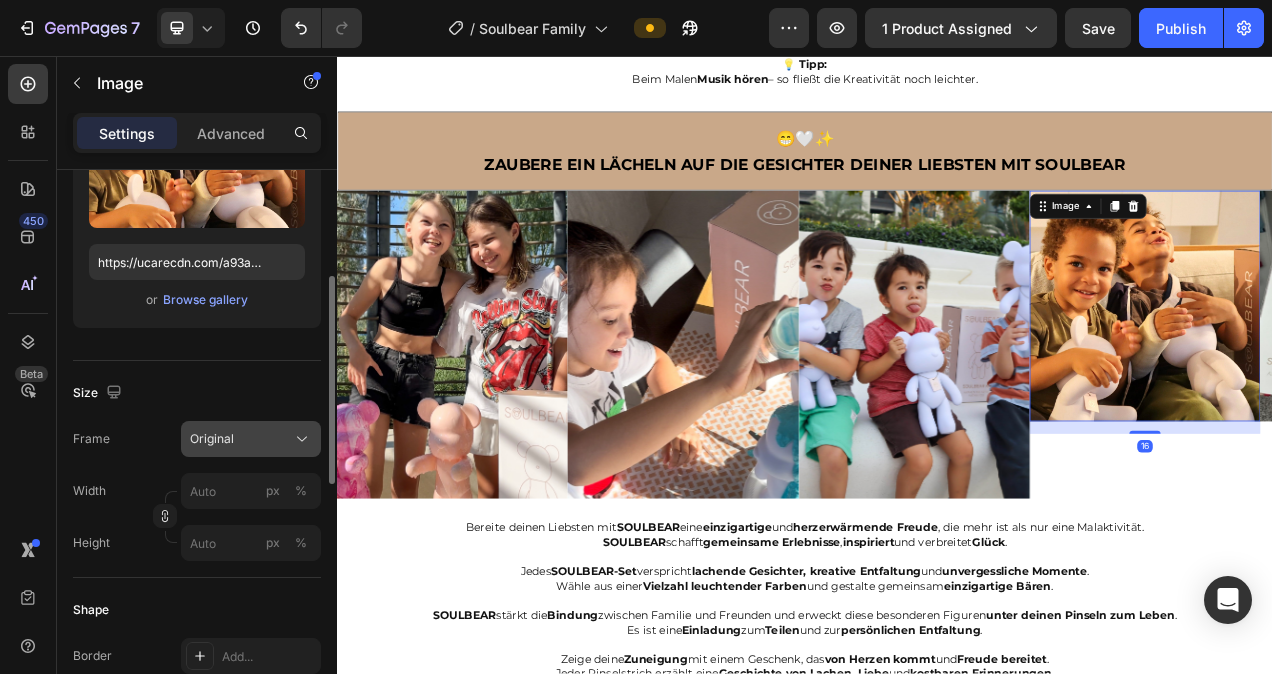 click on "Original" at bounding box center (251, 439) 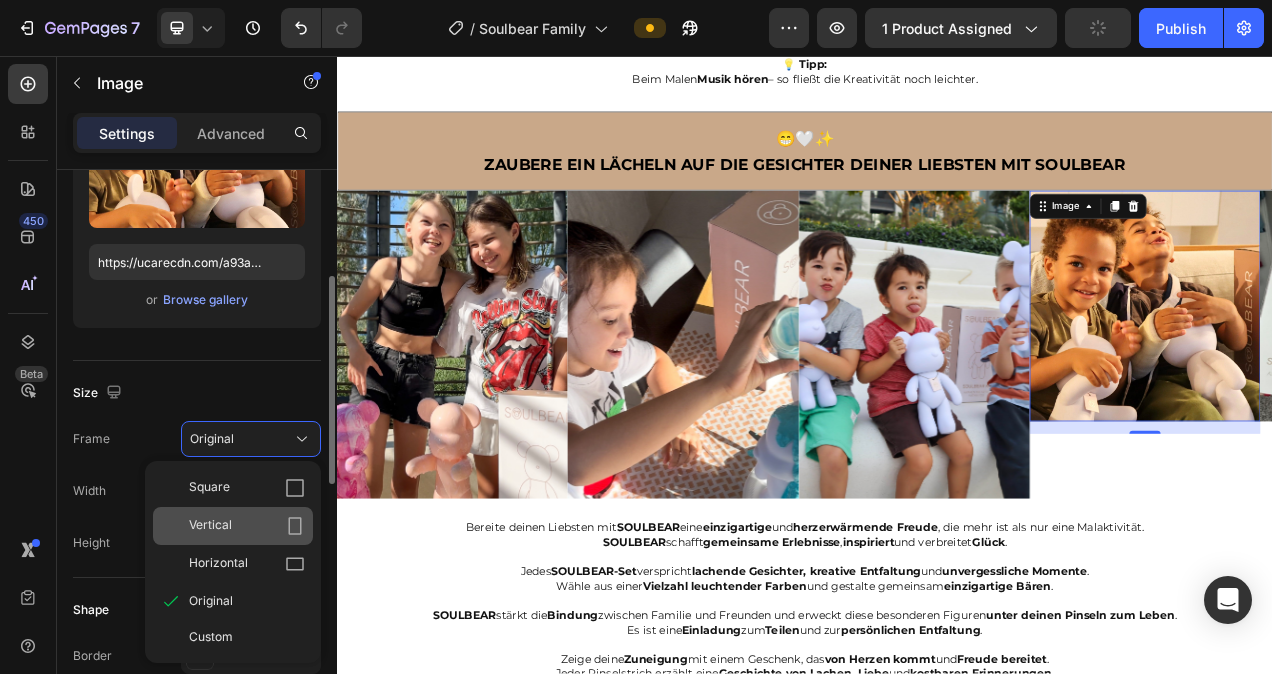 click on "Vertical" at bounding box center [247, 526] 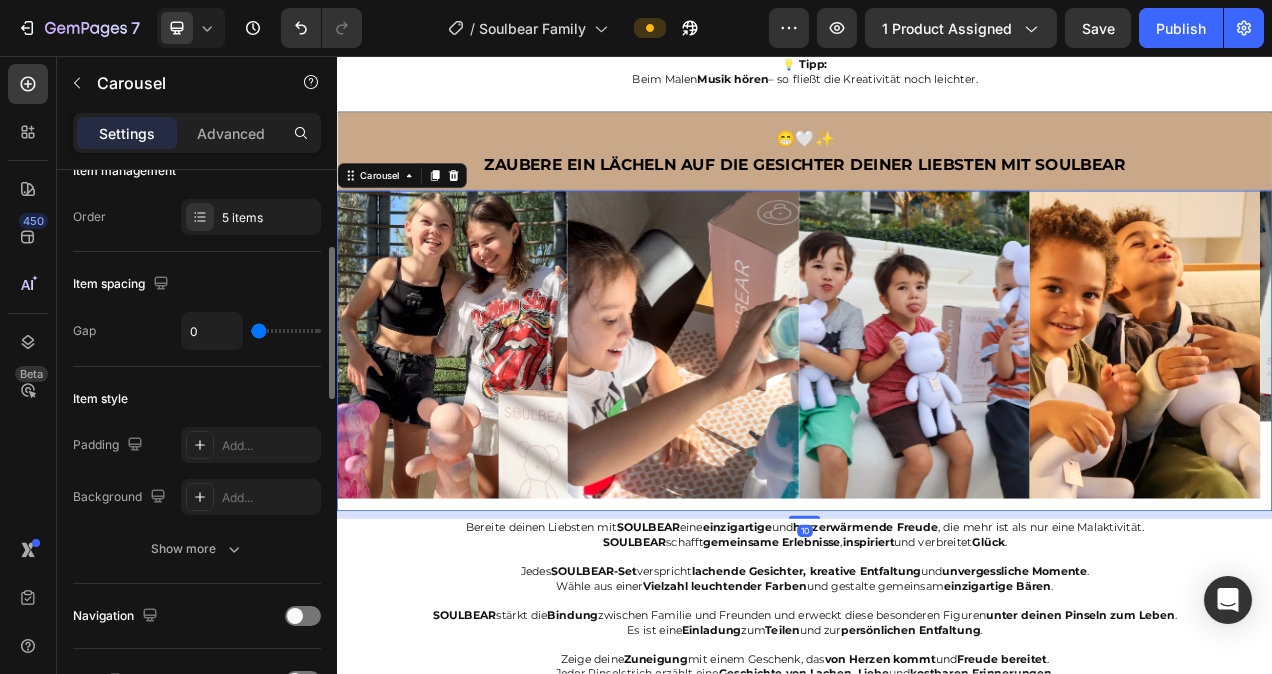 click on "Image" at bounding box center [485, 434] 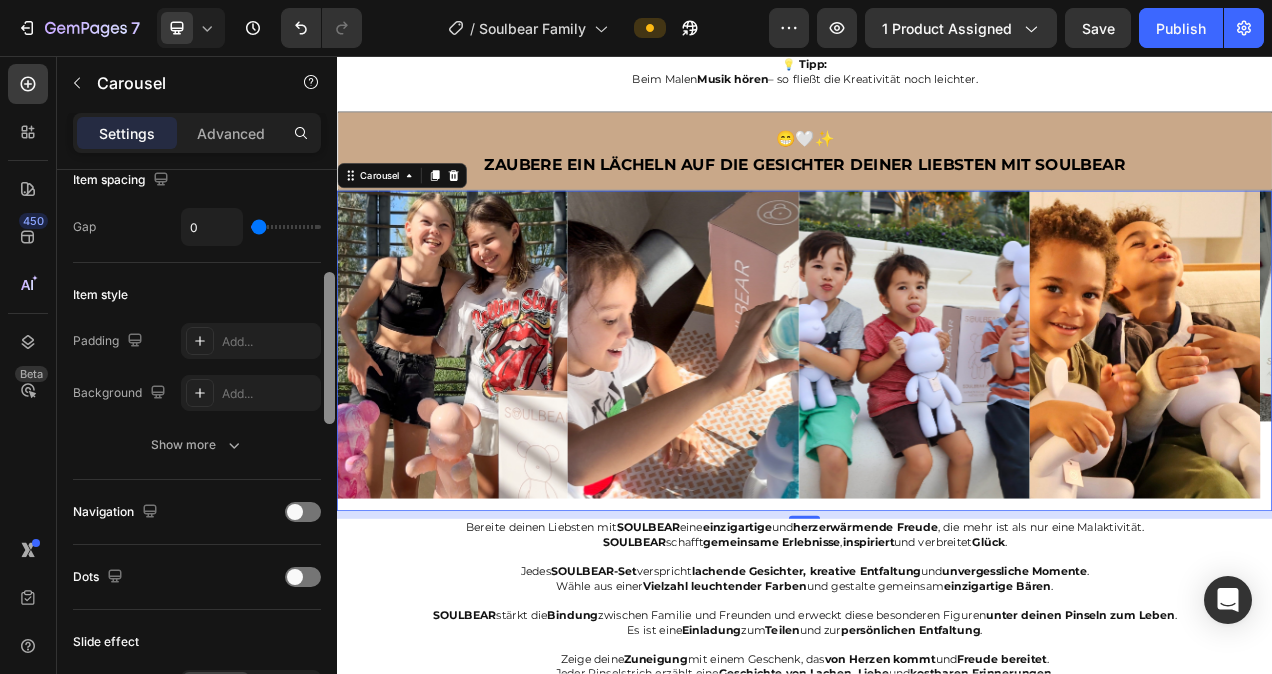 scroll, scrollTop: 437, scrollLeft: 0, axis: vertical 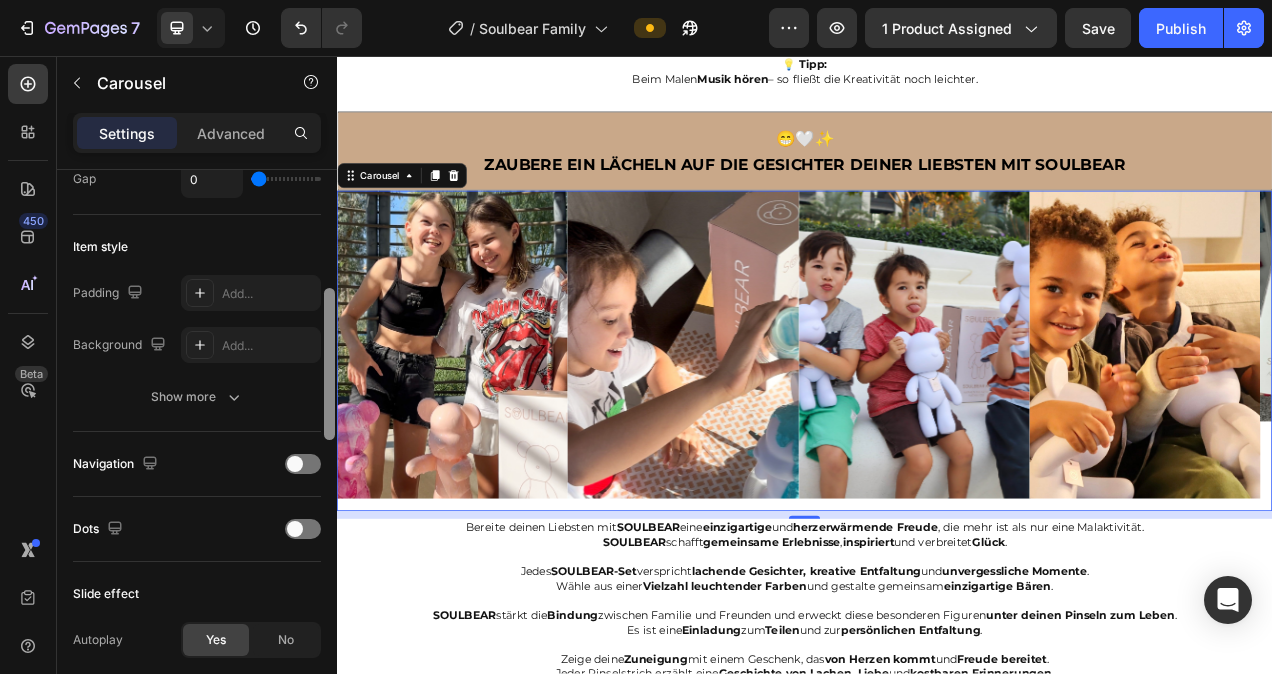 drag, startPoint x: 331, startPoint y: 304, endPoint x: 318, endPoint y: 423, distance: 119.70798 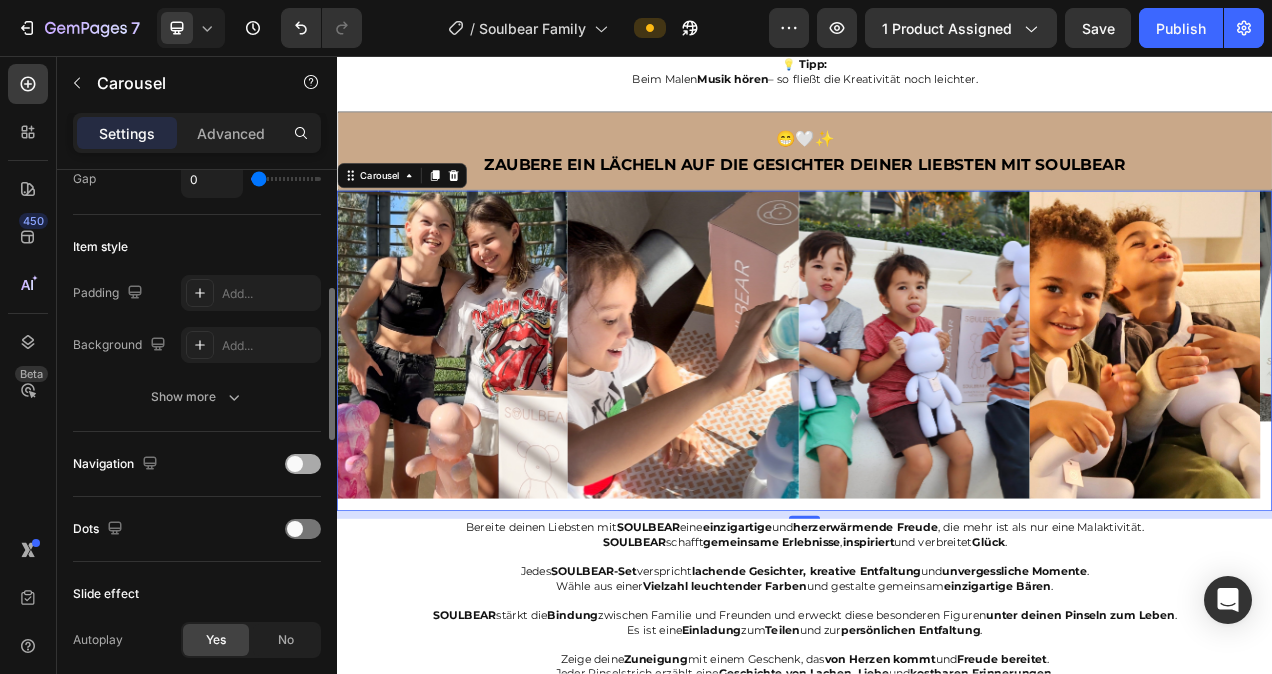 click at bounding box center [295, 464] 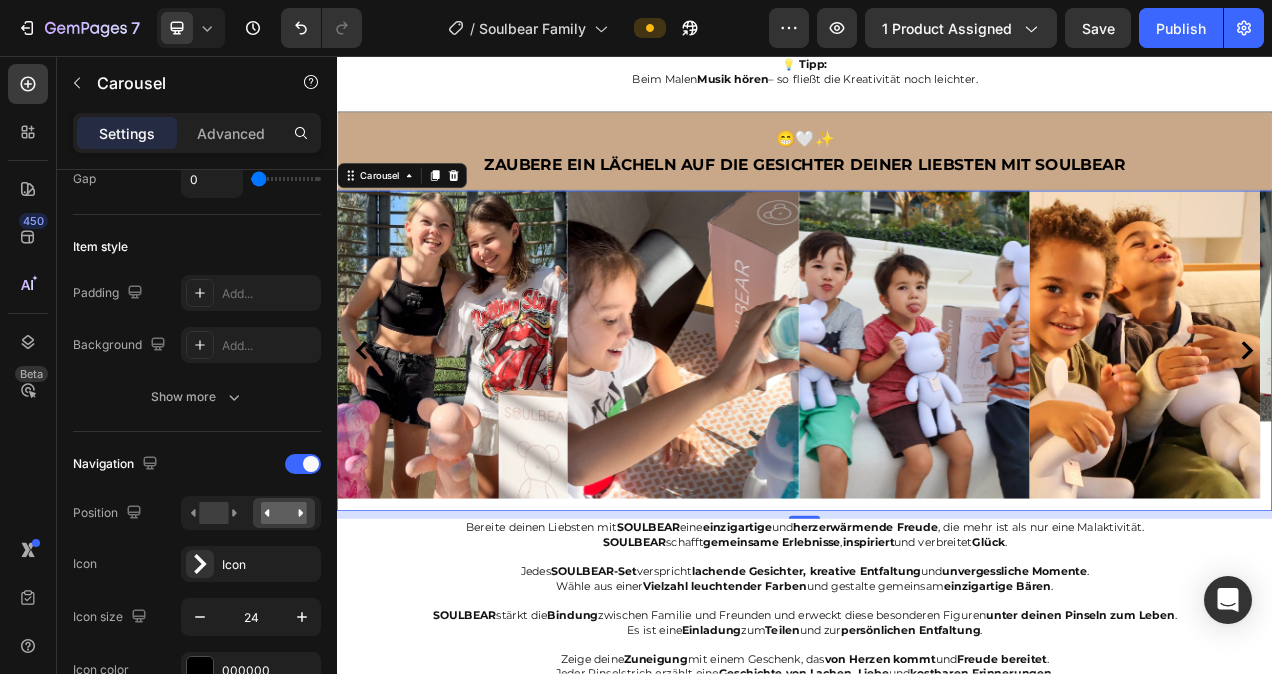 click 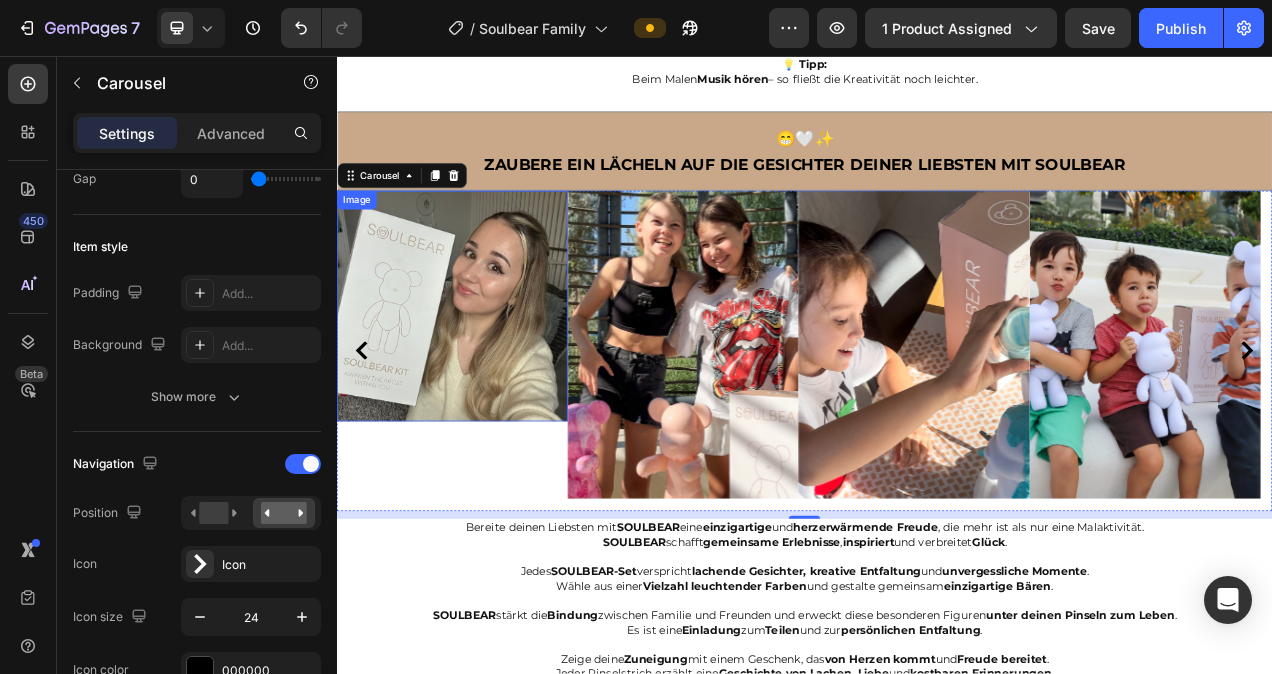 click at bounding box center [485, 377] 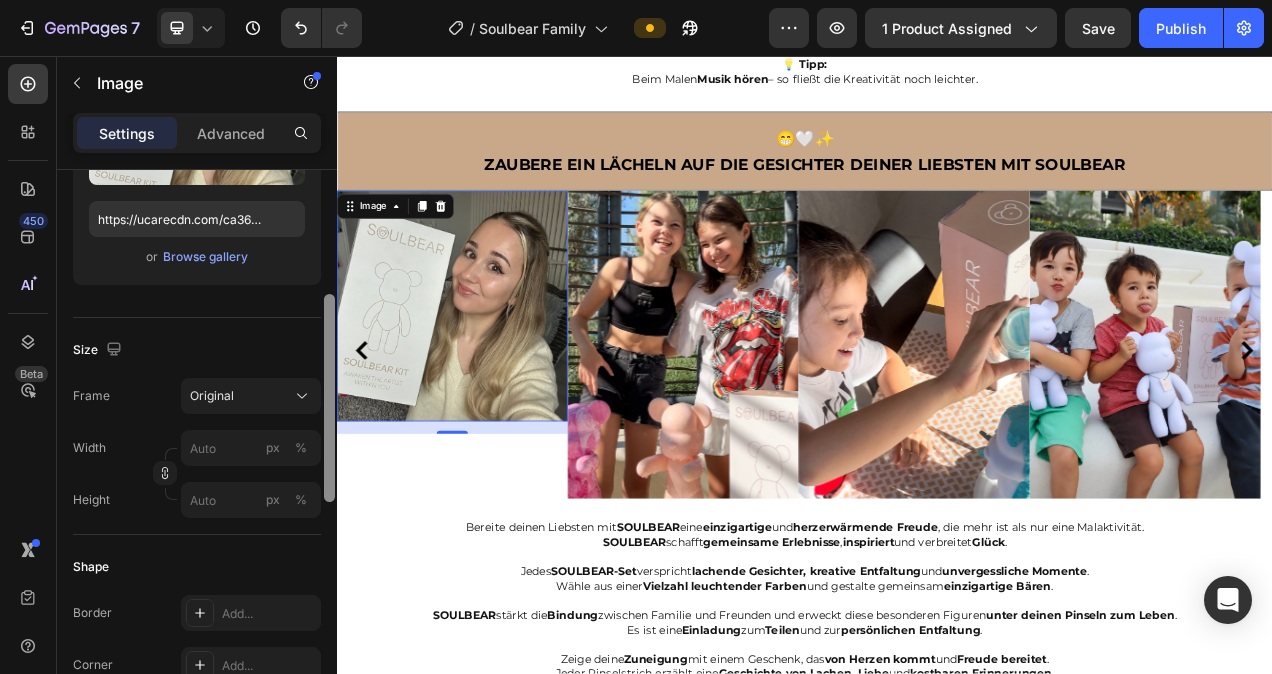 scroll, scrollTop: 330, scrollLeft: 0, axis: vertical 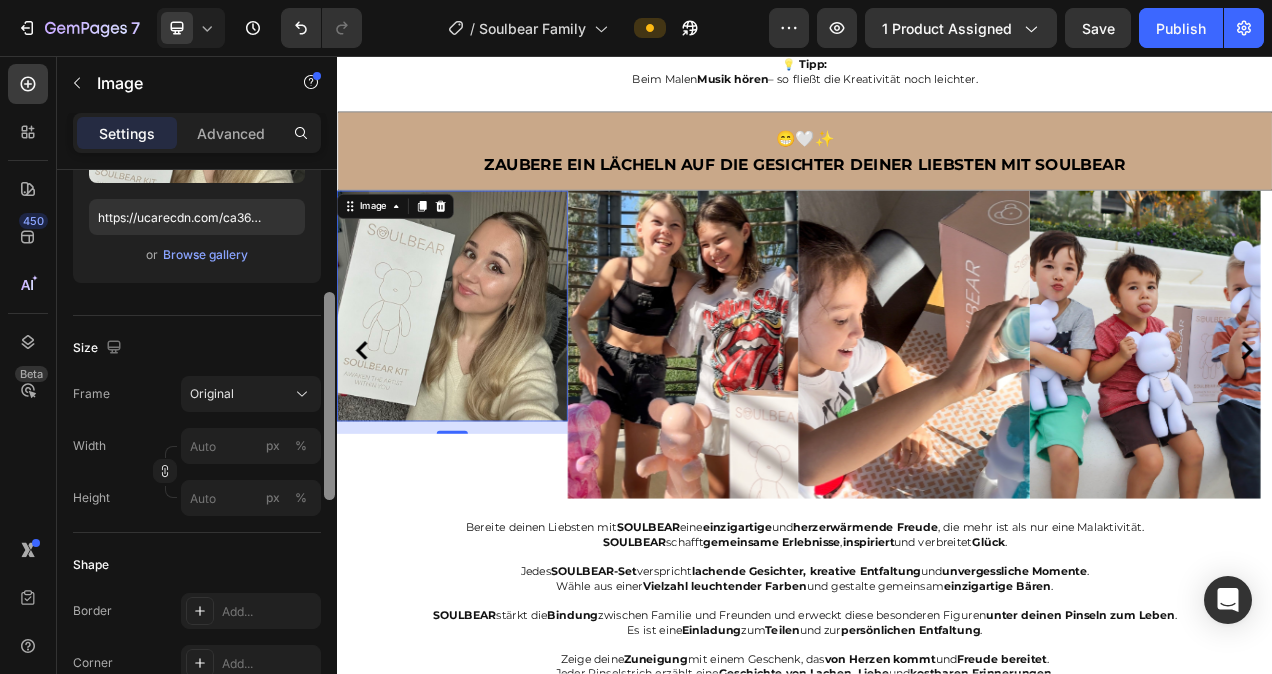 drag, startPoint x: 330, startPoint y: 345, endPoint x: 325, endPoint y: 468, distance: 123.101585 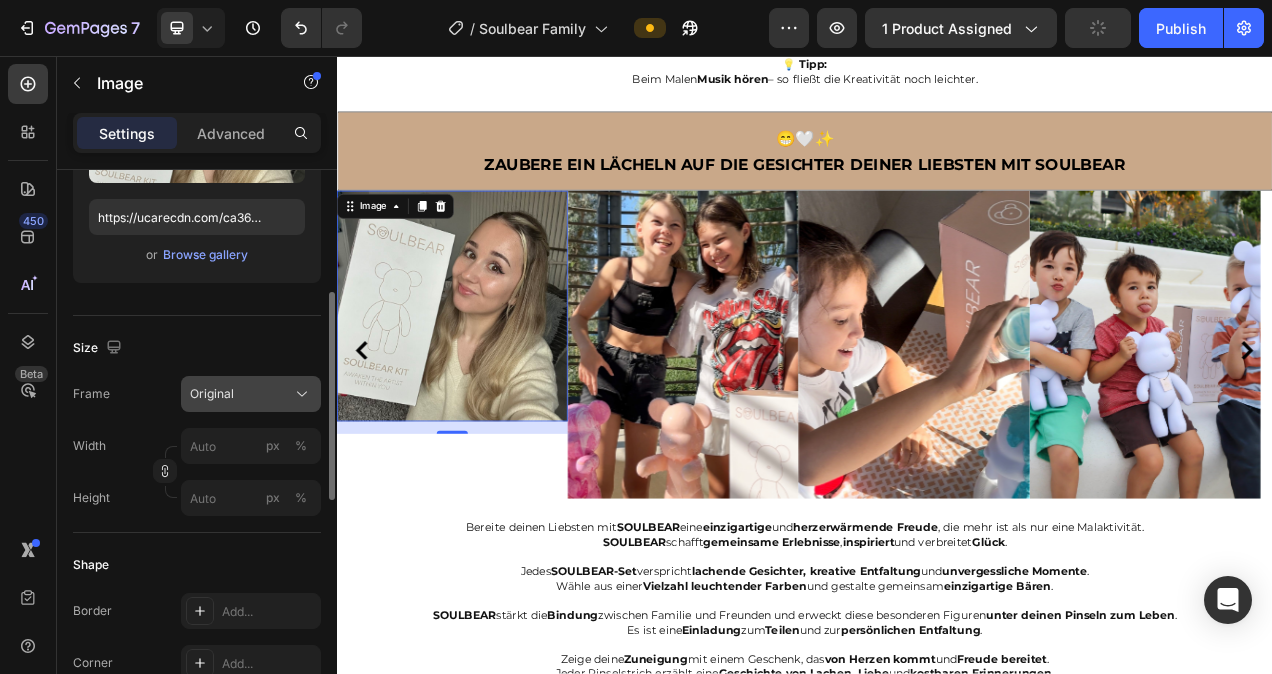 click on "Original" at bounding box center [251, 394] 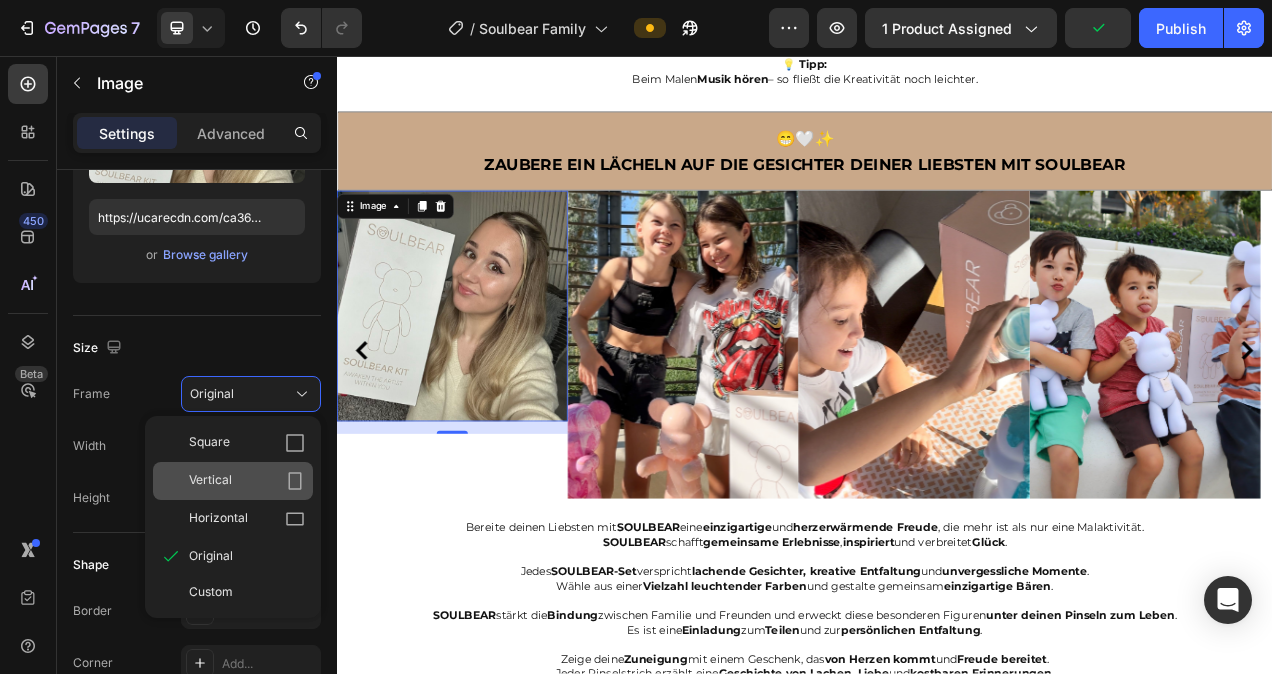 click on "Vertical" at bounding box center [247, 481] 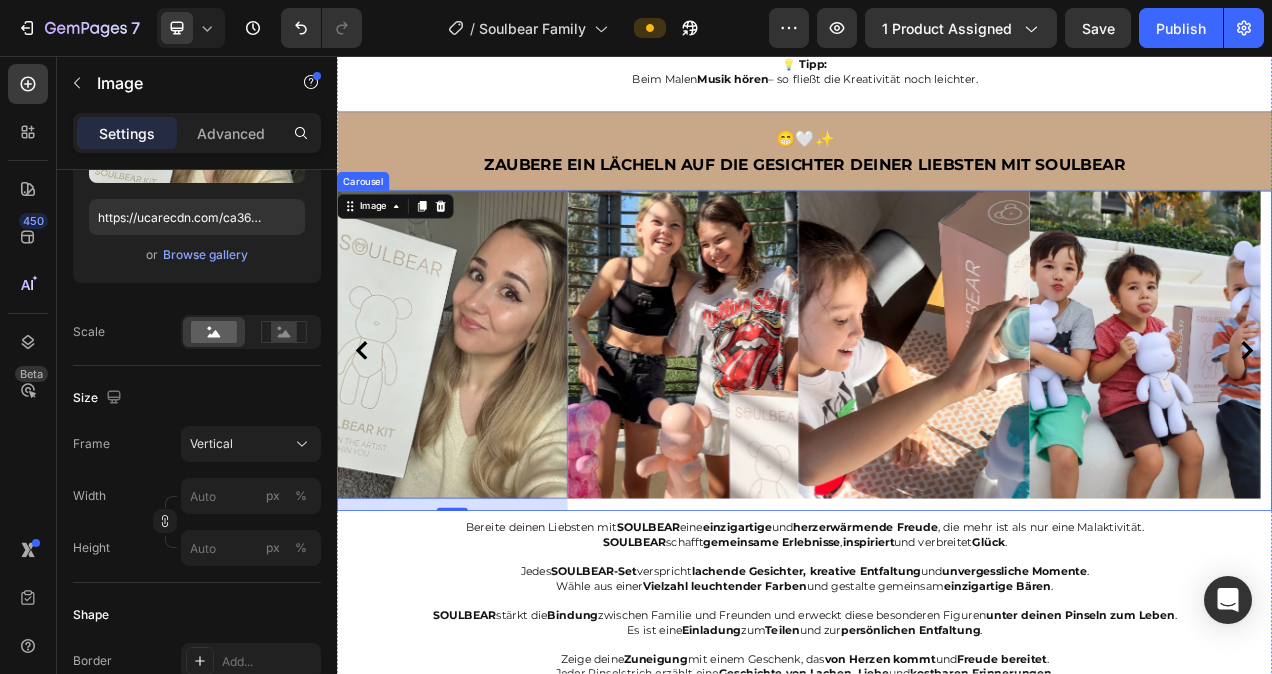 click on "Image" at bounding box center (781, 434) 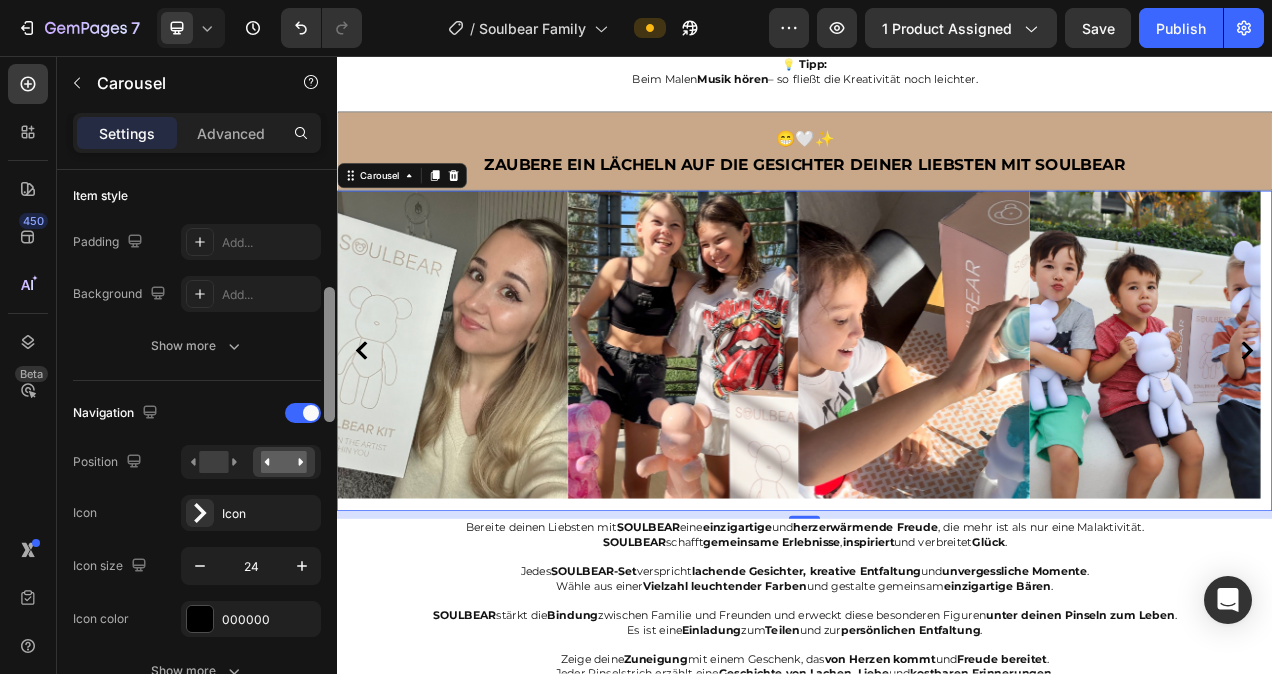 scroll, scrollTop: 496, scrollLeft: 0, axis: vertical 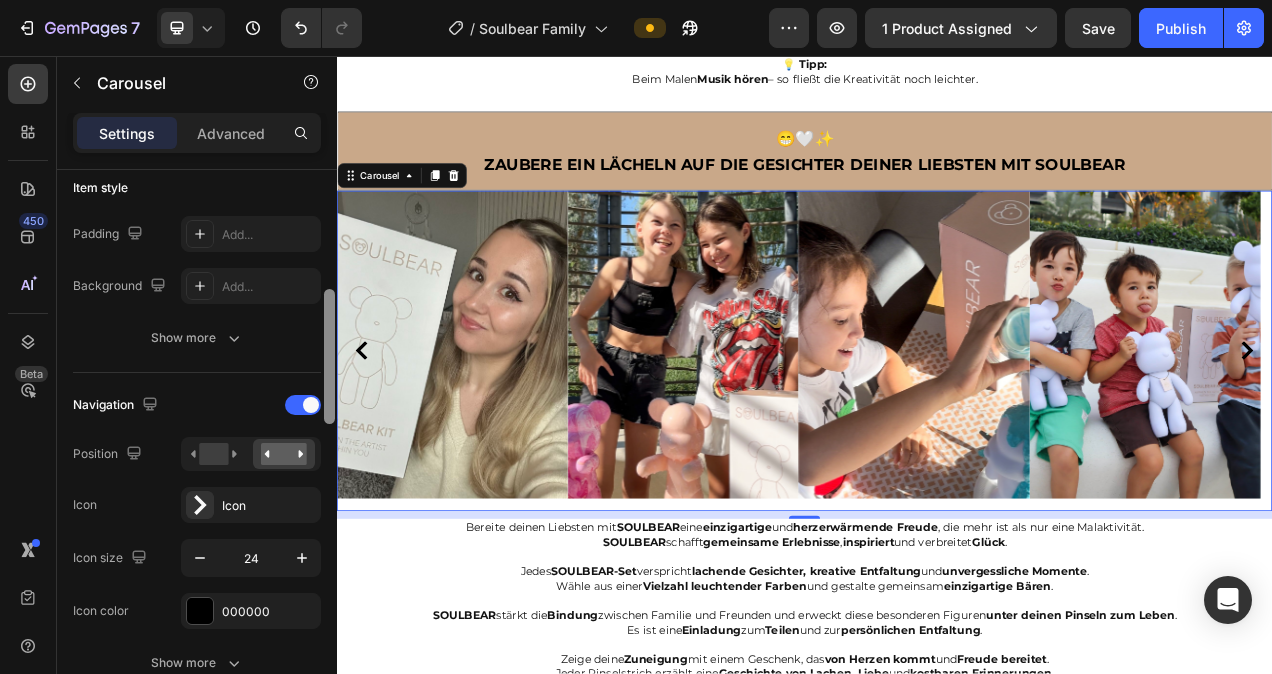 drag, startPoint x: 330, startPoint y: 268, endPoint x: 312, endPoint y: 388, distance: 121.34249 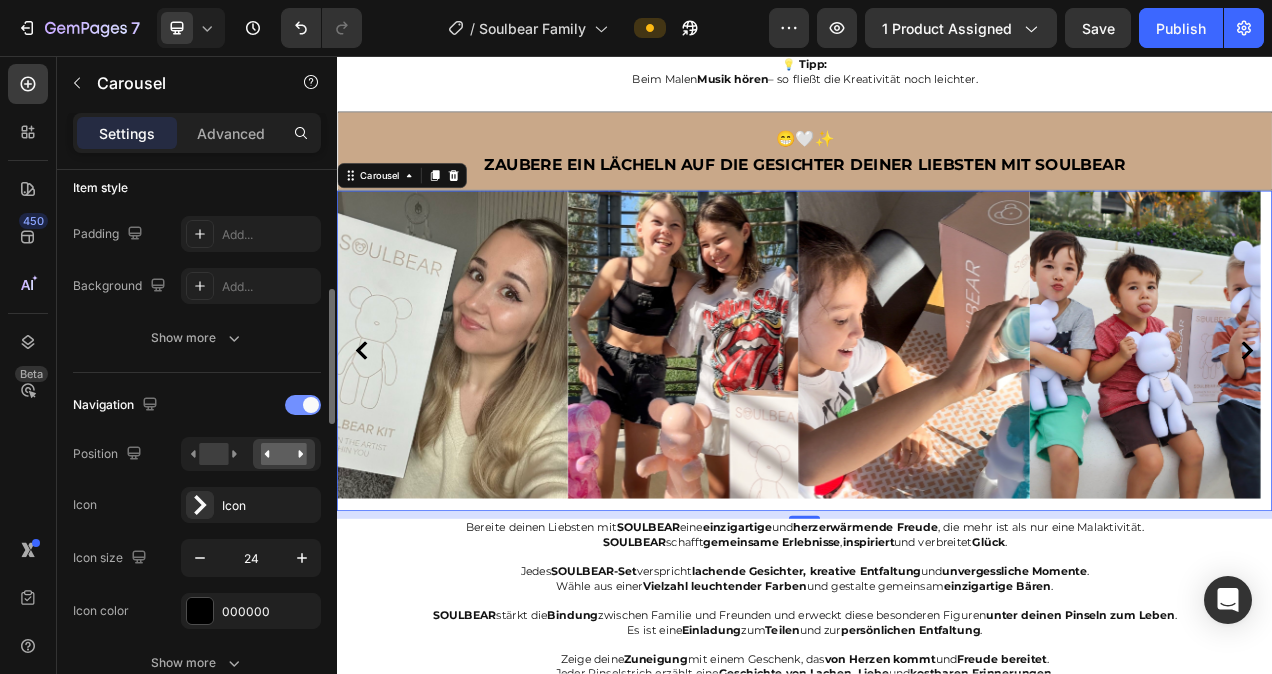 click at bounding box center [303, 405] 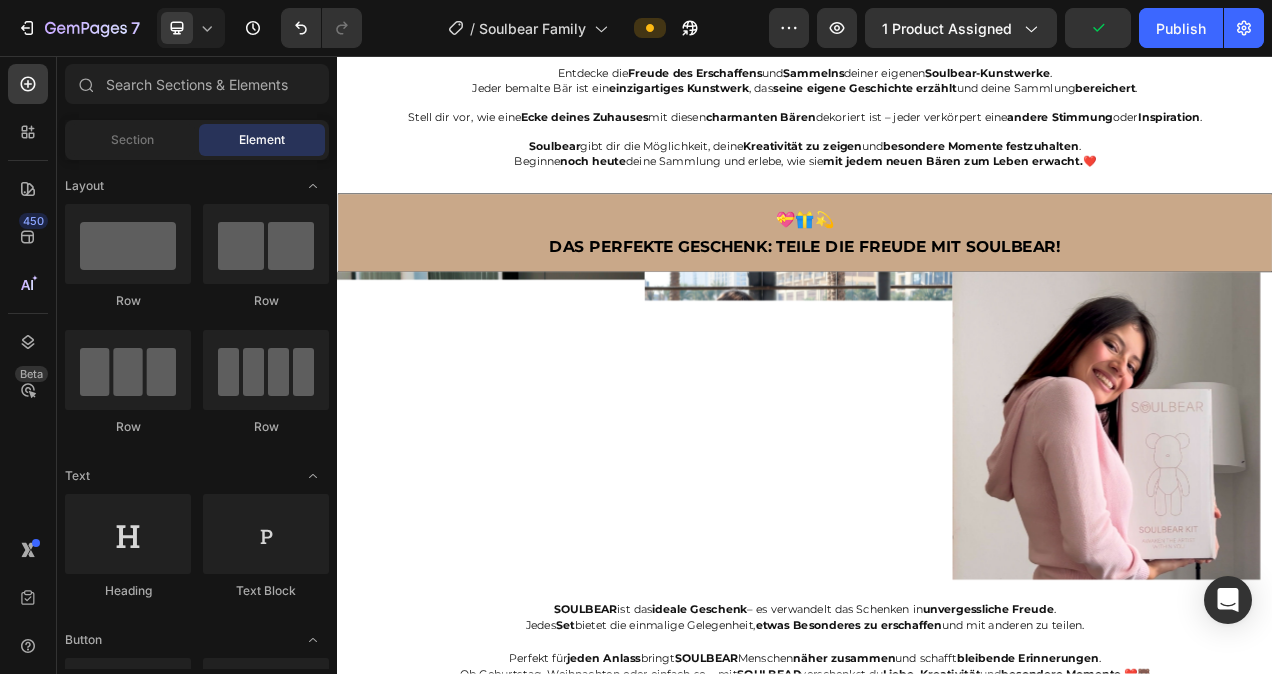 scroll, scrollTop: 5691, scrollLeft: 0, axis: vertical 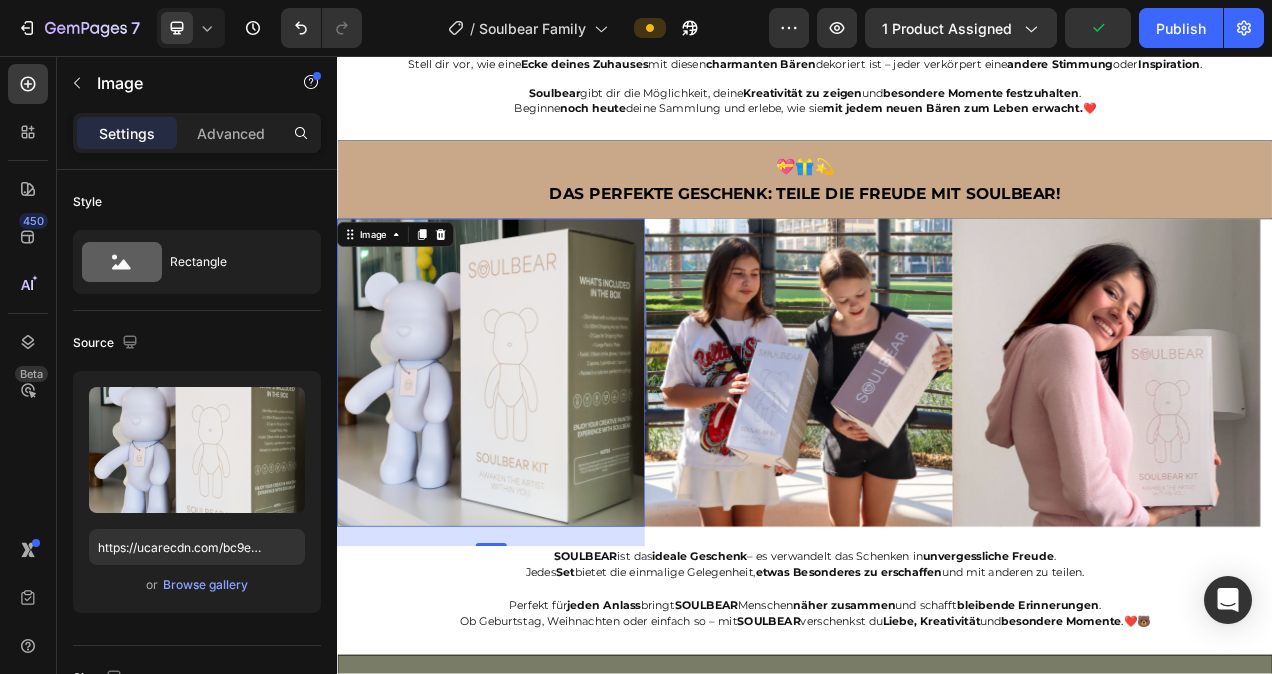 click at bounding box center [534, 463] 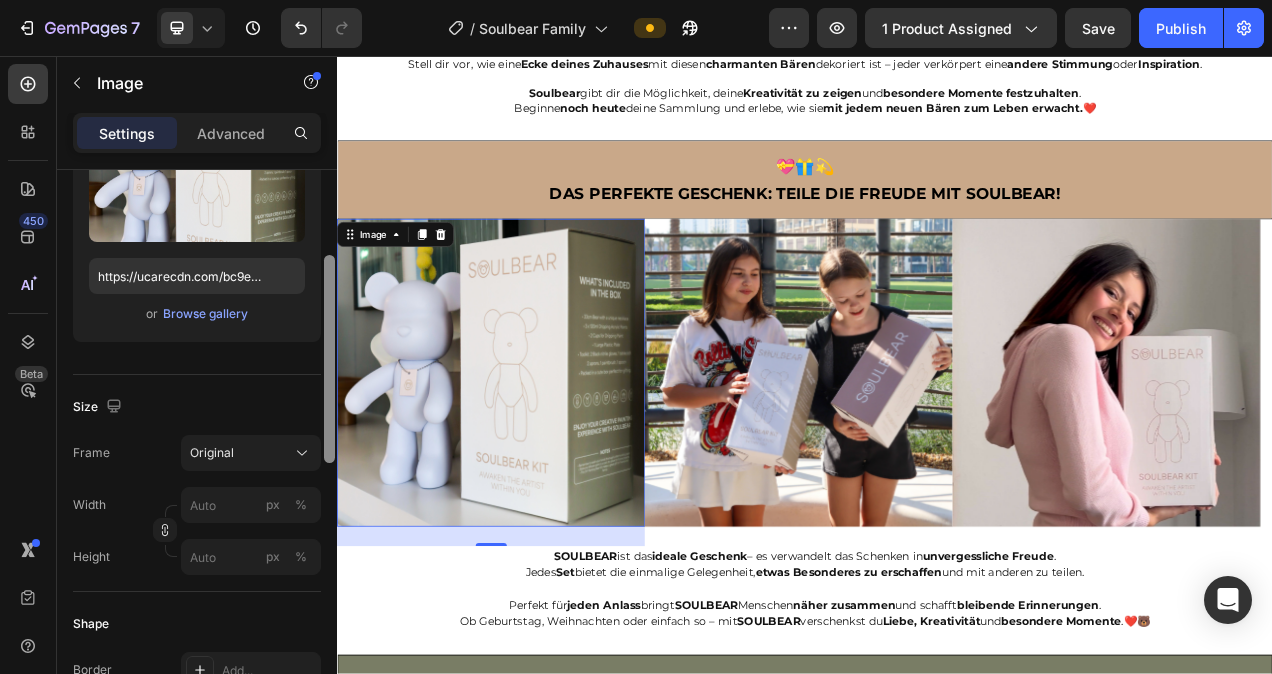 scroll, scrollTop: 282, scrollLeft: 0, axis: vertical 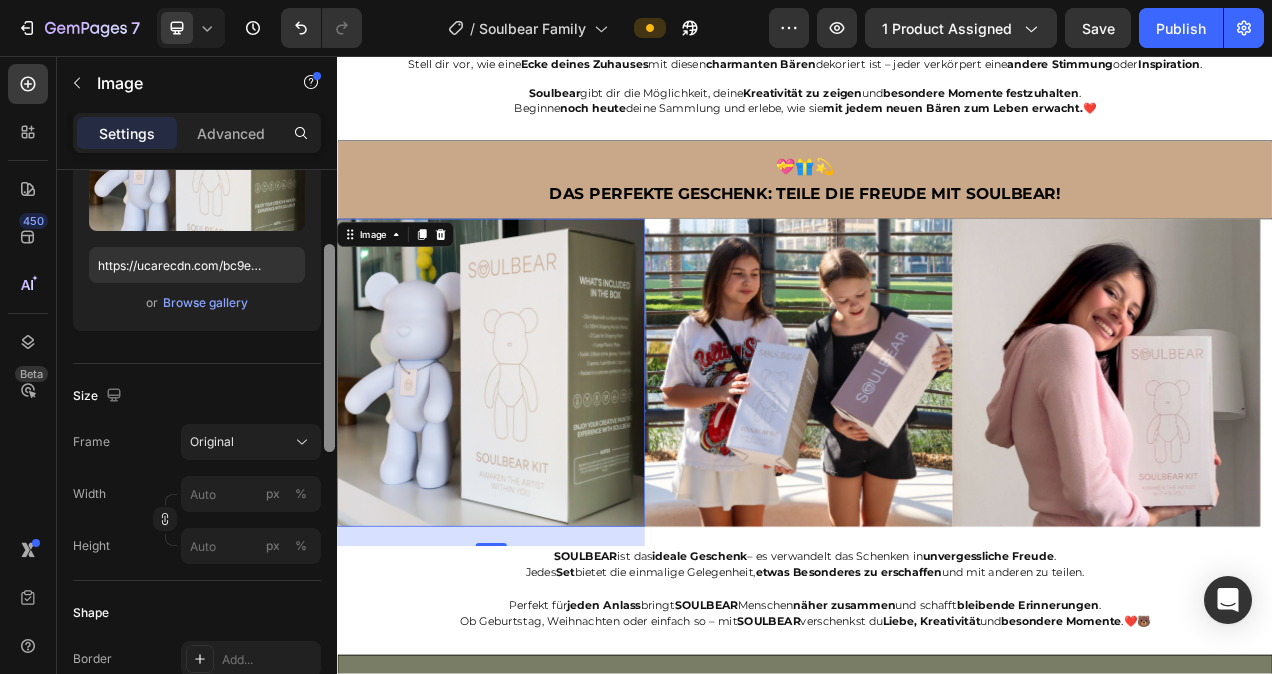 drag, startPoint x: 326, startPoint y: 305, endPoint x: 328, endPoint y: 410, distance: 105.01904 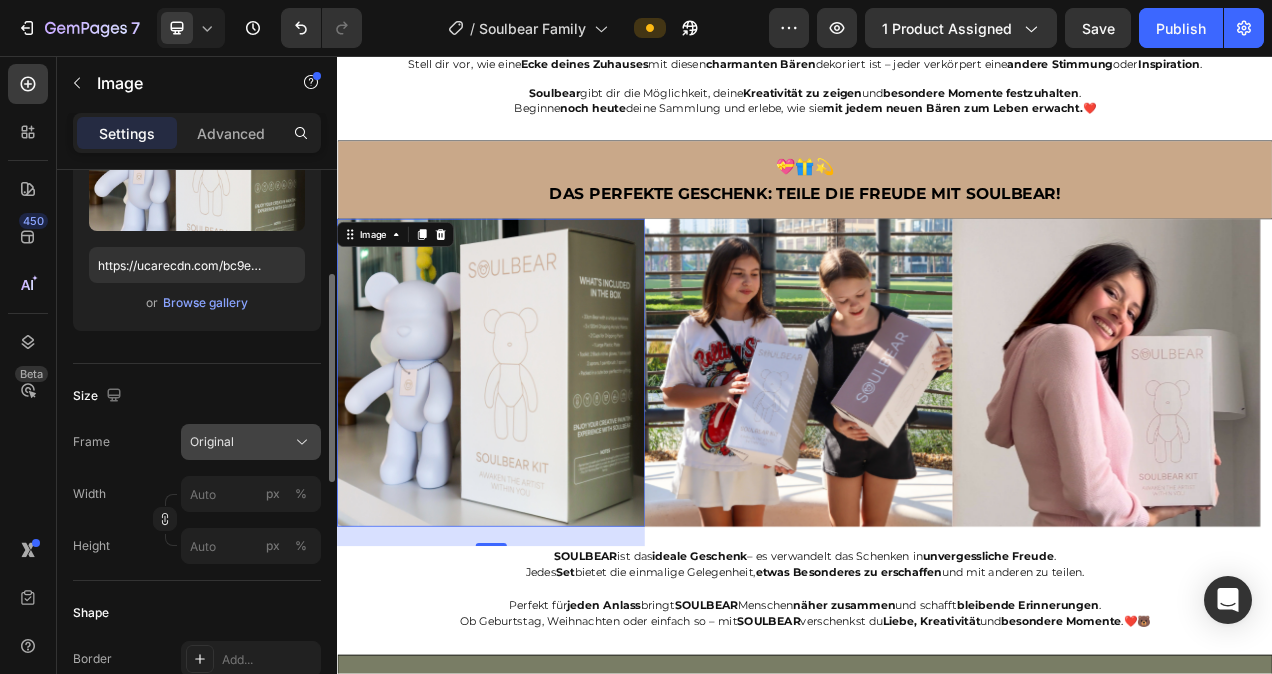 click on "Original" 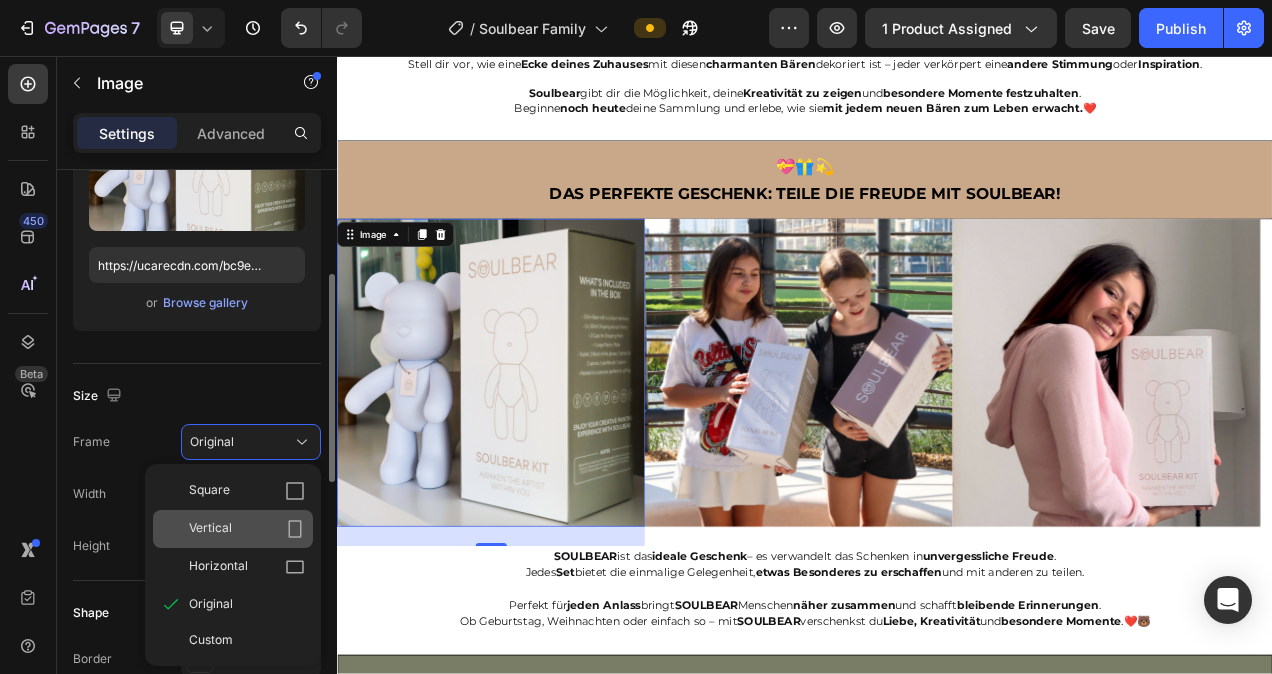 click on "Vertical" 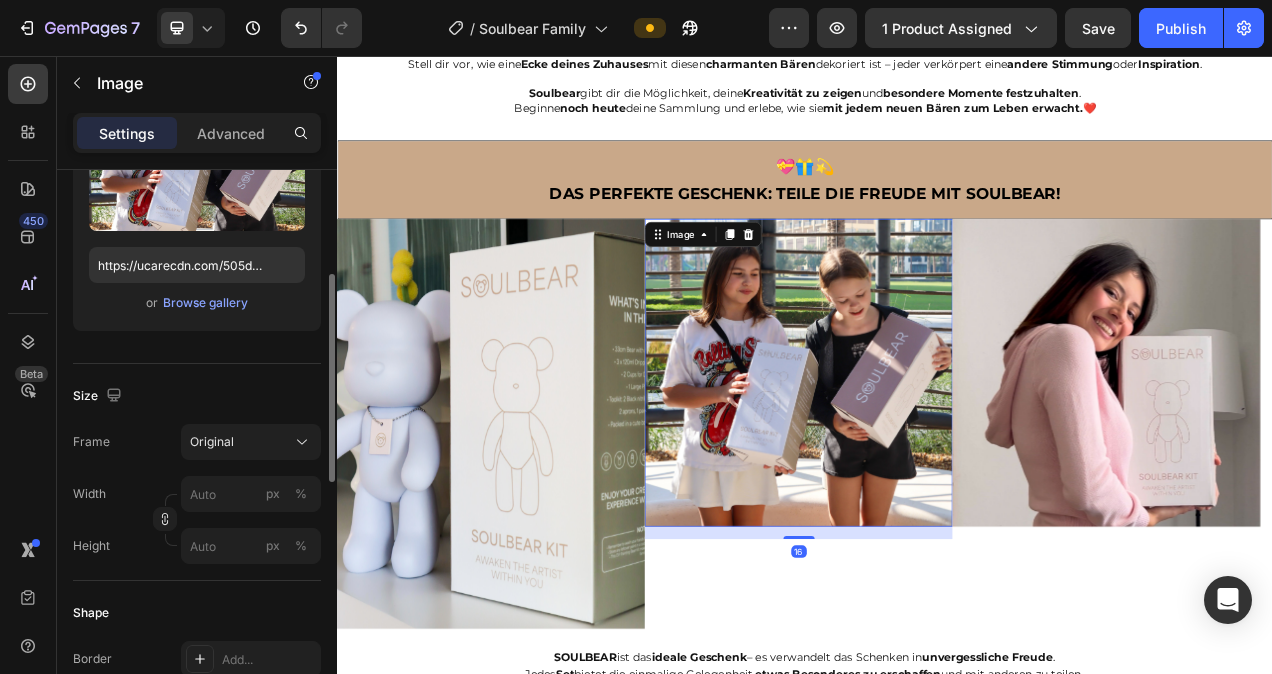 click at bounding box center (929, 463) 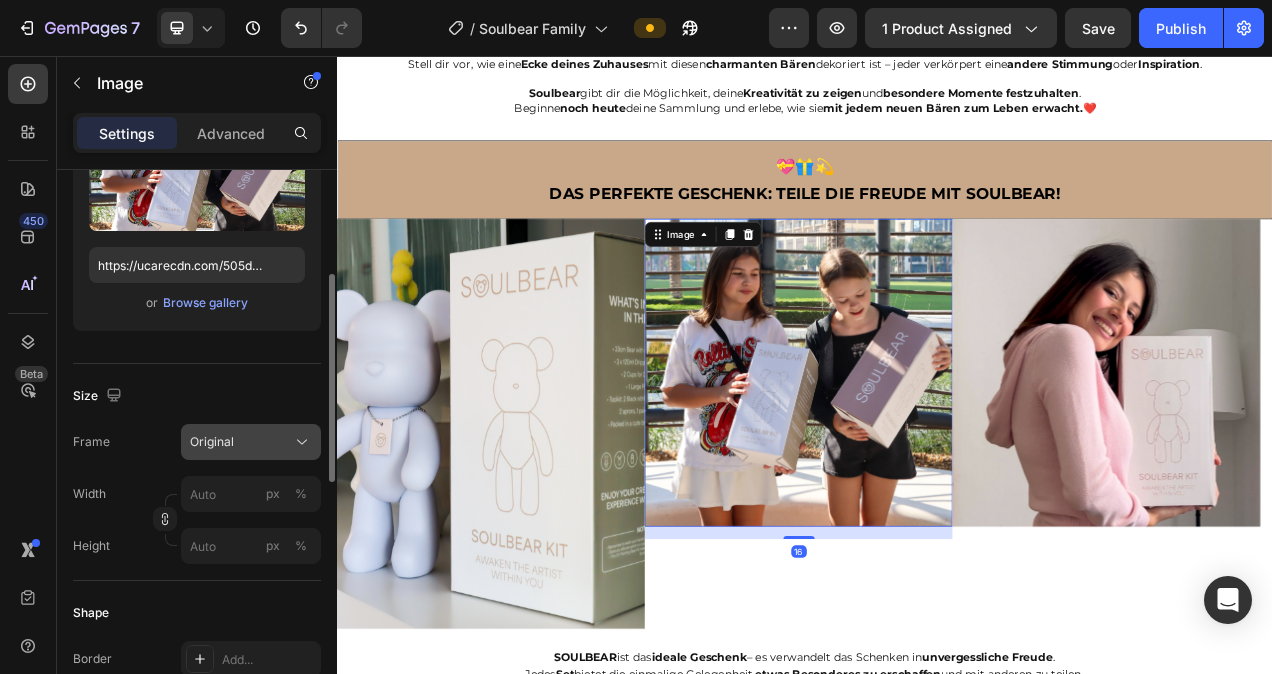 click on "Original" 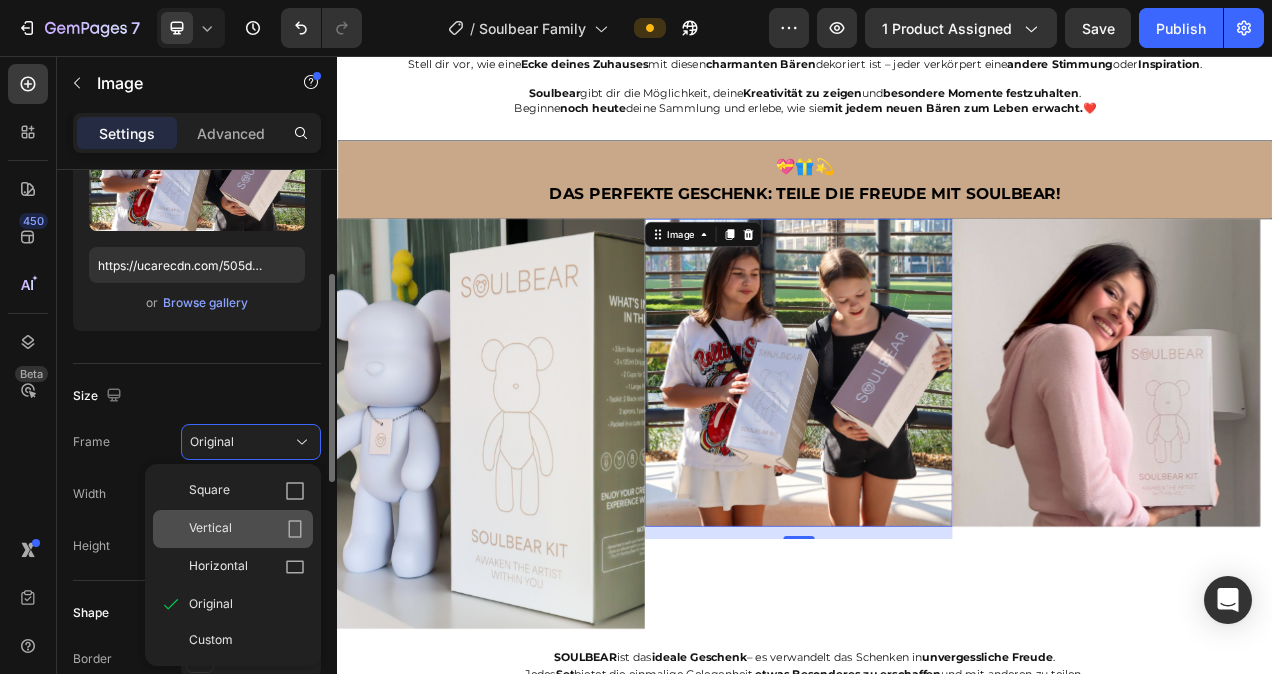 click on "Vertical" 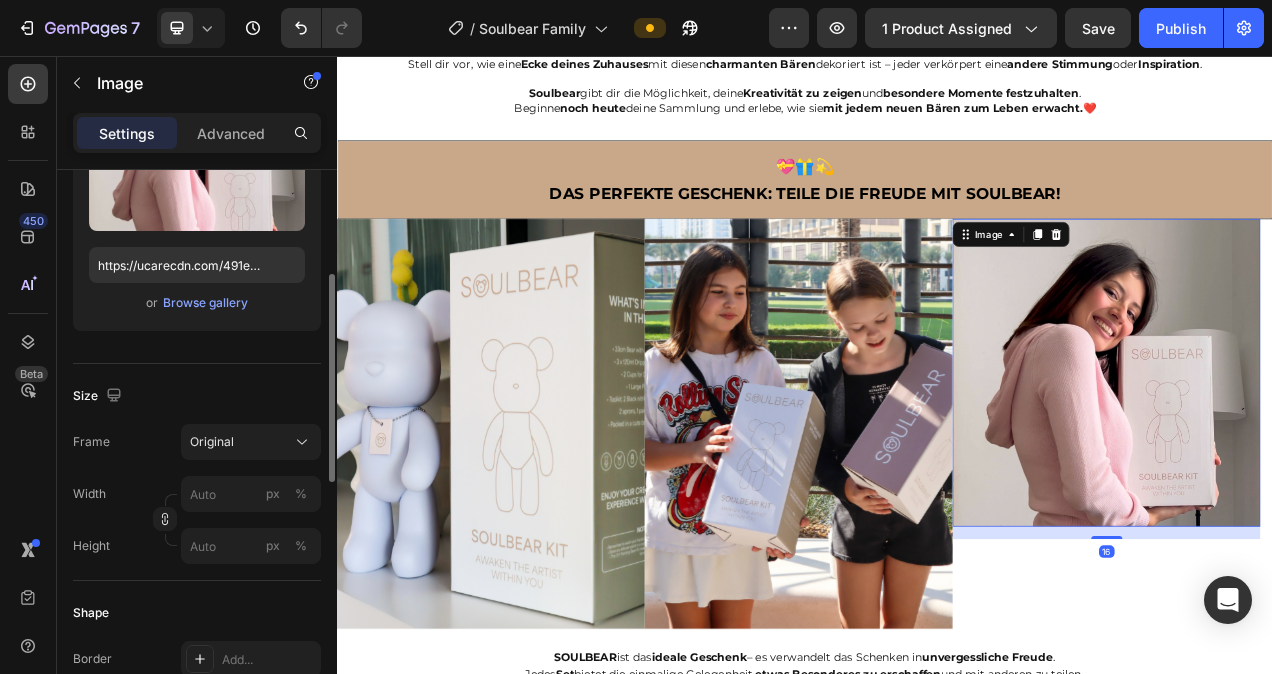 click at bounding box center [1324, 463] 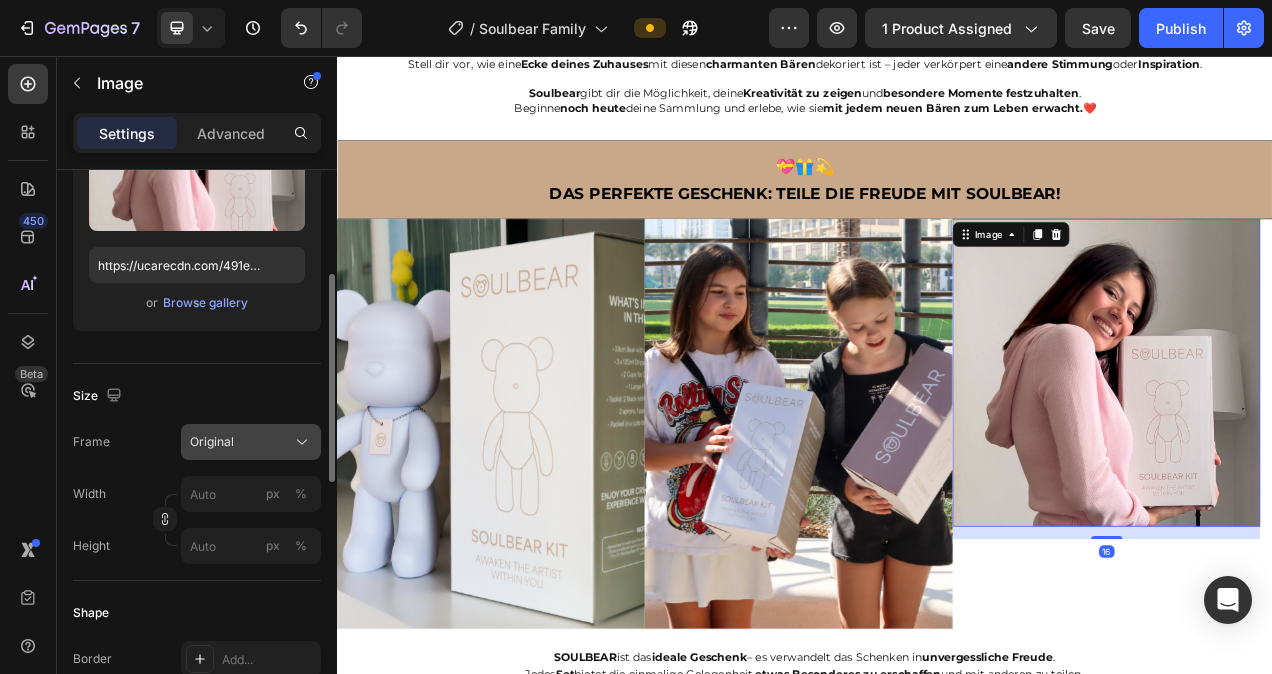 click 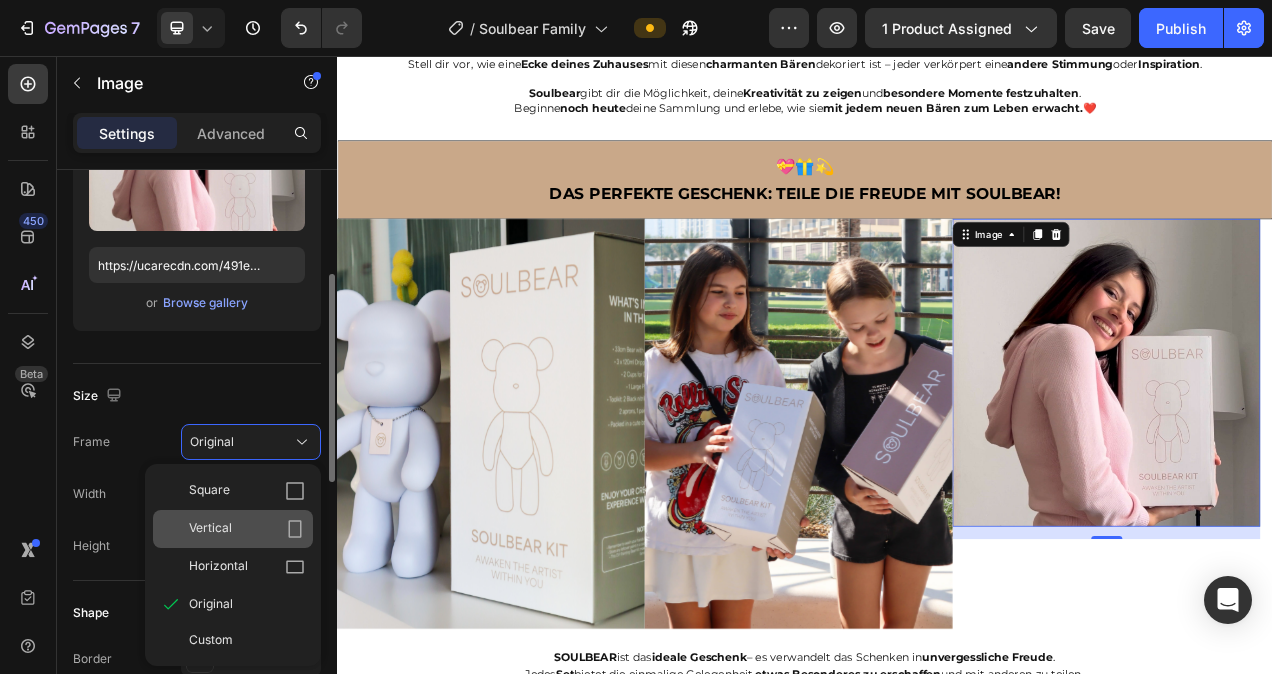 click on "Vertical" 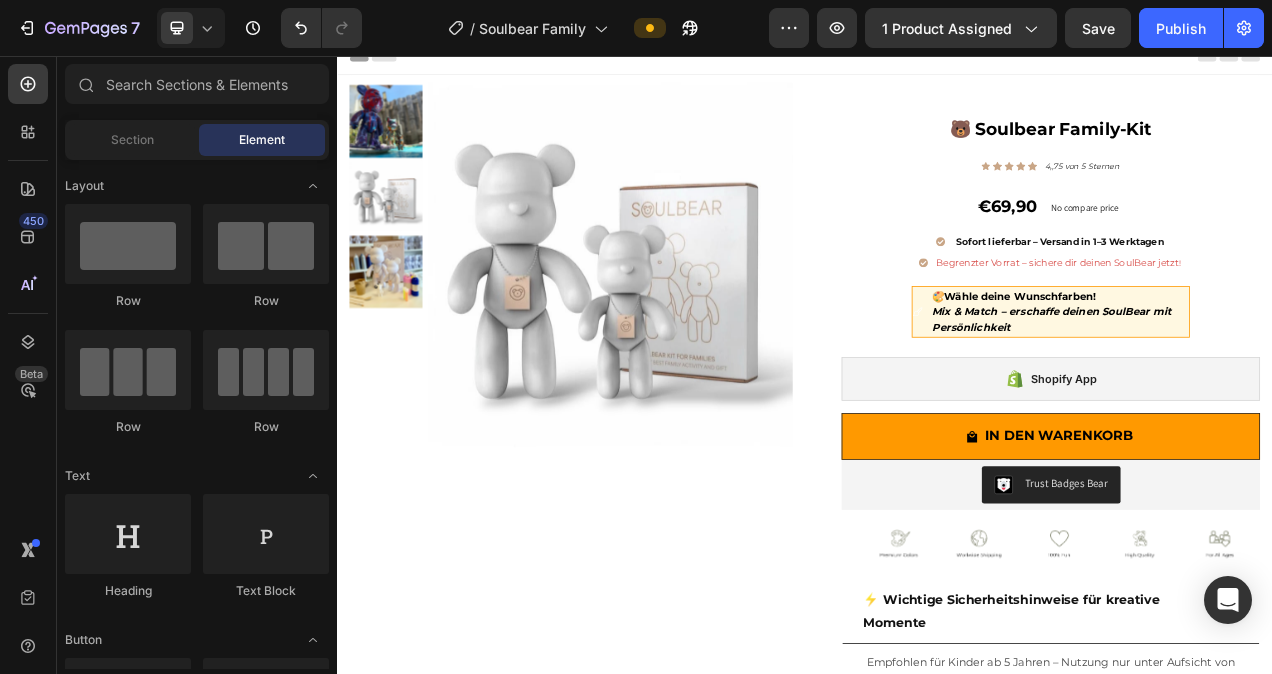 scroll, scrollTop: 0, scrollLeft: 0, axis: both 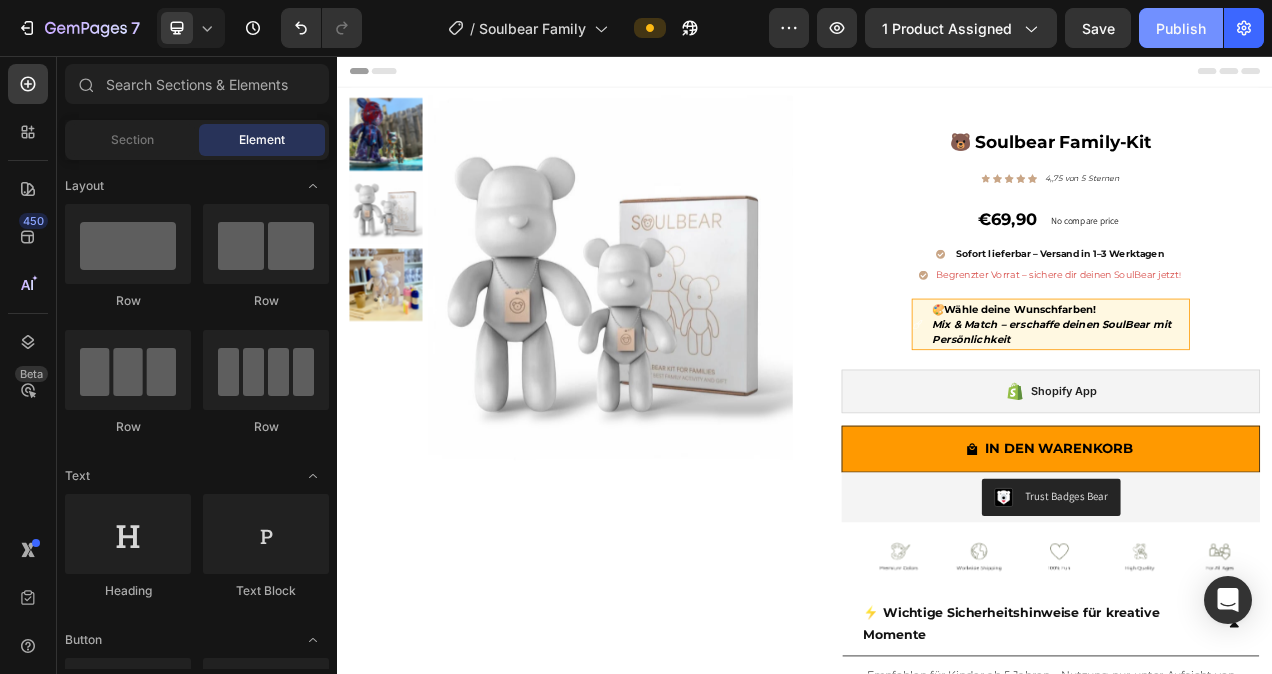 click on "Publish" at bounding box center (1181, 28) 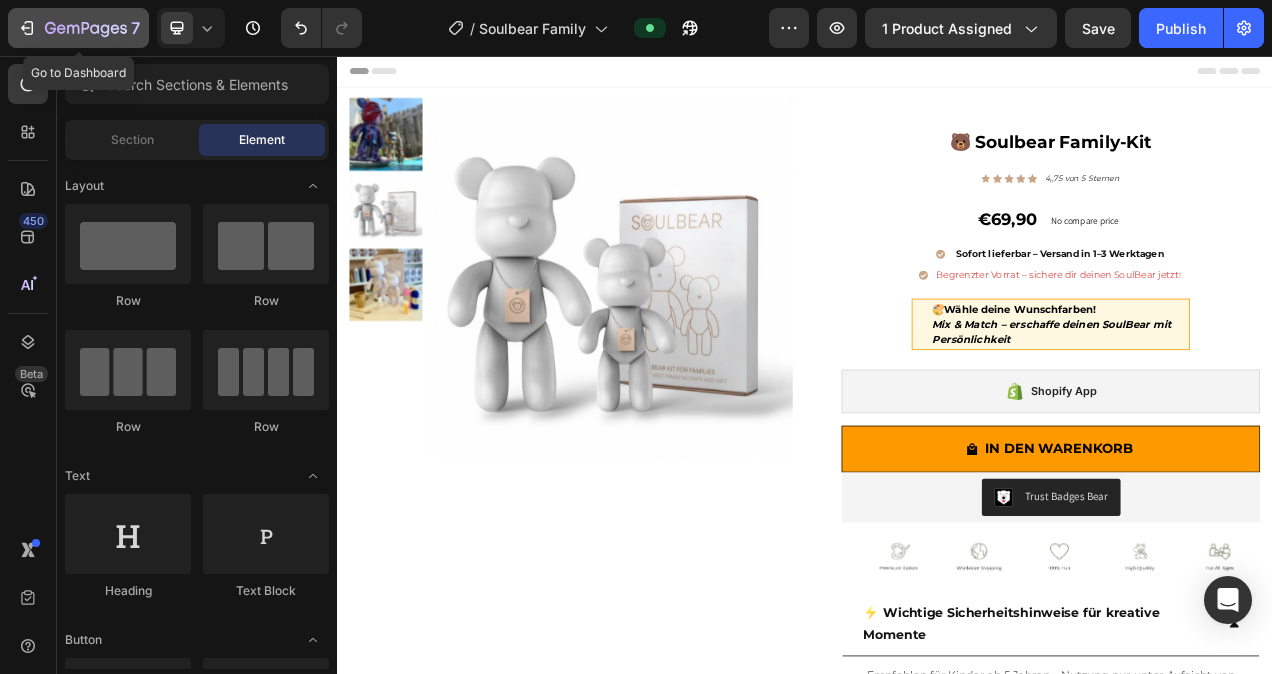 click 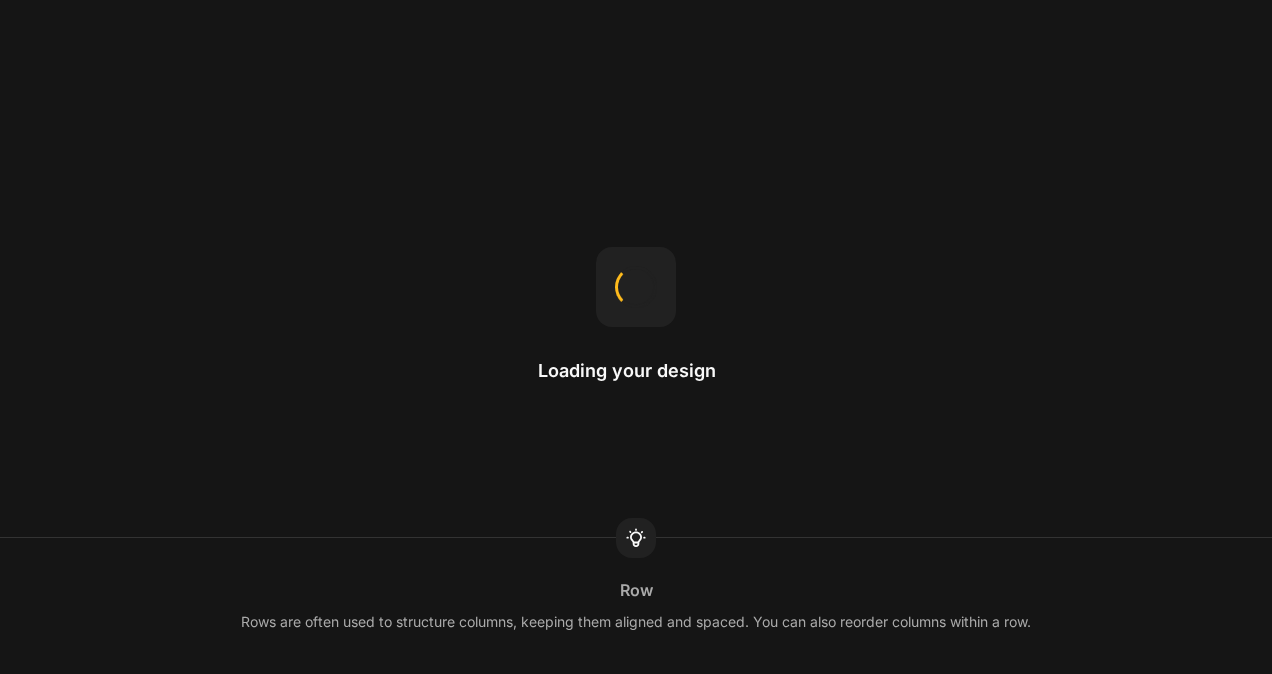 scroll, scrollTop: 0, scrollLeft: 0, axis: both 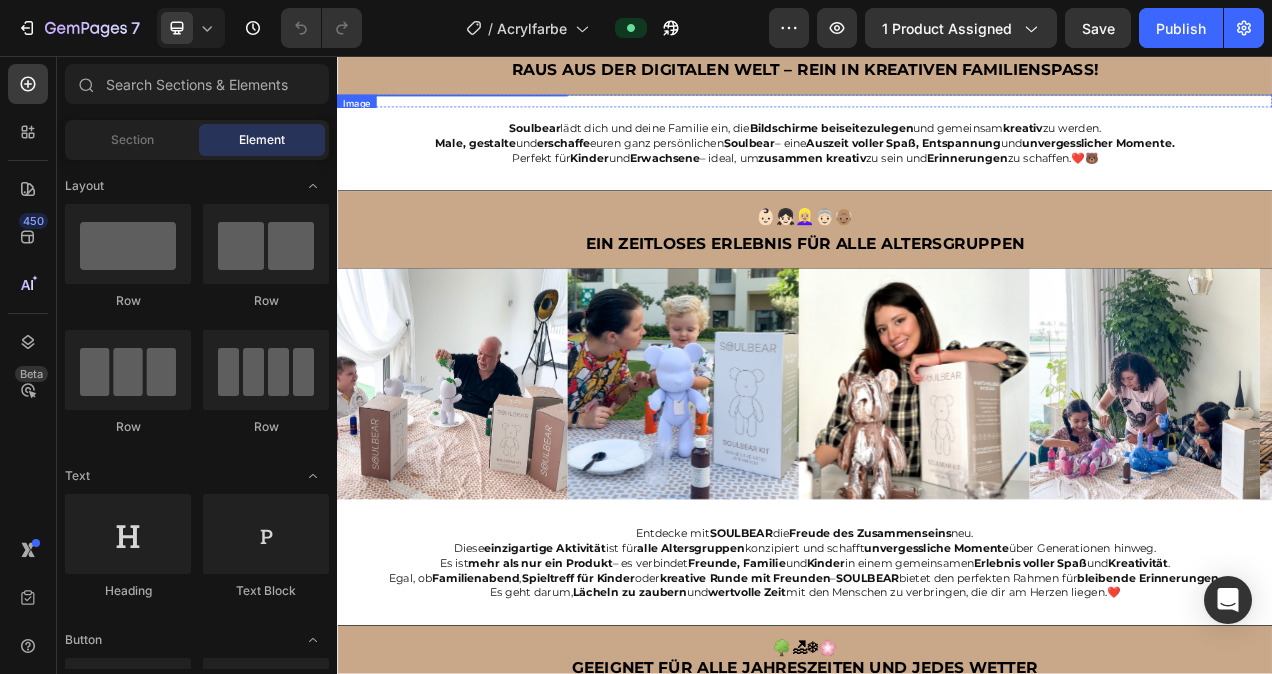 click at bounding box center (485, 107) 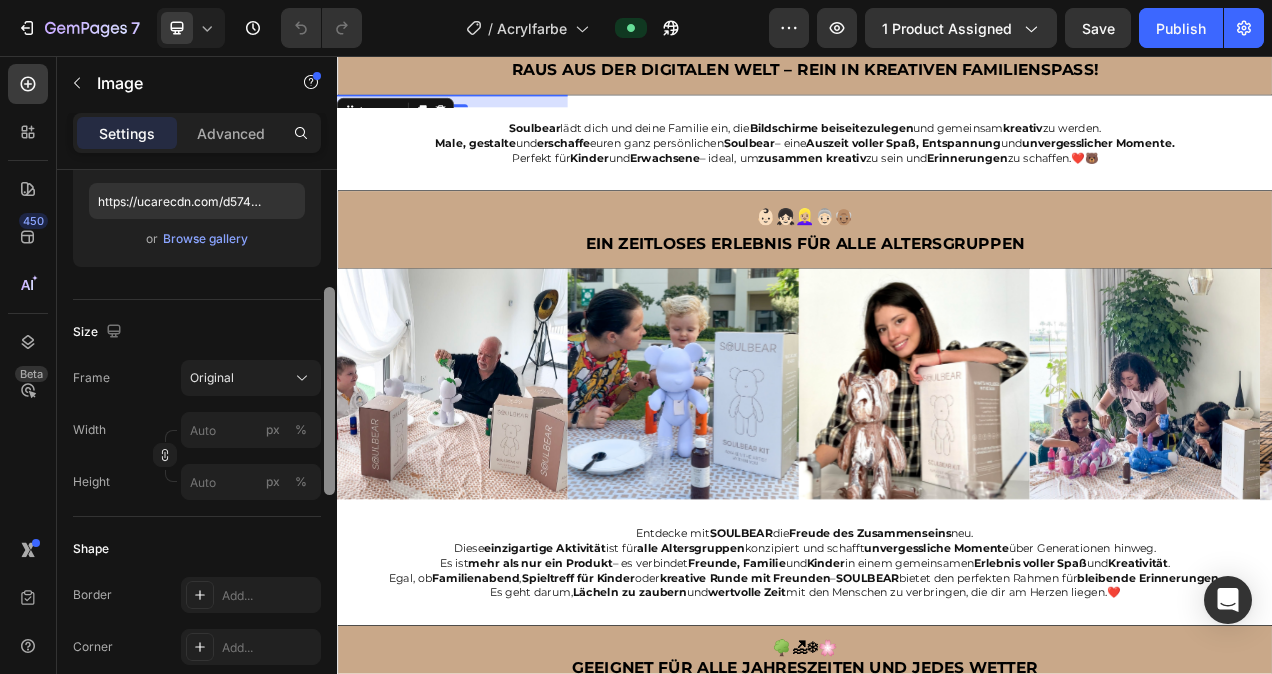 scroll, scrollTop: 352, scrollLeft: 0, axis: vertical 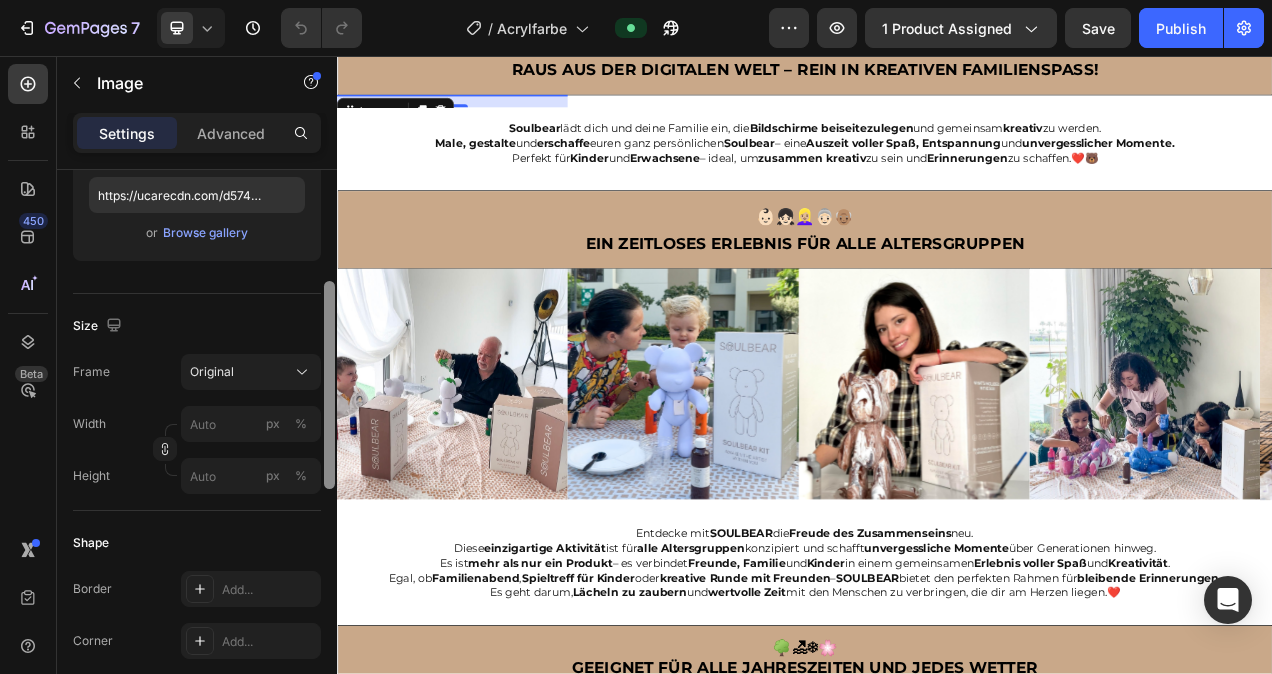 drag, startPoint x: 329, startPoint y: 270, endPoint x: 326, endPoint y: 401, distance: 131.03435 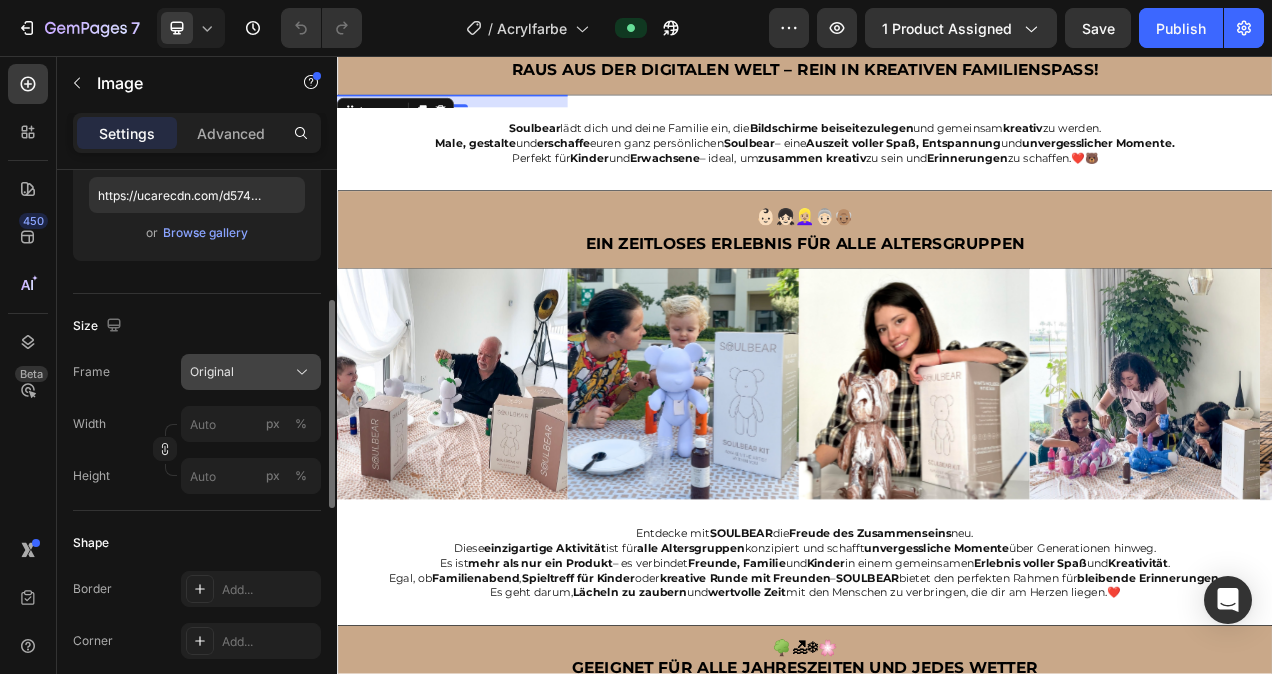 click on "Original" 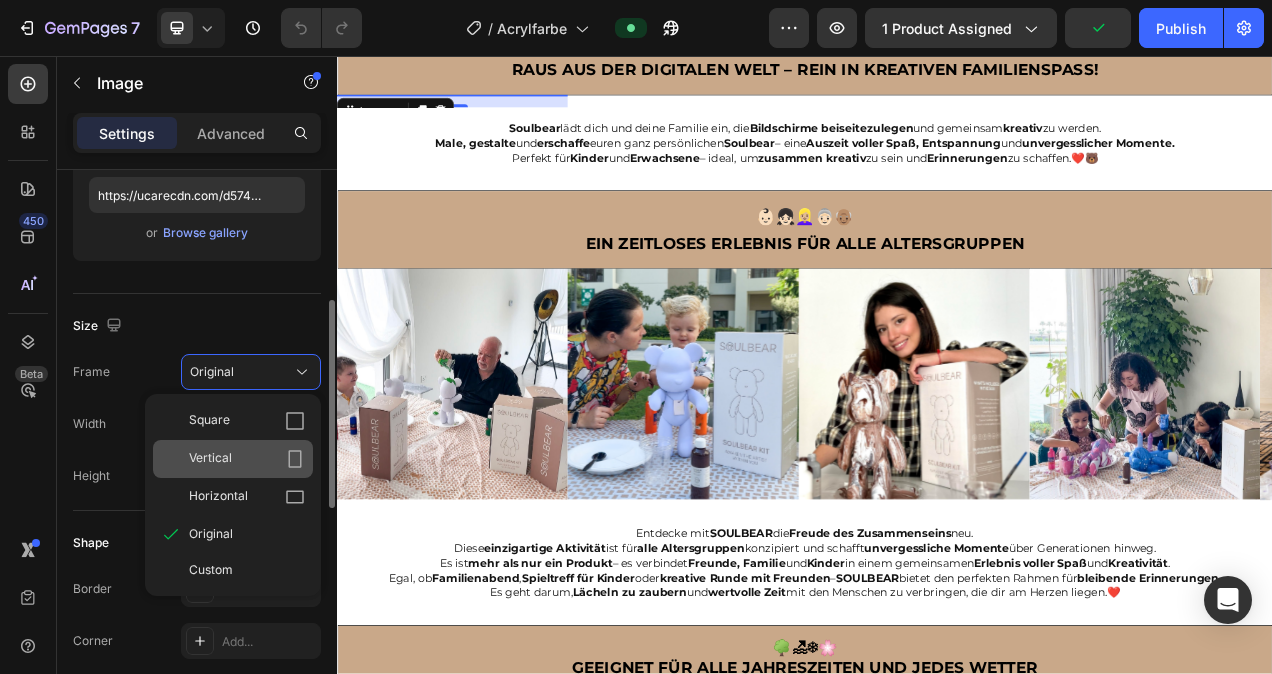 click on "Vertical" at bounding box center [247, 459] 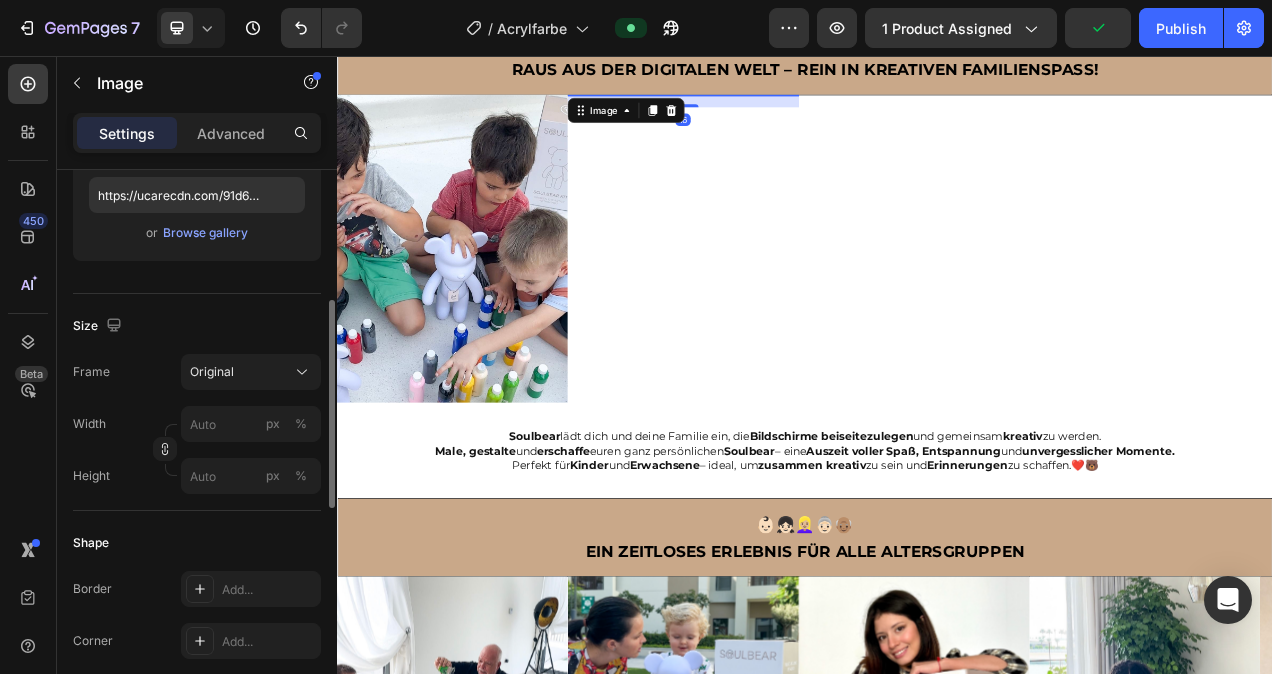 click at bounding box center (781, 107) 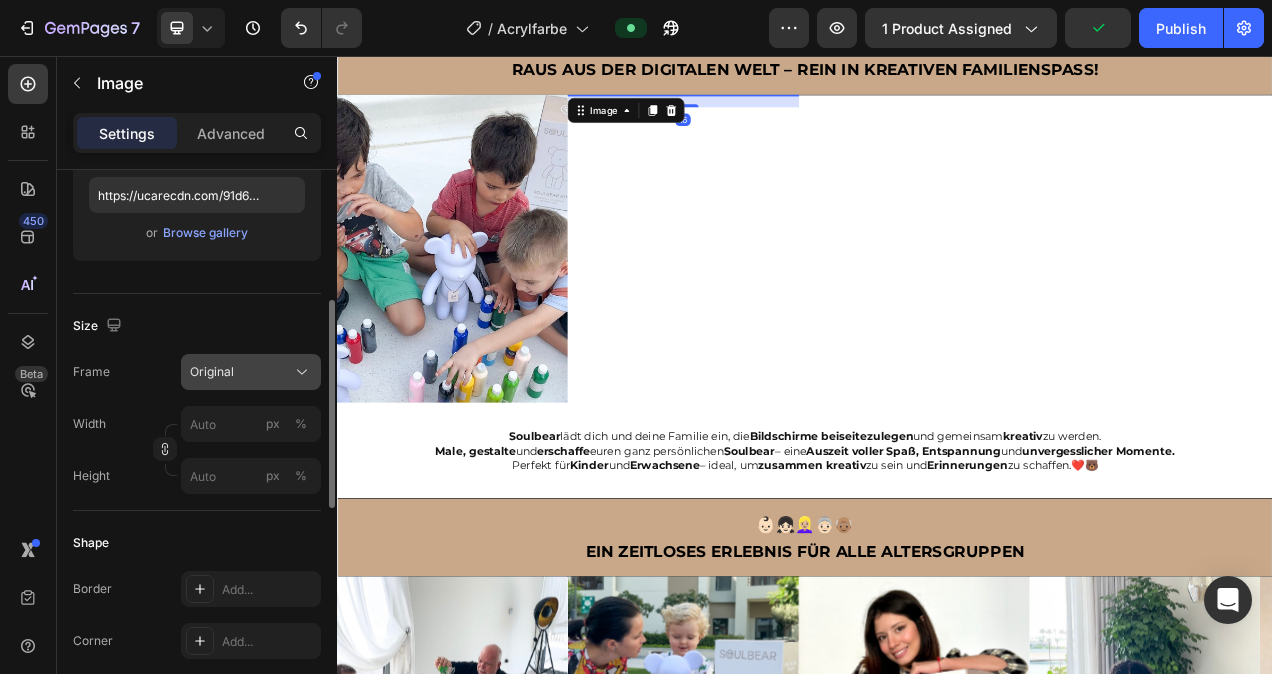 click on "Original" 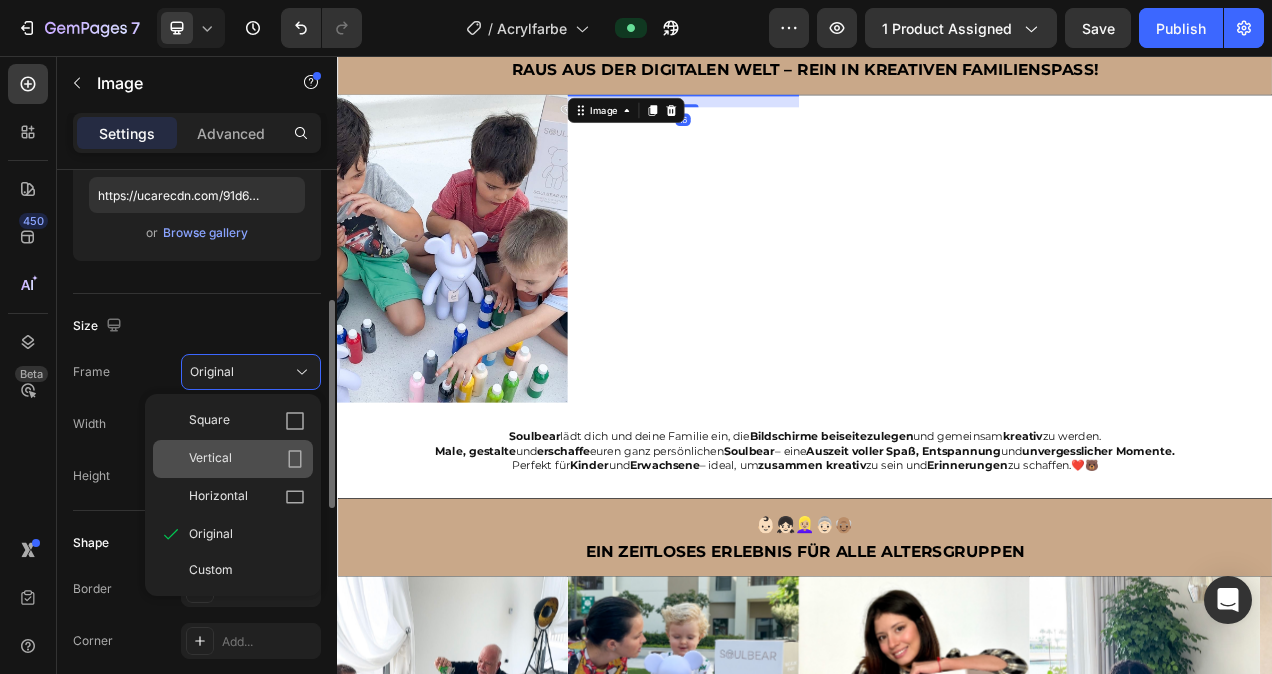 click on "Vertical" 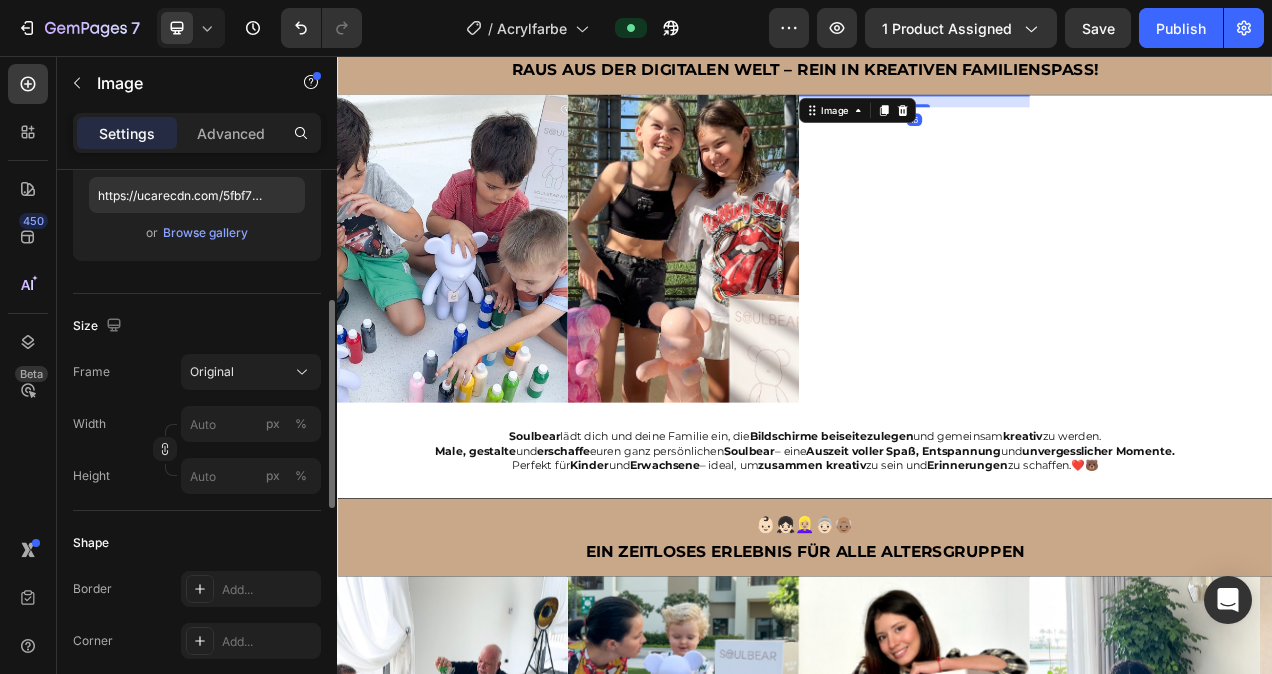 click at bounding box center (1078, 107) 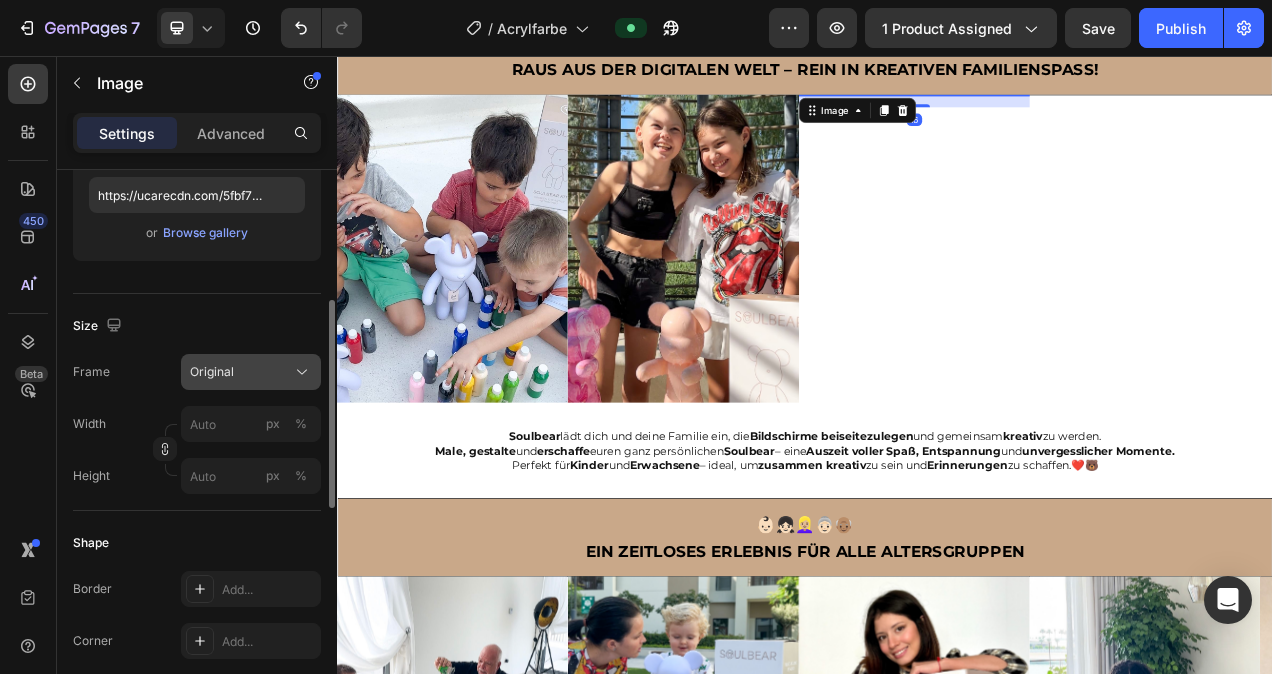 click on "Original" 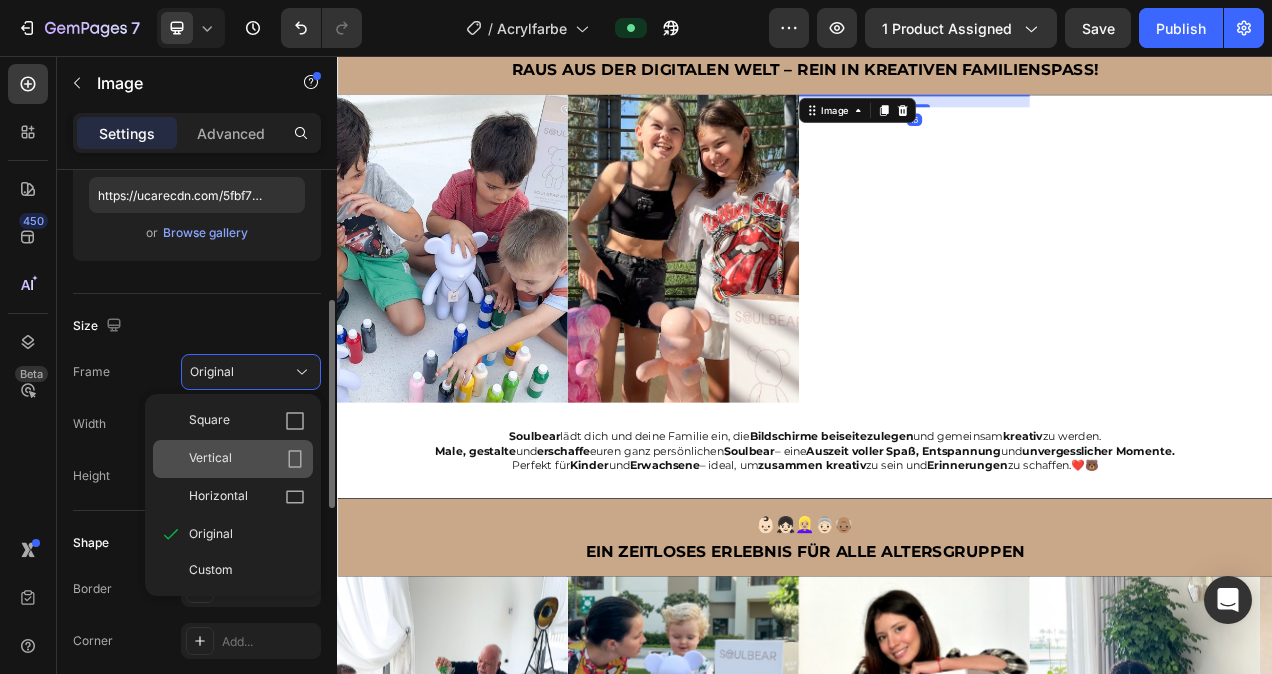 click on "Vertical" 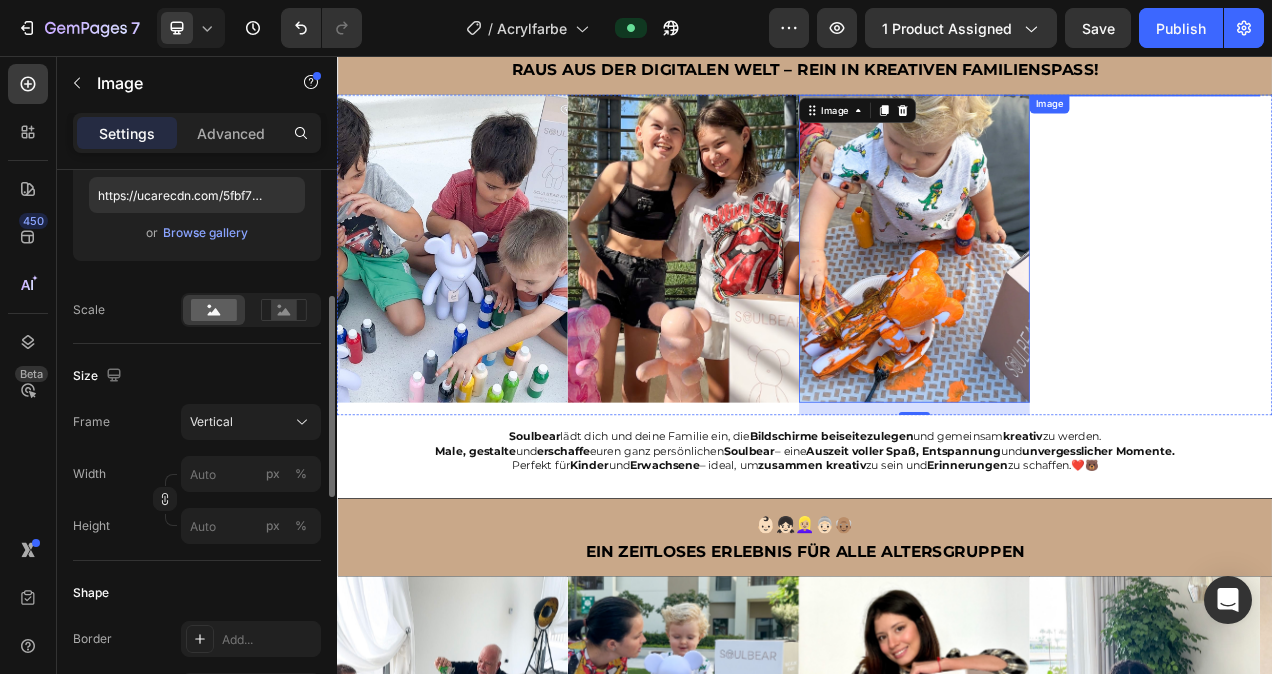 click at bounding box center (1374, 107) 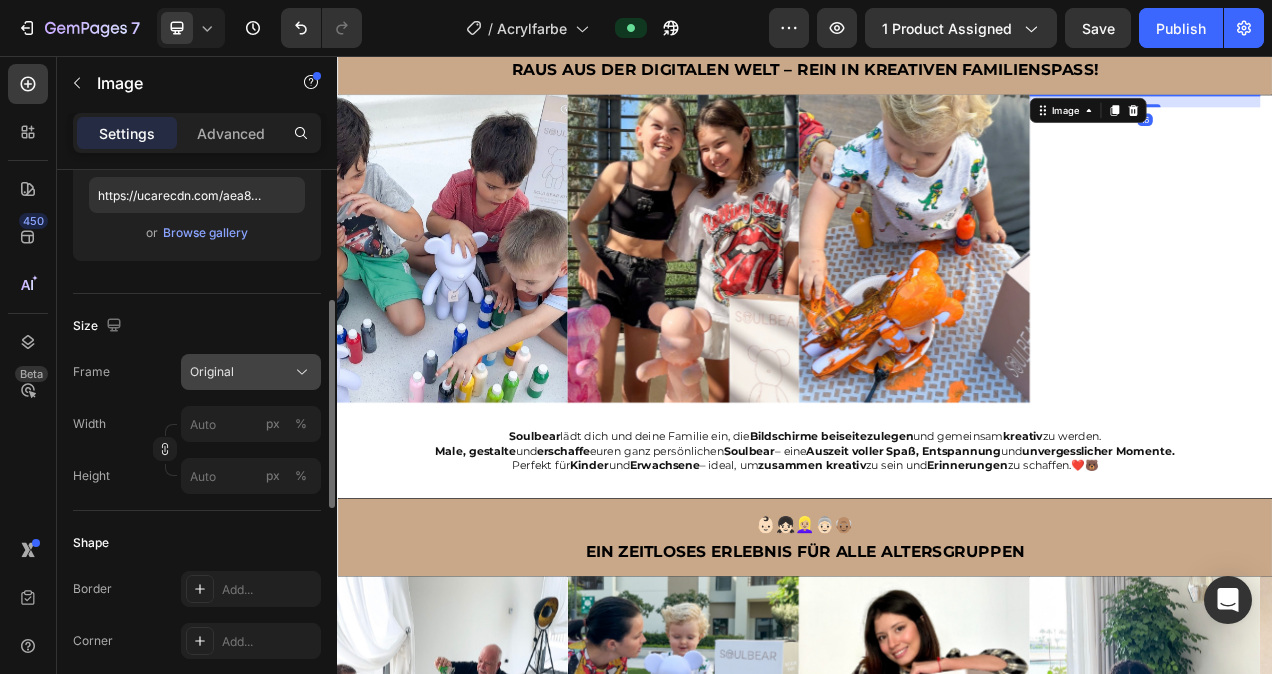 click on "Original" at bounding box center (251, 372) 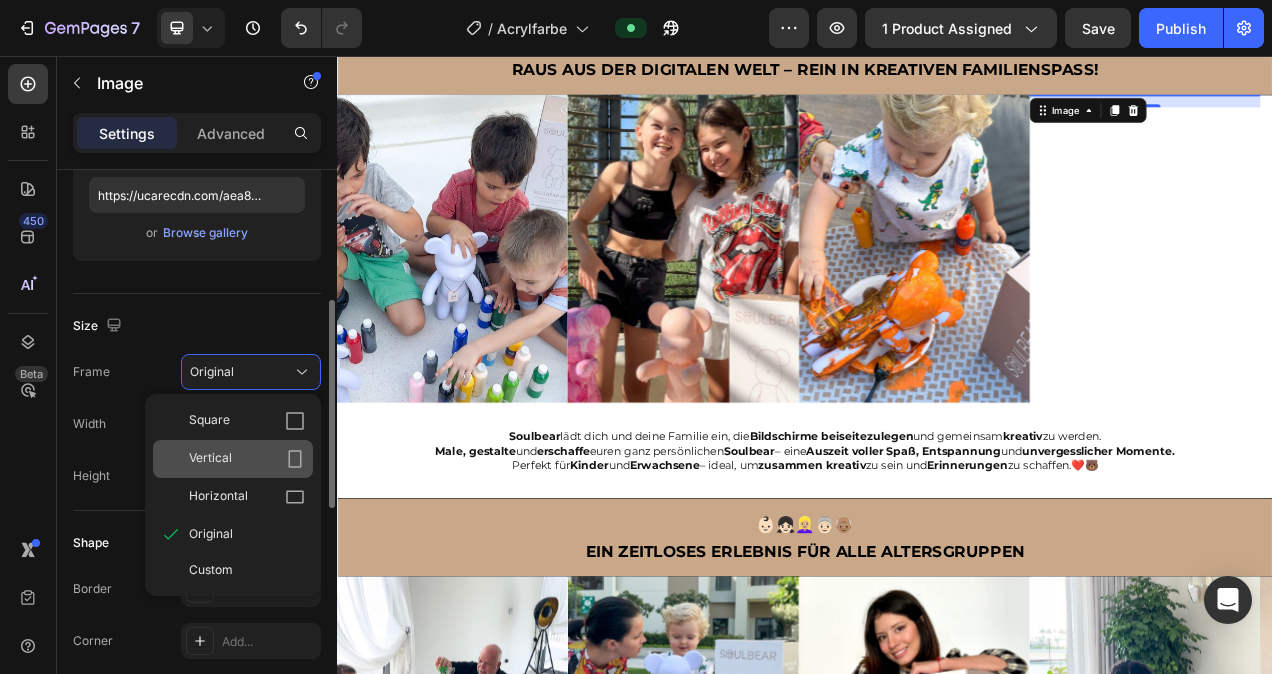 click on "Vertical" 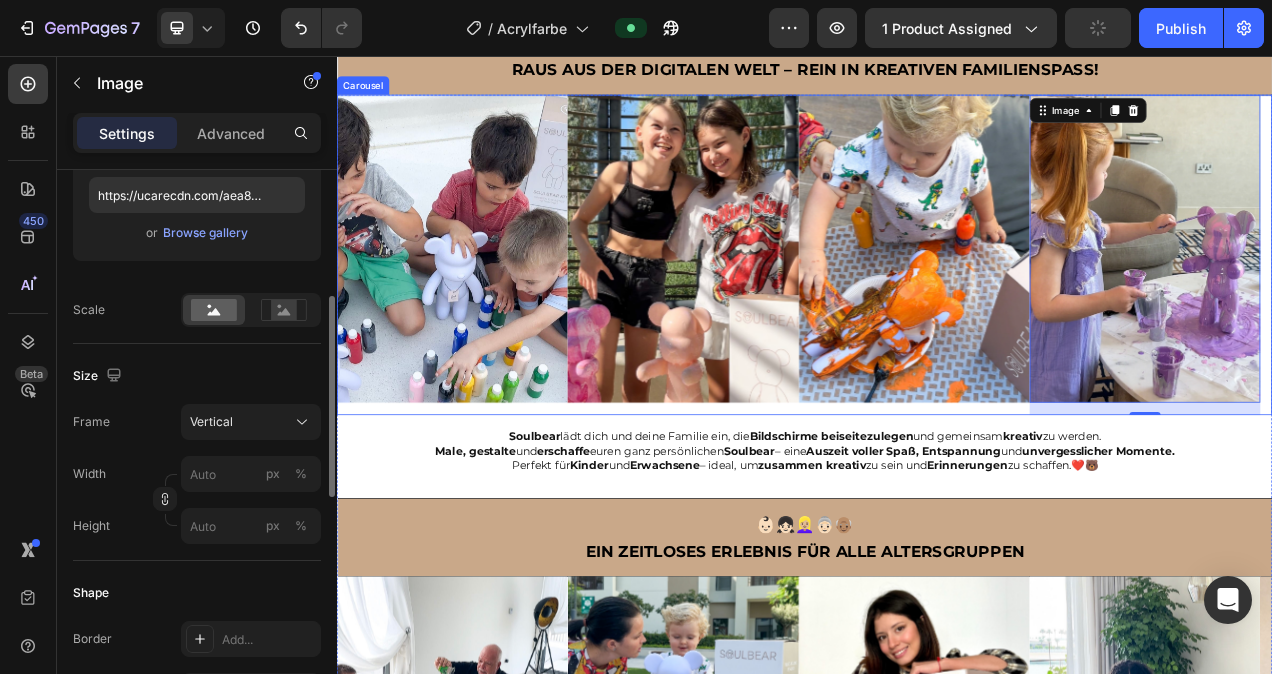 click on "Image" at bounding box center [485, 312] 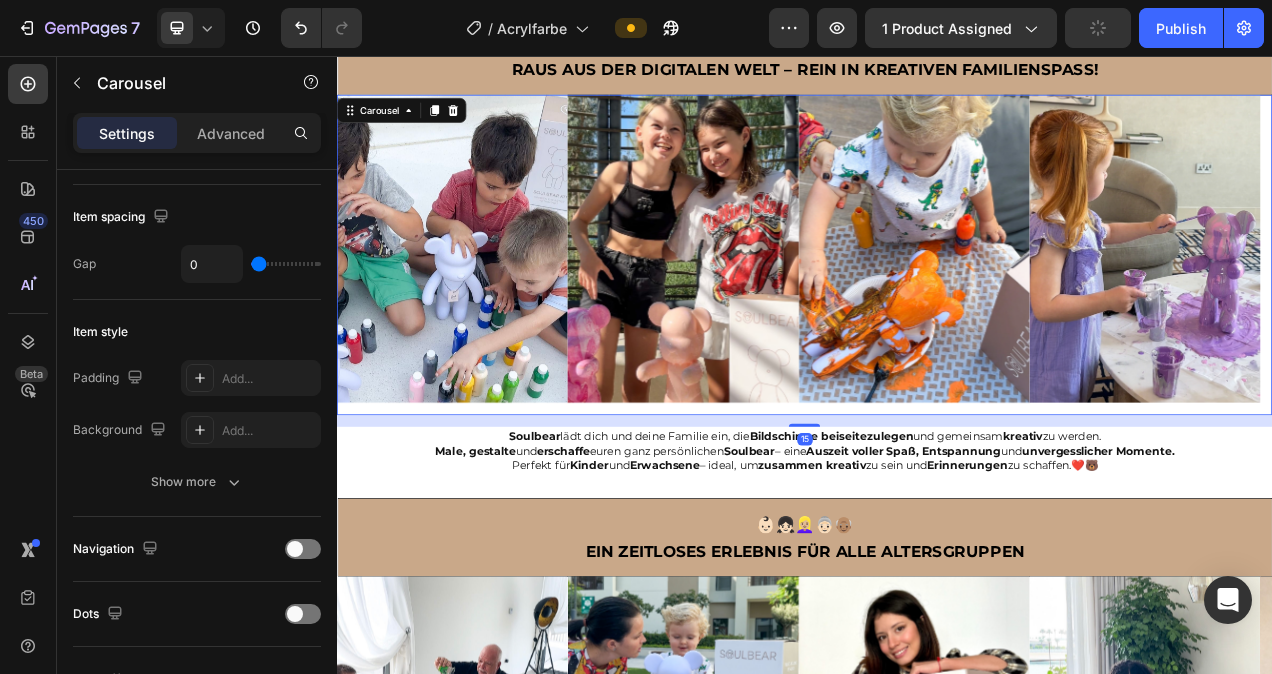 scroll, scrollTop: 0, scrollLeft: 0, axis: both 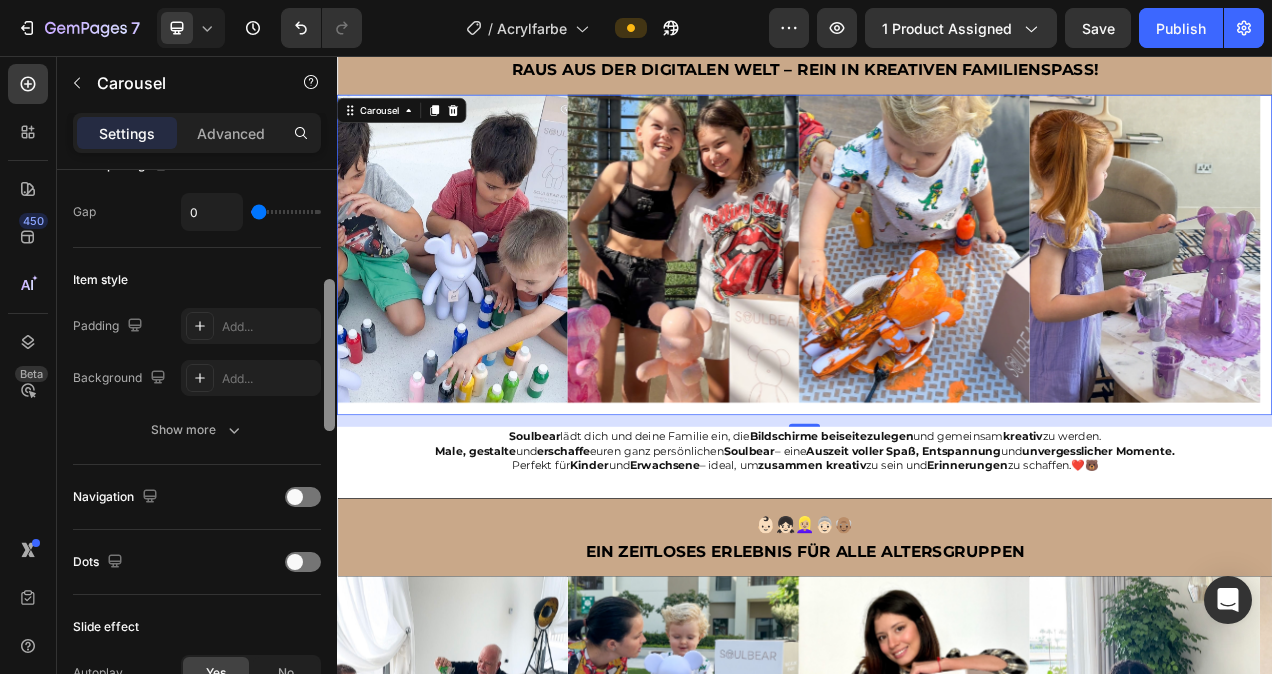 drag, startPoint x: 331, startPoint y: 293, endPoint x: 331, endPoint y: 403, distance: 110 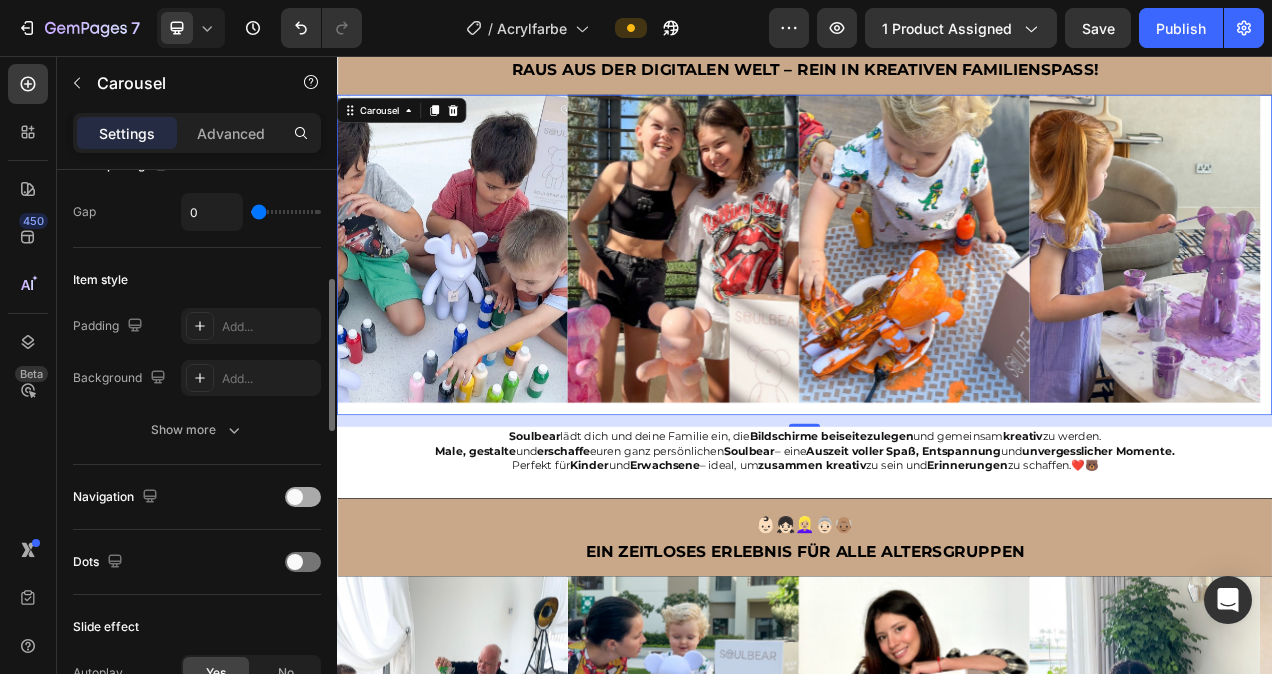 click at bounding box center (295, 497) 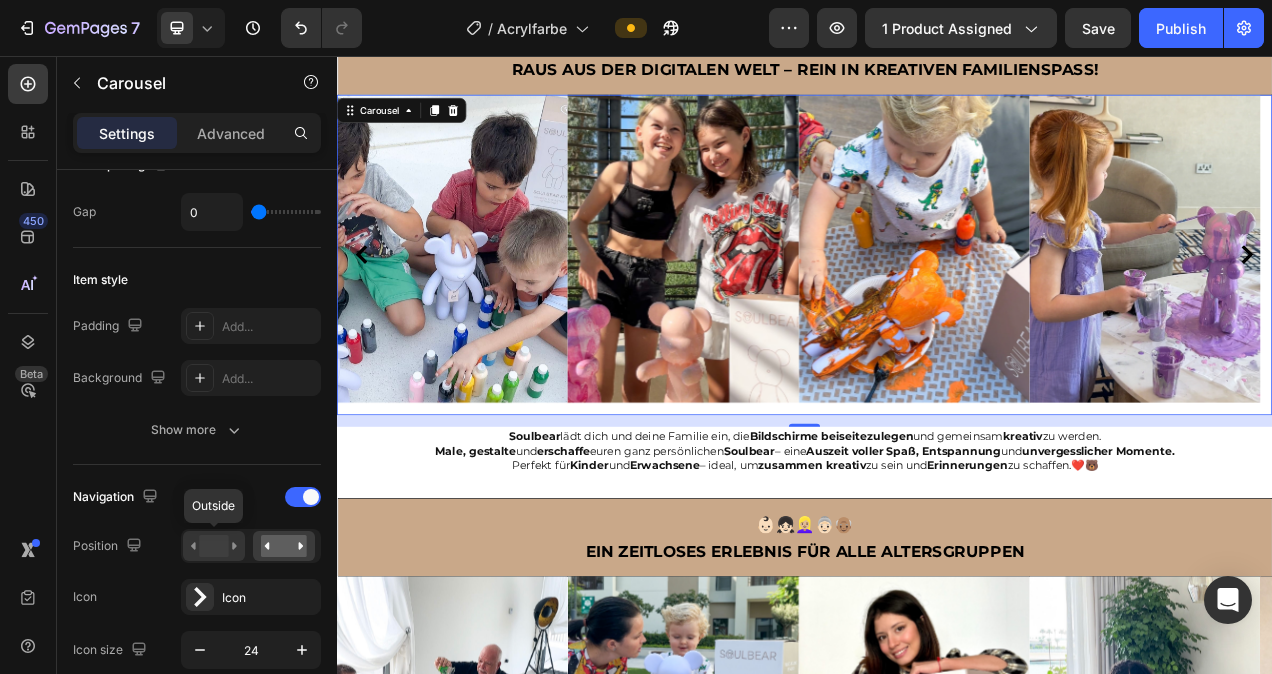 click 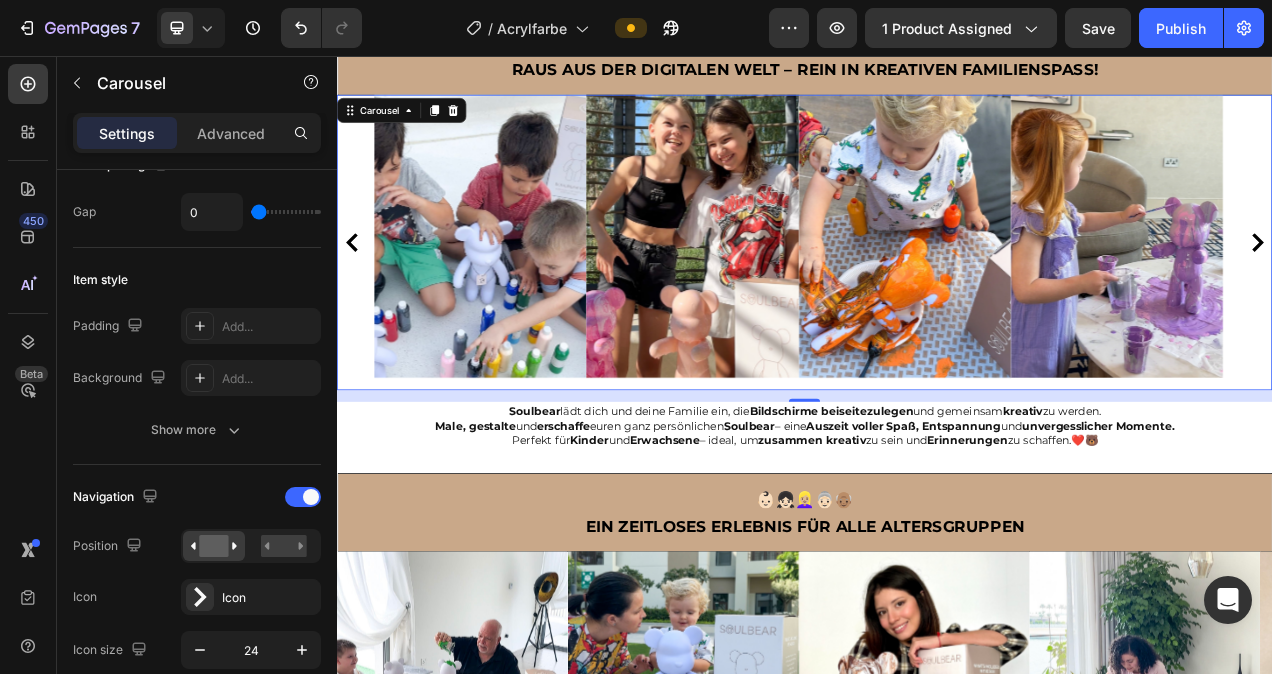 click 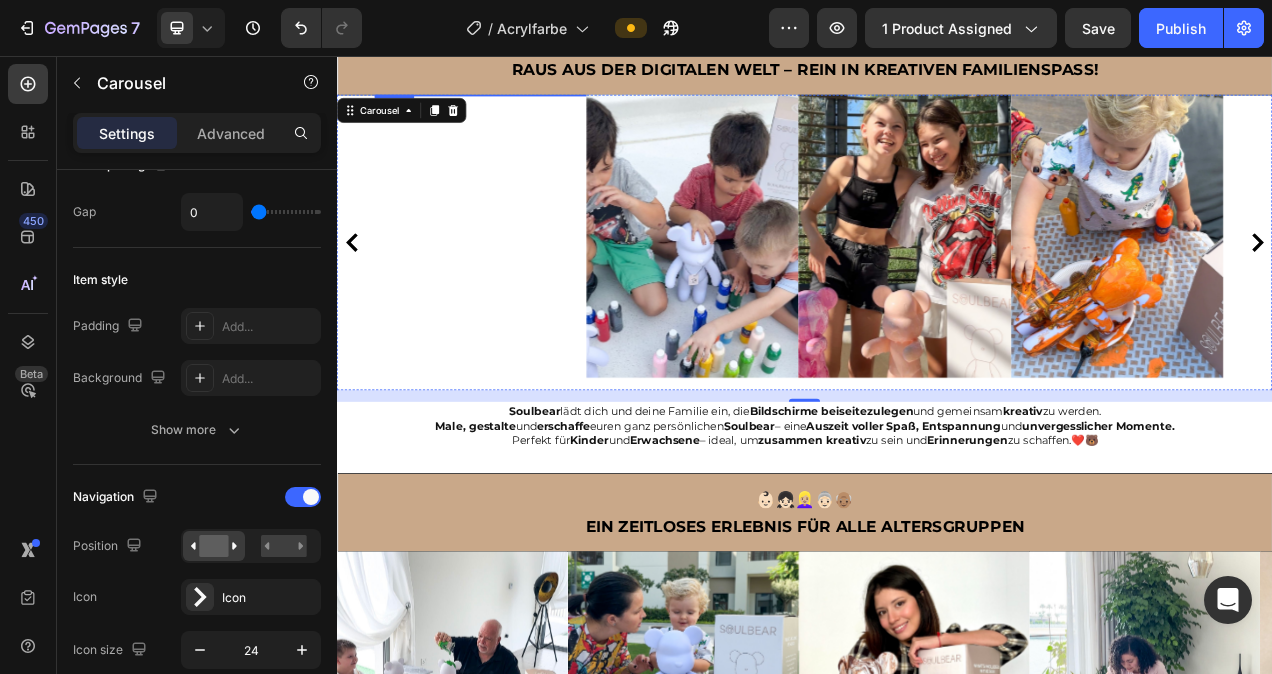 click at bounding box center (521, 107) 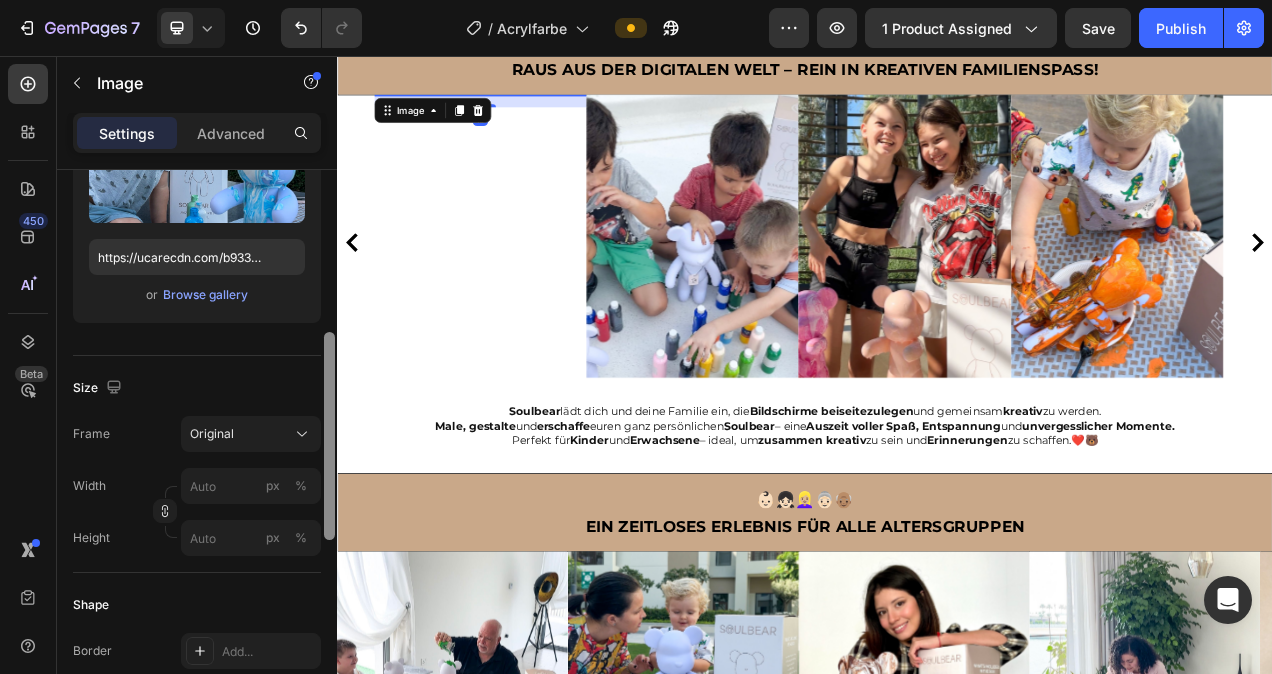 scroll, scrollTop: 341, scrollLeft: 0, axis: vertical 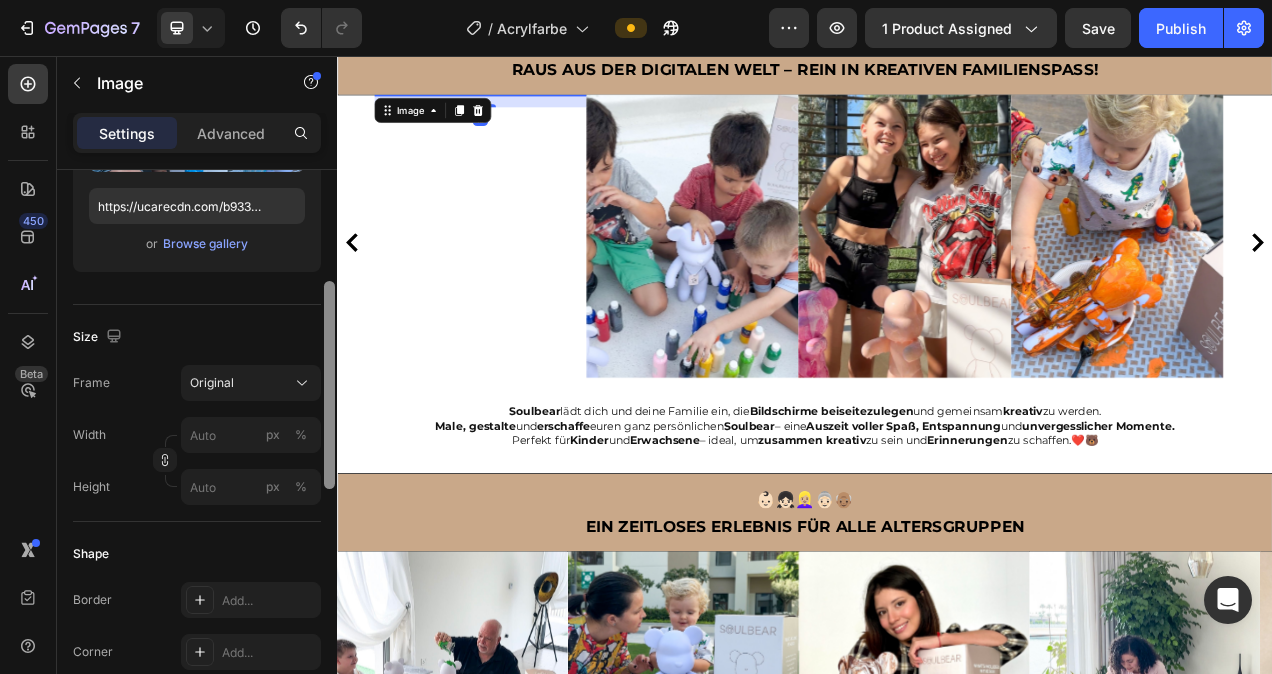 drag, startPoint x: 332, startPoint y: 266, endPoint x: 326, endPoint y: 393, distance: 127.141655 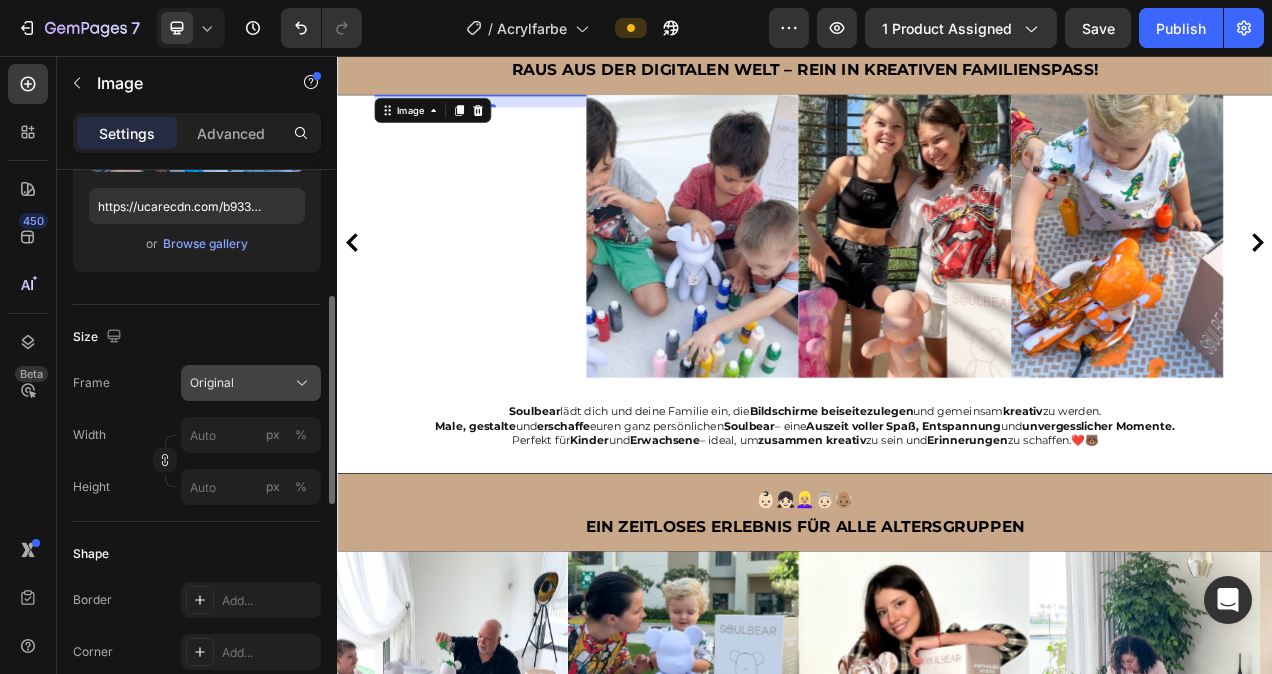 click 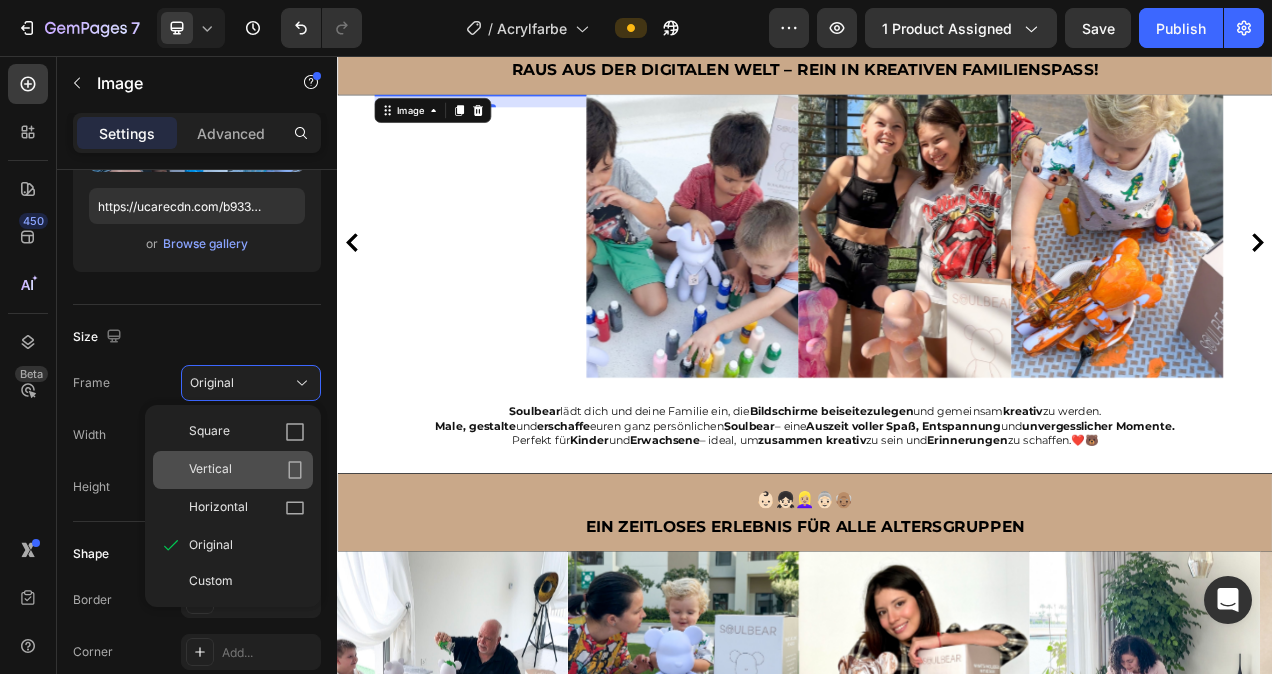 click on "Vertical" at bounding box center (247, 470) 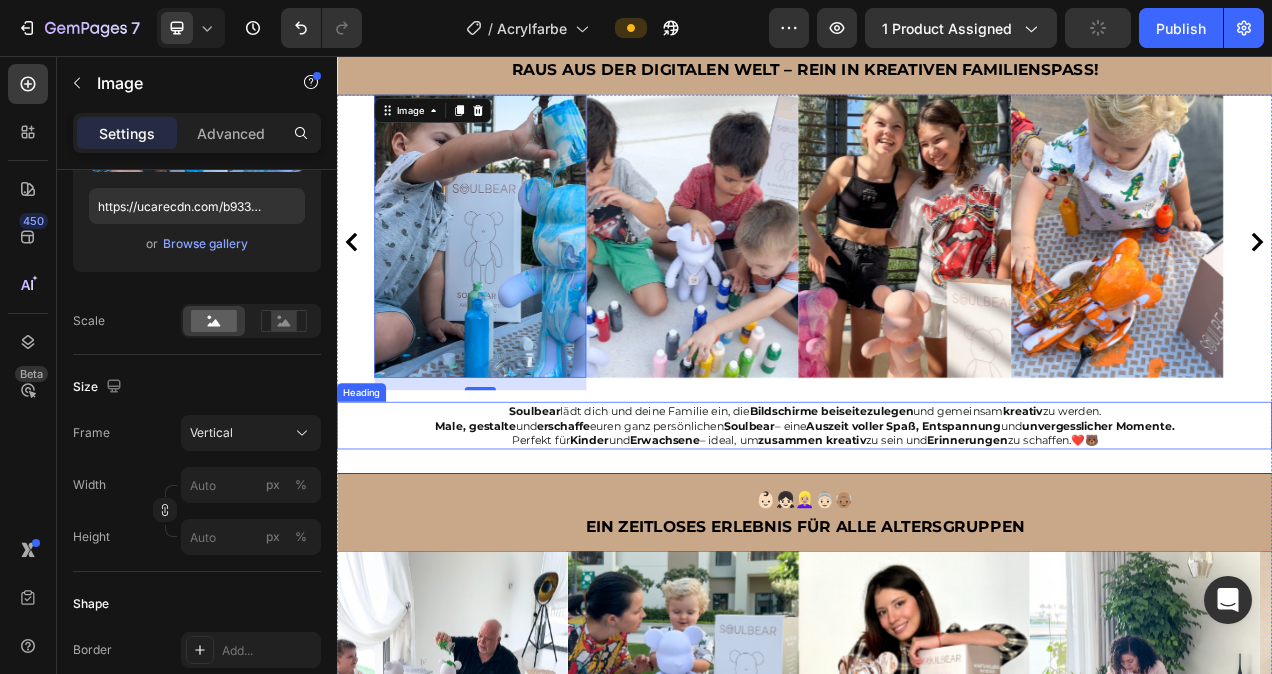 click on "Soulbear  lädt dich und deine Familie ein, die  Bildschirme beiseitezulegen  und gemeinsam  kreativ  zu werden." at bounding box center (937, 512) 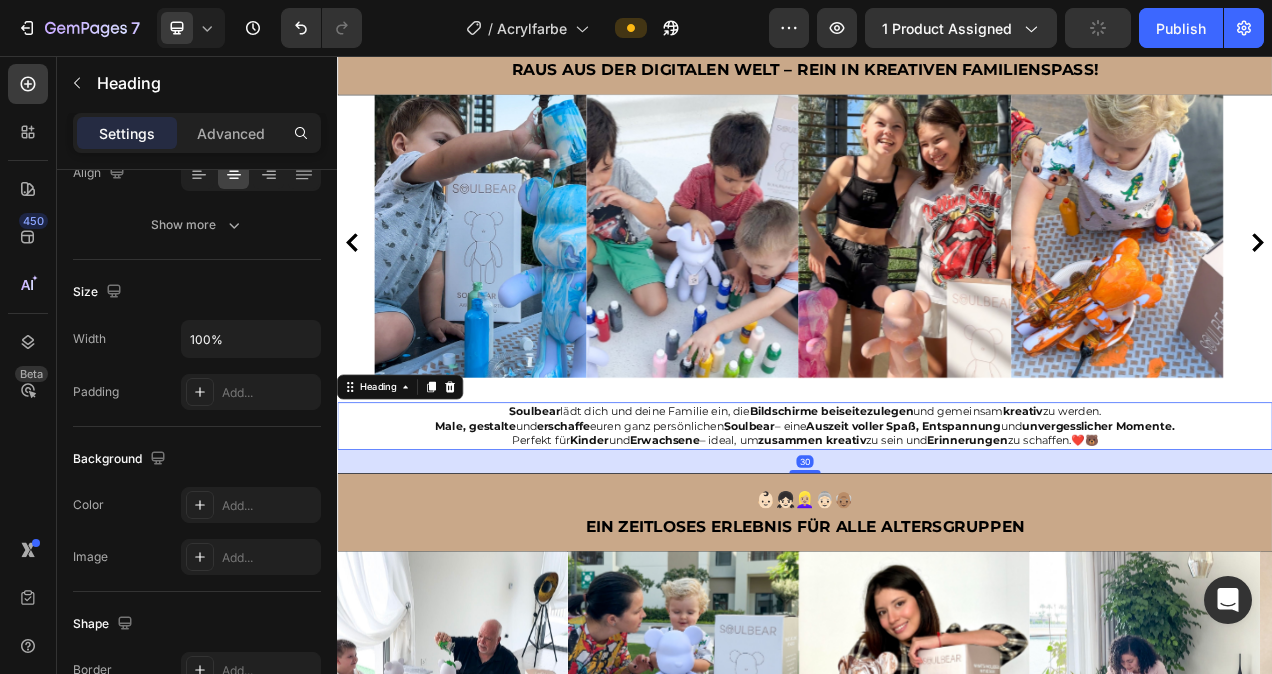 scroll, scrollTop: 0, scrollLeft: 0, axis: both 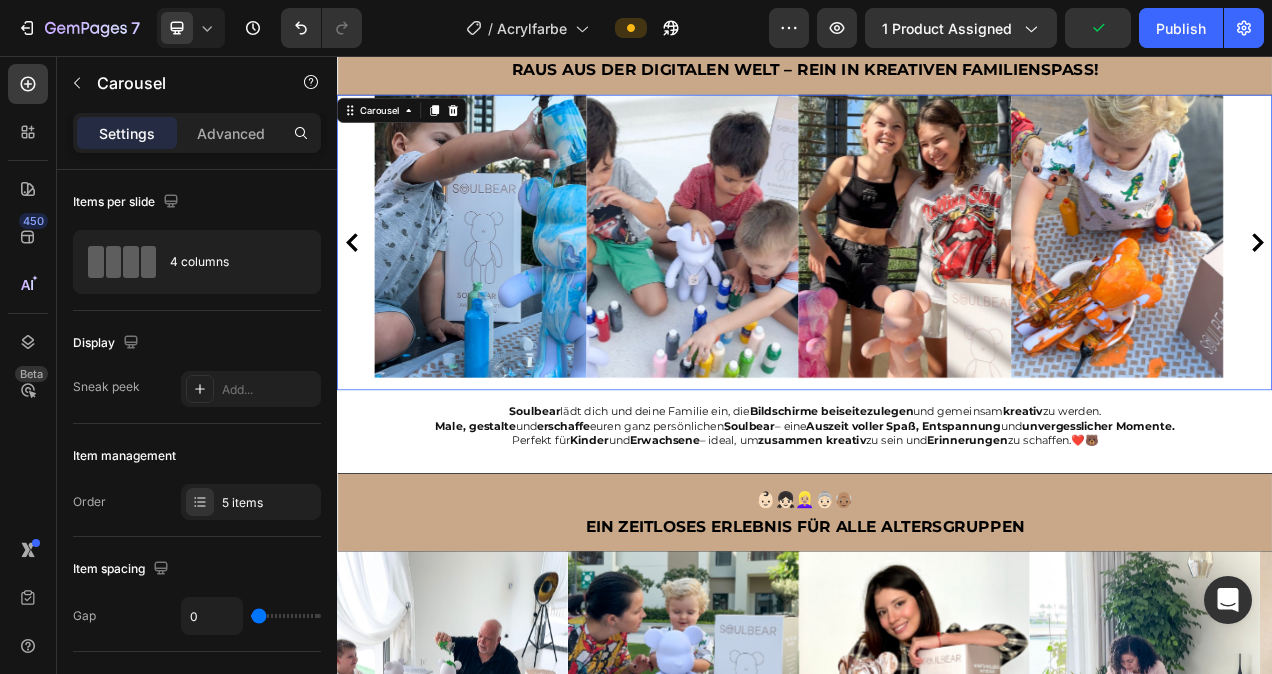 click on "Image" at bounding box center (521, 296) 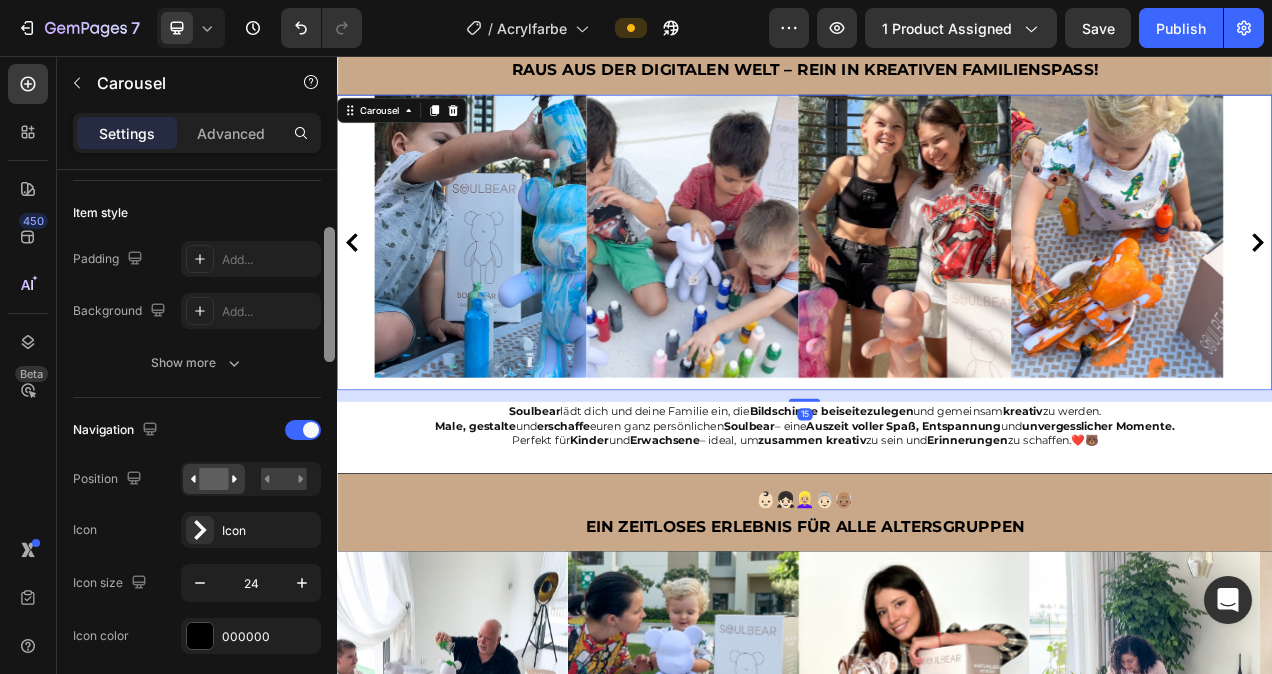 scroll, scrollTop: 505, scrollLeft: 0, axis: vertical 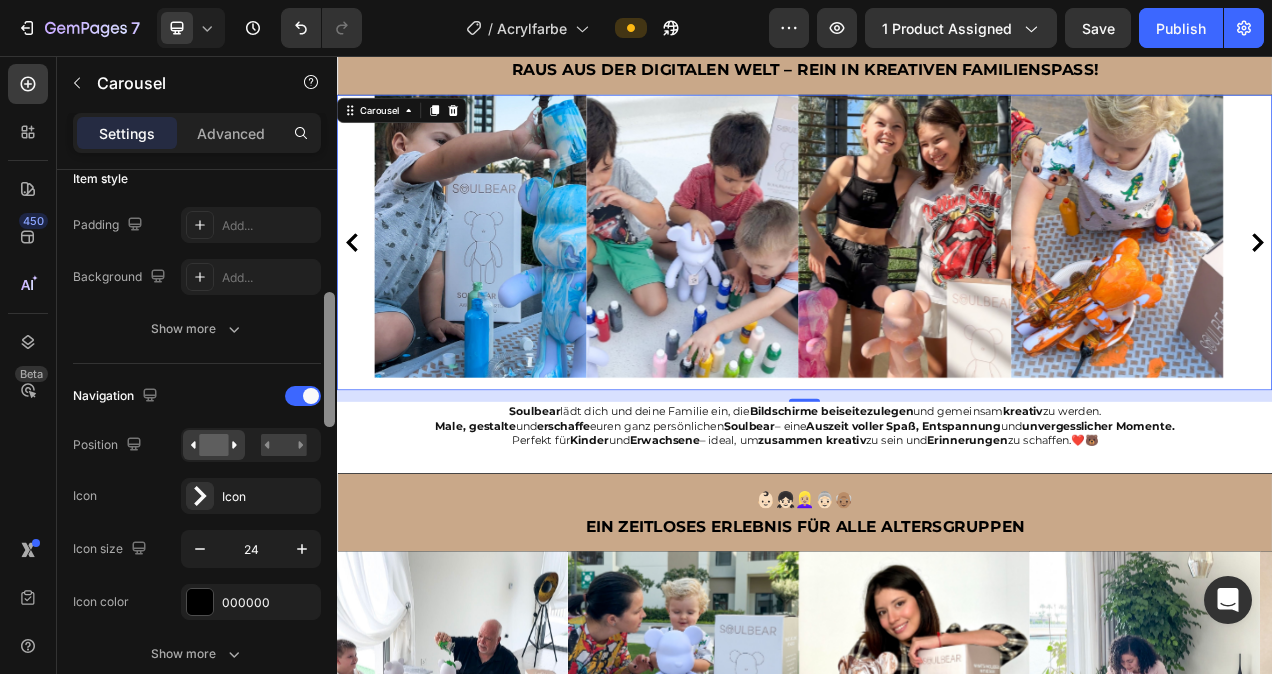 drag, startPoint x: 328, startPoint y: 268, endPoint x: 329, endPoint y: 390, distance: 122.0041 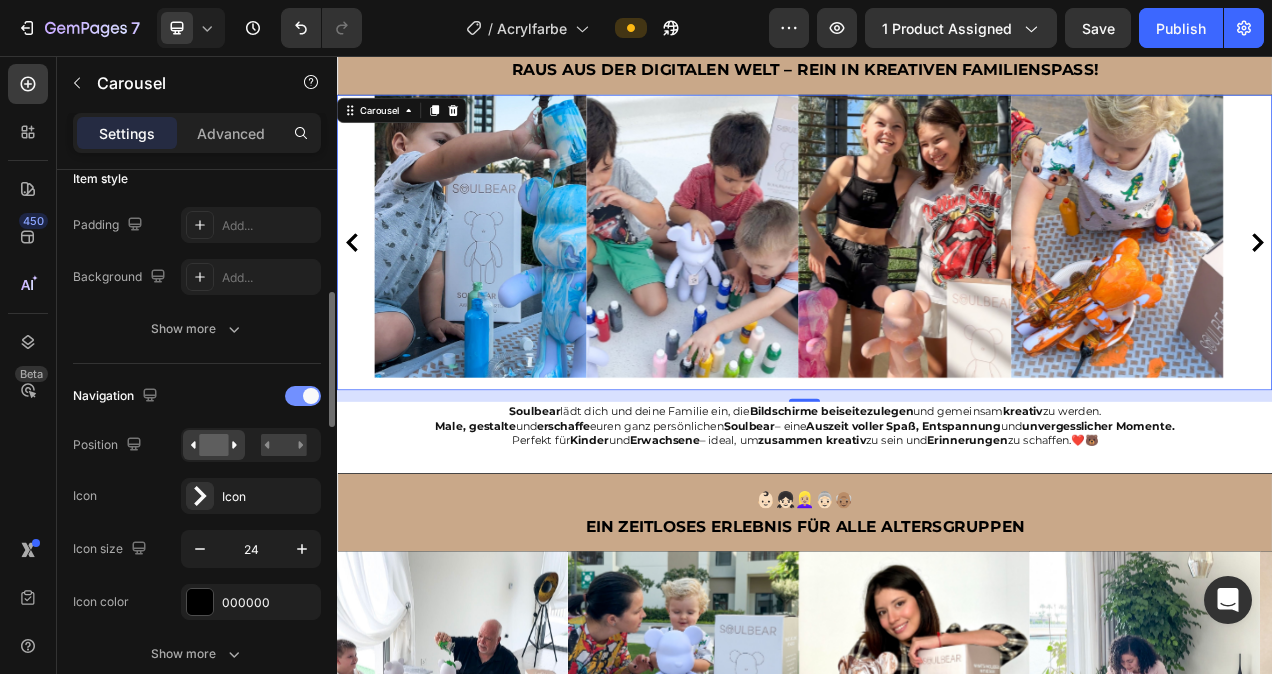 click at bounding box center [311, 396] 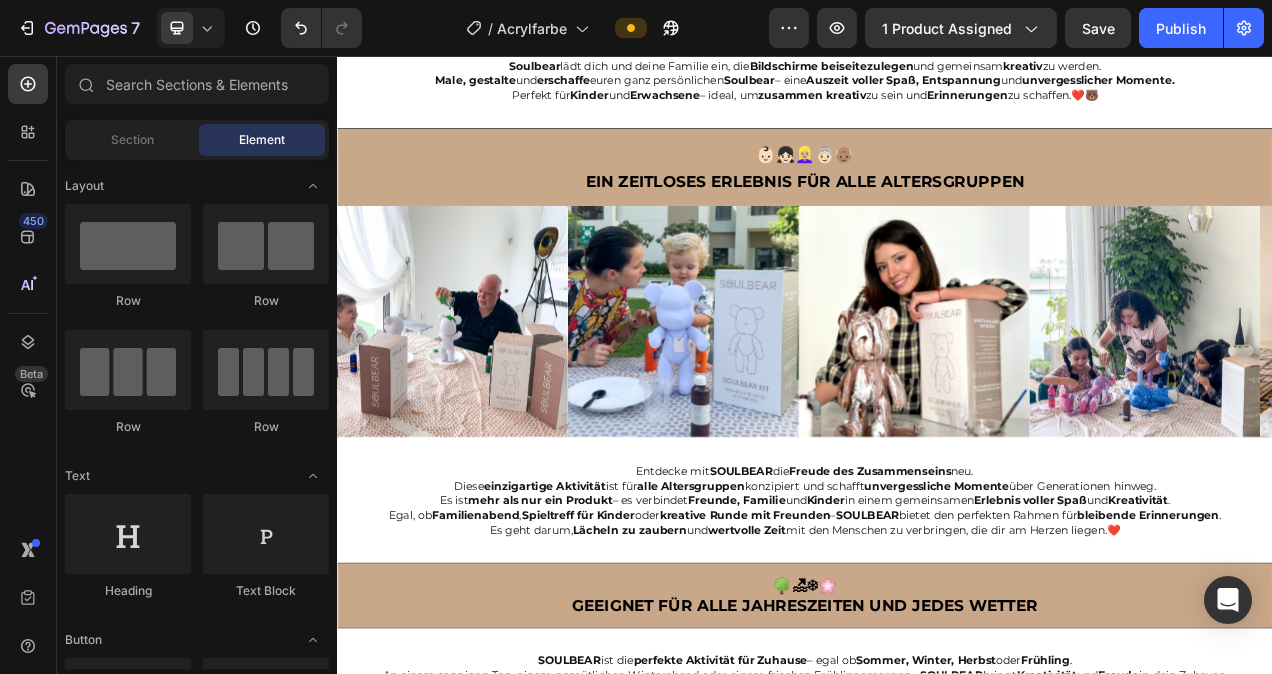scroll, scrollTop: 2630, scrollLeft: 0, axis: vertical 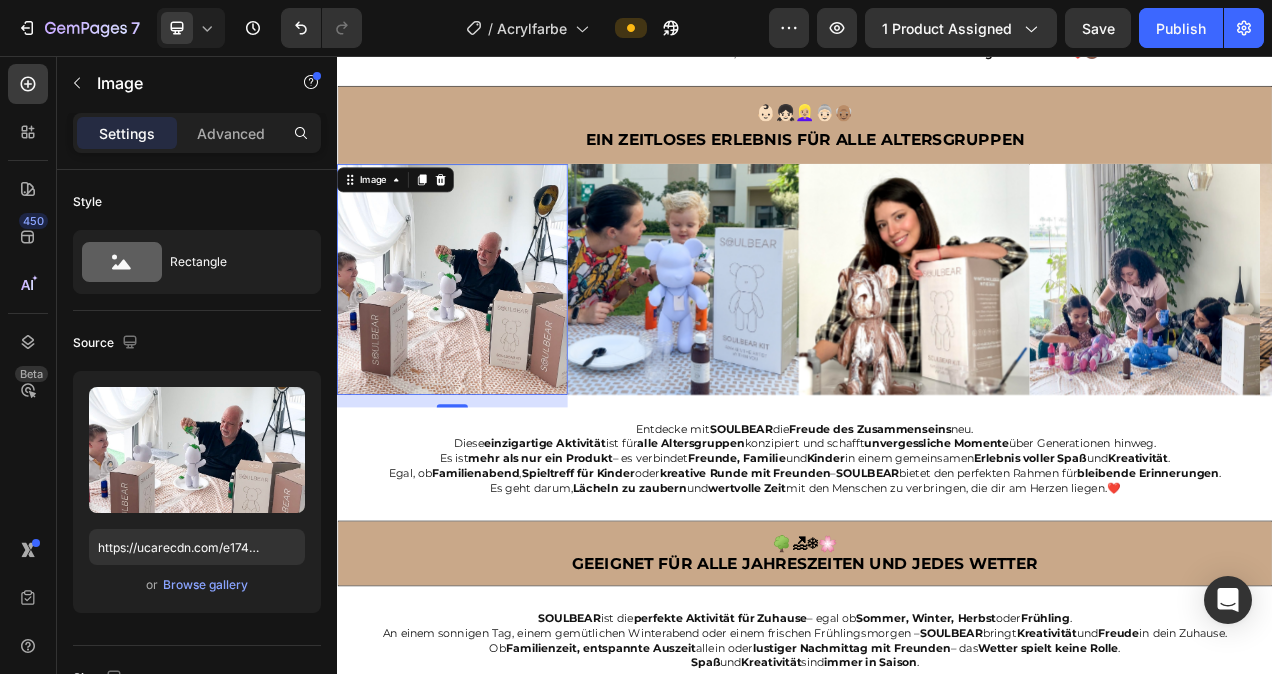 click at bounding box center [485, 344] 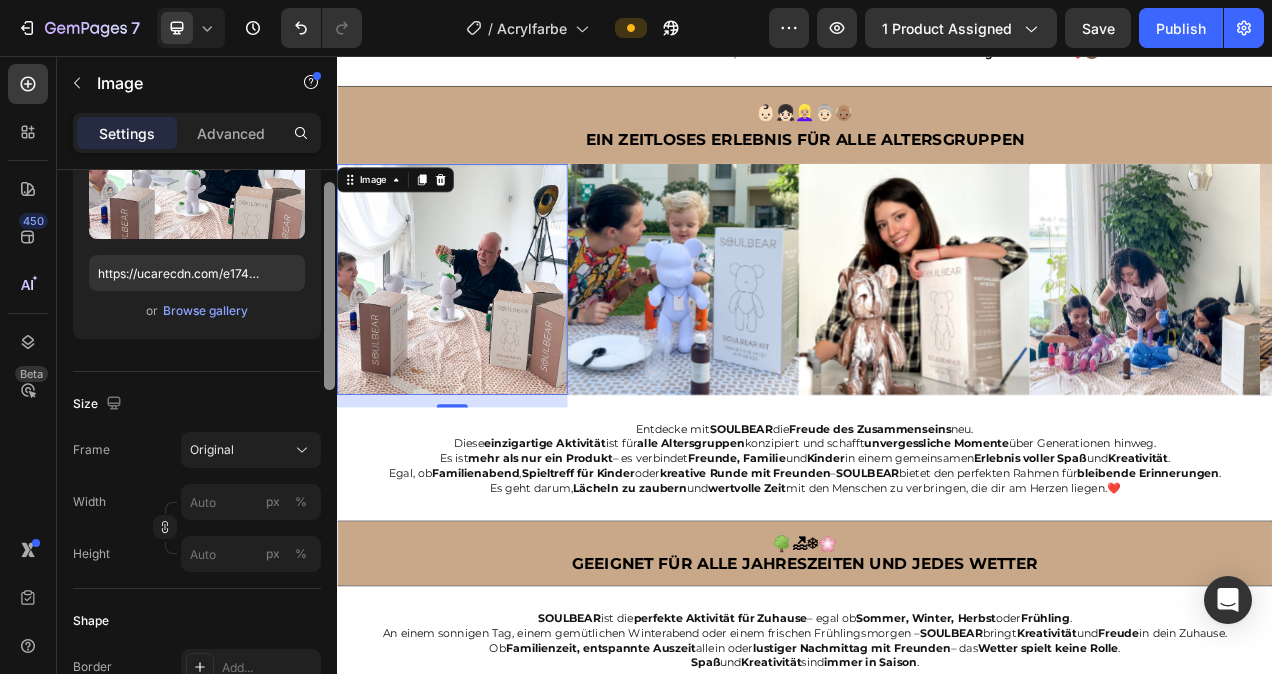 drag, startPoint x: 332, startPoint y: 272, endPoint x: 329, endPoint y: 375, distance: 103.04368 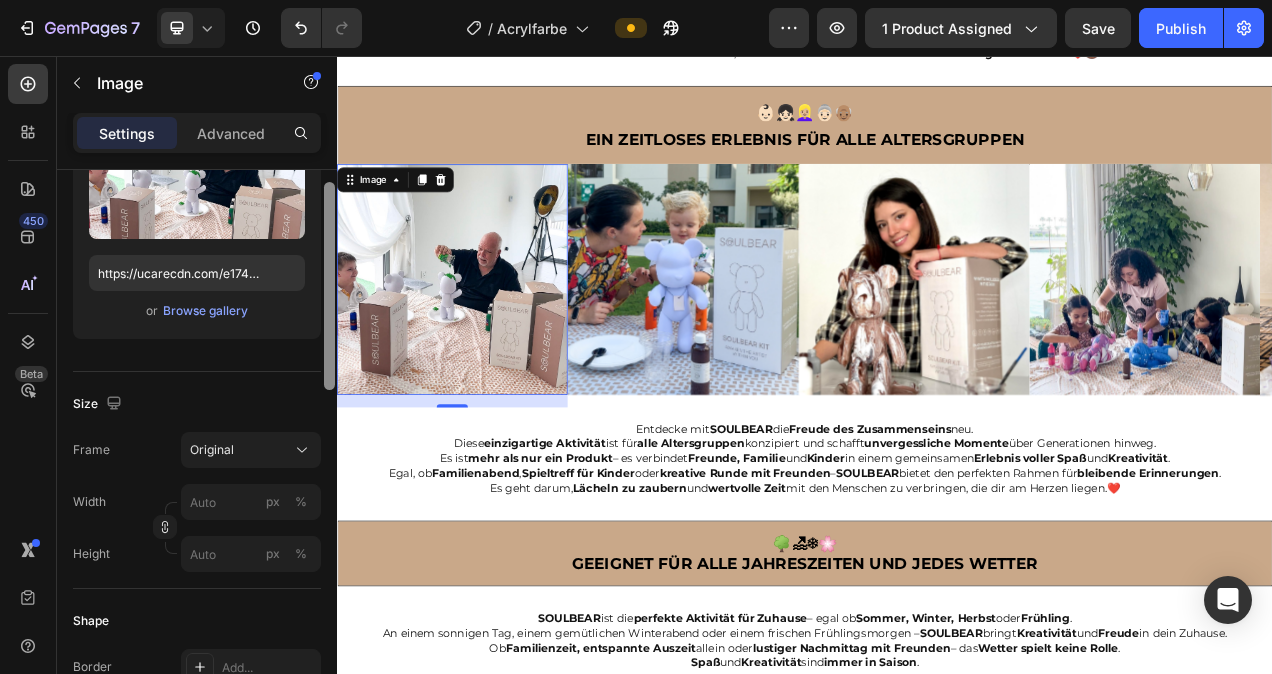click at bounding box center (329, 286) 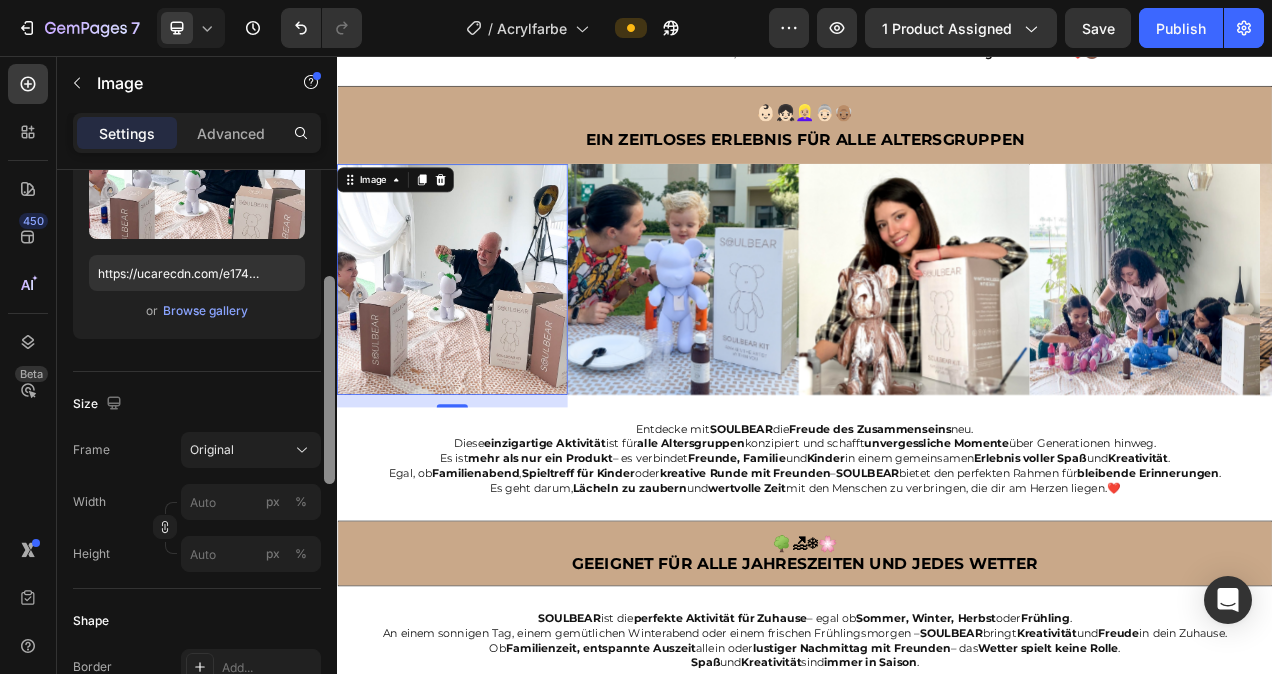 scroll, scrollTop: 277, scrollLeft: 0, axis: vertical 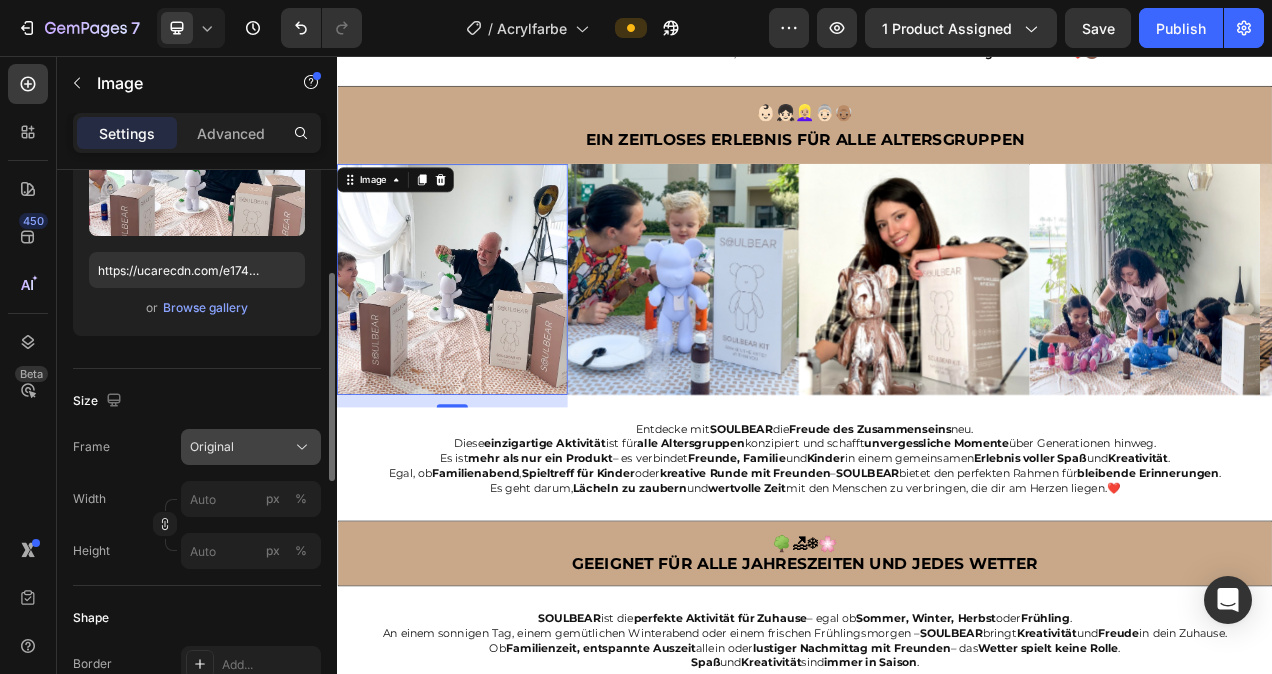 click on "Original" at bounding box center (251, 447) 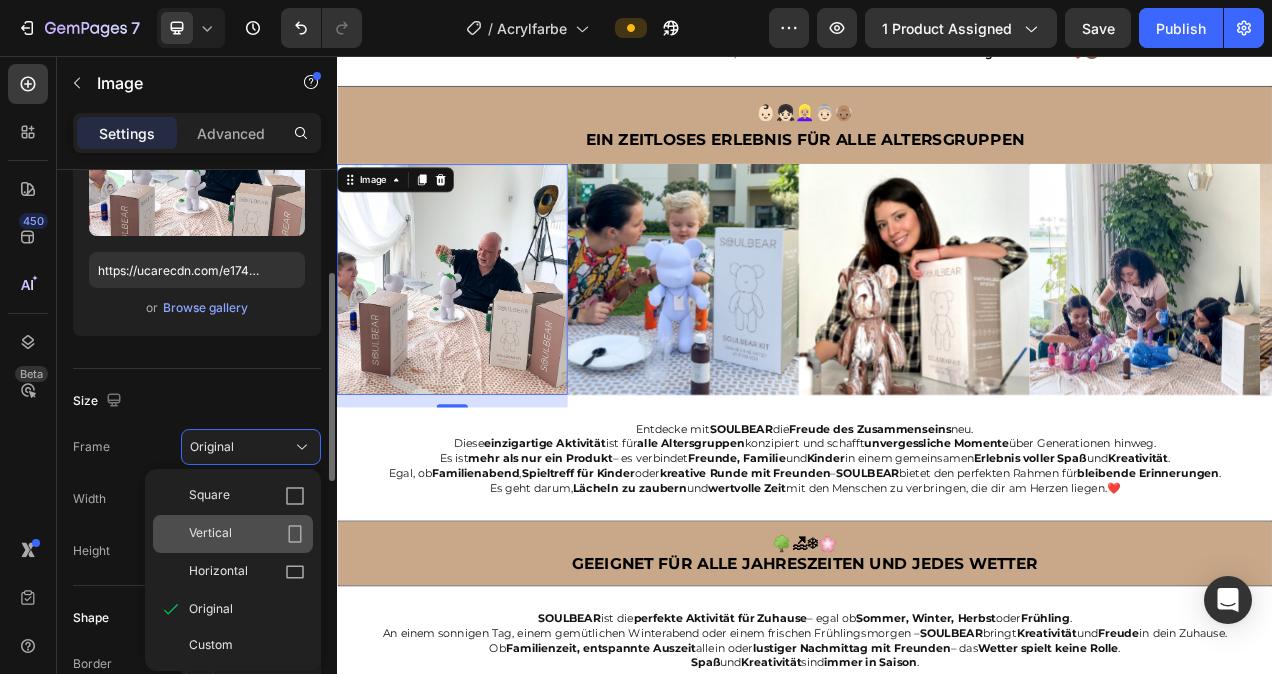 click on "Vertical" at bounding box center [247, 534] 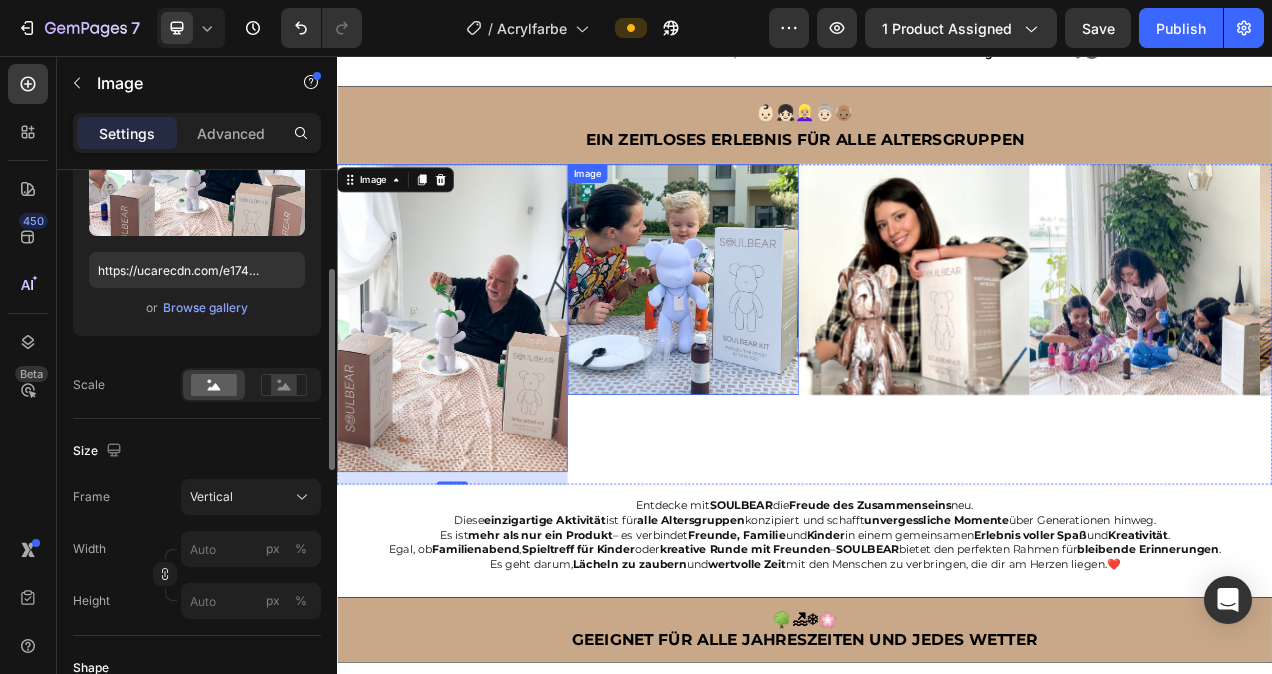 click at bounding box center [781, 344] 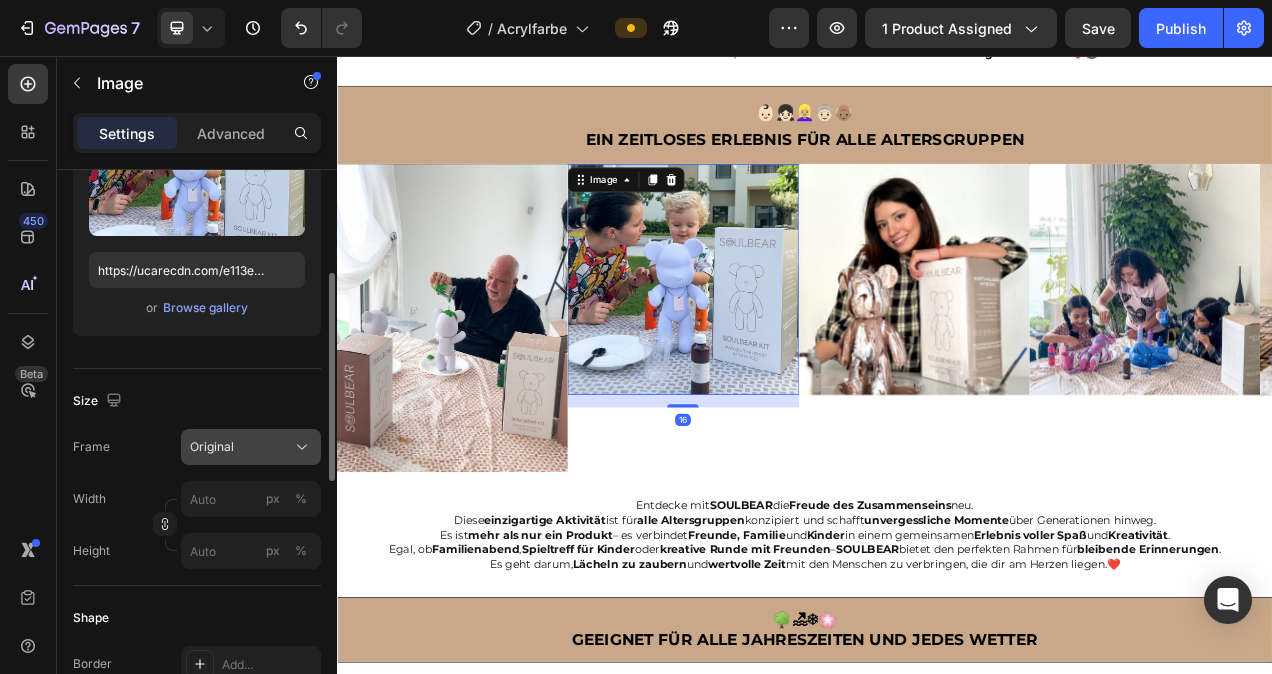 click on "Original" at bounding box center [251, 447] 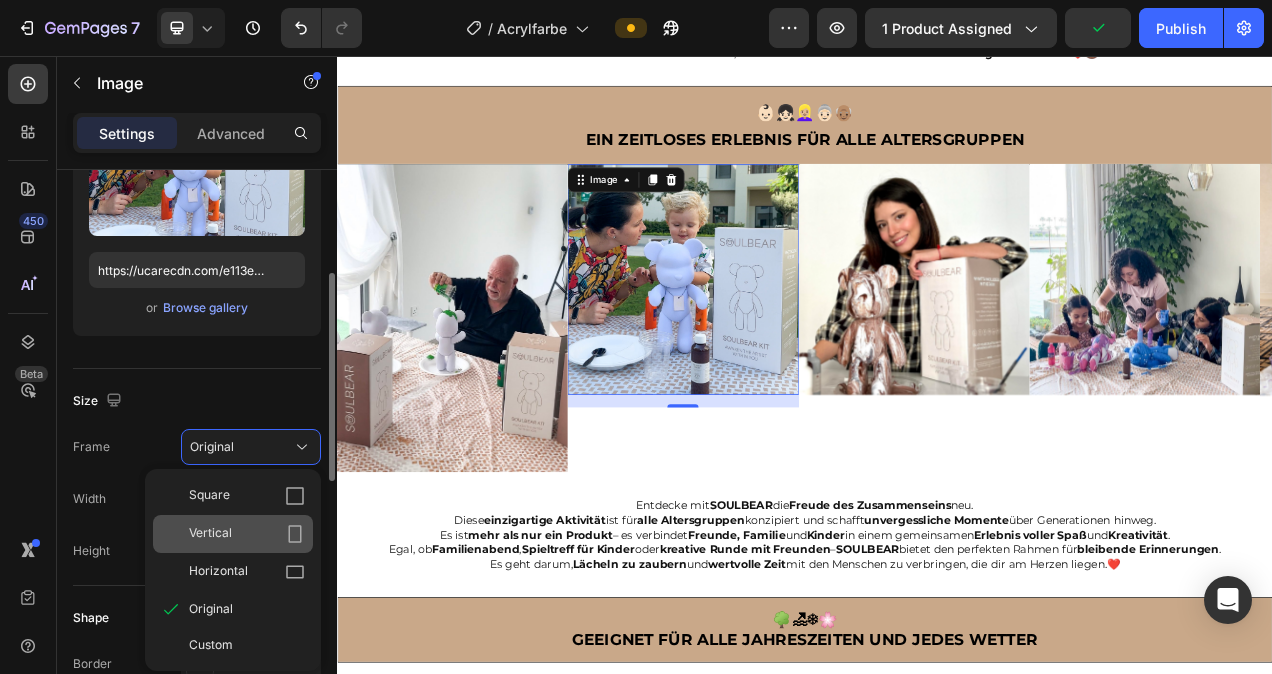click on "Vertical" 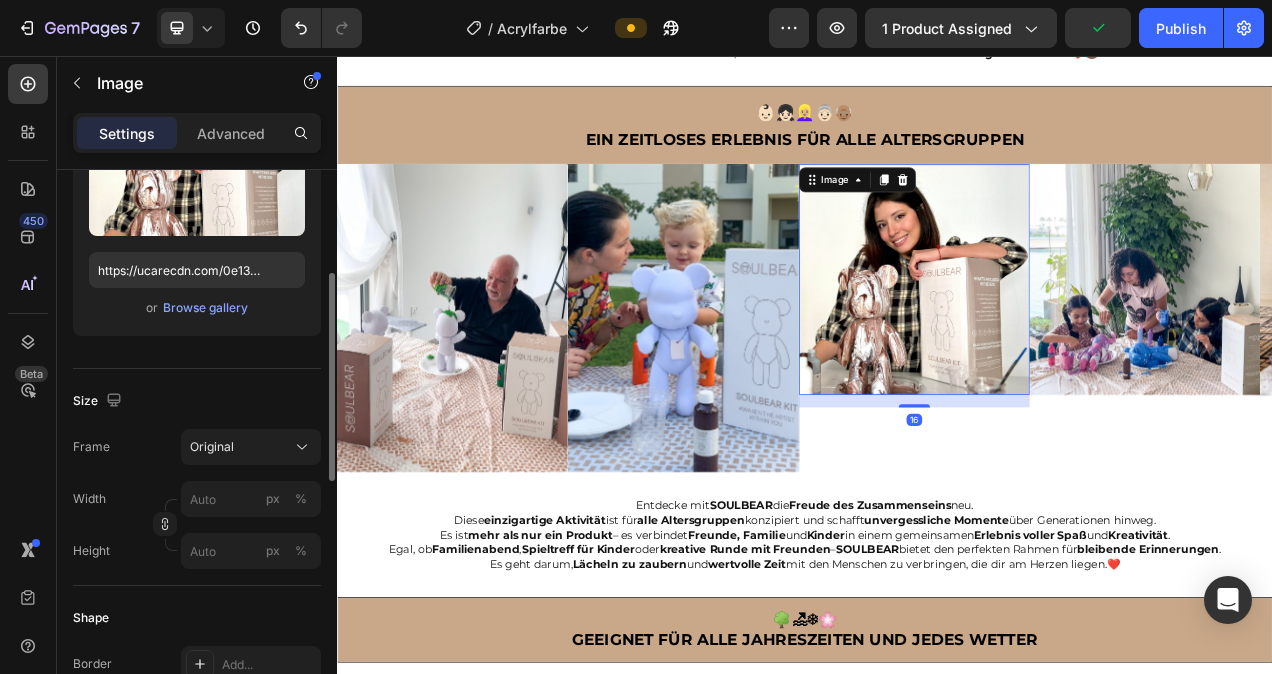 click at bounding box center (1078, 344) 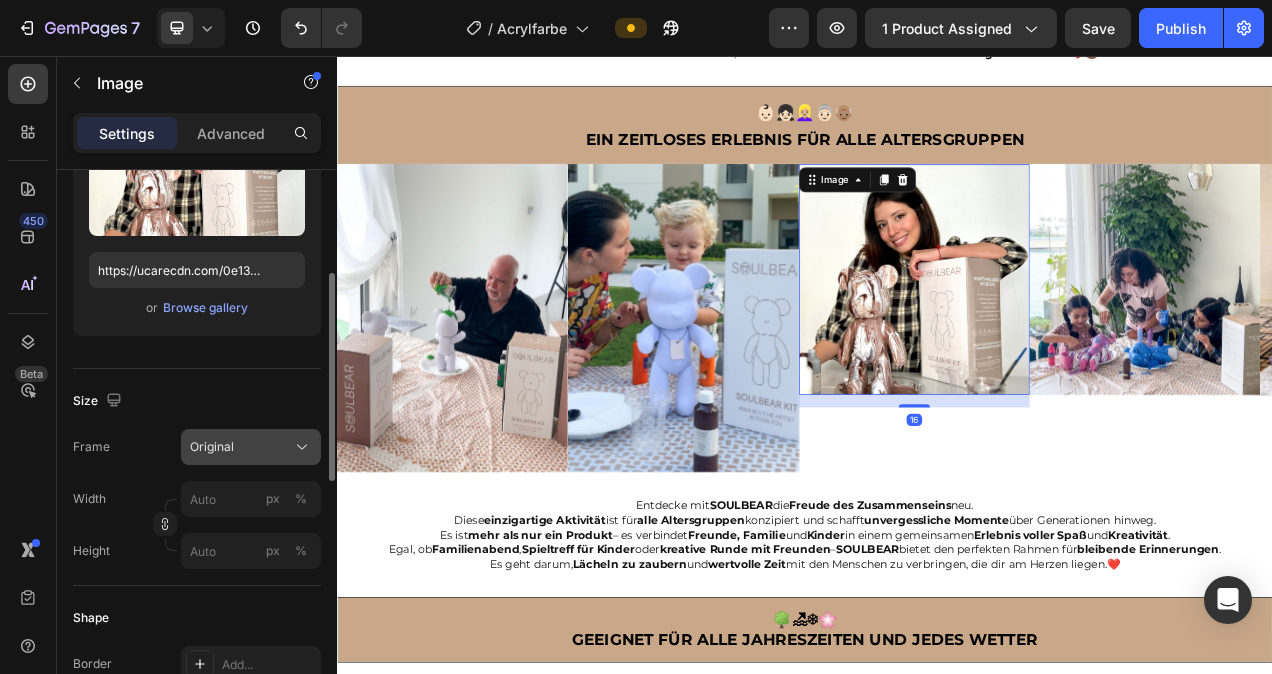 click on "Original" 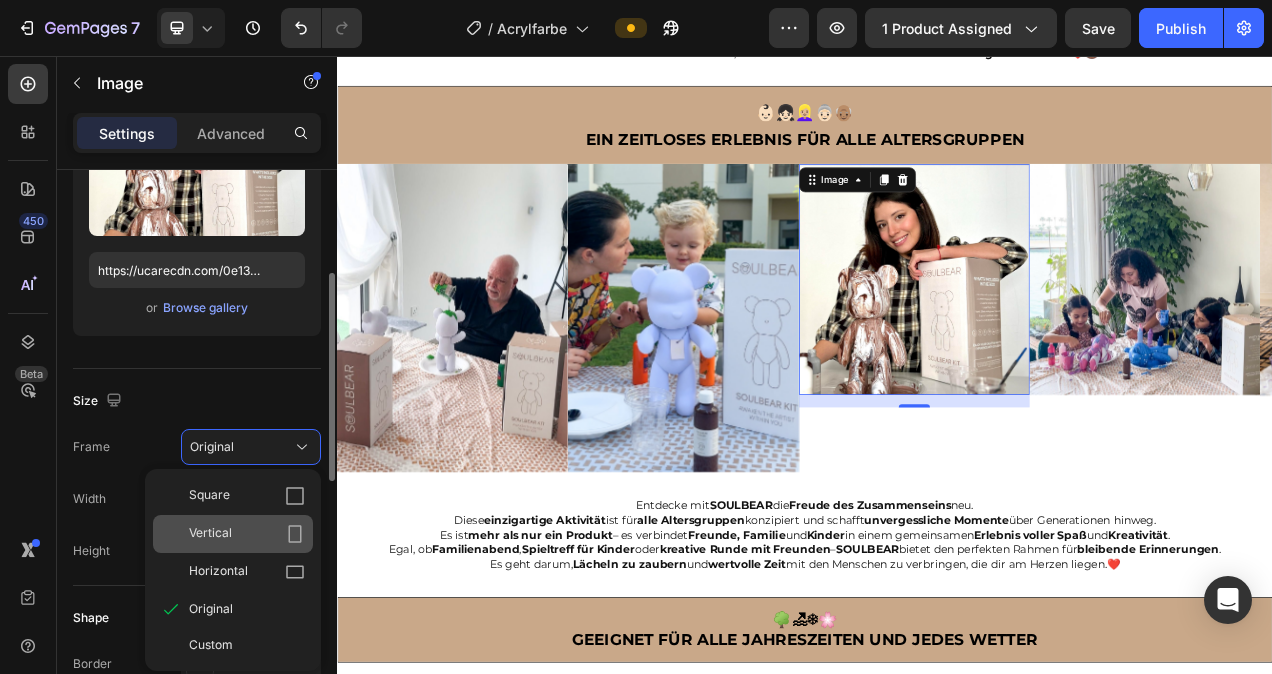 click on "Vertical" 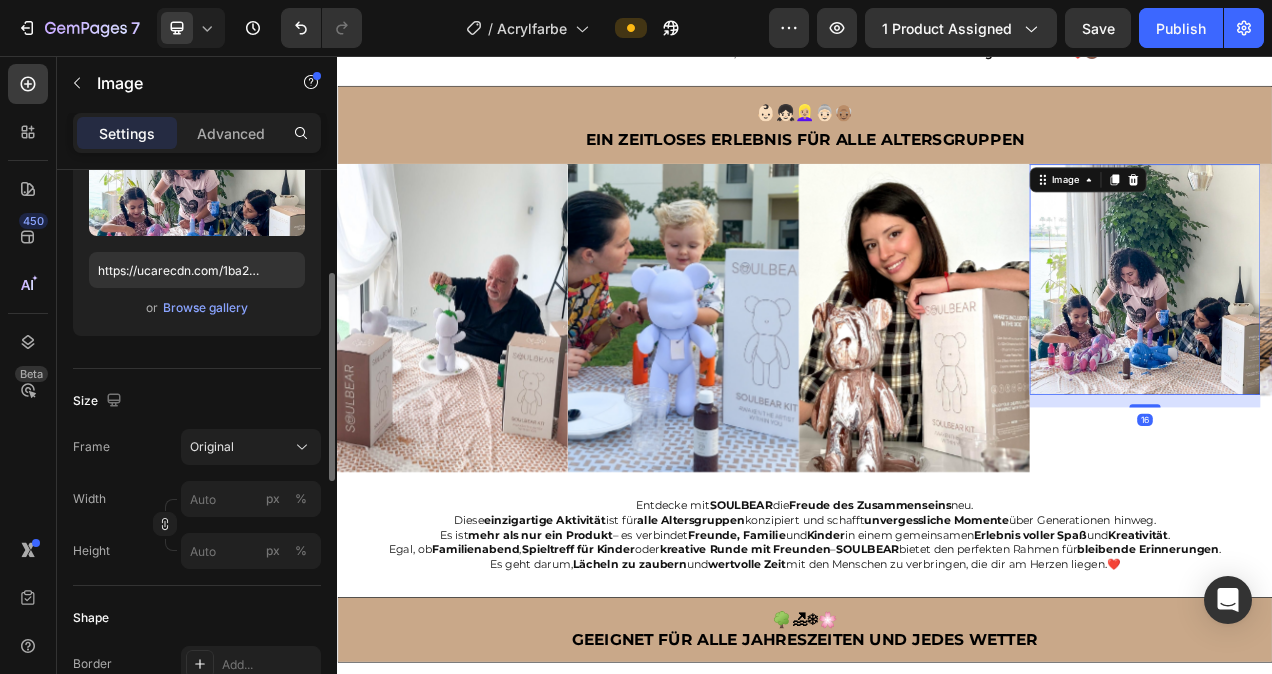 click at bounding box center (1374, 344) 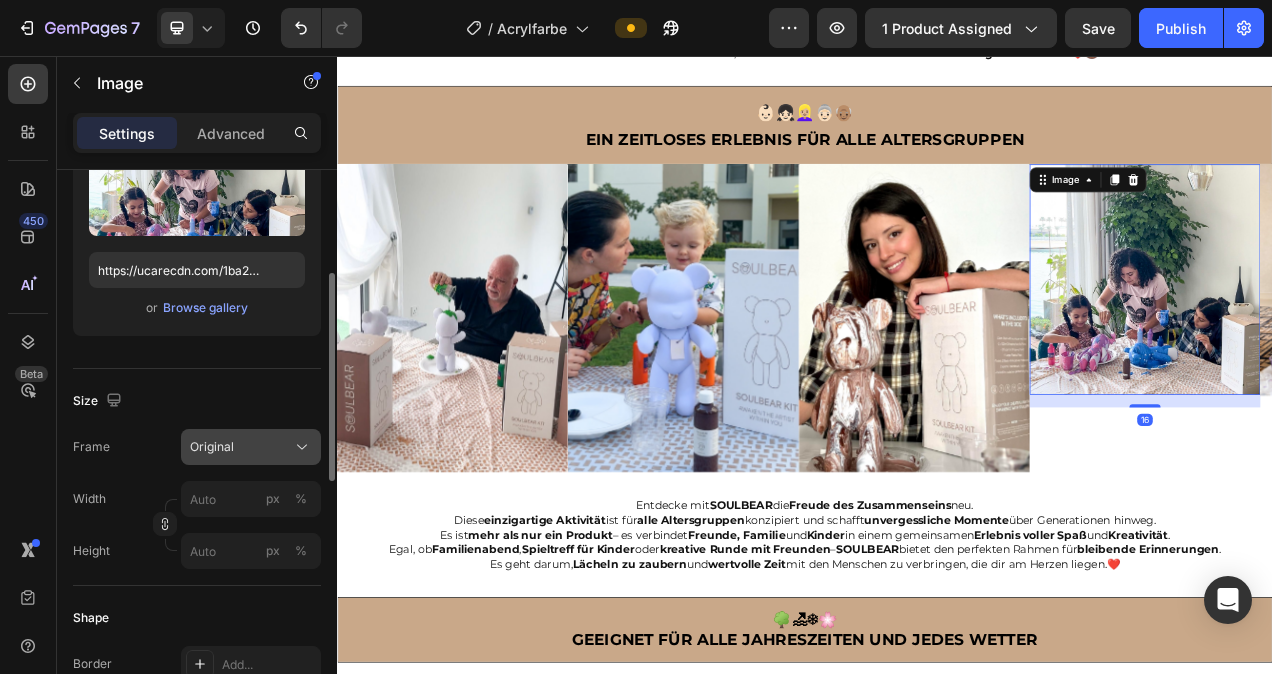 click 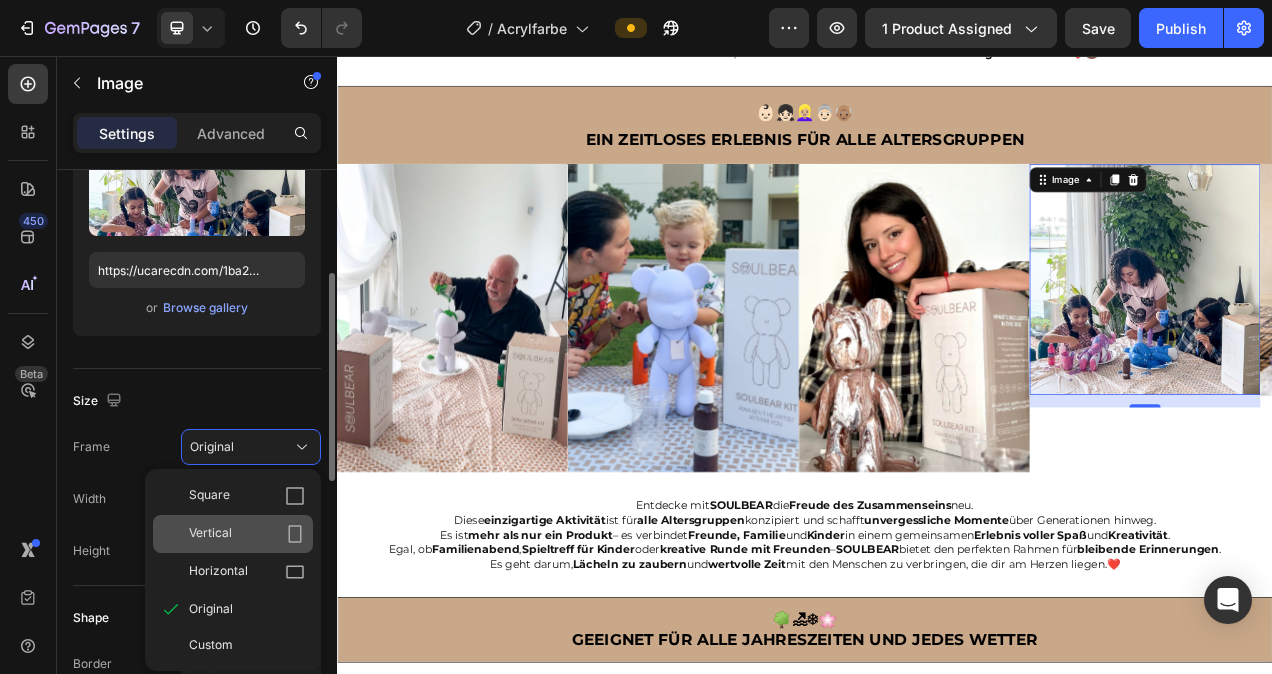 click 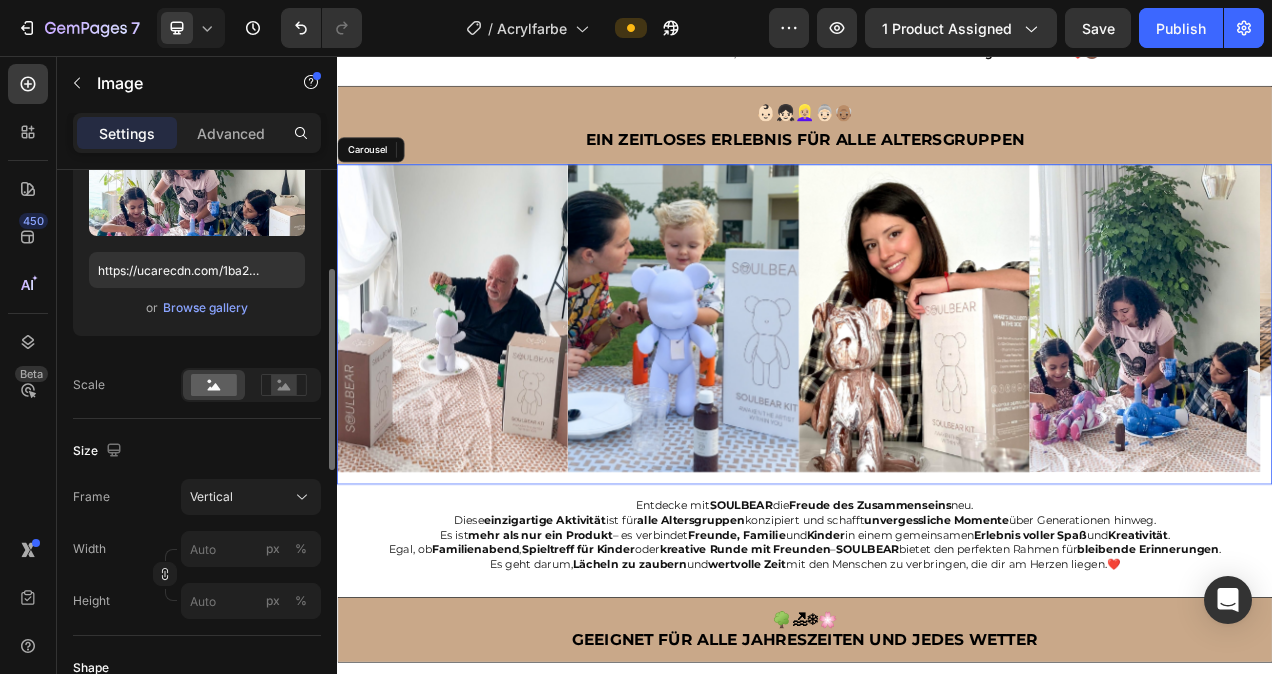 click on "Image" at bounding box center [485, 401] 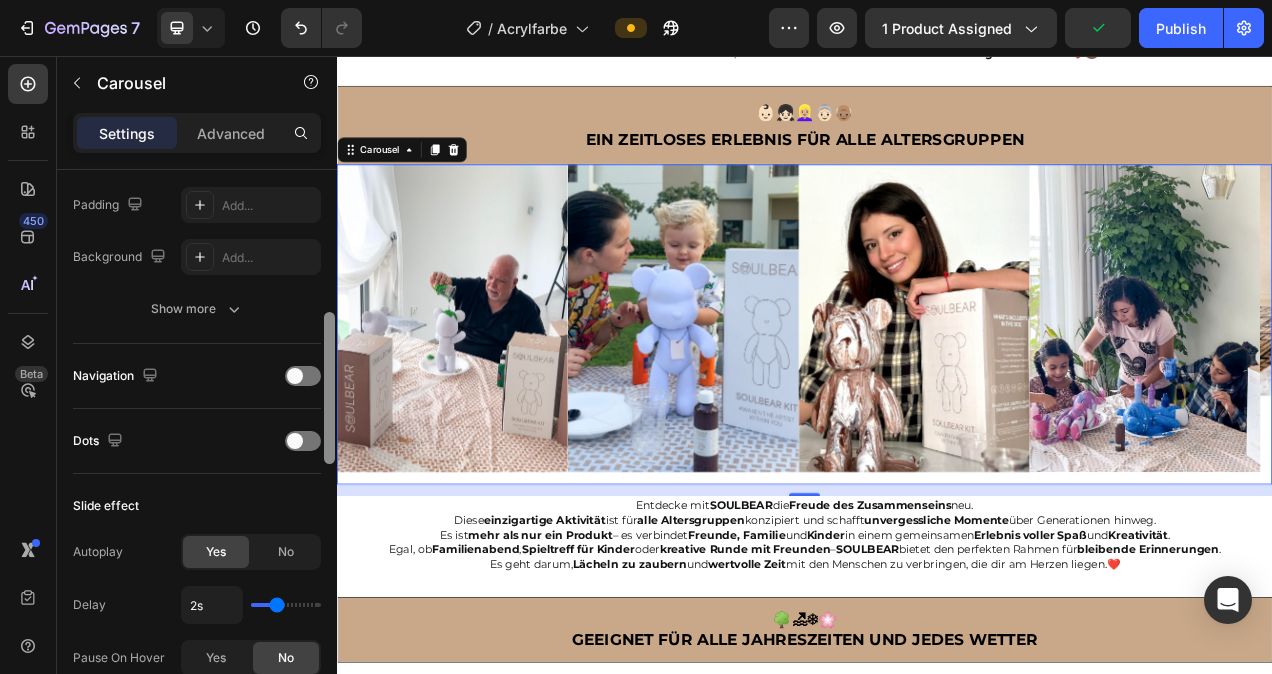 scroll, scrollTop: 536, scrollLeft: 0, axis: vertical 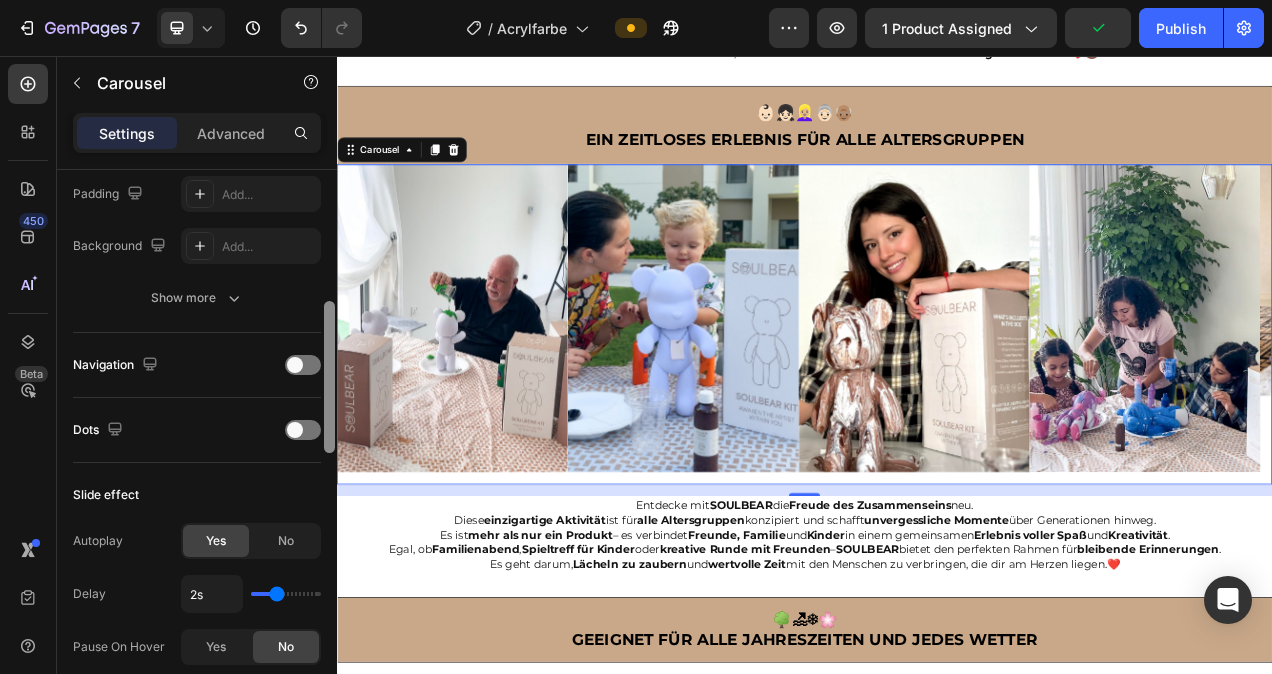 drag, startPoint x: 331, startPoint y: 277, endPoint x: 325, endPoint y: 421, distance: 144.12494 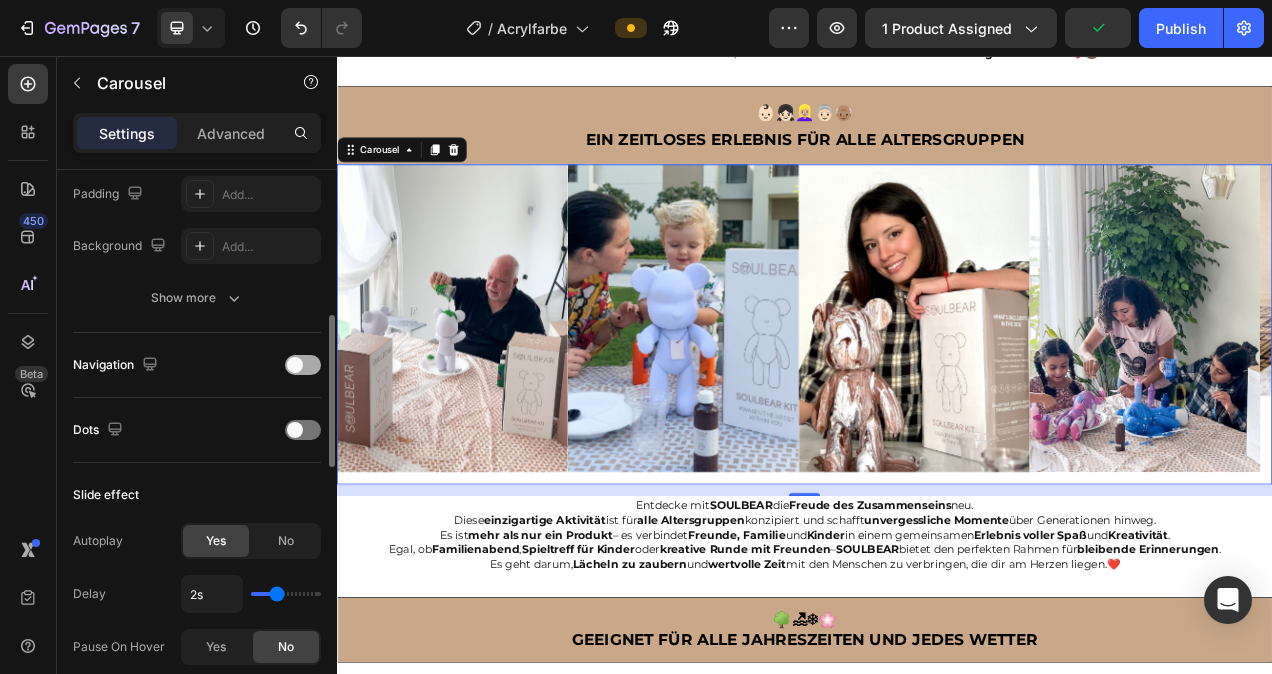 click at bounding box center [295, 365] 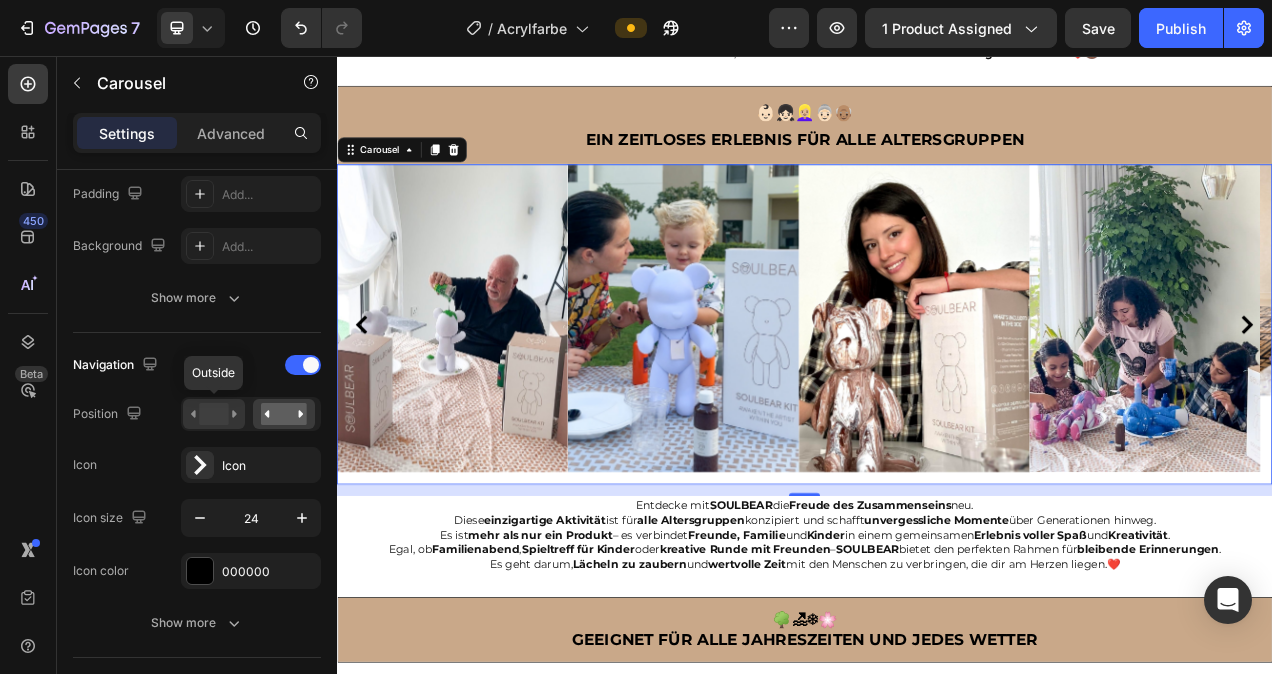 click 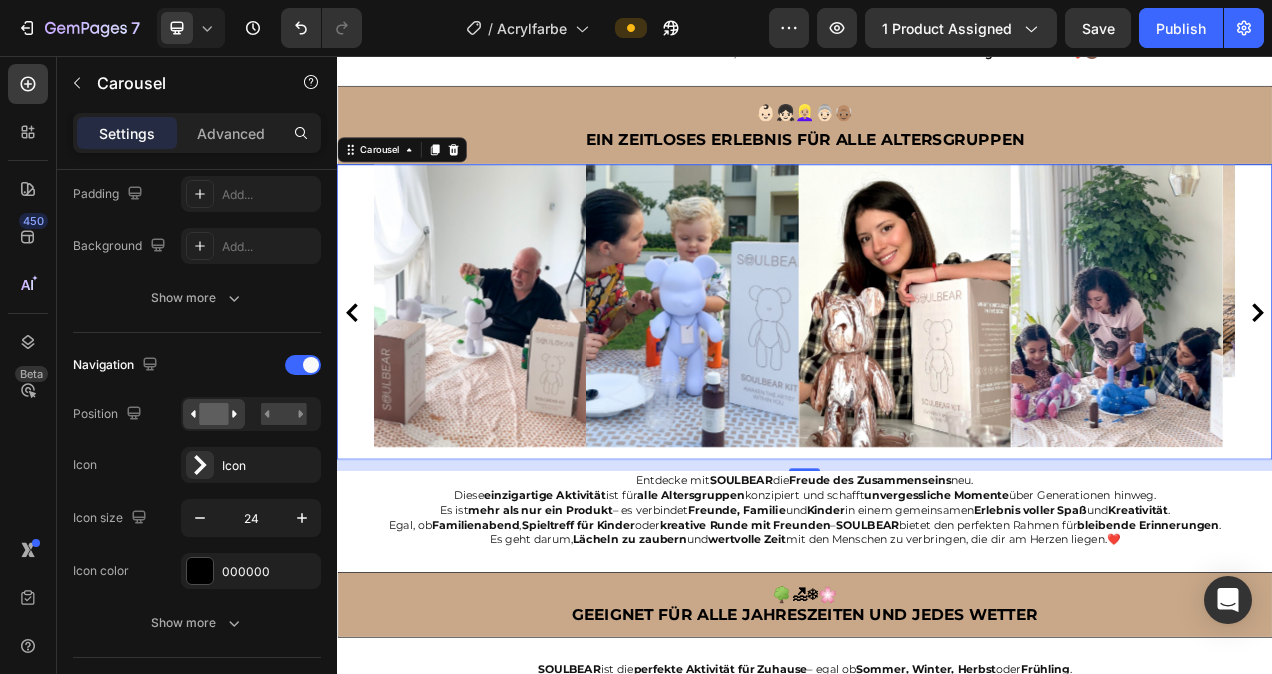 click 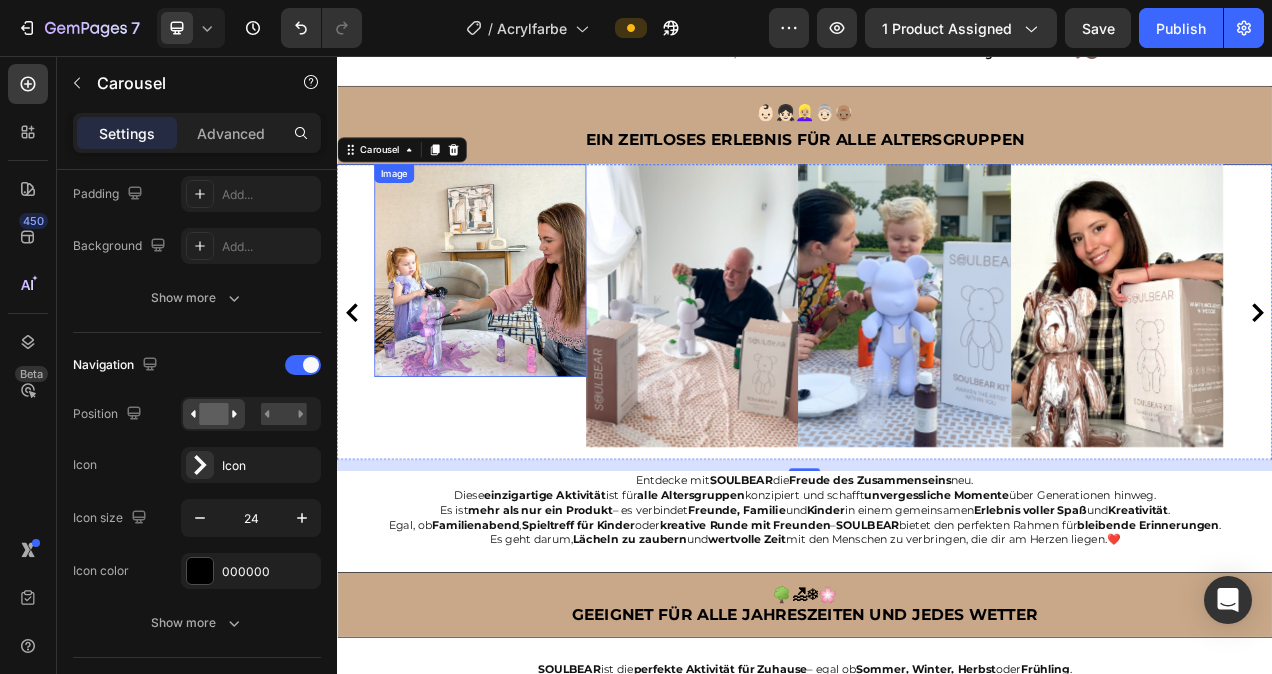 click at bounding box center (521, 332) 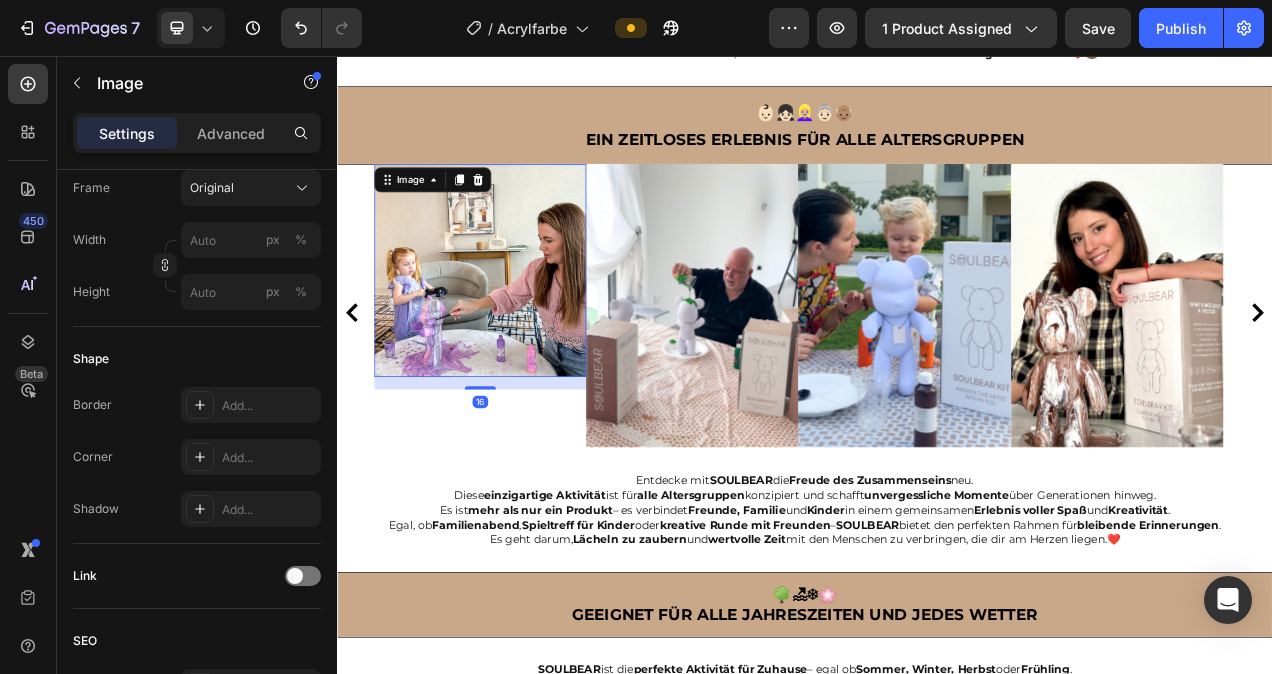 scroll, scrollTop: 0, scrollLeft: 0, axis: both 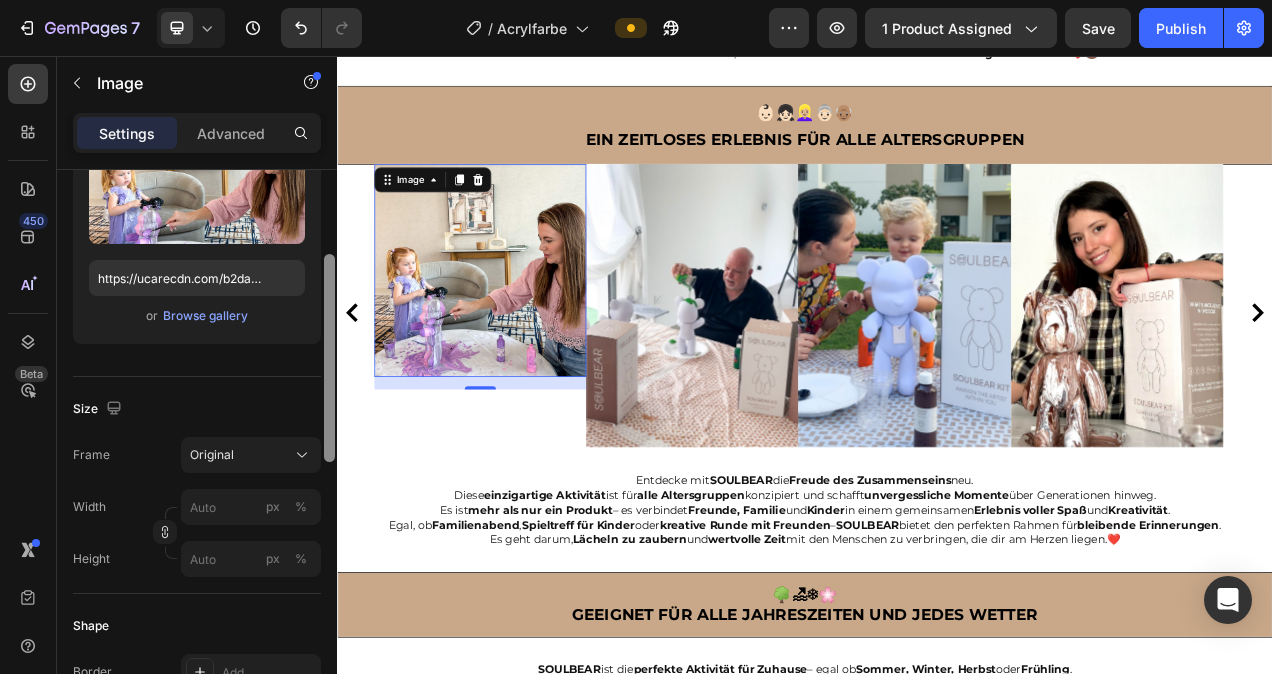 drag, startPoint x: 328, startPoint y: 351, endPoint x: 324, endPoint y: 452, distance: 101.07918 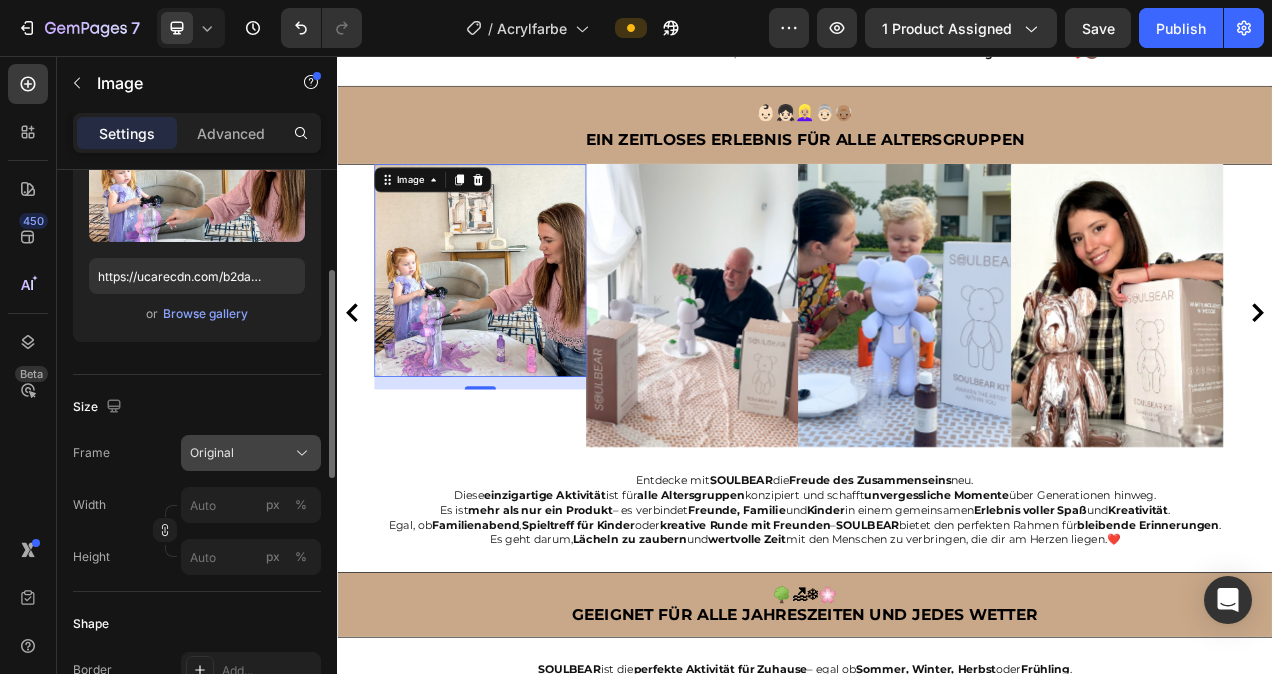 click 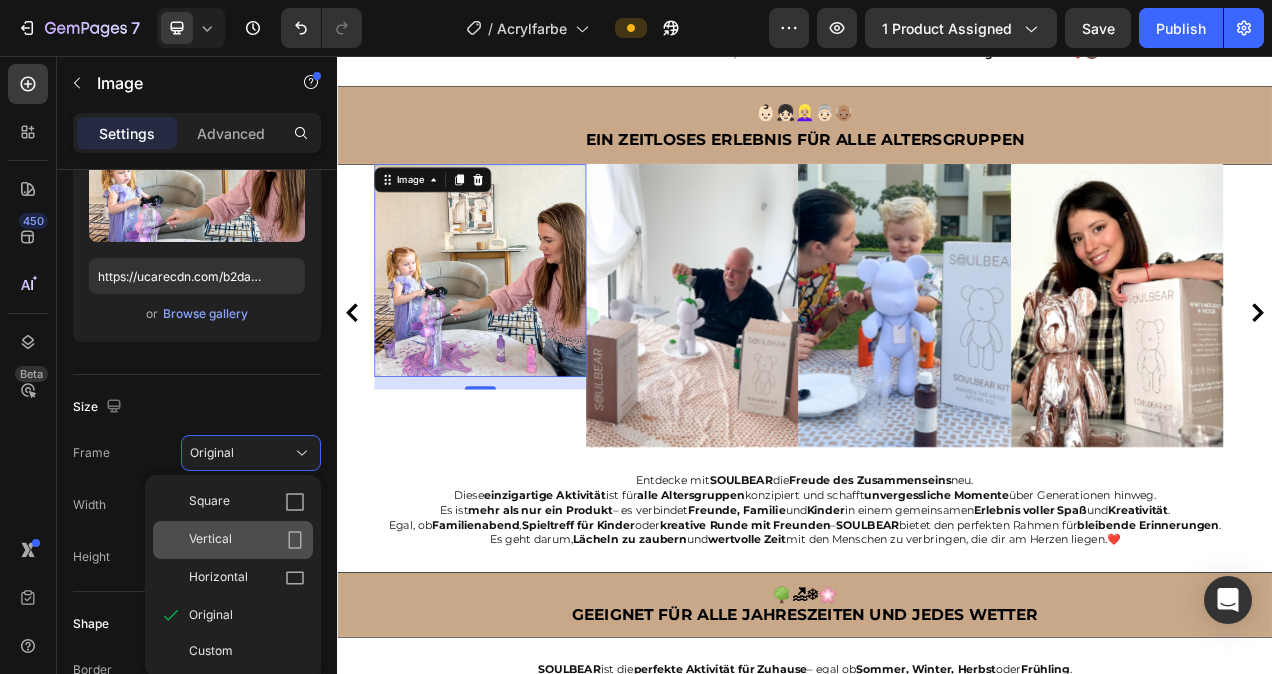 click on "Vertical" 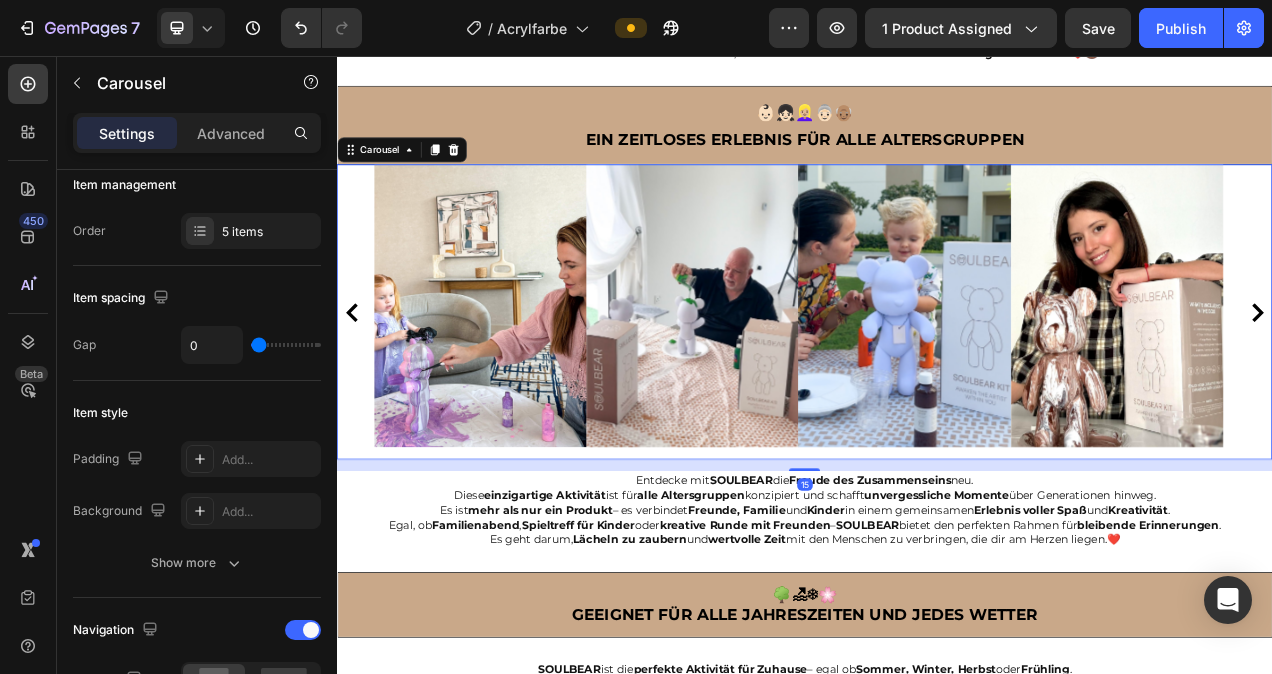 click on "Image" at bounding box center (793, 385) 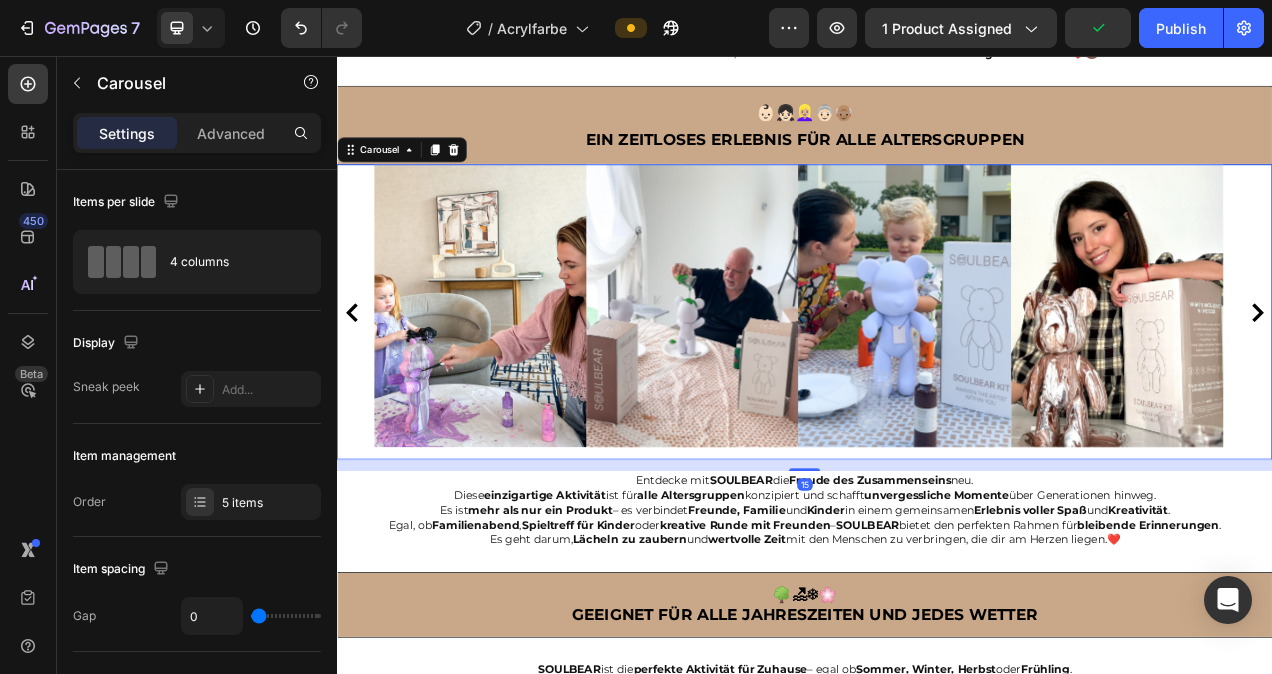 click 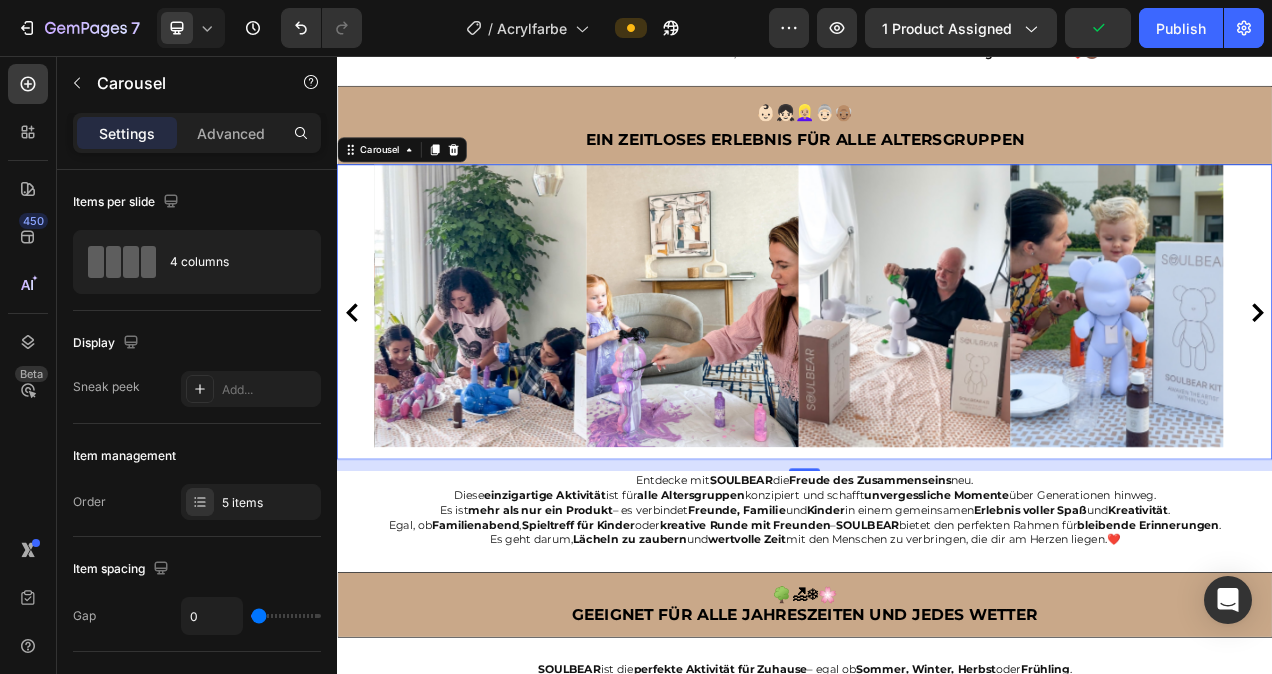 click 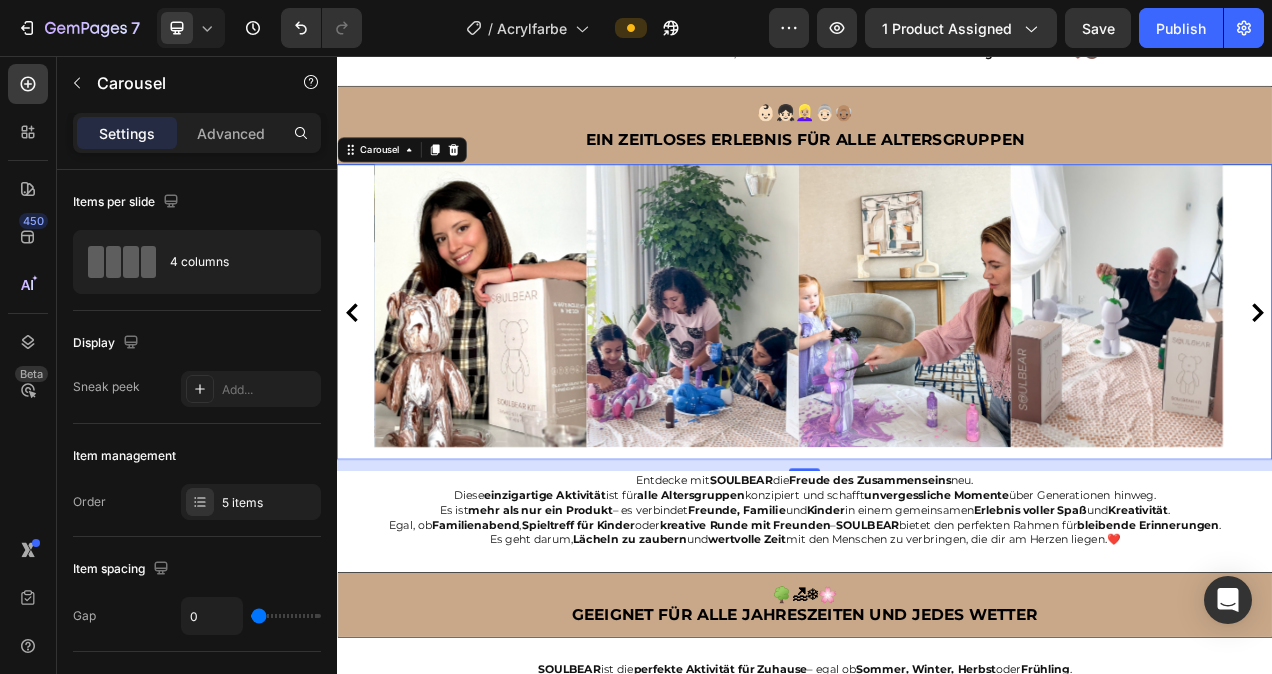 click 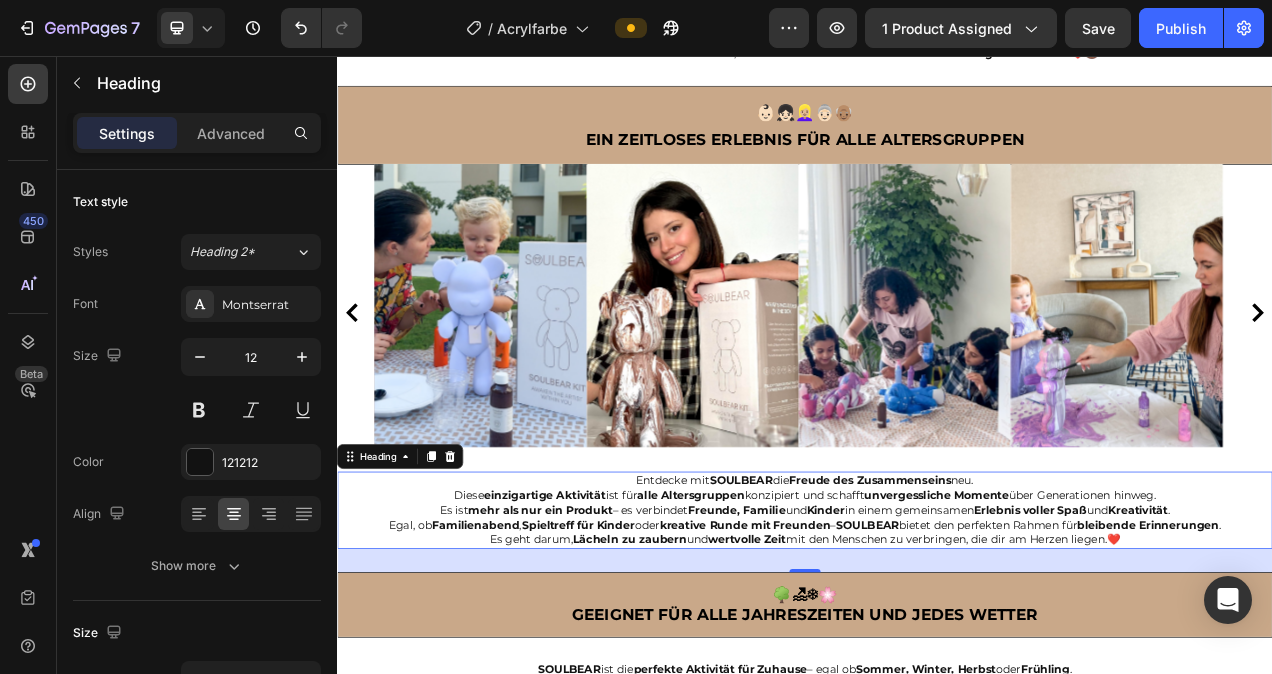 click on "Entdecke mit  SOULBEAR  die  Freude des Zusammenseins  neu. Diese  einzigartige Aktivität  ist für  alle Altersgruppen  konzipiert und schafft  unvergessliche Momente  über Generationen hinweg. Es ist  mehr als nur ein Produkt  – es verbindet  Freunde, Familie  und  Kinder  in einem gemeinsamen  Erlebnis voller Spaß  und  Kreativität . Egal, ob  Familienabend ,  Spieltreff für Kinder  oder  kreative Runde mit Freunden  –  SOULBEAR  bietet den perfekten Rahmen für  bleibende Erinnerungen . Es geht darum,  Lächeln zu zaubern  und  wertvolle Zeit  mit den Menschen zu verbringen, die dir am Herzen liegen.❤️" at bounding box center (937, 639) 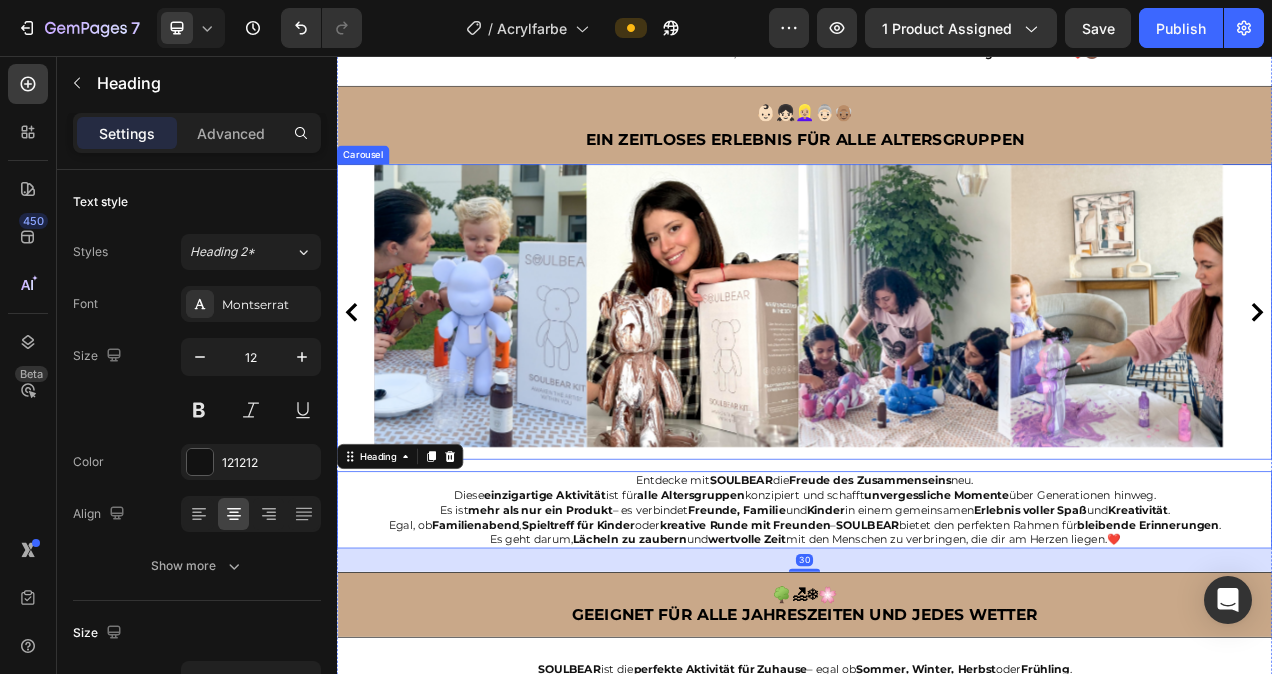 click on "Image" at bounding box center (521, 385) 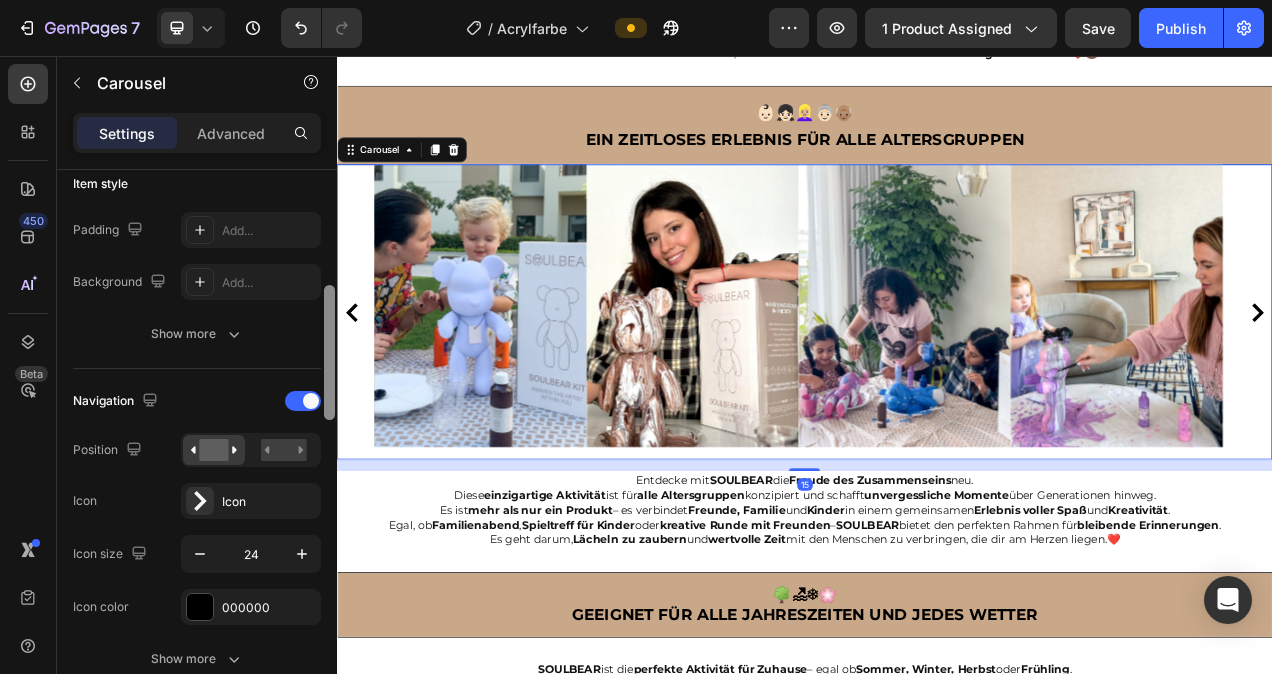 scroll, scrollTop: 505, scrollLeft: 0, axis: vertical 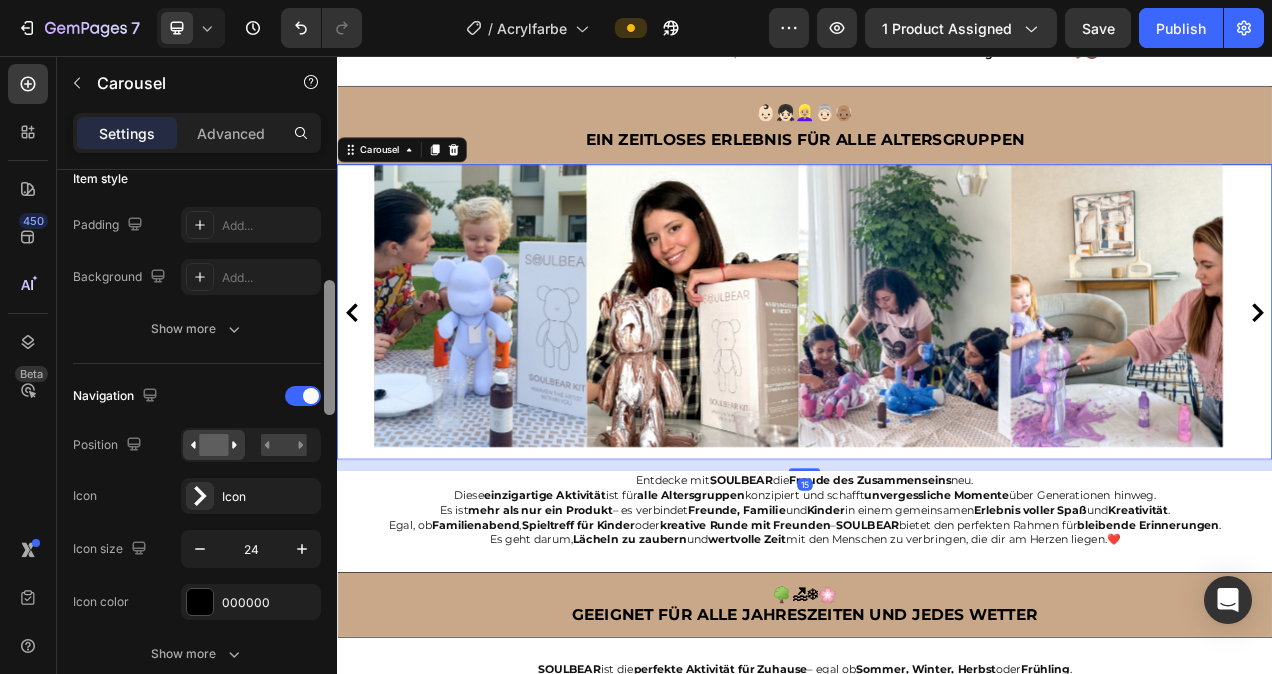 drag, startPoint x: 329, startPoint y: 264, endPoint x: 326, endPoint y: 386, distance: 122.03688 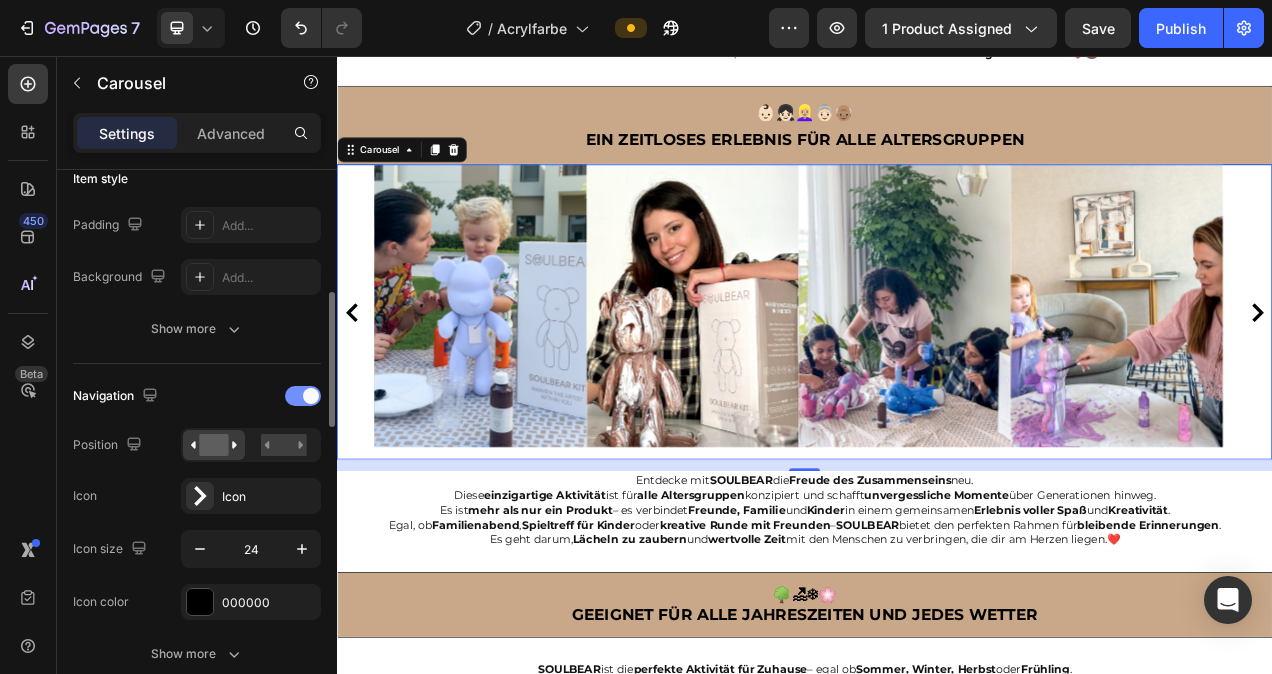 click at bounding box center (311, 396) 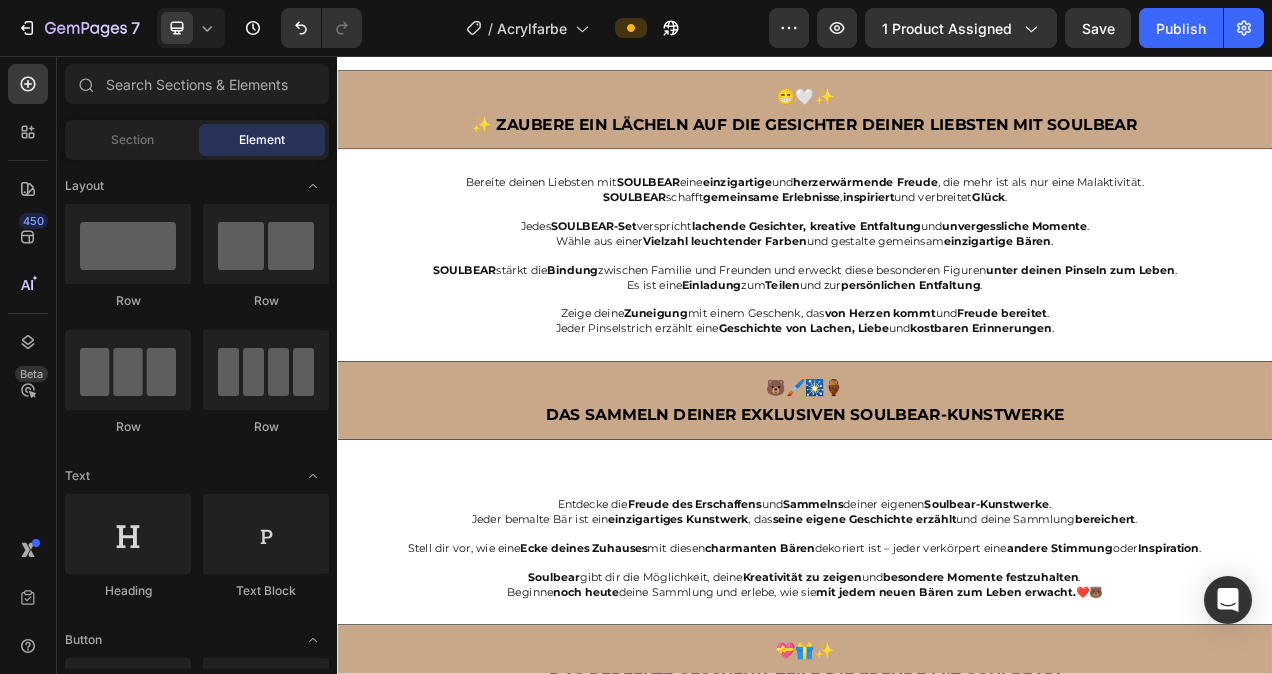 scroll, scrollTop: 4254, scrollLeft: 0, axis: vertical 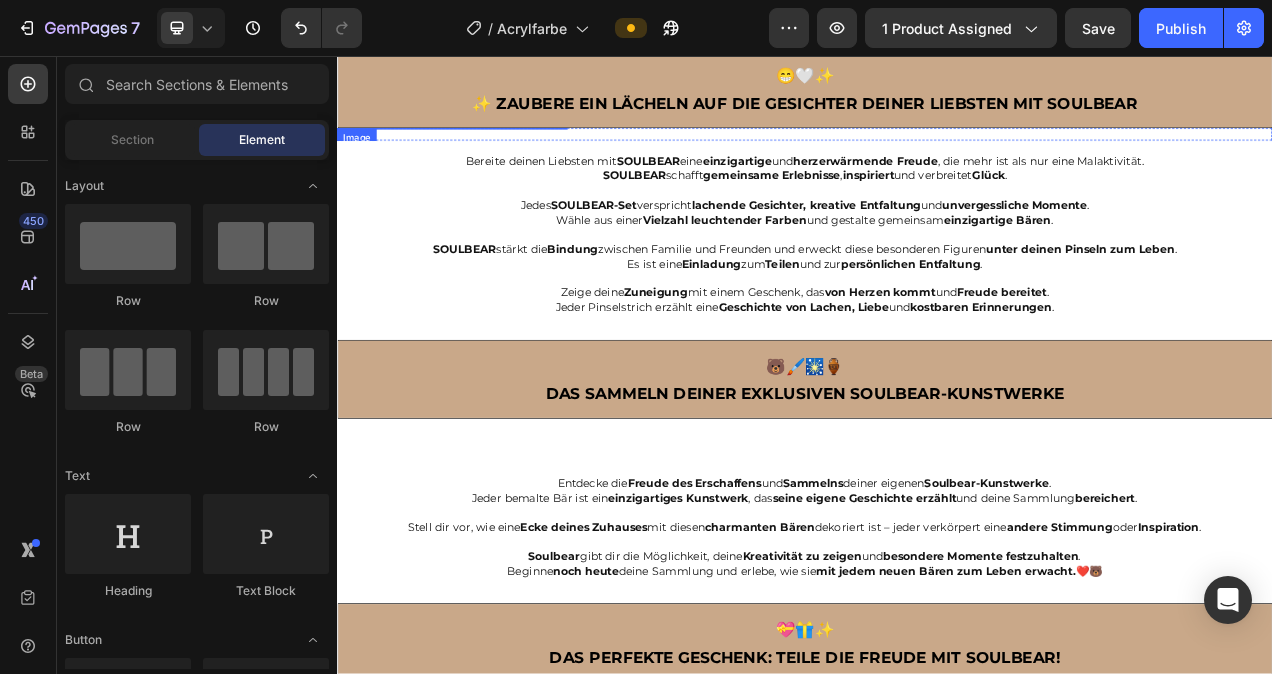 click at bounding box center (485, 149) 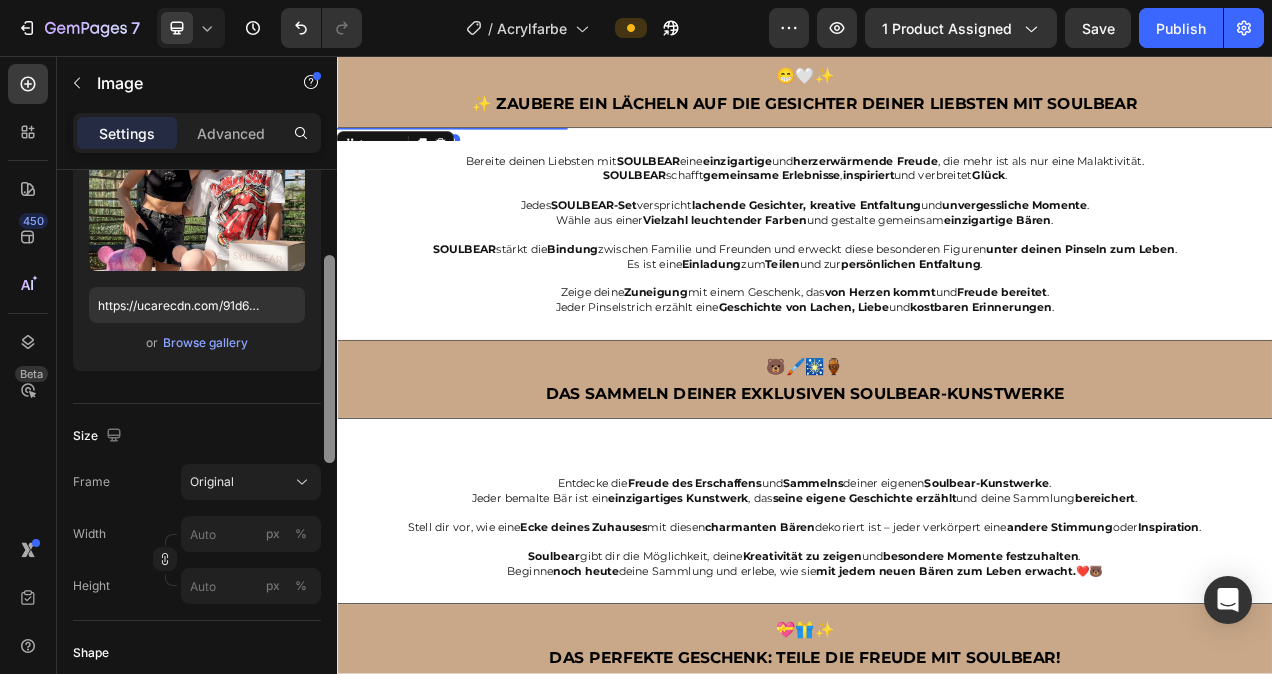 scroll, scrollTop: 269, scrollLeft: 0, axis: vertical 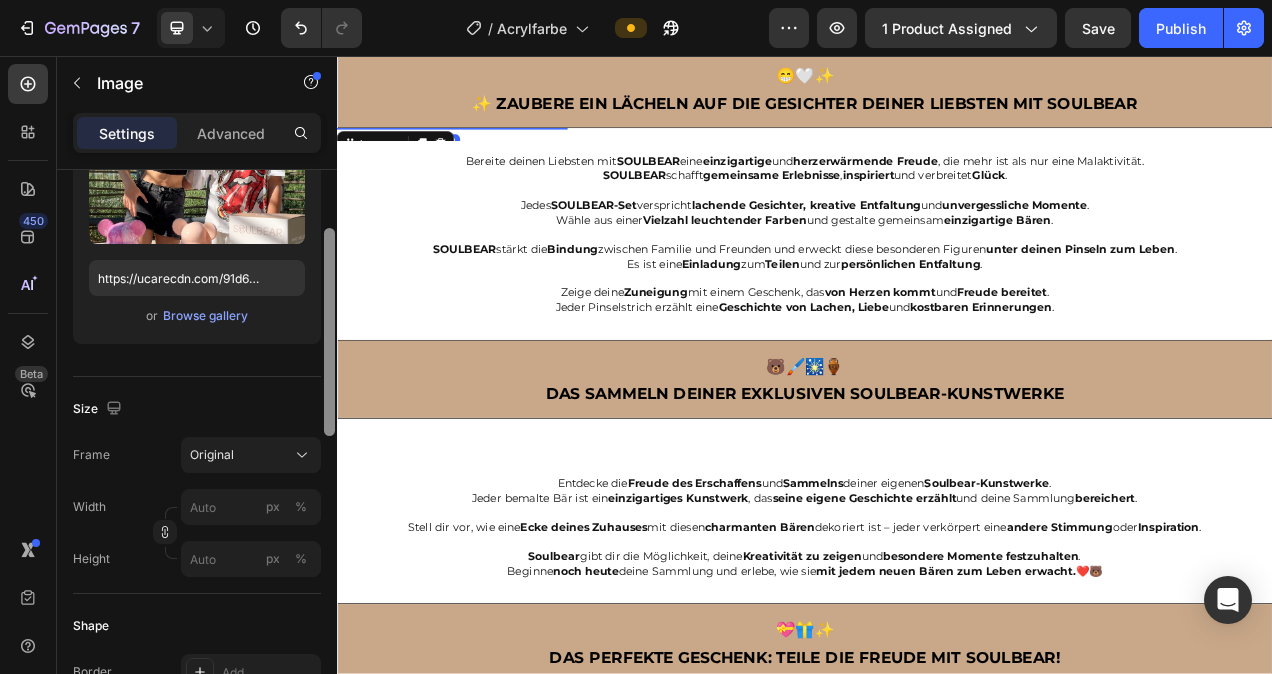 drag, startPoint x: 327, startPoint y: 324, endPoint x: 330, endPoint y: 425, distance: 101.04455 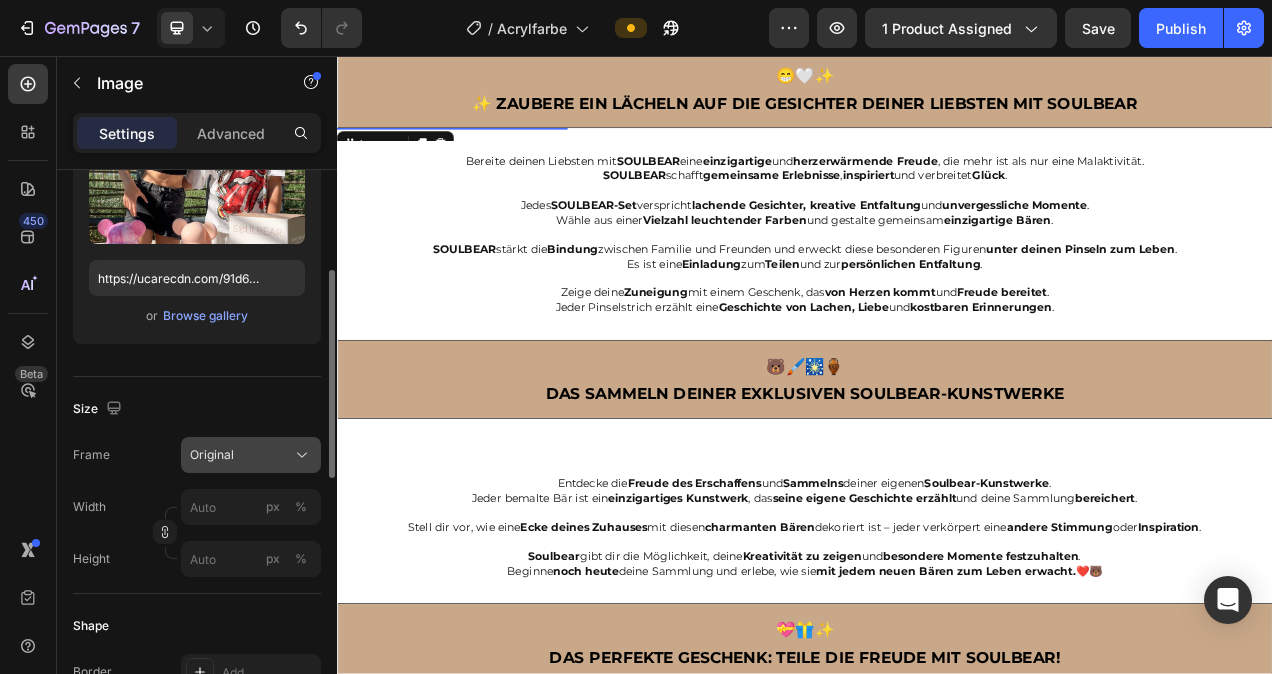 click 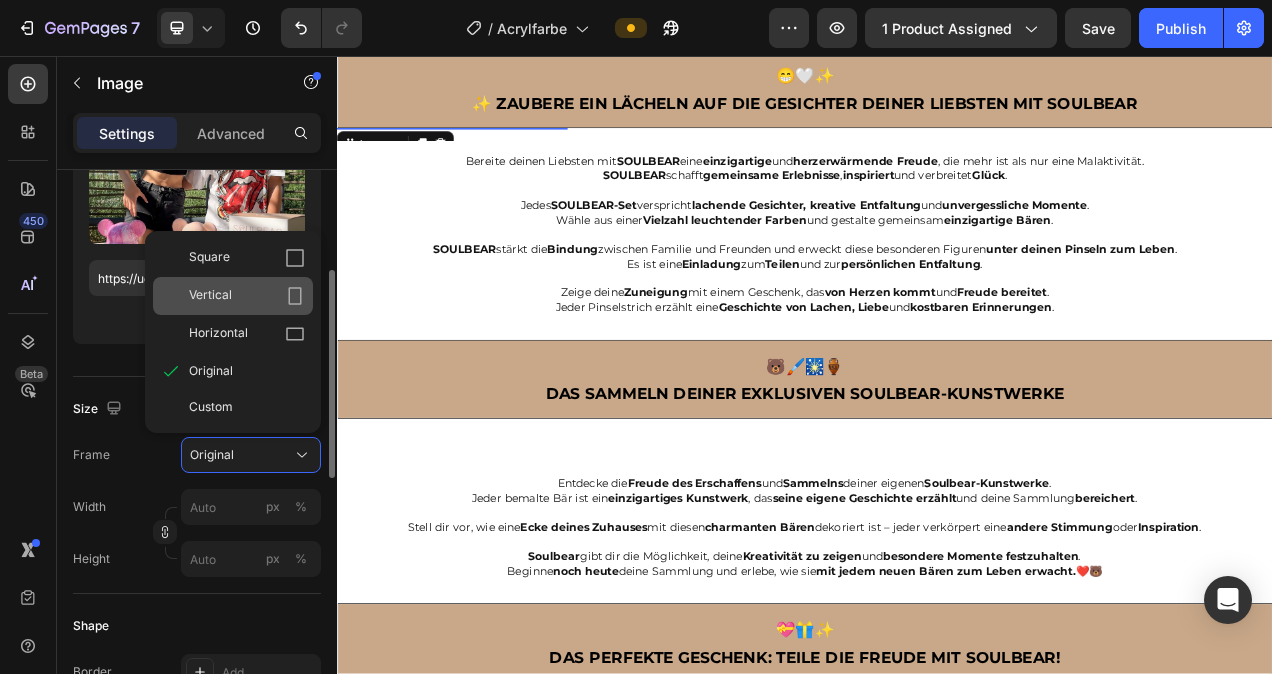 click 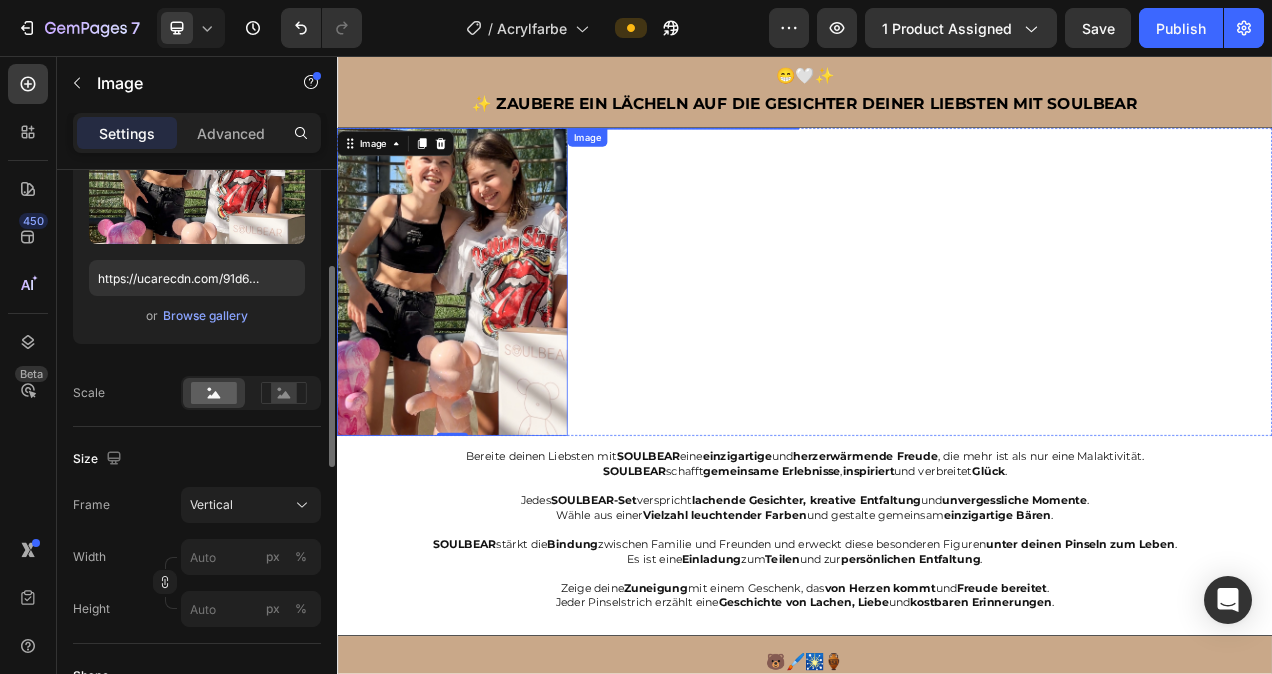 click at bounding box center (781, 149) 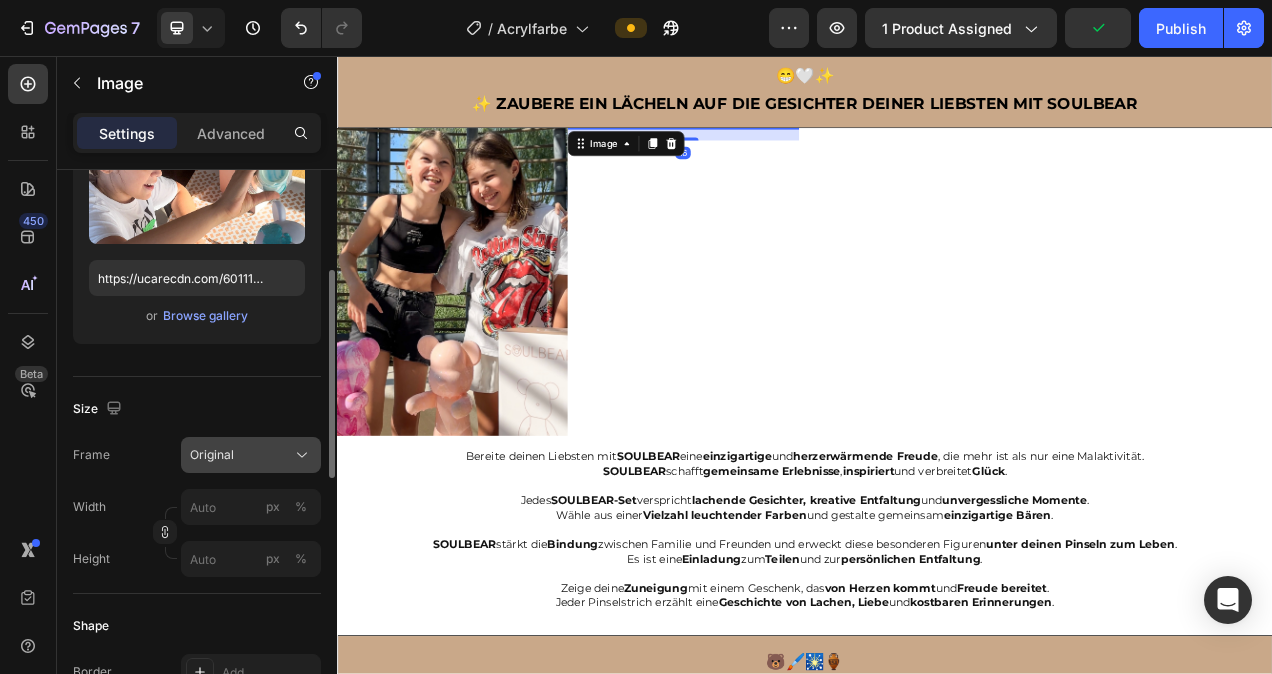click on "Original" 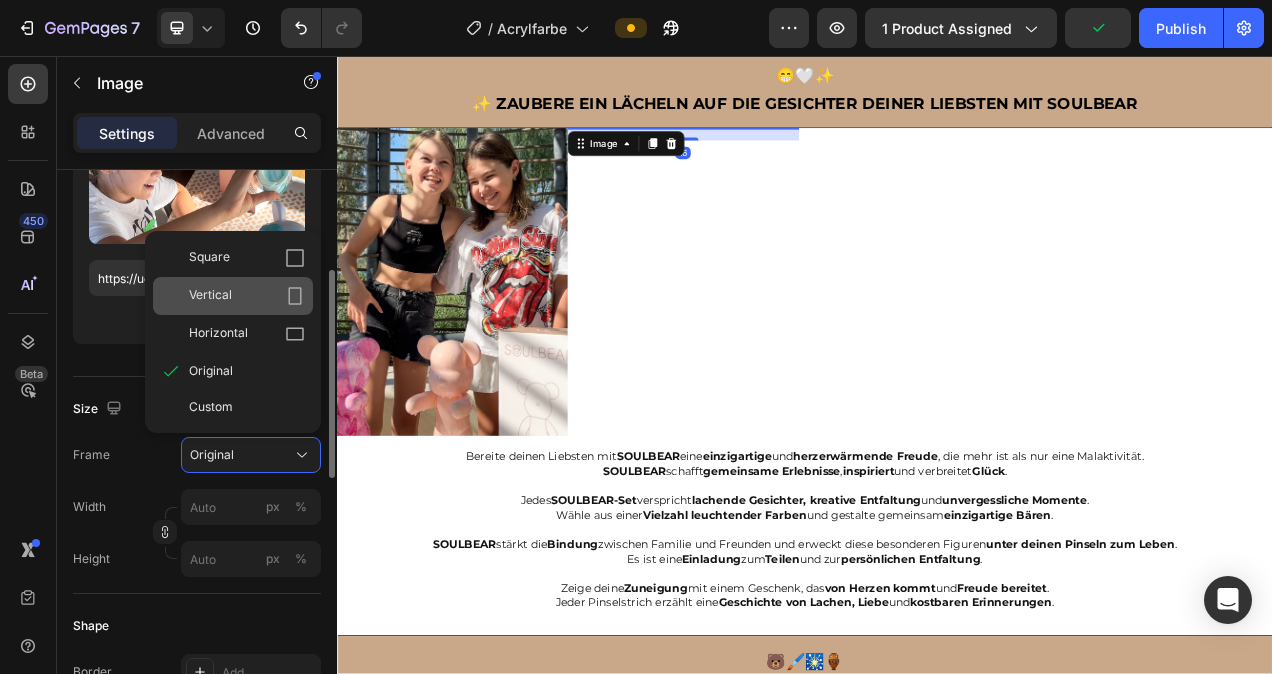 click 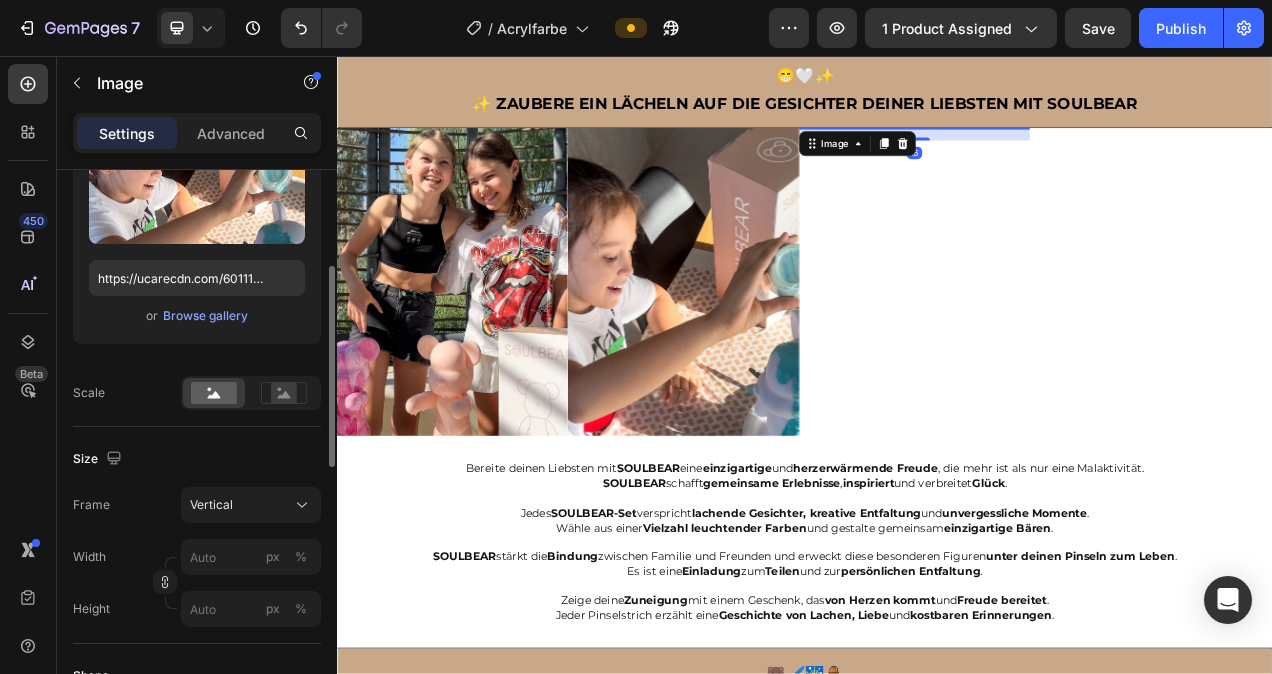 click at bounding box center [1078, 149] 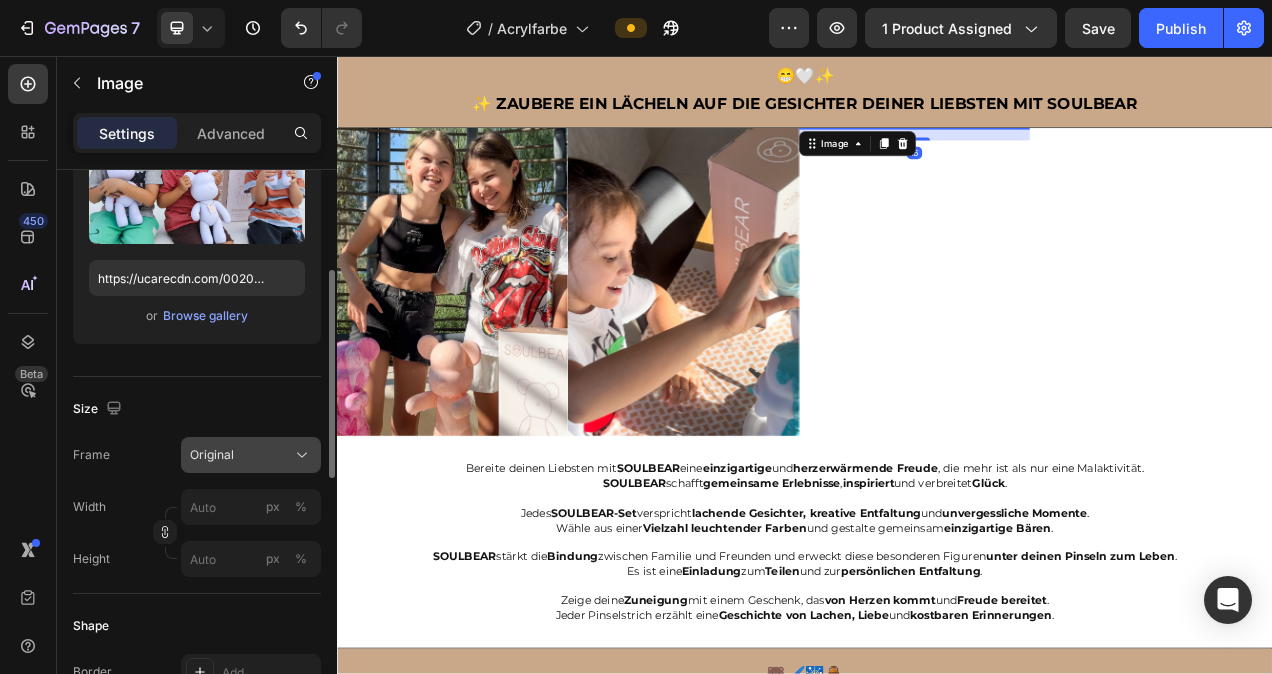 click on "Original" 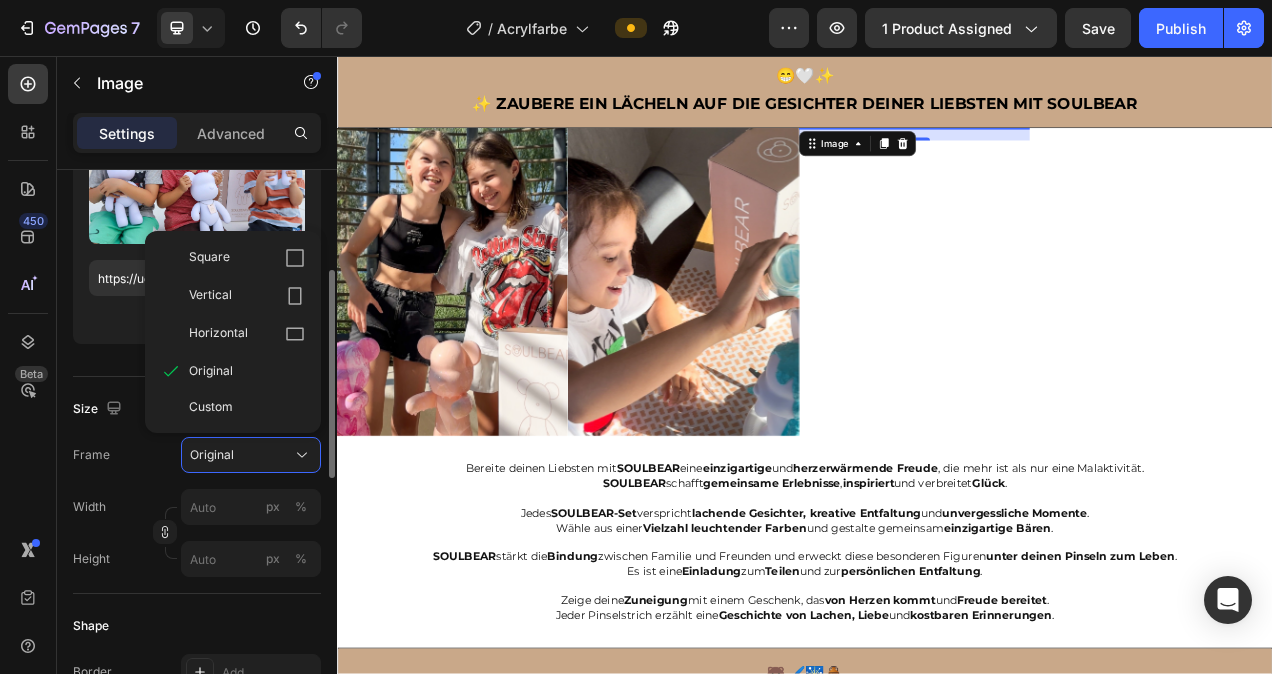click on "Vertical" 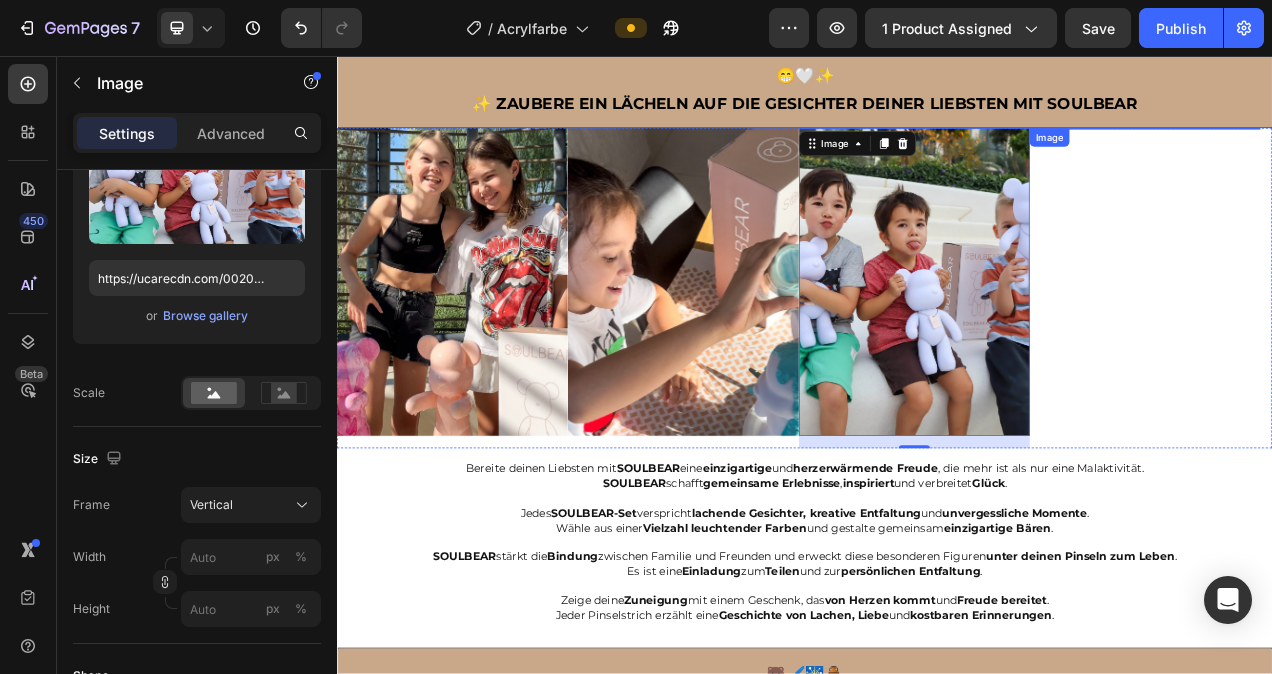 click at bounding box center [1374, 149] 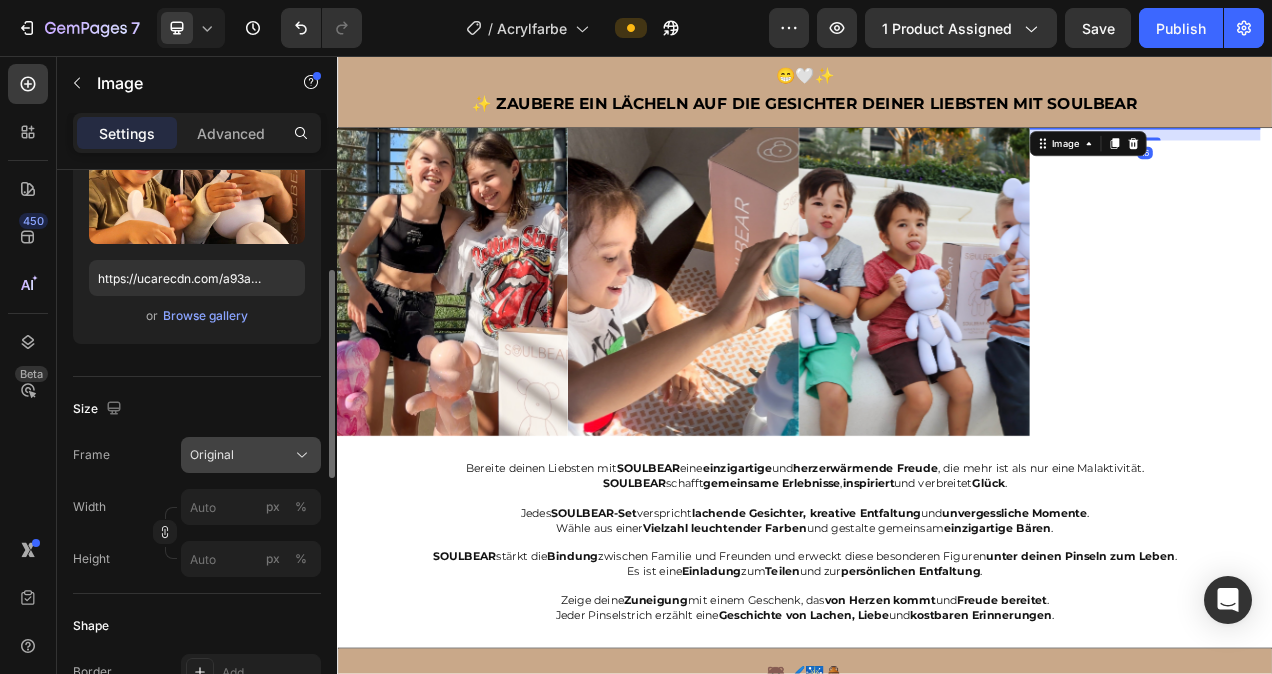 click 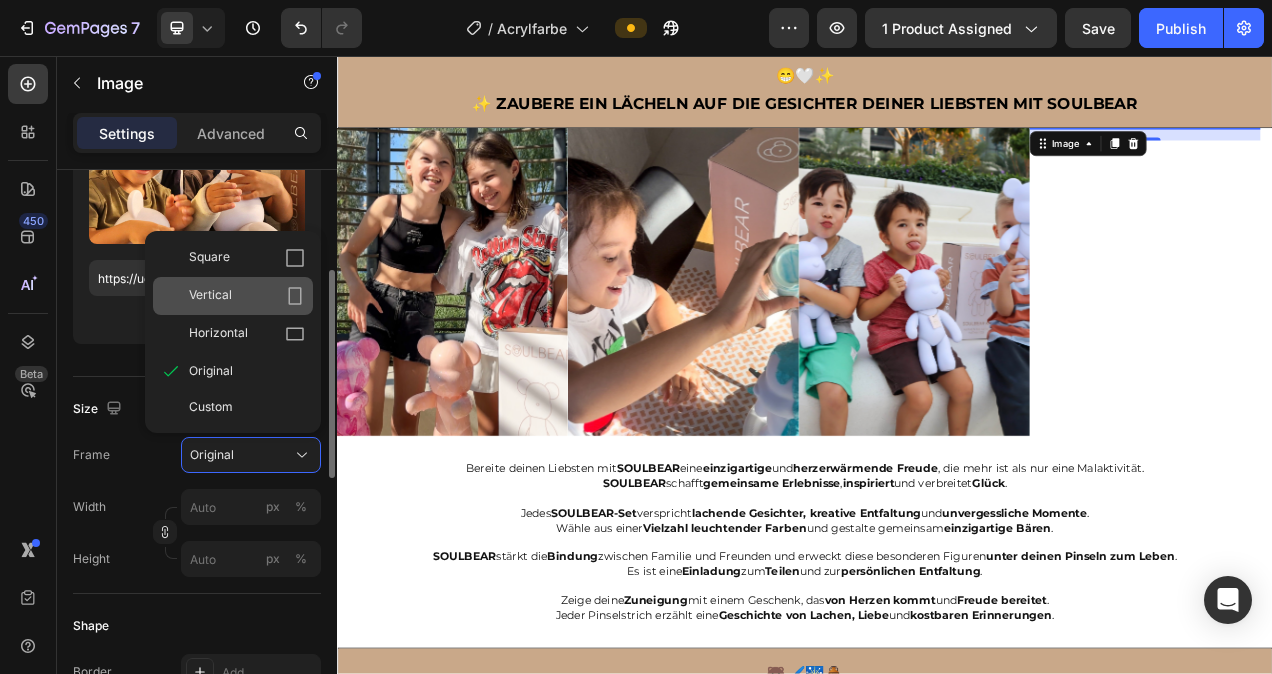click on "Vertical" at bounding box center (247, 296) 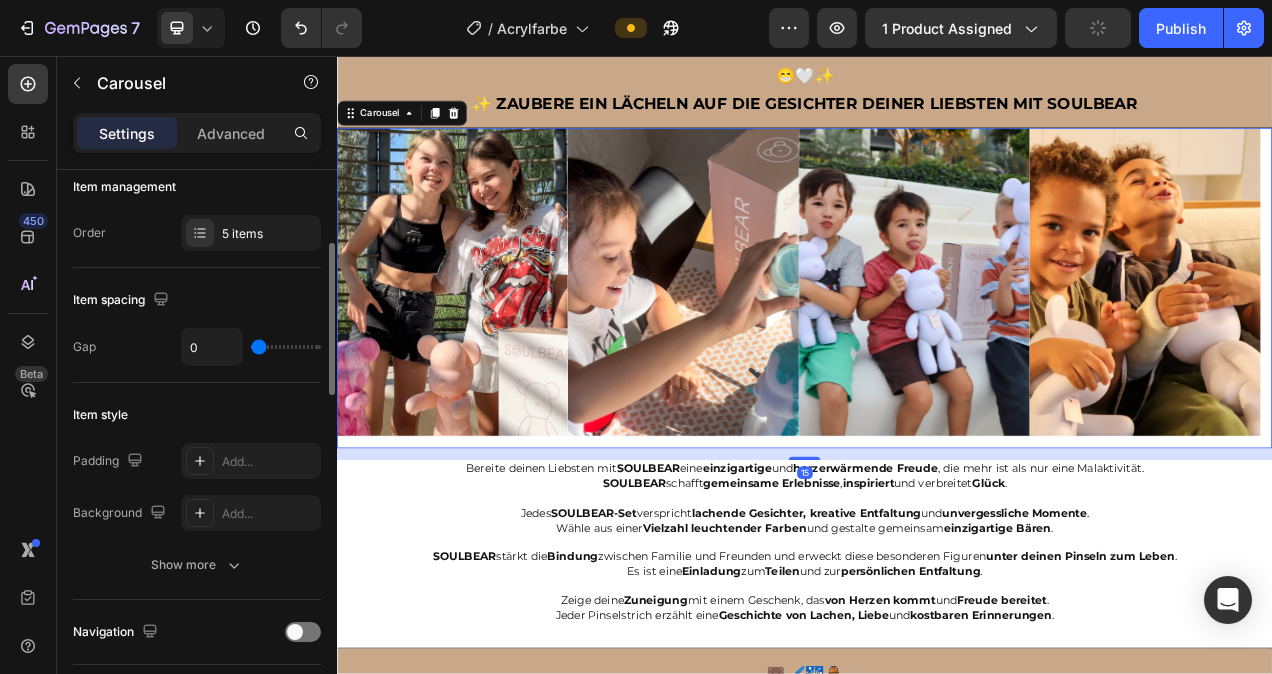 click on "Image" at bounding box center [485, 354] 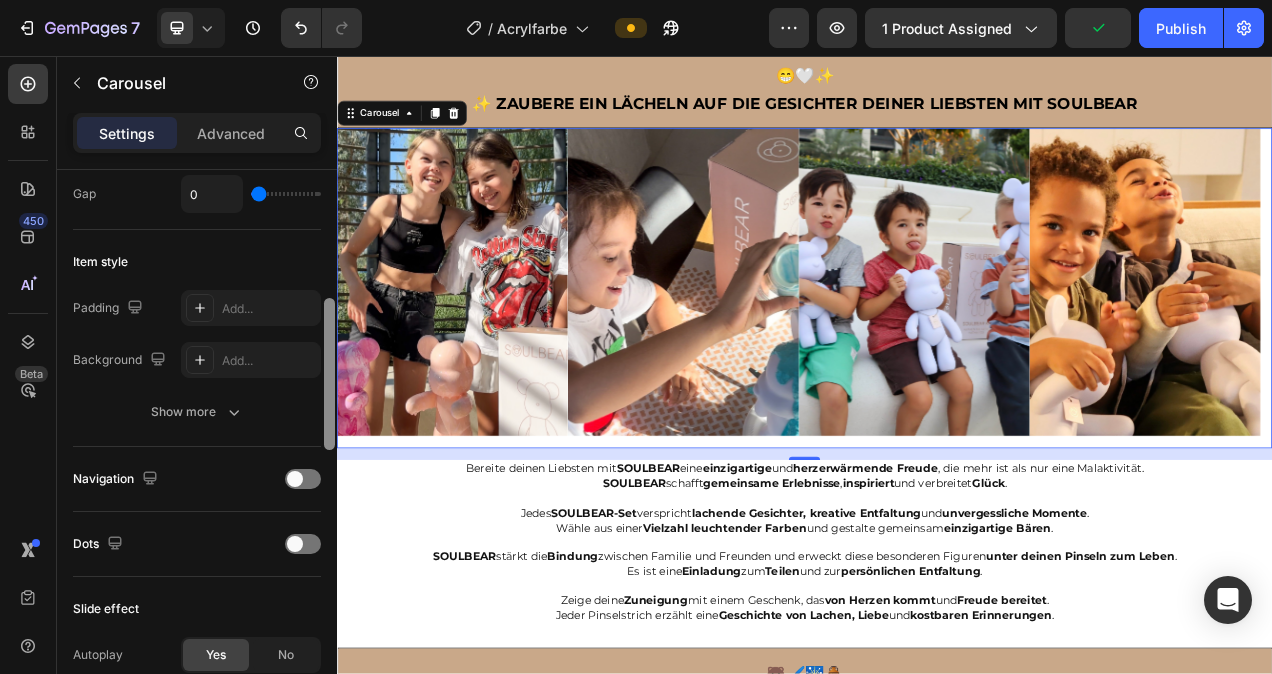 scroll, scrollTop: 437, scrollLeft: 0, axis: vertical 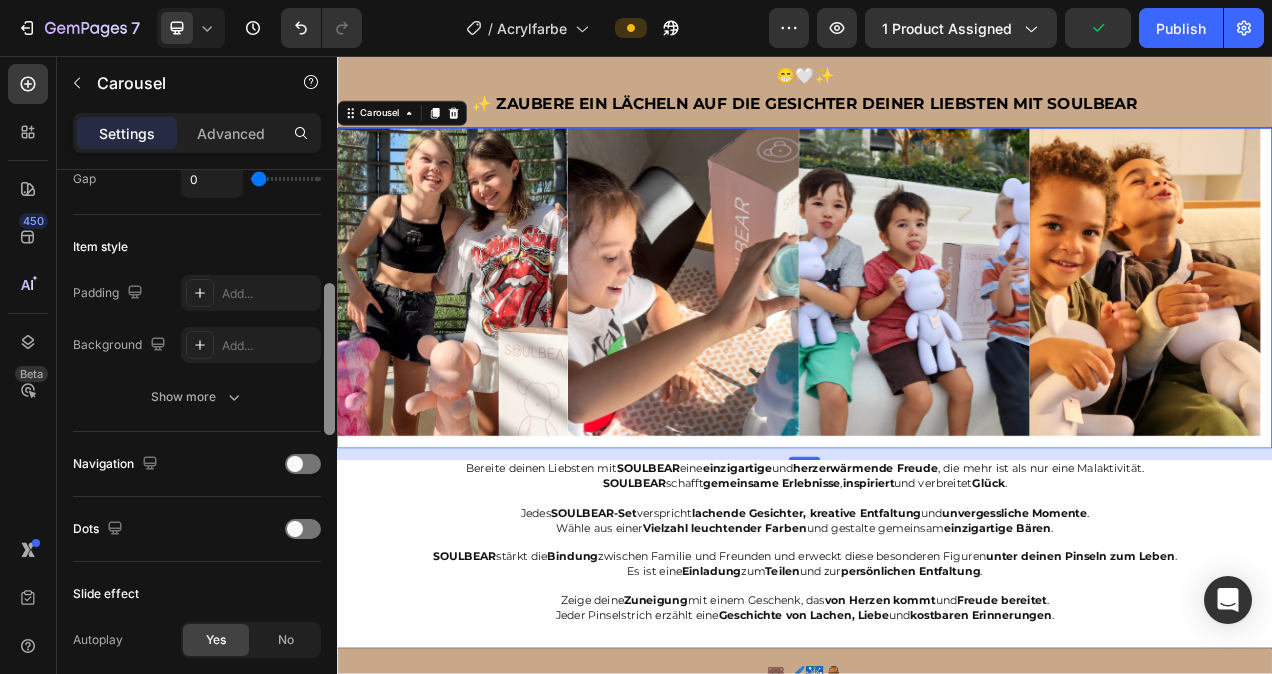 drag, startPoint x: 327, startPoint y: 284, endPoint x: 331, endPoint y: 403, distance: 119.06721 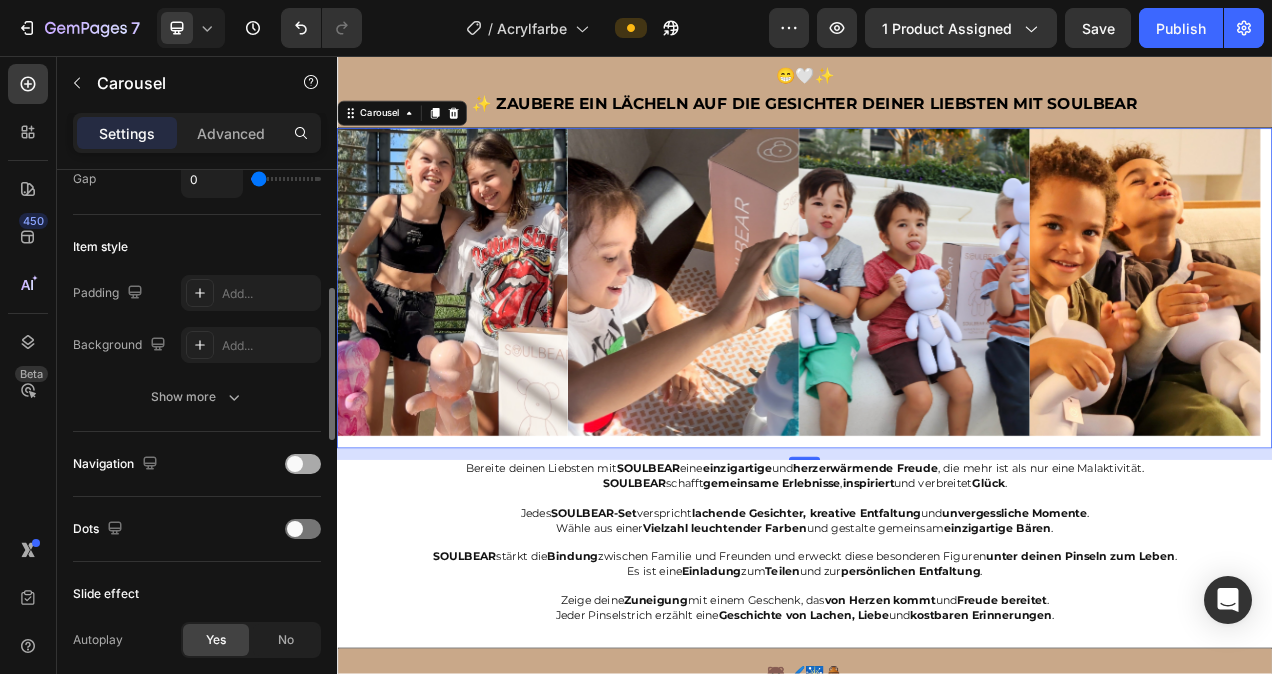 click at bounding box center (295, 464) 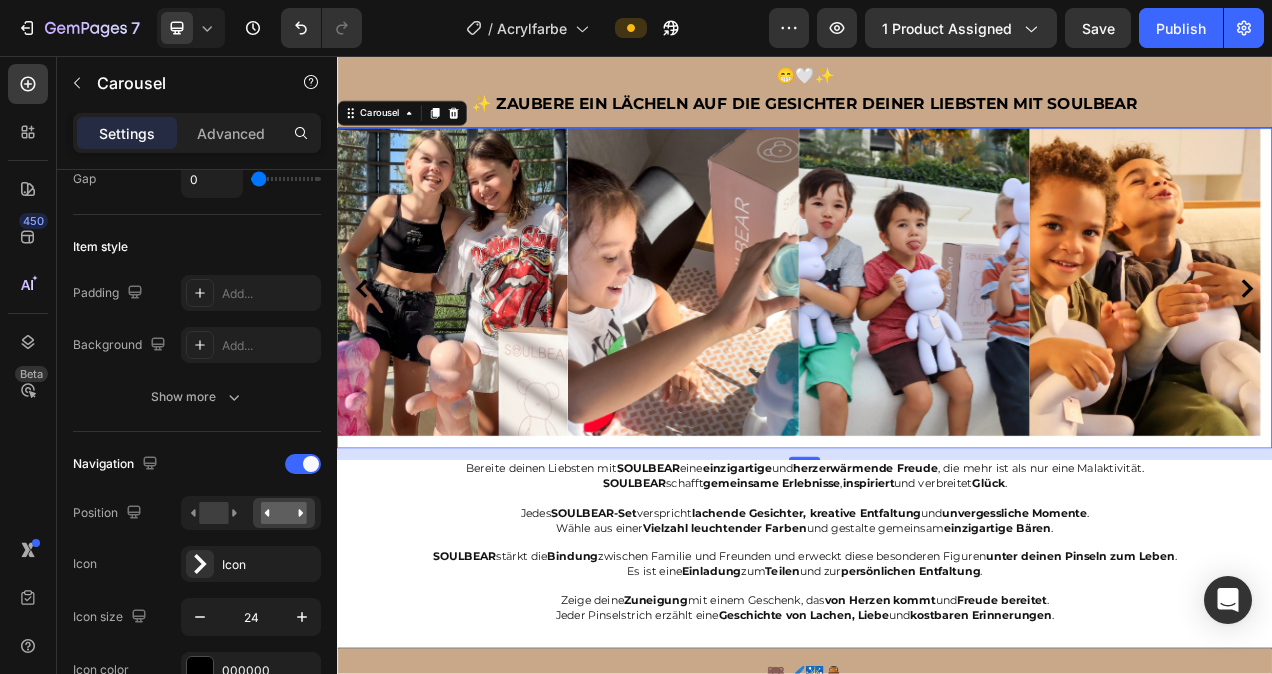 click 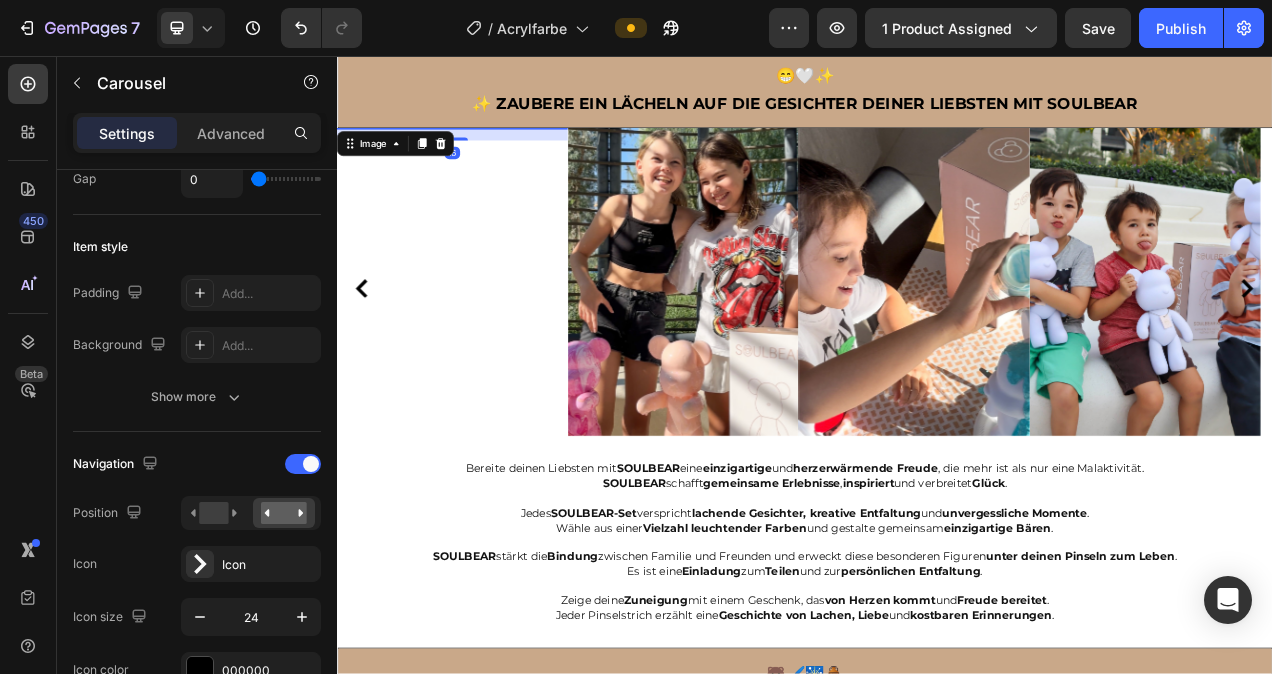 click at bounding box center [485, 149] 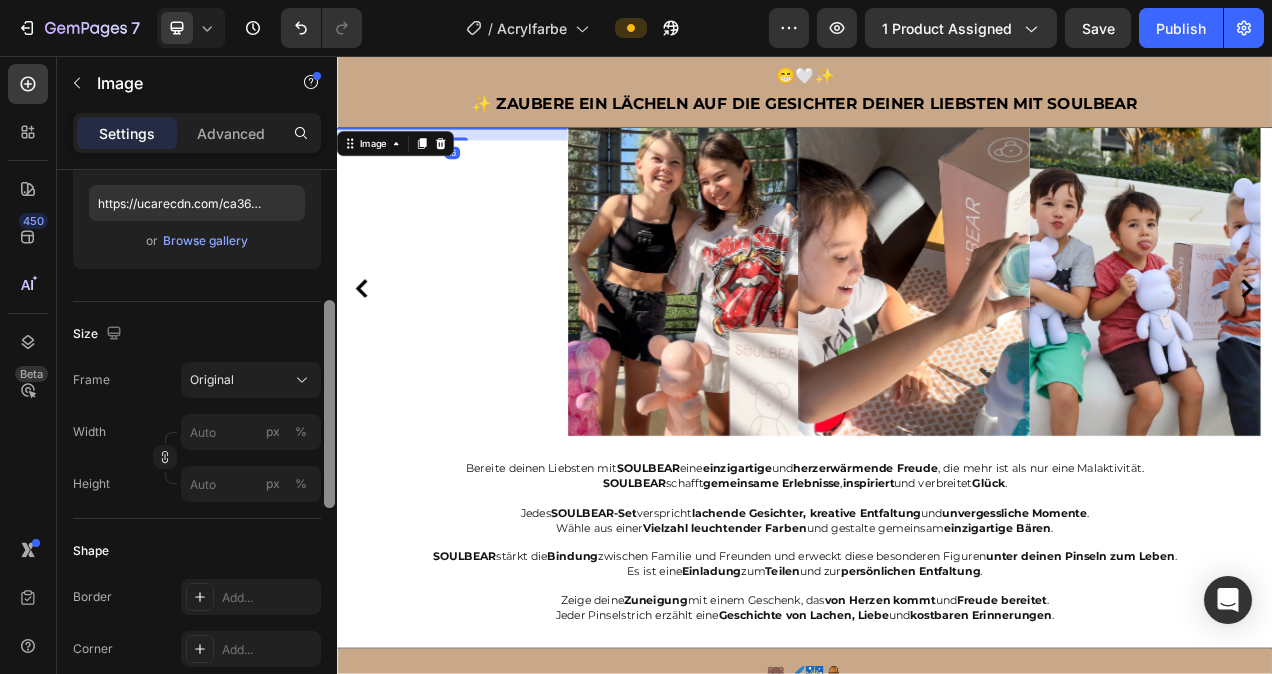 drag, startPoint x: 327, startPoint y: 286, endPoint x: 323, endPoint y: 415, distance: 129.062 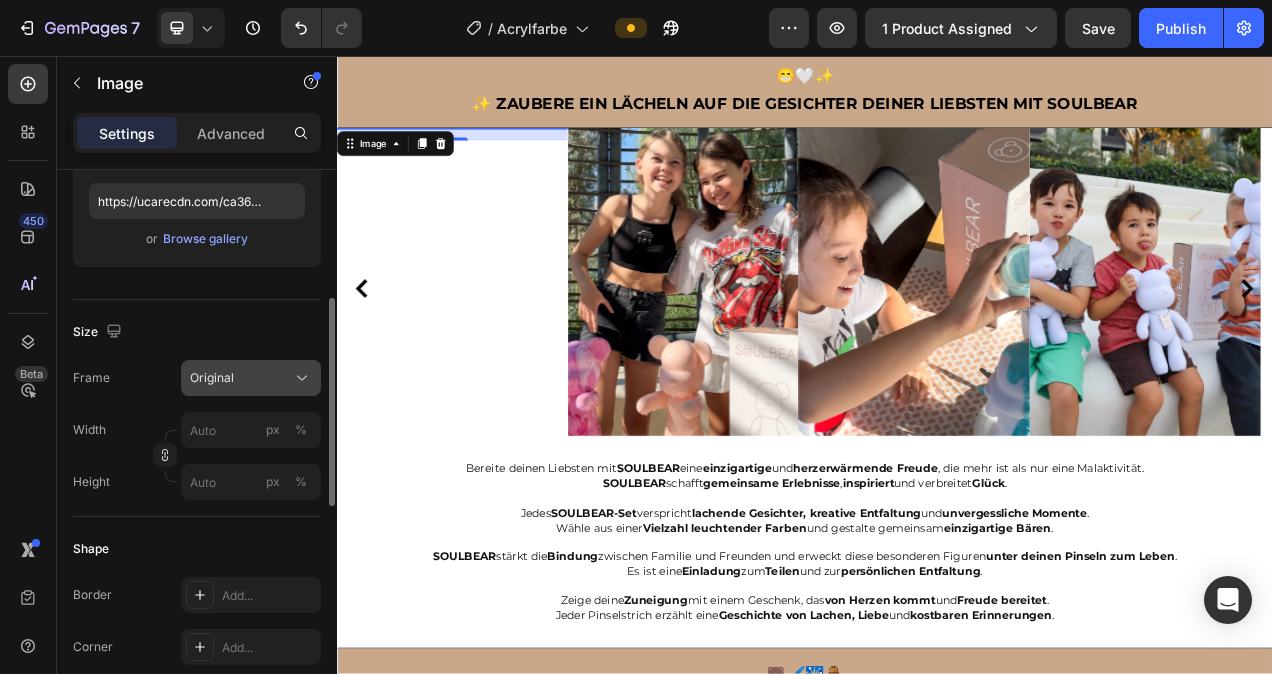 click on "Original" 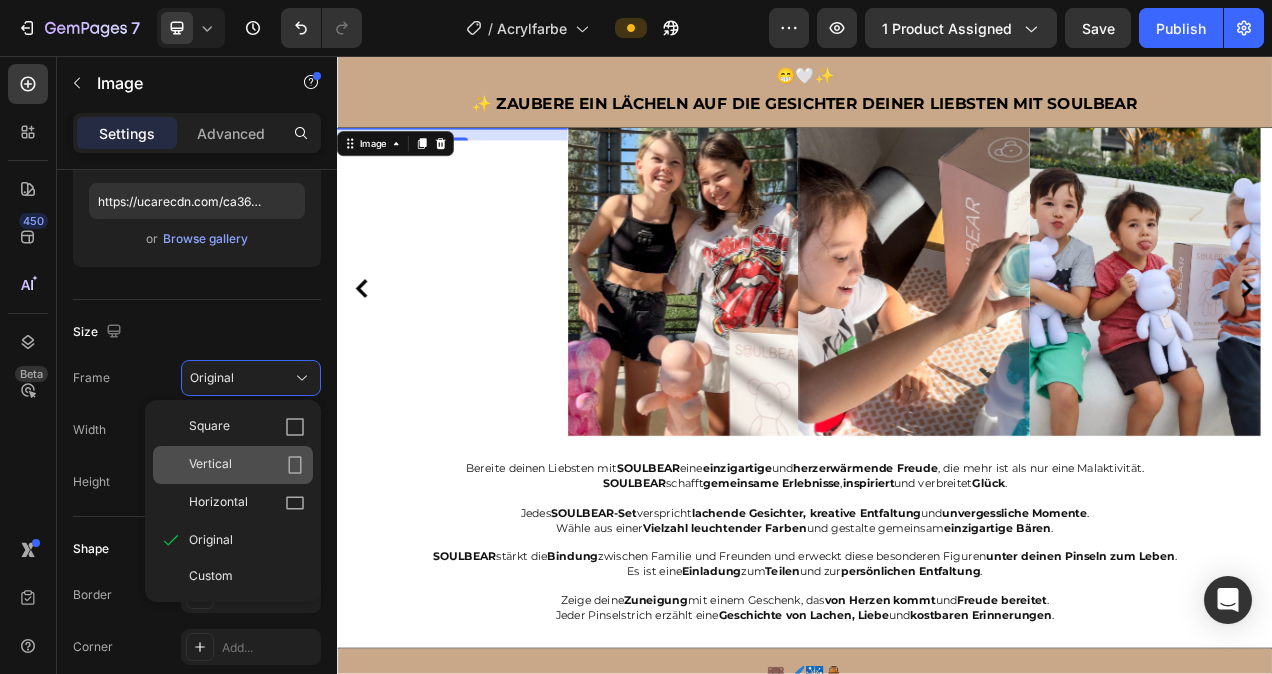 click on "Vertical" at bounding box center [247, 465] 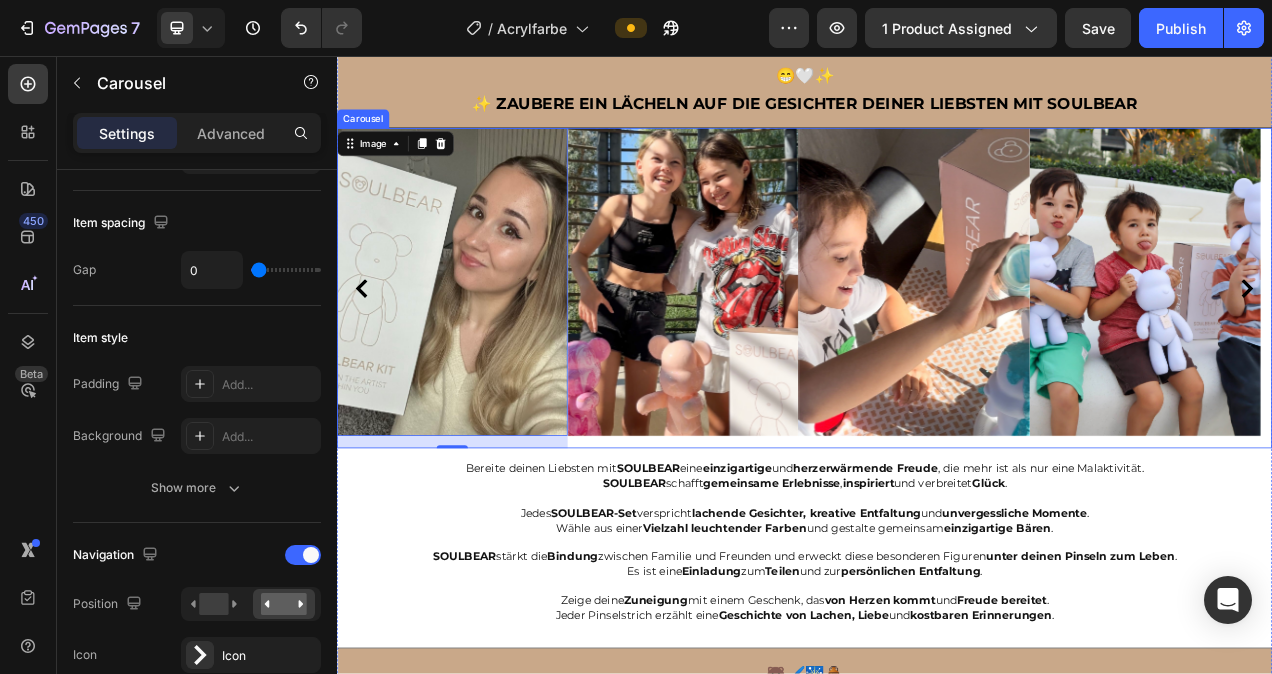 click on "Image" at bounding box center [781, 354] 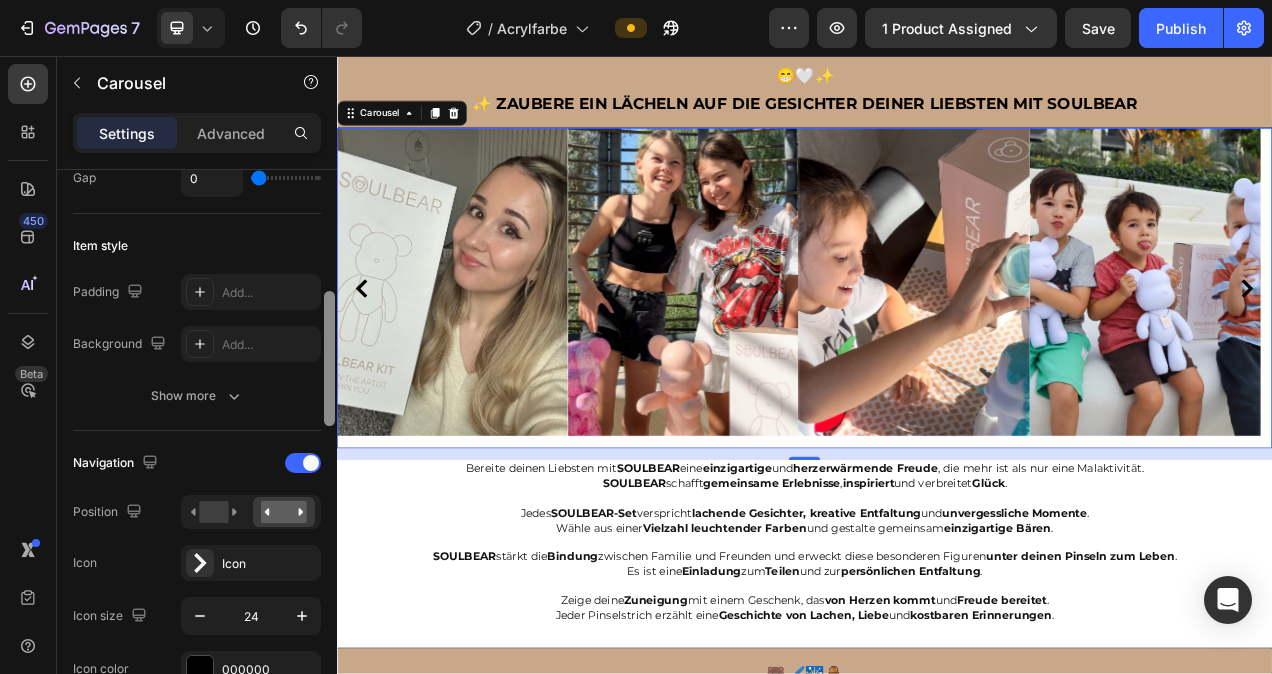 scroll, scrollTop: 463, scrollLeft: 0, axis: vertical 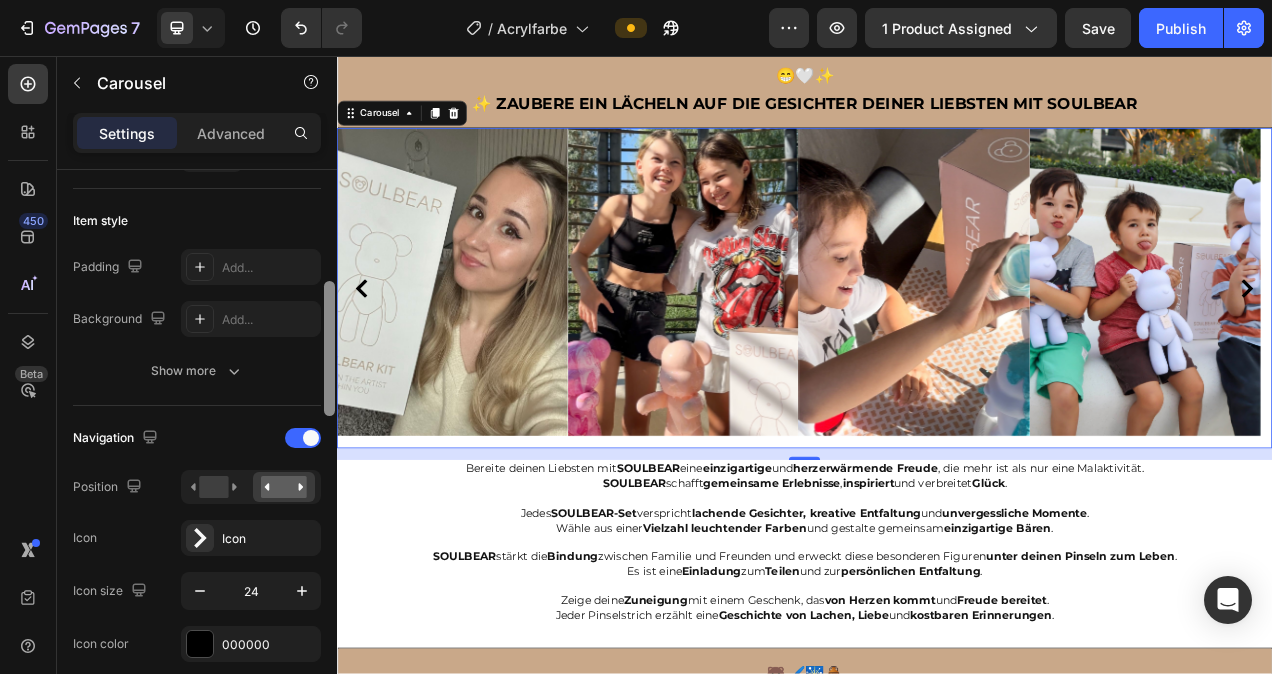 drag, startPoint x: 326, startPoint y: 261, endPoint x: 329, endPoint y: 373, distance: 112.04017 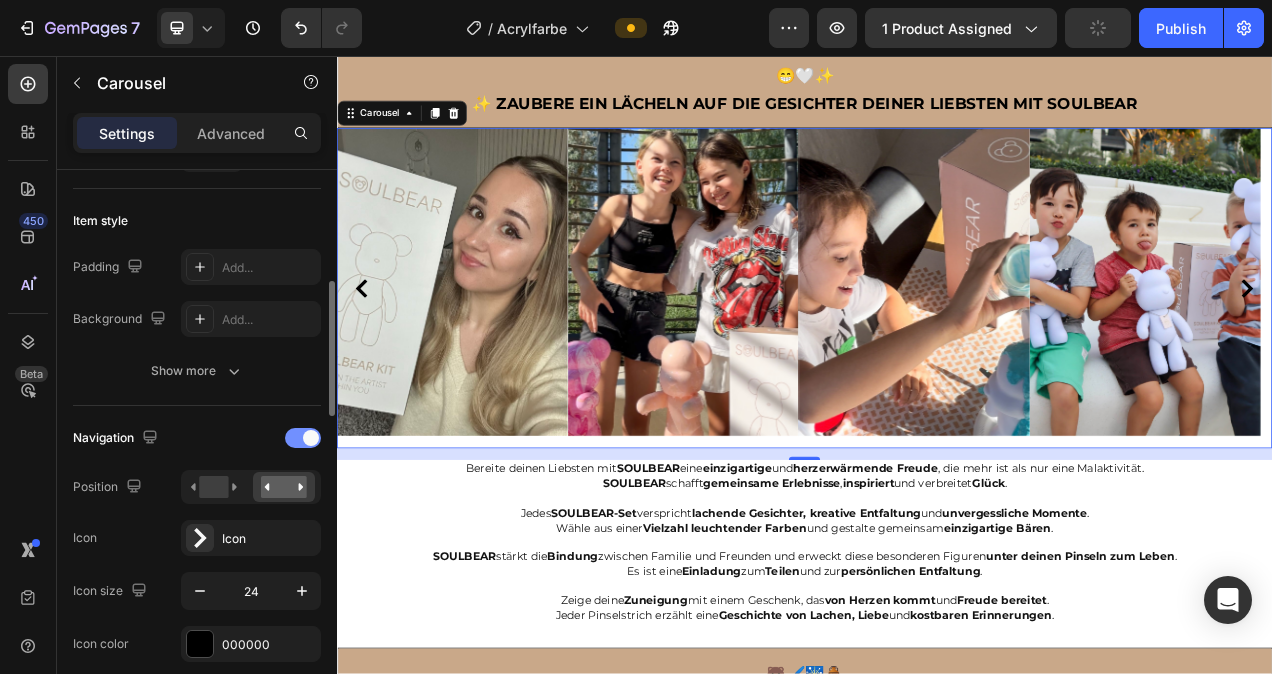 click at bounding box center (303, 438) 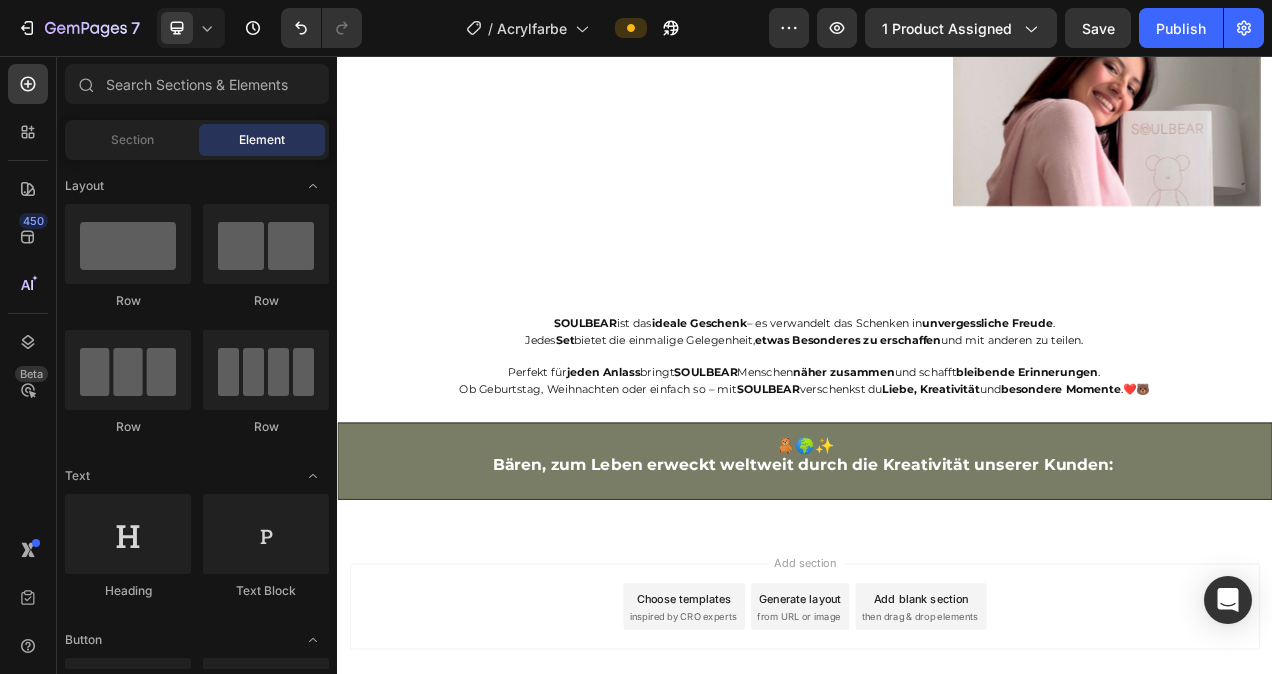 scroll, scrollTop: 5540, scrollLeft: 0, axis: vertical 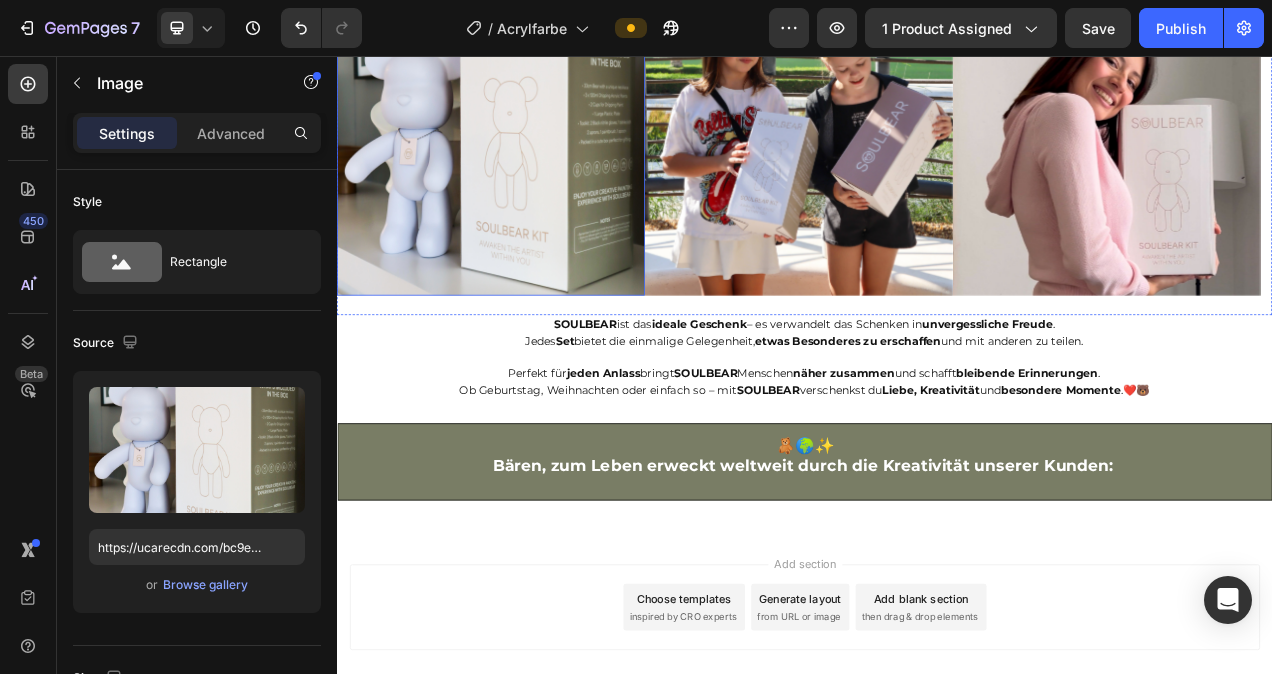 click at bounding box center (534, 166) 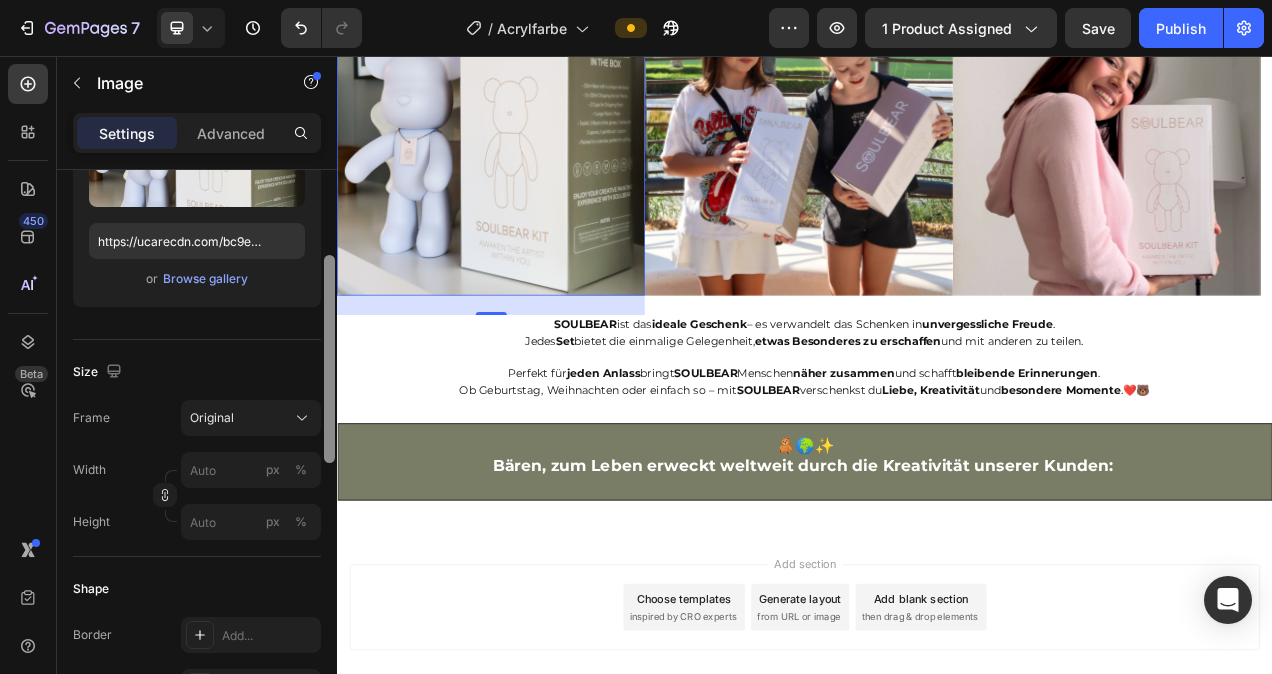 scroll, scrollTop: 314, scrollLeft: 0, axis: vertical 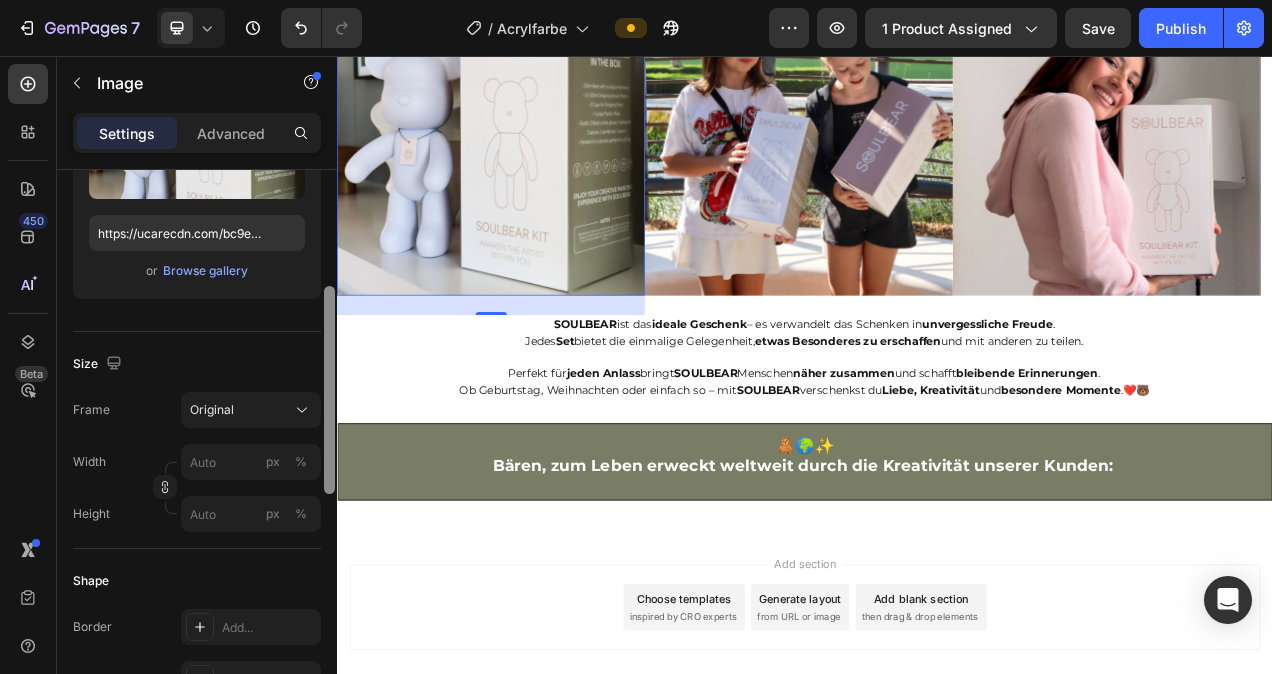 drag, startPoint x: 330, startPoint y: 263, endPoint x: 321, endPoint y: 380, distance: 117.34564 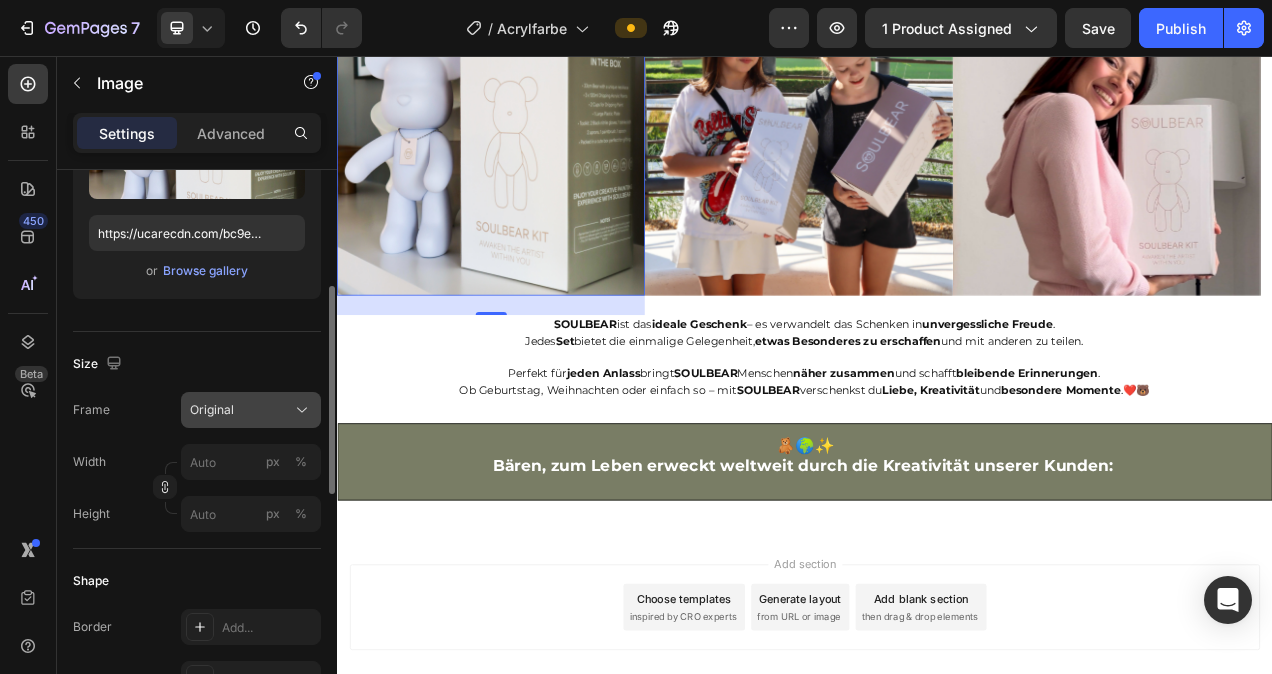 click on "Original" 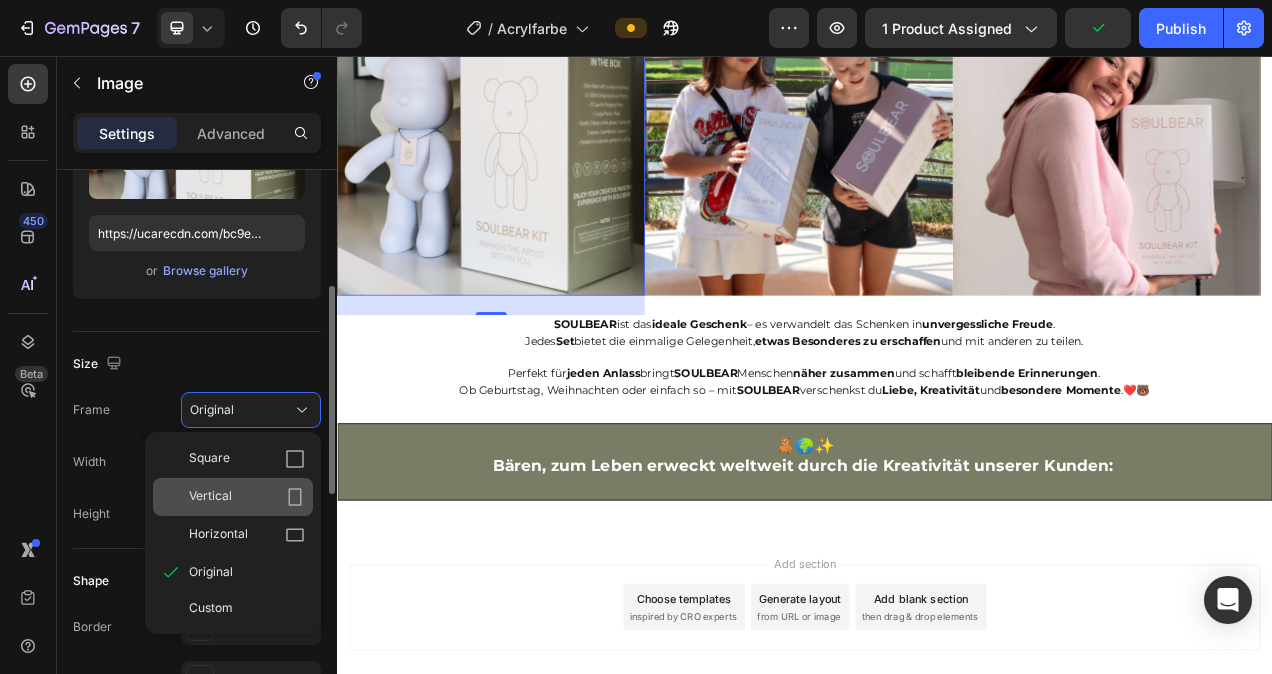 click on "Vertical" at bounding box center (247, 497) 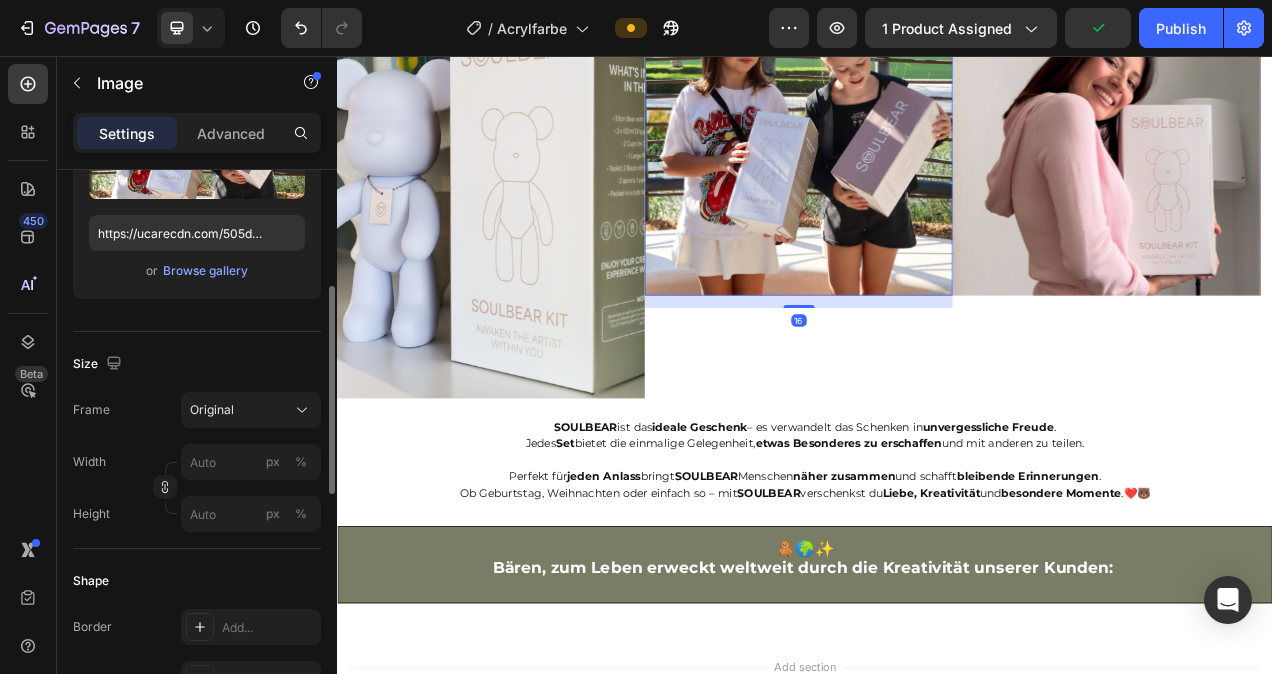 click at bounding box center [929, 166] 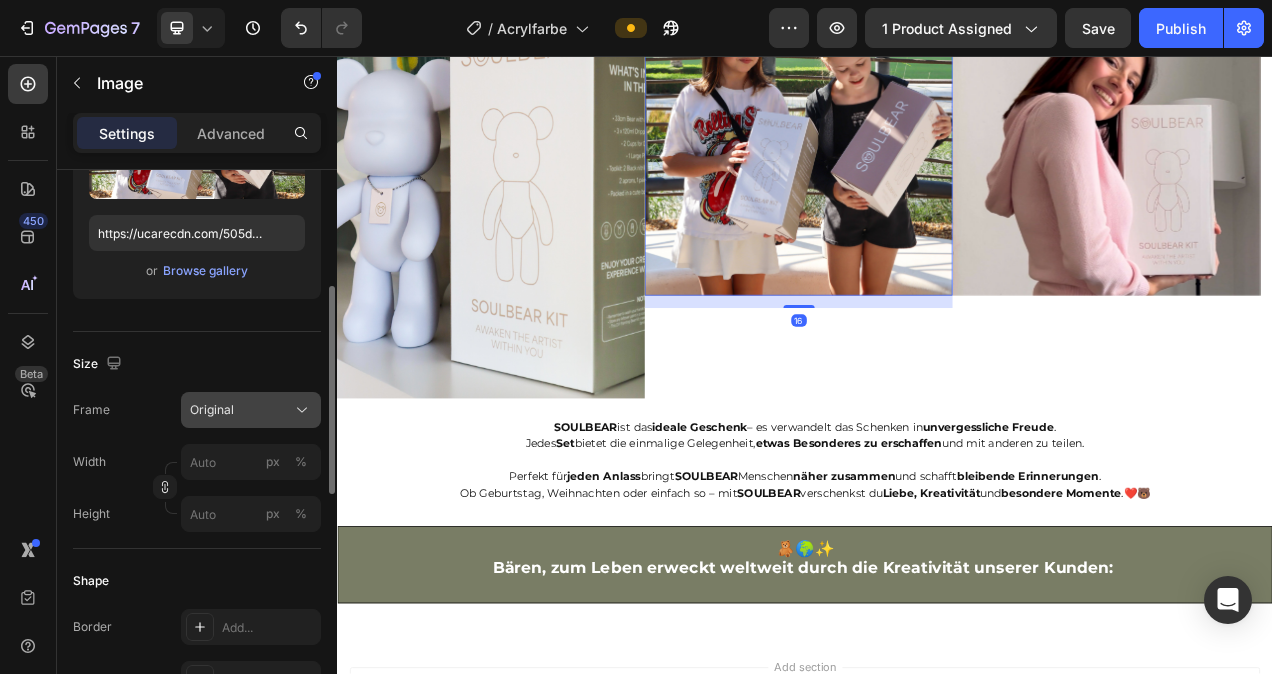 click on "Original" 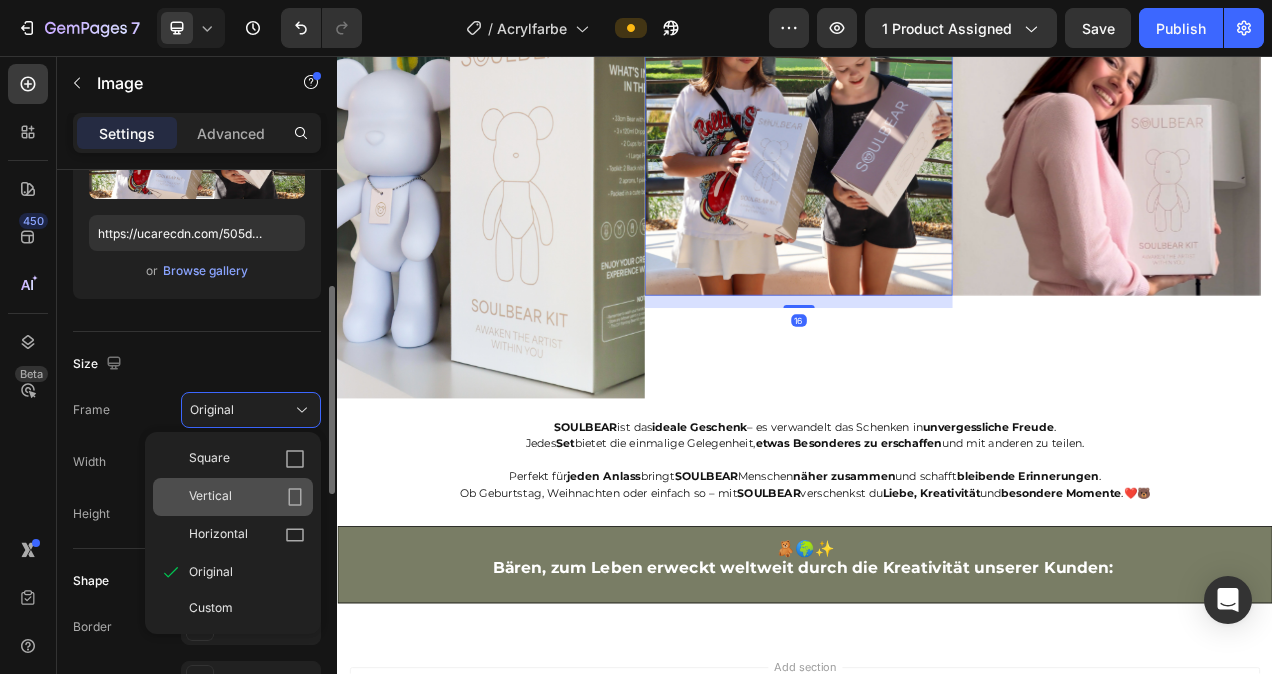 click on "Vertical" 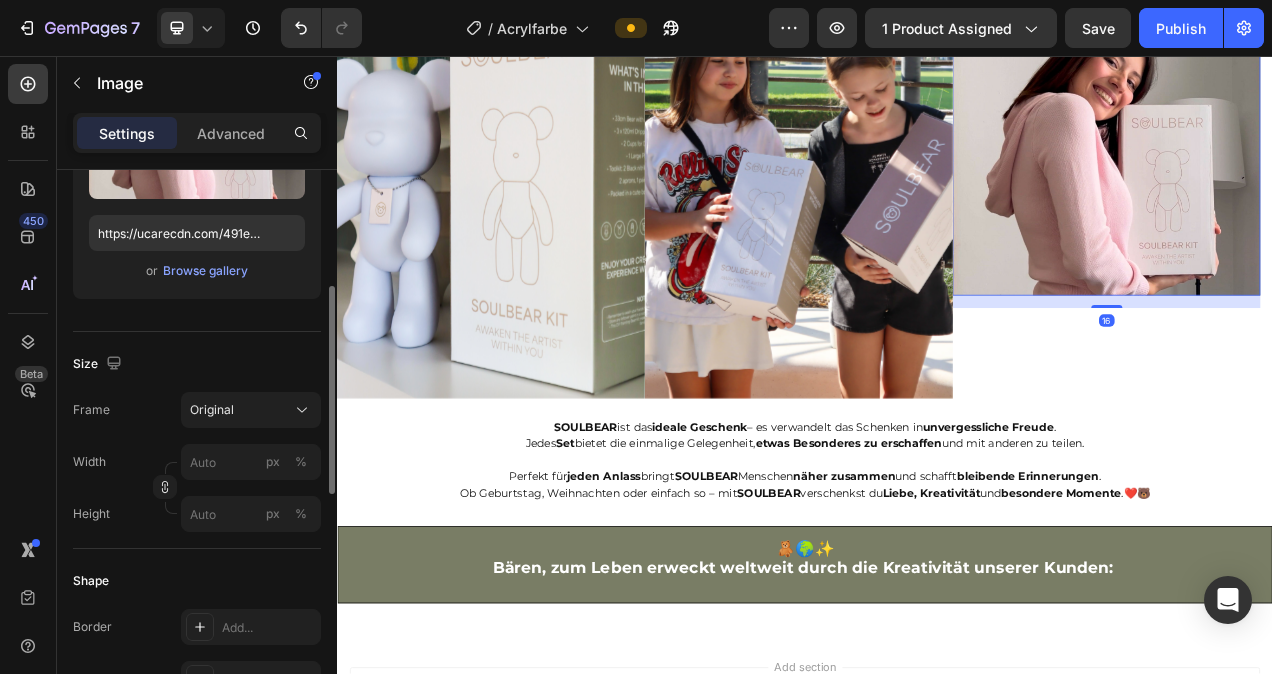click at bounding box center (1324, 166) 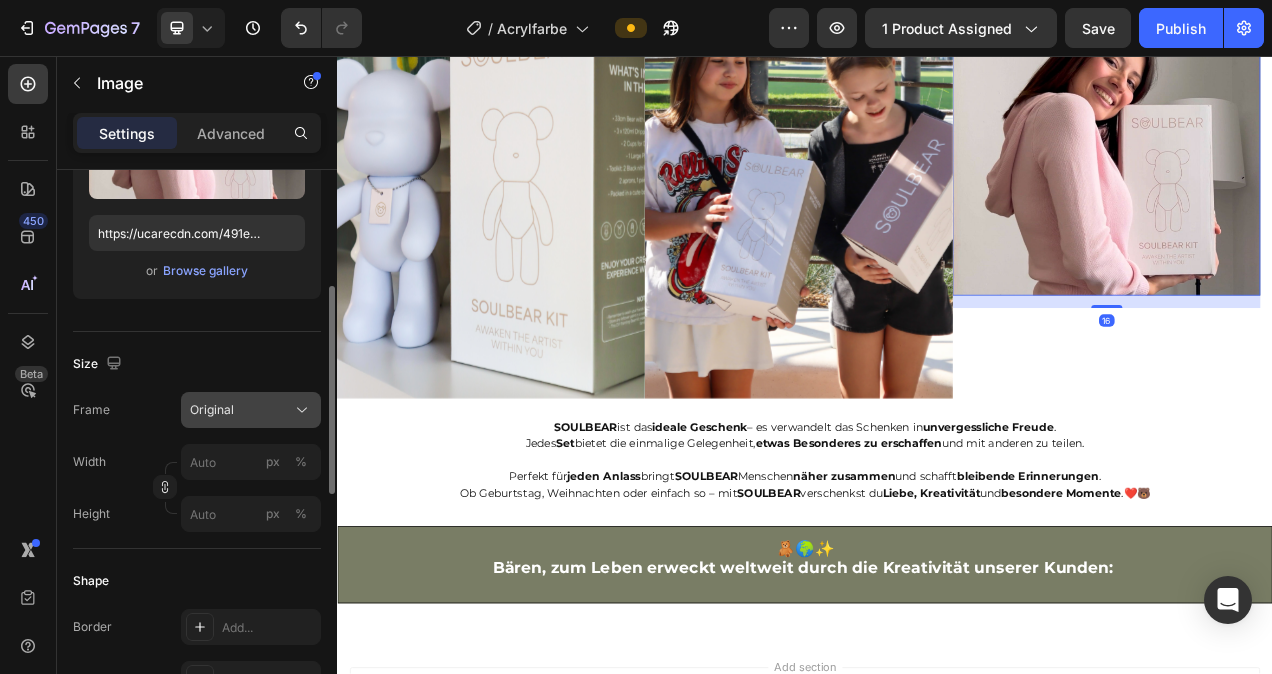 click on "Original" 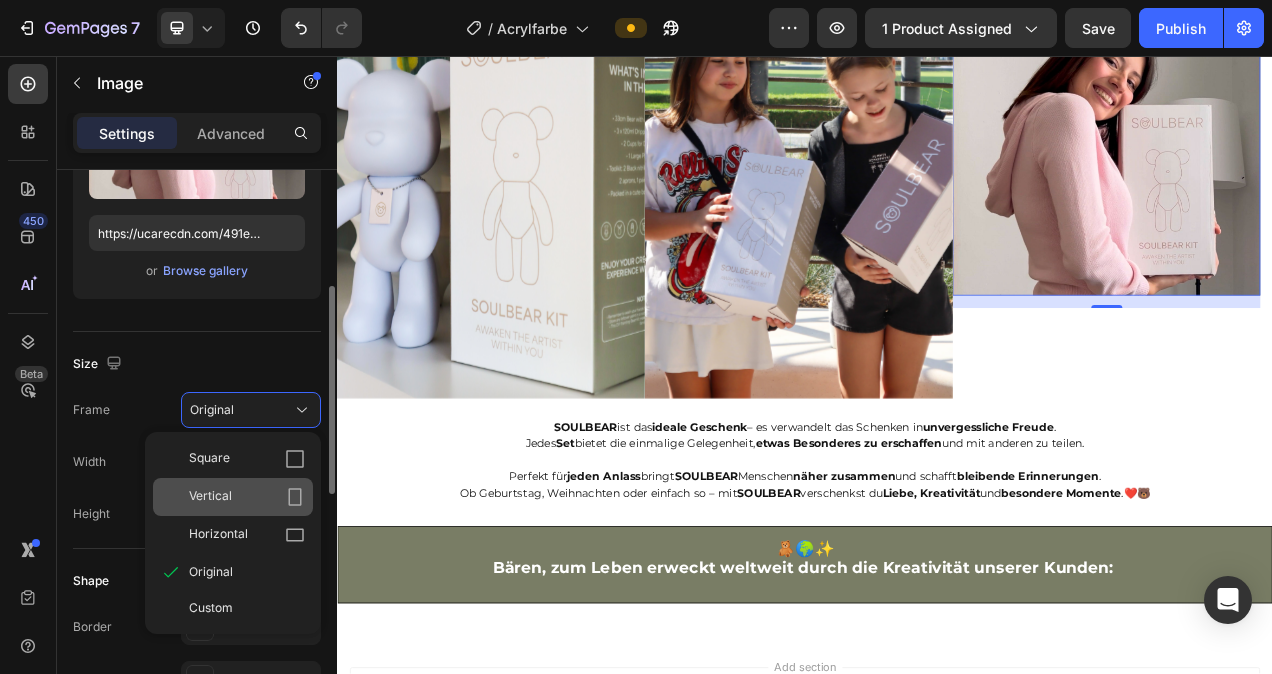 click on "Vertical" 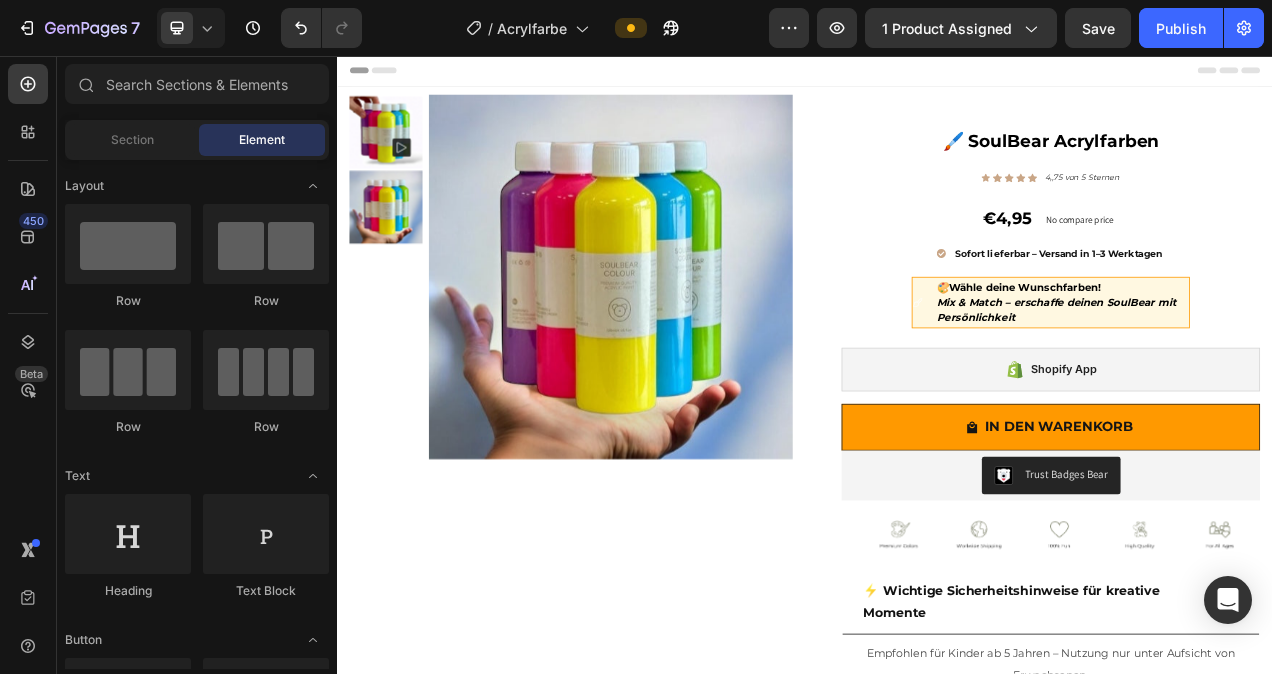 scroll, scrollTop: 0, scrollLeft: 0, axis: both 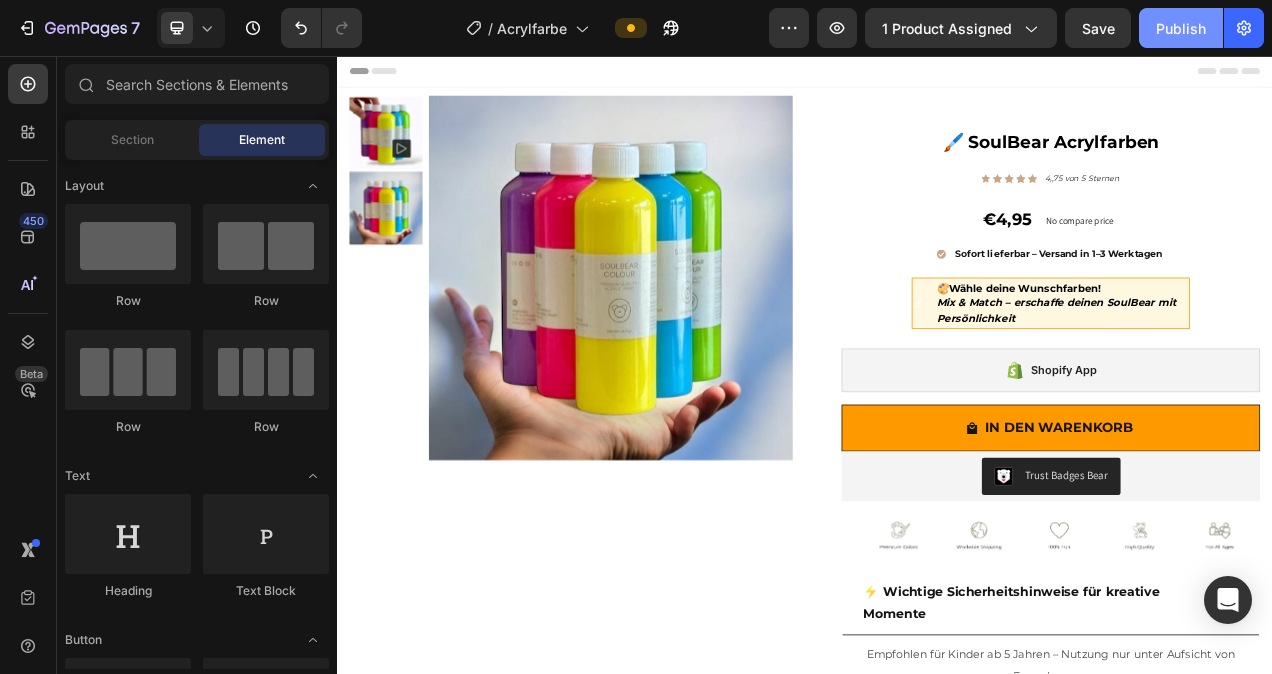 click on "Publish" at bounding box center (1181, 28) 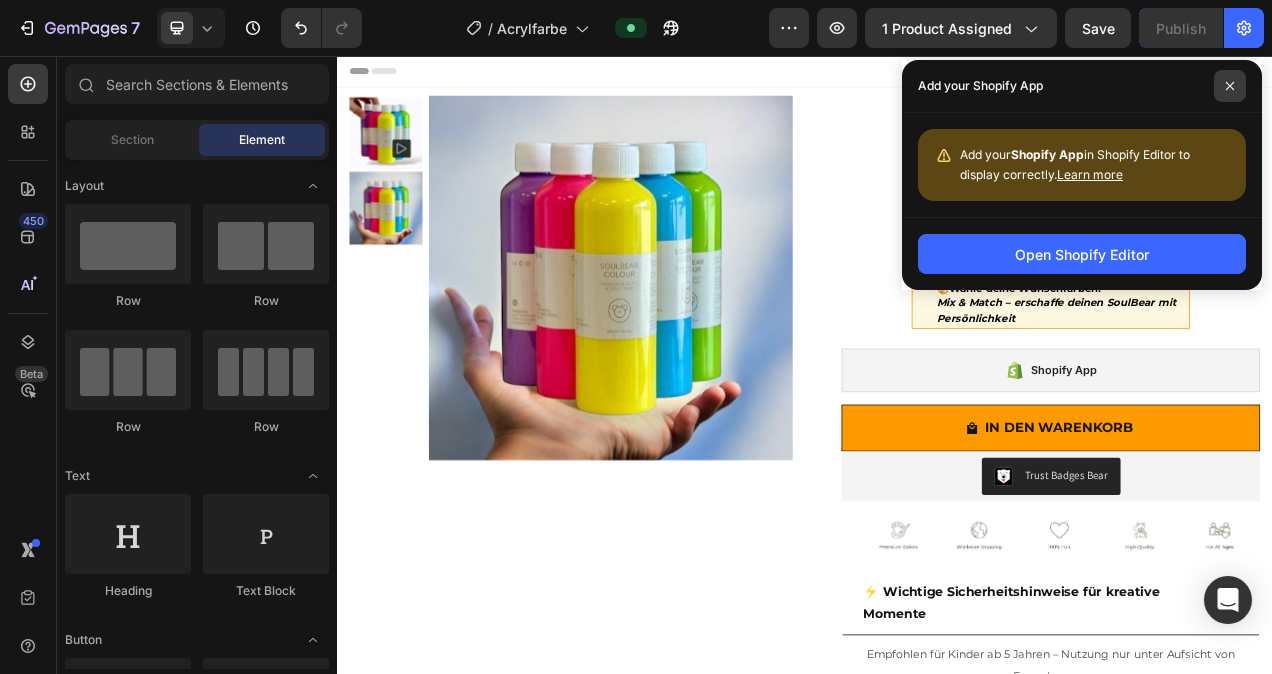click at bounding box center (1230, 86) 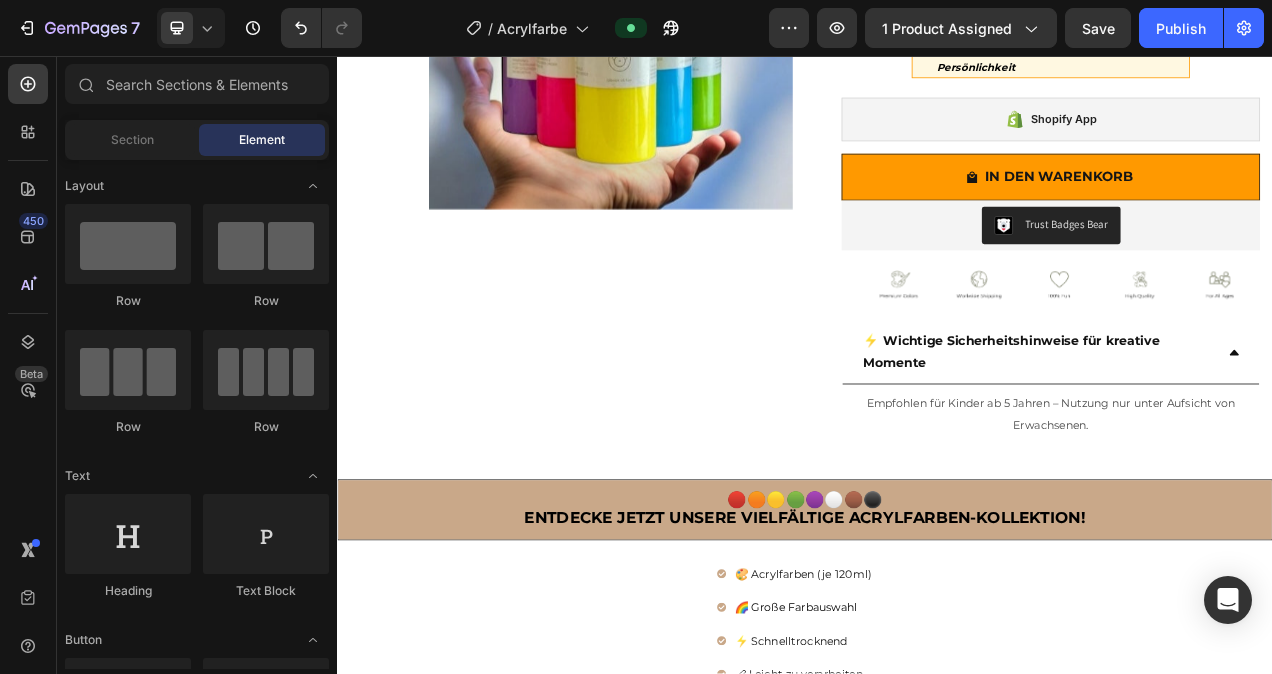 scroll, scrollTop: 329, scrollLeft: 0, axis: vertical 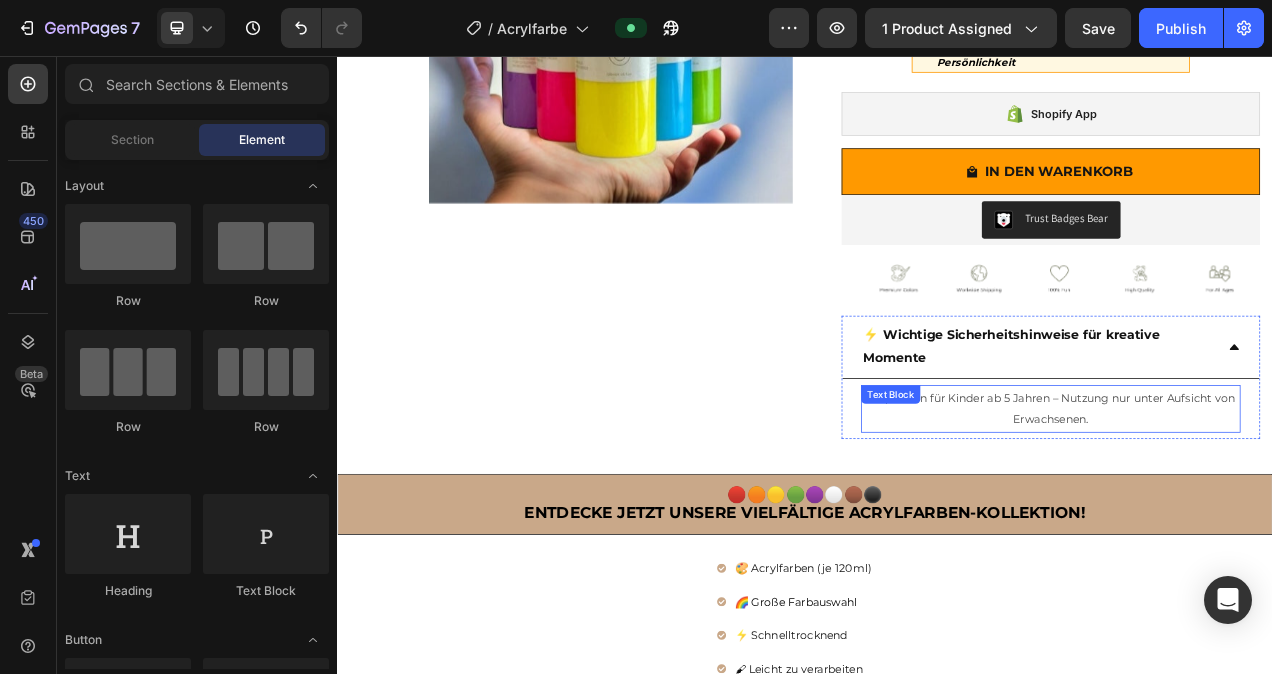 click on "Empfohlen für Kinder ab 5 Jahren – Nutzung nur unter Aufsicht von Erwachsenen." at bounding box center (1252, 509) 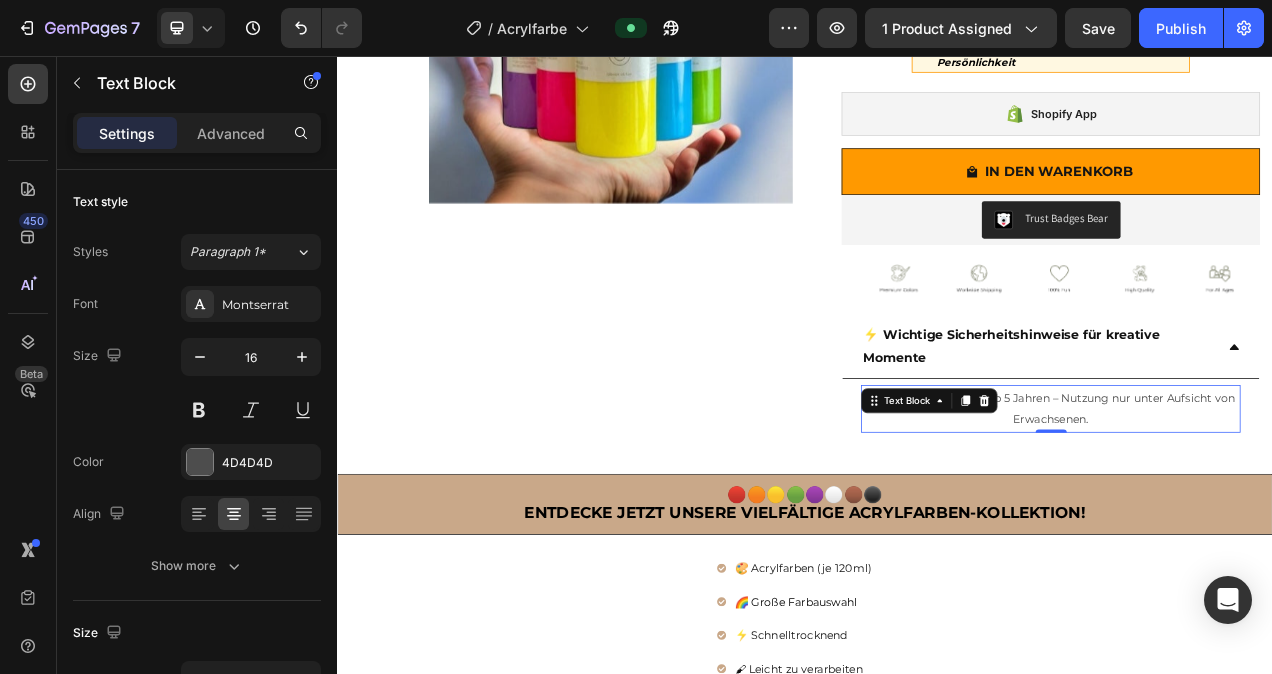 click on "Empfohlen für Kinder ab 5 Jahren – Nutzung nur unter Aufsicht von Erwachsenen." at bounding box center (1252, 509) 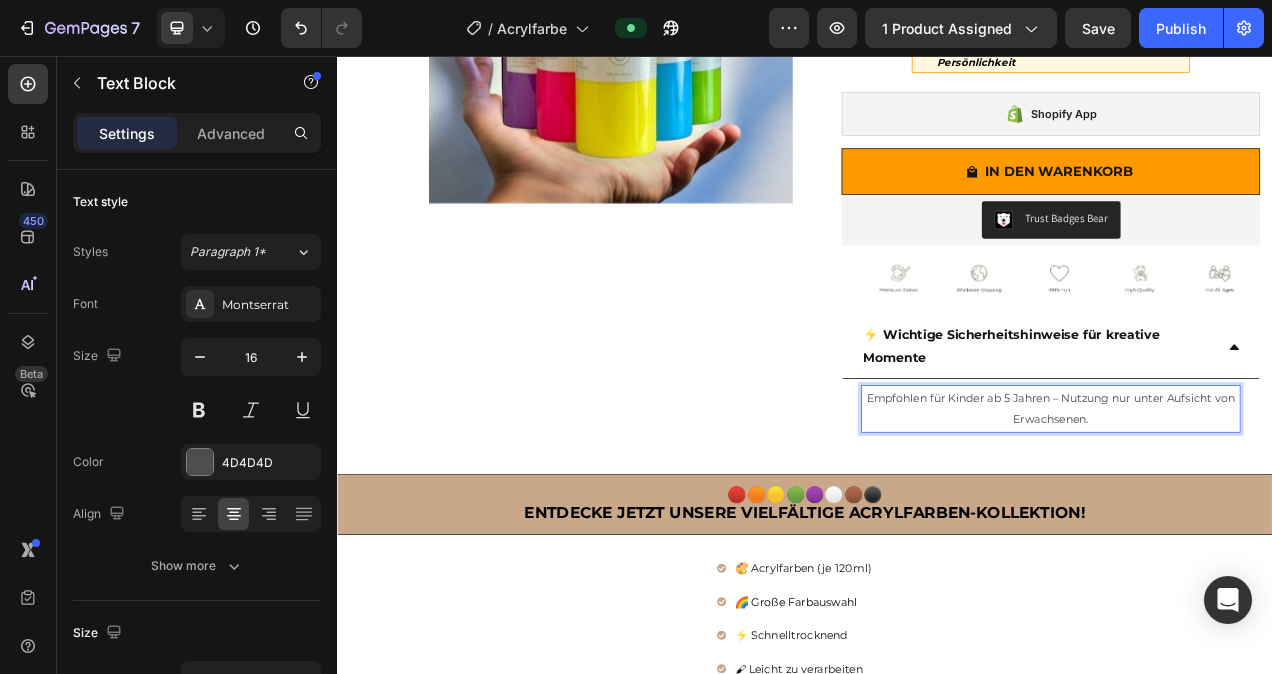 click on "Empfohlen für Kinder ab 5 Jahren – Nutzung nur unter Aufsicht von Erwachsenen." at bounding box center [1252, 509] 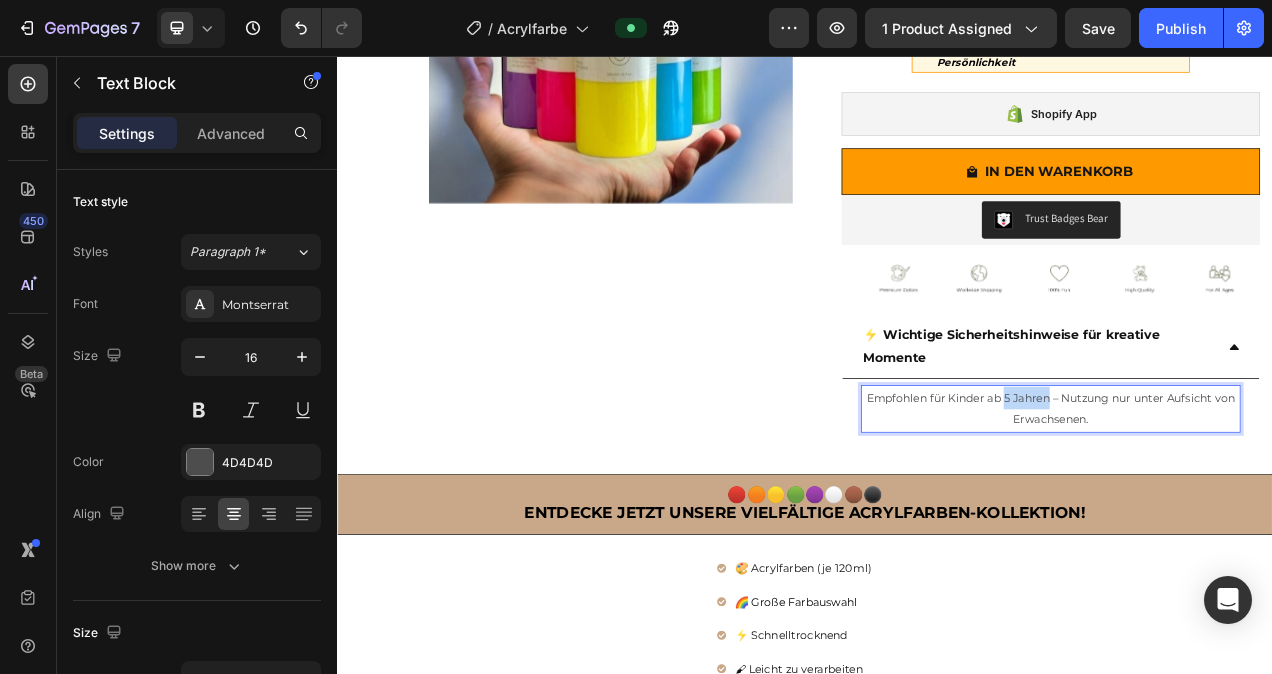 drag, startPoint x: 1240, startPoint y: 497, endPoint x: 1181, endPoint y: 499, distance: 59.03389 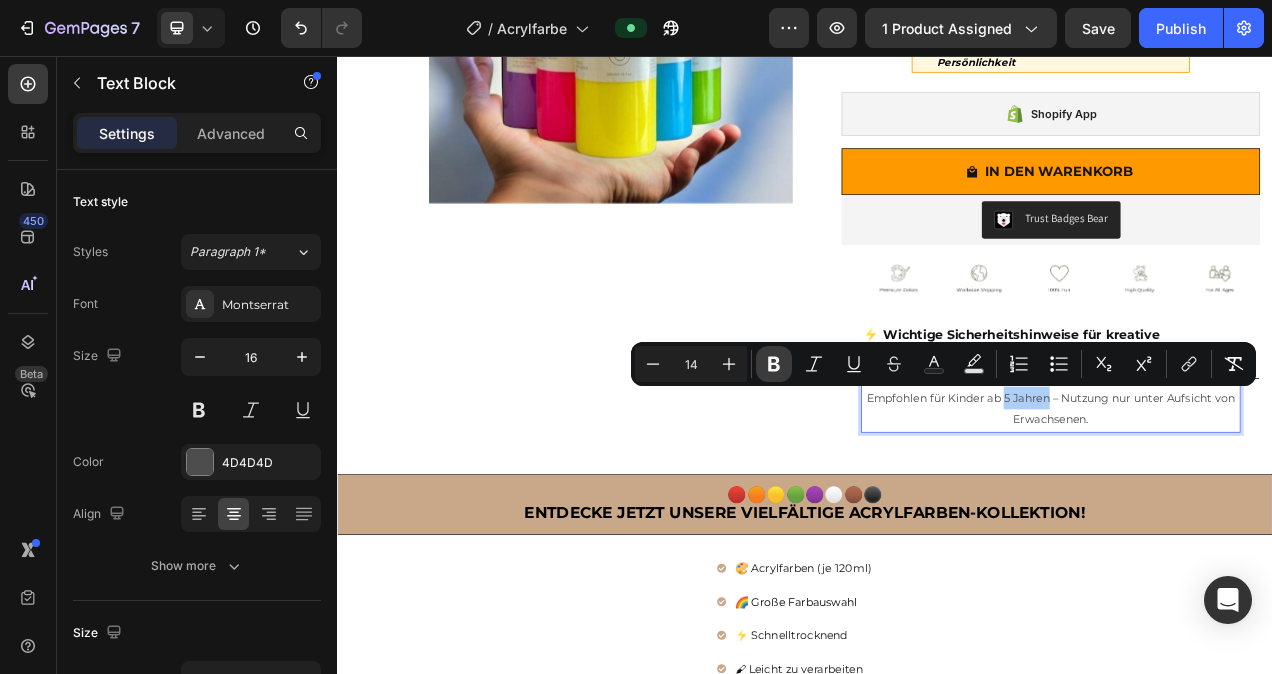 click 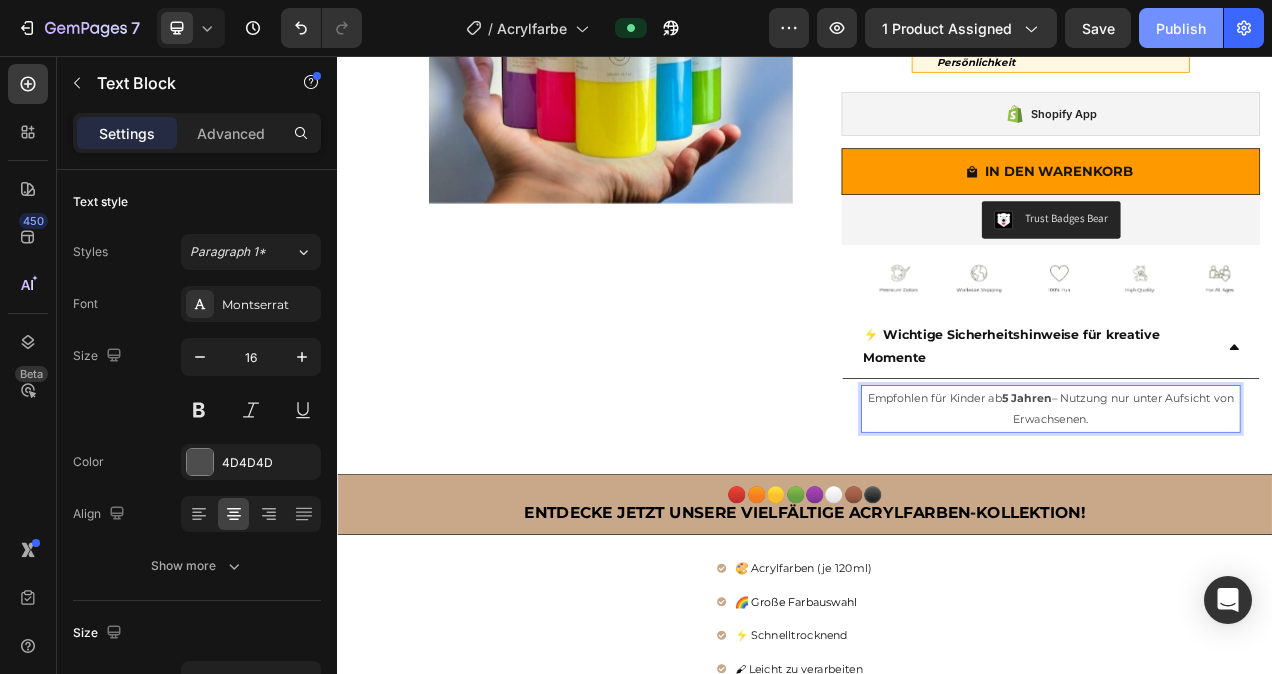 click on "Publish" at bounding box center (1181, 28) 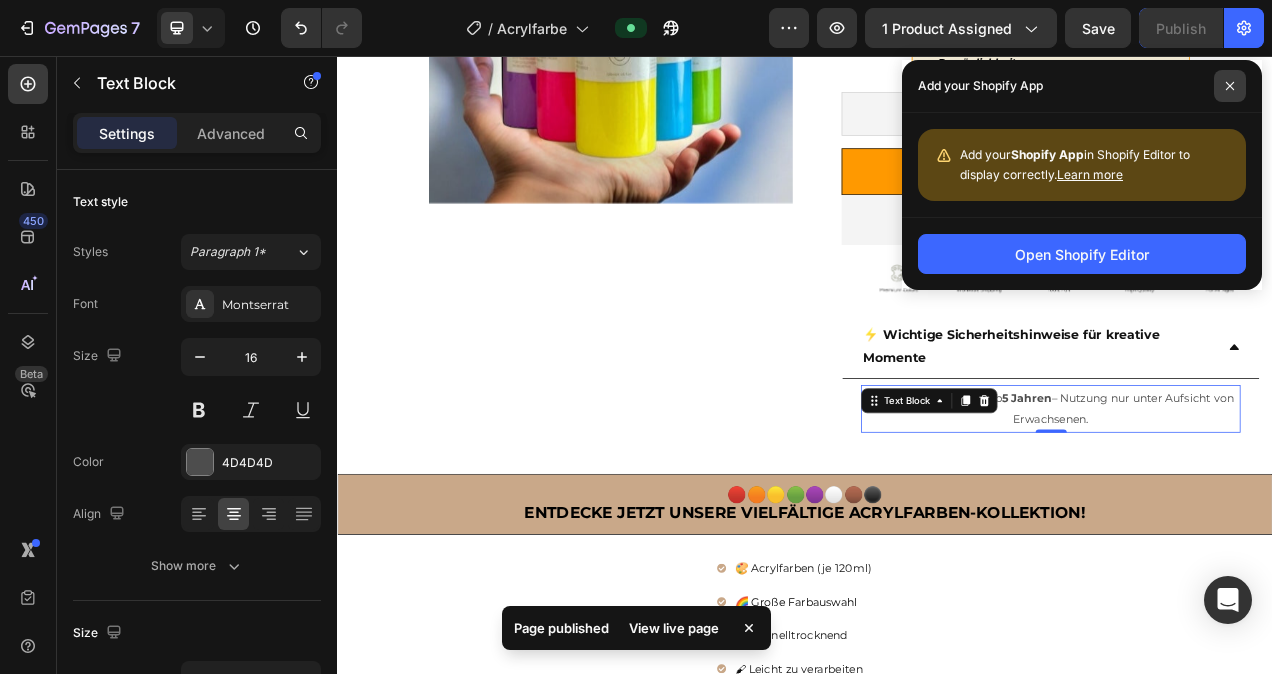 click 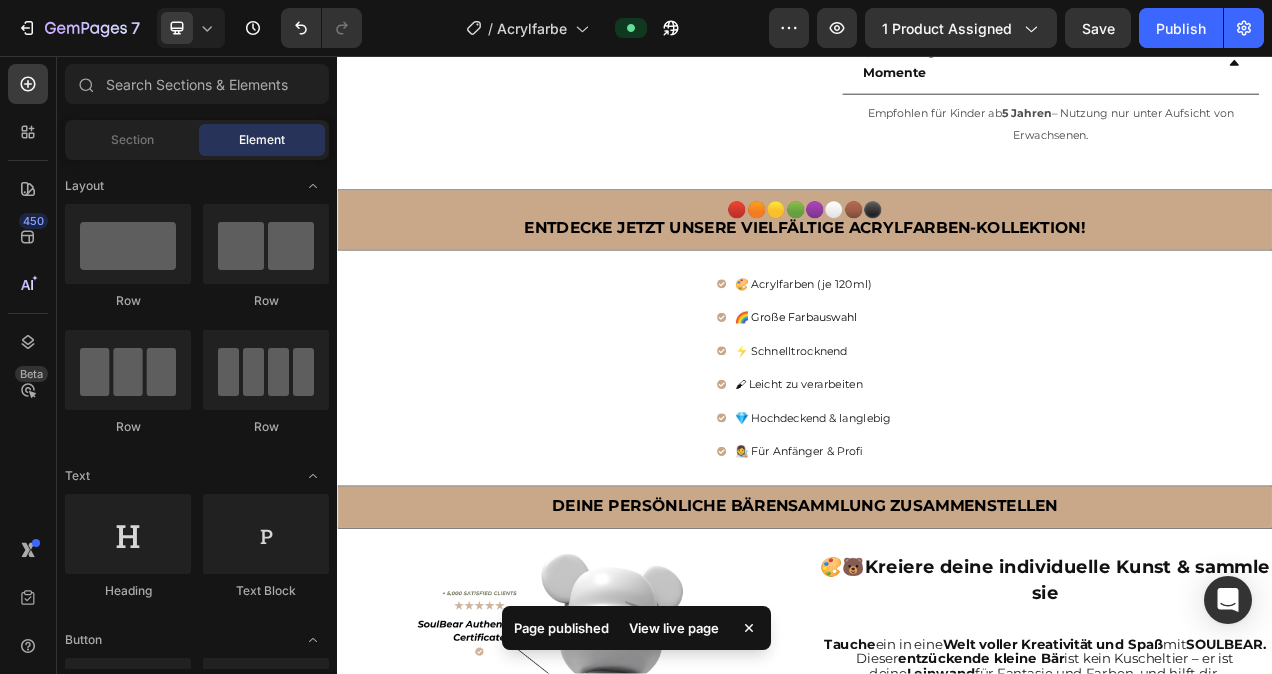 scroll, scrollTop: 734, scrollLeft: 0, axis: vertical 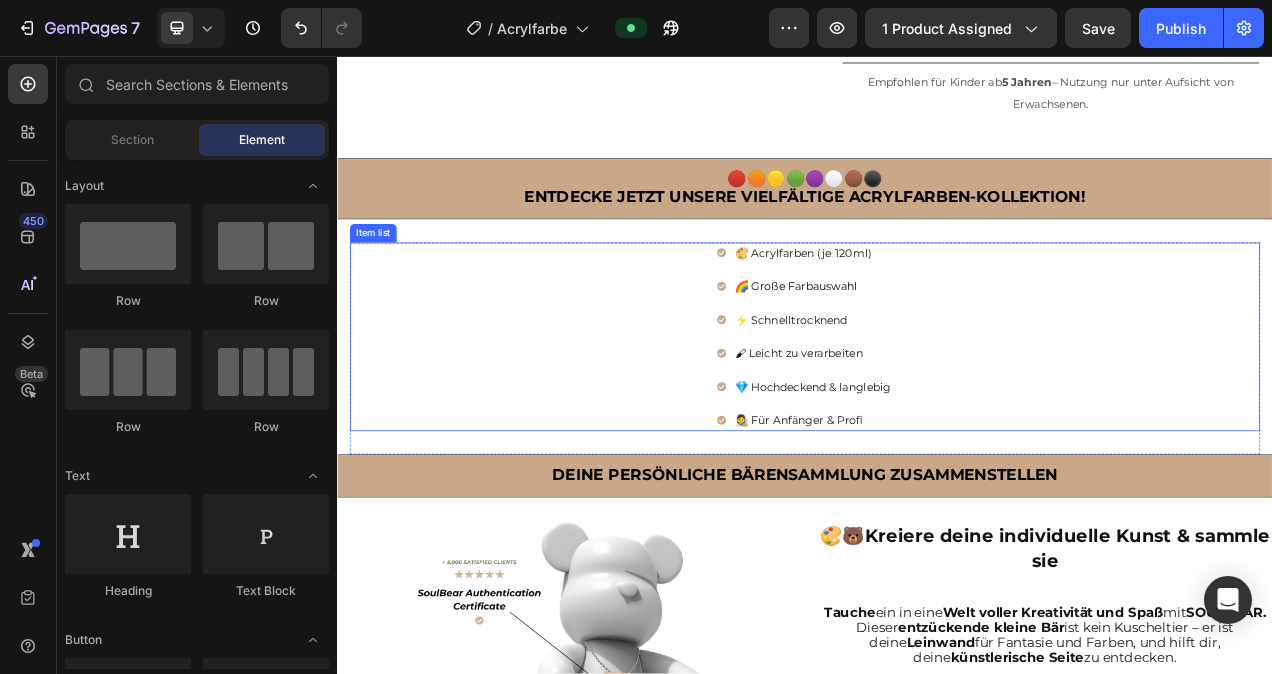 click on "🌈 Große Farbauswahl" at bounding box center (947, 352) 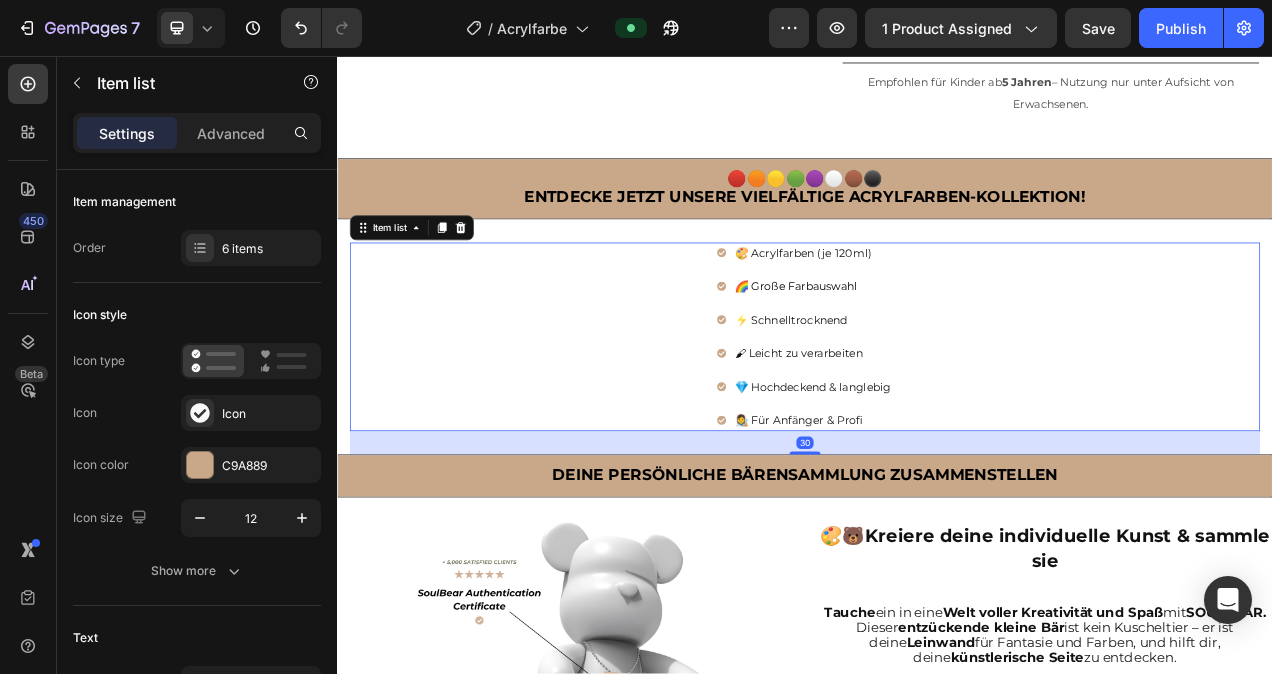 click on "🌈 Große Farbauswahl" at bounding box center [947, 352] 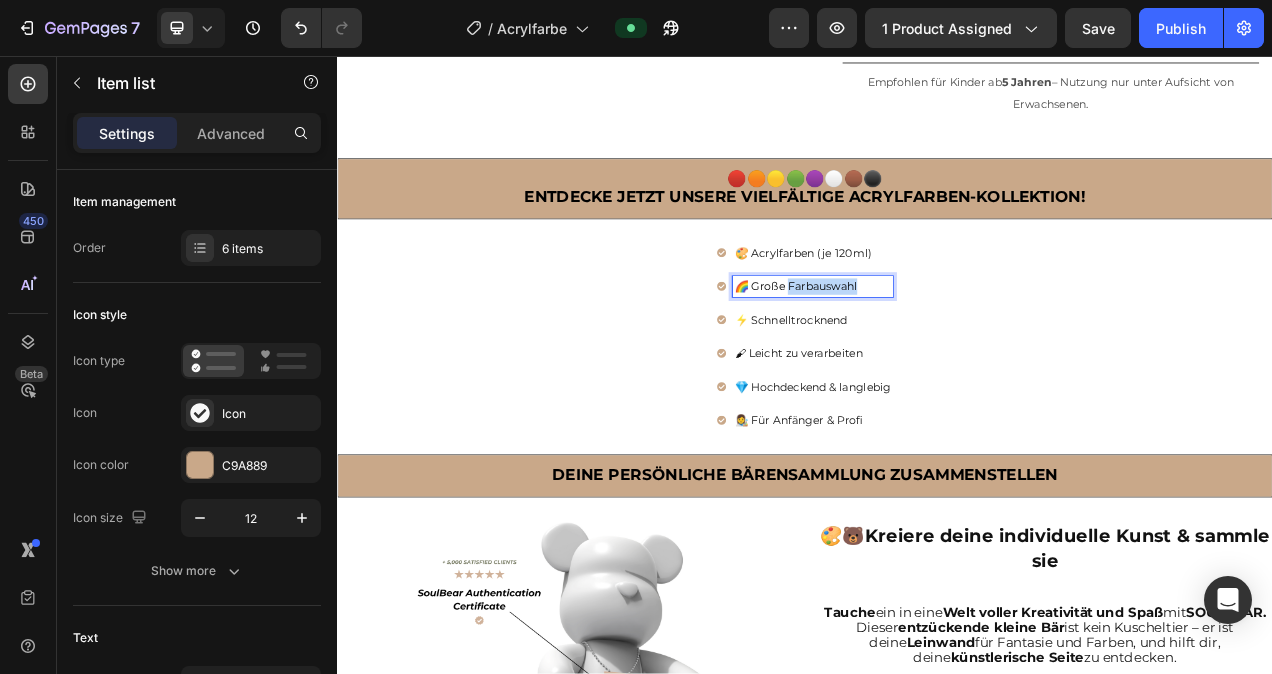 drag, startPoint x: 1002, startPoint y: 348, endPoint x: 909, endPoint y: 349, distance: 93.00538 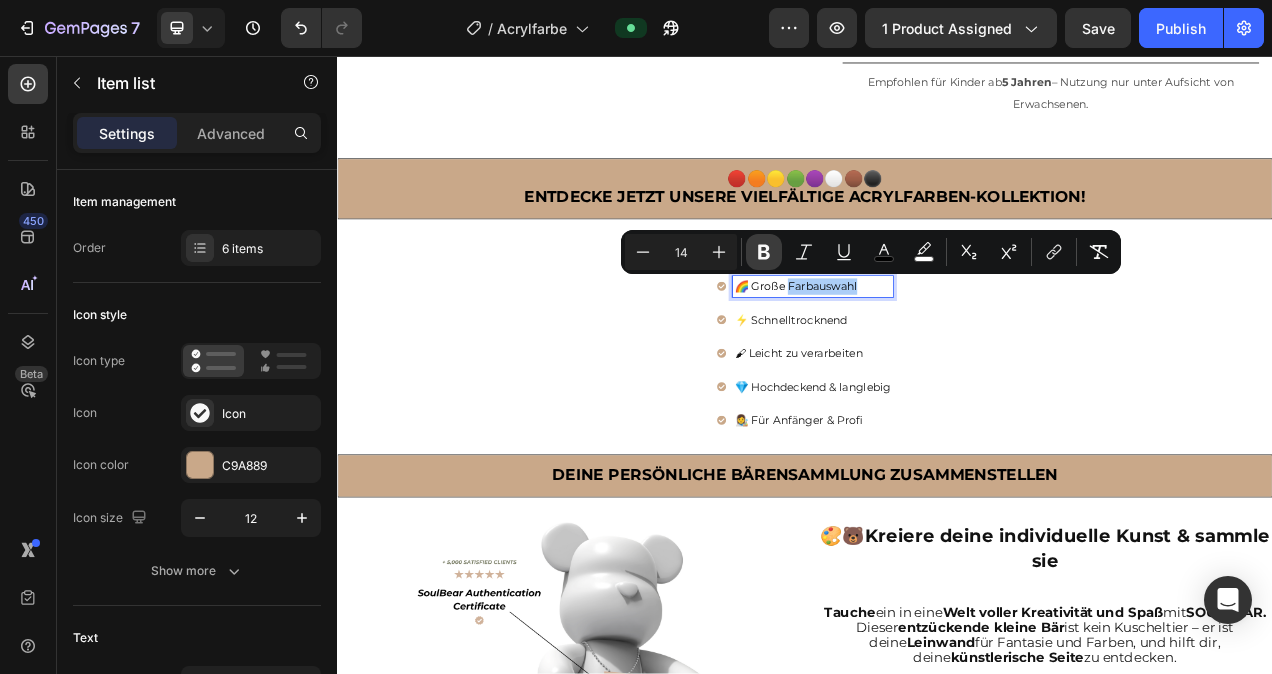 click 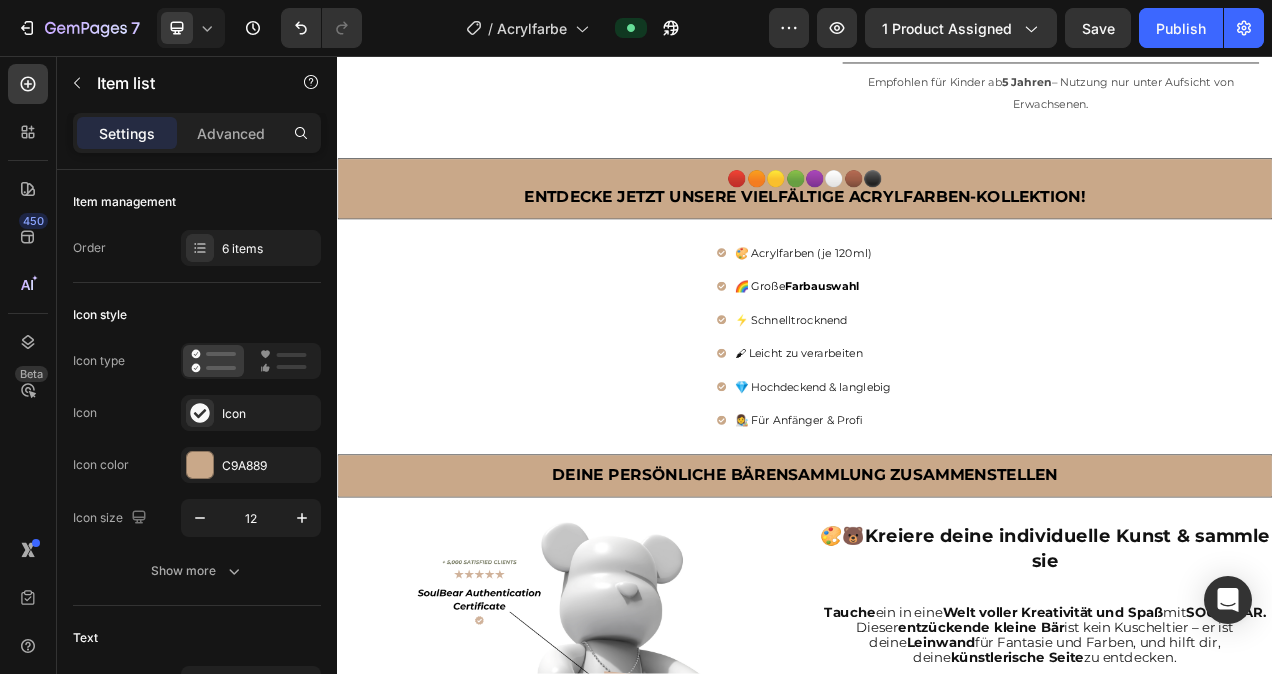 click on "🖌 Leicht zu verarbeiten" at bounding box center (947, 438) 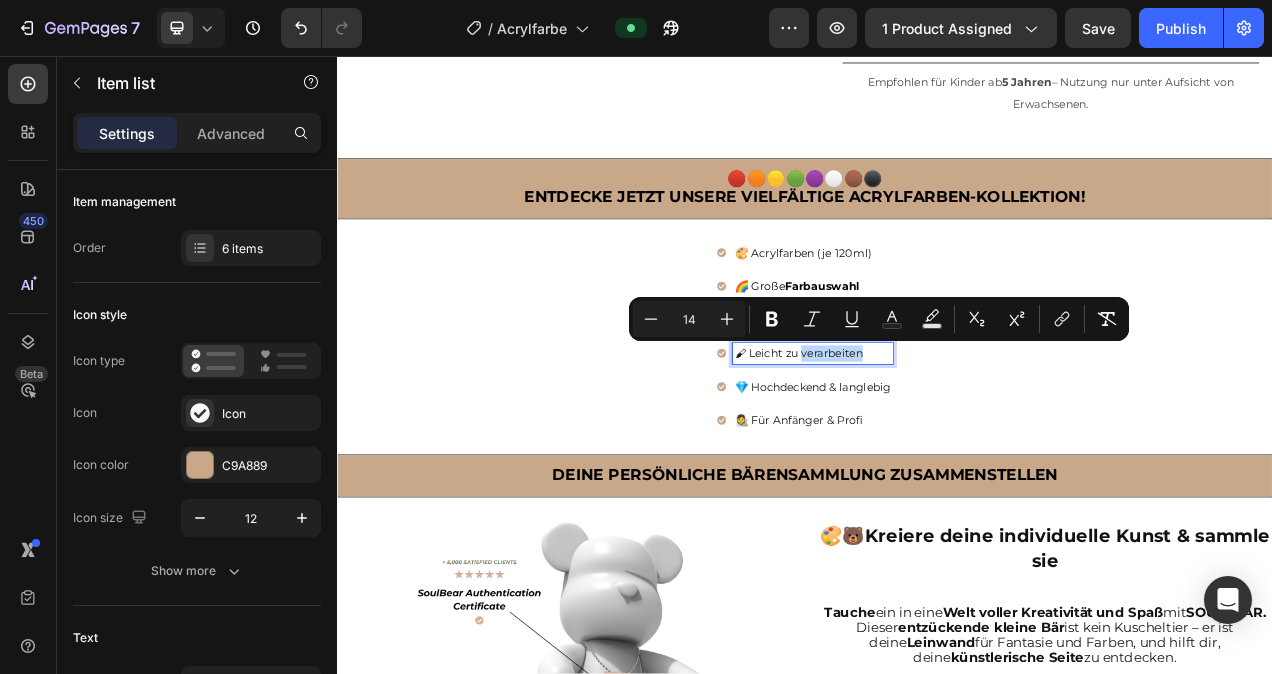 drag, startPoint x: 1008, startPoint y: 429, endPoint x: 925, endPoint y: 430, distance: 83.00603 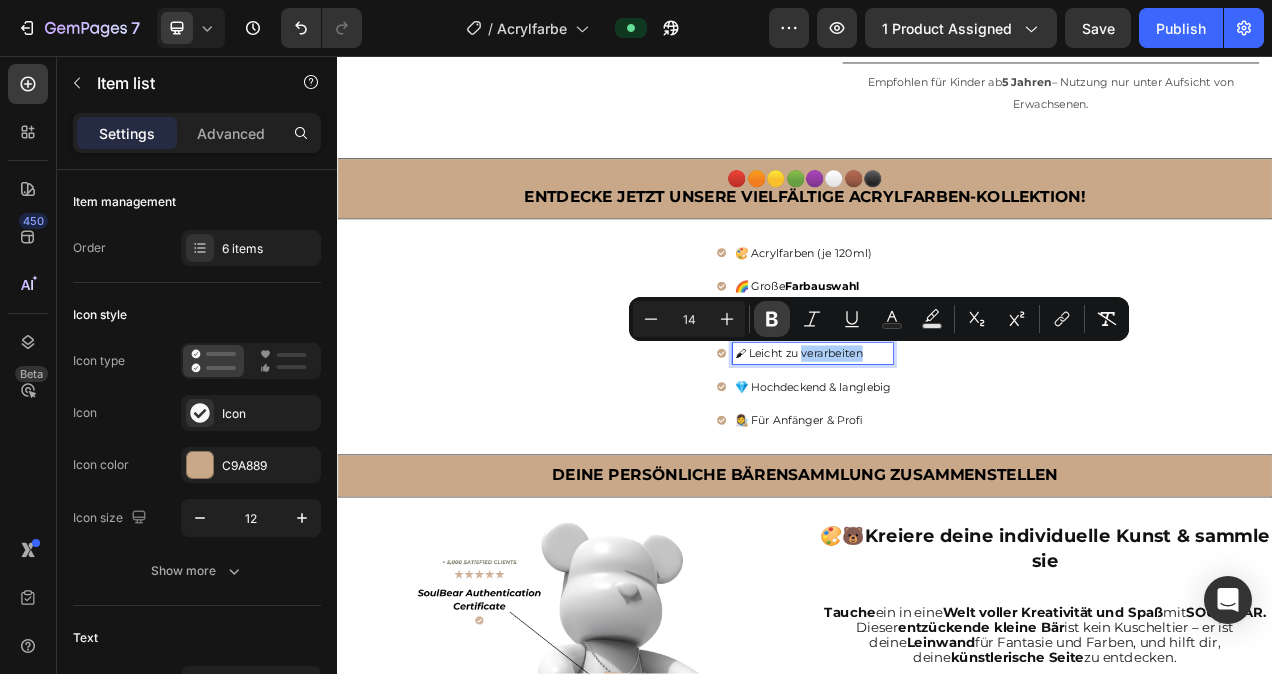 click 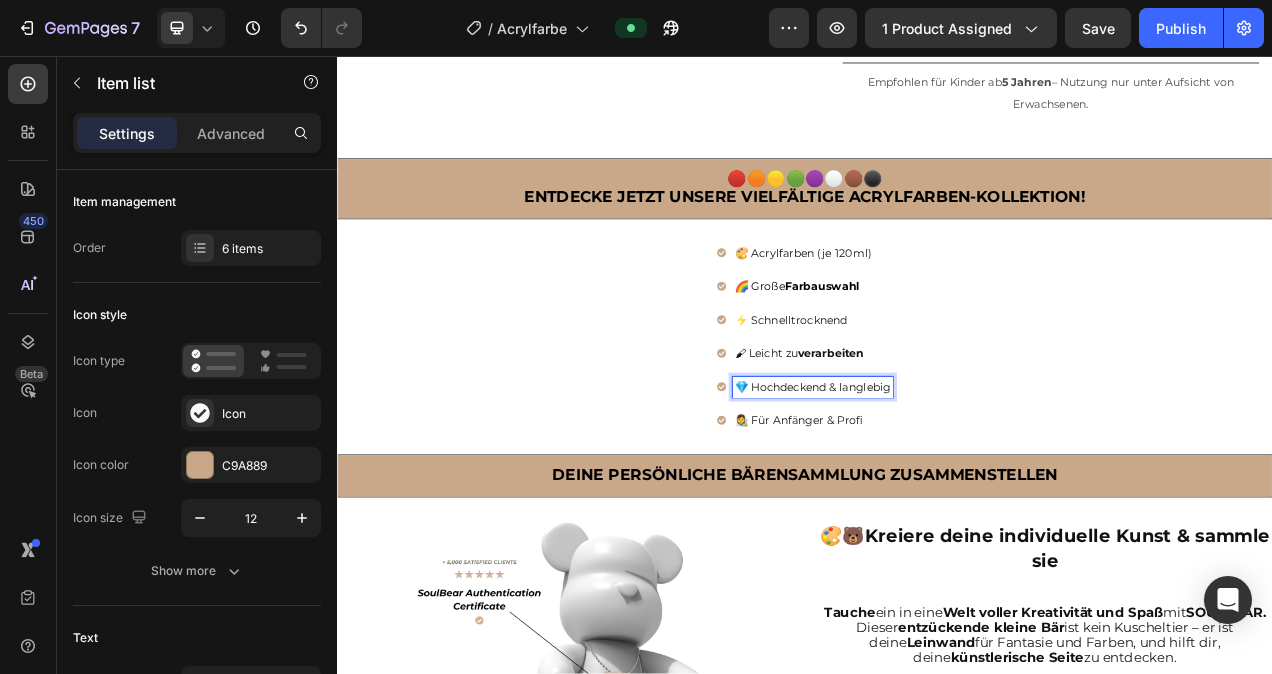 click on "💎 Hochdeckend & langlebig" at bounding box center [947, 481] 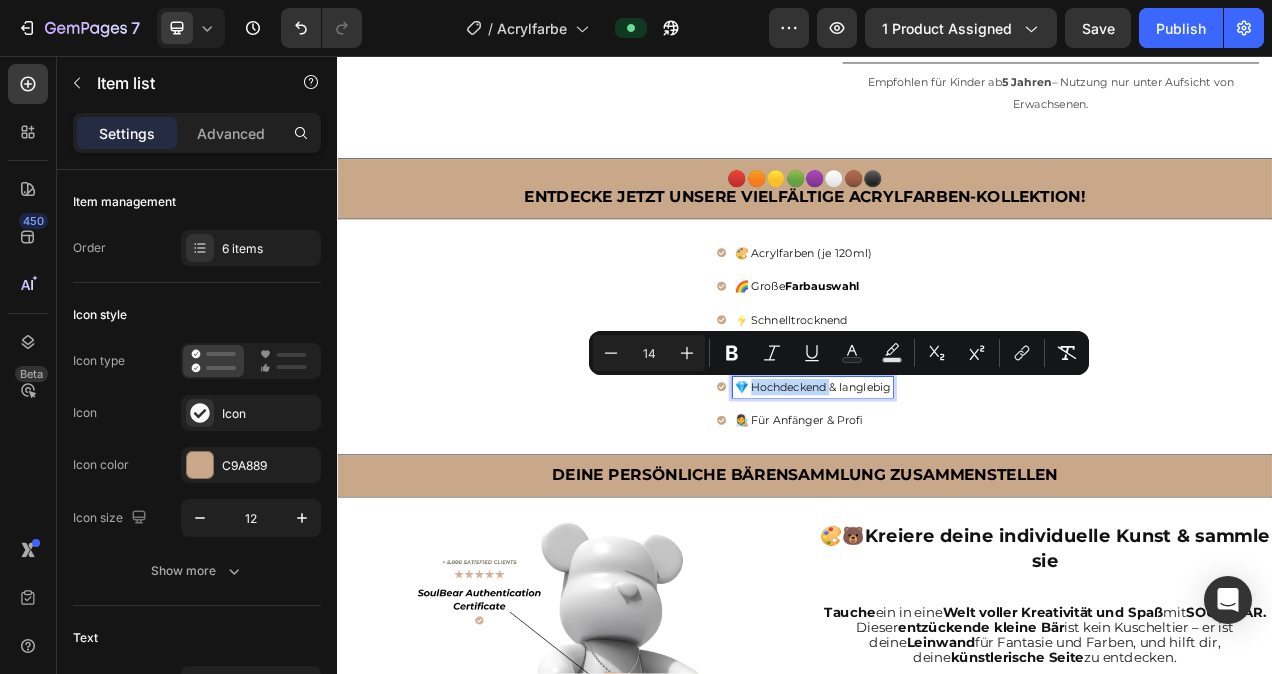 drag, startPoint x: 960, startPoint y: 473, endPoint x: 890, endPoint y: 480, distance: 70.34913 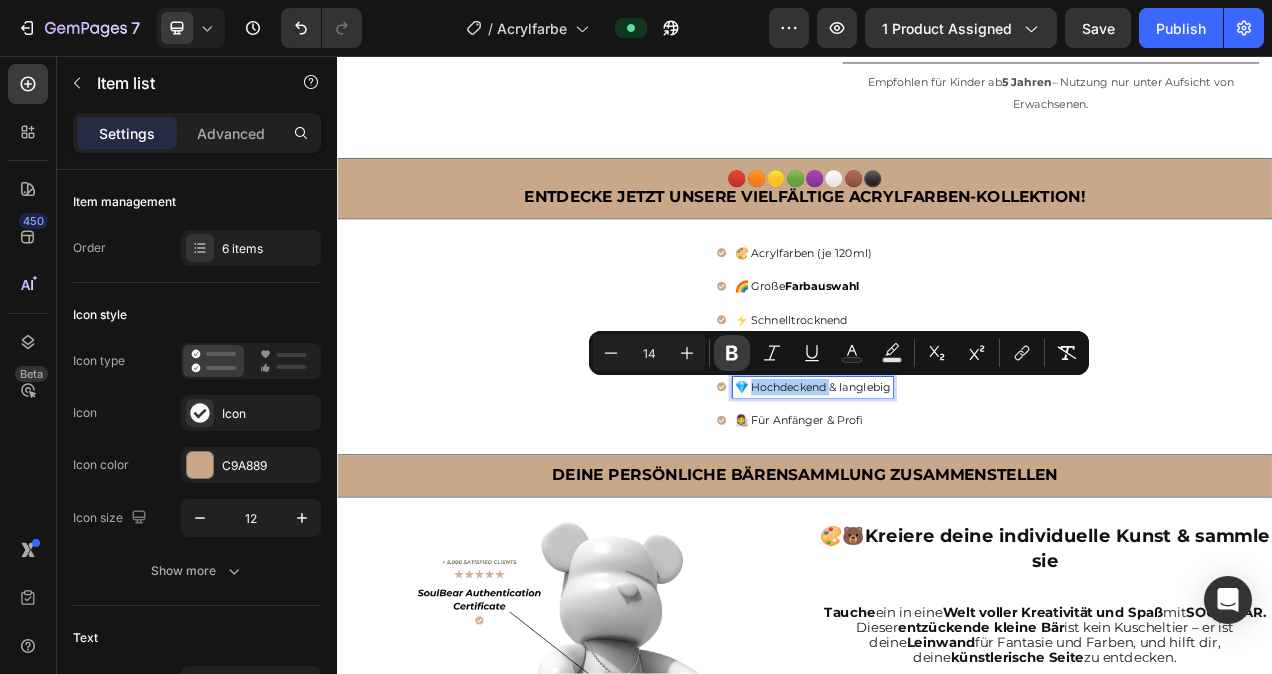 click 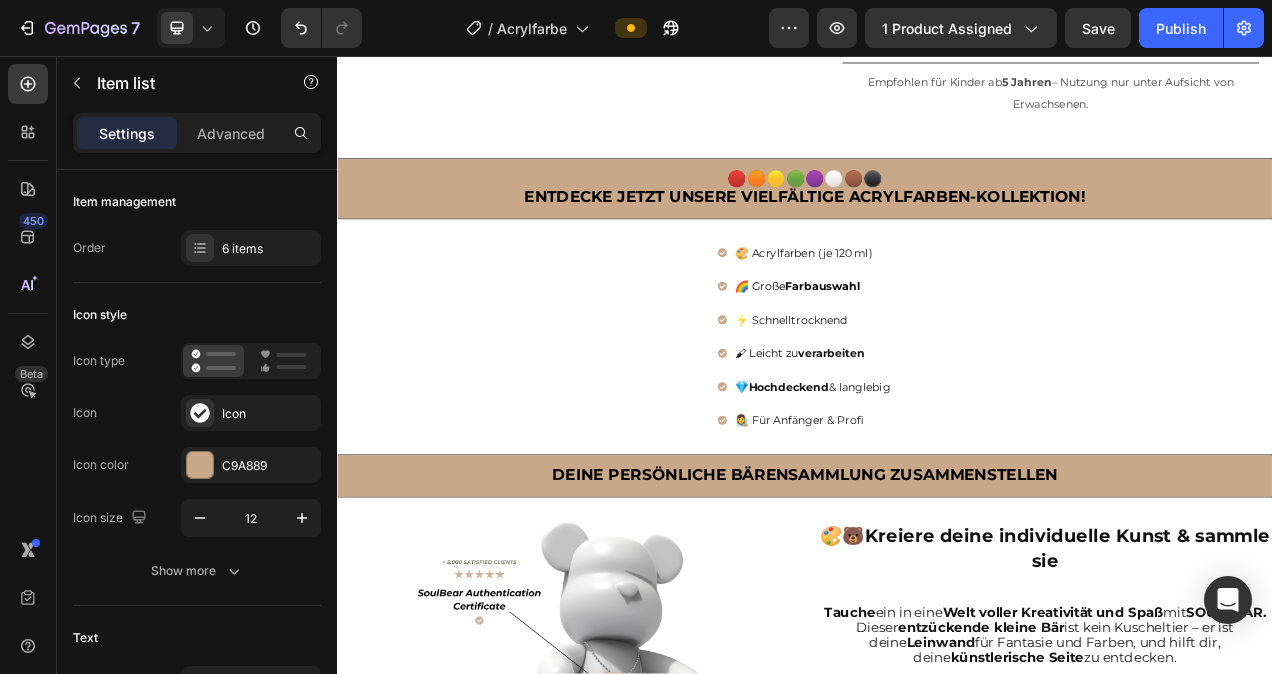 click on "💎  Hochdeckend  & langlebig" at bounding box center [947, 481] 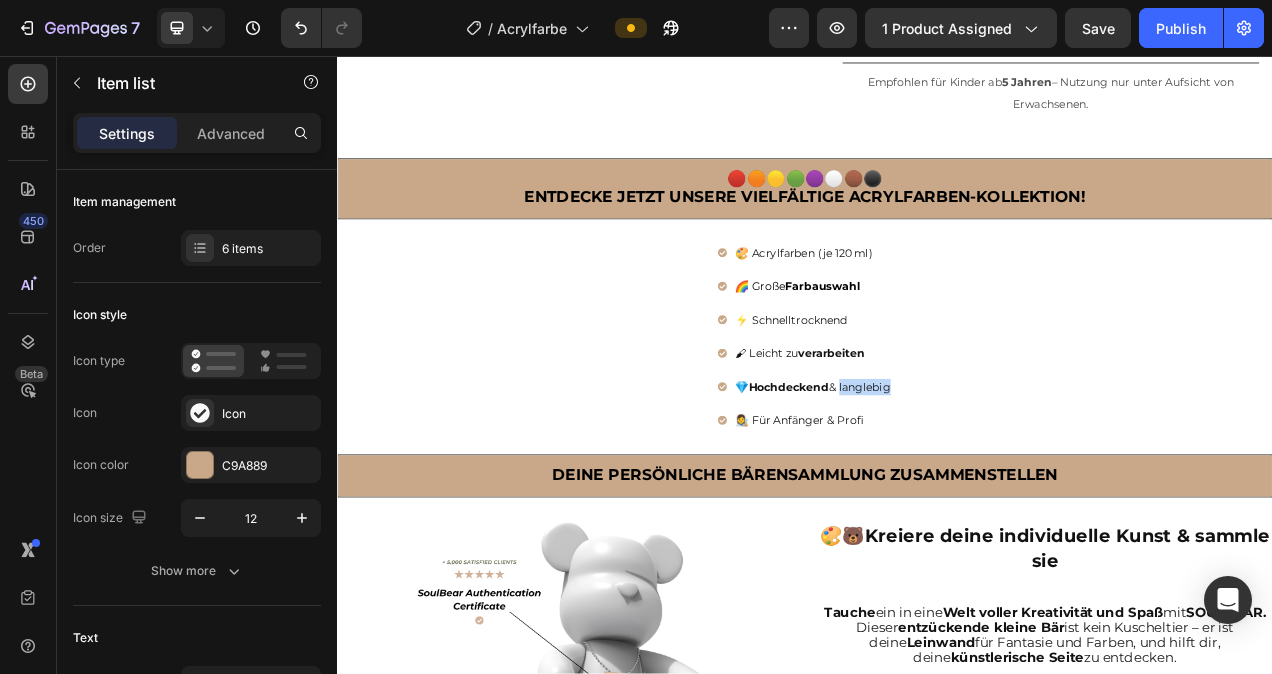 drag, startPoint x: 1042, startPoint y: 480, endPoint x: 979, endPoint y: 480, distance: 63 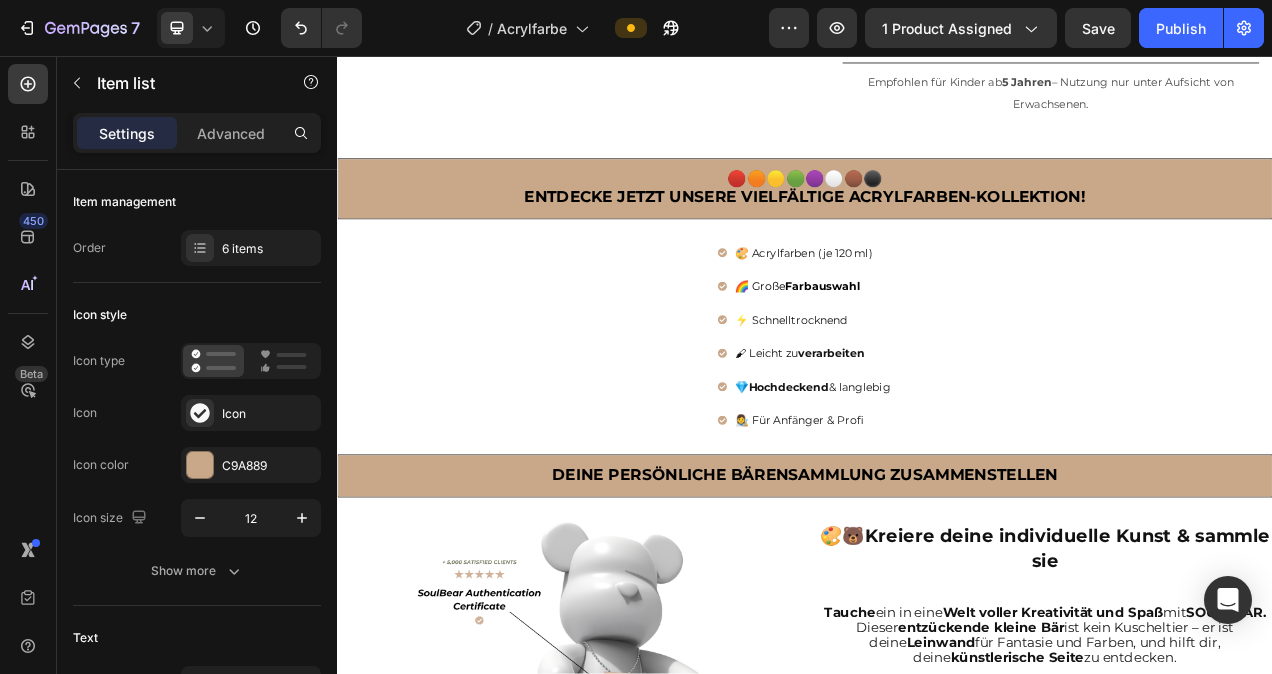 click on "👩‍🎨 Für Anfänger & Profi" at bounding box center (947, 524) 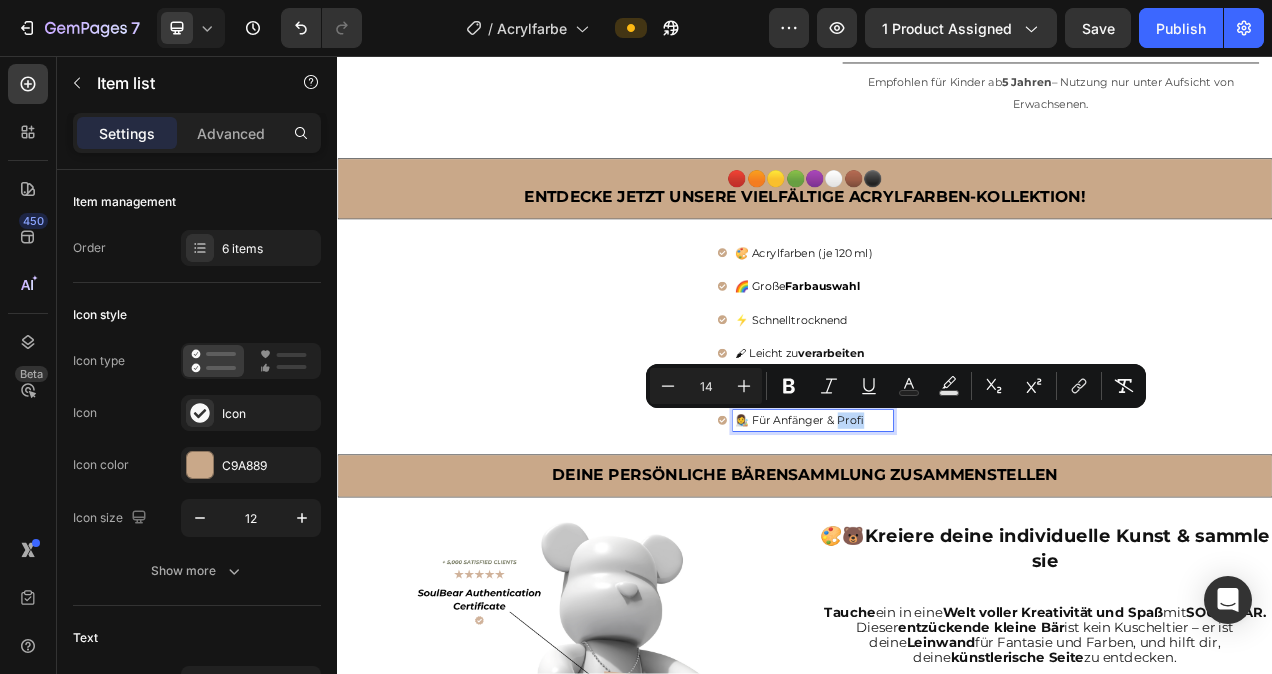 drag, startPoint x: 1013, startPoint y: 517, endPoint x: 971, endPoint y: 521, distance: 42.190044 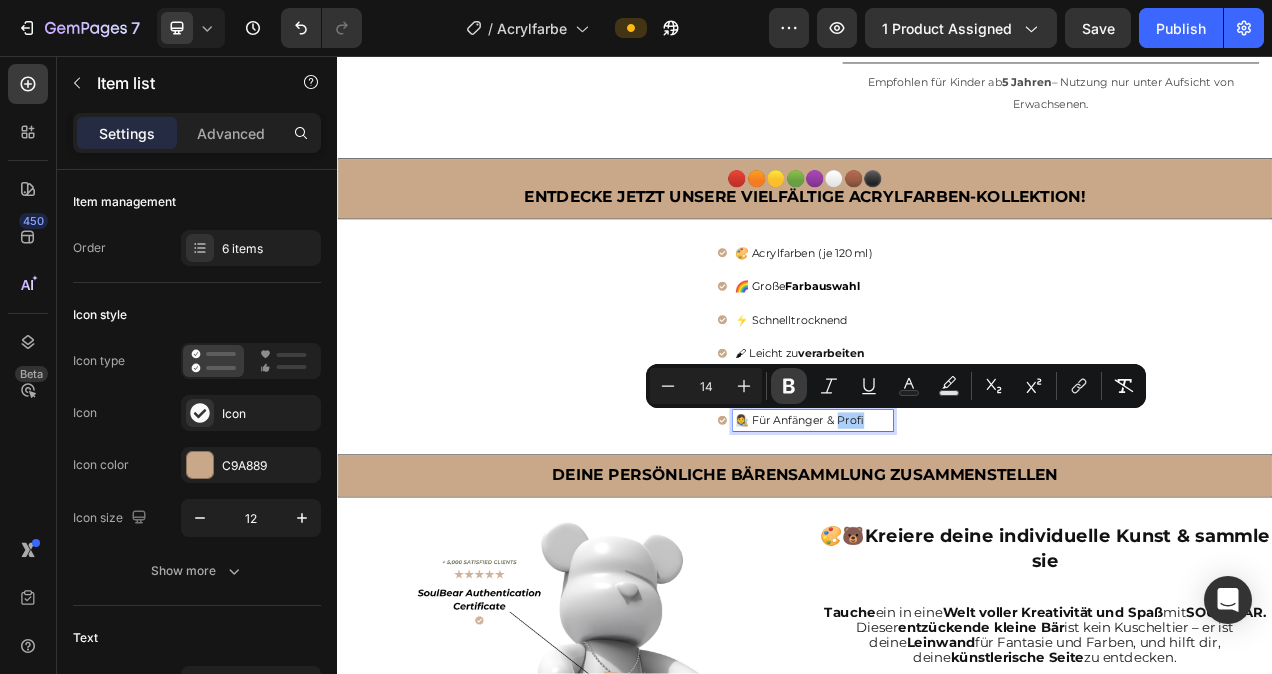 click 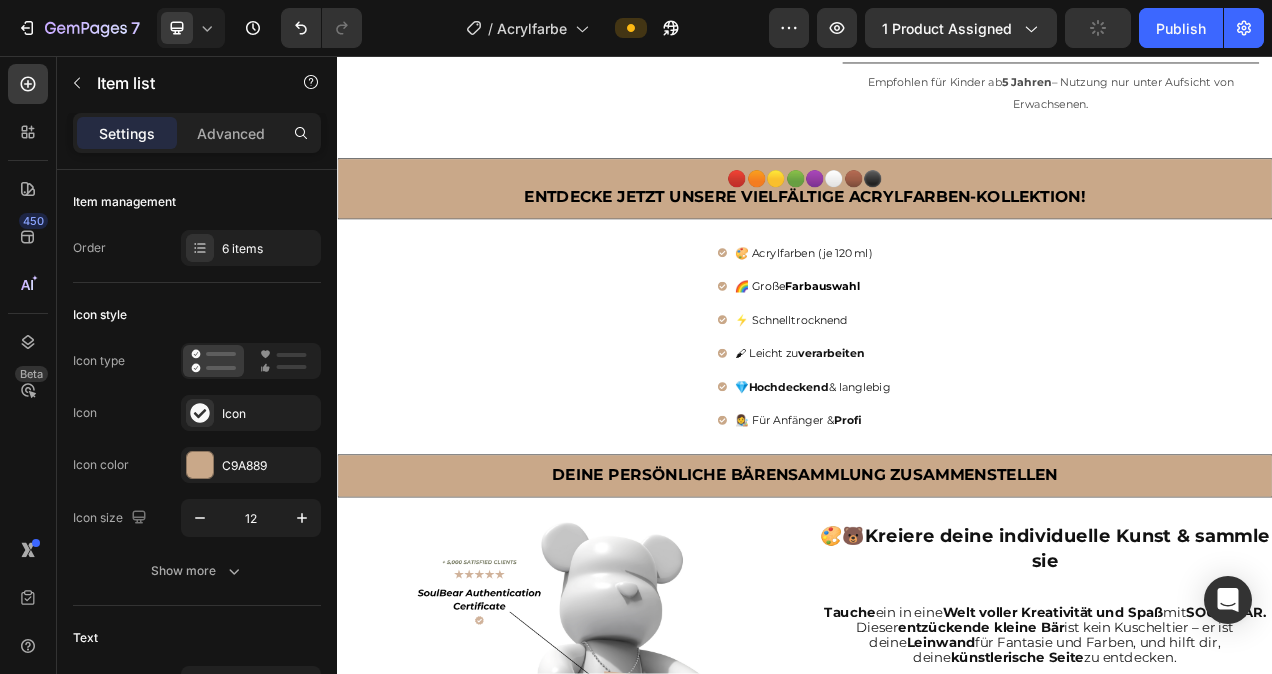 click on "👩‍🎨 Für Anfänger &  Profi" at bounding box center (929, 524) 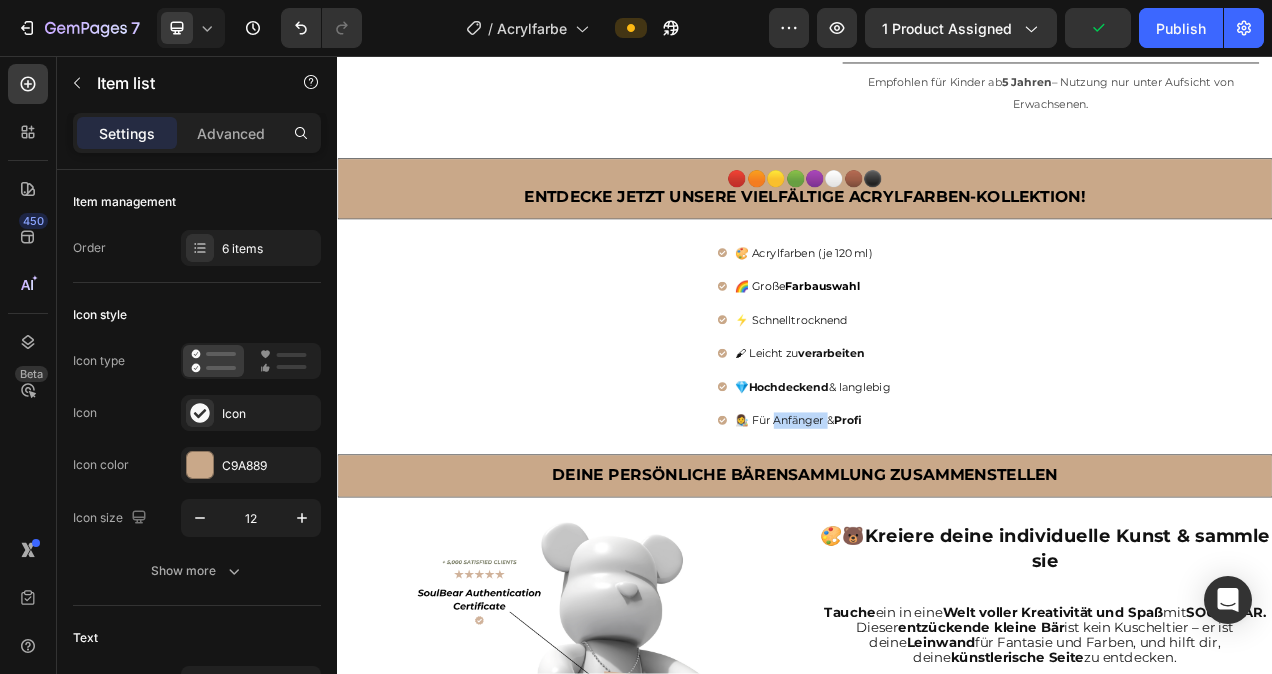 drag, startPoint x: 949, startPoint y: 522, endPoint x: 910, endPoint y: 520, distance: 39.051247 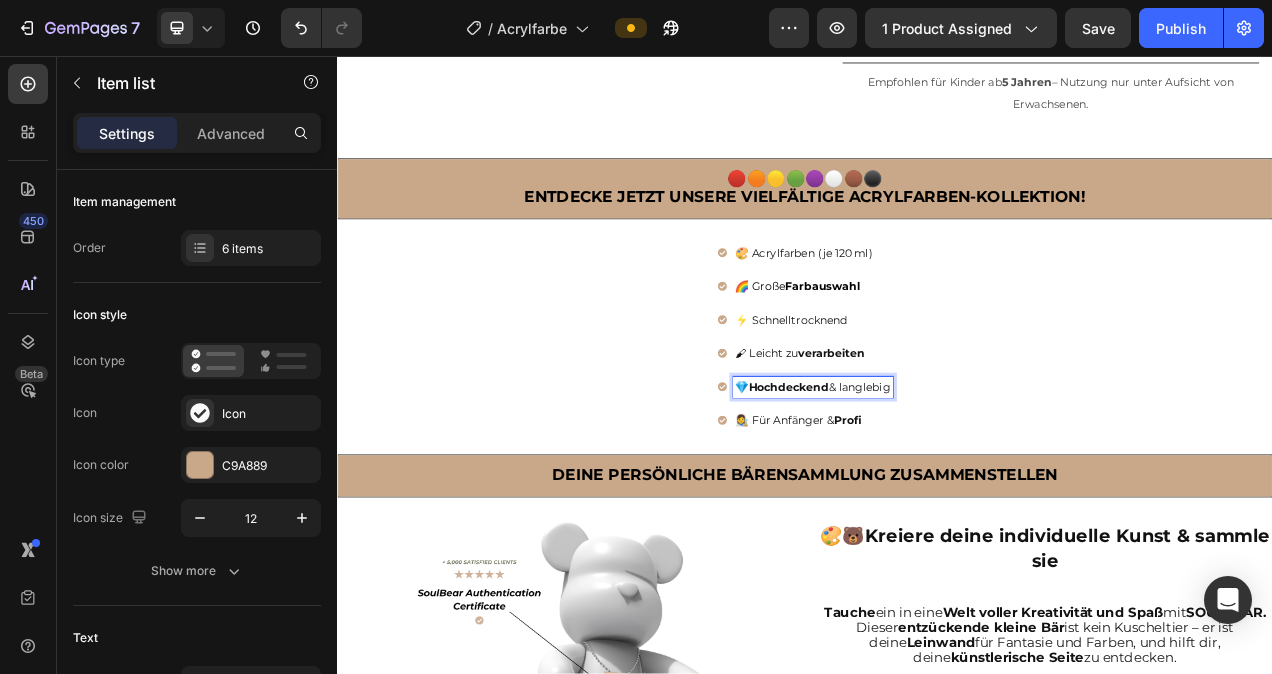 click on "💎  Hochdeckend  & langlebig" at bounding box center [947, 481] 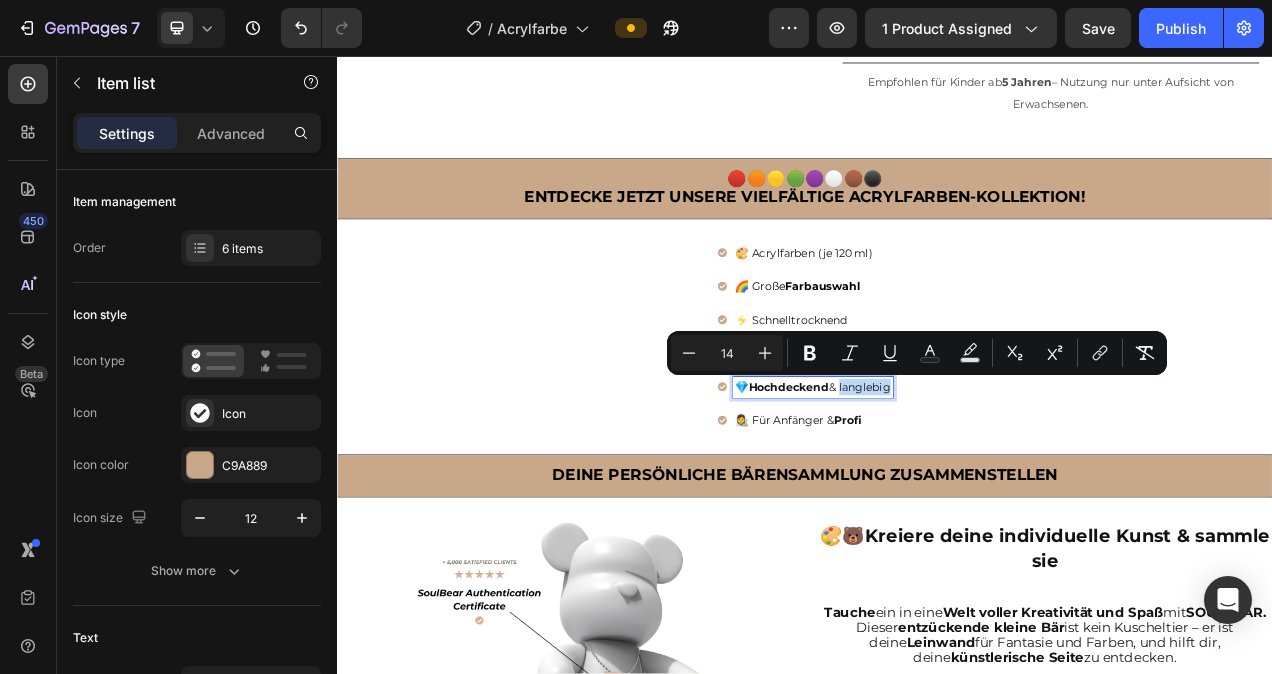 drag, startPoint x: 1042, startPoint y: 481, endPoint x: 978, endPoint y: 482, distance: 64.00781 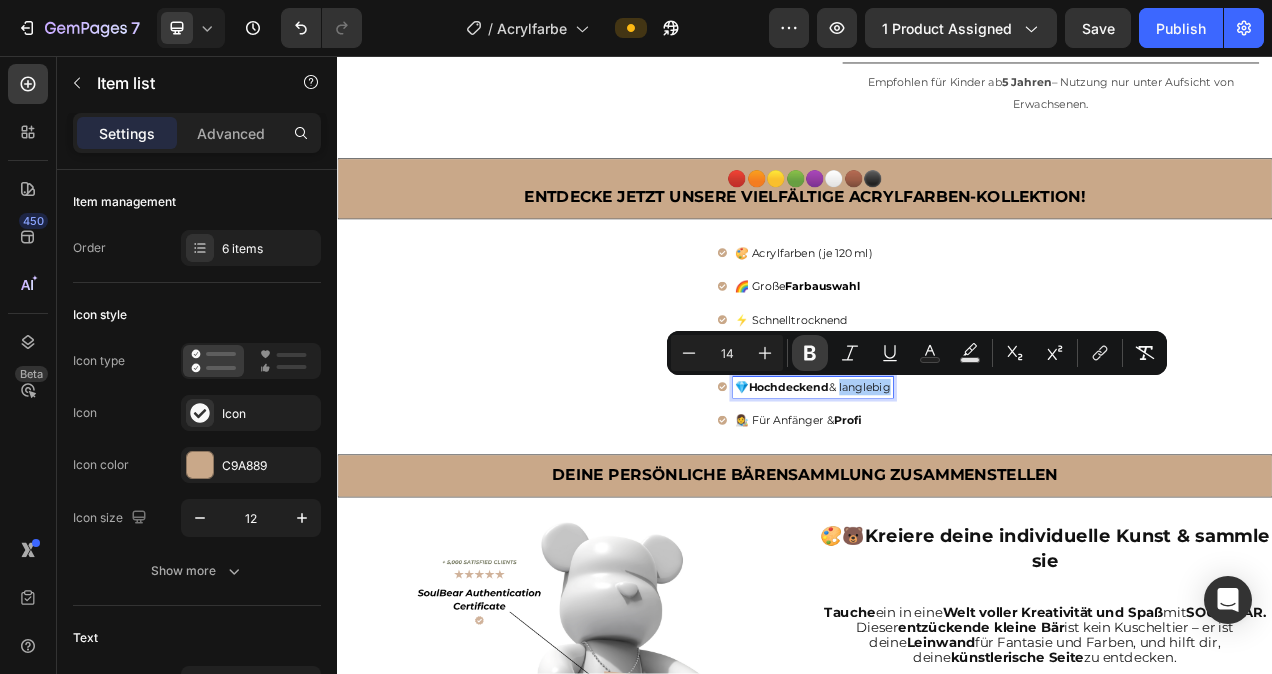 click 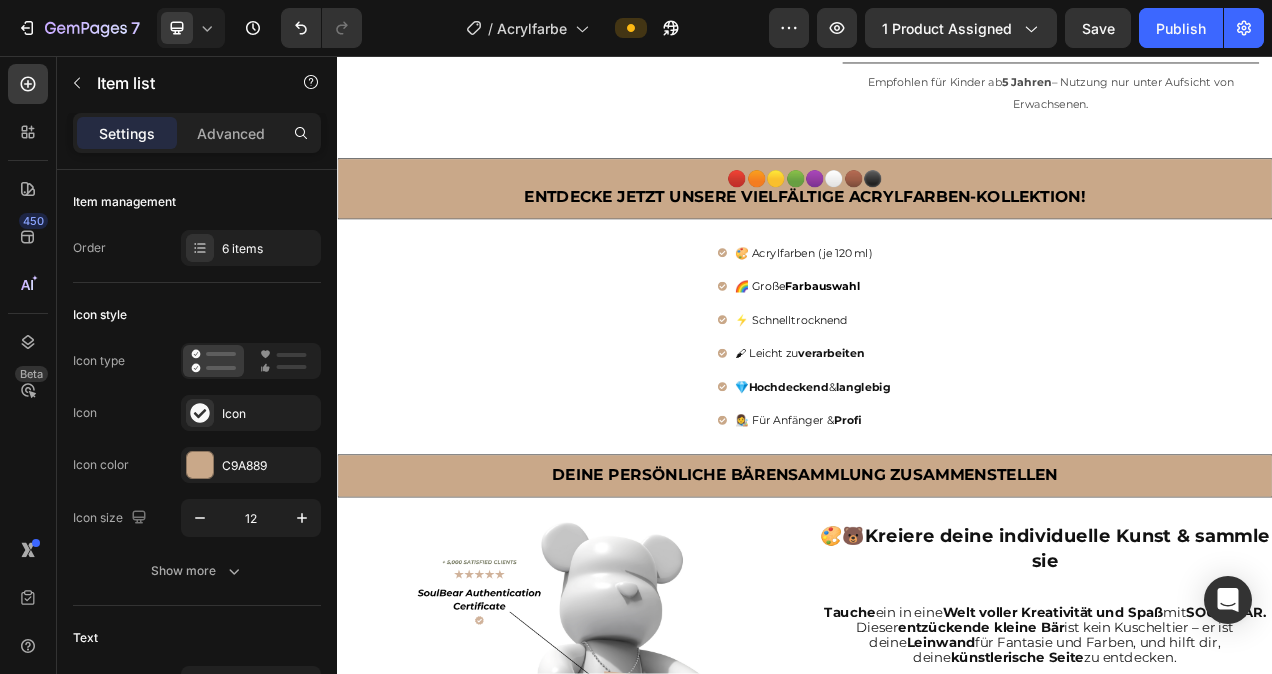 click on "👩‍🎨 Für Anfänger &  Profi" at bounding box center [929, 524] 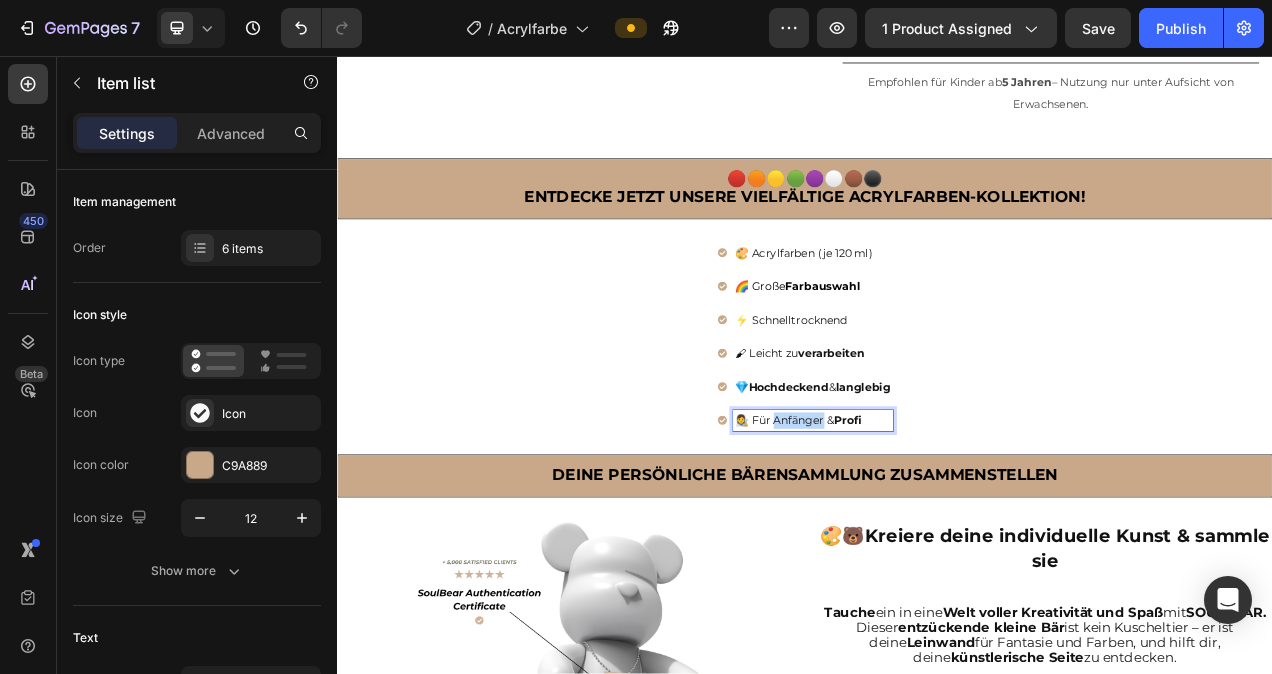 drag, startPoint x: 950, startPoint y: 521, endPoint x: 888, endPoint y: 523, distance: 62.03225 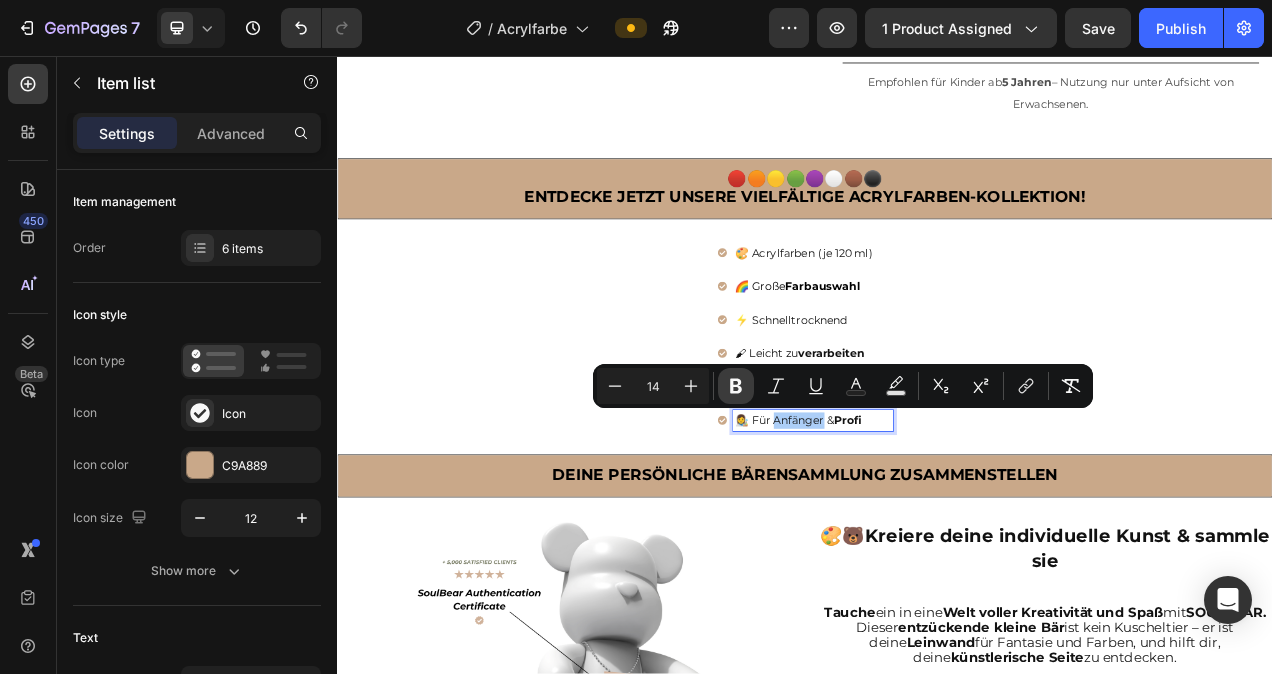 click 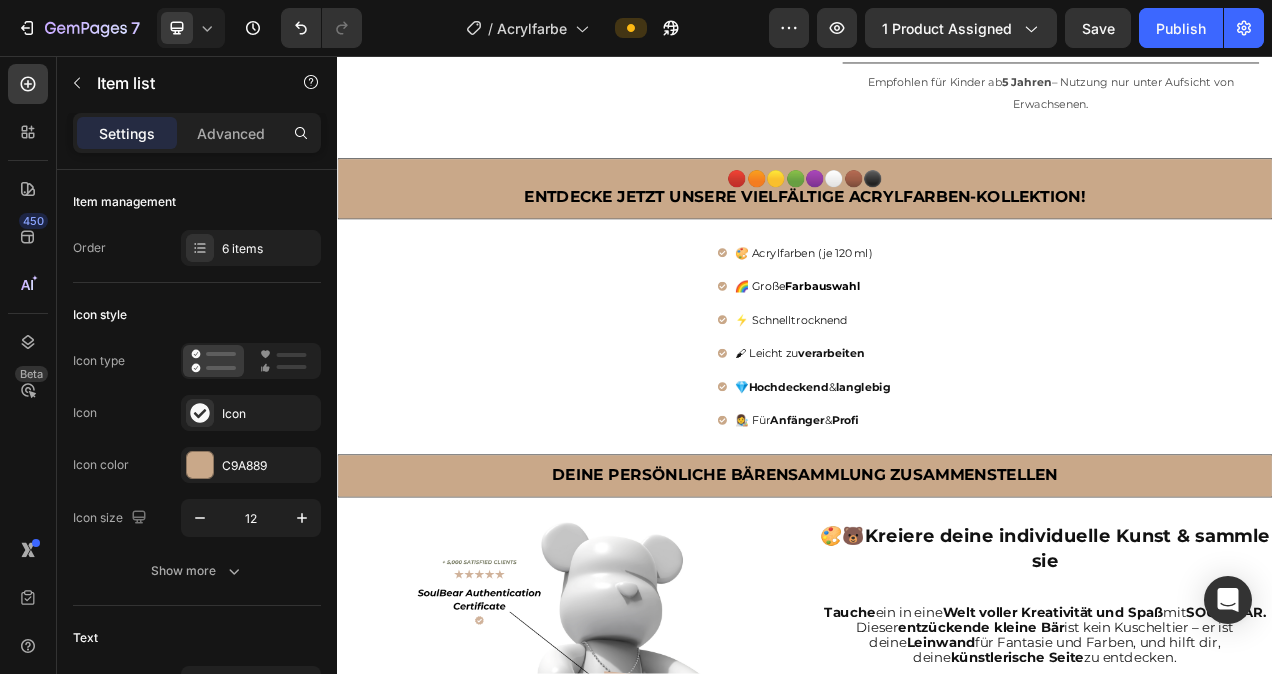click on "🎨 Acrylfarben (je 120 ml)" at bounding box center [936, 309] 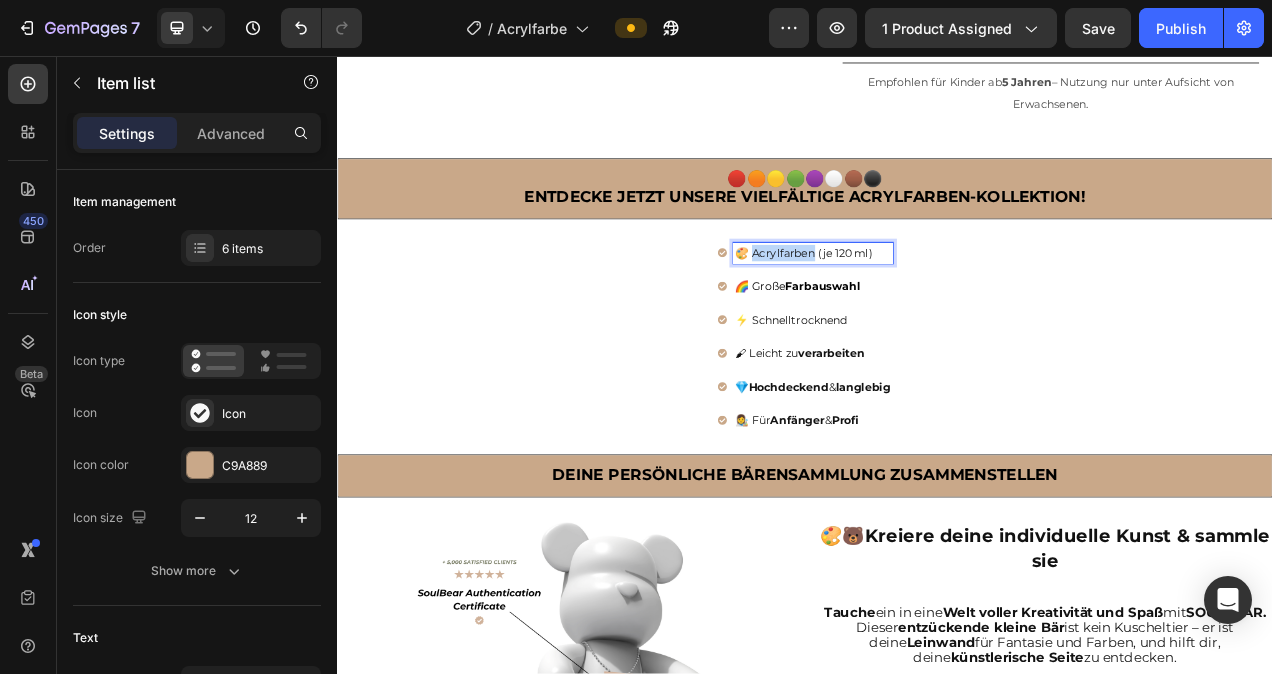 drag, startPoint x: 937, startPoint y: 305, endPoint x: 861, endPoint y: 308, distance: 76.05919 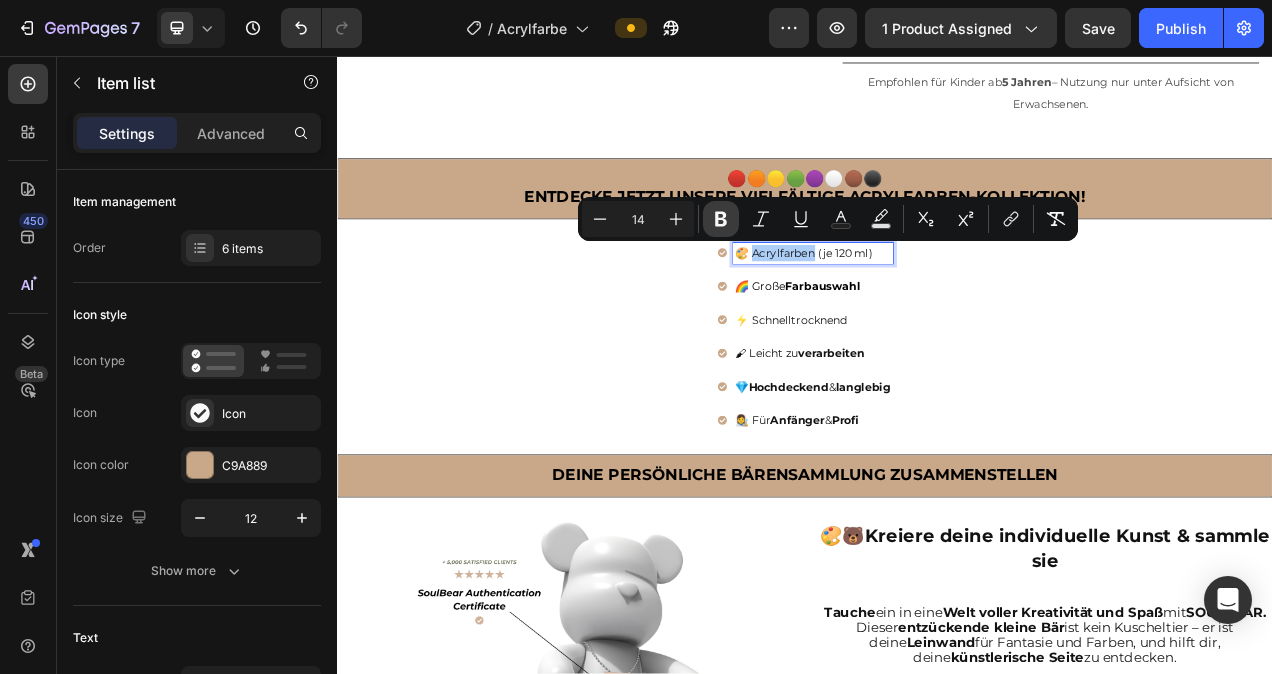 click 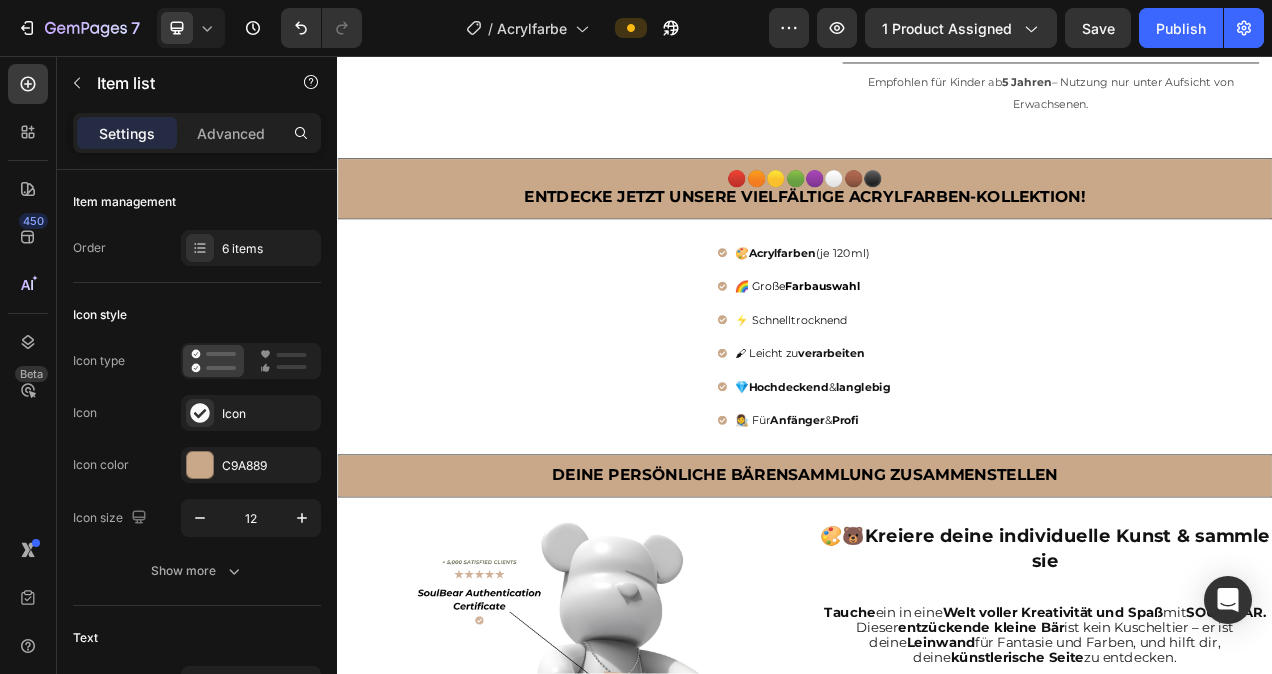 click on "⚡ Schnelltrocknend" at bounding box center (947, 395) 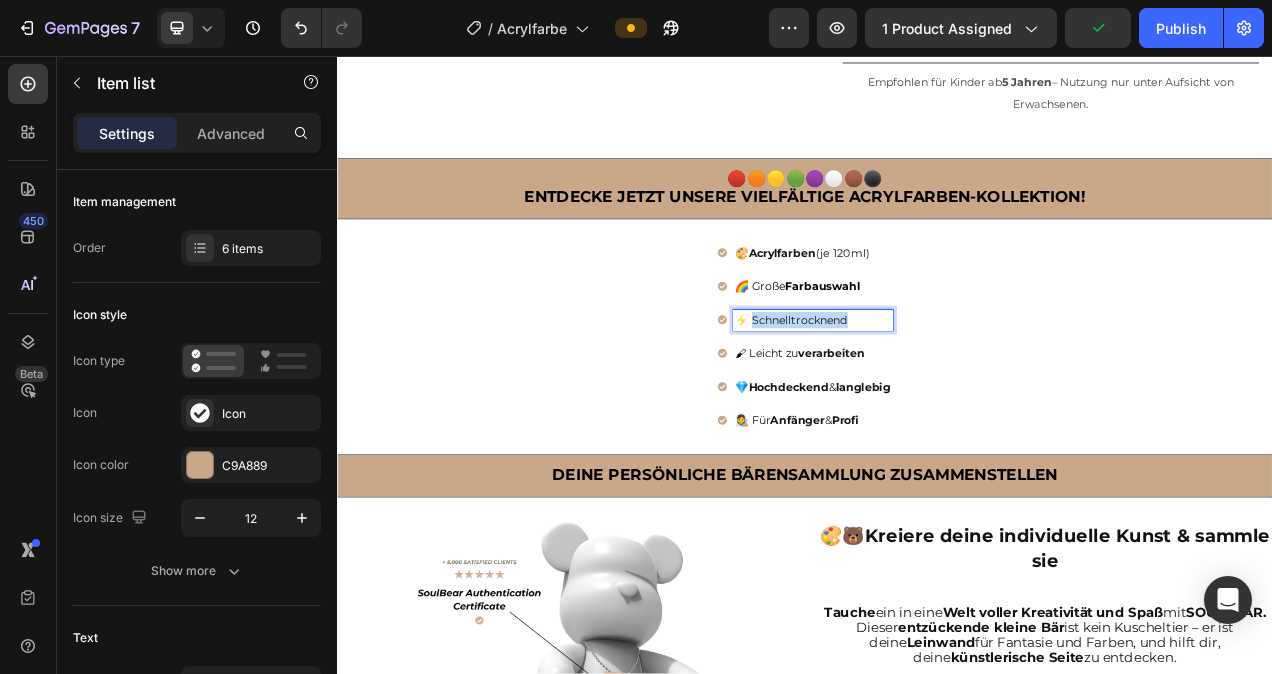 drag, startPoint x: 984, startPoint y: 390, endPoint x: 860, endPoint y: 396, distance: 124.14507 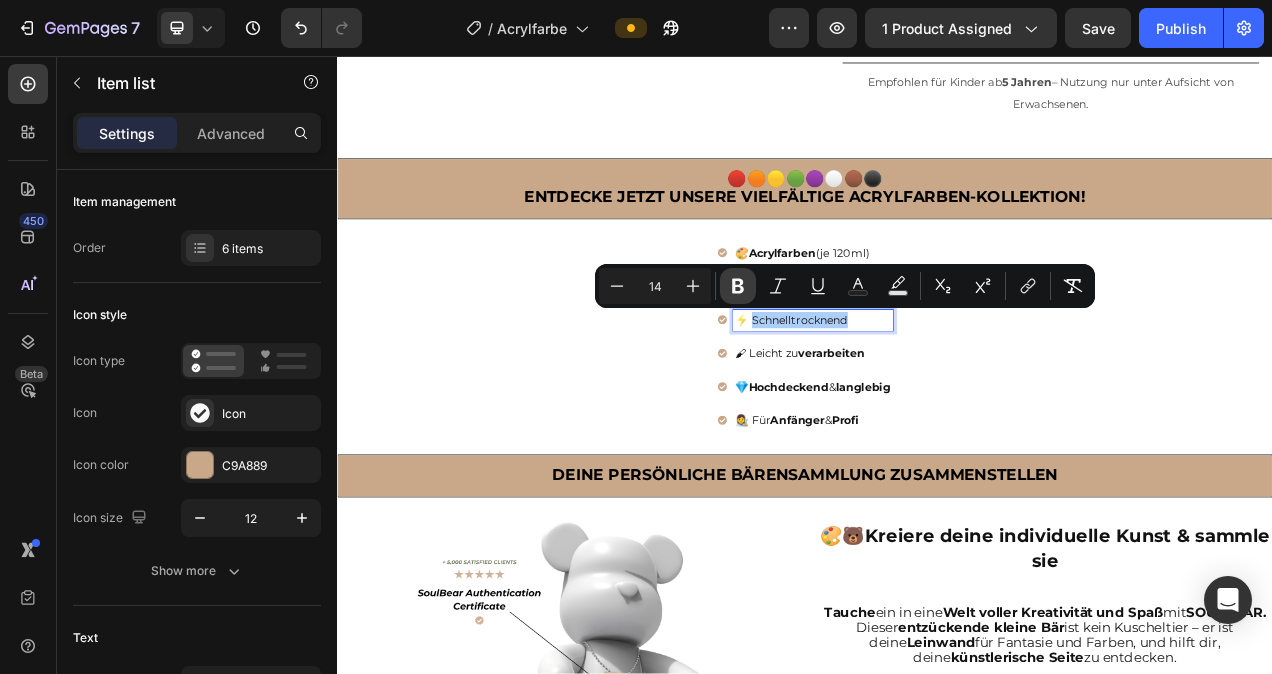 click 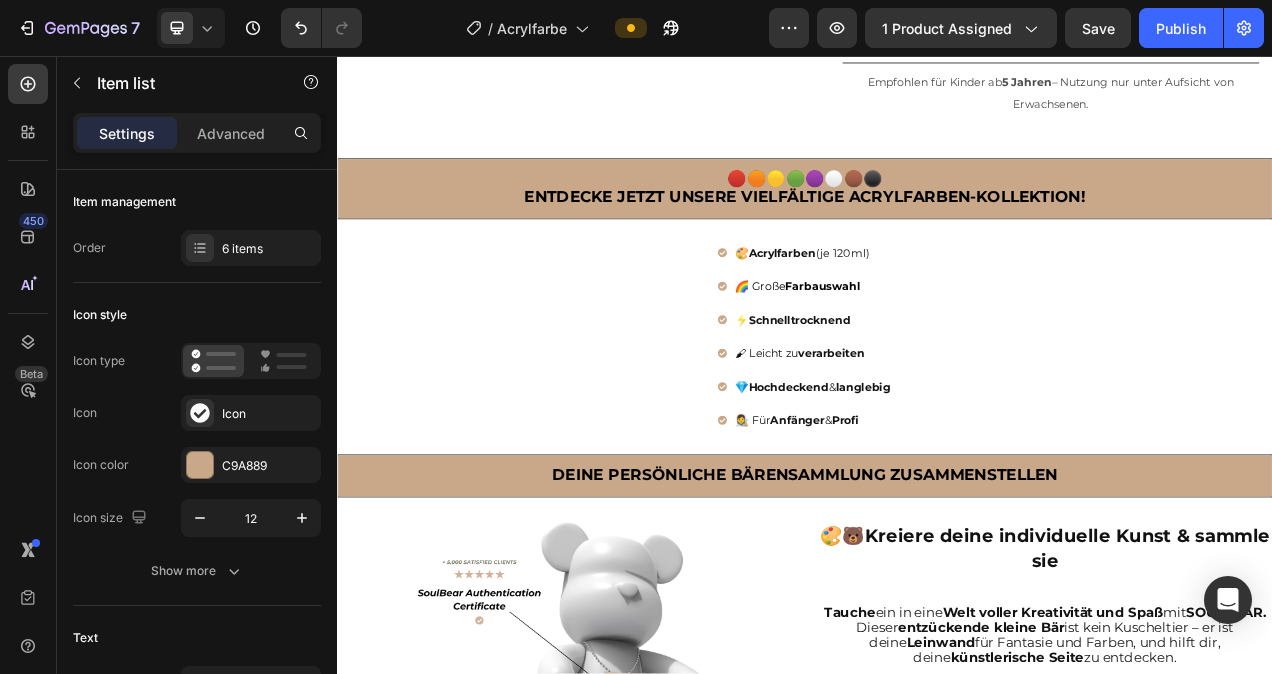 click on "⚡  Schnelltrocknend" at bounding box center (947, 395) 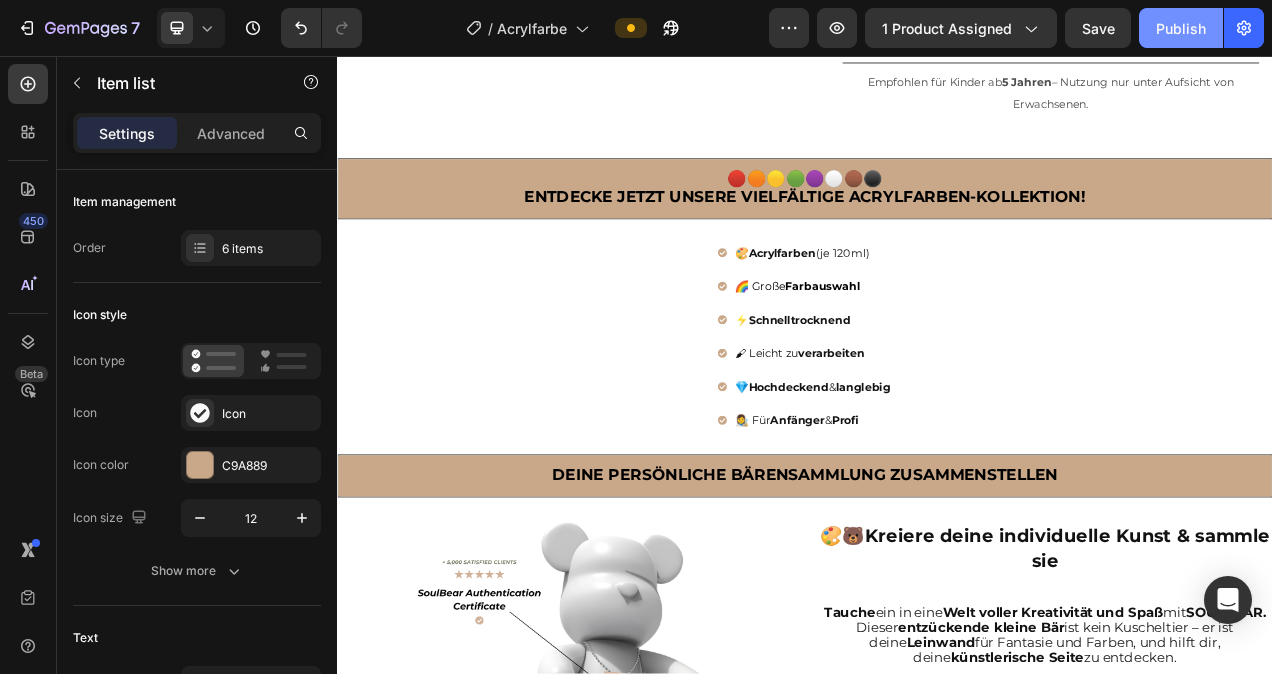 click on "Publish" at bounding box center (1181, 28) 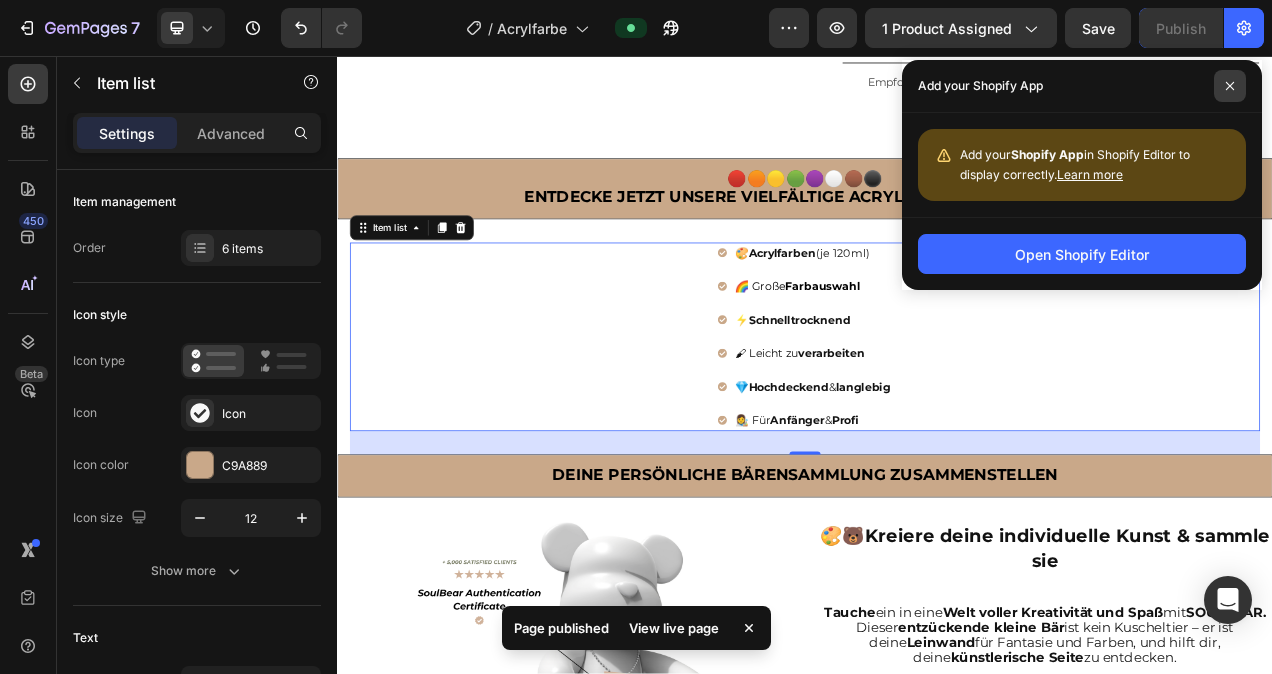 click 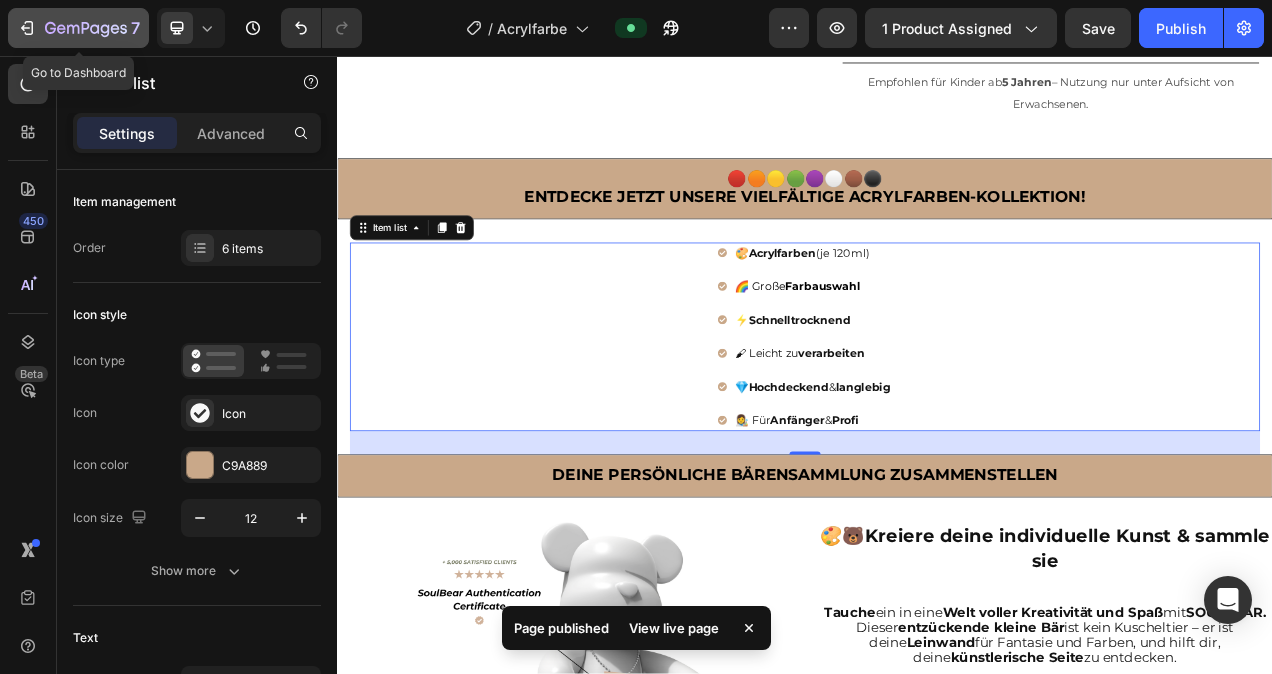 click 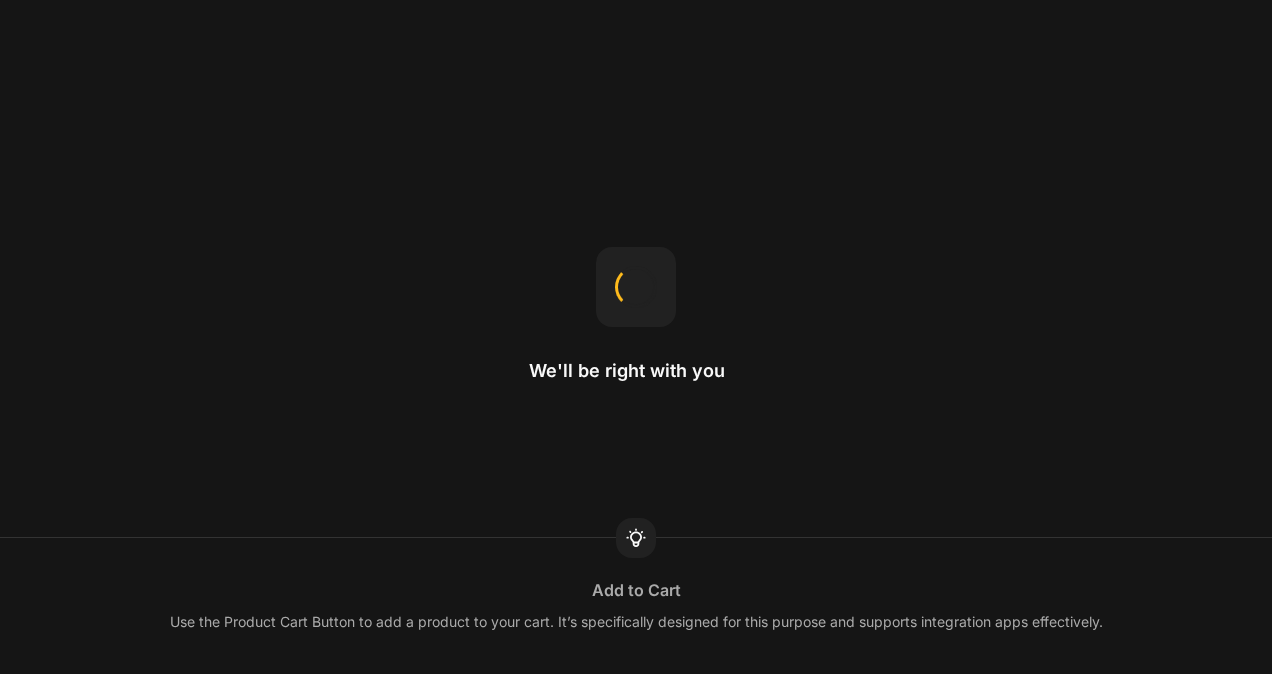 scroll, scrollTop: 0, scrollLeft: 0, axis: both 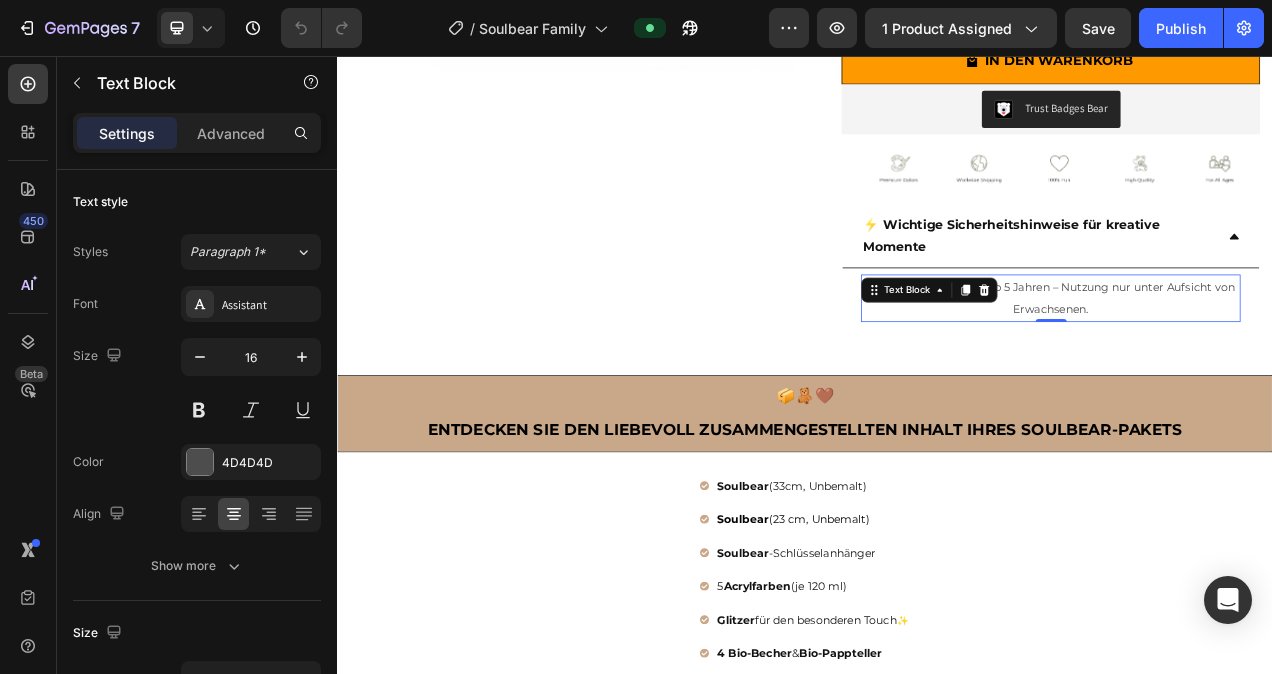 click on "Empfohlen für Kinder ab 5 Jahren – Nutzung nur unter Aufsicht von Erwachsenen." at bounding box center (1252, 367) 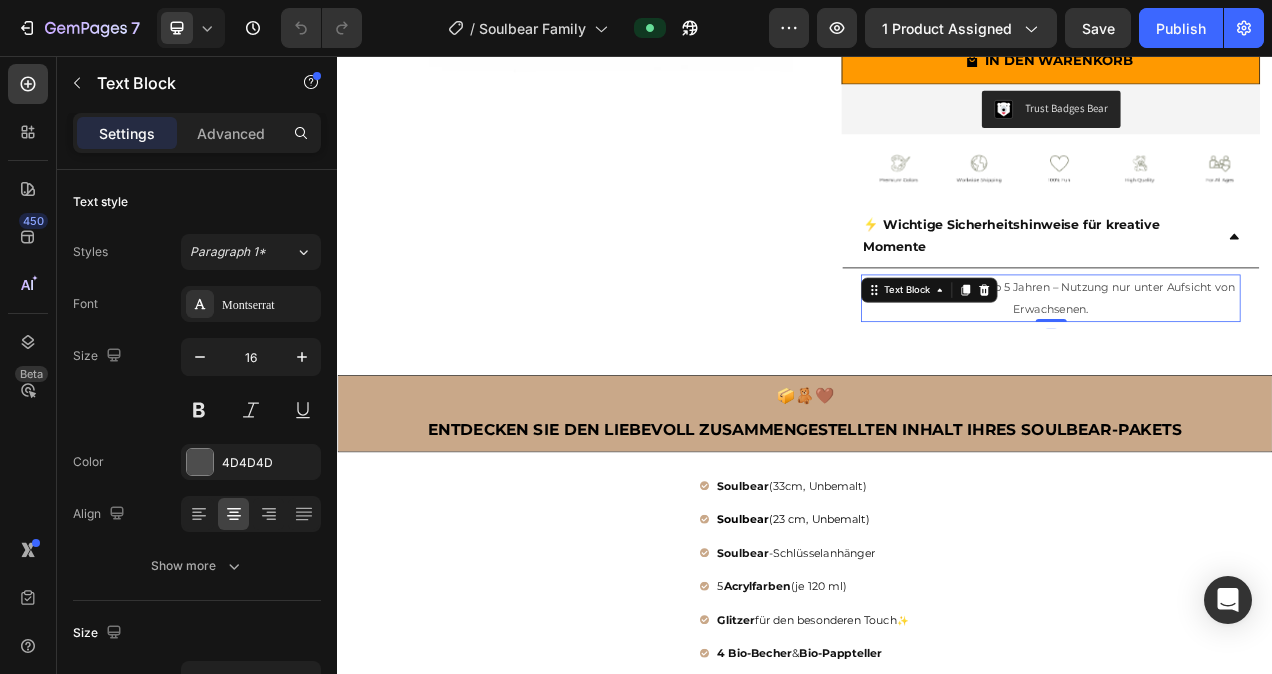 click on "Empfohlen für Kinder ab 5 Jahren – Nutzung nur unter Aufsicht von Erwachsenen." at bounding box center (1252, 367) 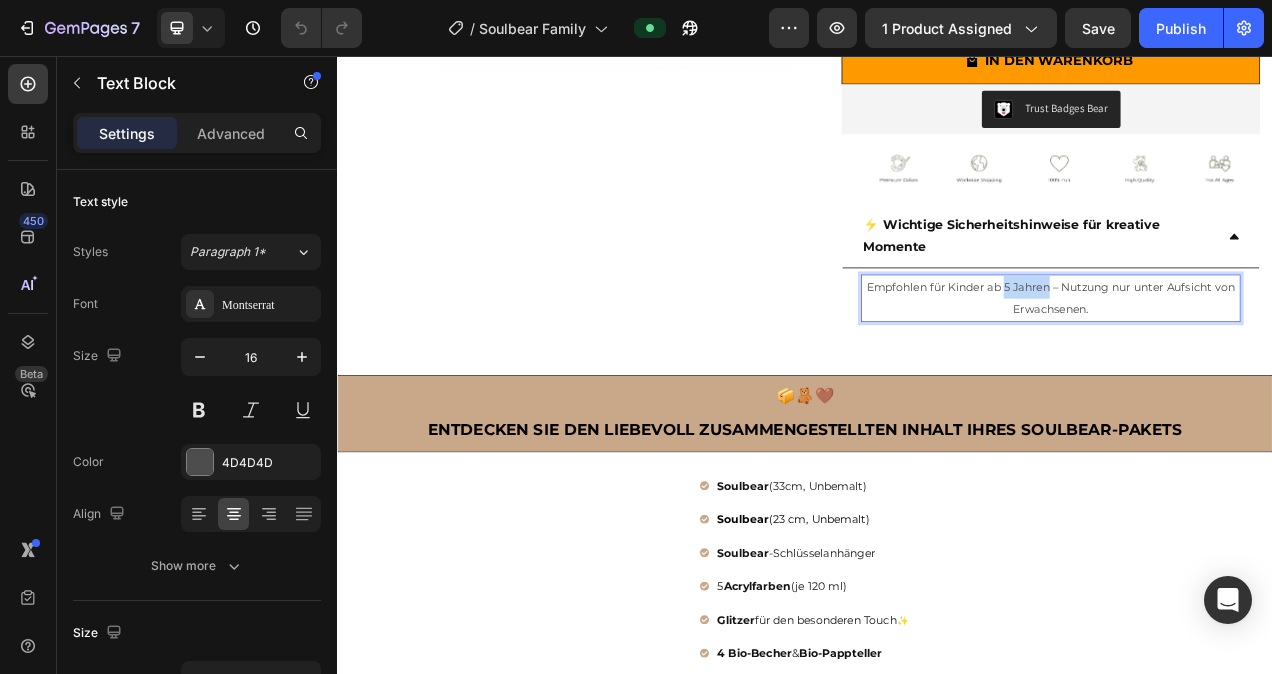 drag, startPoint x: 1238, startPoint y: 354, endPoint x: 1184, endPoint y: 361, distance: 54.451813 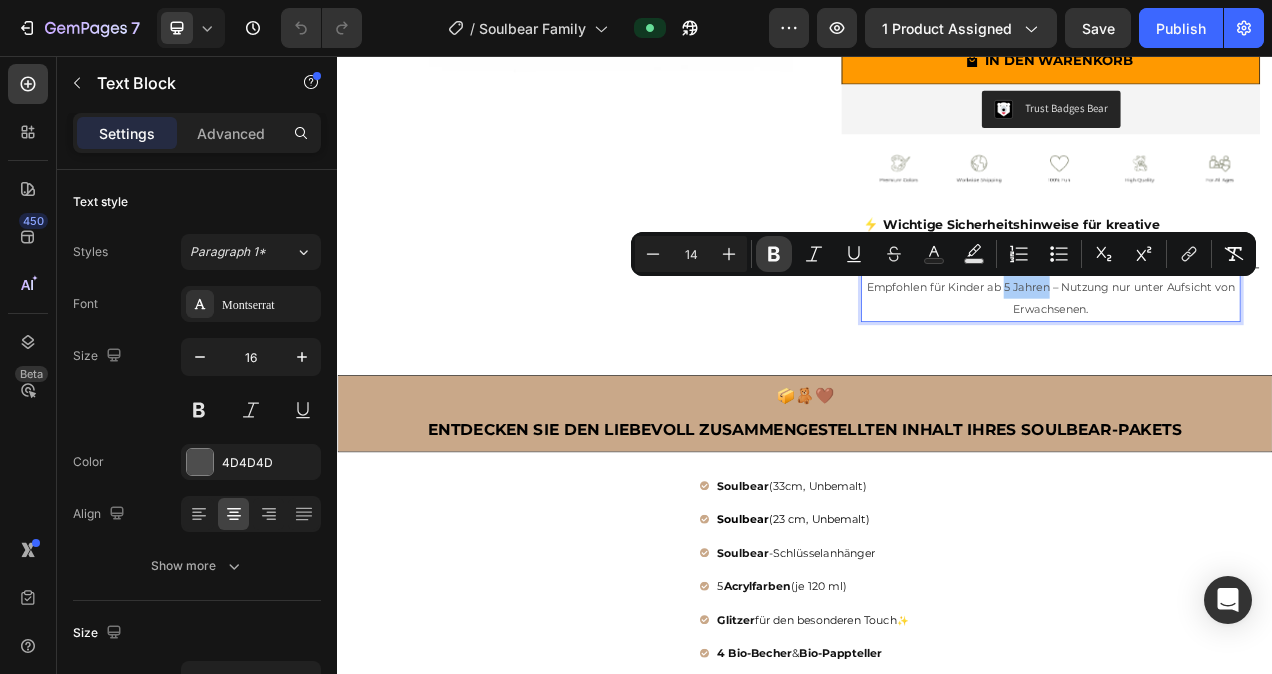click 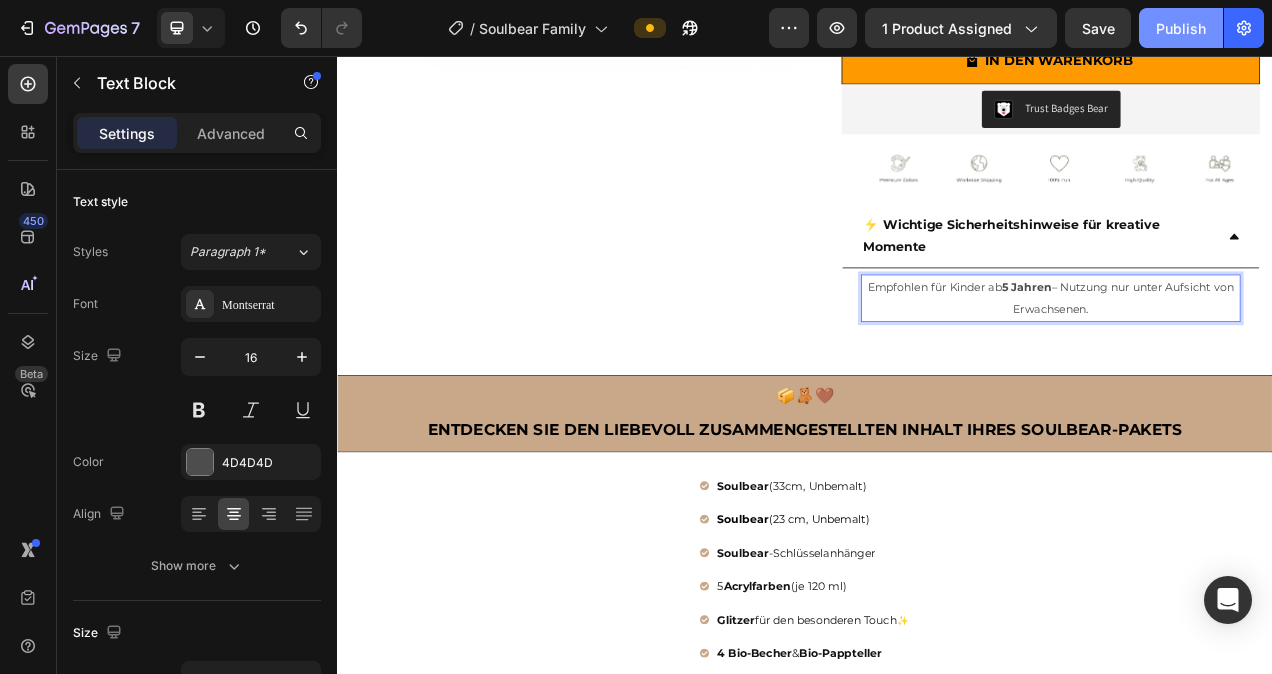 click on "Publish" at bounding box center (1181, 28) 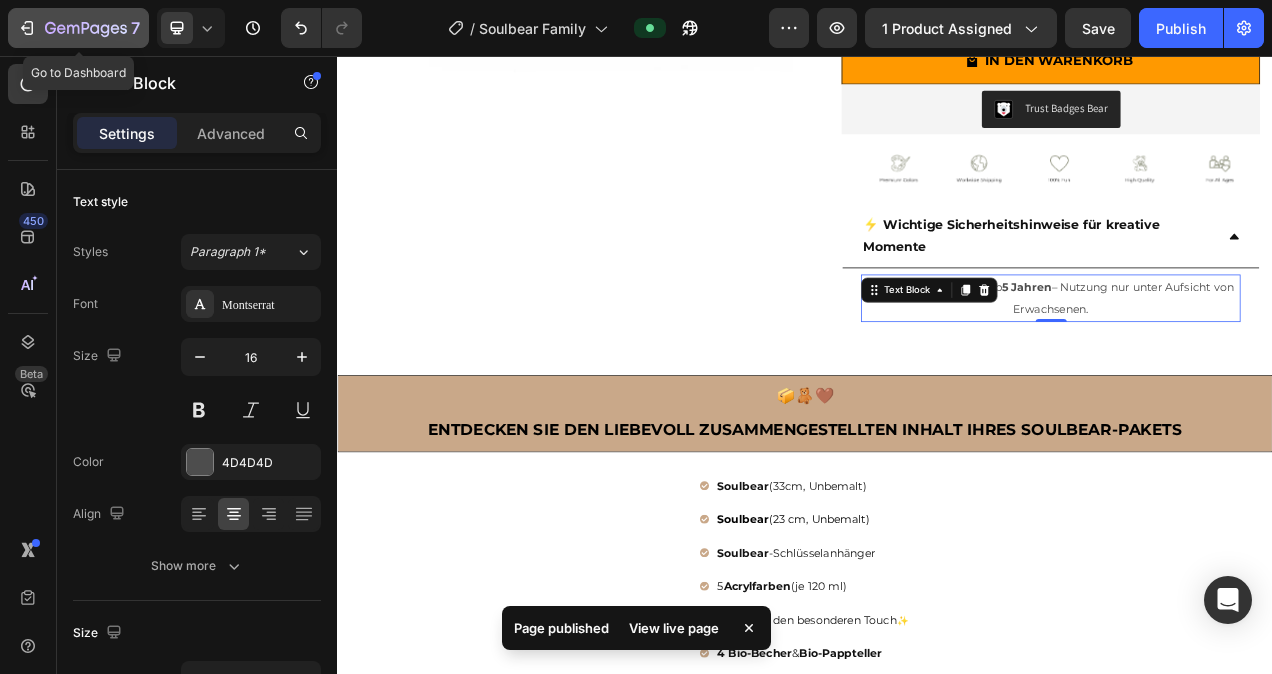 click on "7" at bounding box center (78, 28) 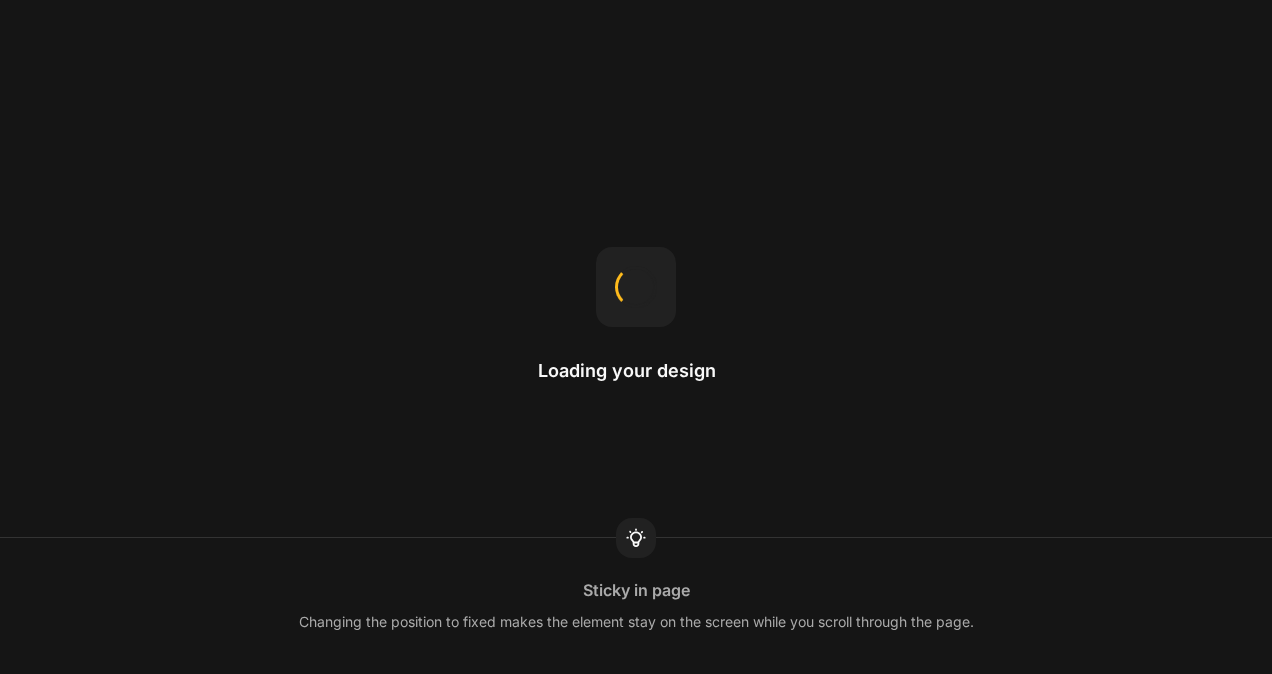 scroll, scrollTop: 0, scrollLeft: 0, axis: both 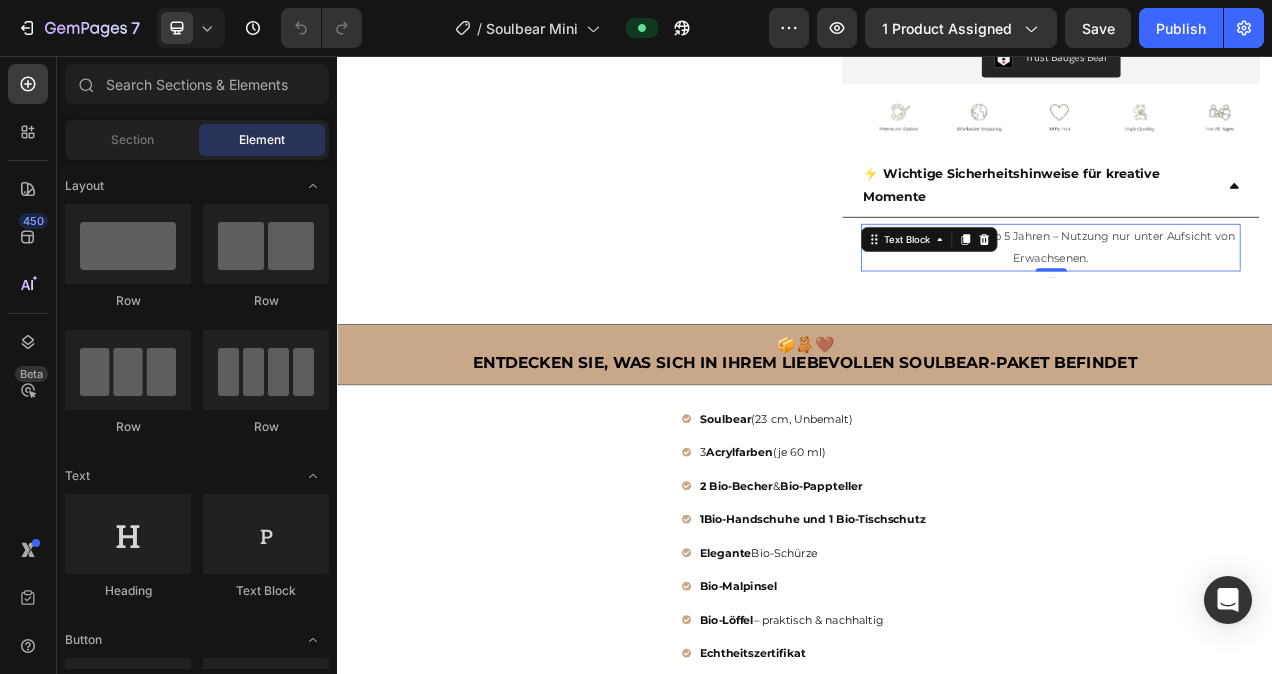 click on "Empfohlen für Kinder ab 5 Jahren – Nutzung nur unter Aufsicht von Erwachsenen." at bounding box center (1252, 302) 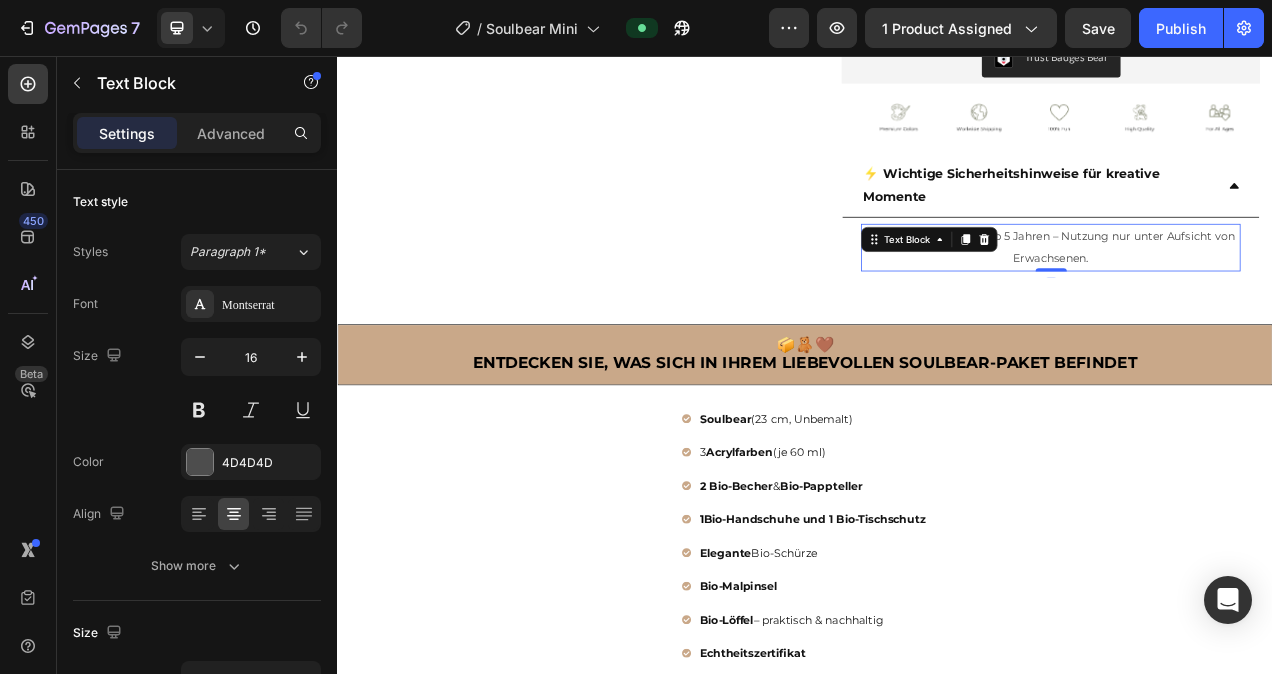 click on "Empfohlen für Kinder ab 5 Jahren – Nutzung nur unter Aufsicht von Erwachsenen." at bounding box center [1252, 302] 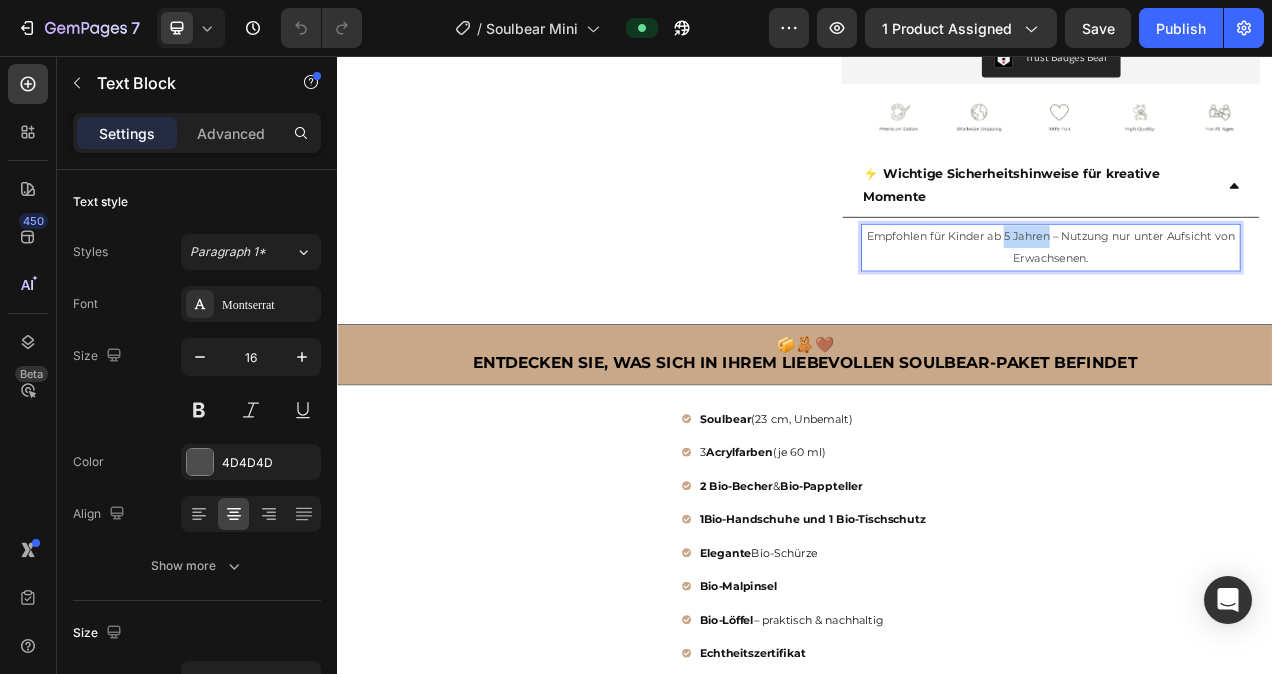 drag, startPoint x: 1242, startPoint y: 286, endPoint x: 1182, endPoint y: 292, distance: 60.299255 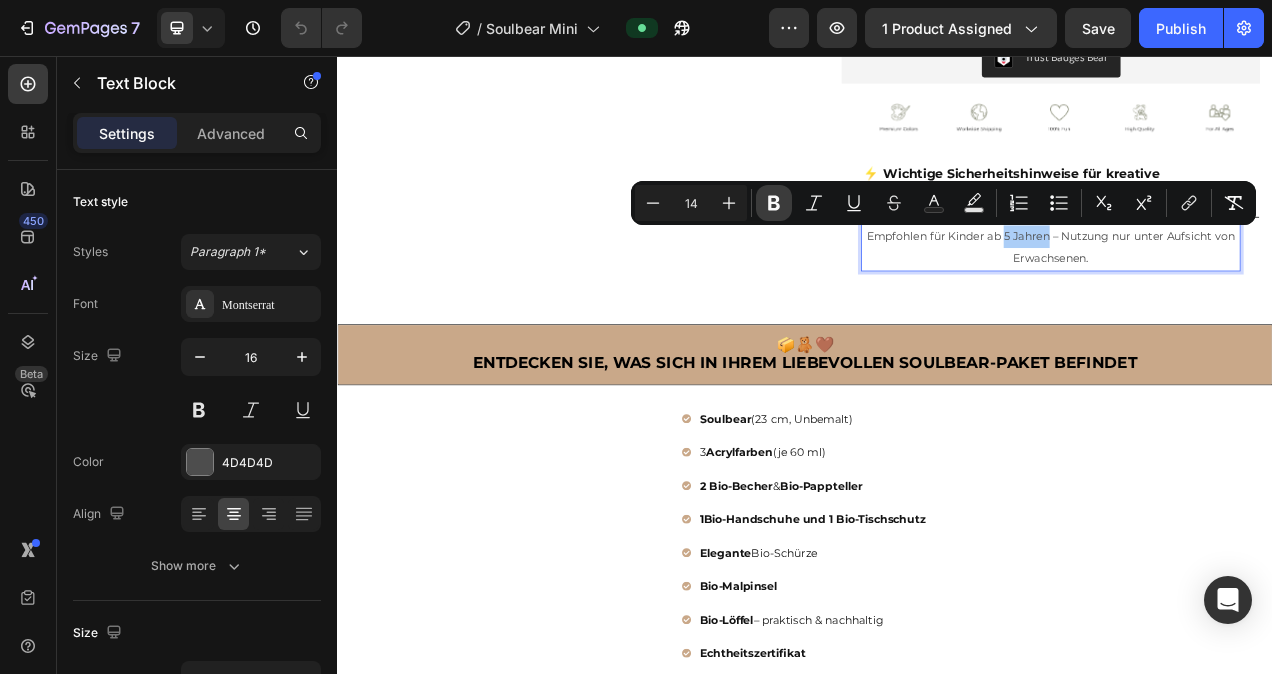 click 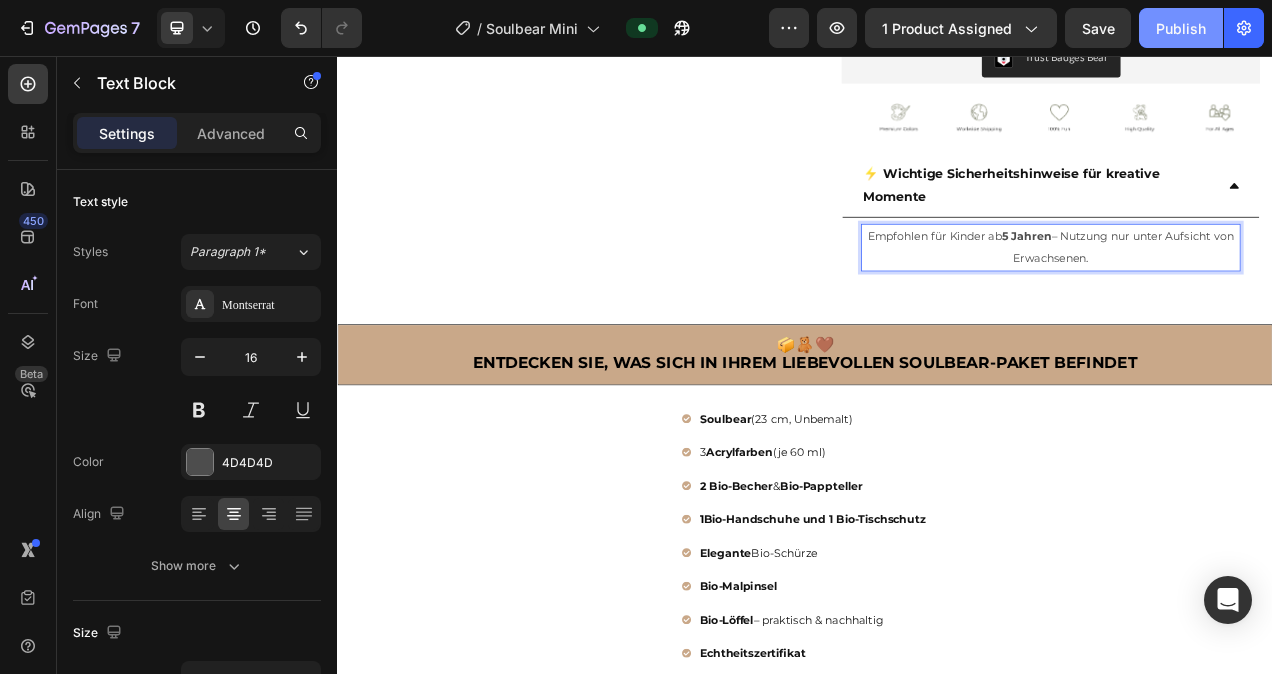 click on "Publish" at bounding box center (1181, 28) 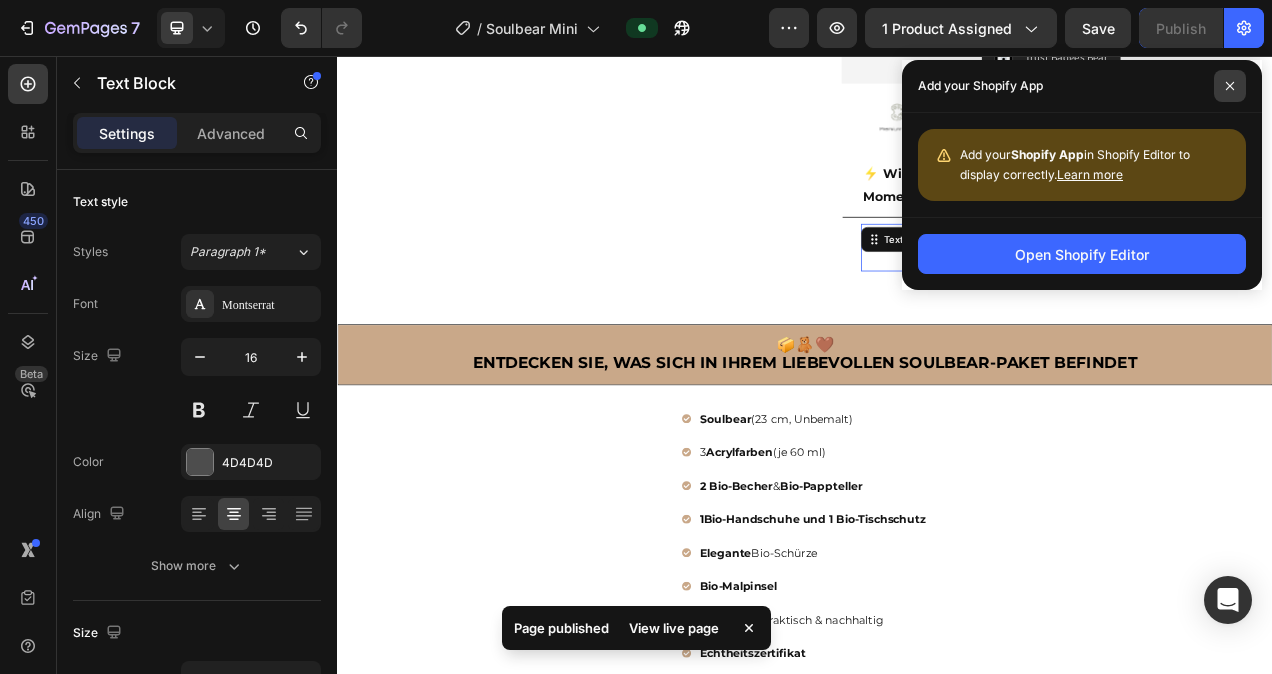 click 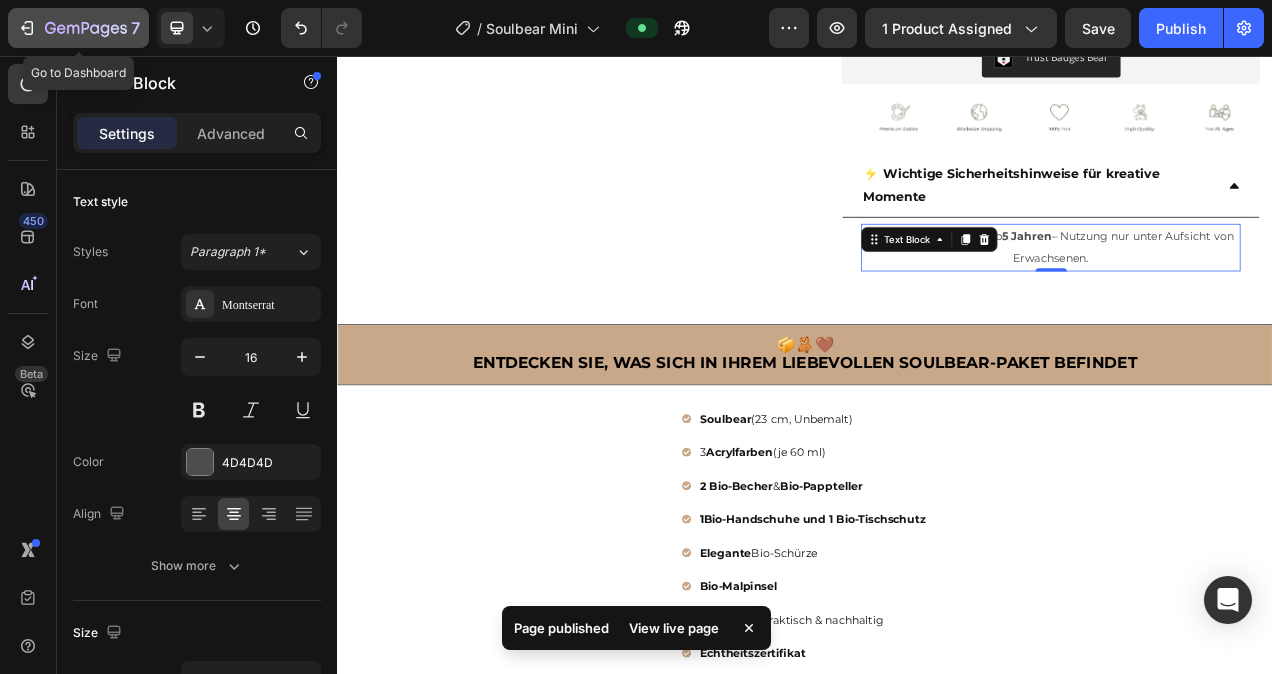click 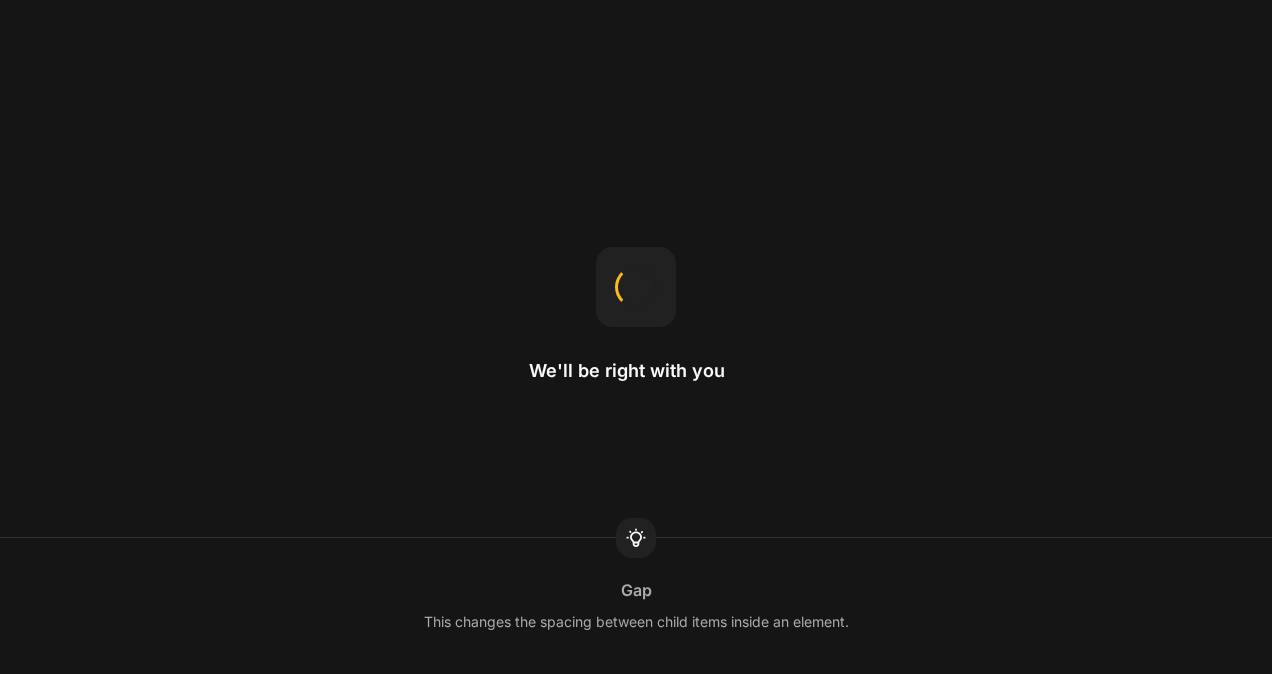 scroll, scrollTop: 0, scrollLeft: 0, axis: both 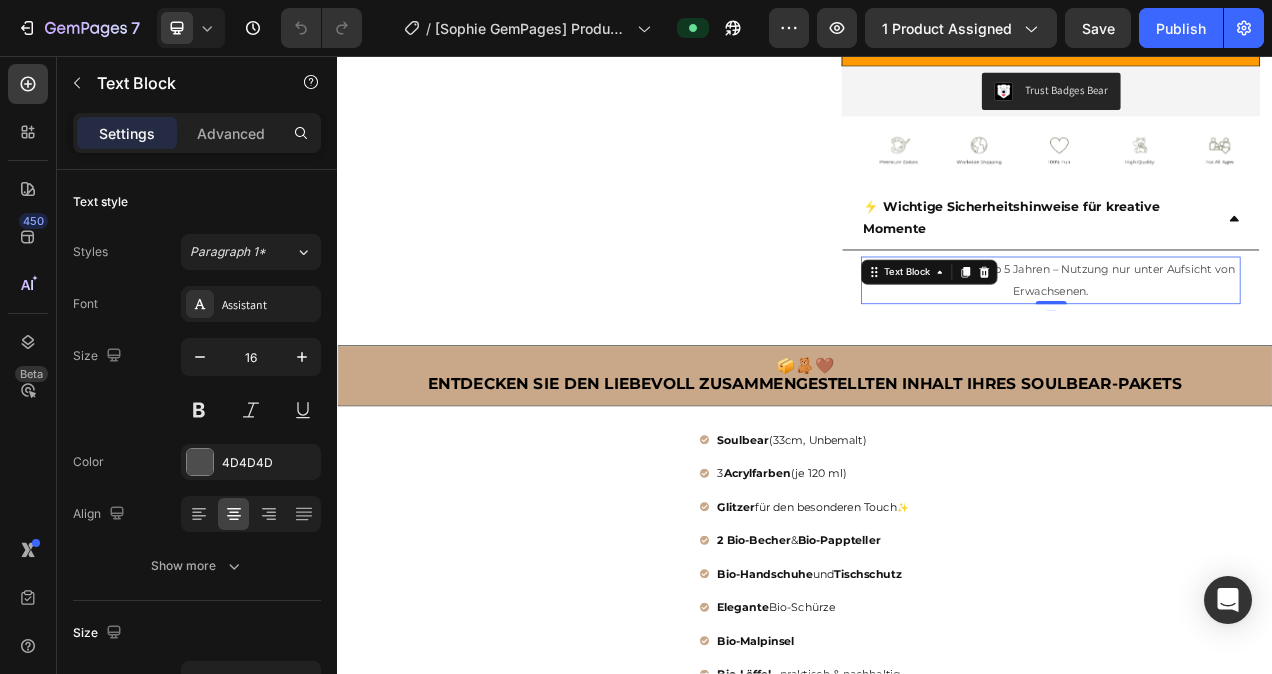 click on "Empfohlen für Kinder ab 5 Jahren – Nutzung nur unter Aufsicht von Erwachsenen." at bounding box center [1252, 344] 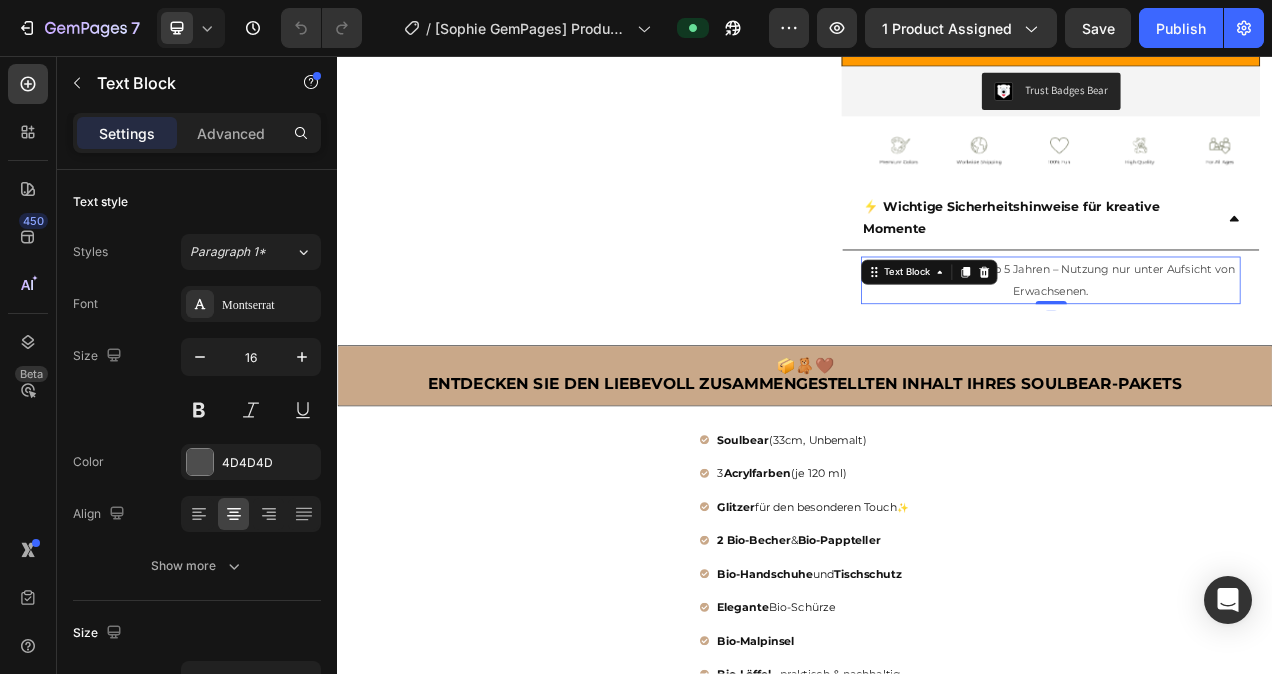click on "Empfohlen für Kinder ab 5 Jahren – Nutzung nur unter Aufsicht von Erwachsenen." at bounding box center [1252, 344] 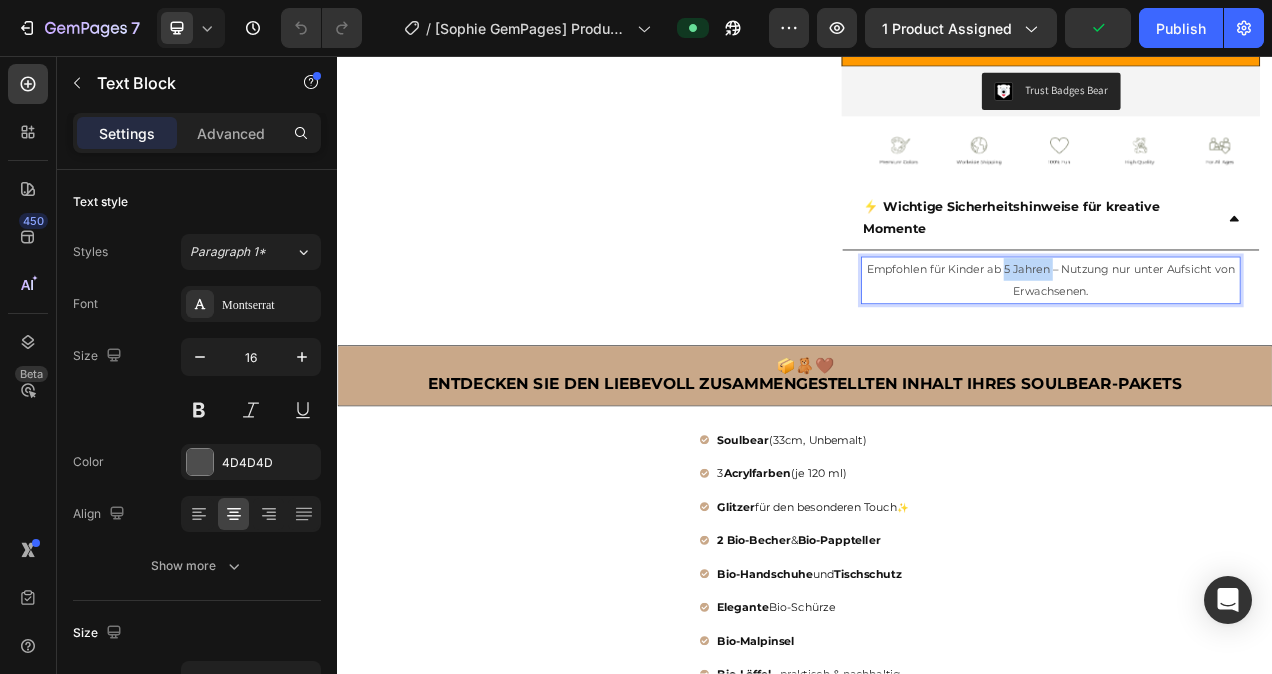 drag, startPoint x: 1243, startPoint y: 327, endPoint x: 1183, endPoint y: 334, distance: 60.40695 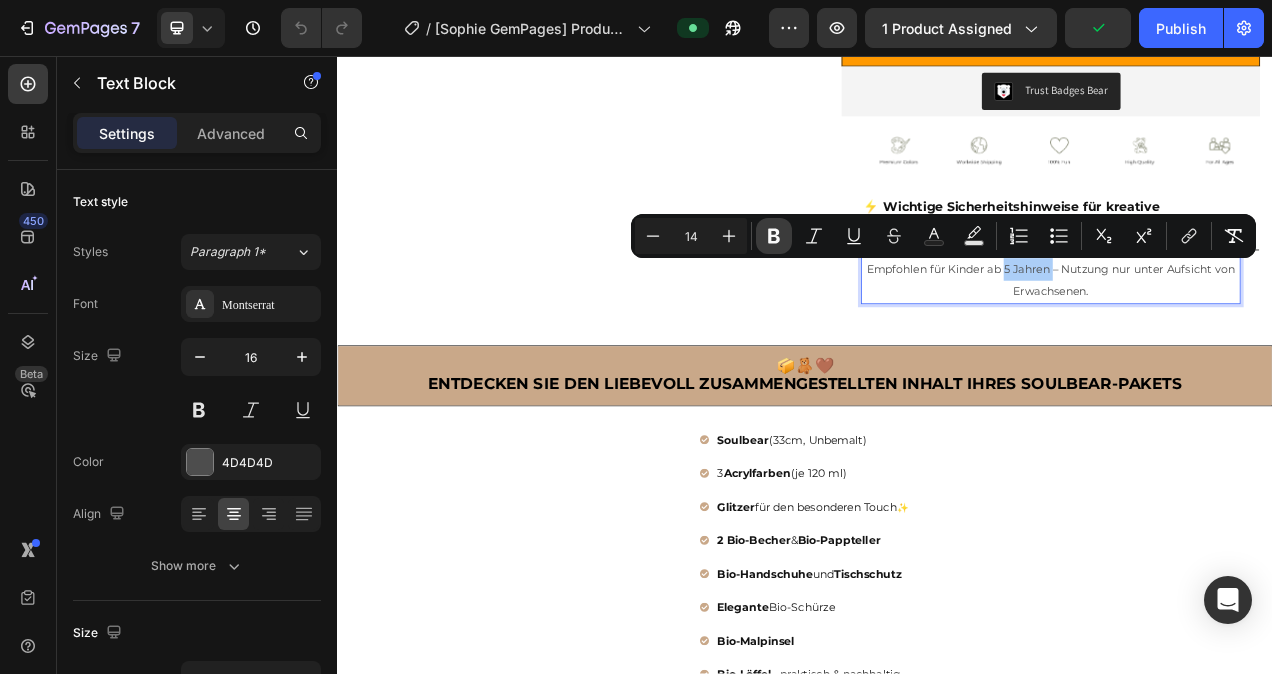 click 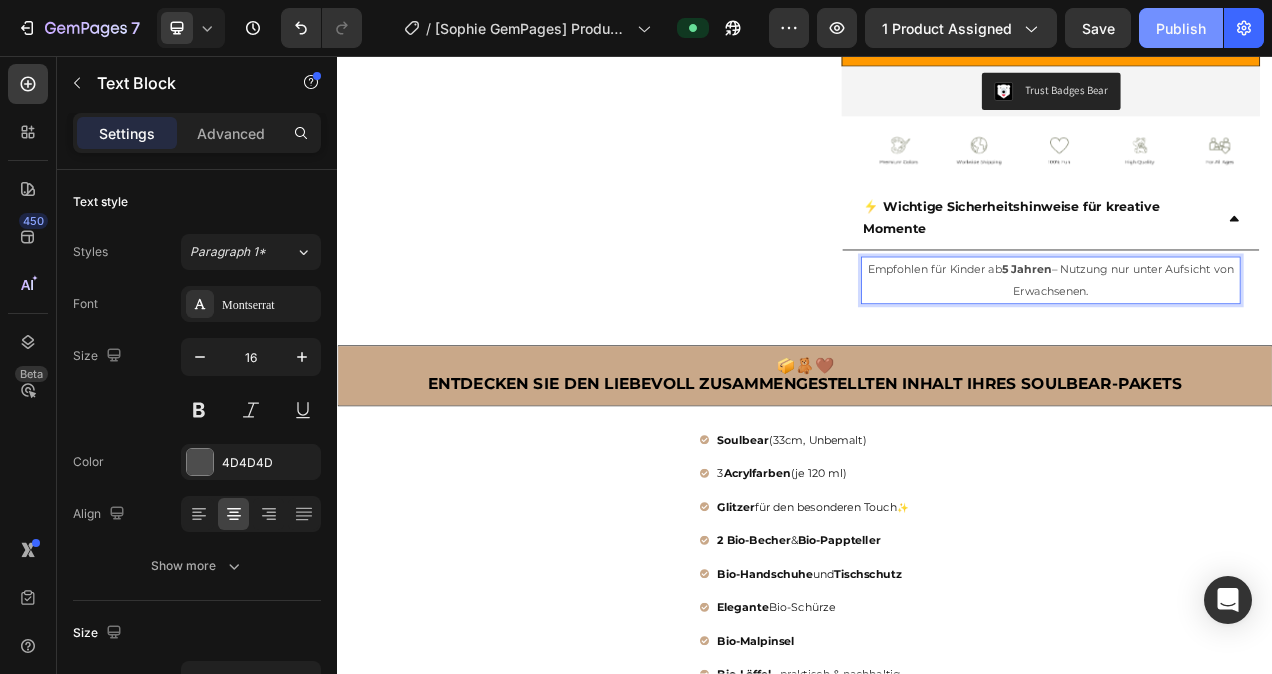 click on "Publish" at bounding box center [1181, 28] 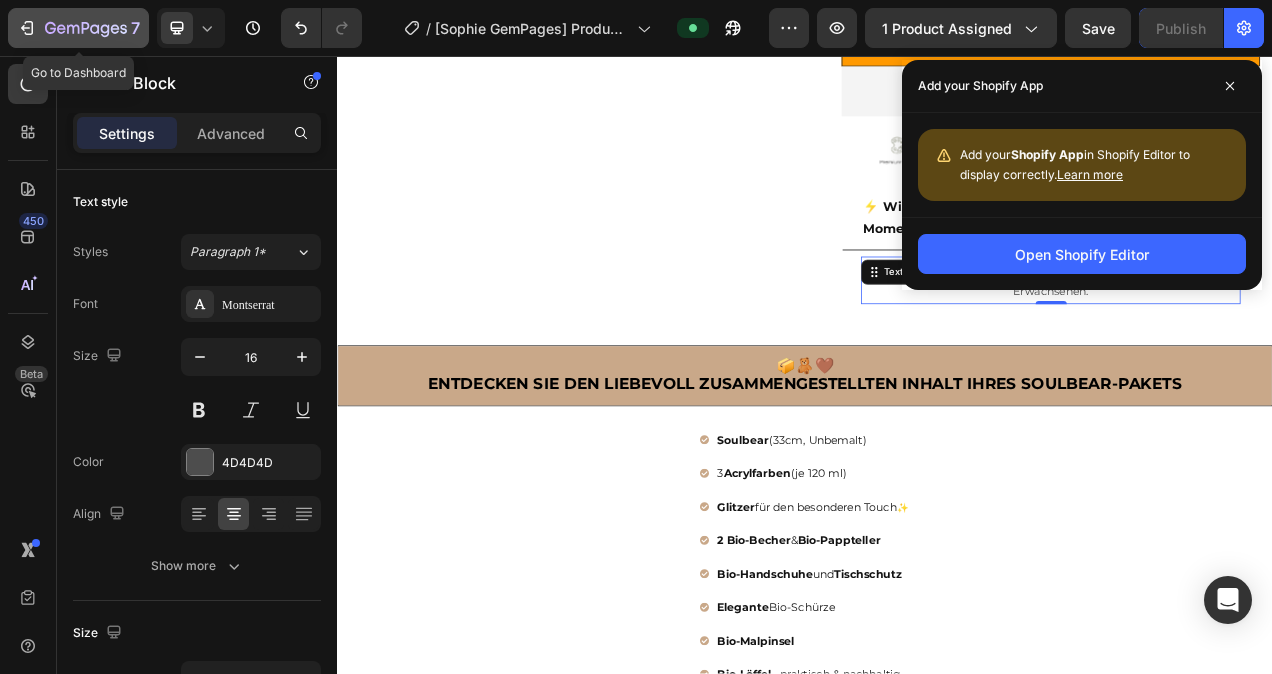 click 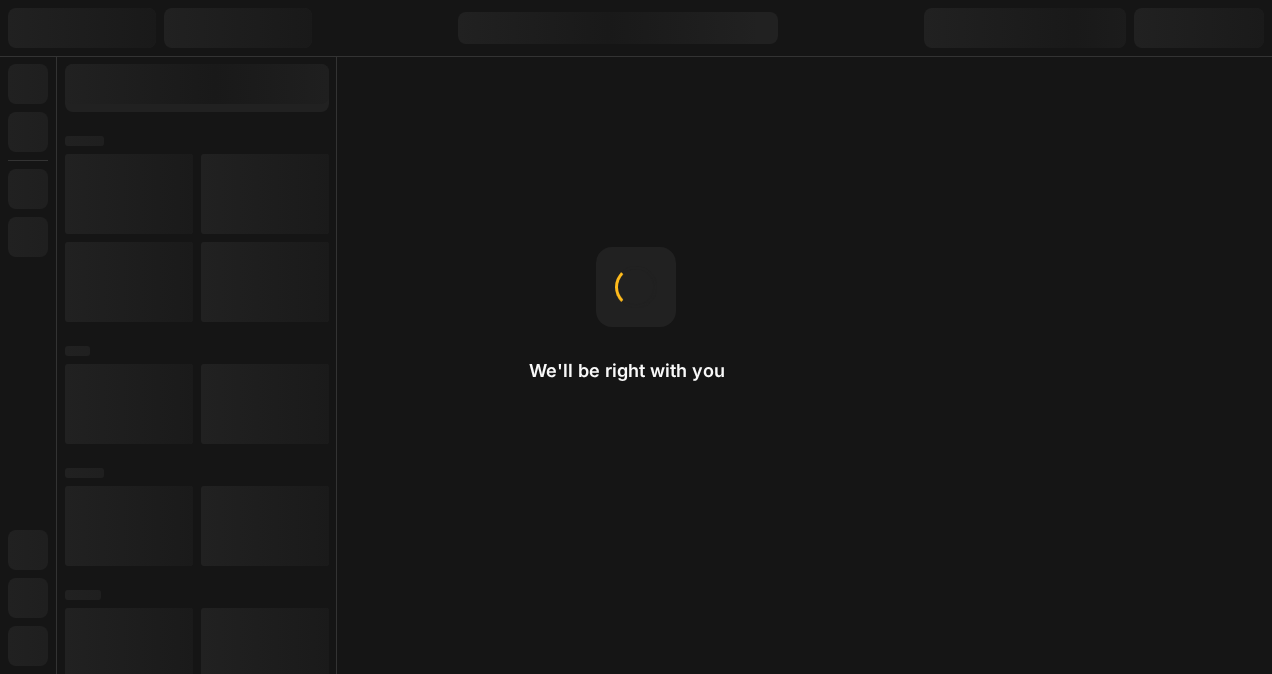 scroll, scrollTop: 0, scrollLeft: 0, axis: both 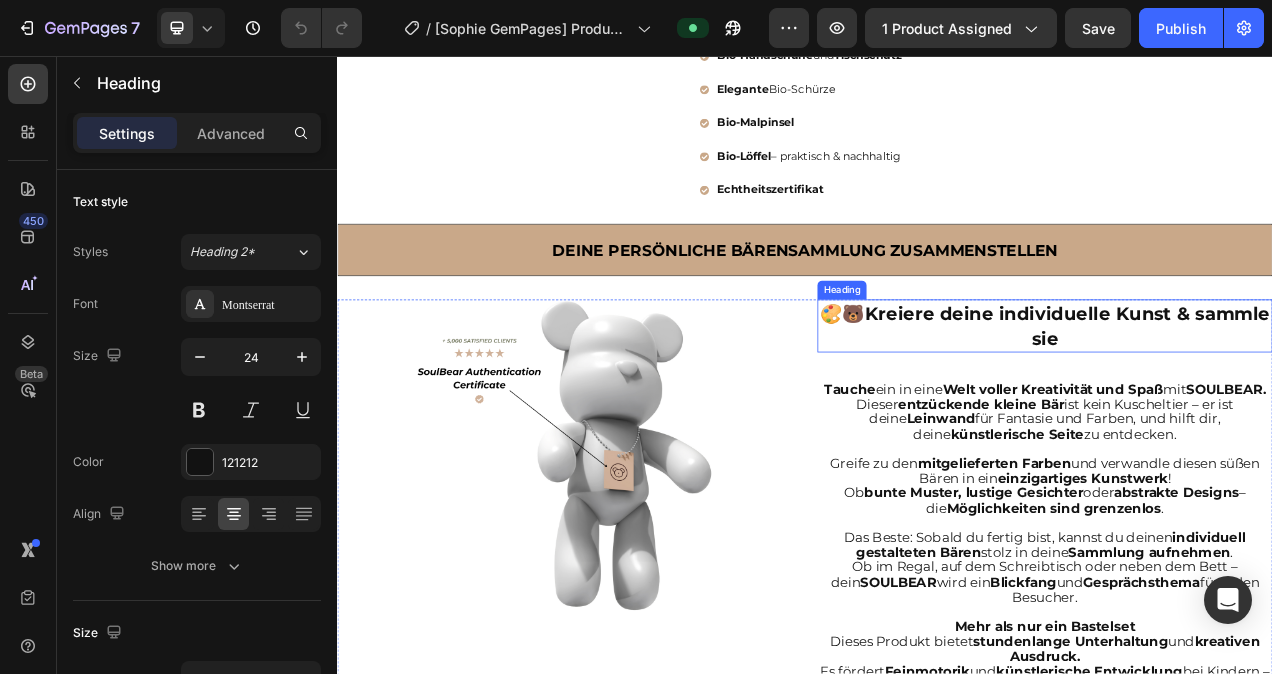 click on "Kreiere deine individuelle Kunst & sammle sie" at bounding box center [1274, 403] 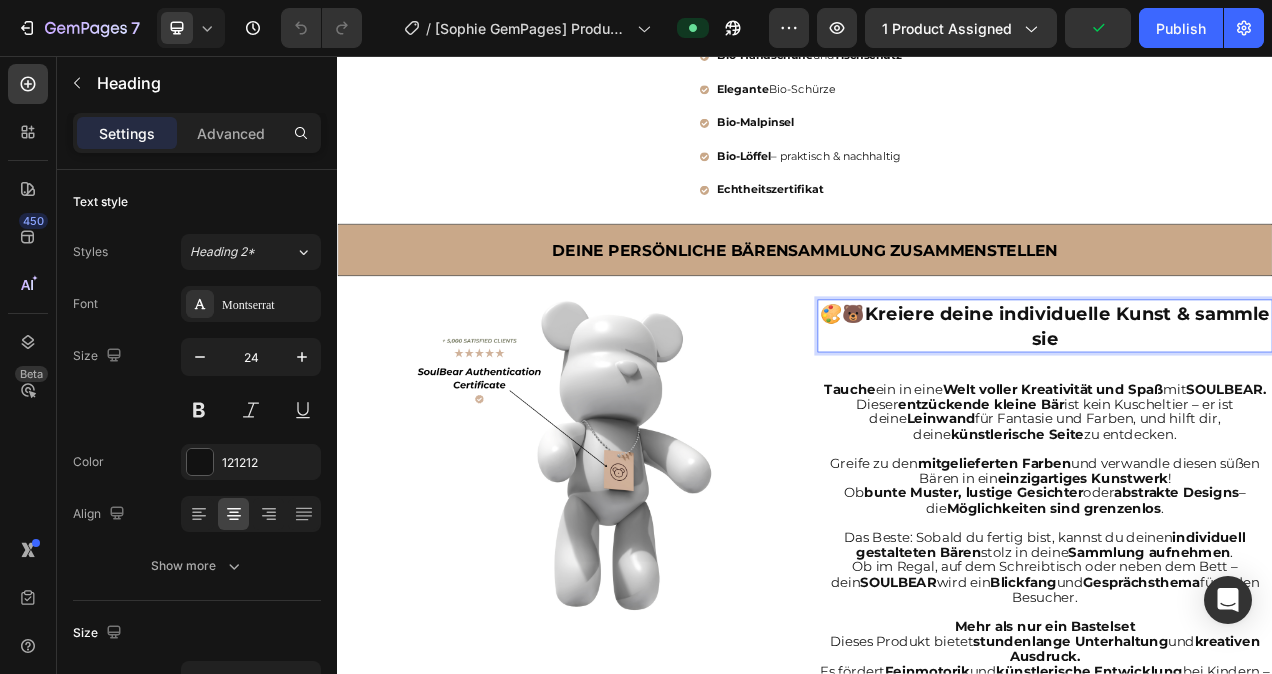 click on "Kreiere deine individuelle Kunst & sammle sie" at bounding box center [1274, 403] 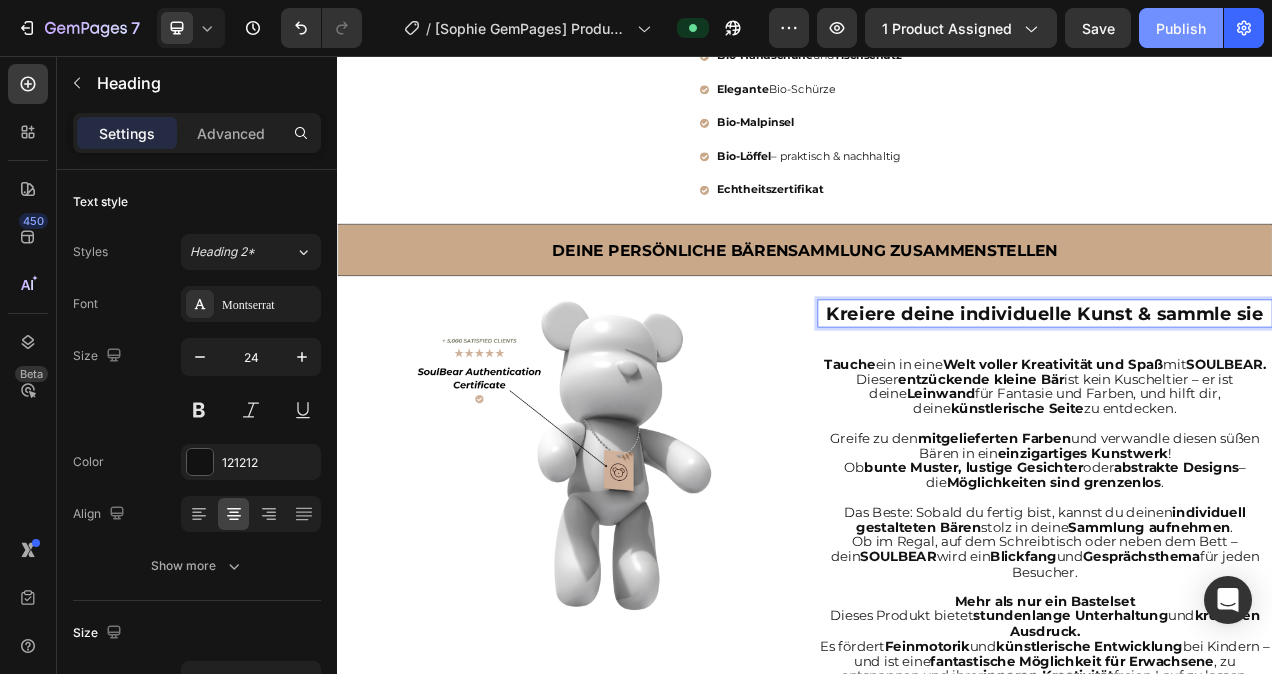 click on "Publish" at bounding box center (1181, 28) 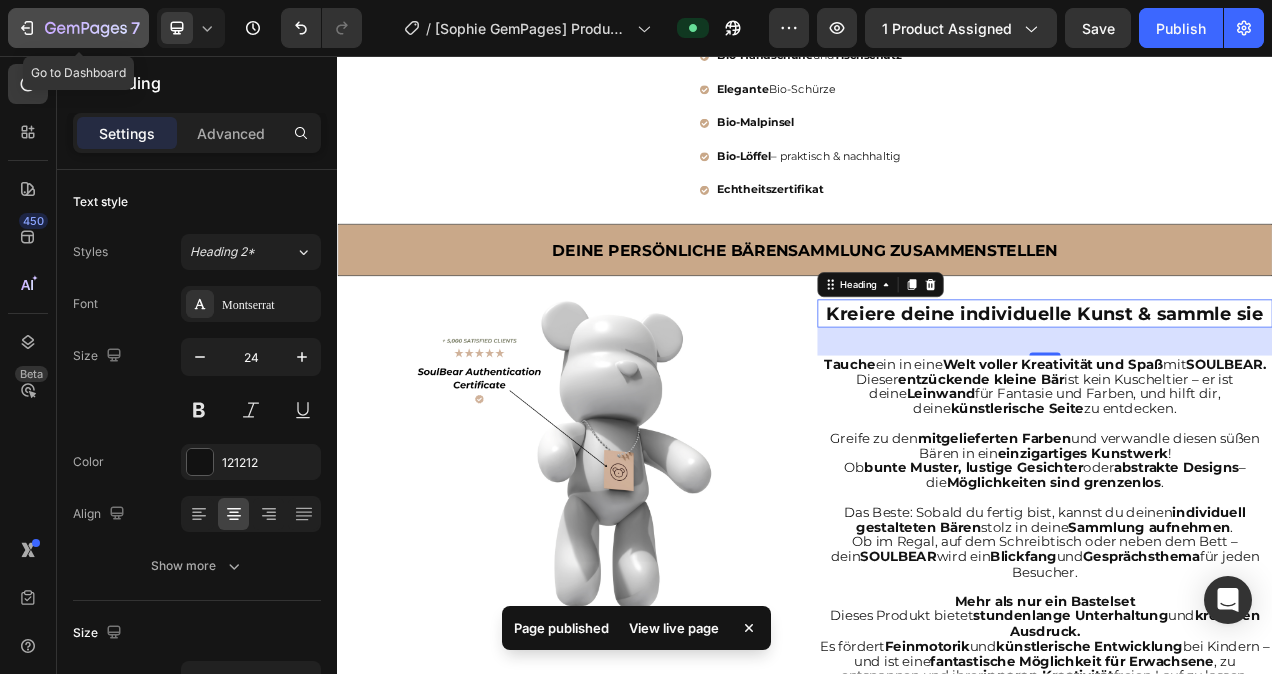 click on "7" at bounding box center (78, 28) 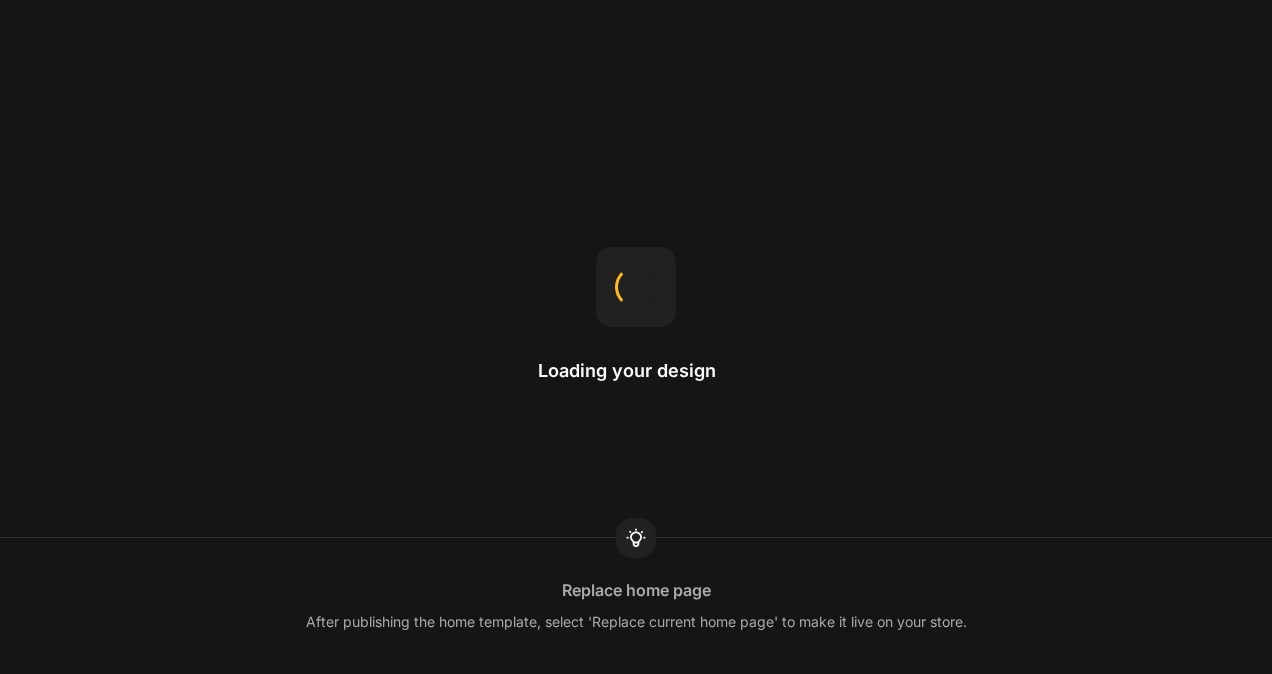 scroll, scrollTop: 0, scrollLeft: 0, axis: both 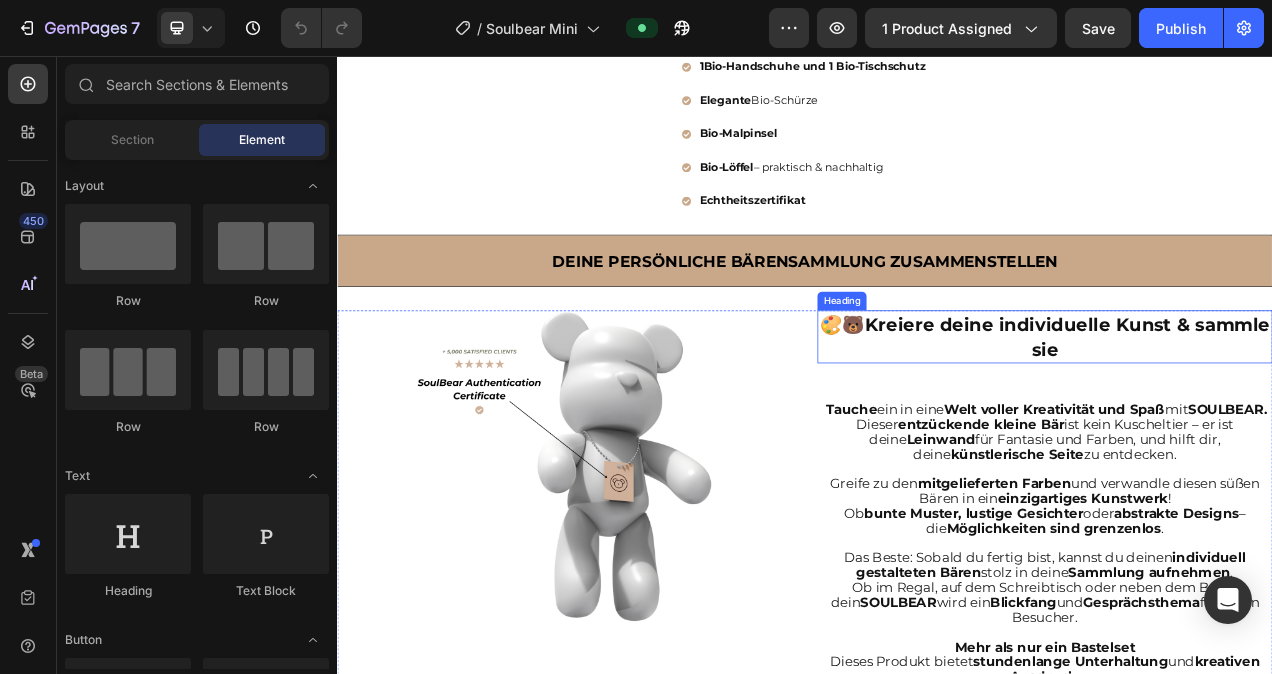 click on "Kreiere deine individuelle Kunst & sammle sie" at bounding box center (1274, 417) 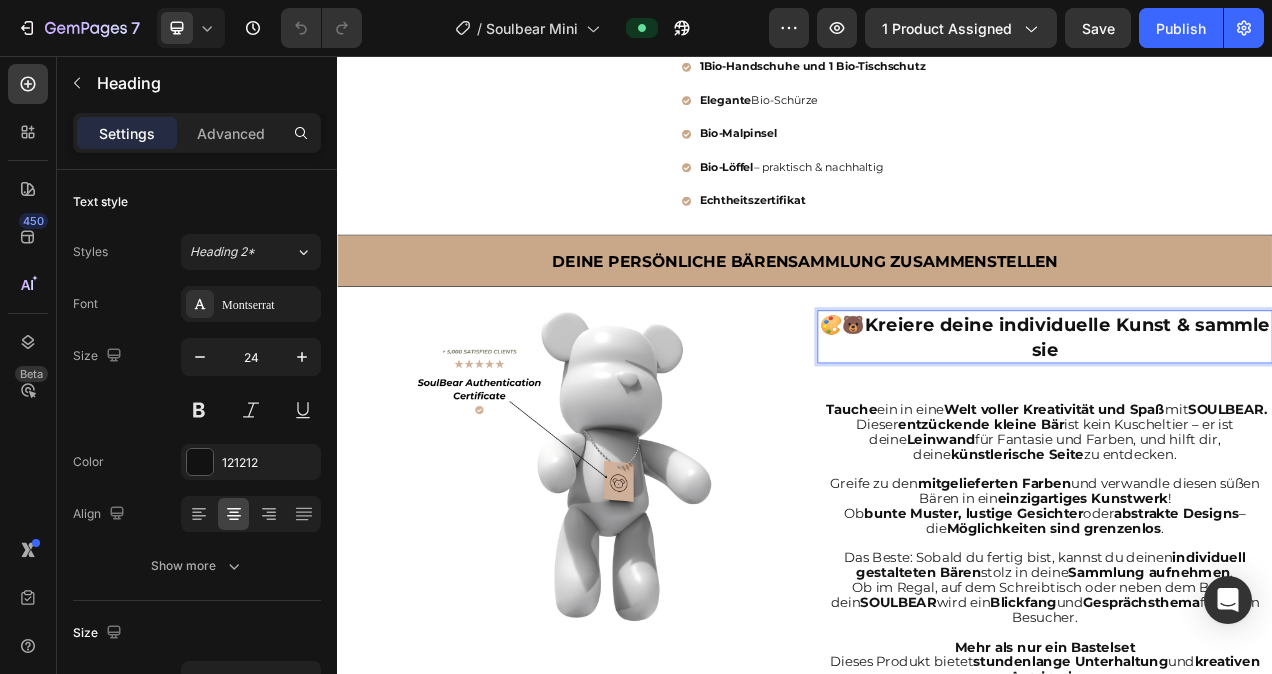 click on "Kreiere deine individuelle Kunst & sammle sie" at bounding box center [1274, 417] 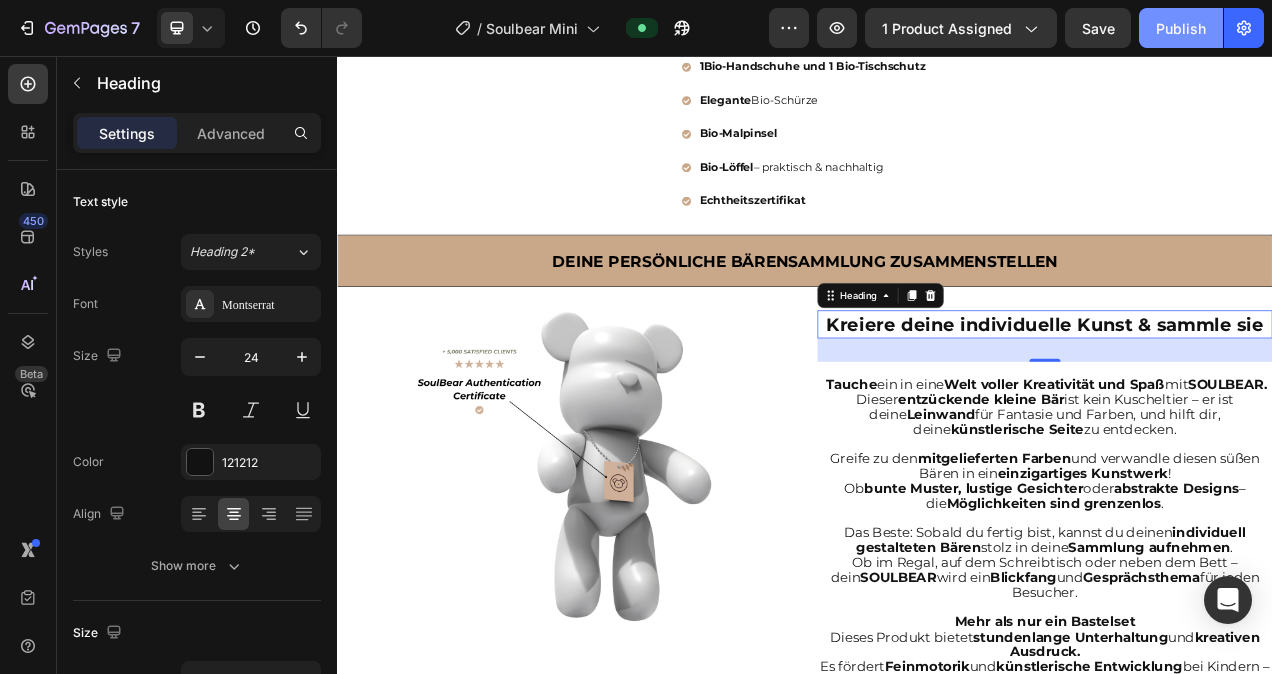 click on "Publish" at bounding box center [1181, 28] 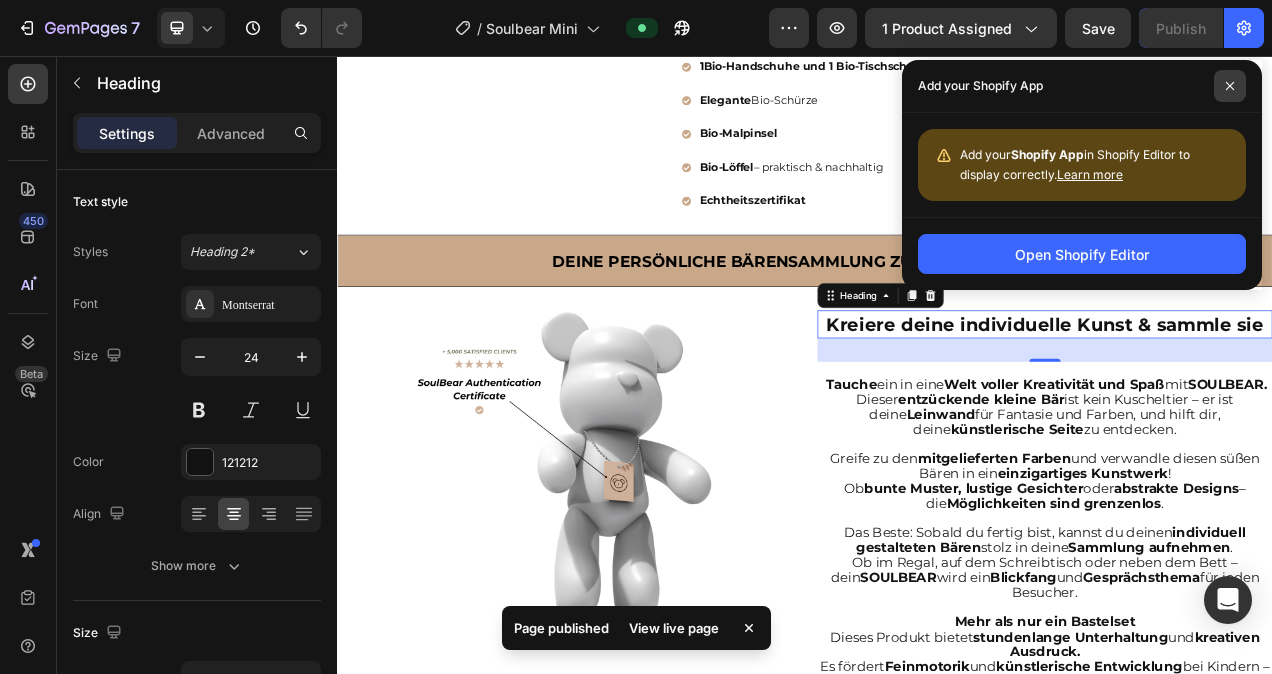 click 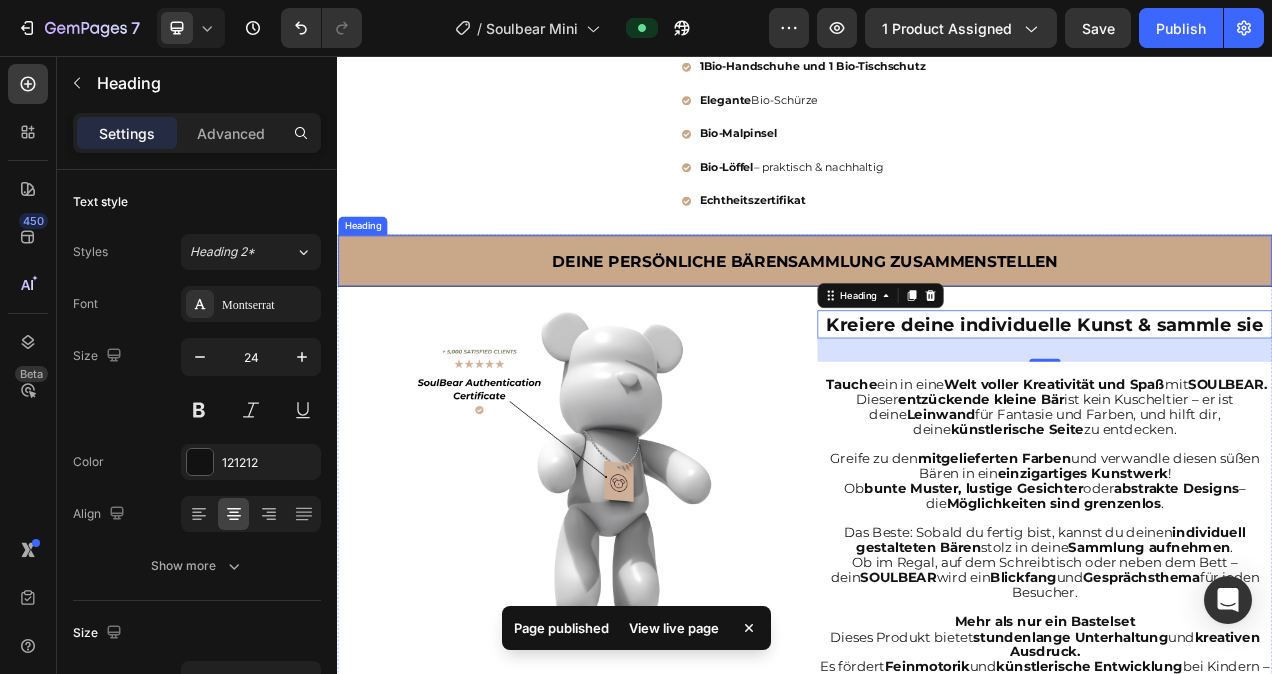 click on "Deine persönliche Bärensammlung zusammenstellen" at bounding box center (937, 319) 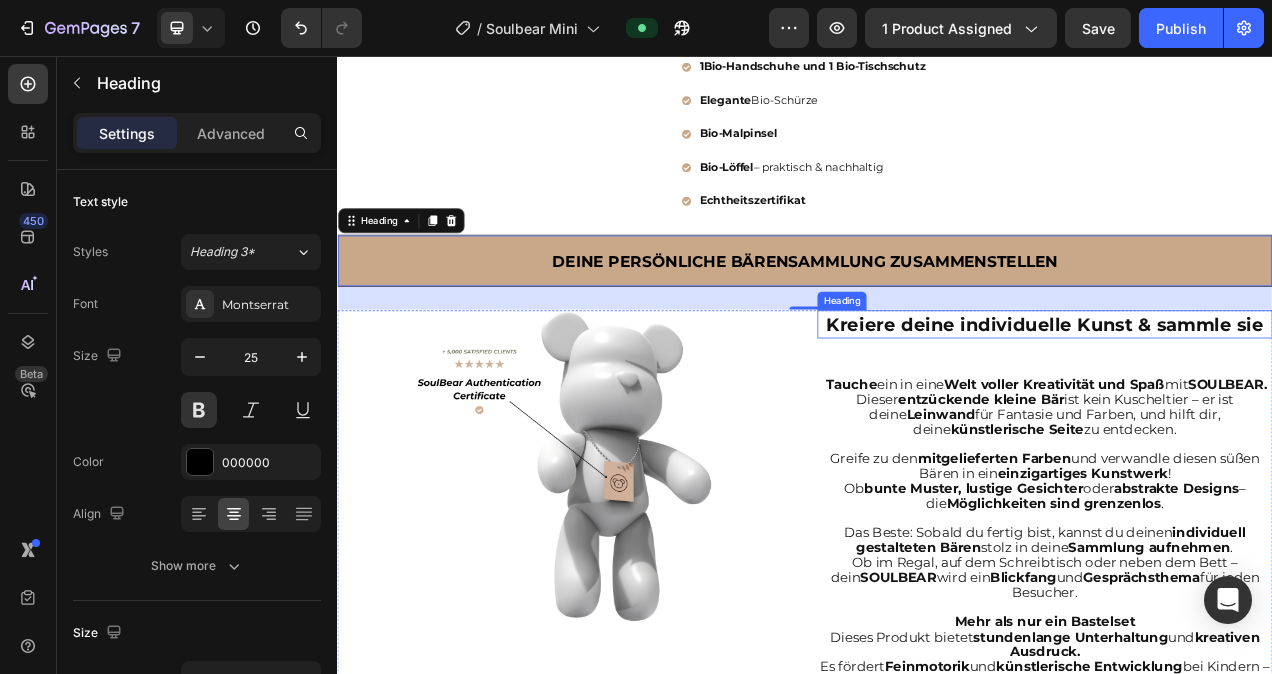 click on "Kreiere deine individuelle Kunst & sammle sie" at bounding box center (1245, 401) 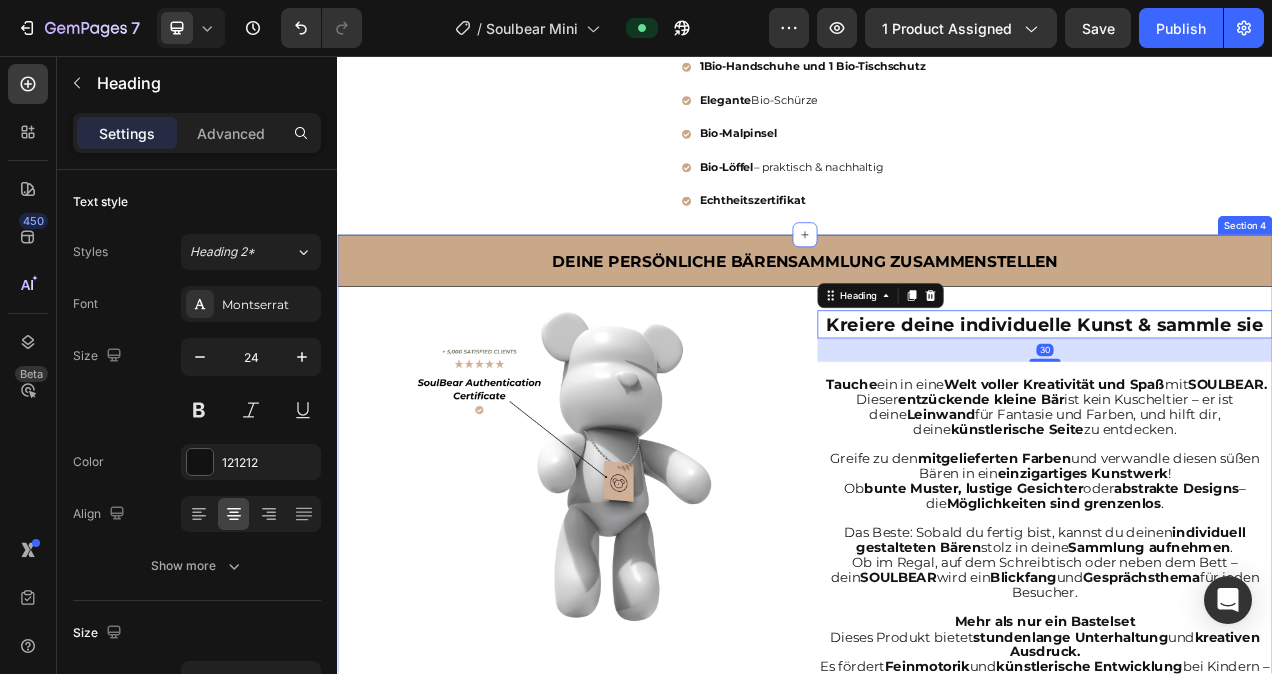 click on "Deine persönliche Bärensammlung zusammenstellen Heading Image ⁠⁠⁠⁠⁠⁠⁠ Kreiere deine individuelle Kunst & sammle sie Heading   30   Tauche  ein in eine  Welt voller Kreativität   und Spaß  mit  SOULBEAR. Dieser  entzückende kleine Bär  ist kein Kuscheltier – er ist deine  Leinwand  für Fantasie und Farben, und hilft dir, deine  künstlerische Seite  zu entdecken. Greife zu den  mitgelieferten Farben  und verwandle diesen süßen Bären in ein  einzigartiges Kunstwerk ! Ob  bunte Muster, lustige Gesichter  oder  abstrakte Designs  – die  Möglichkeiten sind grenzenlos . Das Beste: Sobald du fertig bist, kannst du deinen  individuell gestalteten Bären  stolz in deine  Sammlung aufnehmen . Ob im Regal, auf dem Schreibtisch oder neben dem Bett – dein  SOULBEAR  wird ein  Blickfang  und  Gesprächsthema  für jeden Besucher. Mehr als nur ein Bastelset Dieses Produkt bietet  stundenlange Unterhaltung  und  kreativen Ausdruck. Es fördert  Feinmotorik  und  künstlerische Entwicklung Ob" at bounding box center [937, 722] 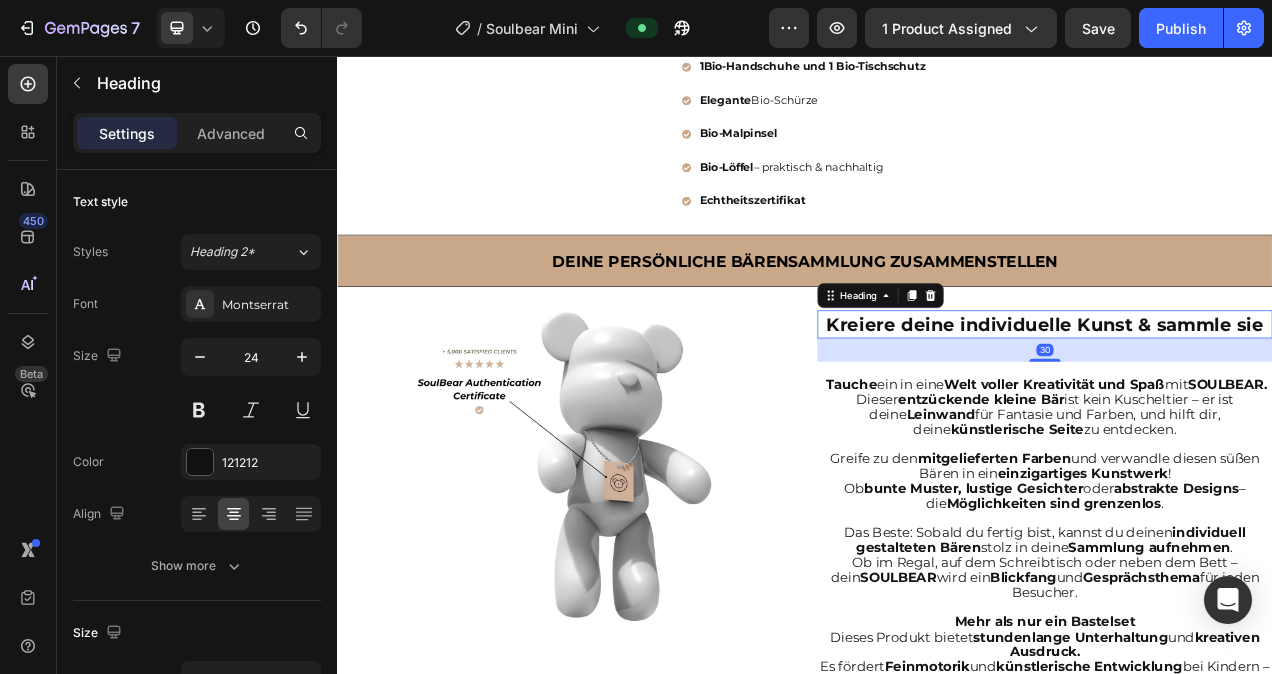 click on "Kreiere deine individuelle Kunst & sammle sie" at bounding box center (1245, 401) 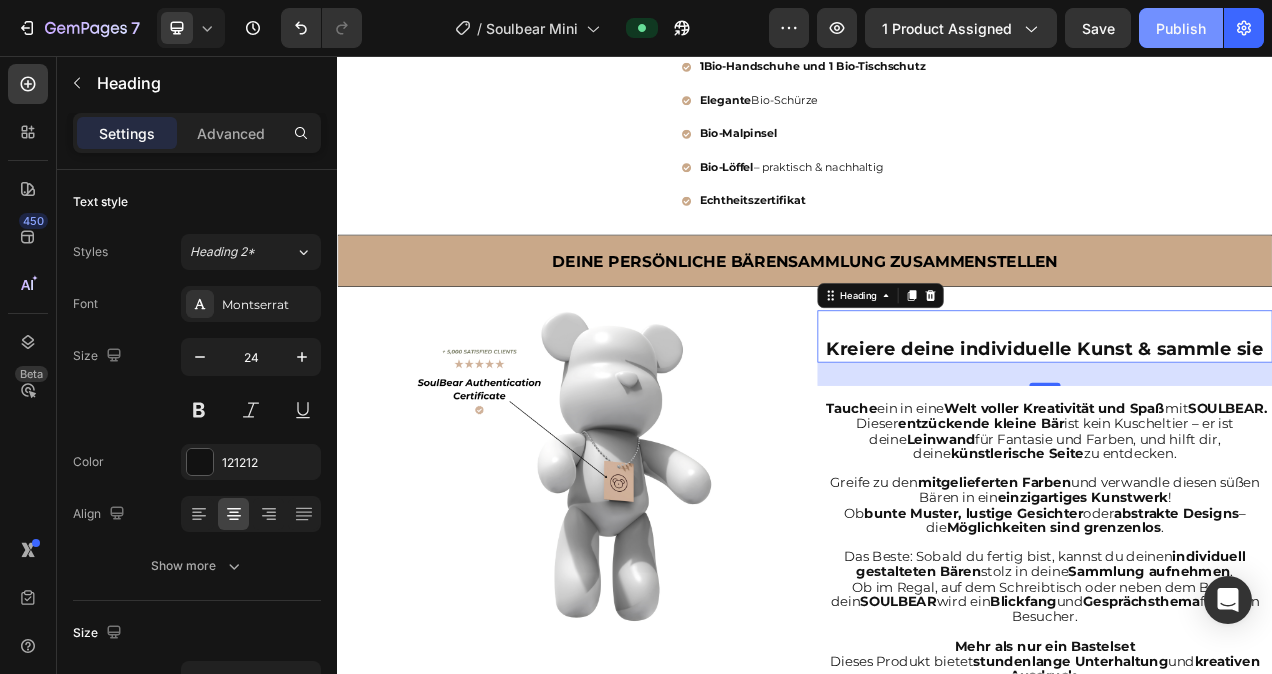 click on "Publish" at bounding box center [1181, 28] 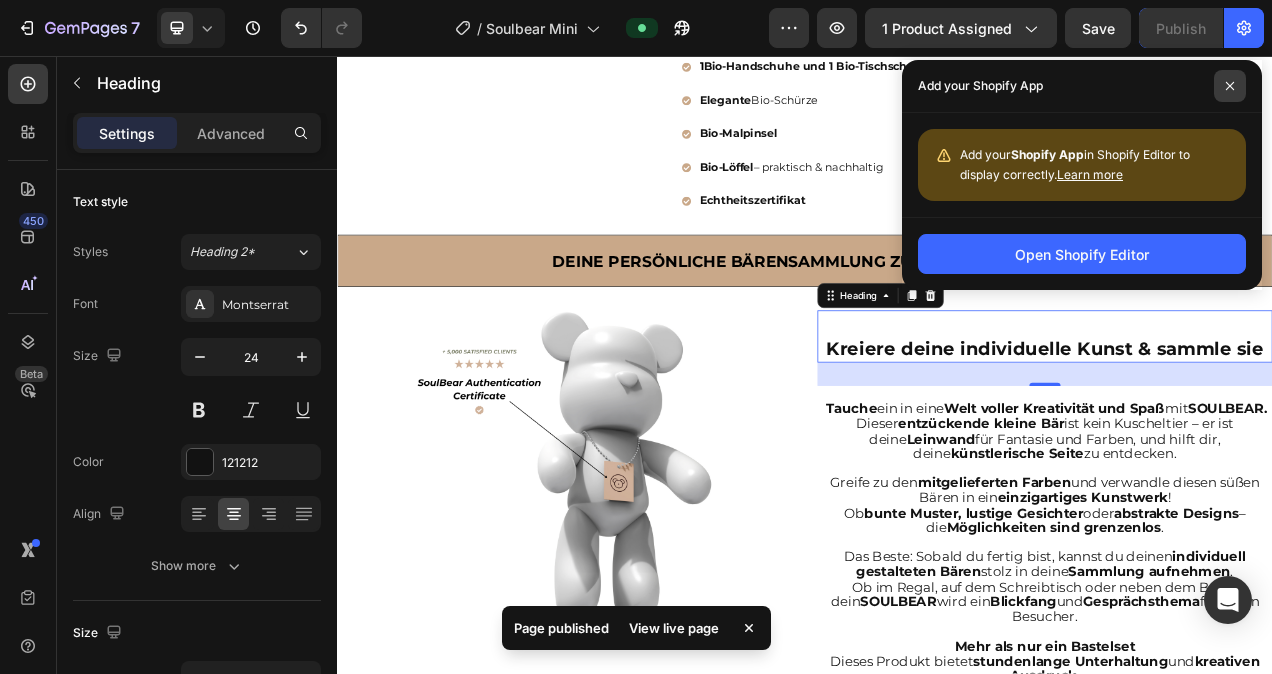 click at bounding box center (1230, 86) 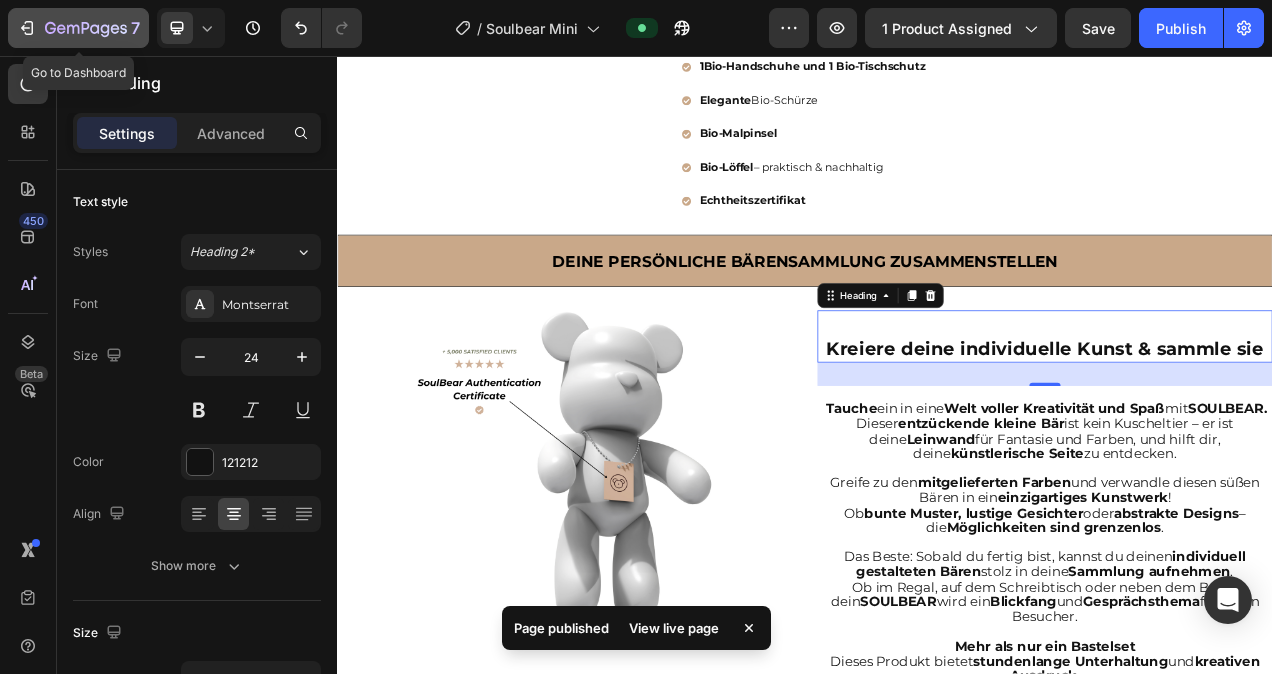 click 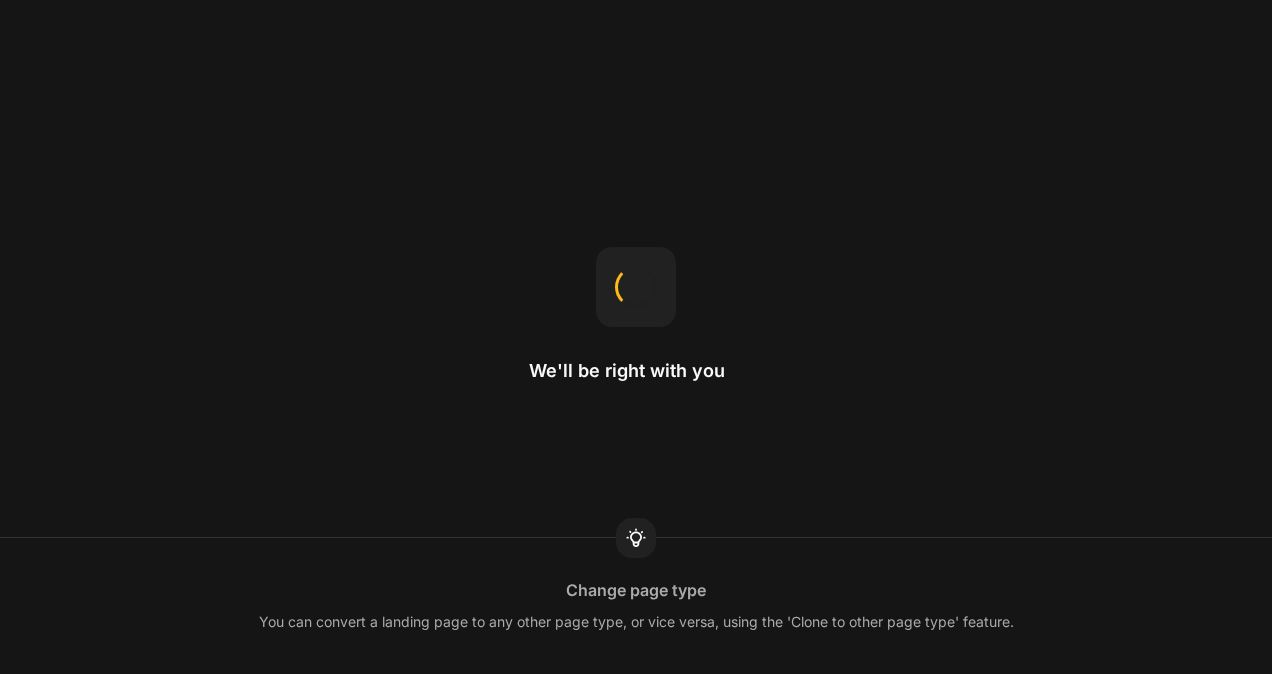 scroll, scrollTop: 0, scrollLeft: 0, axis: both 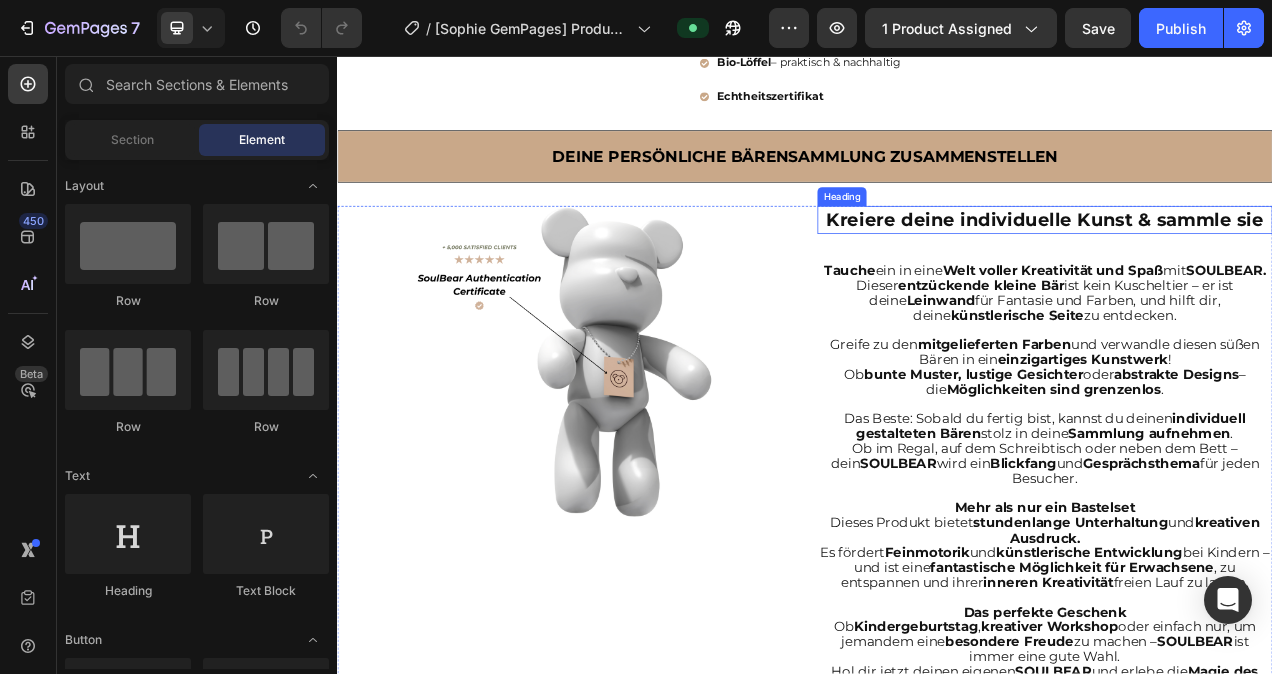 click on "Kreiere deine individuelle Kunst & sammle sie" at bounding box center [1245, 267] 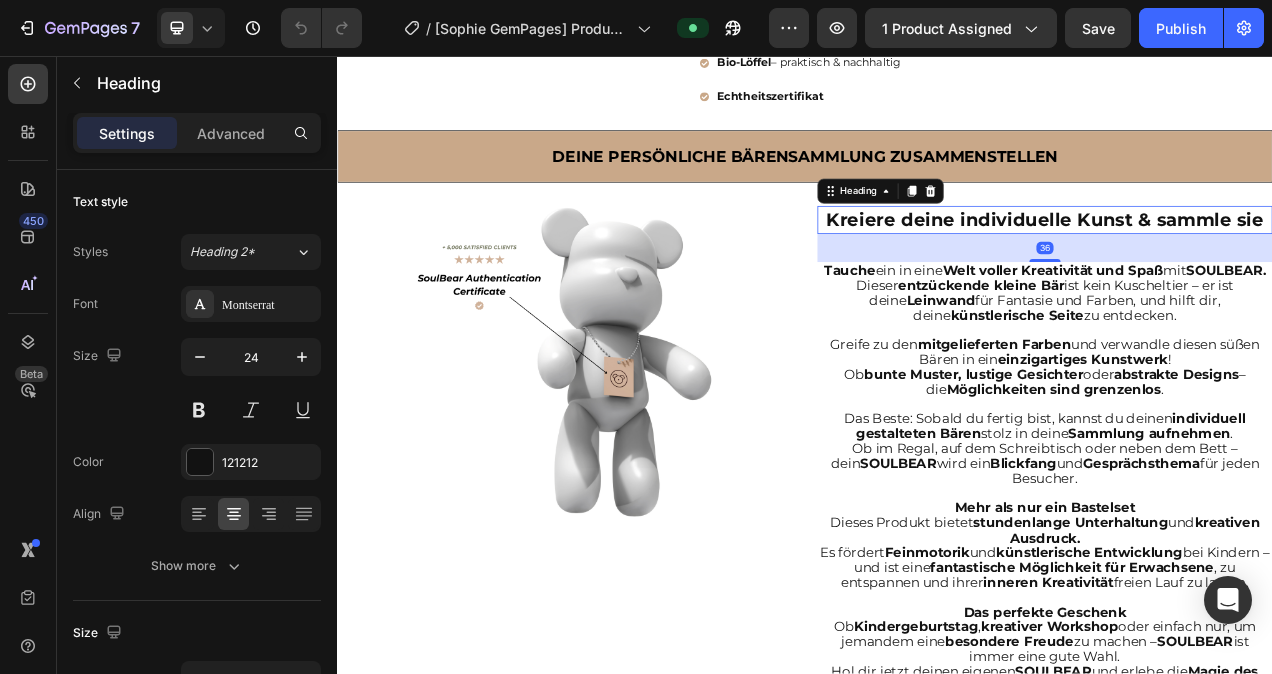 click on "Kreiere deine individuelle Kunst & sammle sie" at bounding box center (1245, 267) 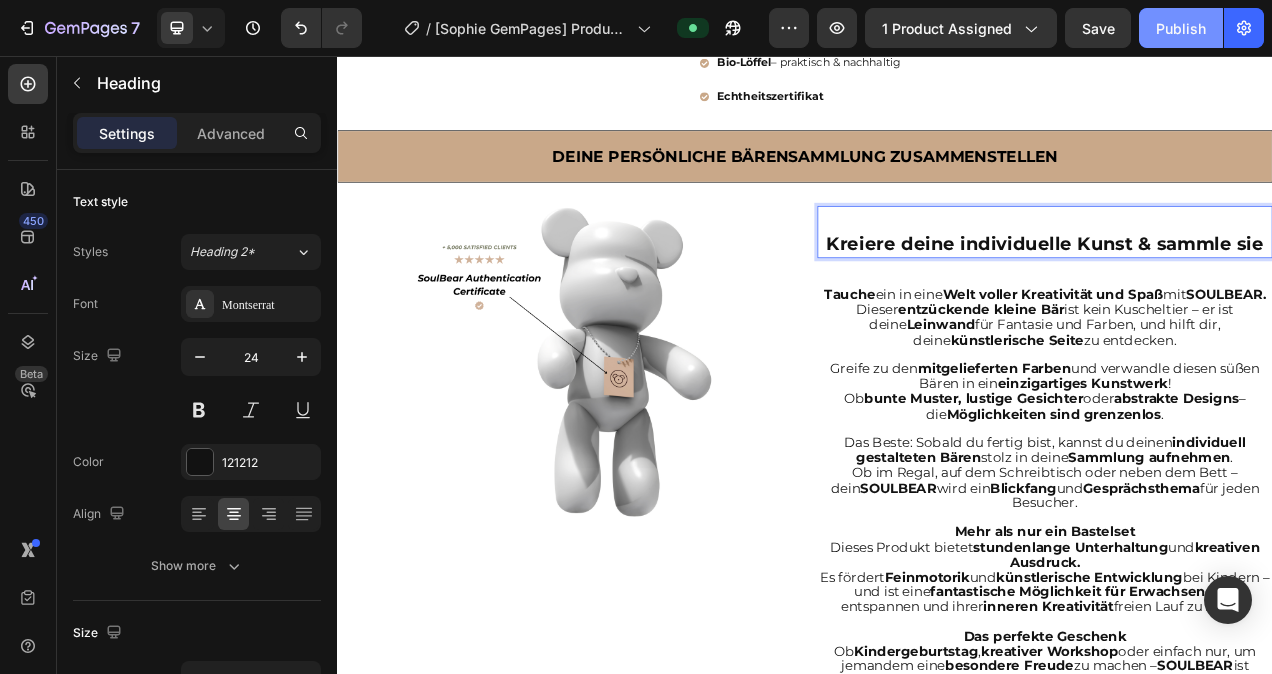 click on "Publish" at bounding box center (1181, 28) 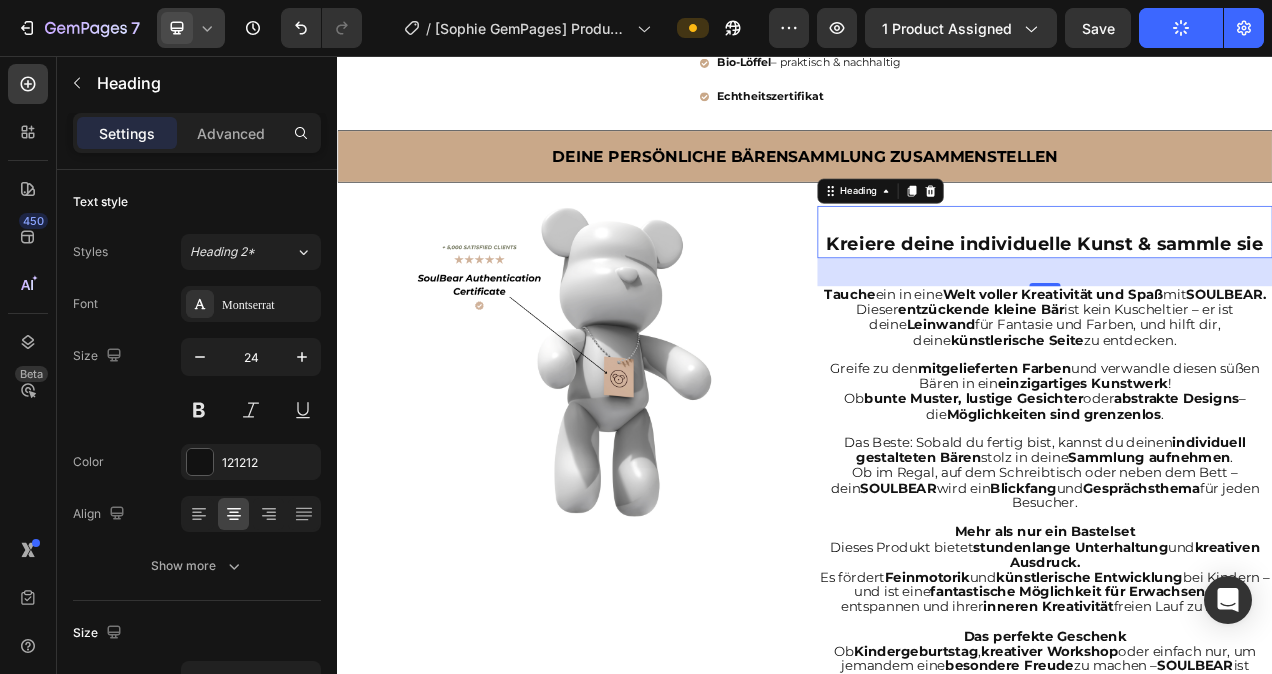 click 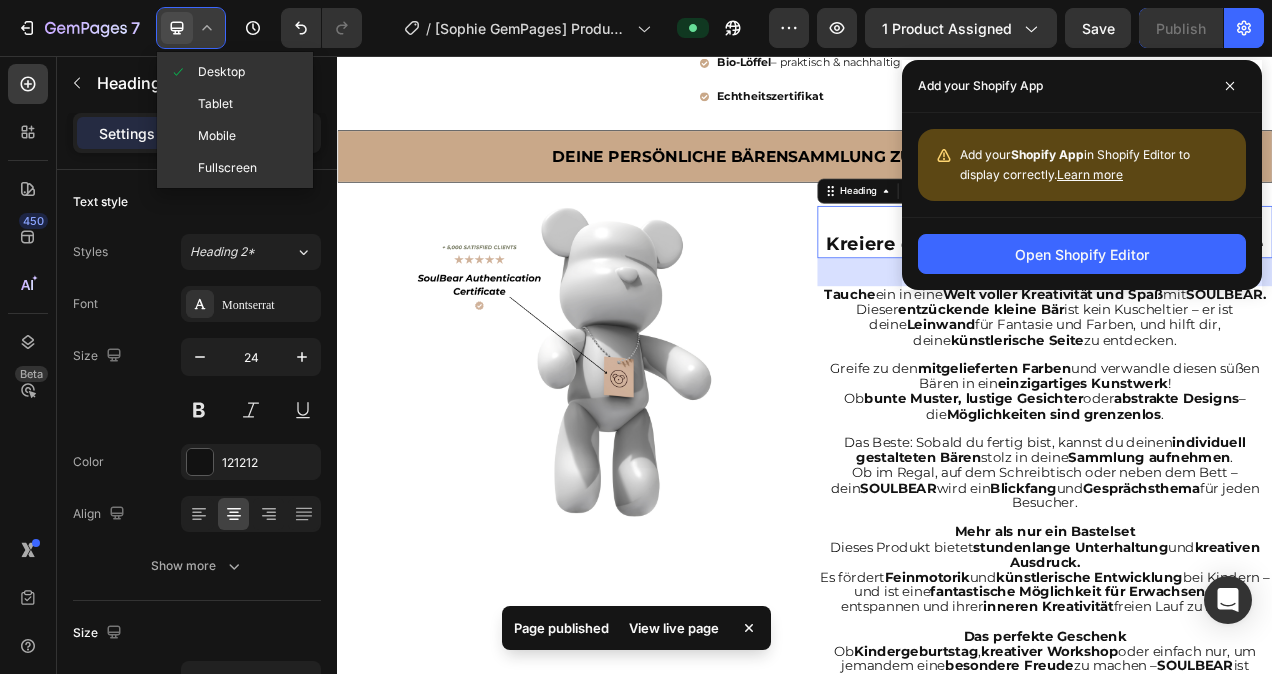 click on "Mobile" at bounding box center [217, 136] 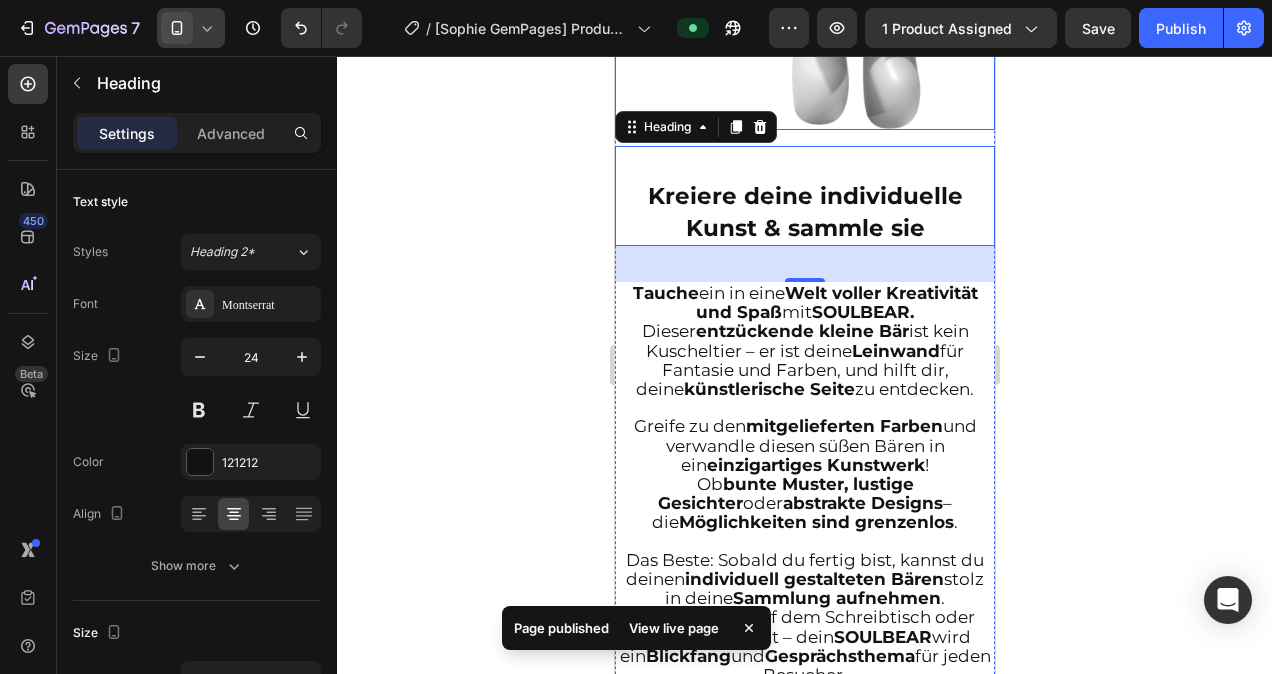 scroll, scrollTop: 1895, scrollLeft: 0, axis: vertical 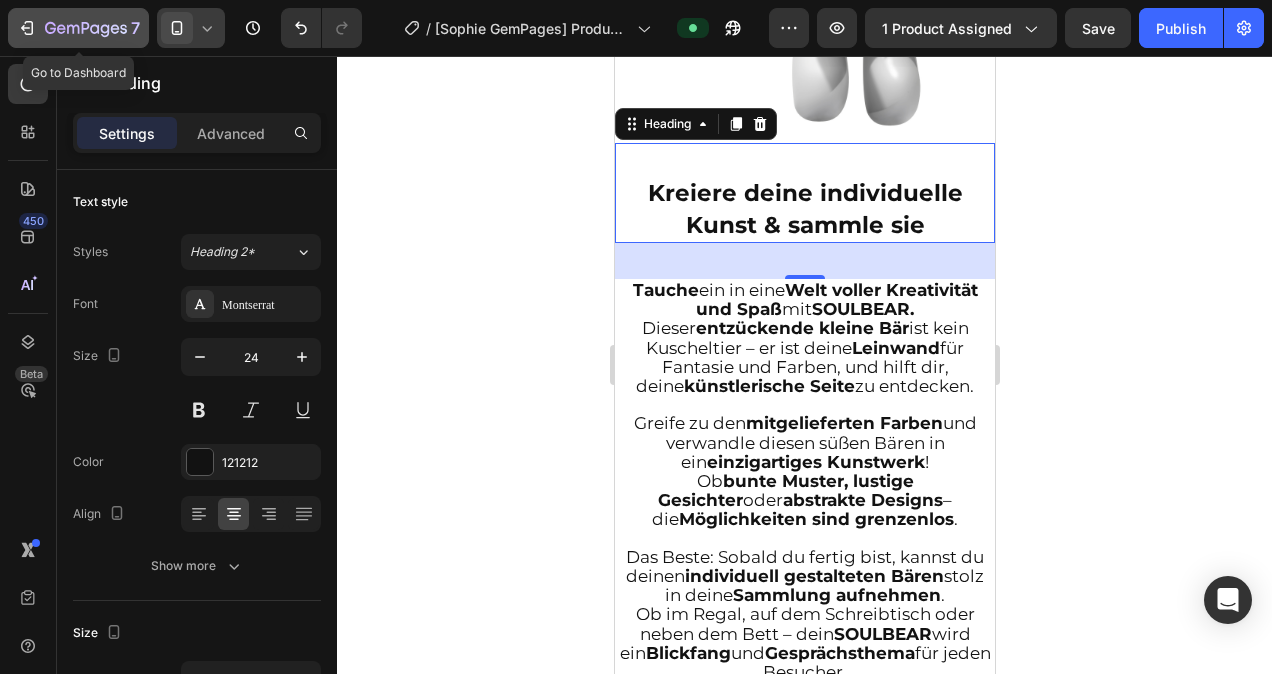 click 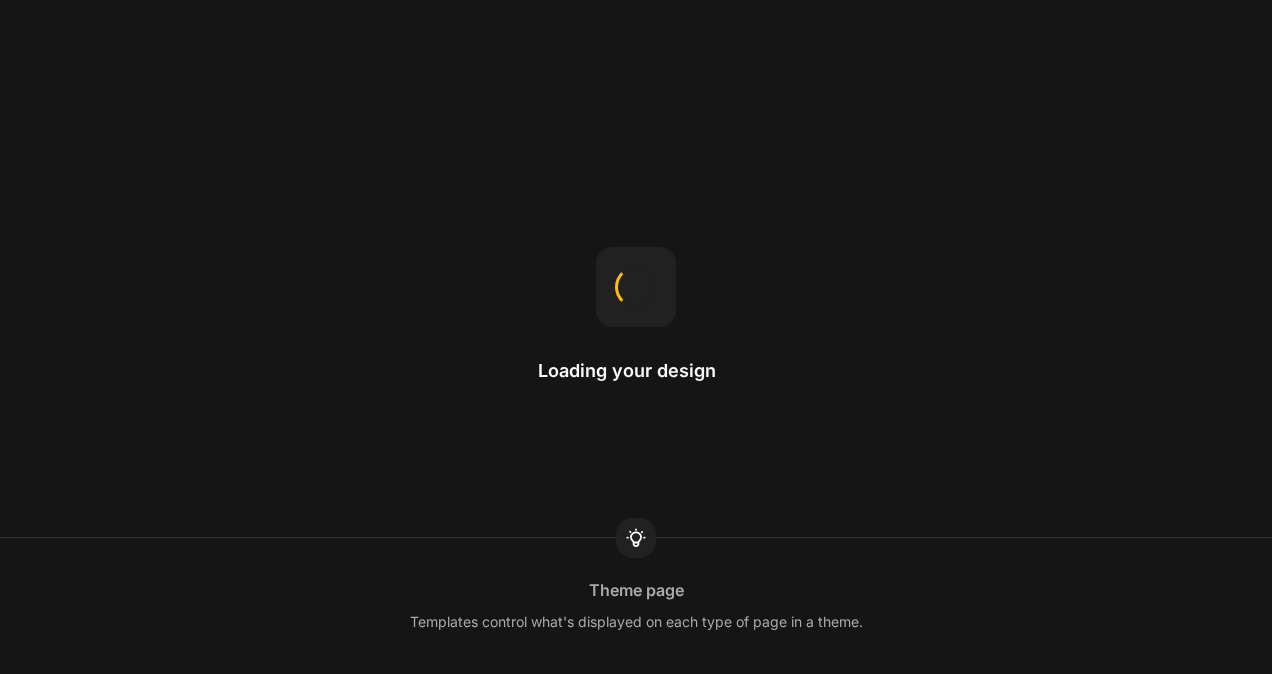 scroll, scrollTop: 0, scrollLeft: 0, axis: both 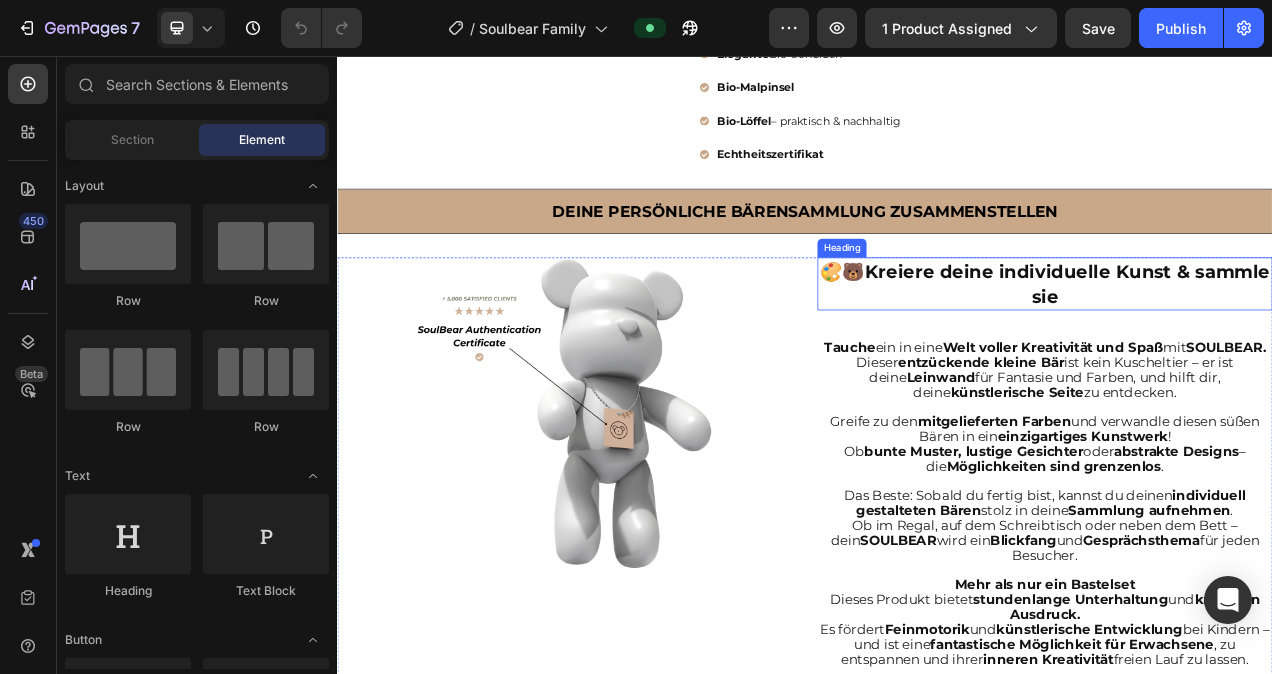 click on "Kreiere deine individuelle Kunst & sammle sie" at bounding box center [1274, 349] 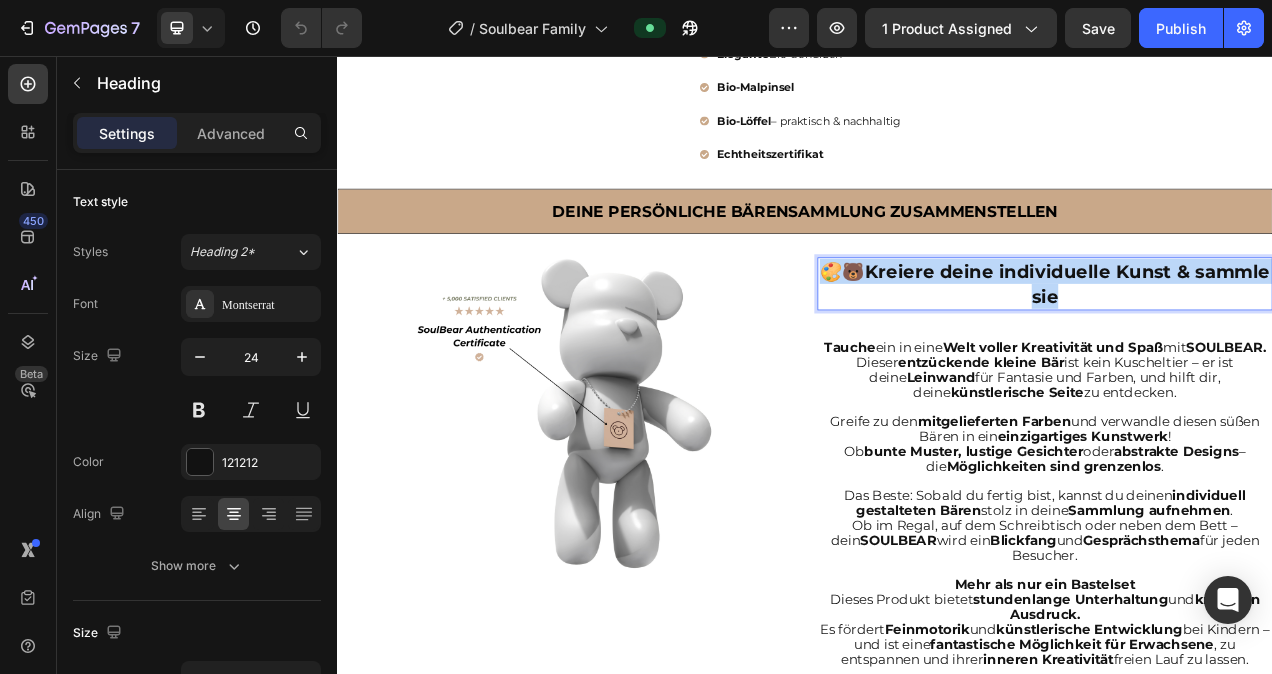 click on "Kreiere deine individuelle Kunst & sammle sie" at bounding box center [1274, 349] 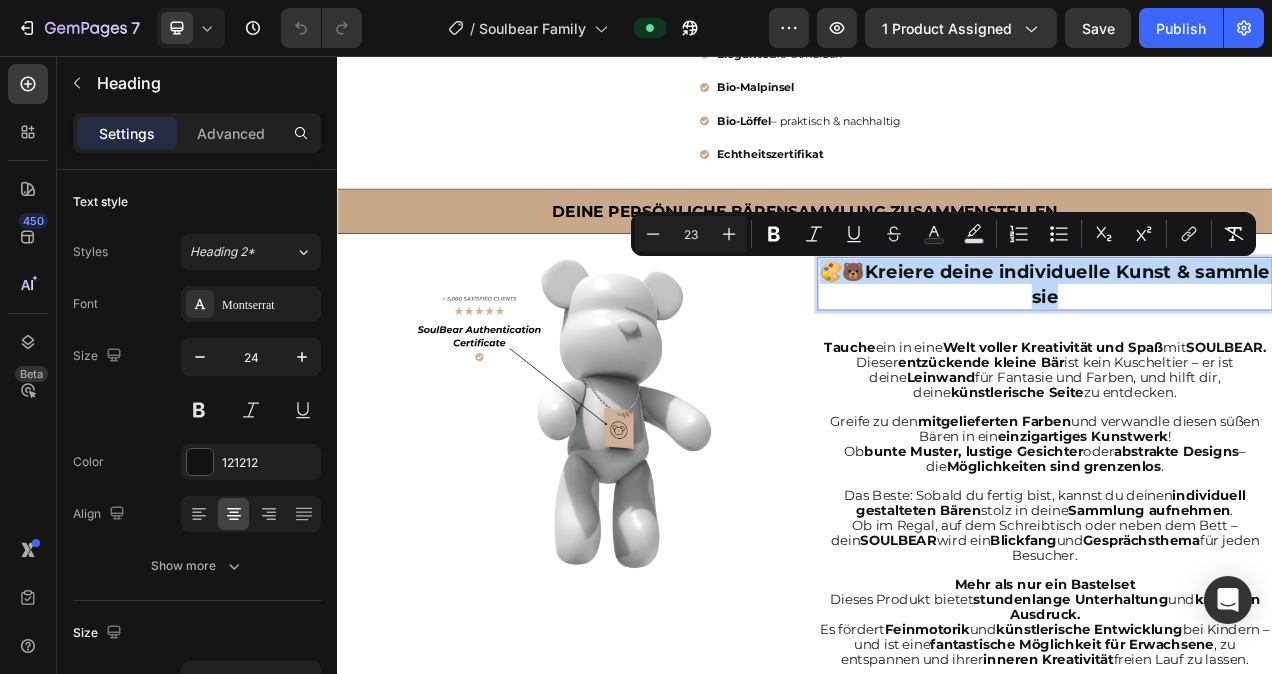 click on "Kreiere deine individuelle Kunst & sammle sie" at bounding box center [1274, 349] 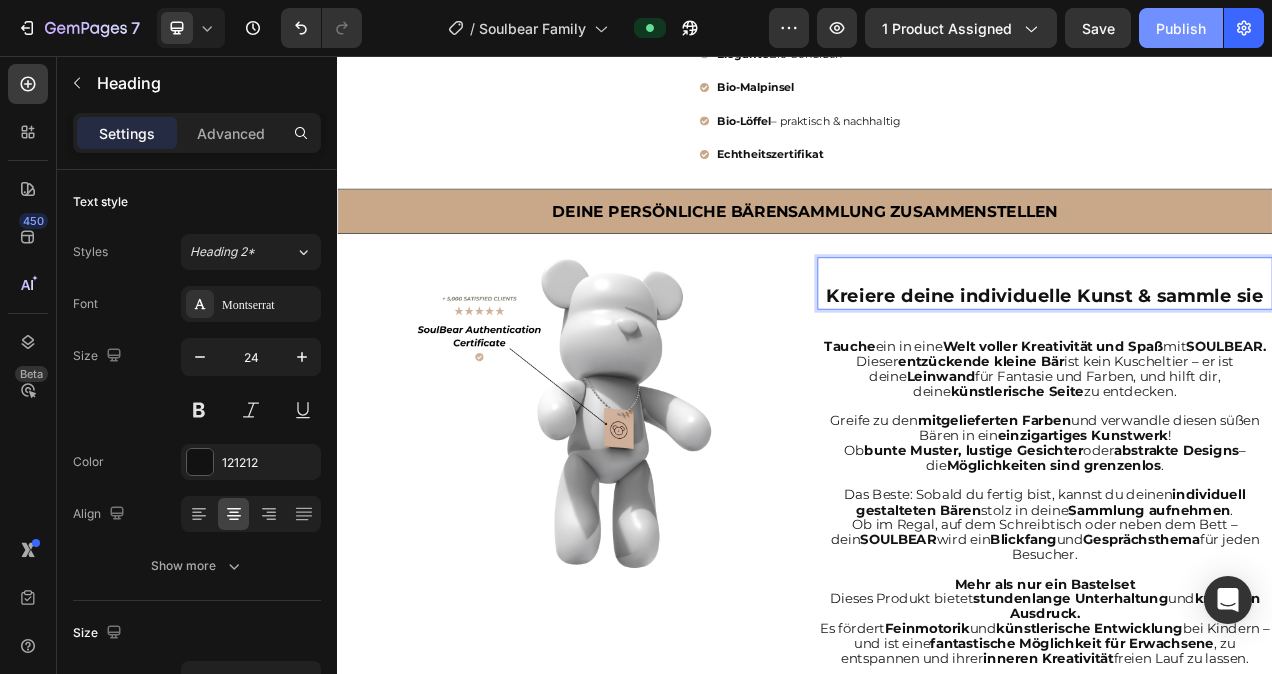 click on "Publish" at bounding box center [1181, 28] 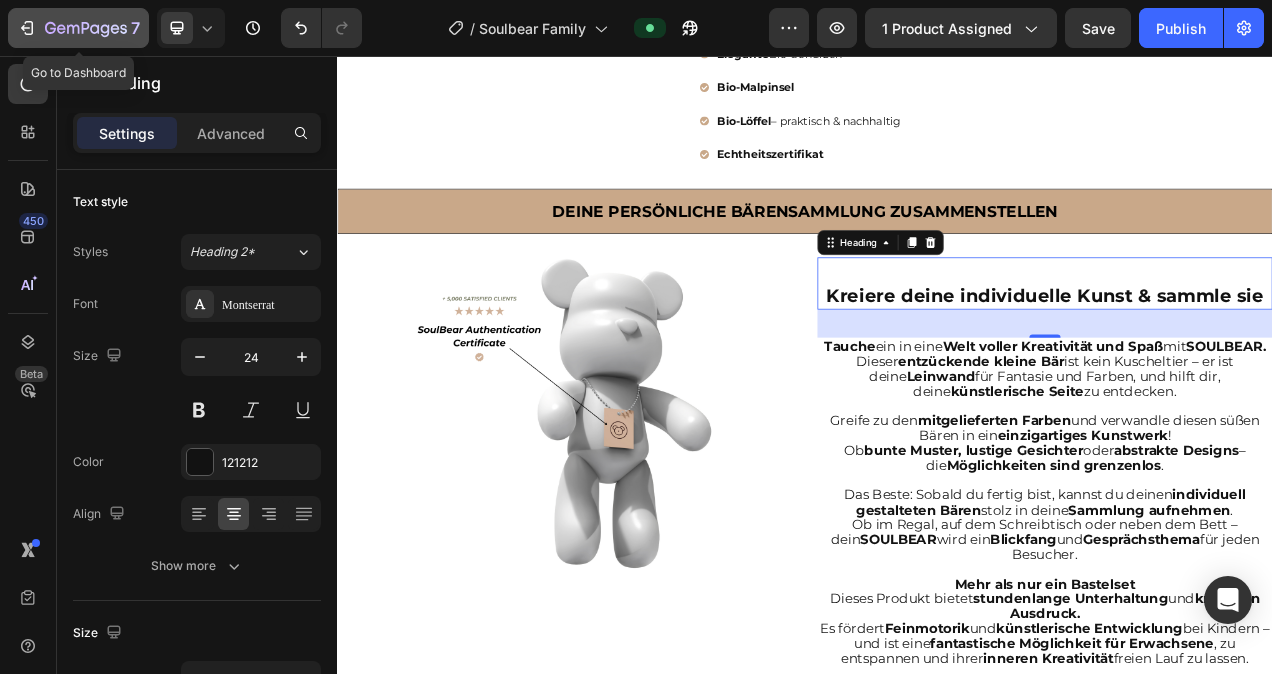 click 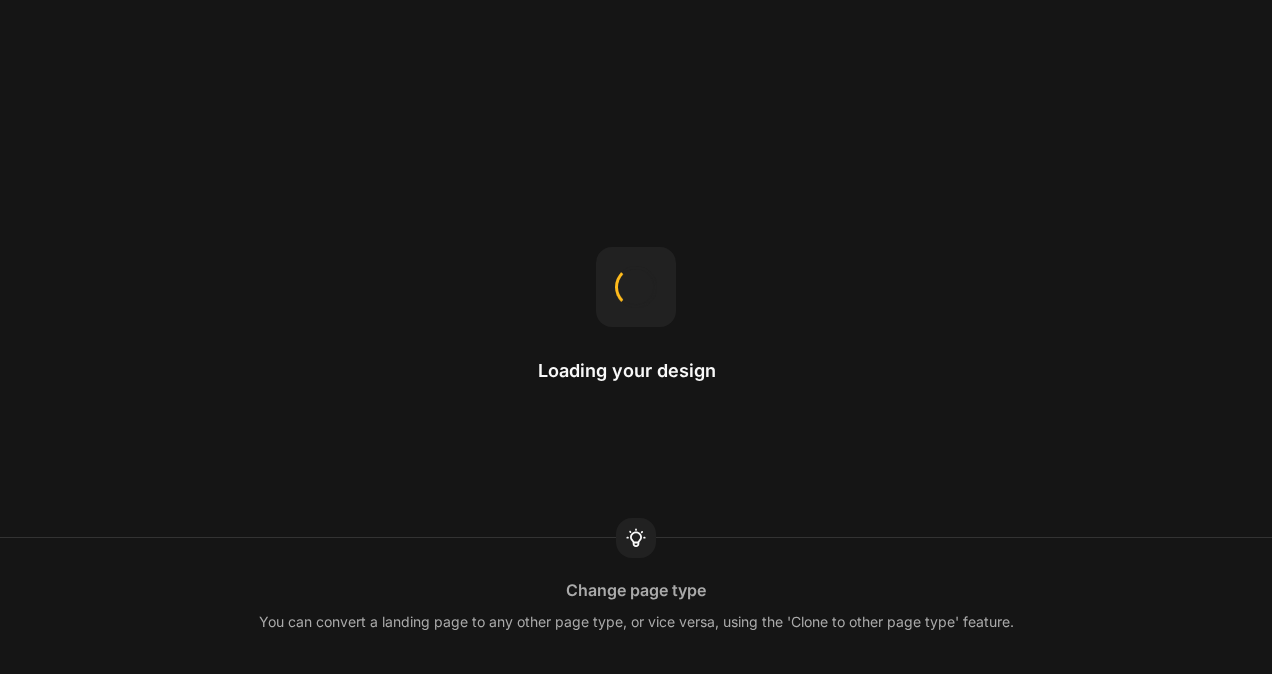 scroll, scrollTop: 0, scrollLeft: 0, axis: both 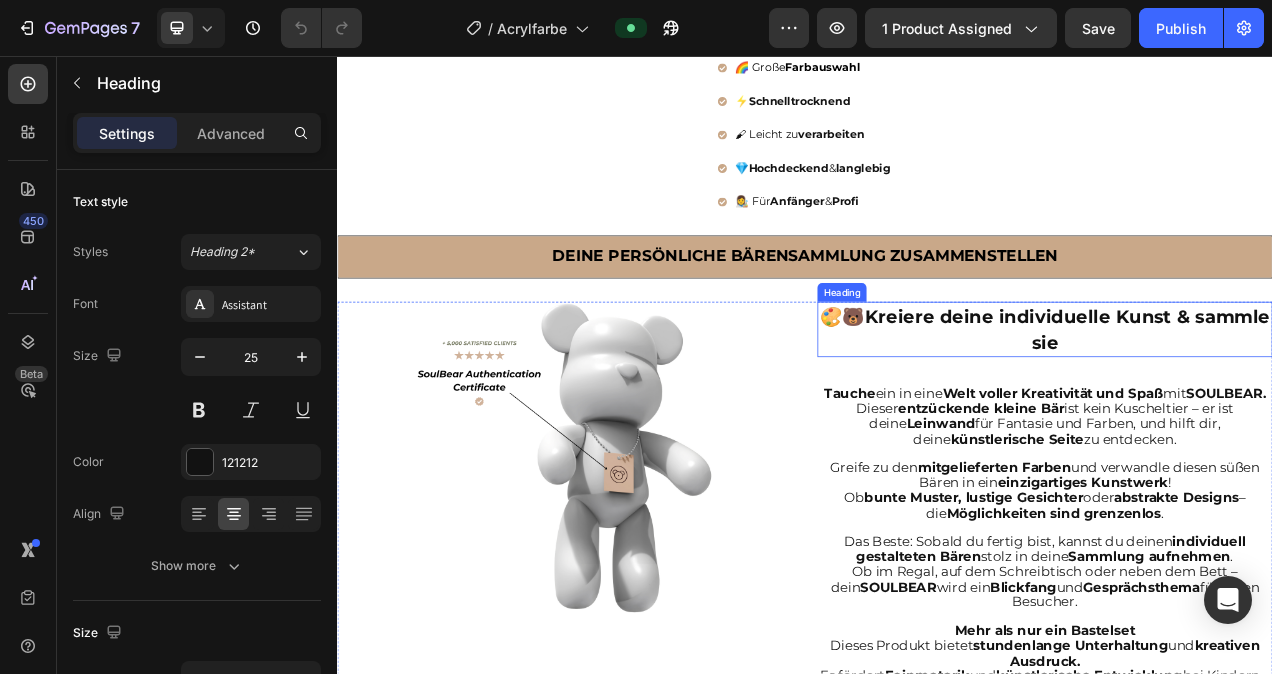click on "Kreiere deine individuelle Kunst & sammle sie" at bounding box center [1274, 408] 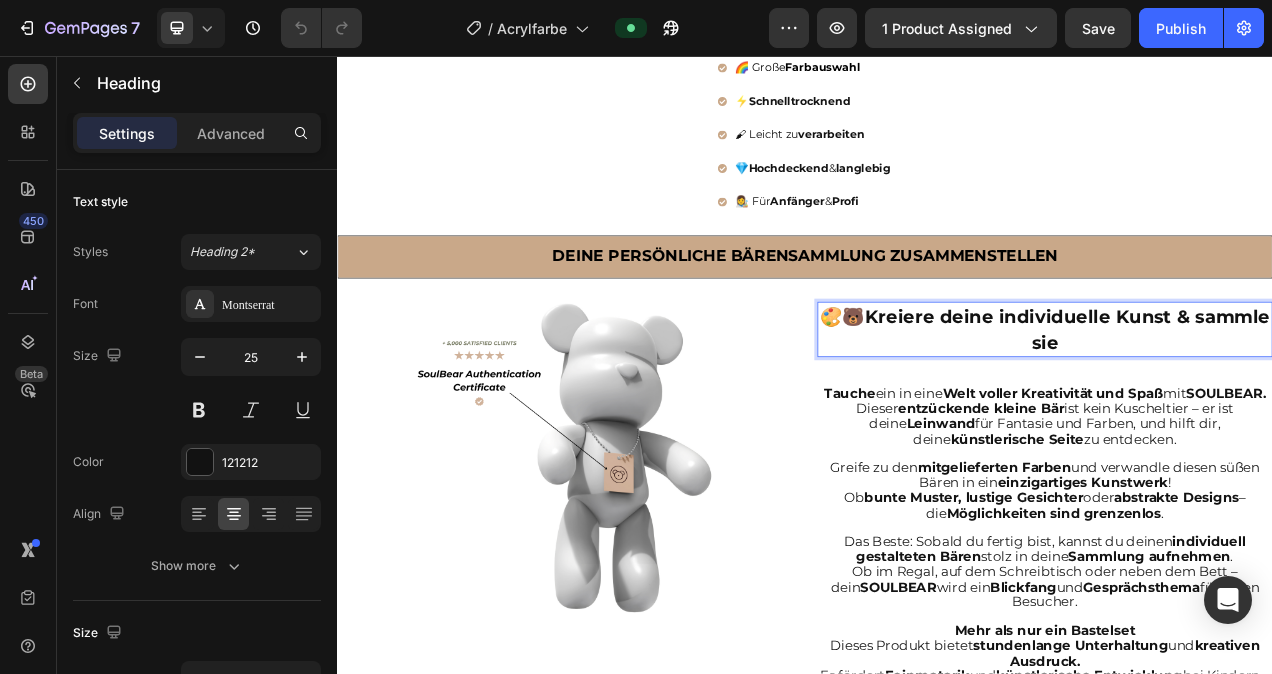 click on "🎨🐻  Kreiere deine individuelle Kunst & sammle sie" at bounding box center [1245, 408] 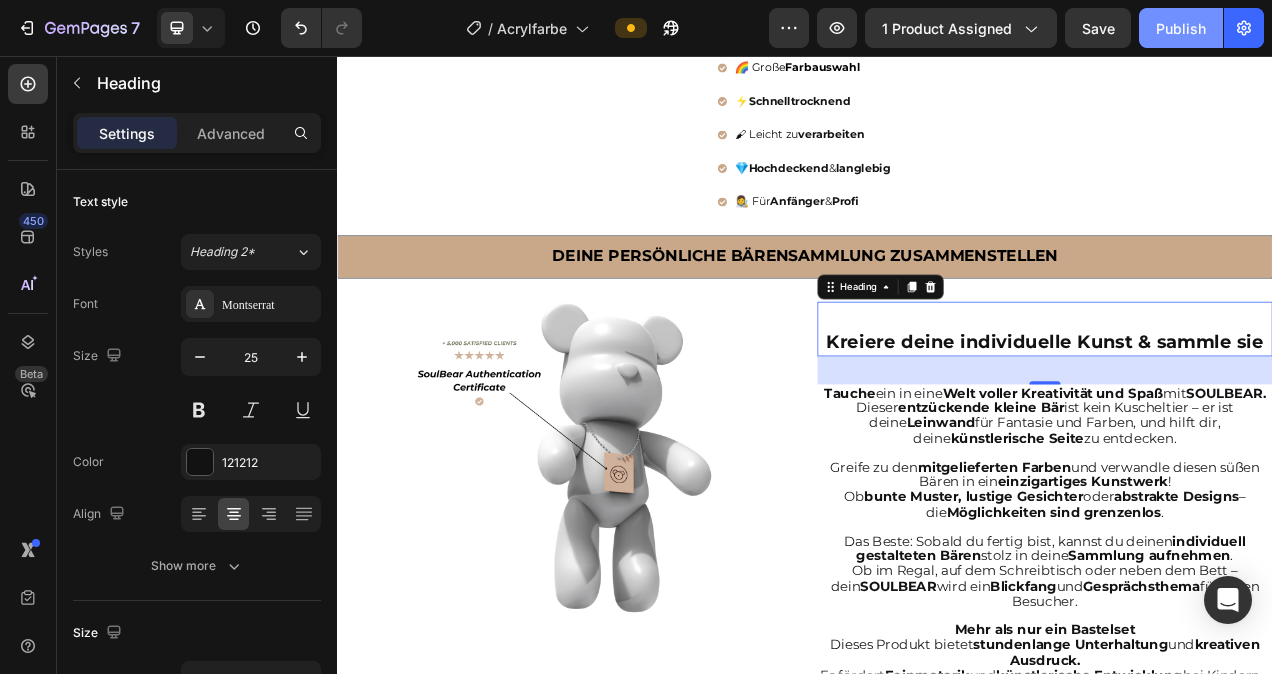 click on "Publish" at bounding box center (1181, 28) 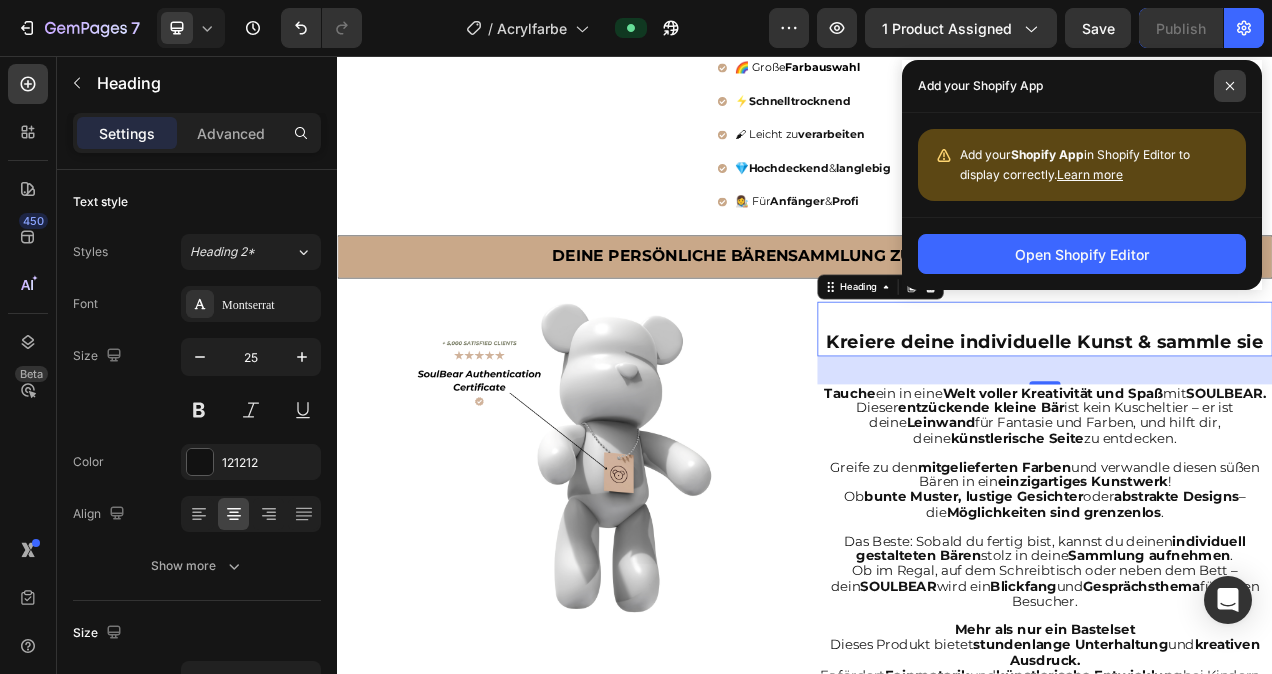click 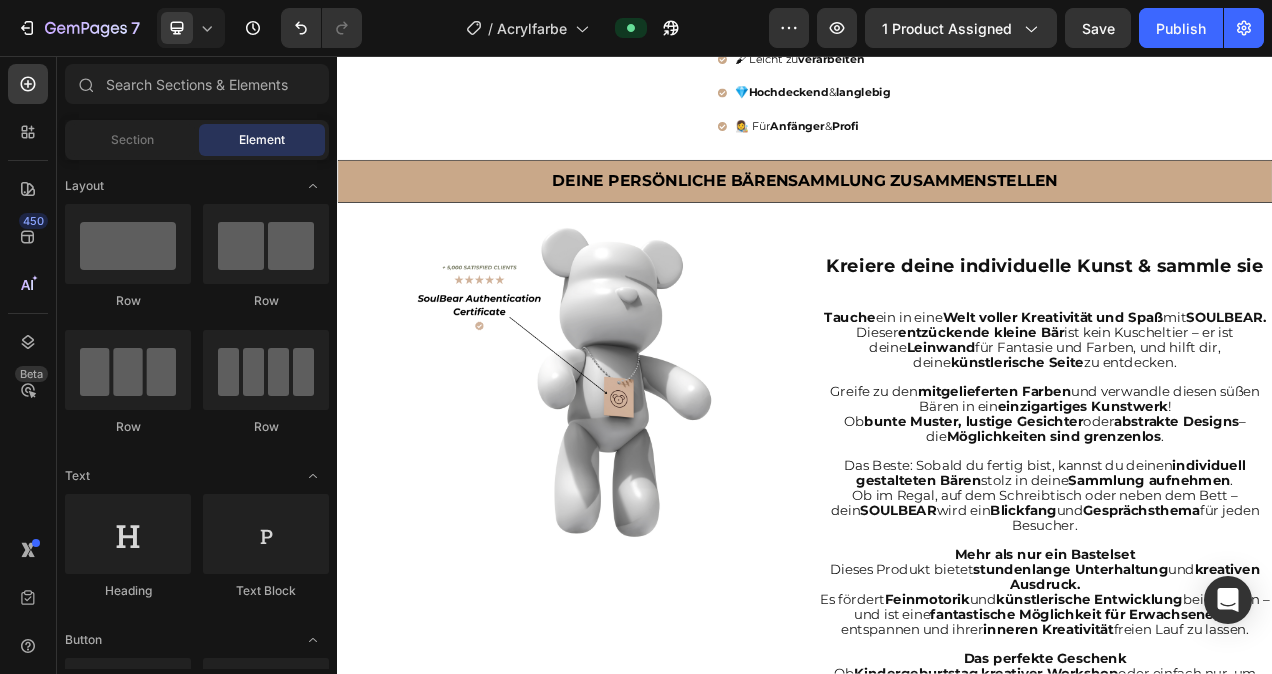 scroll, scrollTop: 1218, scrollLeft: 0, axis: vertical 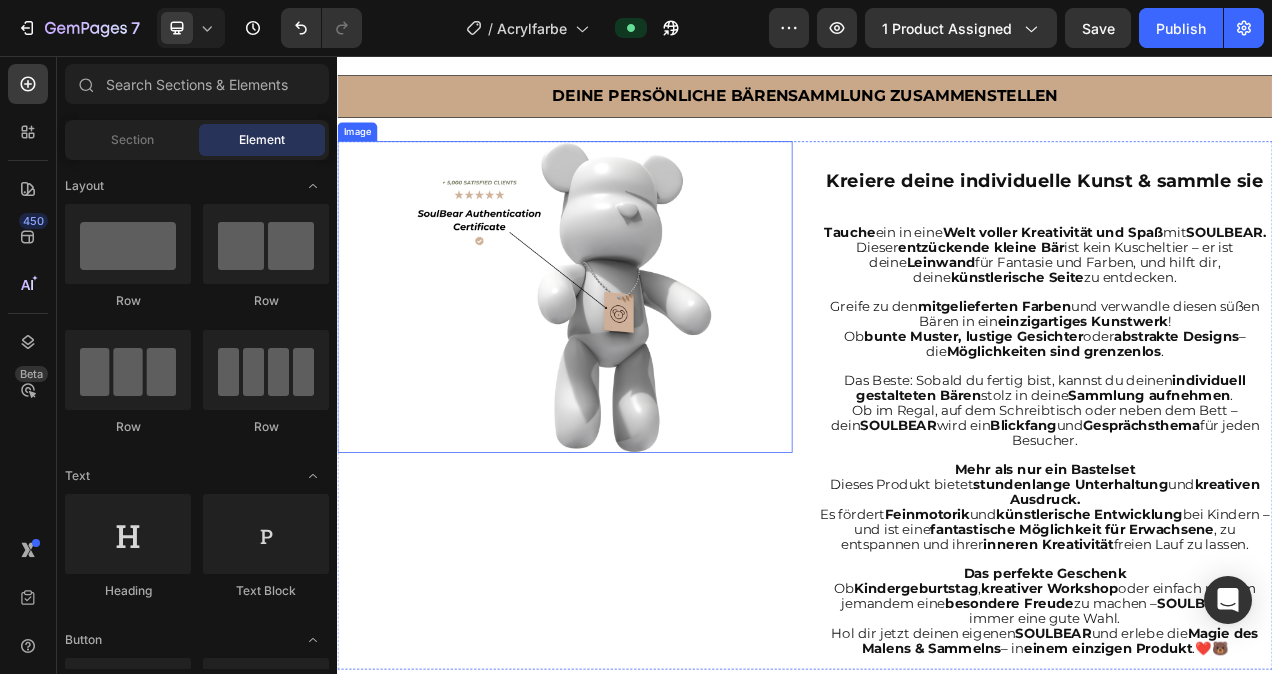 click at bounding box center [629, 366] 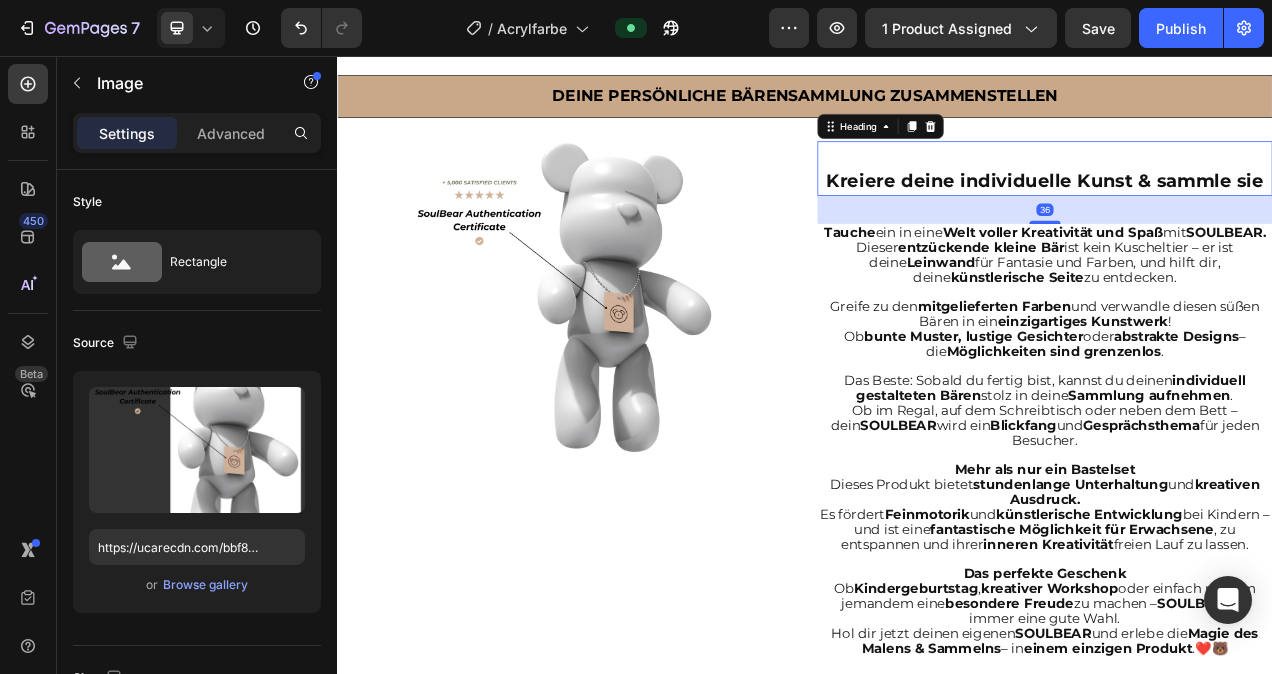 click on "Kreiere deine individuelle Kunst & sammle sie" at bounding box center [1245, 217] 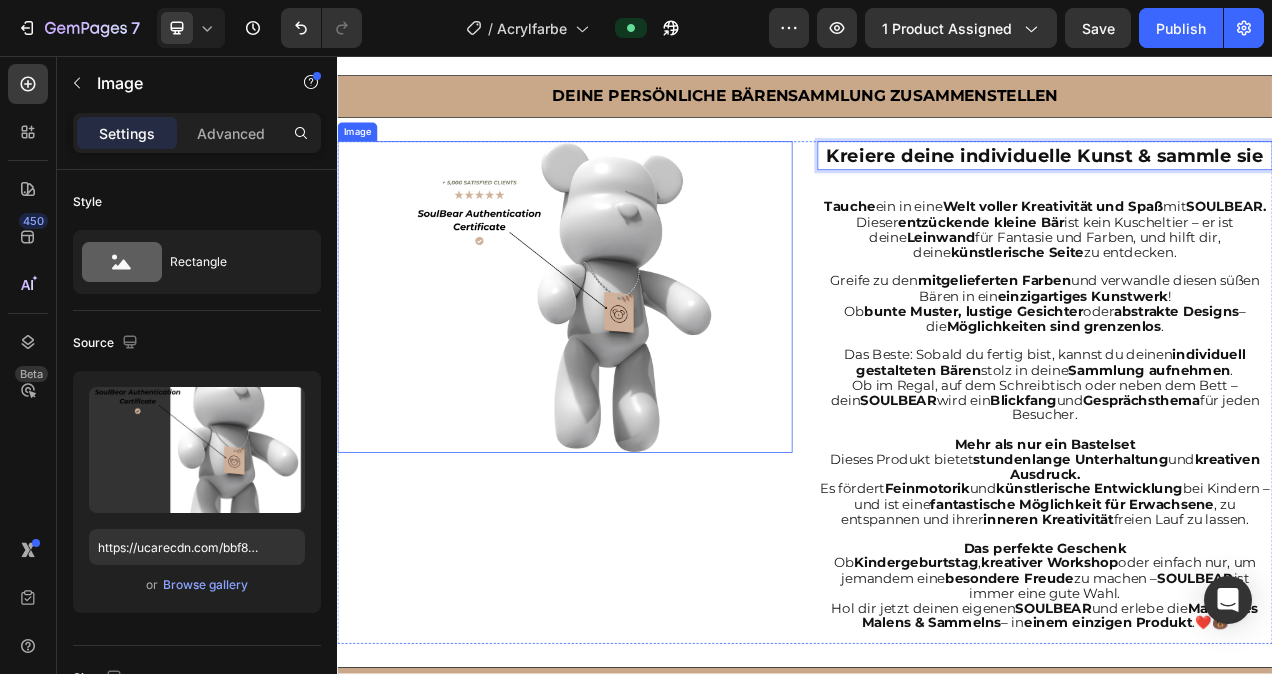 click at bounding box center (629, 366) 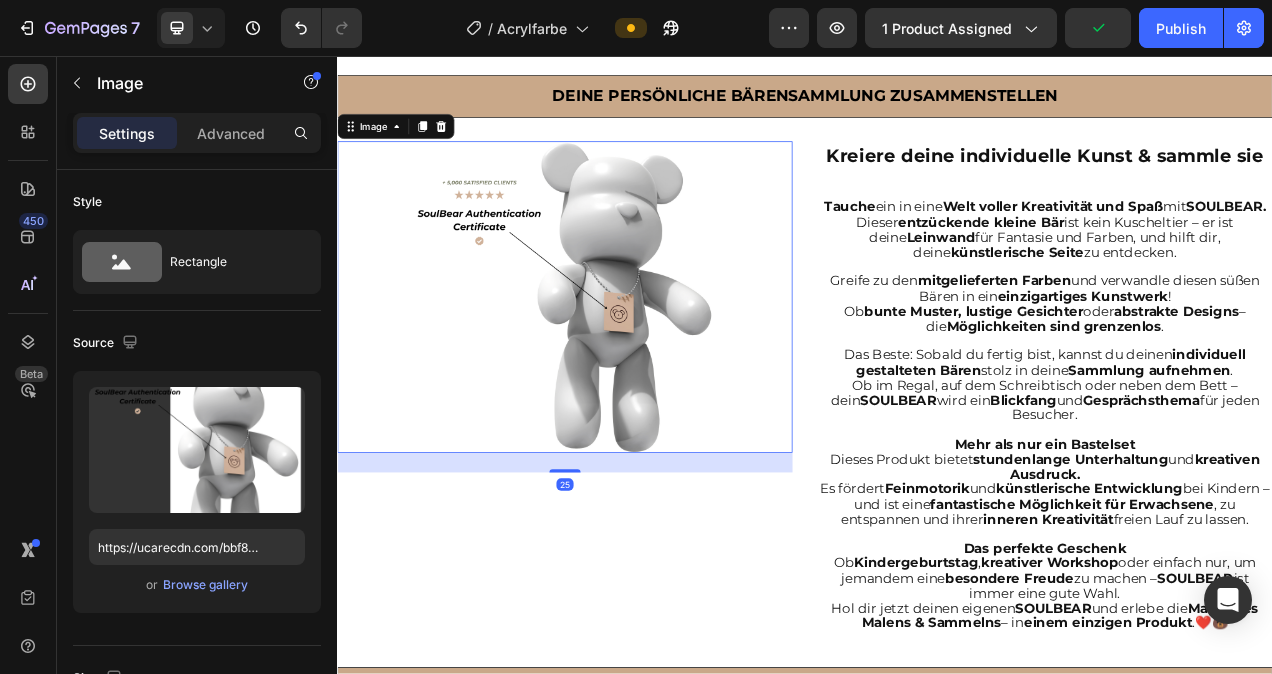 click on "Image   25" at bounding box center (629, 488) 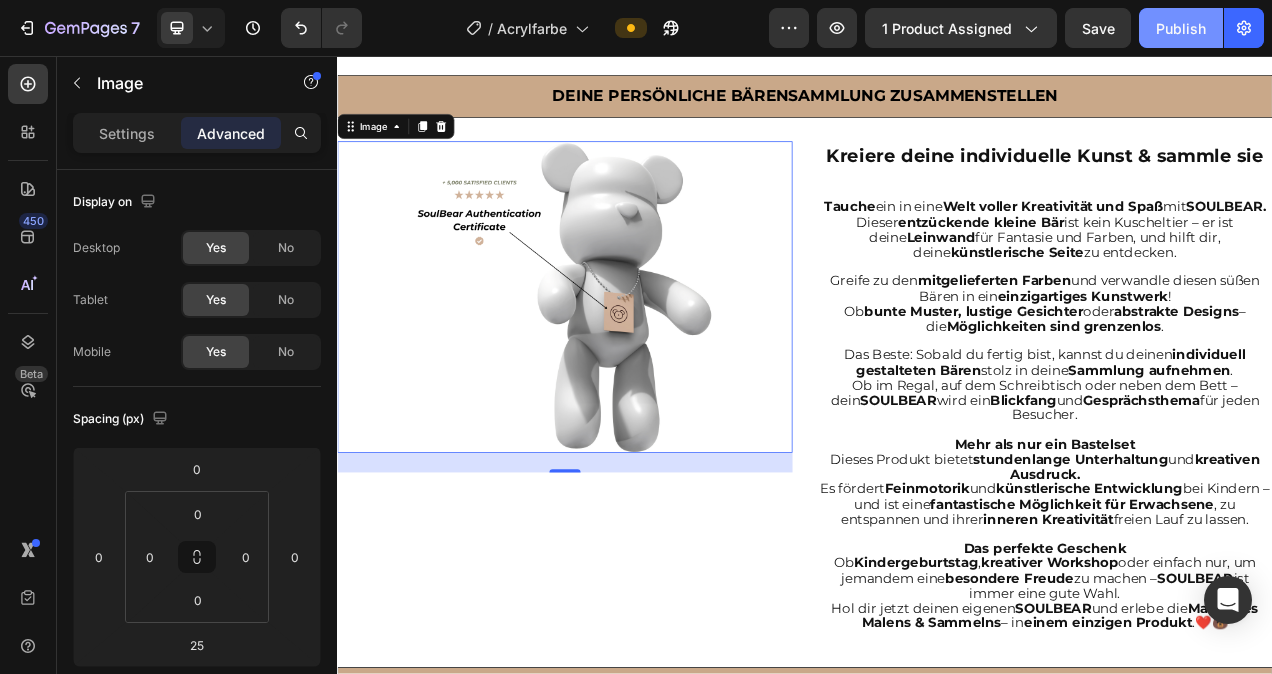 click on "Publish" at bounding box center [1181, 28] 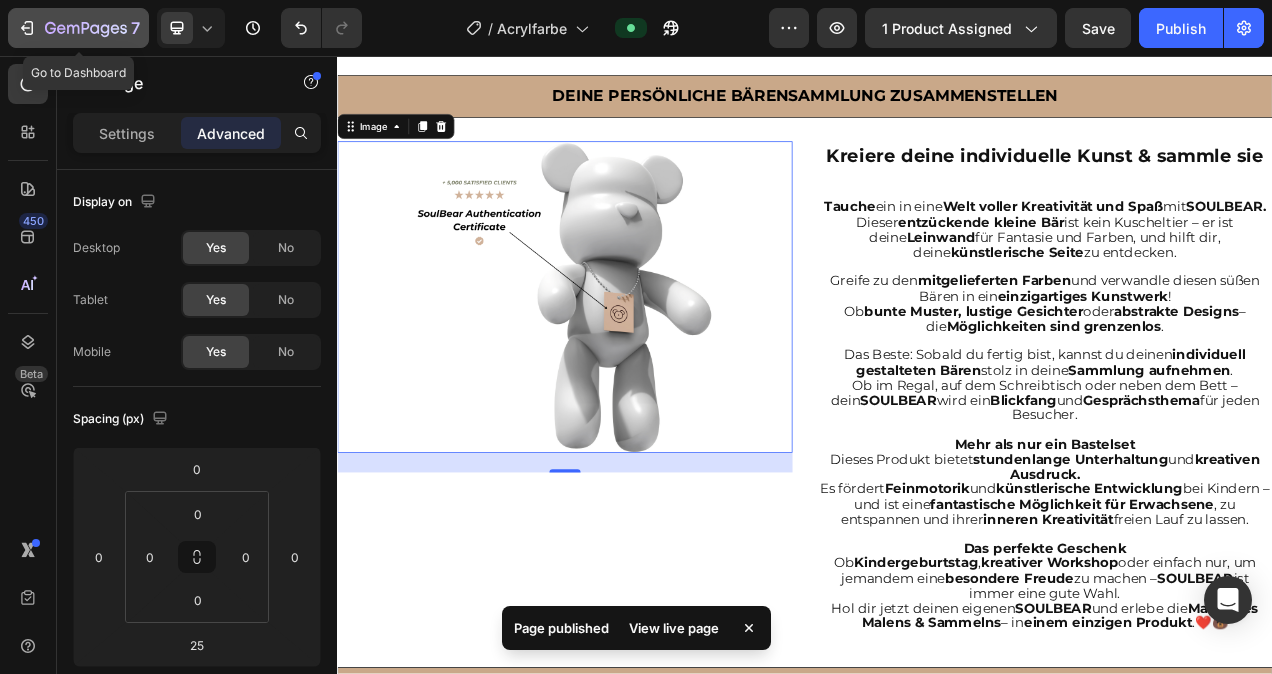 click 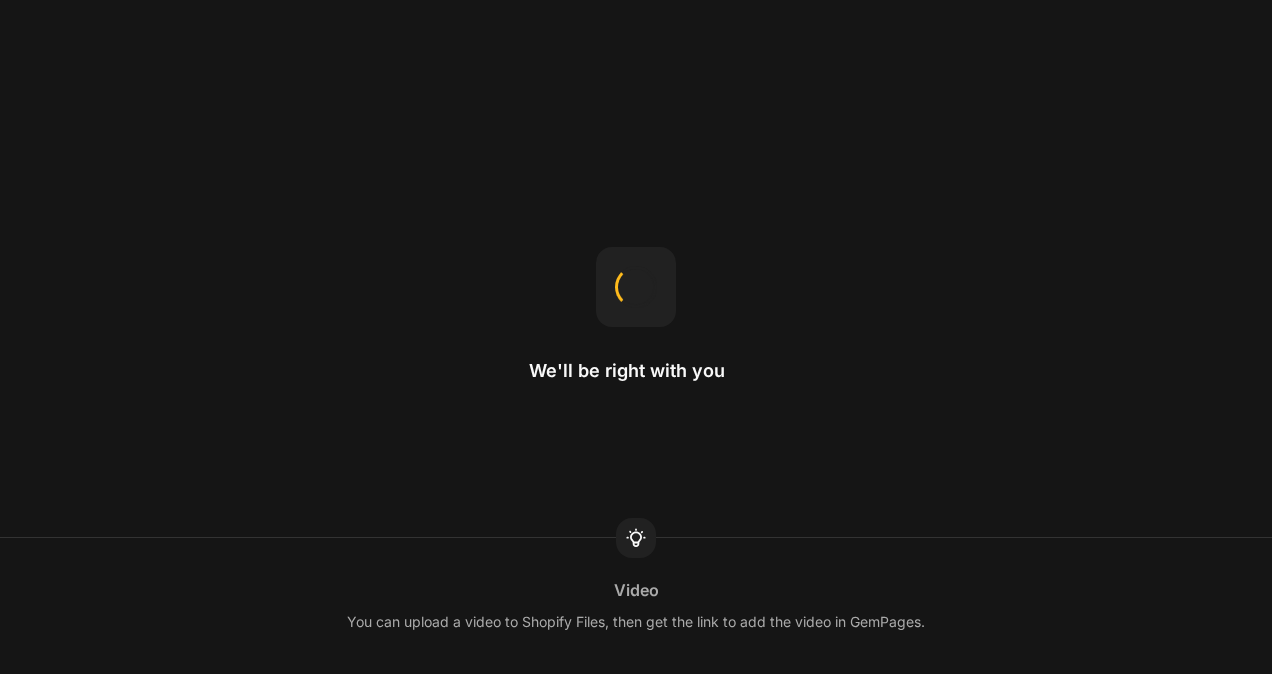 scroll, scrollTop: 0, scrollLeft: 0, axis: both 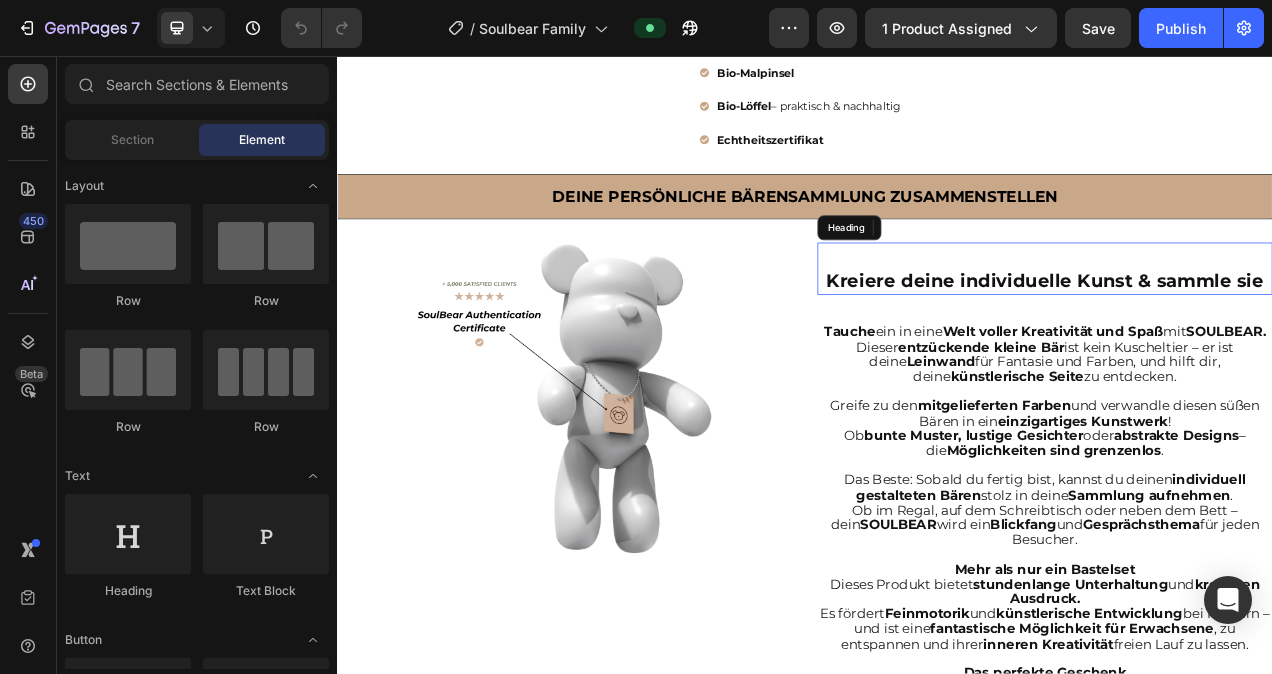 click on "Kreiere deine individuelle Kunst & sammle sie" at bounding box center [1245, 329] 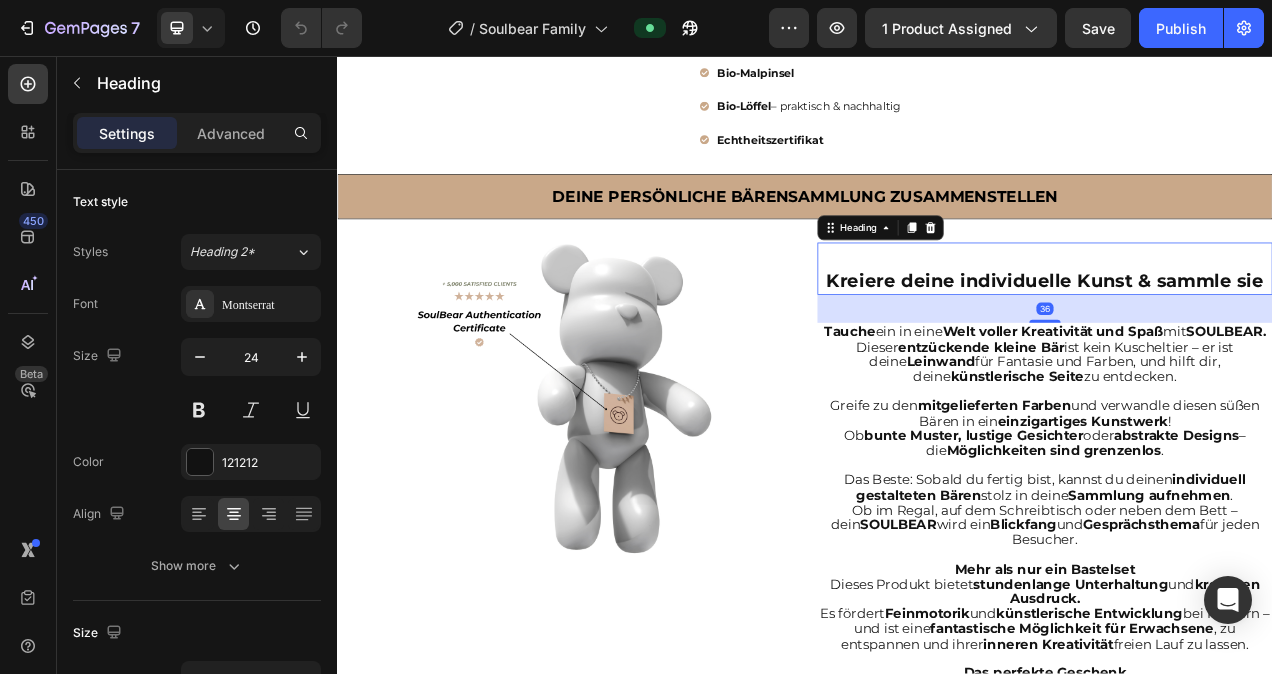 click on "⁠⁠⁠⁠⁠⁠⁠ Kreiere deine individuelle Kunst & sammle sie" at bounding box center (1245, 329) 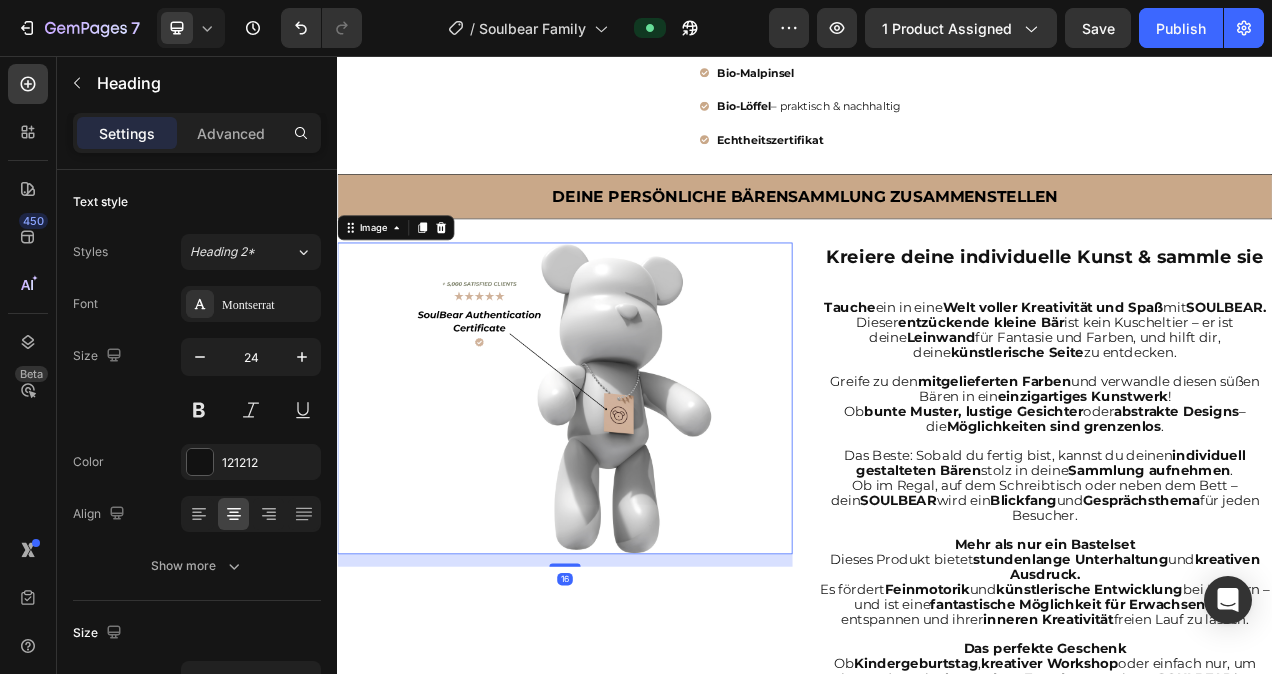 click at bounding box center [629, 496] 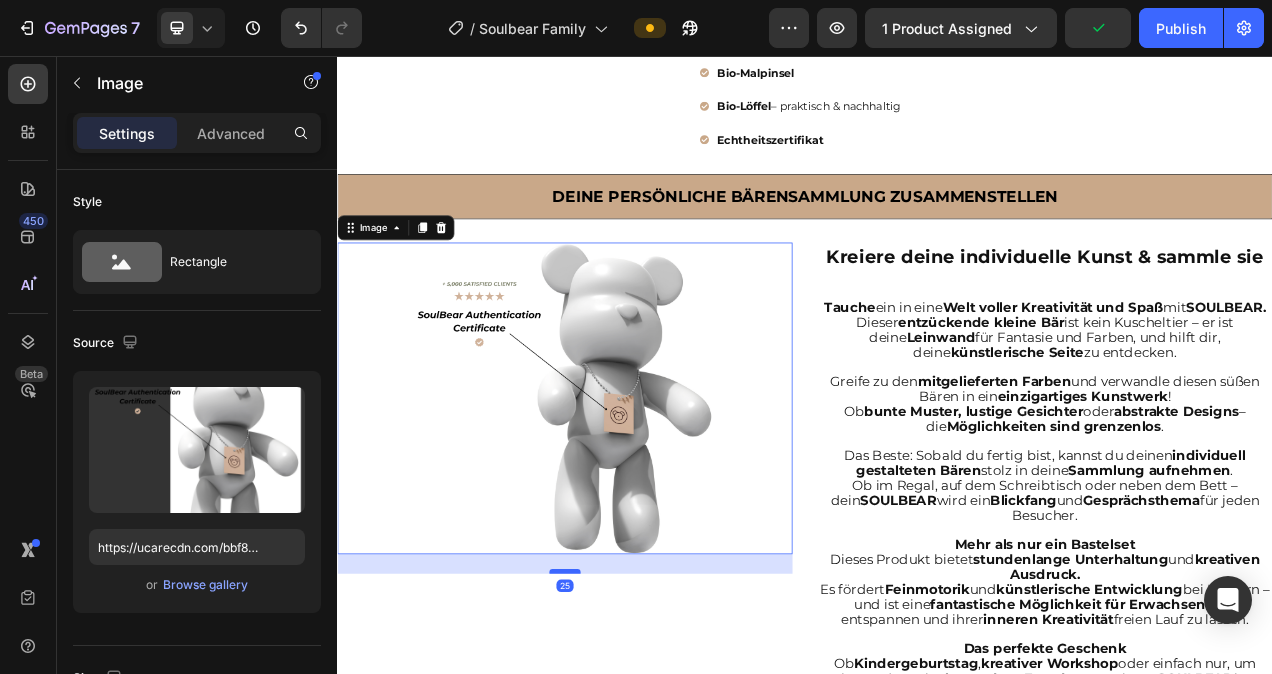 click at bounding box center (629, 718) 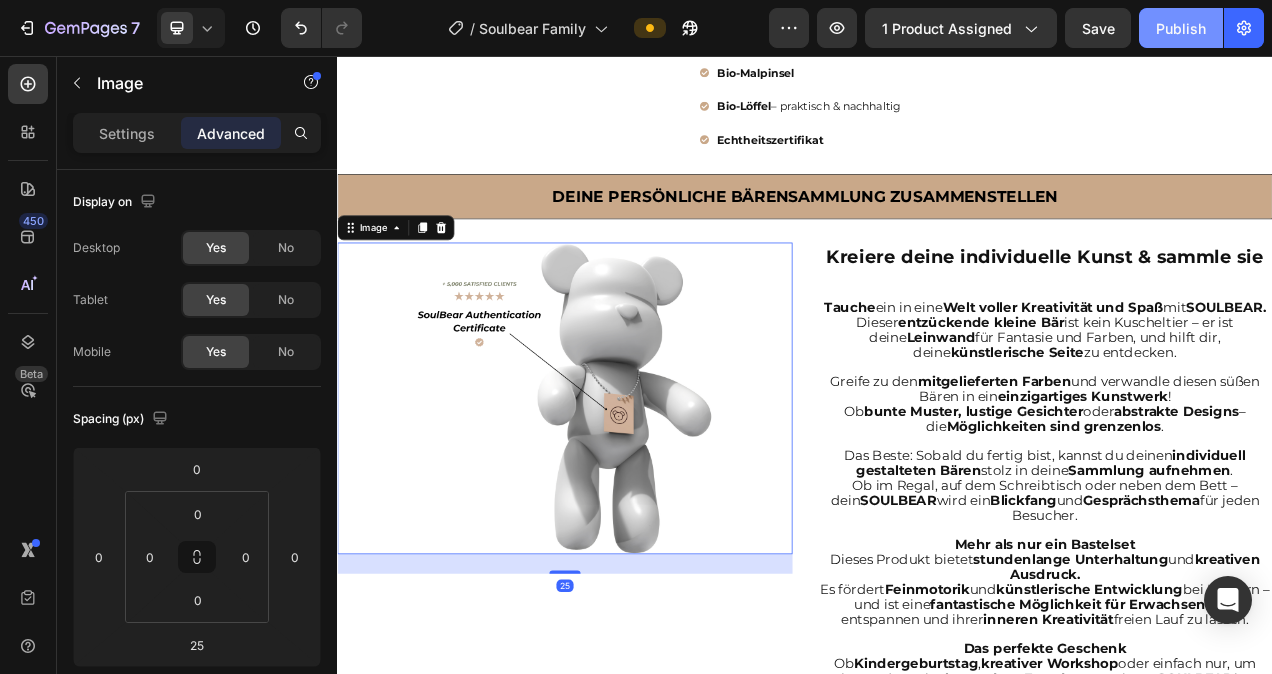 click on "Publish" at bounding box center (1181, 28) 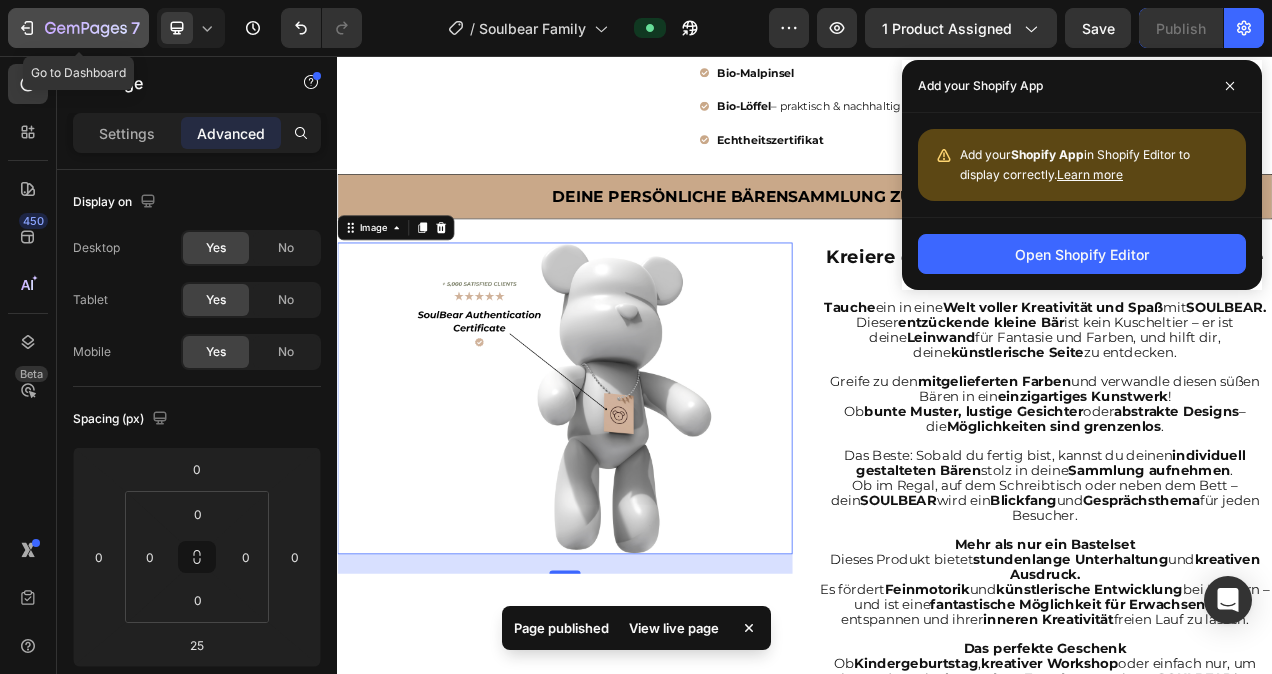click 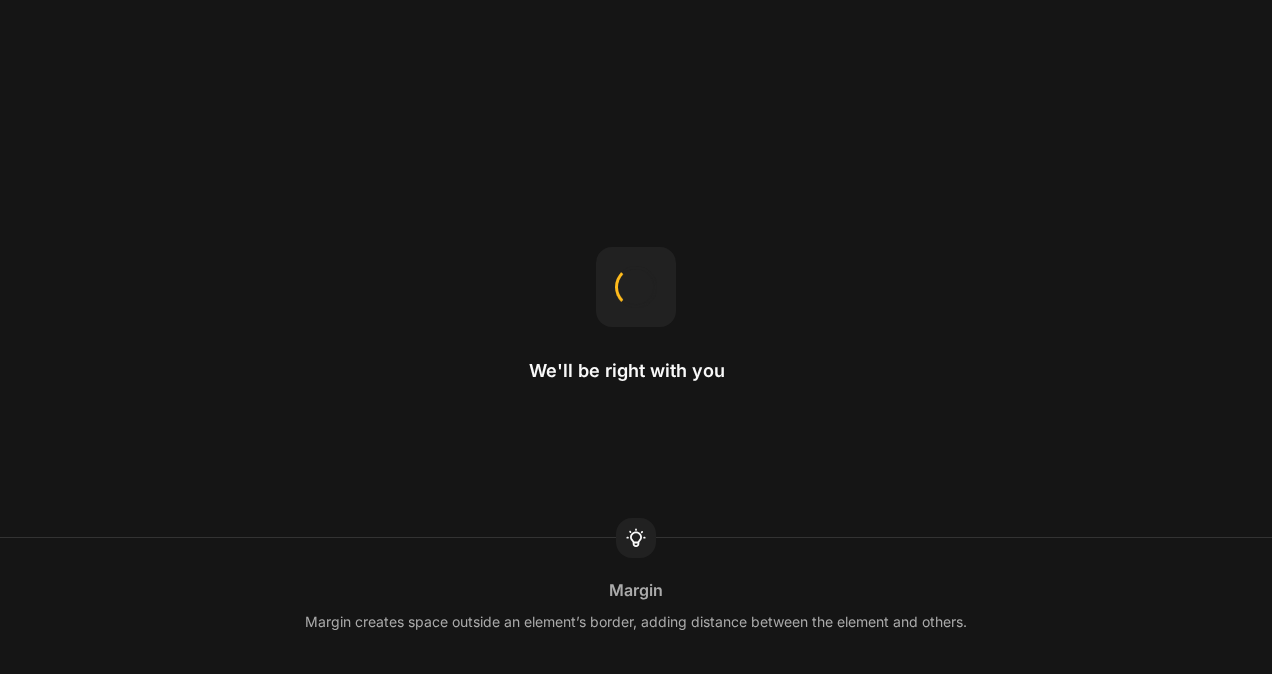 scroll, scrollTop: 0, scrollLeft: 0, axis: both 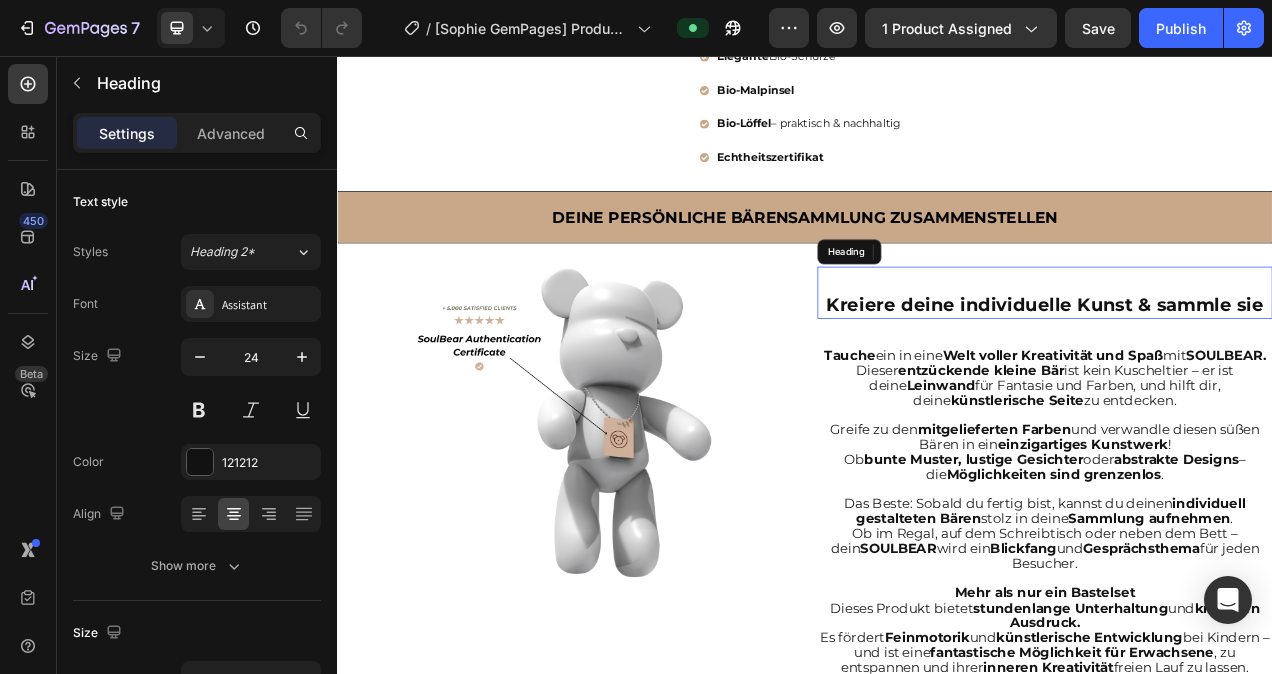 click on "Kreiere deine individuelle Kunst & sammle sie" at bounding box center [1245, 376] 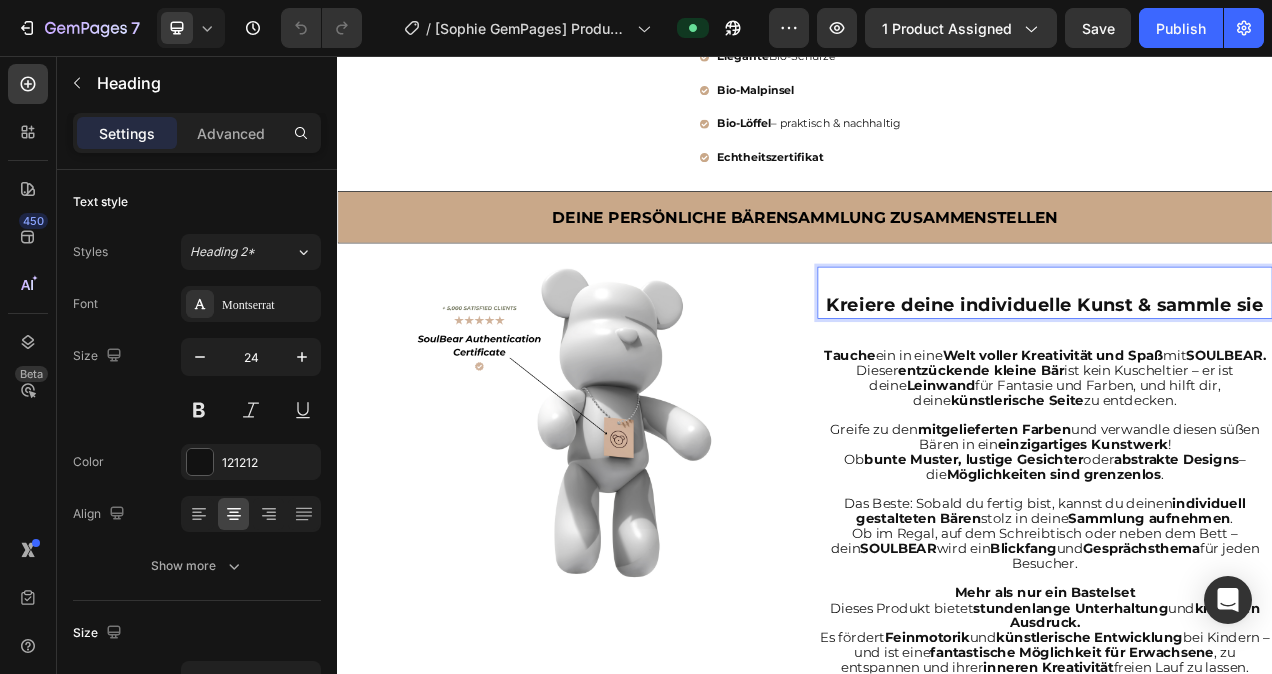 click on "⁠⁠⁠⁠⁠⁠⁠ Kreiere deine individuelle Kunst & sammle sie" at bounding box center (1245, 360) 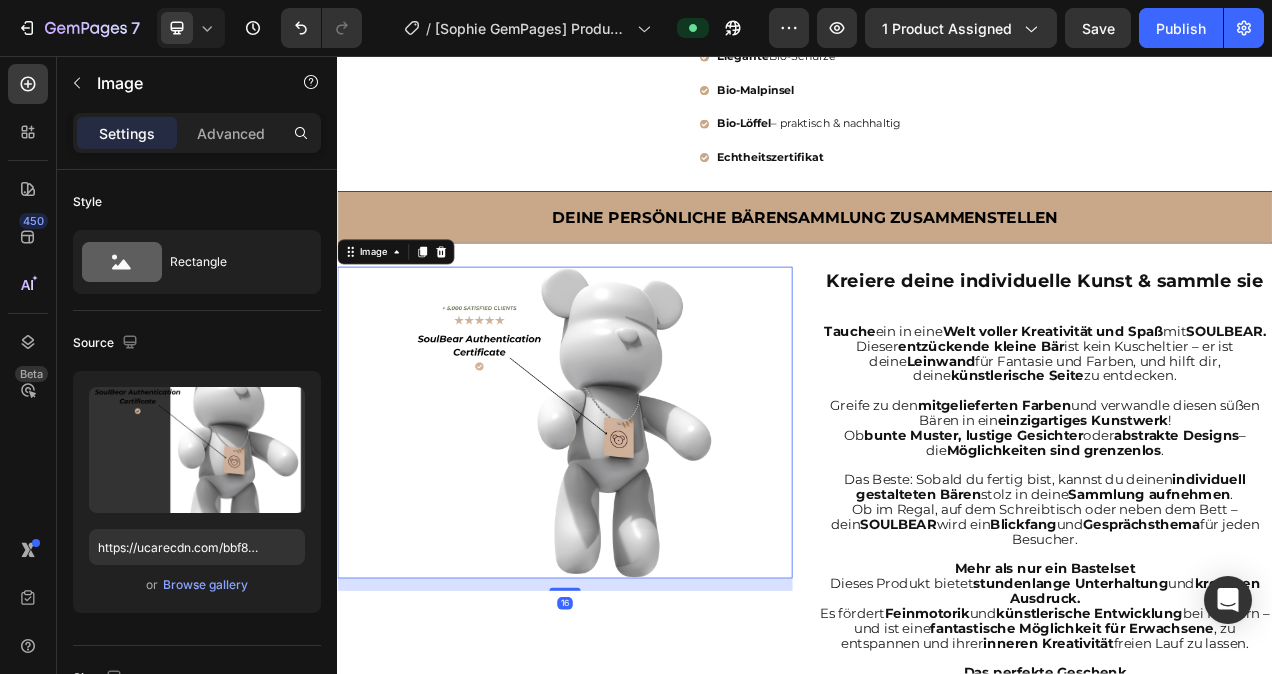 click at bounding box center [629, 527] 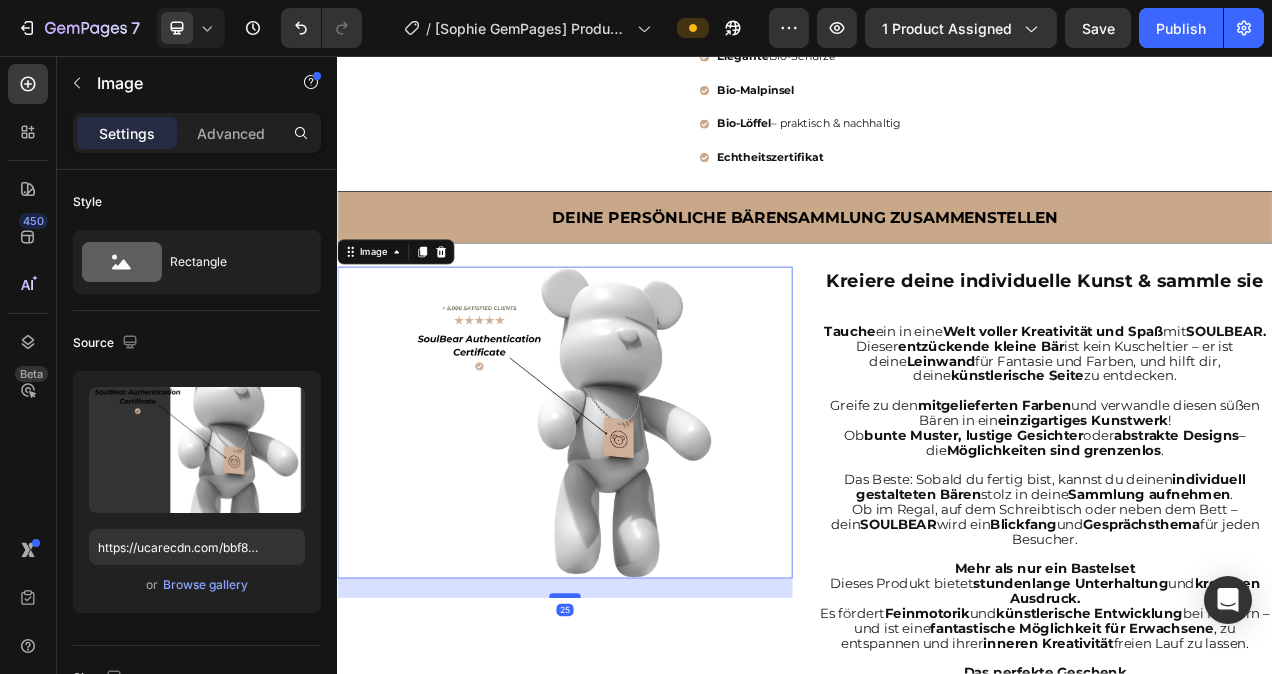 click at bounding box center (629, 749) 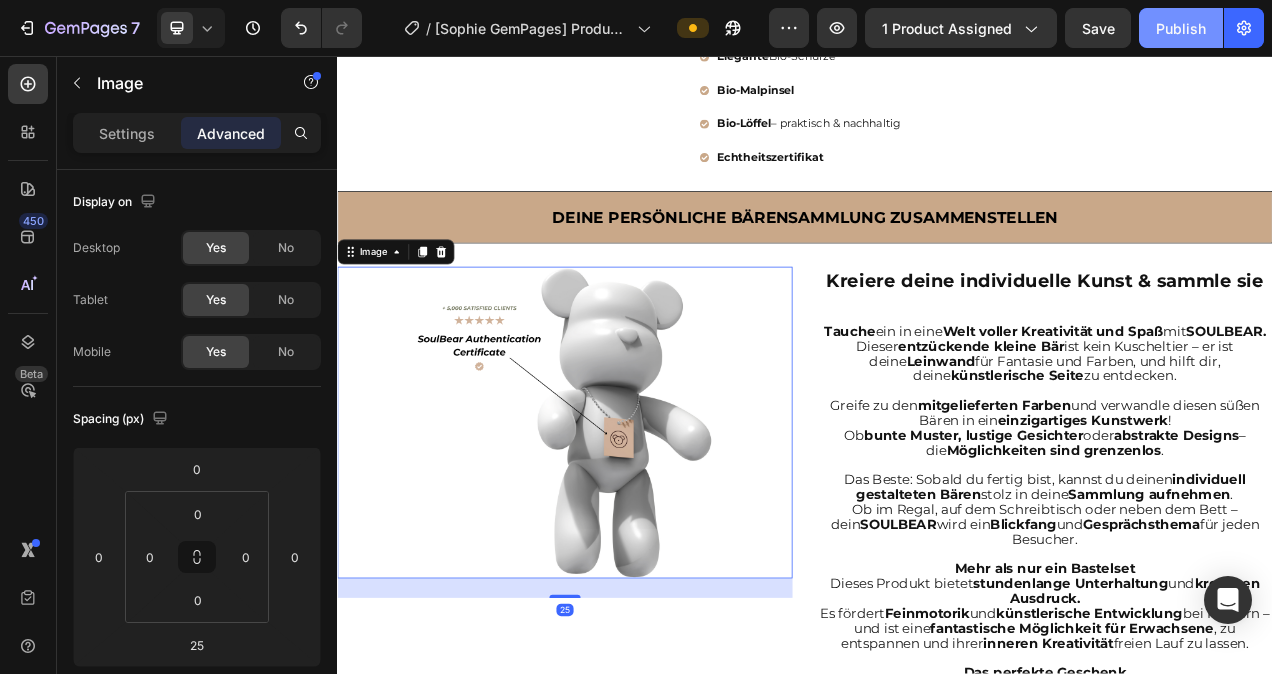 click on "Publish" at bounding box center (1181, 28) 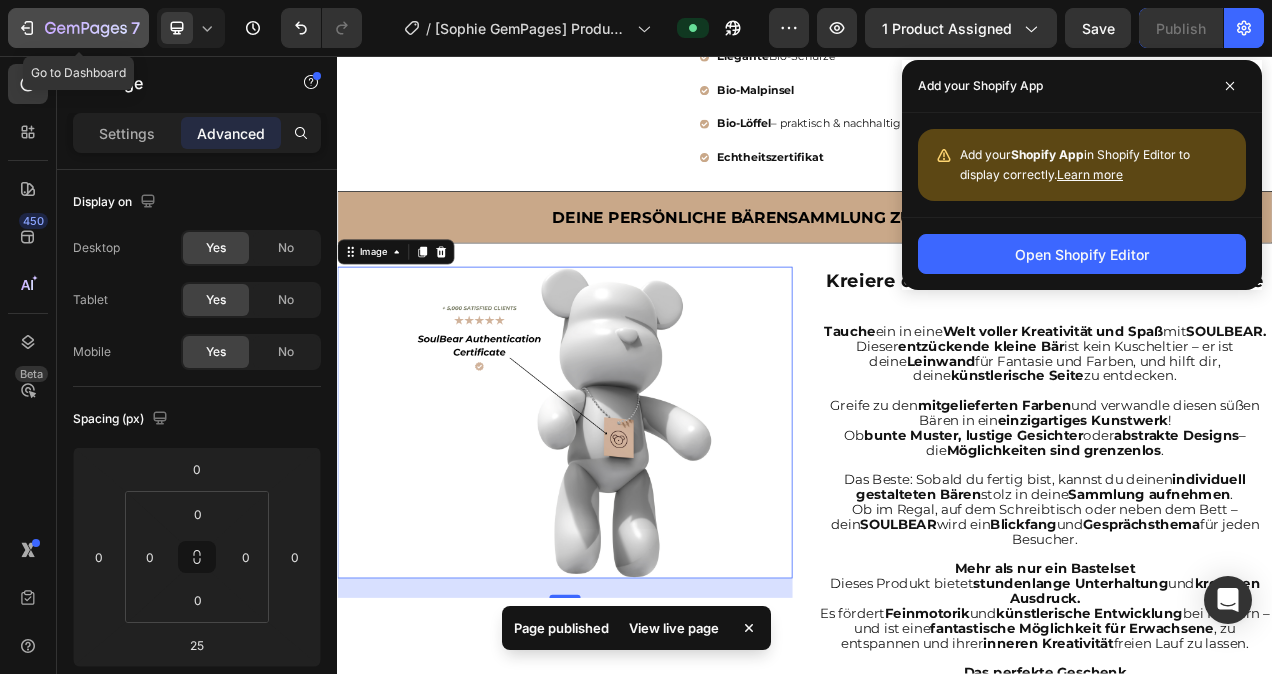 click 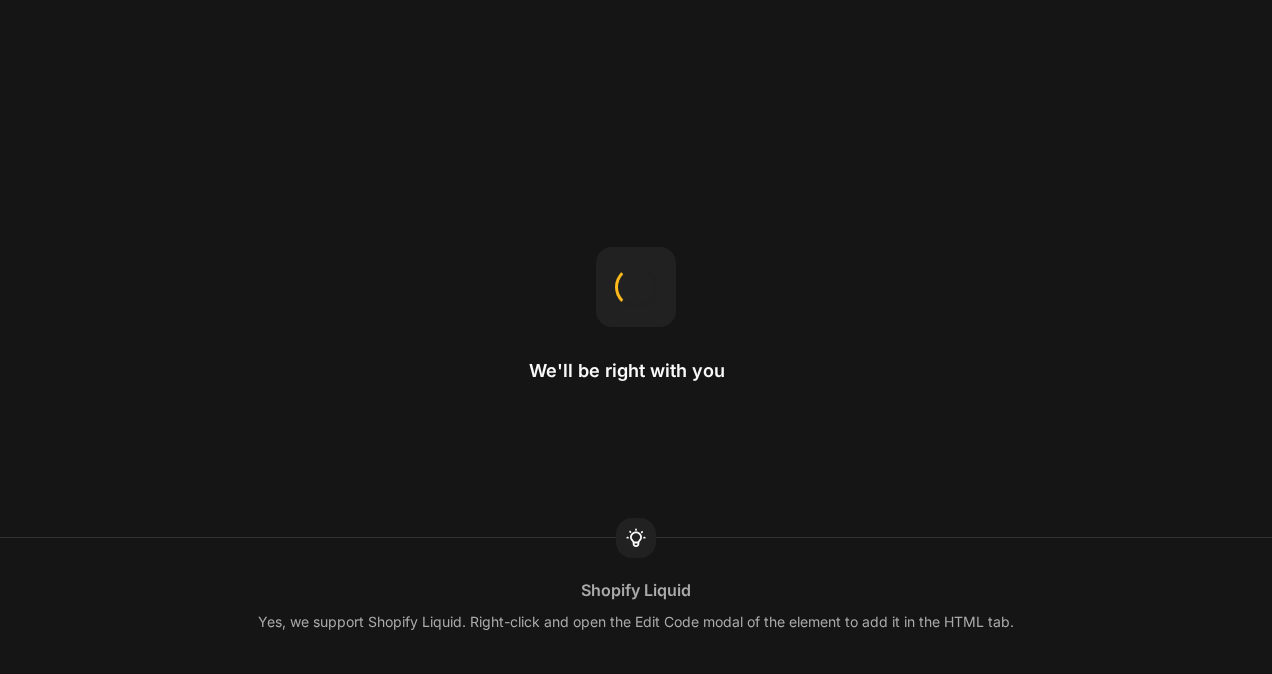 scroll, scrollTop: 0, scrollLeft: 0, axis: both 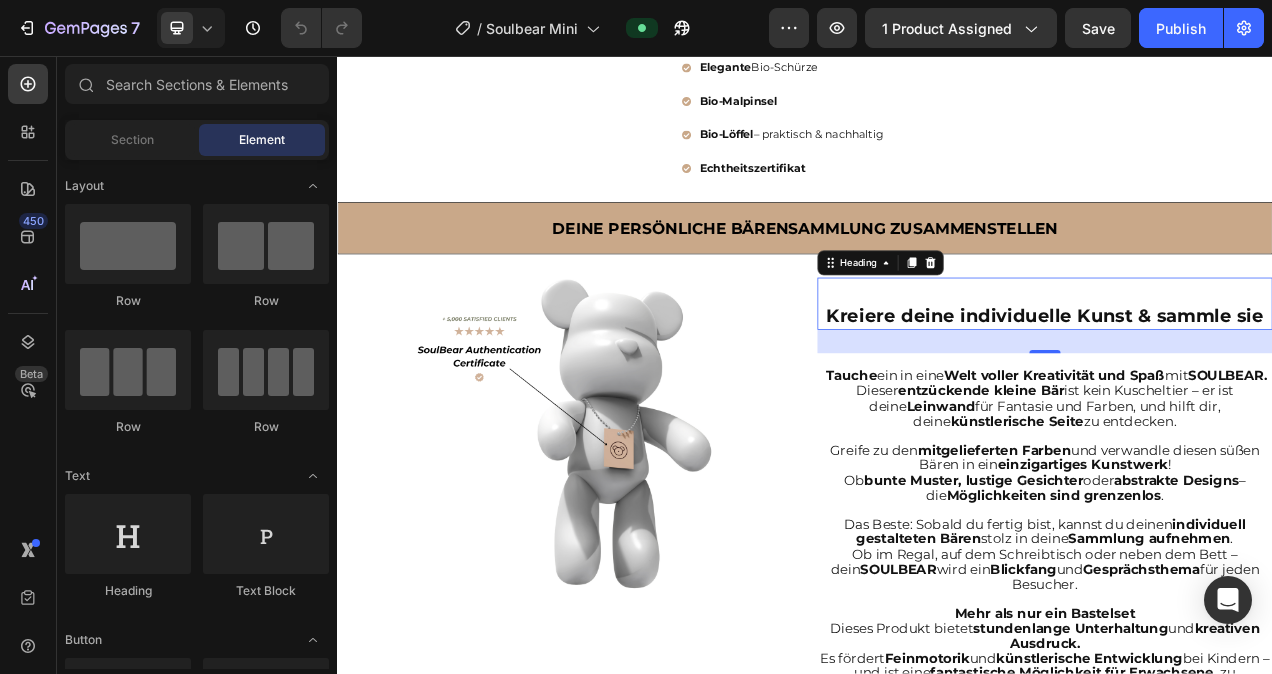 click on "Kreiere deine individuelle Kunst & sammle sie" at bounding box center (1245, 374) 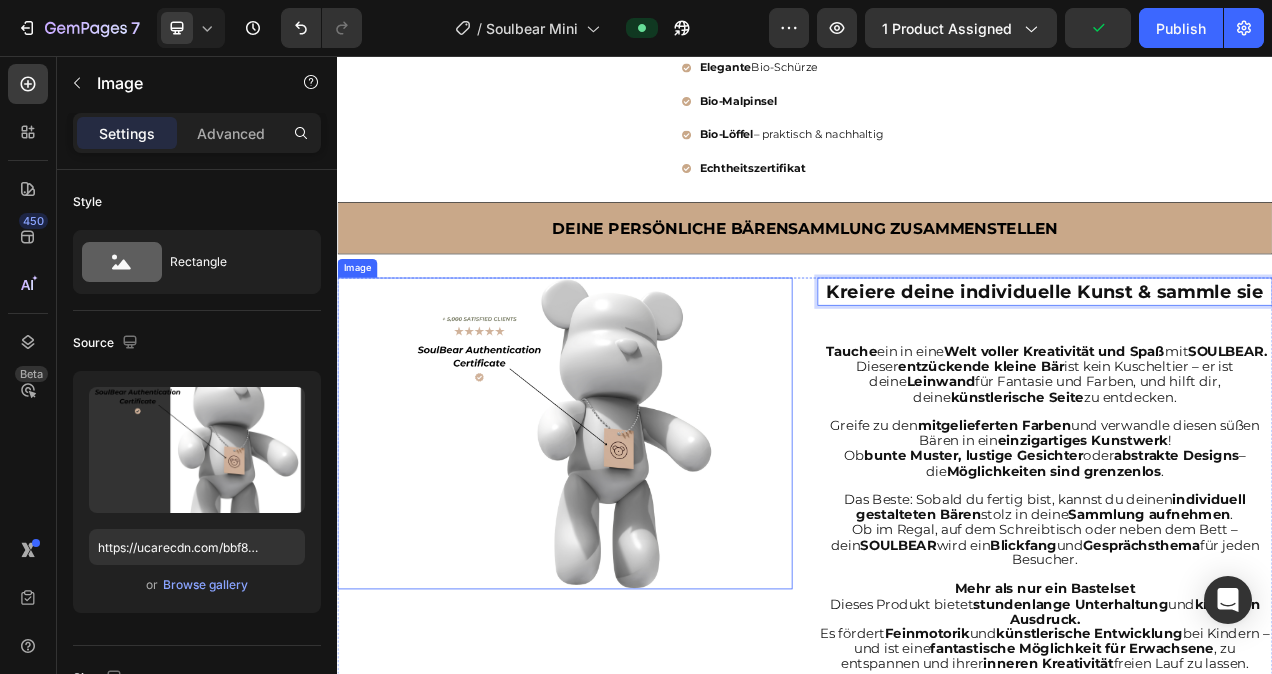 click at bounding box center [629, 541] 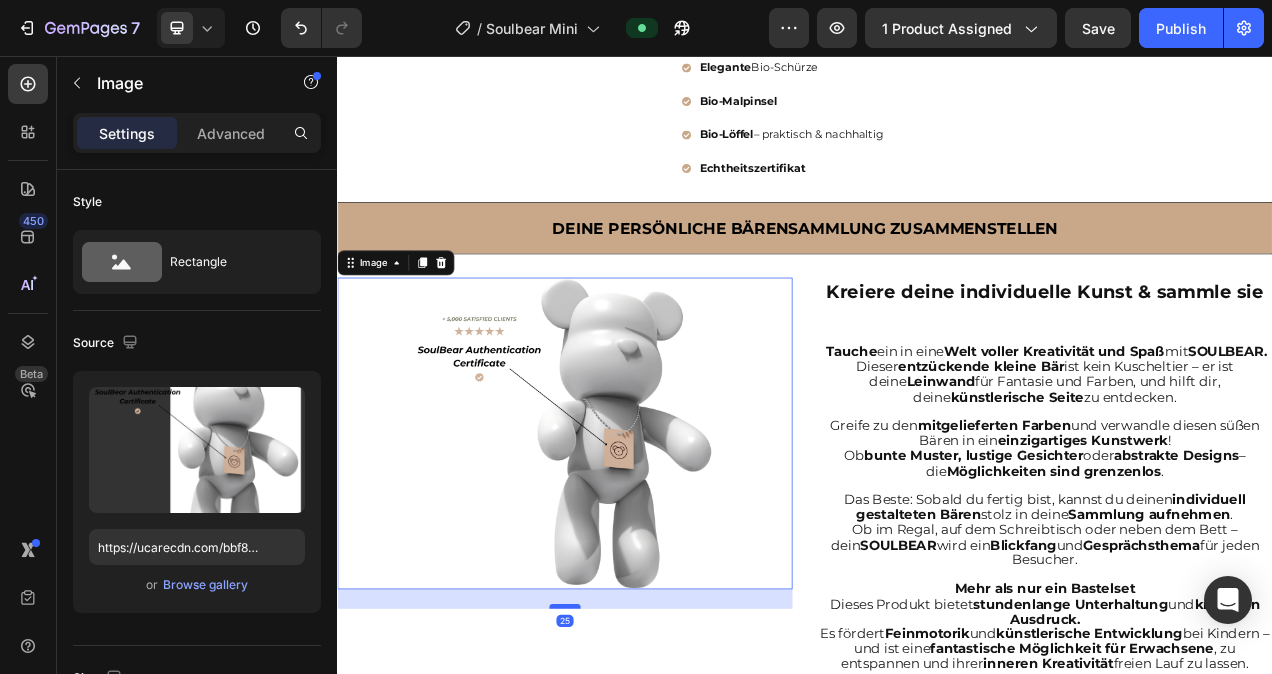 click at bounding box center [629, 763] 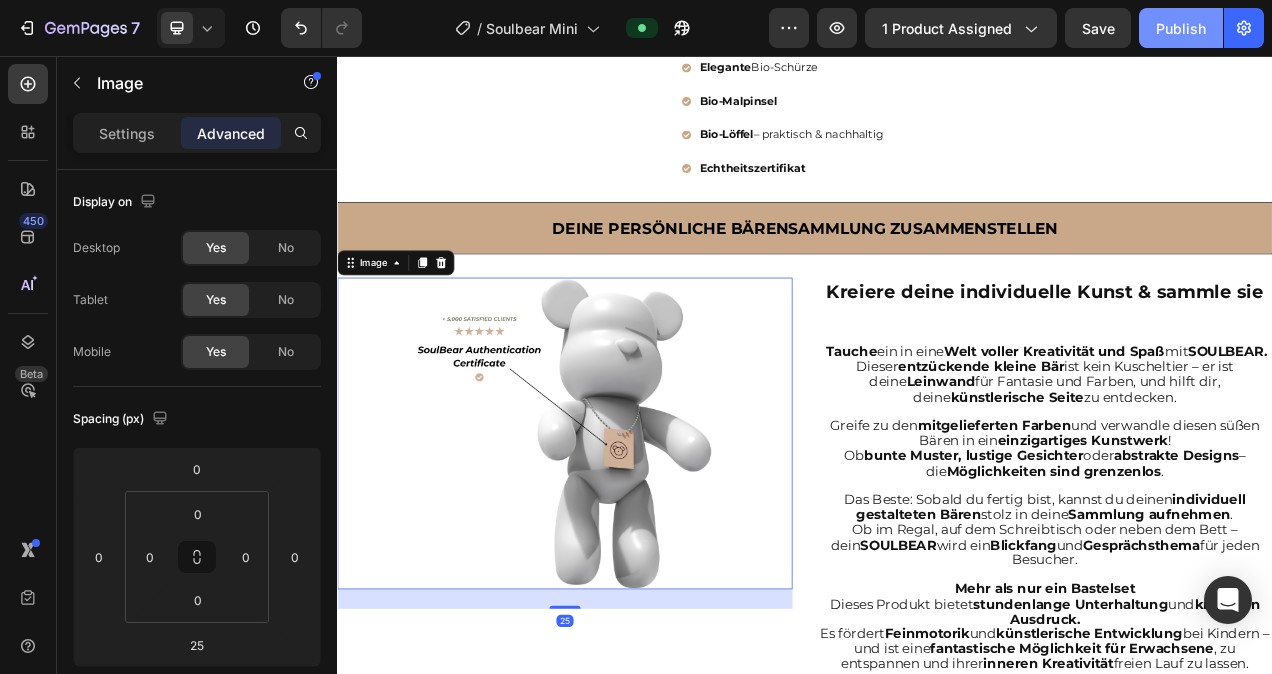 click on "Publish" at bounding box center (1181, 28) 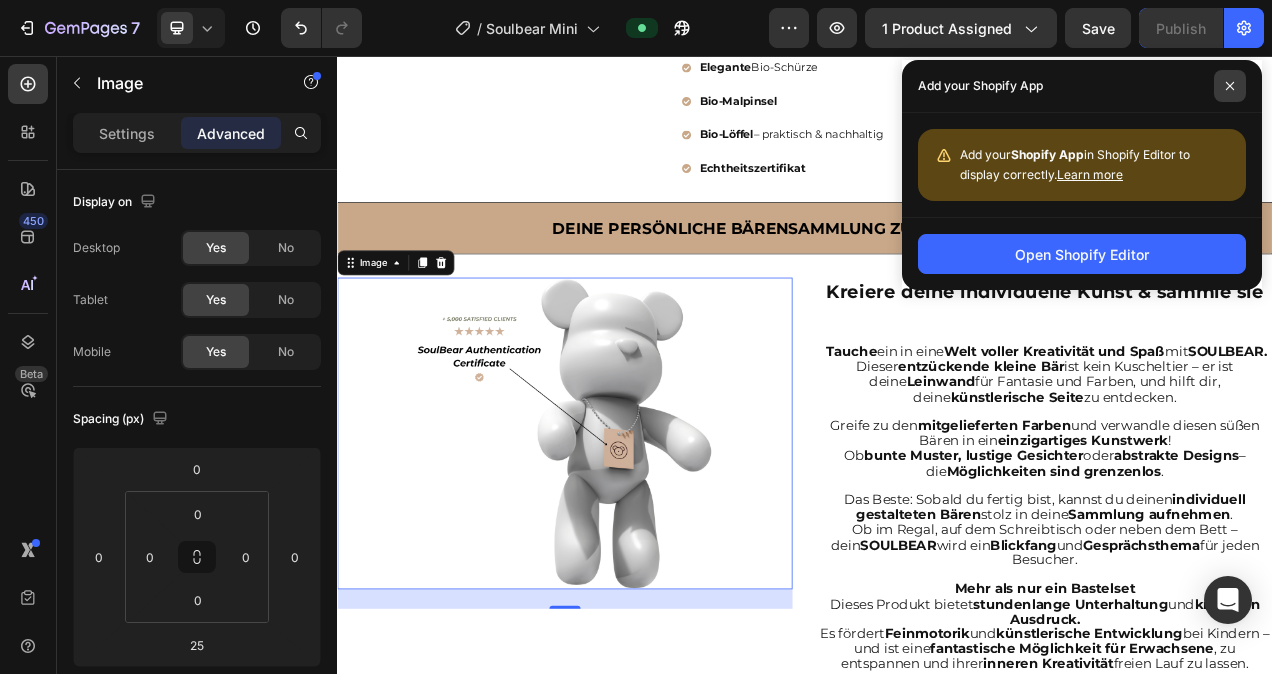 click at bounding box center [1230, 86] 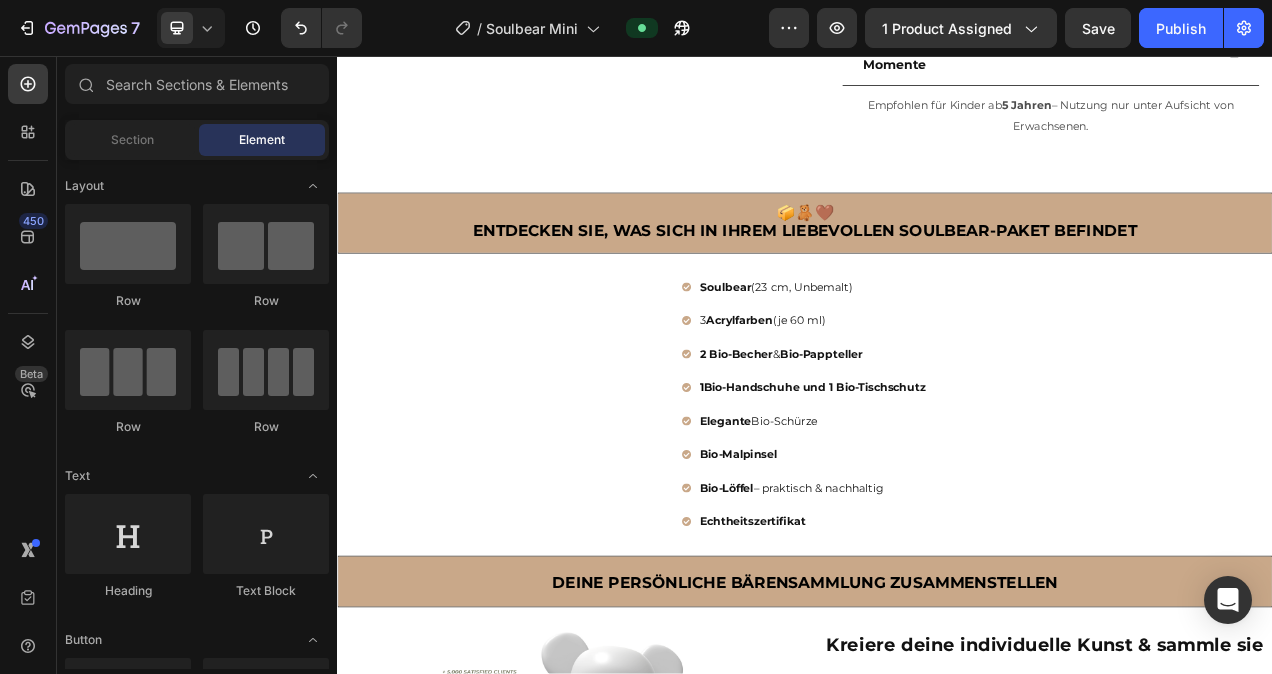 scroll, scrollTop: 679, scrollLeft: 0, axis: vertical 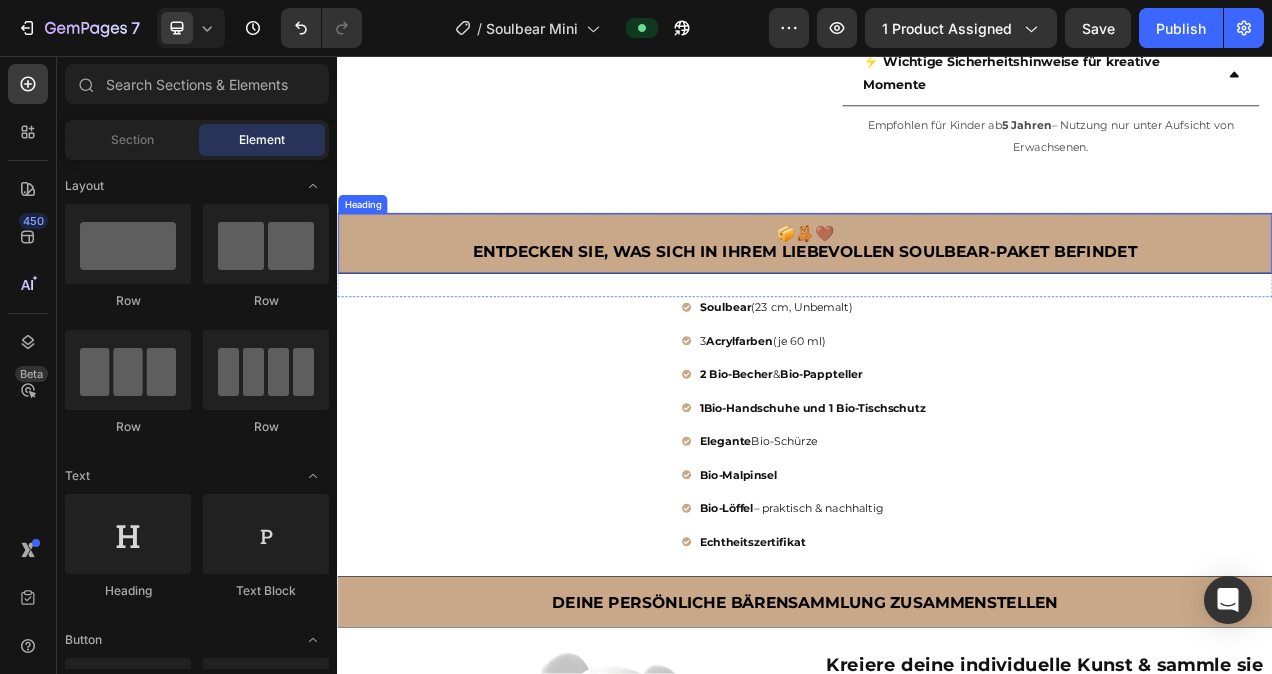 click on "📦🧸🤎  ENTDECKEN SIE, WAS SICH IN IHREM LIEBEVOLLEN SOULBEAR-PAKET BEFINDET" at bounding box center [937, 297] 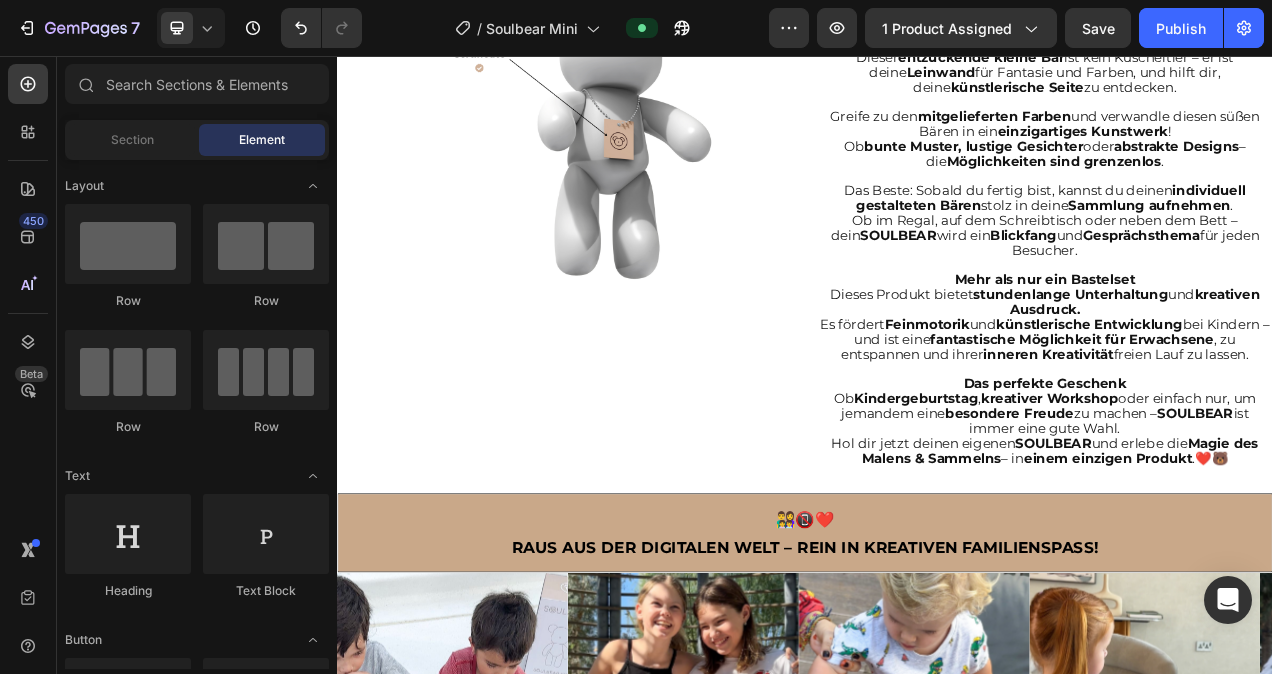 scroll, scrollTop: 1561, scrollLeft: 0, axis: vertical 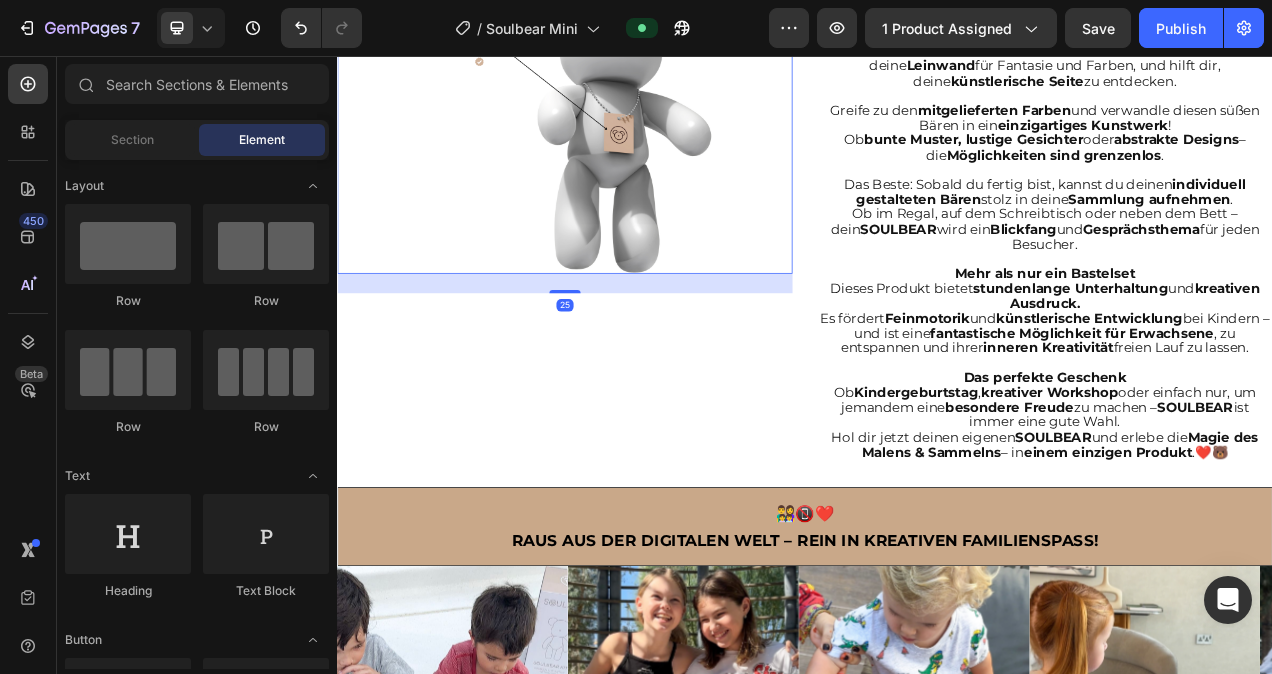 click at bounding box center [629, 136] 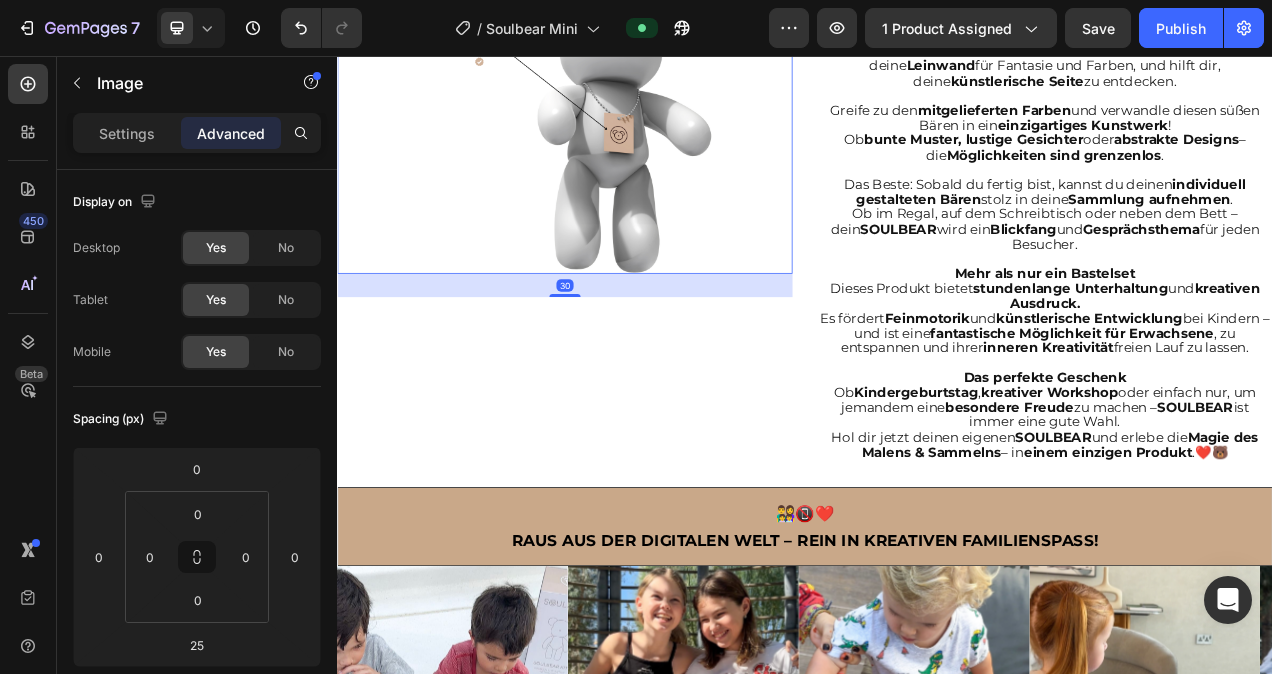 click at bounding box center (629, 364) 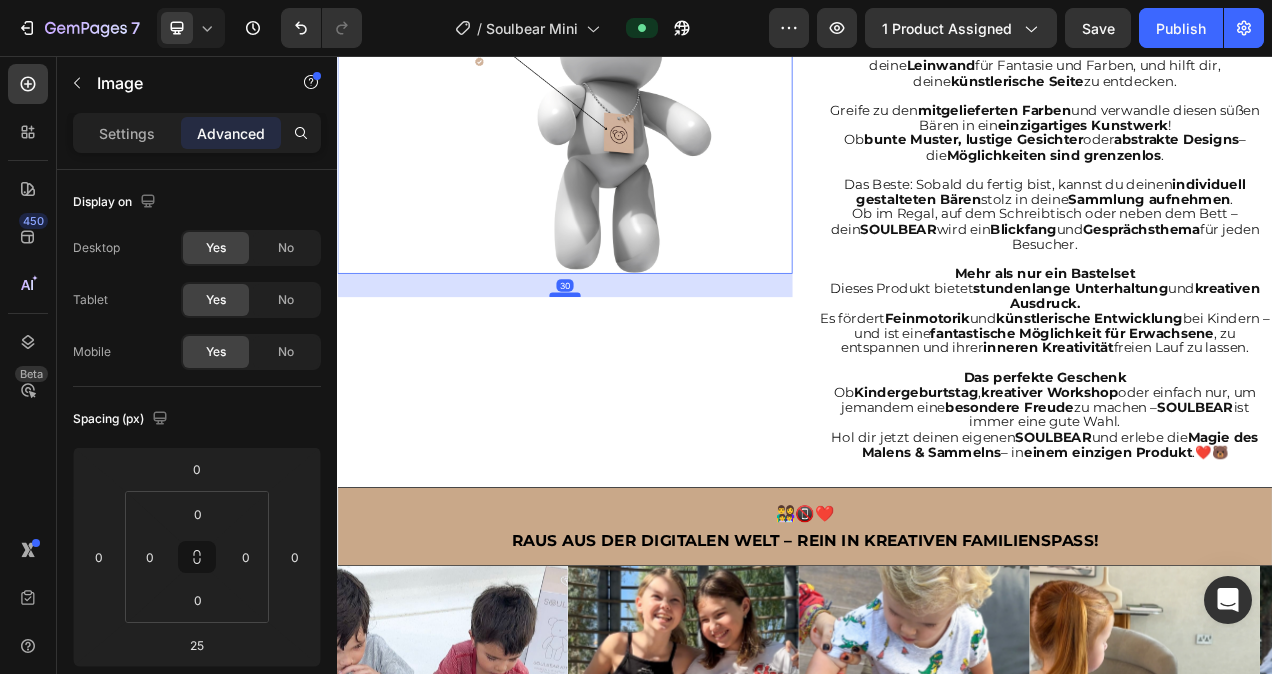 type on "30" 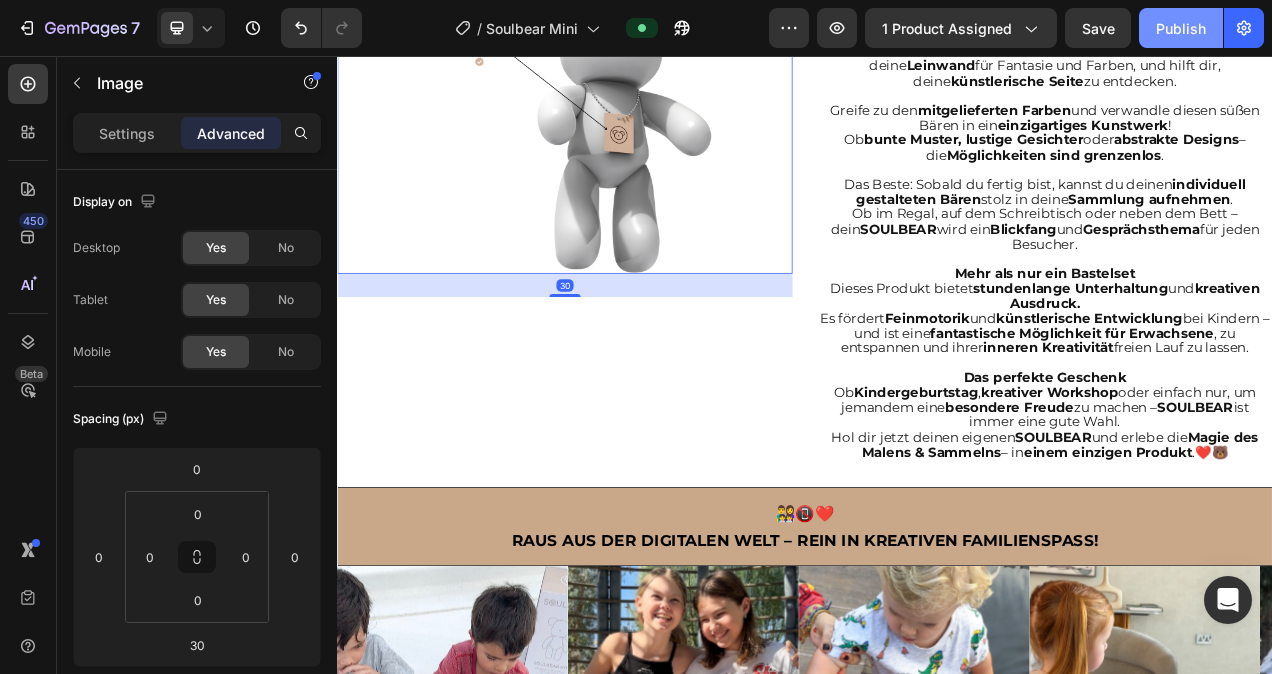 click on "Publish" at bounding box center (1181, 28) 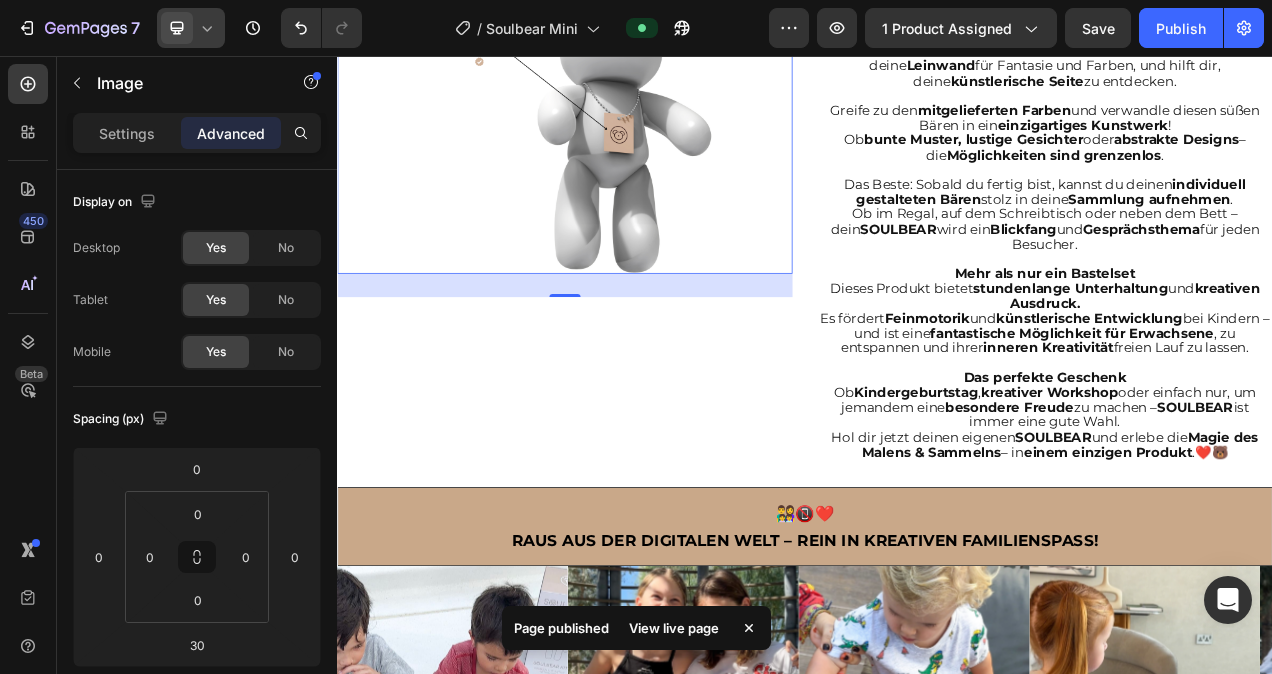 click 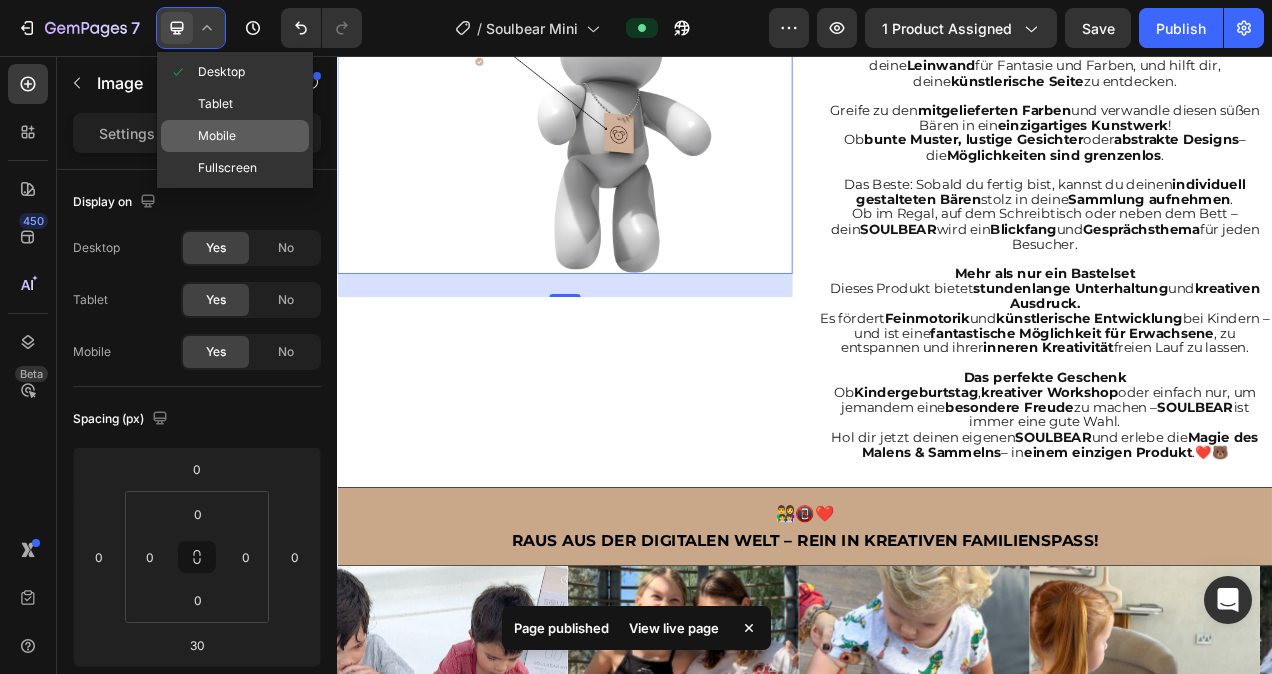 click on "Mobile" 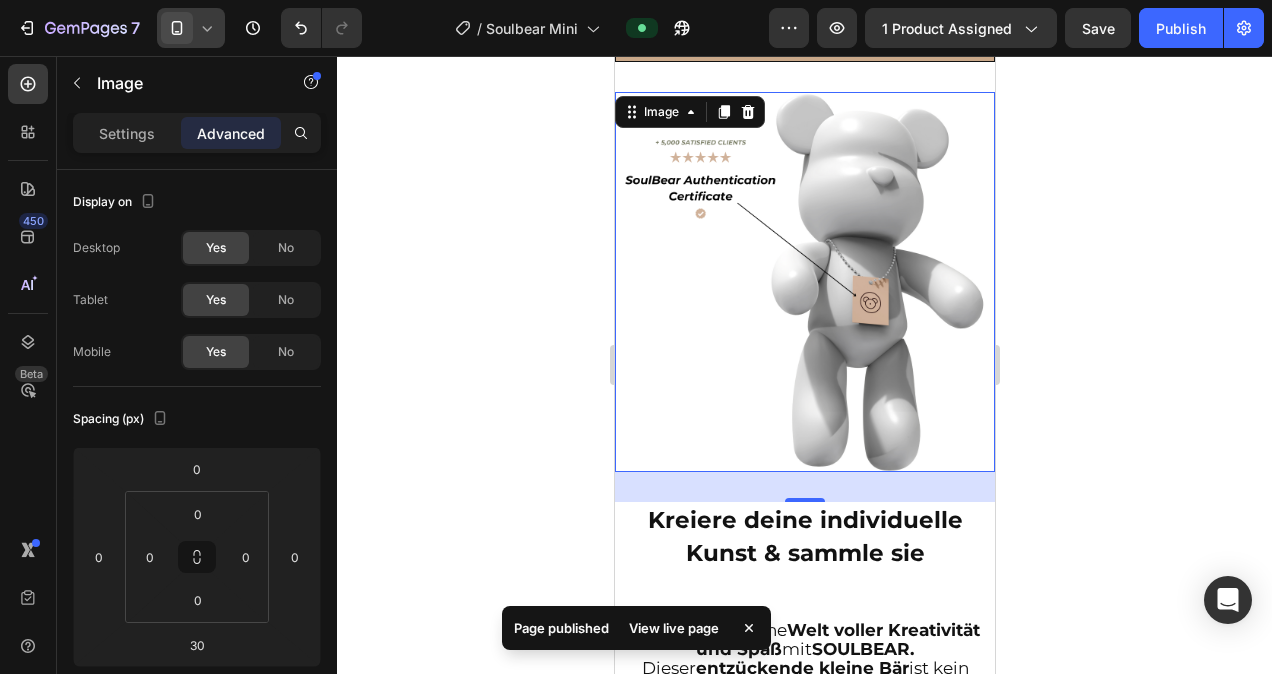 scroll, scrollTop: 1459, scrollLeft: 0, axis: vertical 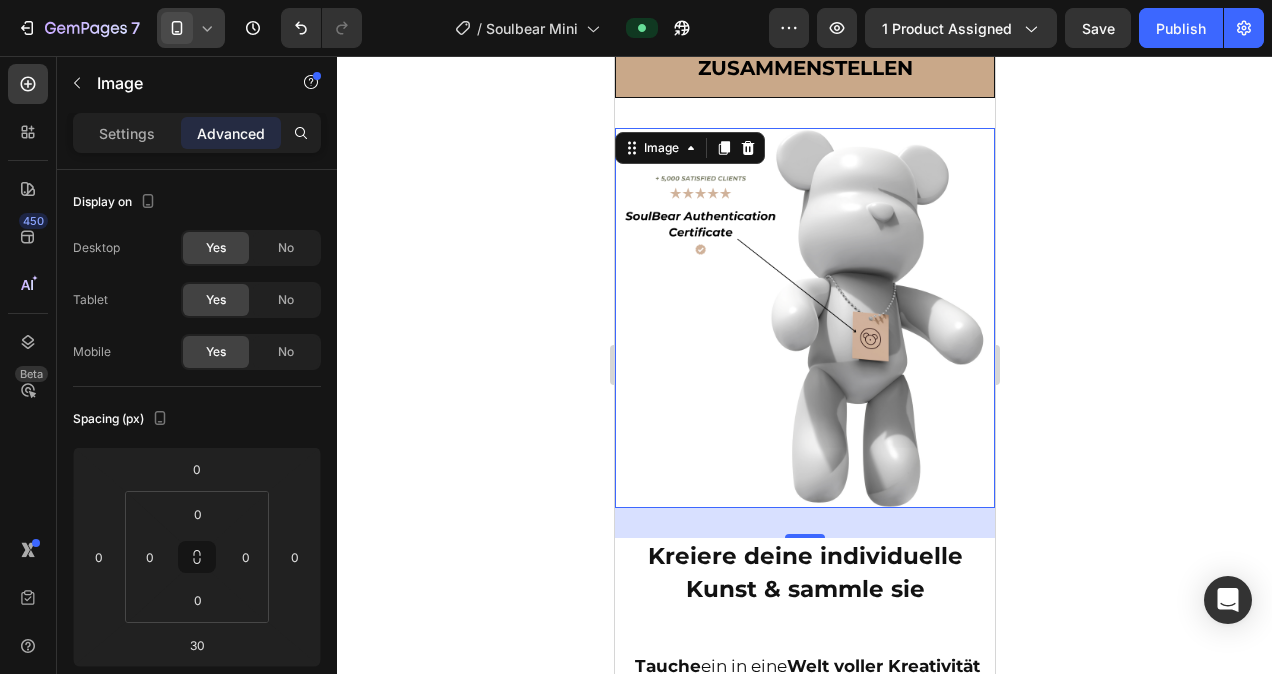 click on "30" at bounding box center [804, 523] 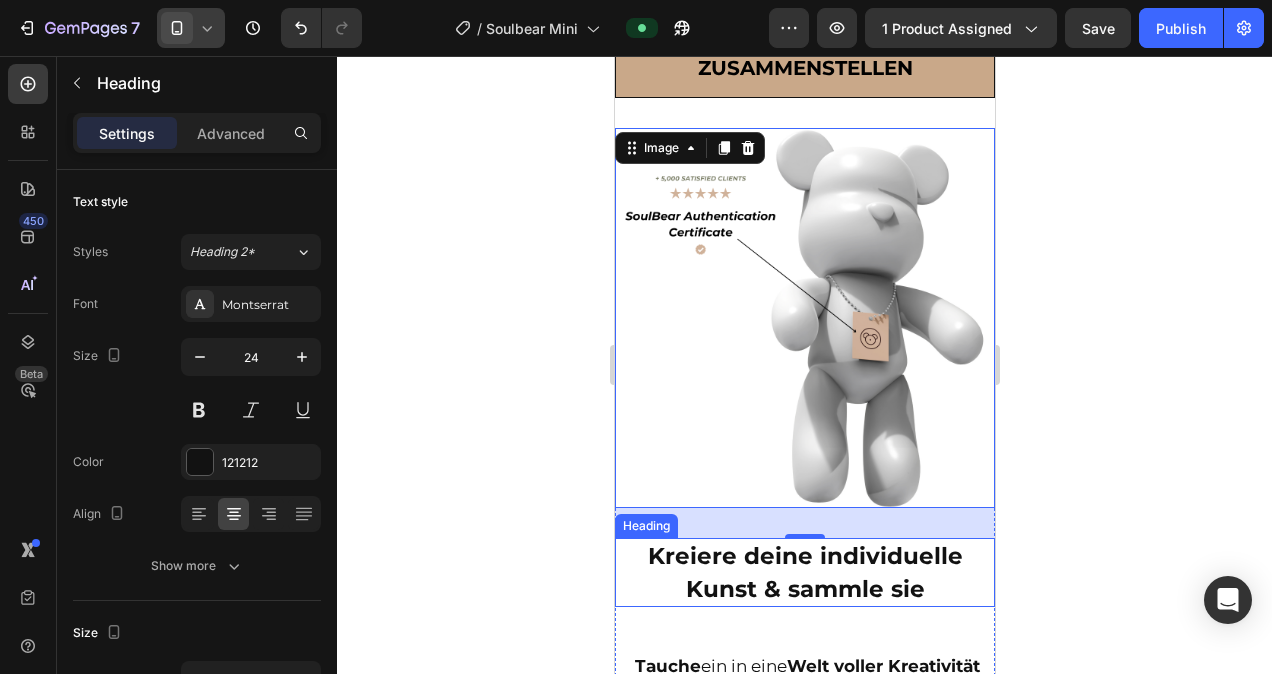 click on "Kreiere deine individuelle Kunst & sammle sie" at bounding box center (804, 572) 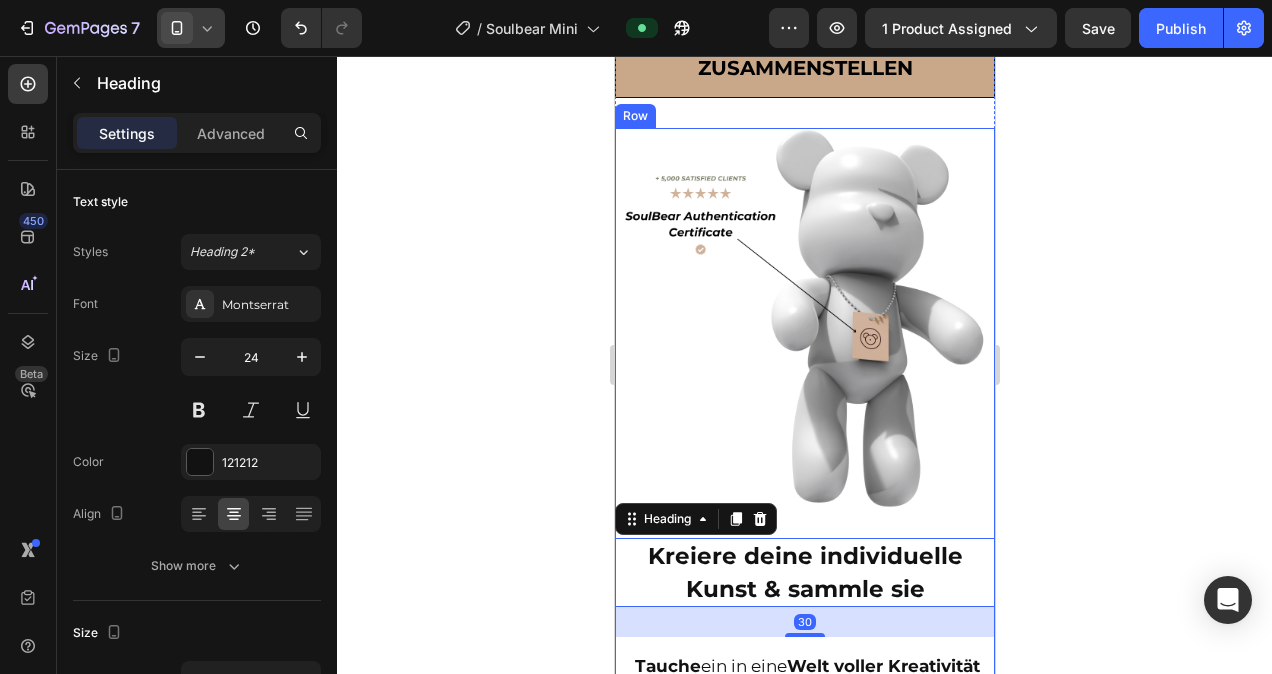 click on "Image" at bounding box center (804, 333) 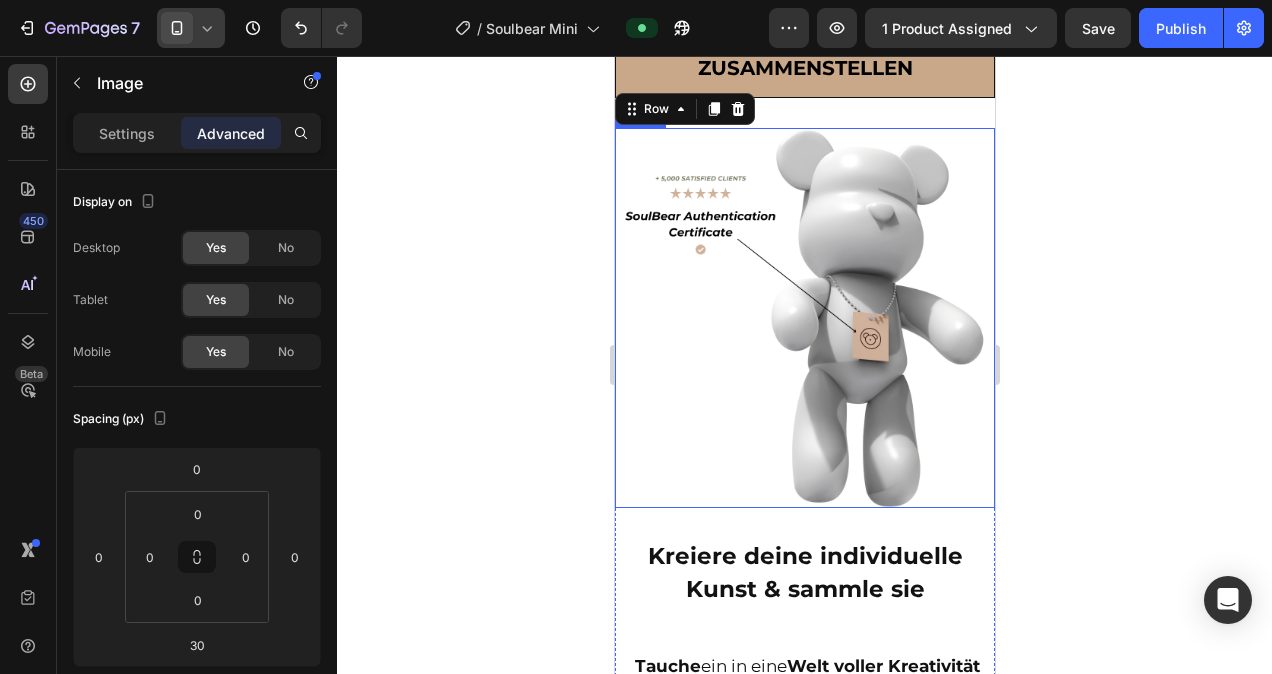 click at bounding box center [804, 318] 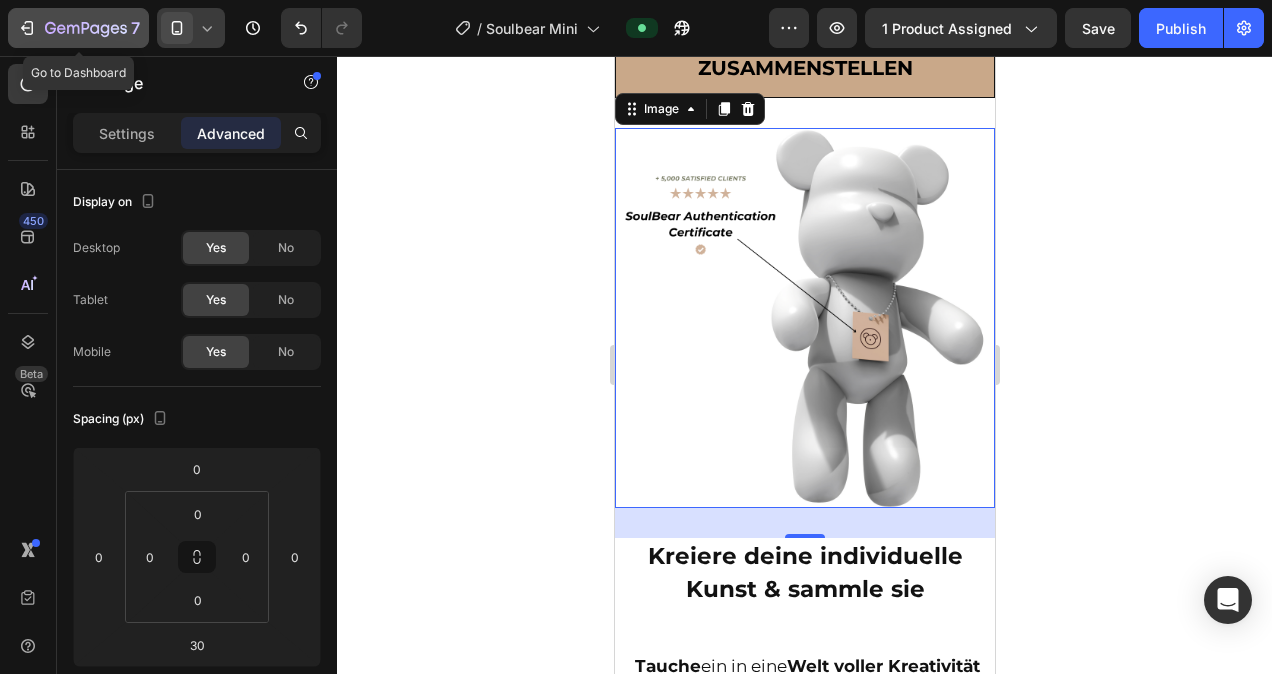 click 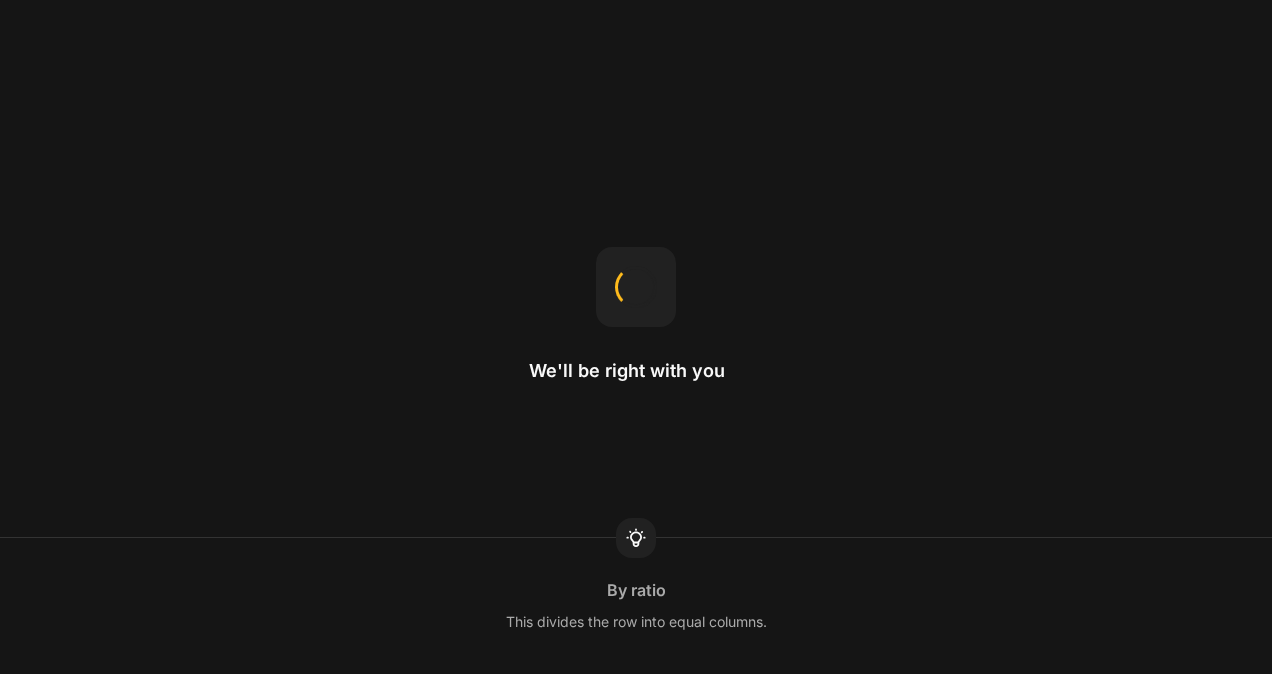 scroll, scrollTop: 0, scrollLeft: 0, axis: both 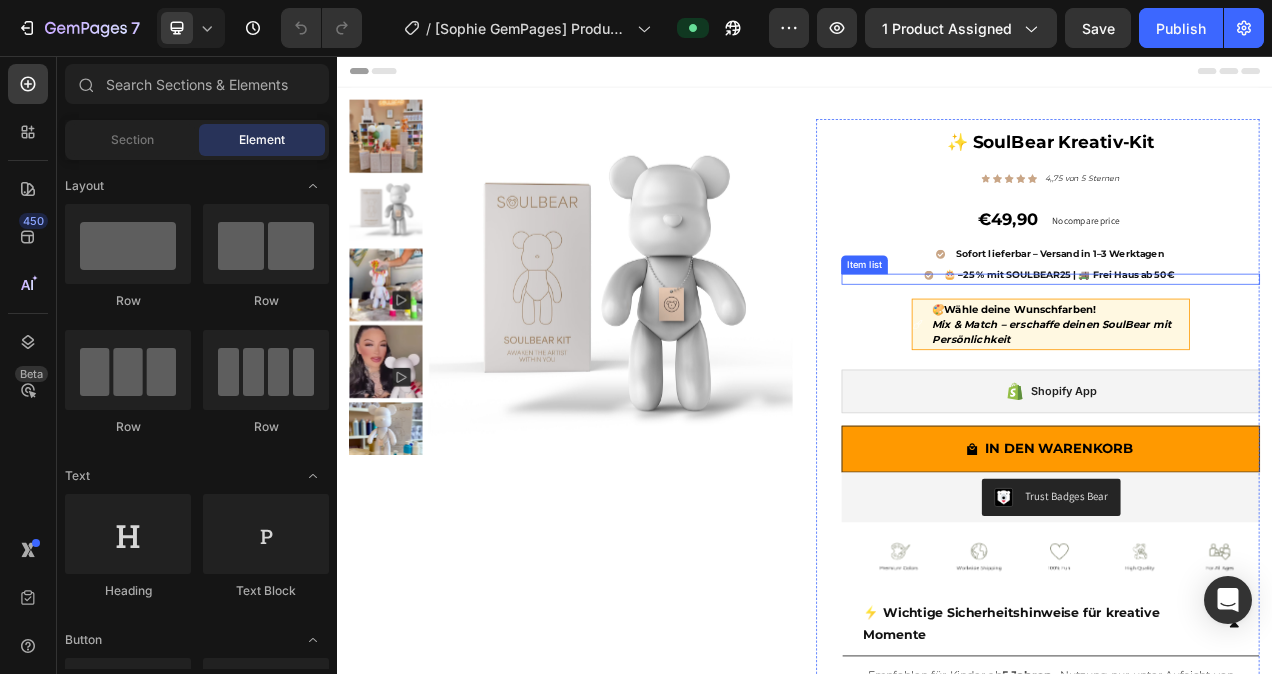 click on "🎂 –25 % mit SOULBEAR25 | 🚚 Frei Haus ab 50 €" at bounding box center [1264, 337] 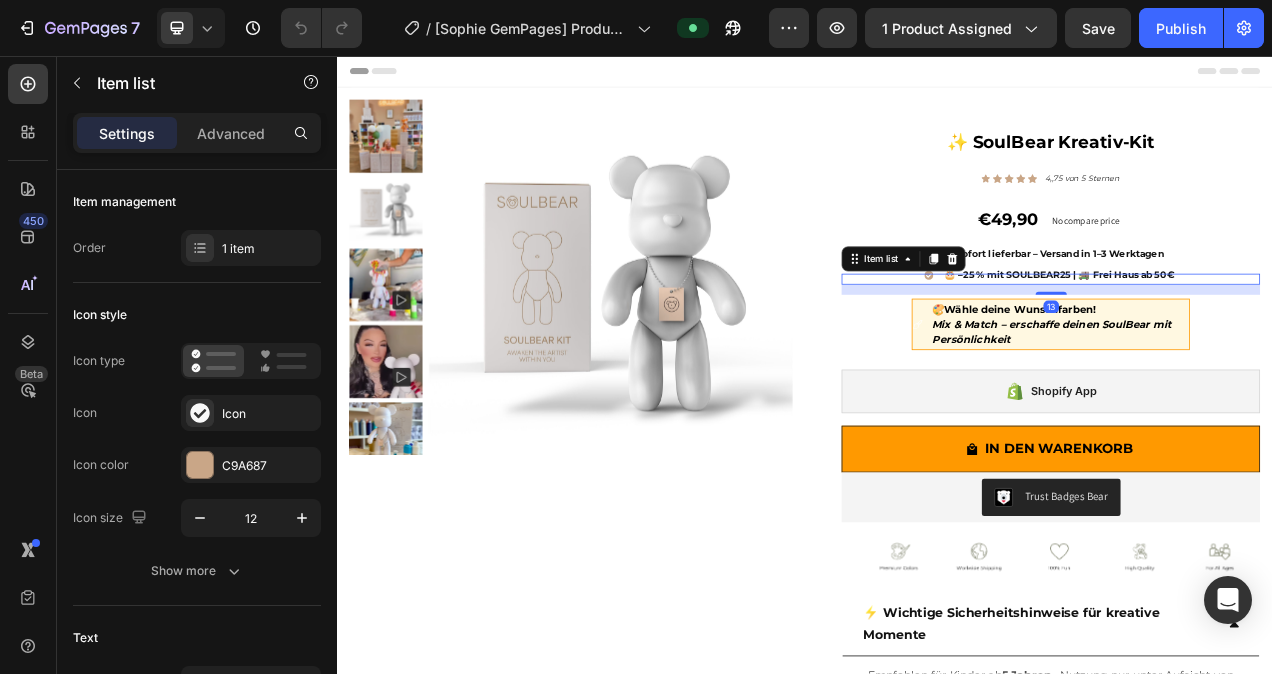 click on "🎂 –25 % mit SOULBEAR25 | 🚚 Frei Haus ab 50 €" at bounding box center [1264, 337] 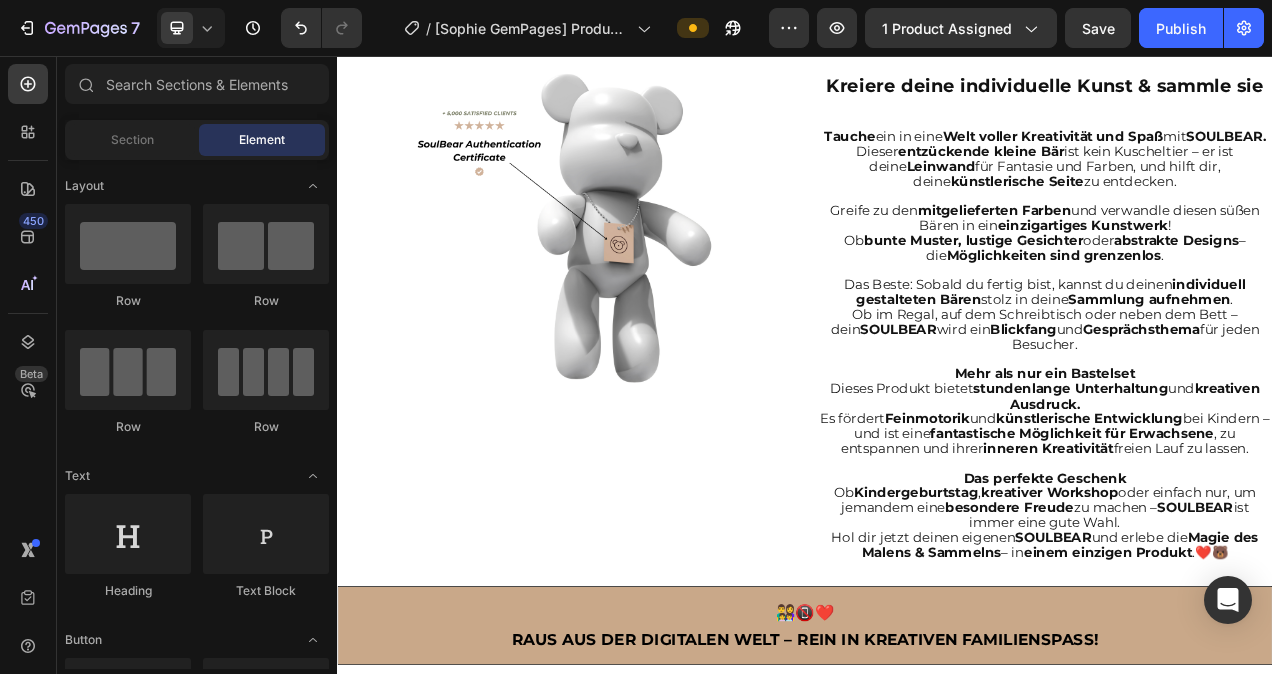 scroll, scrollTop: 1513, scrollLeft: 0, axis: vertical 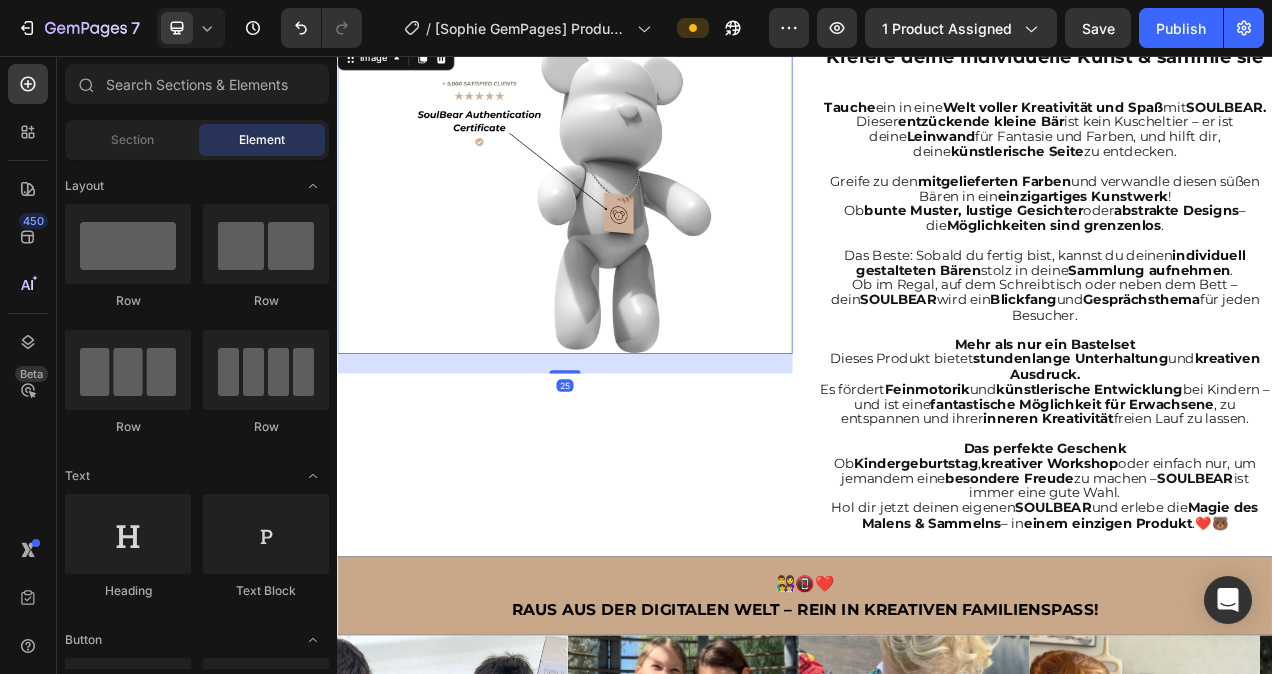 click at bounding box center [629, 239] 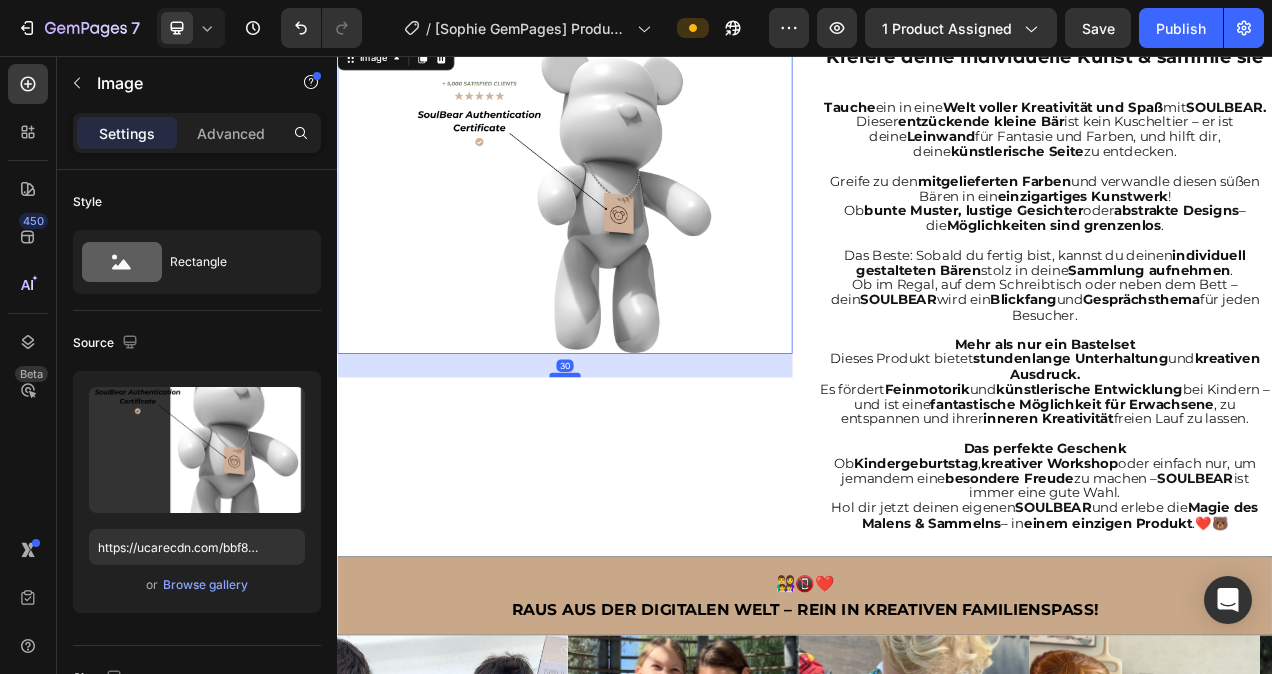click at bounding box center [629, 466] 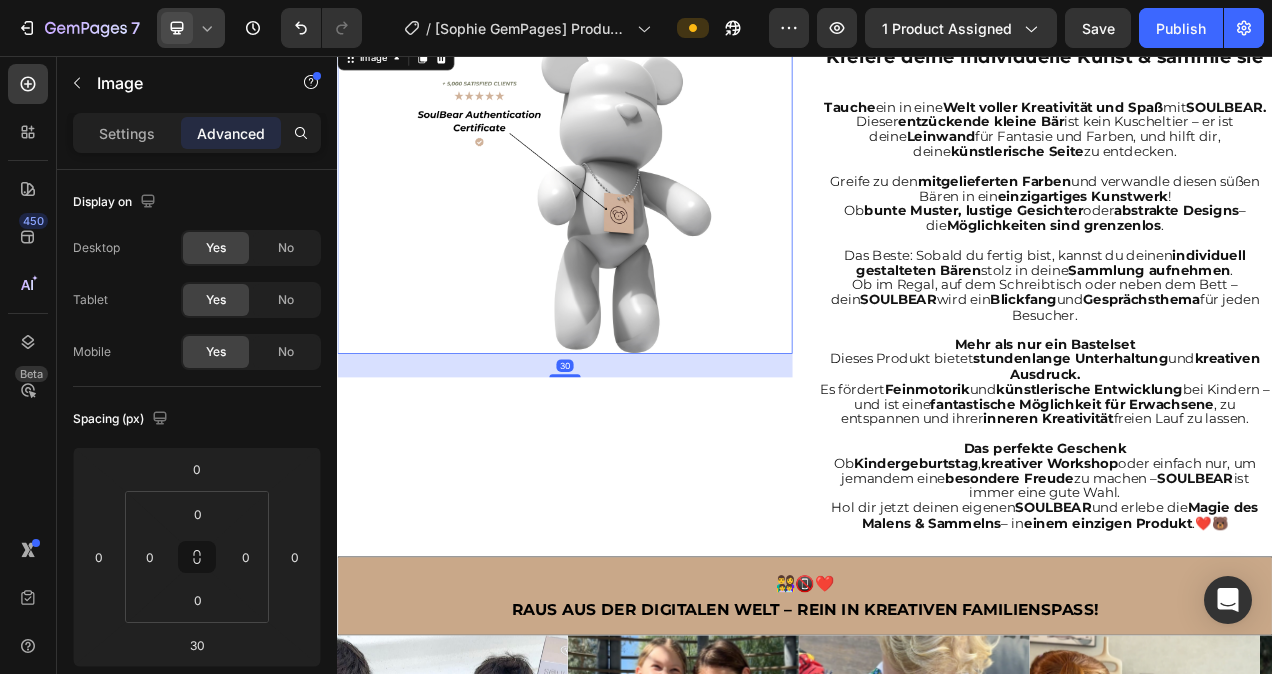 click 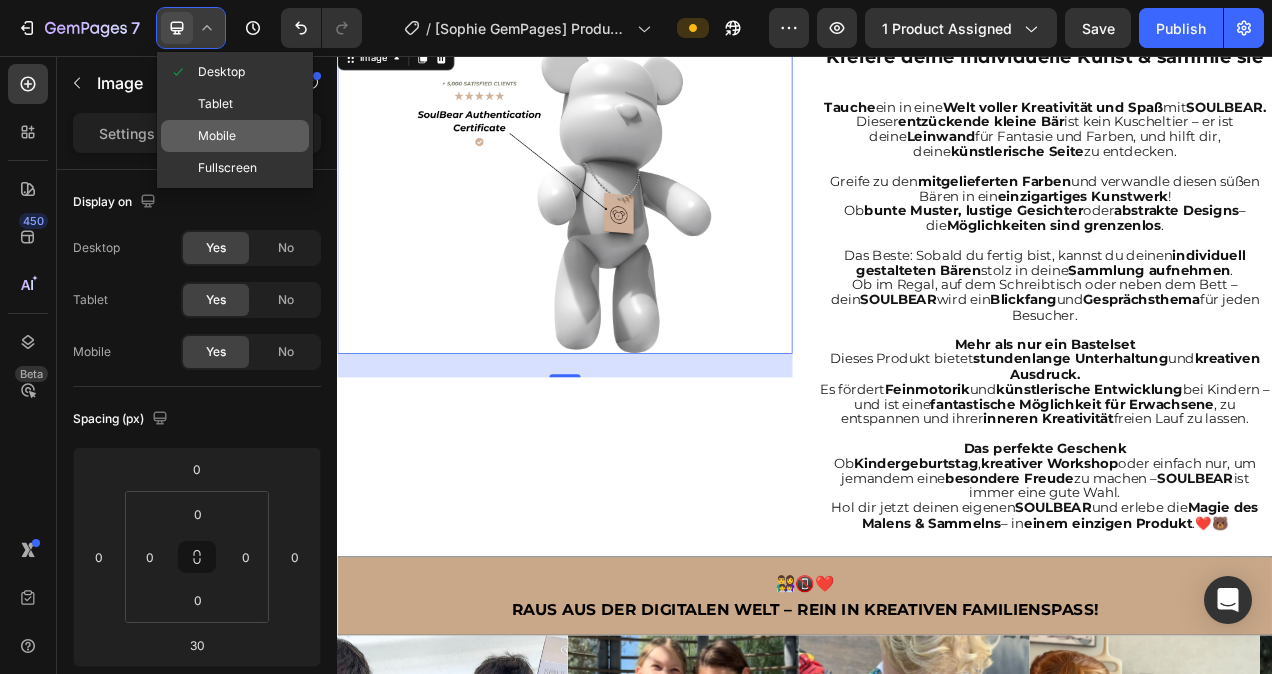 click on "Mobile" at bounding box center [217, 136] 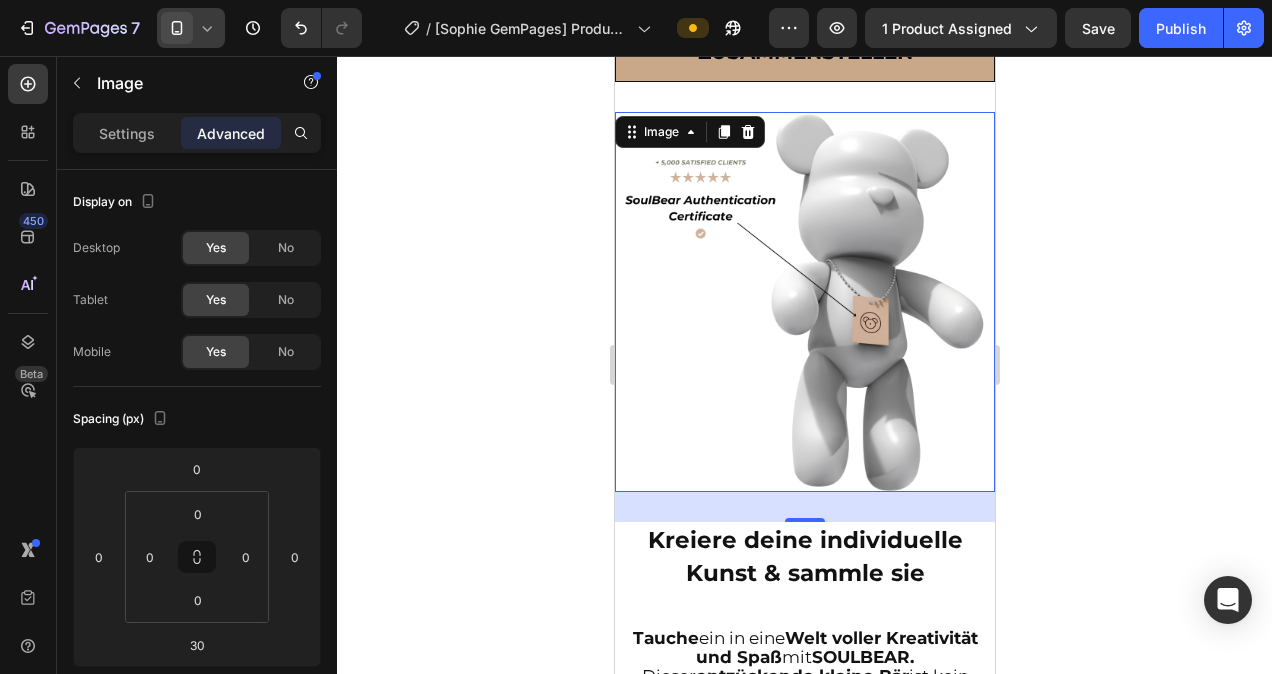 scroll, scrollTop: 1514, scrollLeft: 0, axis: vertical 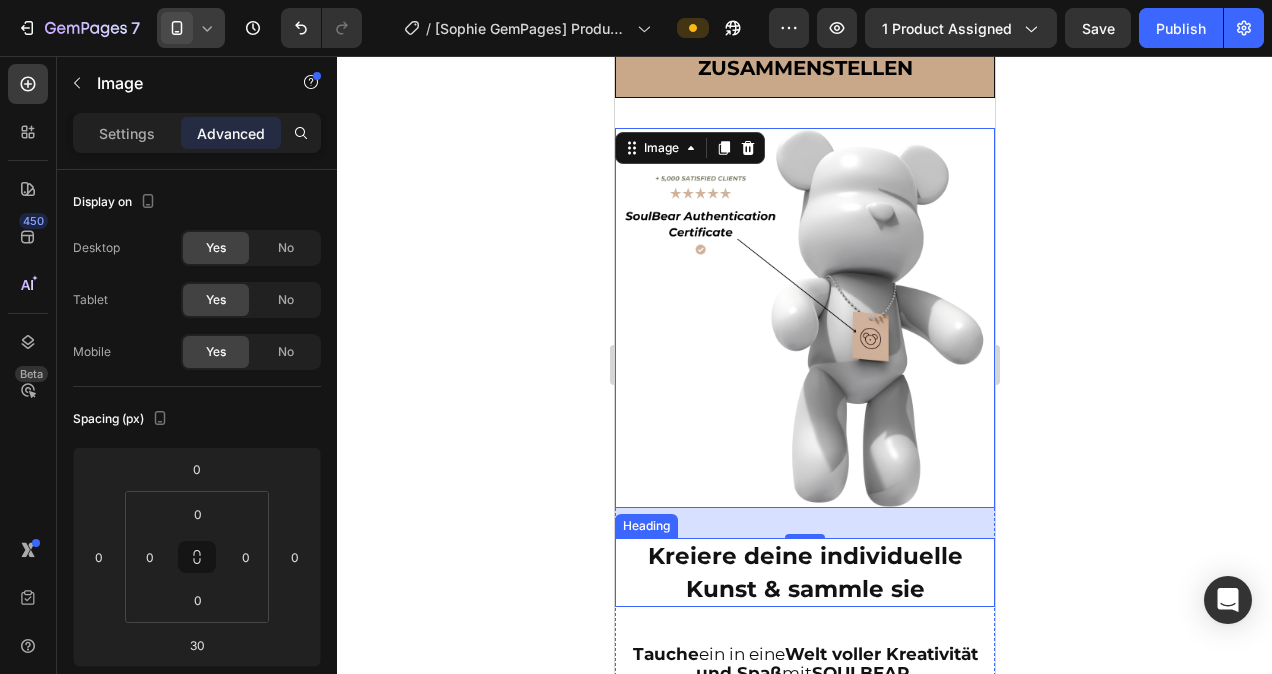 click on "Kreiere deine individuelle Kunst & sammle sie" at bounding box center [804, 572] 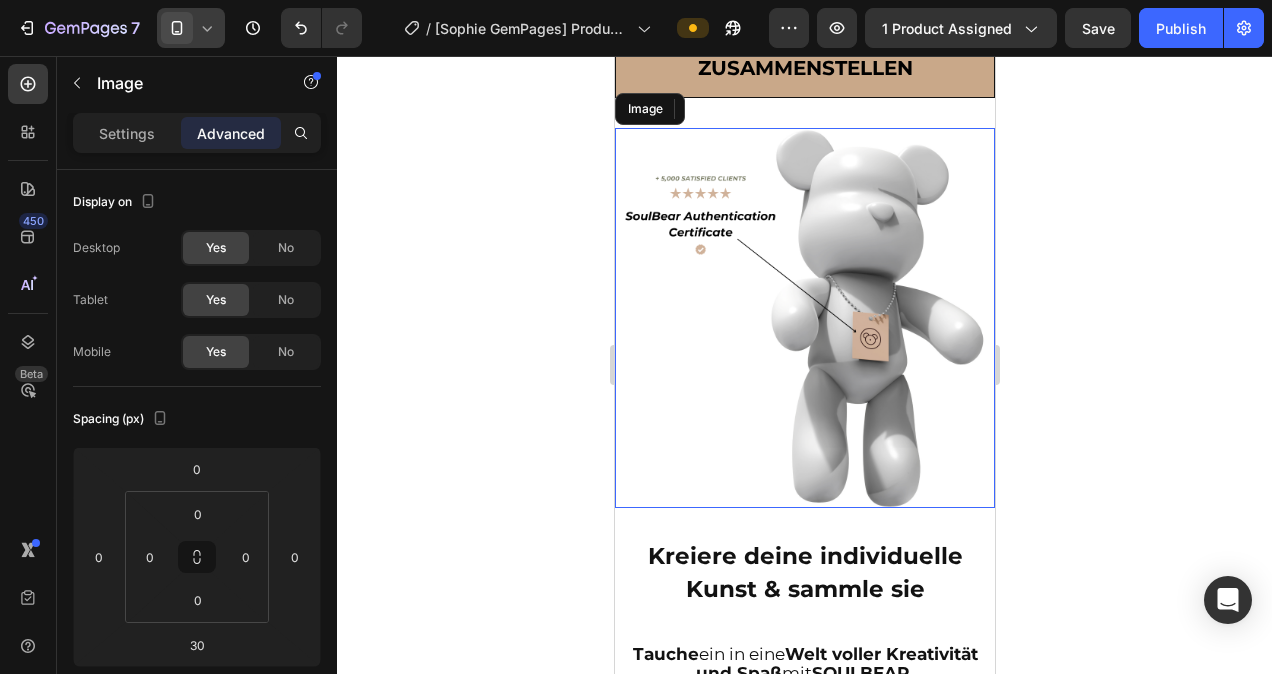 click at bounding box center (804, 318) 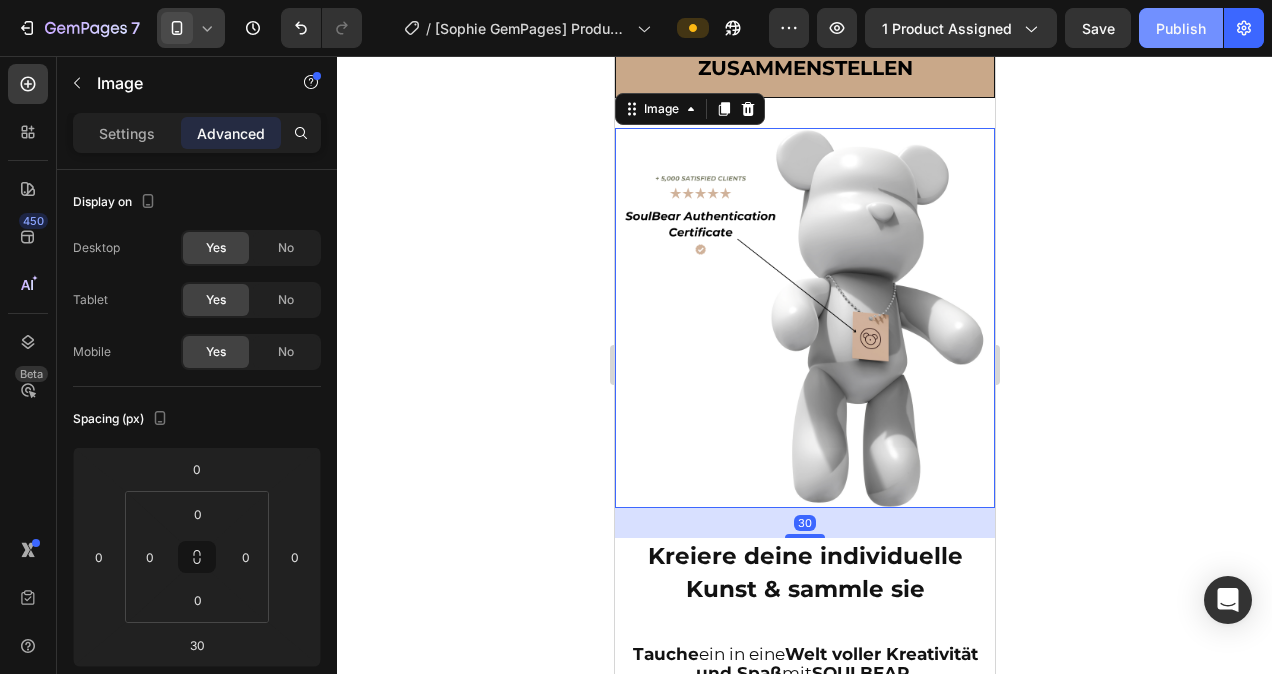 click on "Publish" at bounding box center (1181, 28) 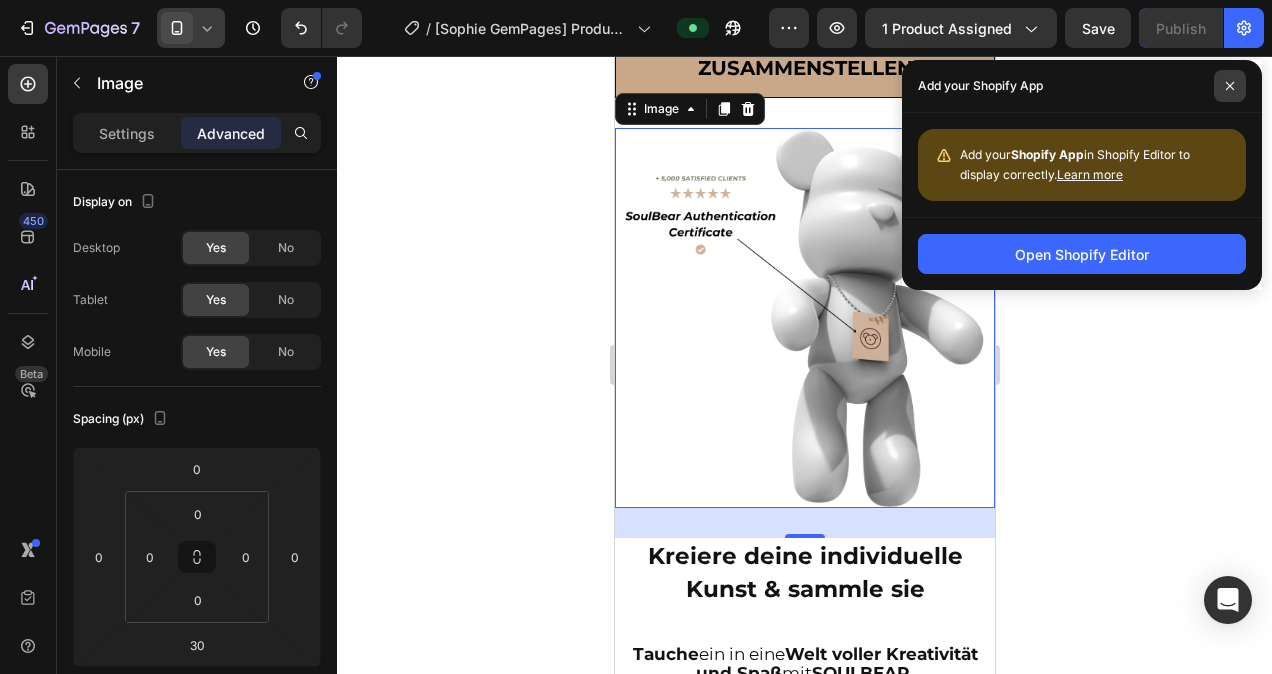 click 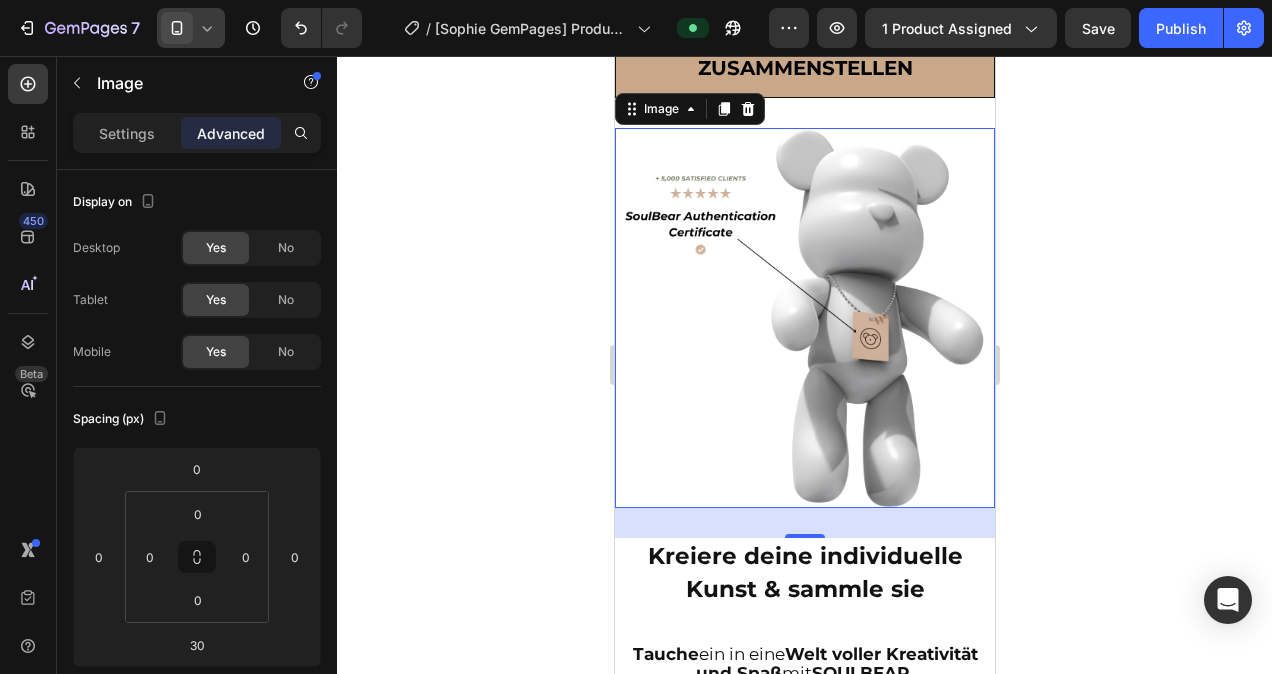 click 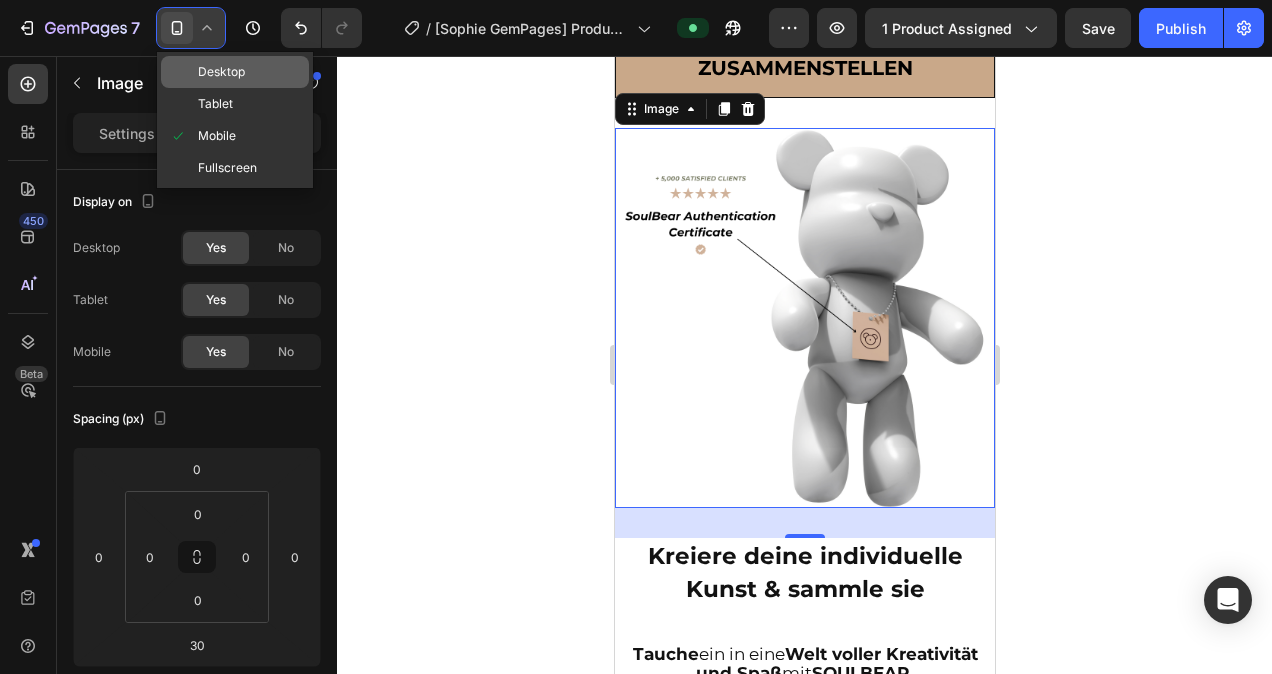 click on "Desktop" at bounding box center (221, 72) 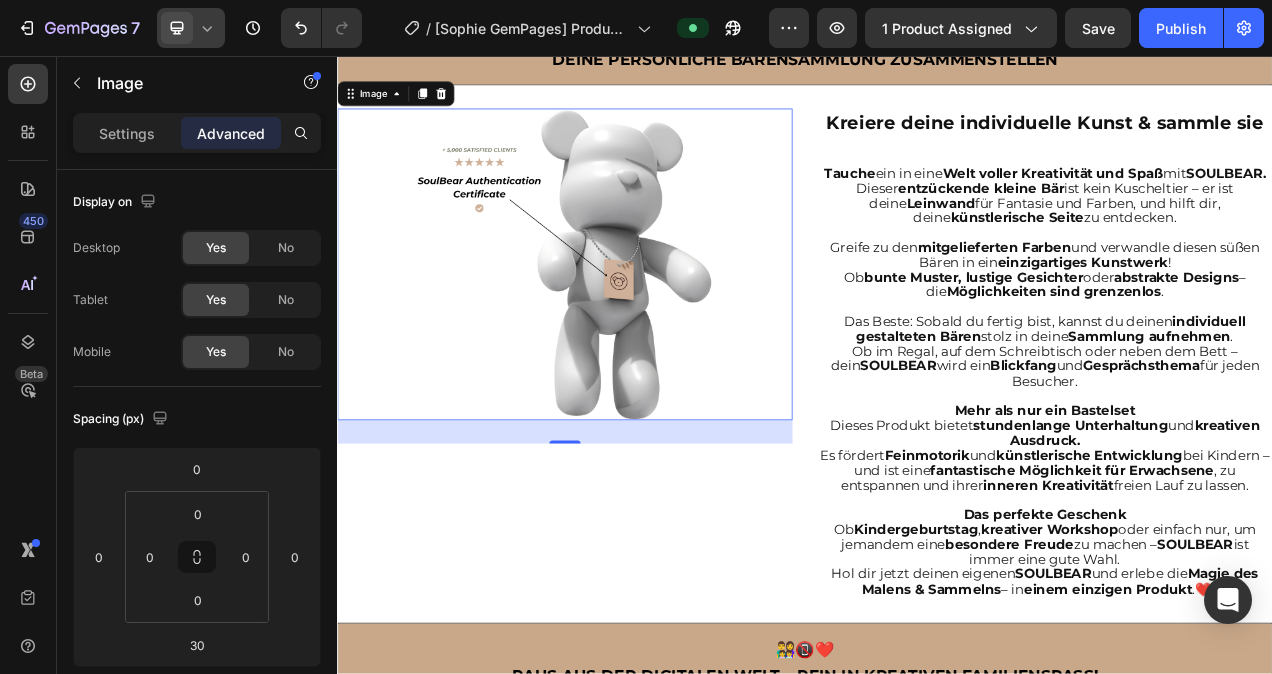 scroll, scrollTop: 1424, scrollLeft: 0, axis: vertical 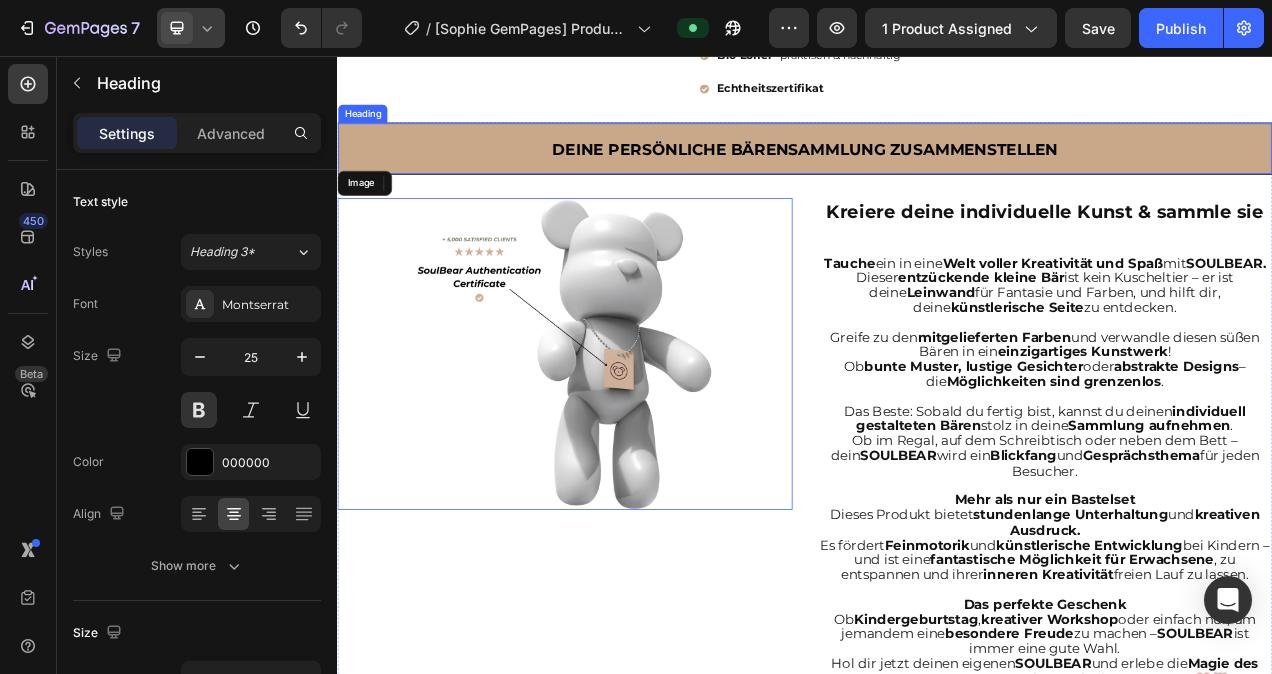 click on "Deine persönliche Bärensammlung zusammenstellen" at bounding box center (937, 175) 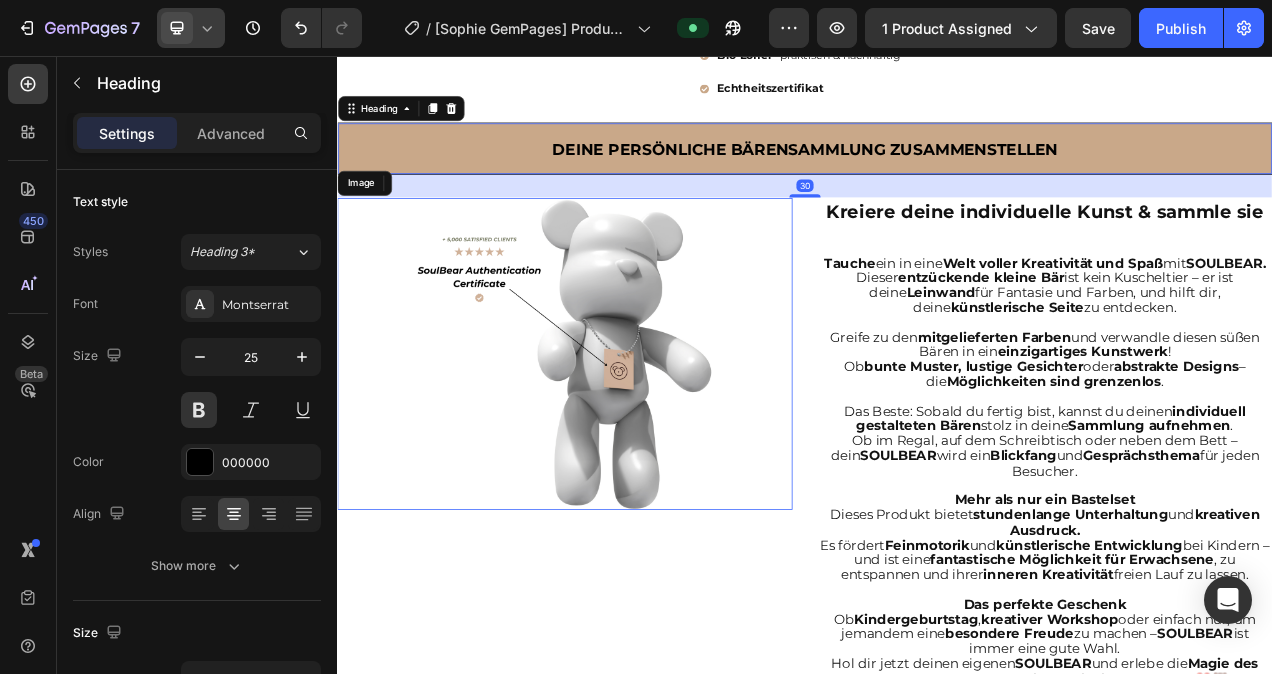 click on "Deine persönliche Bärensammlung zusammenstellen" at bounding box center [937, 175] 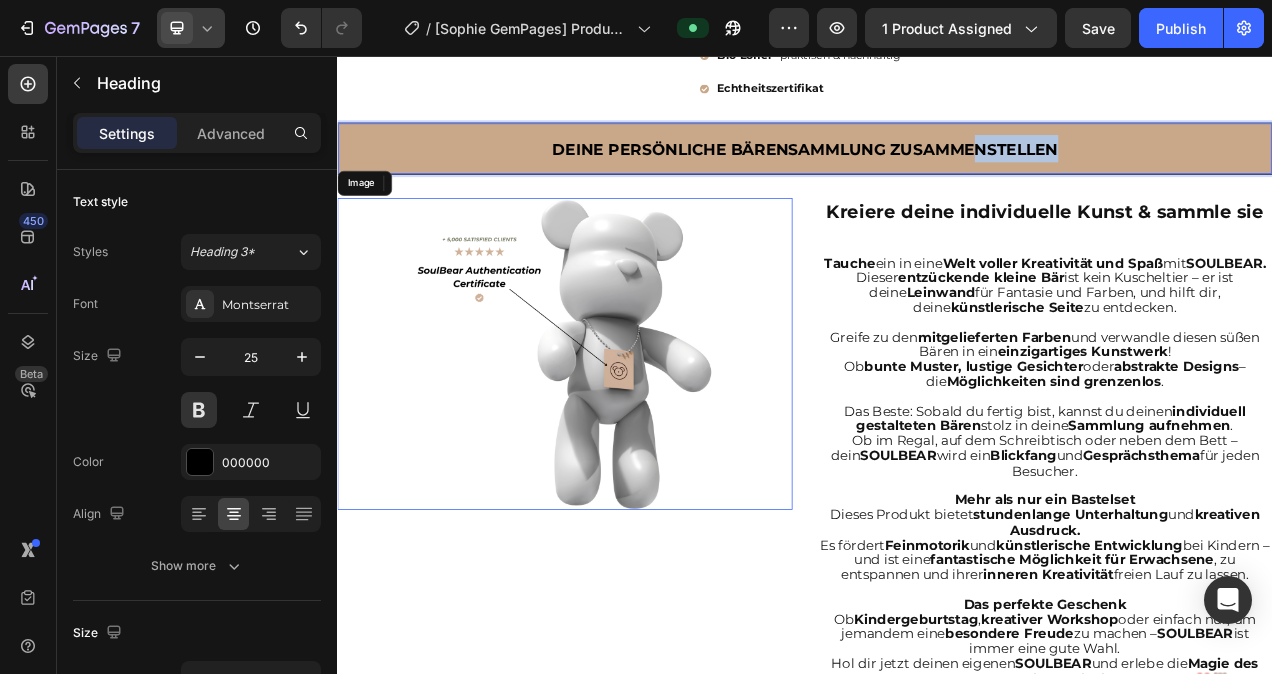 drag, startPoint x: 1269, startPoint y: 171, endPoint x: 1139, endPoint y: 169, distance: 130.01538 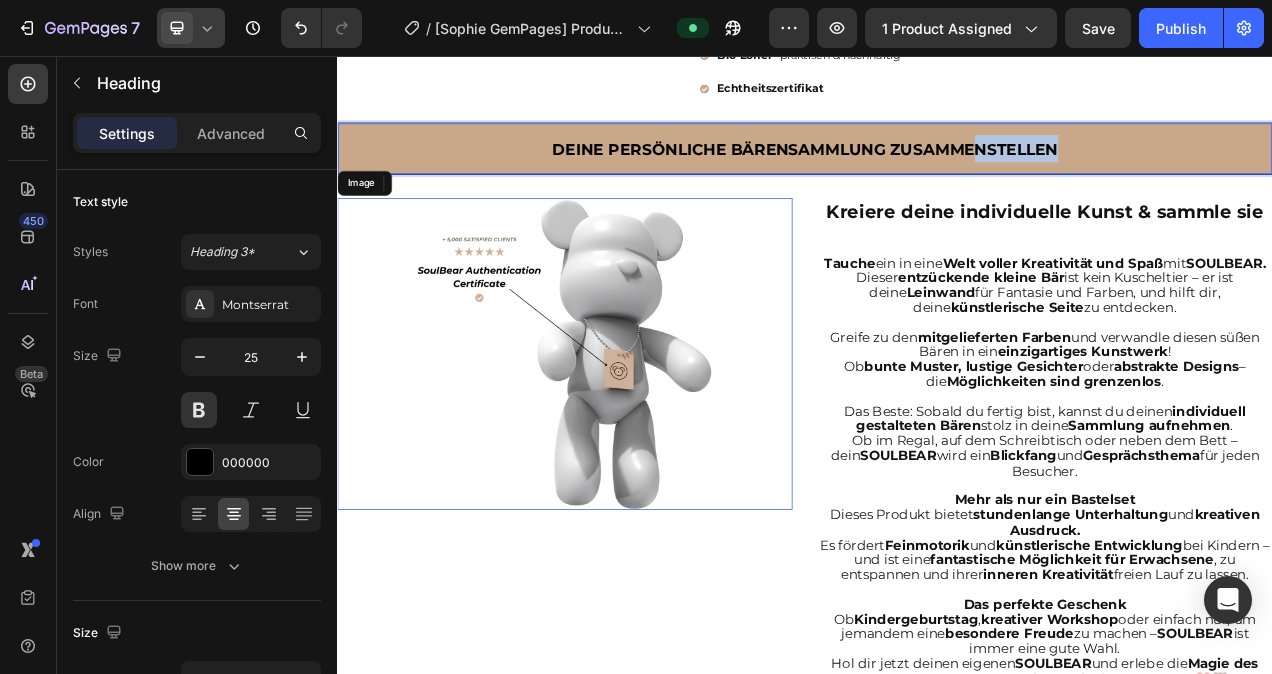 click on "Deine persönliche Bärensammlung zusammenstellen" at bounding box center [937, 175] 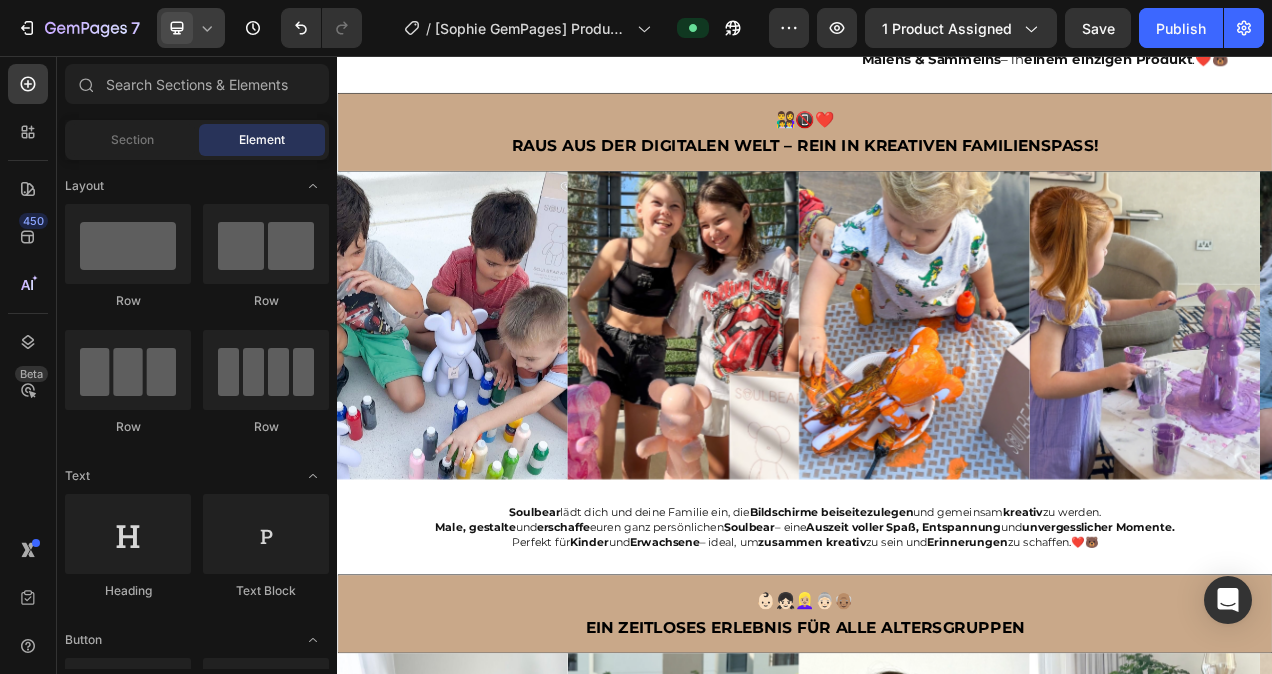 scroll, scrollTop: 2123, scrollLeft: 0, axis: vertical 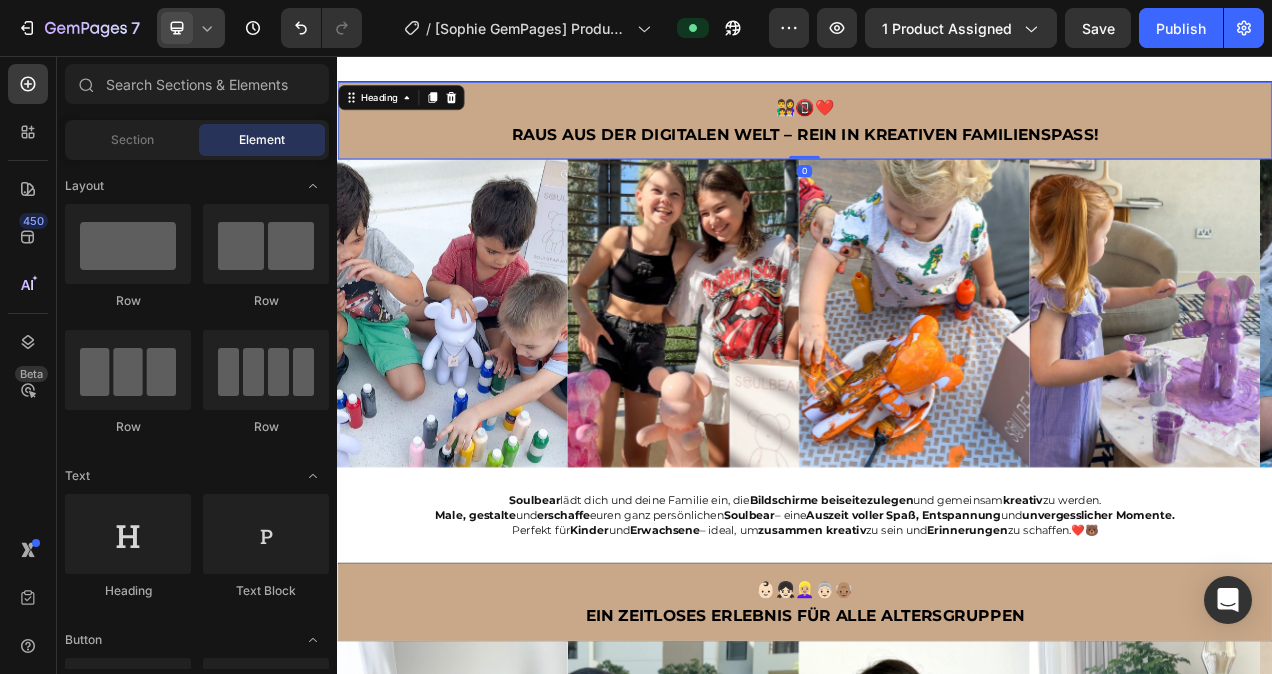click on "👨‍👩‍👧‍👦📵❤️ Raus aus der digitalen Welt – rein in kreativen Familienspaß!" at bounding box center (937, 139) 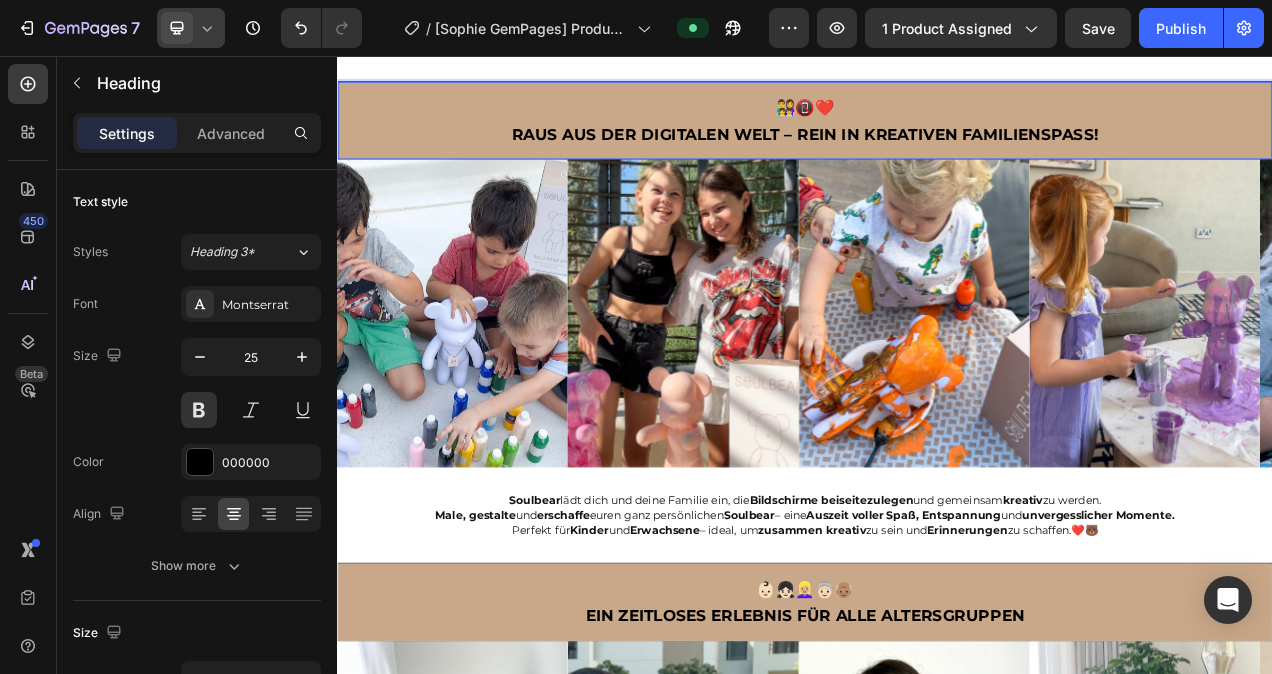click on "👨‍👩‍👧‍👦📵❤️ Raus aus der digitalen Welt – rein in kreativen Familienspaß!" at bounding box center [937, 139] 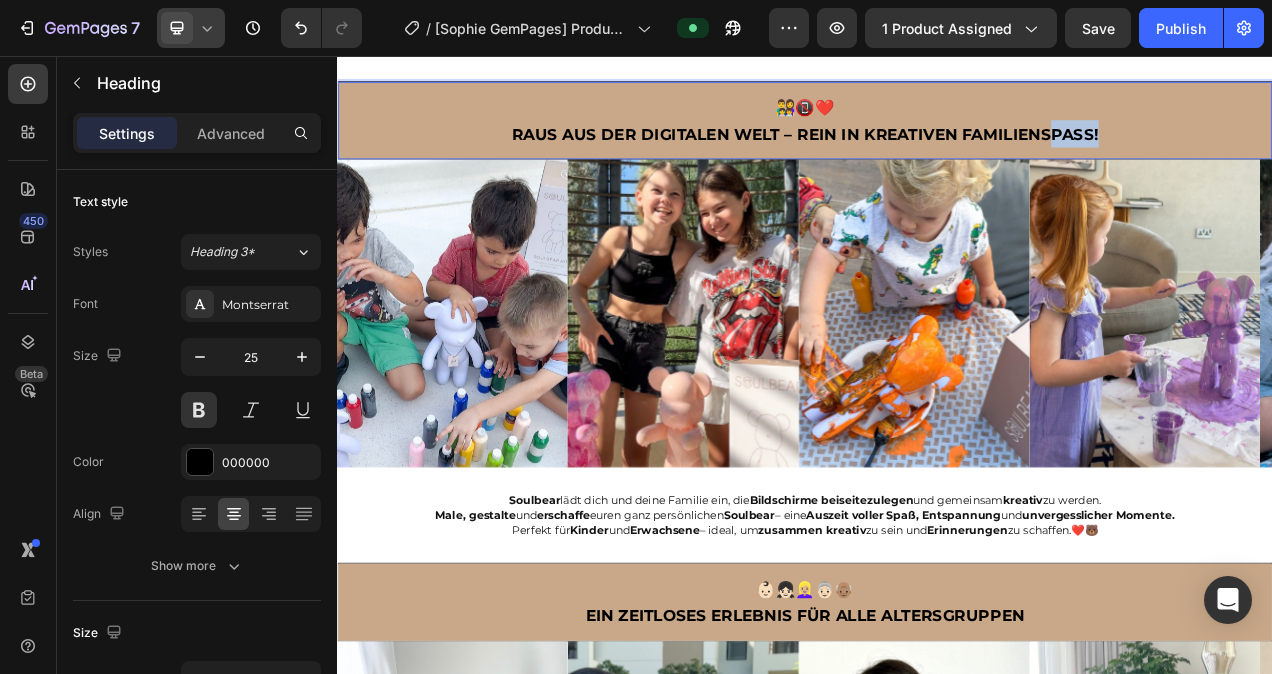 drag, startPoint x: 1320, startPoint y: 162, endPoint x: 1240, endPoint y: 168, distance: 80.224686 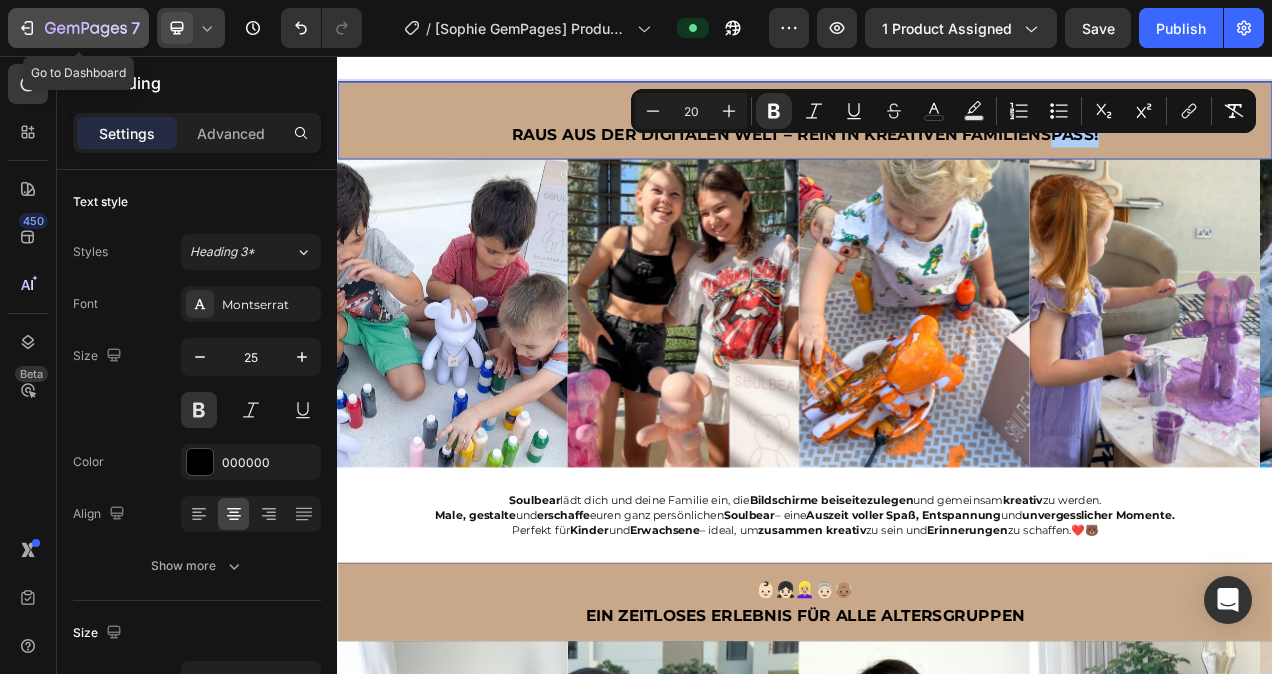 click 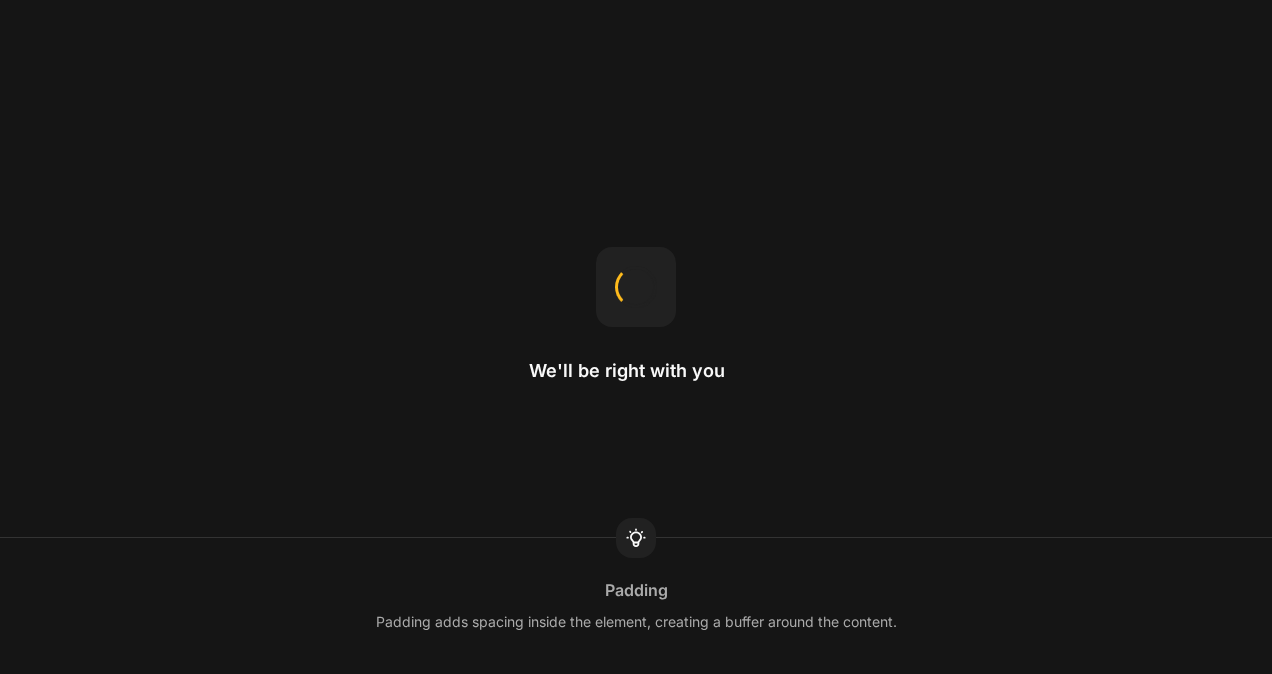 scroll, scrollTop: 0, scrollLeft: 0, axis: both 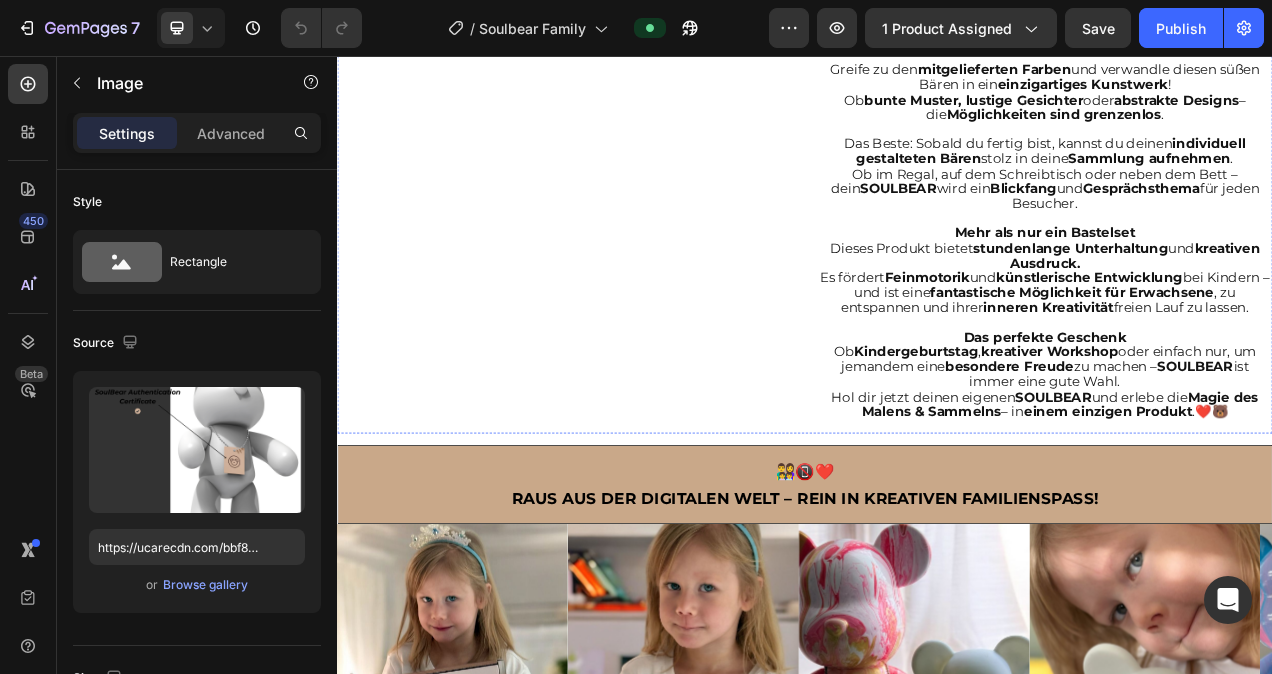 click at bounding box center (629, -104) 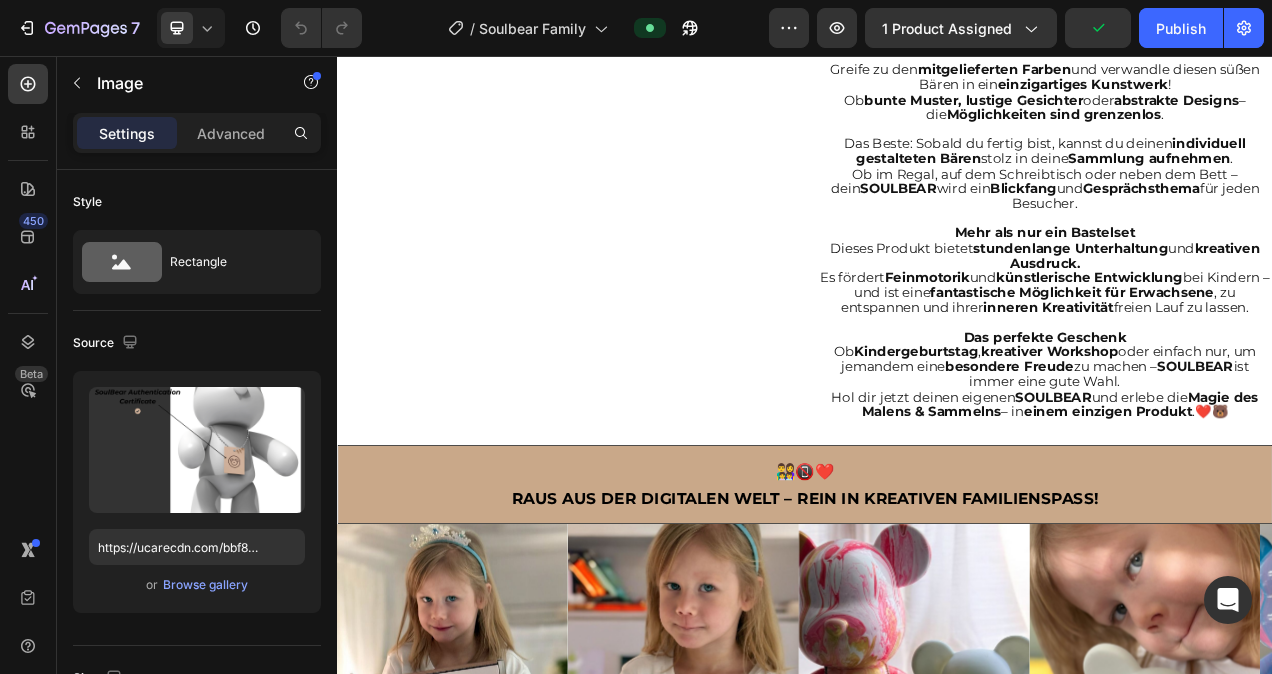 click at bounding box center [629, -77] 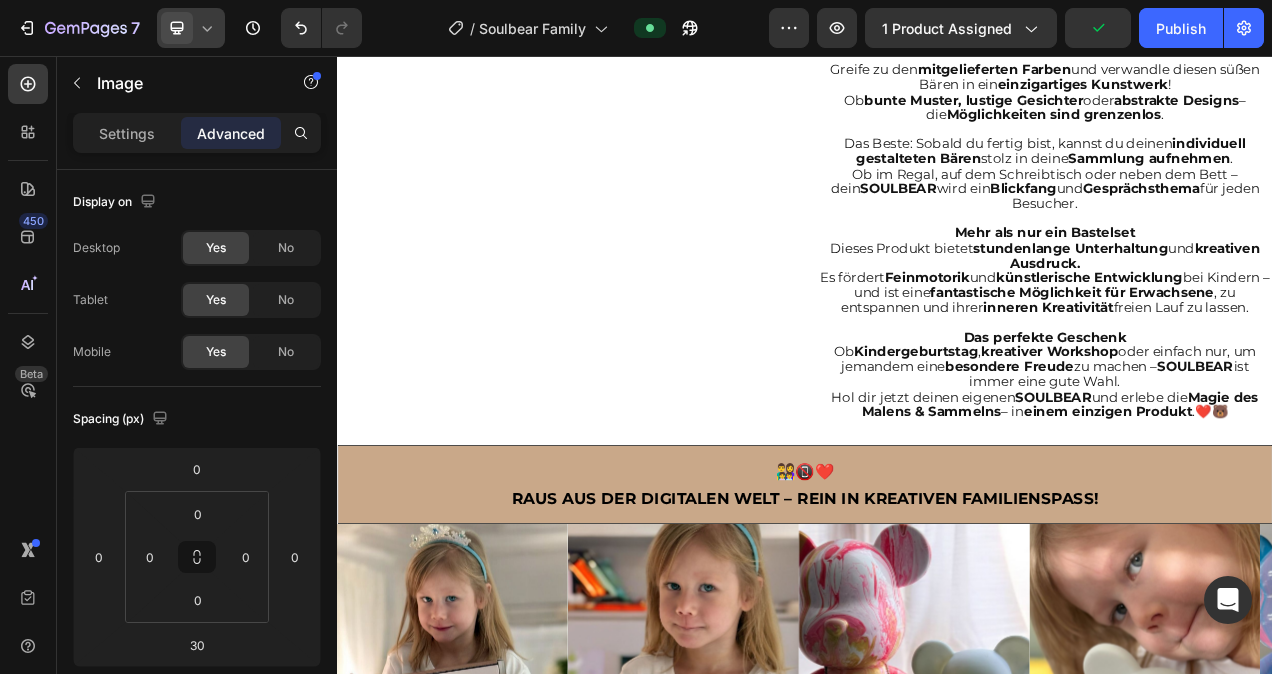 click 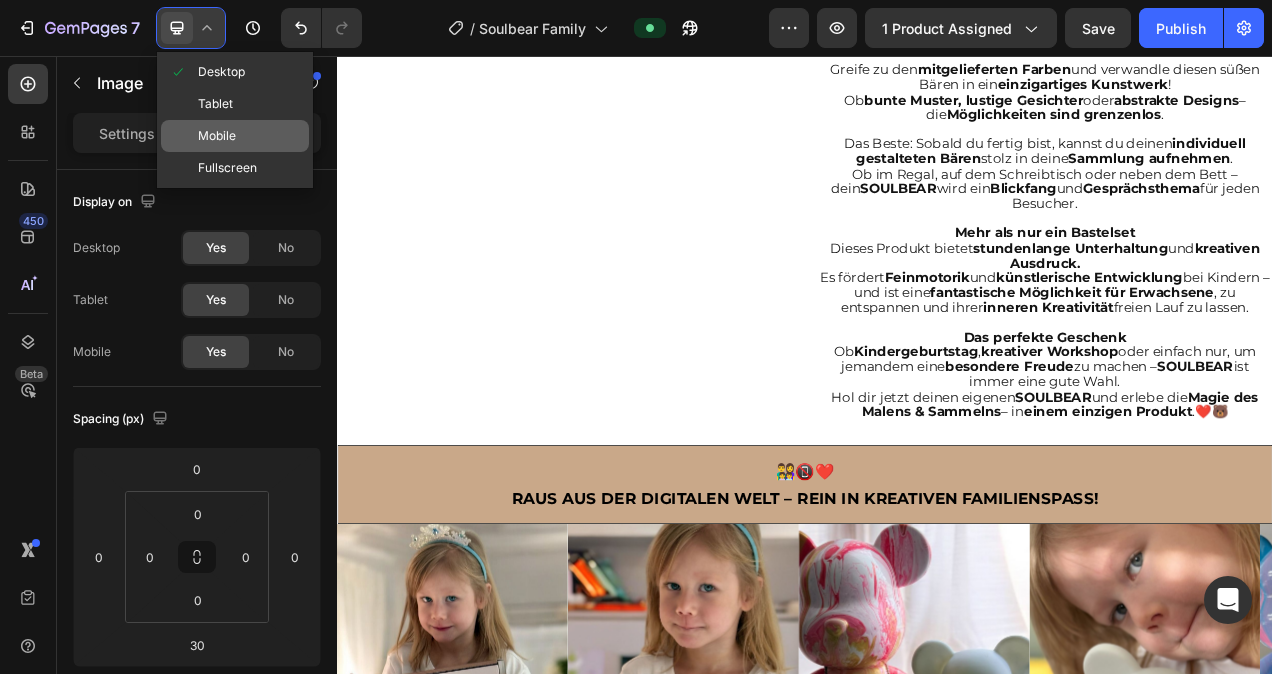 click on "Mobile" at bounding box center (217, 136) 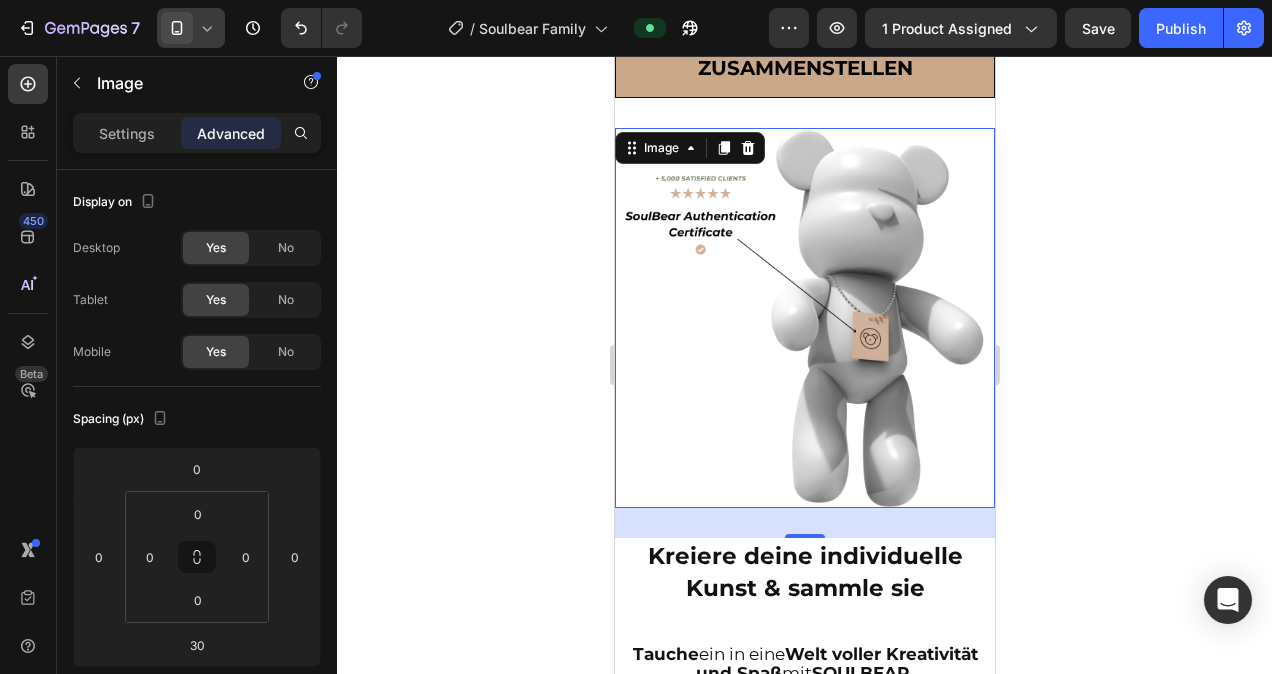 scroll, scrollTop: 1635, scrollLeft: 0, axis: vertical 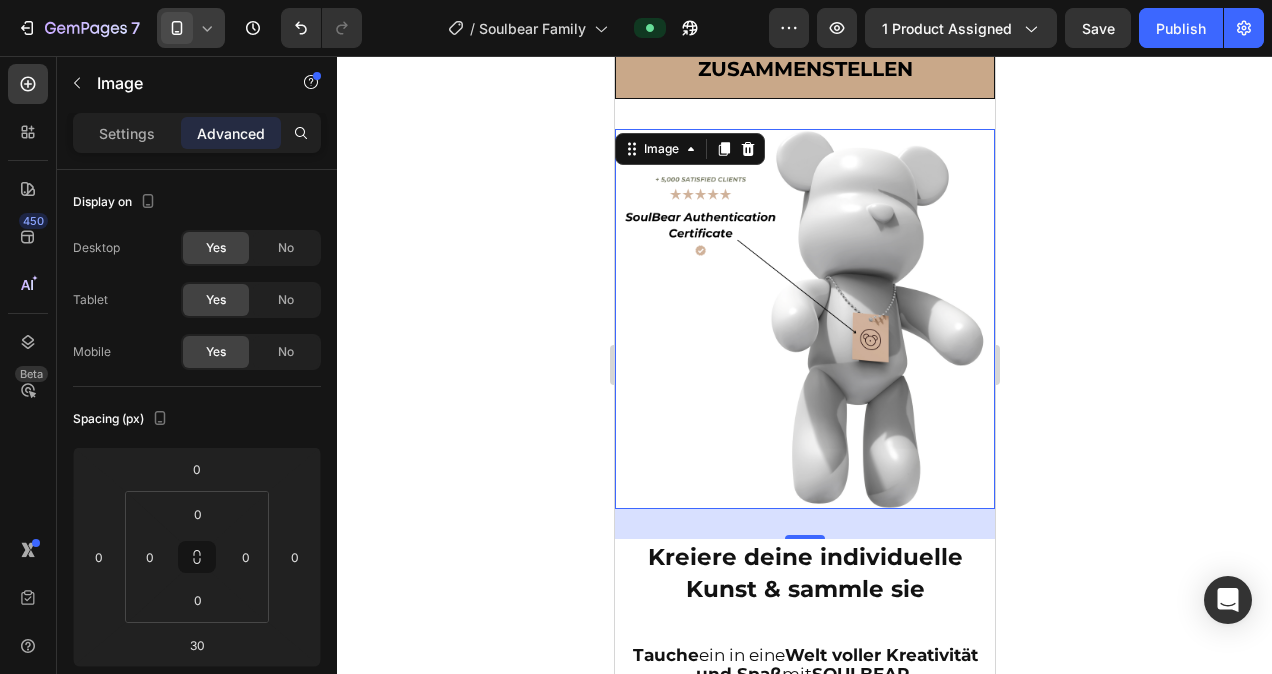 click at bounding box center [804, 319] 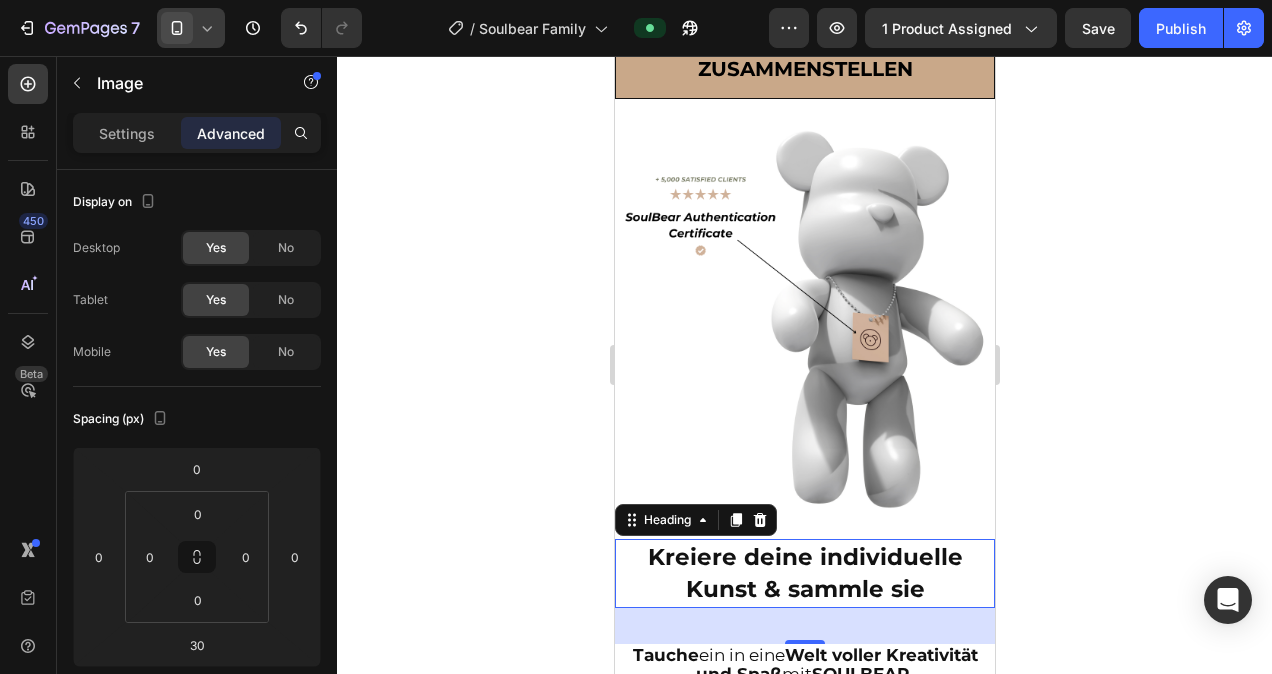 click on "Kreiere deine individuelle Kunst & sammle sie" at bounding box center [804, 573] 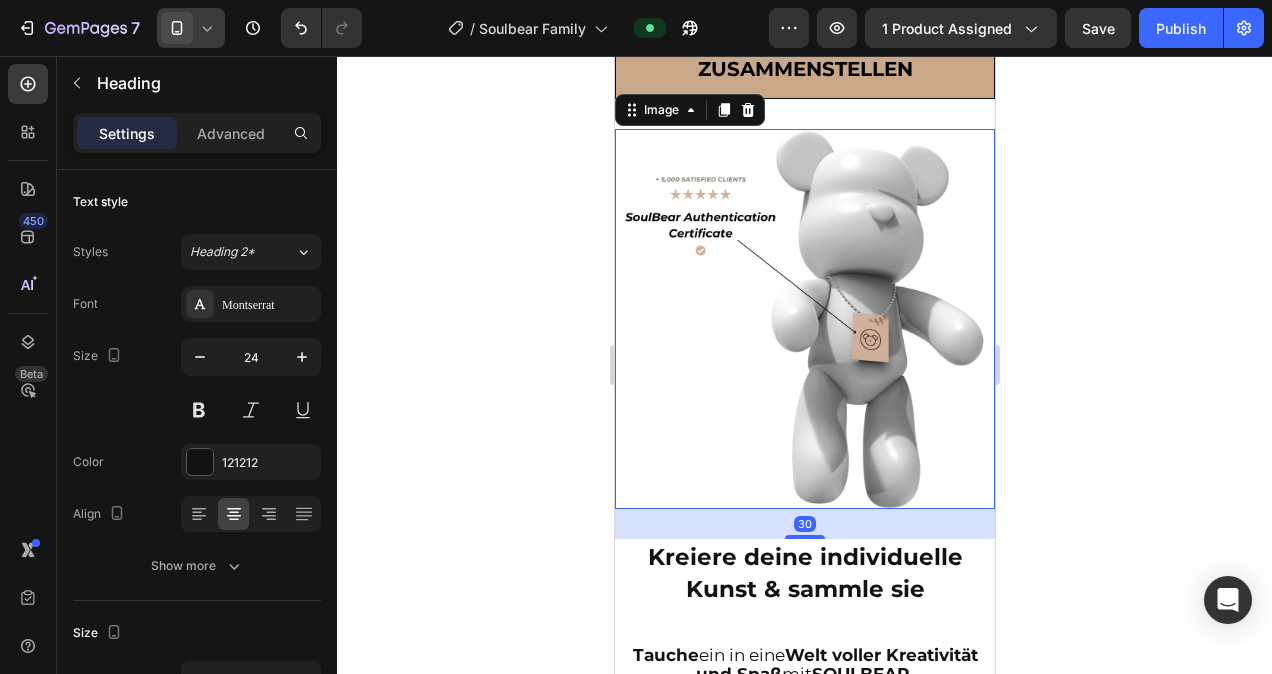 click at bounding box center [804, 319] 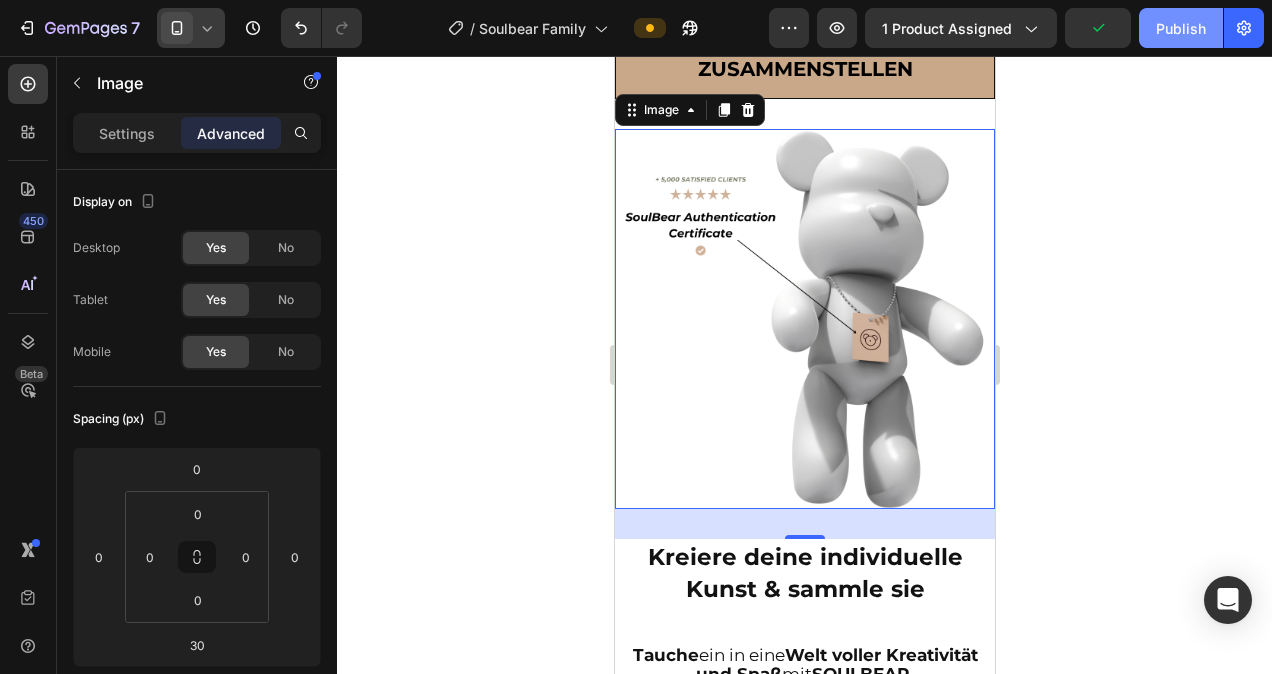 click on "Publish" at bounding box center (1181, 28) 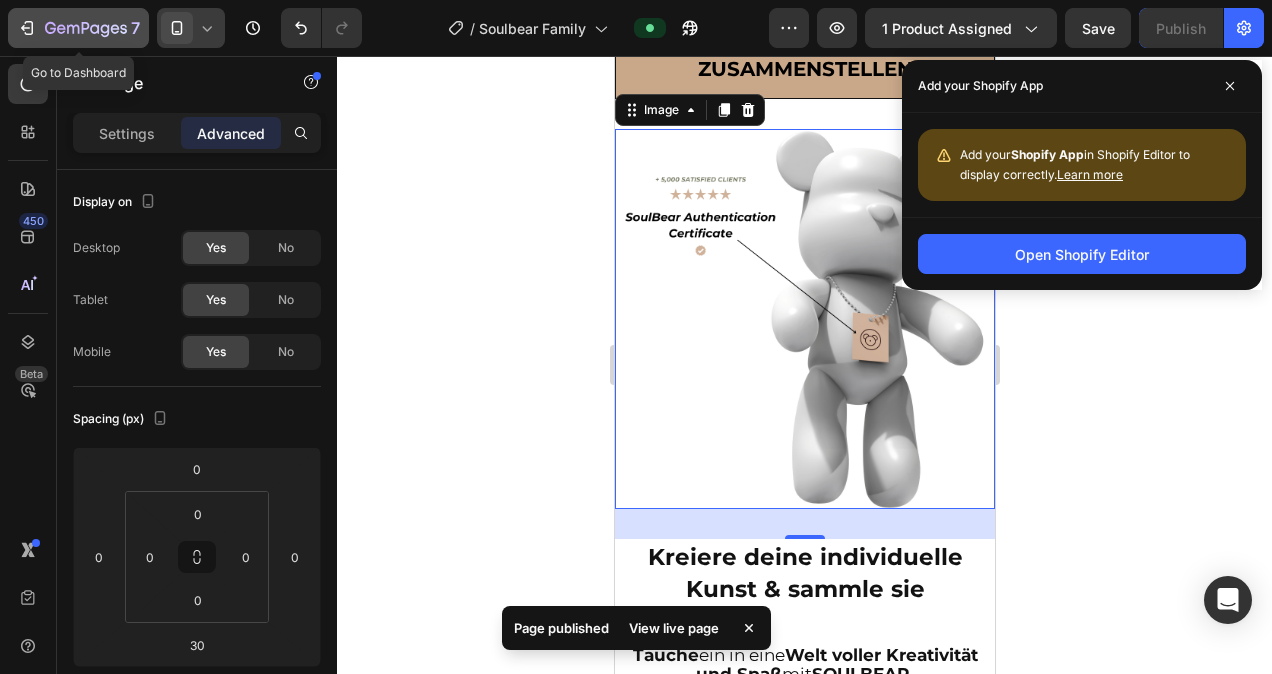 click 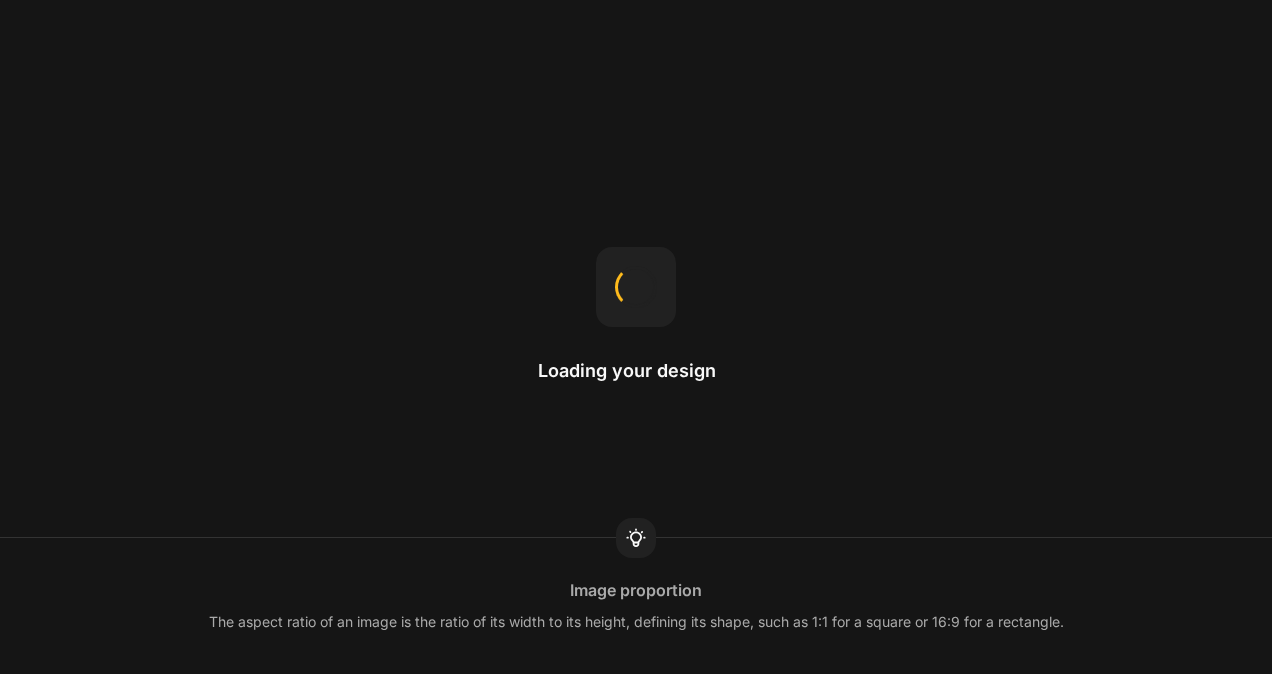scroll, scrollTop: 0, scrollLeft: 0, axis: both 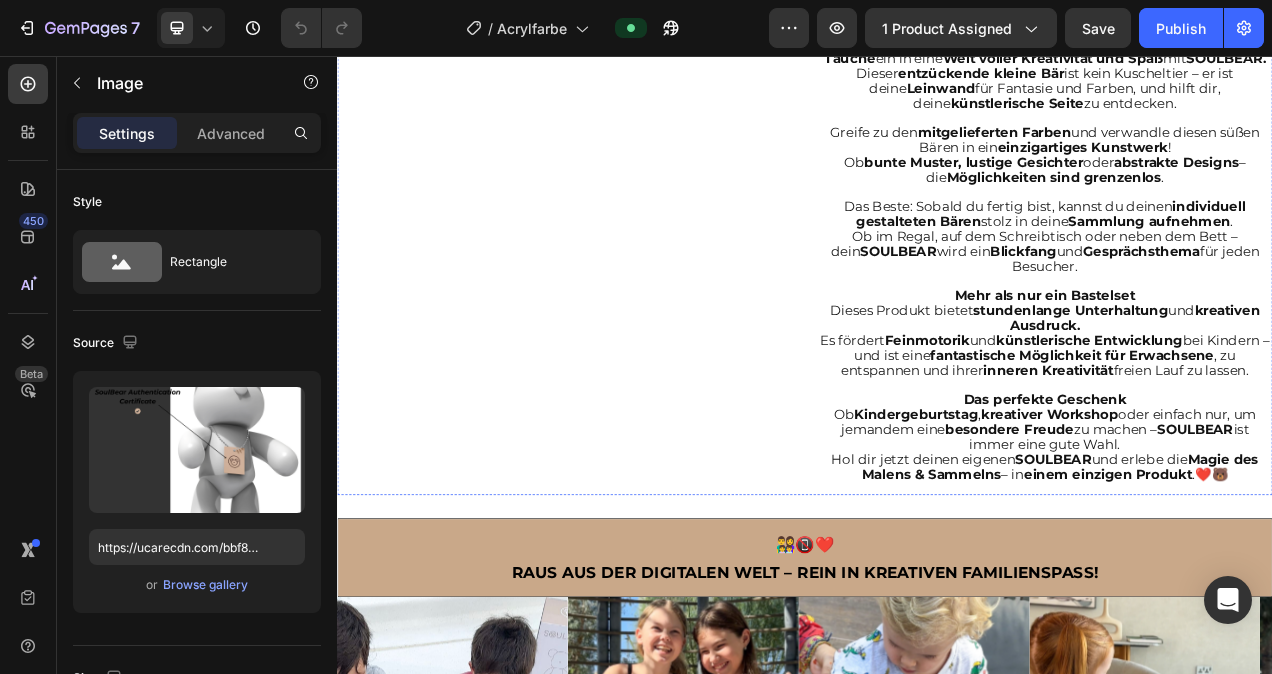 click at bounding box center (629, -25) 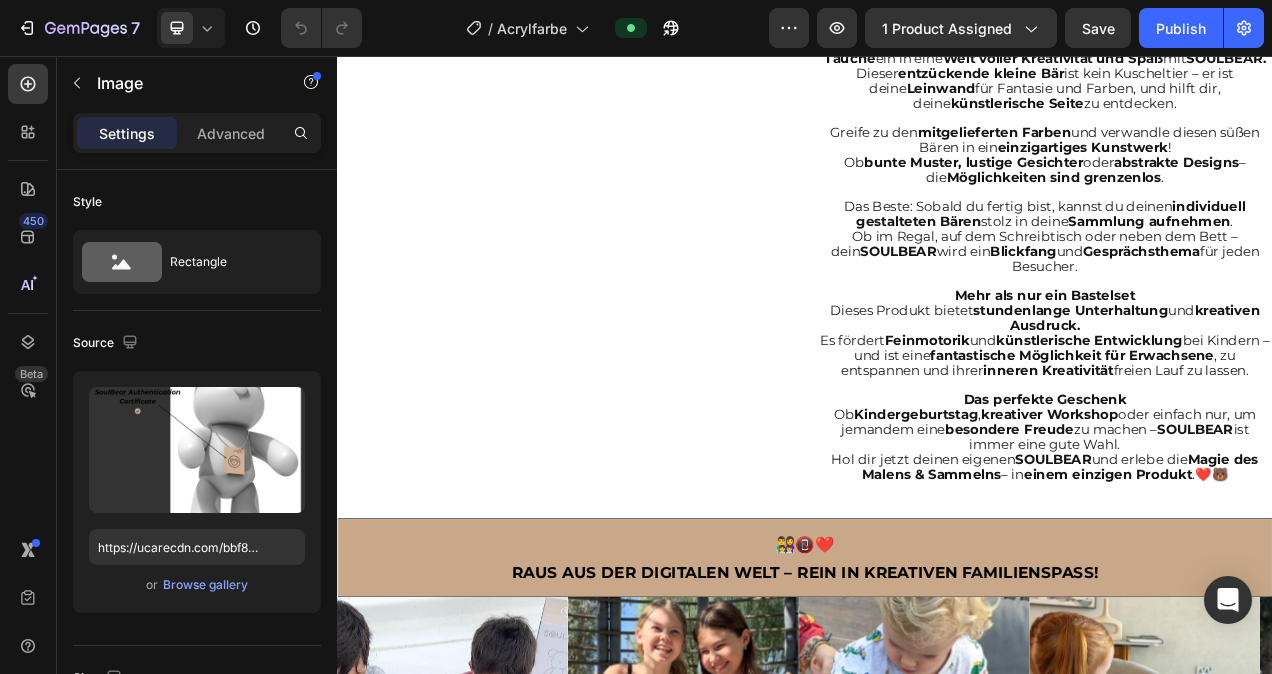 drag, startPoint x: 630, startPoint y: 395, endPoint x: 643, endPoint y: 400, distance: 13.928389 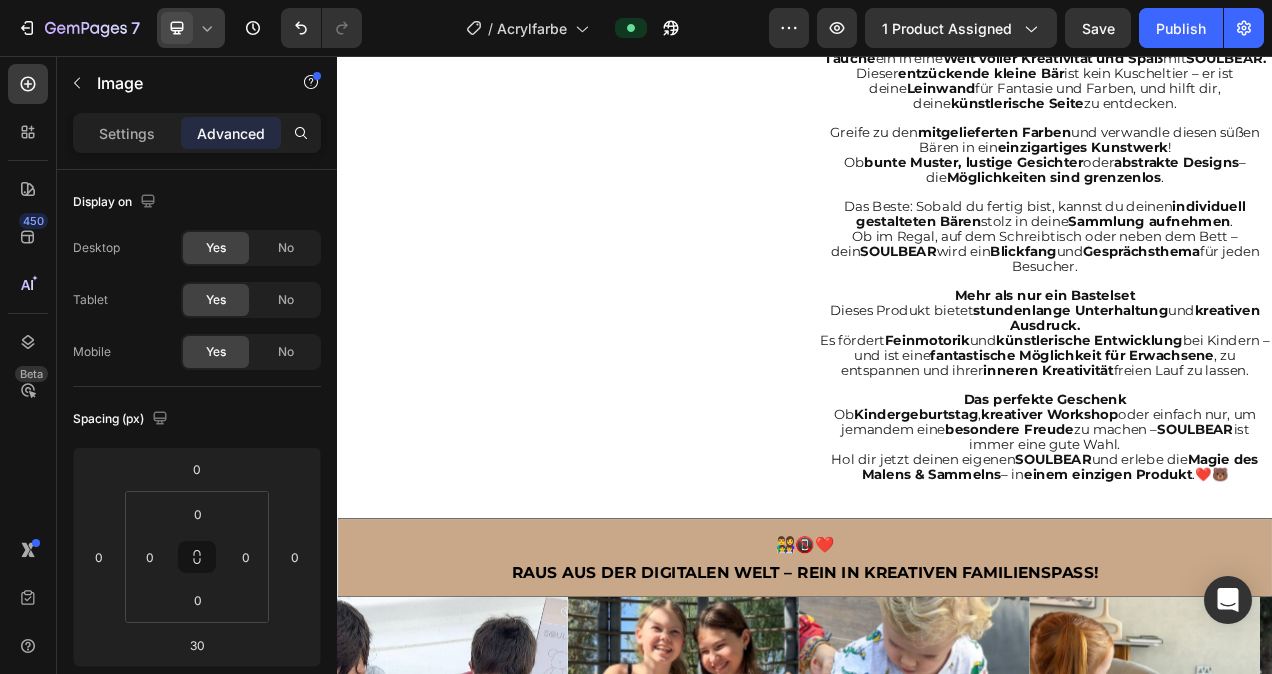 click 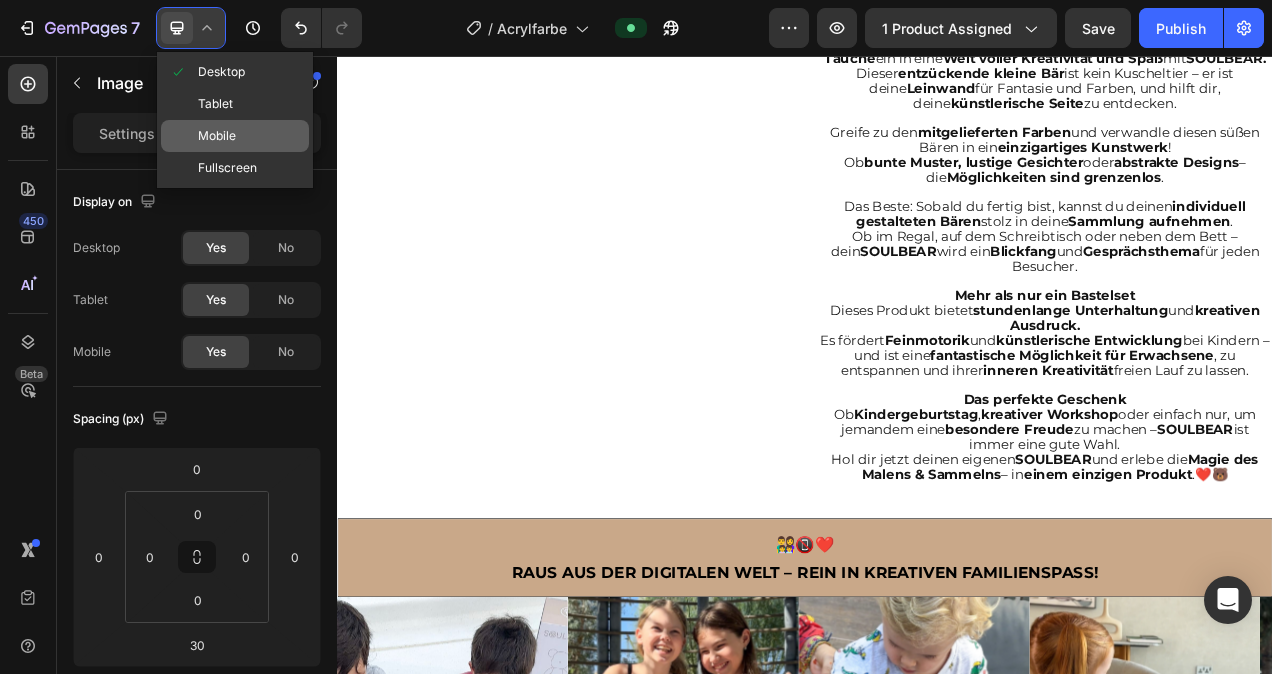 click on "Mobile" at bounding box center (217, 136) 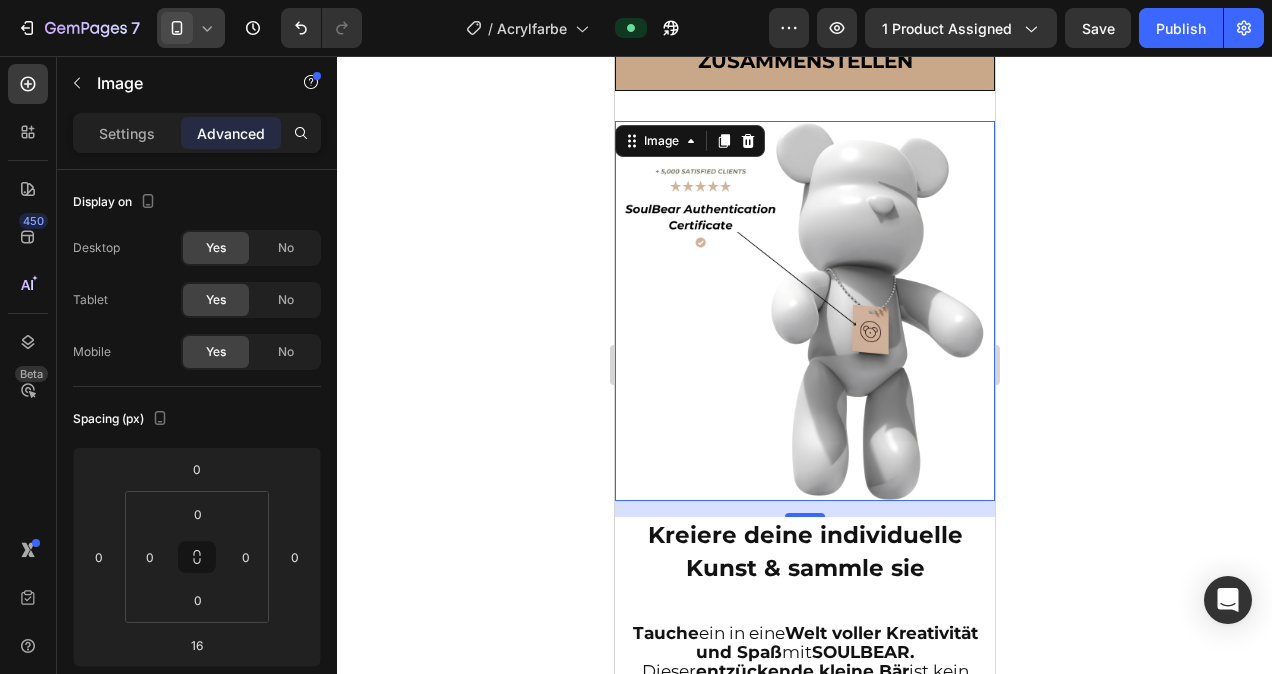scroll, scrollTop: 1358, scrollLeft: 0, axis: vertical 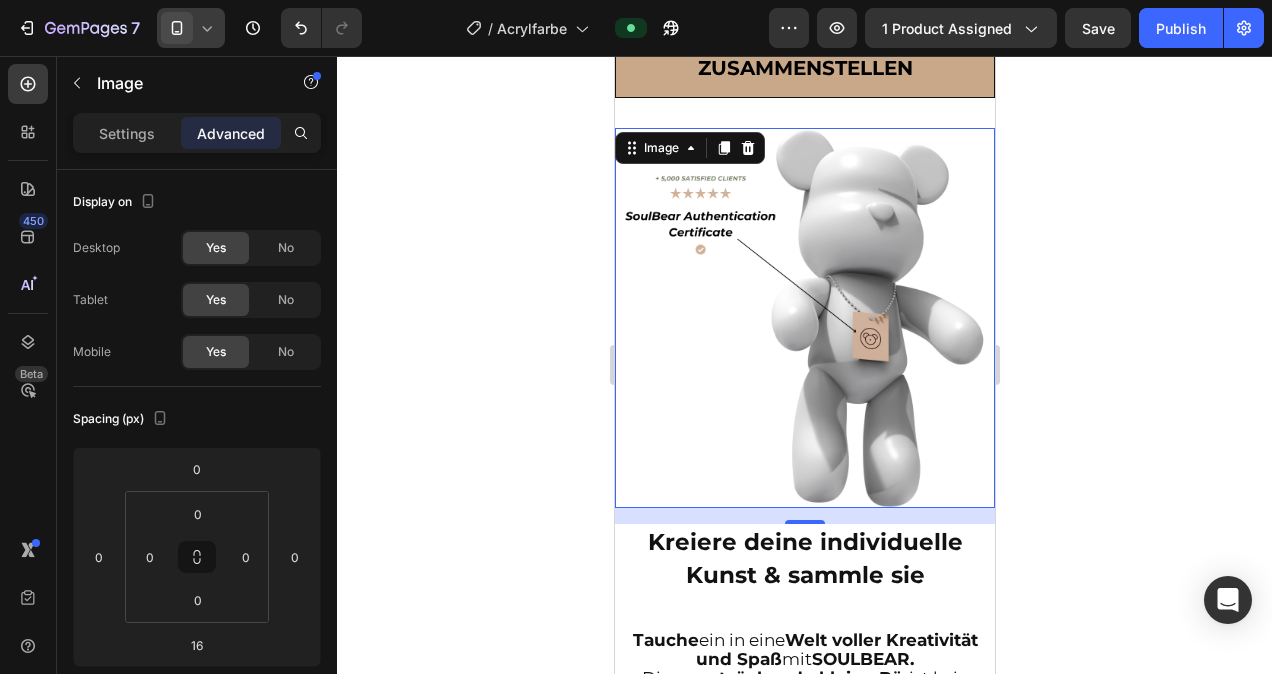 click at bounding box center (804, 318) 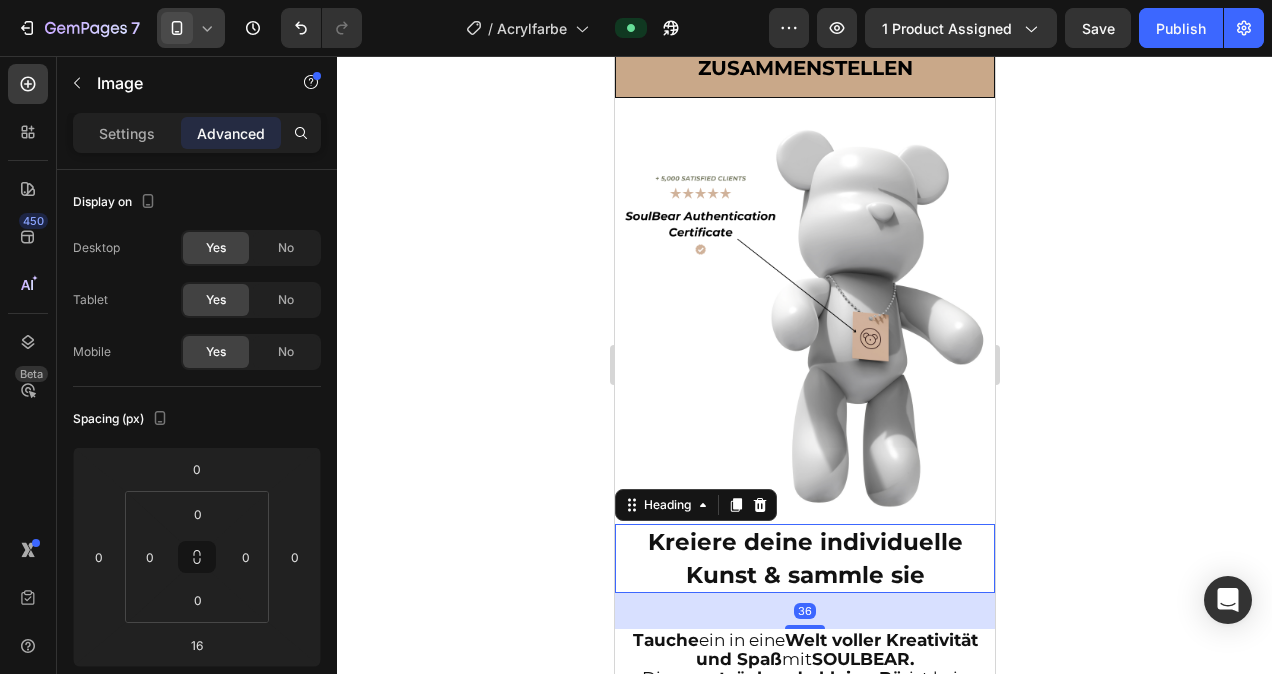 click on "Kreiere deine individuelle Kunst & sammle sie" at bounding box center [804, 558] 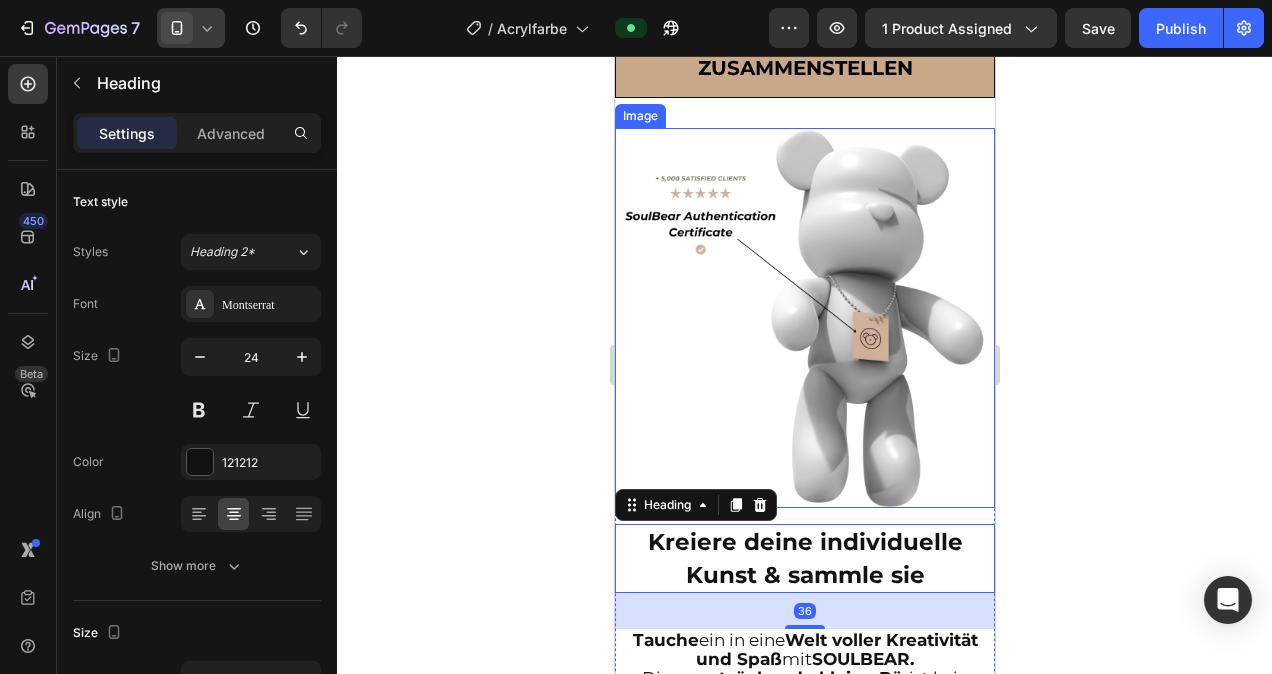 click at bounding box center [804, 318] 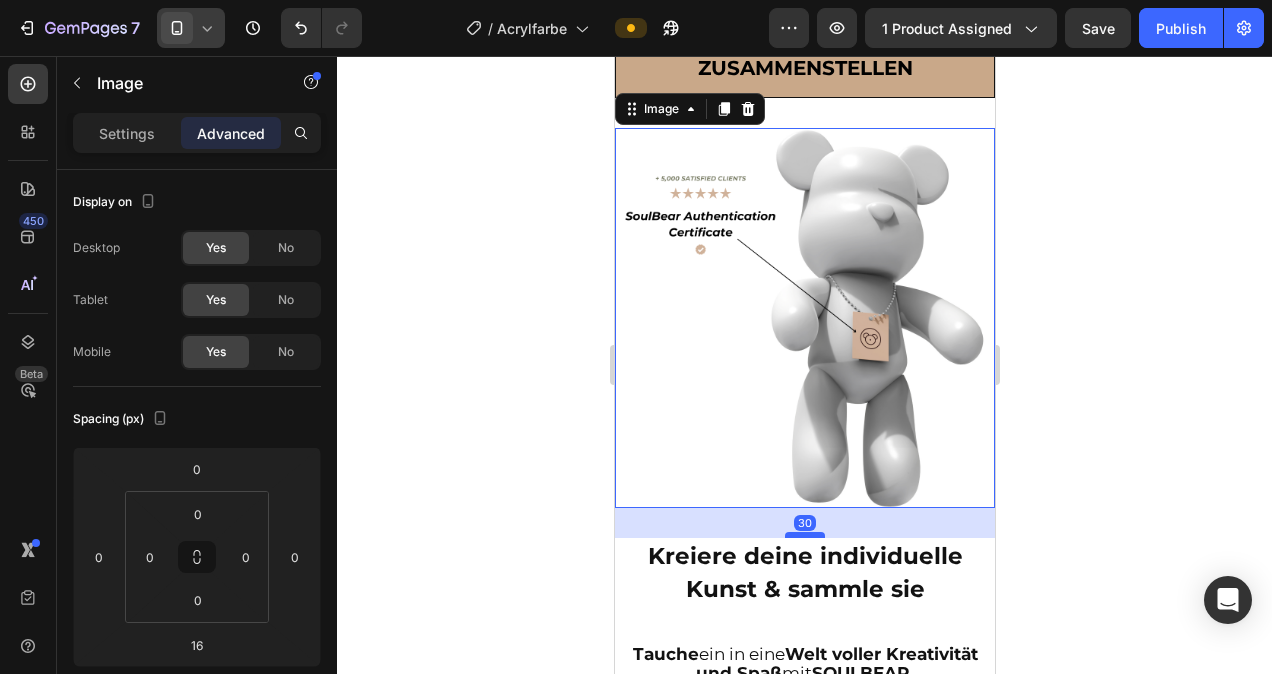 drag, startPoint x: 808, startPoint y: 504, endPoint x: 809, endPoint y: 518, distance: 14.035668 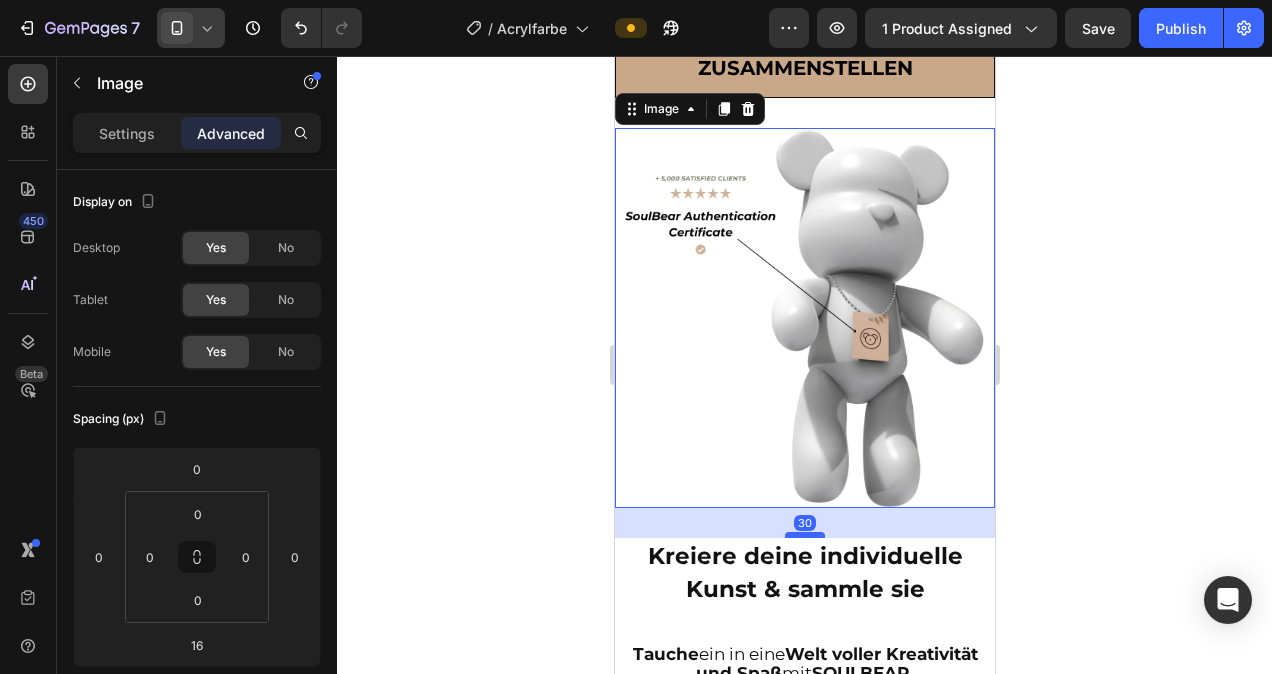 click at bounding box center [804, 535] 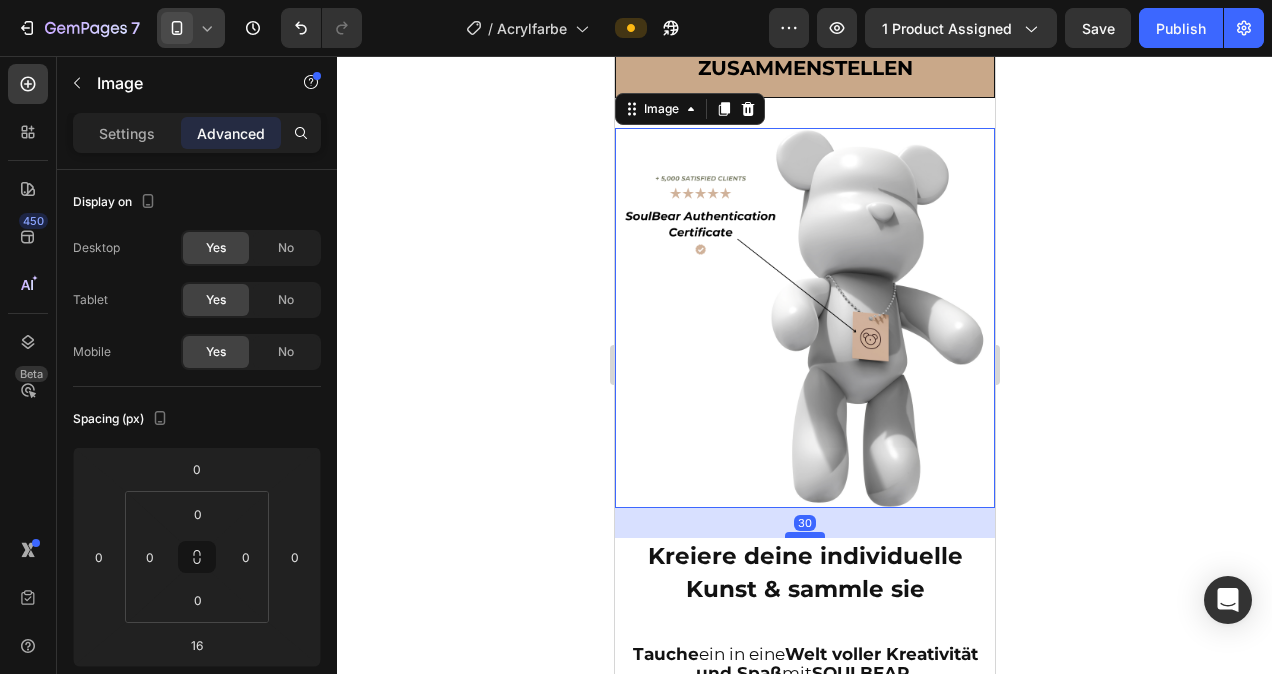 type on "30" 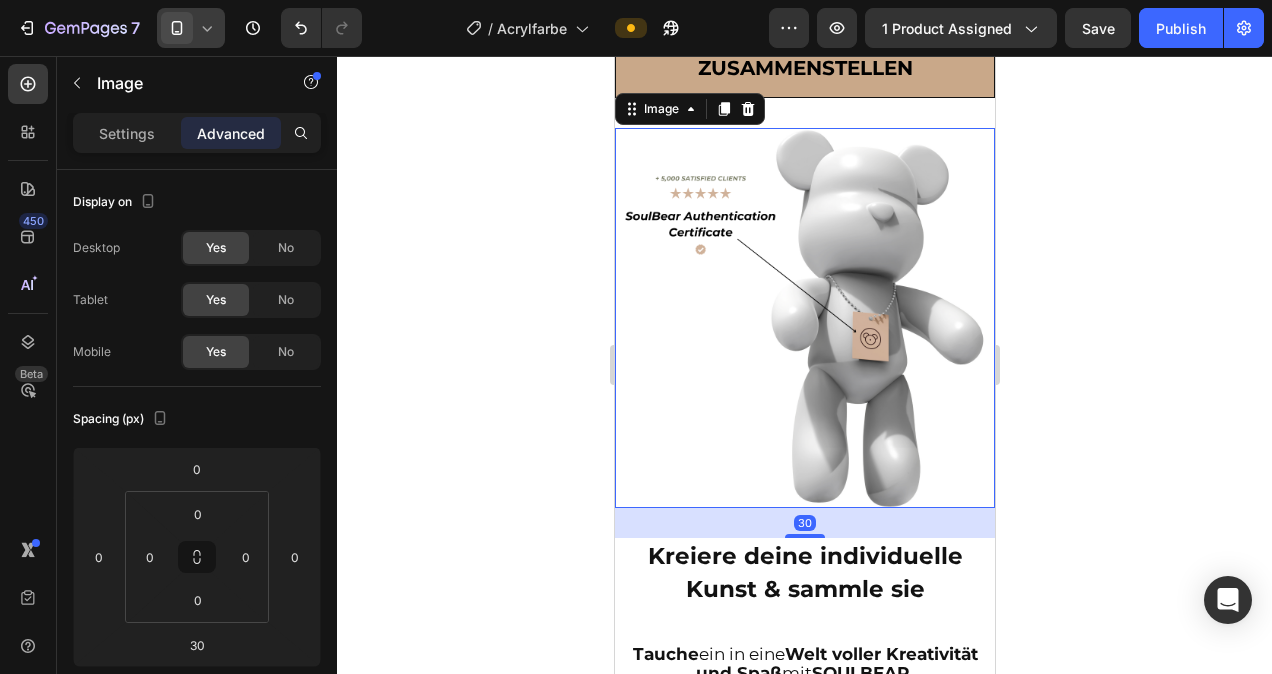 click at bounding box center (804, 318) 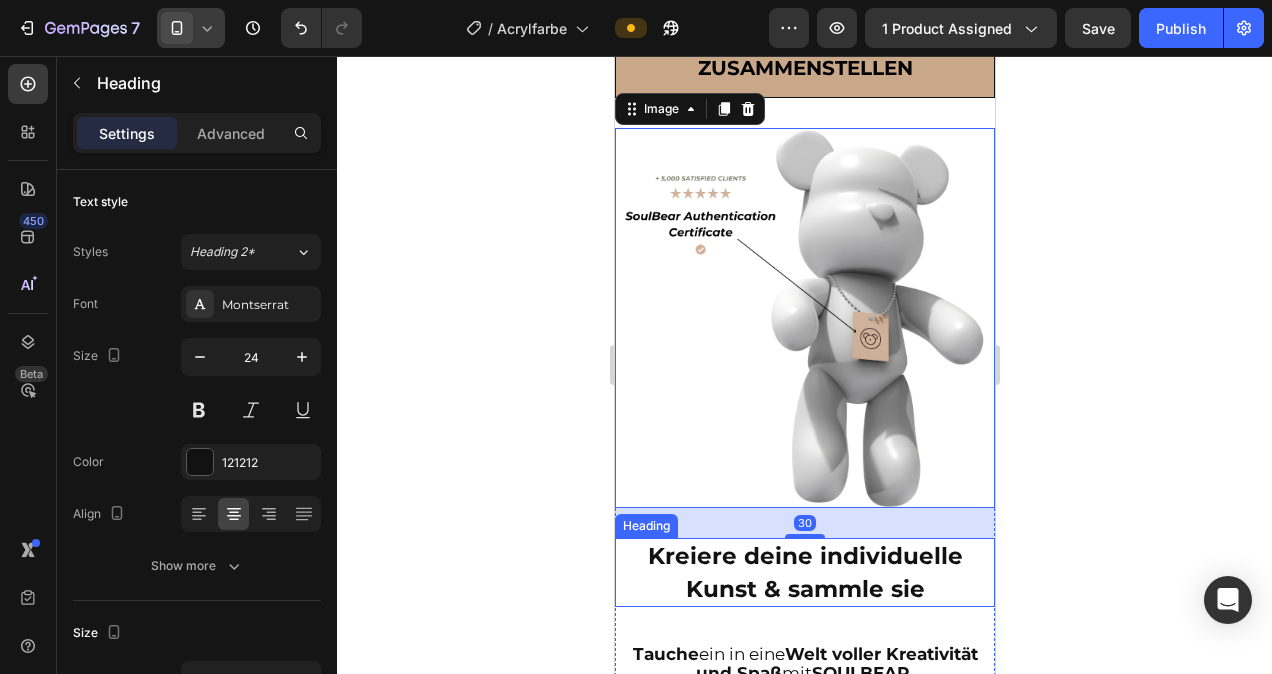 click on "Kreiere deine individuelle Kunst & sammle sie" at bounding box center (804, 572) 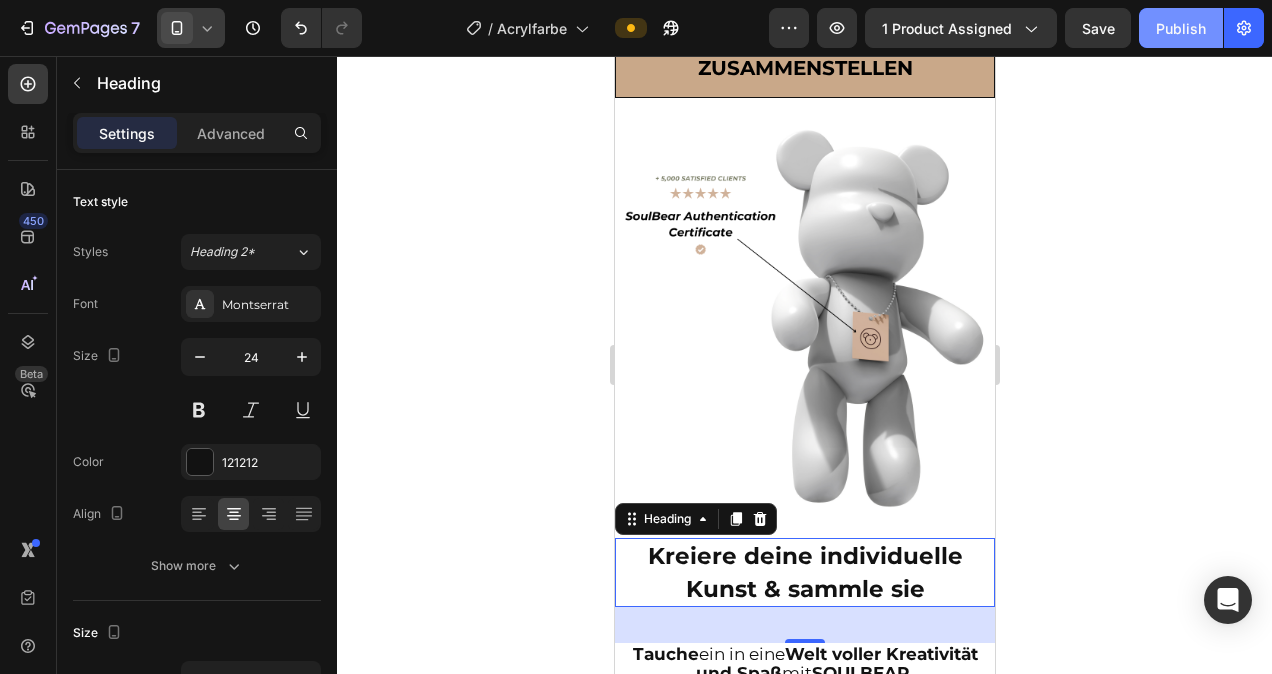 click on "Publish" 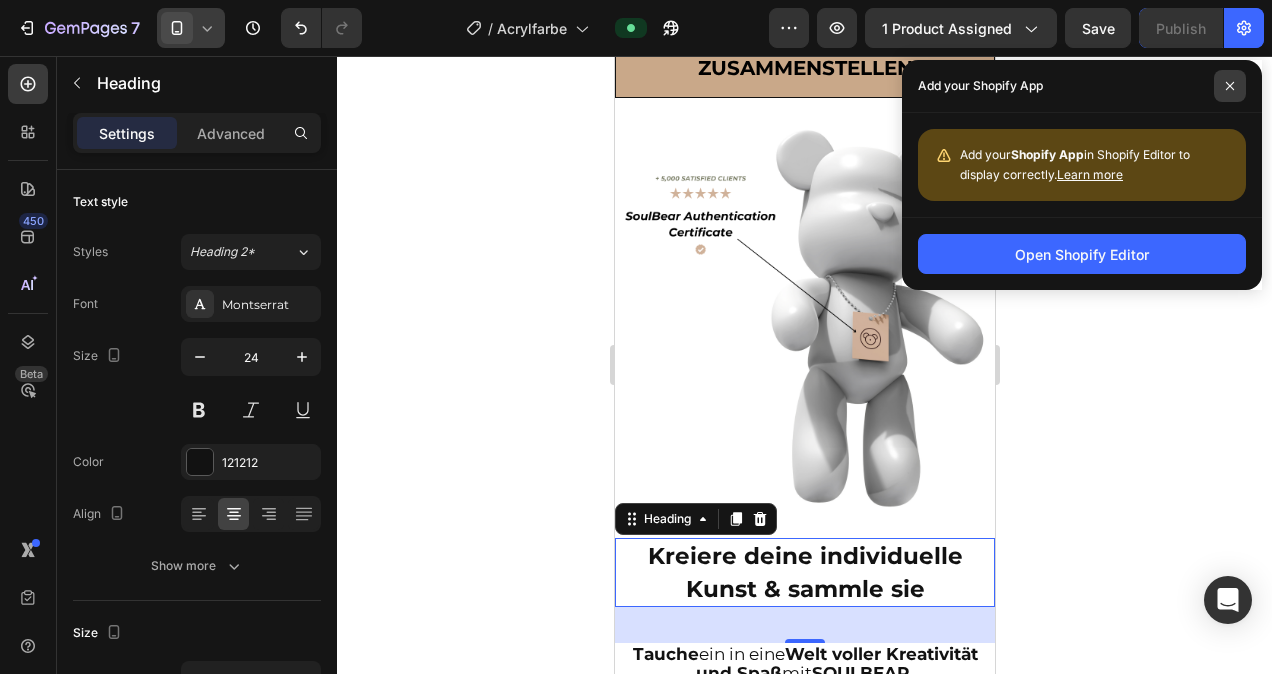 click 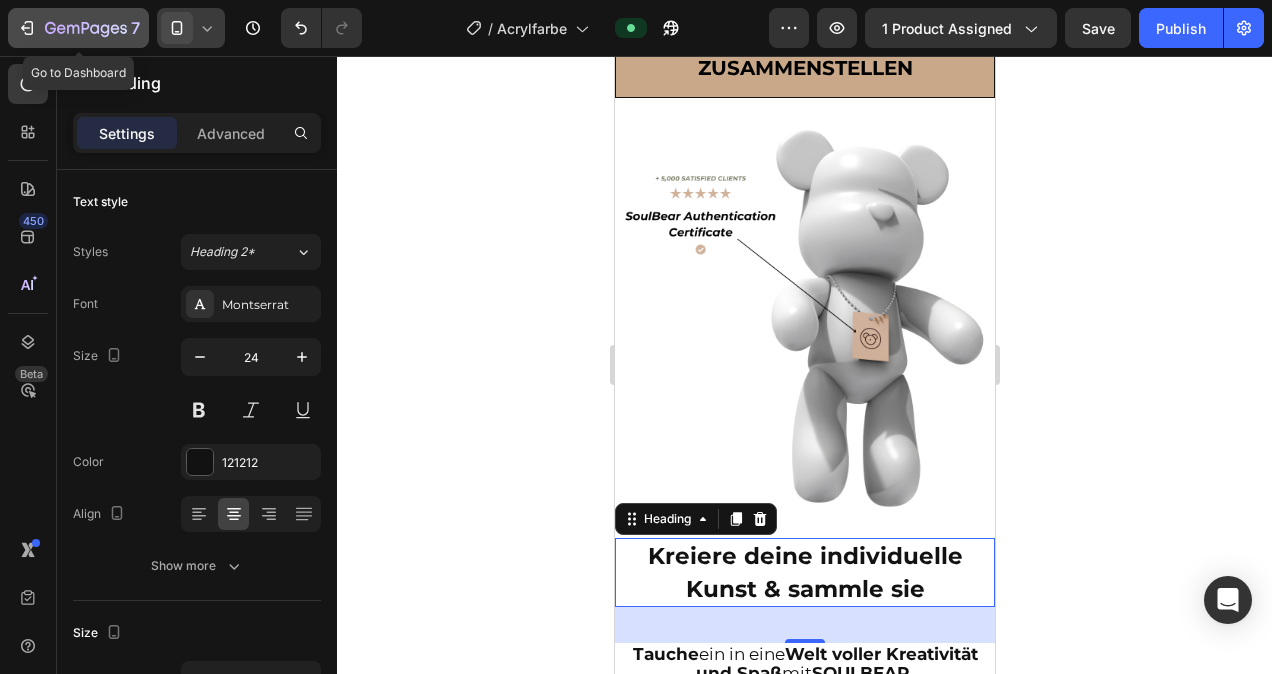 click 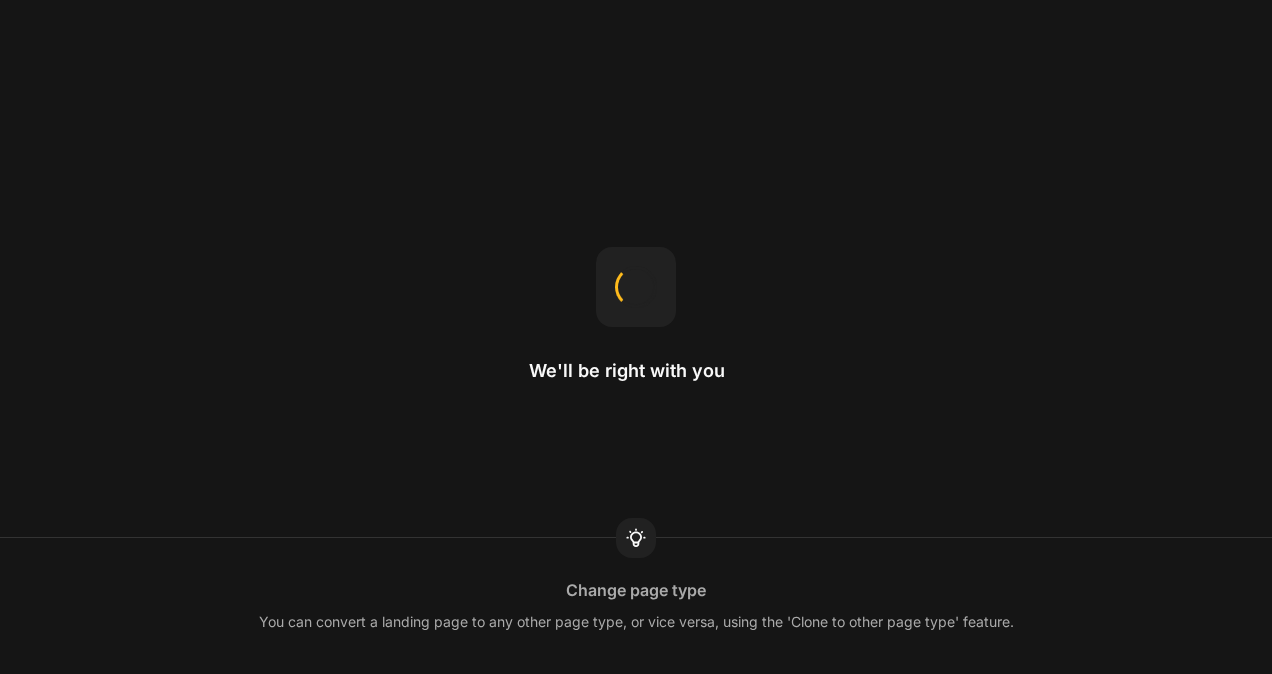 scroll, scrollTop: 0, scrollLeft: 0, axis: both 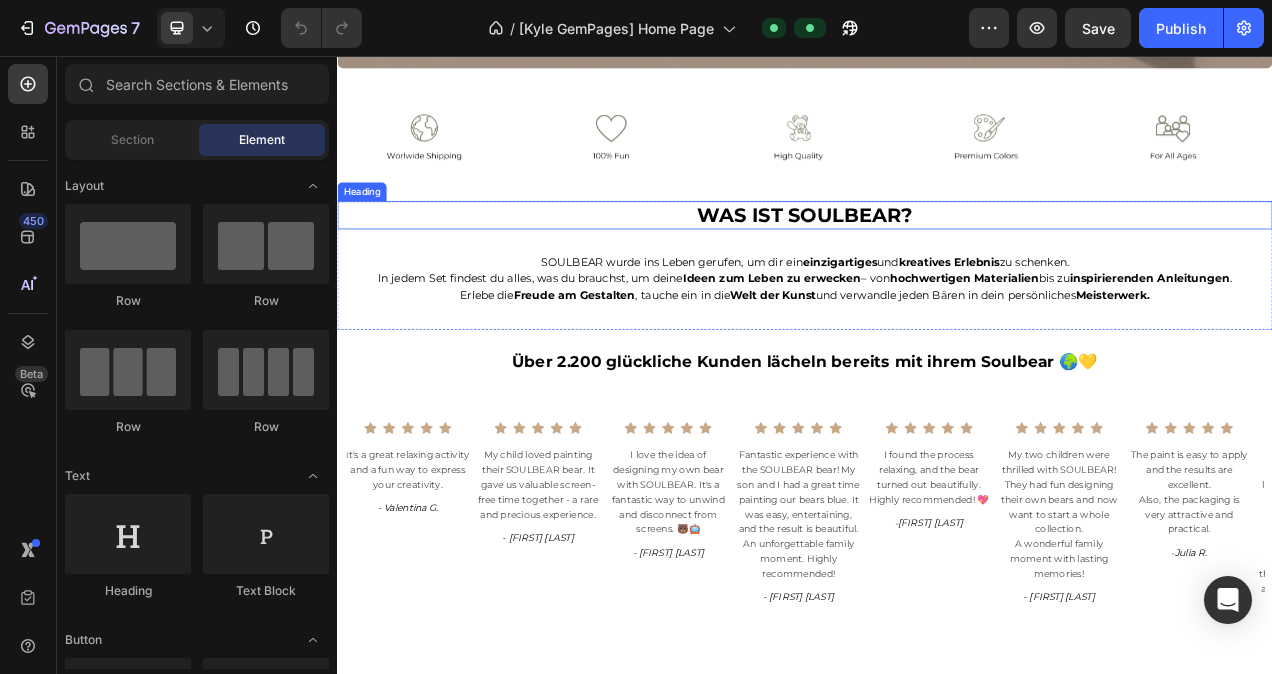 click on "WAS IST SOULBEAR?" at bounding box center [937, 261] 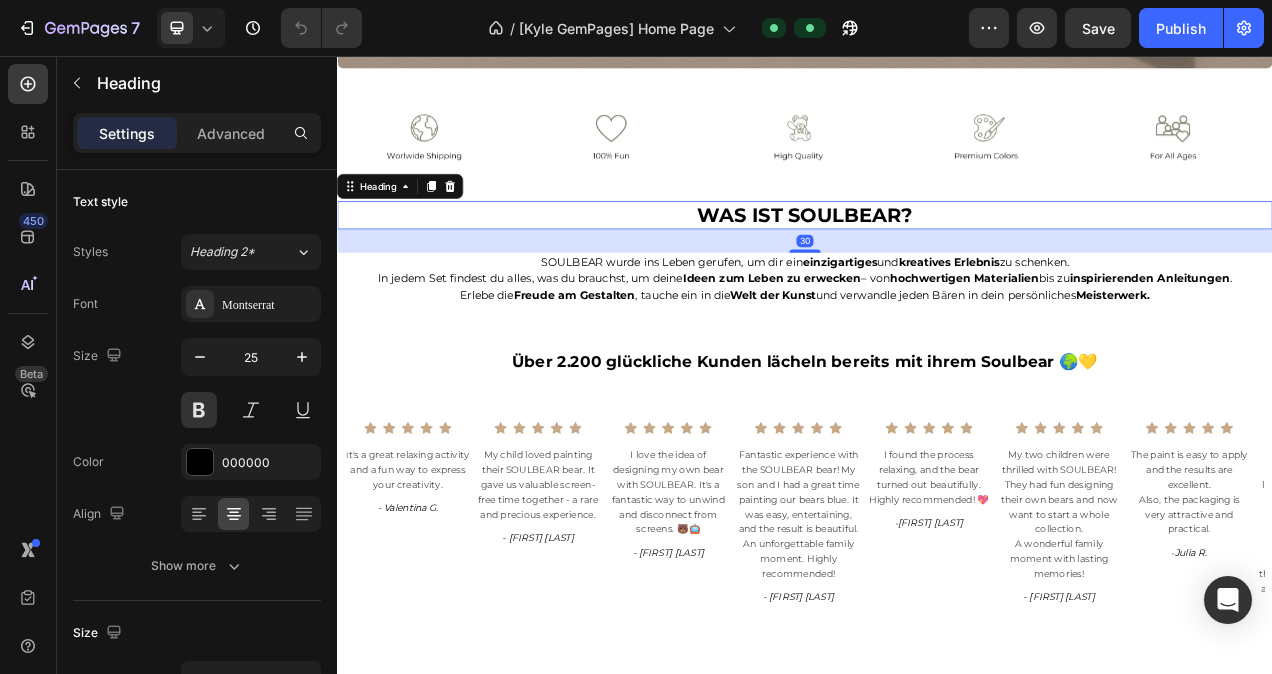 click on "WAS IST SOULBEAR?" at bounding box center [937, 261] 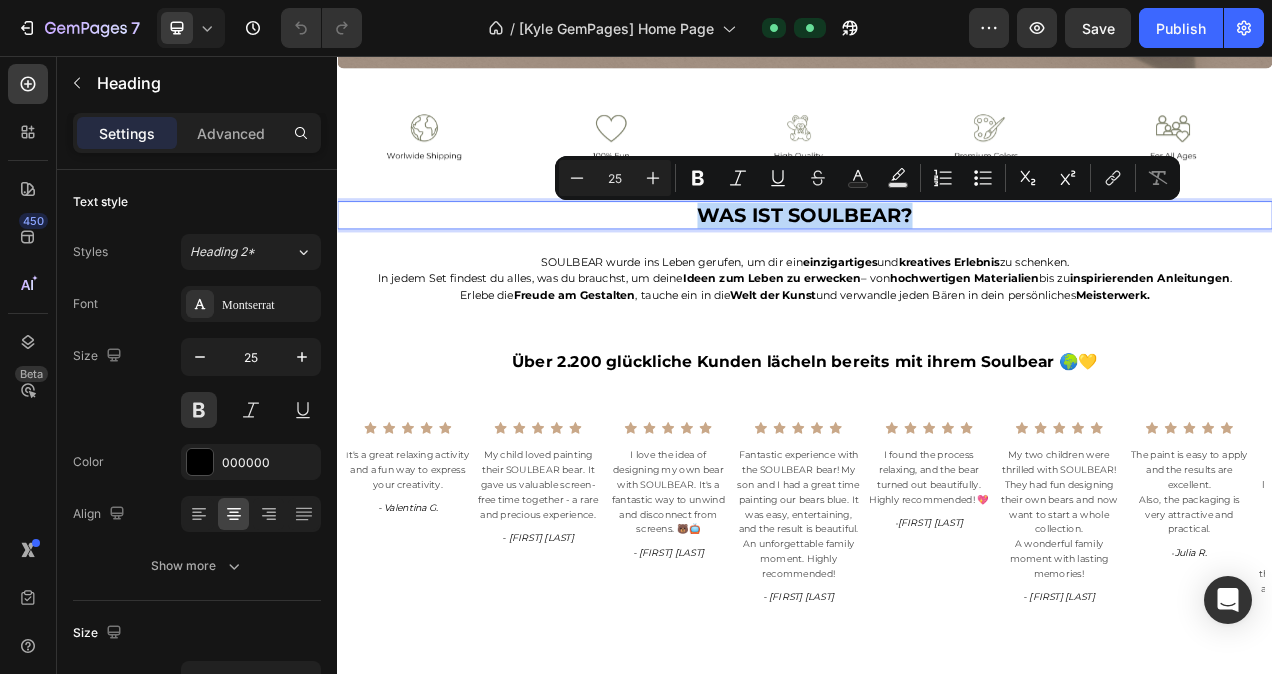 drag, startPoint x: 1095, startPoint y: 250, endPoint x: 775, endPoint y: 251, distance: 320.00156 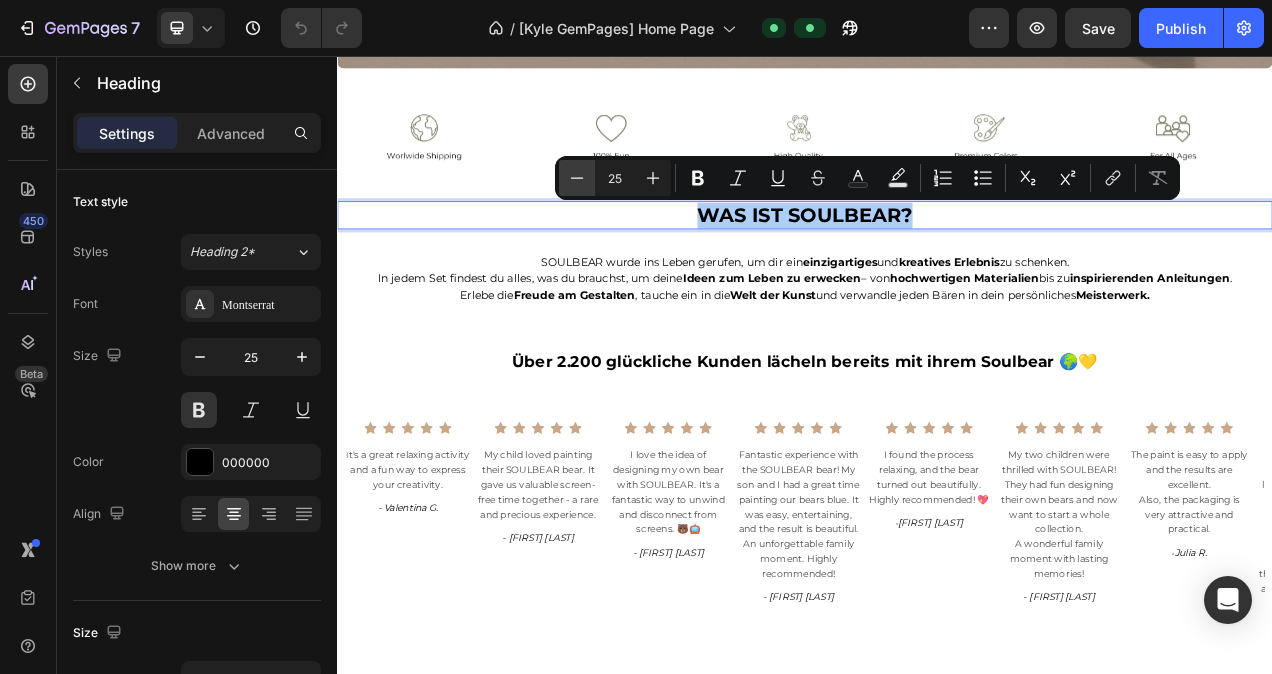 click 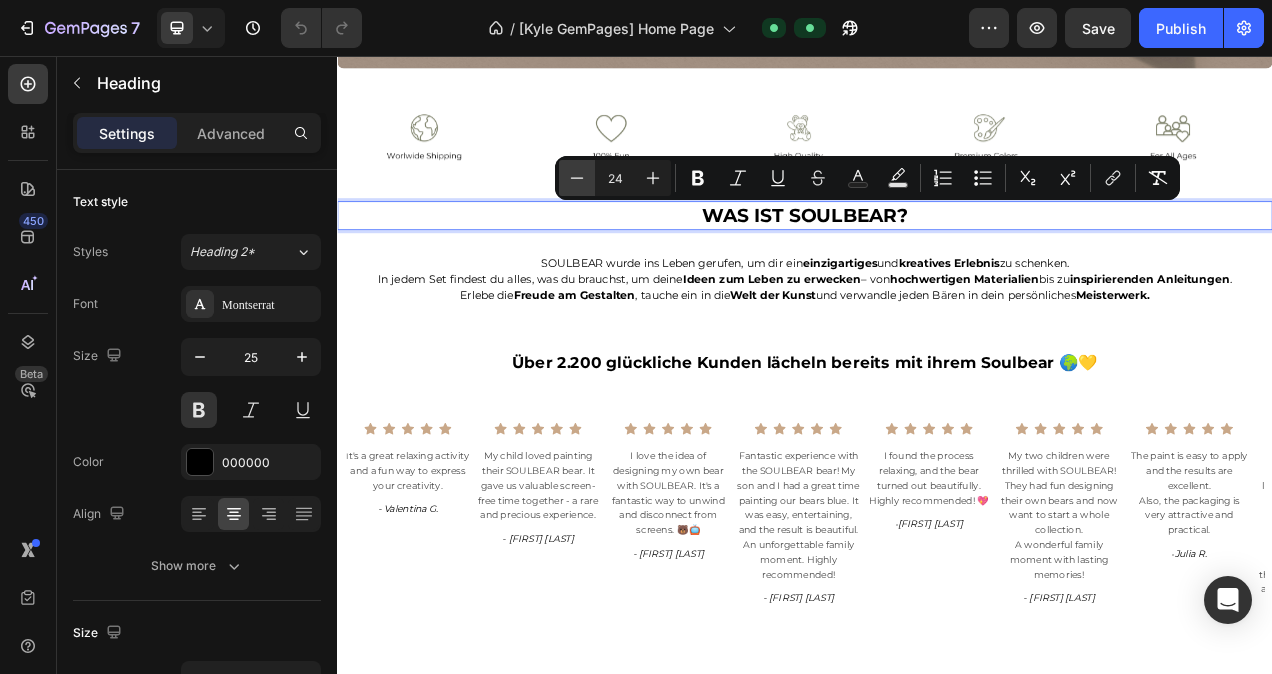 click 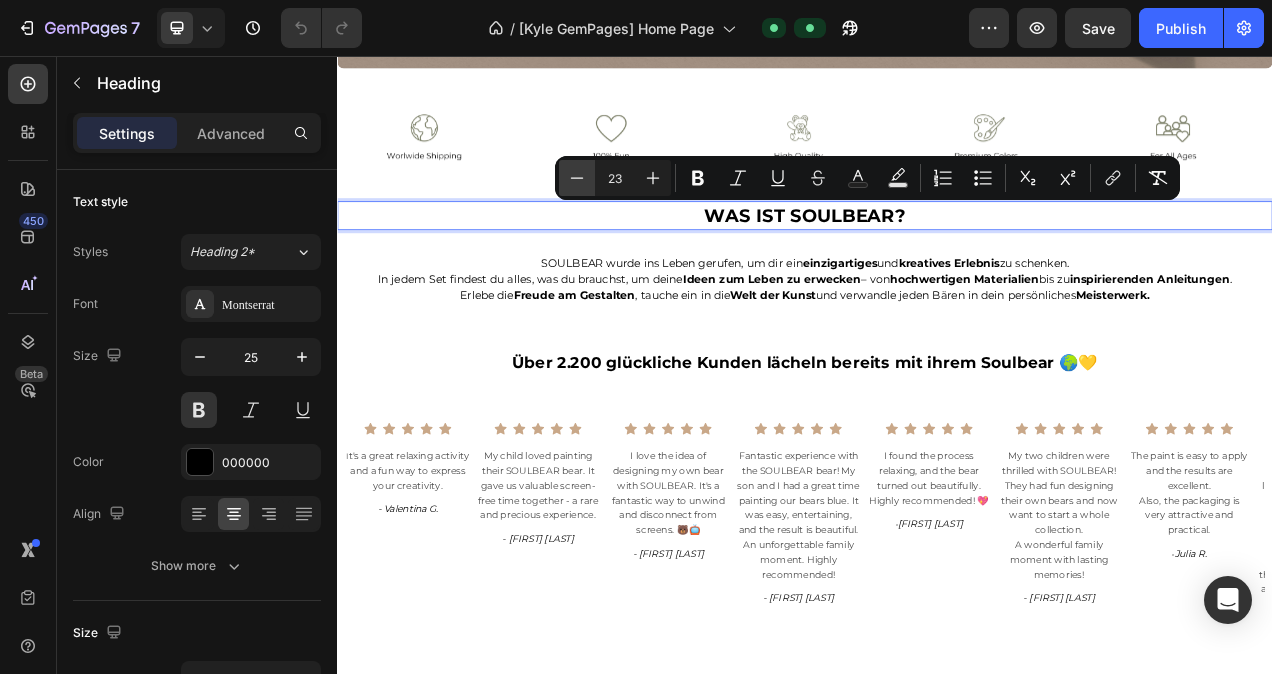 click 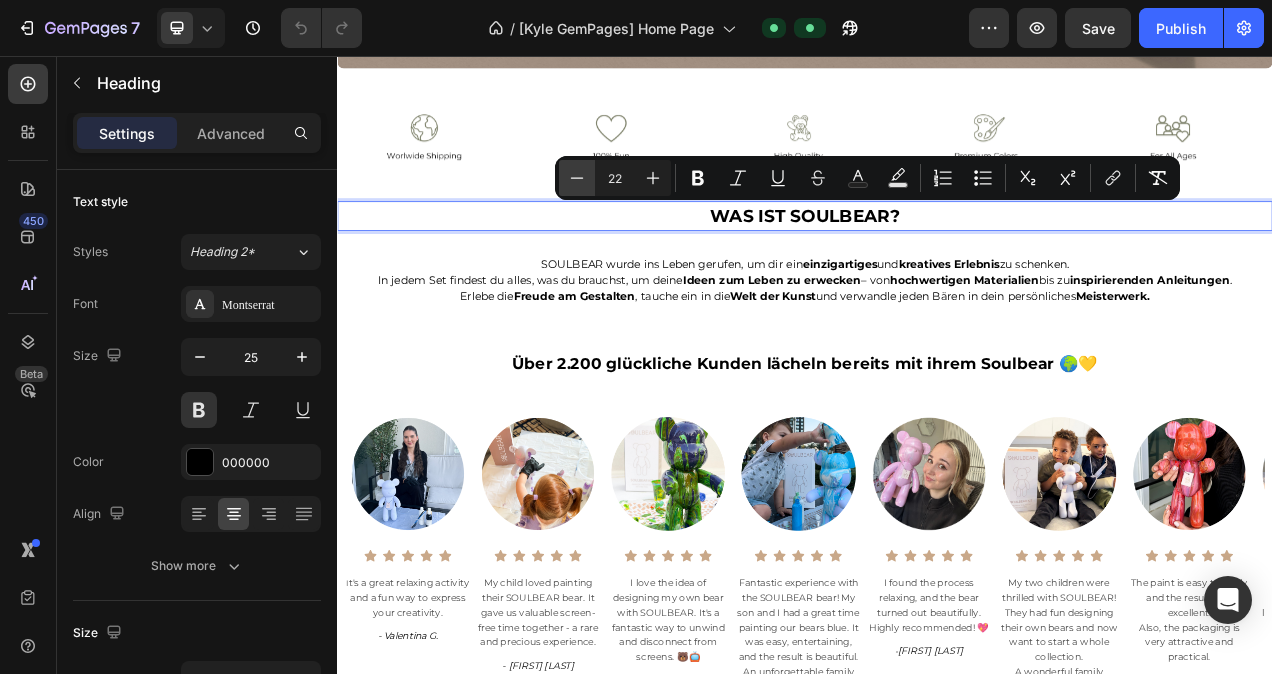 click 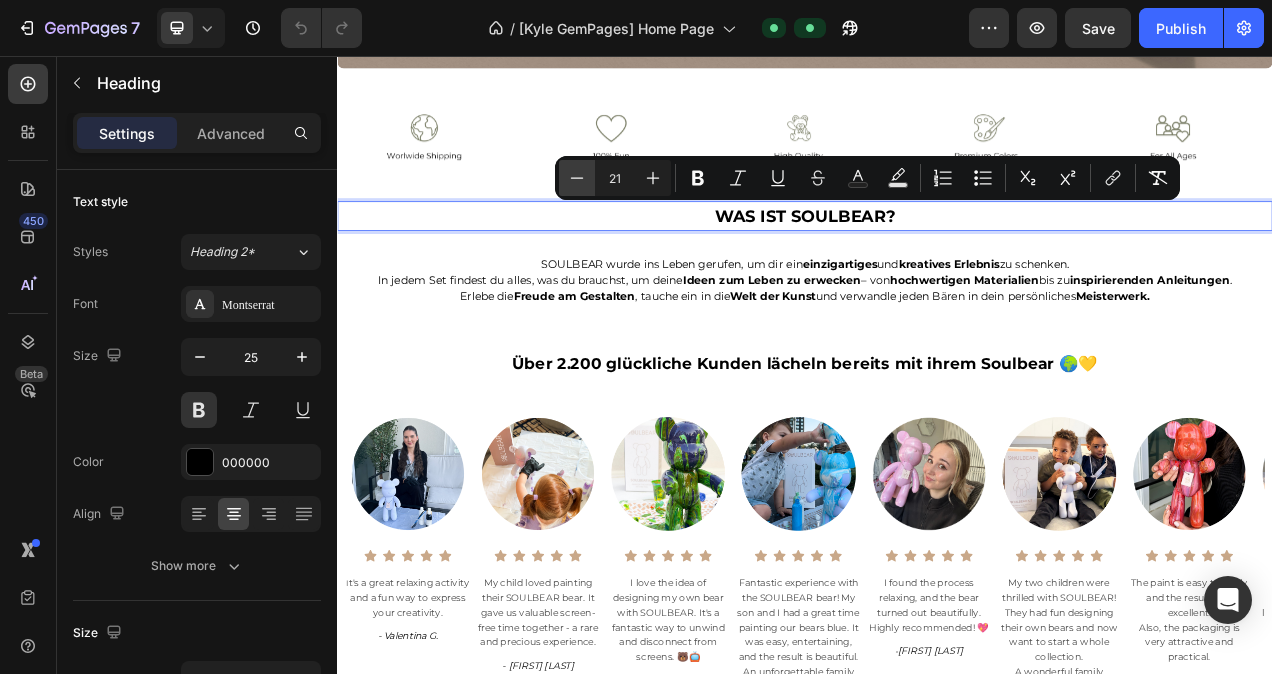 click 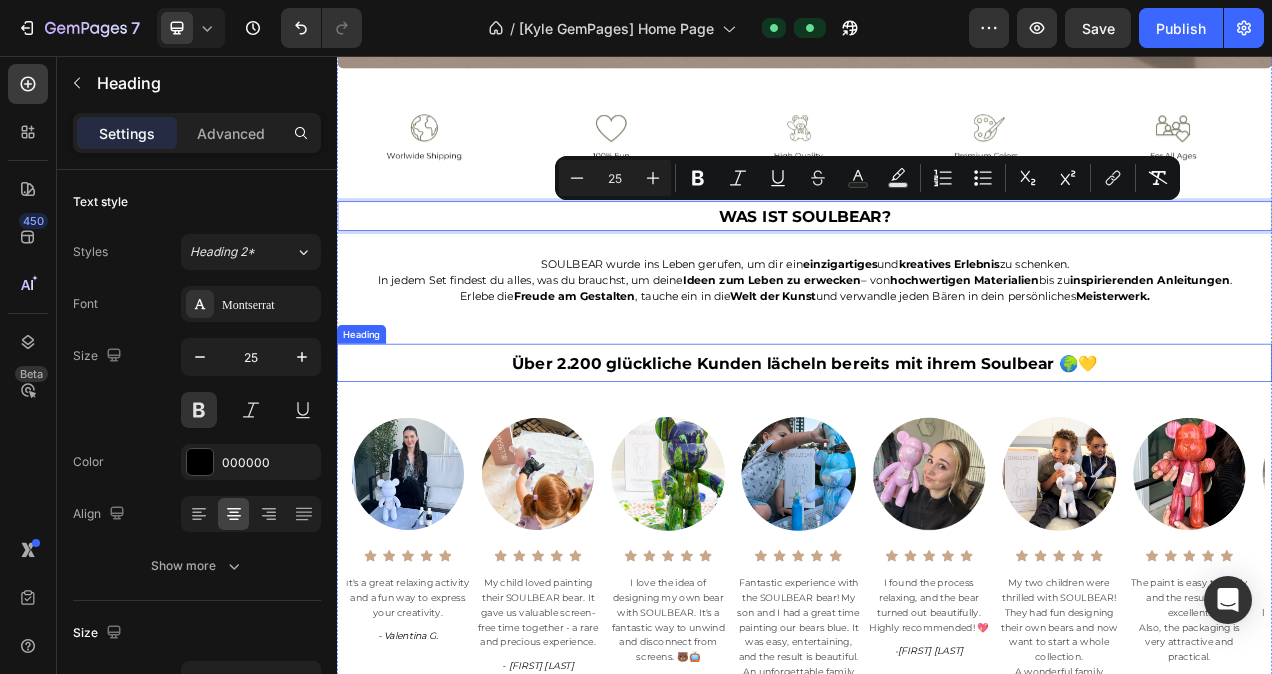 click on "Über 2.200 glückliche Kunden lächeln bereits mit ihrem Soulbear 🌍💛" at bounding box center [937, 450] 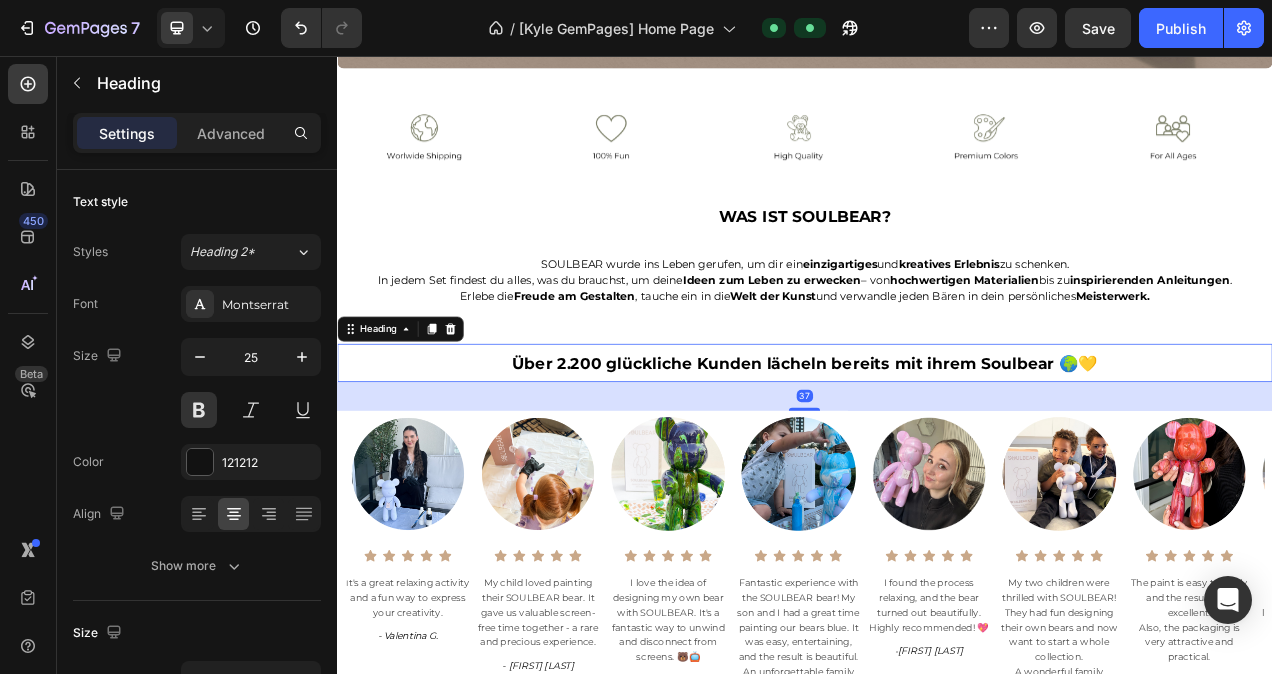 click on "Über 2.200 glückliche Kunden lächeln bereits mit ihrem Soulbear 🌍💛" at bounding box center [937, 450] 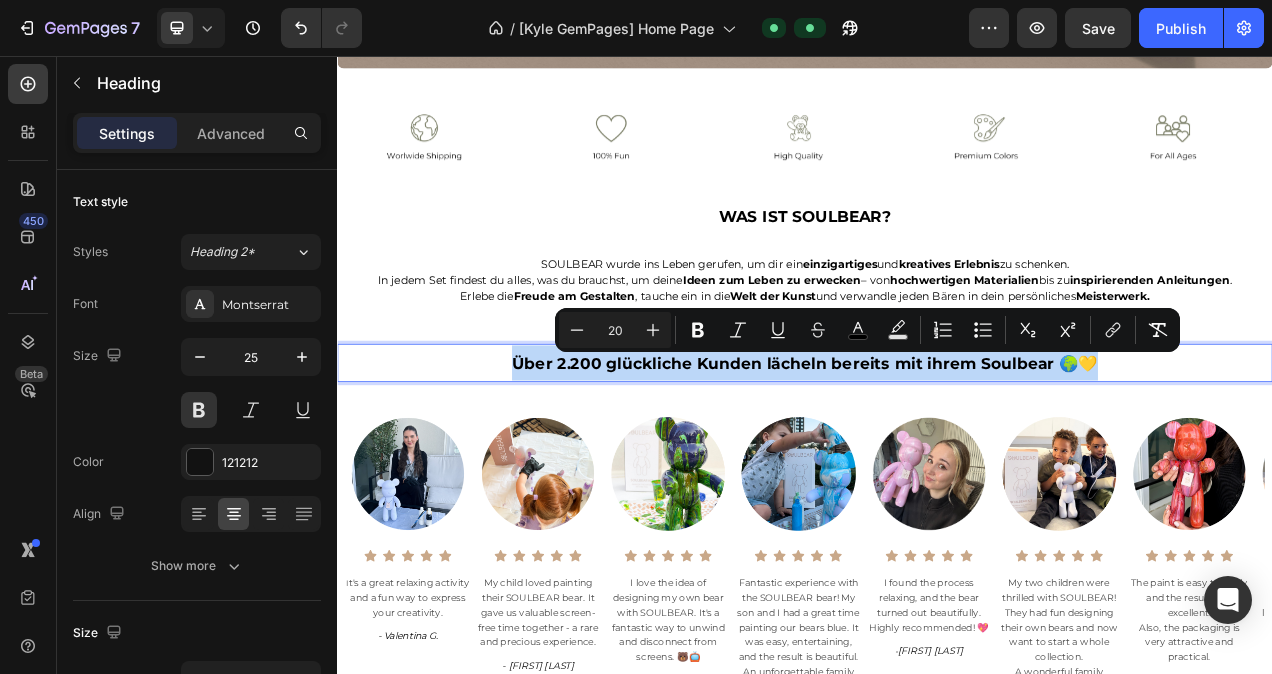 drag, startPoint x: 1329, startPoint y: 449, endPoint x: 557, endPoint y: 454, distance: 772.0162 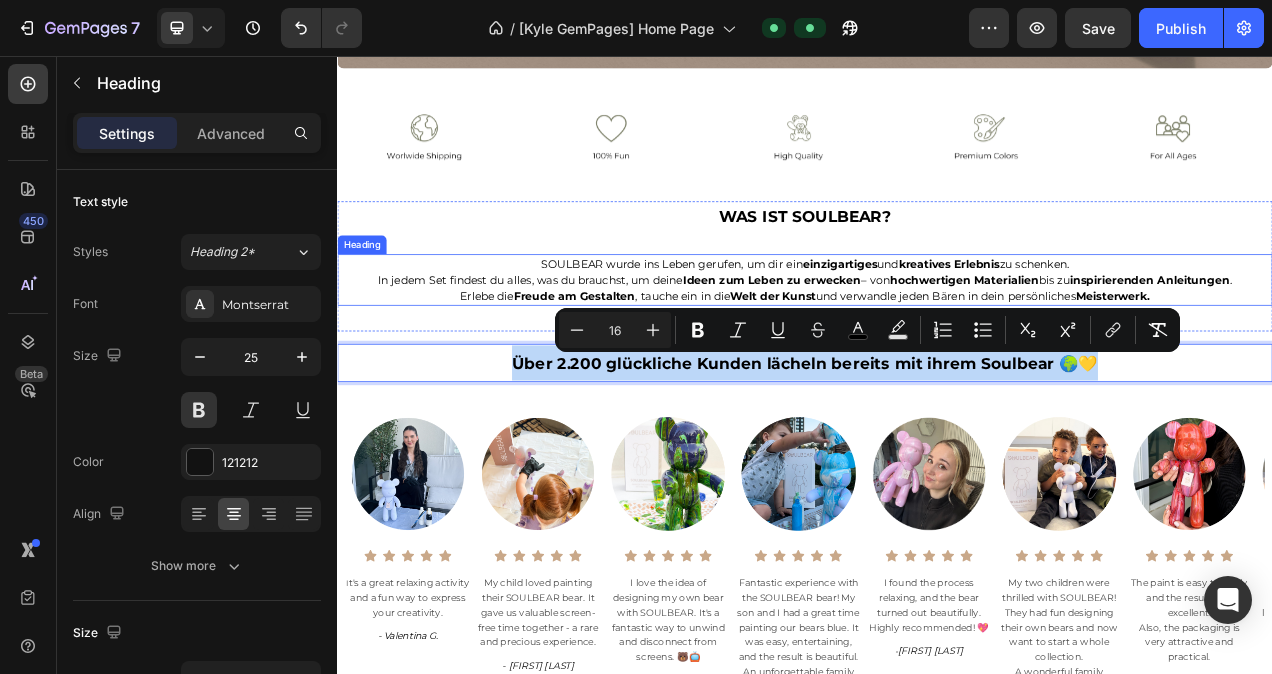 click on "zum Leben zu erwecken" at bounding box center [918, 344] 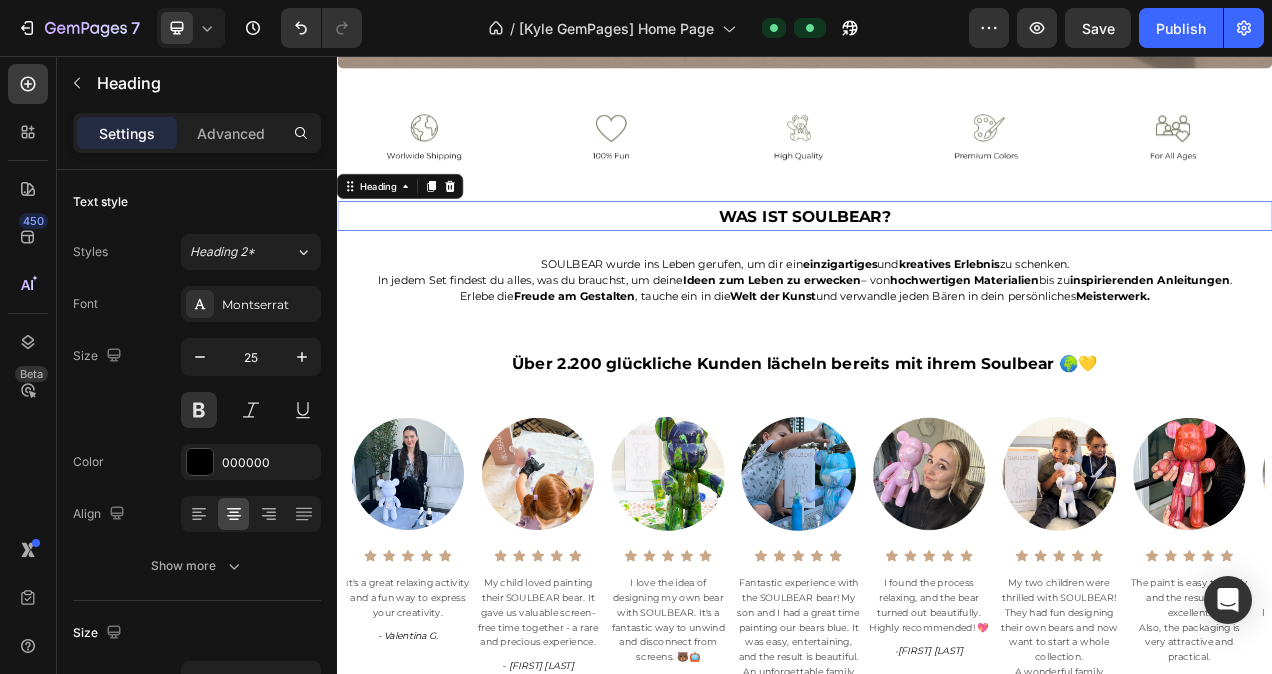 click on "WAS IST SOULBEAR?" at bounding box center (937, 263) 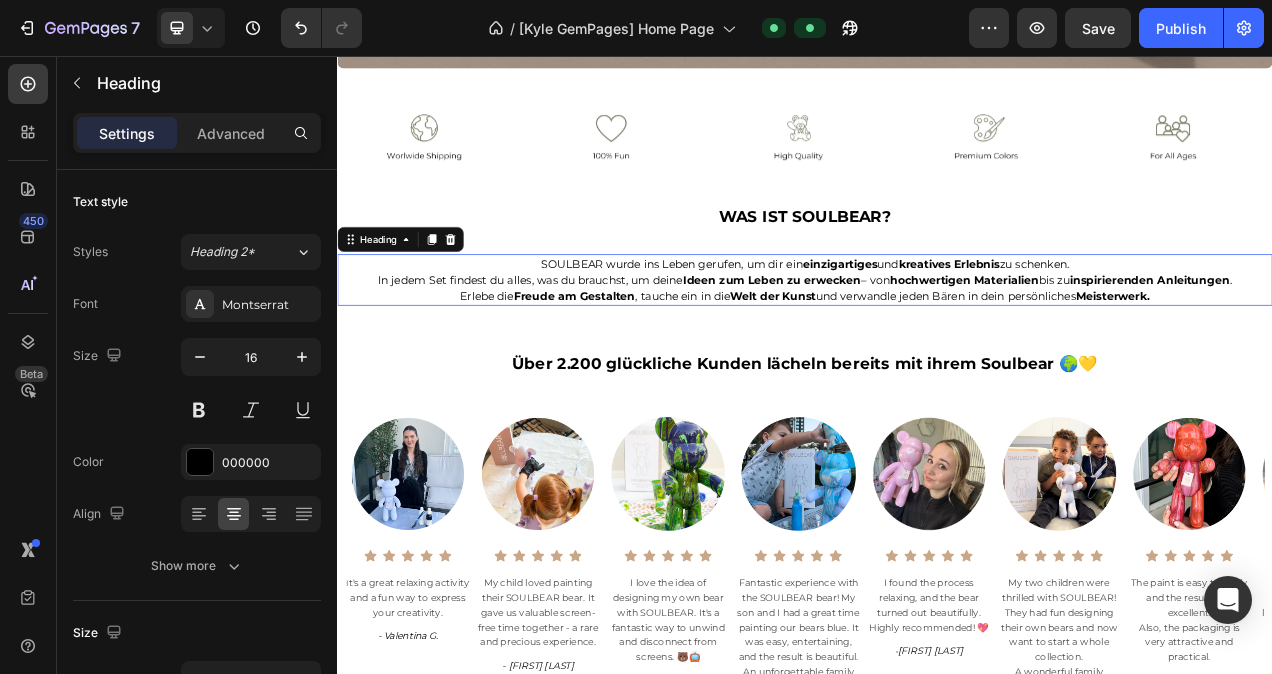 click on "SOULBEAR wurde ins Leben gerufen, um dir ein  einzigartiges  und  kreatives Erlebnis  zu schenken. In jedem Set findest du alles, was du brauchst, um deine  Ideen   zum Leben zu erwecken  – von  hochwertigen Materialien  bis zu  inspirierenden Anleitungen . Erlebe die  Freude am Gestalten , tauche ein in die  Welt der Kunst  und verwandle jeden Bären in dein persönliches  Meisterwerk." at bounding box center [937, 344] 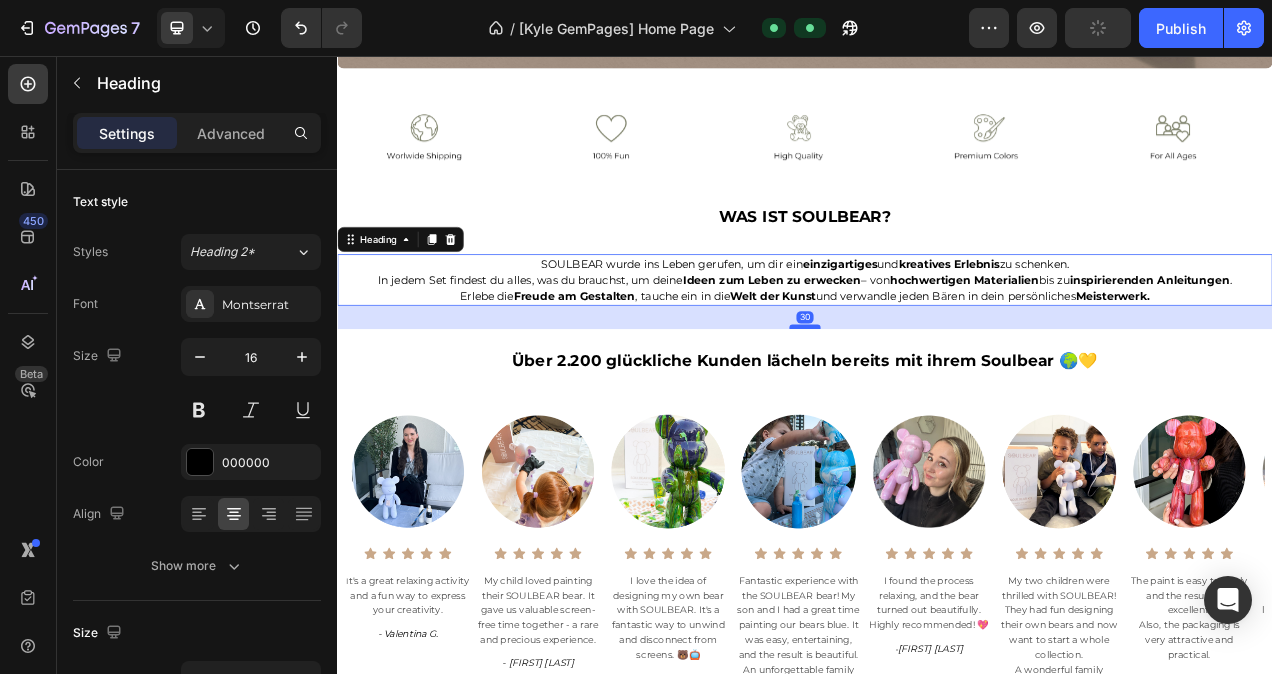 click at bounding box center (937, 404) 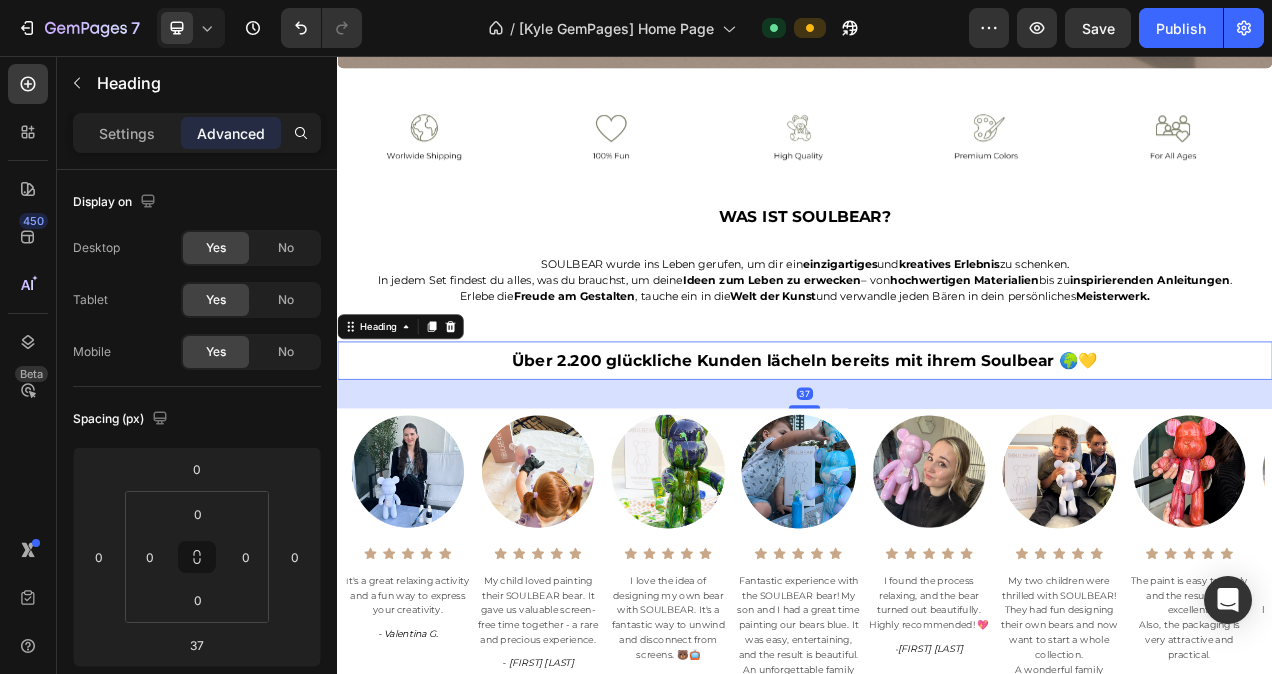 click on "⁠⁠⁠⁠⁠⁠⁠ Über 2.200 glückliche Kunden lächeln bereits mit ihrem Soulbear 🌍💛" at bounding box center [937, 447] 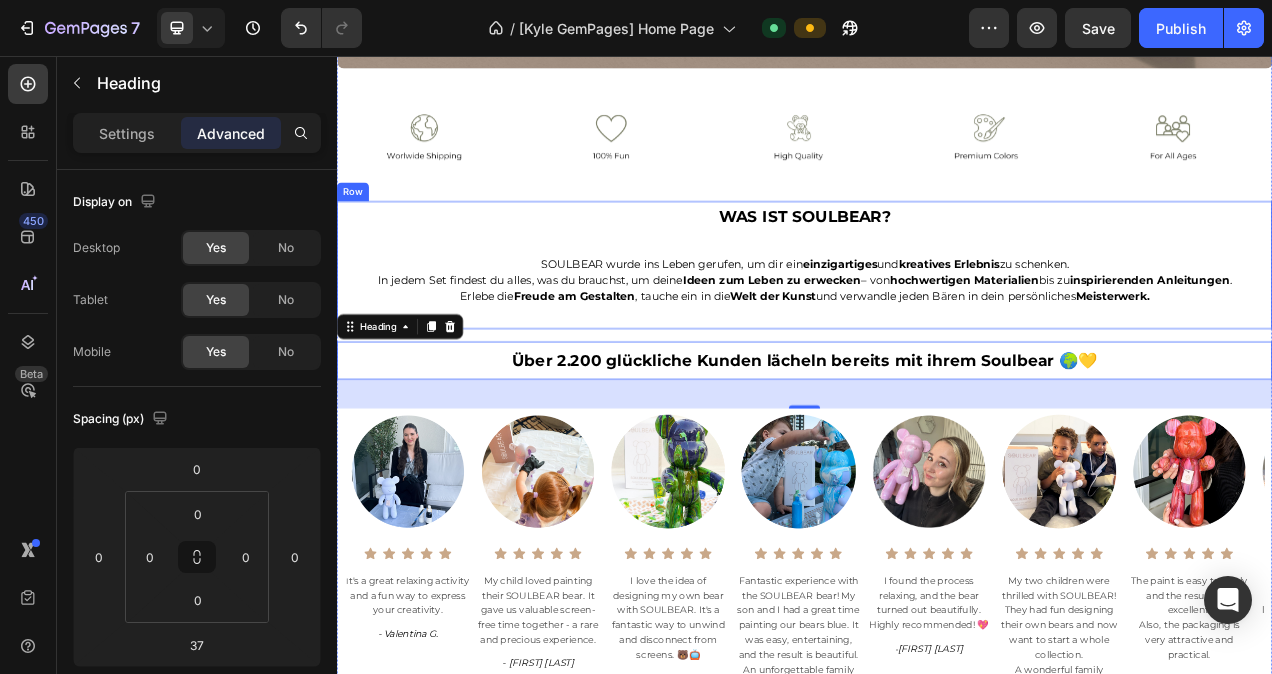 click on "⁠⁠⁠⁠⁠⁠⁠ WAS IST SOULBEAR? Heading SOULBEAR wurde ins Leben gerufen, um dir ein  einzigartiges  und  kreatives Erlebnis  zu schenken. In jedem Set findest du alles, was du brauchst, um deine  Ideen   zum Leben zu erwecken  – von  hochwertigen Materialien  bis zu  inspirierenden Anleitungen . Erlebe die  Freude am Gestalten , tauche ein in die  Welt der Kunst  und verwandle jeden Bären in dein persönliches  Meisterwerk. Heading SOULBEAR wurde ins Leben gerufen, um dir ein  einzigartiges  und  kreatives Erlebnis  zu schenken. In jedem Set findest du alles, was du brauchst, um deine  Ideen   zum Leben zu erwecken  – von  hochwertigen Materialien  bis zu  inspirierenden Anleitungen . Erlebe die  Freude am Gestalten , tauche ein in die  Welt der Kunst  und verwandle jeden Bären in dein persönliches  Meisterwerk. Heading" at bounding box center [937, 325] 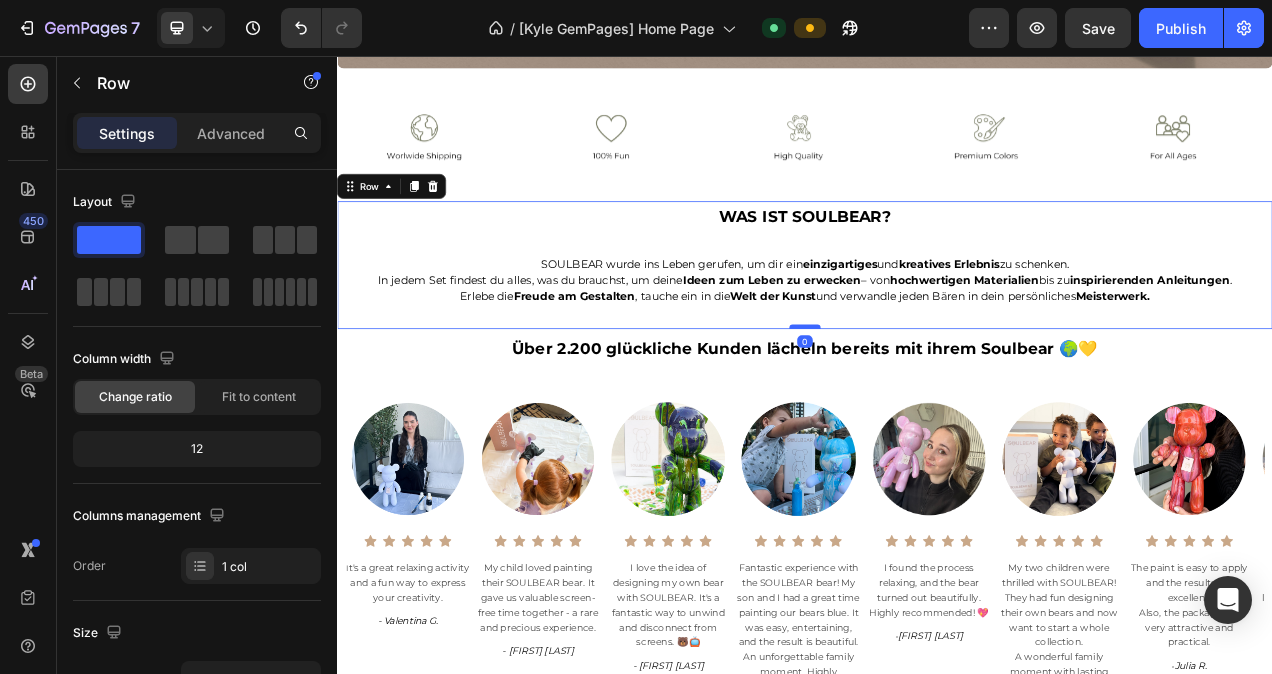 drag, startPoint x: 936, startPoint y: 423, endPoint x: 941, endPoint y: 404, distance: 19.646883 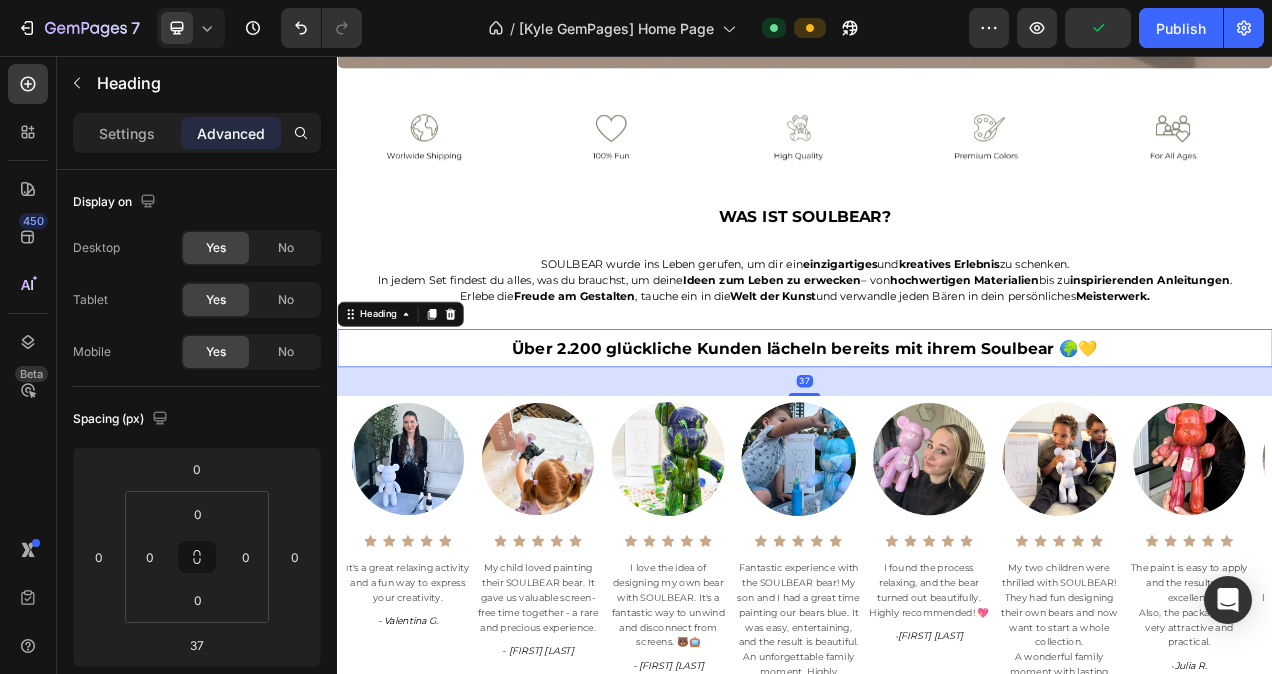 click on "Über 2.200 glückliche Kunden lächeln bereits mit ihrem Soulbear 🌍💛" at bounding box center (937, 432) 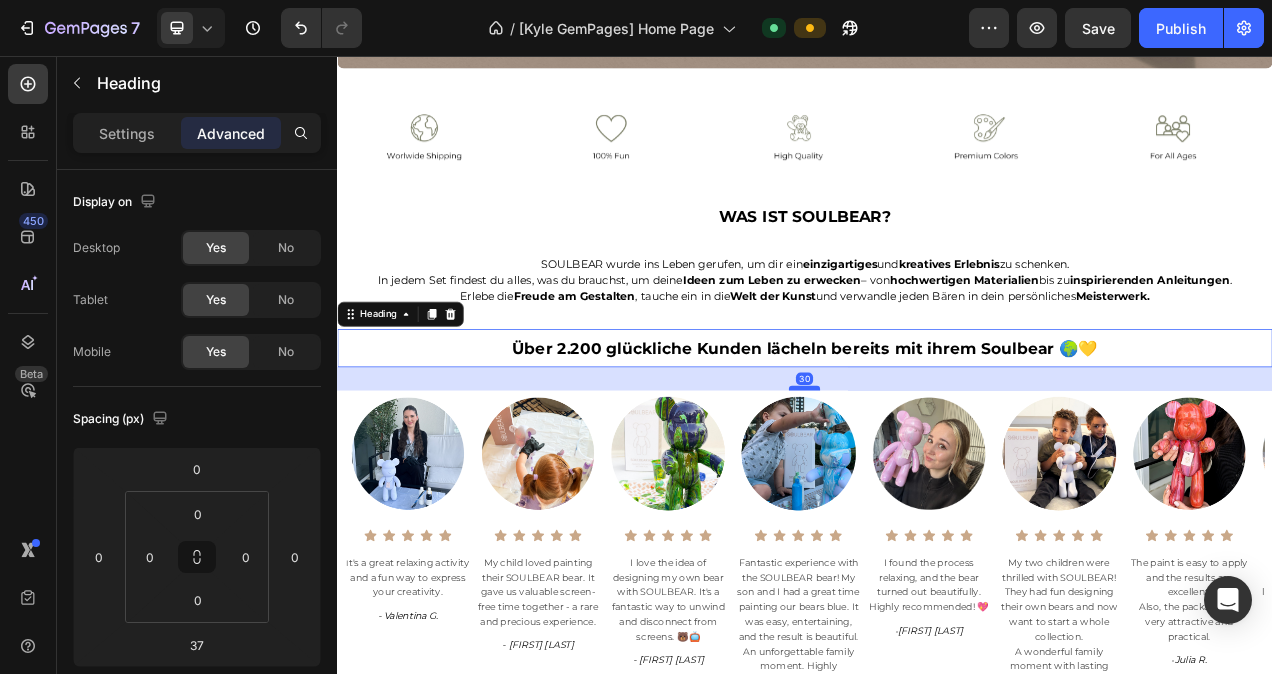 click at bounding box center [937, 483] 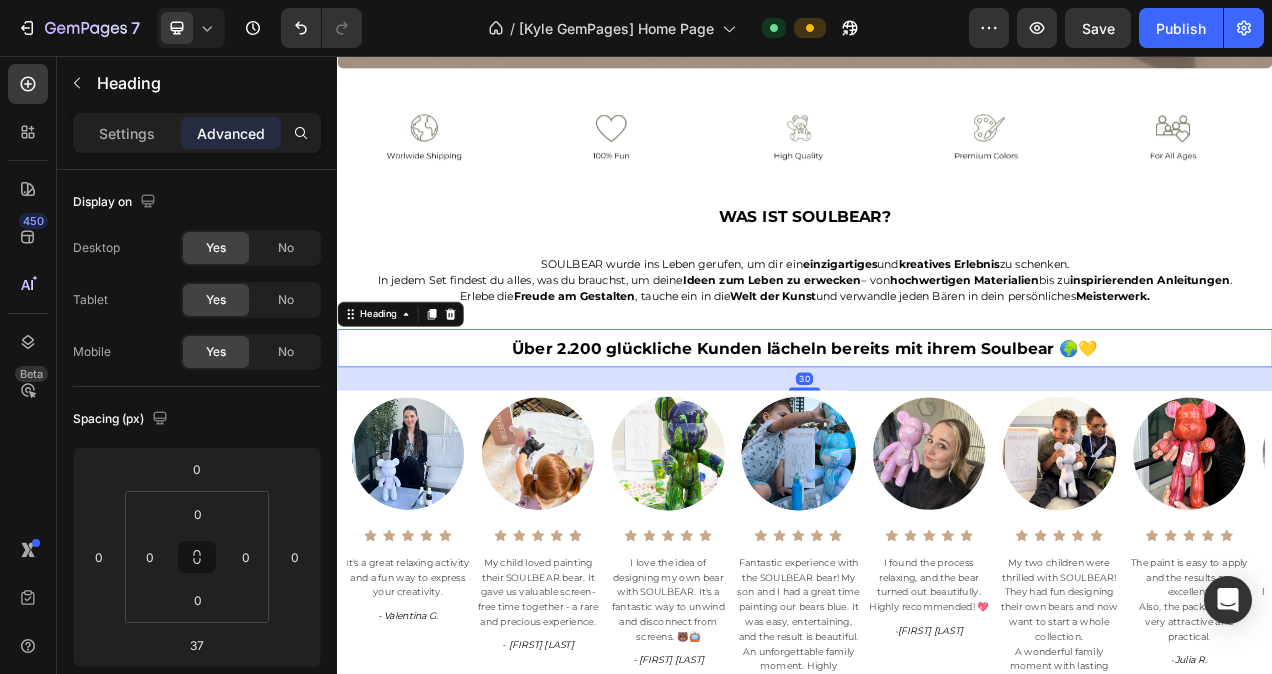 type on "30" 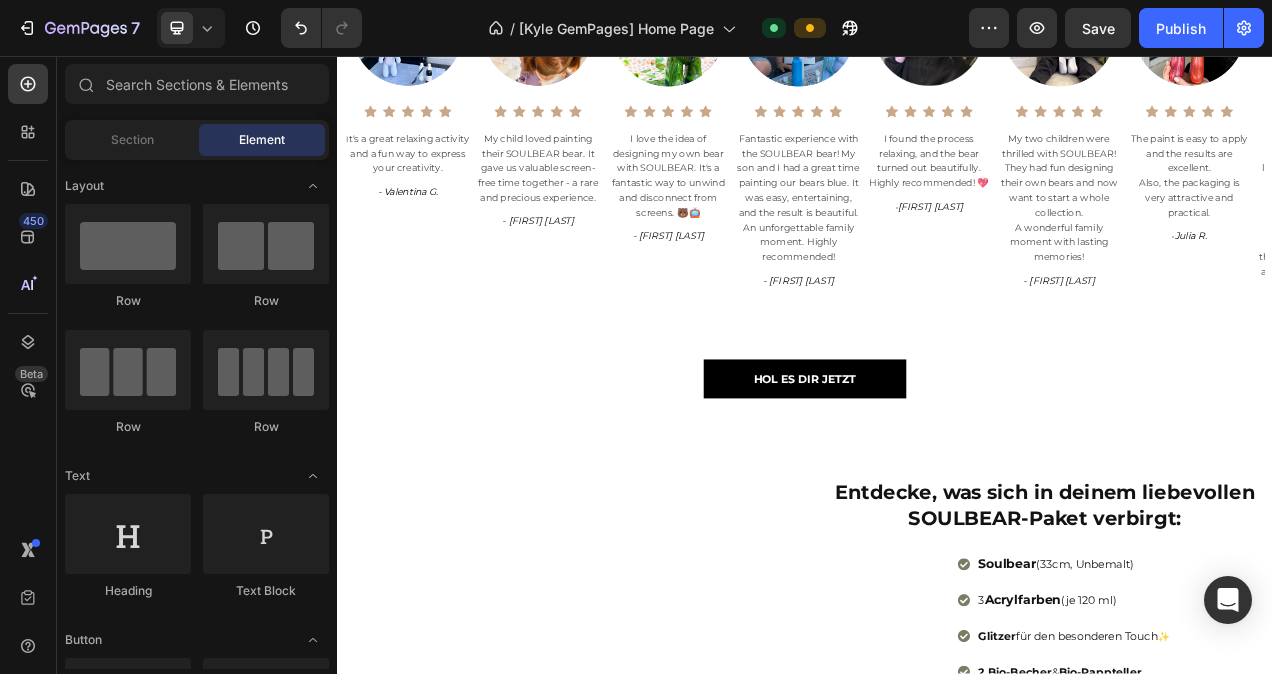 scroll, scrollTop: 1260, scrollLeft: 0, axis: vertical 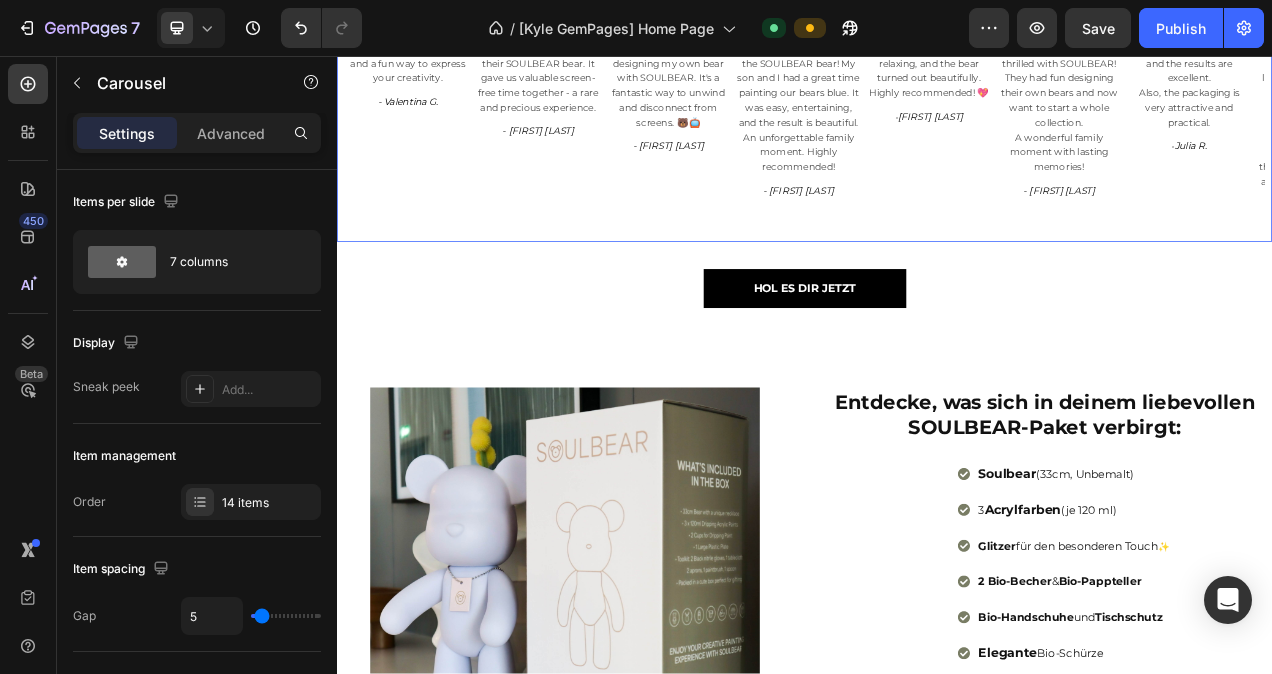 click on "Image Icon Icon Icon Icon Icon Icon List Hoz I found the process relaxing, and the bear turned out beautifully. Highly recommended! 💖 Text block -  Kris S. Text block" at bounding box center [1097, 60] 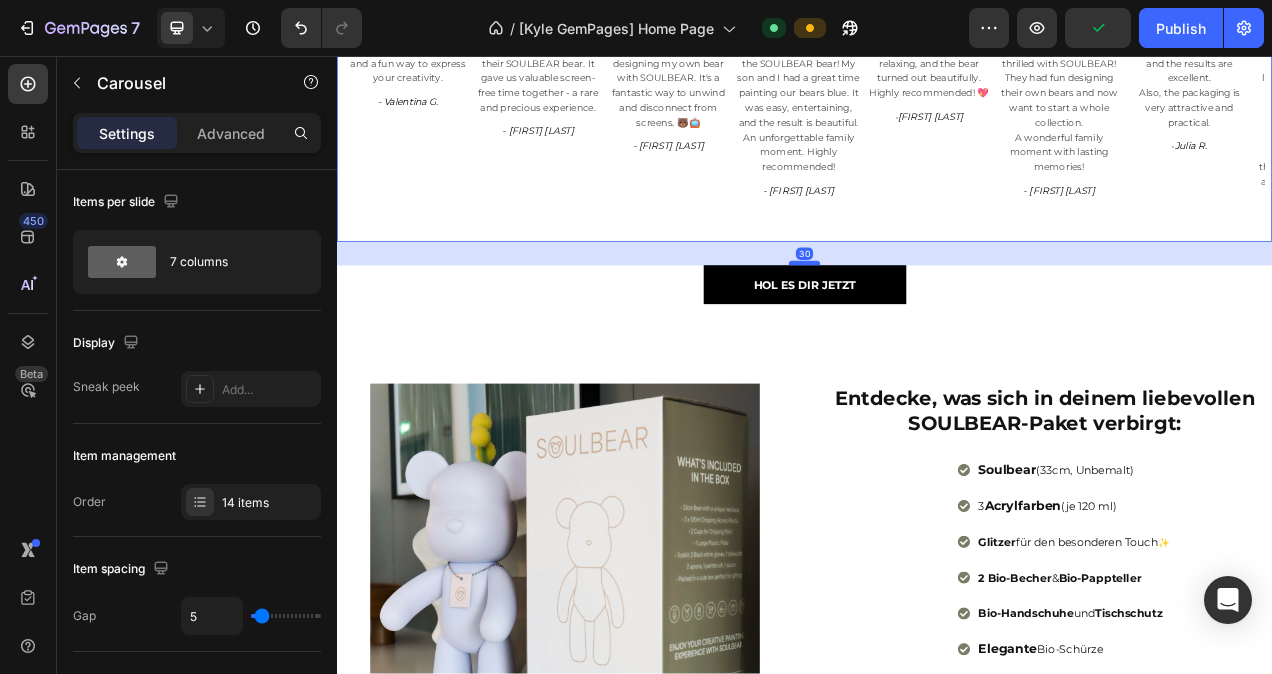 click at bounding box center (937, 322) 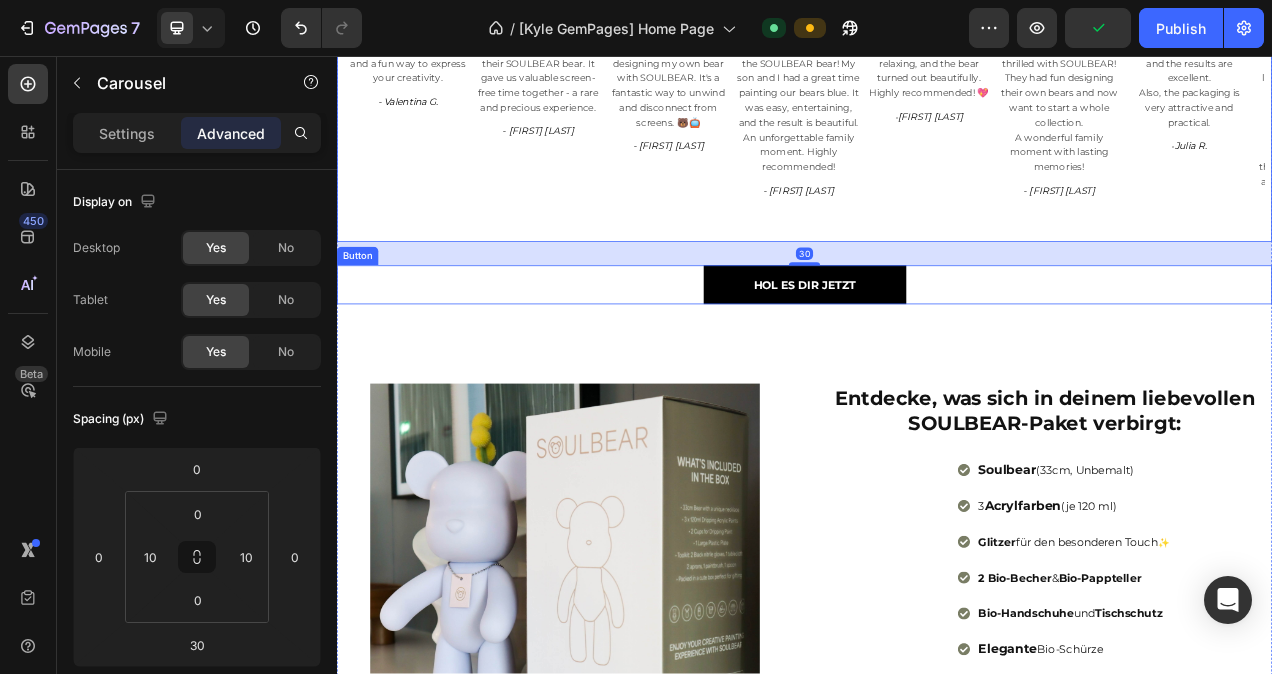 click on "HOL ES DIR JETZT Button" at bounding box center (937, 350) 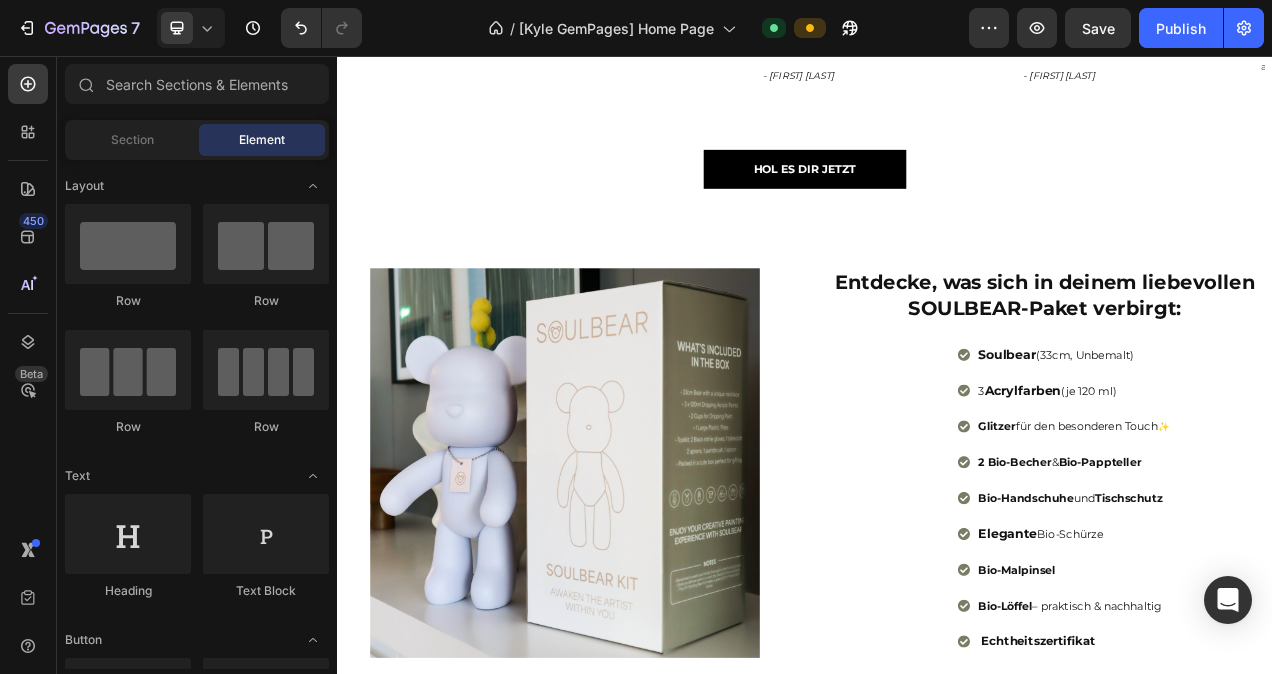 scroll, scrollTop: 1423, scrollLeft: 0, axis: vertical 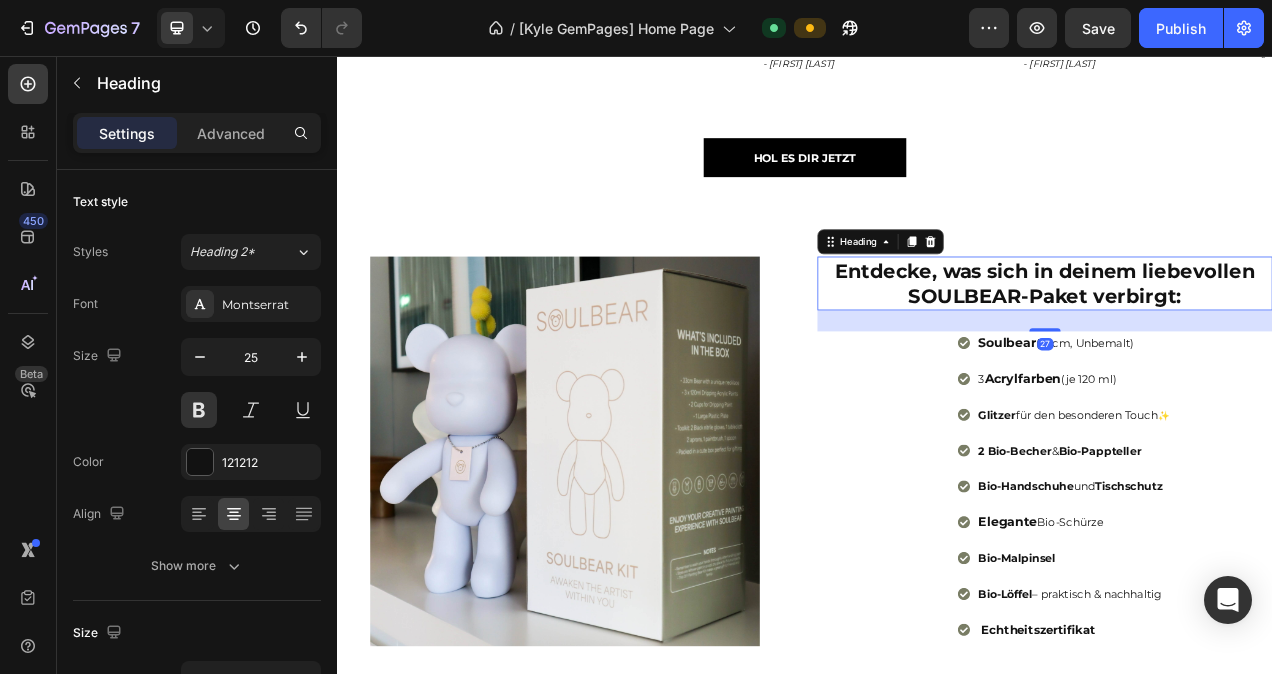 click on "Entdecke, was sich in deinem liebevollen SOULBEAR-Paket verbirgt:" at bounding box center (1245, 348) 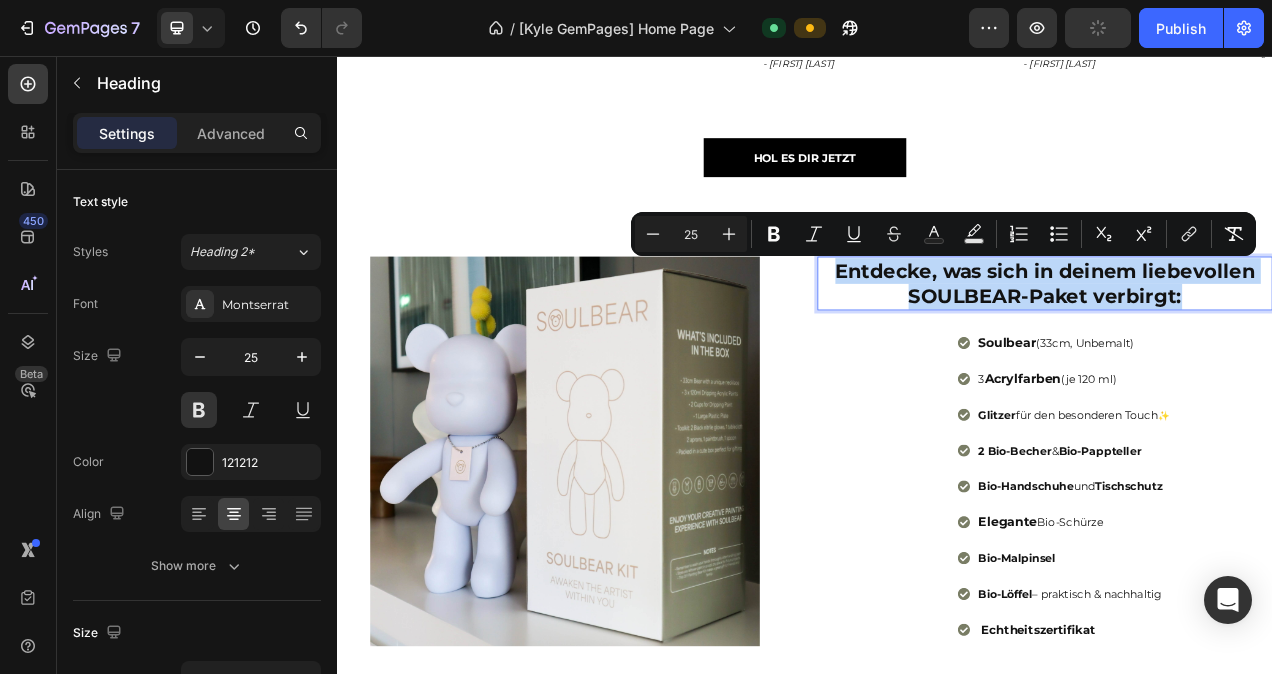 drag, startPoint x: 1438, startPoint y: 357, endPoint x: 971, endPoint y: 335, distance: 467.5179 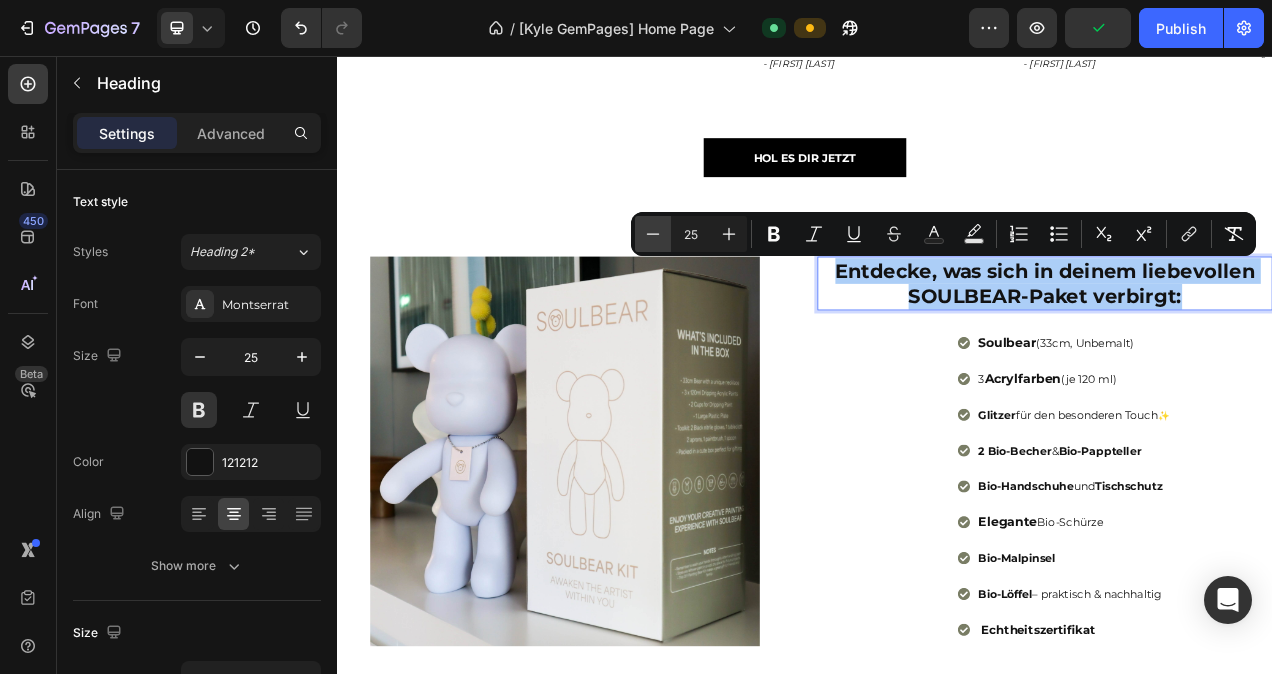 click 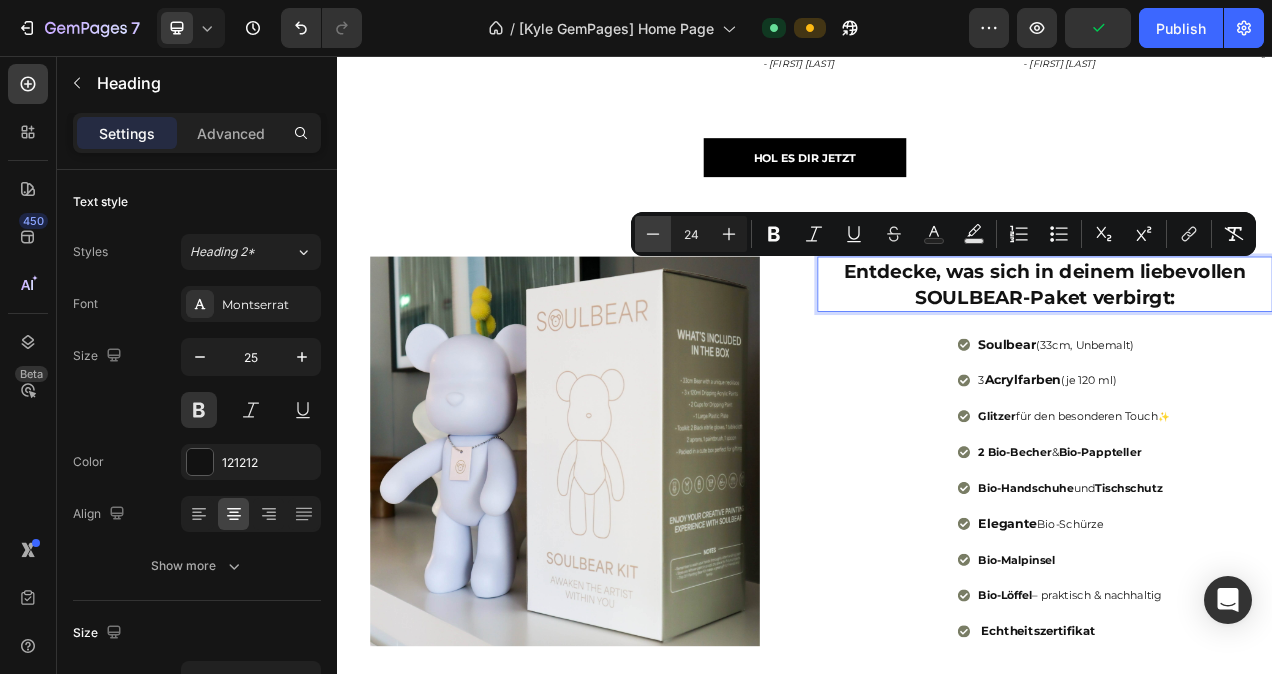 click 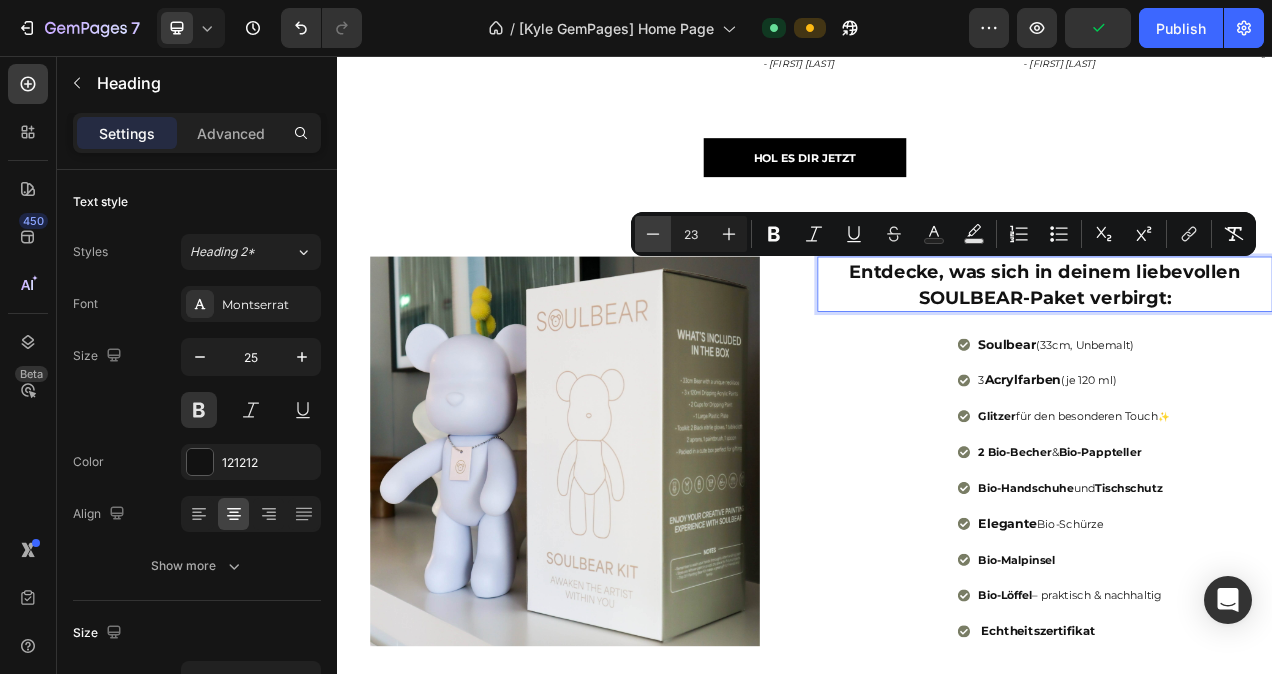 click 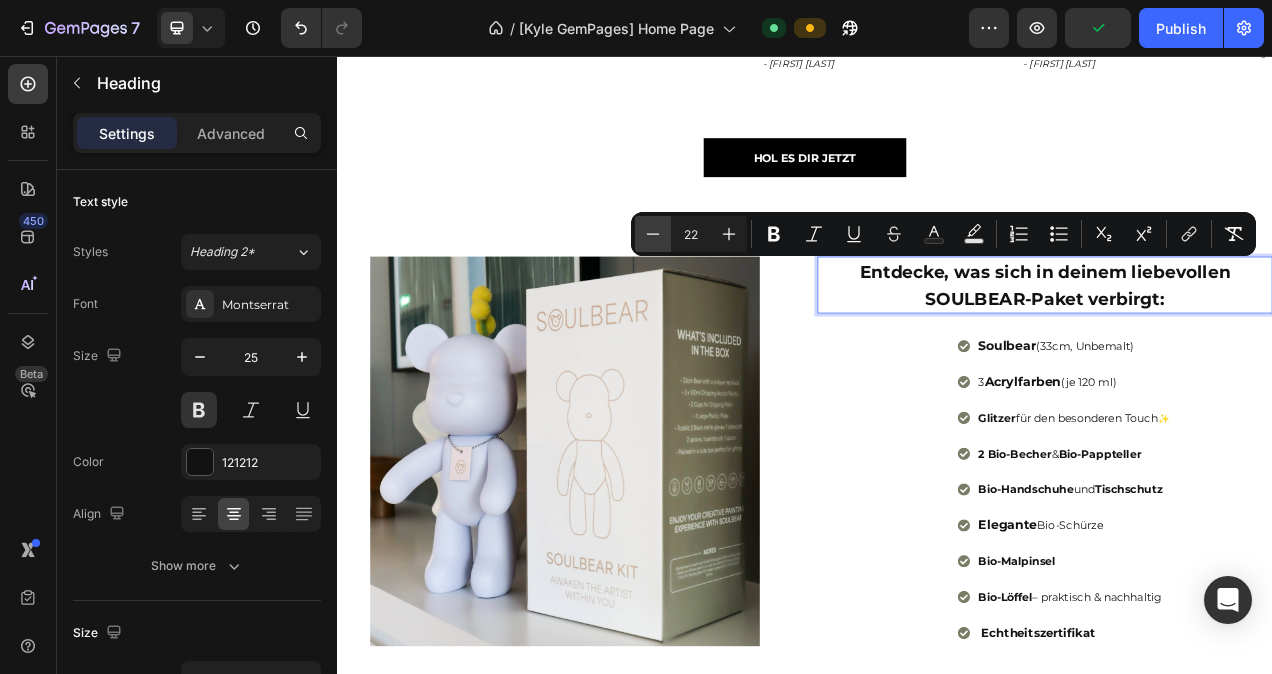 click 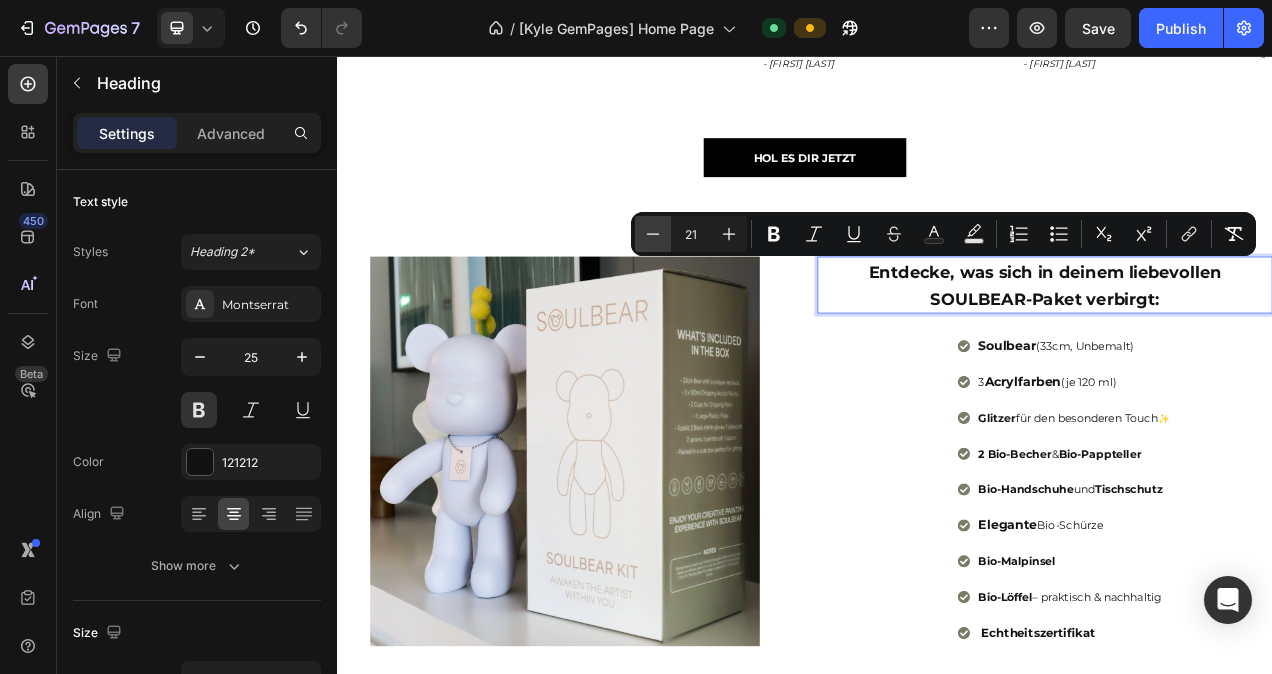 click 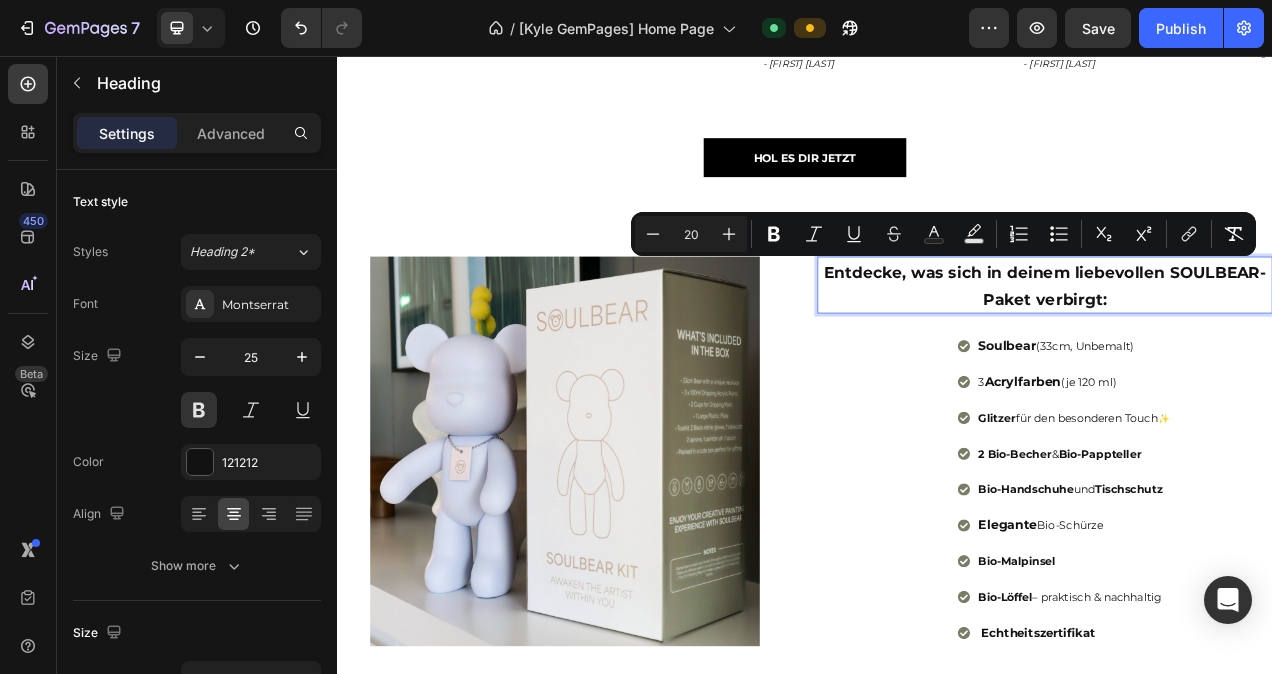 click on "Entdecke, was sich in deinem liebevollen SOULBEAR-Paket verbirgt:" at bounding box center [1245, 350] 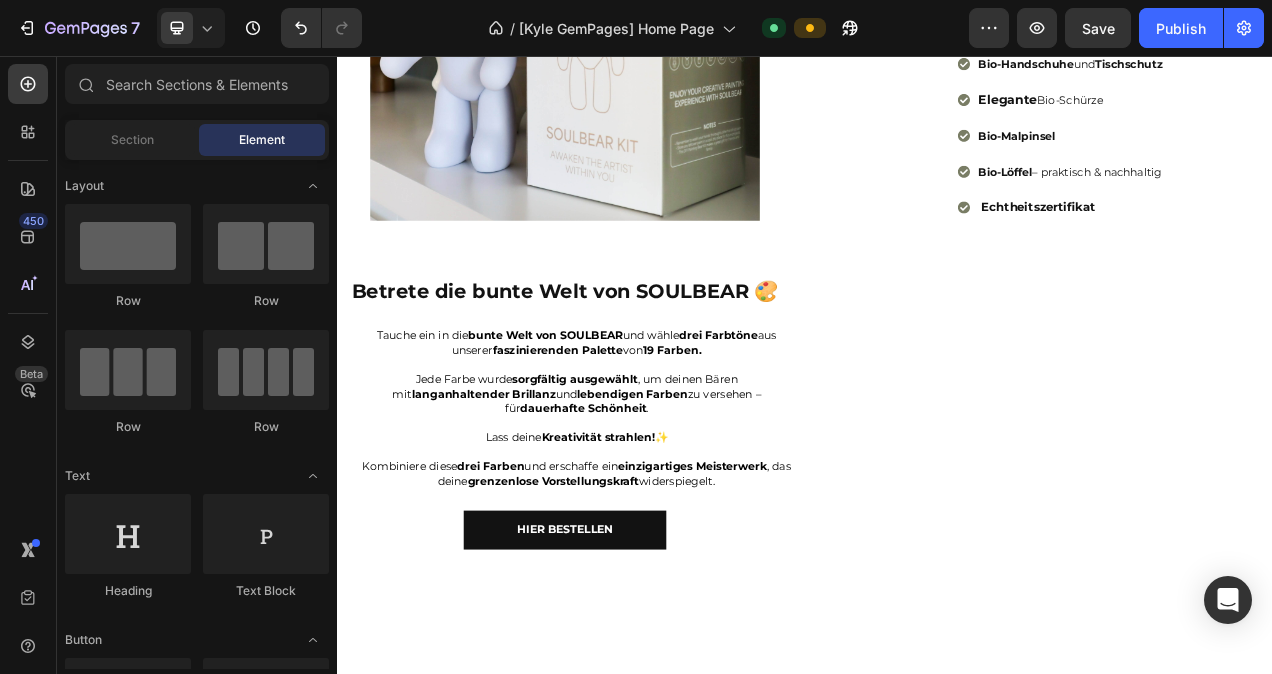 scroll, scrollTop: 2019, scrollLeft: 0, axis: vertical 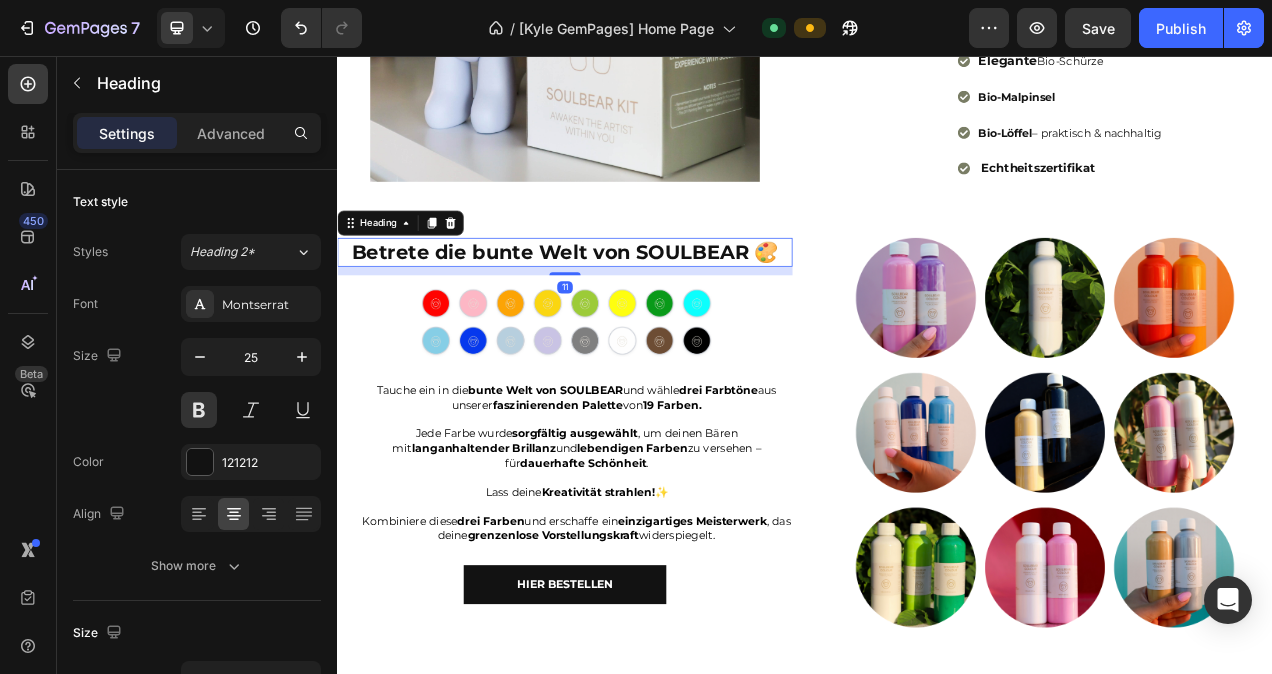 click on "Betrete die bunte Welt von SOULBEAR 🎨" at bounding box center (629, 308) 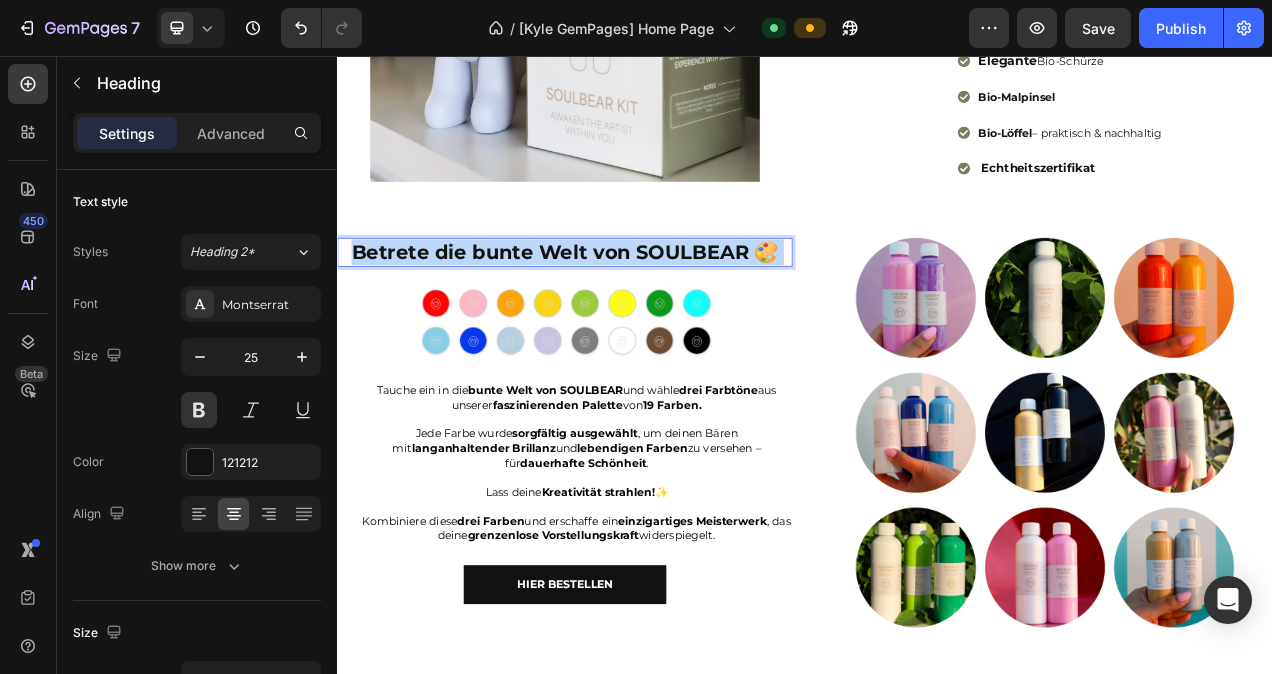 drag, startPoint x: 901, startPoint y: 309, endPoint x: 633, endPoint y: 307, distance: 268.00748 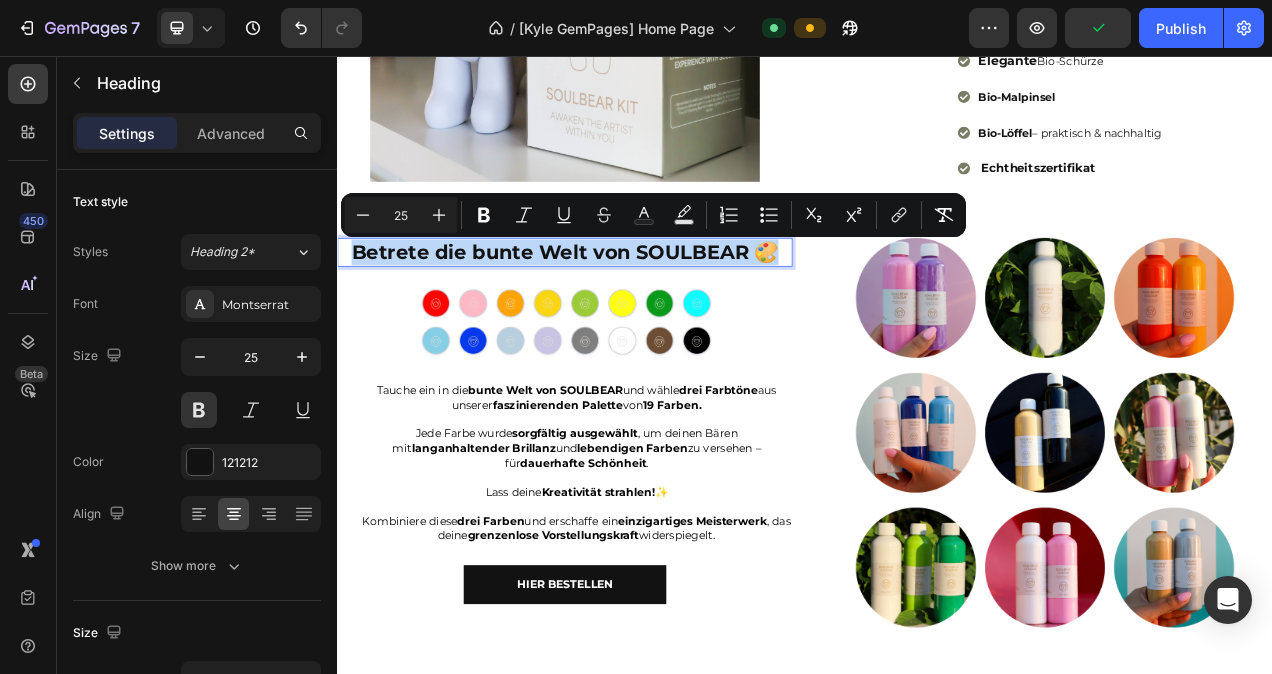drag, startPoint x: 353, startPoint y: 303, endPoint x: 891, endPoint y: 304, distance: 538.0009 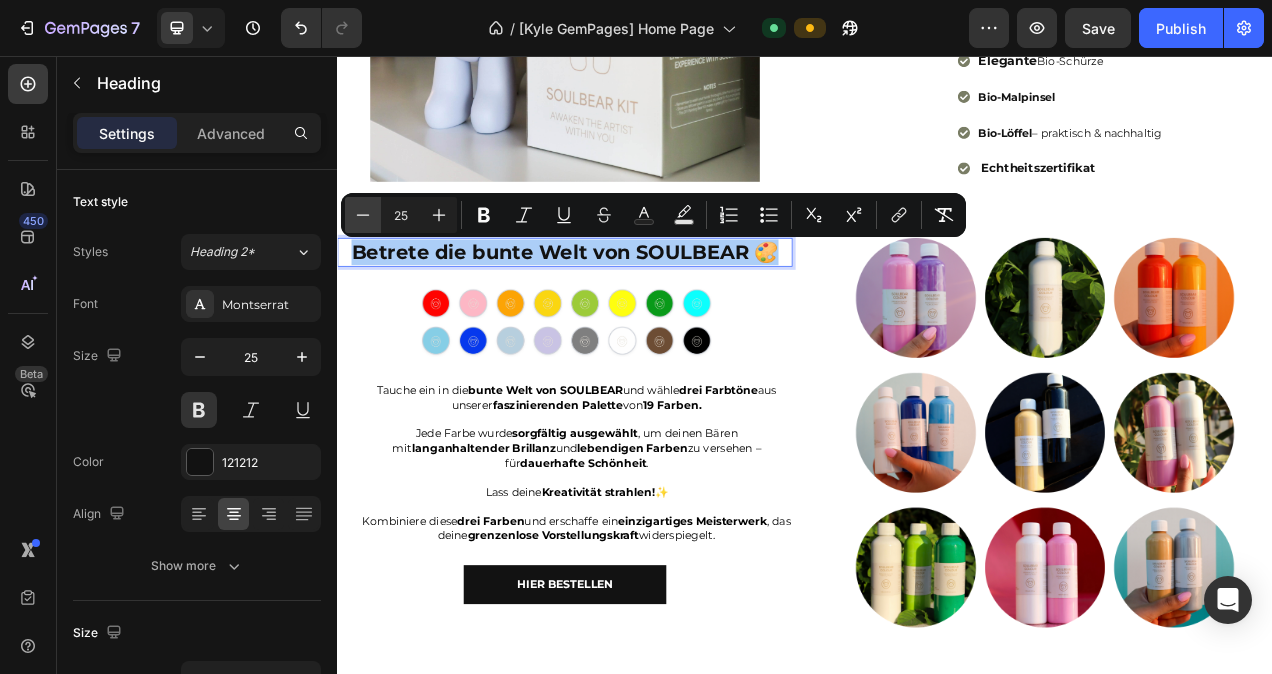 click 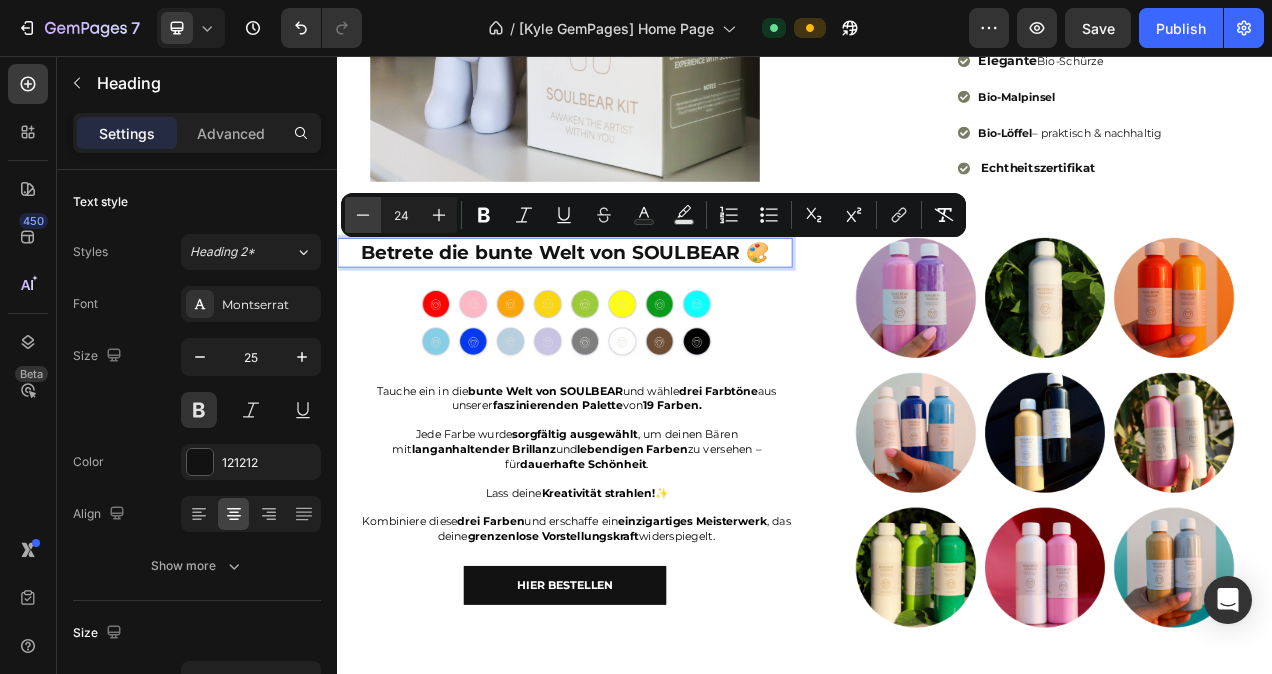 click 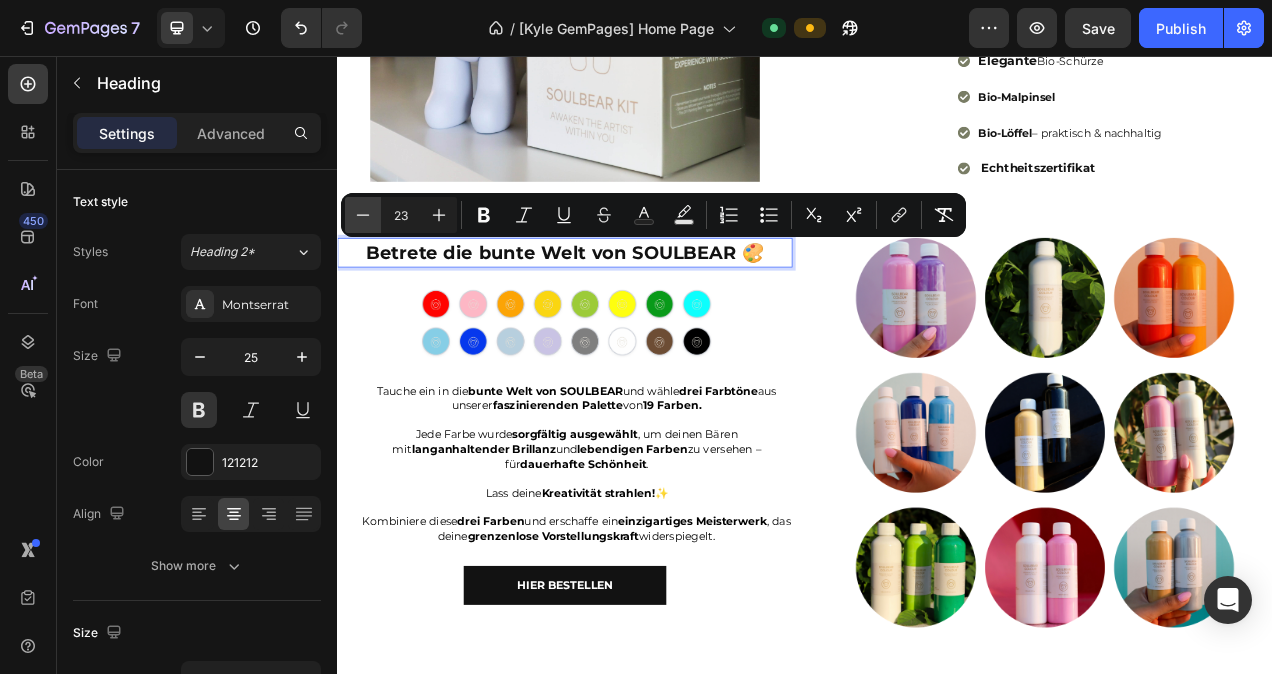 click 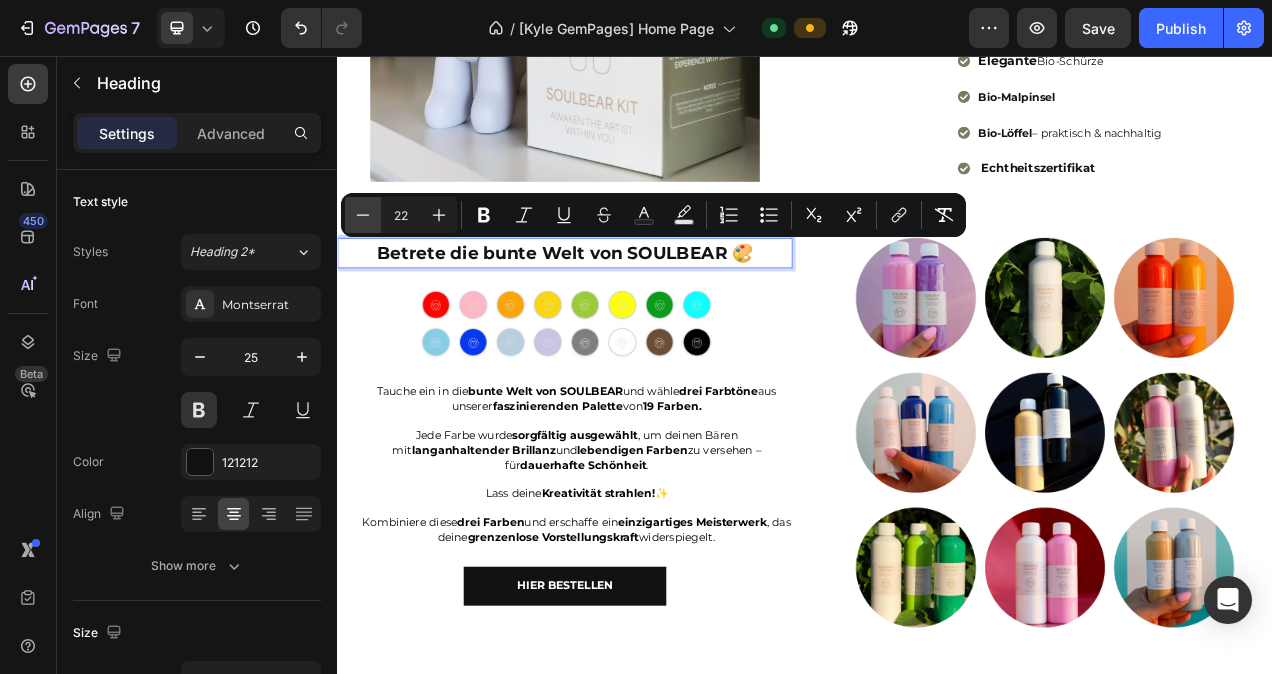 click 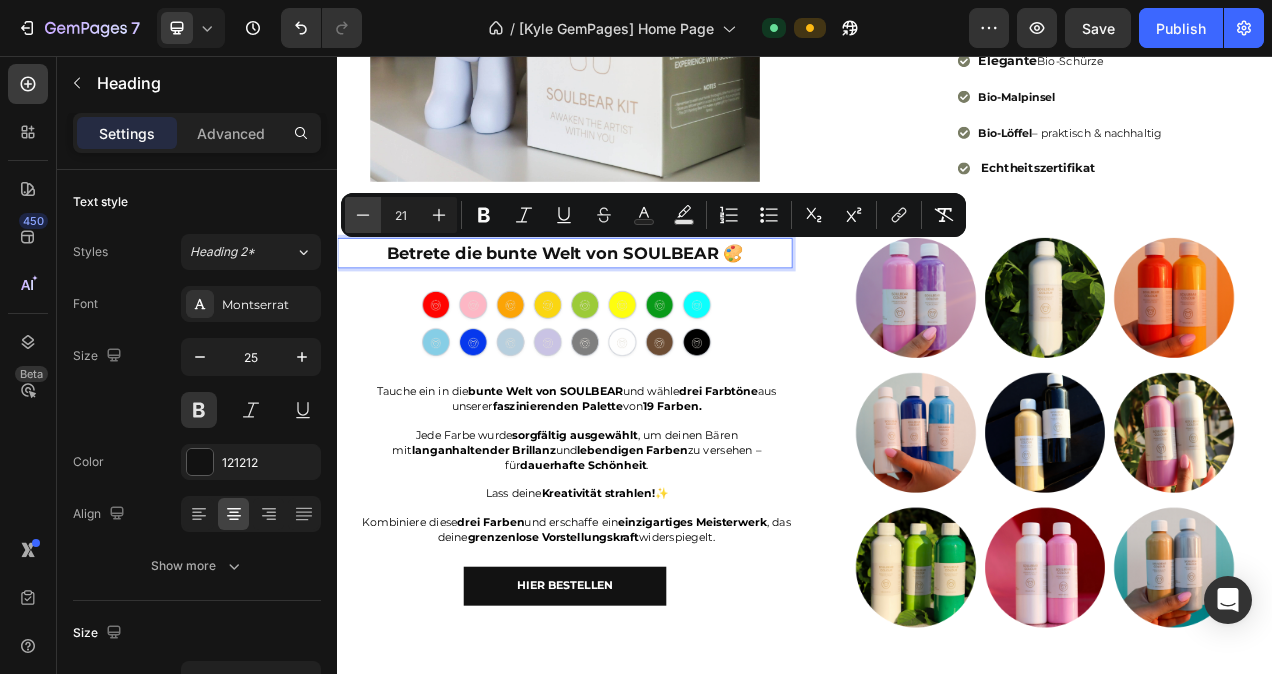 click 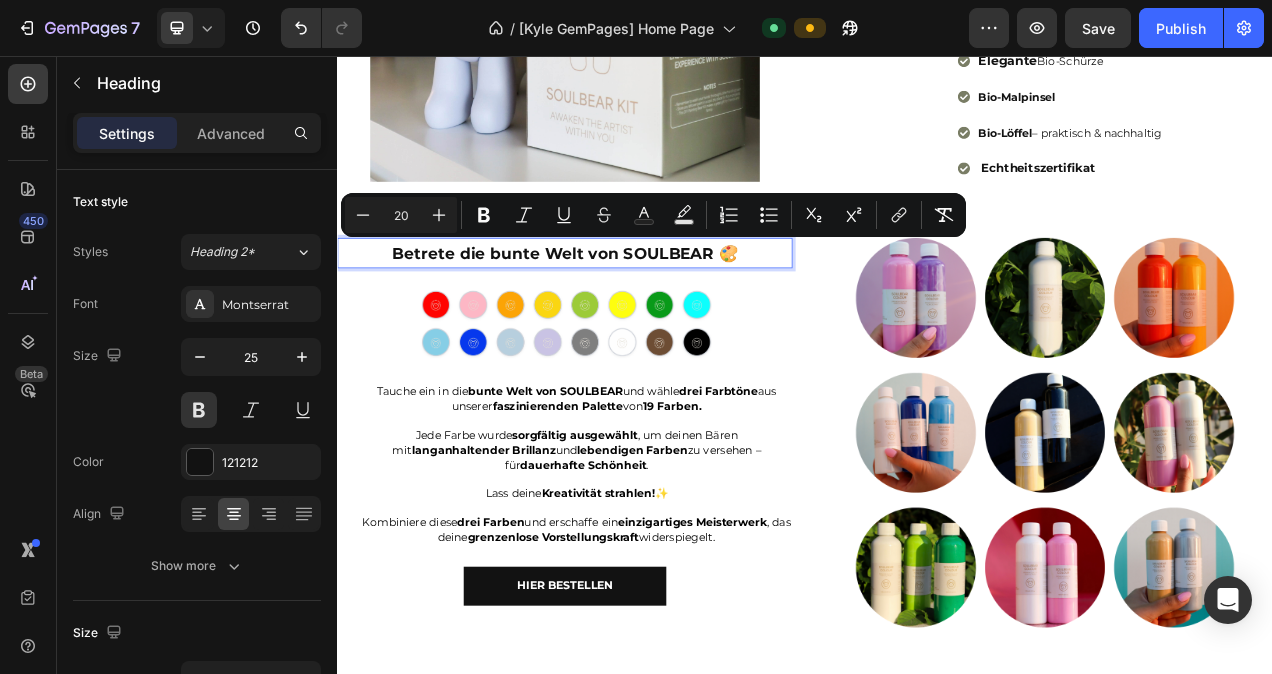 click on "Betrete die bunte Welt von SOULBEAR 🎨" at bounding box center [629, 309] 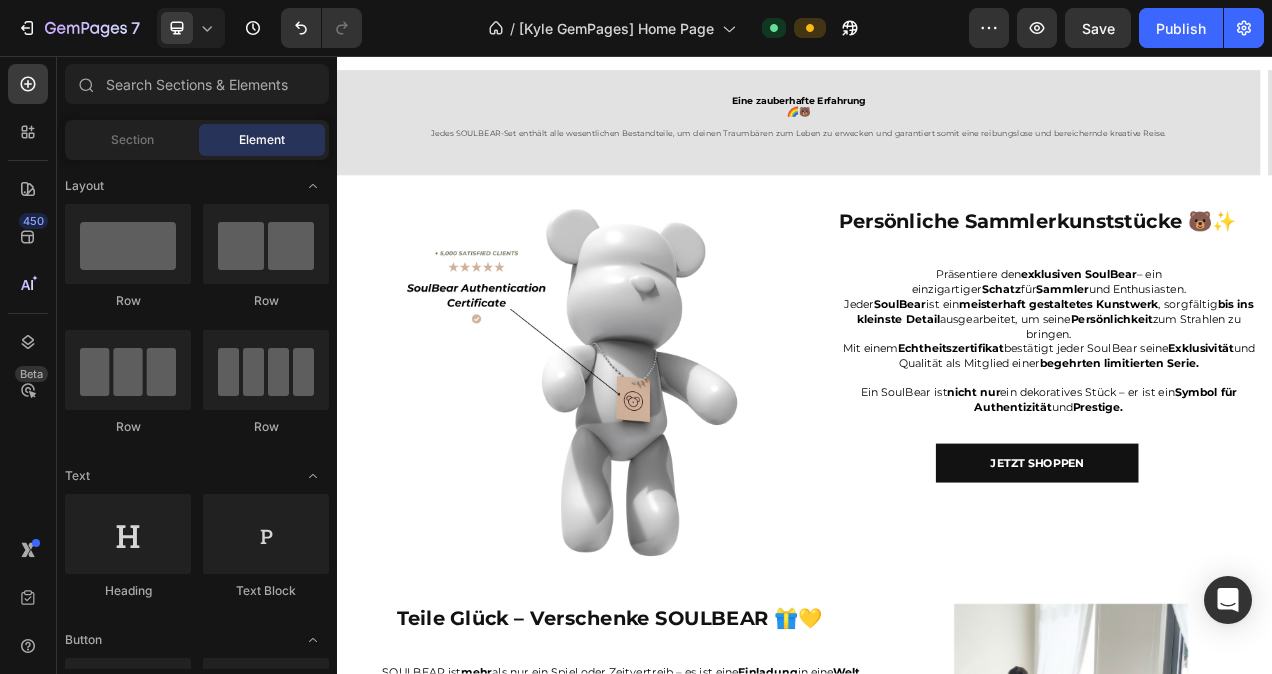 scroll, scrollTop: 2872, scrollLeft: 0, axis: vertical 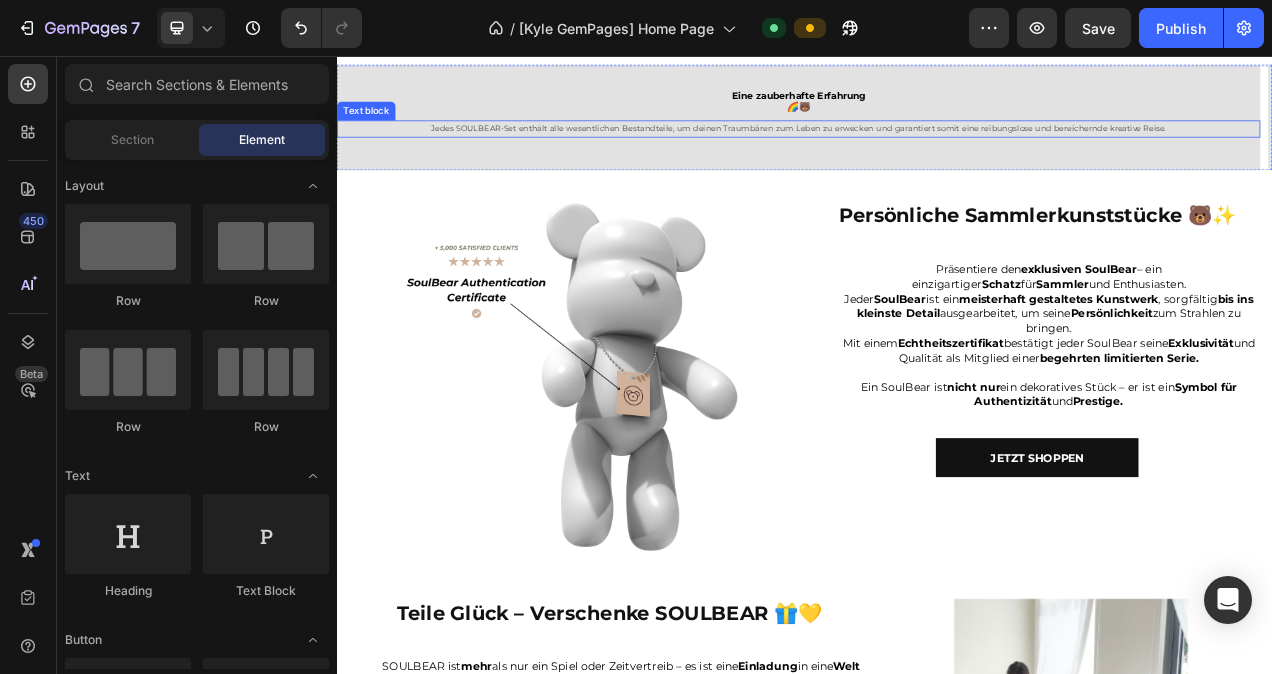 click on "Jedes SOULBEAR-Set enthält alle wesentlichen Bestandteile, um deinen Traumbären zum Leben zu erwecken und garantiert somit eine reibungslose und bereichernde kreative Reise ." at bounding box center [929, 150] 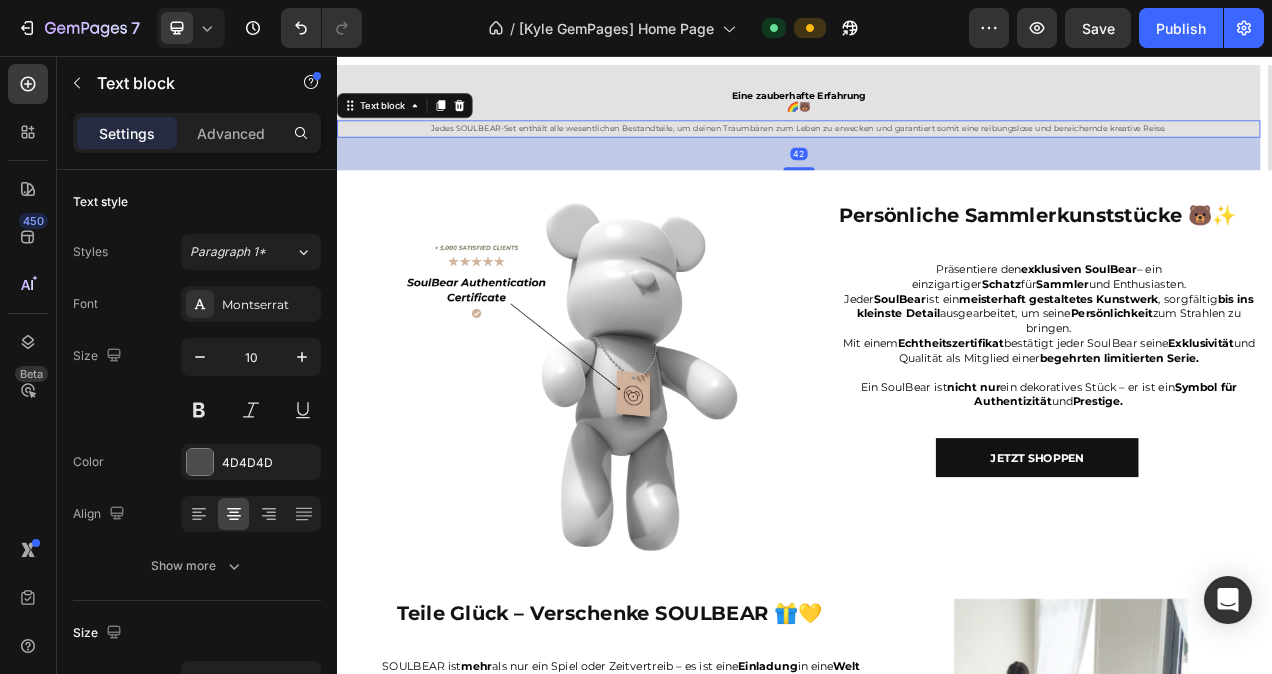 click on "Jedes SOULBEAR-Set enthält alle wesentlichen Bestandteile, um deinen Traumbären zum Leben zu erwecken und garantiert somit eine reibungslose und bereichernde kreative Reise ." at bounding box center (929, 150) 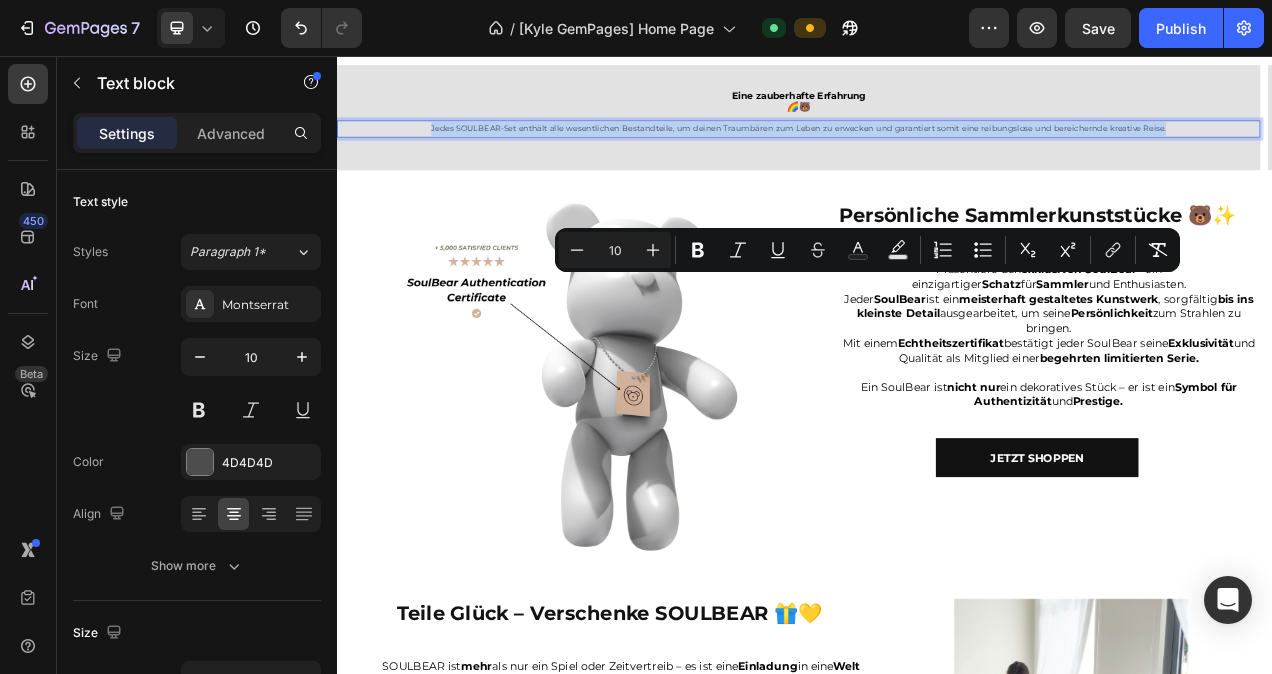 drag, startPoint x: 1407, startPoint y: 343, endPoint x: 471, endPoint y: 338, distance: 936.01337 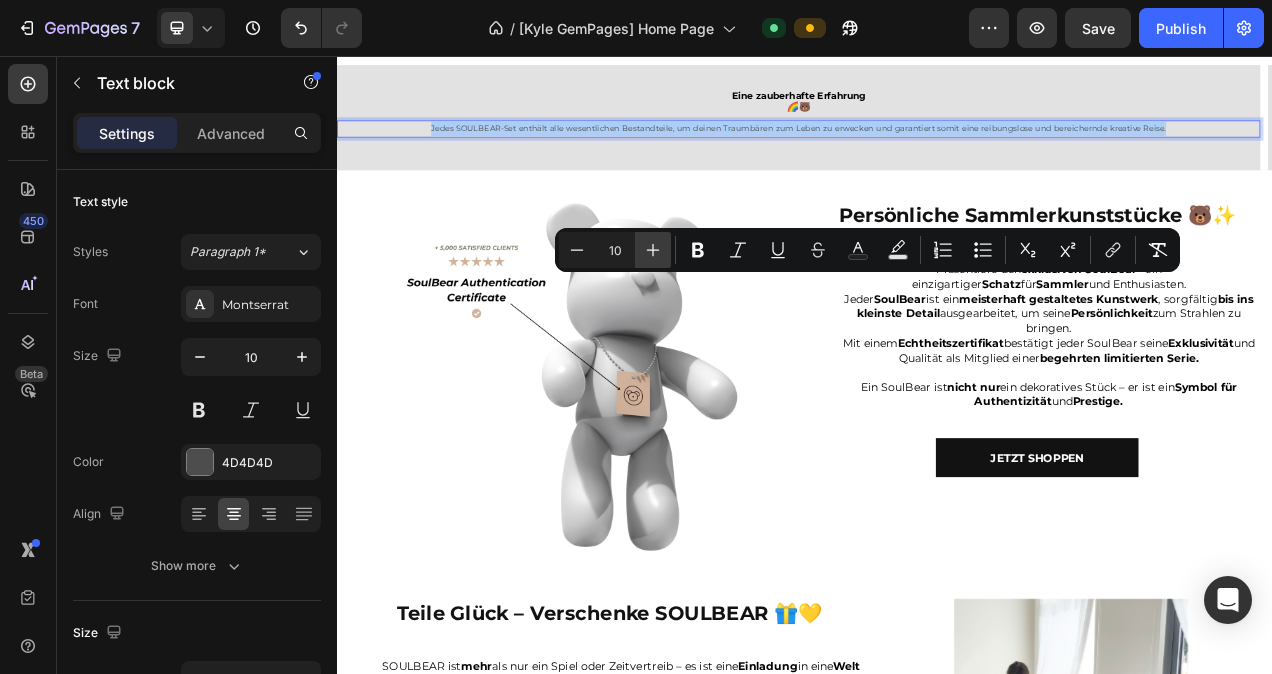 click 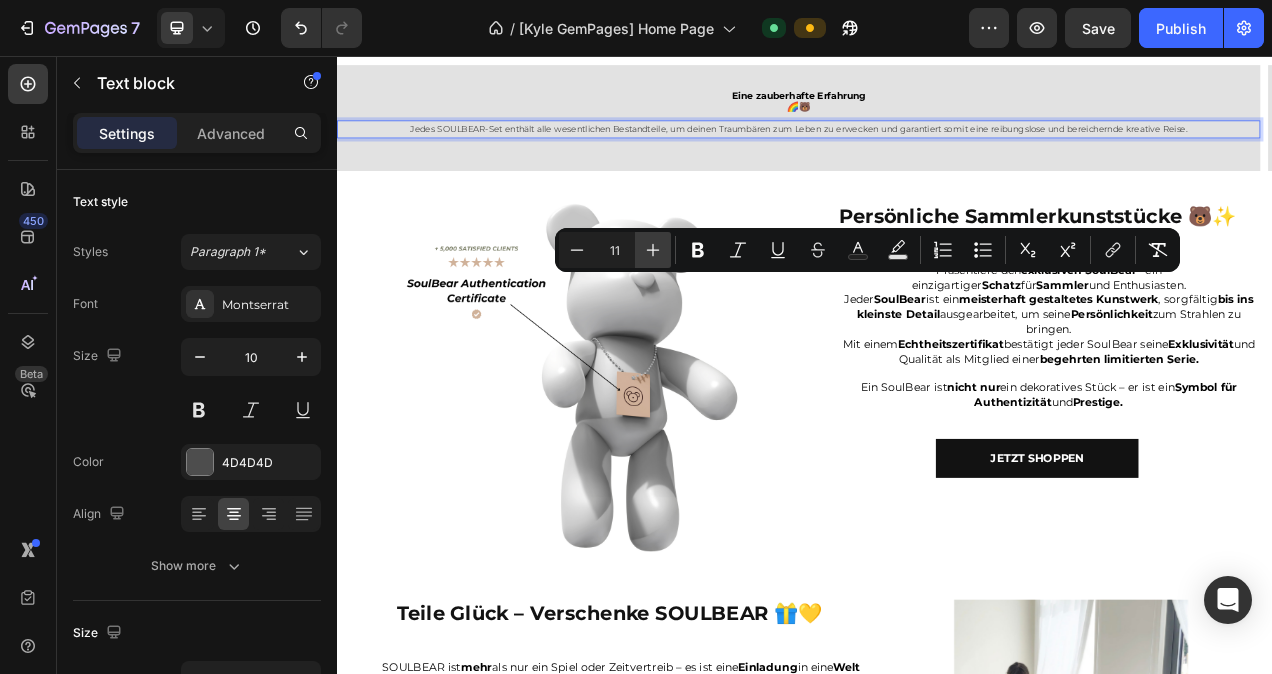 click 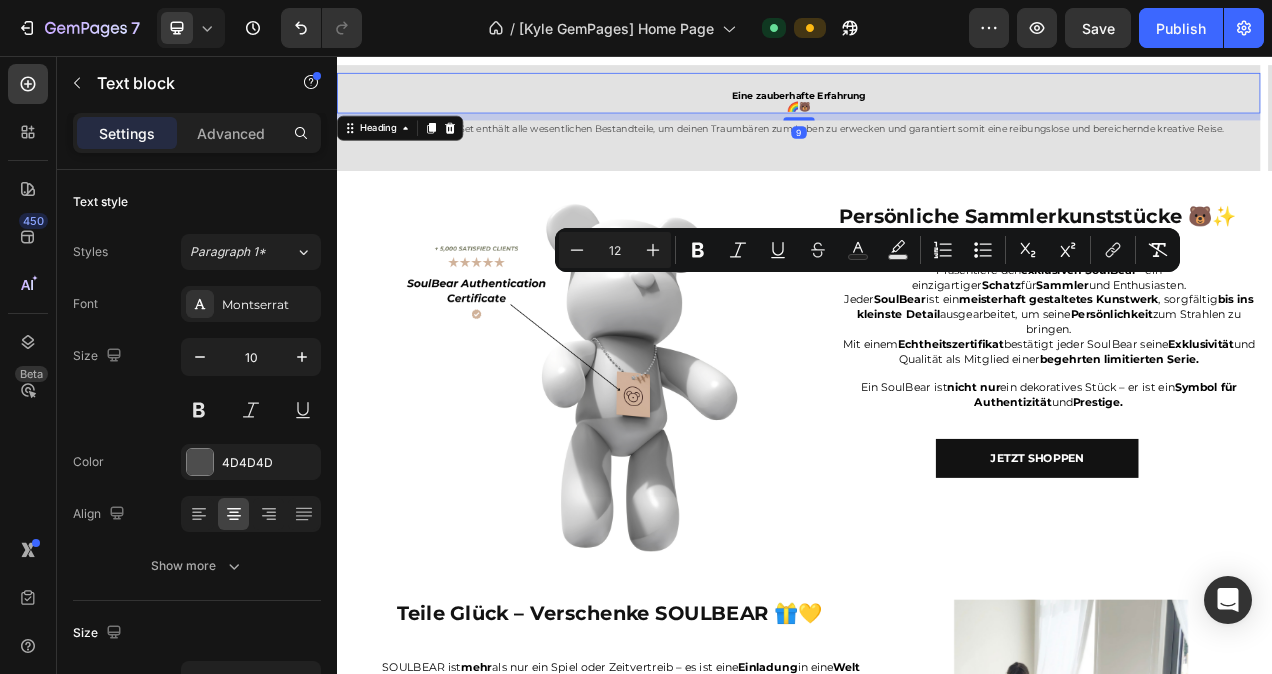 click on "Eine zauberhafte Erfahrung 🌈🐻 Heading   9" at bounding box center [929, 104] 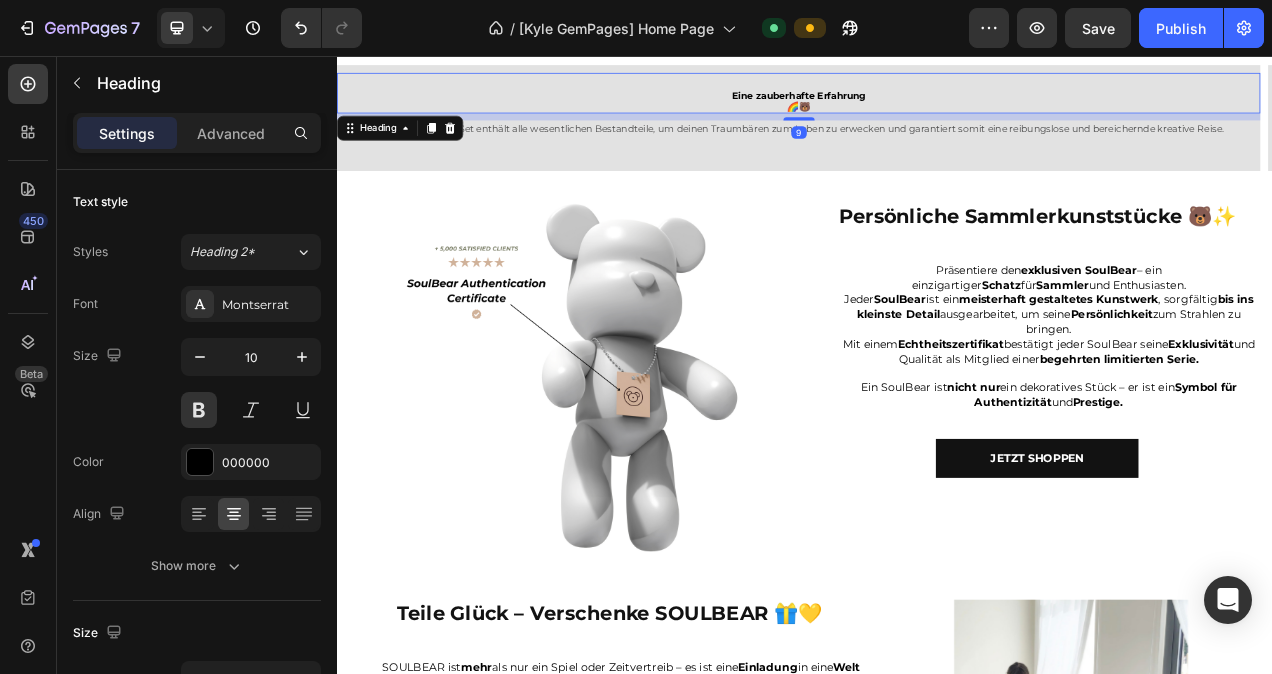 click on "Eine zauberhafte Erfahrung 🌈🐻" at bounding box center [929, 114] 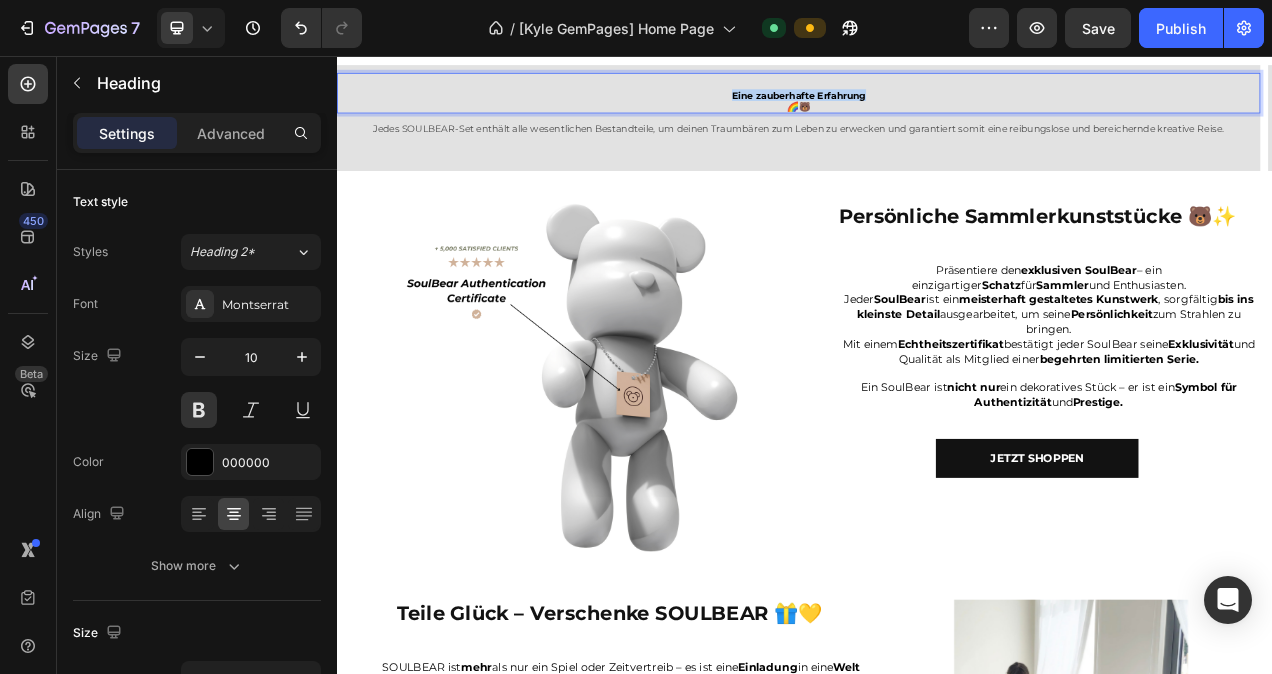drag, startPoint x: 1026, startPoint y: 298, endPoint x: 841, endPoint y: 297, distance: 185.0027 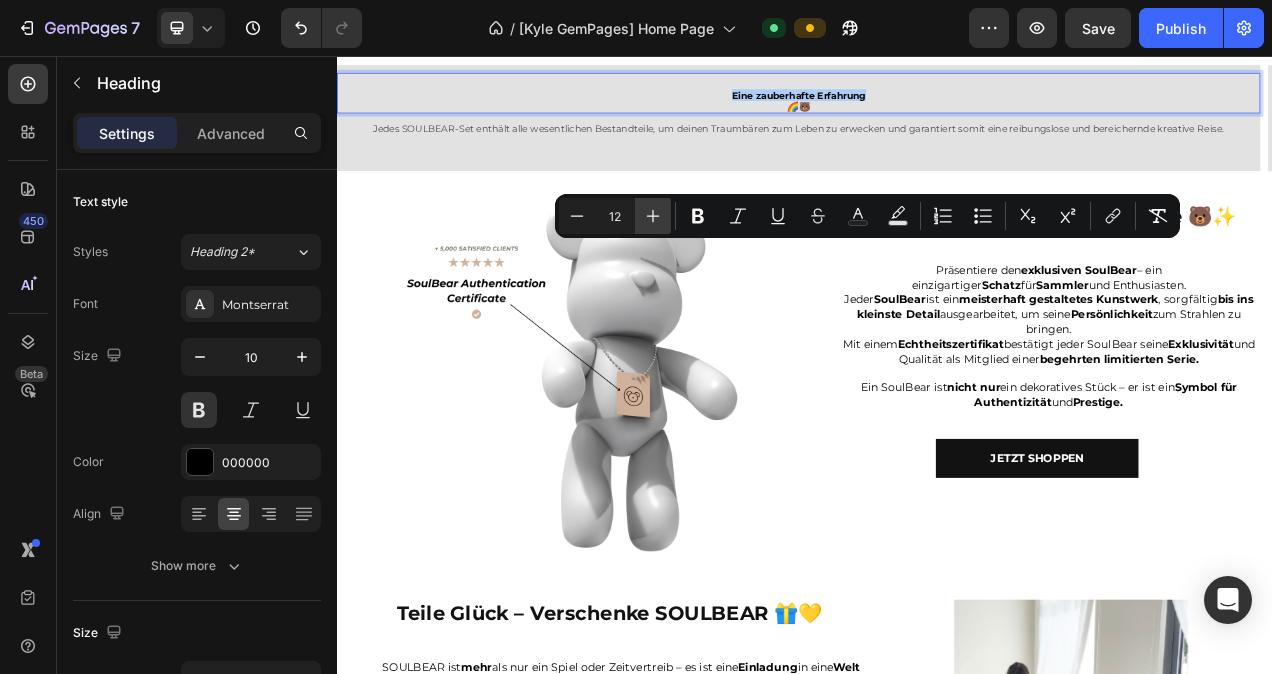 click 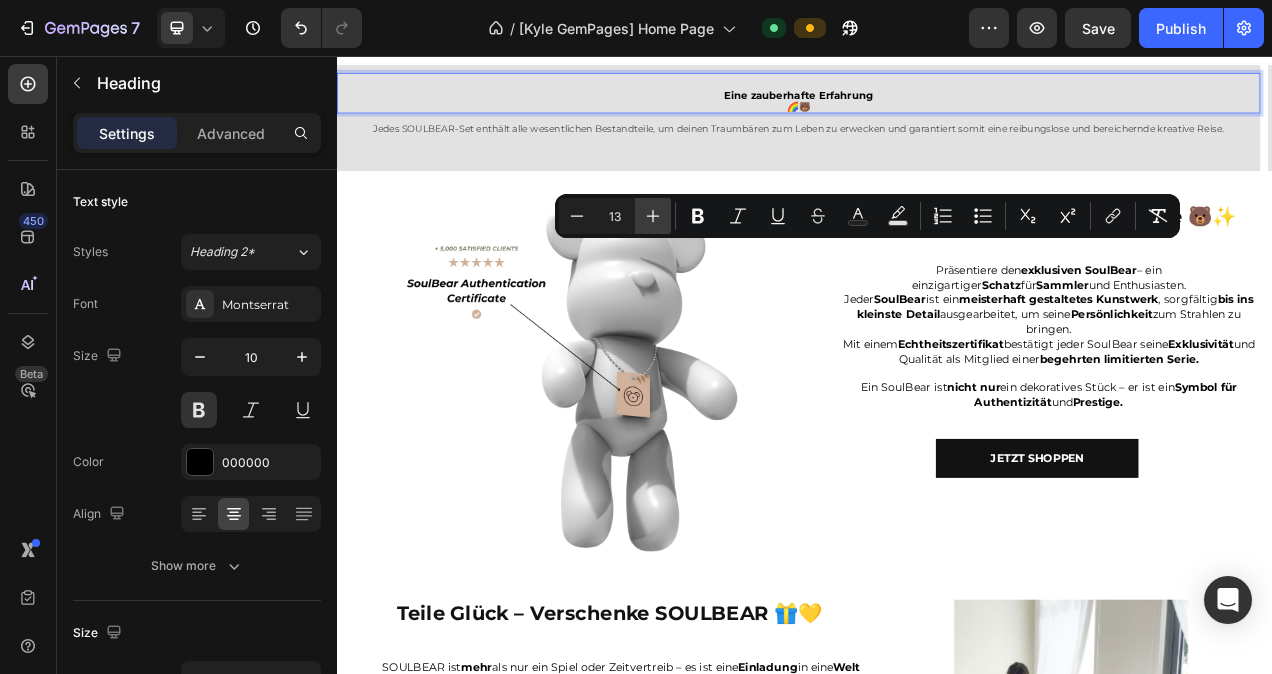 click 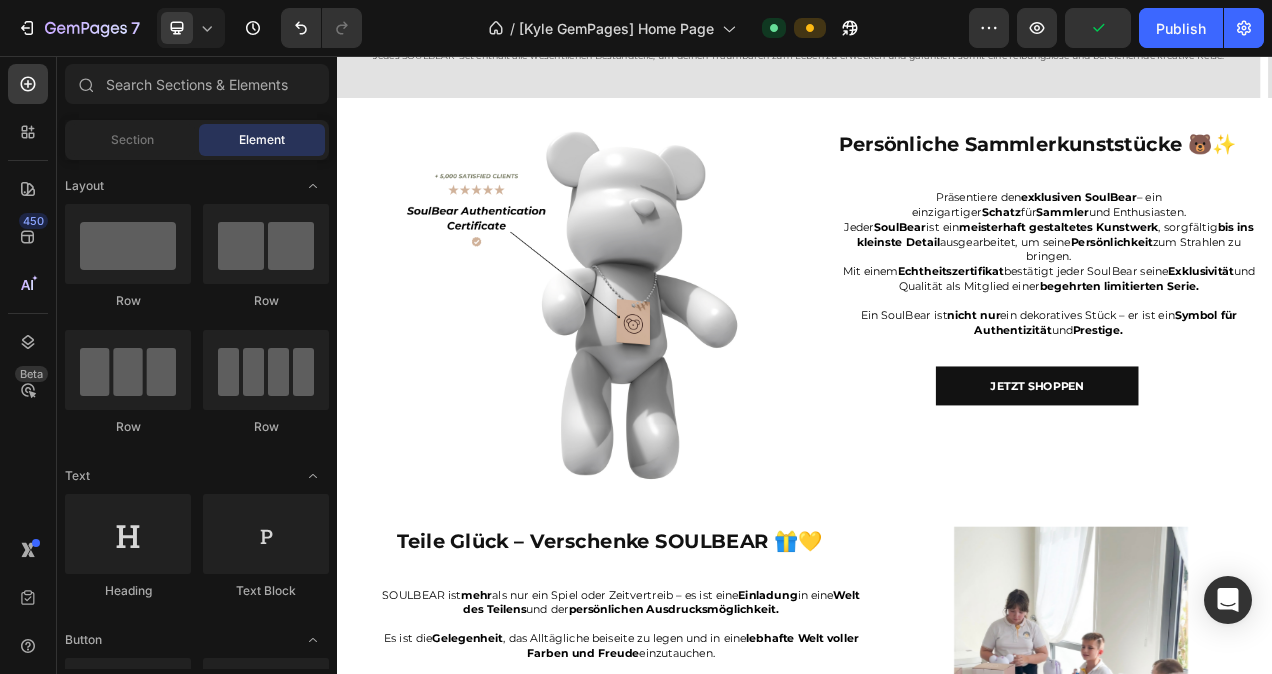 scroll, scrollTop: 2981, scrollLeft: 0, axis: vertical 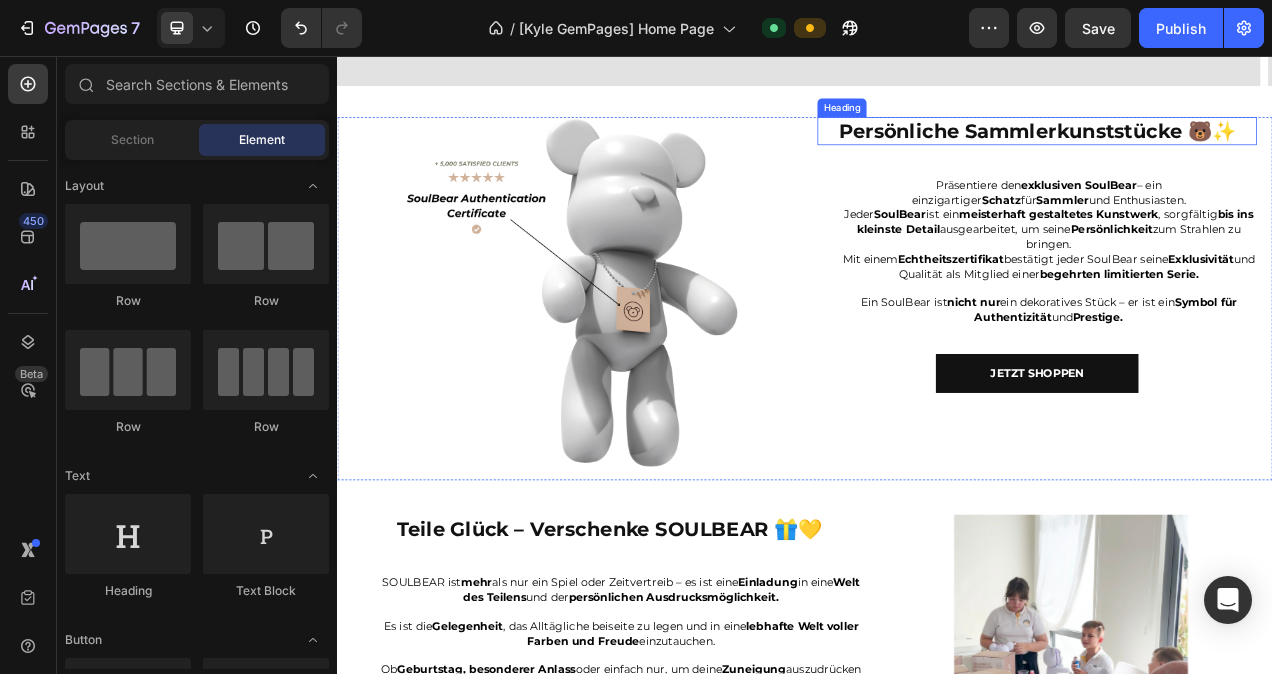 click on "Persönliche Sammlerkunststücke 🐻✨" at bounding box center [1235, 153] 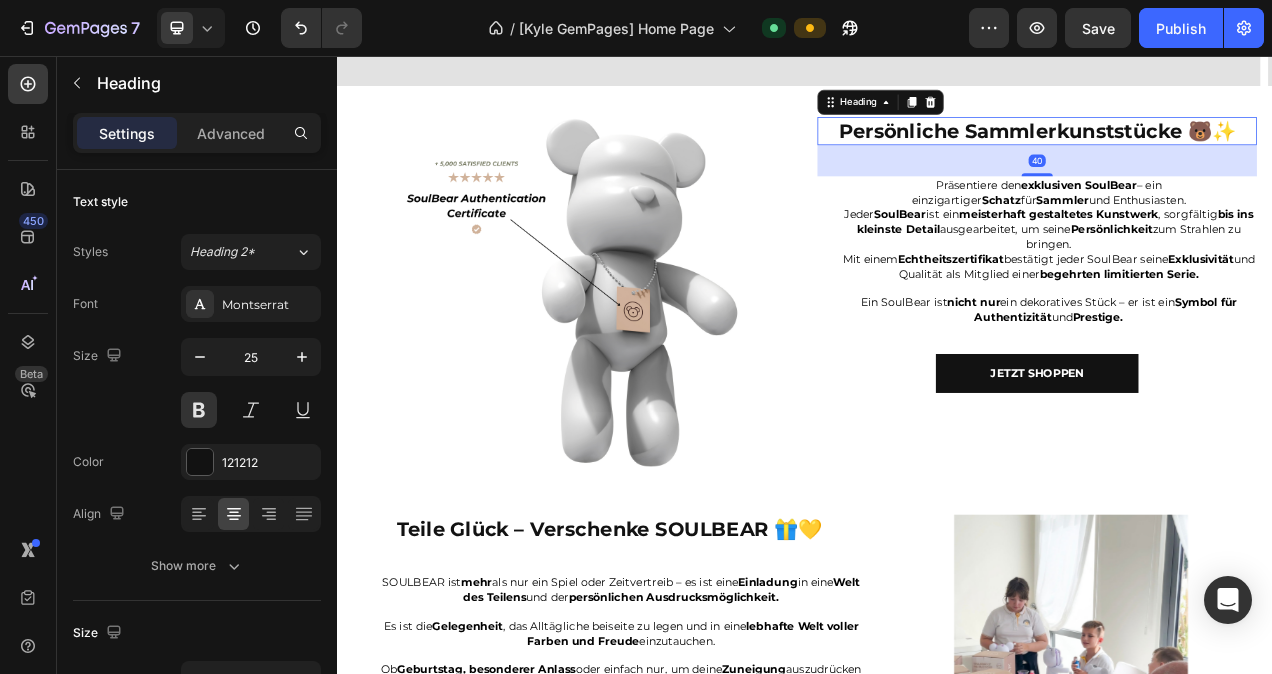 click on "Persönliche Sammlerkunststücke 🐻✨" at bounding box center [1235, 153] 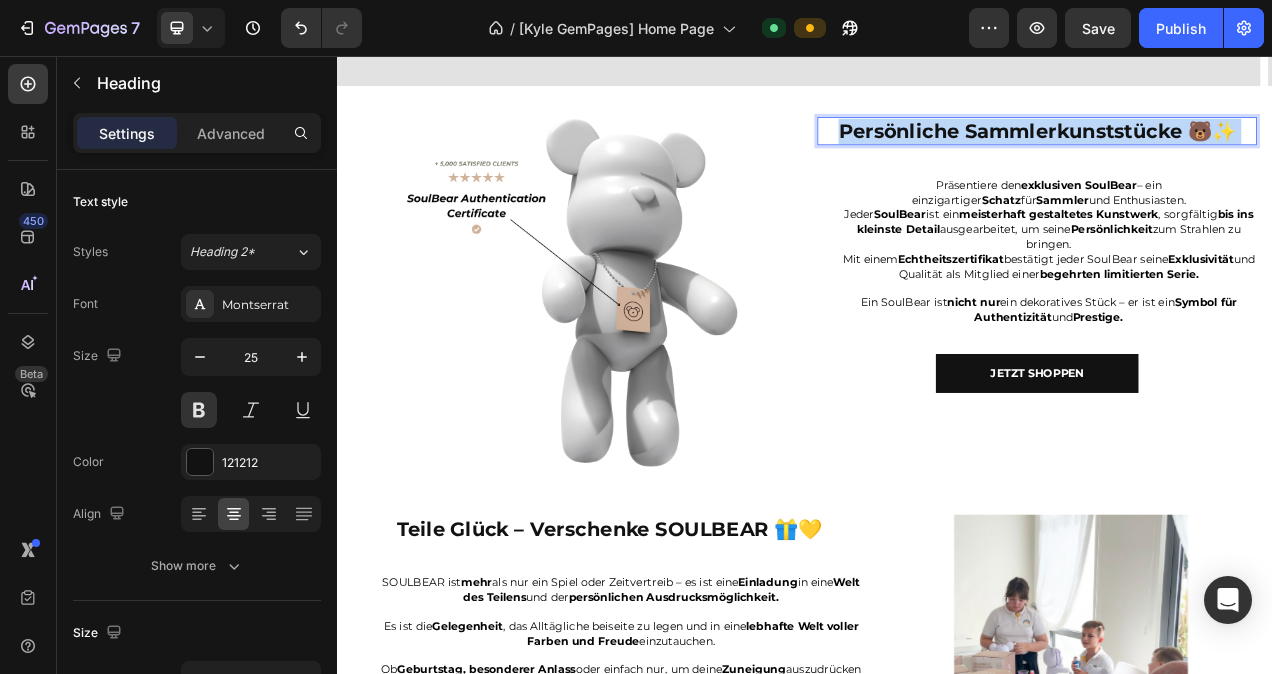 drag, startPoint x: 1487, startPoint y: 349, endPoint x: 1039, endPoint y: 339, distance: 448.1116 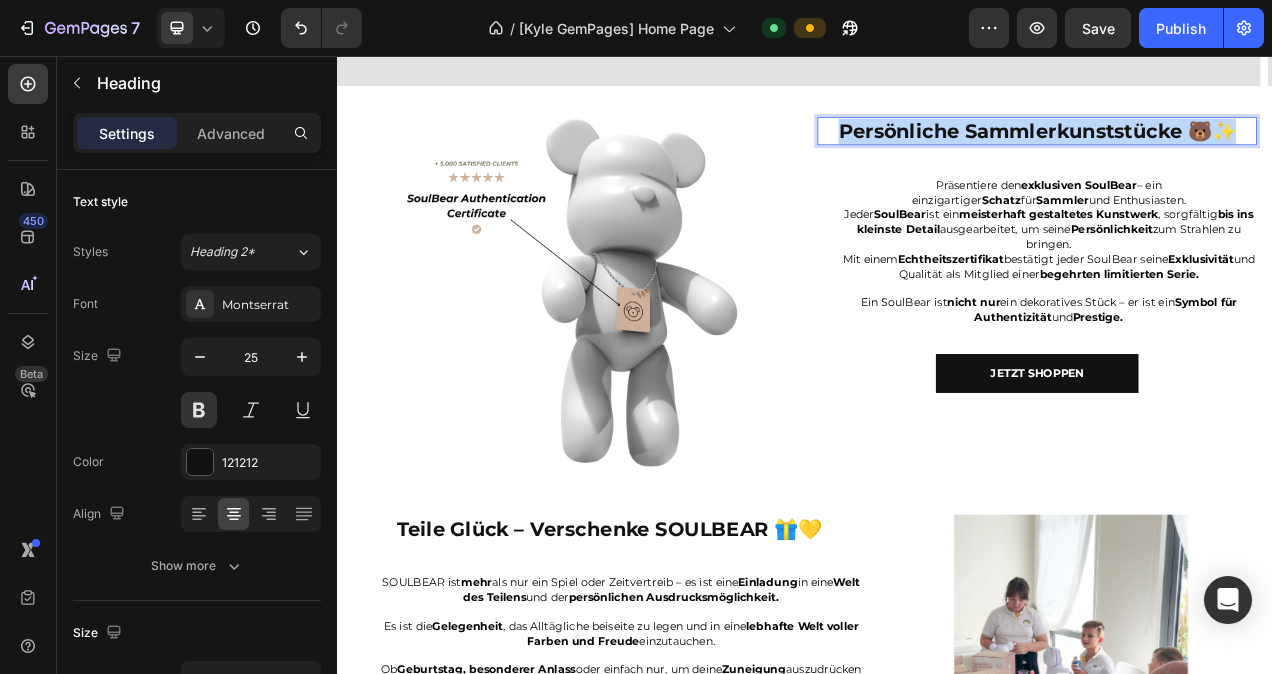 drag, startPoint x: 966, startPoint y: 343, endPoint x: 1468, endPoint y: 347, distance: 502.01593 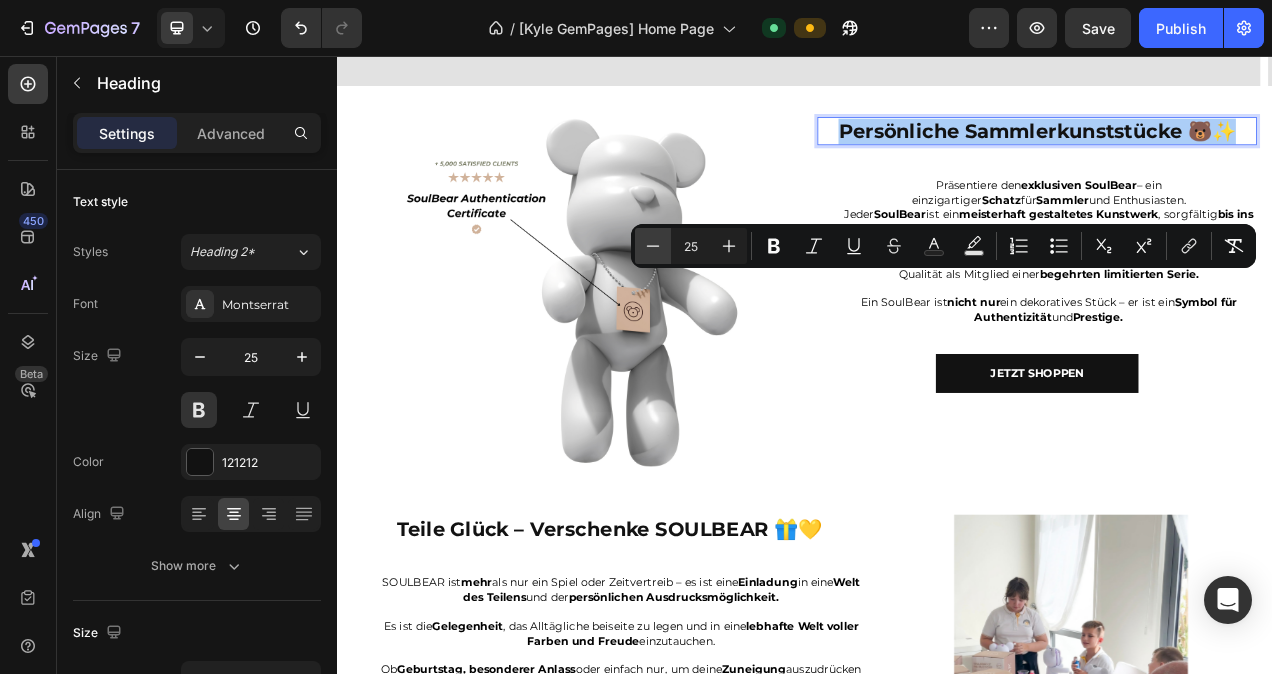 click 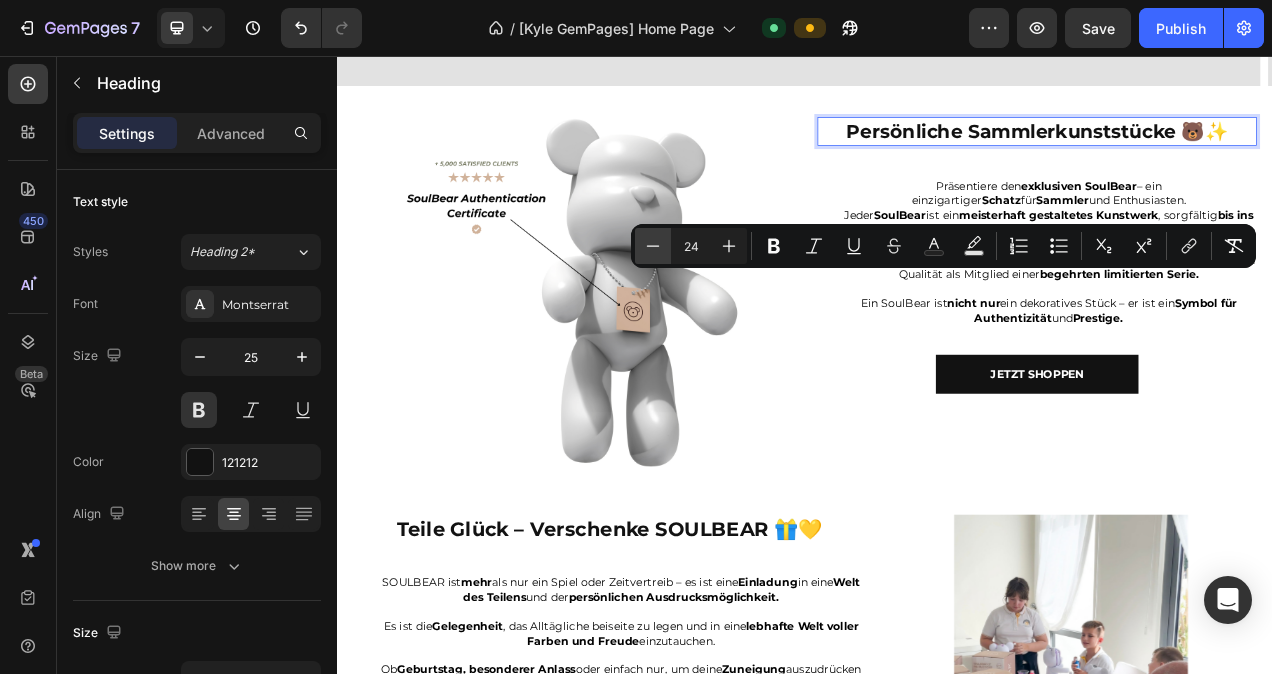 click 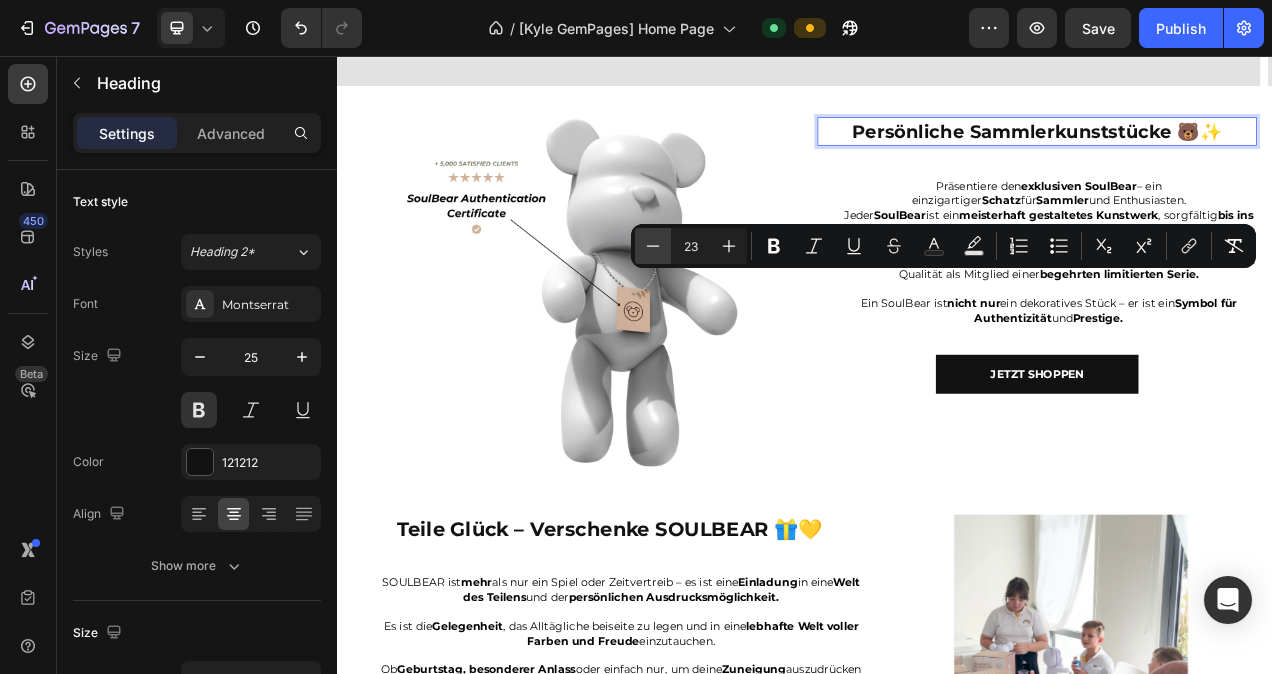 click 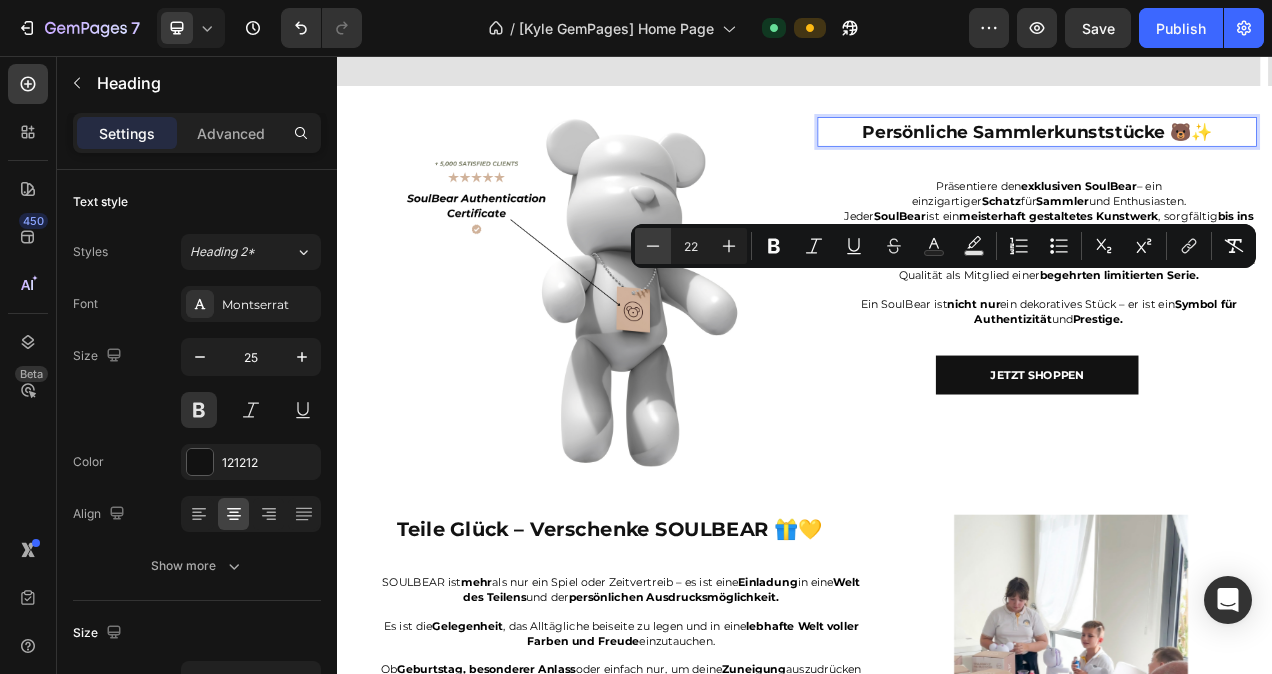 click 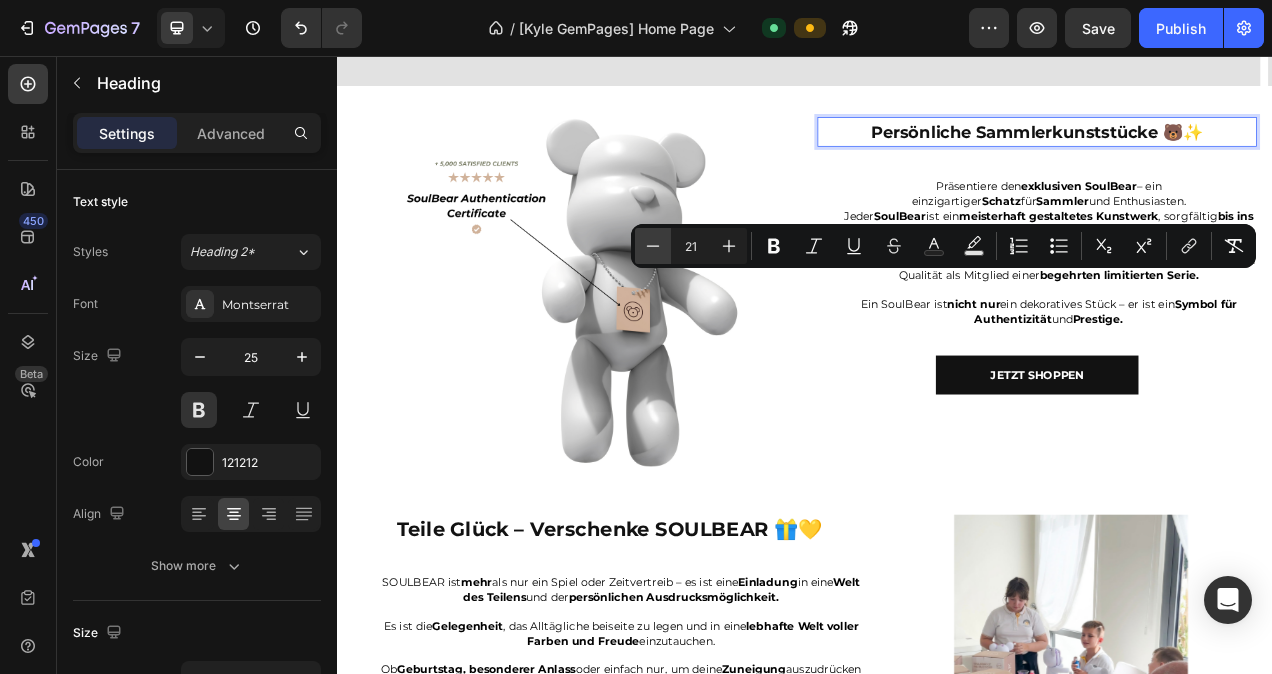 click 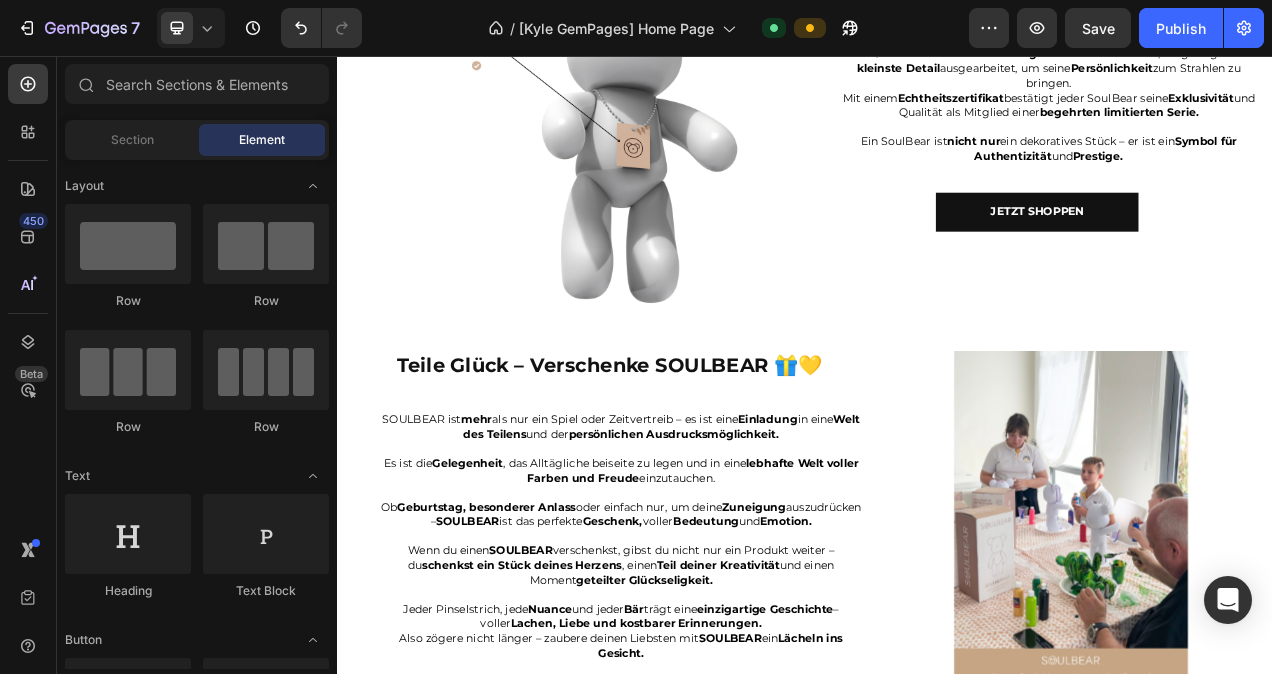 scroll, scrollTop: 3571, scrollLeft: 0, axis: vertical 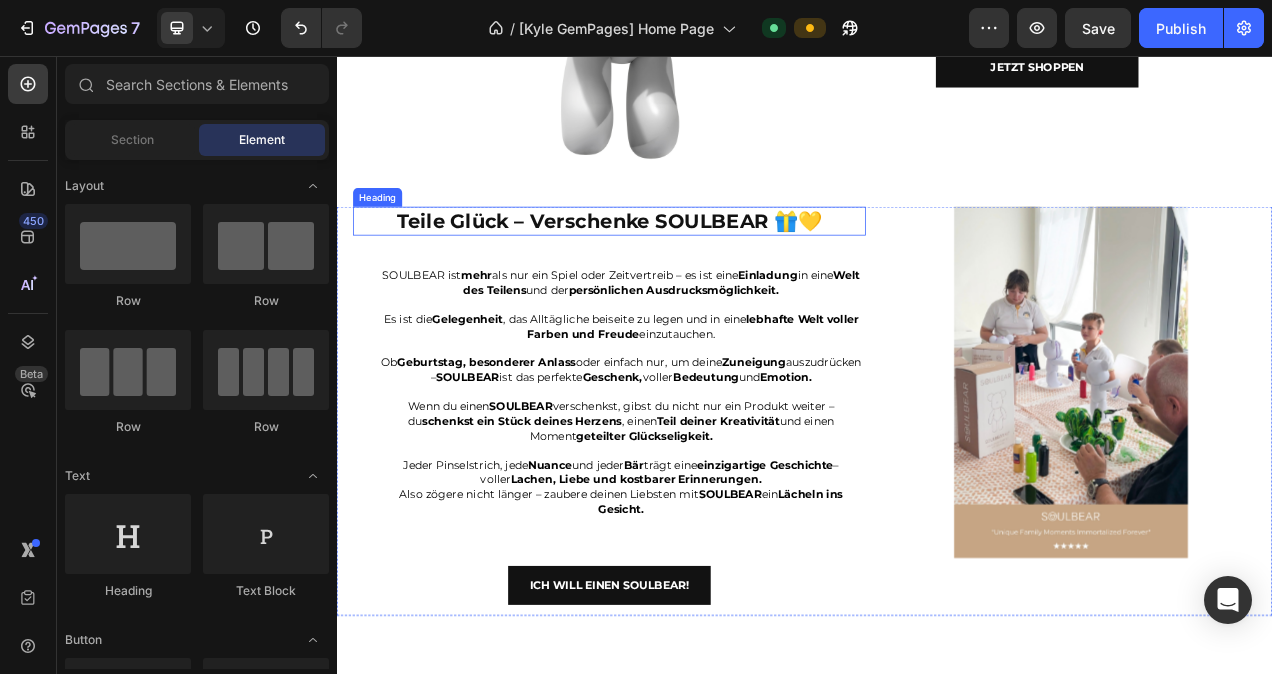 click on "Teile Glück – Verschenke SOULBEAR 🎁💛" at bounding box center (686, 268) 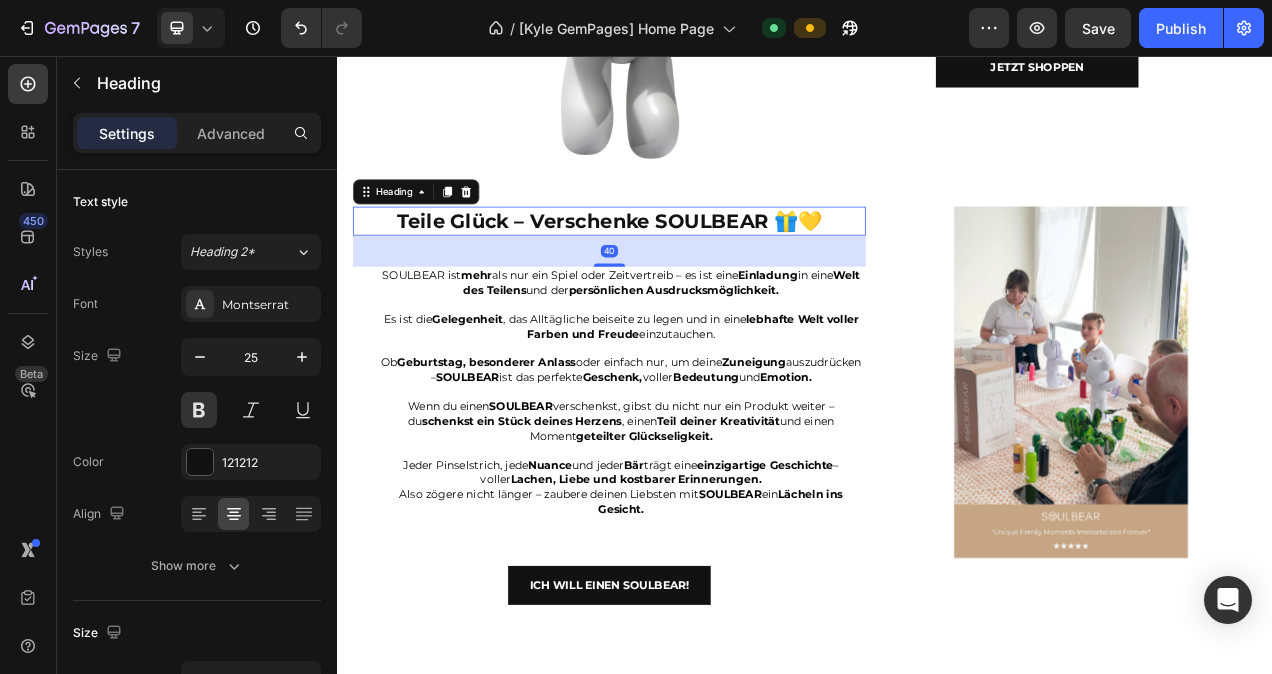 click on "Teile Glück – Verschenke SOULBEAR 🎁💛" at bounding box center [686, 268] 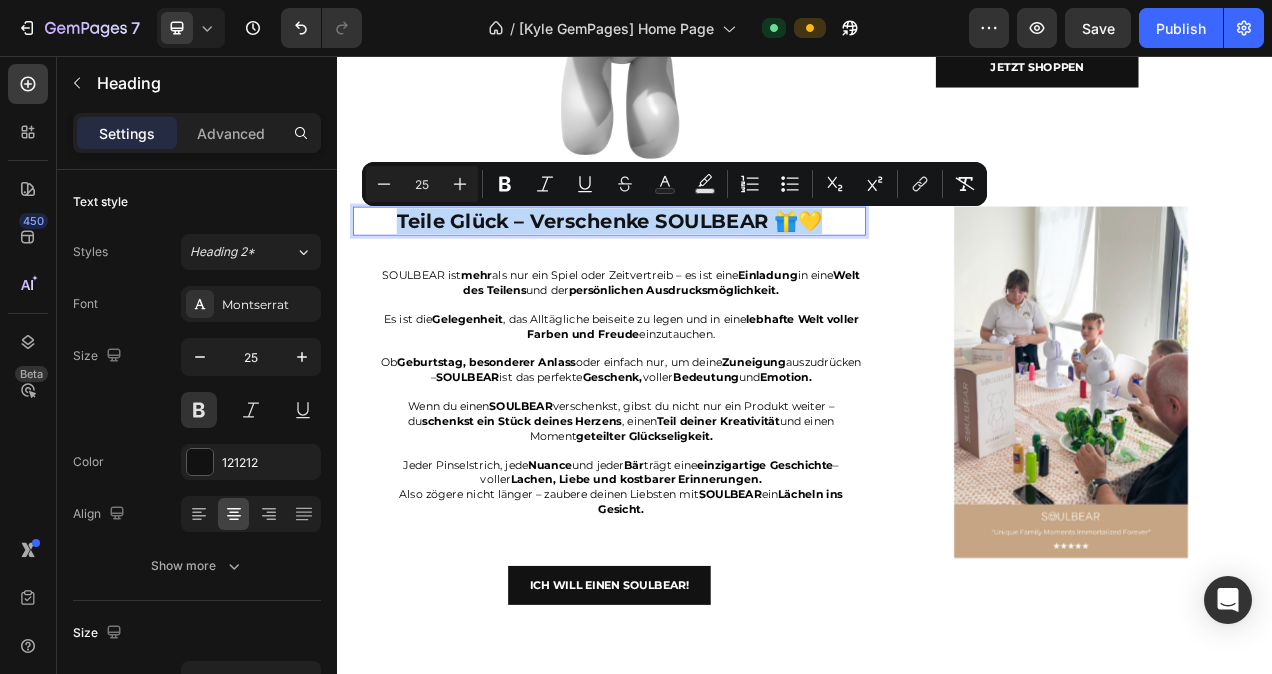 drag, startPoint x: 974, startPoint y: 265, endPoint x: 410, endPoint y: 261, distance: 564.01416 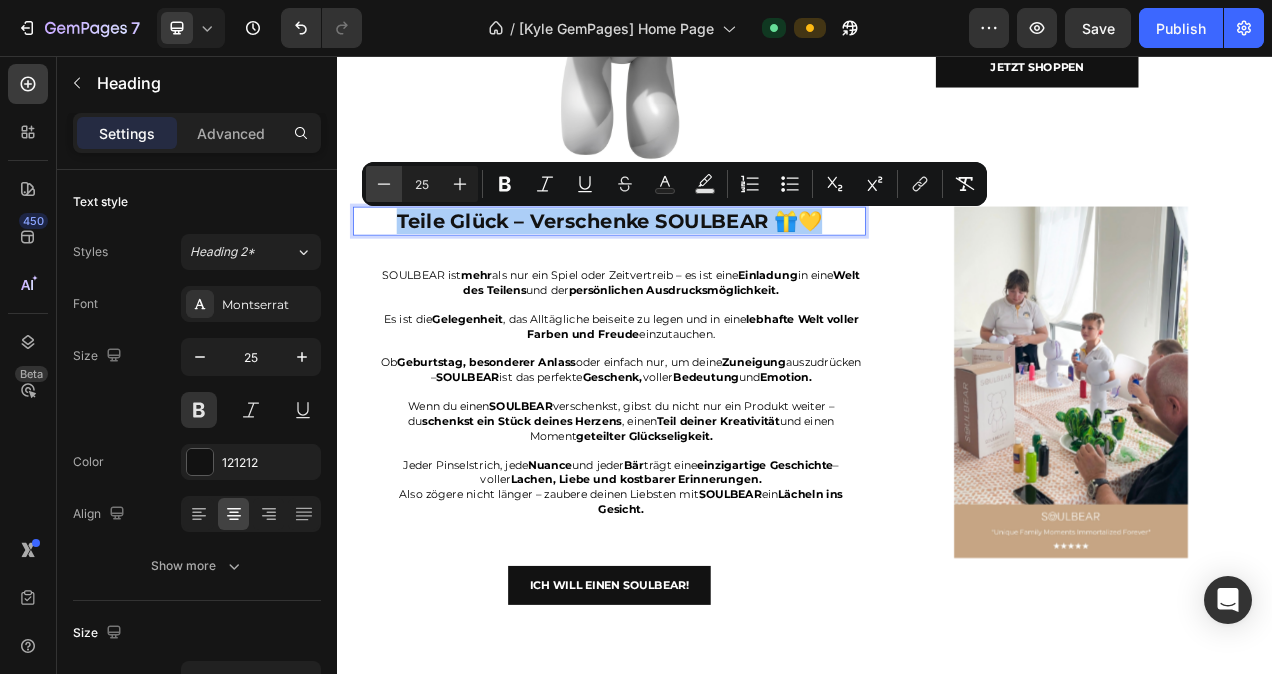 click 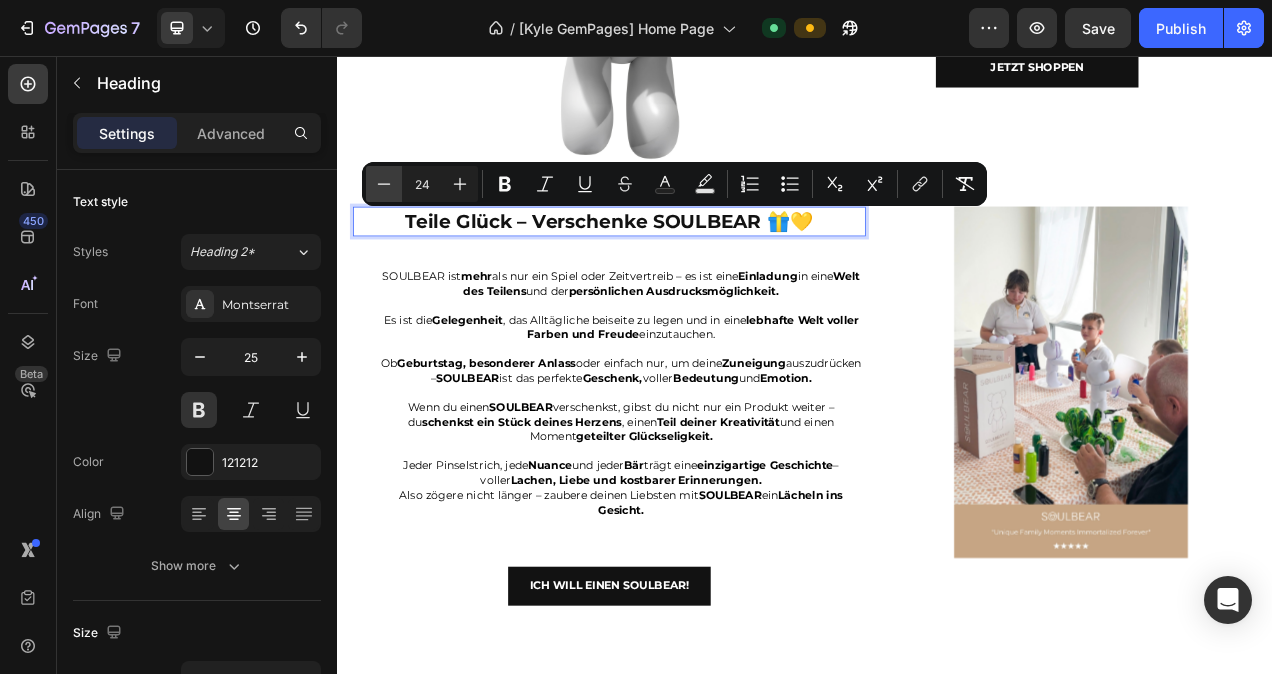 click 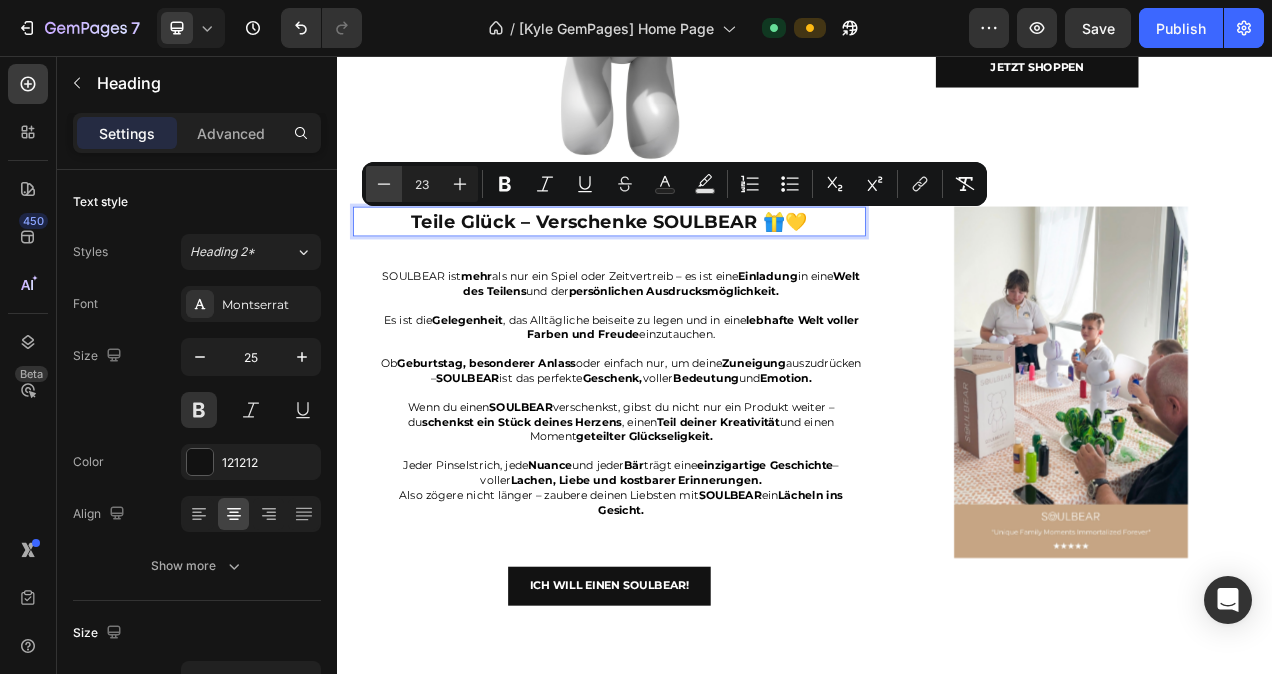 click 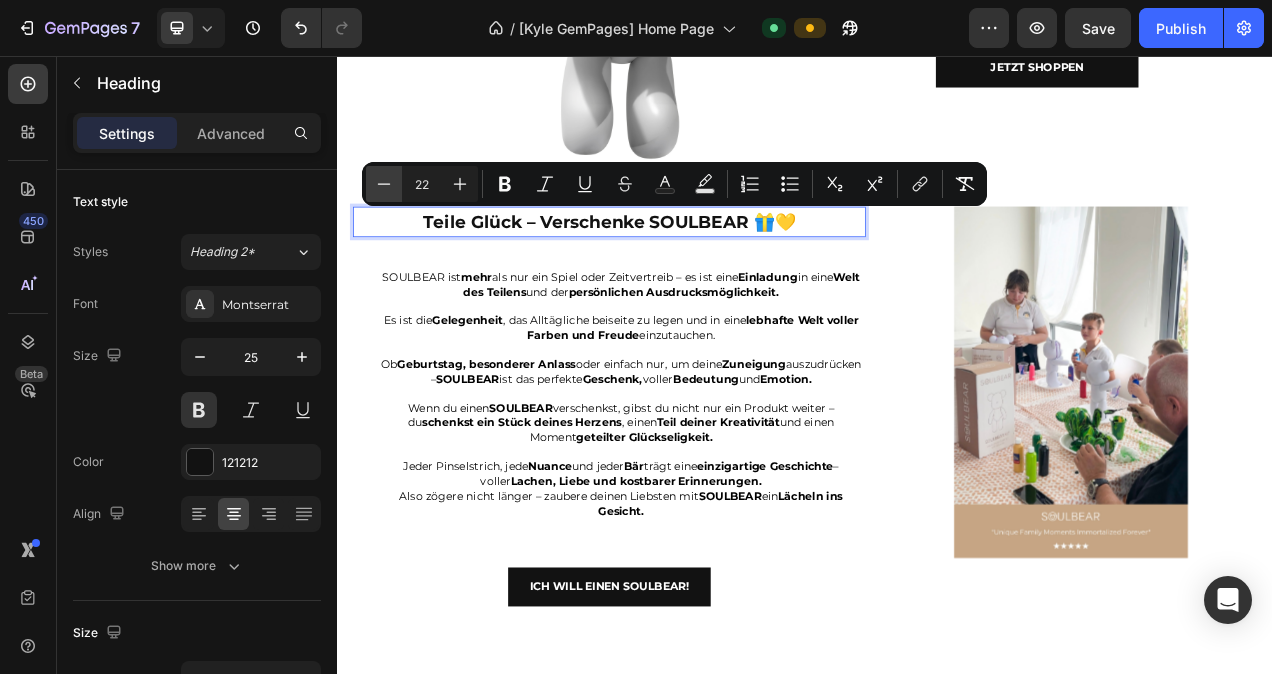 click 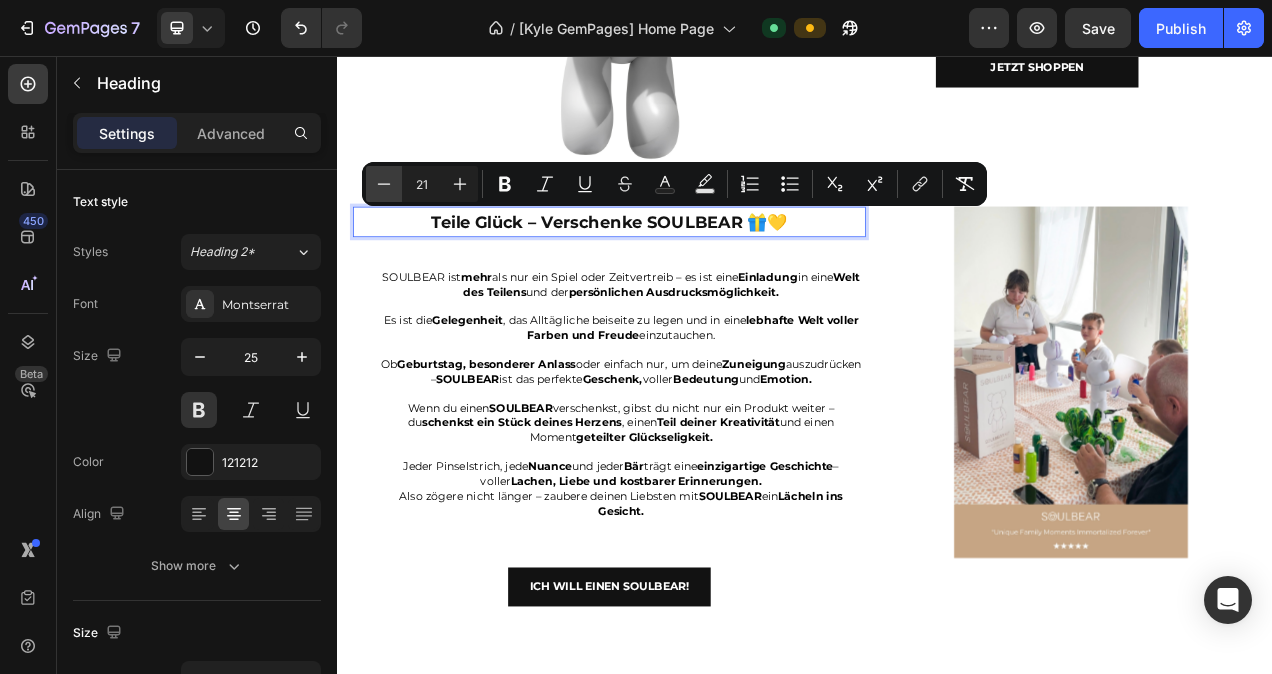 click 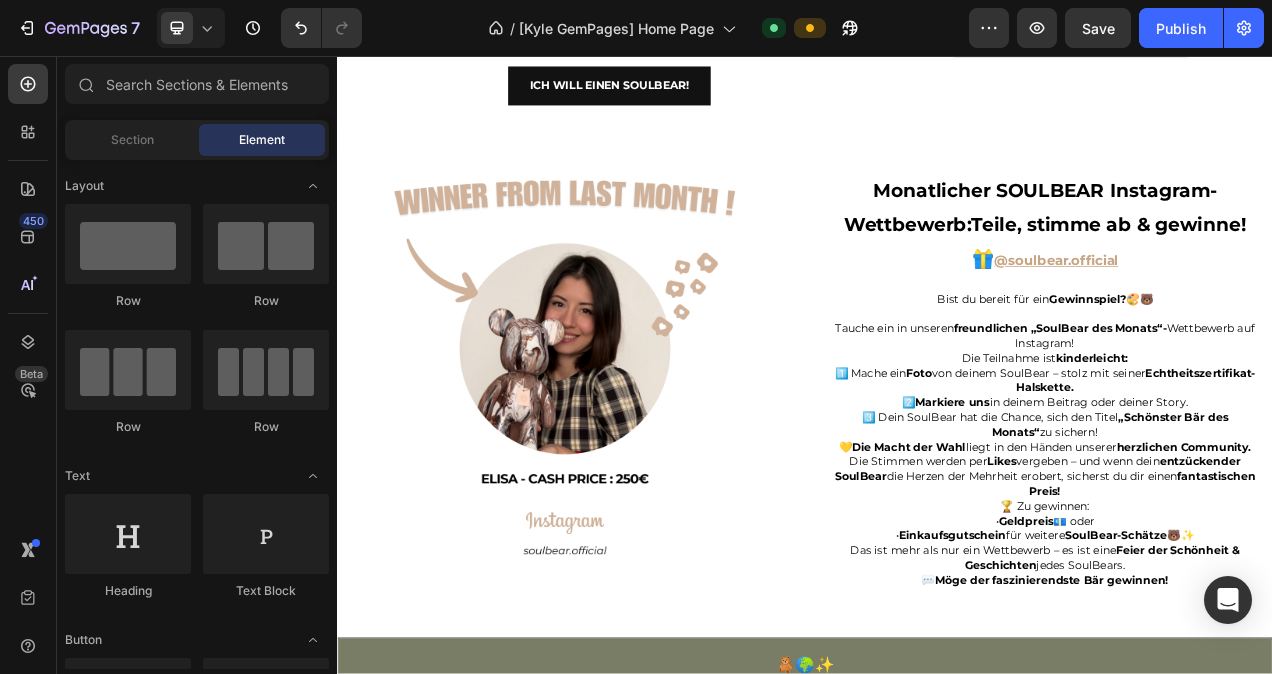 scroll, scrollTop: 4207, scrollLeft: 0, axis: vertical 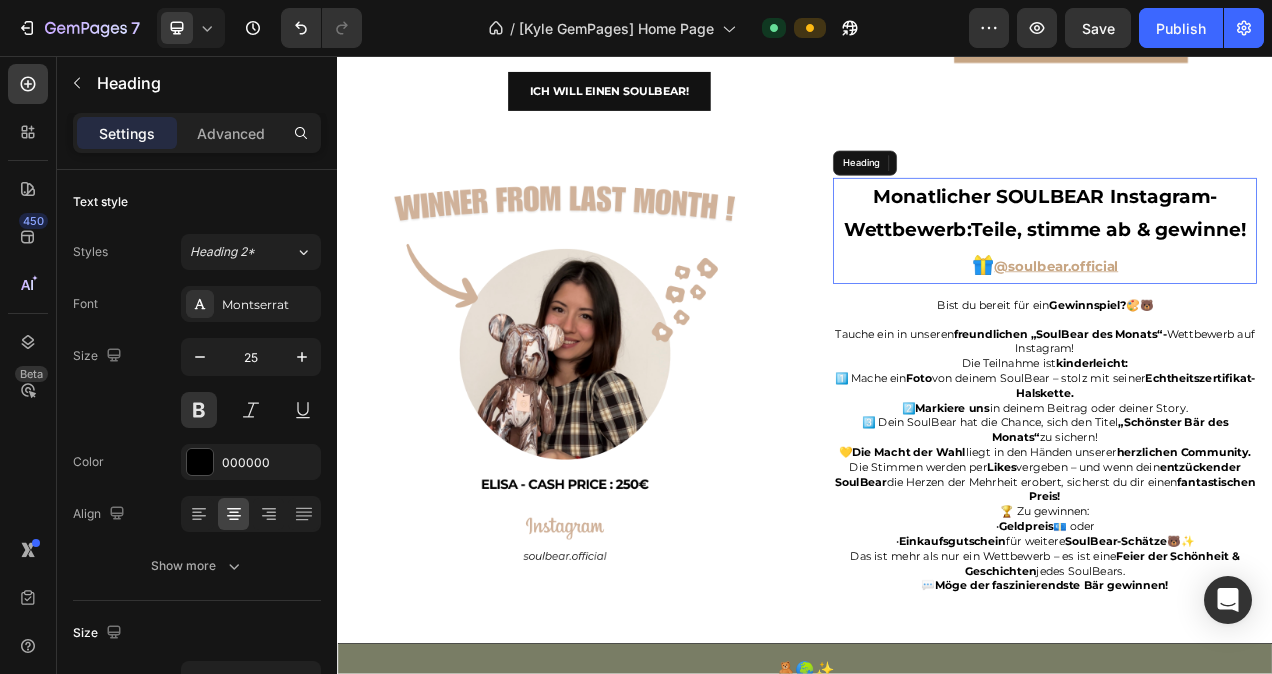 click on "Monatlicher SOULBEAR Instagram-Wettbewerb:Teile, stimme ab & gewinne!  🎁 @soulbear.official" at bounding box center (1245, 281) 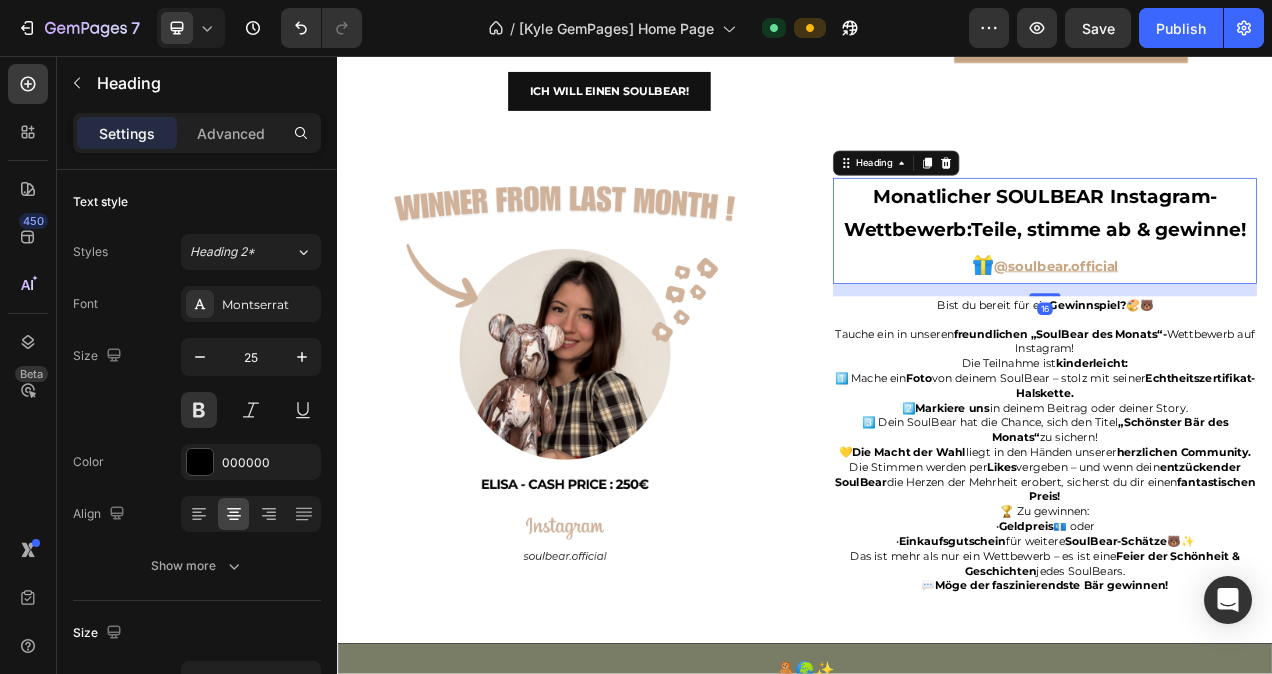 click on "Monatlicher SOULBEAR Instagram-Wettbewerb:Teile, stimme ab & gewinne!  🎁 @soulbear.official" at bounding box center (1245, 281) 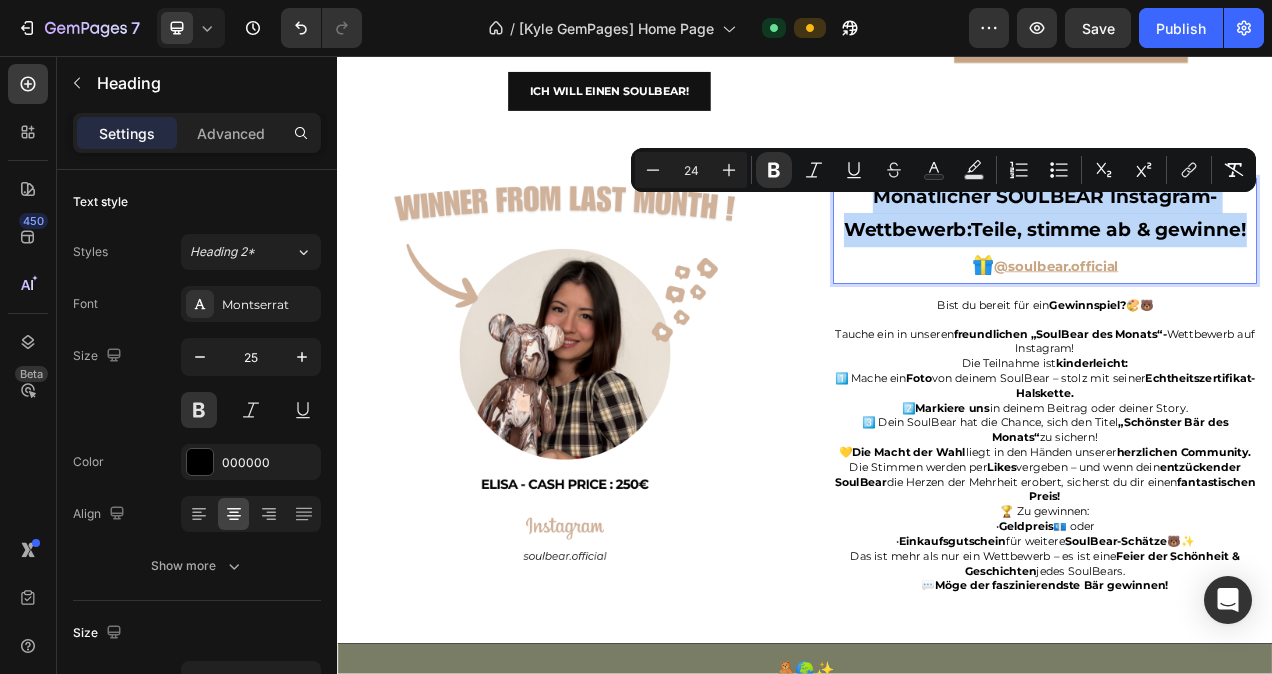drag, startPoint x: 1492, startPoint y: 293, endPoint x: 1009, endPoint y: 254, distance: 484.572 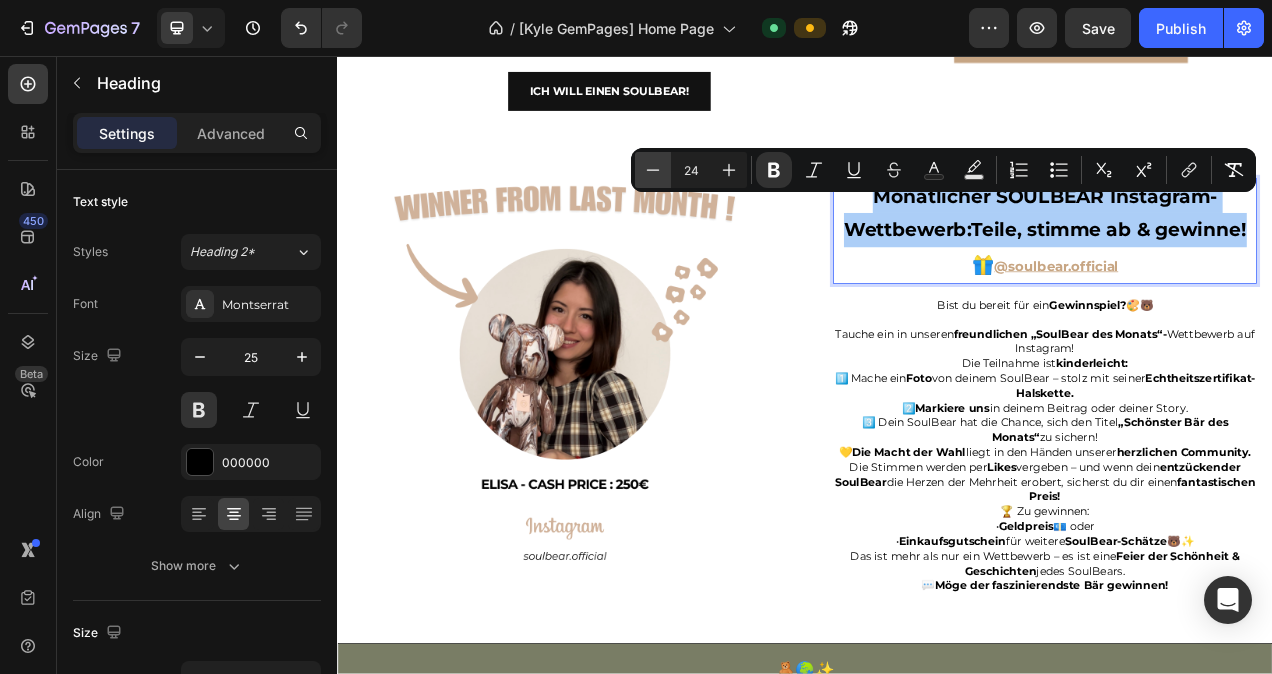 click 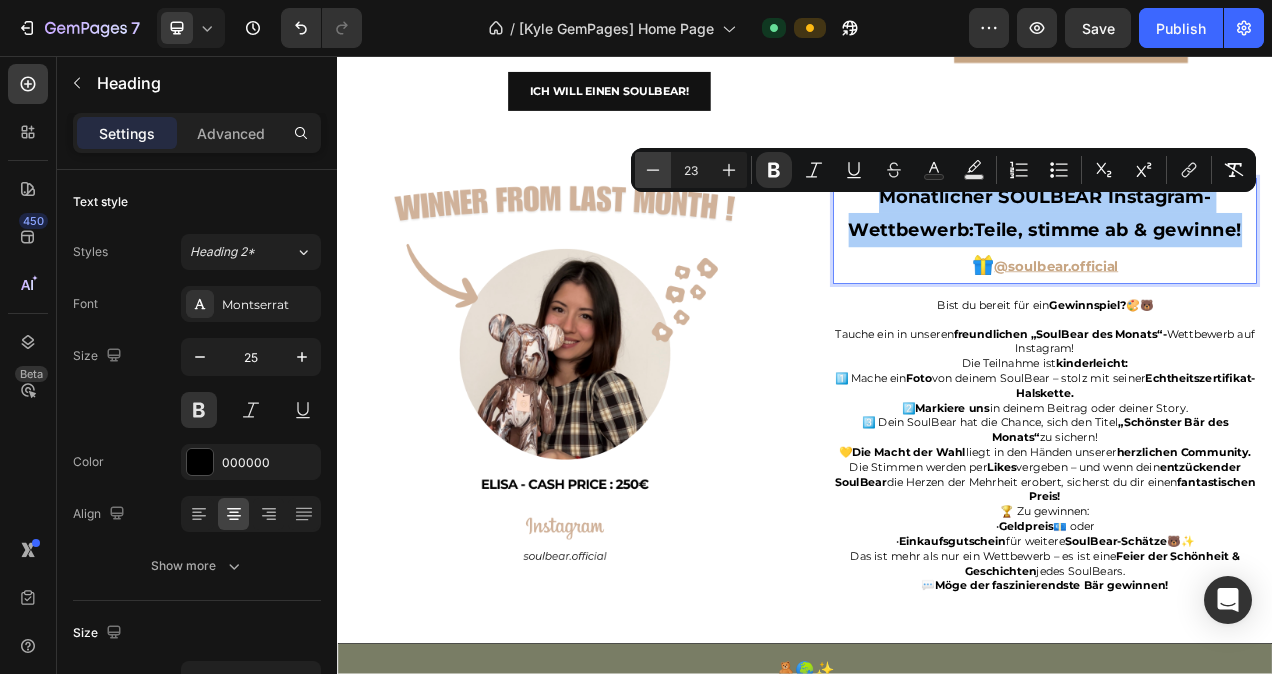 click 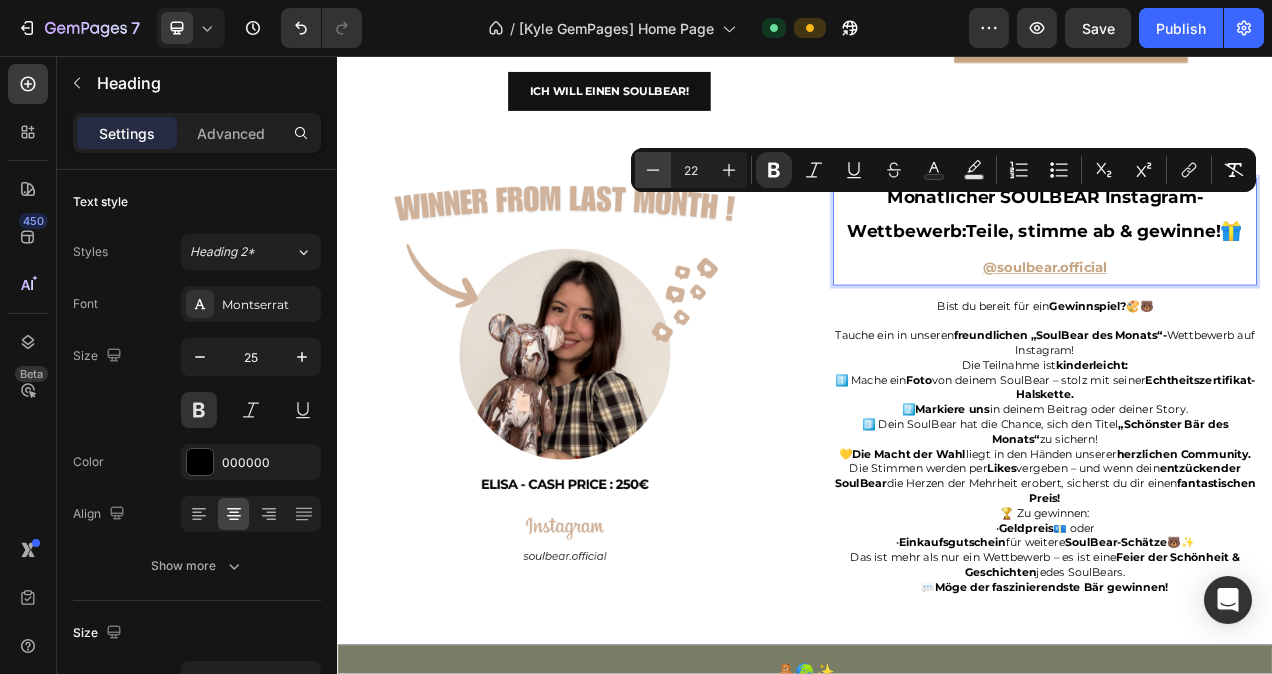 click 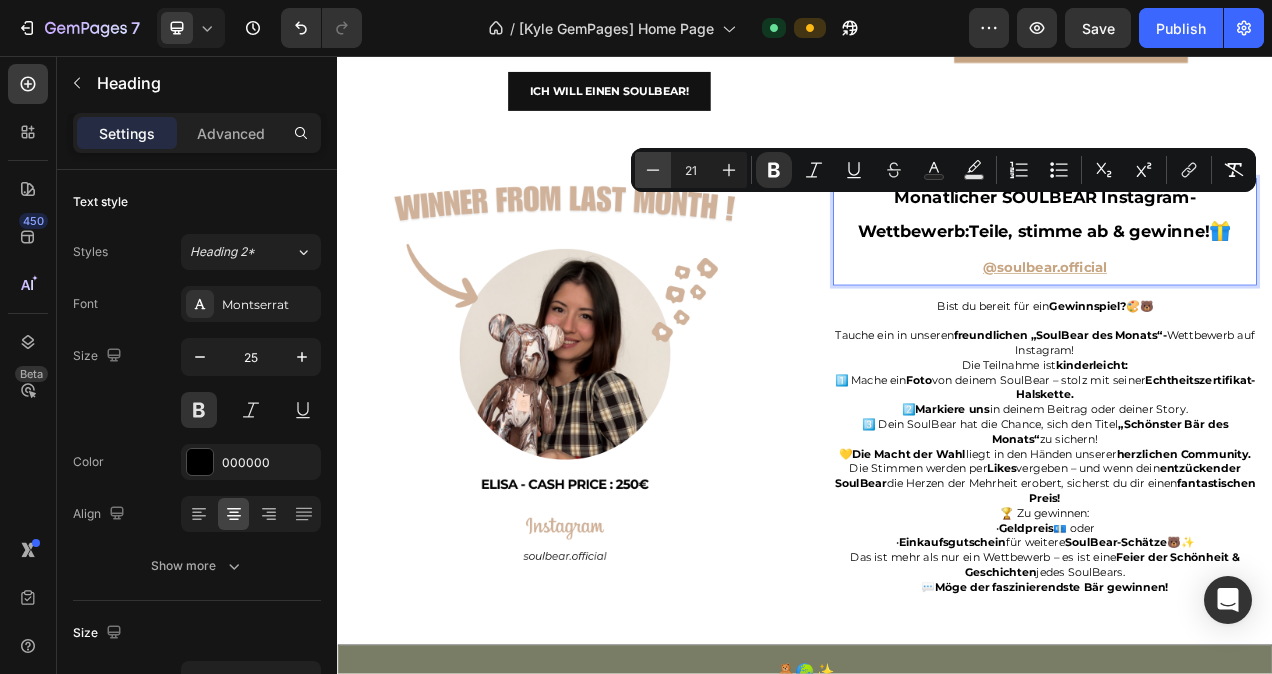 click 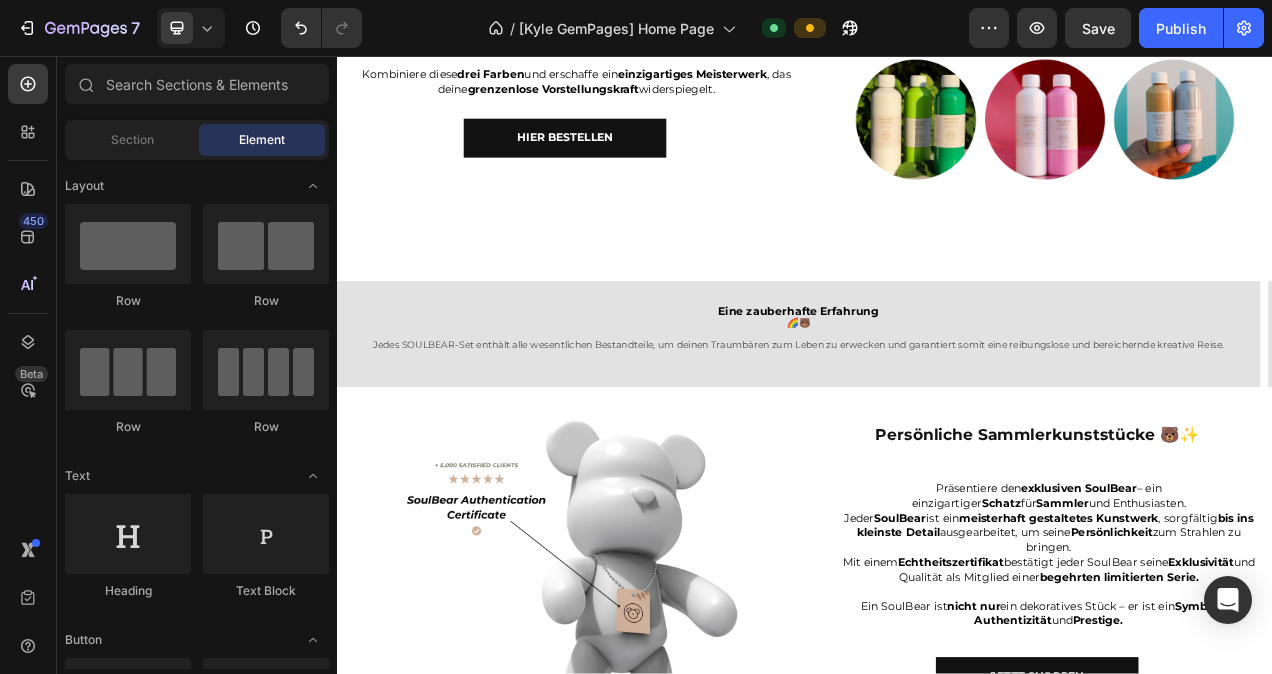 scroll, scrollTop: 2585, scrollLeft: 0, axis: vertical 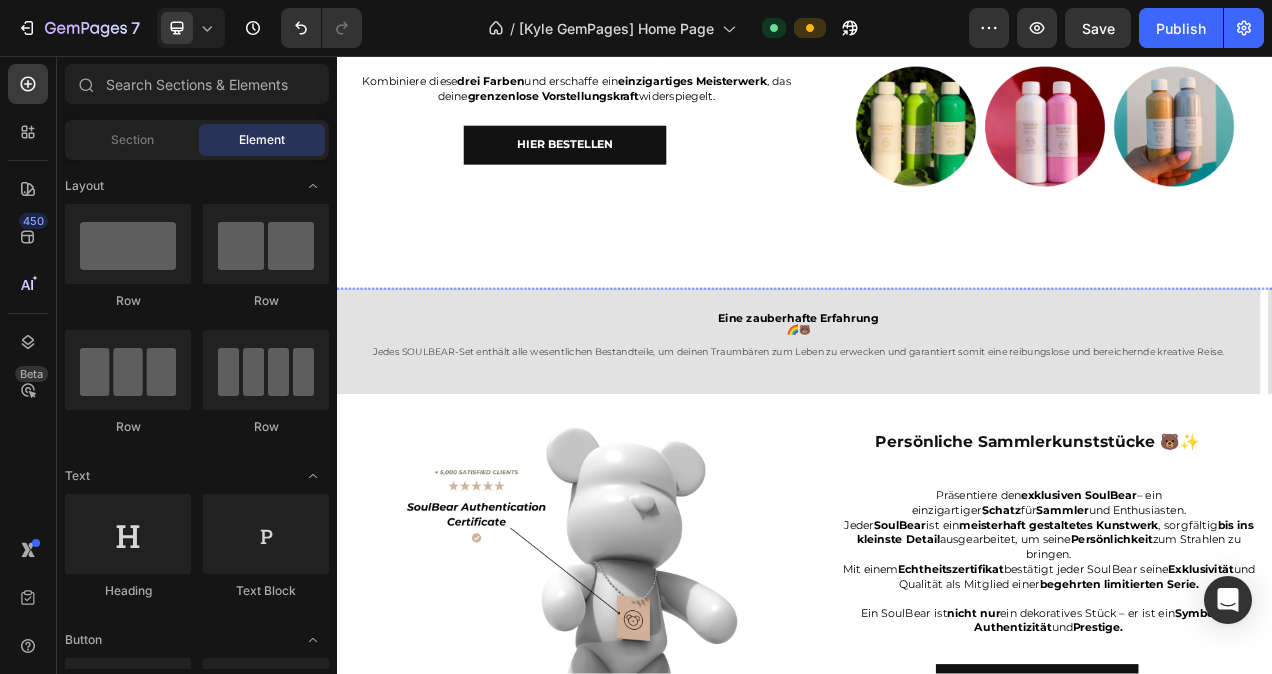 click at bounding box center [436, 355] 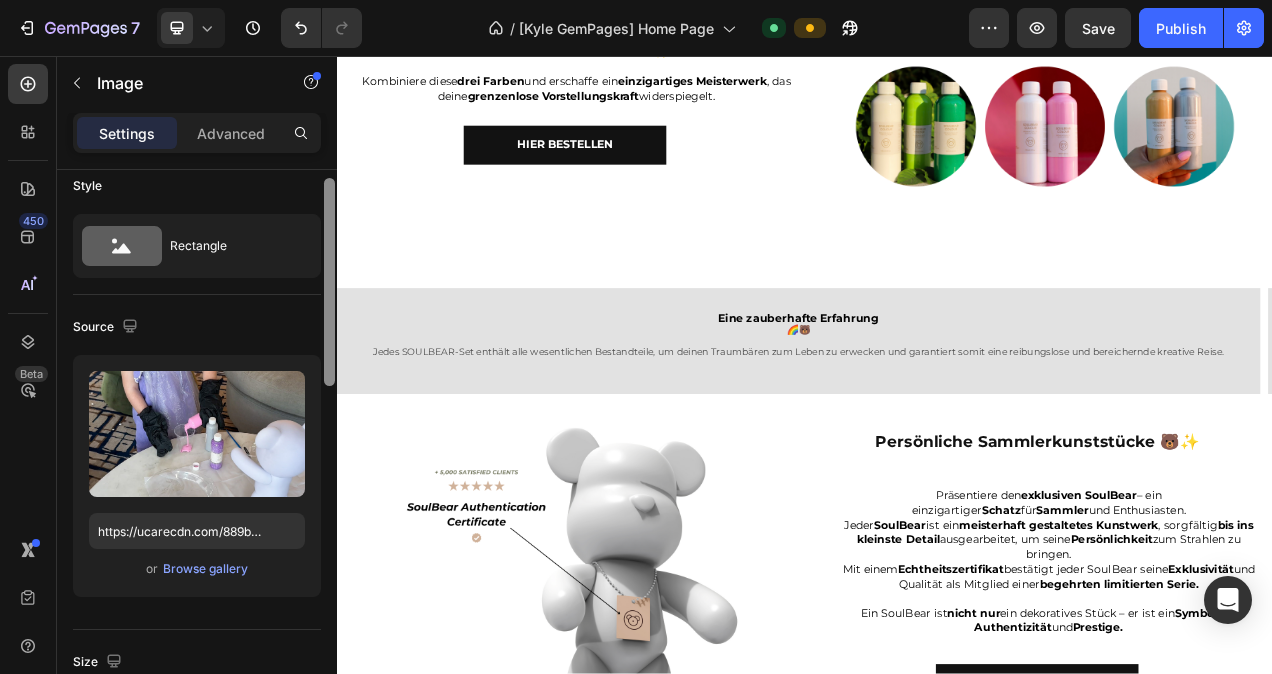 scroll, scrollTop: 0, scrollLeft: 0, axis: both 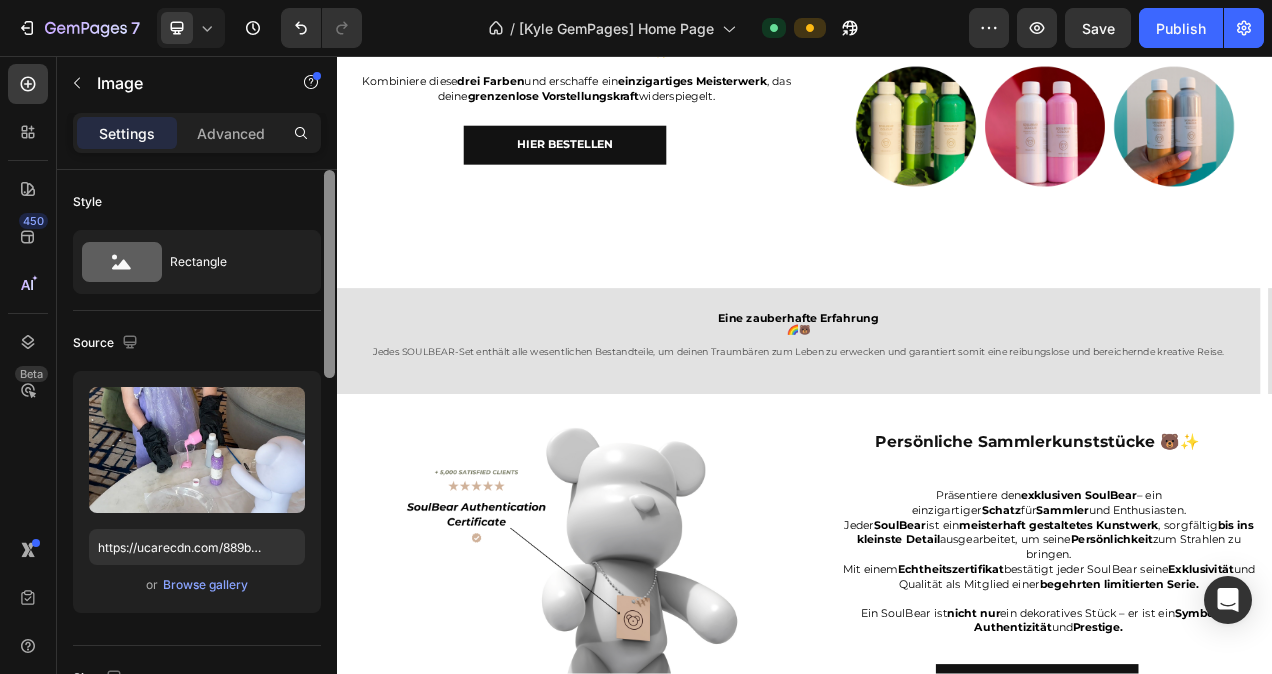 click at bounding box center [329, 274] 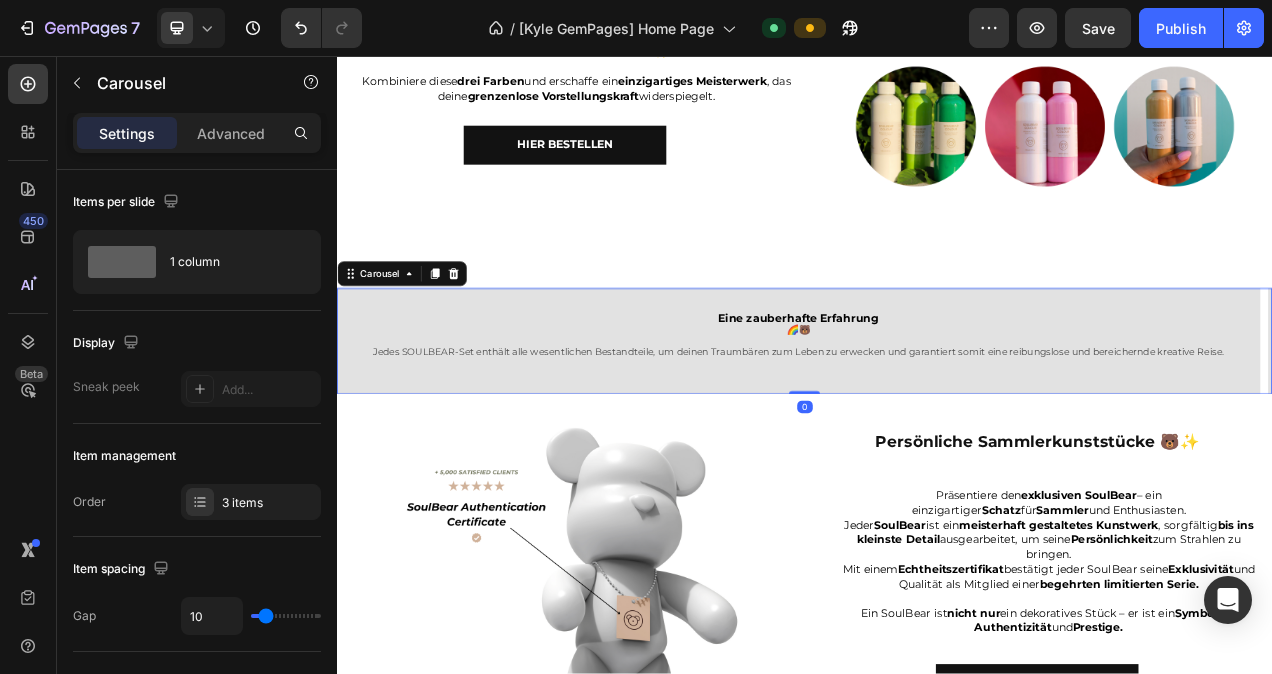 click on "Eine unvergessliche Erfahrung mit deinen Liebsten 💌 Text Block Gestalte deine Wohnung mit einer persönlichen Note 🎨 Text Block Ein perfektes Geschenk, liebevoll verpackt 🎁 Text Block Carousel Kreiere DEINen EIGENEN SOULBEAR VOLLER FARBE, Fantasie & HERZ Heading KREIERE DEINEN EIGENEN SOULBEAR VOLLER FARBE, FANTASIE & HERZ Heading
JETZT GESTALTEN Button Hero Banner Image Image Image Image Image Carousel WAS IST SOULBEAR? Heading SOULBEAR wurde ins Leben gerufen, um dir ein  einzigartiges  und  kreatives Erlebnis  zu schenken. In jedem Set findest du alles, was du brauchst, um deine  Ideen   zum Leben zu erwecken  – von  hochwertigen Materialien  bis zu  inspirierenden Anleitungen . Erlebe die  Freude am Gestalten , tauche ein in die  Welt der Kunst  und verwandle jeden Bären in dein persönliches  Meisterwerk. Heading SOULBEAR wurde ins Leben gerufen, um dir ein  einzigartiges  und  kreatives Erlebnis  zu schenken. In jedem Set findest du alles, was du brauchst, um deine  Ideen   ." at bounding box center (937, 7) 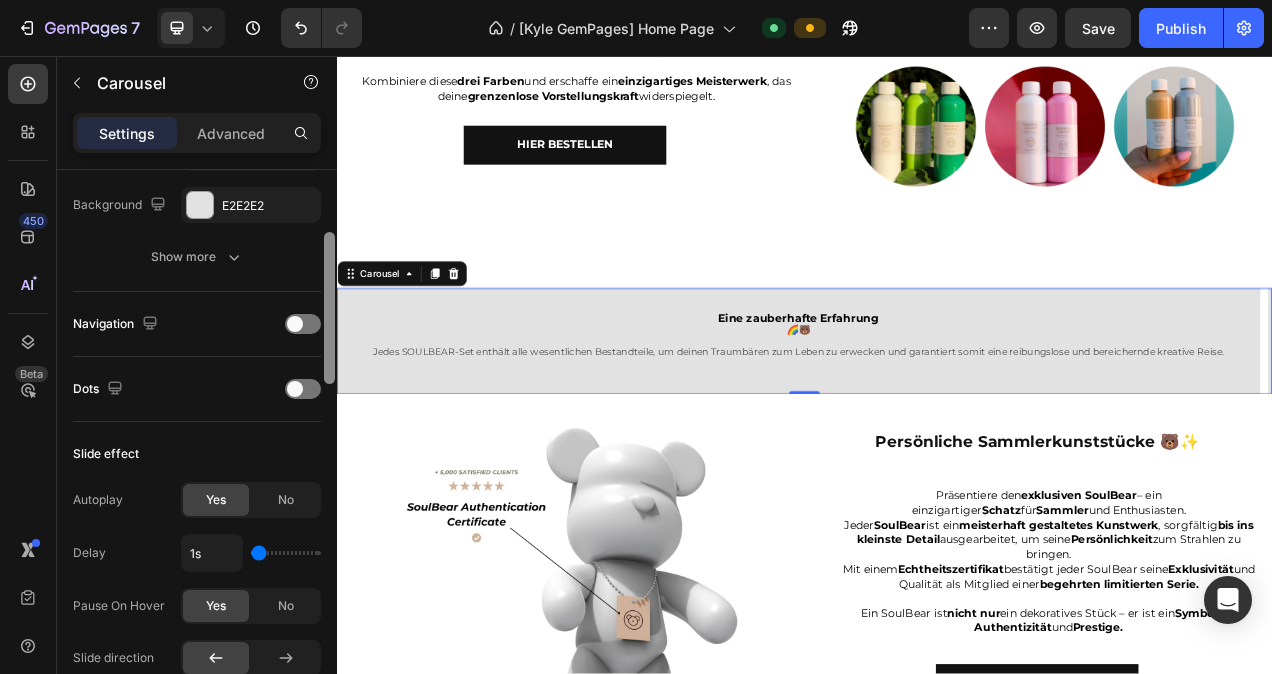scroll, scrollTop: 477, scrollLeft: 0, axis: vertical 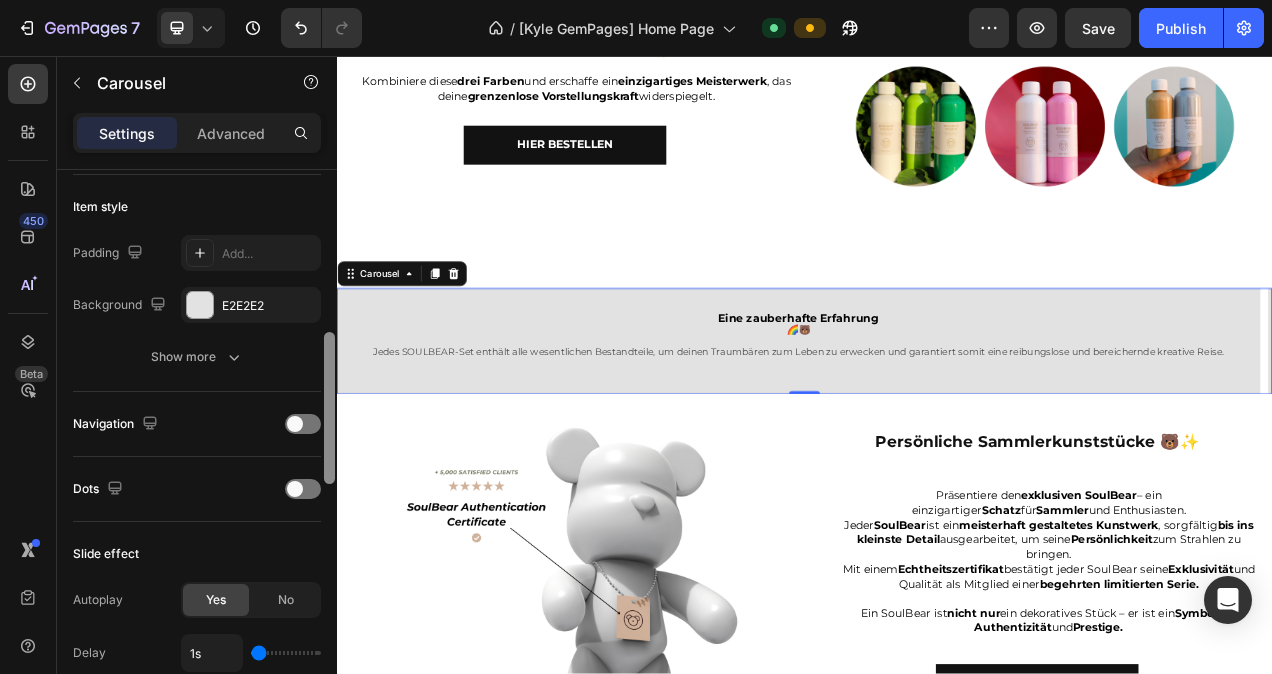 drag, startPoint x: 327, startPoint y: 271, endPoint x: 333, endPoint y: 400, distance: 129.13947 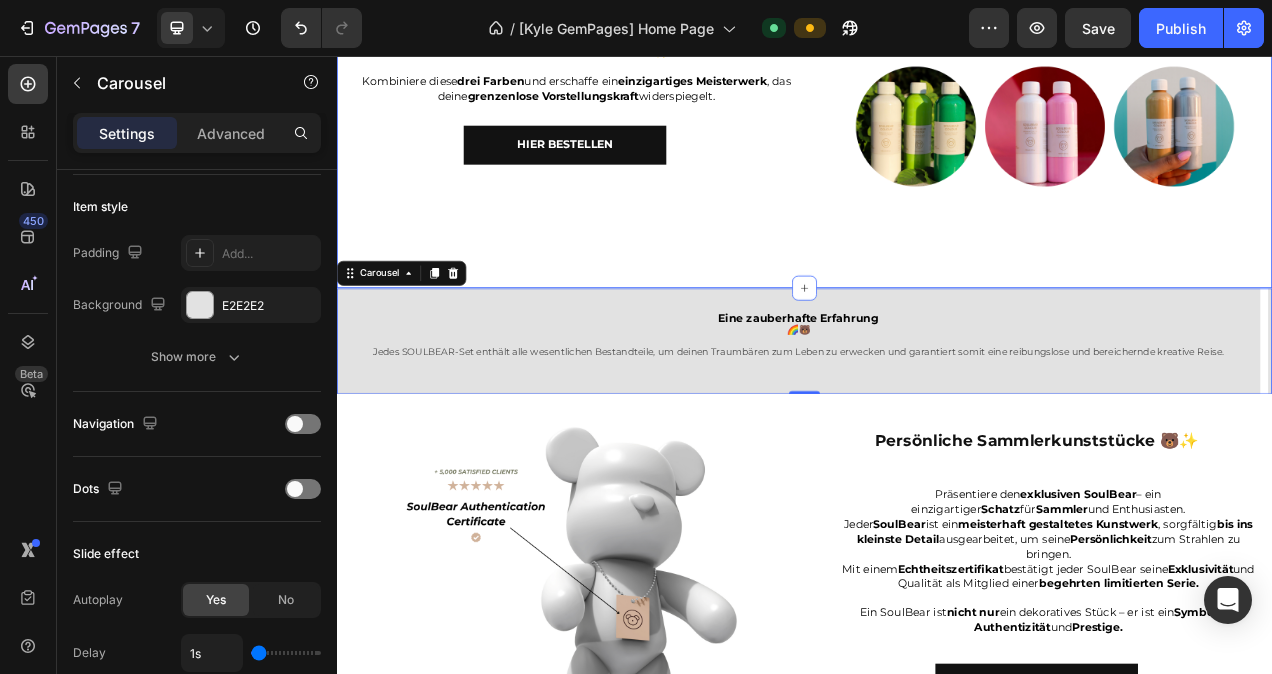 click on "Eine unvergessliche Erfahrung mit deinen Liebsten 💌 Text Block Gestalte deine Wohnung mit einer persönlichen Note 🎨 Text Block Ein perfektes Geschenk, liebevoll verpackt 🎁 Text Block Carousel Kreiere DEINen EIGENEN SOULBEAR VOLLER FARBE, Fantasie & HERZ Heading KREIERE DEINEN EIGENEN SOULBEAR VOLLER FARBE, FANTASIE & HERZ Heading
JETZT GESTALTEN Button Hero Banner Image Image Image Image Image Carousel WAS IST SOULBEAR? Heading SOULBEAR wurde ins Leben gerufen, um dir ein  einzigartiges  und  kreatives Erlebnis  zu schenken. In jedem Set findest du alles, was du brauchst, um deine  Ideen   zum Leben zu erwecken  – von  hochwertigen Materialien  bis zu  inspirierenden Anleitungen . Erlebe die  Freude am Gestalten , tauche ein in die  Welt der Kunst  und verwandle jeden Bären in dein persönliches  Meisterwerk. Heading SOULBEAR wurde ins Leben gerufen, um dir ein  einzigartiges  und  kreatives Erlebnis  zu schenken. In jedem Set findest du alles, was du brauchst, um deine  Ideen   ." at bounding box center [937, -1052] 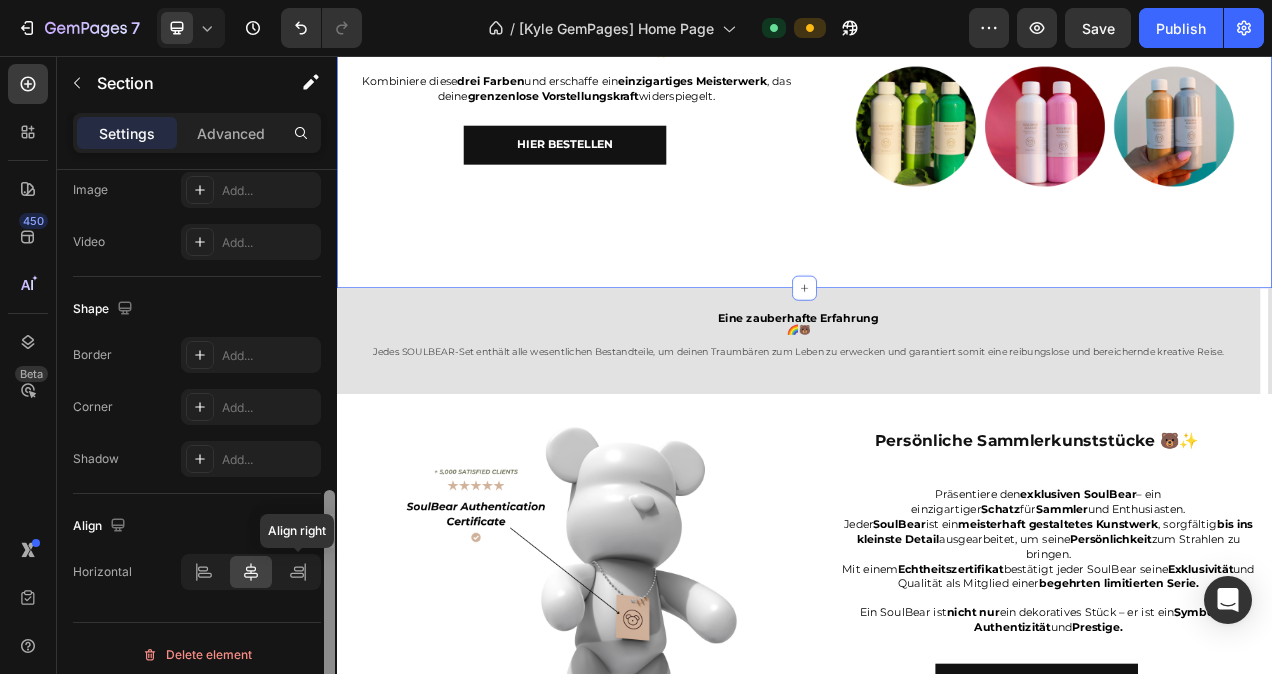 scroll, scrollTop: 720, scrollLeft: 0, axis: vertical 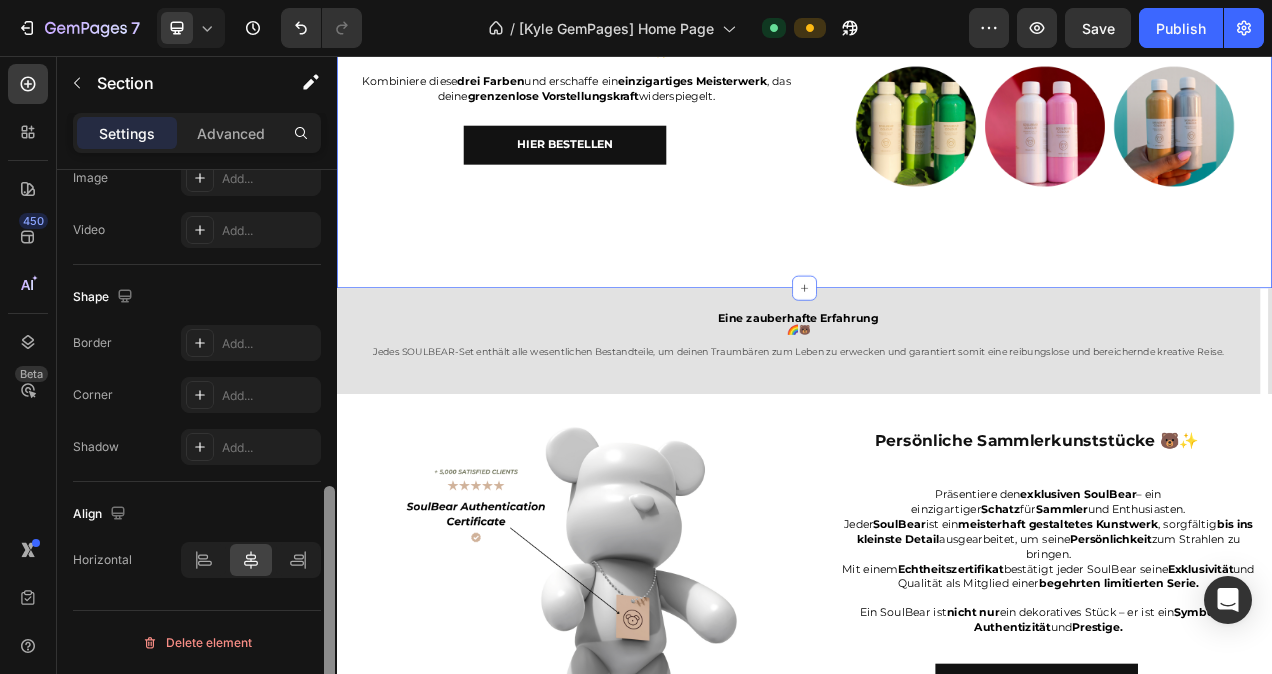 drag, startPoint x: 325, startPoint y: 264, endPoint x: 319, endPoint y: 611, distance: 347.05188 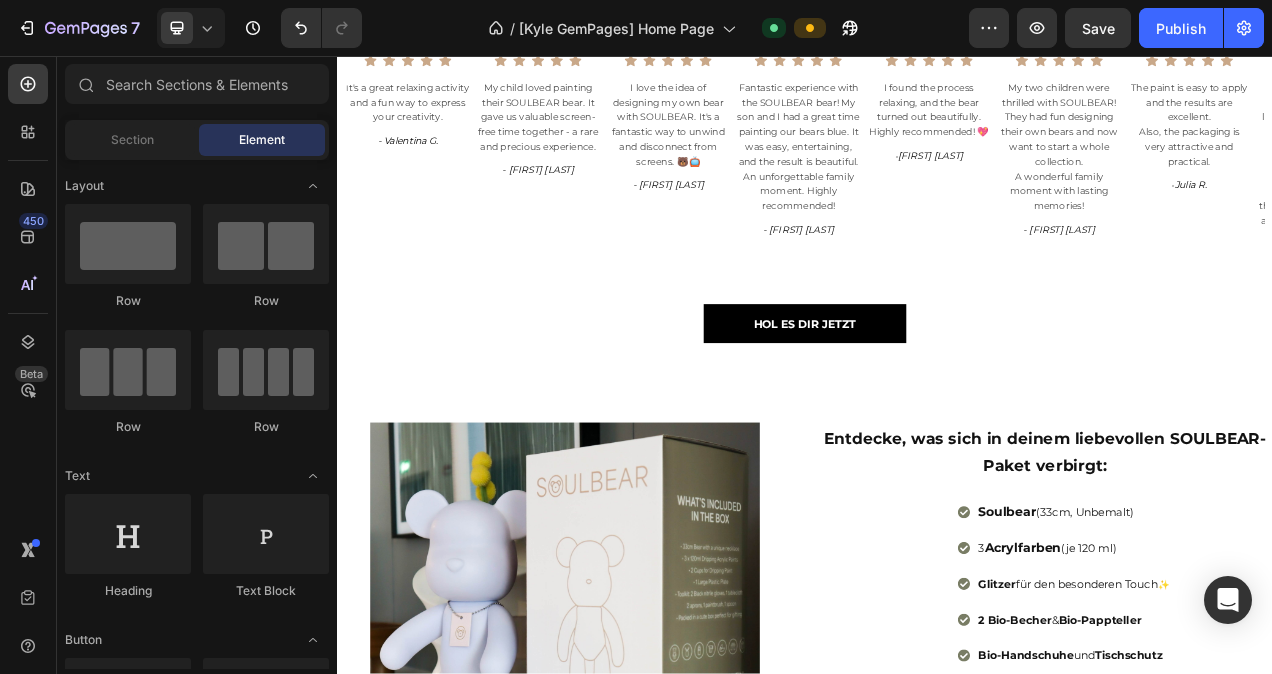 scroll, scrollTop: 1185, scrollLeft: 0, axis: vertical 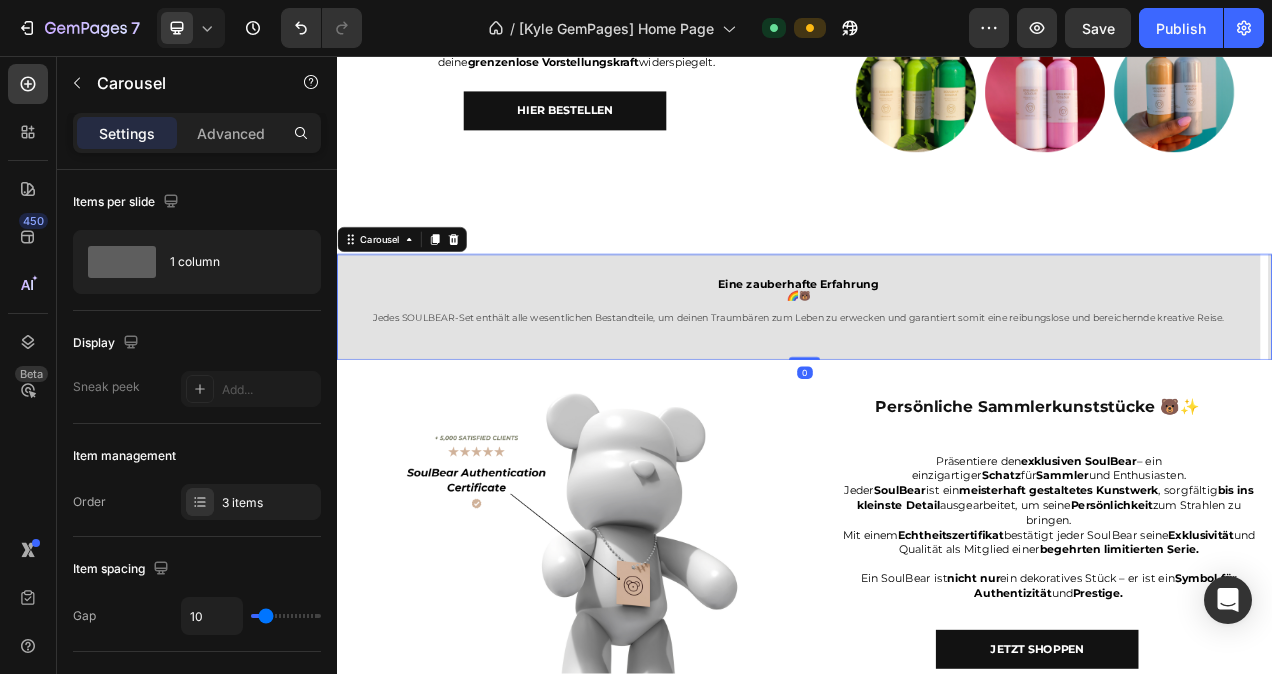 click on "Eine zauberhafte Erfahrung 🌈🐻 Heading Jedes SOULBEAR-Set enthält alle wesentlichen Bestandteile, um deinen Traumbären zum Leben zu erwecken und garantiert somit eine reibungslose und bereichernde kreative Reise. Text block" at bounding box center [929, 379] 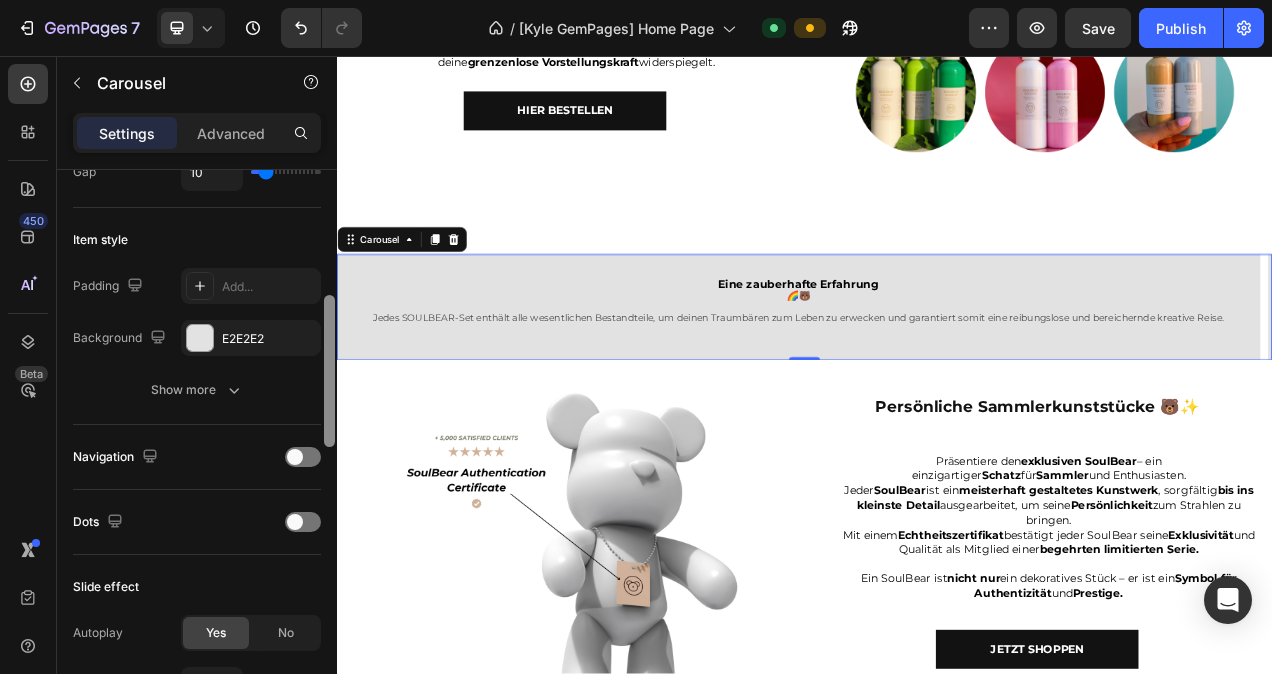 scroll, scrollTop: 452, scrollLeft: 0, axis: vertical 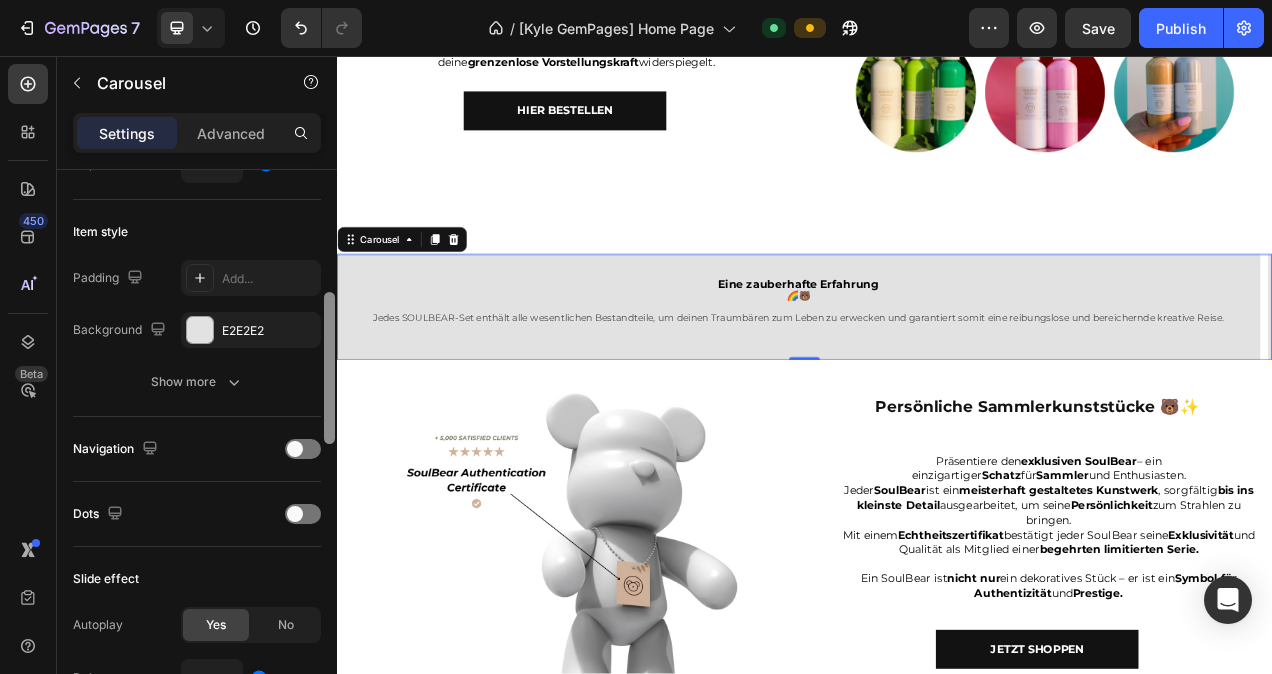 drag, startPoint x: 328, startPoint y: 211, endPoint x: 323, endPoint y: 334, distance: 123.101585 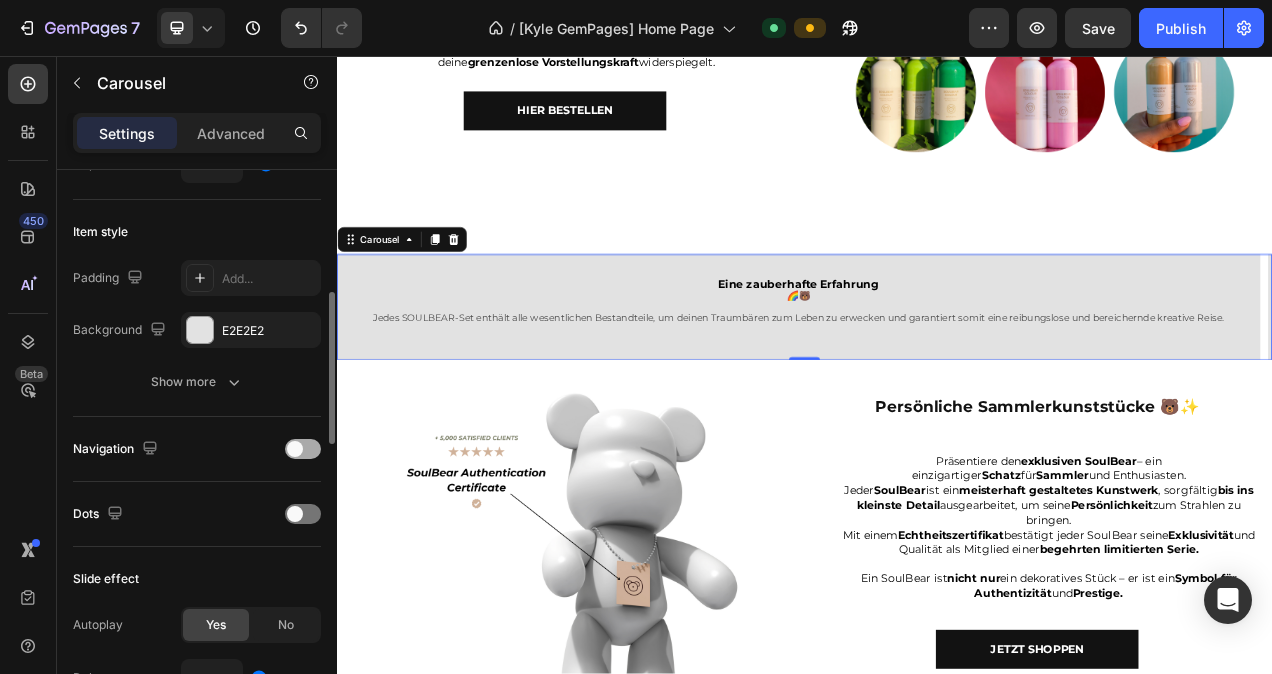 click at bounding box center [295, 449] 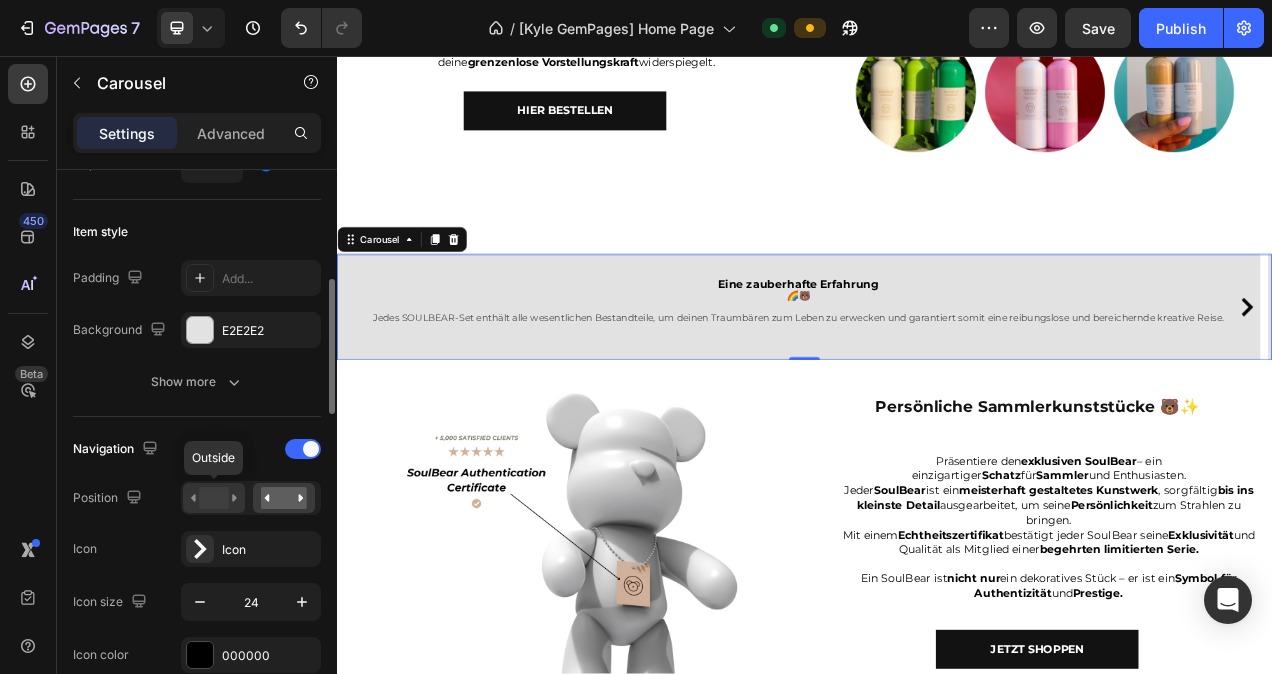 click 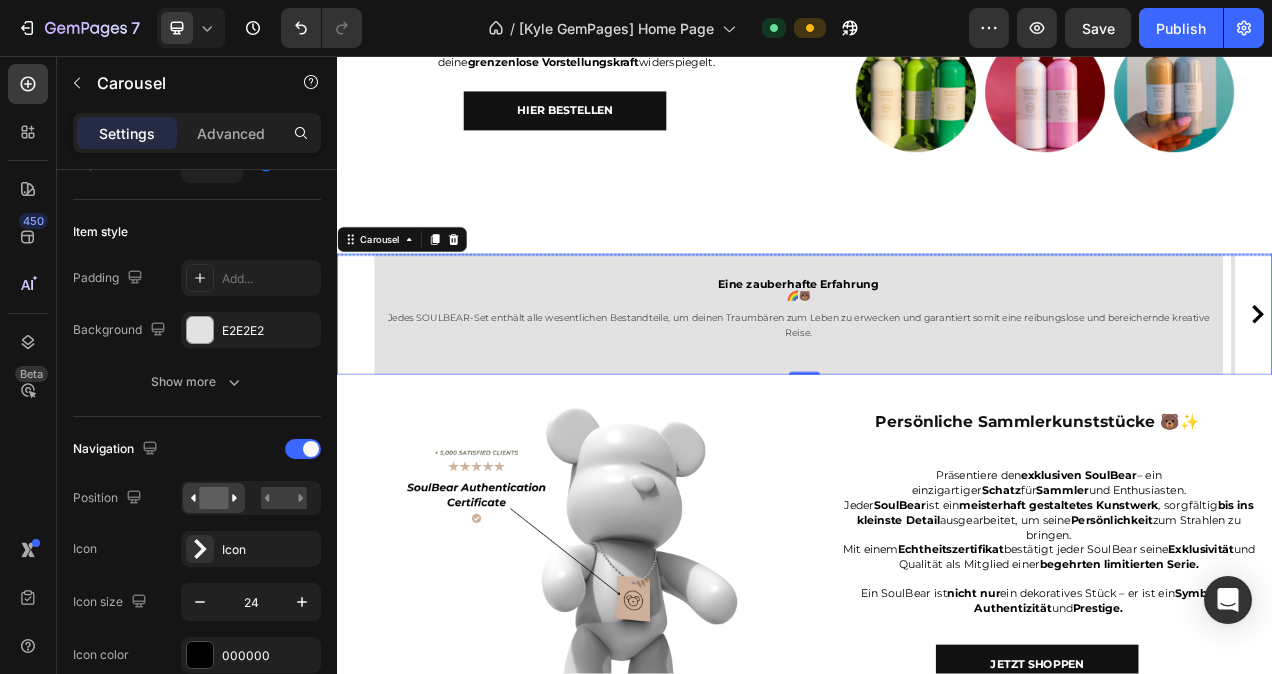 click at bounding box center [436, 311] 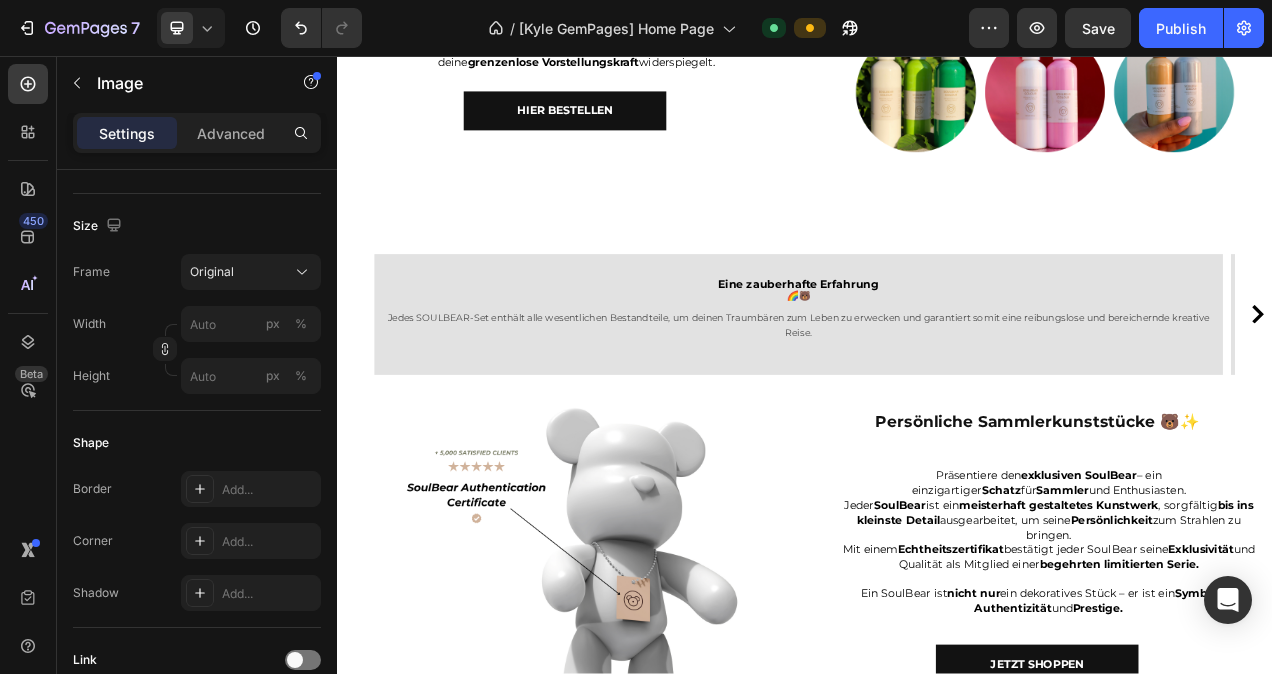 scroll, scrollTop: 0, scrollLeft: 0, axis: both 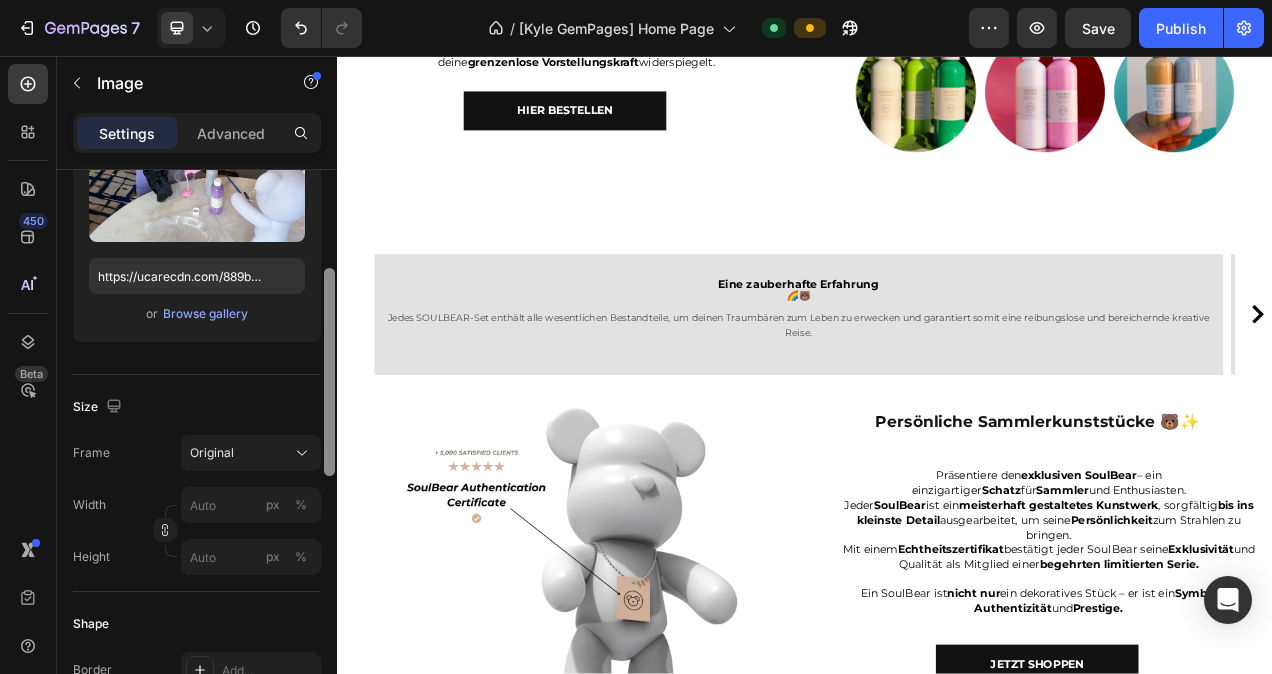 drag, startPoint x: 330, startPoint y: 322, endPoint x: 326, endPoint y: 423, distance: 101.07918 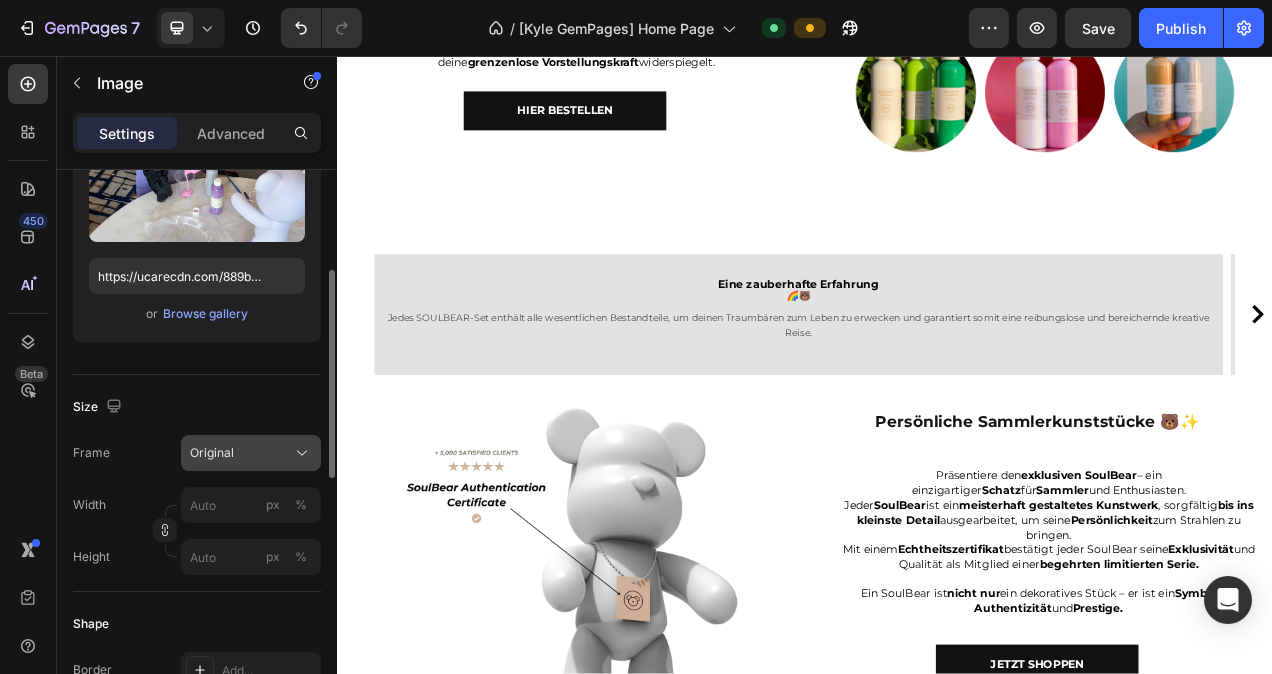 click on "Original" at bounding box center (251, 453) 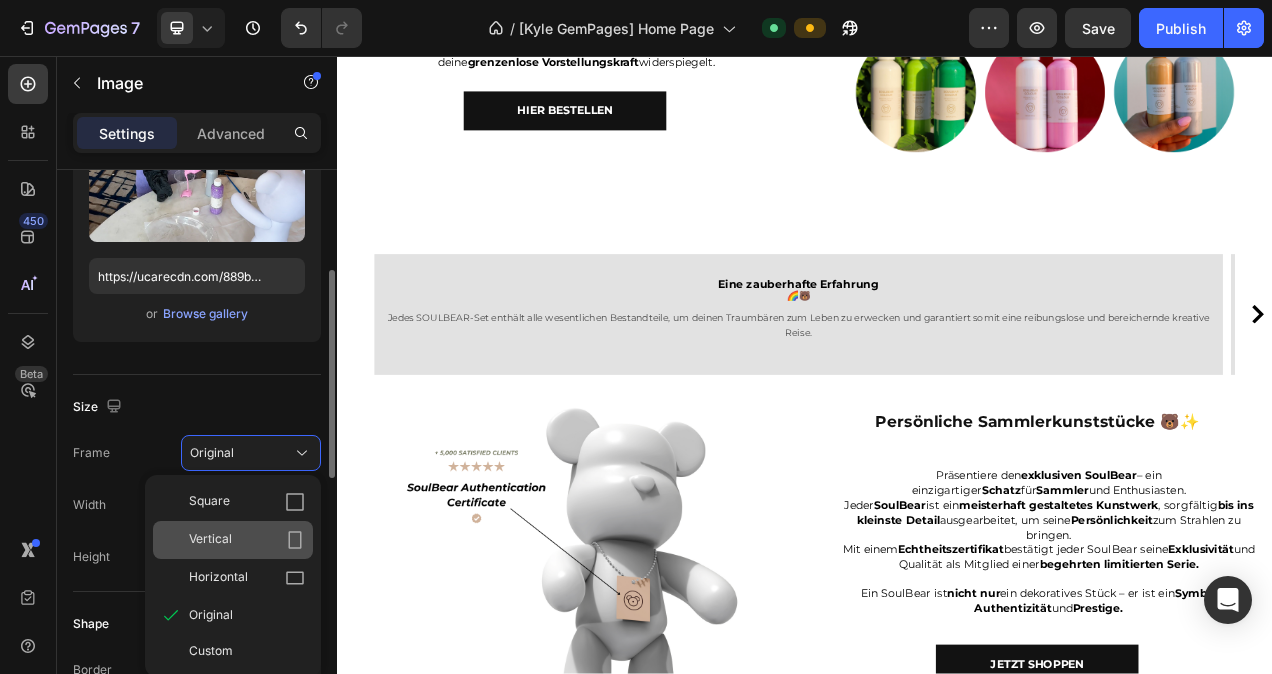 click on "Vertical" at bounding box center [247, 540] 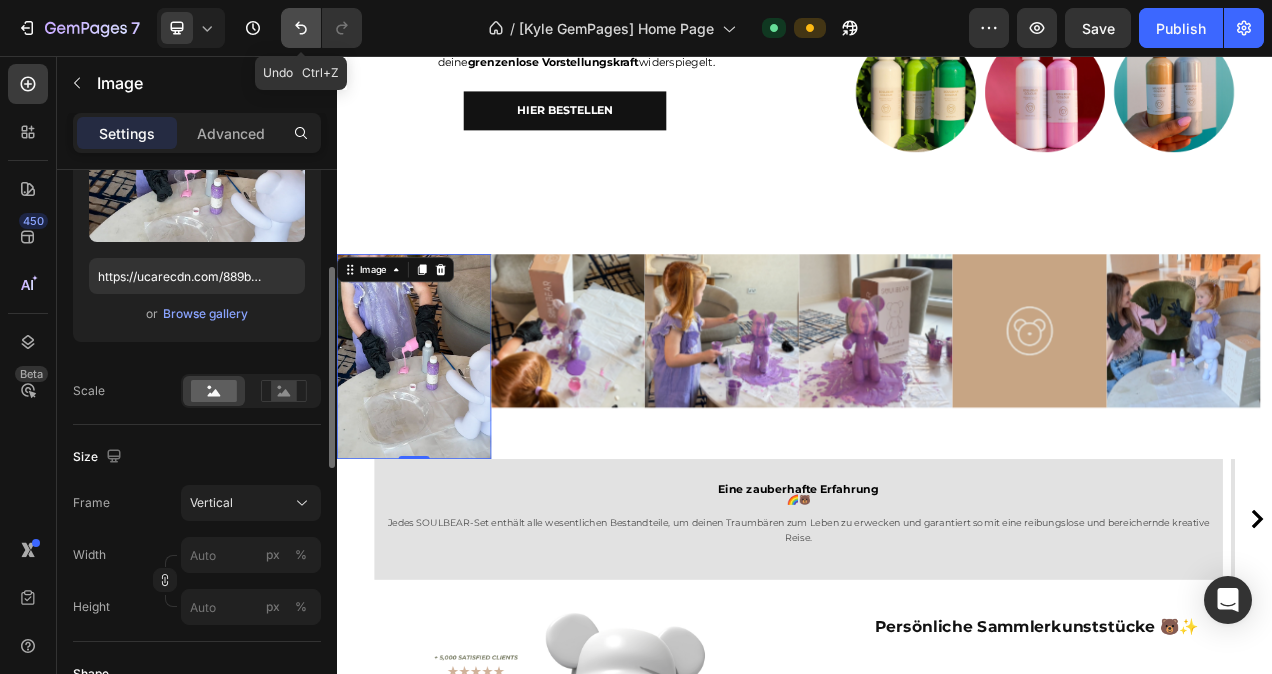click 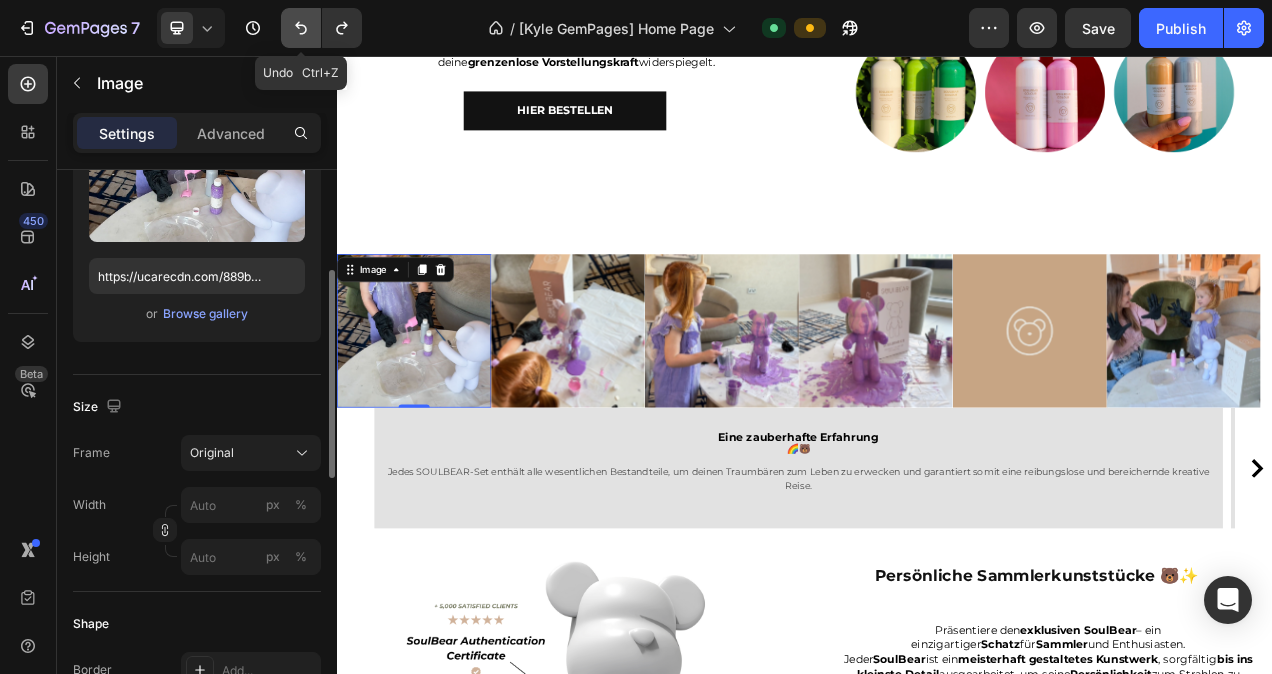 click 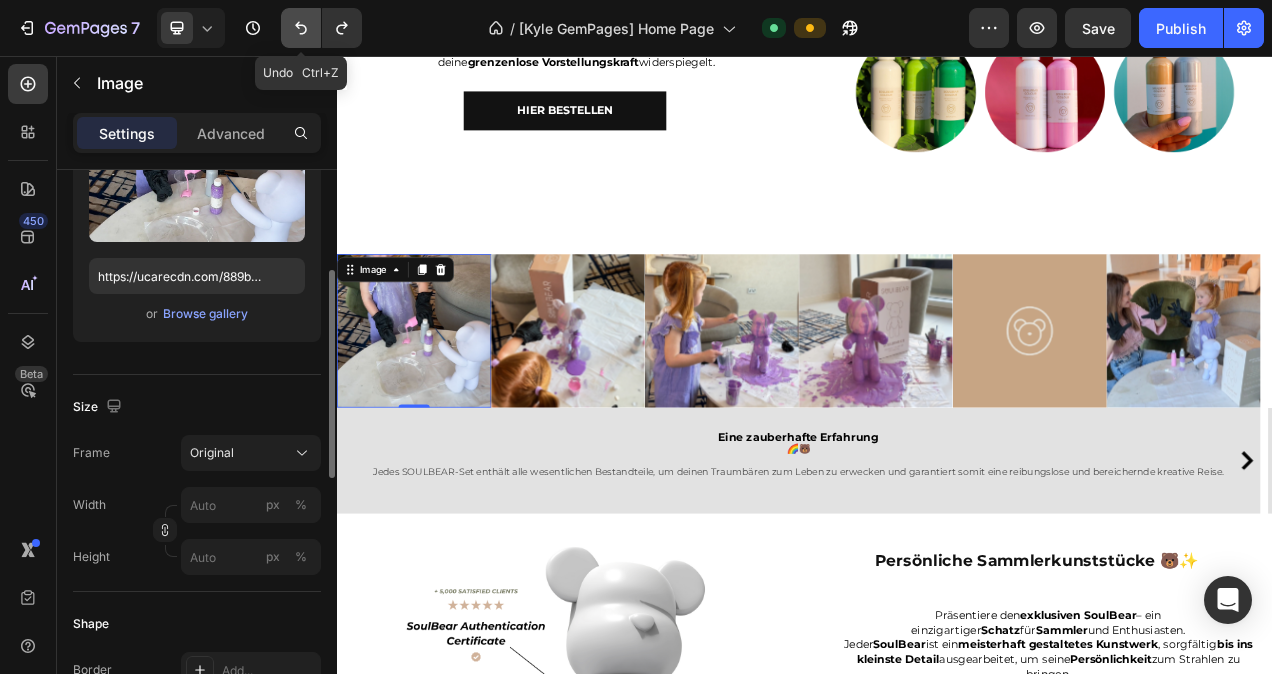click 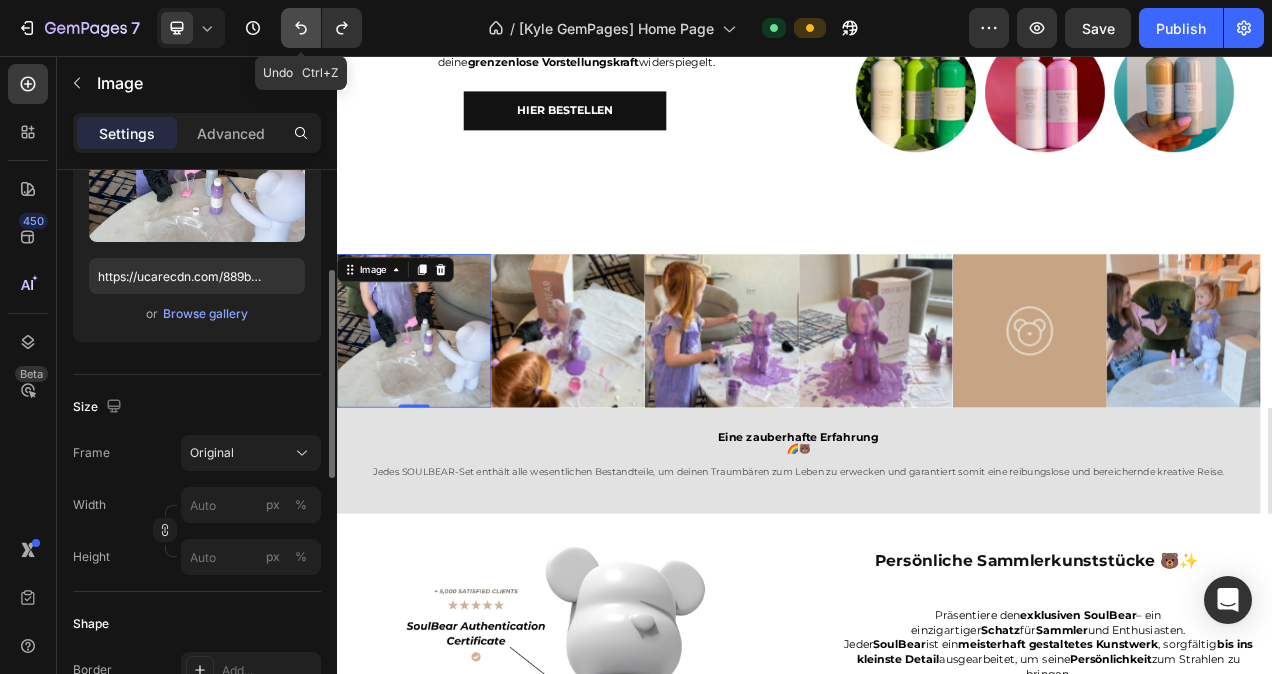 click 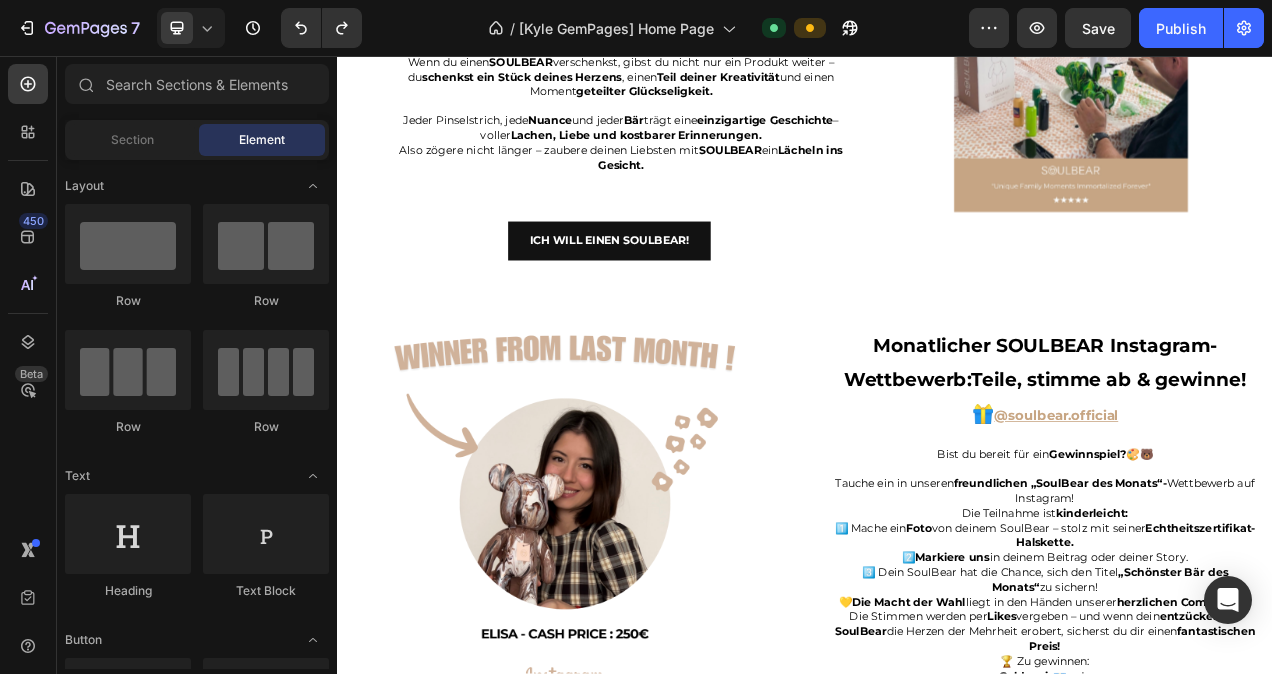 scroll, scrollTop: 4021, scrollLeft: 0, axis: vertical 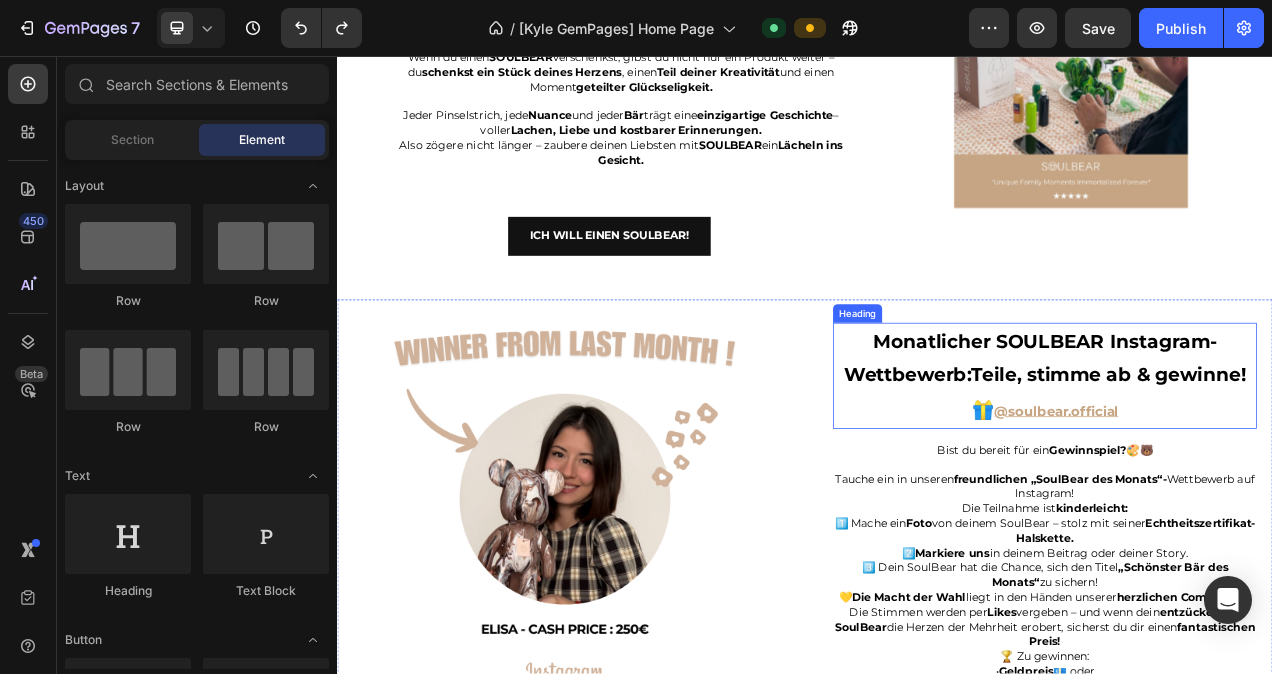 click on "Monatlicher SOULBEAR Instagram-Wettbewerb:Teile, stimme ab & gewinne!  🎁 @soulbear.official" at bounding box center (1245, 467) 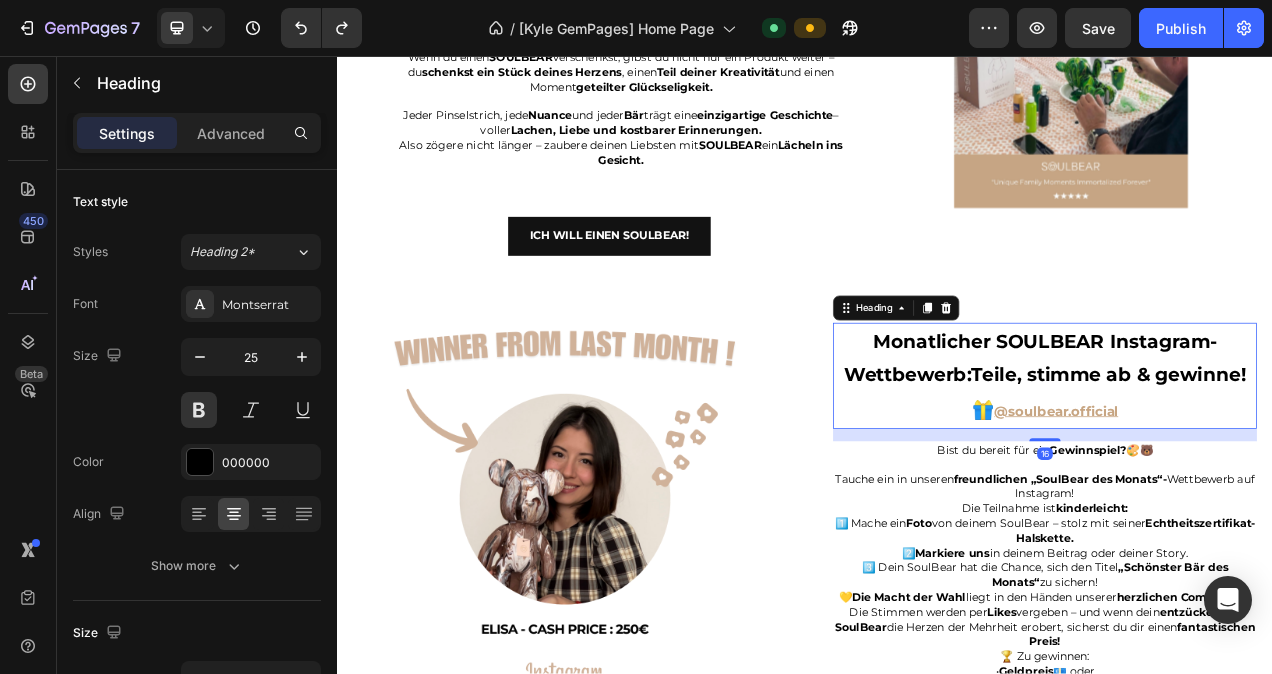 click on "Monatlicher SOULBEAR Instagram-Wettbewerb:Teile, stimme ab & gewinne!  🎁 @soulbear.official" at bounding box center [1245, 467] 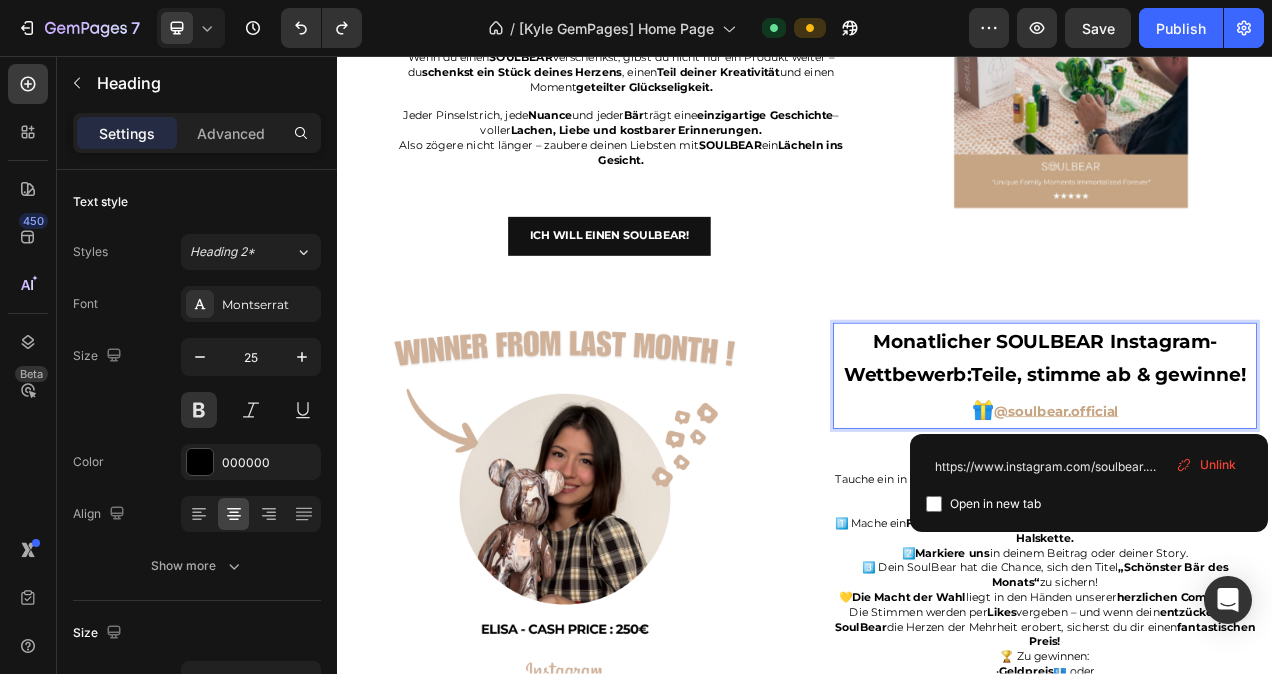 click on "Monatlicher SOULBEAR Instagram-Wettbewerb:Teile, stimme ab & gewinne!  🎁 @soulbear.official" at bounding box center [1245, 467] 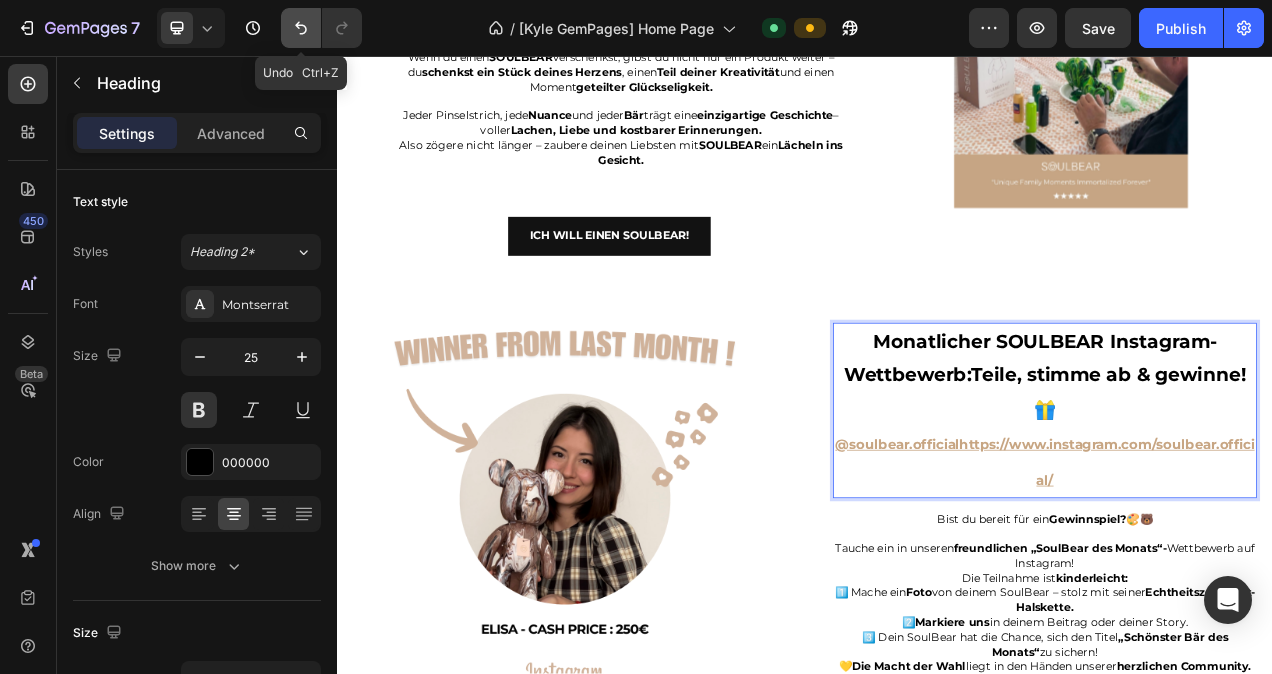 click 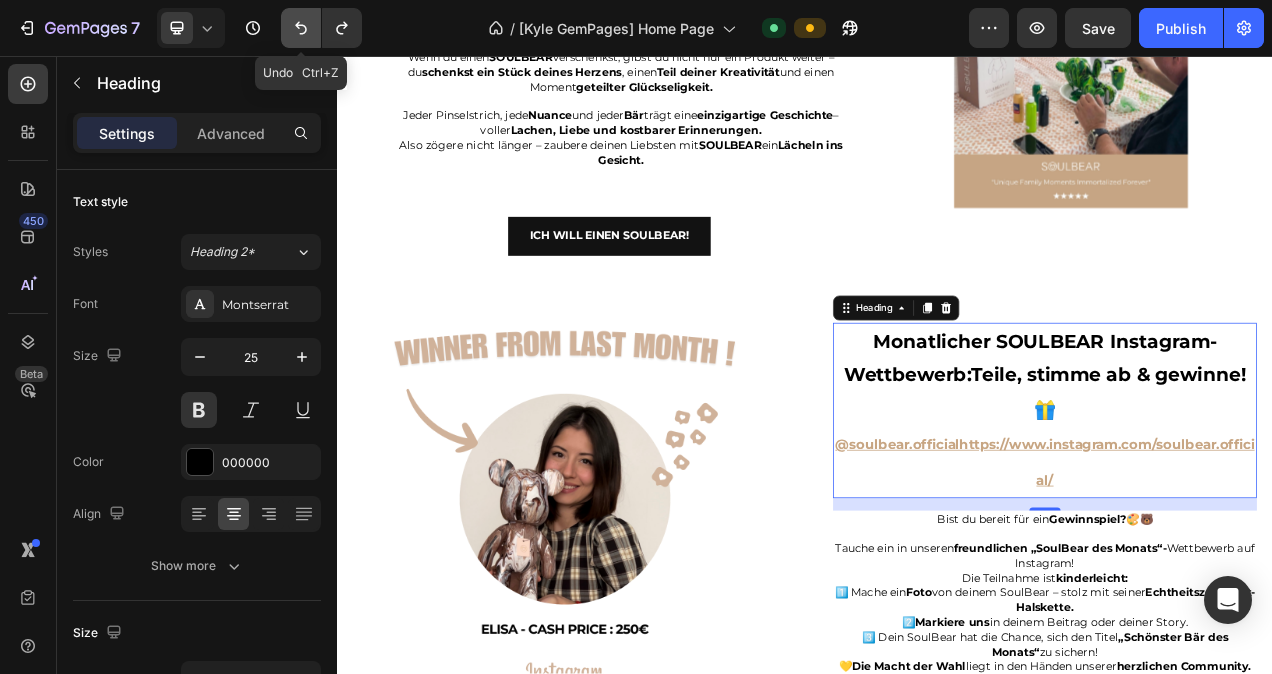 click 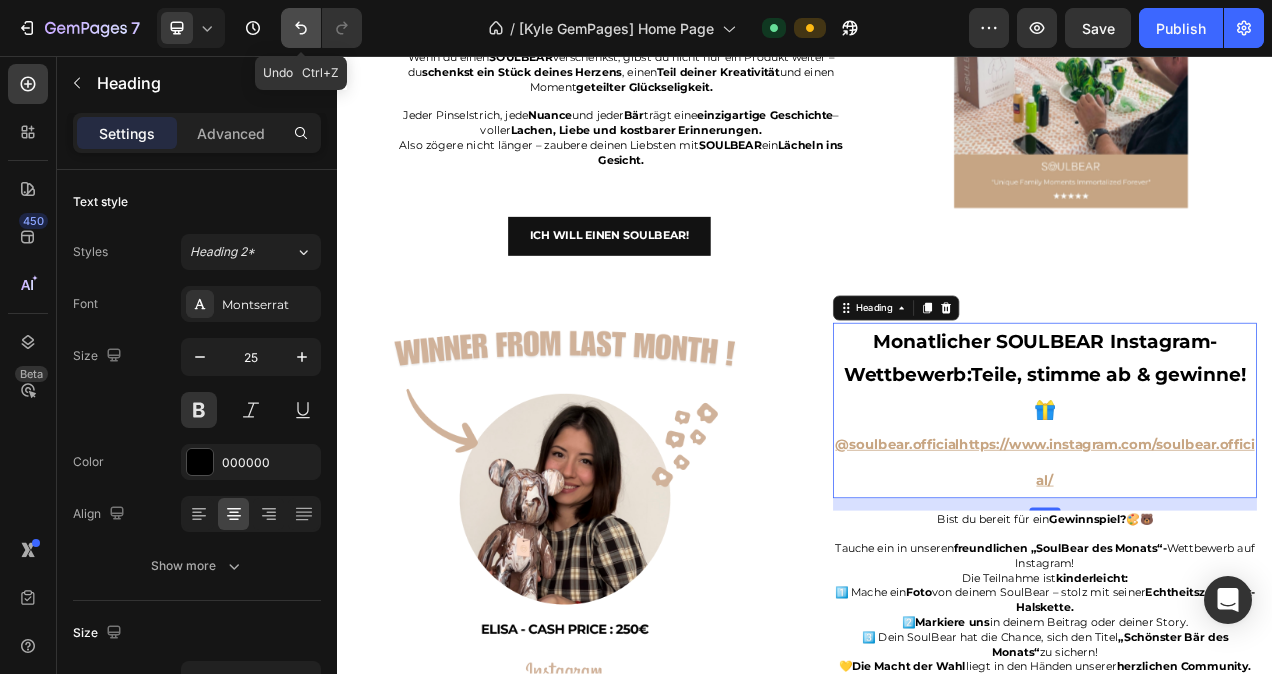 click 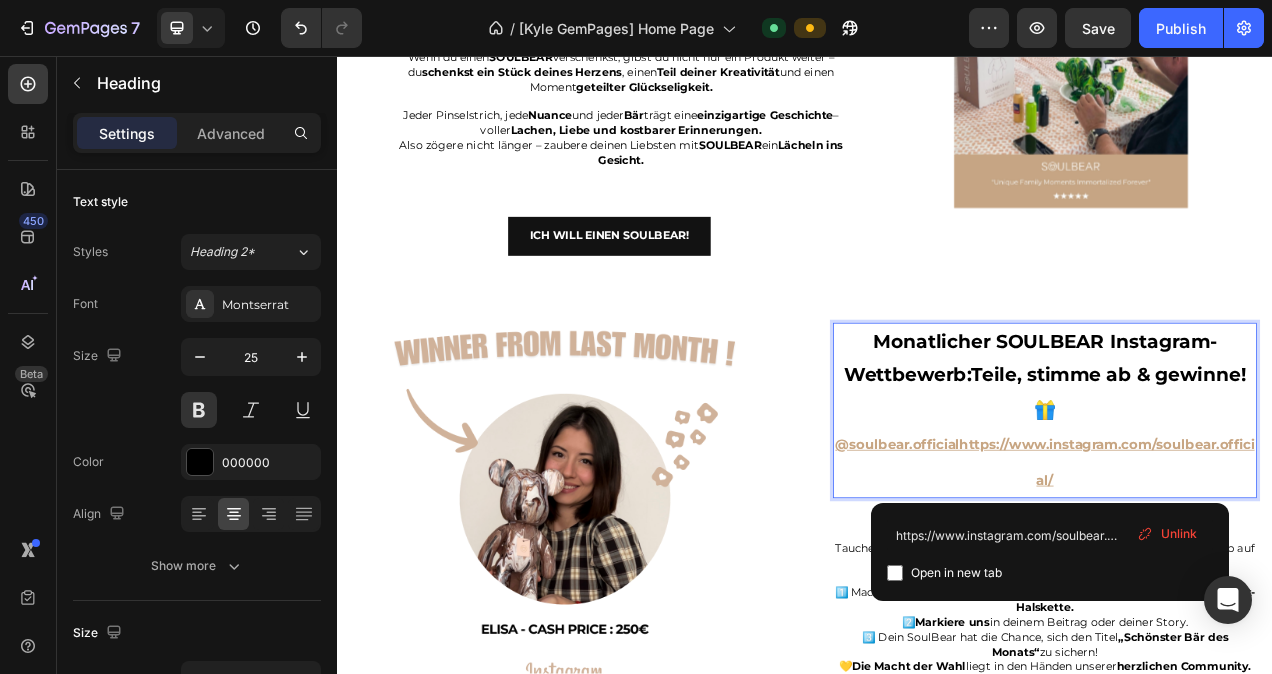 click on "Monatlicher SOULBEAR Instagram-Wettbewerb:Teile, stimme ab & gewinne!  🎁 @soulbear.officialhttps://www.instagram.com/soulbear.official/" at bounding box center [1245, 512] 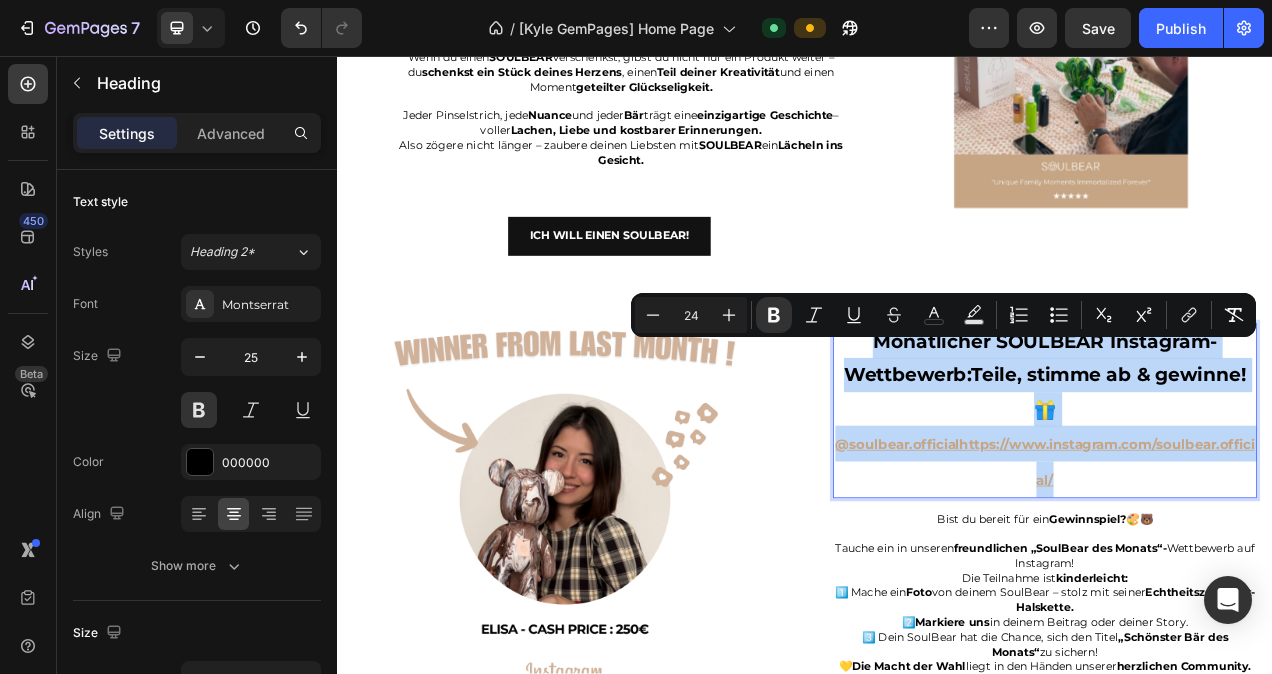 drag, startPoint x: 1295, startPoint y: 606, endPoint x: 1018, endPoint y: 439, distance: 323.44705 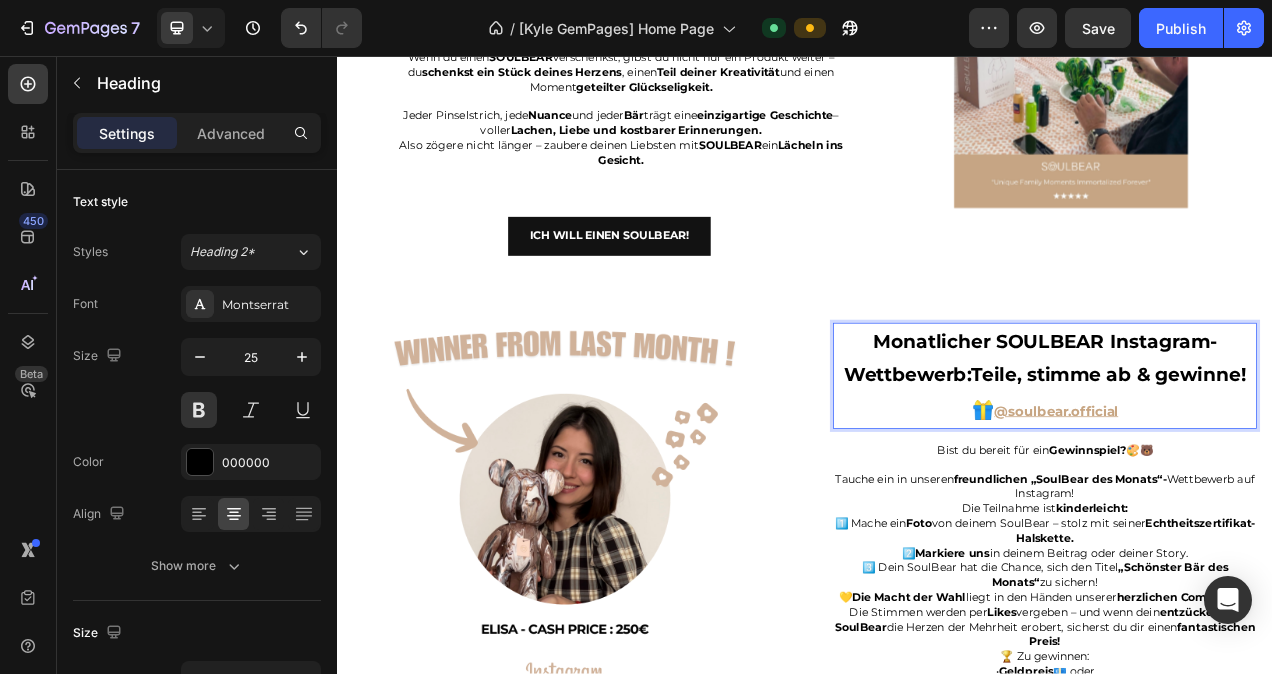 click on "Monatlicher SOULBEAR Instagram-Wettbewerb:Teile, stimme ab & gewinne!  🎁 @soulbear.official" at bounding box center [1245, 467] 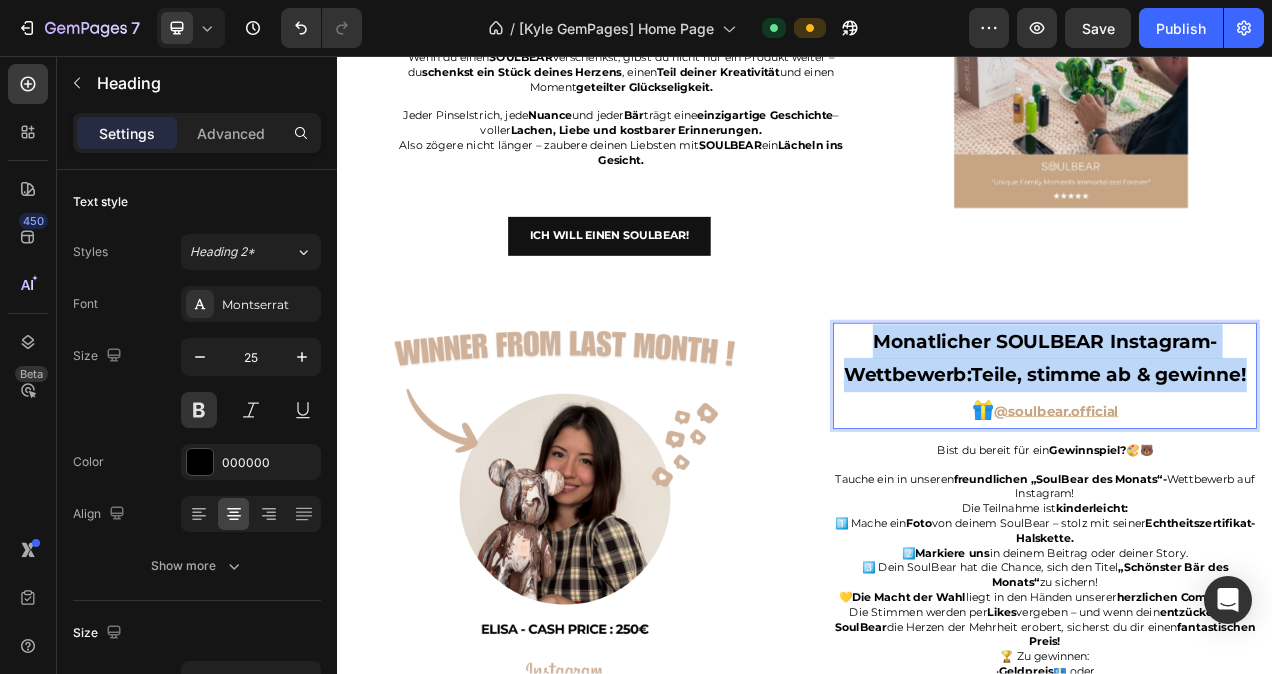 drag, startPoint x: 1493, startPoint y: 482, endPoint x: 1018, endPoint y: 442, distance: 476.68124 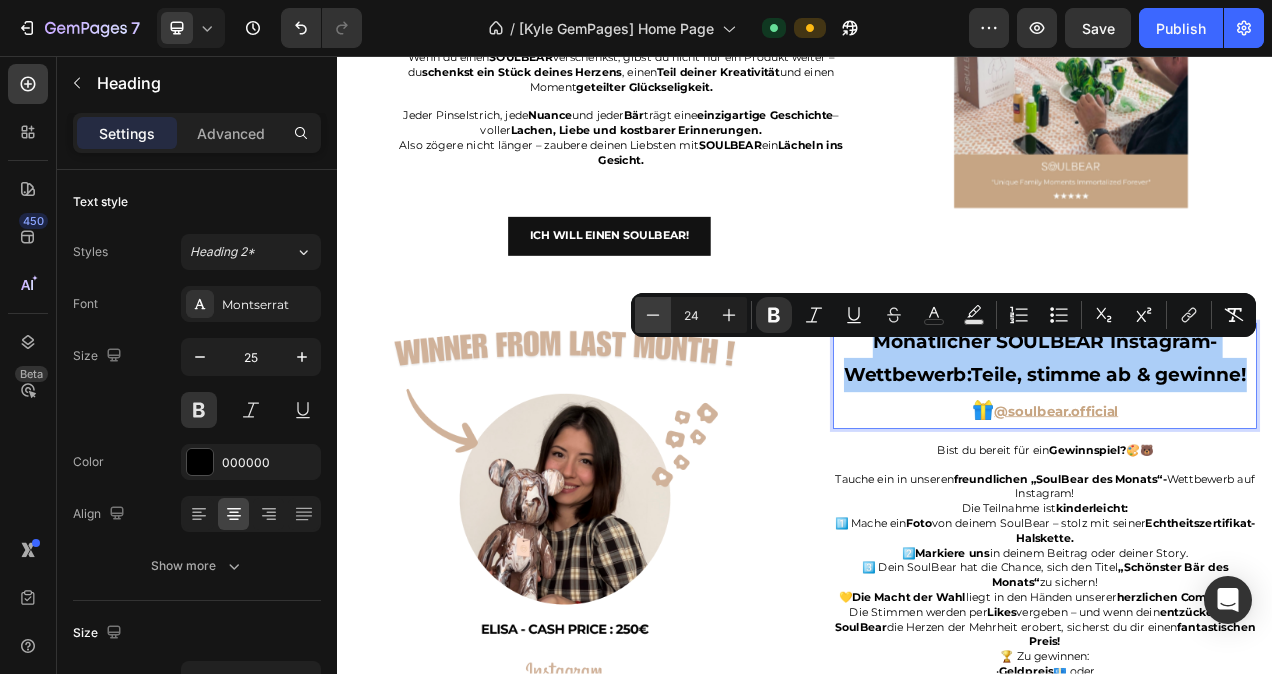 click 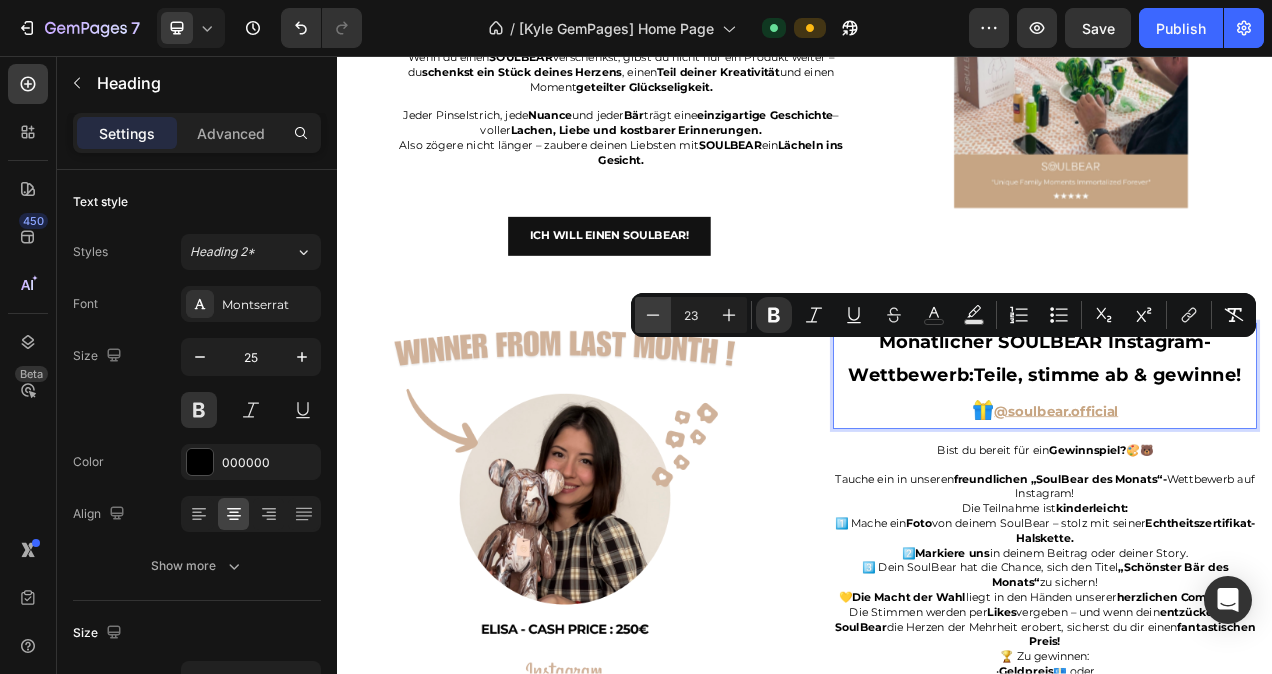click 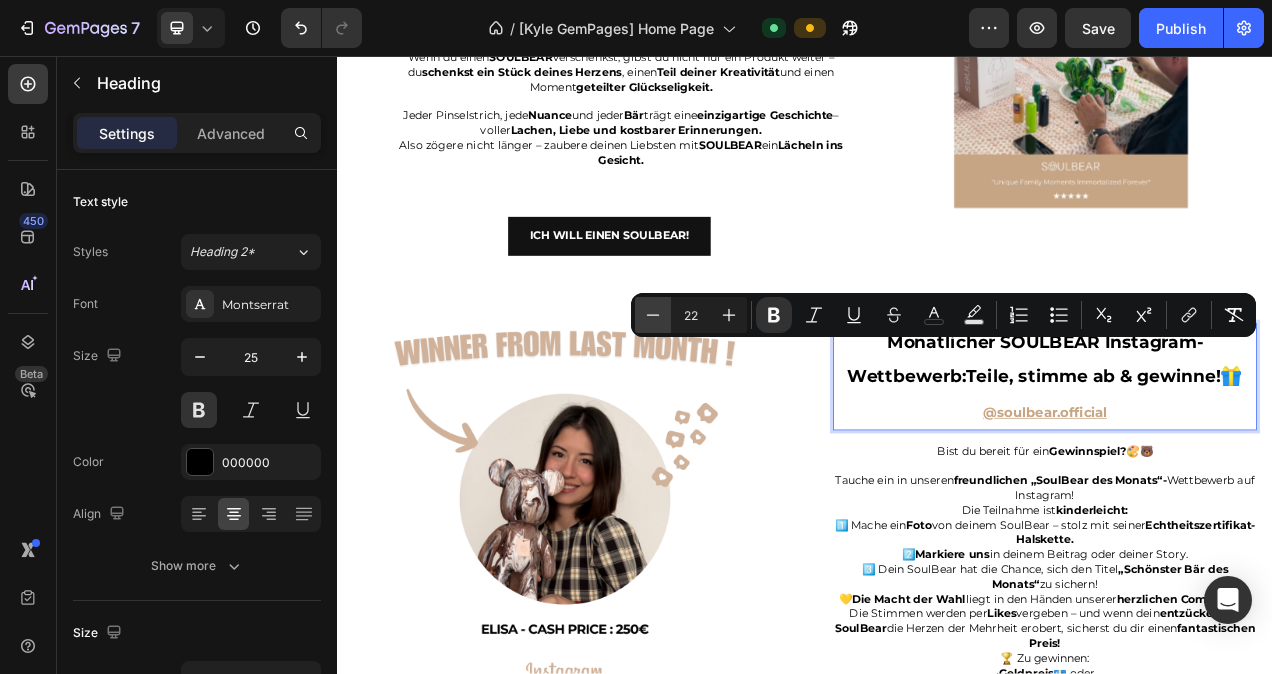 click 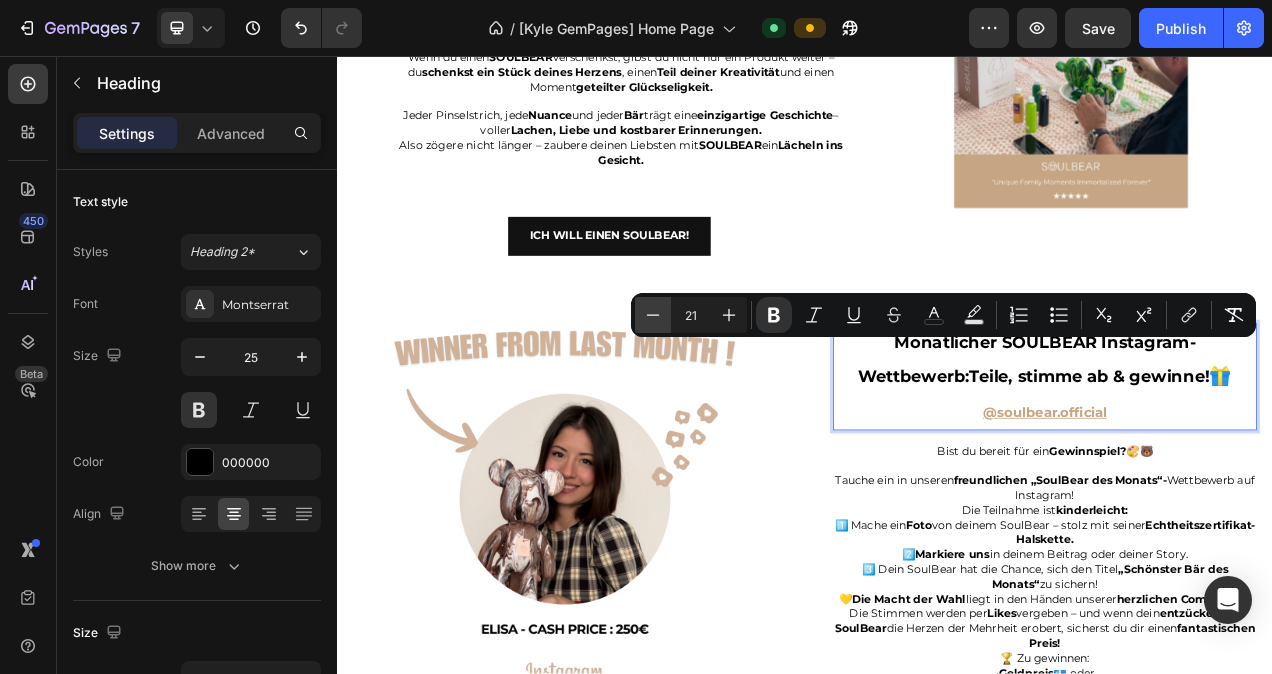 click 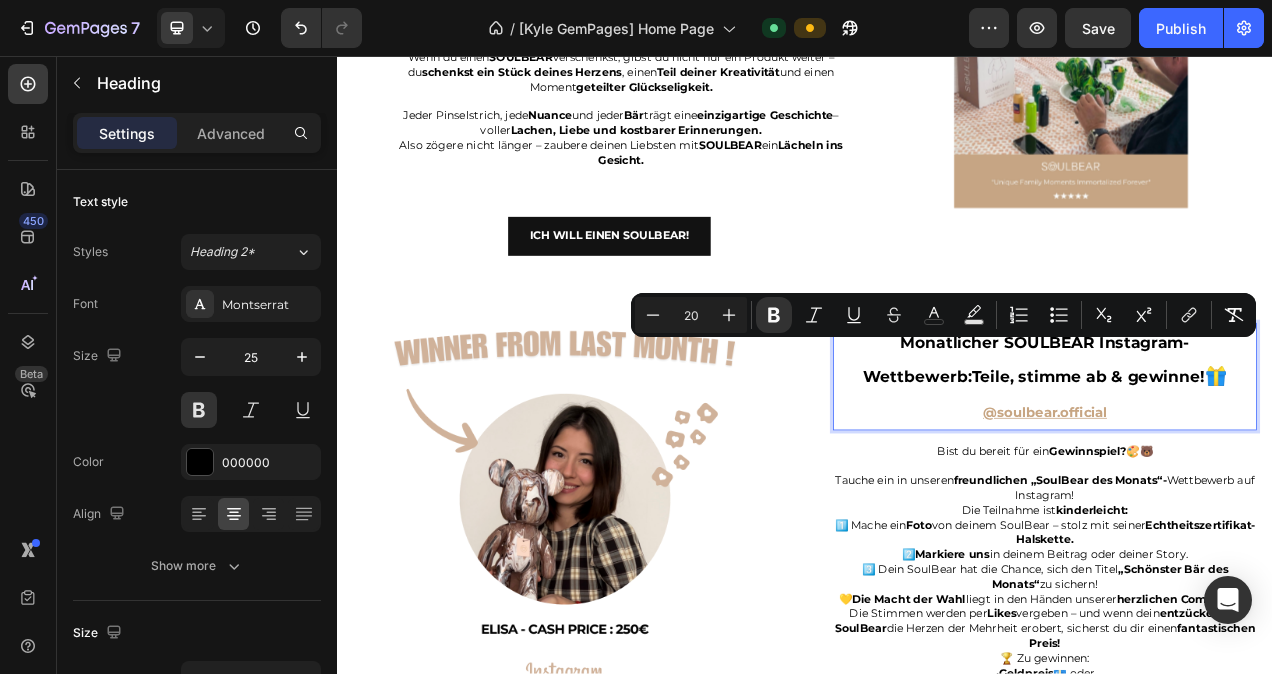 type on "23" 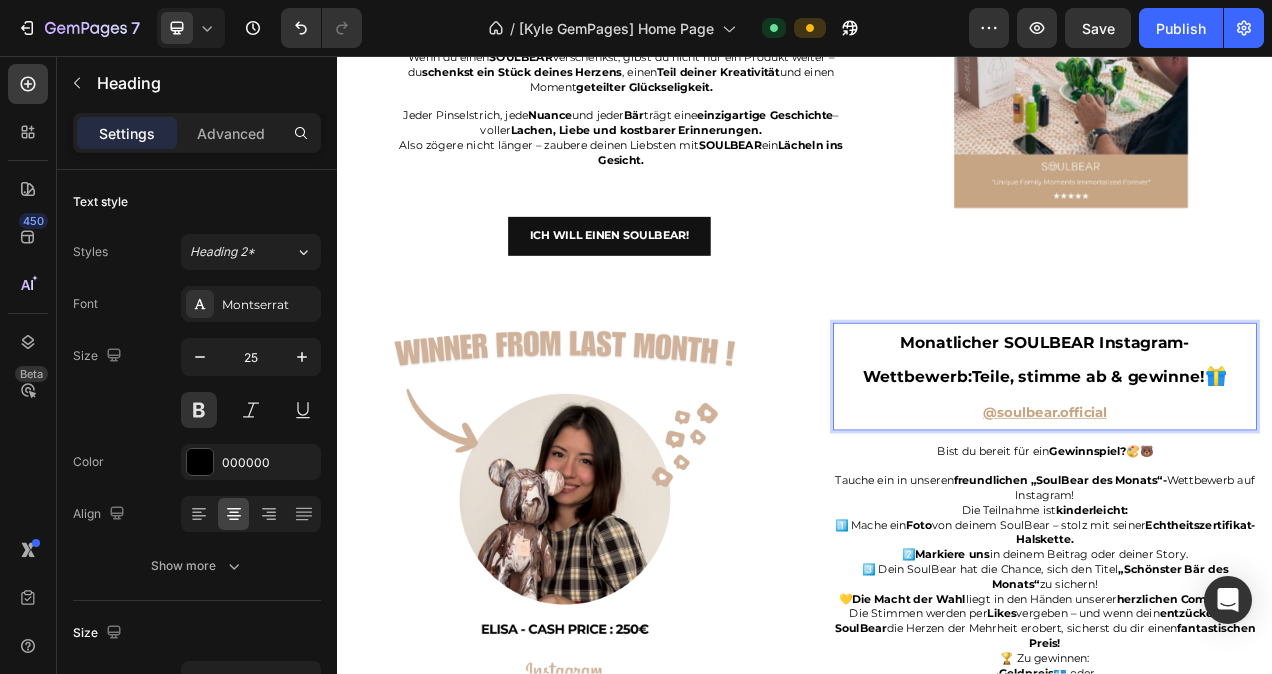 click on "Monatlicher SOULBEAR Instagram-Wettbewerb:Teile, stimme ab & gewinne!  🎁 @soulbear.official" at bounding box center (1245, 468) 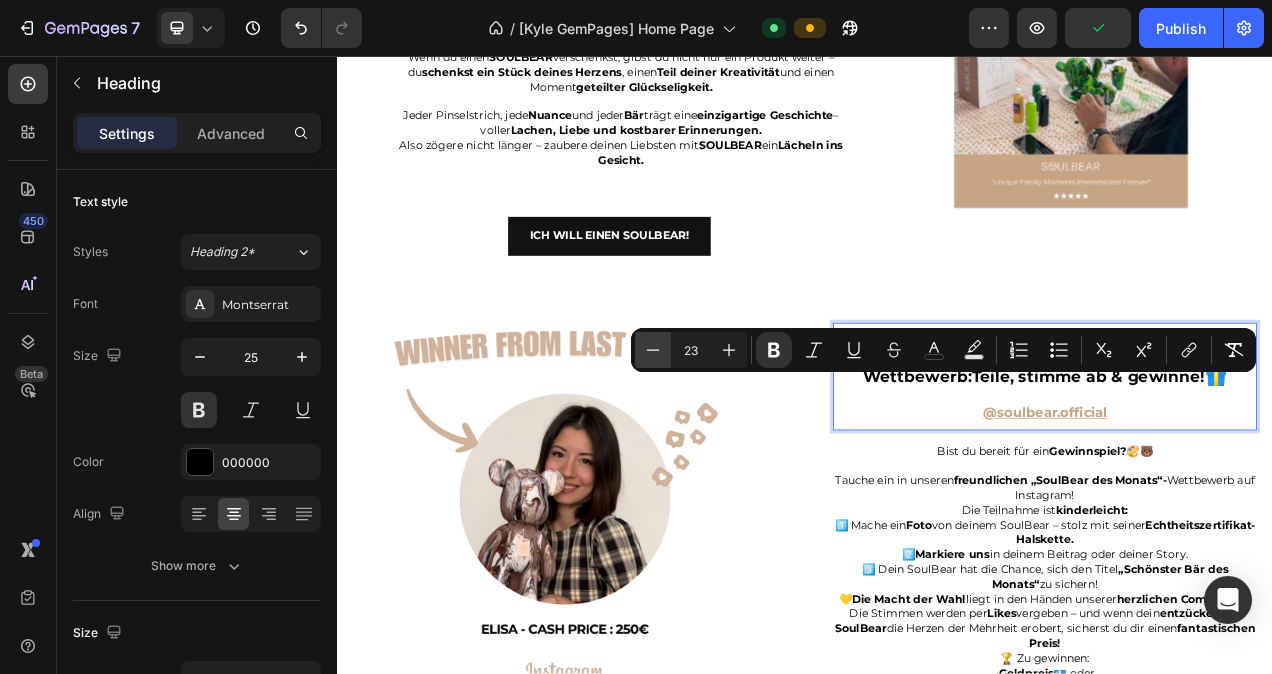 click 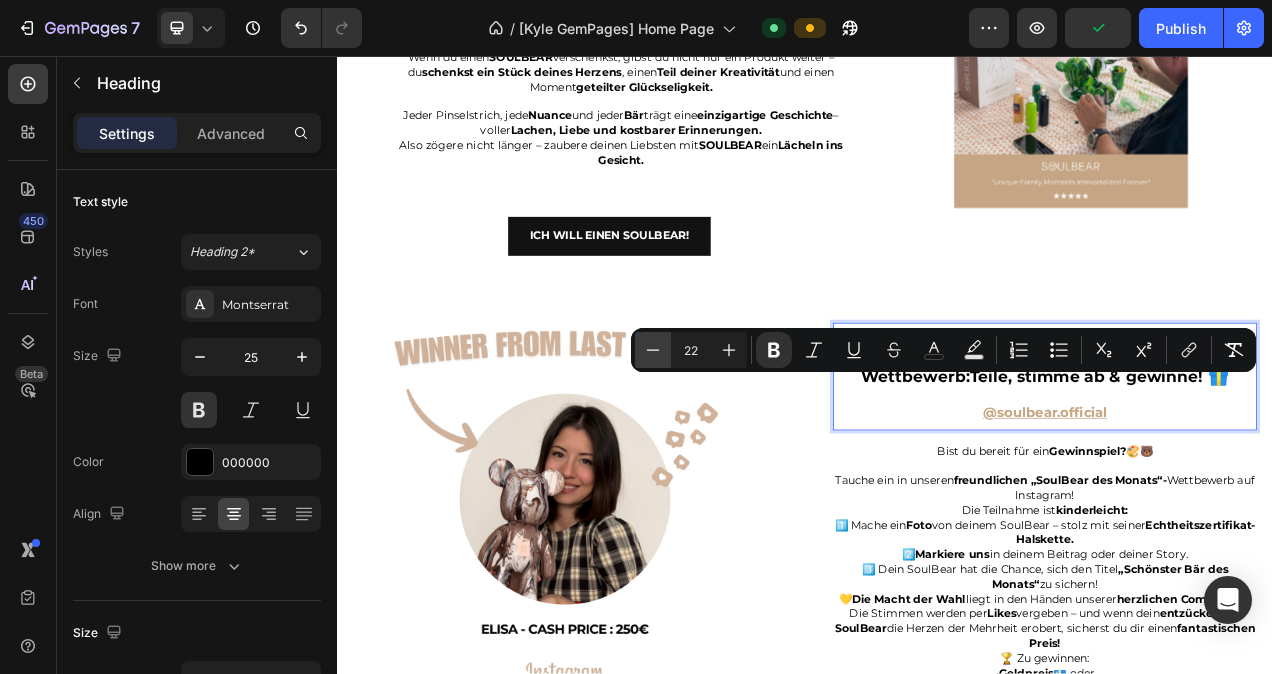 click 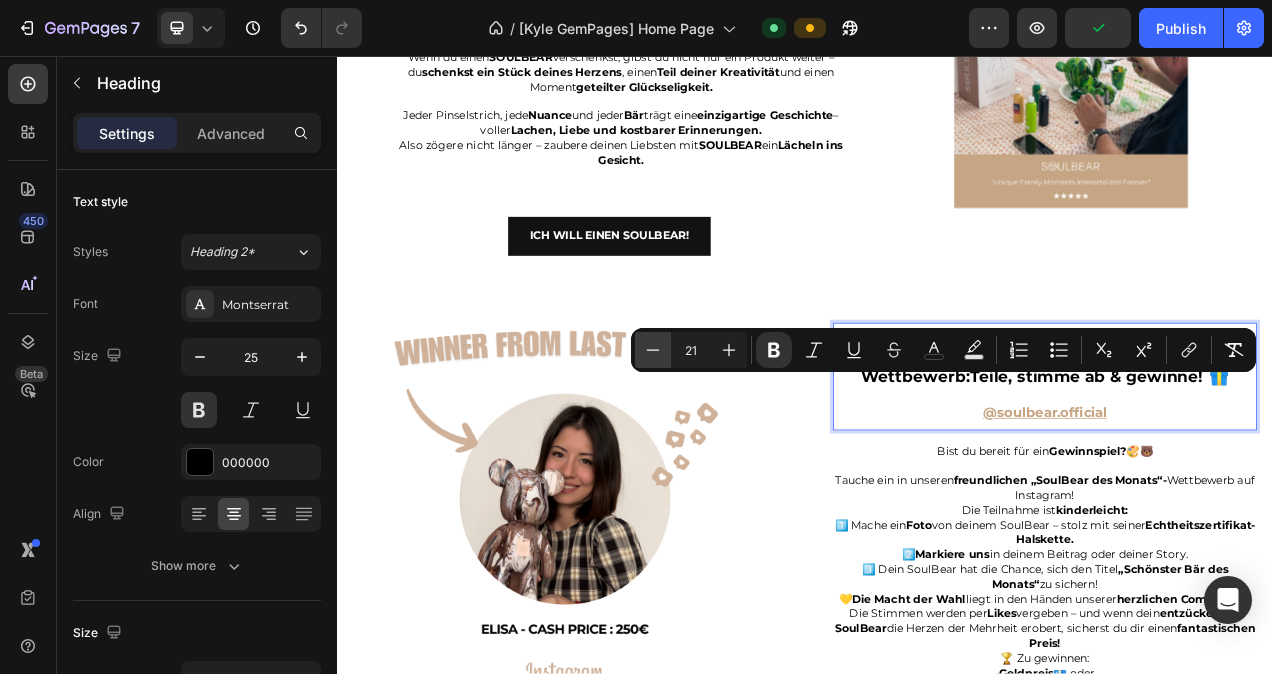 click 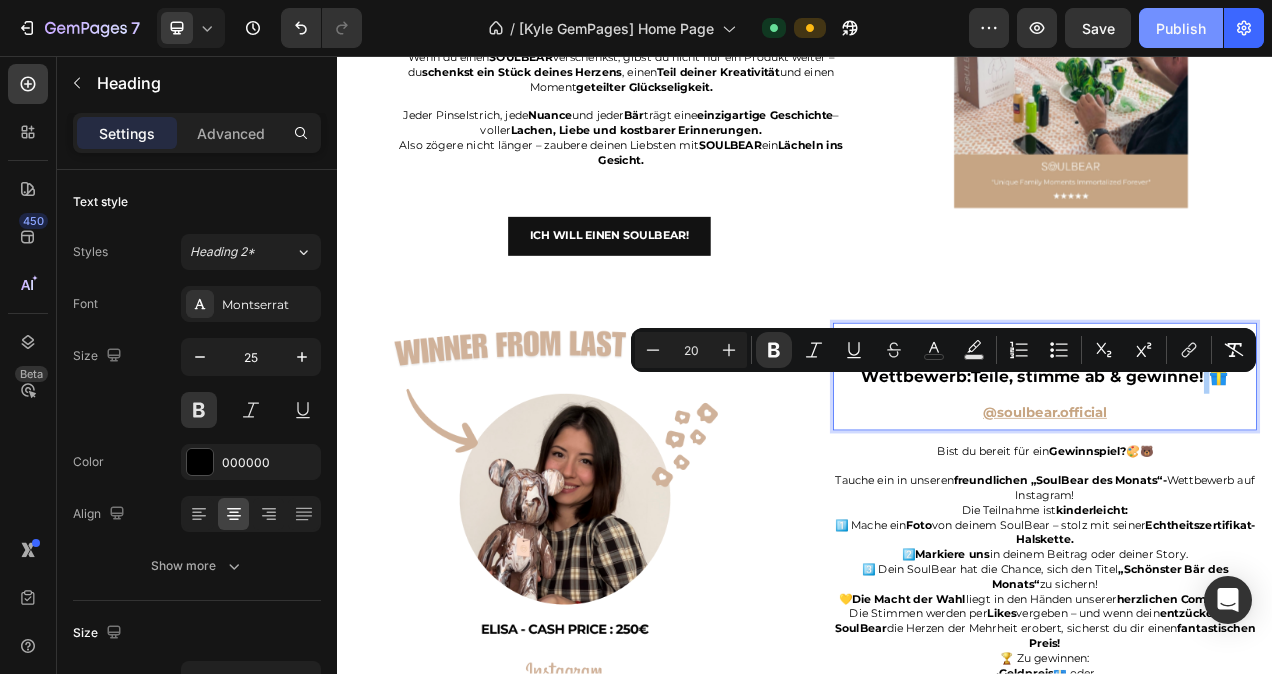 click on "Publish" at bounding box center (1181, 28) 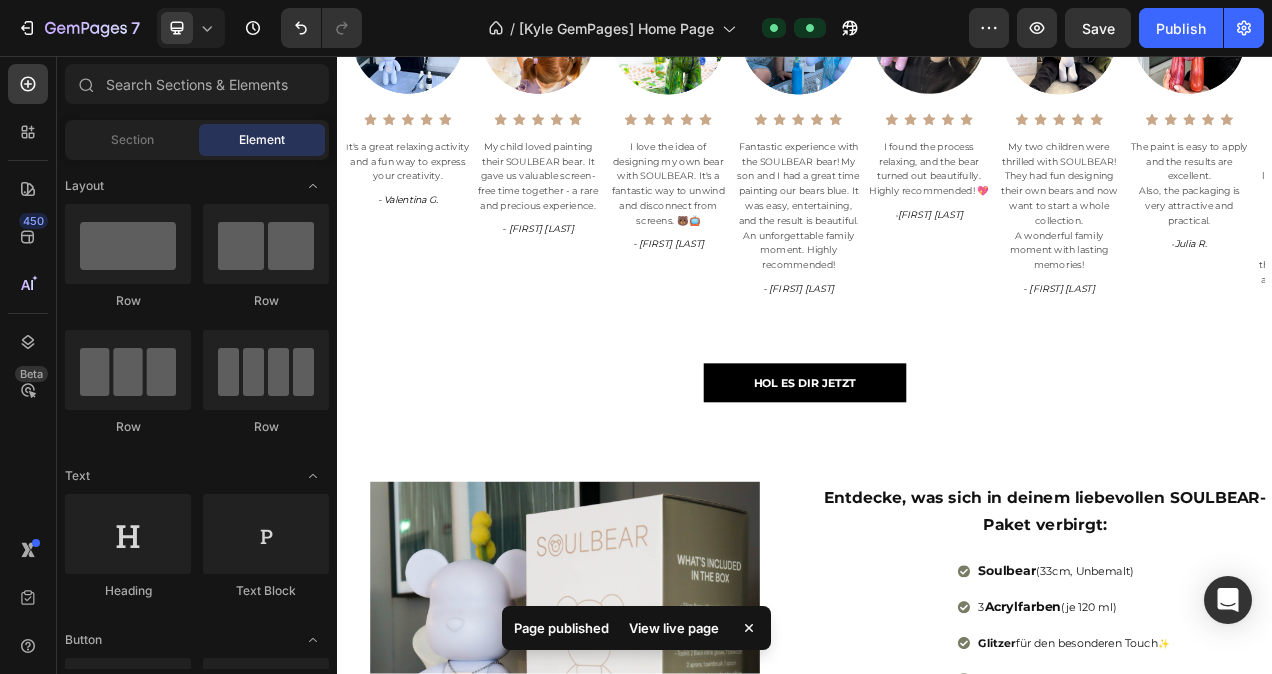scroll, scrollTop: 1124, scrollLeft: 0, axis: vertical 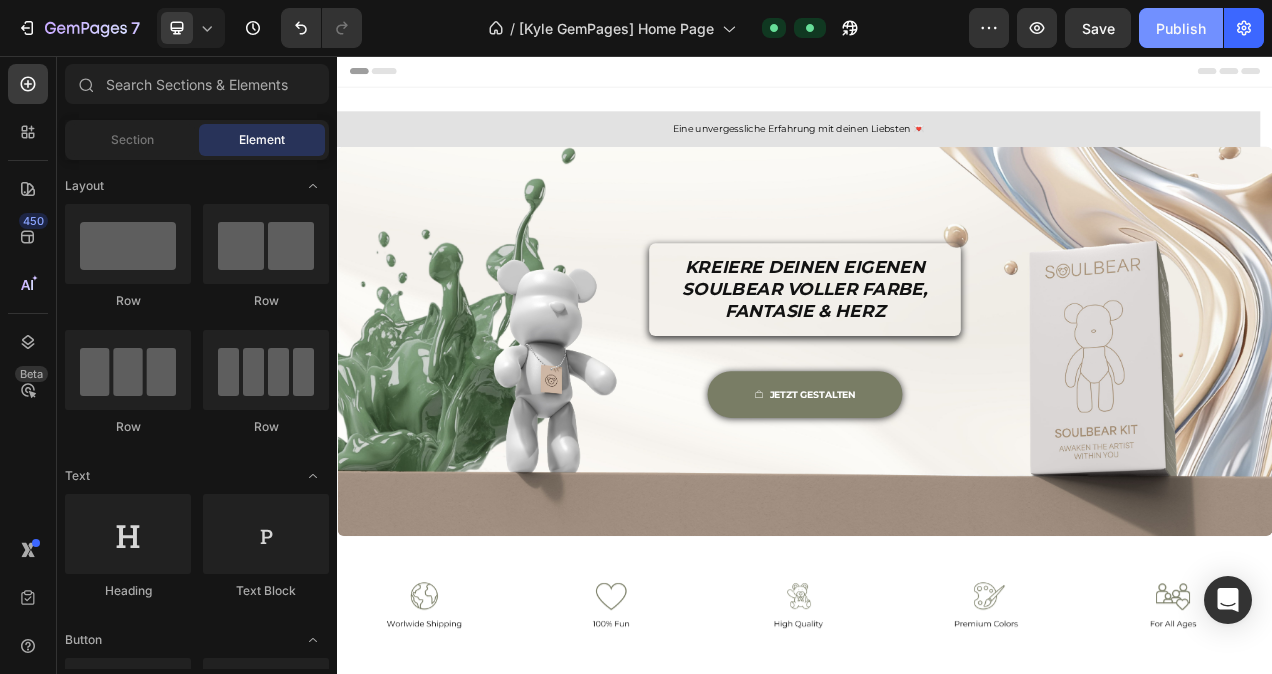 click on "Publish" at bounding box center (1181, 28) 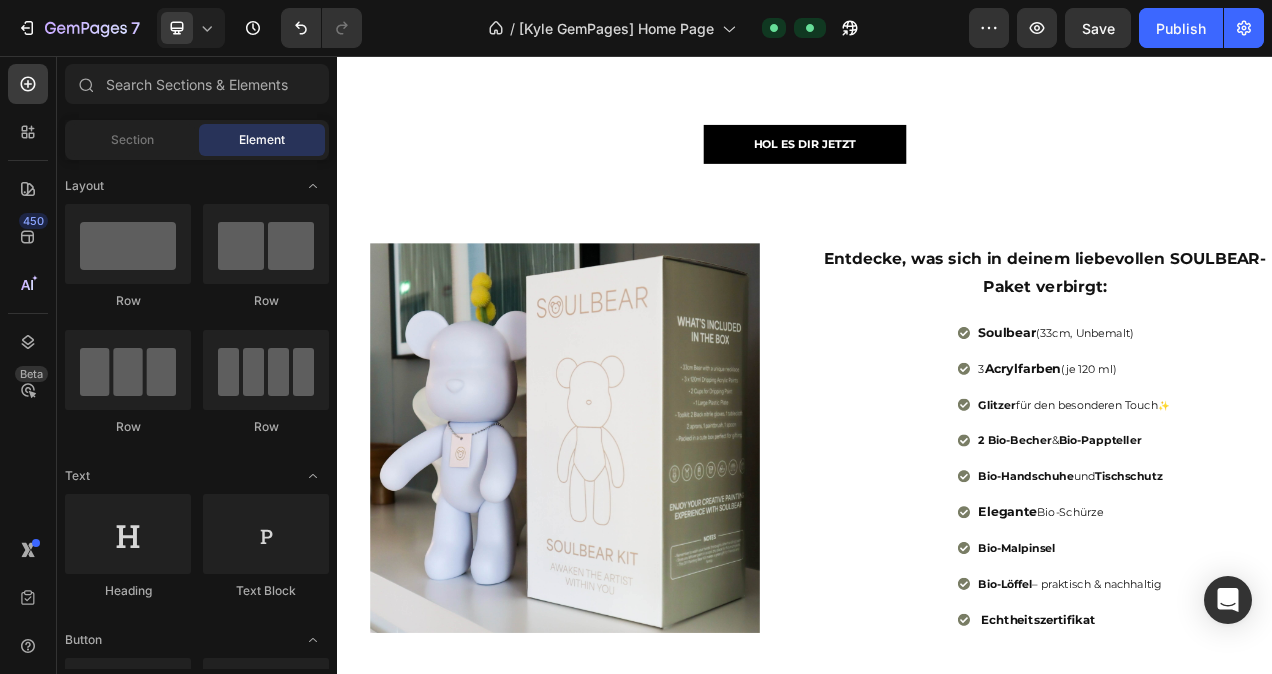 scroll, scrollTop: 1504, scrollLeft: 0, axis: vertical 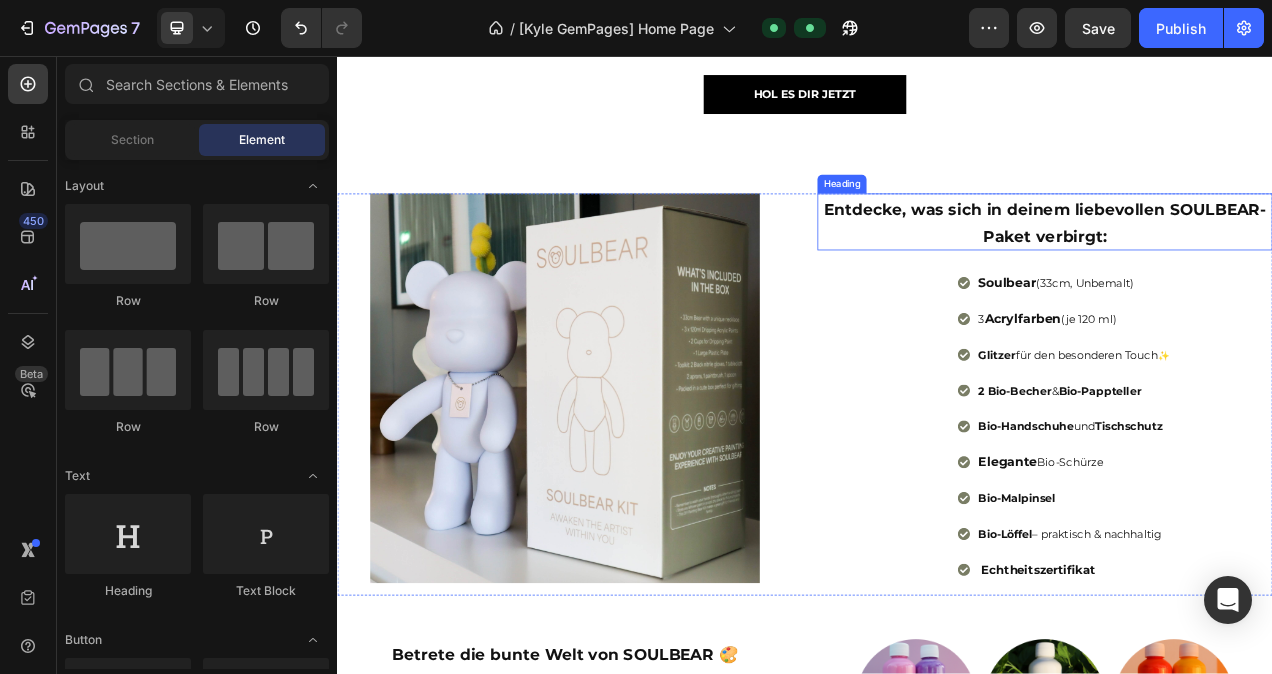 click on "Entdecke, was sich in deinem liebevollen SOULBEAR-Paket verbirgt:" at bounding box center [1245, 269] 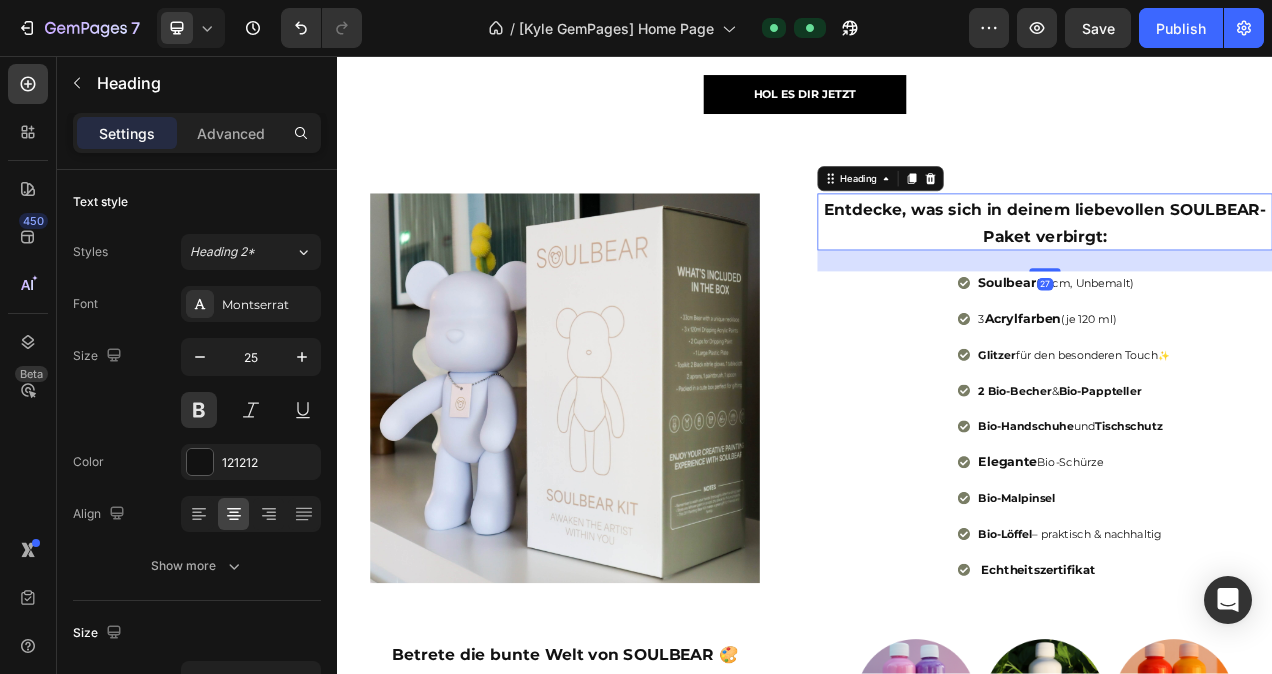 click on "Entdecke, was sich in deinem liebevollen SOULBEAR-Paket verbirgt:" at bounding box center (1245, 269) 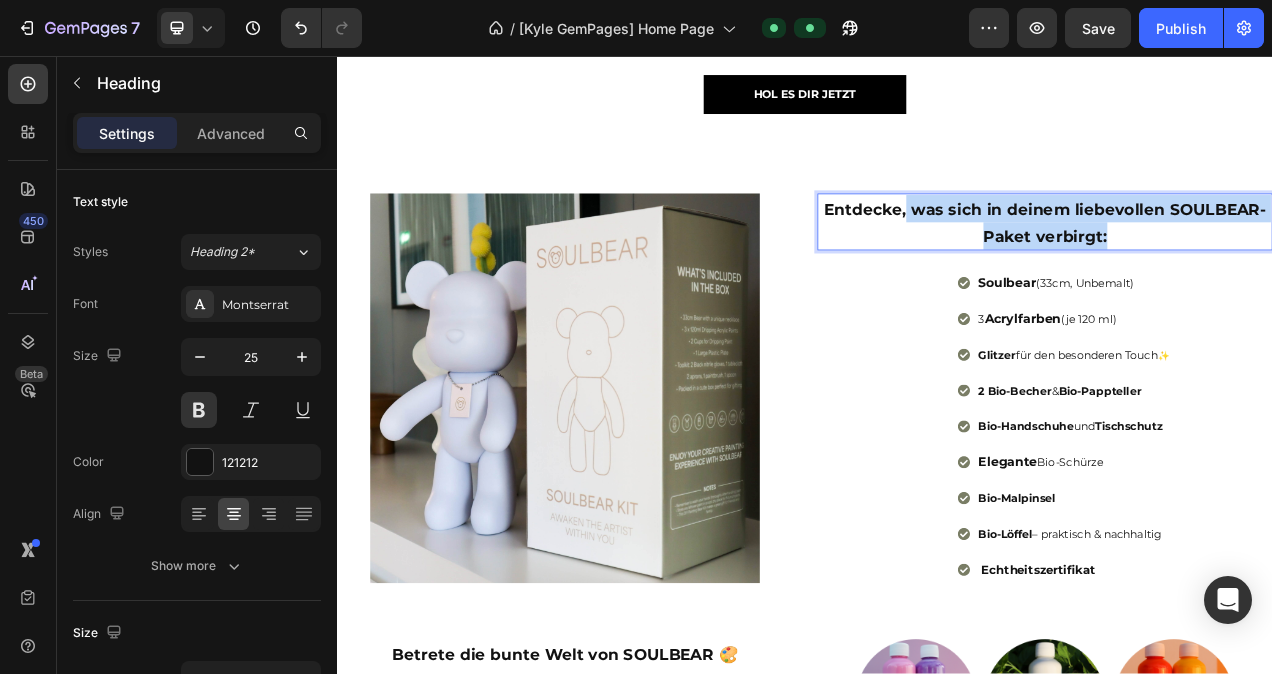 drag, startPoint x: 1336, startPoint y: 283, endPoint x: 1055, endPoint y: 260, distance: 281.9397 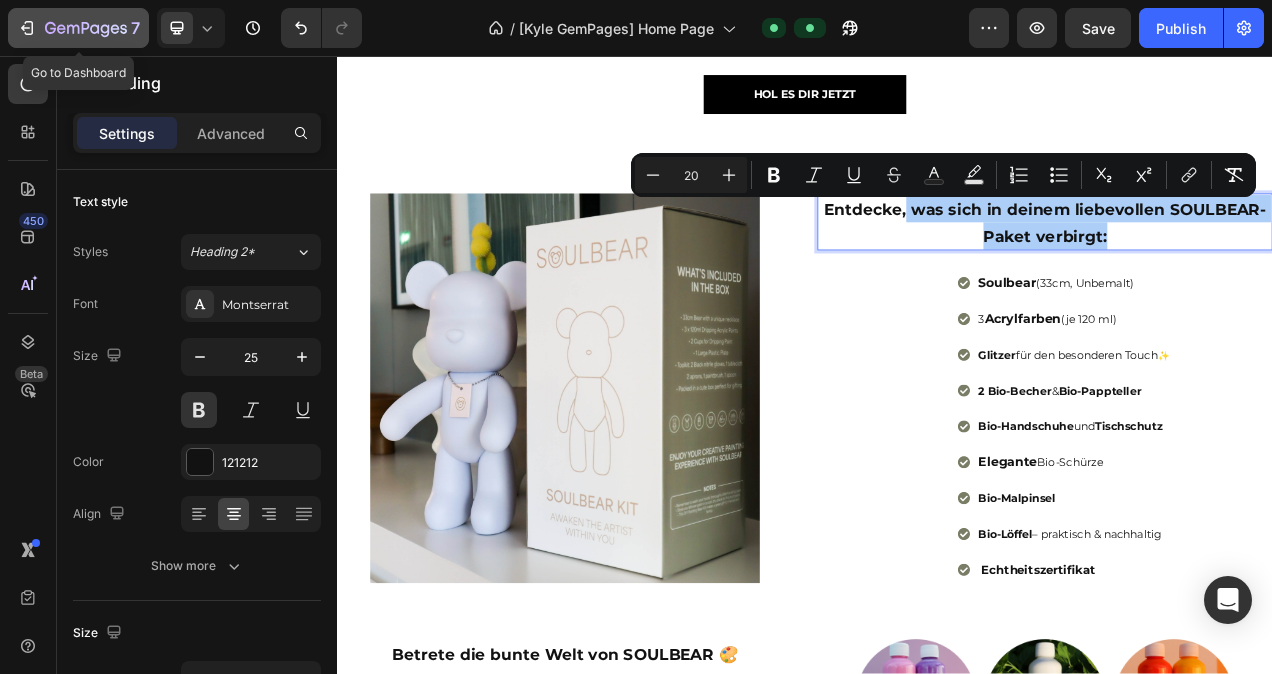 click 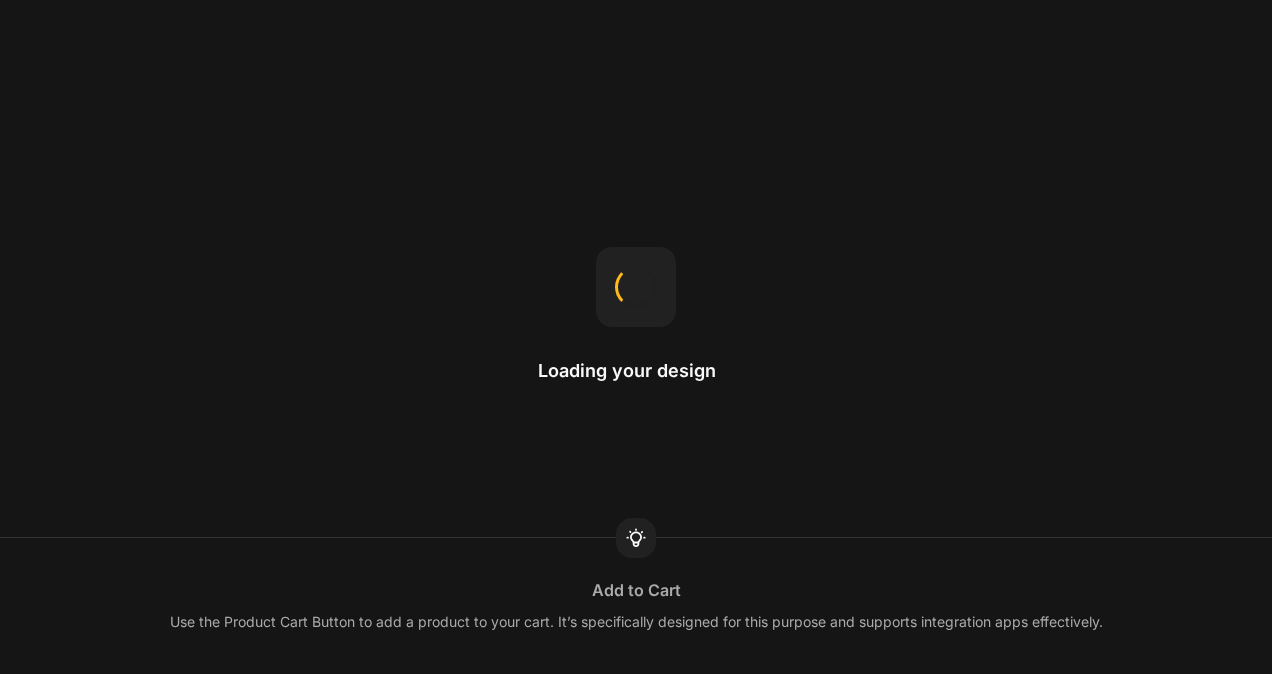 scroll, scrollTop: 0, scrollLeft: 0, axis: both 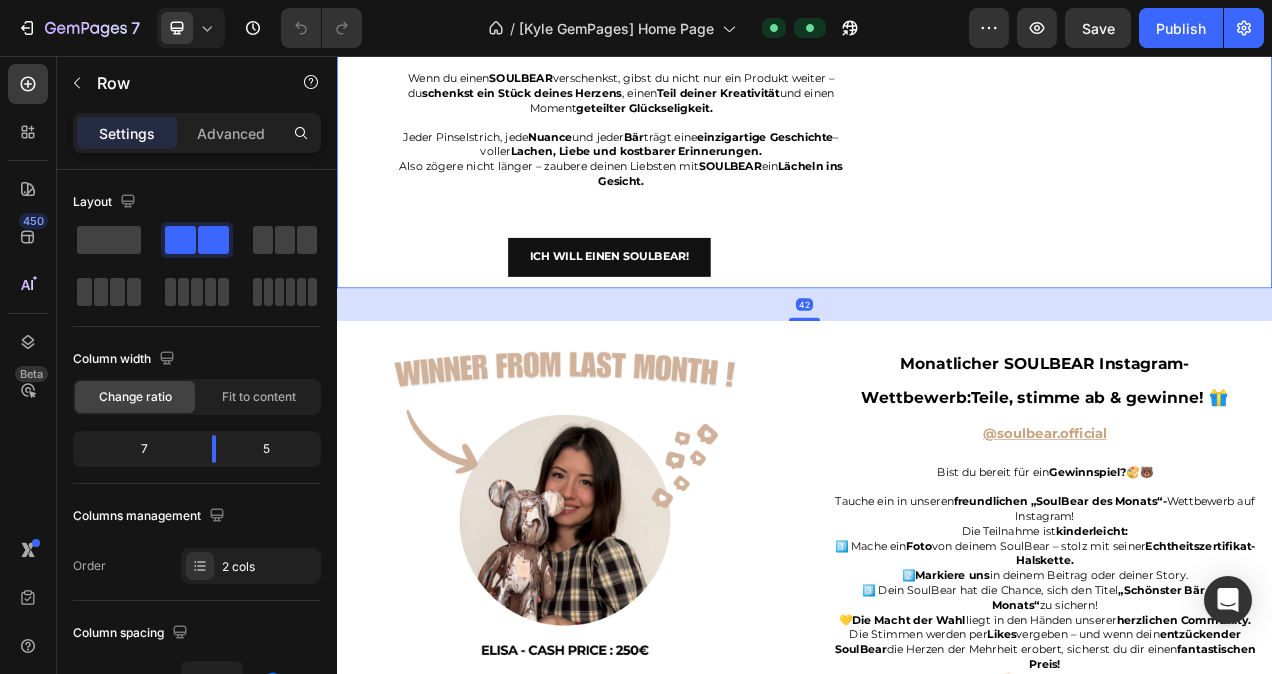 click on "Teile Glück – Verschenke SOULBEAR 🎁💛 Heading SOULBEAR ist  mehr  als nur ein Spiel oder Zeitvertreib – es ist eine  Einladung  in eine  Welt des Teilens  und der  persönlichen   Ausdrucksmöglichkeit.   Es ist die  Gelegenheit , das Alltägliche beiseite zu legen und in eine  lebhafte Welt   voller Farben und Freude  einzutauchen.   Ob  Geburtstag, besonderer Anlass  oder einfach nur, um deine  Zuneigung  auszudrücken –  SOULBEAR  ist das perfekte  Geschenk,  voller  Bedeutung  und  Emotion.   Wenn du einen  SOULBEAR  verschenkst, gibst du nicht nur ein Produkt weiter – du  schenkst ein Stück deines Herzens , einen  Teil deiner Kreativität  und einen Moment  geteilter Glückseligkeit.   Jeder Pinselstrich, jede  Nuance  und jeder  Bär  trägt eine  einzigartige Geschichte  – voller  Lachen, Liebe und kostbarer Erinnerungen. Also zögere nicht länger – zaubere deinen Liebsten mit  SOULBEAR  ein  Lächeln ins Gesicht. Text block Ich will einen soulbear! Button Image Image Image Row" at bounding box center (937, 90) 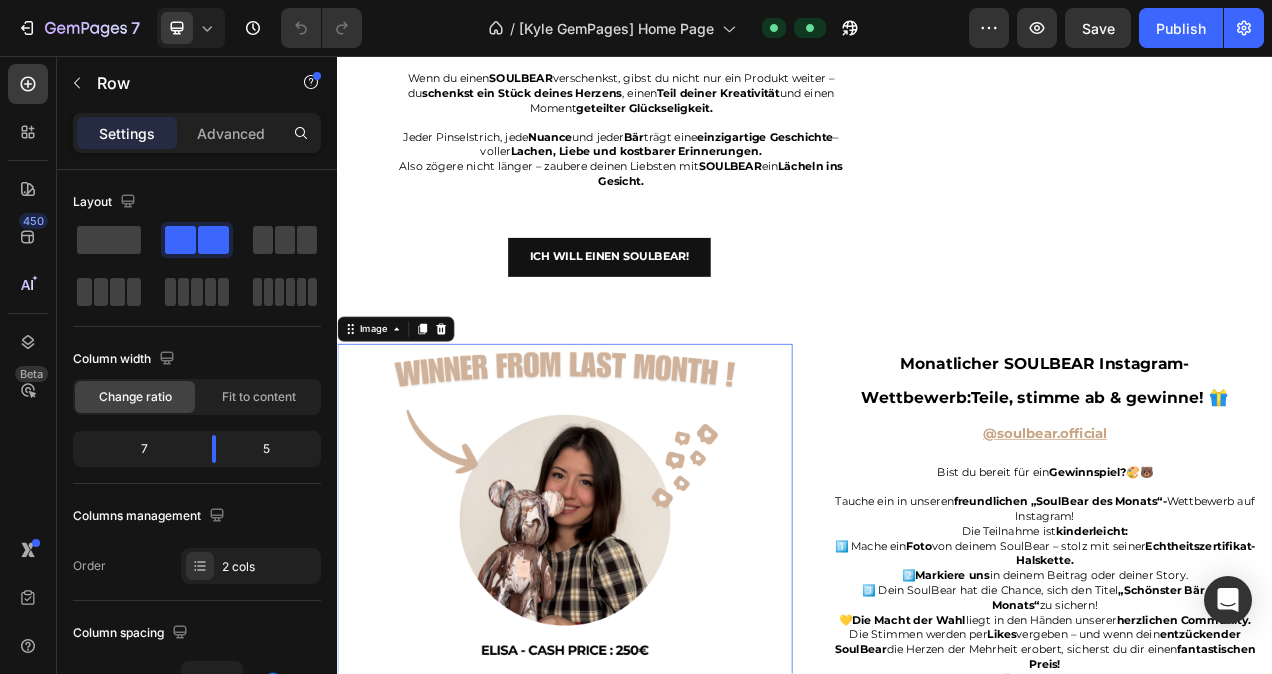 click at bounding box center [629, 676] 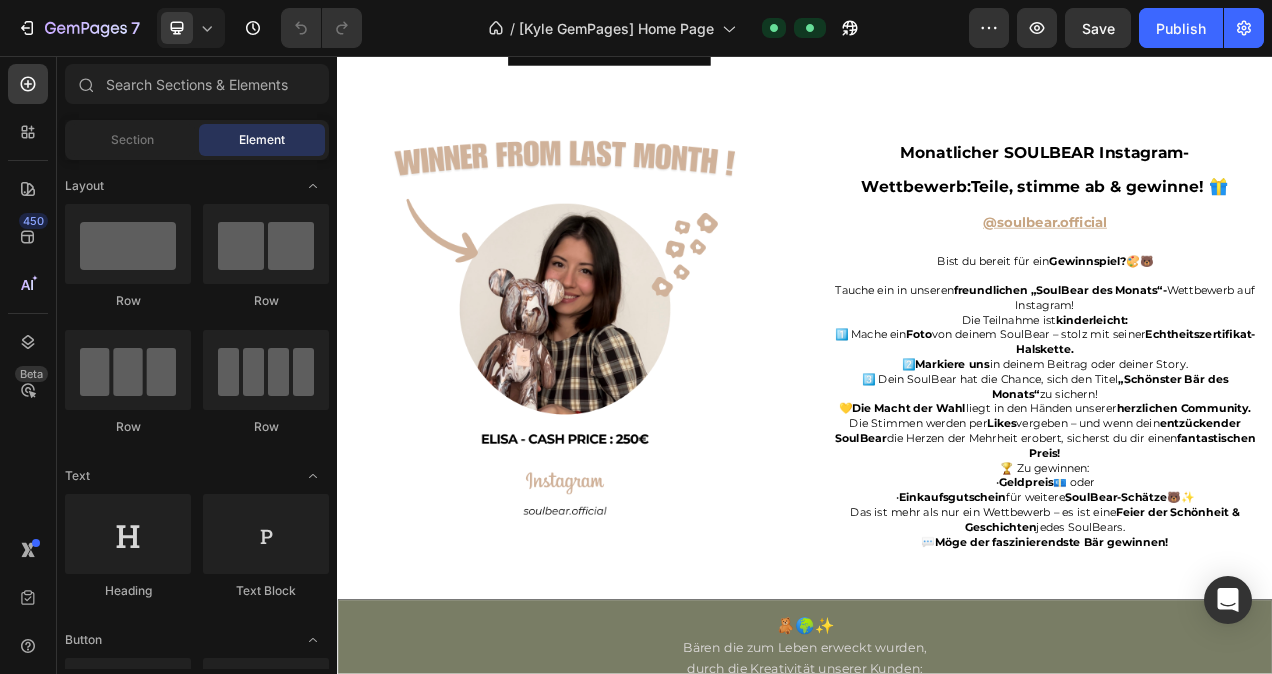 scroll, scrollTop: 4272, scrollLeft: 0, axis: vertical 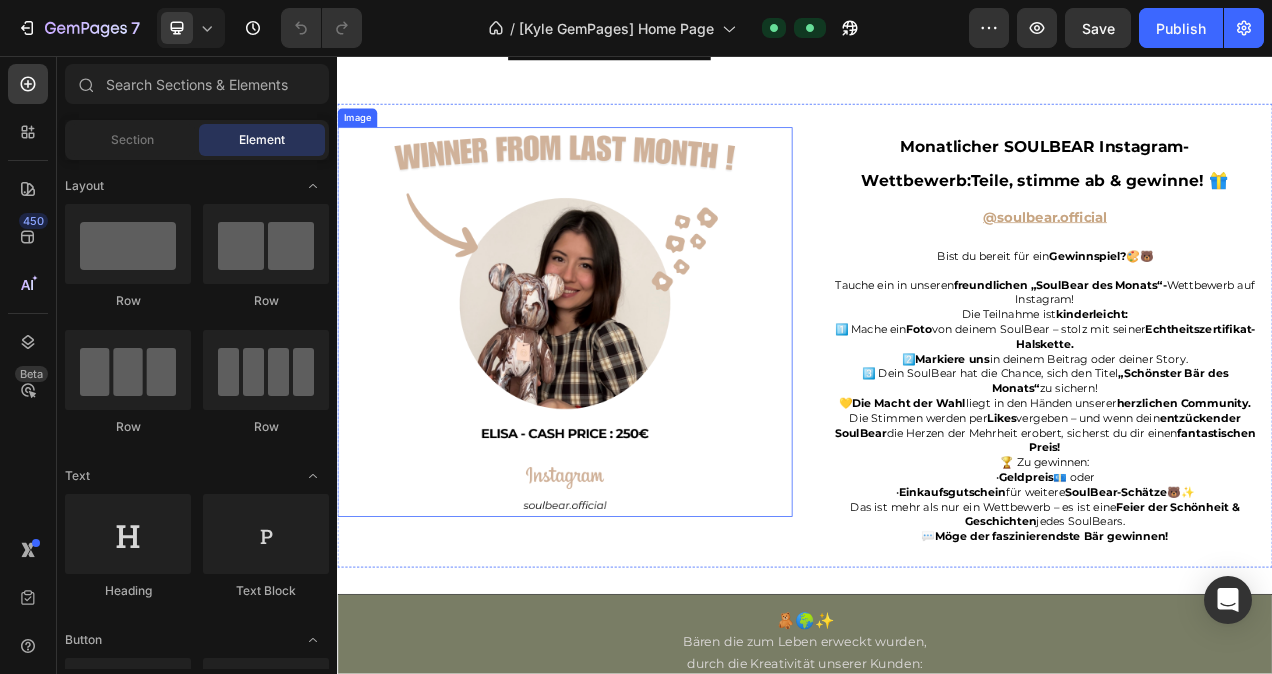 click at bounding box center (629, 398) 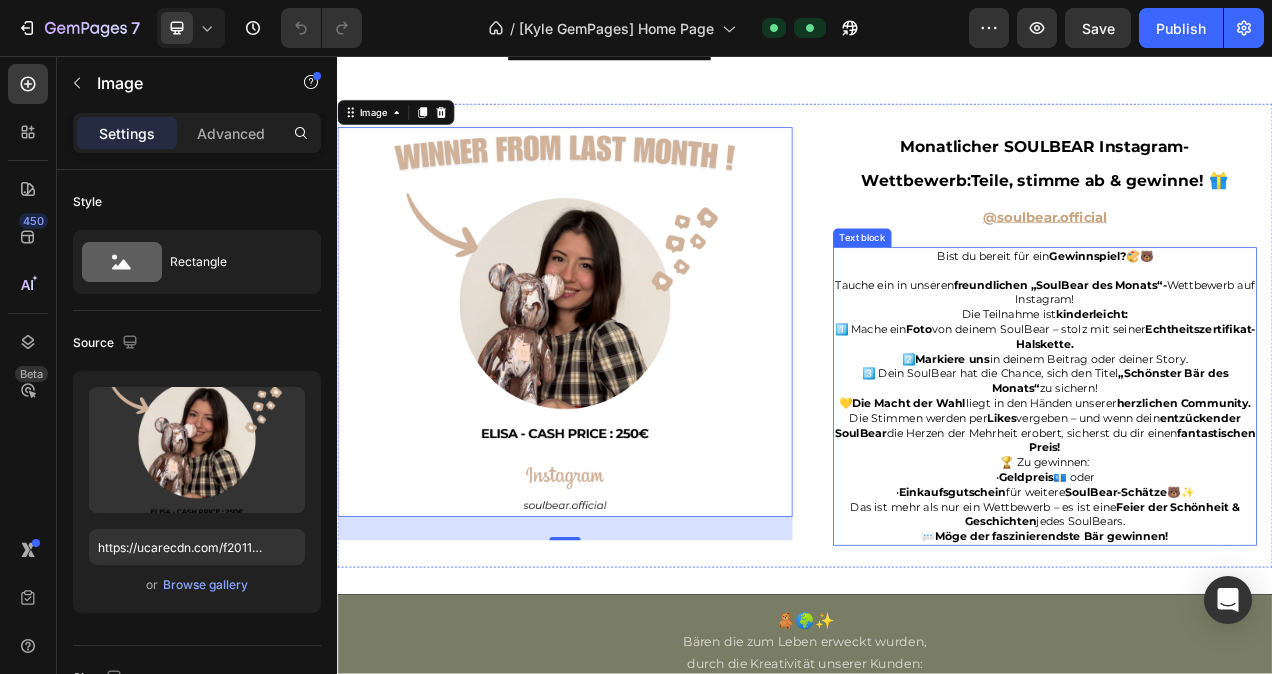 click on "Tauche ein in unseren  freundlichen „SoulBear des Monats“- Wettbewerb auf Instagram! Die Teilnahme ist  kinderleicht: 1️⃣ Mache ein  Foto  von deinem SoulBear – stolz mit seiner  Echtheitszertifikat-Halskette. 2️⃣  Markiere uns  in deinem Beitrag oder deiner Story. 3️⃣ Dein SoulBear hat die Chance, sich den Titel  „Schönster Bär des Monats“  zu sichern!" at bounding box center (1245, 417) 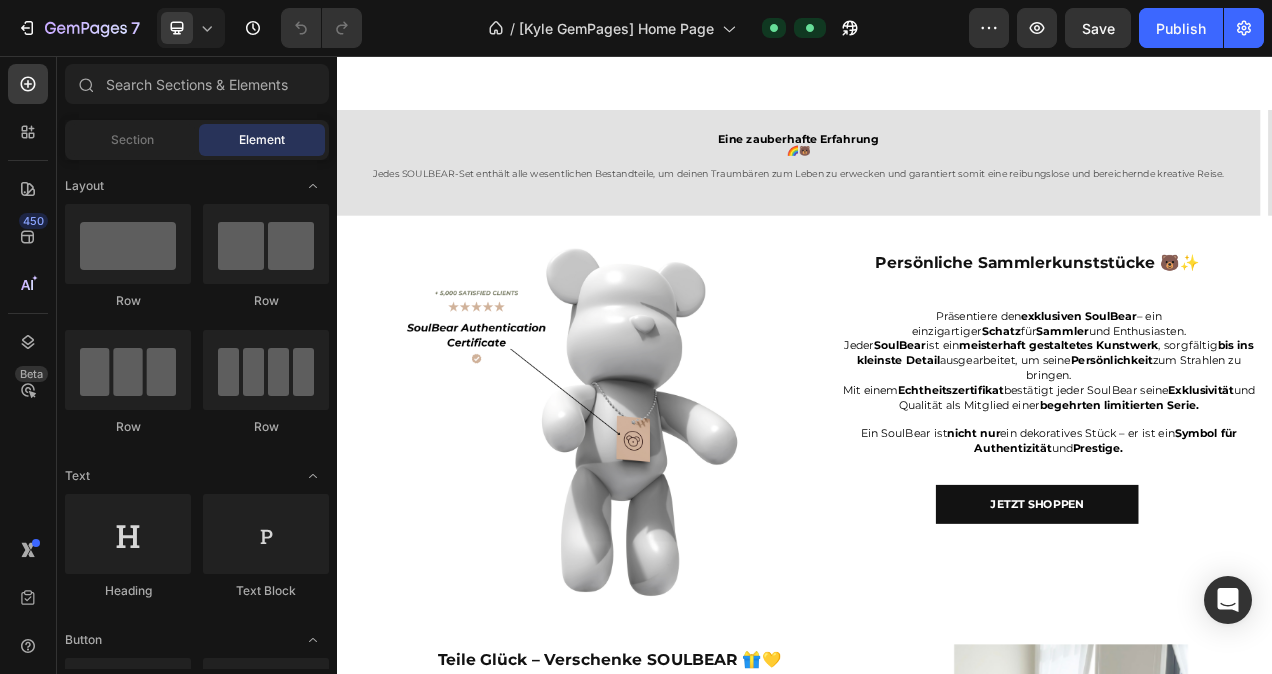 scroll, scrollTop: 2641, scrollLeft: 0, axis: vertical 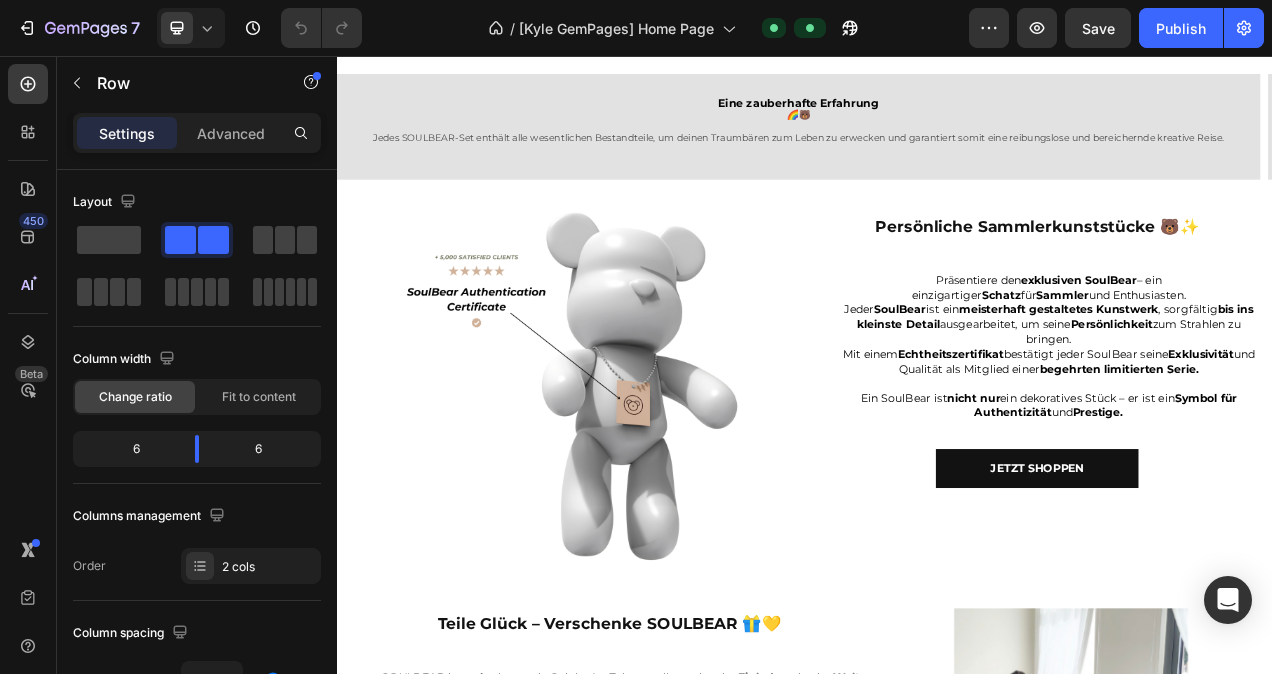 click on "Betrete die bunte Welt von SOULBEAR 🎨 Heading Image Tauche ein in die  bunte Welt von SOULBEAR  und wähle  drei Farbtöne  aus unserer  faszinierenden Palette  von  19 Farben.   Jede Farbe wurde  sorgfältig ausgewählt , um deinen Bären mit  langanhaltender   Brillanz  und  lebendigen Farben  zu versehen – für  dauerhafte Schönheit . Lass deine  Kreativität strahlen!  ✨   Kombiniere diese  drei Farben  und erschaffe ein  einzigartiges Meisterwerk , das deine  grenzenlose Vorstellungskraft  widerspiegelt. Text block HIER BESTELLEN Button HIER BESTELLEN Button Image Row   0" at bounding box center (937, -236) 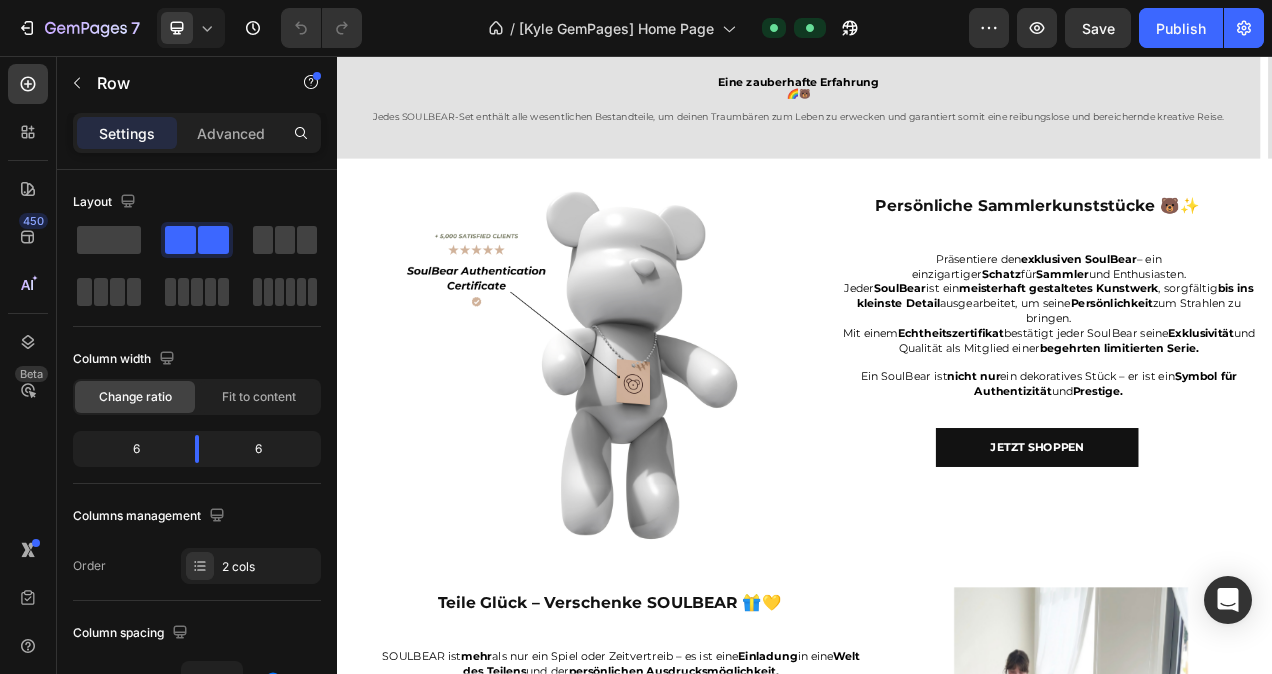 drag, startPoint x: 937, startPoint y: 295, endPoint x: 944, endPoint y: 268, distance: 27.89265 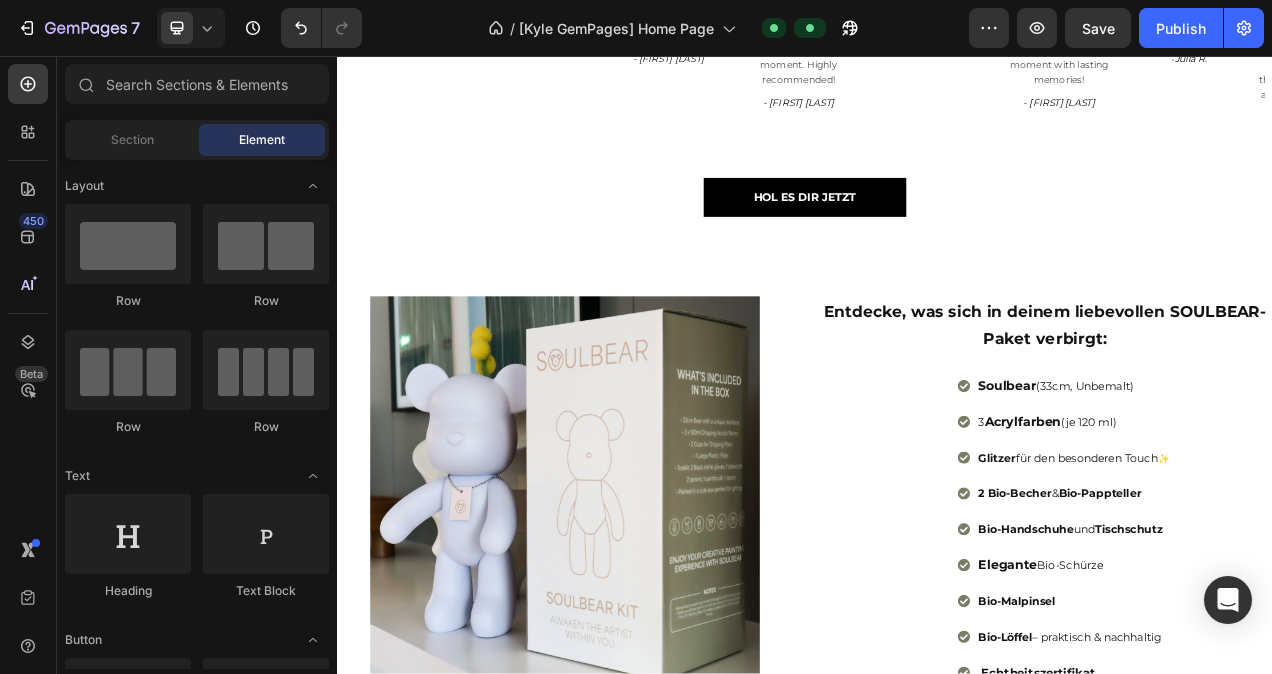 scroll, scrollTop: 1166, scrollLeft: 0, axis: vertical 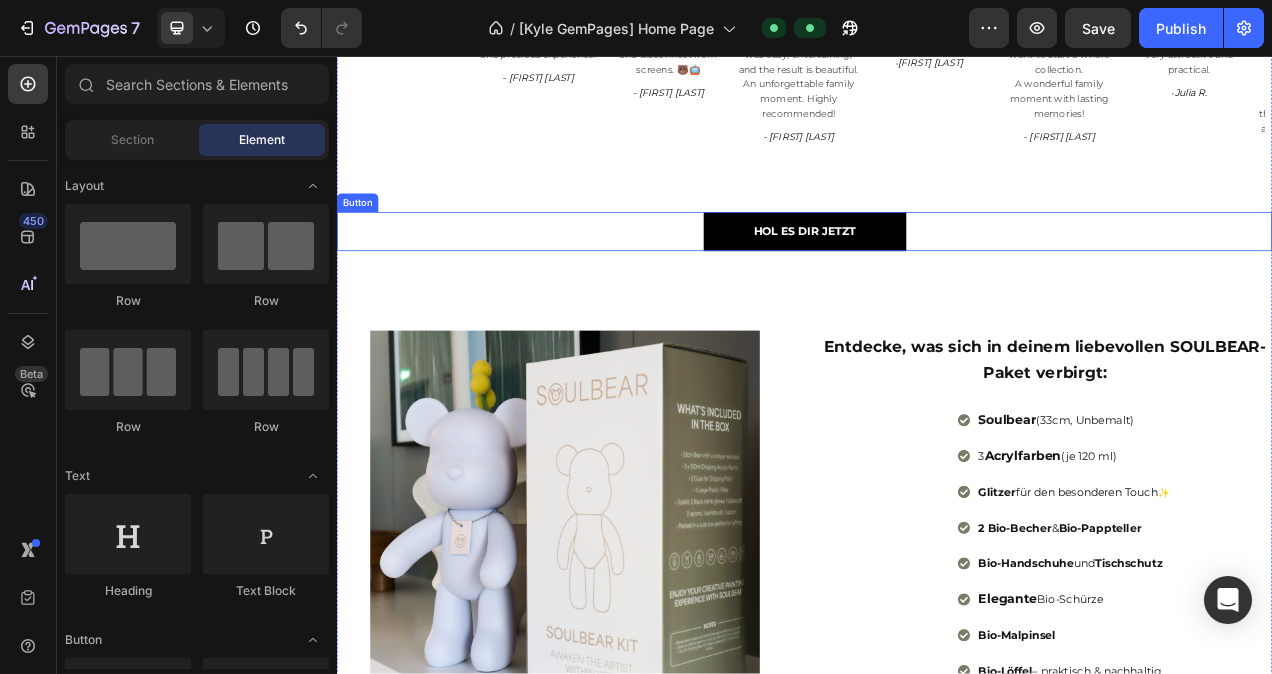 click on "HOL ES DIR JETZT Button" at bounding box center [937, 282] 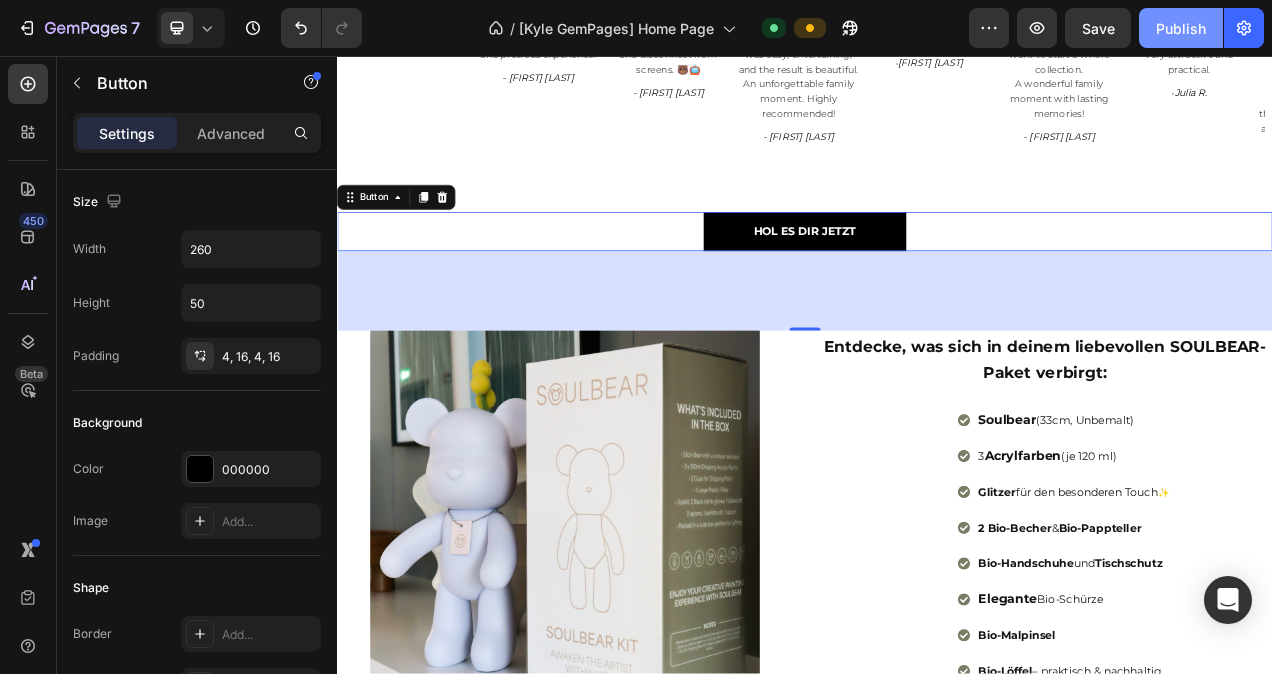 click on "Publish" at bounding box center (1181, 28) 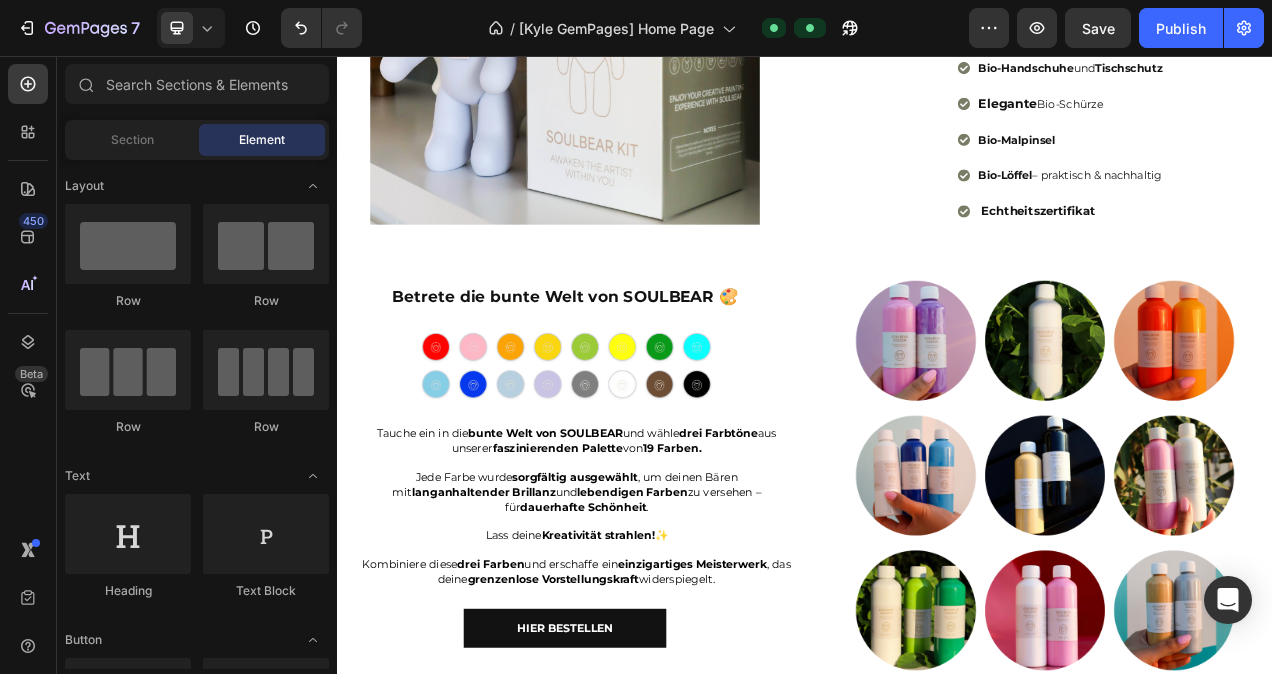 scroll, scrollTop: 1808, scrollLeft: 0, axis: vertical 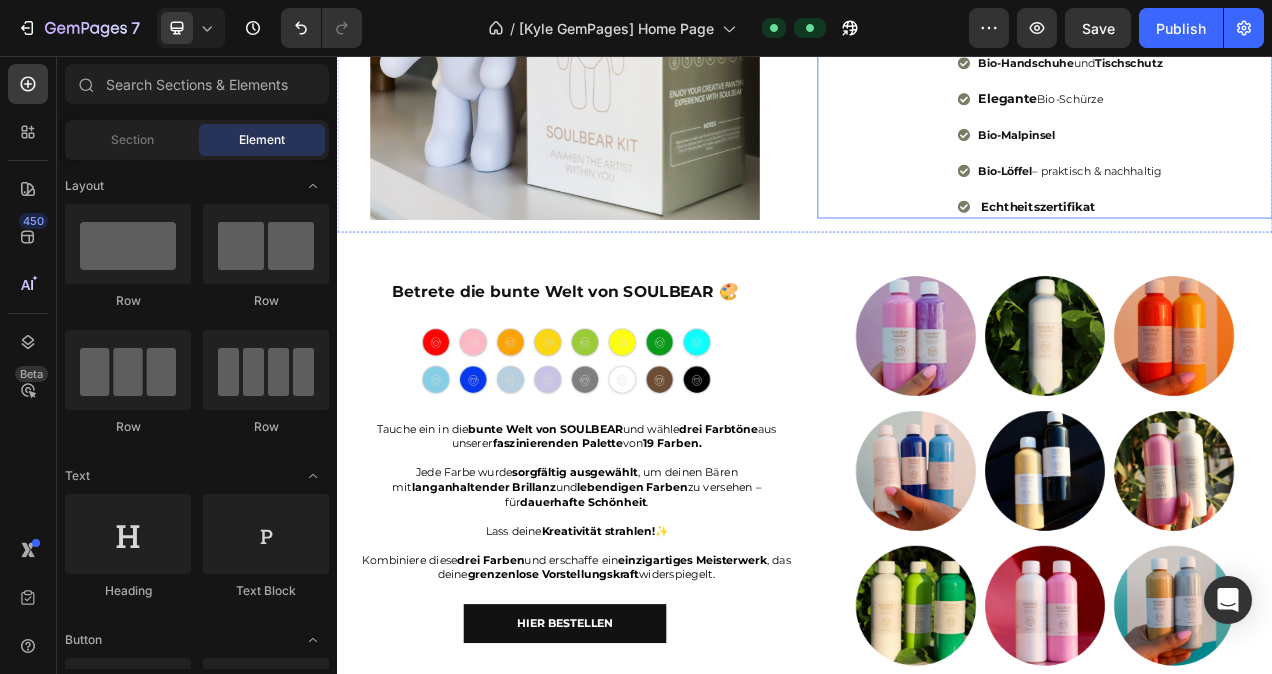 click on "Soulbear  (33cm, Unbemalt) 3  Acrylfarben  (je 120 ml)  Glitzer  für den besonderen Touch  ✨ 2 Bio-Becher  &  Bio-Pappteller Bio-Handschuhe  und  Tischschutz Elegante  Bio-Schürze  Bio-Malpinsel Bio-Löffel  – praktisch & nachhaltig   Echtheitszertifikat" at bounding box center (1270, 66) 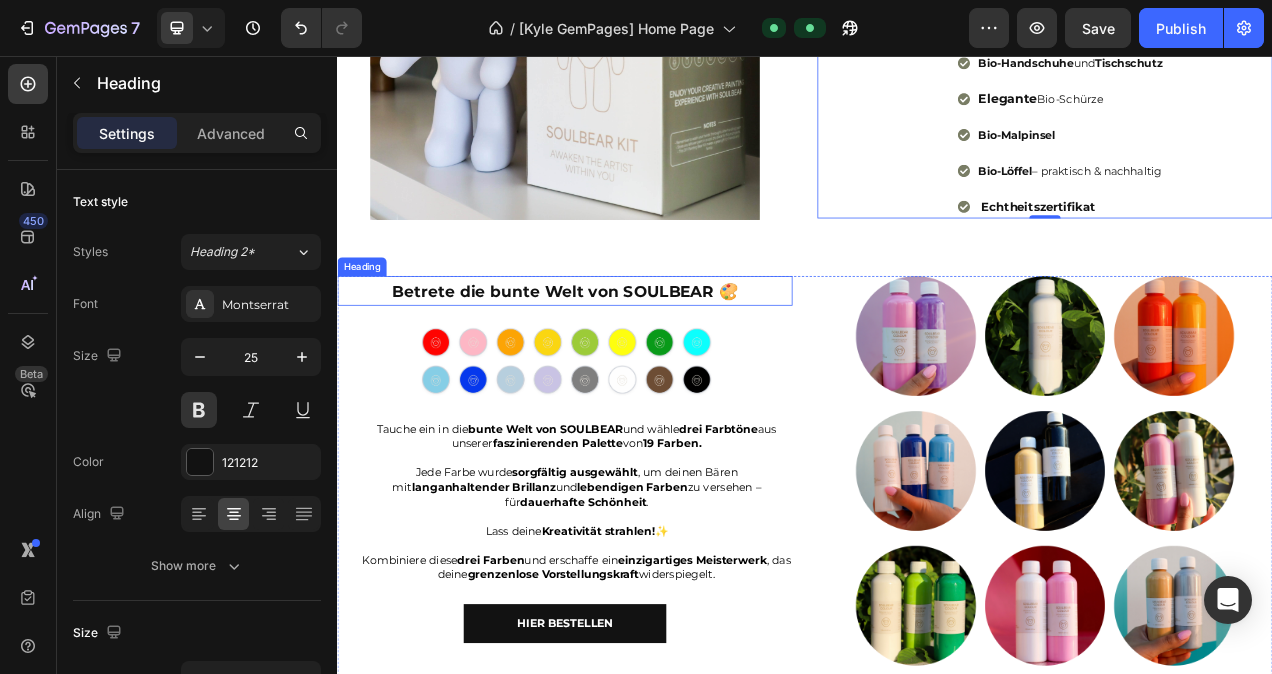 click on "Betrete die bunte Welt von SOULBEAR 🎨" at bounding box center (629, 359) 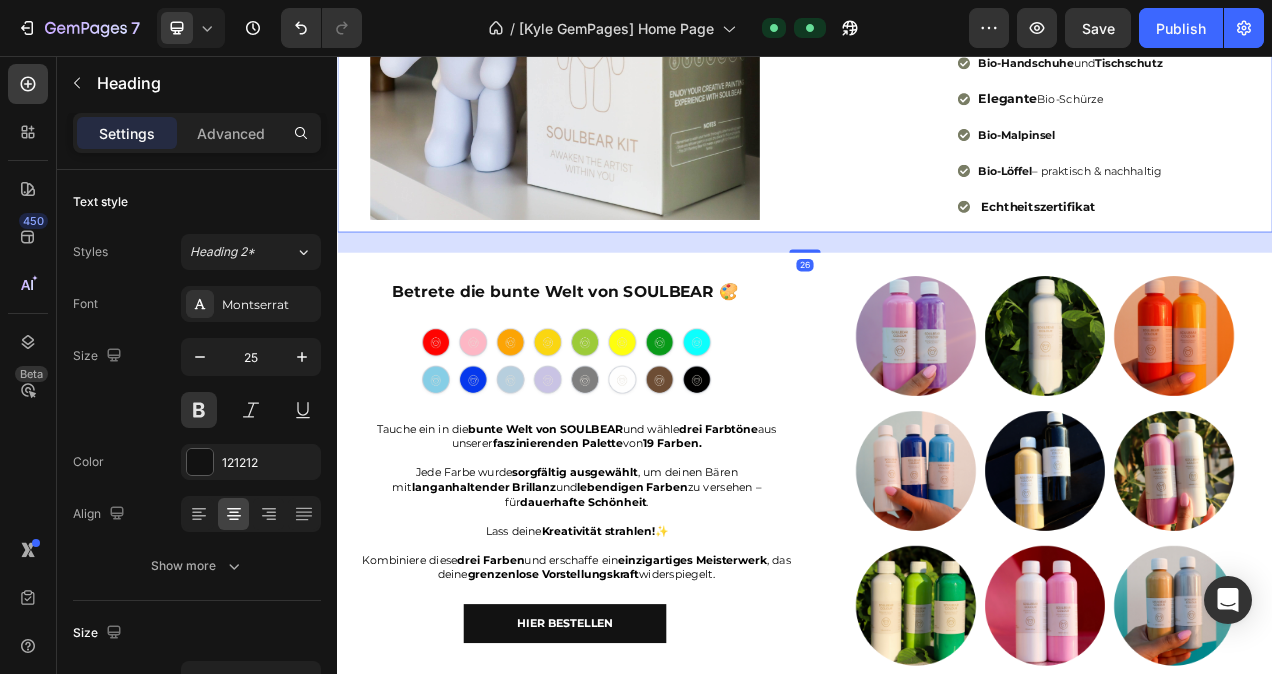 click on "Entdecke, was sich in deinem liebevollen SOULBEAR-Paket verbirgt: Heading Soulbear  (33cm, Unbemalt) 3  Acrylfarben  (je 120 ml)  Glitzer  für den besonderen Touch  ✨ 2 Bio-Becher  &  Bio-Pappteller Bio-Handschuhe  und  Tischschutz Elegante  Bio-Schürze  Bio-Malpinsel Bio-Löffel  – praktisch & nachhaltig   Echtheitszertifikat  Item list" at bounding box center [1245, 25] 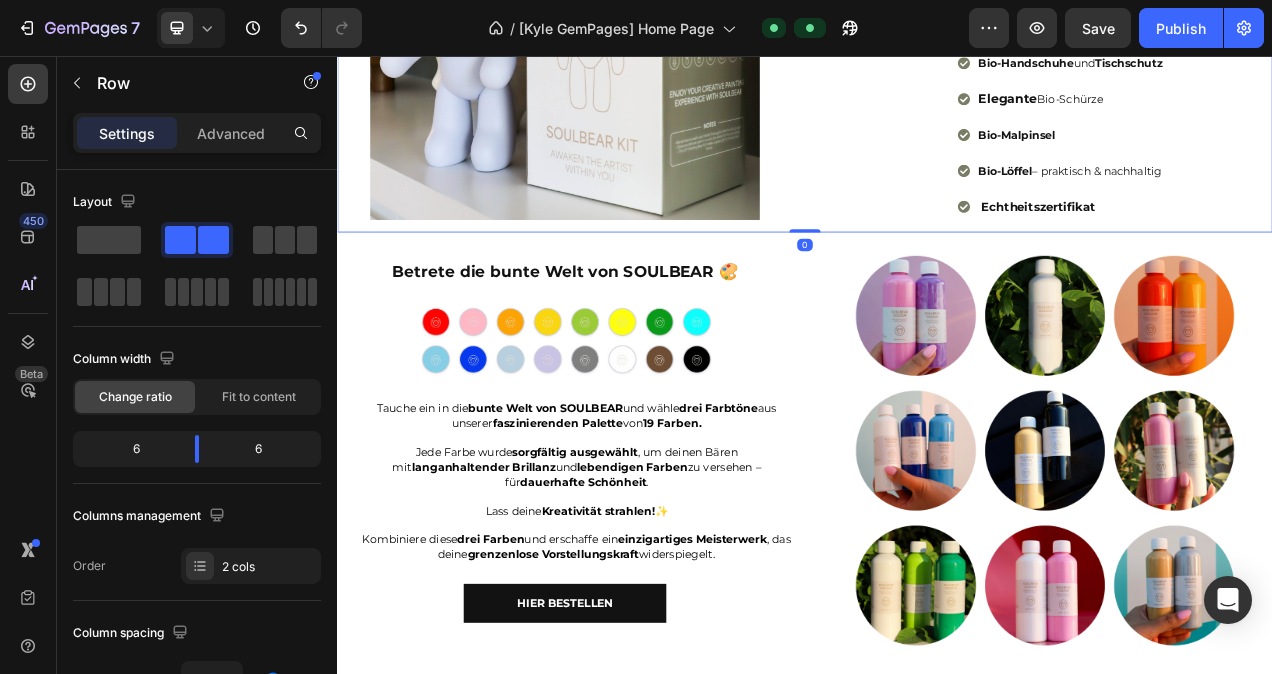 drag, startPoint x: 935, startPoint y: 470, endPoint x: 940, endPoint y: 438, distance: 32.38827 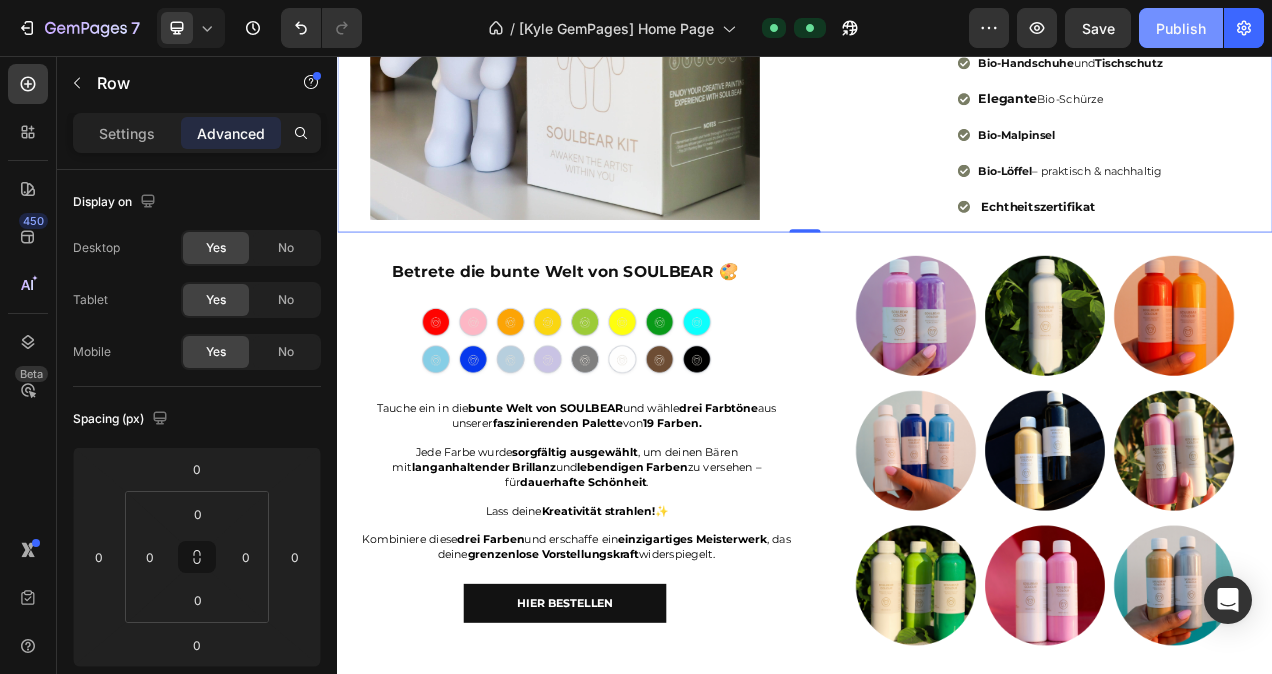 click on "Publish" 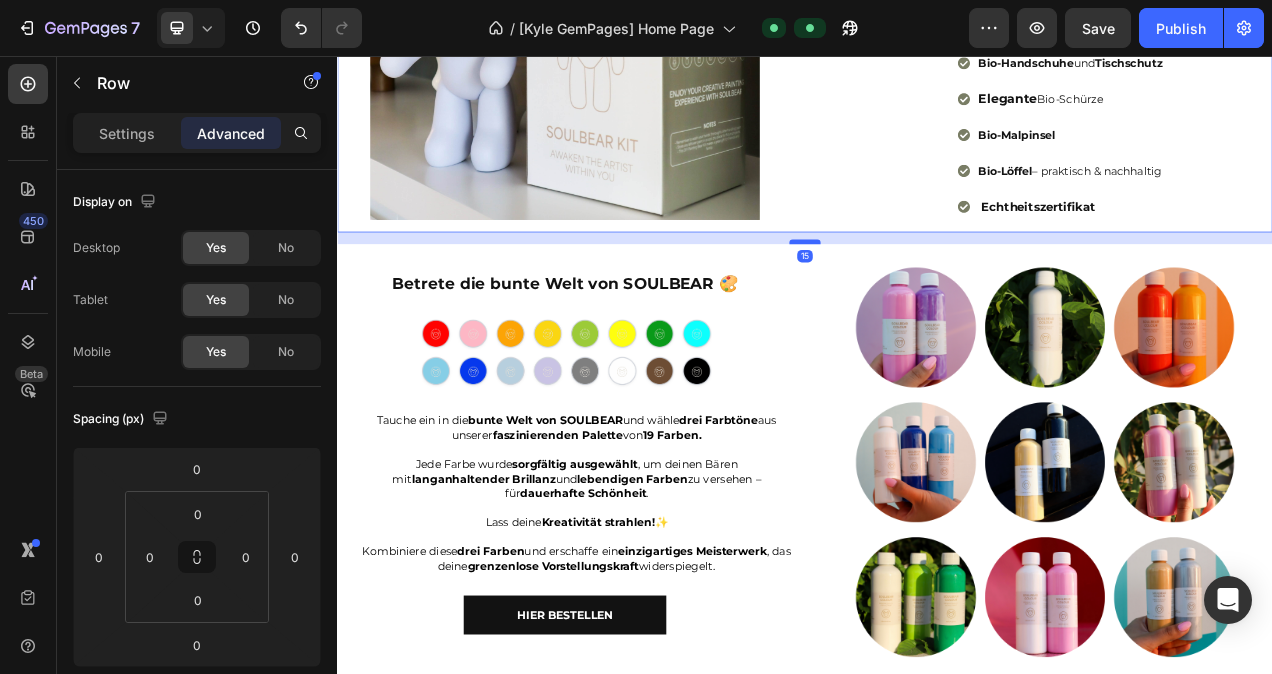 drag, startPoint x: 943, startPoint y: 445, endPoint x: 946, endPoint y: 460, distance: 15.297058 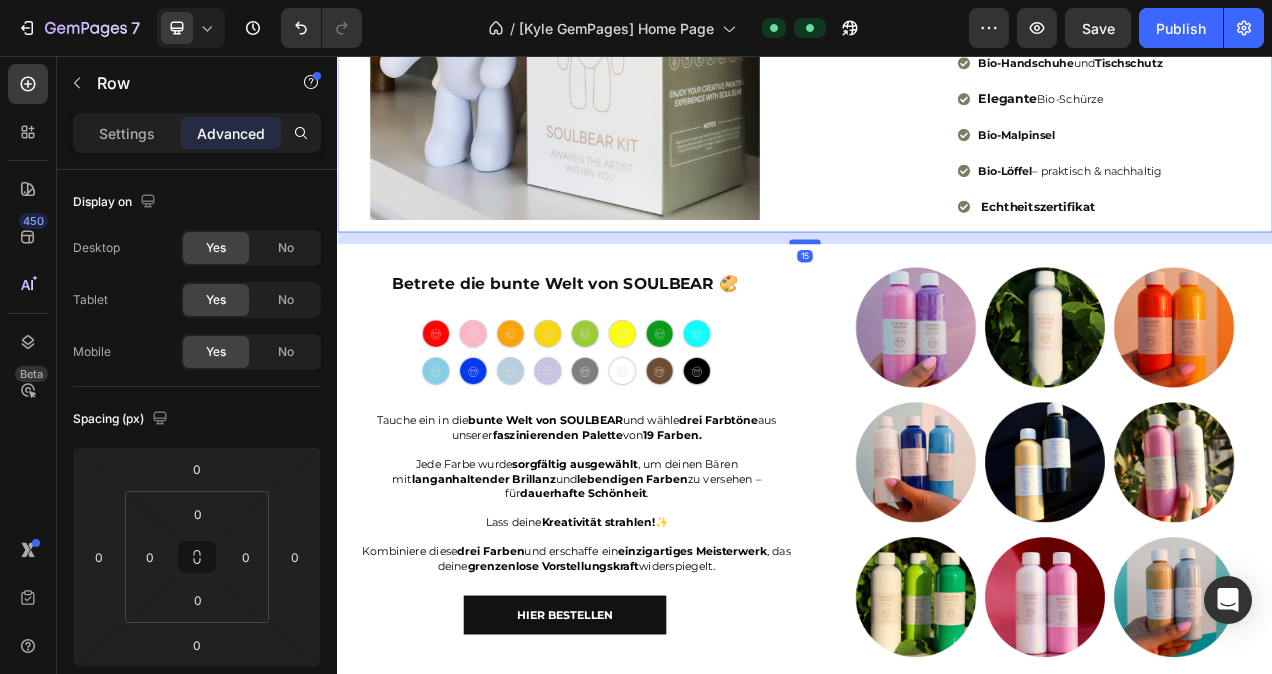 click at bounding box center [937, 295] 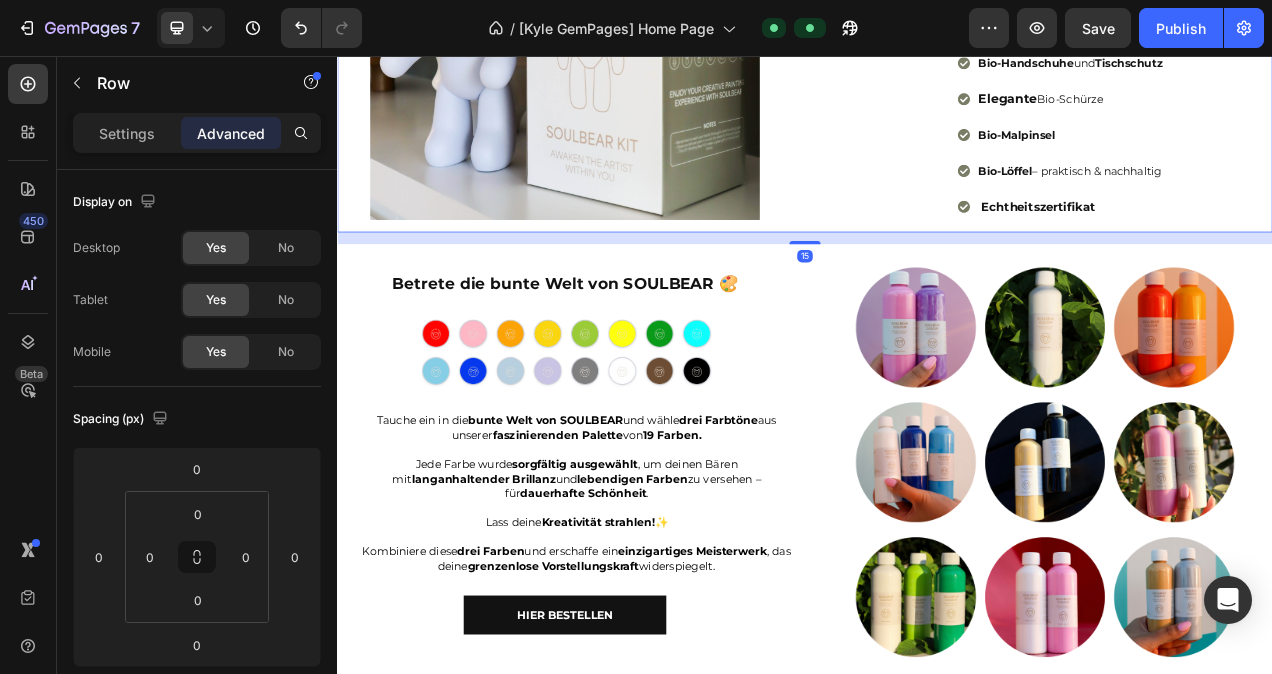 type on "15" 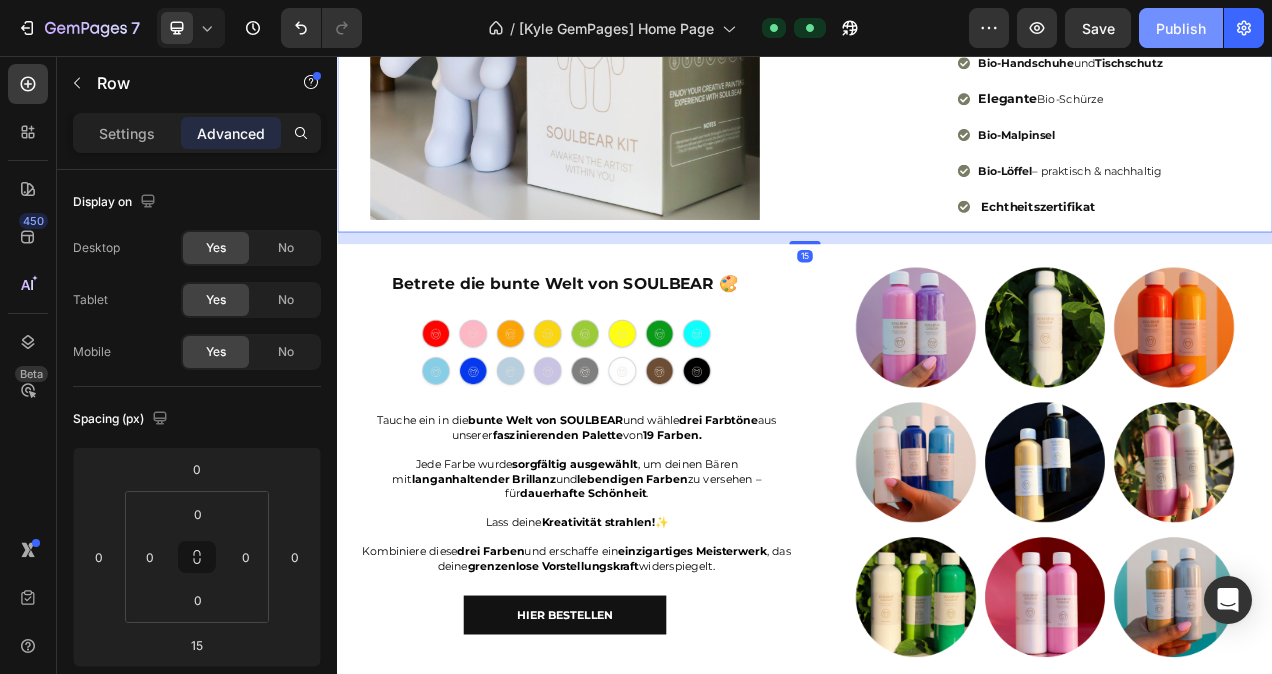 click on "Publish" at bounding box center [1181, 28] 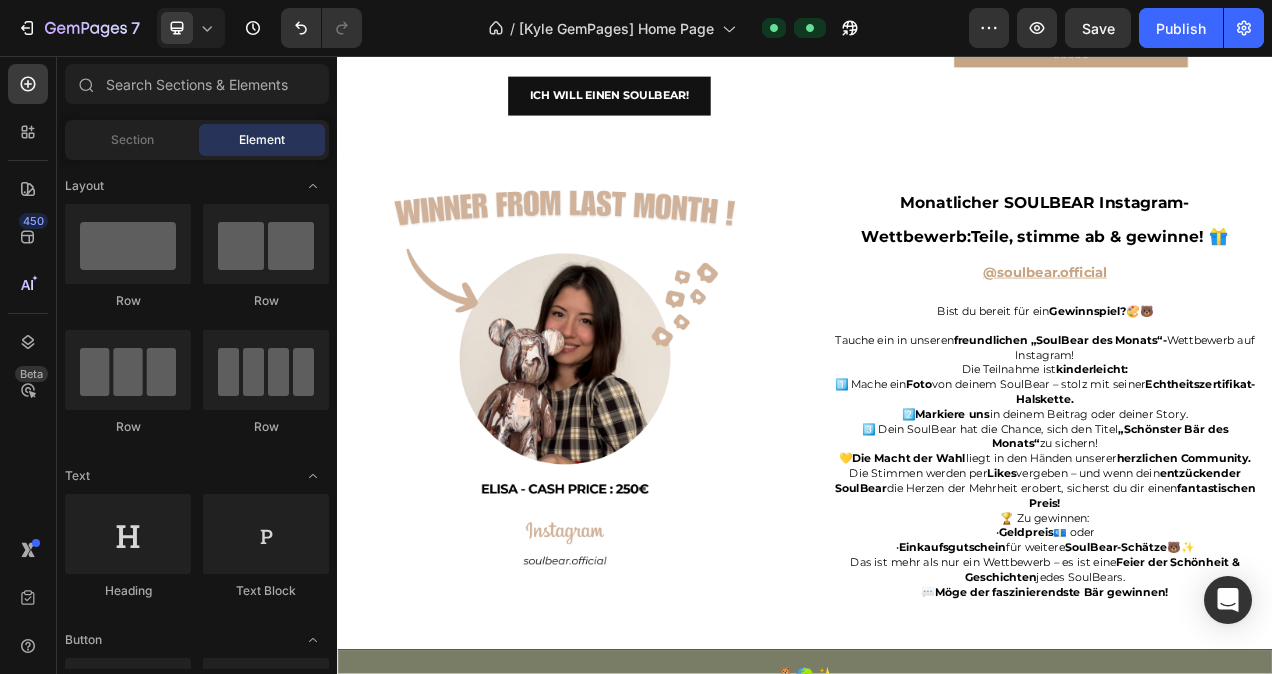 scroll, scrollTop: 4159, scrollLeft: 0, axis: vertical 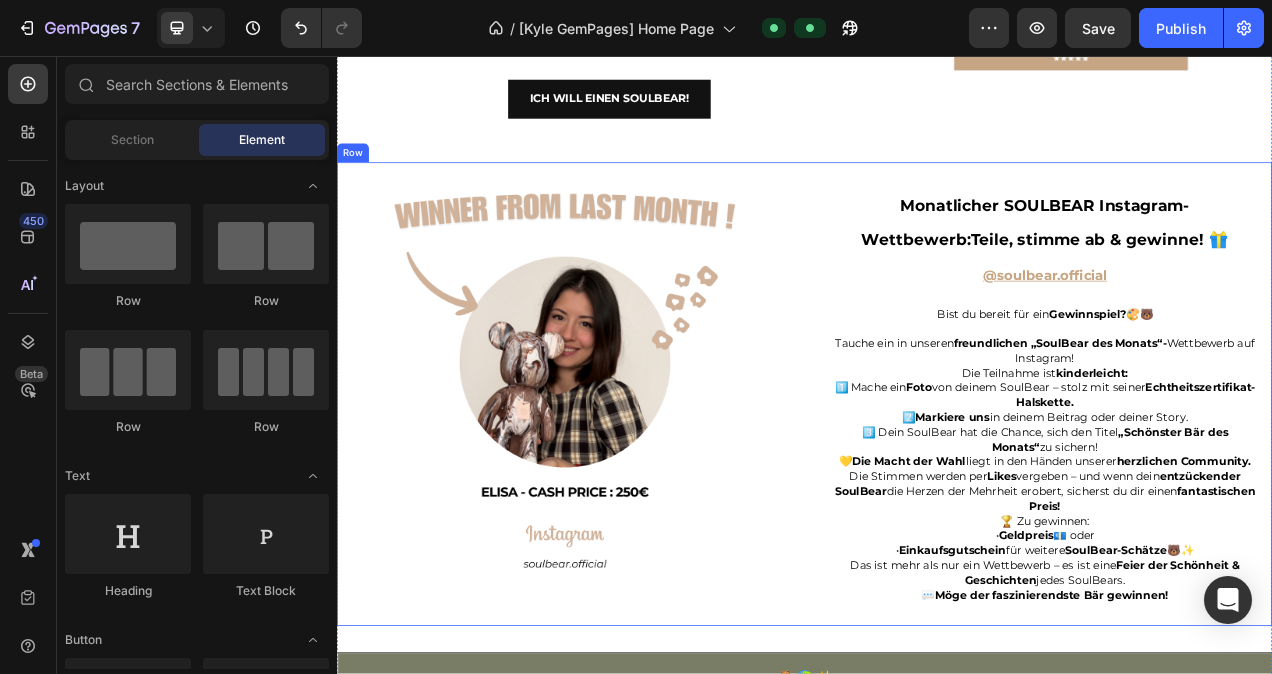 click on "Image" at bounding box center (629, 491) 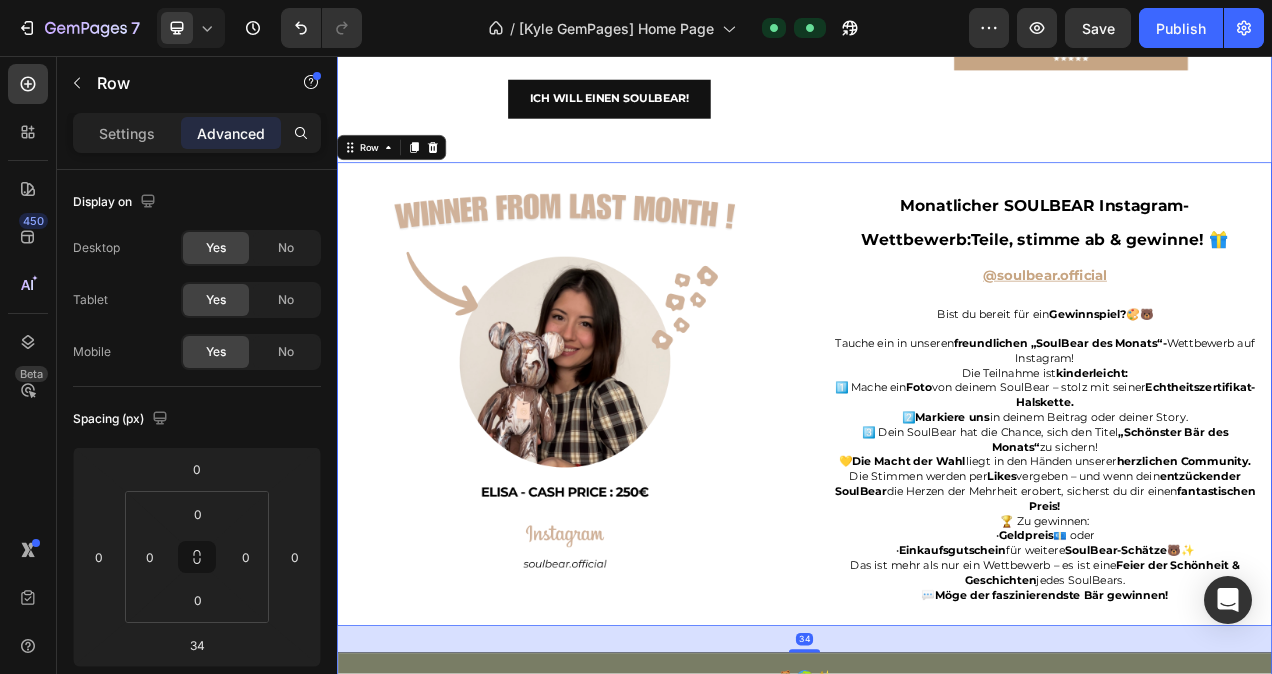 click on "Eine zauberhafte Erfahrung 🌈🐻 Heading Jedes SOULBEAR-Set enthält alle wesentlichen Bestandteile, um deinen Traumbären zum Leben zu erwecken und garantiert somit eine reibungslose und bereichernde kreative Reise. Text block Fröhliche Familienmomente 💖🤗 Heading SOULBEAR bietet eine einzigartige und fesselnde Bindungsaktivität und ist somit eine ideale Wahl für Paare, Freunde und Familientreffen. Text block Lass deine kreative Seite erstrahlen 🔥🎨 Heading Entfessele dein künstlerisches Talent, während du mit einer Palette von über 16 Farben experimentierst, um deinen perfekten SOULBEAR zu kreieren. Text block Carousel Image Persönliche Sammlerkunststücke 🐻✨ Heading Präsentiere den  exklusiven SoulBear  – ein einzigartiger  Schatz  für  Sammler  und Enthusiasten. Jeder  SoulBear  ist ein  meisterhaft   gestaltetes Kunstwerk , sorgfältig  bis ins kleinste Detail  ausgearbeitet, um seine  Persönlichkeit  zum Strahlen zu bringen. Mit einem  Echtheitszertifikat Exklusivität" at bounding box center (937, -47) 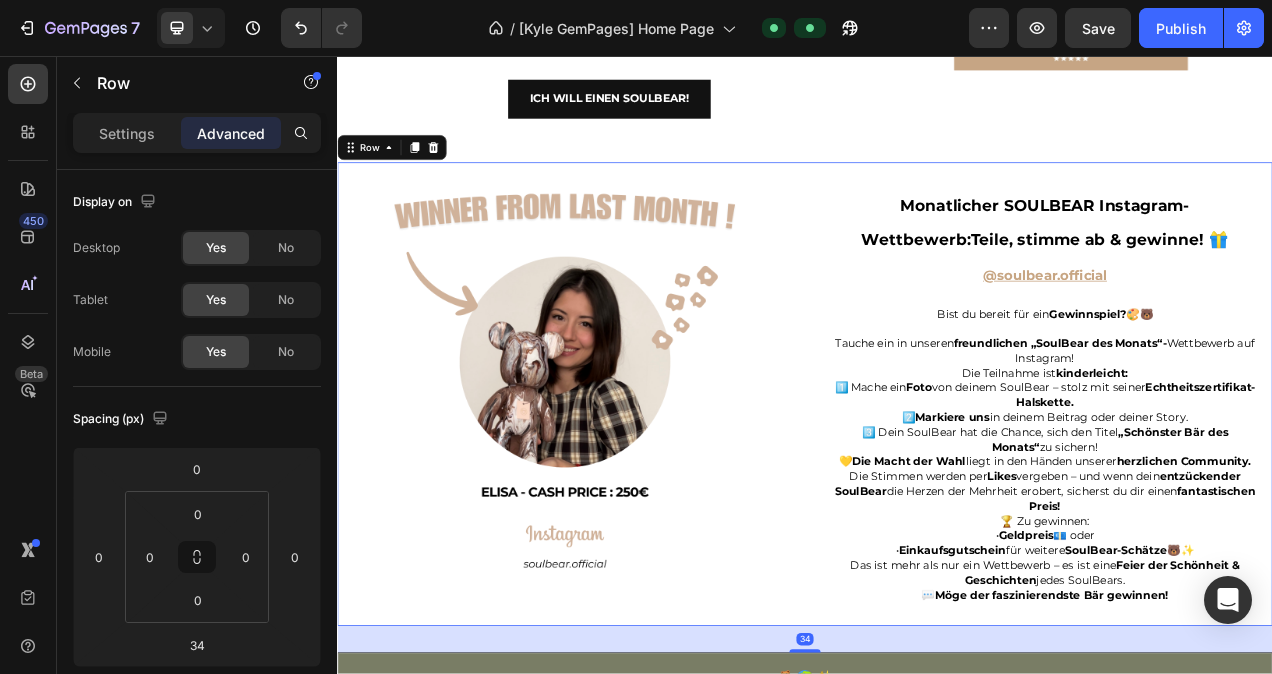 click on "Image Monatlicher SOULBEAR Instagram-Wettbewerb:Teile, stimme ab & gewinne!   🎁 @soulbear.official Heading Bist du bereit für ein  Gewinnspiel?  🎨🐻   Tauche ein in unseren  freundlichen „SoulBear des Monats“- Wettbewerb auf Instagram! Die Teilnahme ist  kinderleicht: 1️⃣ Mache ein  Foto  von deinem SoulBear – stolz mit seiner  Echtheitszertifikat-Halskette. 2️⃣  Markiere uns  in deinem Beitrag oder deiner Story. 3️⃣ Dein SoulBear hat die Chance, sich den Titel  „Schönster Bär des Monats“  zu sichern! 💛  Die Macht der Wahl  liegt in den Händen unserer  herzlichen Community. Die Stimmen werden per  Likes  vergeben – und wenn dein  entzückender SoulBear  die Herzen der Mehrheit erobert, sicherst du dir einen  fantastischen Preis! 🏆 Zu gewinnen:     •     Geldpreis  💶 oder     •     Einkaufsgutschein  für weitere  SoulBear-Schätze  🐻✨ Das ist mehr als nur ein Wettbewerb – es ist eine  Feier   der Schönheit & Geschichten  jedes SoulBears." at bounding box center [937, 491] 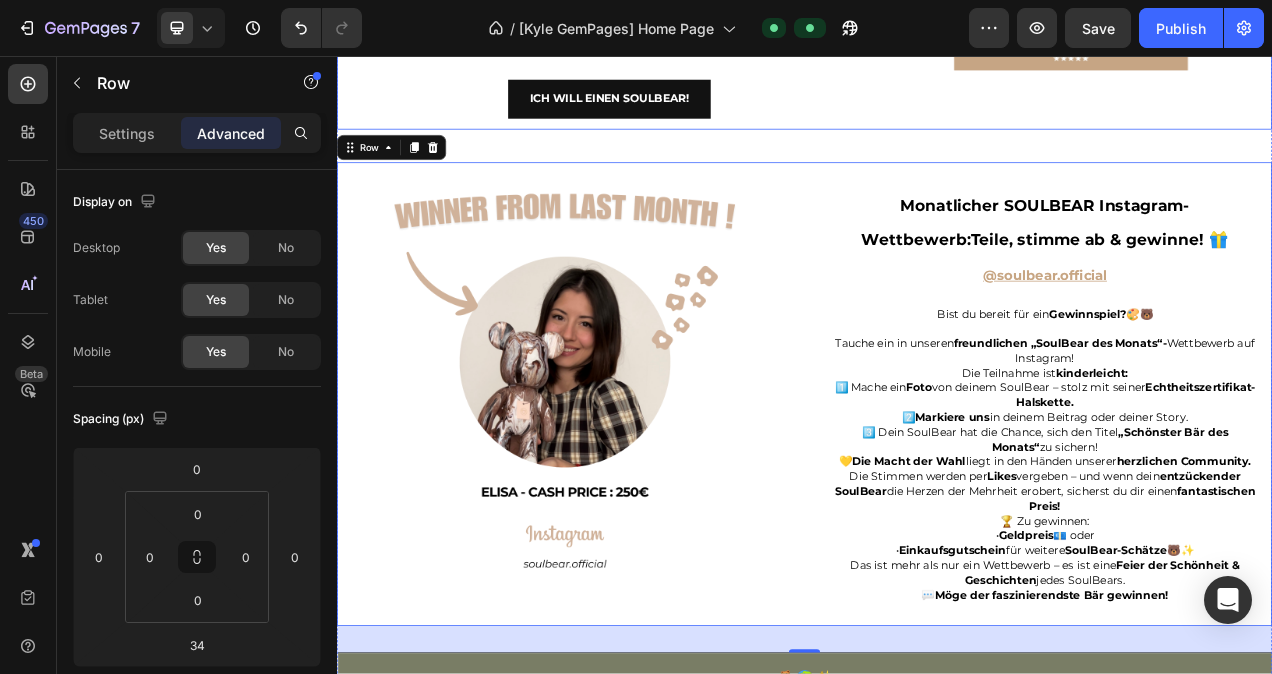 click on "Teile Glück – Verschenke SOULBEAR 🎁💛 Heading SOULBEAR ist  mehr  als nur ein Spiel oder Zeitvertreib – es ist eine  Einladung  in eine  Welt des Teilens  und der  persönlichen   Ausdrucksmöglichkeit.   Es ist die  Gelegenheit , das Alltägliche beiseite zu legen und in eine  lebhafte Welt   voller Farben und Freude  einzutauchen.   Ob  Geburtstag, besonderer Anlass  oder einfach nur, um deine  Zuneigung  auszudrücken –  SOULBEAR  ist das perfekte  Geschenk,  voller  Bedeutung  und  Emotion.   Wenn du einen  SOULBEAR  verschenkst, gibst du nicht nur ein Produkt weiter – du  schenkst ein Stück deines Herzens , einen  Teil deiner Kreativität  und einen Moment  geteilter Glückseligkeit.   Jeder Pinselstrich, jede  Nuance  und jeder  Bär  trägt eine  einzigartige Geschichte  – voller  Lachen, Liebe und kostbarer Erinnerungen. Also zögere nicht länger – zaubere deinen Liebsten mit  SOULBEAR  ein  Lächeln ins Gesicht. Text block Ich will einen soulbear! Button Image Image Image Row" at bounding box center [937, -113] 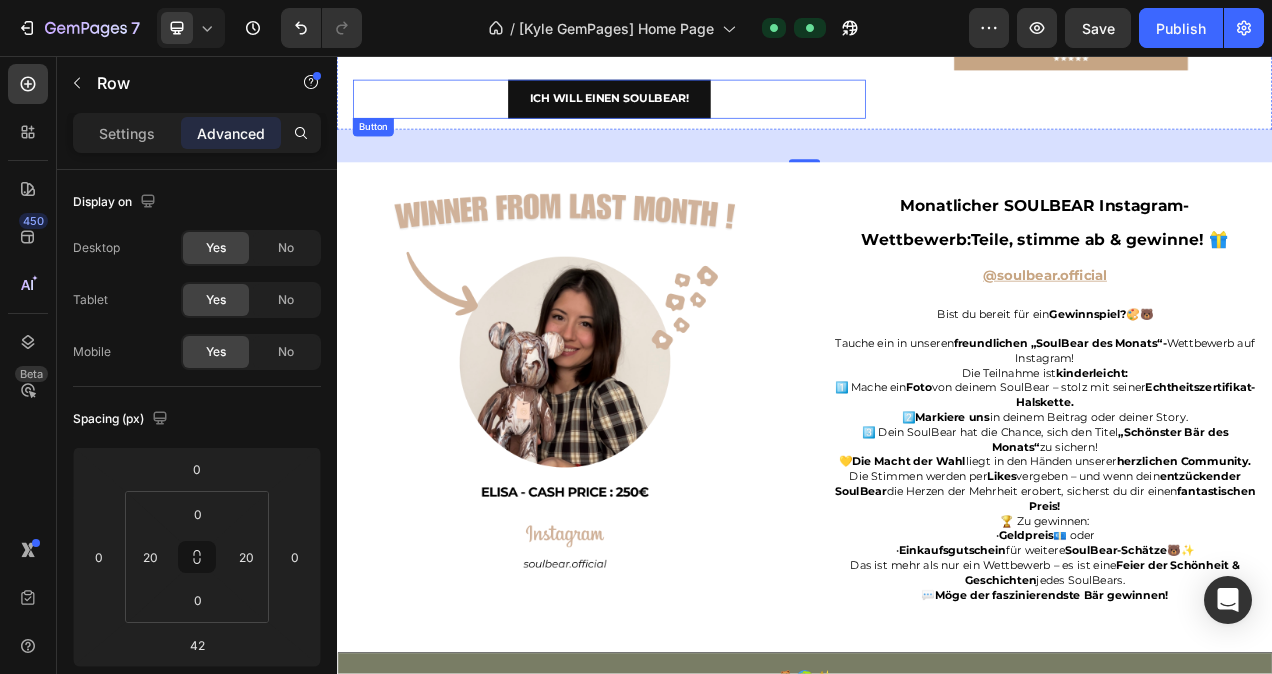 click on "Ich will einen soulbear! Button" at bounding box center (686, 112) 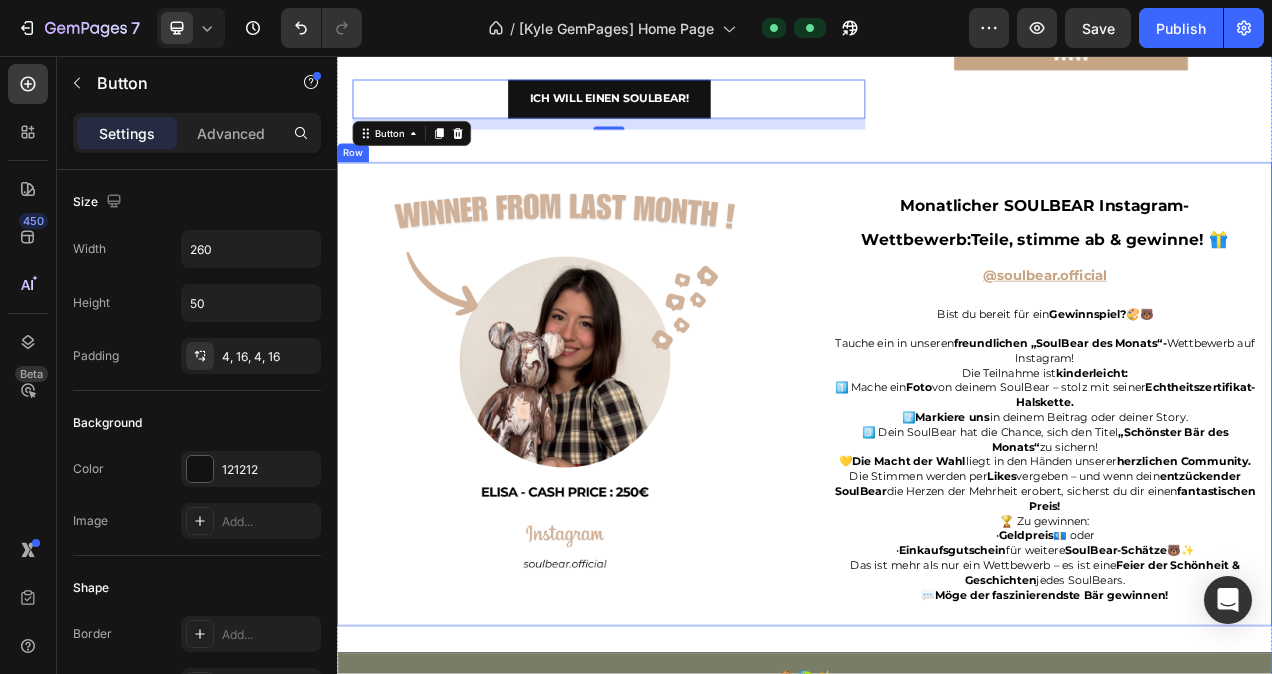 click on "Image Monatlicher SOULBEAR Instagram-Wettbewerb:Teile, stimme ab & gewinne!   🎁 @soulbear.official Heading Bist du bereit für ein  Gewinnspiel?  🎨🐻   Tauche ein in unseren  freundlichen „SoulBear des Monats“- Wettbewerb auf Instagram! Die Teilnahme ist  kinderleicht: 1️⃣ Mache ein  Foto  von deinem SoulBear – stolz mit seiner  Echtheitszertifikat-Halskette. 2️⃣  Markiere uns  in deinem Beitrag oder deiner Story. 3️⃣ Dein SoulBear hat die Chance, sich den Titel  „Schönster Bär des Monats“  zu sichern! 💛  Die Macht der Wahl  liegt in den Händen unserer  herzlichen Community. Die Stimmen werden per  Likes  vergeben – und wenn dein  entzückender SoulBear  die Herzen der Mehrheit erobert, sicherst du dir einen  fantastischen Preis! 🏆 Zu gewinnen:     •     Geldpreis  💶 oder     •     Einkaufsgutschein  für weitere  SoulBear-Schätze  🐻✨ Das ist mehr als nur ein Wettbewerb – es ist eine  Feier   der Schönheit & Geschichten  jedes SoulBears." at bounding box center (937, 491) 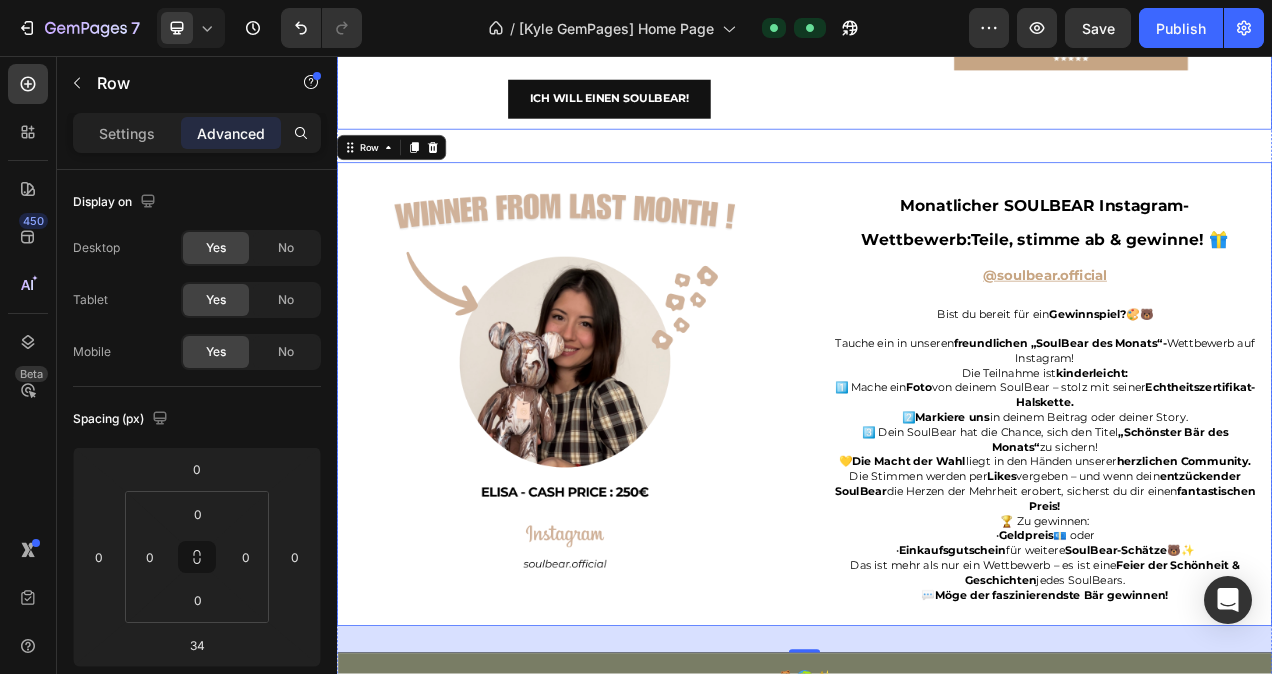 click on "Teile Glück – Verschenke SOULBEAR 🎁💛 Heading SOULBEAR ist  mehr  als nur ein Spiel oder Zeitvertreib – es ist eine  Einladung  in eine  Welt des Teilens  und der  persönlichen   Ausdrucksmöglichkeit.   Es ist die  Gelegenheit , das Alltägliche beiseite zu legen und in eine  lebhafte Welt   voller Farben und Freude  einzutauchen.   Ob  Geburtstag, besonderer Anlass  oder einfach nur, um deine  Zuneigung  auszudrücken –  SOULBEAR  ist das perfekte  Geschenk,  voller  Bedeutung  und  Emotion.   Wenn du einen  SOULBEAR  verschenkst, gibst du nicht nur ein Produkt weiter – du  schenkst ein Stück deines Herzens , einen  Teil deiner Kreativität  und einen Moment  geteilter Glückseligkeit.   Jeder Pinselstrich, jede  Nuance  und jeder  Bär  trägt eine  einzigartige Geschichte  – voller  Lachen, Liebe und kostbarer Erinnerungen. Also zögere nicht länger – zaubere deinen Liebsten mit  SOULBEAR  ein  Lächeln ins Gesicht. Text block Ich will einen soulbear! Button Image Image Image Row" at bounding box center [937, -113] 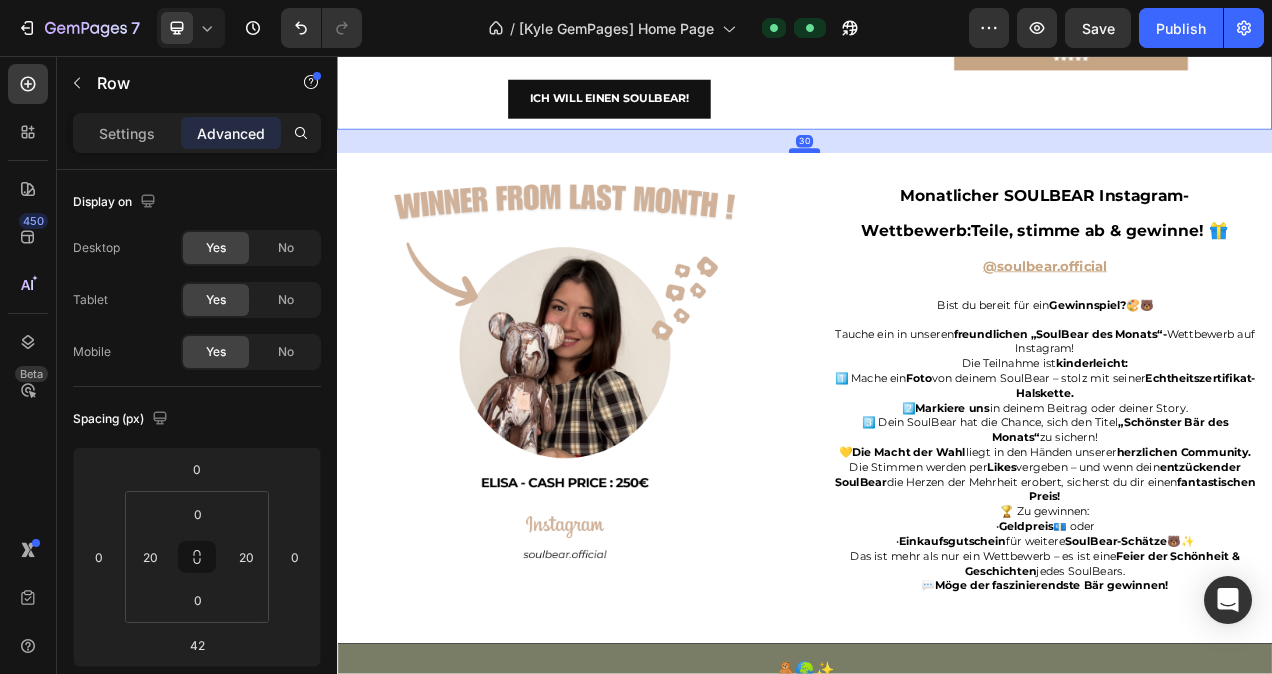 drag, startPoint x: 940, startPoint y: 202, endPoint x: 947, endPoint y: 190, distance: 13.892444 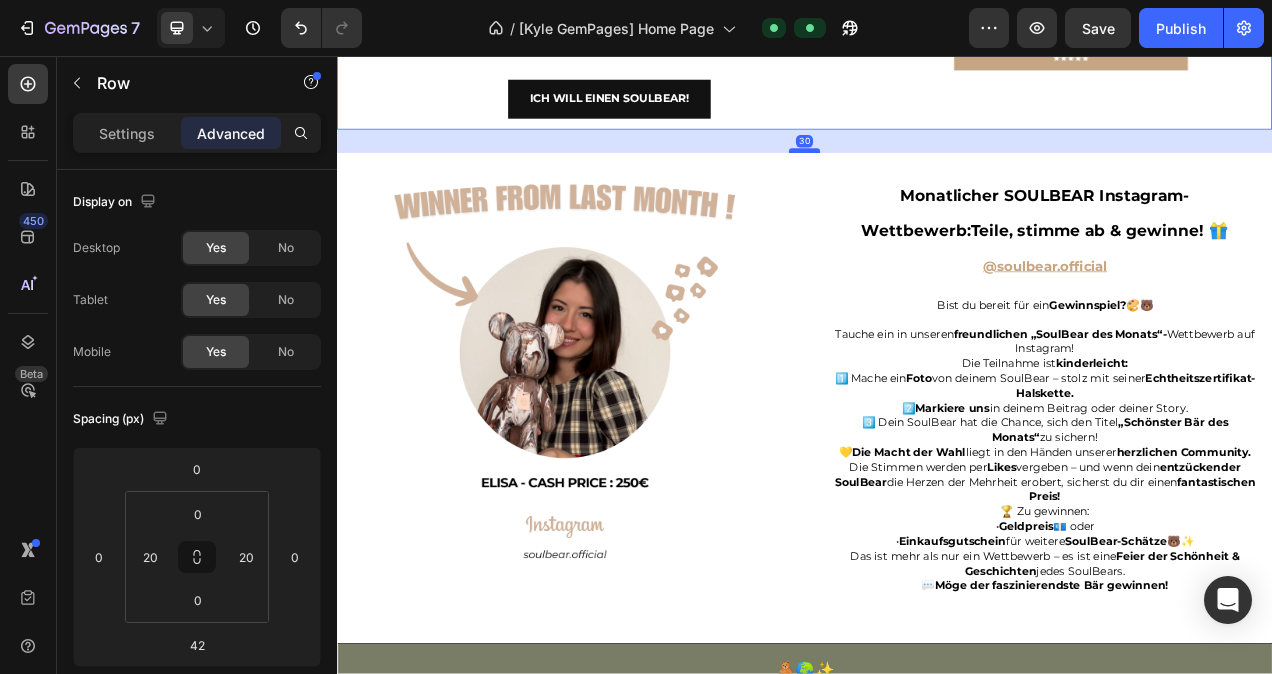 click at bounding box center [937, 178] 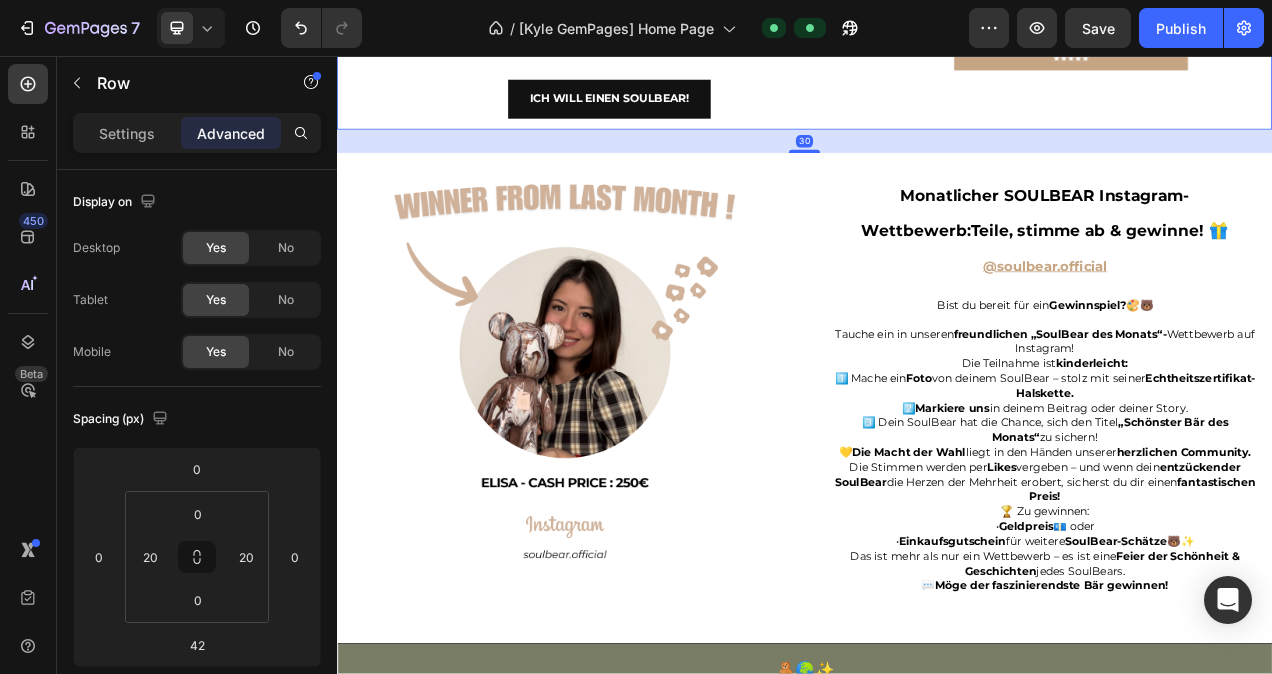type on "30" 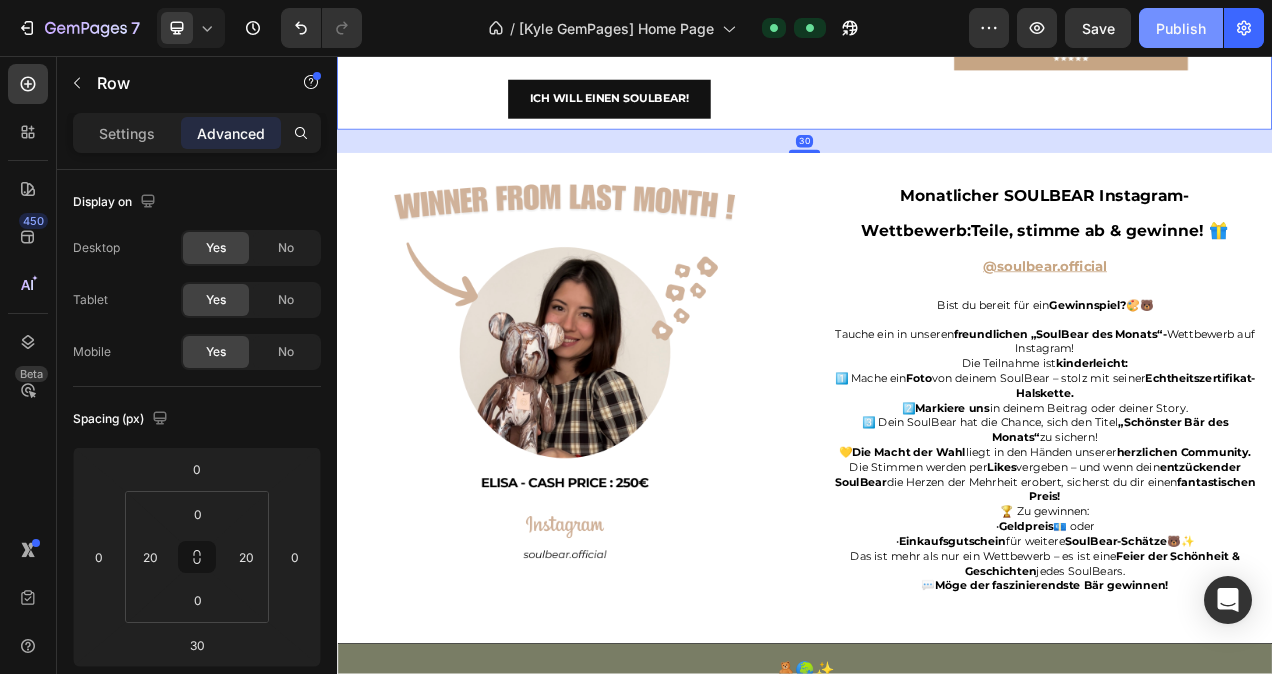 click on "Publish" 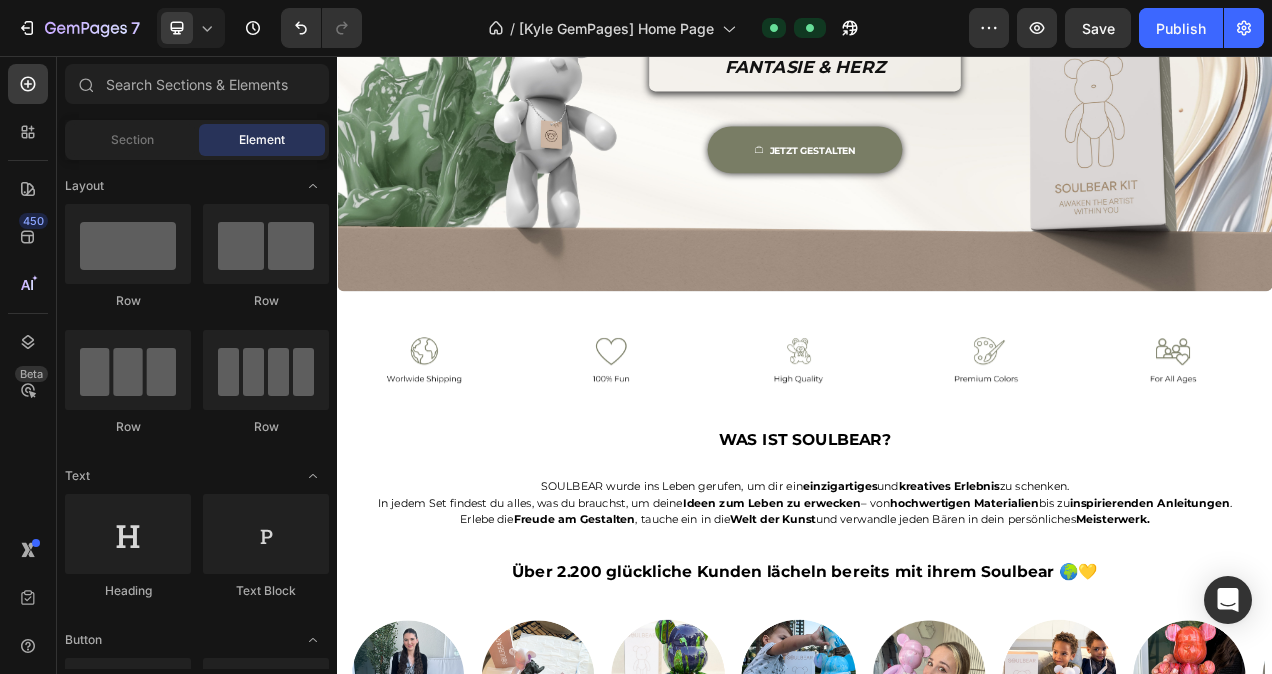 scroll, scrollTop: 311, scrollLeft: 0, axis: vertical 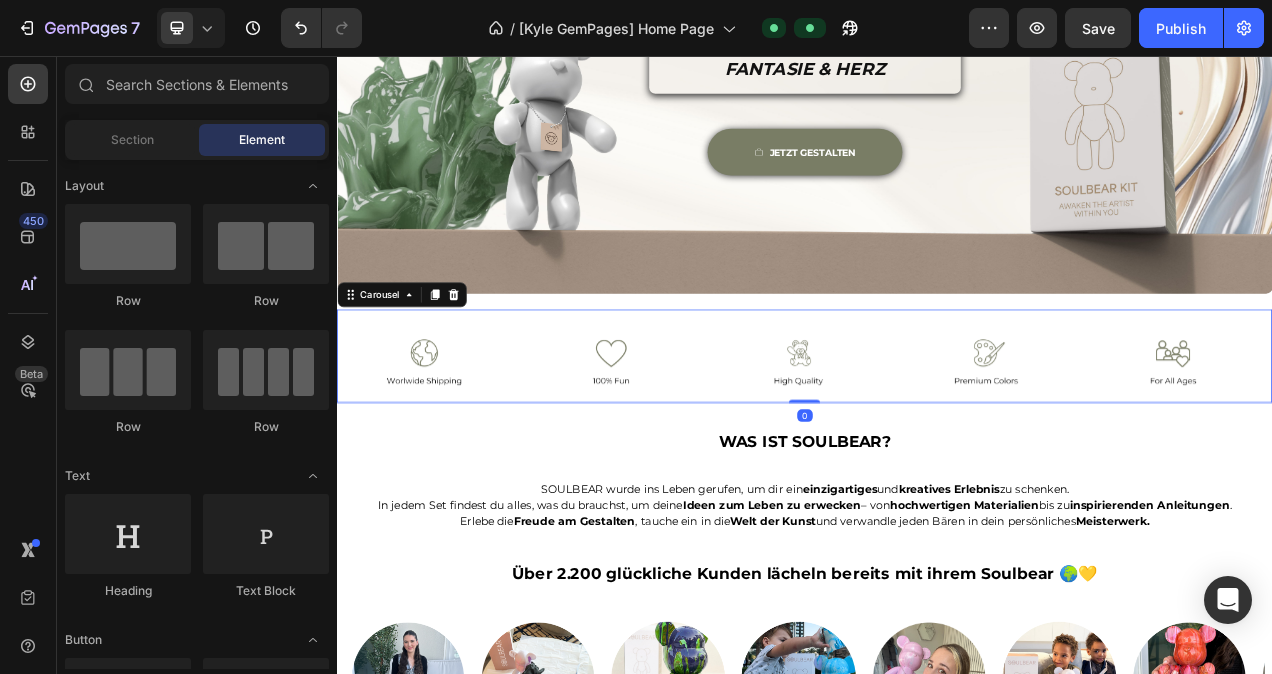 click on "Image Image Image Image Image Carousel   0" at bounding box center [937, 442] 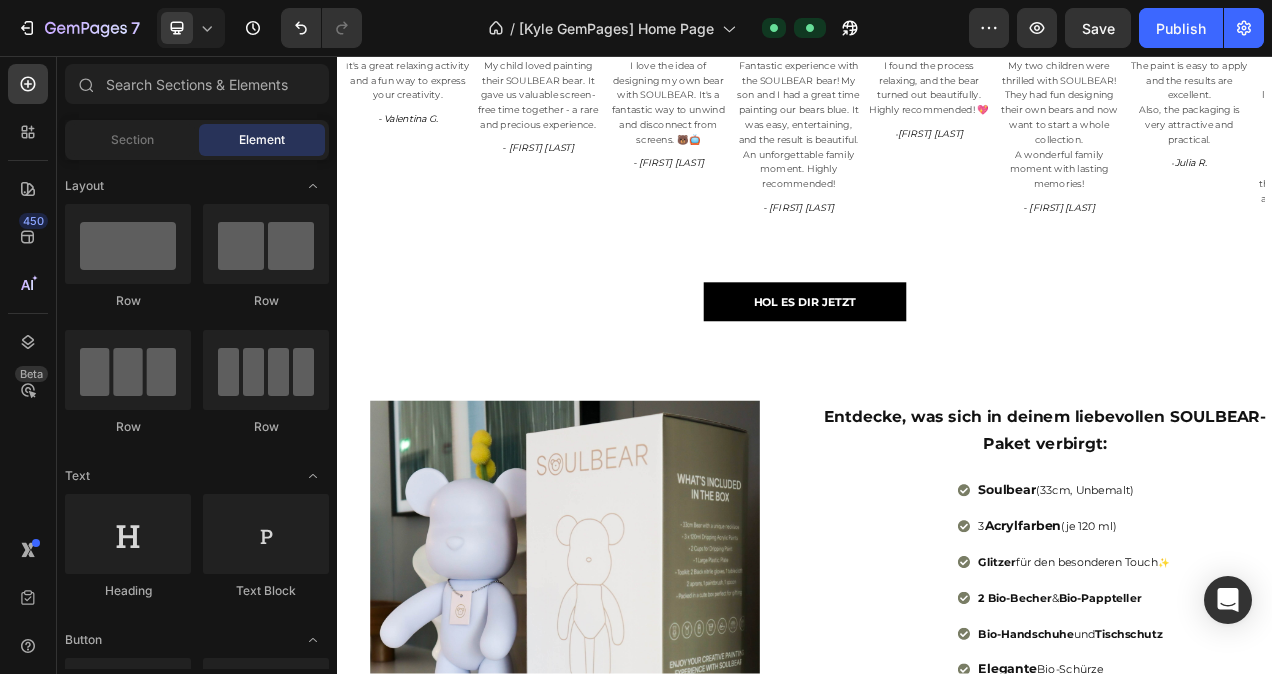 scroll, scrollTop: 1263, scrollLeft: 0, axis: vertical 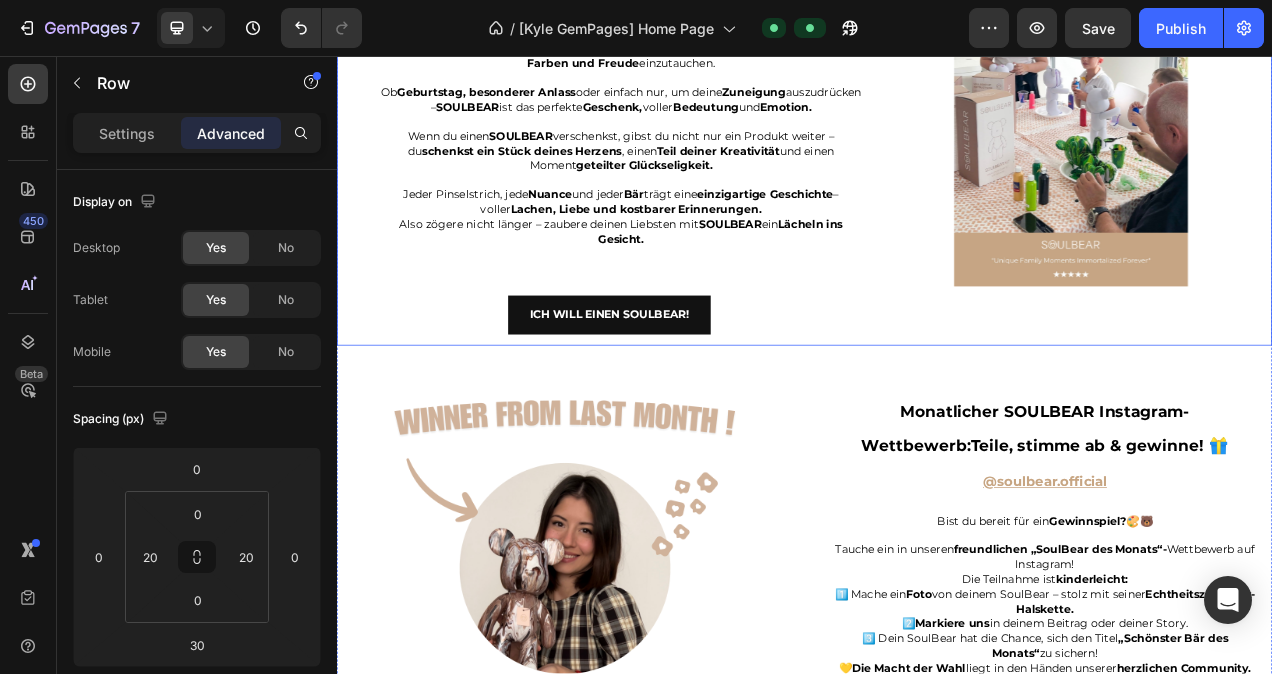 click on "Image Image Image Carousel" at bounding box center (1282, 164) 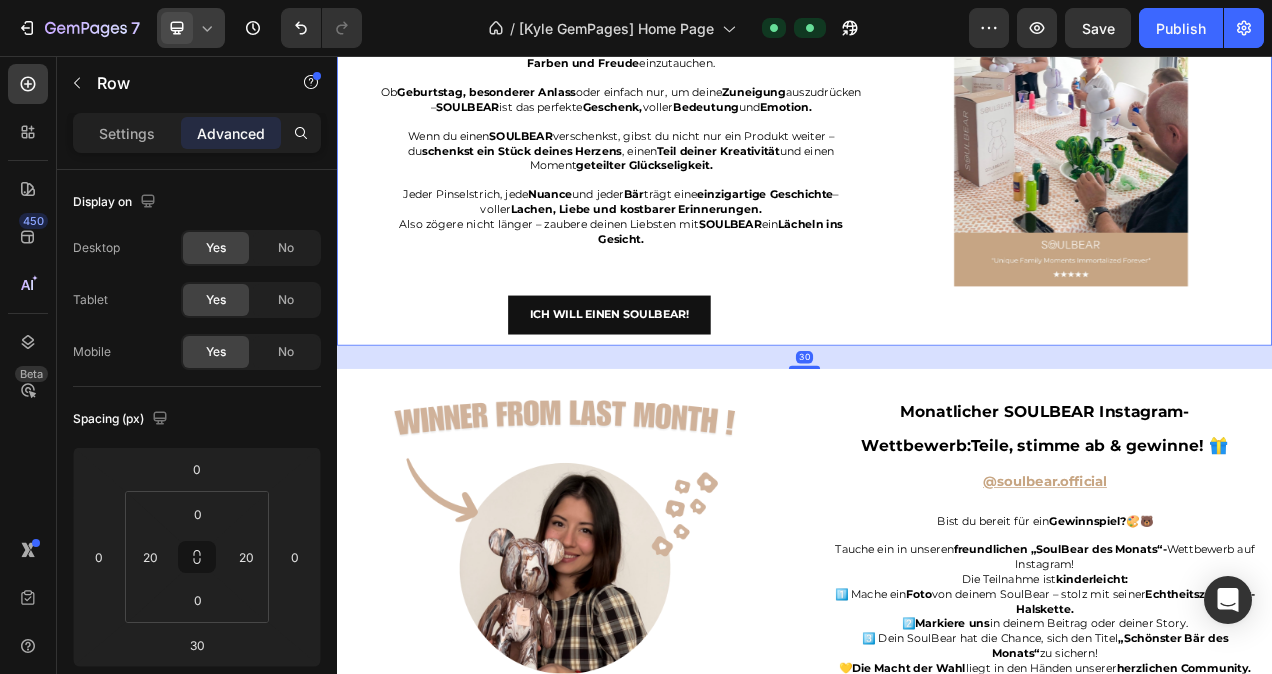 click 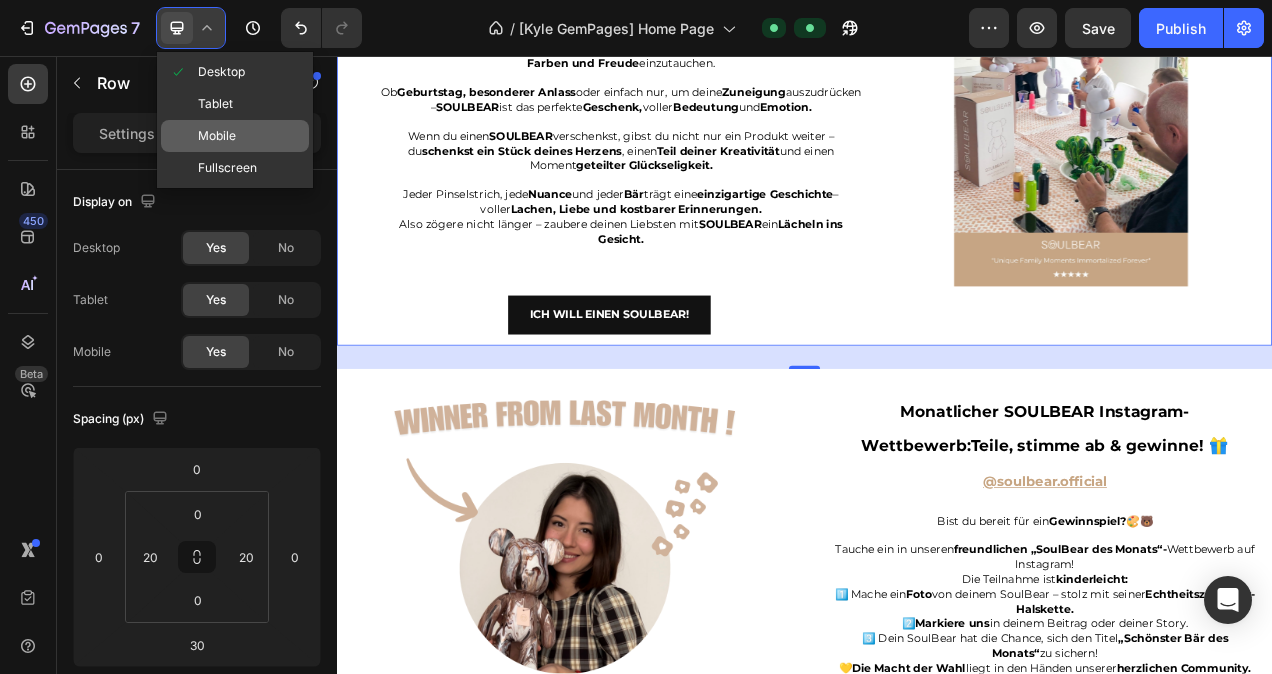 click on "Mobile" 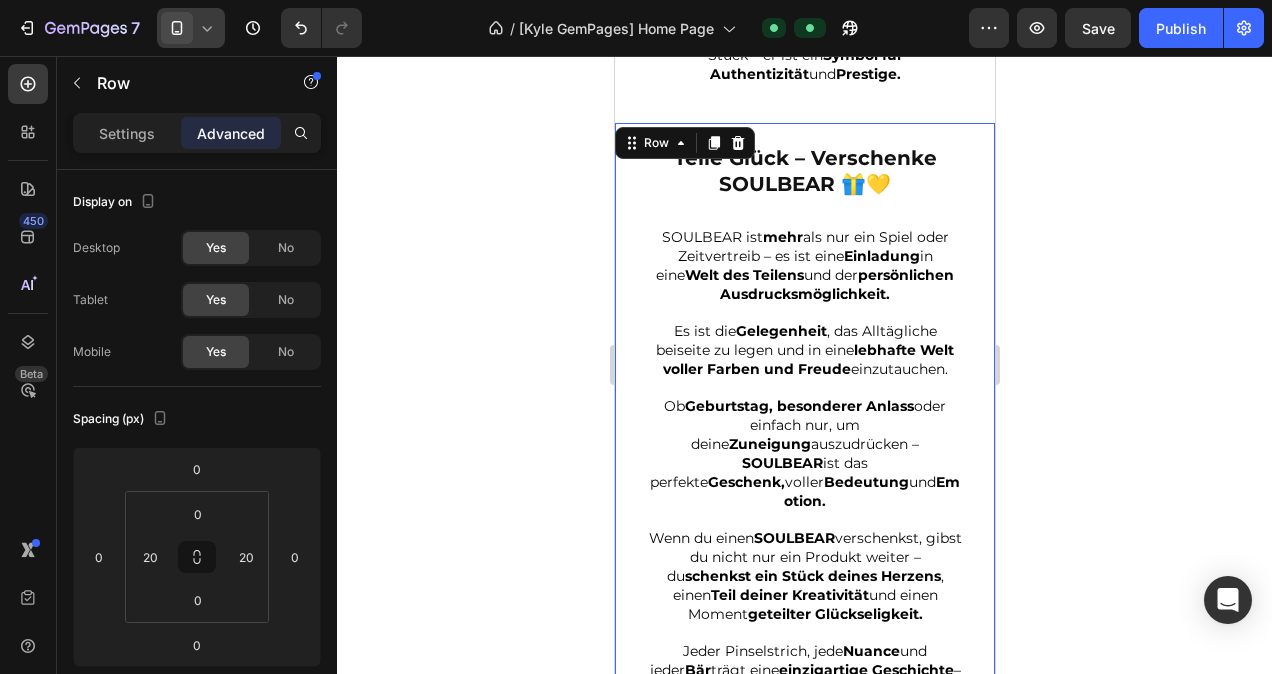 scroll, scrollTop: 4149, scrollLeft: 0, axis: vertical 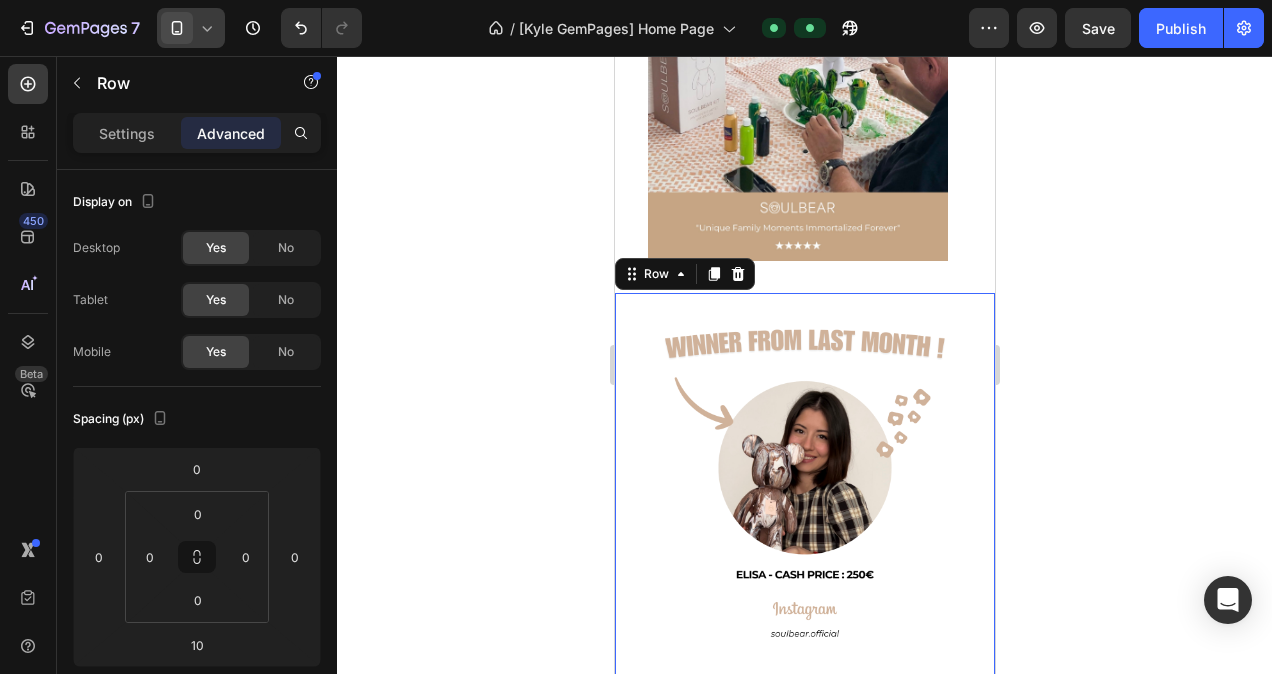 click on "Image" at bounding box center (804, 476) 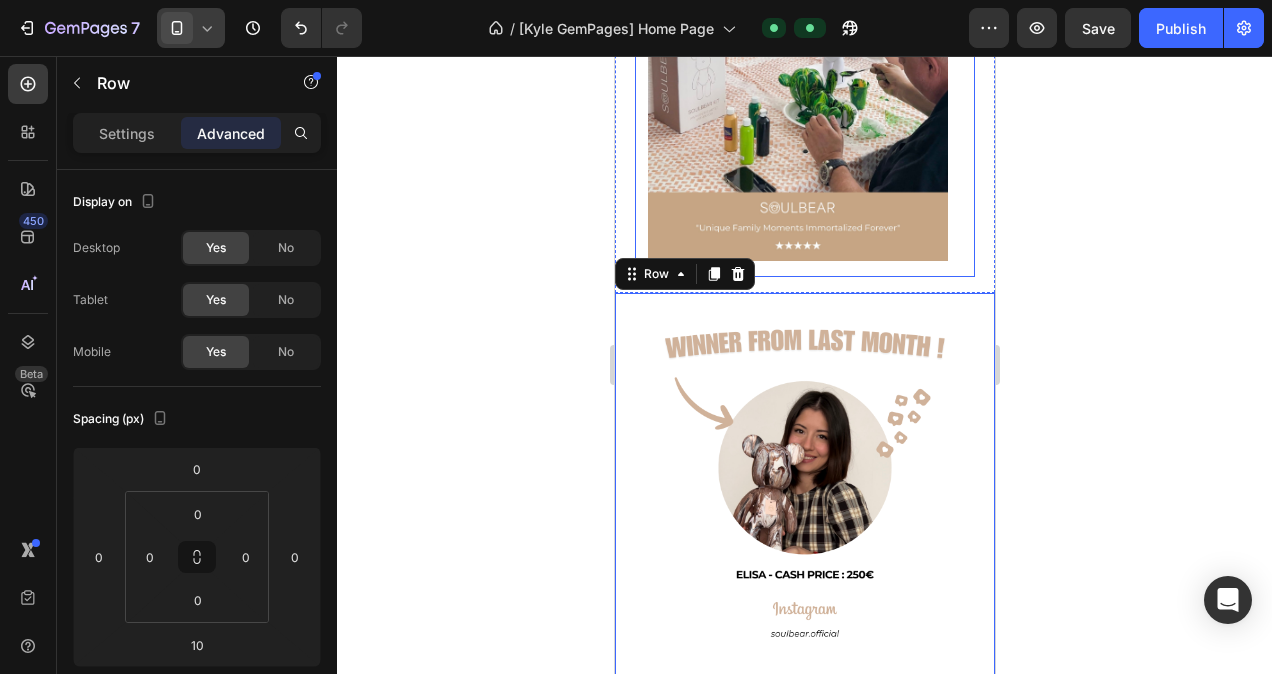 click on "Image" at bounding box center (796, 44) 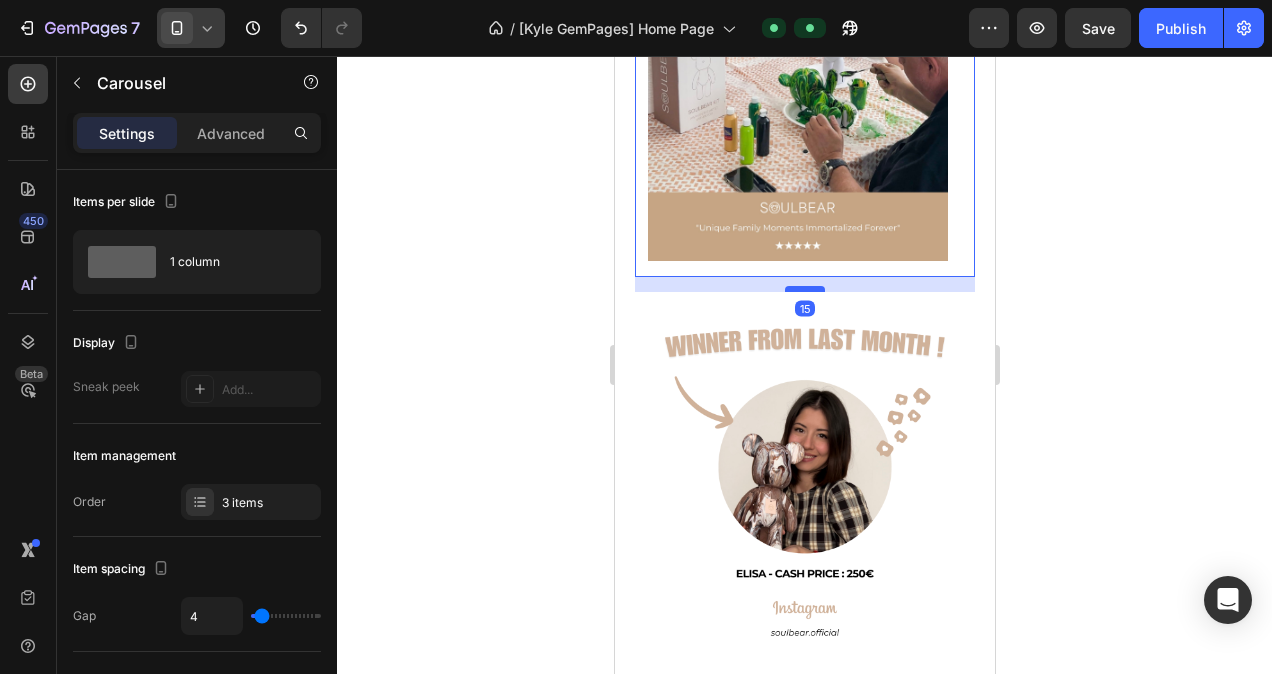 click at bounding box center [804, 289] 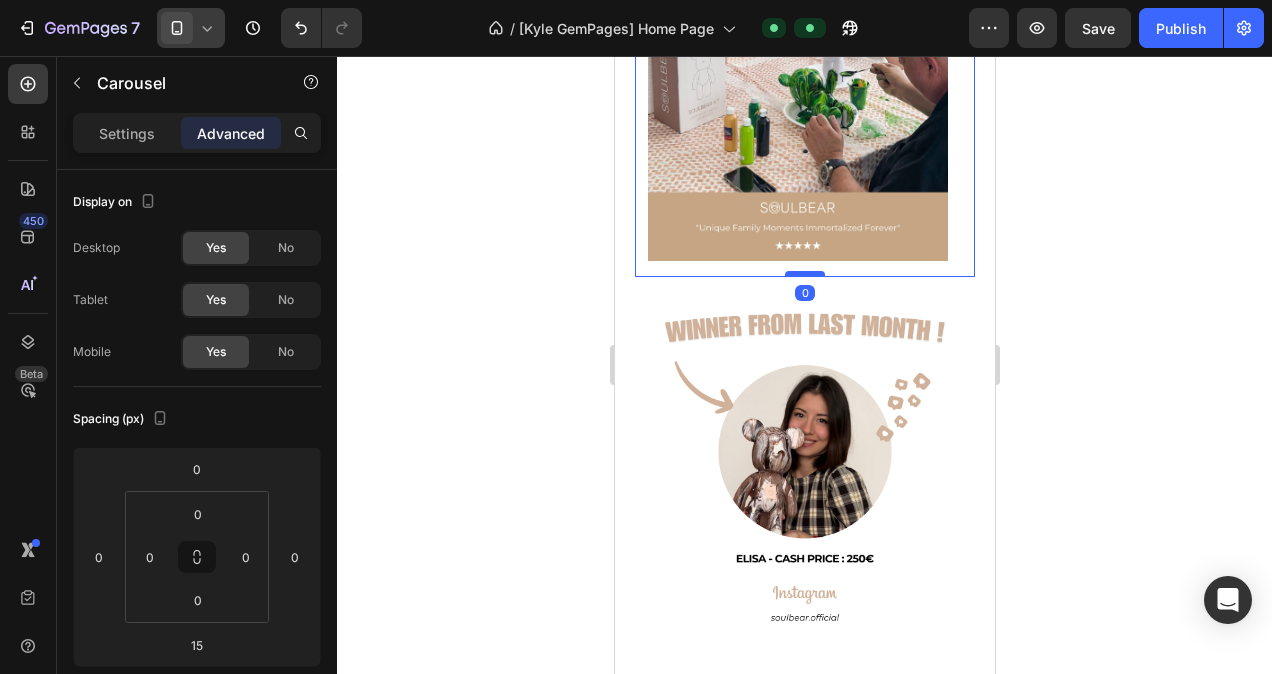 drag, startPoint x: 806, startPoint y: 286, endPoint x: 810, endPoint y: 267, distance: 19.416489 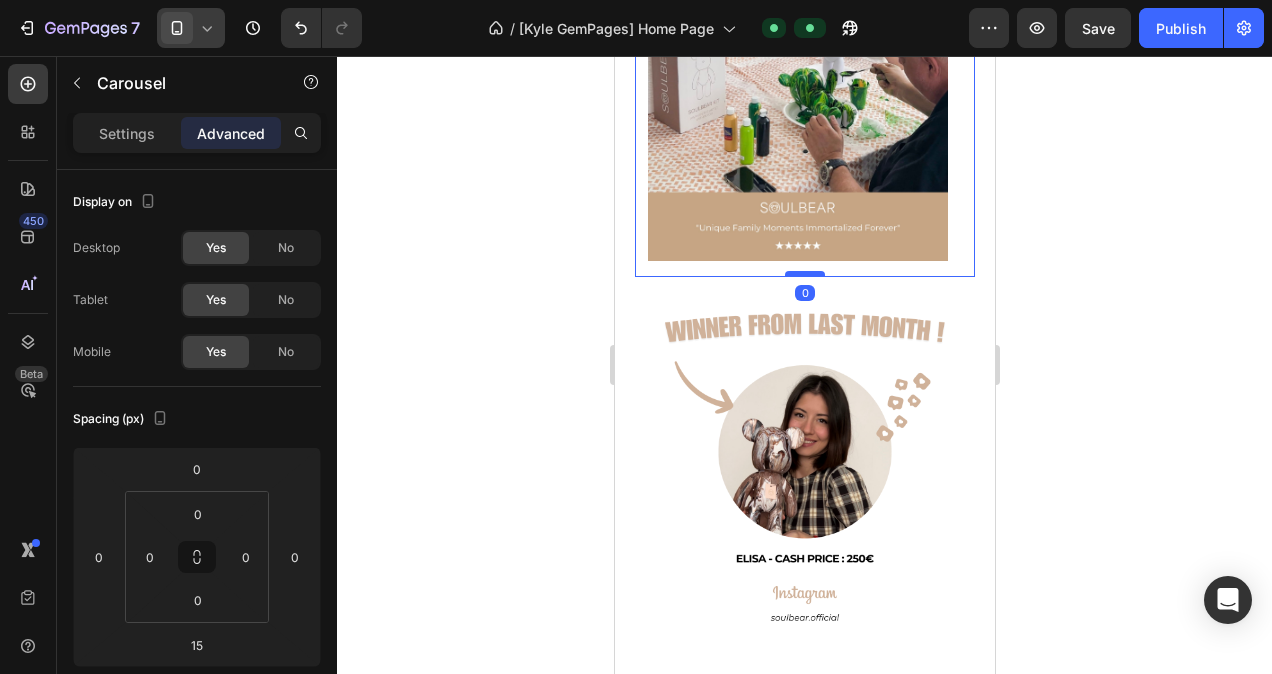 click at bounding box center (804, 274) 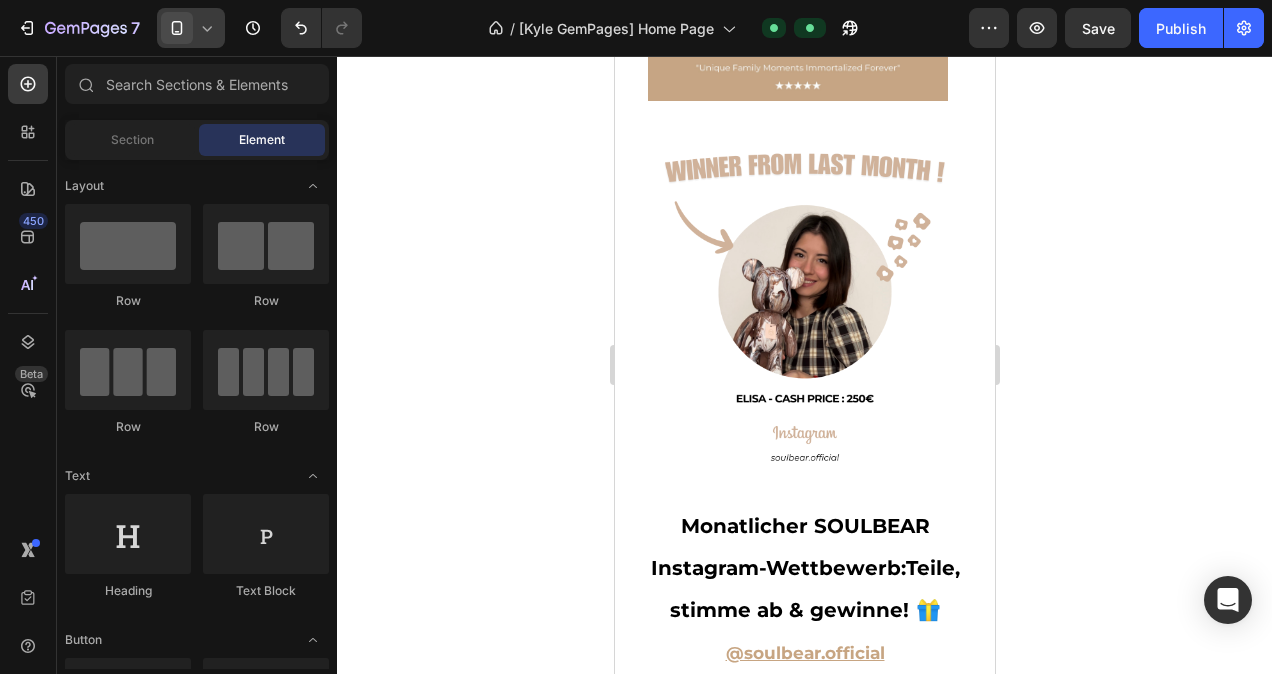 scroll, scrollTop: 5418, scrollLeft: 0, axis: vertical 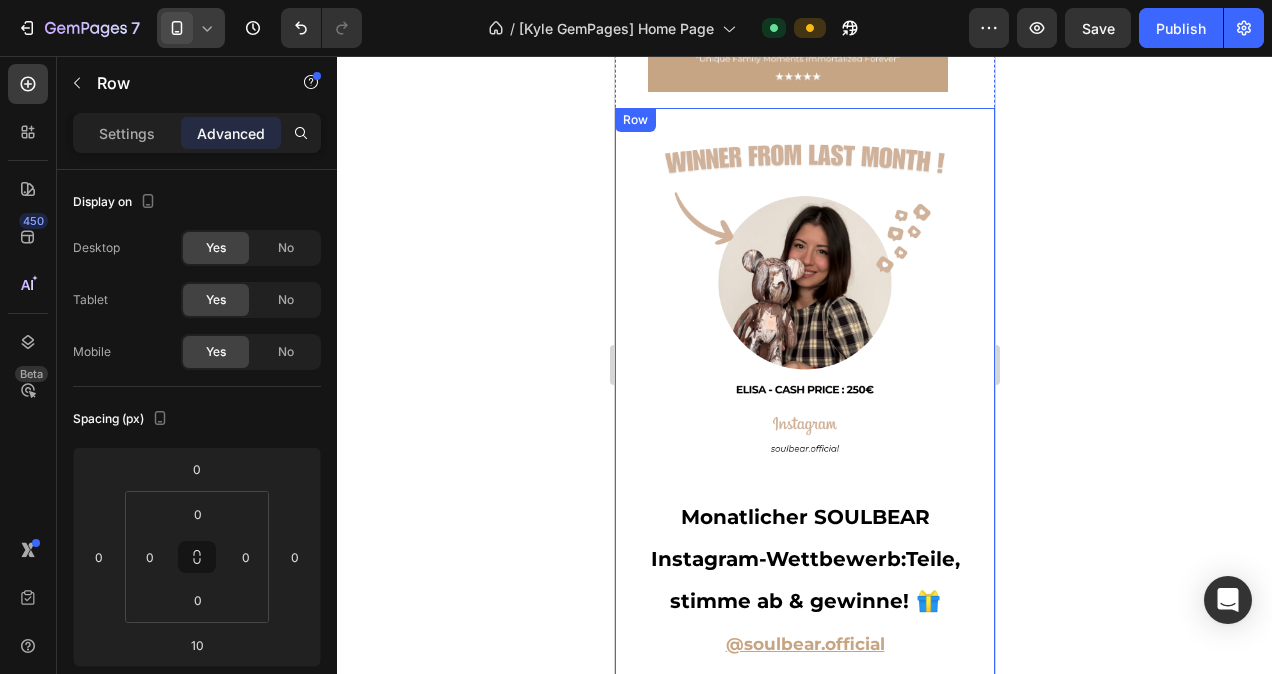 click on "Image" at bounding box center [804, 291] 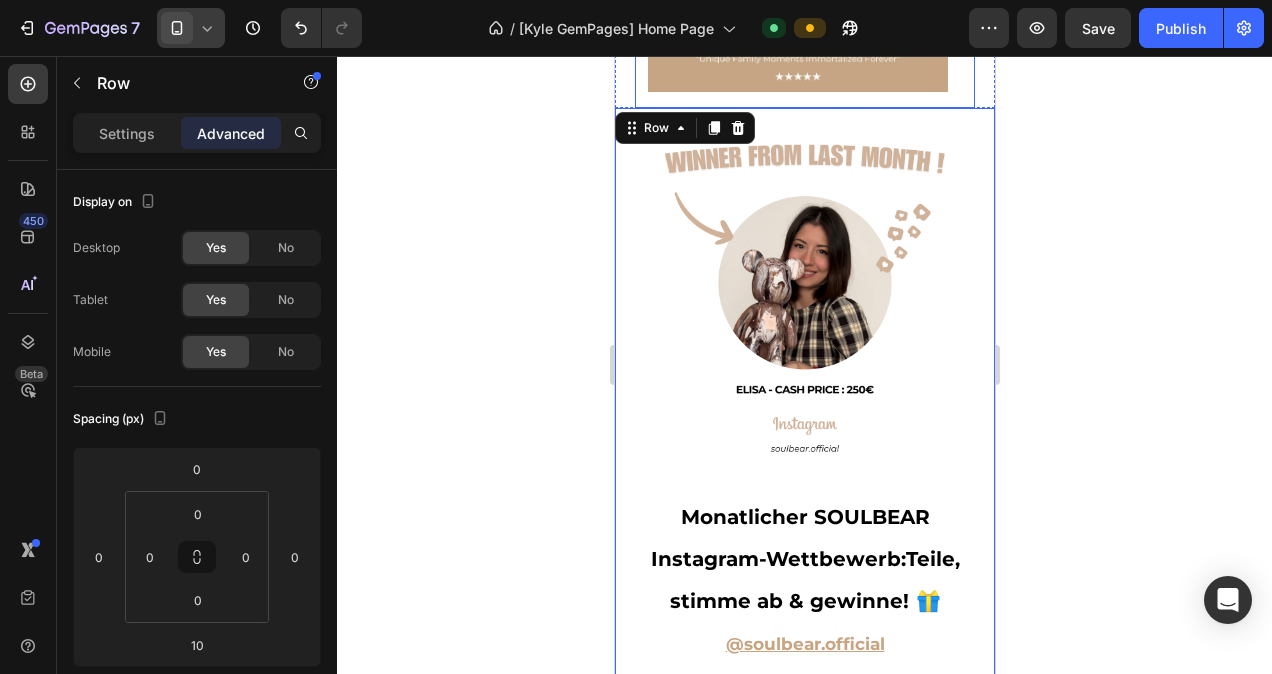 click on "Image" at bounding box center (796, -125) 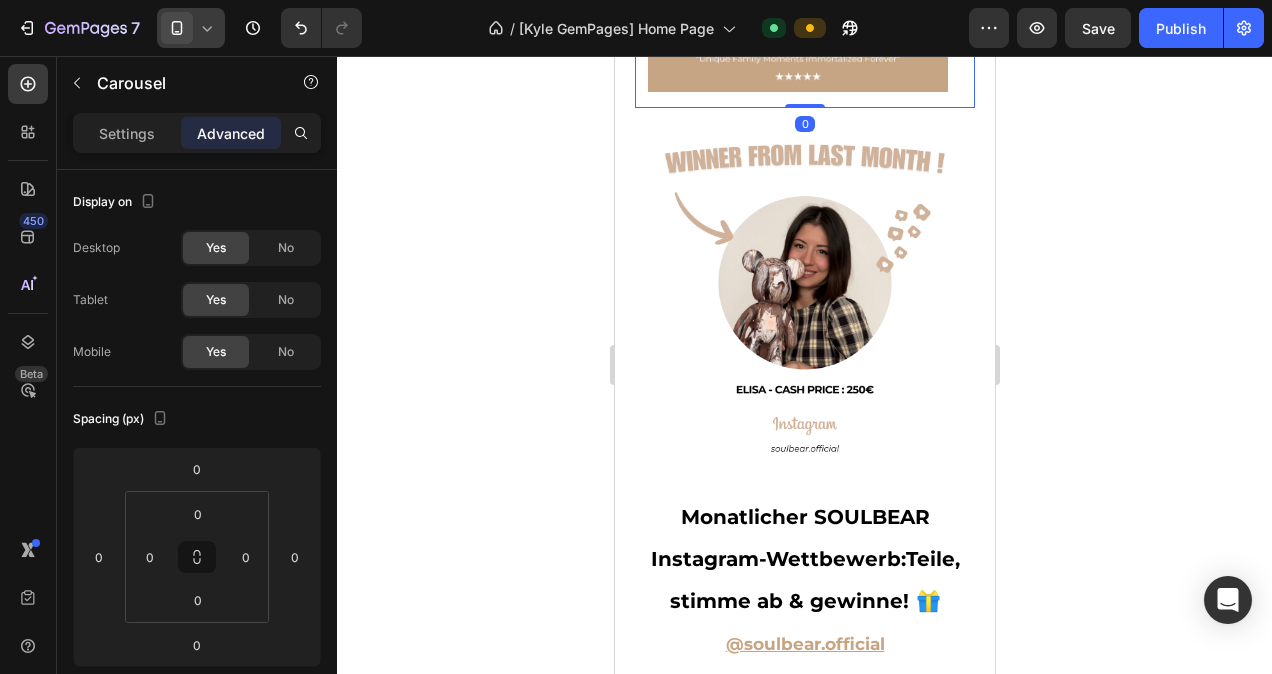 click 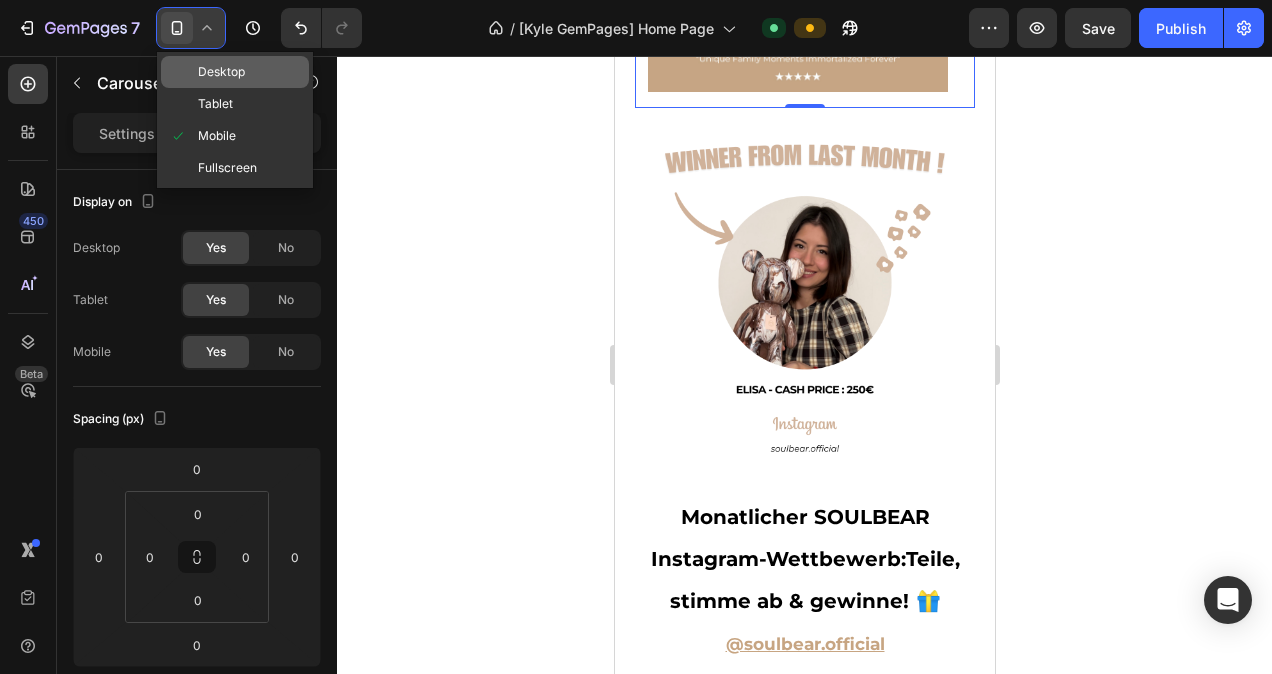 click on "Desktop" at bounding box center (221, 72) 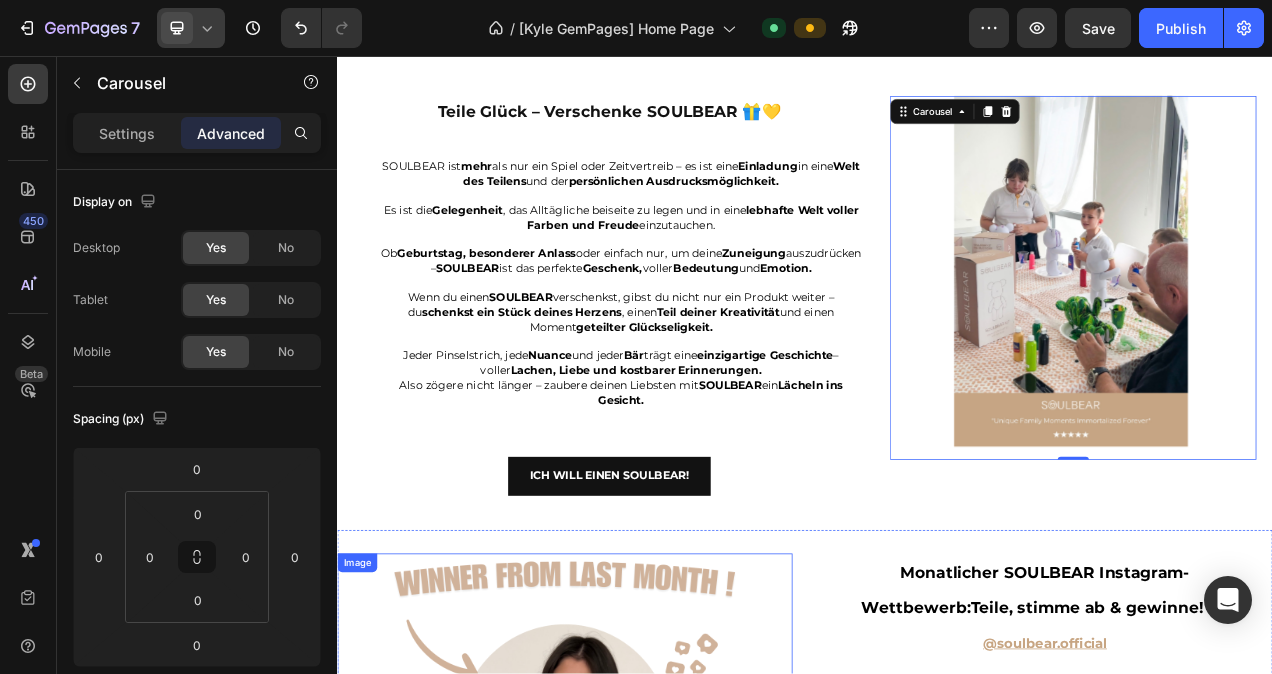 scroll, scrollTop: 3657, scrollLeft: 0, axis: vertical 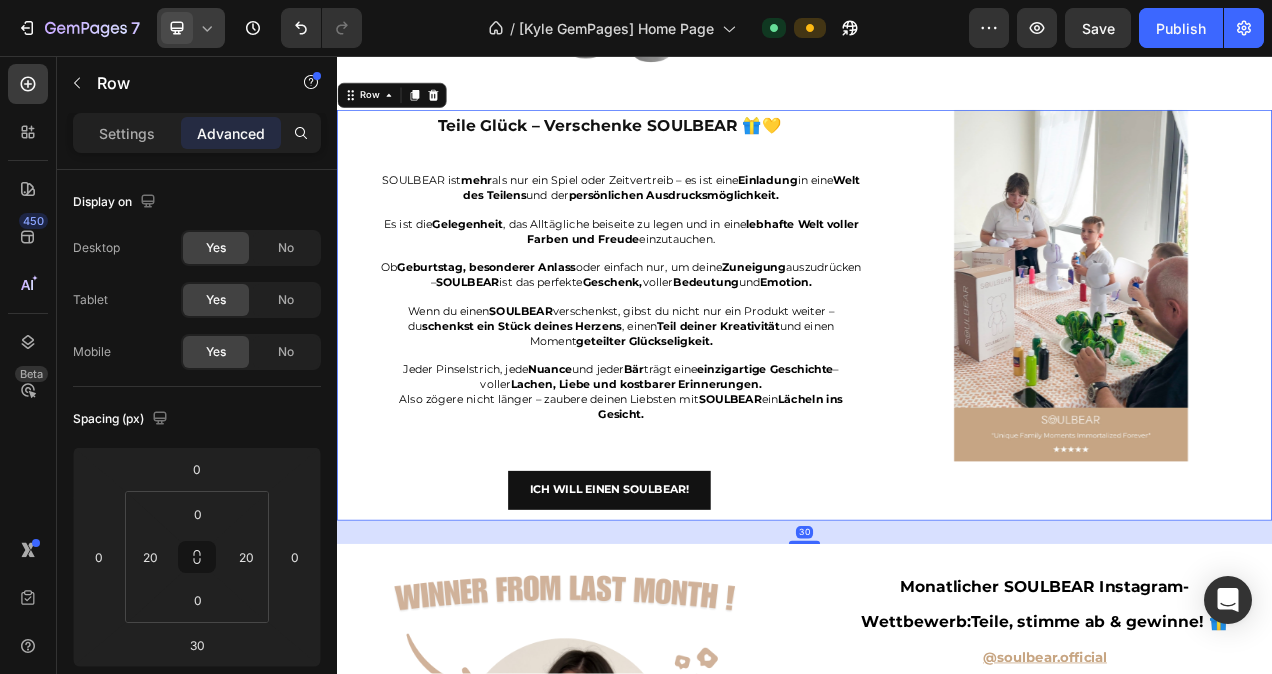 click on "Image Image Image Carousel" at bounding box center (1282, 389) 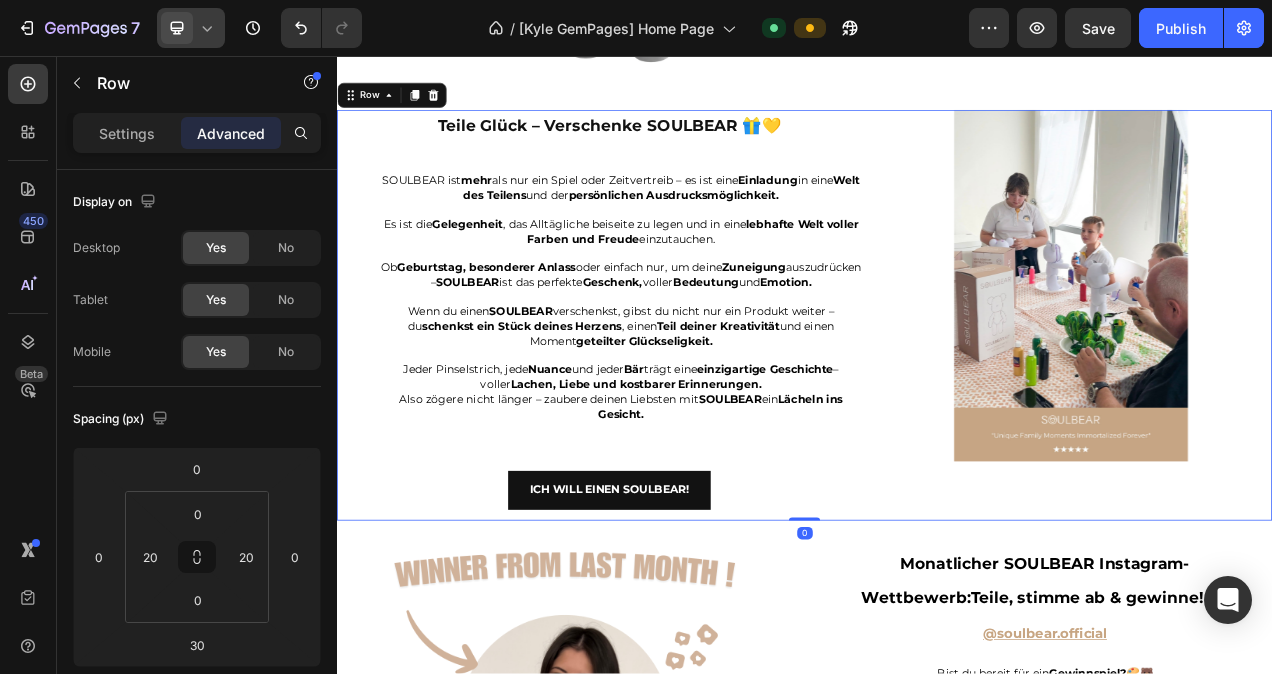drag, startPoint x: 941, startPoint y: 687, endPoint x: 950, endPoint y: 656, distance: 32.280025 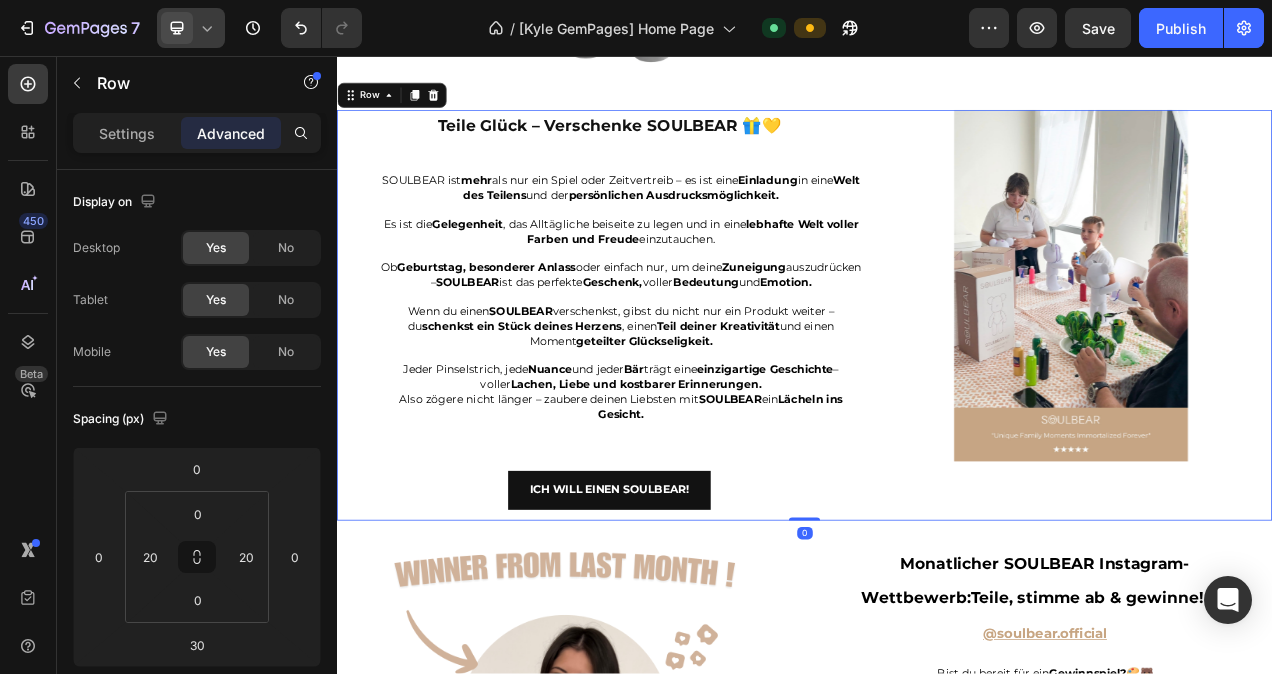 click on "Teile Glück – Verschenke SOULBEAR 🎁💛 Heading SOULBEAR ist  mehr  als nur ein Spiel oder Zeitvertreib – es ist eine  Einladung  in eine  Welt des Teilens  und der  persönlichen   Ausdrucksmöglichkeit.   Es ist die  Gelegenheit , das Alltägliche beiseite zu legen und in eine  lebhafte Welt   voller Farben und Freude  einzutauchen.   Ob  Geburtstag, besonderer Anlass  oder einfach nur, um deine  Zuneigung  auszudrücken –  SOULBEAR  ist das perfekte  Geschenk,  voller  Bedeutung  und  Emotion.   Wenn du einen  SOULBEAR  verschenkst, gibst du nicht nur ein Produkt weiter – du  schenkst ein Stück deines Herzens , einen  Teil deiner Kreativität  und einen Moment  geteilter Glückseligkeit.   Jeder Pinselstrich, jede  Nuance  und jeder  Bär  trägt eine  einzigartige Geschichte  – voller  Lachen, Liebe und kostbarer Erinnerungen. Also zögere nicht länger – zaubere deinen Liebsten mit  SOULBEAR  ein  Lächeln ins Gesicht. Text block Ich will einen soulbear! Button Image Image Image Row" at bounding box center [937, 389] 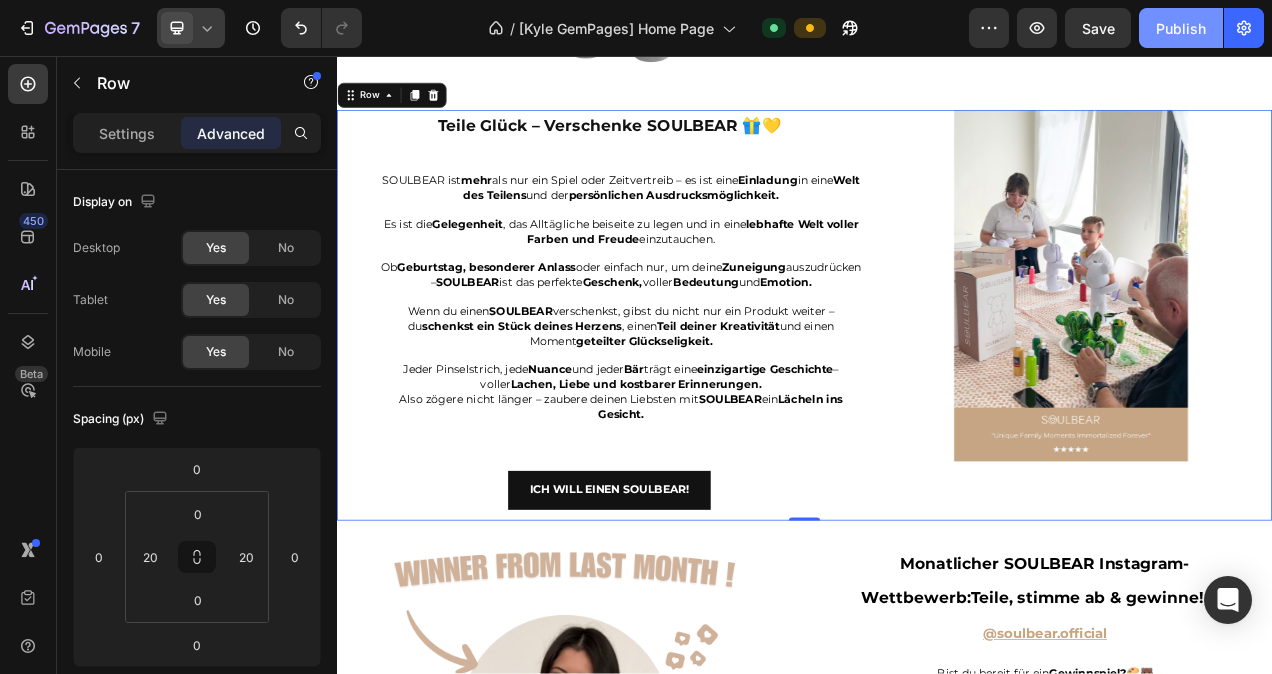 click on "Publish" at bounding box center (1181, 28) 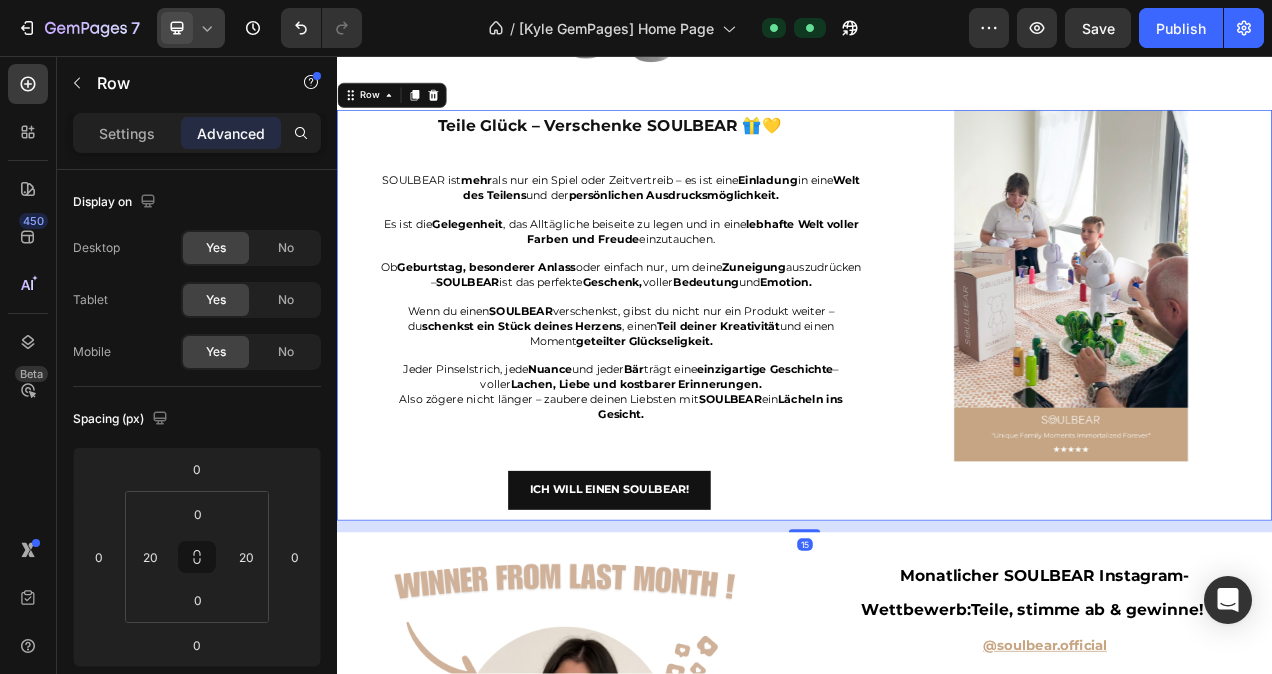 drag, startPoint x: 928, startPoint y: 666, endPoint x: 938, endPoint y: 681, distance: 18.027756 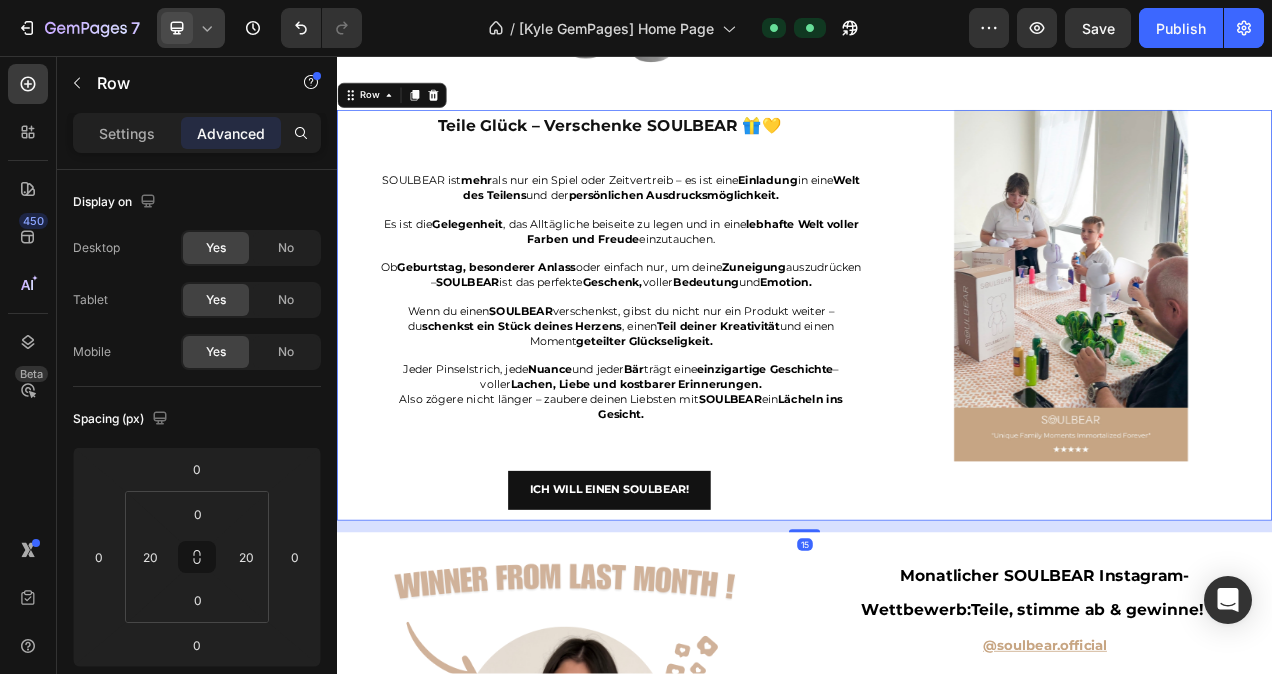 click on "Eine zauberhafte Erfahrung 🌈🐻 Heading Jedes SOULBEAR-Set enthält alle wesentlichen Bestandteile, um deinen Traumbären zum Leben zu erwecken und garantiert somit eine reibungslose und bereichernde kreative Reise. Text block Fröhliche Familienmomente 💖🤗 Heading SOULBEAR bietet eine einzigartige und fesselnde Bindungsaktivität und ist somit eine ideale Wahl für Paare, Freunde und Familientreffen. Text block Lass deine kreative Seite erstrahlen 🔥🎨 Heading Entfessele dein künstlerisches Talent, während du mit einer Palette von über 16 Farben experimentierst, um deinen perfekten SOULBEAR zu kreieren. Text block Carousel Image Persönliche Sammlerkunststücke 🐻✨ Heading Präsentiere den  exklusiven SoulBear  – ein einzigartiger  Schatz  für  Sammler  und Enthusiasten. Jeder  SoulBear  ist ein  meisterhaft   gestaltetes Kunstwerk , sorgfältig  bis ins kleinste Detail  ausgearbeitet, um seine  Persönlichkeit  zum Strahlen zu bringen. Mit einem  Echtheitszertifikat Exklusivität" at bounding box center [937, 442] 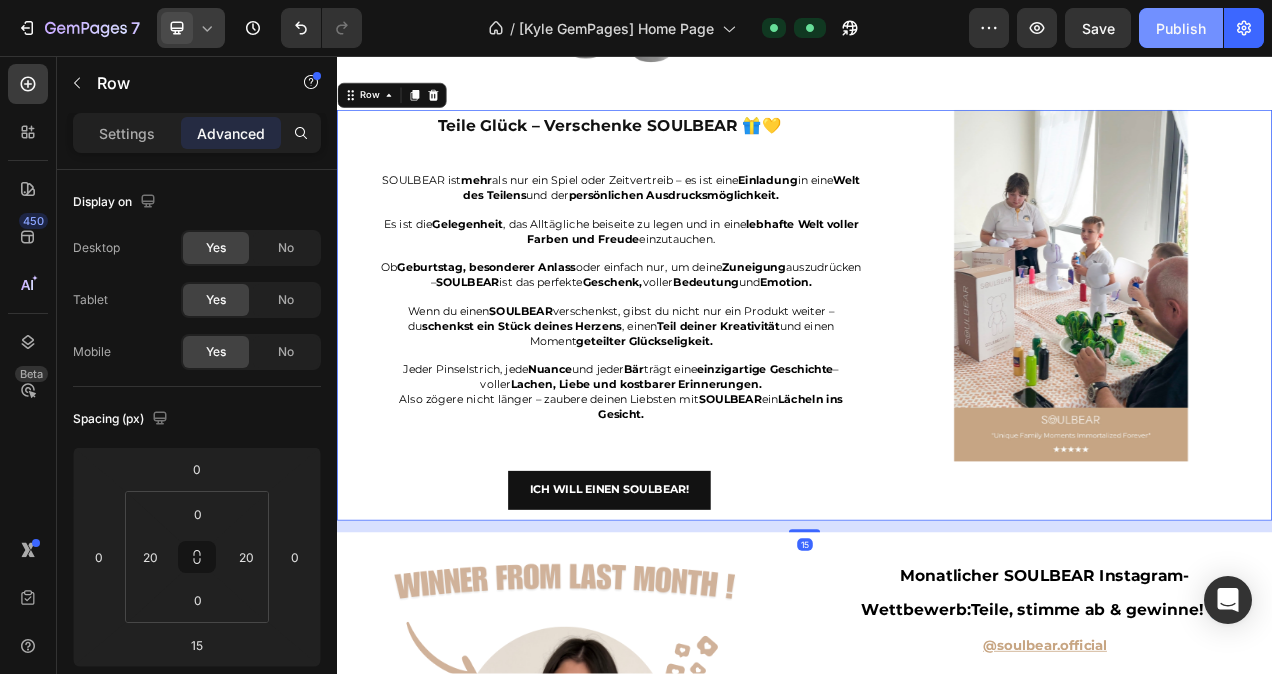 click on "Publish" at bounding box center [1181, 28] 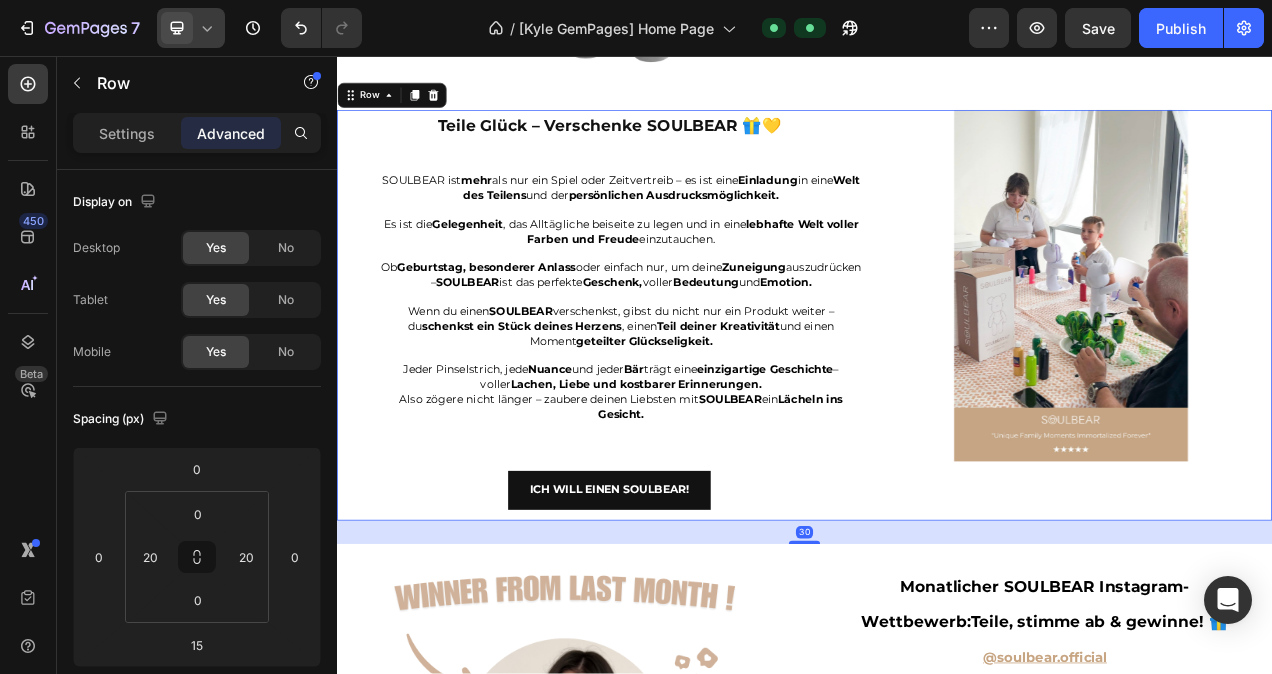 drag, startPoint x: 935, startPoint y: 676, endPoint x: 946, endPoint y: 690, distance: 17.804493 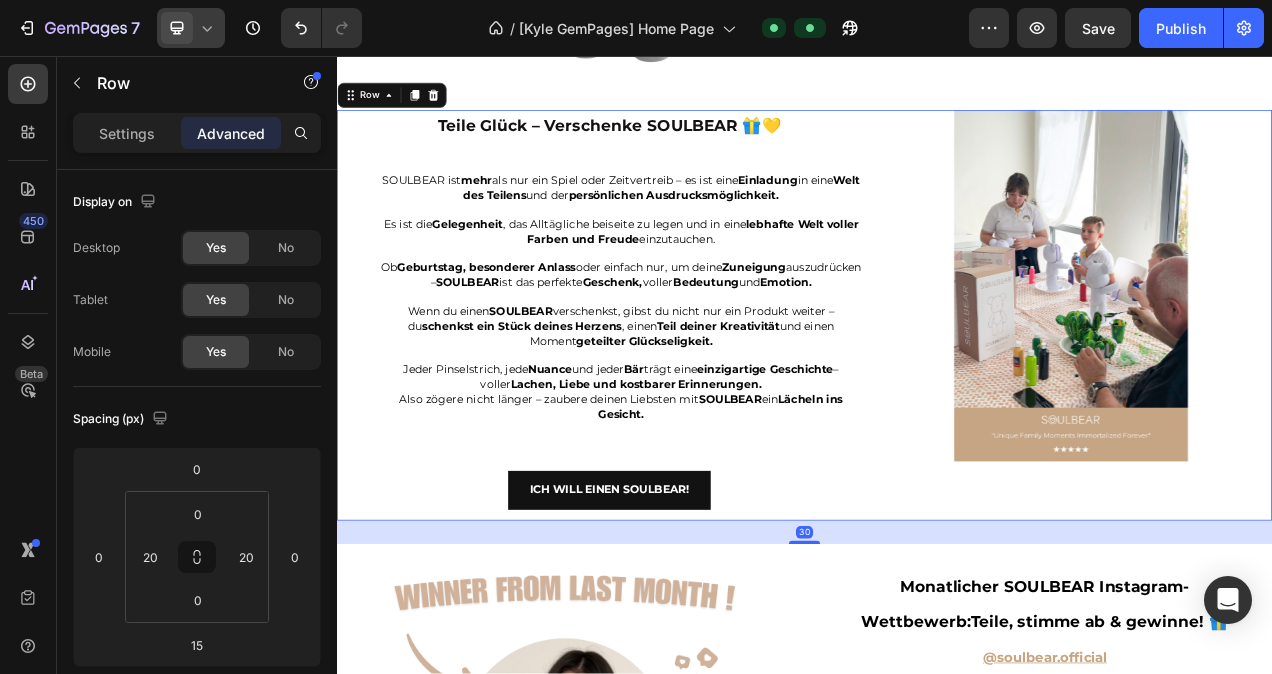 click on "30" at bounding box center [937, 653] 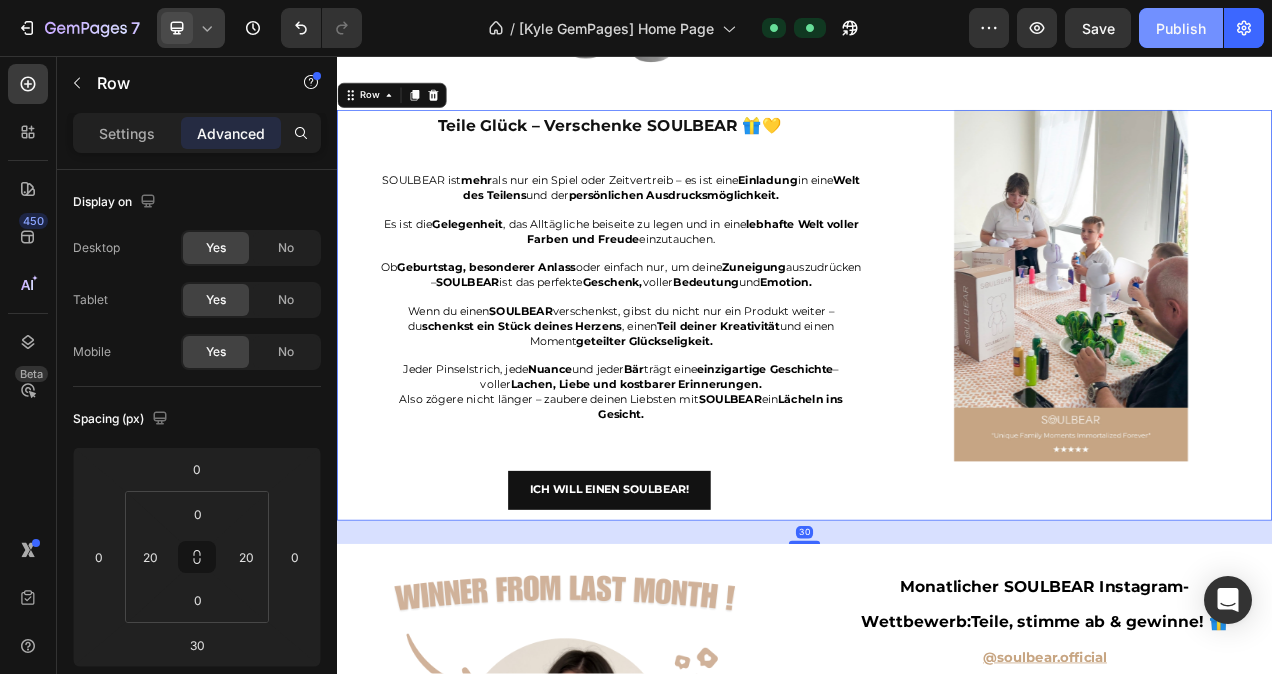click on "Publish" at bounding box center (1181, 28) 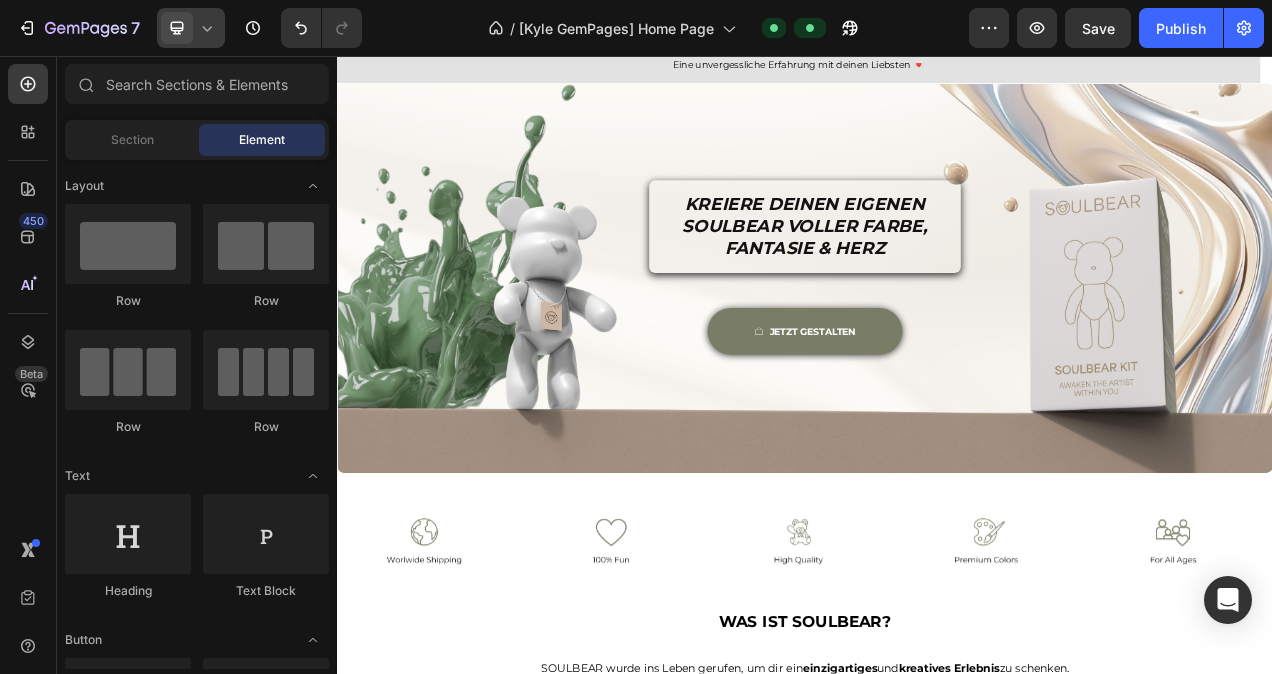 scroll, scrollTop: 0, scrollLeft: 0, axis: both 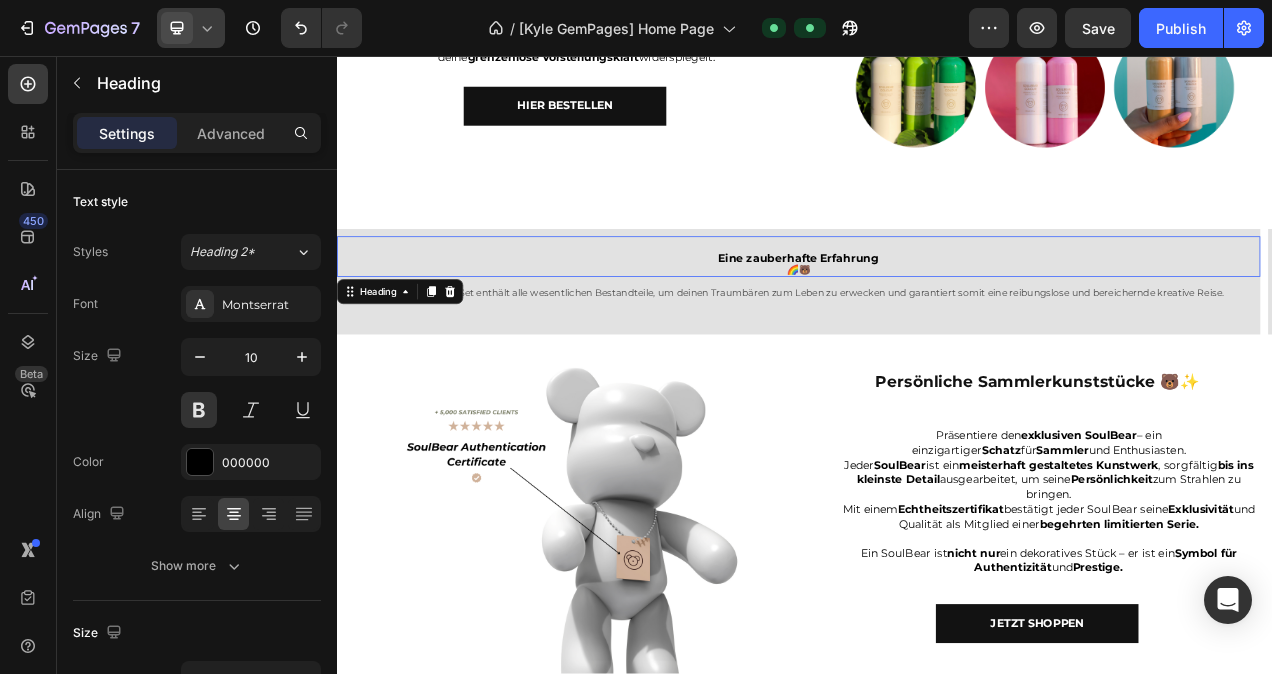 click on "Eine zauberhafte Erfahrung 🌈🐻" at bounding box center [929, 324] 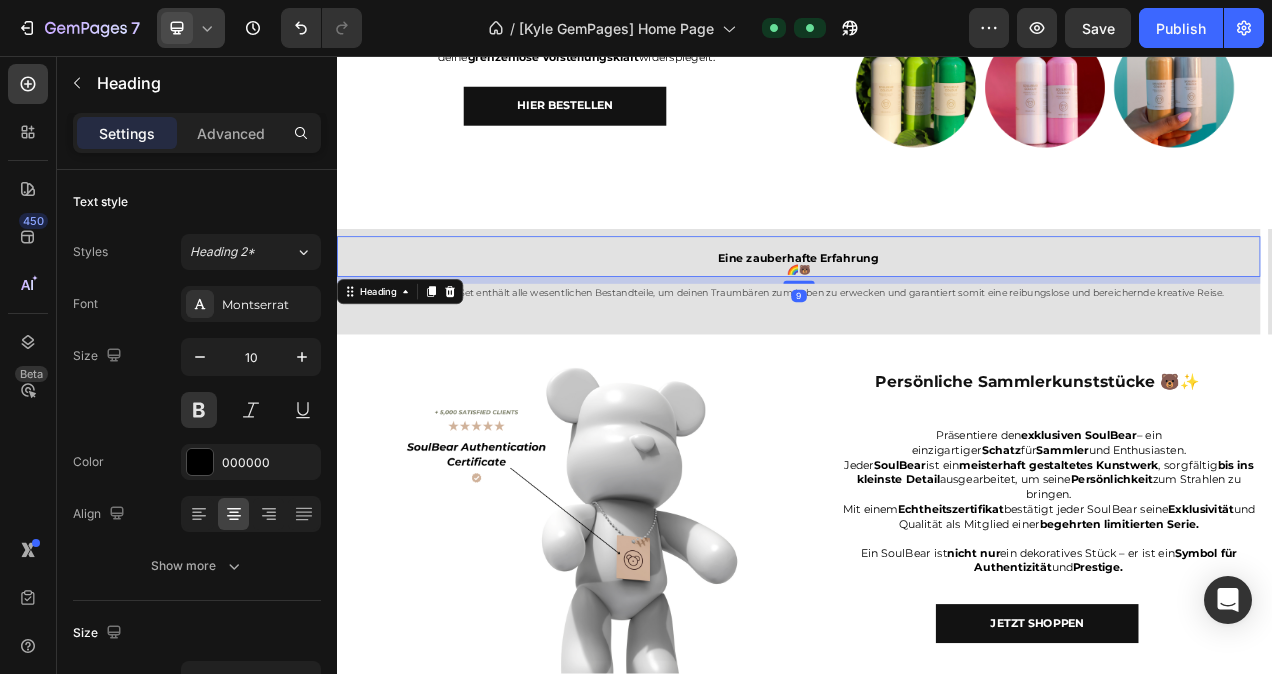 click 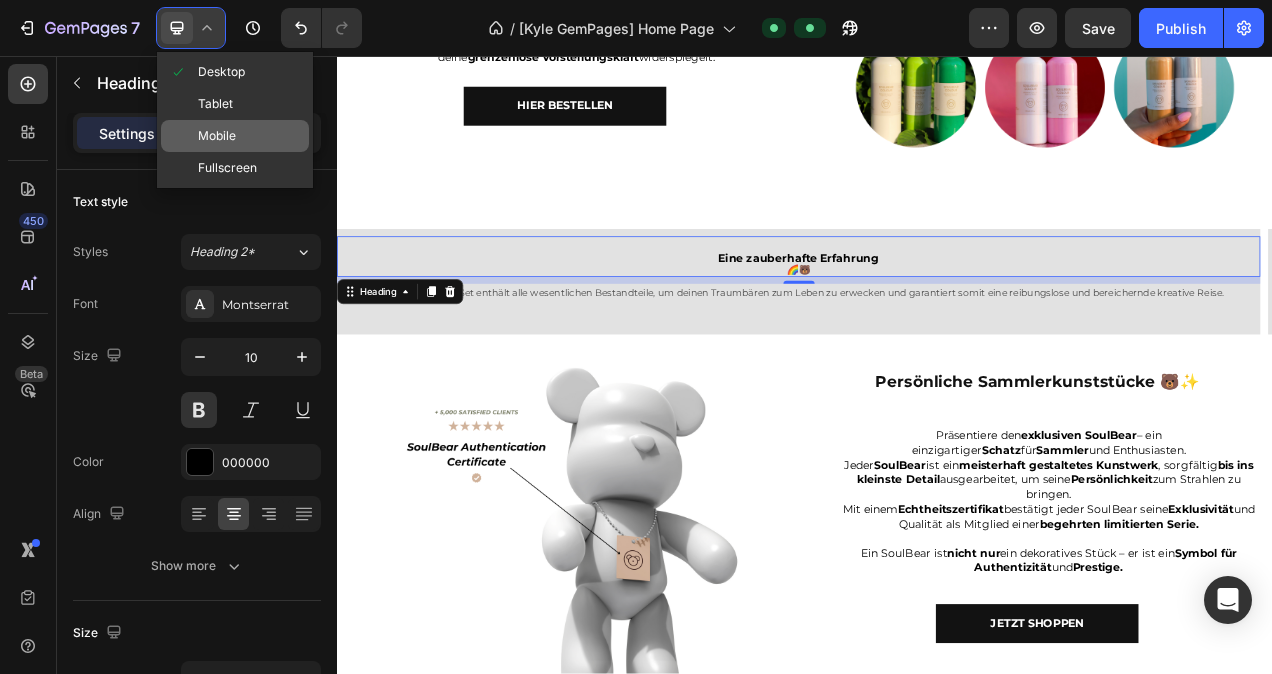 click on "Mobile" at bounding box center [217, 136] 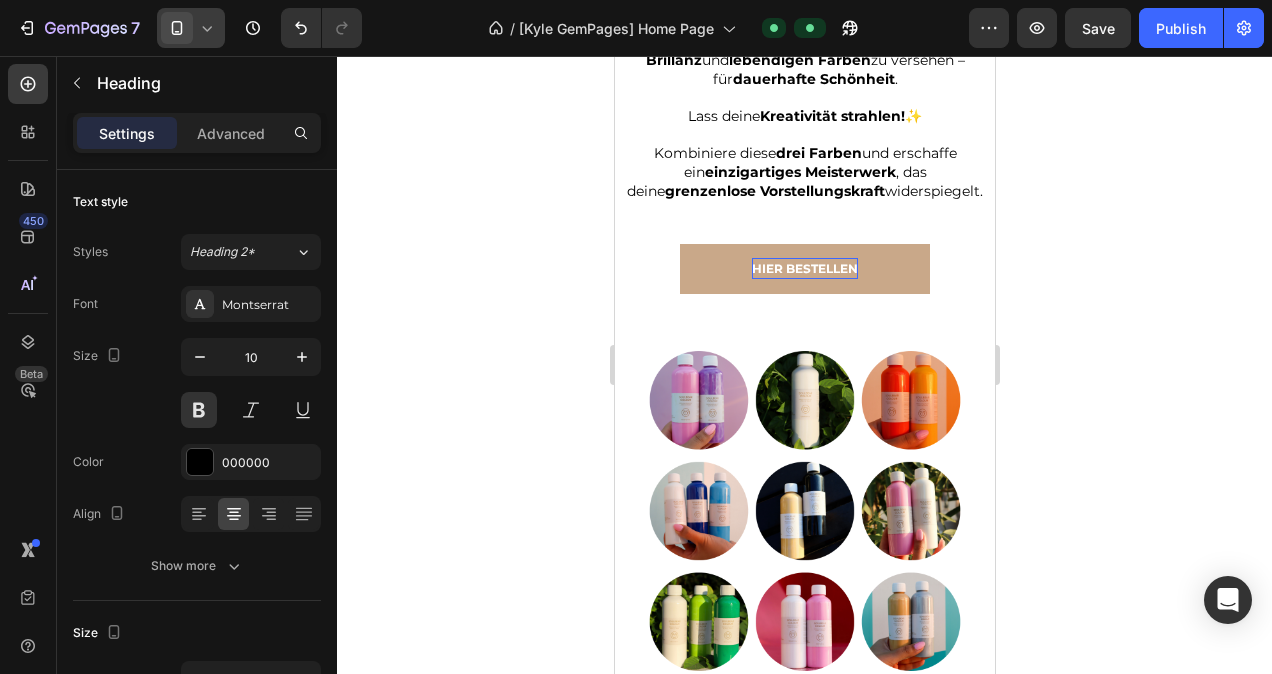 scroll, scrollTop: 2542, scrollLeft: 0, axis: vertical 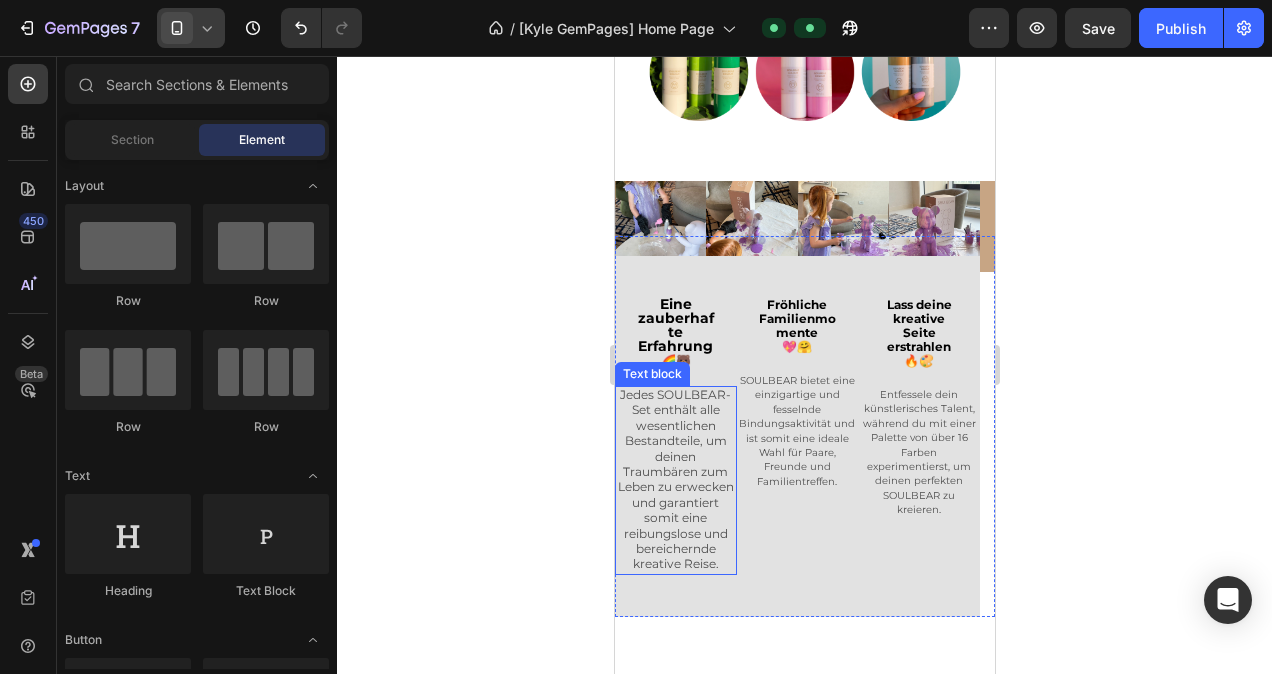 click on "Jedes SOULBEAR-Set enthält alle wesentlichen Bestandteile, um deinen Traumbären zum Leben zu erwecken und garantiert somit eine reibungslose und bereichernde kreative Reise." at bounding box center [675, 479] 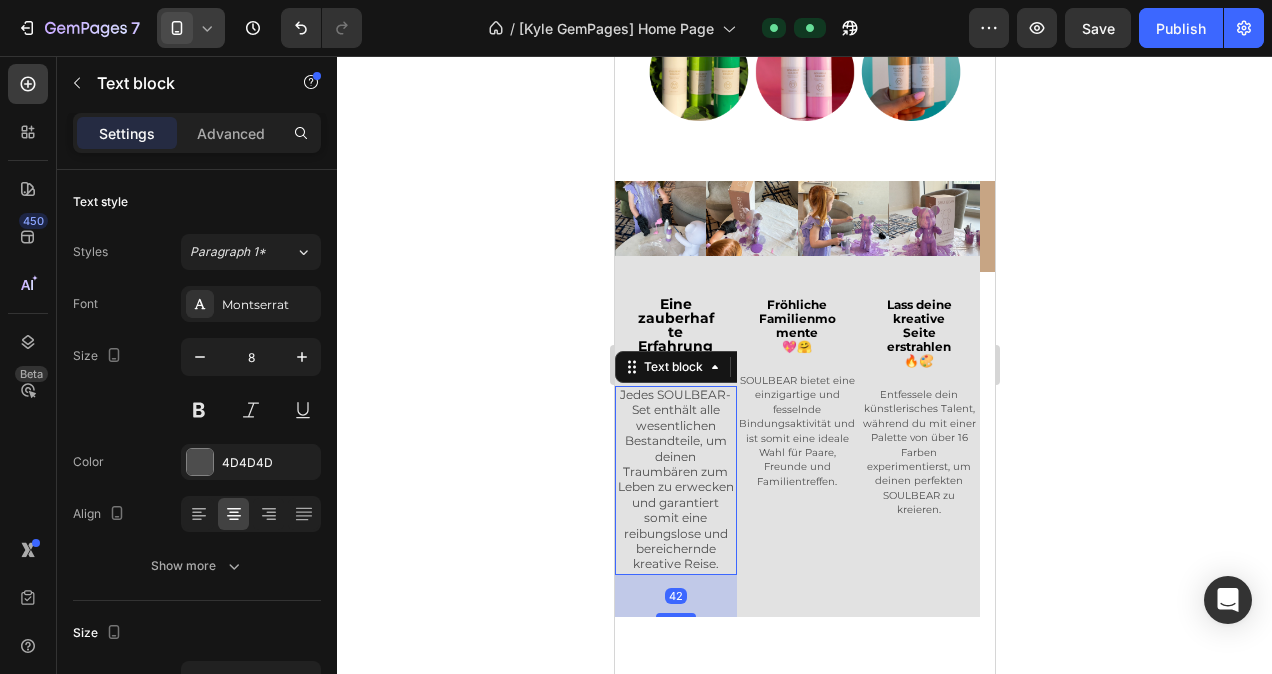 click on "Jedes SOULBEAR-Set enthält alle wesentlichen Bestandteile, um deinen Traumbären zum Leben zu erwecken und garantiert somit eine reibungslose und bereichernde kreative Reise." at bounding box center [675, 480] 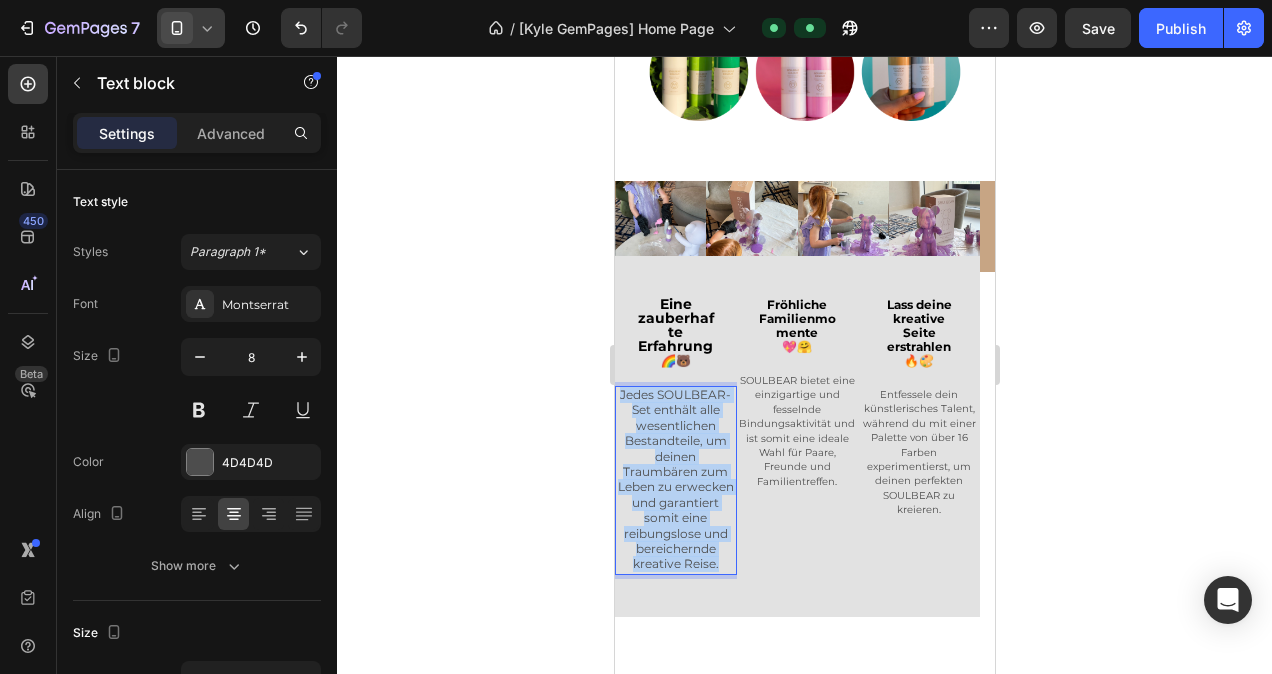 drag, startPoint x: 722, startPoint y: 512, endPoint x: 621, endPoint y: 344, distance: 196.02296 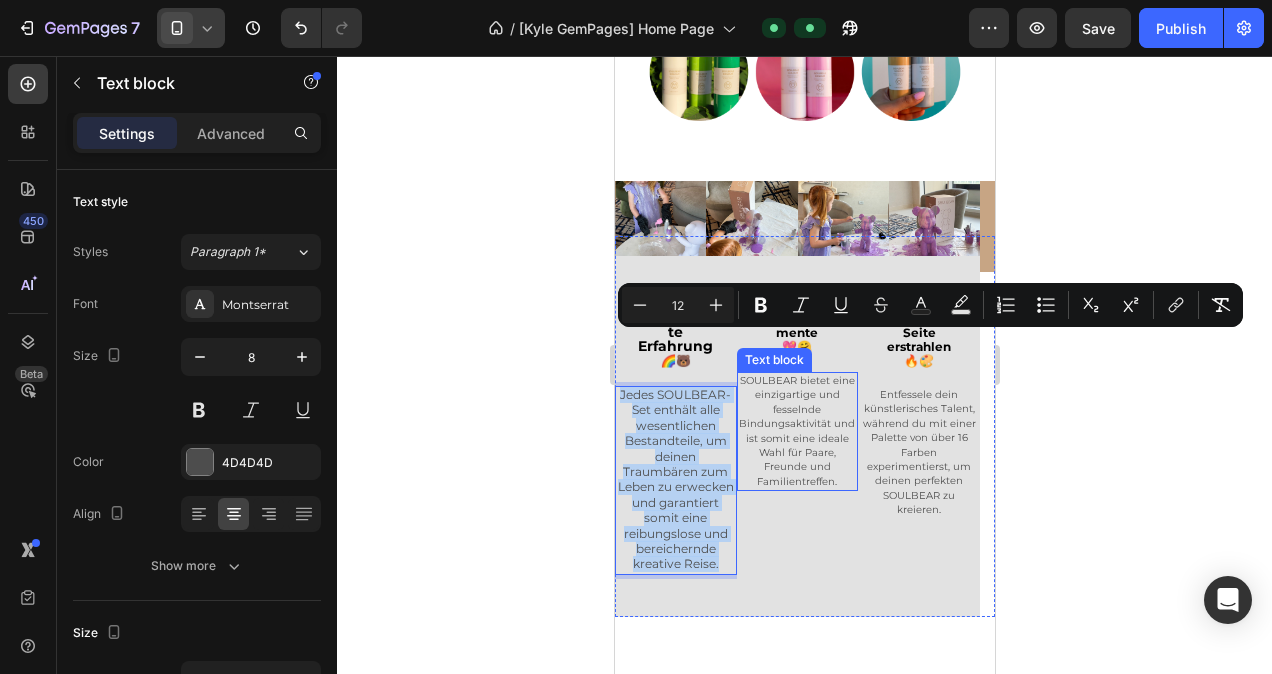 click on "SOULBEAR bietet eine einzigartige und fesselnde Bindungsaktivität und ist somit eine ideale Wahl für Paare, Freunde und Familientreffen." at bounding box center [797, 431] 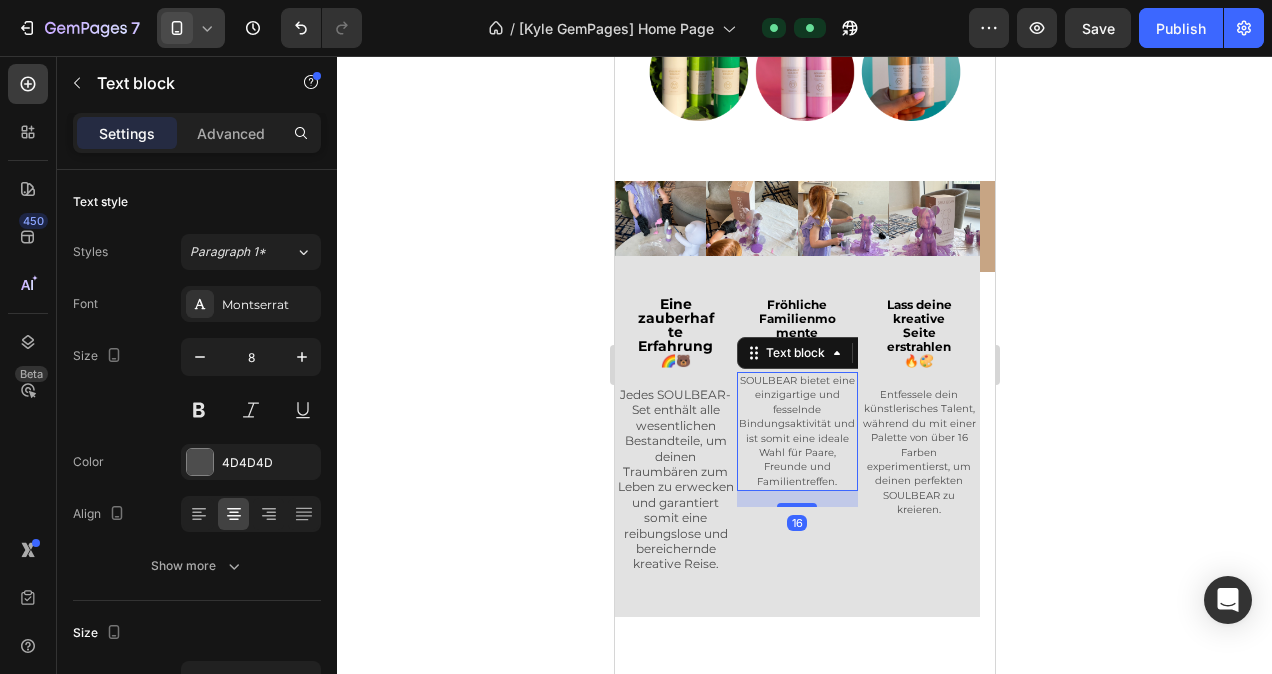 click on "SOULBEAR bietet eine einzigartige und fesselnde Bindungsaktivität und ist somit eine ideale Wahl für Paare, Freunde und Familientreffen." at bounding box center [797, 431] 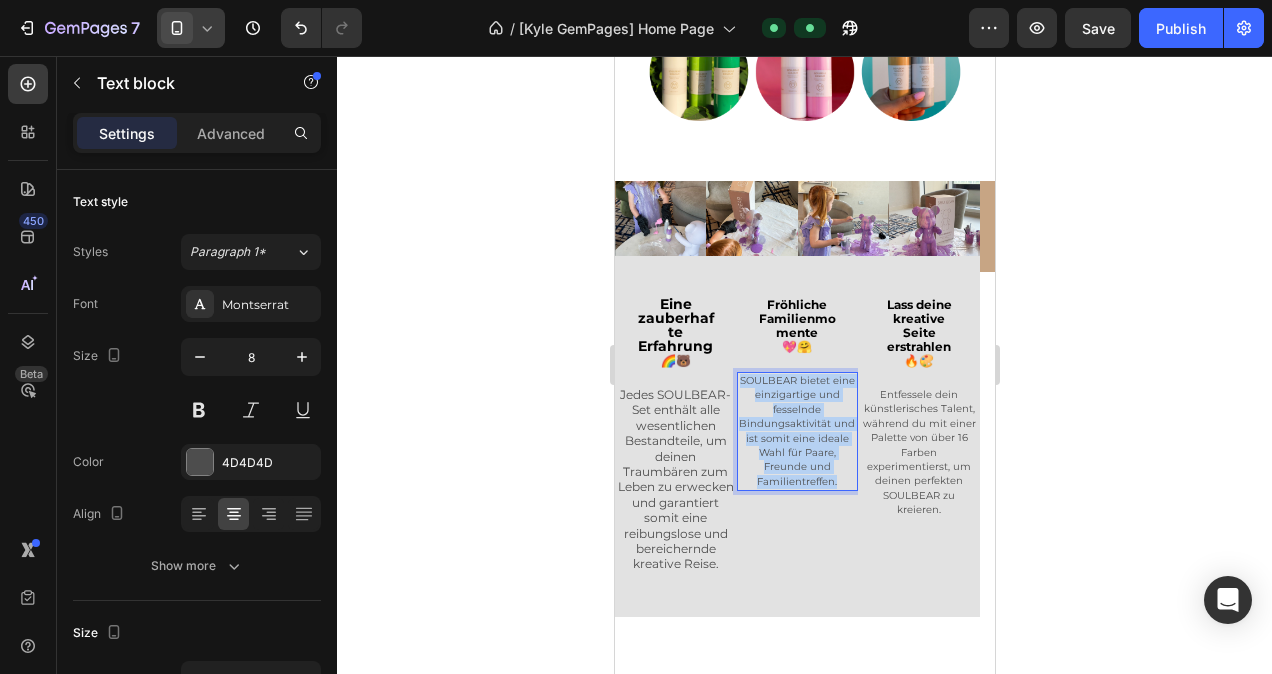drag, startPoint x: 838, startPoint y: 426, endPoint x: 741, endPoint y: 329, distance: 137.17871 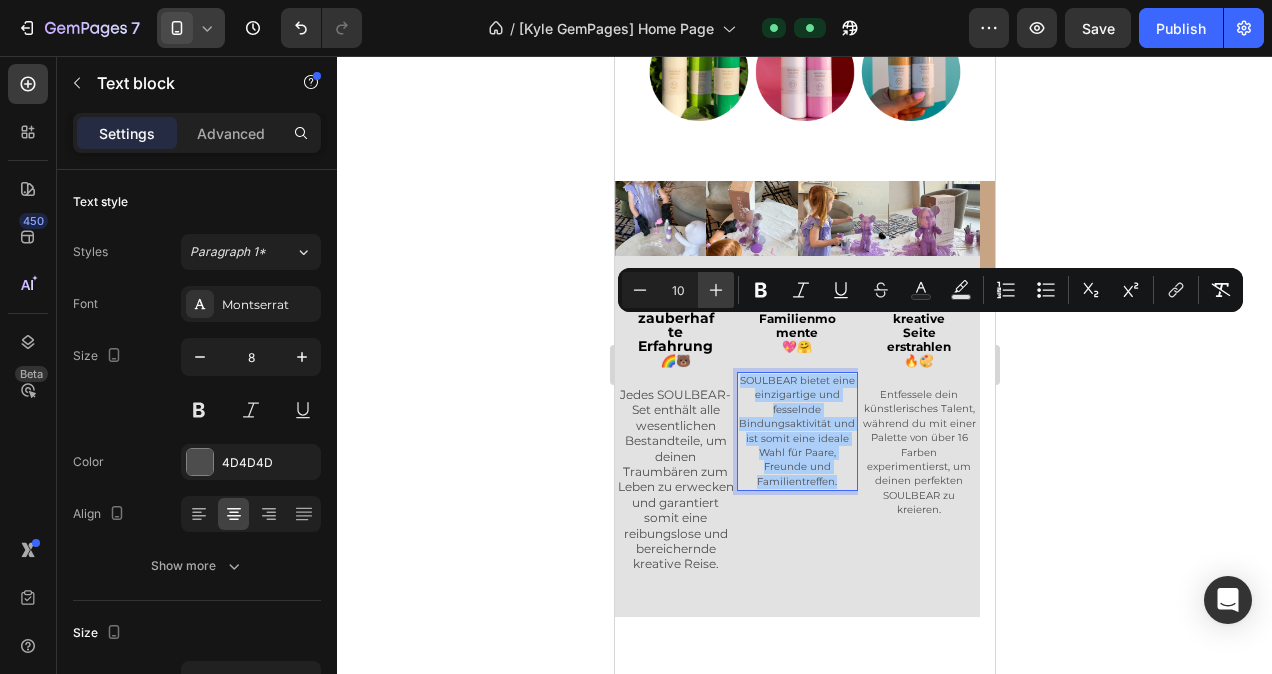 click 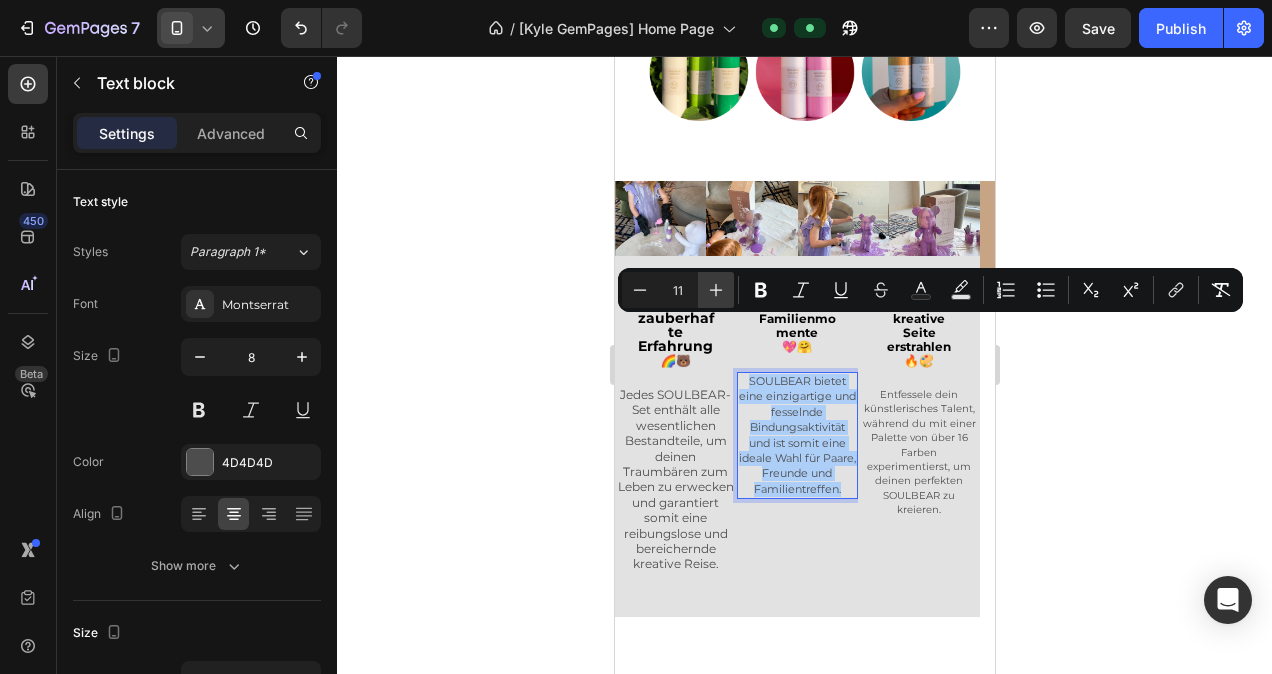 click 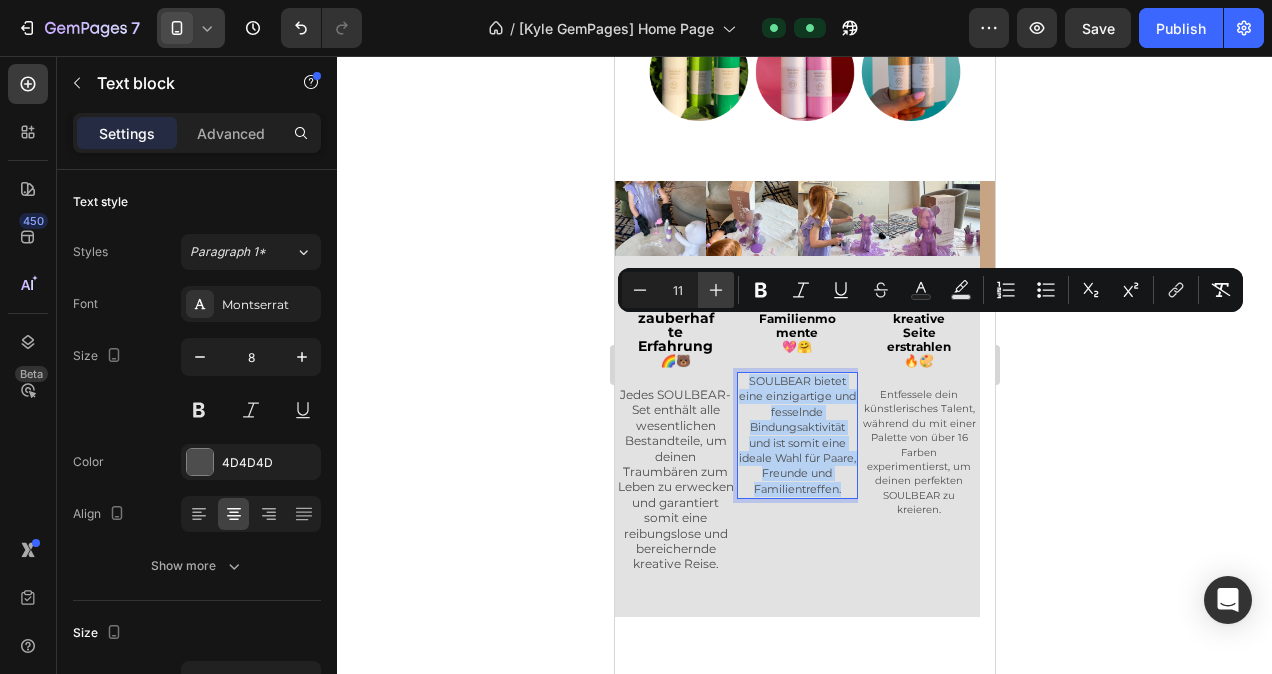type on "12" 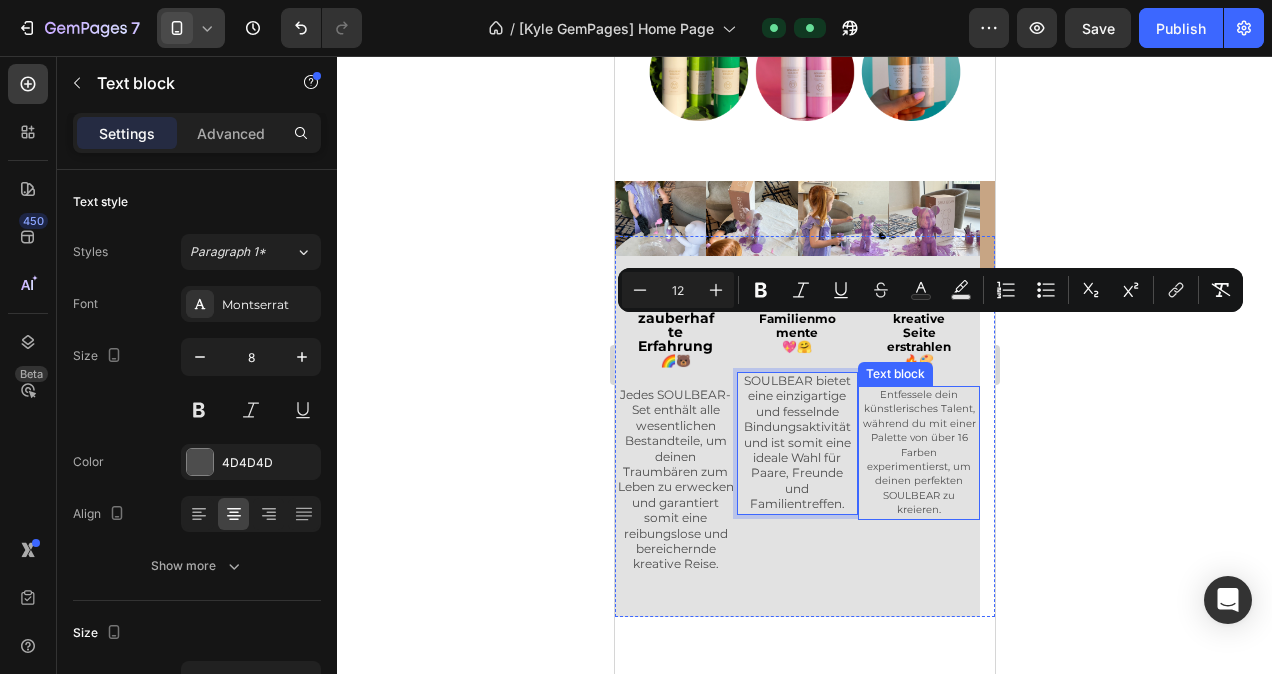 click on "Entfessele dein künstlerisches Talent, während du mit einer Palette von über 16 Farben experimentierst, um deinen perfekten SOULBEAR zu kreieren." at bounding box center (918, 452) 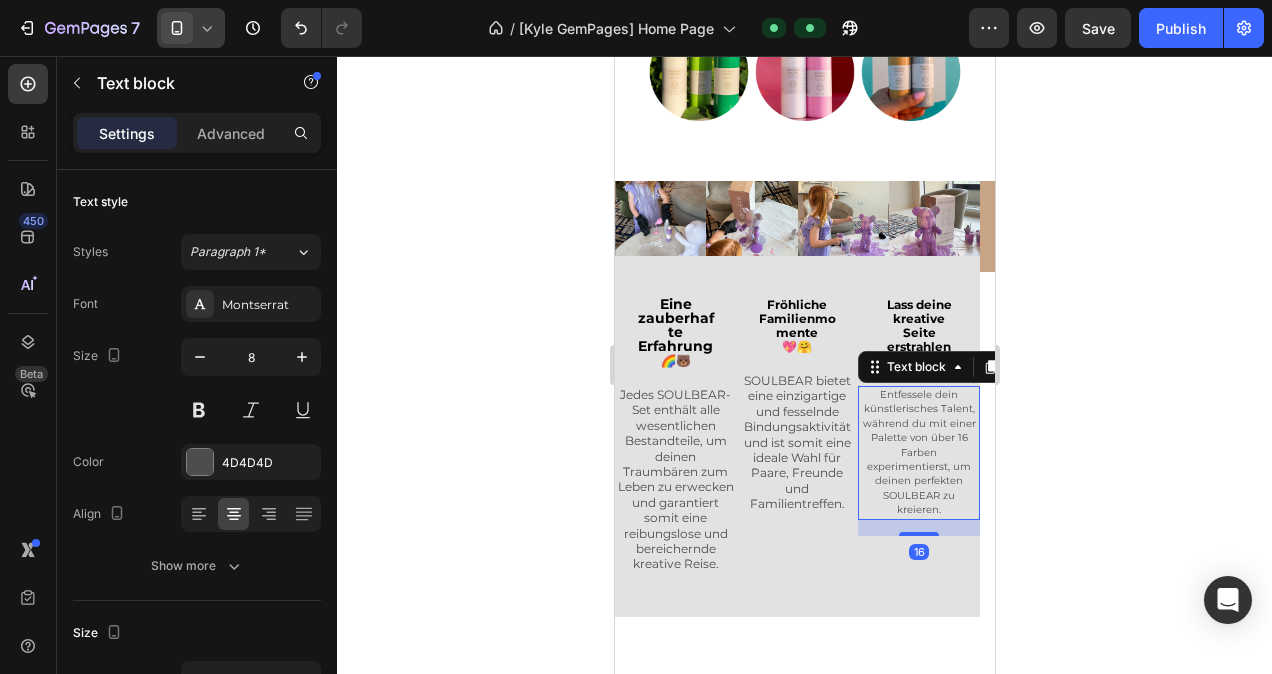 click on "Entfessele dein künstlerisches Talent, während du mit einer Palette von über 16 Farben experimentierst, um deinen perfekten SOULBEAR zu kreieren." at bounding box center (918, 452) 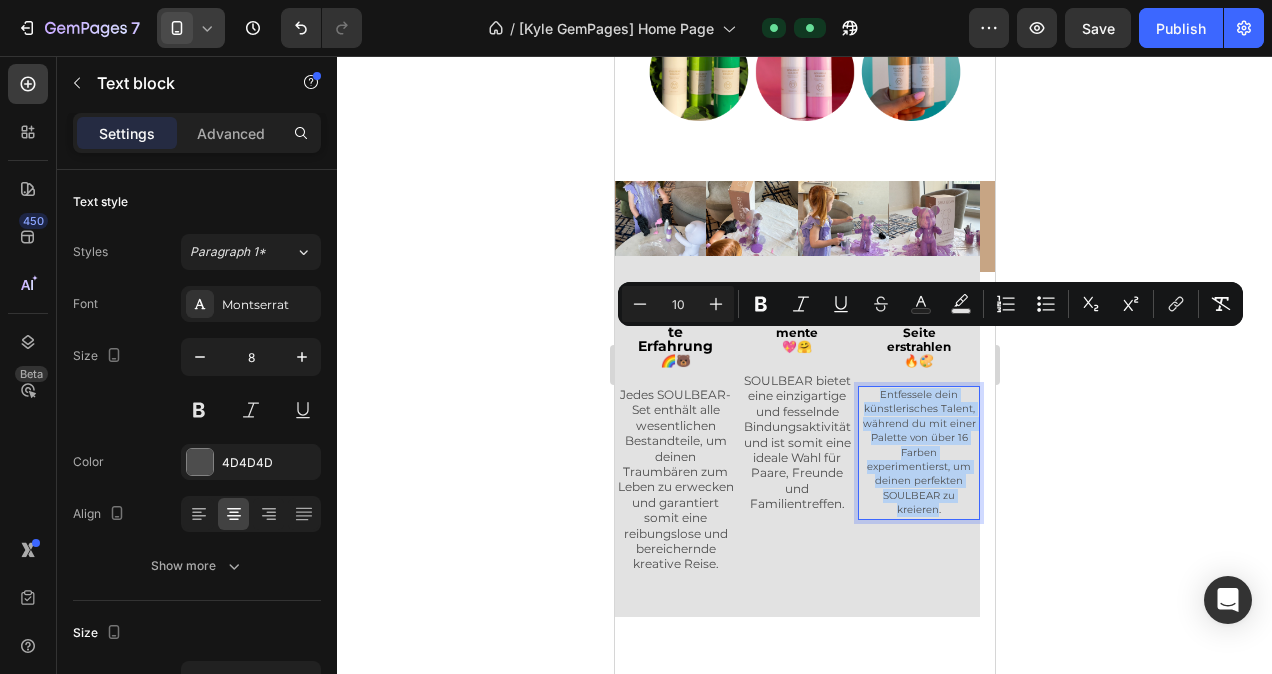 drag, startPoint x: 973, startPoint y: 445, endPoint x: 868, endPoint y: 343, distance: 146.38647 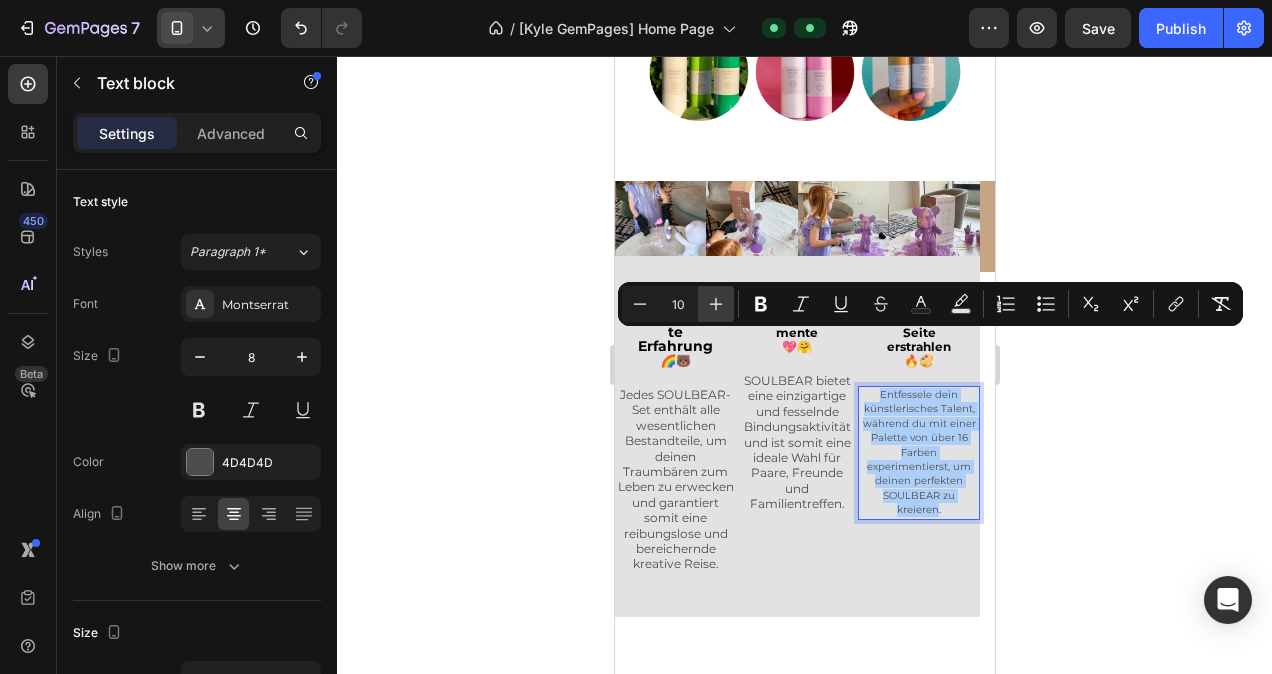 click 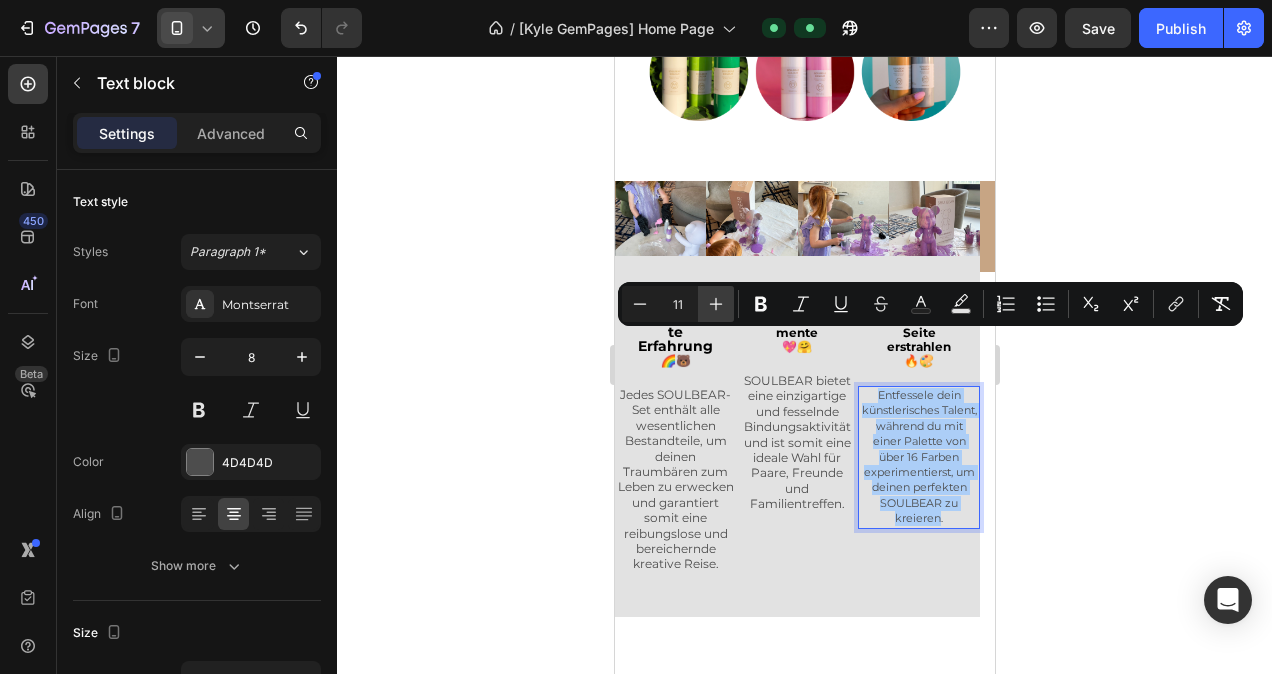 click 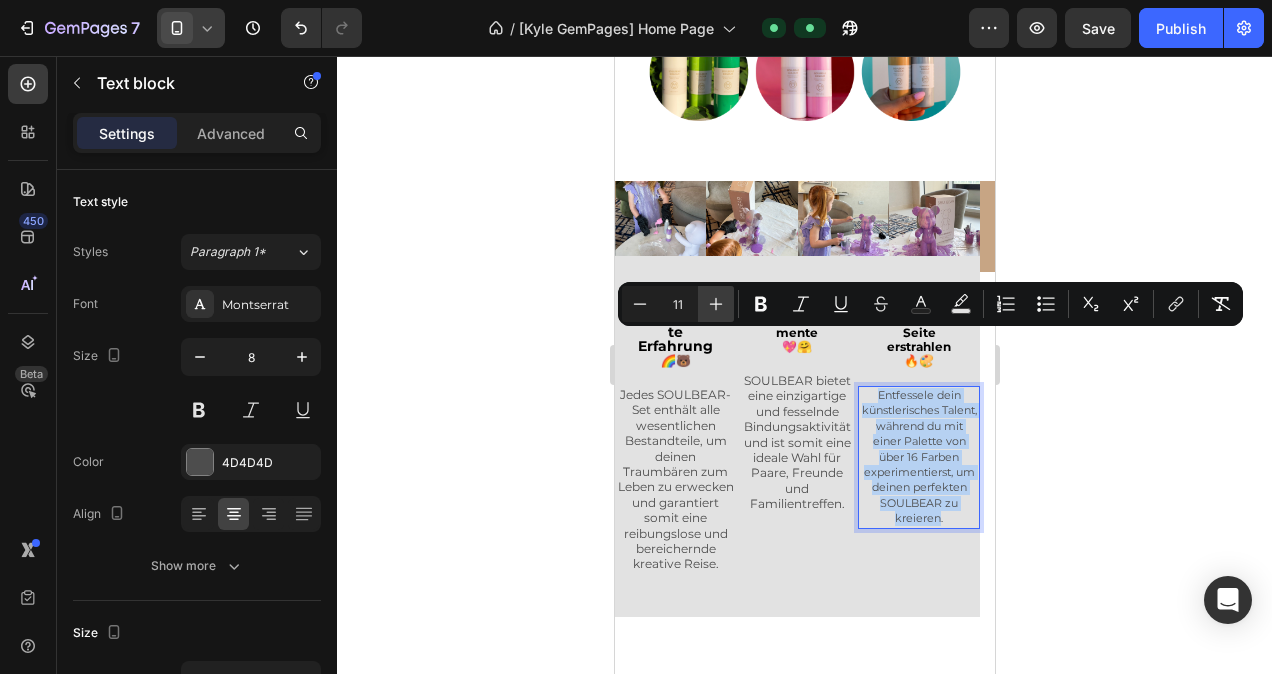 type on "12" 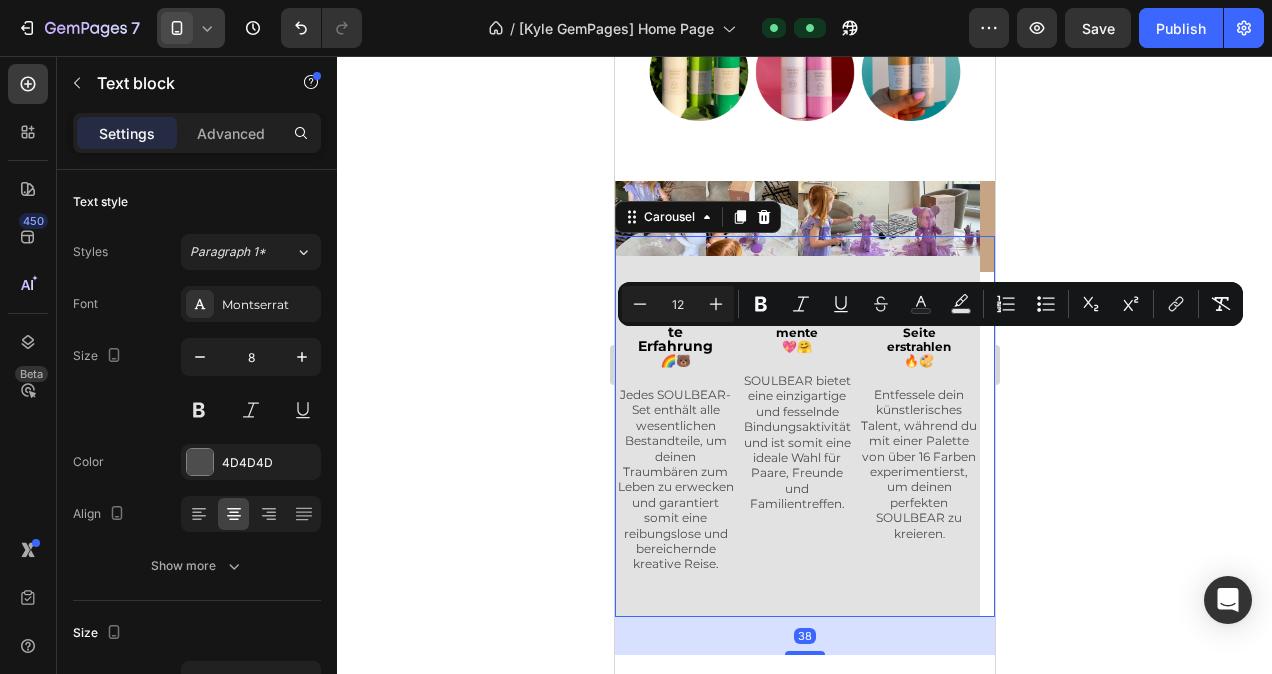 click on "Fröhliche Familienmomente 💖🤗 Heading SOULBEAR bietet eine einzigartige und fesselnde Bindungsaktivität und ist somit eine ideale Wahl für Paare, Freunde und Familientreffen. Text block" at bounding box center [797, 456] 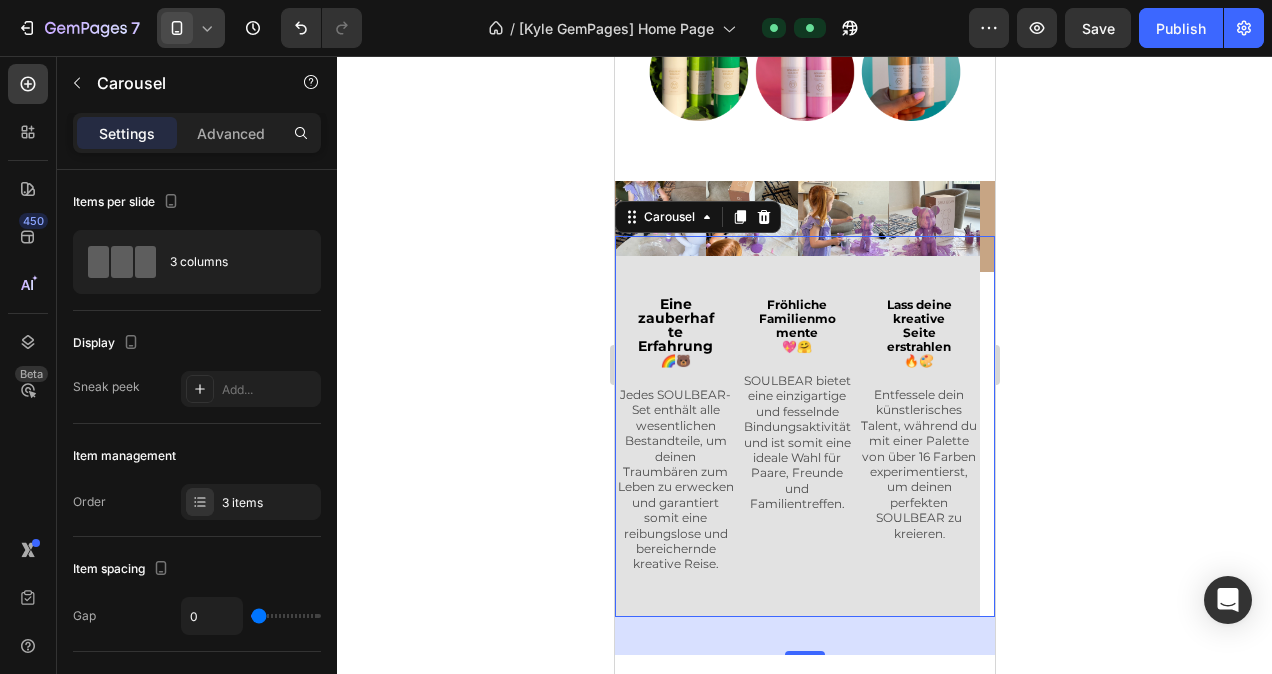 click on "Eine zauberhafte Erfahrung 🌈🐻 Heading Jedes SOULBEAR-Set enthält alle wesentlichen Bestandteile, um deinen Traumbären zum Leben zu erwecken und garantiert somit eine reibungslose und bereichernde kreative Reise. Text block Fröhliche Familienmomente 💖🤗 Heading SOULBEAR bietet eine einzigartige und fesselnde Bindungsaktivität und ist somit eine ideale Wahl für Paare, Freunde und Familientreffen. Text block Lass deine kreative Seite erstrahlen 🔥🎨 Heading Entfessele dein künstlerisches Talent, während du mit einer Palette von über 16 Farben experimentierst, um deinen perfekten SOULBEAR zu kreieren . Text block Carousel   38" at bounding box center (804, 426) 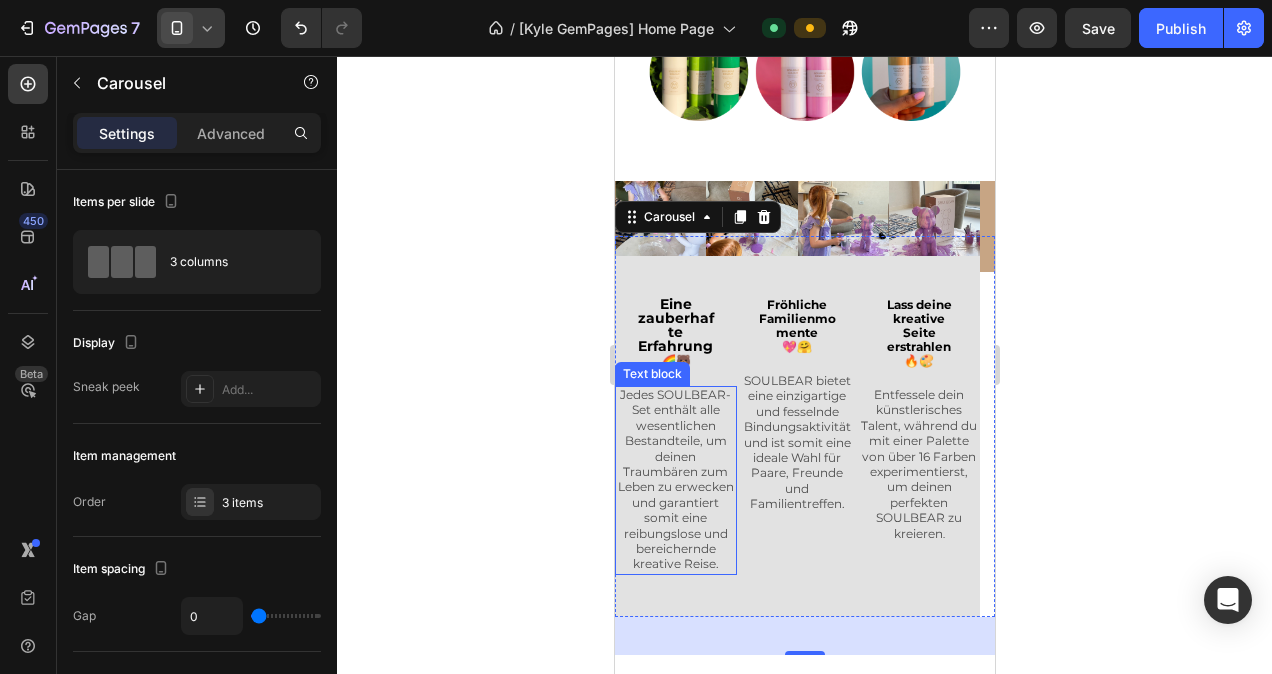 click on "Jedes SOULBEAR-Set enthält alle wesentlichen Bestandteile, um deinen Traumbären zum Leben zu erwecken und garantiert somit eine reibungslose und bereichernde kreative Reise." at bounding box center [675, 479] 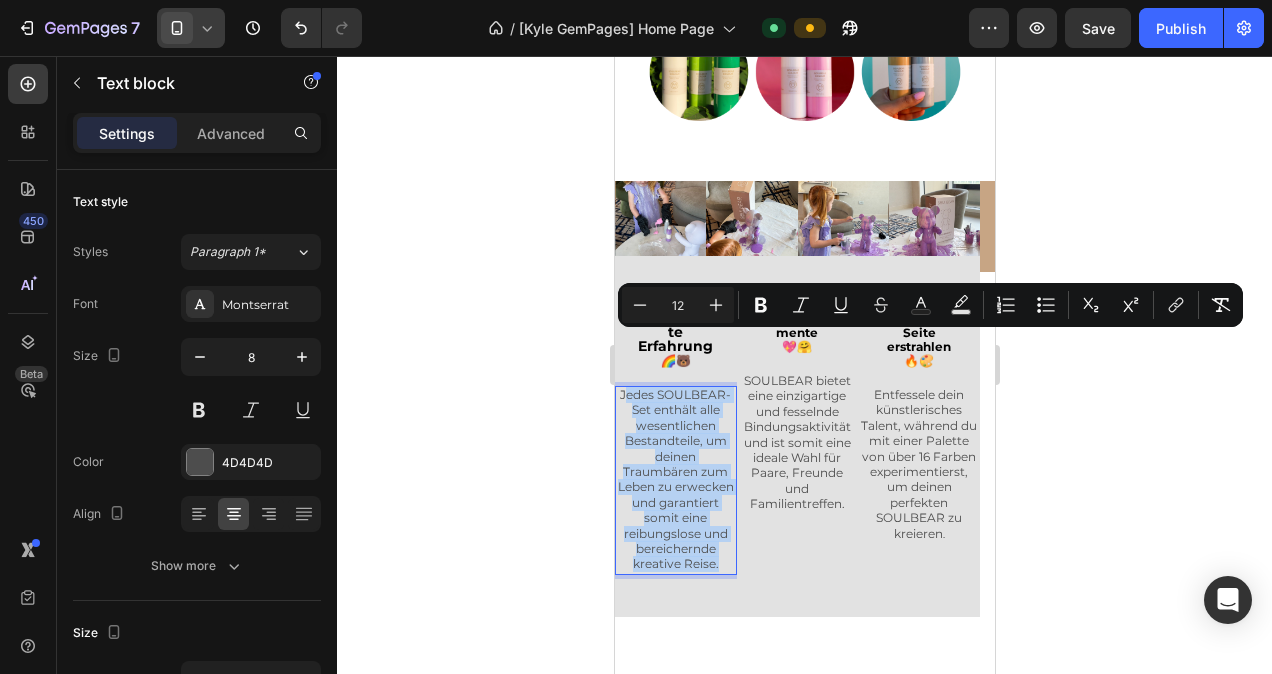 drag, startPoint x: 720, startPoint y: 511, endPoint x: 625, endPoint y: 348, distance: 188.66373 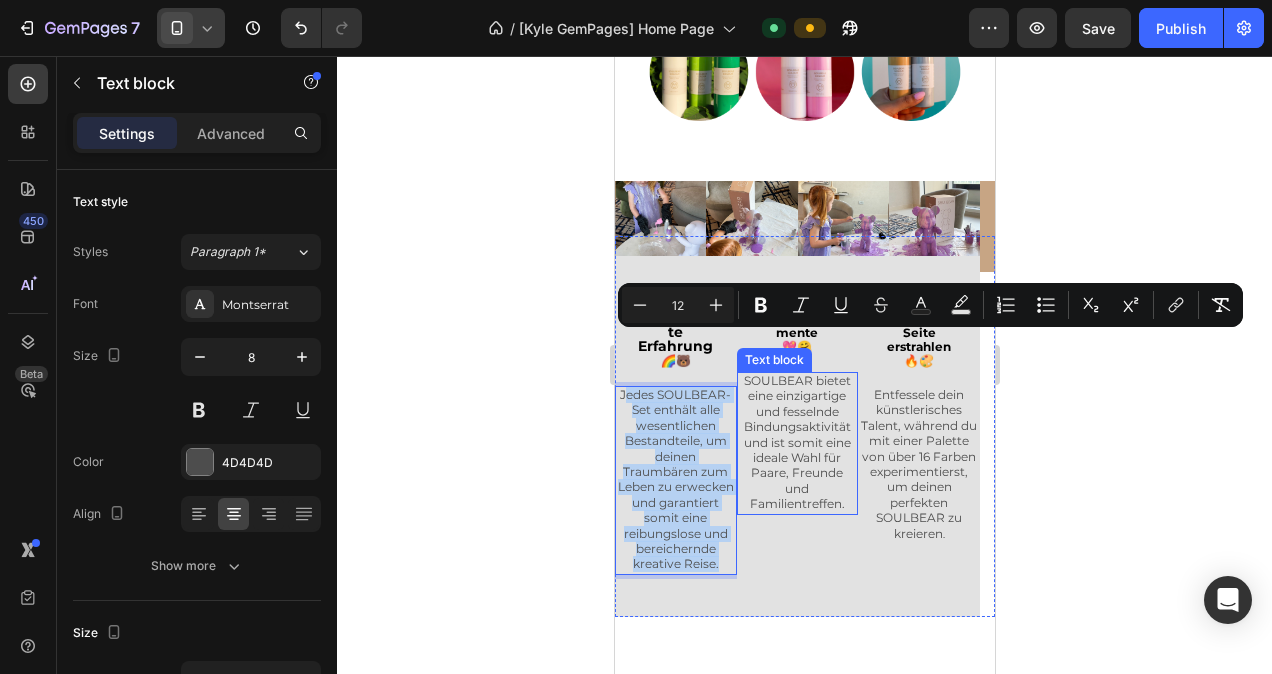 click on "SOULBEAR bietet eine einzigartige und fesselnde Bindungsaktivität und ist somit eine ideale Wahl für Paare, Freunde und Familientreffen." at bounding box center (796, 442) 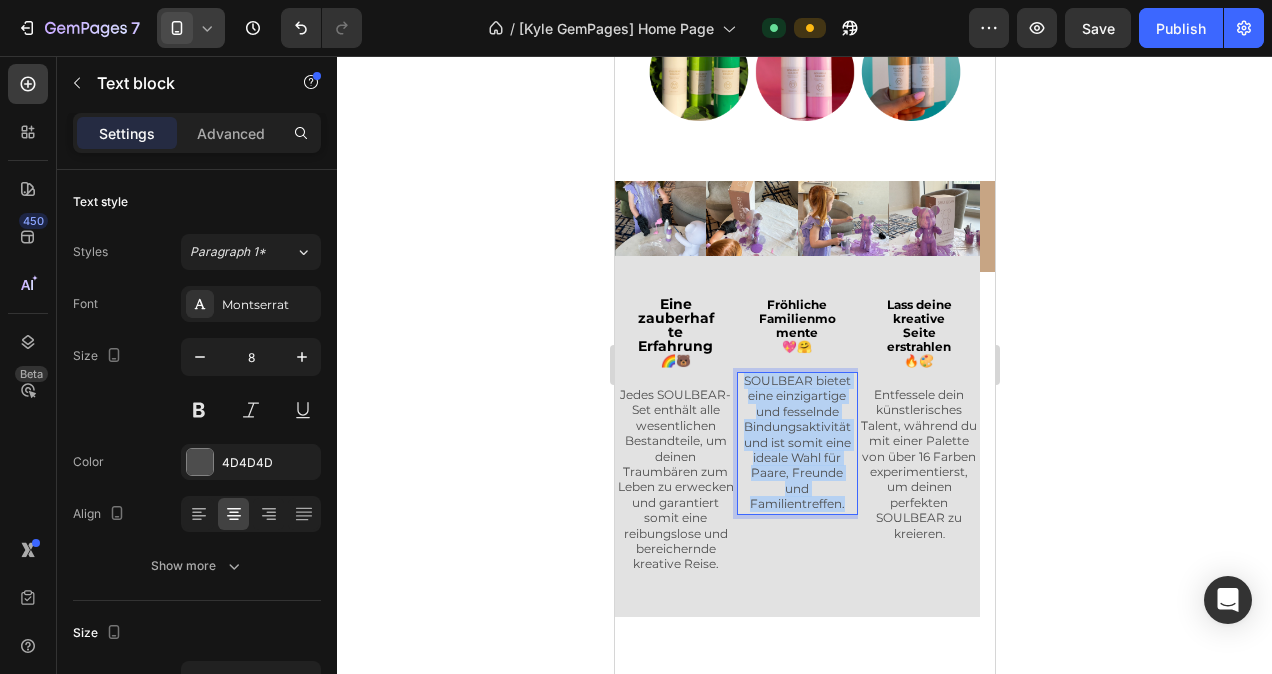 drag, startPoint x: 848, startPoint y: 450, endPoint x: 745, endPoint y: 331, distance: 157.38487 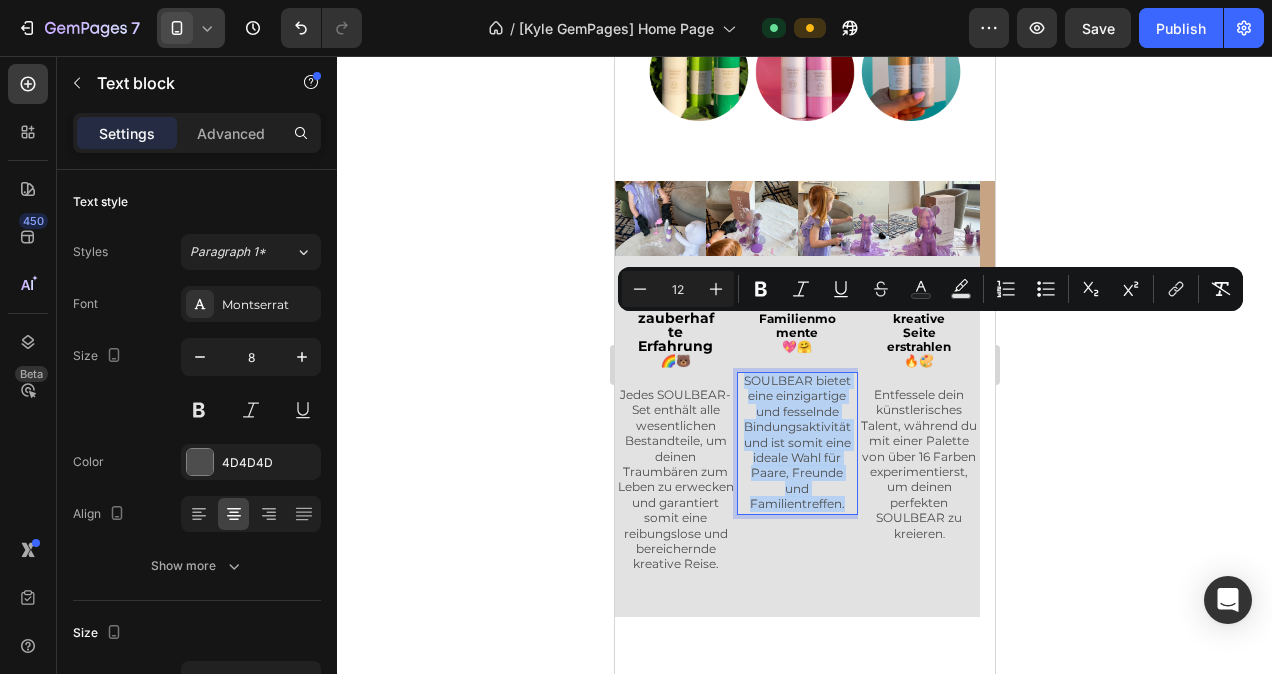 click on "SOULBEAR bietet eine einzigartige und fesselnde Bindungsaktivität und ist somit eine ideale Wahl für Paare, Freunde und Familientreffen." at bounding box center (796, 442) 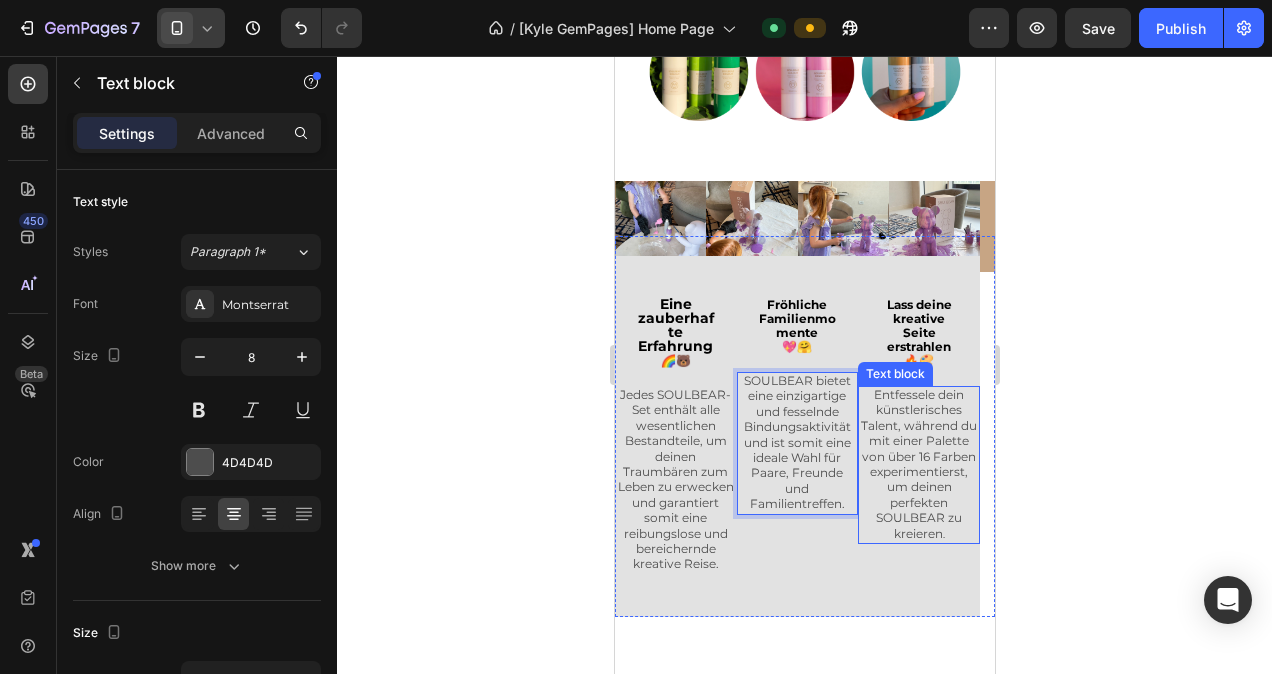 click on "Entfessele dein künstlerisches Talent, während du mit einer Palette von über 16 Farben experimentierst, um deinen perfekten SOULBEAR zu kreieren ." at bounding box center [918, 465] 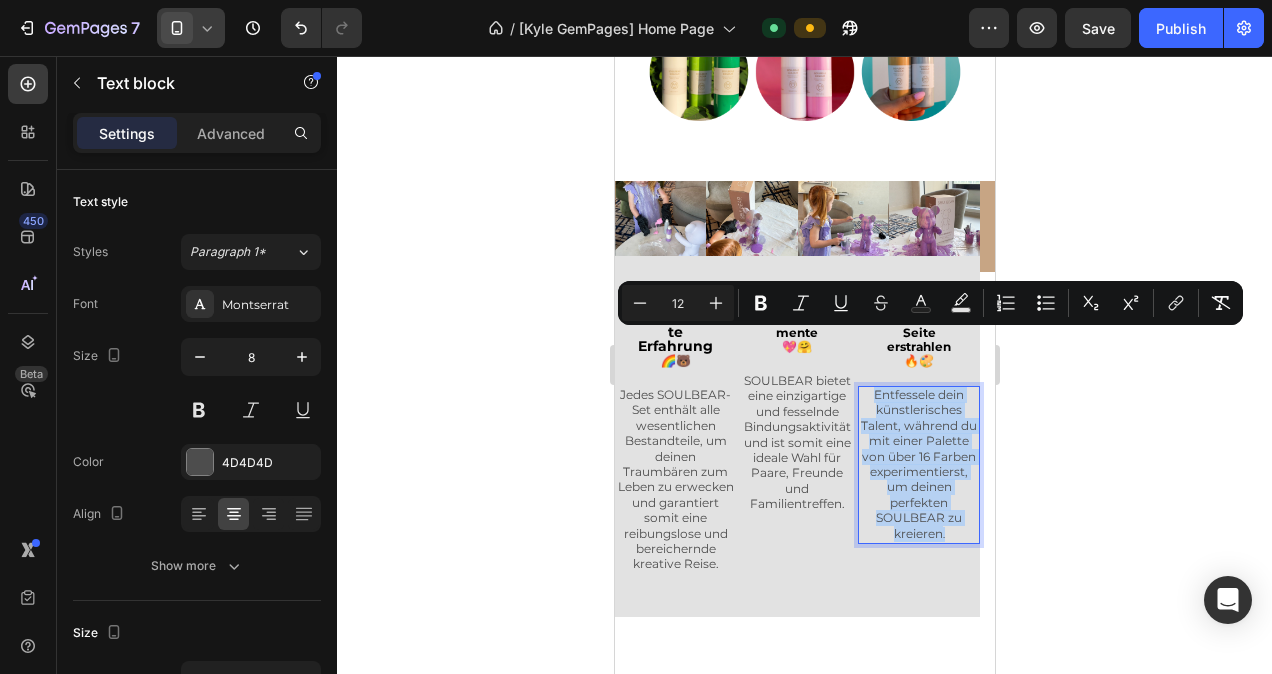drag, startPoint x: 950, startPoint y: 479, endPoint x: 868, endPoint y: 344, distance: 157.95253 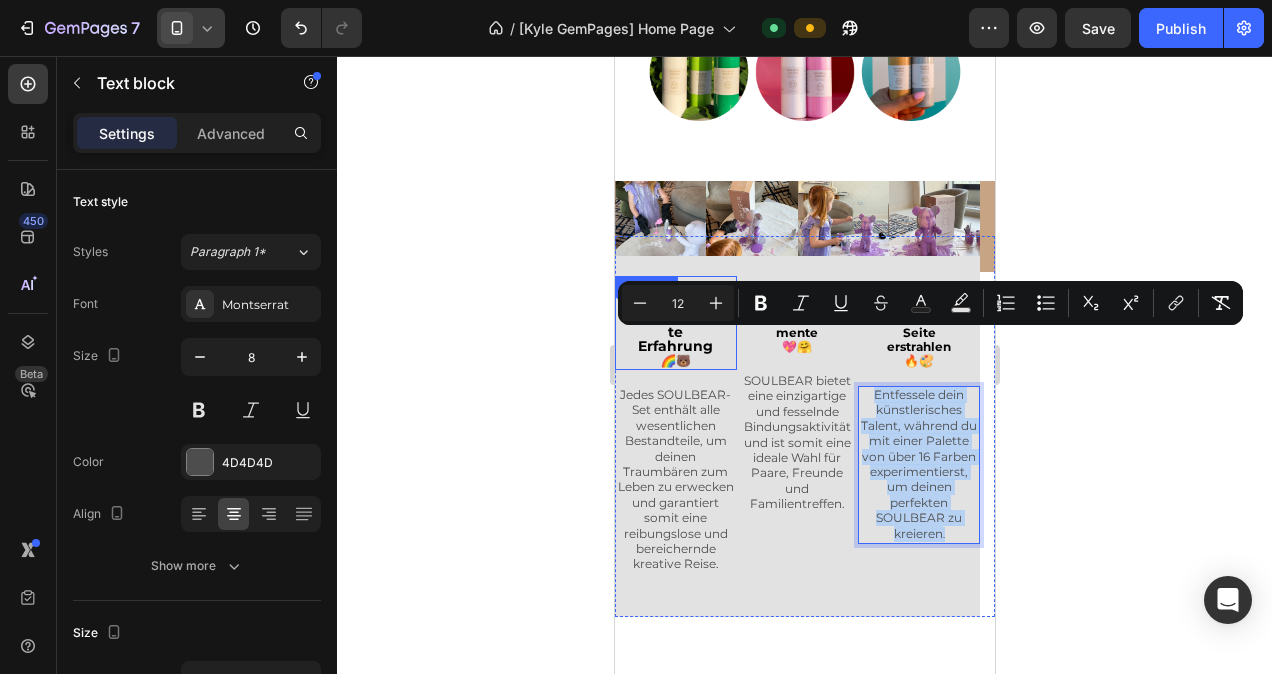 click on "Eine zauberhafte Erfahrung" at bounding box center (675, 325) 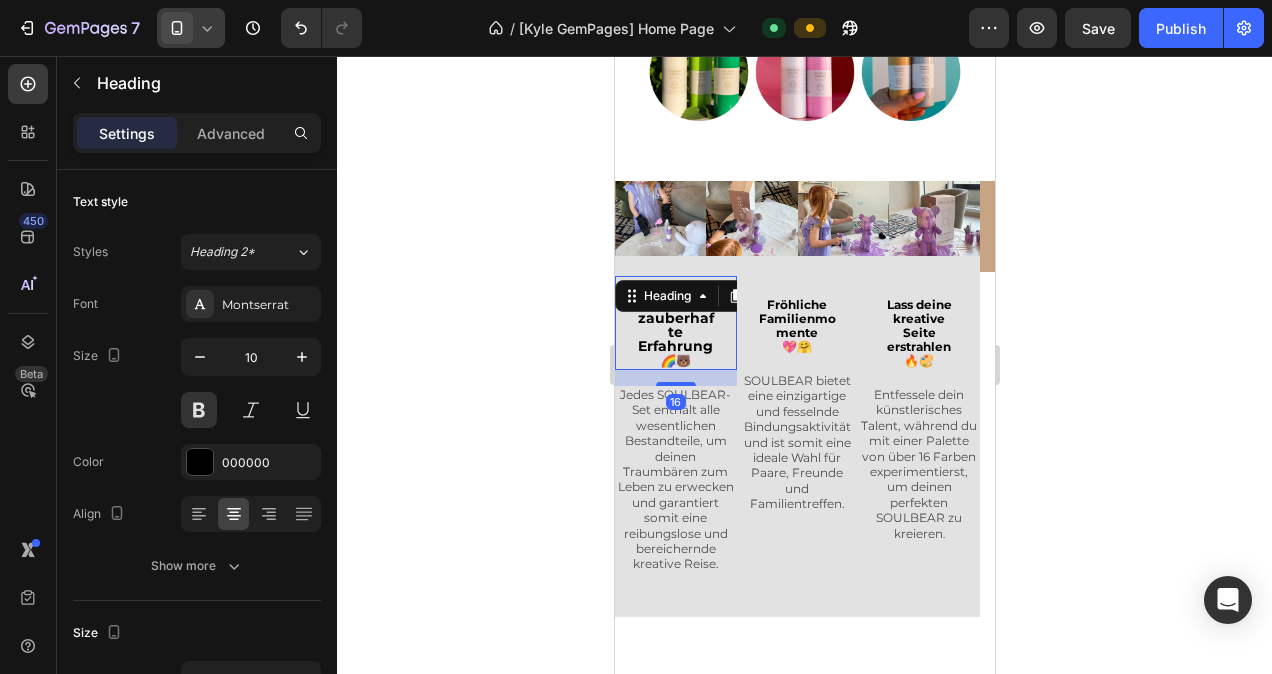 click on "Eine zauberhafte Erfahrung 🌈🐻 Heading   16" at bounding box center (675, 323) 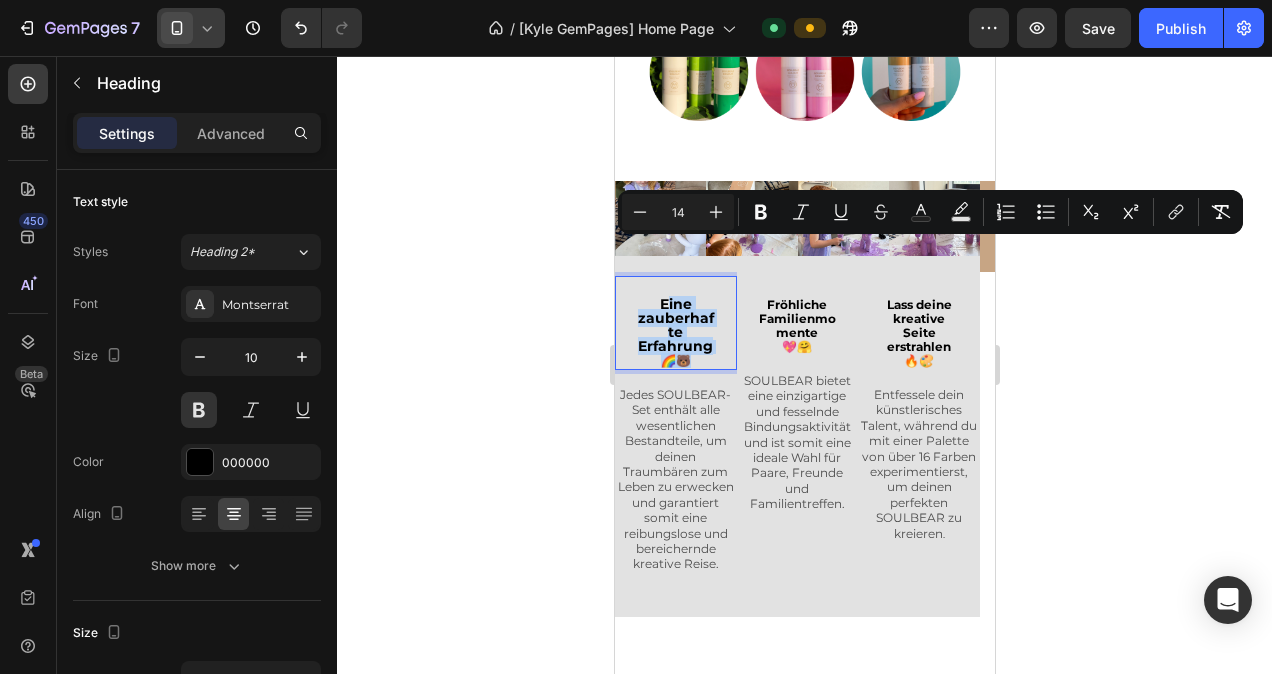 drag, startPoint x: 716, startPoint y: 304, endPoint x: 663, endPoint y: 257, distance: 70.837845 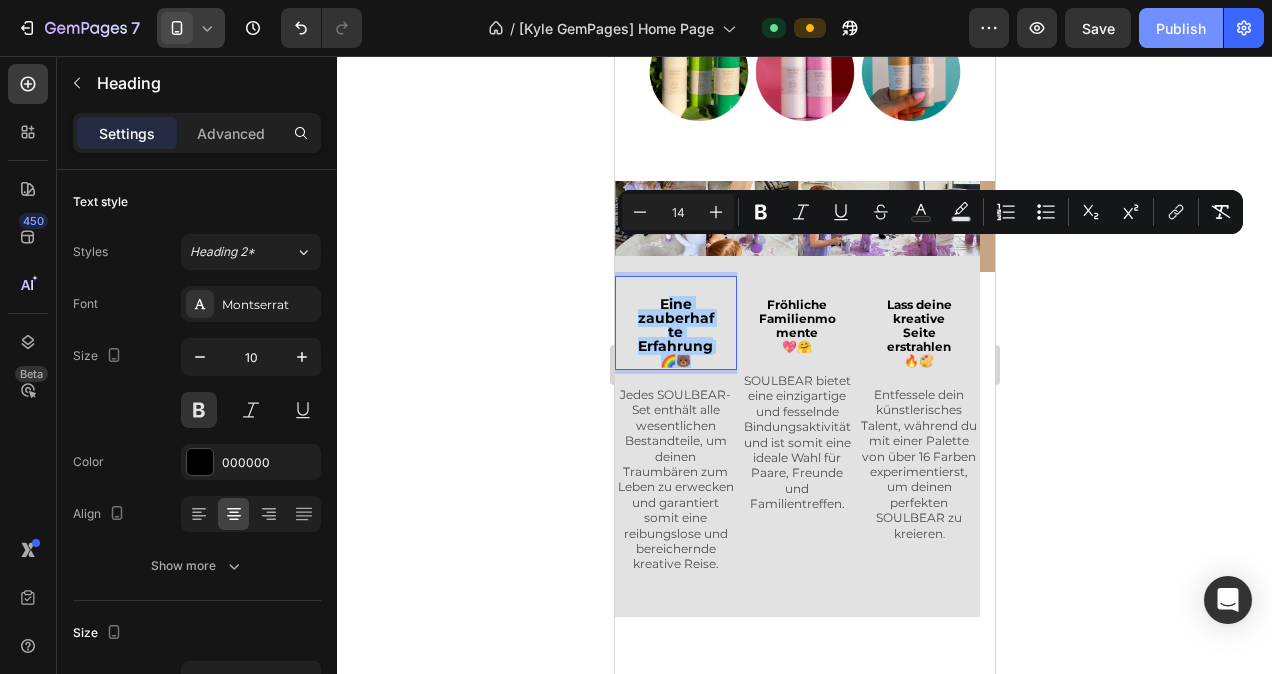 click on "Publish" at bounding box center (1181, 28) 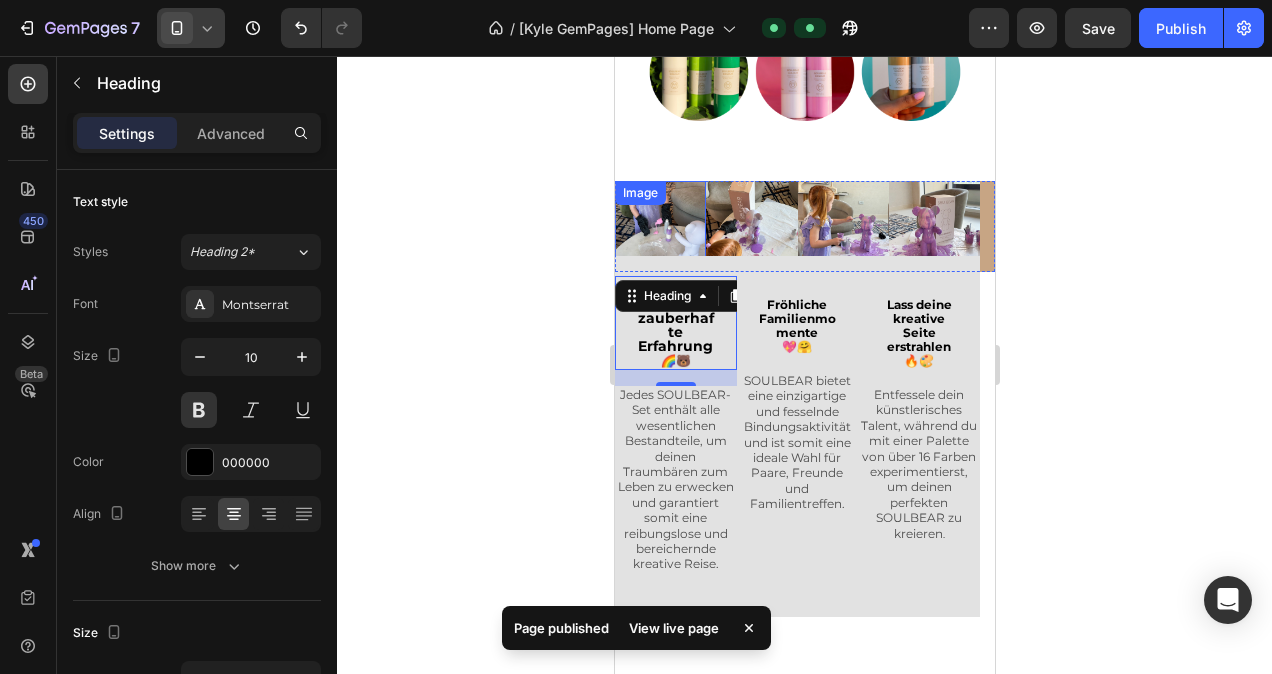 click on "Image" at bounding box center [659, 226] 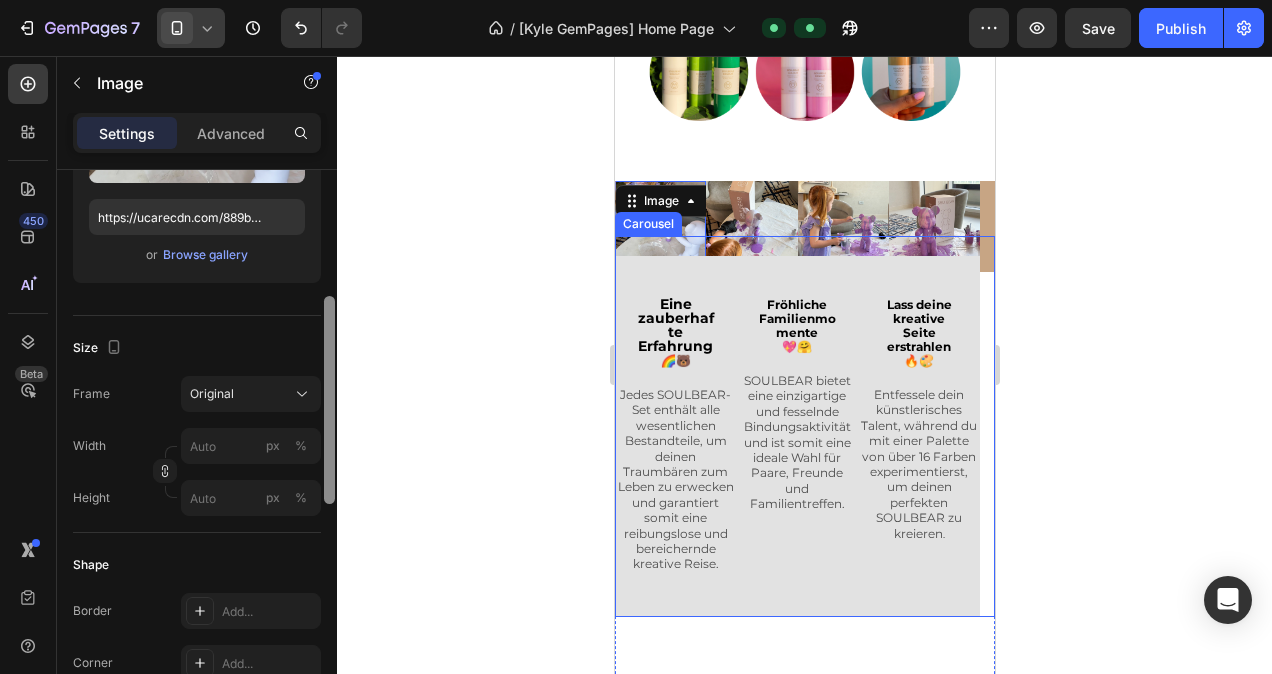 drag, startPoint x: 327, startPoint y: 213, endPoint x: 299, endPoint y: 344, distance: 133.95895 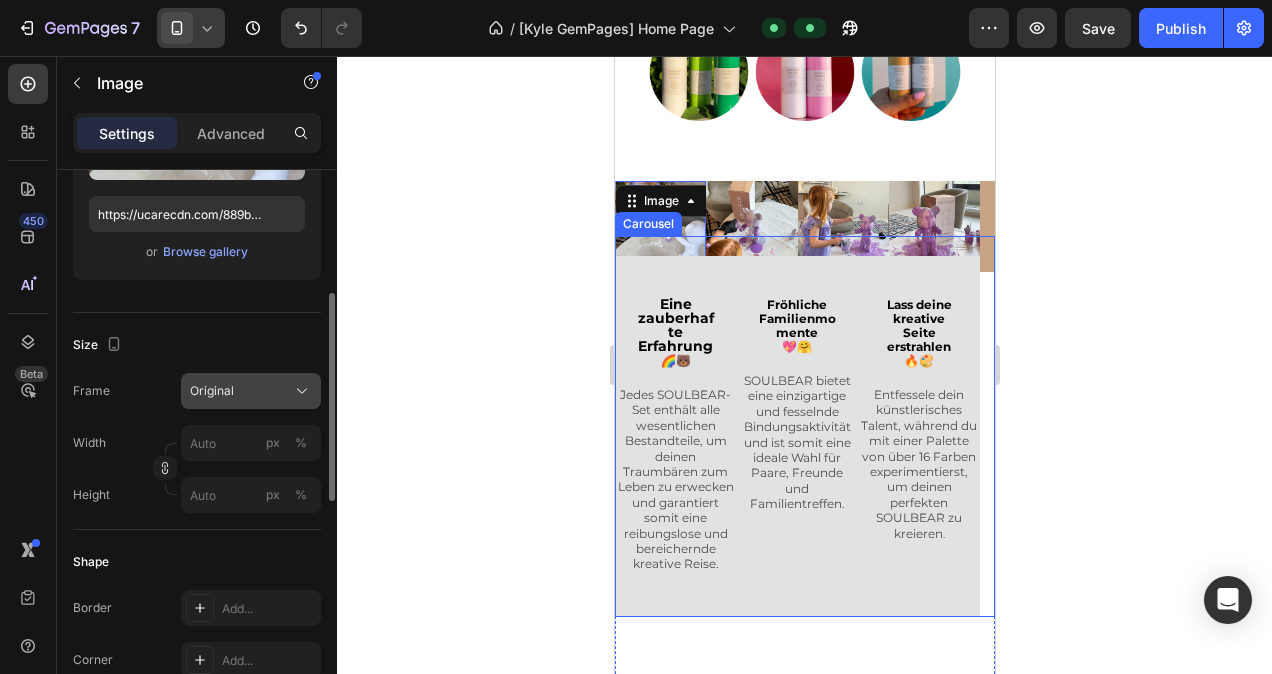 click on "Original" 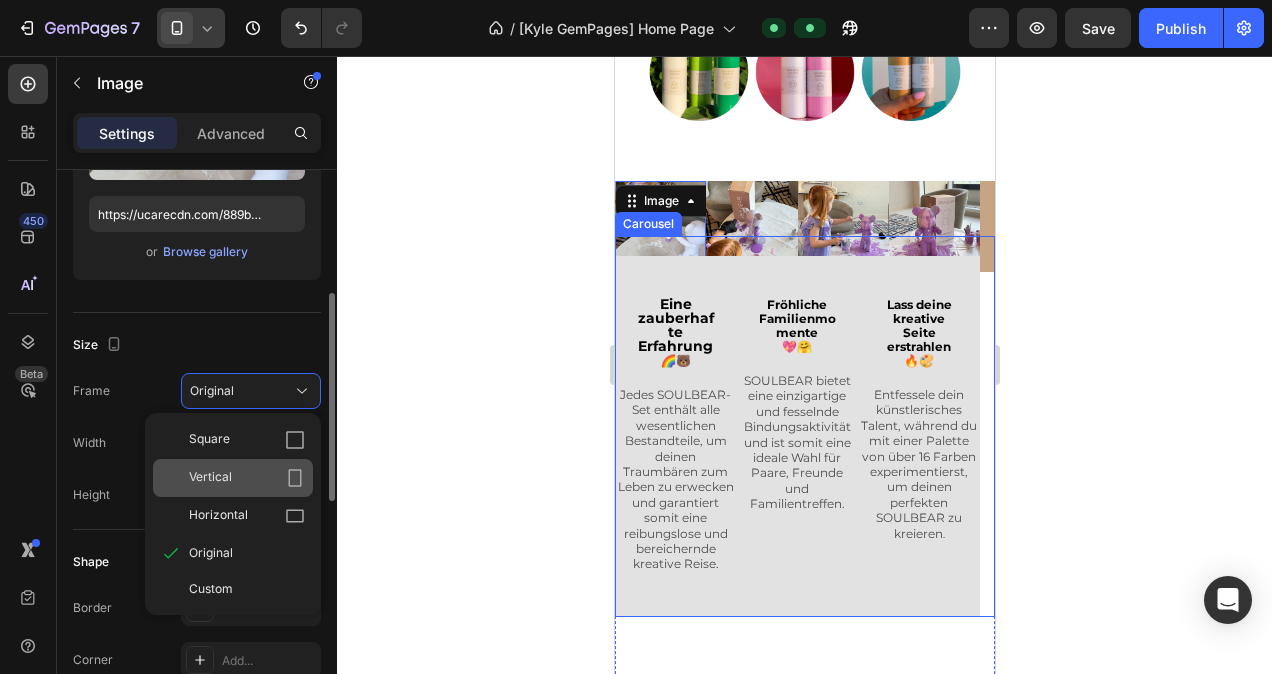 click on "Vertical" 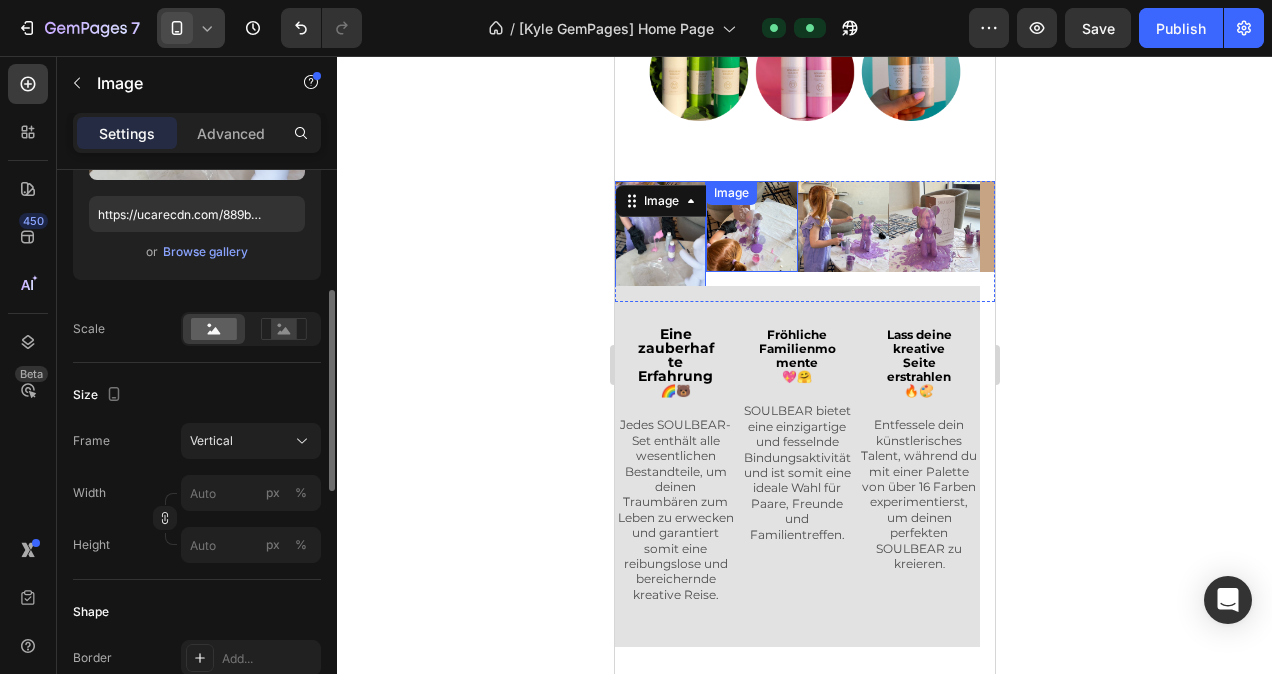 click at bounding box center (750, 226) 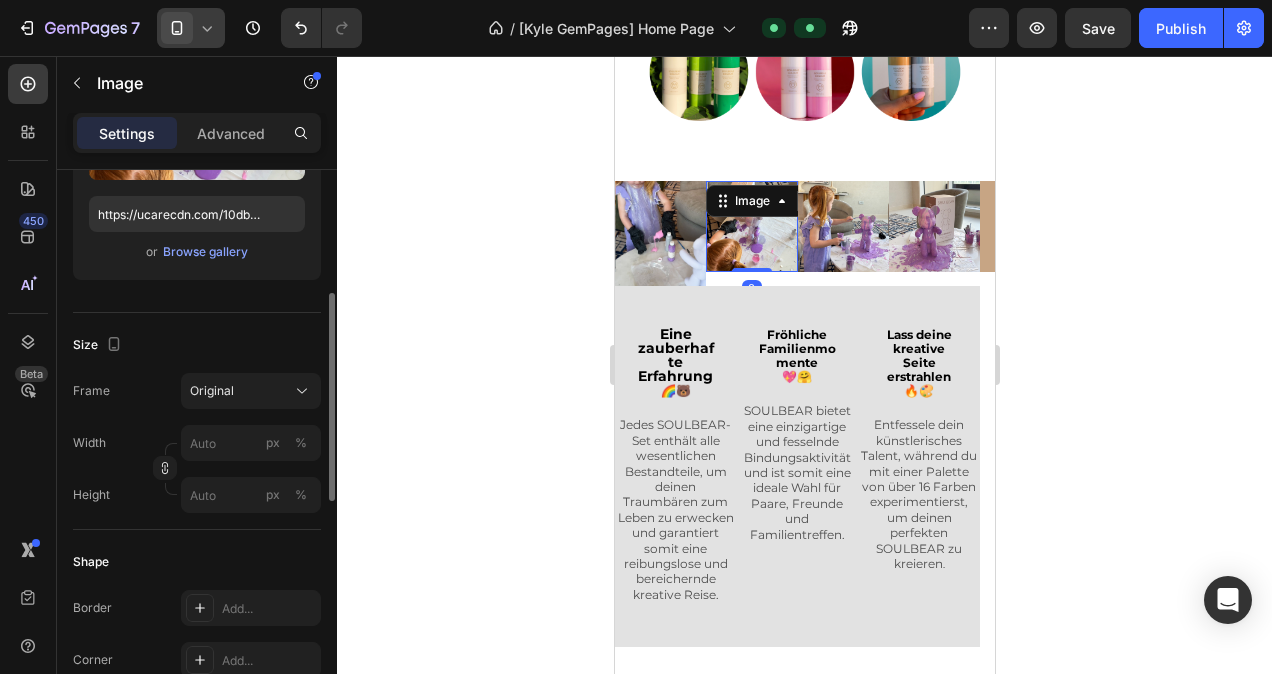 scroll, scrollTop: 333, scrollLeft: 0, axis: vertical 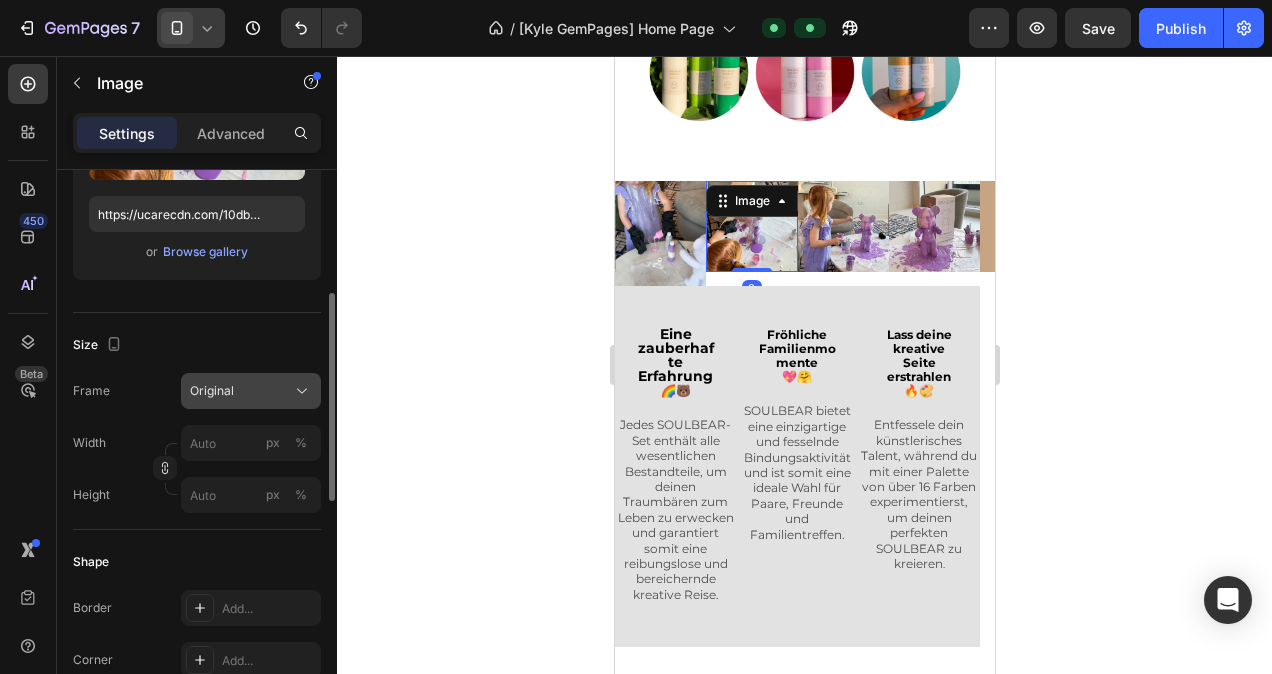 click on "Original" 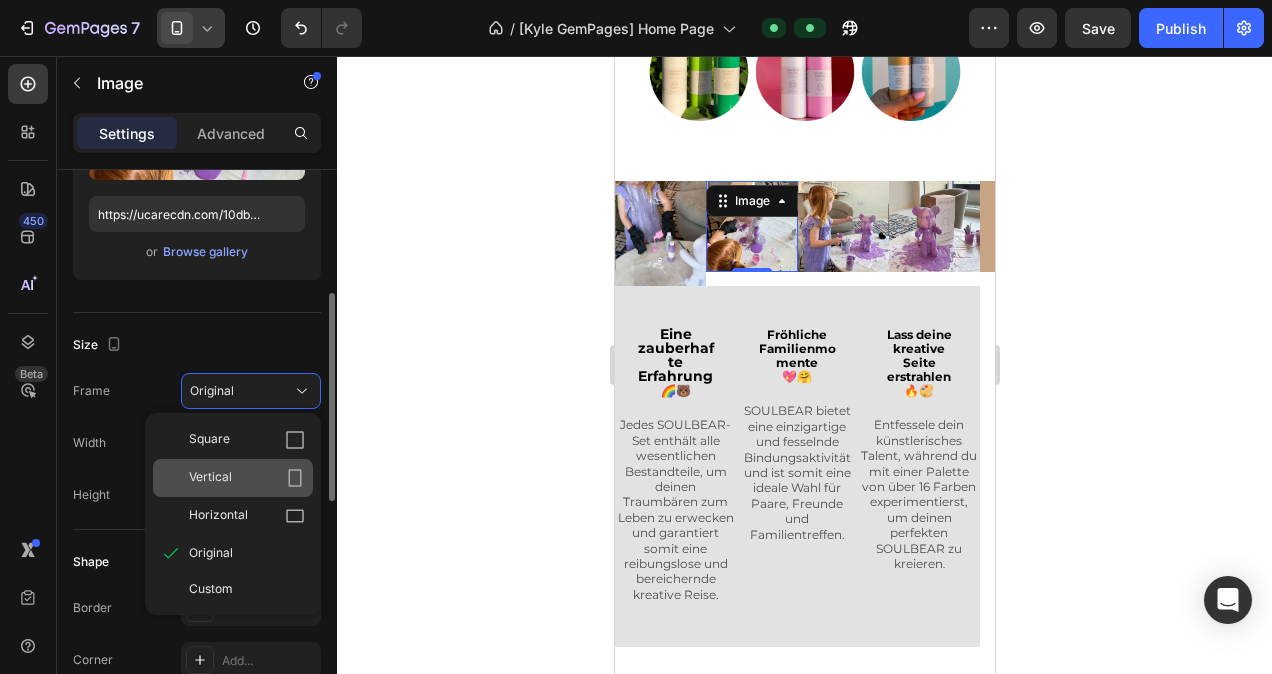 click on "Vertical" at bounding box center (247, 478) 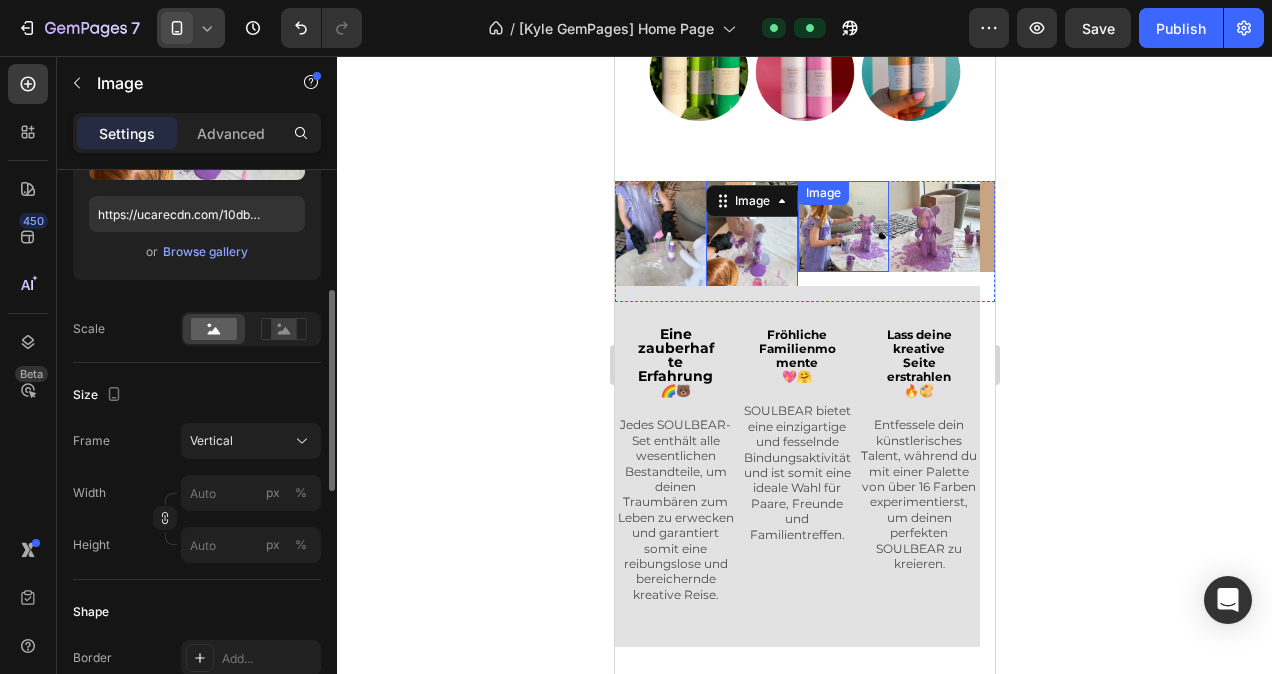 click at bounding box center [842, 226] 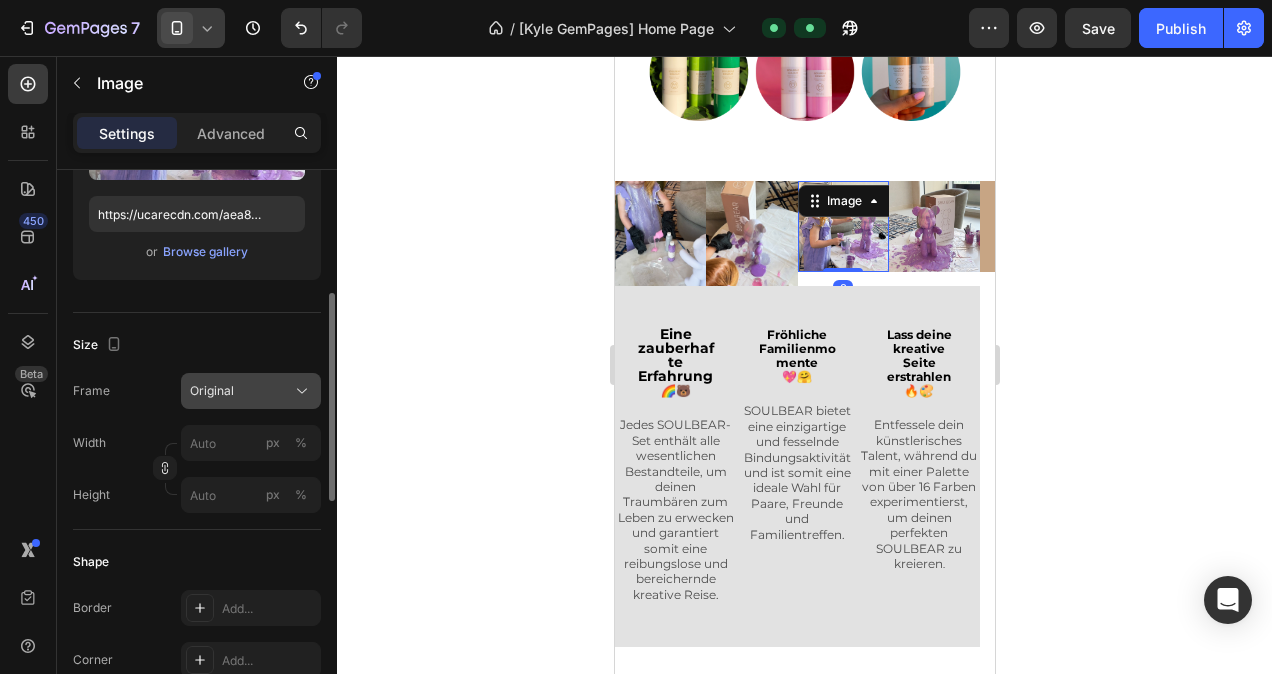 click 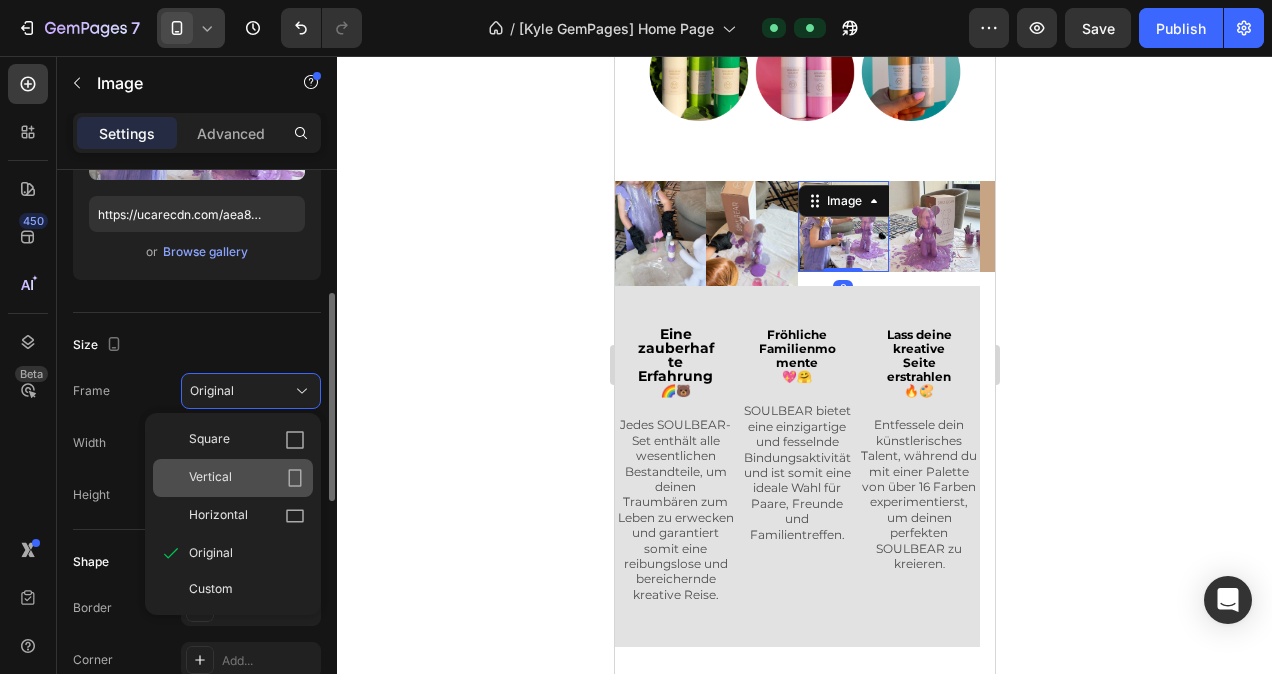 click on "Vertical" at bounding box center [247, 478] 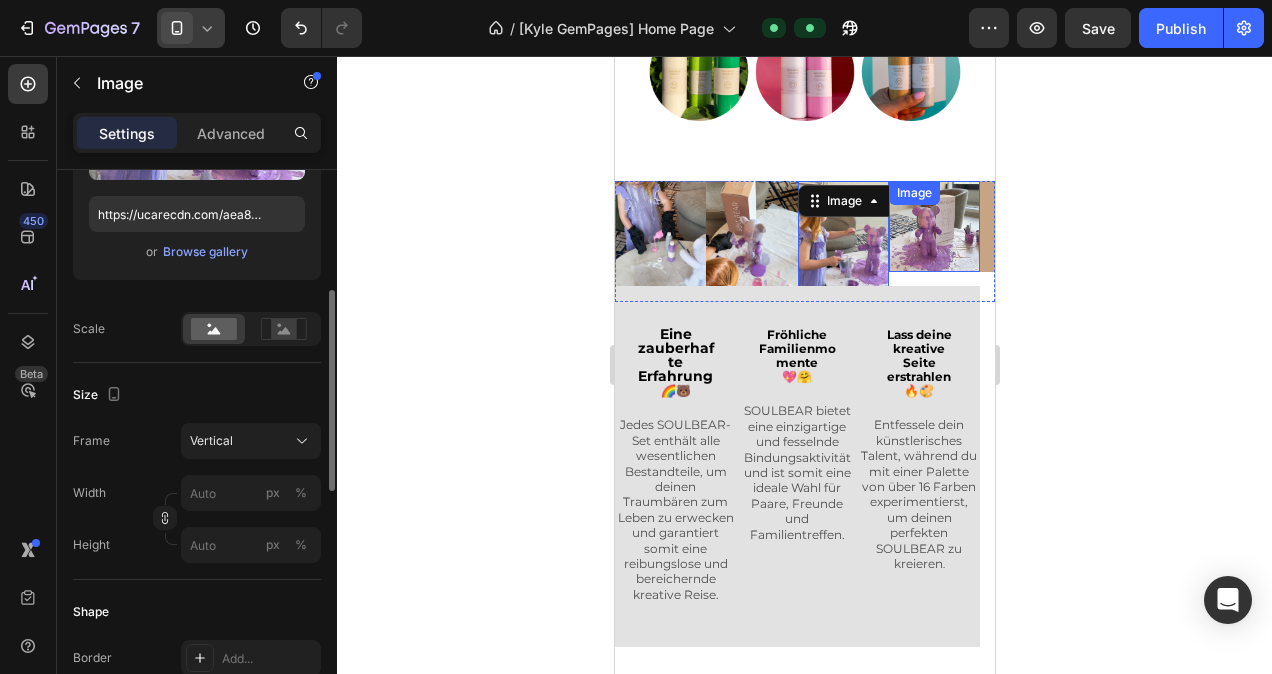 click at bounding box center [933, 226] 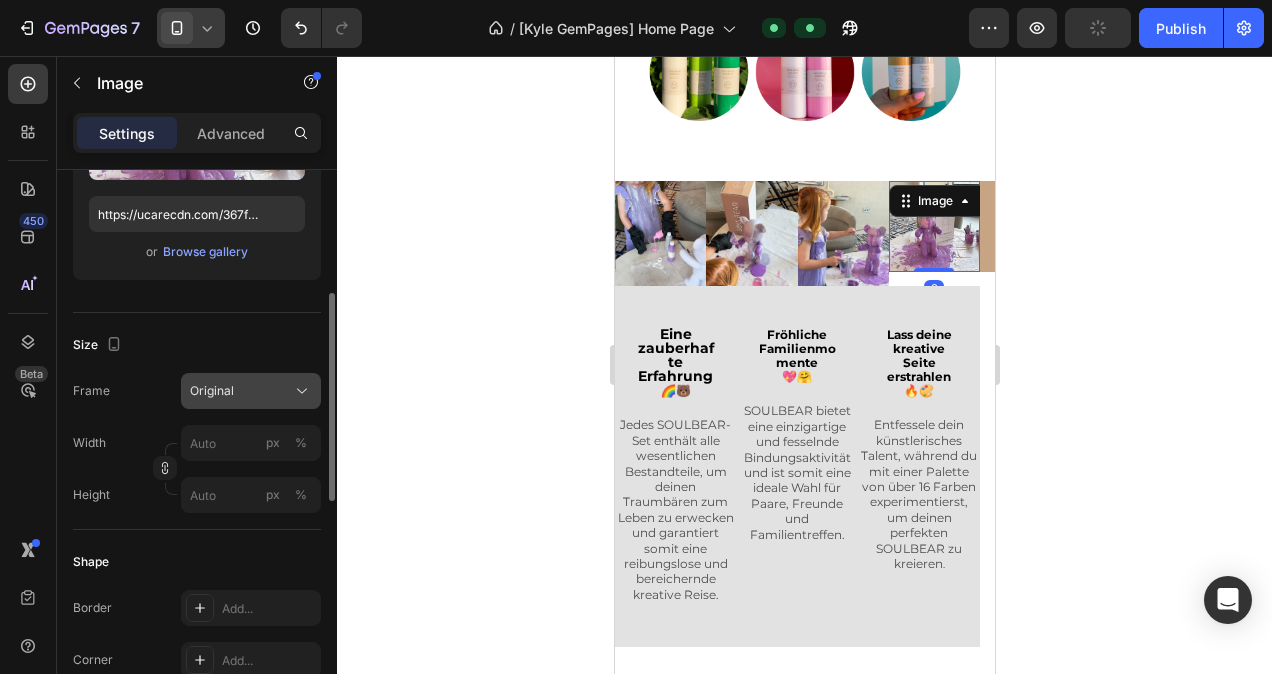 click 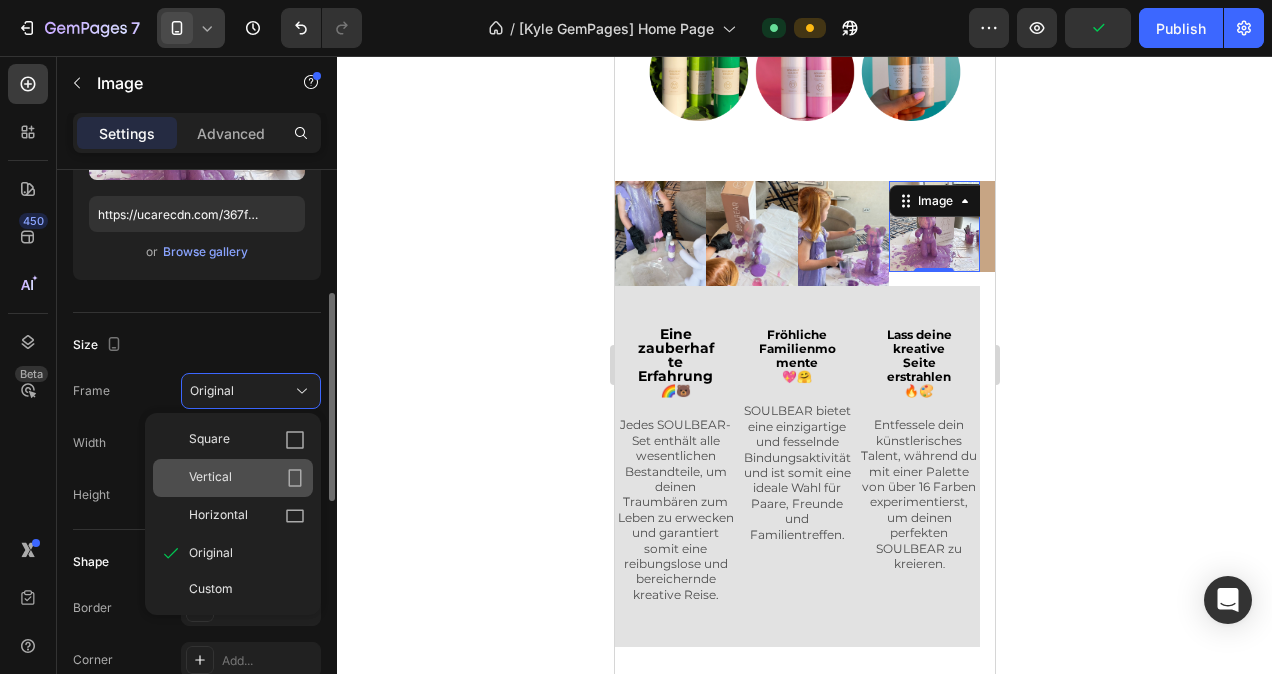 click on "Vertical" 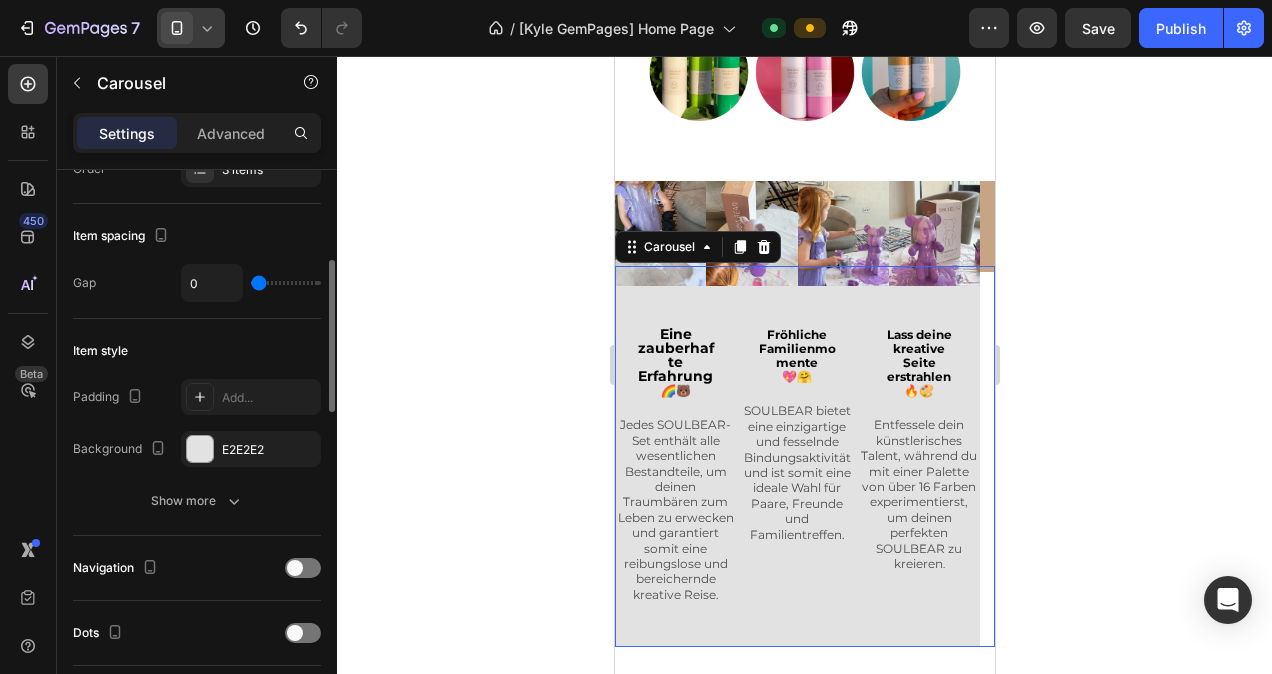 click on "⁠⁠⁠⁠⁠⁠⁠ Eine zauberhafte Erfahrung 🌈🐻 Heading Jedes SOULBEAR-Set enthält alle wesentlichen Bestandteile, um deinen Traumbären zum Leben zu erwecken und garantiert somit eine reibungslose und bereichernde kreative Reise. Text block Fröhliche Familienmomente 💖🤗 Heading SOULBEAR bietet eine einzigartige und fesselnde Bindungsaktivität und ist somit eine ideale Wahl für Paare, Freunde und Familientreffen. Text block Lass deine kreative Seite erstrahlen 🔥🎨 Heading Entfessele dein künstlerisches Talent, während du mit einer Palette von über 16 Farben experimentierst, um deinen perfekten SOULBEAR zu kreieren . Text block Carousel   0" at bounding box center (804, 456) 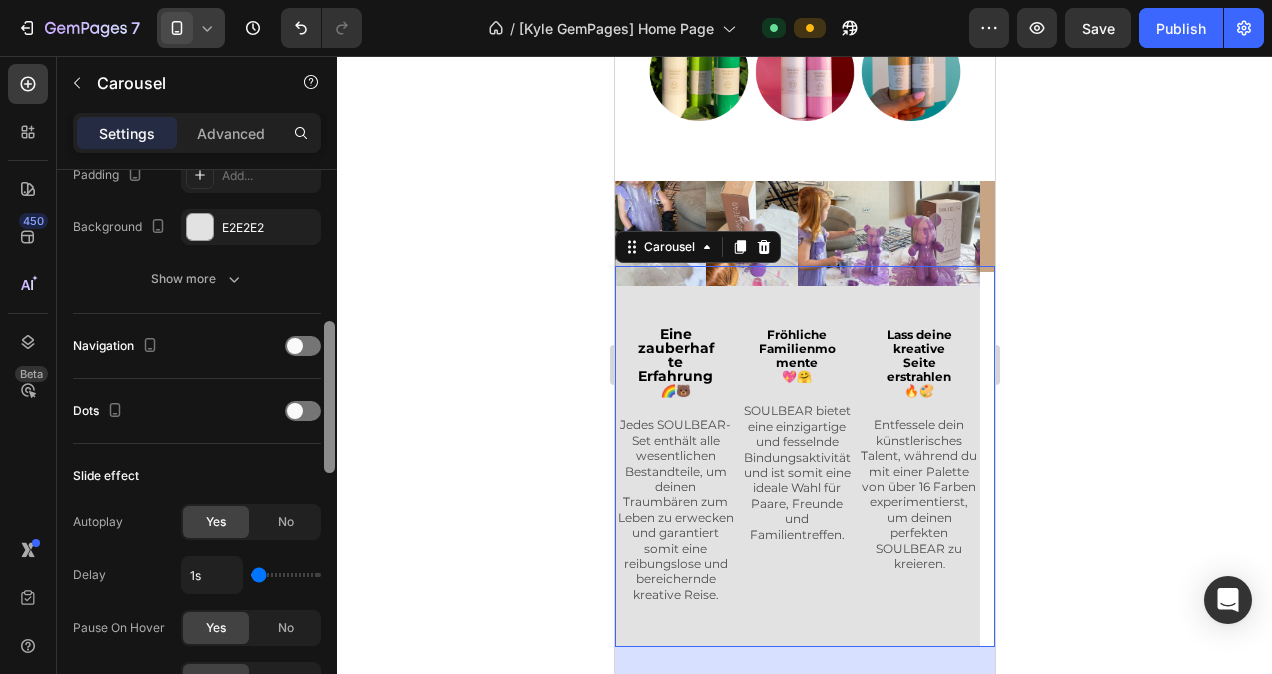 scroll, scrollTop: 562, scrollLeft: 0, axis: vertical 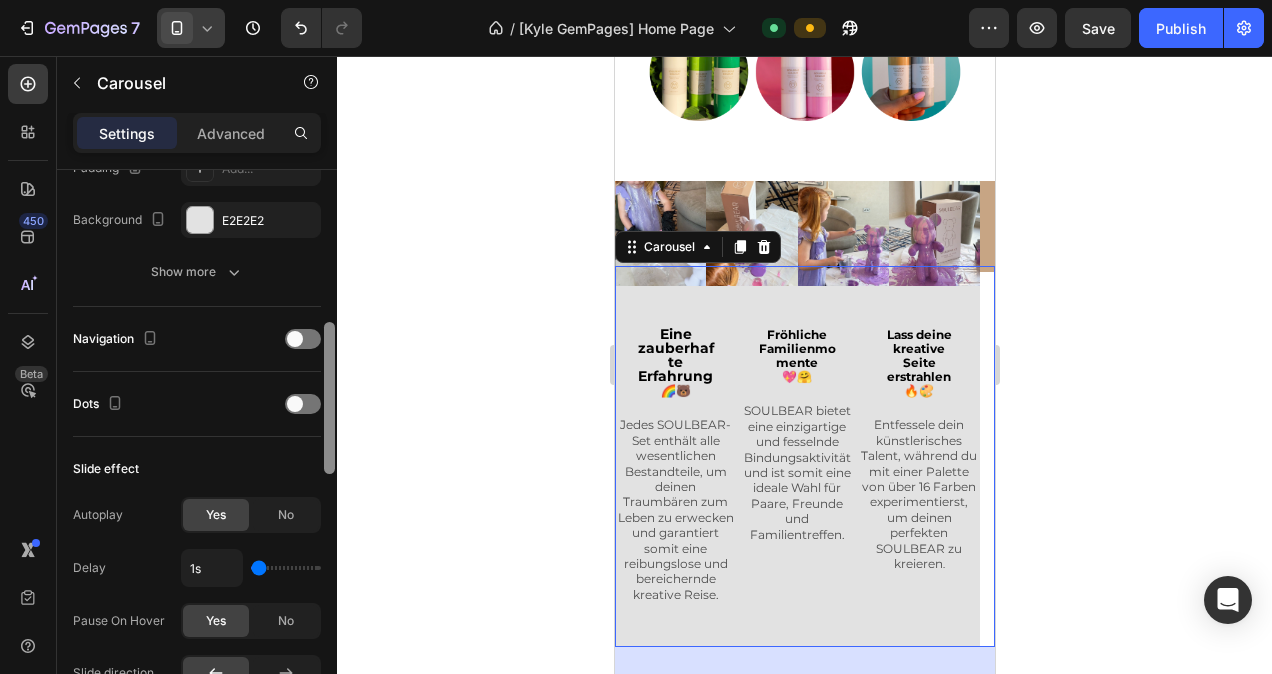 drag, startPoint x: 331, startPoint y: 239, endPoint x: 316, endPoint y: 392, distance: 153.73354 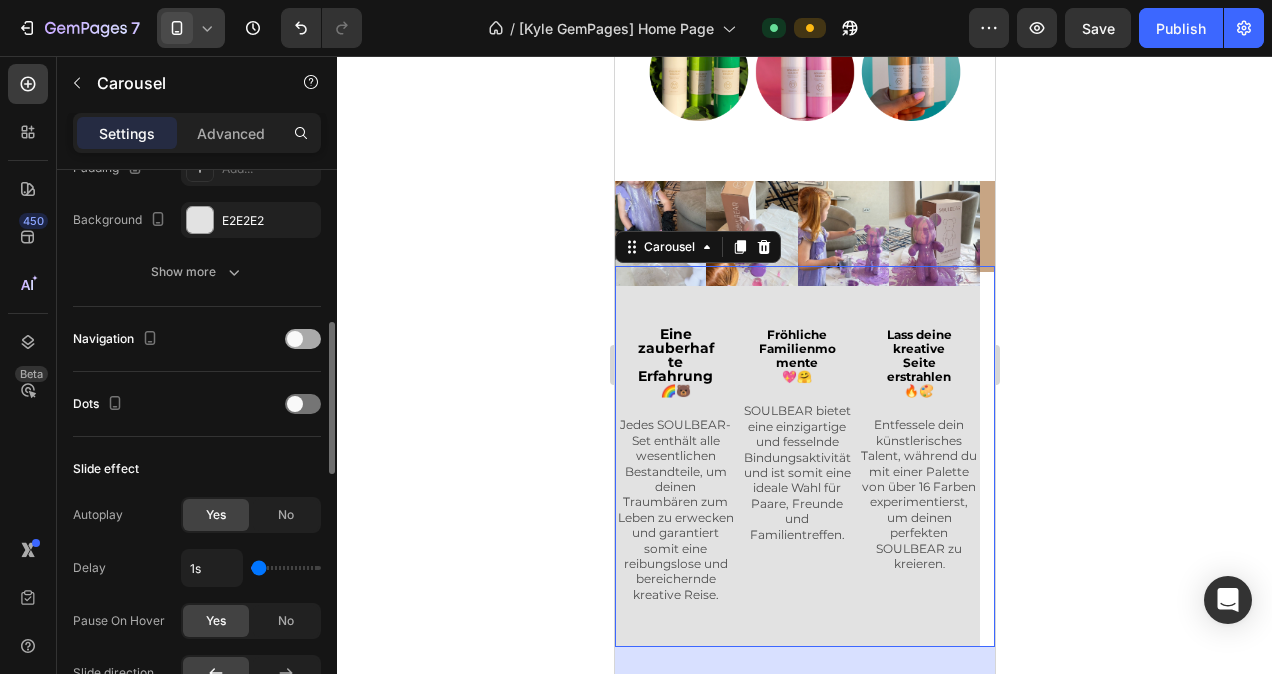 click at bounding box center (295, 339) 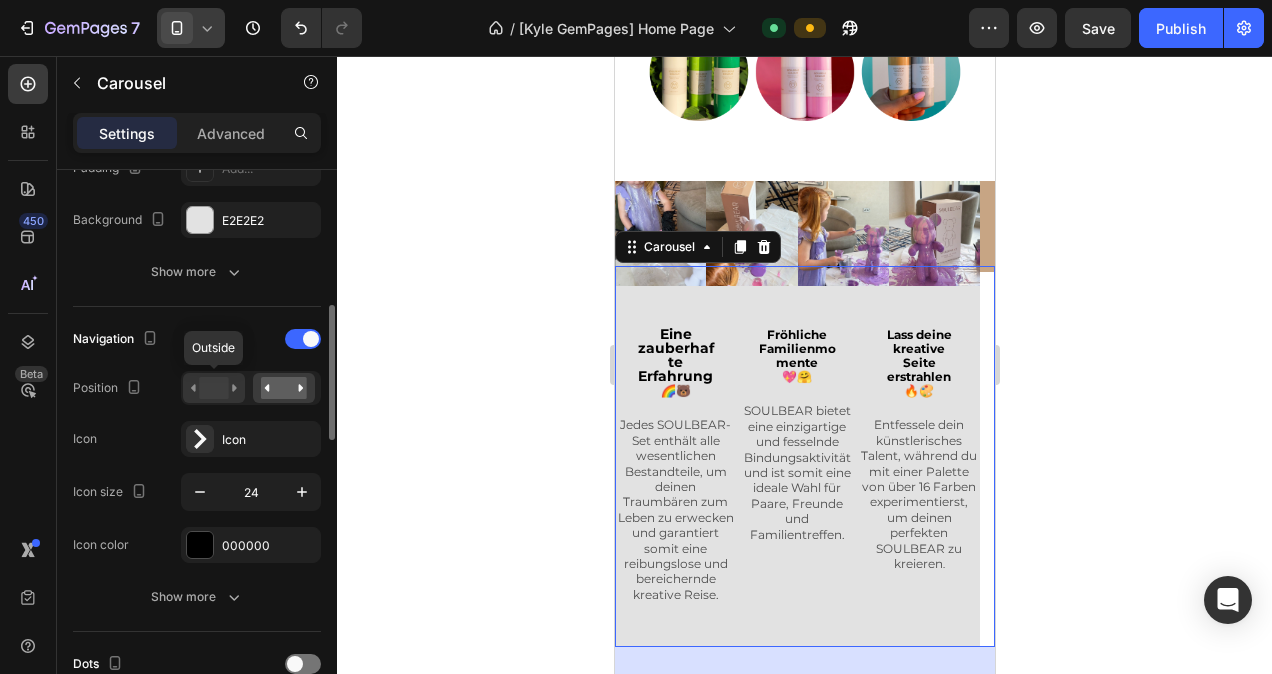 click 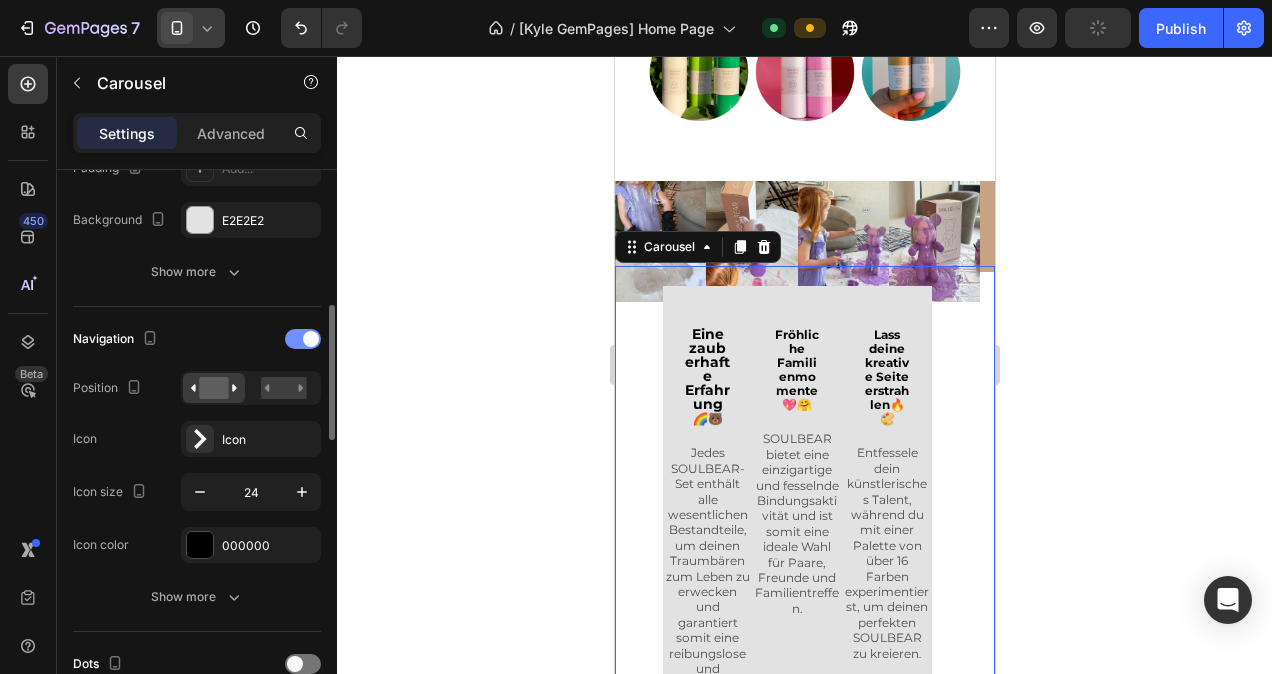 click at bounding box center (311, 339) 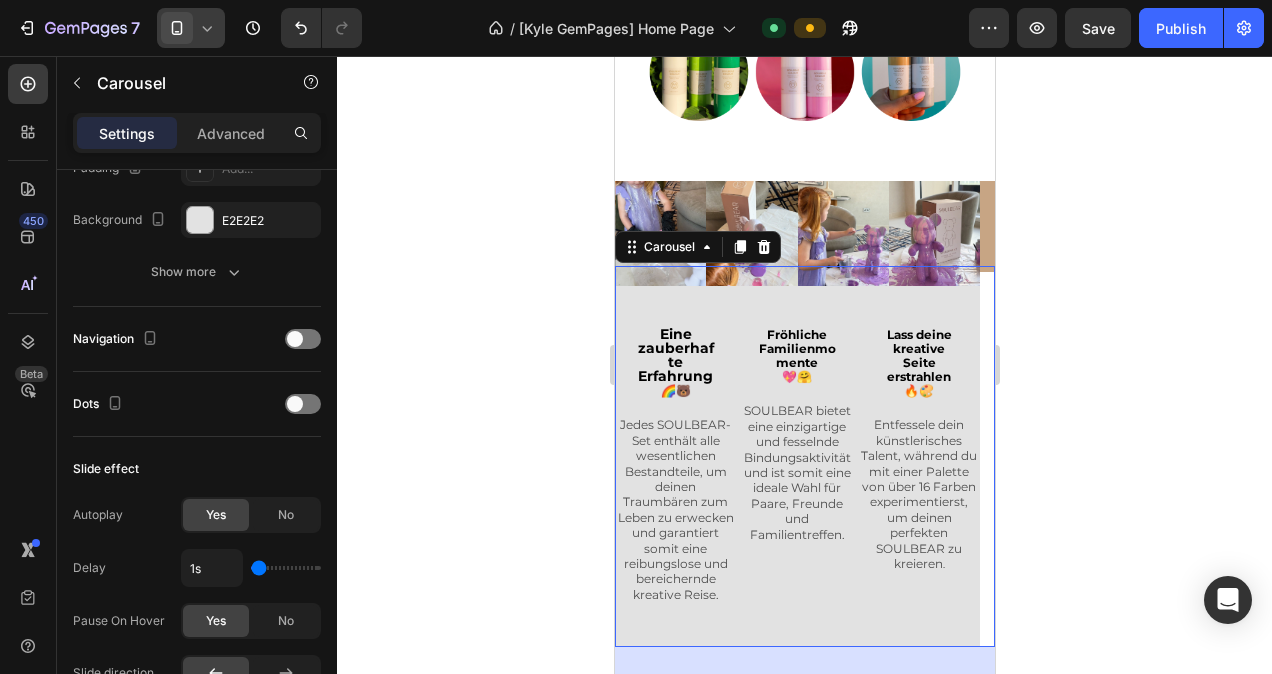 click on "⁠⁠⁠⁠⁠⁠⁠ Eine zauberhafte Erfahrung 🌈🐻 Heading Jedes SOULBEAR-Set enthält alle wesentlichen Bestandteile, um deinen Traumbären zum Leben zu erwecken und garantiert somit eine reibungslose und bereichernde kreative Reise. Text block Fröhliche Familienmomente 💖🤗 Heading SOULBEAR bietet eine einzigartige und fesselnde Bindungsaktivität und ist somit eine ideale Wahl für Paare, Freunde und Familientreffen. Text block Lass deine kreative Seite erstrahlen 🔥🎨 Heading Entfessele dein künstlerisches Talent, während du mit einer Palette von über 16 Farben experimentierst, um deinen perfekten SOULBEAR zu kreieren . Text block Carousel   38" at bounding box center (804, 456) 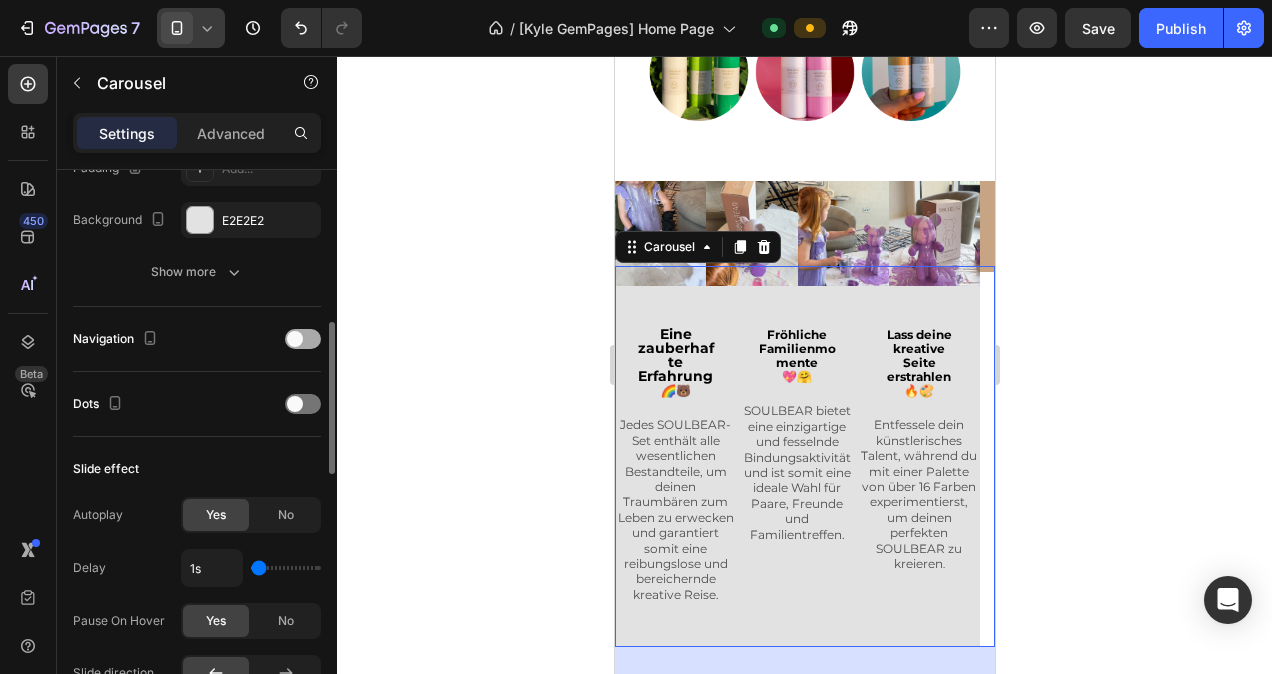 click at bounding box center (303, 339) 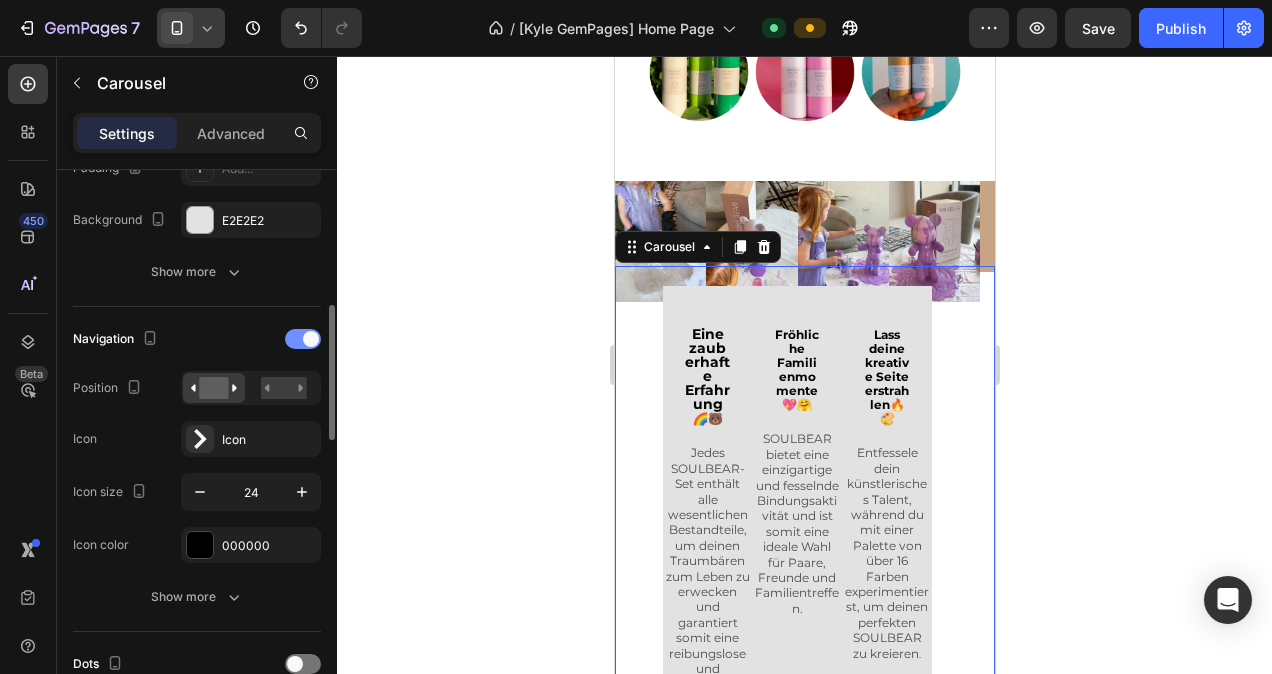 click at bounding box center (311, 339) 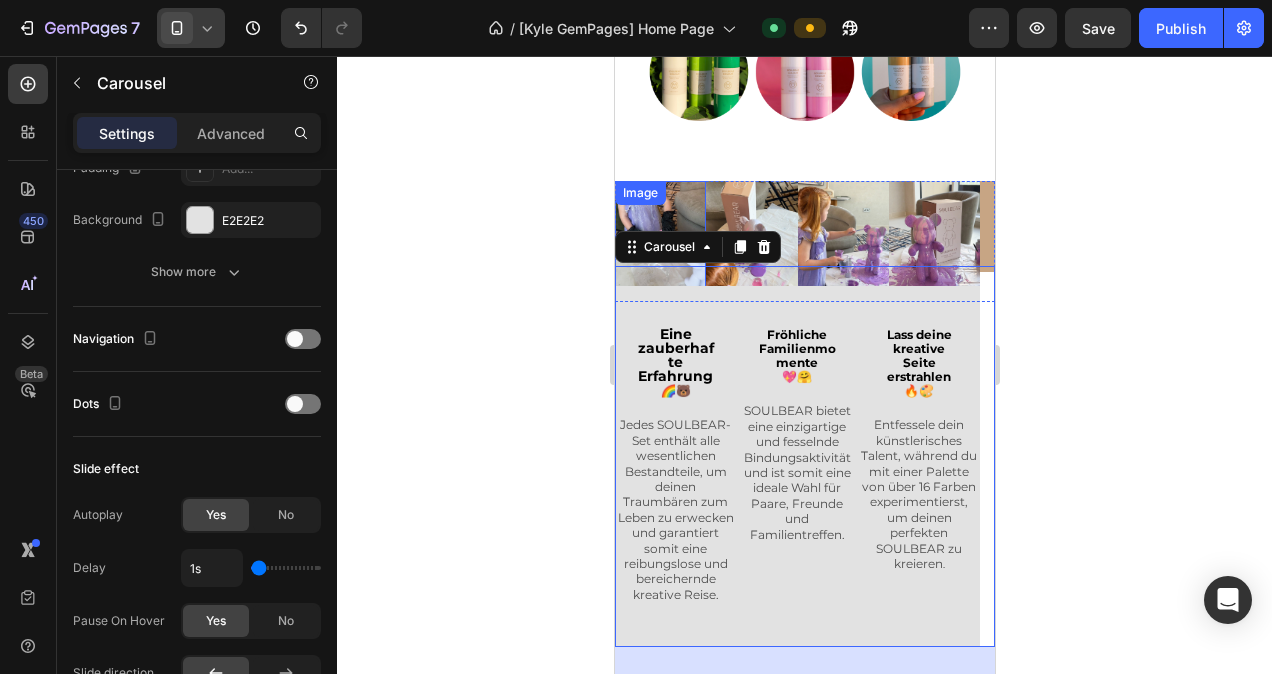 click on "Image" at bounding box center (659, 242) 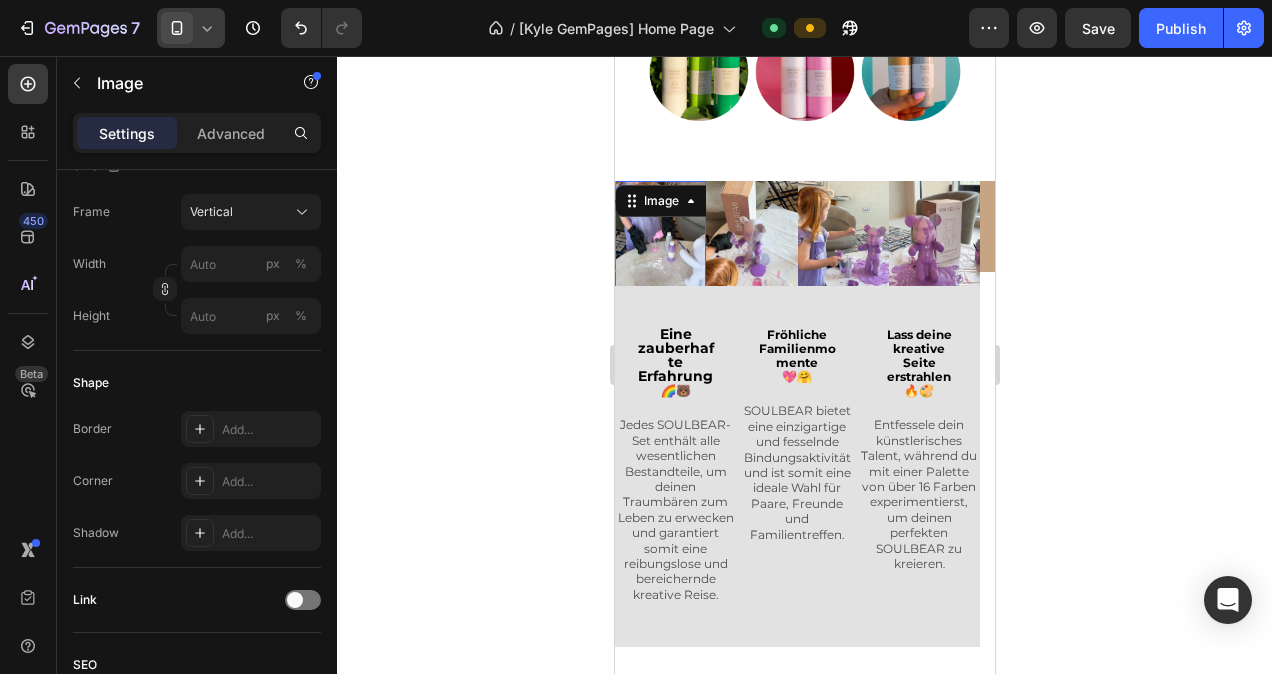scroll, scrollTop: 0, scrollLeft: 0, axis: both 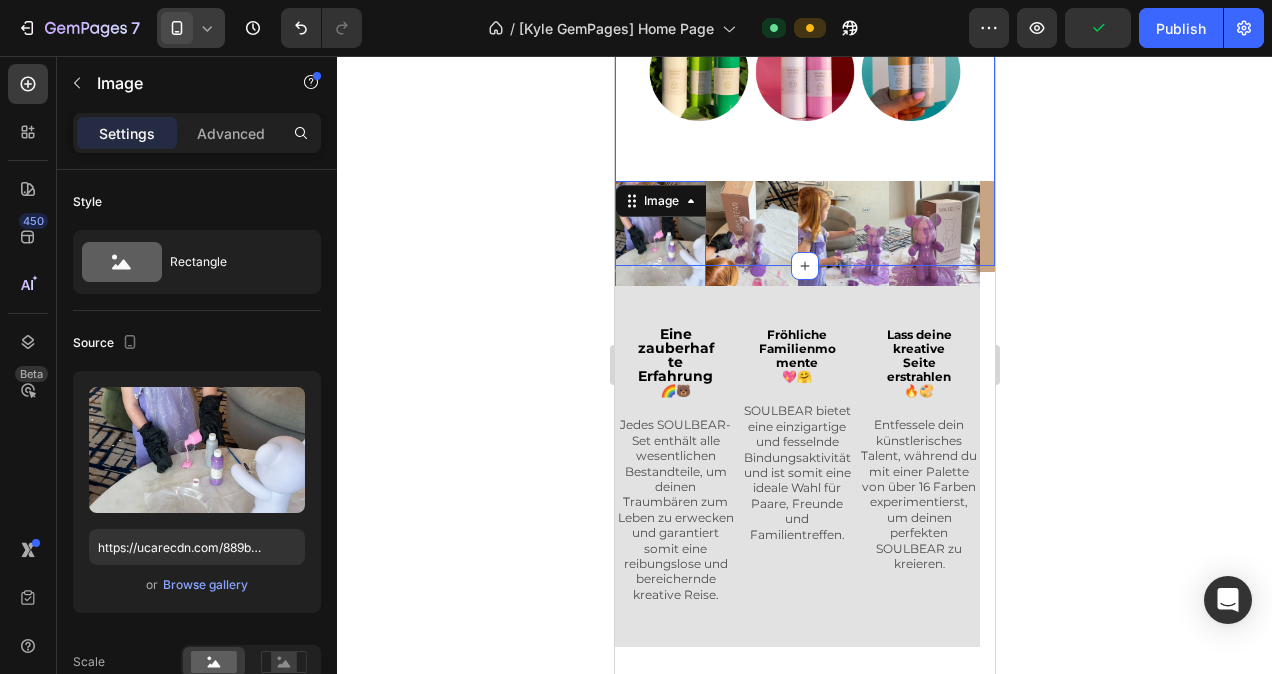 click on "Image   0 Image Image Image Image Image Carousel" at bounding box center (804, 199) 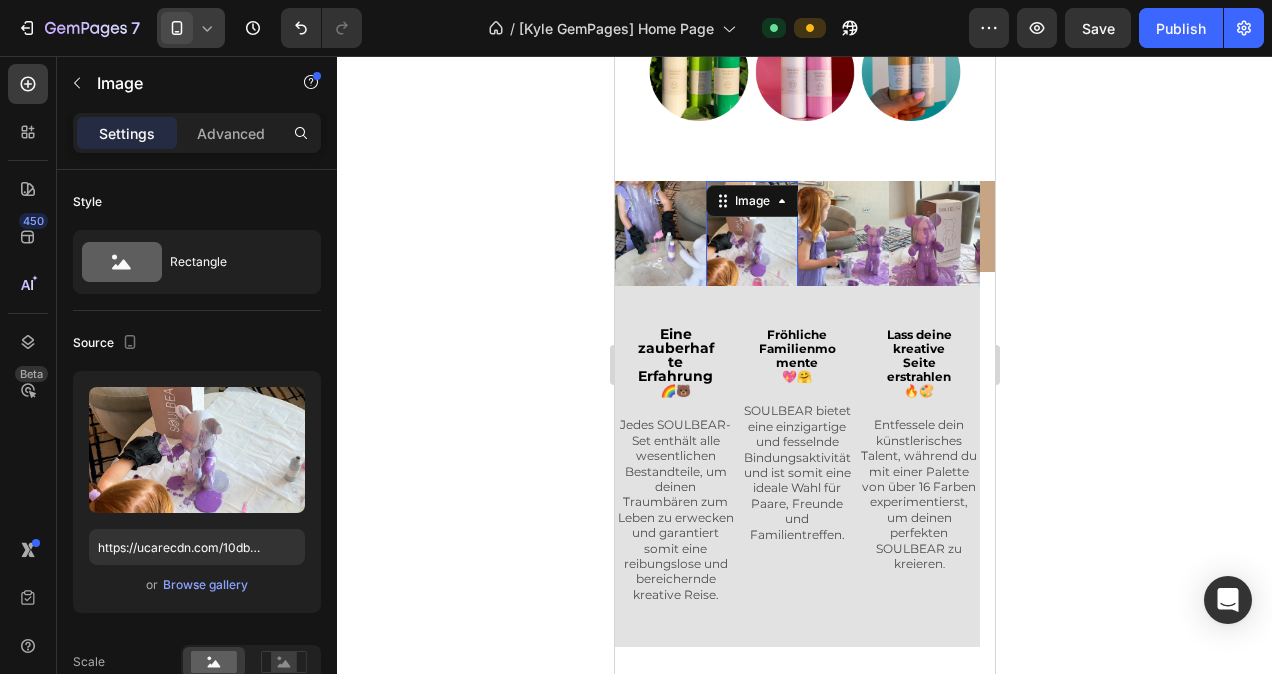 click at bounding box center [750, 242] 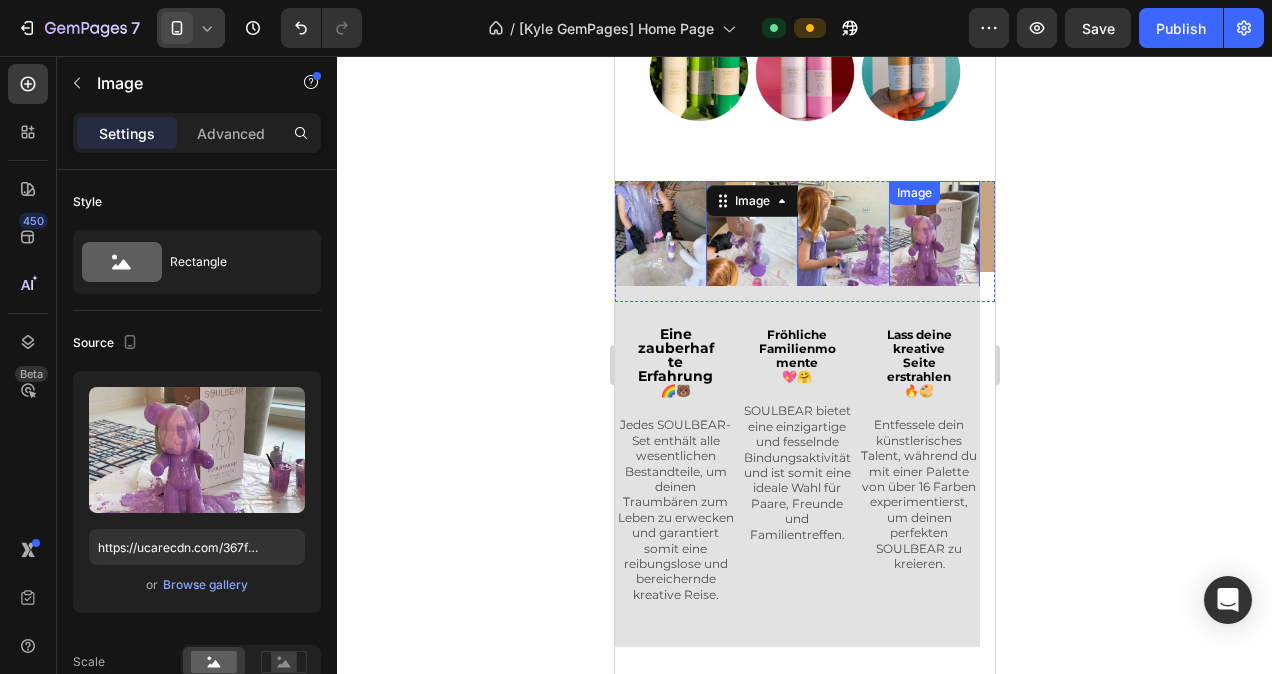 click at bounding box center (933, 242) 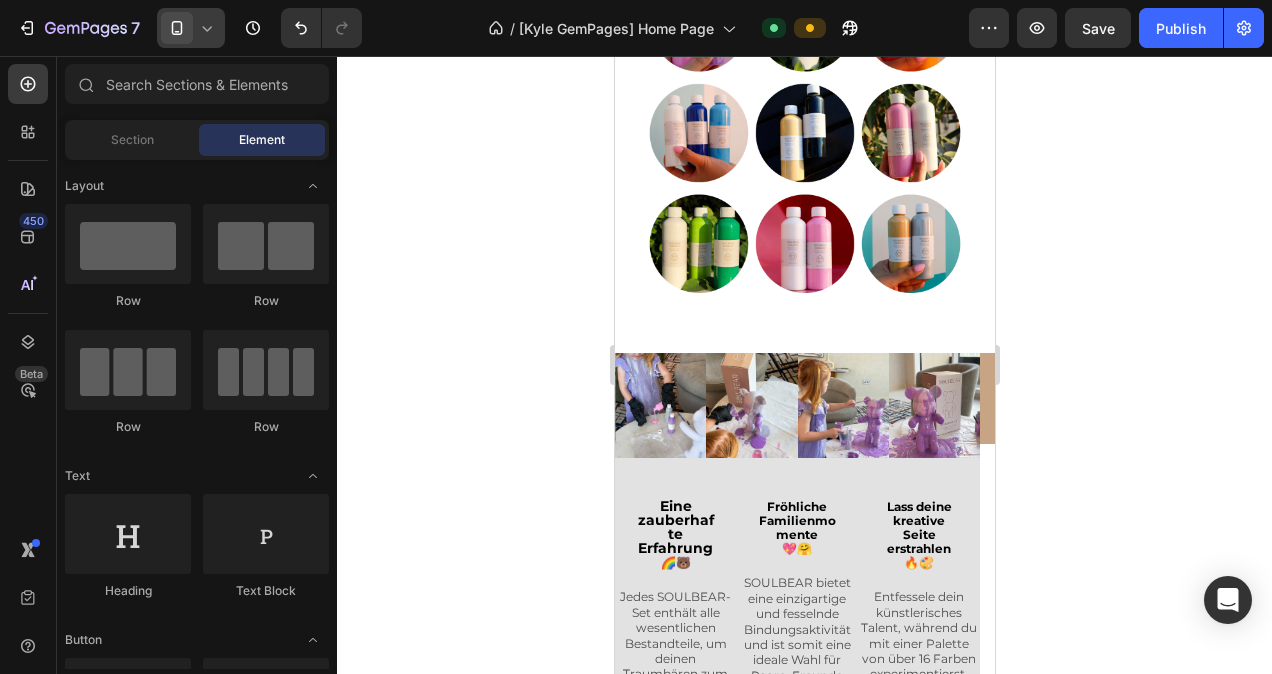 scroll, scrollTop: 2980, scrollLeft: 0, axis: vertical 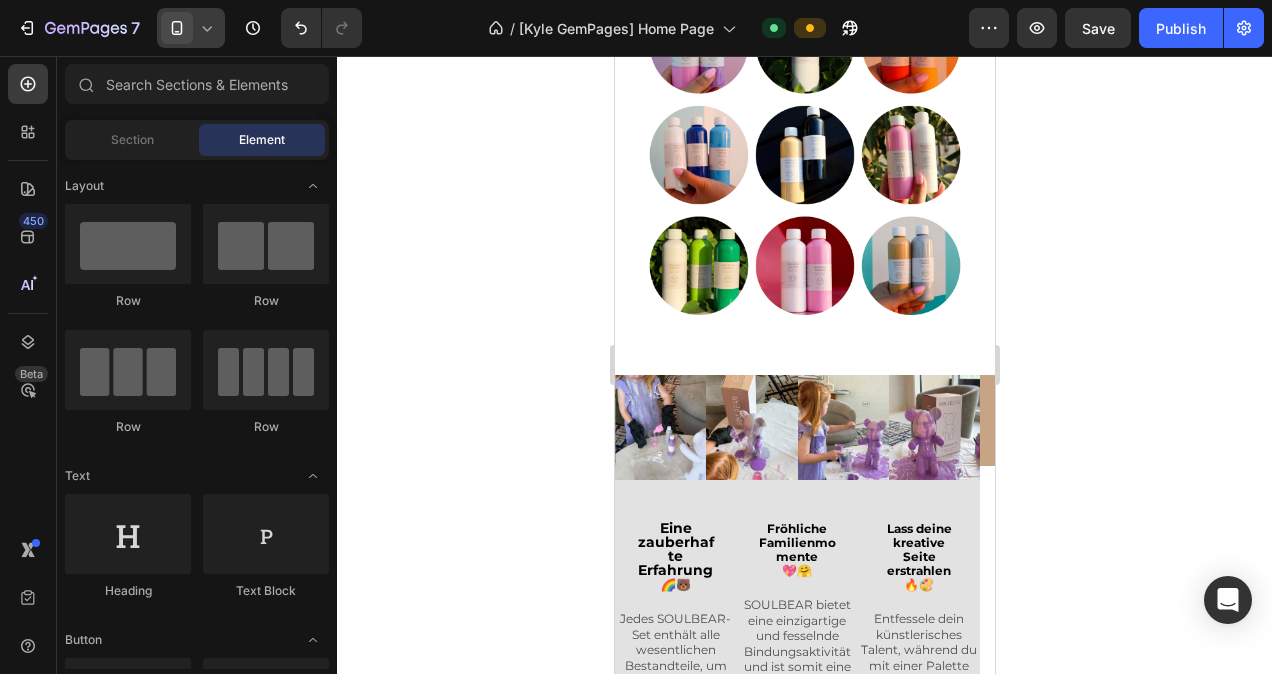 click 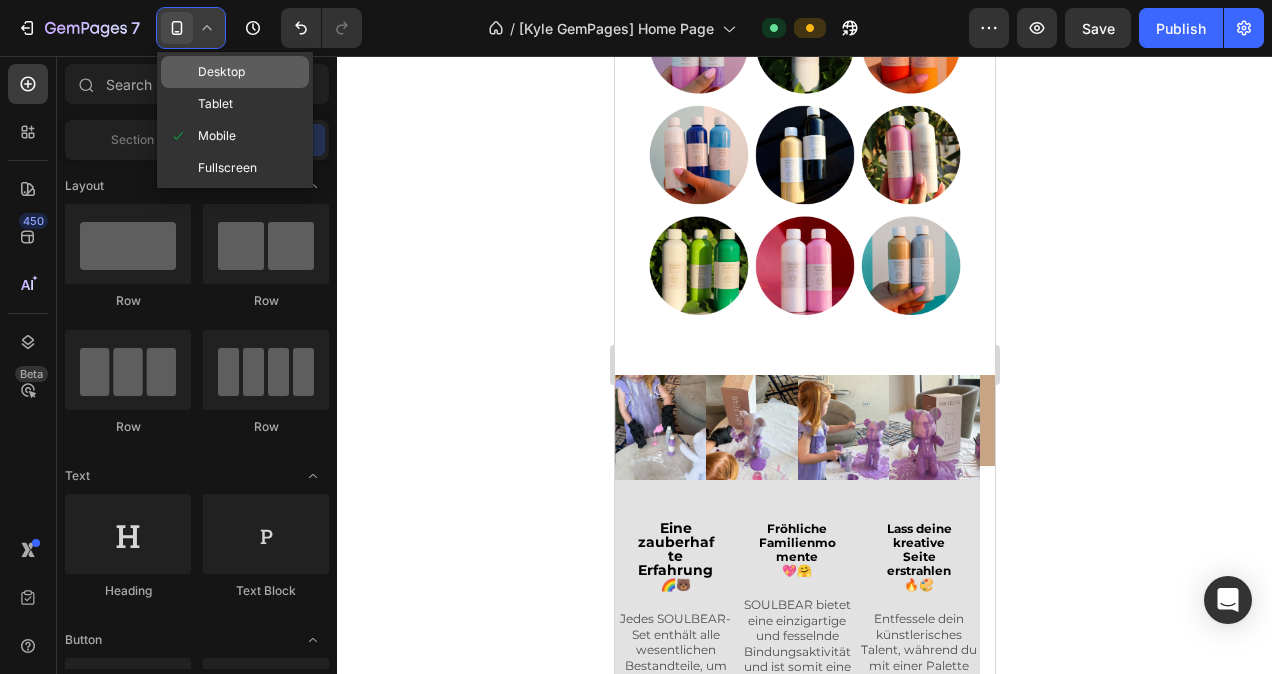 click on "Desktop" 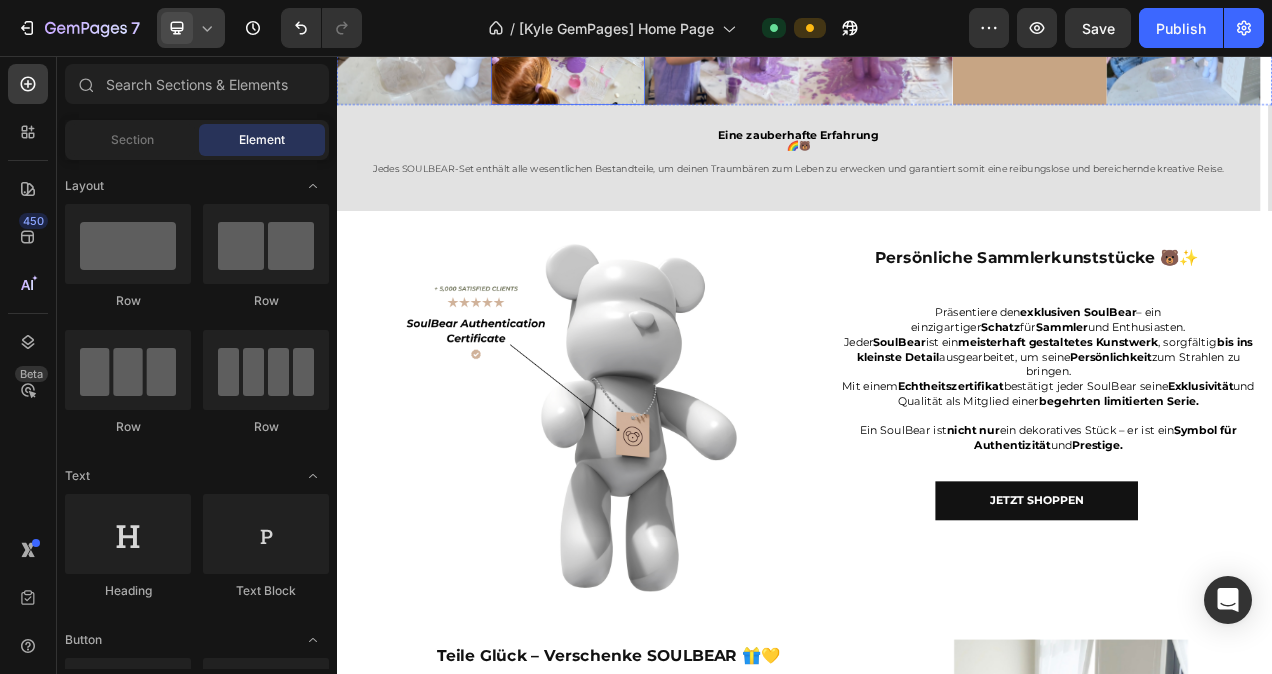 scroll, scrollTop: 2747, scrollLeft: 0, axis: vertical 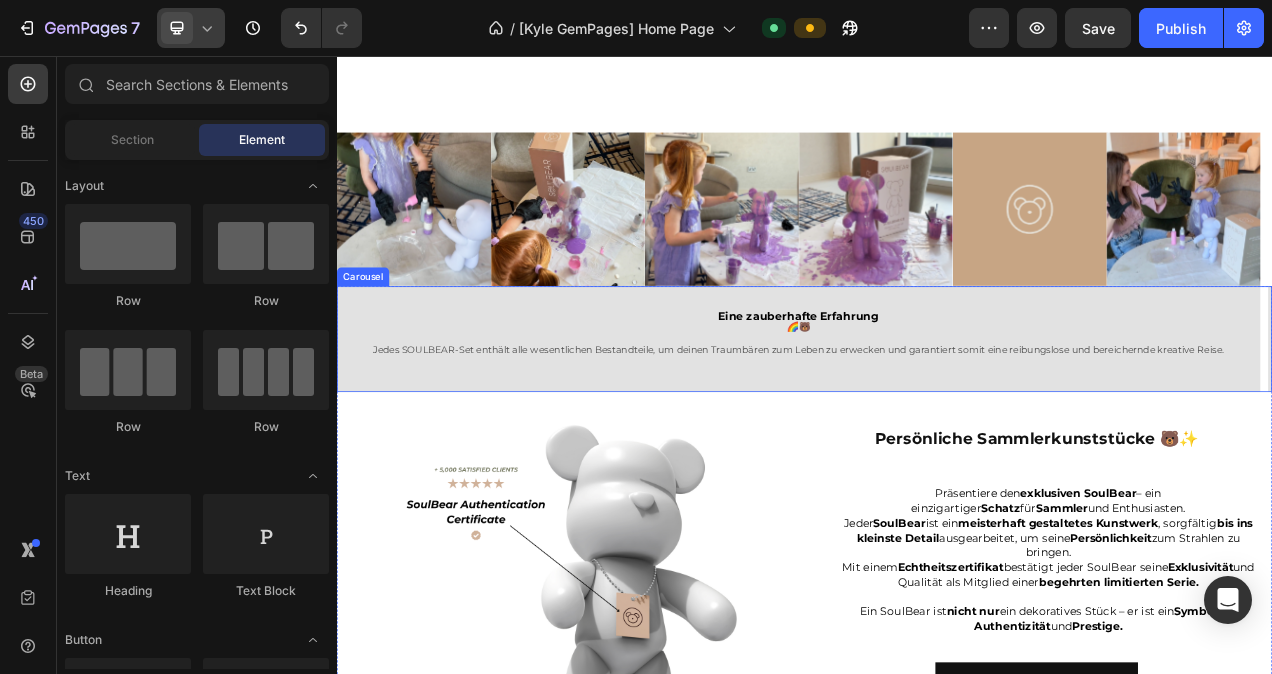 click on "⁠⁠⁠⁠⁠⁠⁠ Eine zauberhafte Erfahrung 🌈🐻 Heading Jedes SOULBEAR-Set enthält alle wesentlichen Bestandteile, um deinen Traumbären zum Leben zu erwecken und garantiert somit eine reibungslose und bereichernde kreative Reise. Text block" at bounding box center (929, 420) 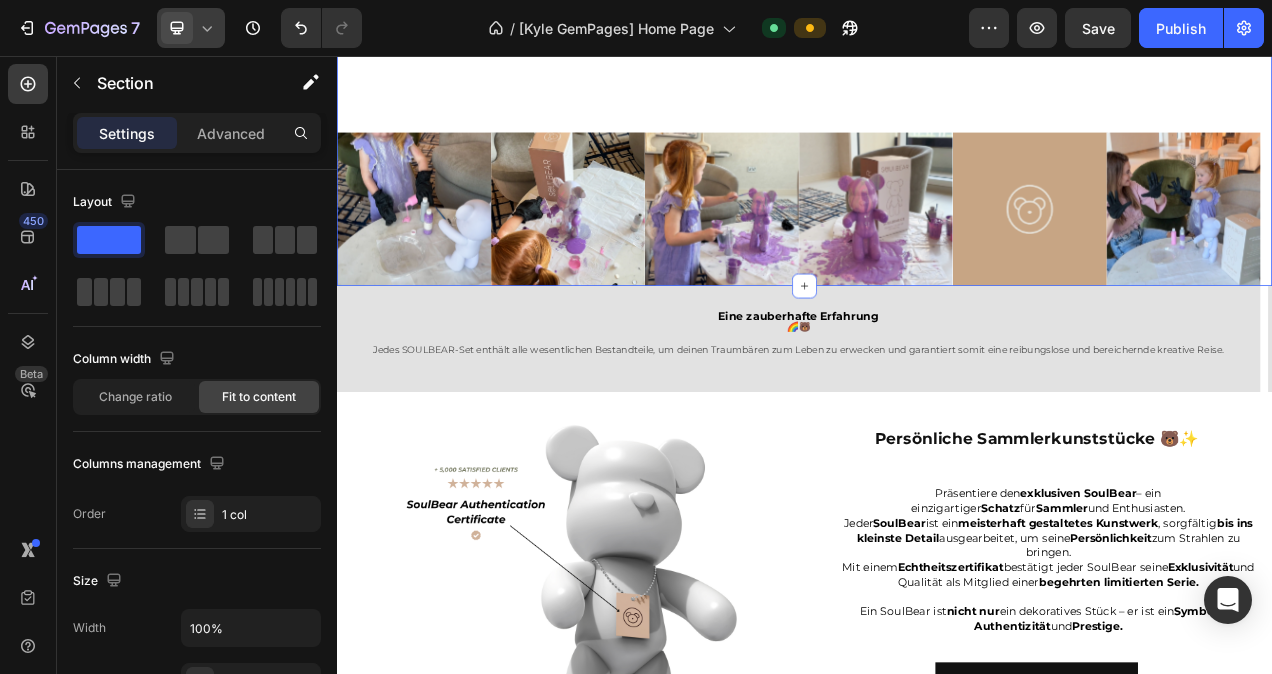 click on "Eine unvergessliche Erfahrung mit deinen Liebsten 💌 Text Block Gestalte deine Wohnung mit einer persönlichen Note 🎨 Text Block Ein perfektes Geschenk, liebevoll verpackt 🎁 Text Block Carousel Kreiere DEINen EIGENEN SOULBEAR VOLLER FARBE, Fantasie & HERZ Heading KREIERE DEINEN EIGENEN SOULBEAR VOLLER FARBE, FANTASIE & HERZ Heading
JETZT GESTALTEN Button Hero Banner Image Image Image Image Image Carousel WAS IST SOULBEAR? Heading SOULBEAR wurde ins Leben gerufen, um dir ein  einzigartiges  und  kreatives Erlebnis  zu schenken. In jedem Set findest du alles, was du brauchst, um deine  Ideen   zum Leben zu erwecken  – von  hochwertigen Materialien  bis zu  inspirierenden Anleitungen . Erlebe die  Freude am Gestalten , tauche ein in die  Welt der Kunst  und verwandle jeden Bären in dein persönliches  Meisterwerk. Heading SOULBEAR wurde ins Leben gerufen, um dir ein  einzigartiges  und  kreatives Erlebnis  zu schenken. In jedem Set findest du alles, was du brauchst, um deine  Ideen   ." at bounding box center [937, -1134] 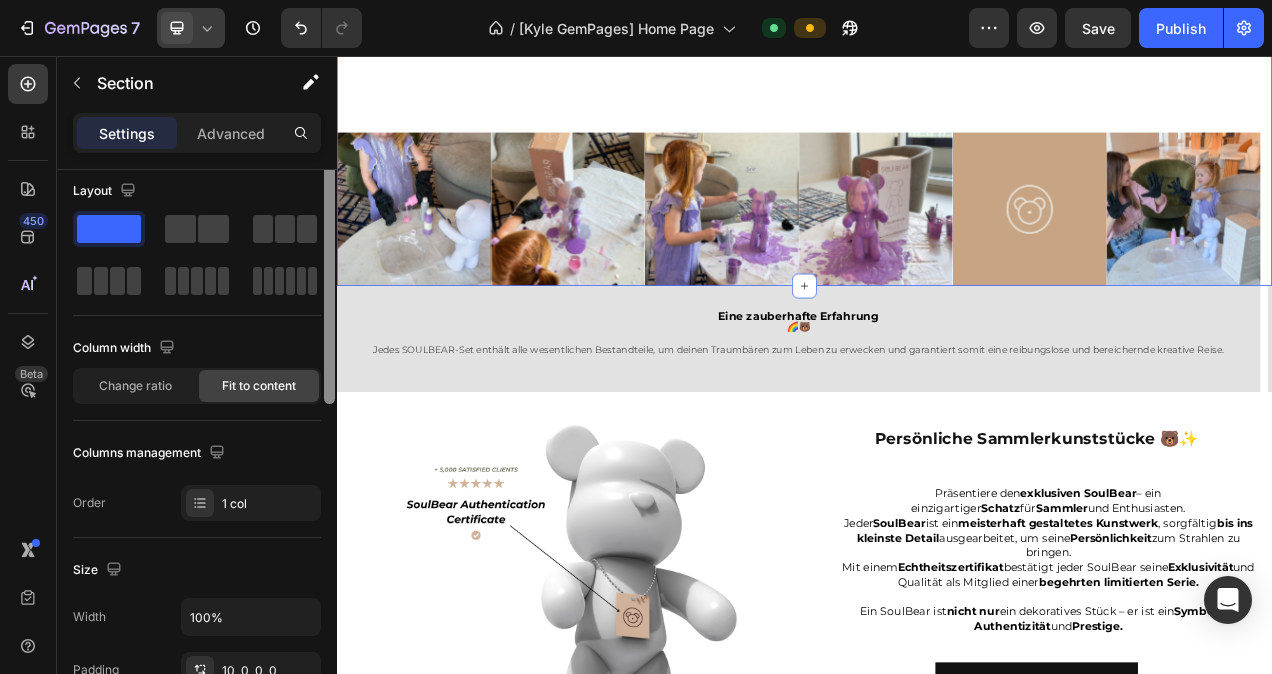 scroll, scrollTop: 0, scrollLeft: 0, axis: both 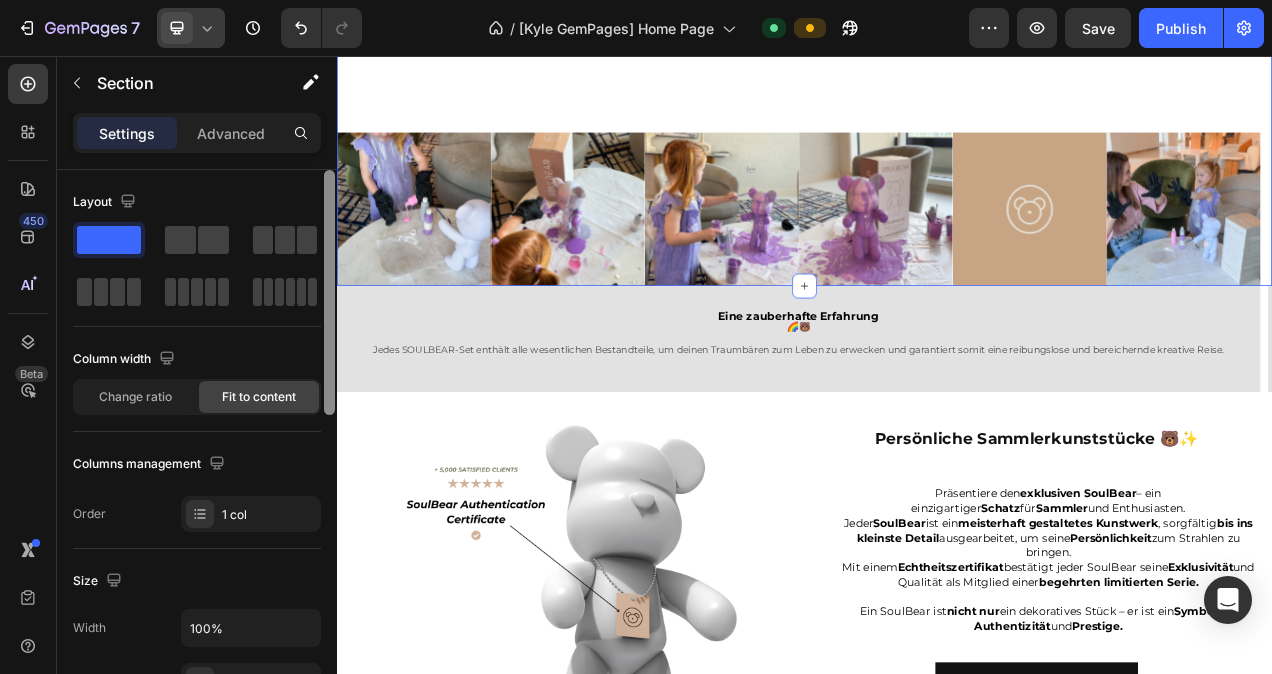 drag, startPoint x: 326, startPoint y: 198, endPoint x: 333, endPoint y: 159, distance: 39.623226 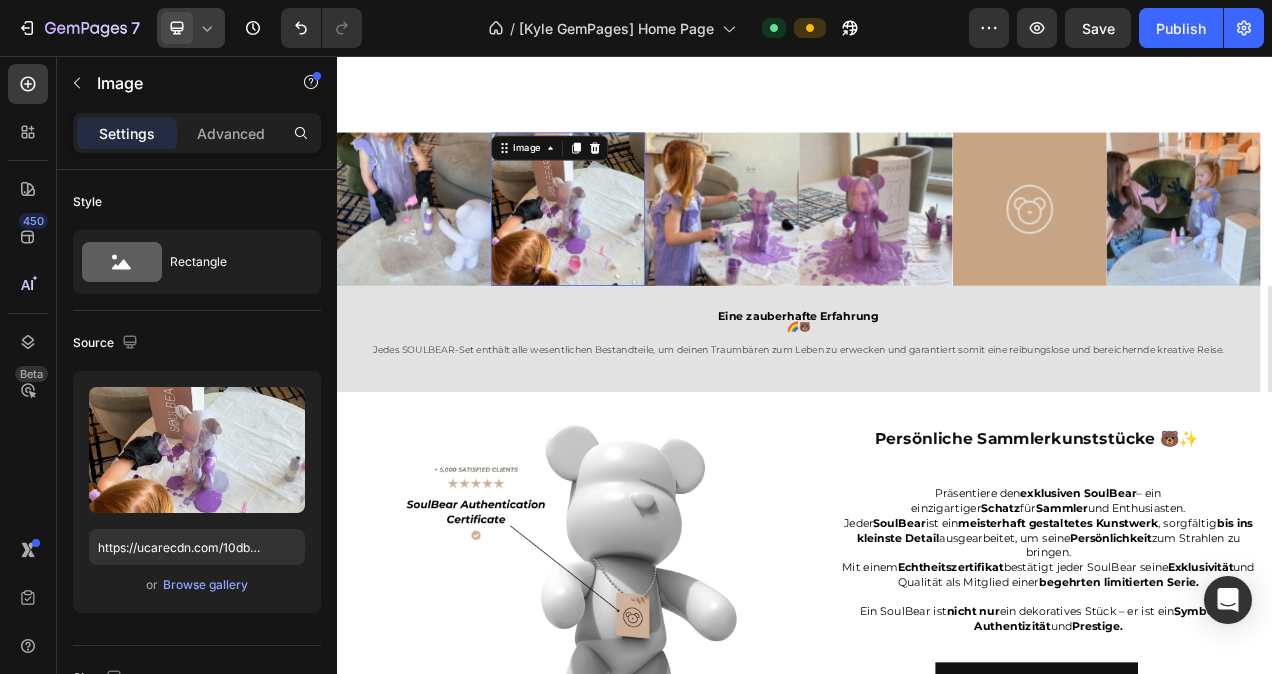 click at bounding box center (634, 254) 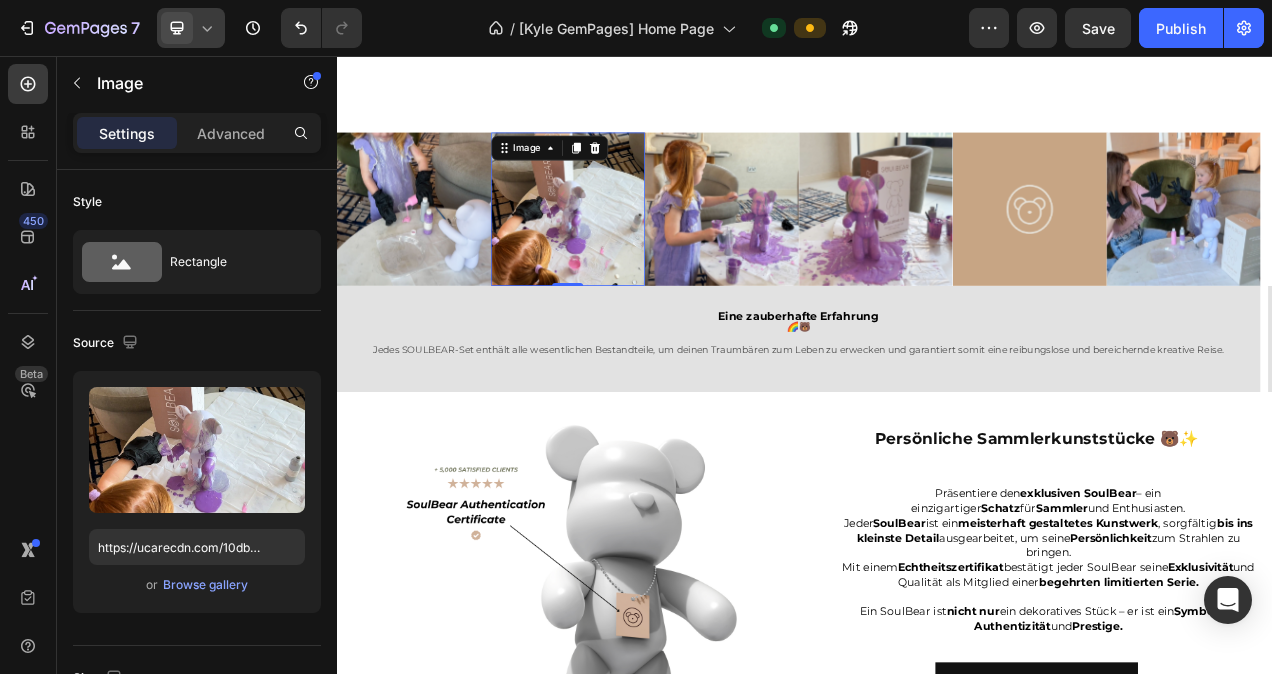 click 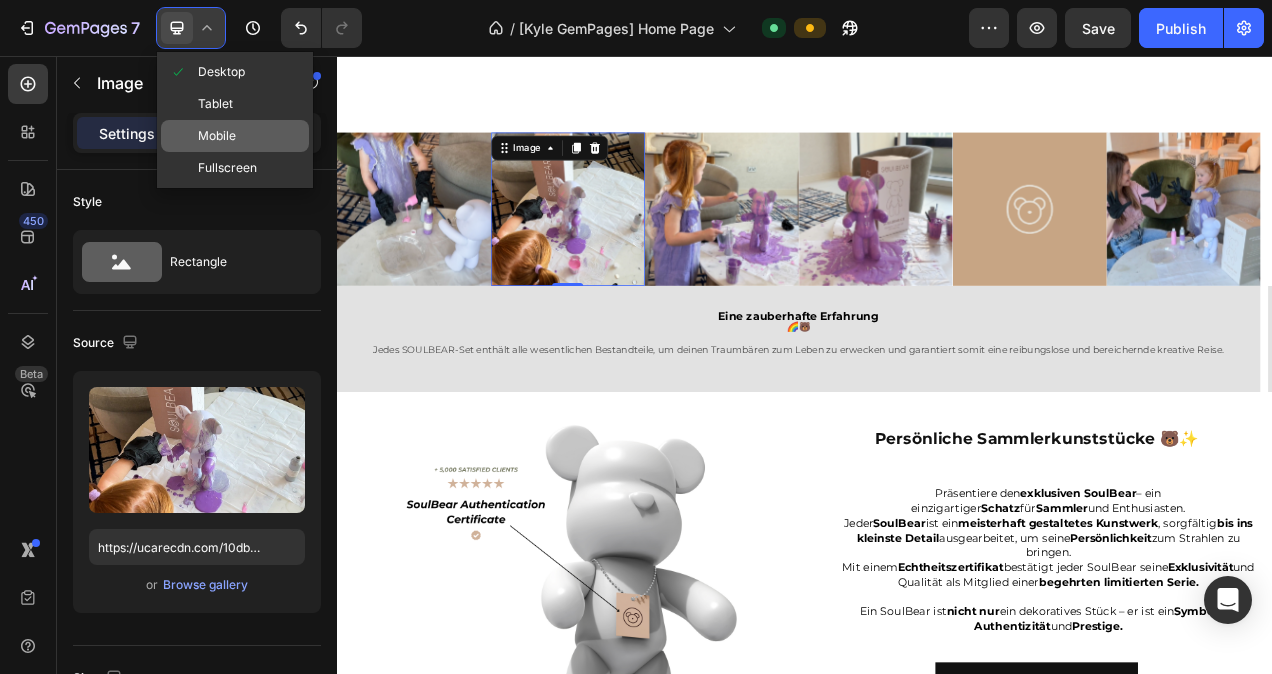 click on "Mobile" 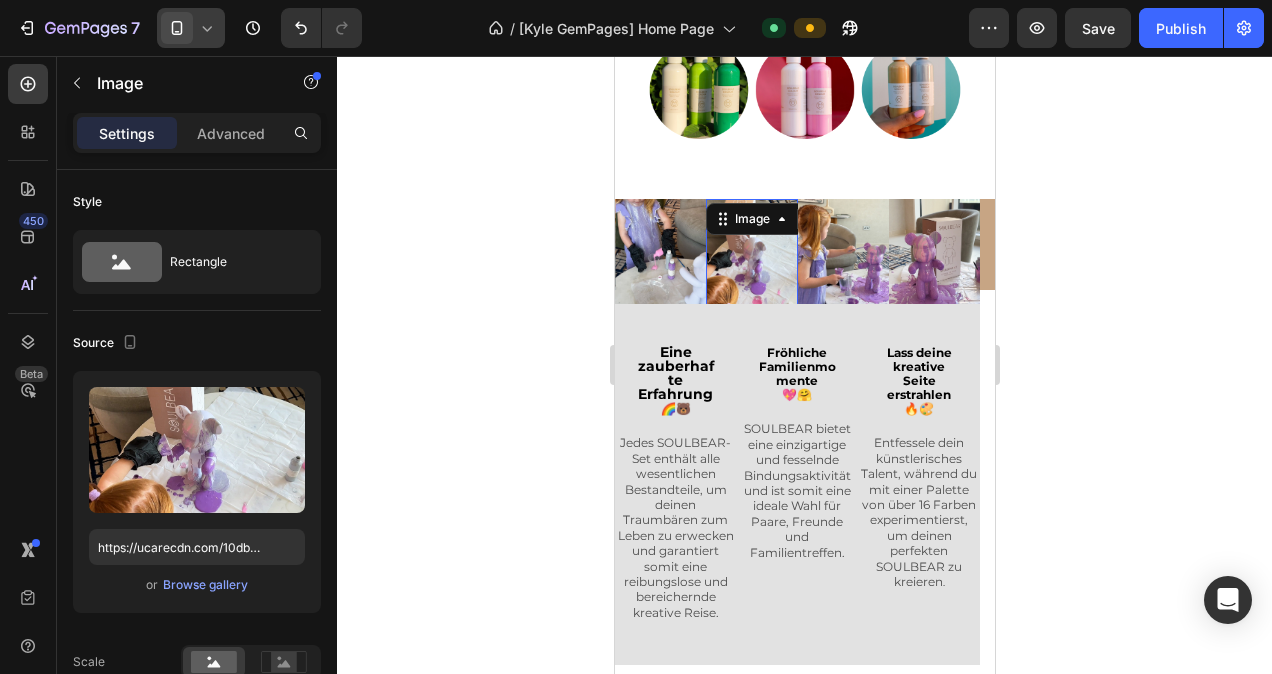 scroll, scrollTop: 3176, scrollLeft: 0, axis: vertical 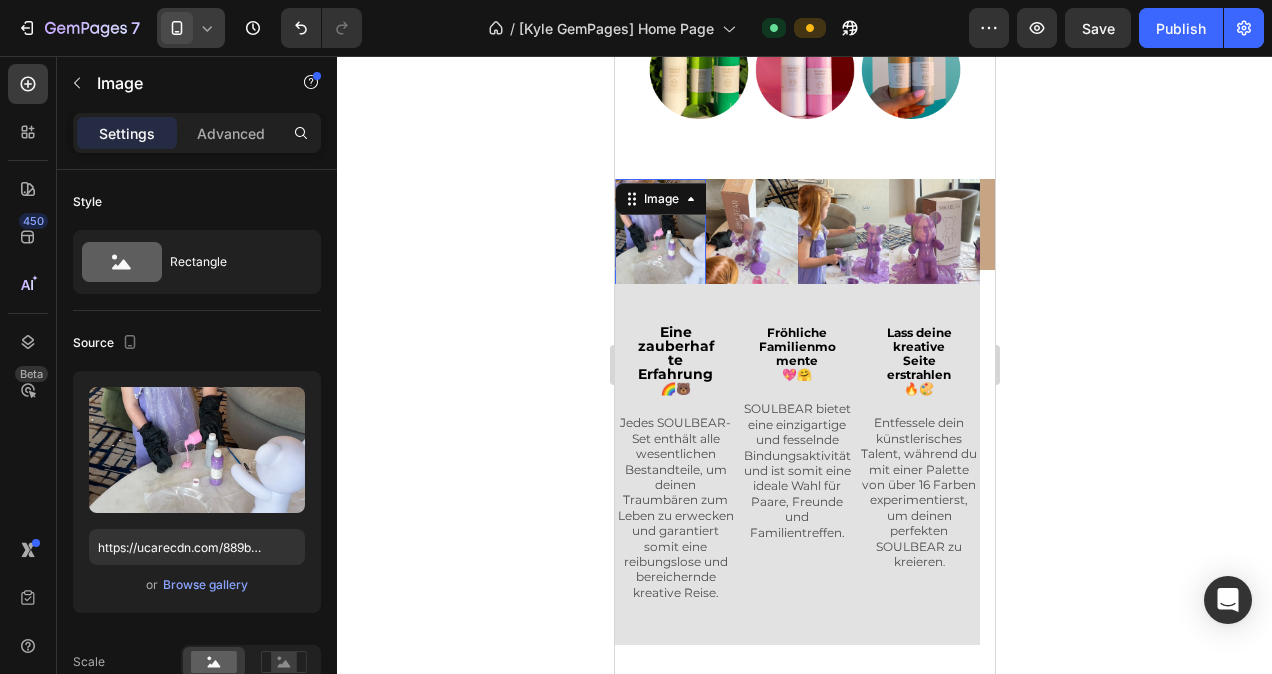 click at bounding box center [659, 240] 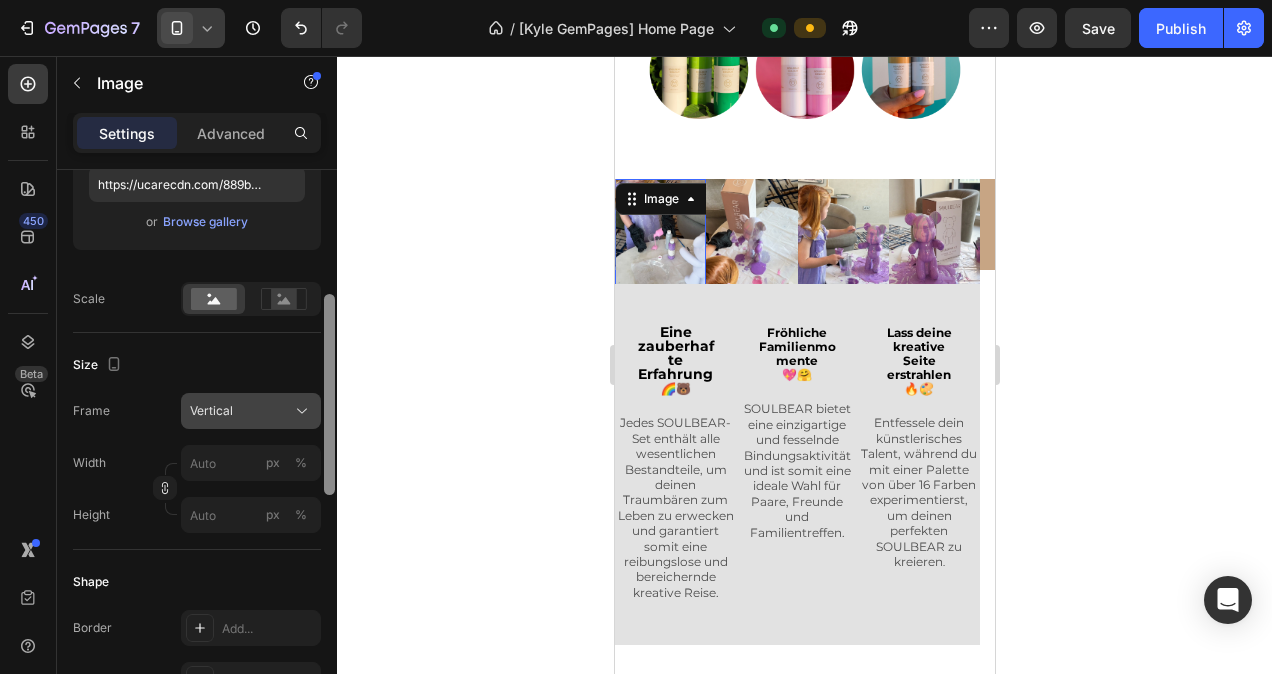 drag, startPoint x: 327, startPoint y: 266, endPoint x: 313, endPoint y: 398, distance: 132.74034 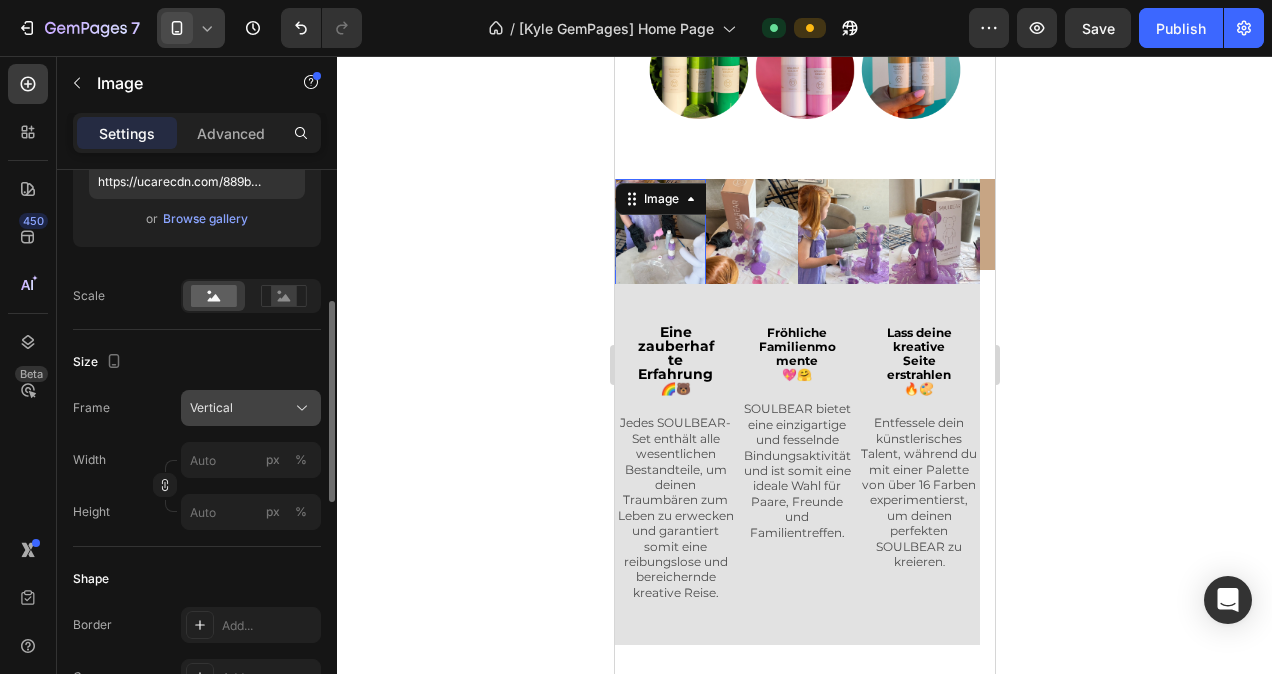 click 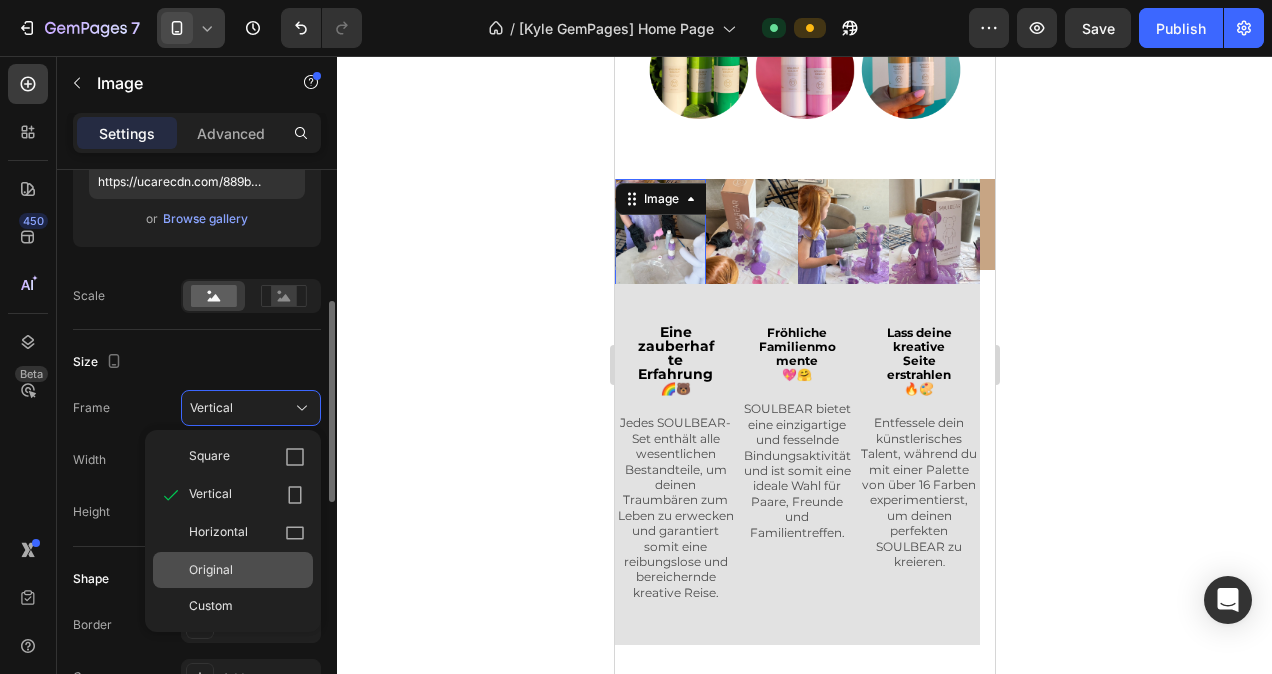 click on "Original" 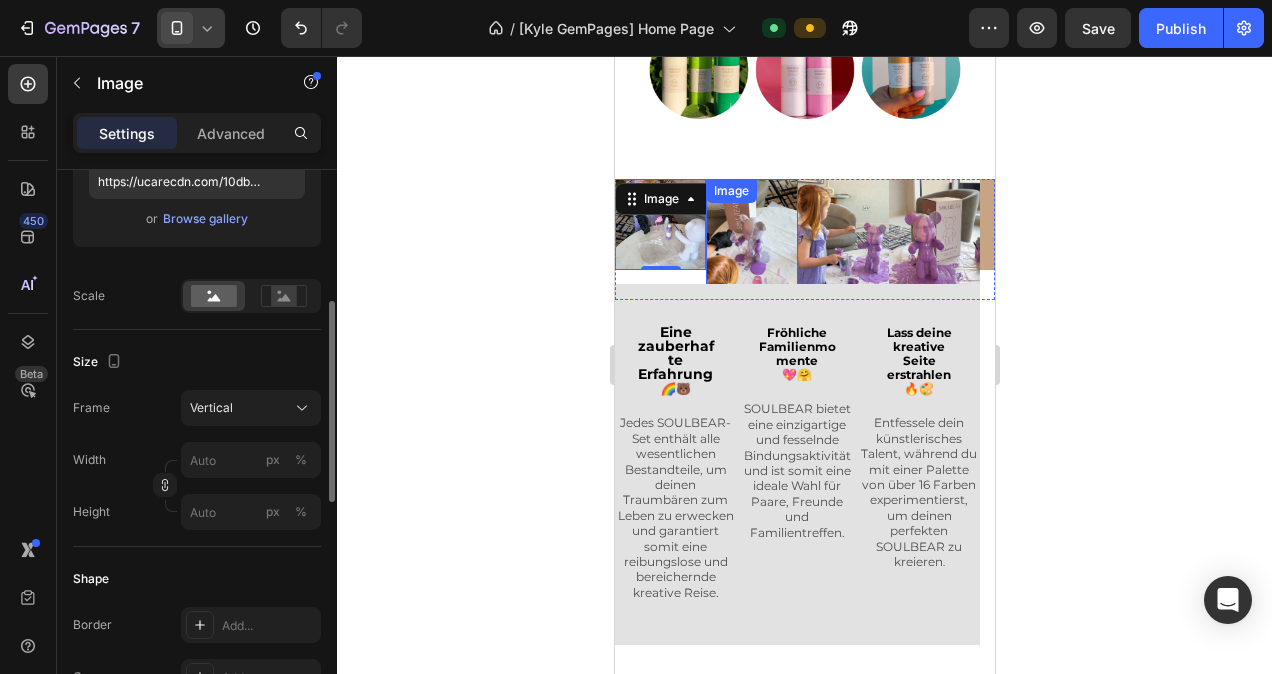 click at bounding box center (750, 240) 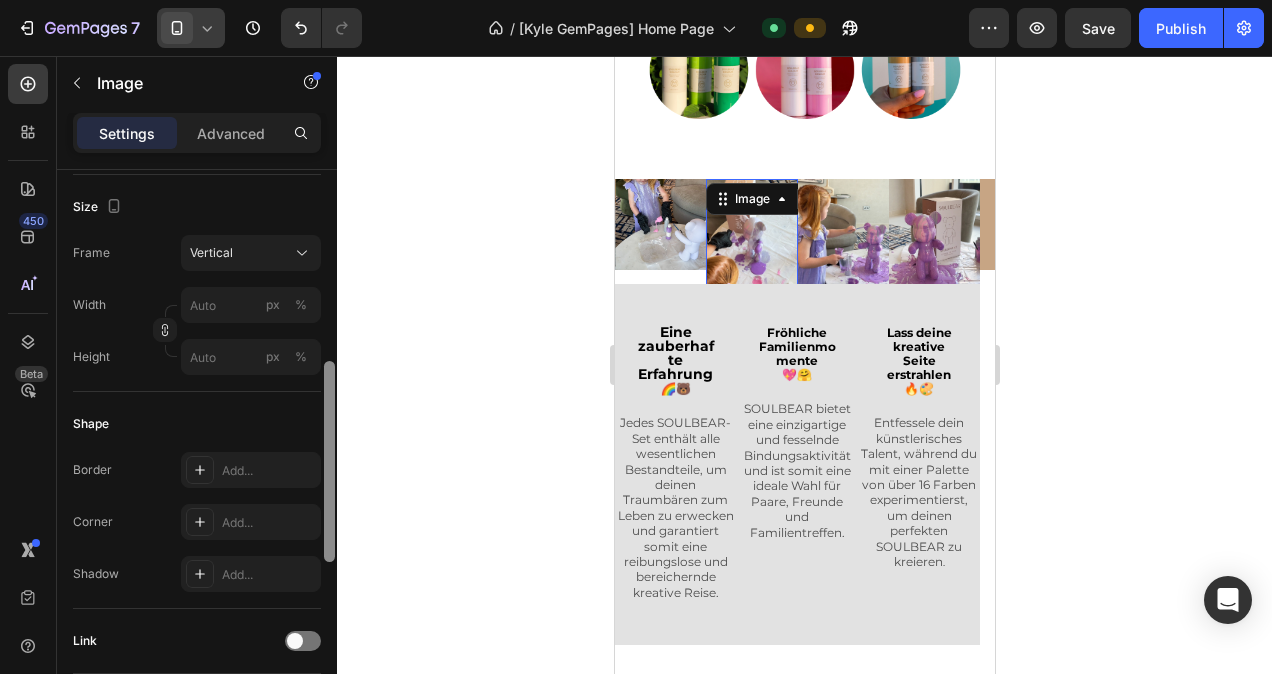 drag, startPoint x: 332, startPoint y: 353, endPoint x: 312, endPoint y: 407, distance: 57.58472 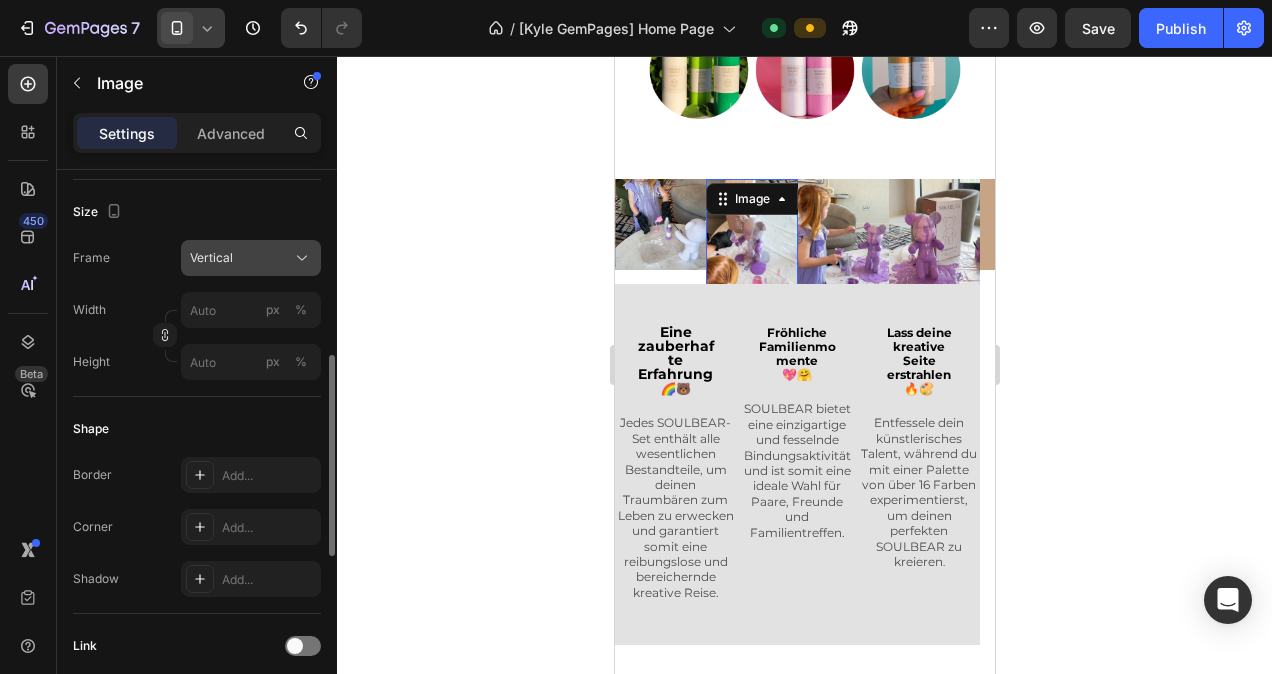 click on "Vertical" 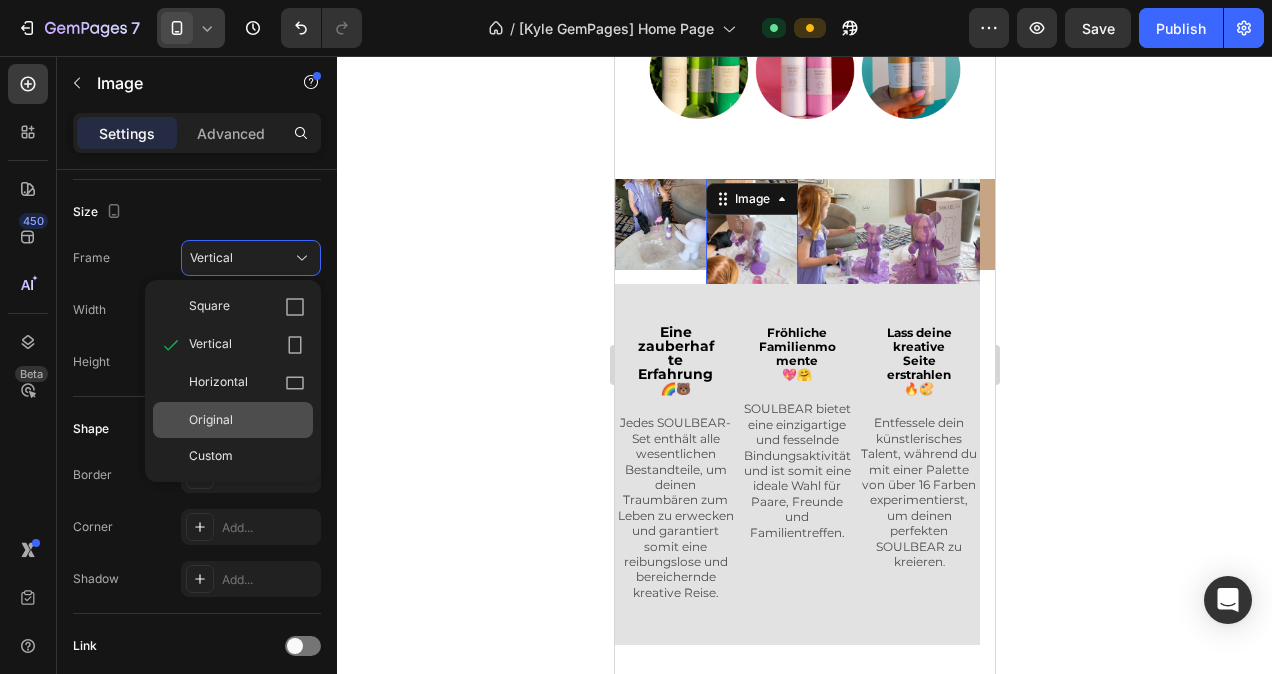 click on "Original" at bounding box center [247, 420] 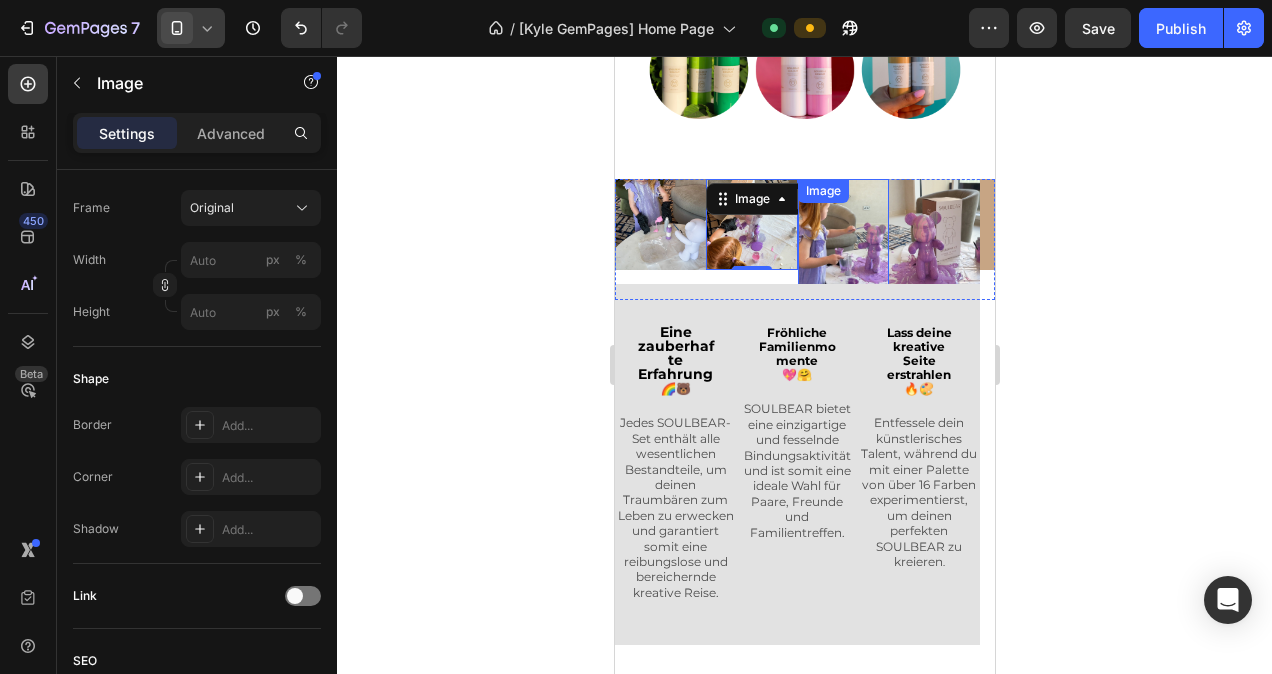 click at bounding box center (842, 240) 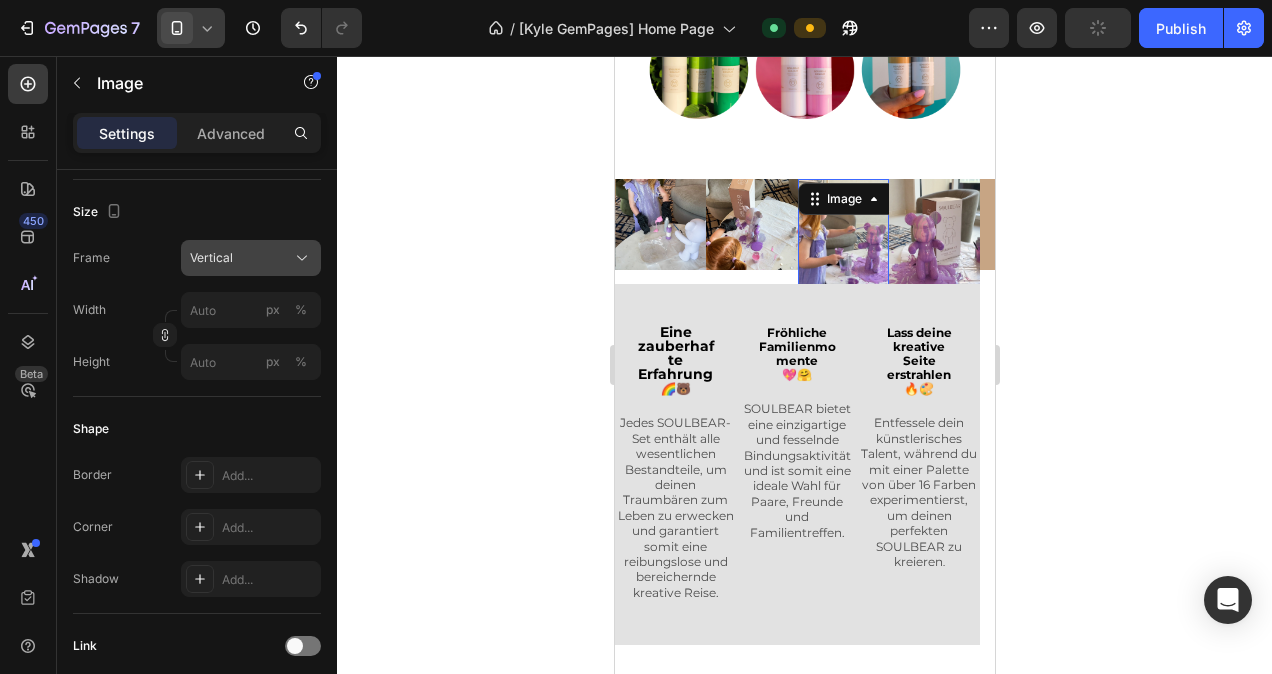 click on "Vertical" 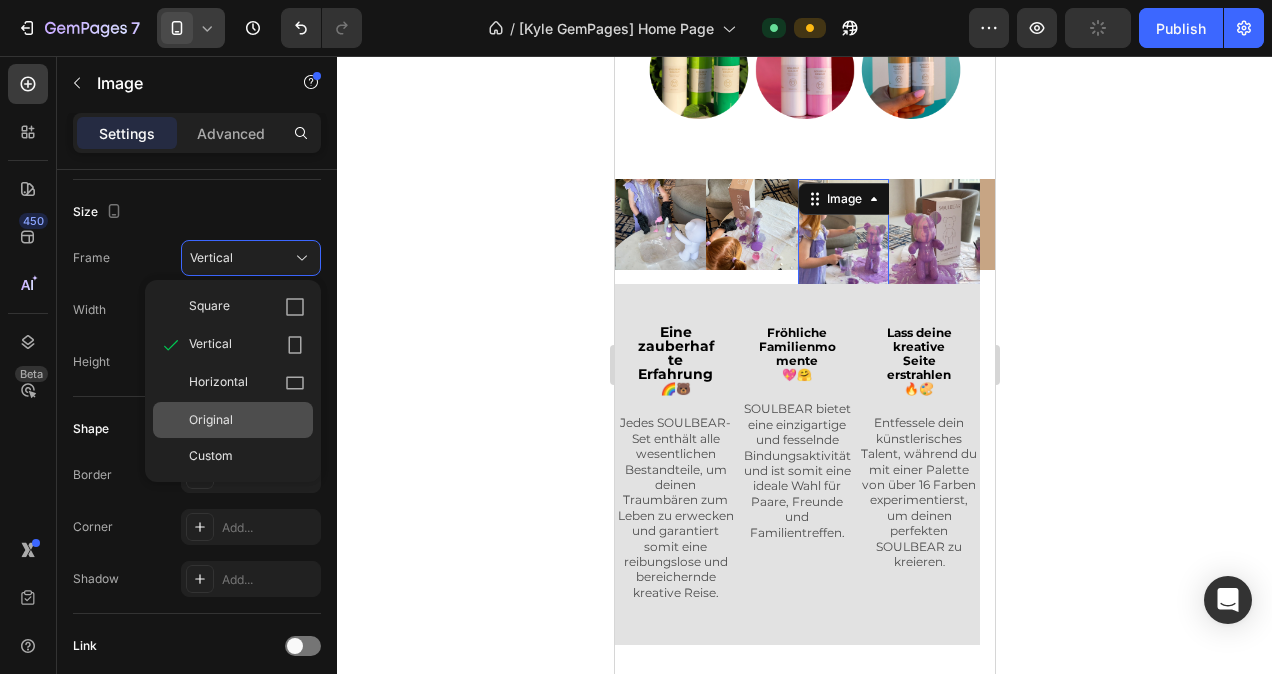 click on "Original" 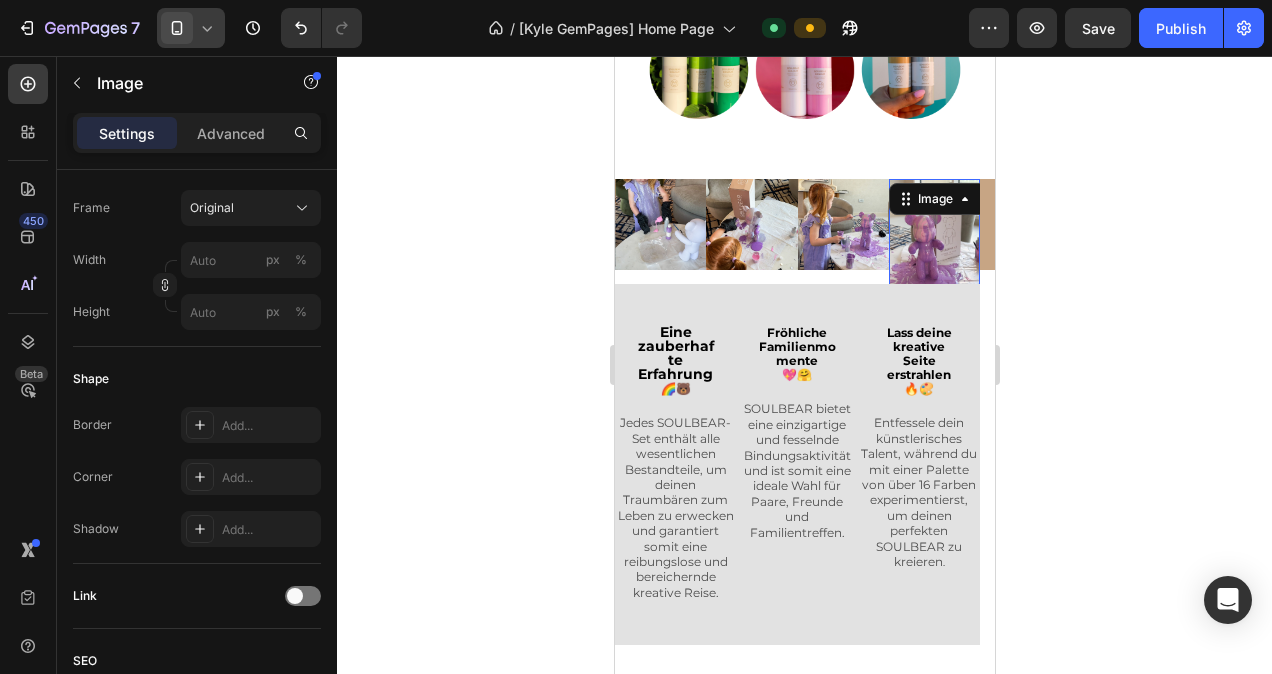 click at bounding box center (933, 240) 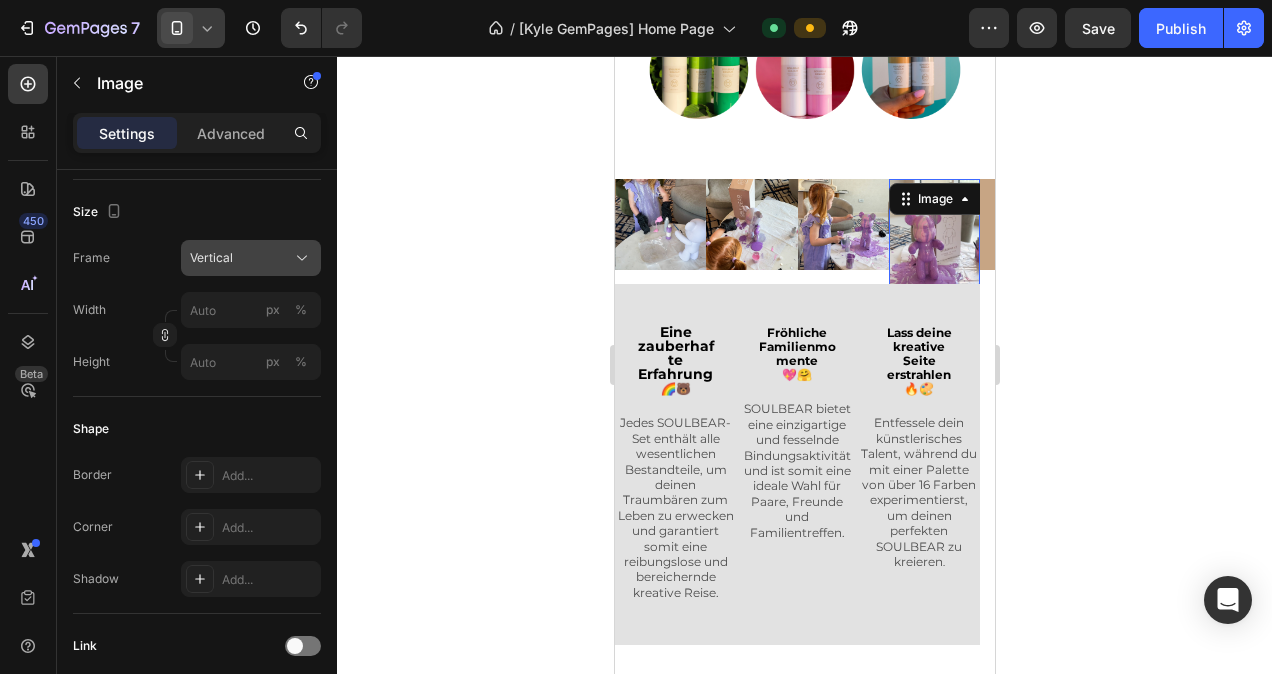 click on "Vertical" 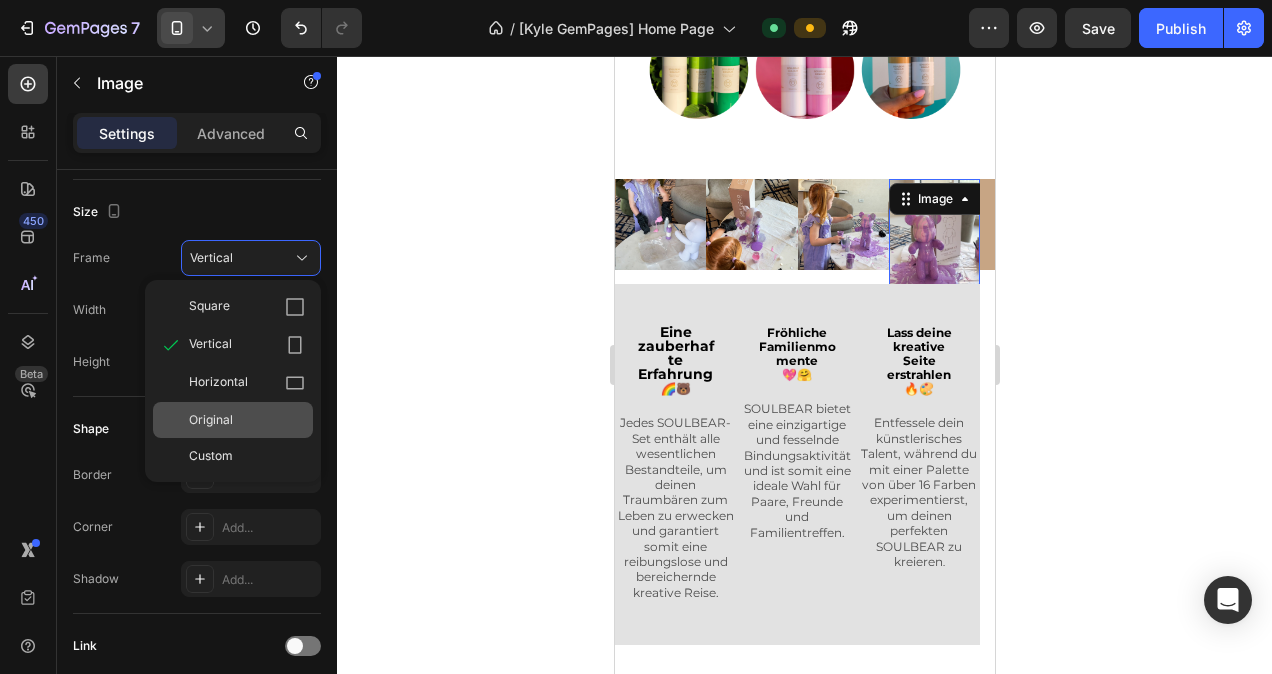 click on "Original" at bounding box center [247, 420] 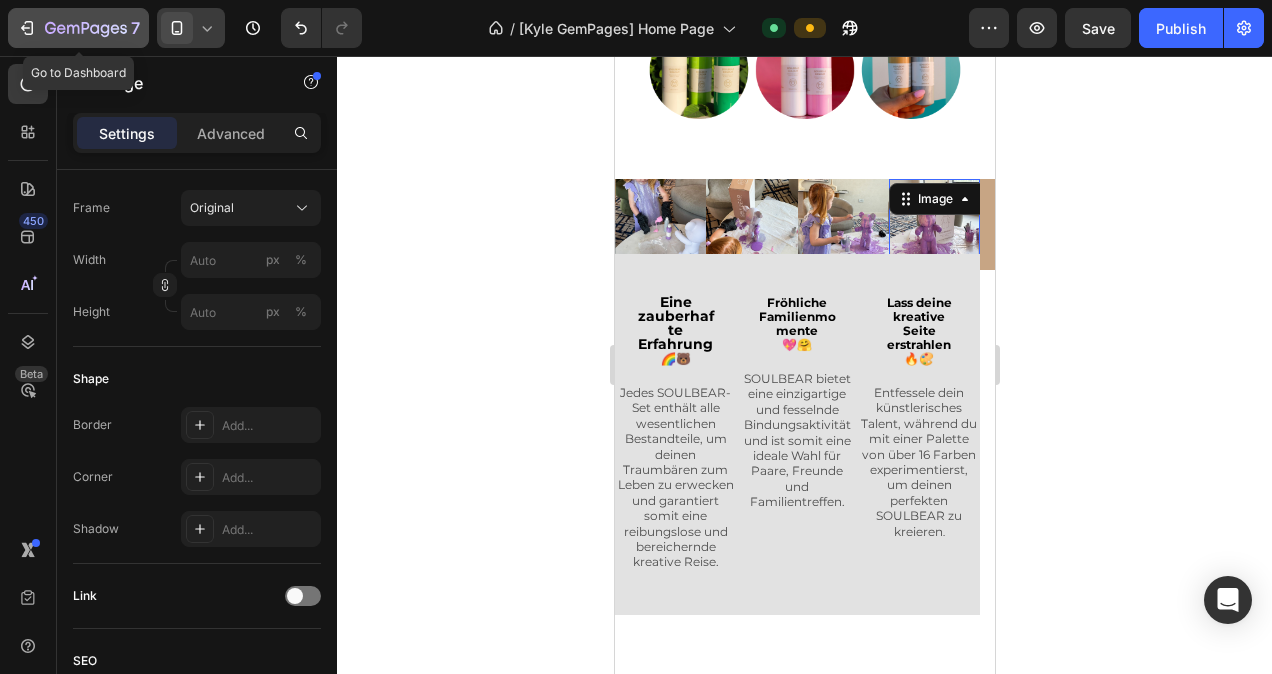 click 